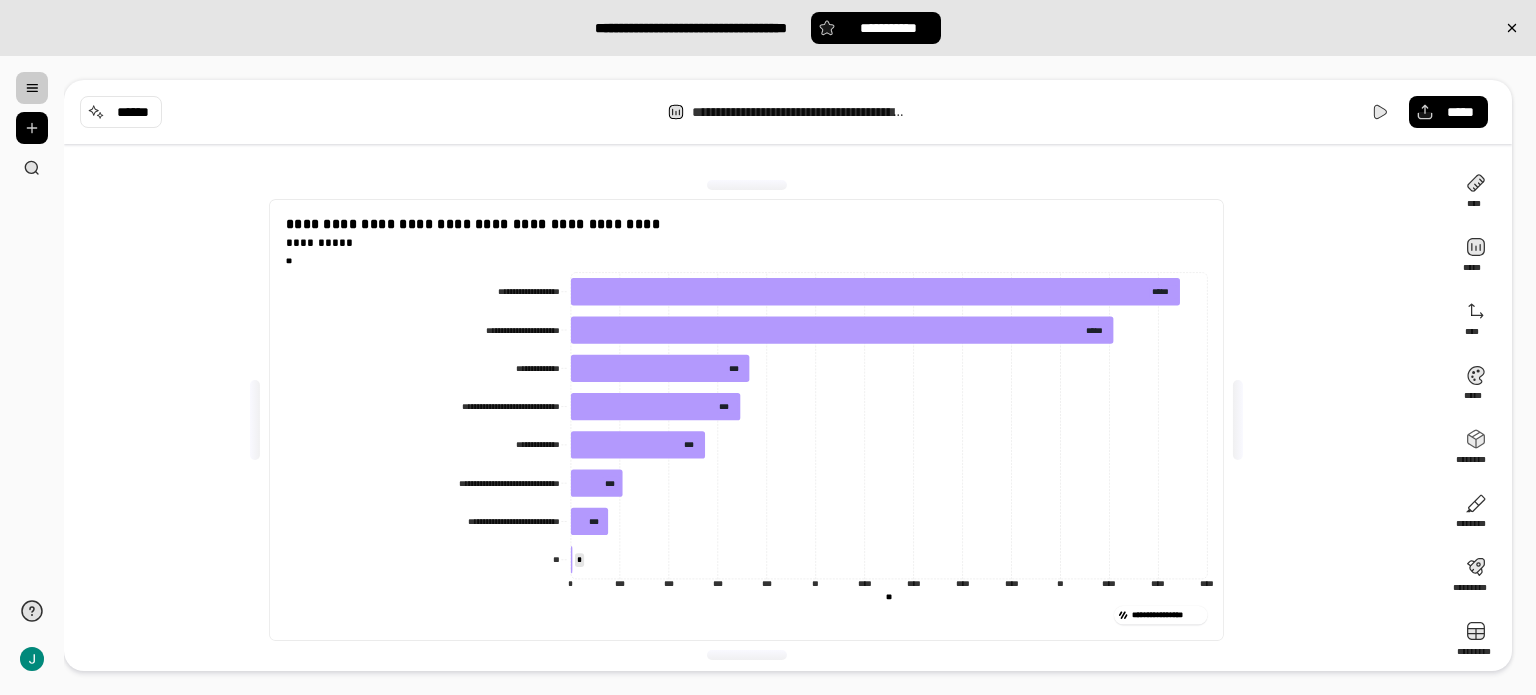 scroll, scrollTop: 0, scrollLeft: 0, axis: both 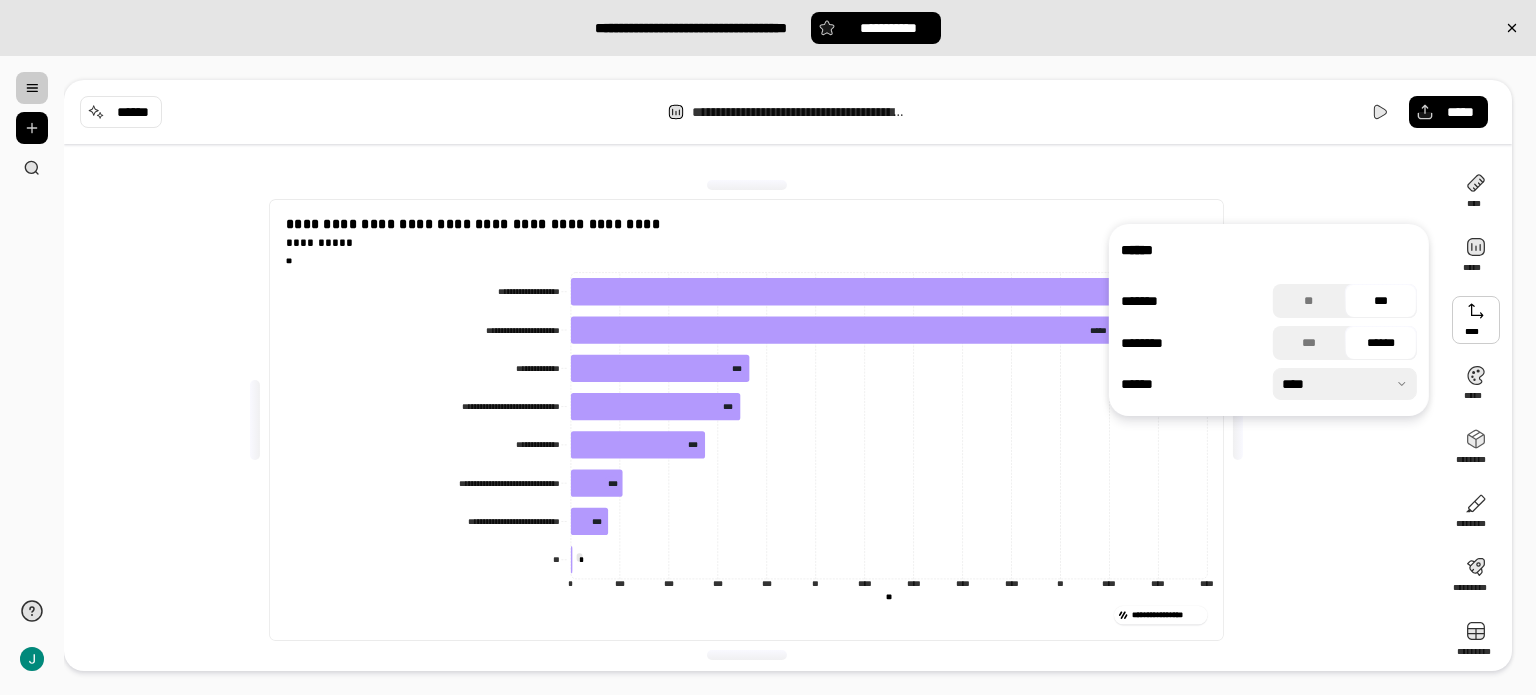 click at bounding box center [1476, 320] 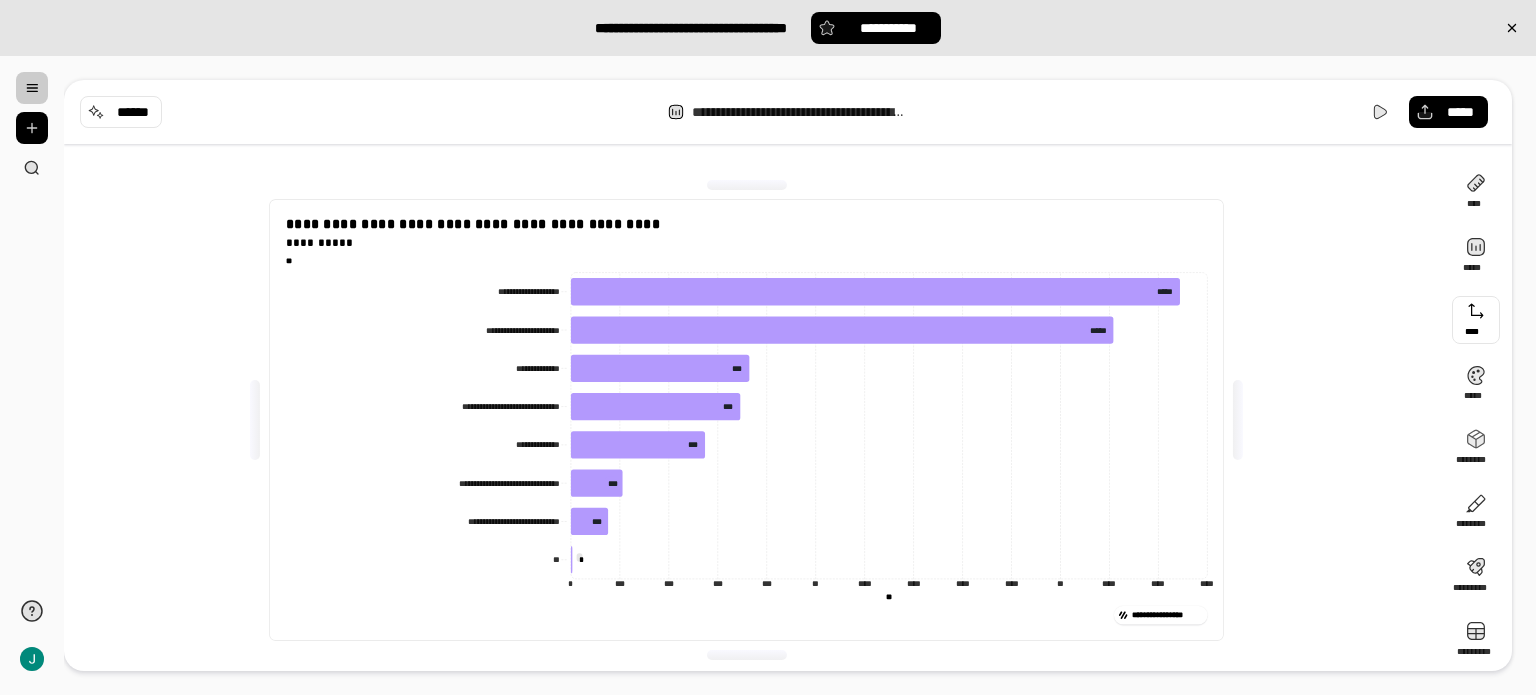 click at bounding box center [1476, 320] 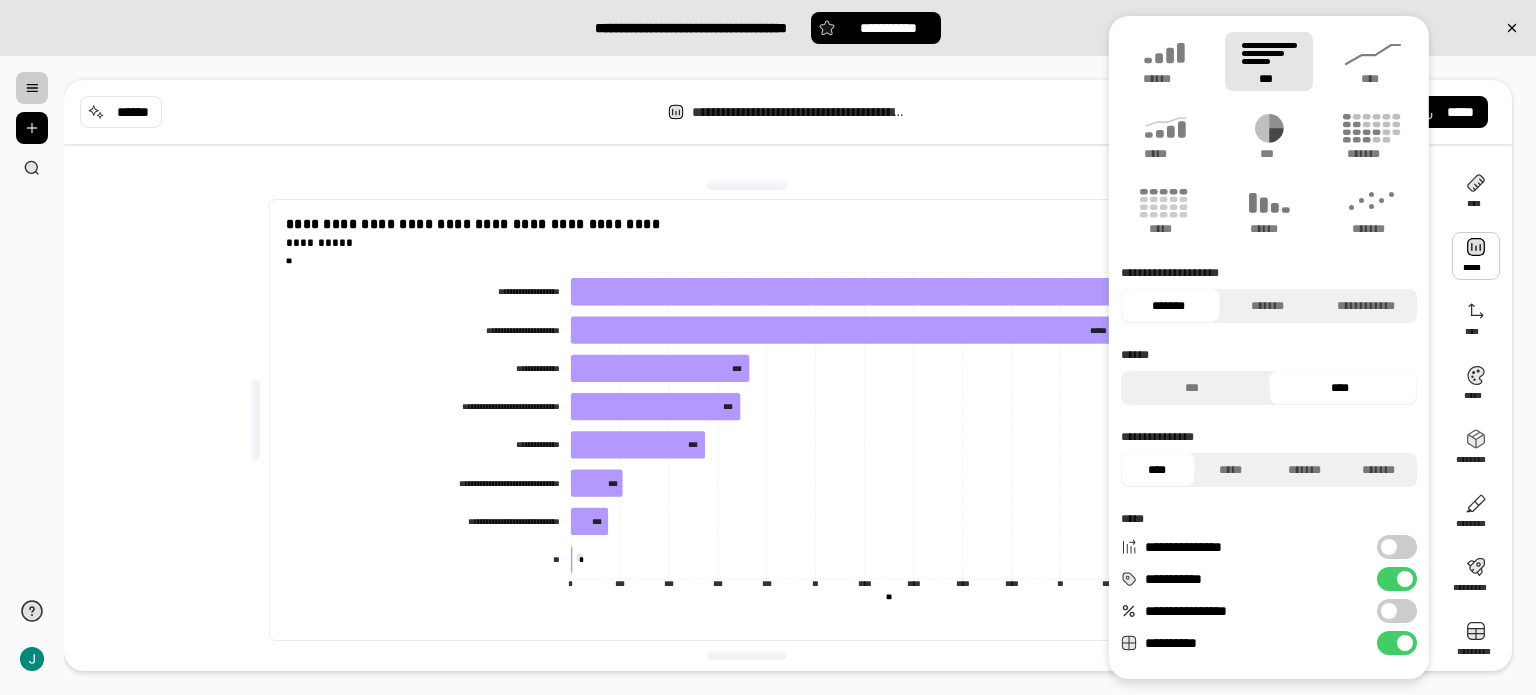 click at bounding box center (1476, 256) 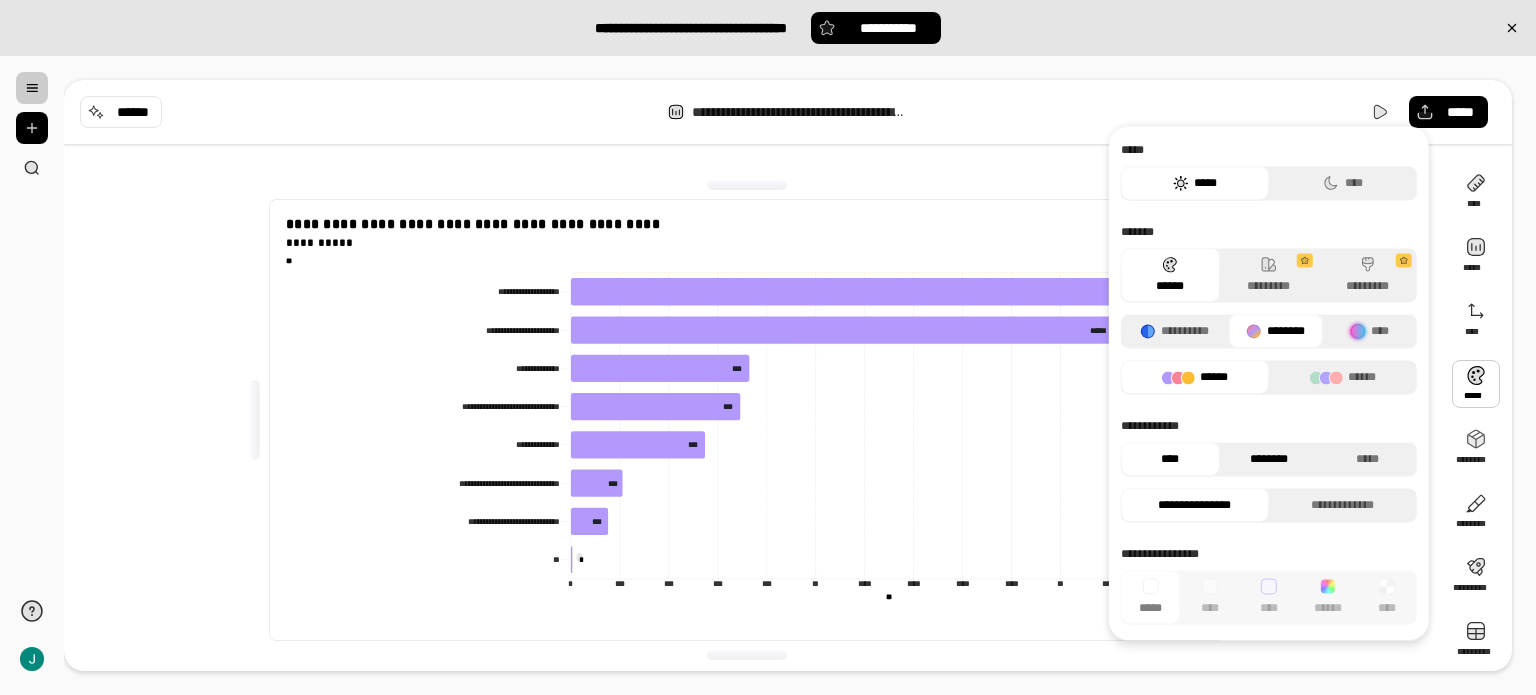 click on "********" at bounding box center (1268, 459) 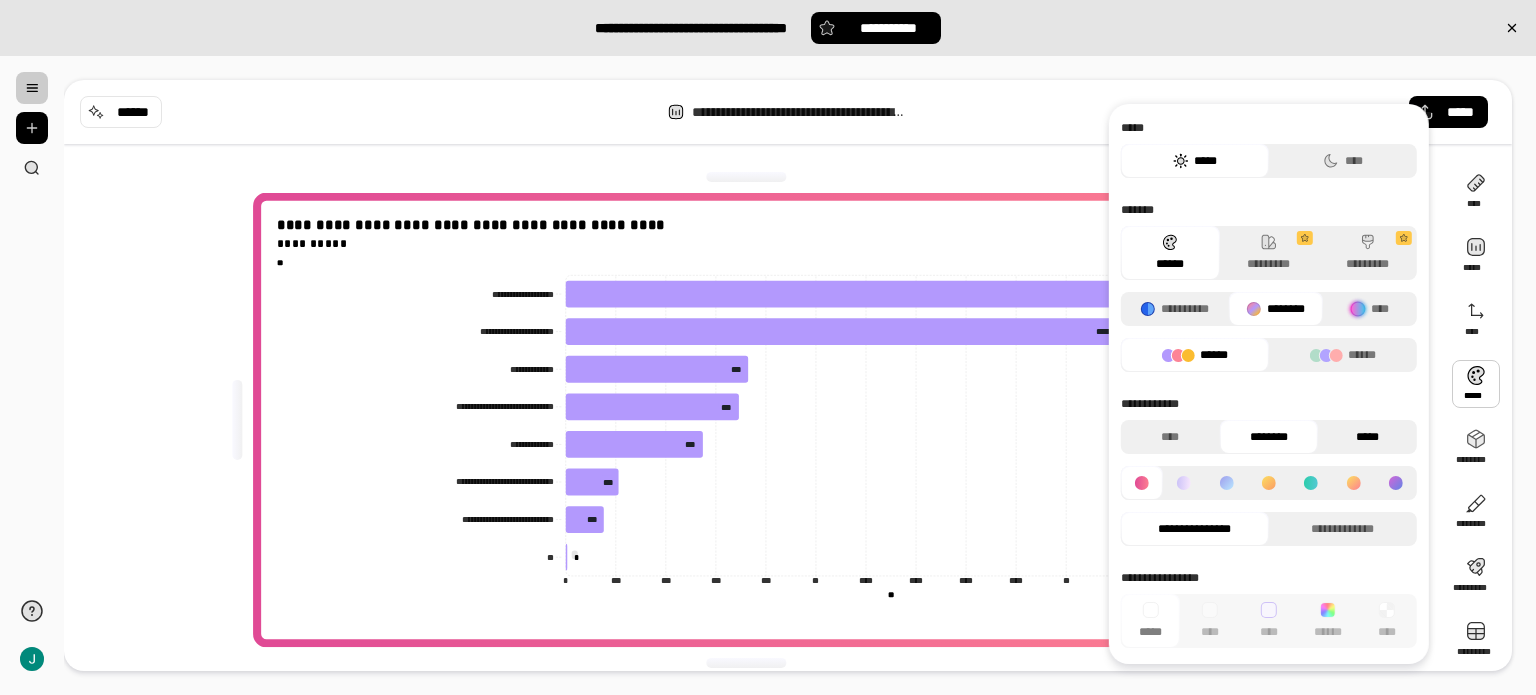 click on "*****" at bounding box center (1367, 437) 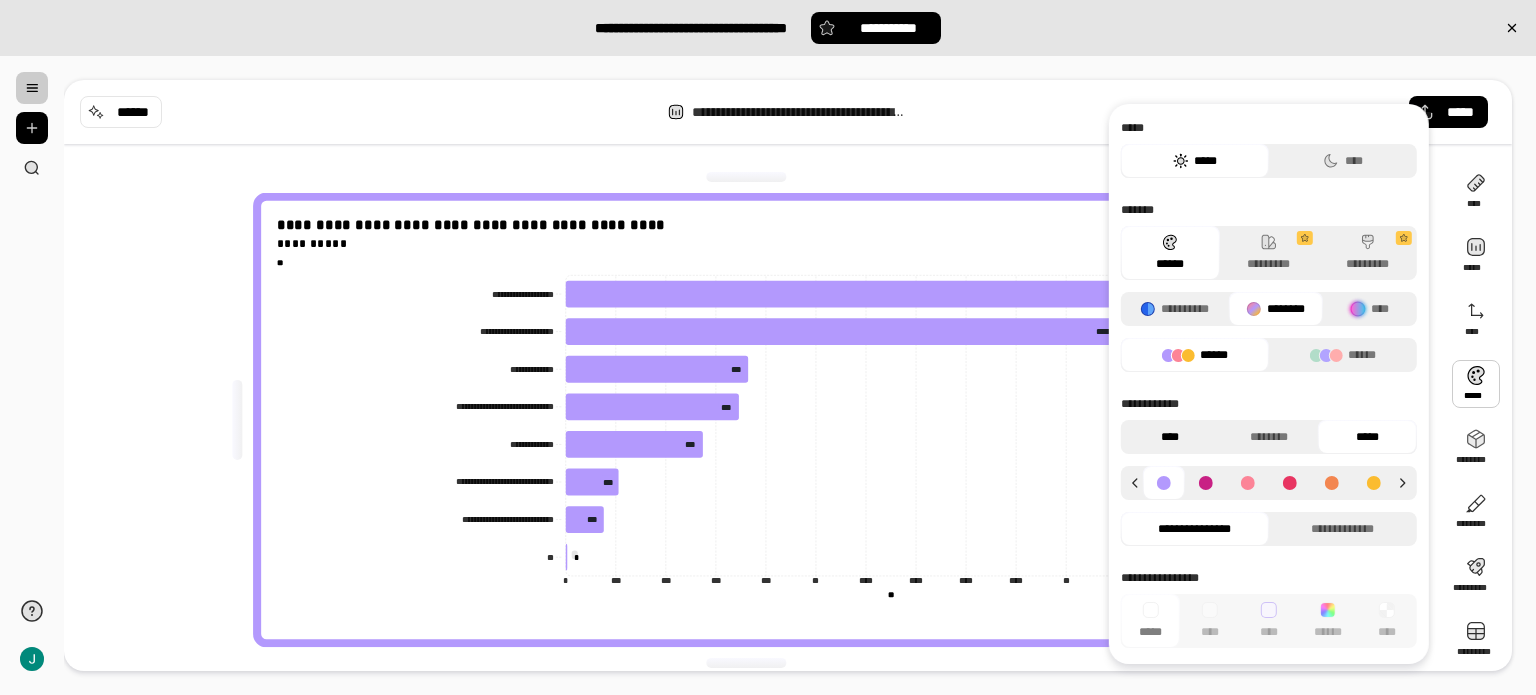 click on "****" at bounding box center [1170, 437] 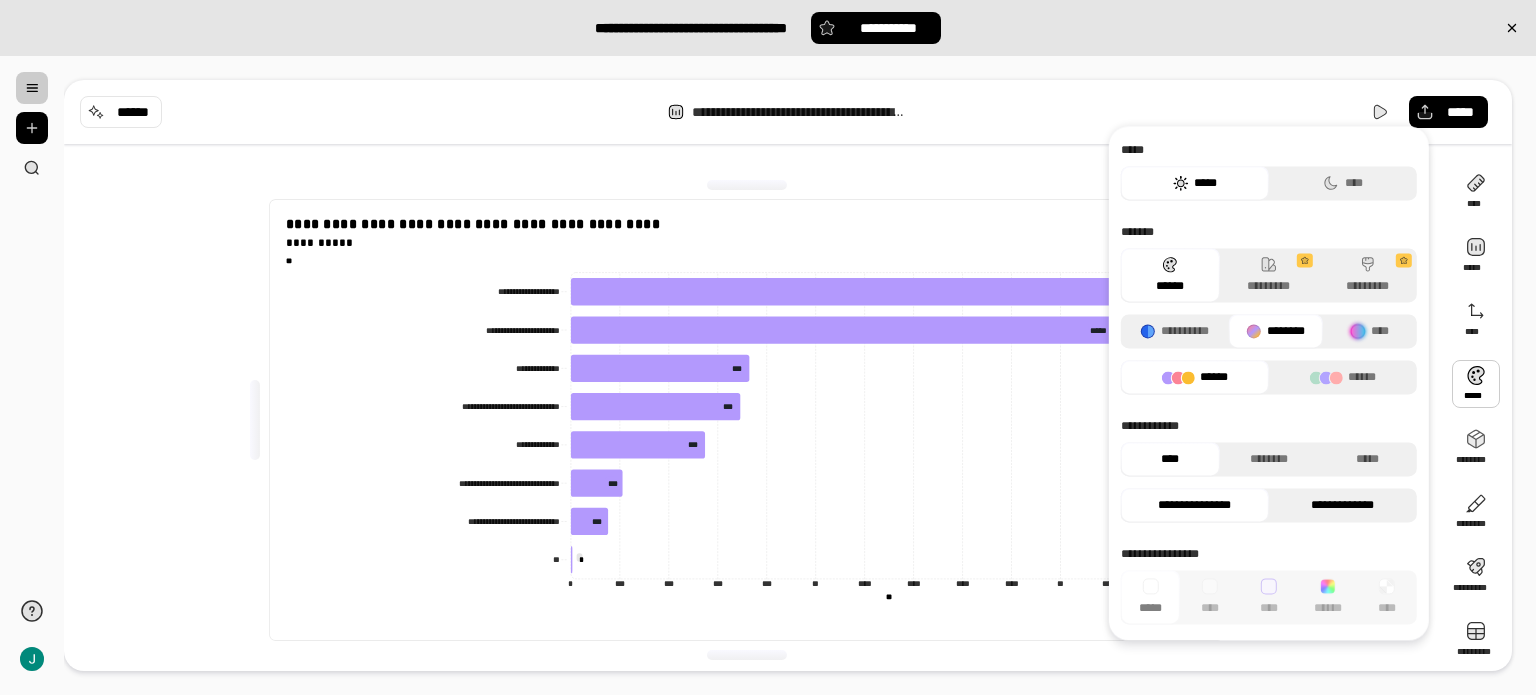 click on "**********" at bounding box center [1343, 505] 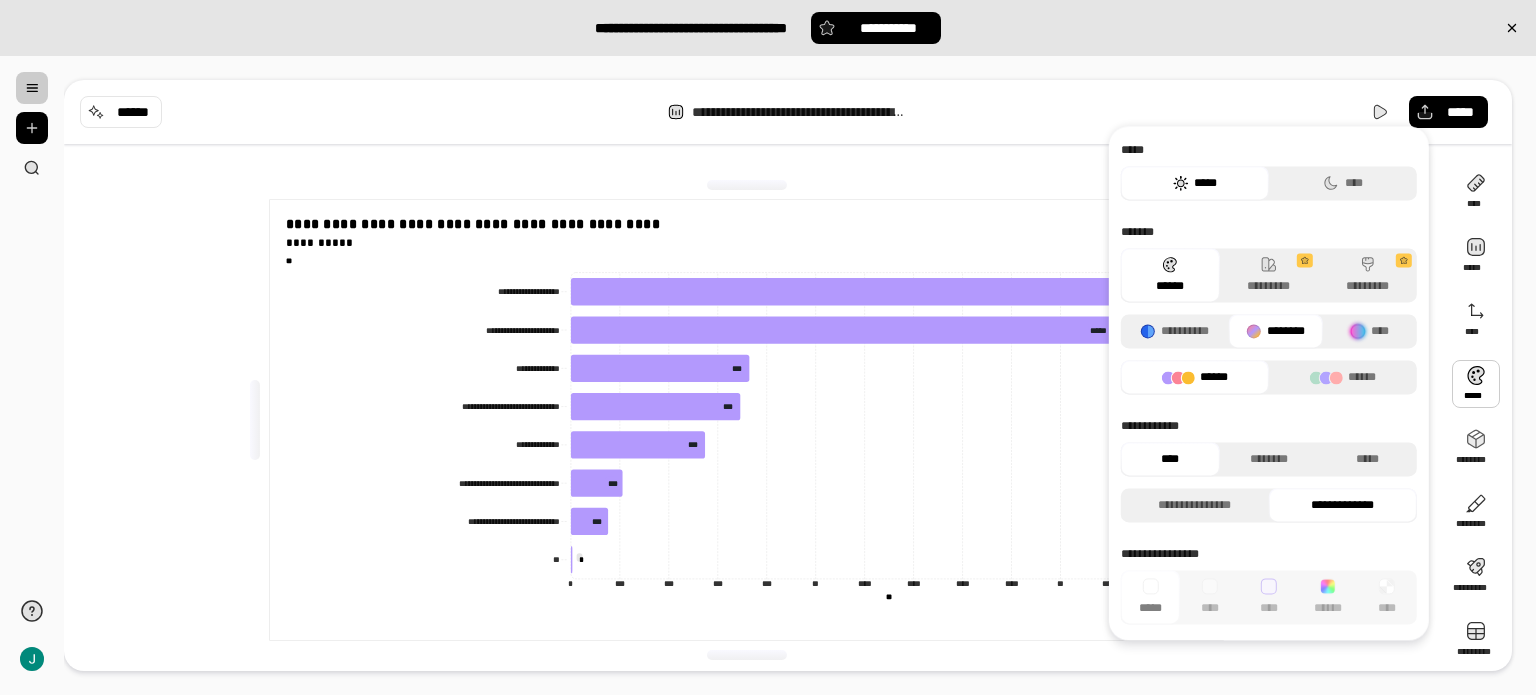 click on "****" at bounding box center (1170, 459) 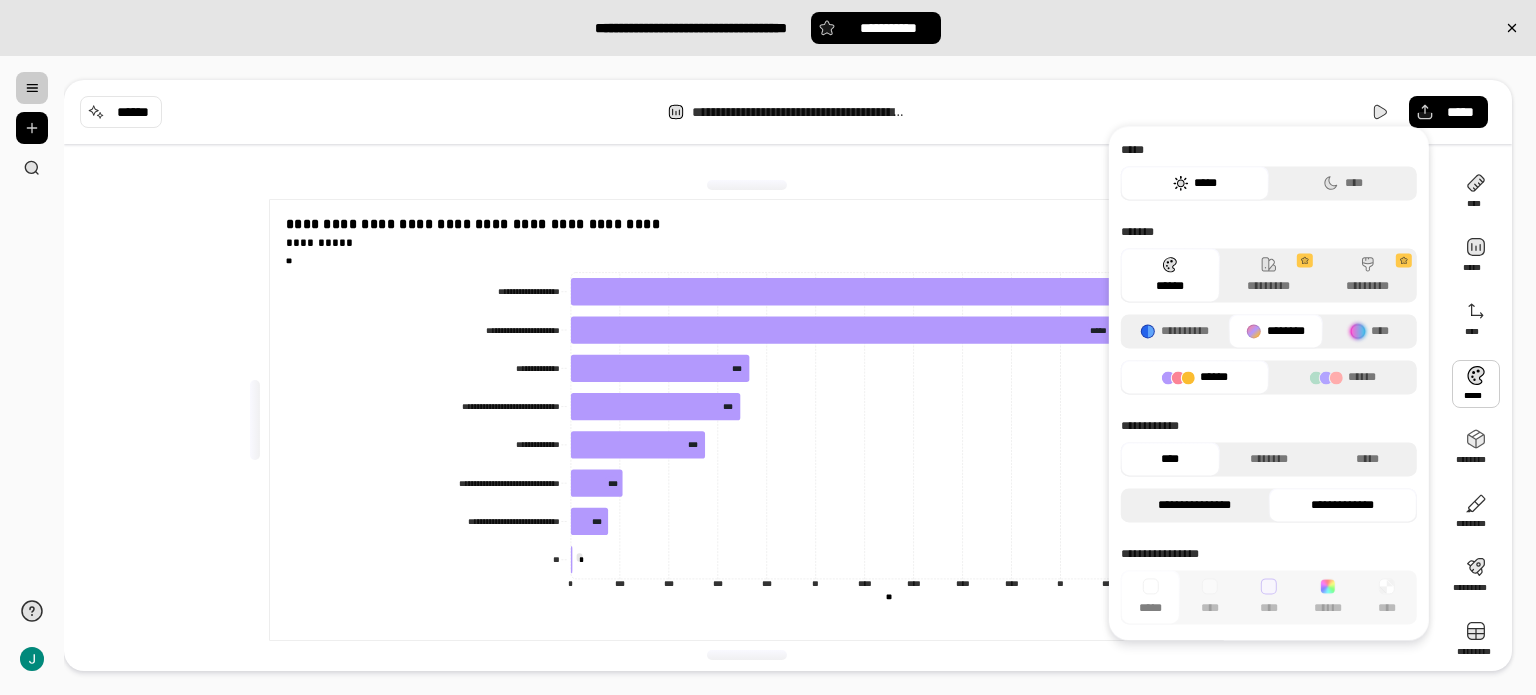 click on "**********" at bounding box center (1195, 505) 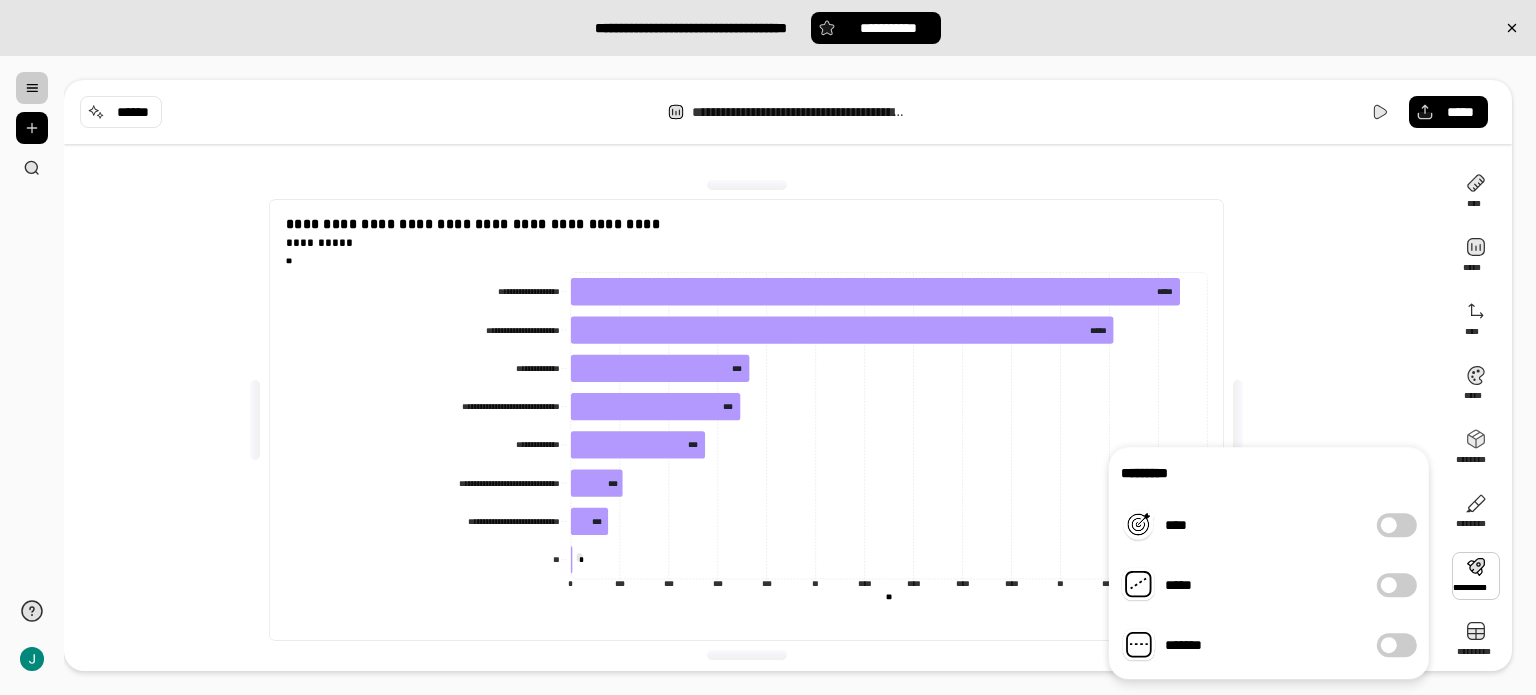 click at bounding box center (1389, 525) 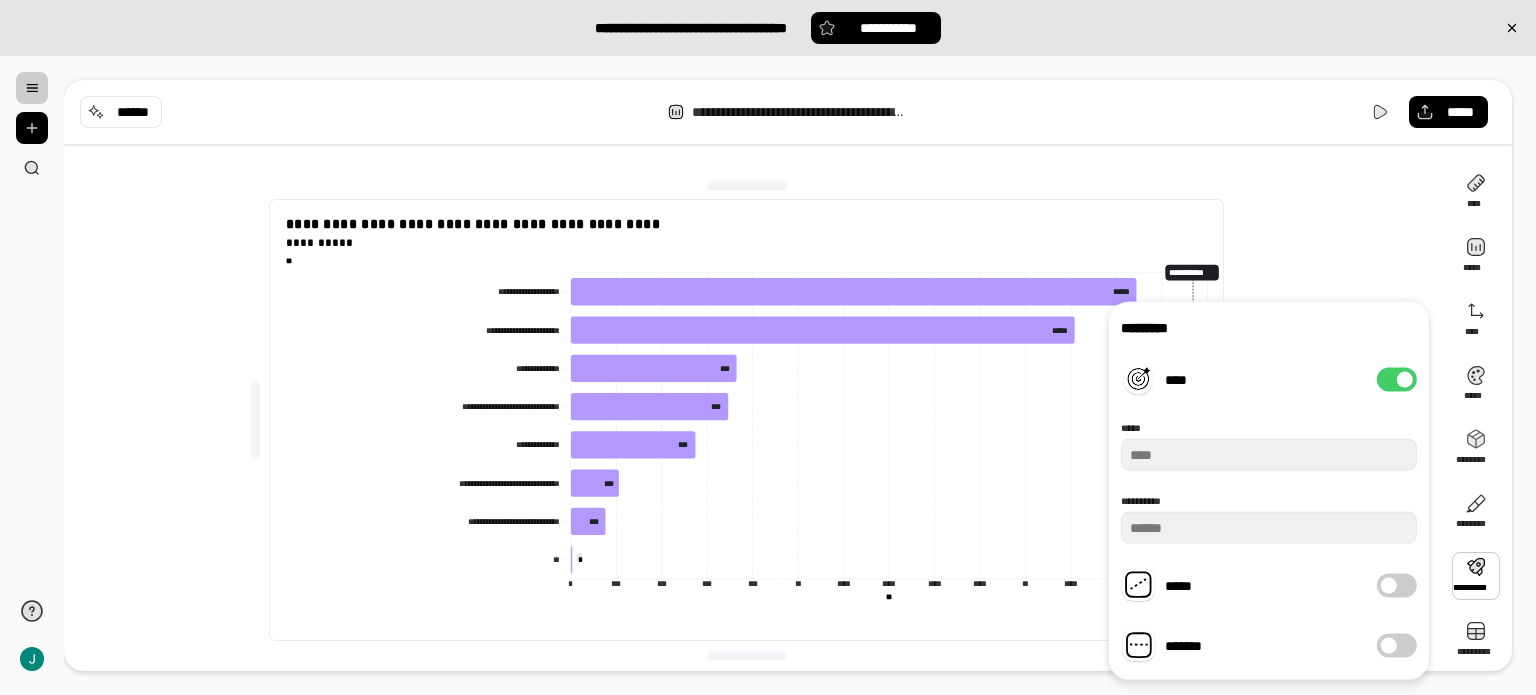 click on "****" at bounding box center [1397, 380] 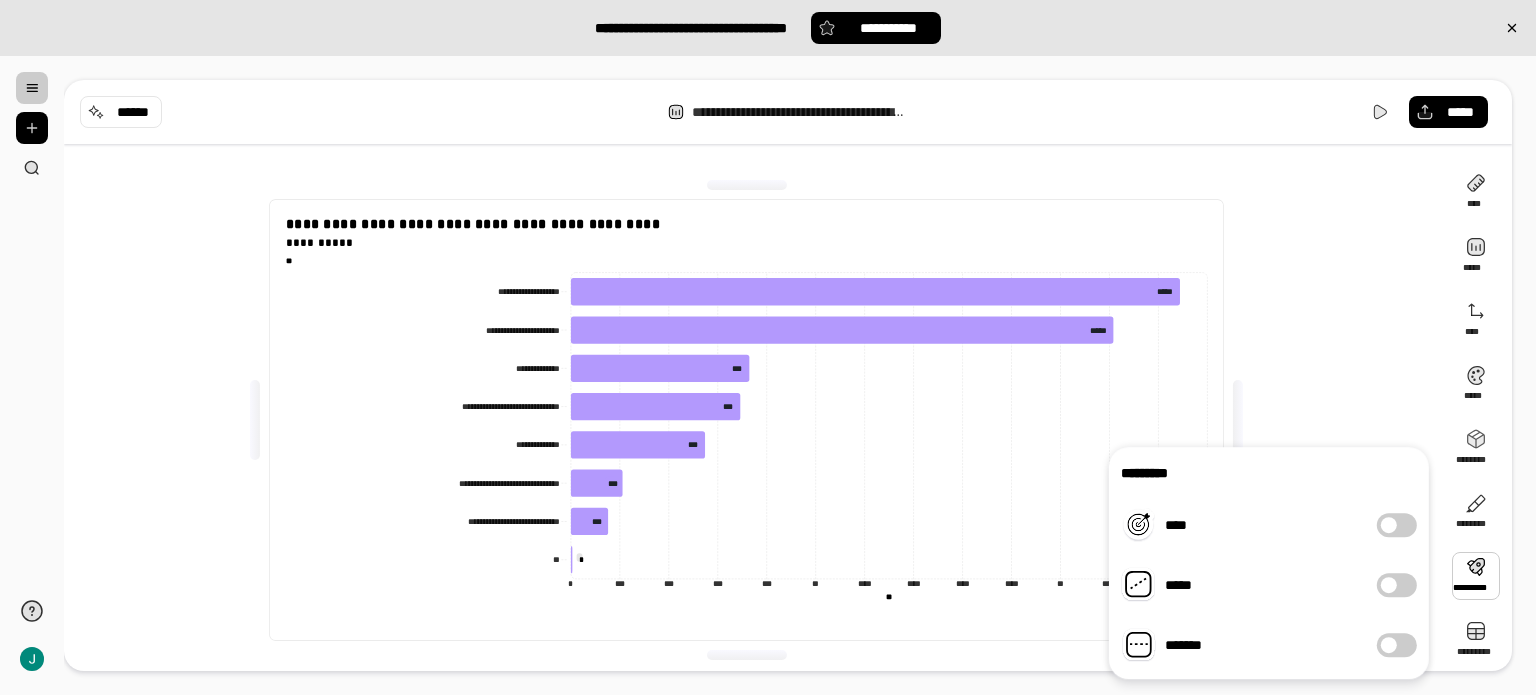 click on "*****" at bounding box center (1397, 585) 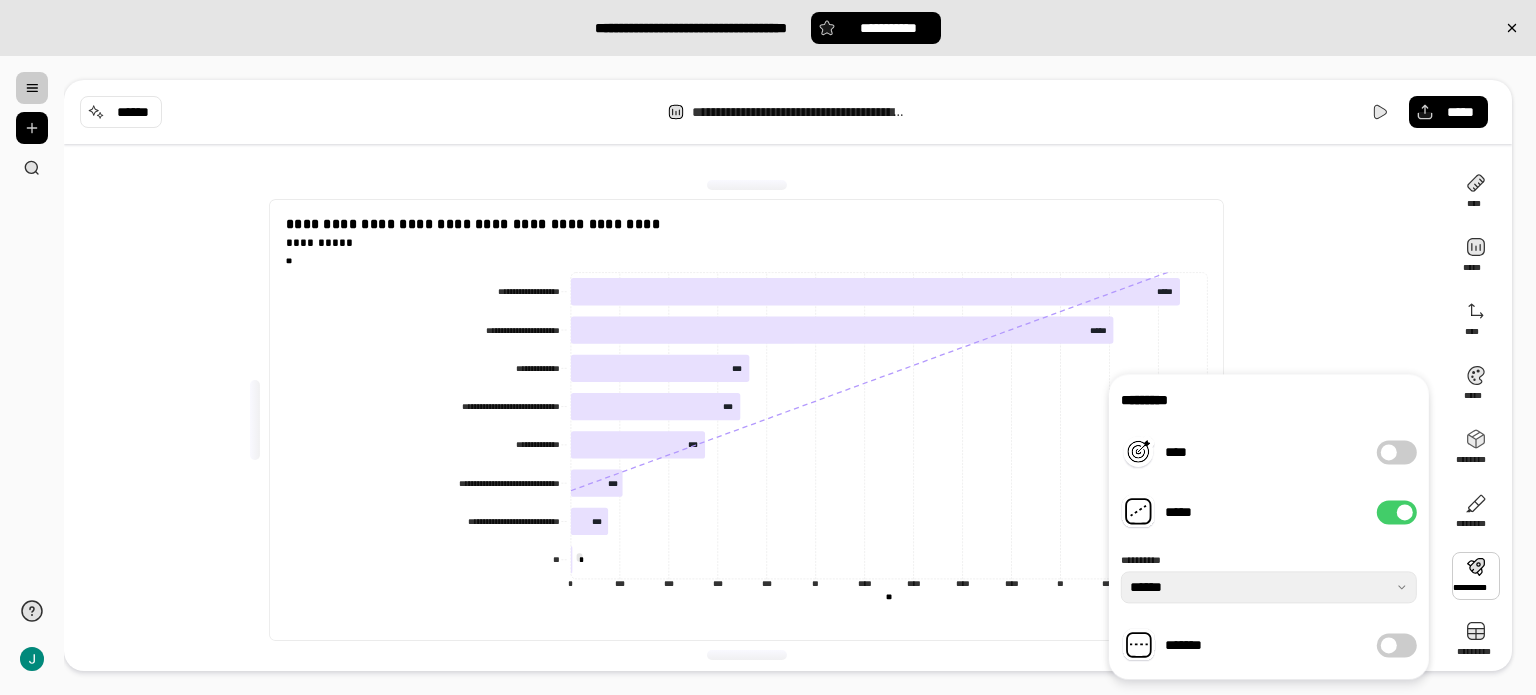click on "*****" at bounding box center [1397, 512] 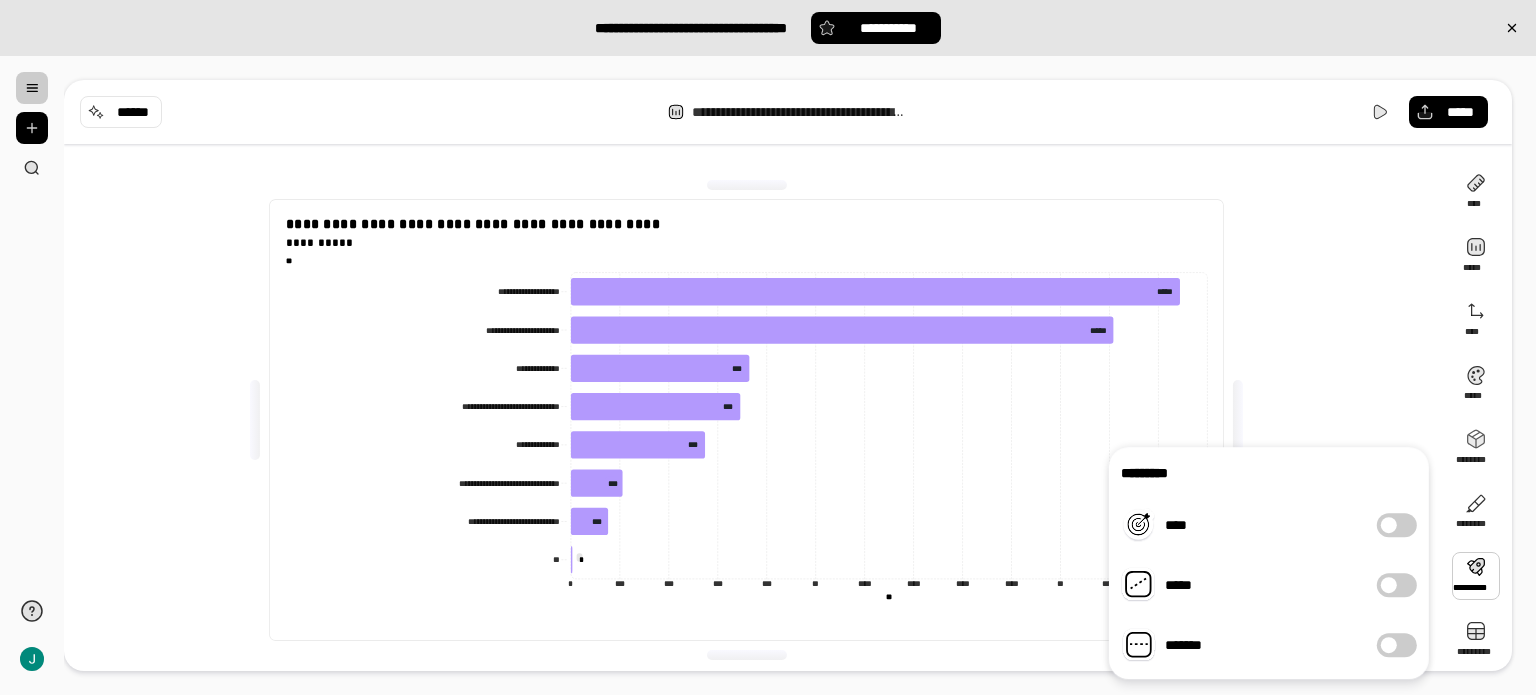click on "*******" at bounding box center (1397, 645) 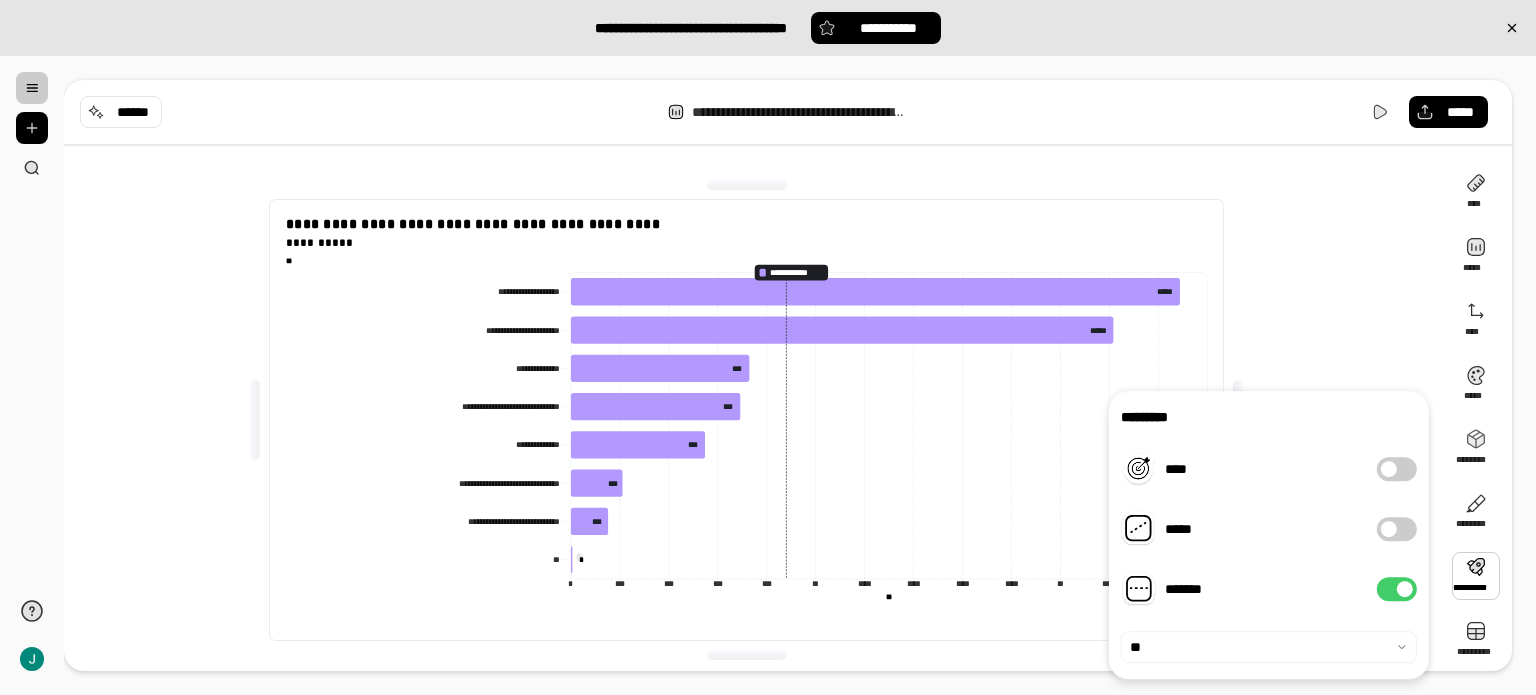 click at bounding box center (1269, 647) 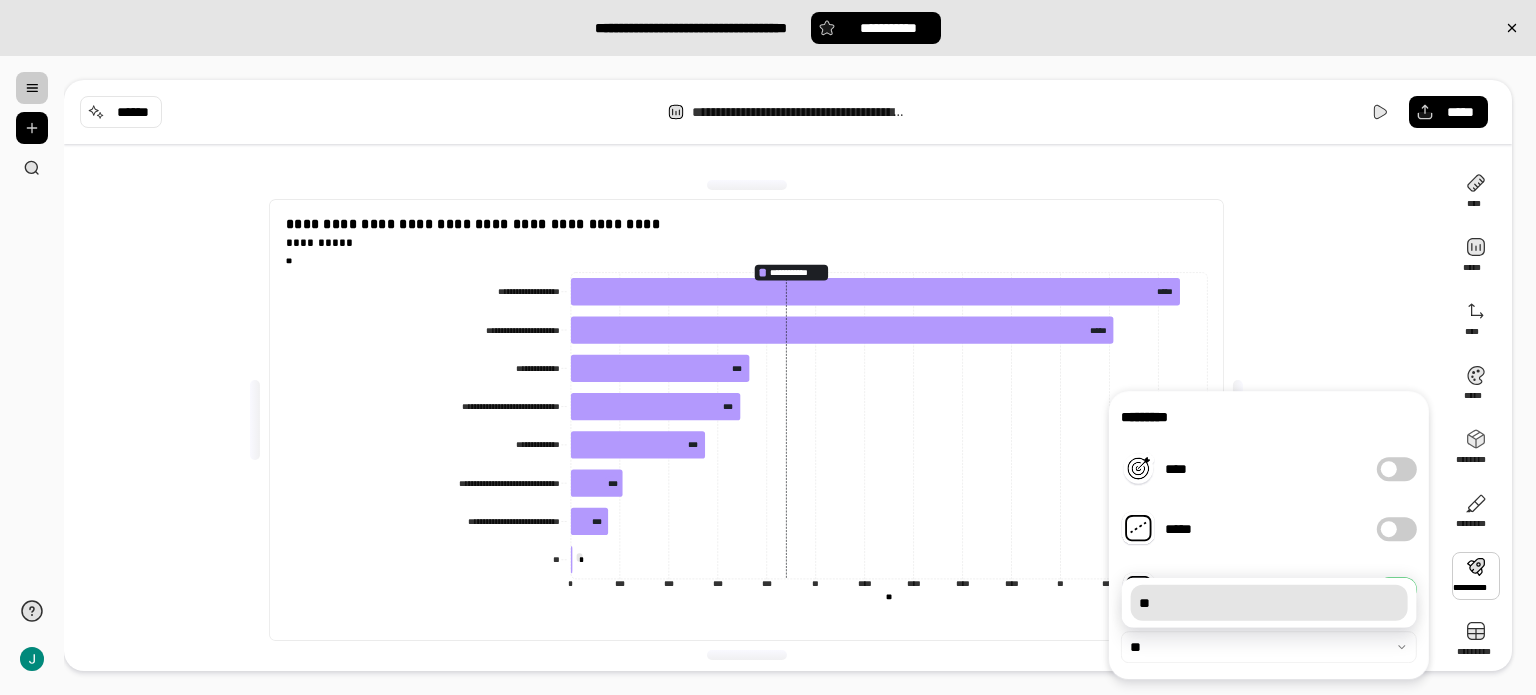 click at bounding box center [1269, 647] 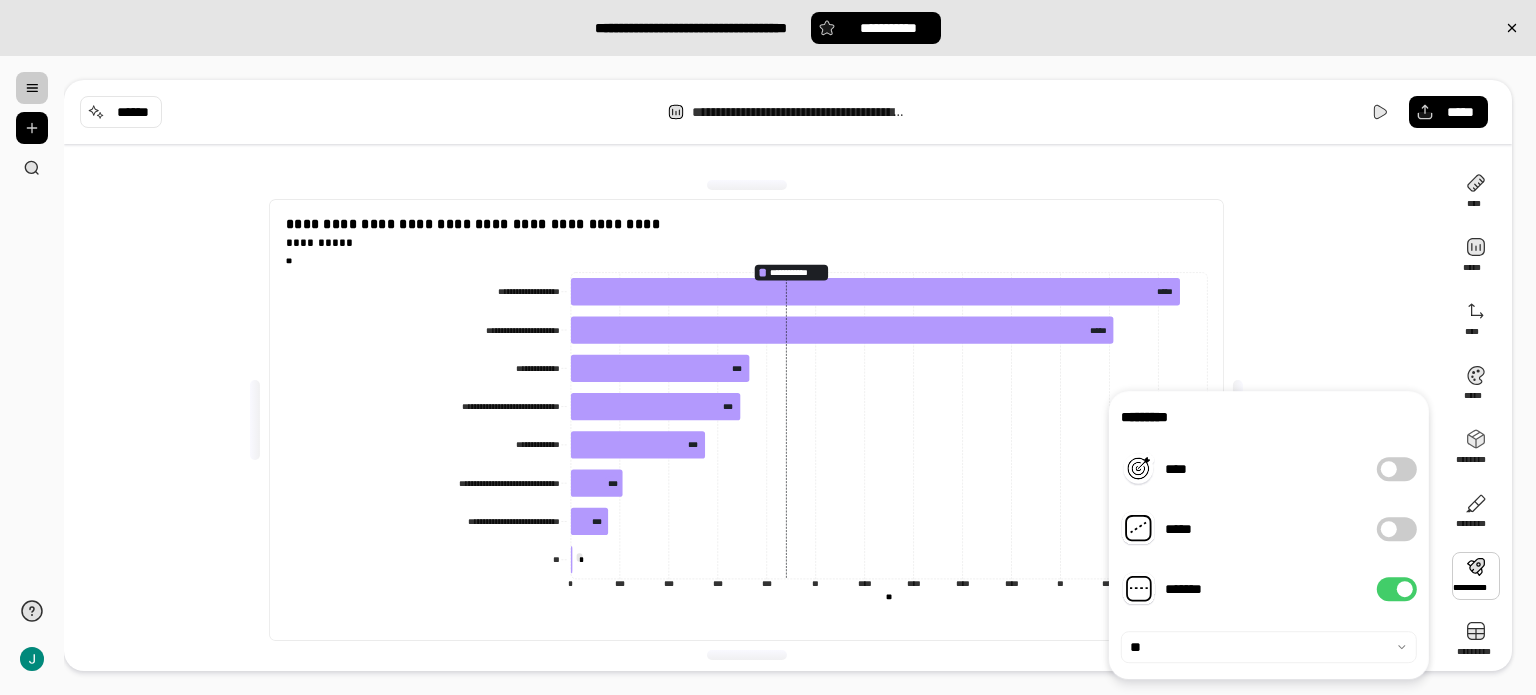click on "*******" at bounding box center (1397, 589) 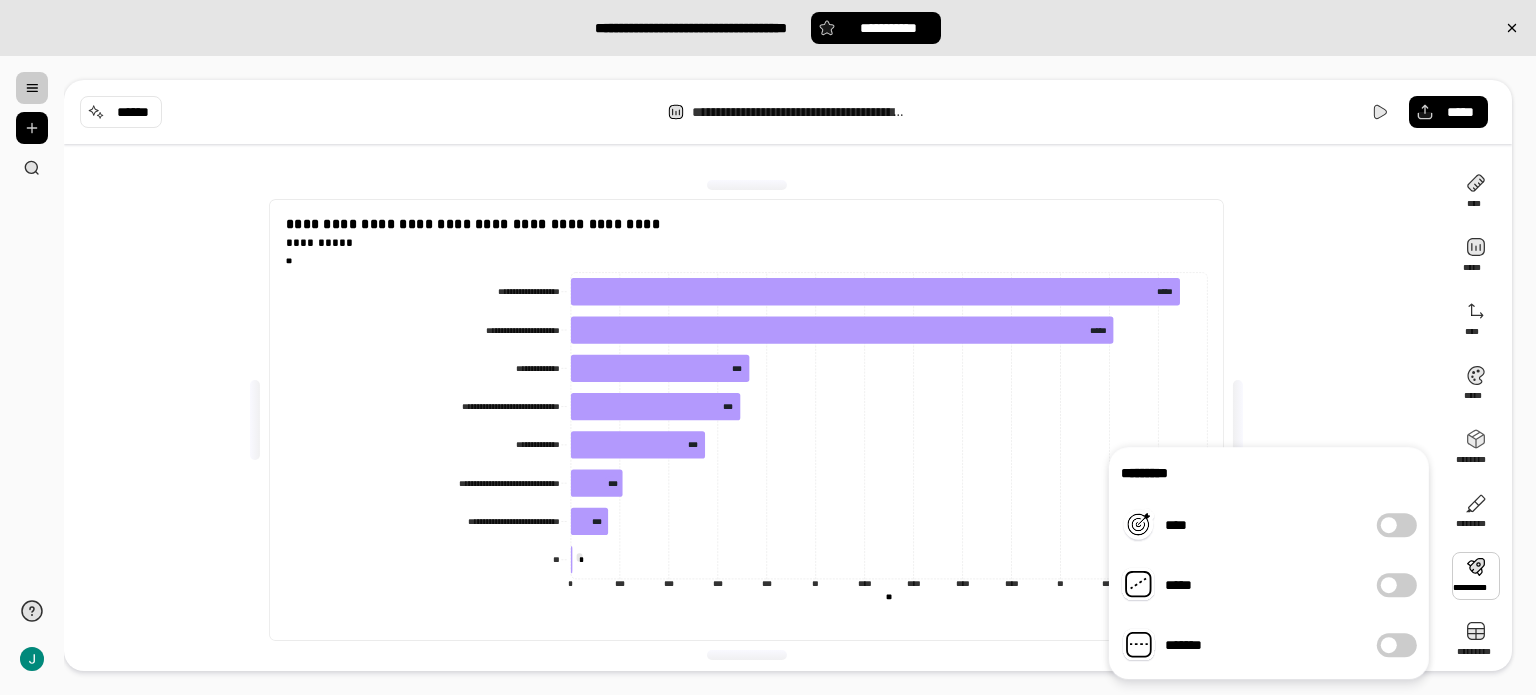 click on "**********" at bounding box center (754, 420) 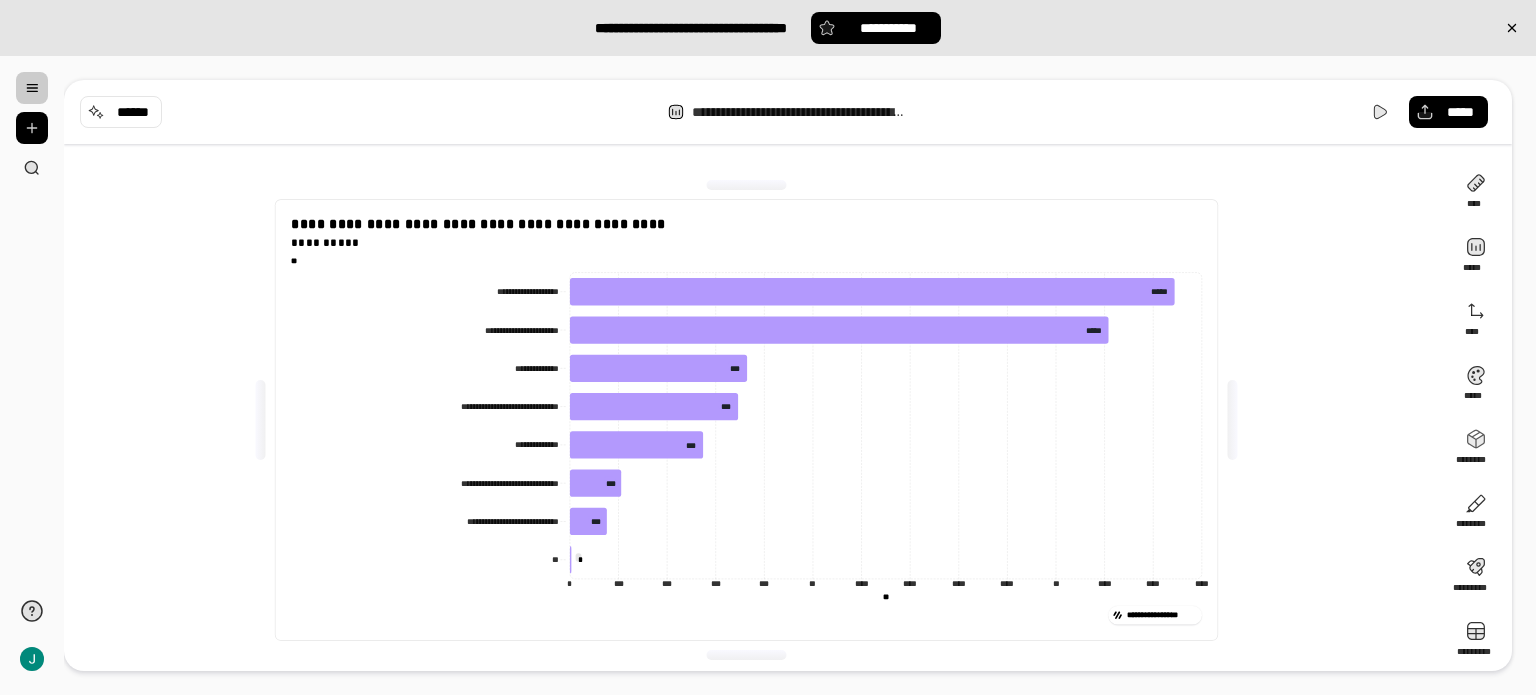 click at bounding box center [1233, 420] 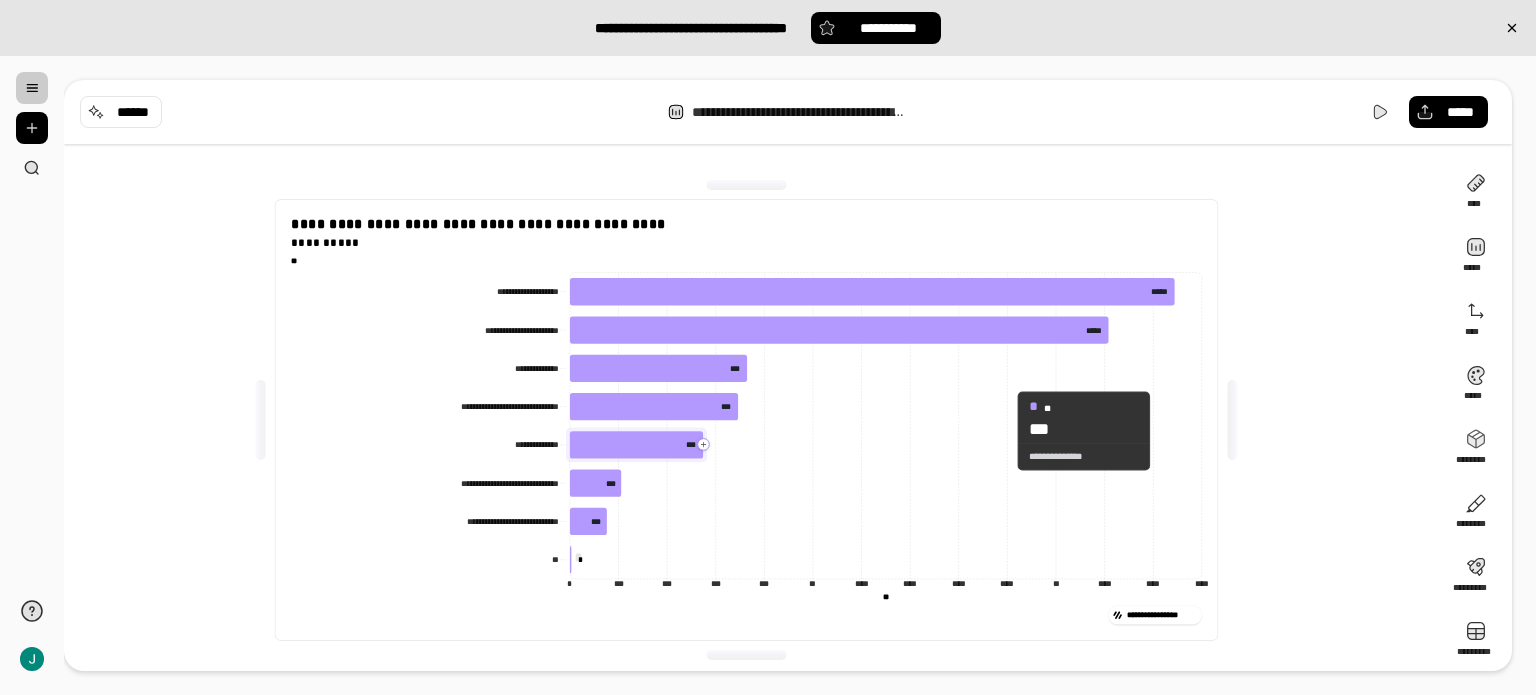 drag, startPoint x: 1164, startPoint y: 431, endPoint x: 1294, endPoint y: 495, distance: 144.89996 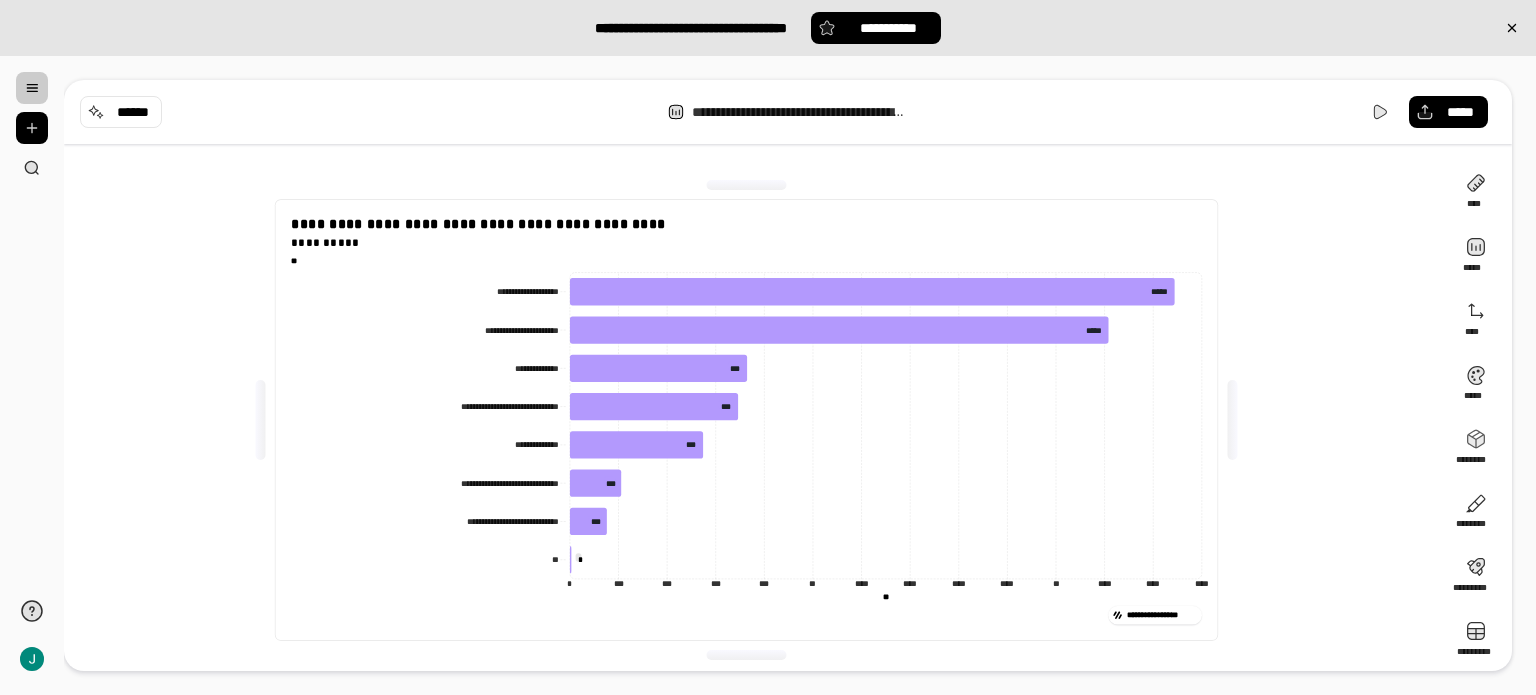 scroll, scrollTop: 0, scrollLeft: 0, axis: both 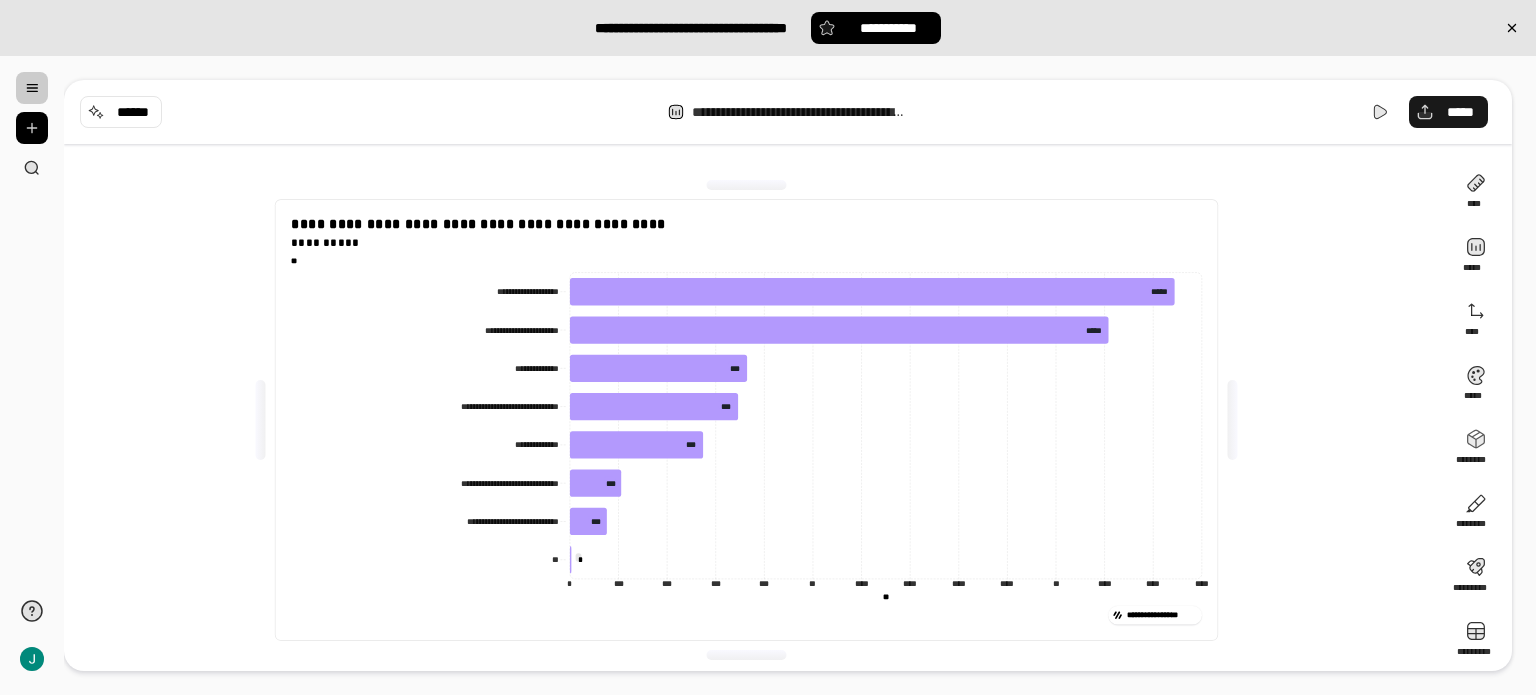 click on "*****" at bounding box center [1460, 112] 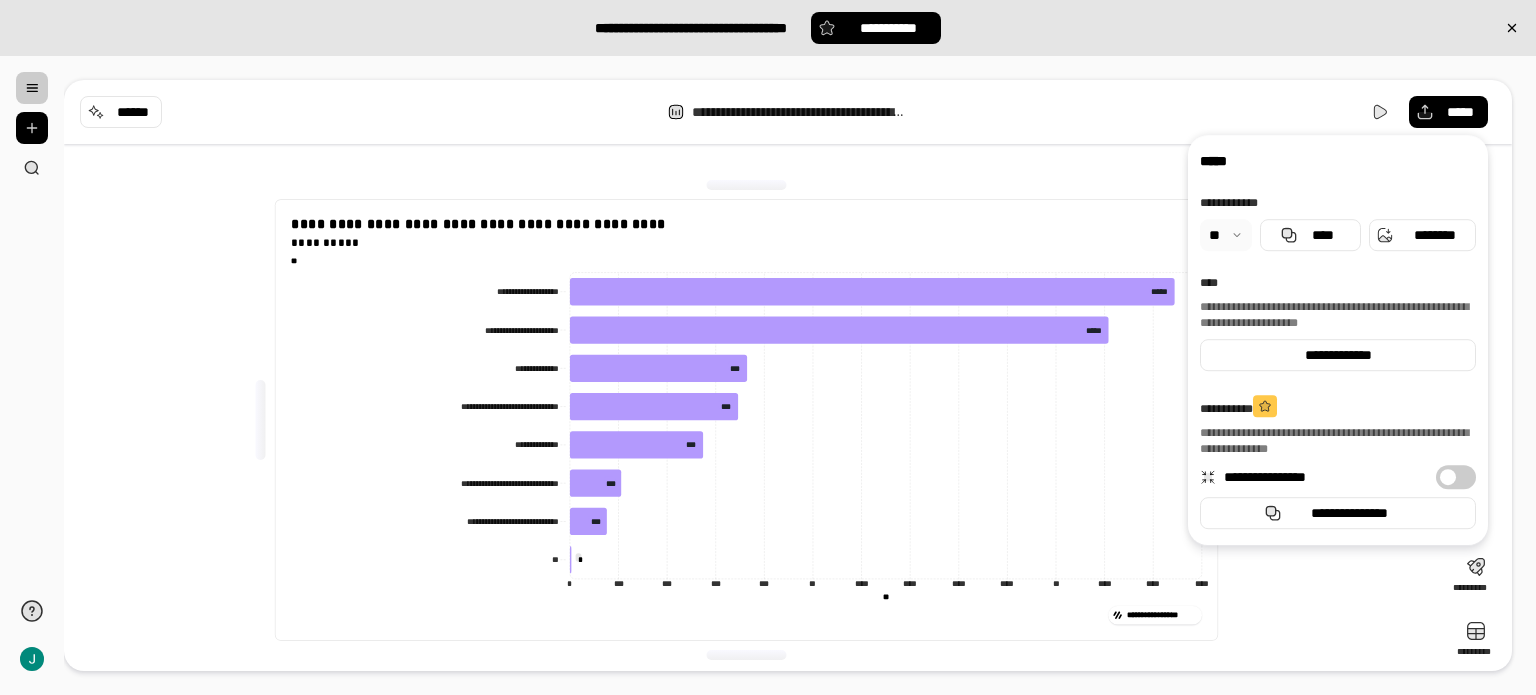 click at bounding box center (1226, 235) 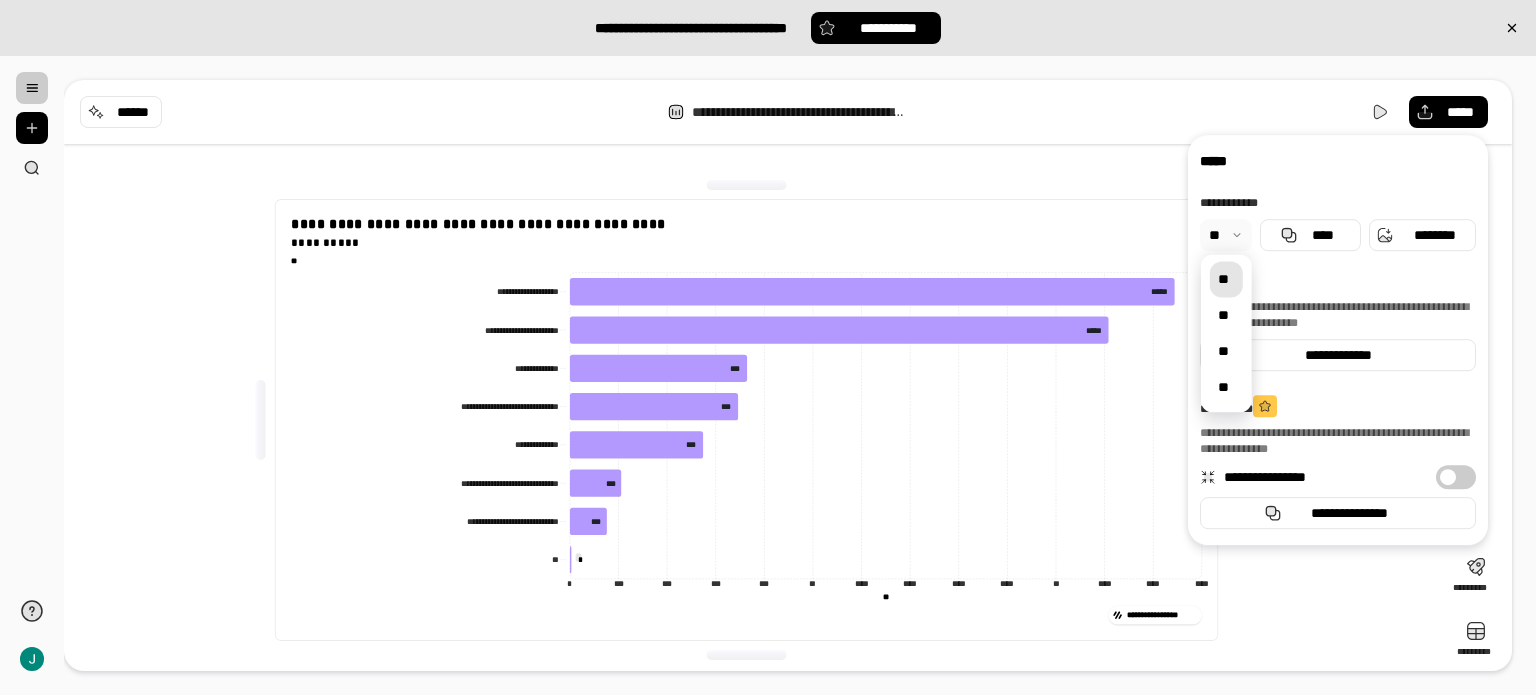 click at bounding box center (1226, 235) 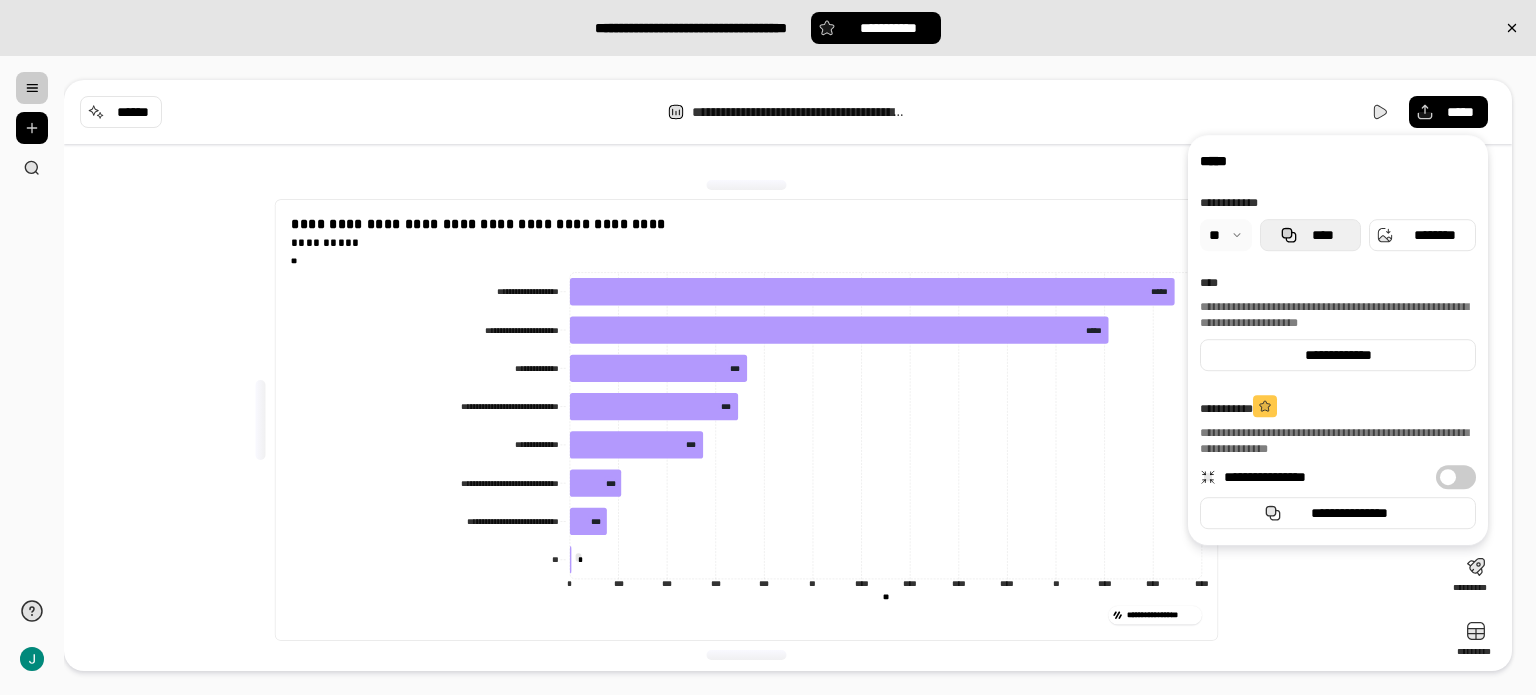 click on "****" at bounding box center [1310, 235] 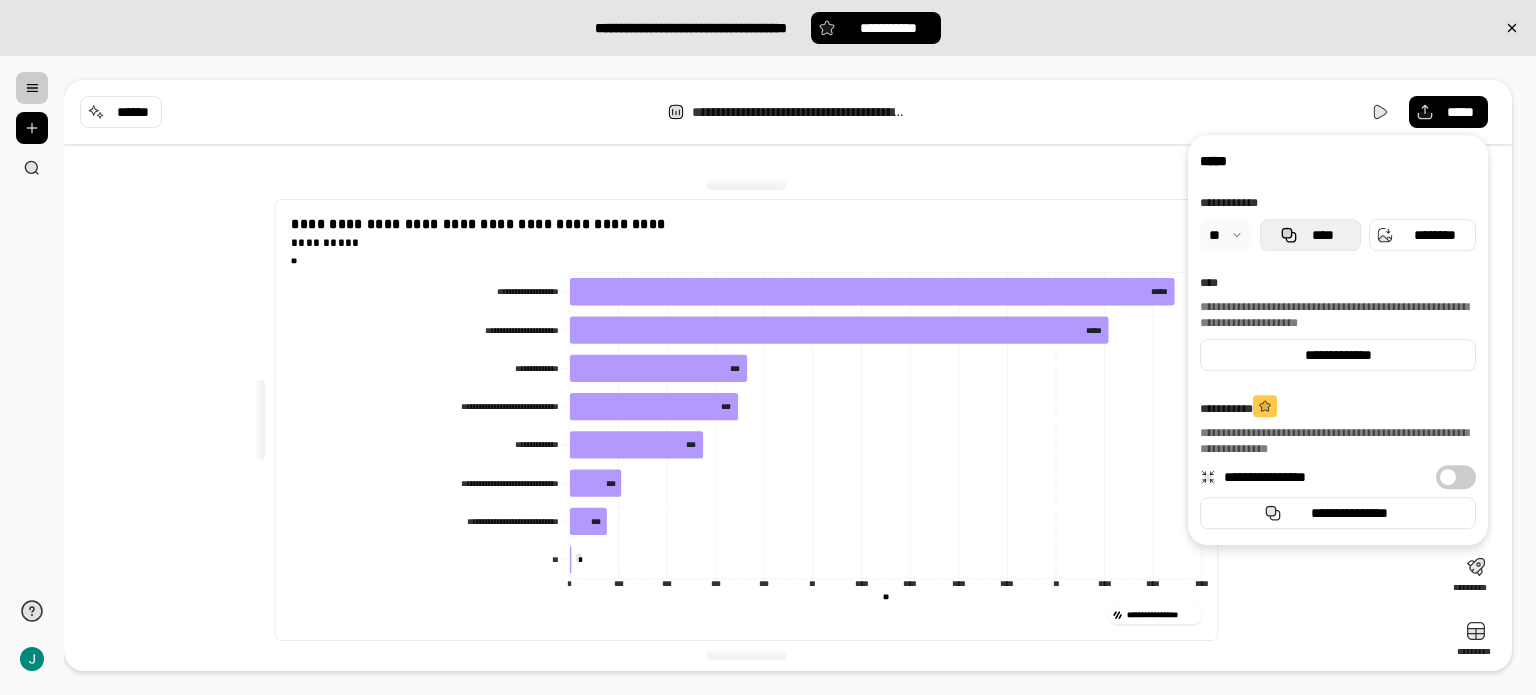 click on "****" at bounding box center (1322, 235) 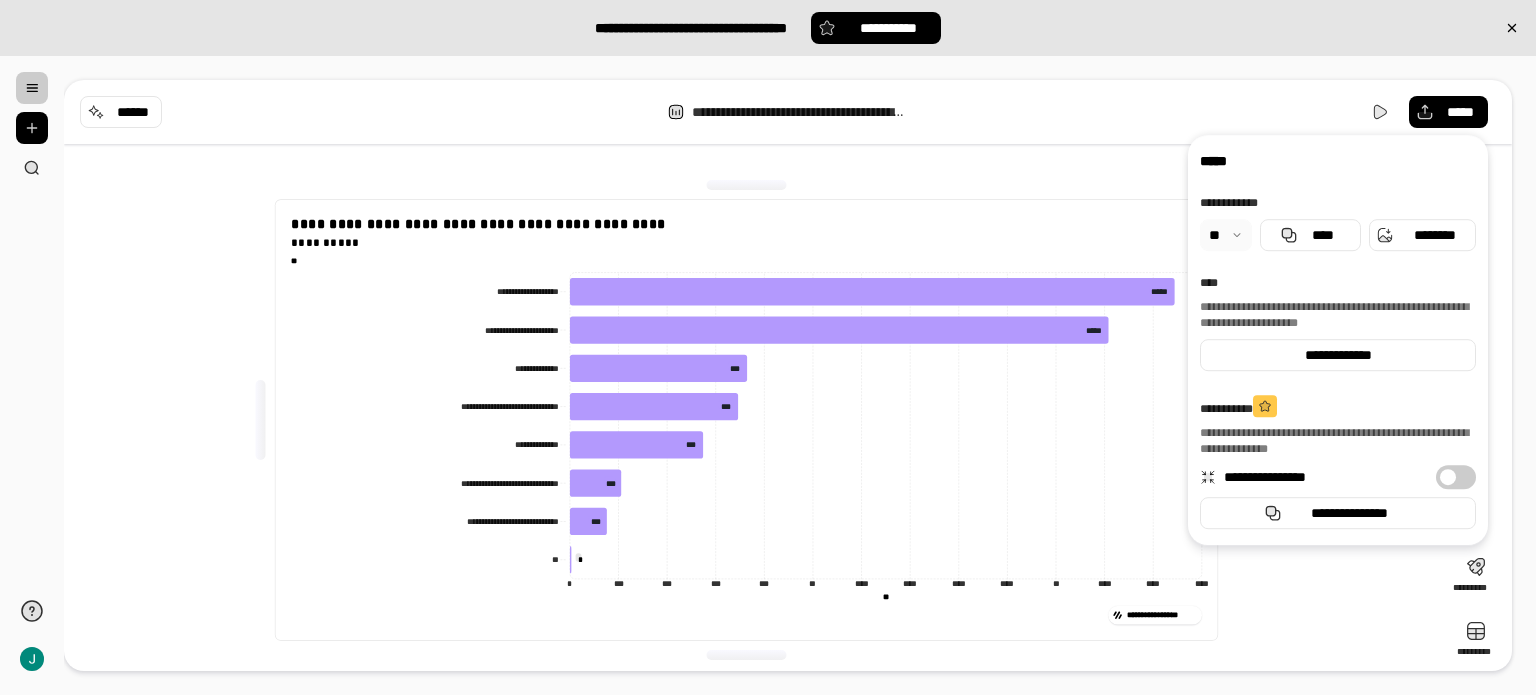 click on "**********" at bounding box center (788, 112) 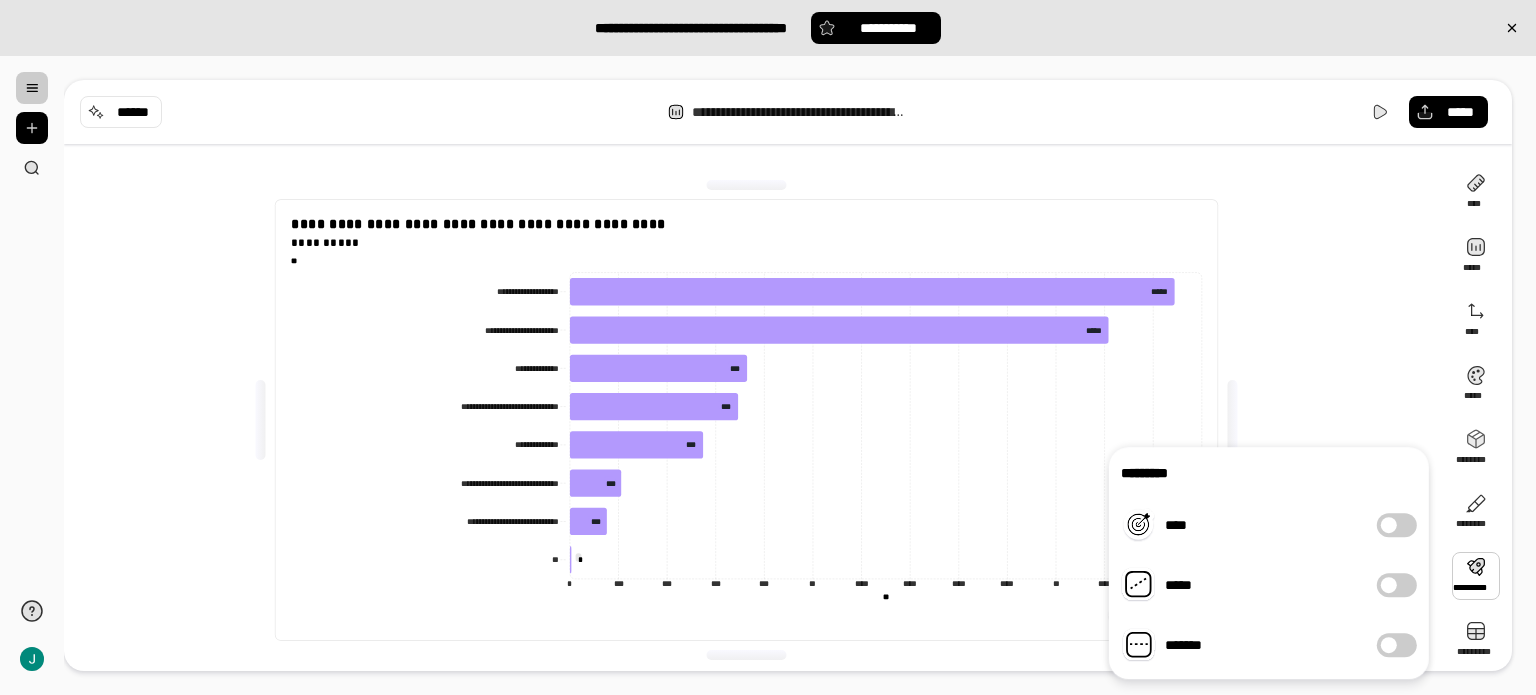 click at bounding box center [1476, 576] 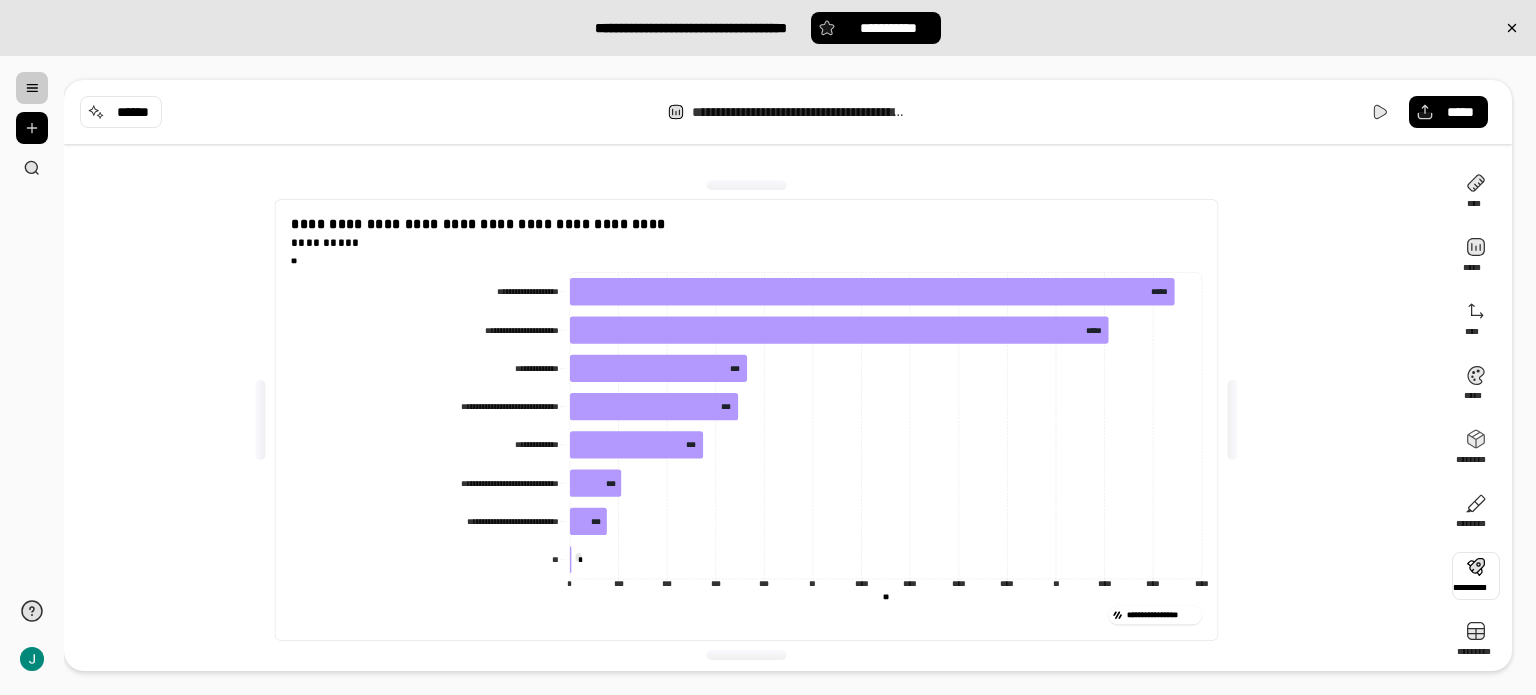 click at bounding box center (1476, 576) 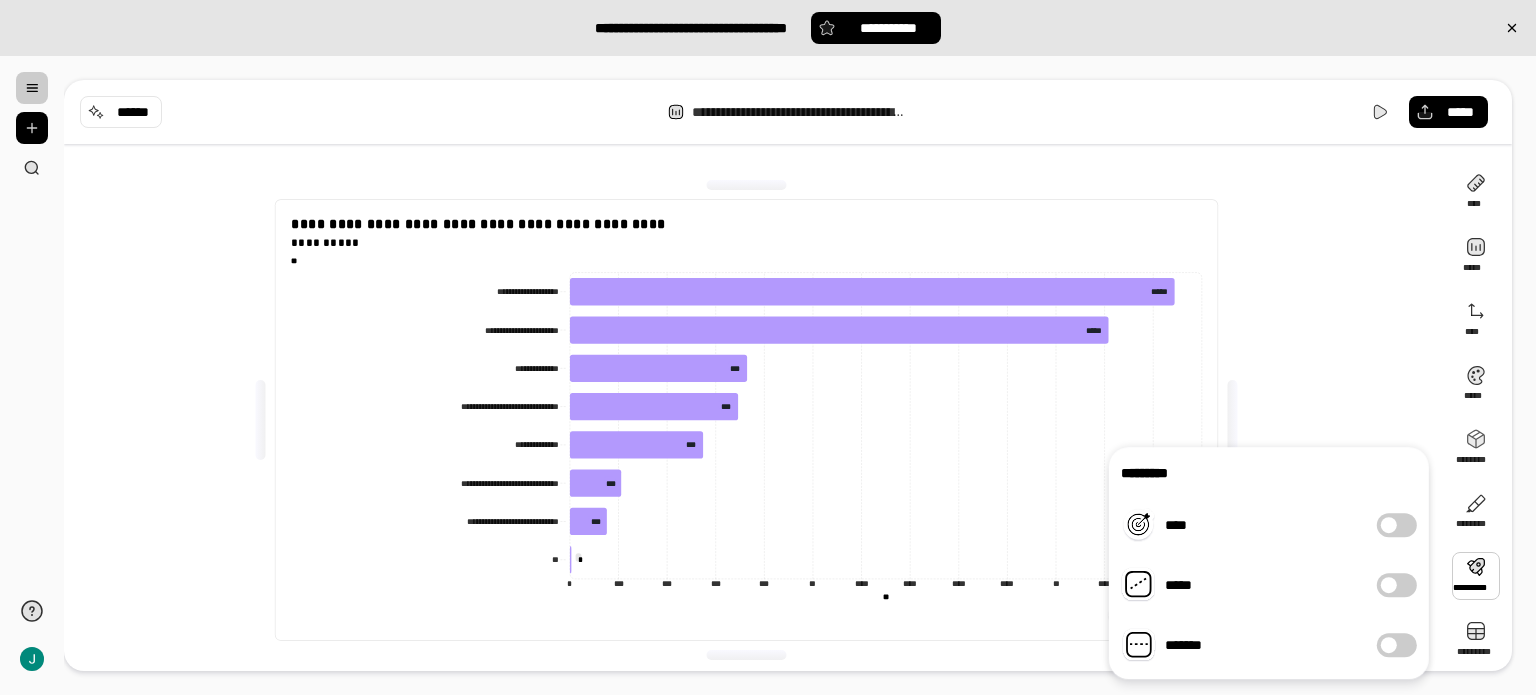 click on "*******" at bounding box center [1397, 645] 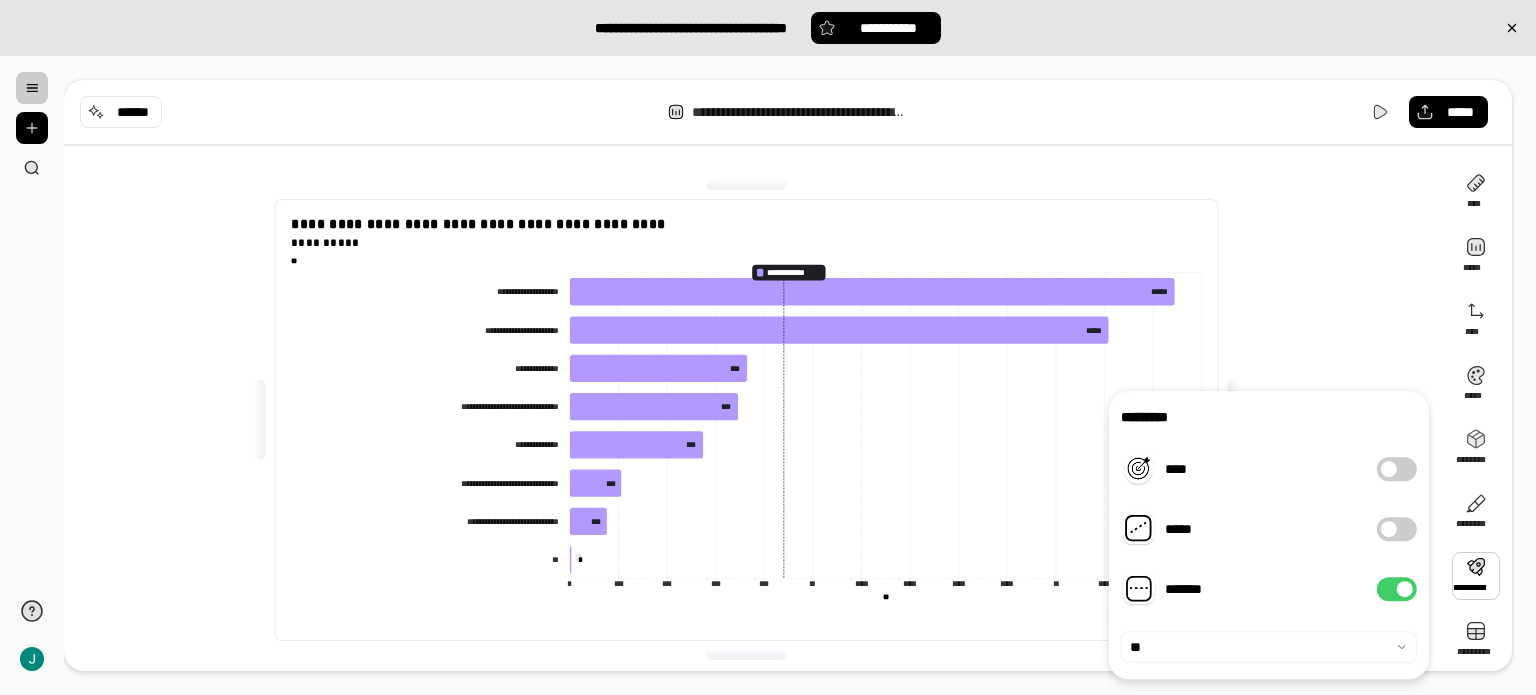 click on "*******" at bounding box center [1397, 589] 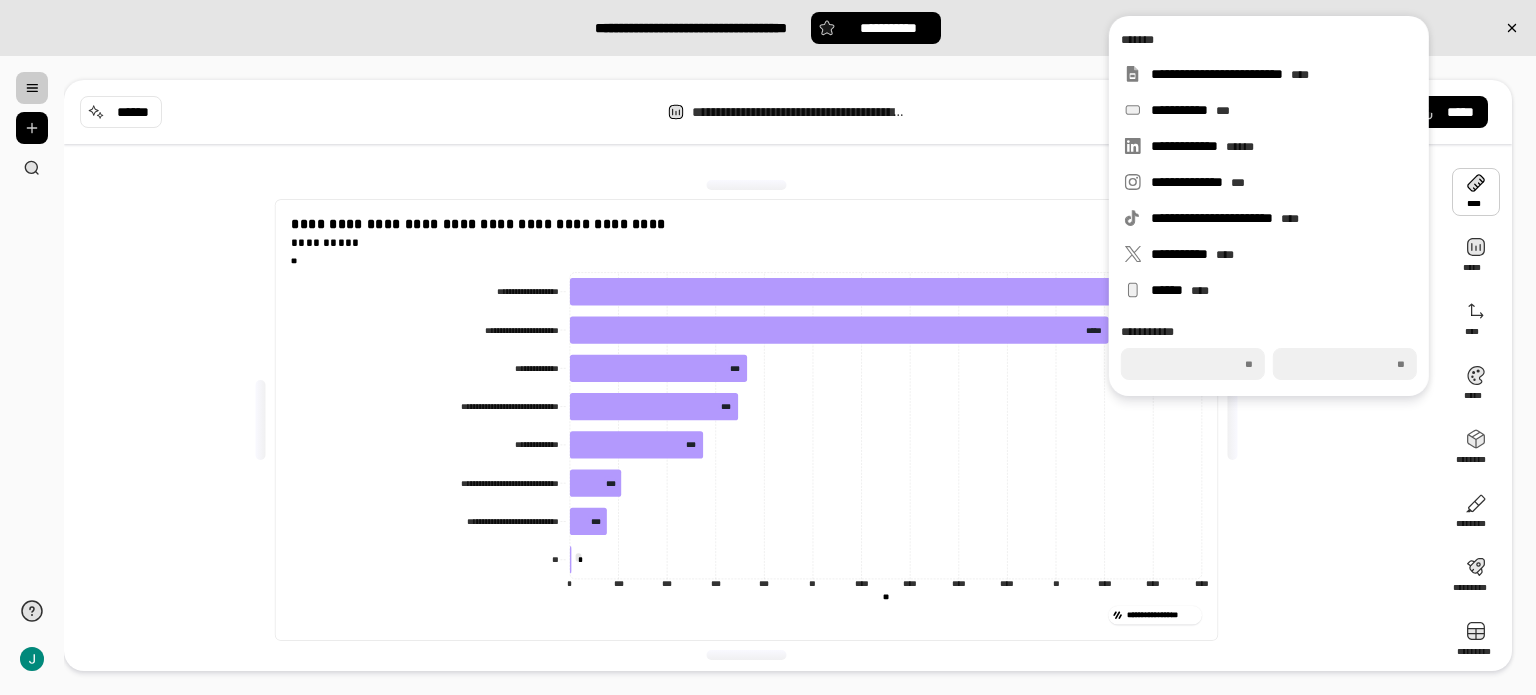 click on "**********" at bounding box center (768, 28) 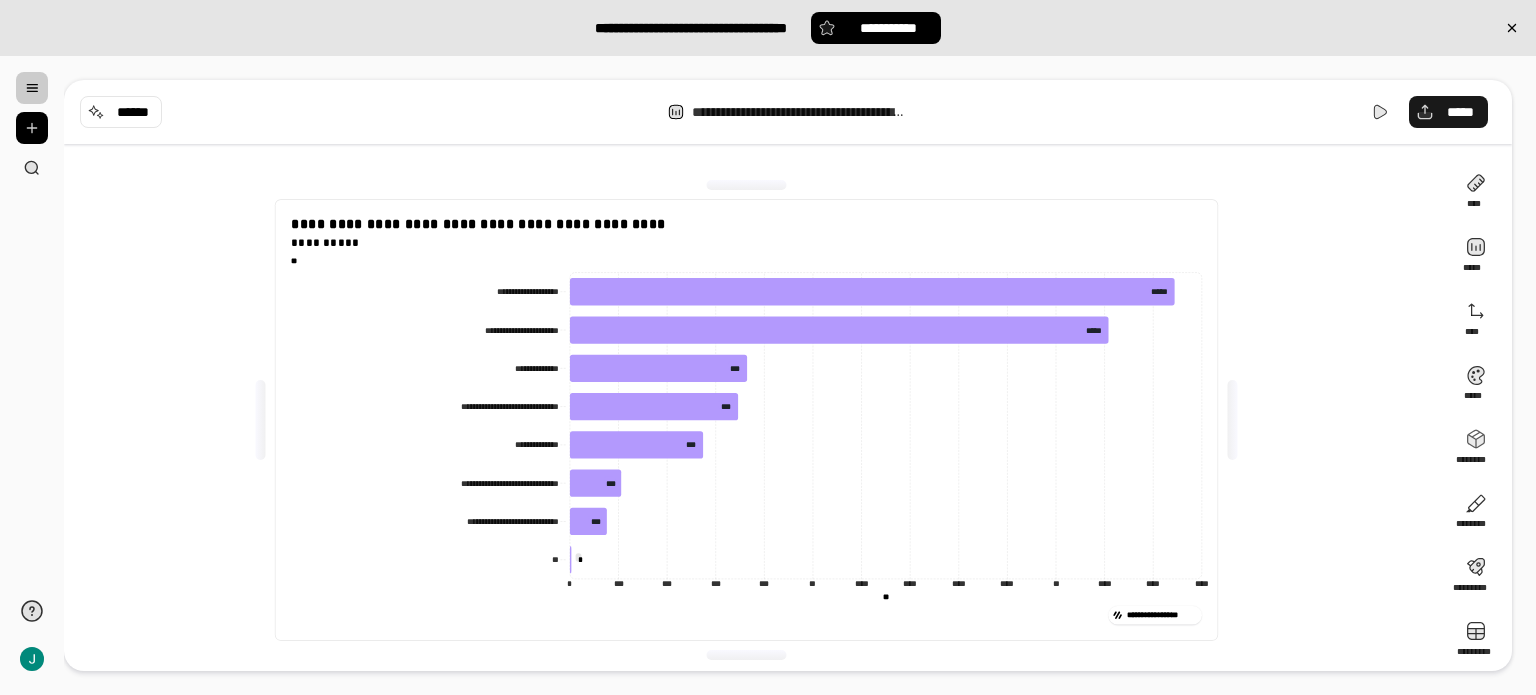 click on "*****" at bounding box center [1448, 112] 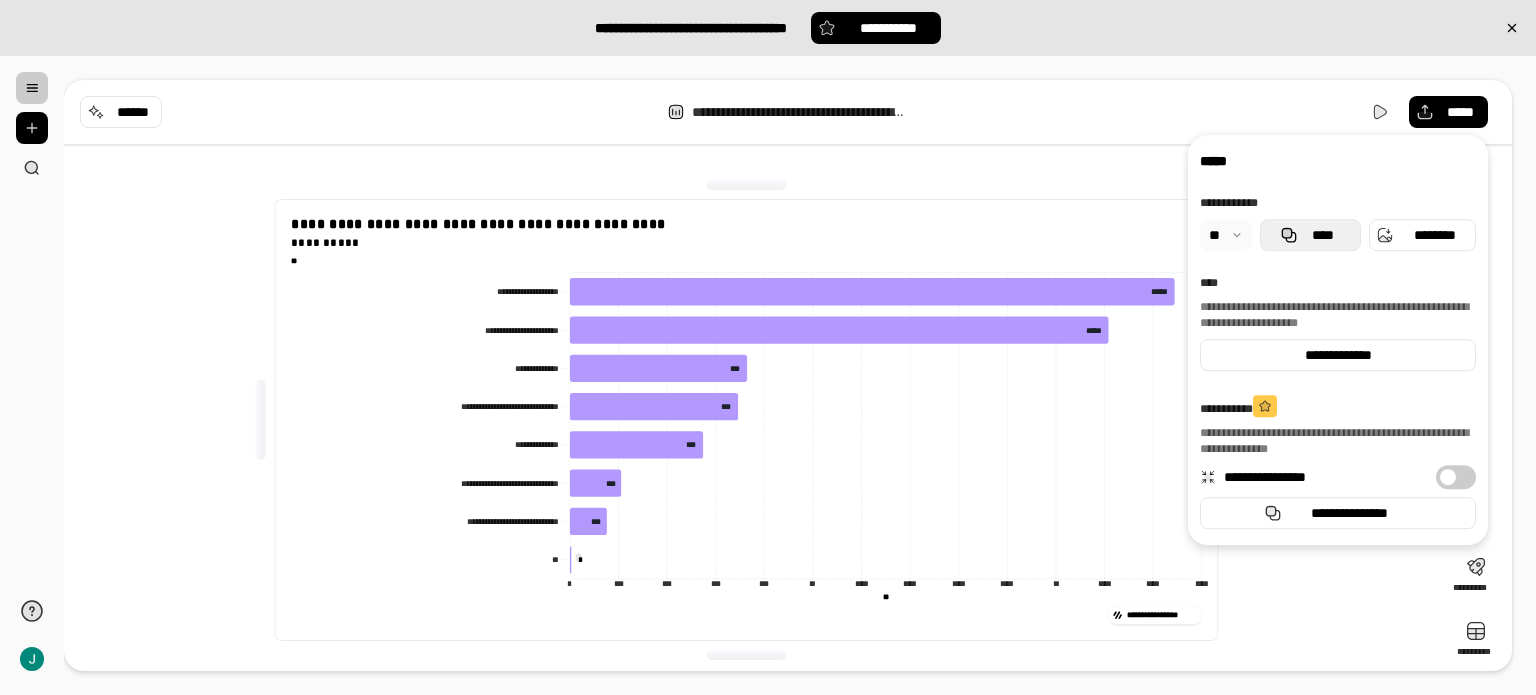 click on "****" at bounding box center (1322, 235) 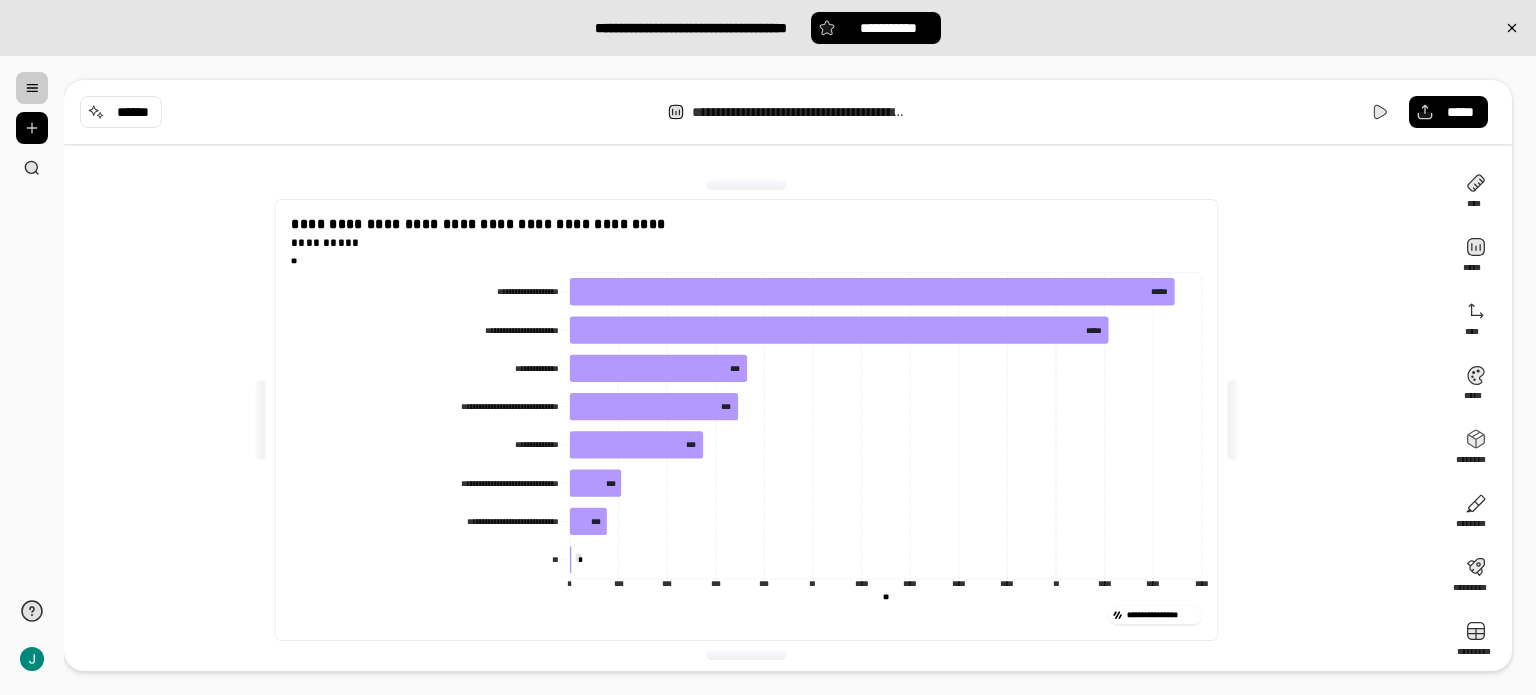 click on "**********" 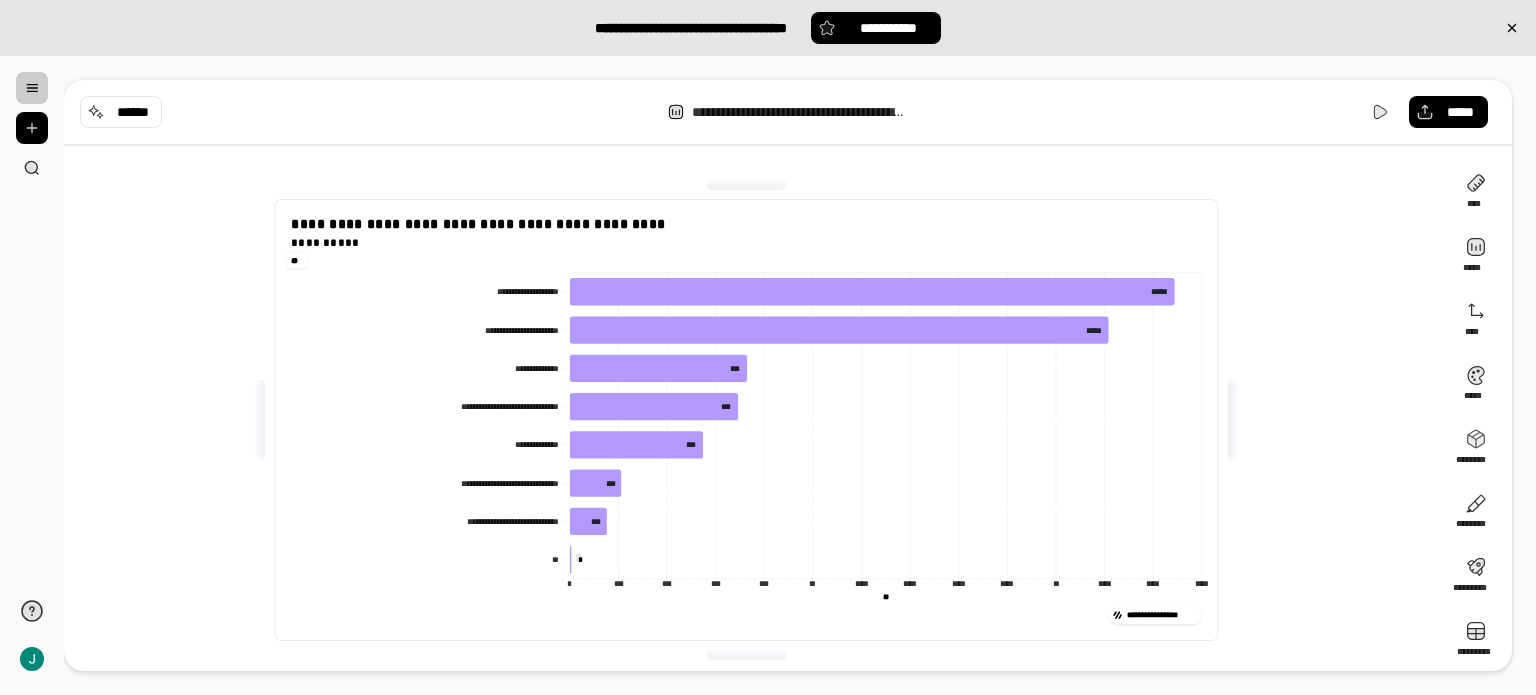 click on "**" at bounding box center (297, 260) 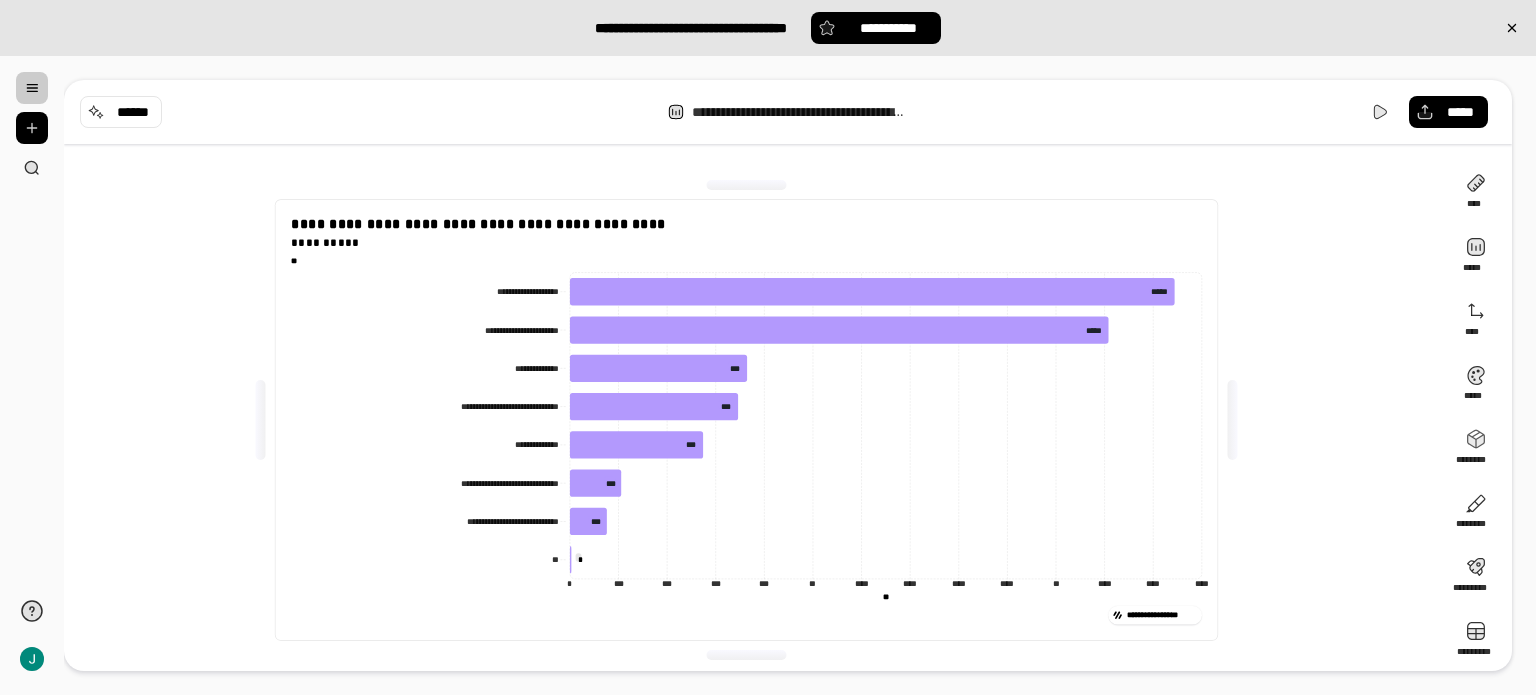 click on "** **" 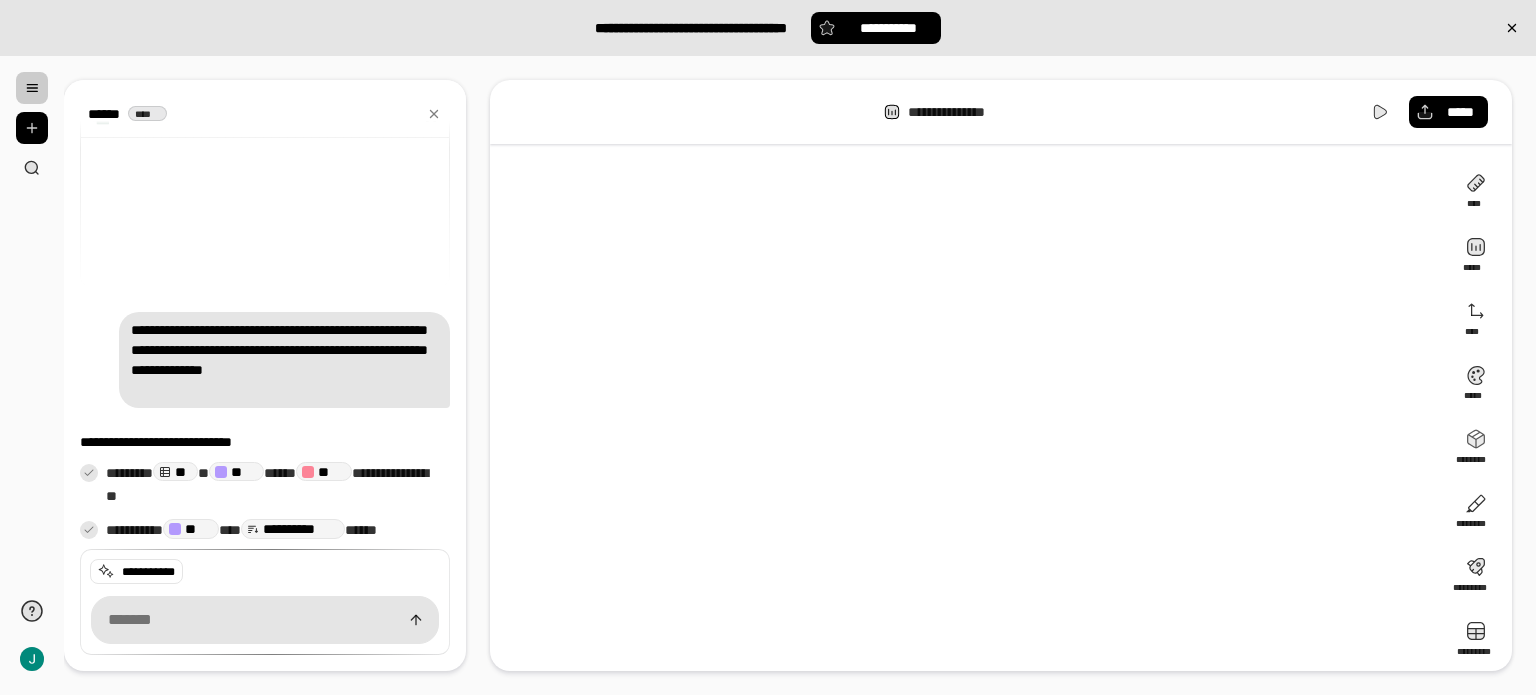 scroll, scrollTop: 292, scrollLeft: 0, axis: vertical 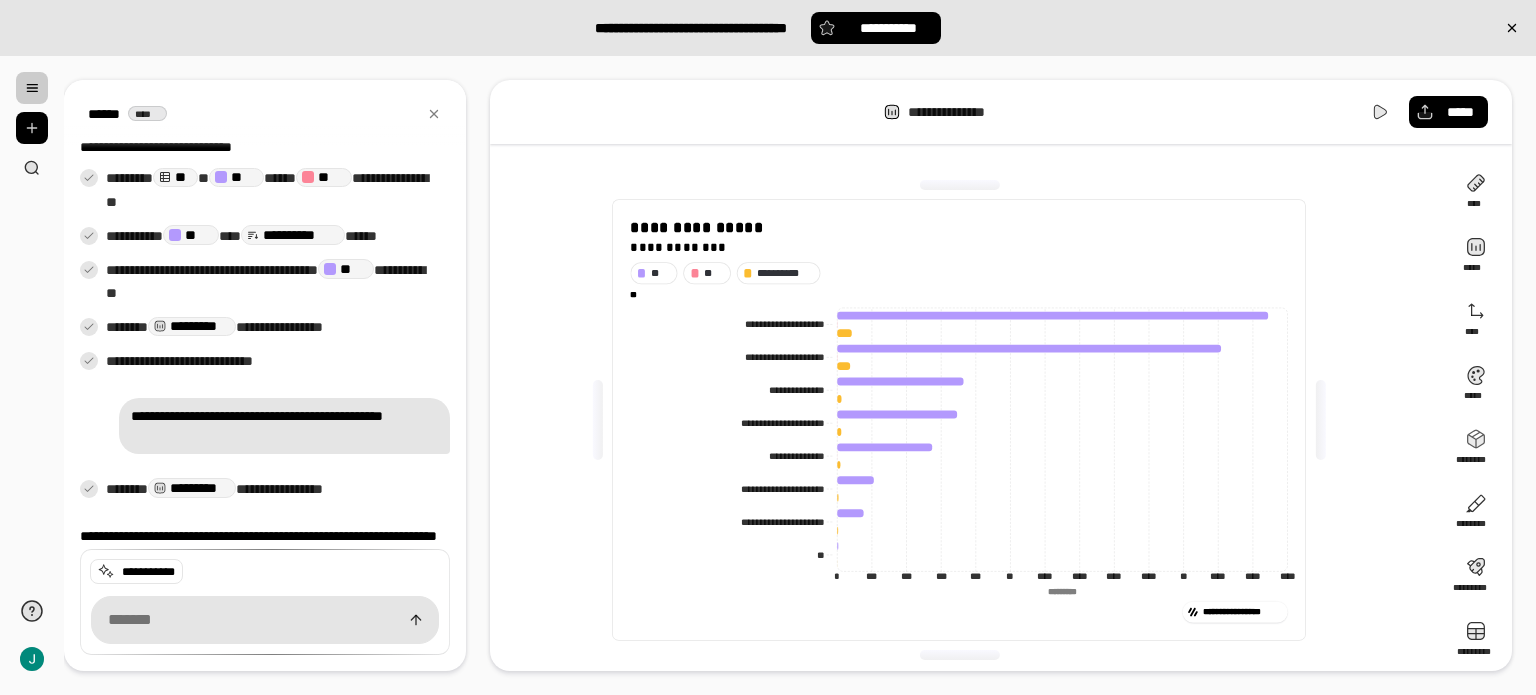 click on "**********" 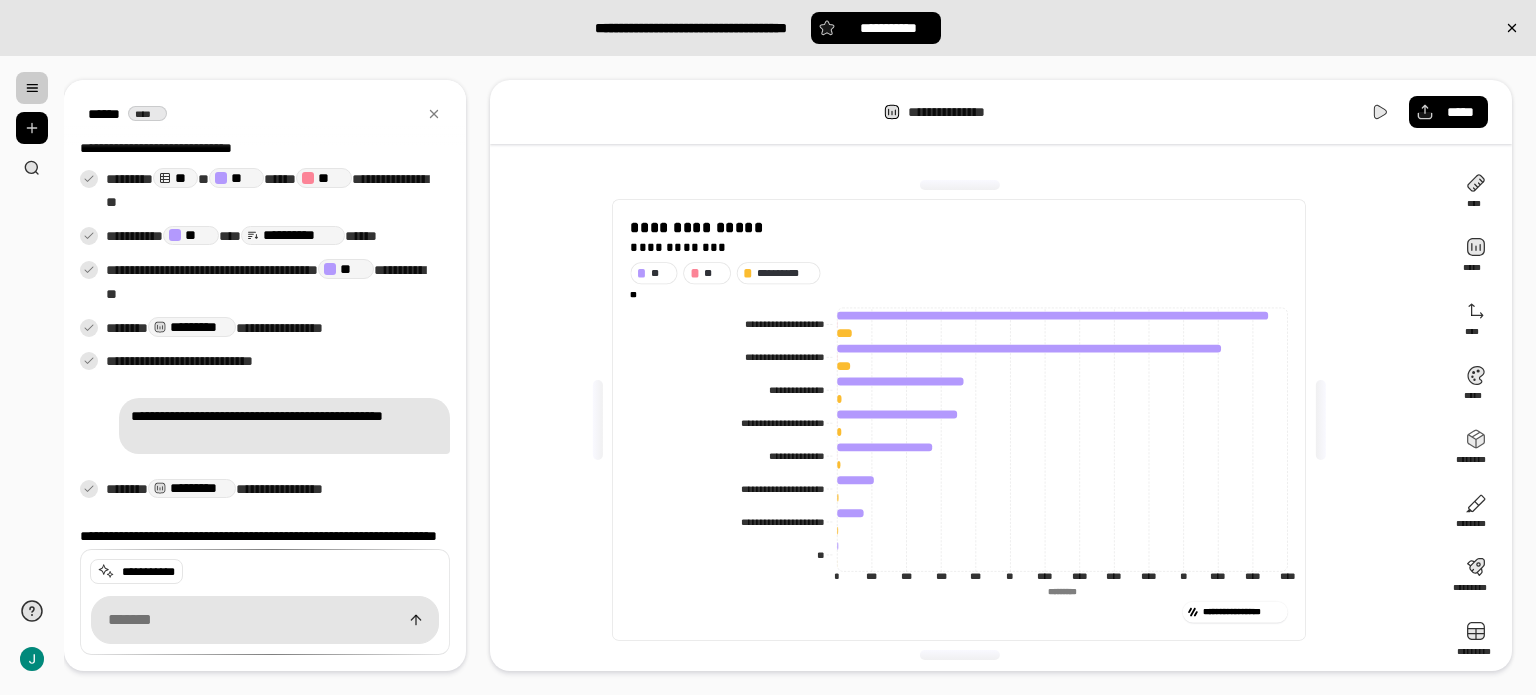 click on "** **" 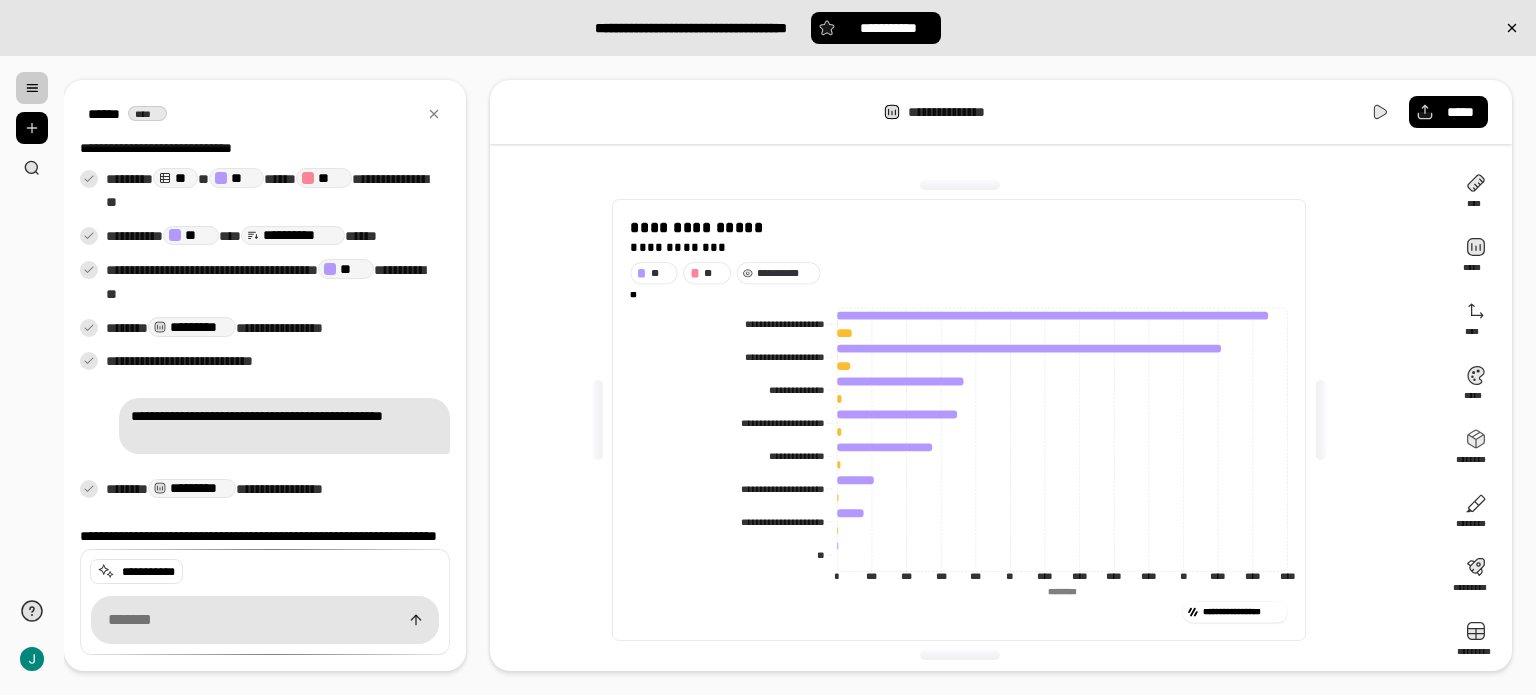 click on "**********" at bounding box center (786, 273) 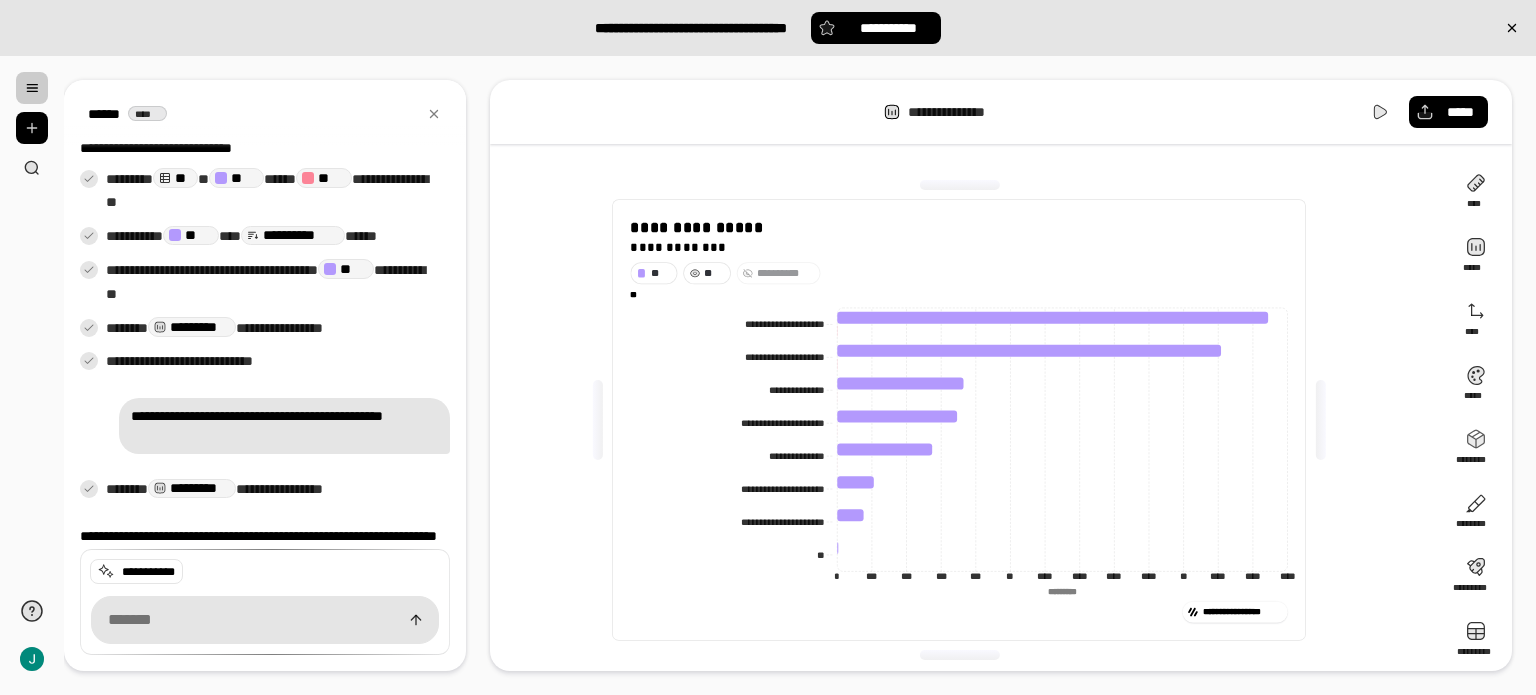 click on "**" at bounding box center [714, 273] 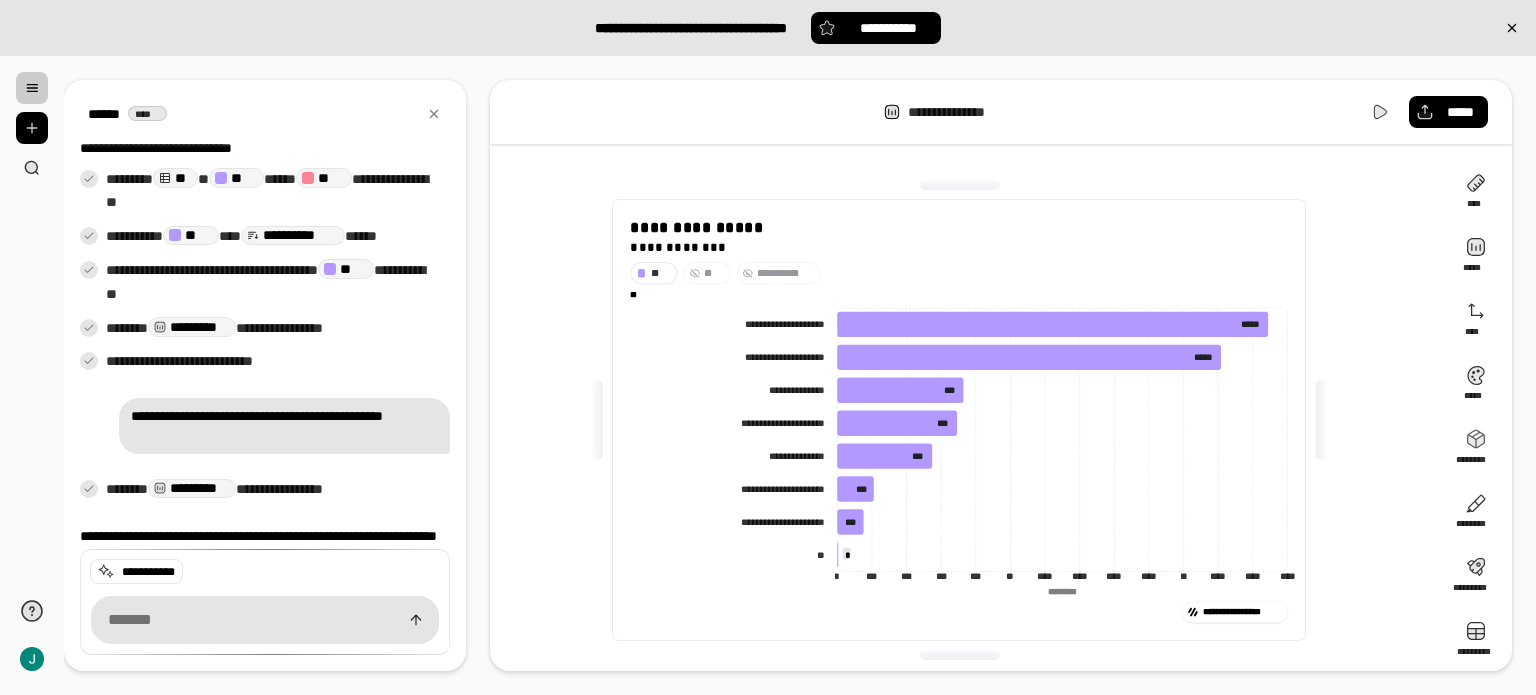 drag, startPoint x: 636, startPoint y: 299, endPoint x: 624, endPoint y: 299, distance: 12 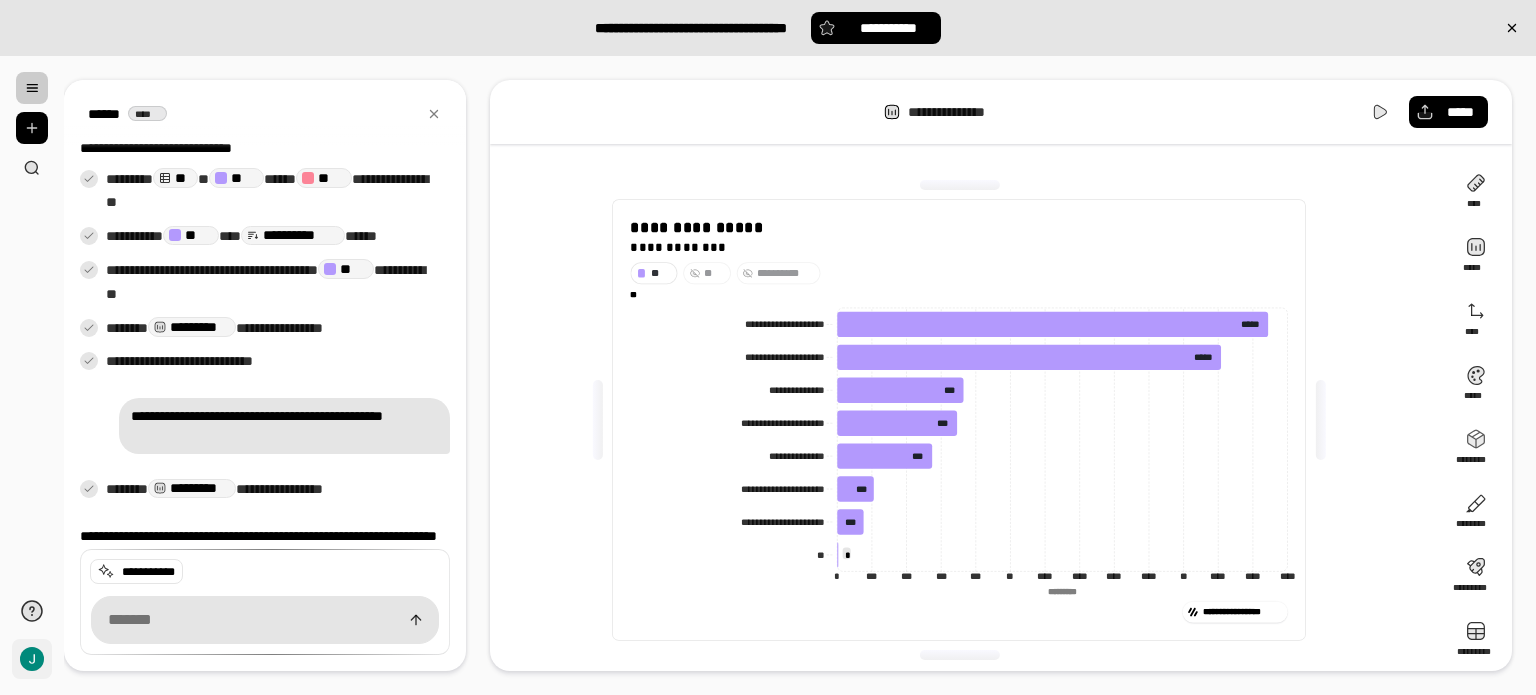 click on "**" at bounding box center [32, 659] 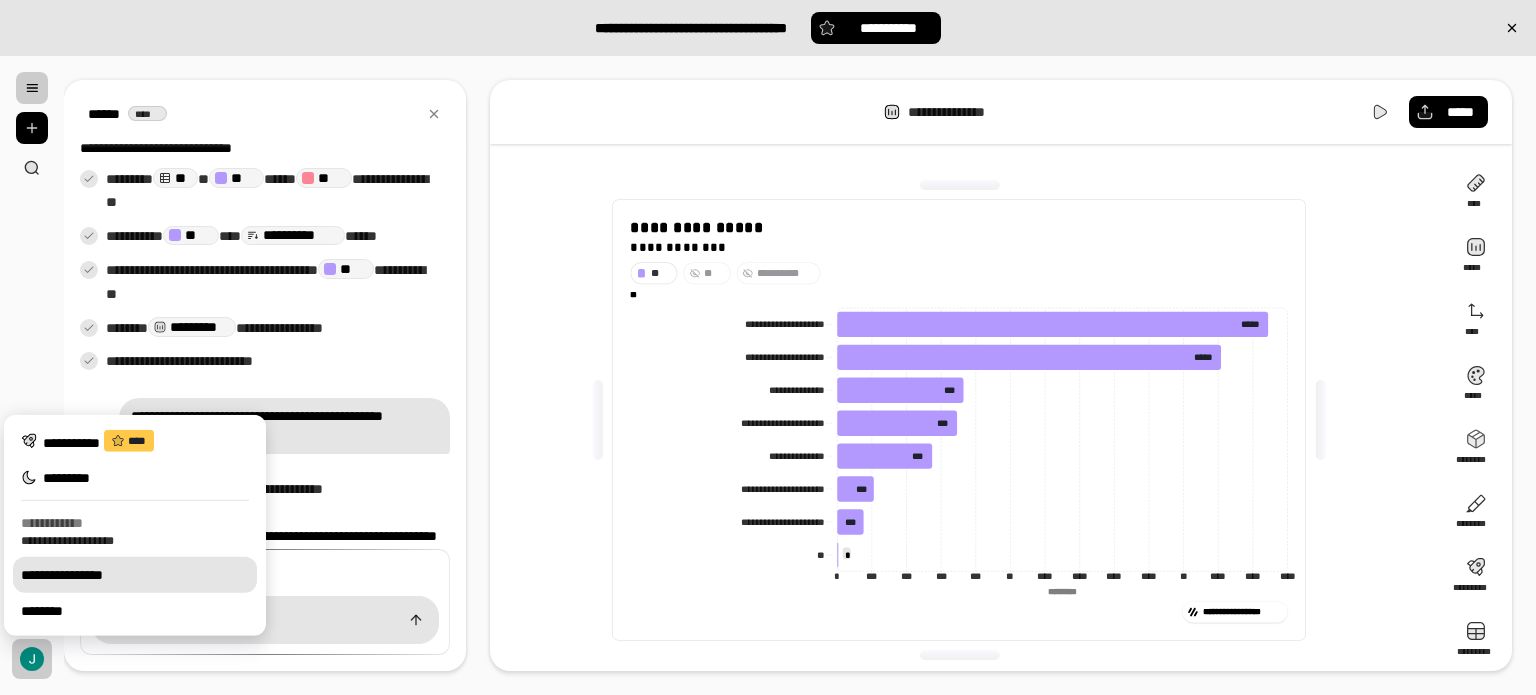 click on "**********" at bounding box center (135, 575) 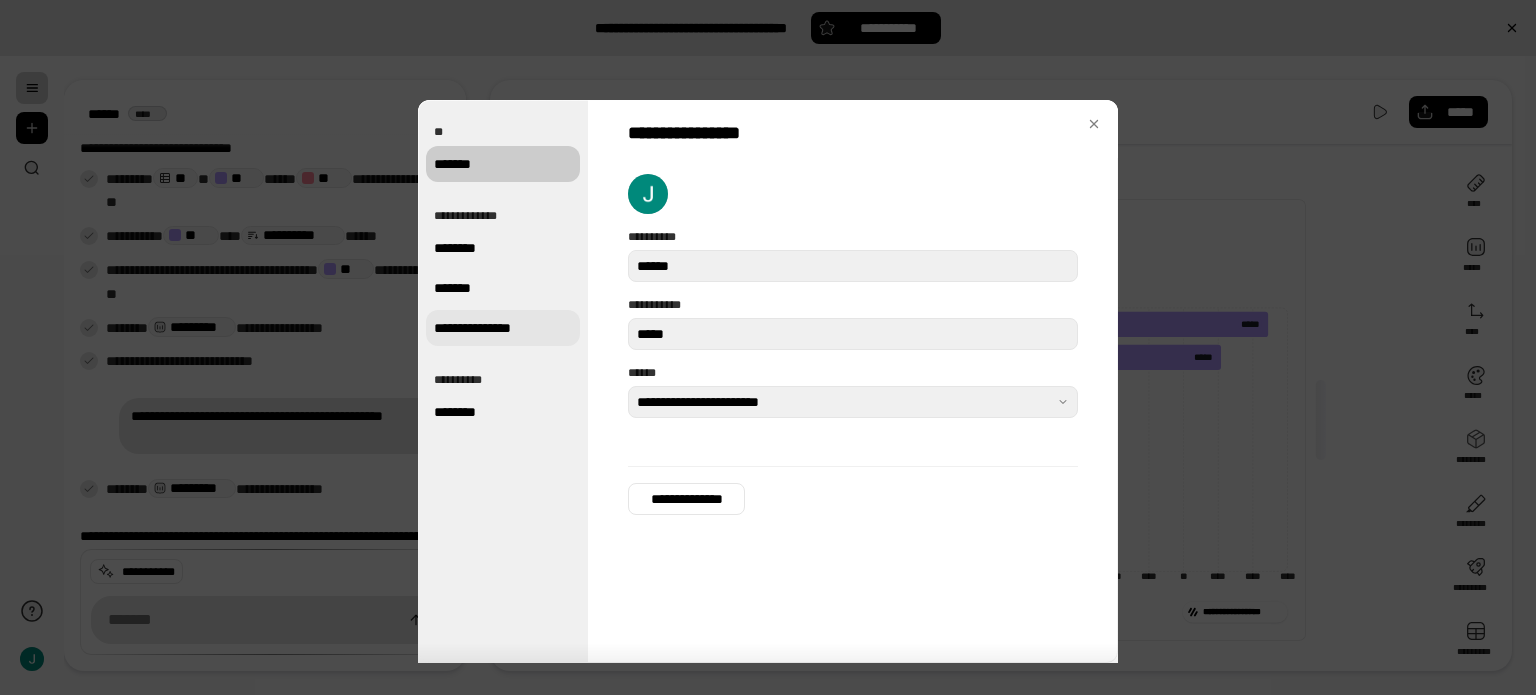 click on "**********" at bounding box center (503, 328) 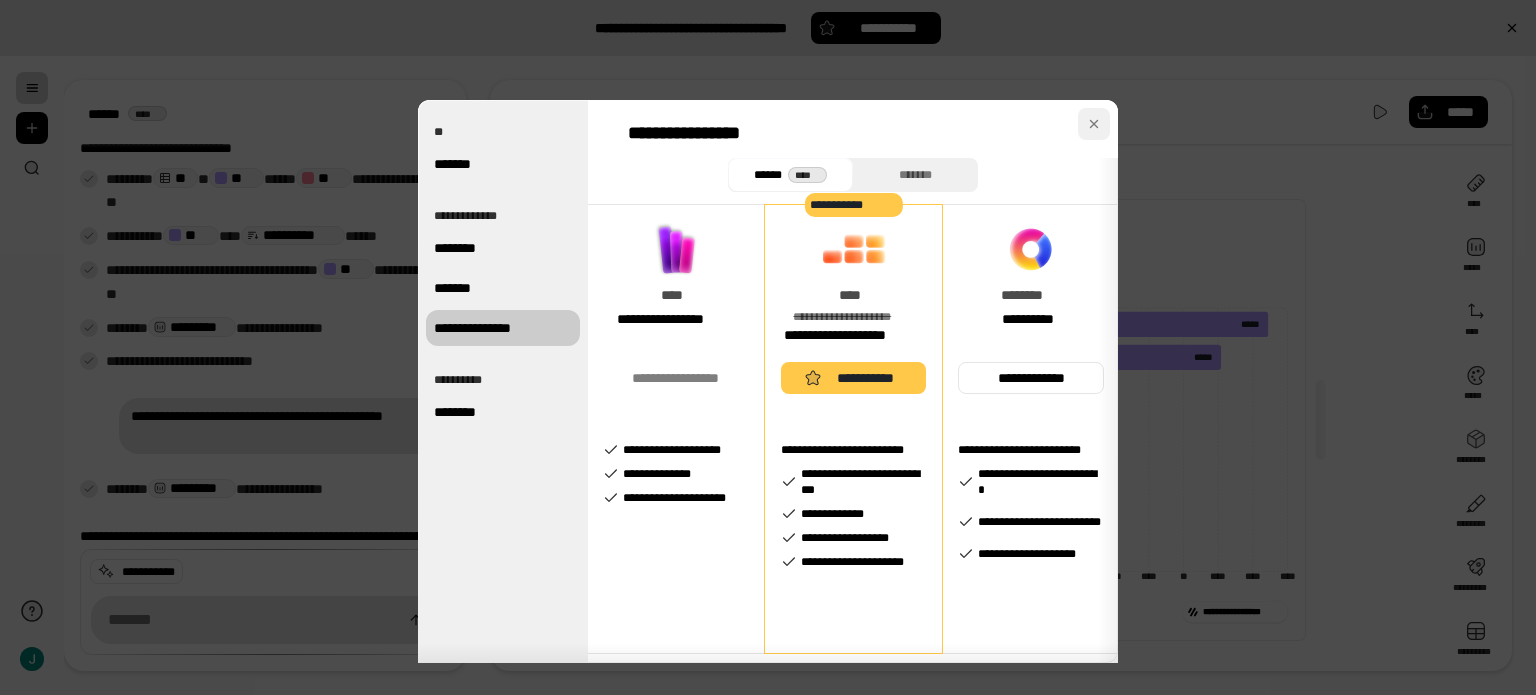 click at bounding box center [1094, 124] 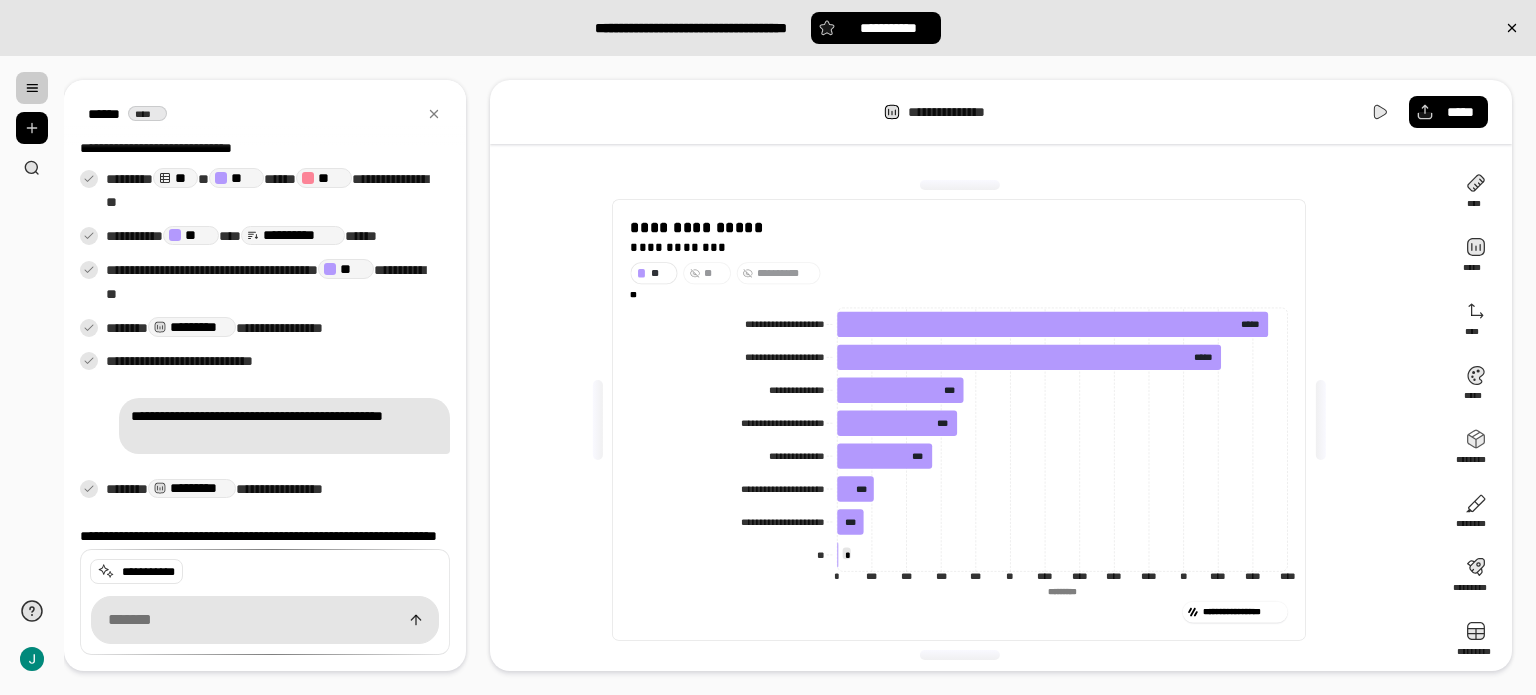 click at bounding box center (32, 88) 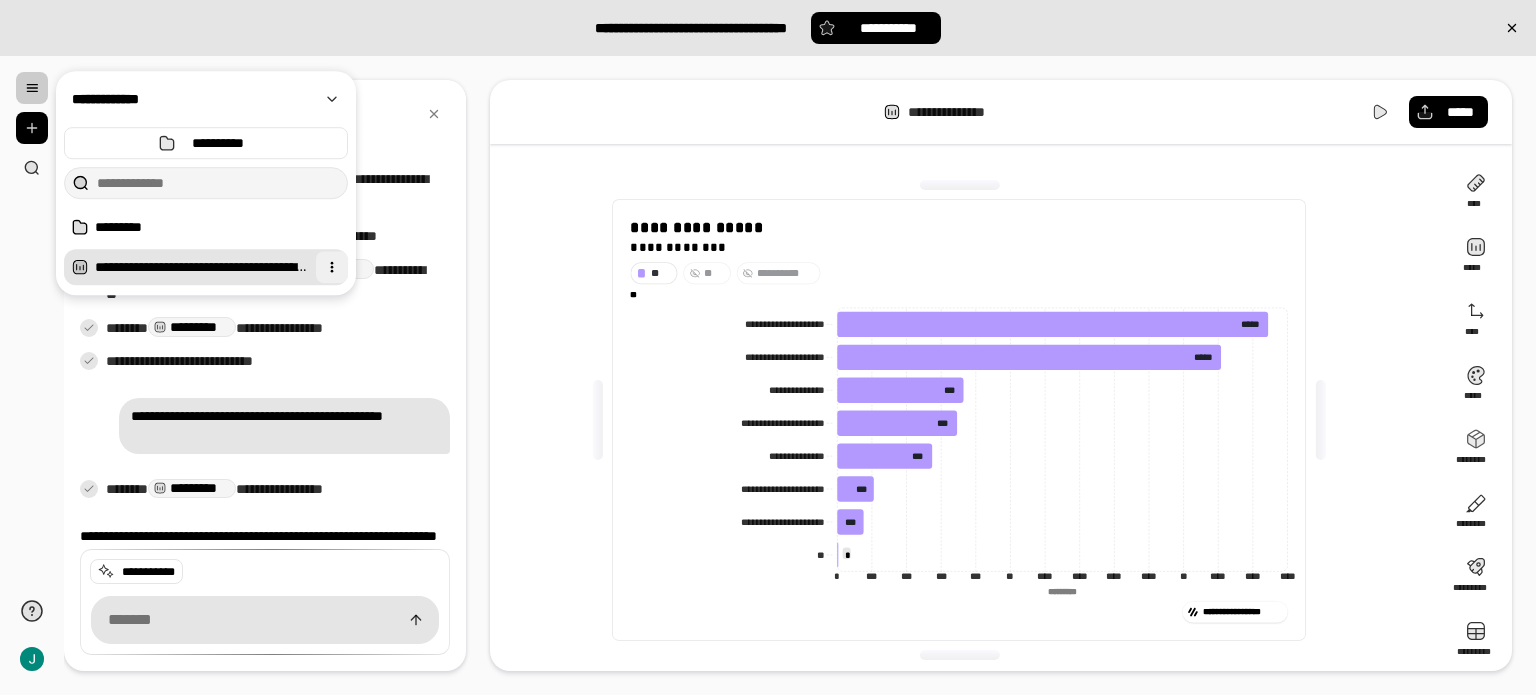 click at bounding box center (332, 267) 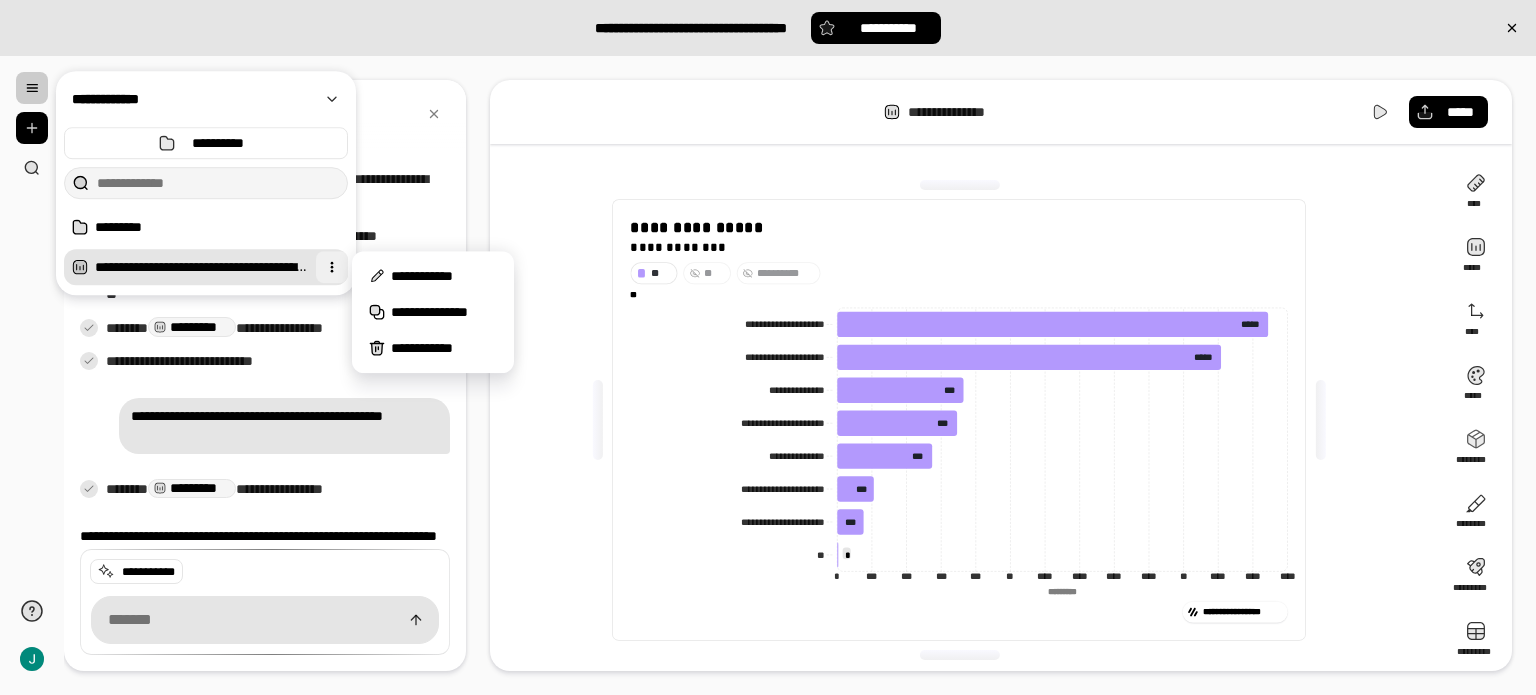 click at bounding box center [332, 267] 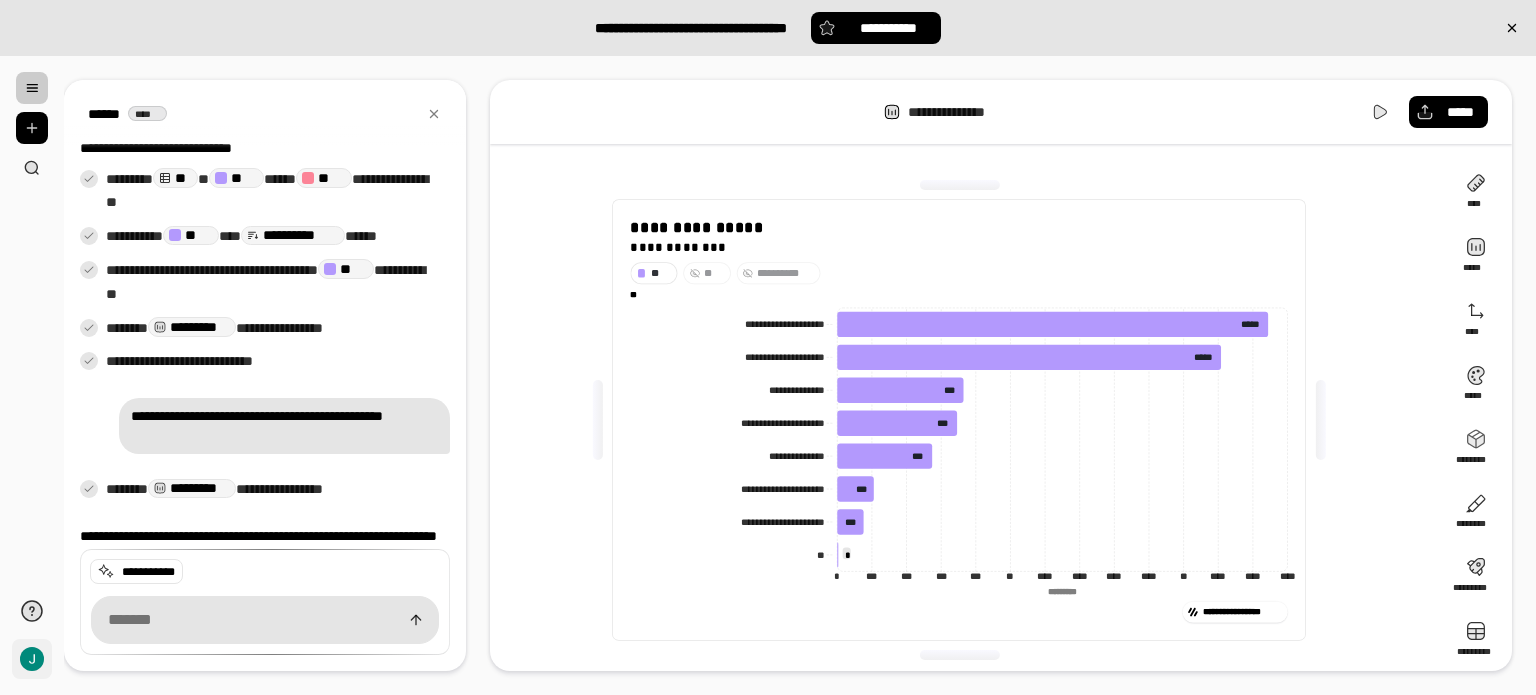 click on "**" at bounding box center (32, 659) 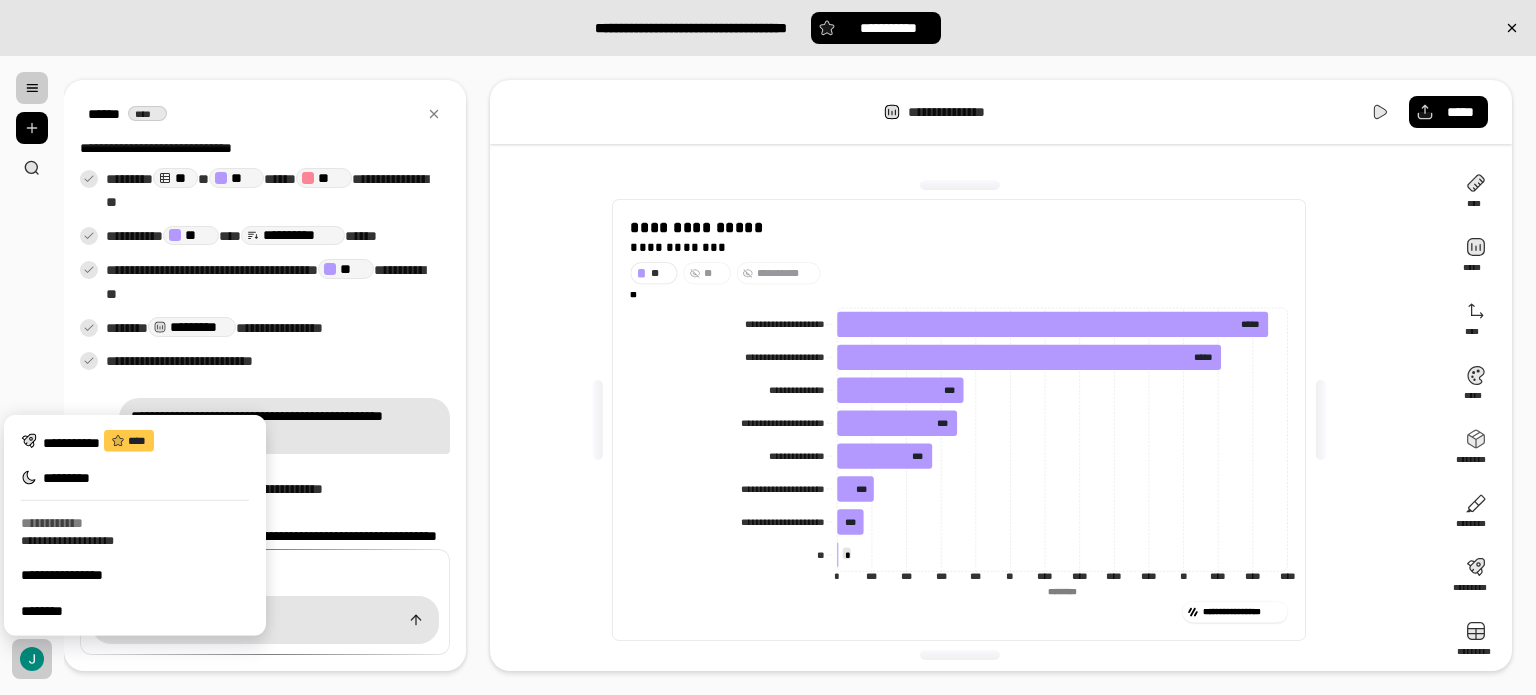 click on "**********" at bounding box center [135, 525] 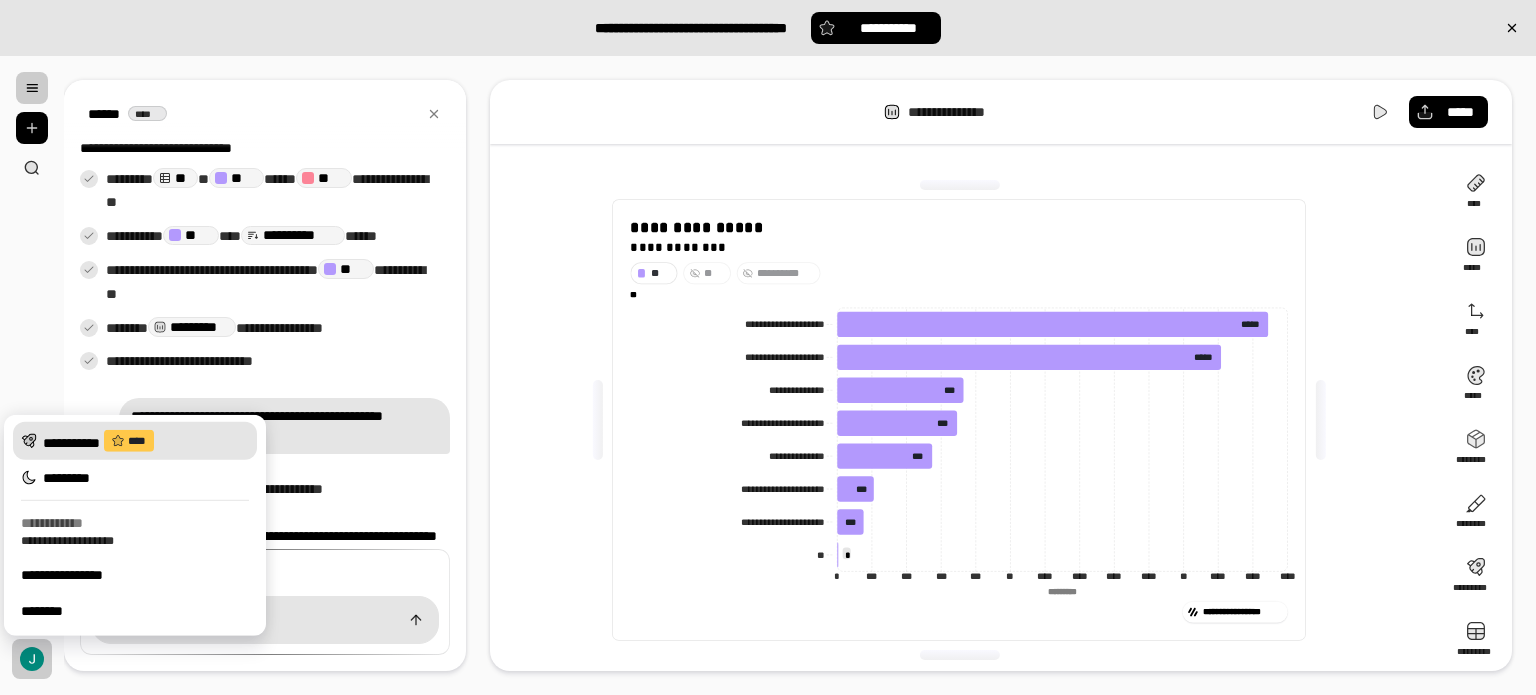 click on "**********" at bounding box center (146, 441) 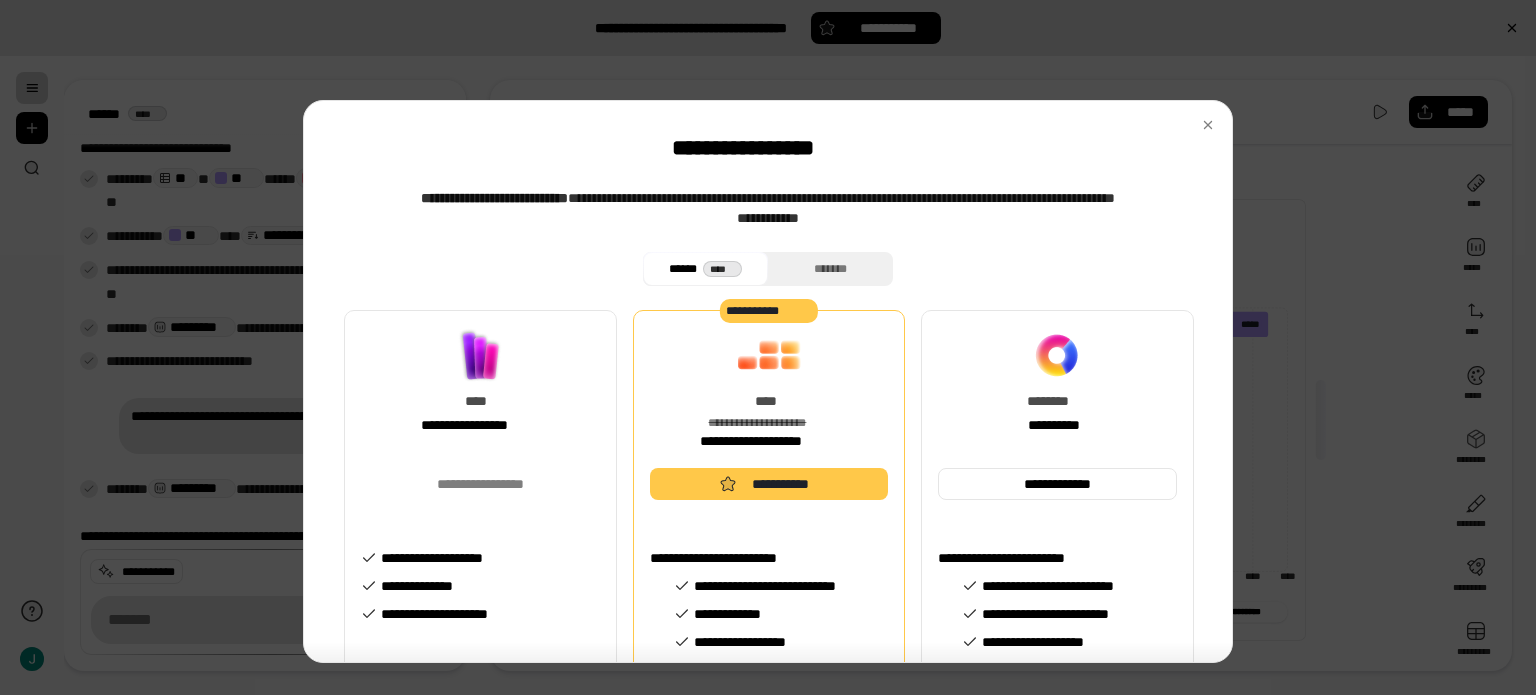 scroll, scrollTop: 100, scrollLeft: 0, axis: vertical 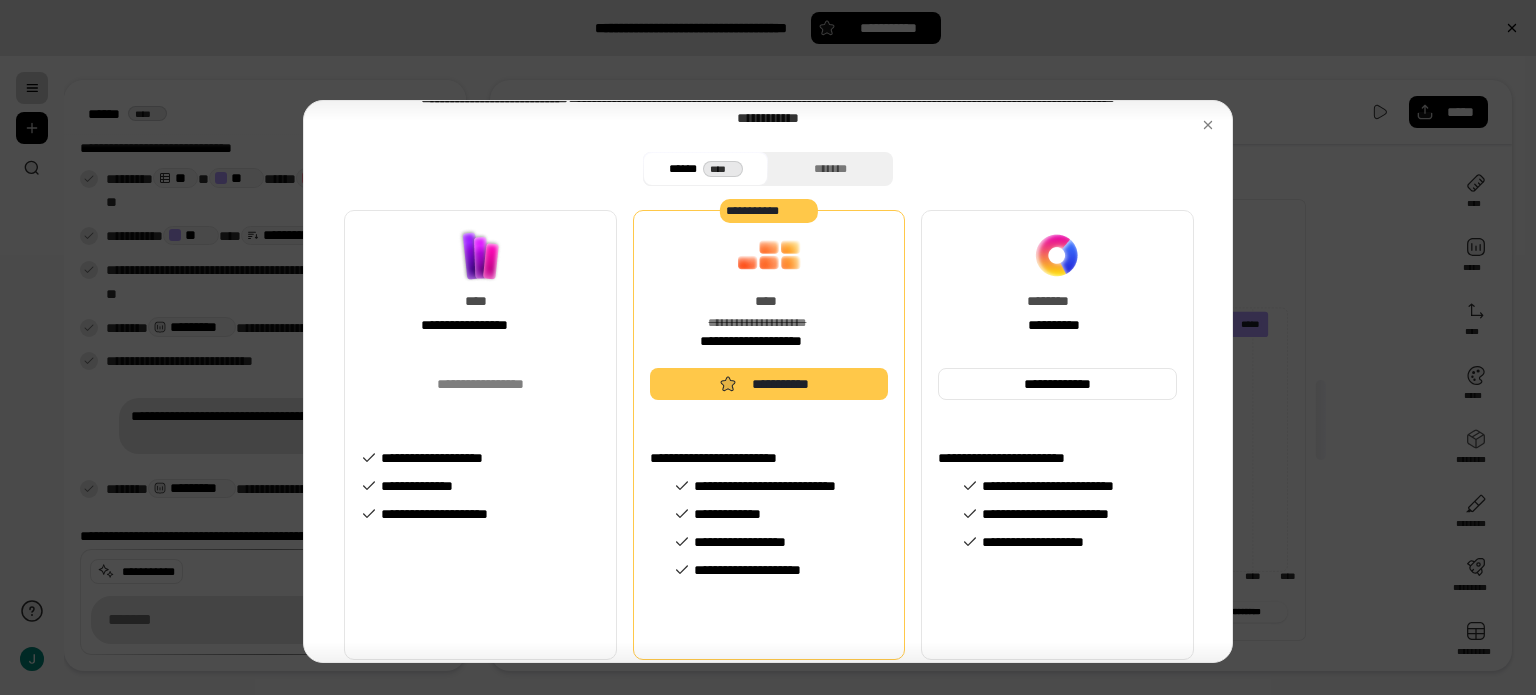 click on "**********" at bounding box center (480, 458) 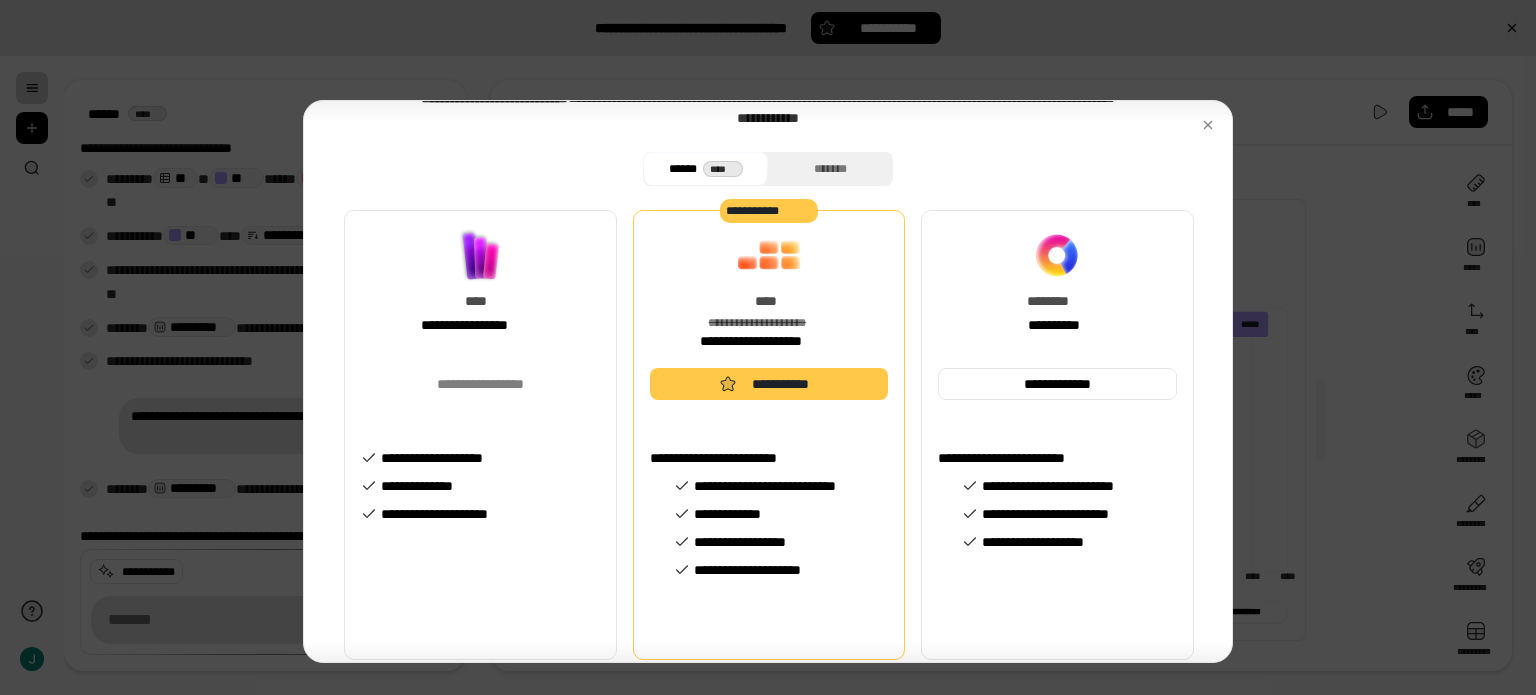 click on "**********" at bounding box center [768, 381] 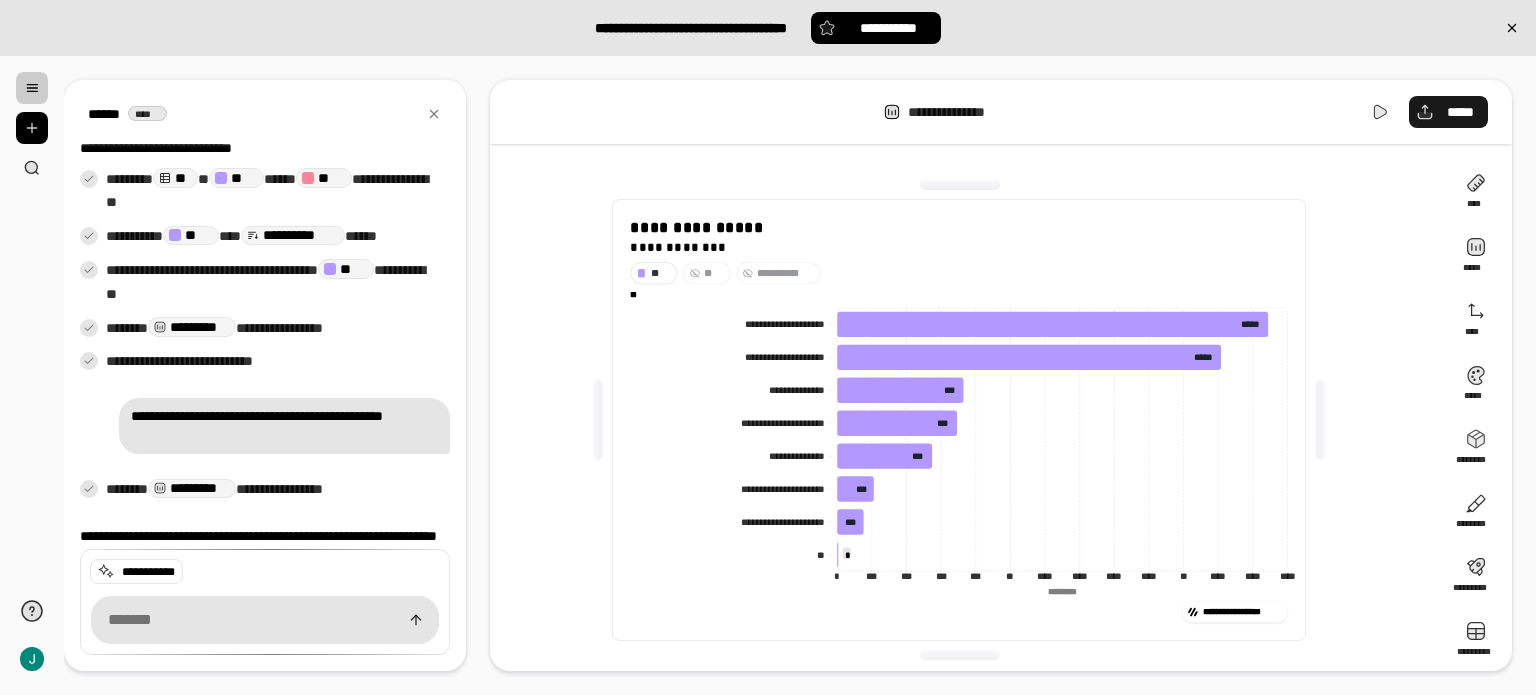 click on "*****" at bounding box center [1448, 112] 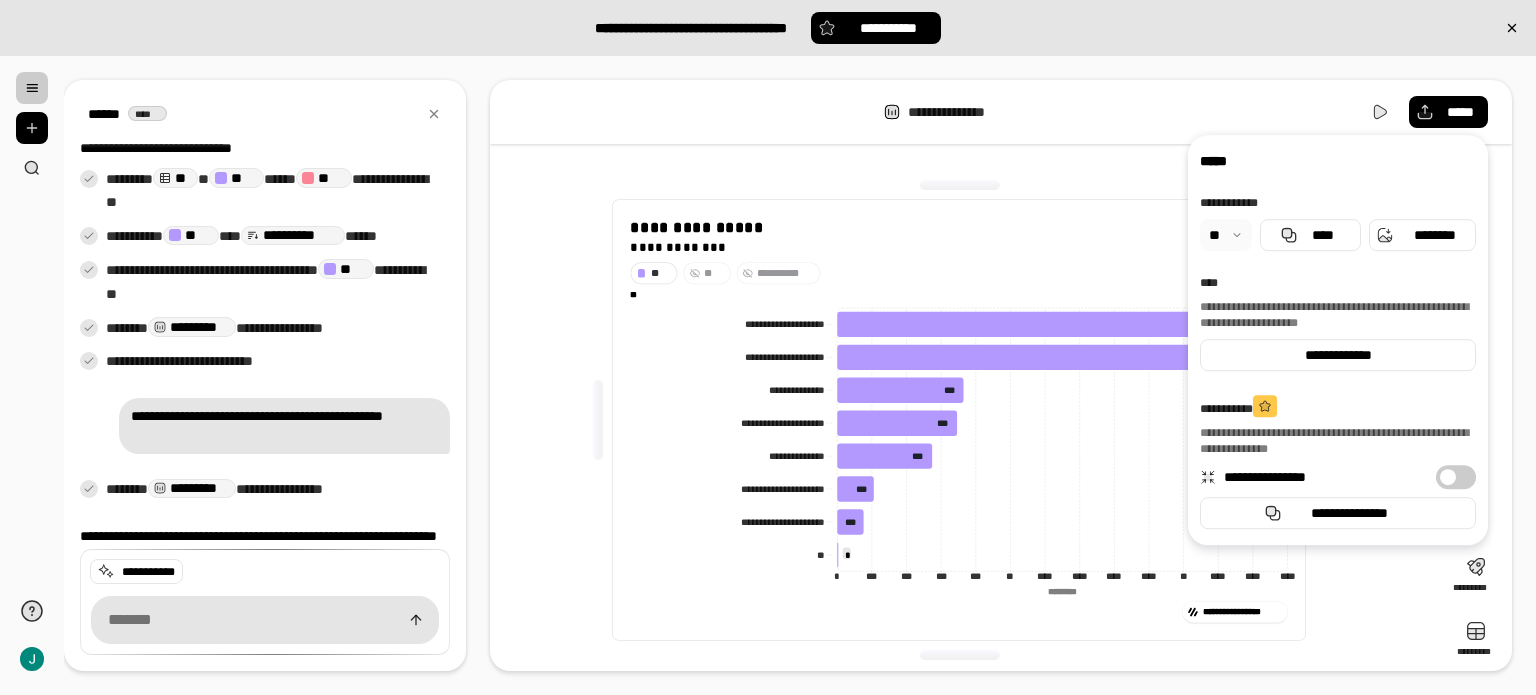 click on "**********" at bounding box center [800, 376] 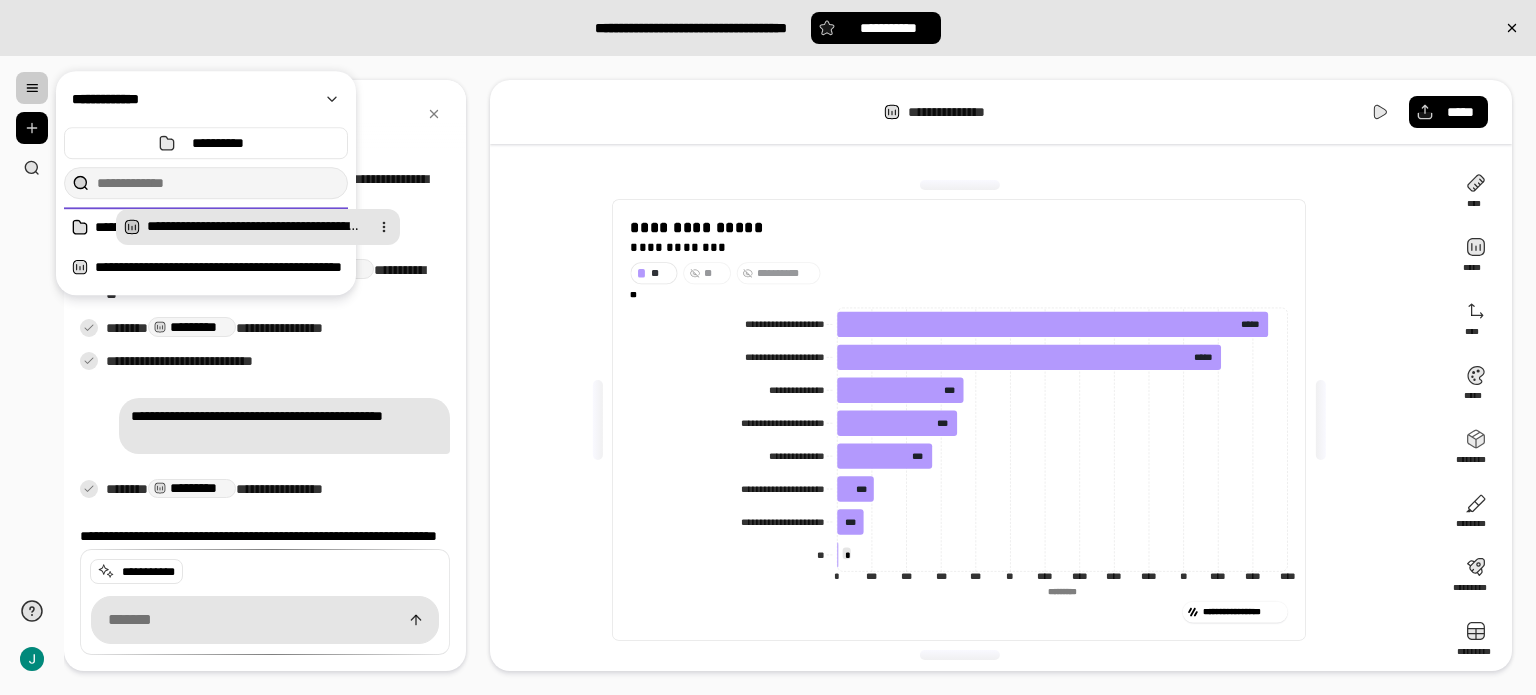 drag, startPoint x: 138, startPoint y: 263, endPoint x: 190, endPoint y: 223, distance: 65.60488 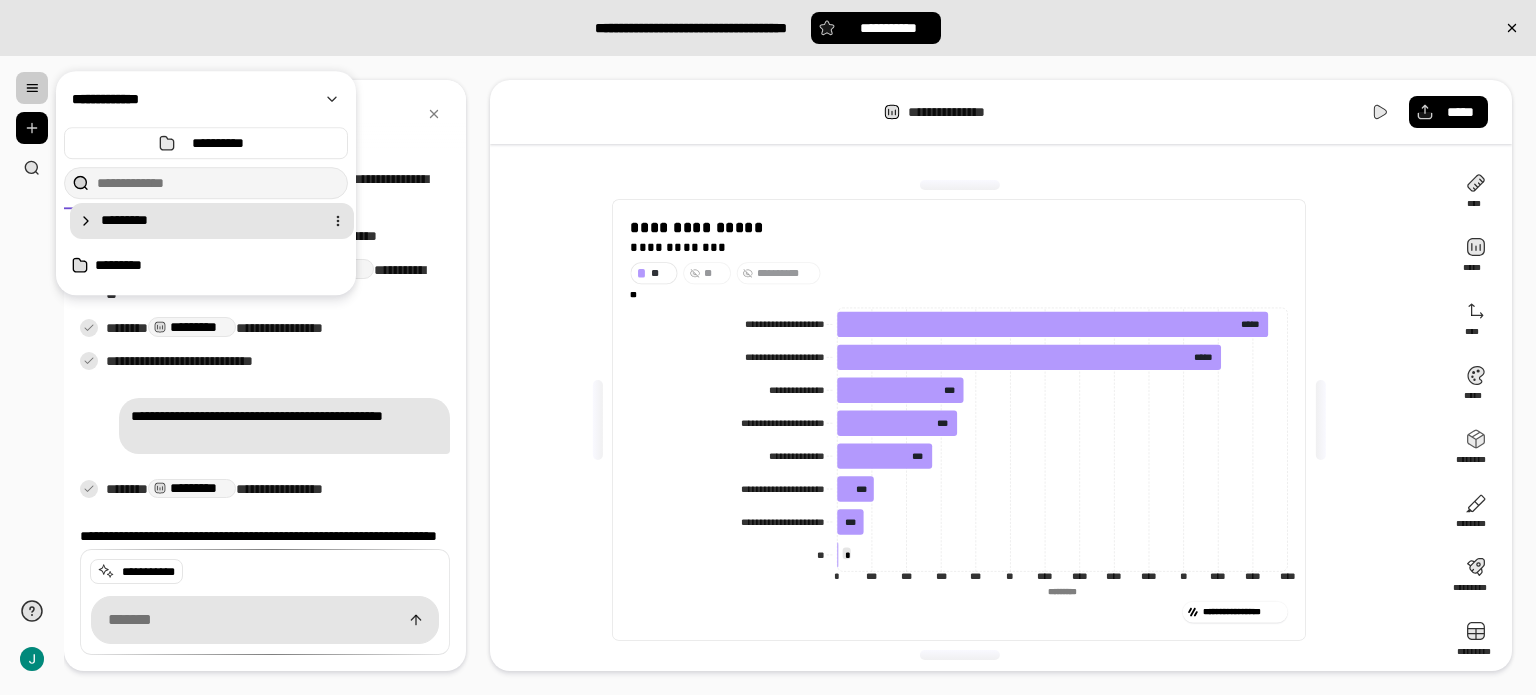 drag, startPoint x: 169, startPoint y: 266, endPoint x: 176, endPoint y: 213, distance: 53.460266 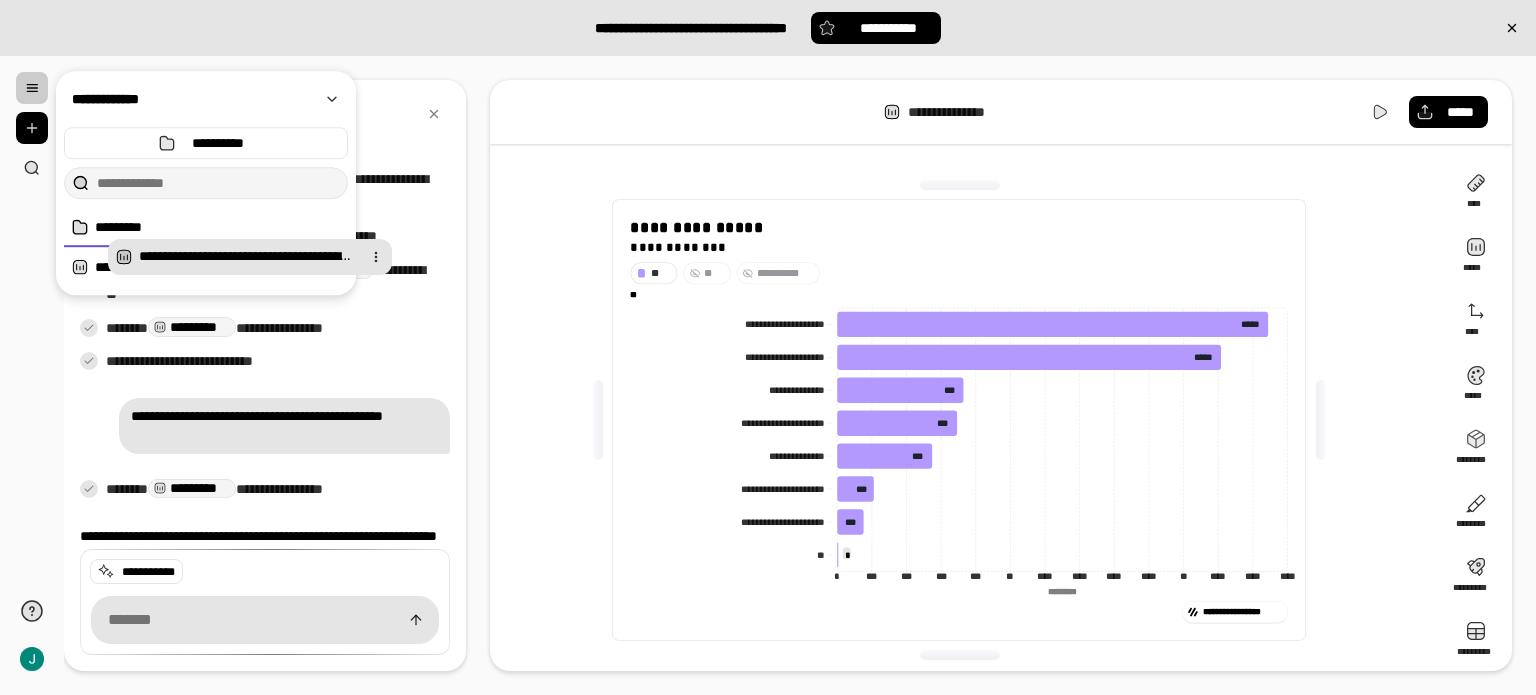 drag, startPoint x: 128, startPoint y: 265, endPoint x: 172, endPoint y: 255, distance: 45.122055 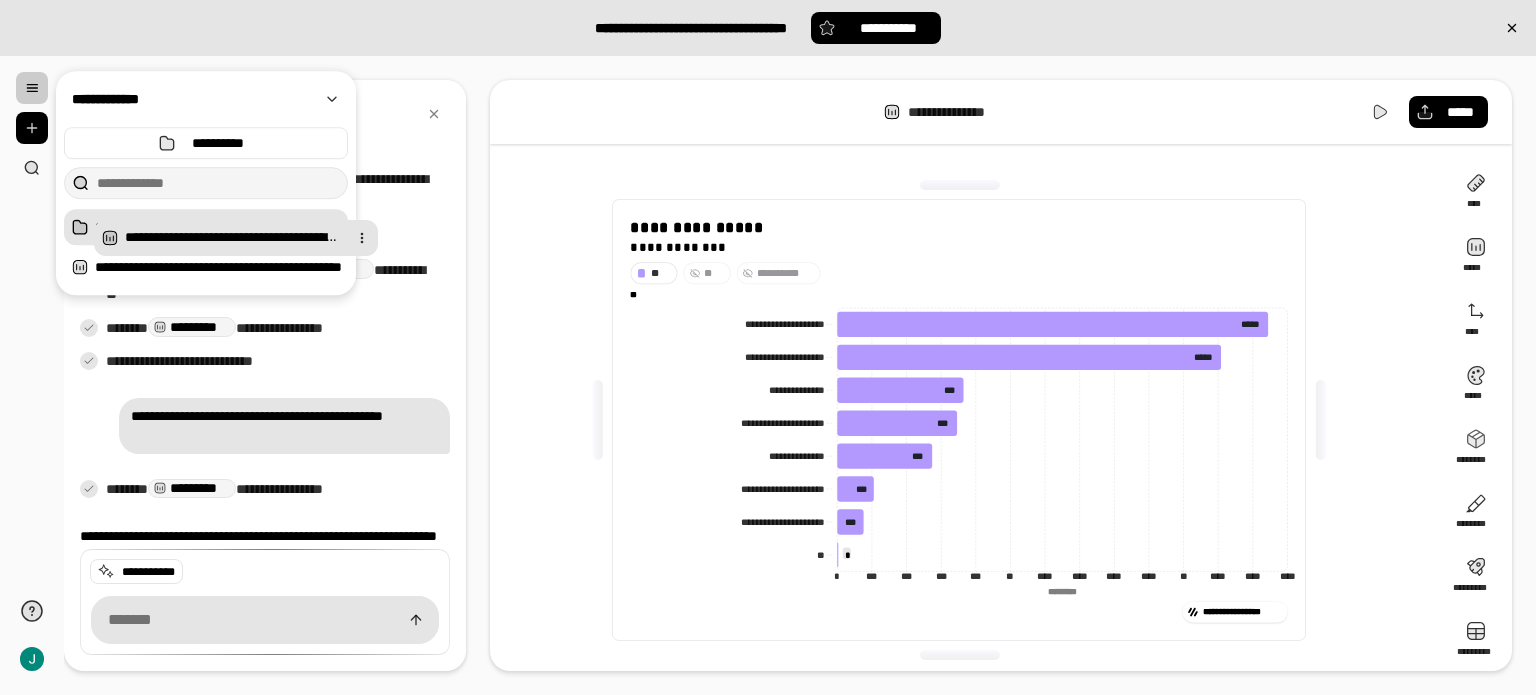 drag, startPoint x: 166, startPoint y: 263, endPoint x: 196, endPoint y: 235, distance: 41.036568 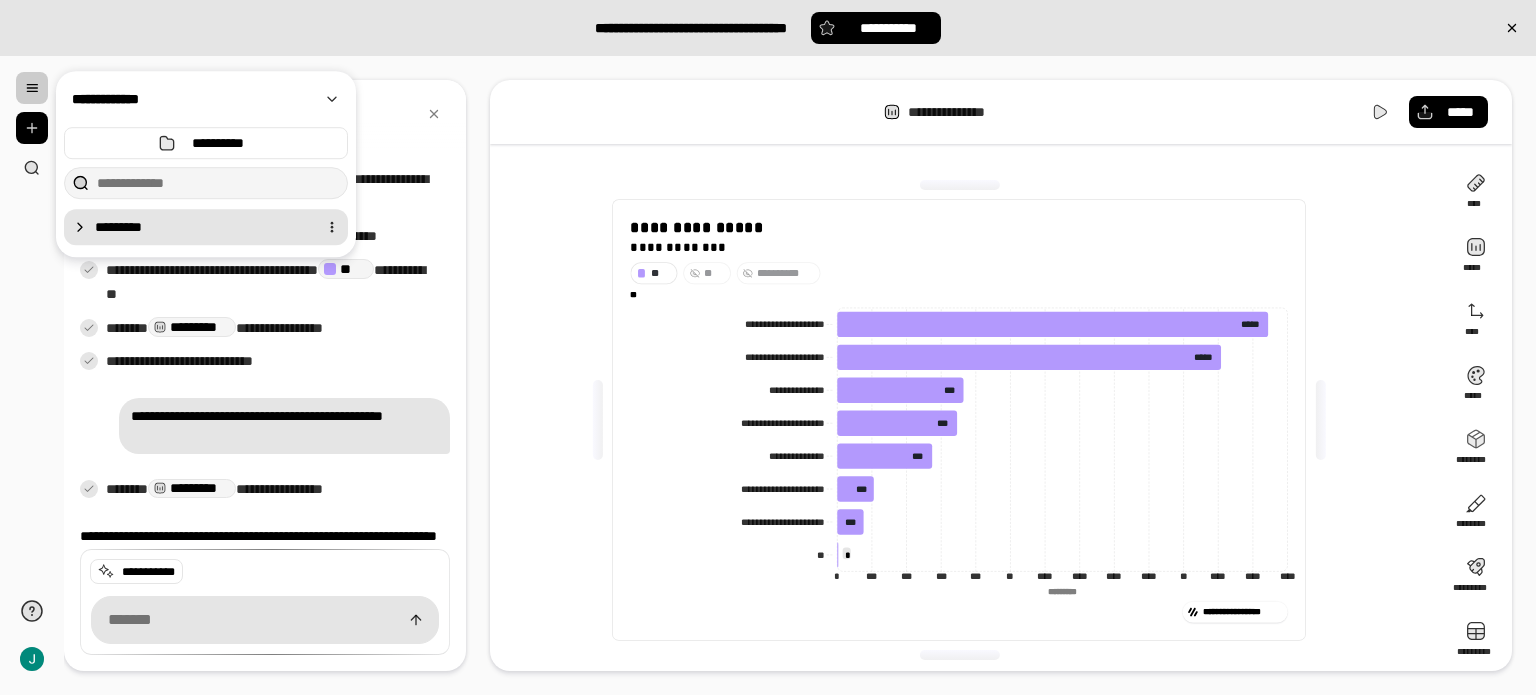 click on "*********" at bounding box center (202, 227) 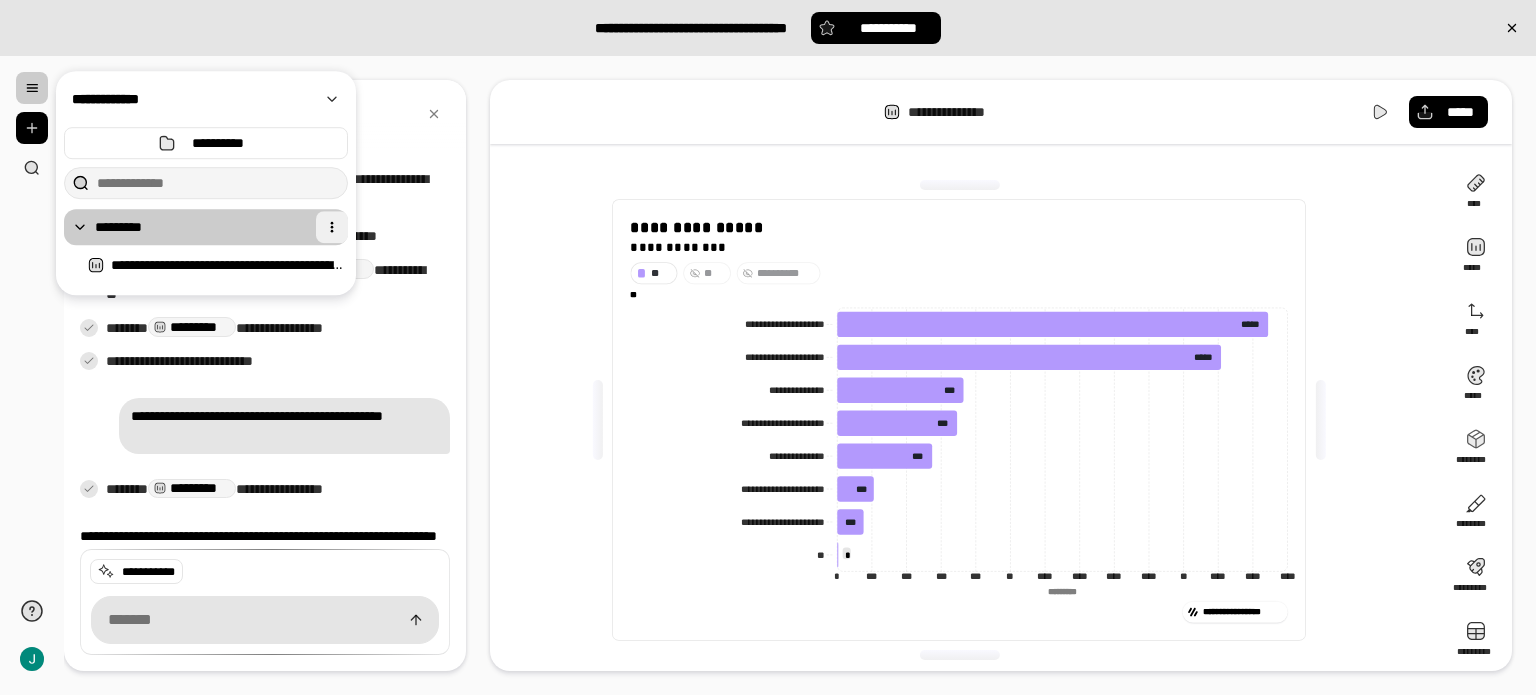 click at bounding box center (332, 227) 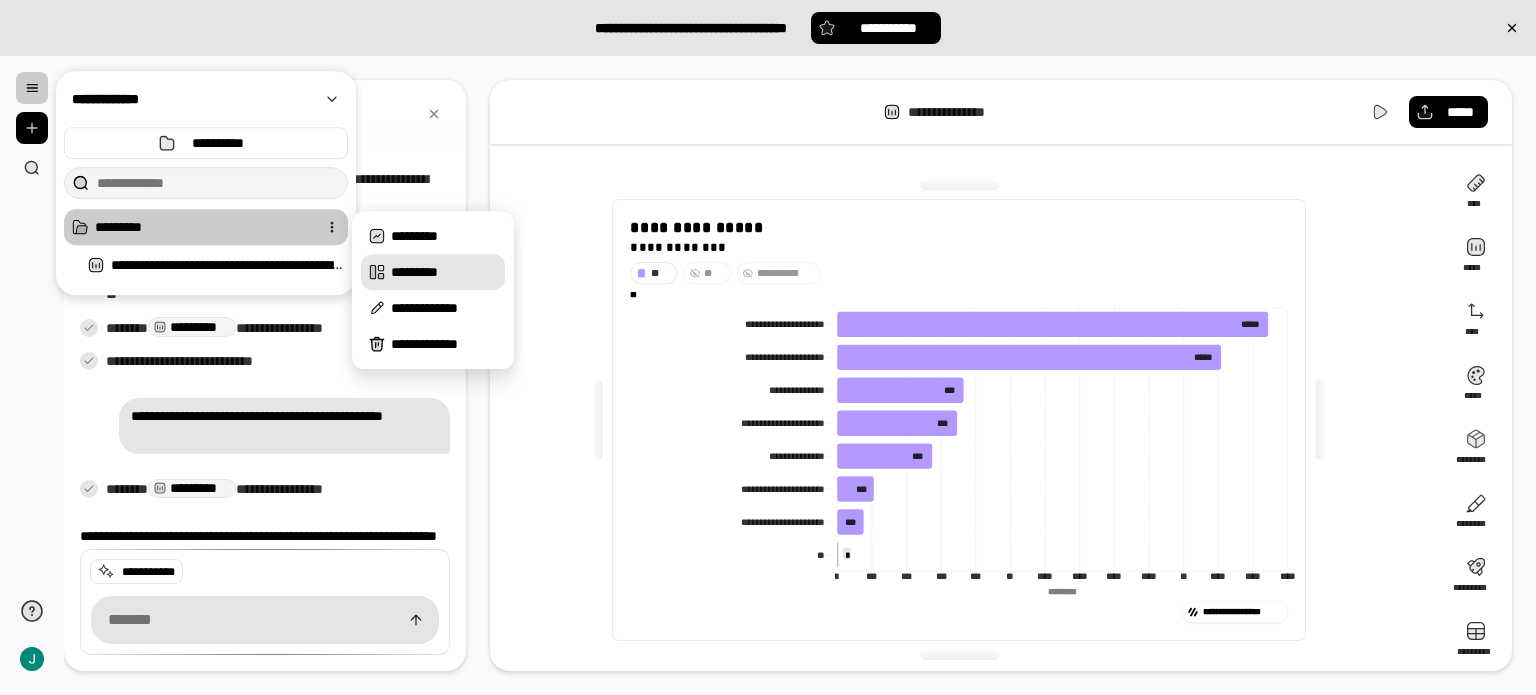 click on "*********" at bounding box center (444, 272) 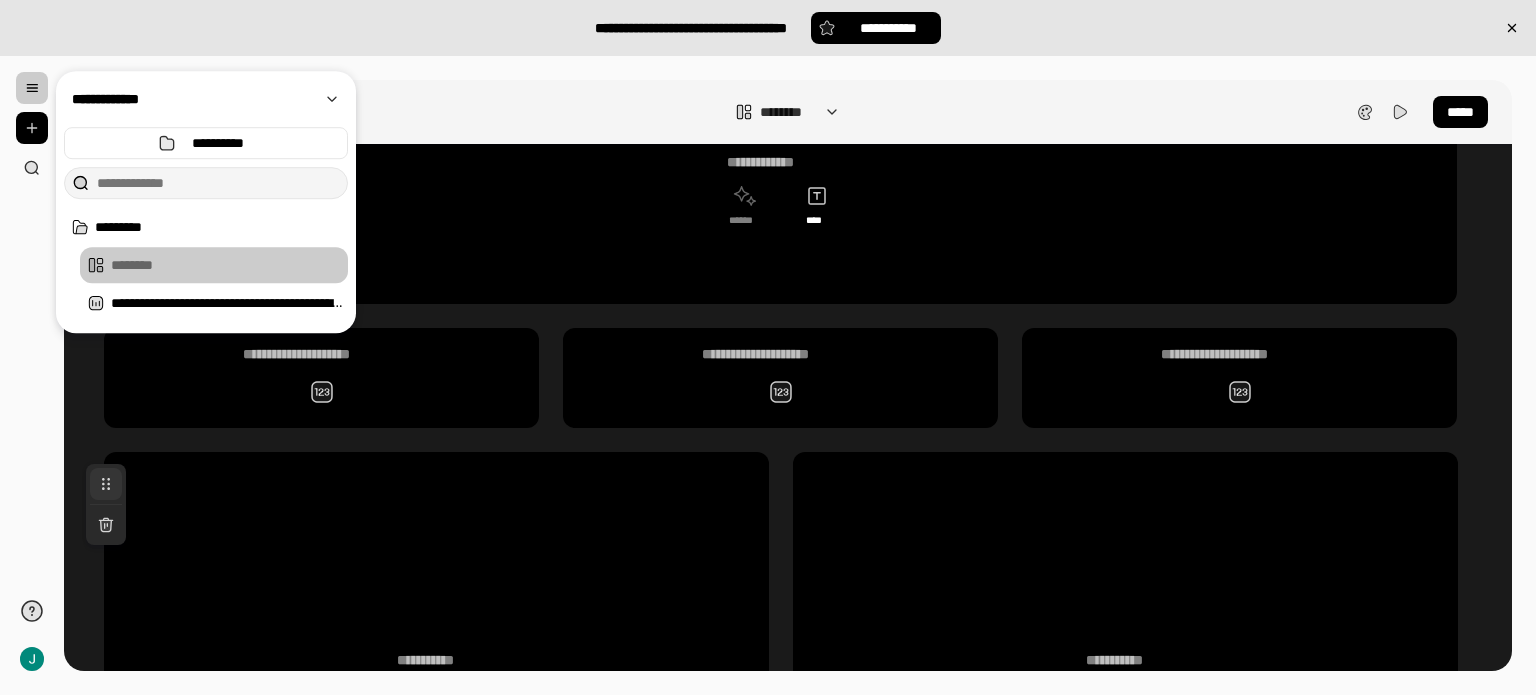 scroll, scrollTop: 0, scrollLeft: 0, axis: both 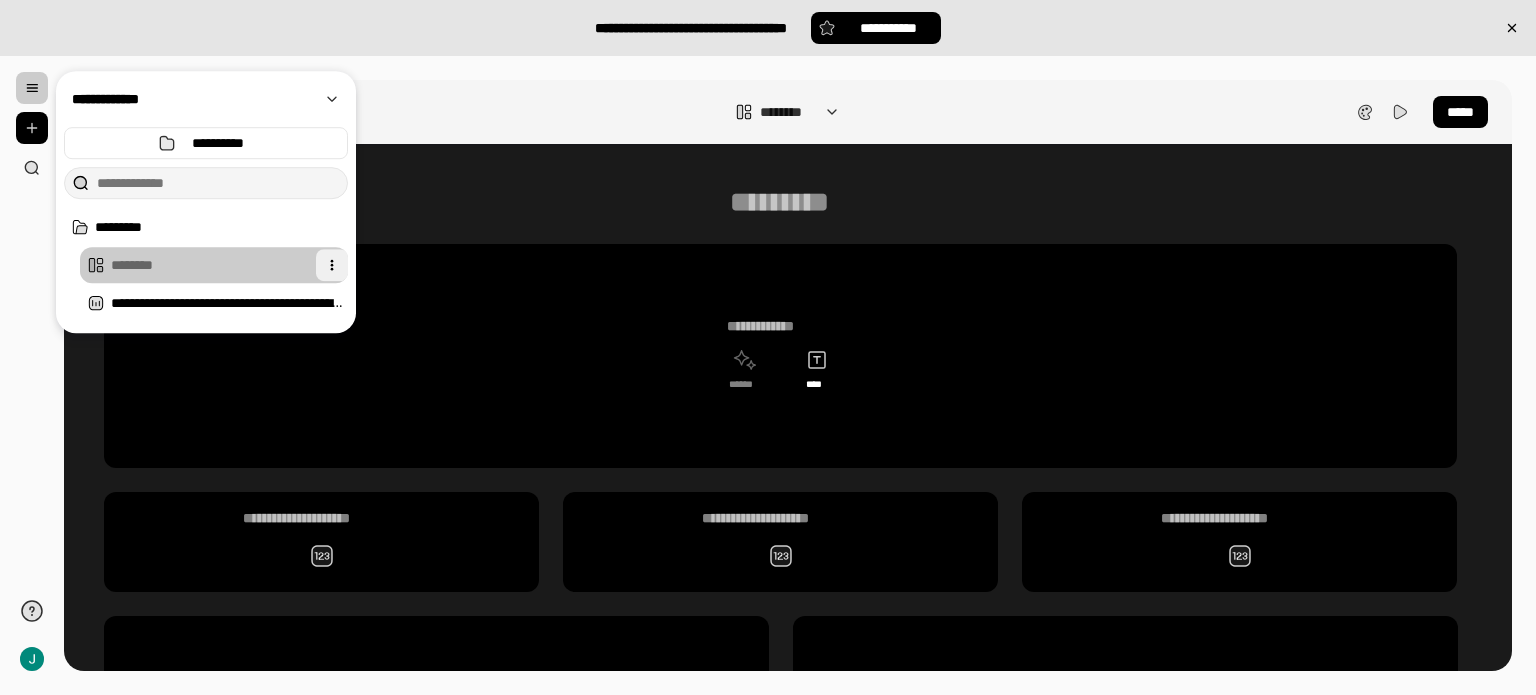 click at bounding box center [332, 265] 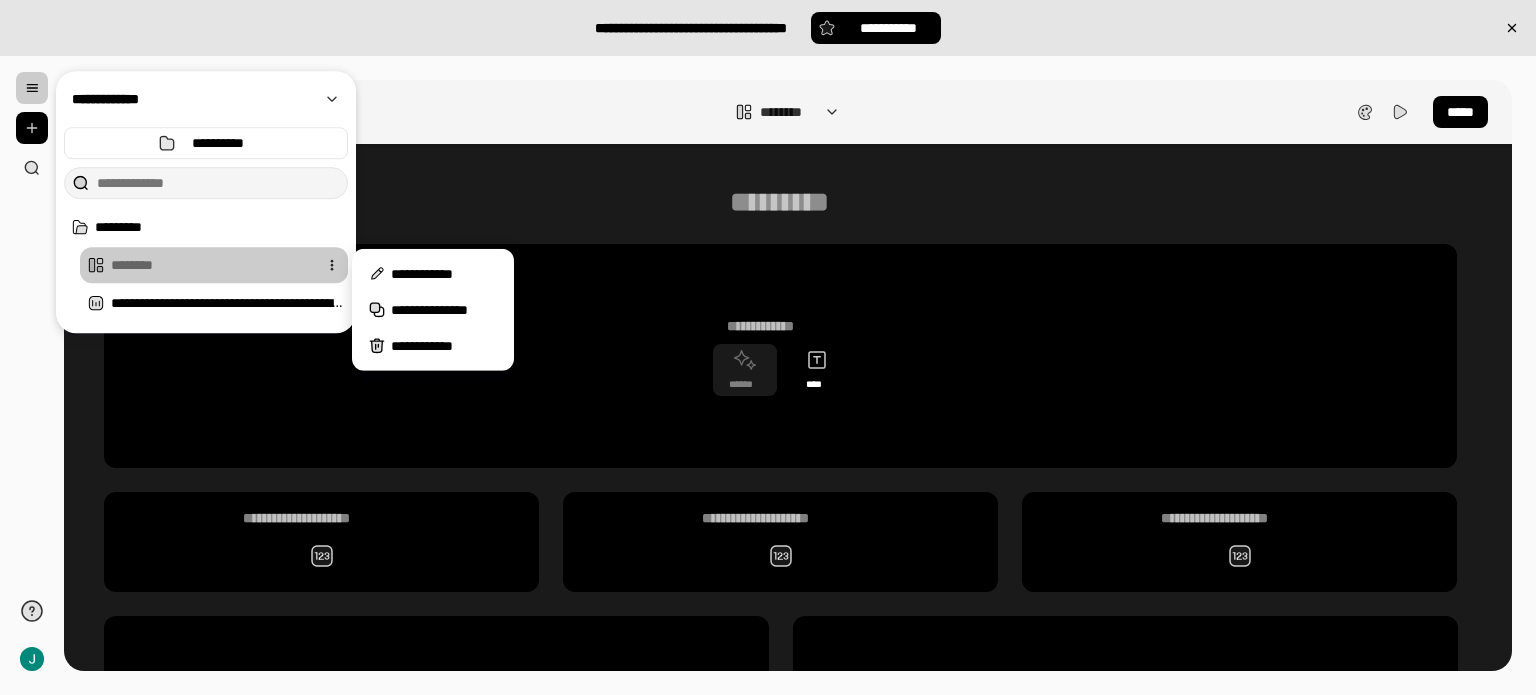 click on "****" at bounding box center [817, 370] 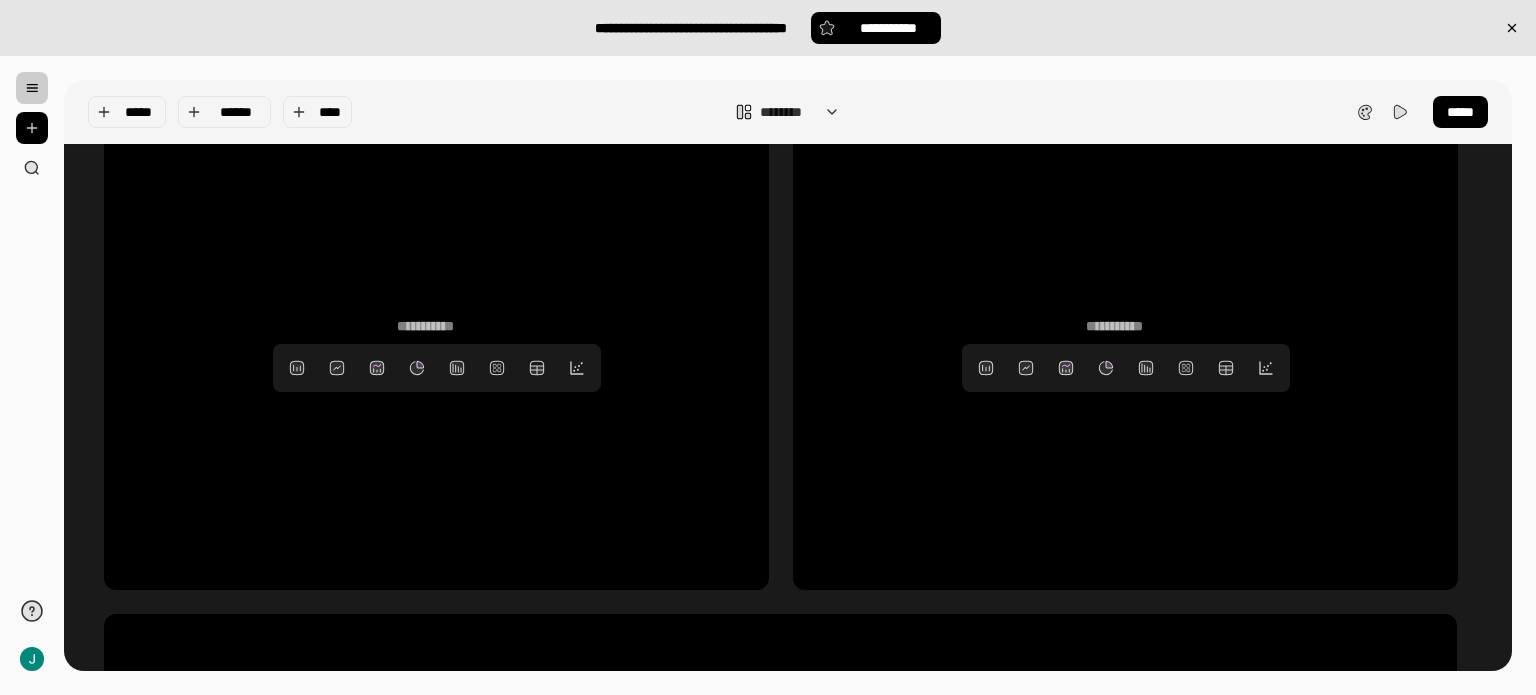 scroll, scrollTop: 500, scrollLeft: 0, axis: vertical 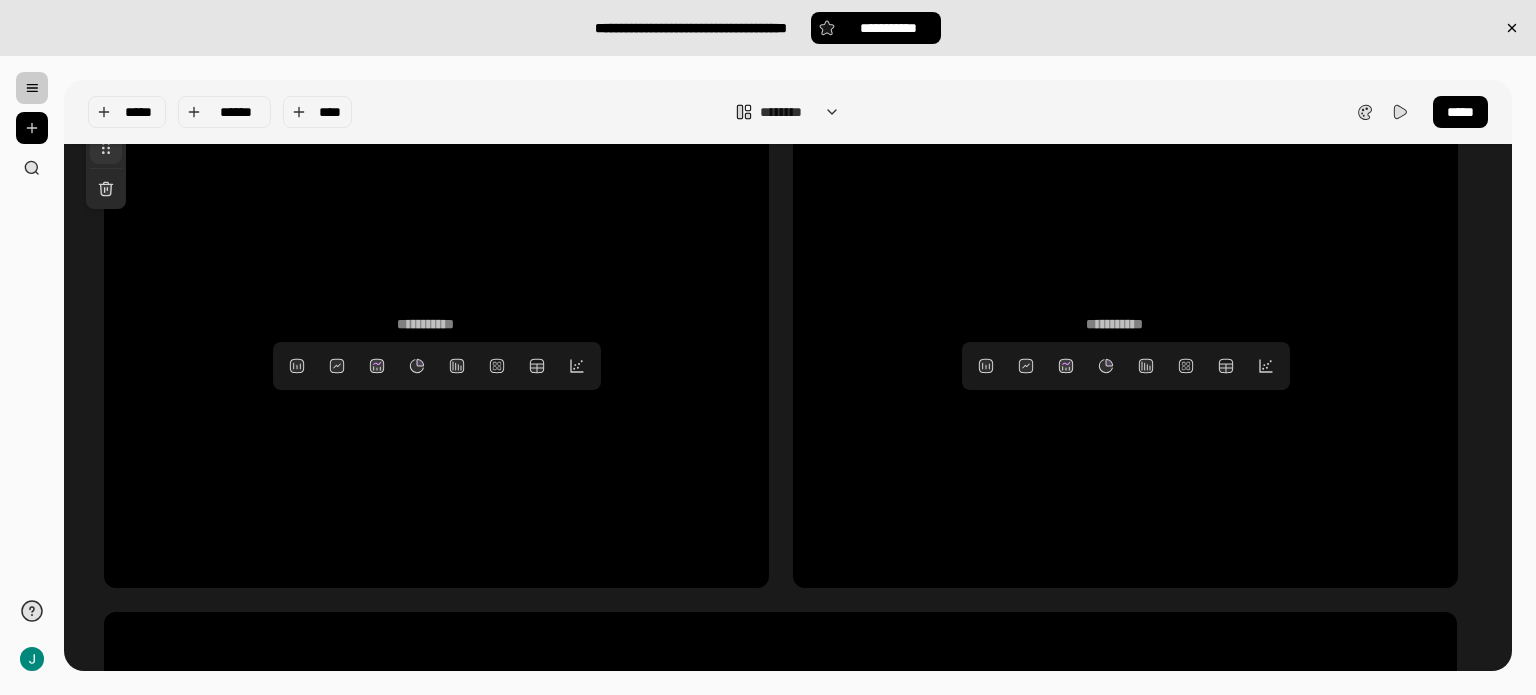 click on "**********" at bounding box center [436, 352] 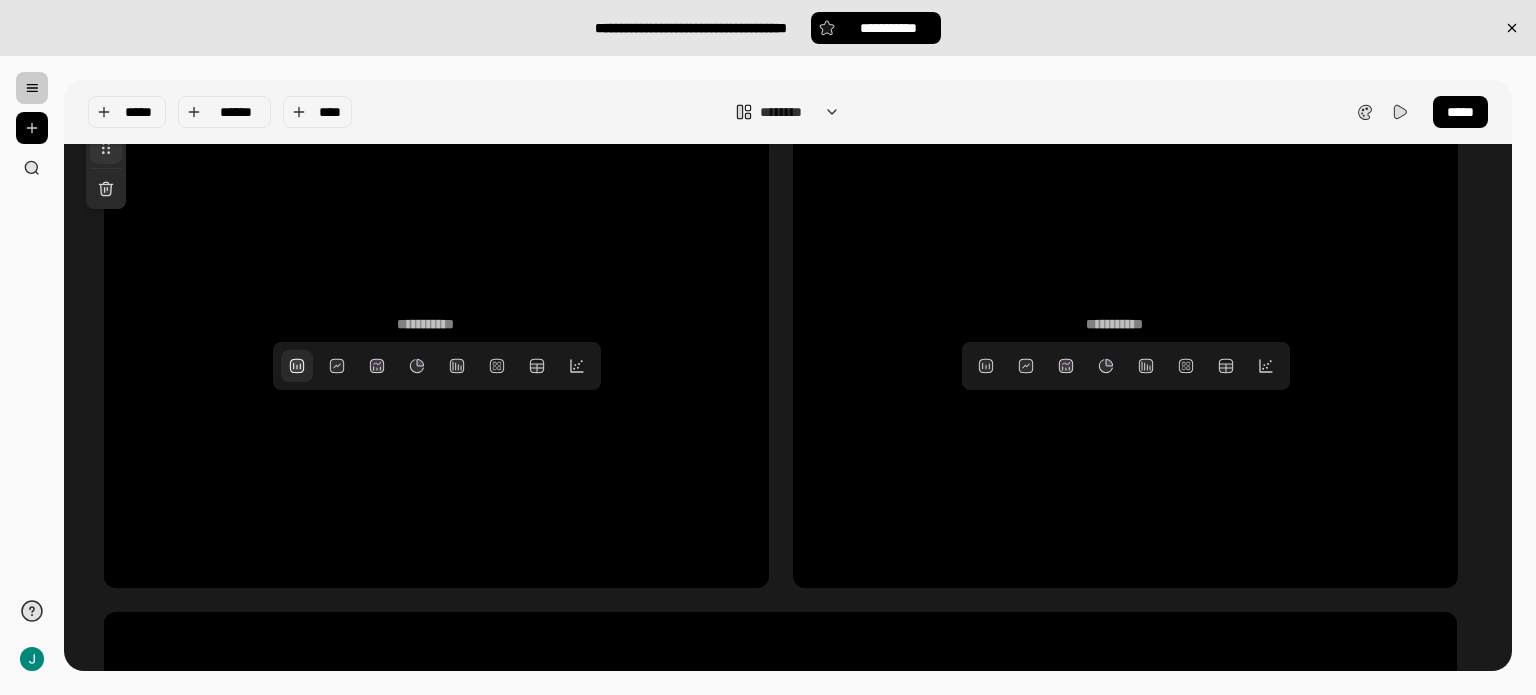 click at bounding box center [297, 366] 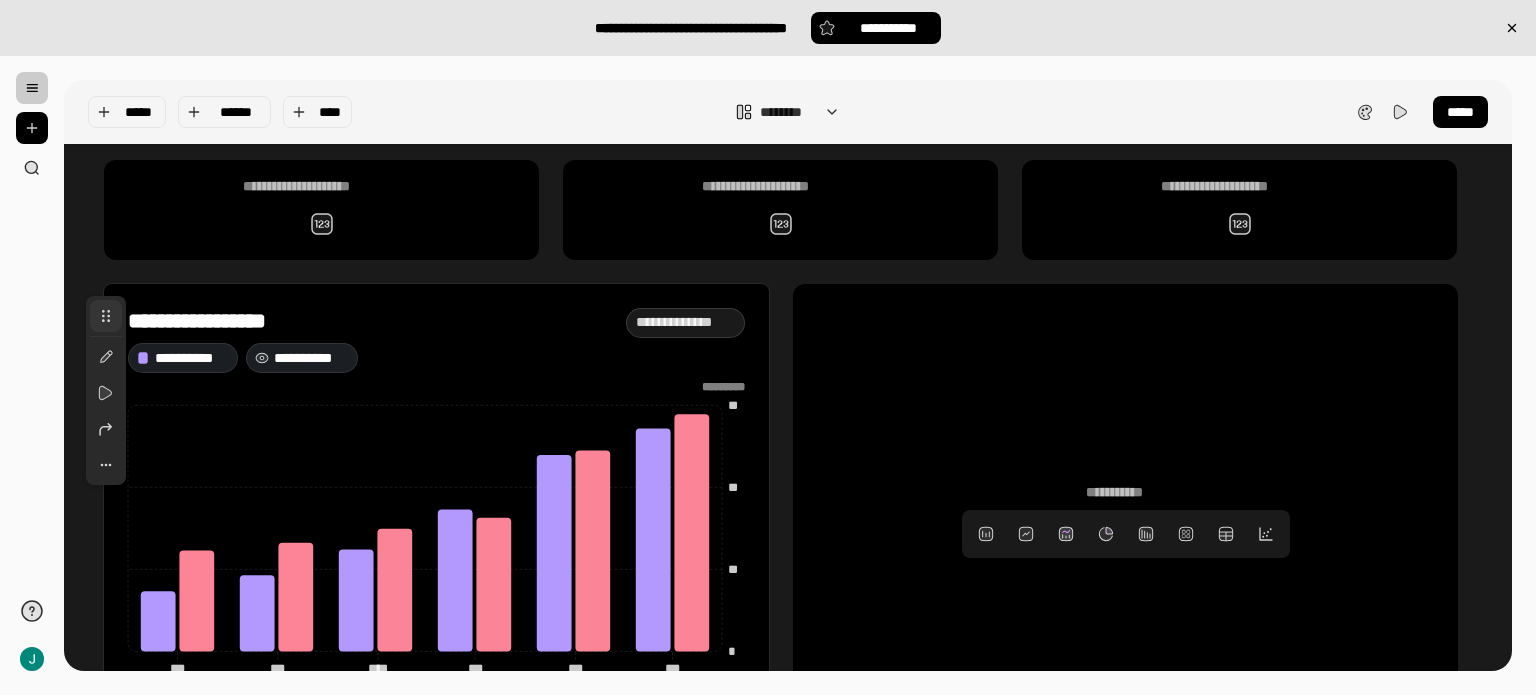 scroll, scrollTop: 300, scrollLeft: 0, axis: vertical 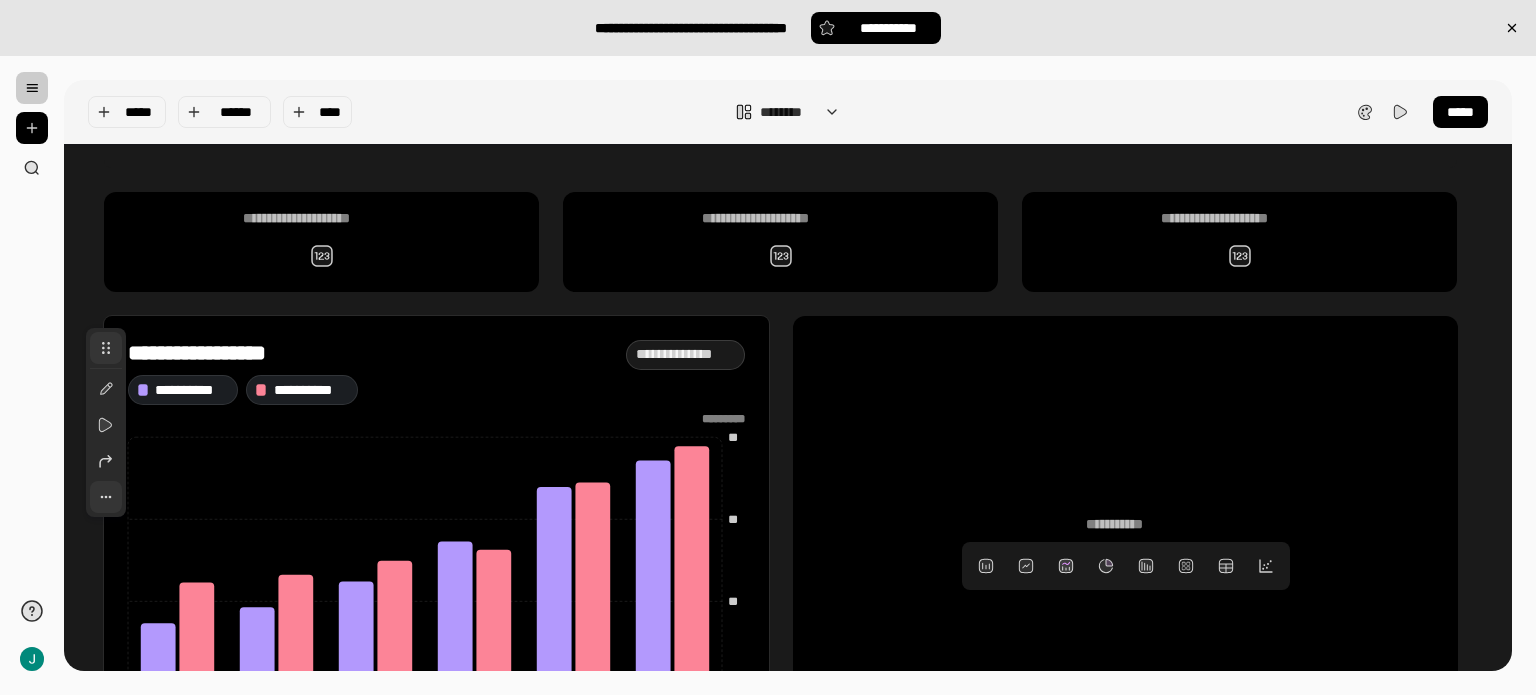 click at bounding box center (106, 497) 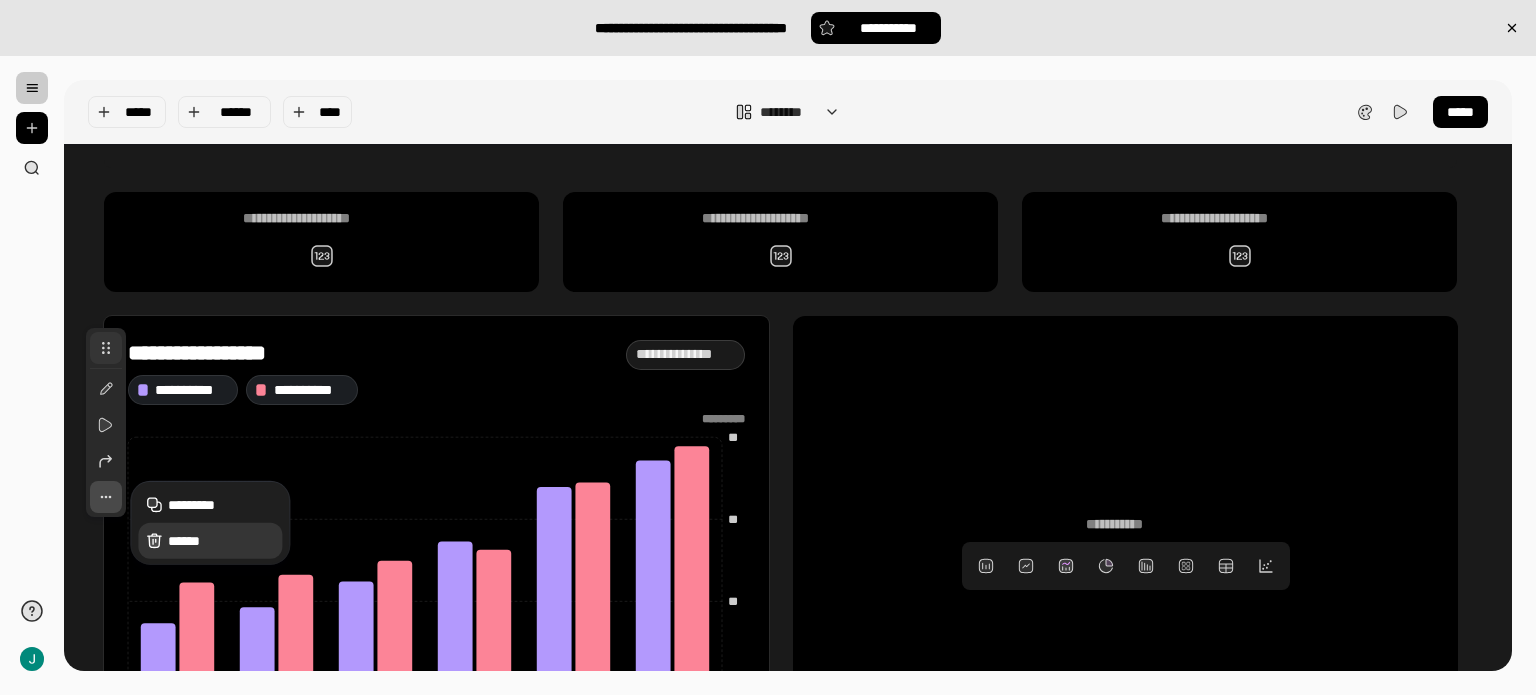 click on "******" at bounding box center (221, 541) 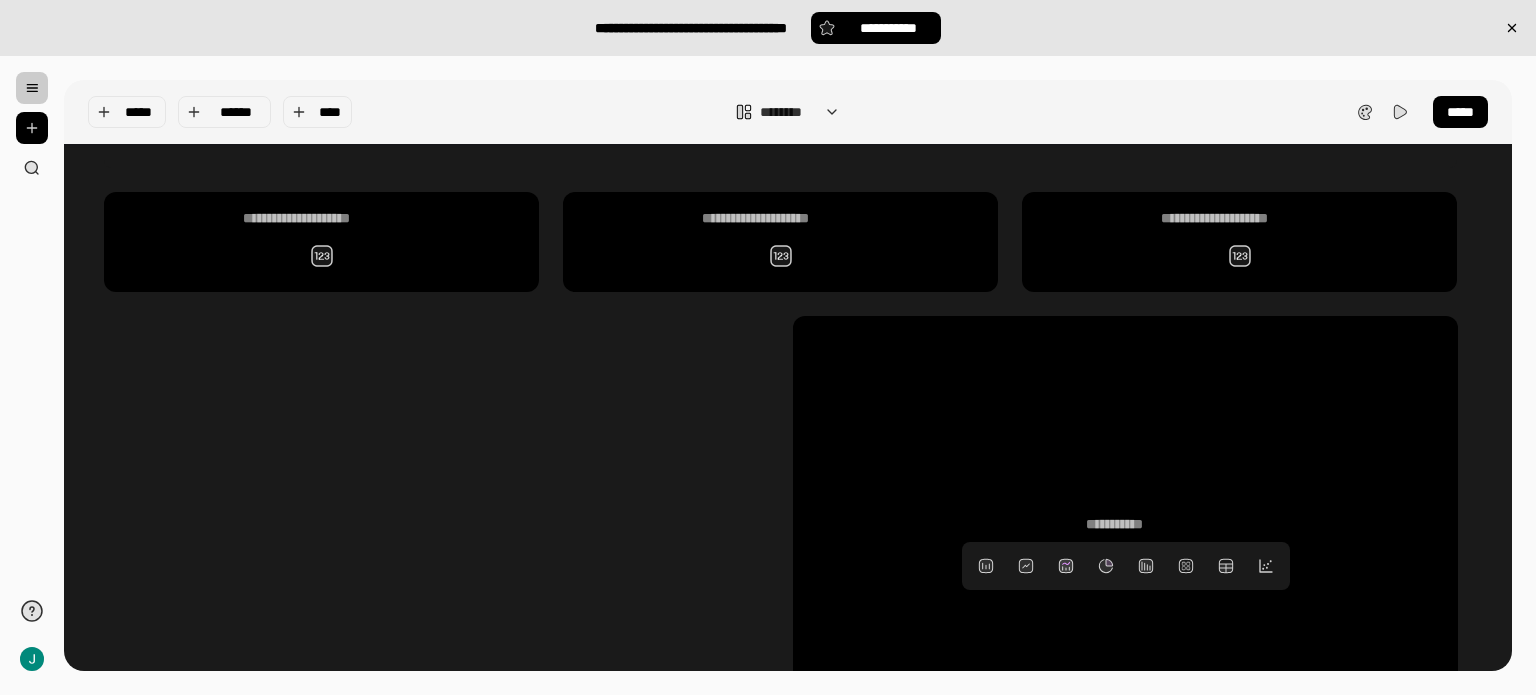 scroll, scrollTop: 500, scrollLeft: 0, axis: vertical 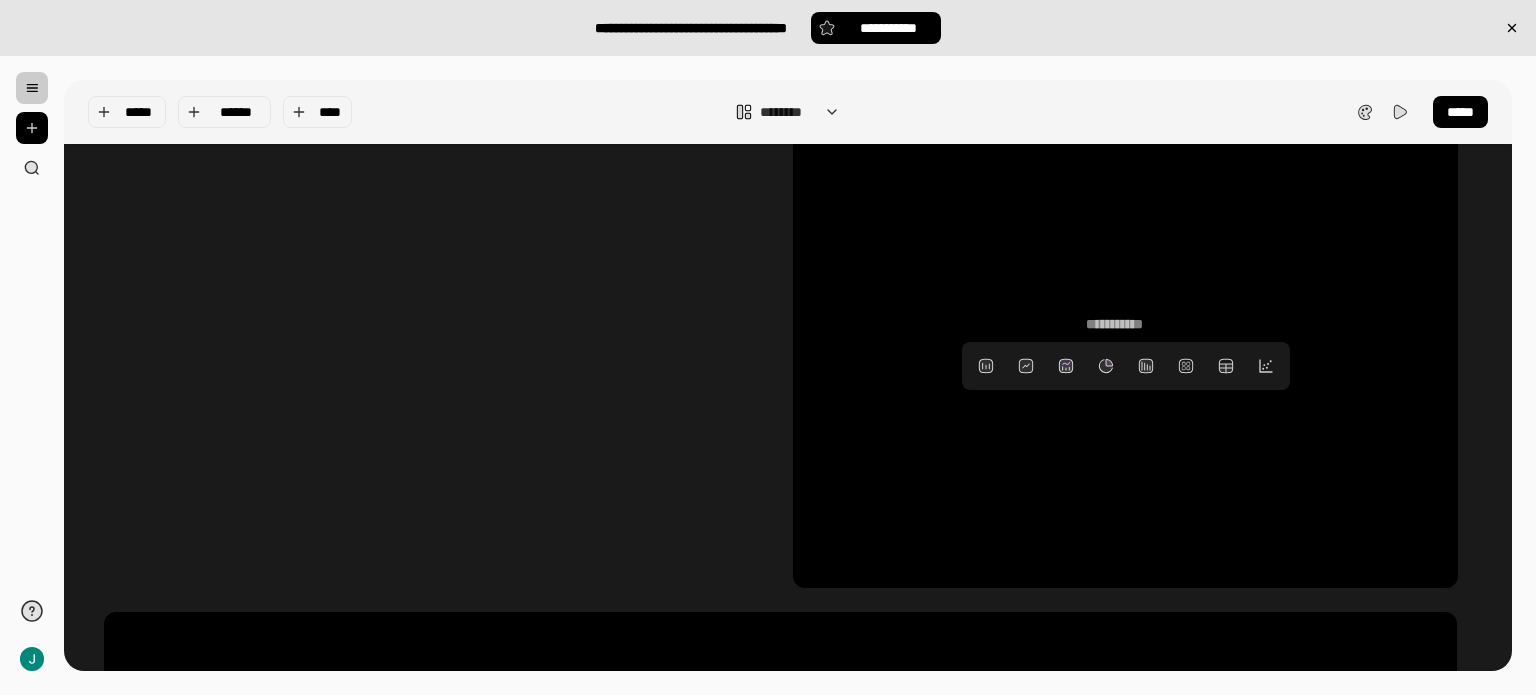 click on "**********" at bounding box center (788, 290) 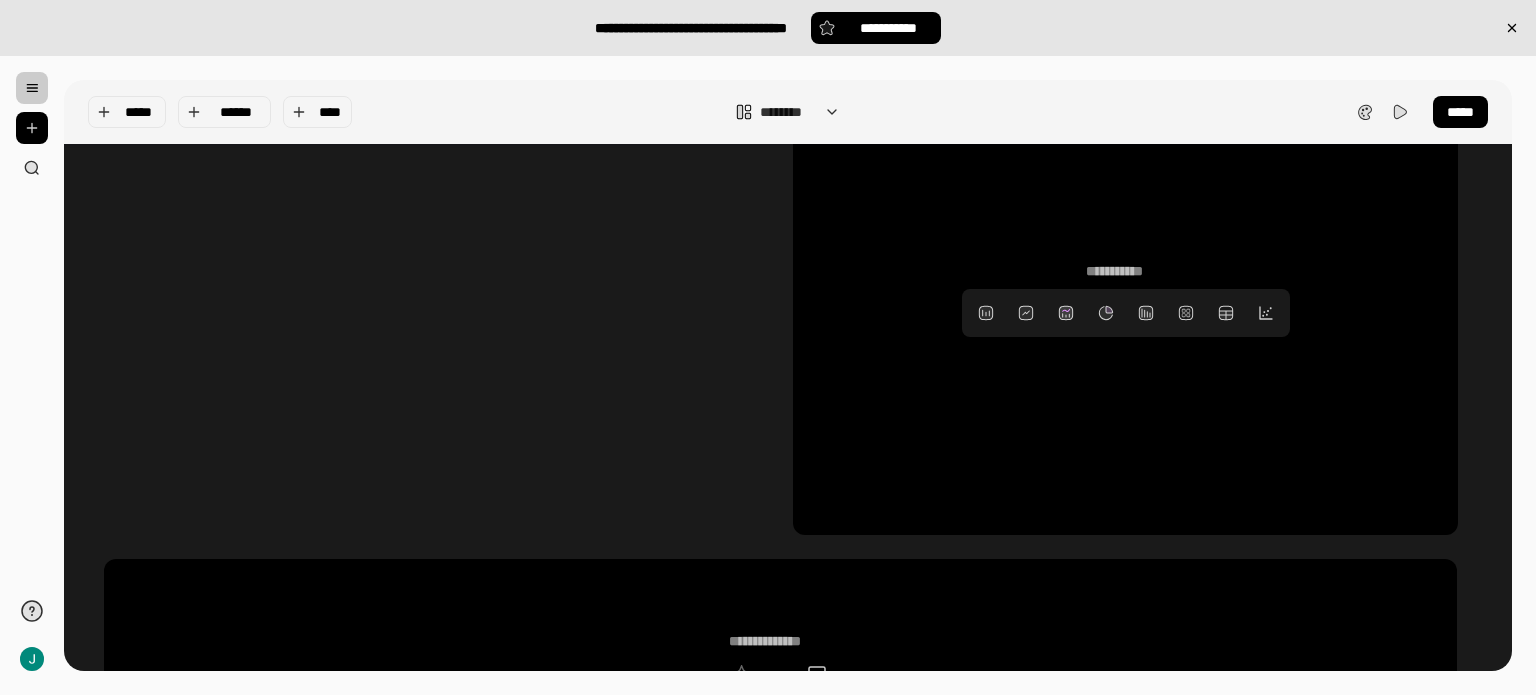 scroll, scrollTop: 400, scrollLeft: 0, axis: vertical 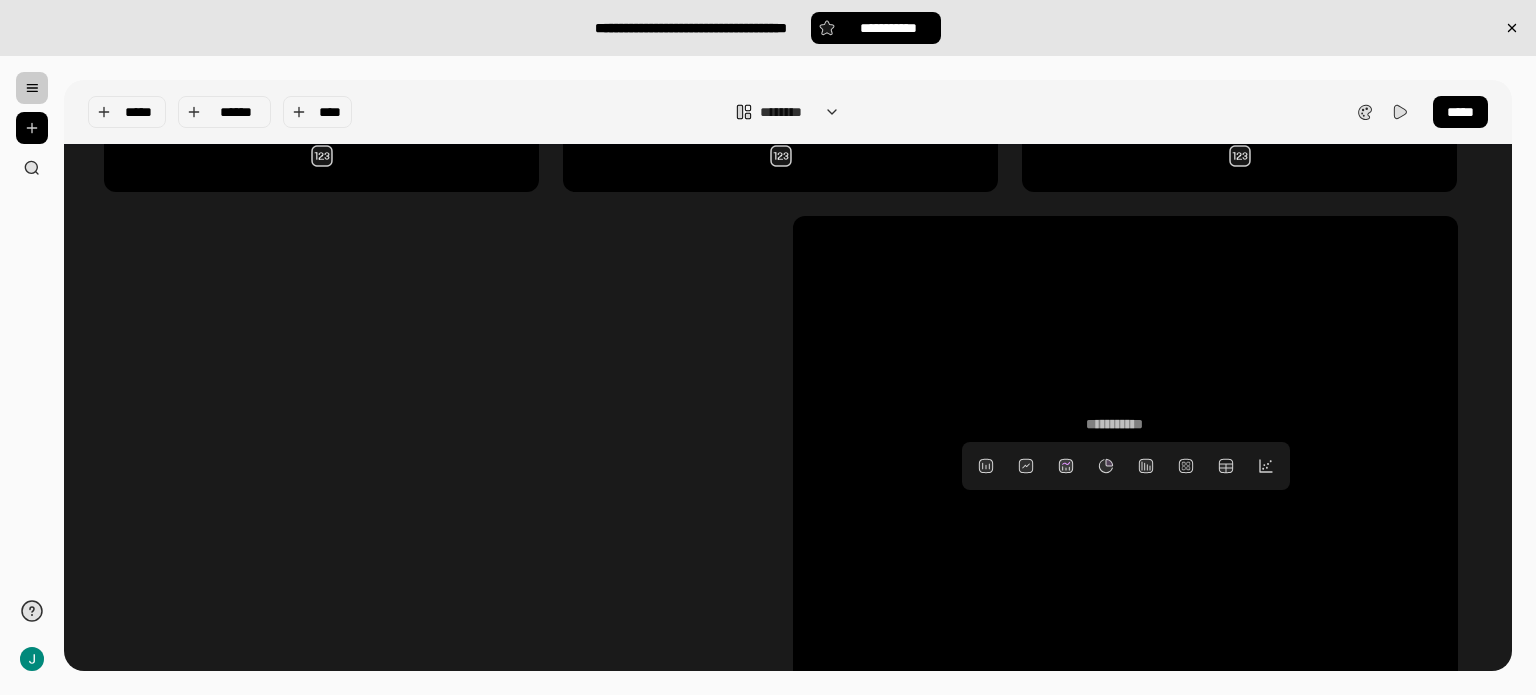 click on "**********" at bounding box center [788, 390] 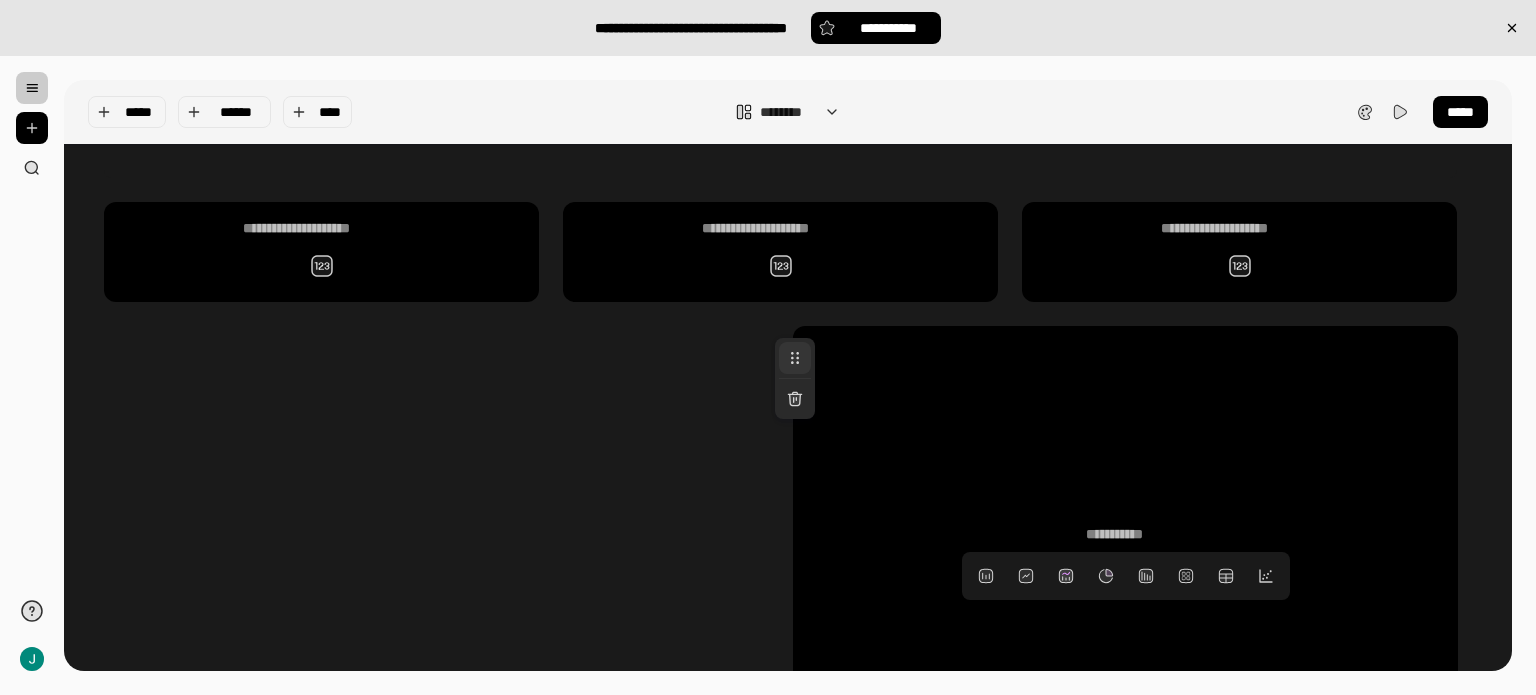 scroll, scrollTop: 0, scrollLeft: 0, axis: both 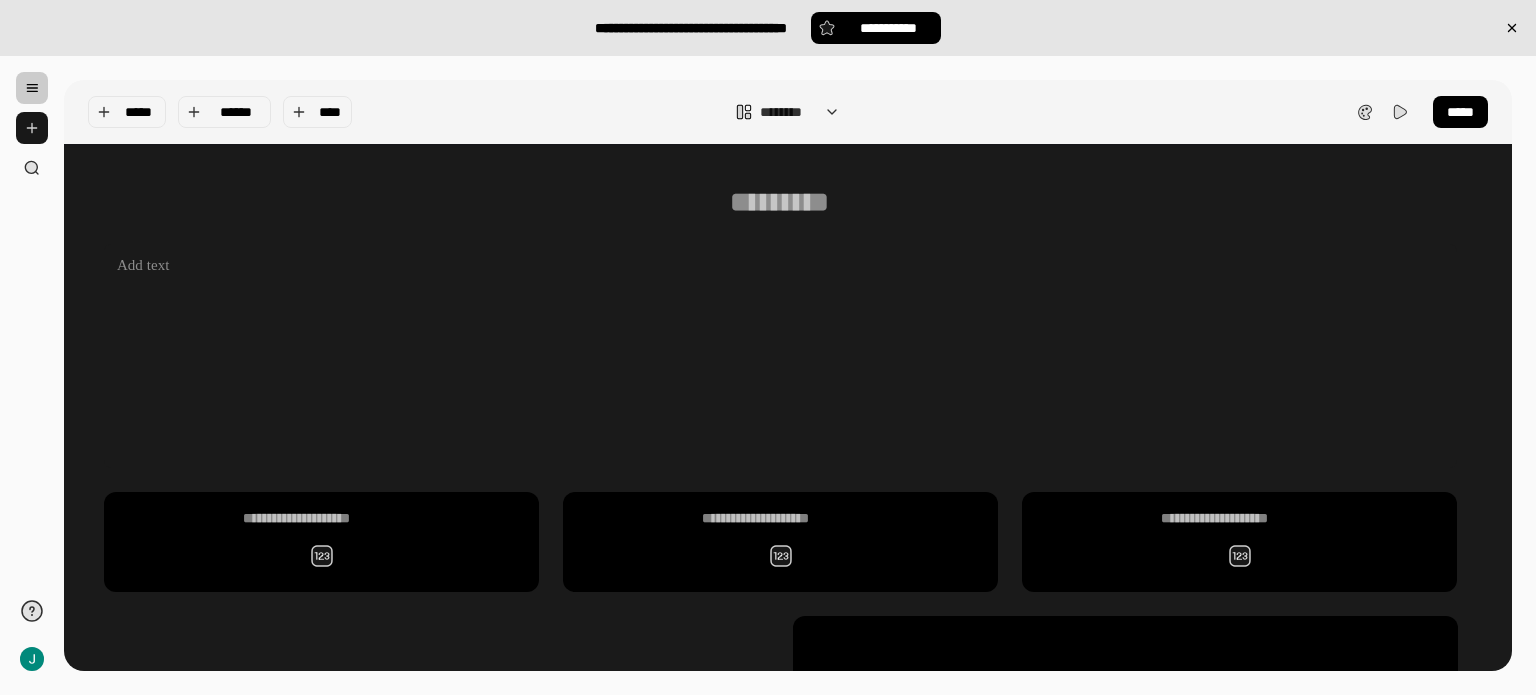 click at bounding box center [32, 128] 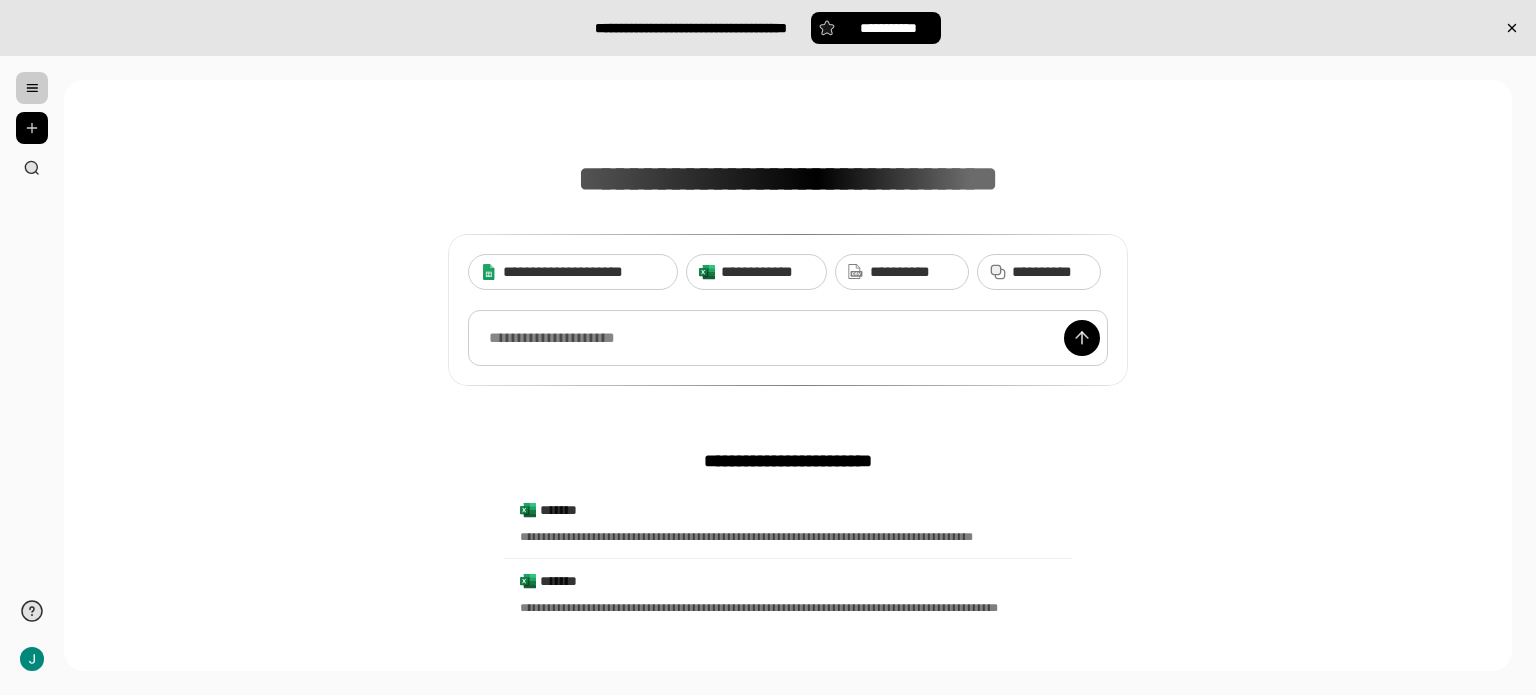 scroll, scrollTop: 40, scrollLeft: 0, axis: vertical 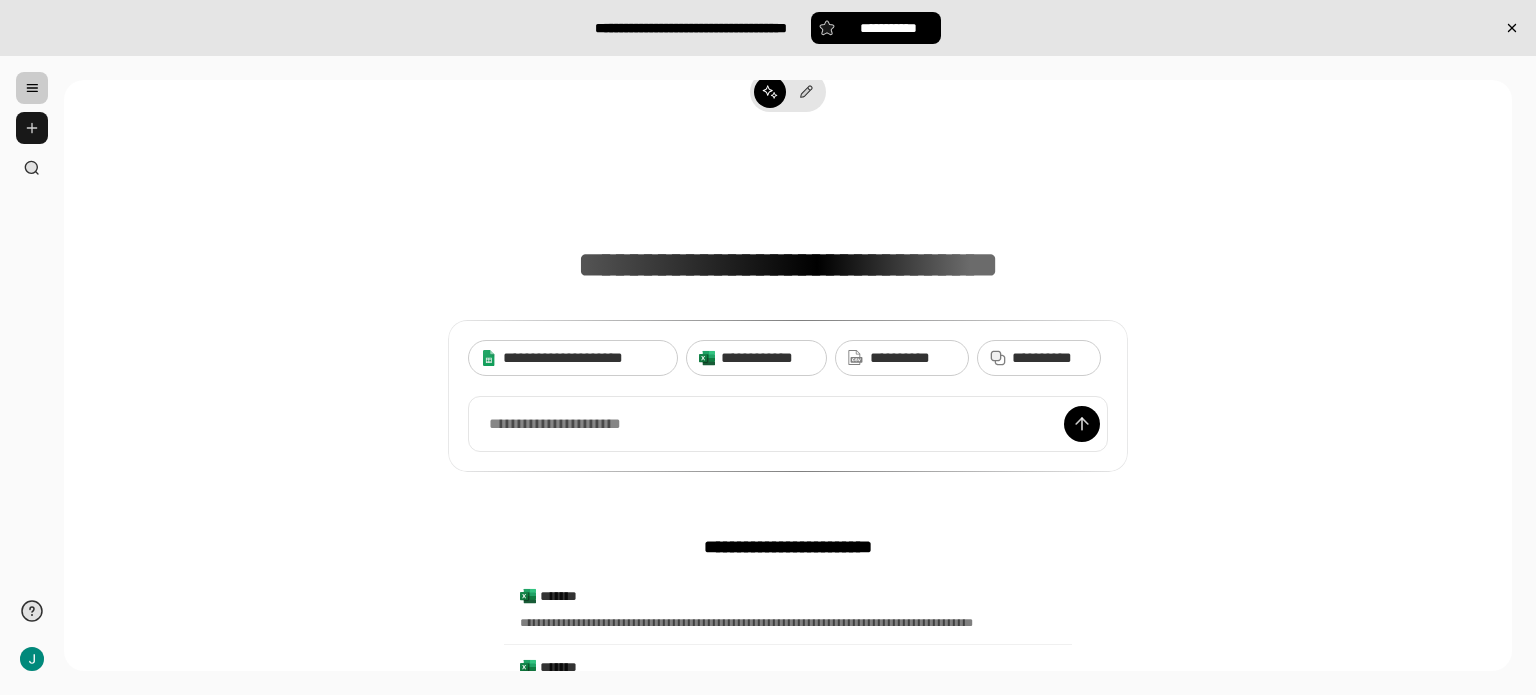 click at bounding box center (32, 128) 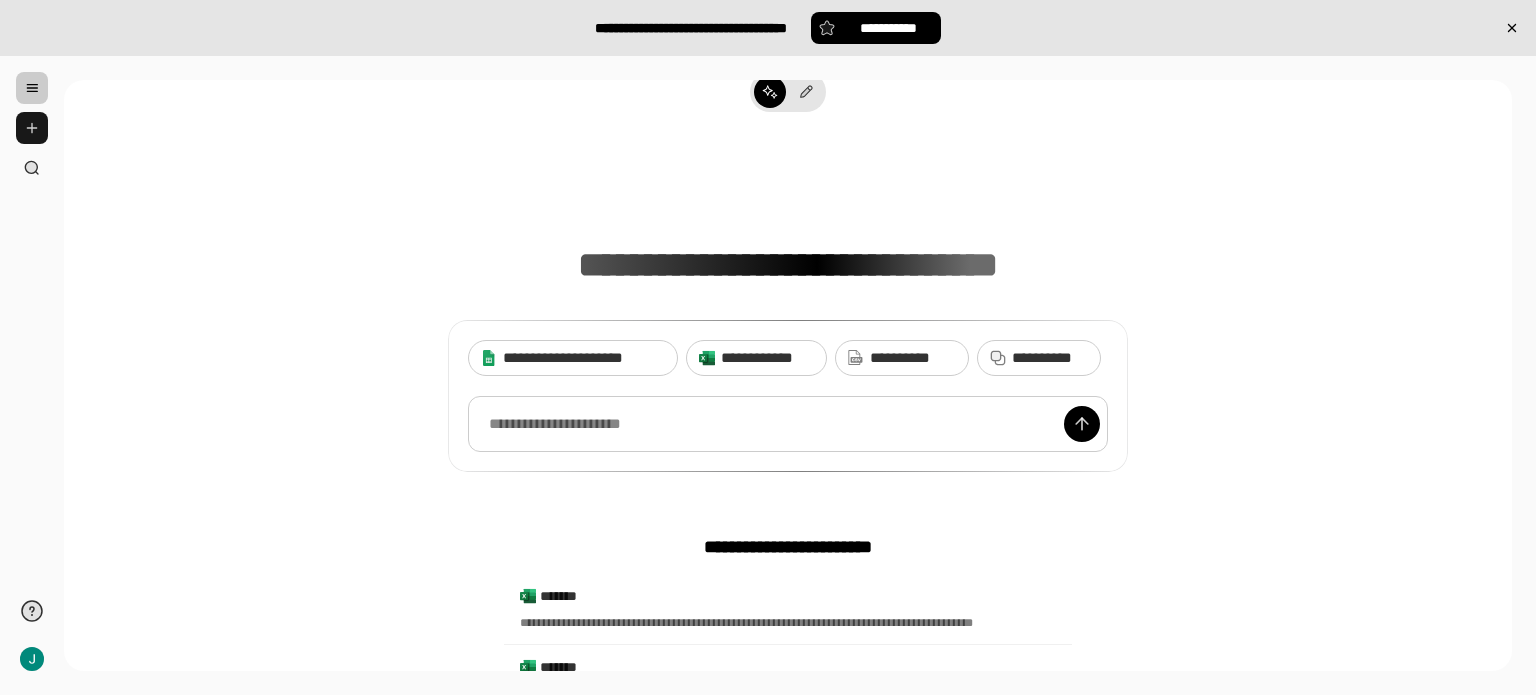 scroll, scrollTop: 0, scrollLeft: 0, axis: both 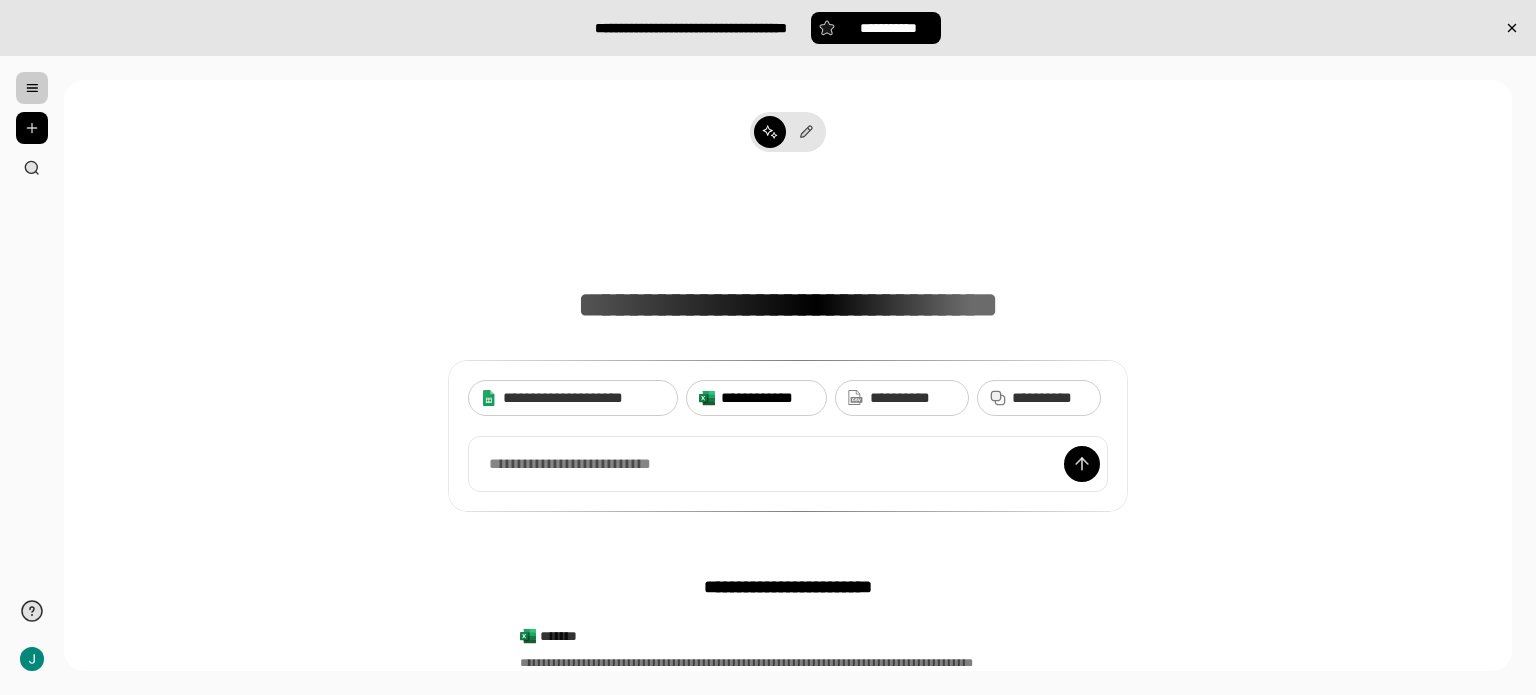 click on "**********" at bounding box center (767, 398) 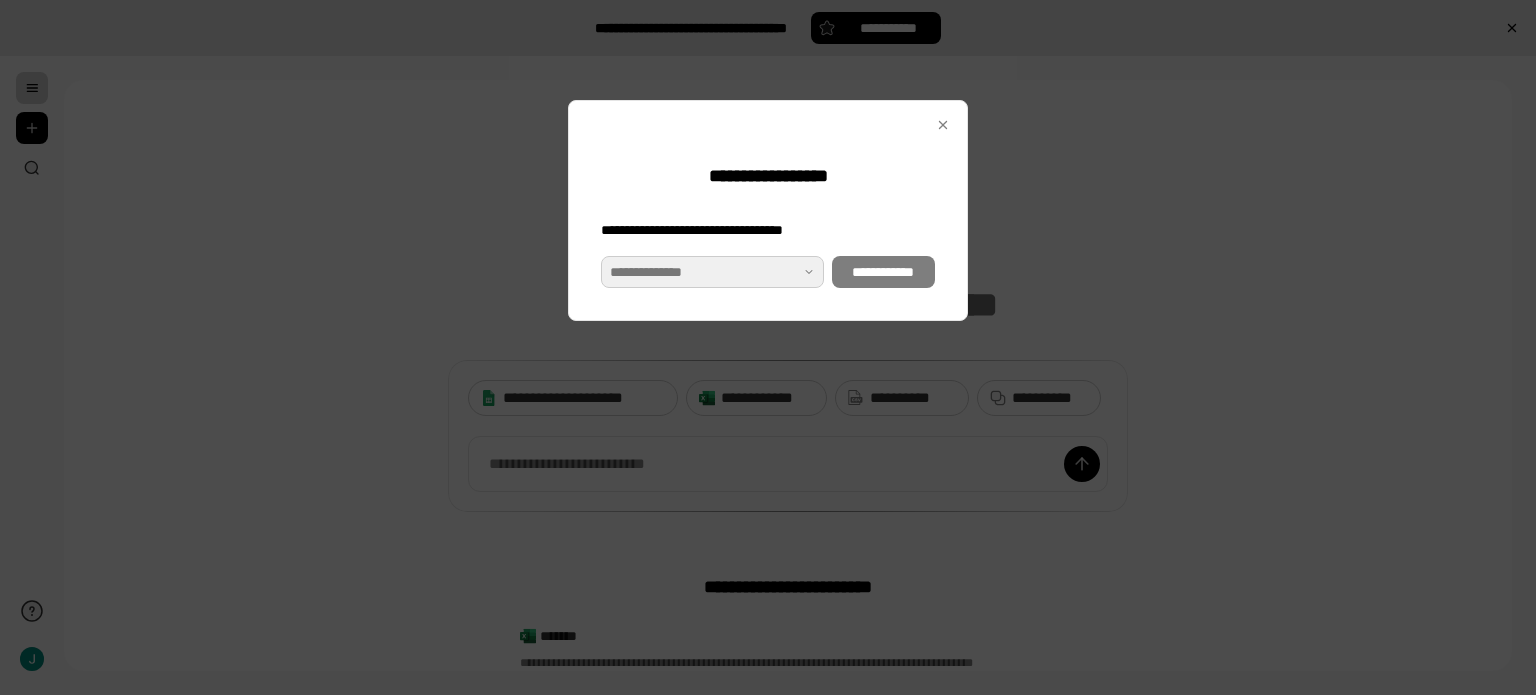 click at bounding box center (712, 272) 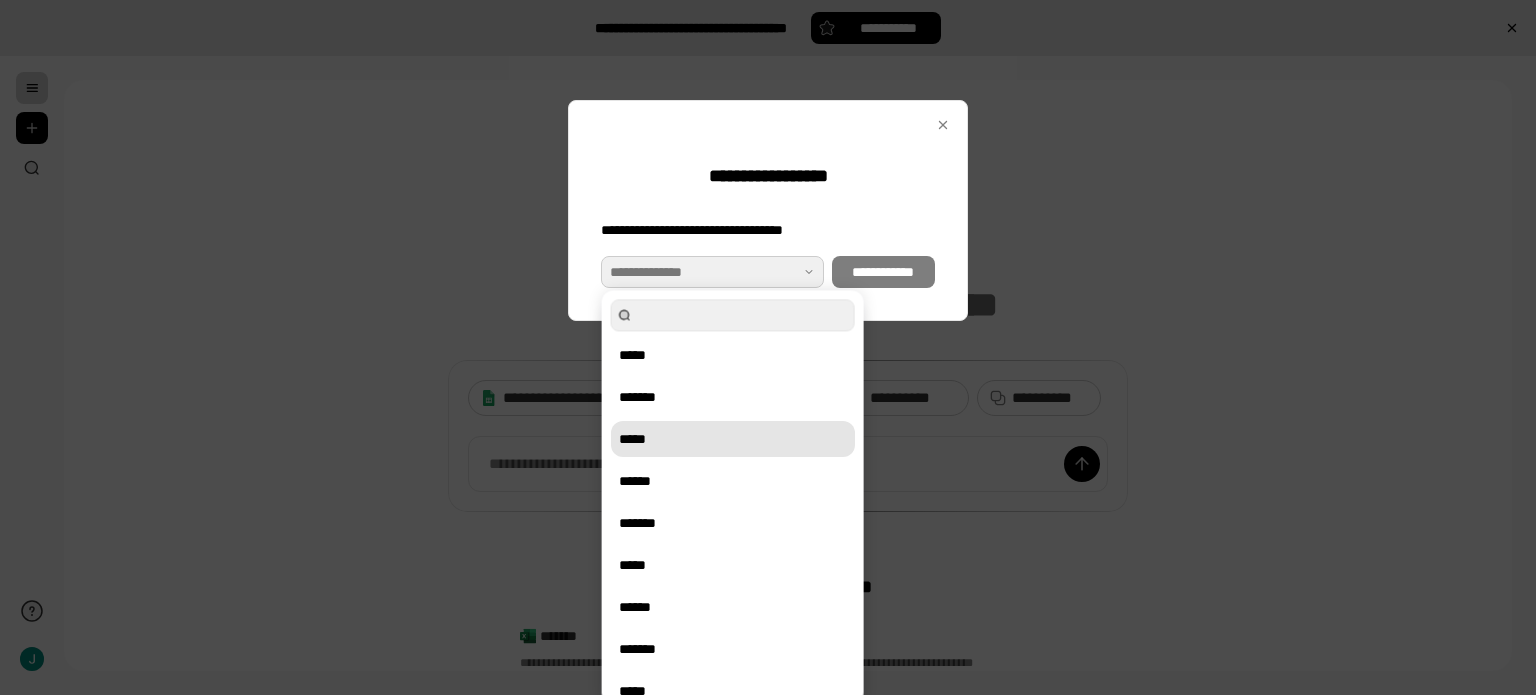 click on "*****" at bounding box center (733, 439) 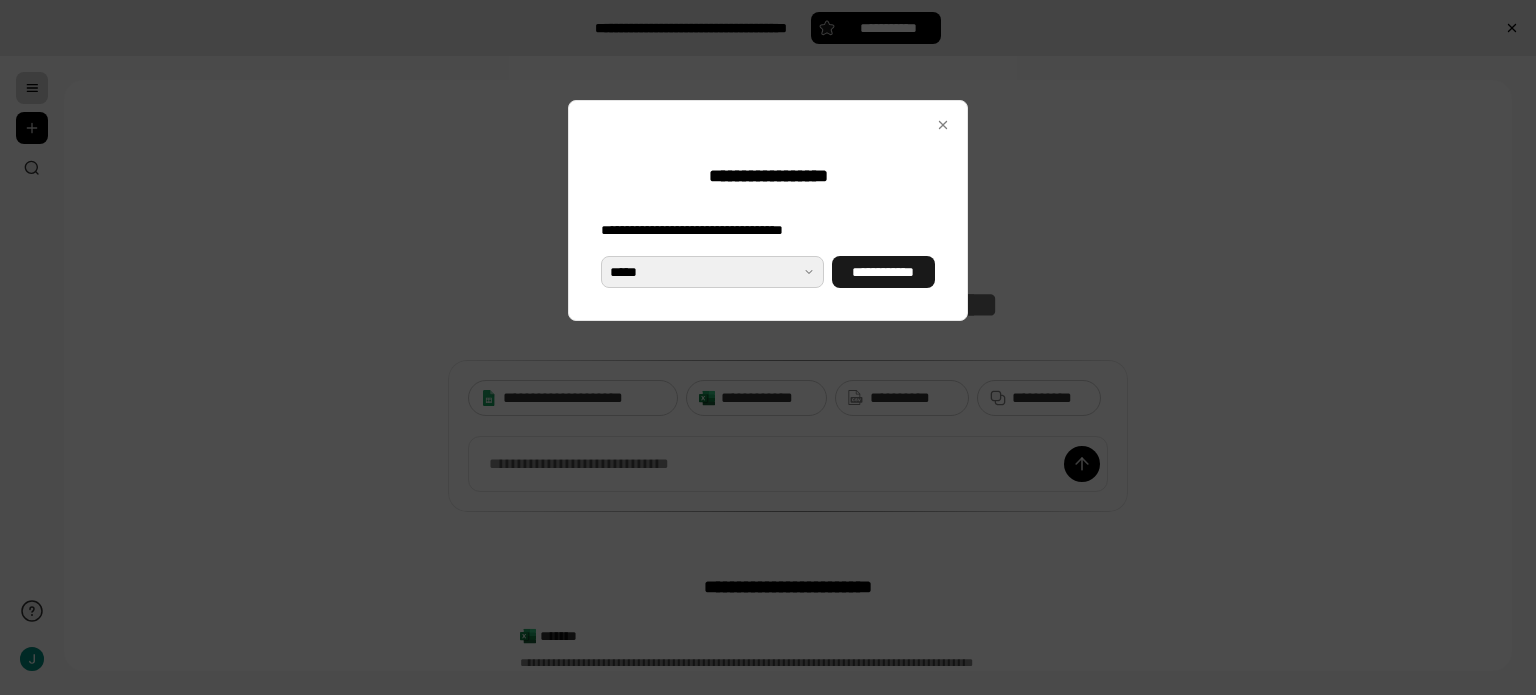 click on "**********" at bounding box center (883, 272) 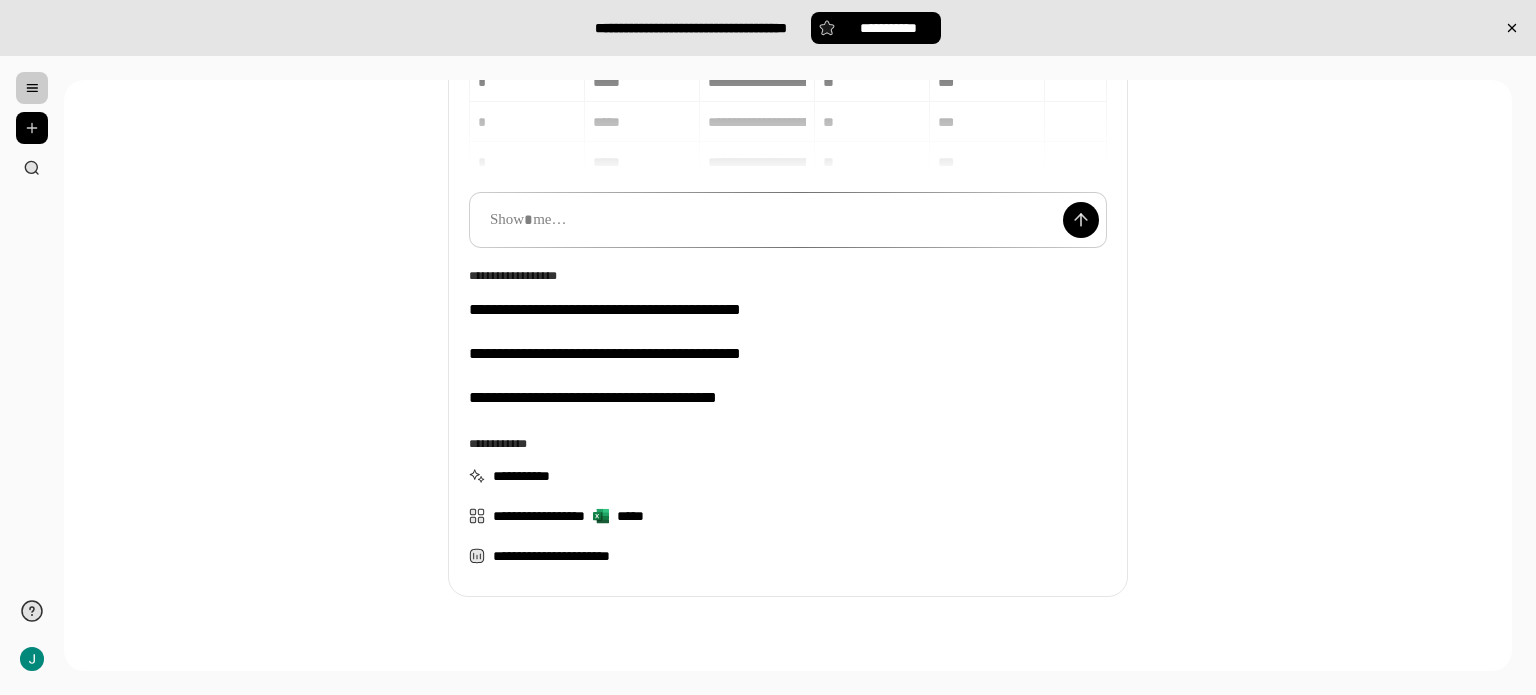 scroll, scrollTop: 296, scrollLeft: 0, axis: vertical 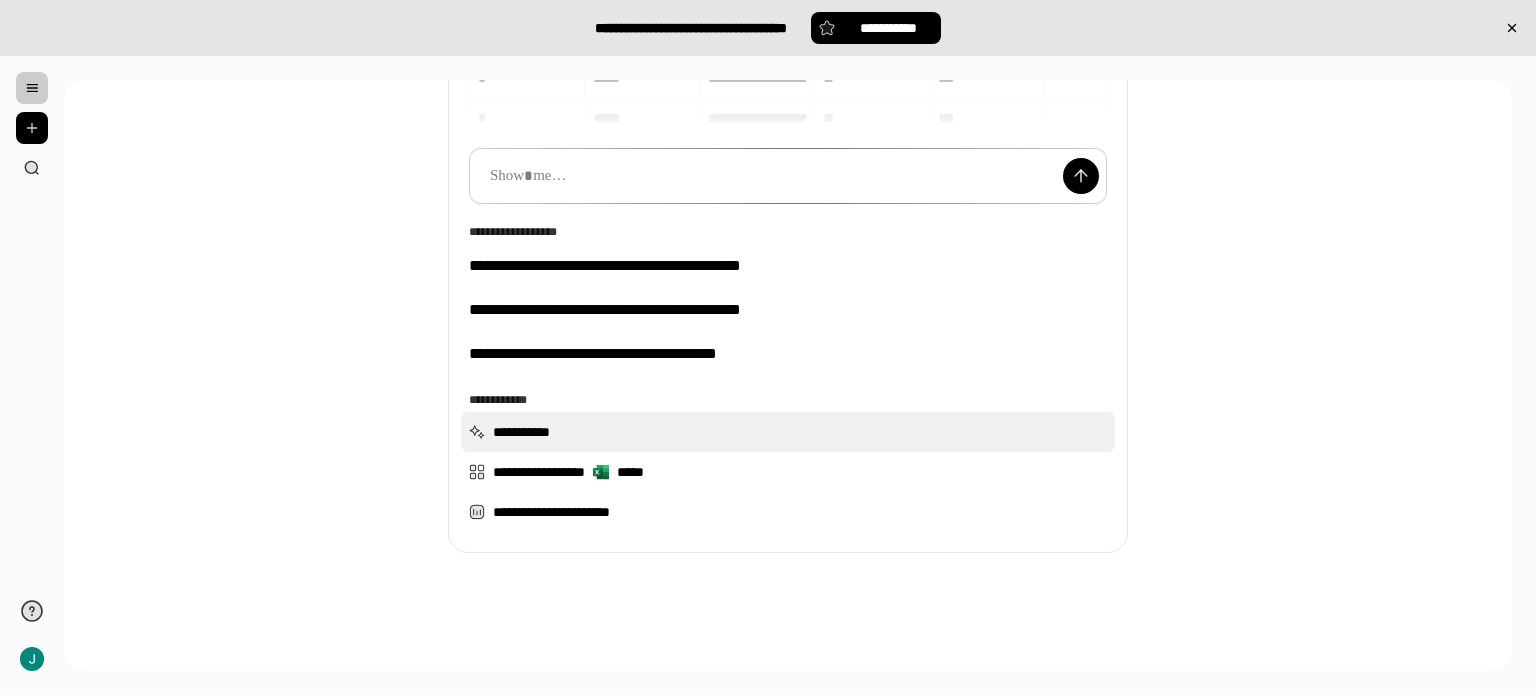click on "**********" at bounding box center (788, 432) 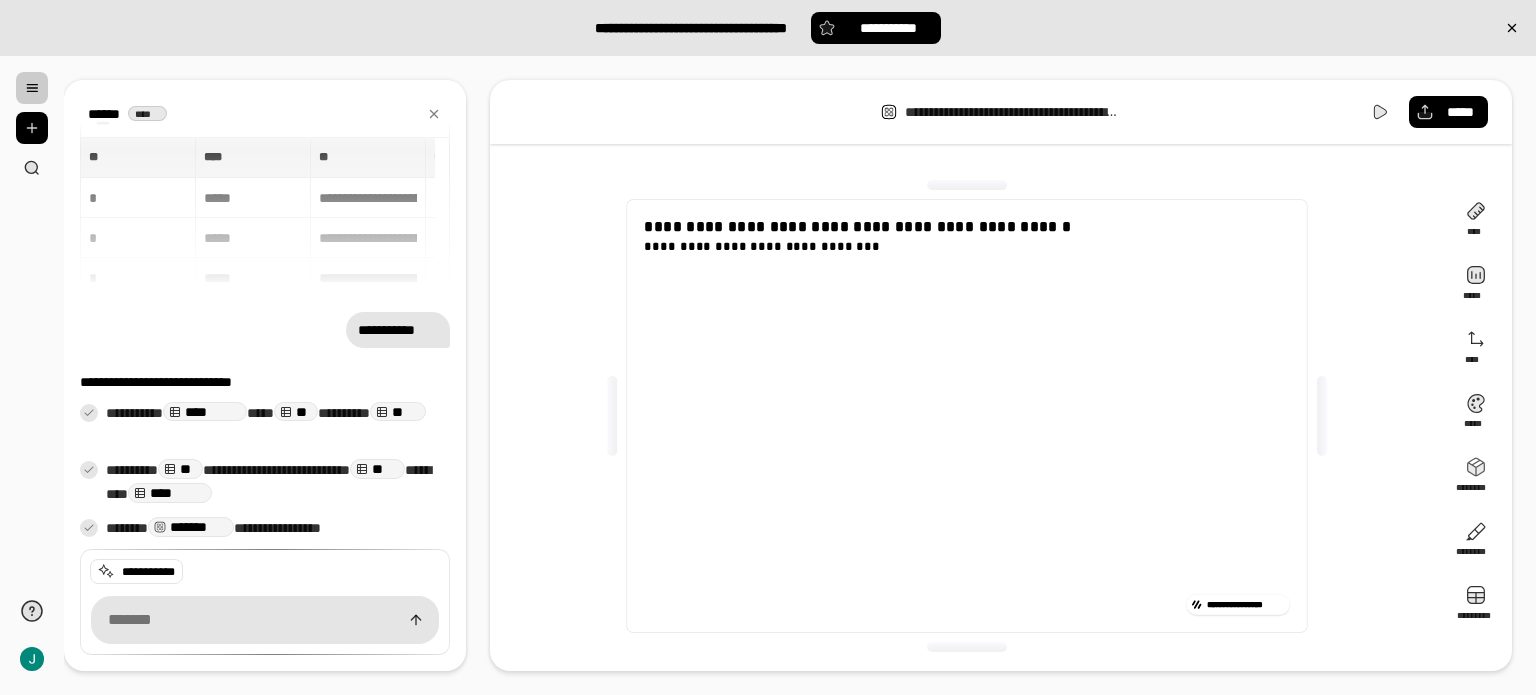 scroll, scrollTop: 9, scrollLeft: 0, axis: vertical 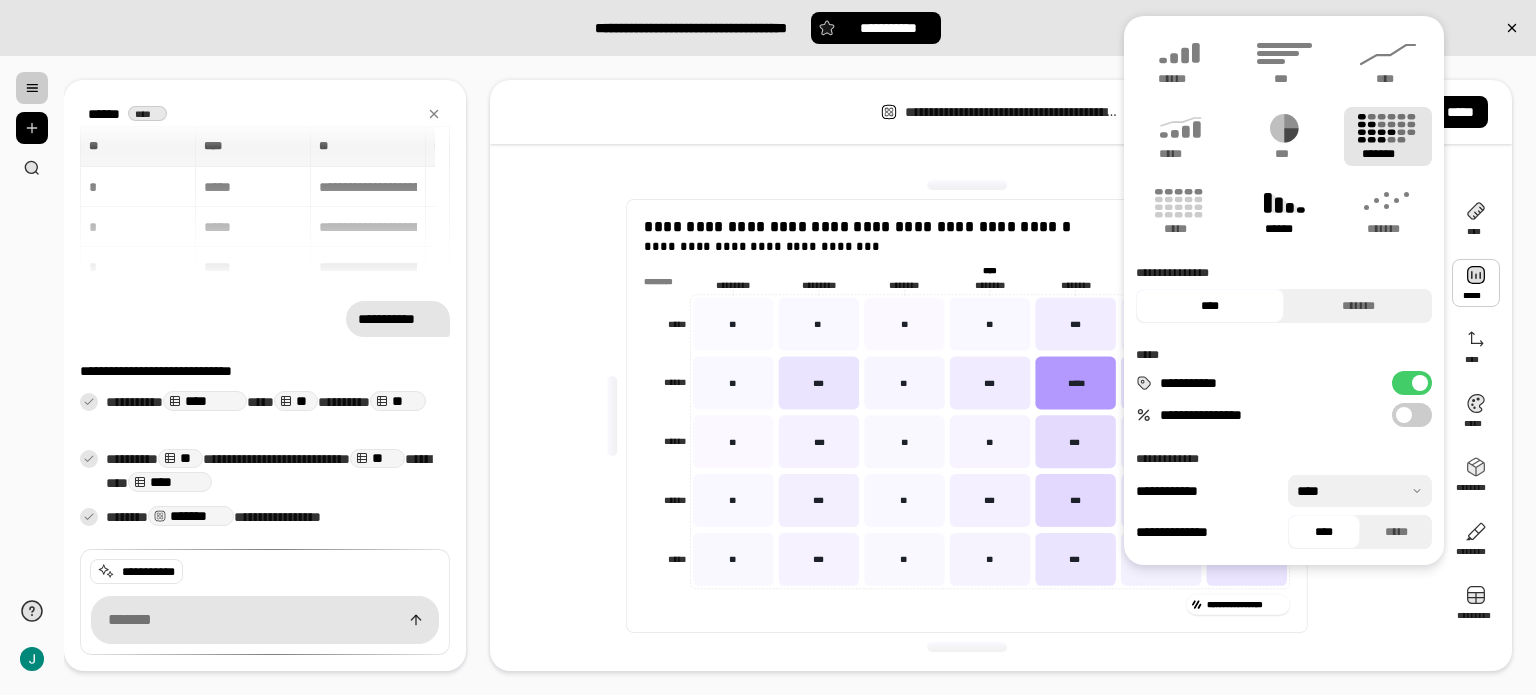 click 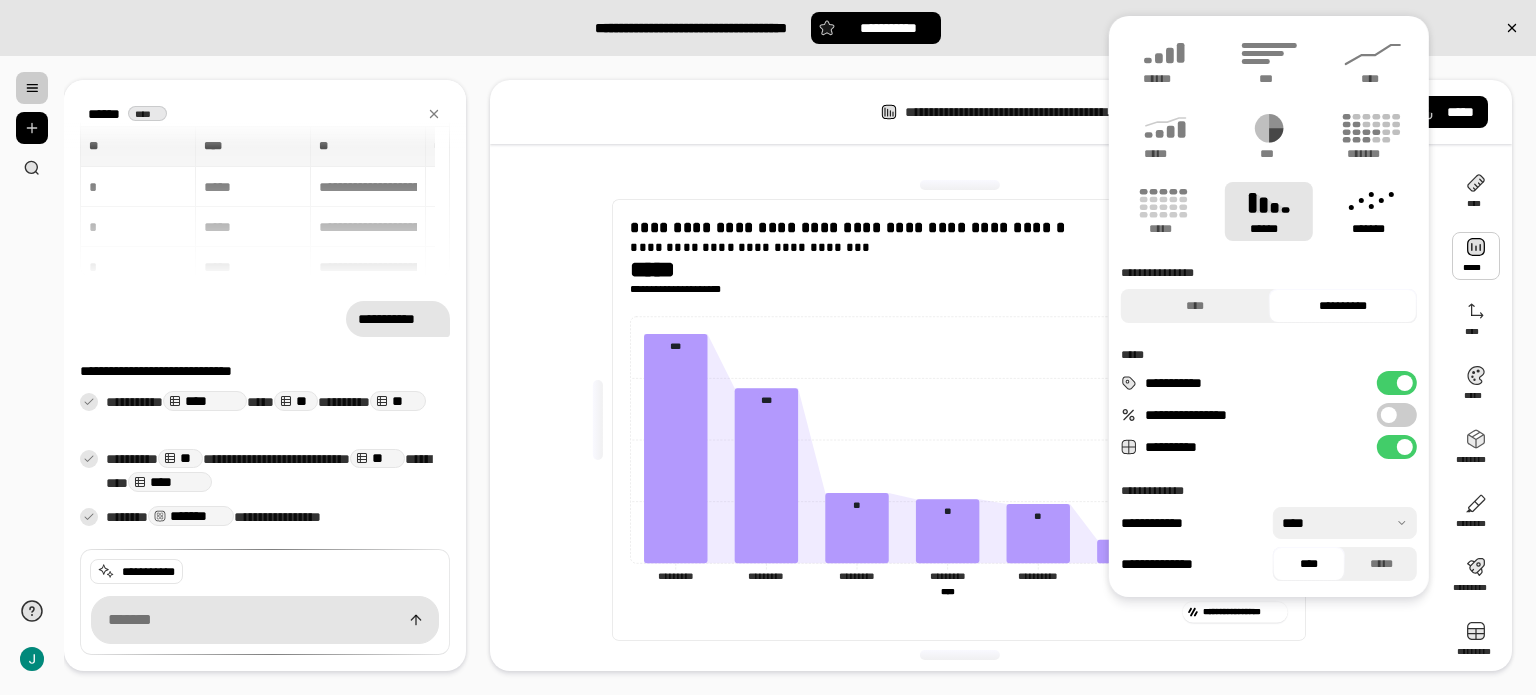 click 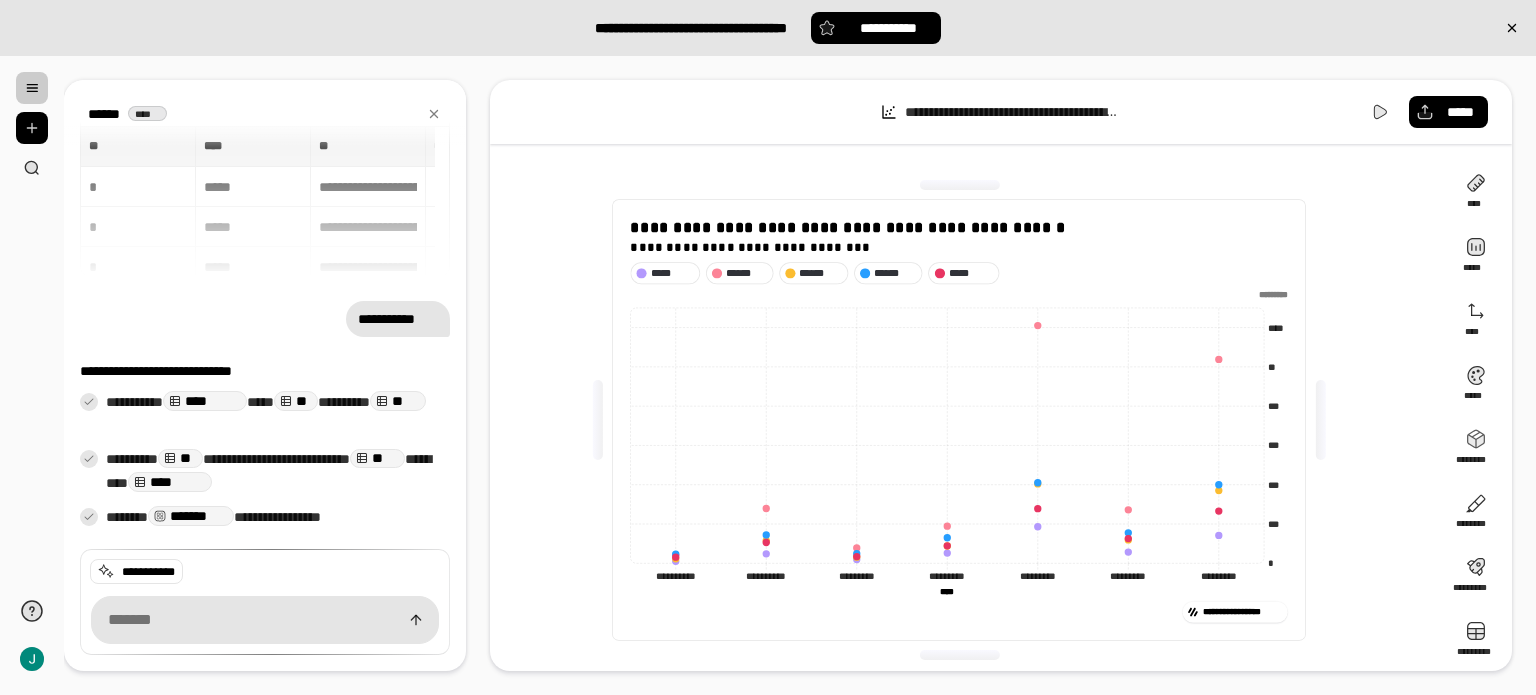 click on "**********" at bounding box center (768, 28) 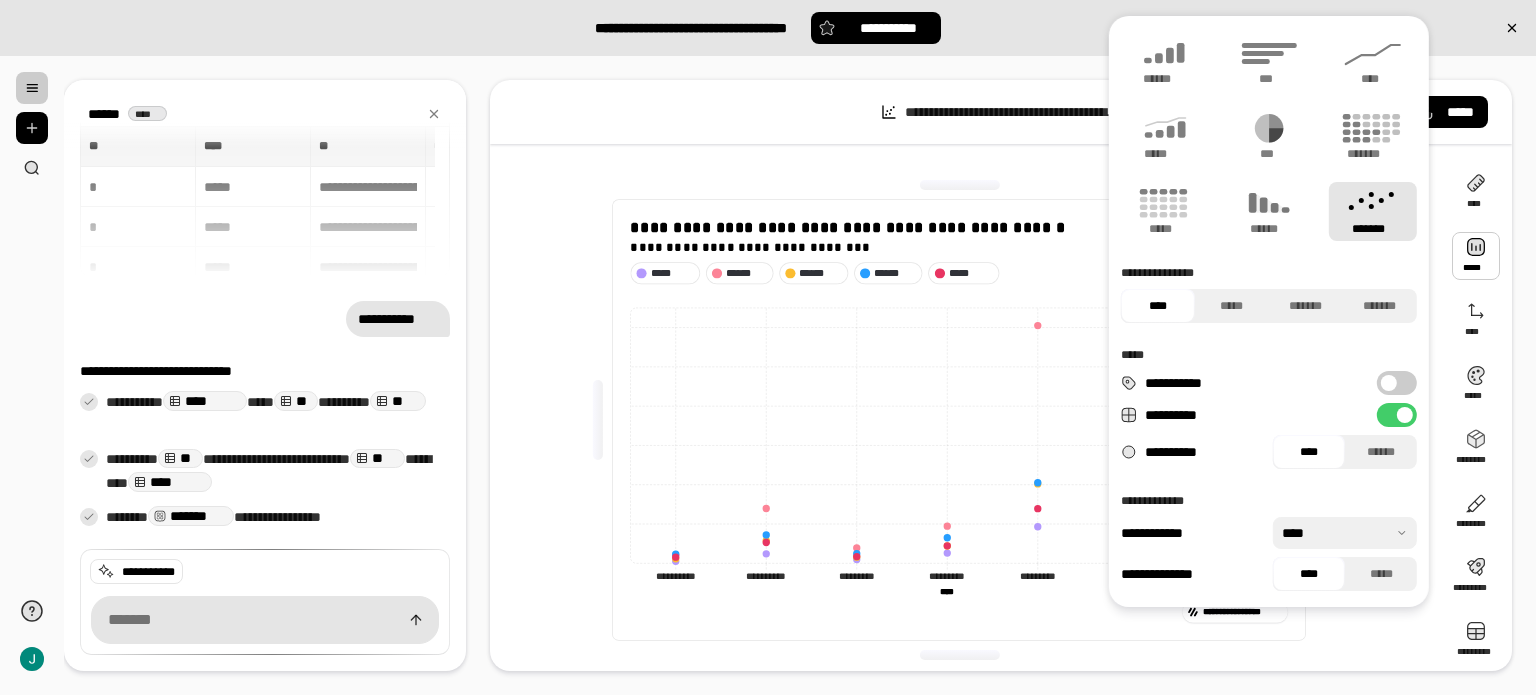 click at bounding box center [1476, 256] 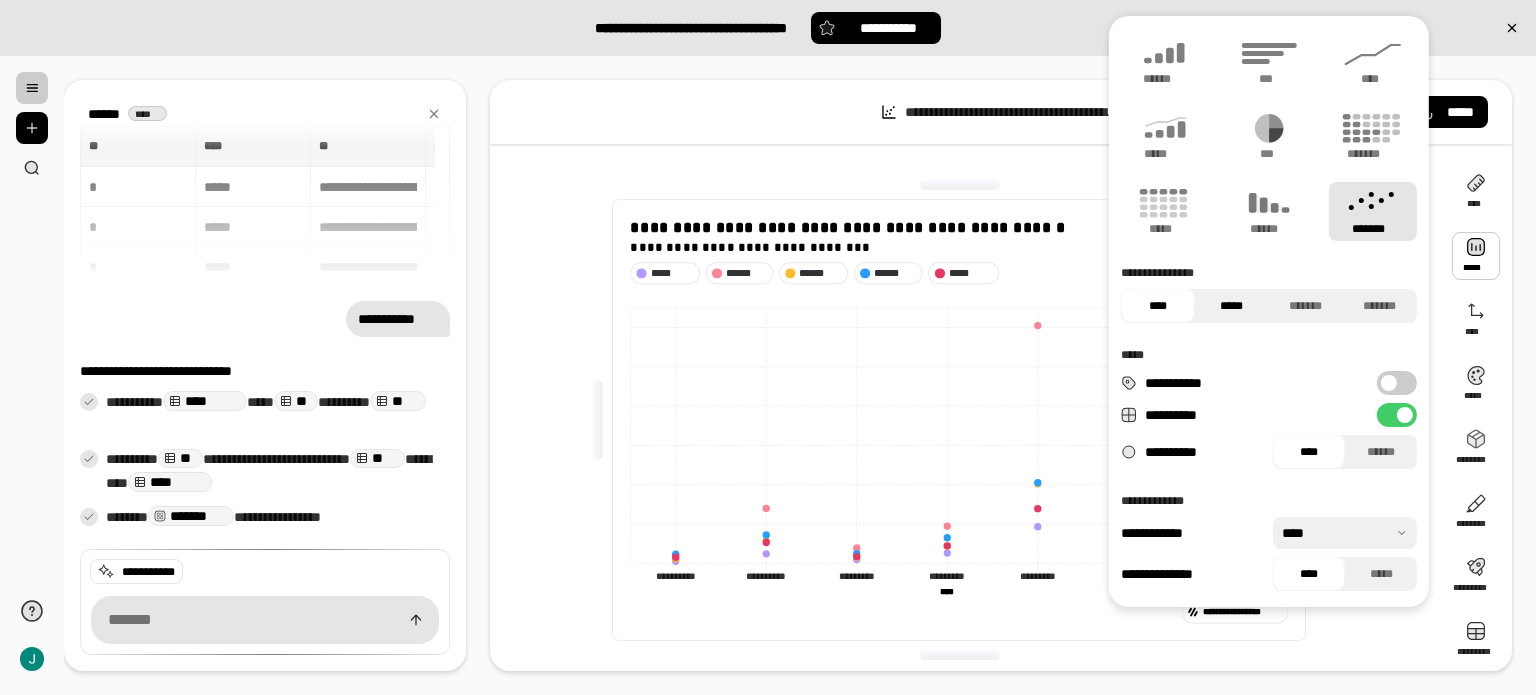 click on "*****" at bounding box center (1232, 306) 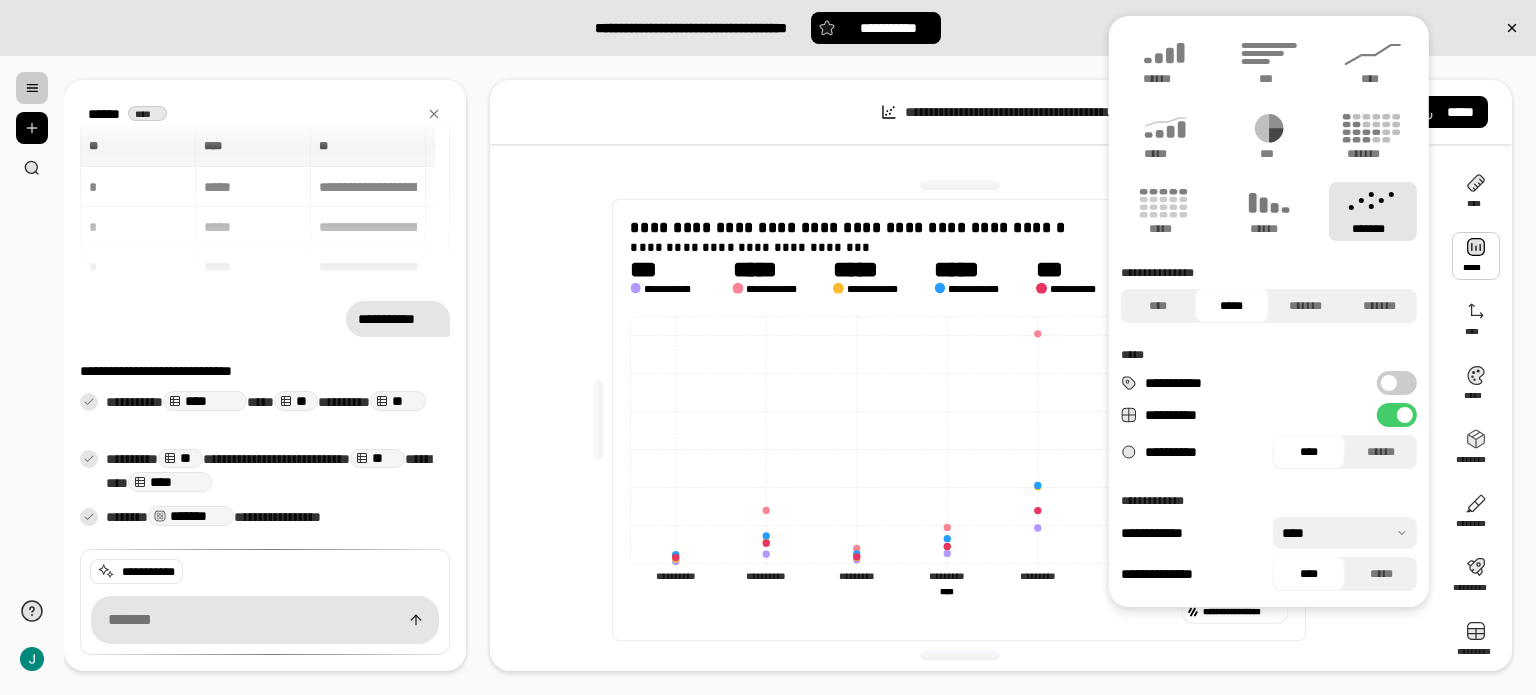 click on "*****" at bounding box center (1232, 306) 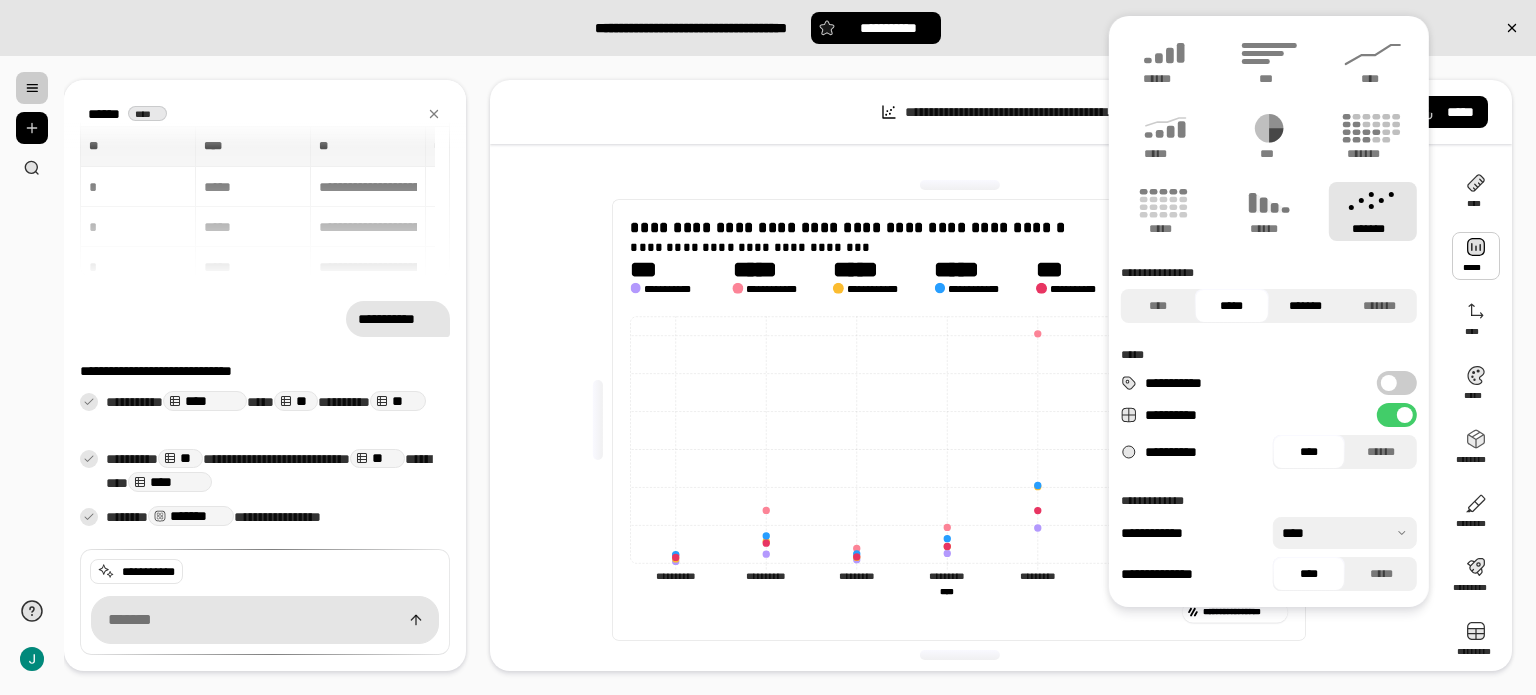 click on "*******" at bounding box center (1306, 306) 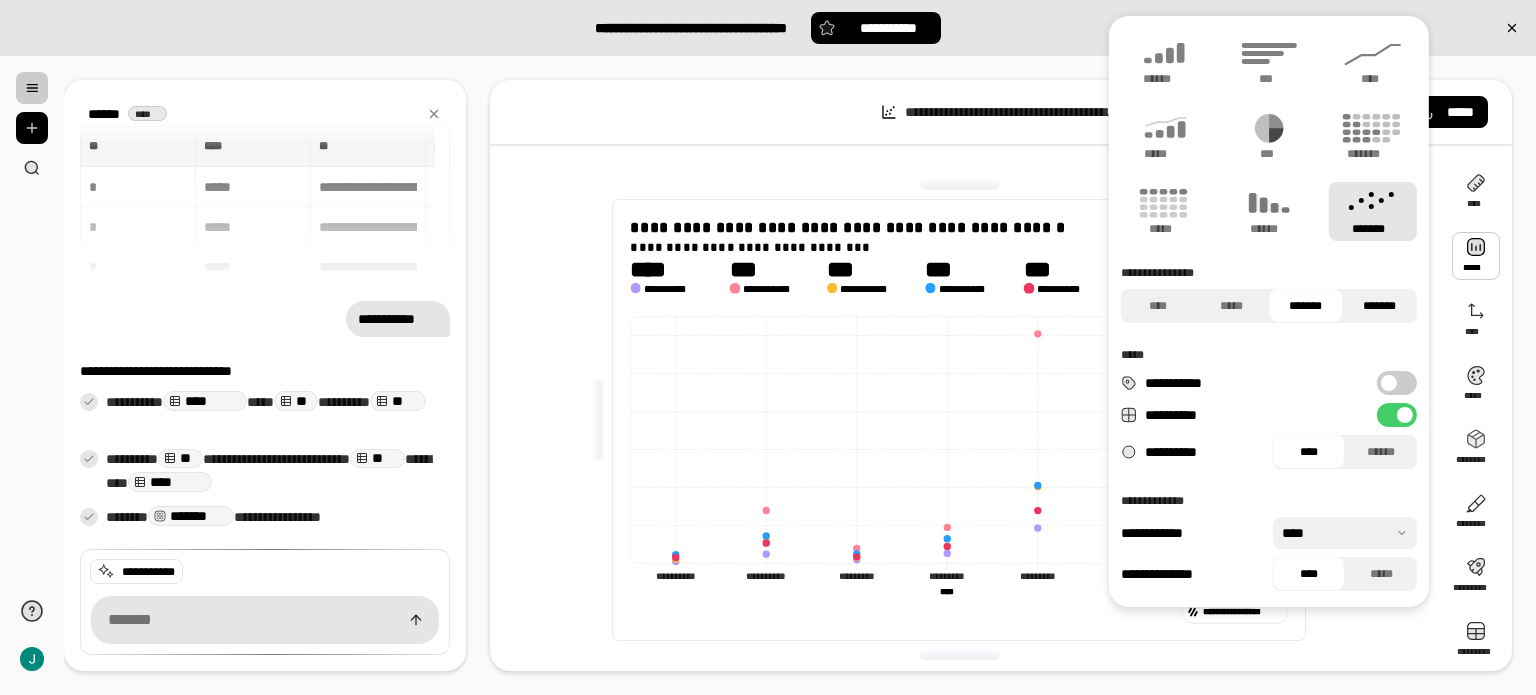 click on "*******" at bounding box center [1380, 306] 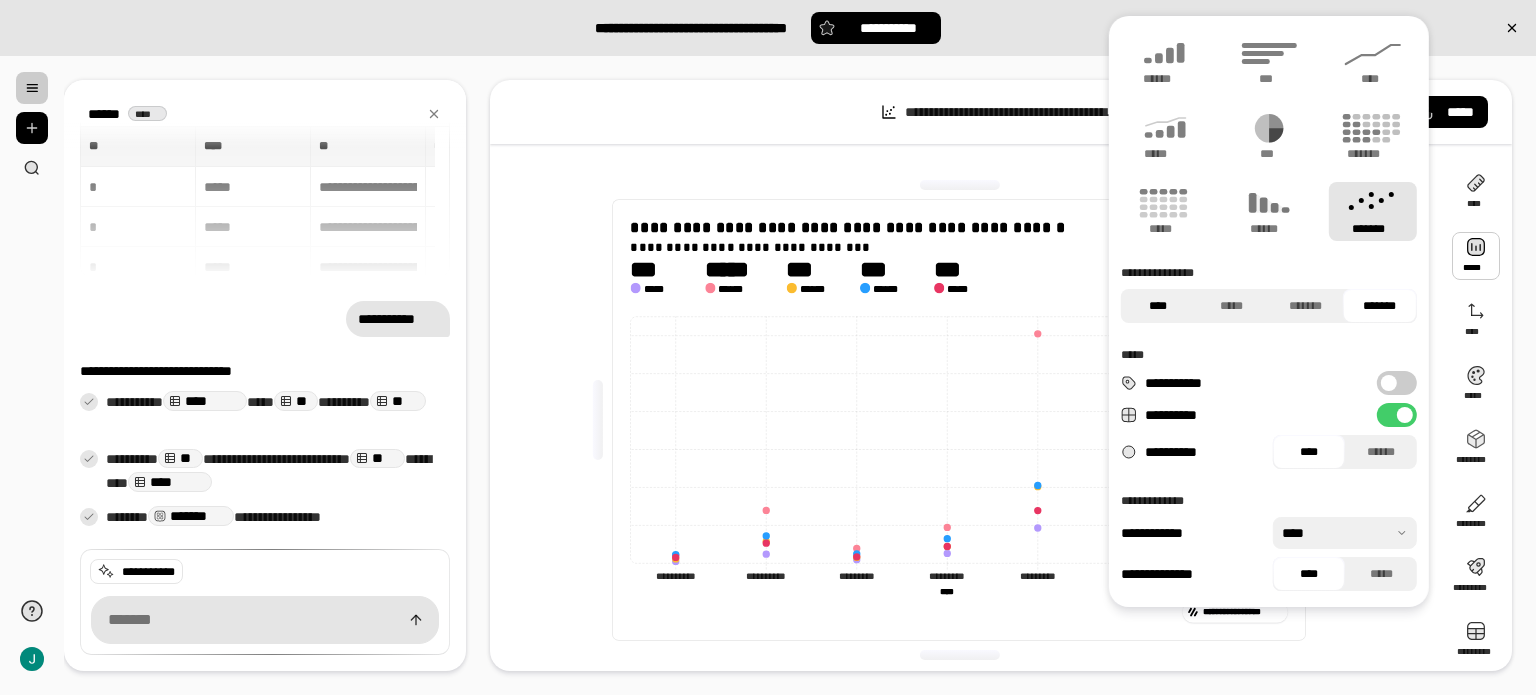 click on "****" at bounding box center [1158, 306] 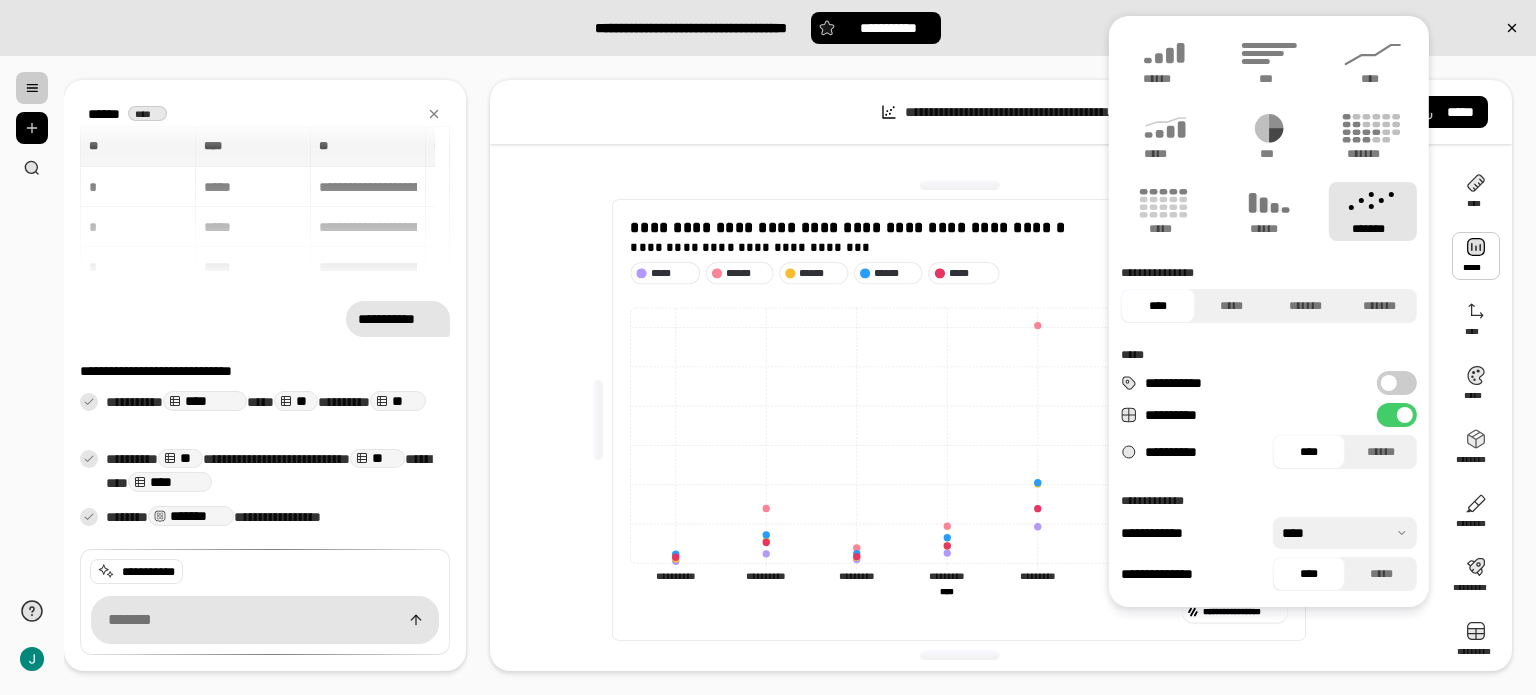 click on "**********" at bounding box center (1397, 383) 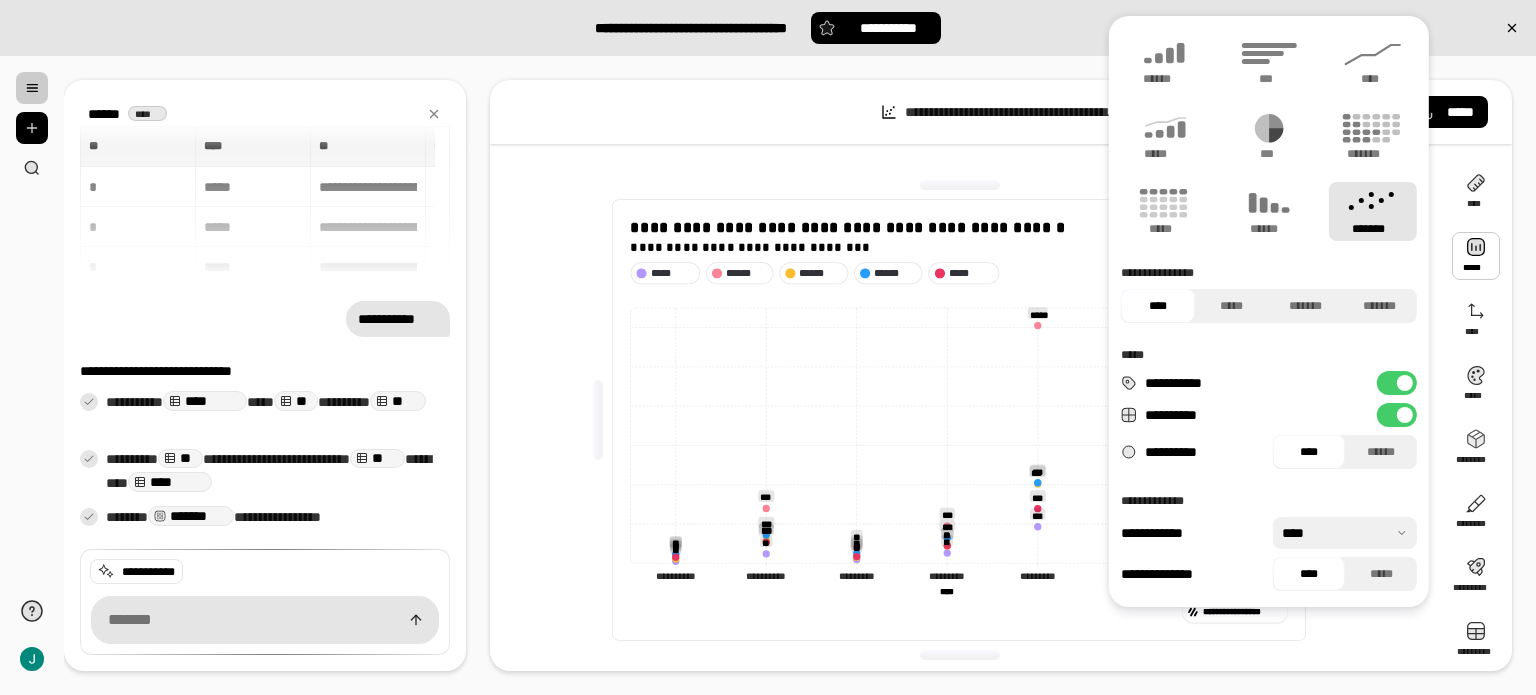 click at bounding box center (1405, 383) 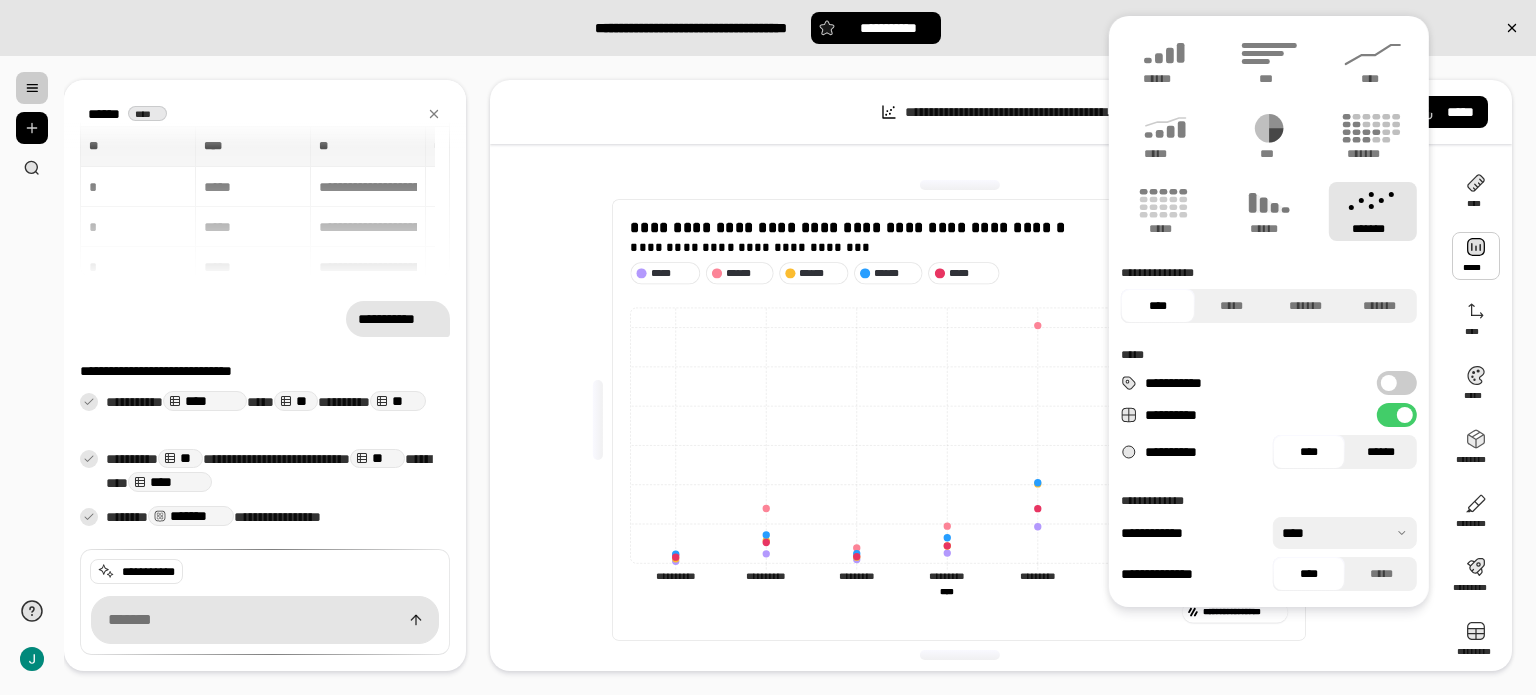 click on "******" at bounding box center [1381, 452] 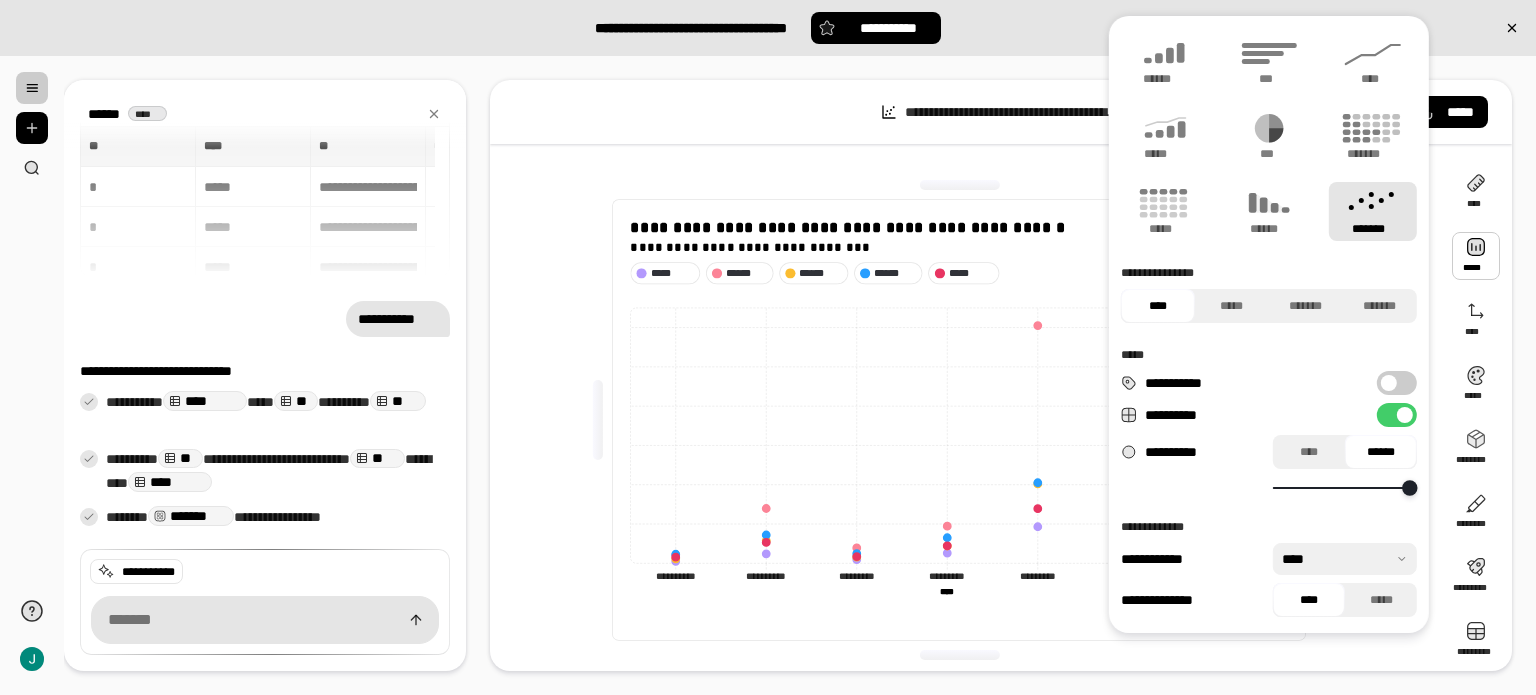 click at bounding box center (1409, 487) 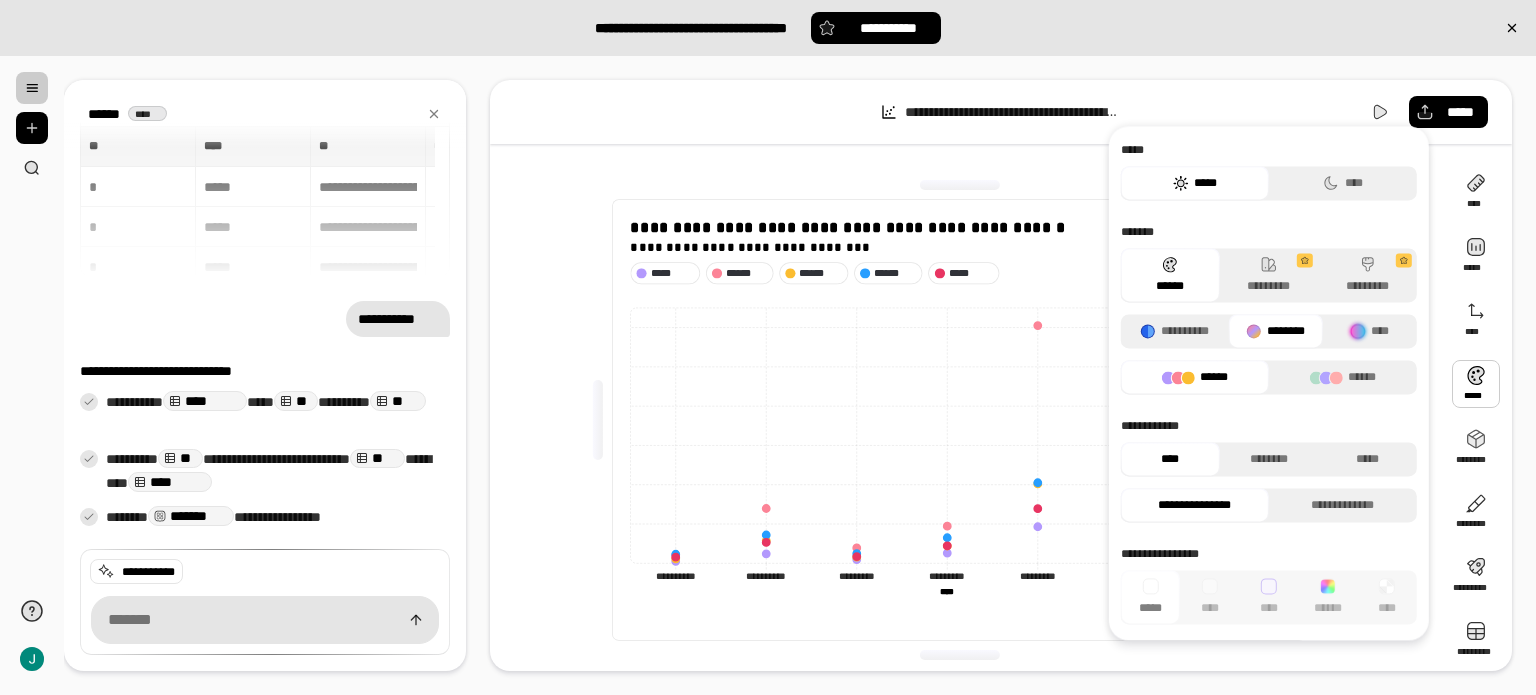 click at bounding box center [1476, 384] 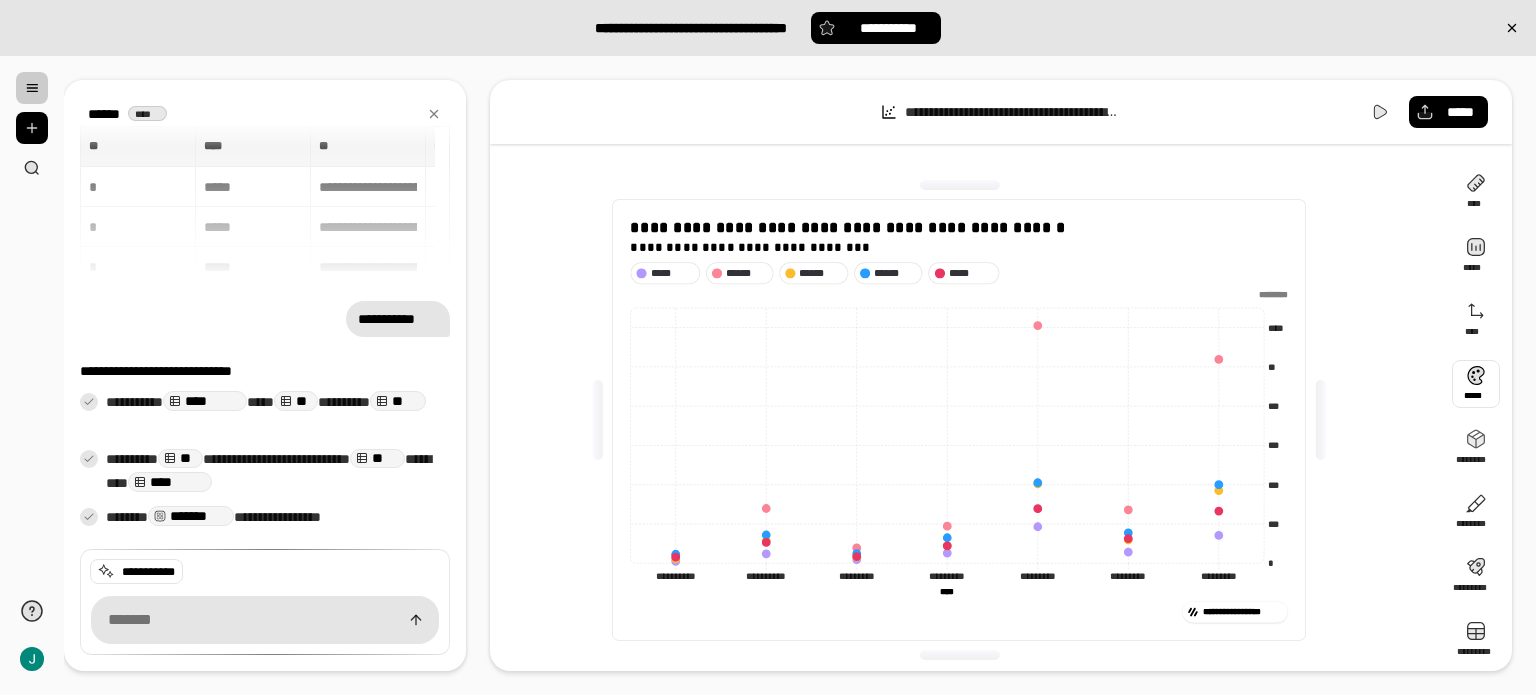 click at bounding box center (1476, 384) 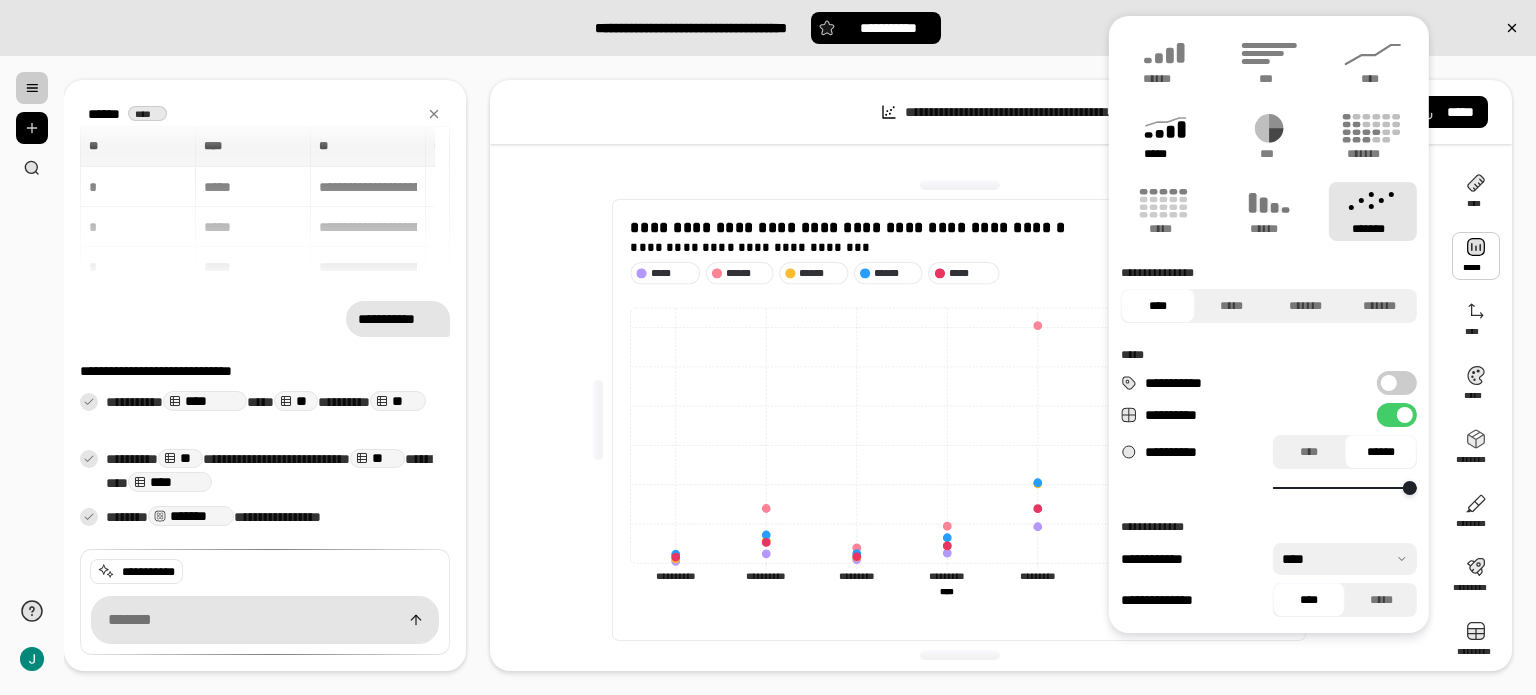 click 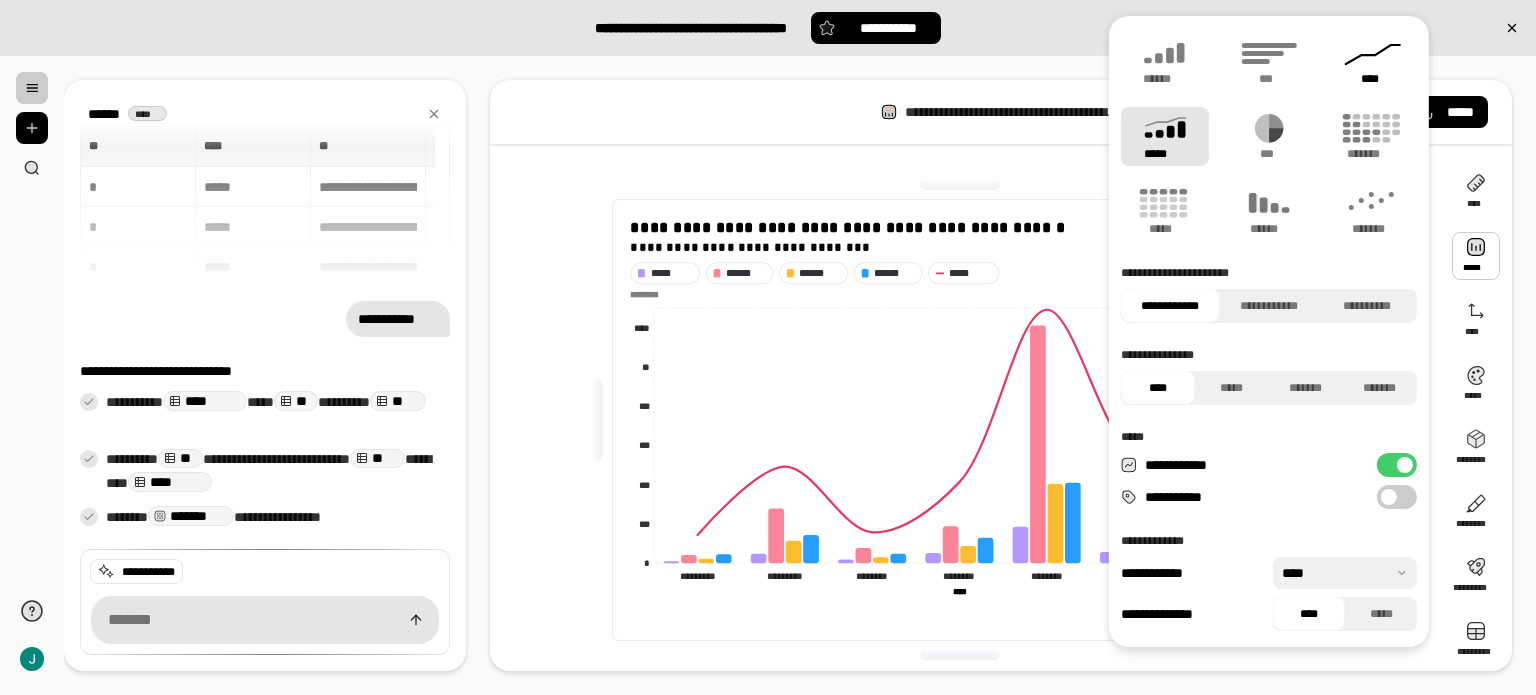 click 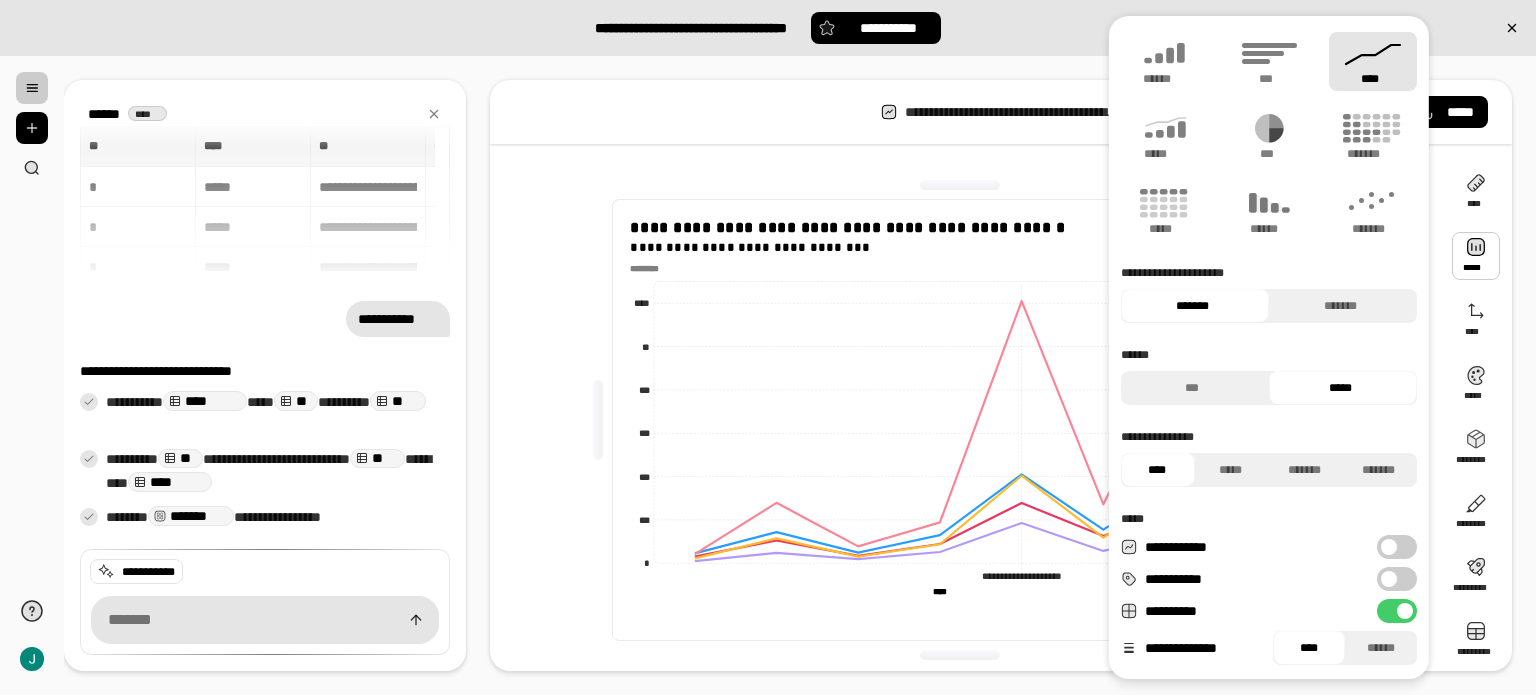 click at bounding box center (959, 185) 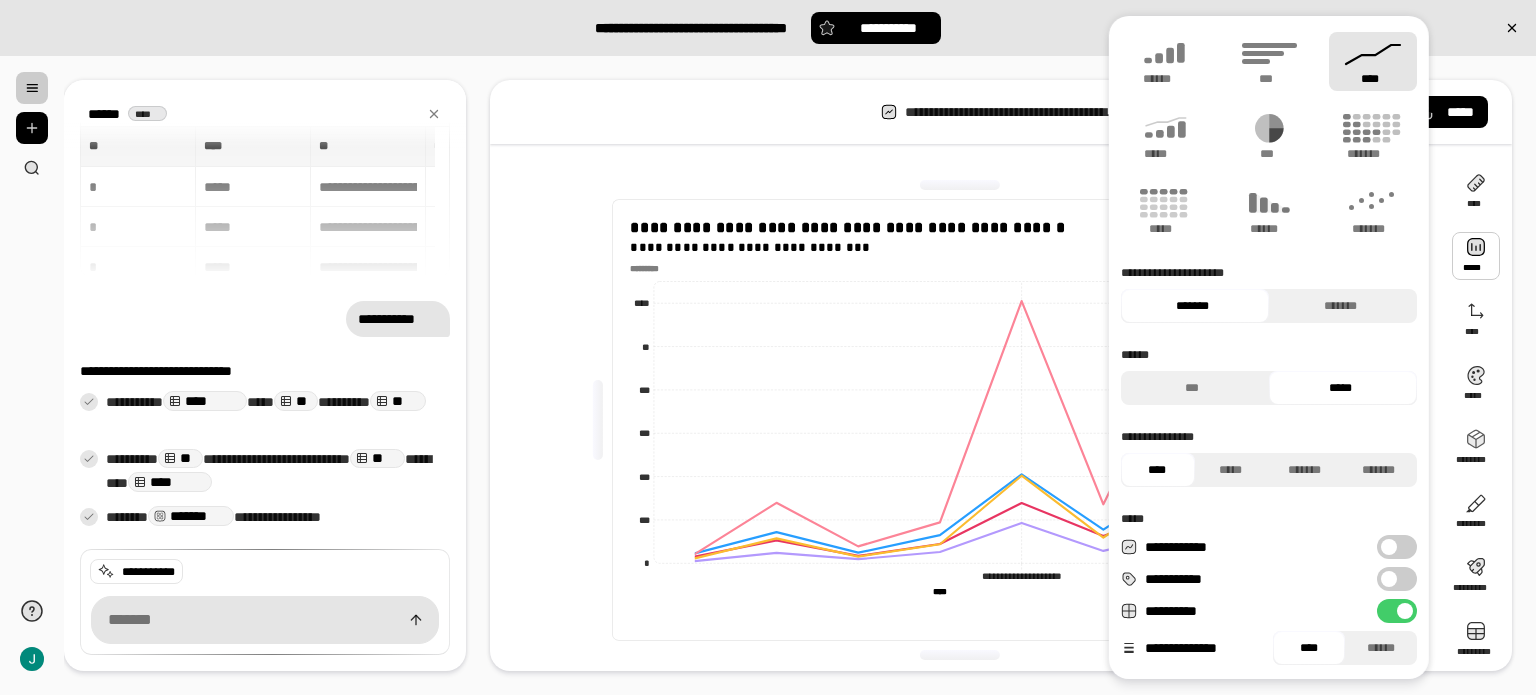 click at bounding box center [959, 185] 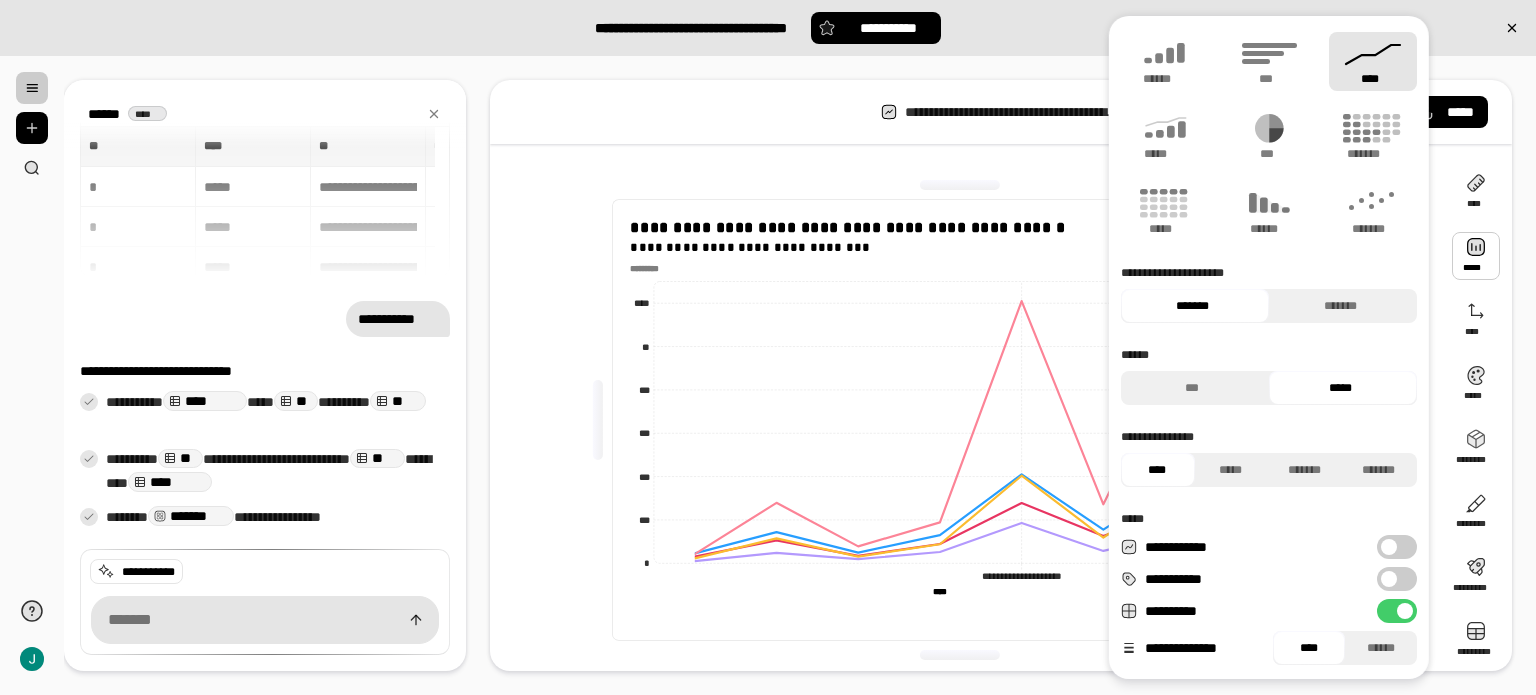 click at bounding box center [1476, 256] 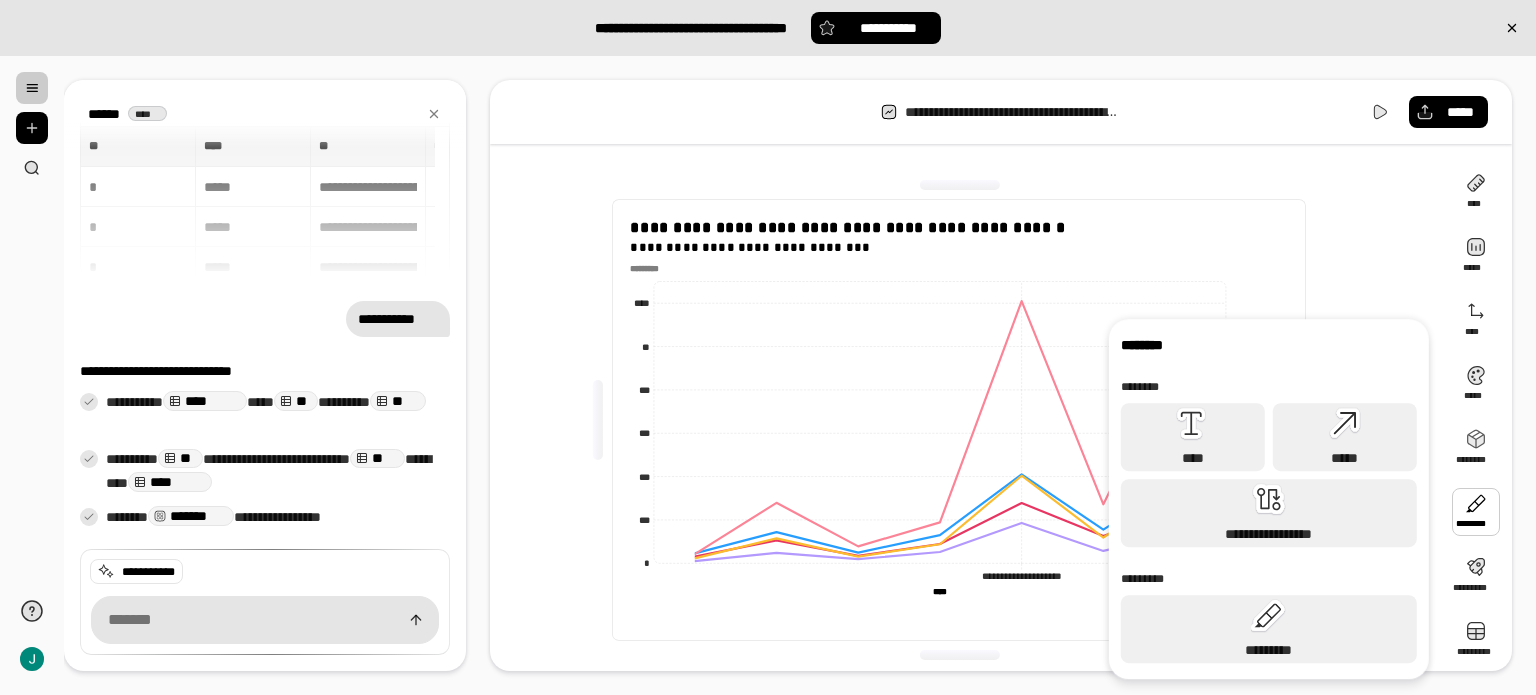 click on "**********" at bounding box center (959, 611) 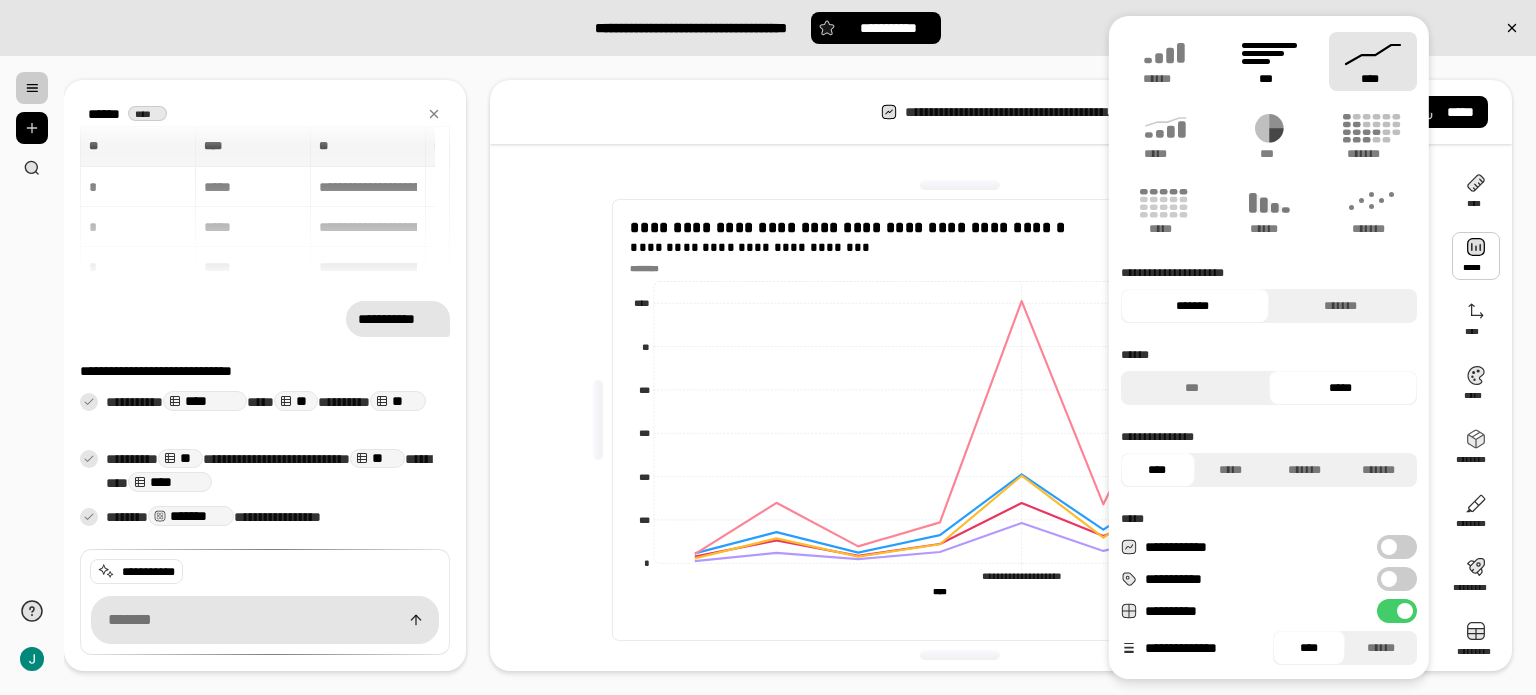 click 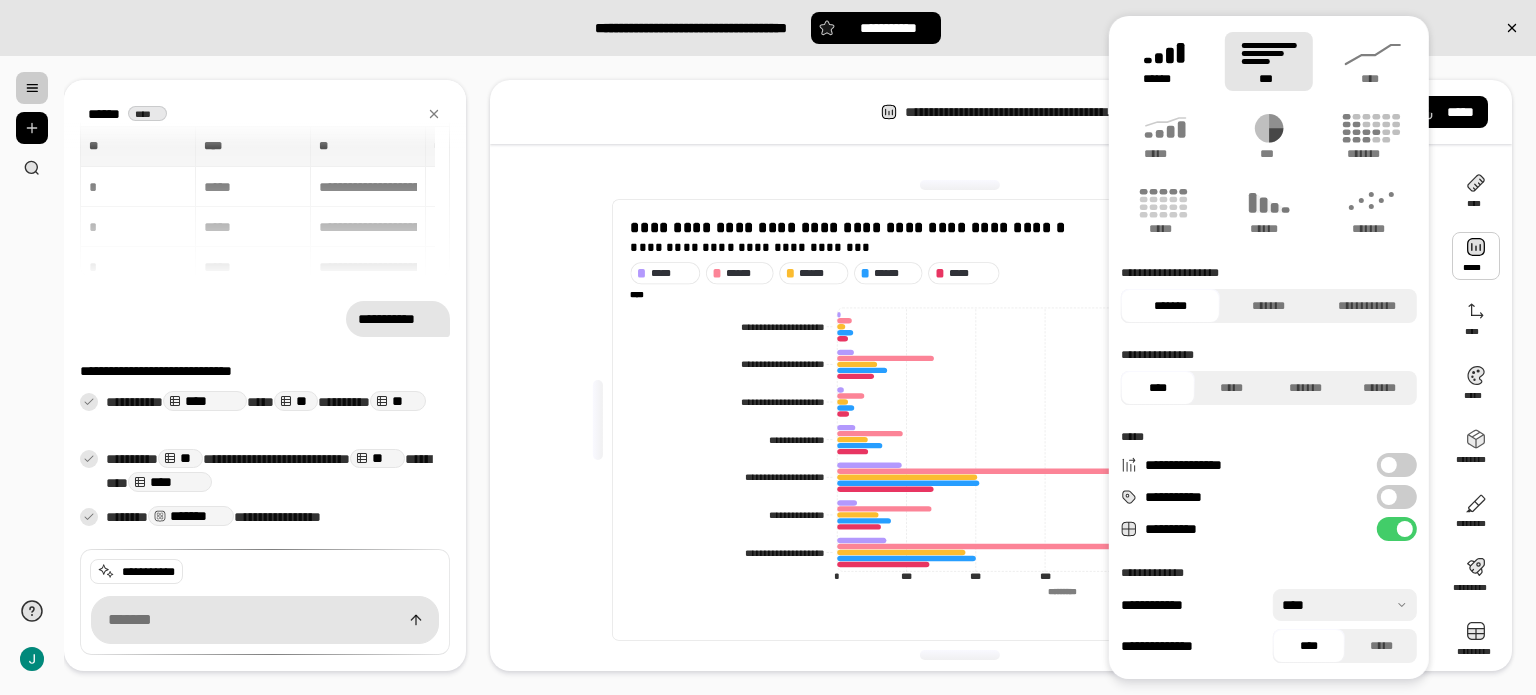 click on "******" at bounding box center (1165, 79) 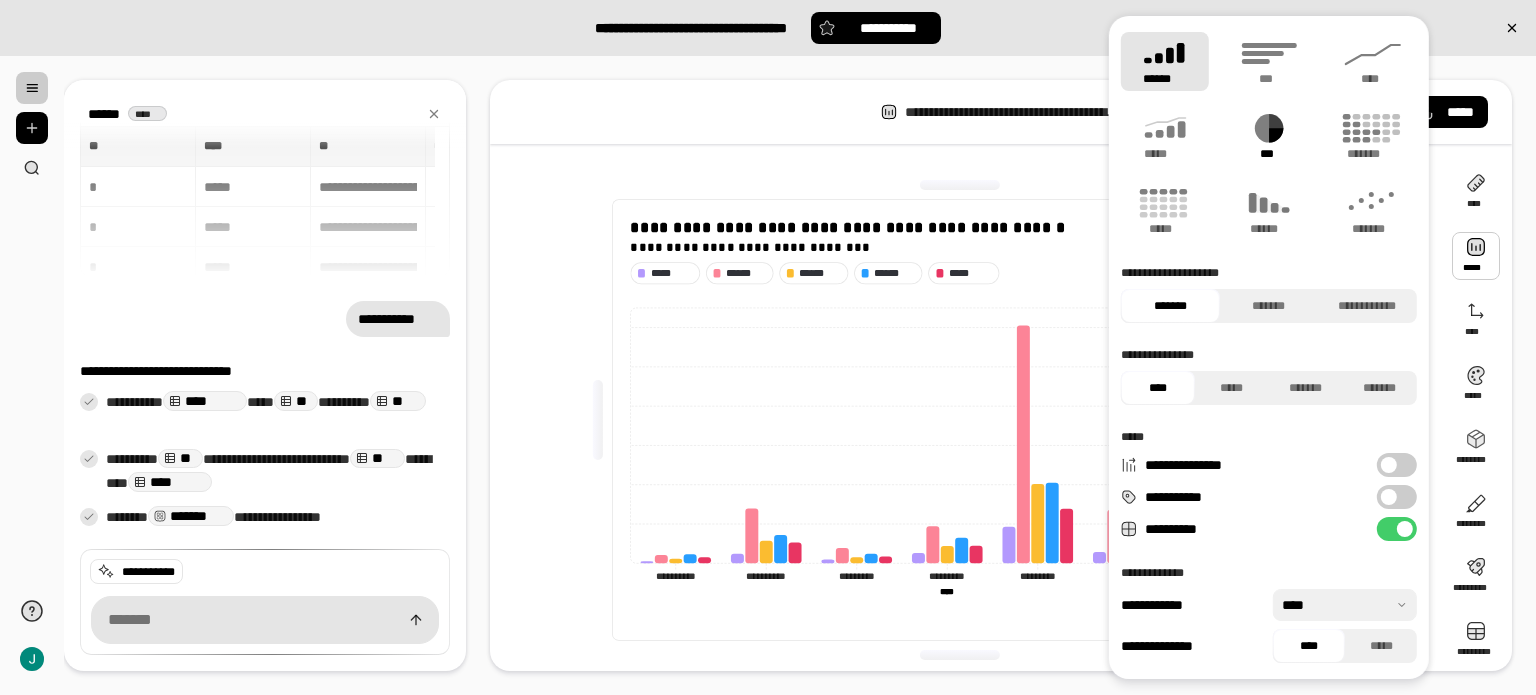 click 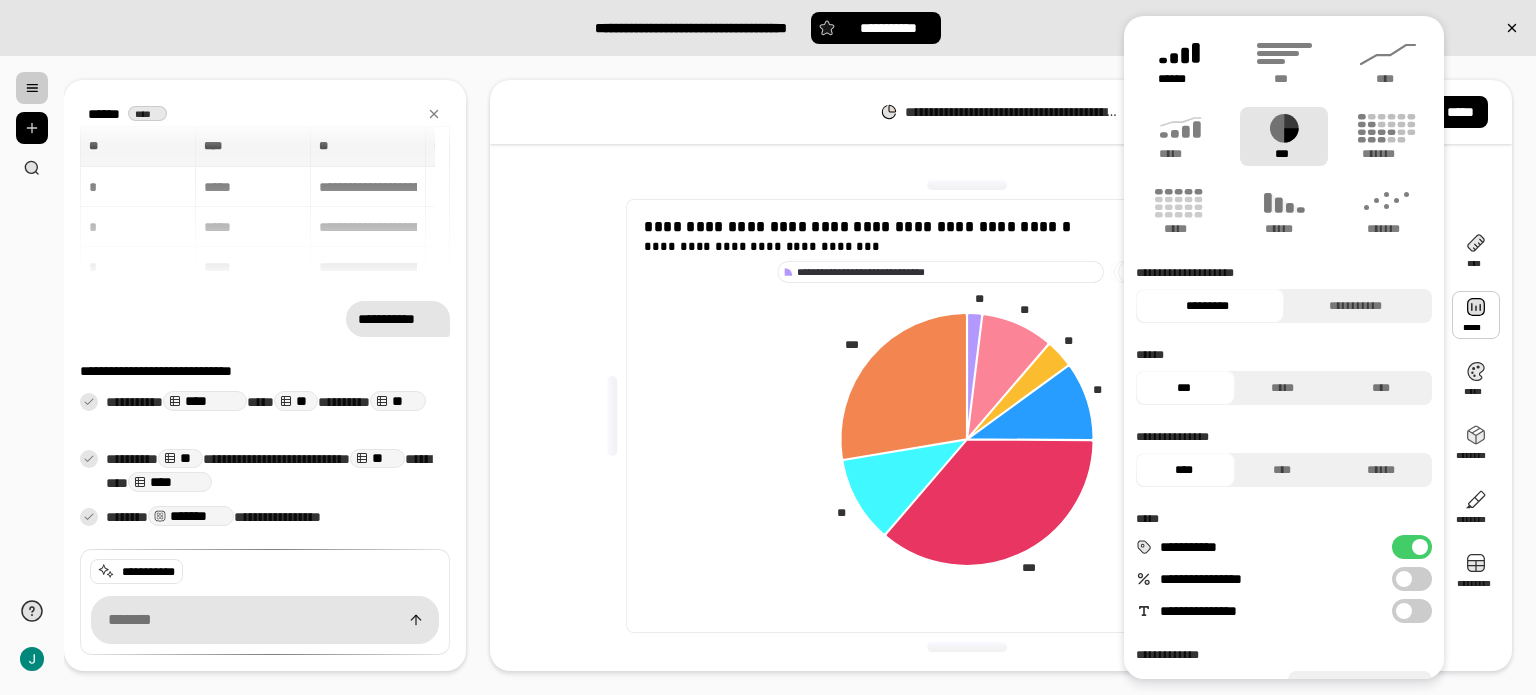 click on "******" at bounding box center [1180, 61] 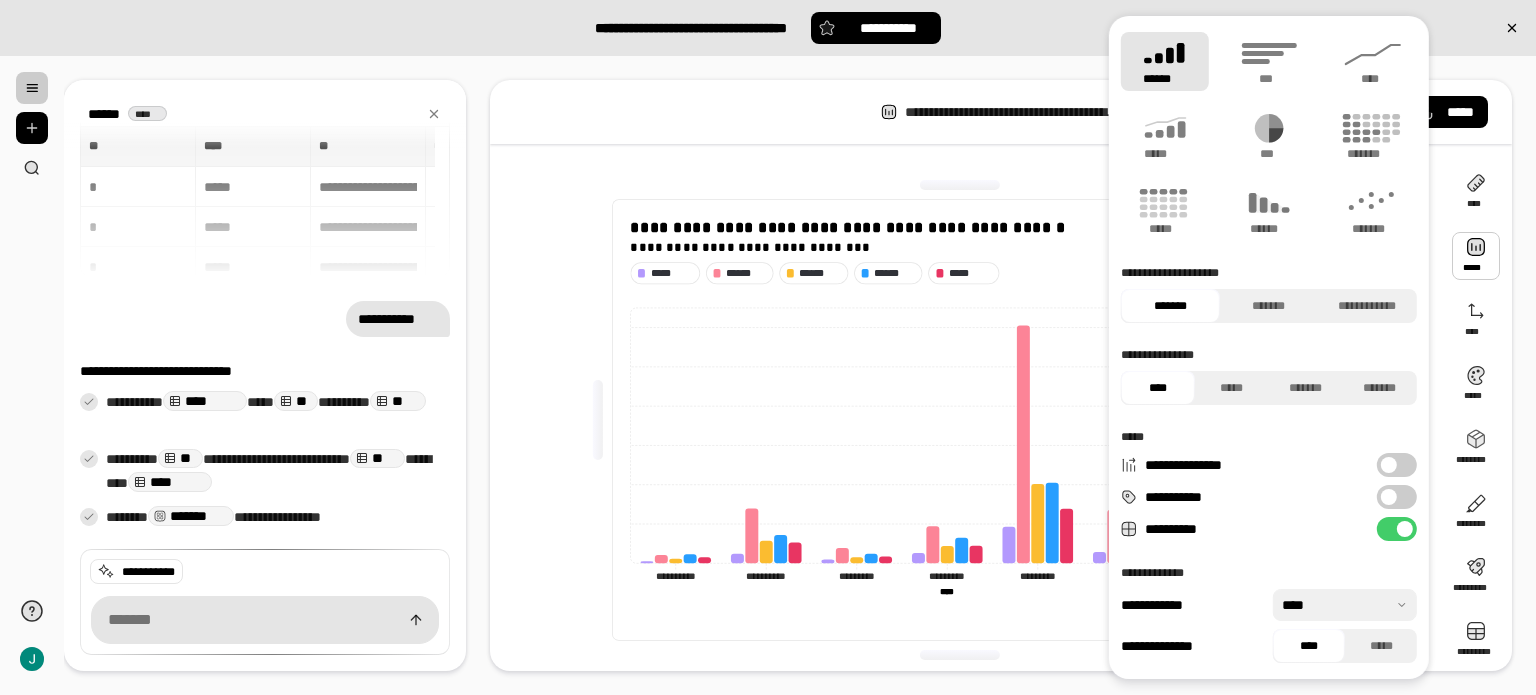 click on "**********" at bounding box center [1001, 112] 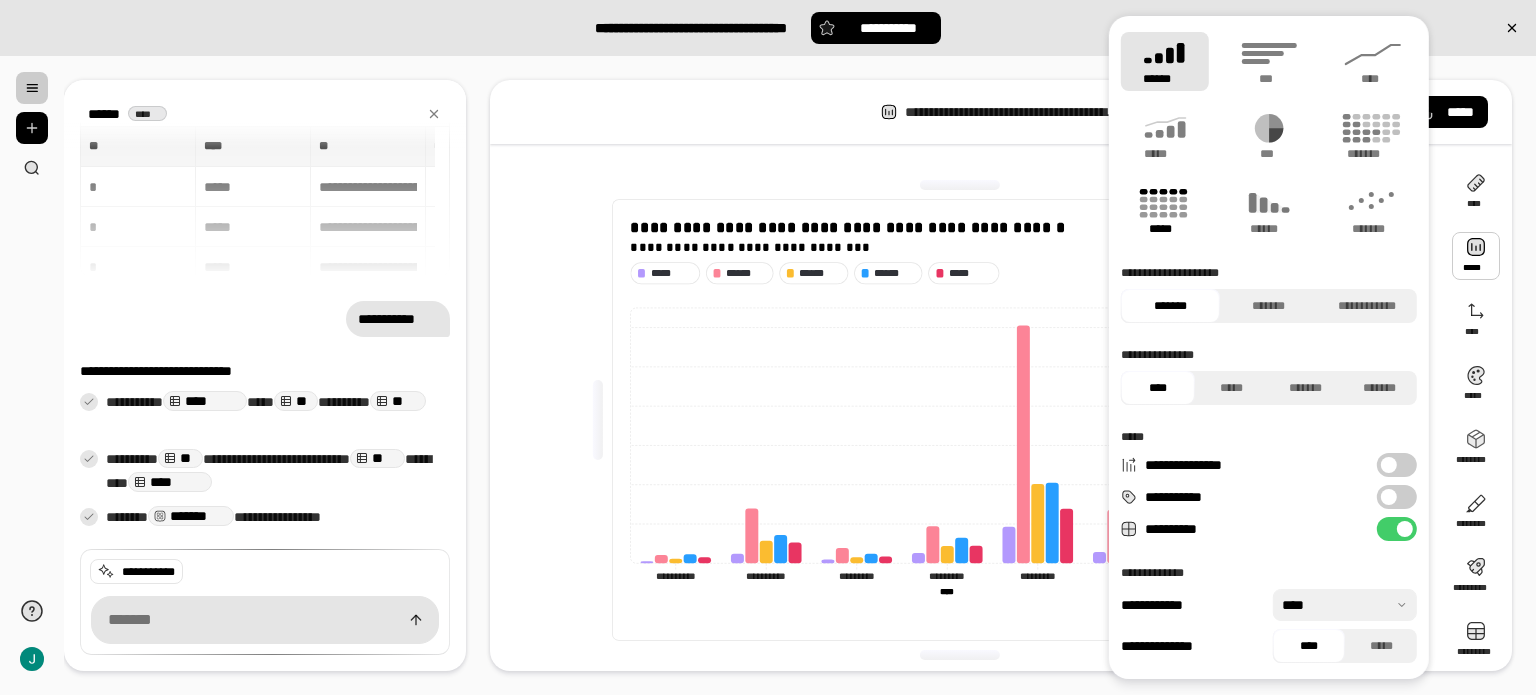 click 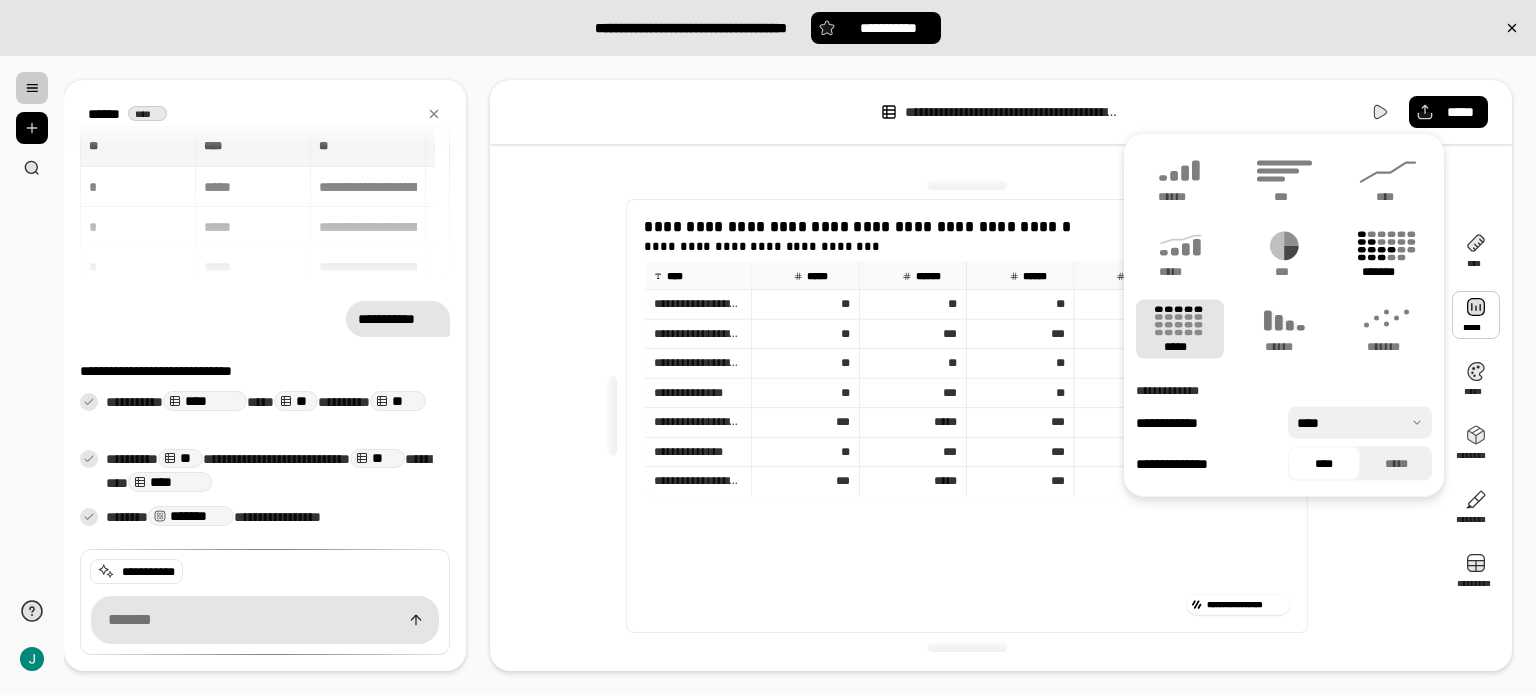 click on "*******" at bounding box center (1388, 254) 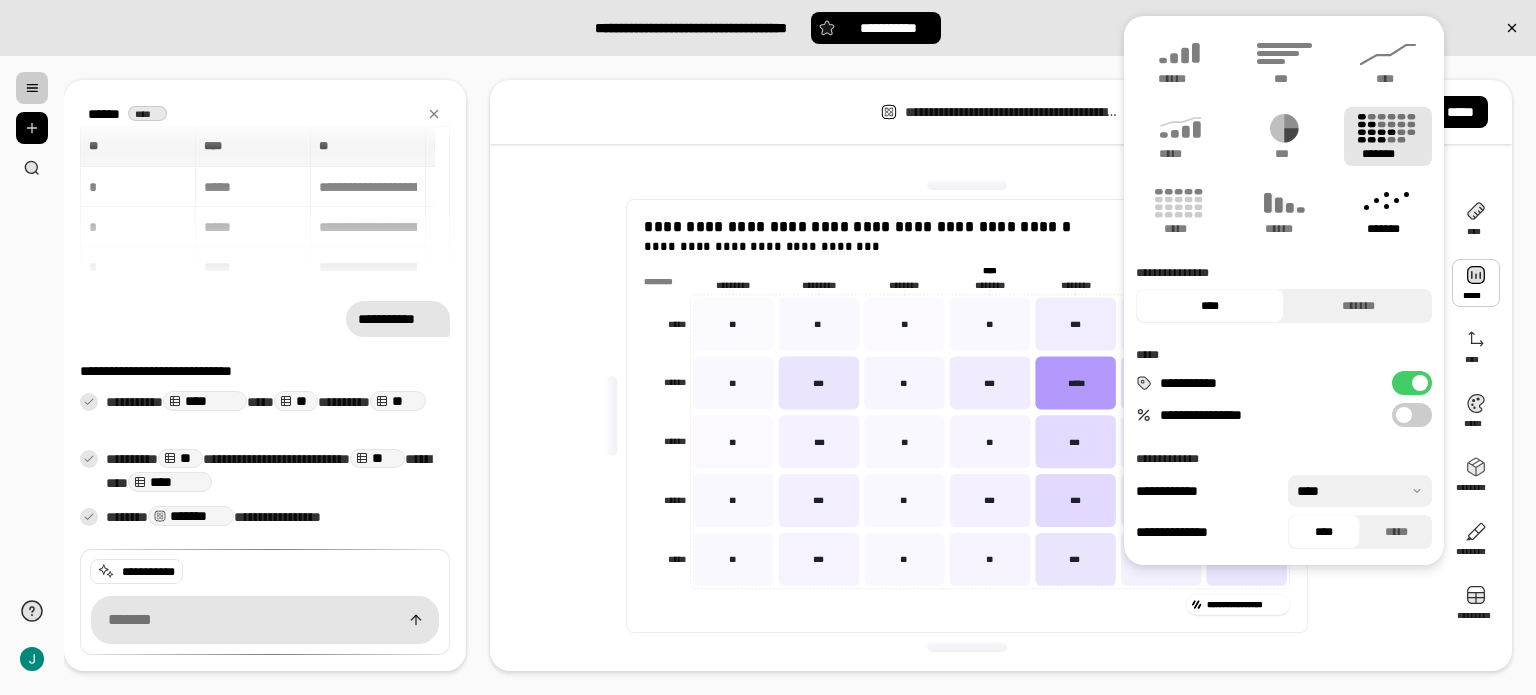 click 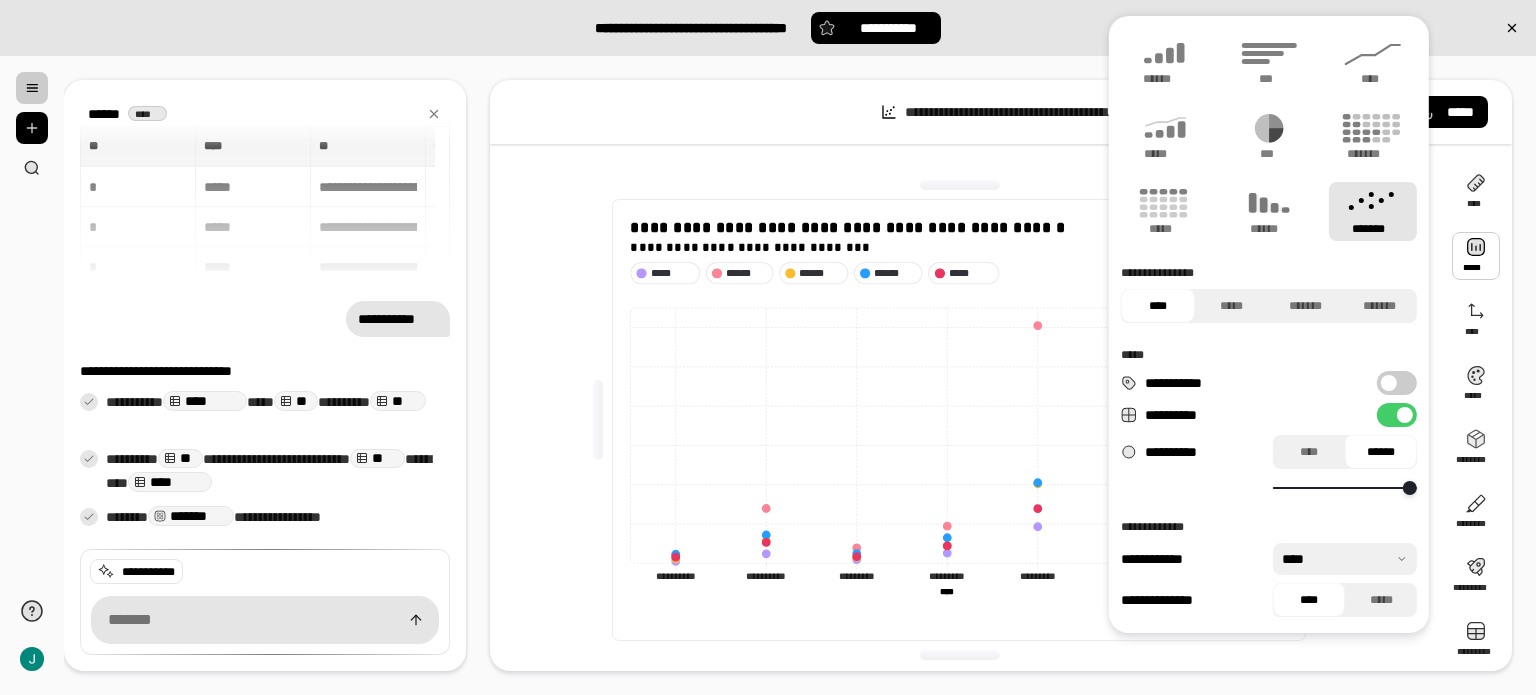 click at bounding box center [1389, 383] 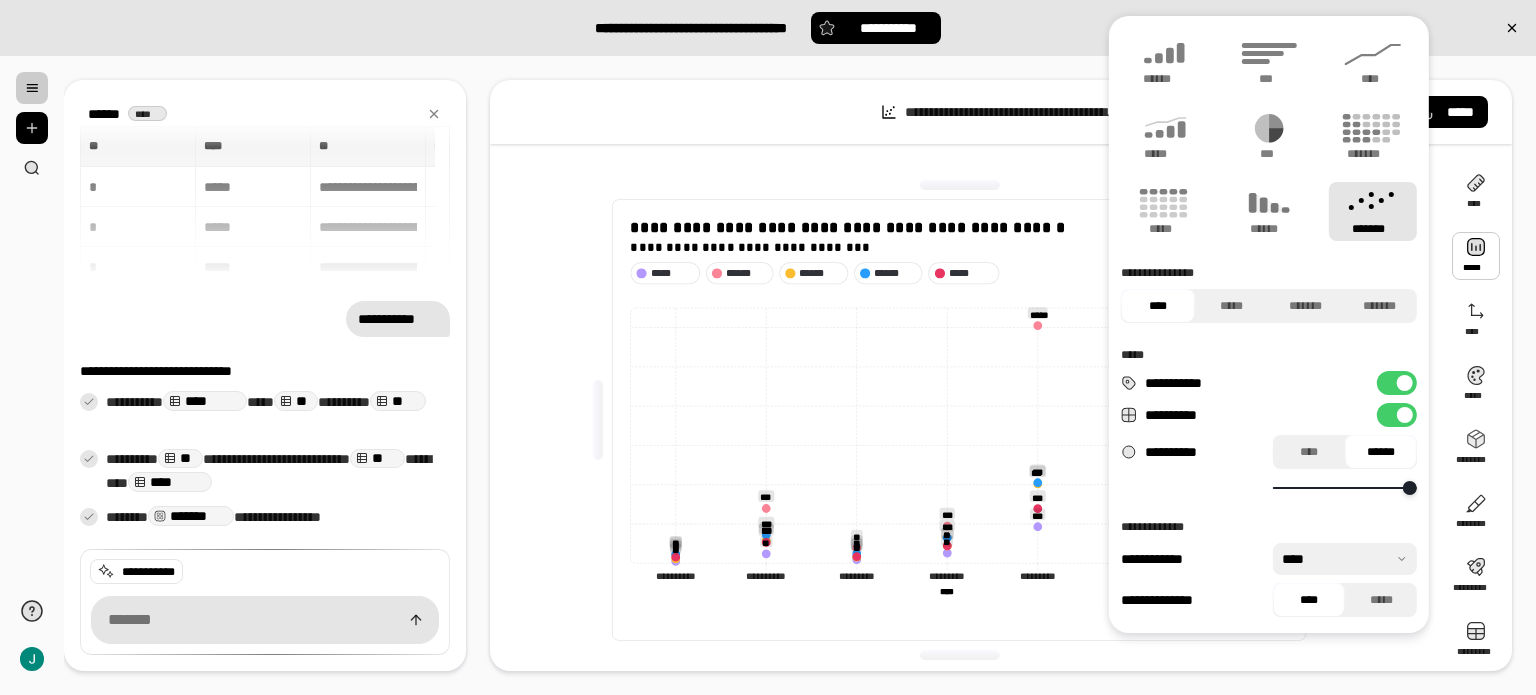 click on "**********" at bounding box center [1397, 383] 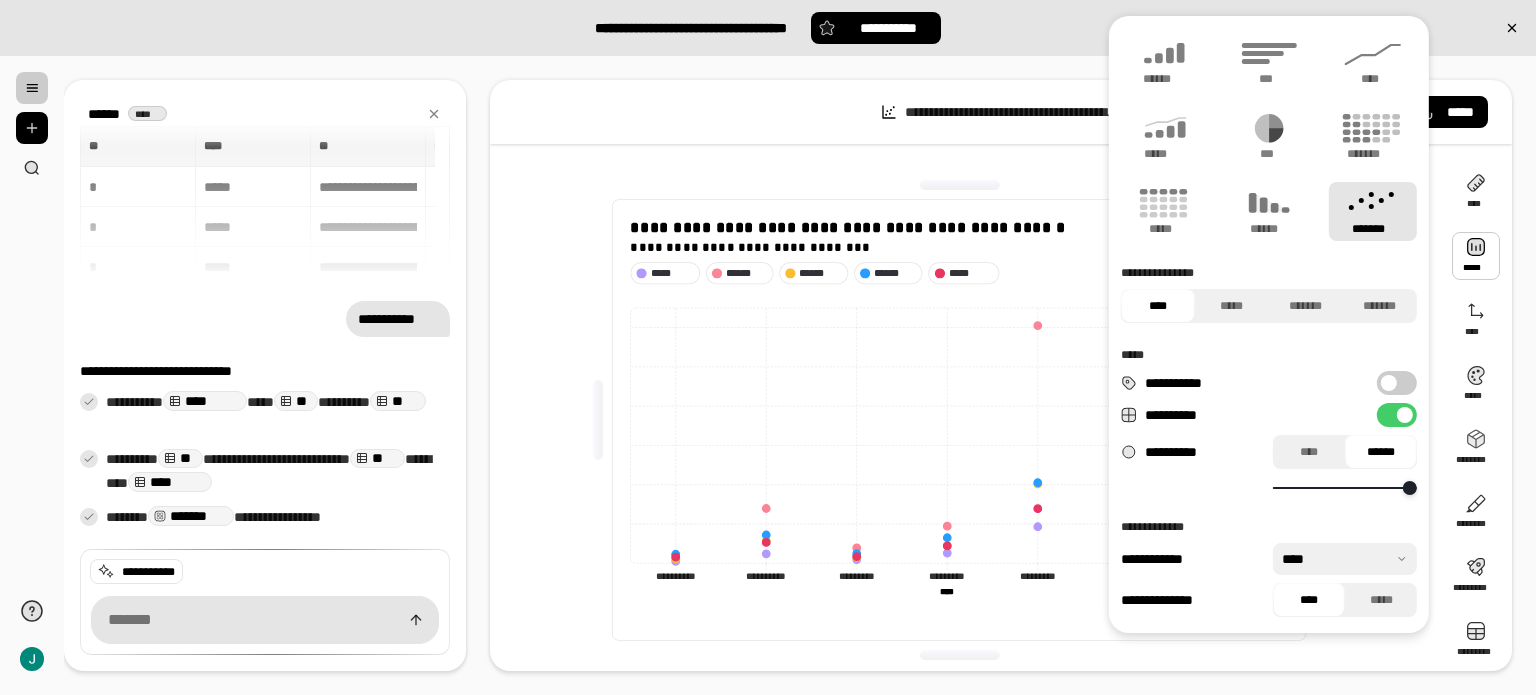 click at bounding box center [1345, 559] 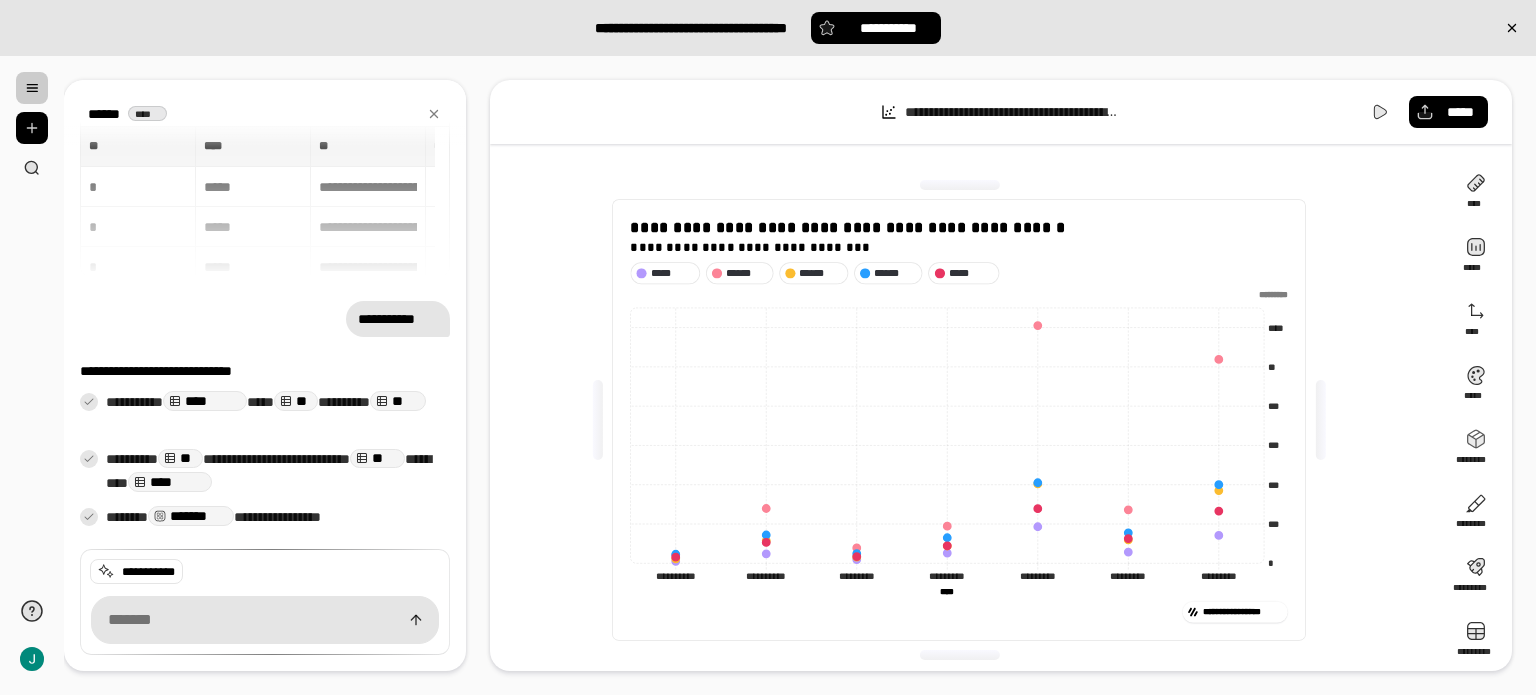 click on "**********" at bounding box center (959, 611) 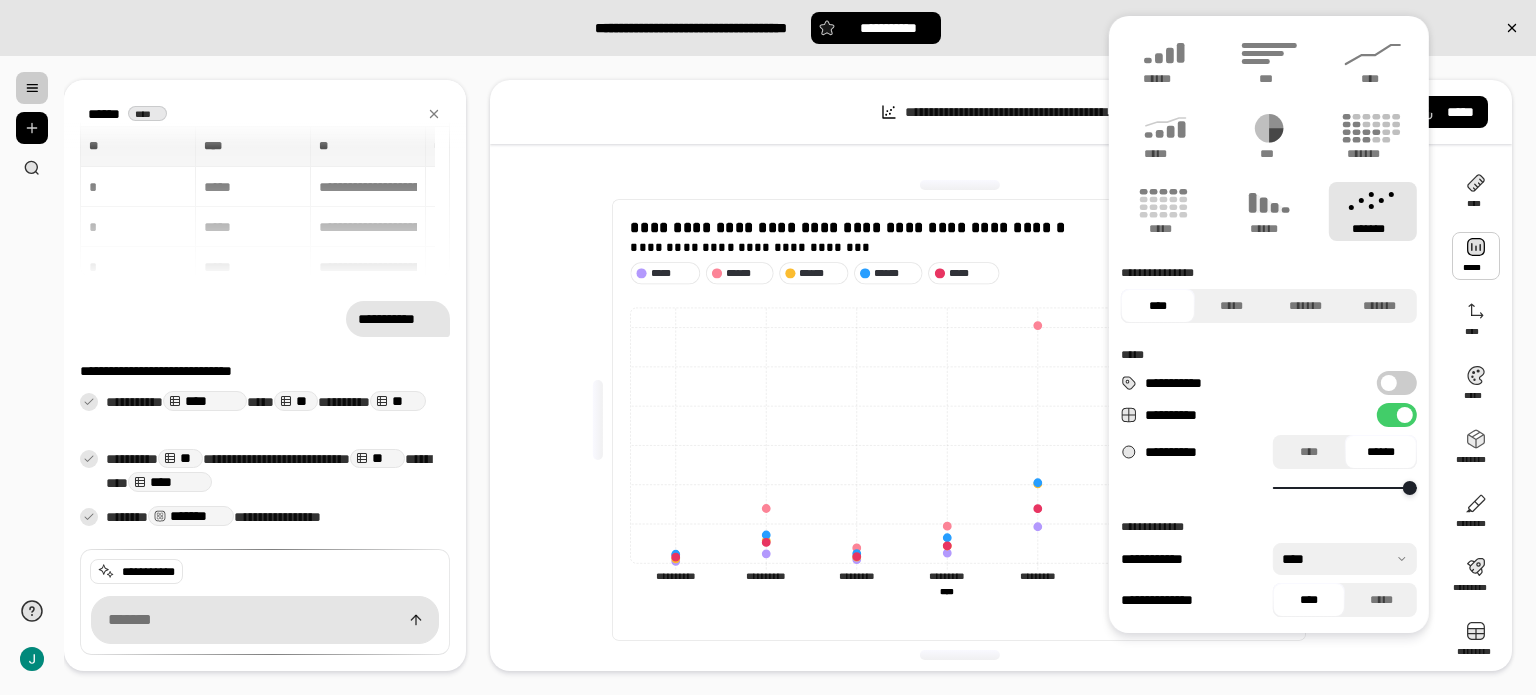 click on "**********" at bounding box center [1397, 383] 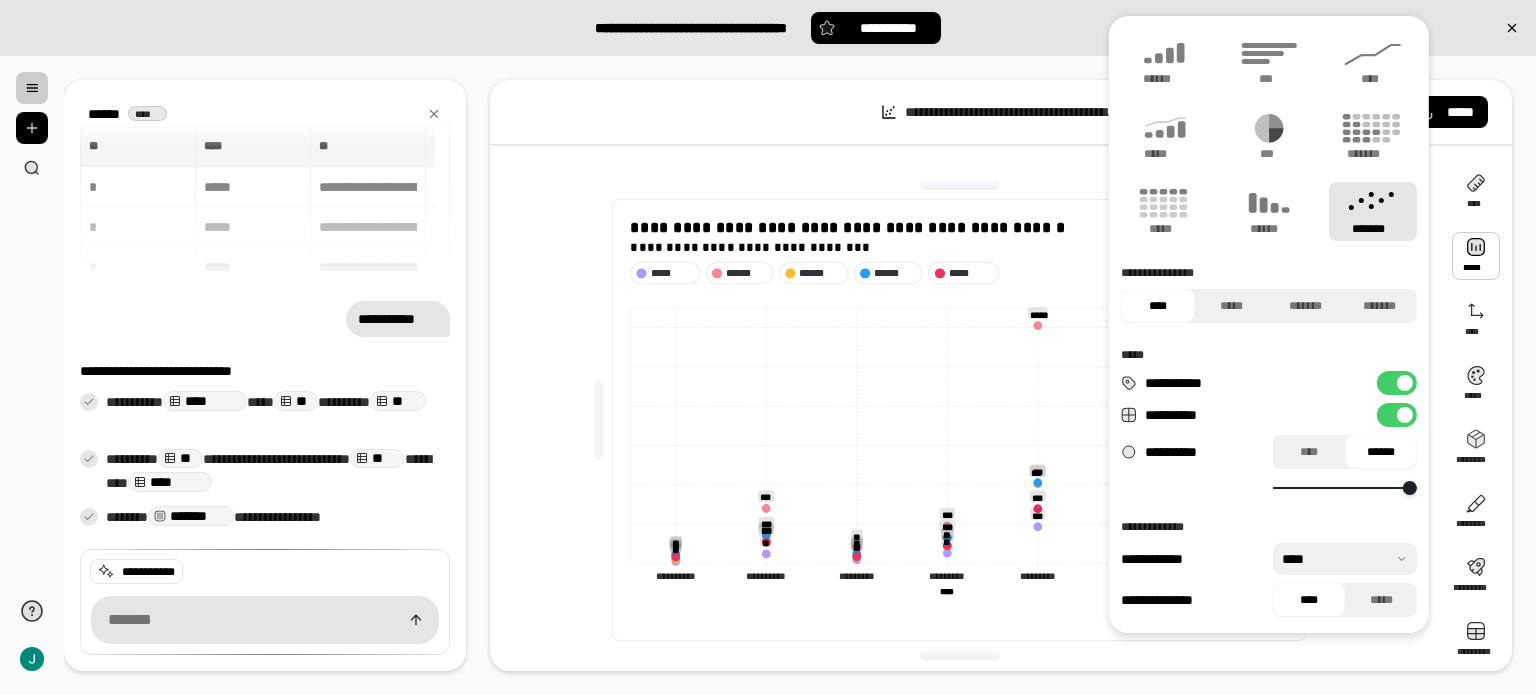 click at bounding box center [1405, 383] 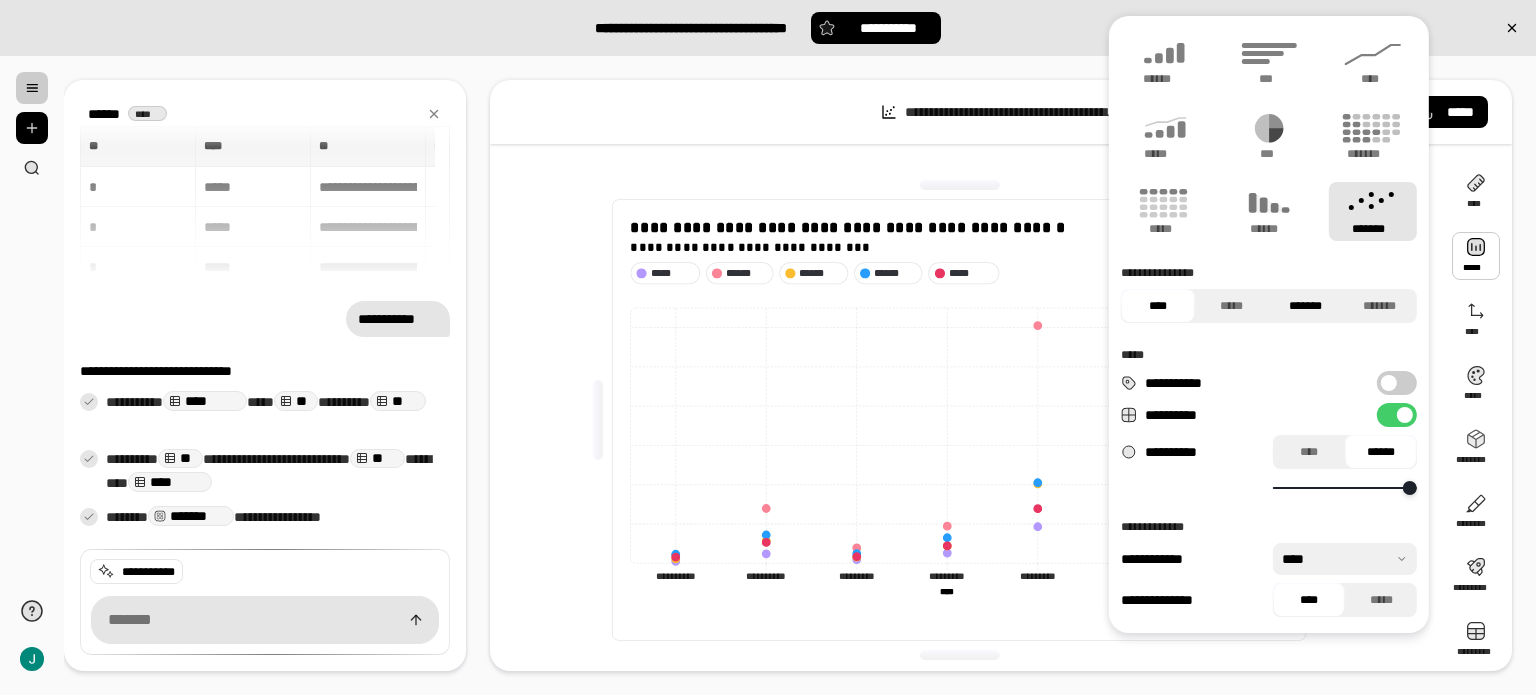 click on "*******" at bounding box center (1306, 306) 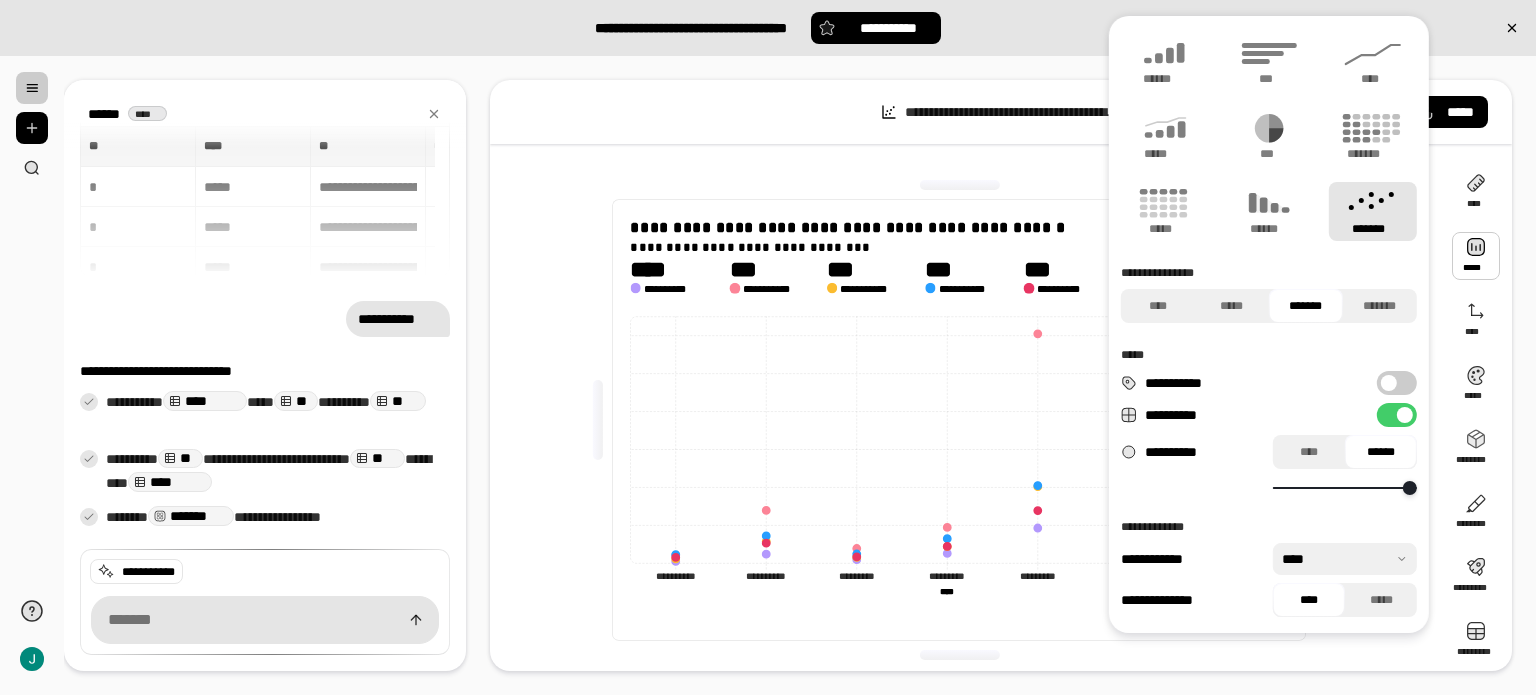 click on "*******" at bounding box center (1306, 306) 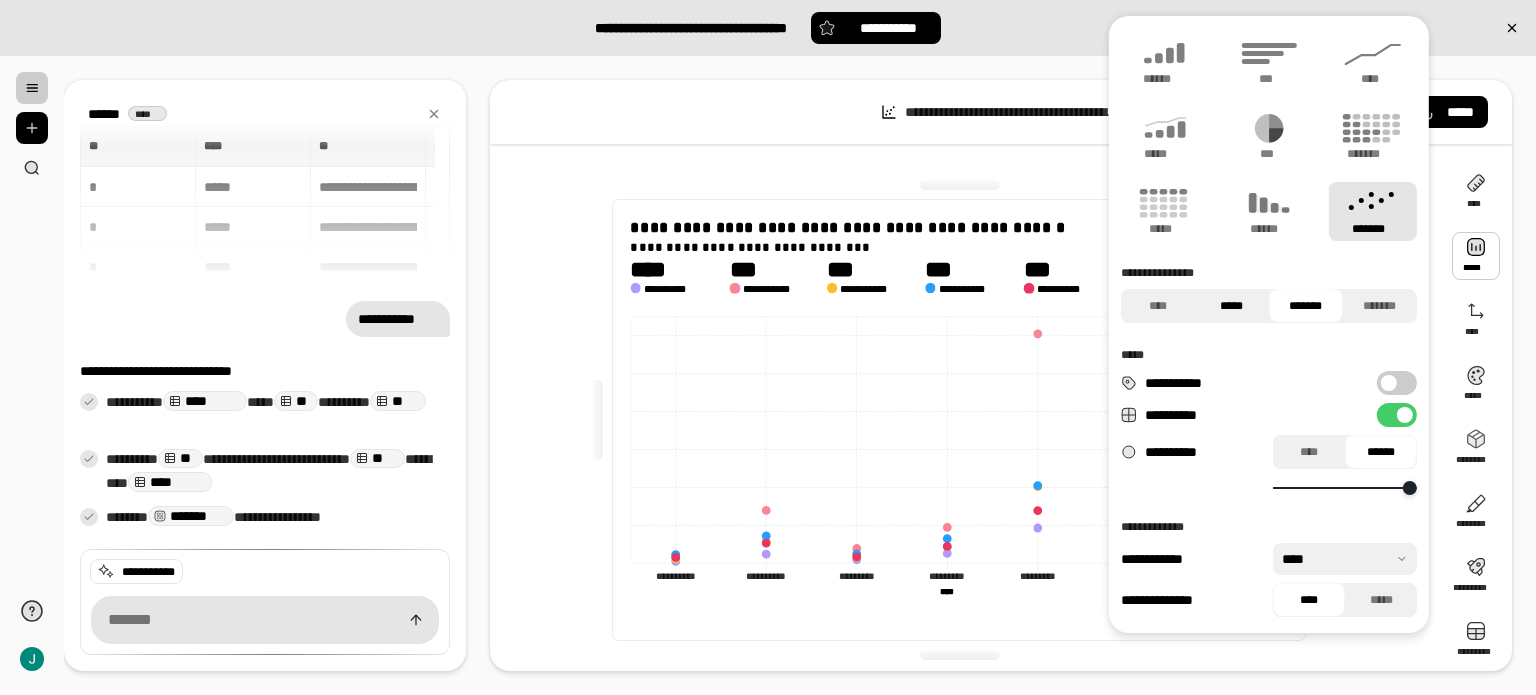 click on "*****" at bounding box center [1232, 306] 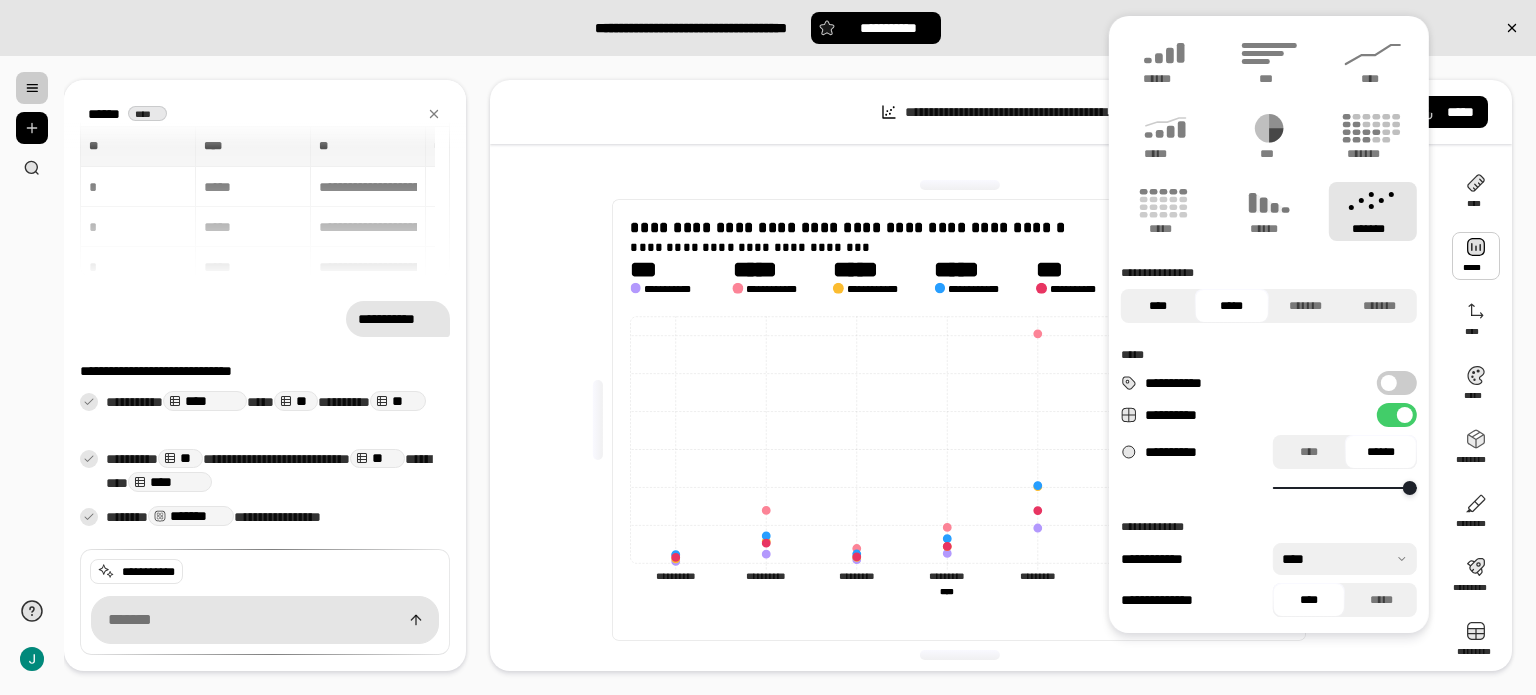 click on "****" at bounding box center (1158, 306) 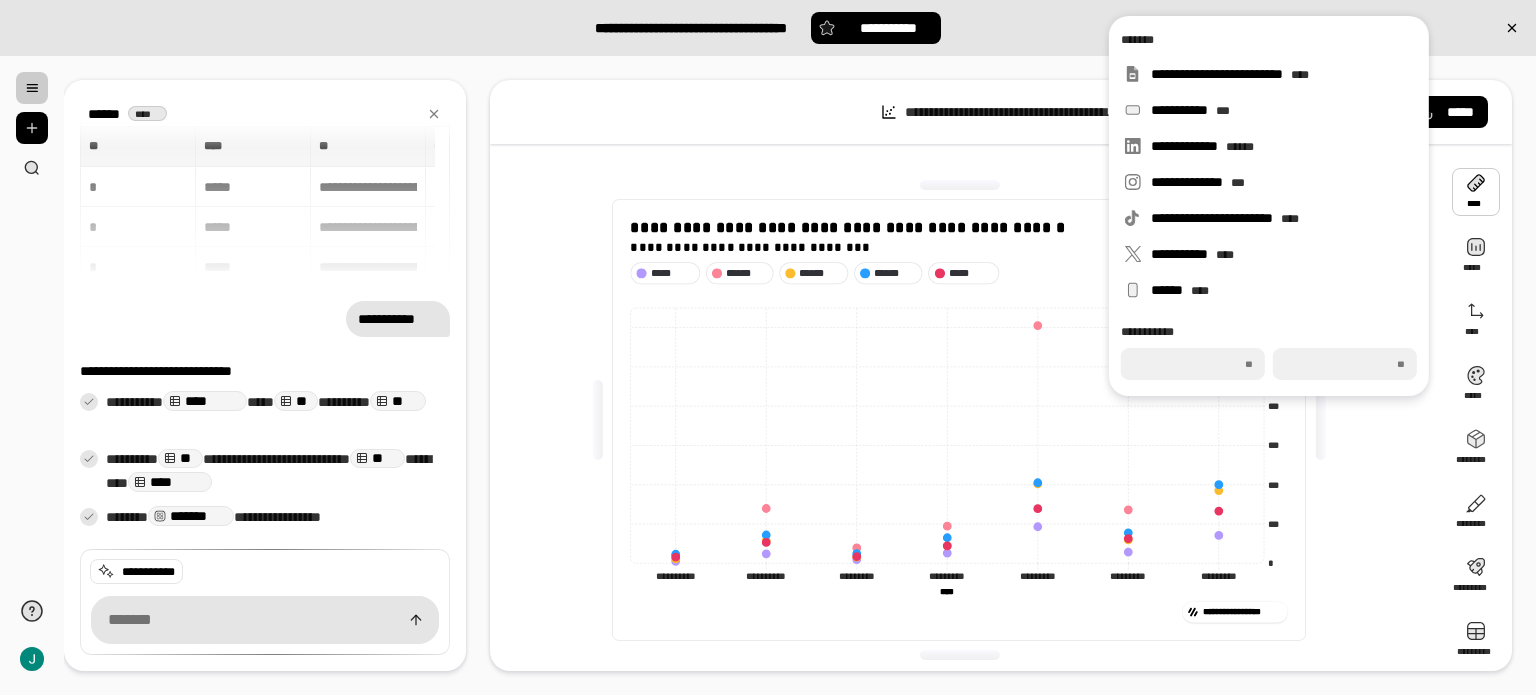 click at bounding box center [1476, 192] 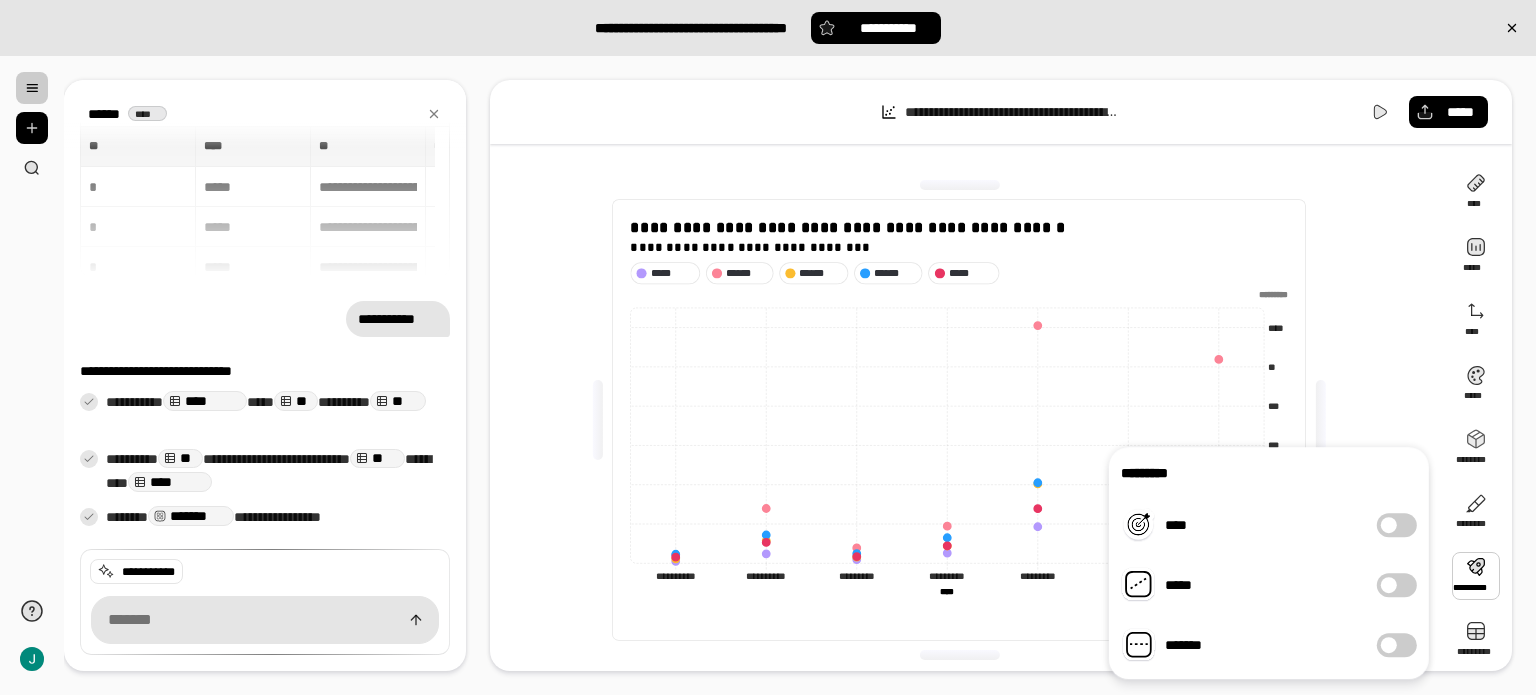 click on "*******" at bounding box center (1397, 645) 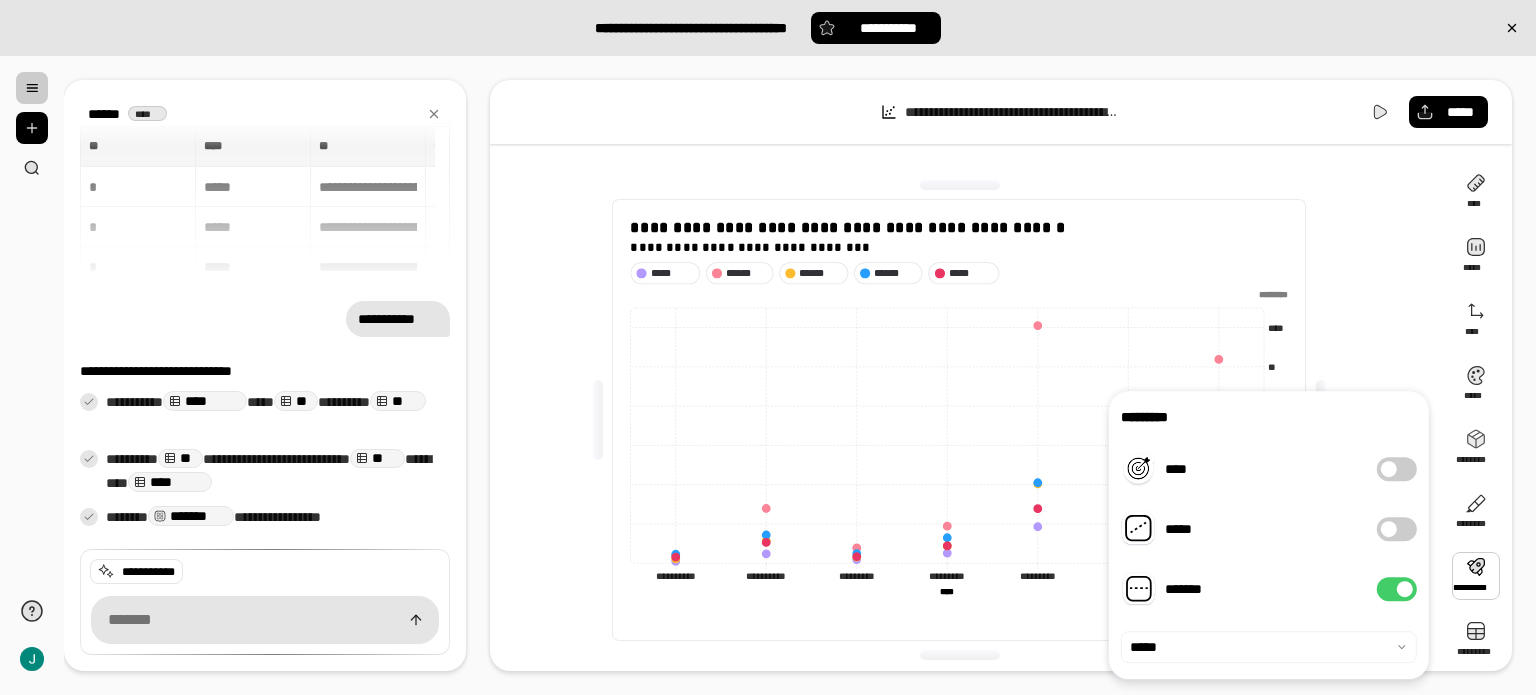 click on "*******" at bounding box center [1397, 589] 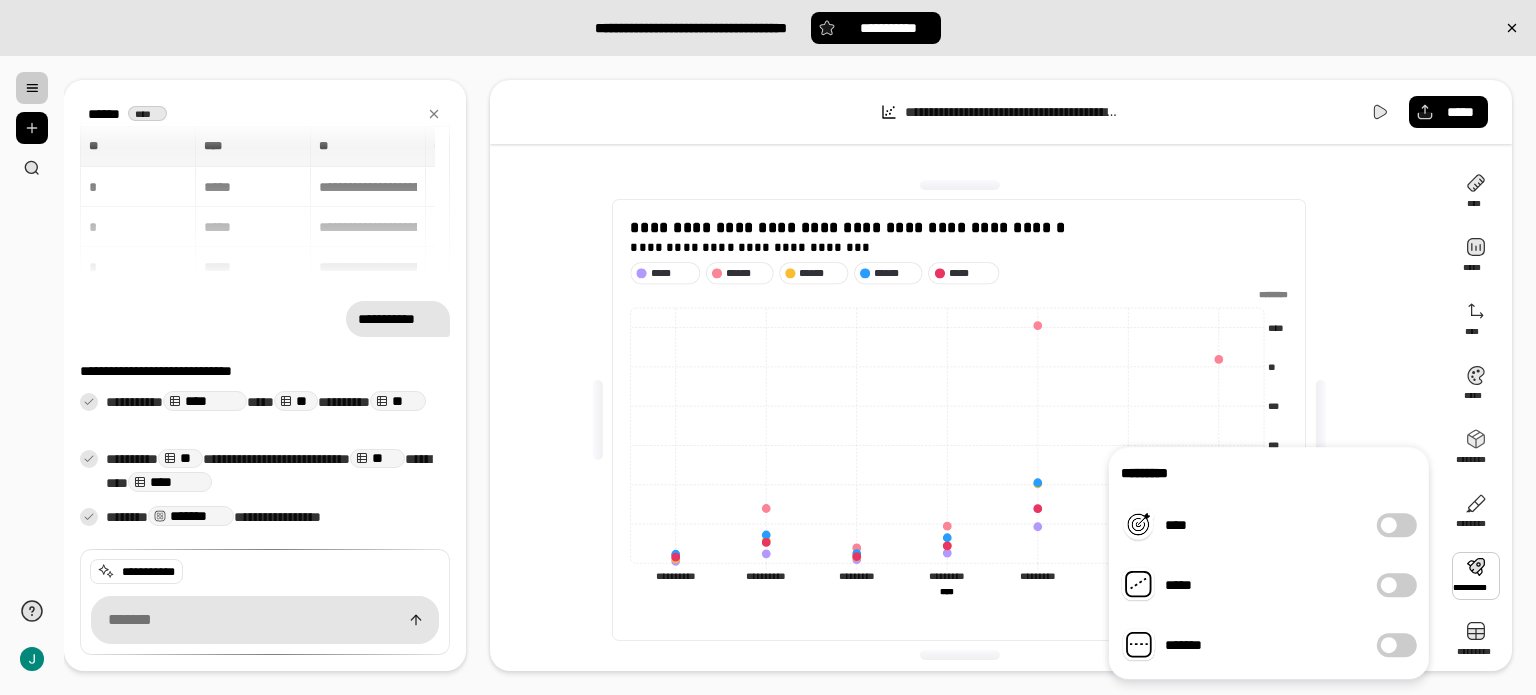 click on "********* **** ***** *******" at bounding box center (1269, 563) 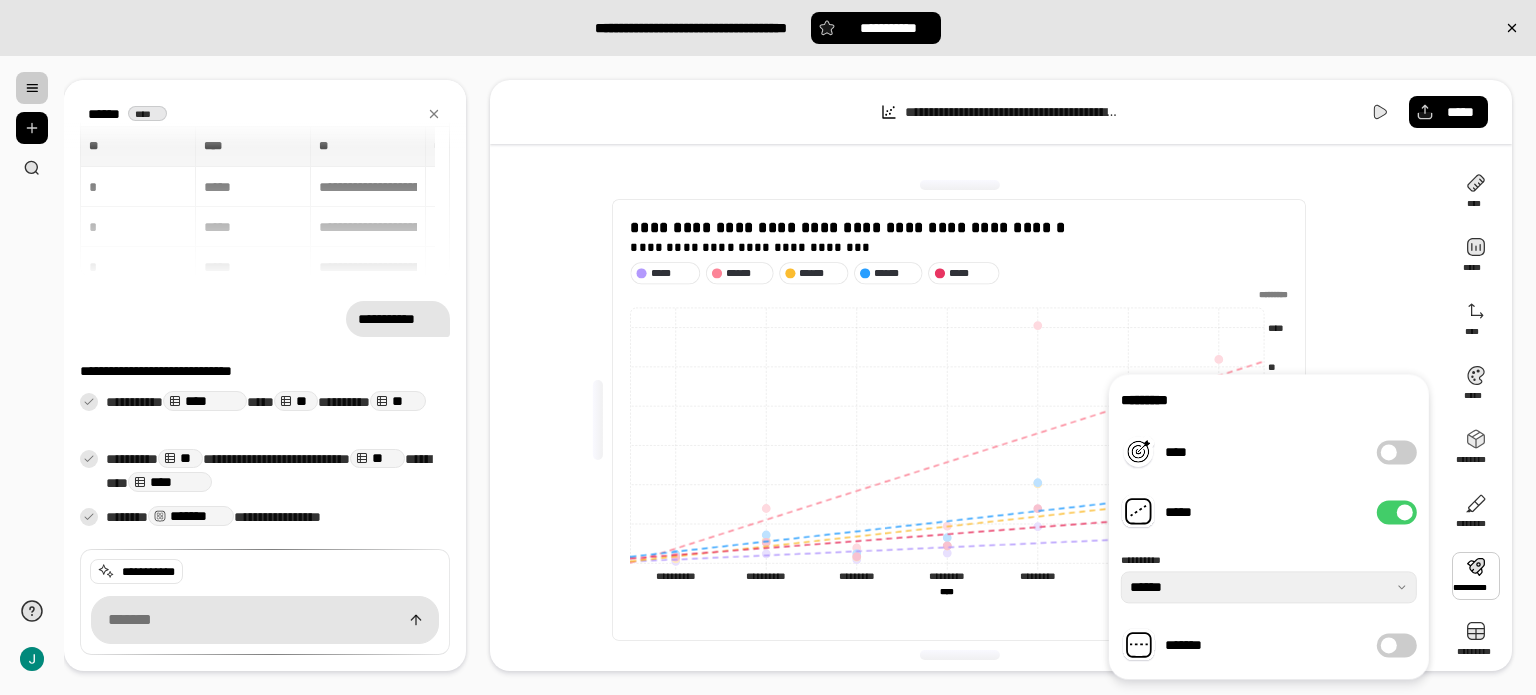 click on "*****" at bounding box center (1397, 512) 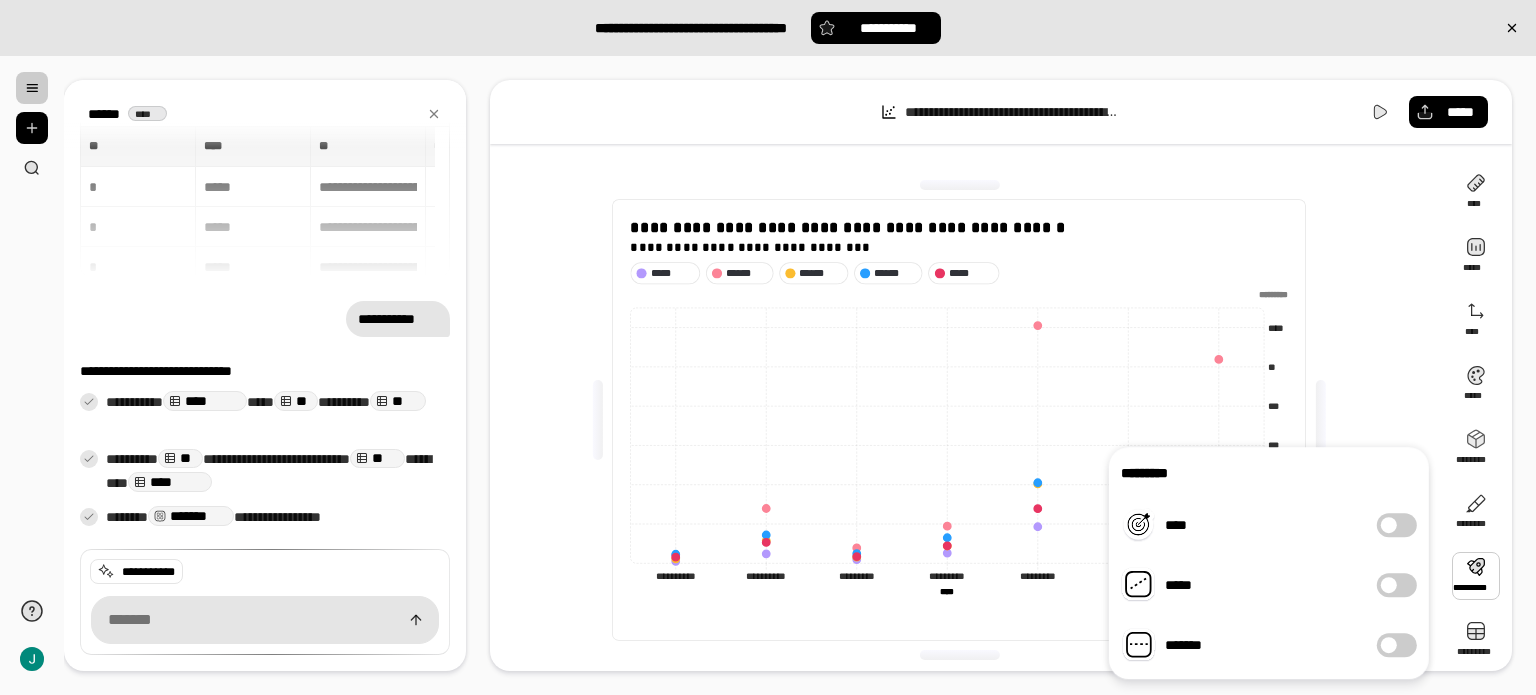 click on "****" at bounding box center (1397, 525) 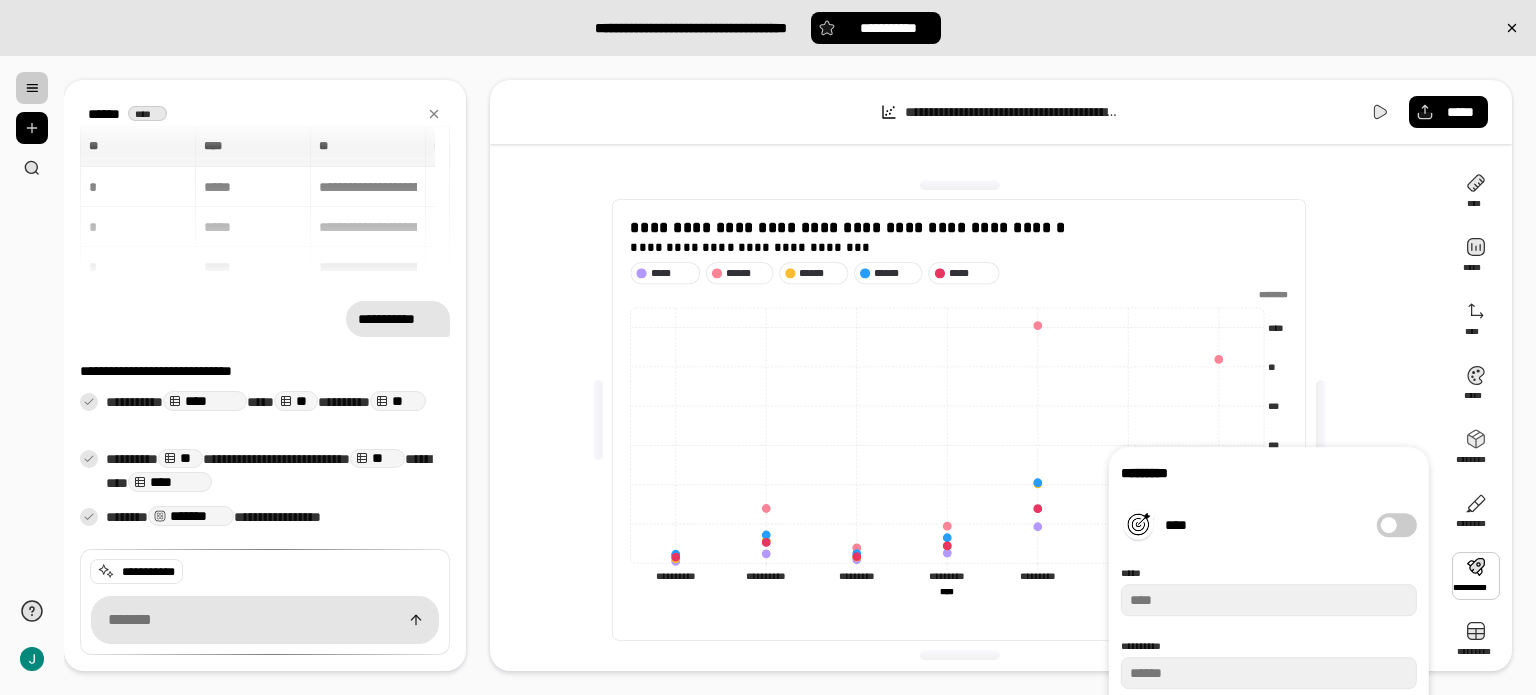 type on "****" 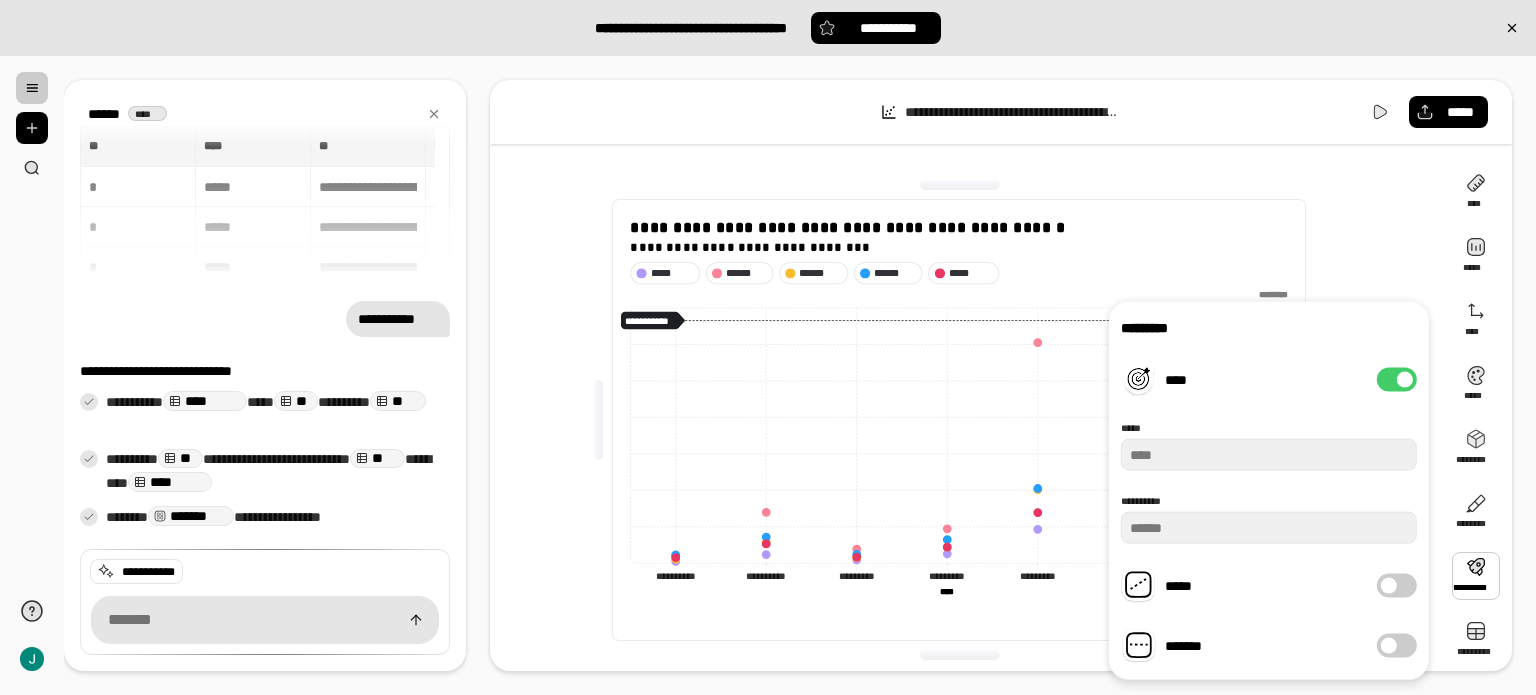 click on "****" at bounding box center [1397, 380] 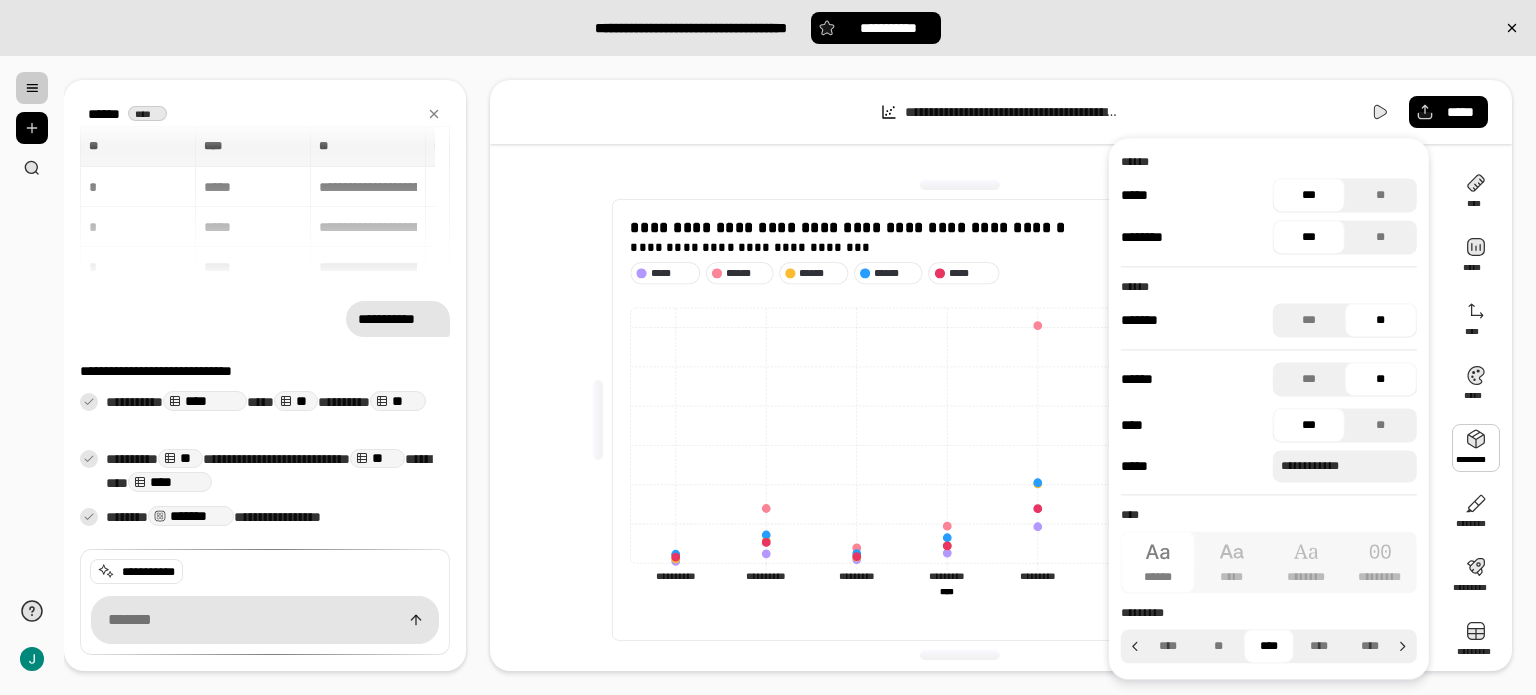 click at bounding box center (1476, 448) 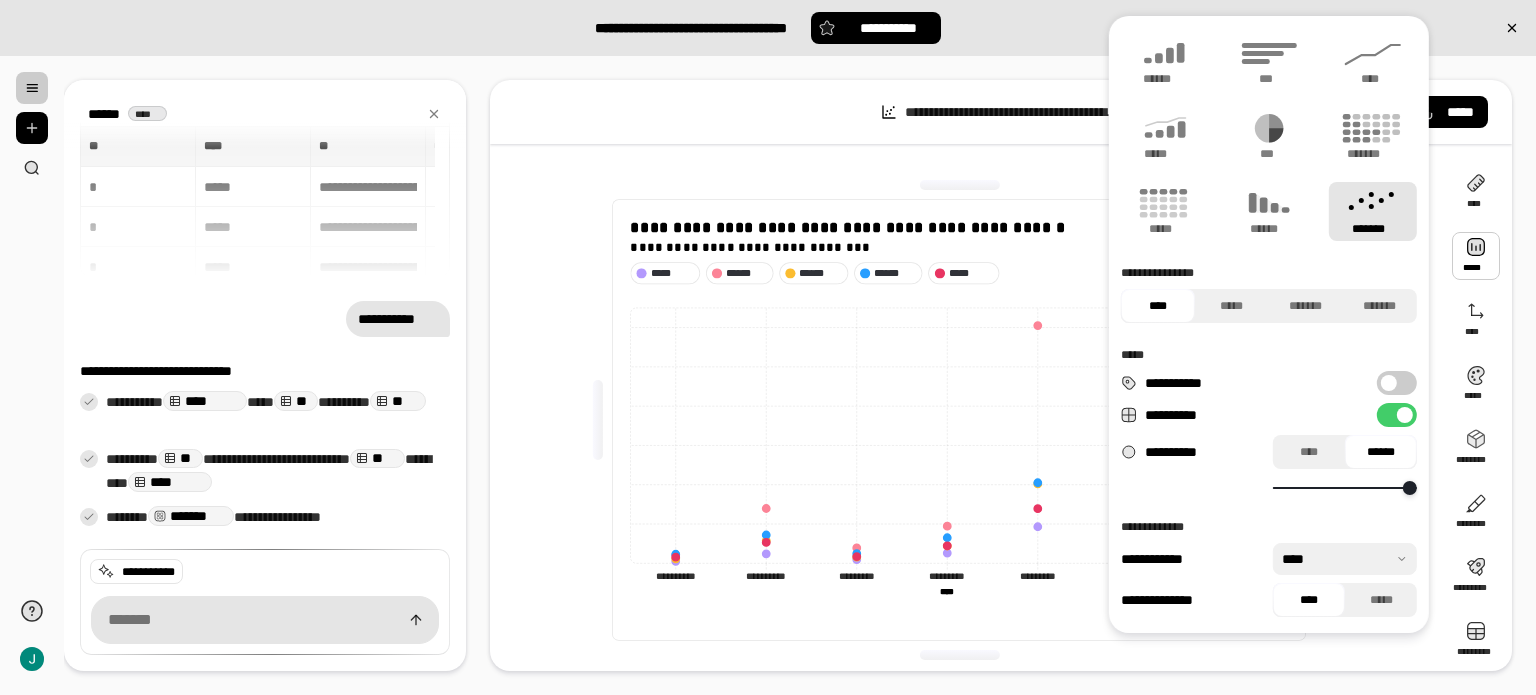 click at bounding box center [1476, 256] 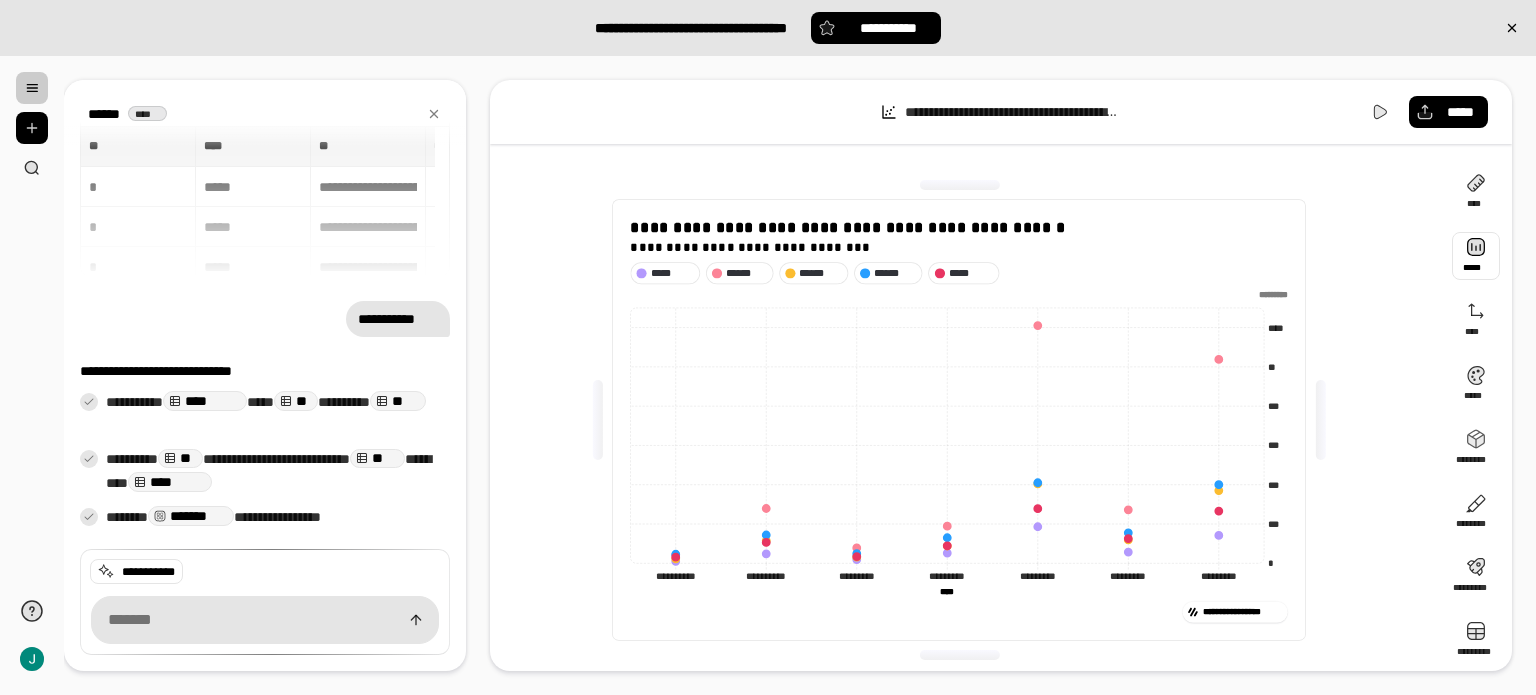 click at bounding box center [1476, 256] 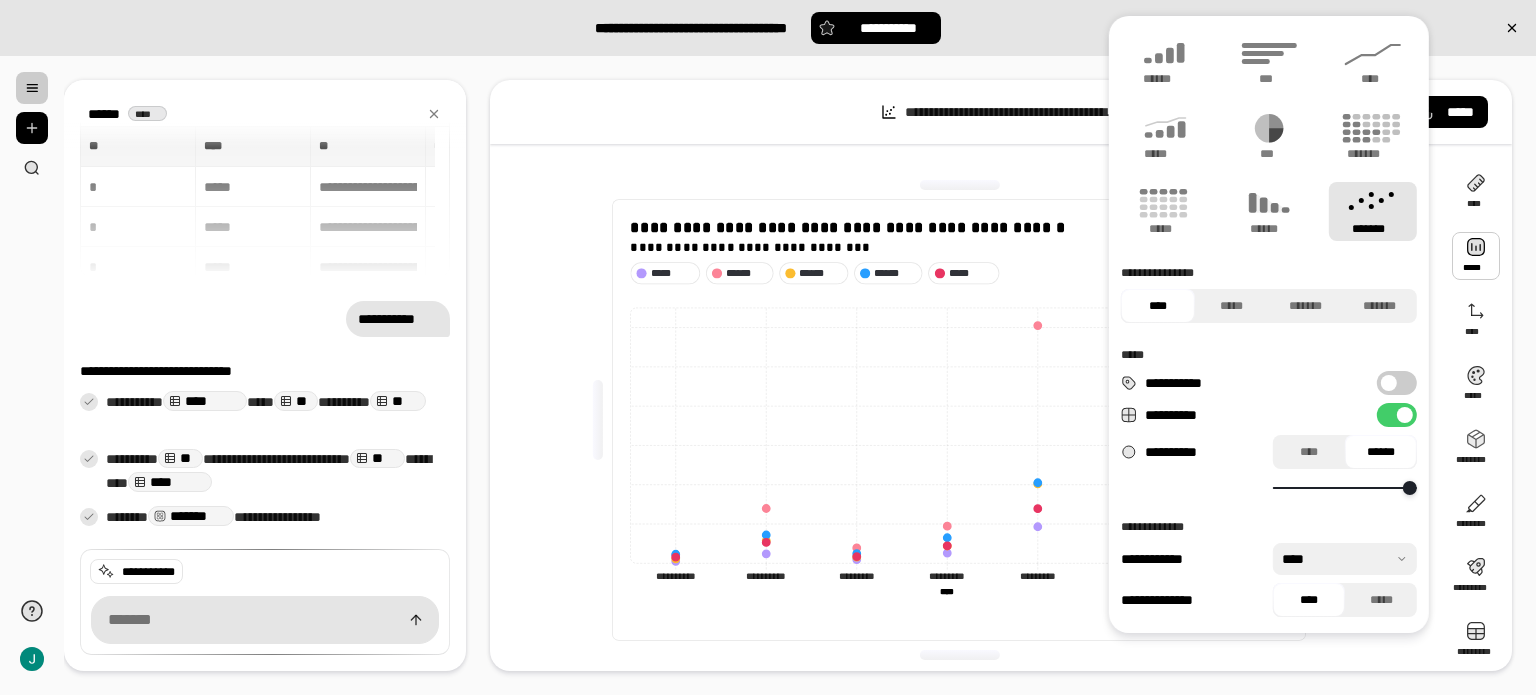 click on "**********" at bounding box center [1397, 383] 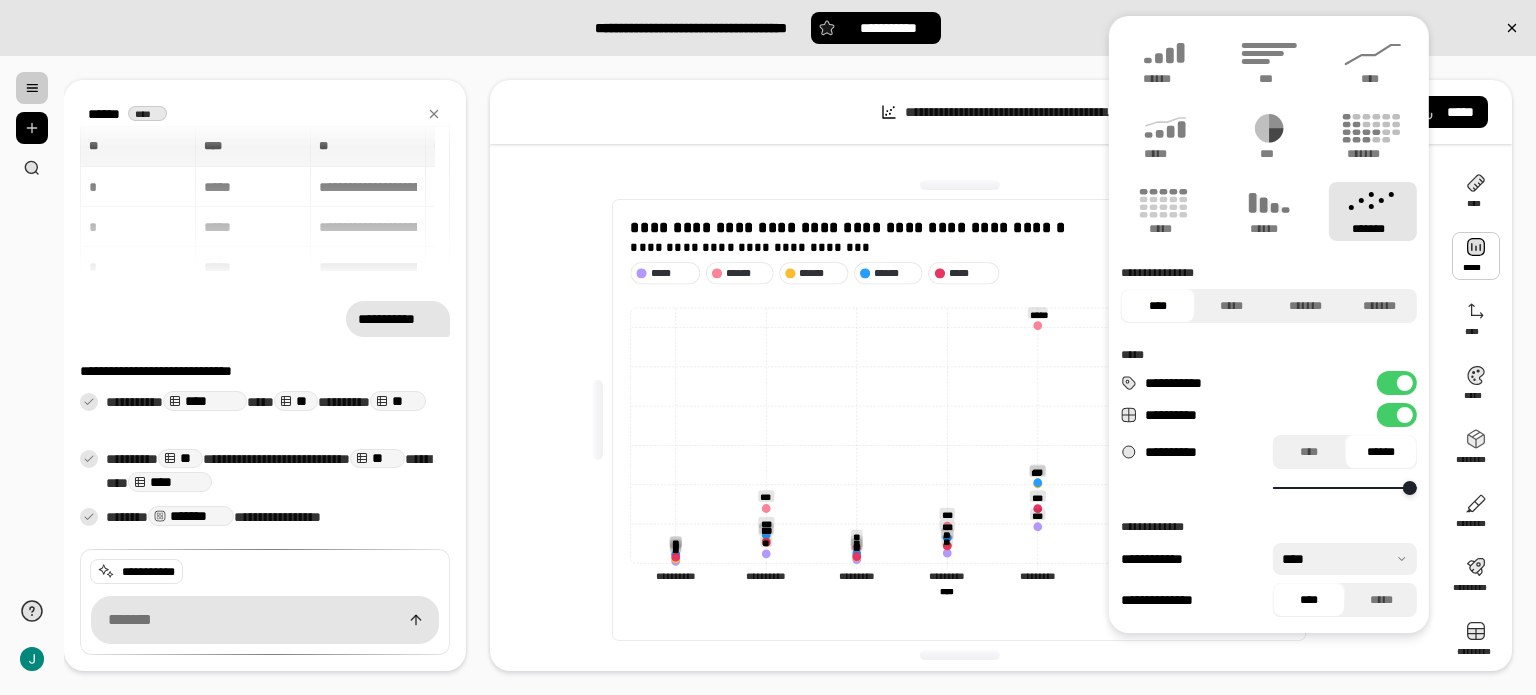 click on "**********" at bounding box center [1397, 415] 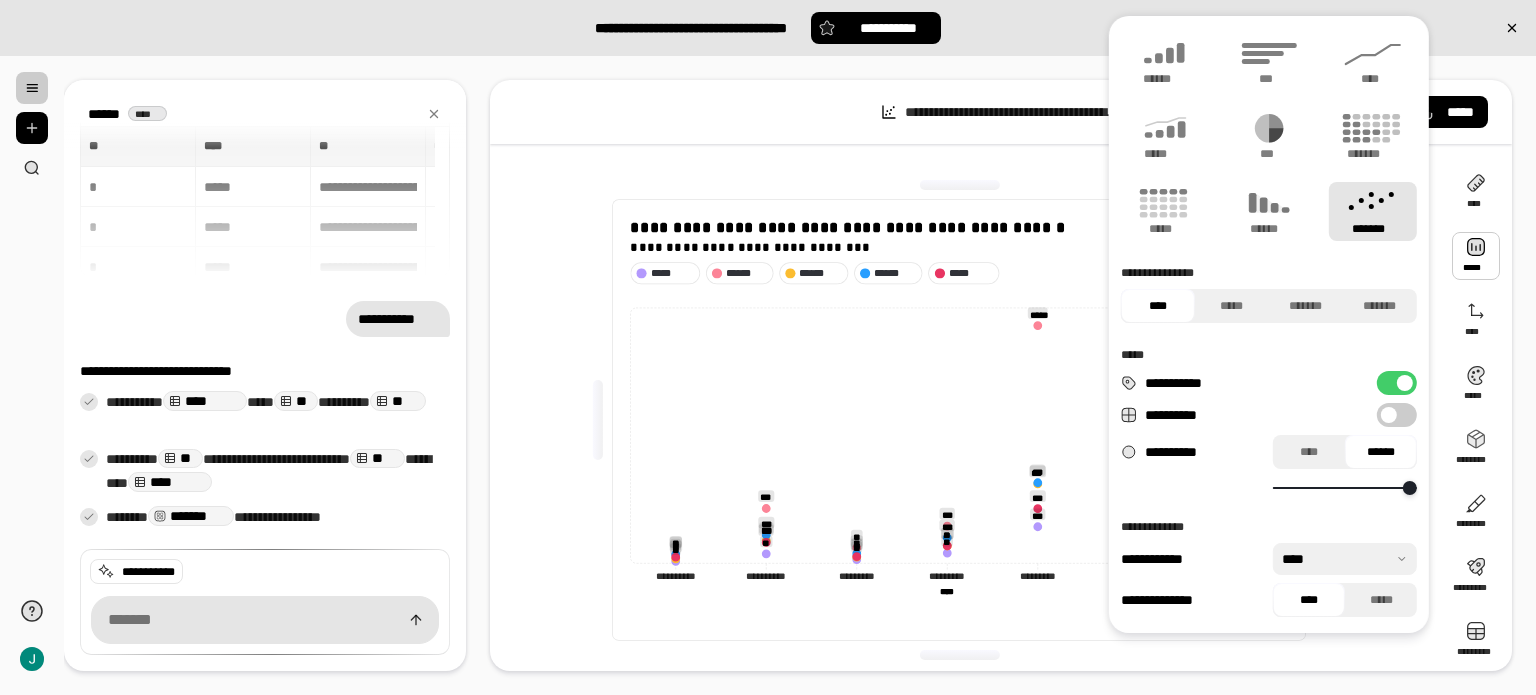 click at bounding box center [1389, 415] 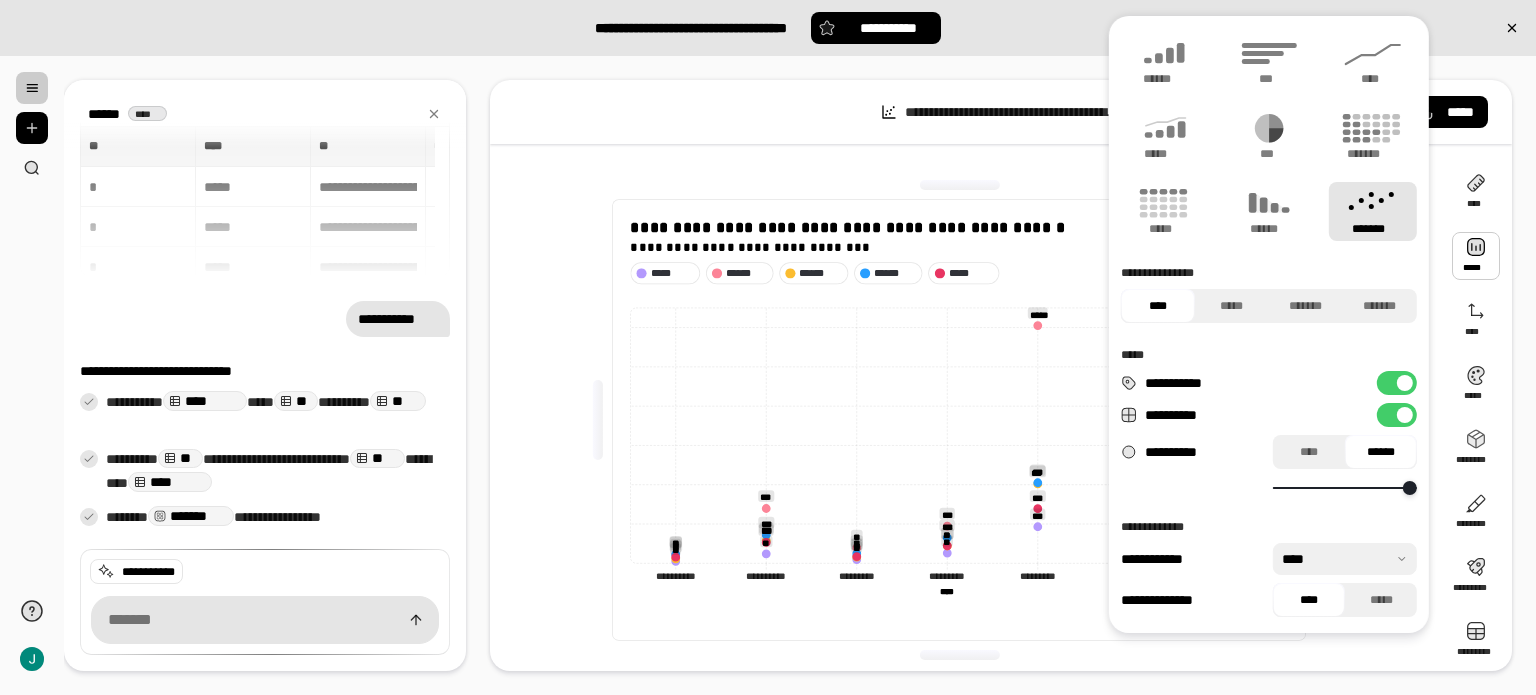 click on "**********" at bounding box center (1397, 383) 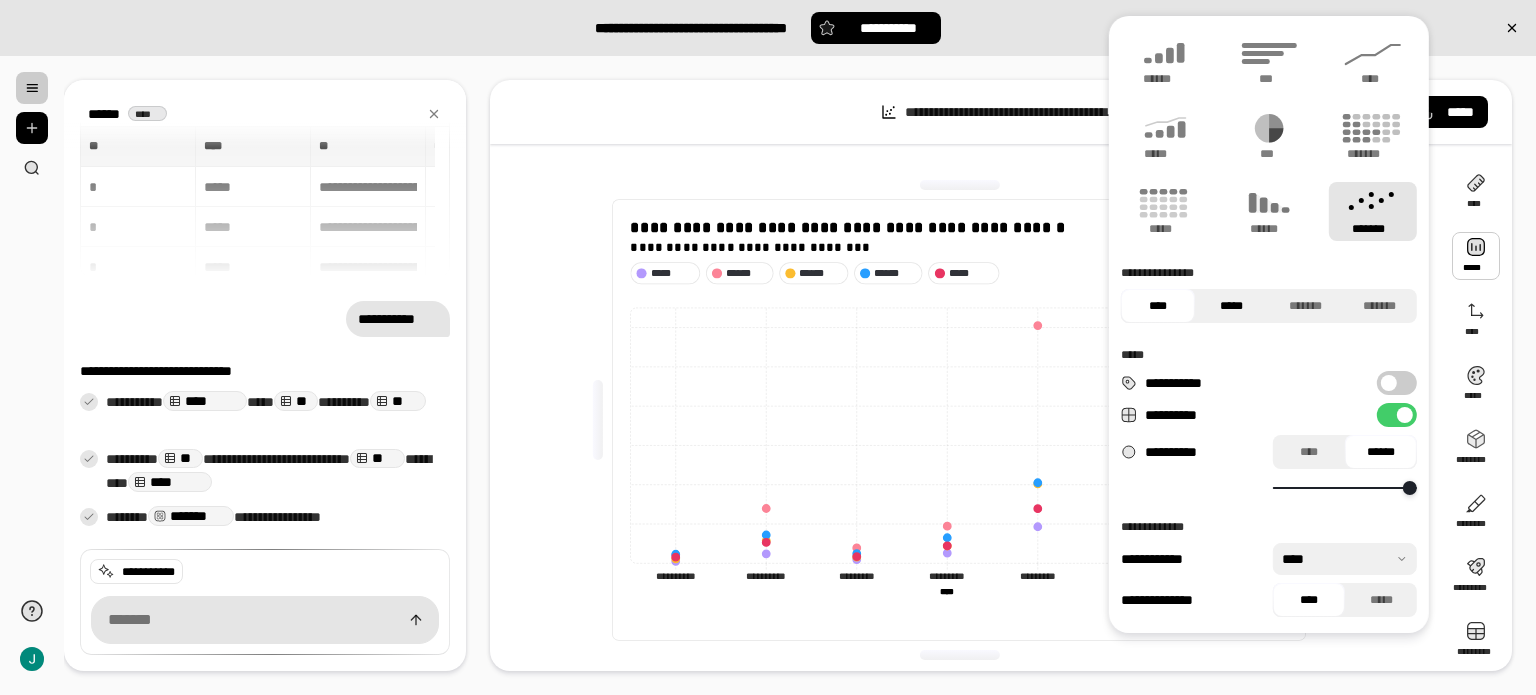 click on "*****" at bounding box center (1232, 306) 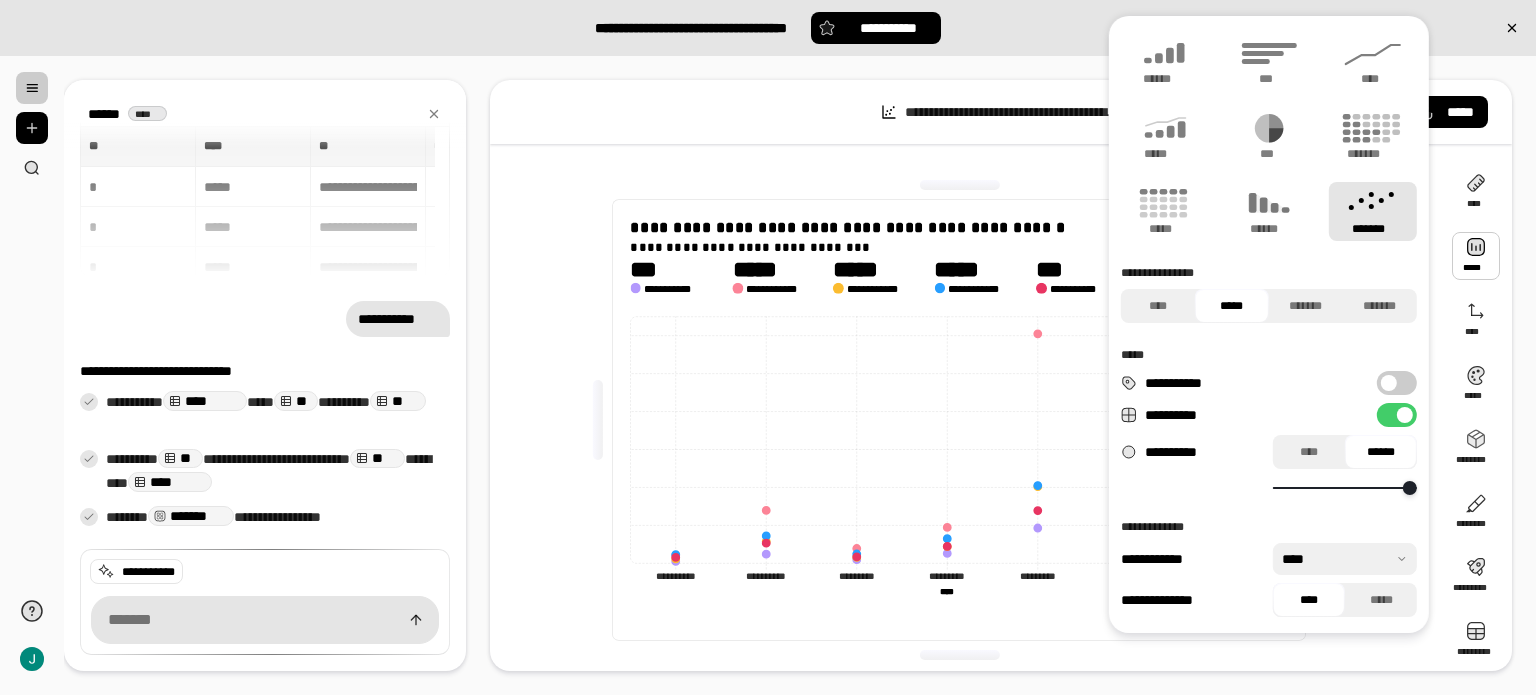 click on "*****" at bounding box center [1232, 306] 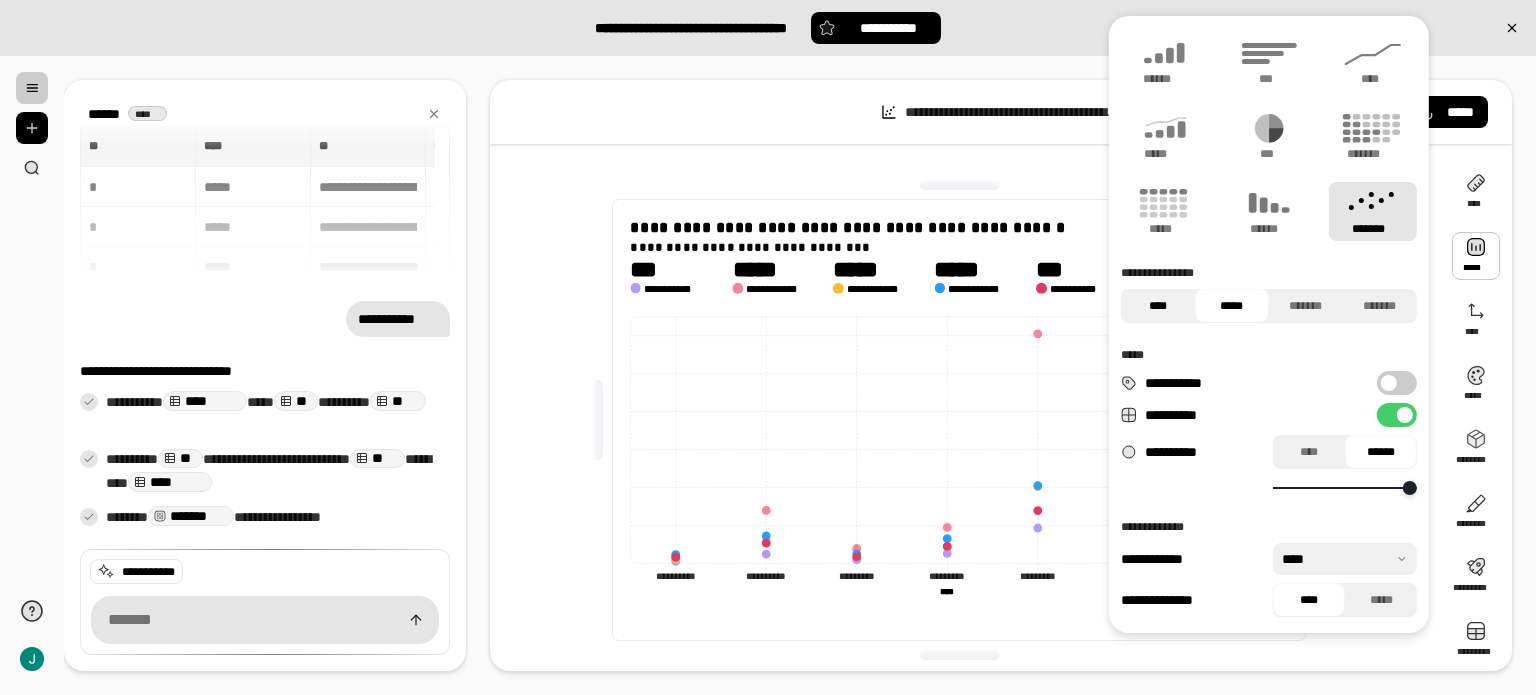 click on "****" at bounding box center [1158, 306] 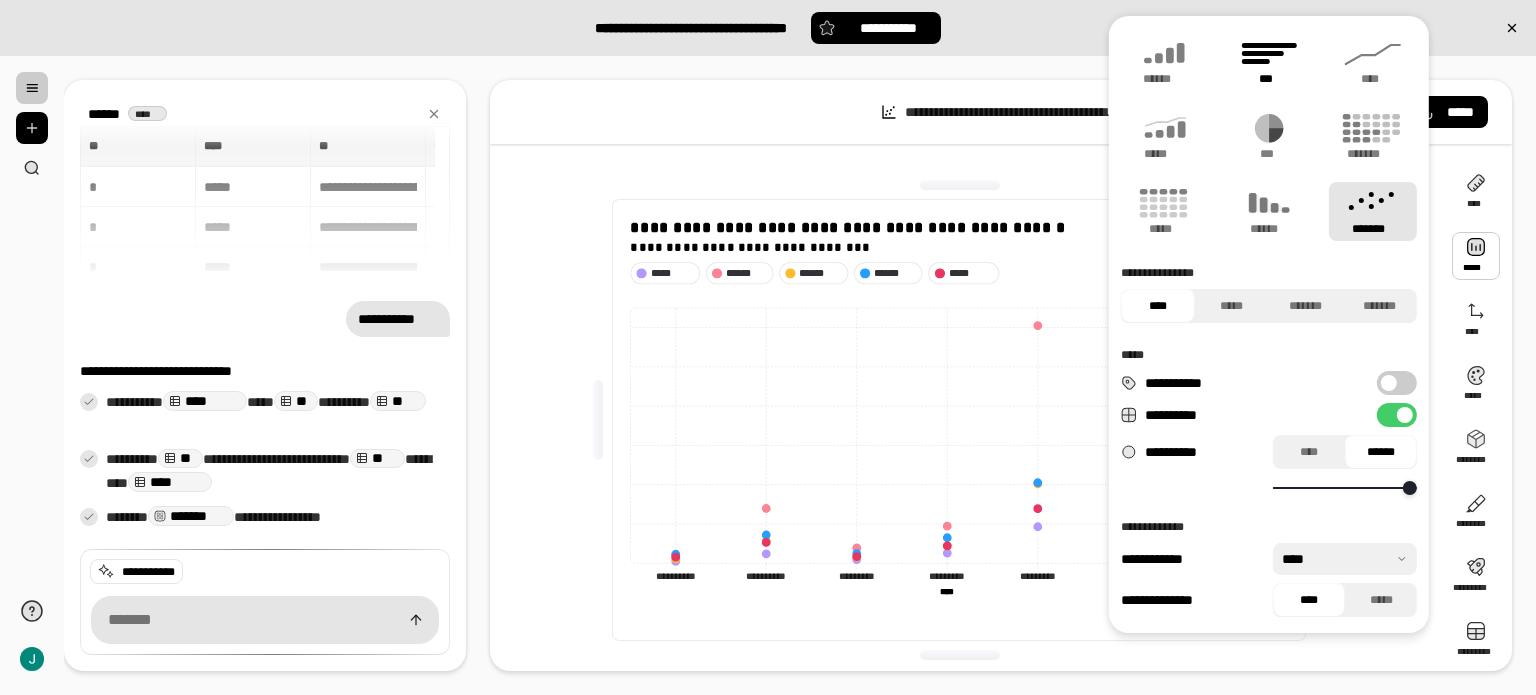 click on "***" at bounding box center (1269, 61) 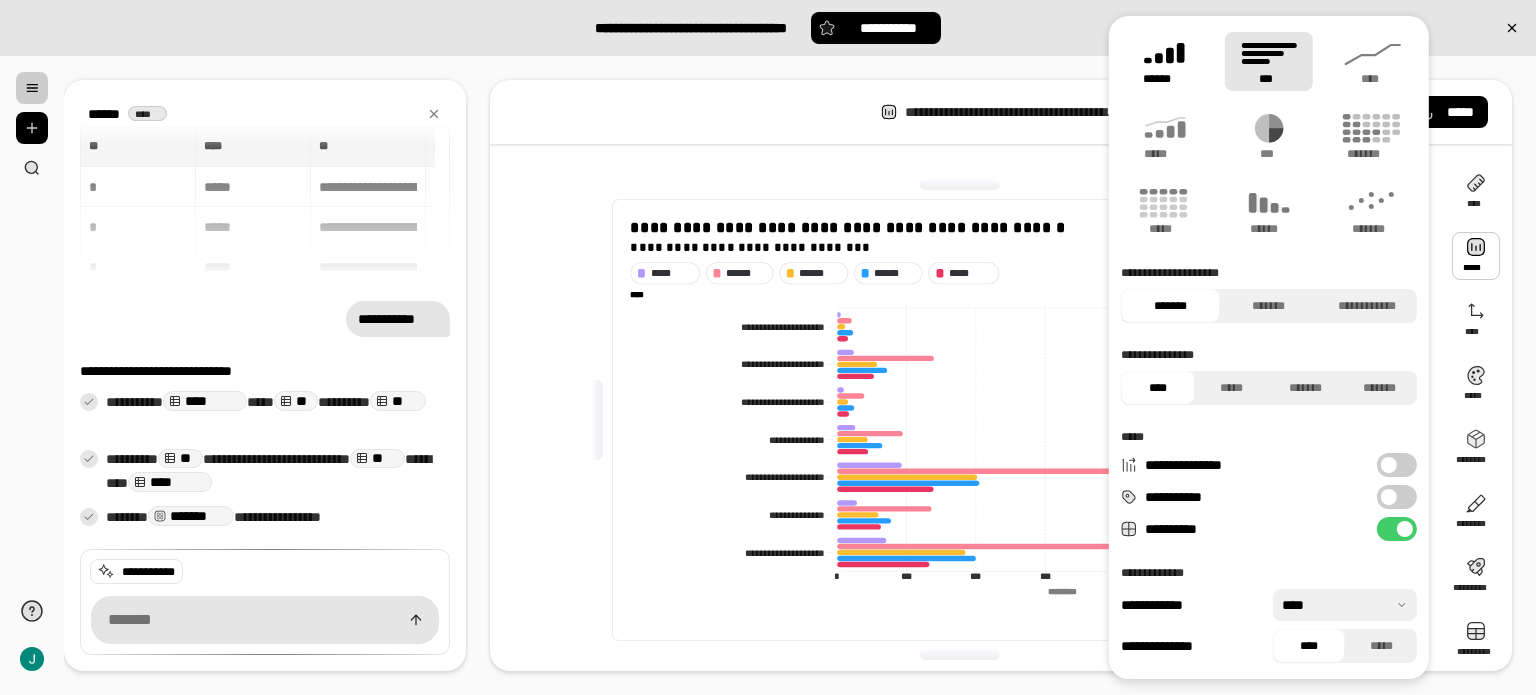 click on "******" at bounding box center [1165, 79] 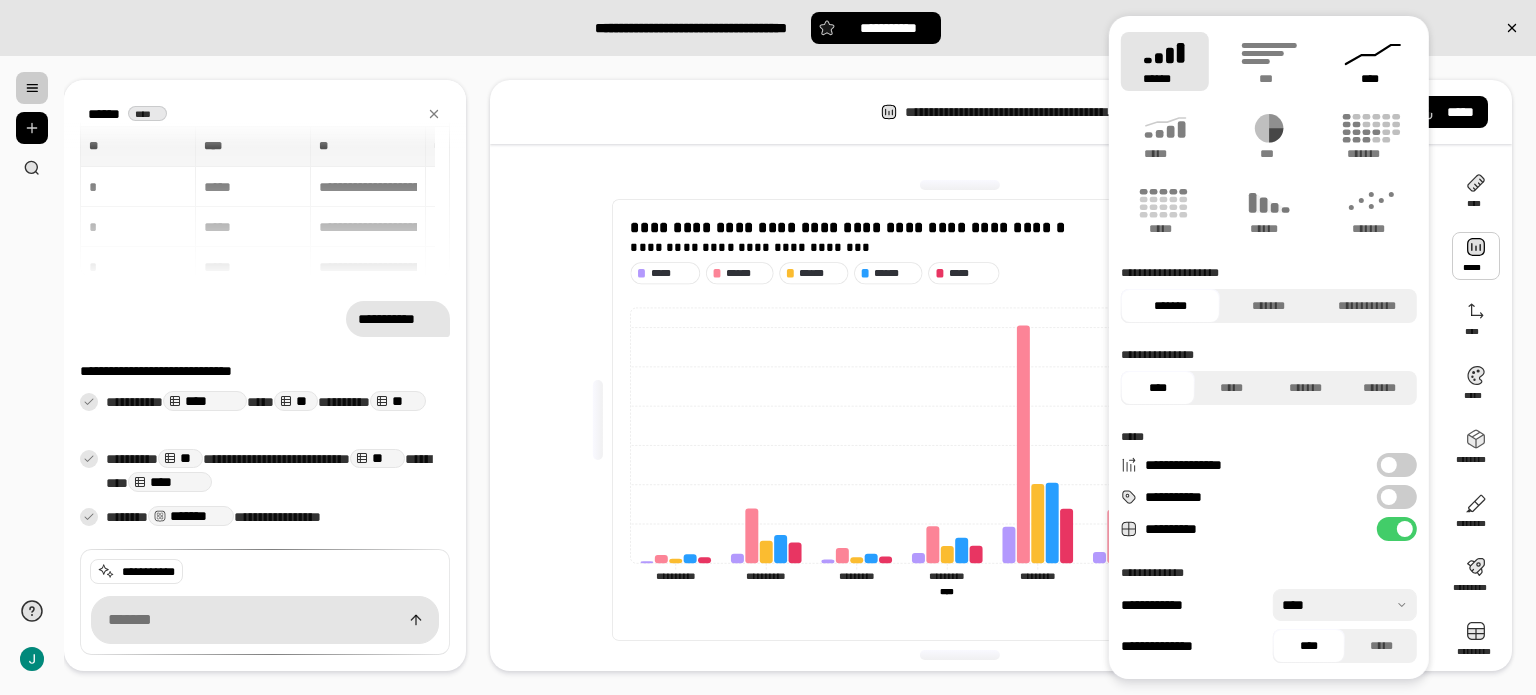 click 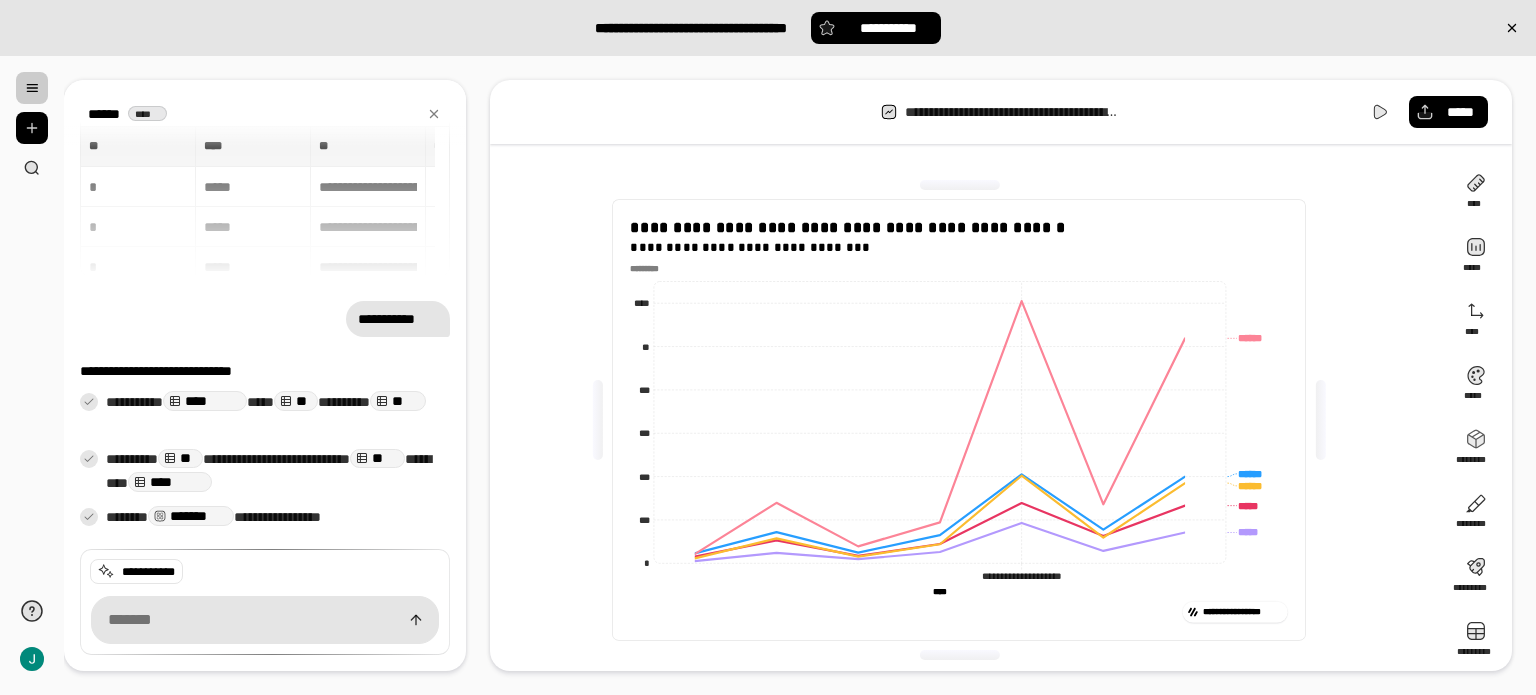 click on "**********" at bounding box center (768, 28) 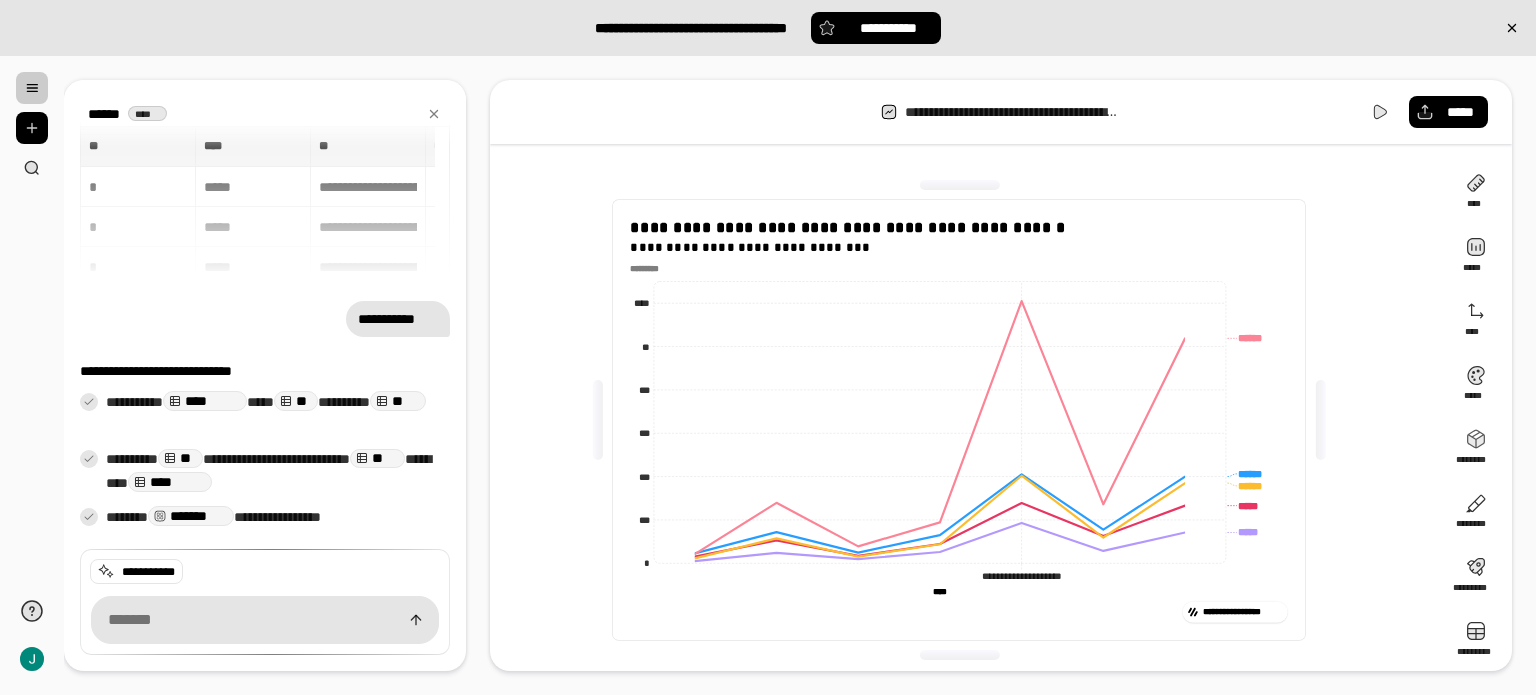 click on "****" at bounding box center [205, 401] 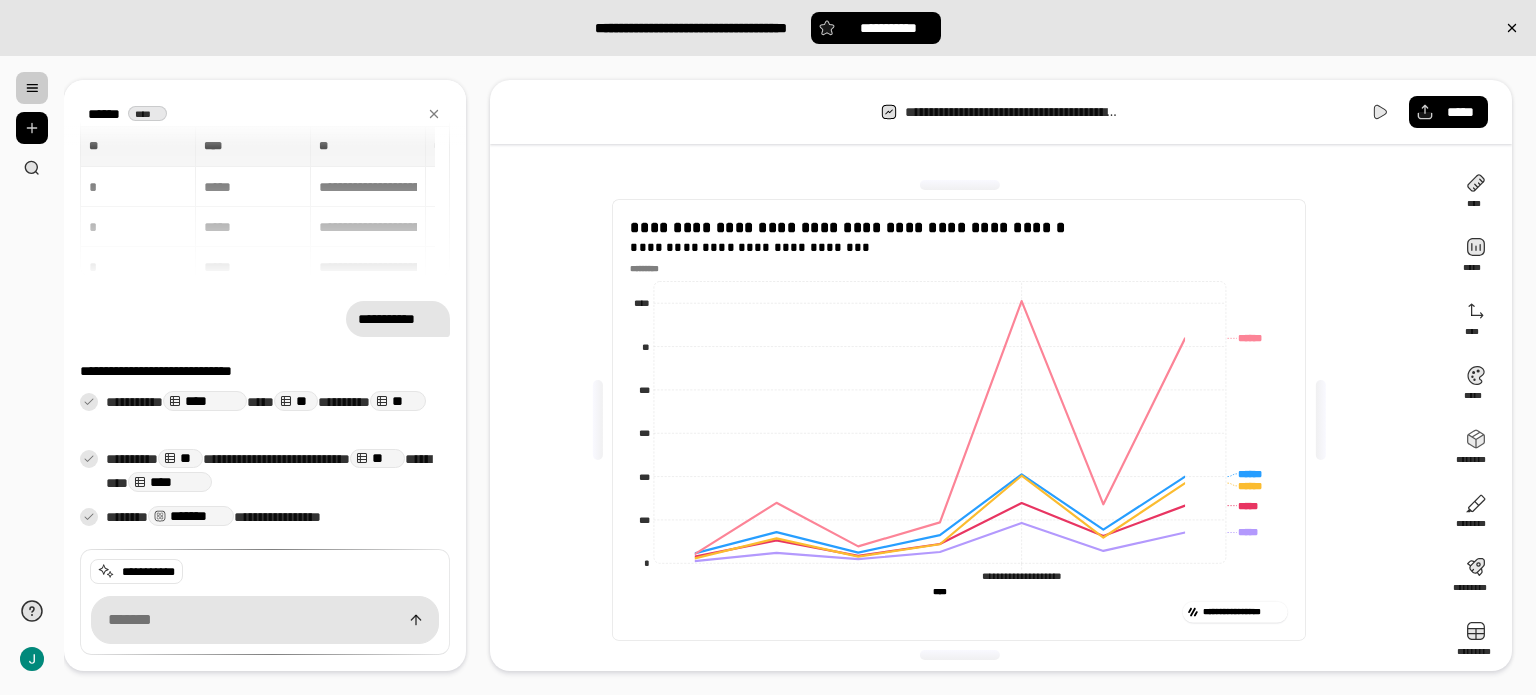 click on "**" at bounding box center (398, 401) 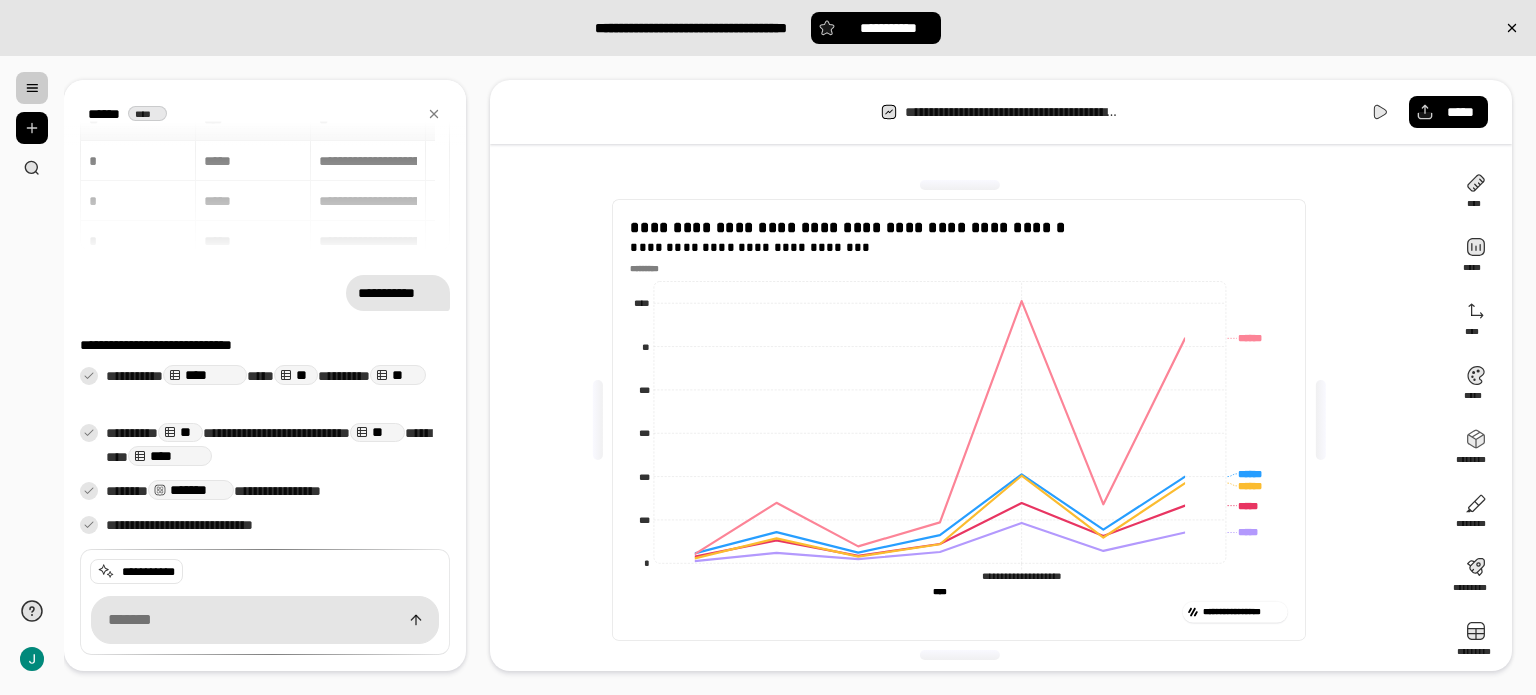 scroll, scrollTop: 40, scrollLeft: 0, axis: vertical 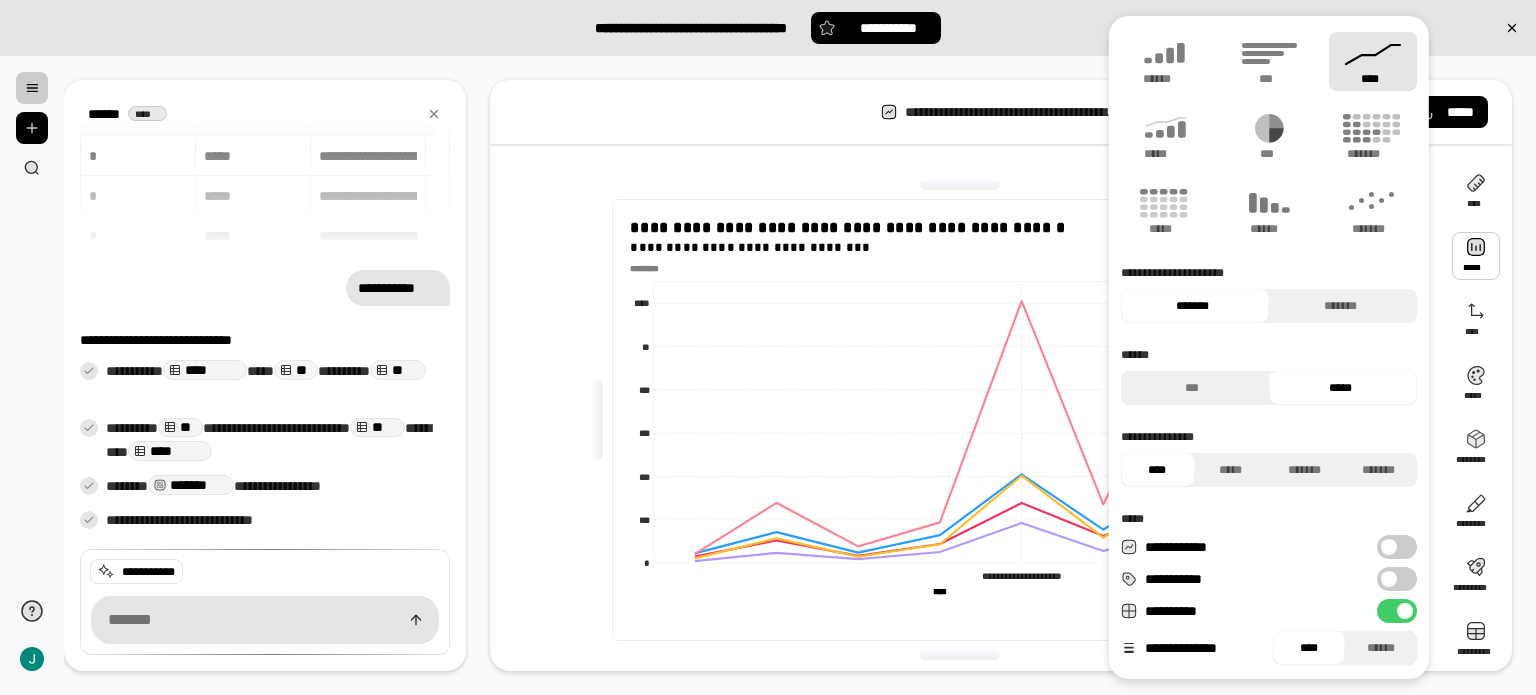 click at bounding box center (1476, 256) 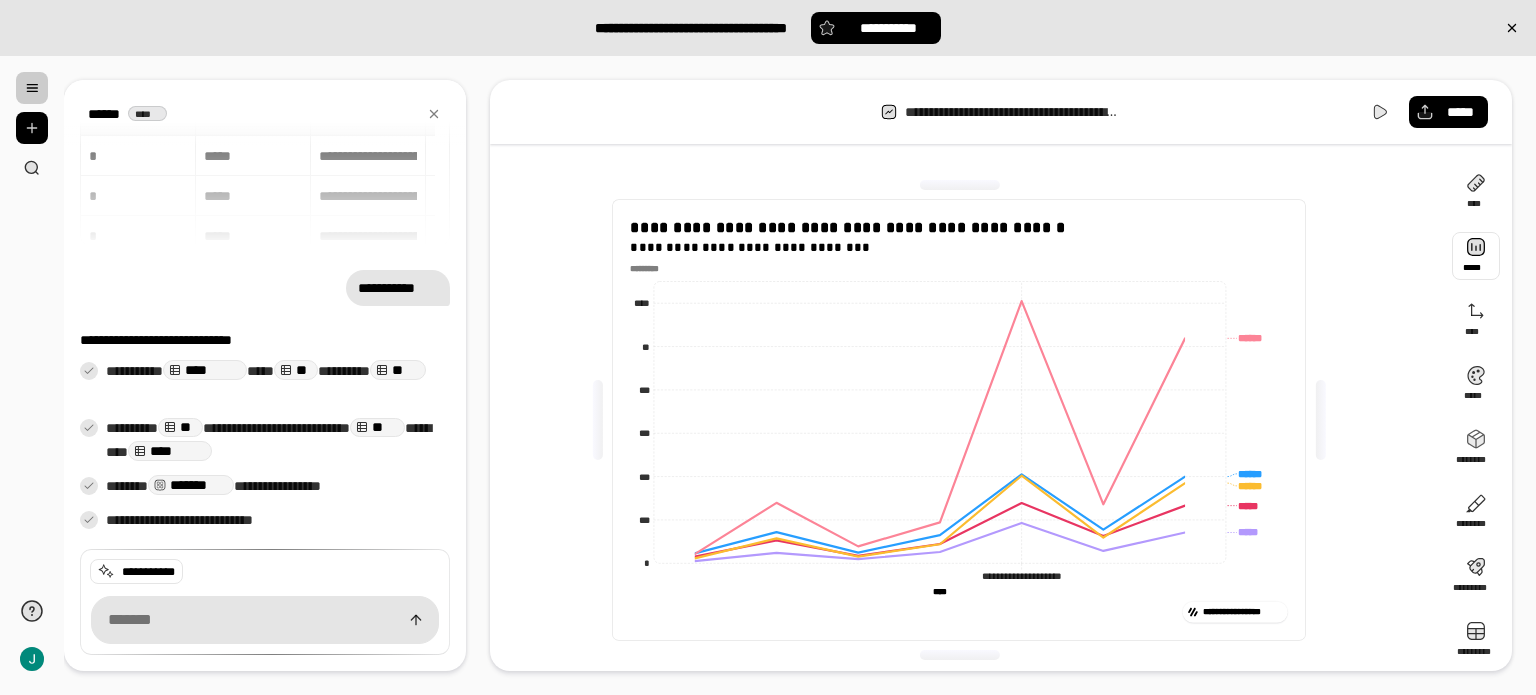 click at bounding box center [1476, 256] 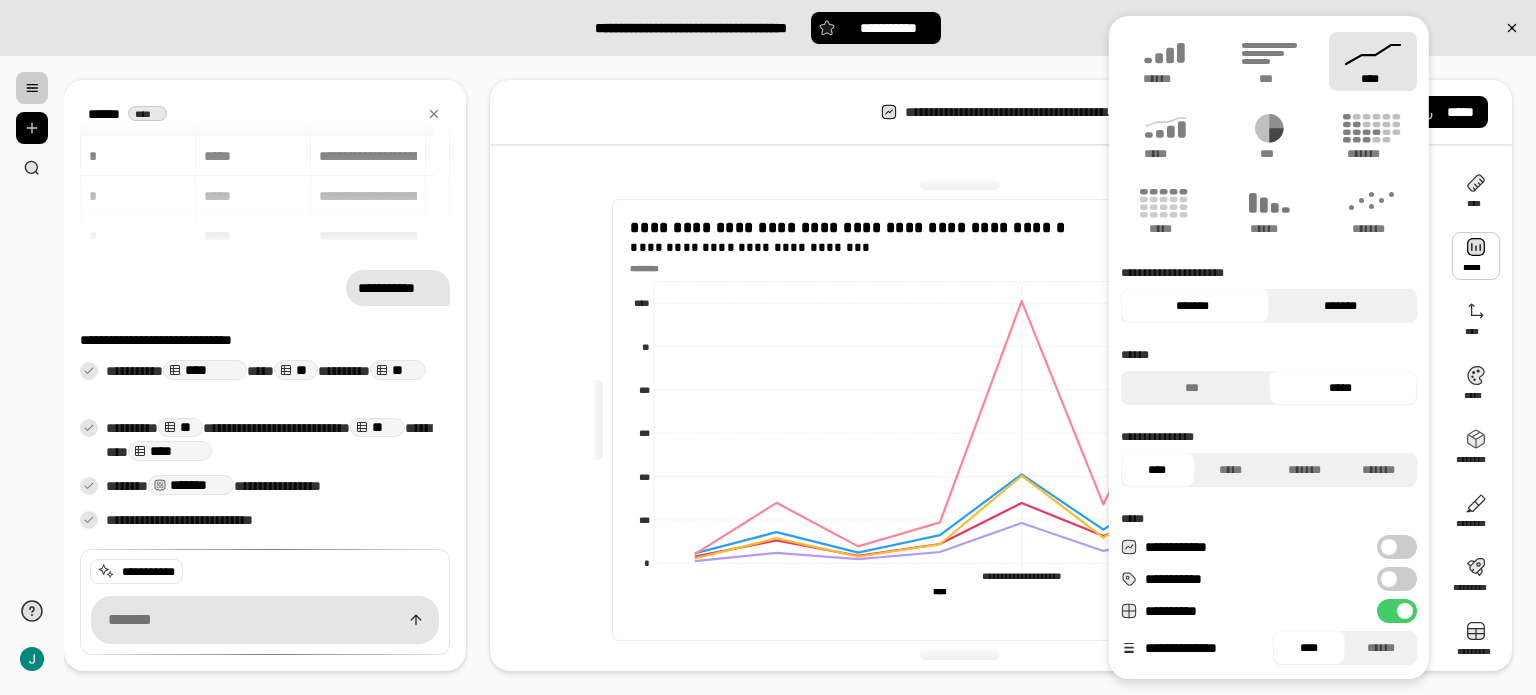 click on "*******" at bounding box center [1340, 306] 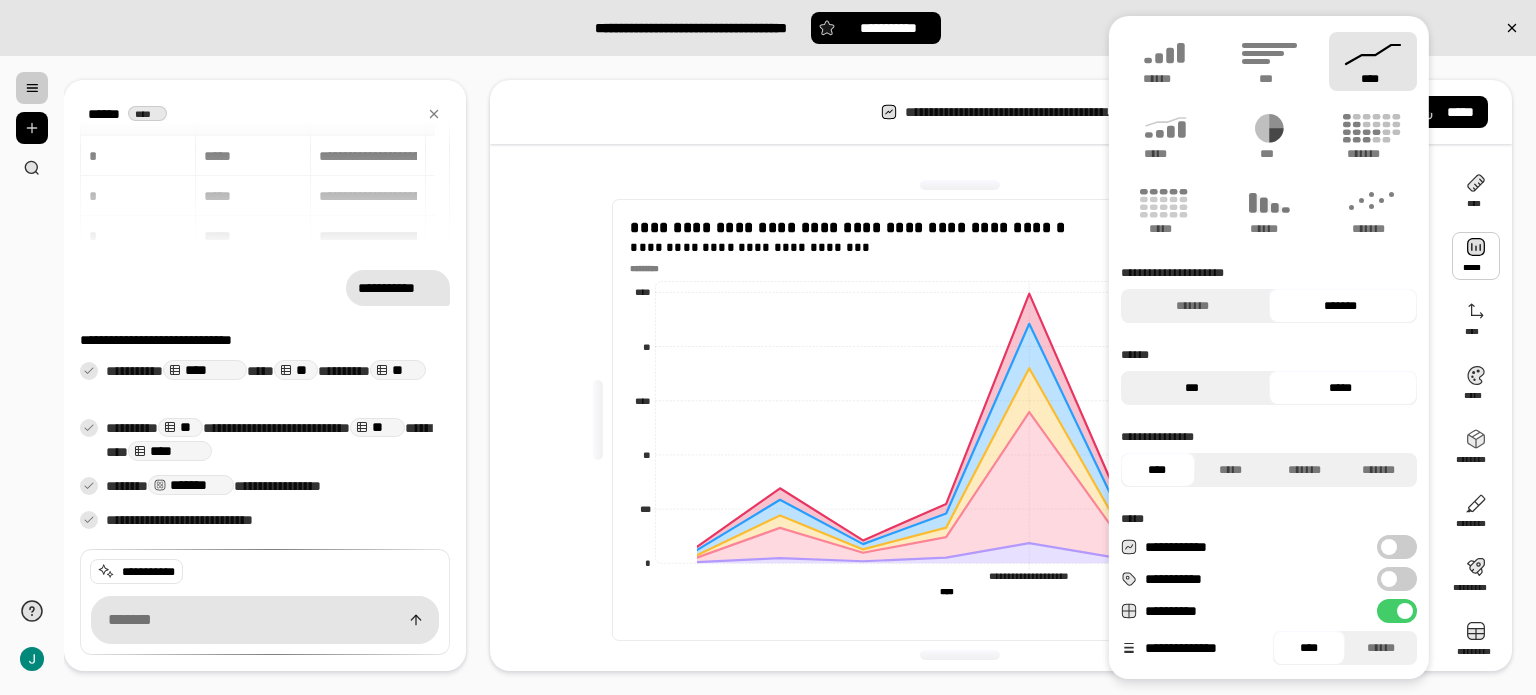 click on "***" at bounding box center [1192, 388] 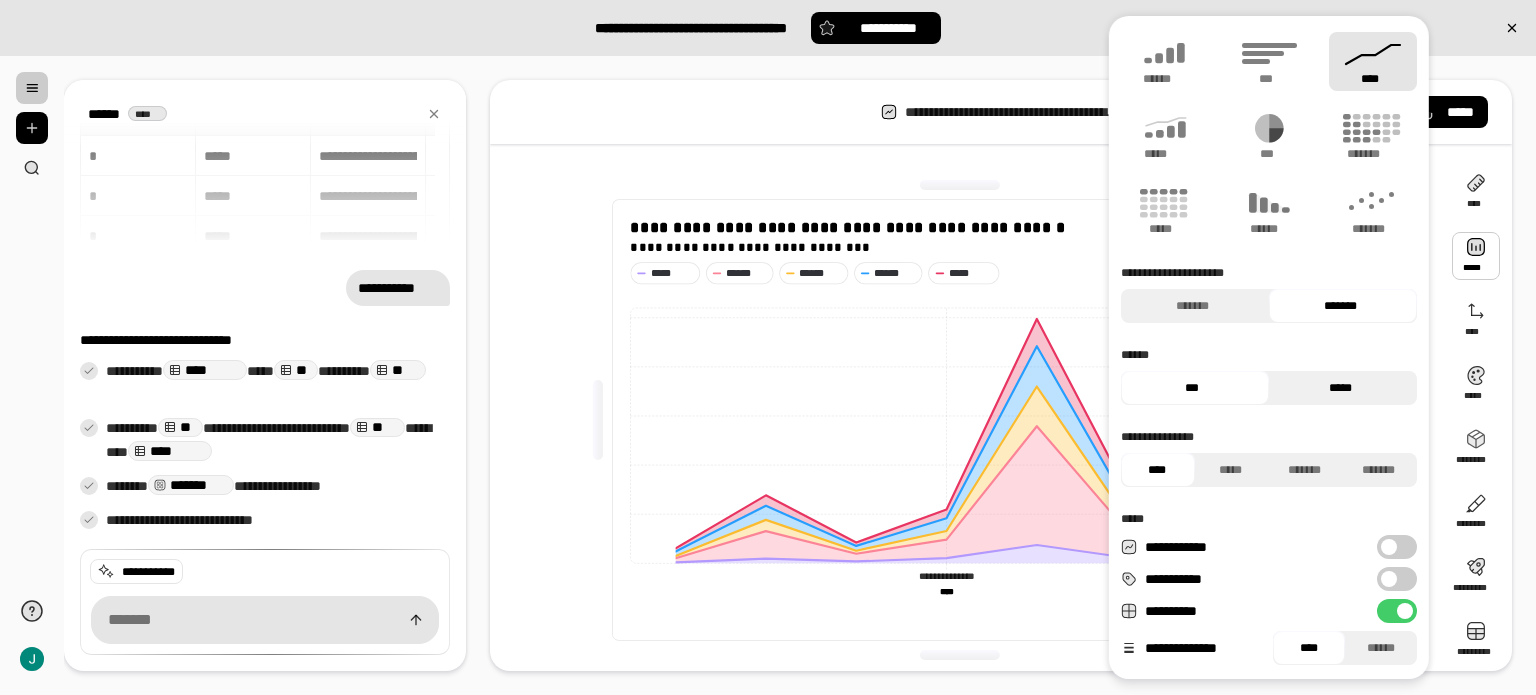 click on "*****" at bounding box center (1340, 388) 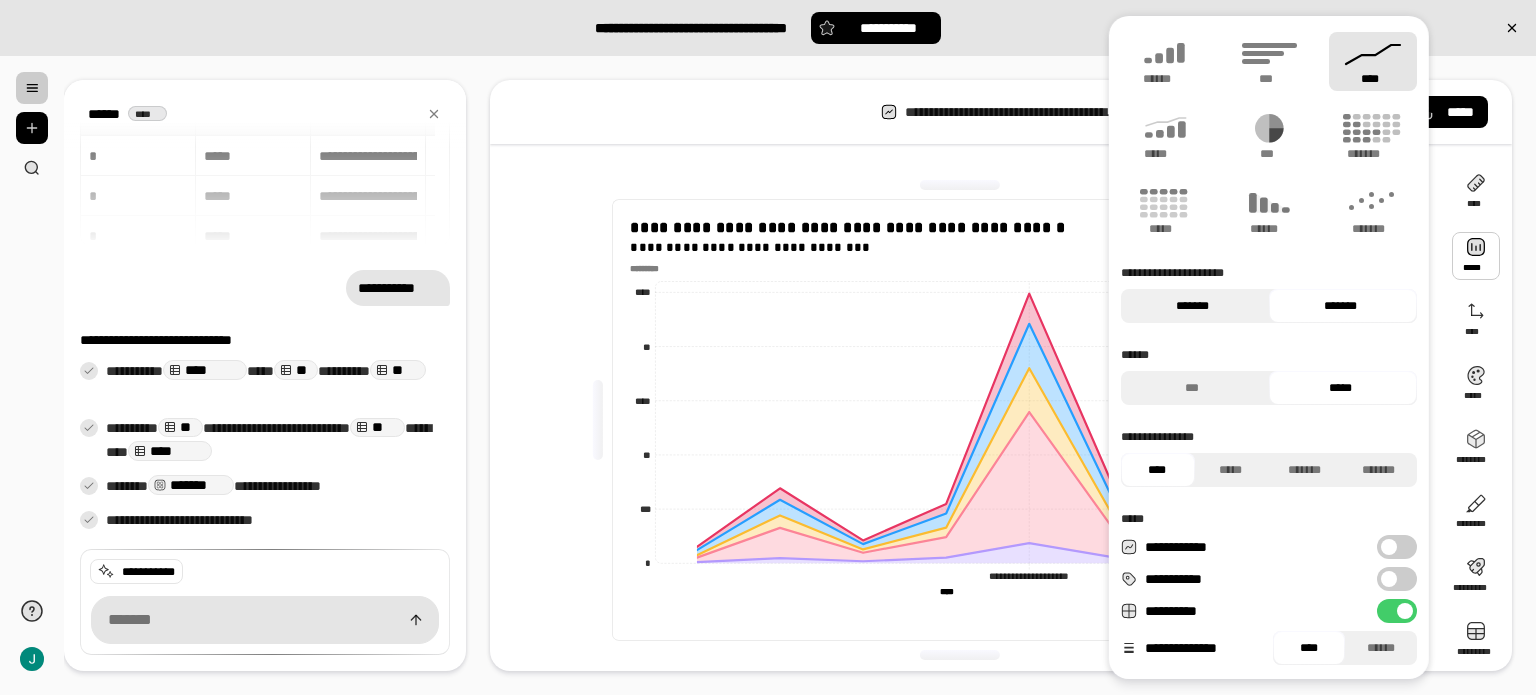 click on "*******" at bounding box center [1192, 306] 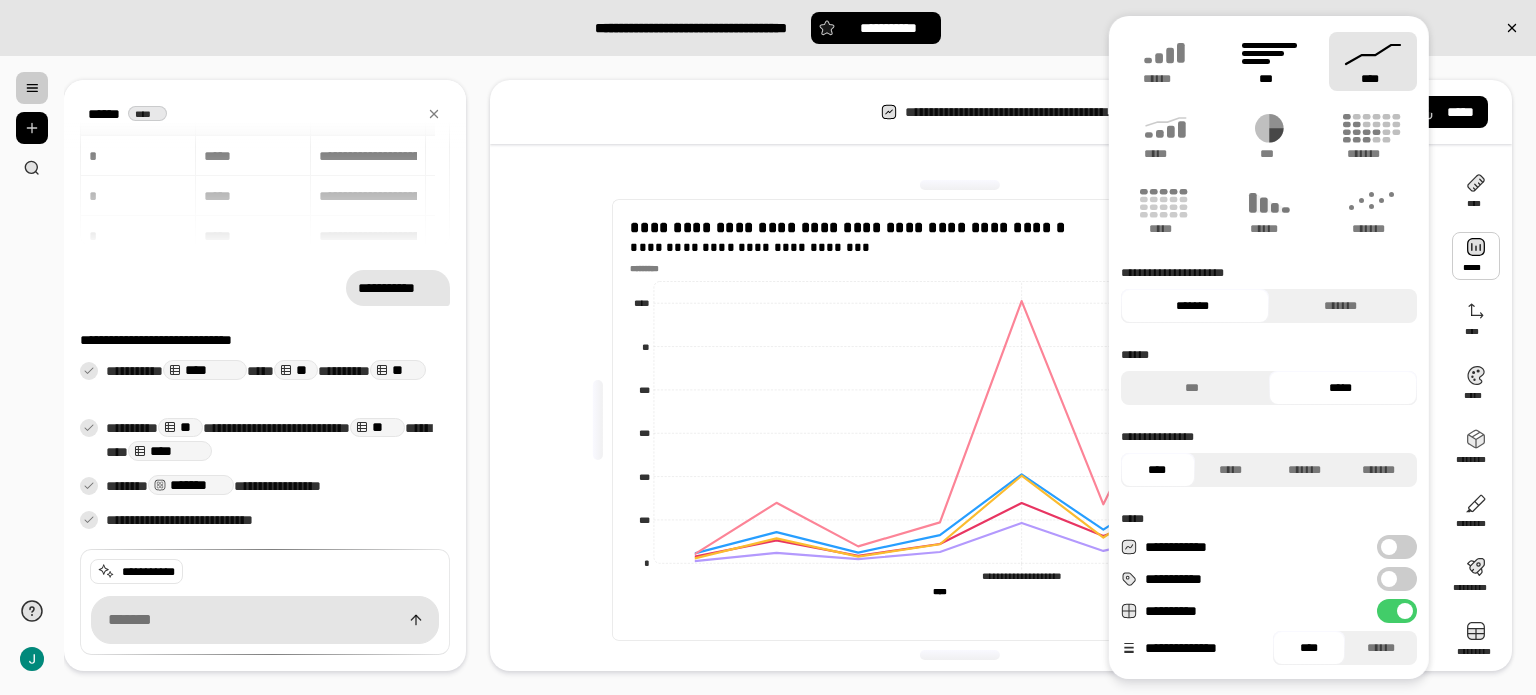 click on "***" at bounding box center (1268, 79) 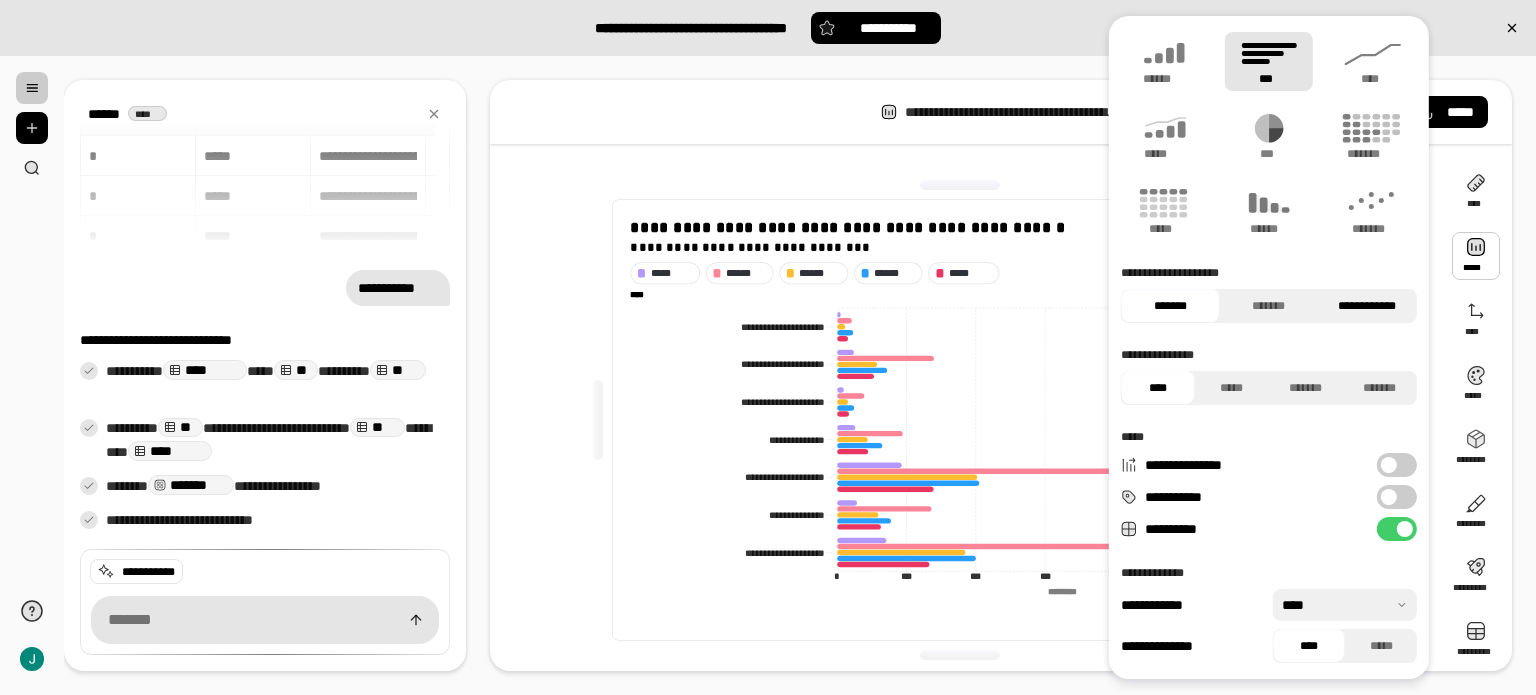 click on "**********" at bounding box center (1367, 306) 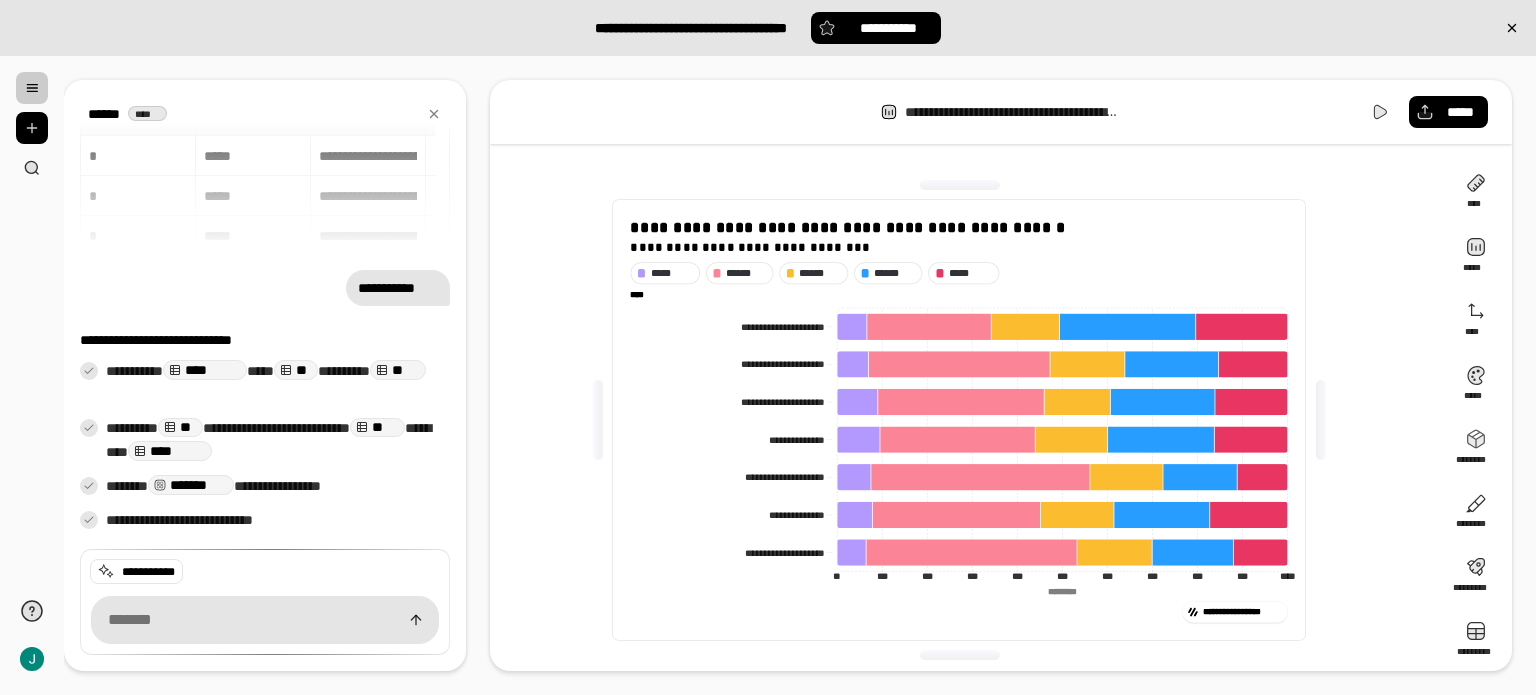 click on "**********" at bounding box center (1001, 112) 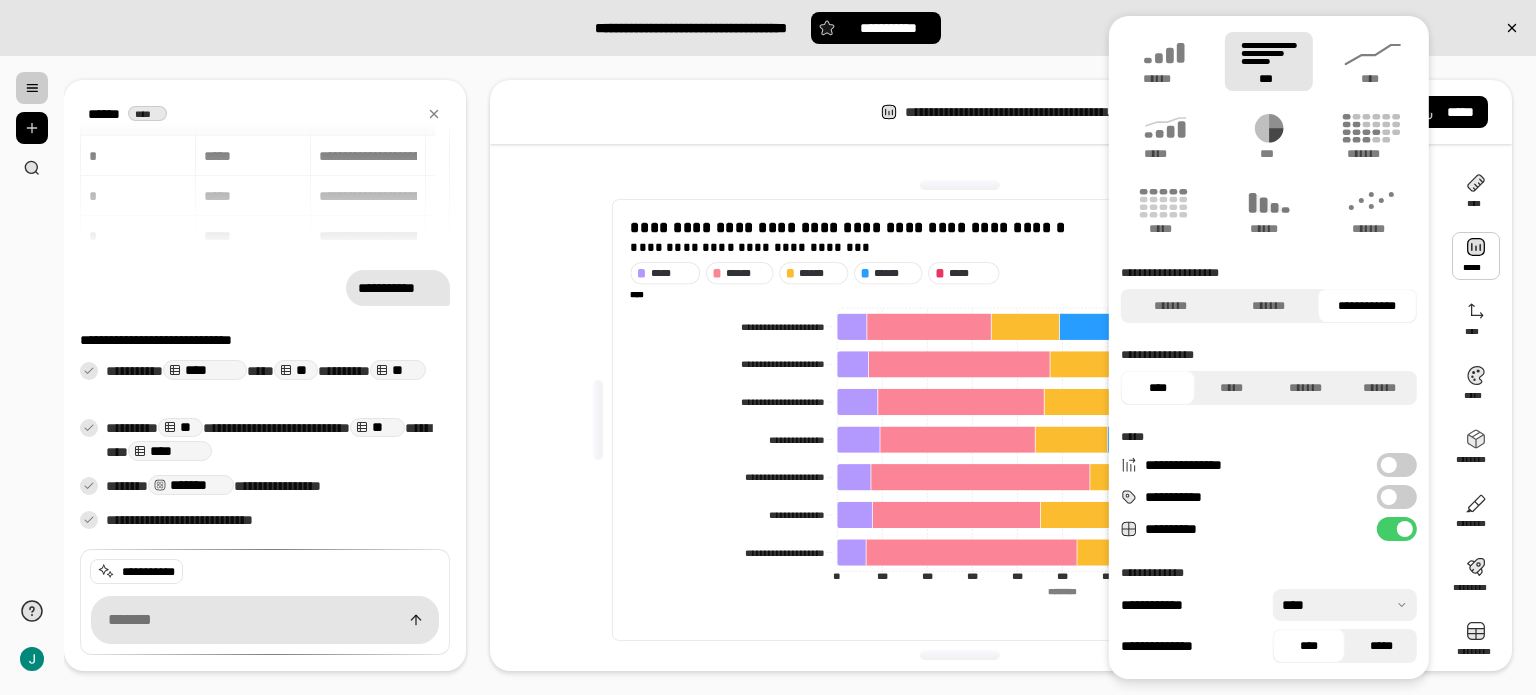 click on "*****" at bounding box center (1381, 646) 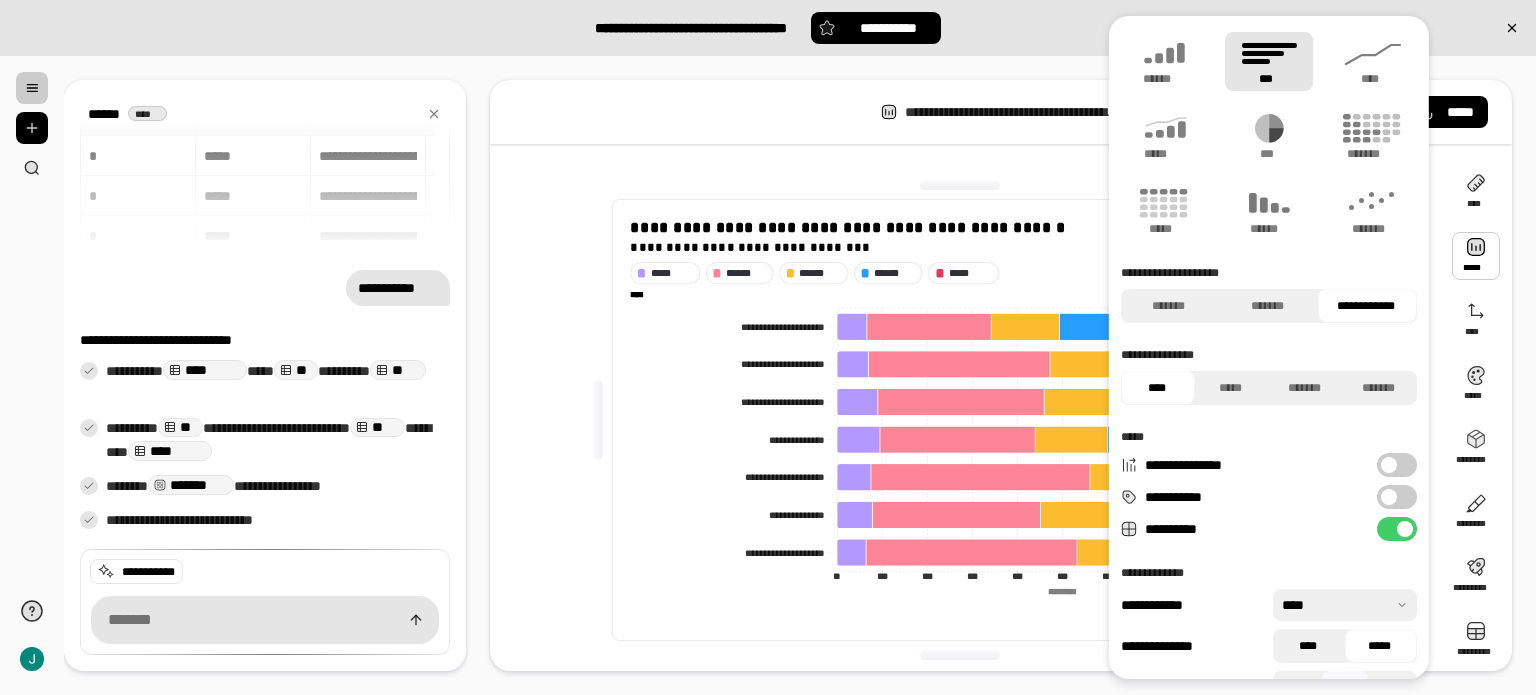 click on "****" at bounding box center (1307, 646) 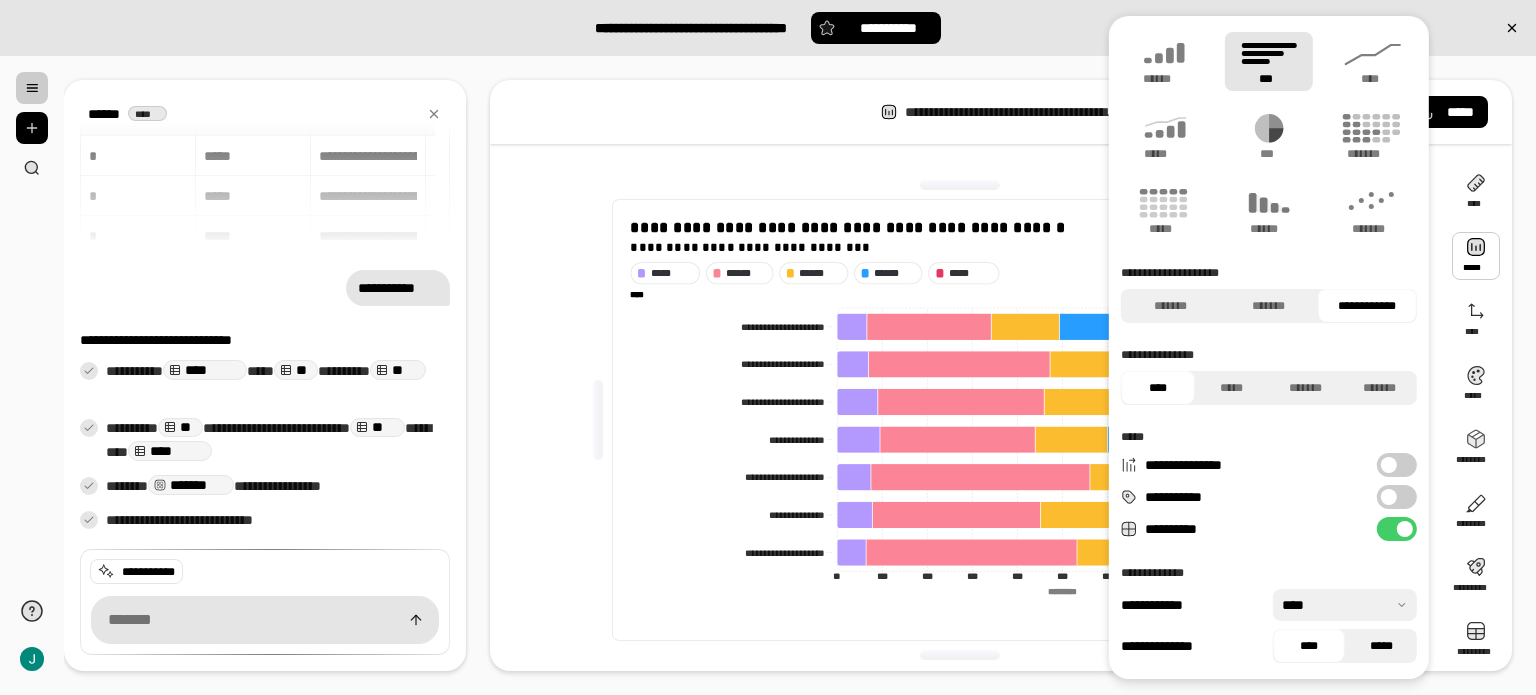 click on "*****" at bounding box center (1381, 646) 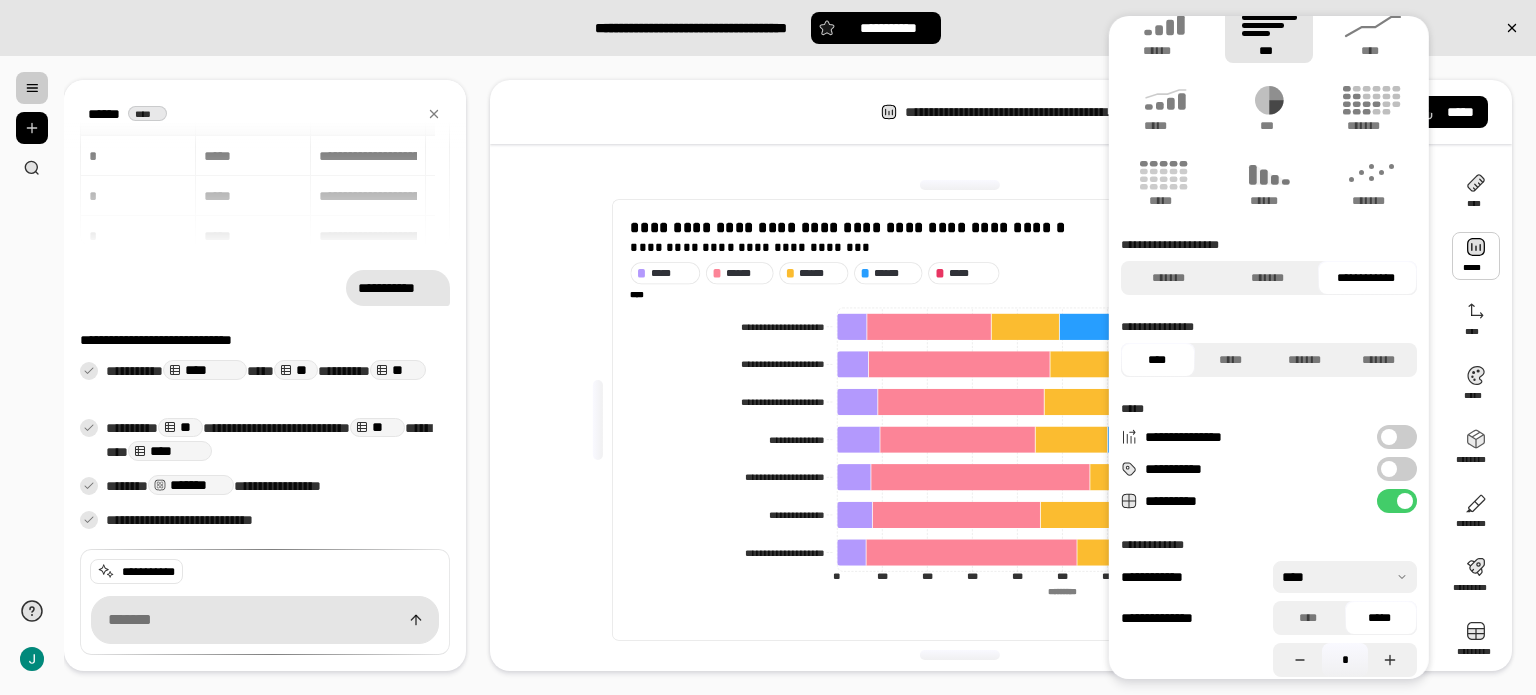 scroll, scrollTop: 41, scrollLeft: 0, axis: vertical 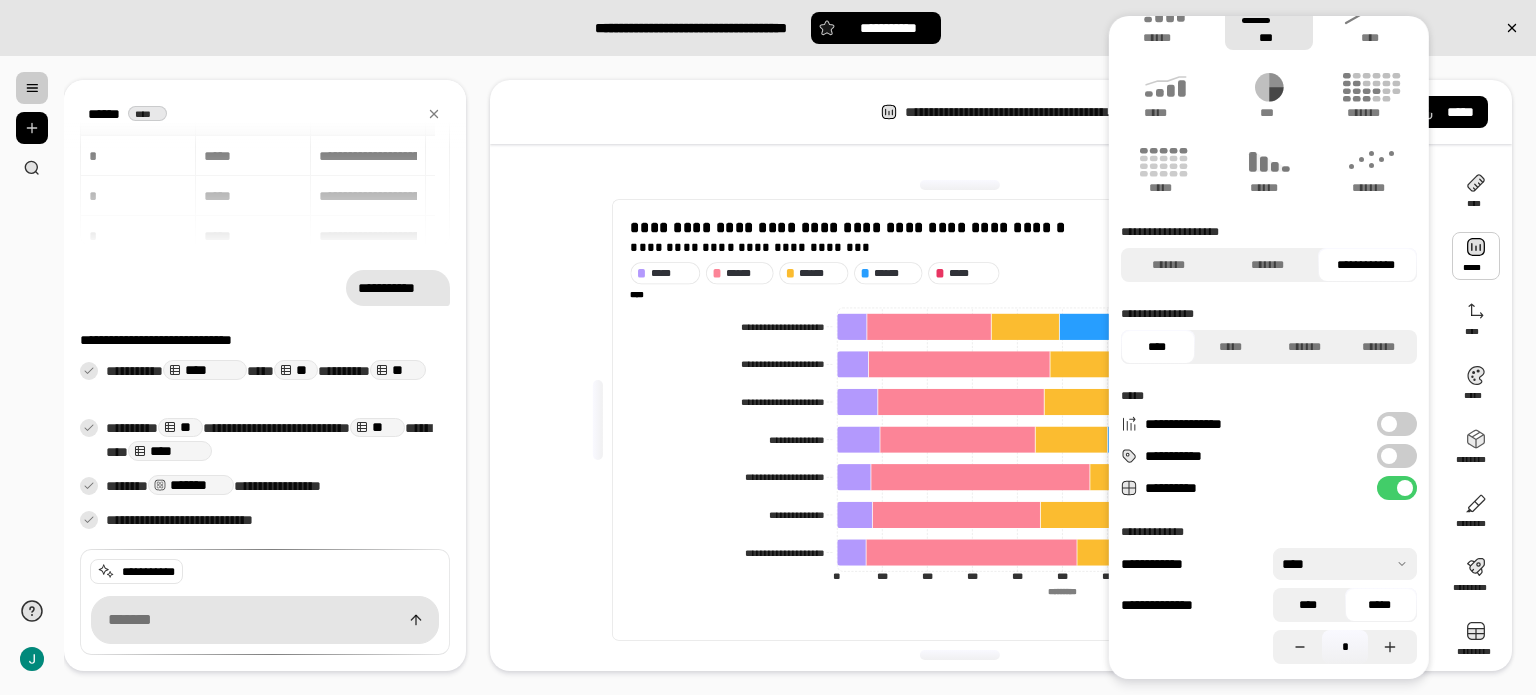 click on "****" at bounding box center [1307, 605] 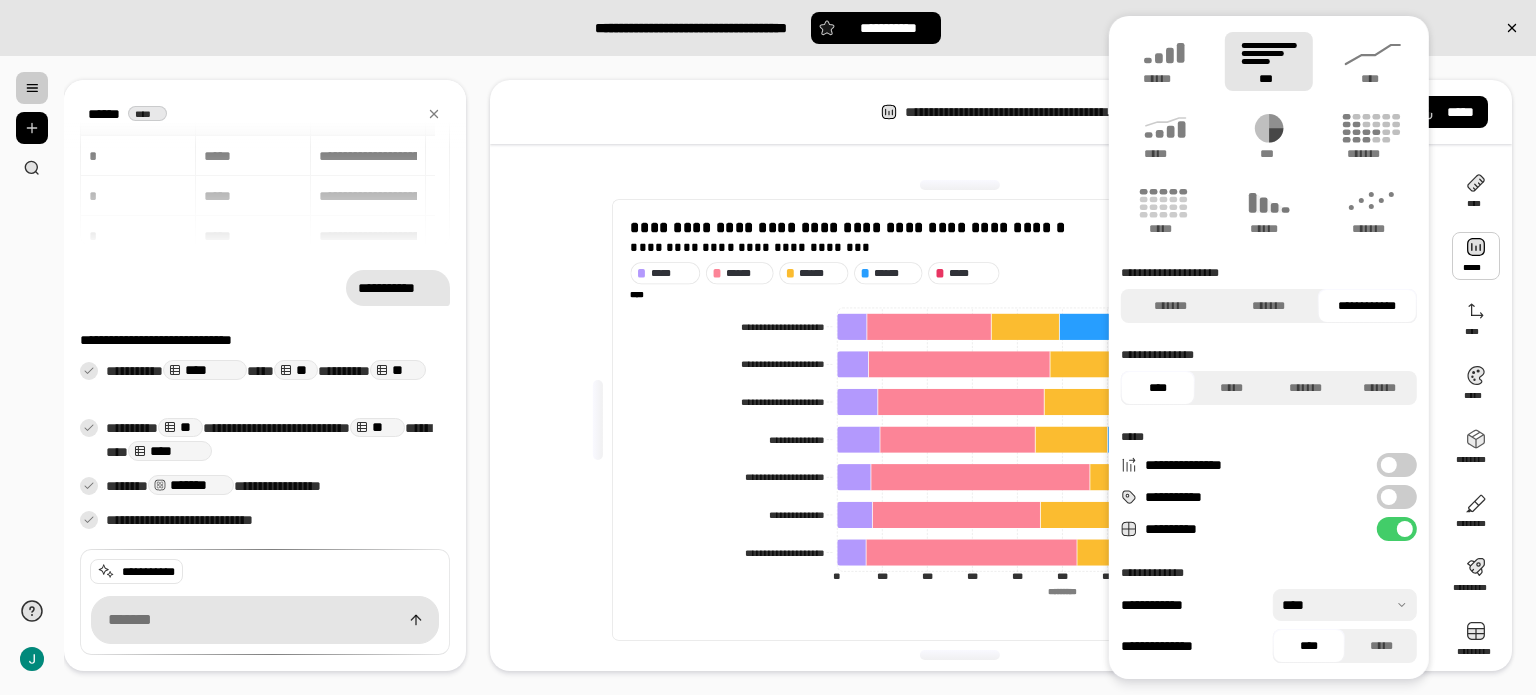 click at bounding box center [1345, 605] 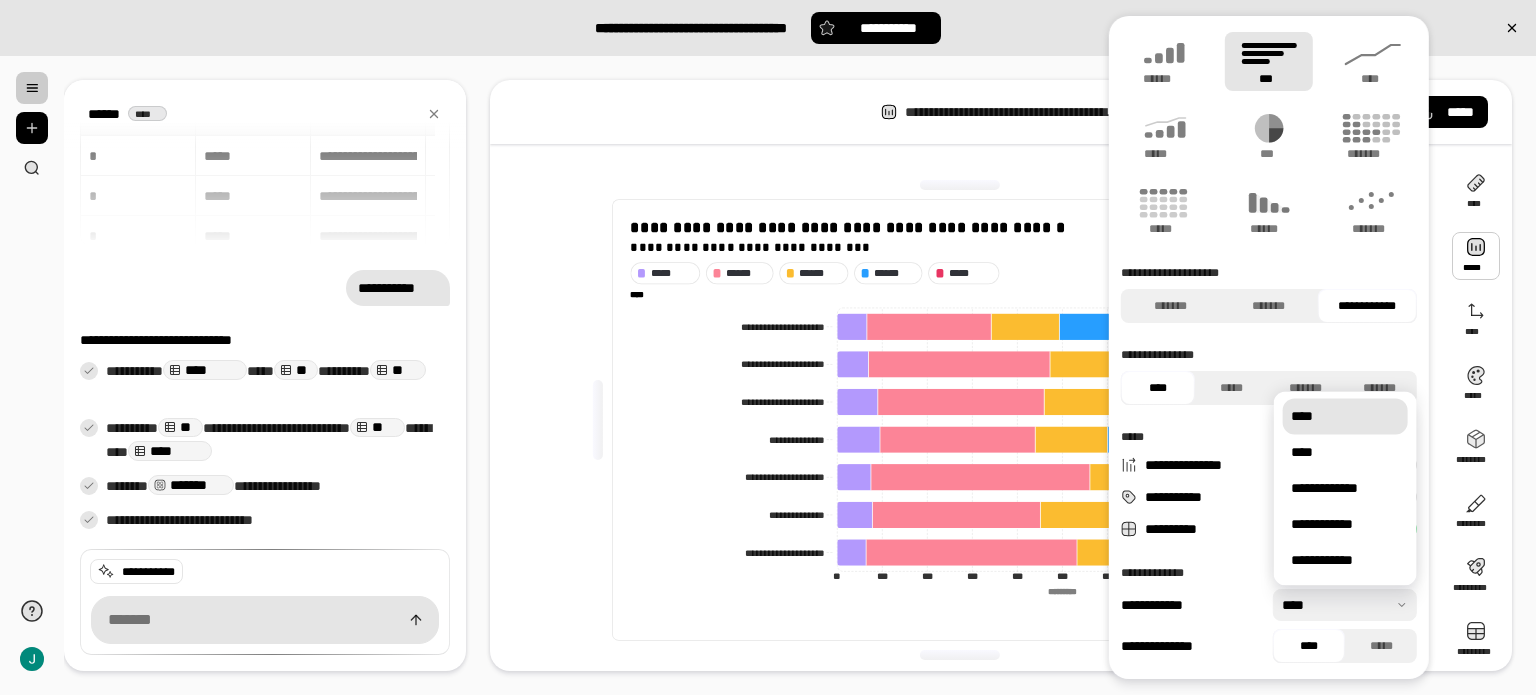 click at bounding box center [1345, 605] 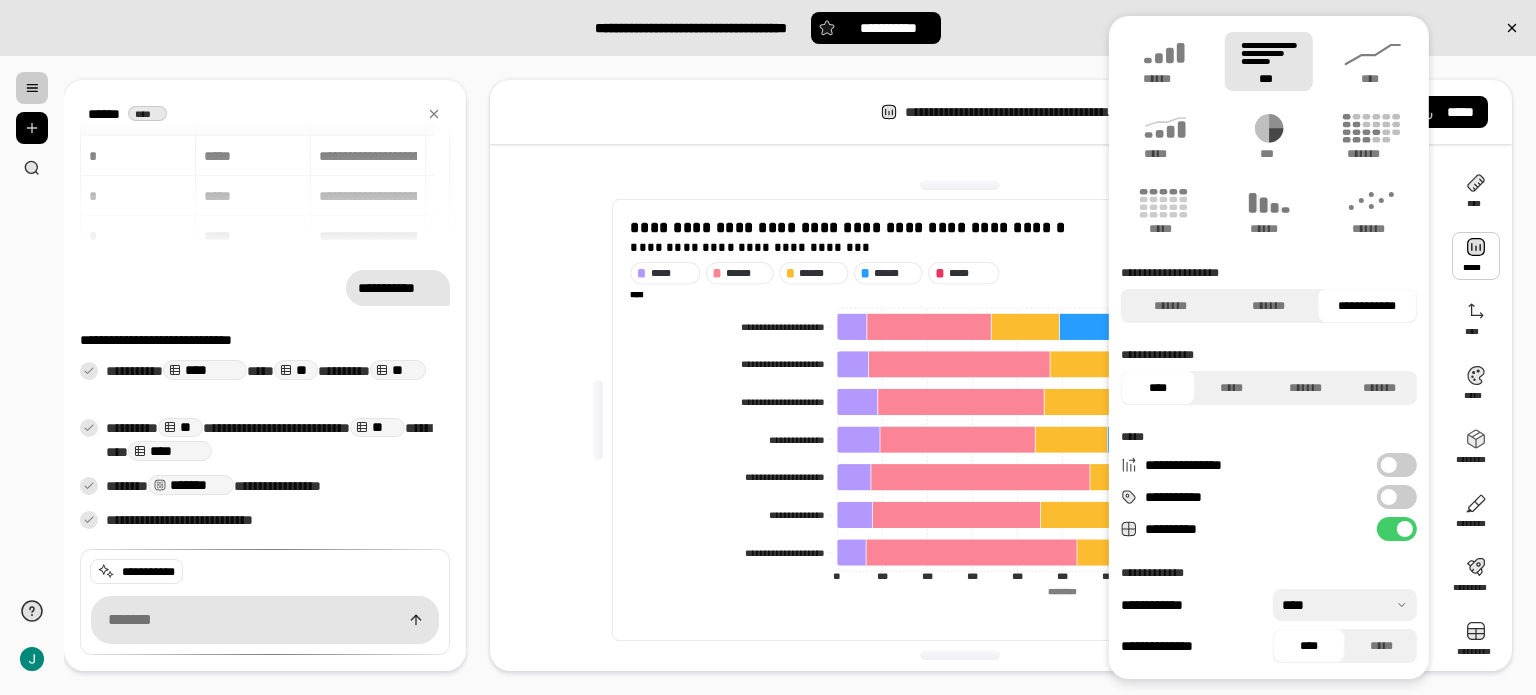 click at bounding box center [1389, 497] 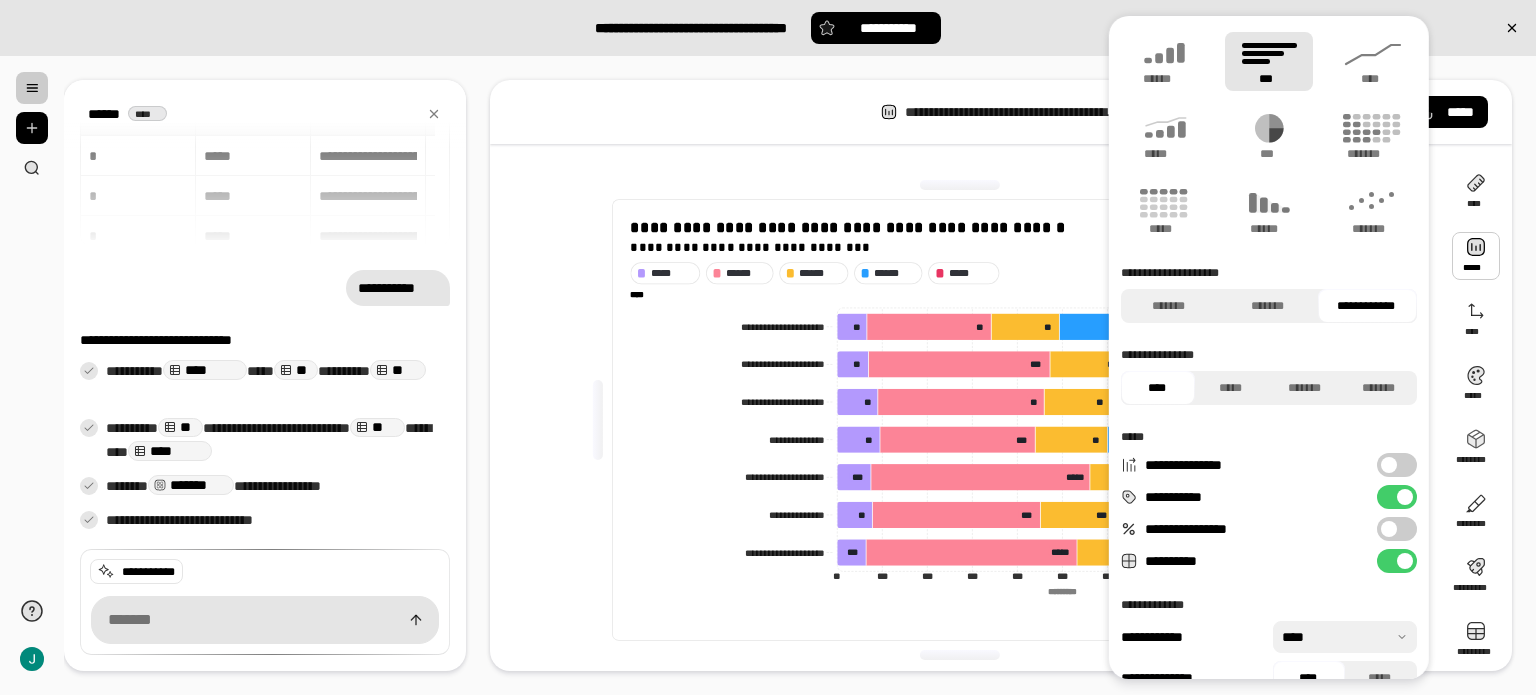 click on "**********" at bounding box center (1397, 529) 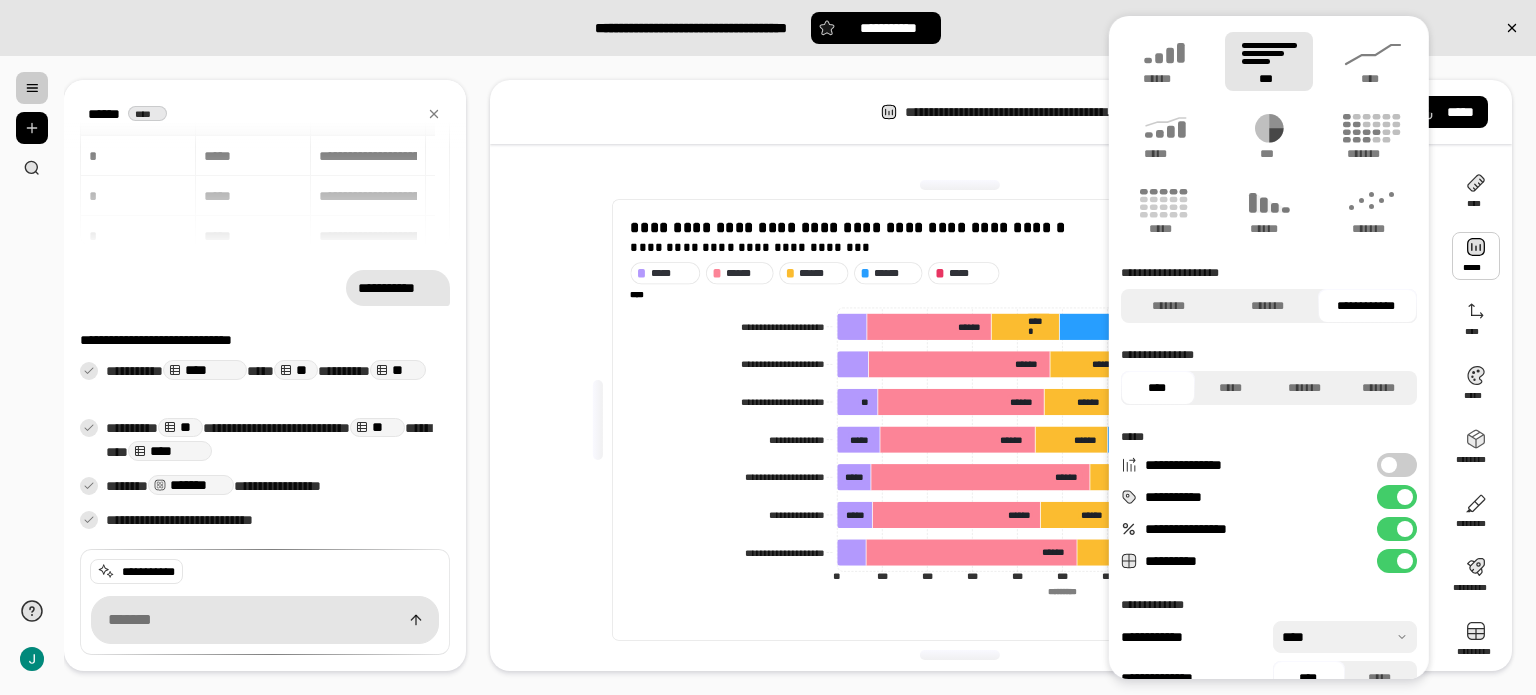 click on "**********" at bounding box center [1397, 529] 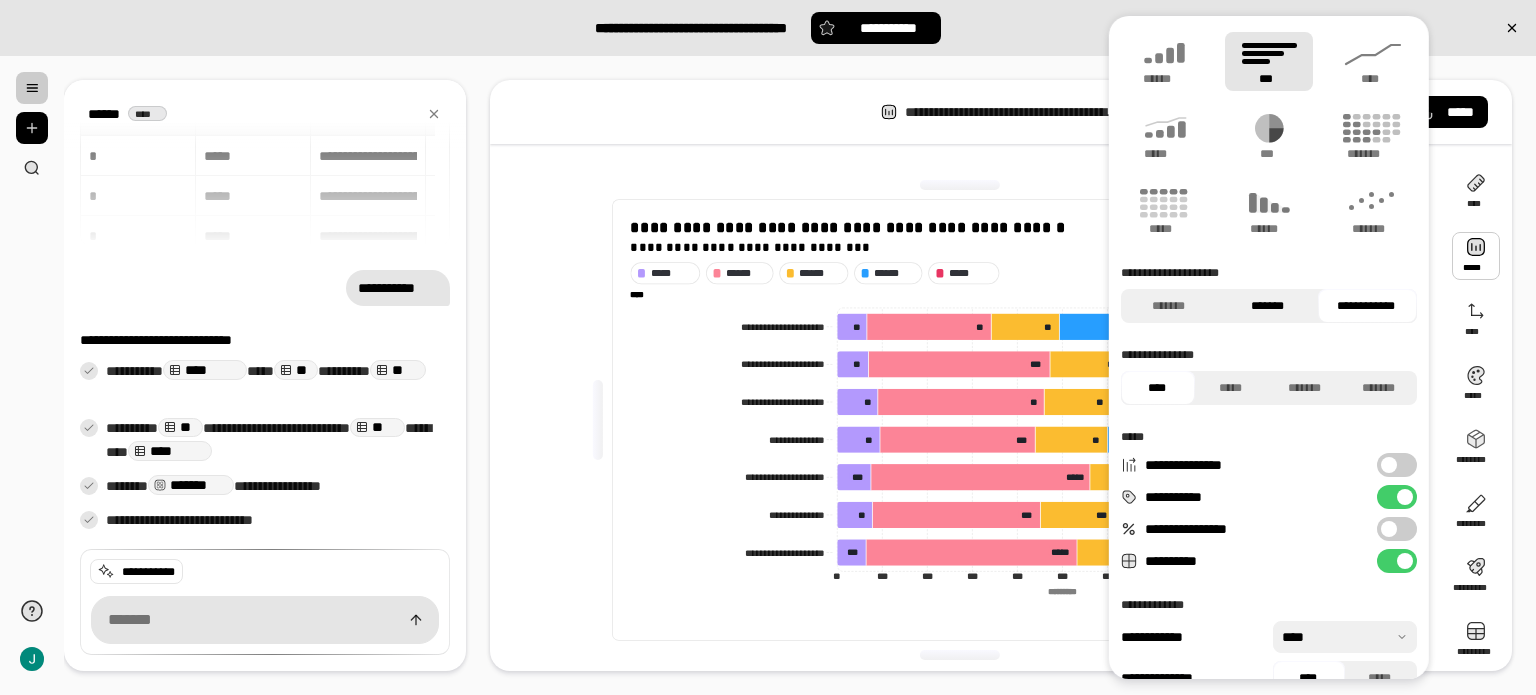 click on "*******" at bounding box center (1266, 306) 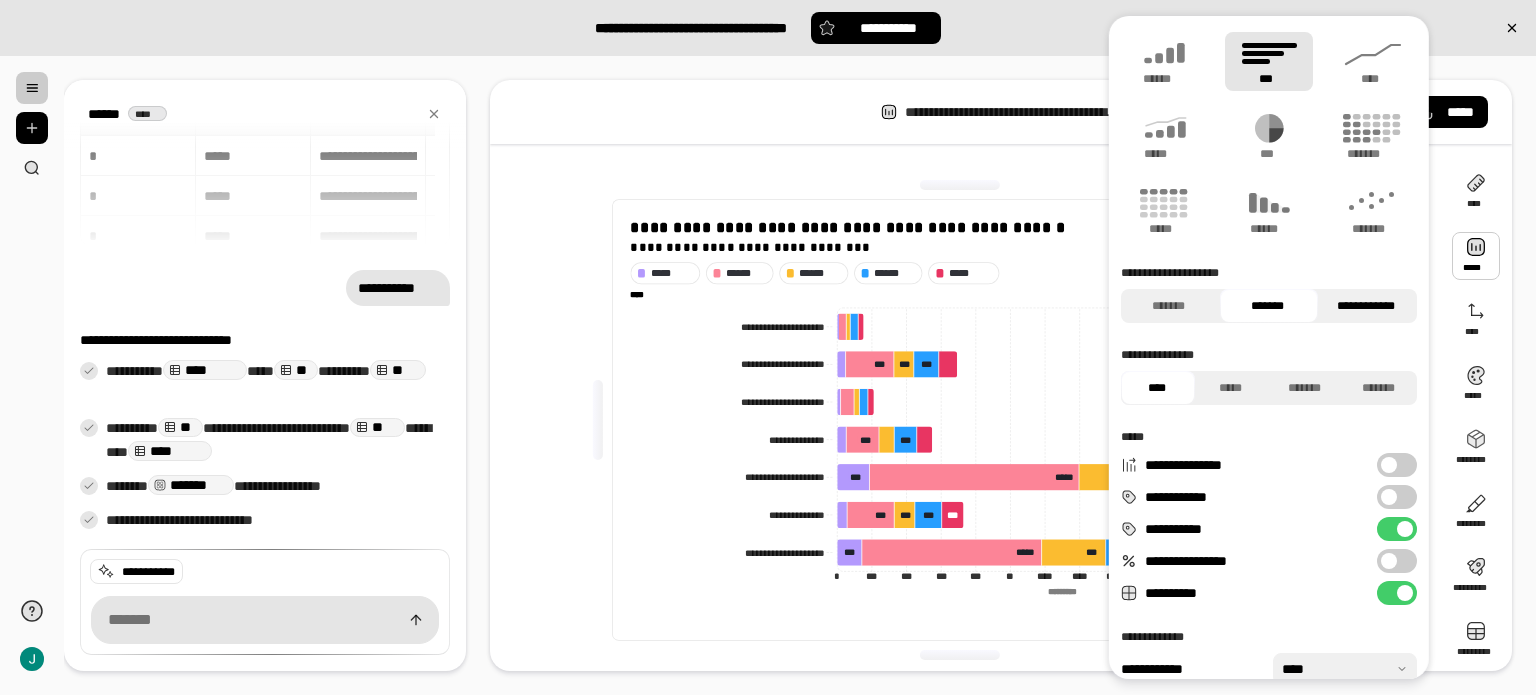 click on "**********" at bounding box center [1365, 306] 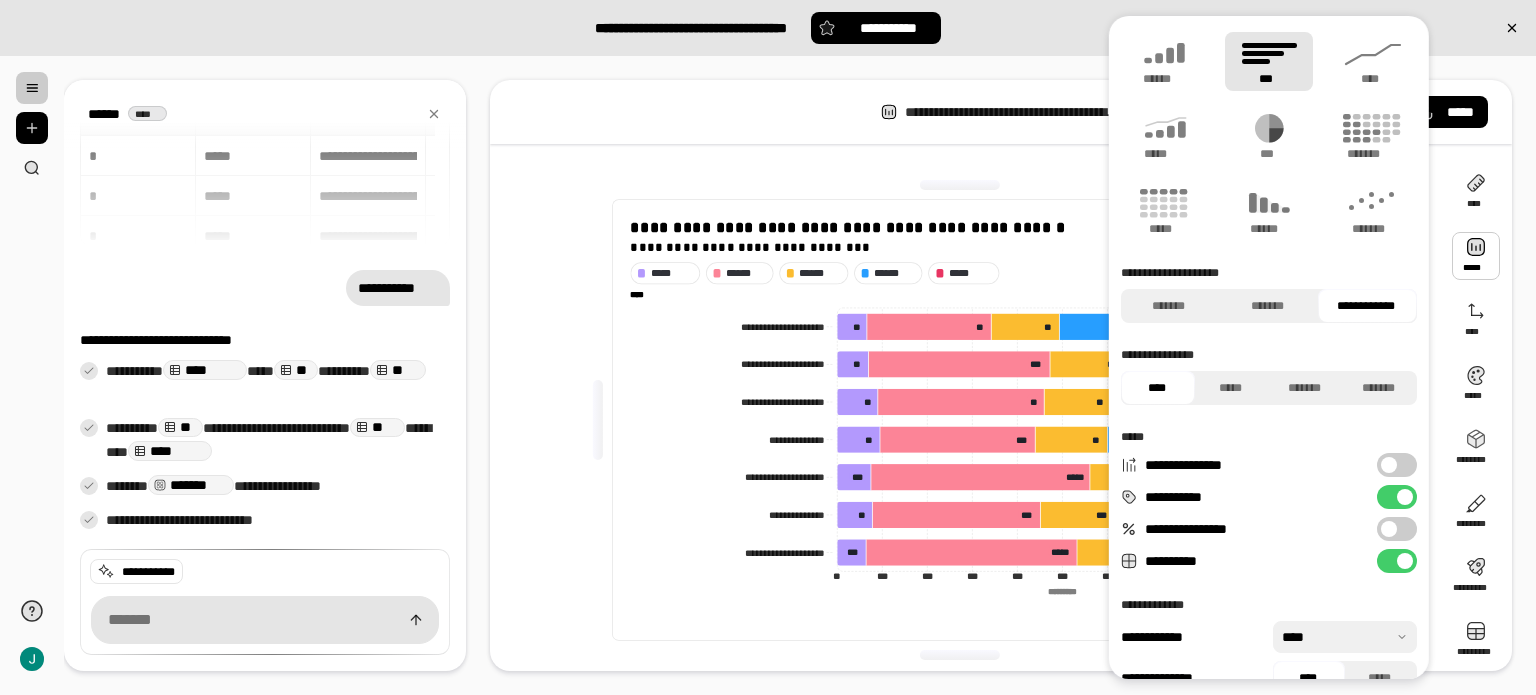 click on "**********" at bounding box center [768, 28] 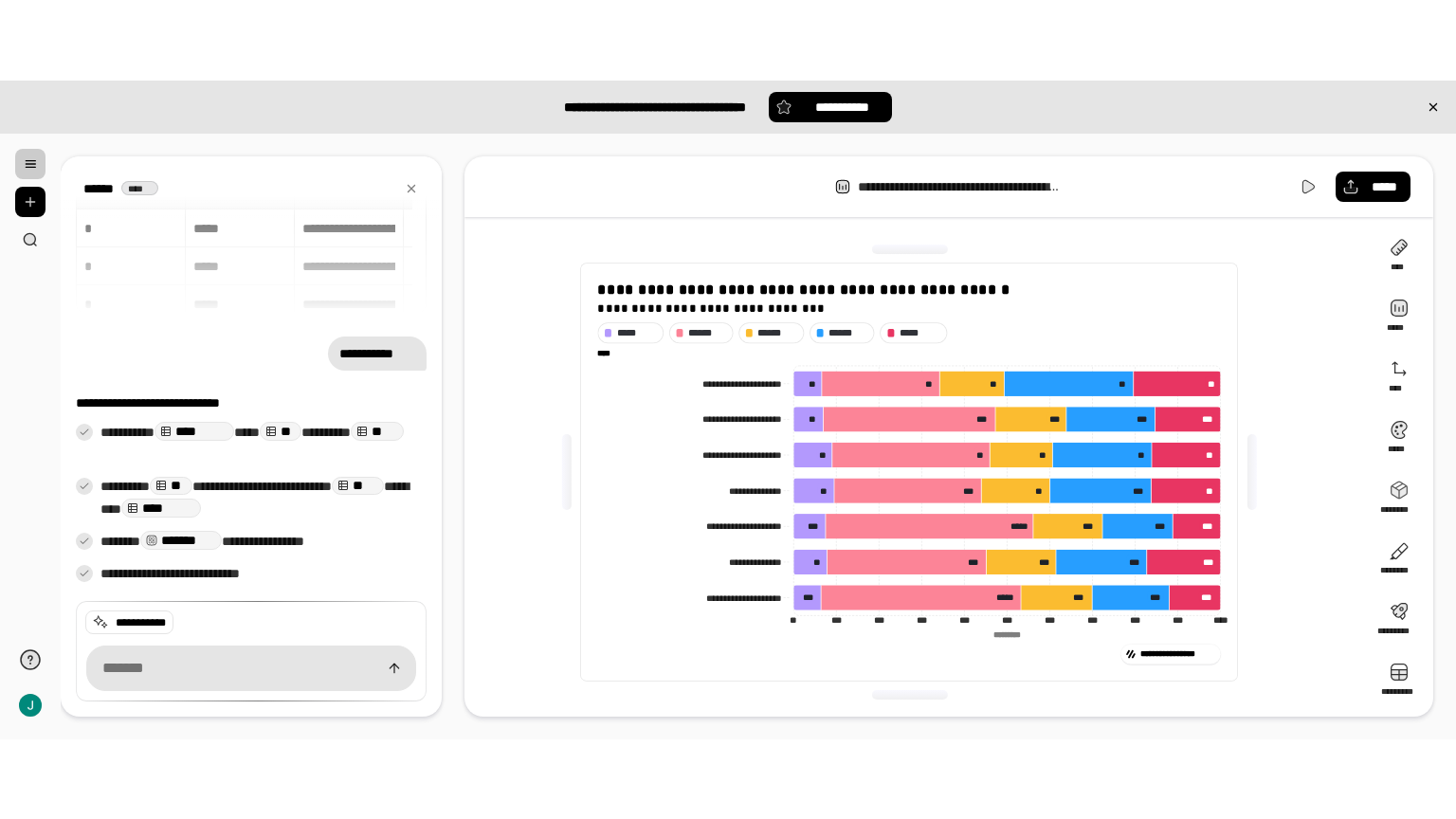 scroll, scrollTop: 8, scrollLeft: 0, axis: vertical 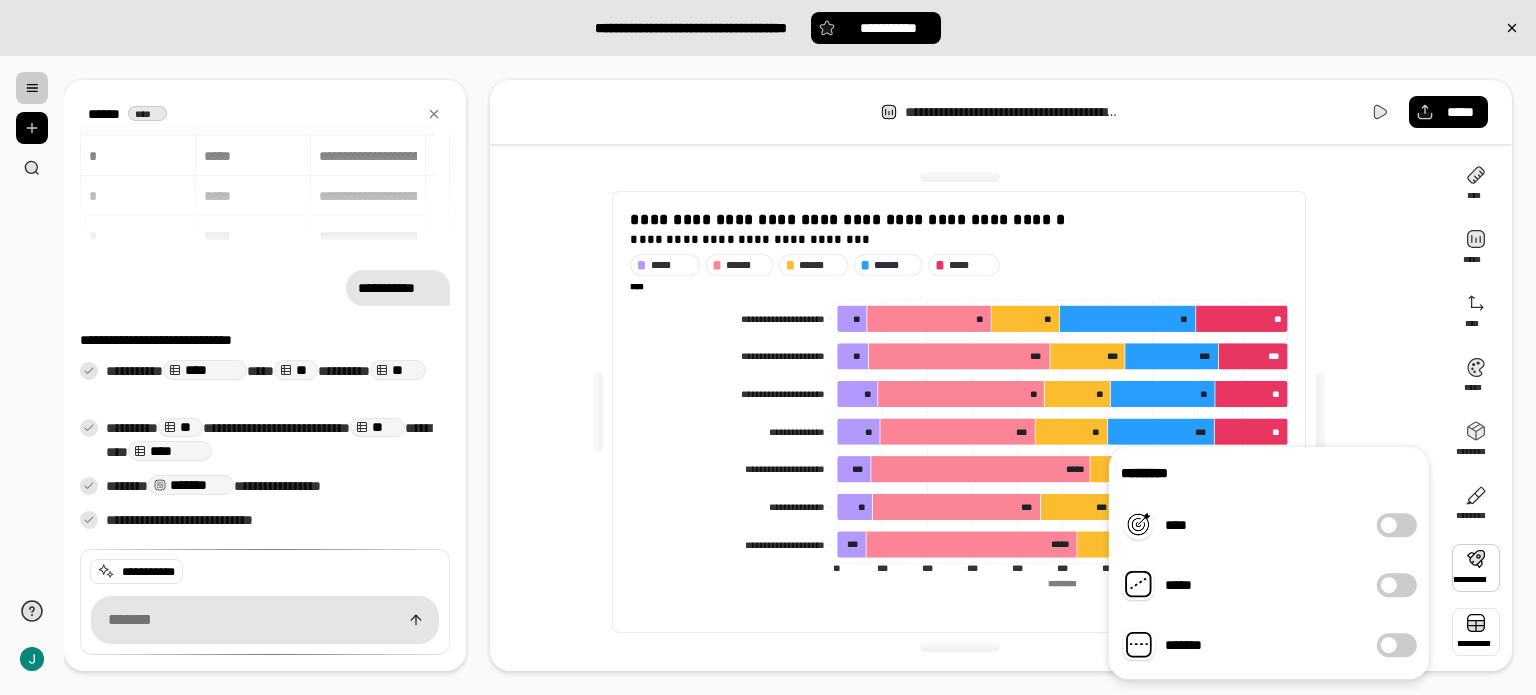 click at bounding box center [1476, 632] 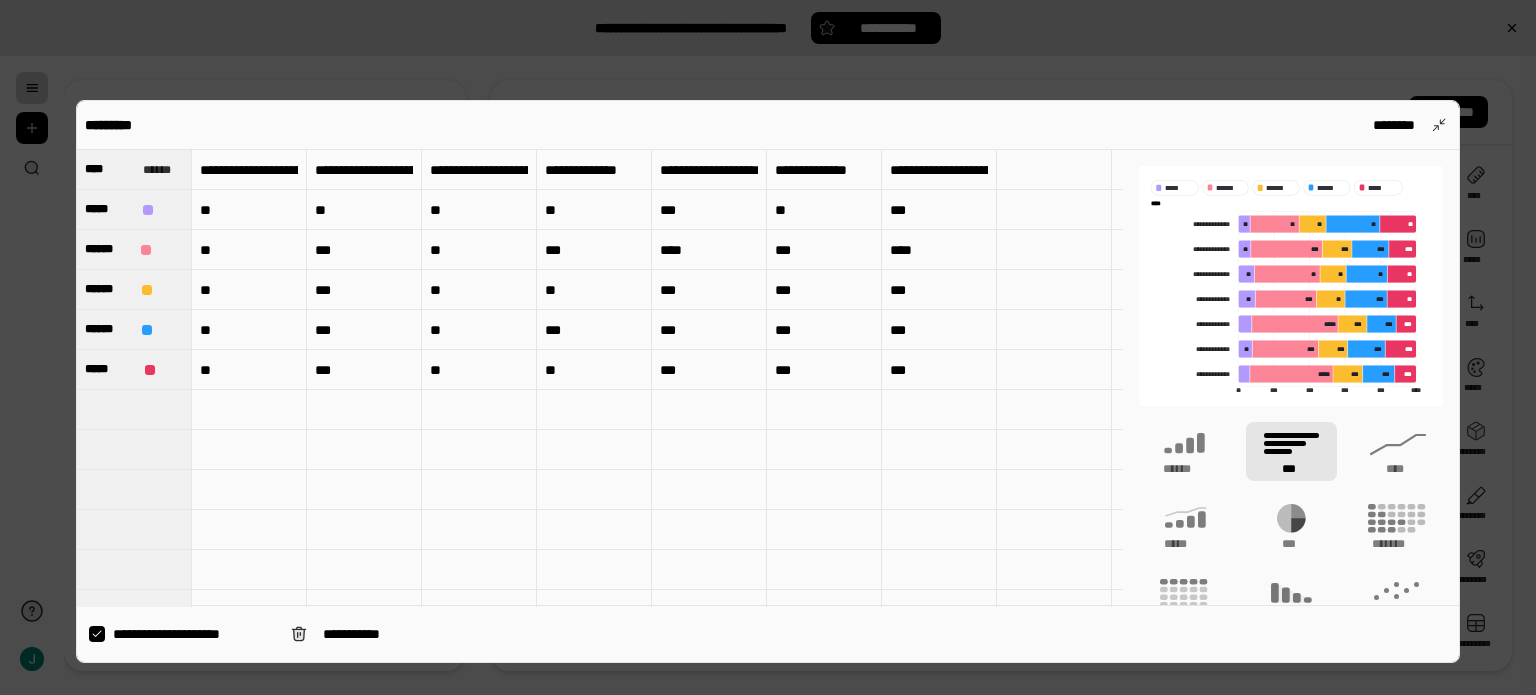 click on "**********" at bounding box center (194, 634) 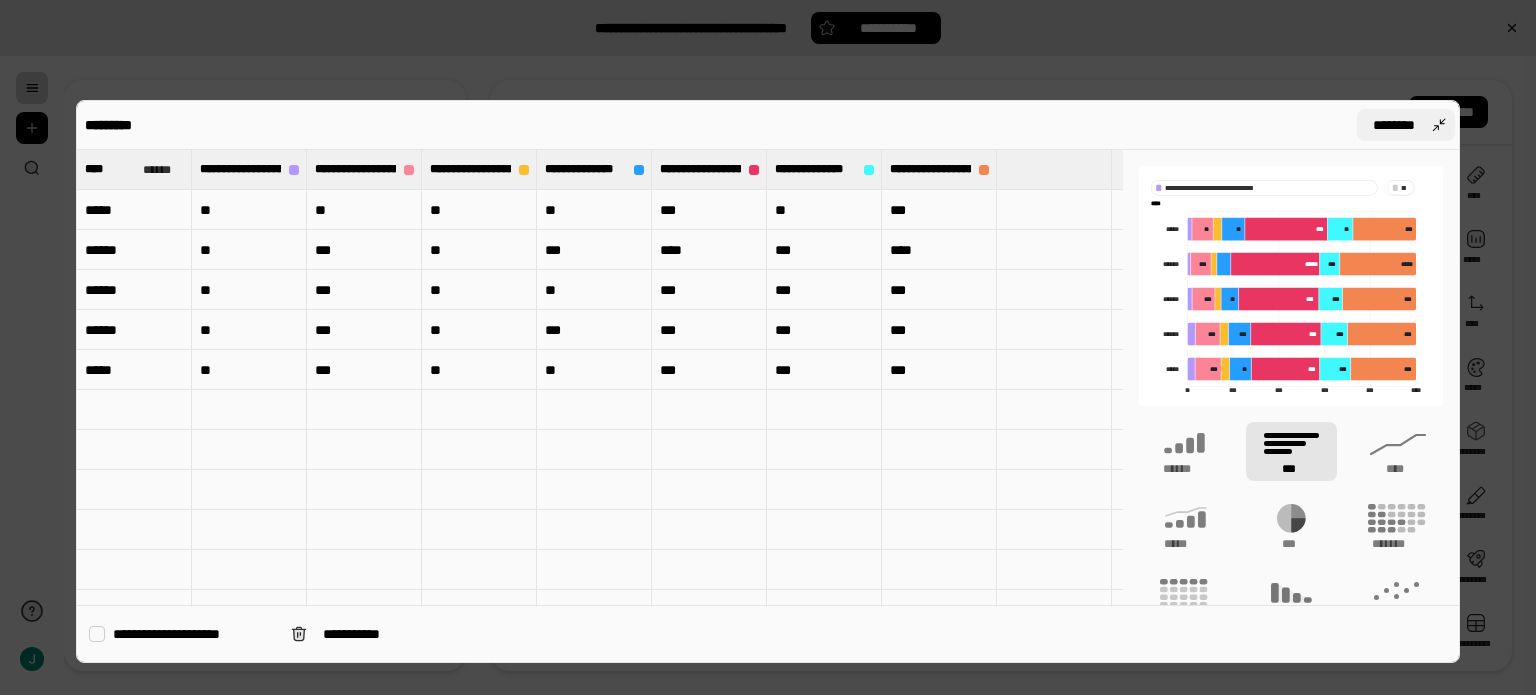 click on "********" at bounding box center (1394, 125) 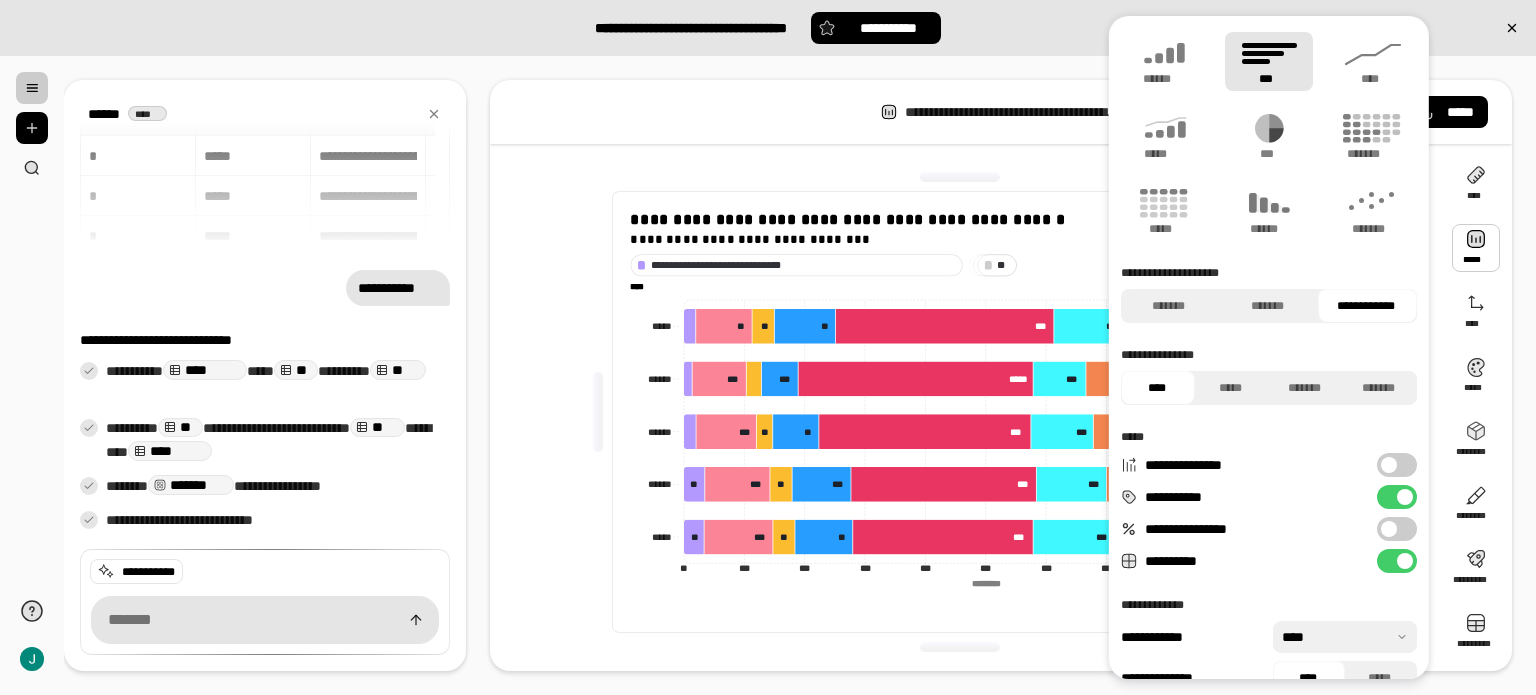 click at bounding box center [1476, 248] 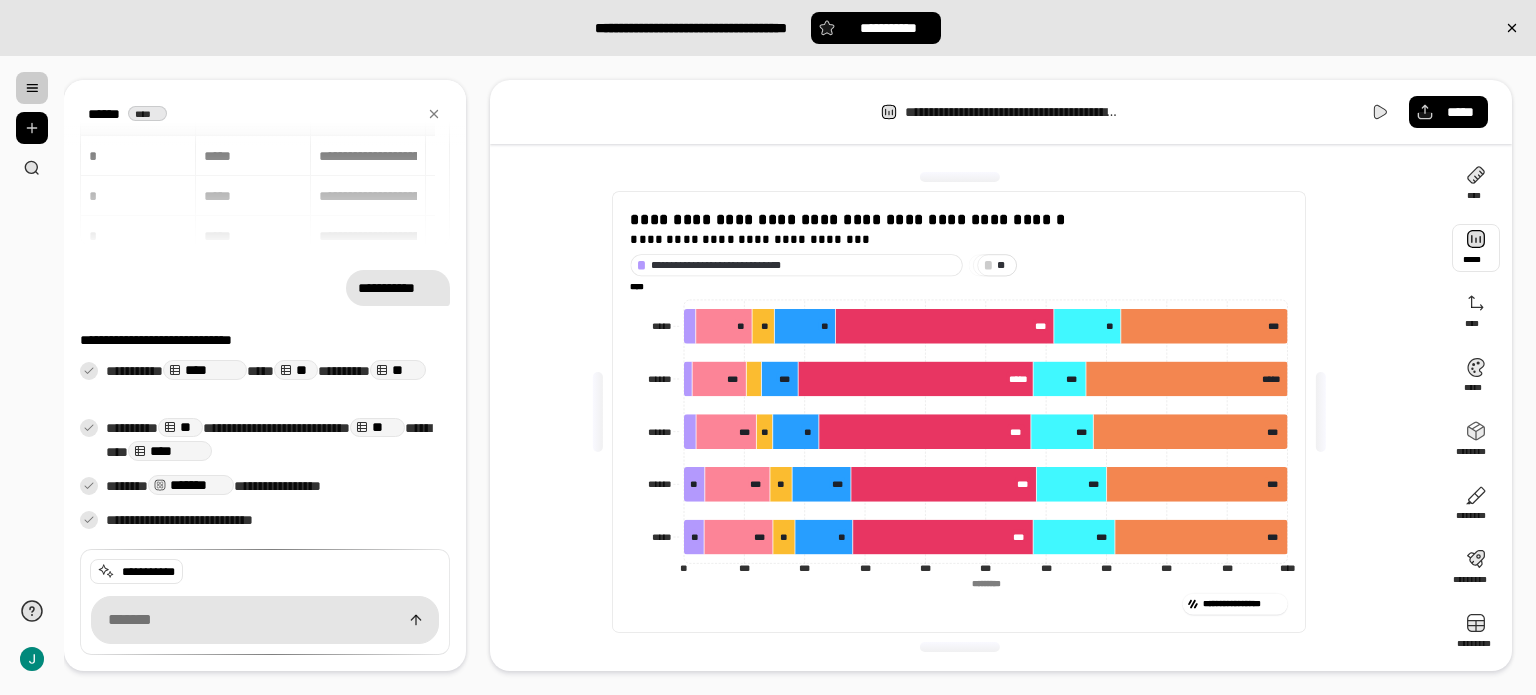 click at bounding box center [1476, 248] 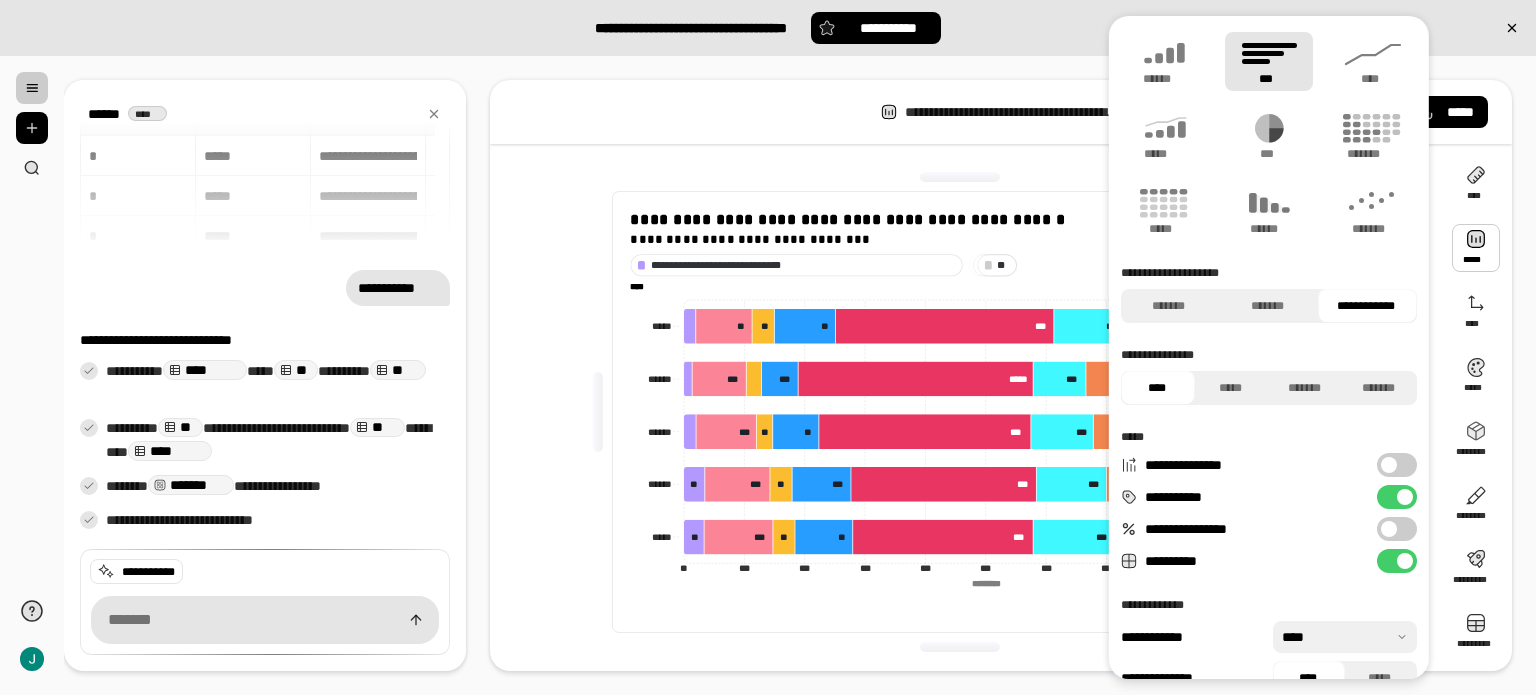 click on "**********" at bounding box center (1397, 529) 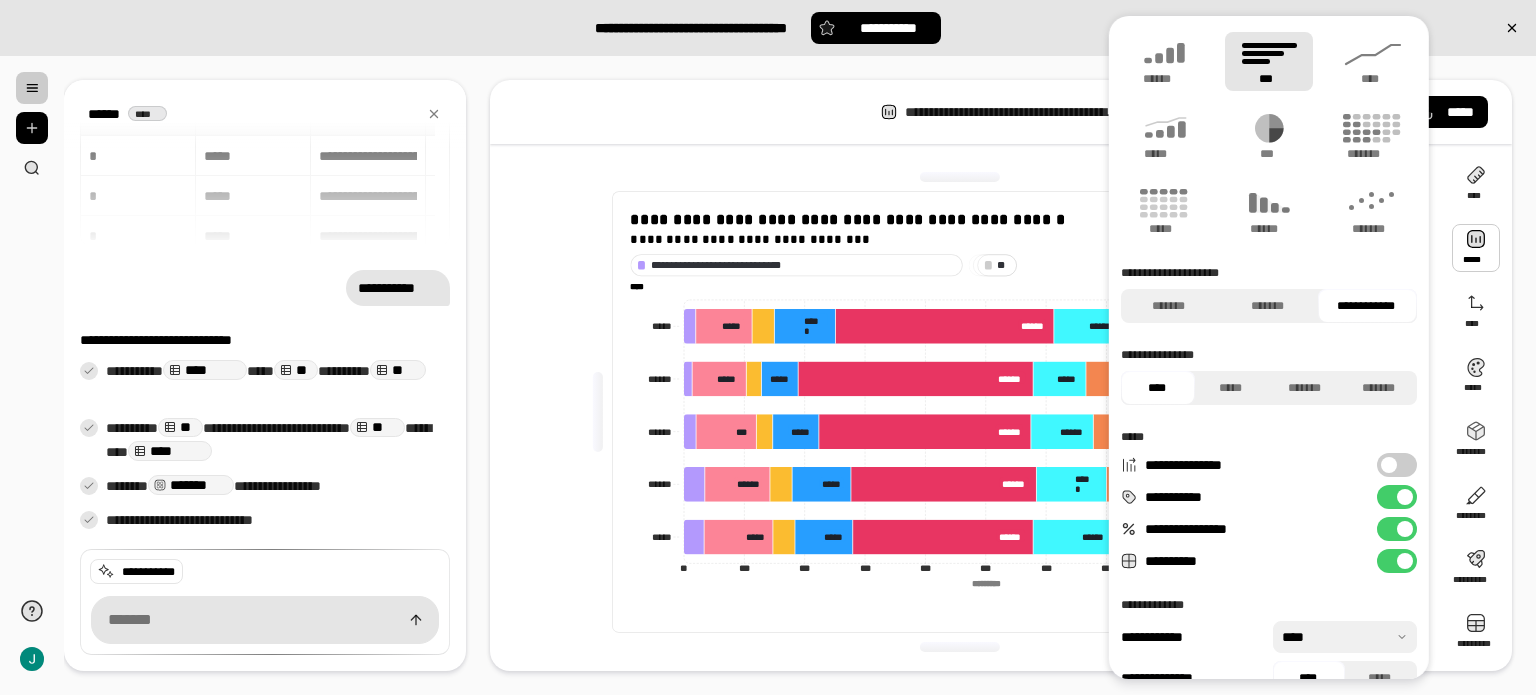 click on "**********" at bounding box center [800, 376] 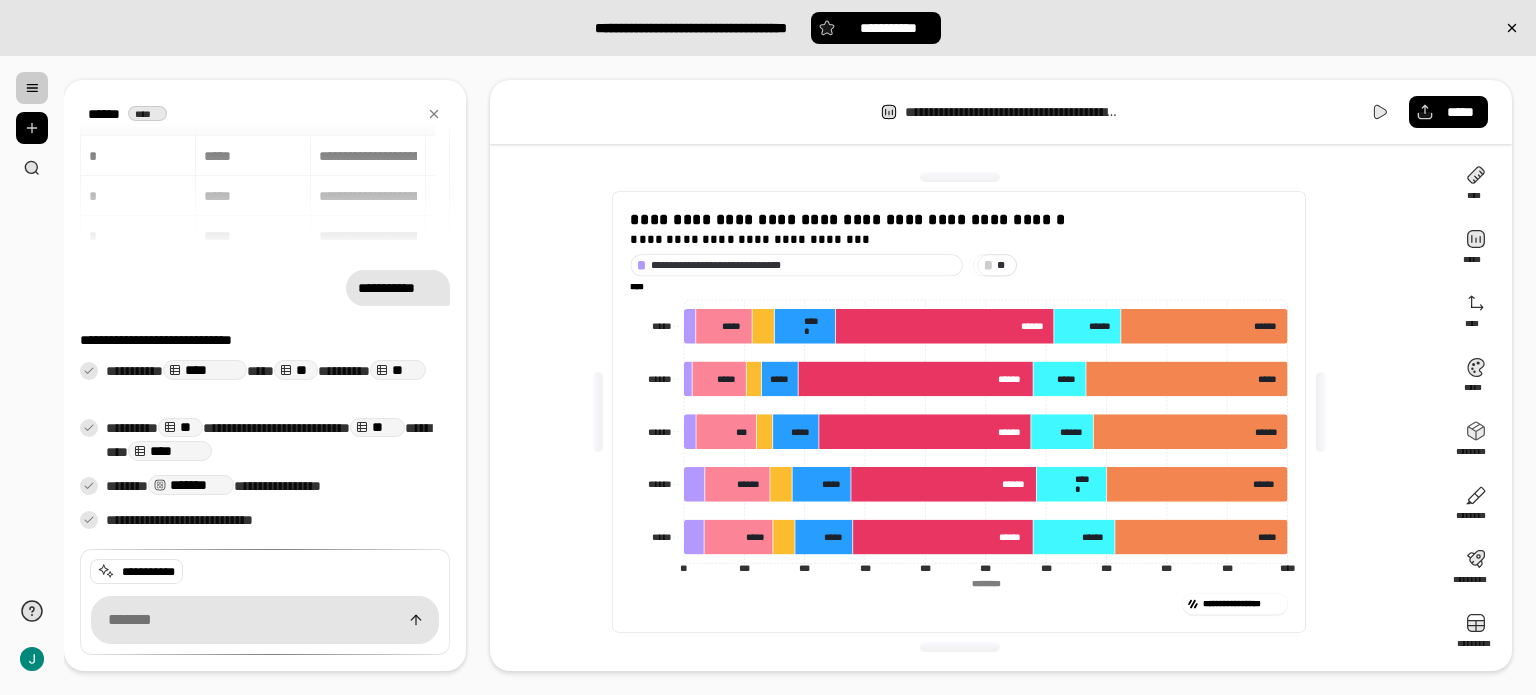 click on "* *" at bounding box center [1004, 265] 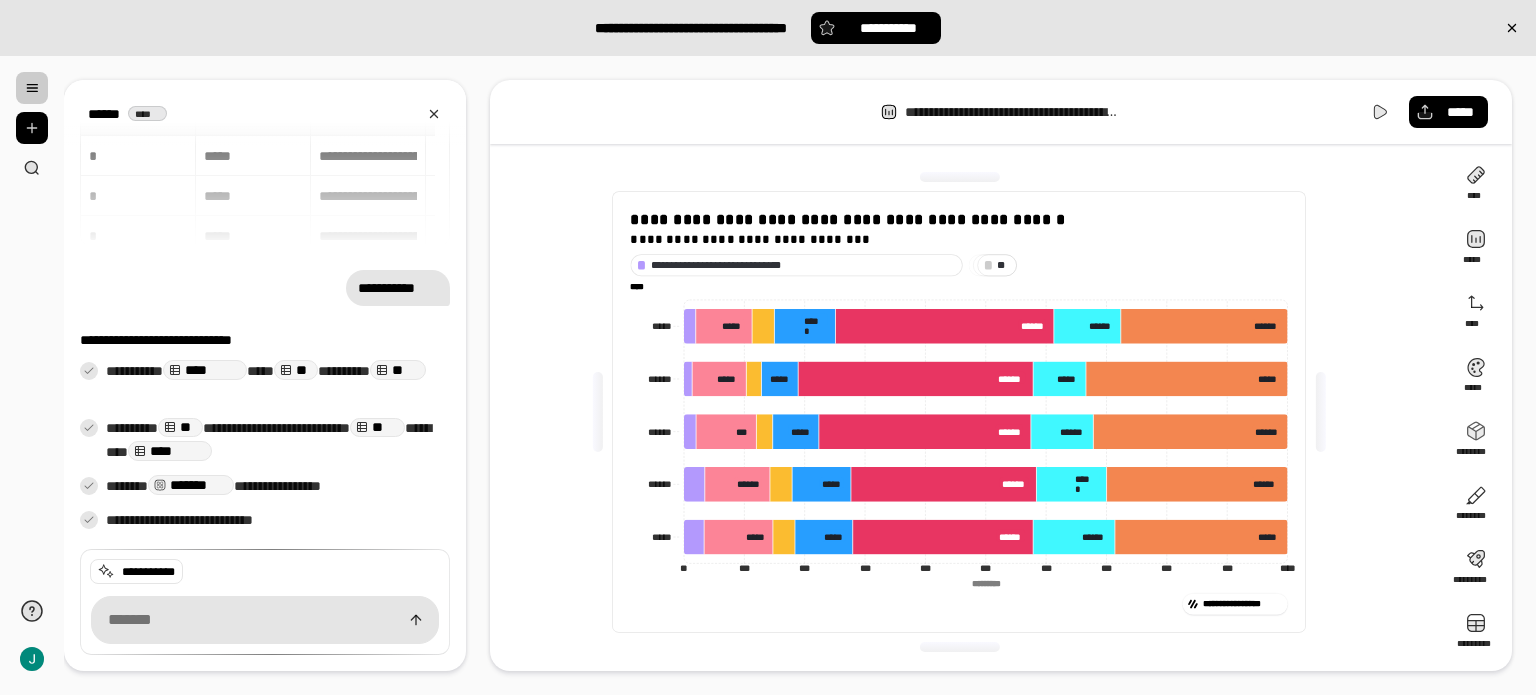 click 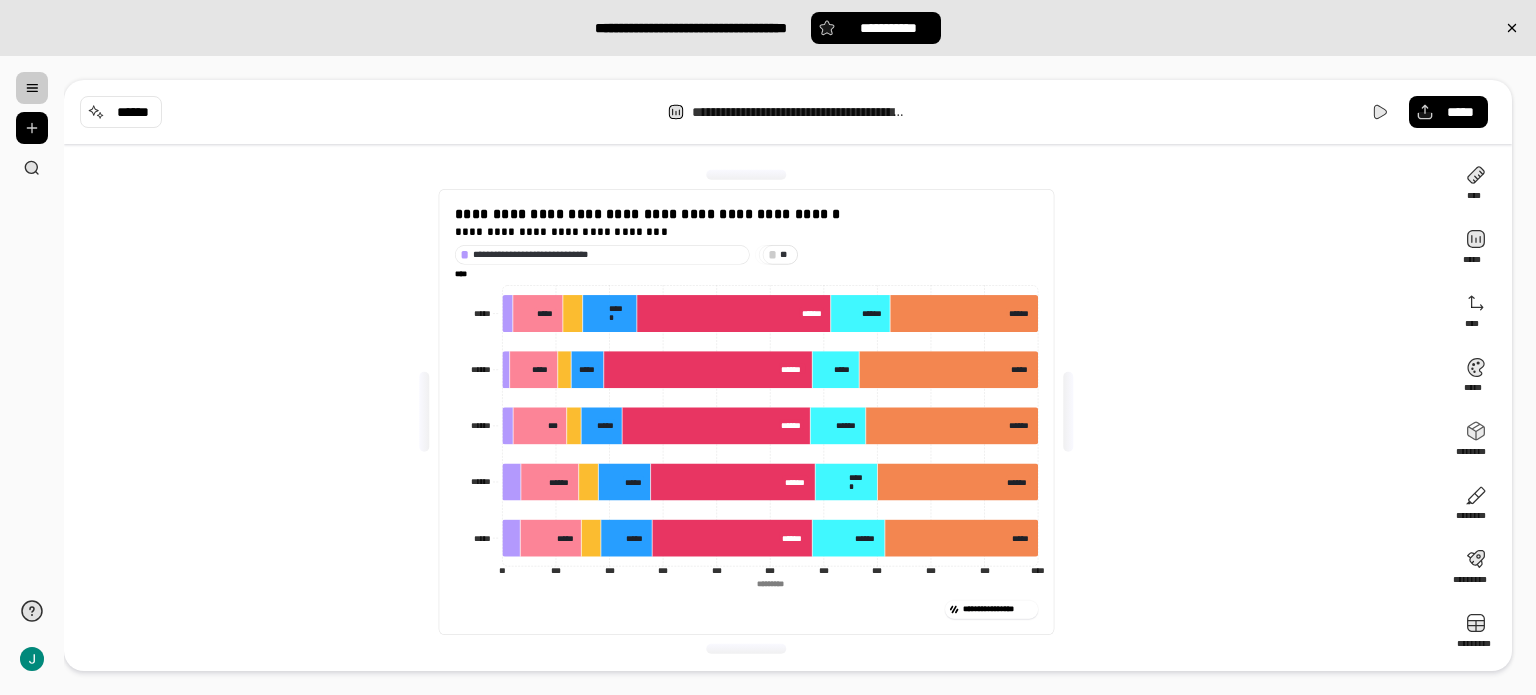 click on "**********" at bounding box center (800, 376) 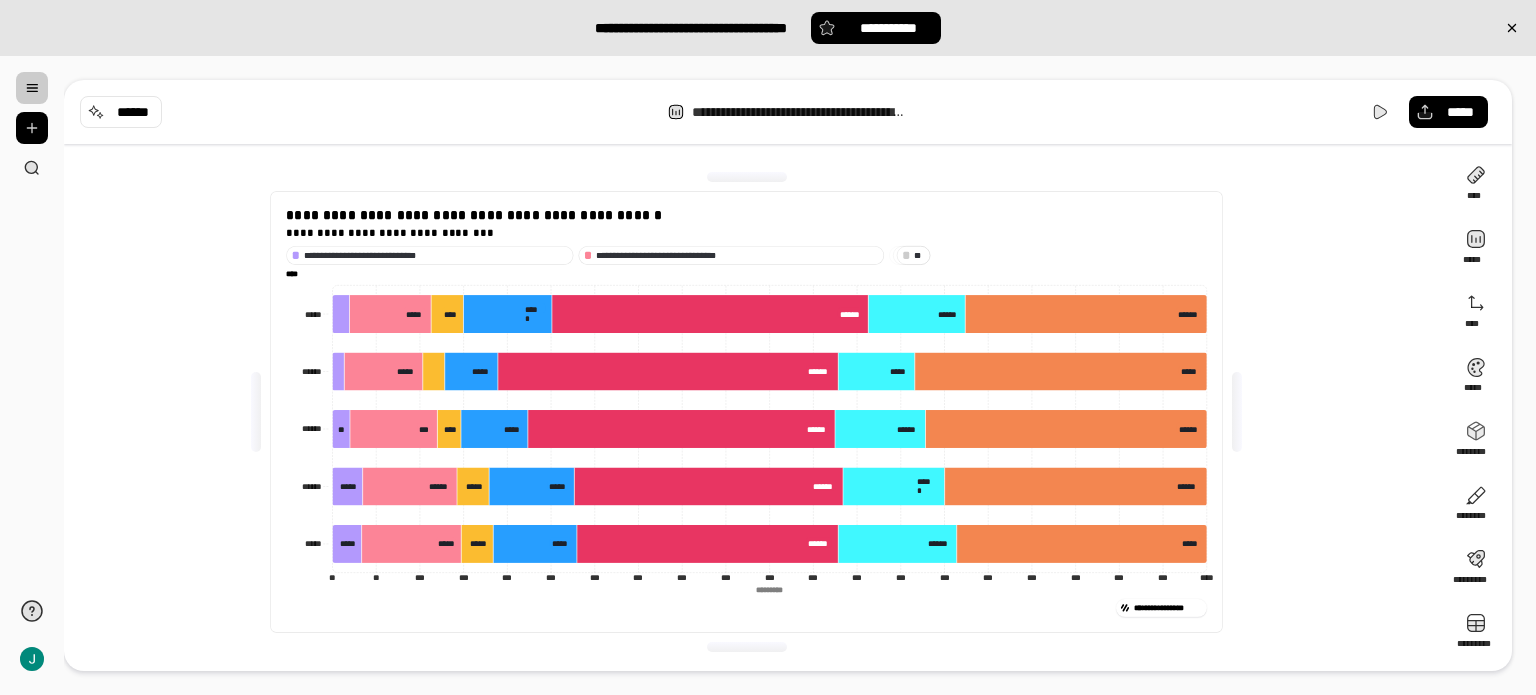 click on "**********" at bounding box center (754, 412) 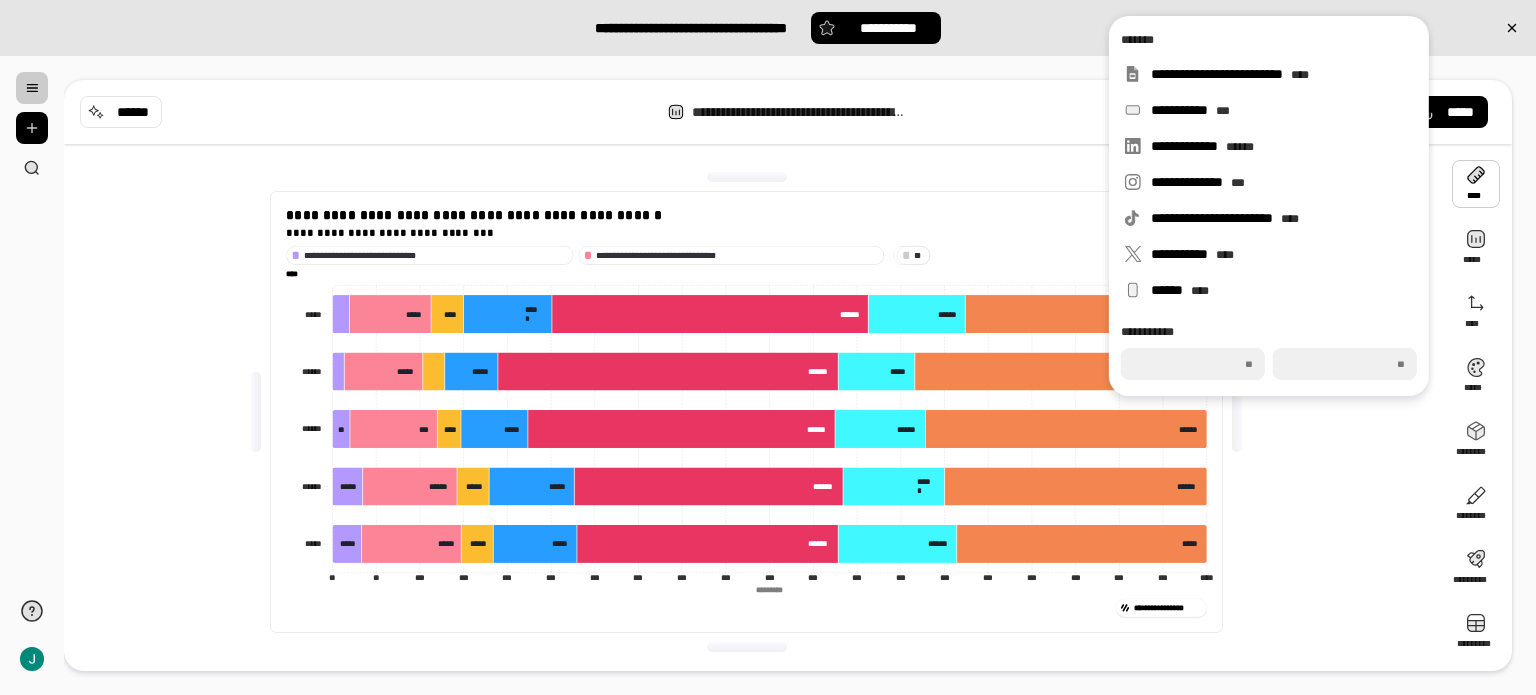 click at bounding box center [1476, 184] 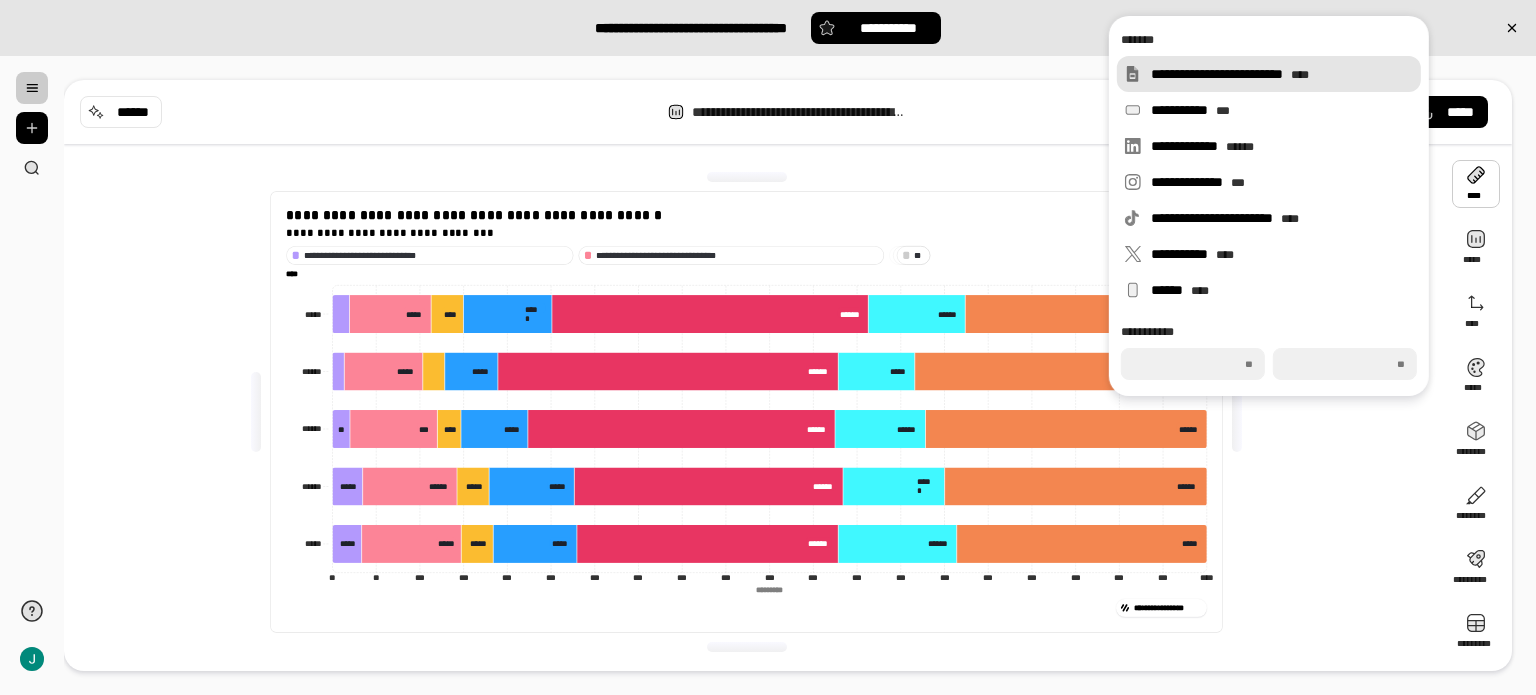 click on "**********" at bounding box center (1282, 74) 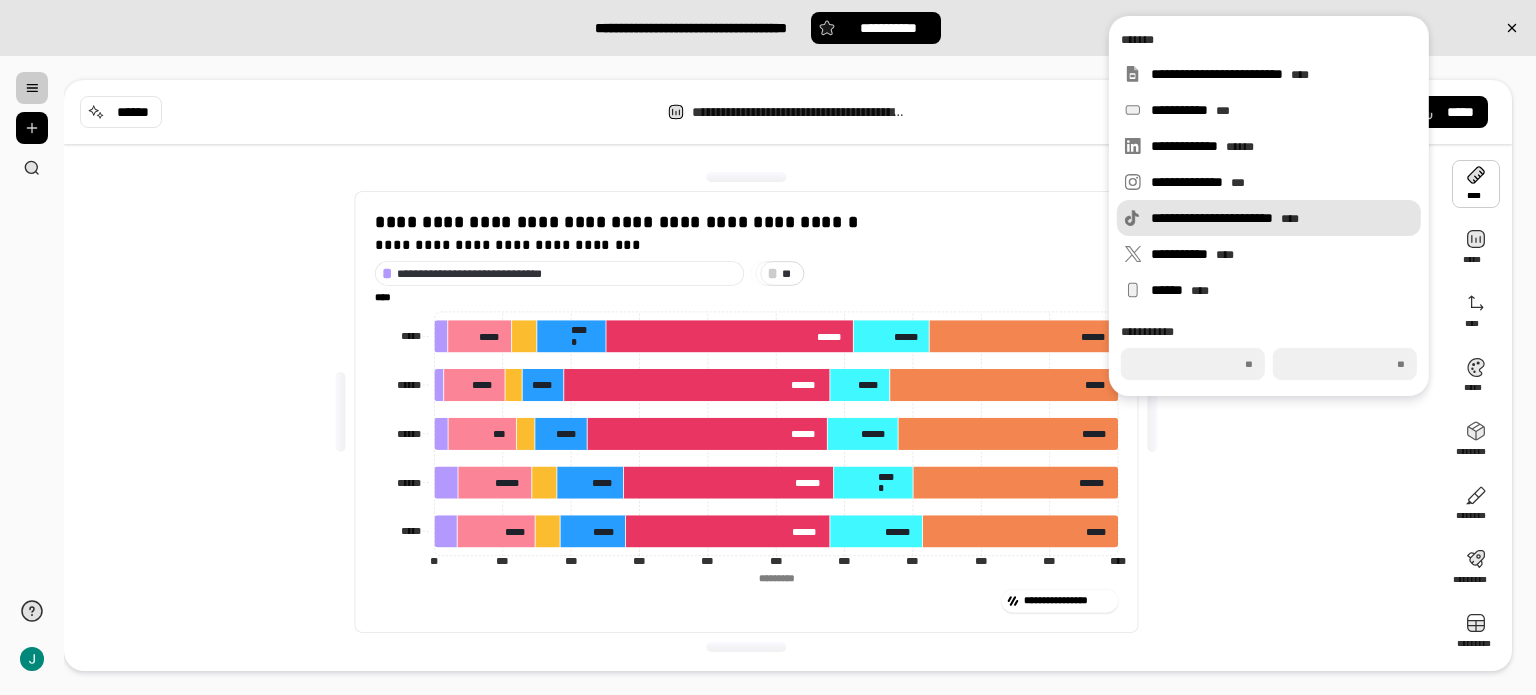 click on "****" at bounding box center (1290, 219) 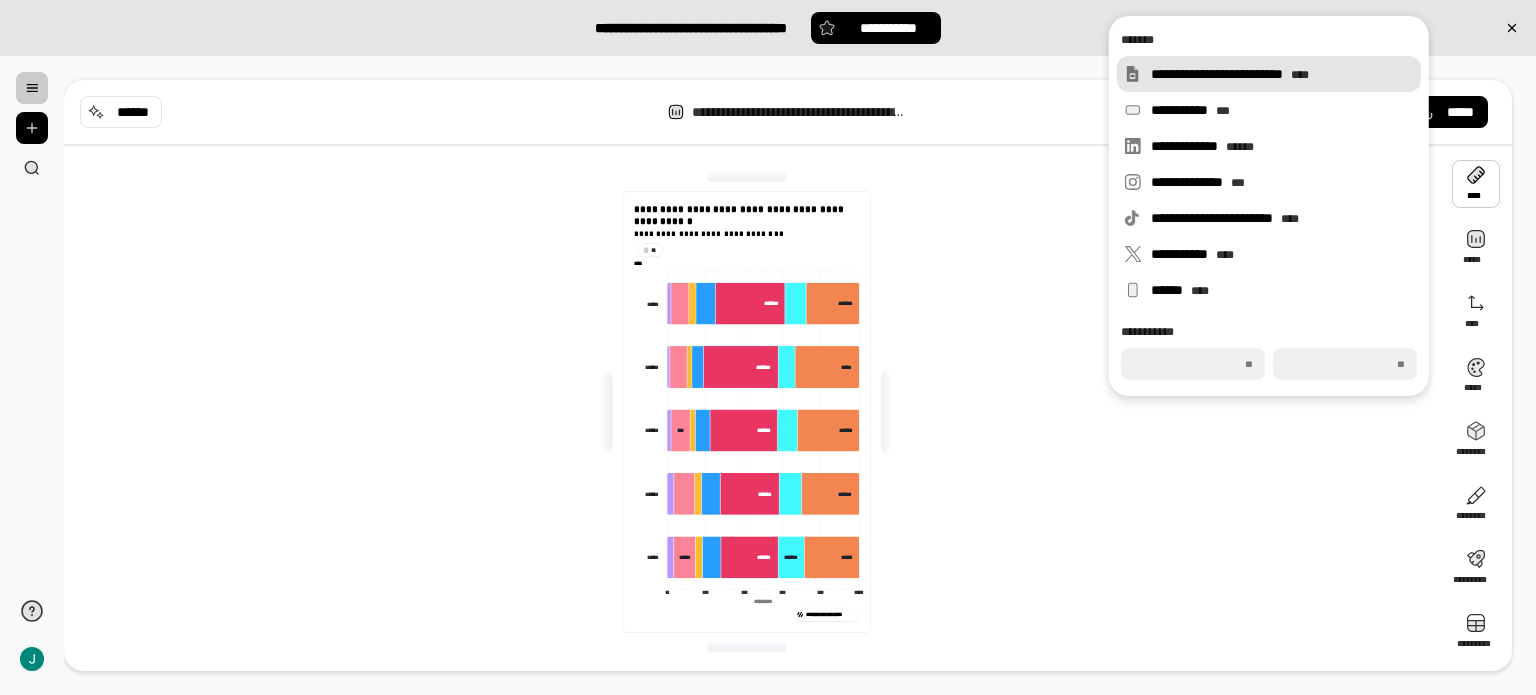 click on "**********" at bounding box center (1282, 74) 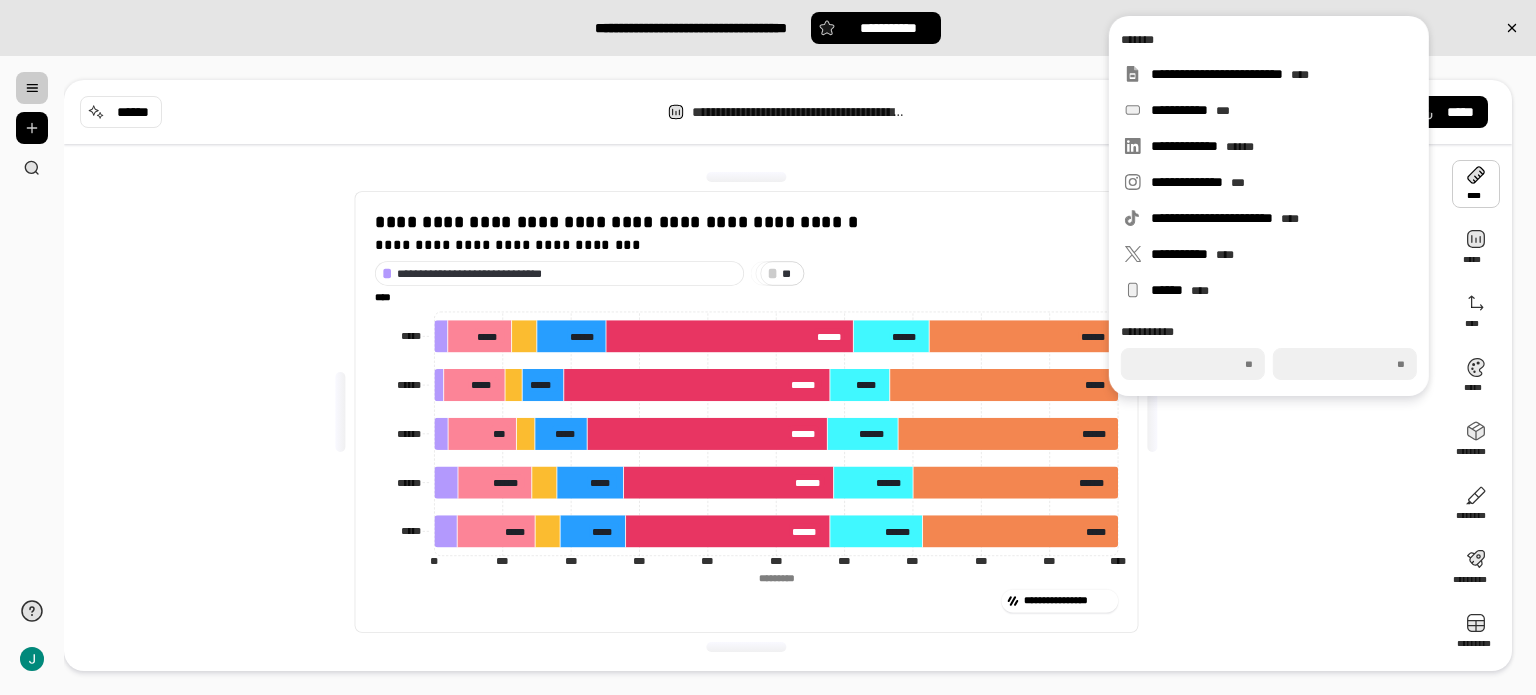 click on "***" at bounding box center [1193, 364] 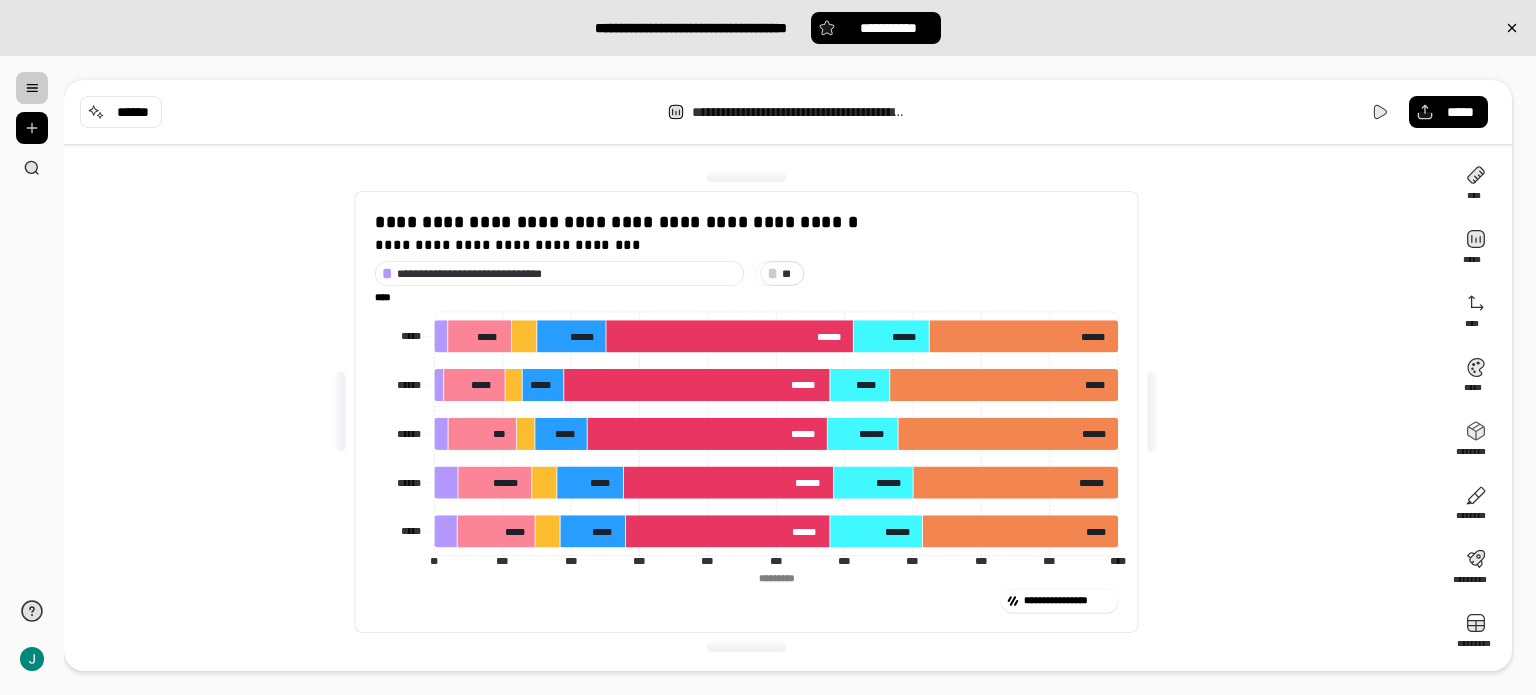 click on "**********" at bounding box center (754, 412) 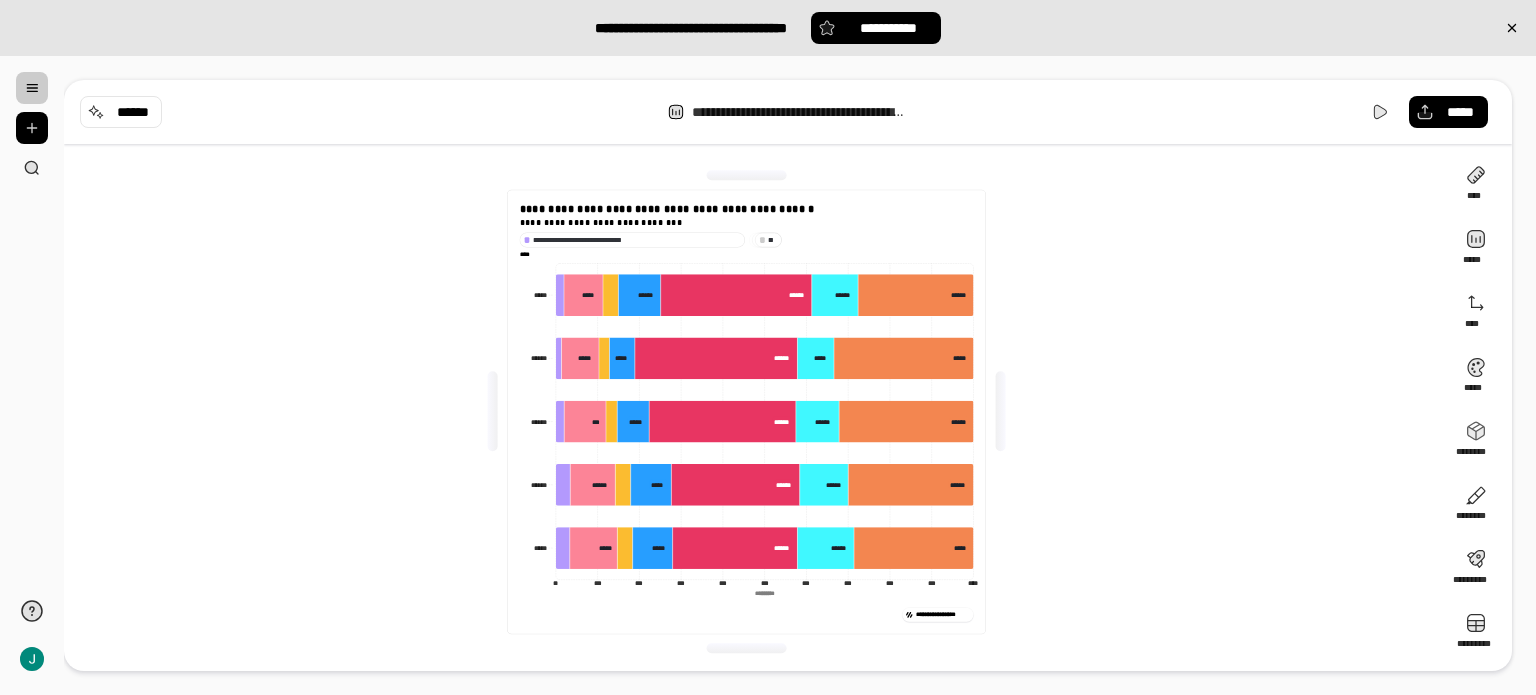 click on "**********" at bounding box center (768, 347) 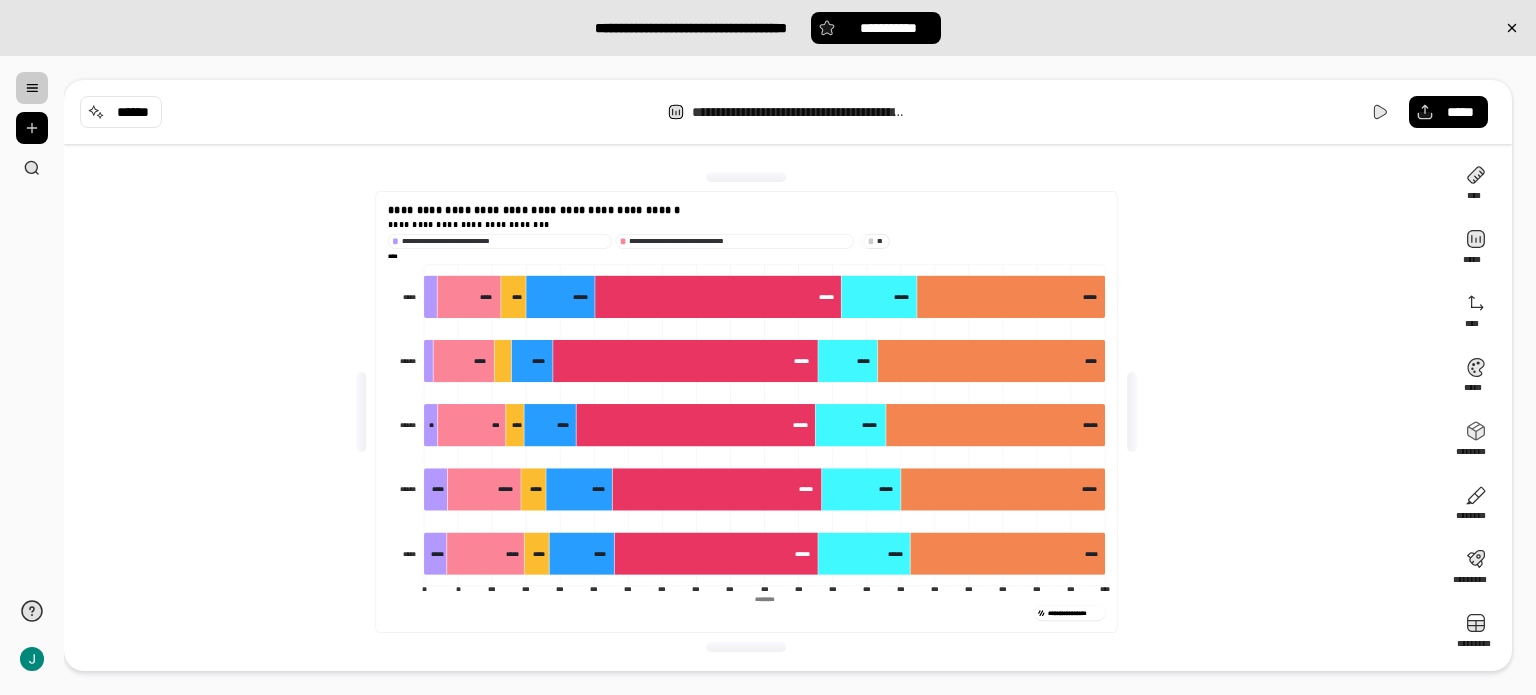 click on "**********" at bounding box center [788, 416] 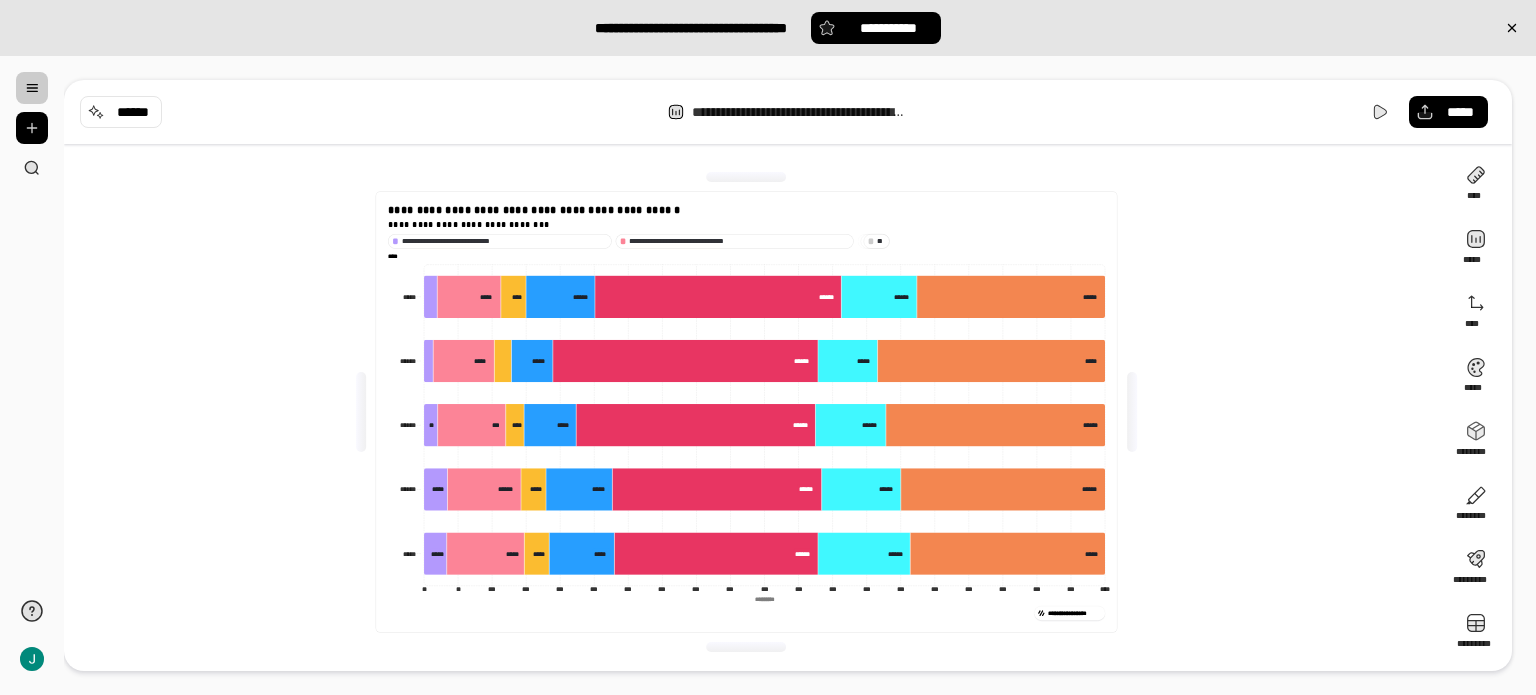 click on "* *" at bounding box center (881, 241) 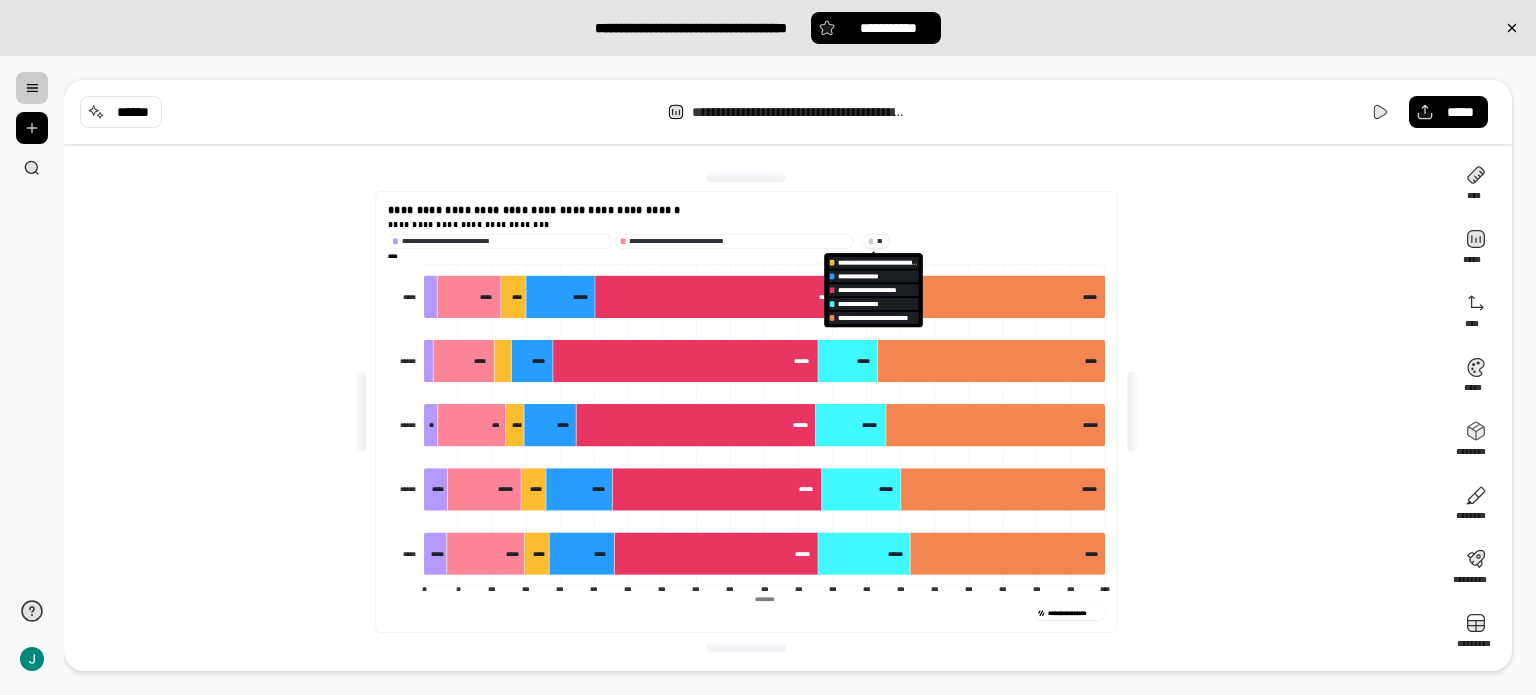 click on "* *" at bounding box center [881, 241] 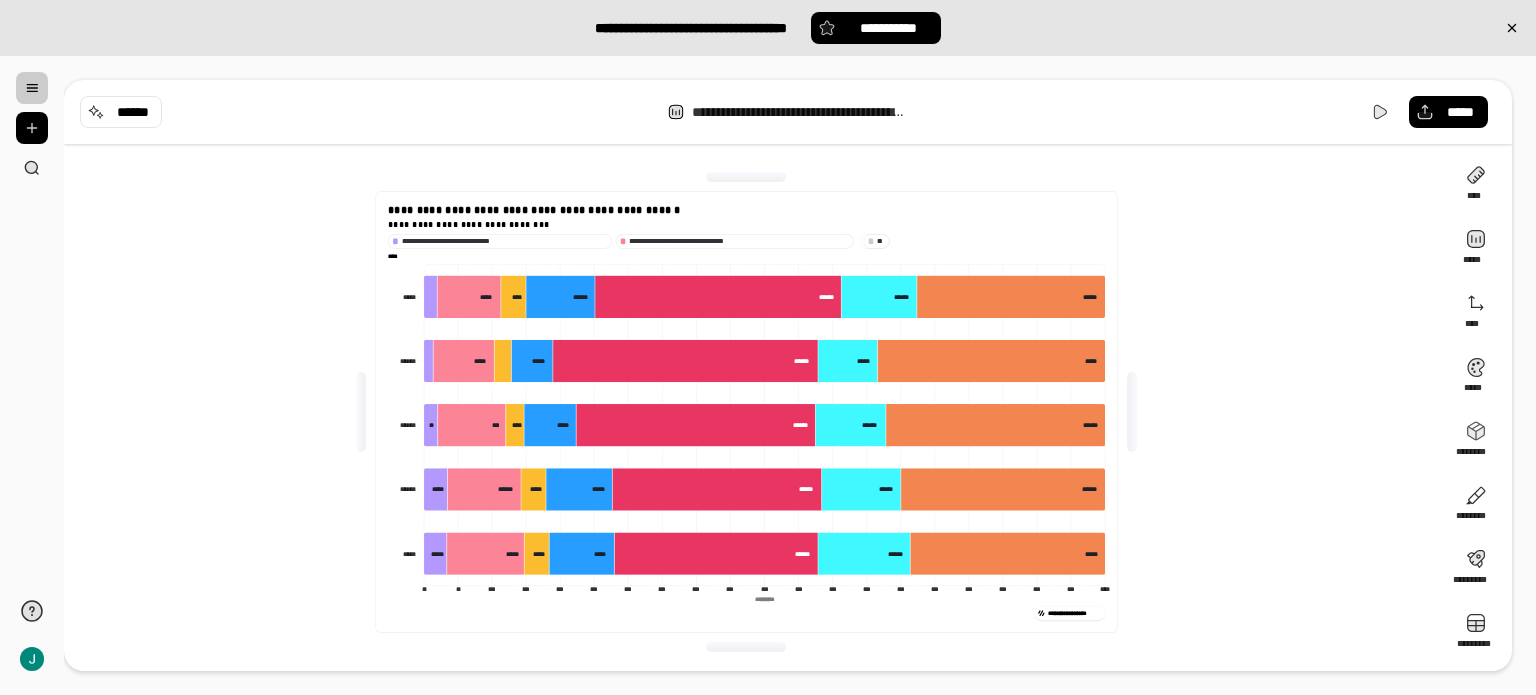 click on "**********" at bounding box center (746, 240) 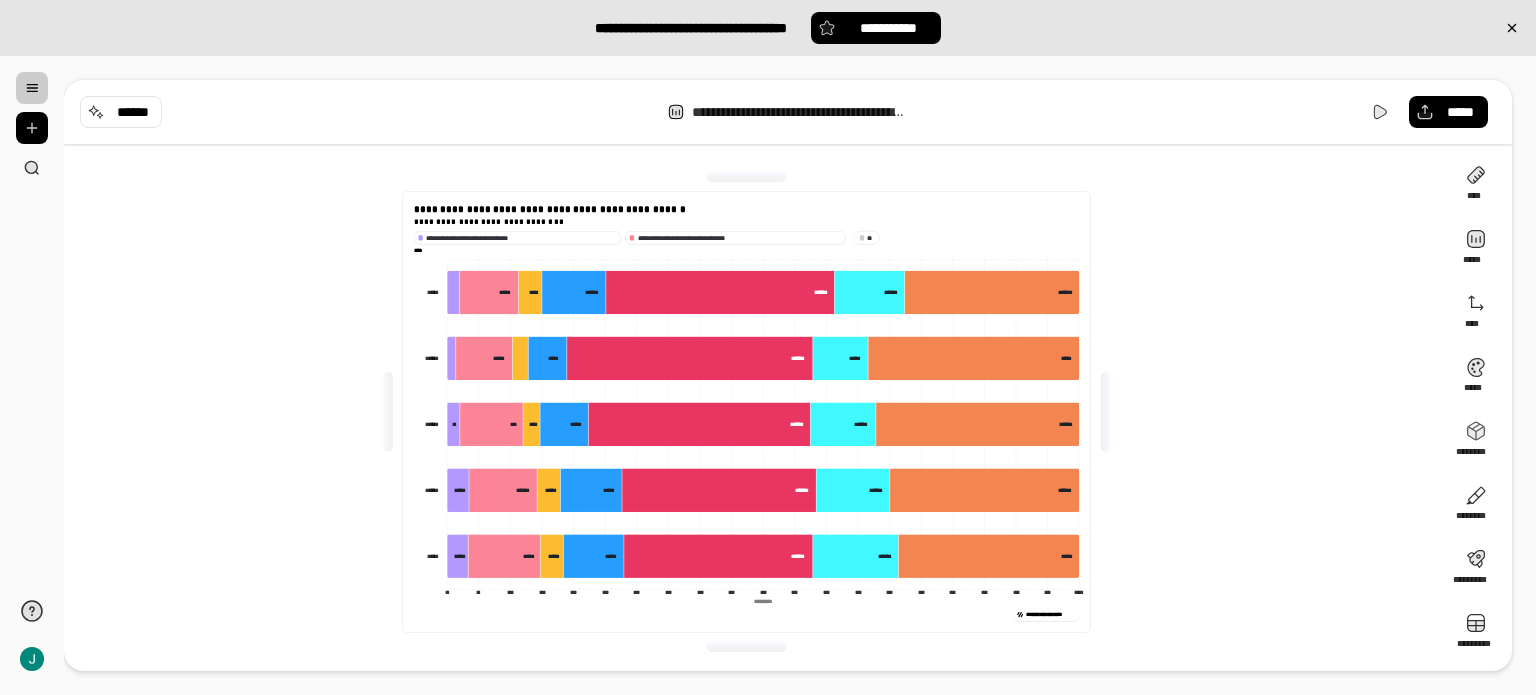 click on "**********" at bounding box center [800, 376] 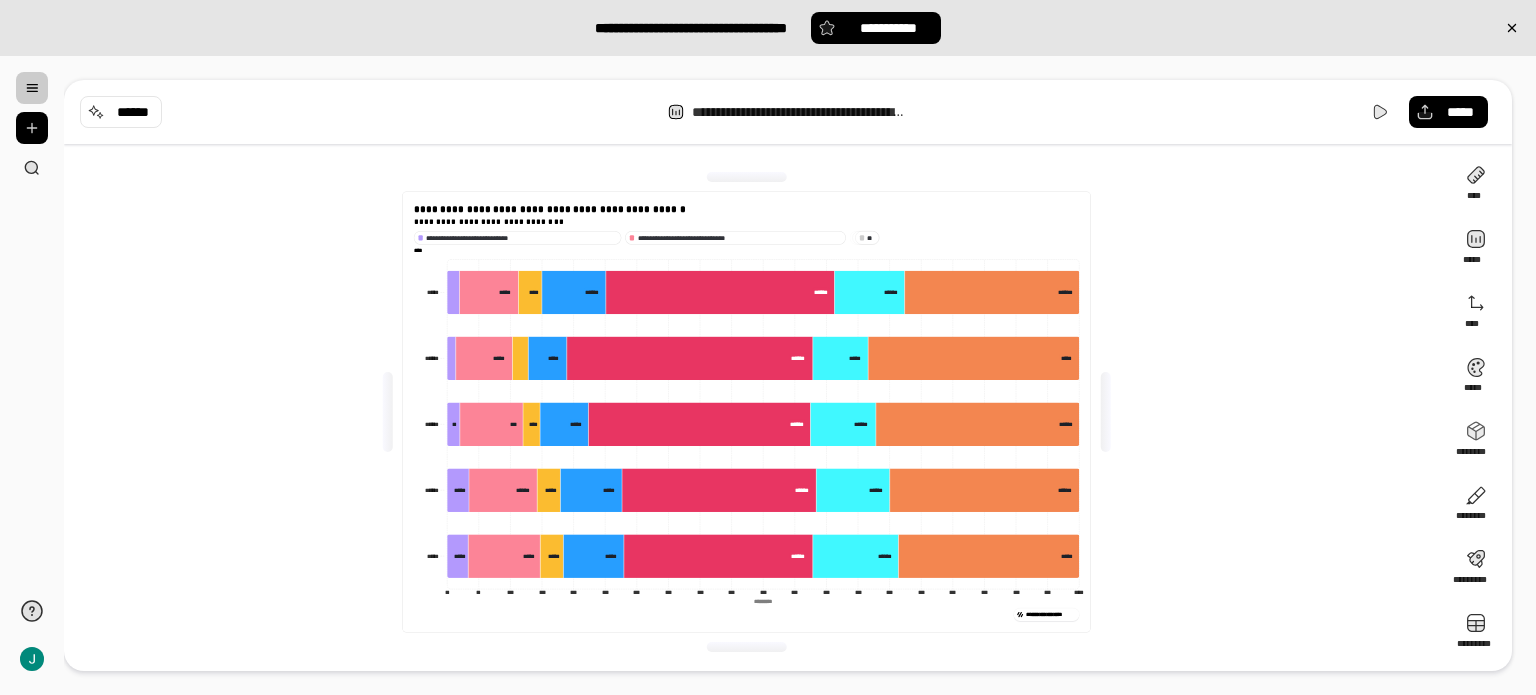 drag, startPoint x: 1383, startPoint y: 105, endPoint x: 1382, endPoint y: 224, distance: 119.0042 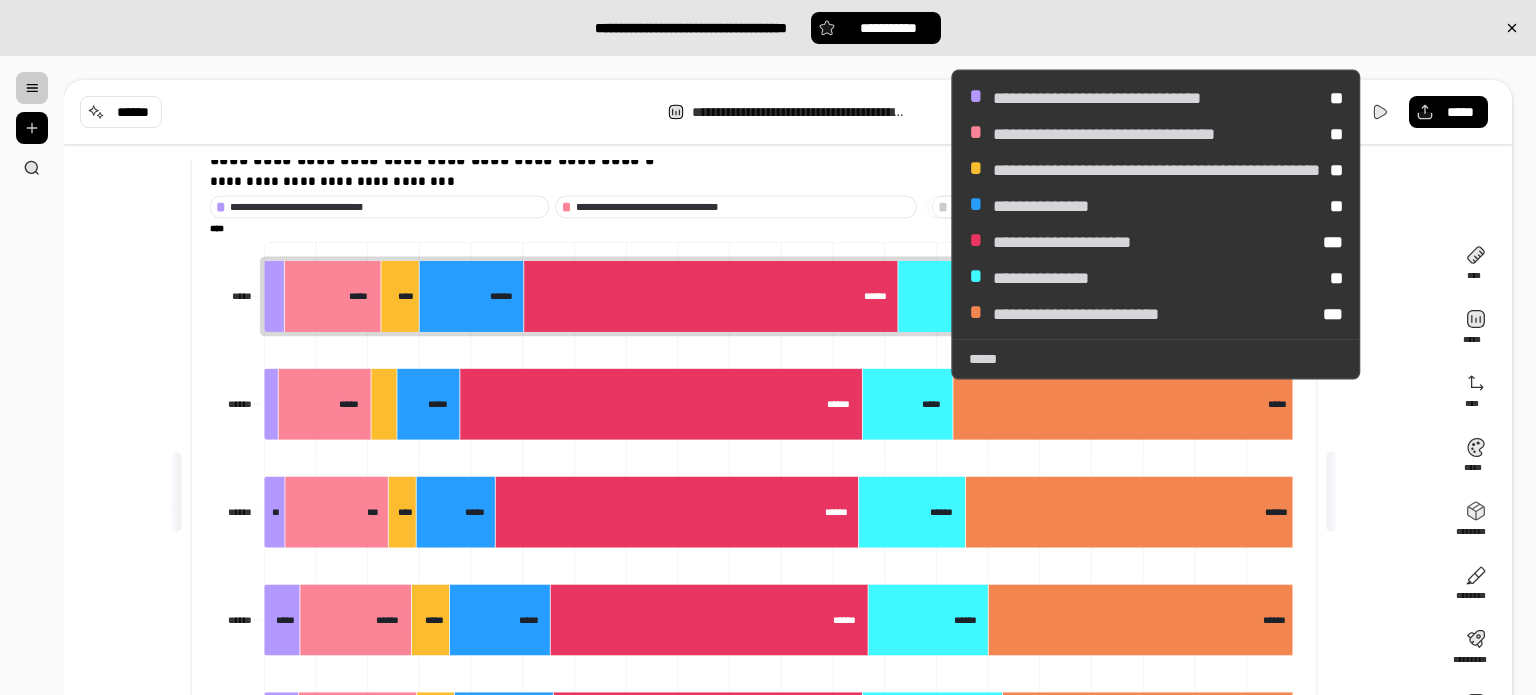 scroll, scrollTop: 0, scrollLeft: 0, axis: both 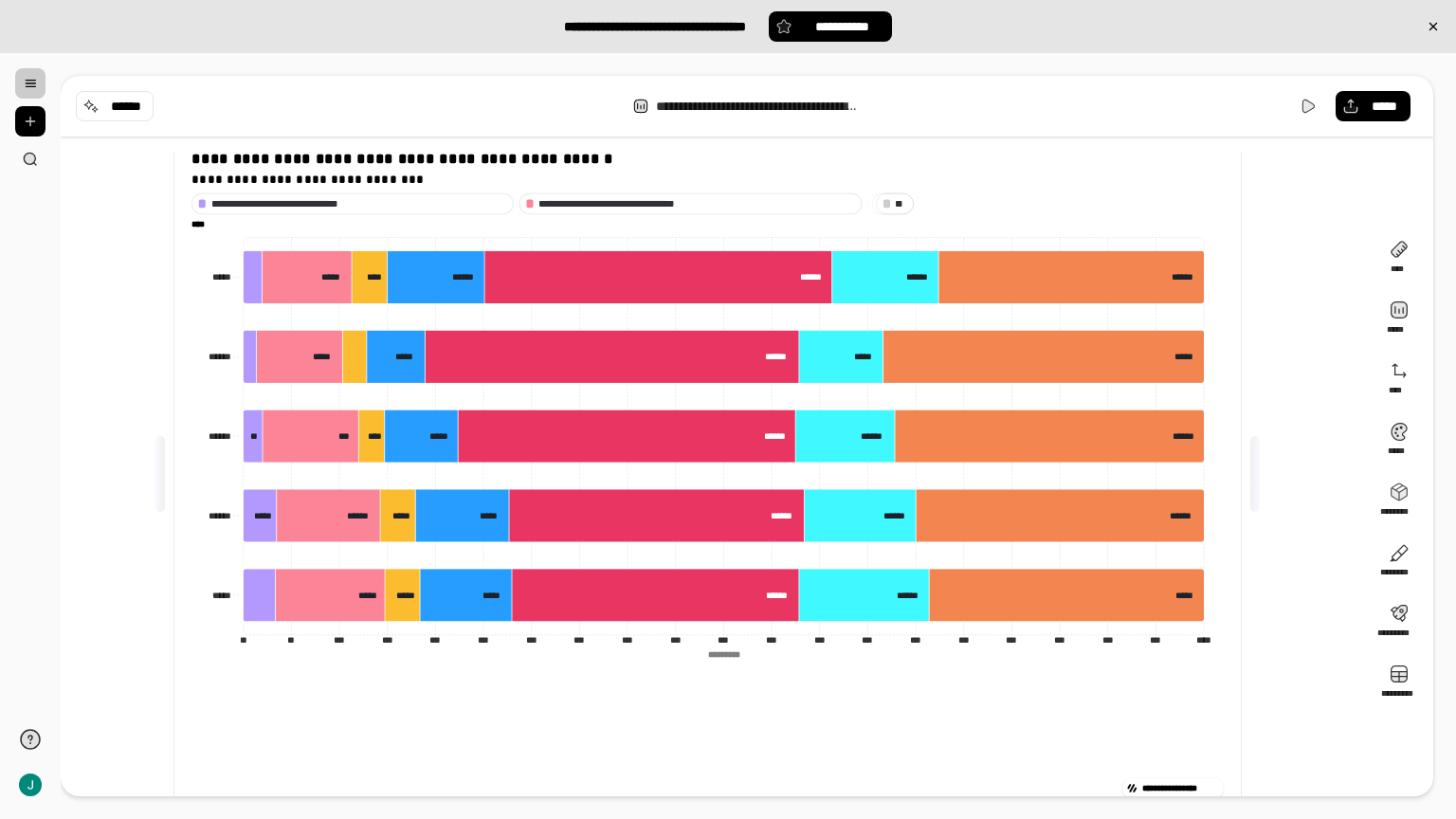 click 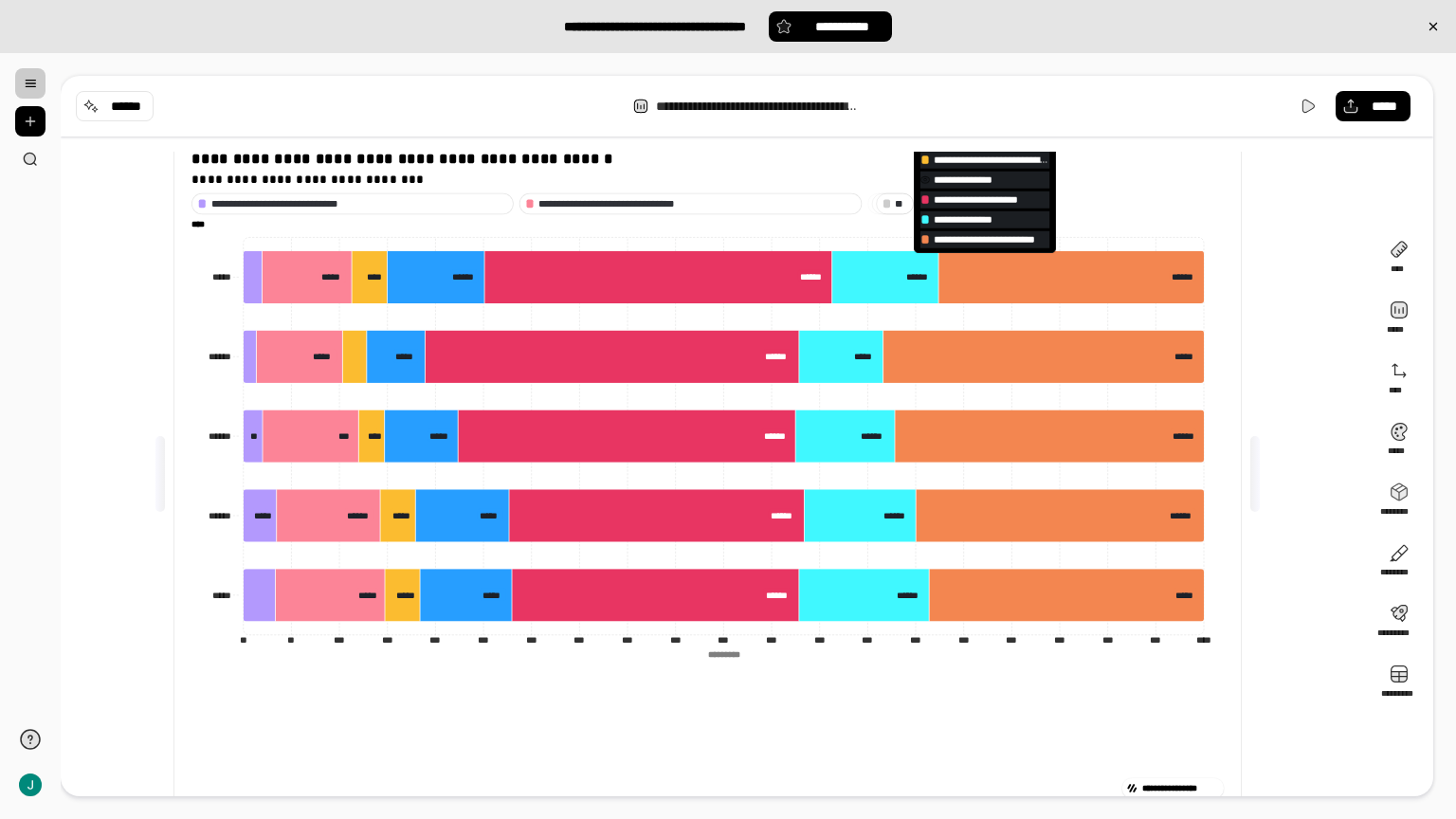 click on "**********" at bounding box center [992, 179] 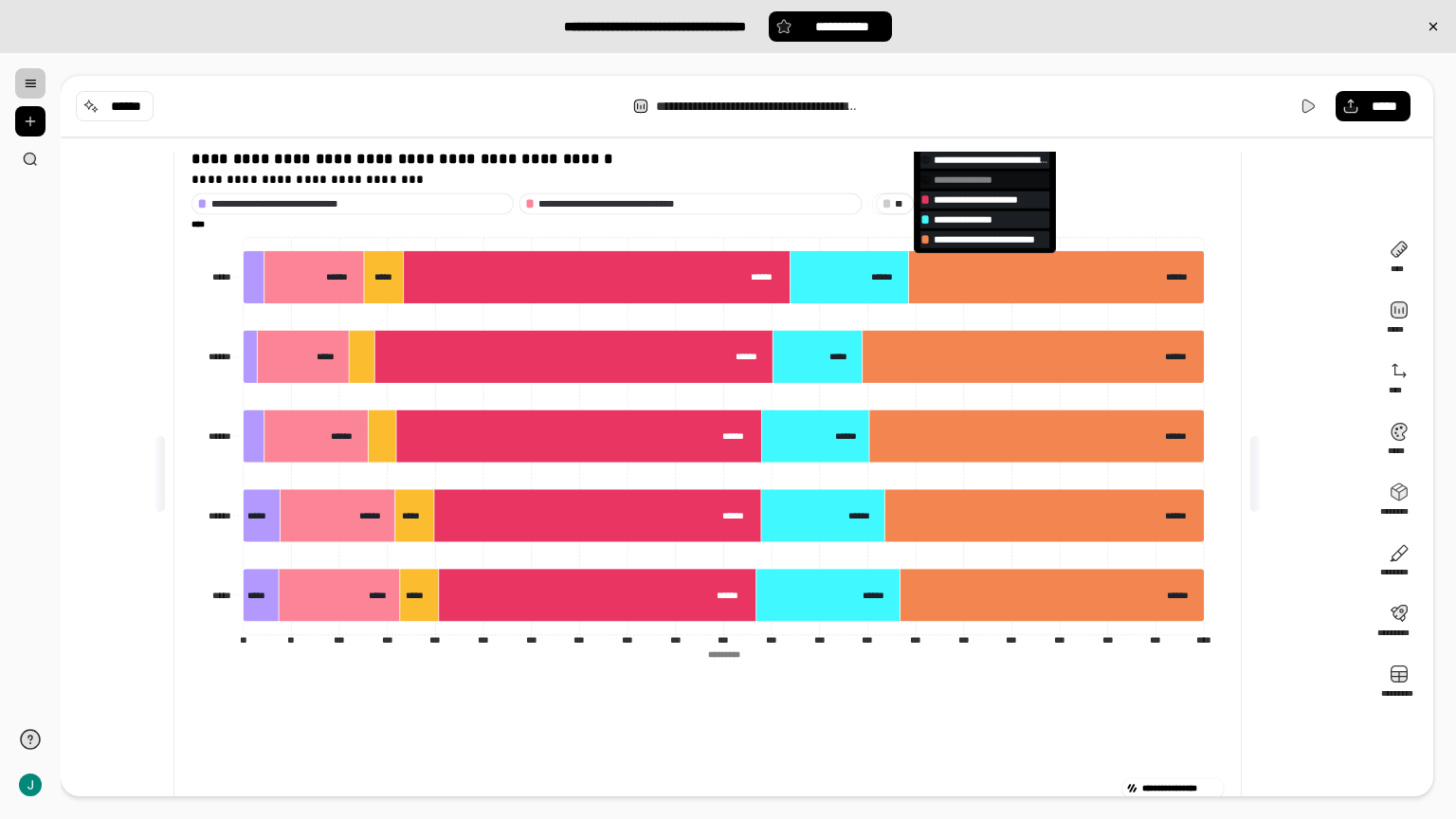 click on "**********" at bounding box center (992, 159) 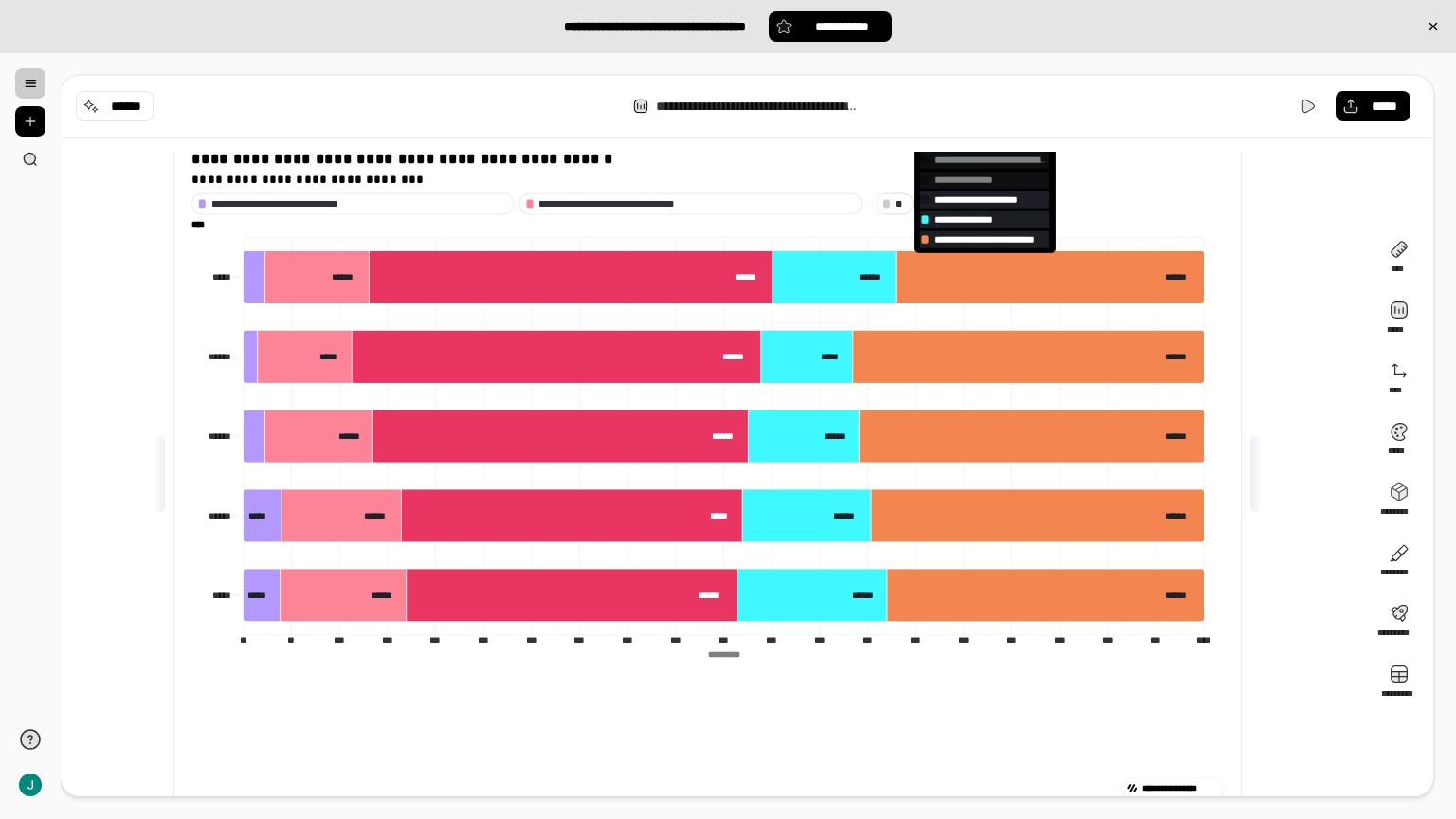 click on "**********" at bounding box center (992, 199) 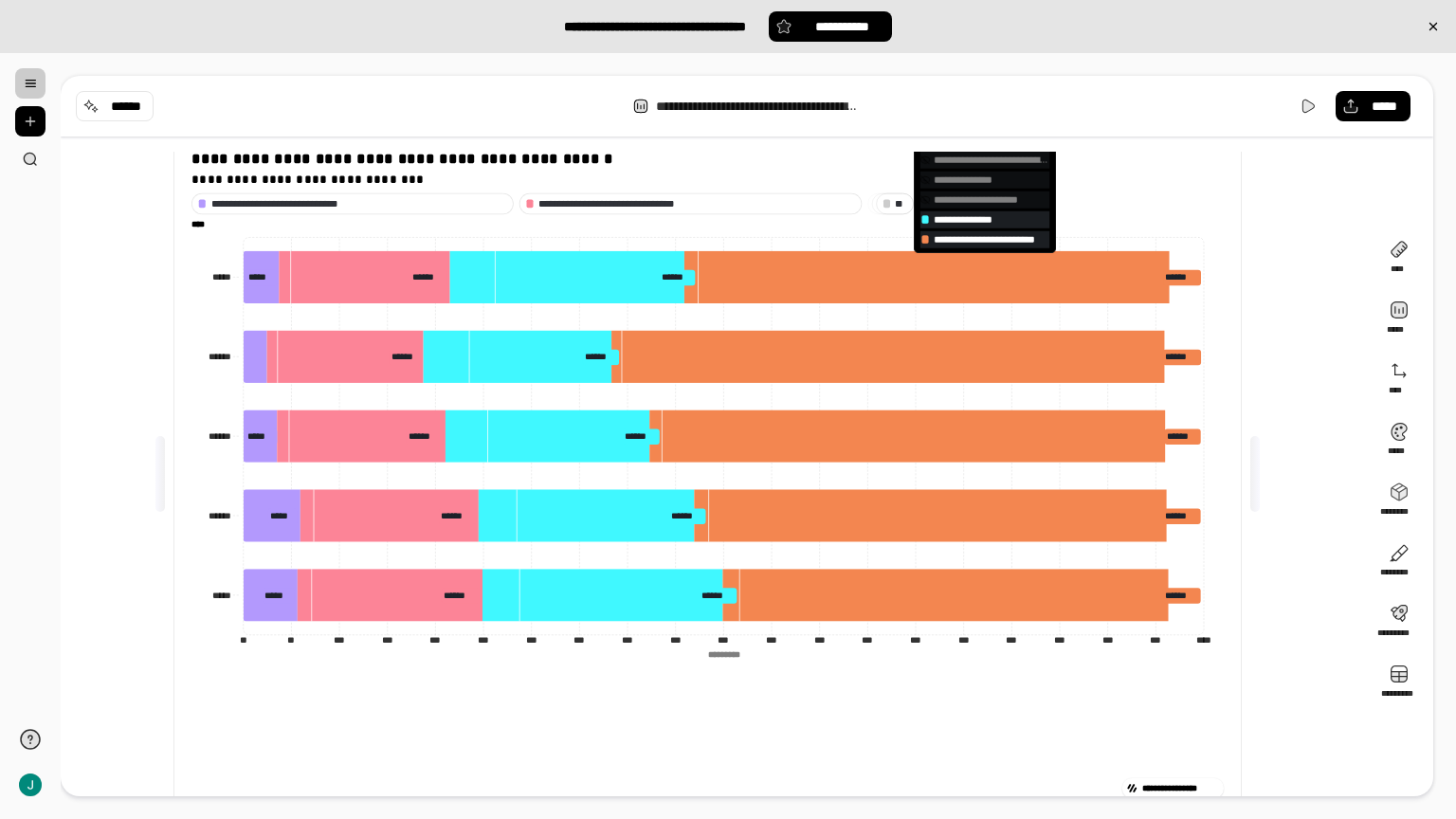 click on "**********" at bounding box center [992, 179] 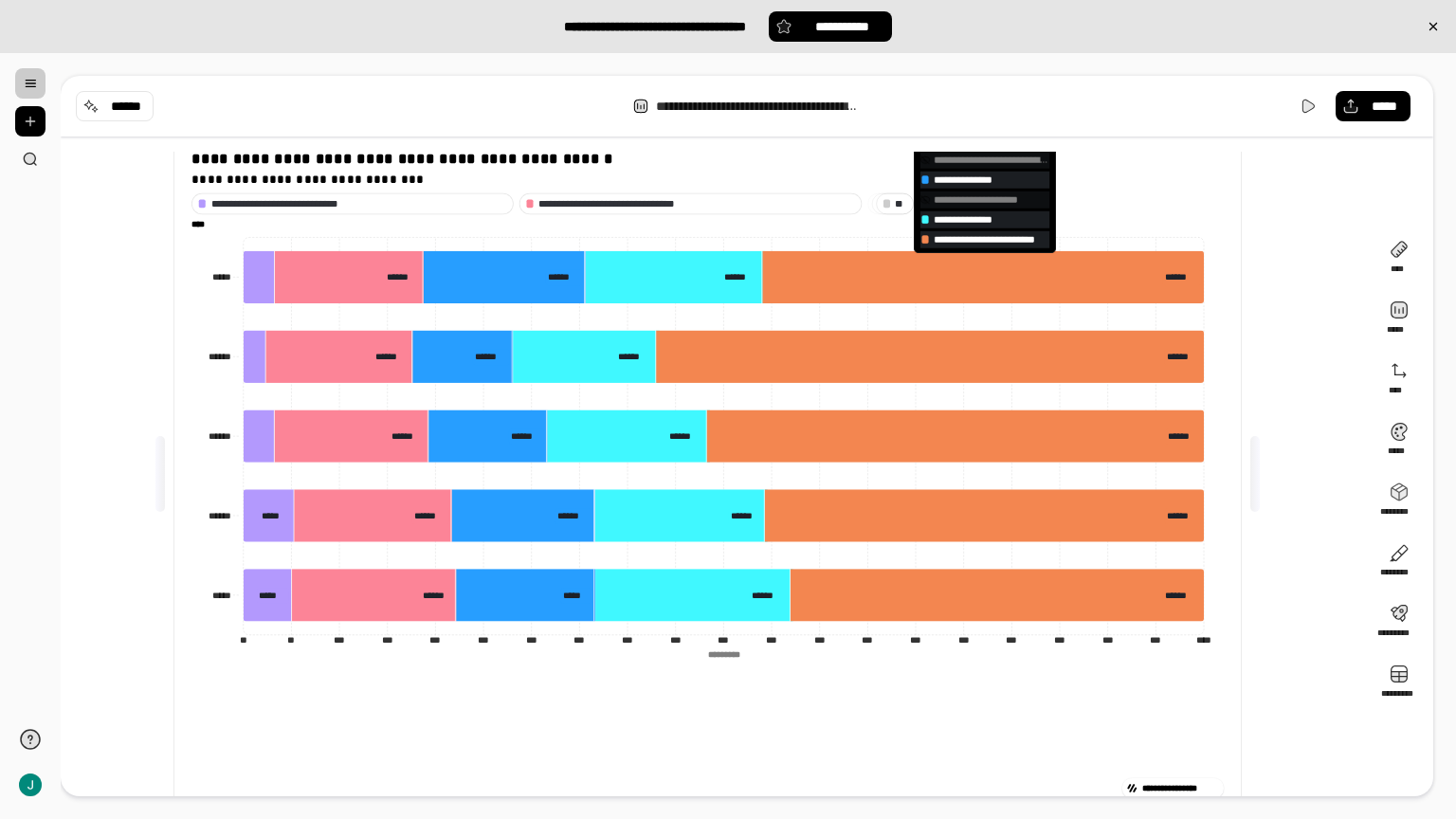 click on "**********" at bounding box center [992, 159] 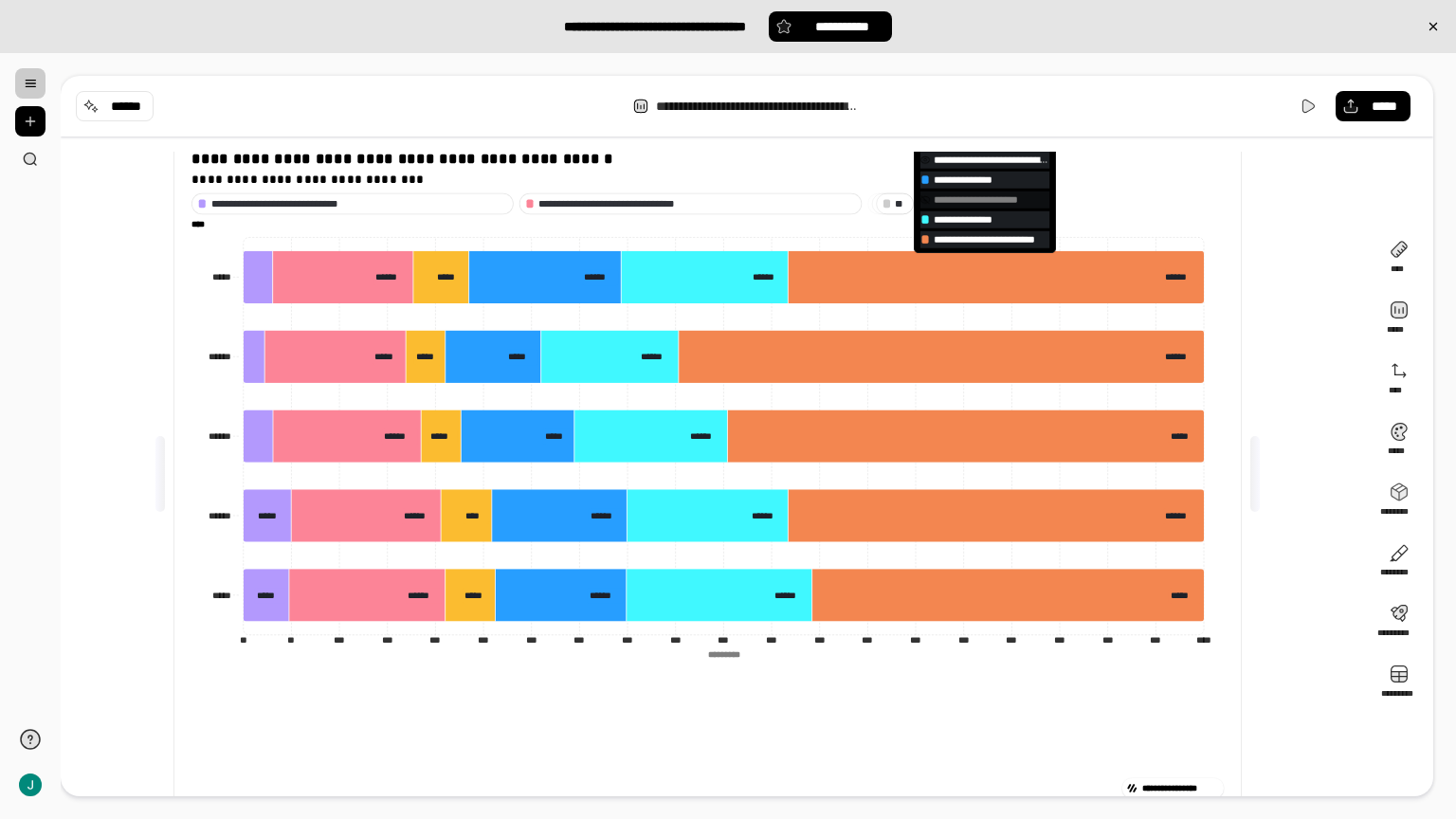 click 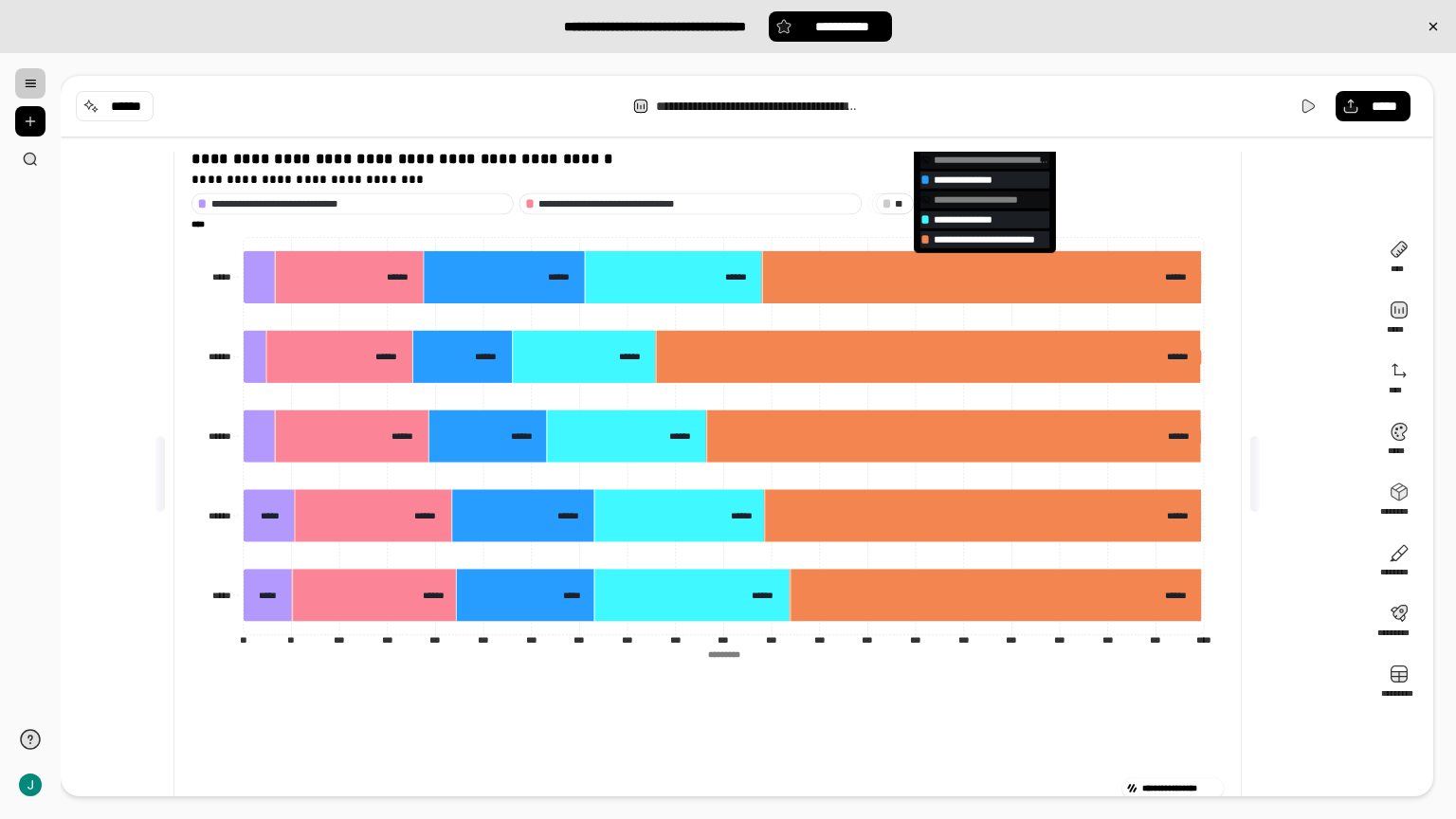 click 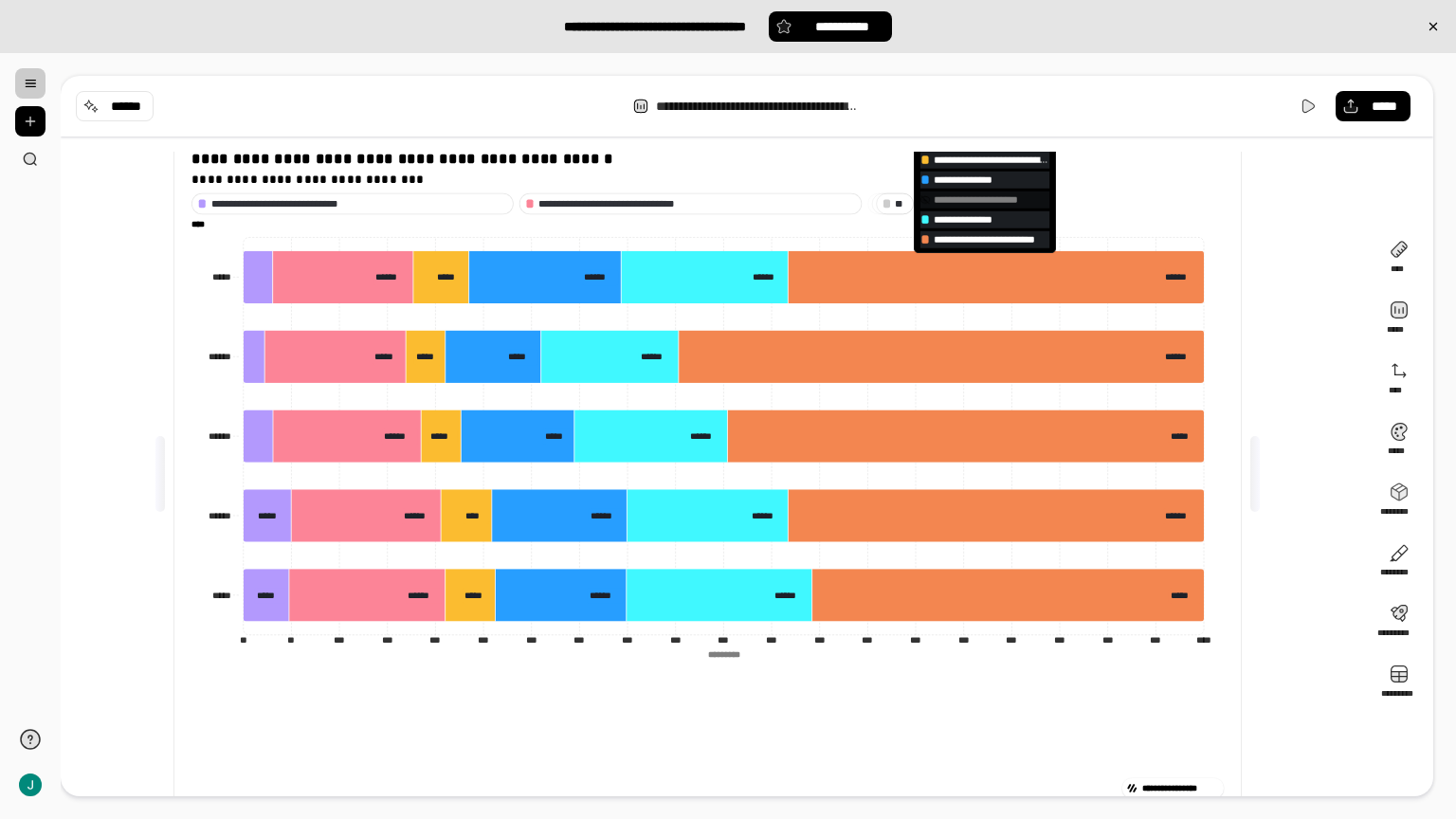 click 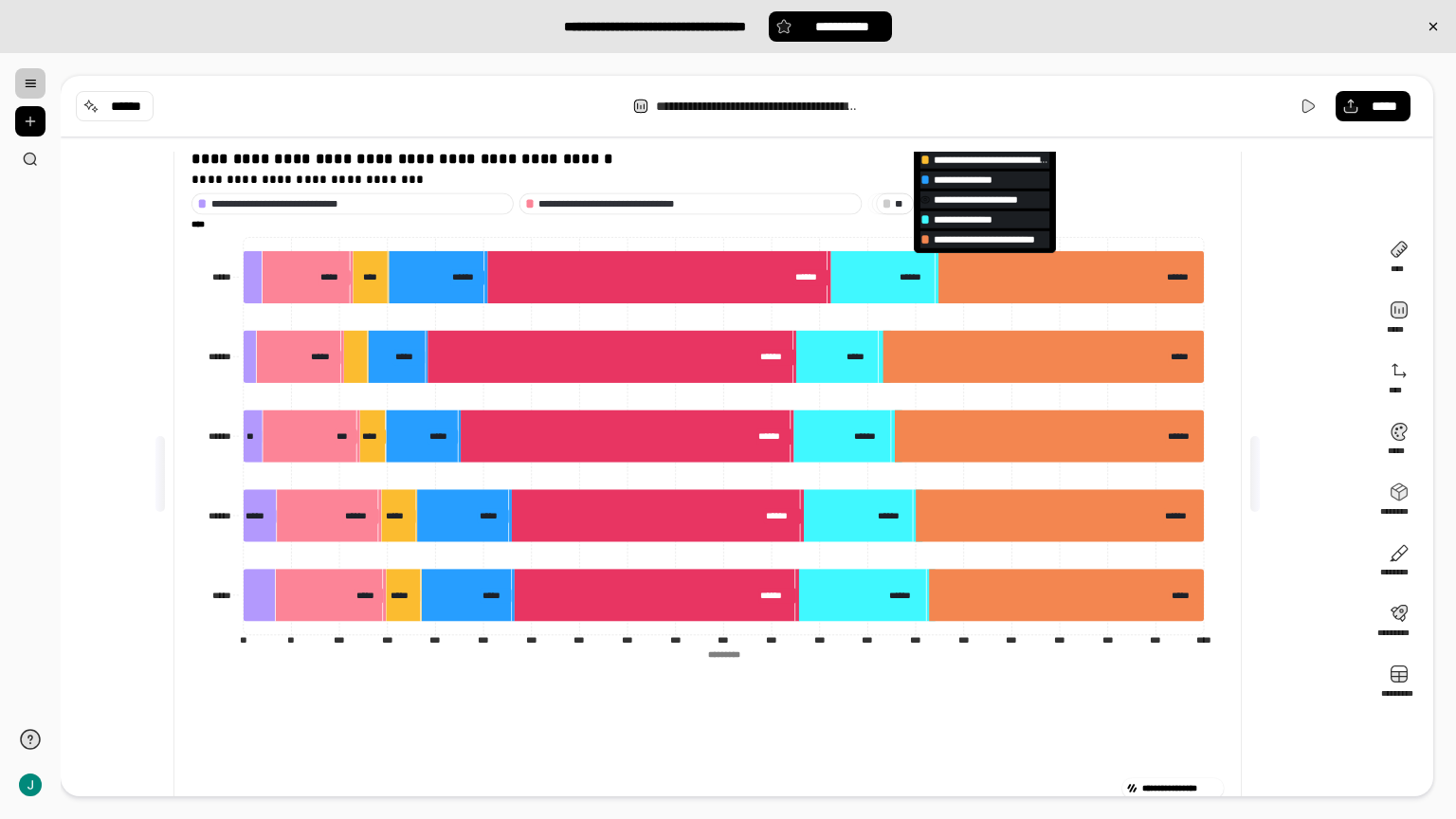 click 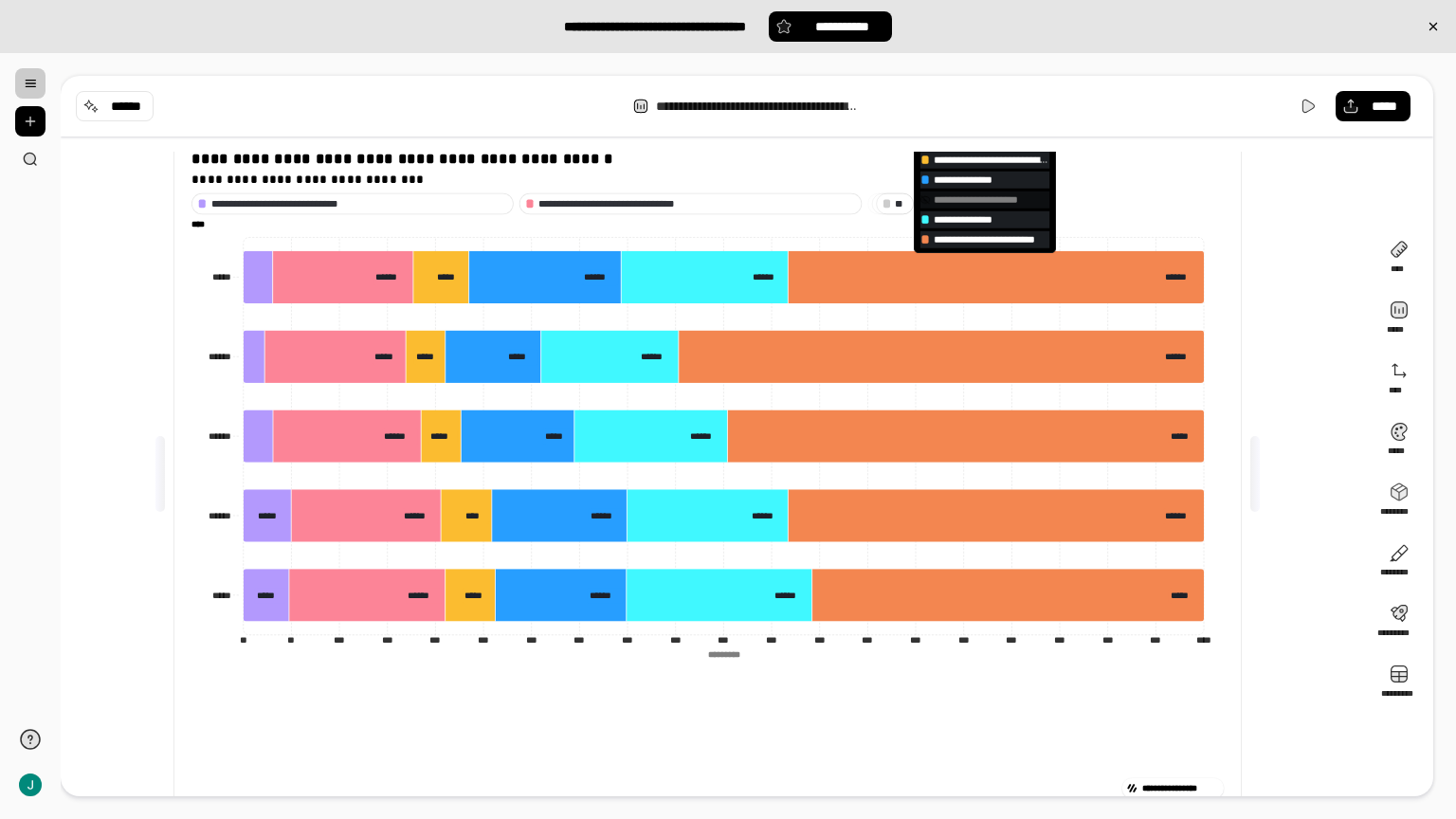 click 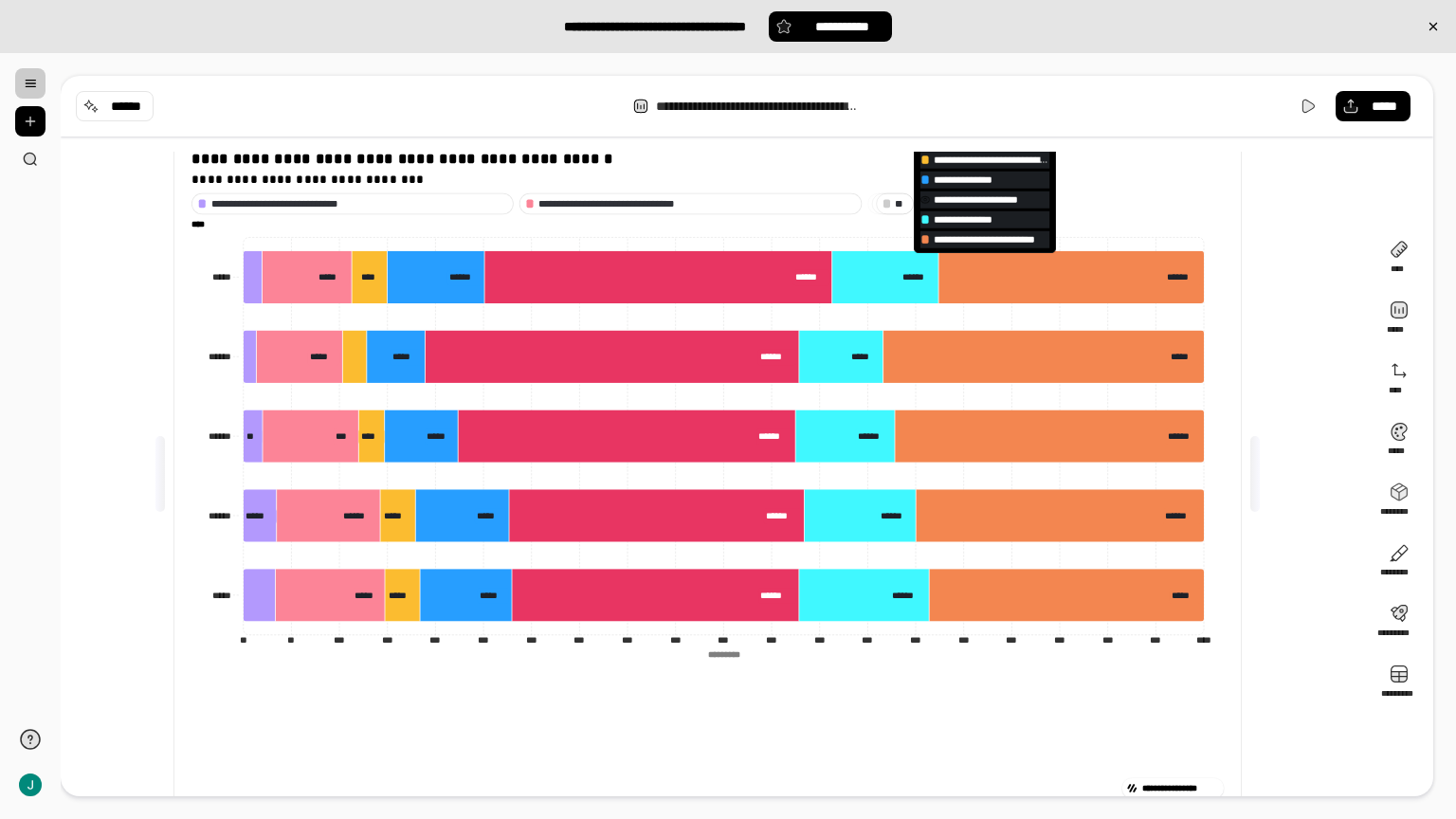 click 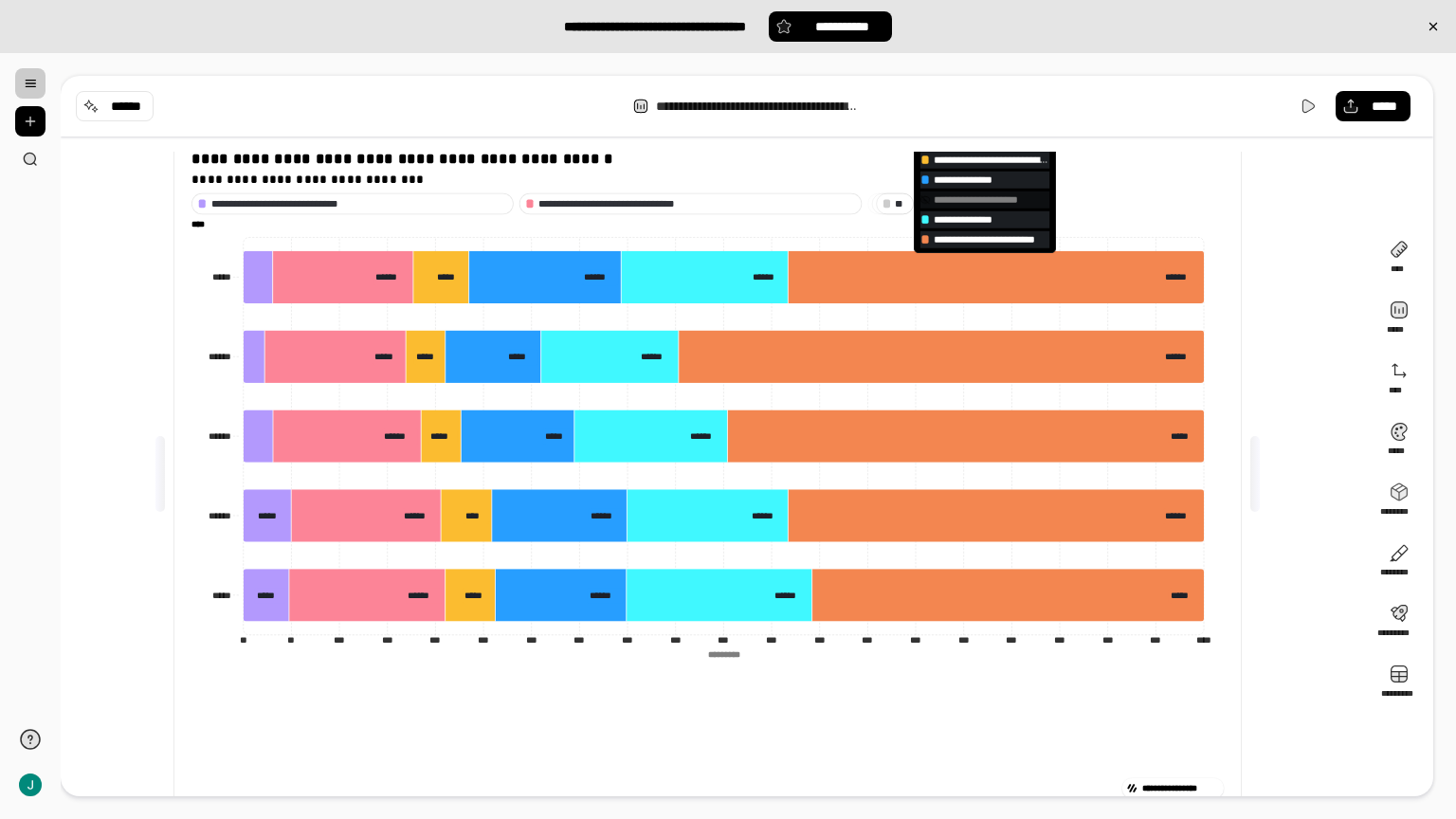 click on "**********" at bounding box center (992, 199) 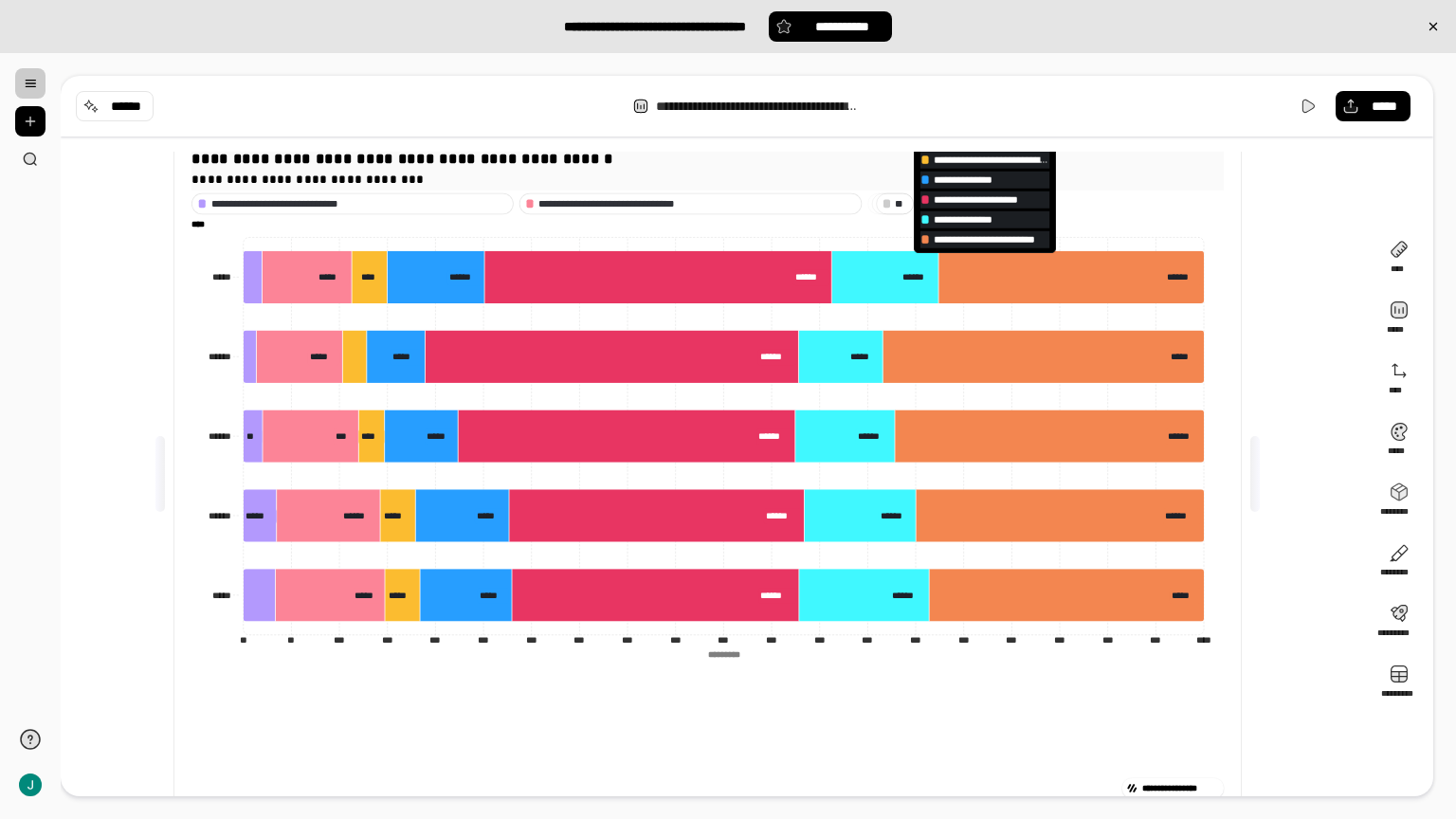 click on "**********" at bounding box center [698, 179] 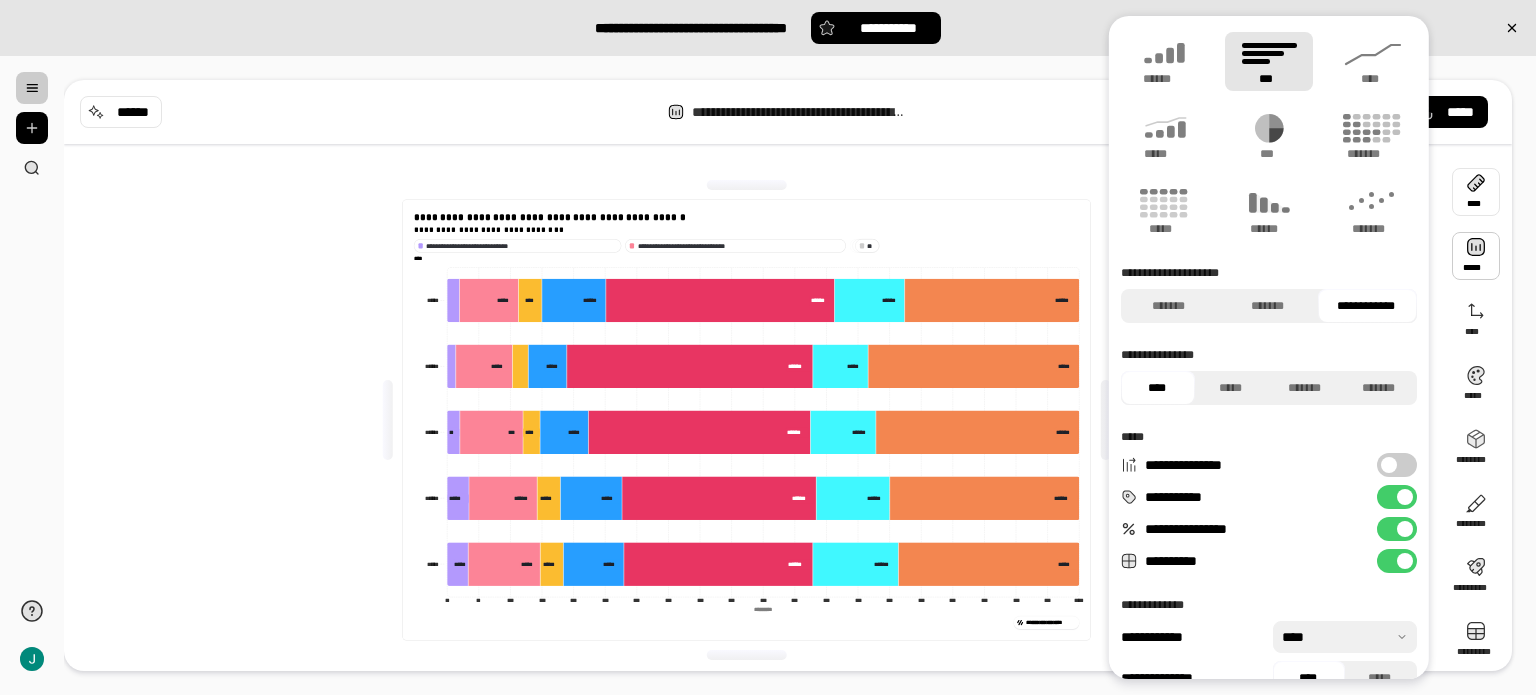 scroll, scrollTop: 32, scrollLeft: 0, axis: vertical 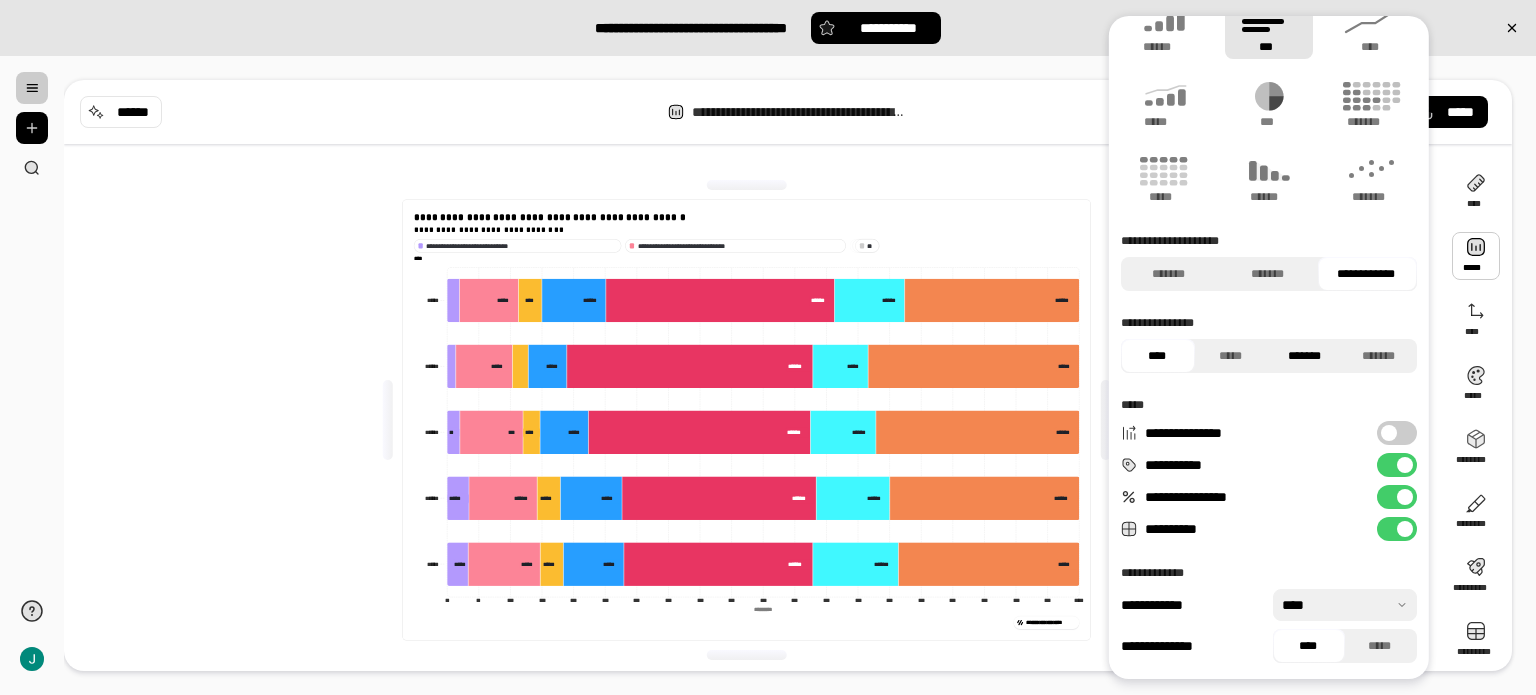 click on "*******" at bounding box center (1304, 356) 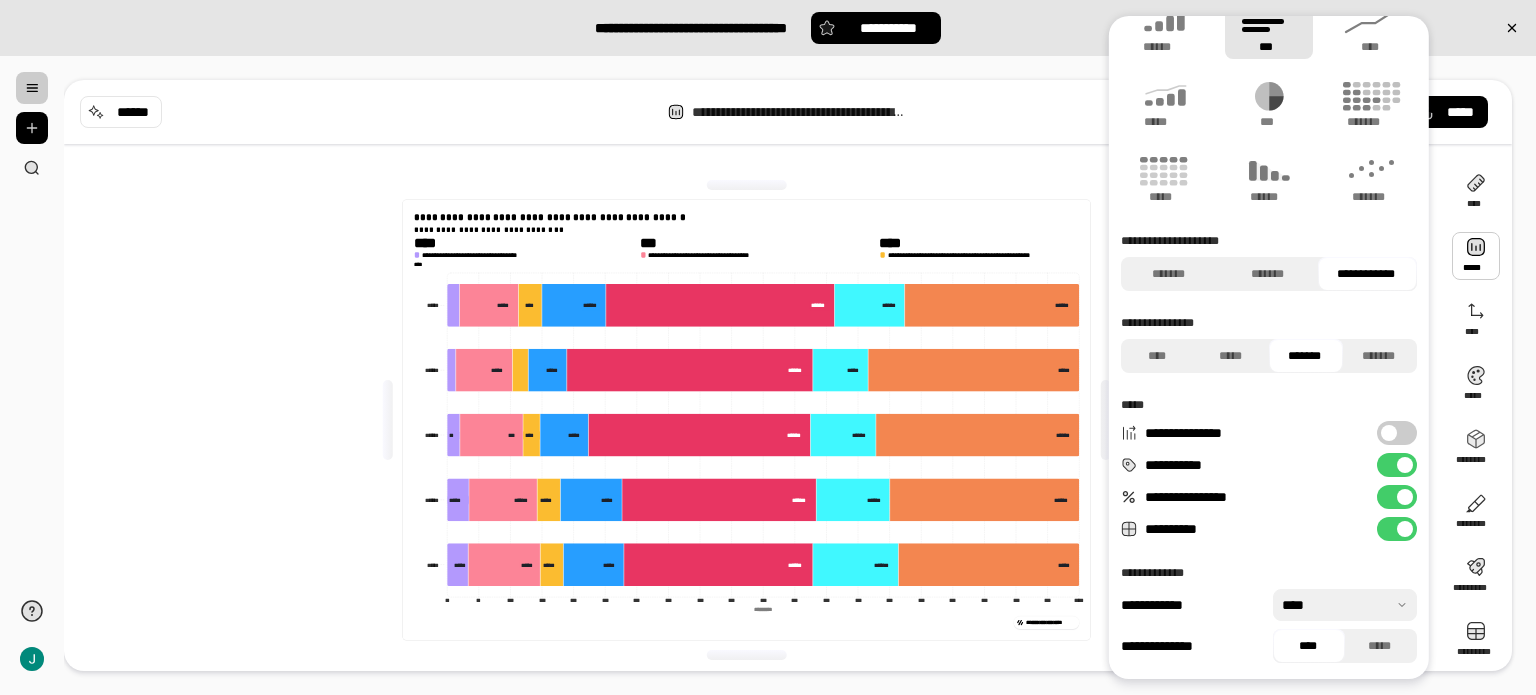 click on "*******" at bounding box center (1304, 356) 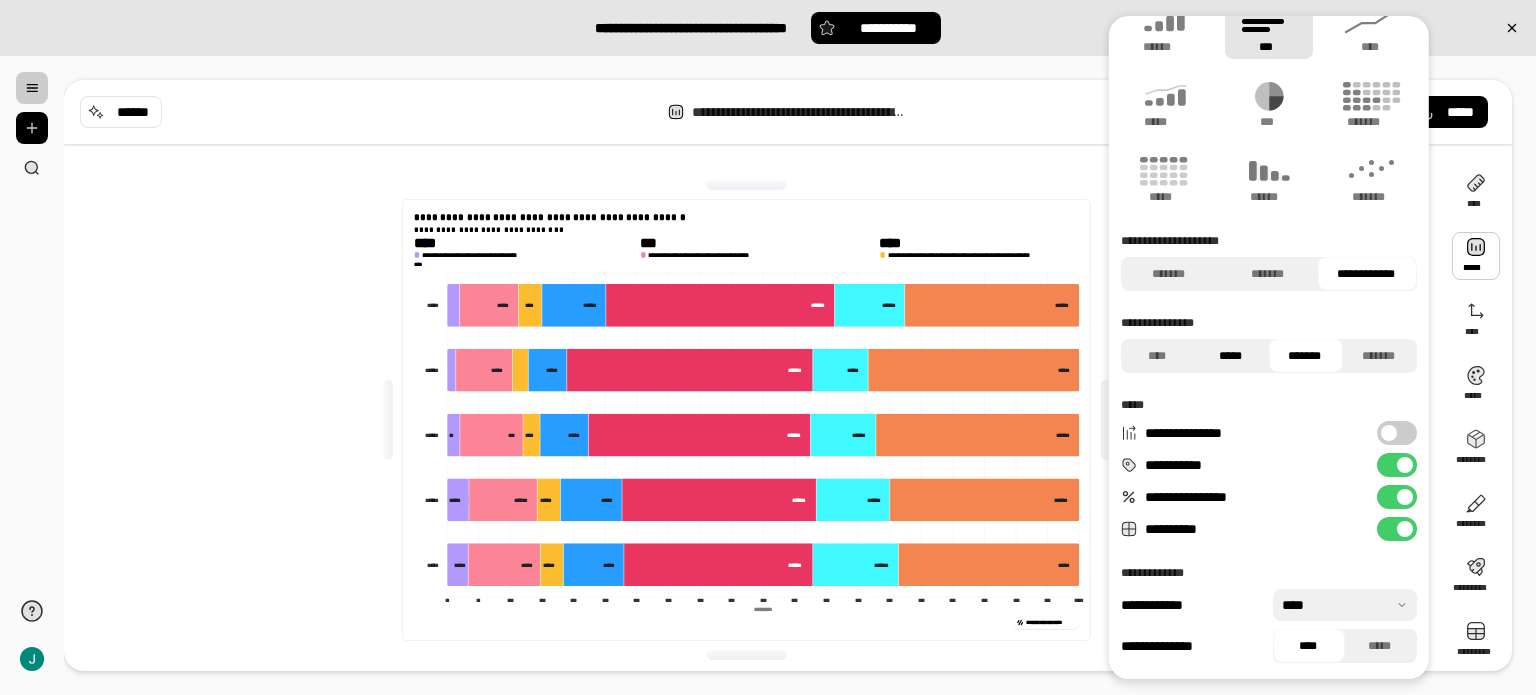 click on "*****" at bounding box center (1230, 356) 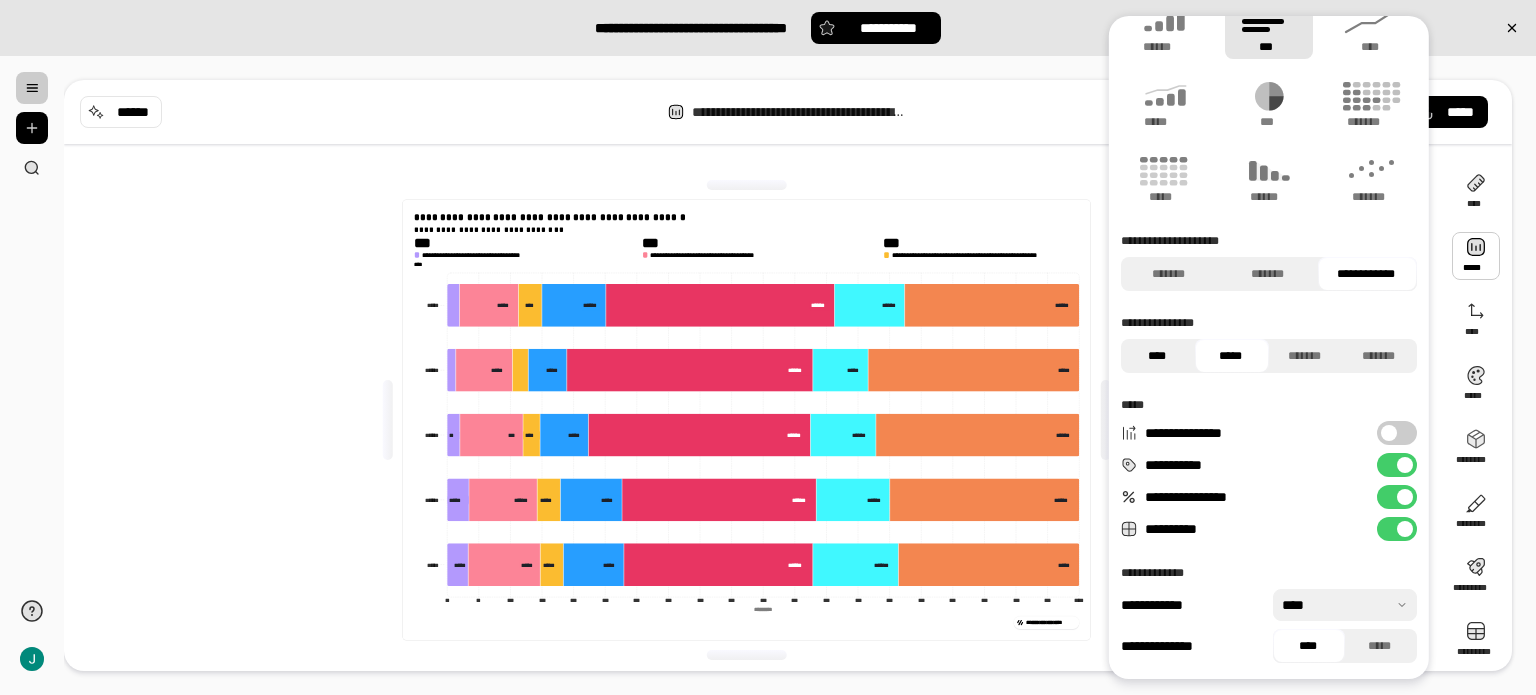 click on "****" at bounding box center [1156, 356] 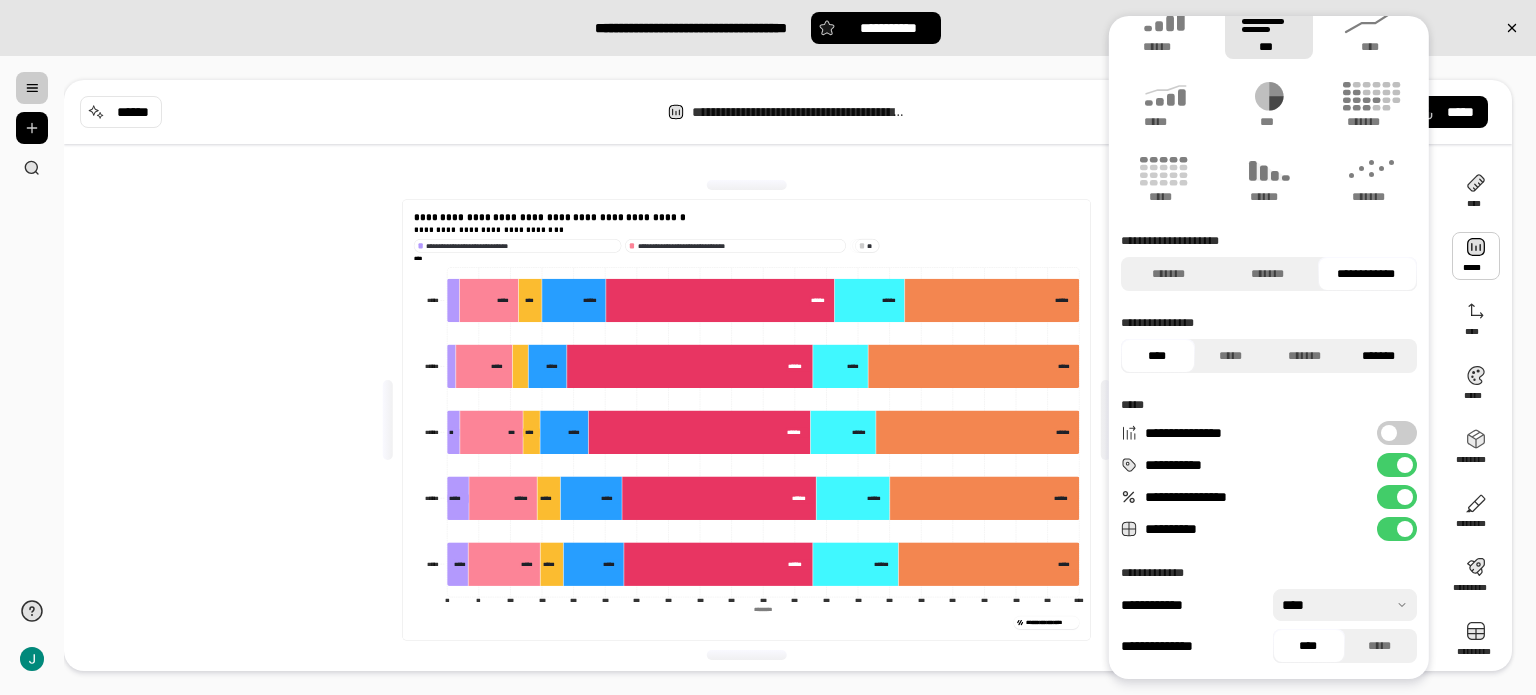 click on "*******" at bounding box center [1378, 356] 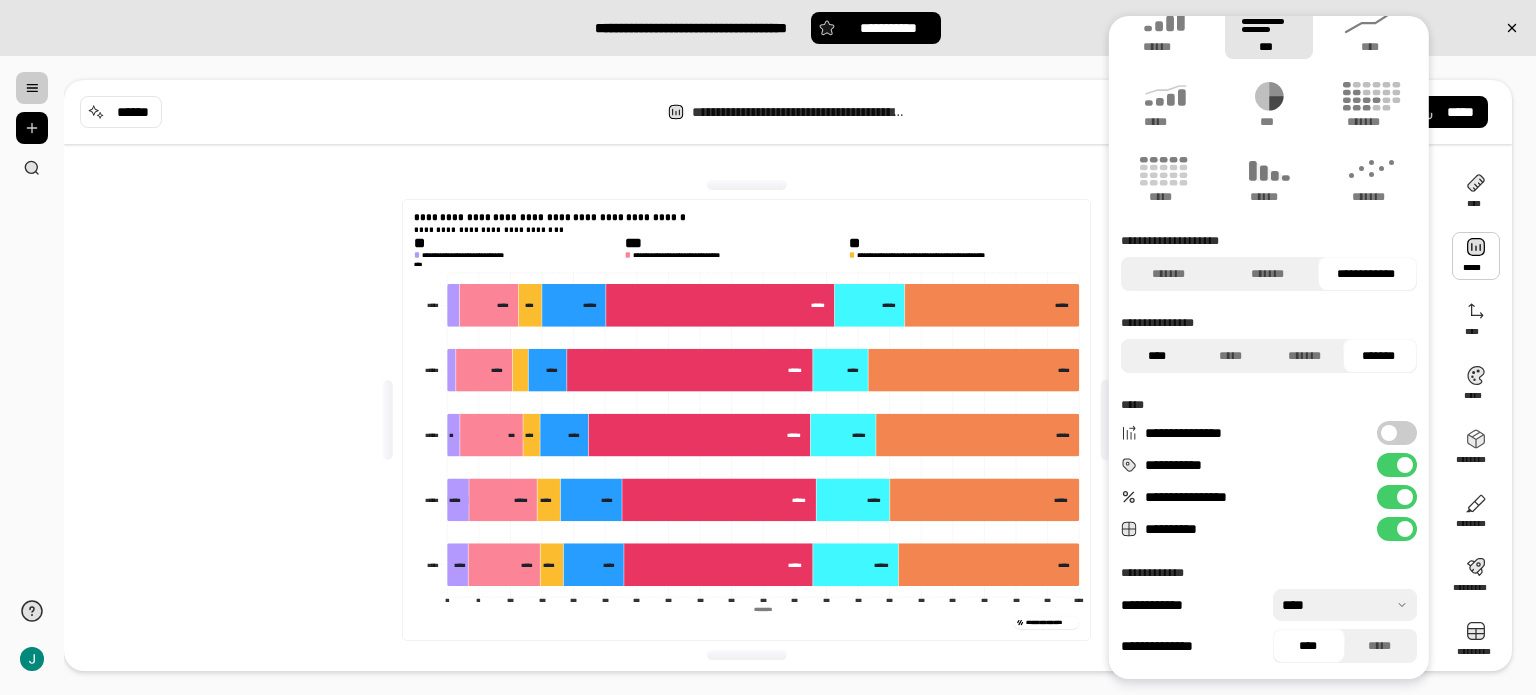 click on "****" at bounding box center (1156, 356) 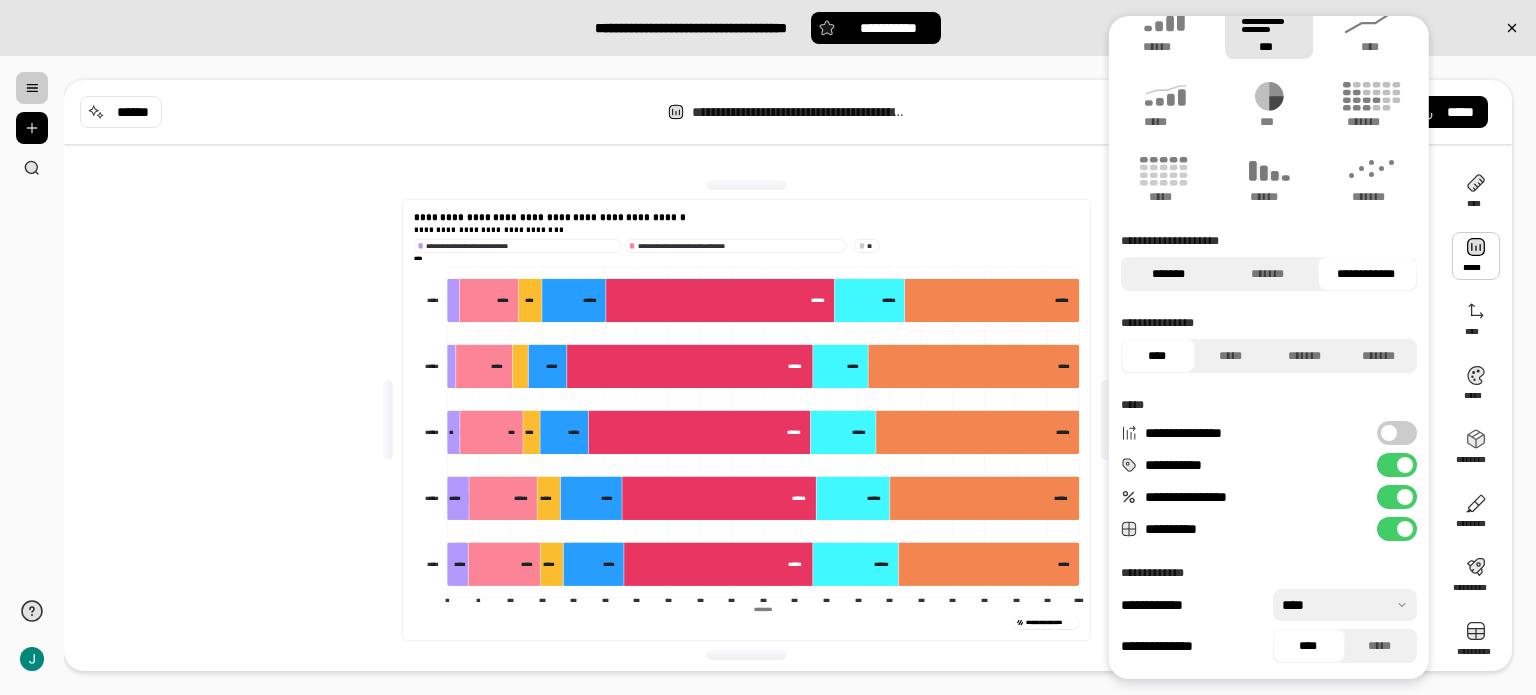 click on "*******" at bounding box center [1168, 274] 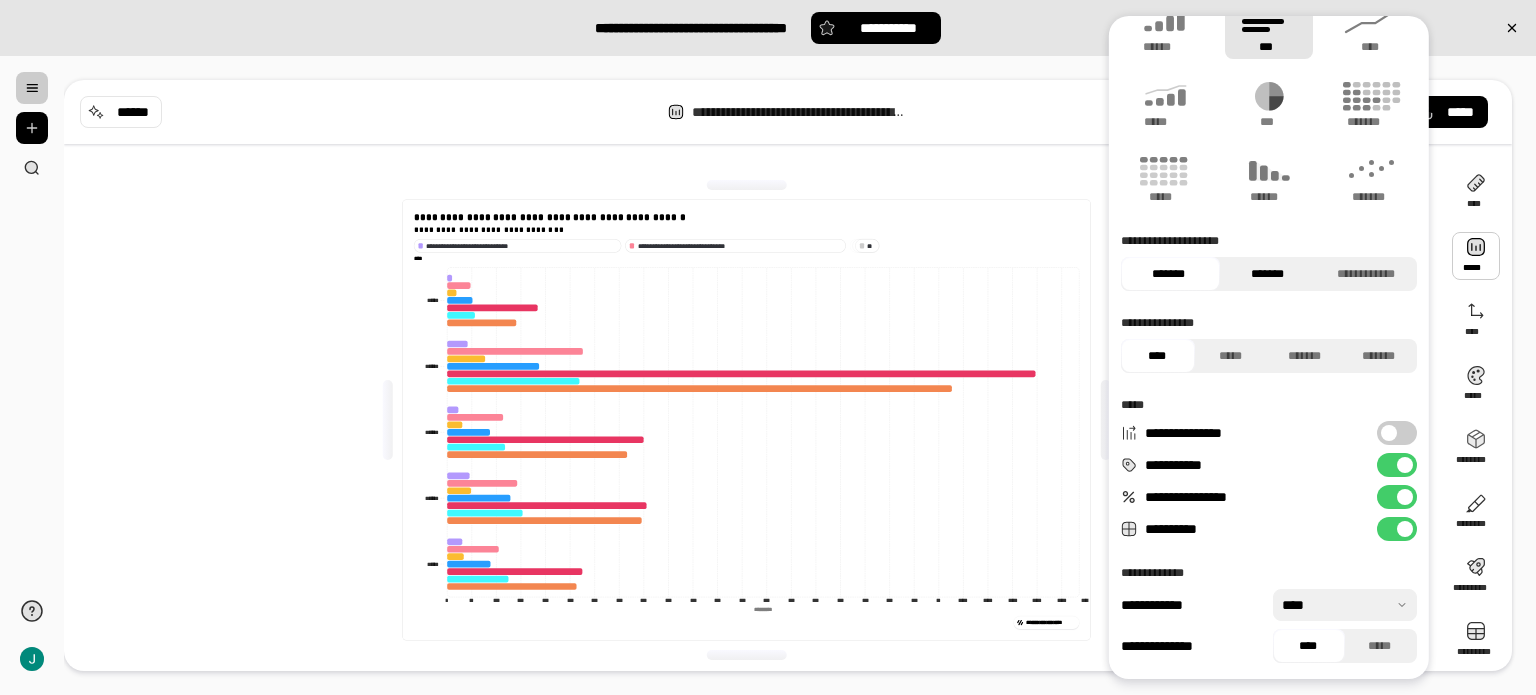 click on "*******" at bounding box center [1266, 274] 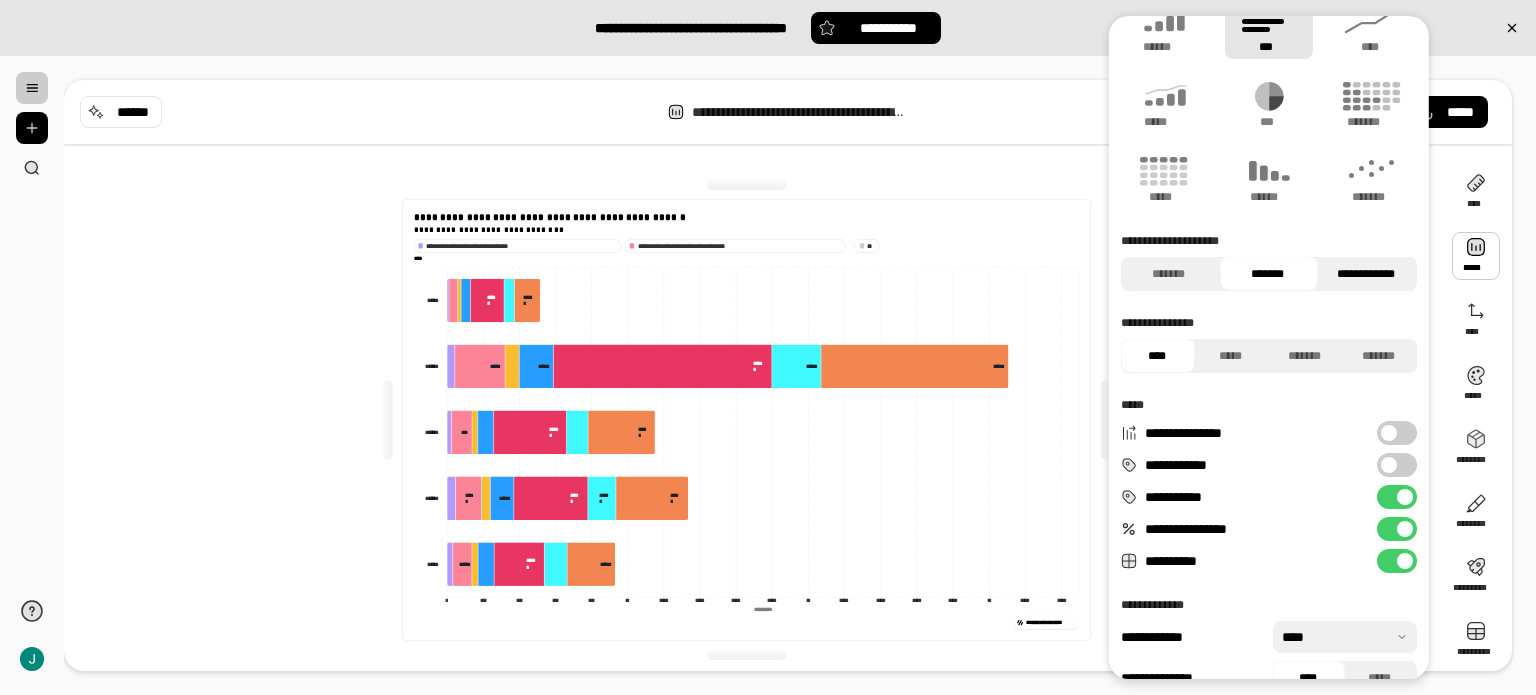 click on "**********" at bounding box center [1365, 274] 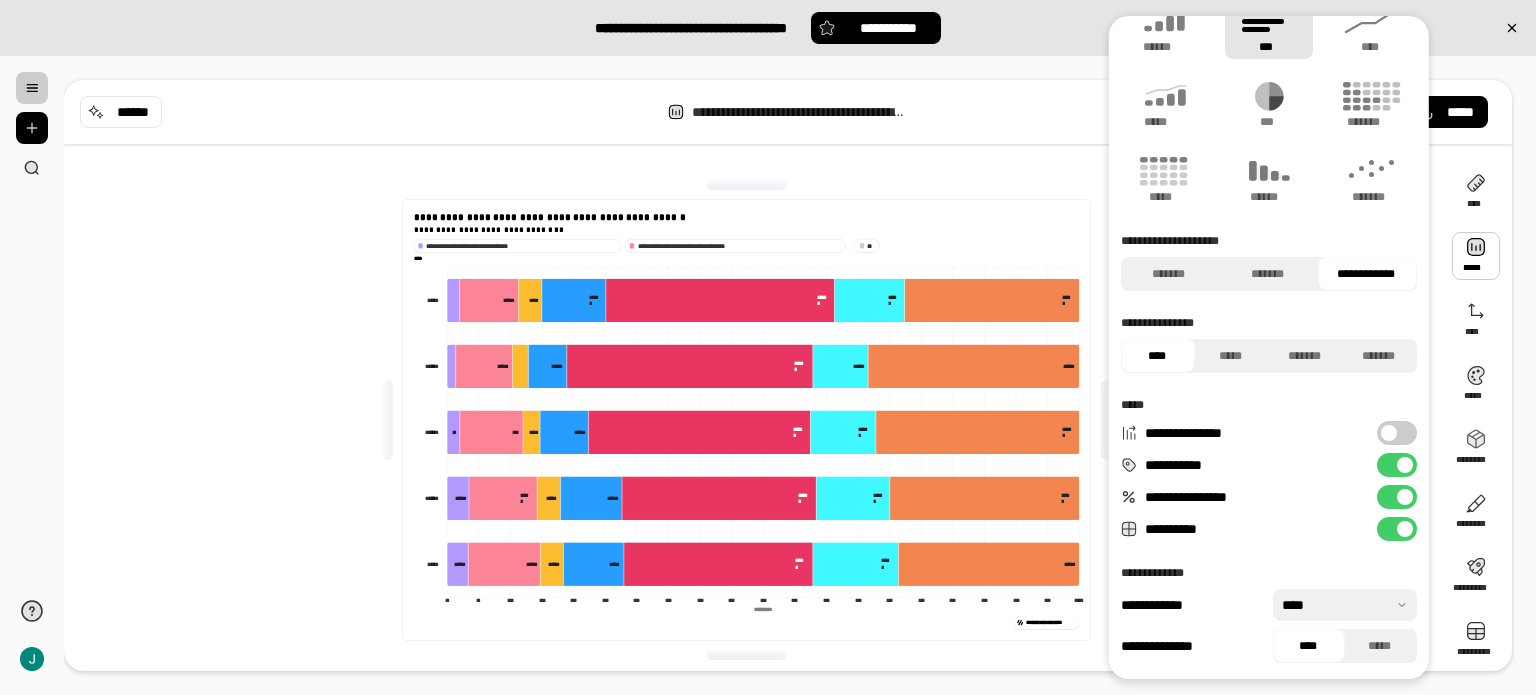 click at bounding box center [1389, 433] 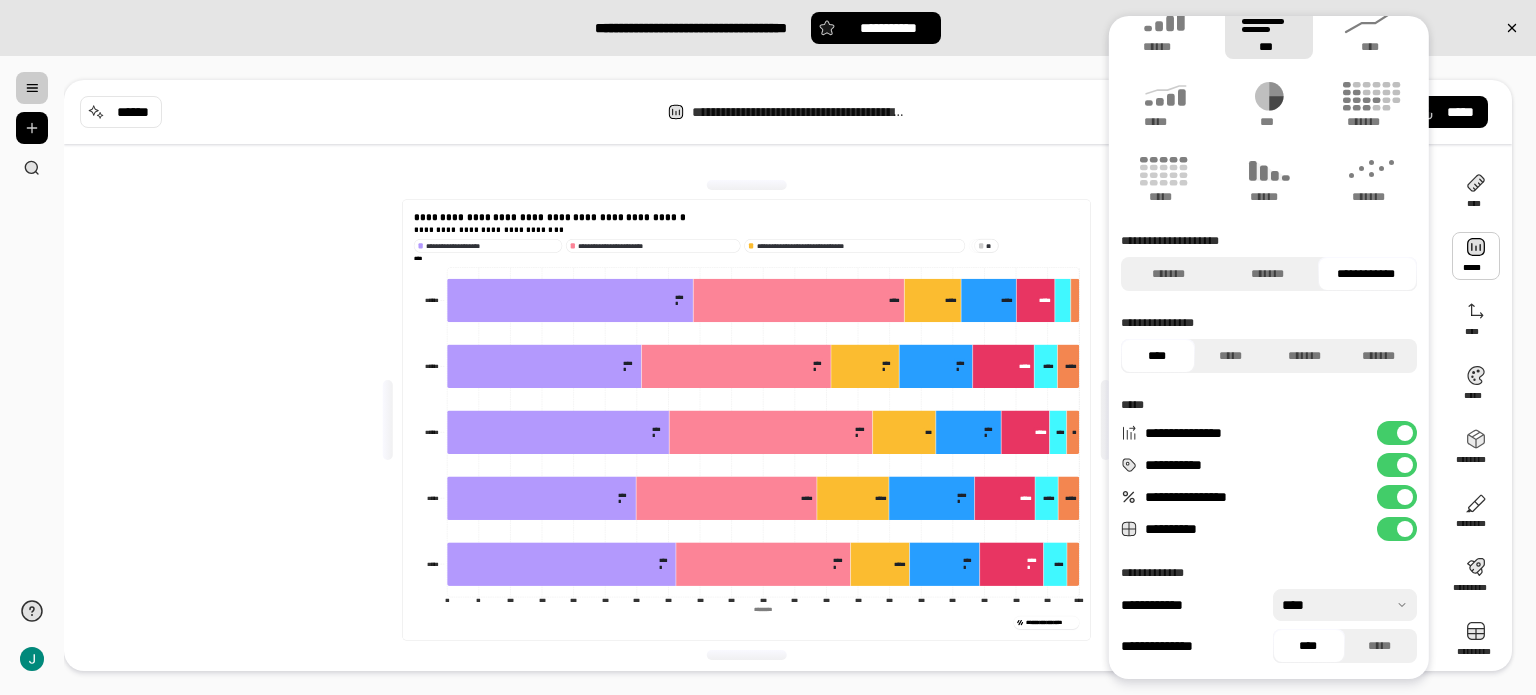 click at bounding box center (1405, 433) 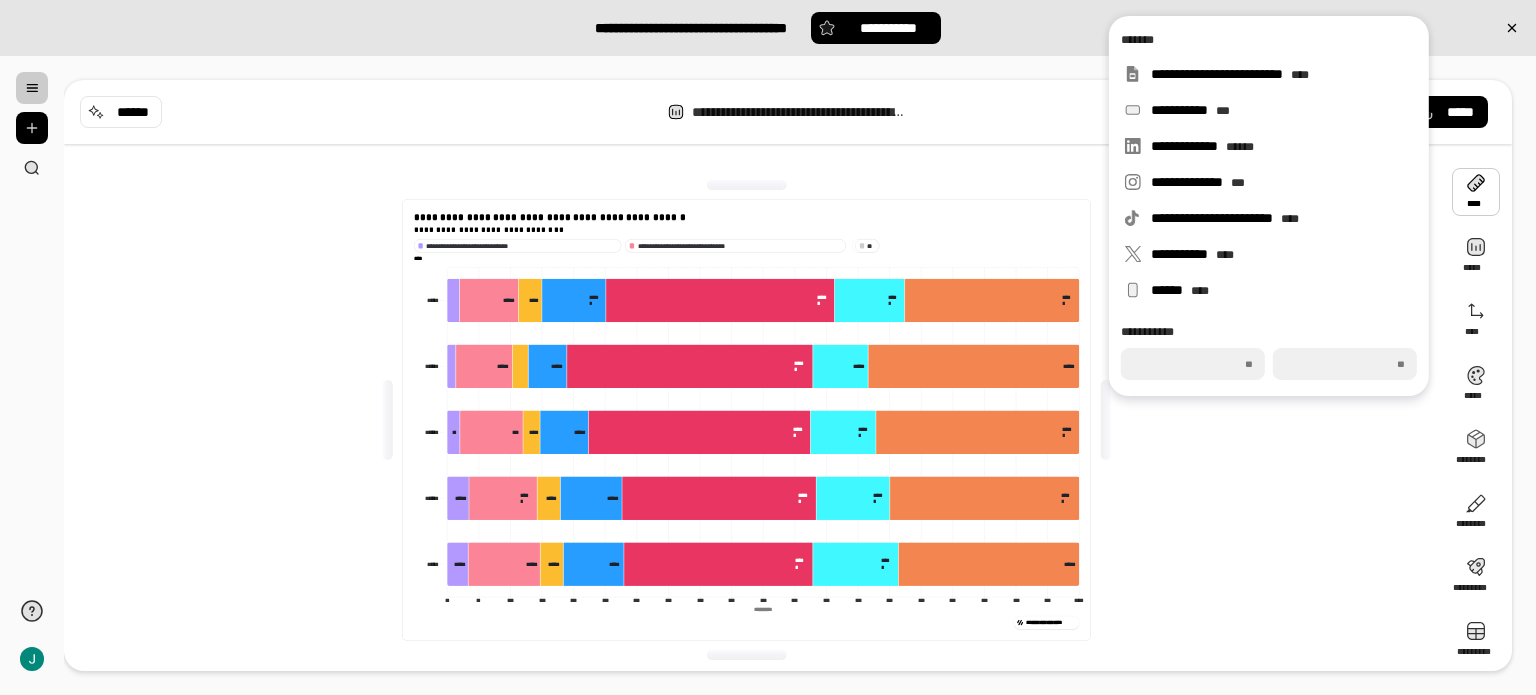 click on "**********" at bounding box center [754, 420] 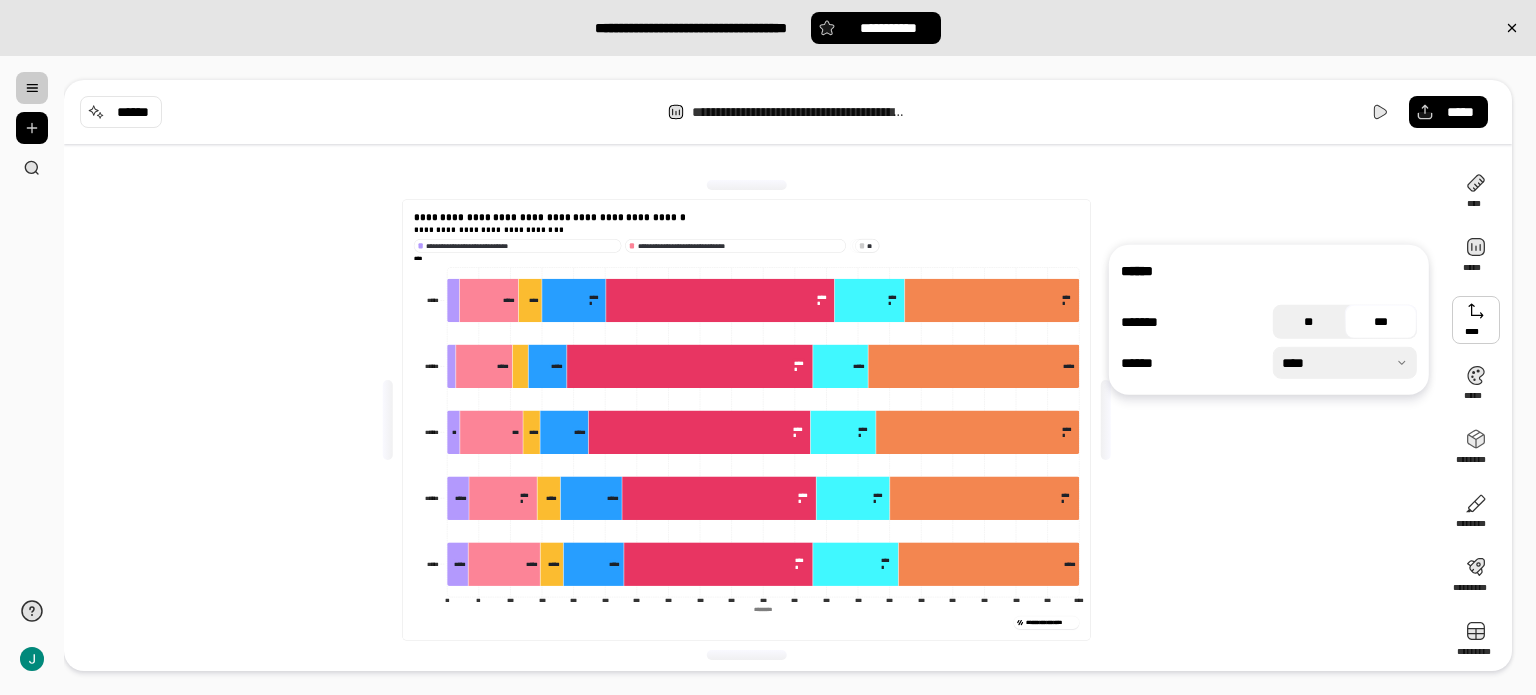 click on "**" at bounding box center (1309, 322) 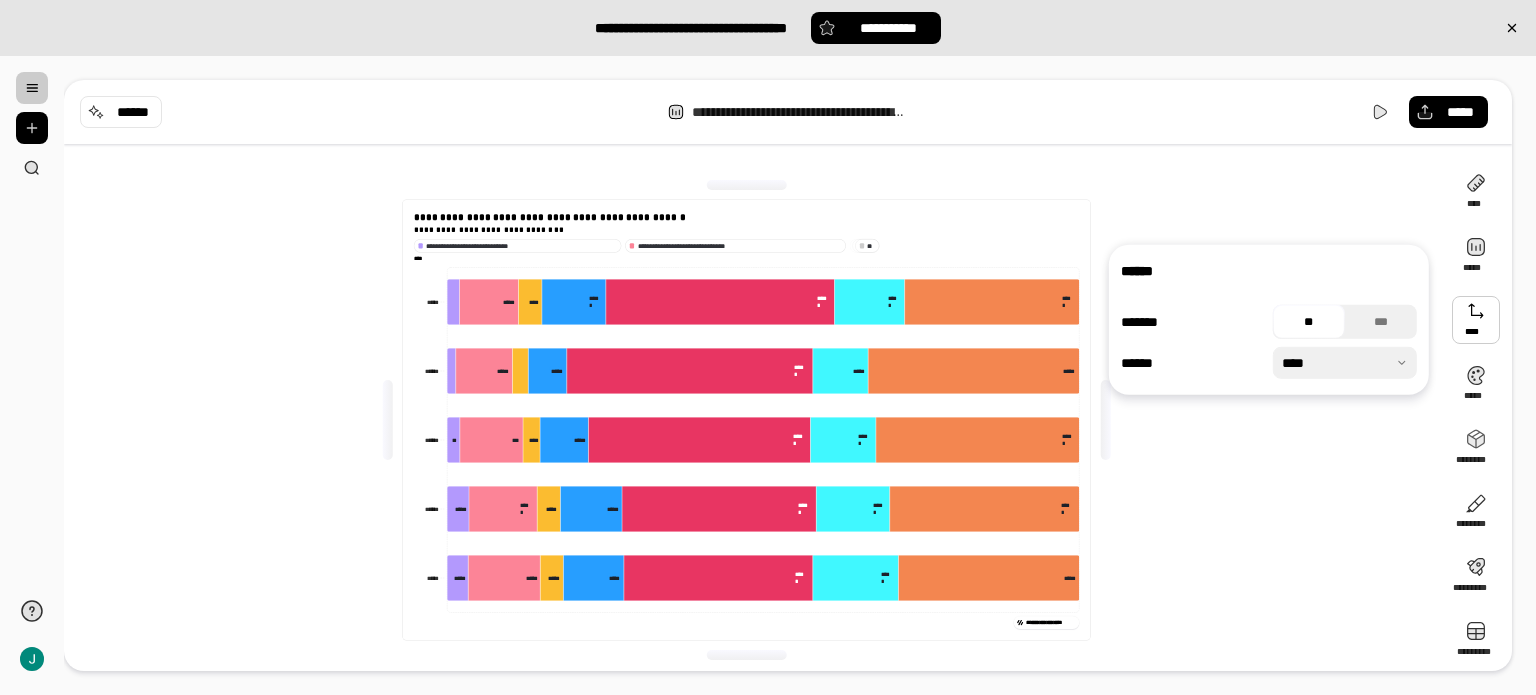 click at bounding box center [1345, 363] 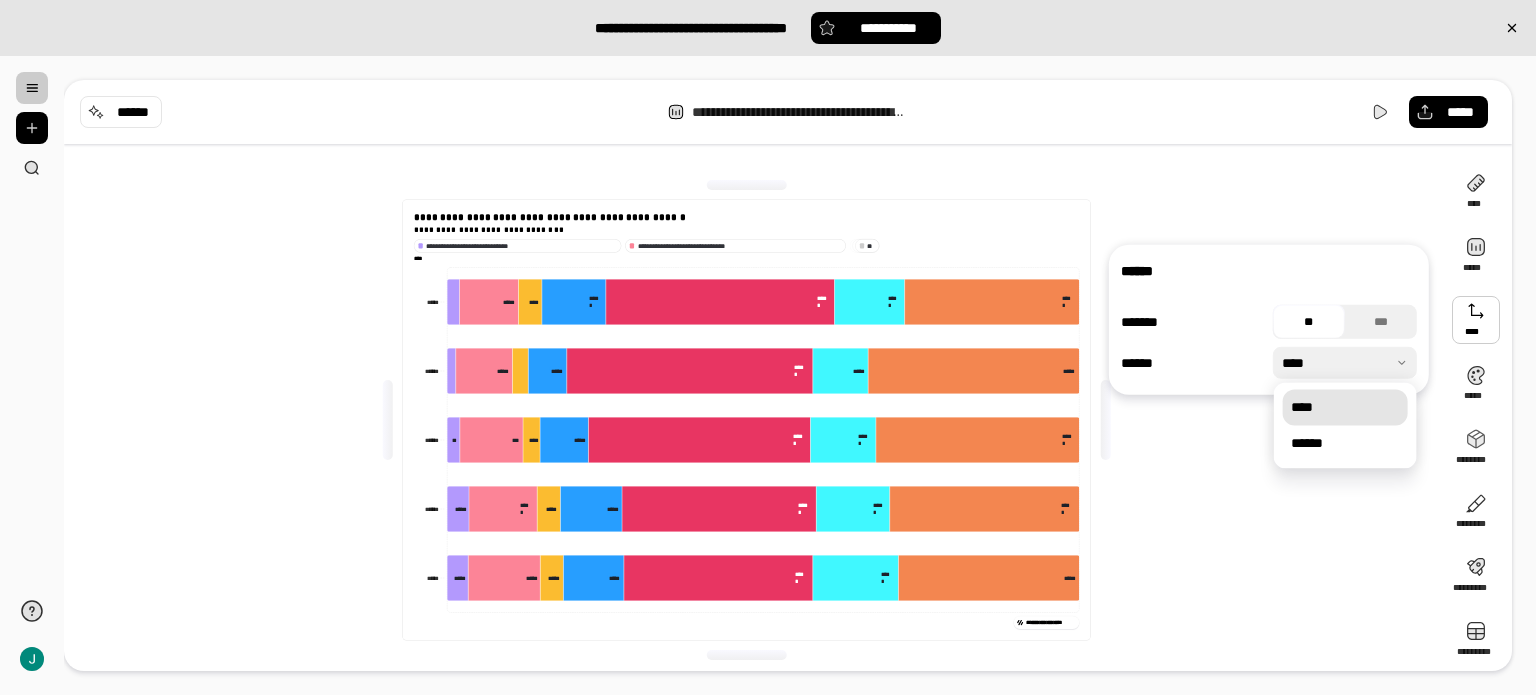 click at bounding box center (1345, 363) 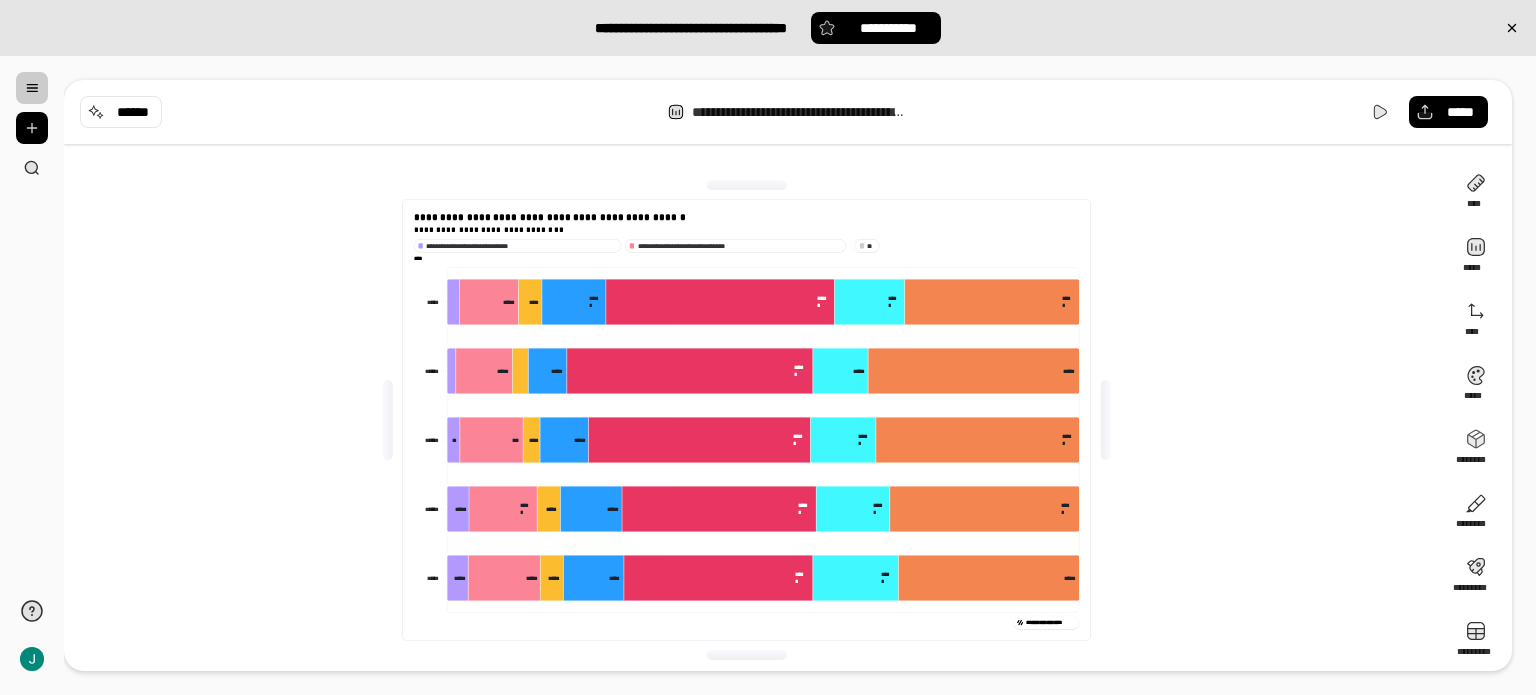 click on "**********" at bounding box center (754, 420) 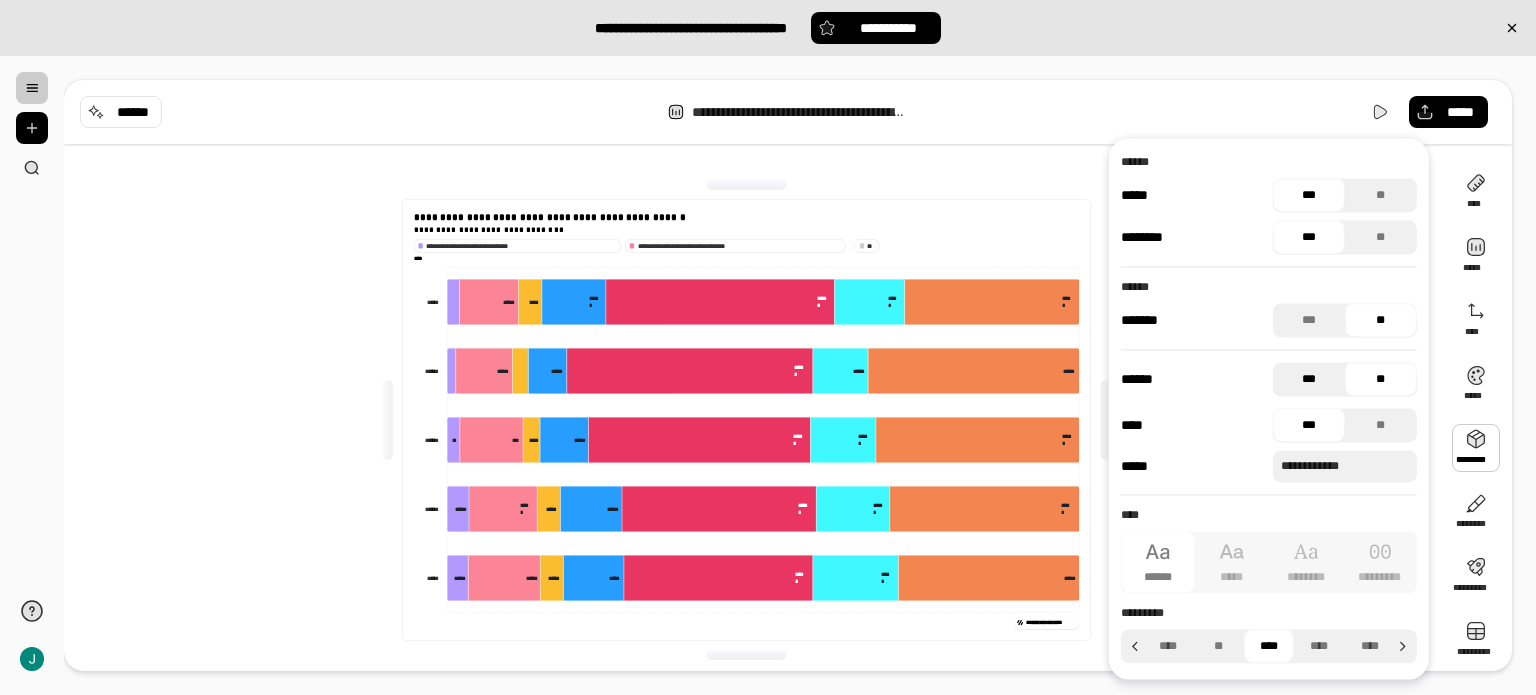 click on "***" at bounding box center (1309, 379) 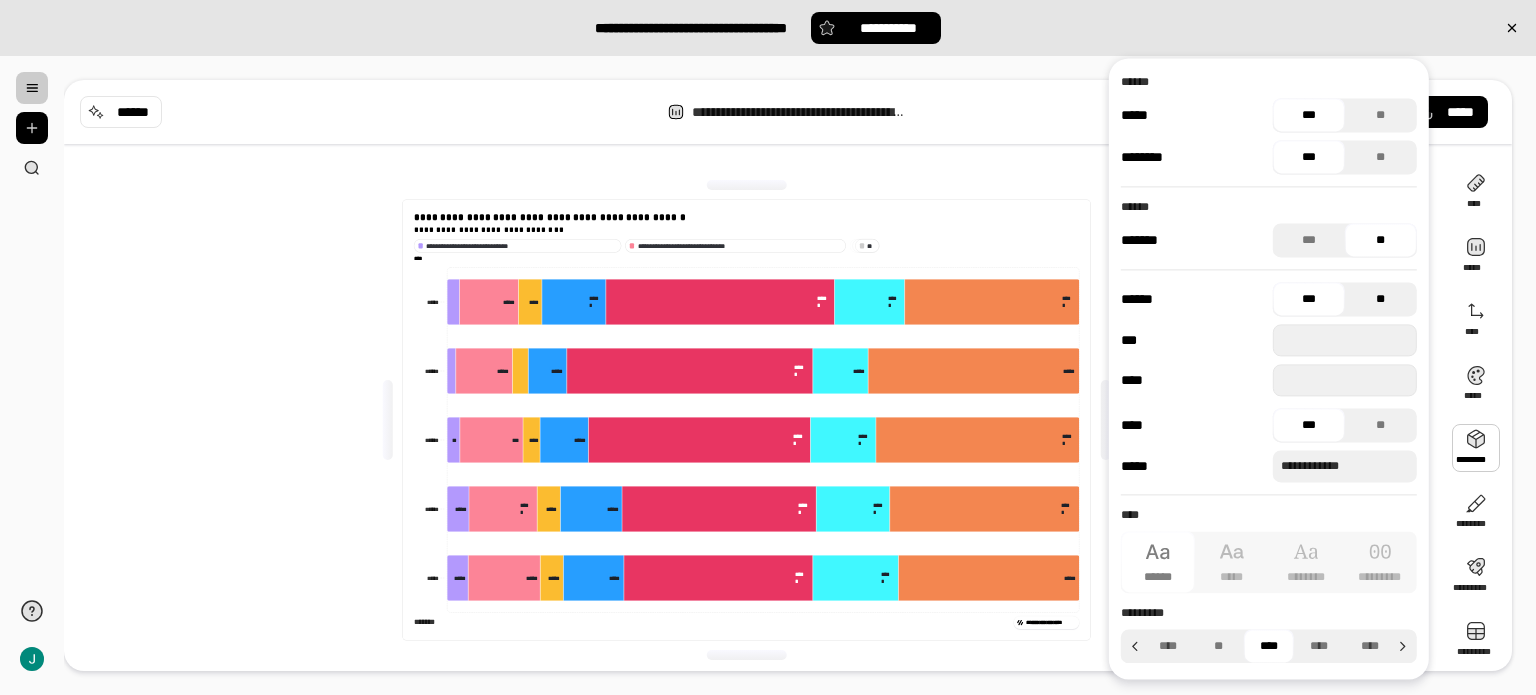 click on "**" at bounding box center [1381, 299] 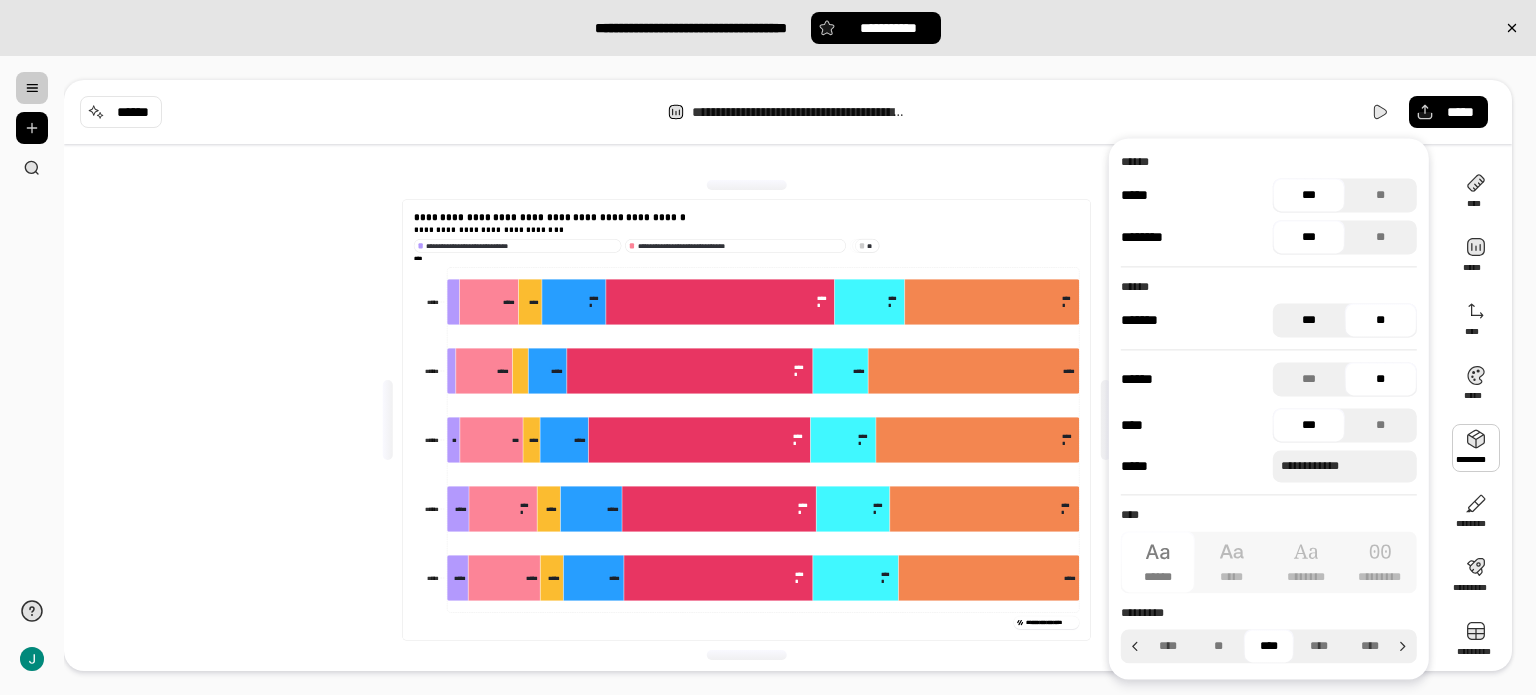 click on "***" at bounding box center (1309, 320) 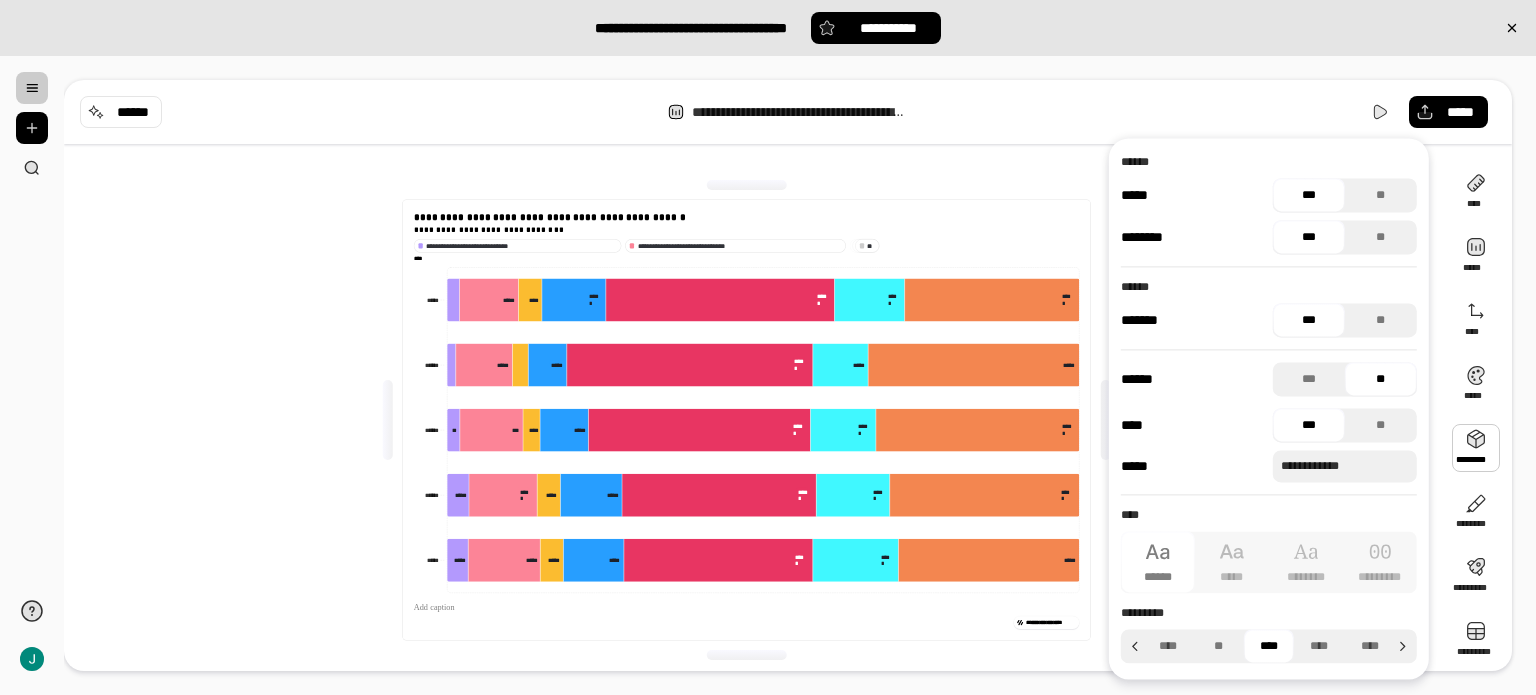 click on "***" at bounding box center (1309, 320) 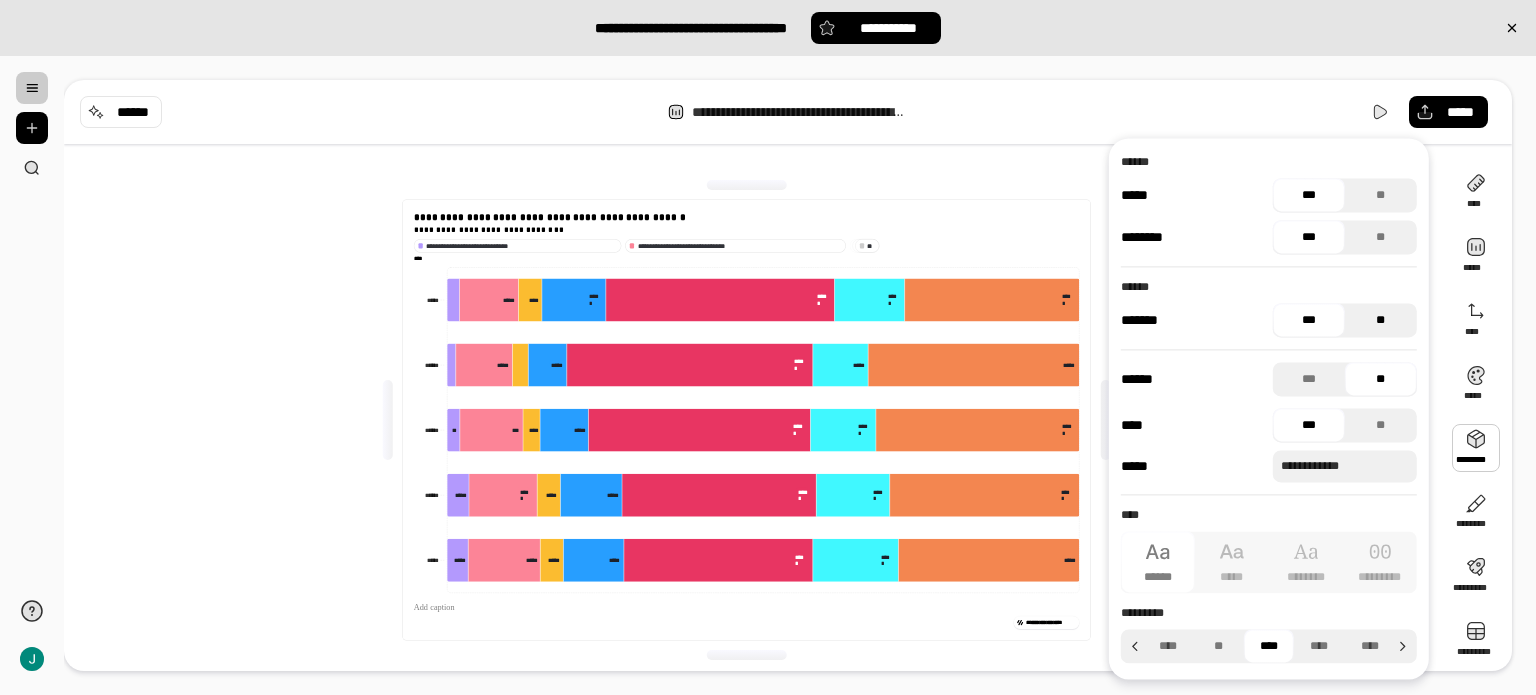 click on "**" at bounding box center [1381, 320] 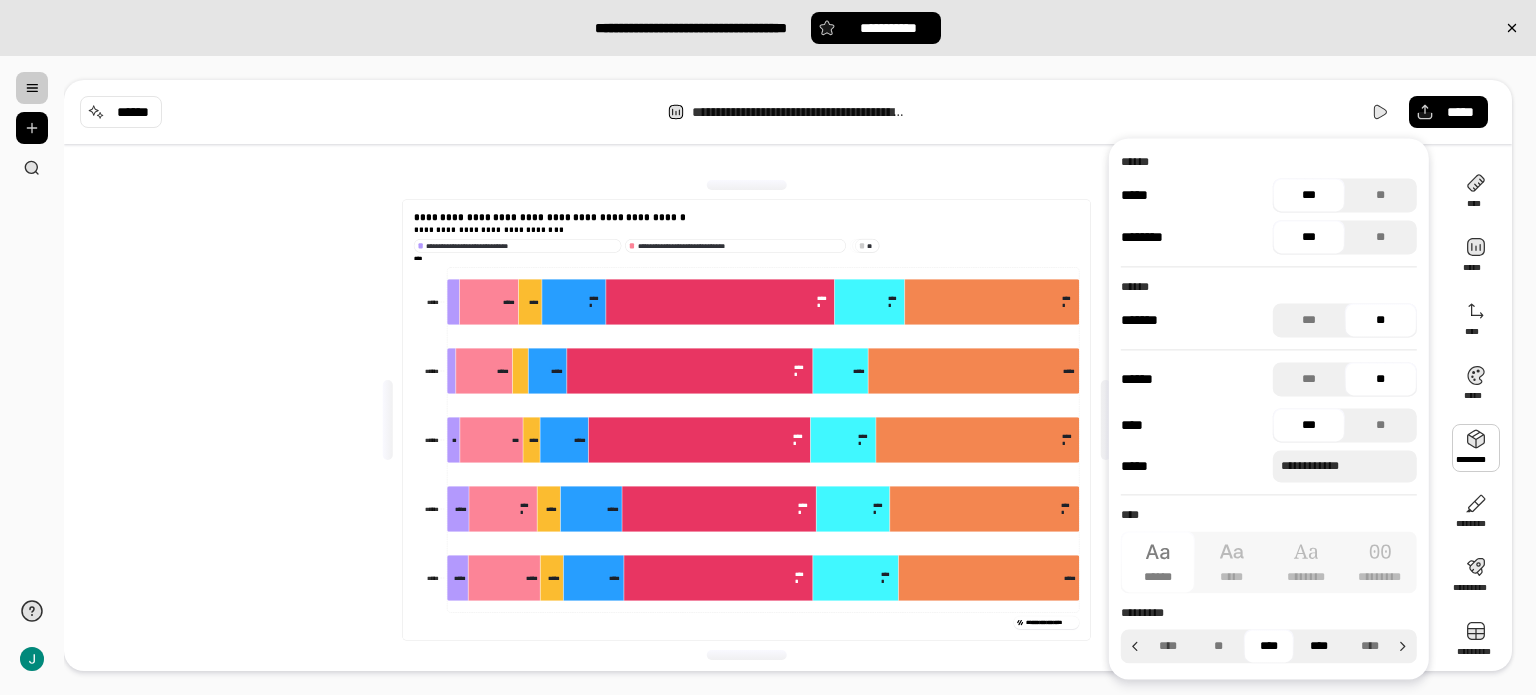 click on "****" at bounding box center [1319, 646] 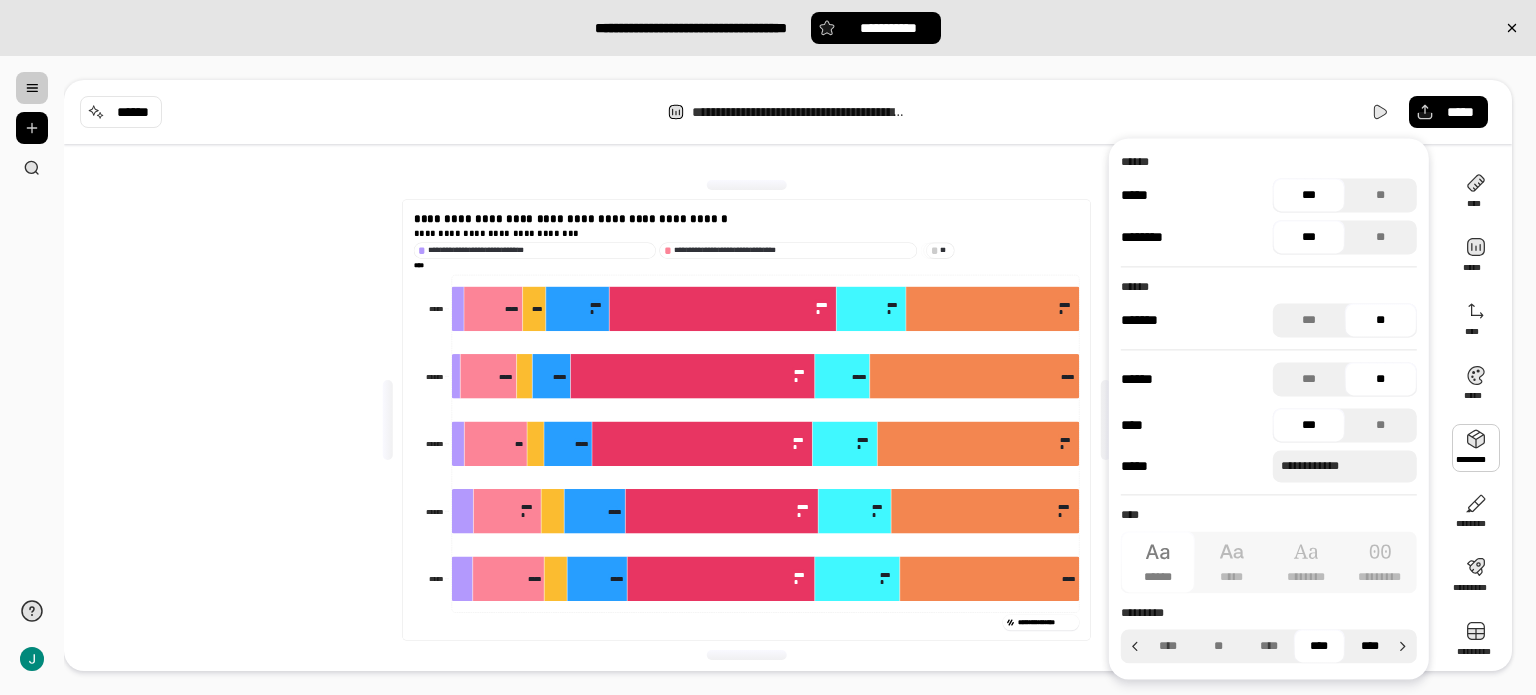 click on "****" at bounding box center [1369, 646] 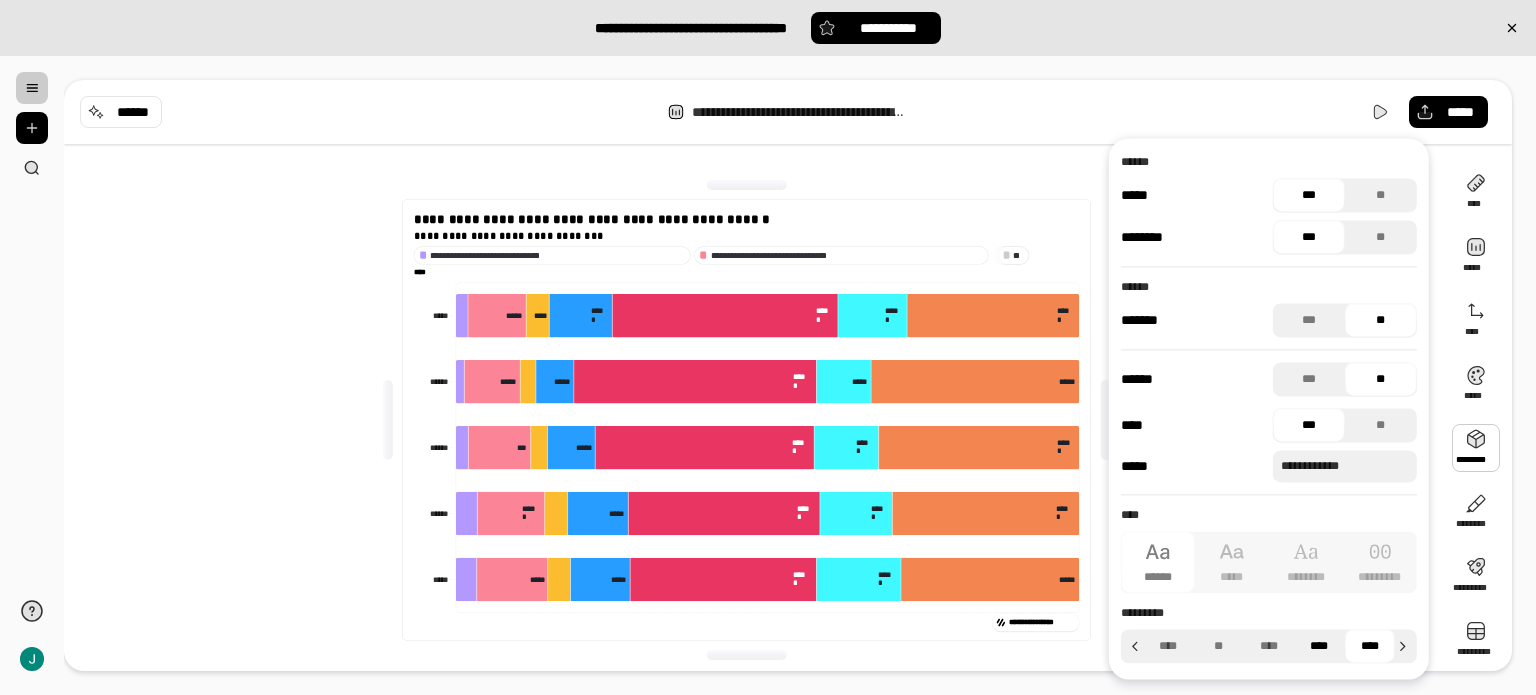 click on "****" at bounding box center (1319, 646) 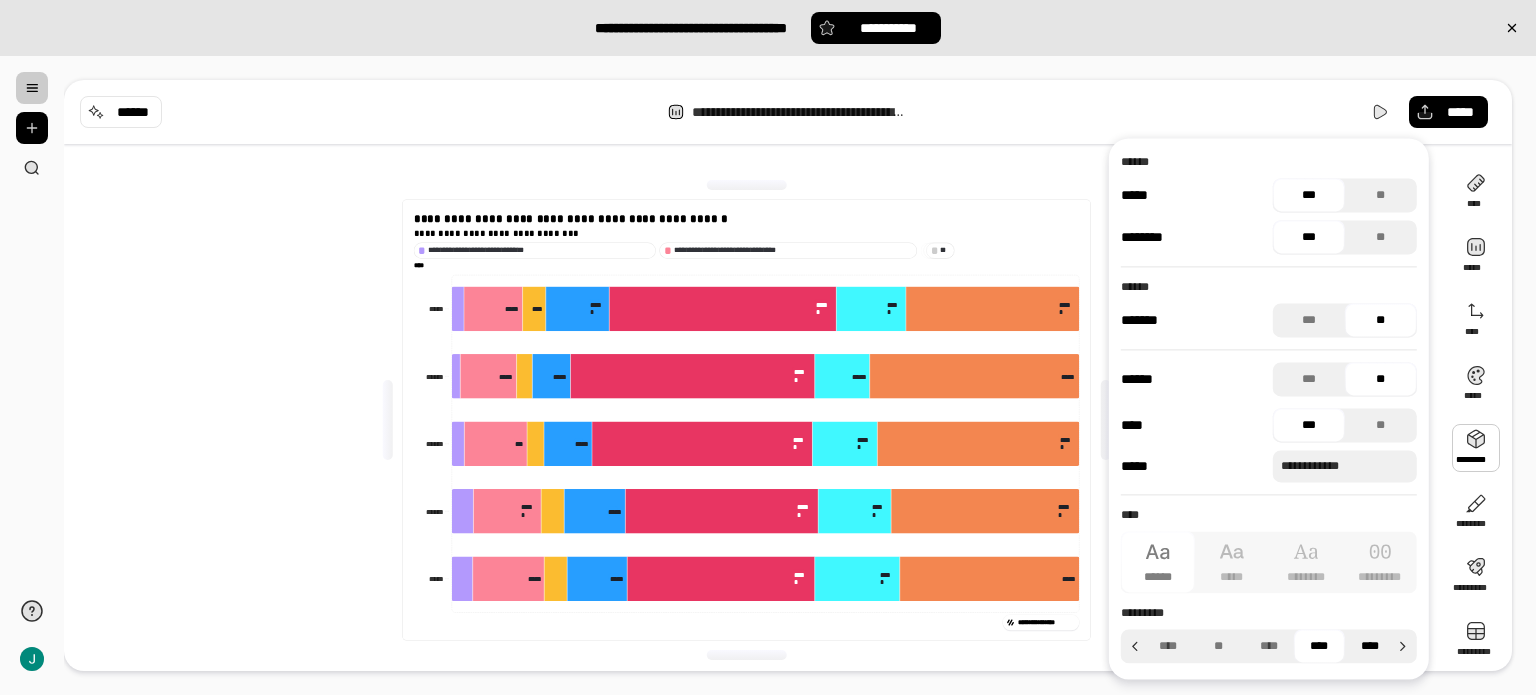 click on "****" at bounding box center [1369, 646] 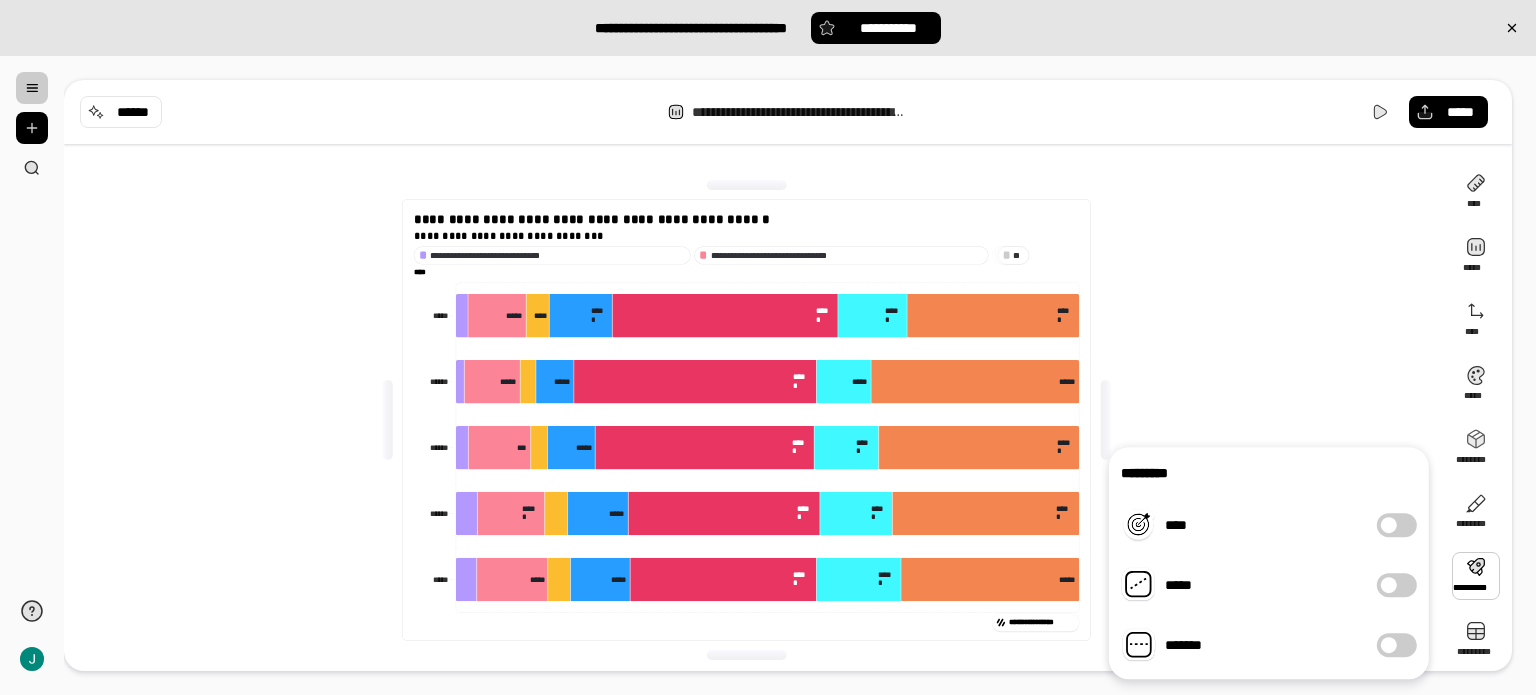 click on "*****" at bounding box center (1397, 585) 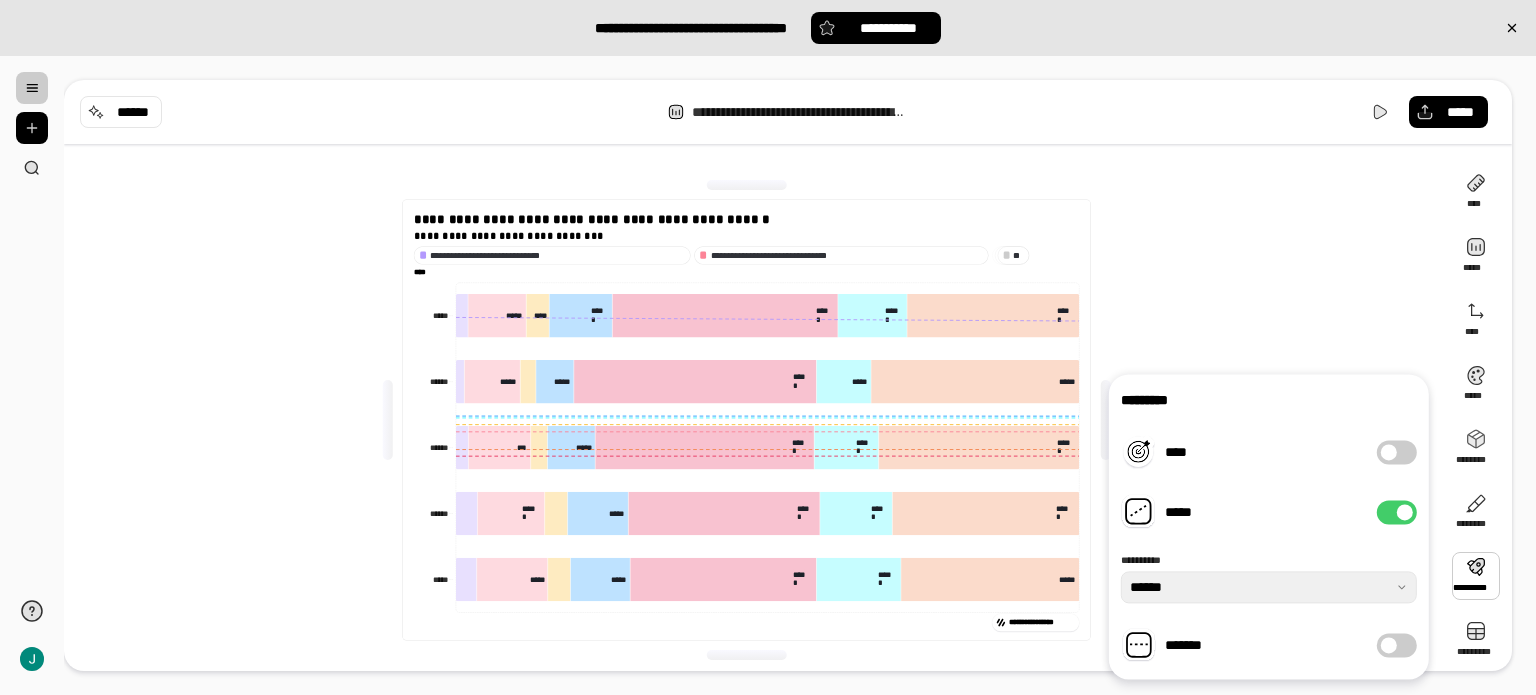 click on "*****" at bounding box center (1397, 512) 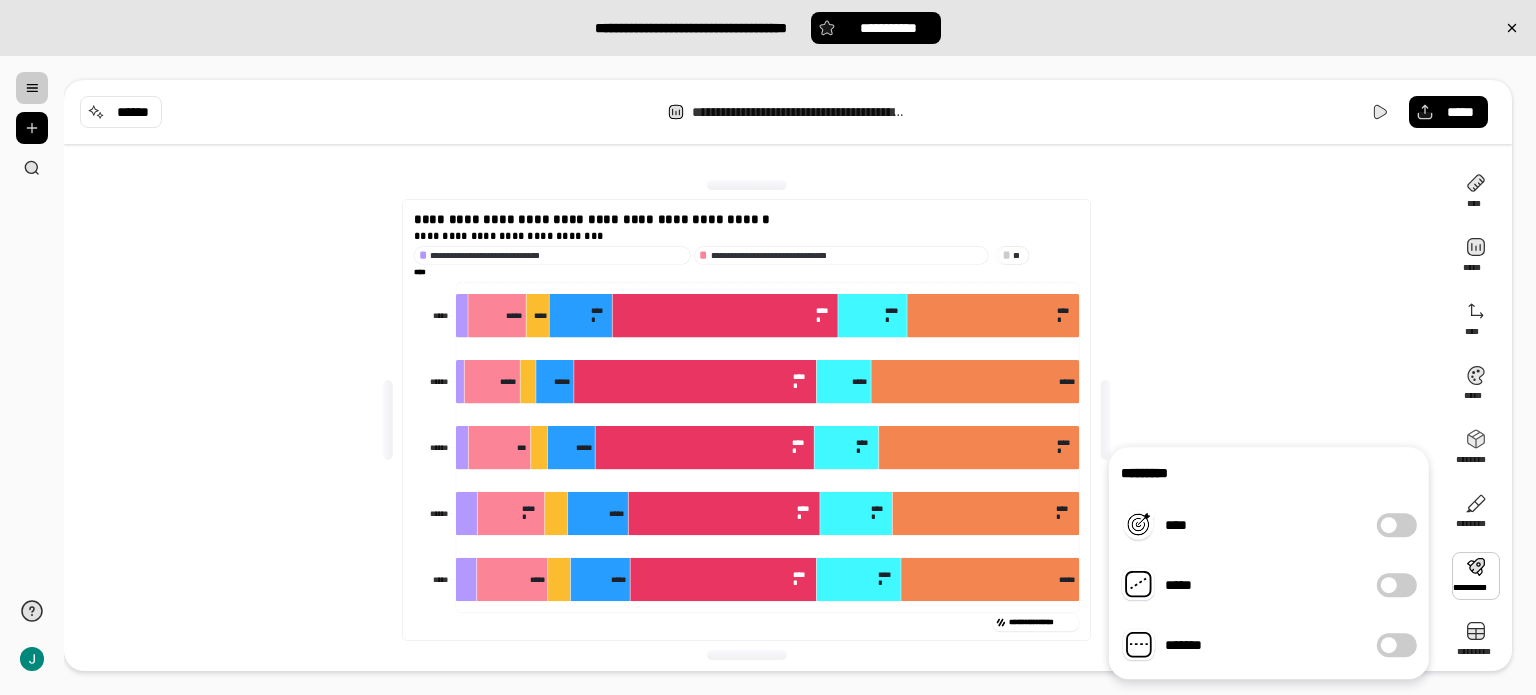 click on "*******" at bounding box center [1397, 645] 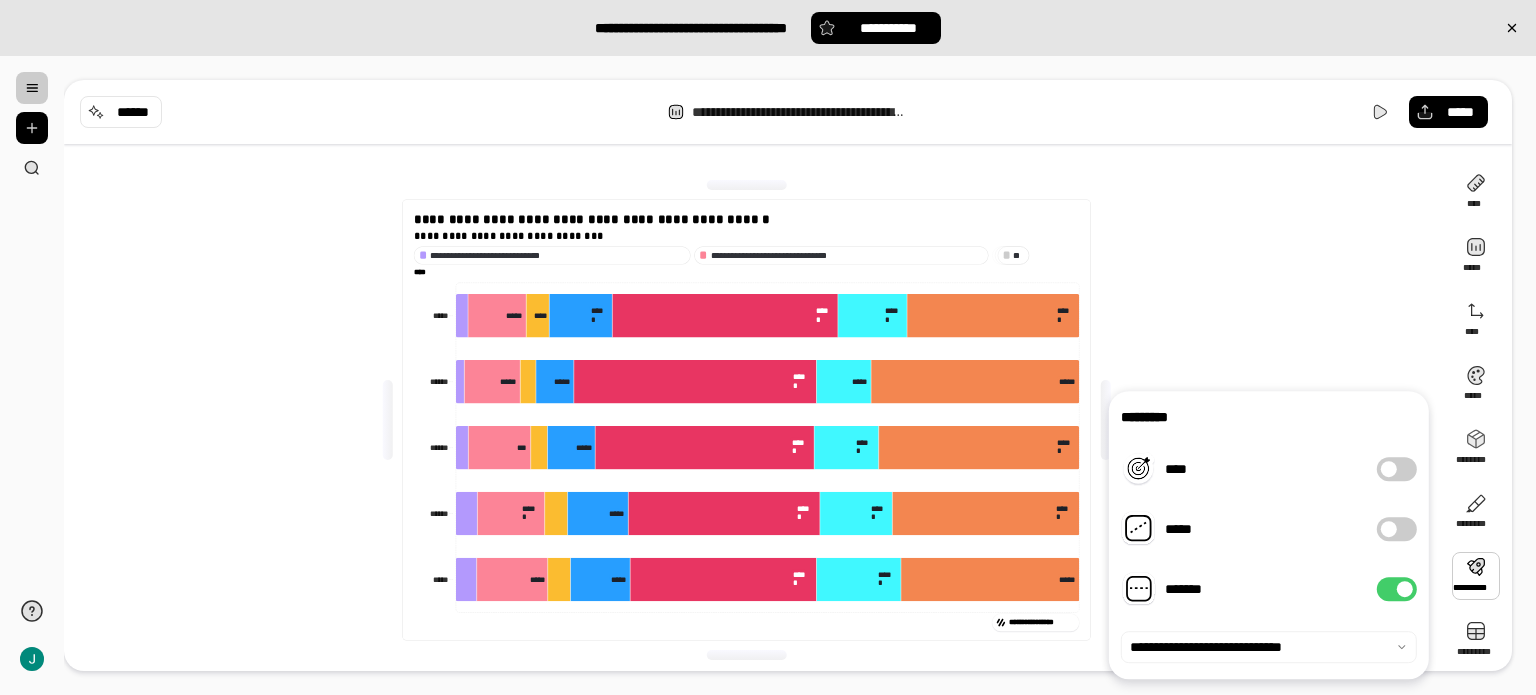 click on "*******" at bounding box center [1397, 589] 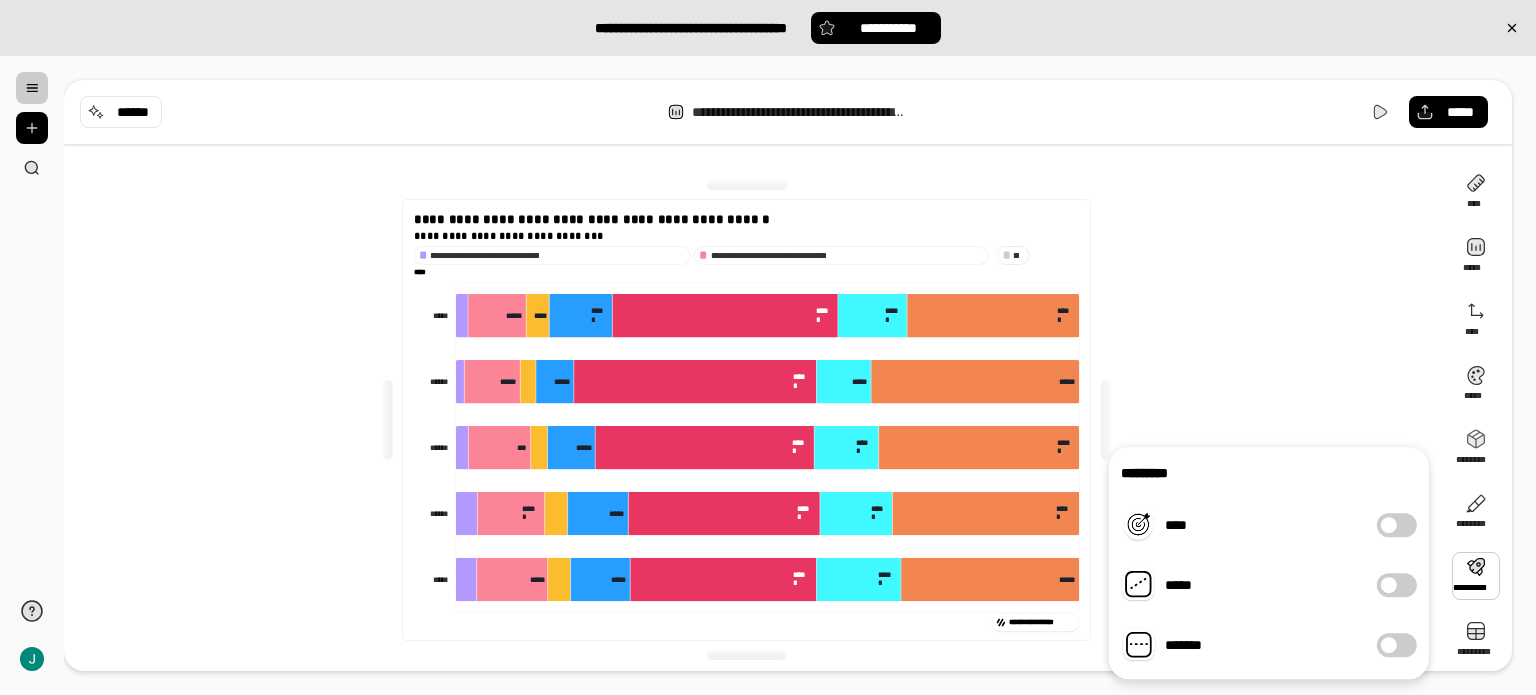 click at bounding box center (1389, 525) 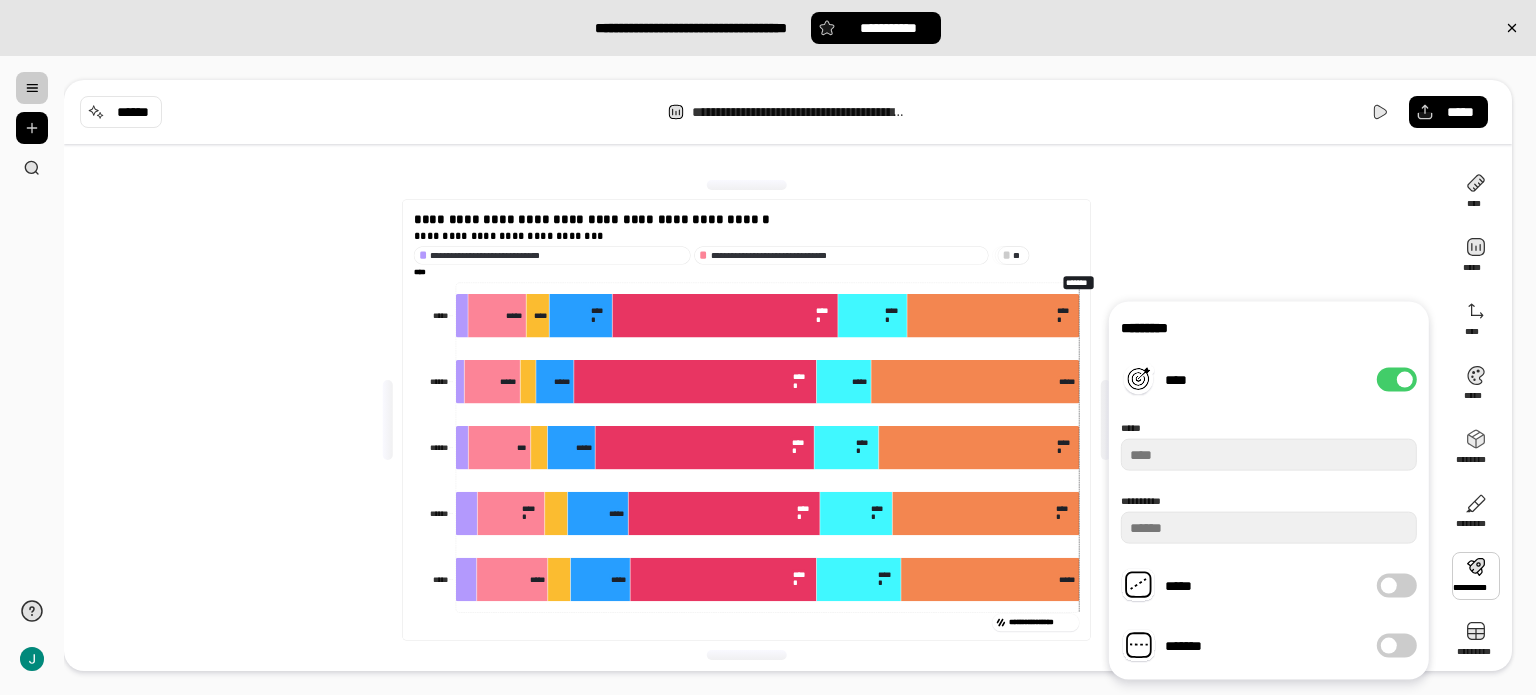 click on "****" at bounding box center [1397, 380] 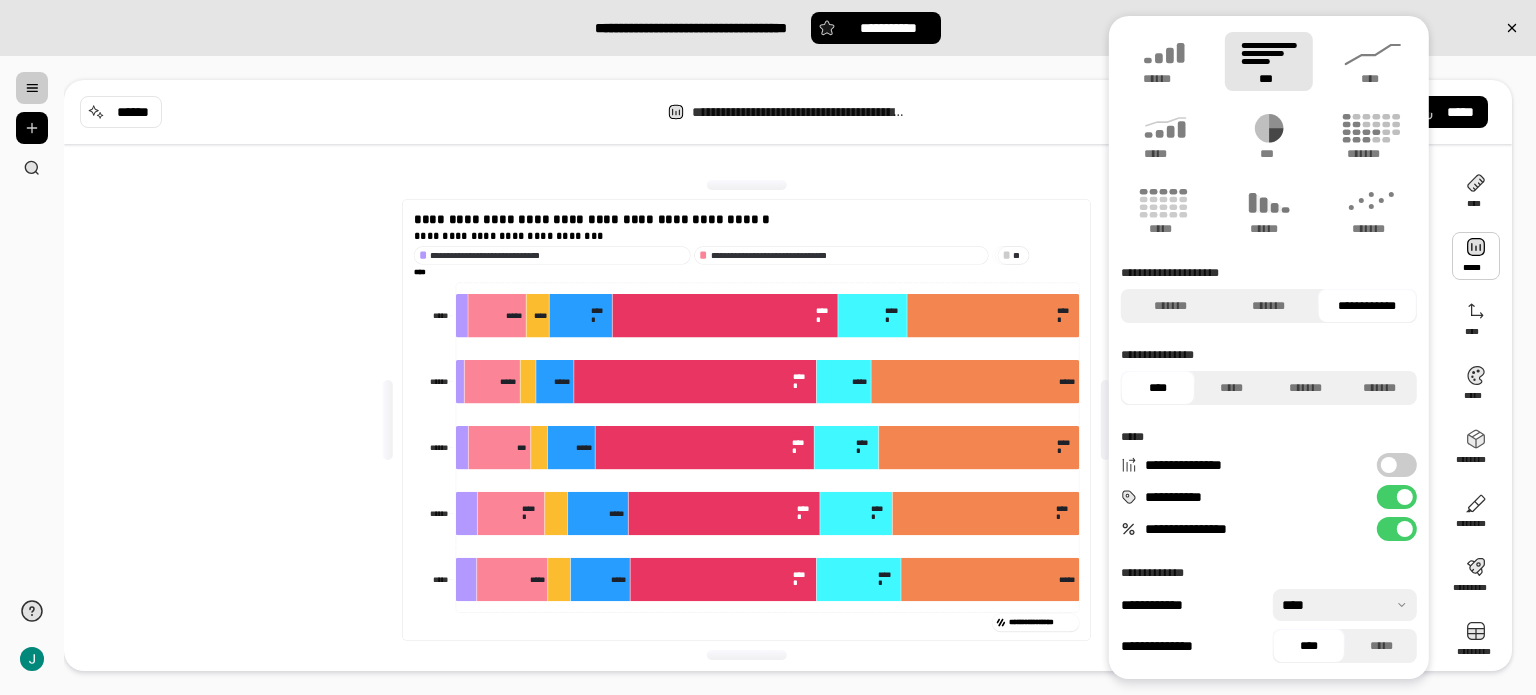 click at bounding box center (1476, 256) 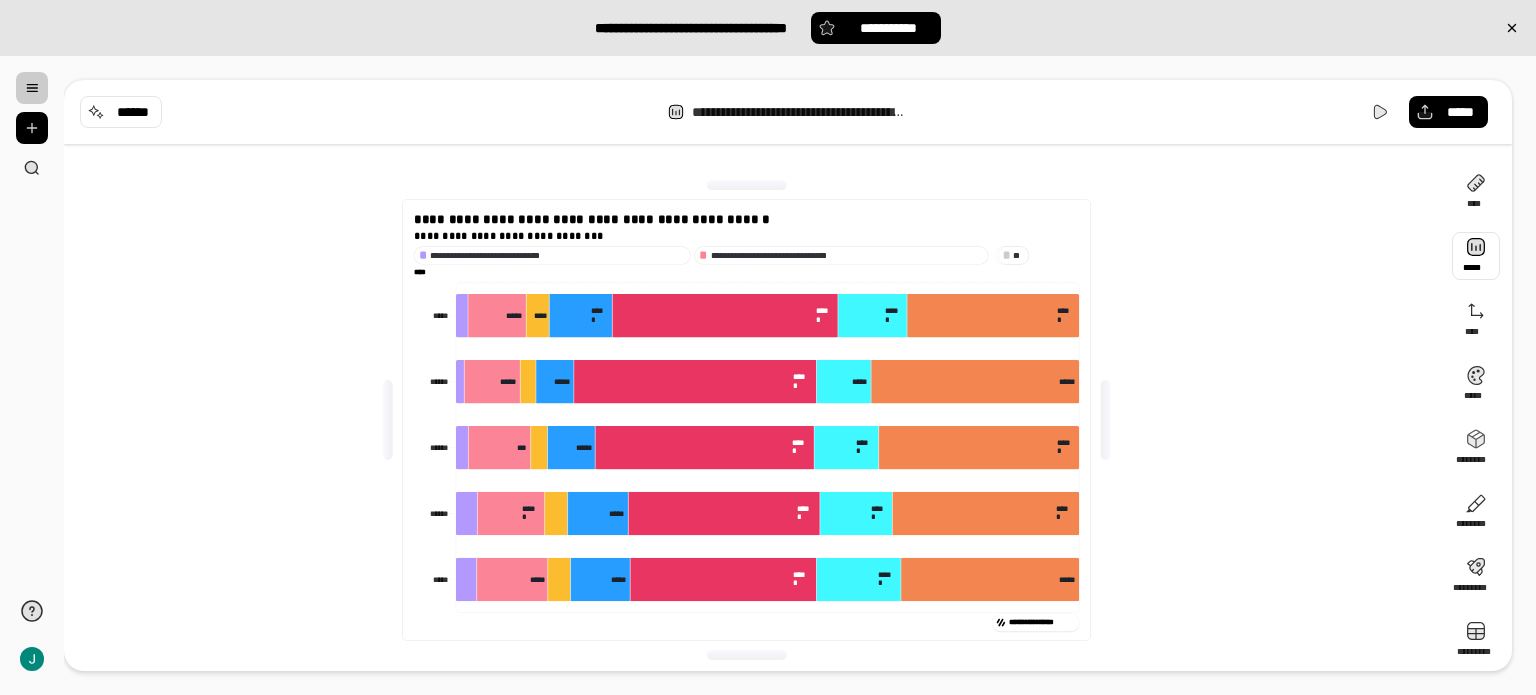 click on "**********" at bounding box center [754, 420] 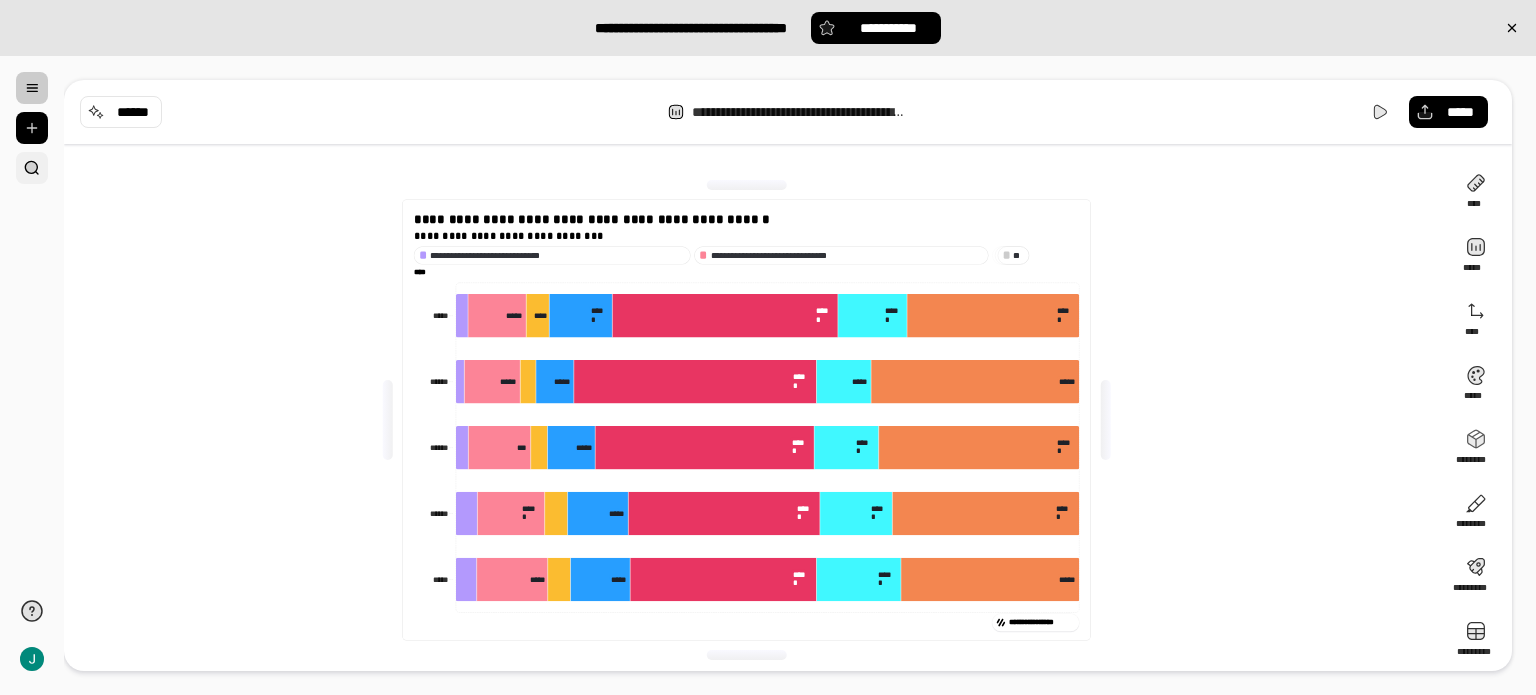 click at bounding box center (32, 168) 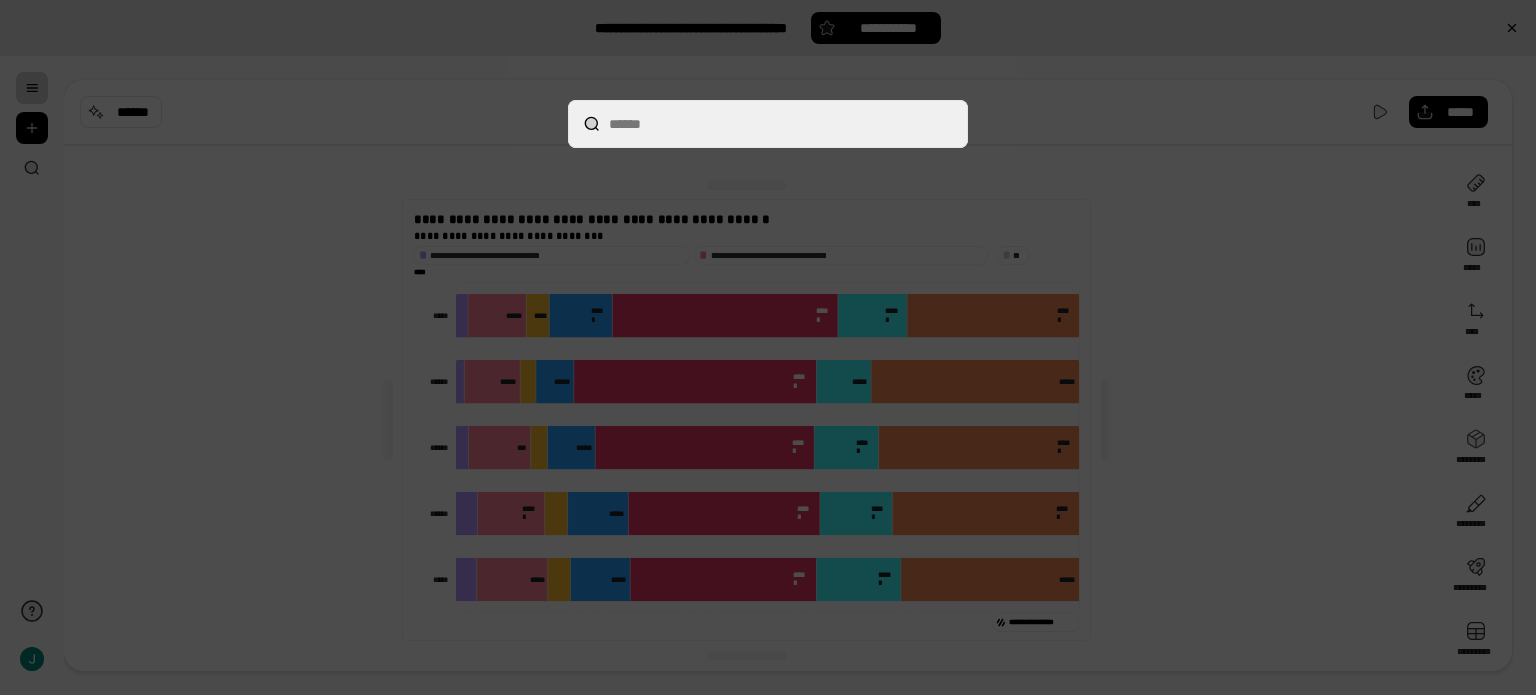 click at bounding box center [768, 347] 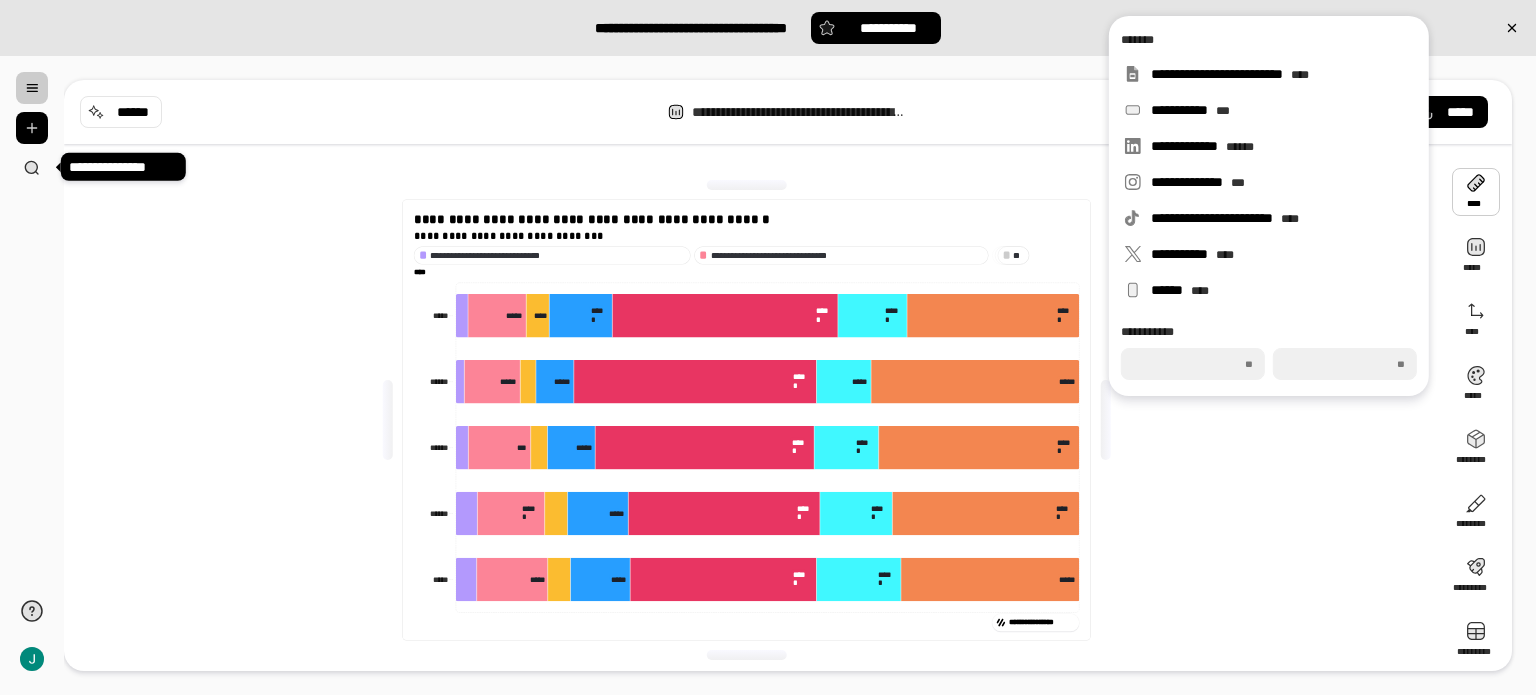 click at bounding box center [1476, 192] 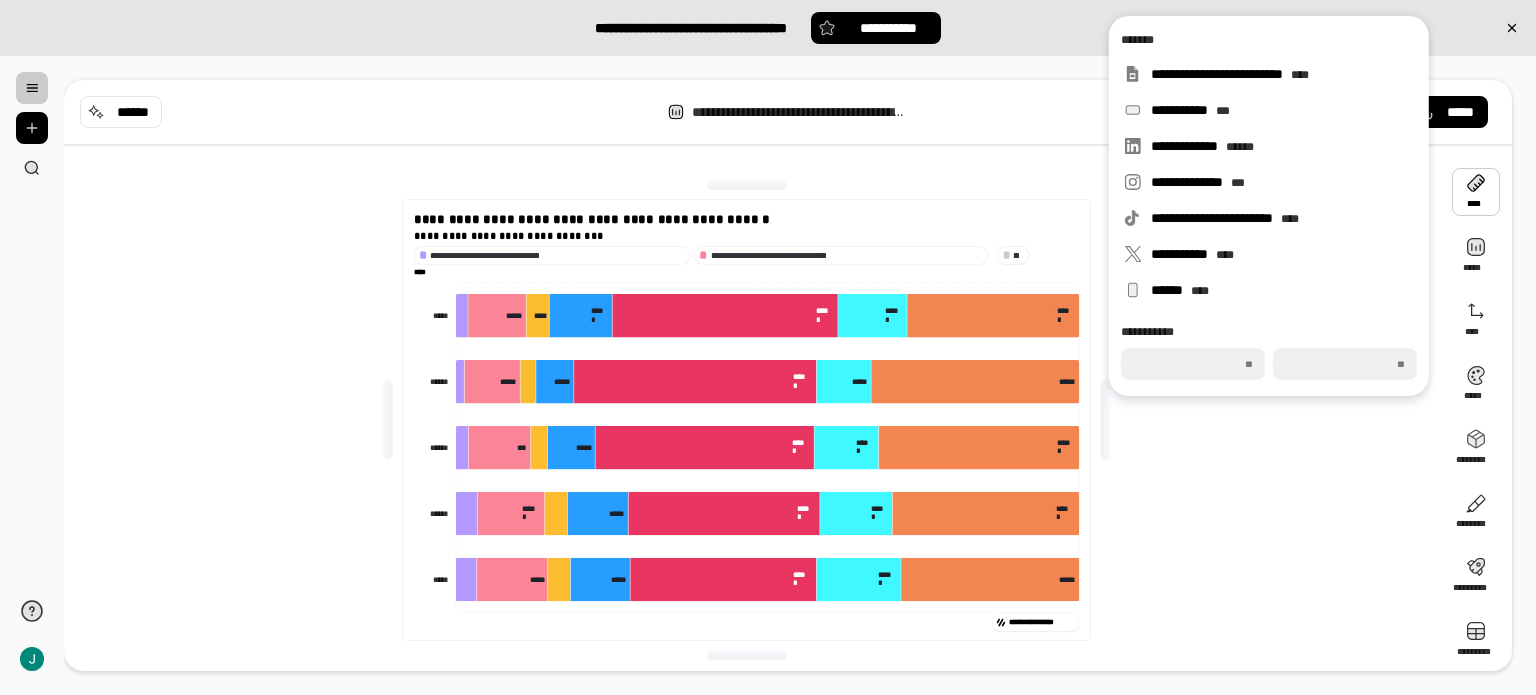 click at bounding box center (1476, 192) 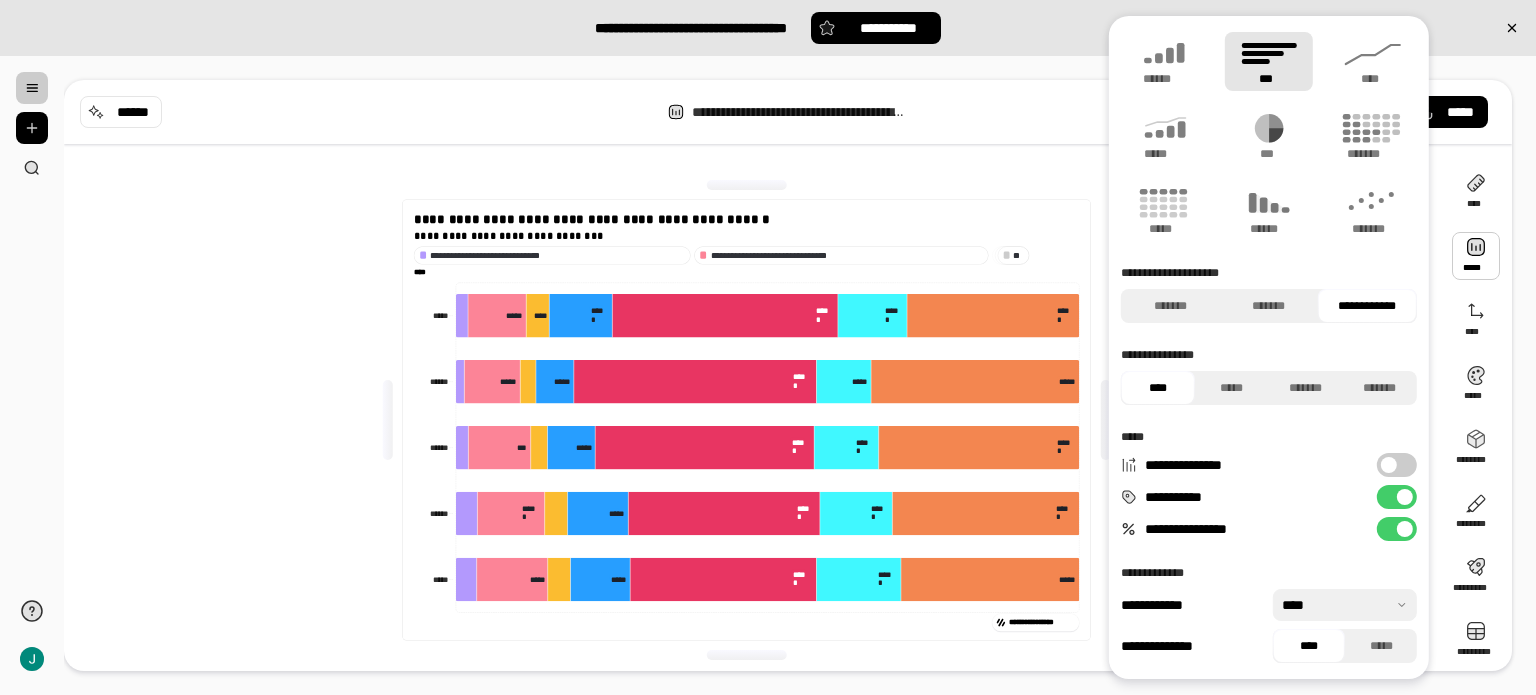 click on "**********" at bounding box center [1397, 497] 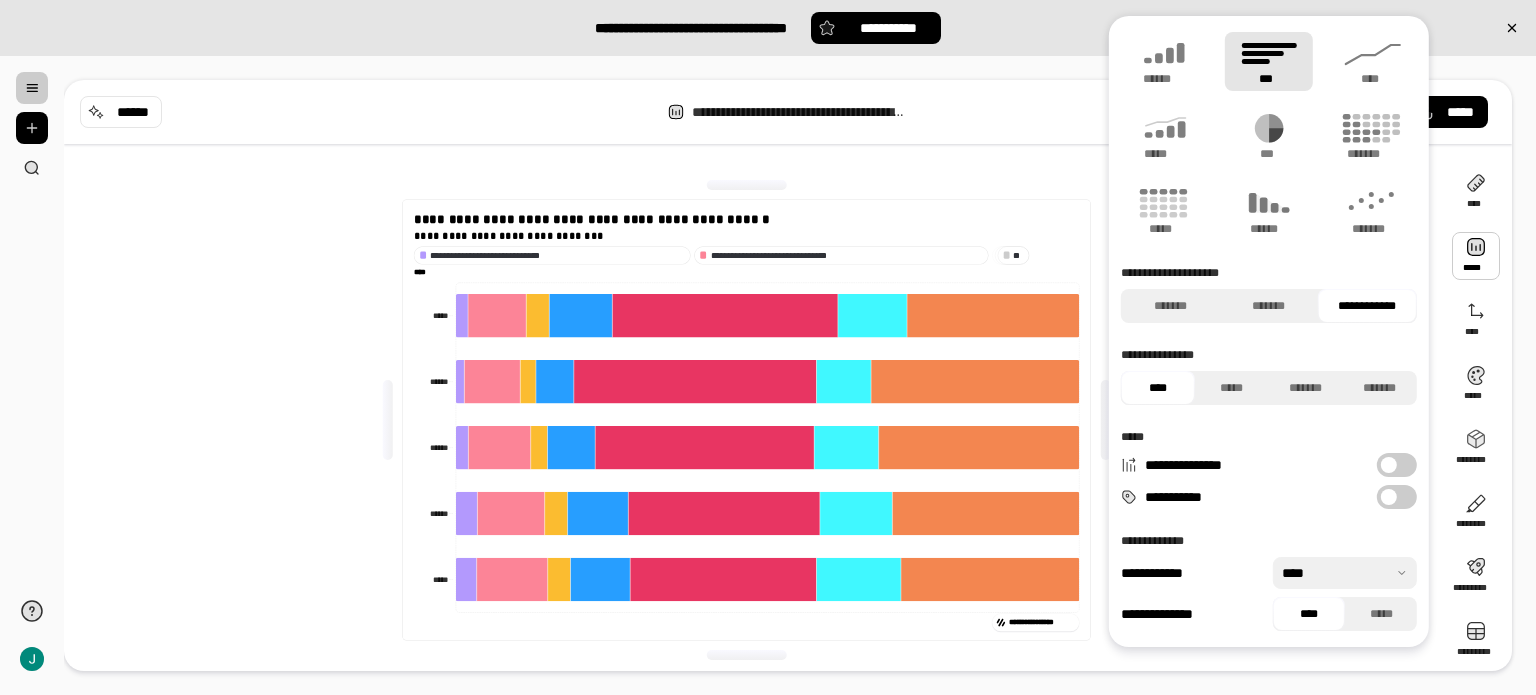 click at bounding box center (1389, 497) 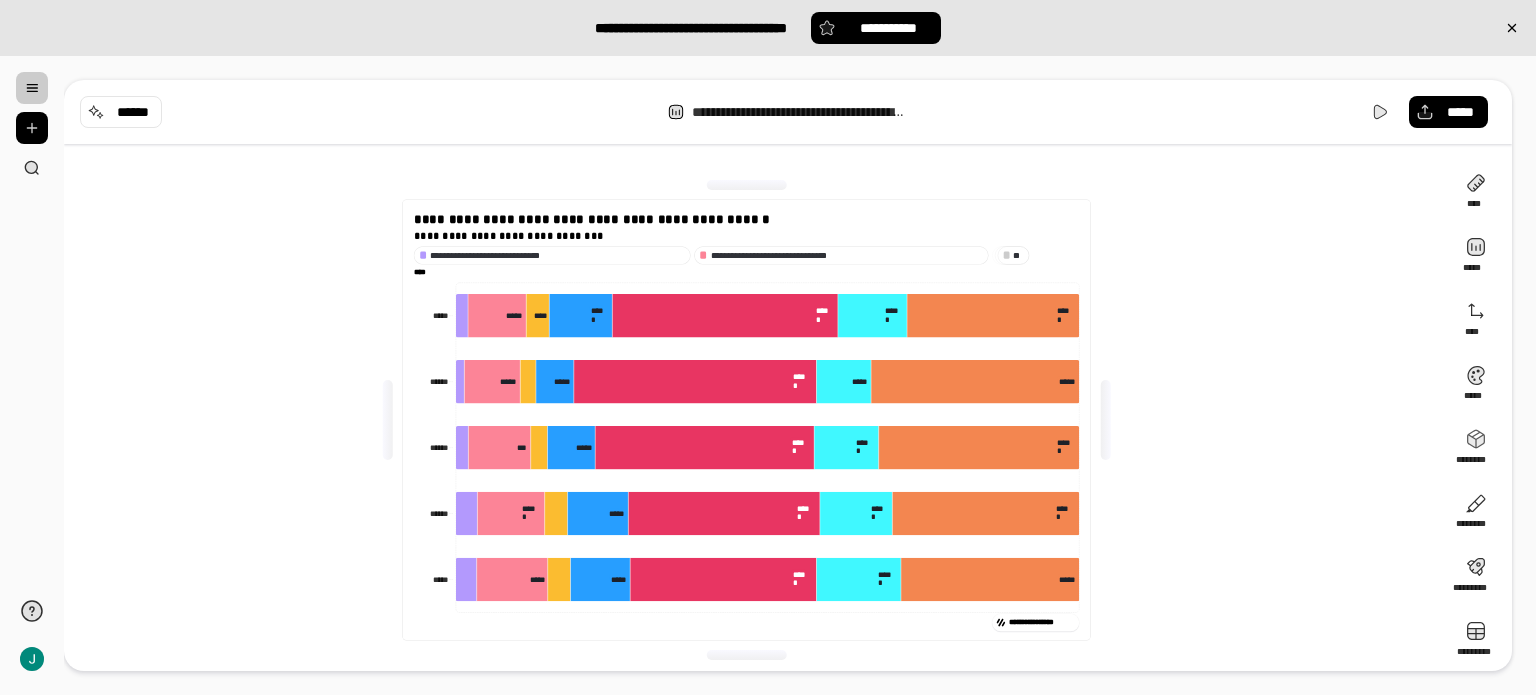 click on "**********" at bounding box center (754, 420) 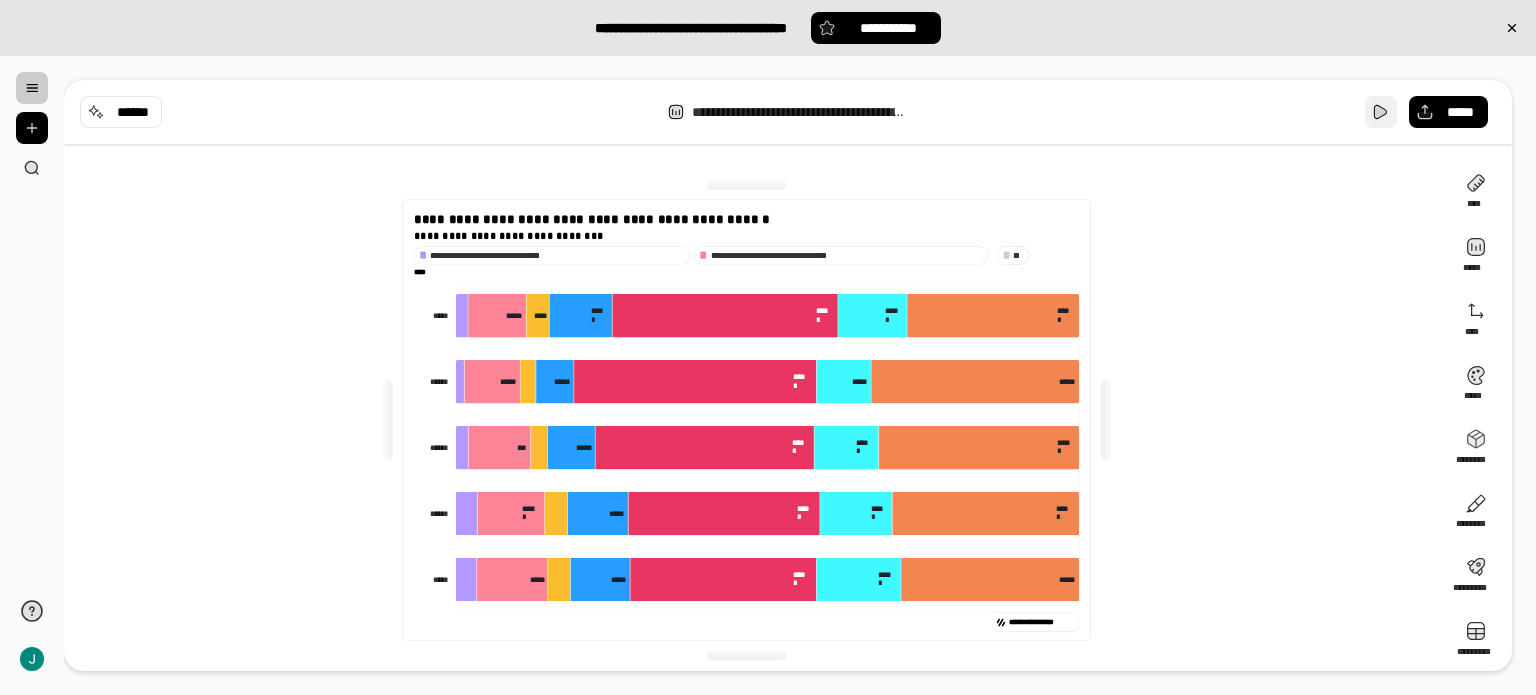 click at bounding box center [1381, 112] 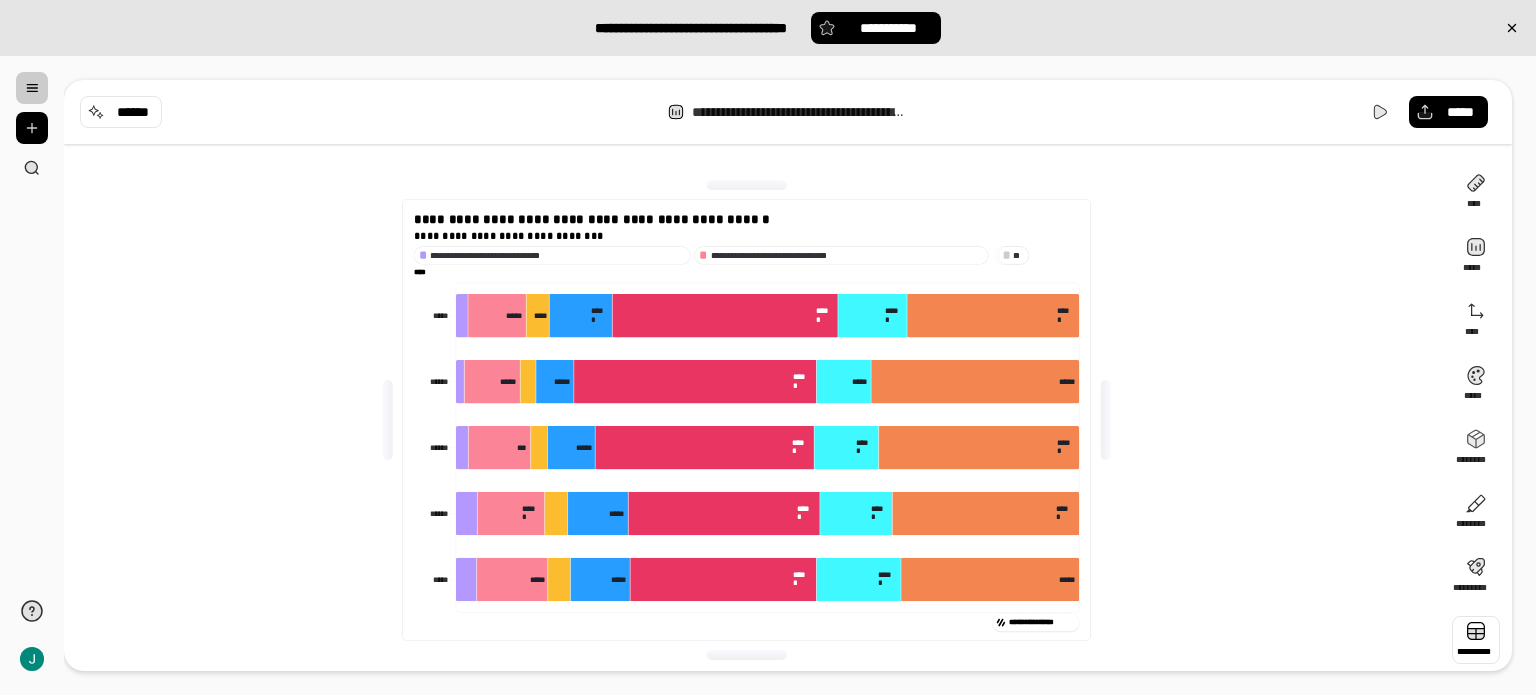 click at bounding box center (1476, 640) 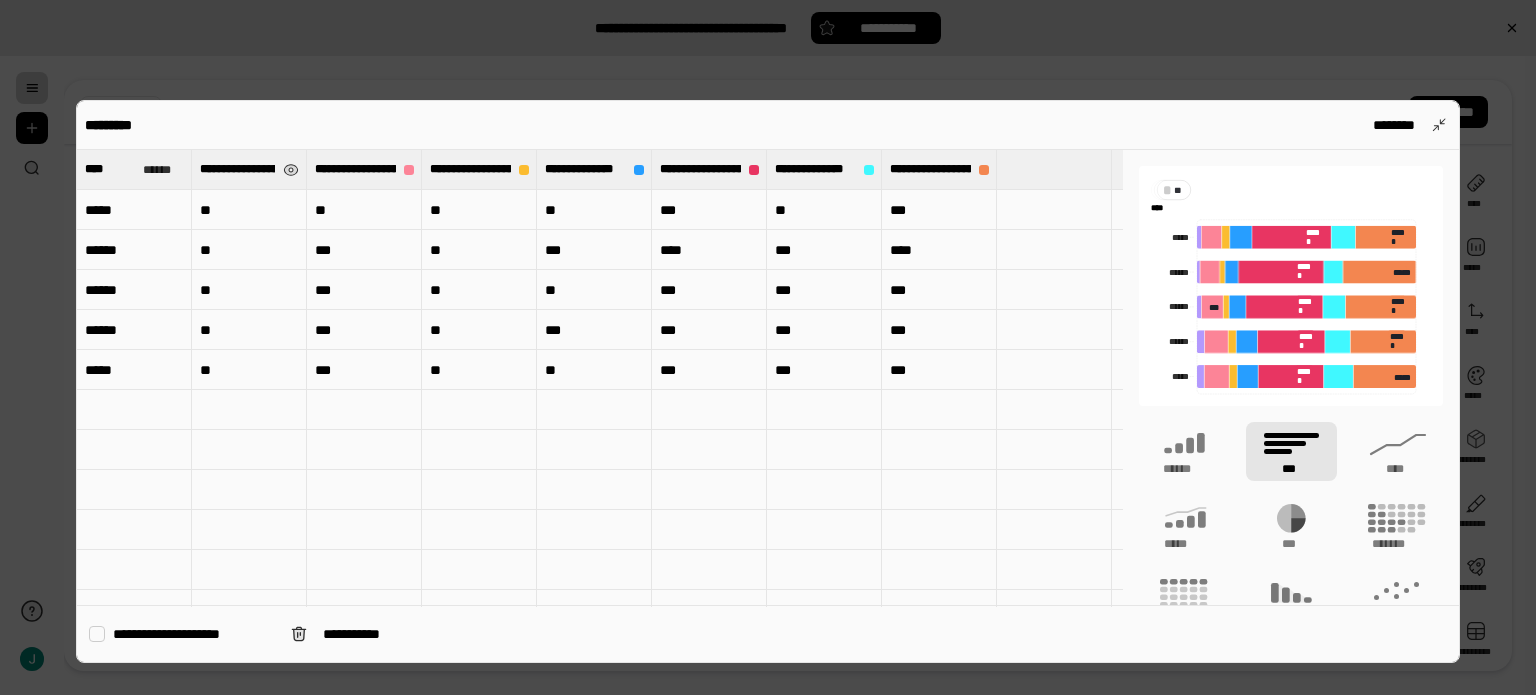 click on "**********" at bounding box center (237, 169) 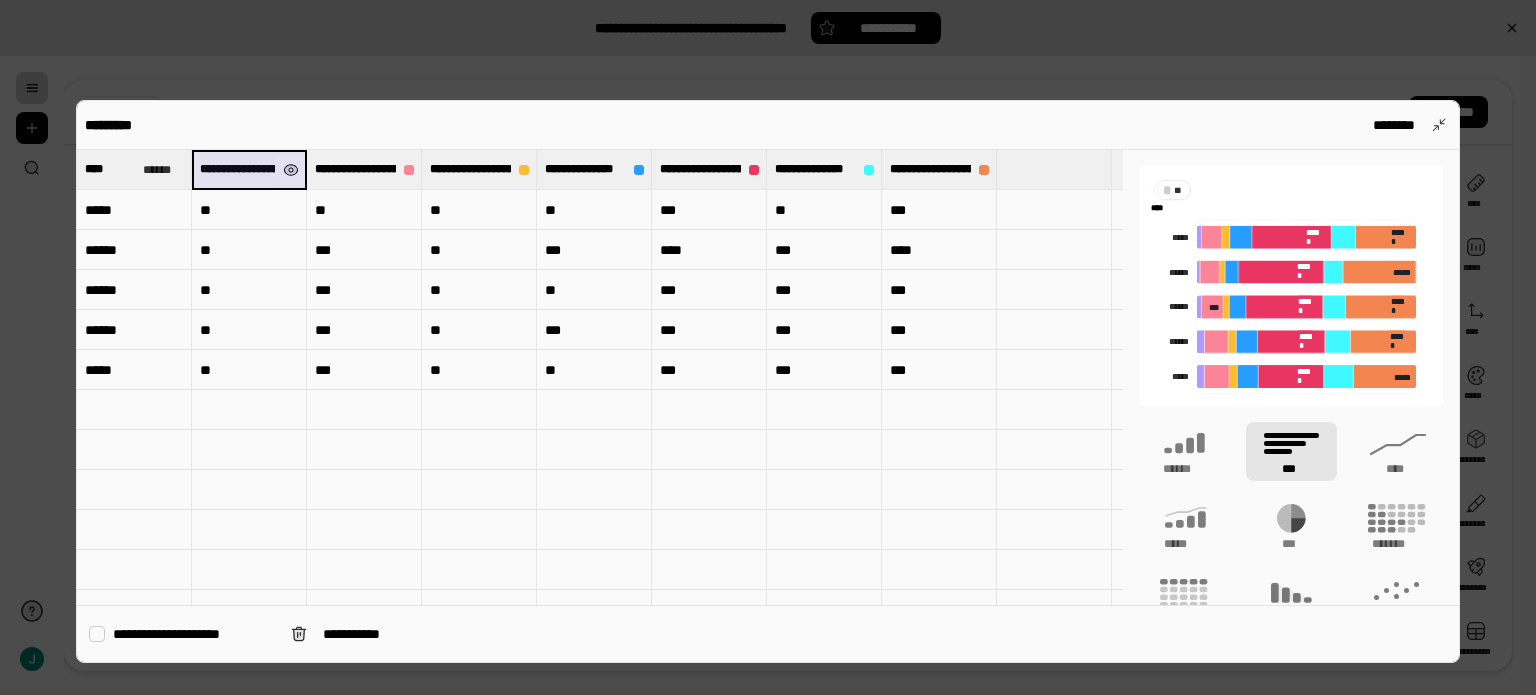 drag, startPoint x: 260, startPoint y: 167, endPoint x: 277, endPoint y: 167, distance: 17 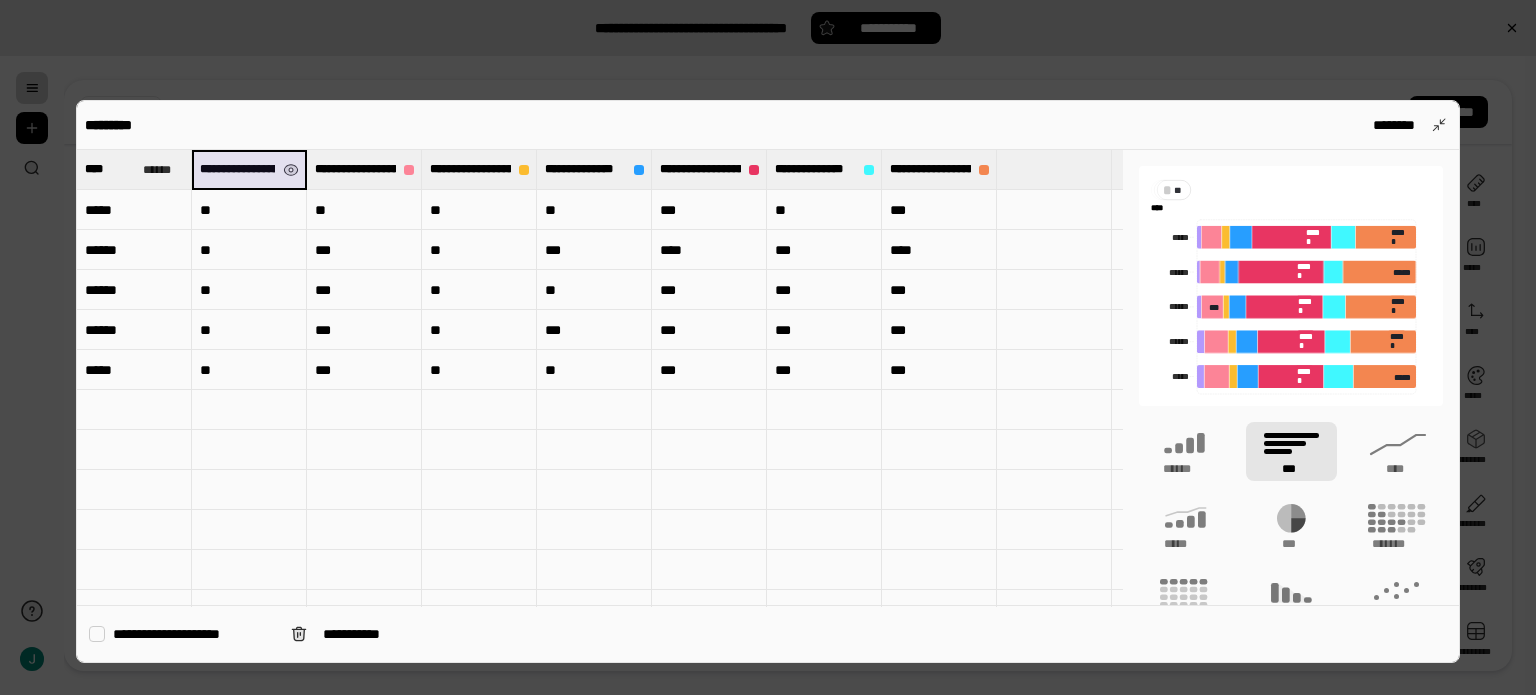scroll, scrollTop: 0, scrollLeft: 249, axis: horizontal 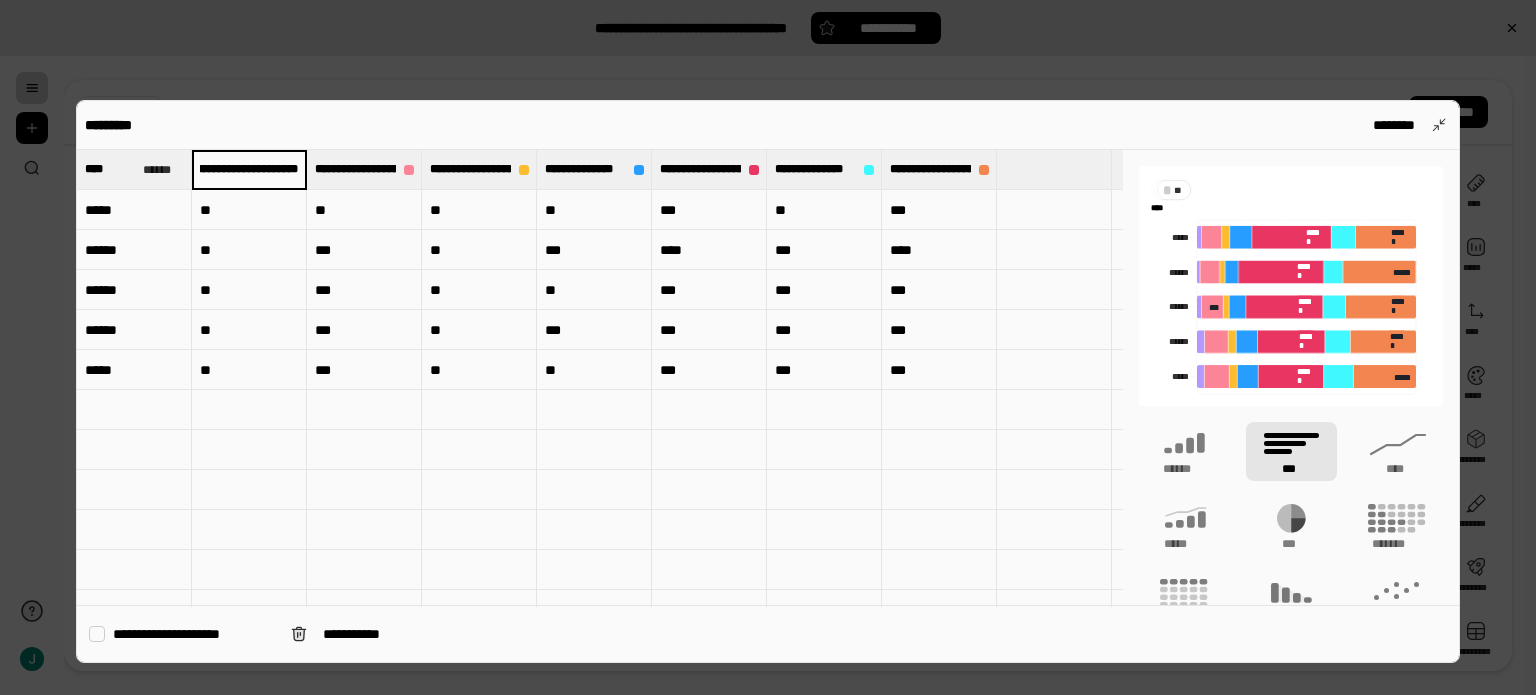 click on "**********" at bounding box center [249, 169] 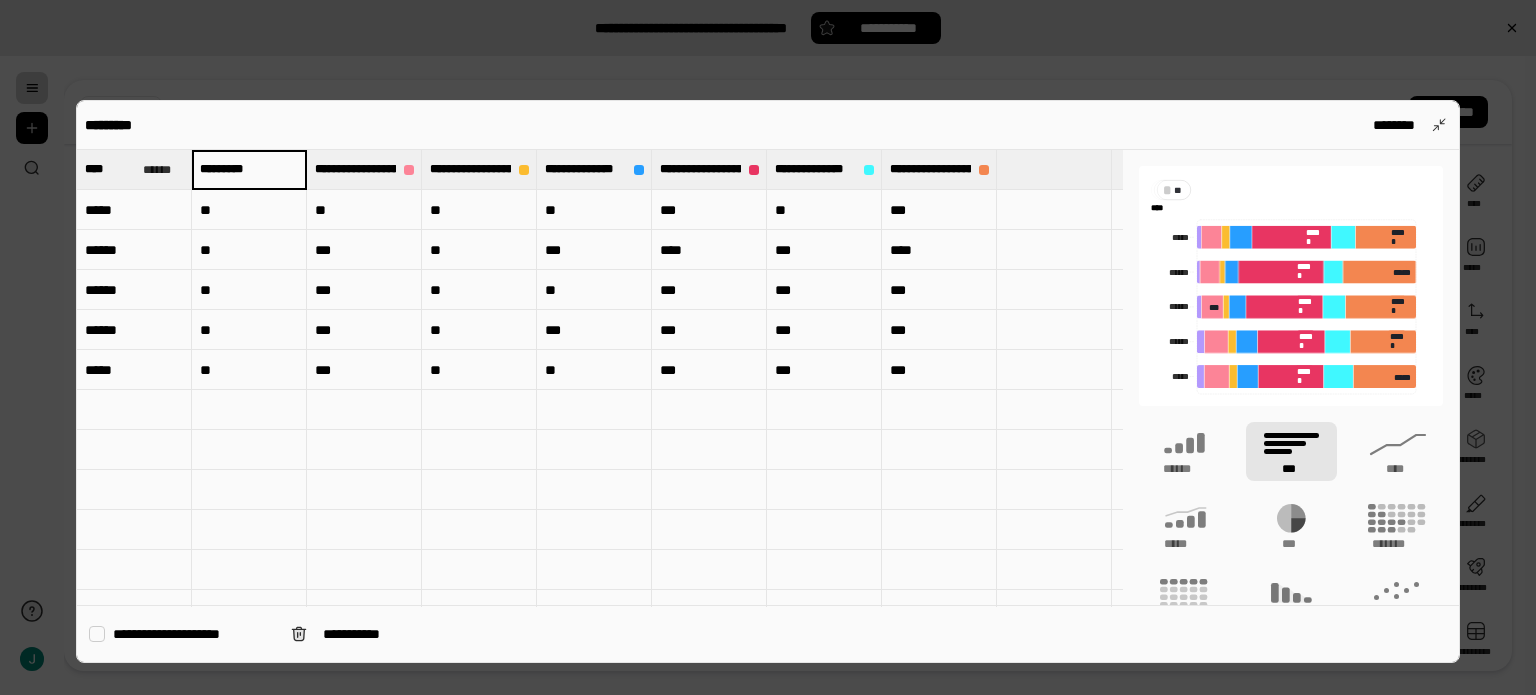 scroll, scrollTop: 0, scrollLeft: 0, axis: both 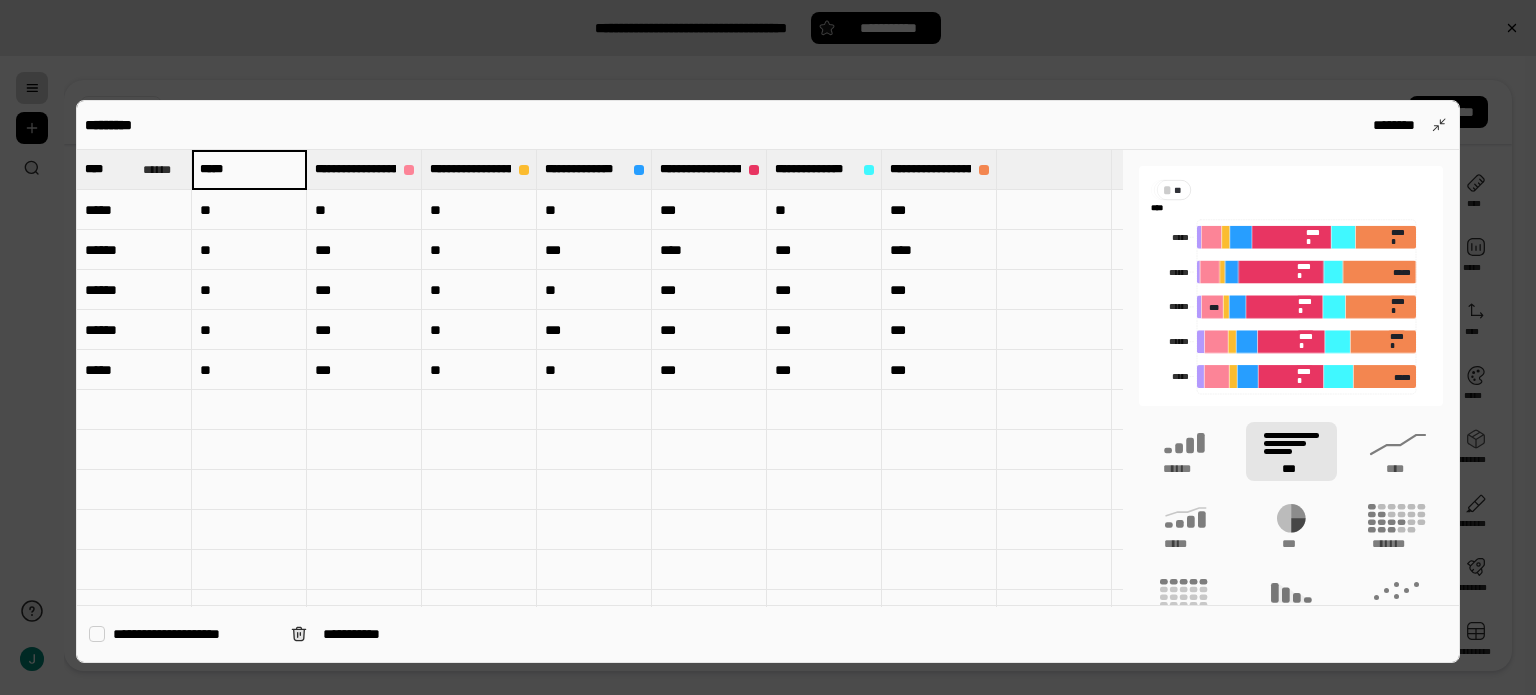 type on "*****" 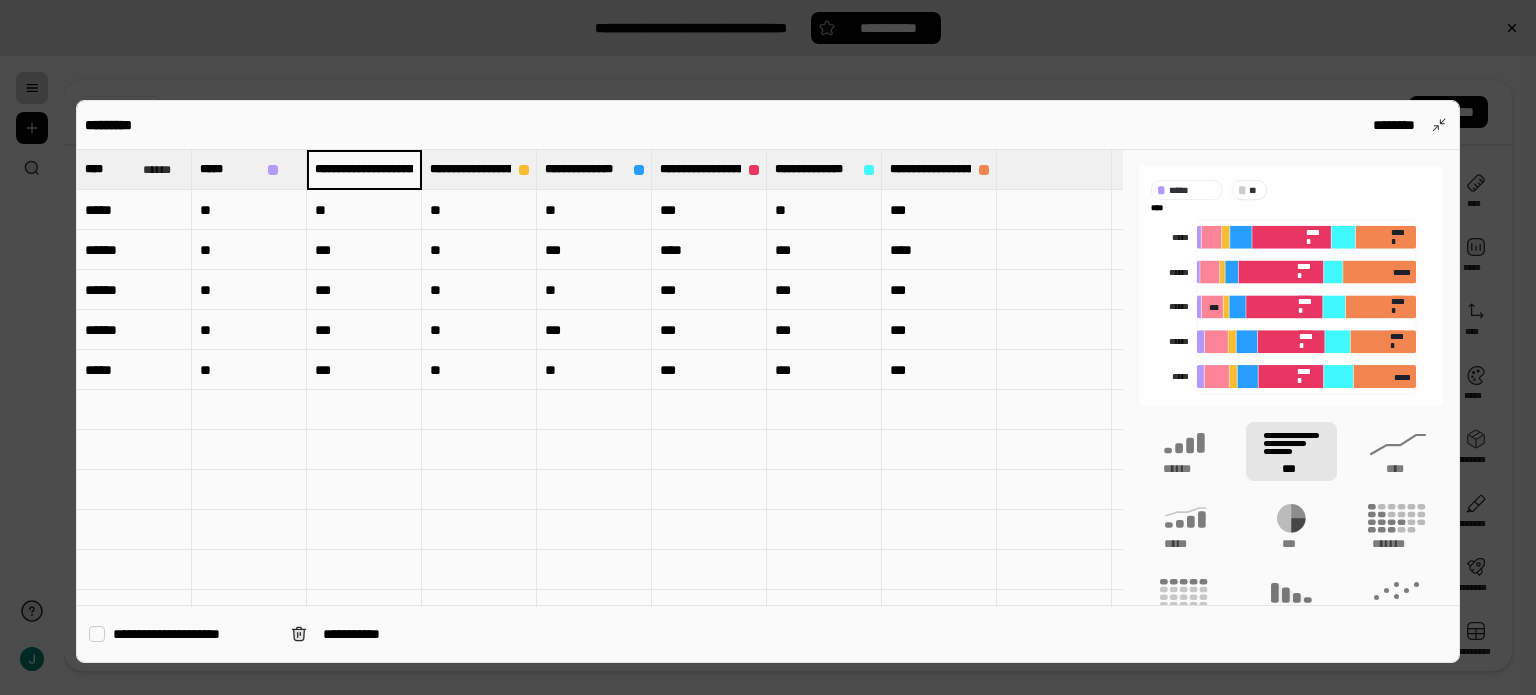 scroll, scrollTop: 0, scrollLeft: 273, axis: horizontal 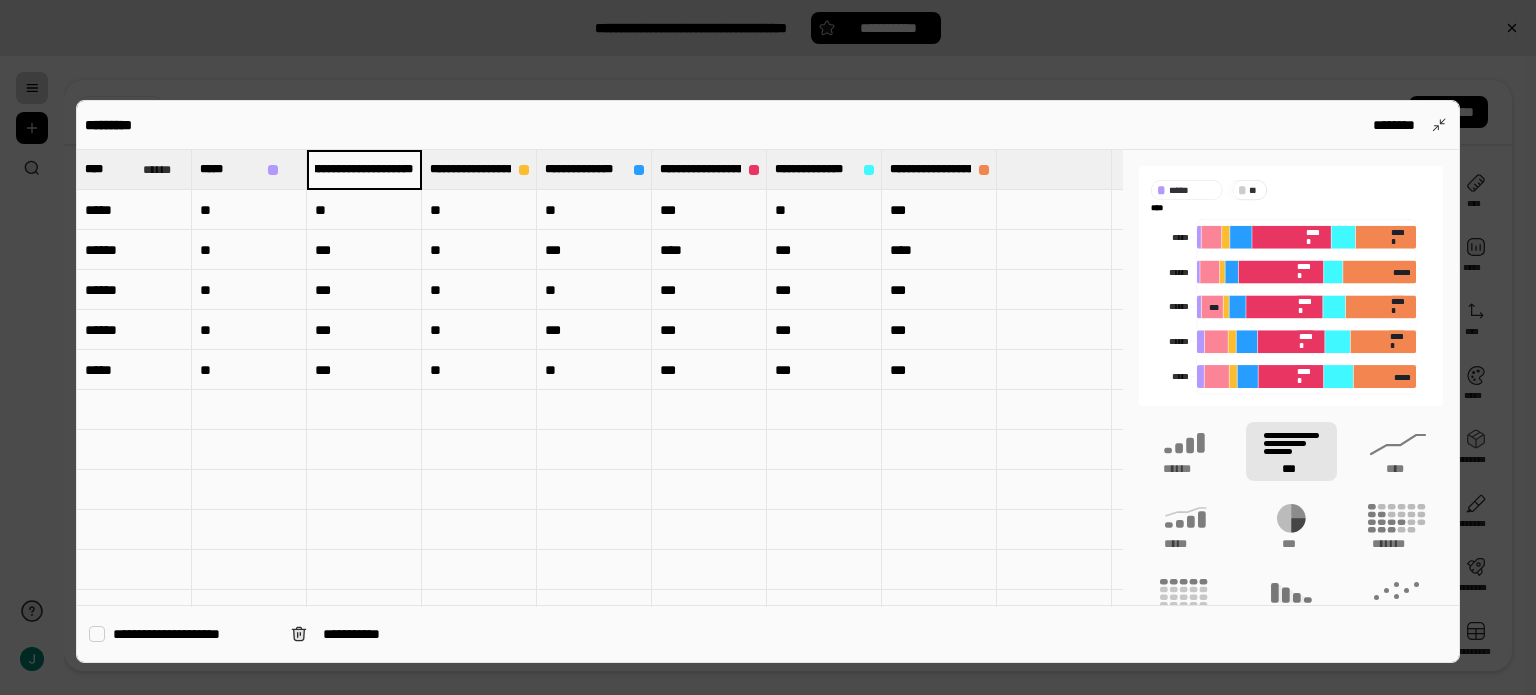 click on "**********" at bounding box center (364, 169) 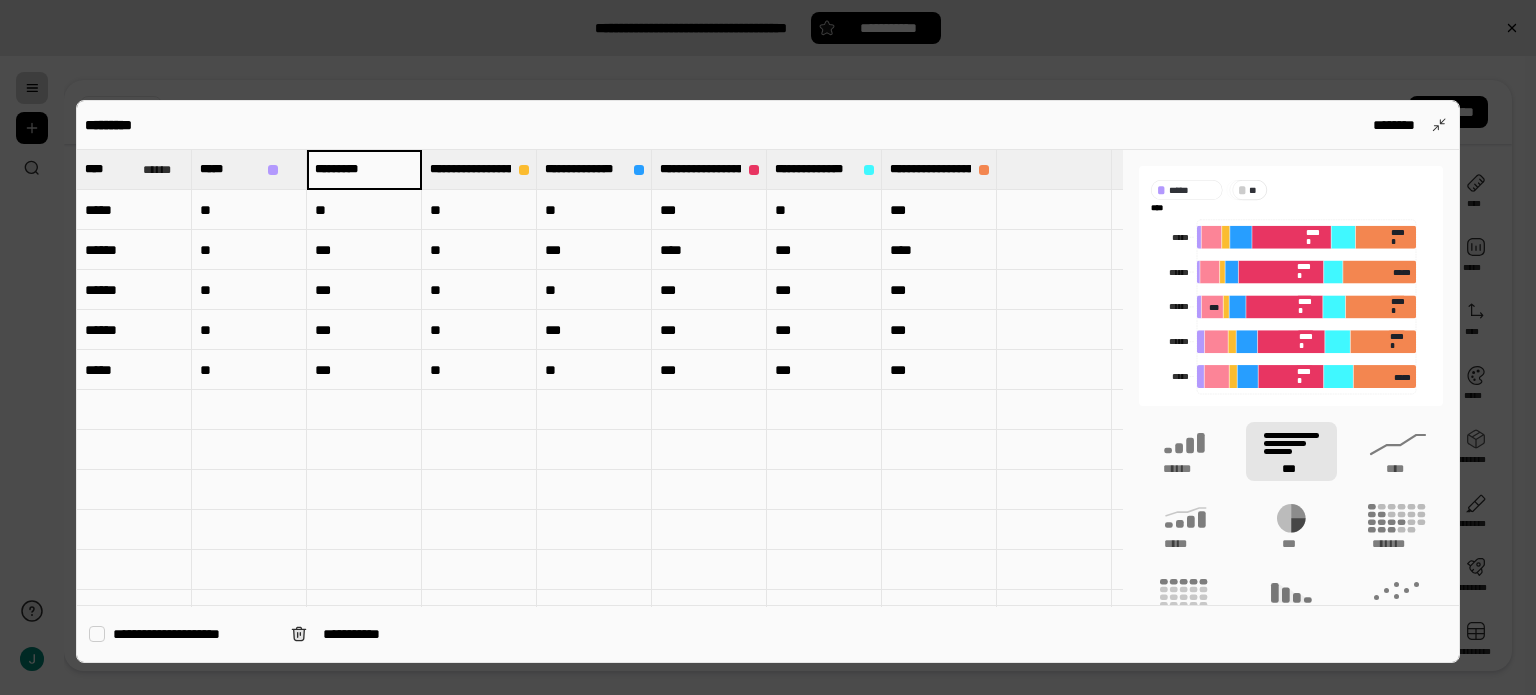 scroll, scrollTop: 0, scrollLeft: 0, axis: both 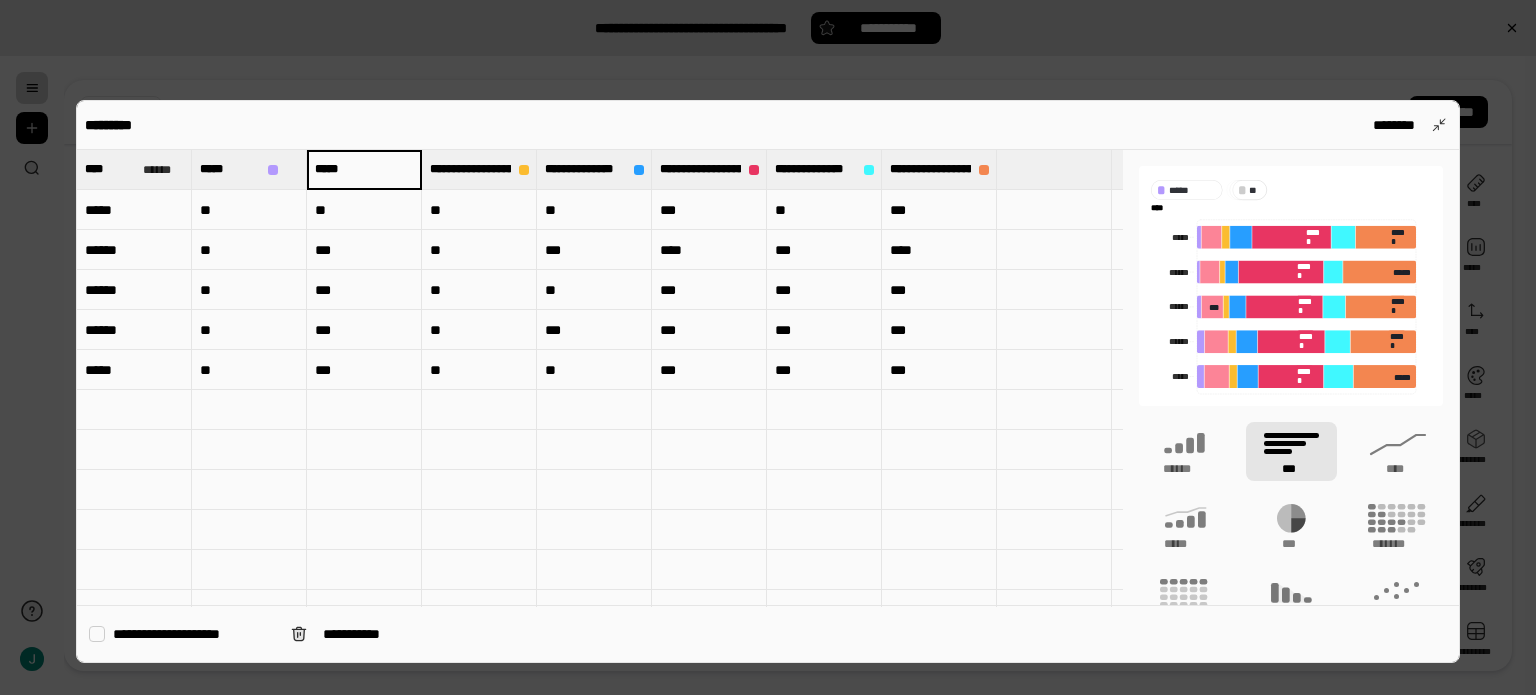 type on "*****" 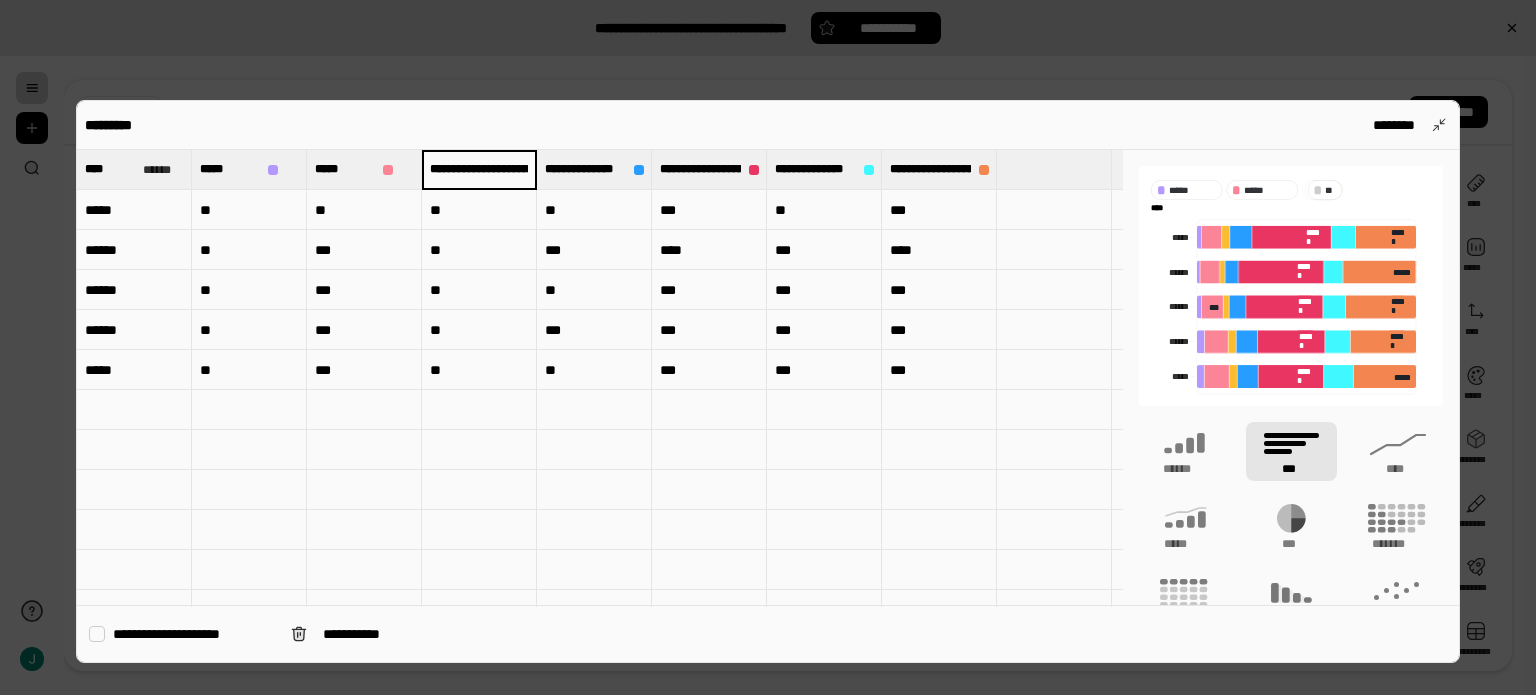 scroll, scrollTop: 0, scrollLeft: 453, axis: horizontal 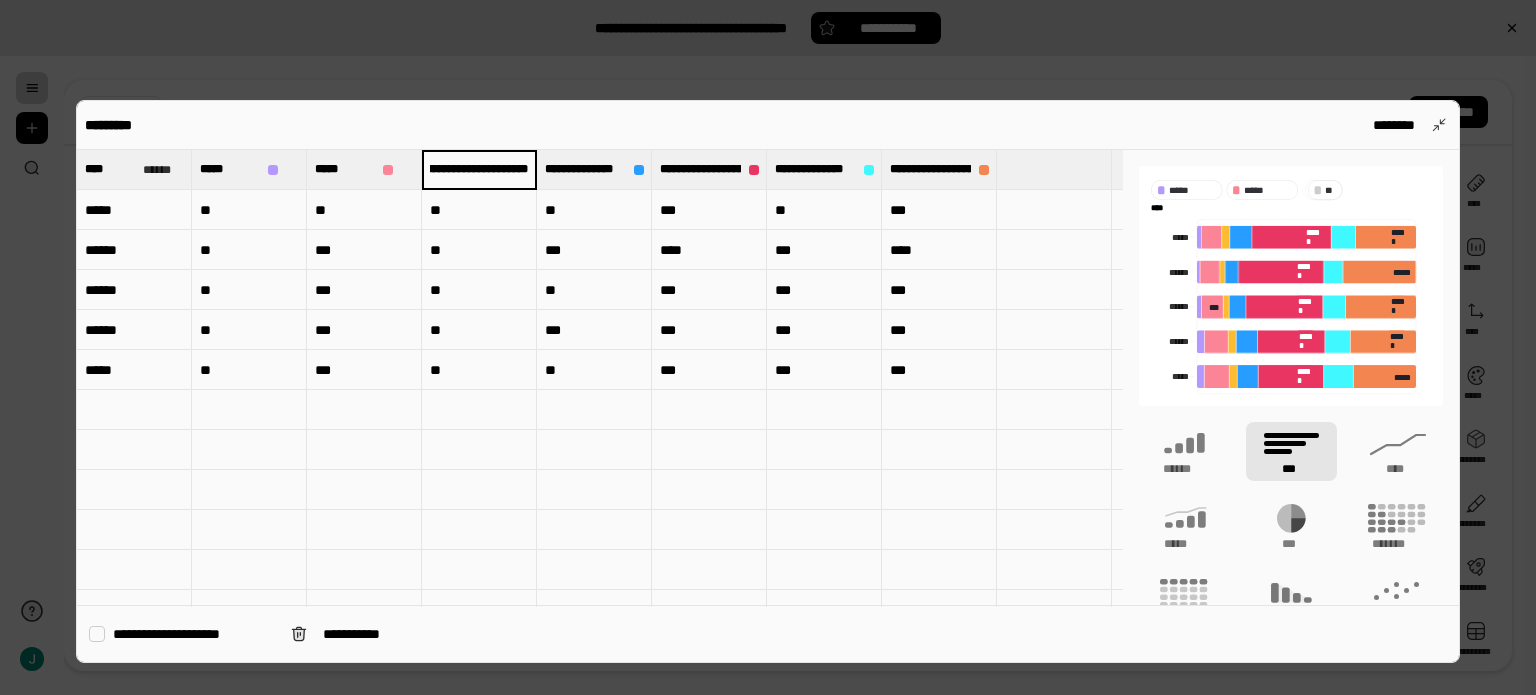 click on "**********" at bounding box center [479, 169] 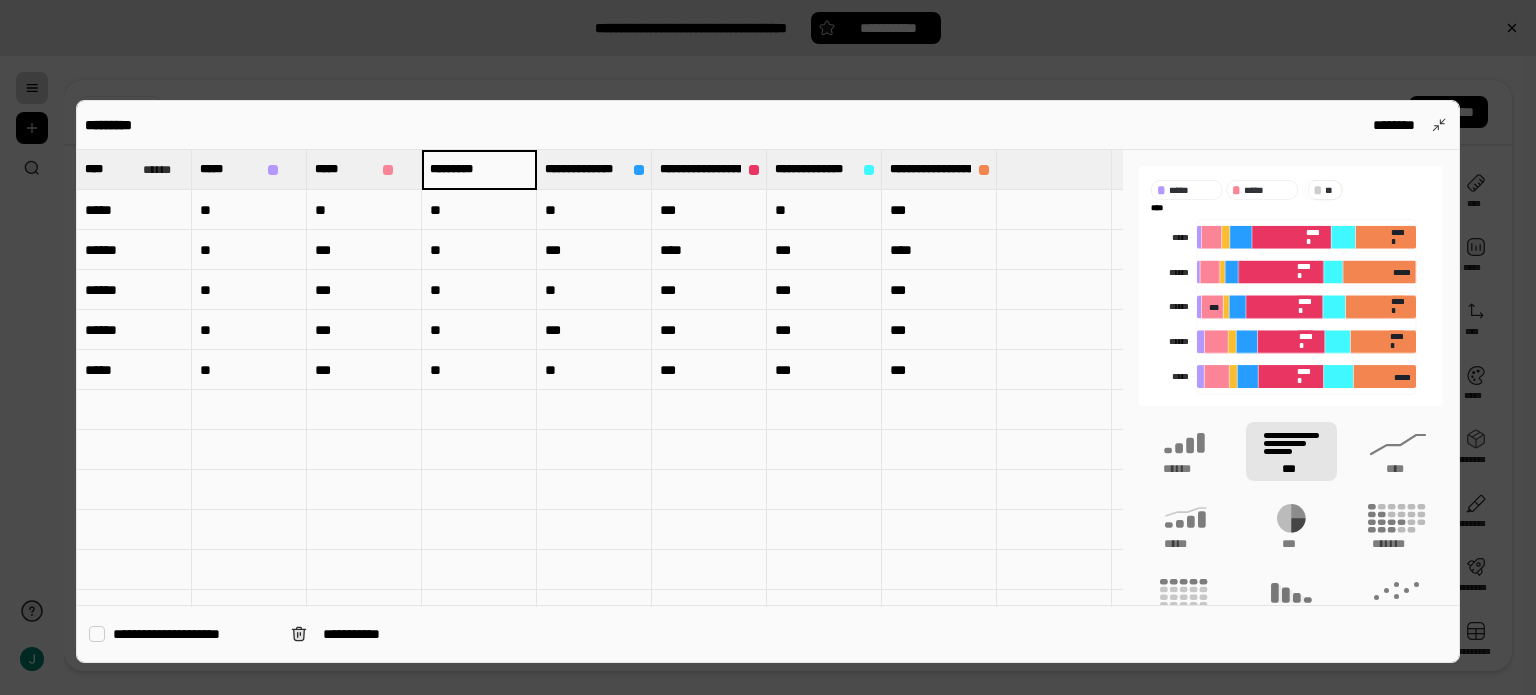 scroll, scrollTop: 0, scrollLeft: 9, axis: horizontal 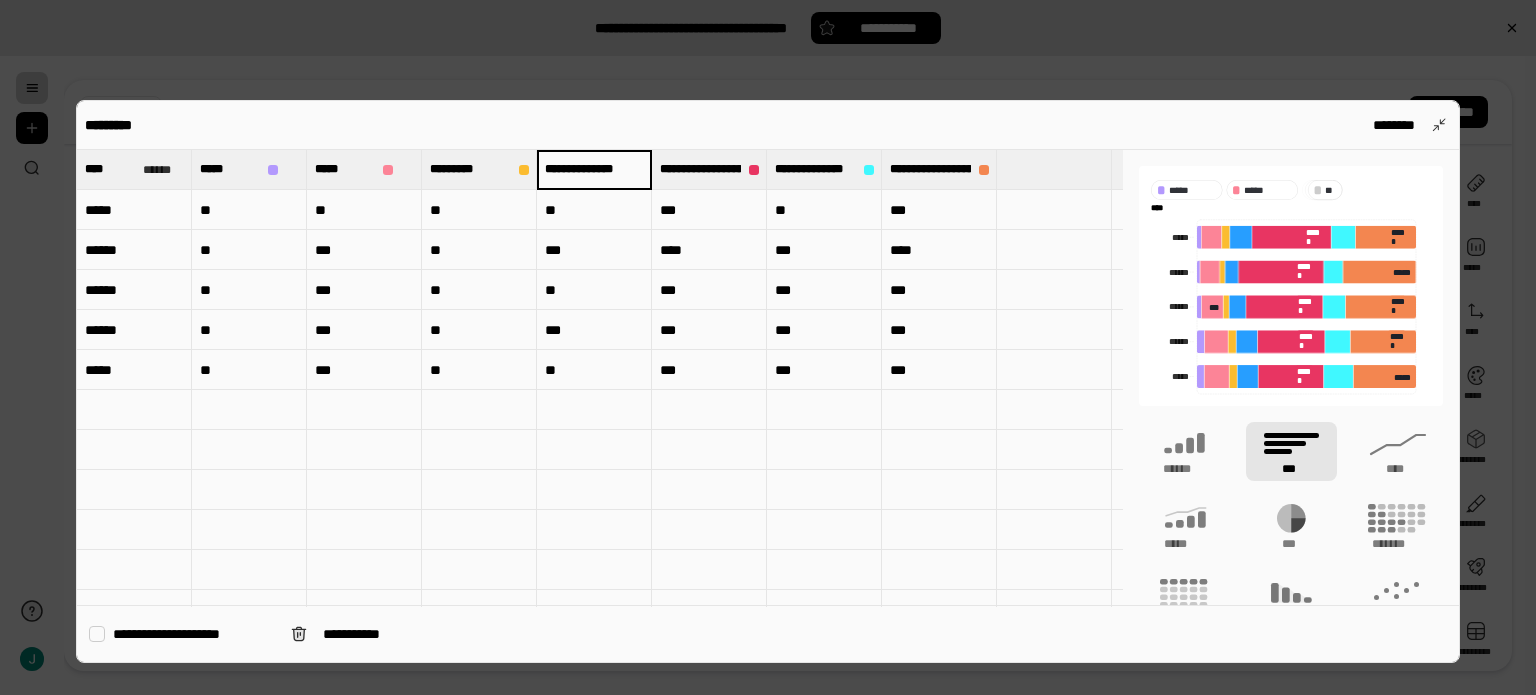 click on "**********" at bounding box center [594, 169] 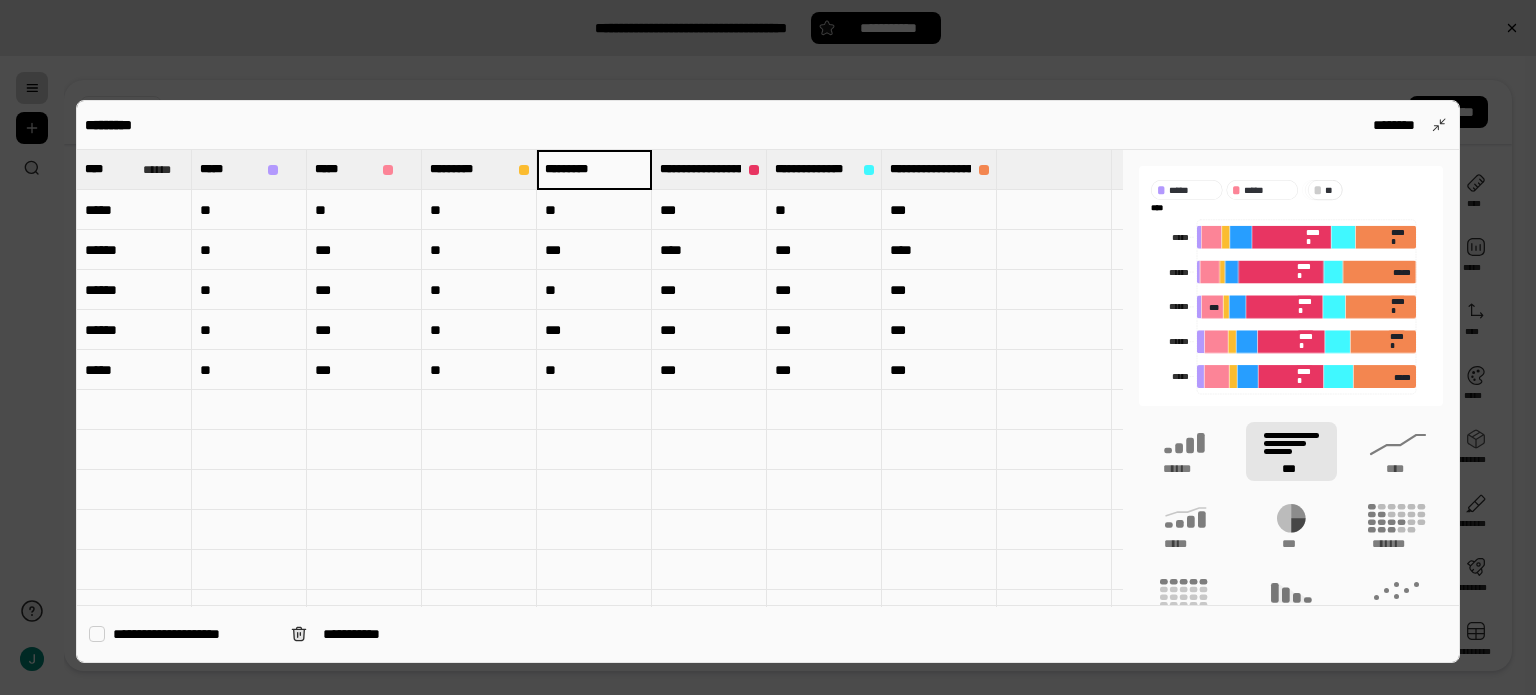 scroll, scrollTop: 0, scrollLeft: 0, axis: both 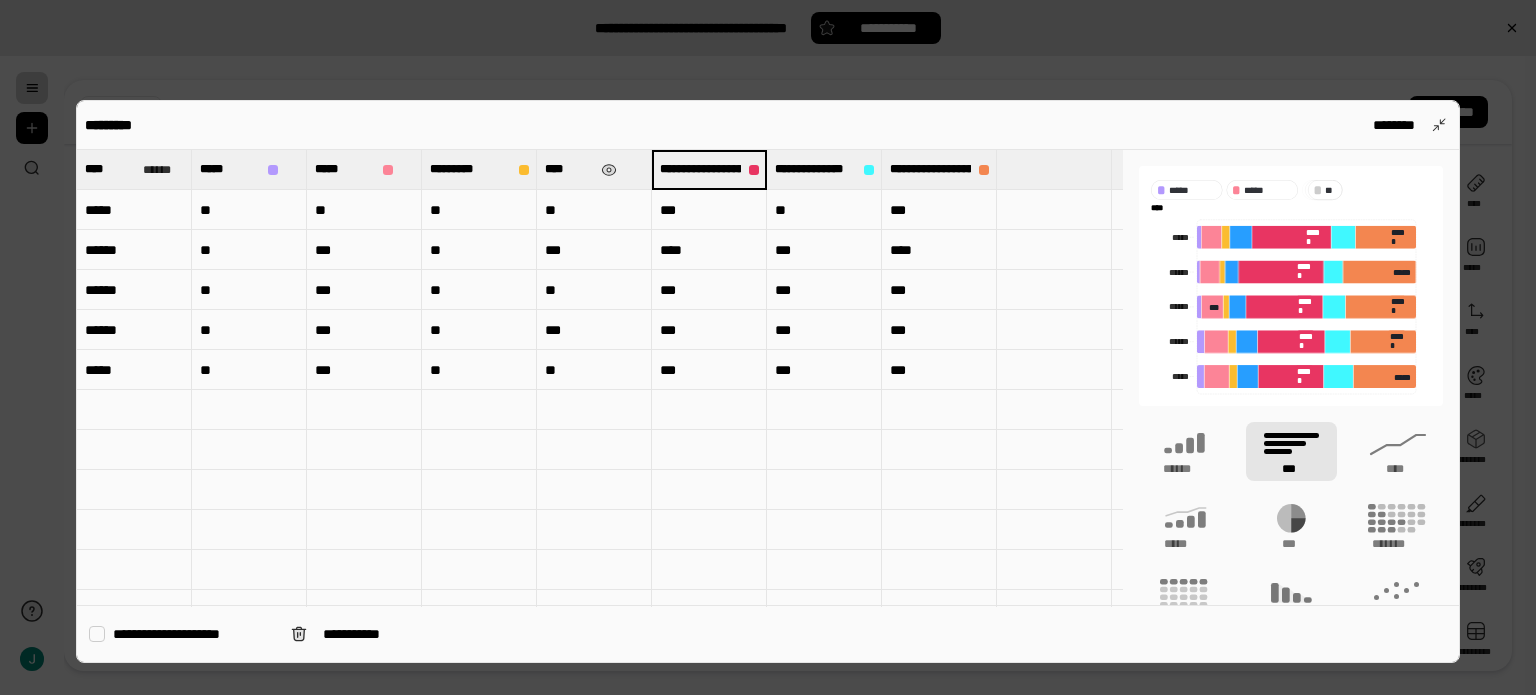 click on "****" at bounding box center [569, 169] 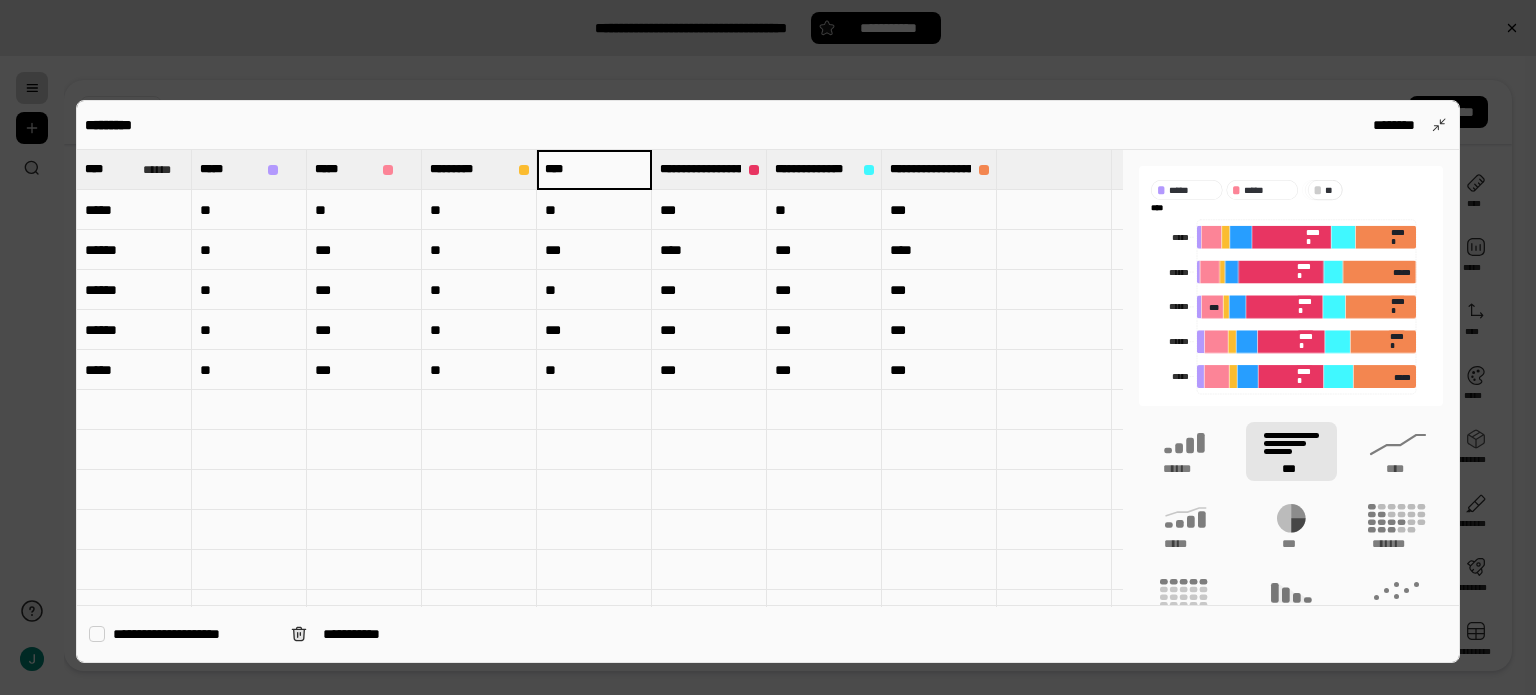 click on "****" at bounding box center (594, 169) 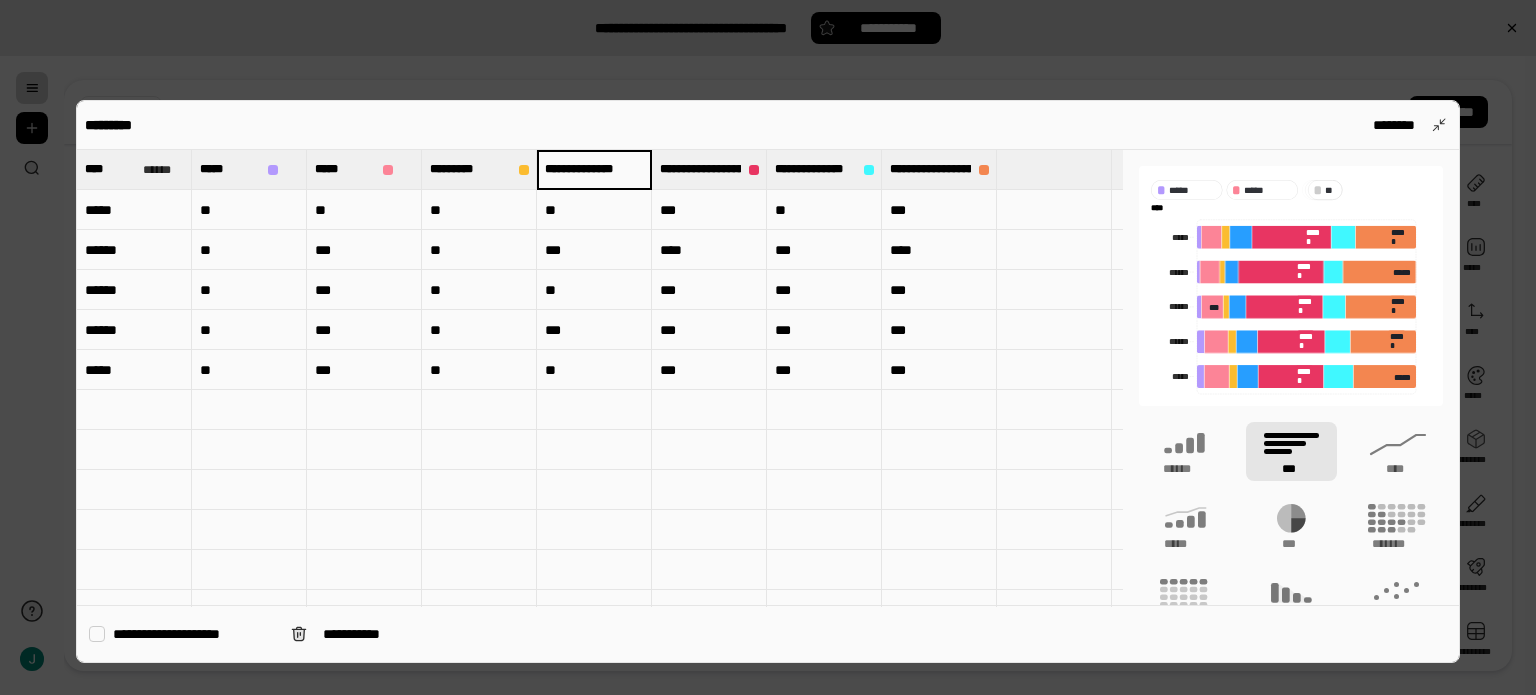 scroll, scrollTop: 0, scrollLeft: 69, axis: horizontal 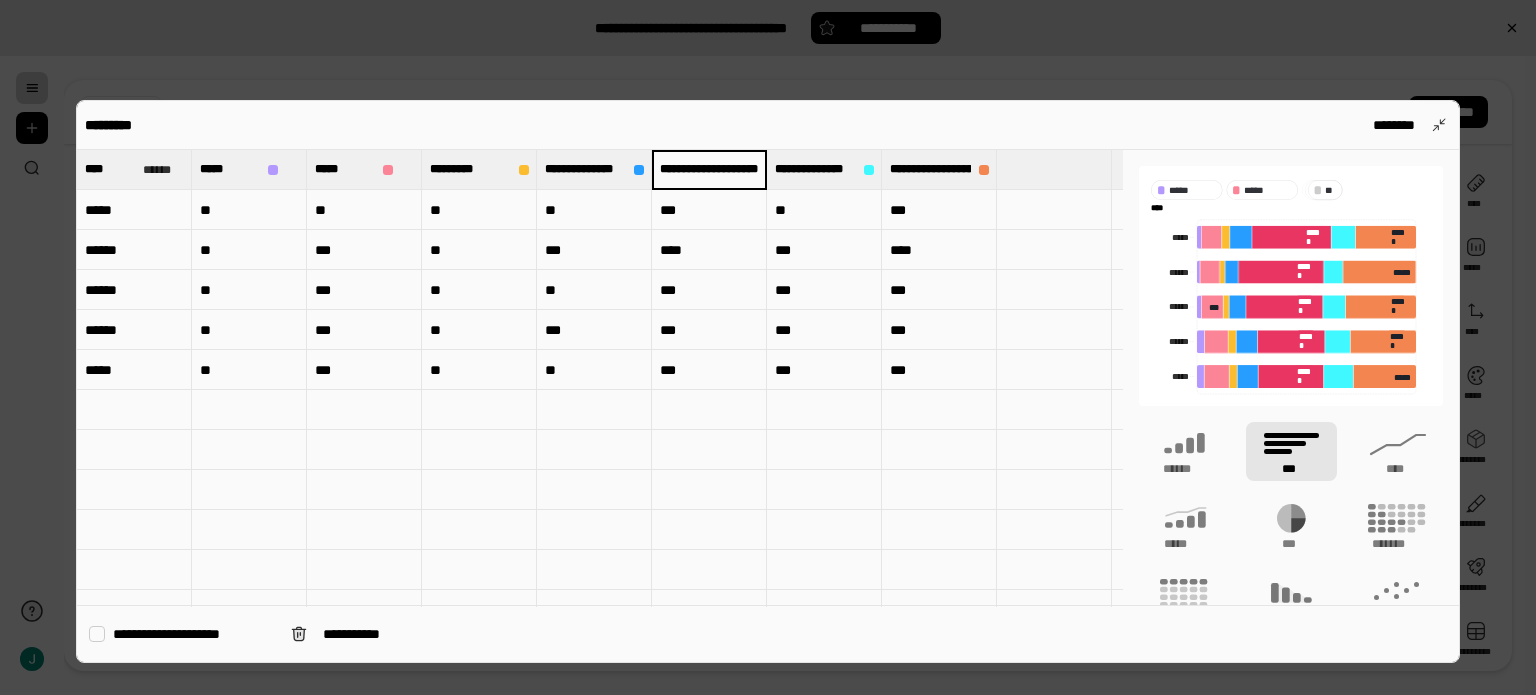 click on "**********" at bounding box center [709, 169] 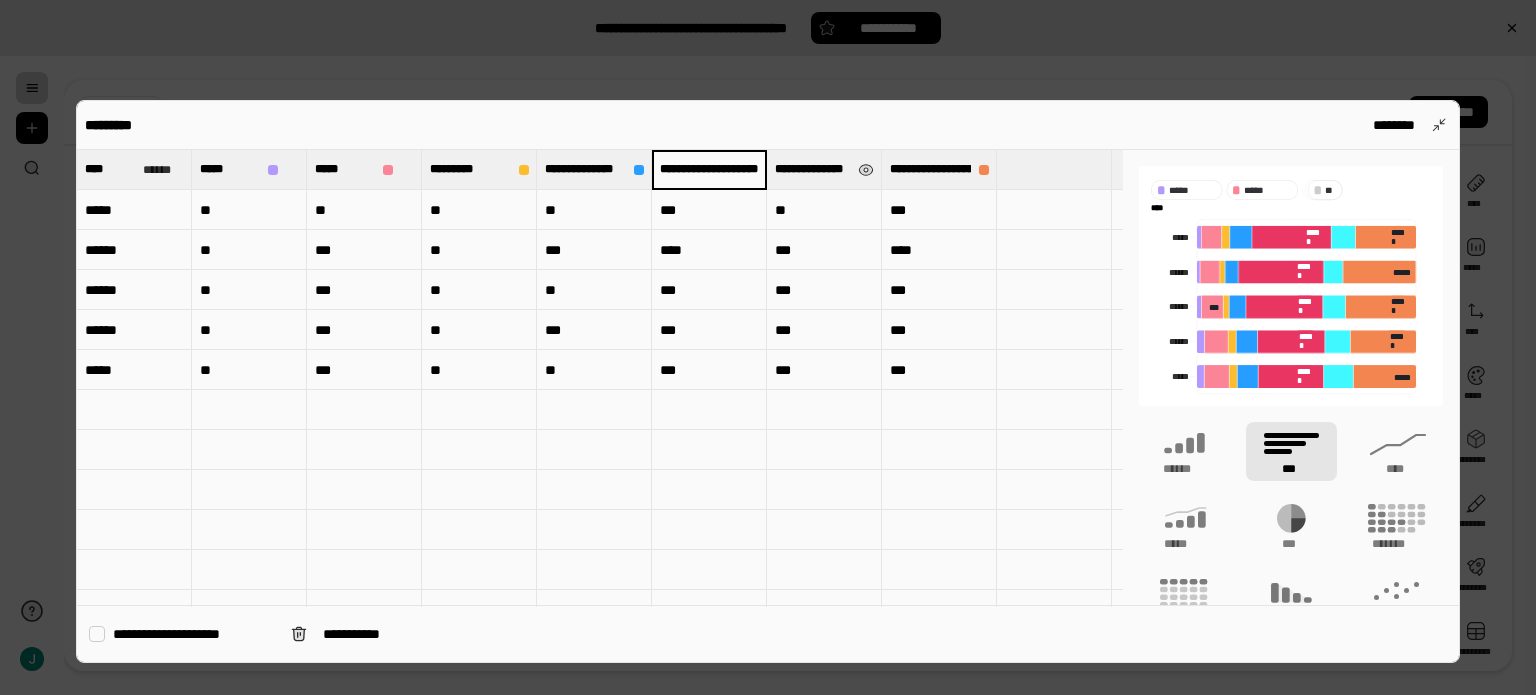scroll, scrollTop: 0, scrollLeft: 0, axis: both 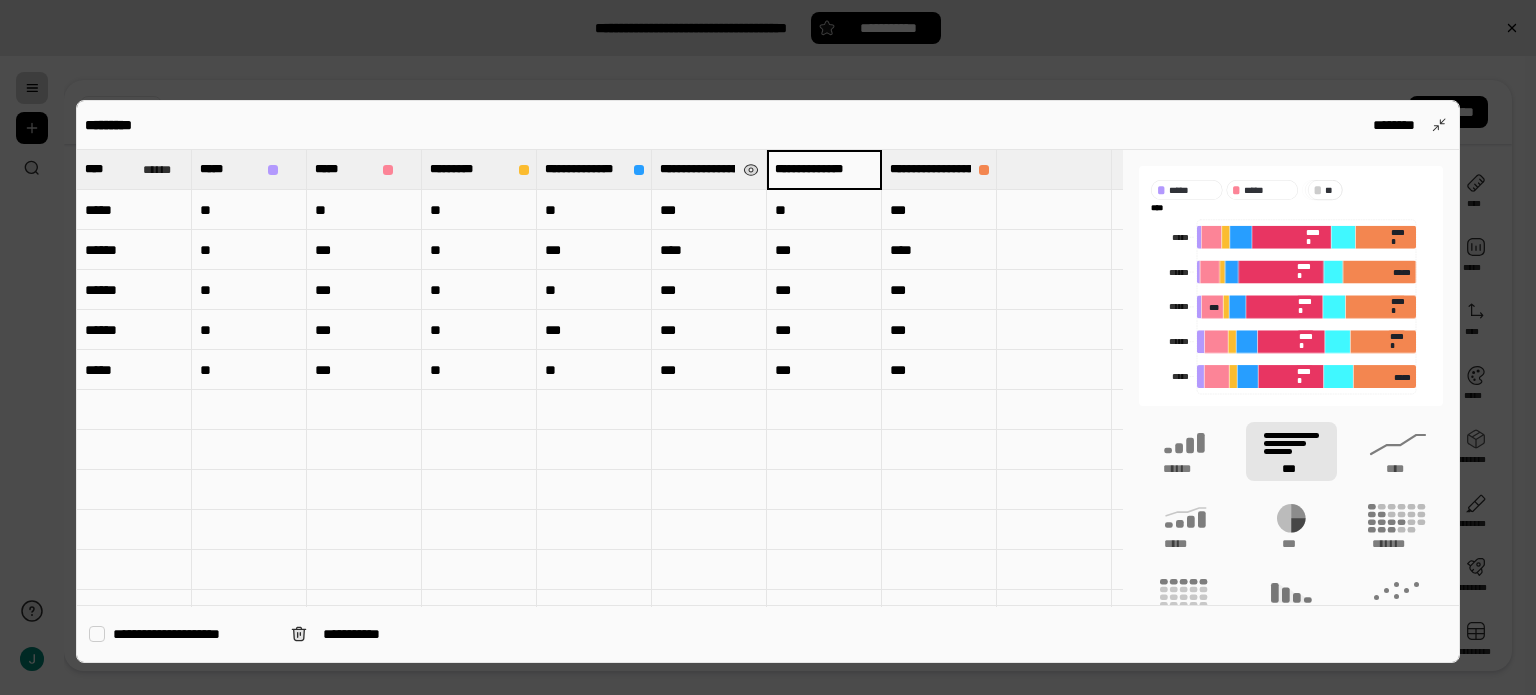 click on "**********" at bounding box center [824, 169] 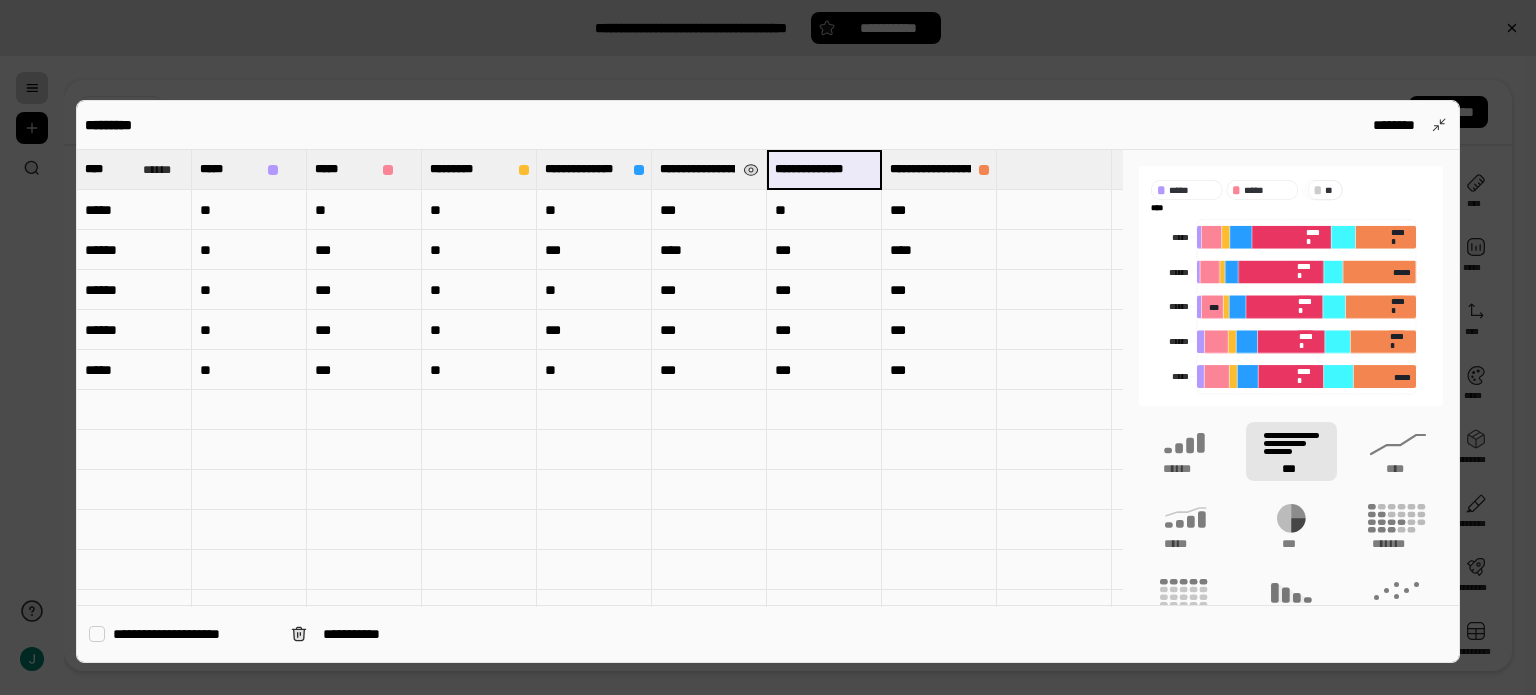 scroll, scrollTop: 0, scrollLeft: 69, axis: horizontal 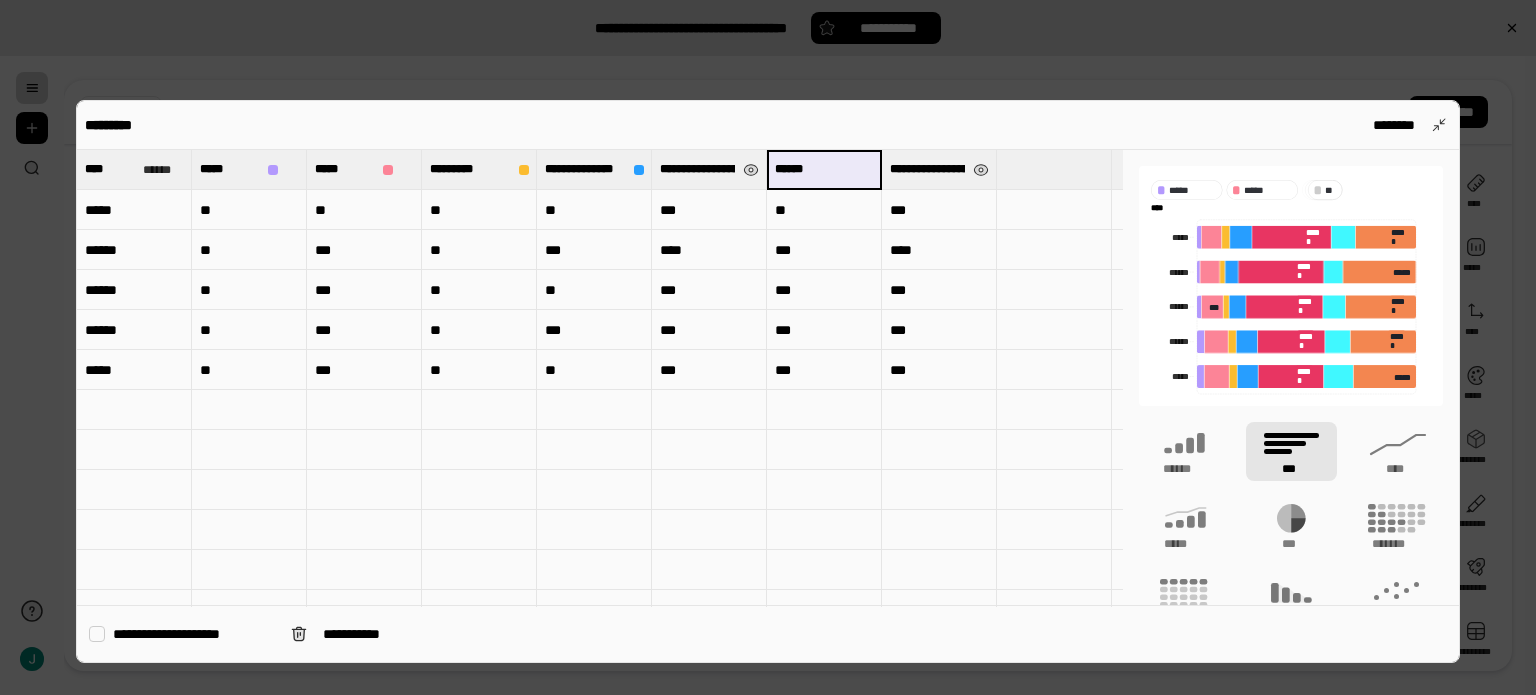type on "******" 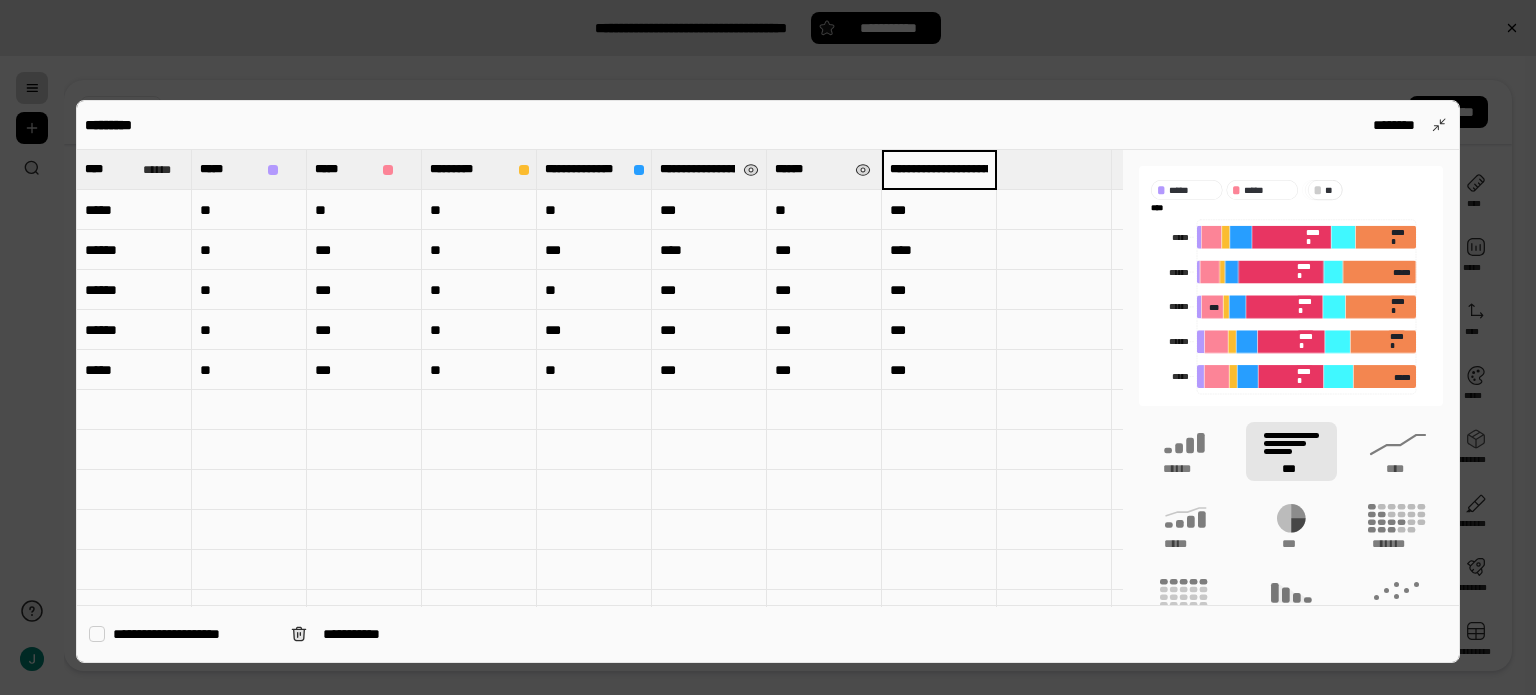 scroll, scrollTop: 0, scrollLeft: 189, axis: horizontal 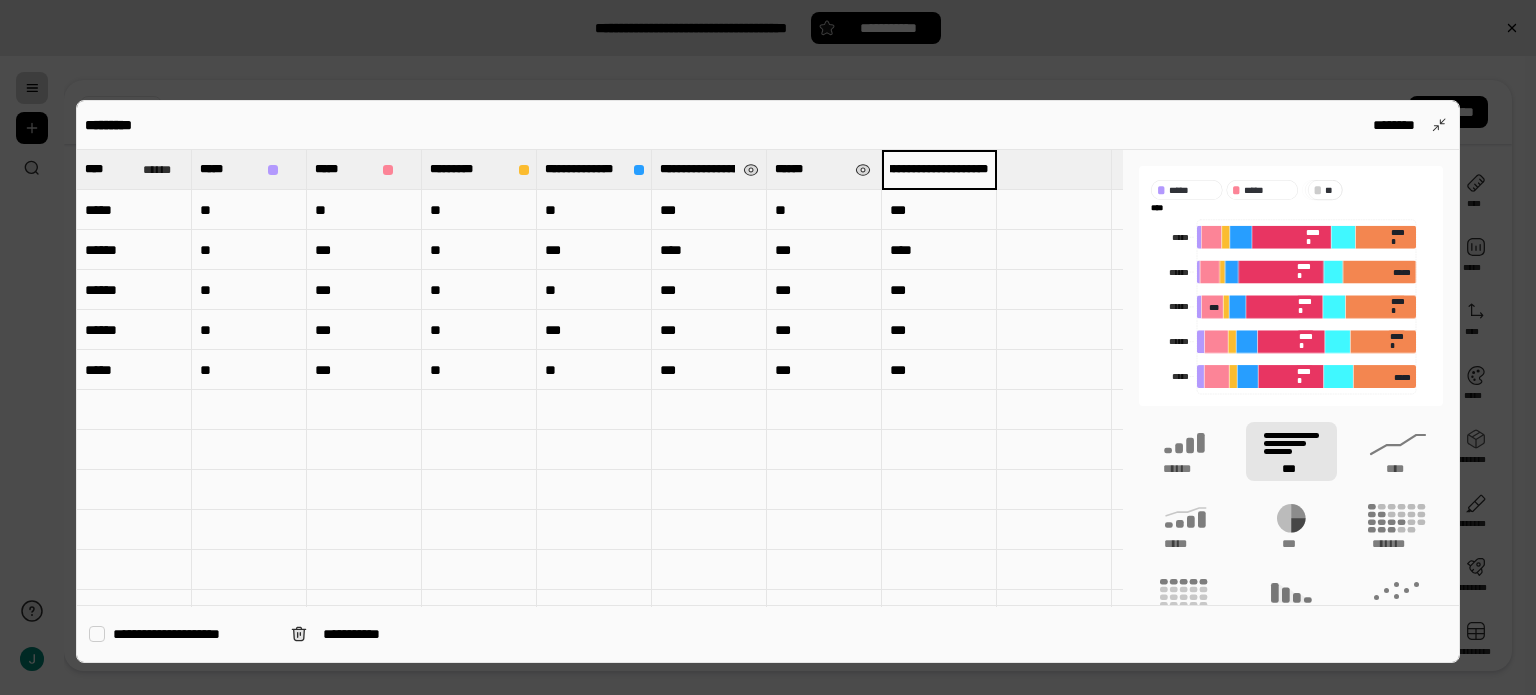 click on "**********" at bounding box center [939, 169] 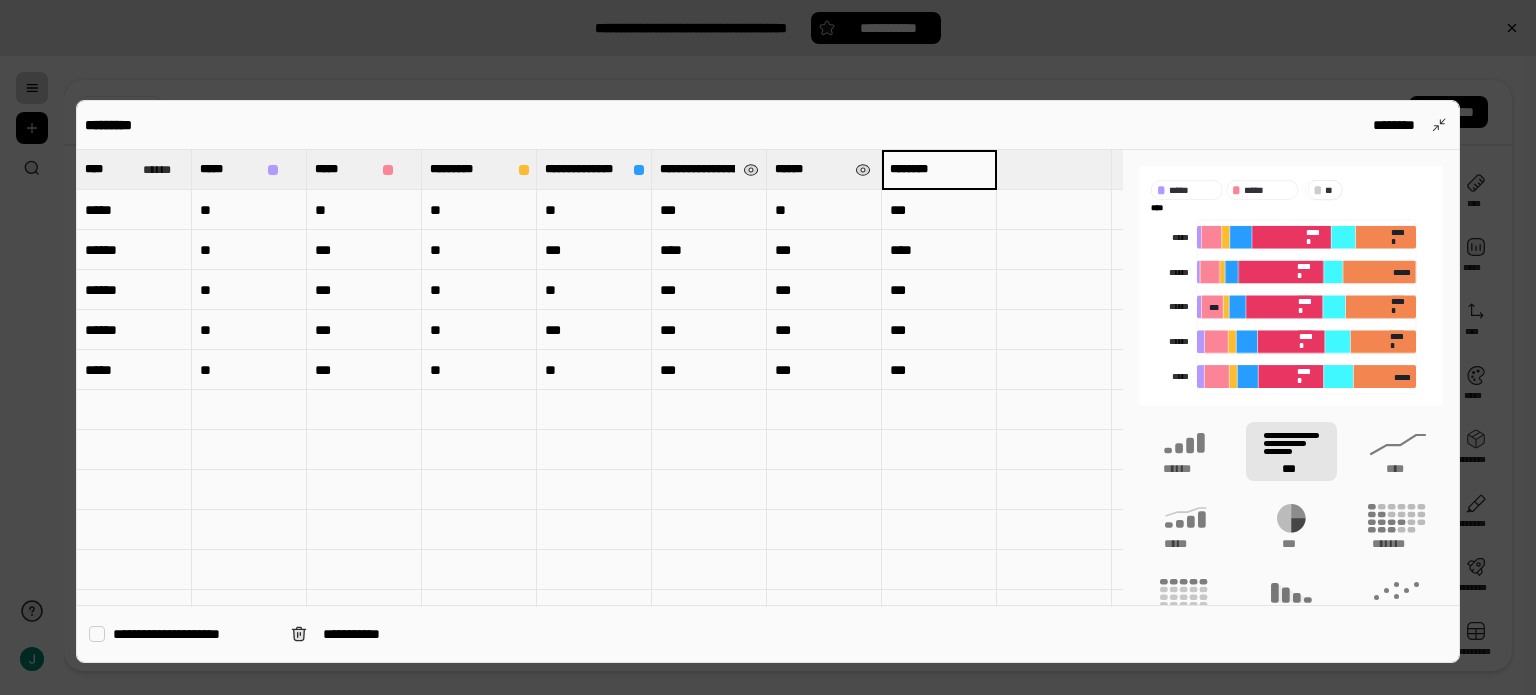 scroll, scrollTop: 0, scrollLeft: 0, axis: both 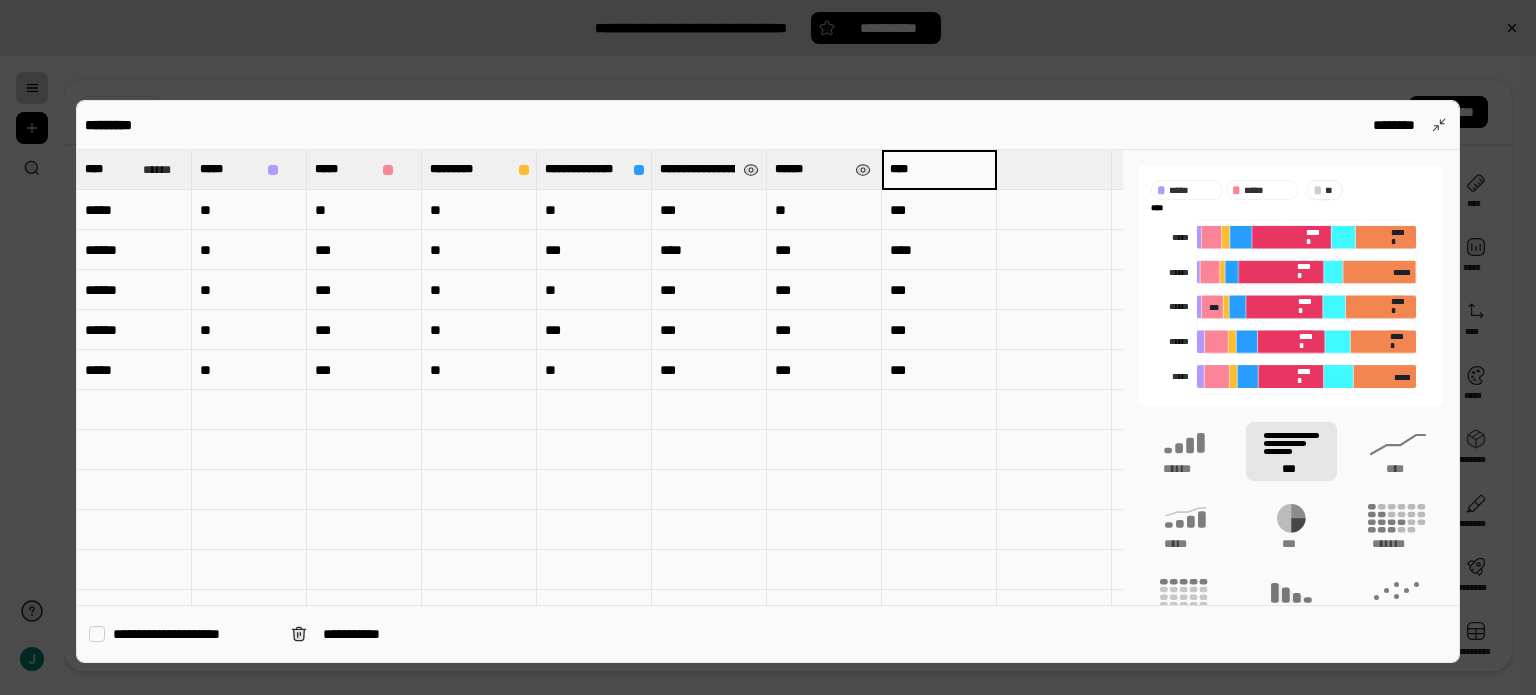 type on "****" 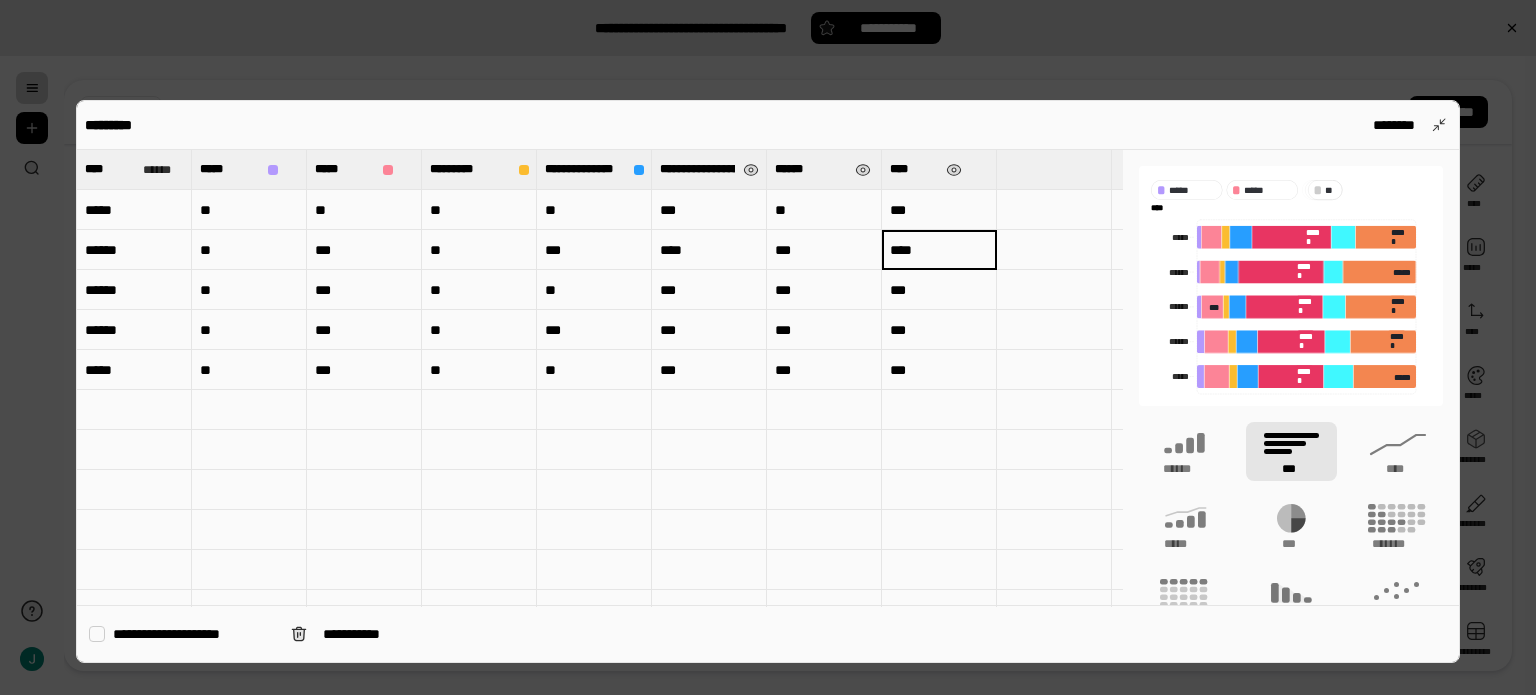 click on "**********" at bounding box center [697, 169] 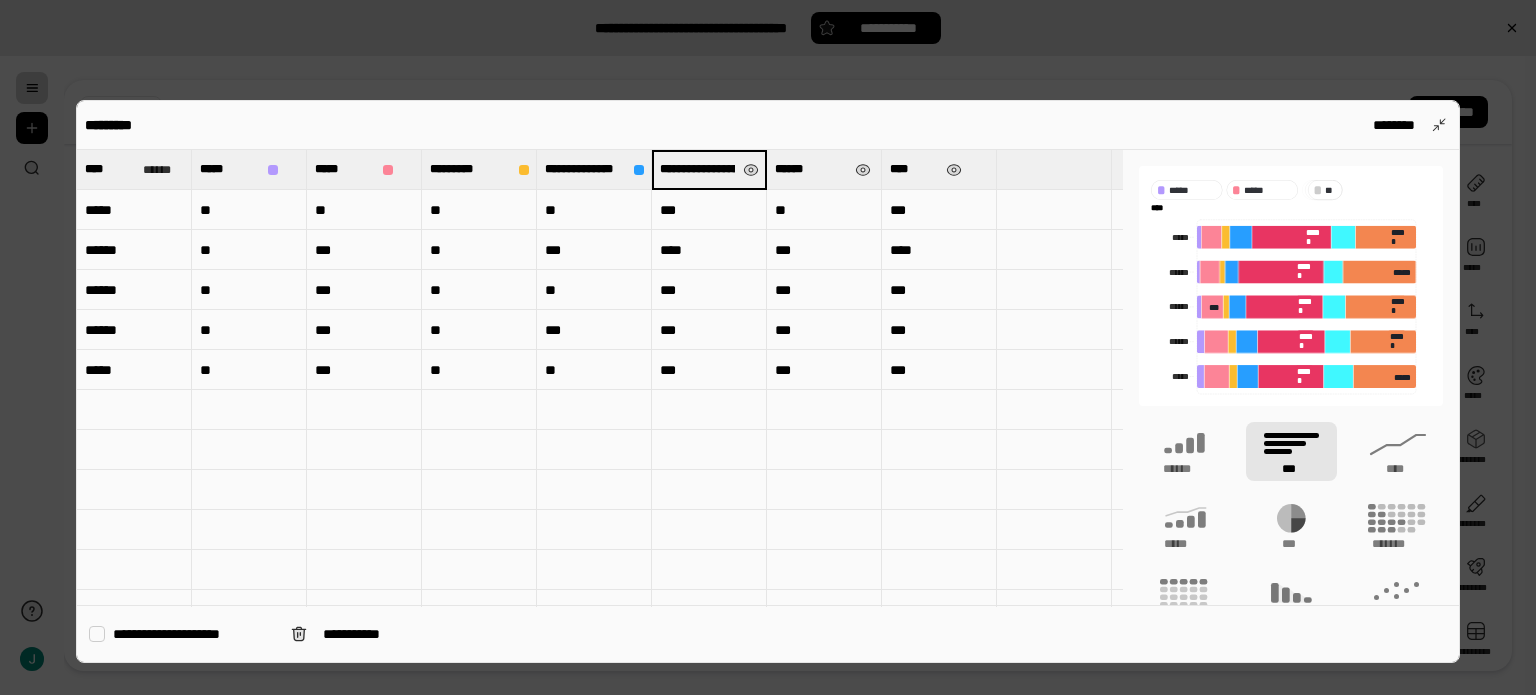 scroll, scrollTop: 0, scrollLeft: 118, axis: horizontal 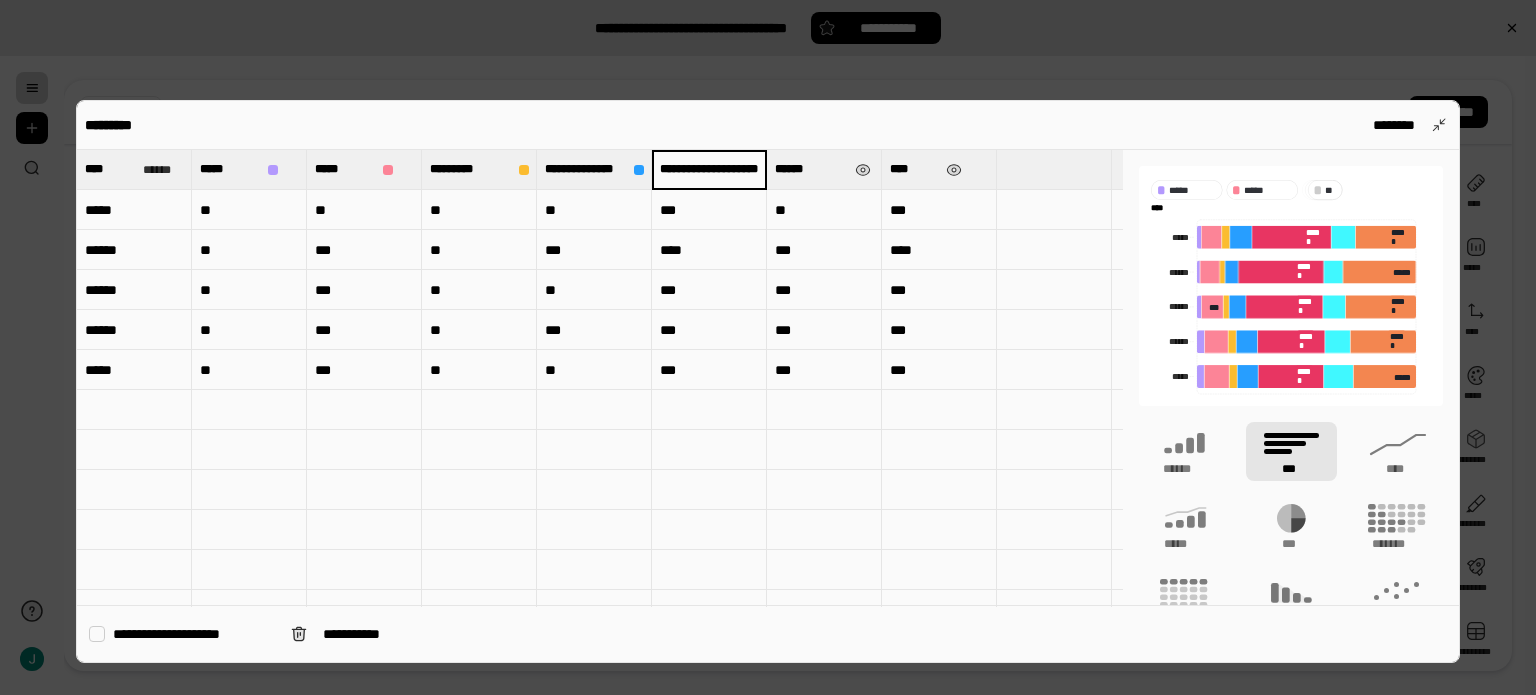click on "**********" at bounding box center (709, 169) 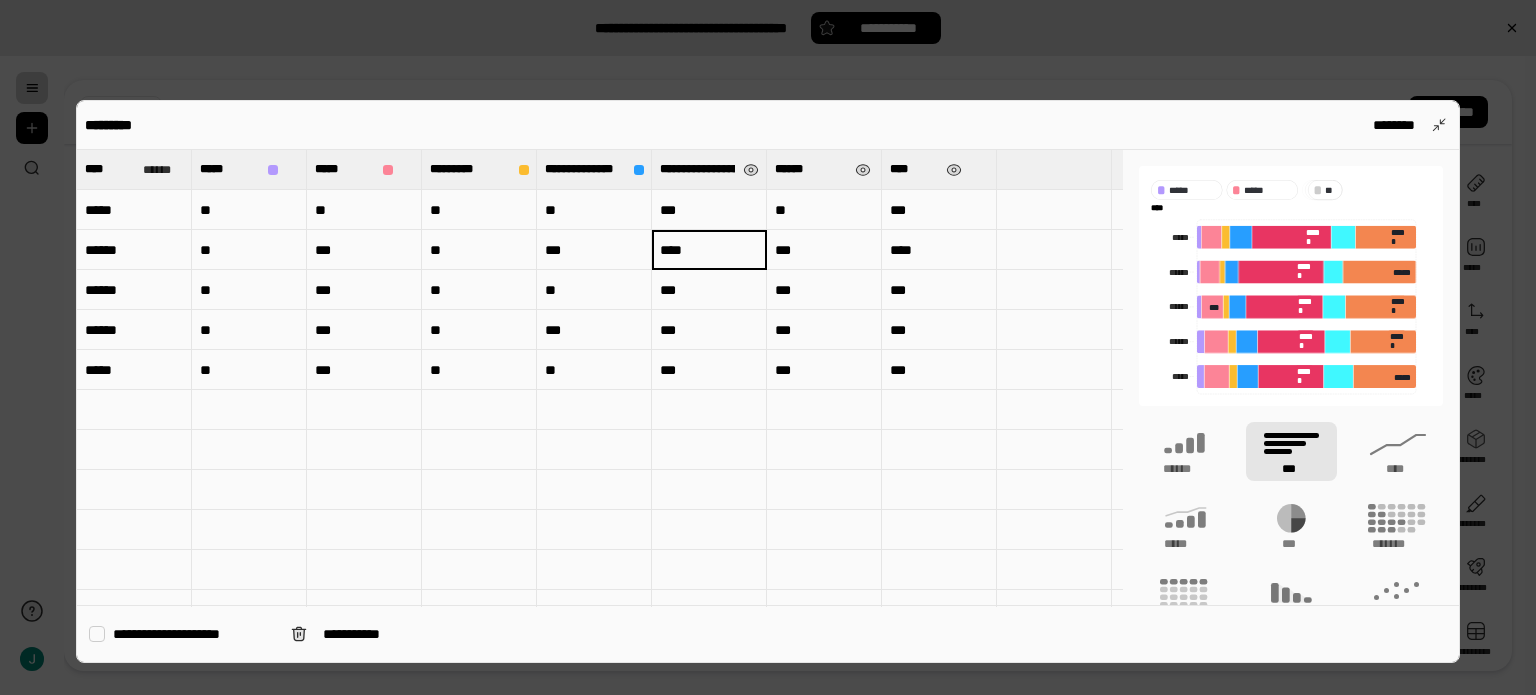 click on "******" at bounding box center [811, 169] 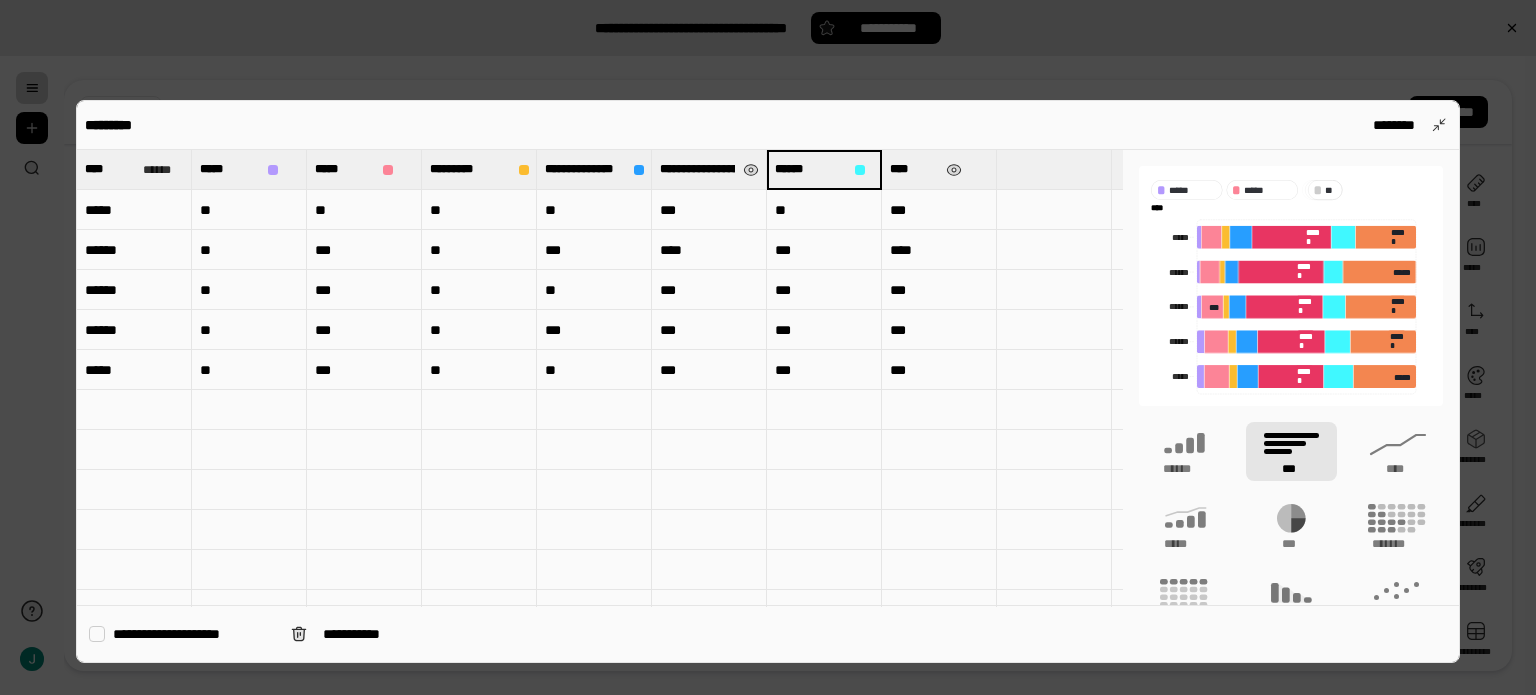 click on "**********" at bounding box center (697, 169) 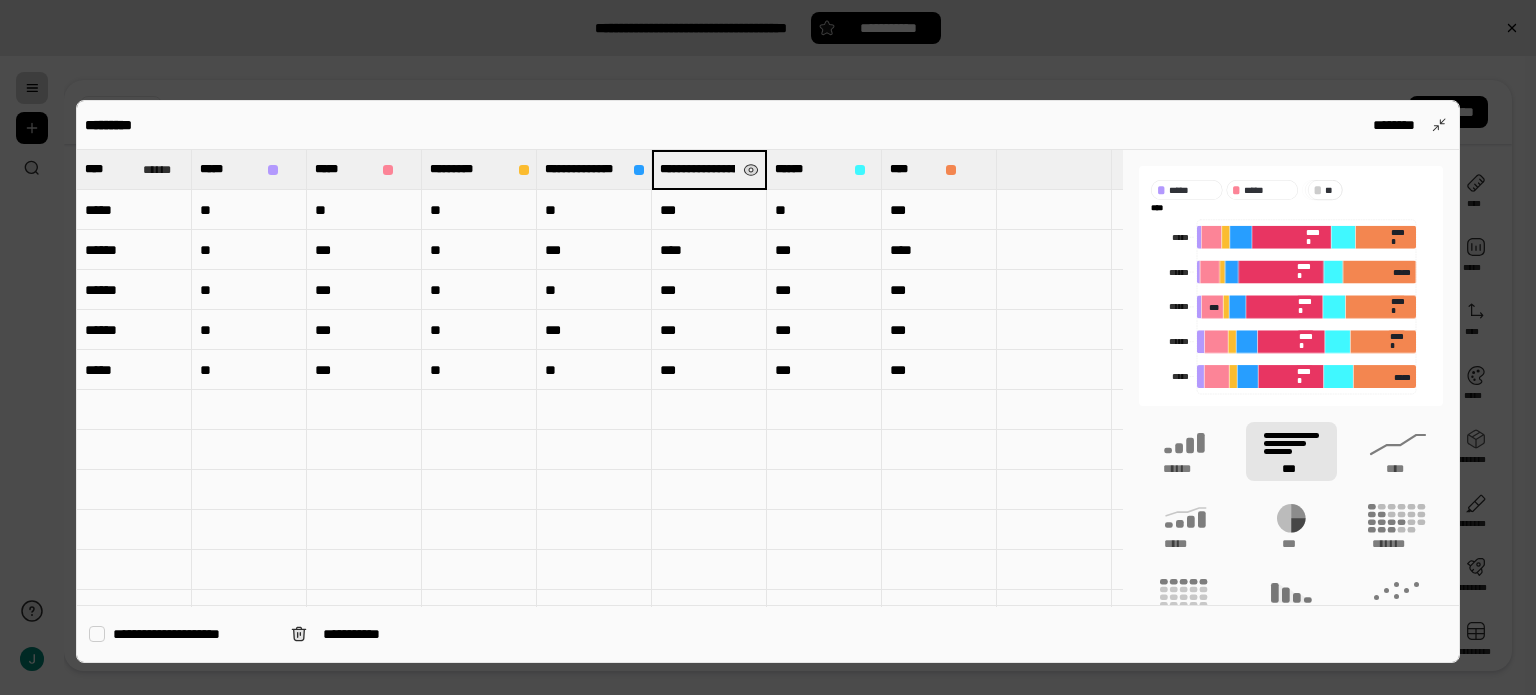 scroll, scrollTop: 0, scrollLeft: 106, axis: horizontal 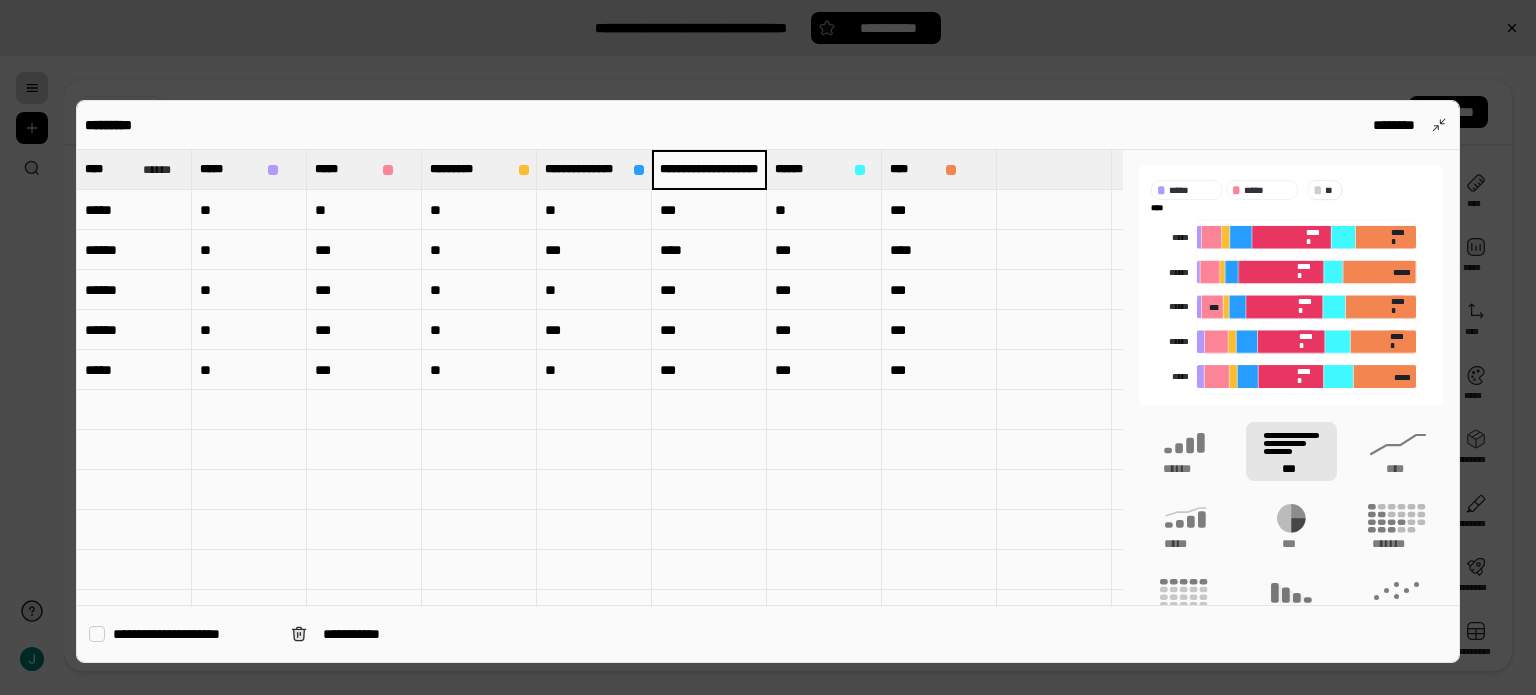 click on "**********" at bounding box center (709, 169) 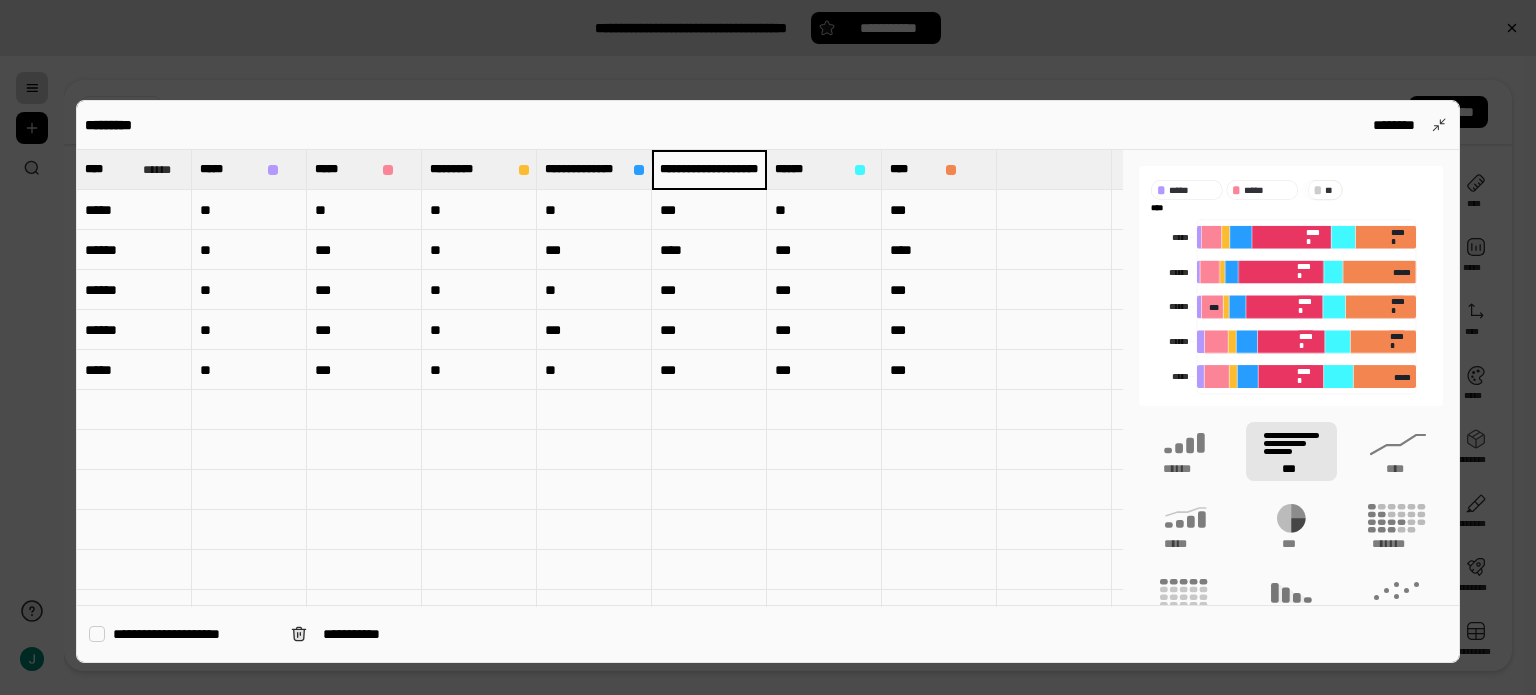 scroll, scrollTop: 0, scrollLeft: 0, axis: both 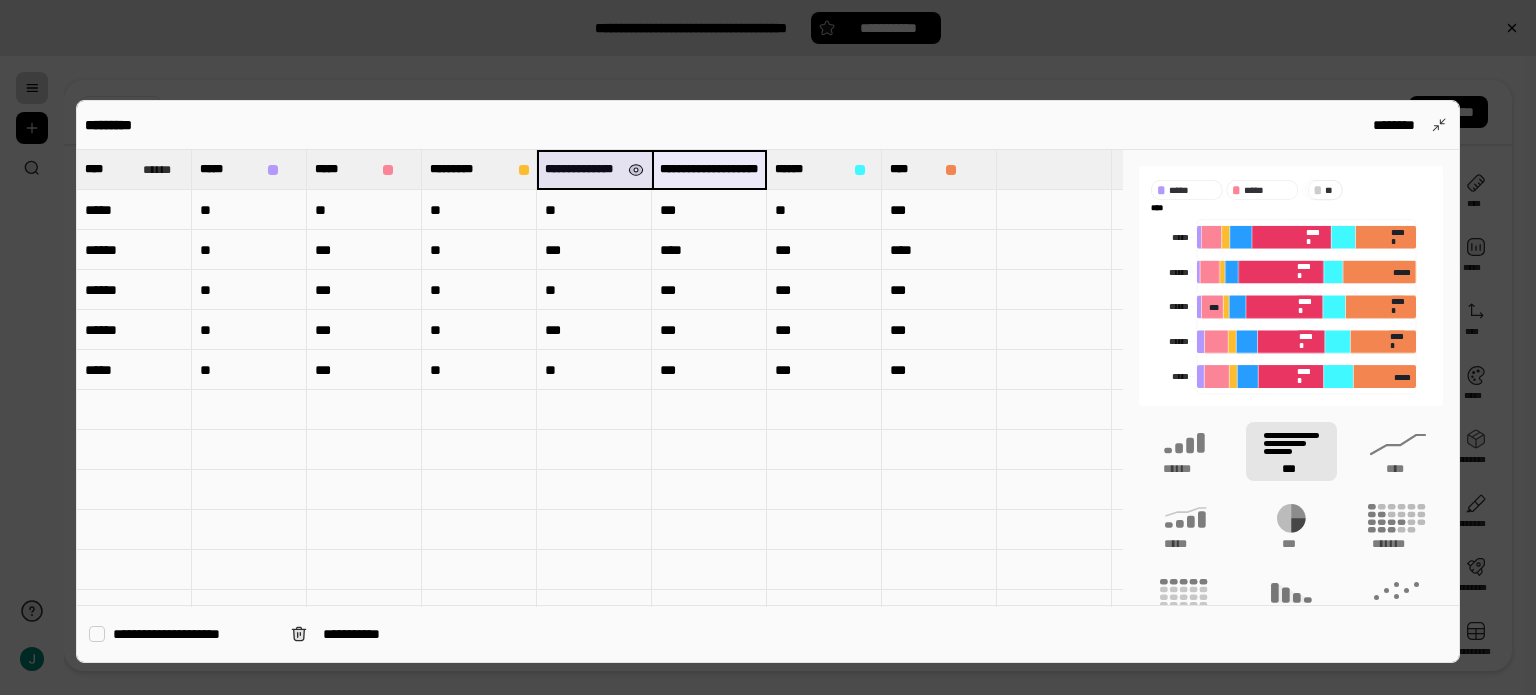 drag, startPoint x: 674, startPoint y: 167, endPoint x: 646, endPoint y: 167, distance: 28 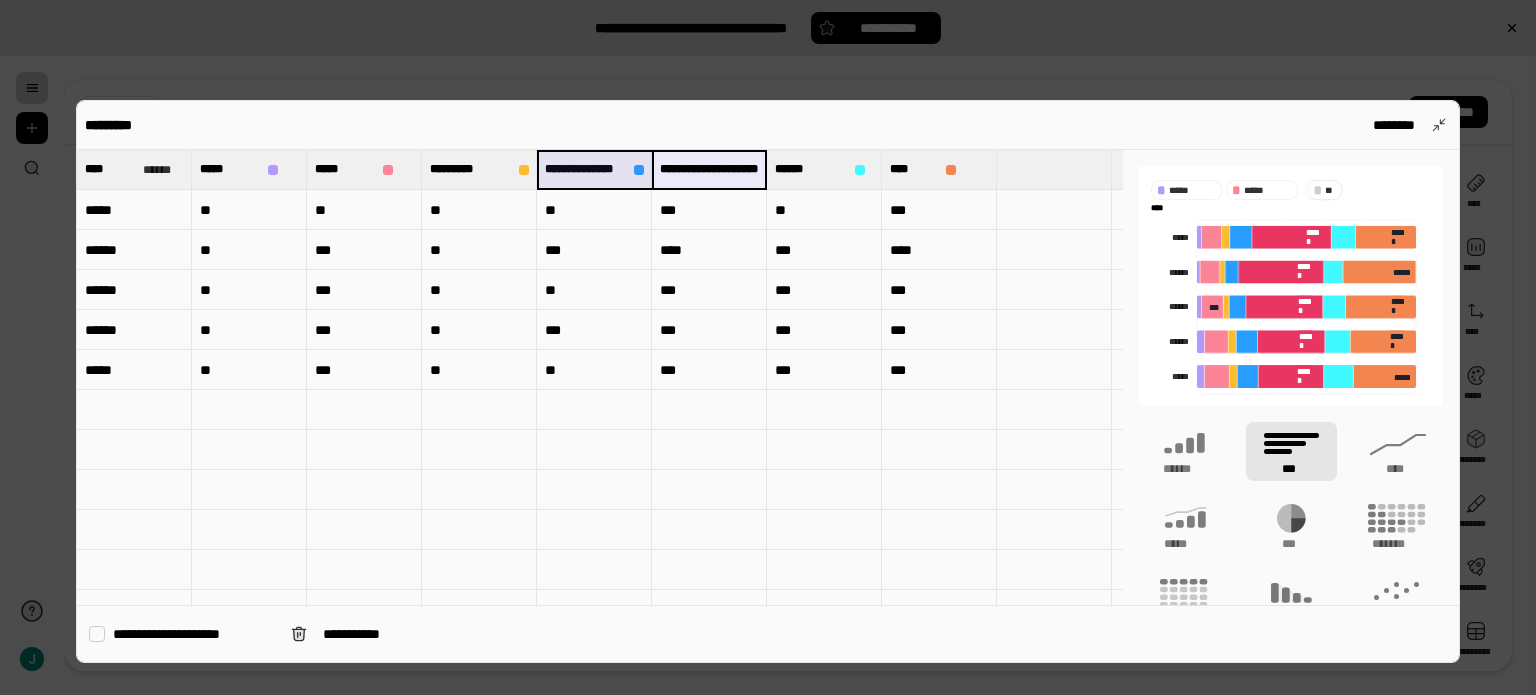 click on "**********" at bounding box center (709, 169) 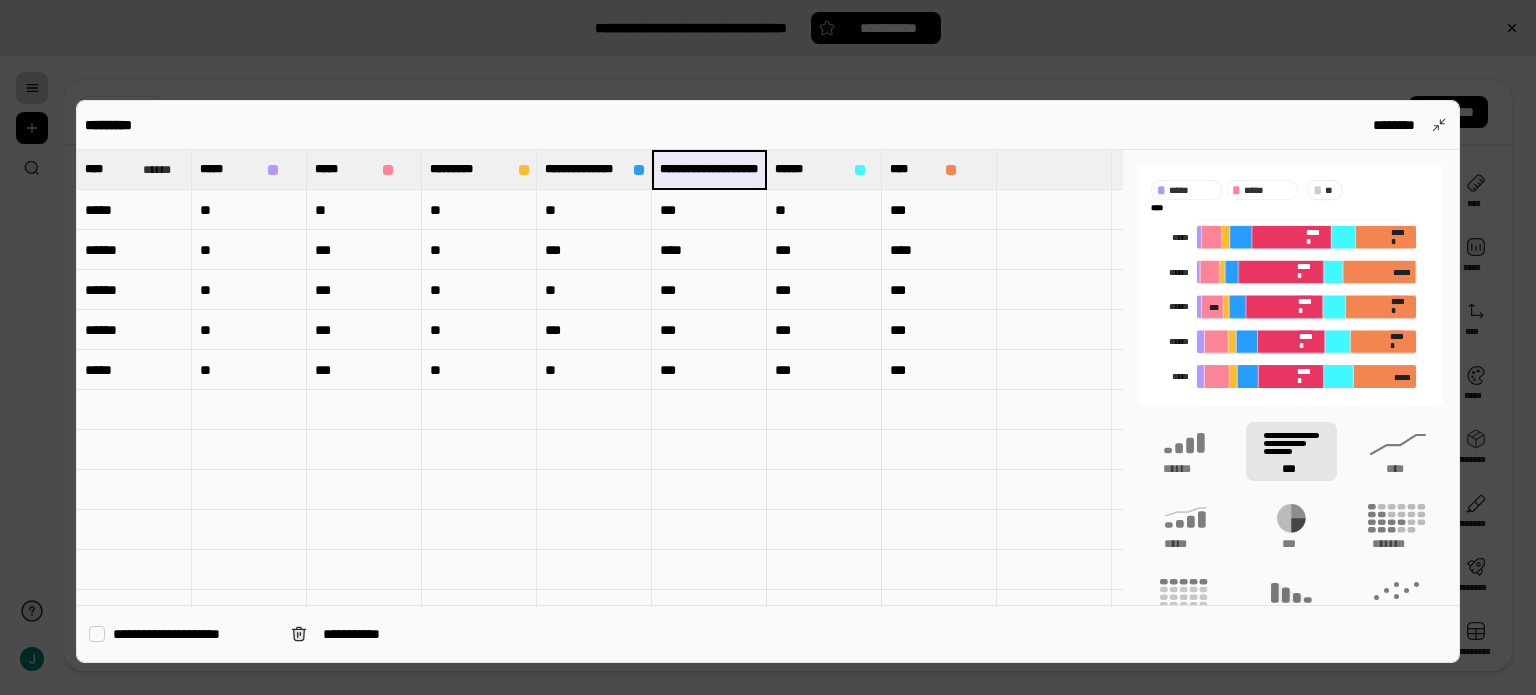 scroll, scrollTop: 0, scrollLeft: 141, axis: horizontal 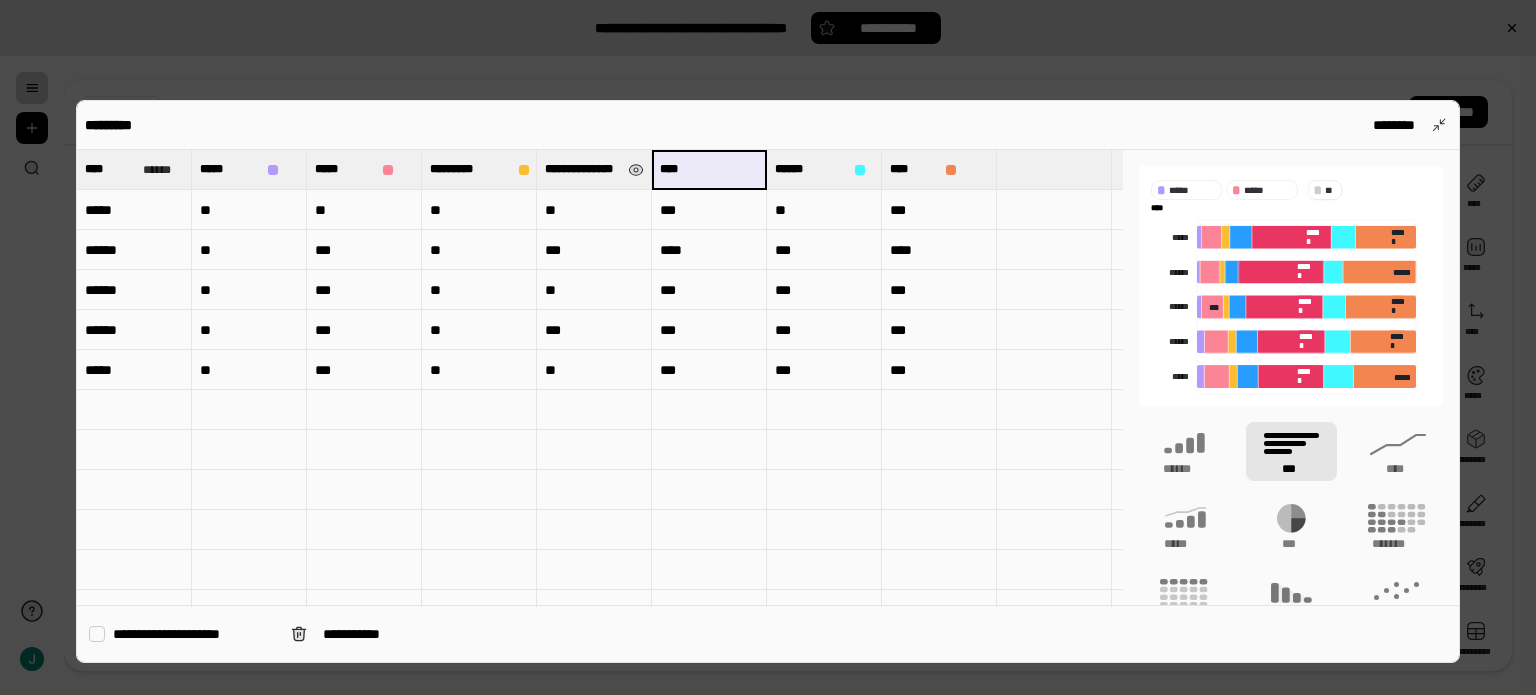 type on "****" 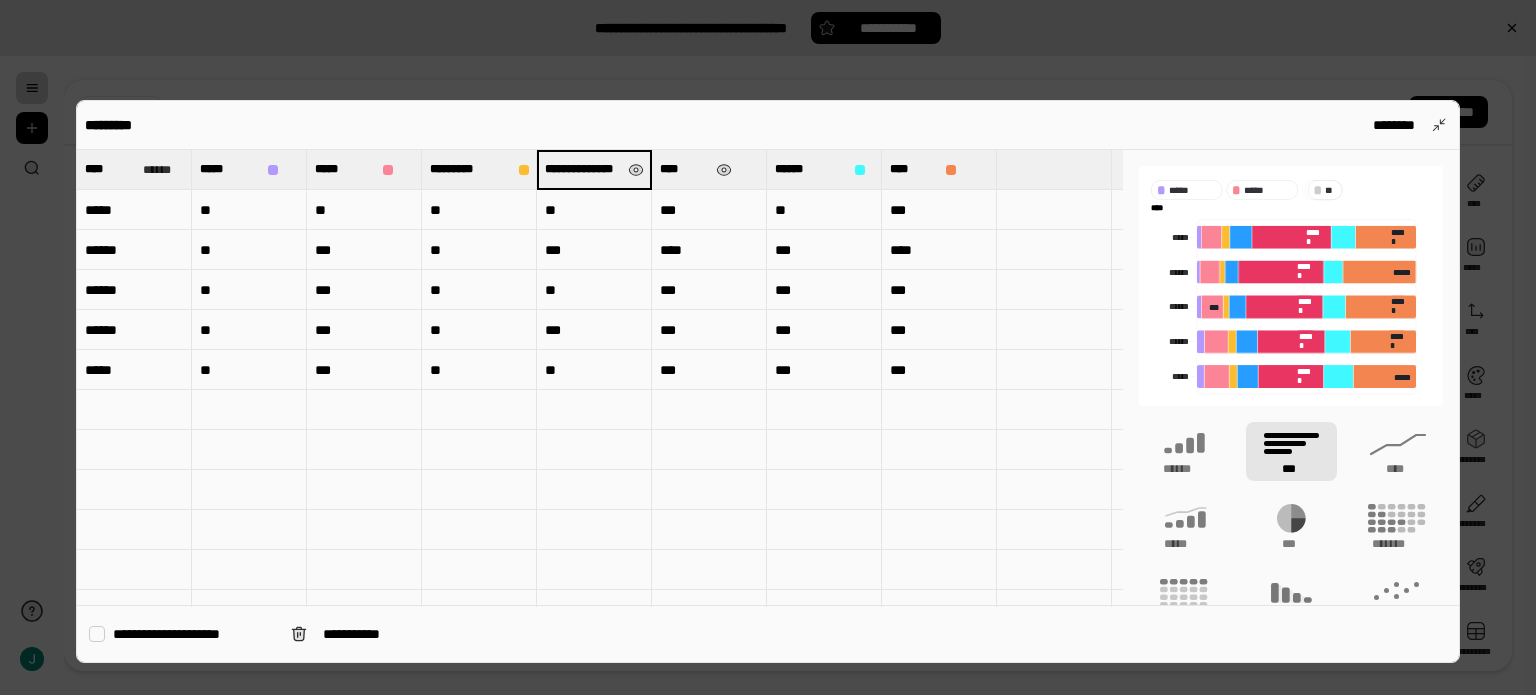 scroll, scrollTop: 0, scrollLeft: 69, axis: horizontal 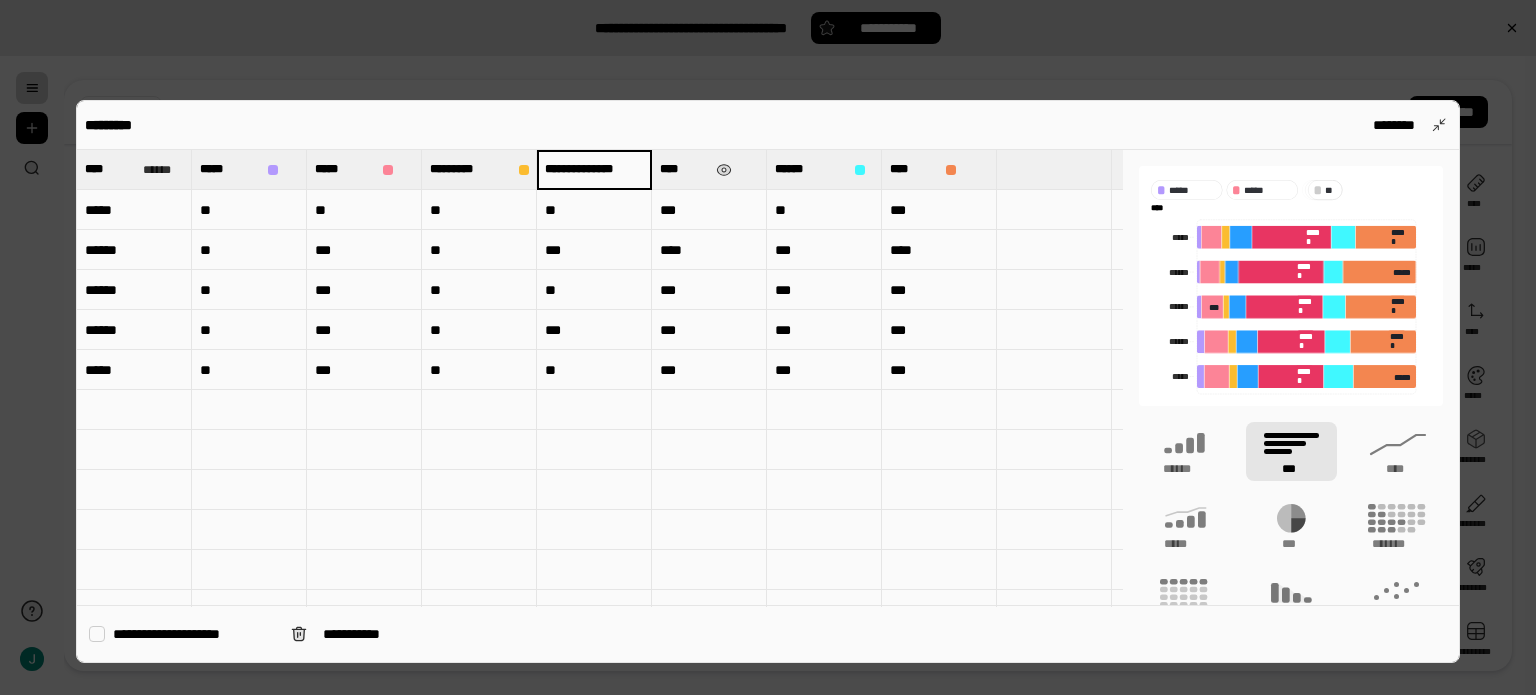 click on "**********" at bounding box center [594, 169] 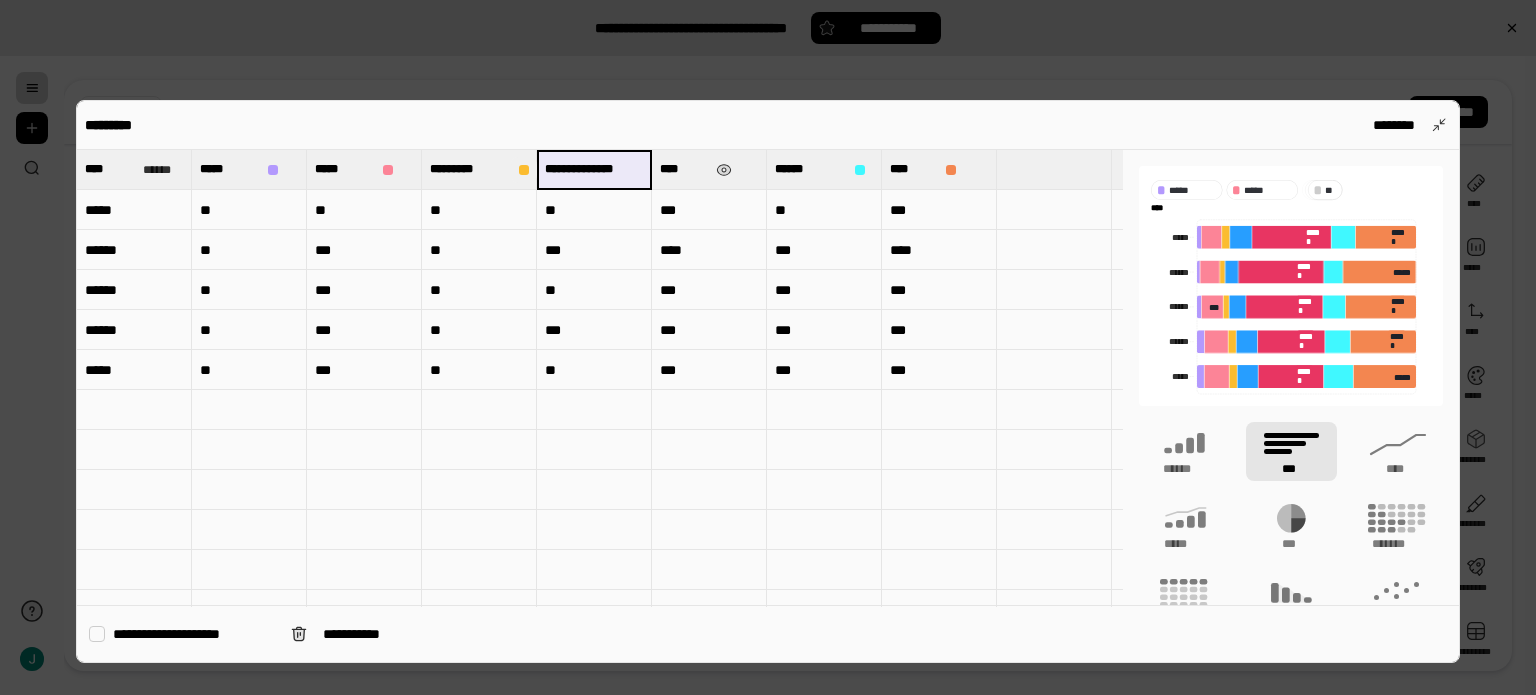 scroll, scrollTop: 0, scrollLeft: 0, axis: both 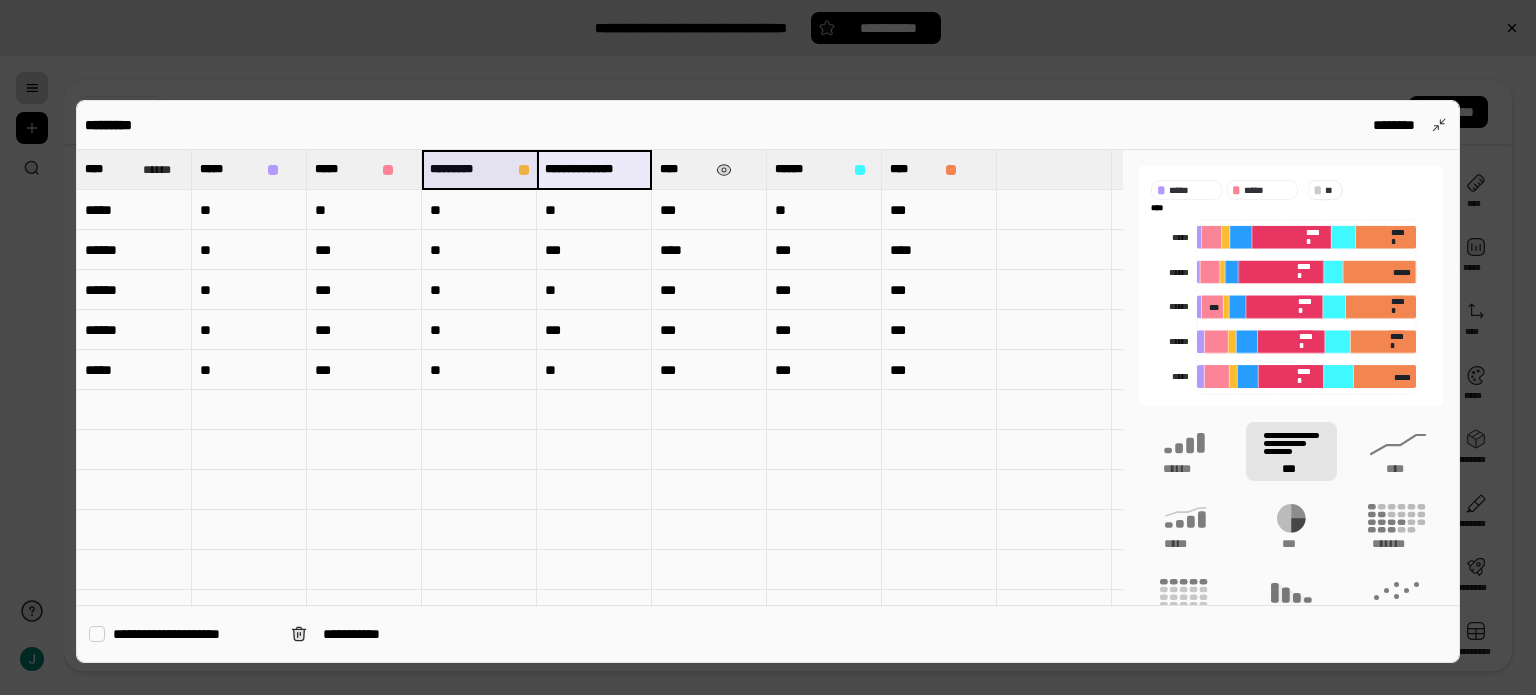 click on "**********" at bounding box center [594, 169] 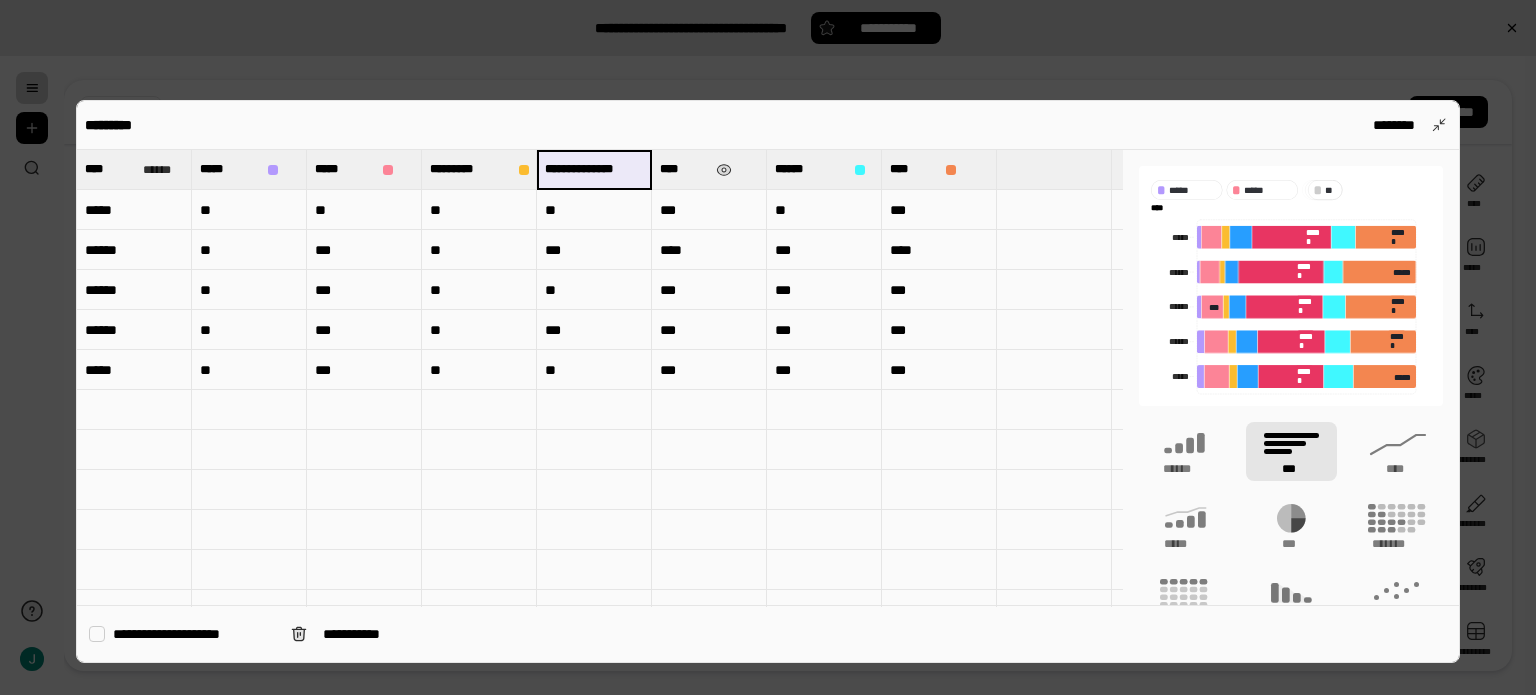 scroll, scrollTop: 0, scrollLeft: 69, axis: horizontal 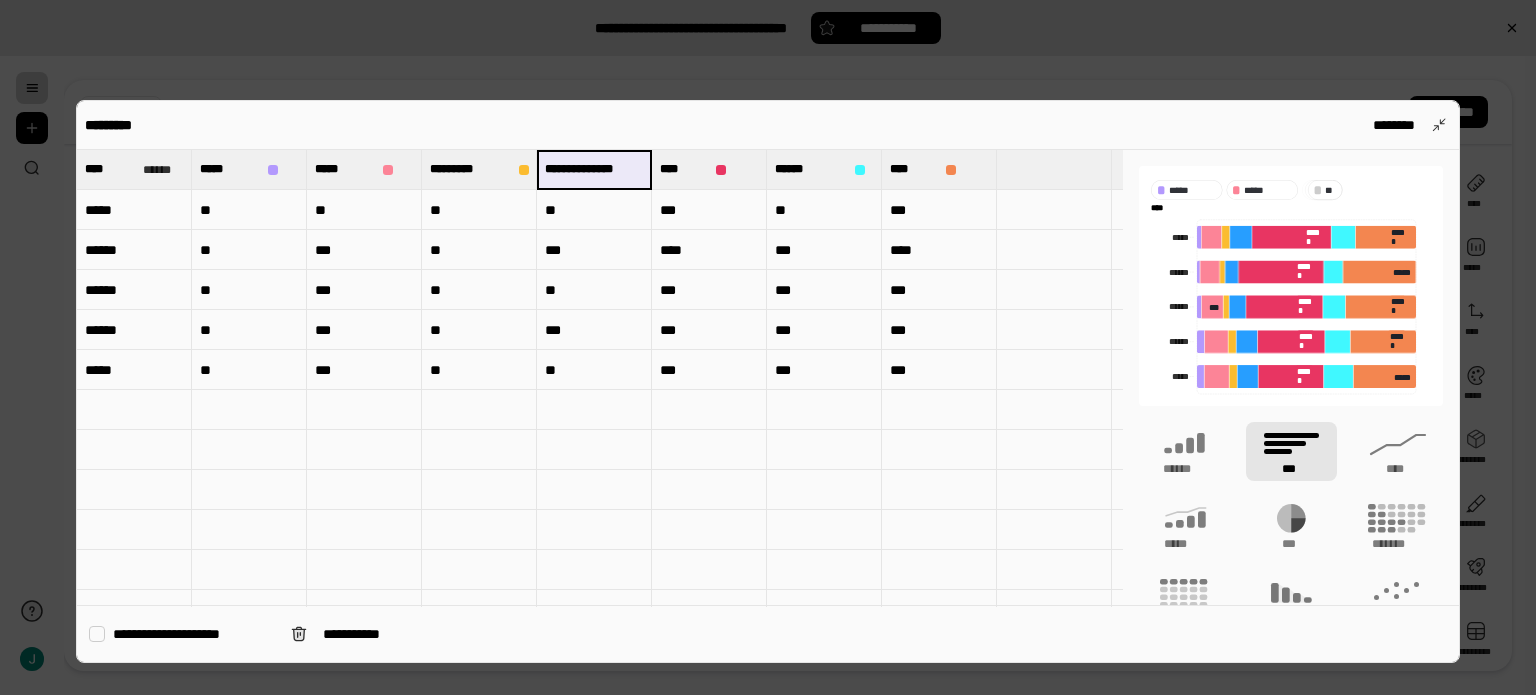 drag, startPoint x: 592, startPoint y: 167, endPoint x: 641, endPoint y: 165, distance: 49.0408 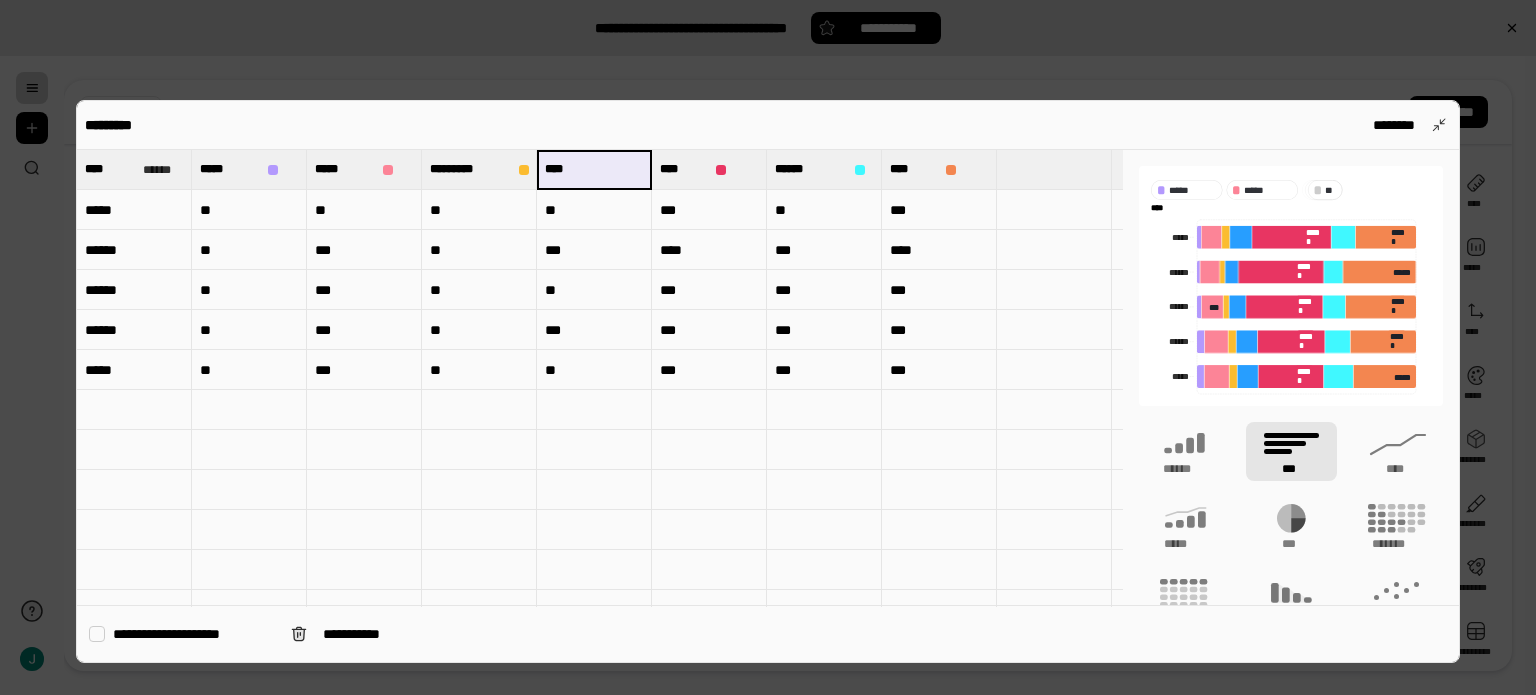 scroll, scrollTop: 0, scrollLeft: 0, axis: both 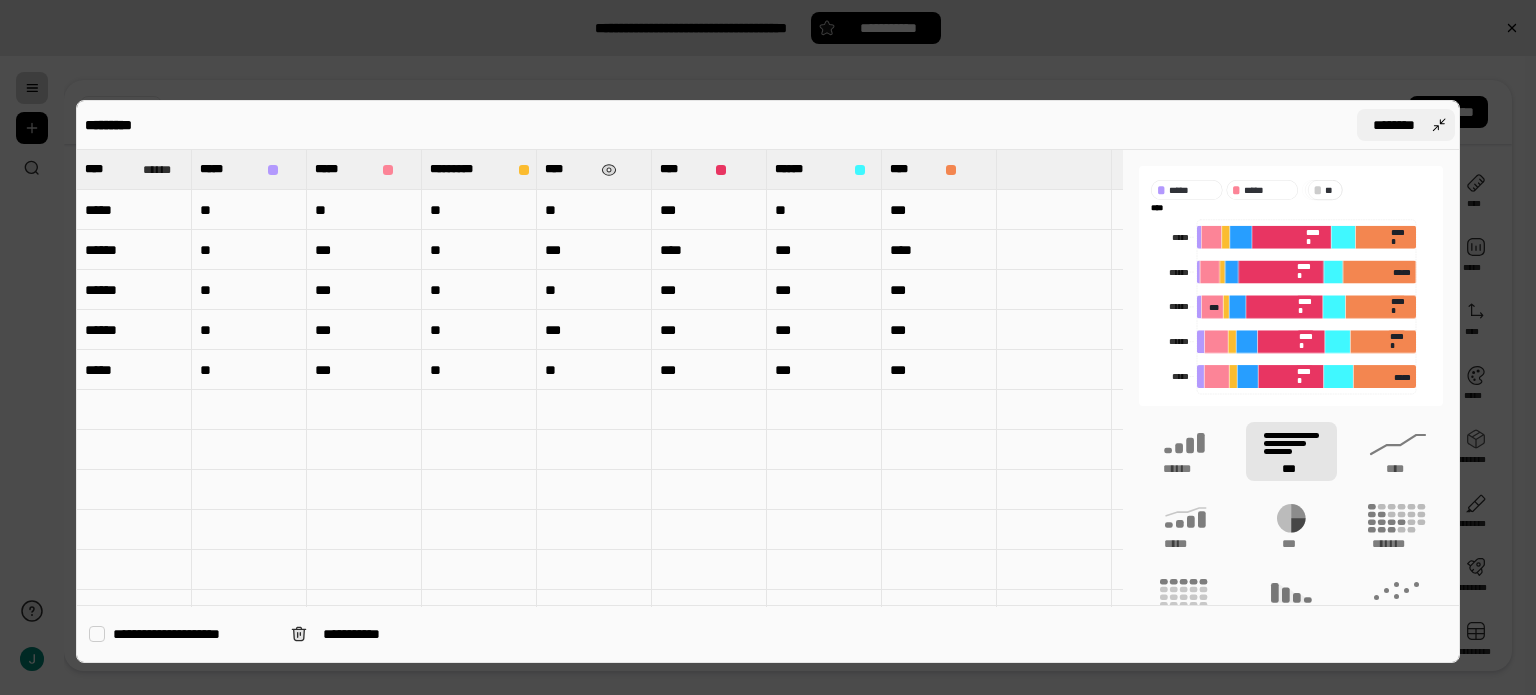 click on "********" at bounding box center (1394, 125) 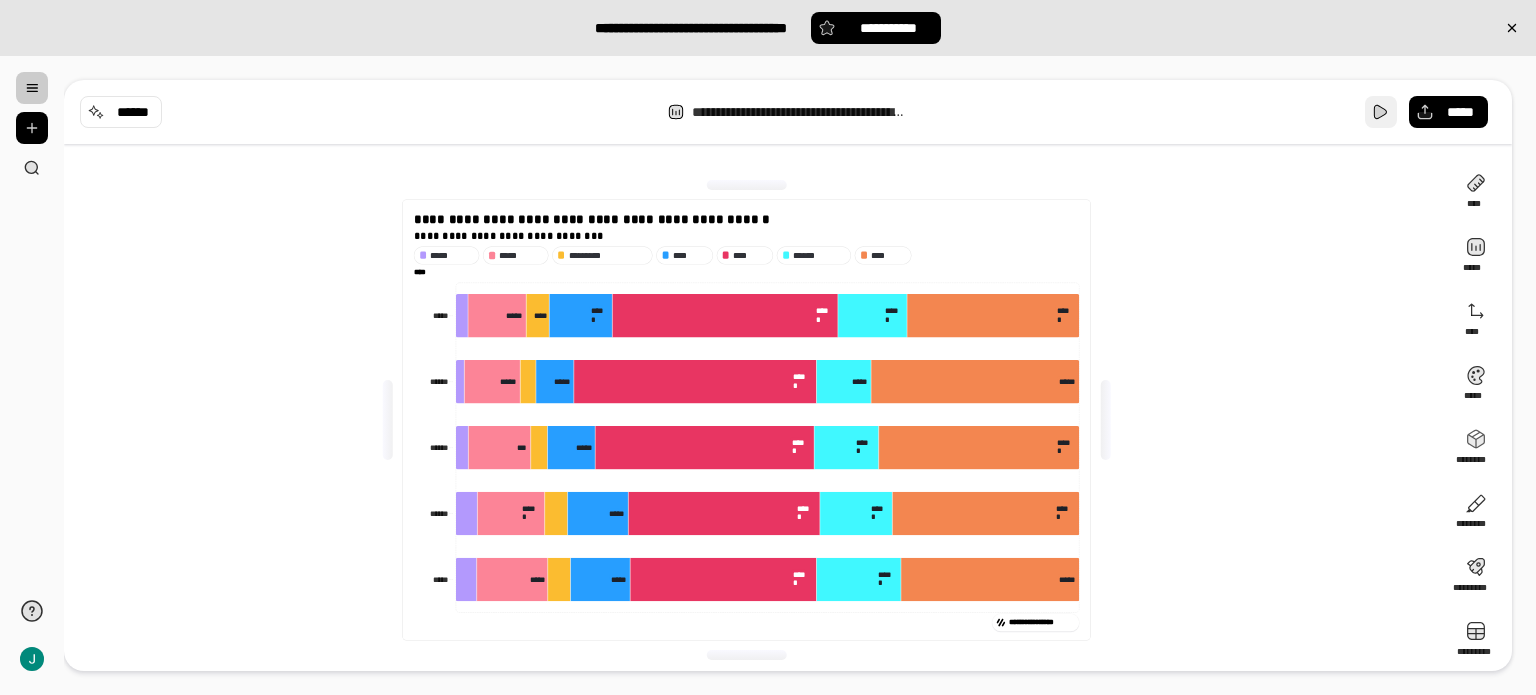 click at bounding box center (1381, 112) 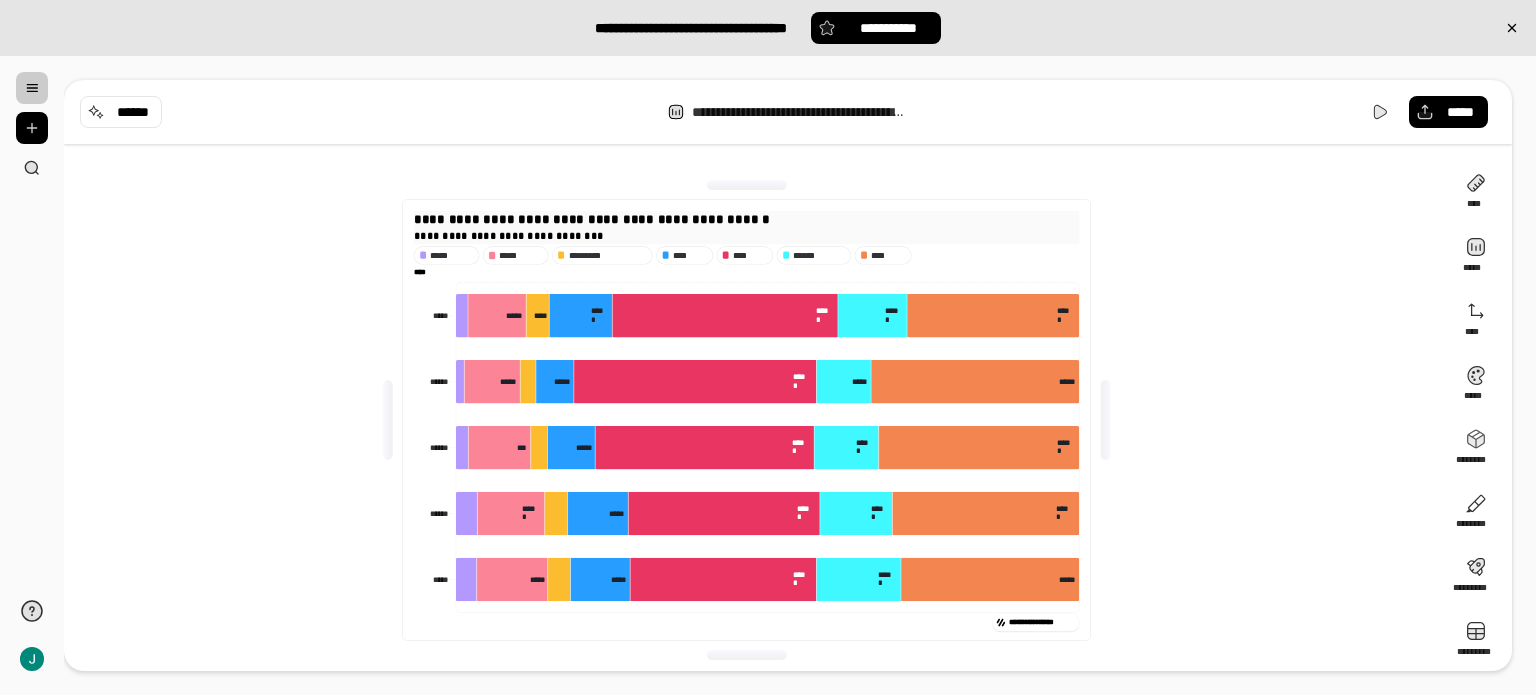 click on "**********" at bounding box center [746, 219] 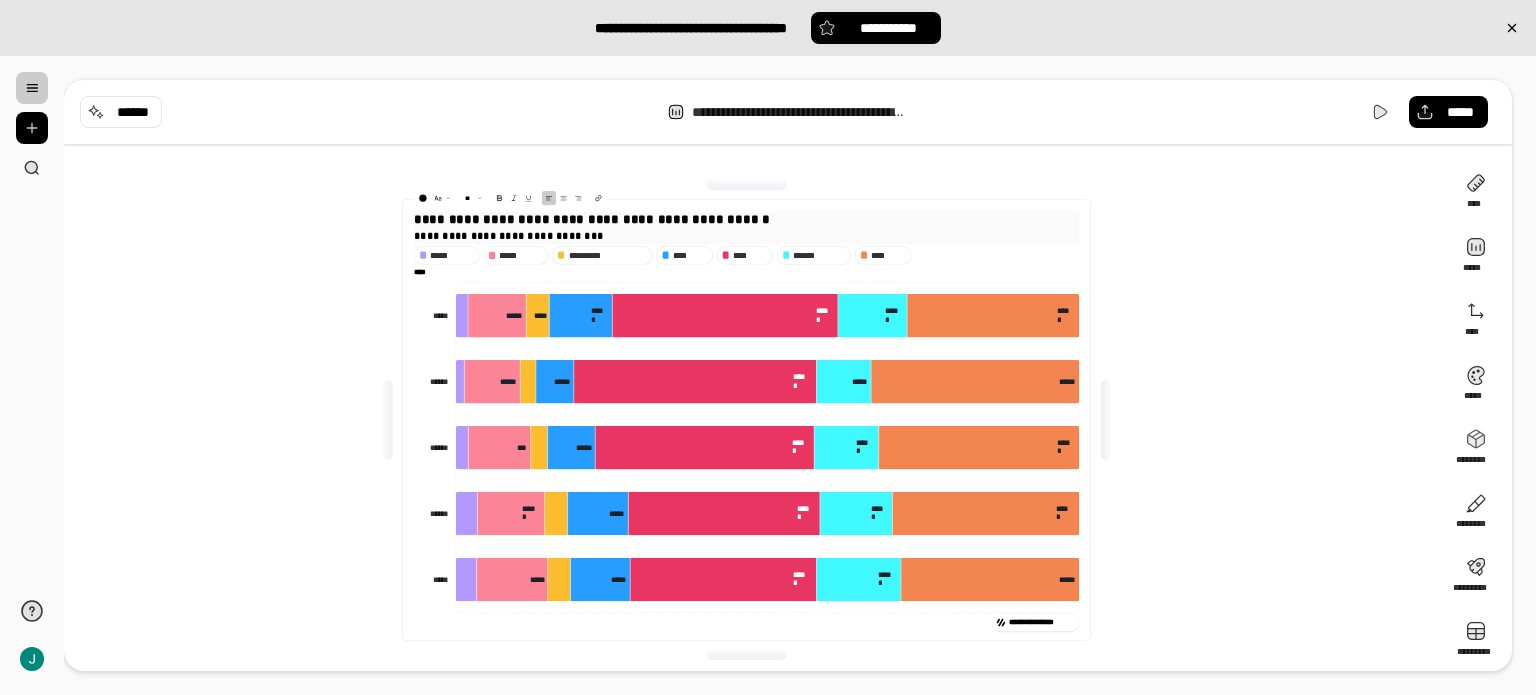 click on "**********" at bounding box center (746, 219) 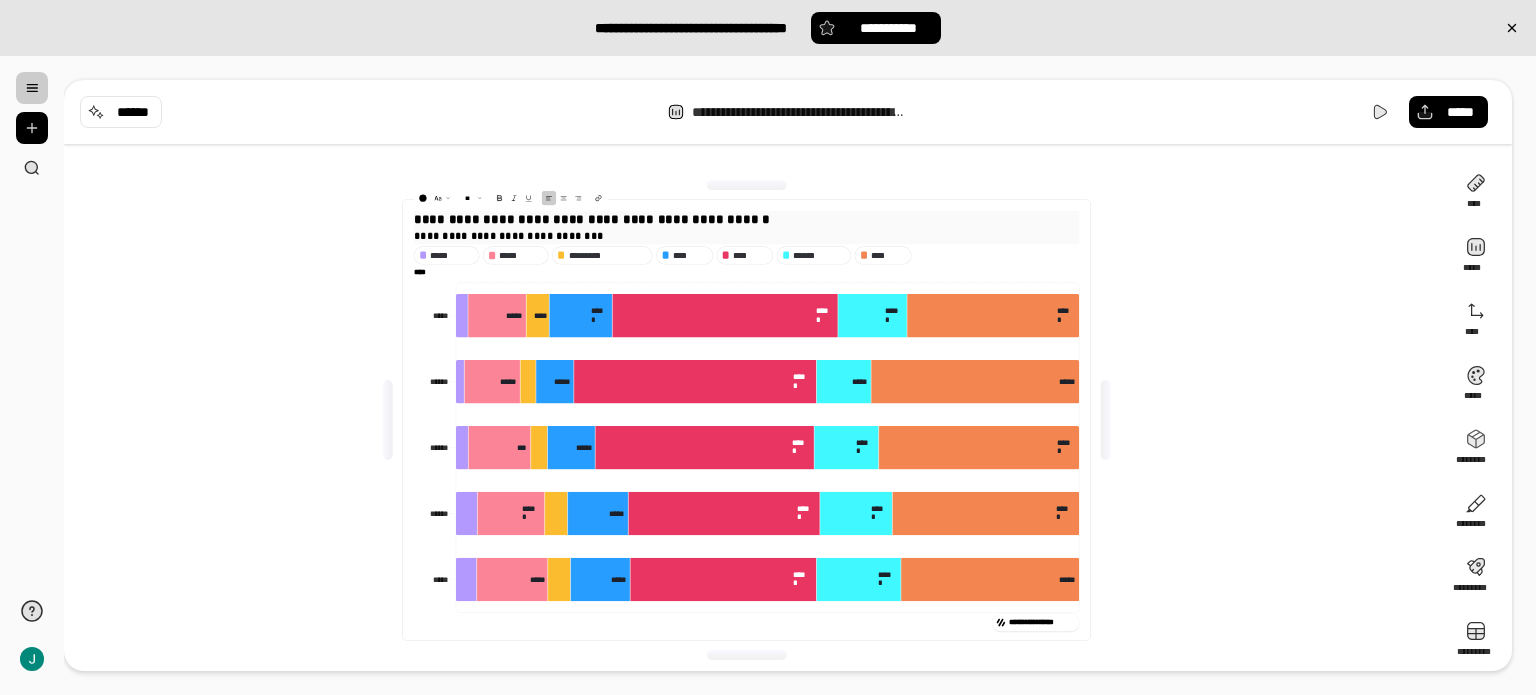 paste 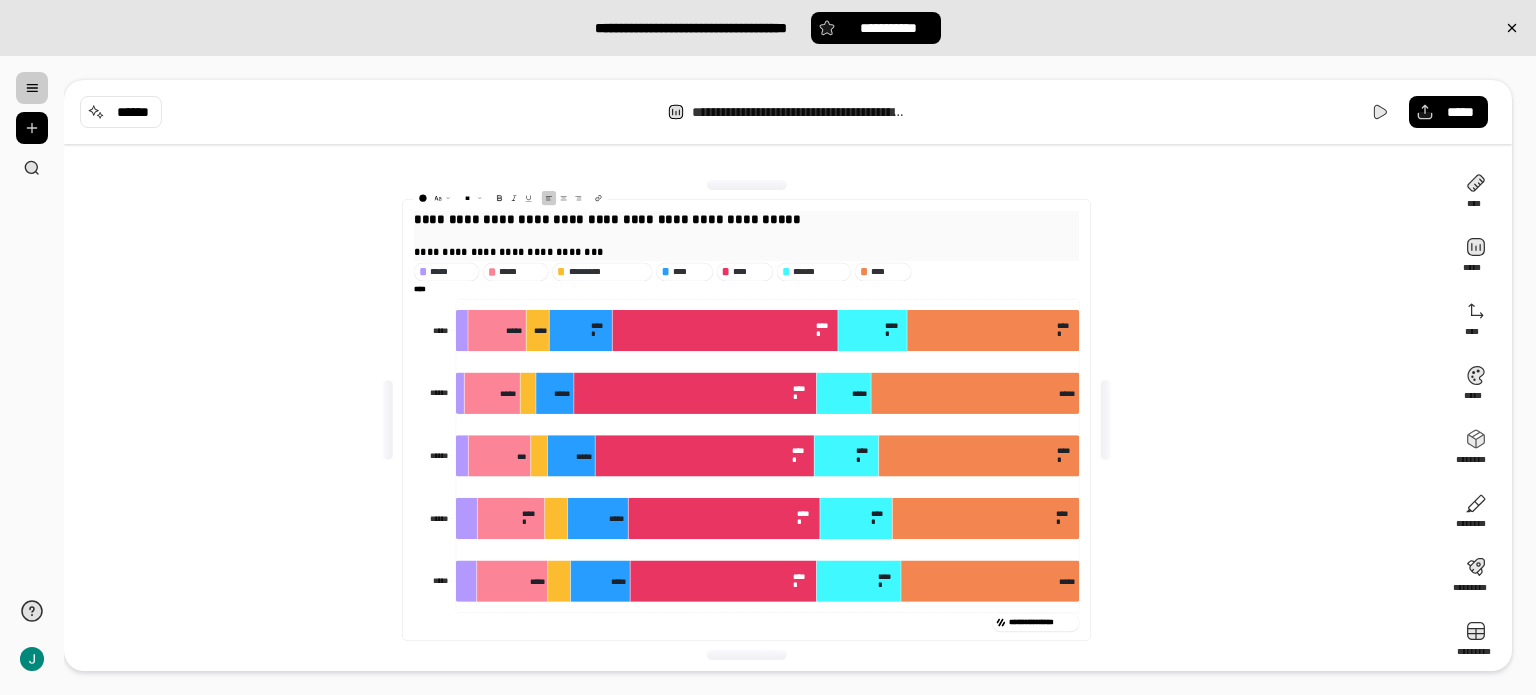 type 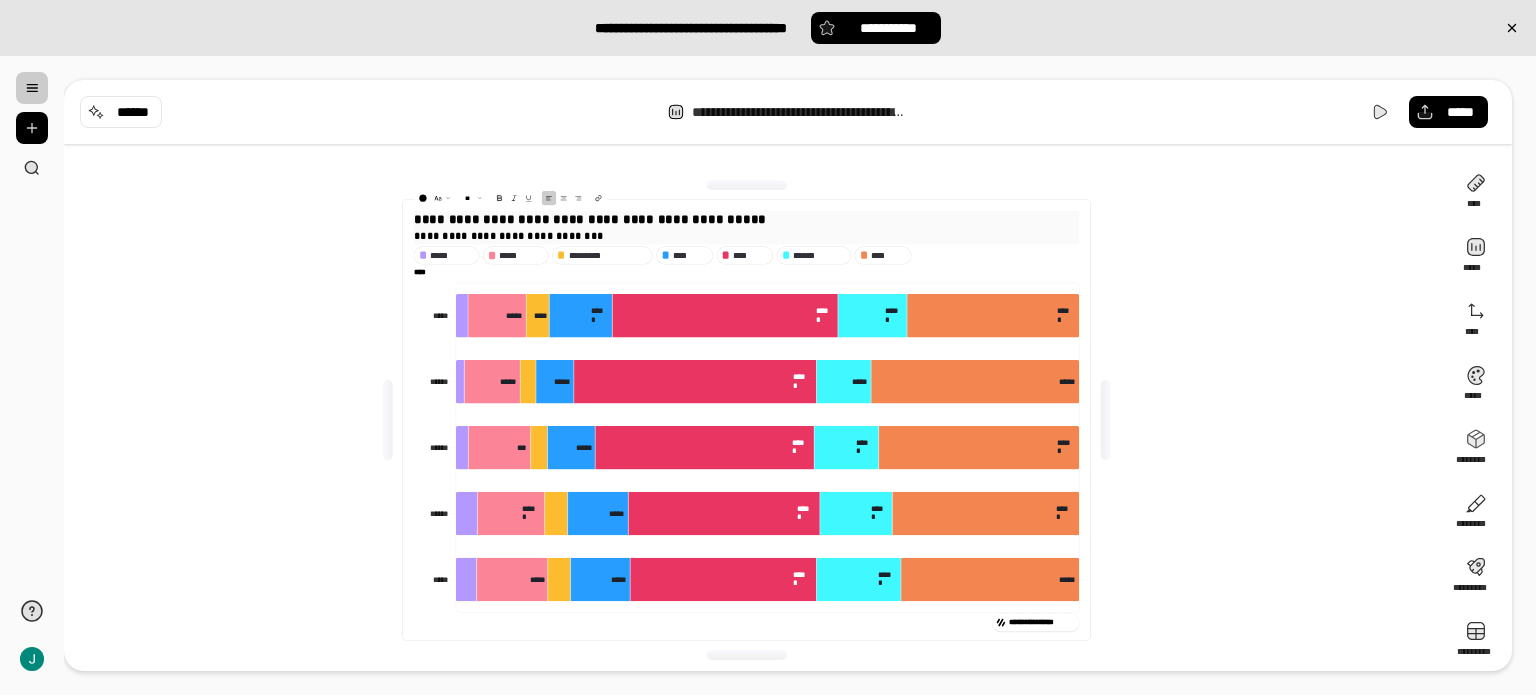 click on "**********" at bounding box center [746, 219] 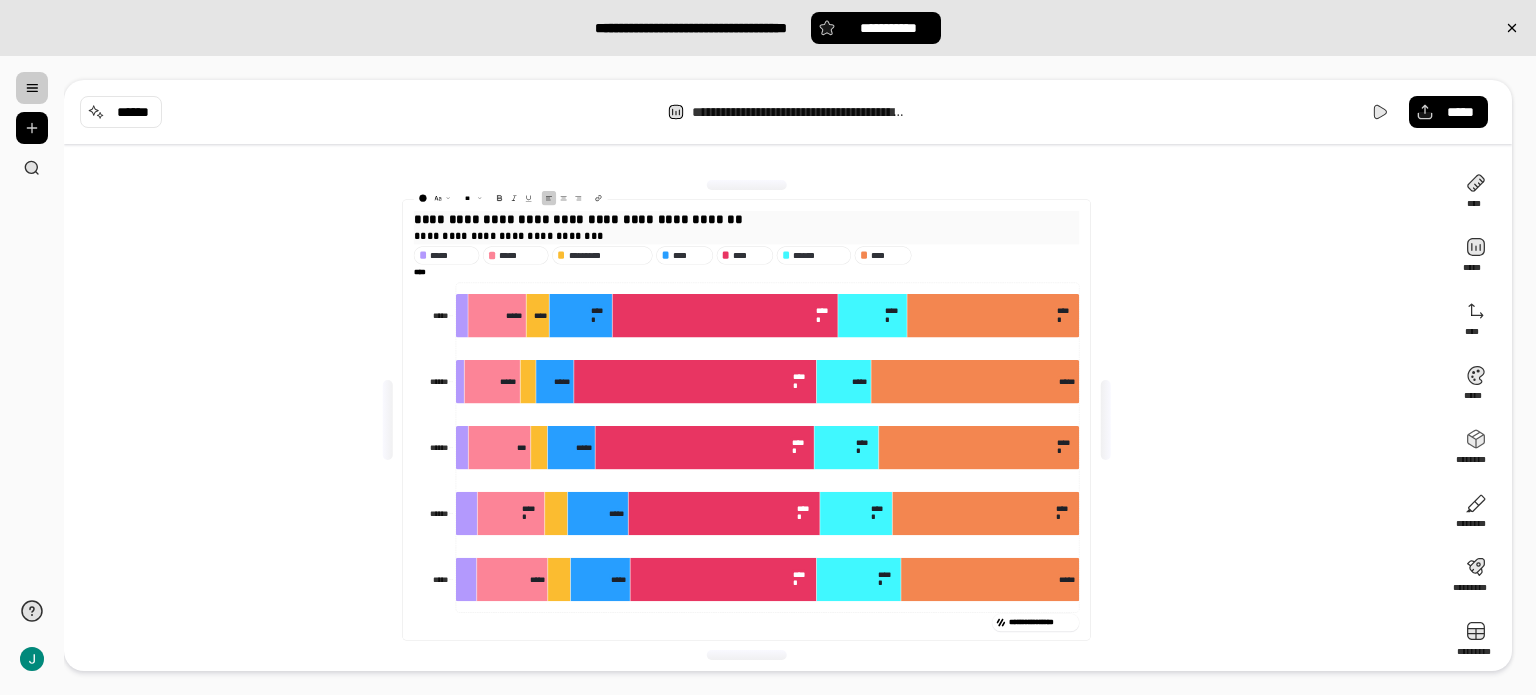 drag, startPoint x: 648, startPoint y: 236, endPoint x: 626, endPoint y: 237, distance: 22.022715 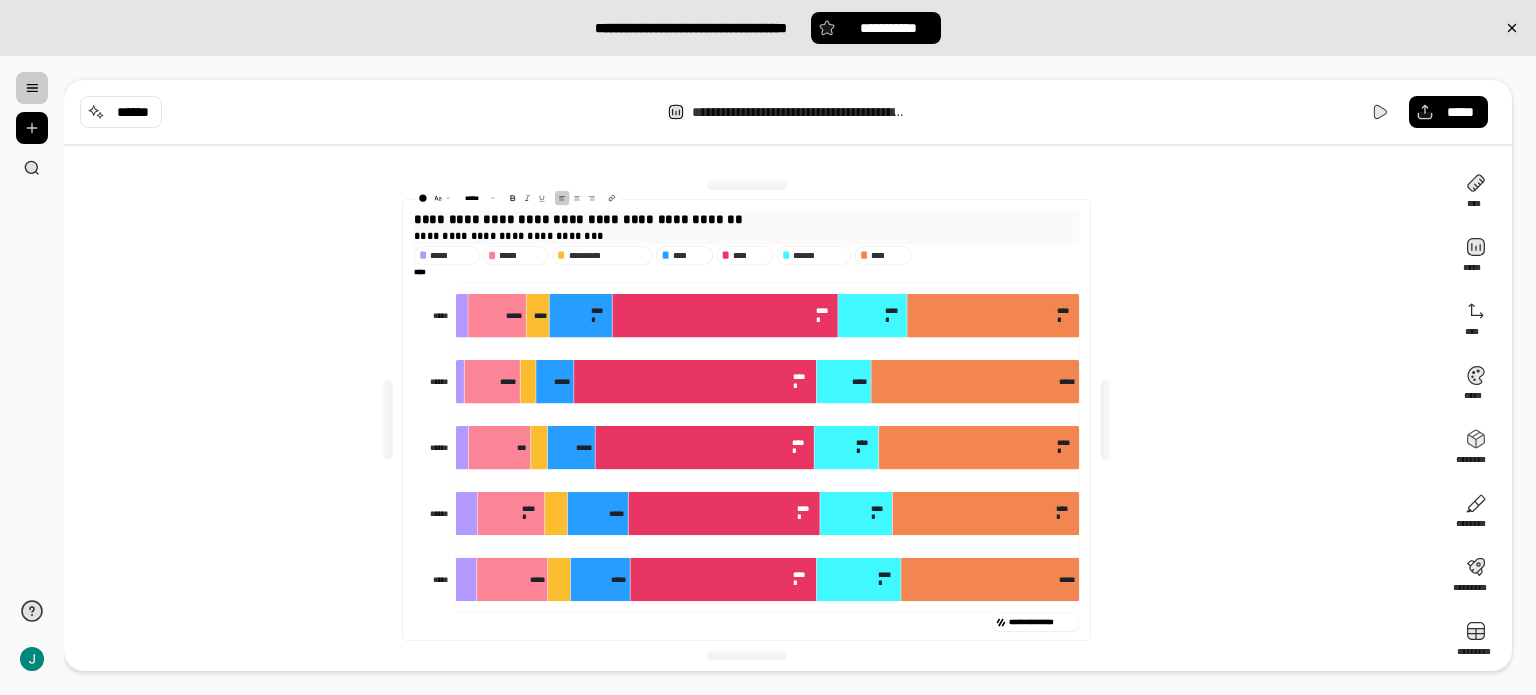 click on "**********" at bounding box center [746, 235] 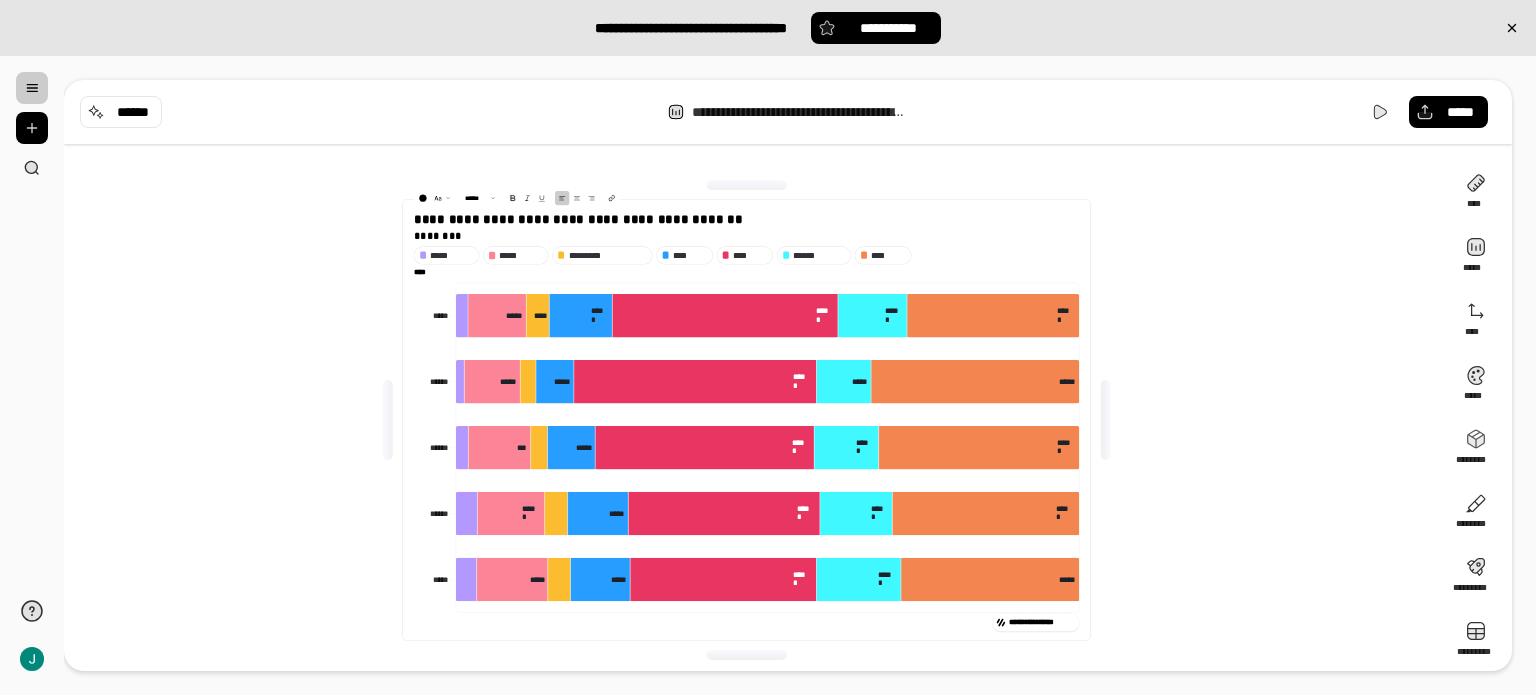 click on "**********" at bounding box center (754, 420) 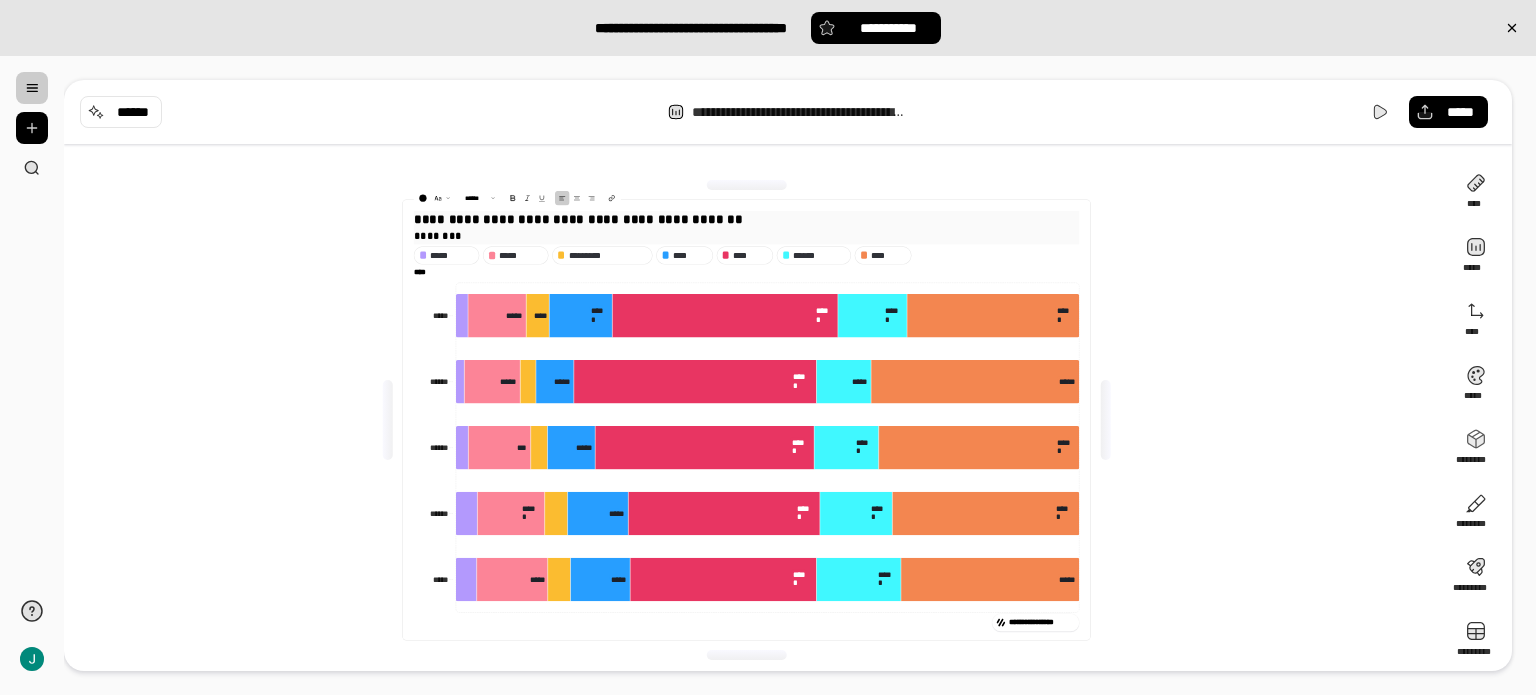 click on "********" at bounding box center (746, 235) 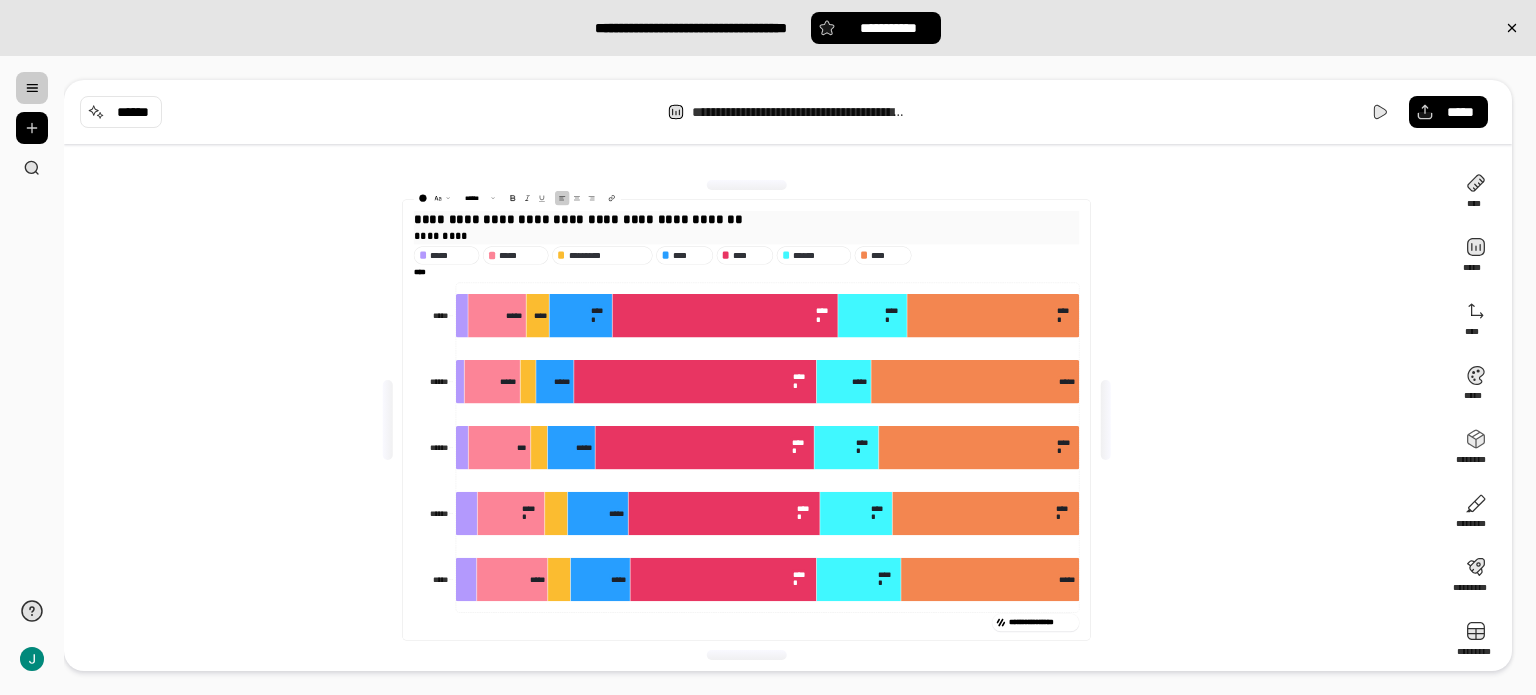 click on "*********" at bounding box center [746, 235] 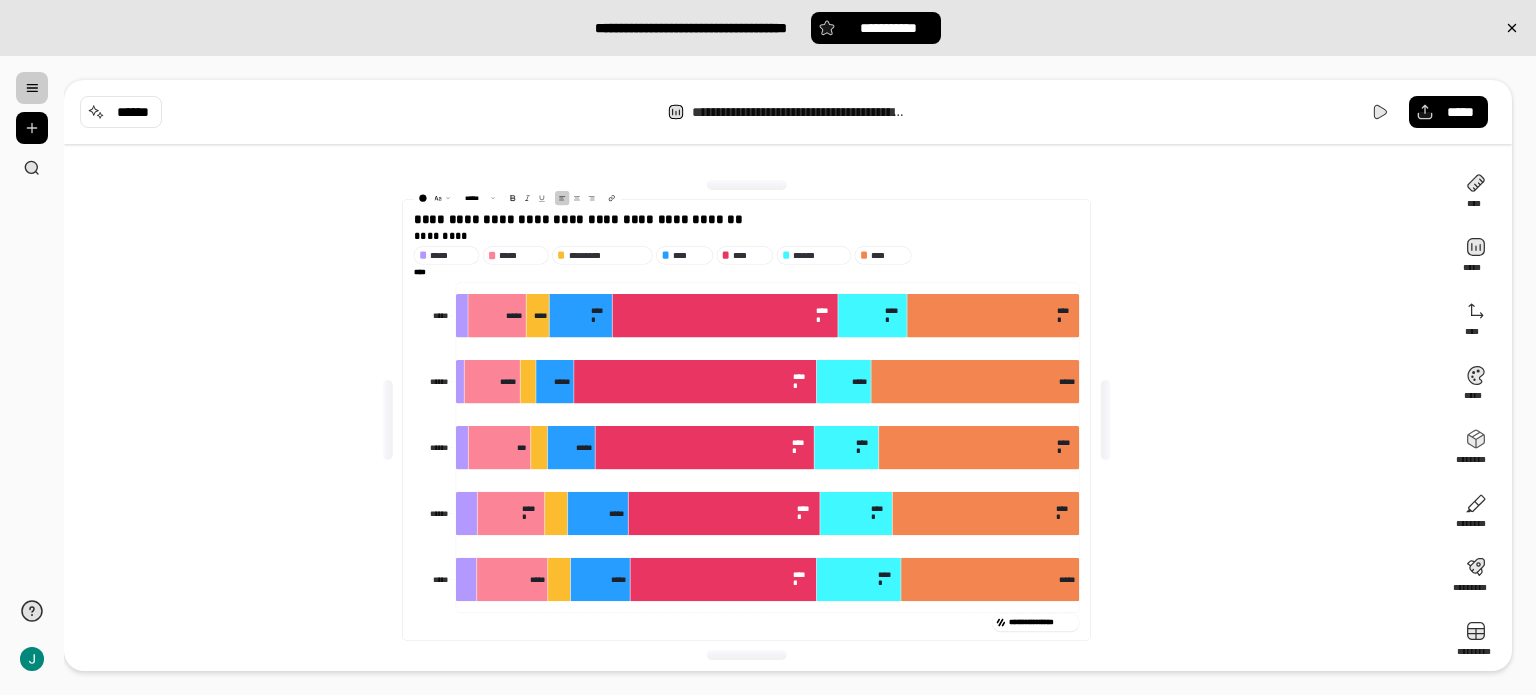 click on "**********" at bounding box center [754, 420] 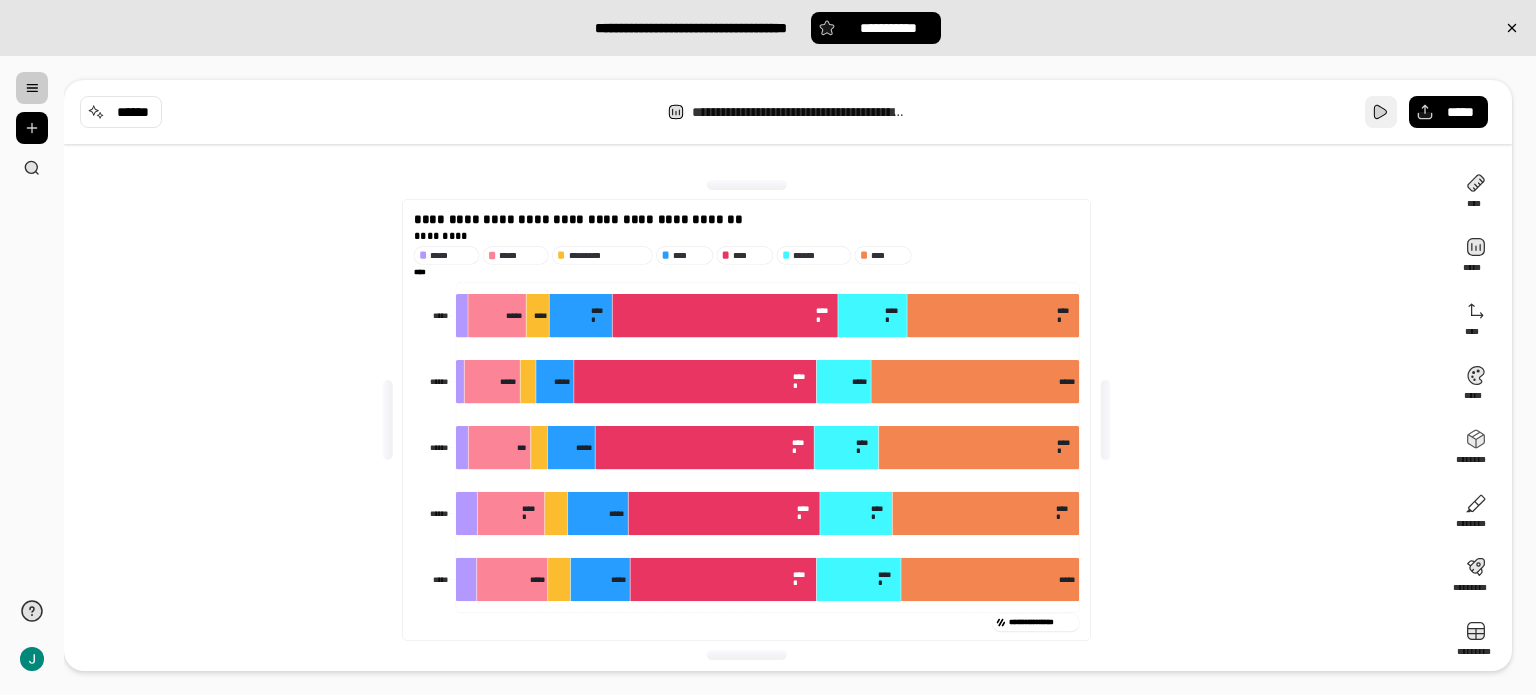 click at bounding box center [1381, 112] 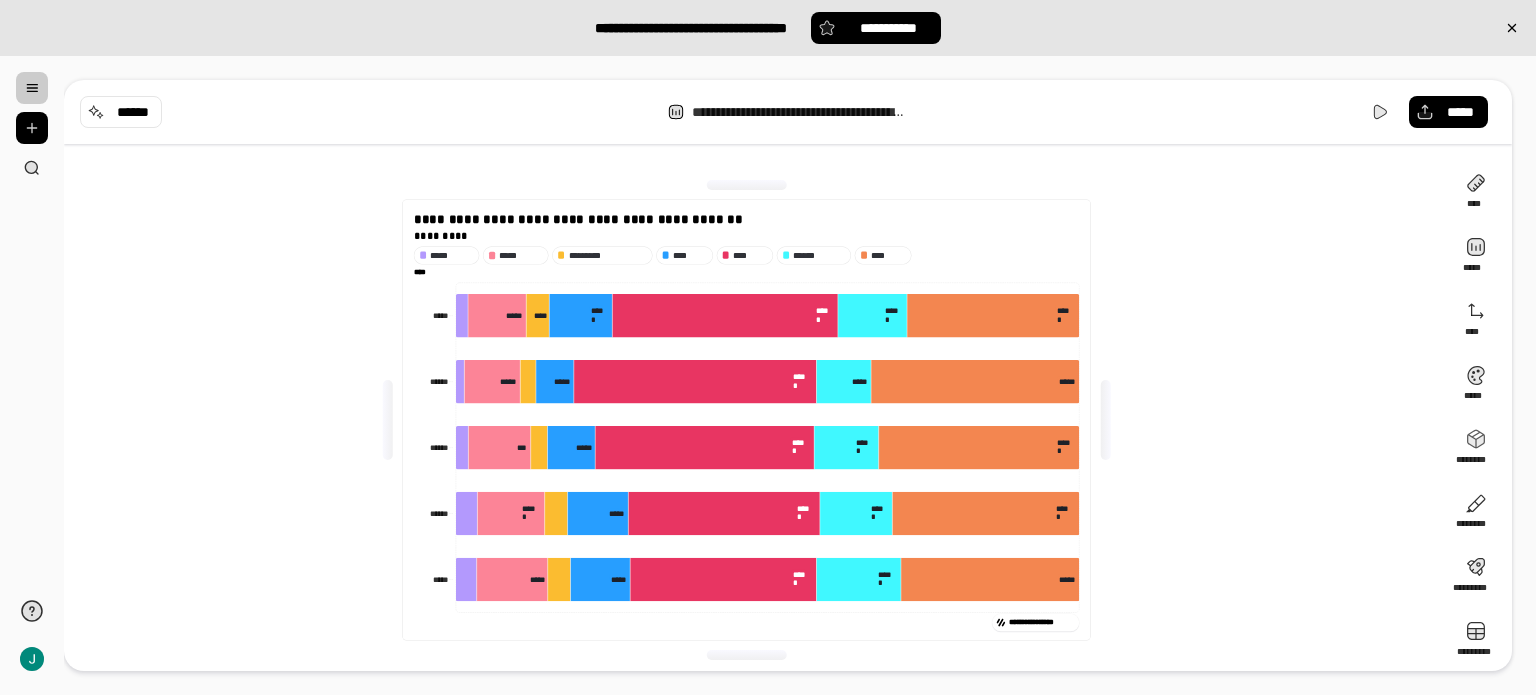 drag, startPoint x: 689, startPoint y: 259, endPoint x: 480, endPoint y: 260, distance: 209.0024 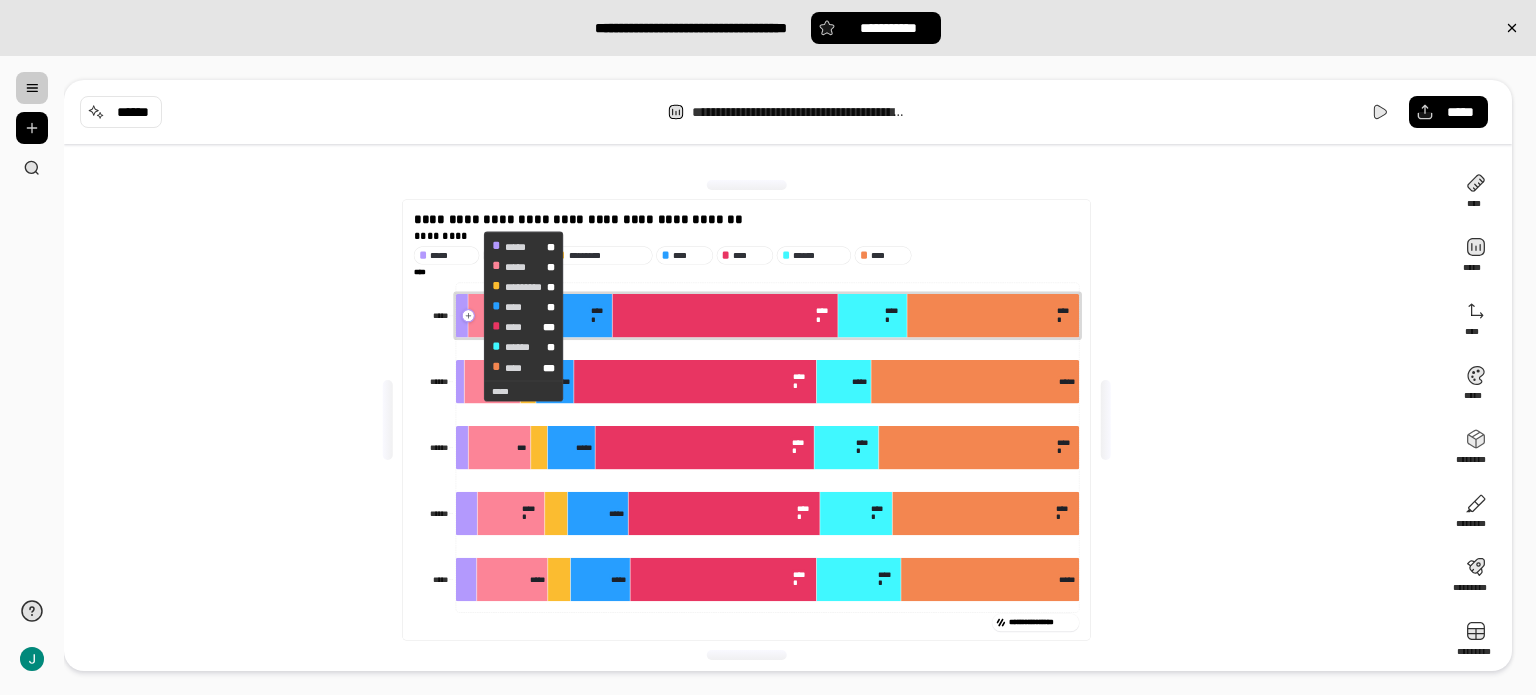 drag, startPoint x: 572, startPoint y: 311, endPoint x: 473, endPoint y: 316, distance: 99.12618 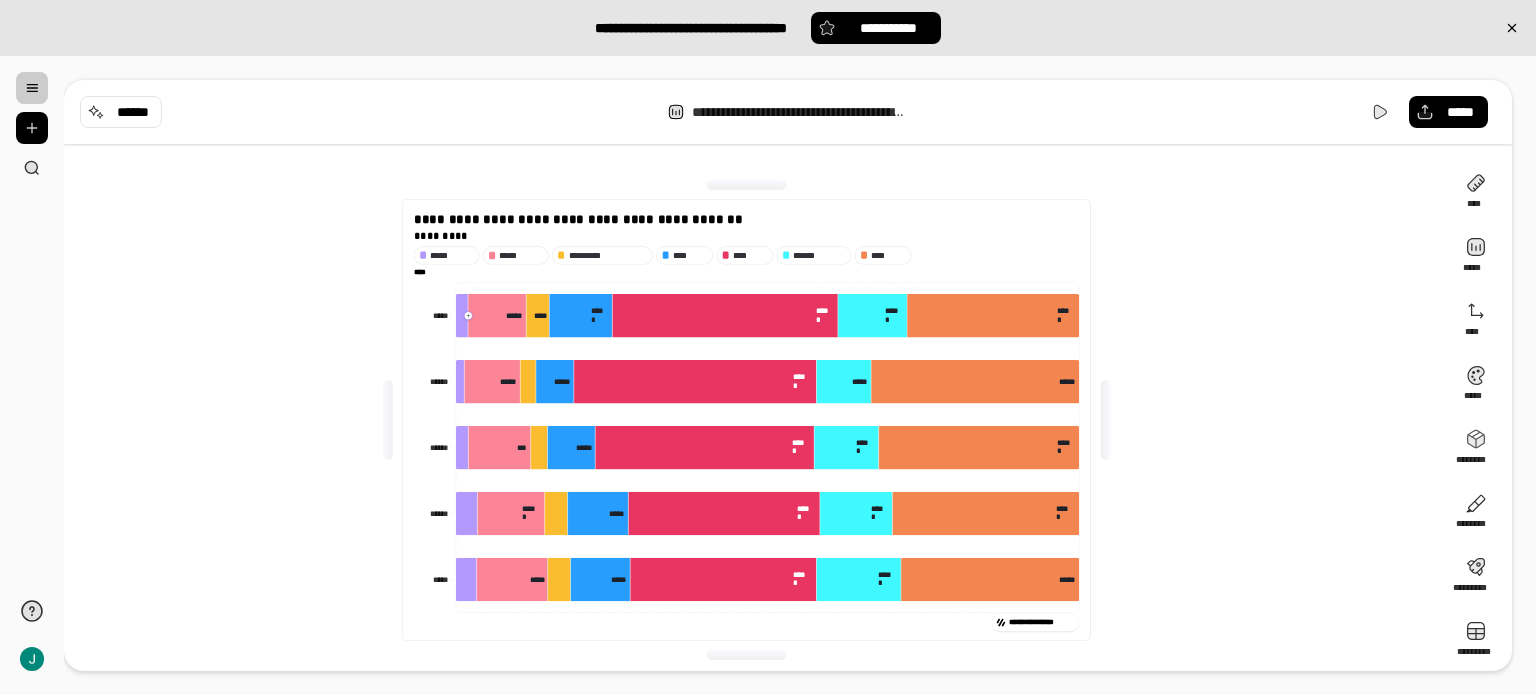 click on "**********" at bounding box center (754, 420) 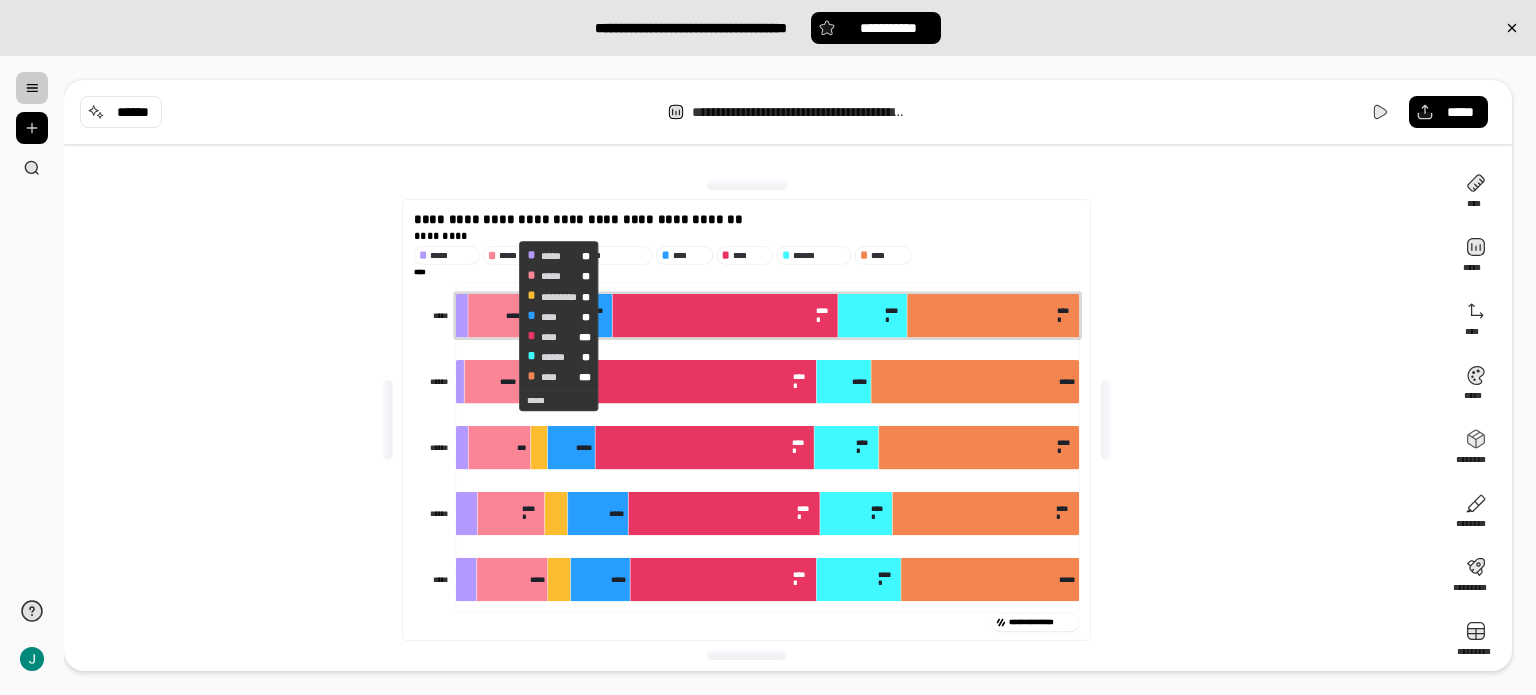 drag, startPoint x: 573, startPoint y: 317, endPoint x: 508, endPoint y: 326, distance: 65.62012 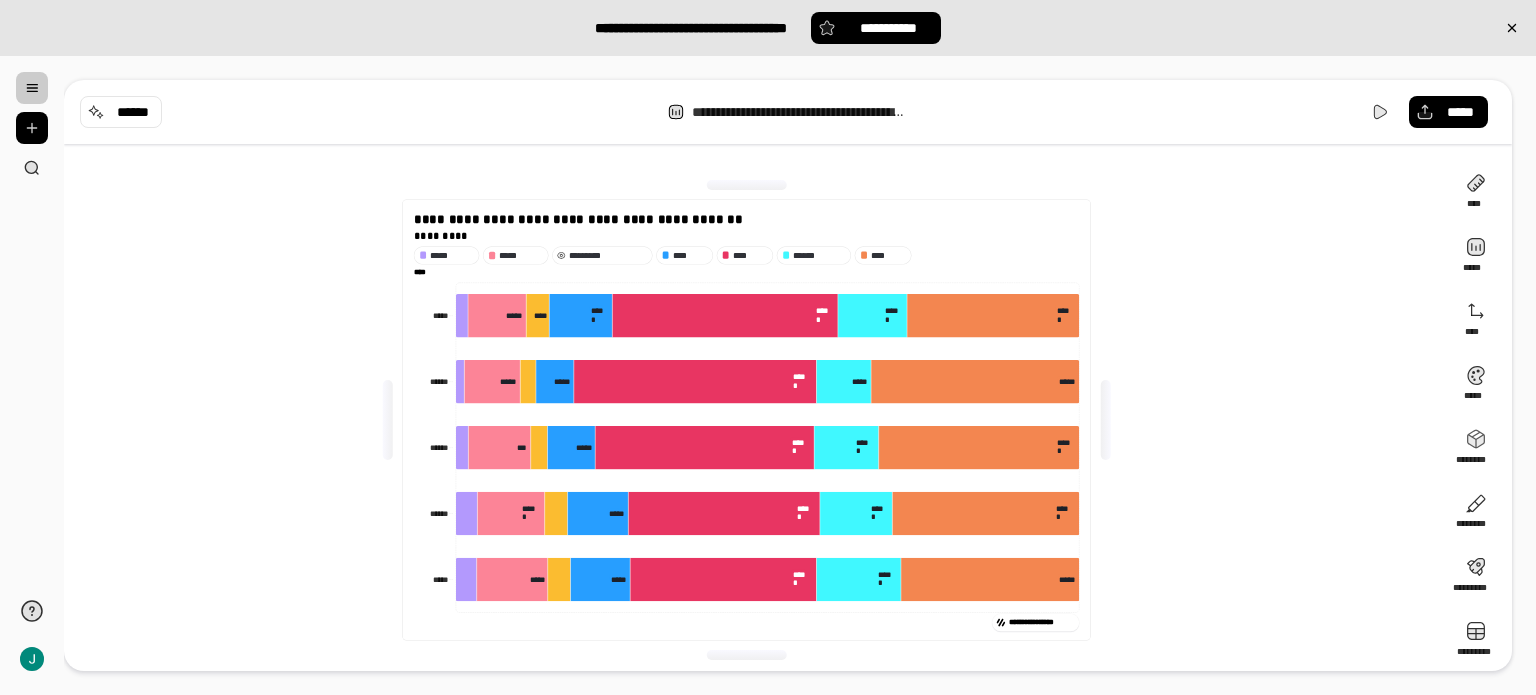 drag, startPoint x: 692, startPoint y: 259, endPoint x: 627, endPoint y: 253, distance: 65.27634 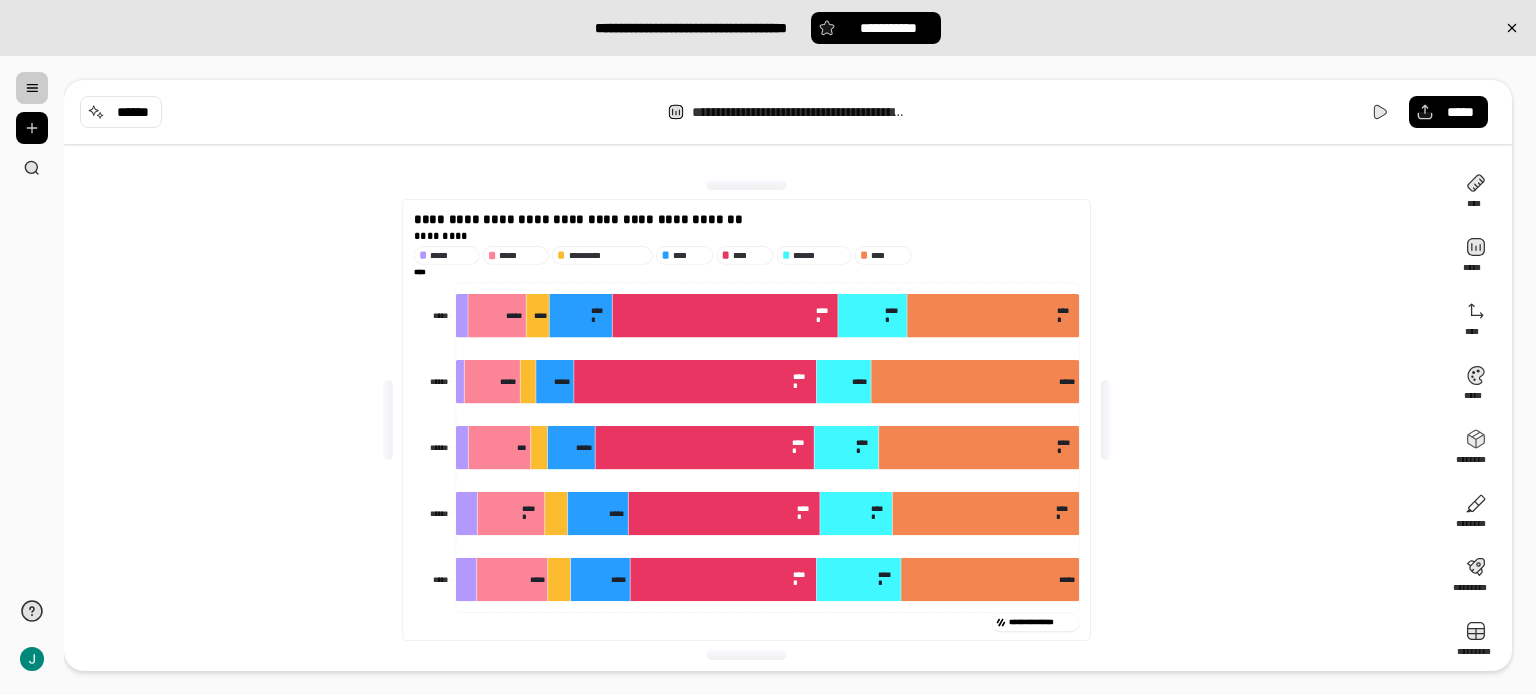 drag, startPoint x: 594, startPoint y: 303, endPoint x: 585, endPoint y: 281, distance: 23.769728 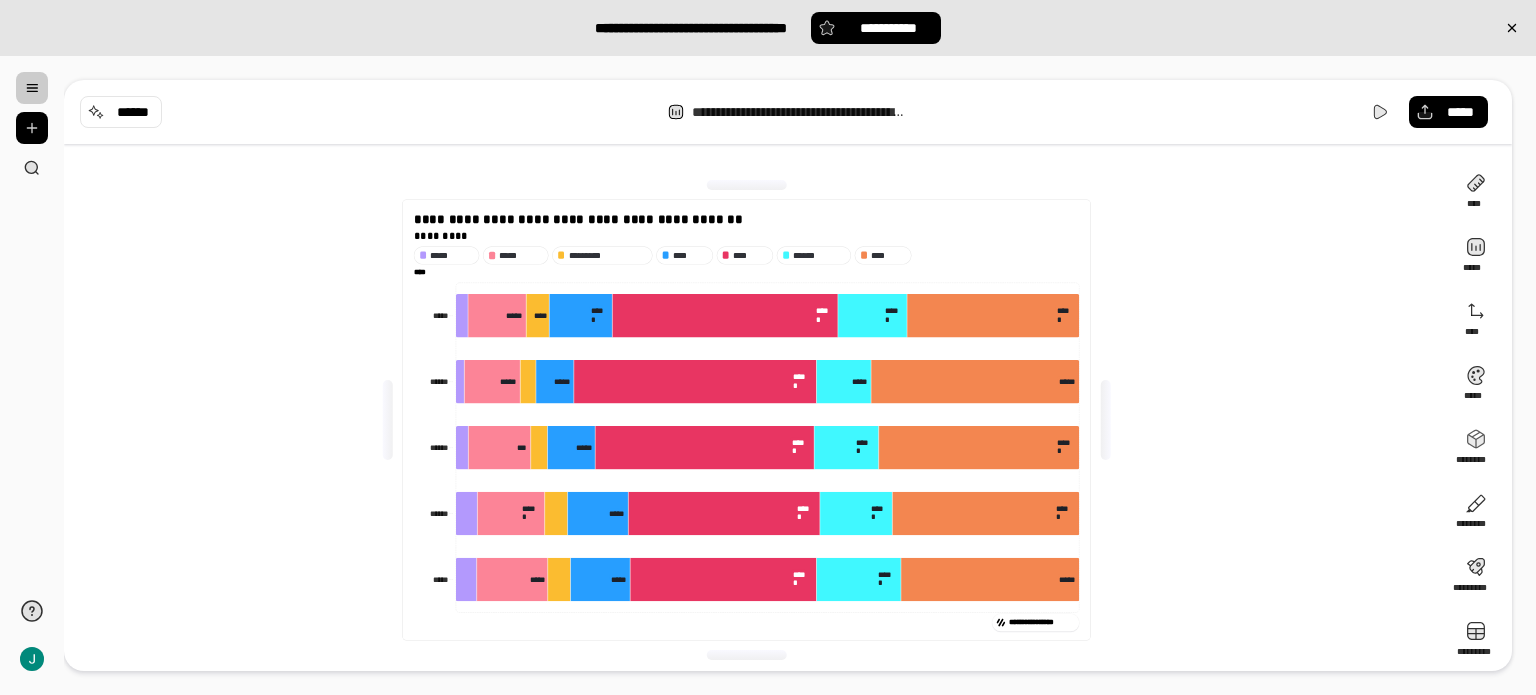 click on "**********" at bounding box center (754, 420) 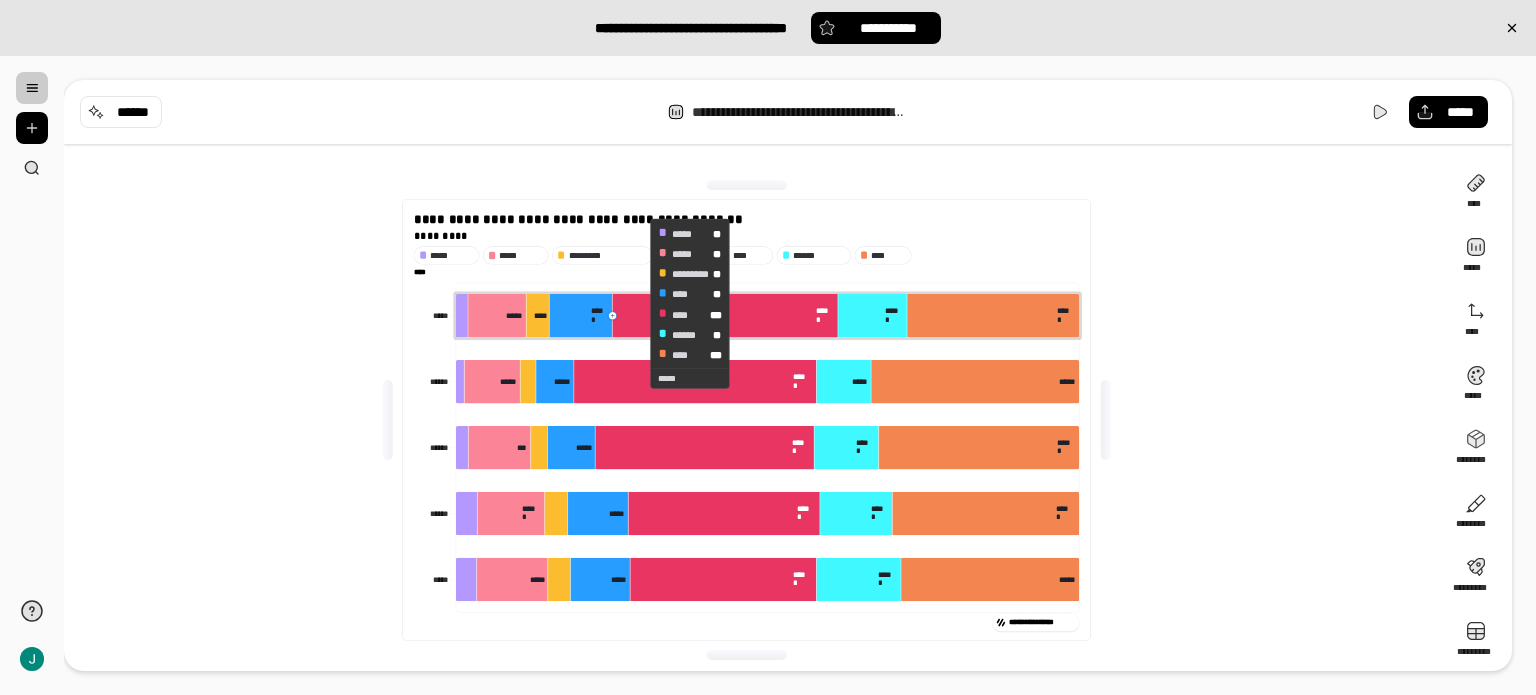 drag, startPoint x: 694, startPoint y: 307, endPoint x: 640, endPoint y: 303, distance: 54.147945 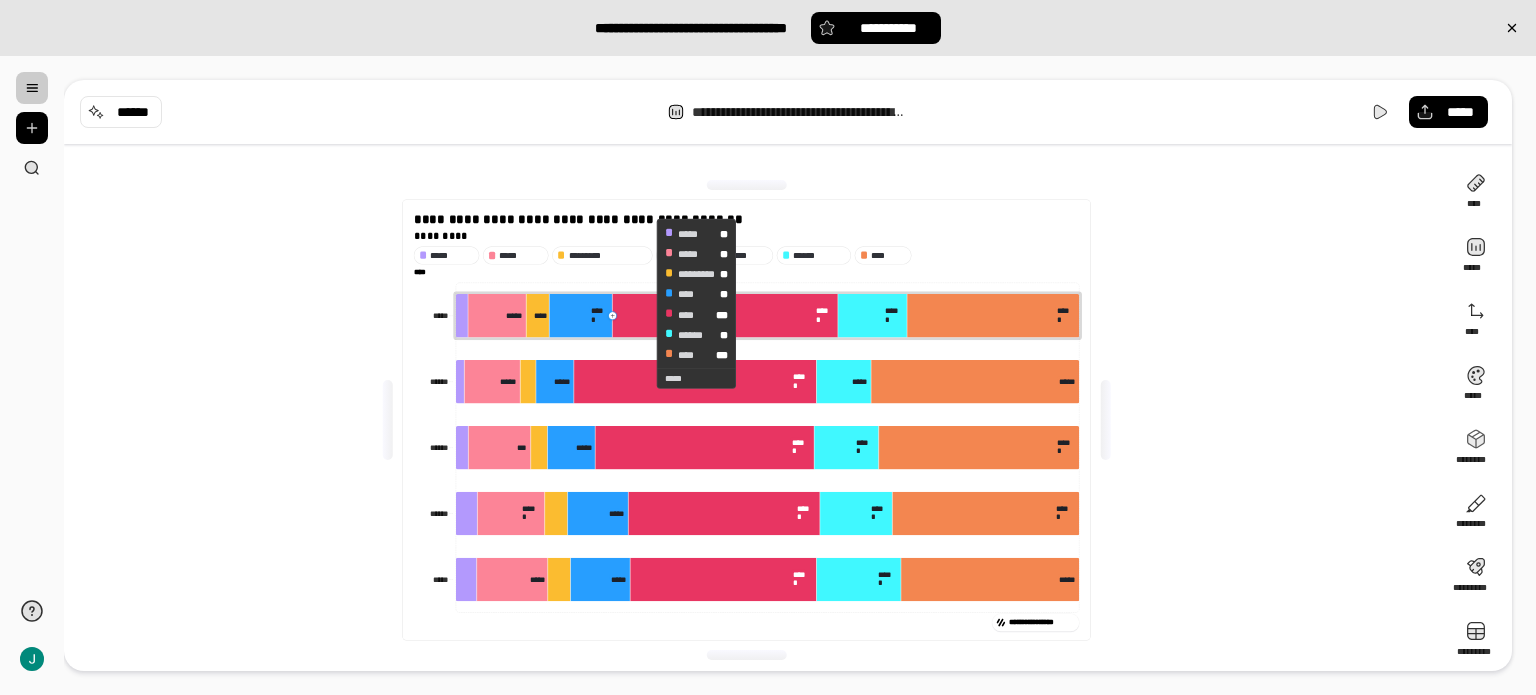 click 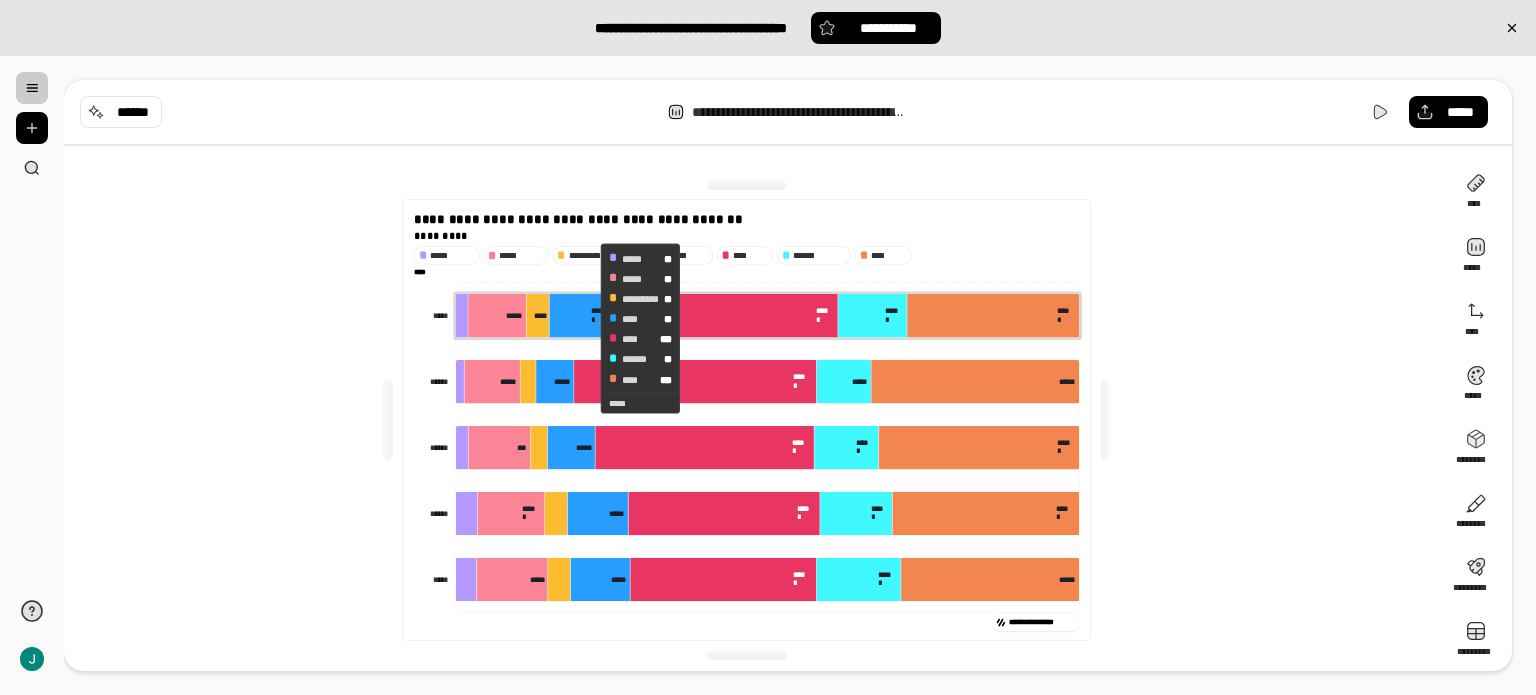 click 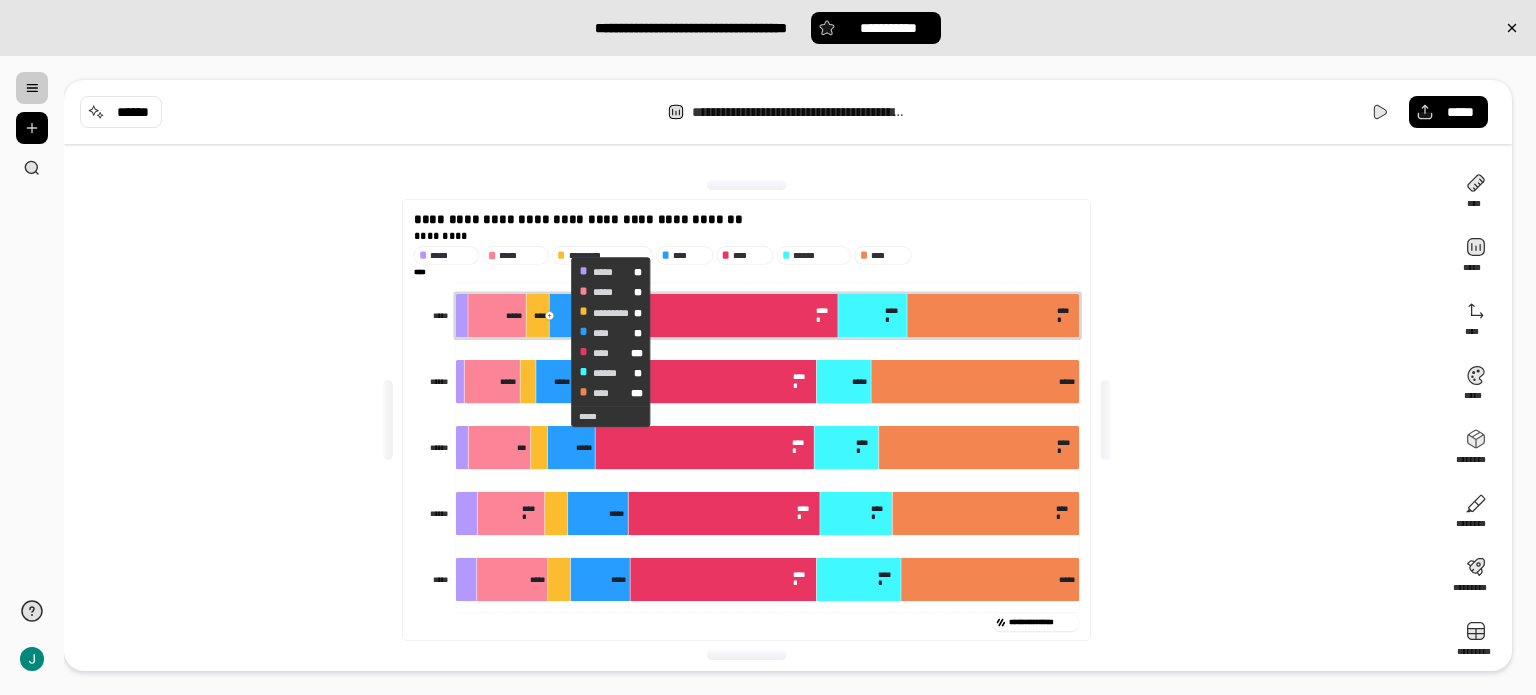drag, startPoint x: 576, startPoint y: 324, endPoint x: 553, endPoint y: 340, distance: 28.01785 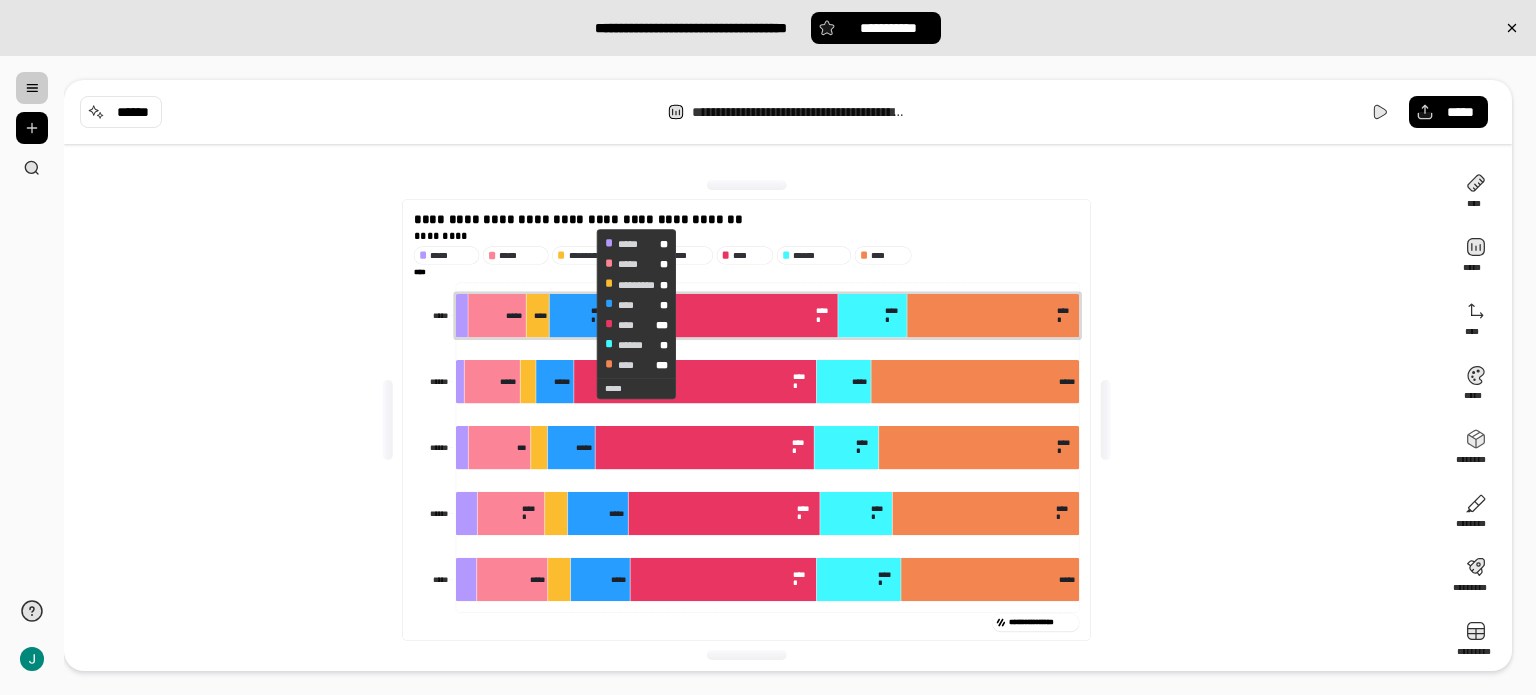 drag, startPoint x: 586, startPoint y: 314, endPoint x: 1236, endPoint y: 325, distance: 650.0931 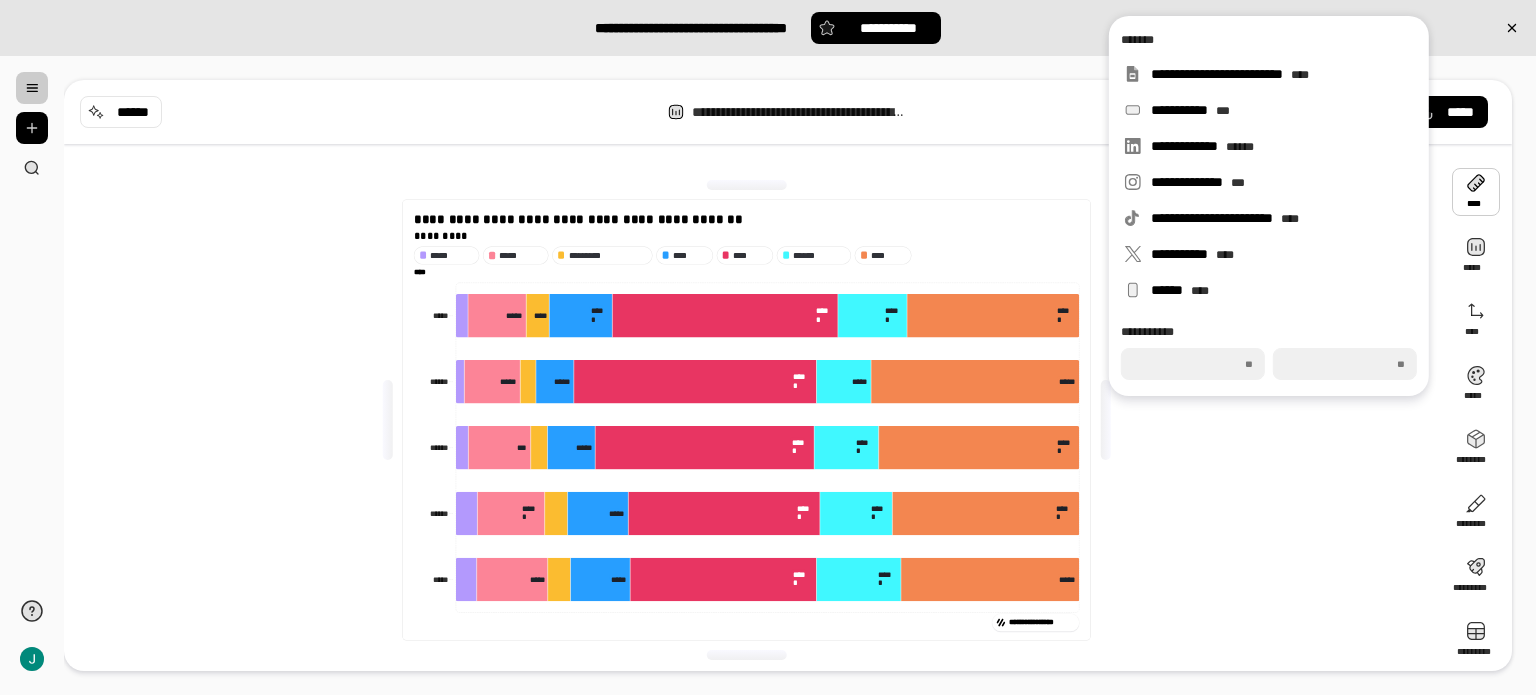 click at bounding box center [1476, 192] 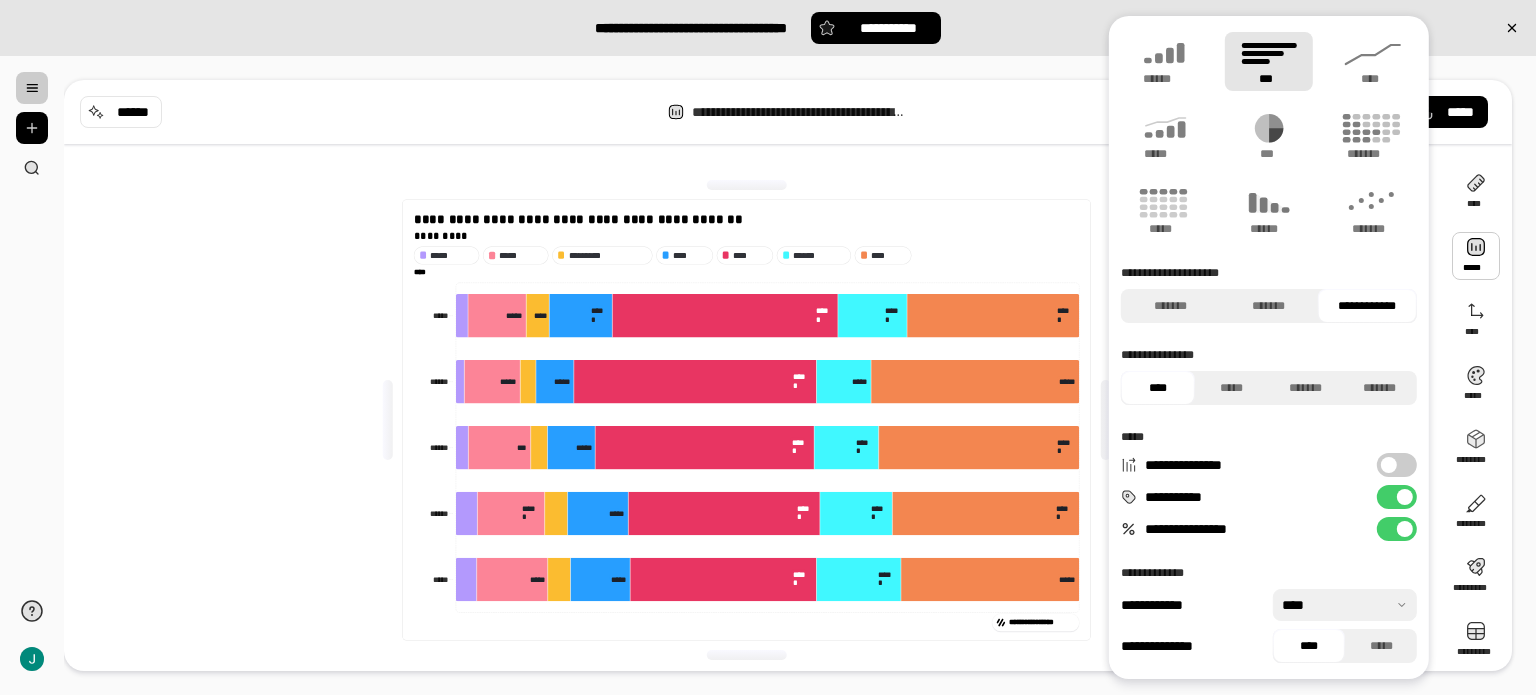 click at bounding box center (1476, 256) 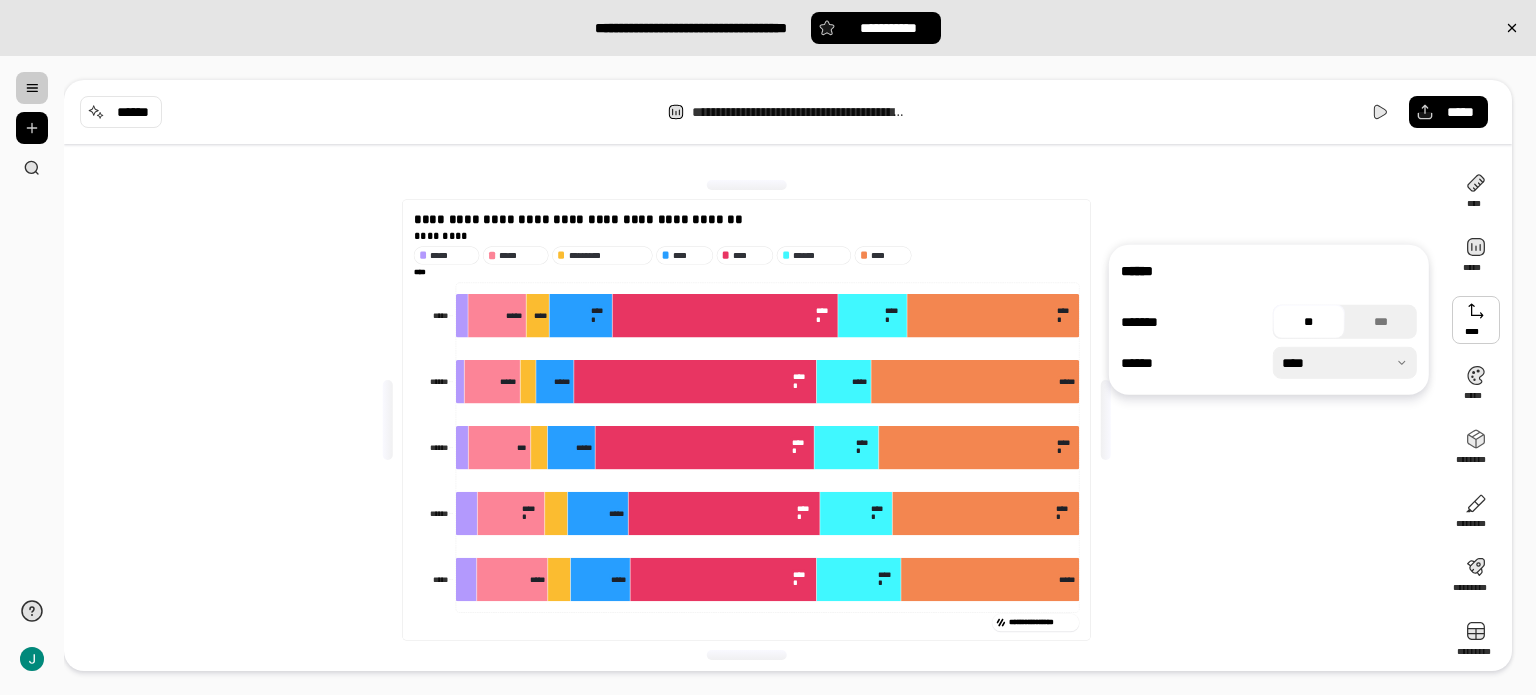 click at bounding box center [1476, 320] 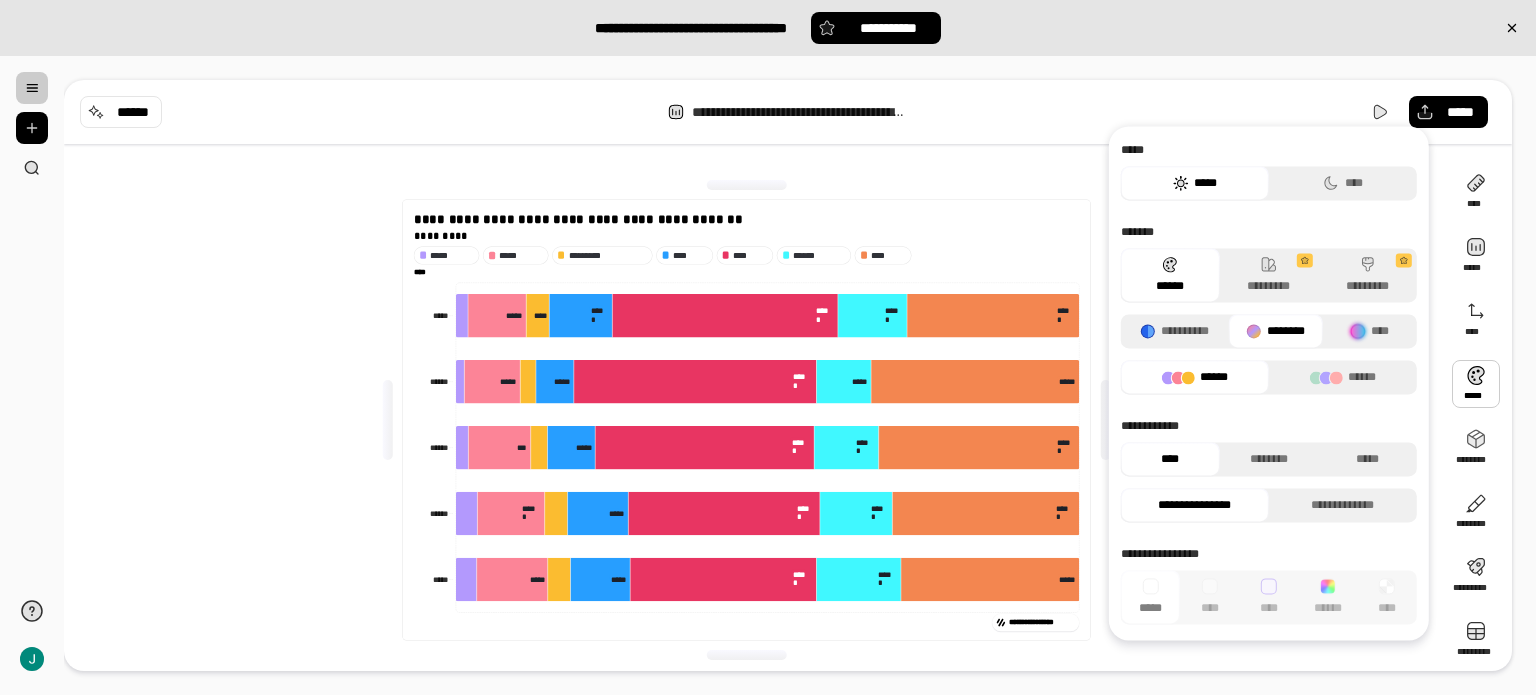 click at bounding box center (1476, 384) 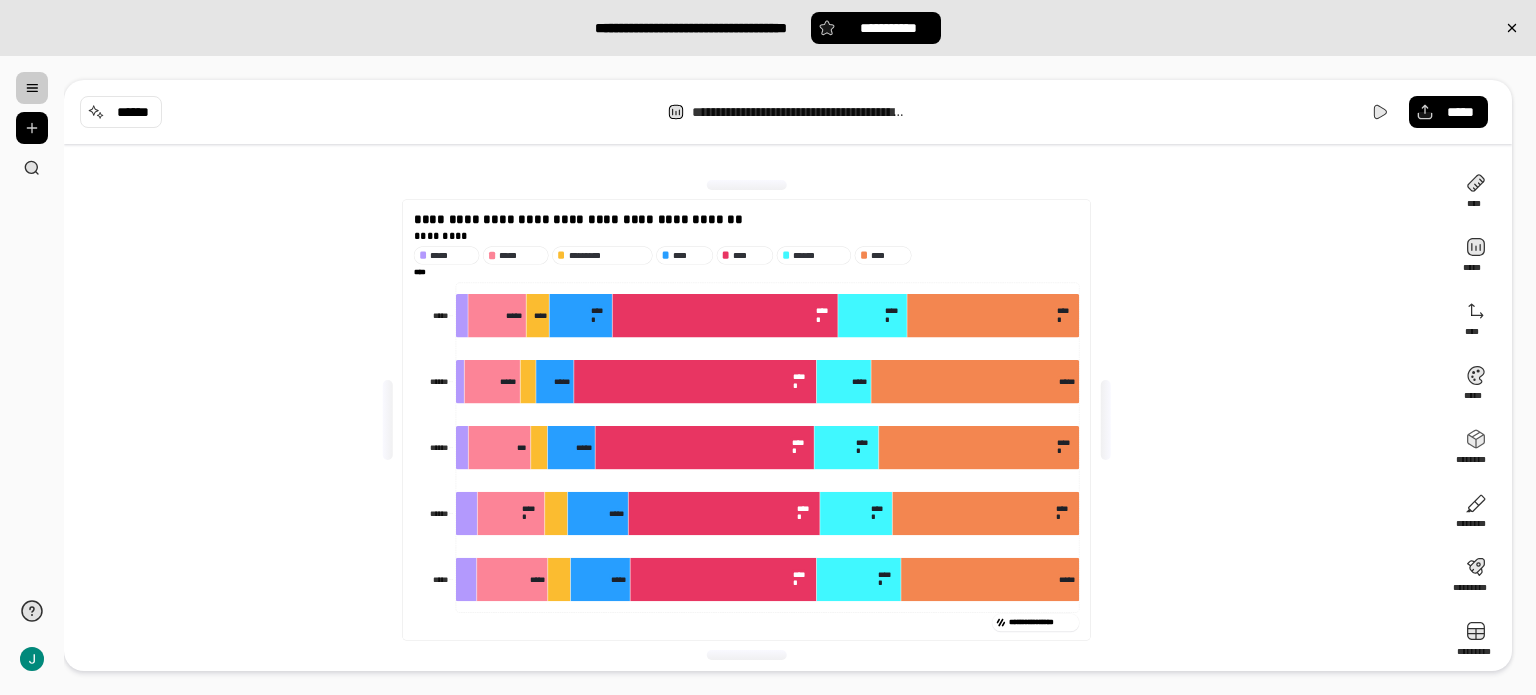 click on "**********" at bounding box center [754, 420] 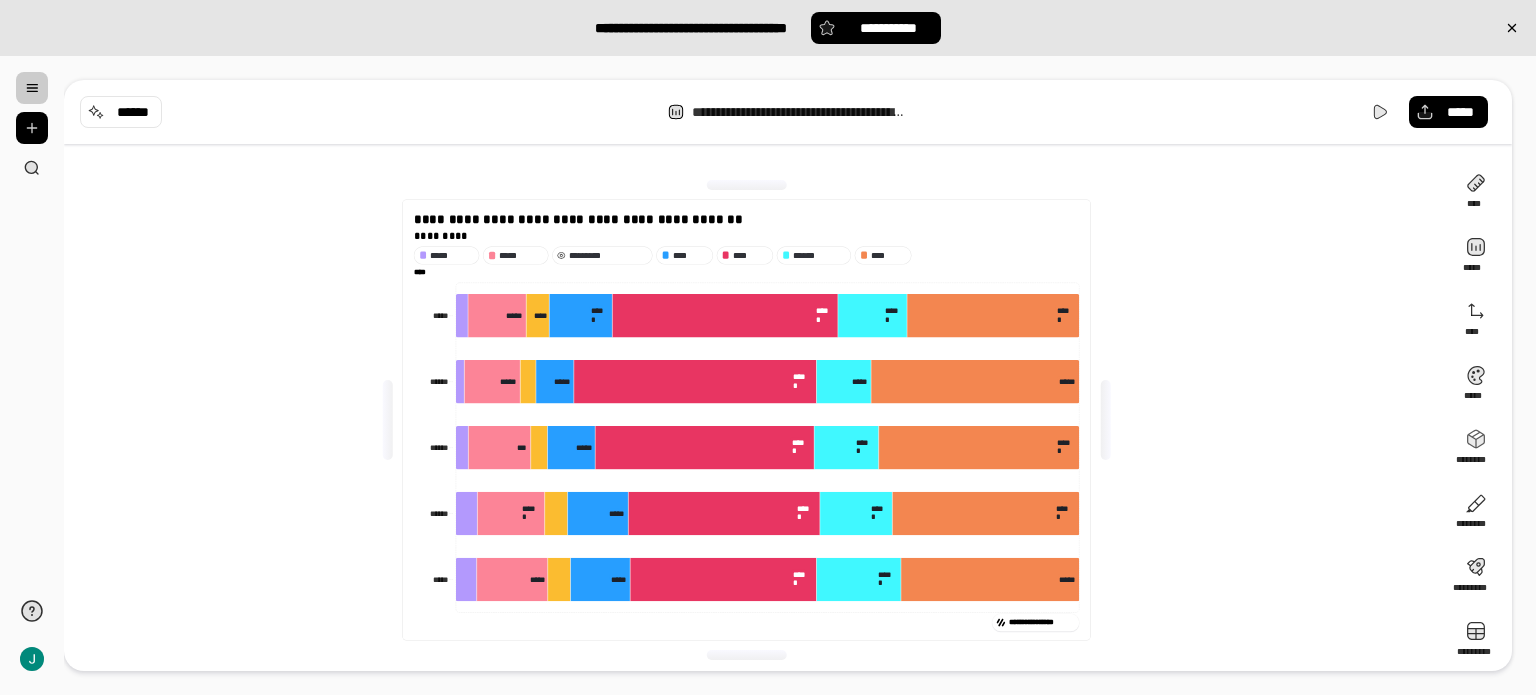 click on "*********" at bounding box center [608, 255] 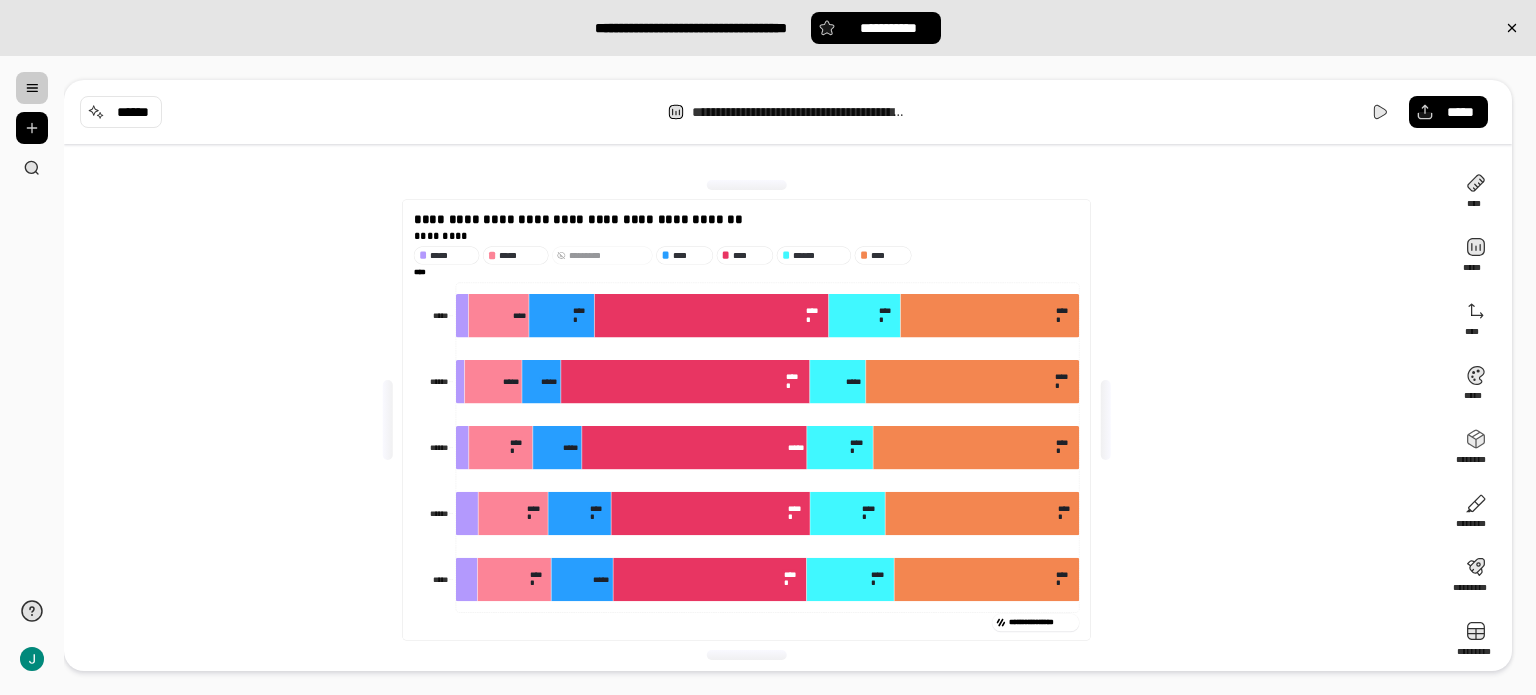 click on "*********" at bounding box center [608, 255] 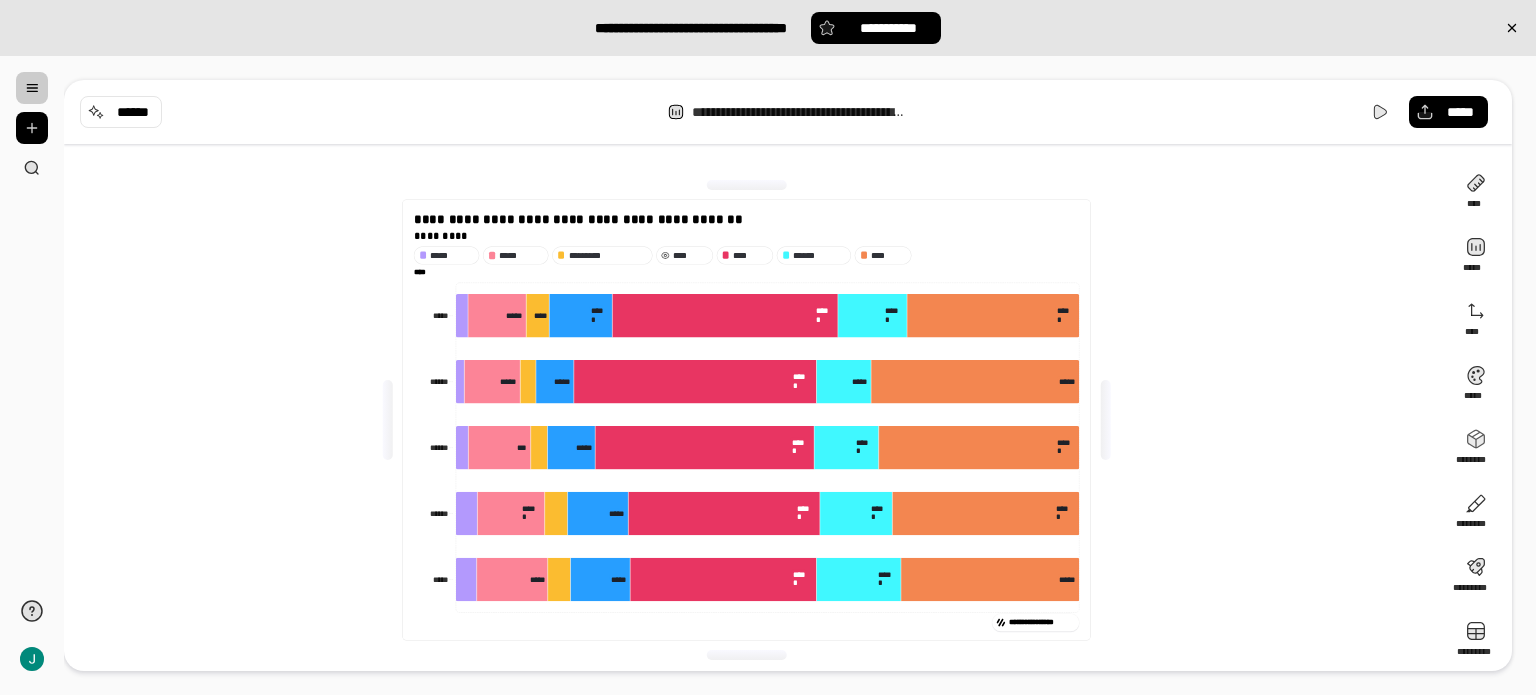 click on "****" at bounding box center (690, 255) 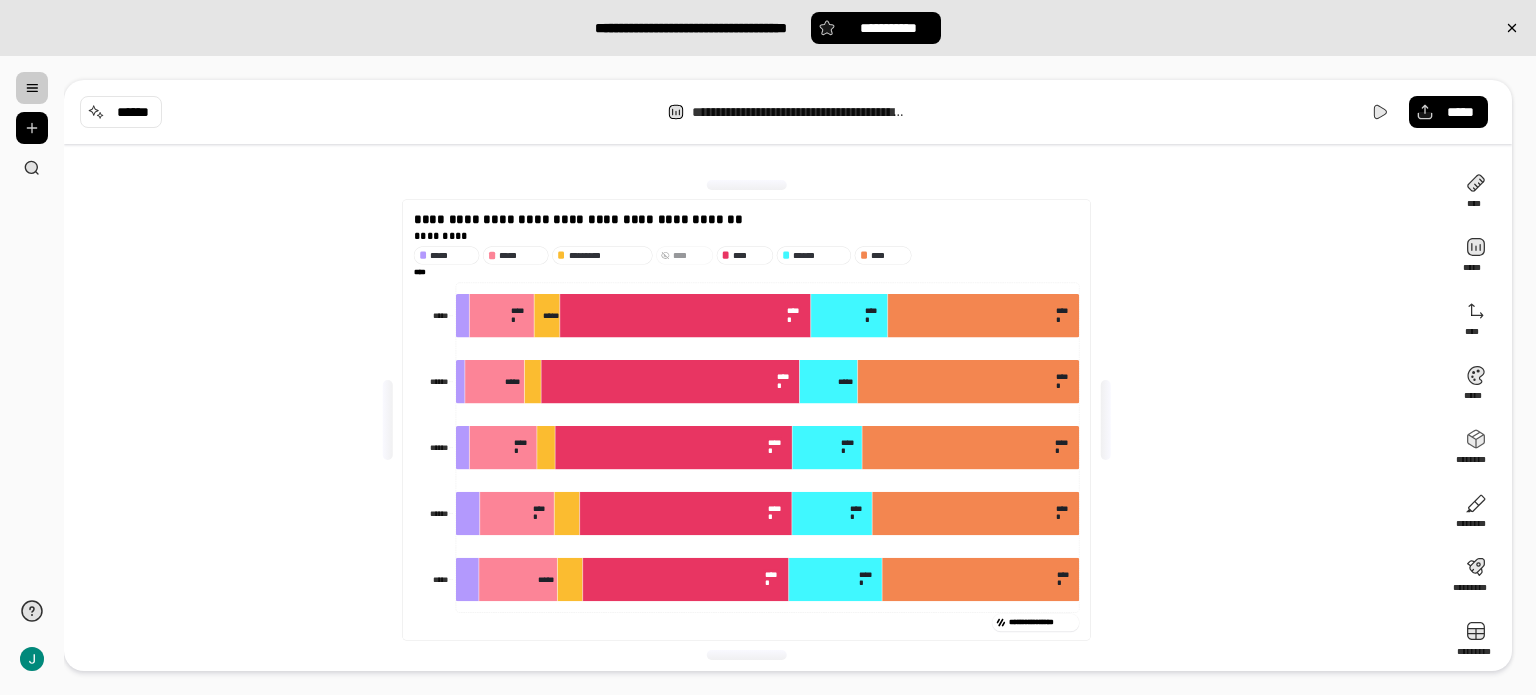 click on "****" at bounding box center (690, 255) 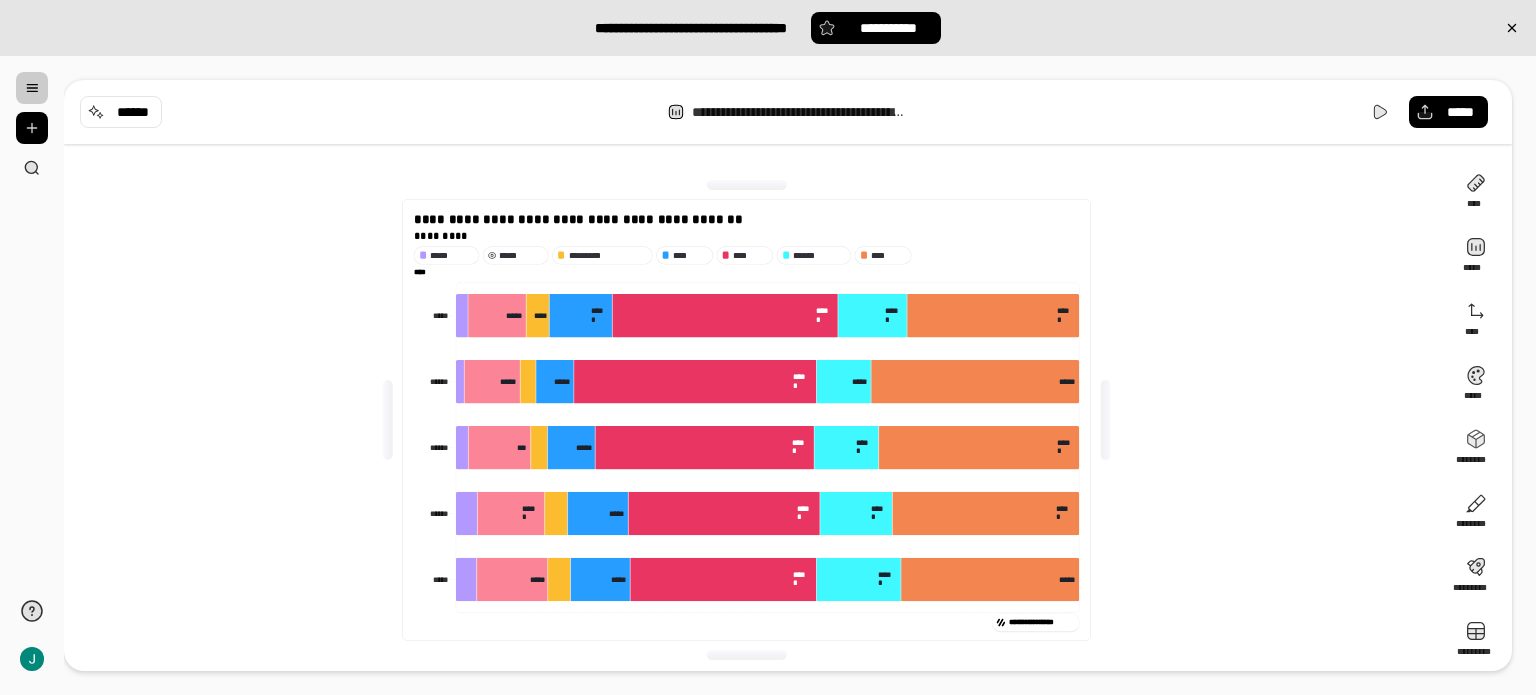 click on "*****" at bounding box center [521, 255] 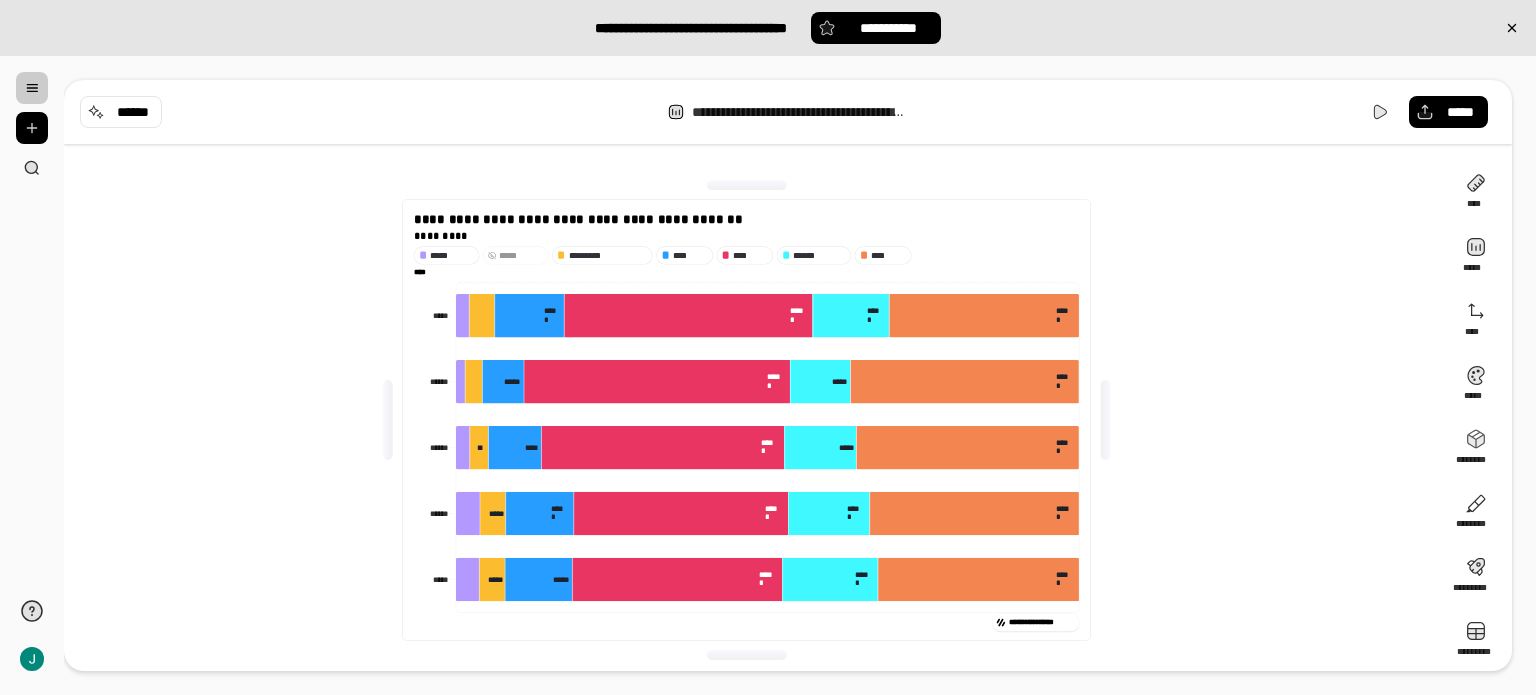 click on "*****" at bounding box center [521, 255] 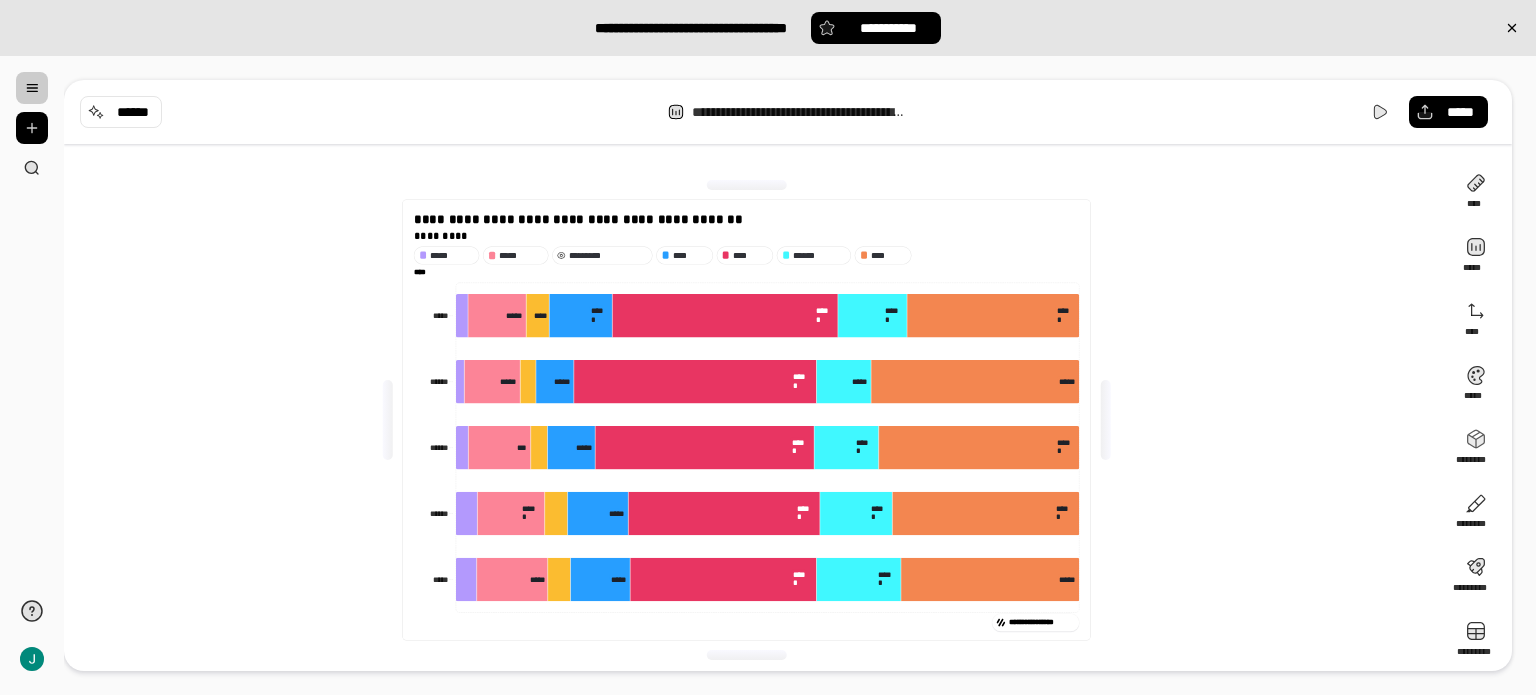 click on "*********" at bounding box center (608, 255) 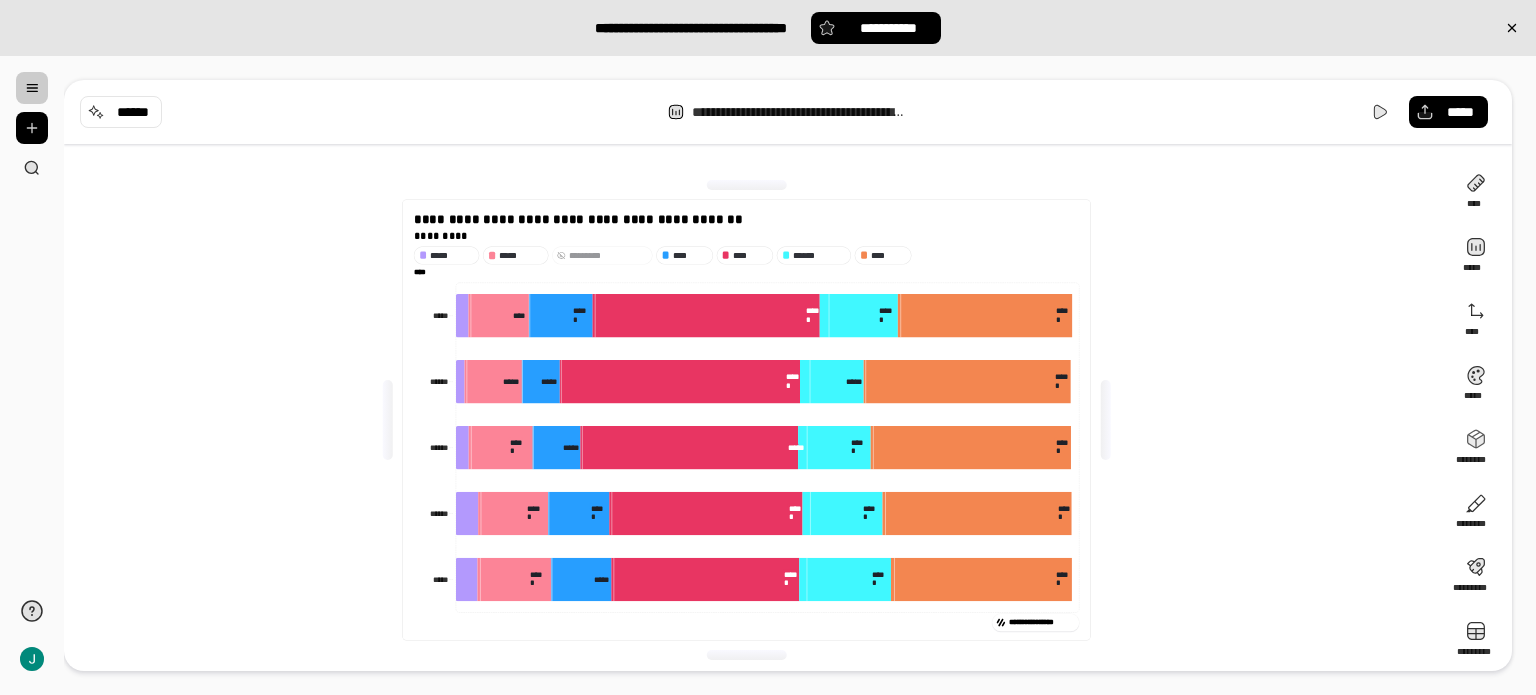 click on "*********" at bounding box center (608, 255) 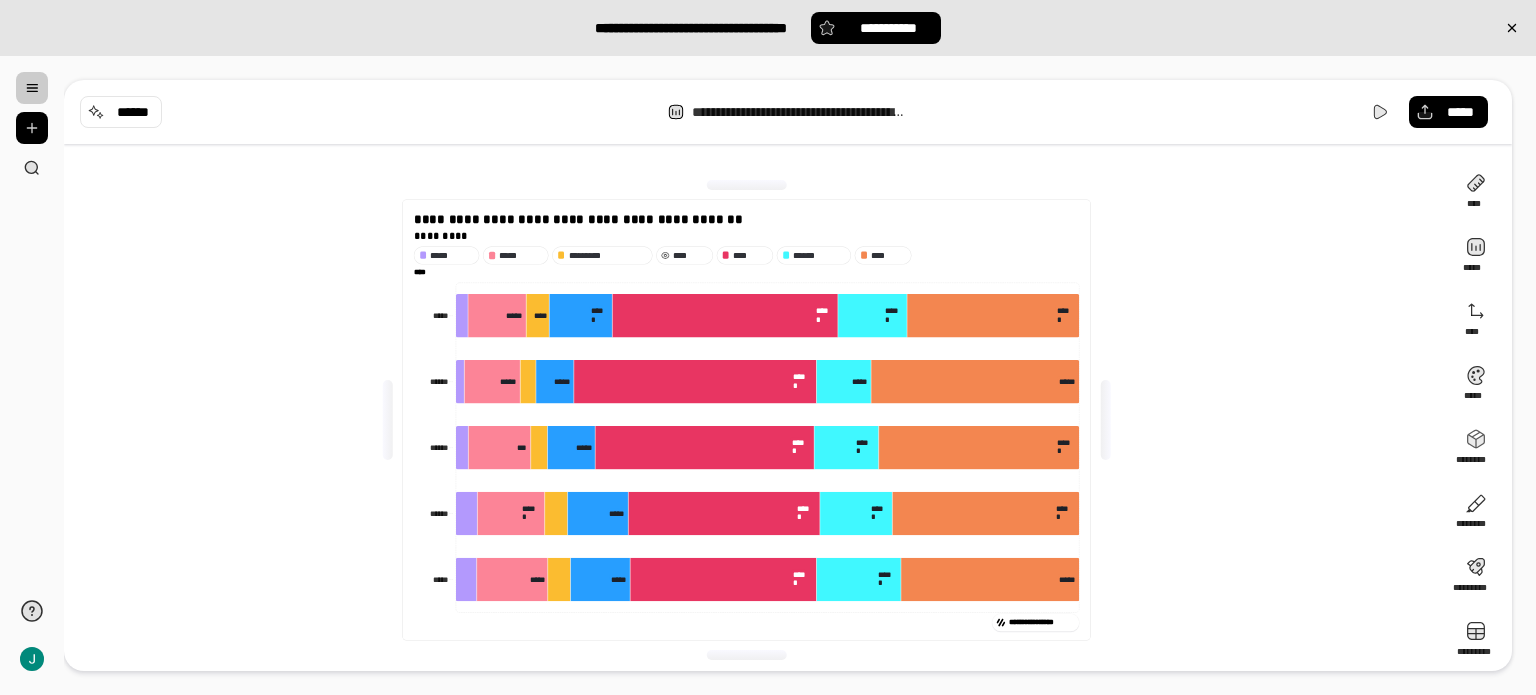 click on "****" at bounding box center [684, 255] 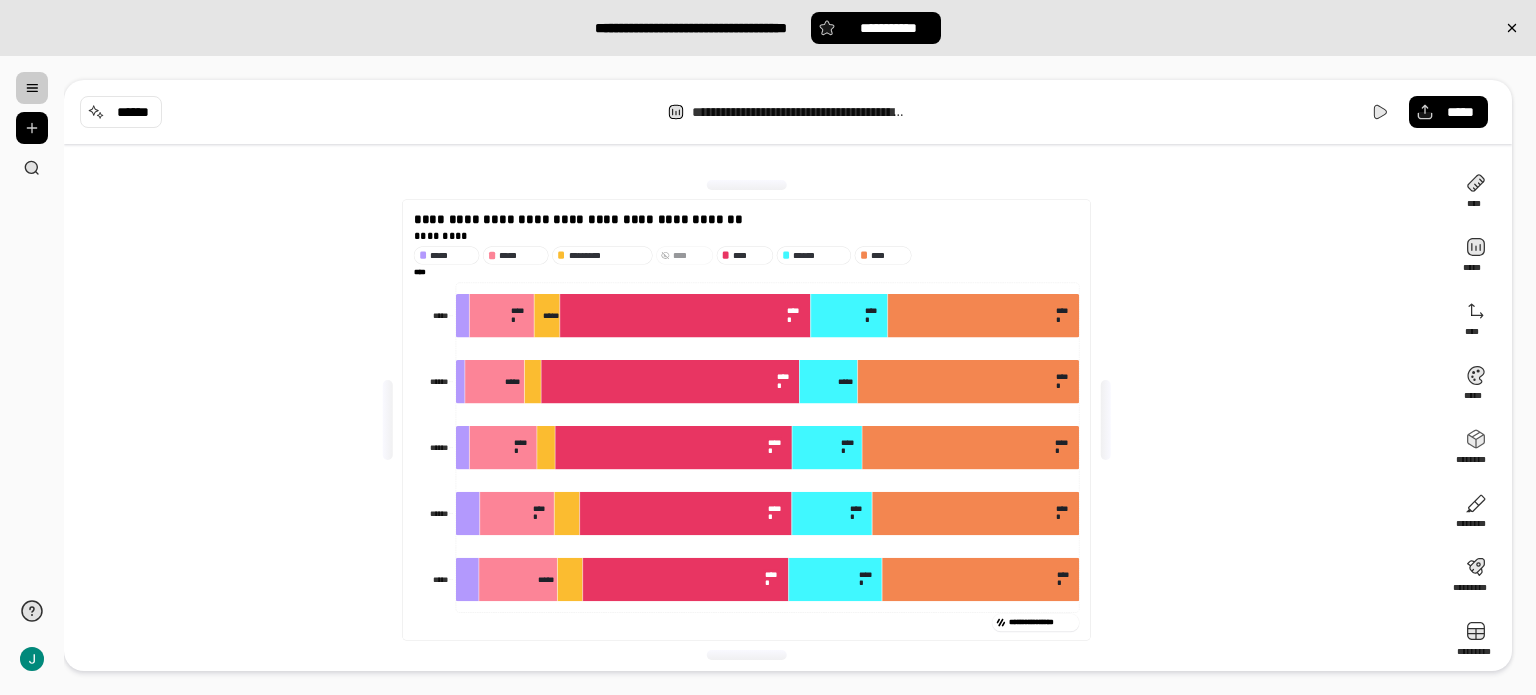 click on "****" at bounding box center [684, 255] 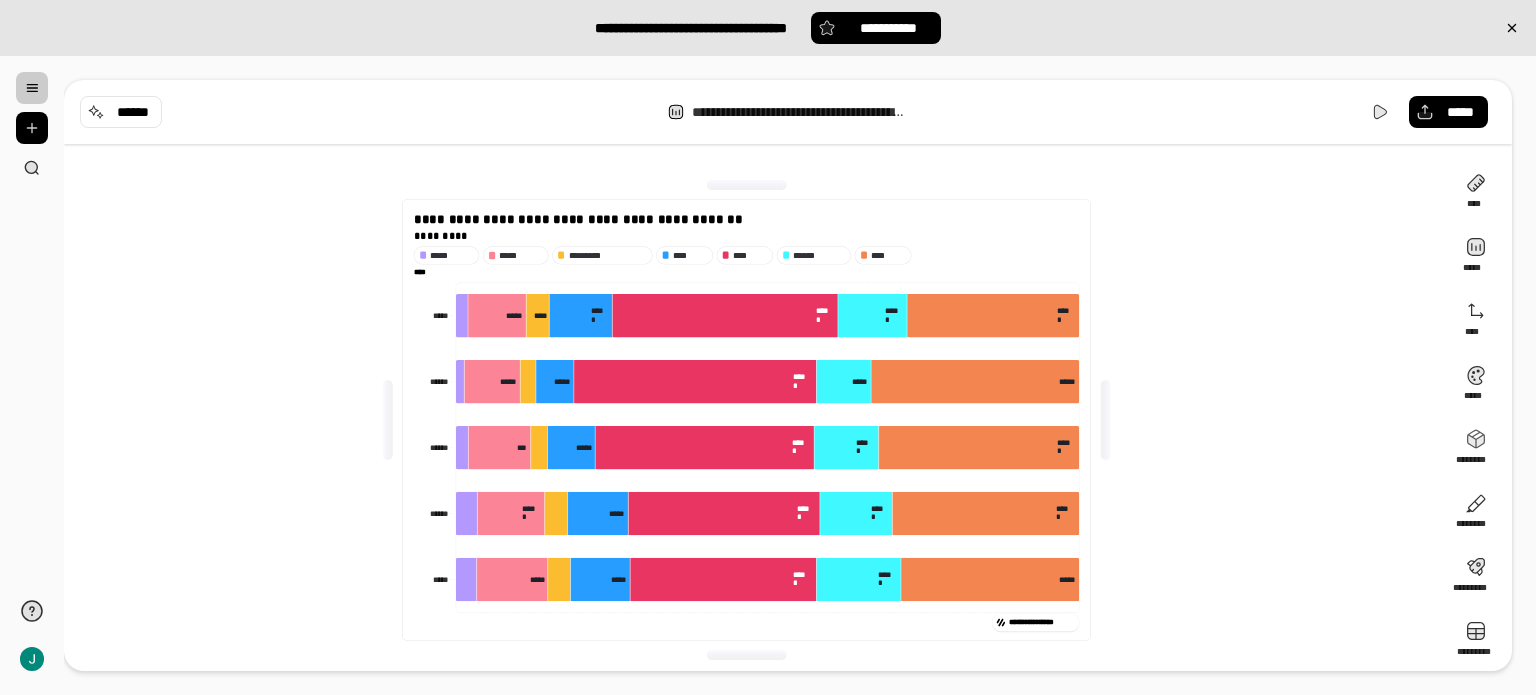 click on "**********" at bounding box center [754, 420] 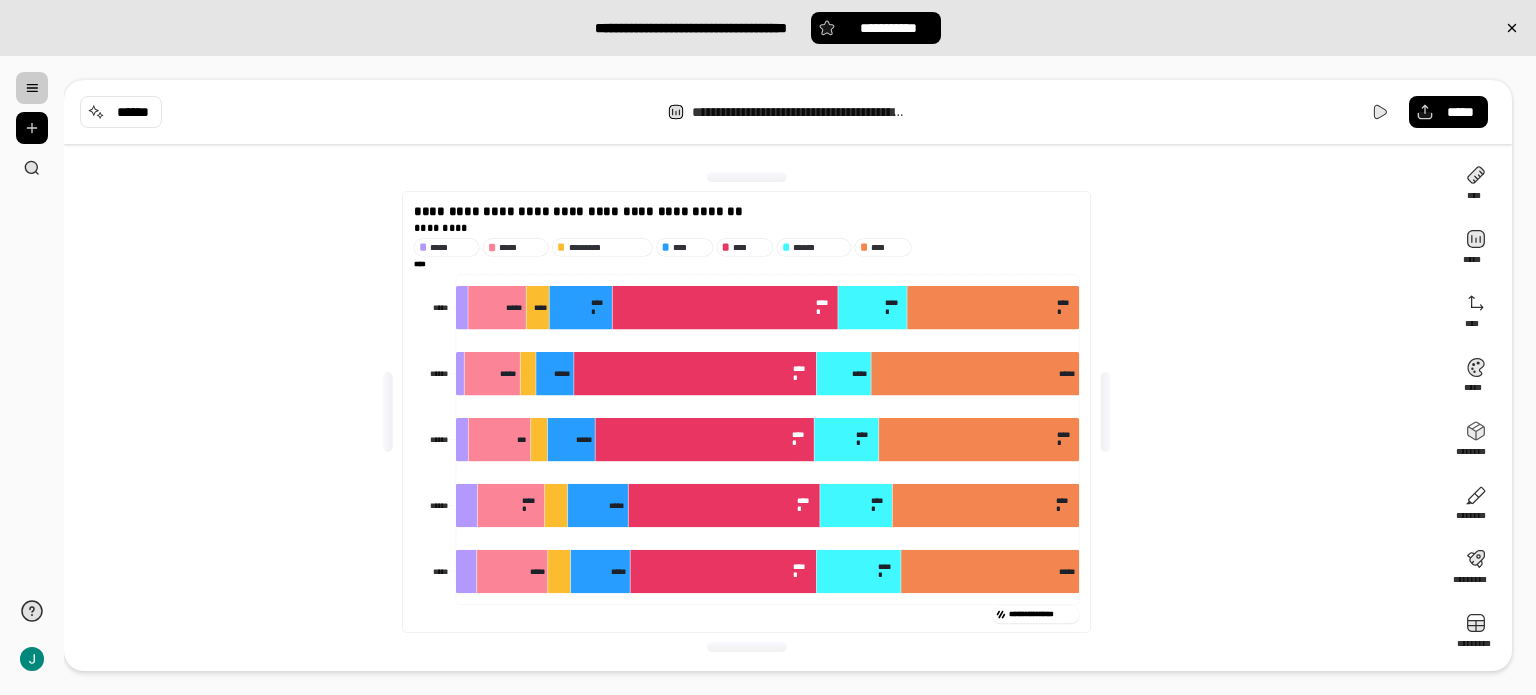 scroll, scrollTop: 0, scrollLeft: 0, axis: both 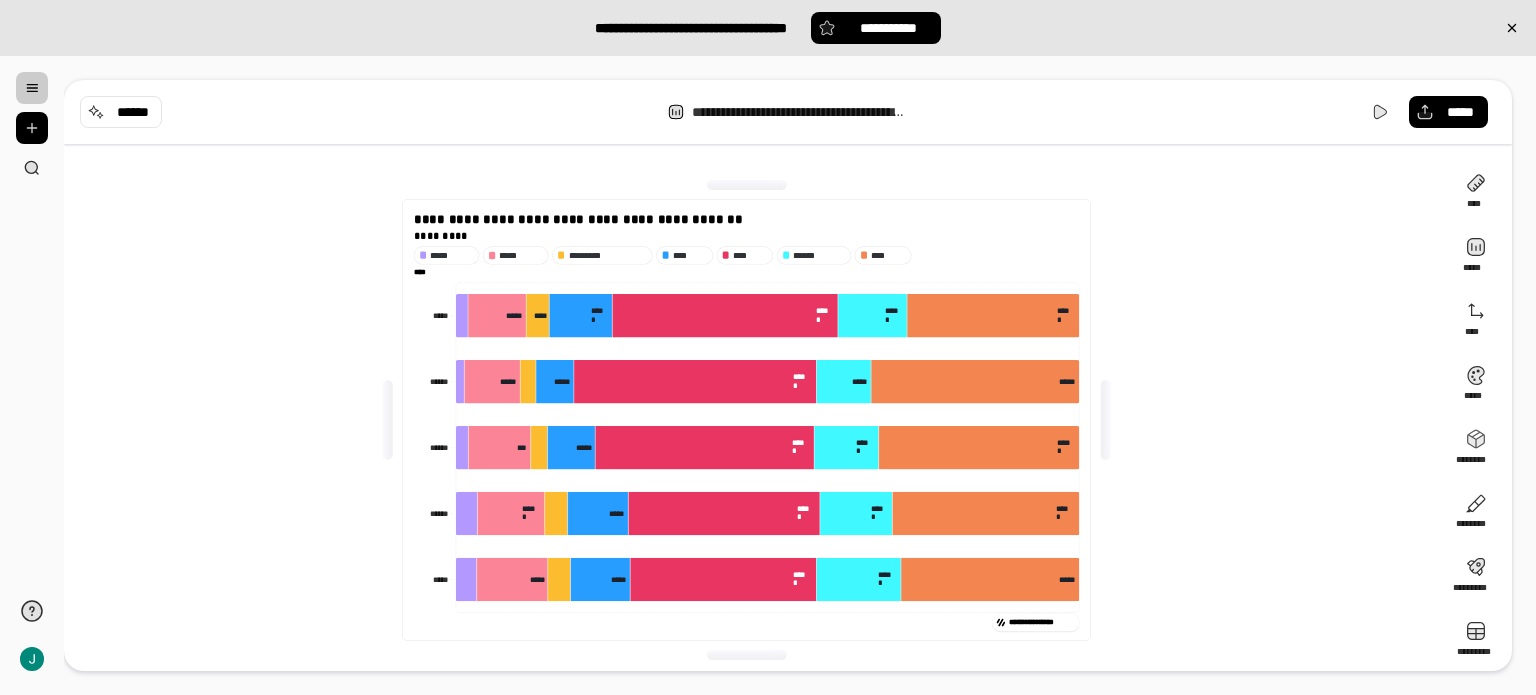 click on "**********" at bounding box center (800, 112) 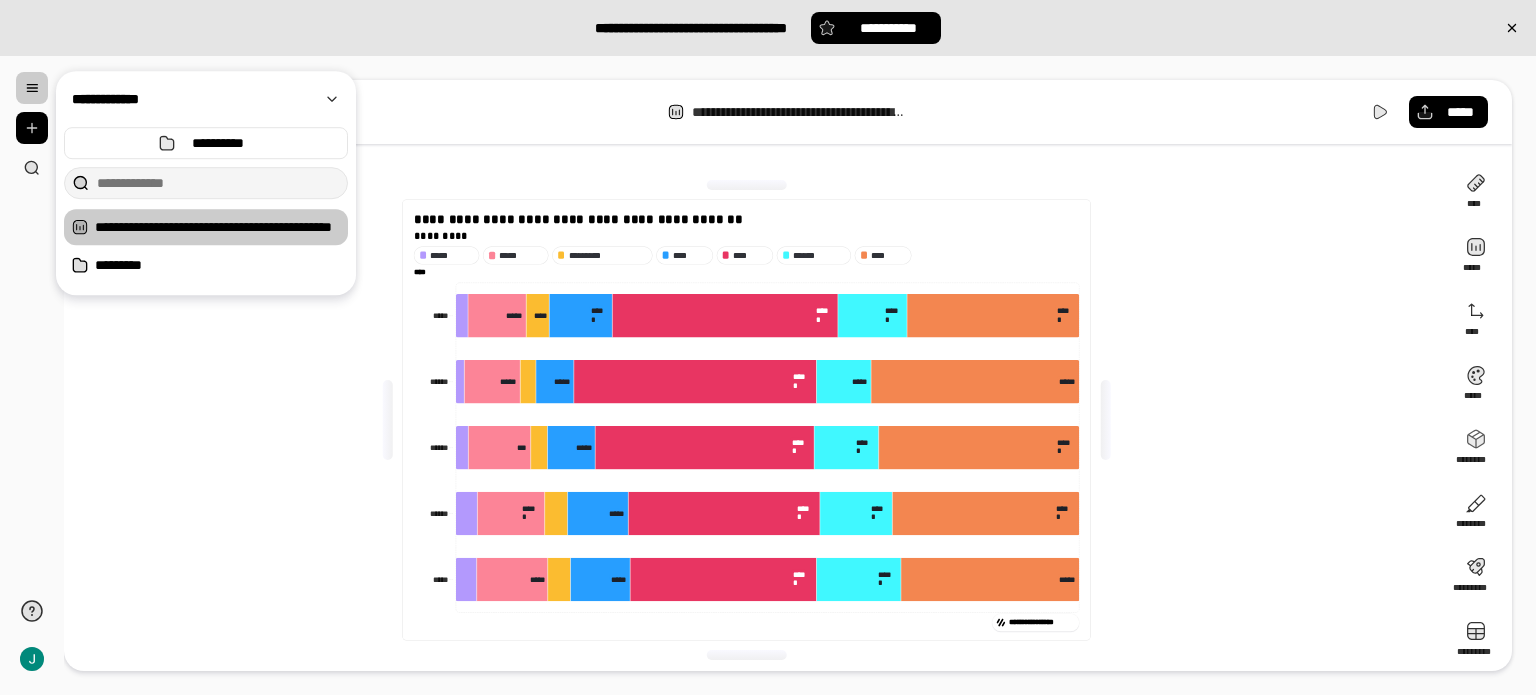 click at bounding box center (32, 88) 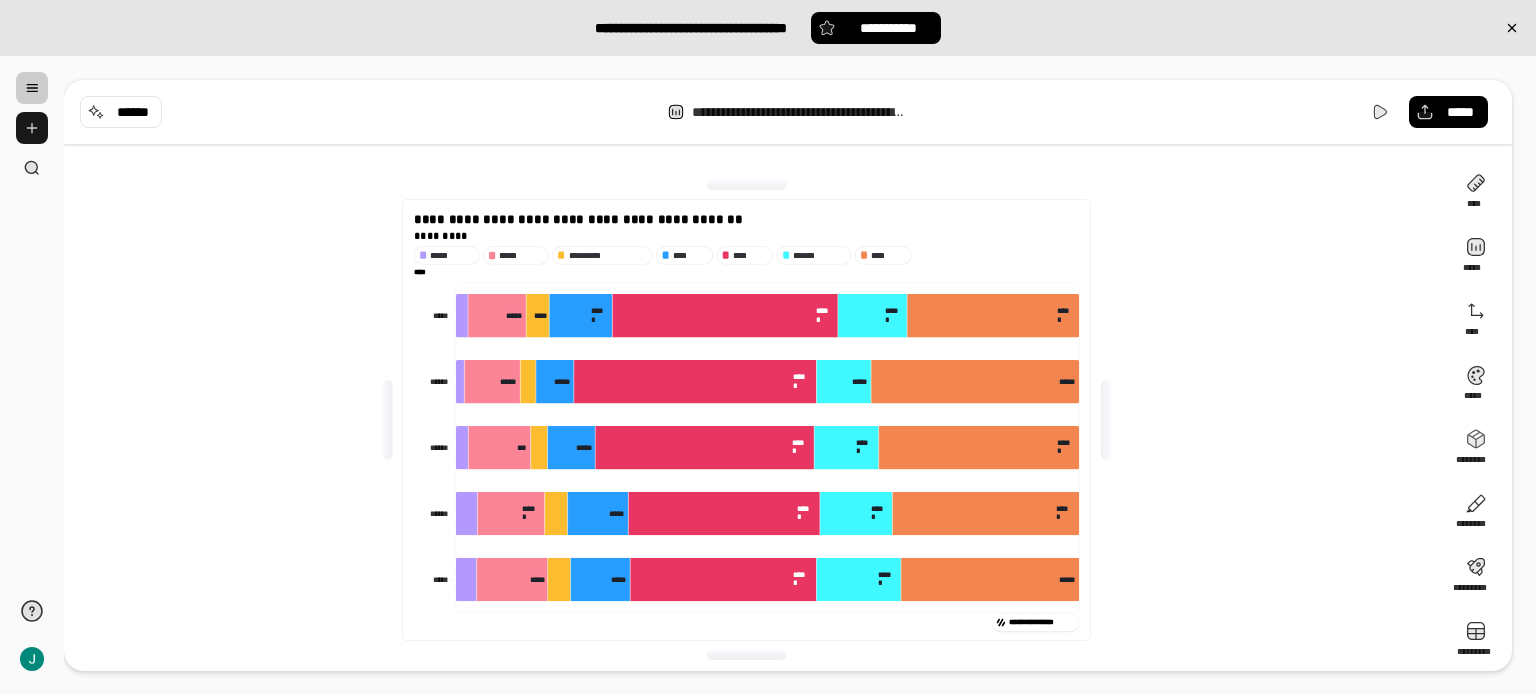 click at bounding box center [32, 128] 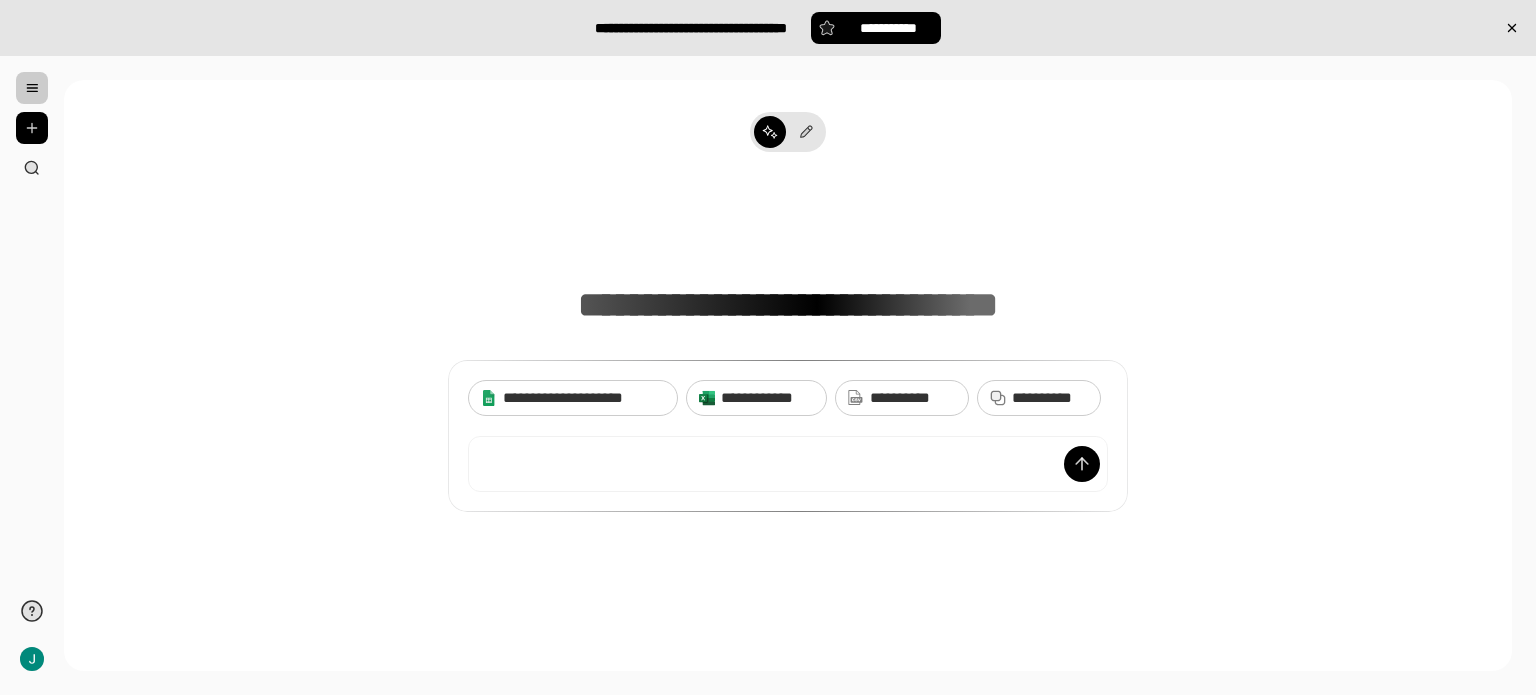click at bounding box center [32, 88] 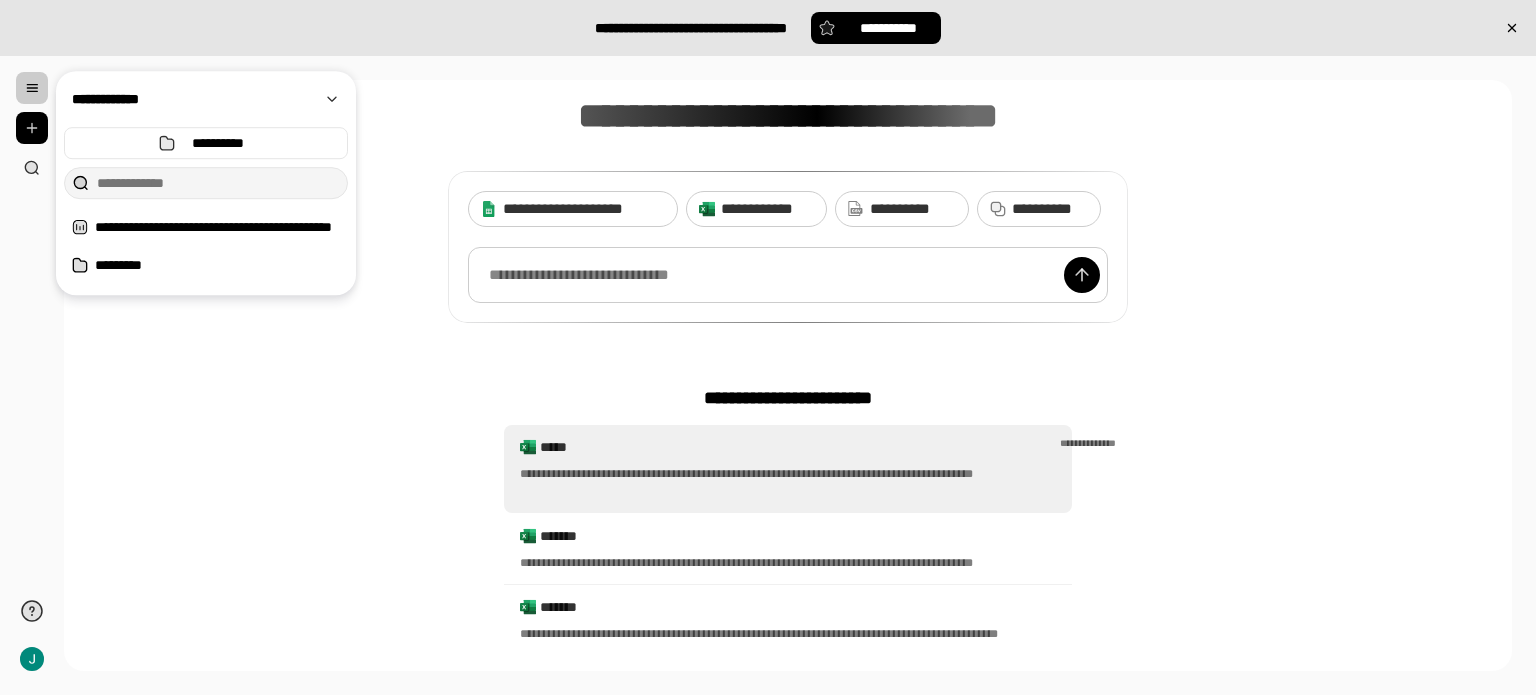 scroll, scrollTop: 200, scrollLeft: 0, axis: vertical 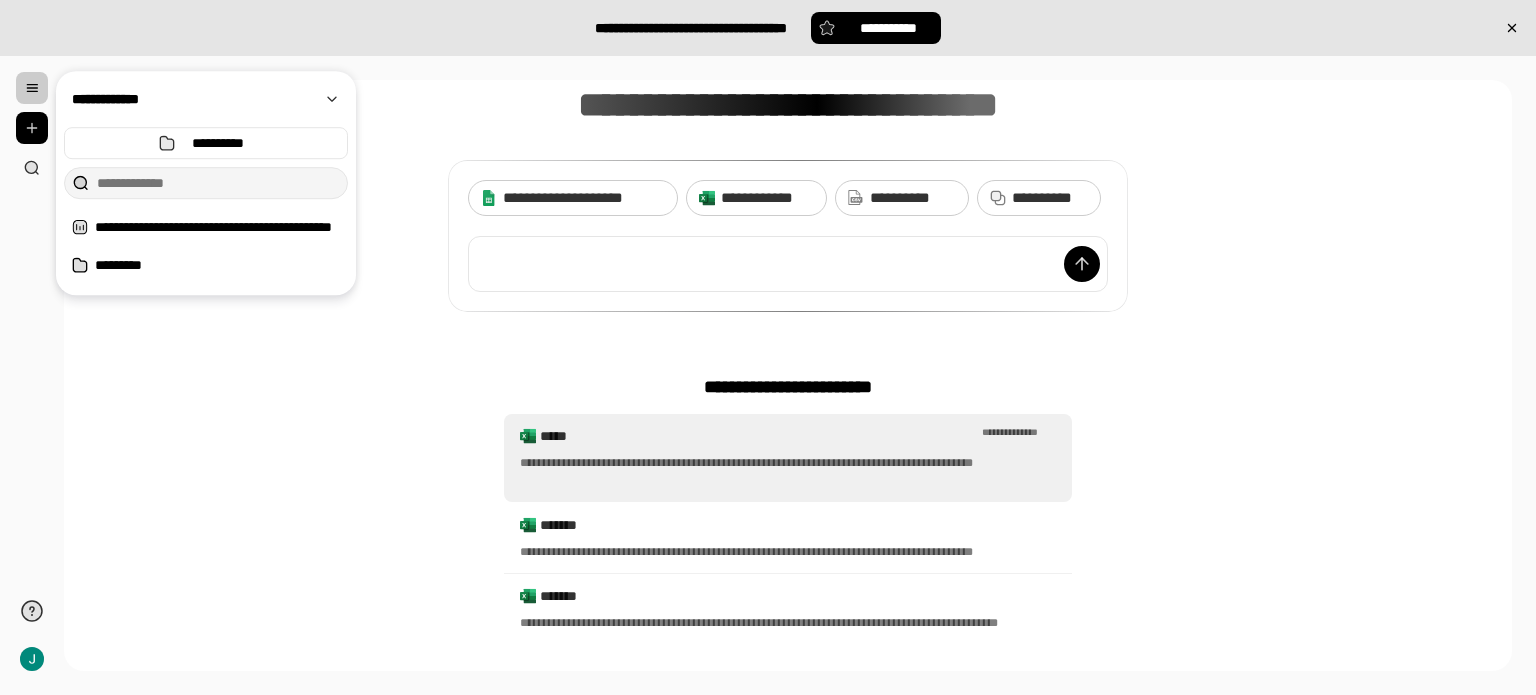 click on "**********" at bounding box center [788, 458] 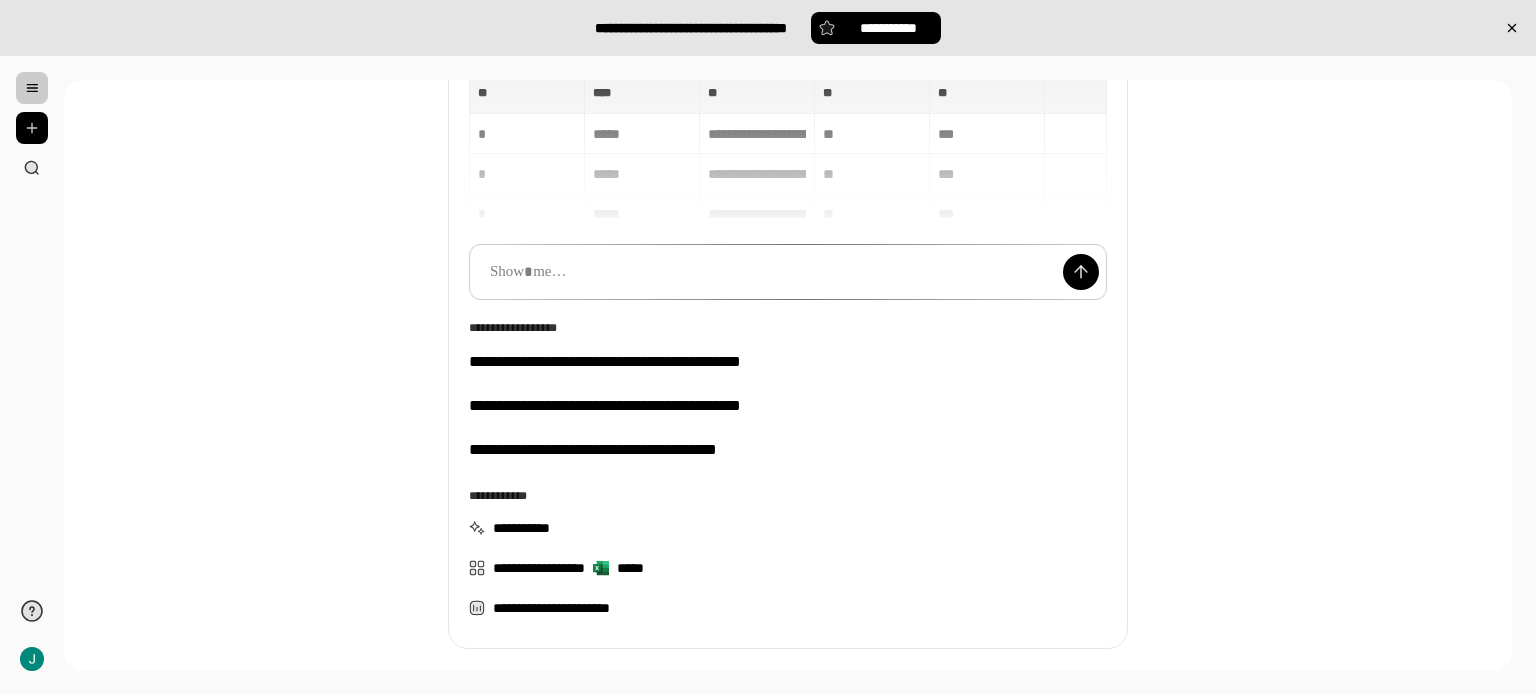 scroll, scrollTop: 51, scrollLeft: 0, axis: vertical 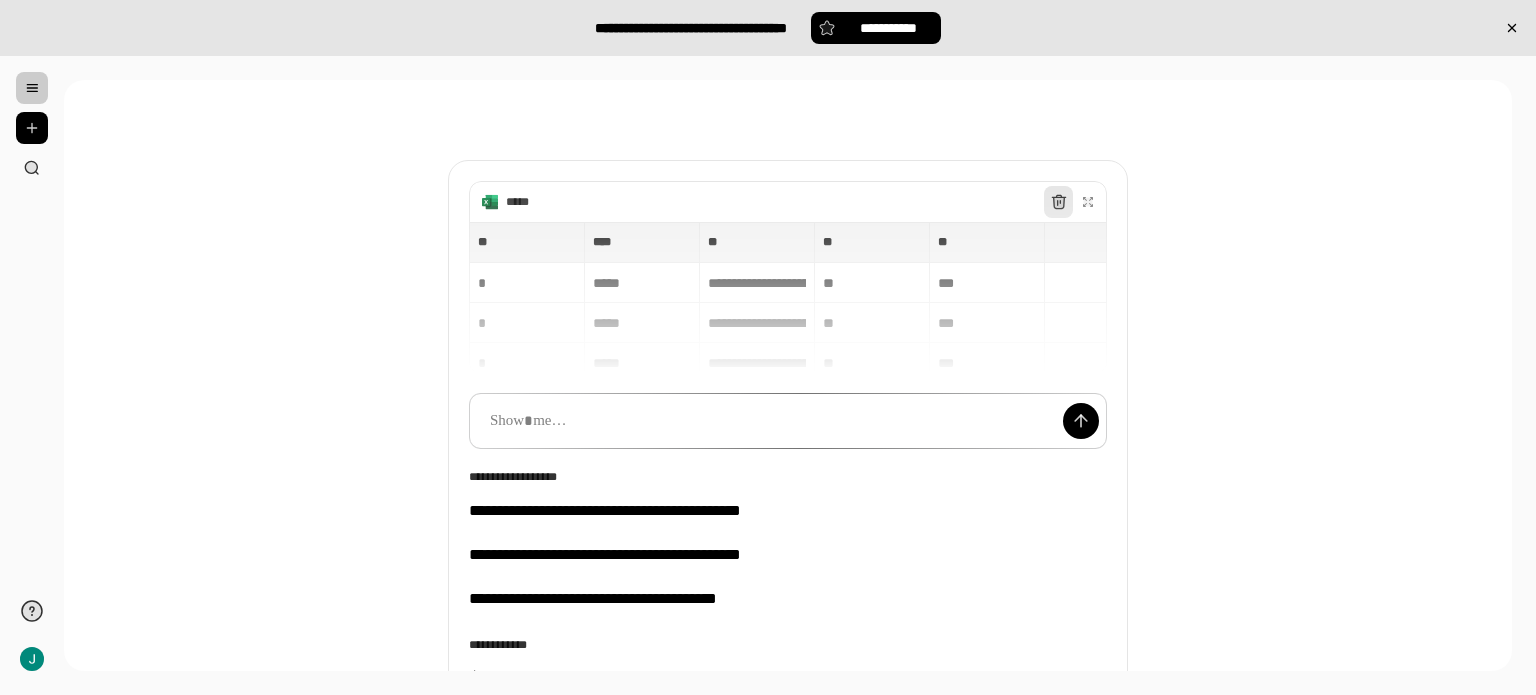 click 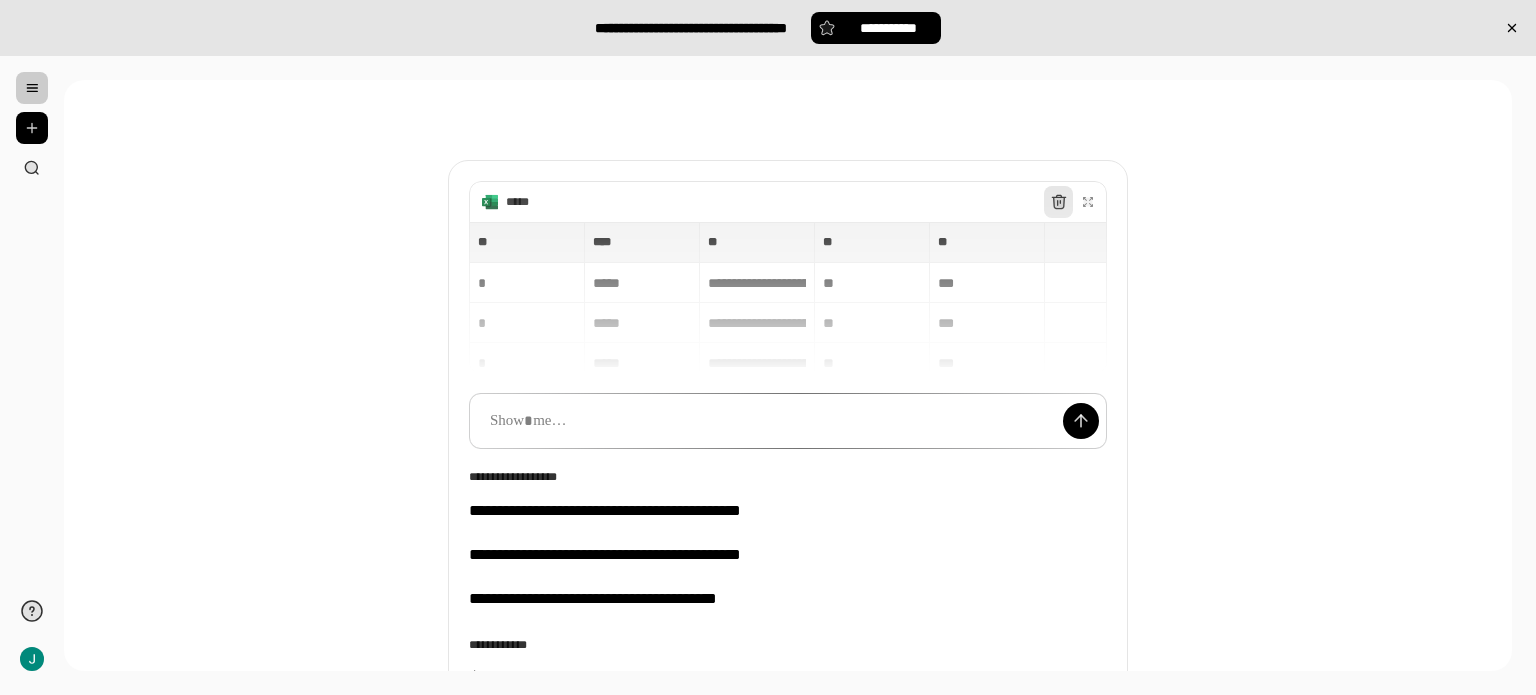 click 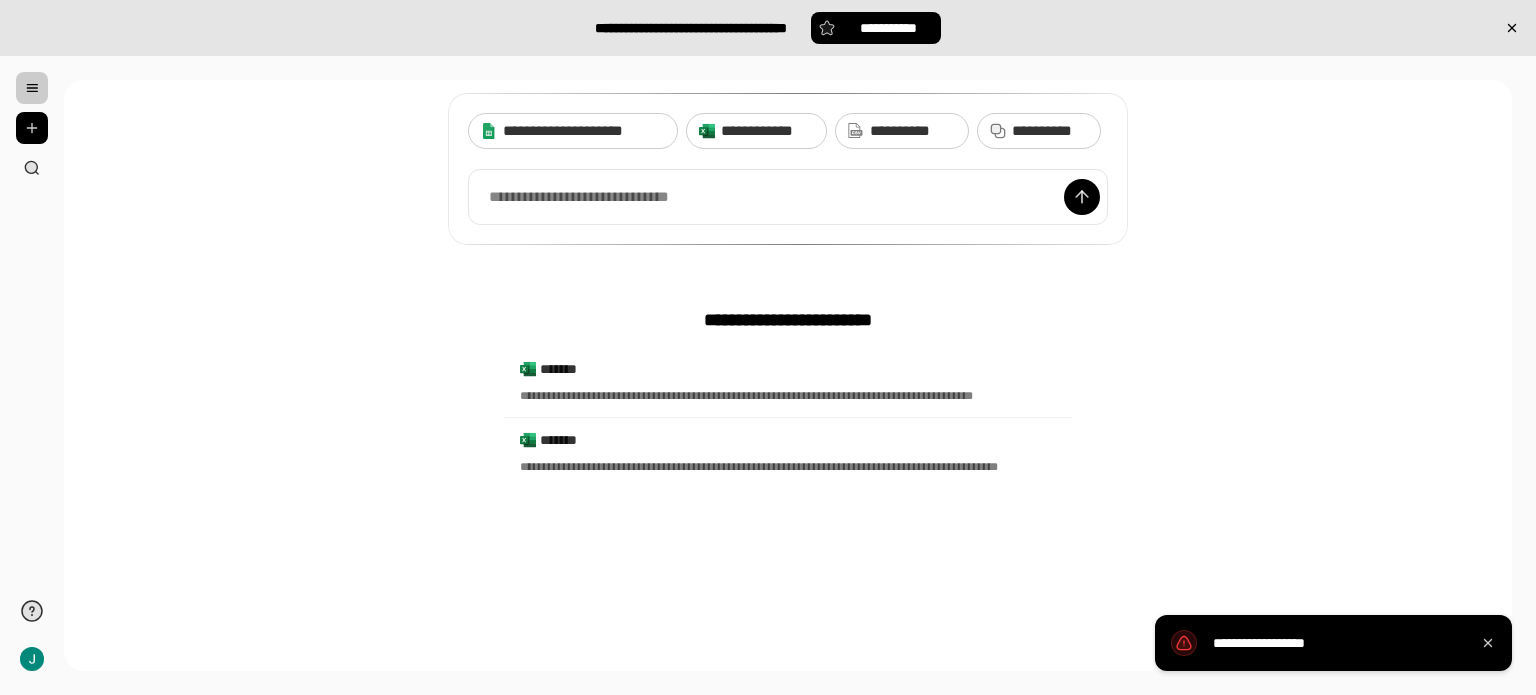 scroll, scrollTop: 340, scrollLeft: 0, axis: vertical 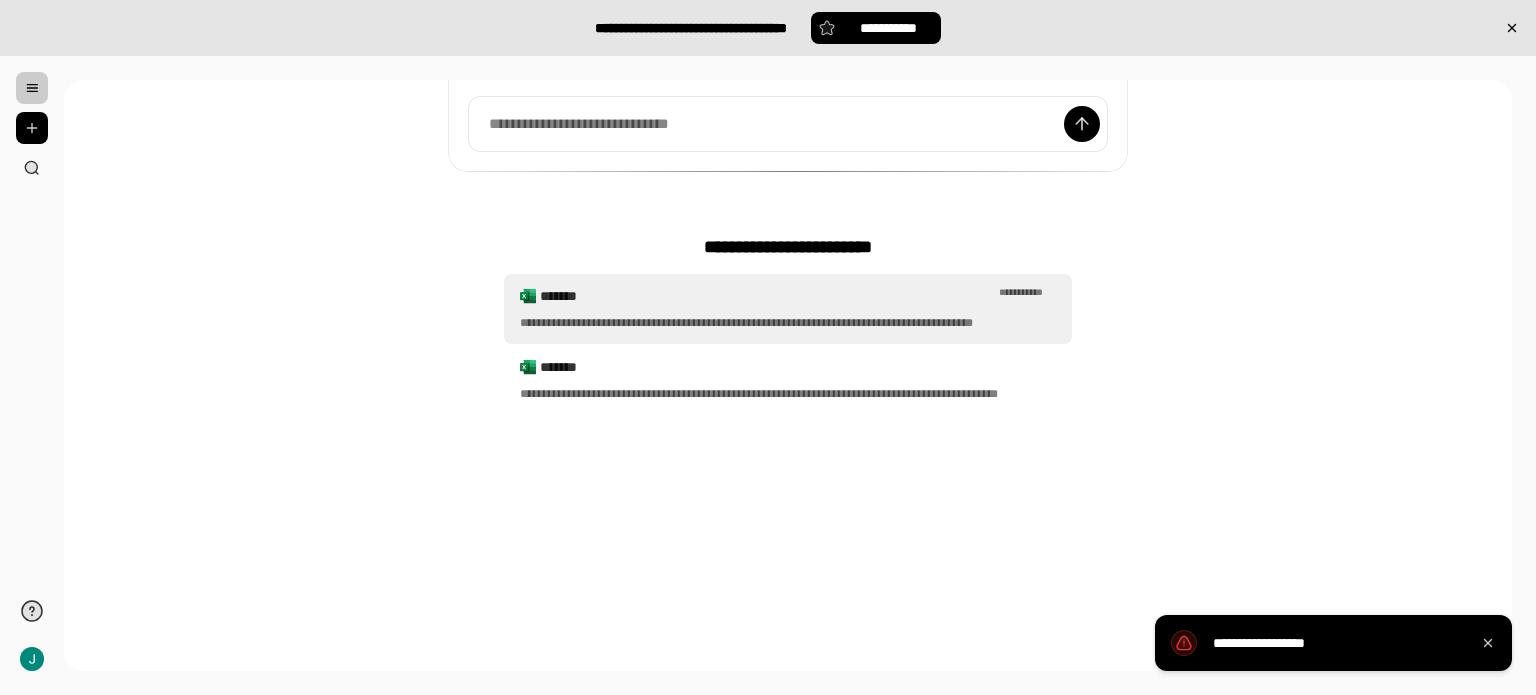click on "*******" at bounding box center (767, 296) 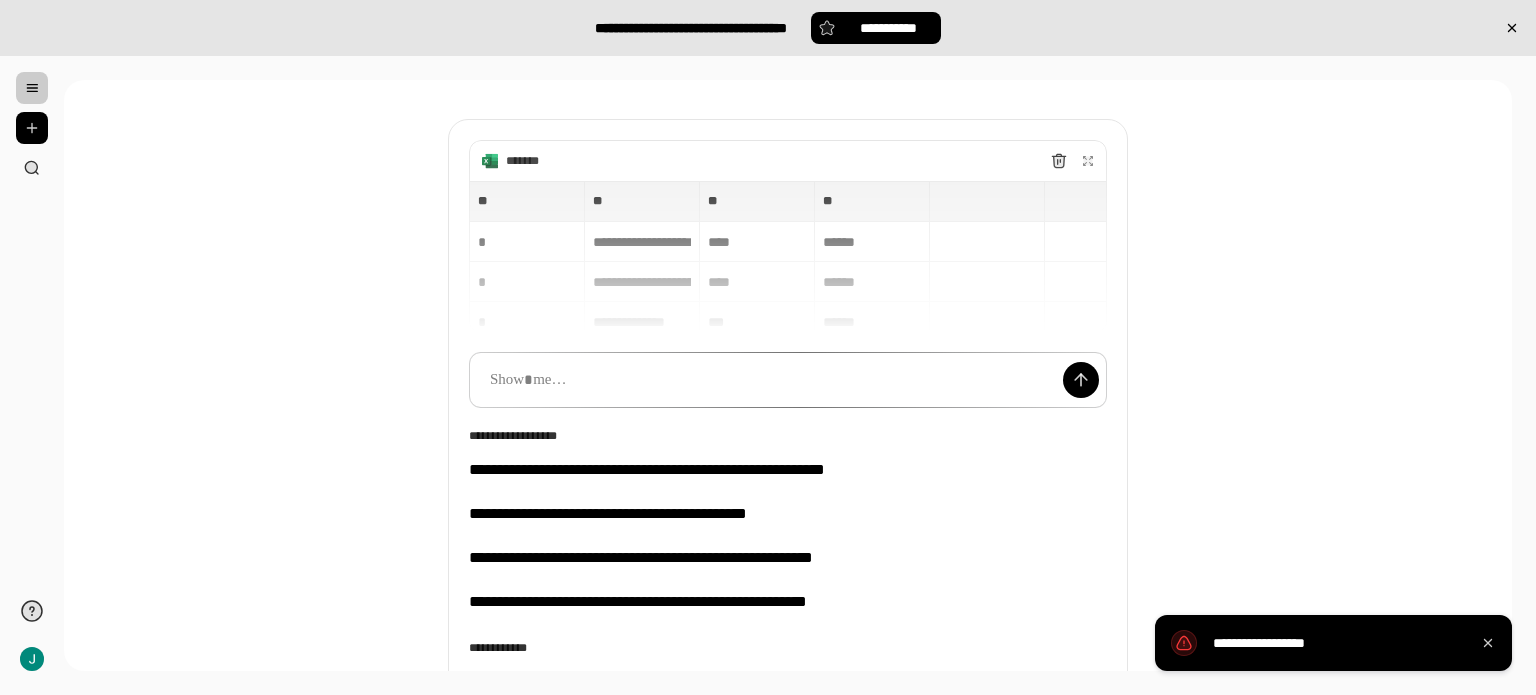 scroll, scrollTop: 0, scrollLeft: 0, axis: both 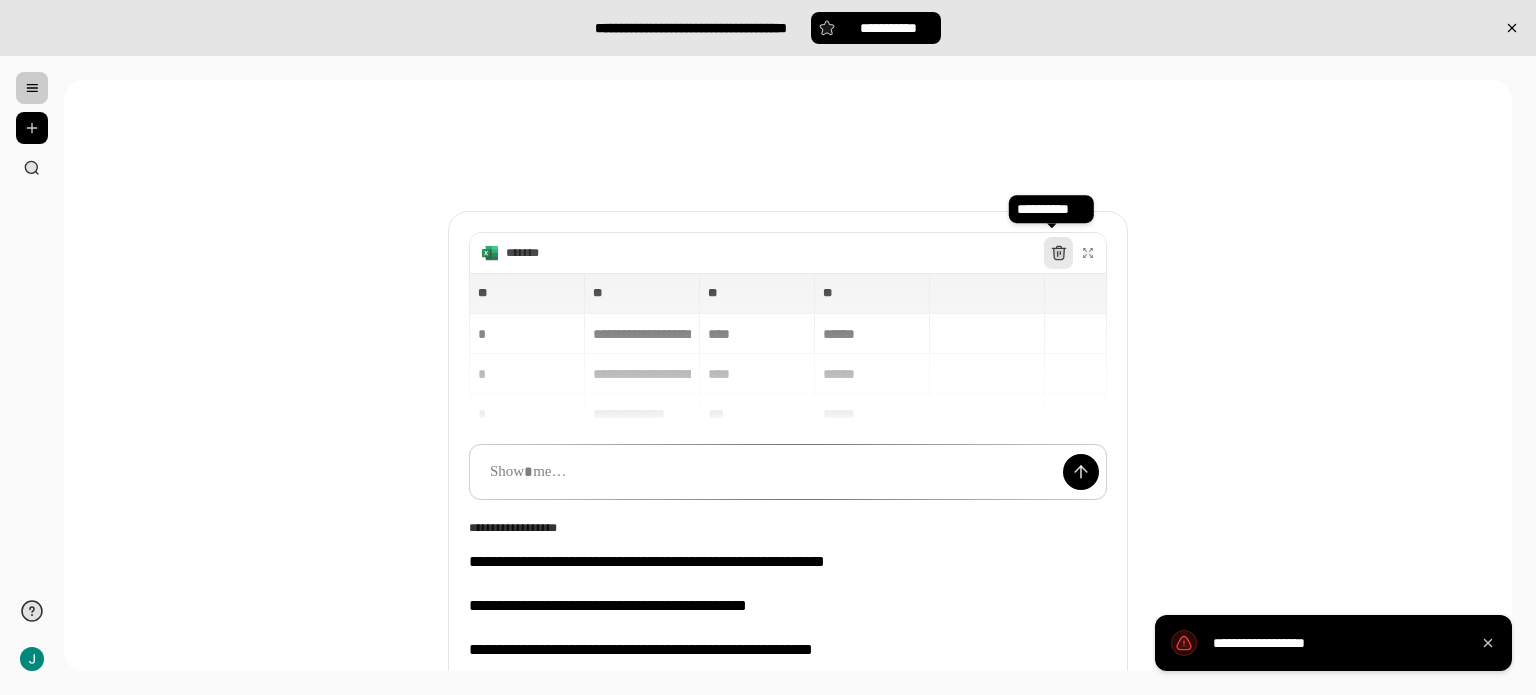 click 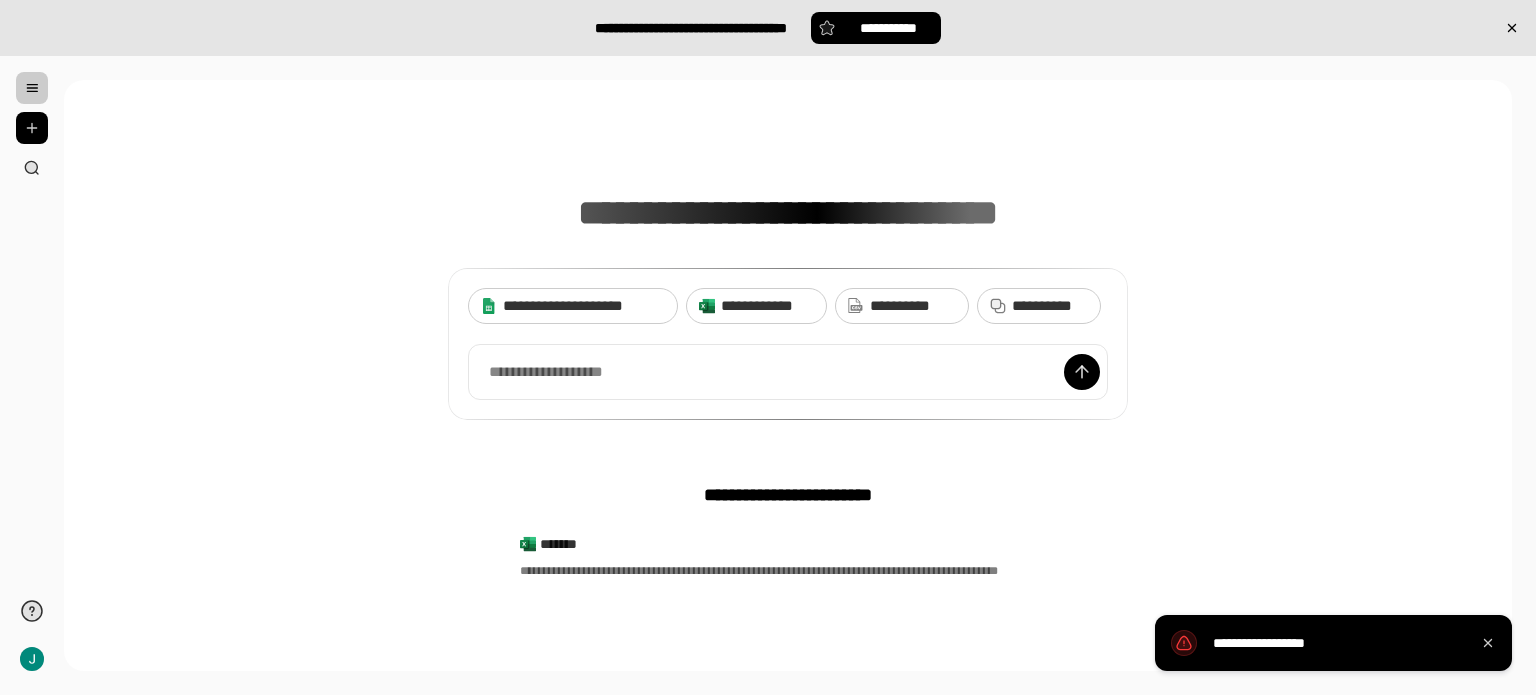 scroll, scrollTop: 200, scrollLeft: 0, axis: vertical 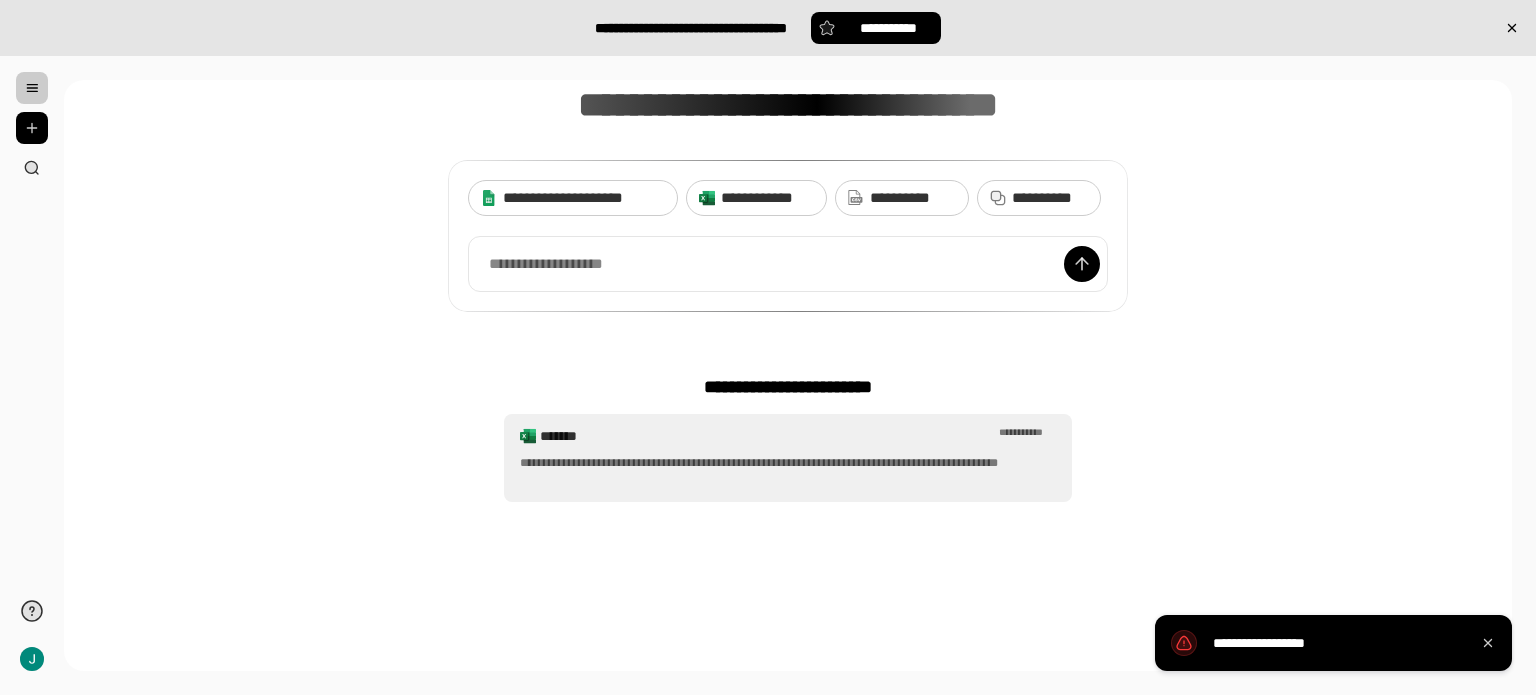 click on "**********" at bounding box center (788, 458) 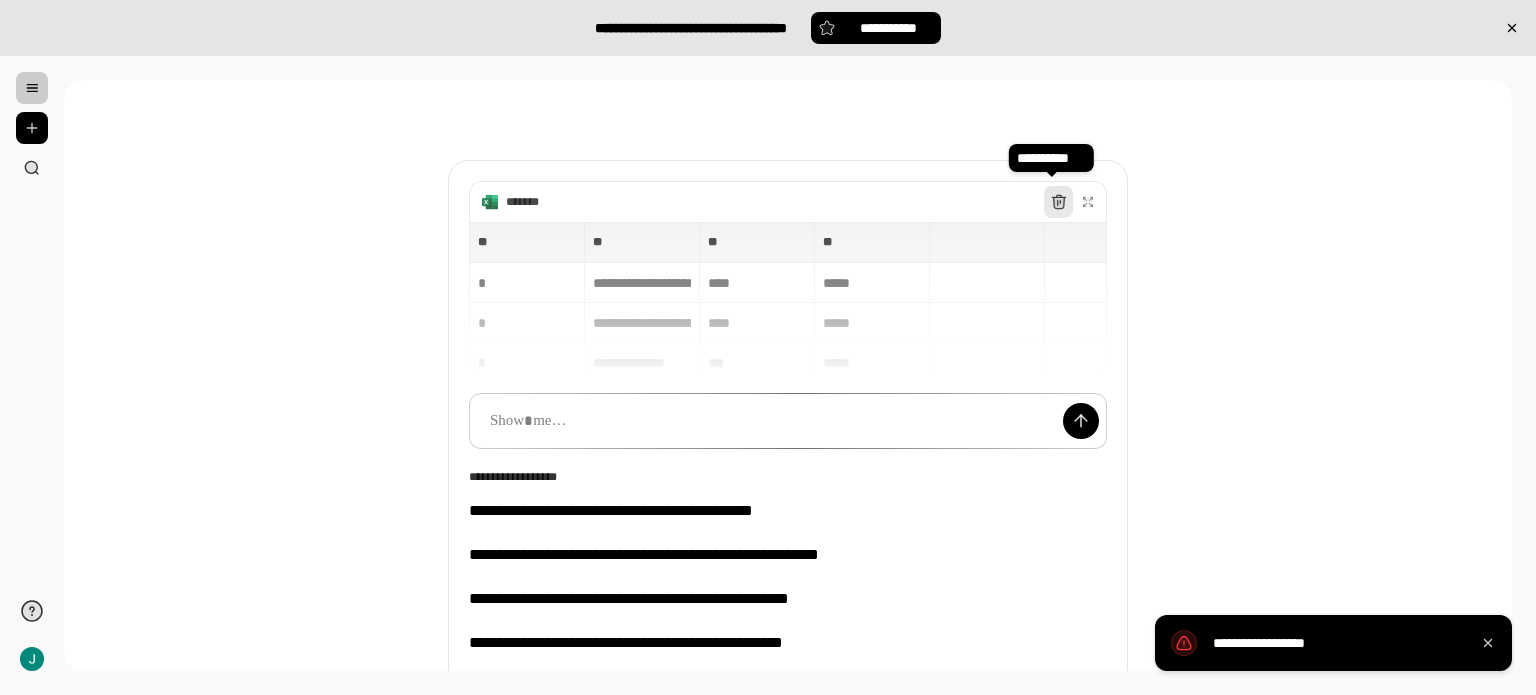 click 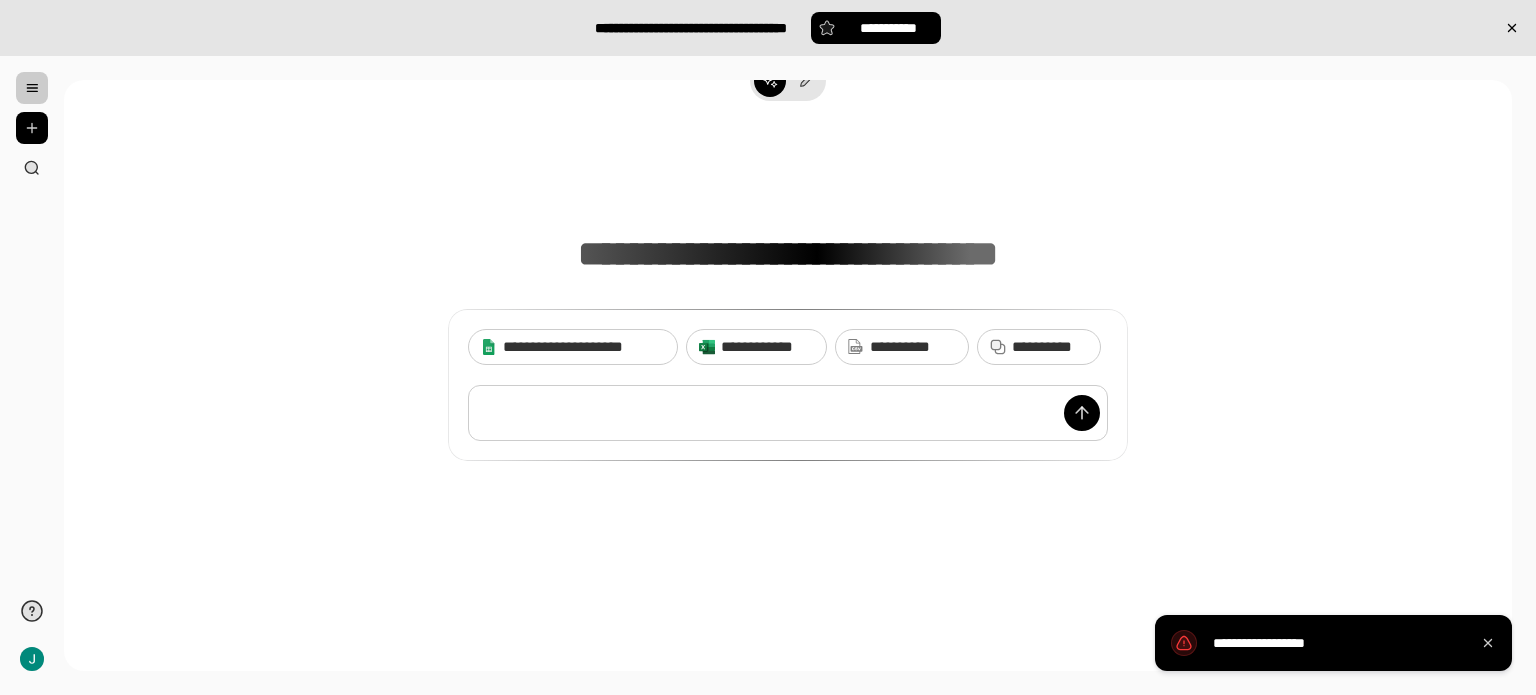 scroll, scrollTop: 0, scrollLeft: 0, axis: both 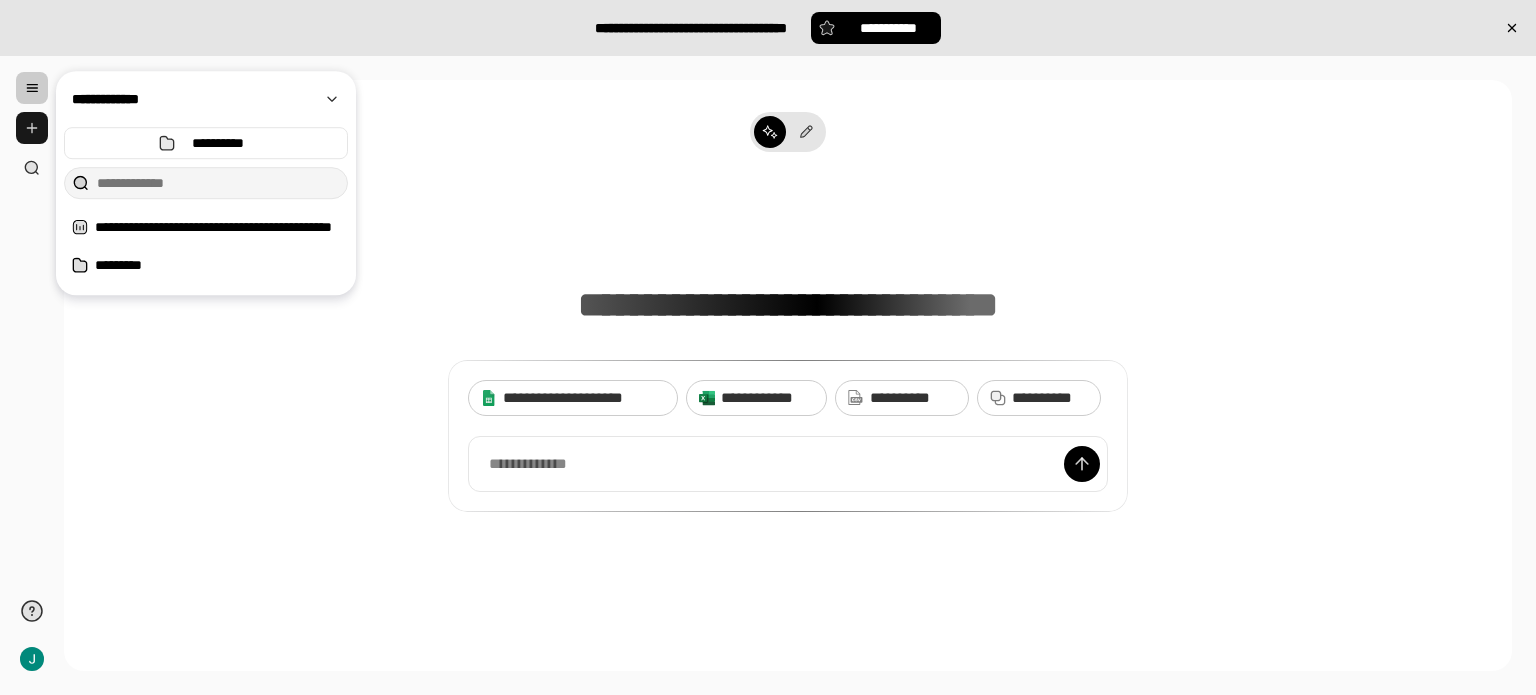 click at bounding box center [32, 128] 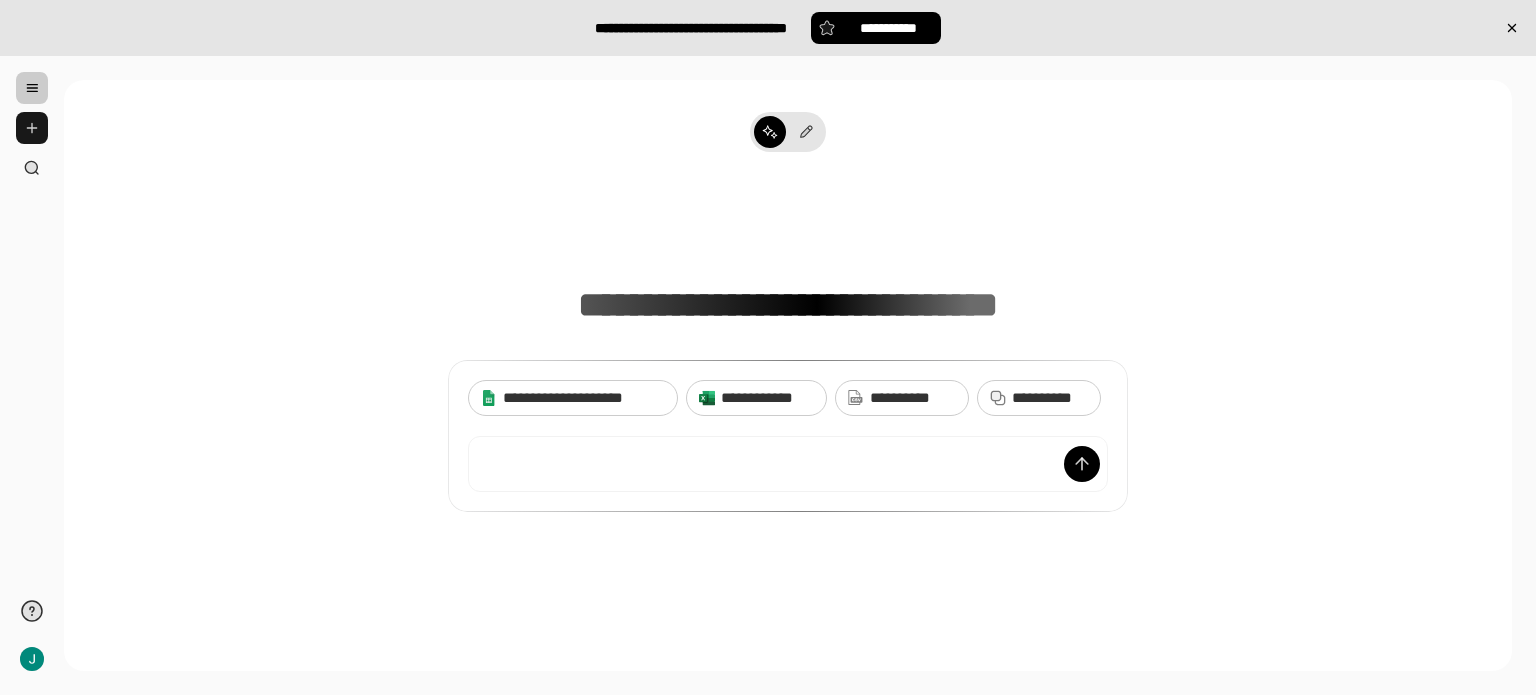 click at bounding box center [32, 128] 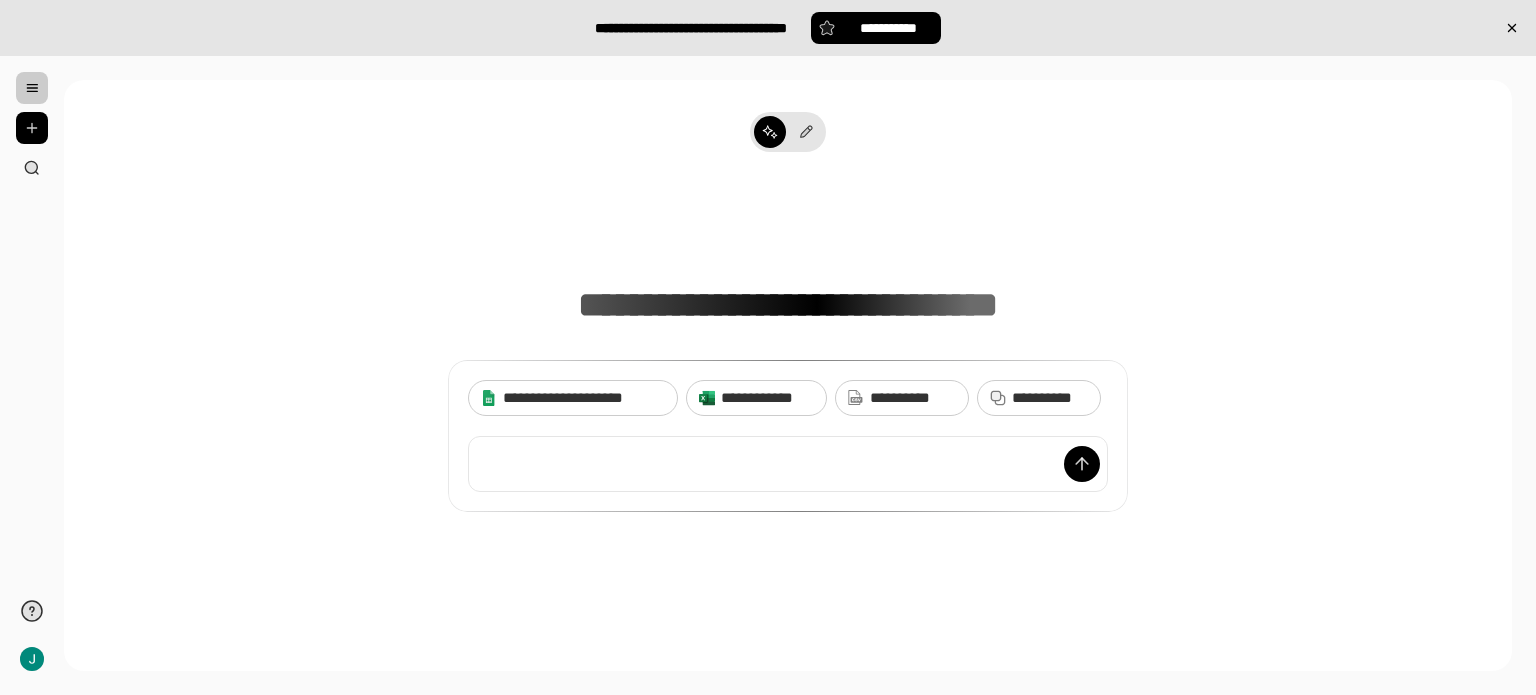 click at bounding box center (32, 88) 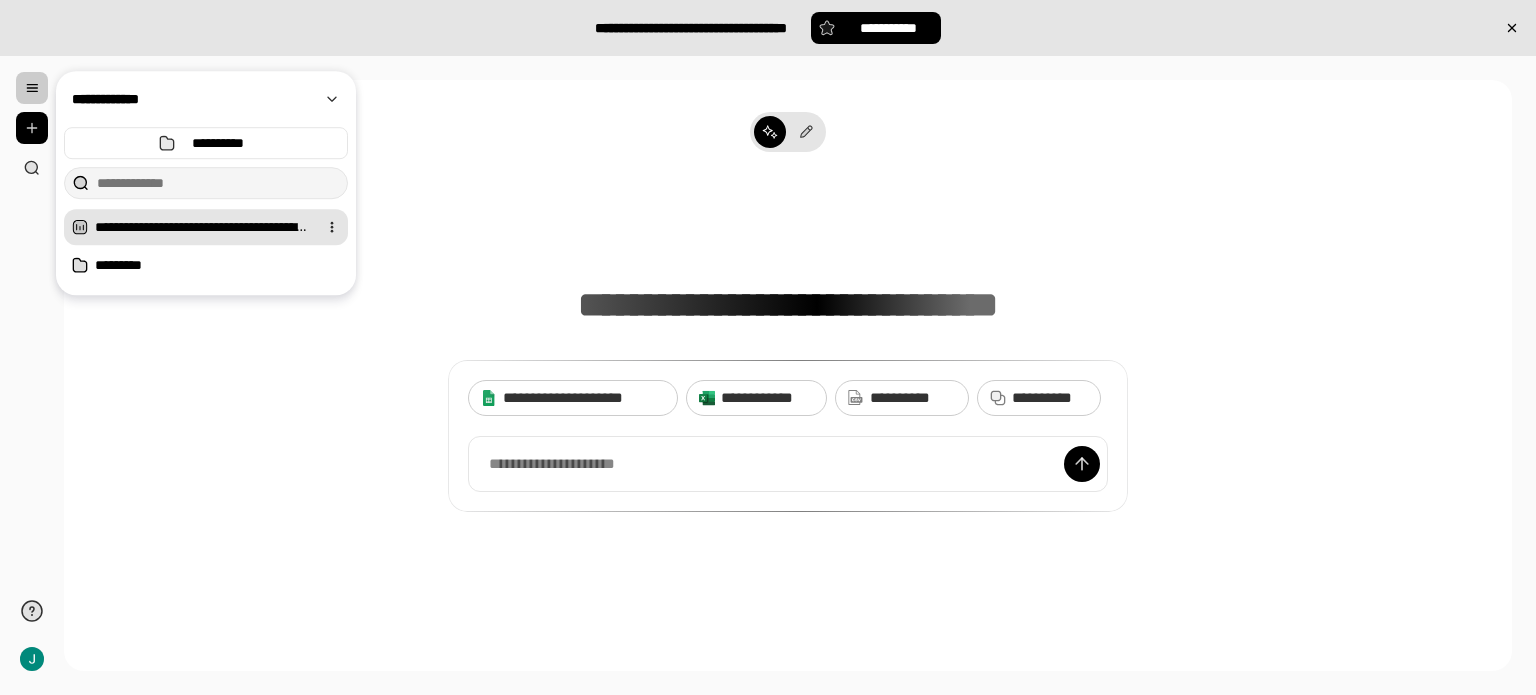 click on "**********" at bounding box center (202, 227) 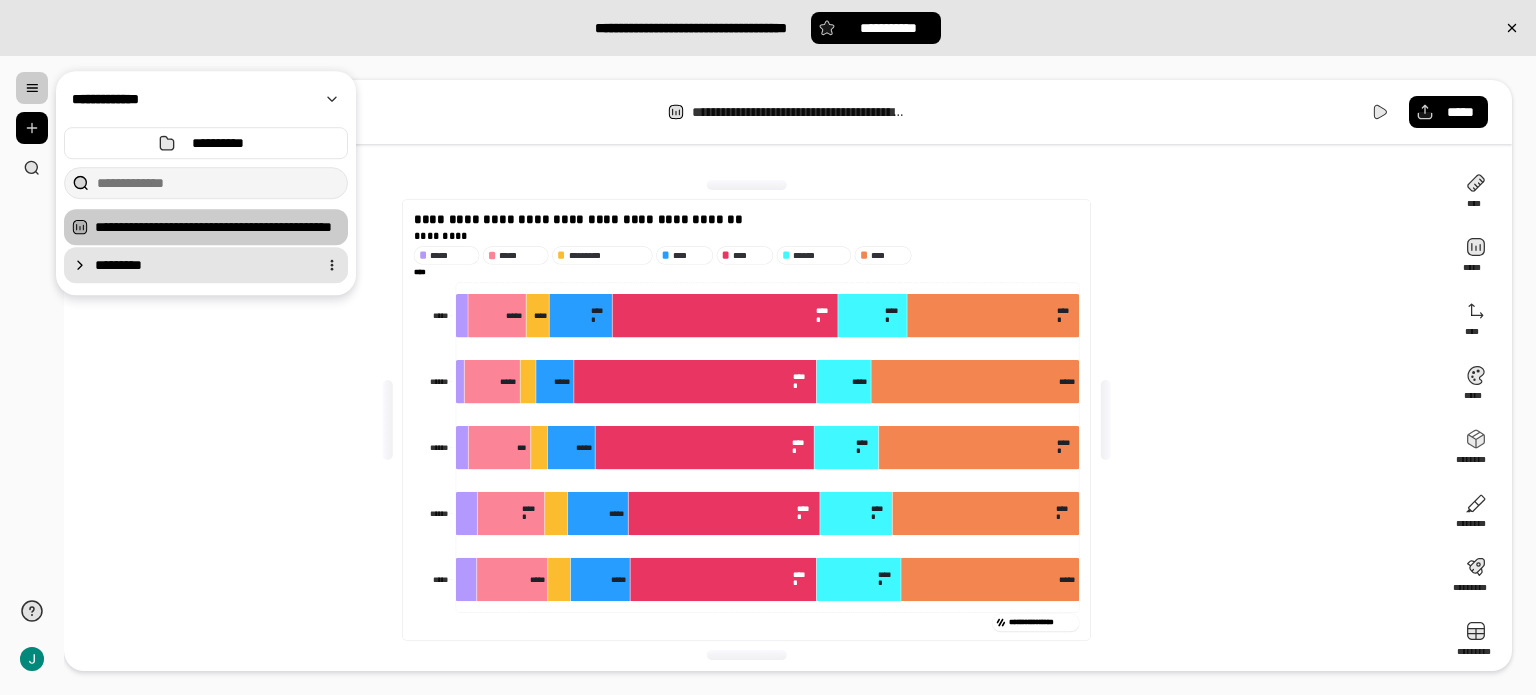 click on "*********" at bounding box center (202, 265) 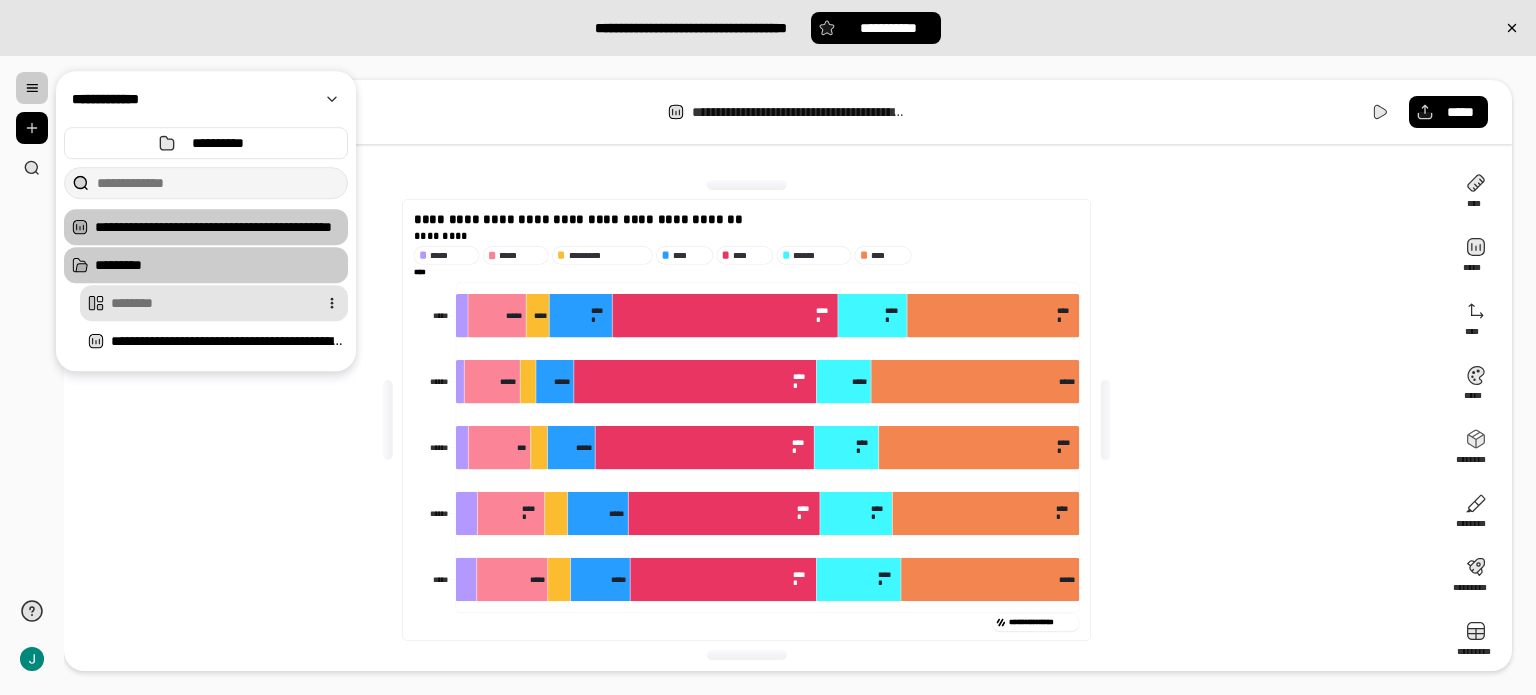 click at bounding box center [210, 303] 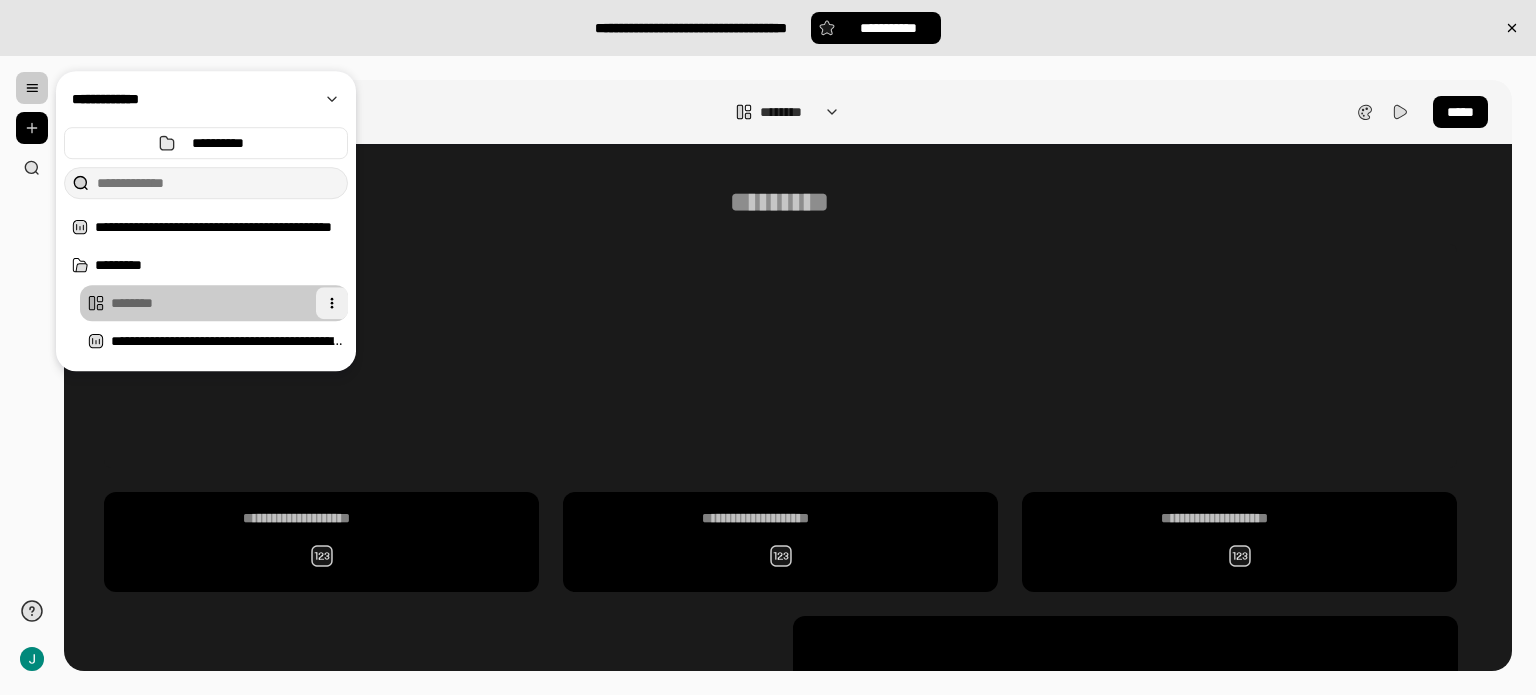 click at bounding box center (332, 303) 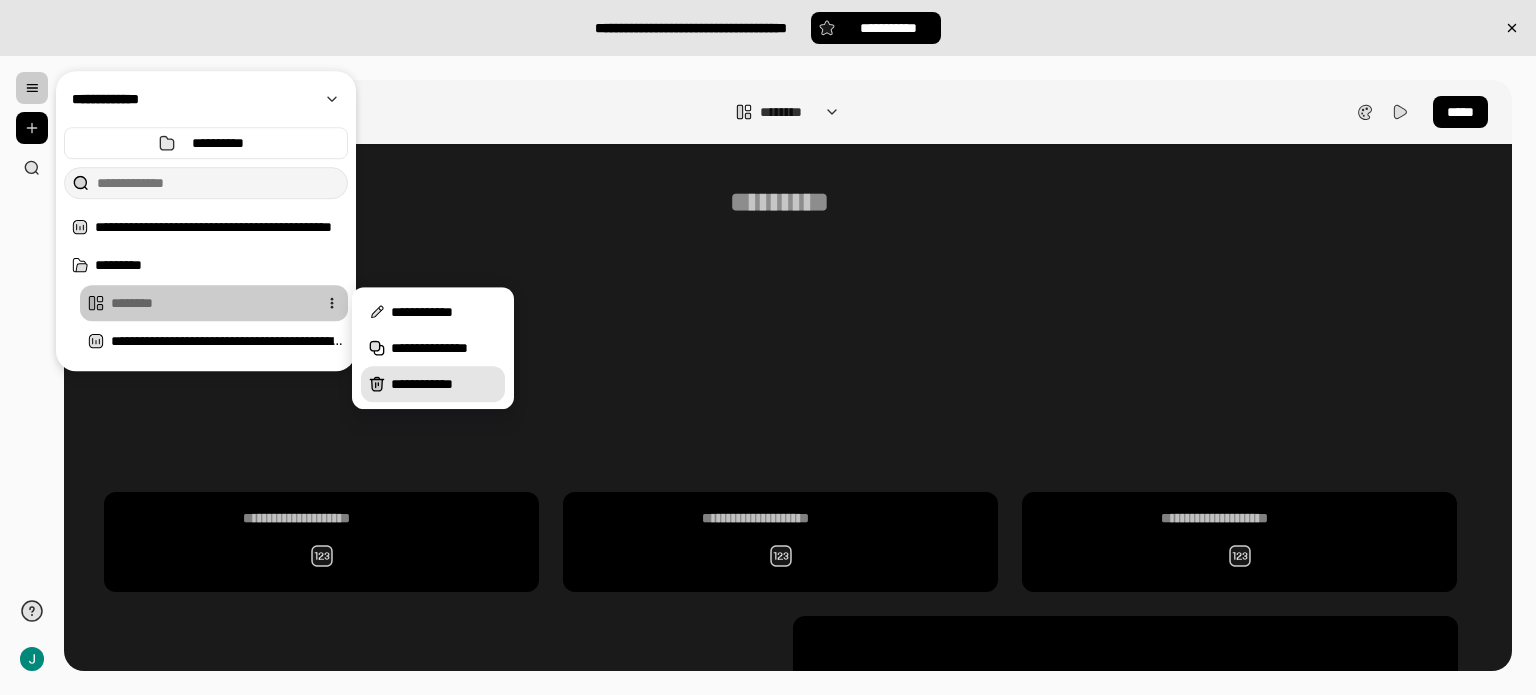 click on "**********" at bounding box center [444, 384] 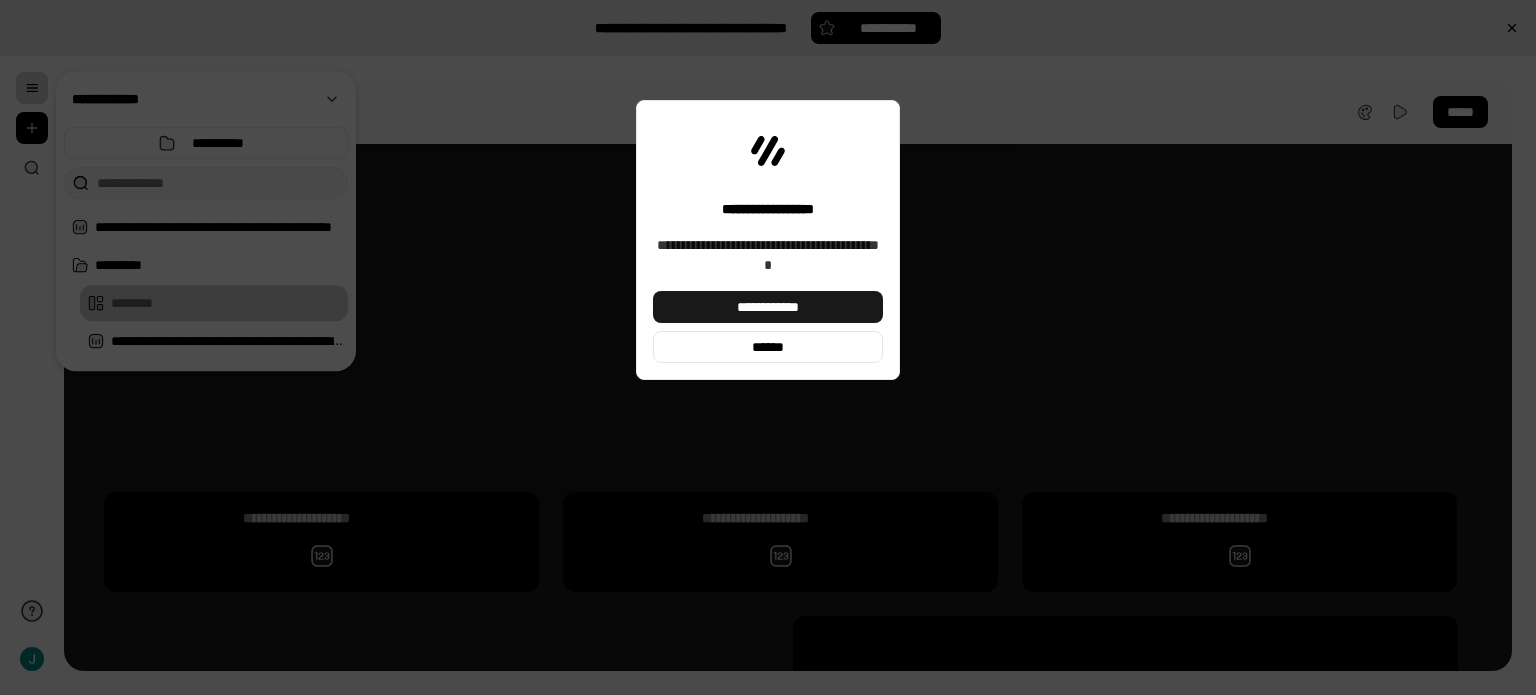 click on "**********" at bounding box center (768, 307) 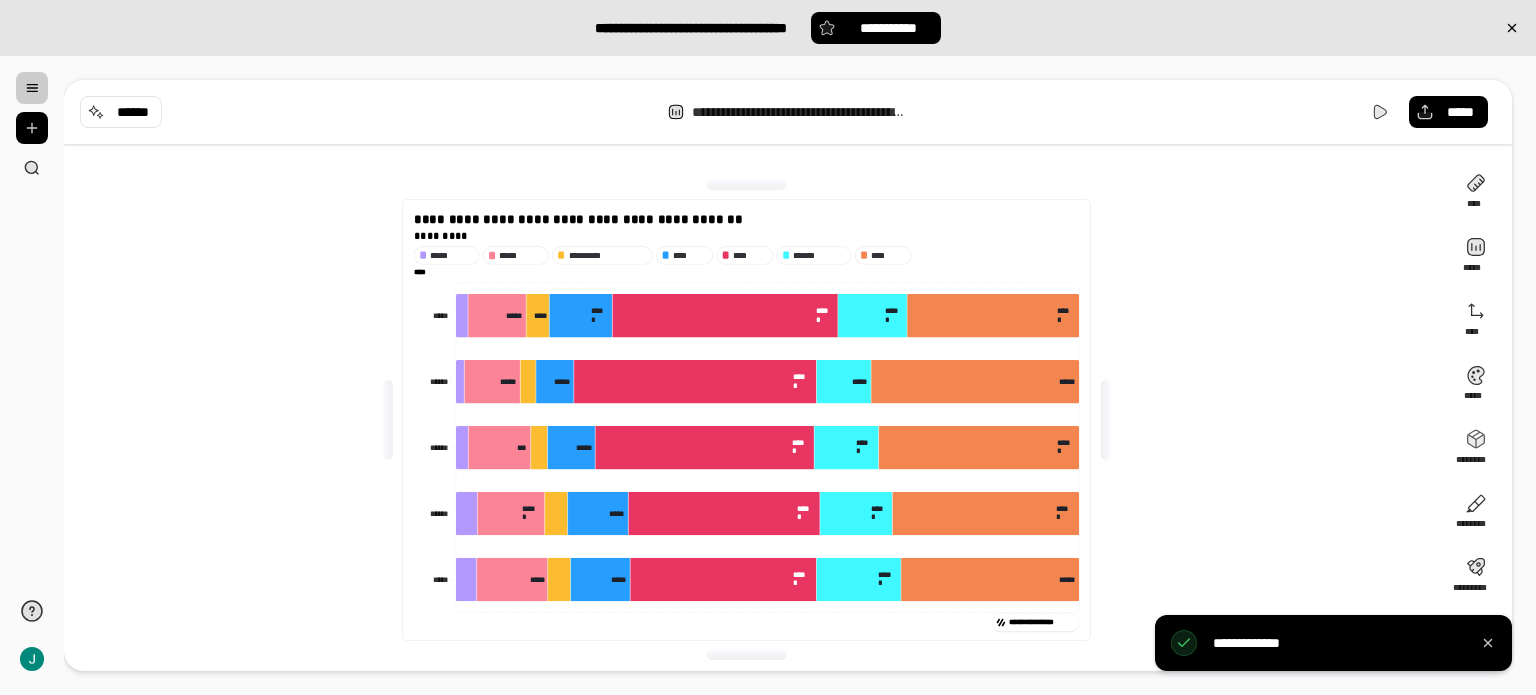 click on "**********" at bounding box center [754, 420] 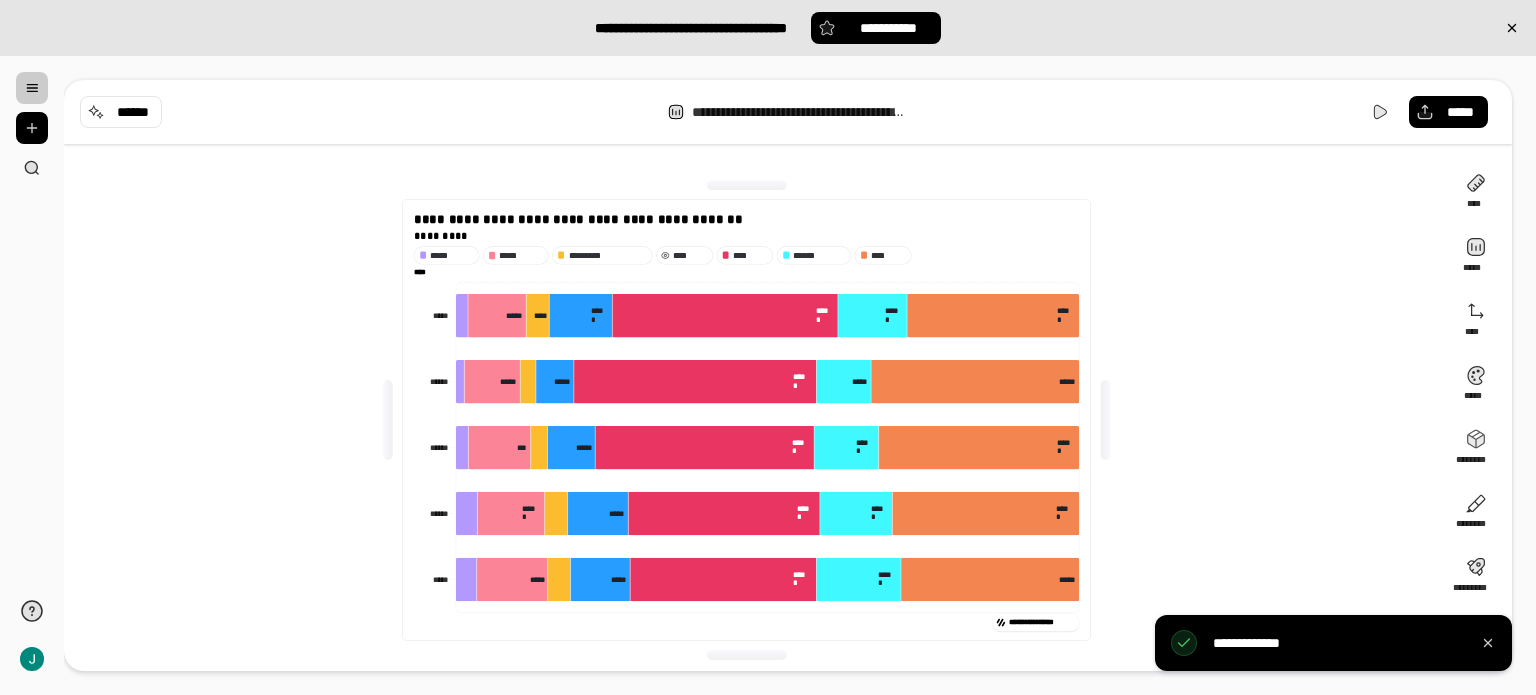 click at bounding box center (32, 88) 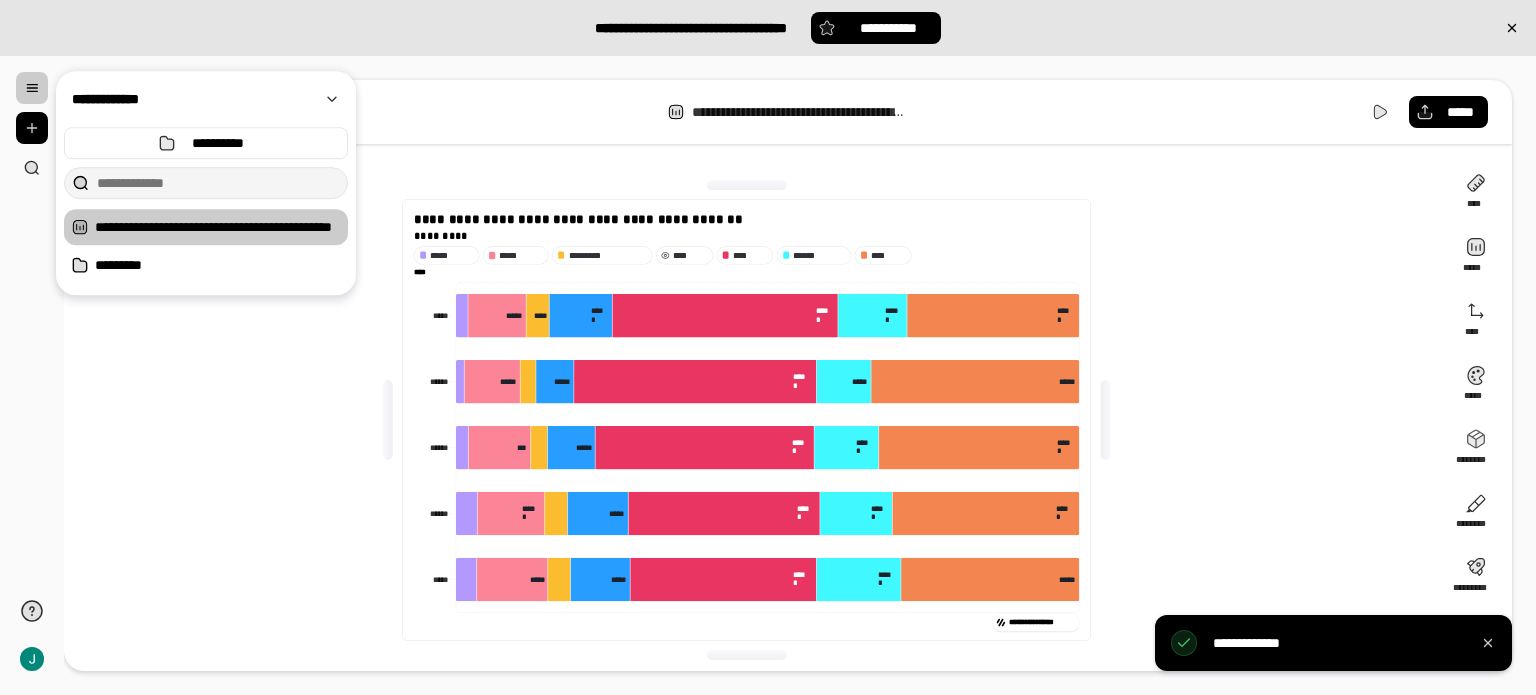 click at bounding box center (32, 88) 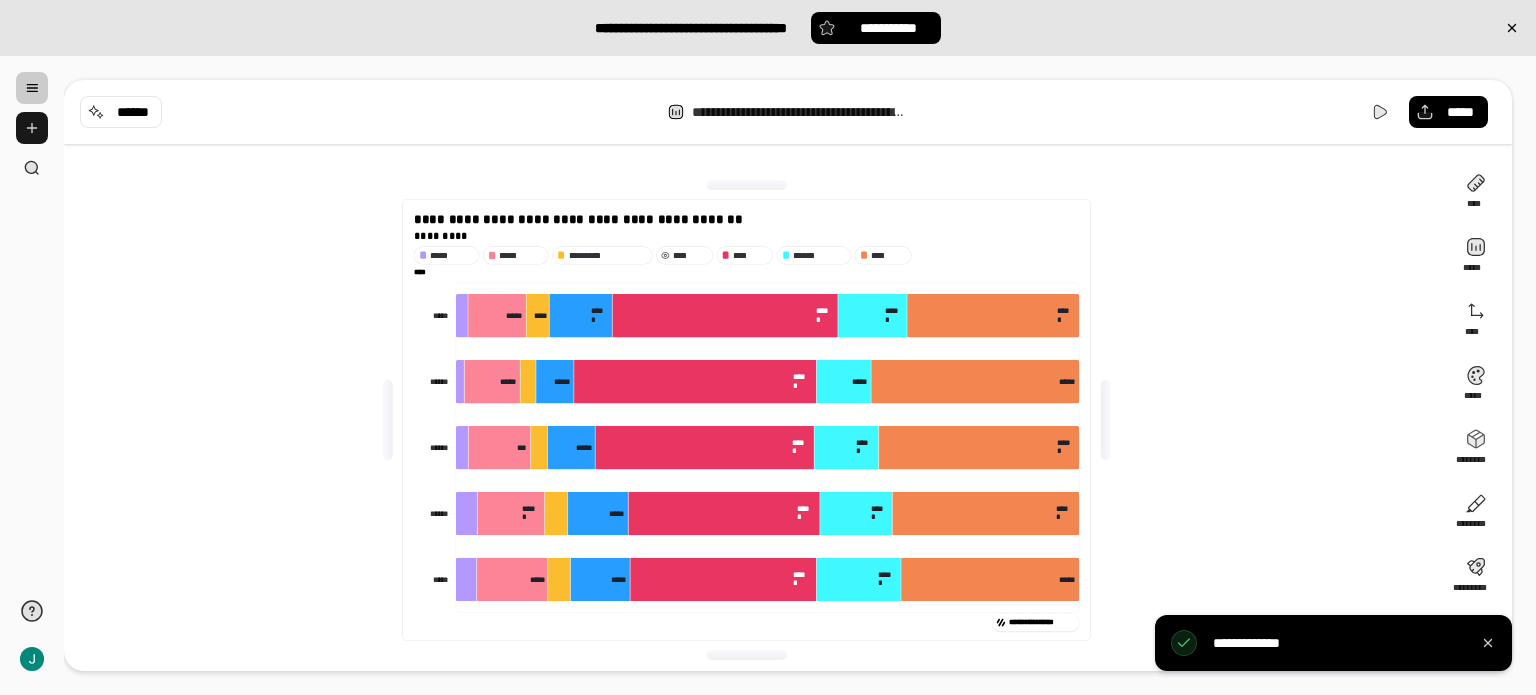 click at bounding box center (32, 128) 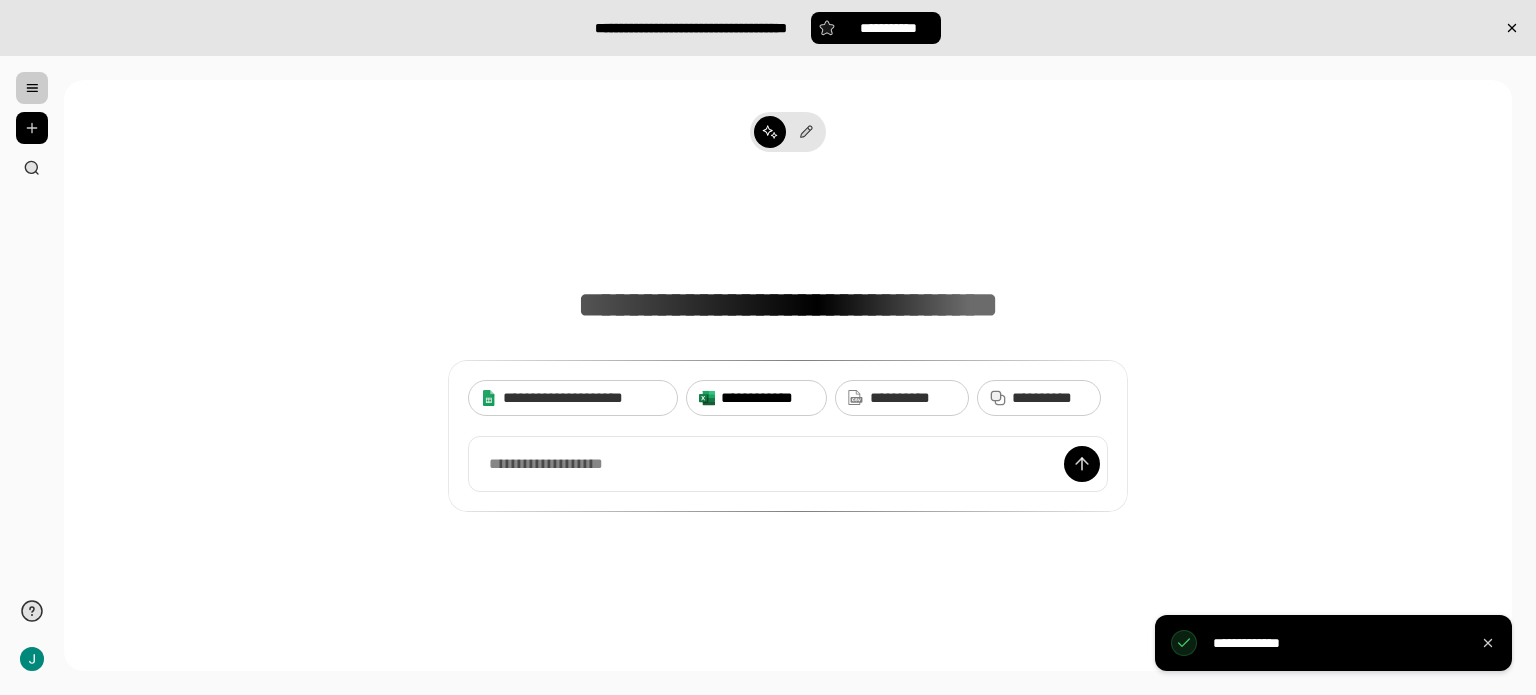 click on "**********" at bounding box center (767, 398) 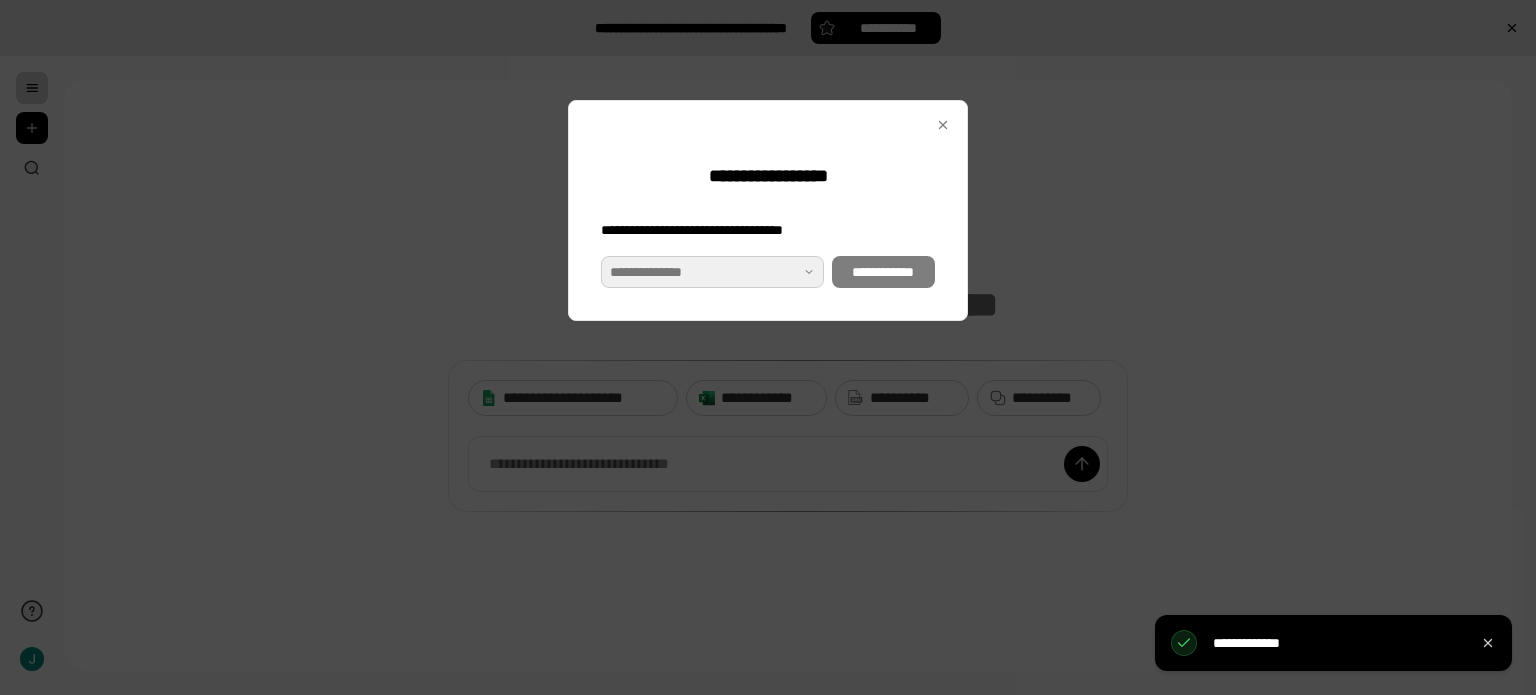 click at bounding box center (712, 272) 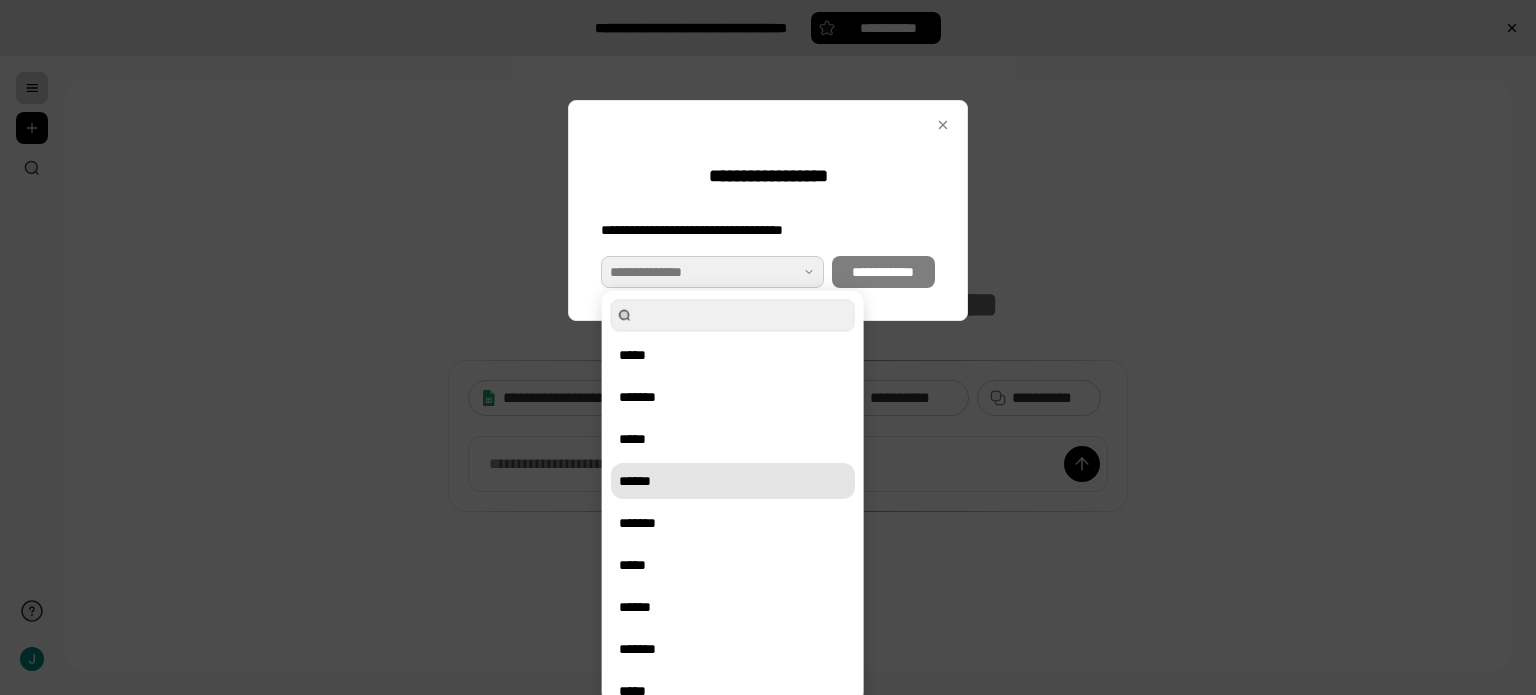click on "******" at bounding box center [733, 481] 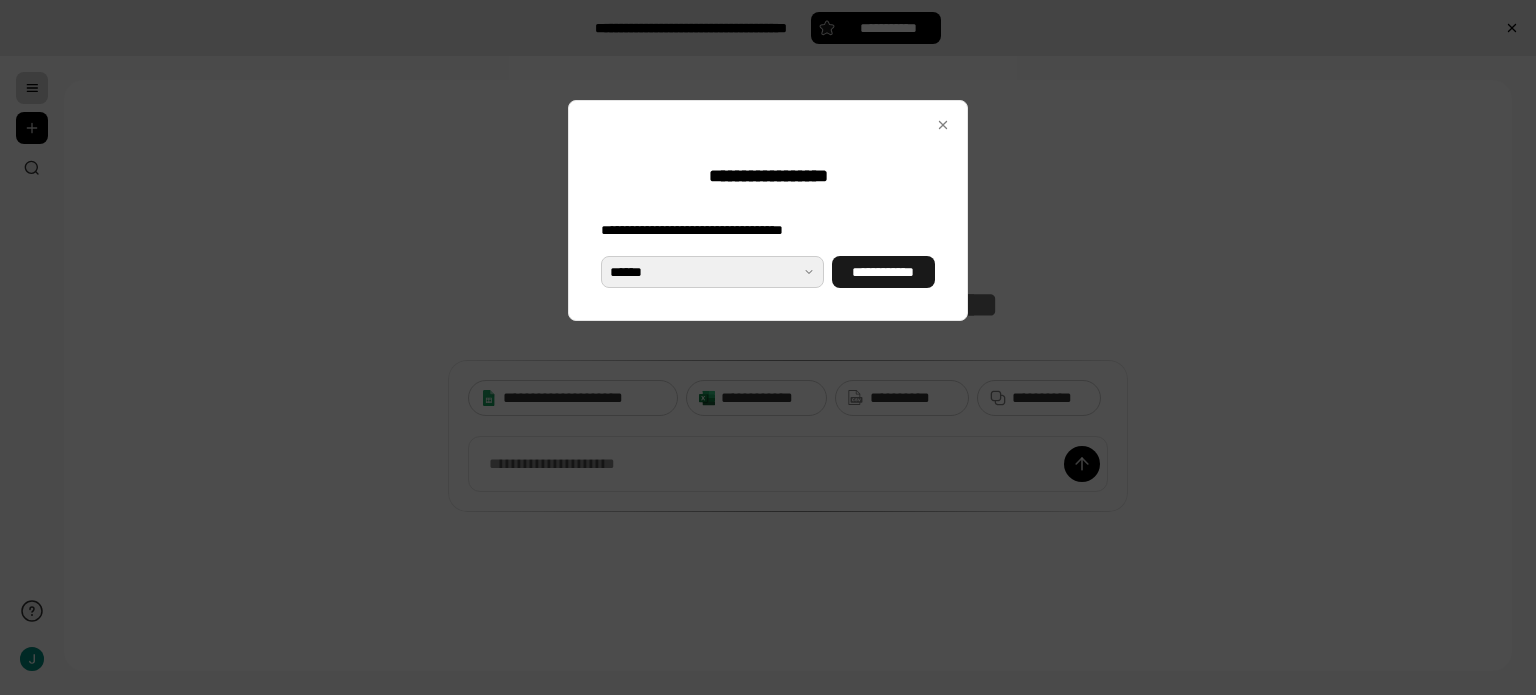 click on "**********" at bounding box center (883, 272) 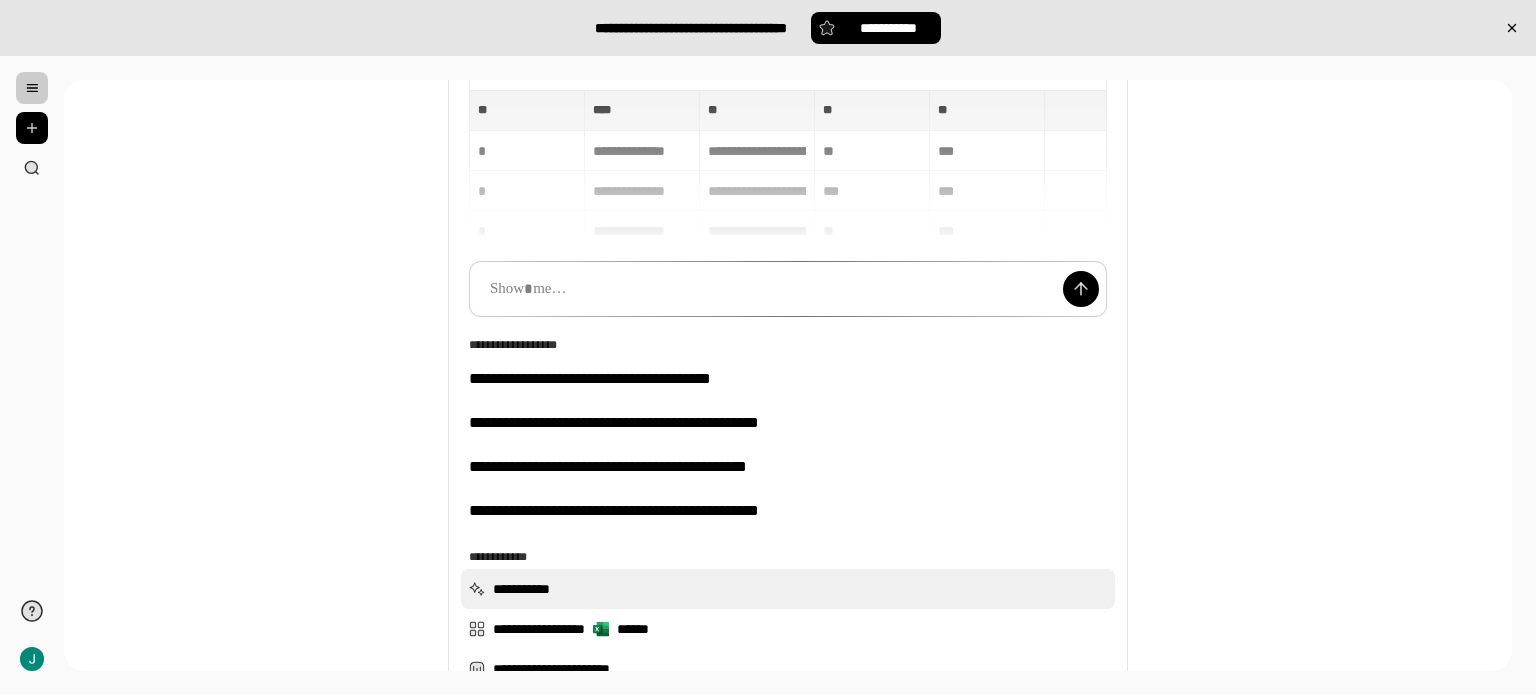 scroll, scrollTop: 300, scrollLeft: 0, axis: vertical 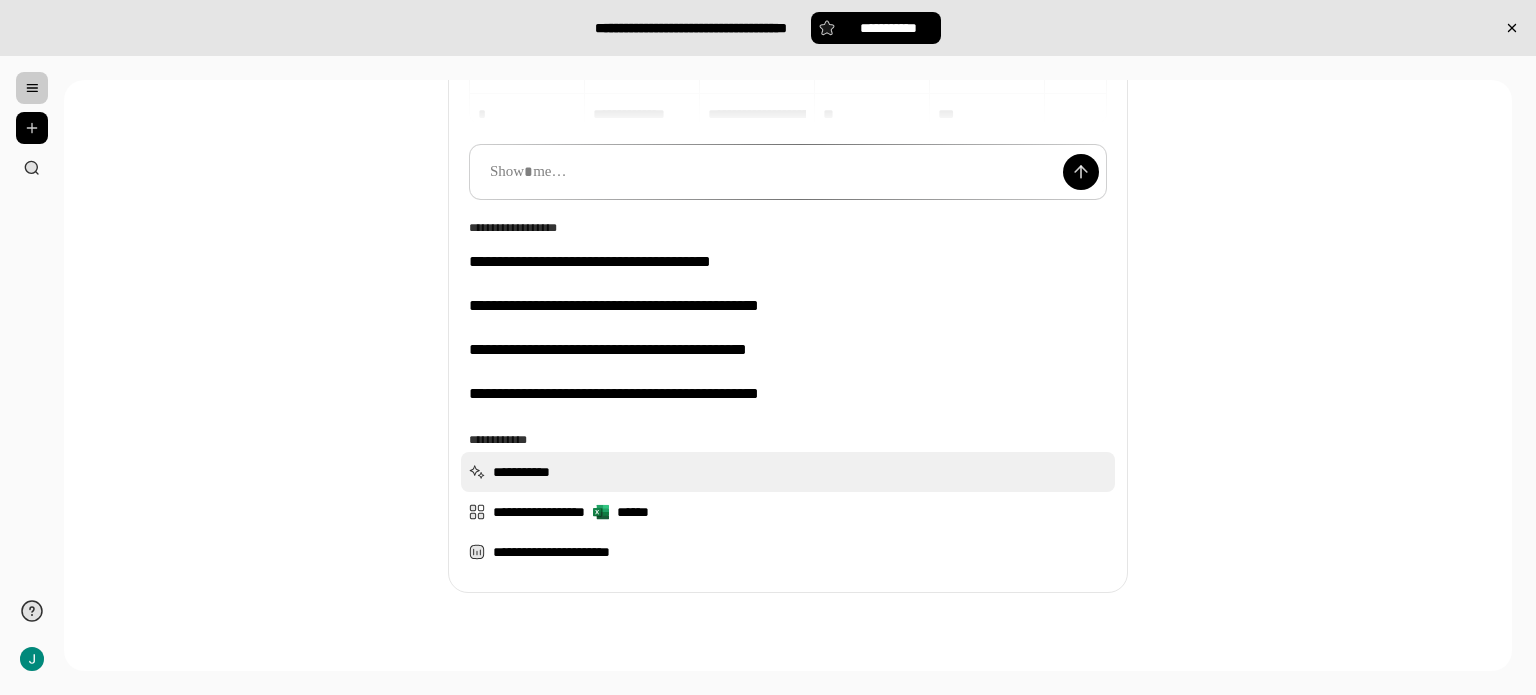 click on "**********" at bounding box center [788, 472] 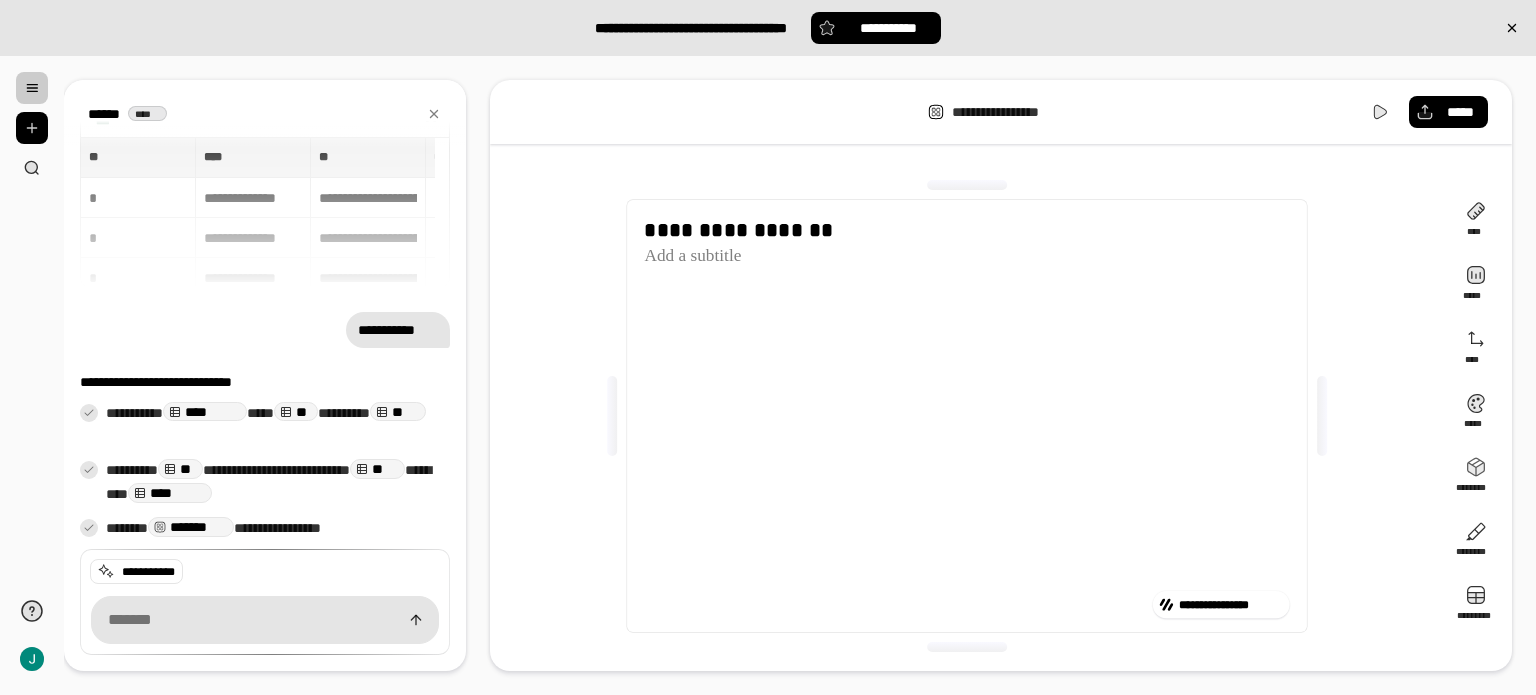scroll, scrollTop: 4, scrollLeft: 0, axis: vertical 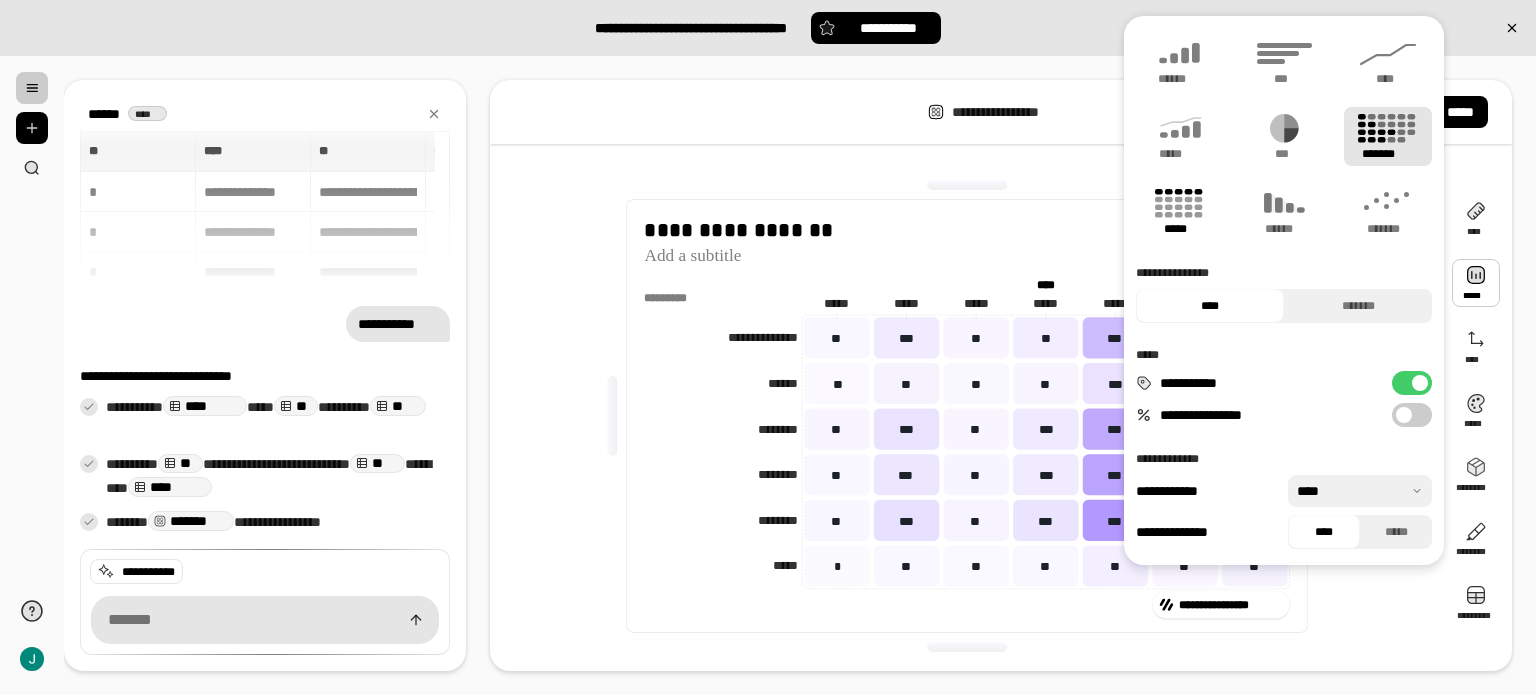 click 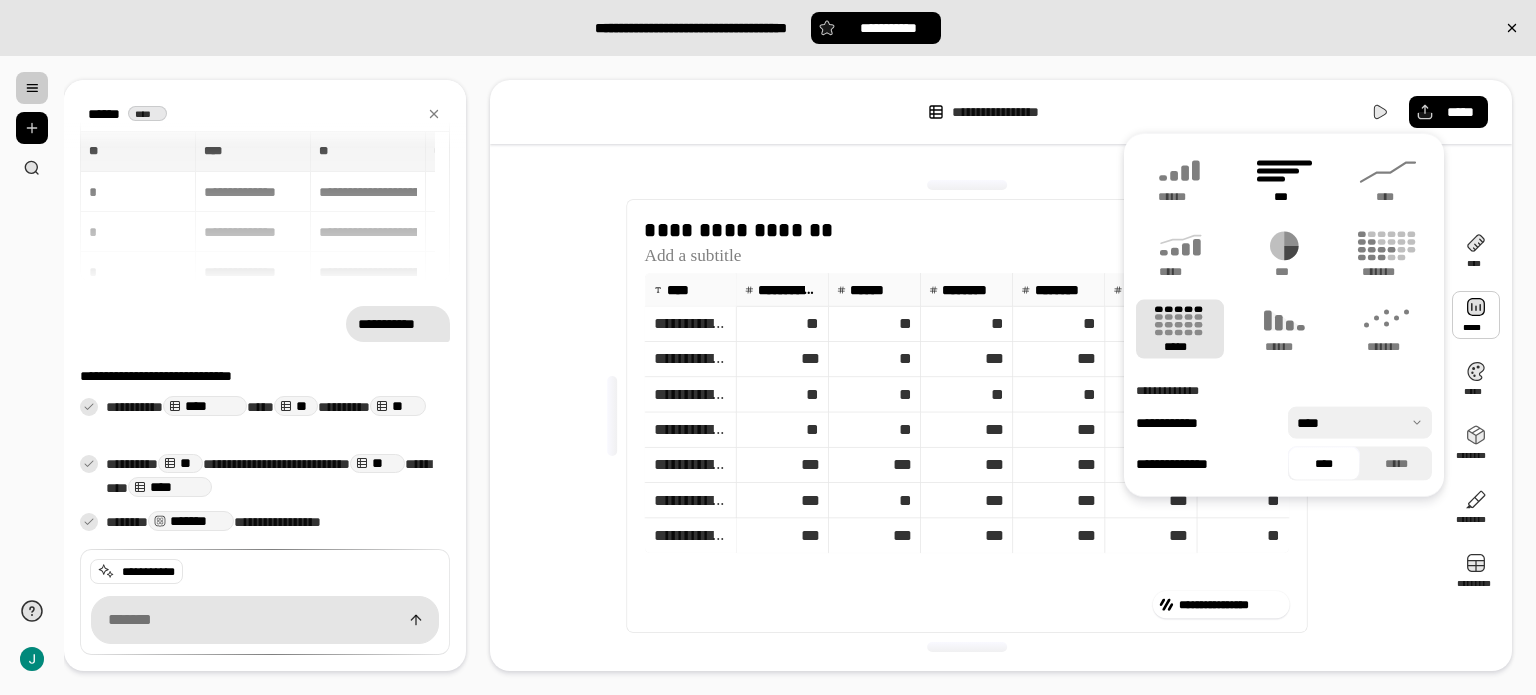 click 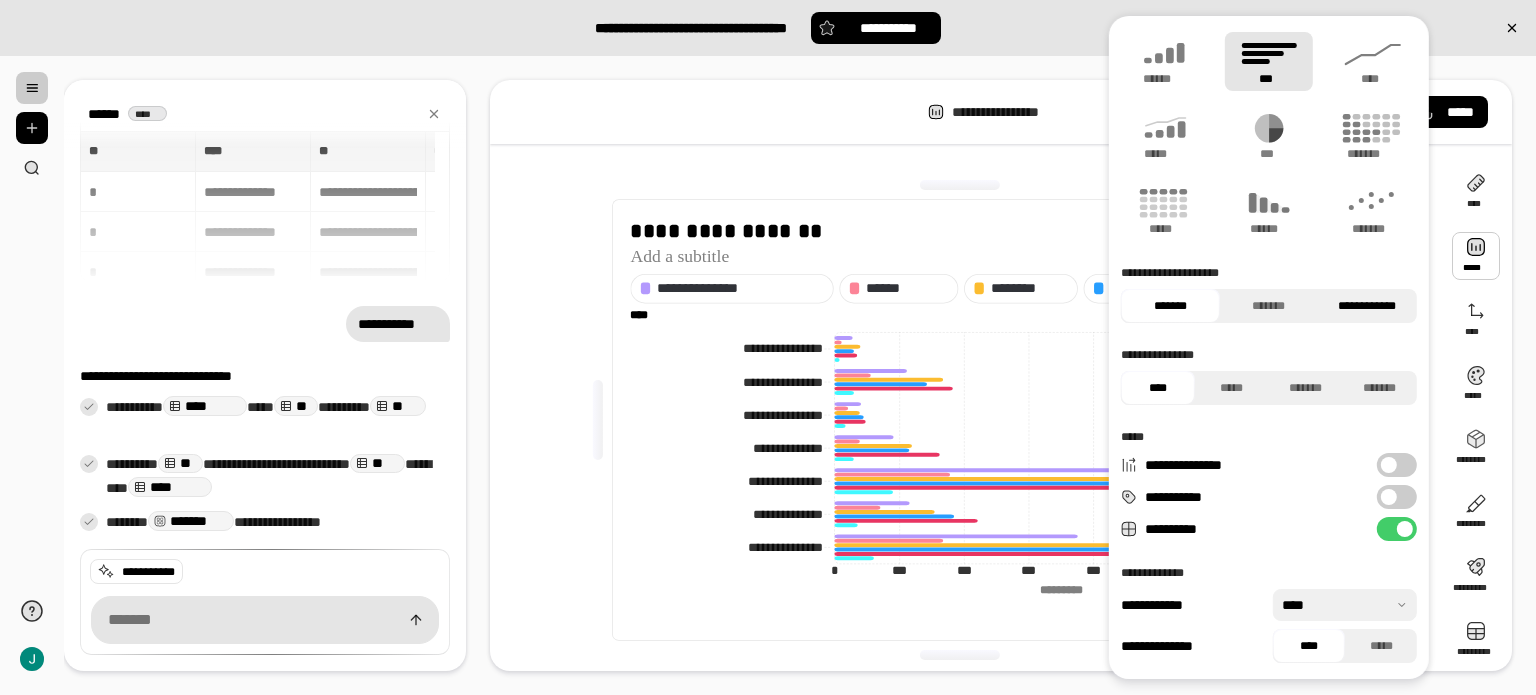 click on "**********" at bounding box center (1367, 306) 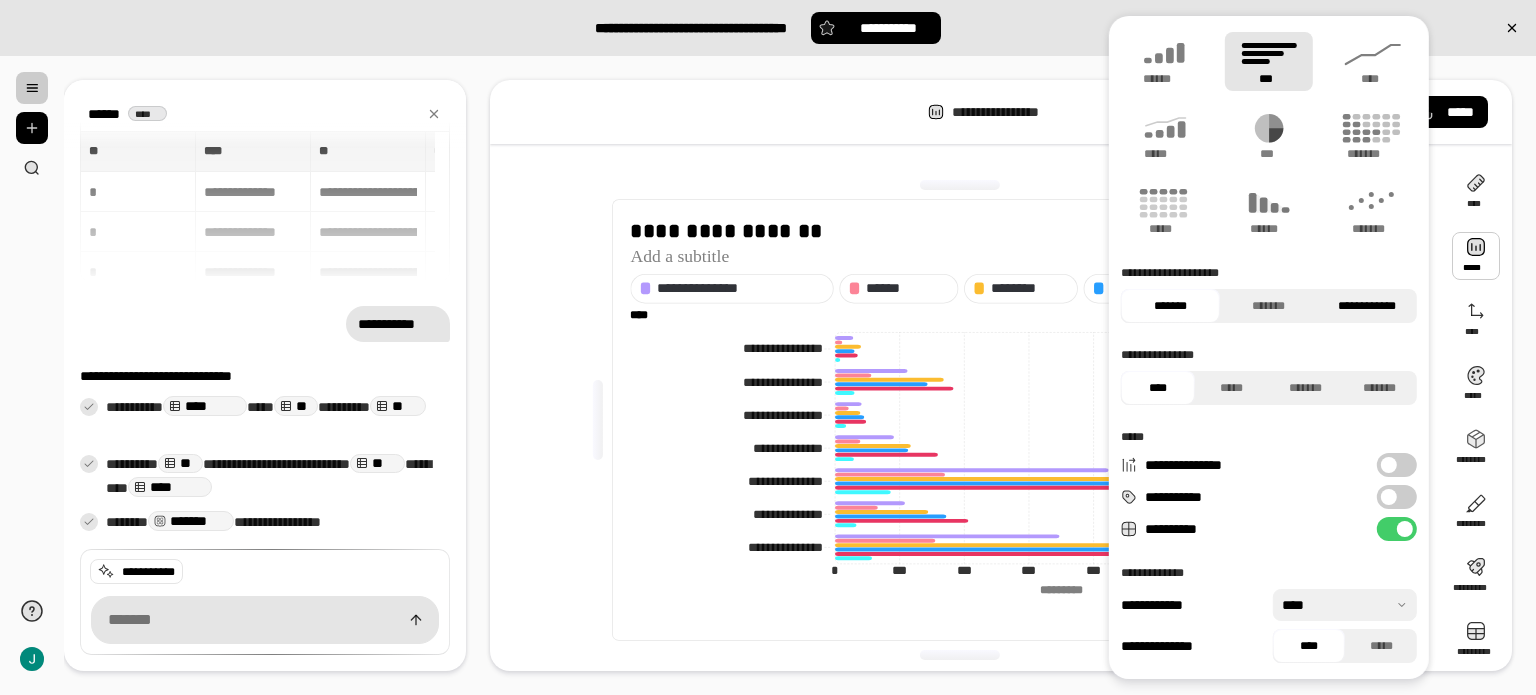 click on "**********" at bounding box center (1367, 306) 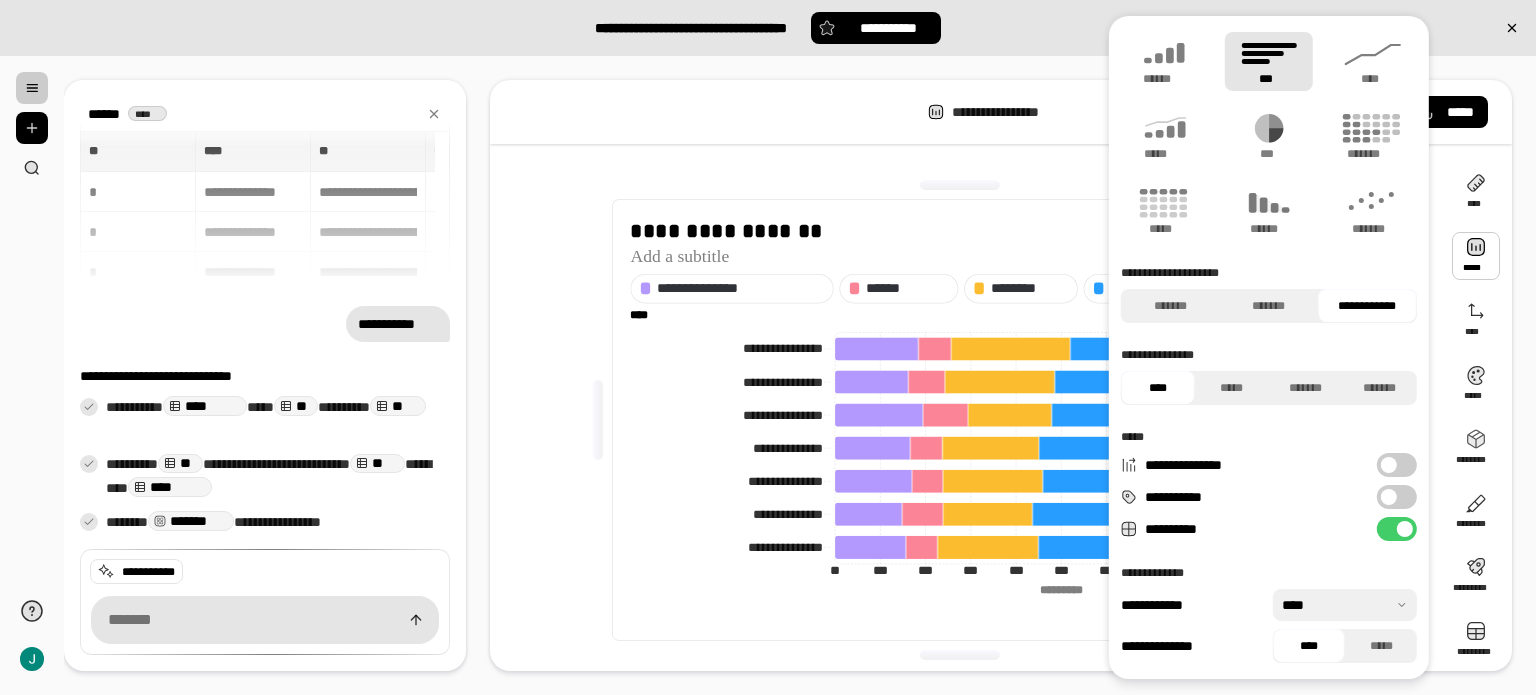 click at bounding box center (1389, 497) 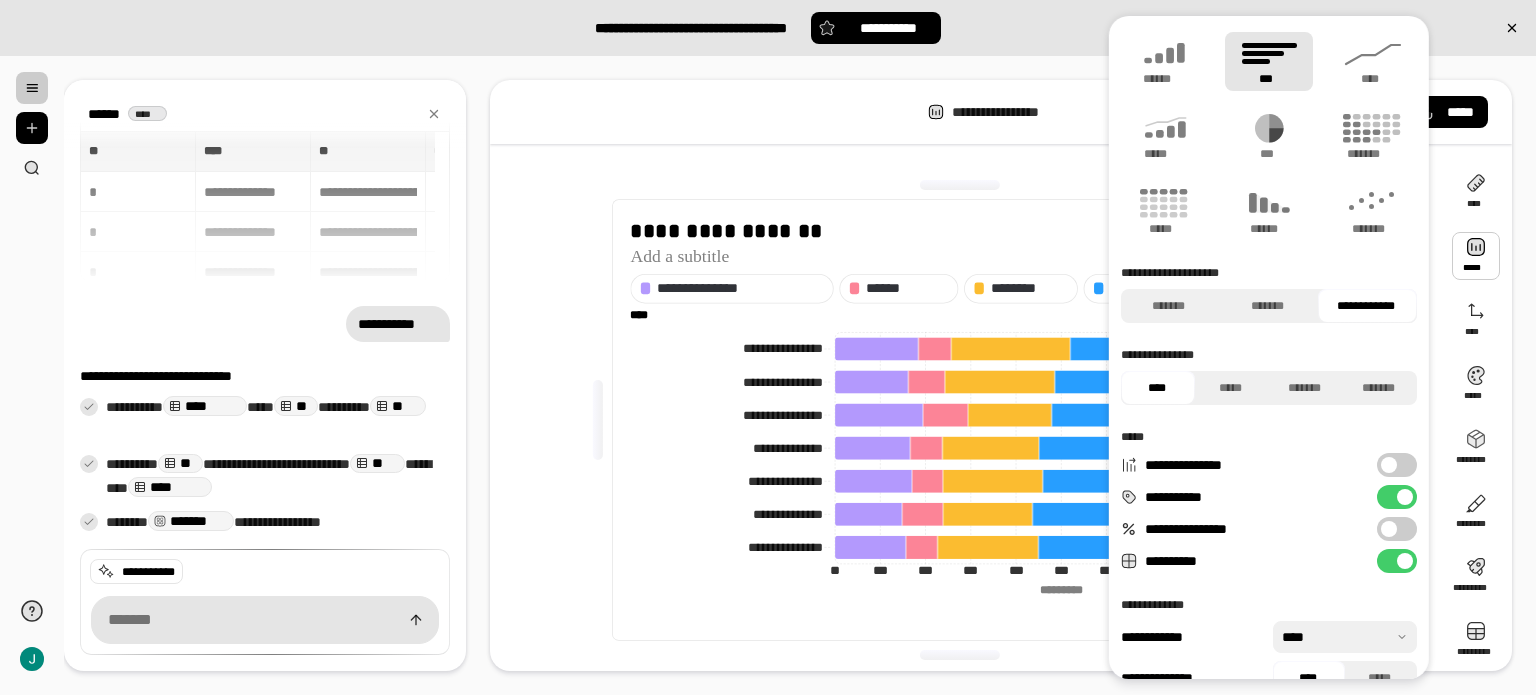 click on "**********" at bounding box center [1397, 529] 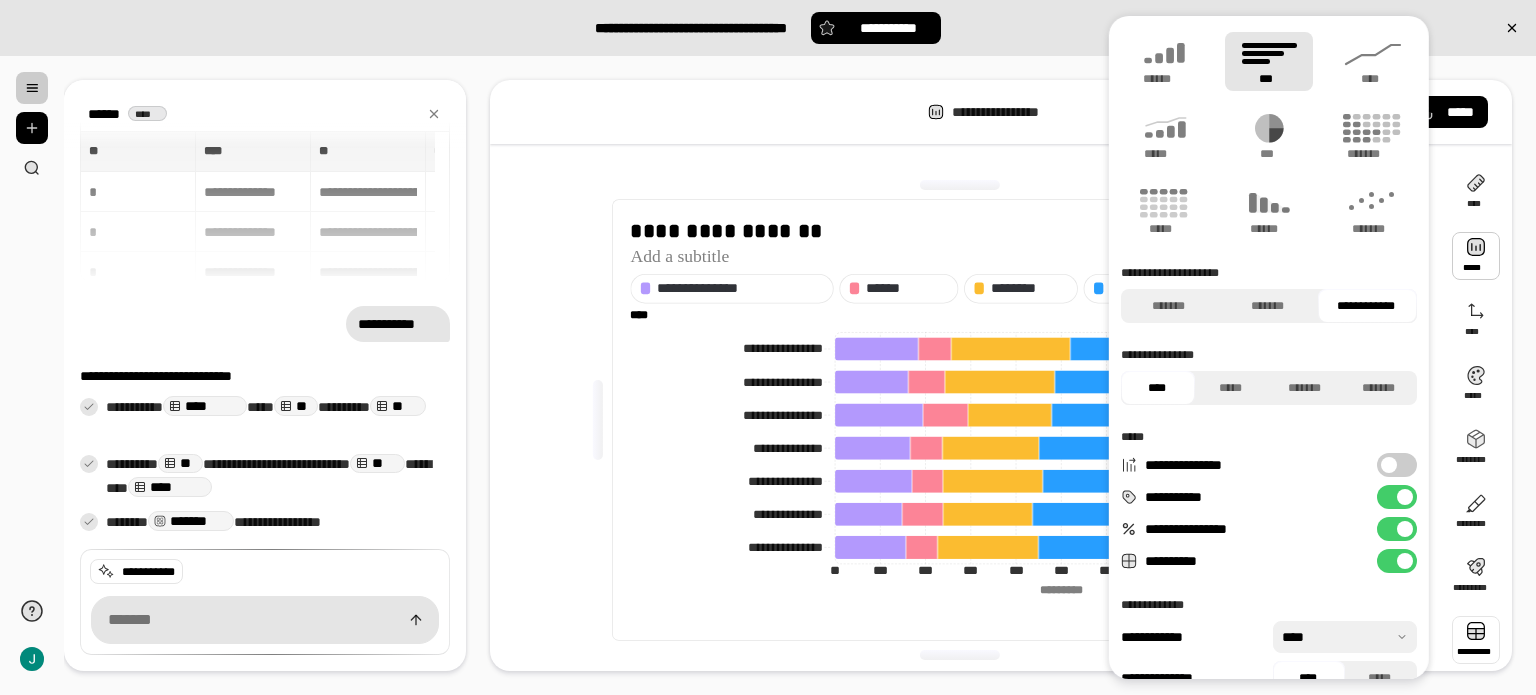 click at bounding box center (1476, 640) 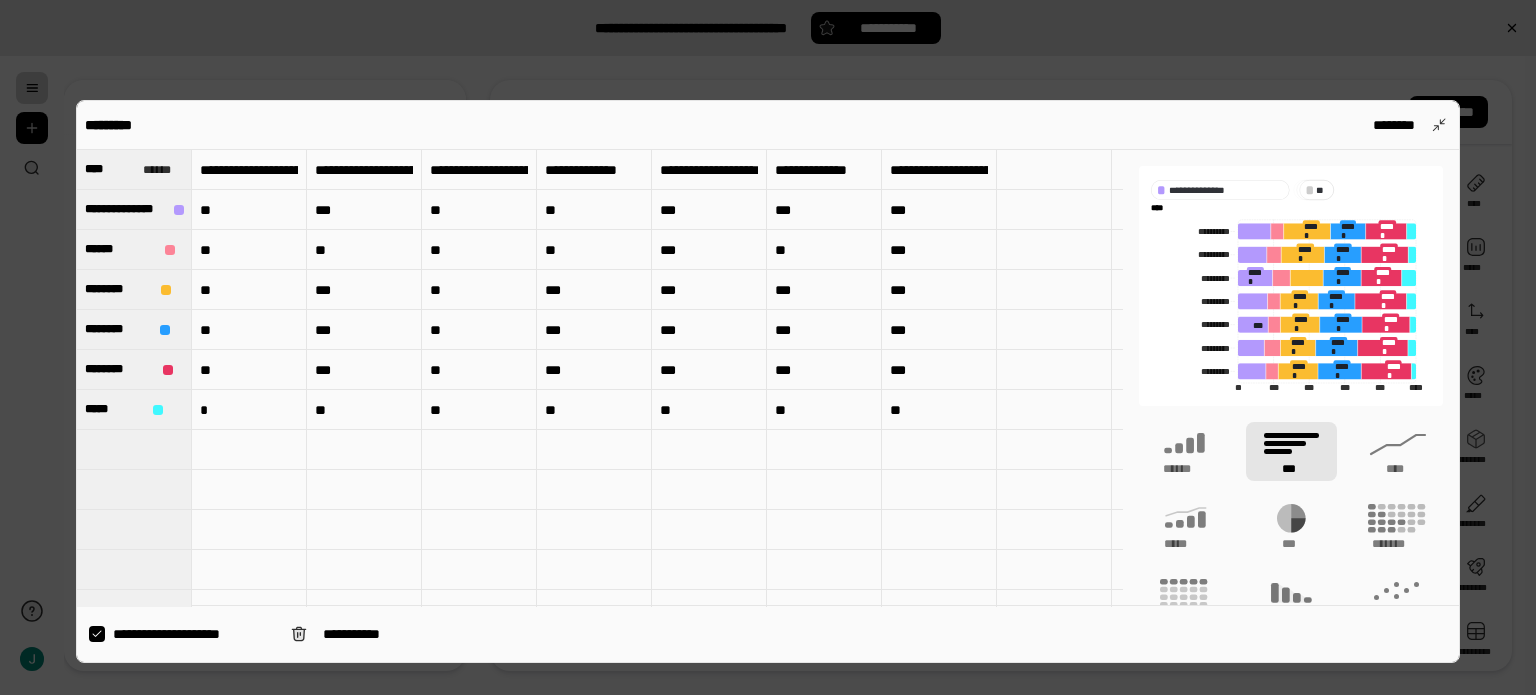 click on "**********" at bounding box center (194, 634) 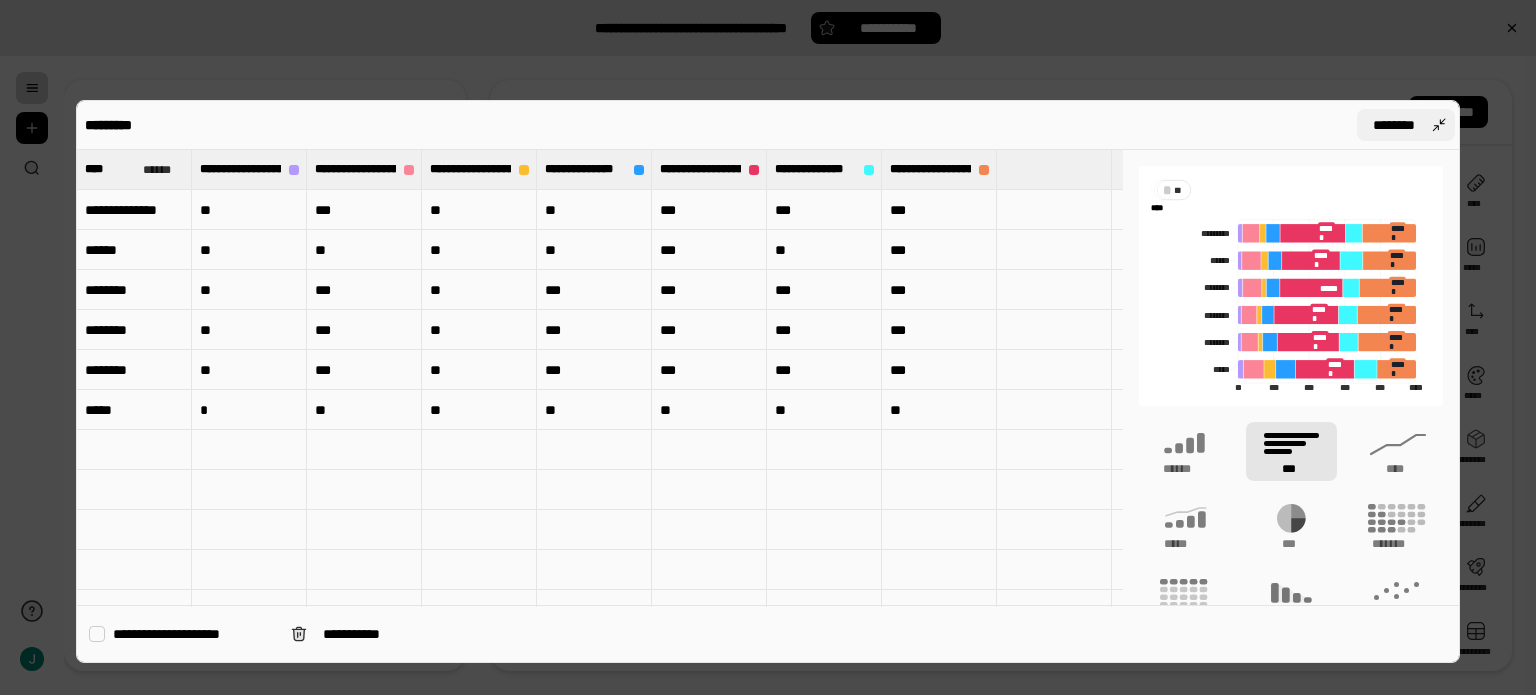 click on "********" at bounding box center [1406, 125] 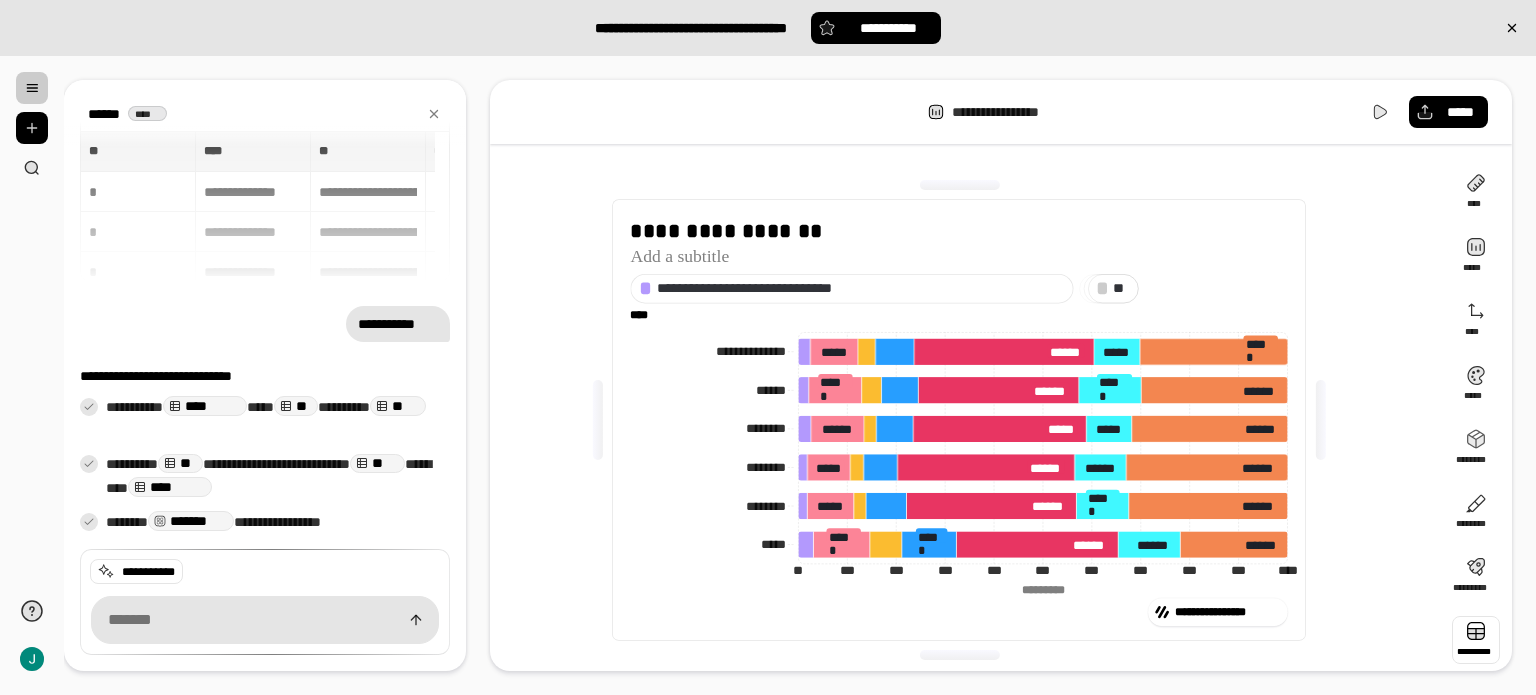 click at bounding box center (1476, 640) 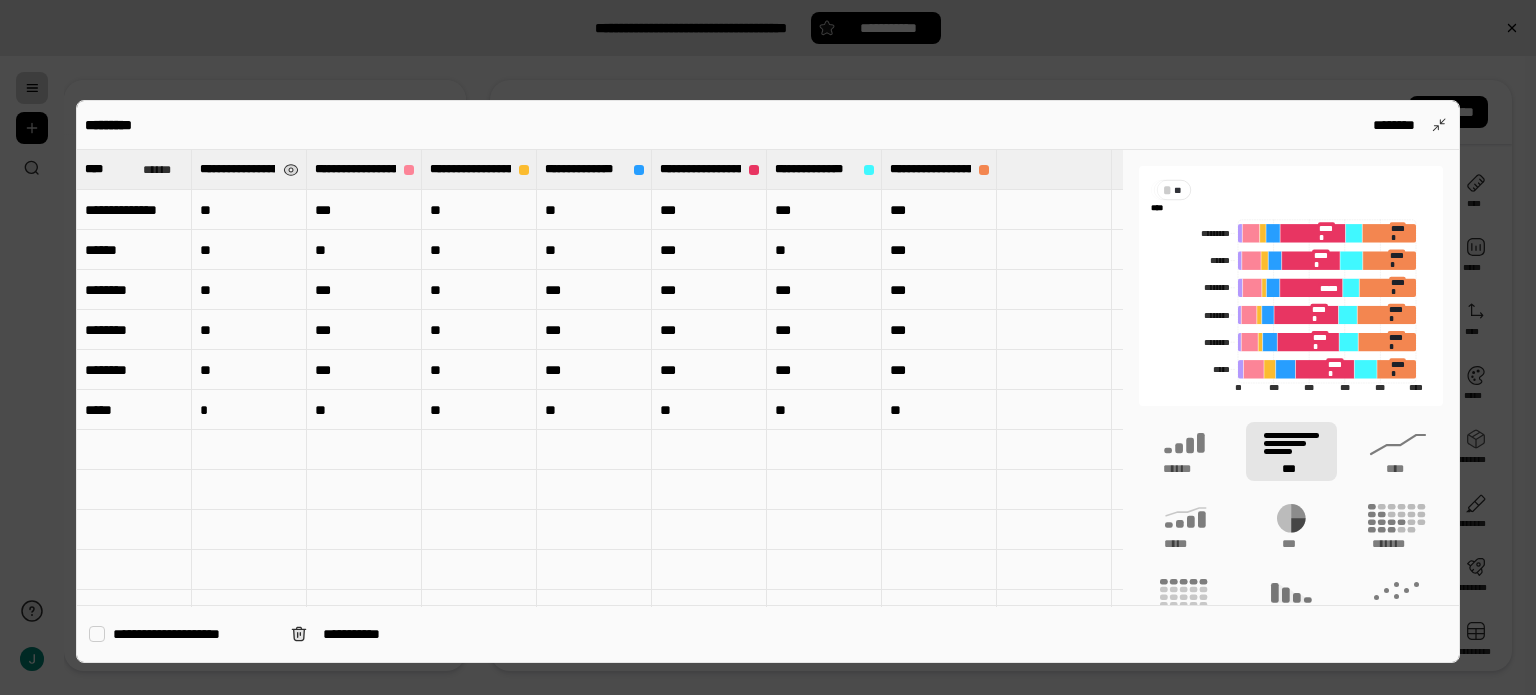 click on "**********" at bounding box center [237, 169] 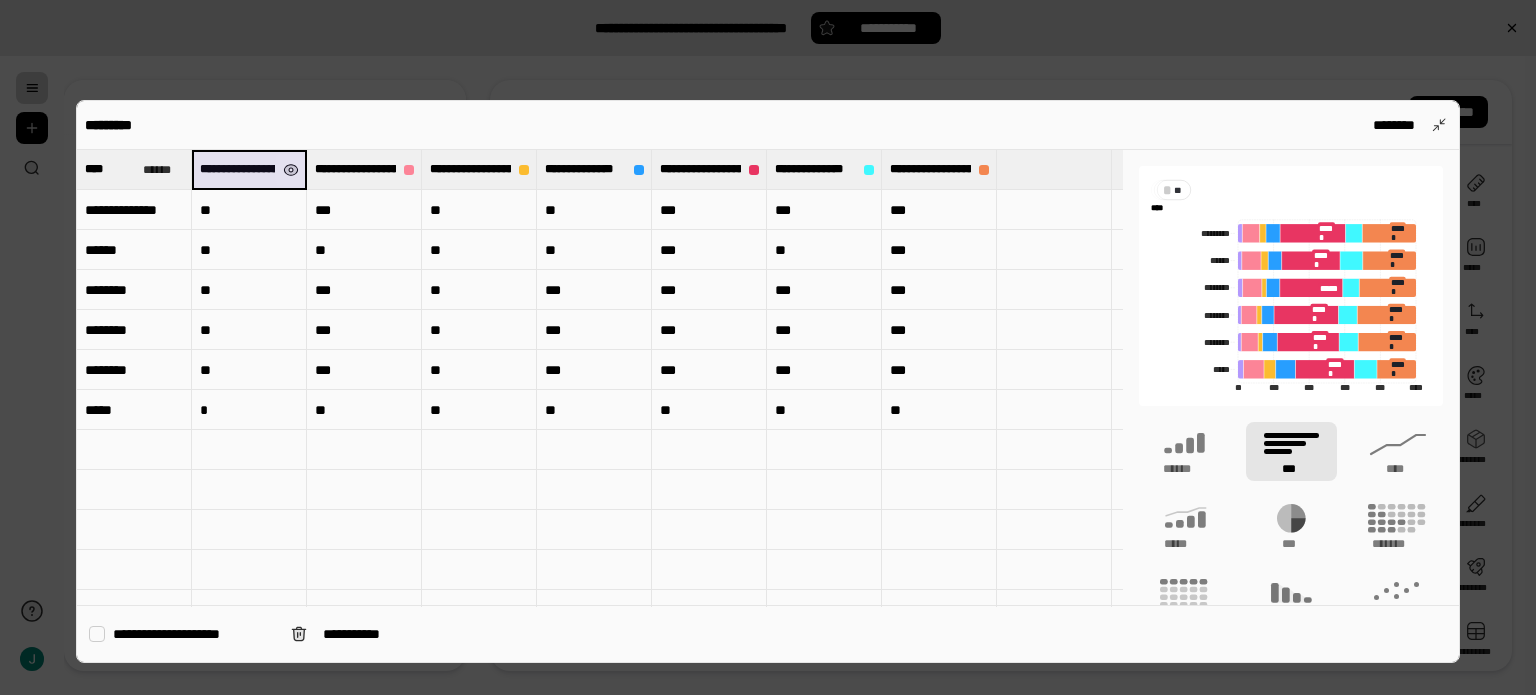 drag, startPoint x: 259, startPoint y: 168, endPoint x: 276, endPoint y: 168, distance: 17 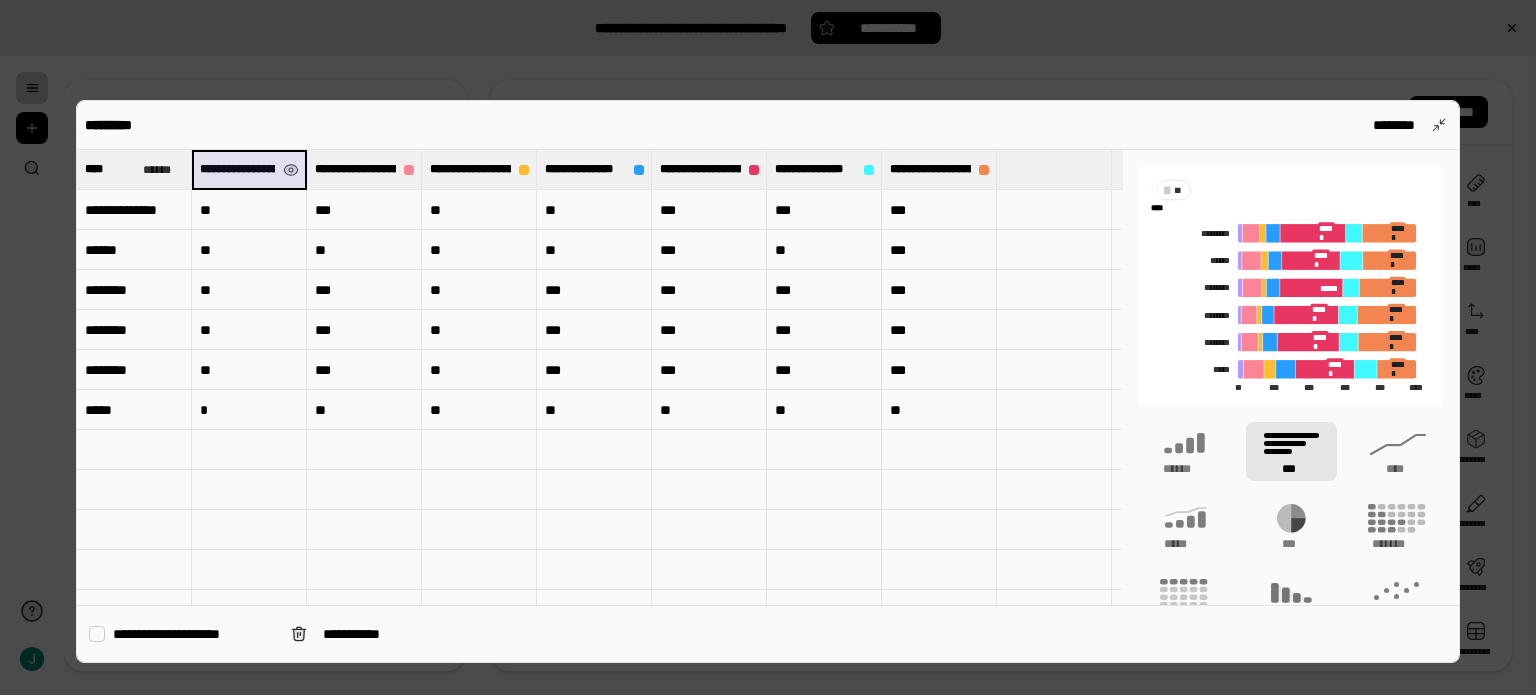 scroll, scrollTop: 0, scrollLeft: 249, axis: horizontal 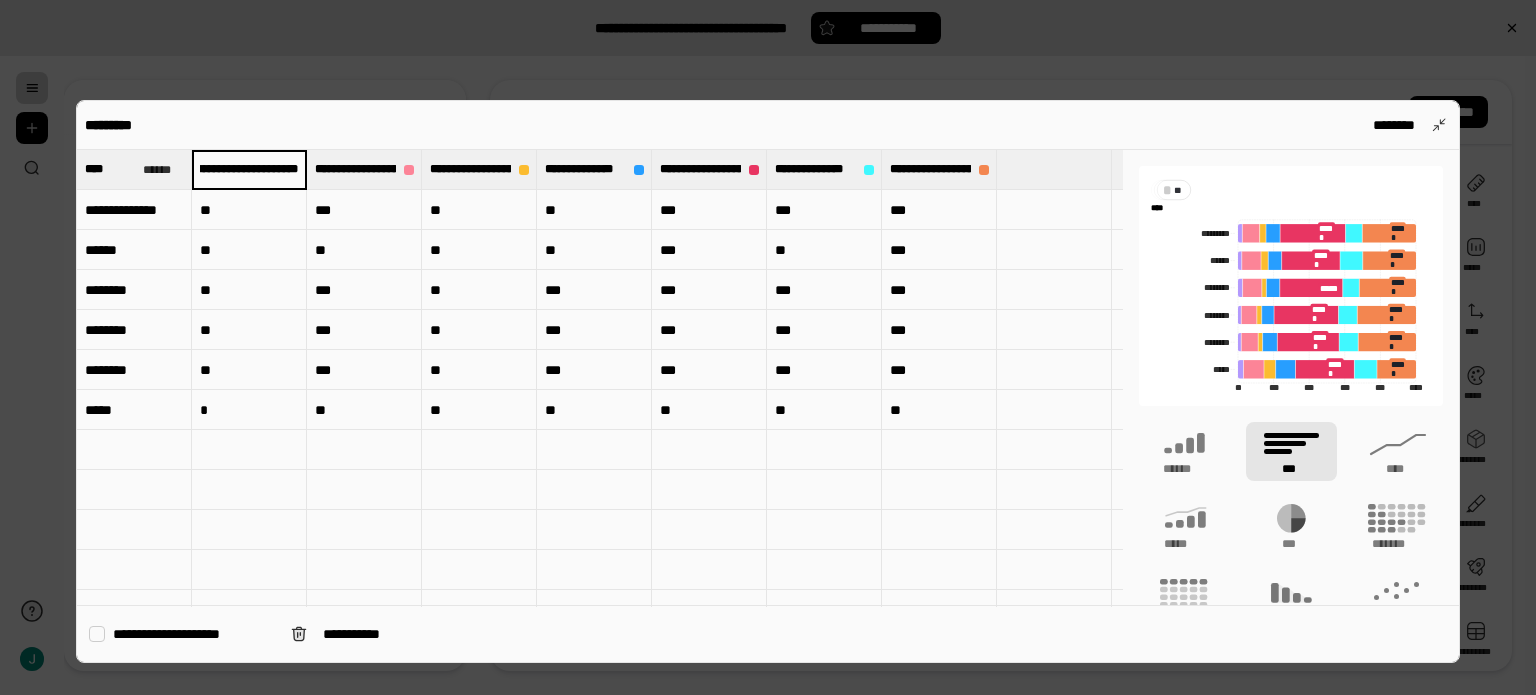 click on "**********" at bounding box center (249, 169) 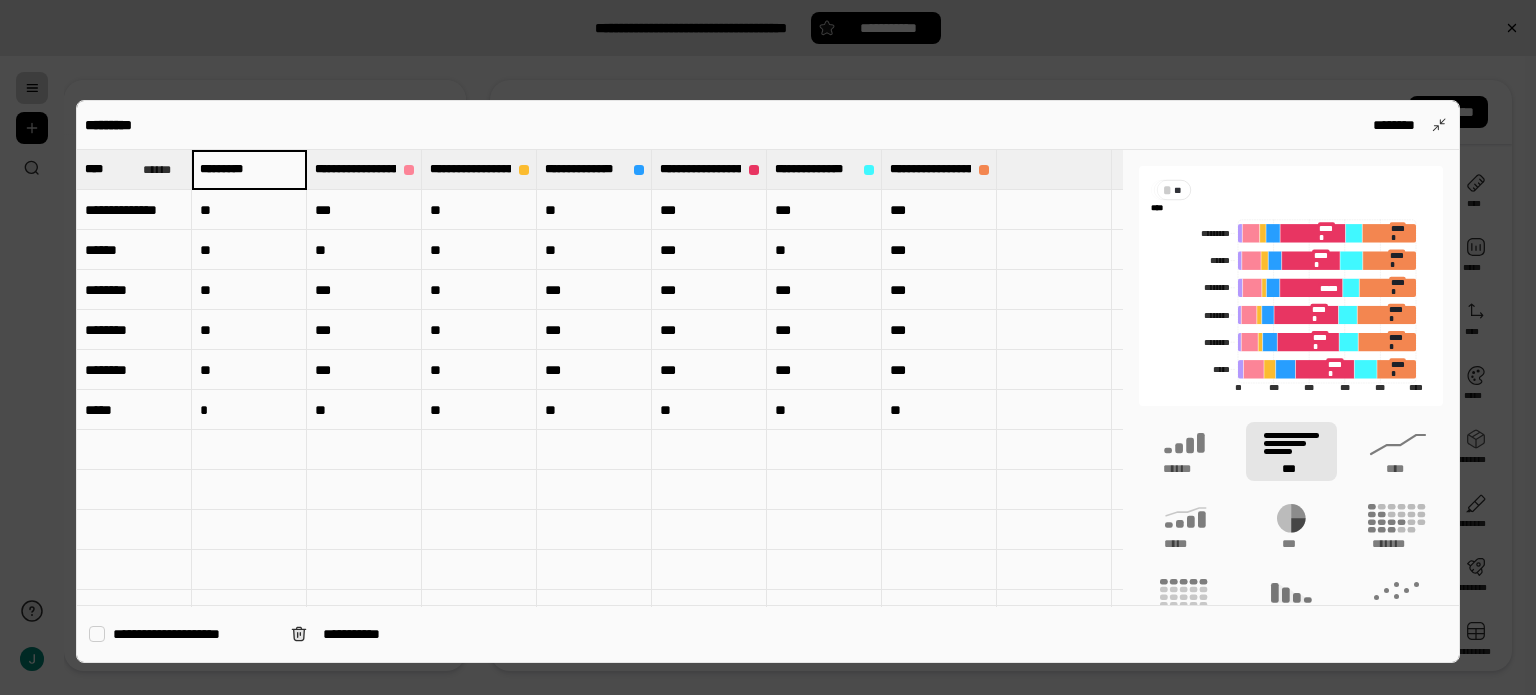 scroll, scrollTop: 0, scrollLeft: 0, axis: both 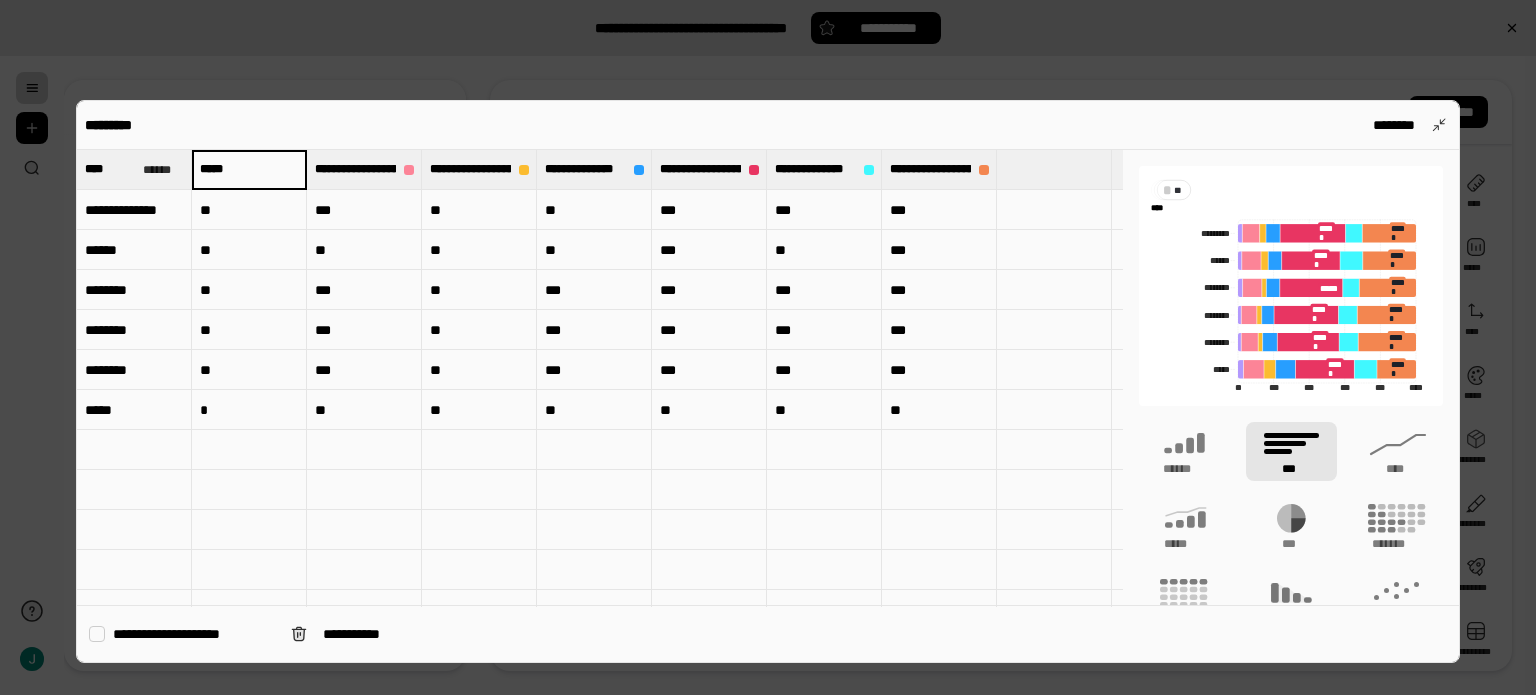 type on "*****" 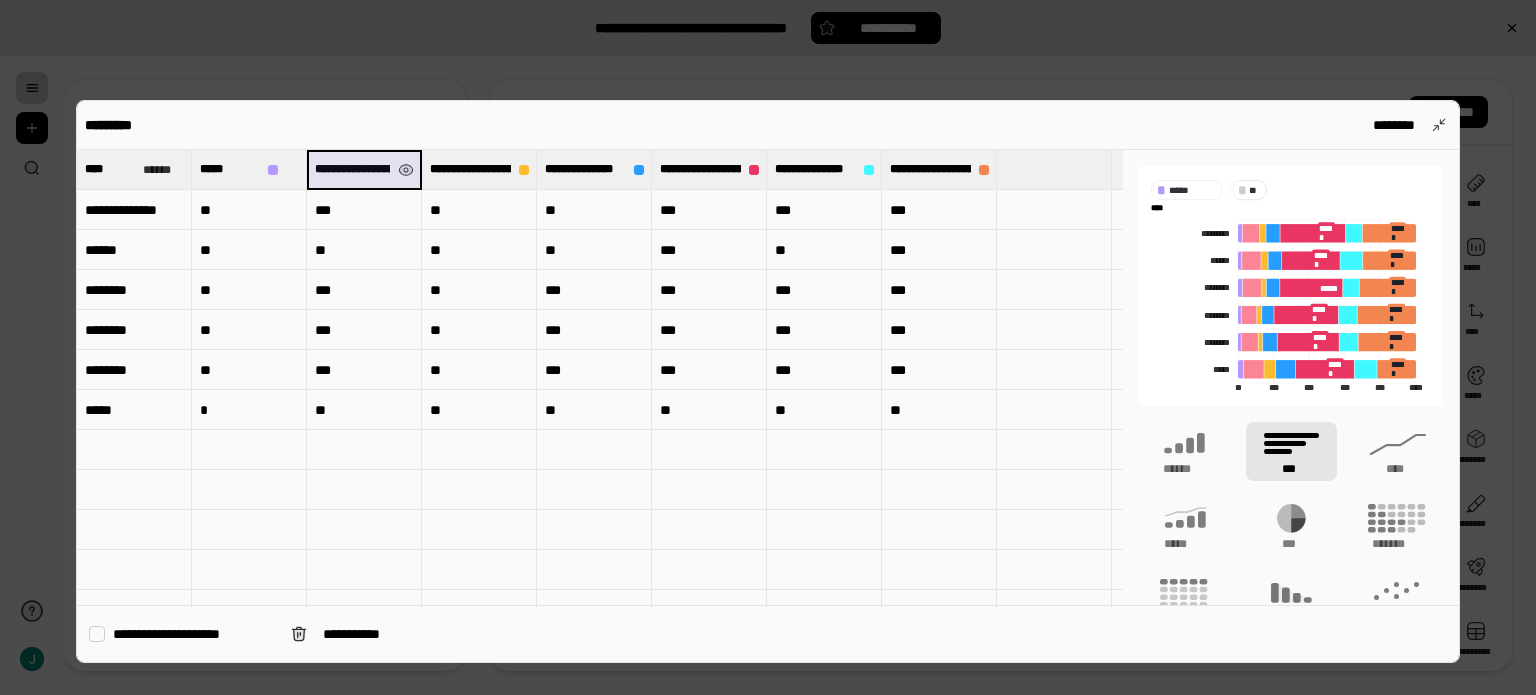 click on "**********" at bounding box center [352, 169] 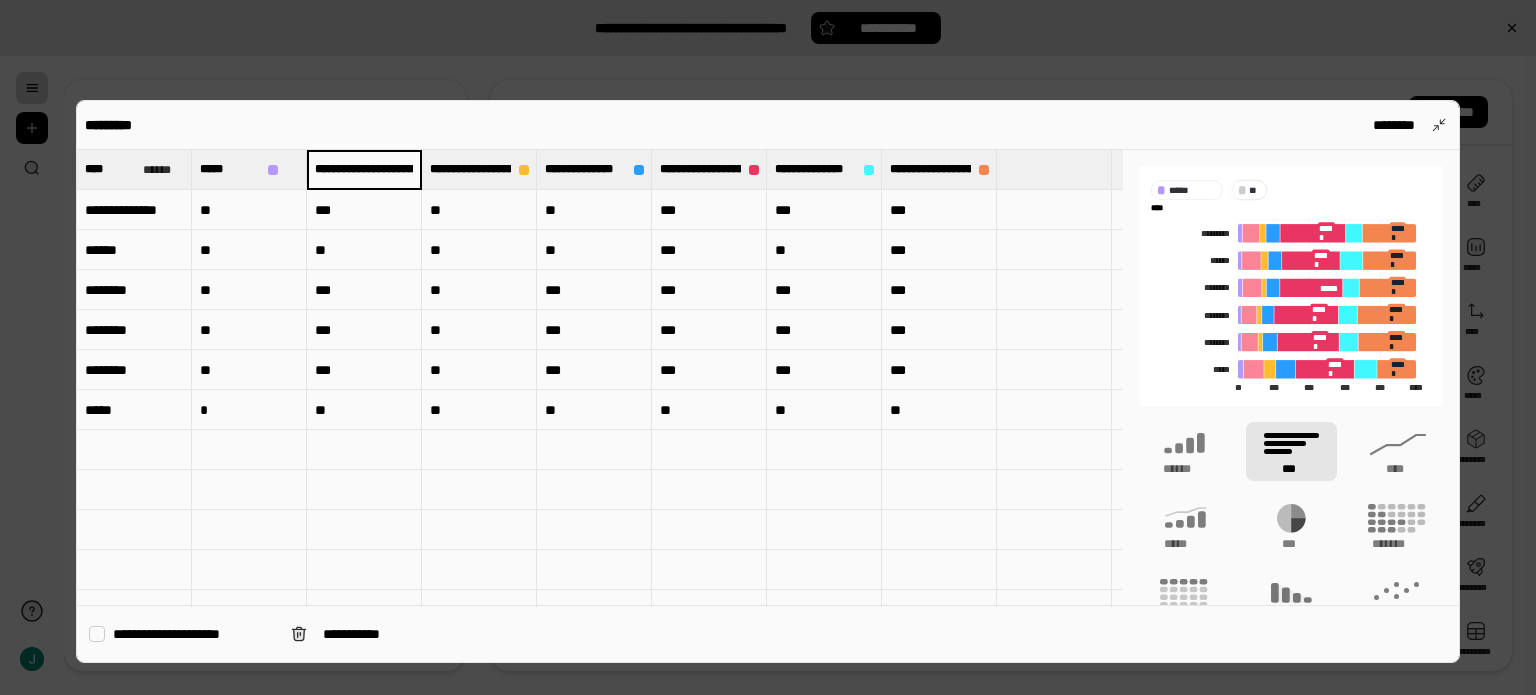 scroll, scrollTop: 0, scrollLeft: 273, axis: horizontal 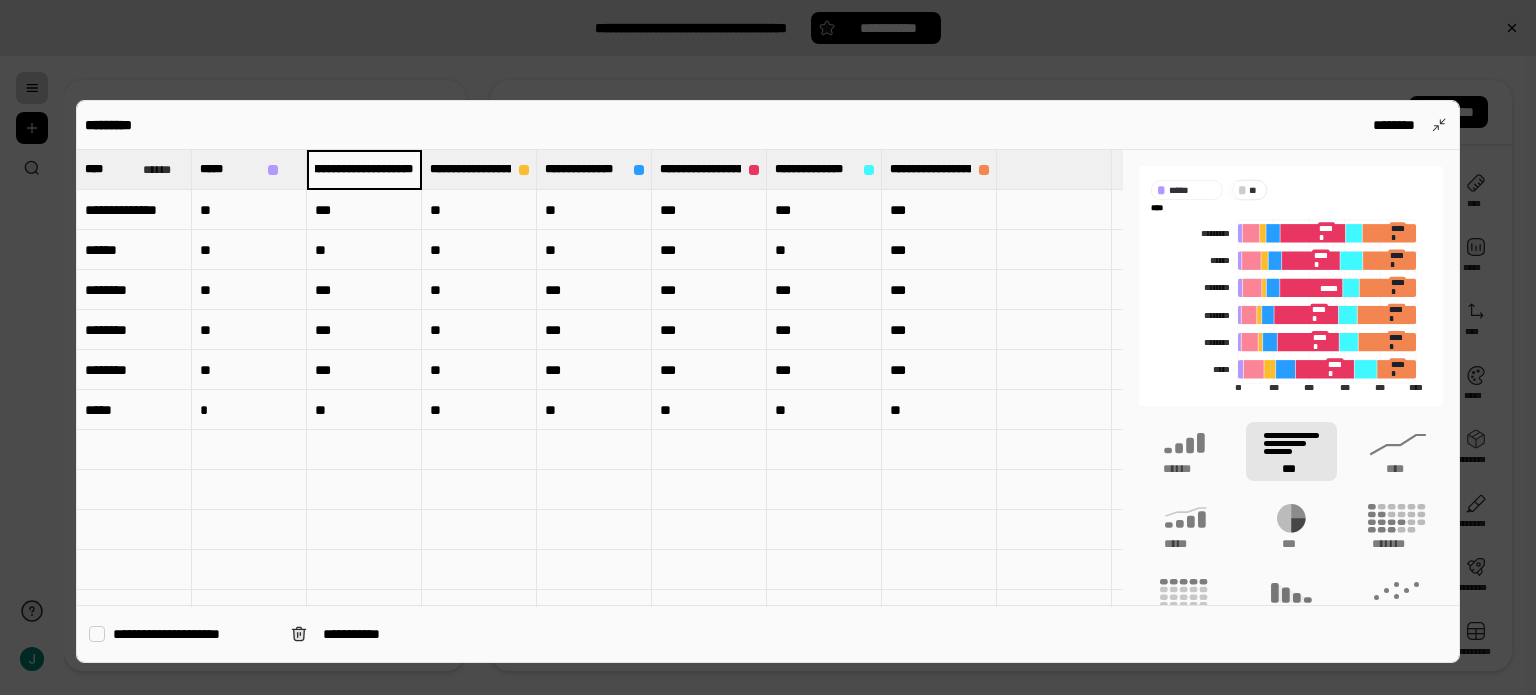 click on "**********" at bounding box center [364, 169] 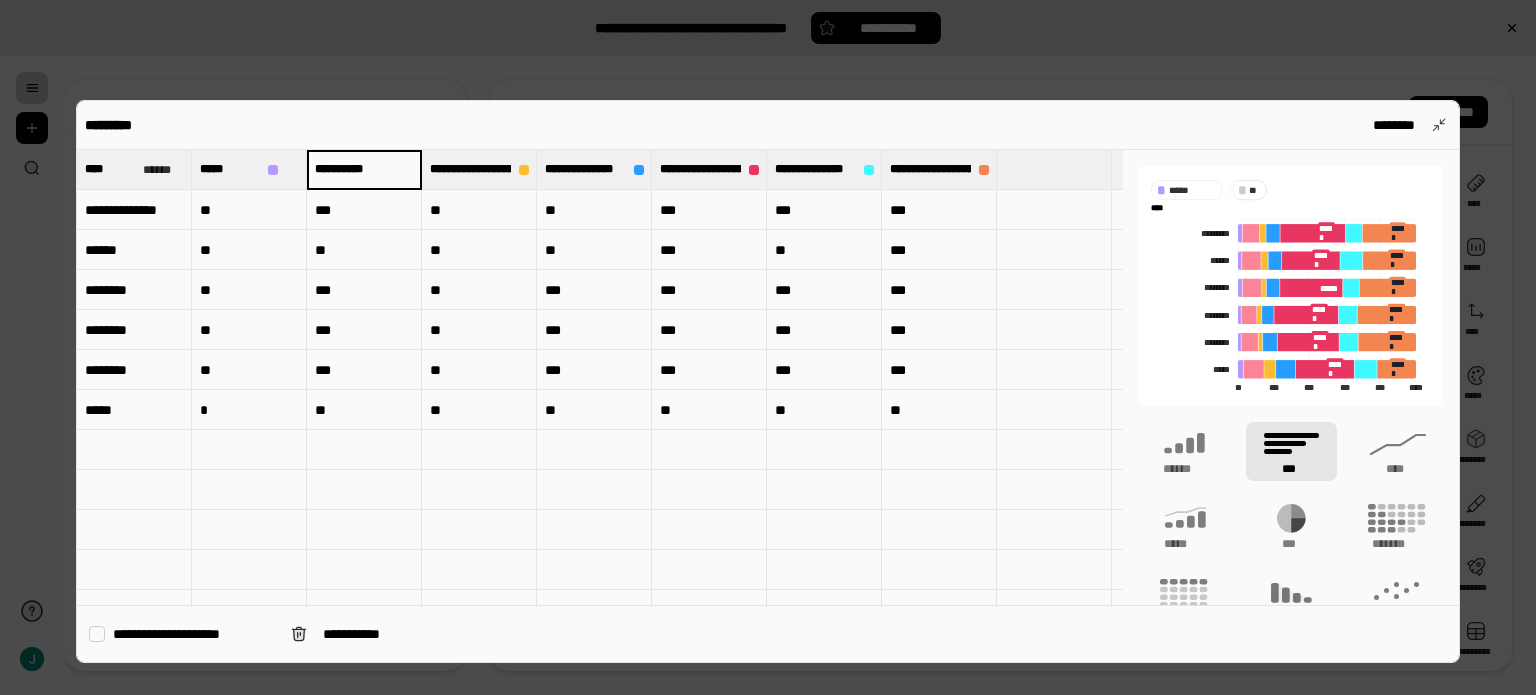 scroll, scrollTop: 0, scrollLeft: 0, axis: both 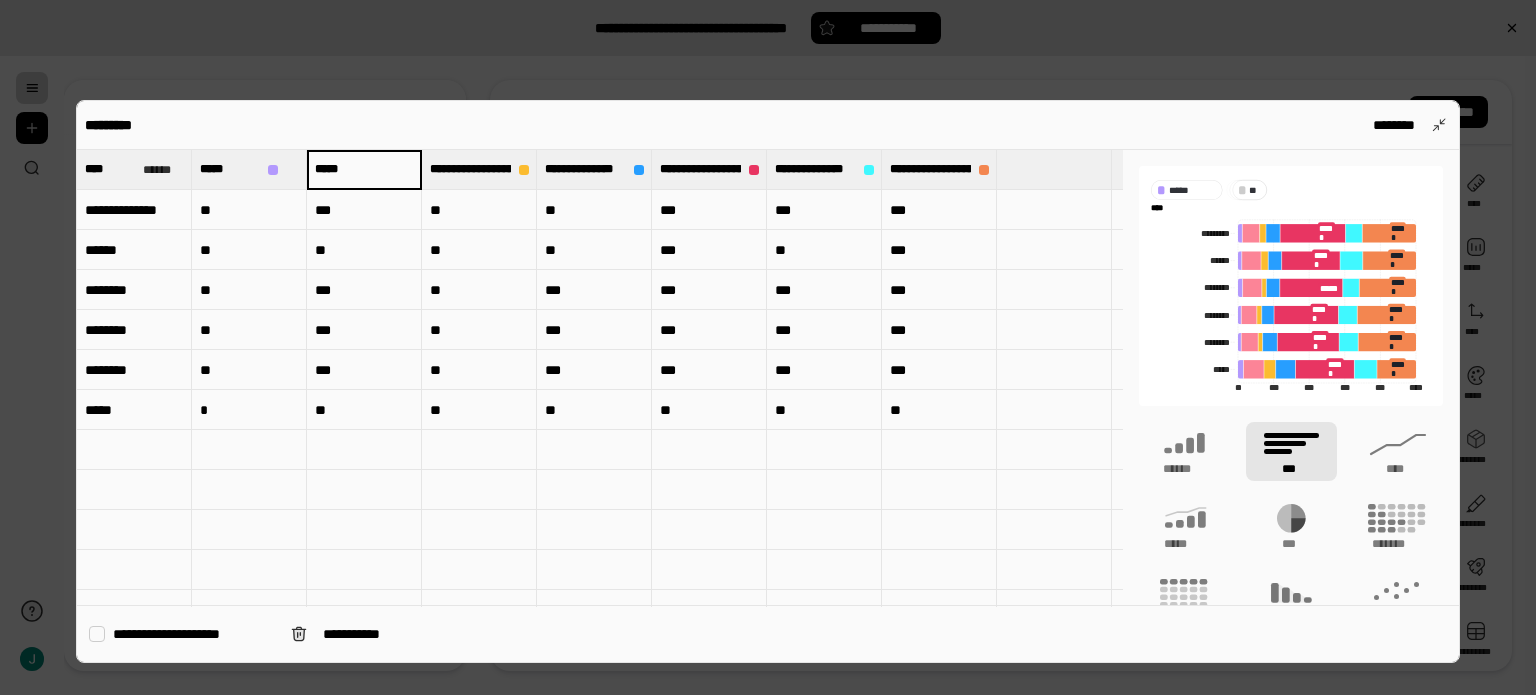 type on "*****" 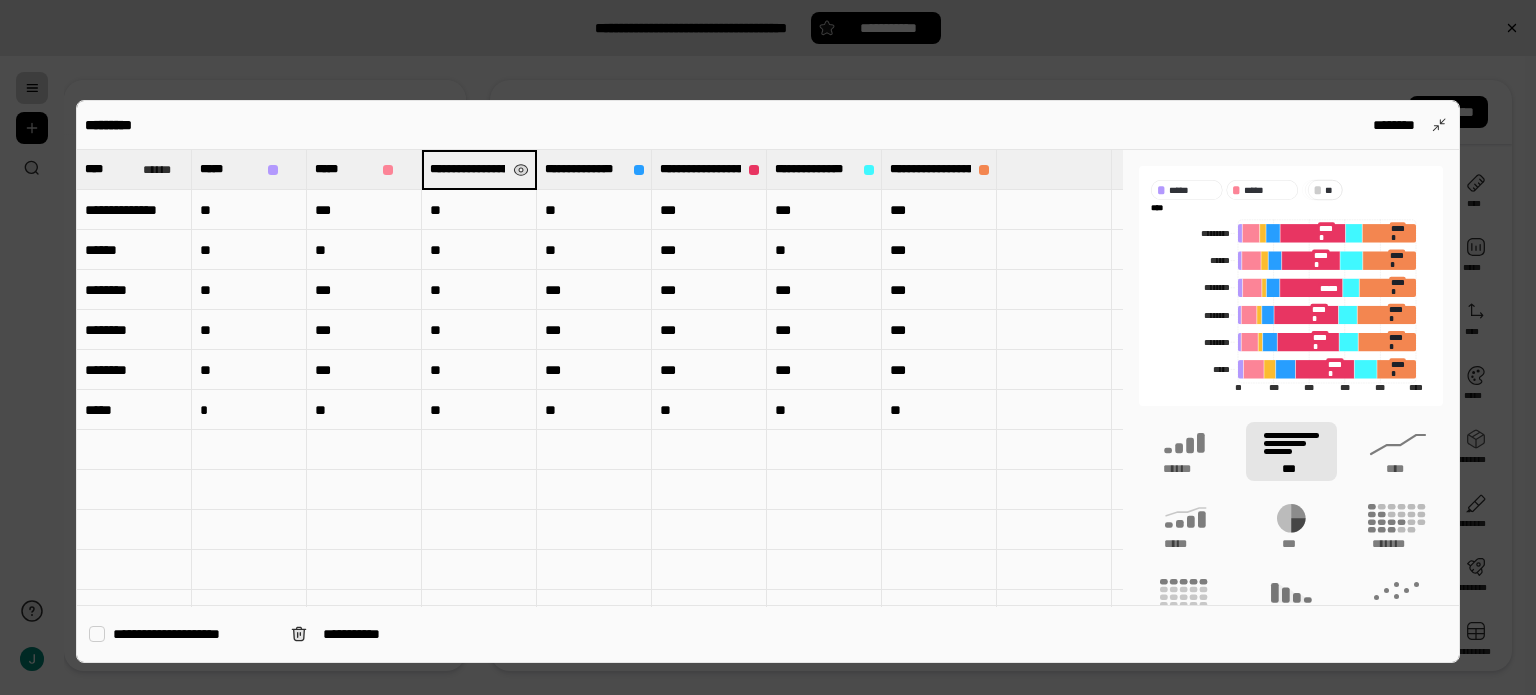 scroll, scrollTop: 0, scrollLeft: 453, axis: horizontal 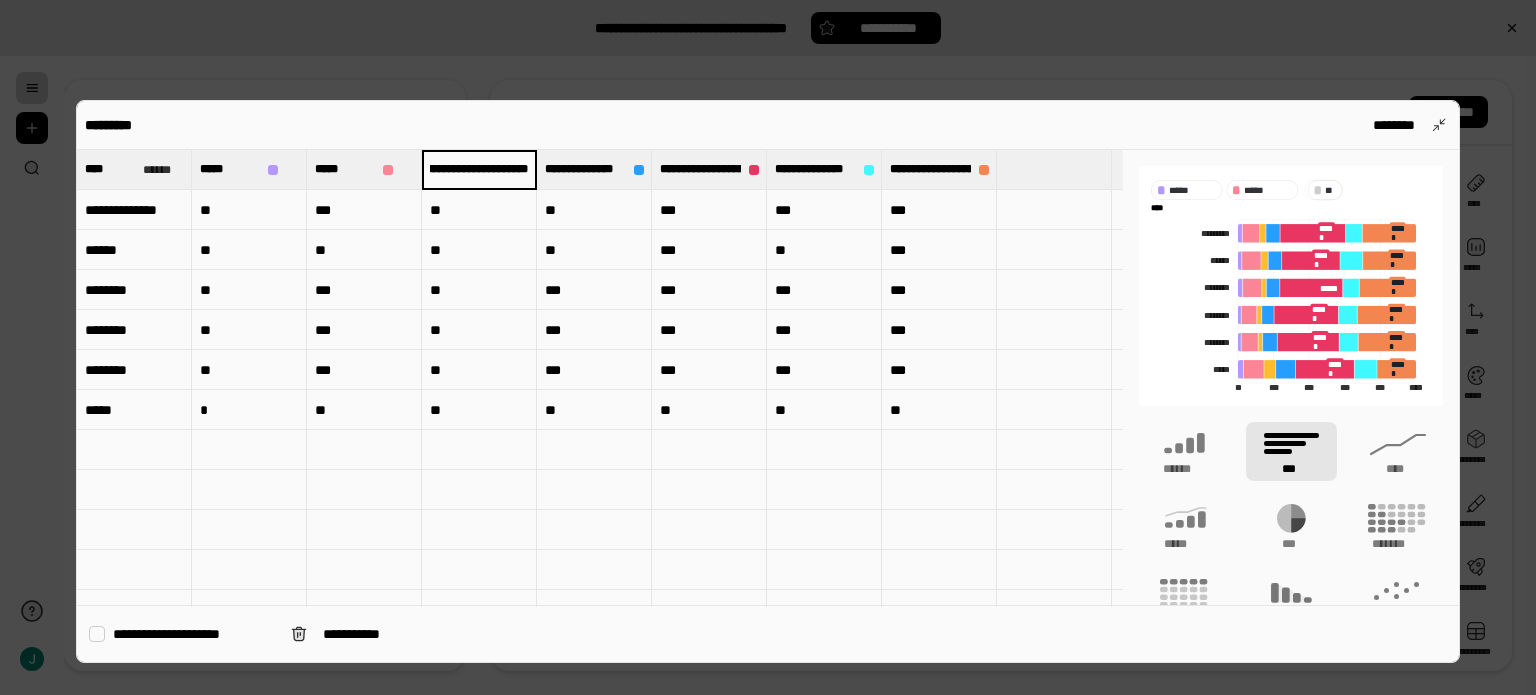 click on "**********" at bounding box center [479, 169] 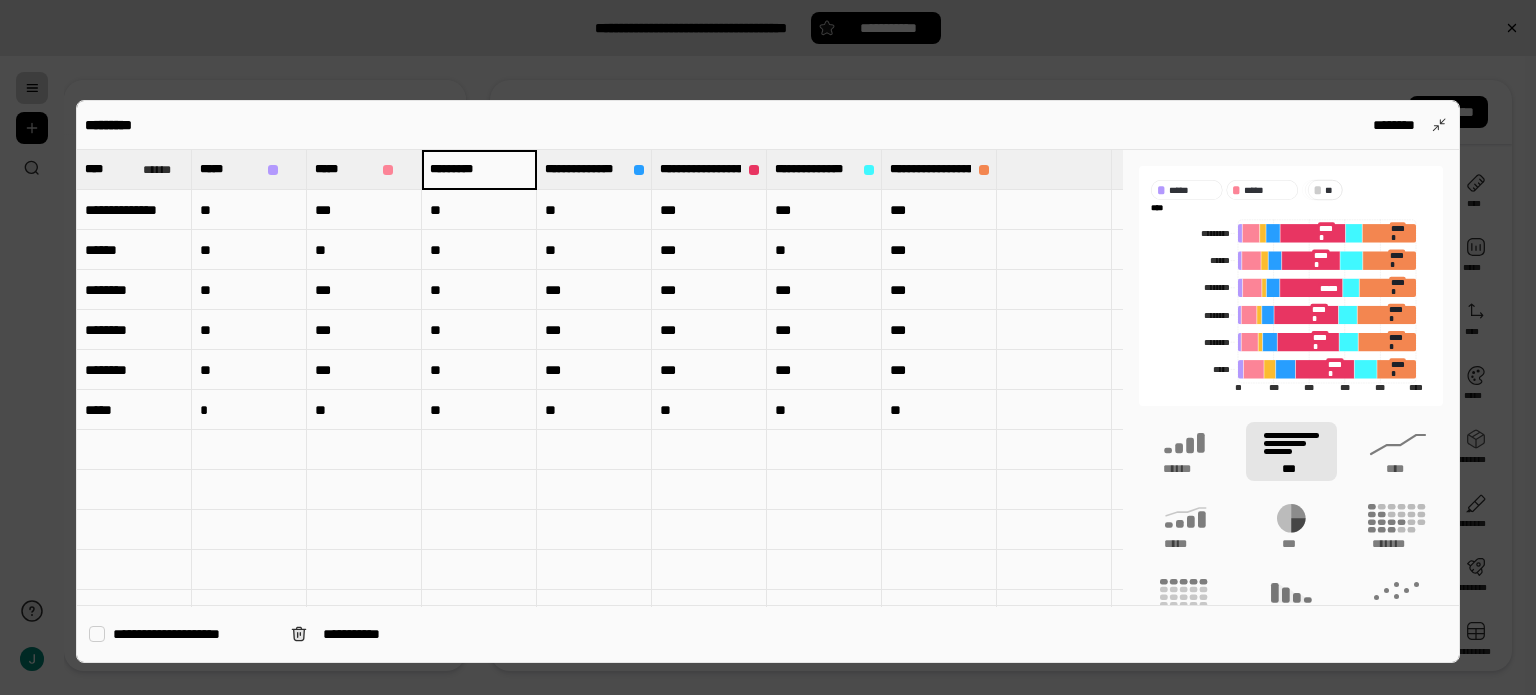 scroll, scrollTop: 0, scrollLeft: 9, axis: horizontal 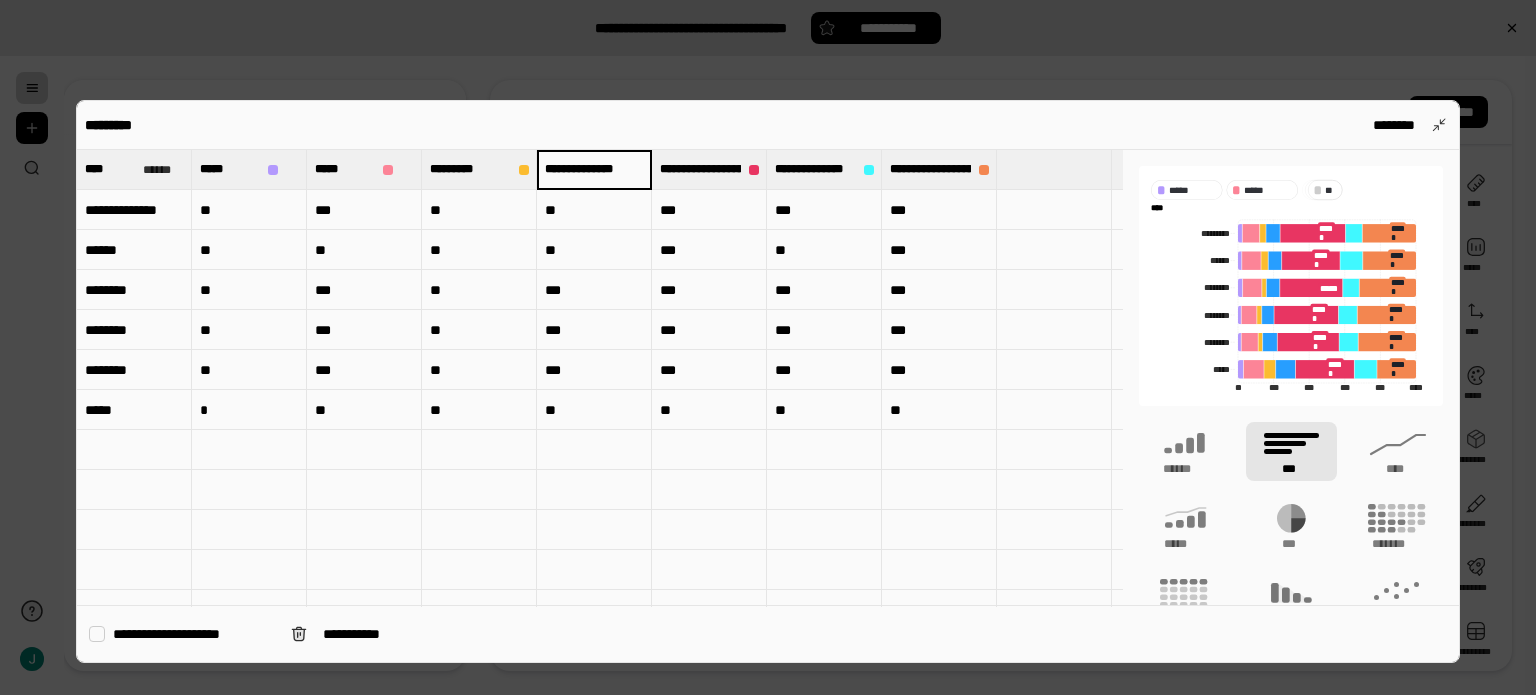 click on "**********" at bounding box center [594, 169] 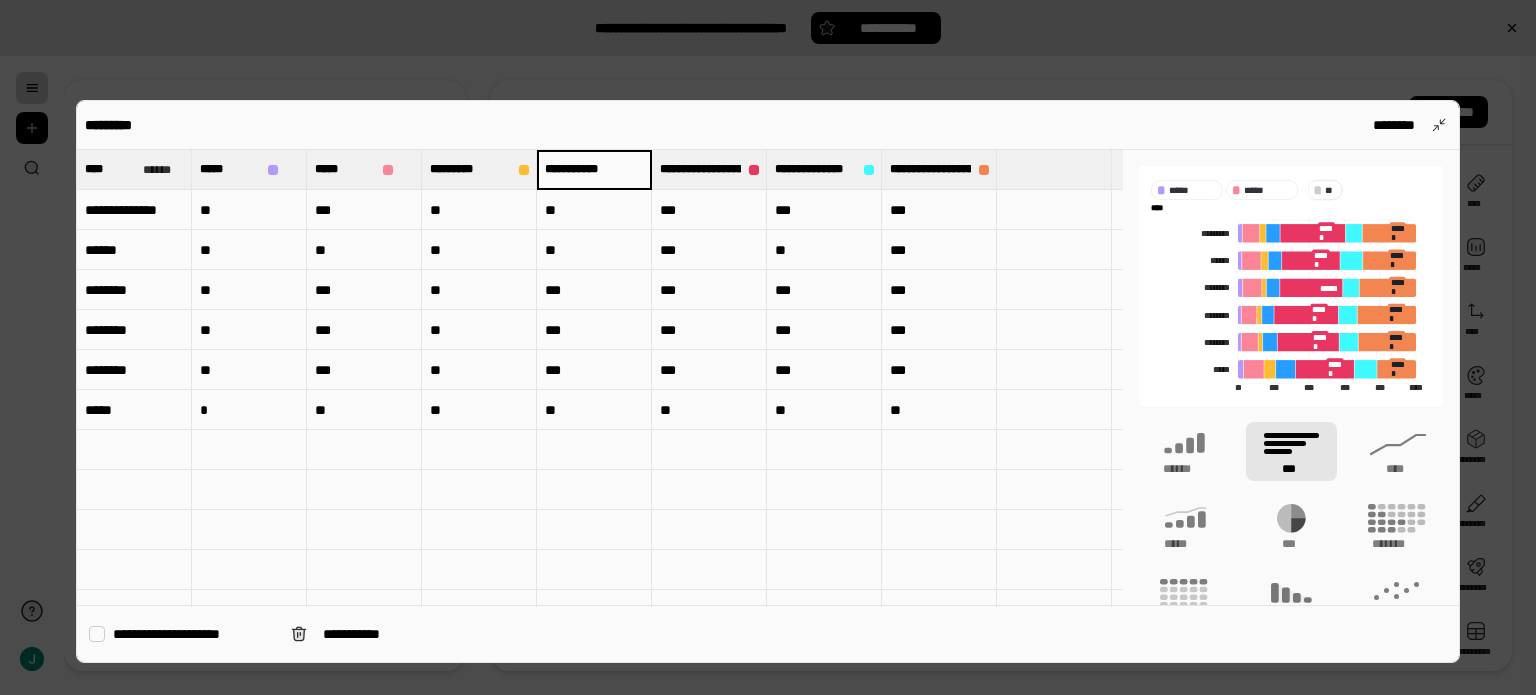 scroll, scrollTop: 0, scrollLeft: 0, axis: both 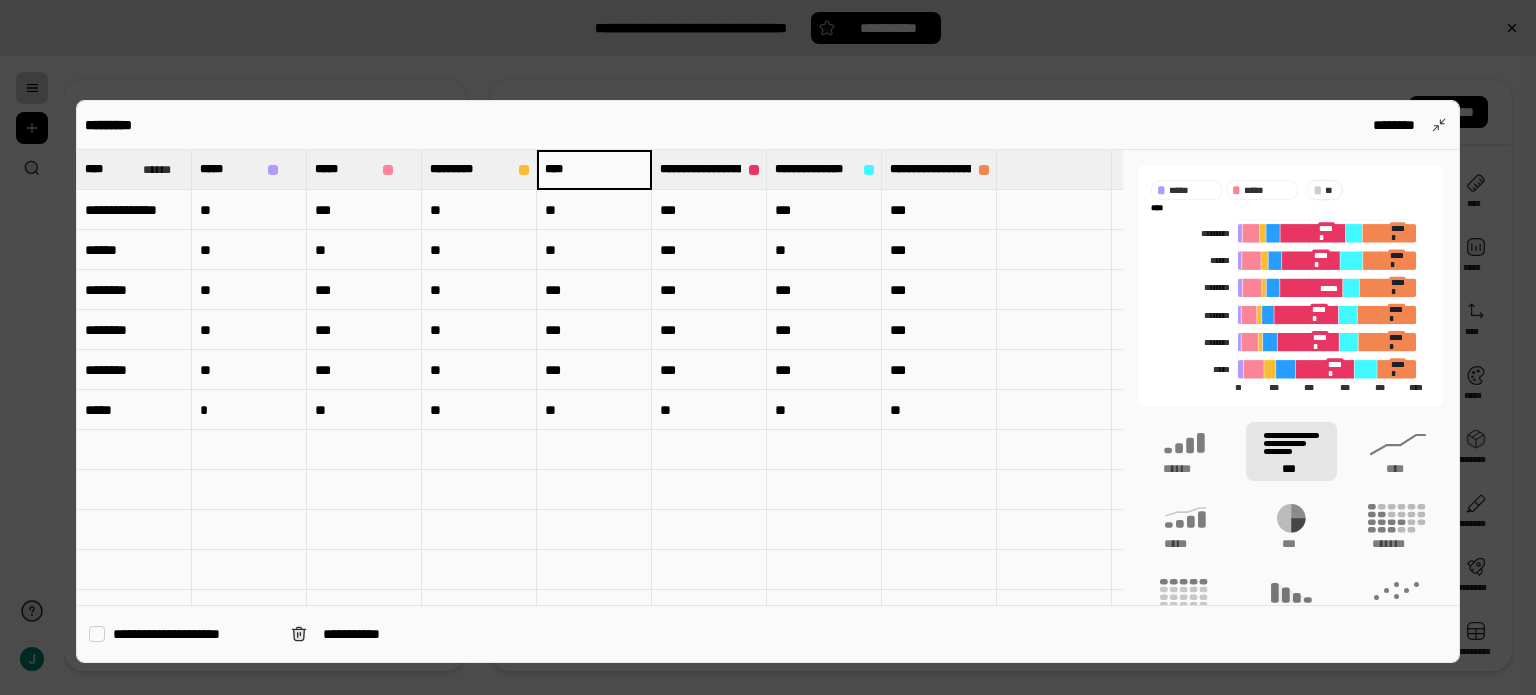 type on "****" 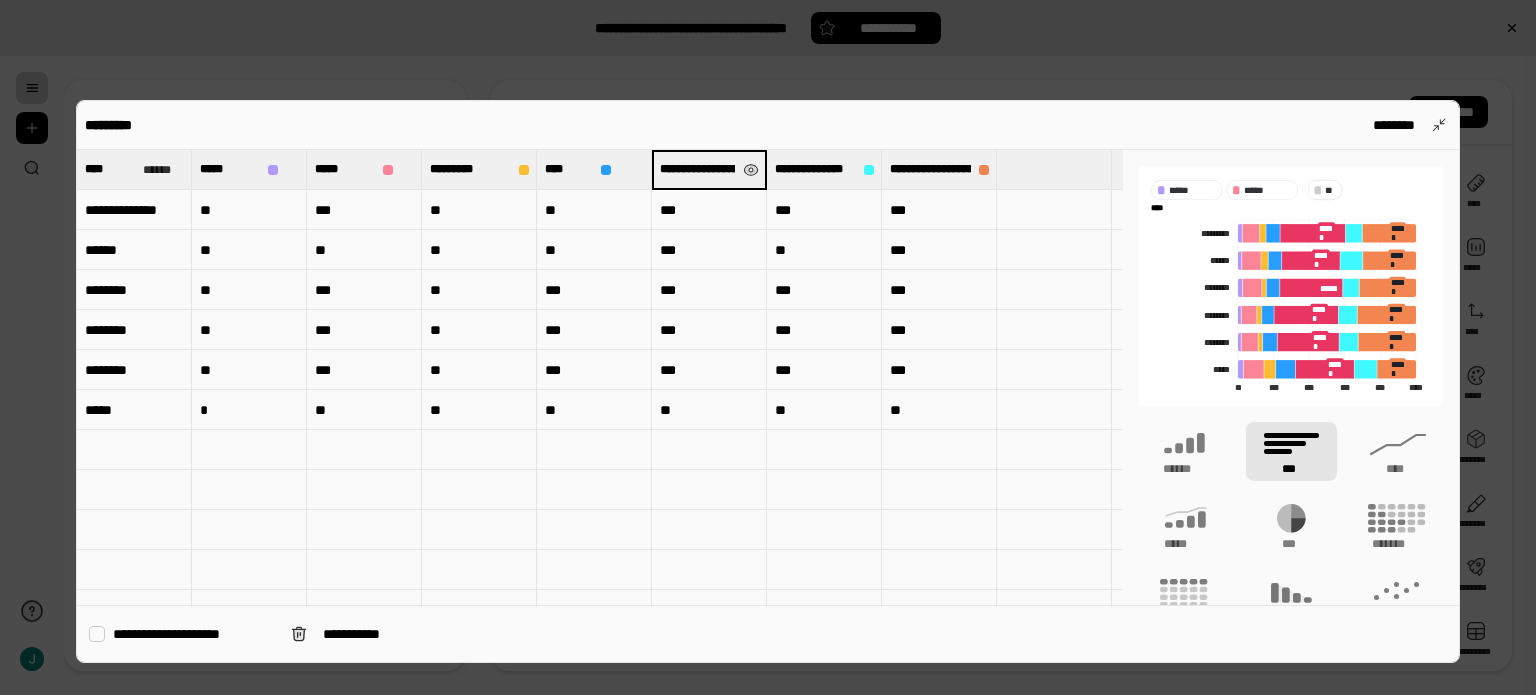scroll, scrollTop: 0, scrollLeft: 141, axis: horizontal 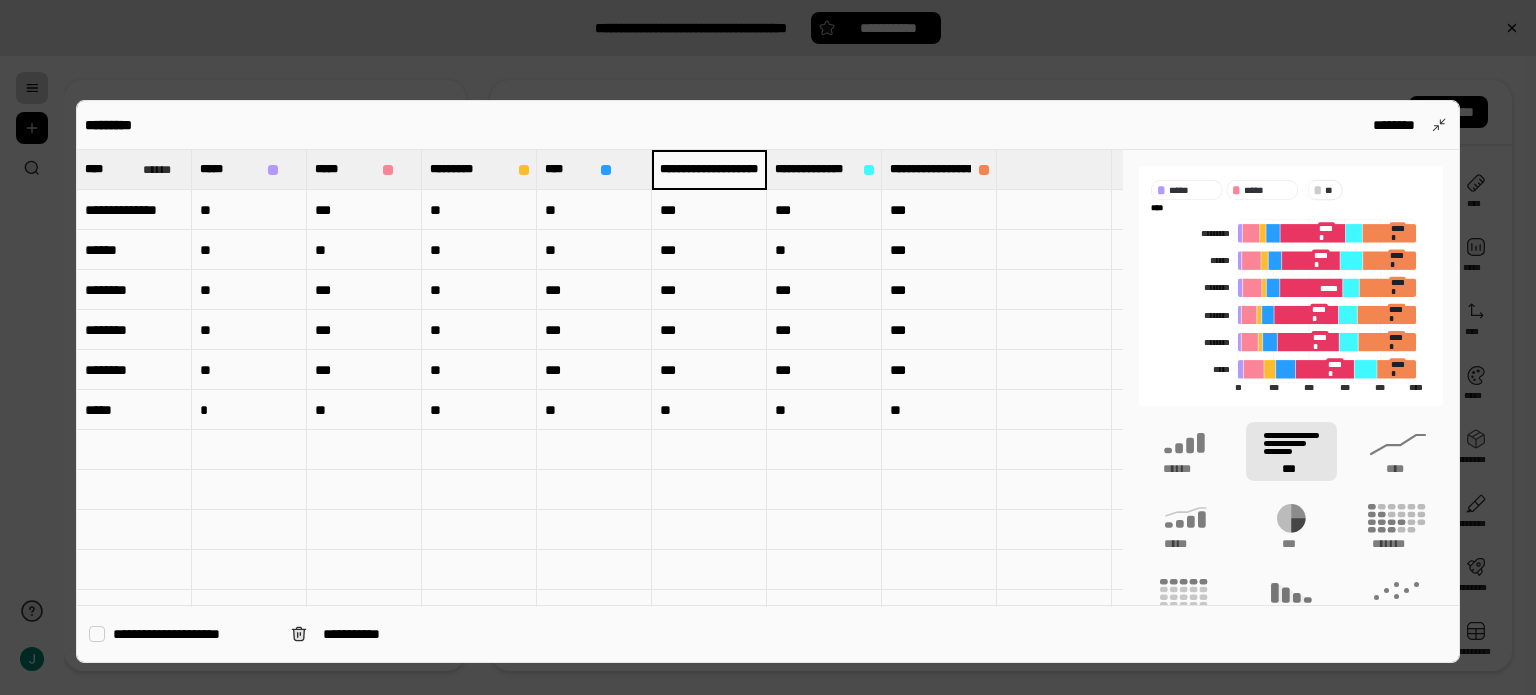 click on "**********" at bounding box center [709, 169] 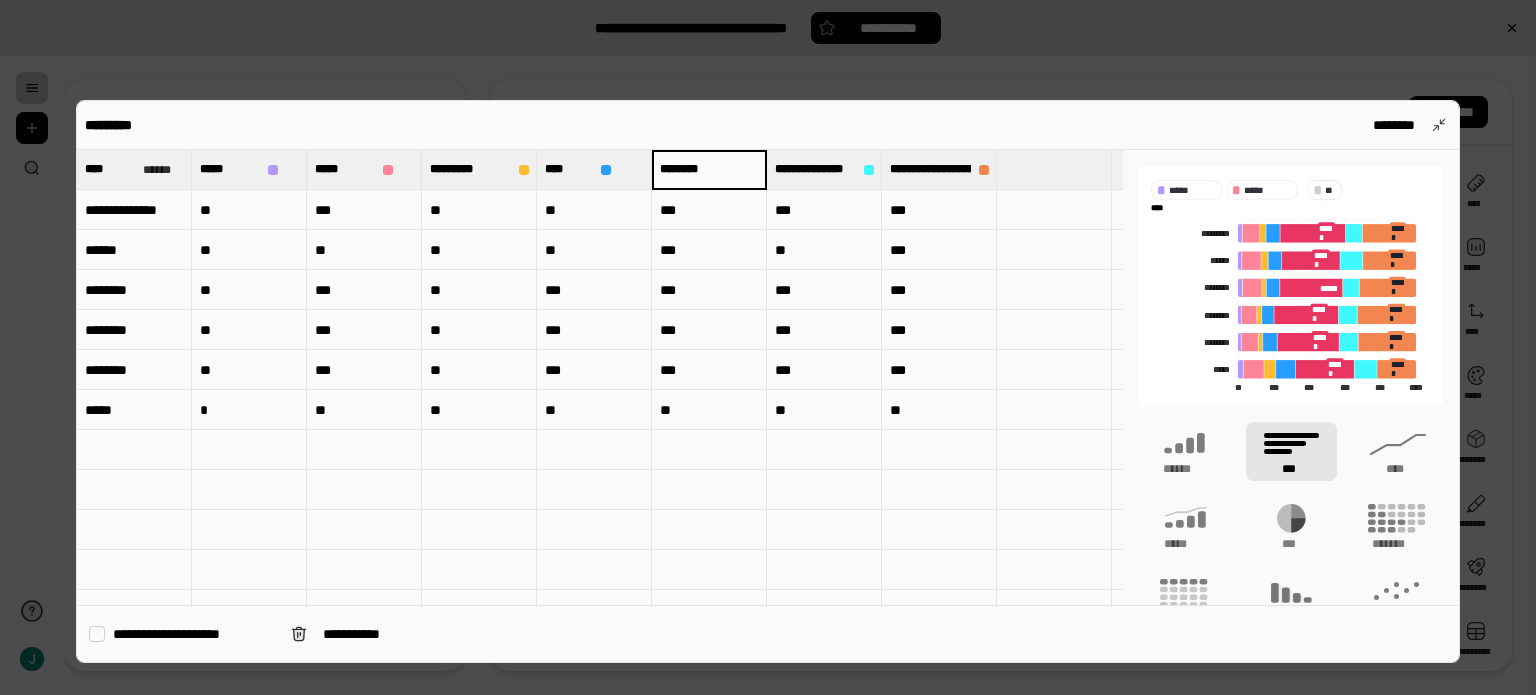 scroll, scrollTop: 0, scrollLeft: 0, axis: both 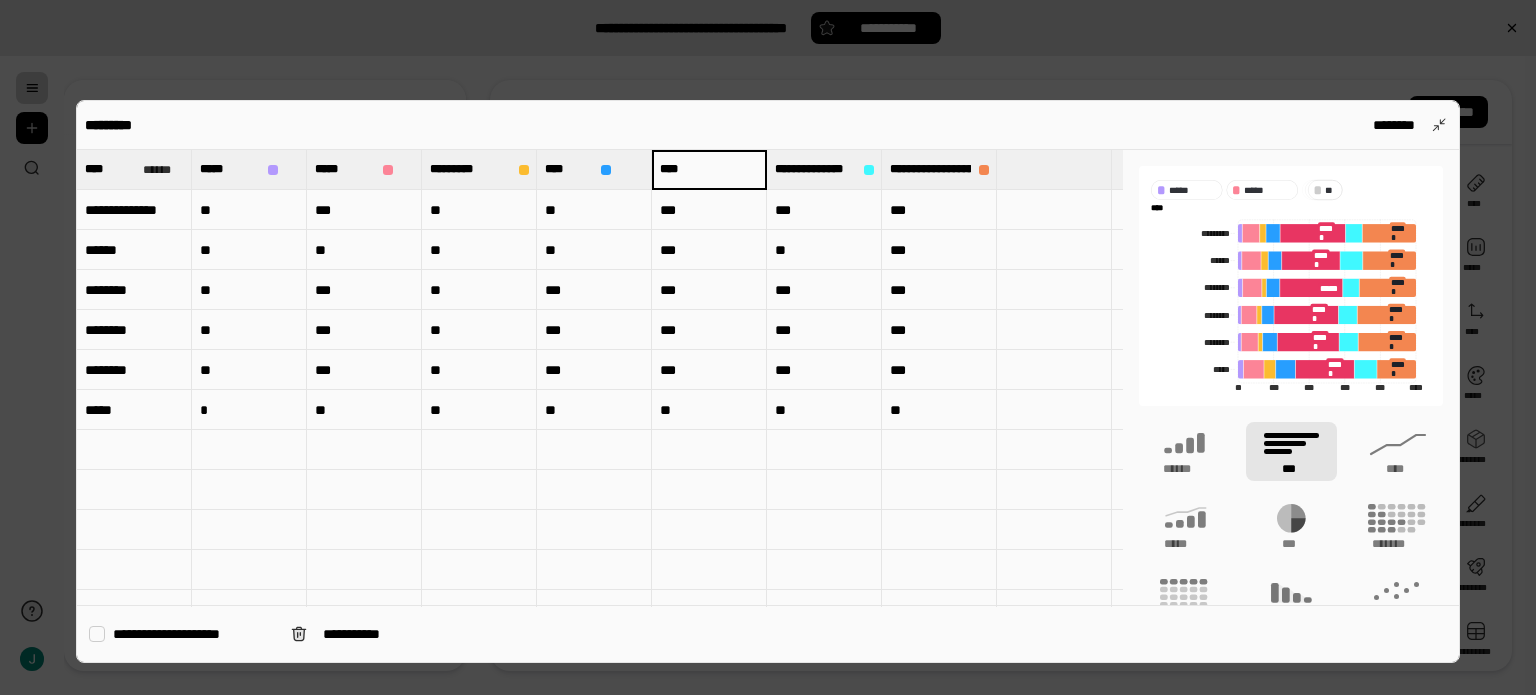 type on "****" 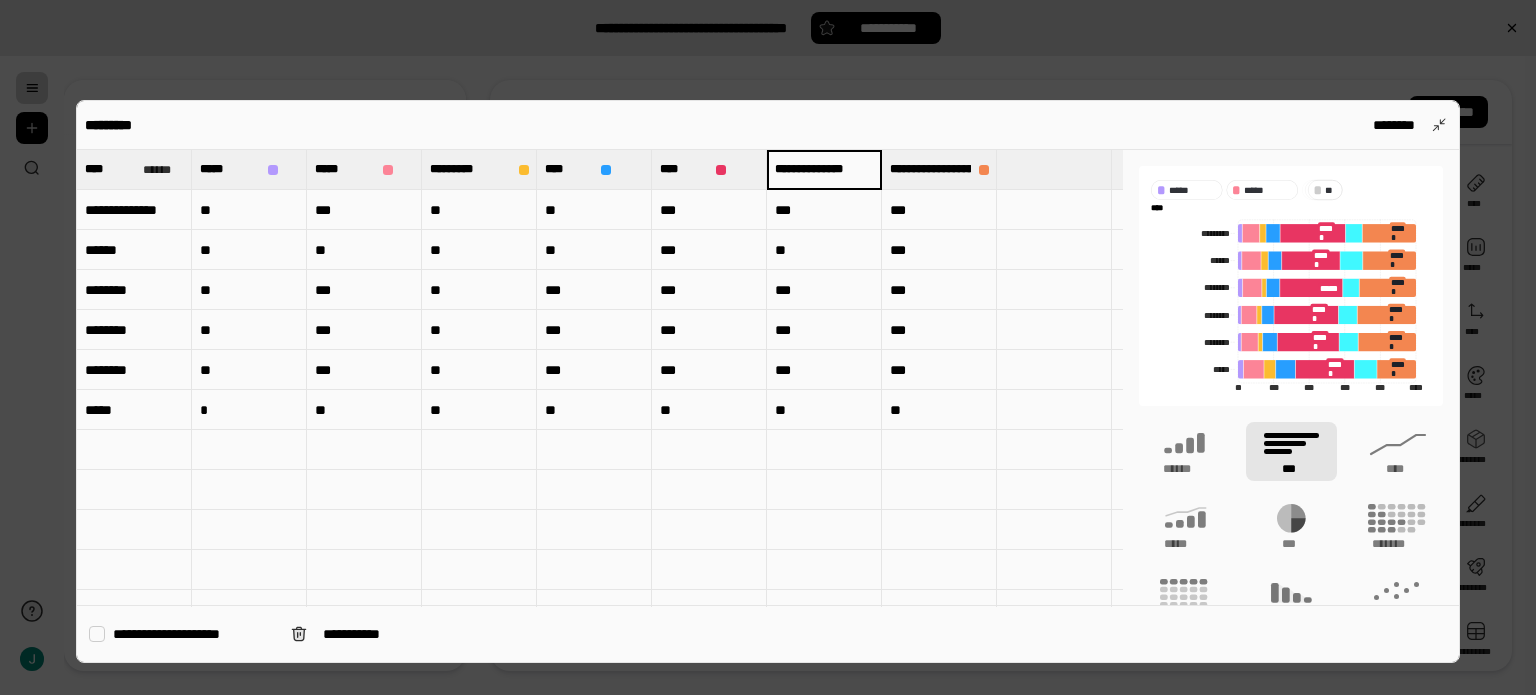 click on "**********" at bounding box center (824, 169) 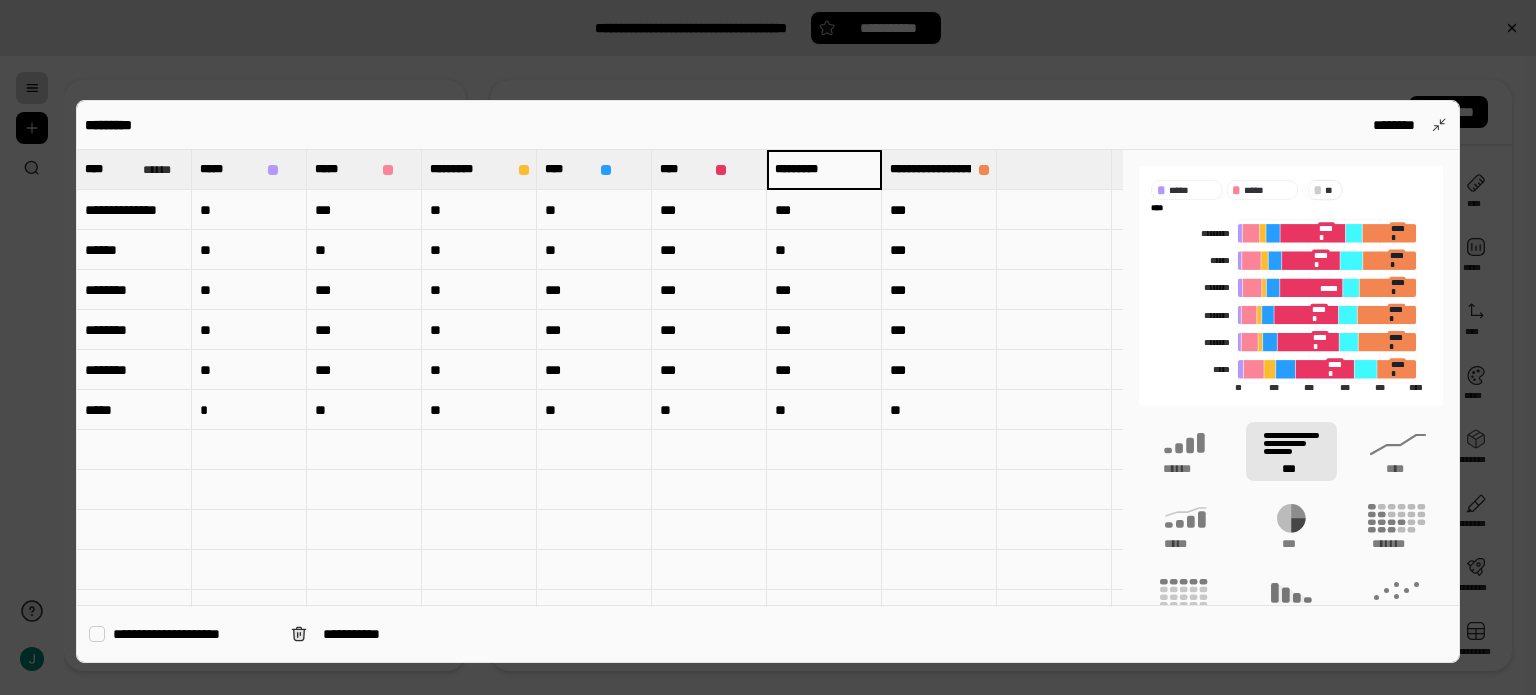 scroll, scrollTop: 0, scrollLeft: 0, axis: both 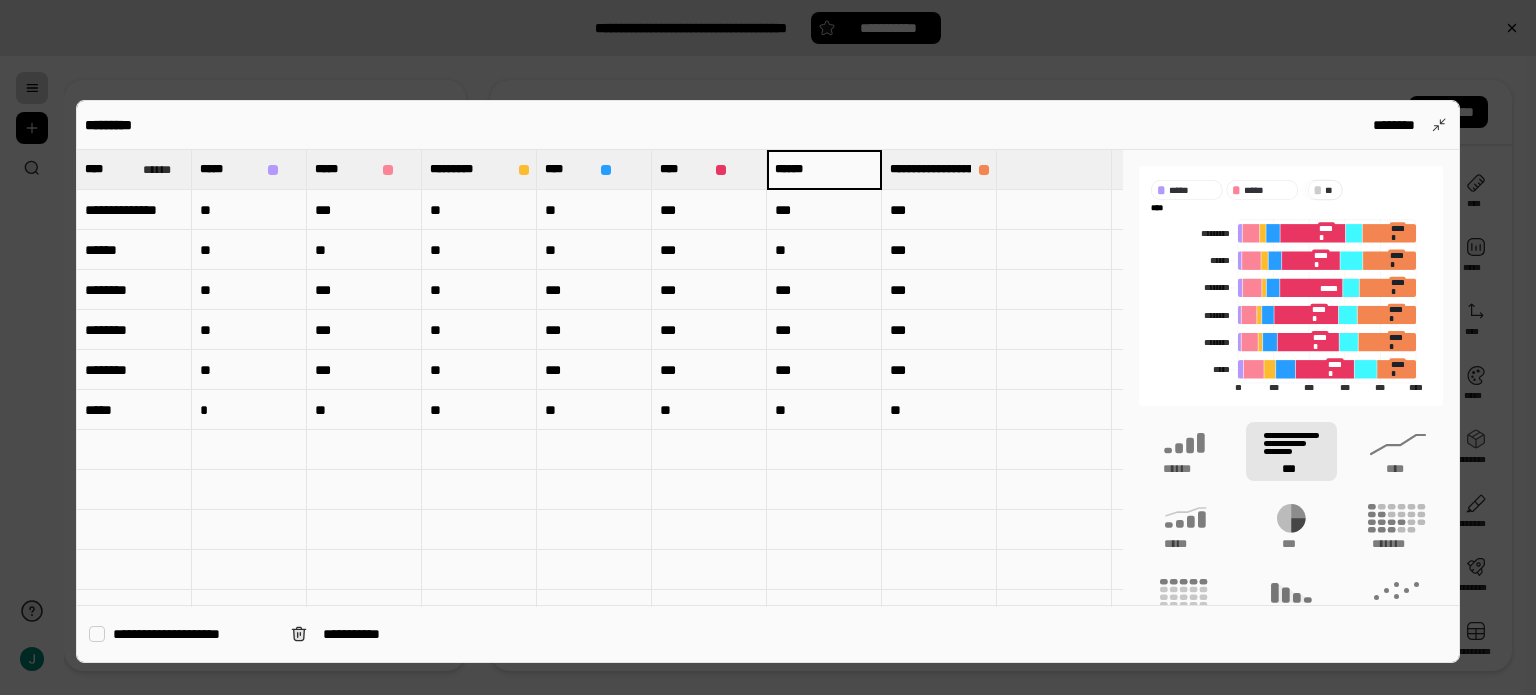 type on "******" 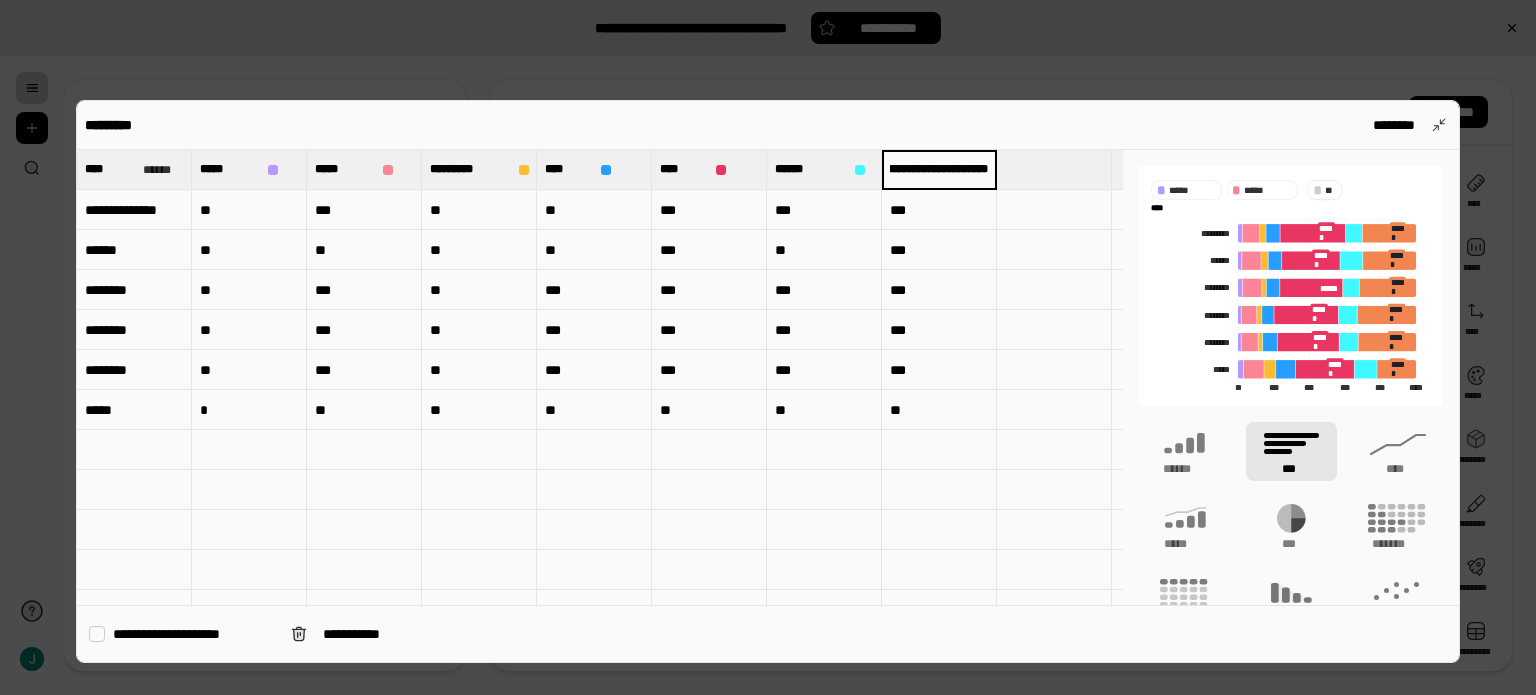 click on "**********" at bounding box center (939, 169) 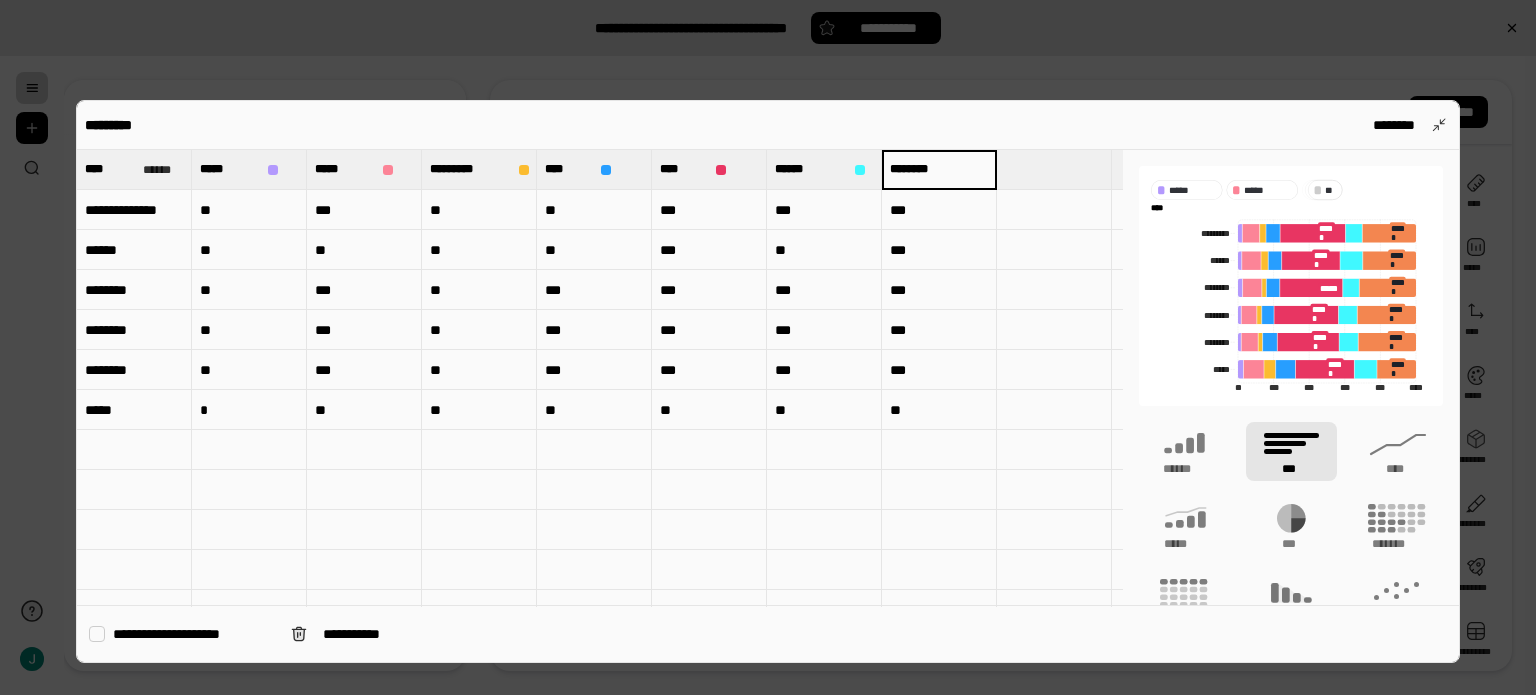 scroll, scrollTop: 0, scrollLeft: 0, axis: both 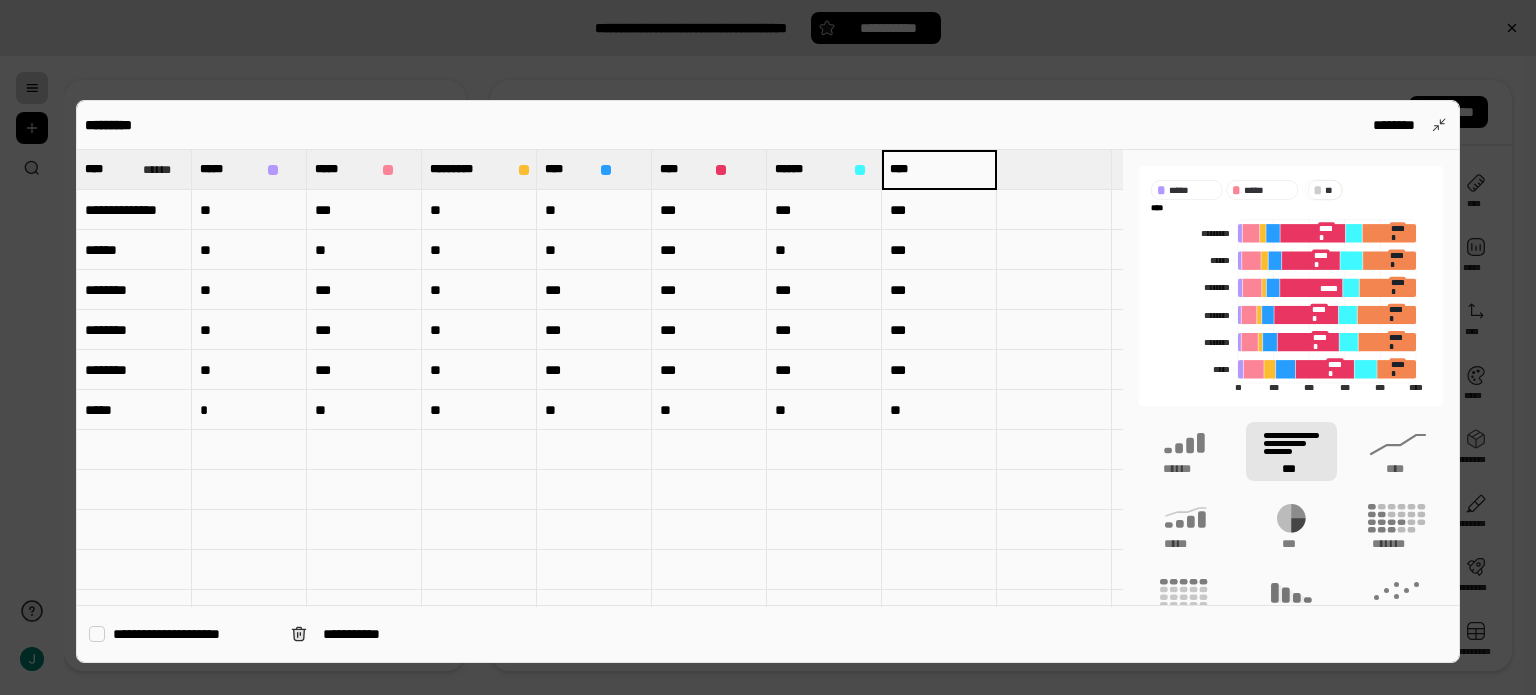 type on "****" 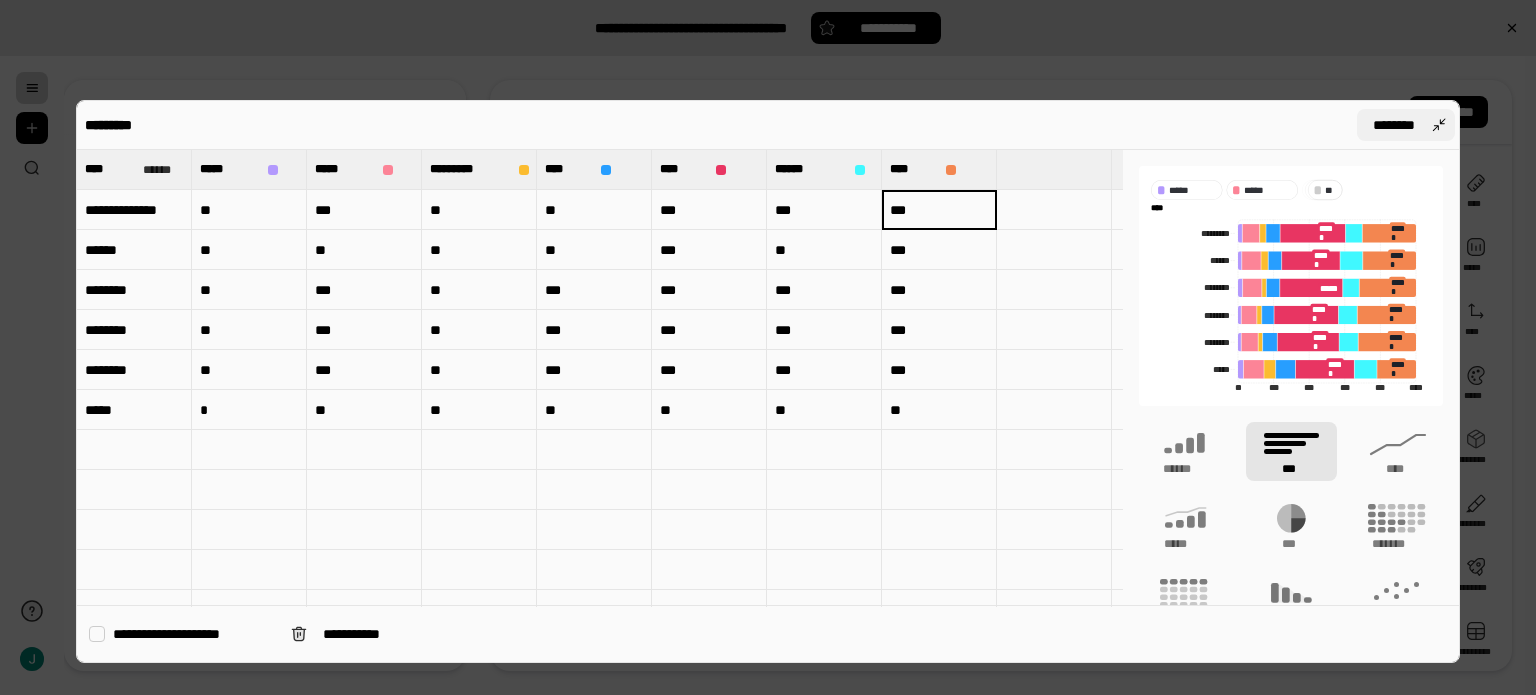 click on "********" at bounding box center (1406, 125) 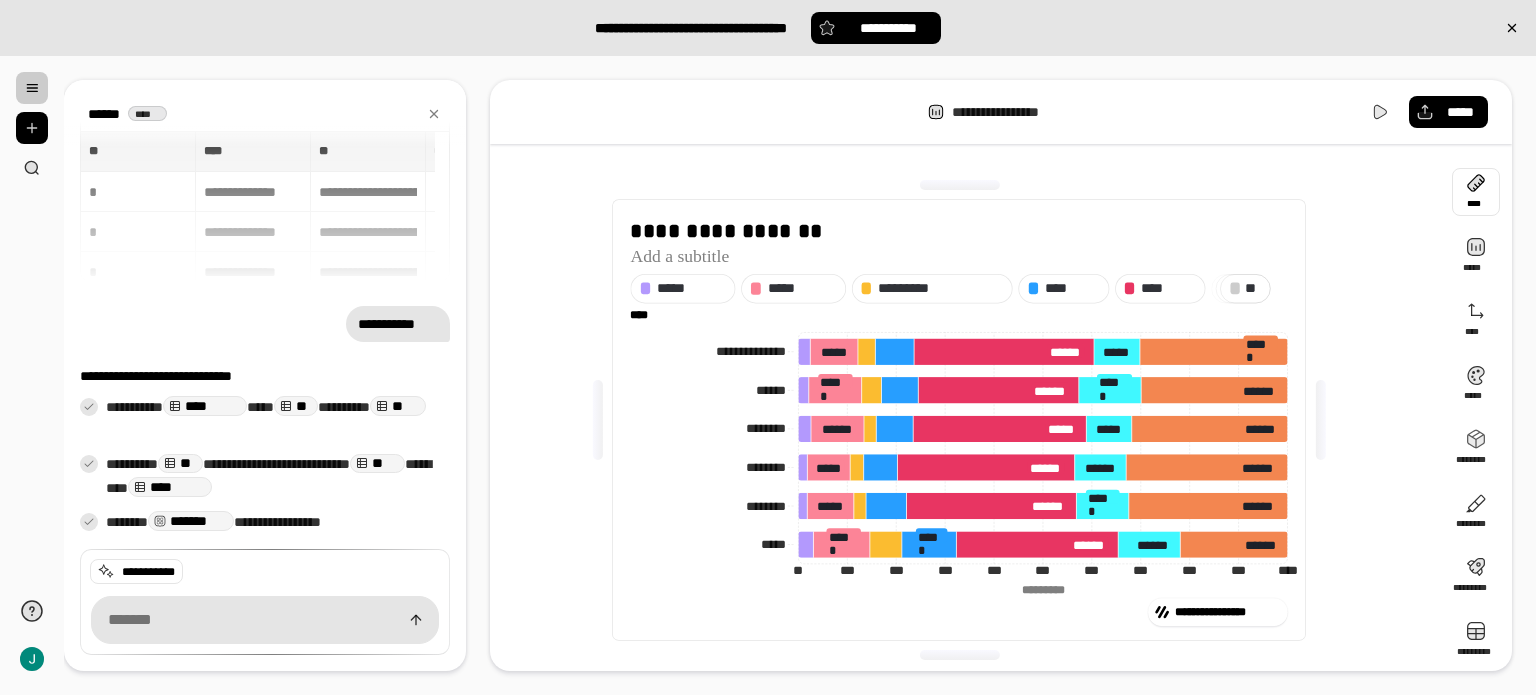 click at bounding box center (1476, 192) 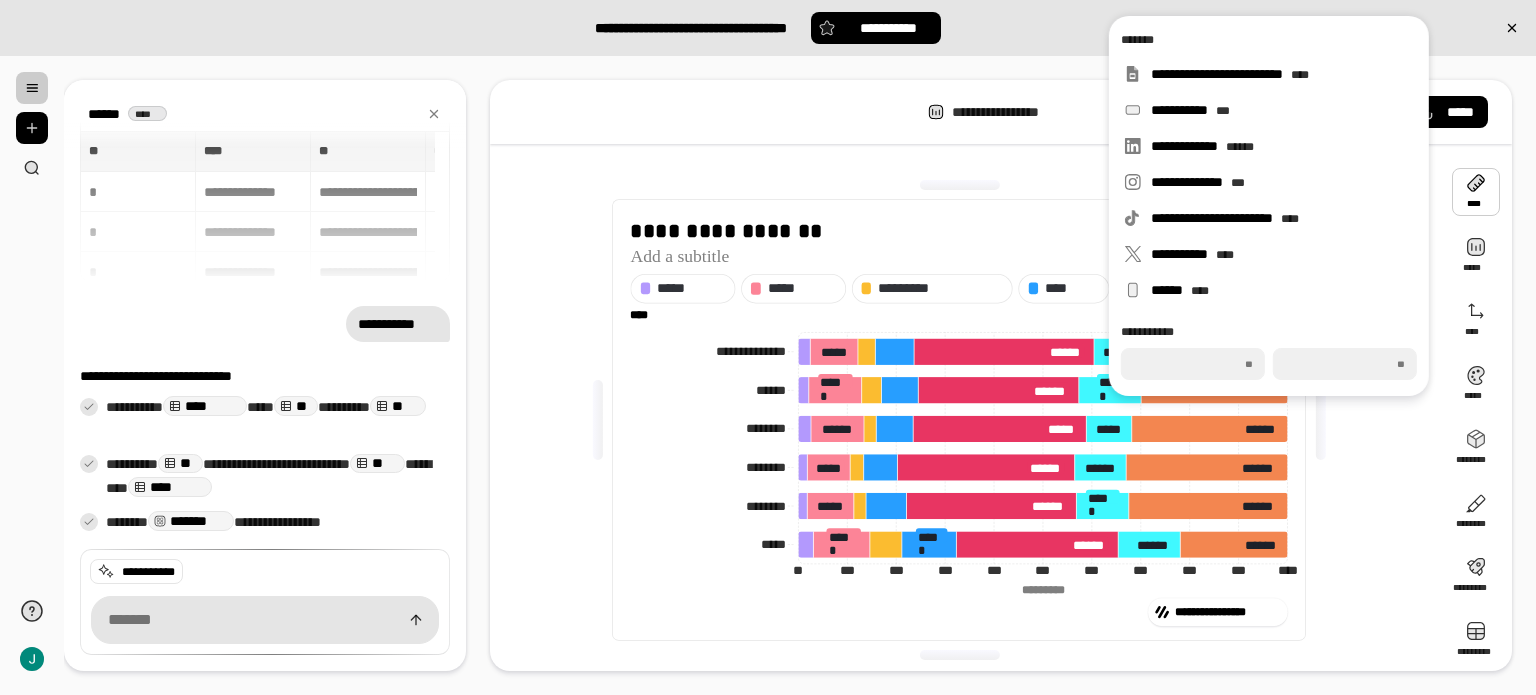 click at bounding box center (1476, 192) 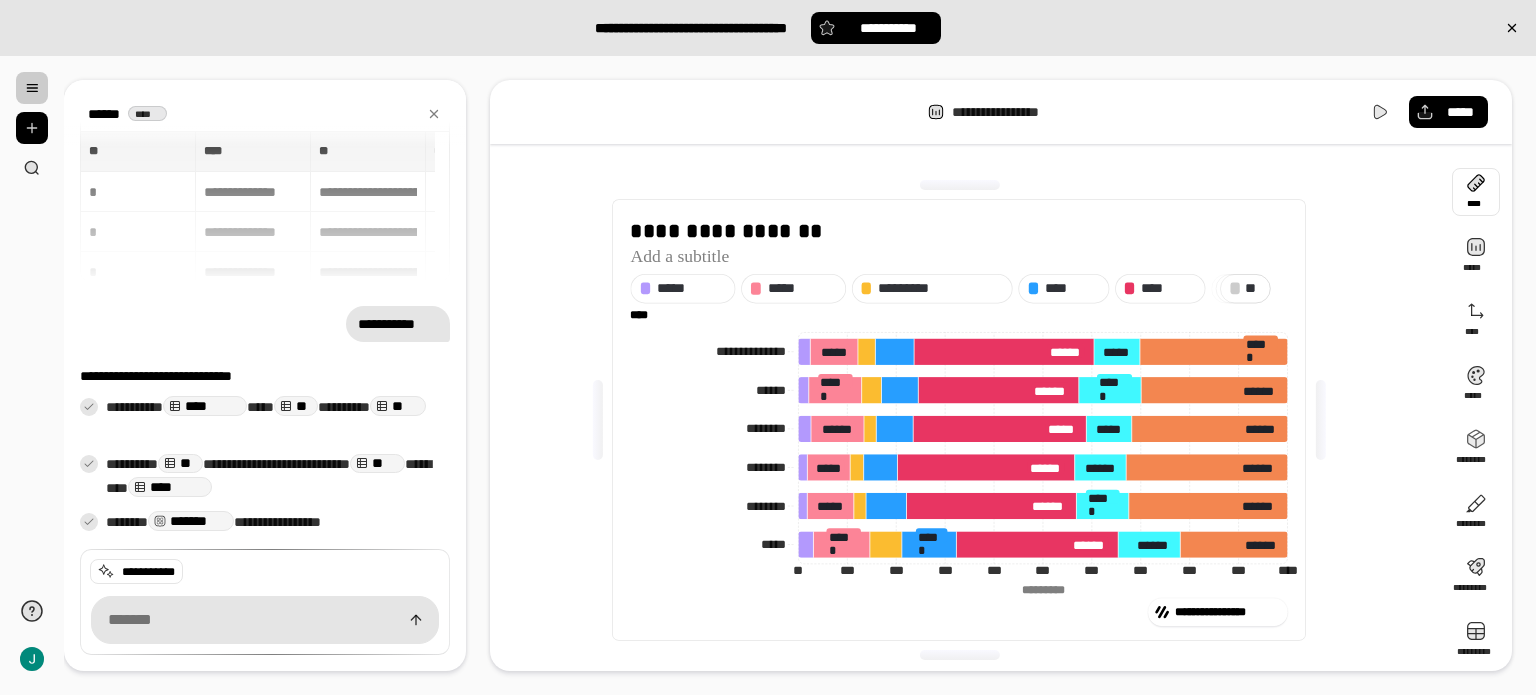 click at bounding box center (1476, 192) 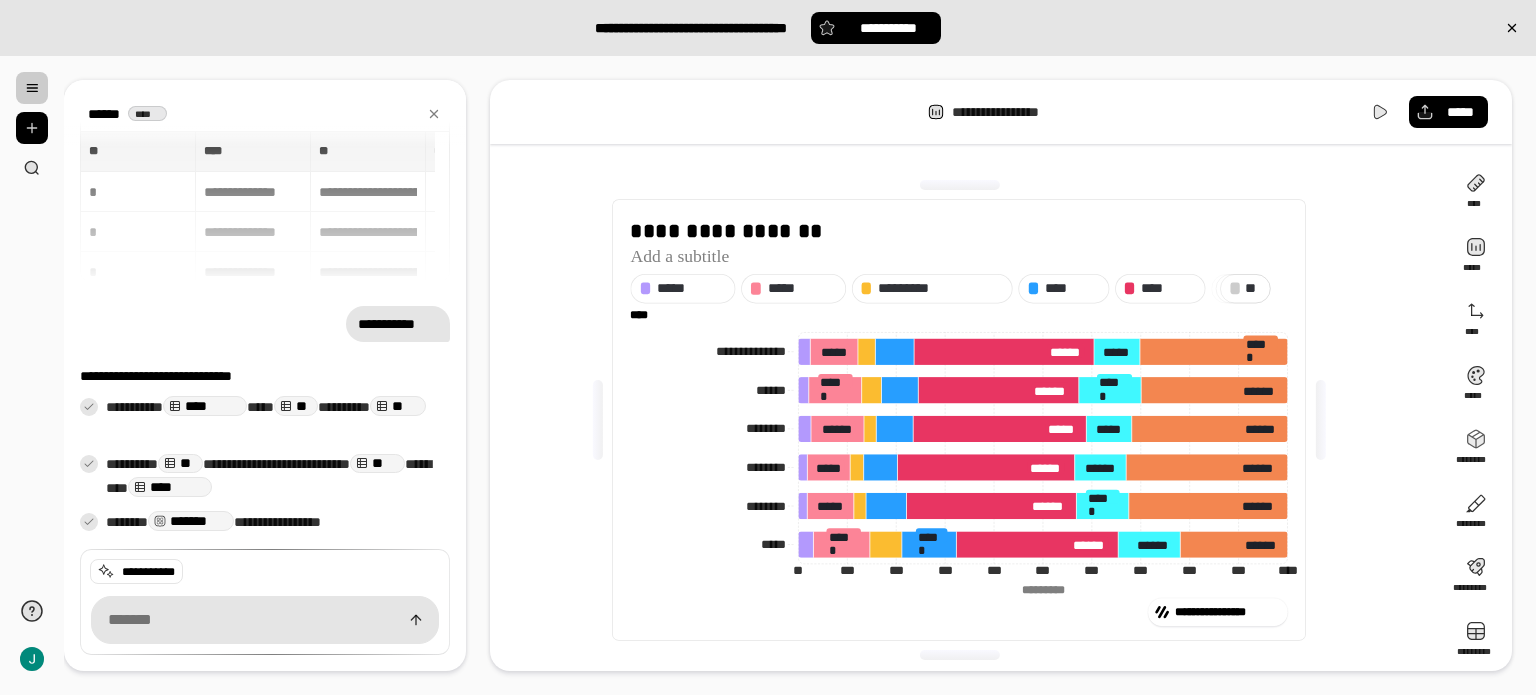 click on "**********" at bounding box center [967, 420] 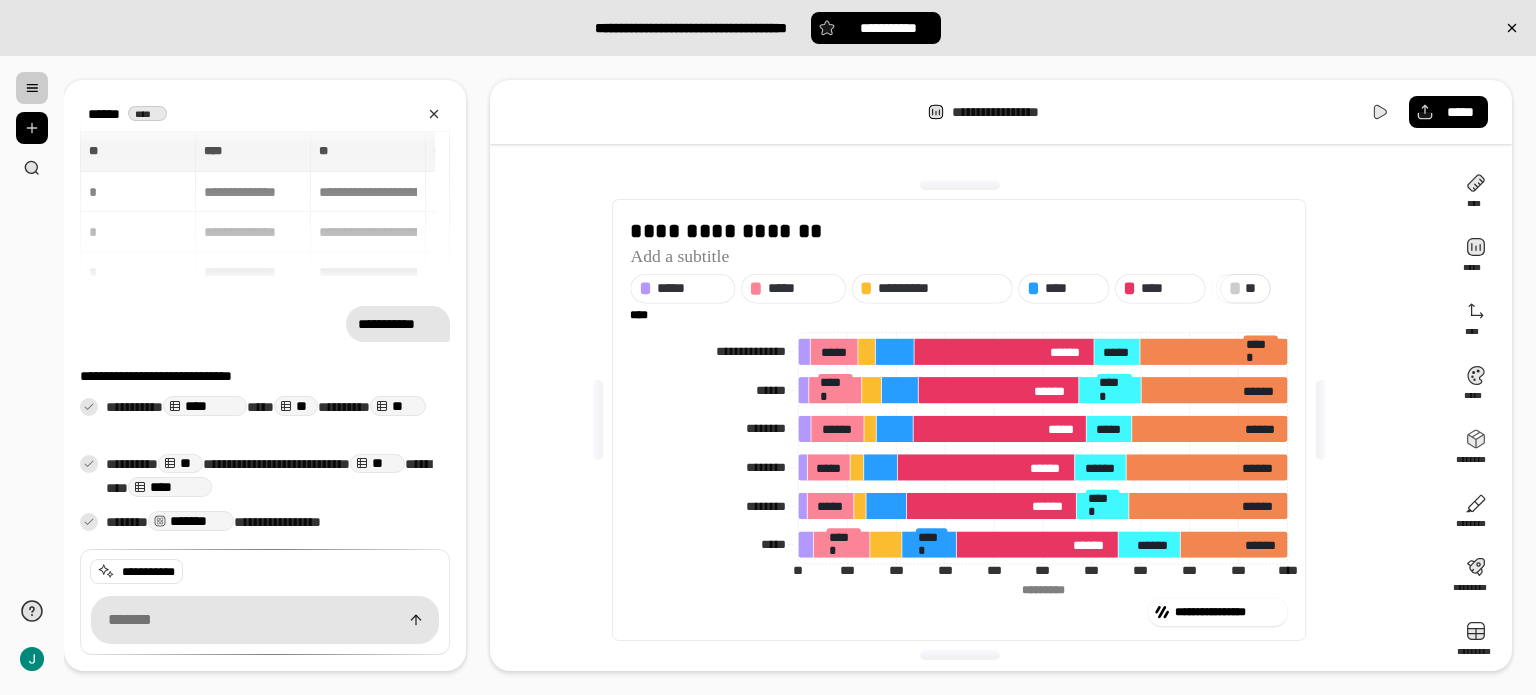 click 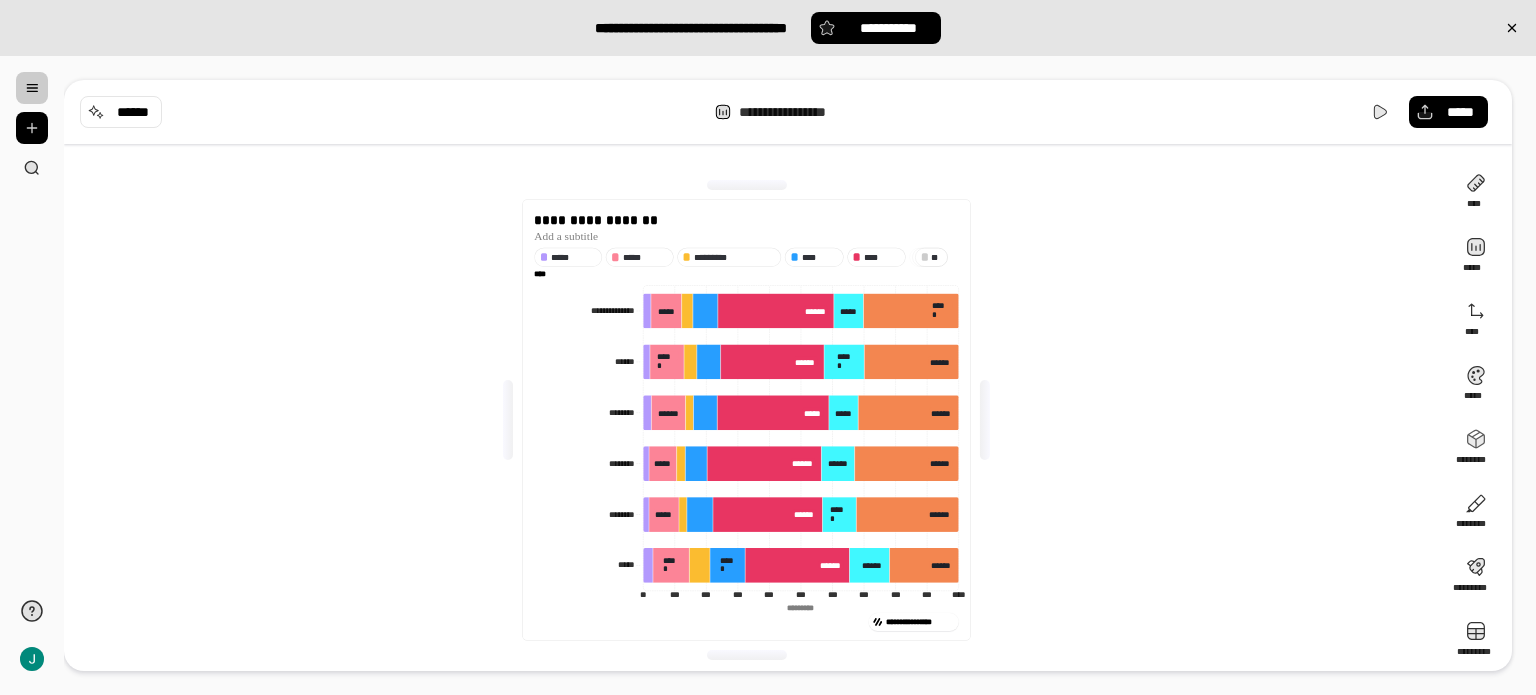 click on "**********" at bounding box center (768, 347) 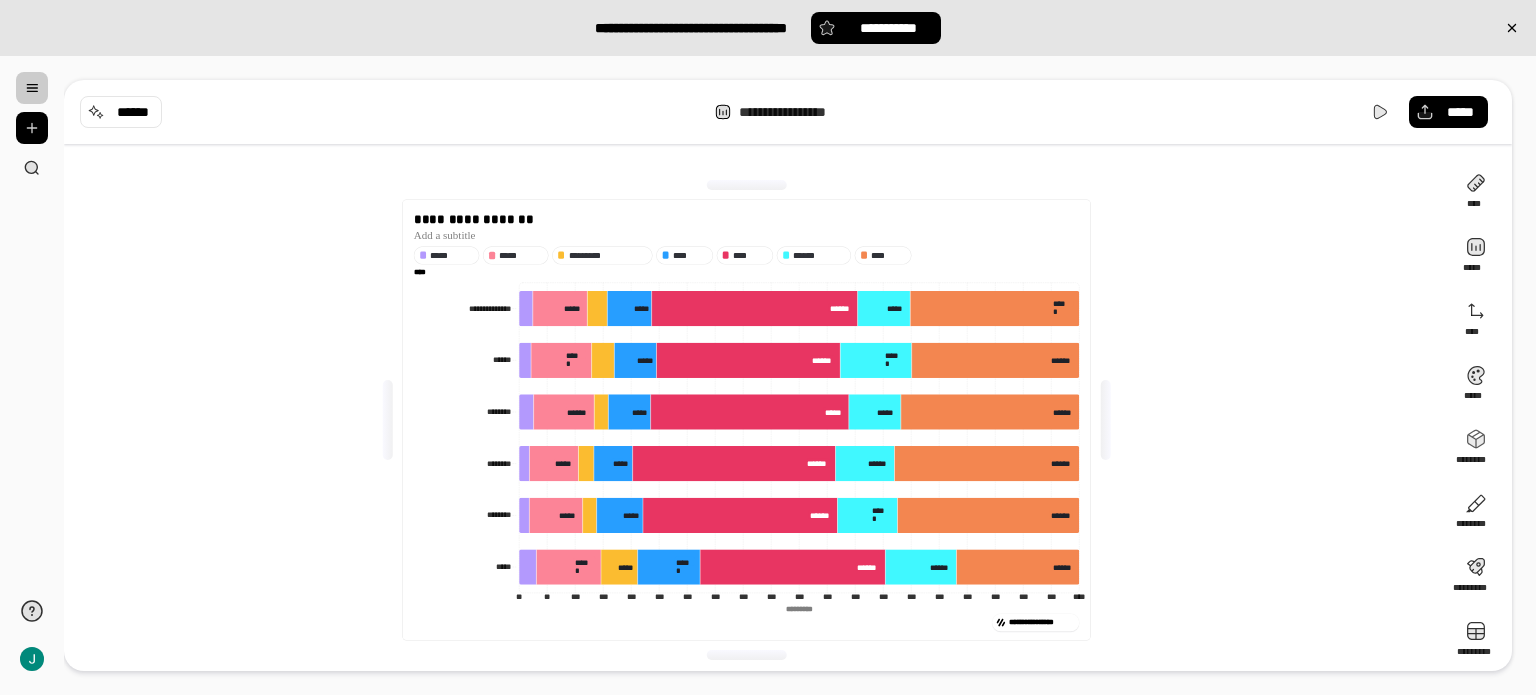 click on "**********" at bounding box center [768, 347] 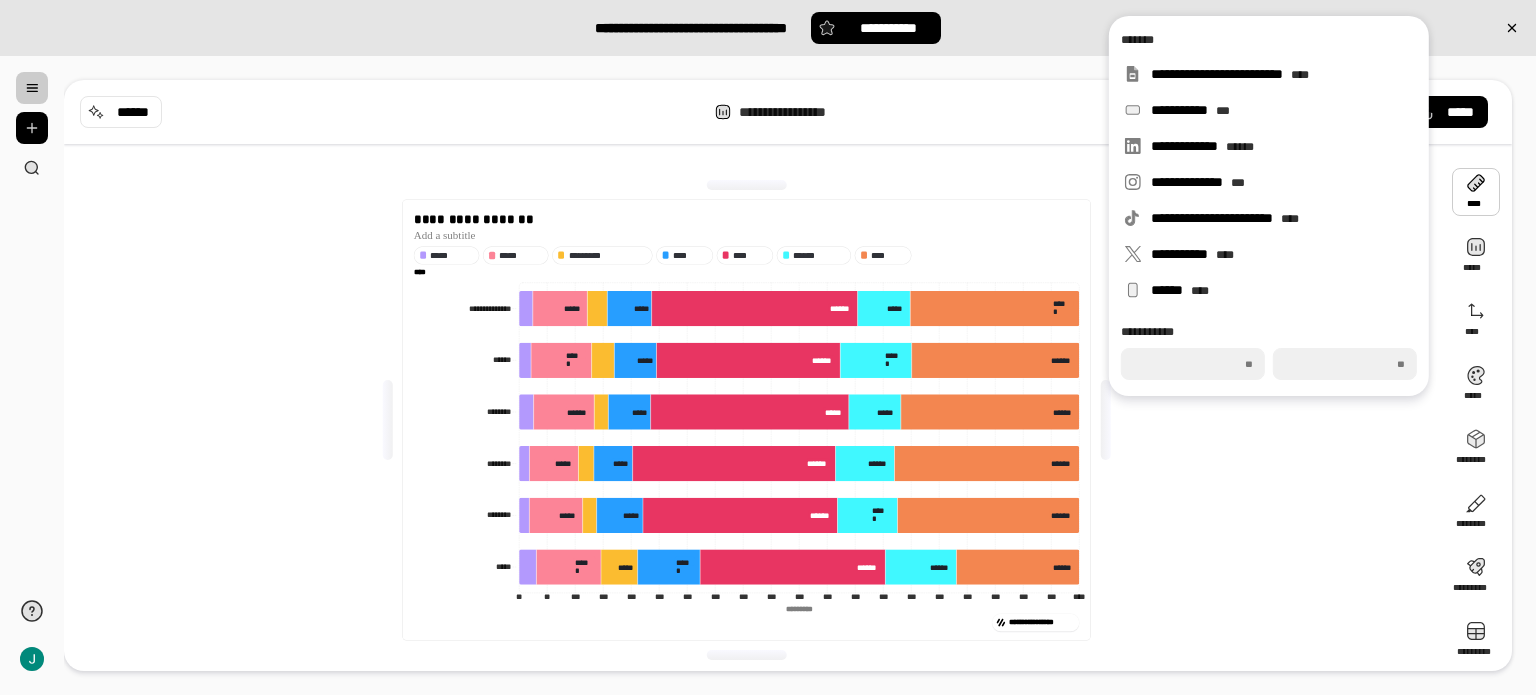 click at bounding box center [1476, 192] 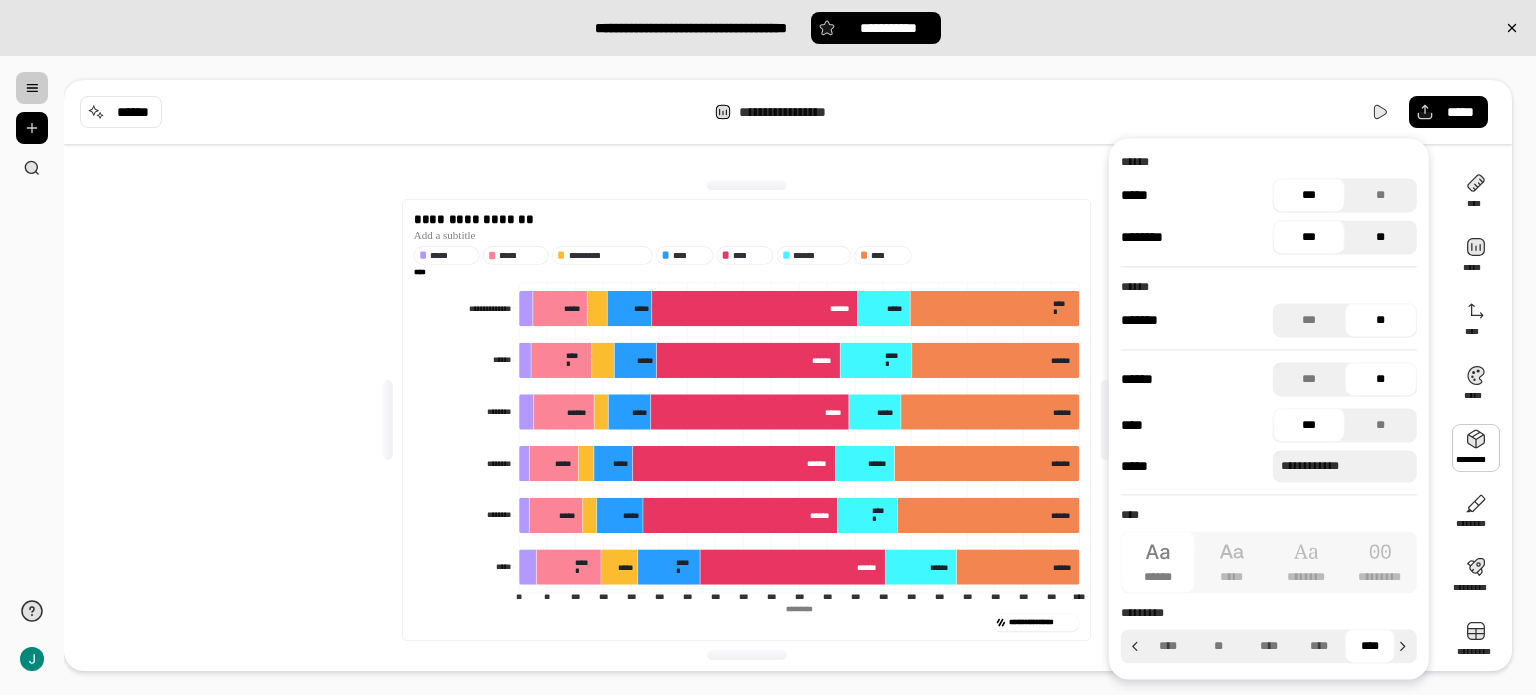 click on "**" at bounding box center (1381, 237) 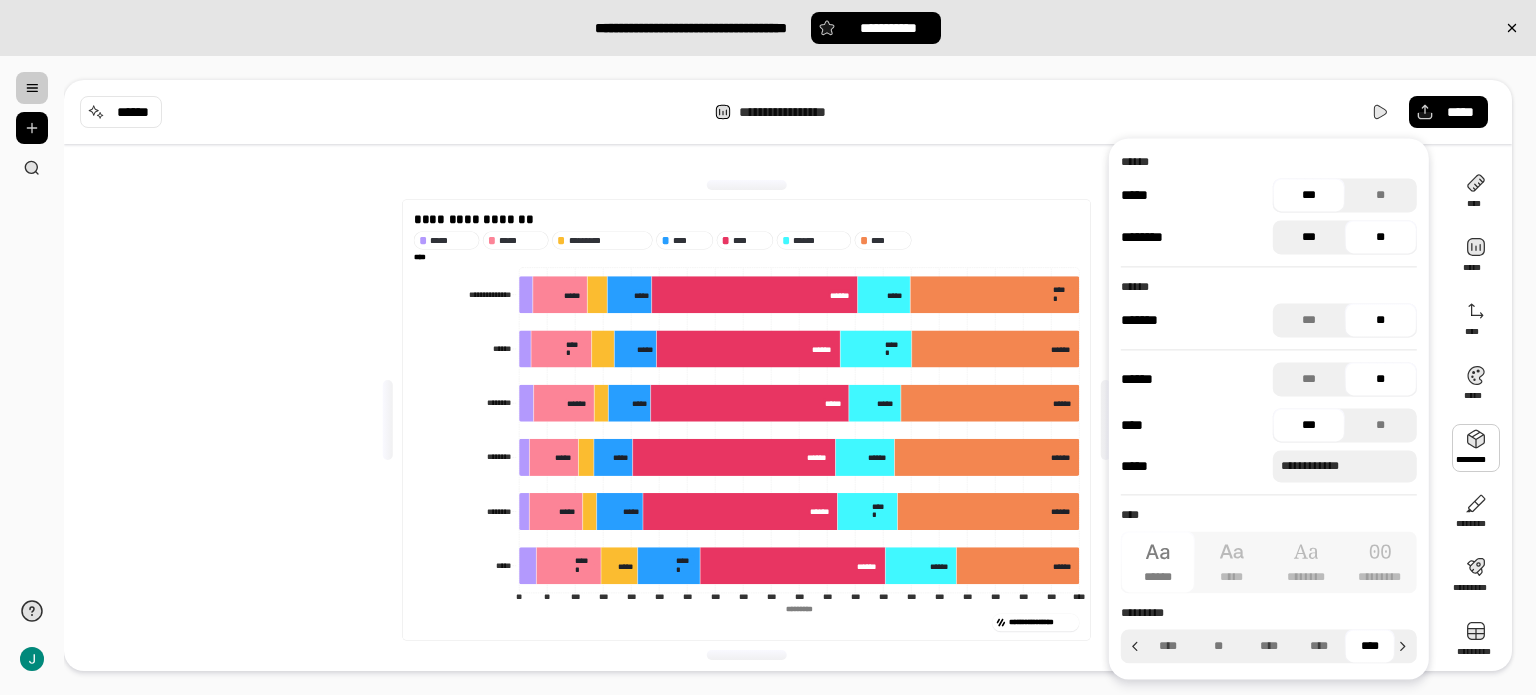 click on "***" at bounding box center [1309, 237] 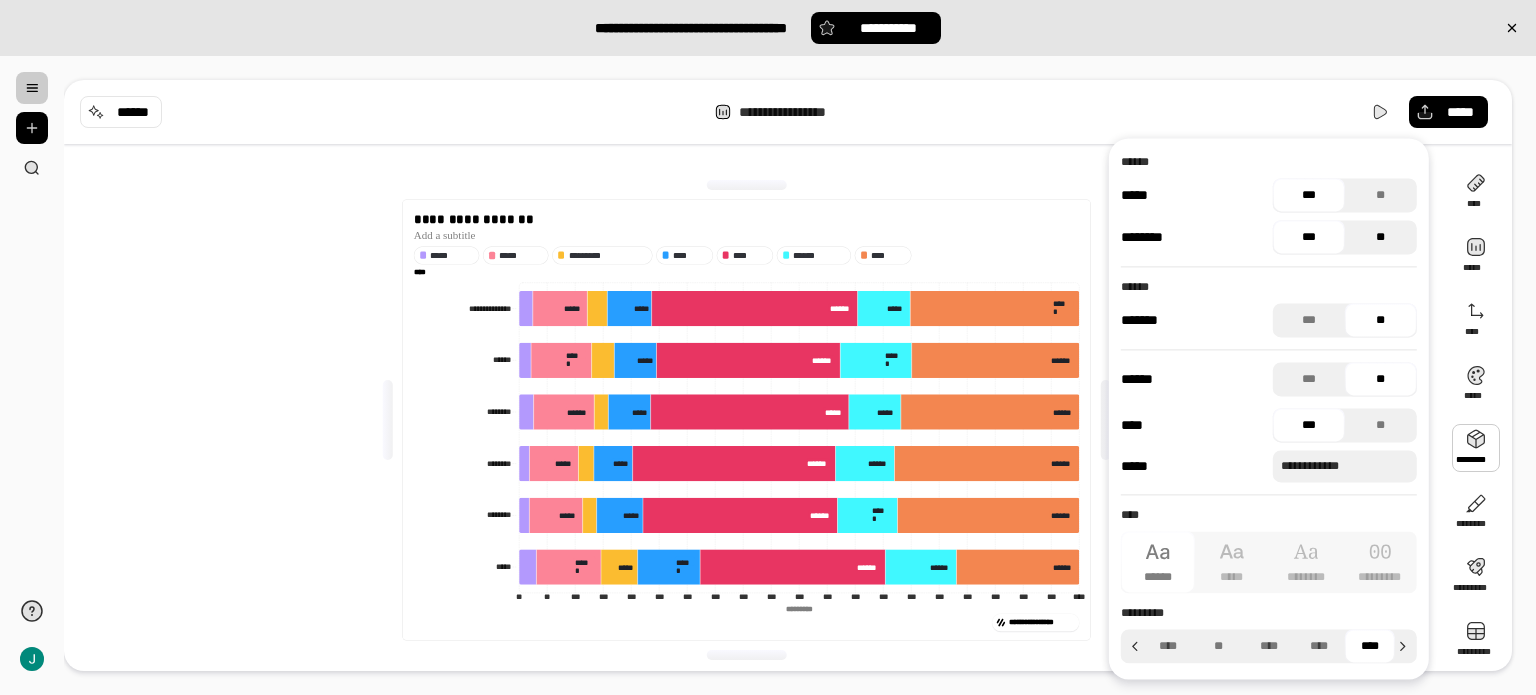 click on "**" at bounding box center (1381, 237) 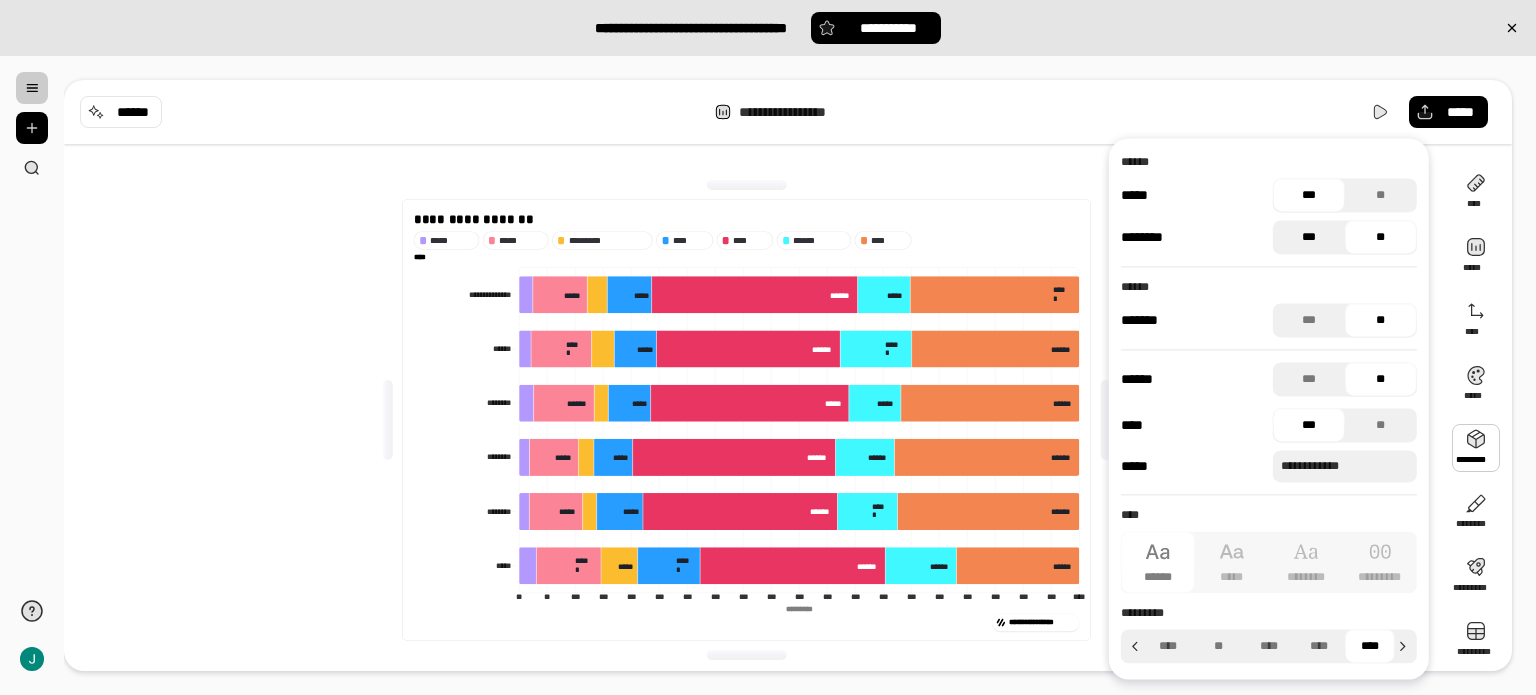 click on "***" at bounding box center [1309, 237] 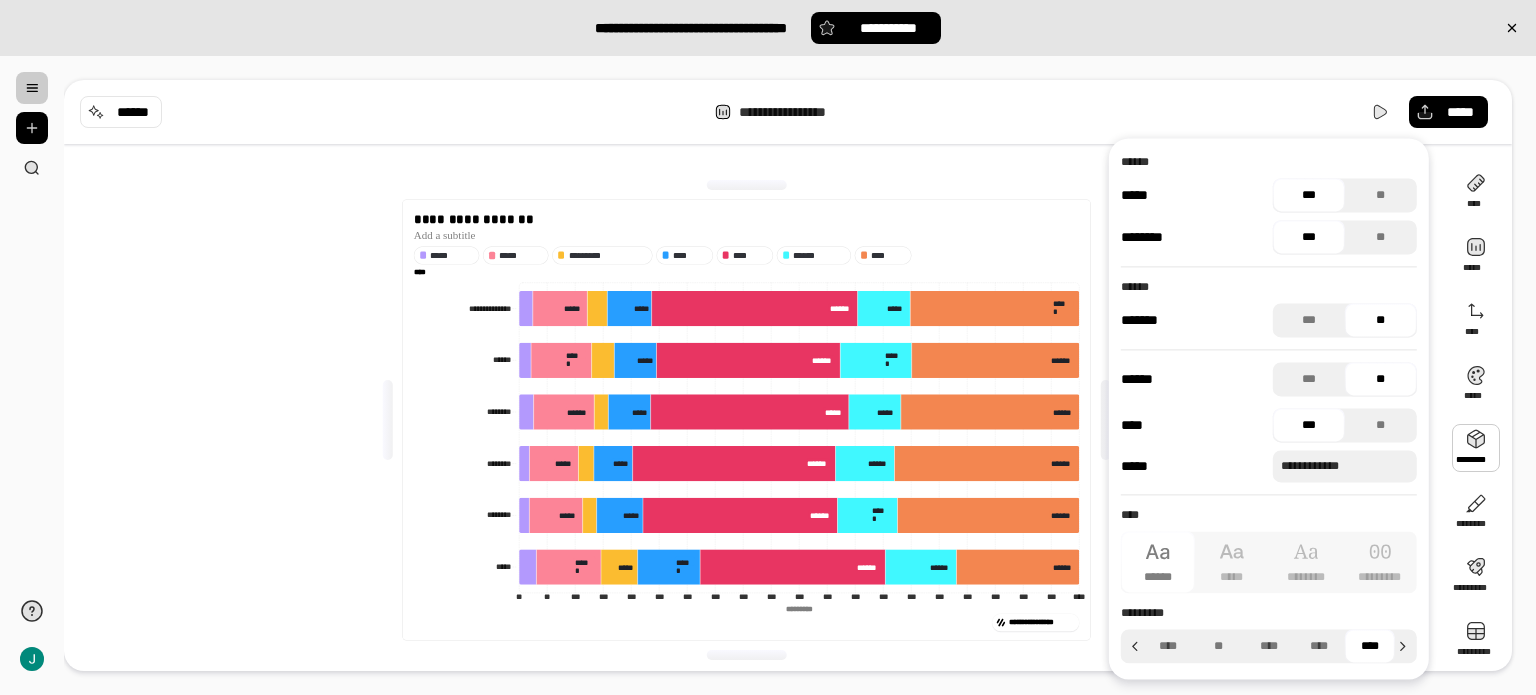 click on "**********" at bounding box center (754, 420) 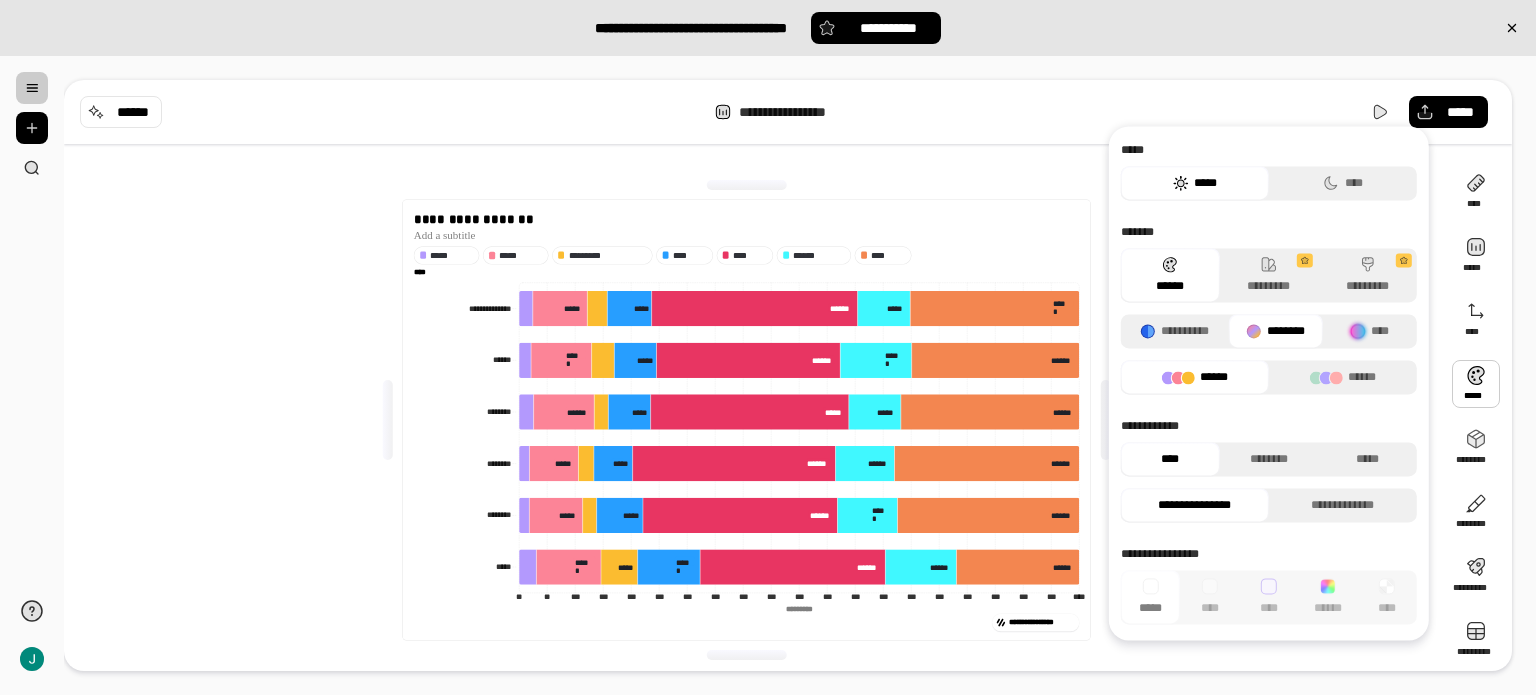 click at bounding box center [1476, 384] 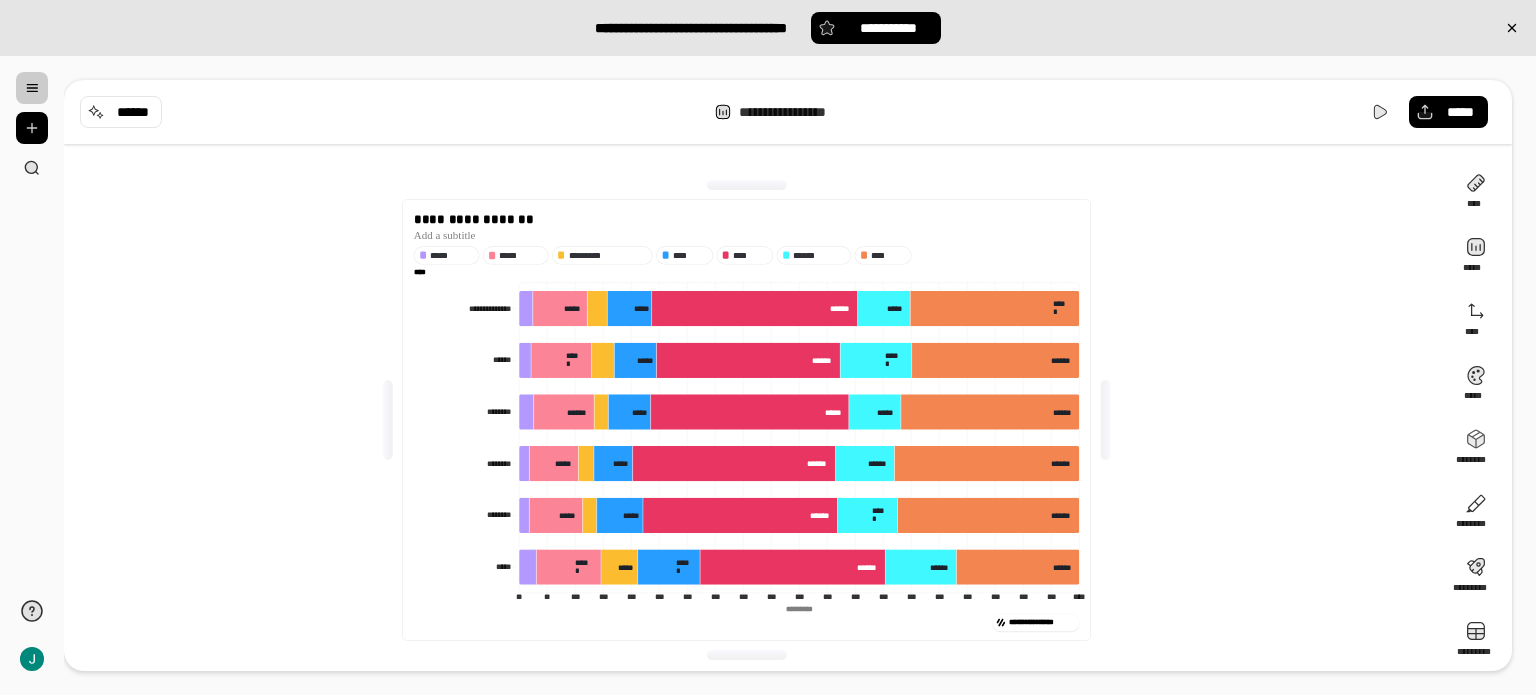 drag, startPoint x: 473, startPoint y: 513, endPoint x: 472, endPoint y: 490, distance: 23.021729 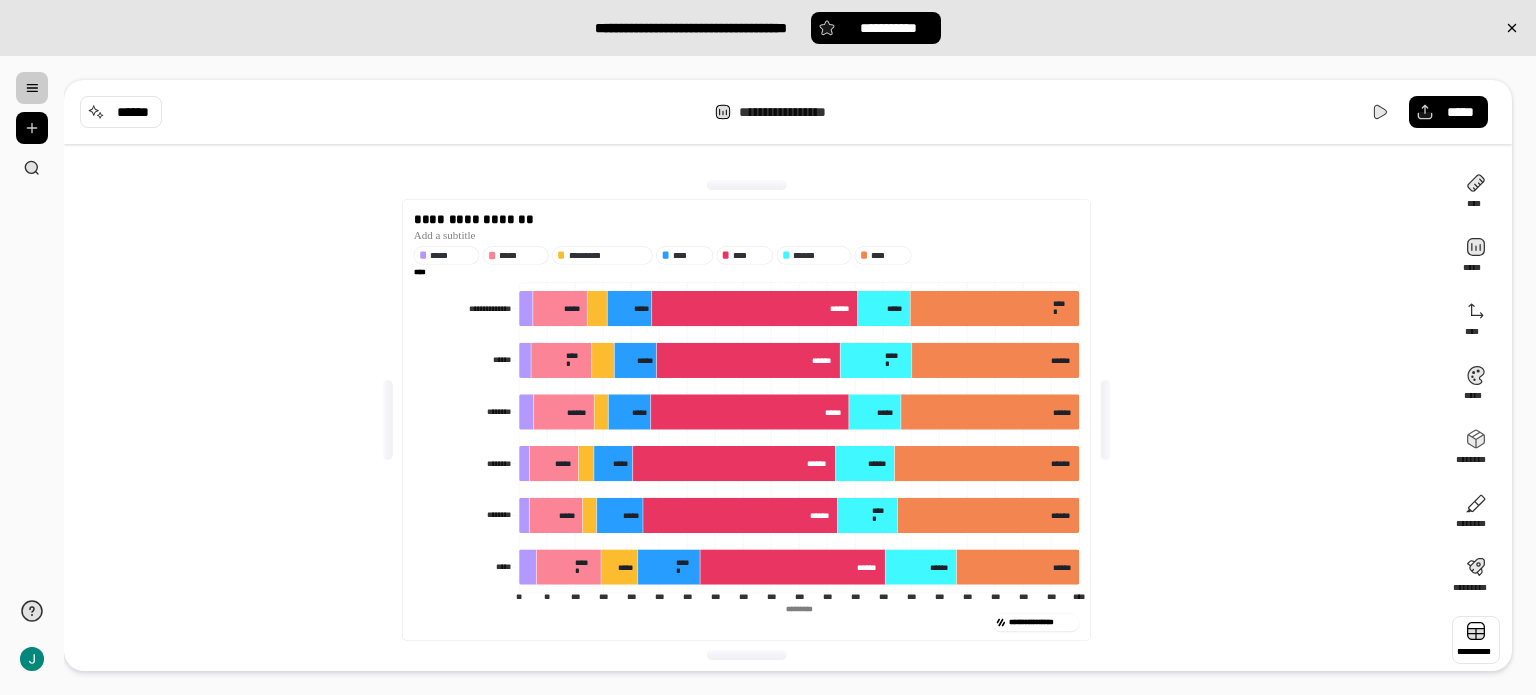 click at bounding box center (1476, 640) 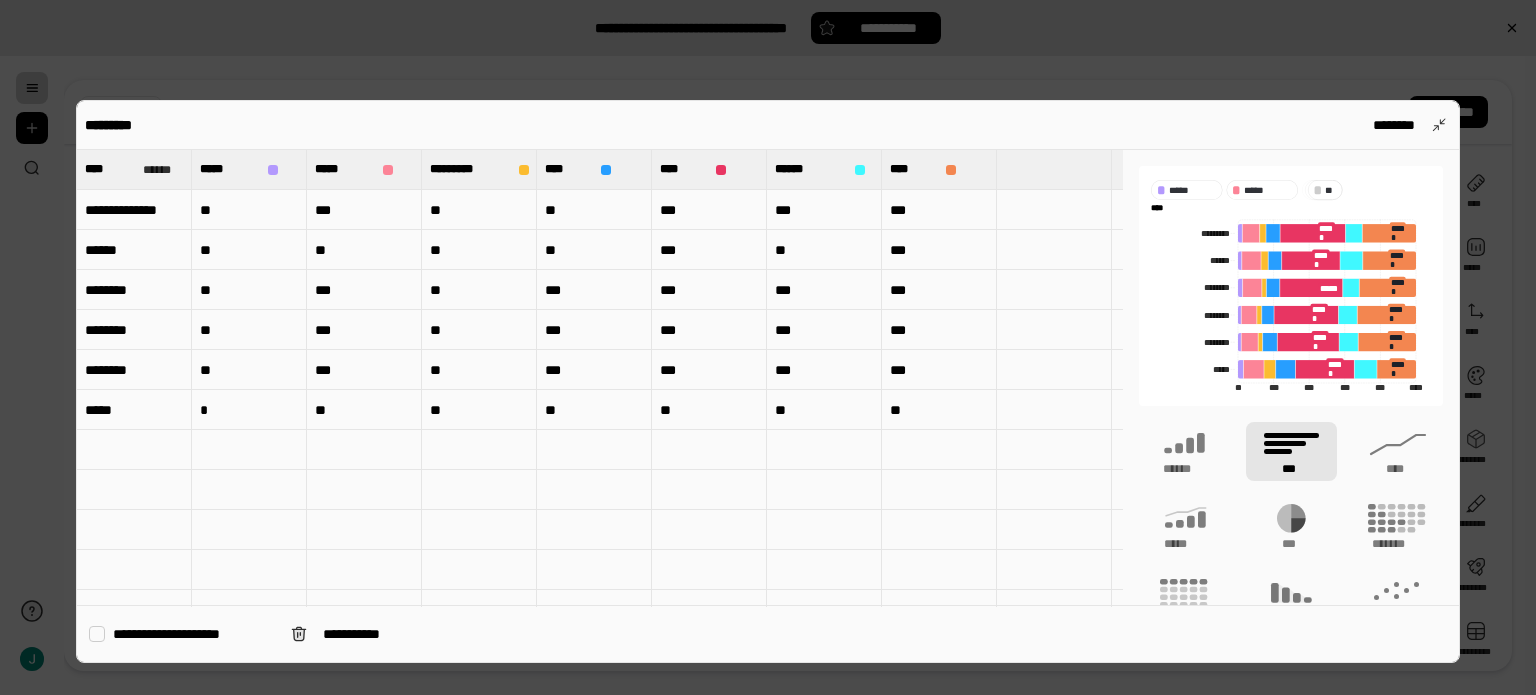 click on "**********" at bounding box center [134, 210] 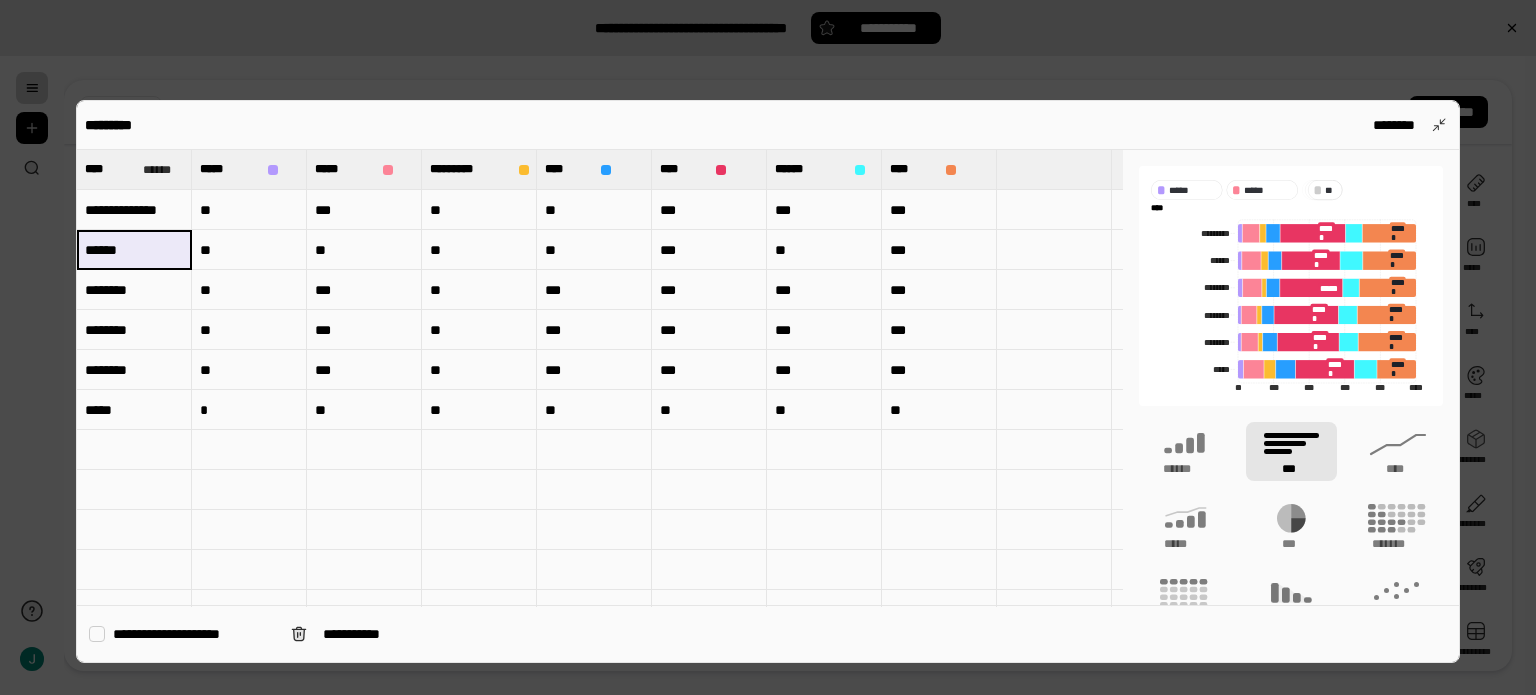 drag, startPoint x: 123, startPoint y: 246, endPoint x: 127, endPoint y: 233, distance: 13.601471 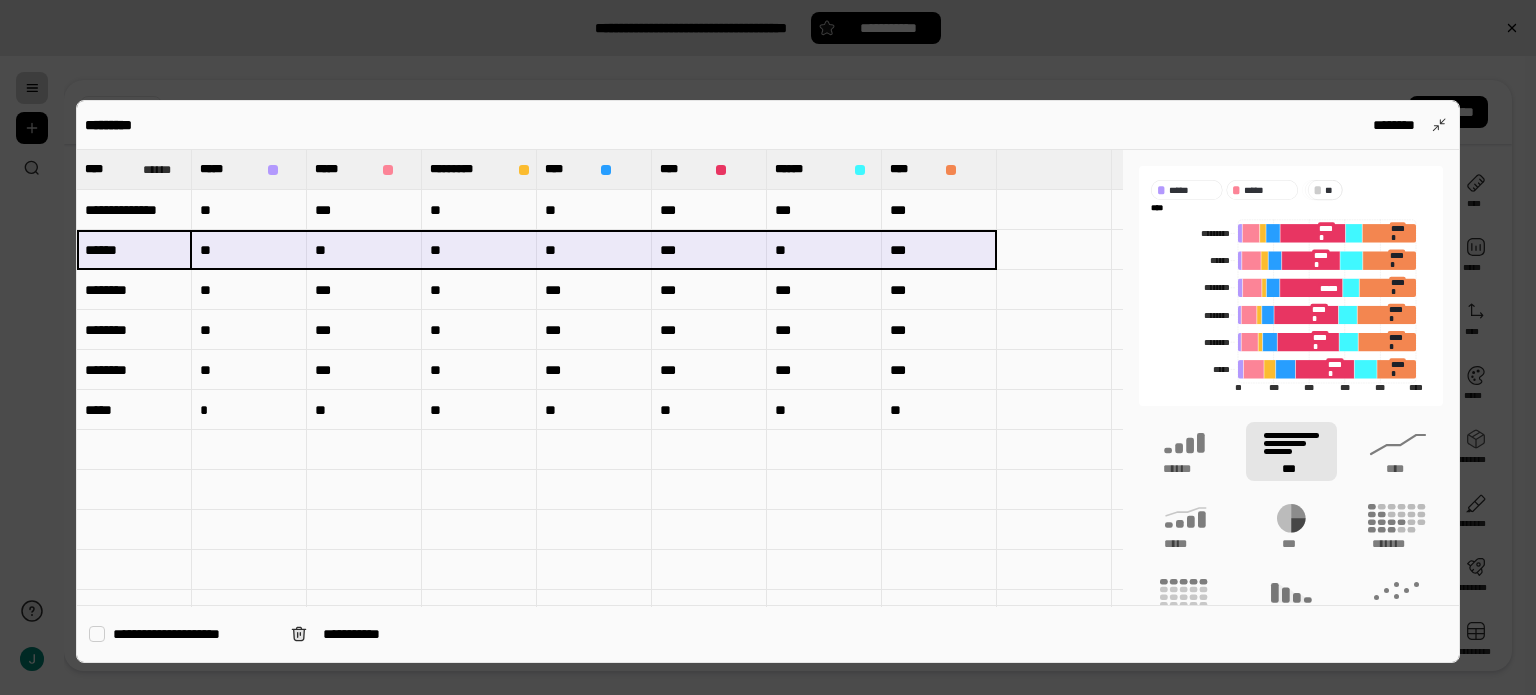 drag, startPoint x: 136, startPoint y: 244, endPoint x: 940, endPoint y: 242, distance: 804.0025 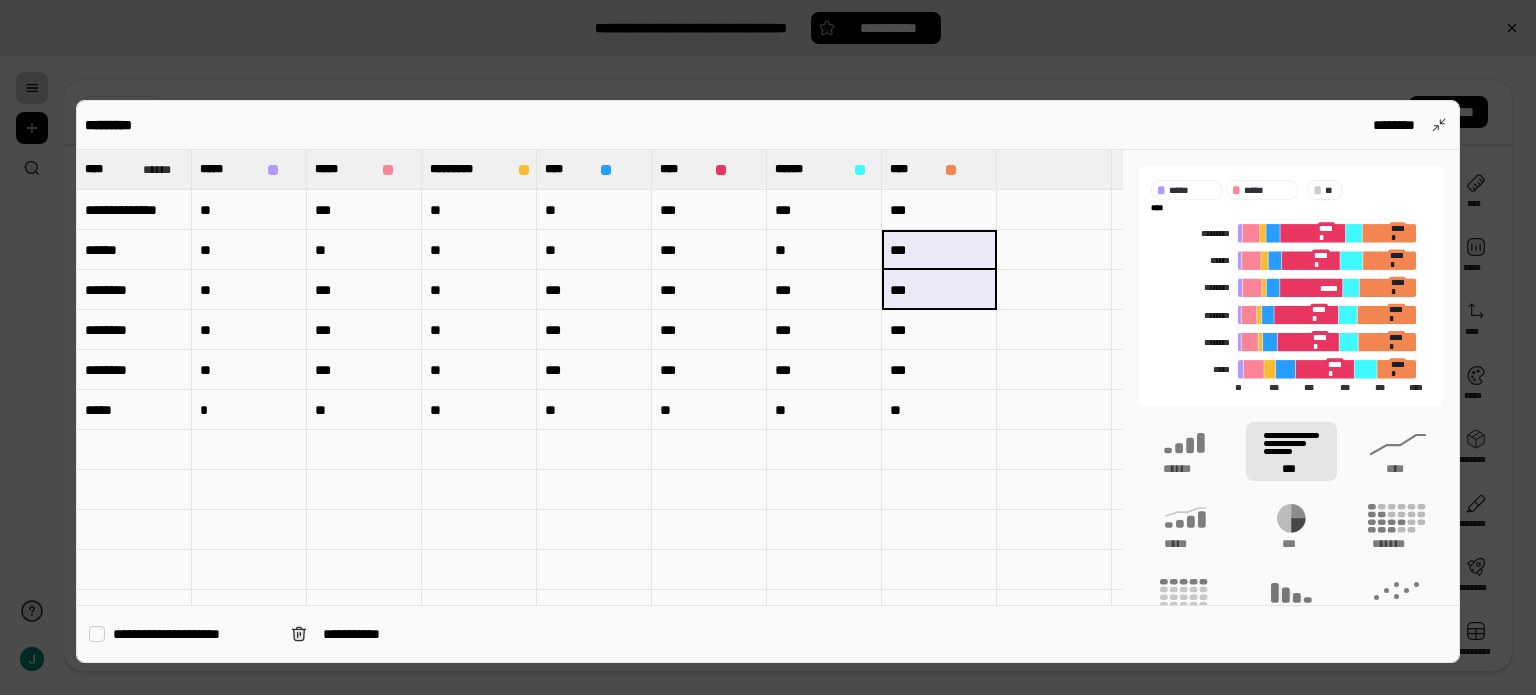 click on "***" at bounding box center (939, 290) 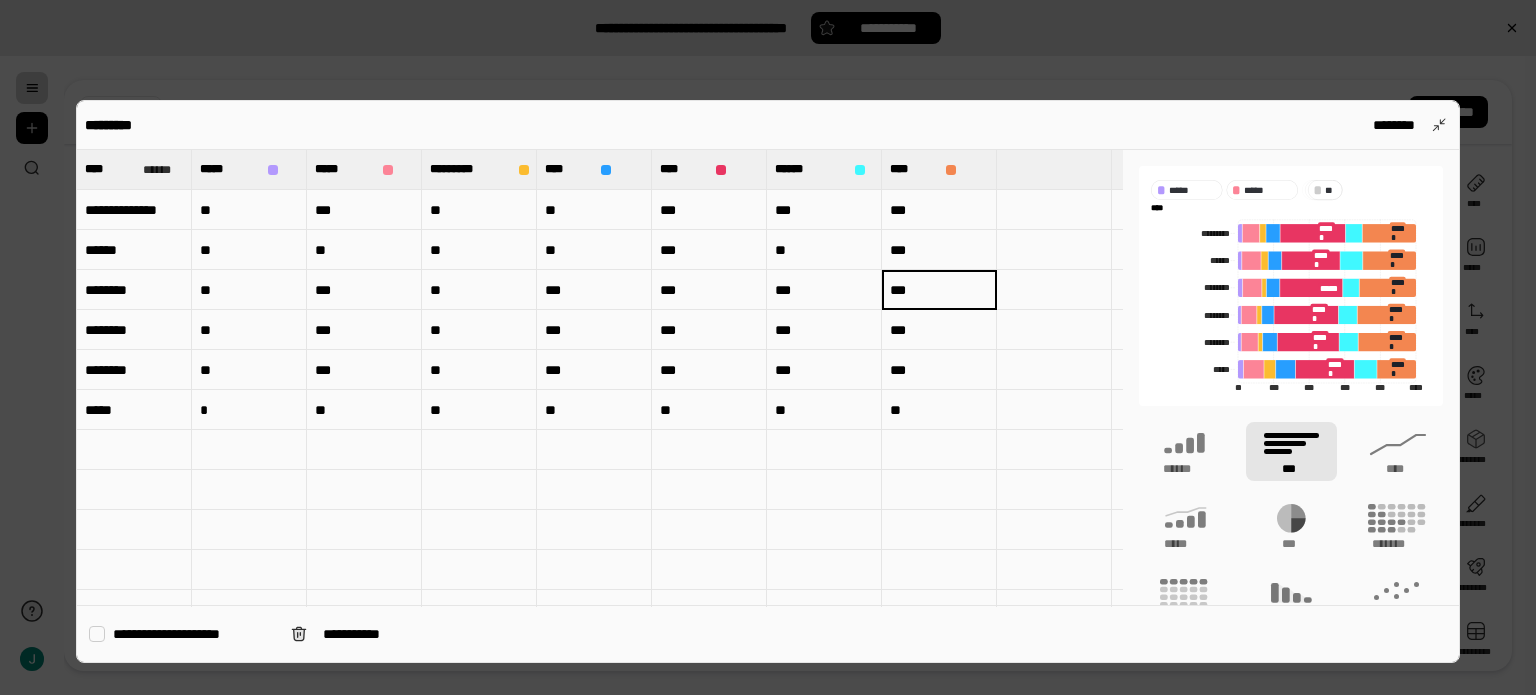 click on "***" at bounding box center [824, 290] 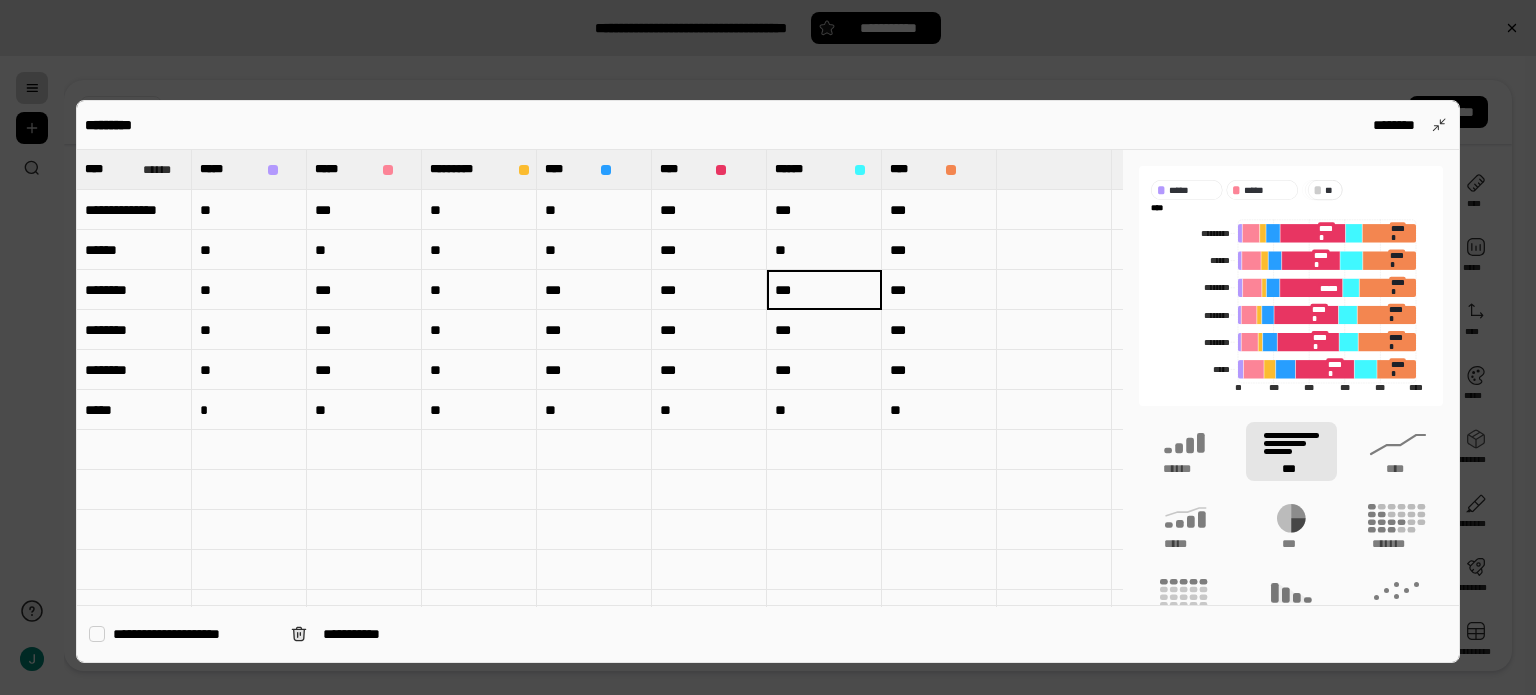 click on "********" at bounding box center [134, 290] 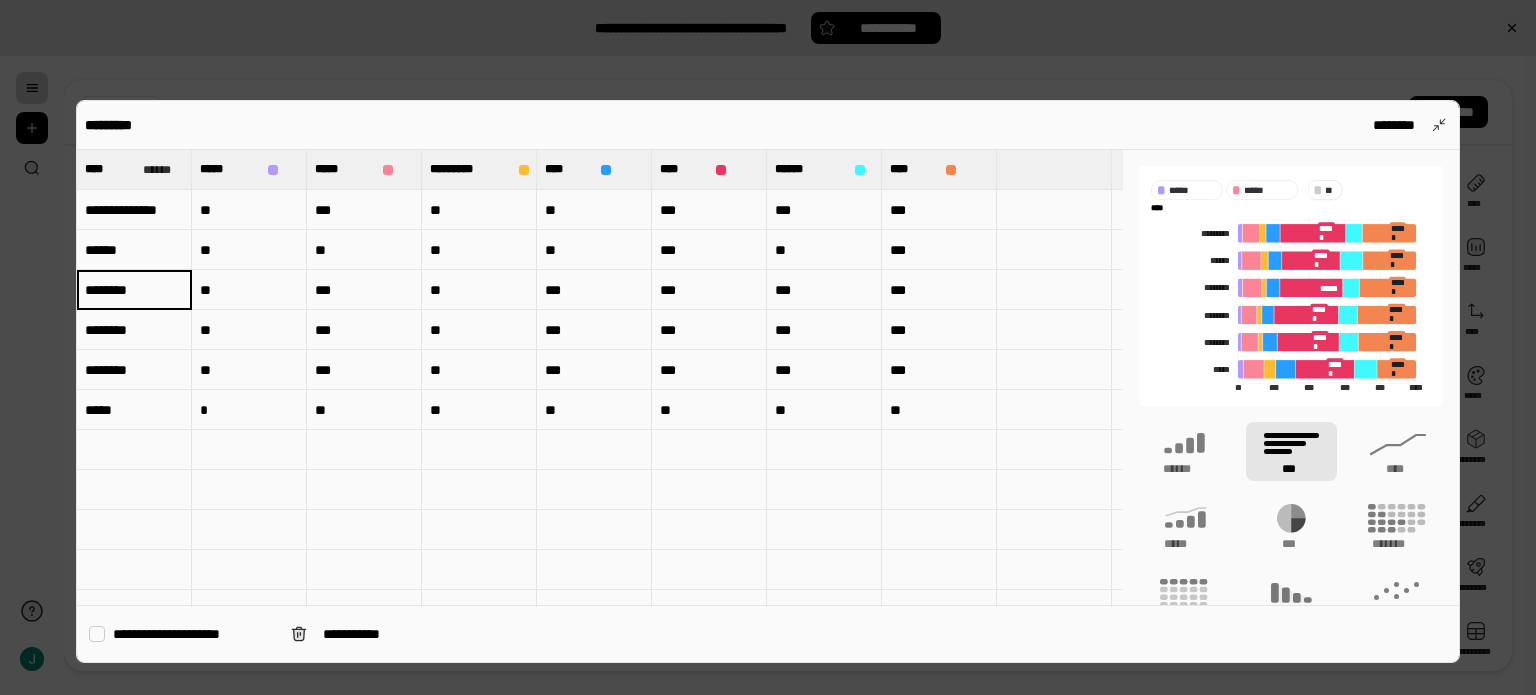 click on "********" at bounding box center [134, 330] 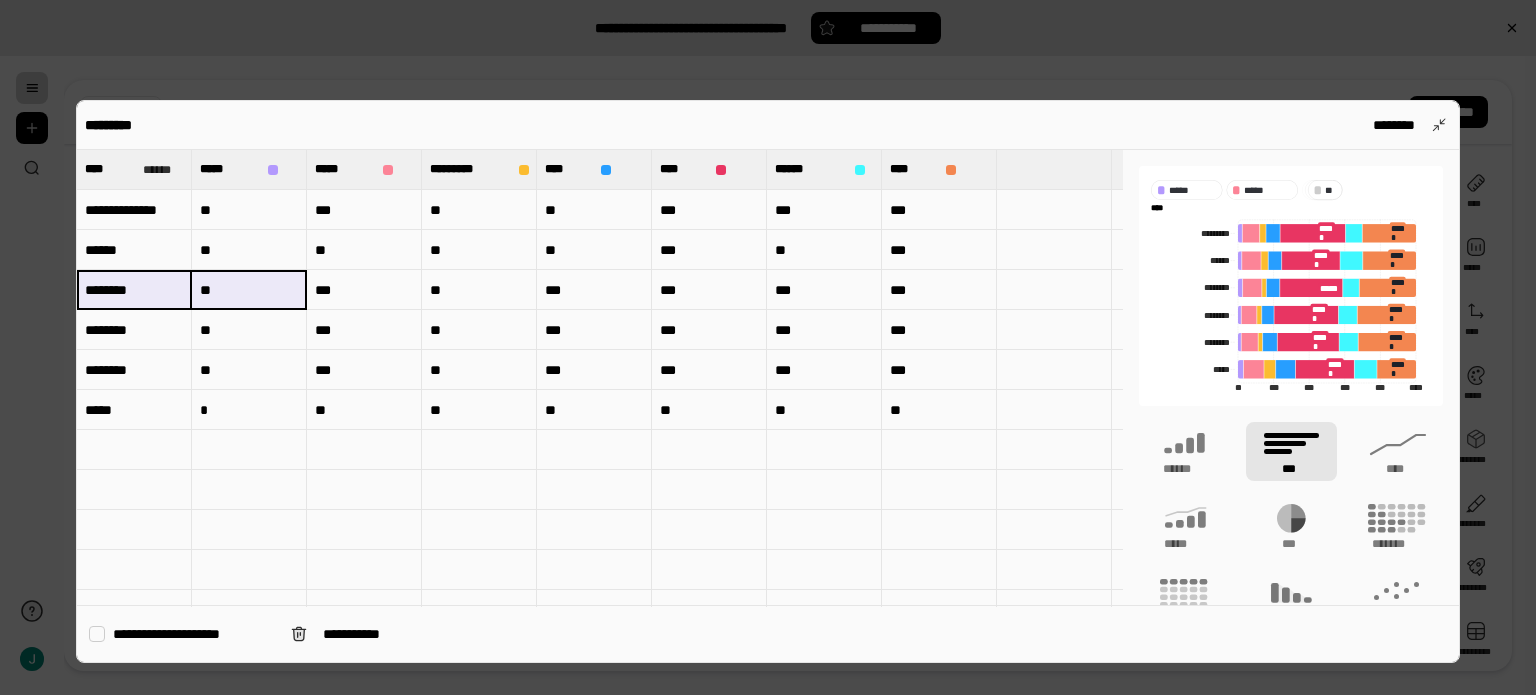 drag, startPoint x: 143, startPoint y: 286, endPoint x: 220, endPoint y: 286, distance: 77 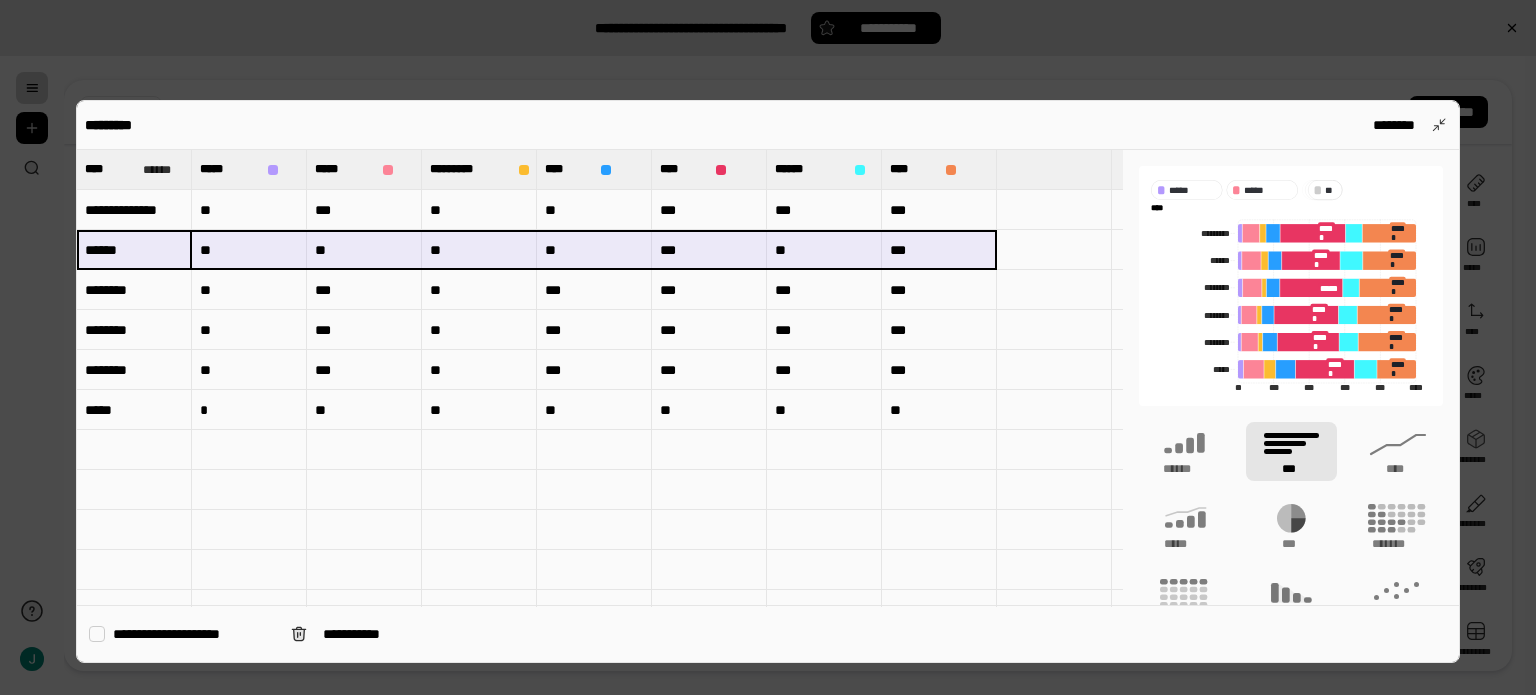 drag, startPoint x: 155, startPoint y: 255, endPoint x: 928, endPoint y: 253, distance: 773.00256 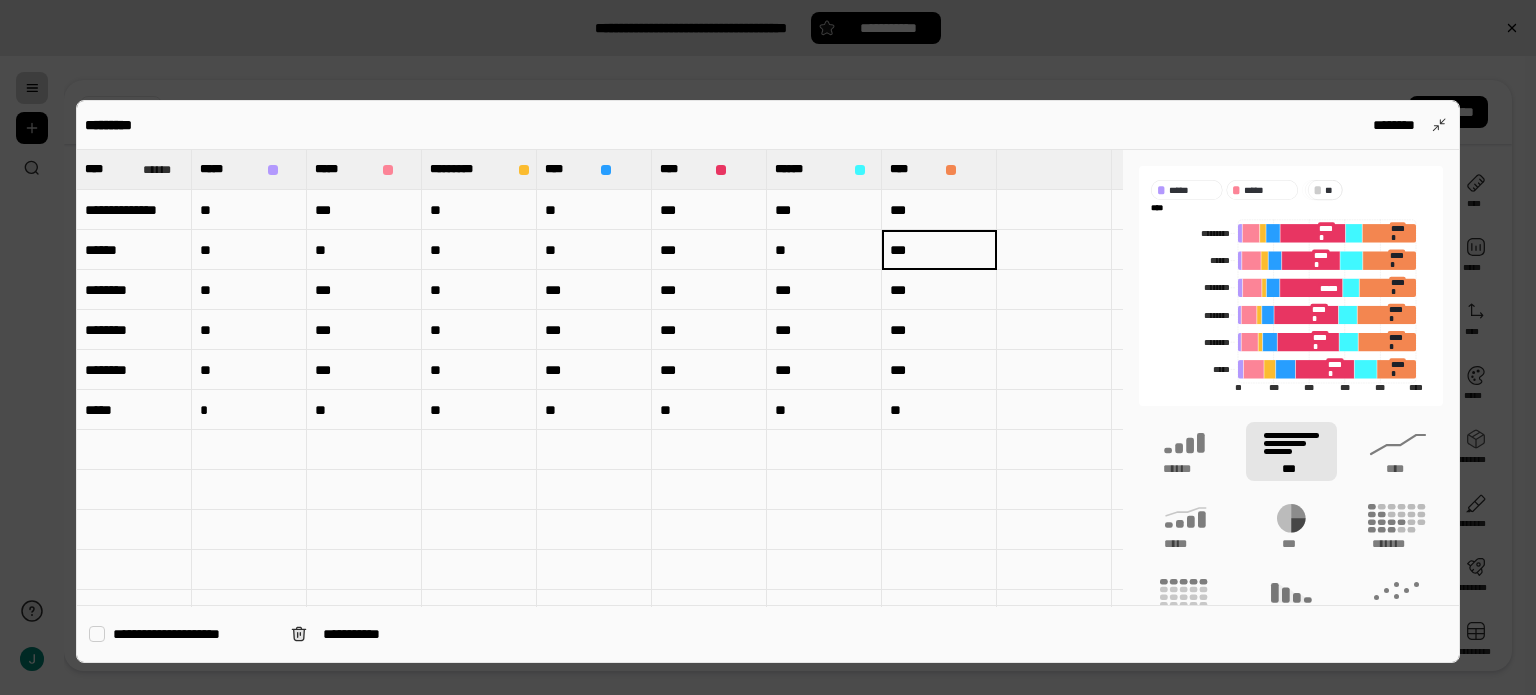 click on "***" at bounding box center (939, 250) 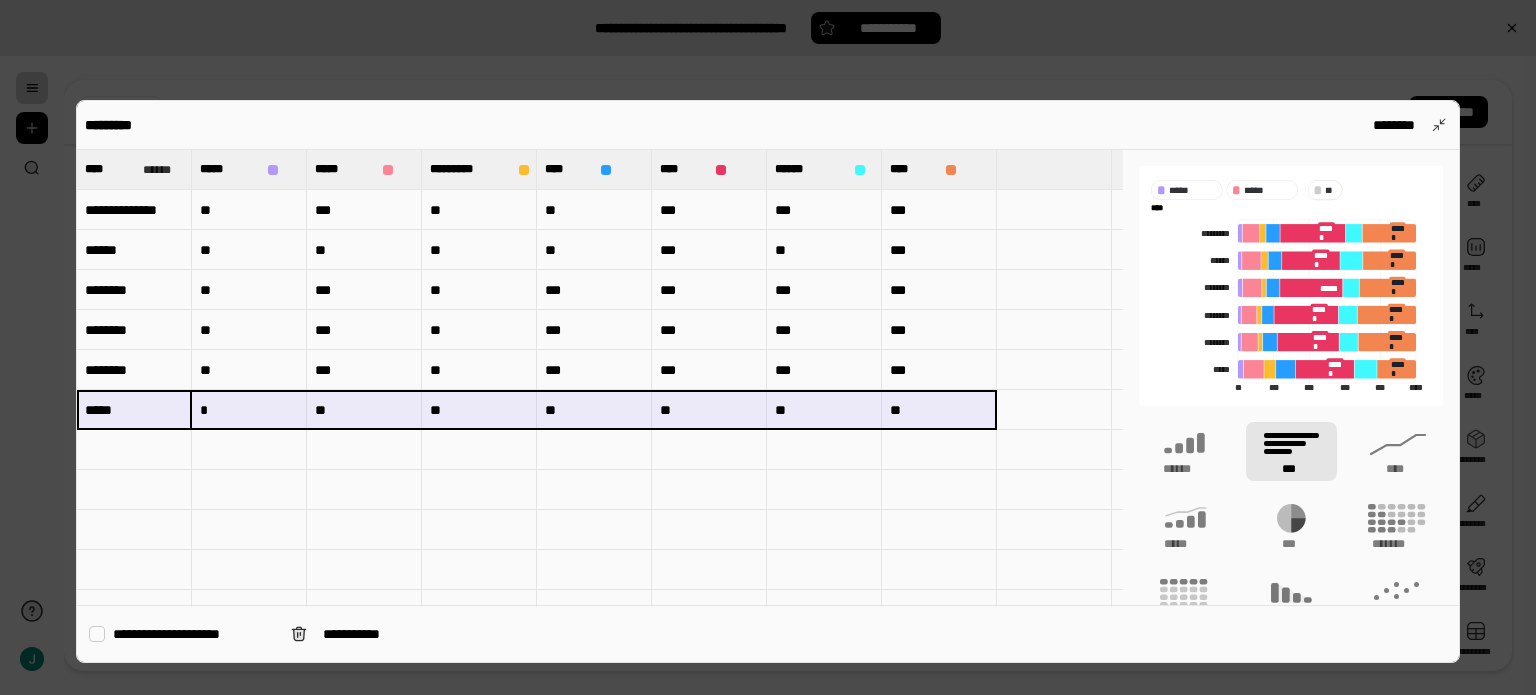 drag, startPoint x: 82, startPoint y: 407, endPoint x: 933, endPoint y: 423, distance: 851.1504 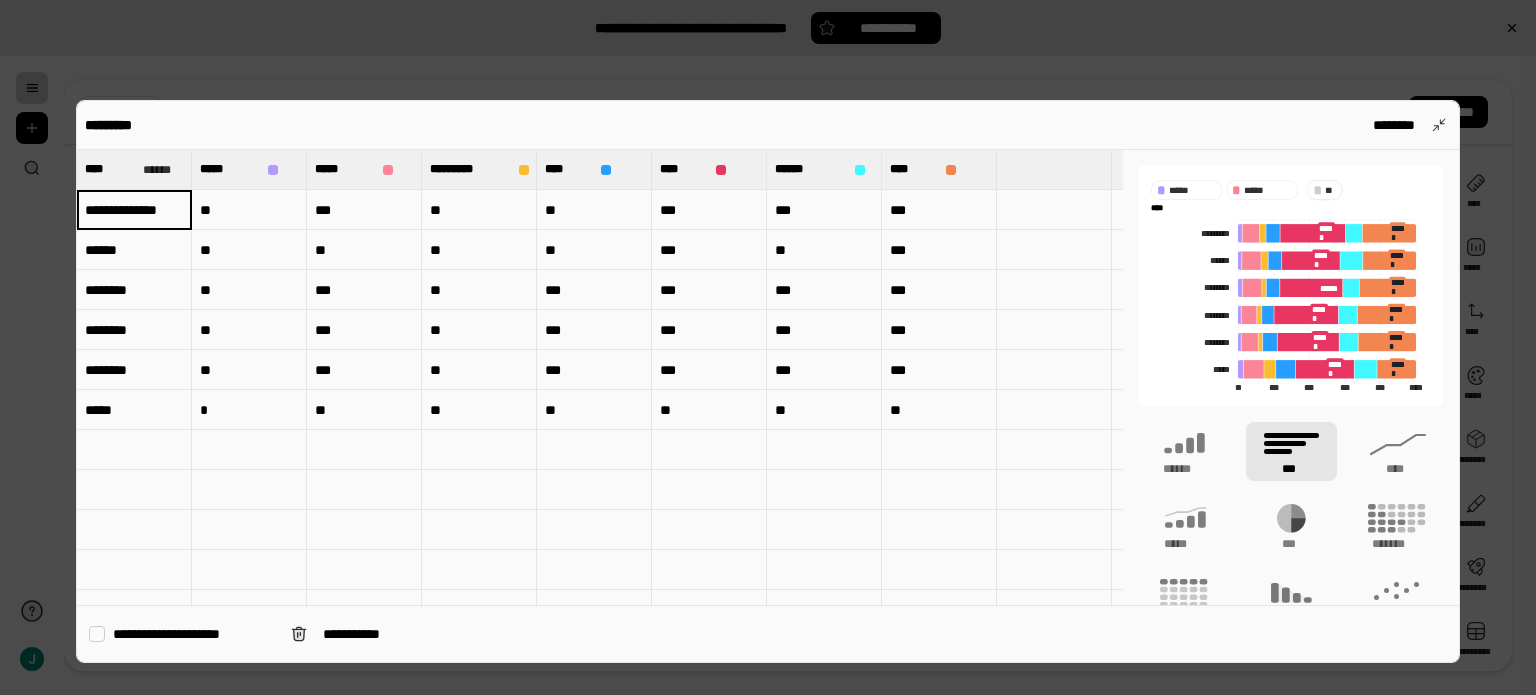 click on "**********" at bounding box center (134, 210) 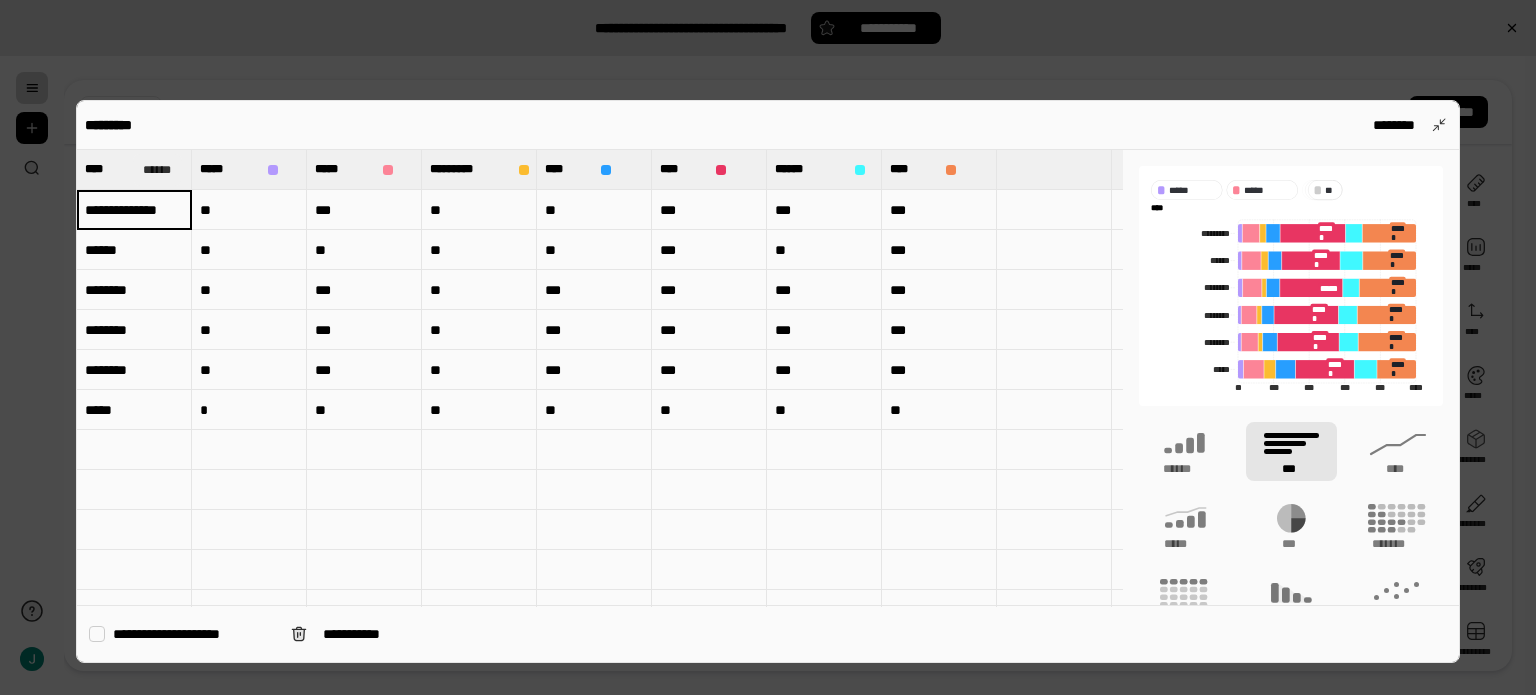 scroll, scrollTop: 0, scrollLeft: 69, axis: horizontal 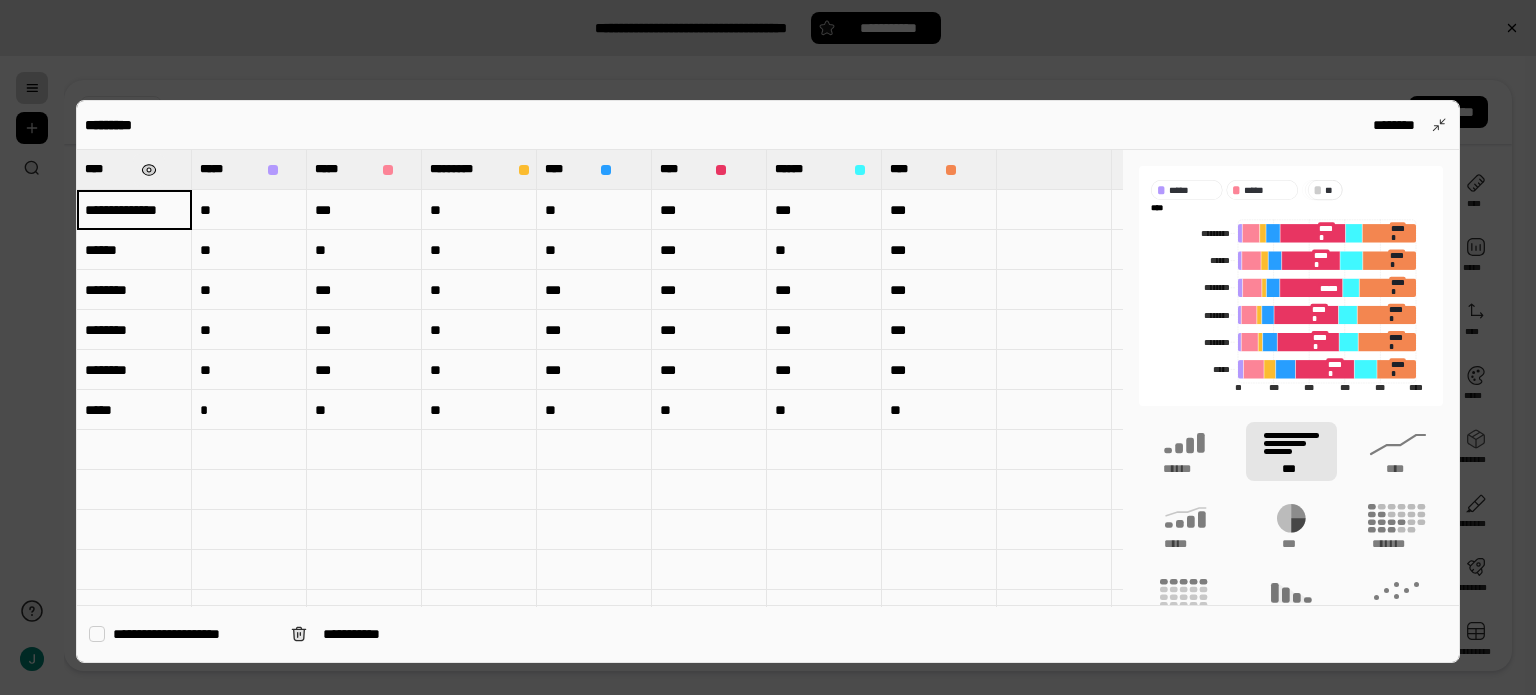 click at bounding box center (149, 170) 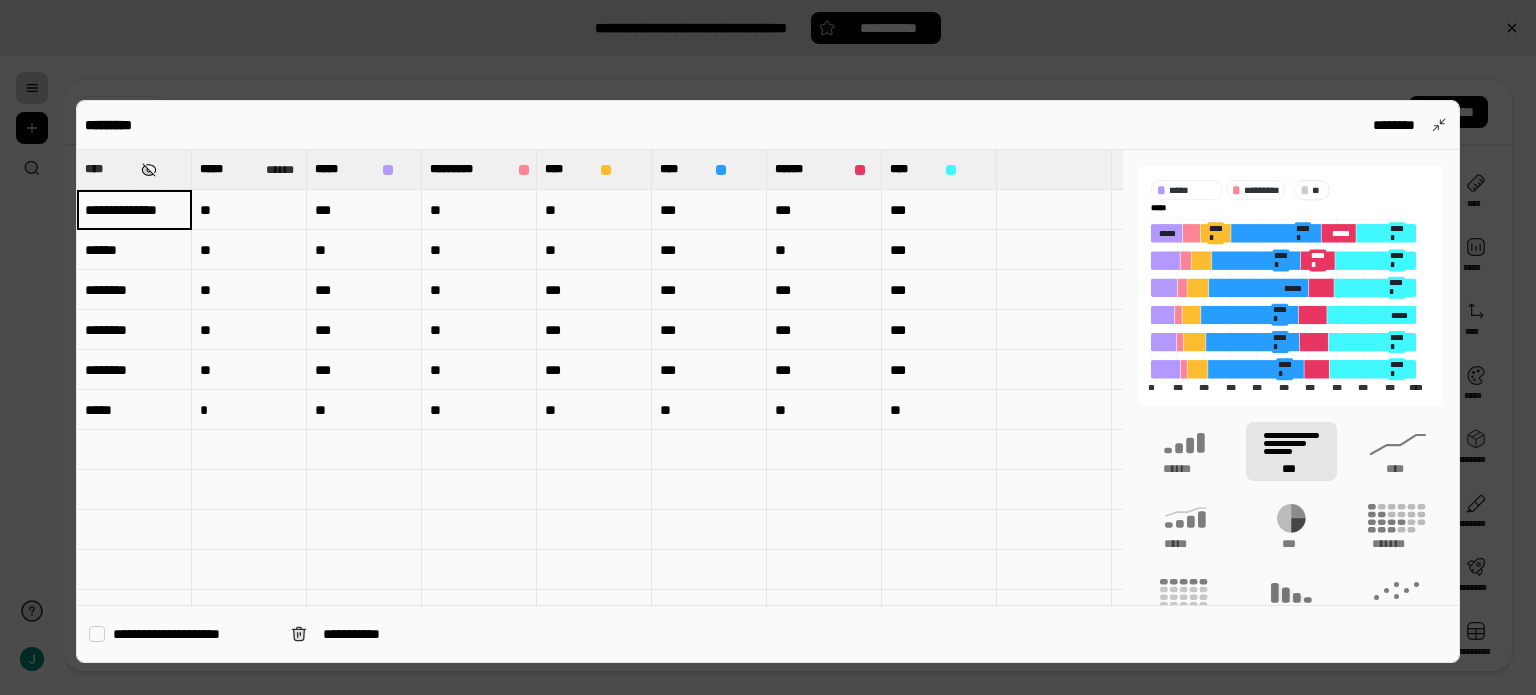 scroll, scrollTop: 0, scrollLeft: 0, axis: both 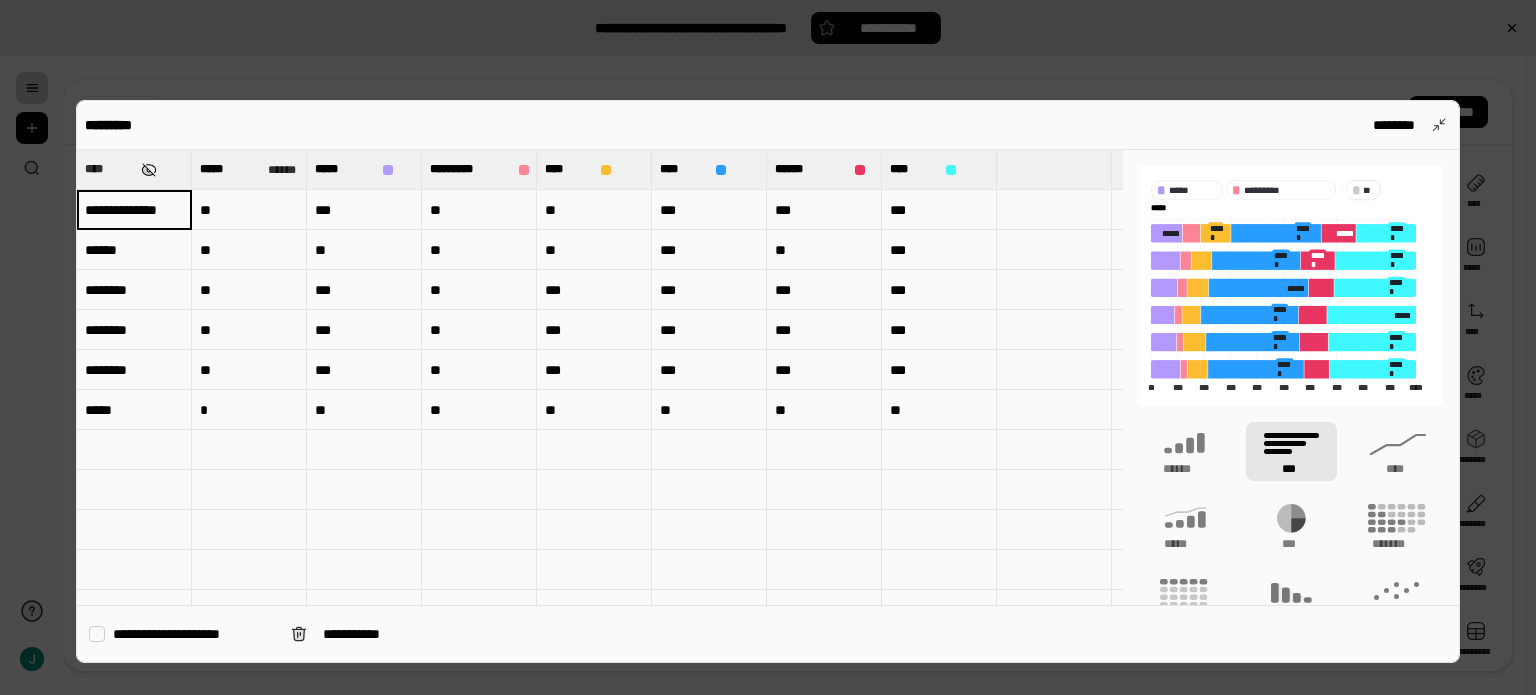click at bounding box center [149, 170] 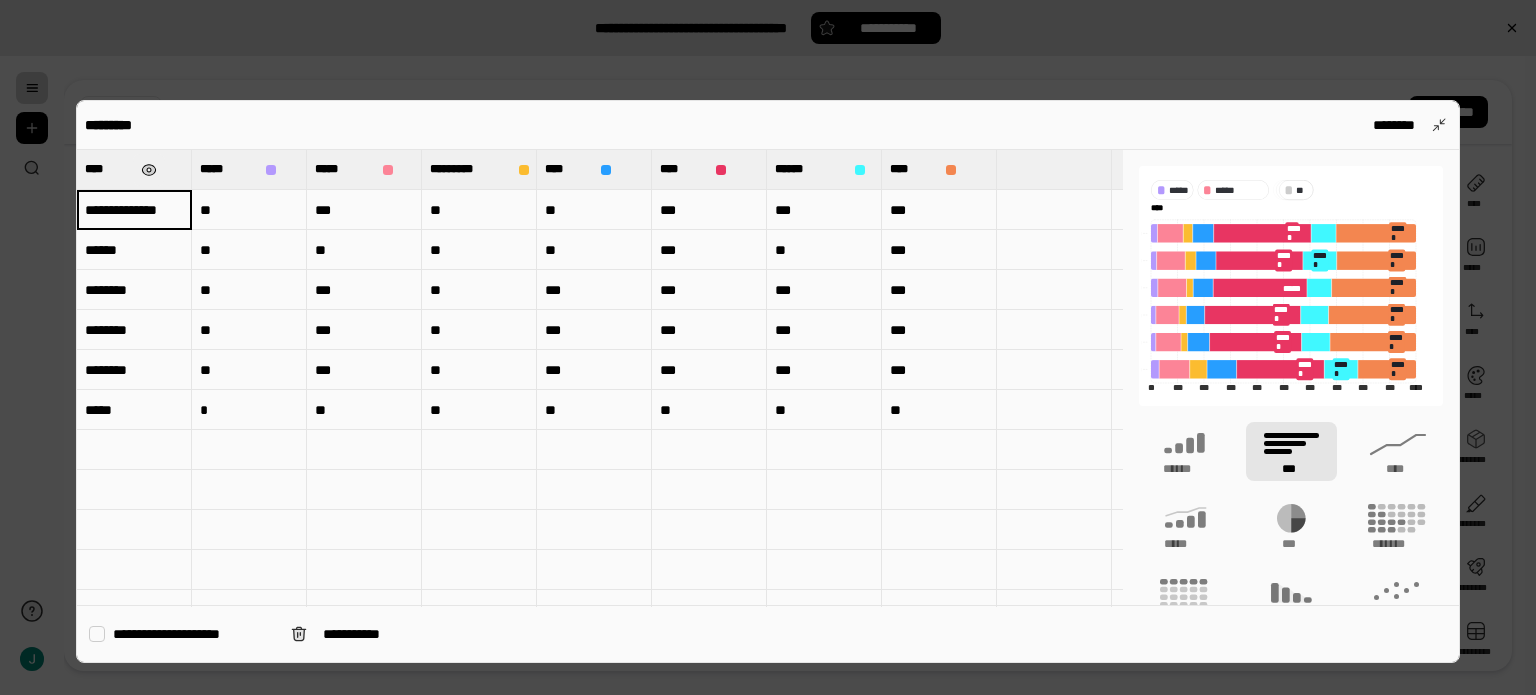 type on "****" 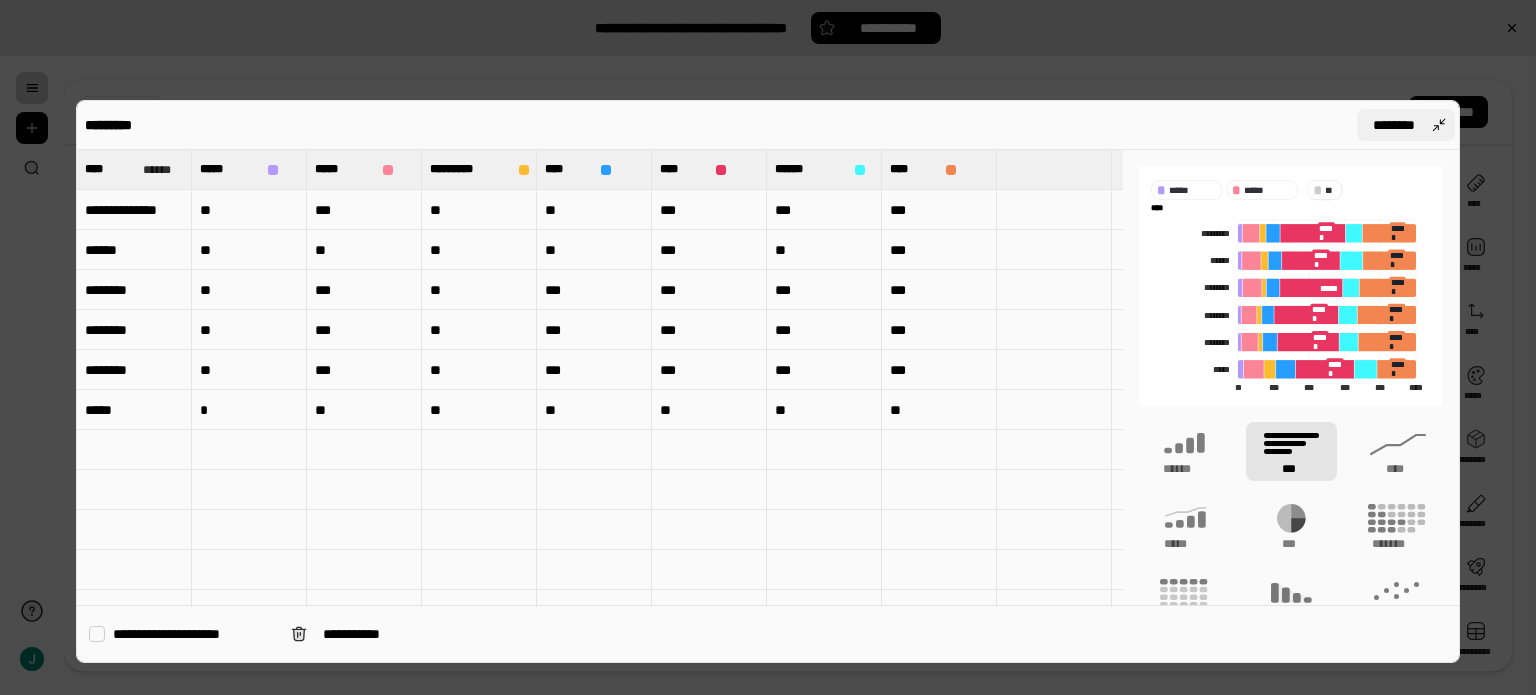 click on "********" at bounding box center [1394, 125] 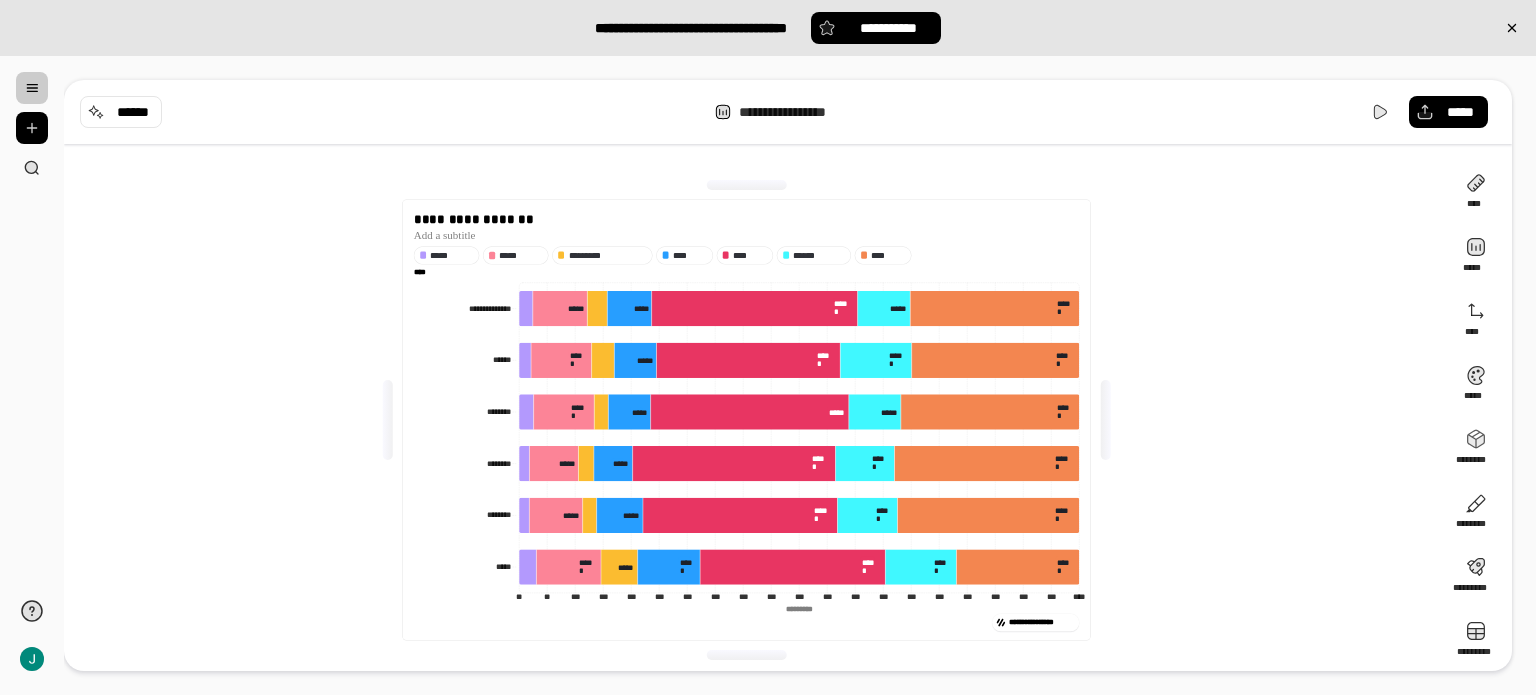 click on "****** ******" 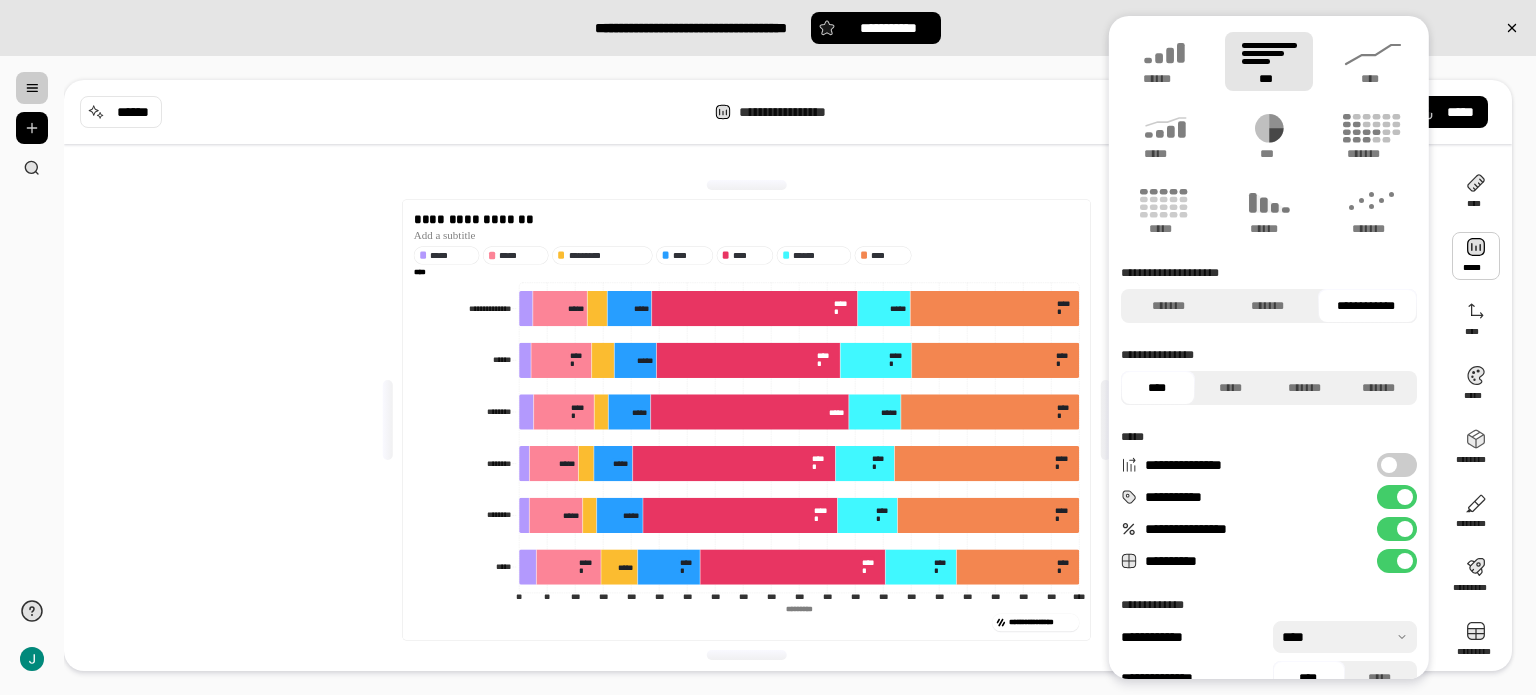 click at bounding box center [1389, 465] 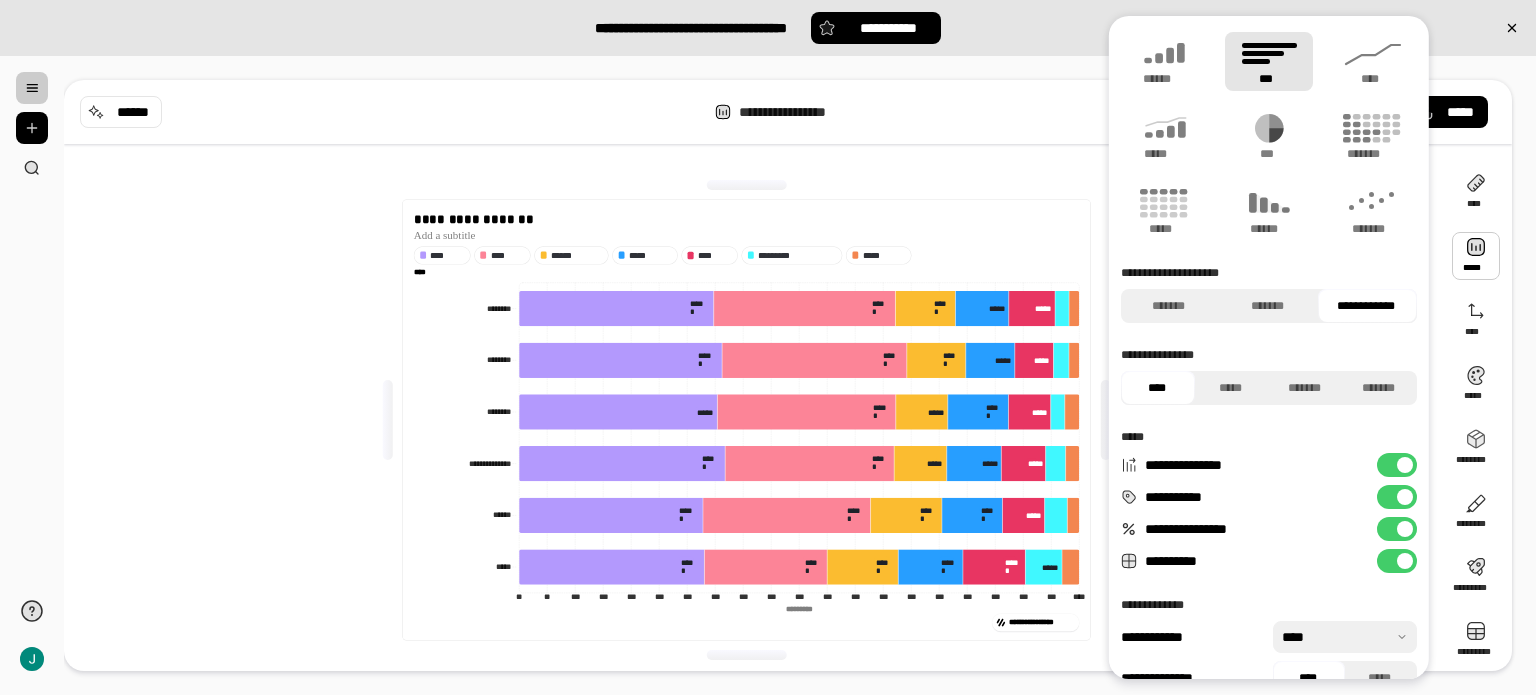 click on "**********" at bounding box center (1397, 465) 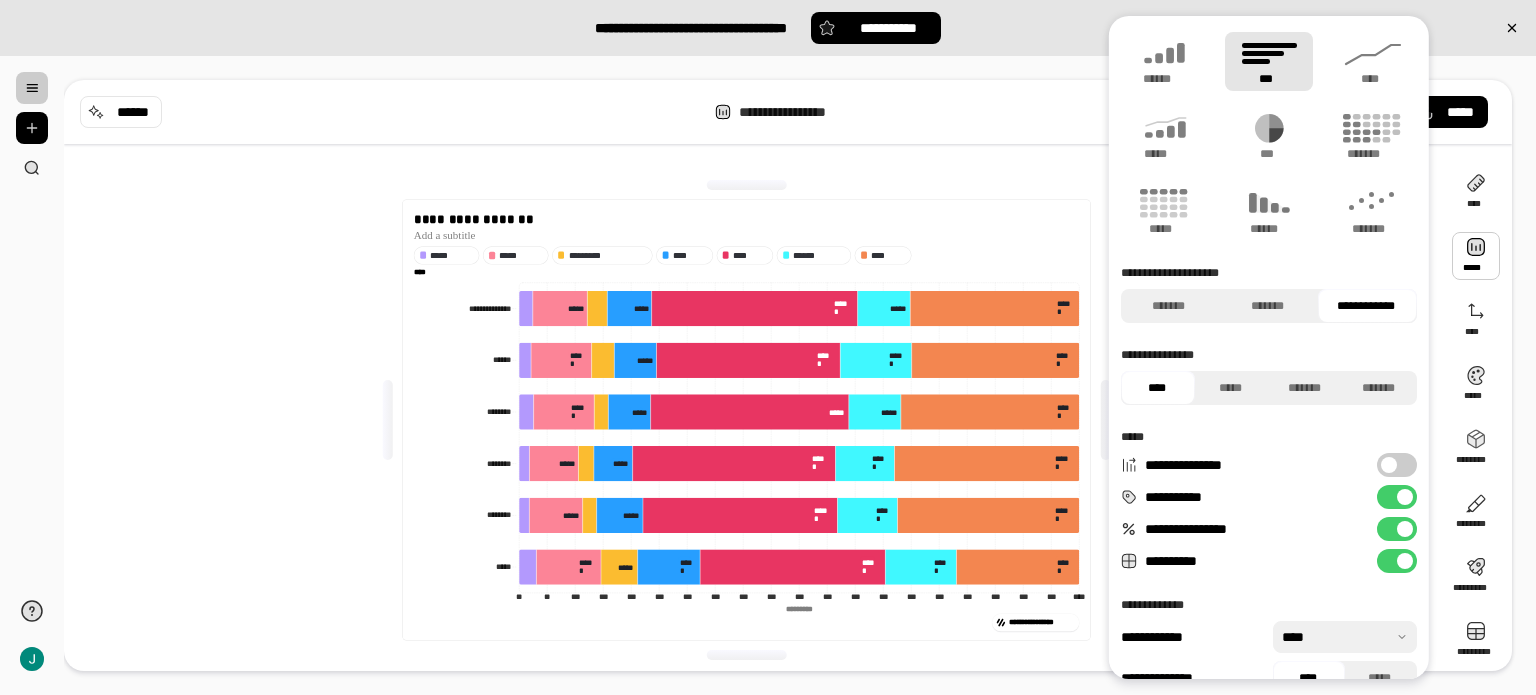 click on "**********" at bounding box center [1397, 561] 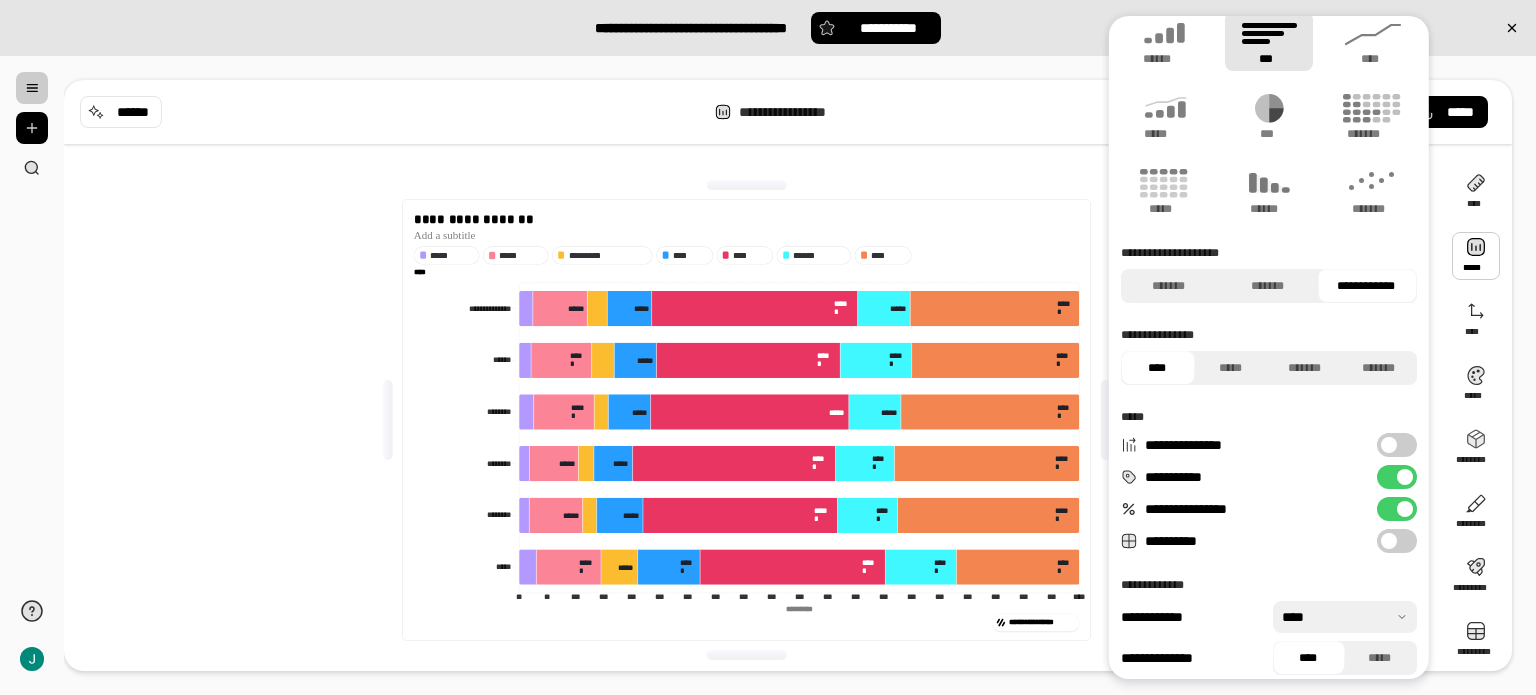 scroll, scrollTop: 32, scrollLeft: 0, axis: vertical 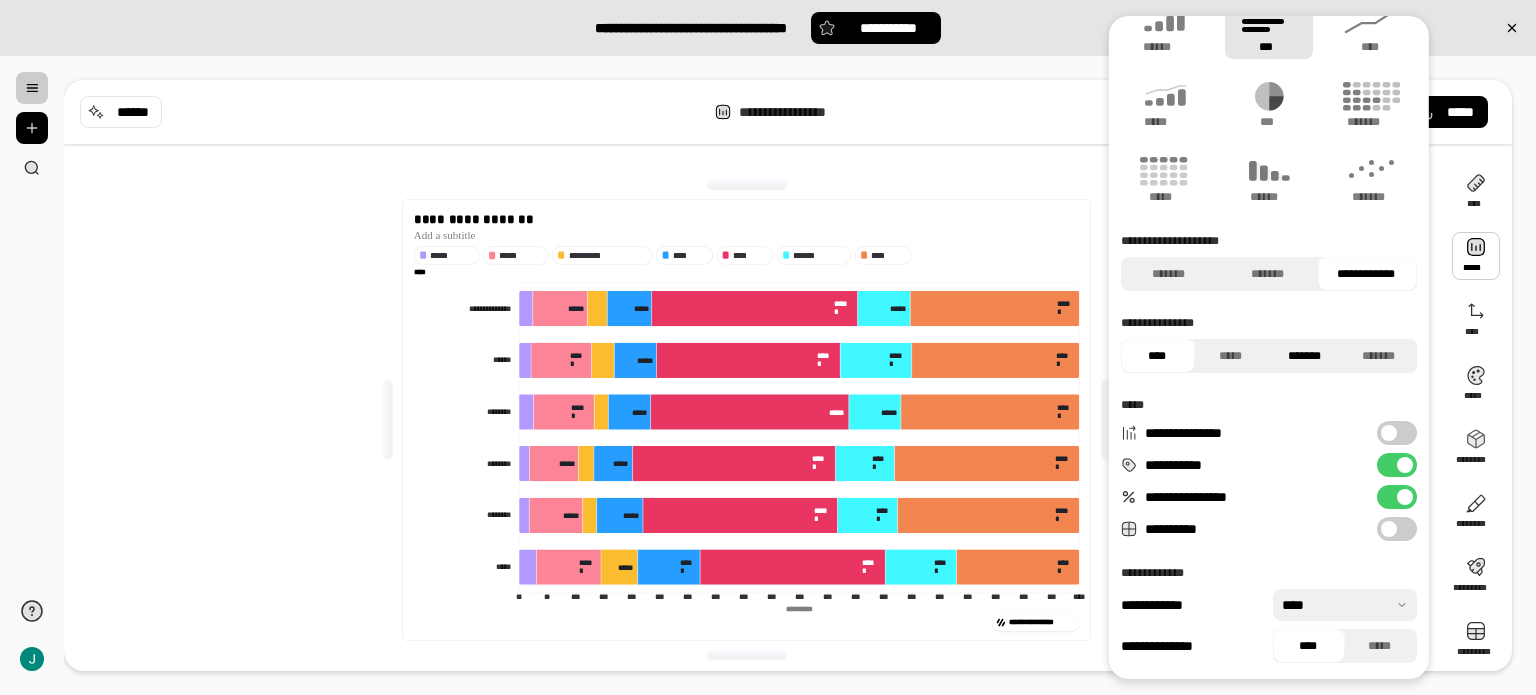 click on "*******" at bounding box center [1304, 356] 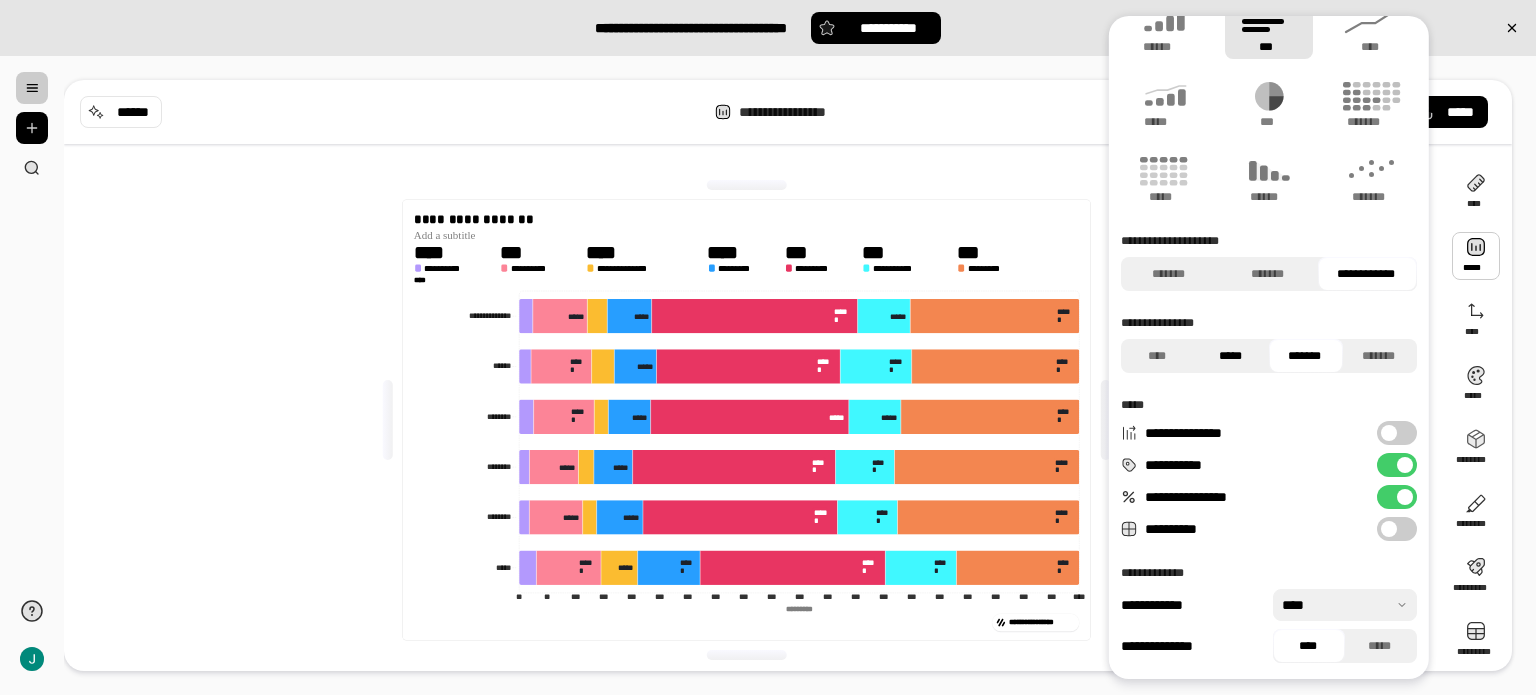 click on "*****" at bounding box center [1230, 356] 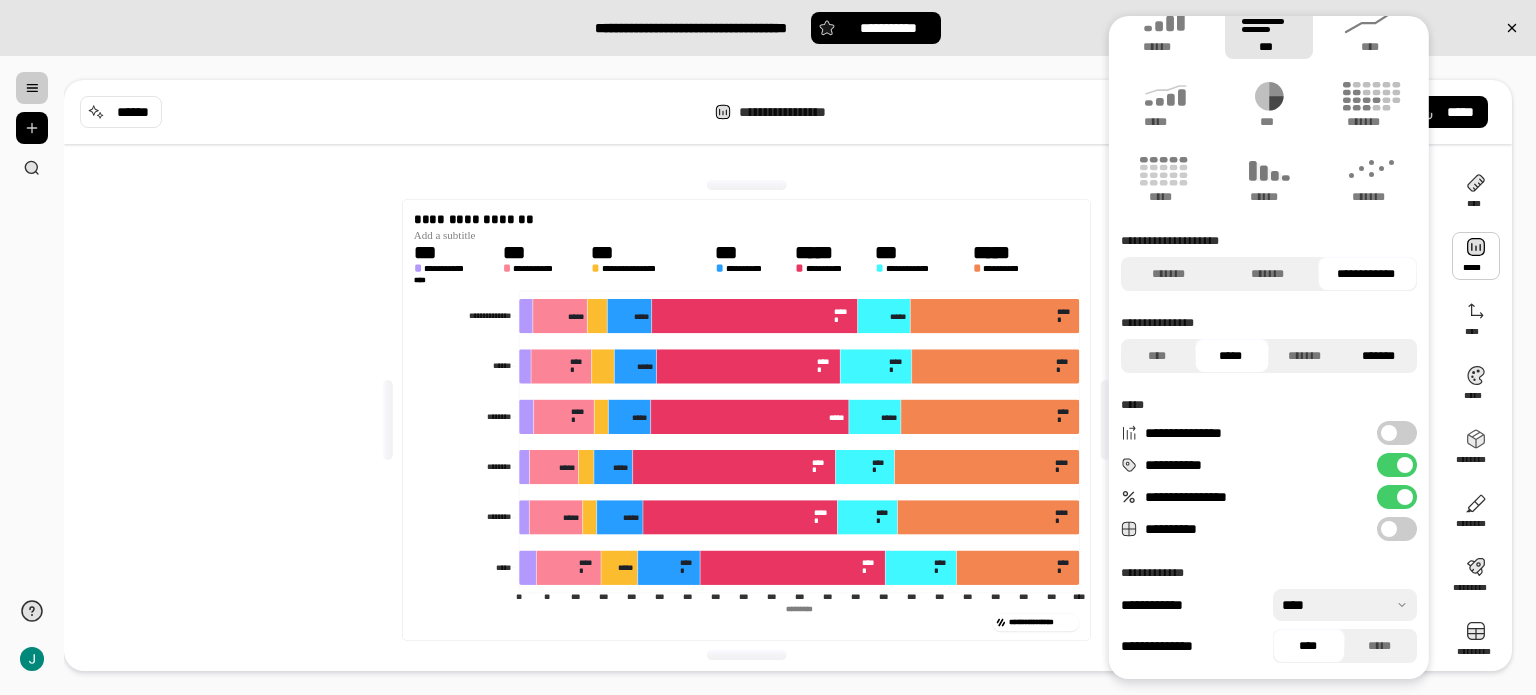 click on "*******" at bounding box center (1378, 356) 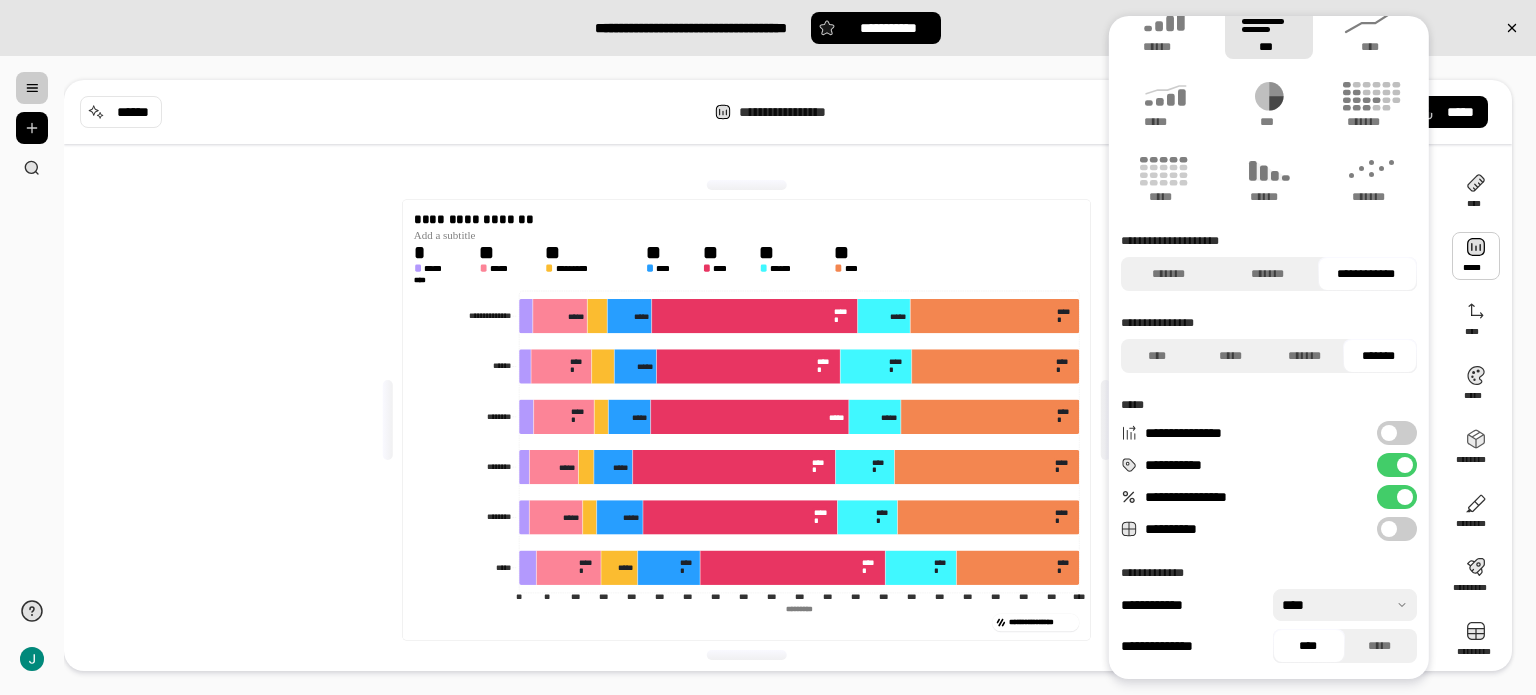click on "*******" at bounding box center [1378, 356] 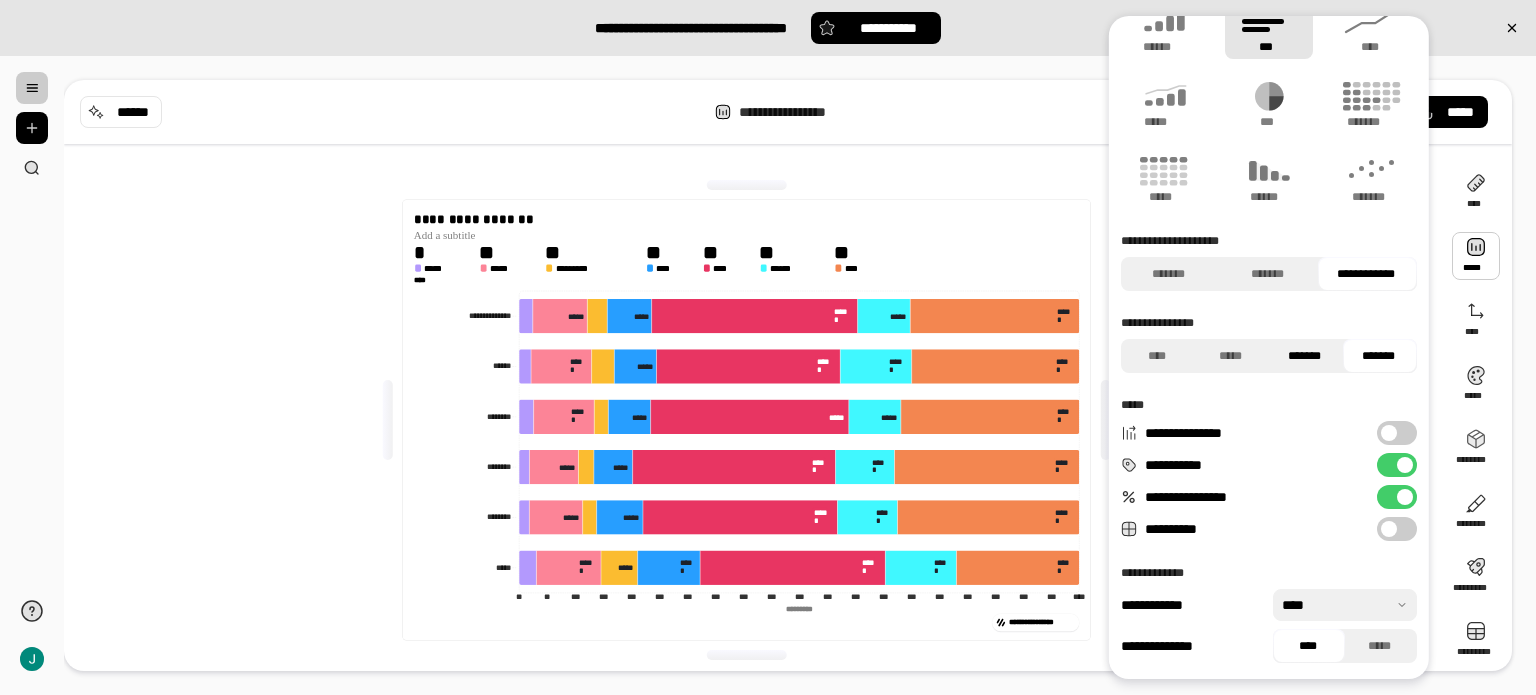 click on "*******" at bounding box center (1304, 356) 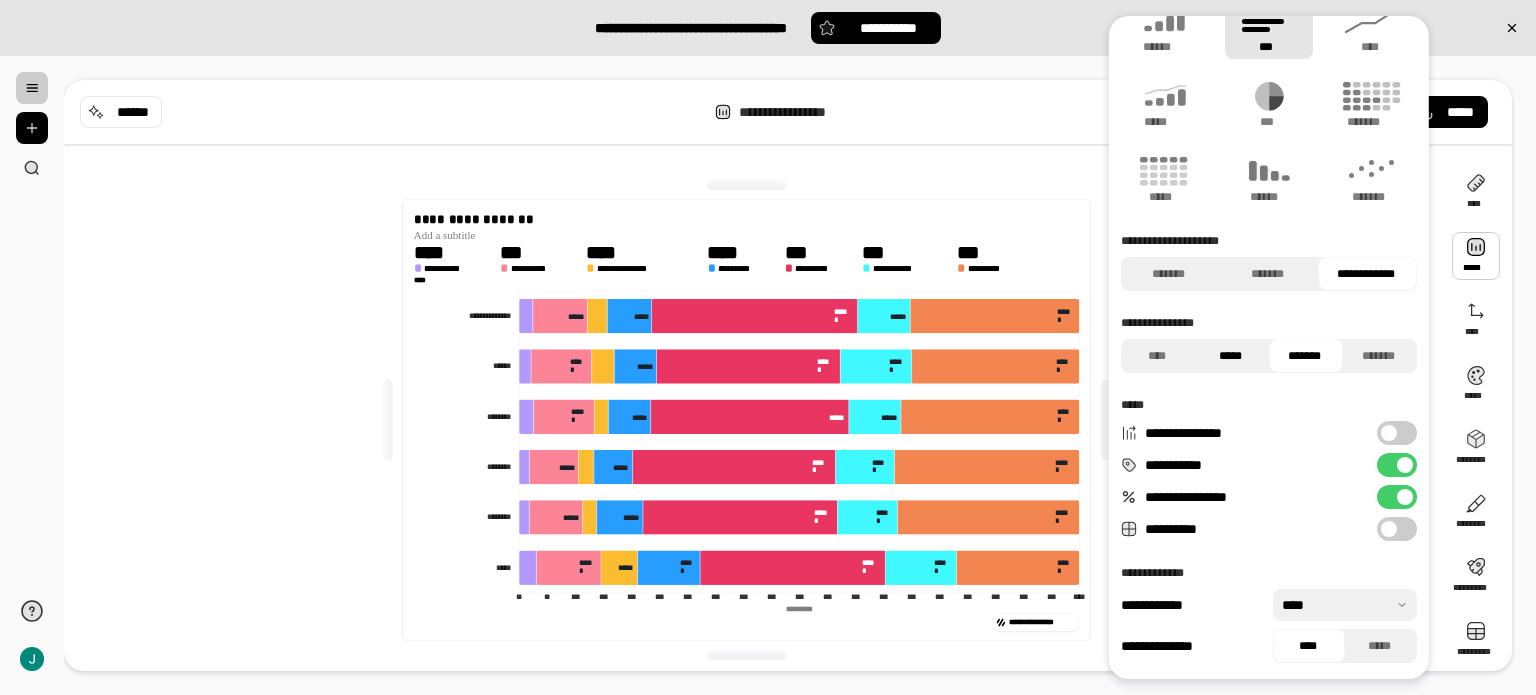 click on "*****" at bounding box center (1230, 356) 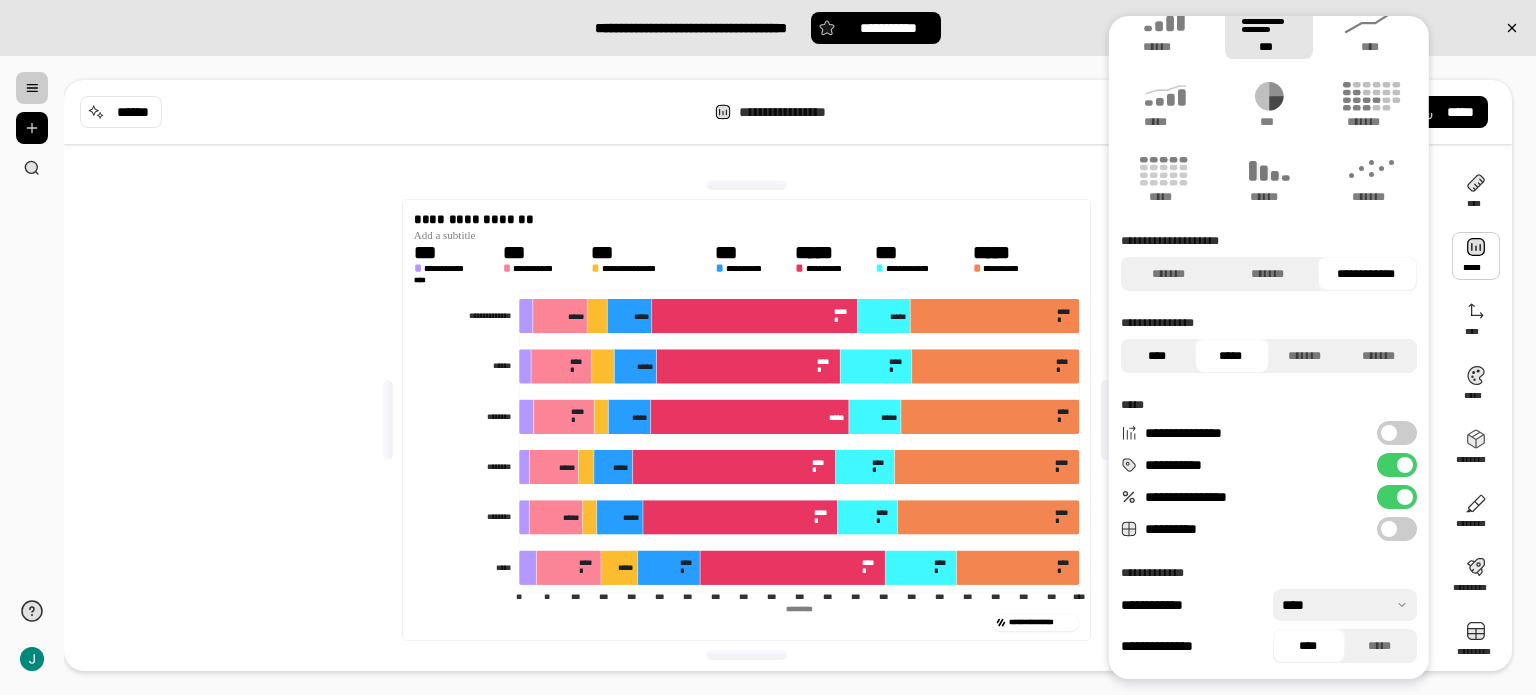click on "****" at bounding box center [1156, 356] 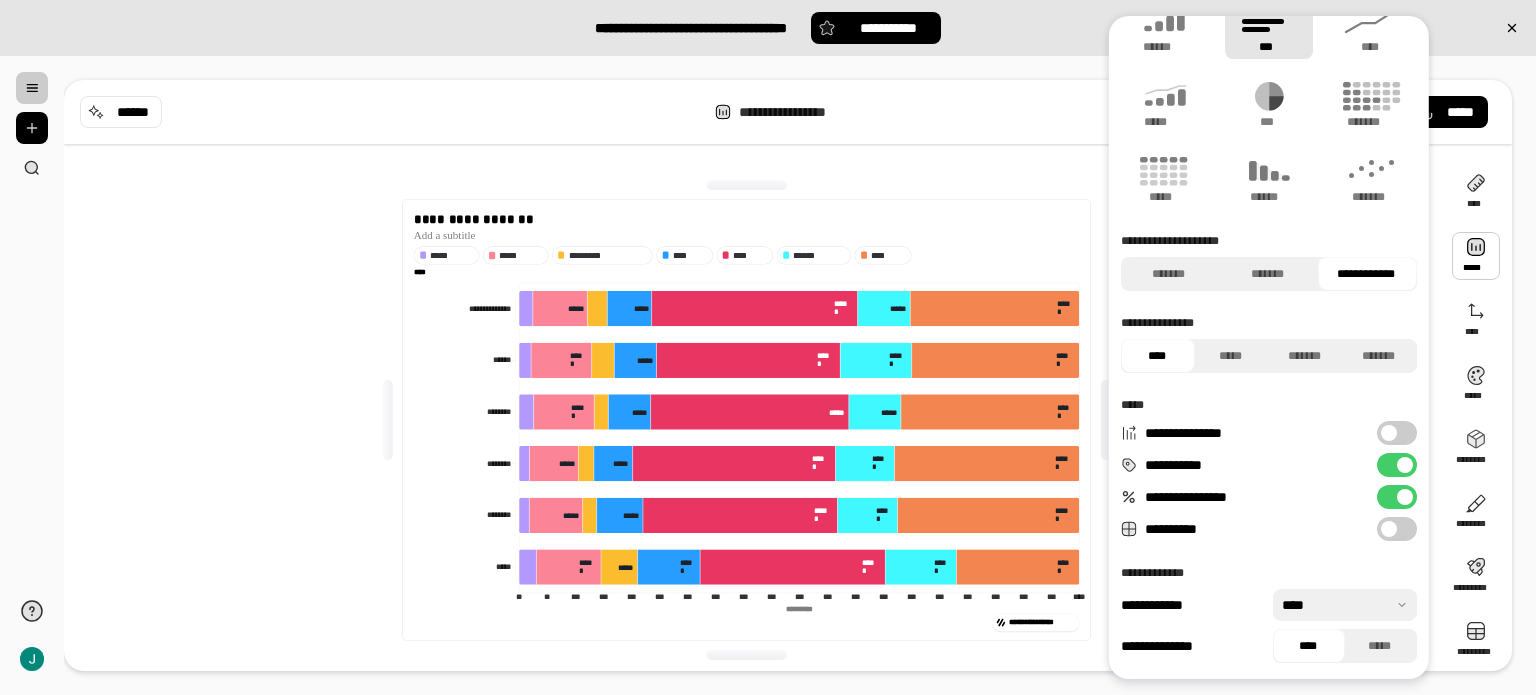 click on "**********" at bounding box center [754, 420] 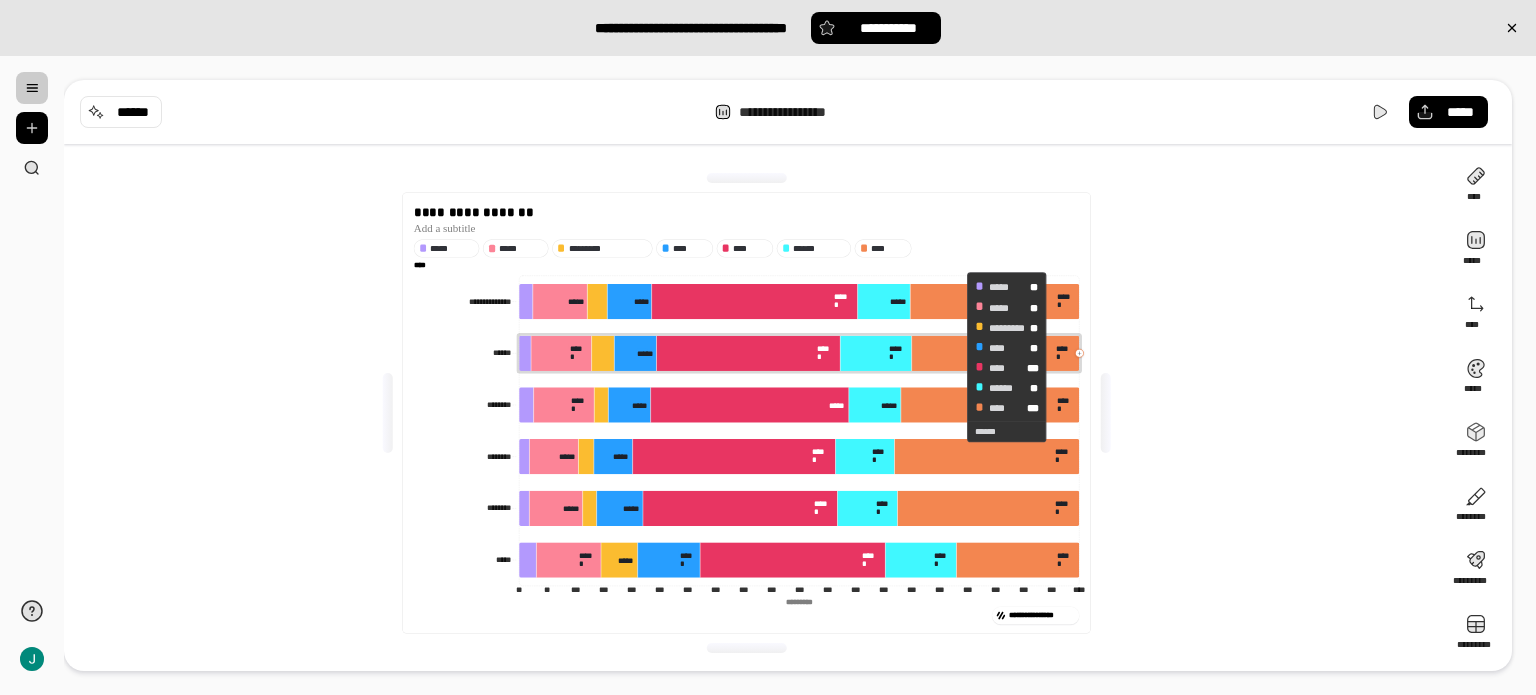 scroll, scrollTop: 8, scrollLeft: 0, axis: vertical 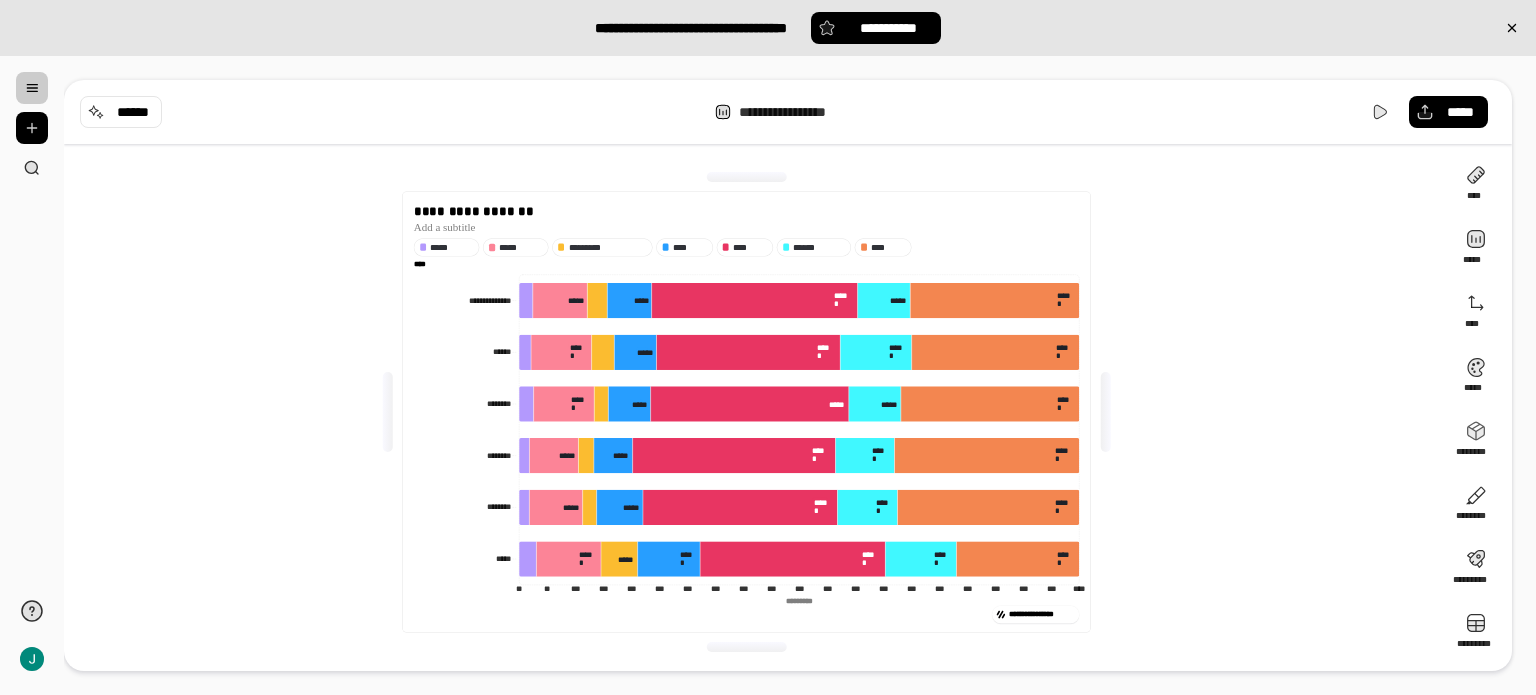 click on "**********" at bounding box center (754, 412) 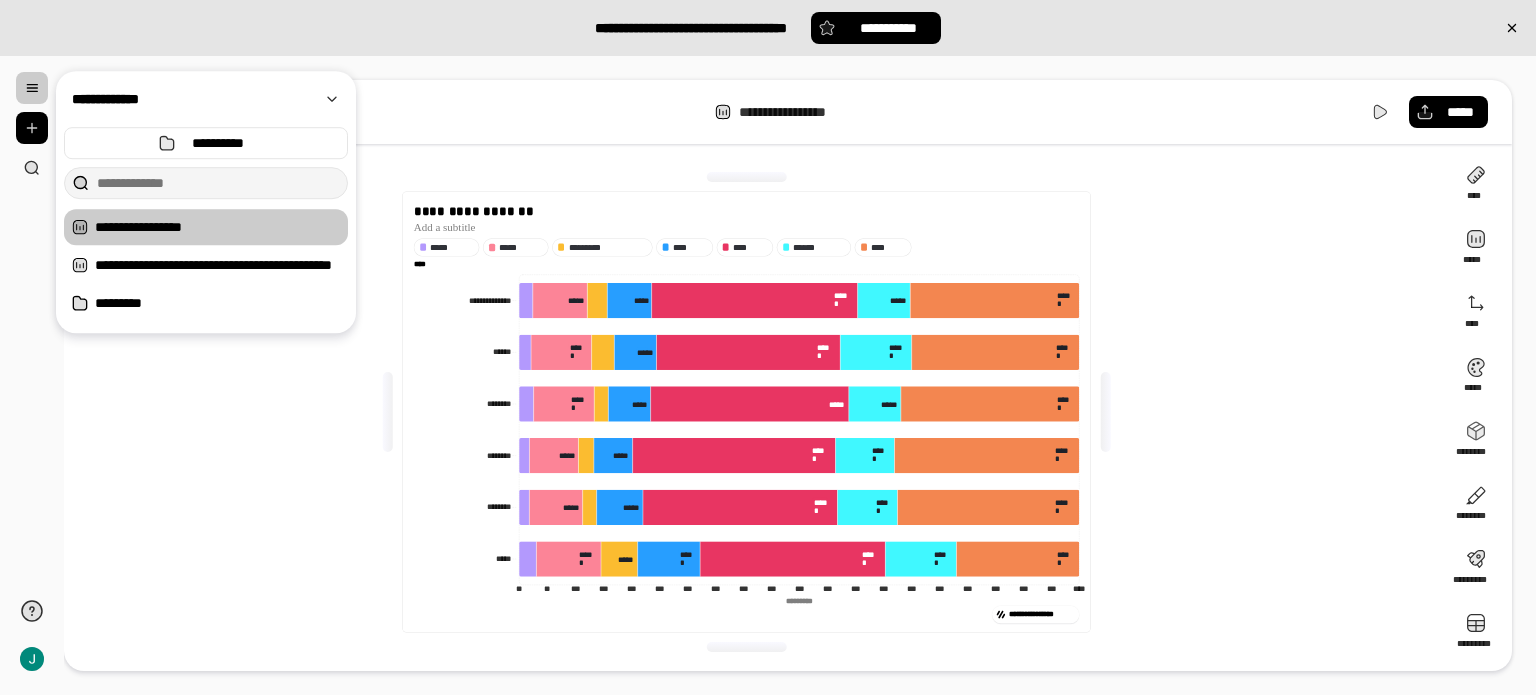 click at bounding box center [32, 88] 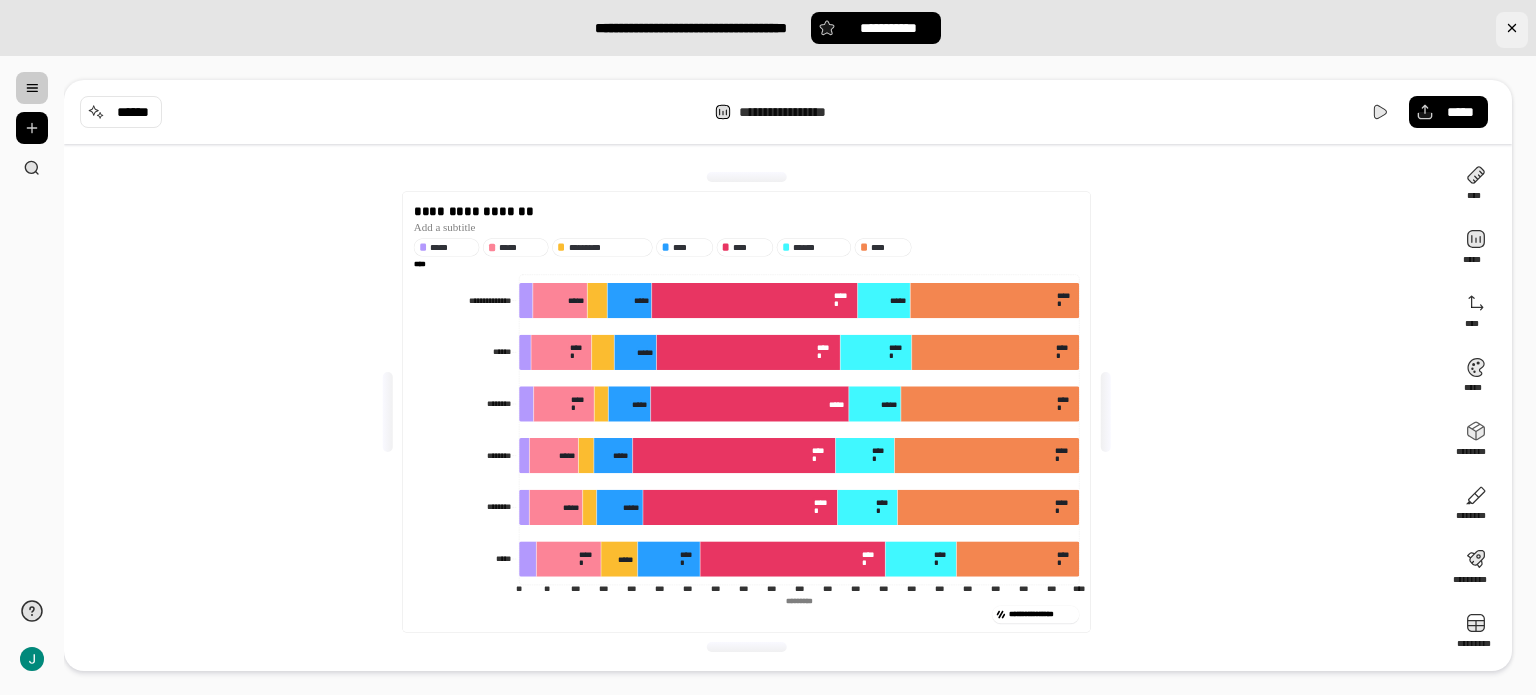 click 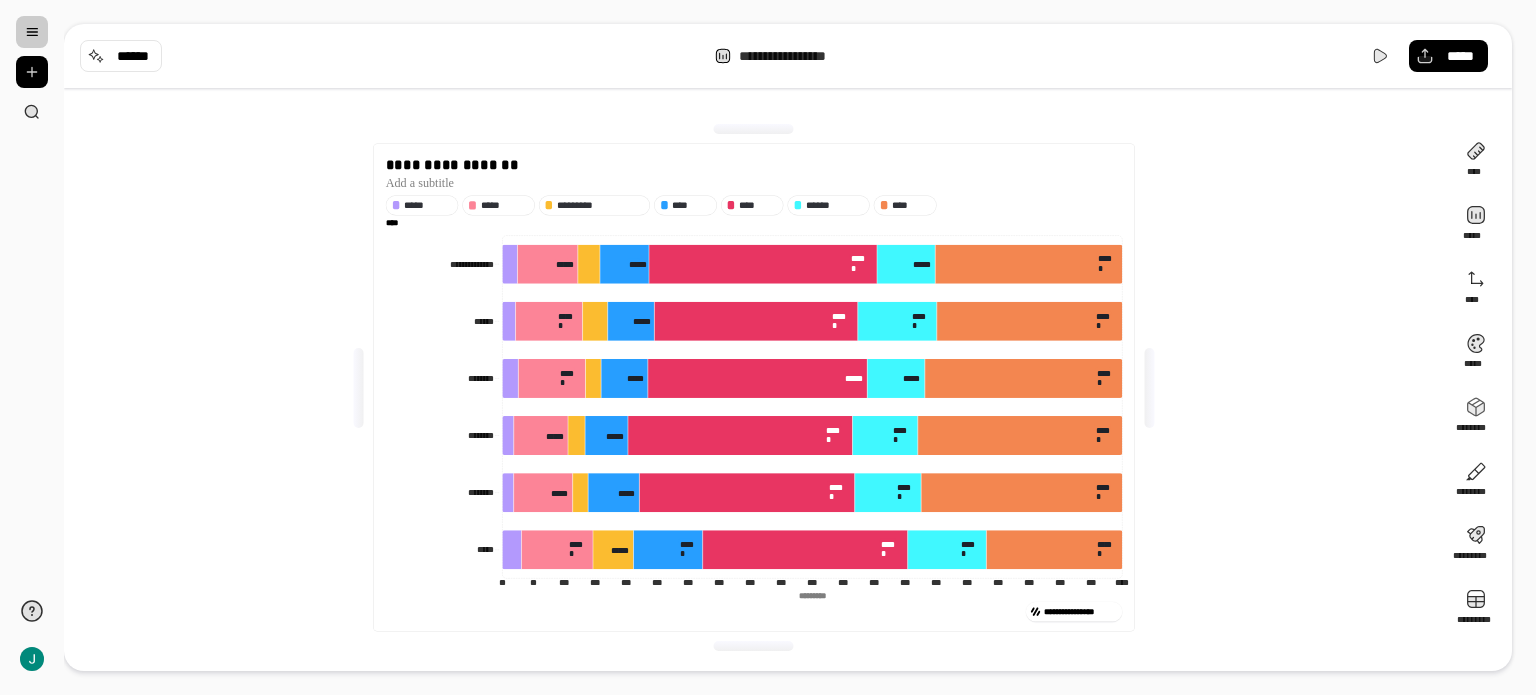 click at bounding box center [32, 32] 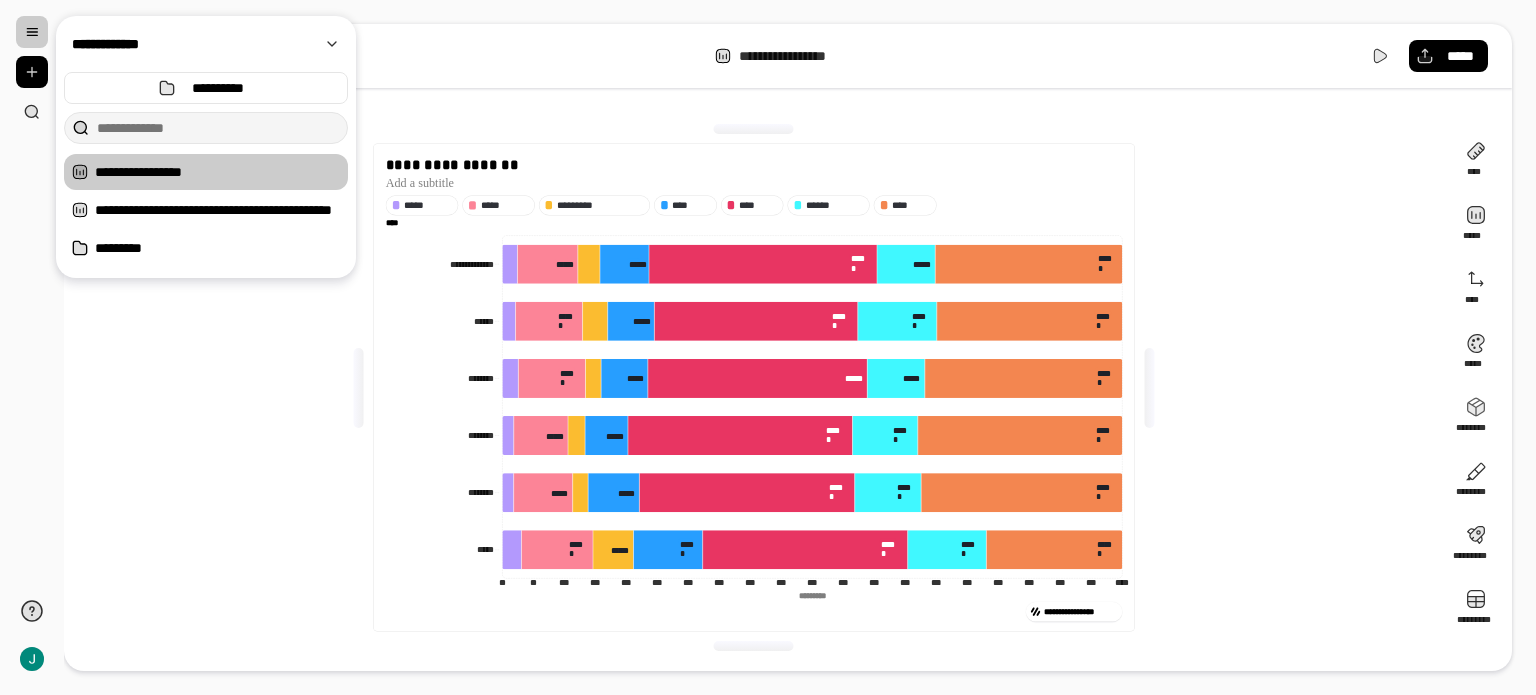 click on "**********" at bounding box center (754, 387) 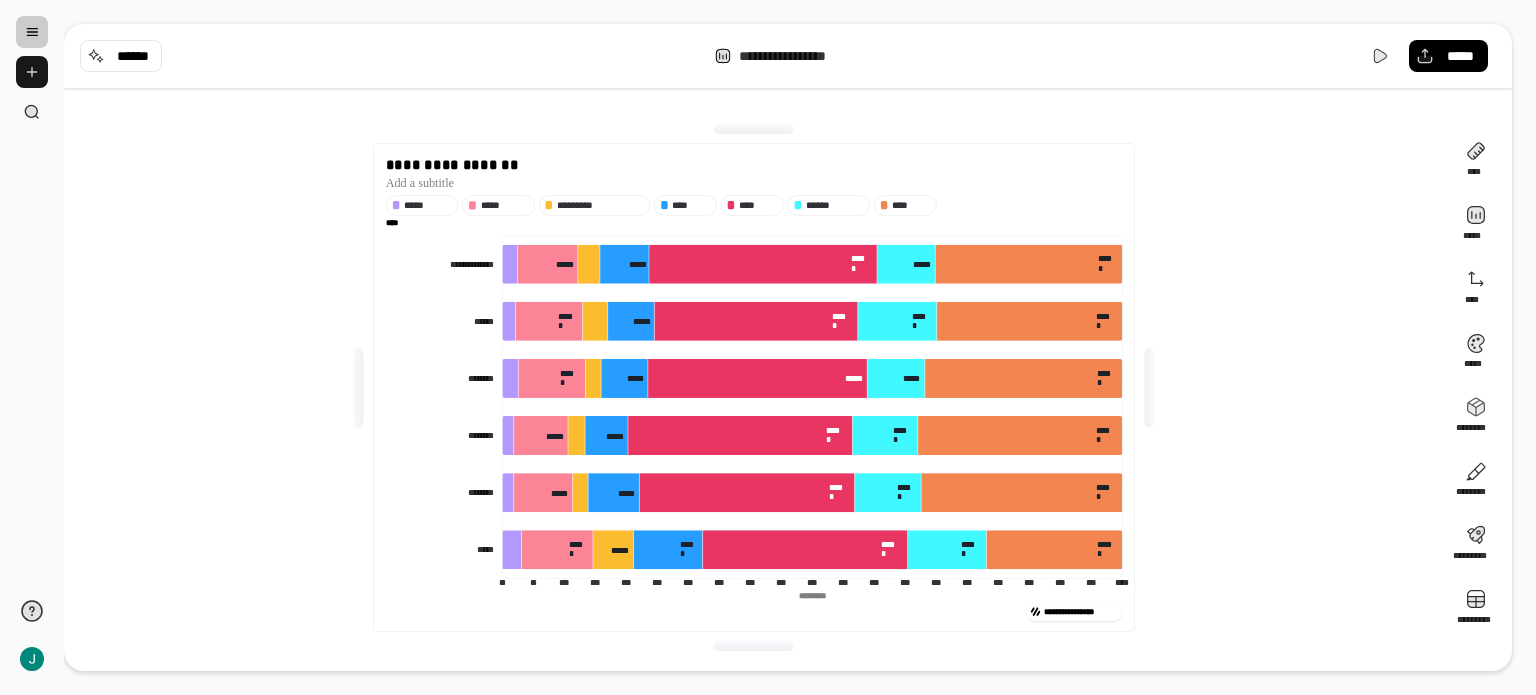 click at bounding box center [32, 72] 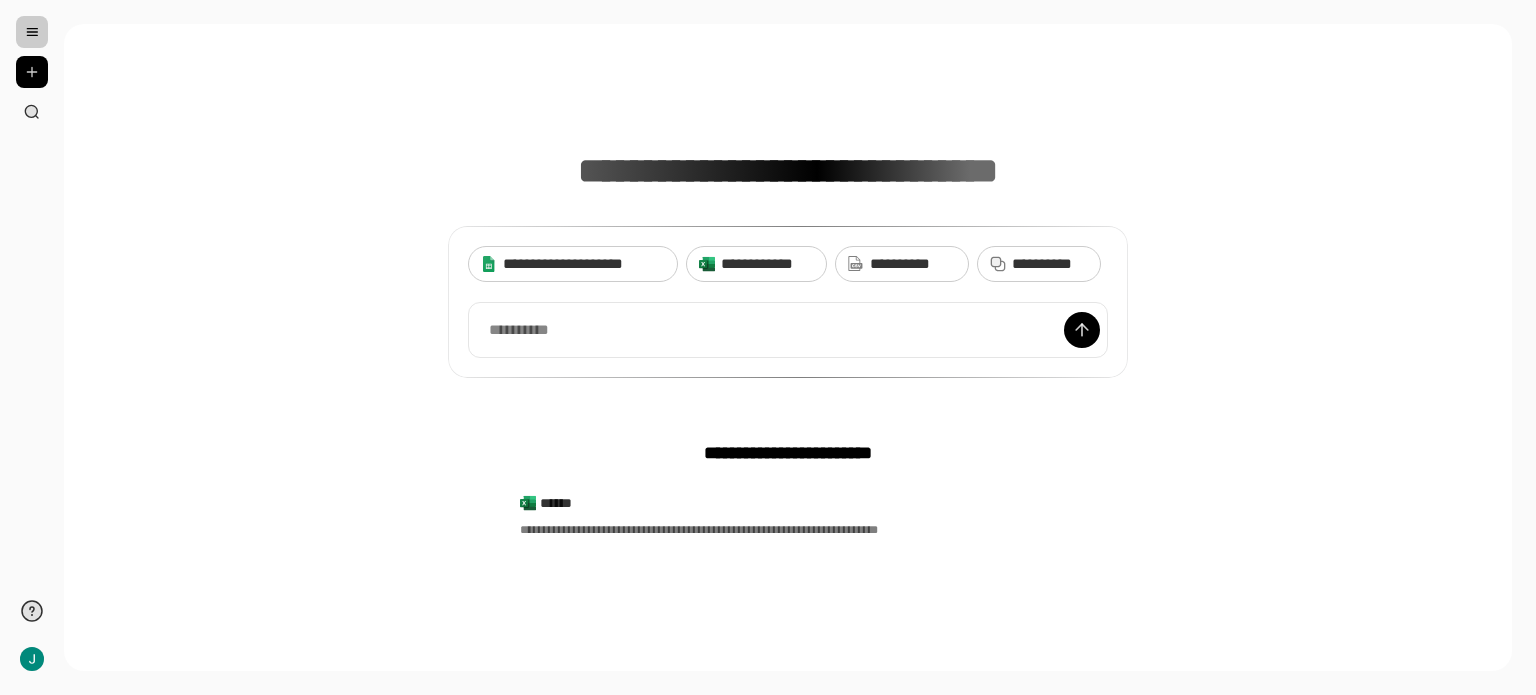 scroll, scrollTop: 100, scrollLeft: 0, axis: vertical 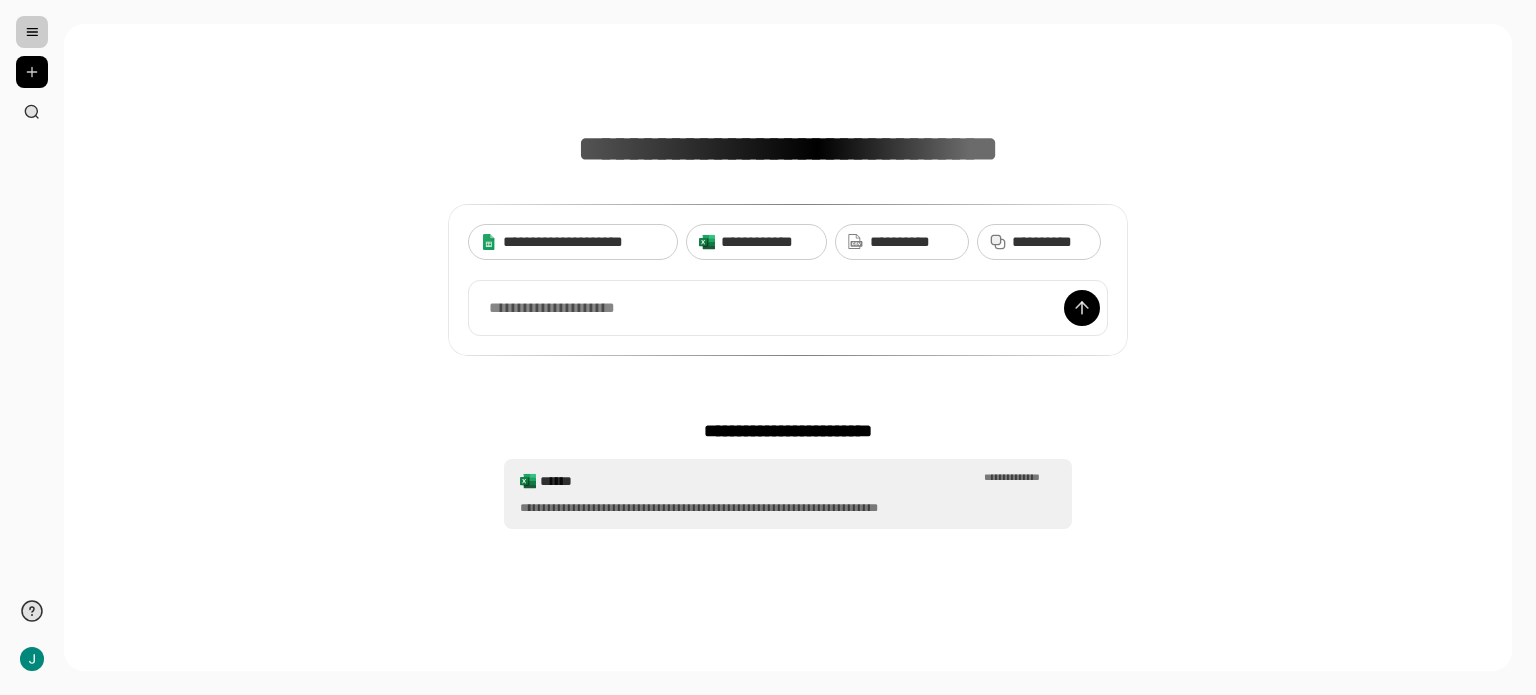 drag, startPoint x: 1014, startPoint y: 486, endPoint x: 908, endPoint y: 493, distance: 106.23088 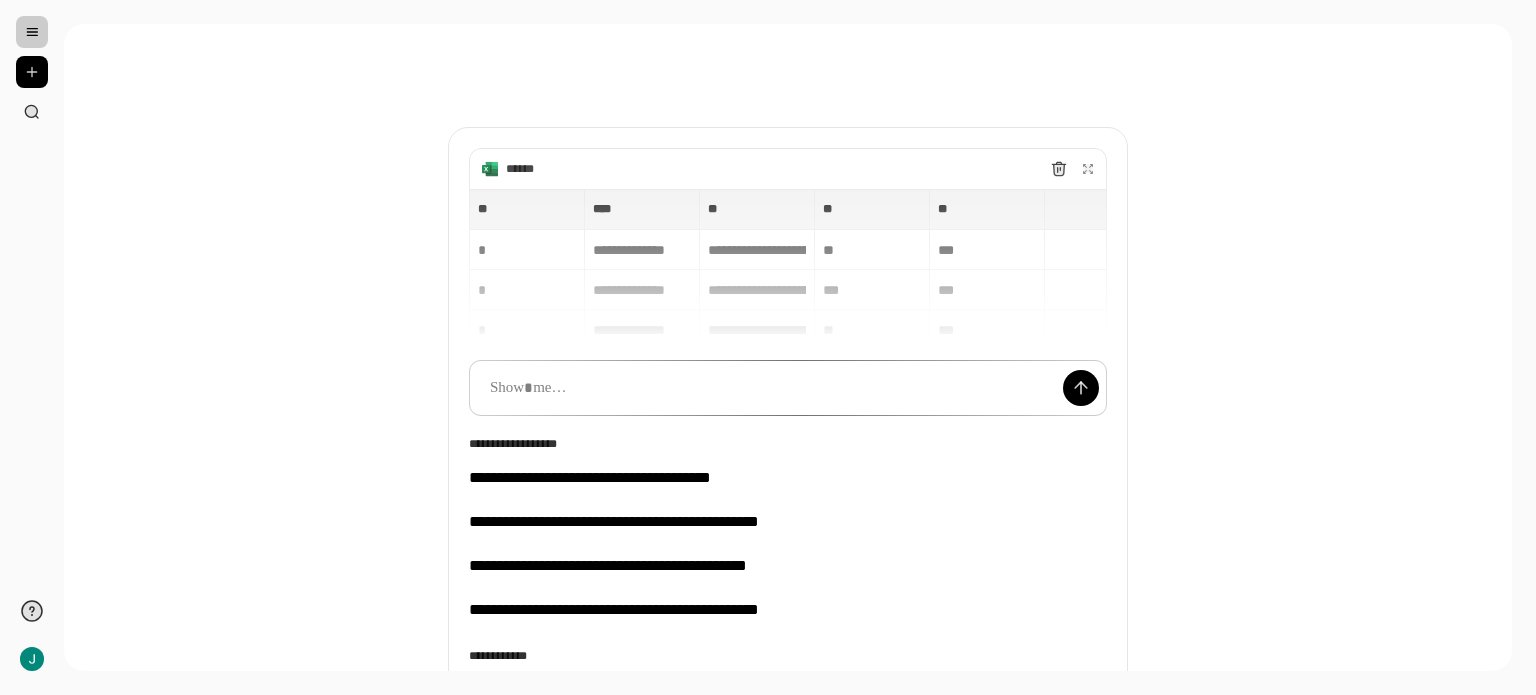 click on "**********" at bounding box center (788, 418) 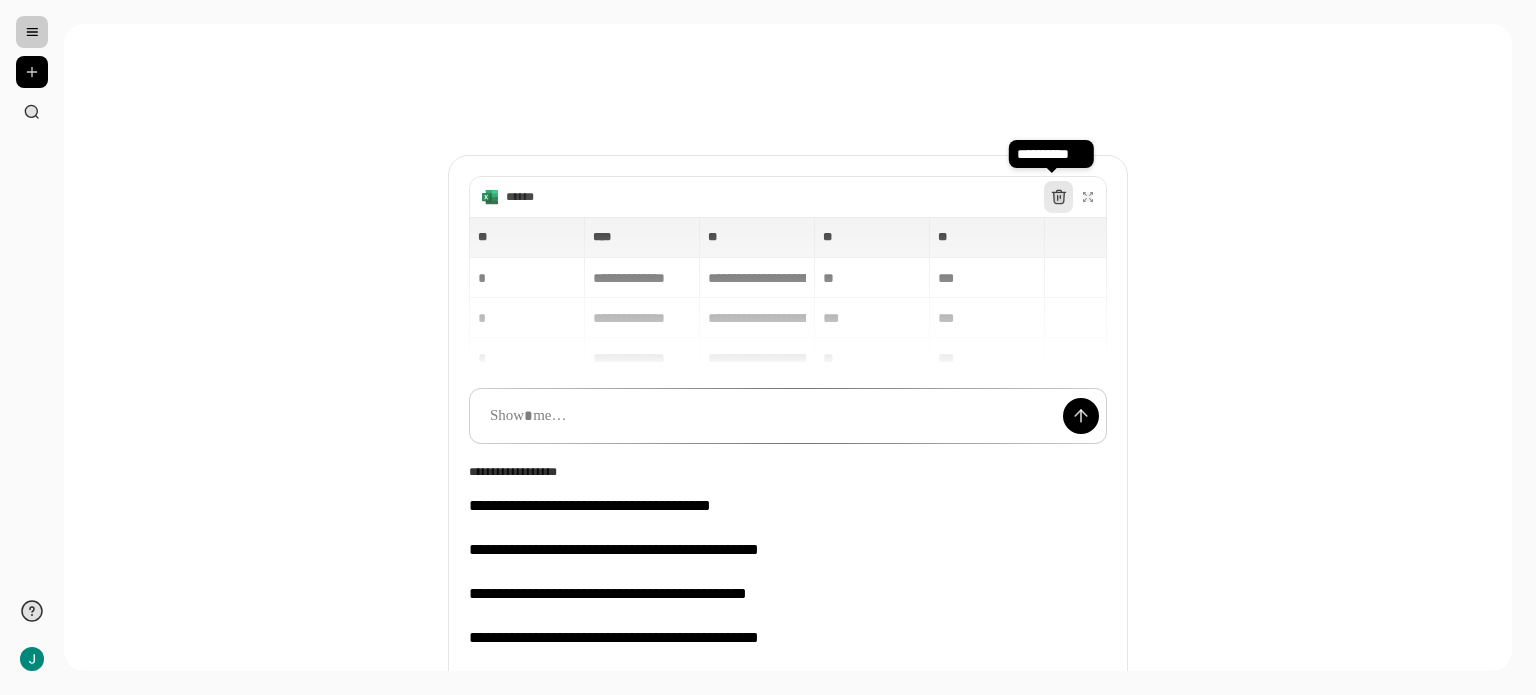 click 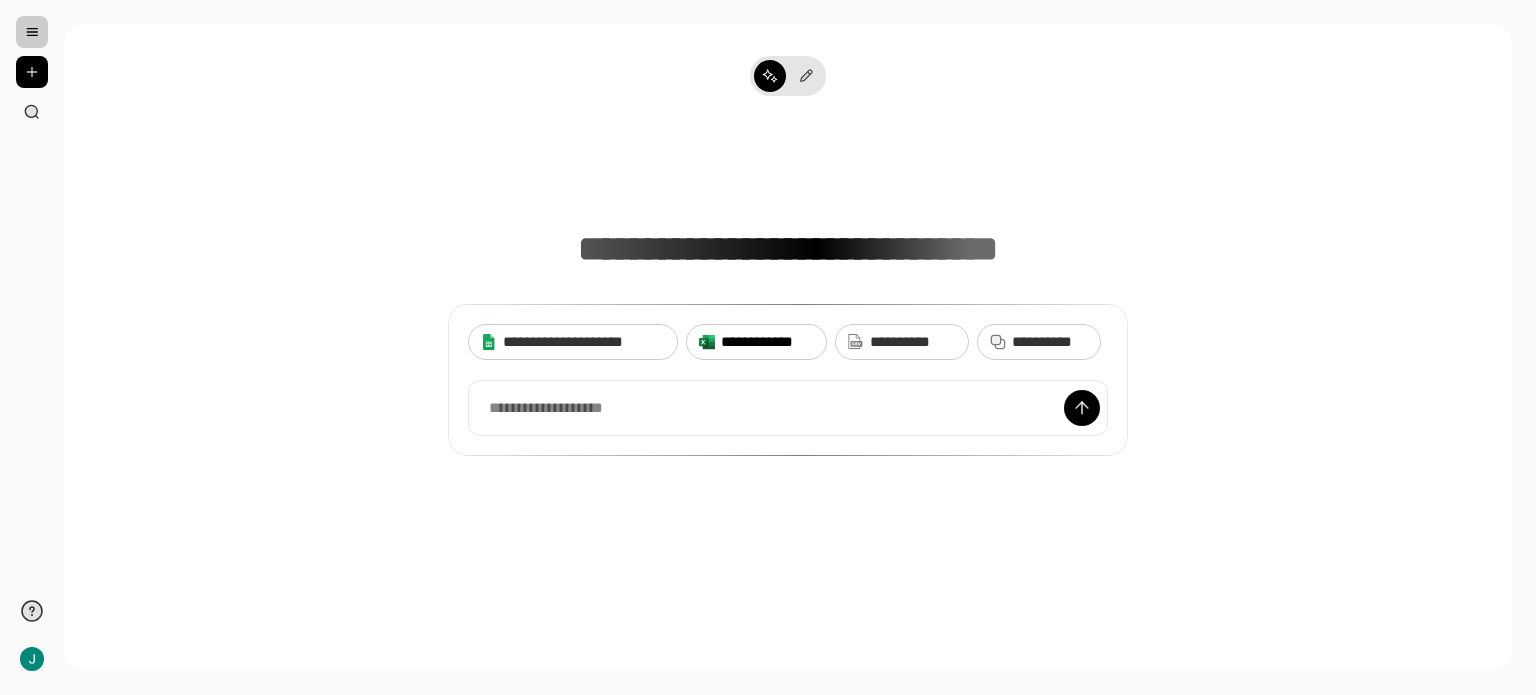click on "**********" at bounding box center (767, 342) 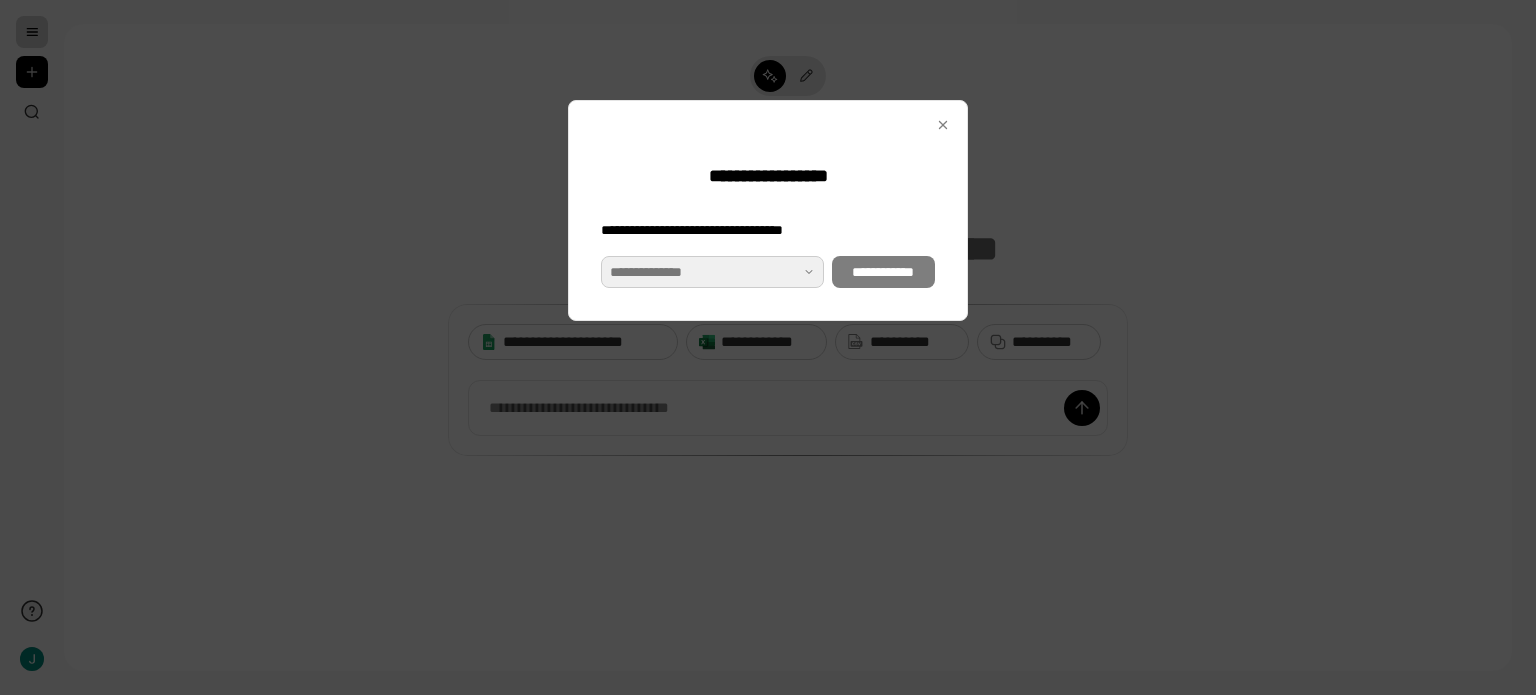 click at bounding box center (712, 272) 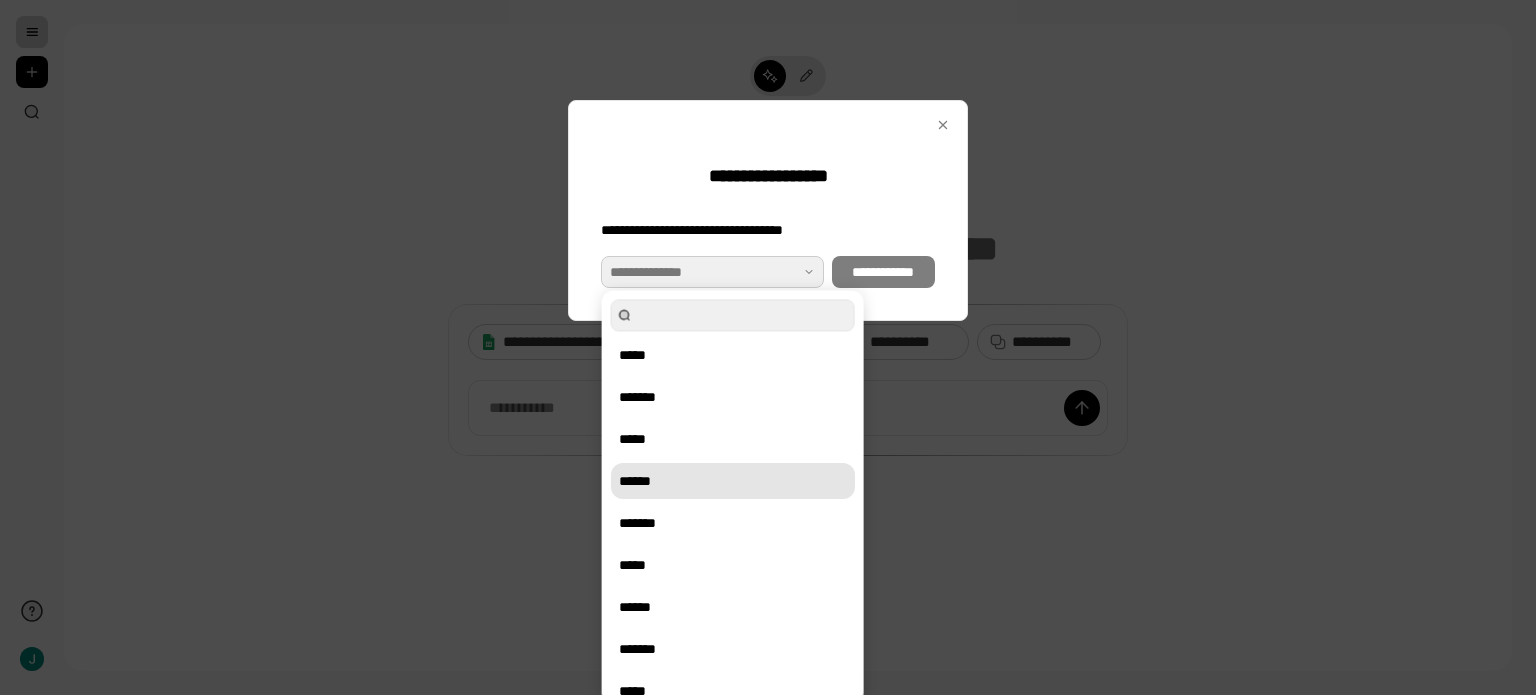 click on "******" at bounding box center [733, 481] 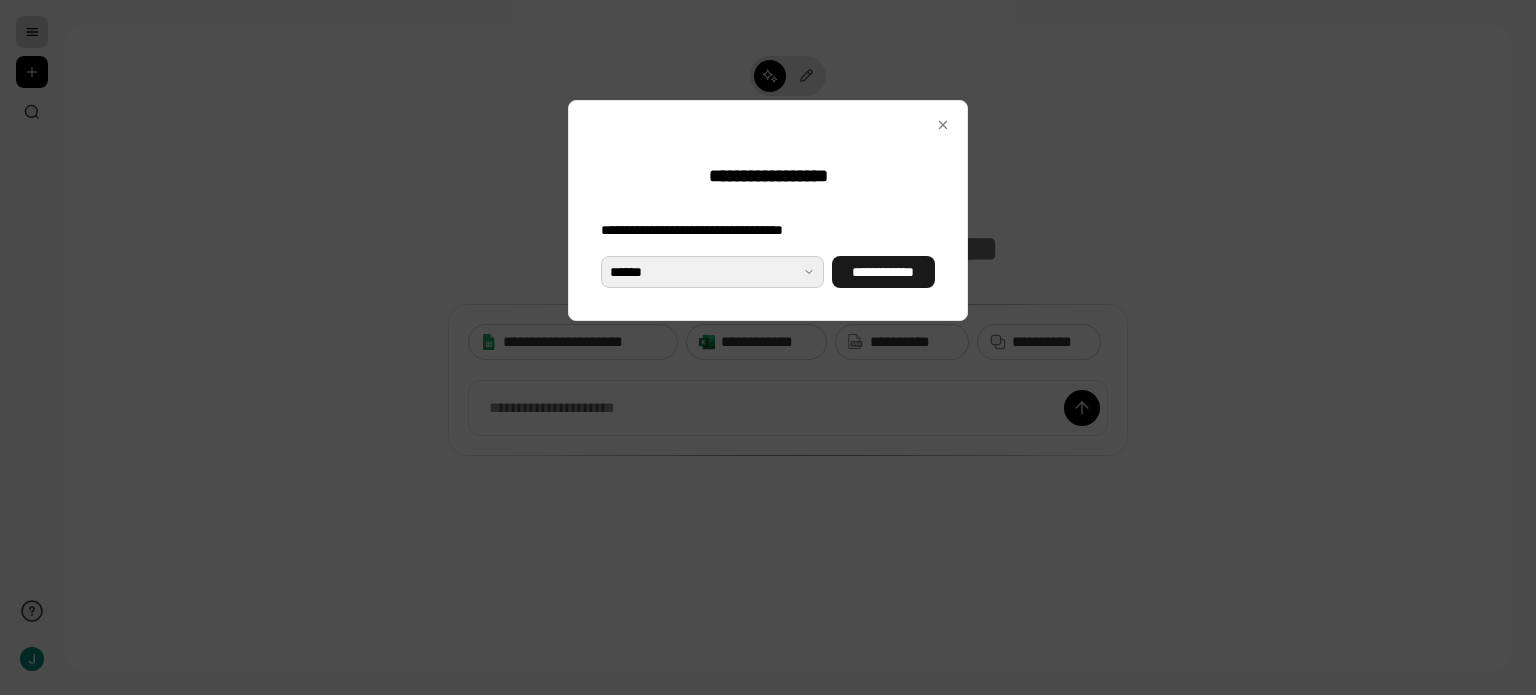 click on "**********" at bounding box center (883, 272) 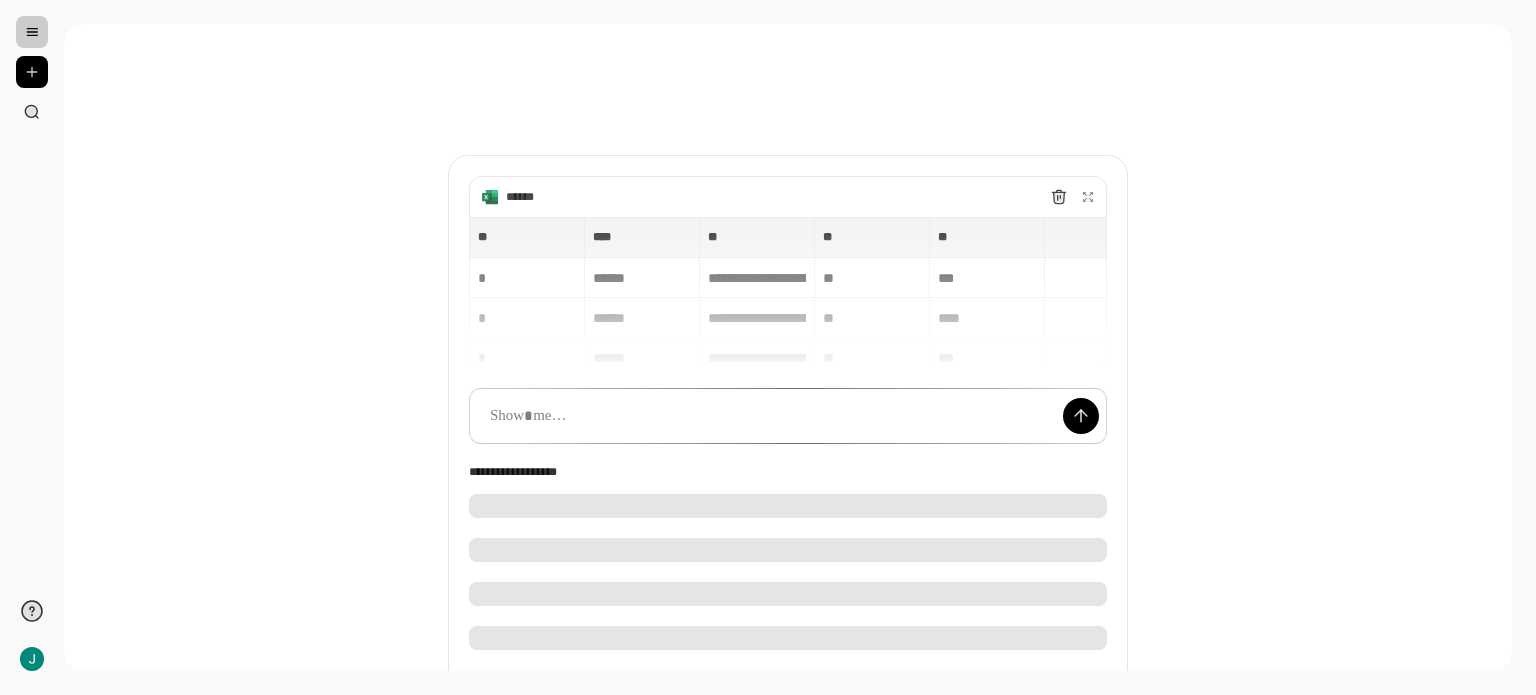 click on "**********" at bounding box center (788, 446) 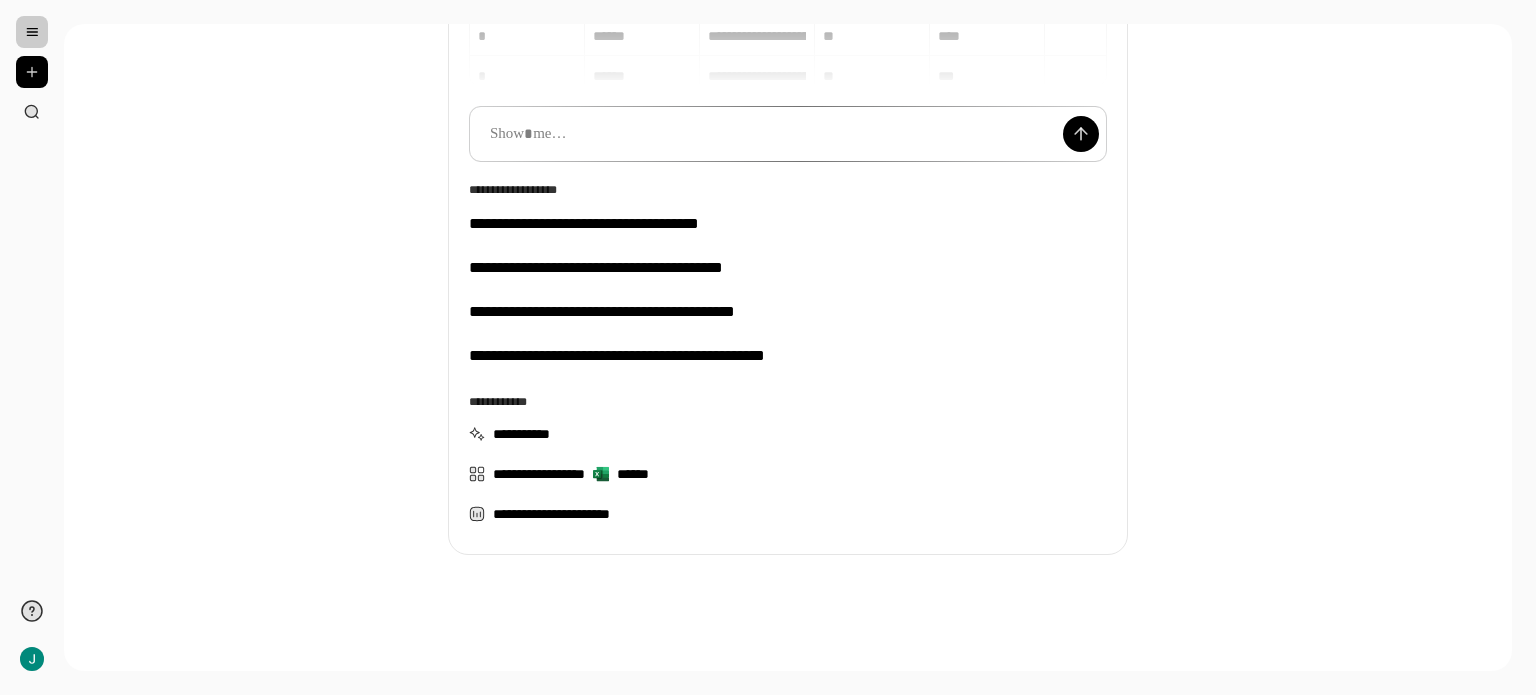 scroll, scrollTop: 284, scrollLeft: 0, axis: vertical 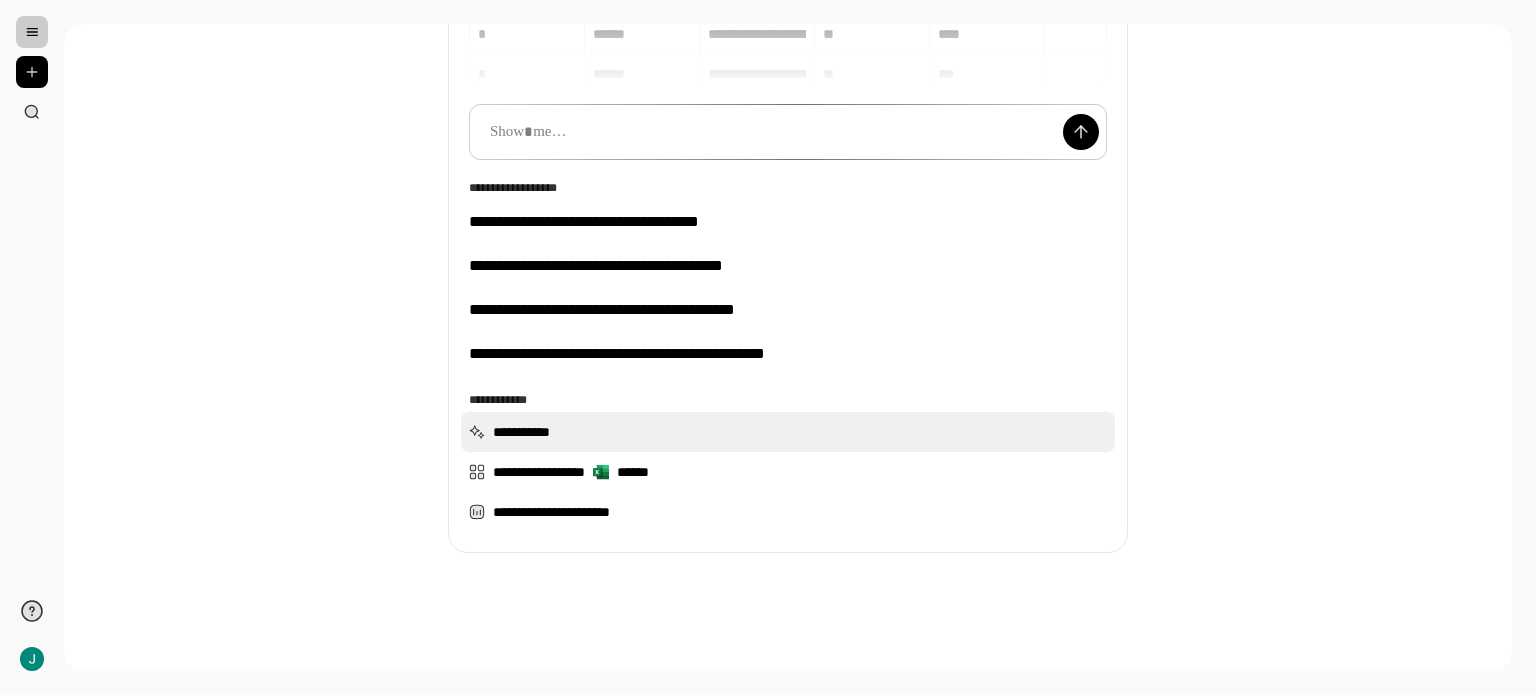 click on "**********" at bounding box center [788, 432] 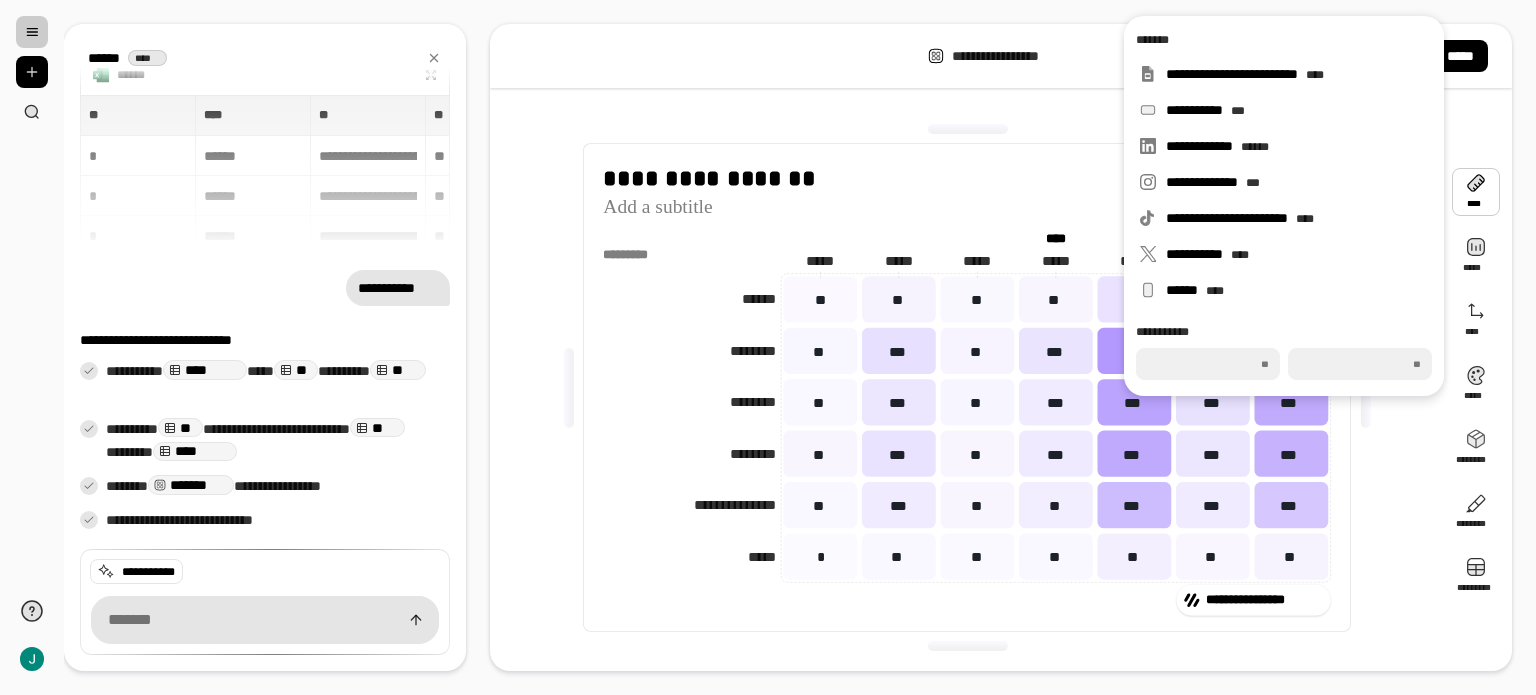 click at bounding box center [1476, 192] 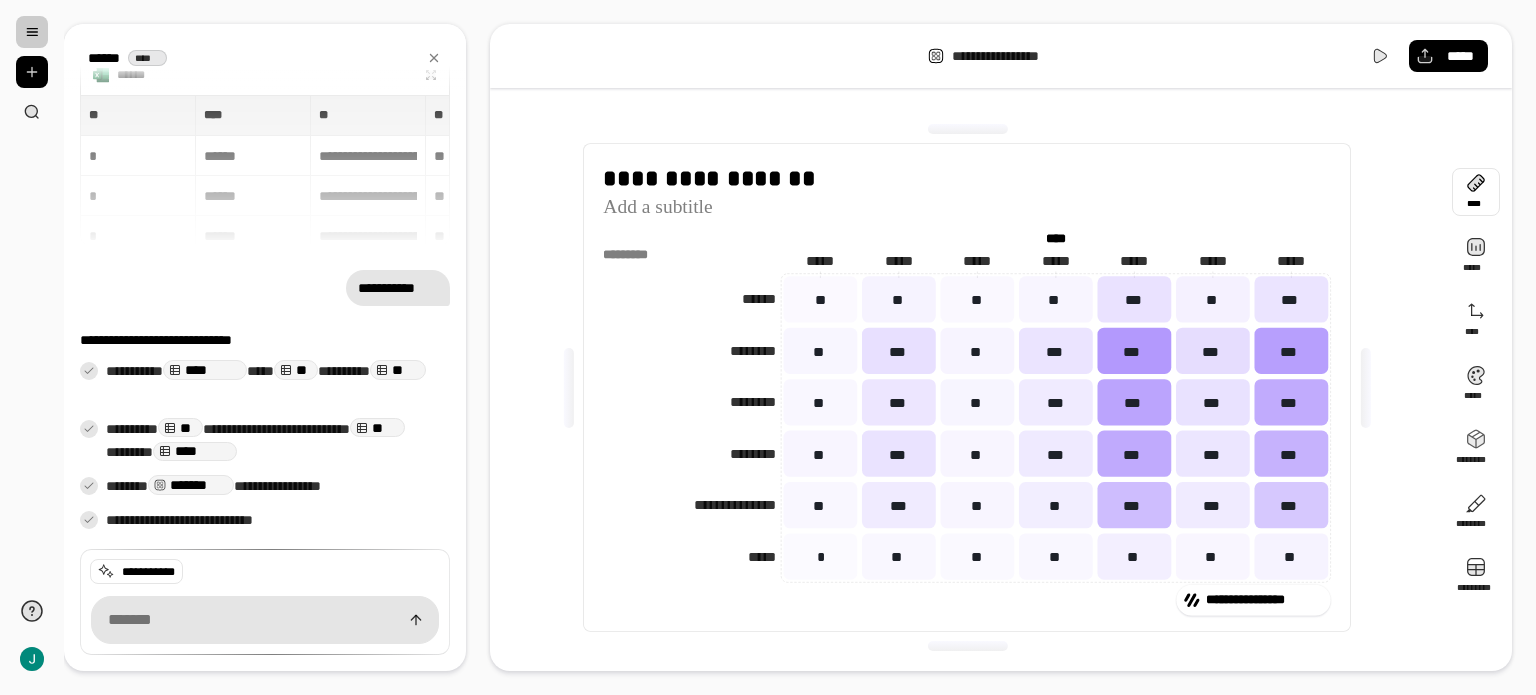 click at bounding box center [1476, 192] 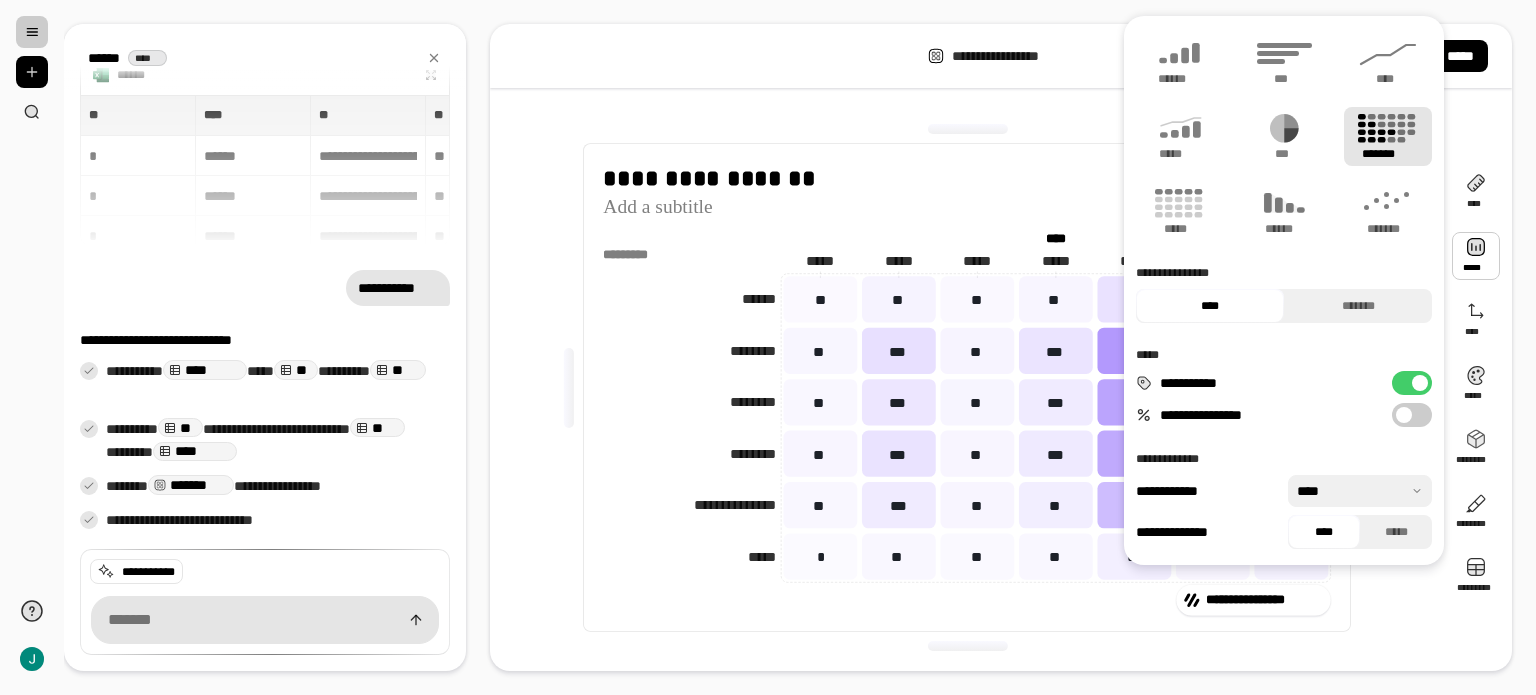 click at bounding box center (1476, 256) 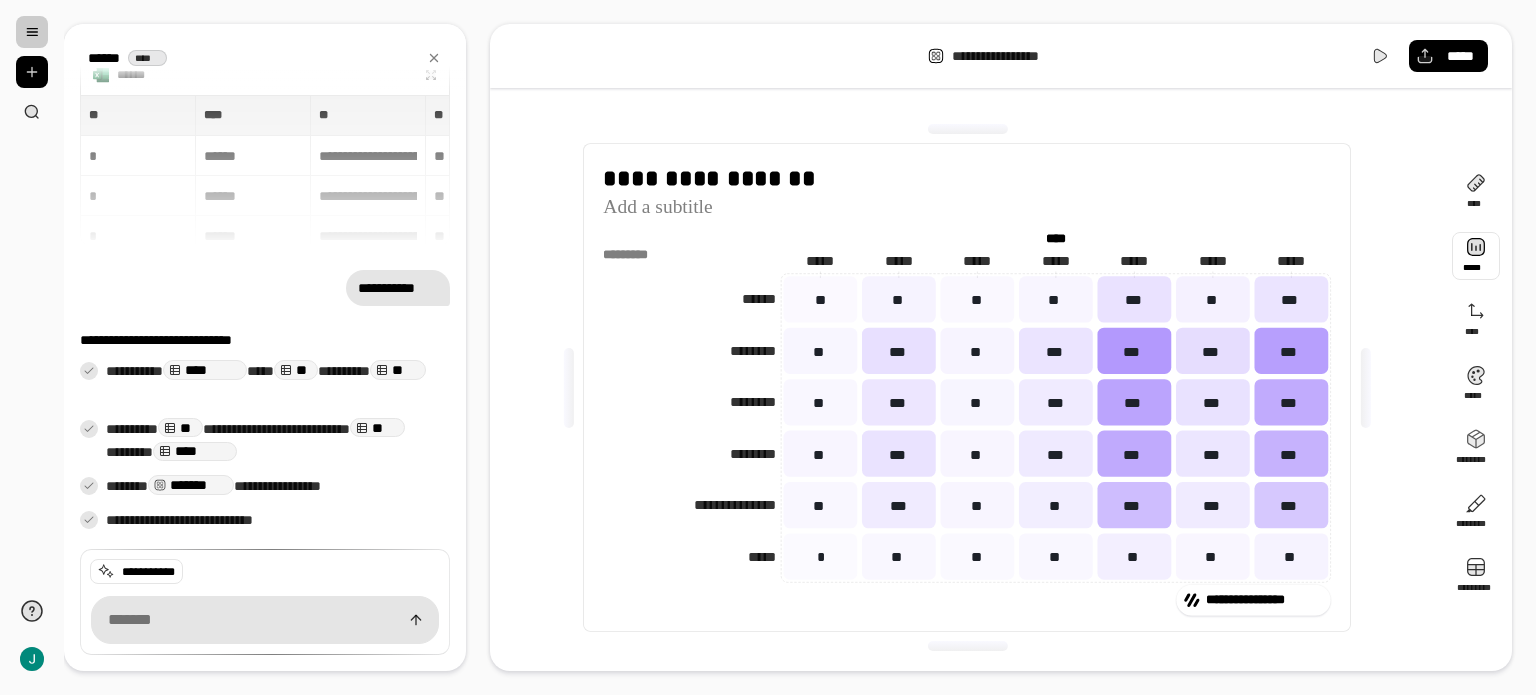 click at bounding box center [1476, 256] 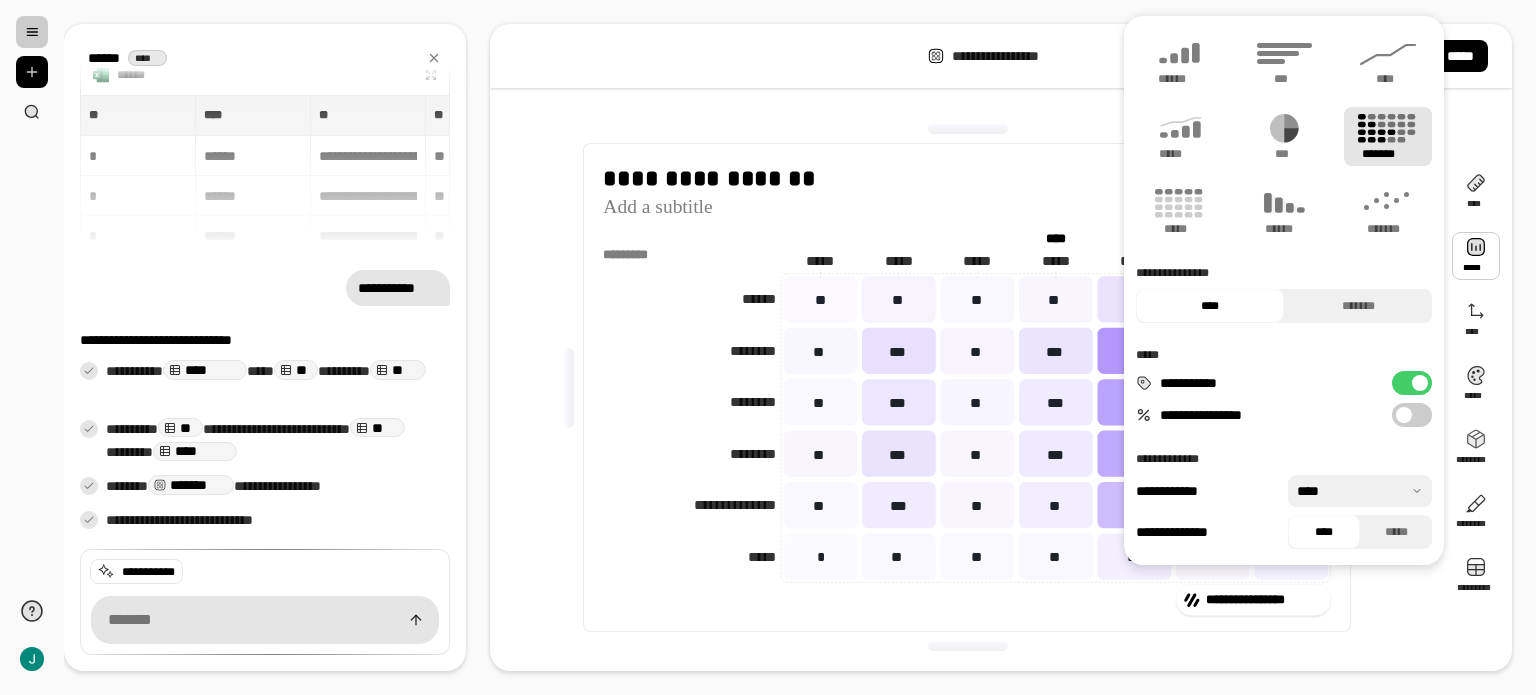 click at bounding box center [1476, 256] 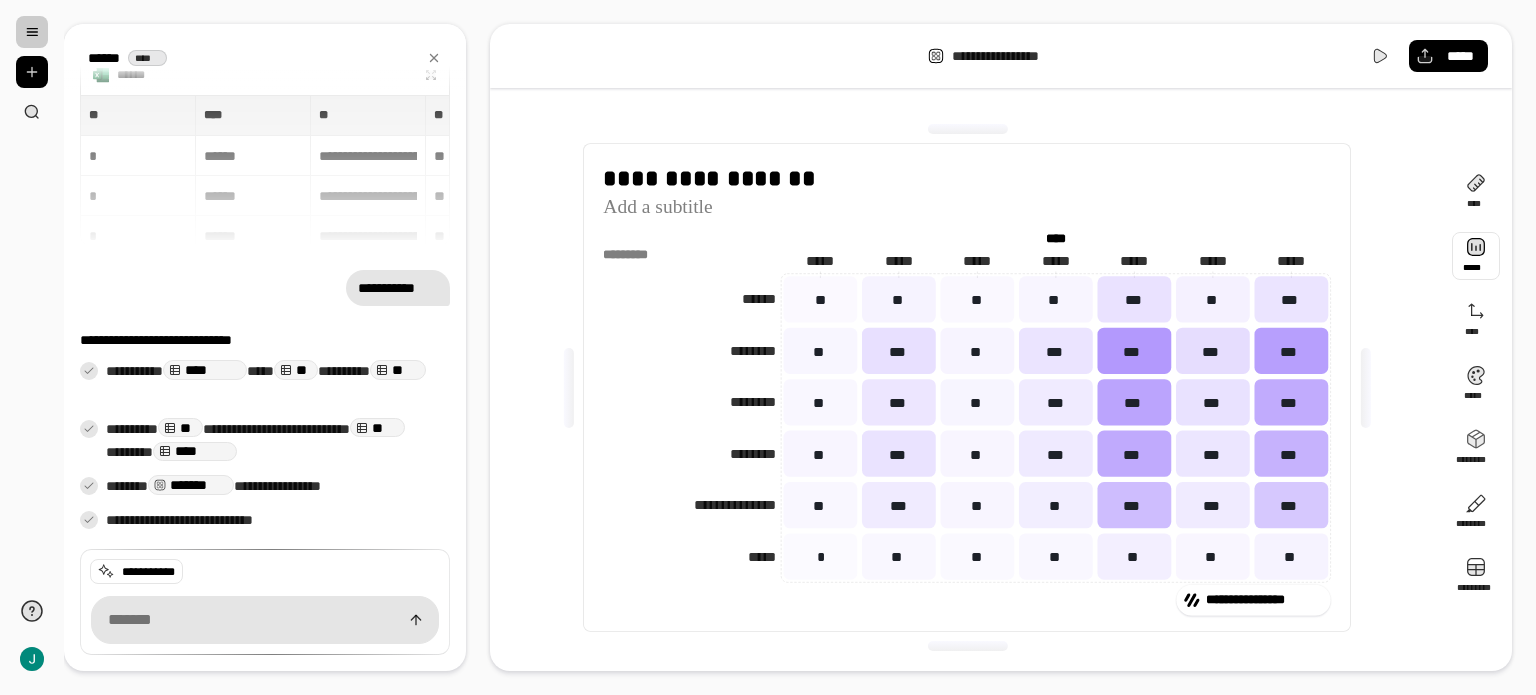 click at bounding box center (1476, 256) 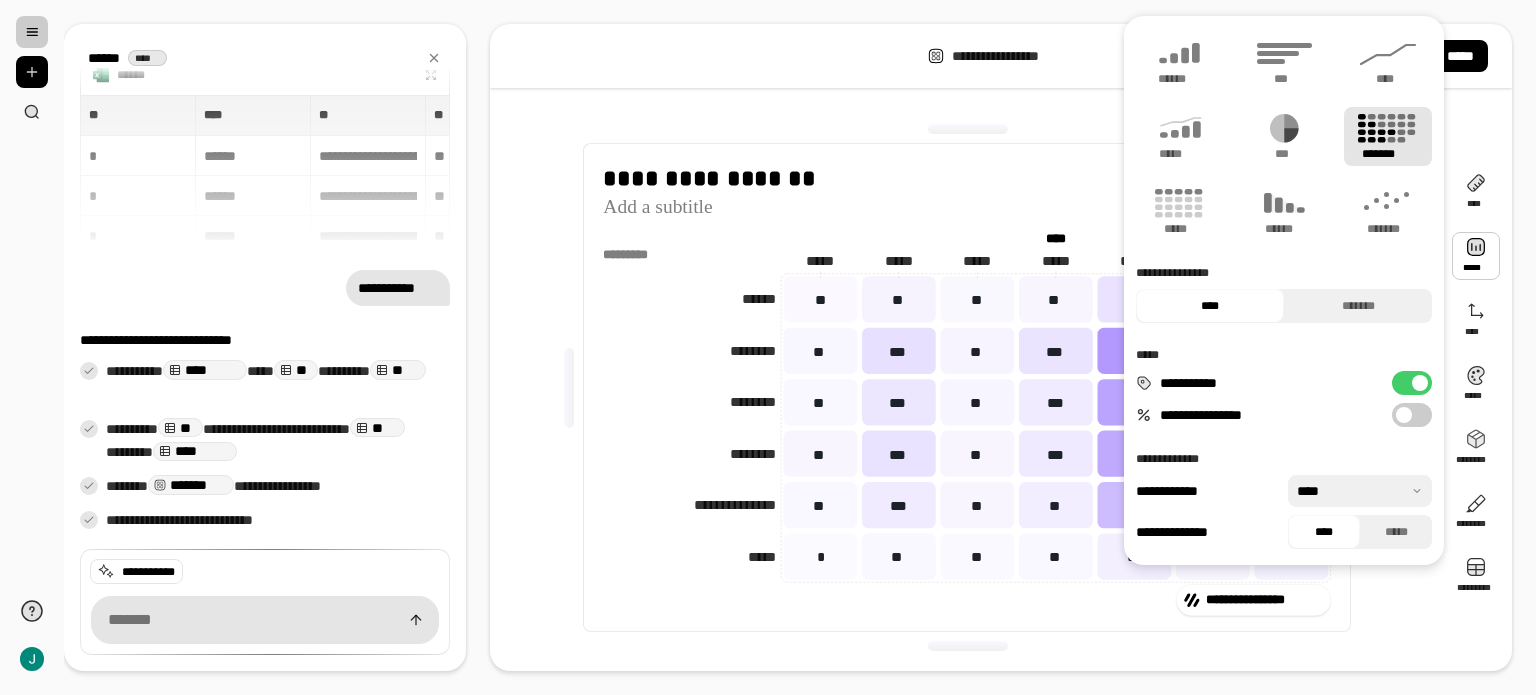 click at bounding box center (1476, 256) 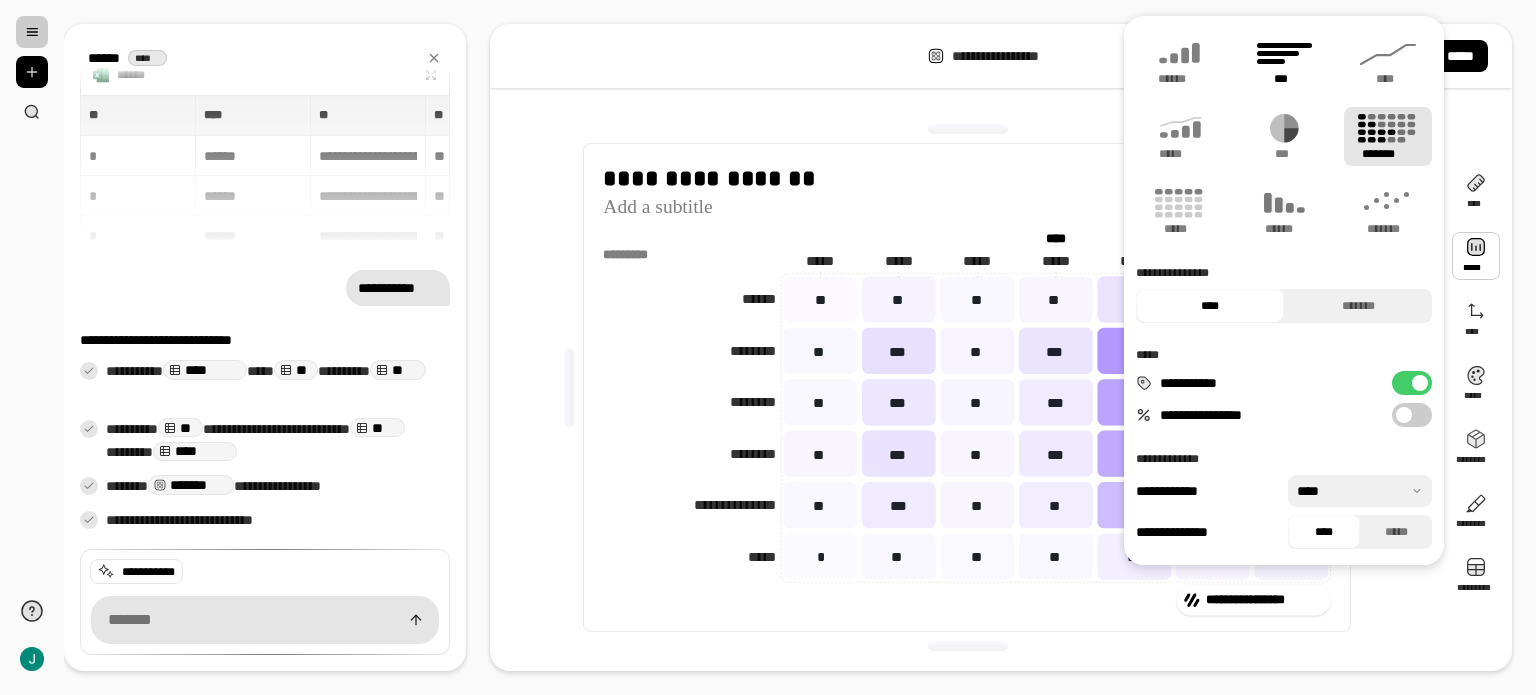 click on "***" at bounding box center (1283, 79) 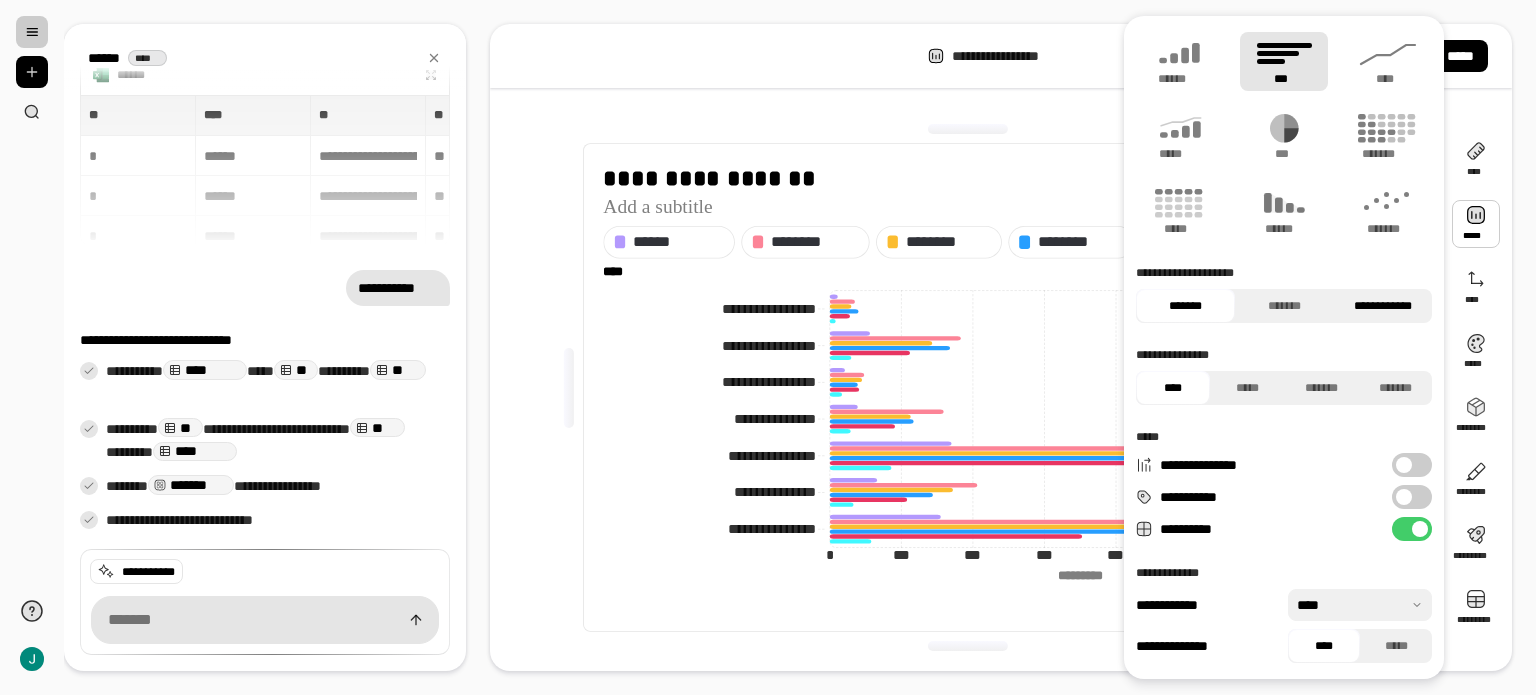 click on "**********" at bounding box center (1382, 306) 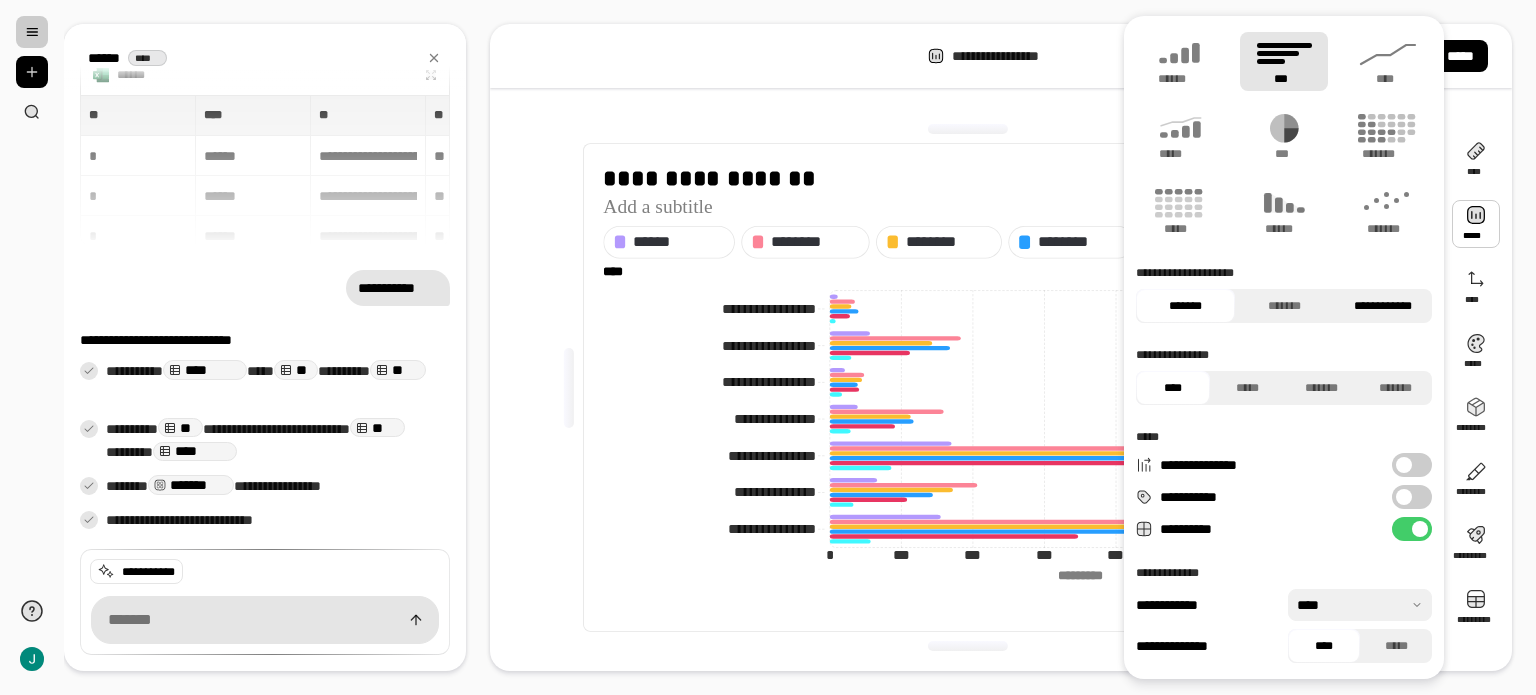 click on "**********" at bounding box center (1382, 306) 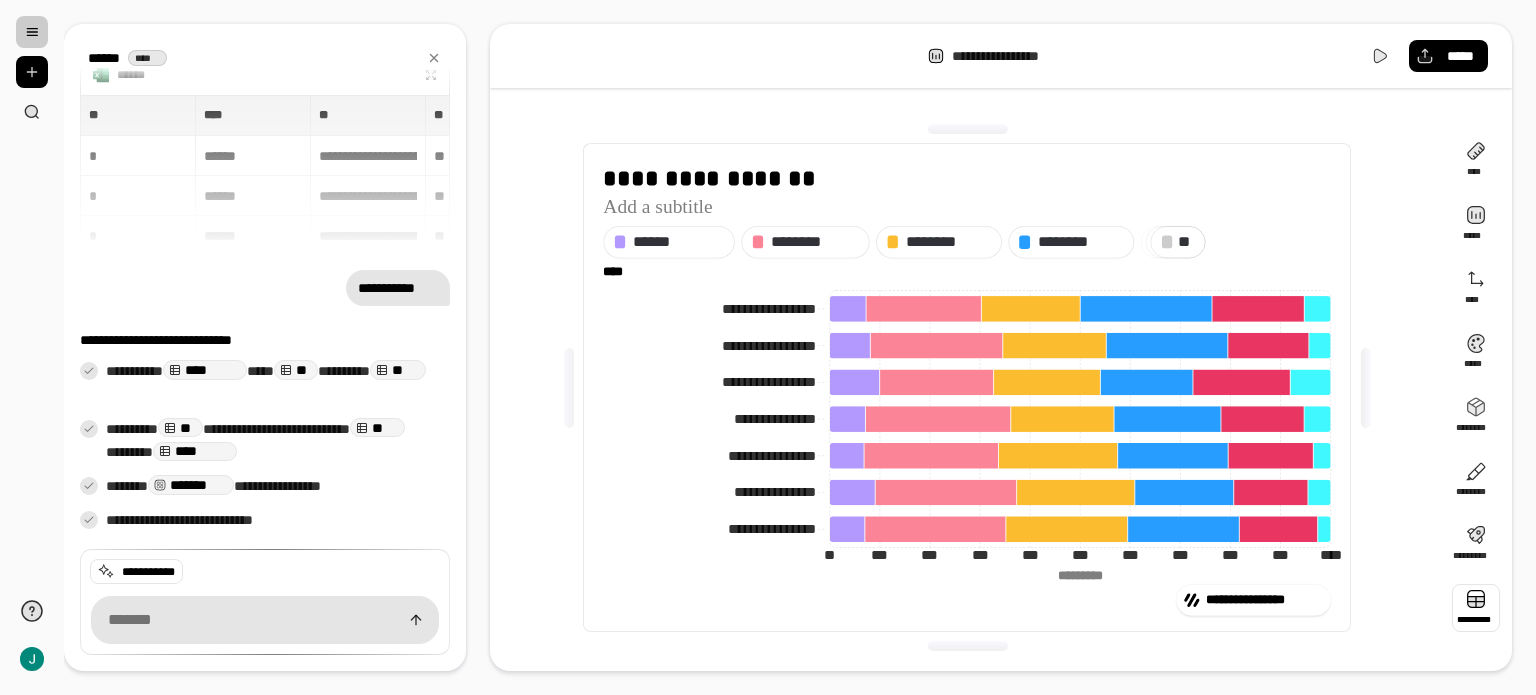 click at bounding box center (1476, 608) 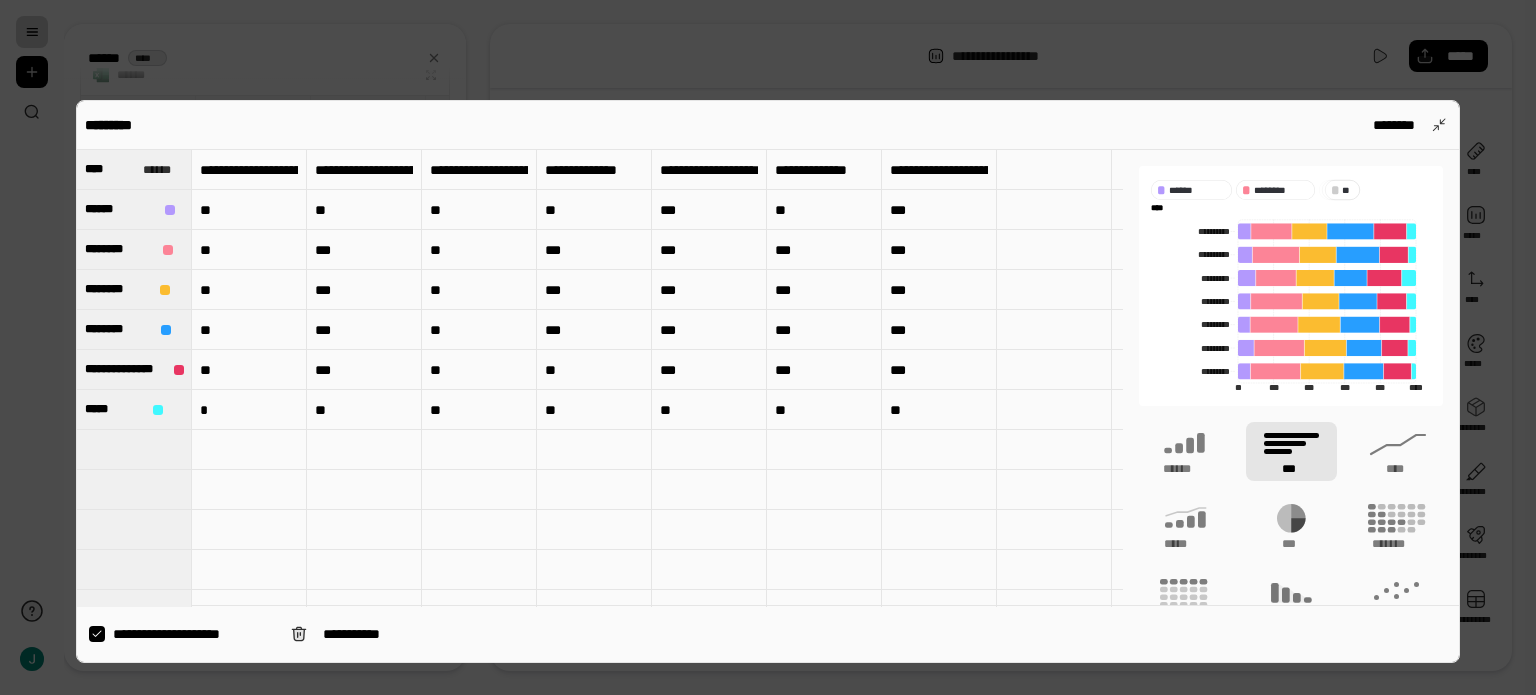 click on "**********" at bounding box center [194, 634] 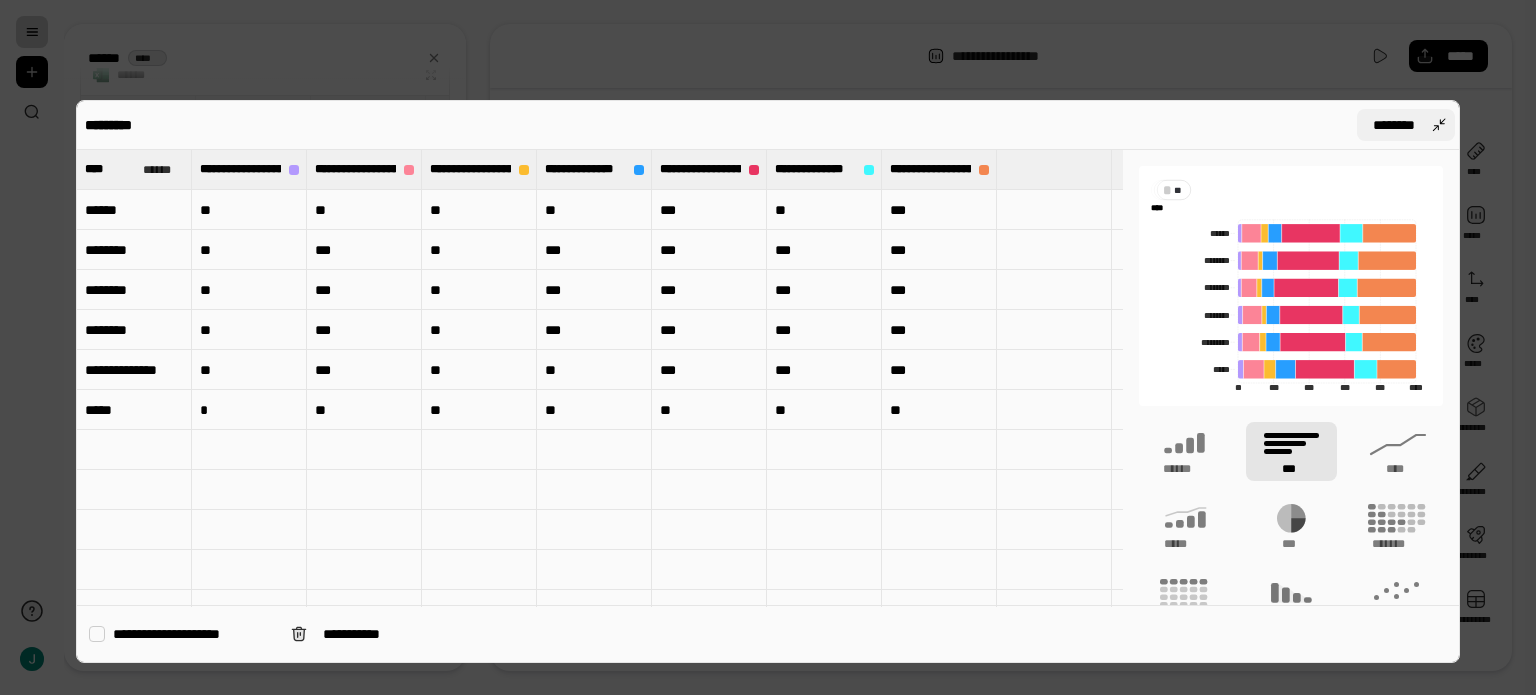 click on "********" at bounding box center (1406, 125) 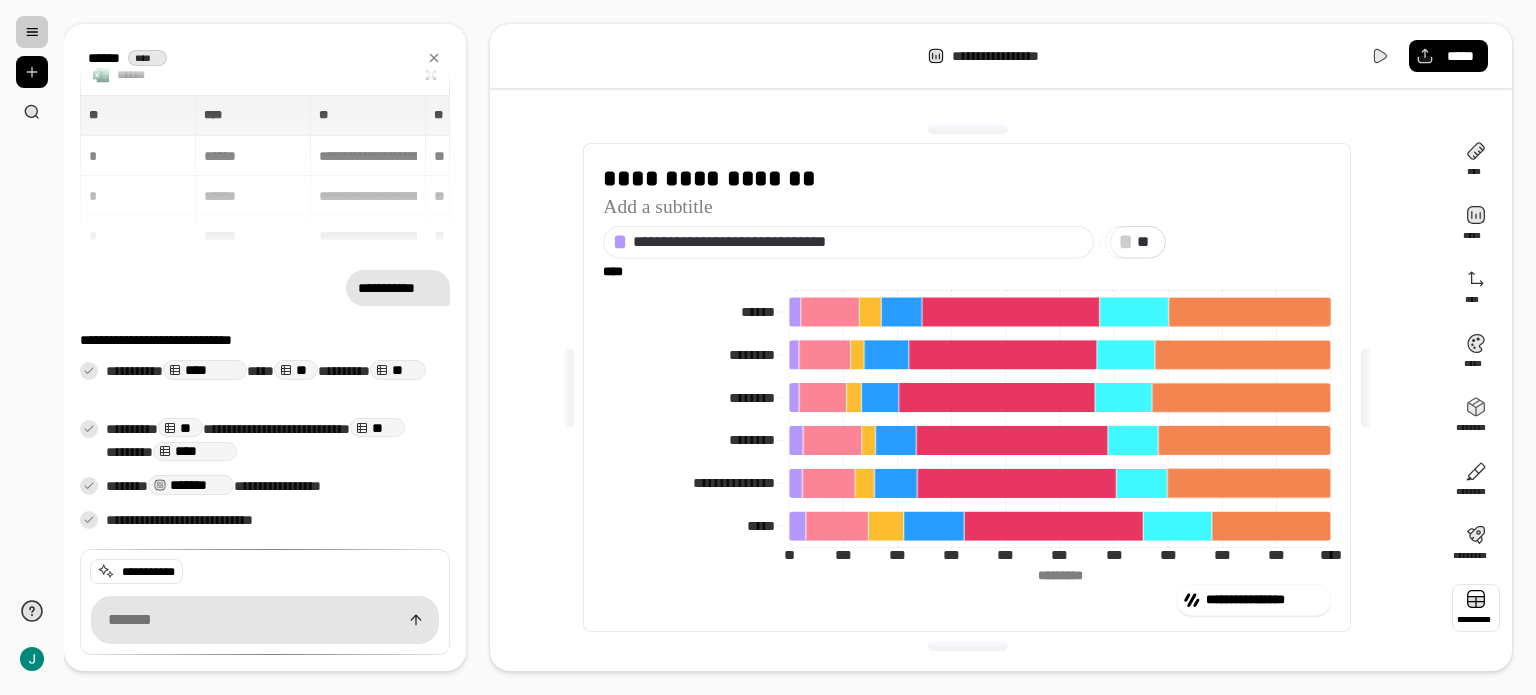 click at bounding box center (1476, 608) 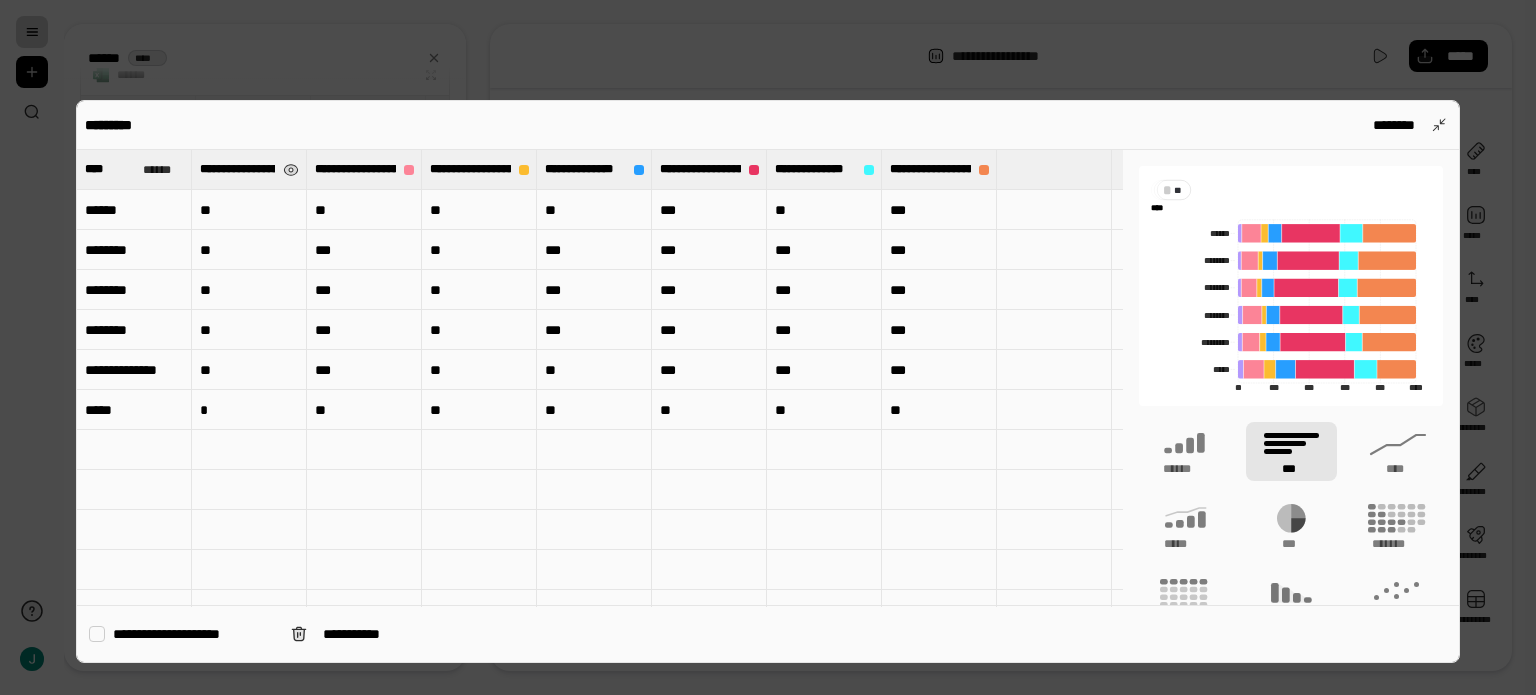 click on "**********" at bounding box center (249, 169) 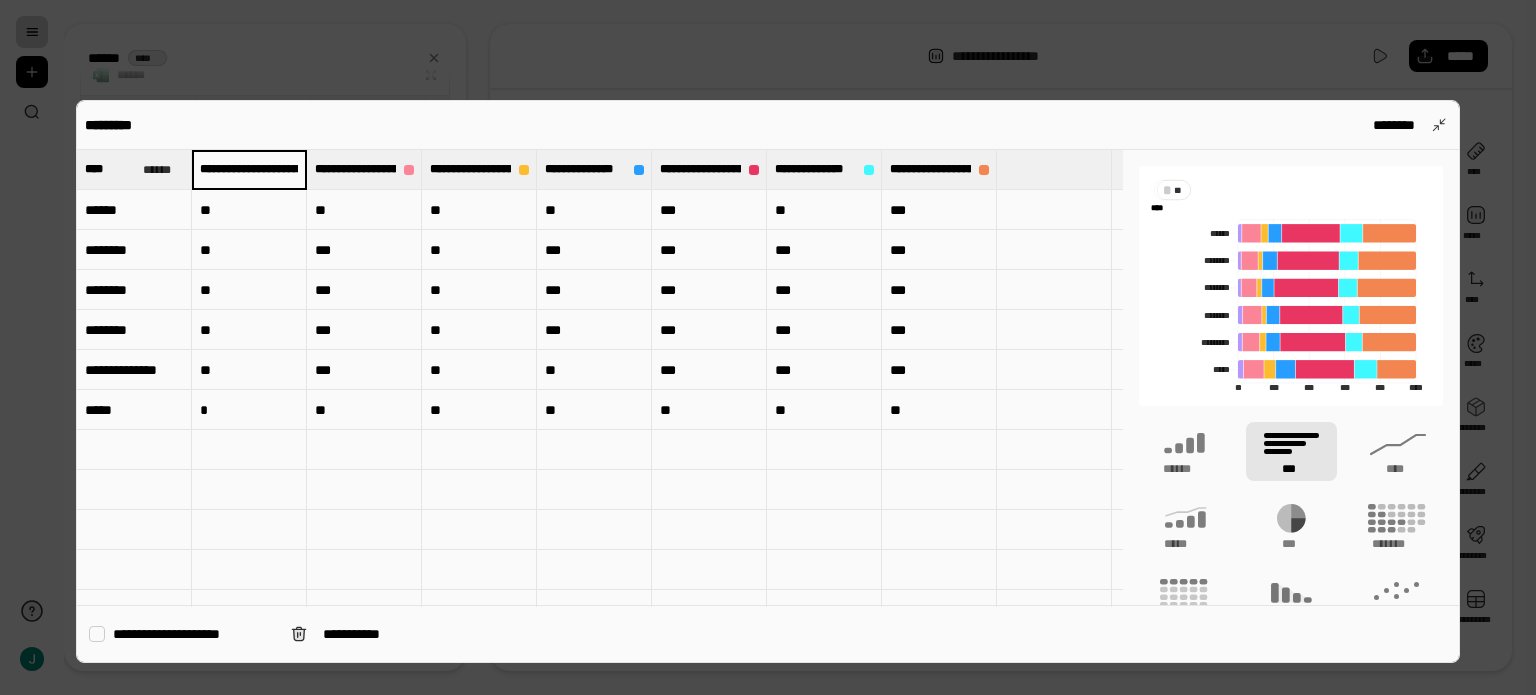 scroll, scrollTop: 0, scrollLeft: 249, axis: horizontal 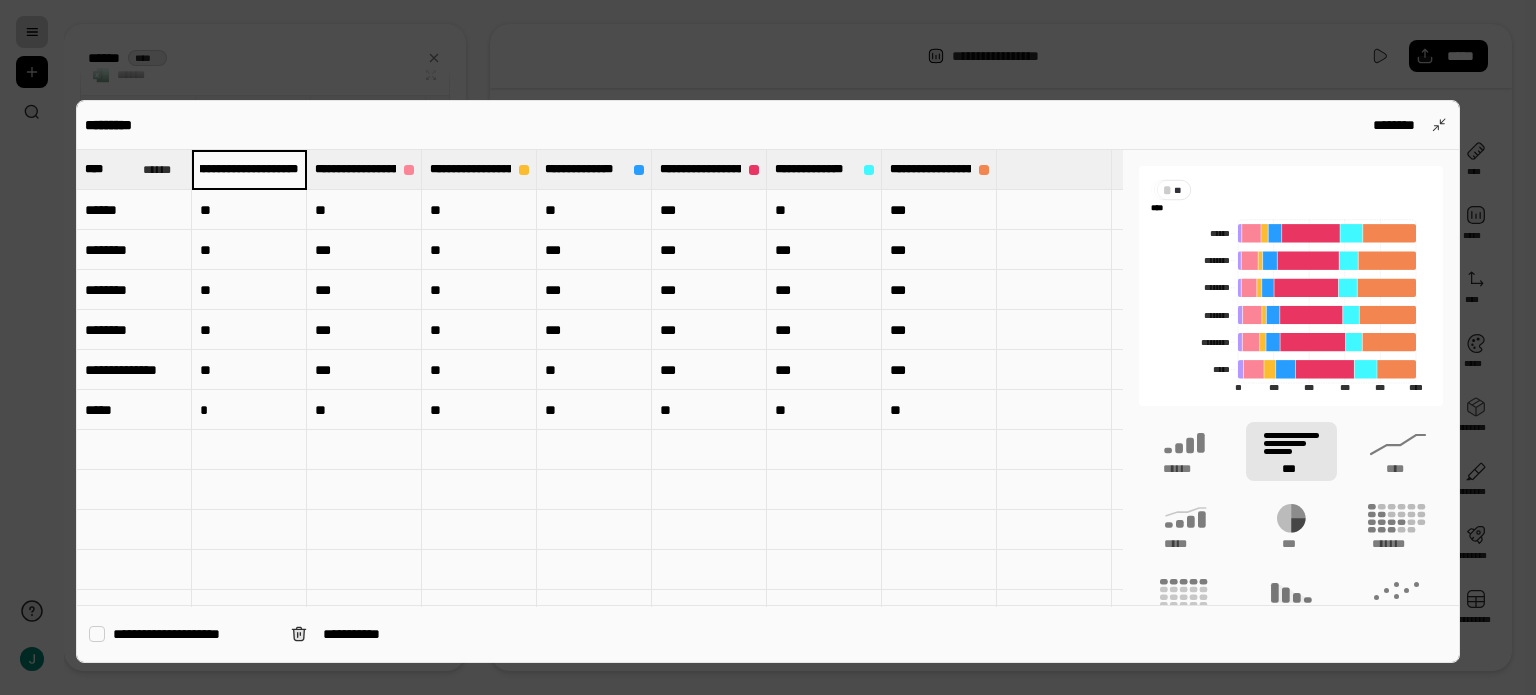 click on "**********" at bounding box center (249, 169) 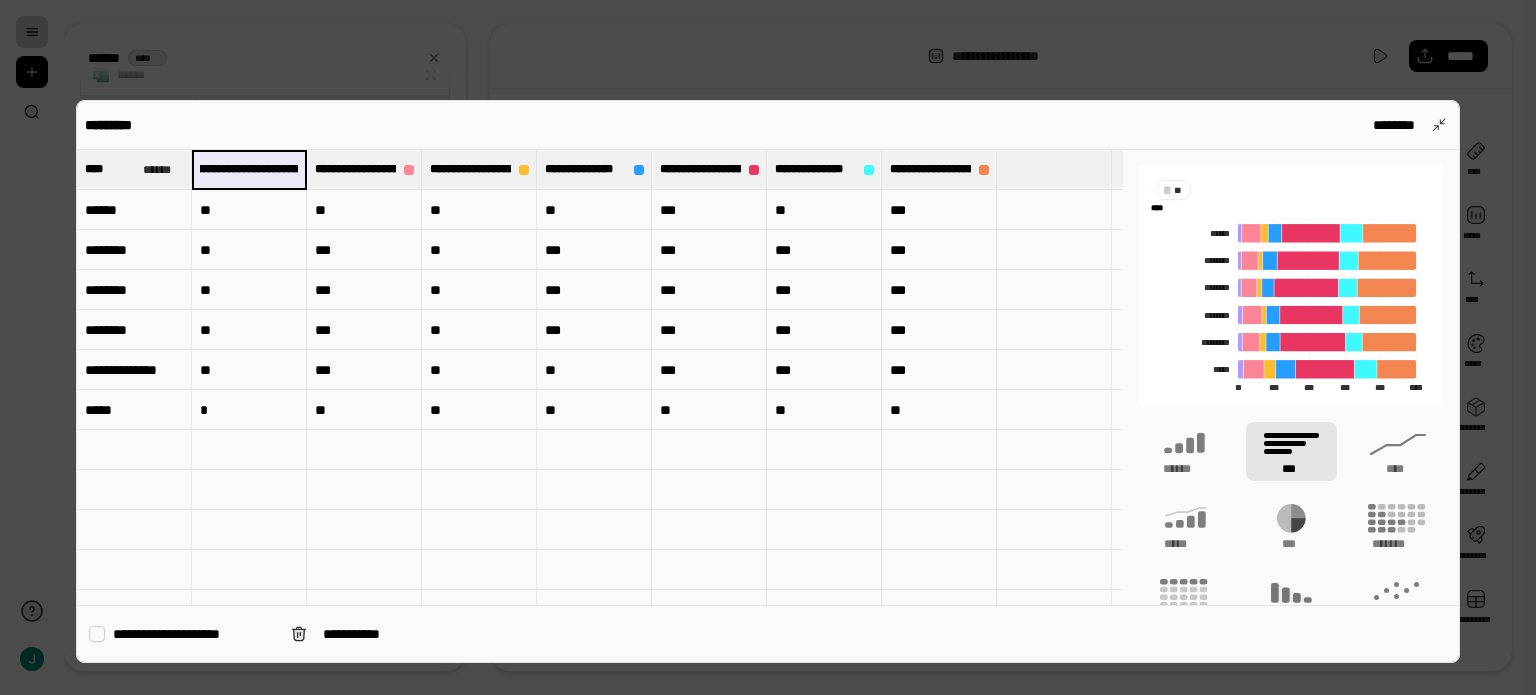 scroll, scrollTop: 0, scrollLeft: 0, axis: both 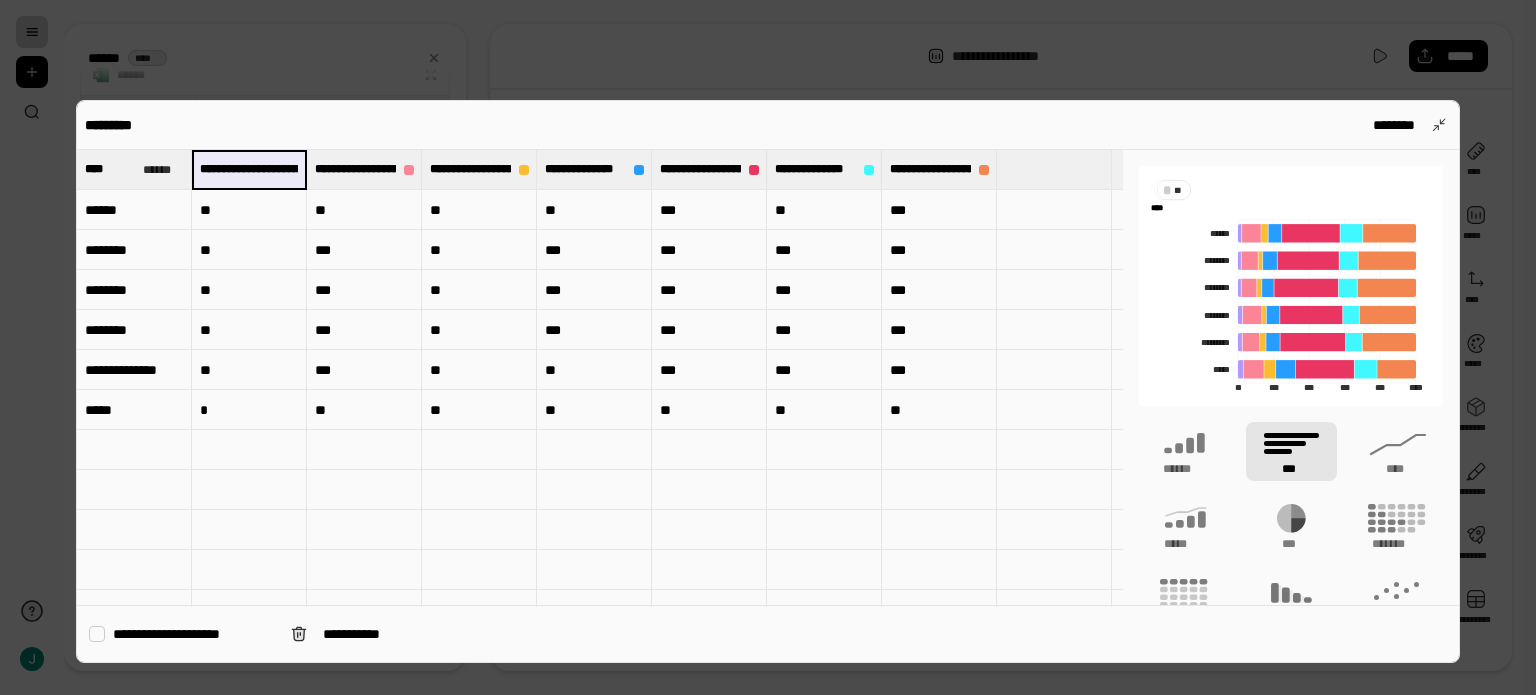drag, startPoint x: 290, startPoint y: 170, endPoint x: 257, endPoint y: 169, distance: 33.01515 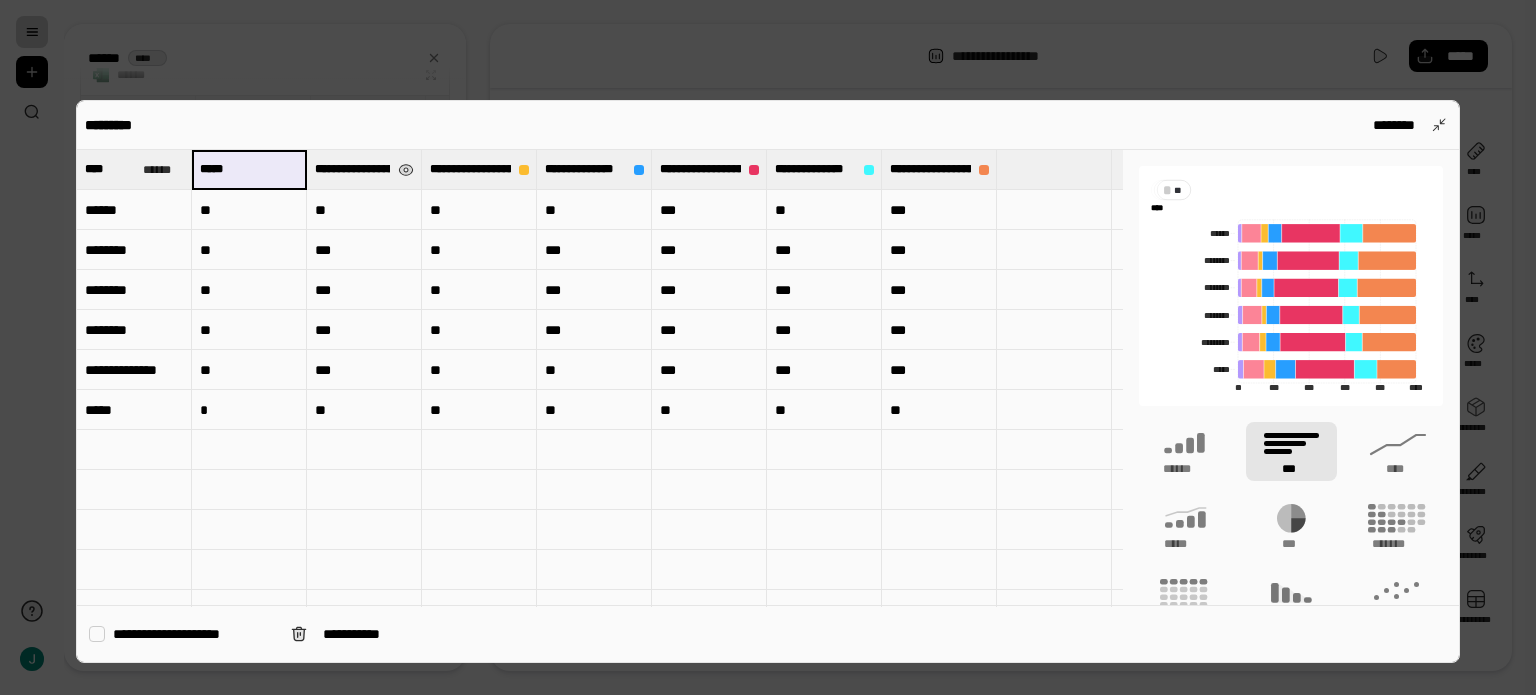 type on "*****" 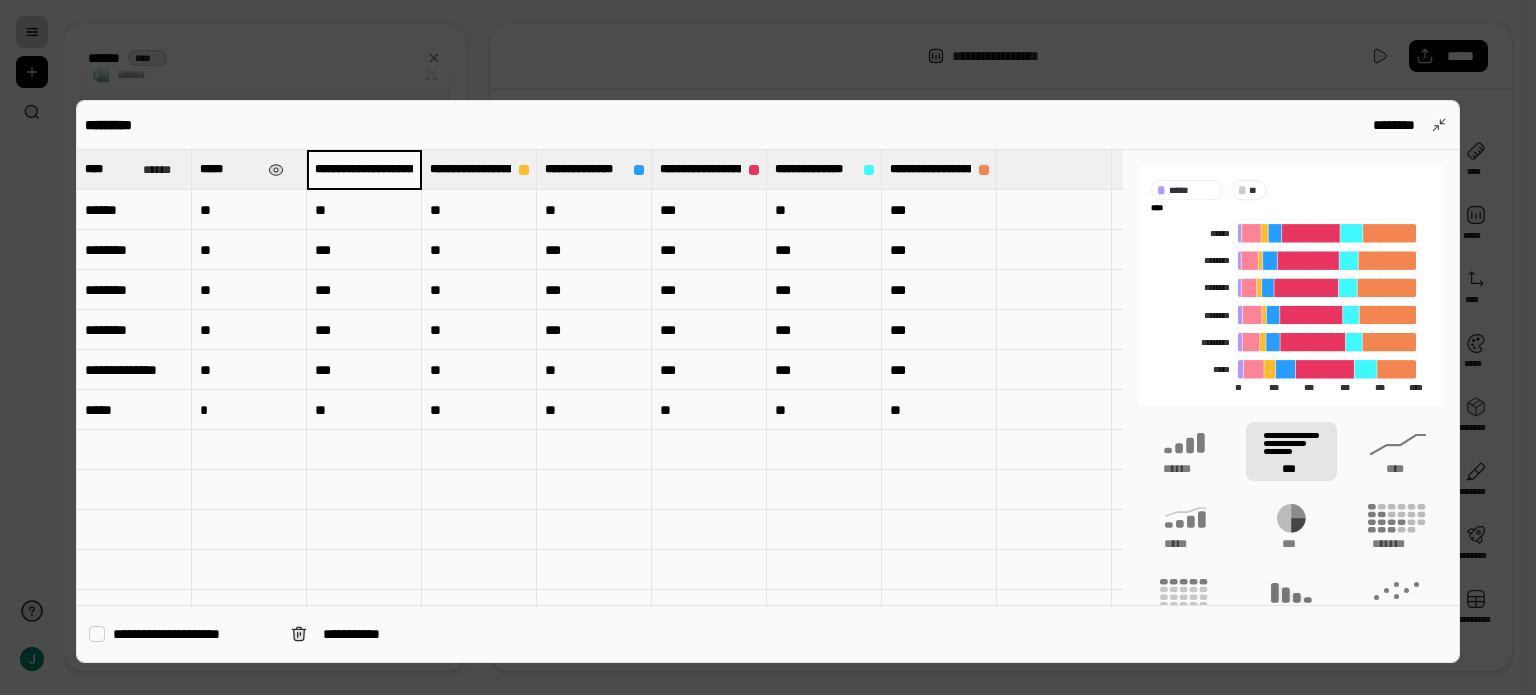 scroll, scrollTop: 0, scrollLeft: 273, axis: horizontal 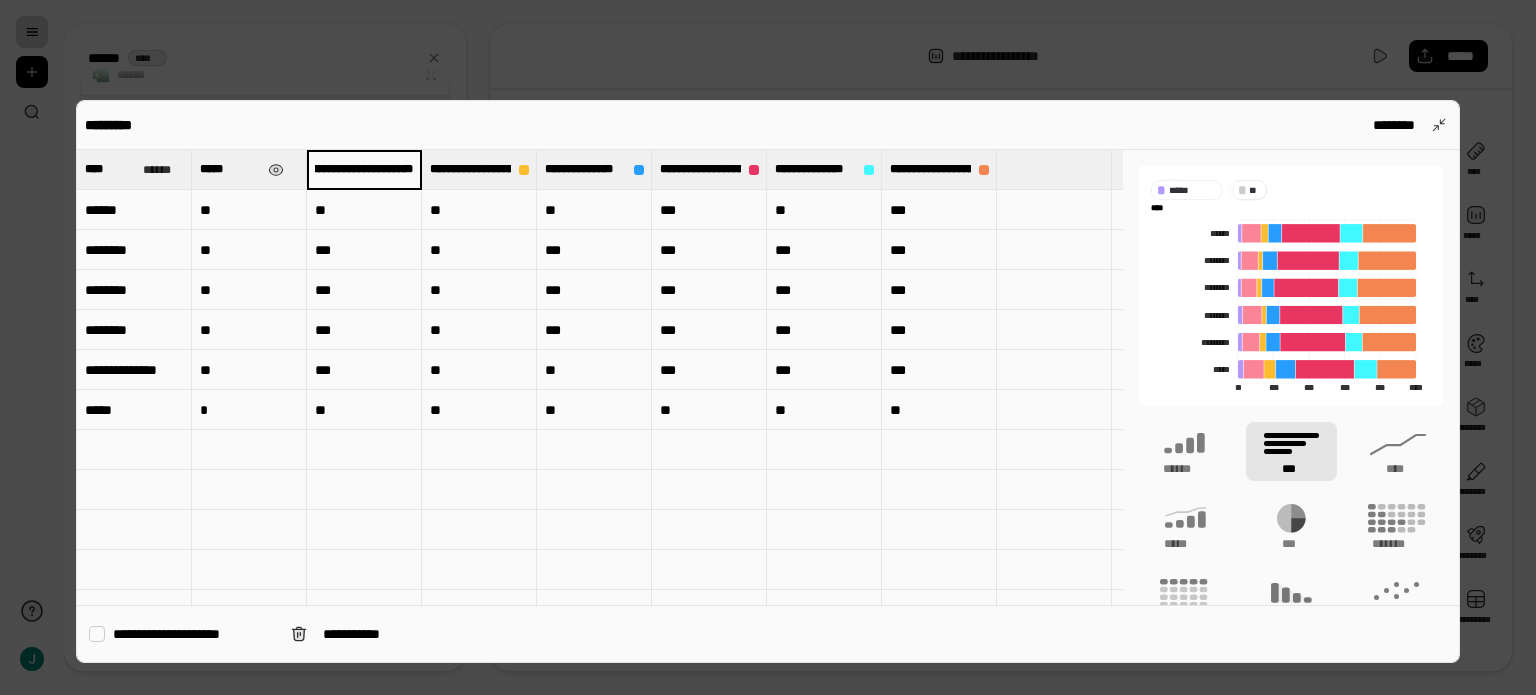 click on "**********" at bounding box center (364, 169) 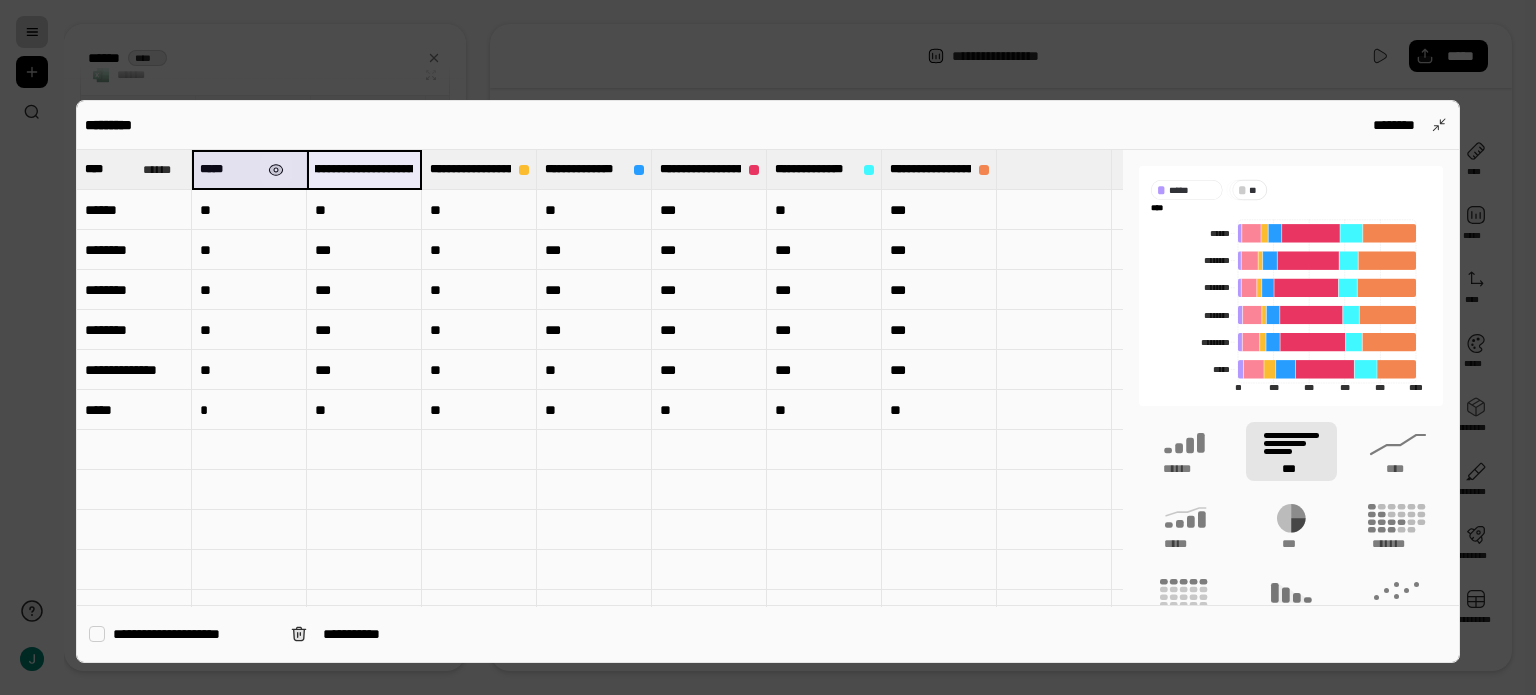 scroll, scrollTop: 0, scrollLeft: 0, axis: both 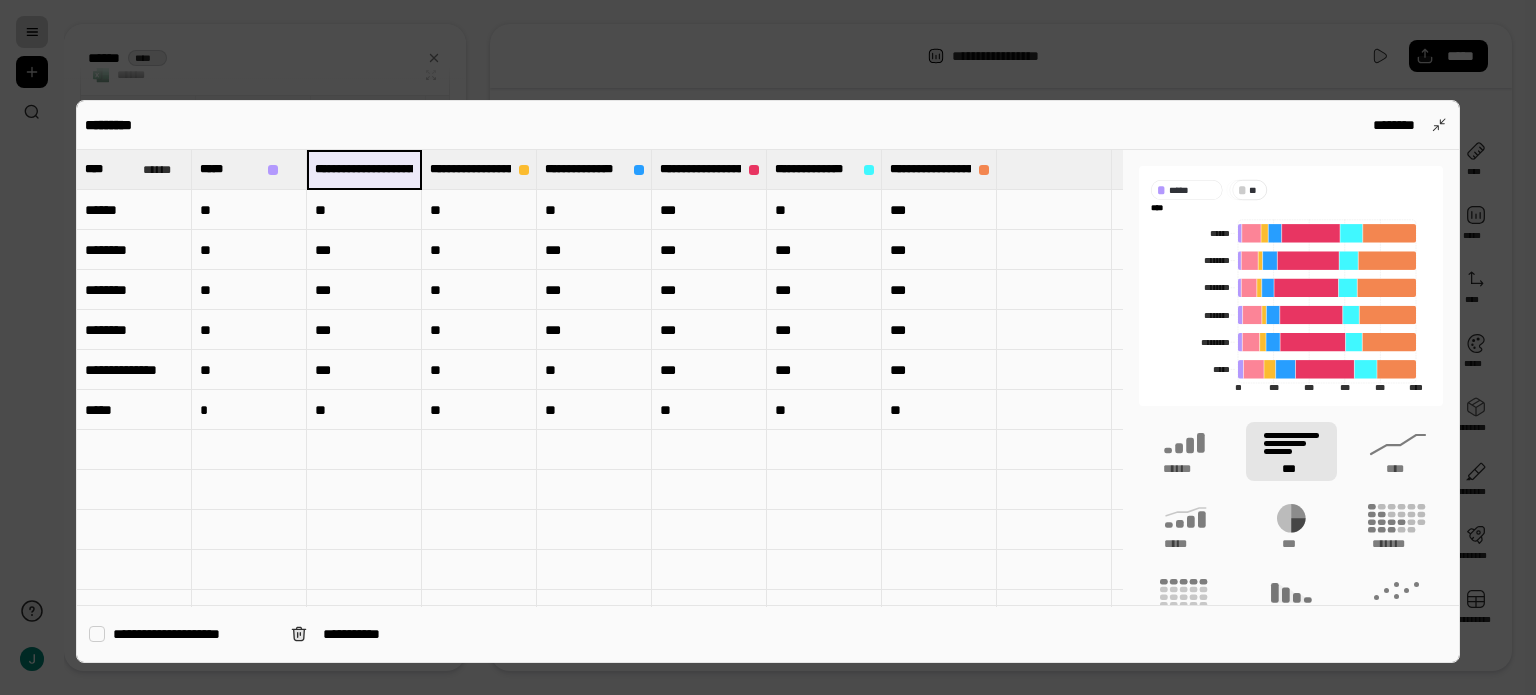drag, startPoint x: 409, startPoint y: 171, endPoint x: 371, endPoint y: 166, distance: 38.327538 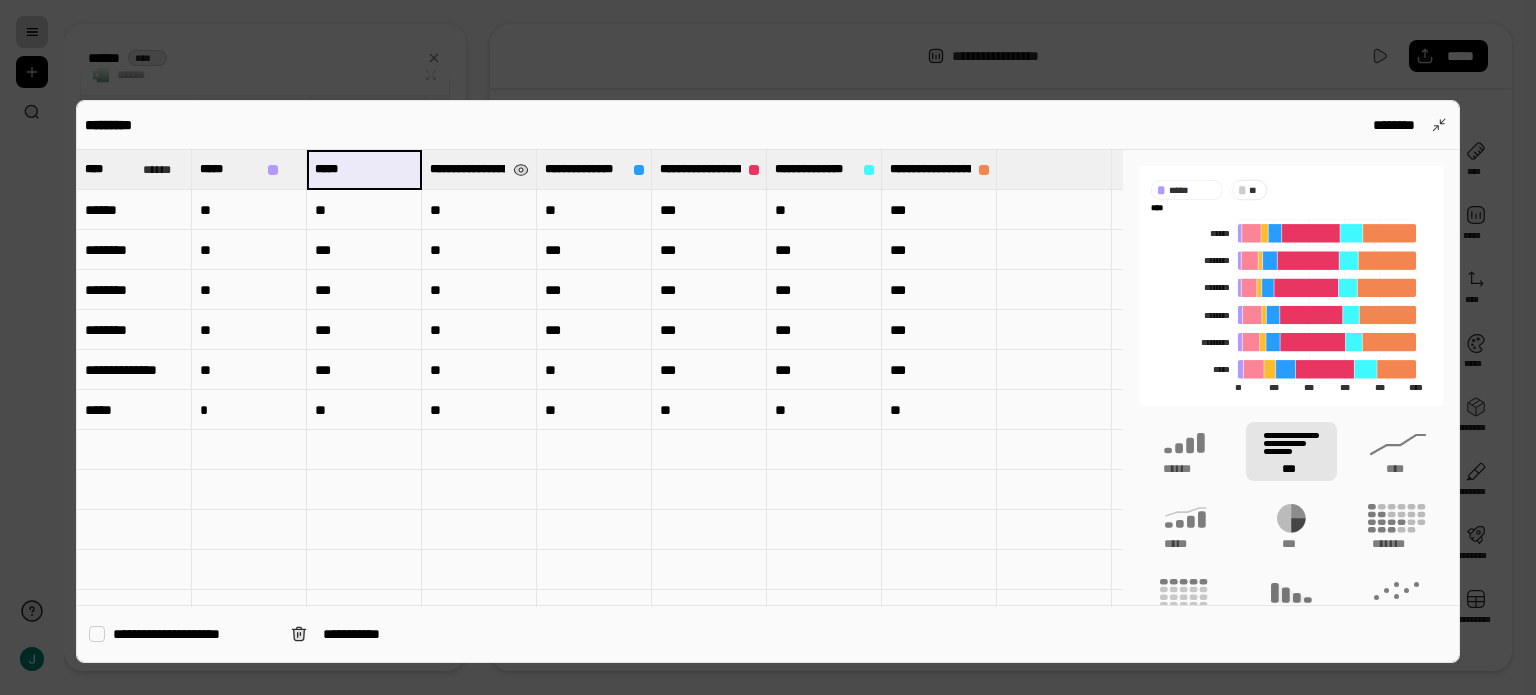 type on "*****" 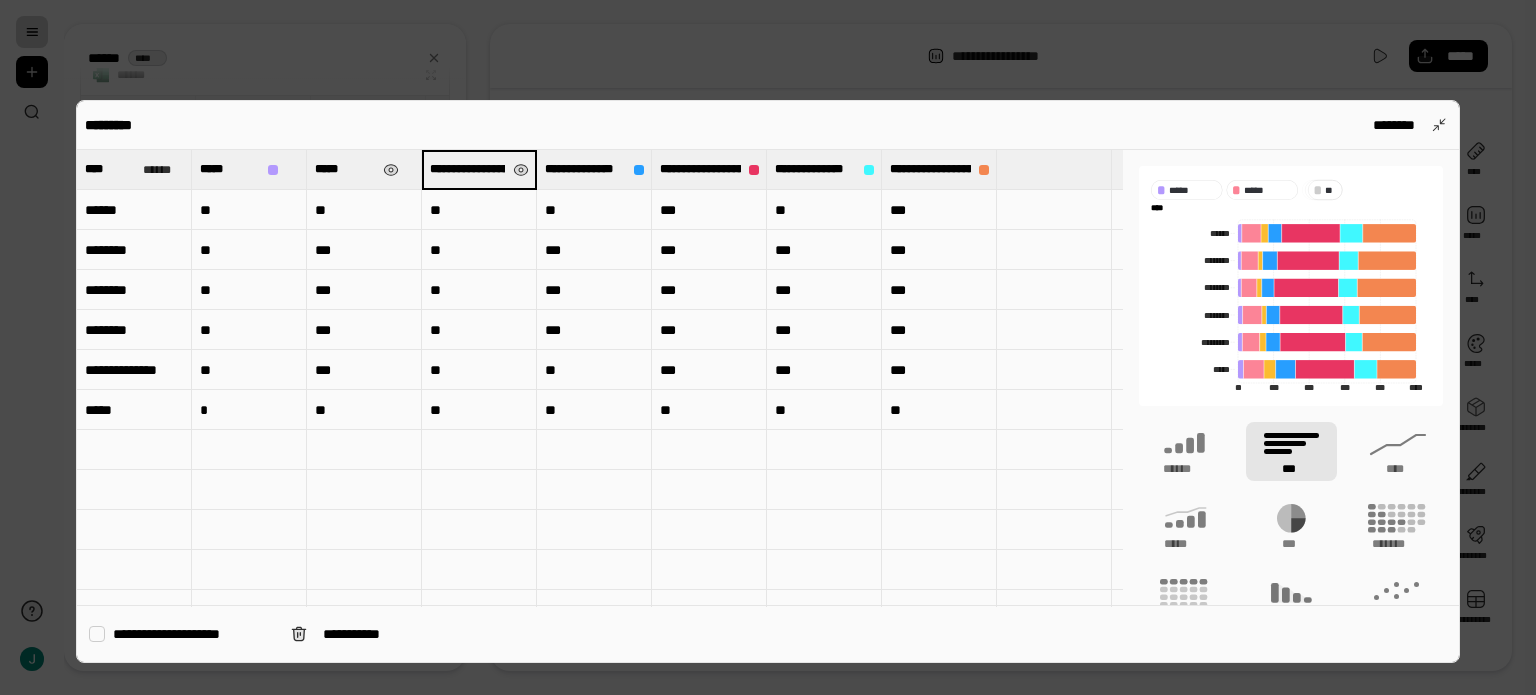 scroll, scrollTop: 0, scrollLeft: 453, axis: horizontal 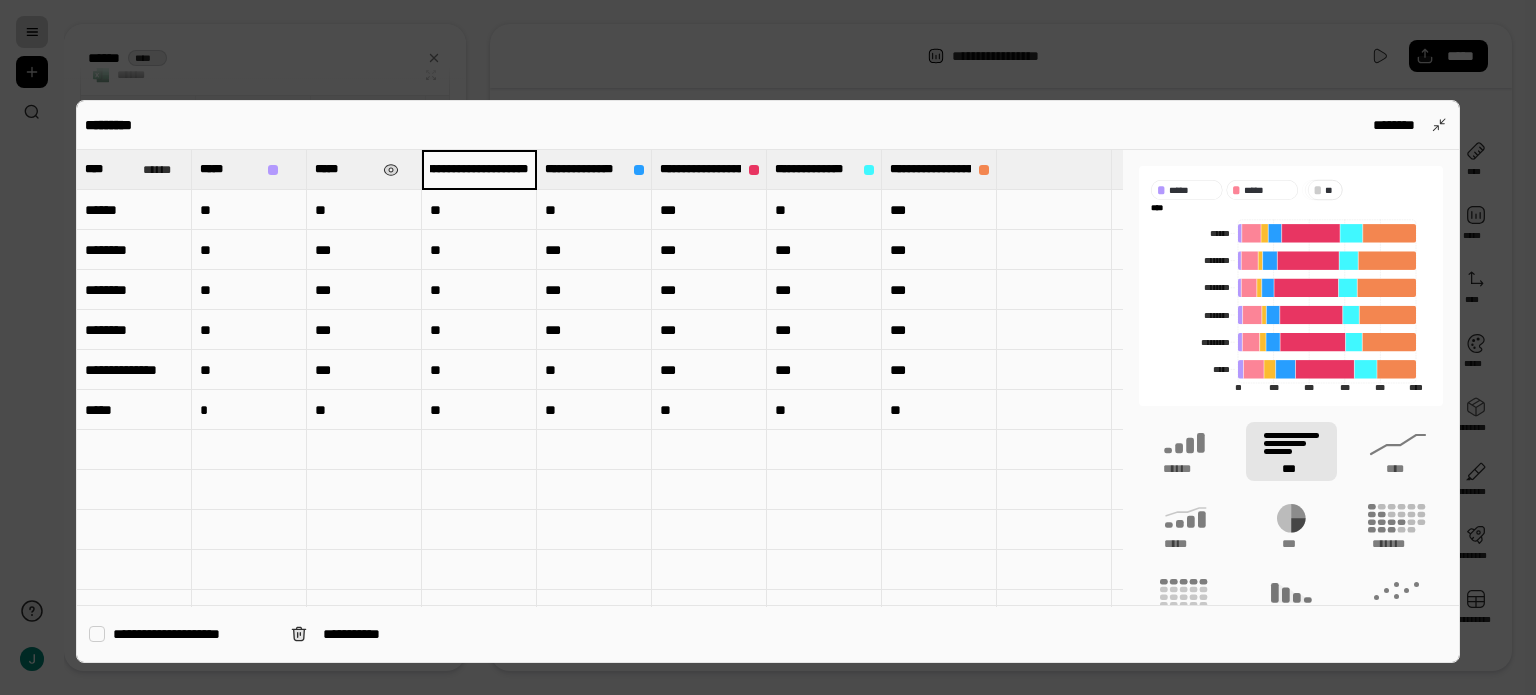 click on "**********" at bounding box center [479, 169] 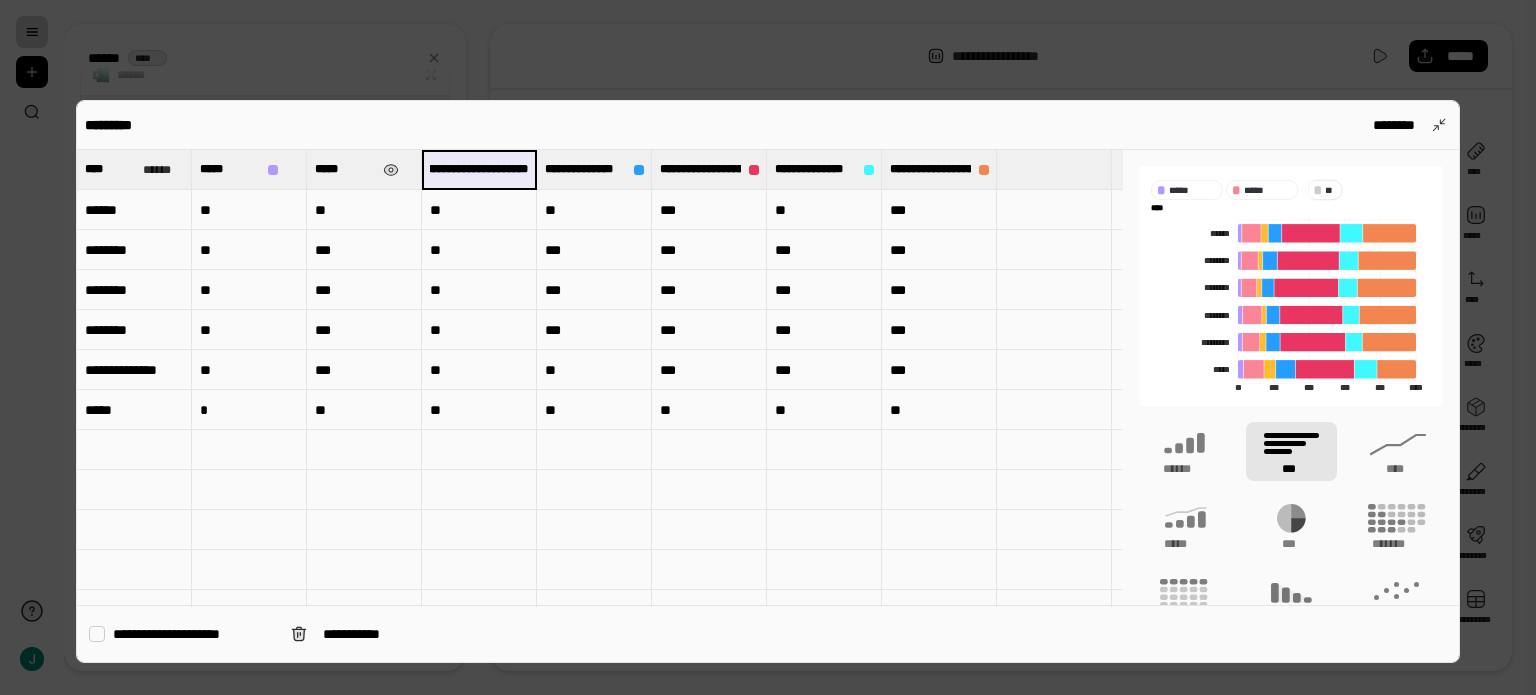 drag, startPoint x: 438, startPoint y: 167, endPoint x: 464, endPoint y: 170, distance: 26.172504 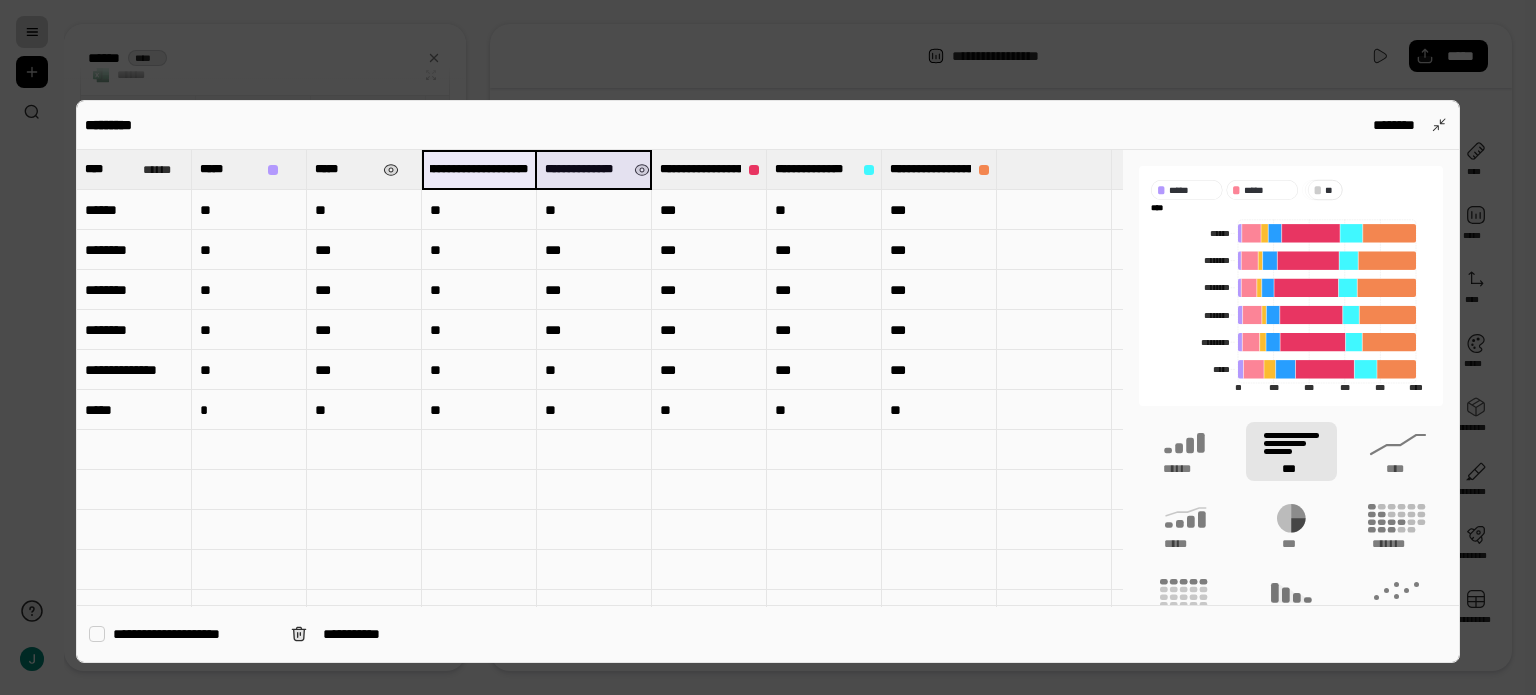 drag, startPoint x: 433, startPoint y: 170, endPoint x: 560, endPoint y: 169, distance: 127.00394 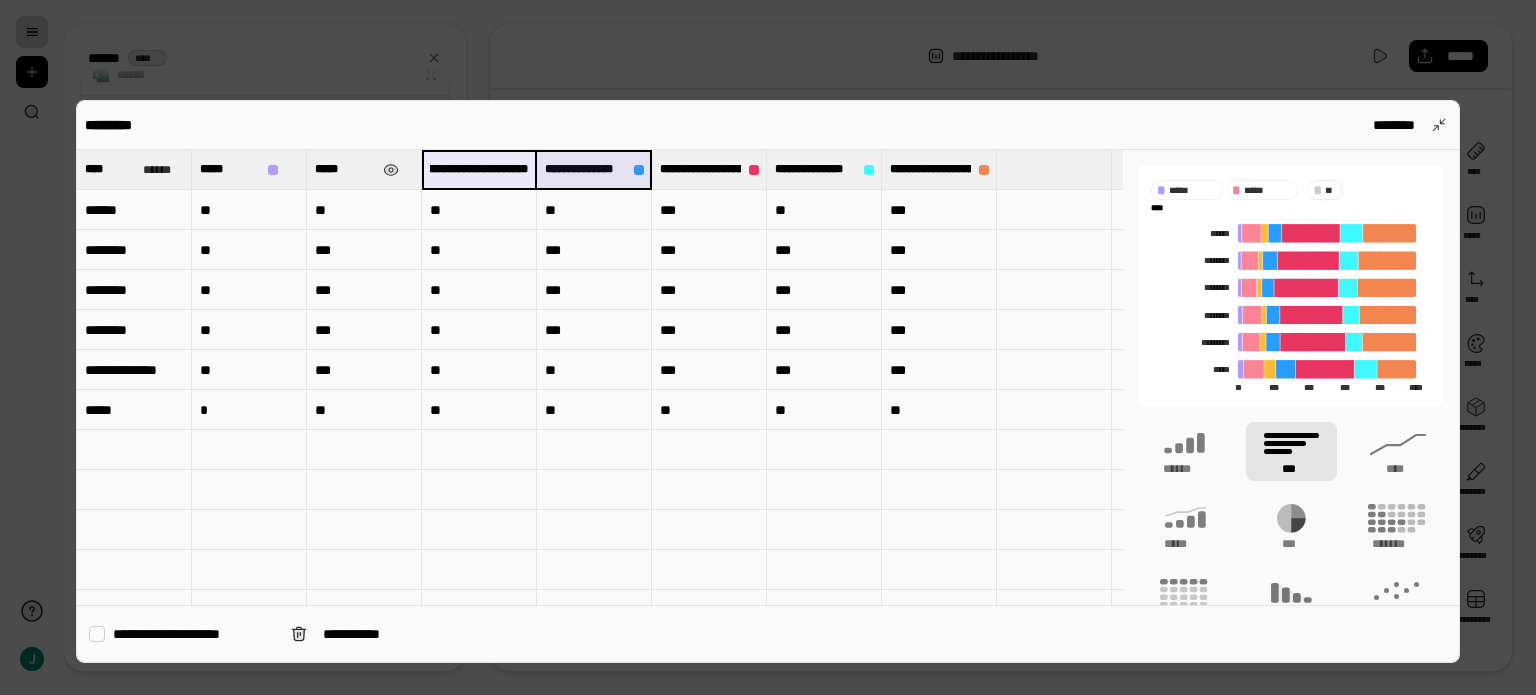 click on "**********" at bounding box center (479, 169) 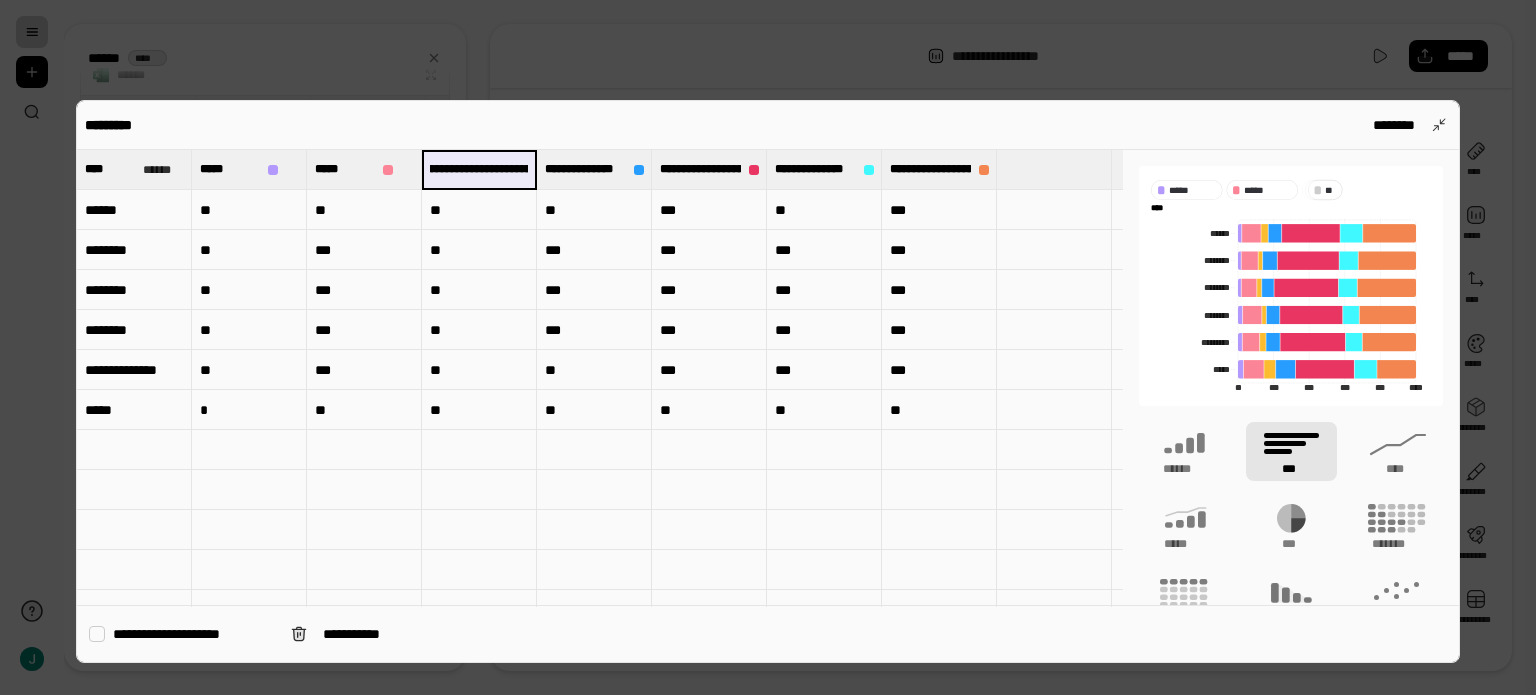 scroll, scrollTop: 0, scrollLeft: 48, axis: horizontal 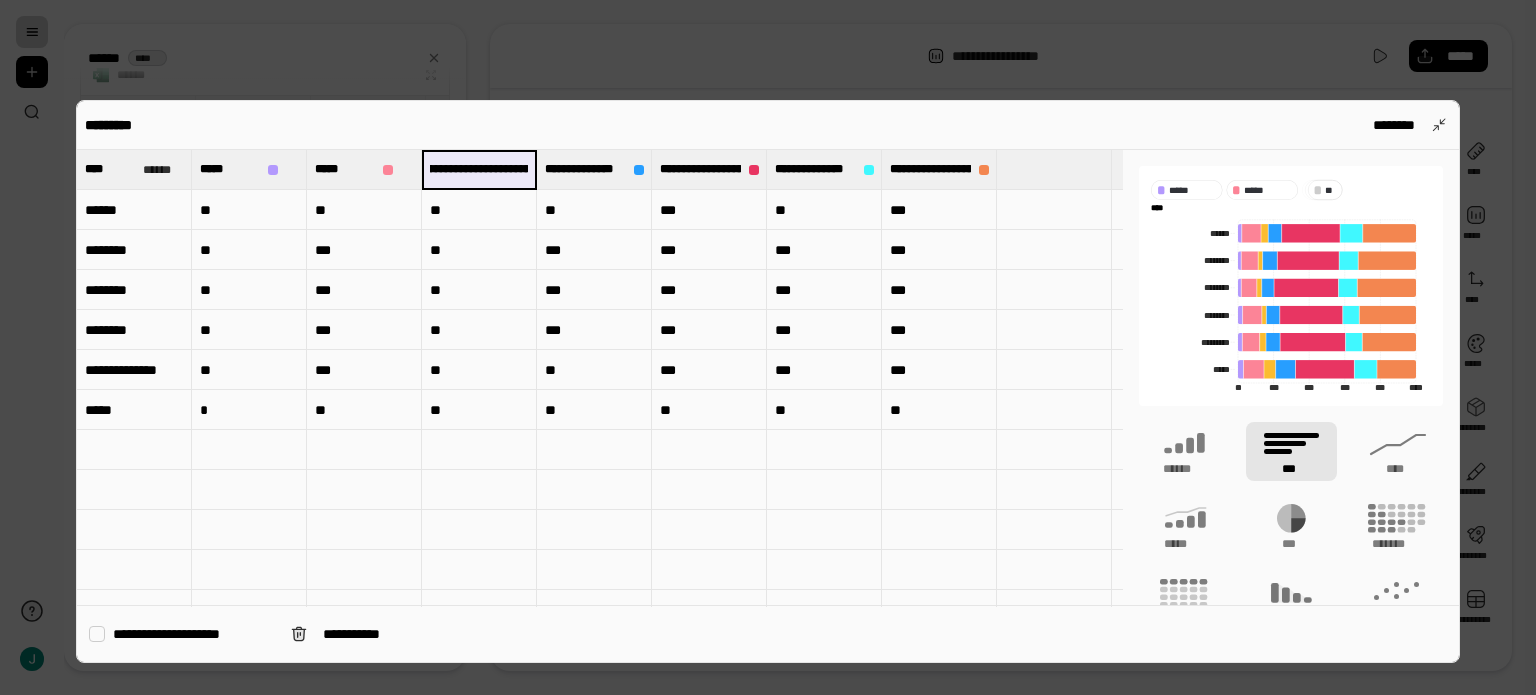 drag, startPoint x: 523, startPoint y: 168, endPoint x: 492, endPoint y: 168, distance: 31 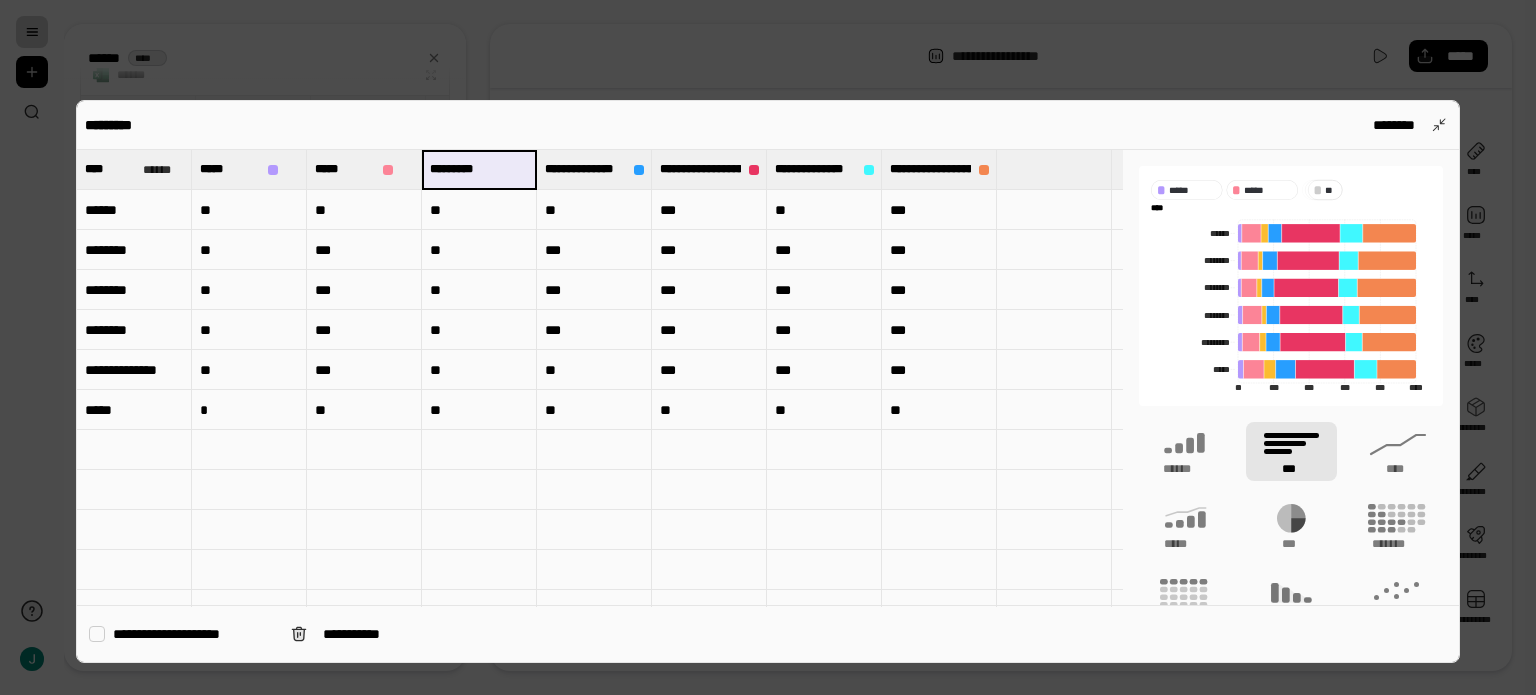 scroll, scrollTop: 0, scrollLeft: 9, axis: horizontal 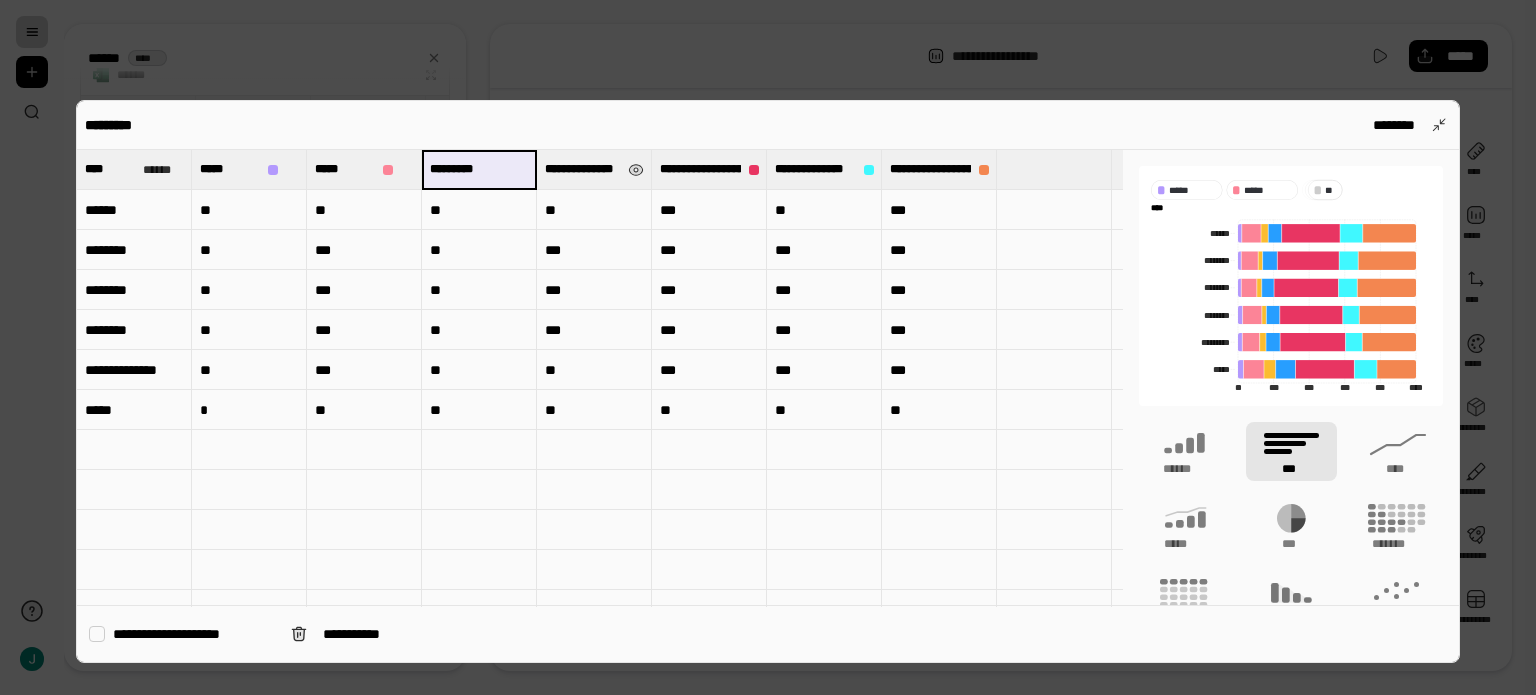 click on "**********" at bounding box center (582, 169) 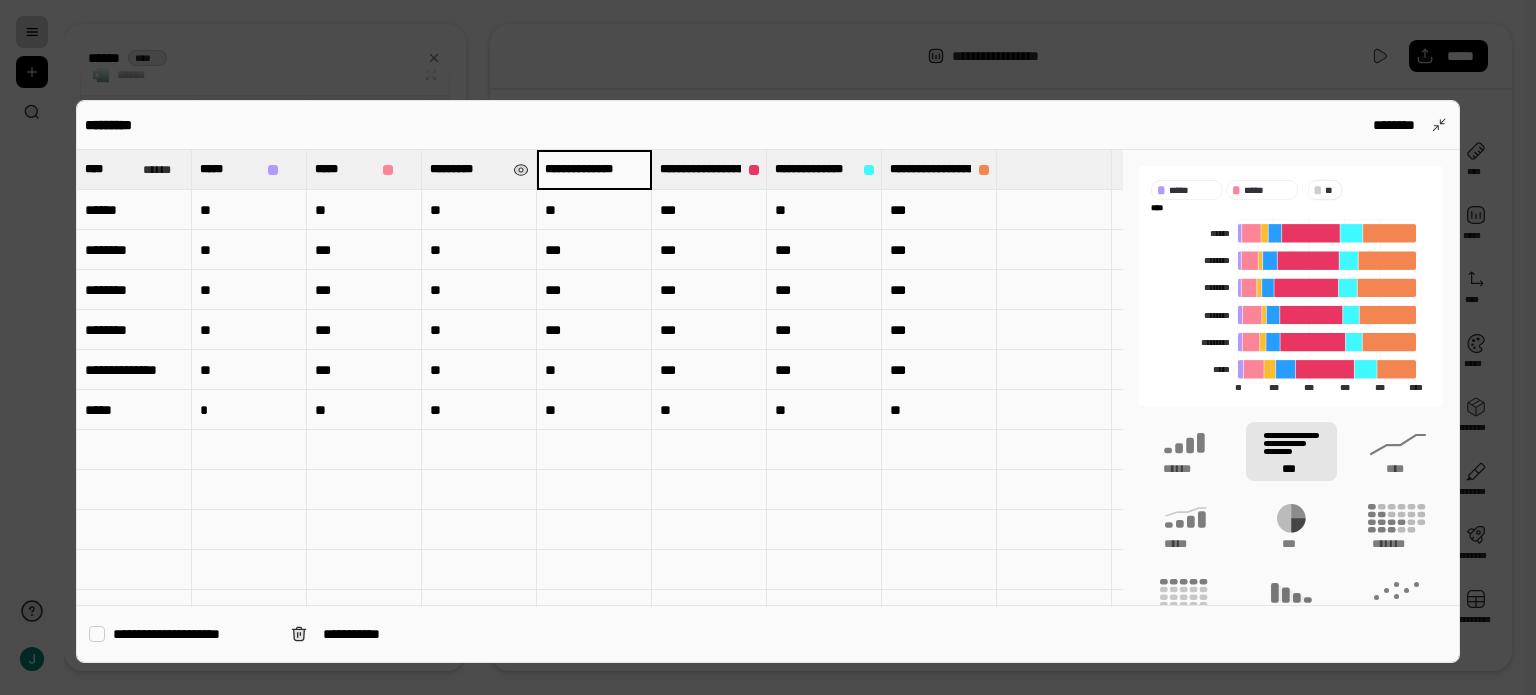 scroll, scrollTop: 0, scrollLeft: 69, axis: horizontal 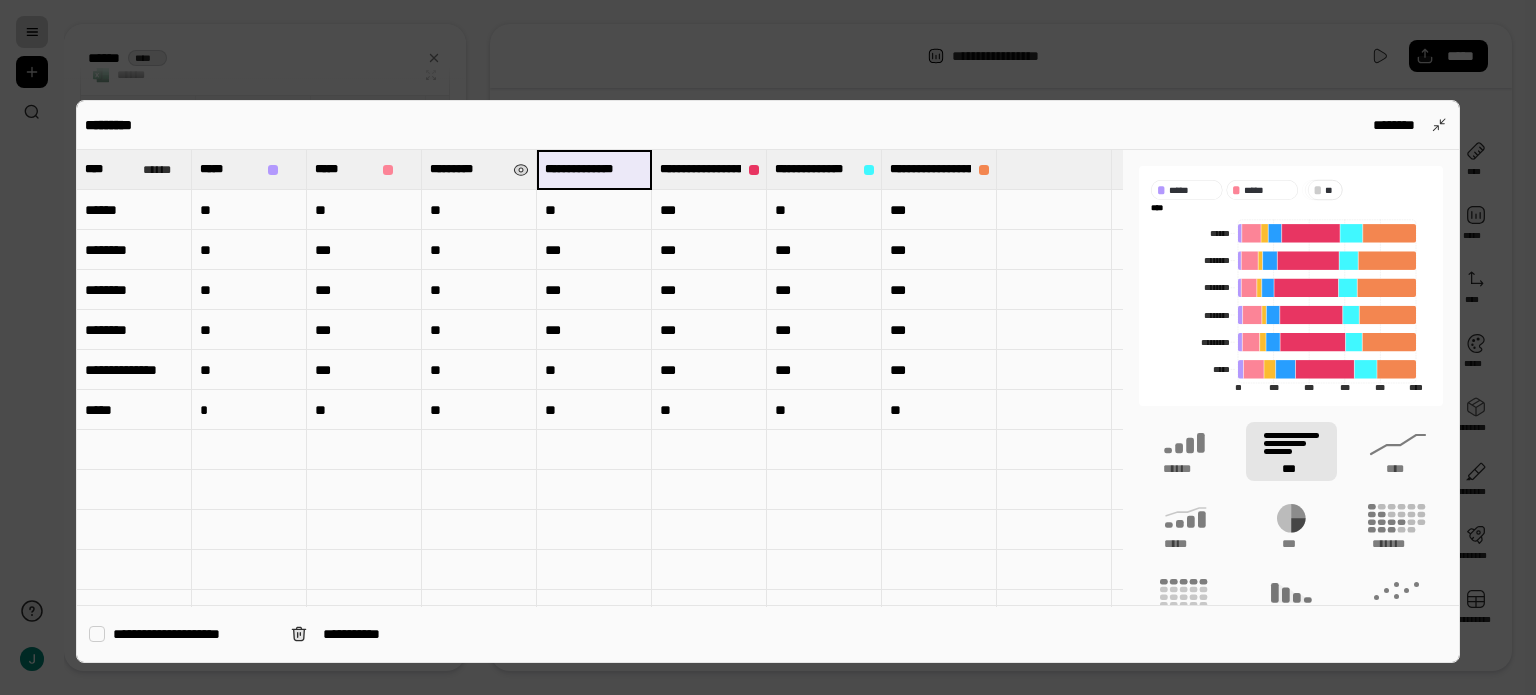 drag, startPoint x: 553, startPoint y: 172, endPoint x: 540, endPoint y: 172, distance: 13 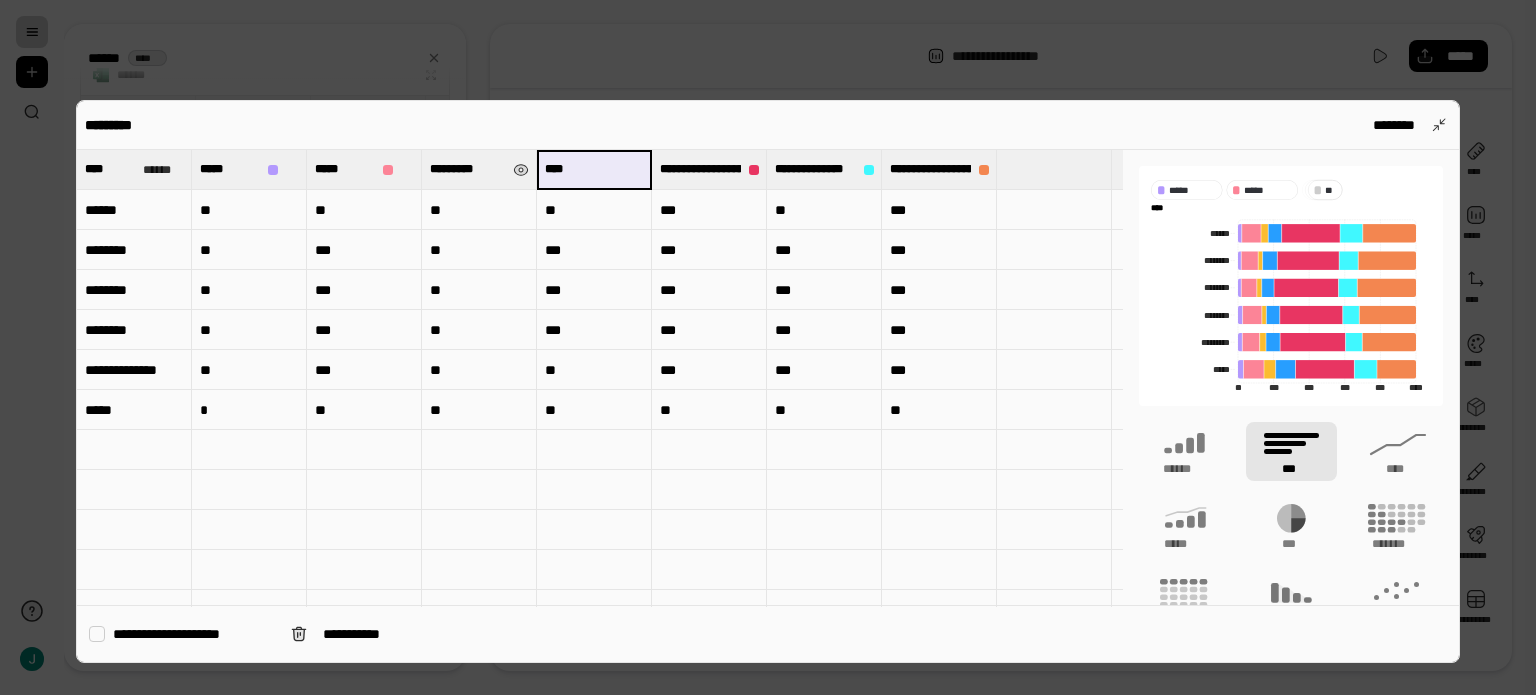 scroll, scrollTop: 0, scrollLeft: 0, axis: both 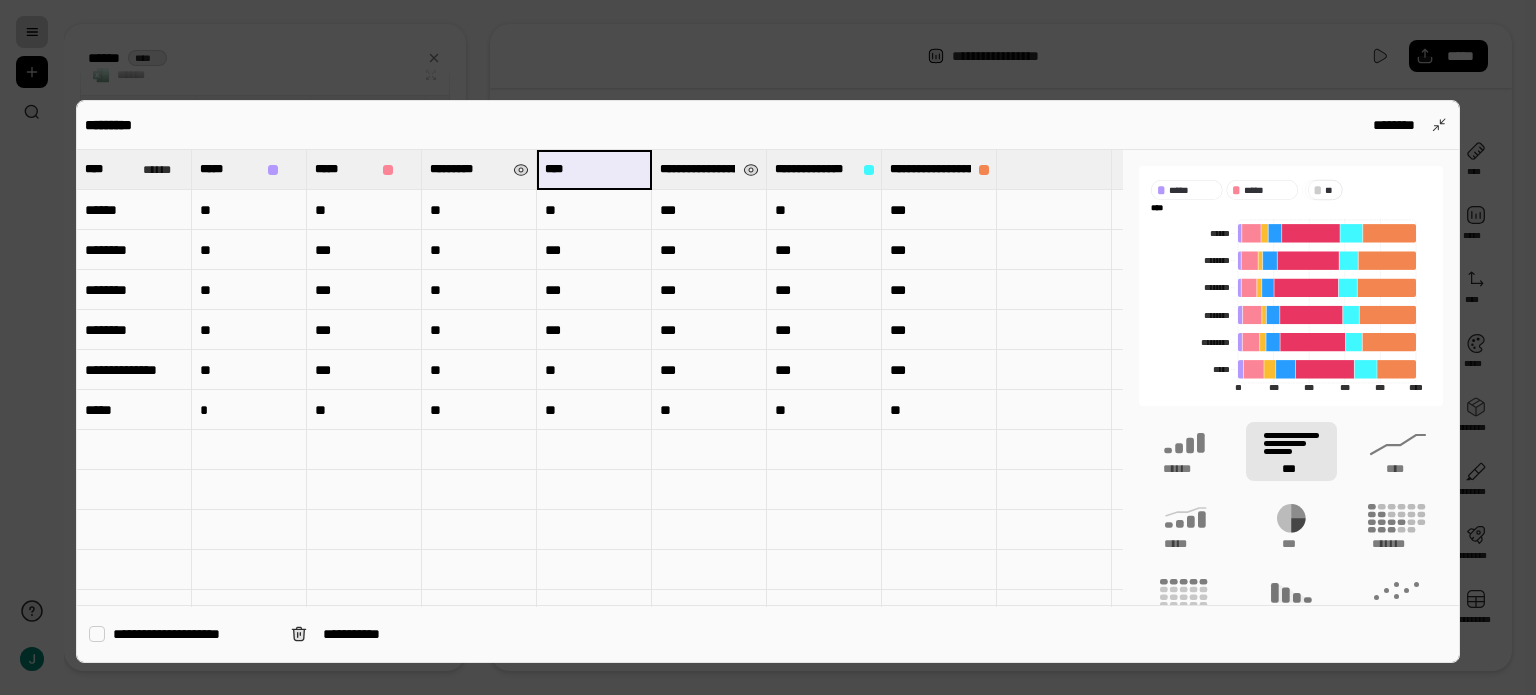 type on "****" 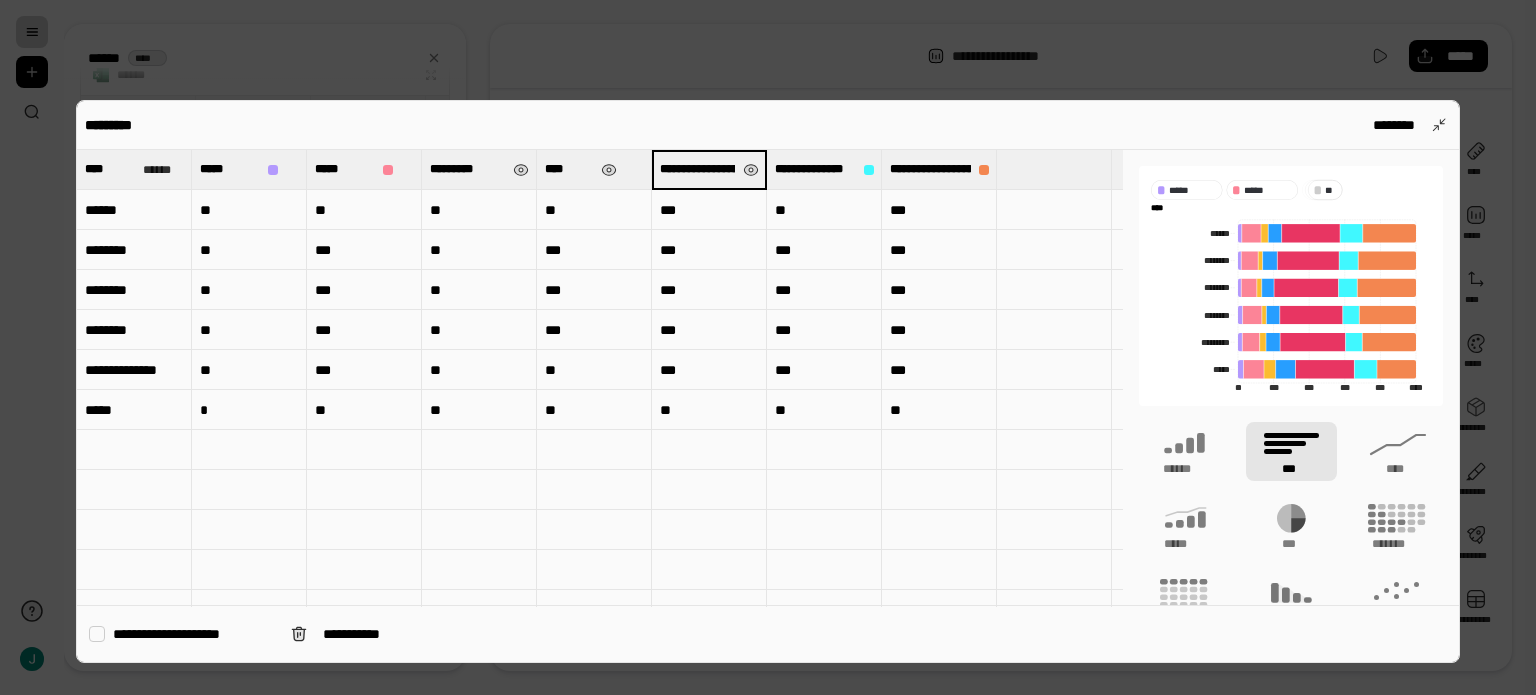 scroll, scrollTop: 0, scrollLeft: 141, axis: horizontal 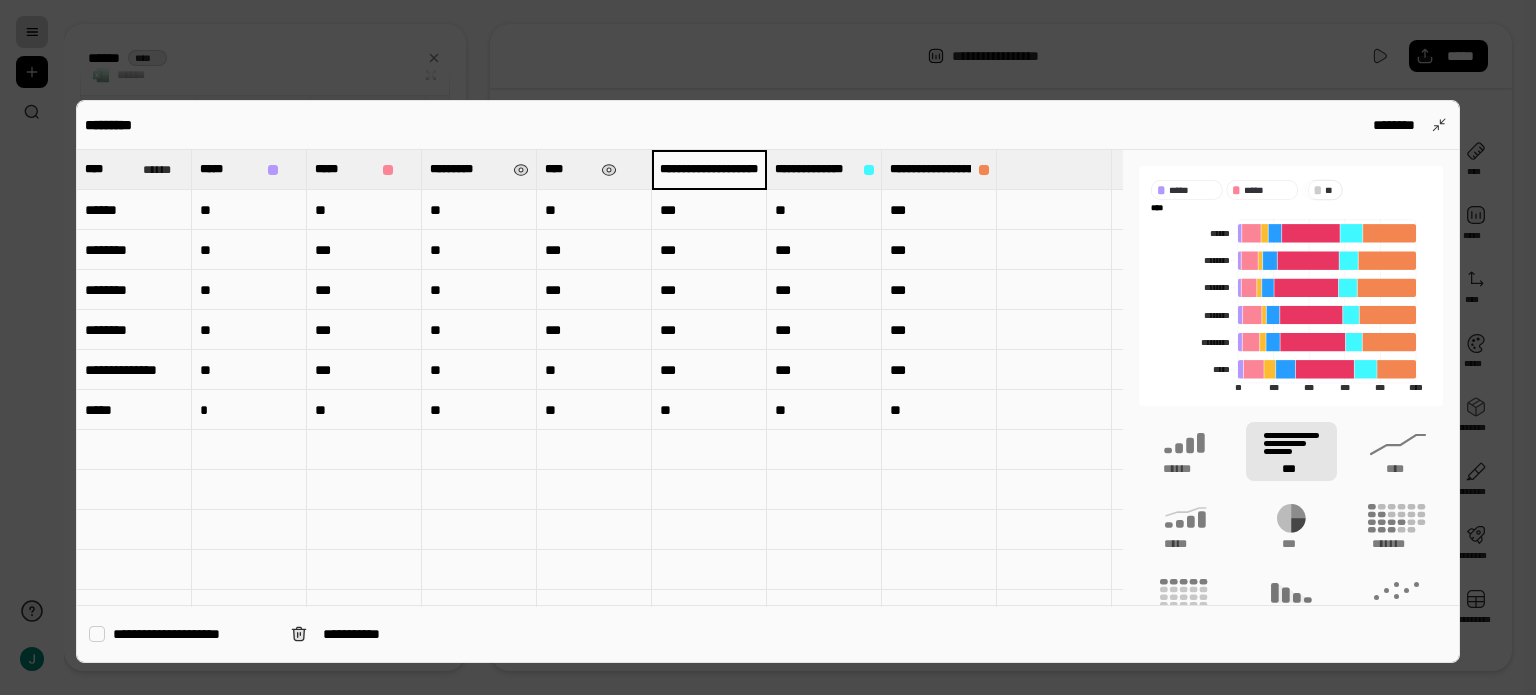 click on "**********" at bounding box center (709, 169) 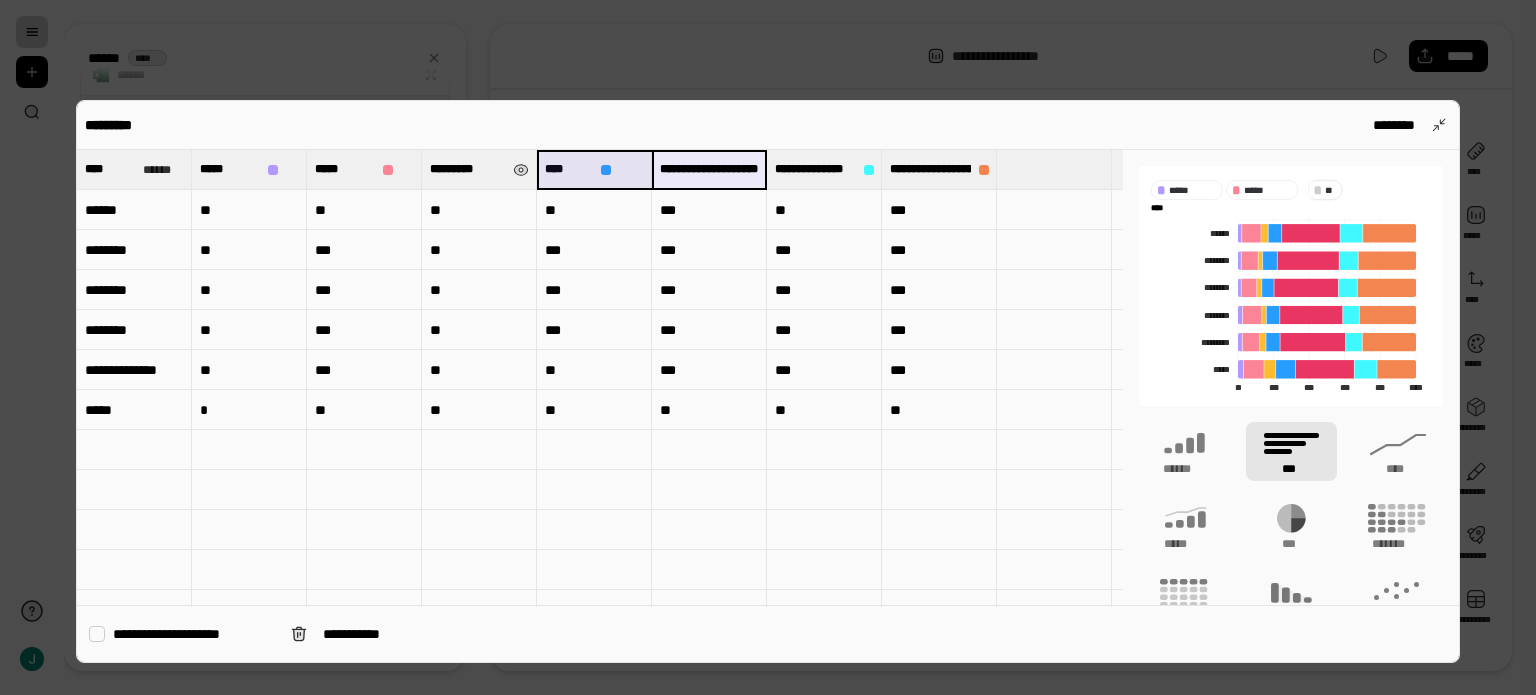click on "**********" at bounding box center (709, 169) 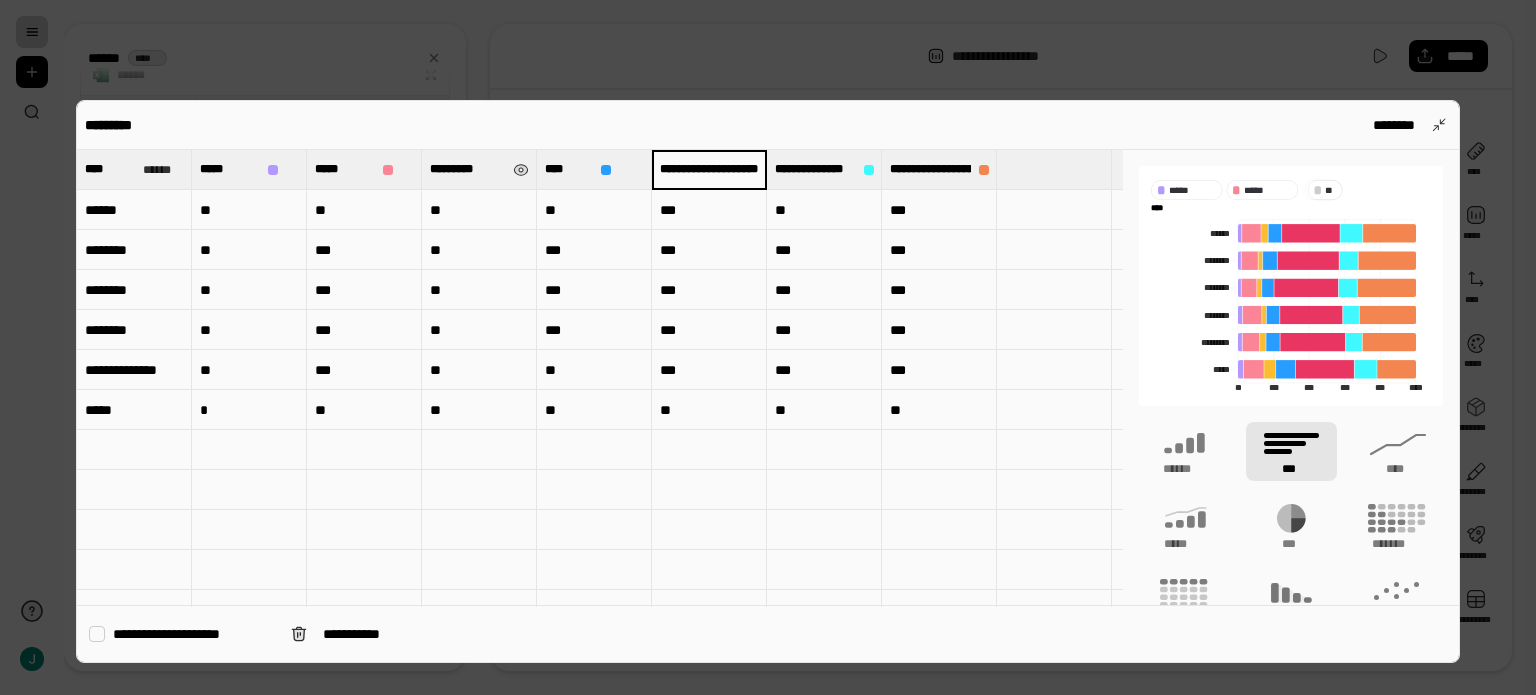 click on "**********" at bounding box center (709, 169) 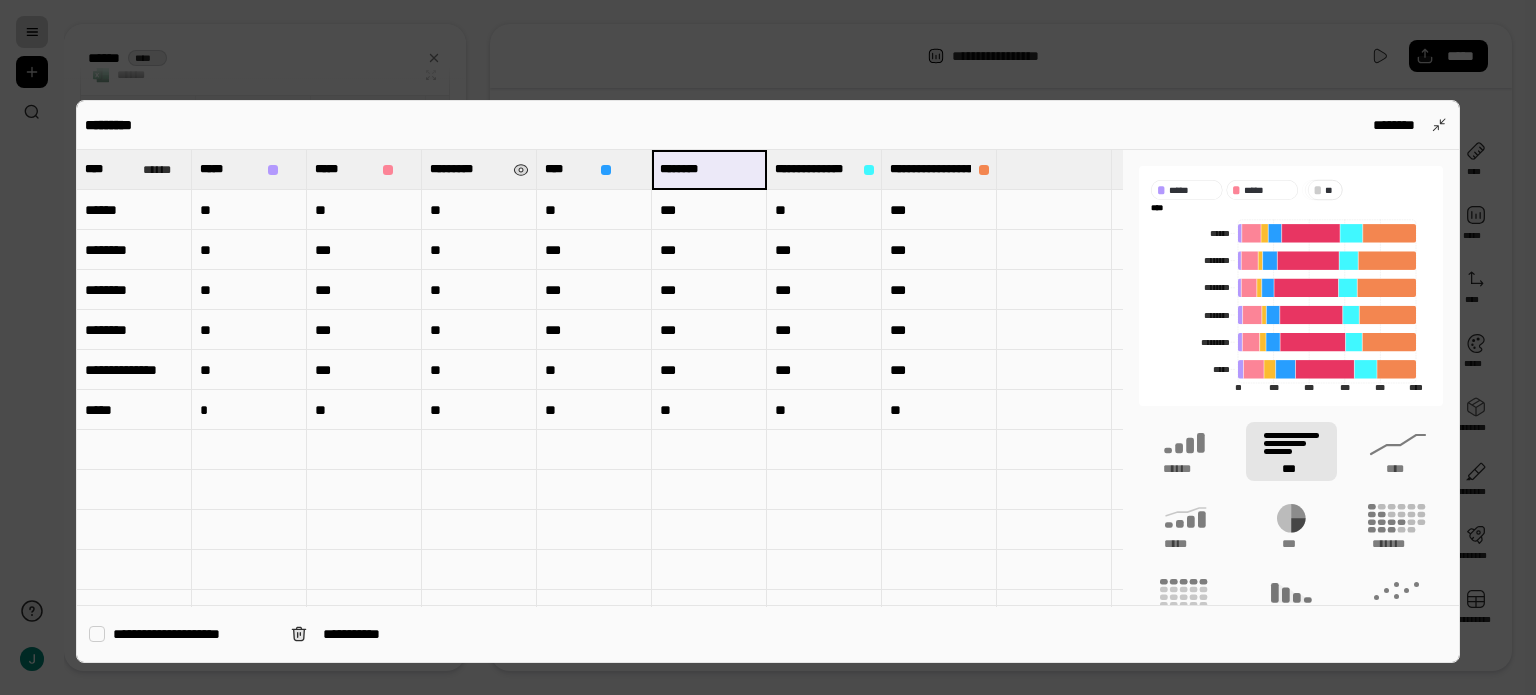 scroll, scrollTop: 0, scrollLeft: 0, axis: both 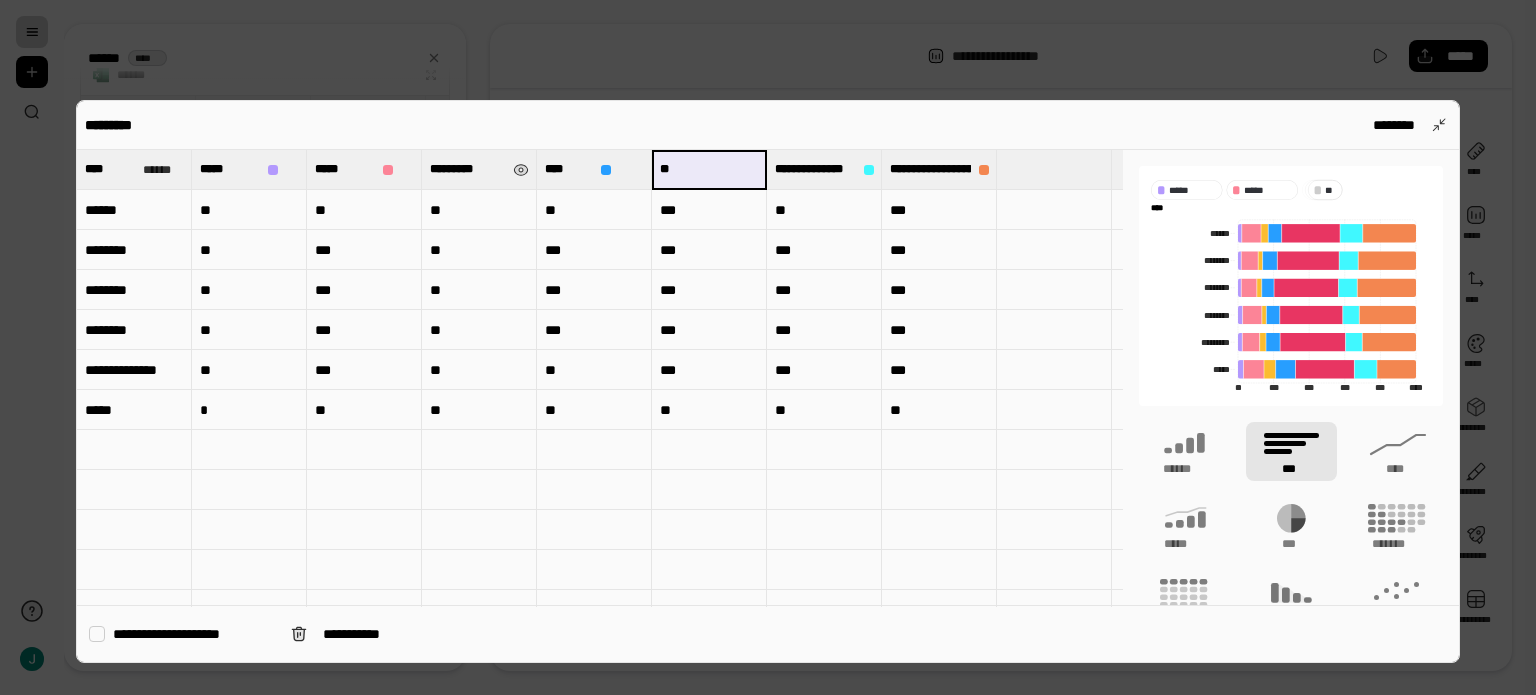type on "*" 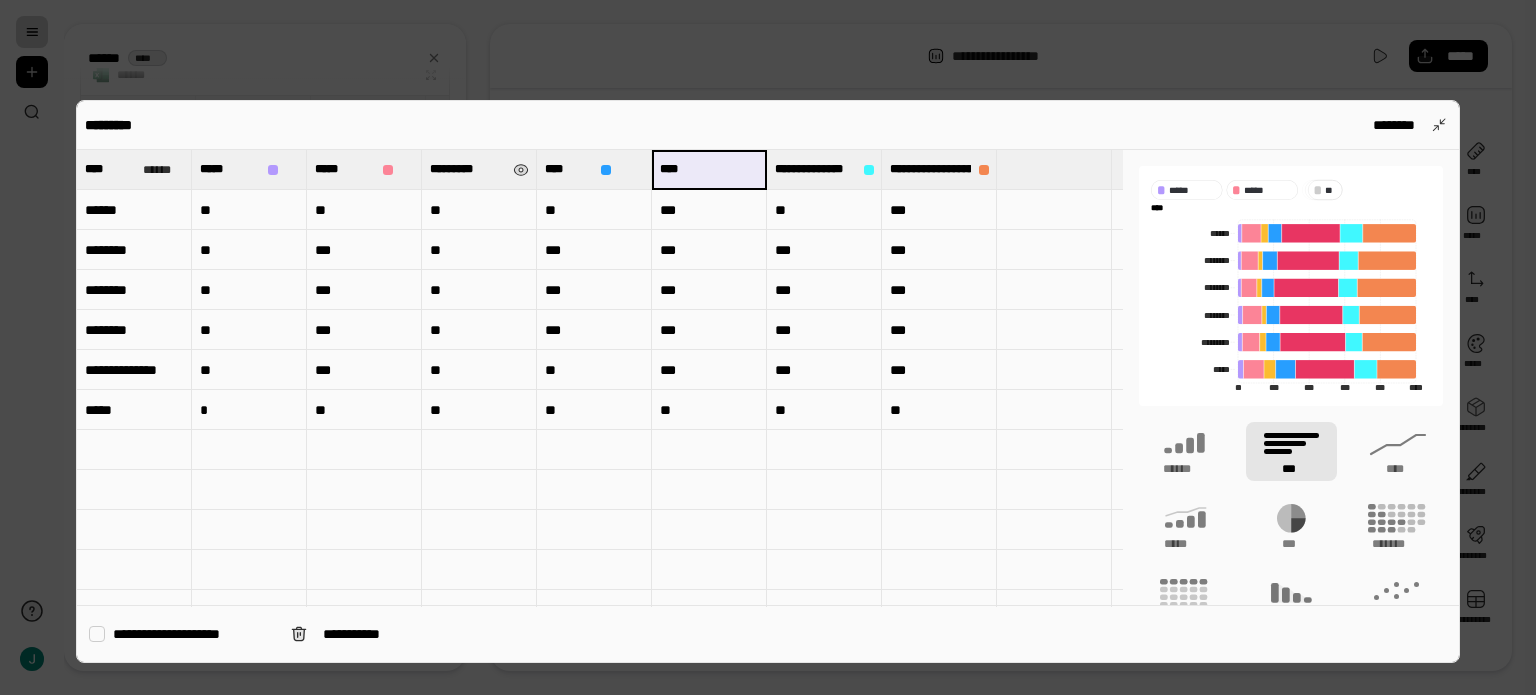 type on "****" 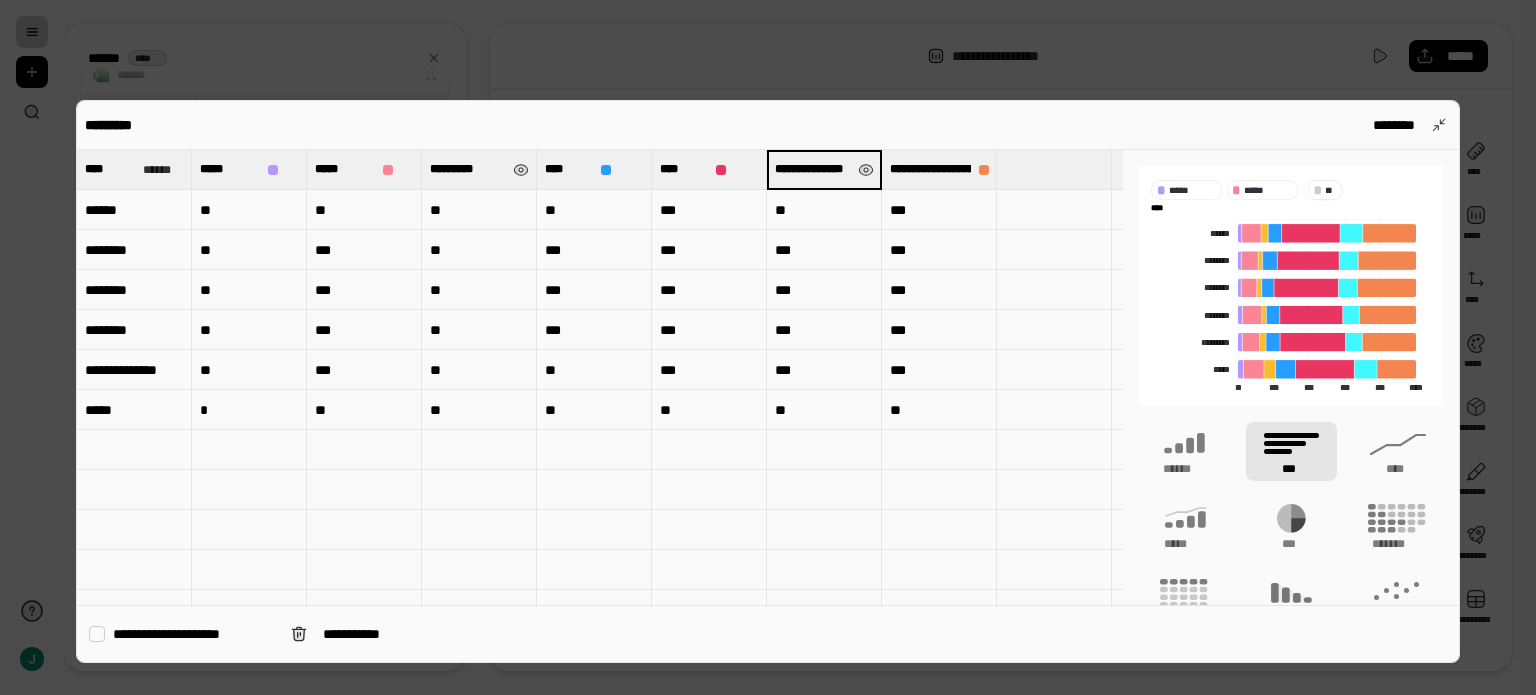 click on "**********" at bounding box center (812, 169) 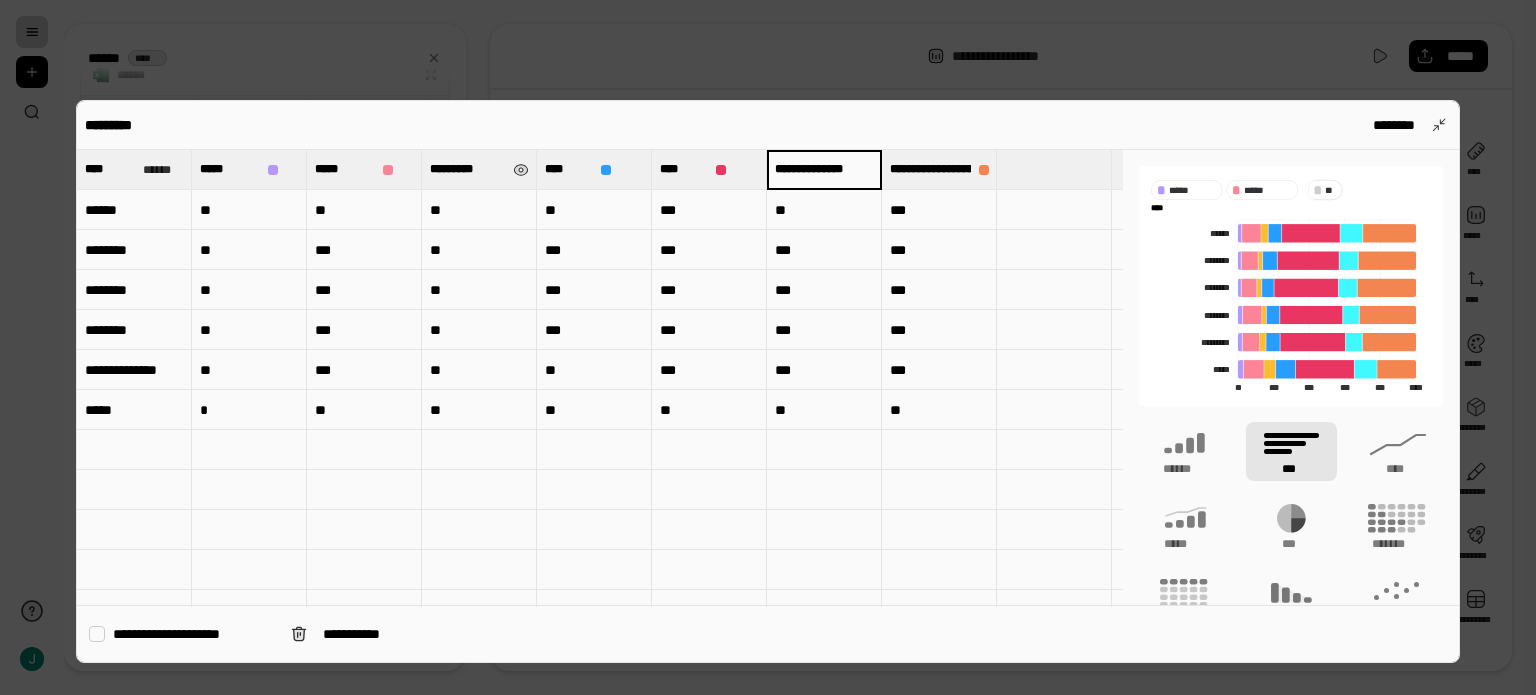 scroll, scrollTop: 0, scrollLeft: 69, axis: horizontal 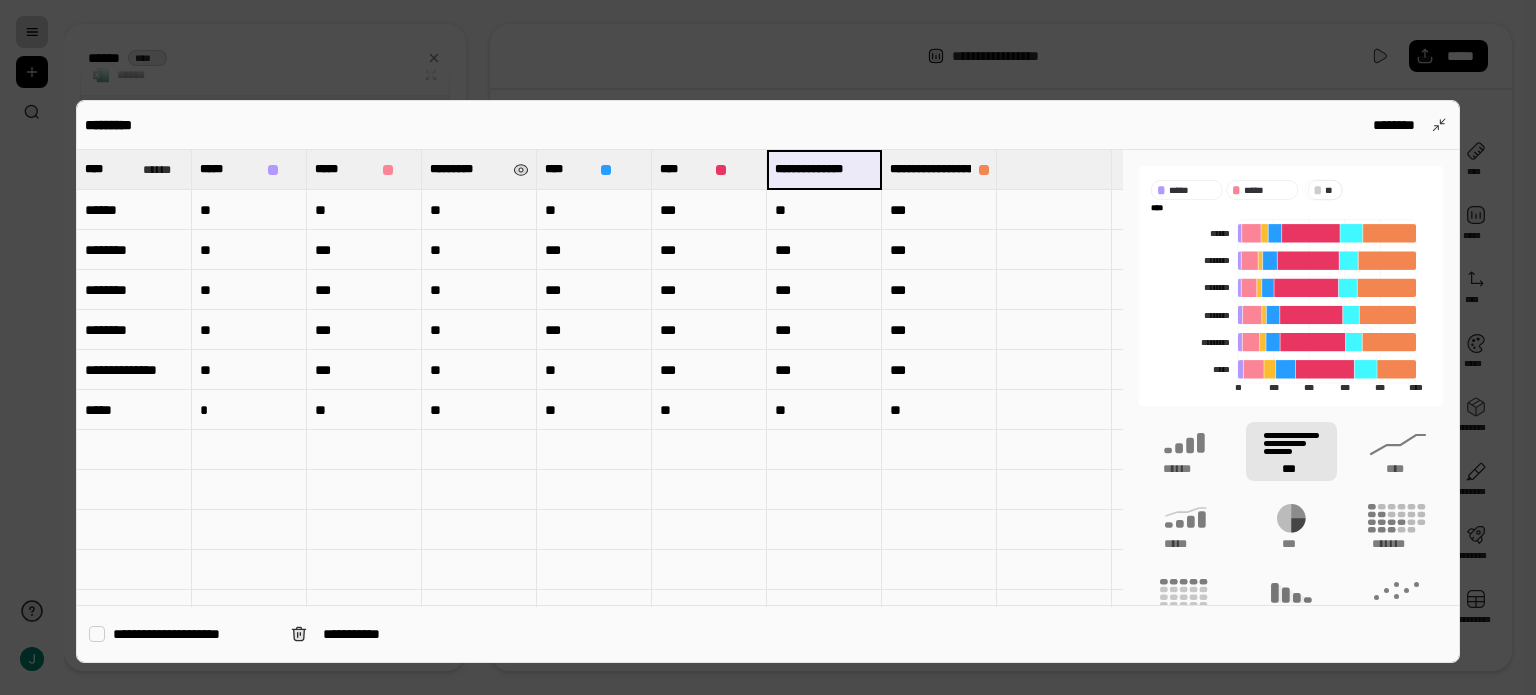 drag, startPoint x: 778, startPoint y: 171, endPoint x: 868, endPoint y: 171, distance: 90 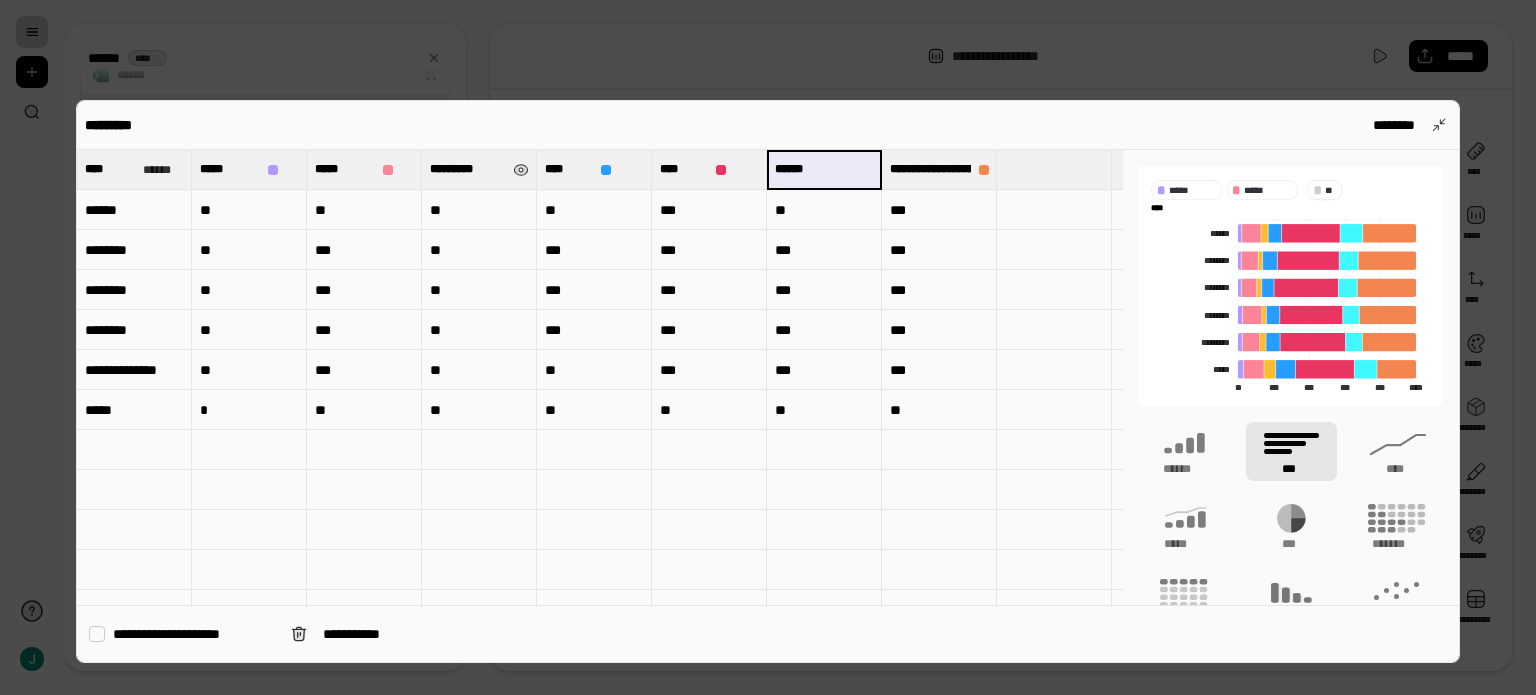 scroll, scrollTop: 0, scrollLeft: 0, axis: both 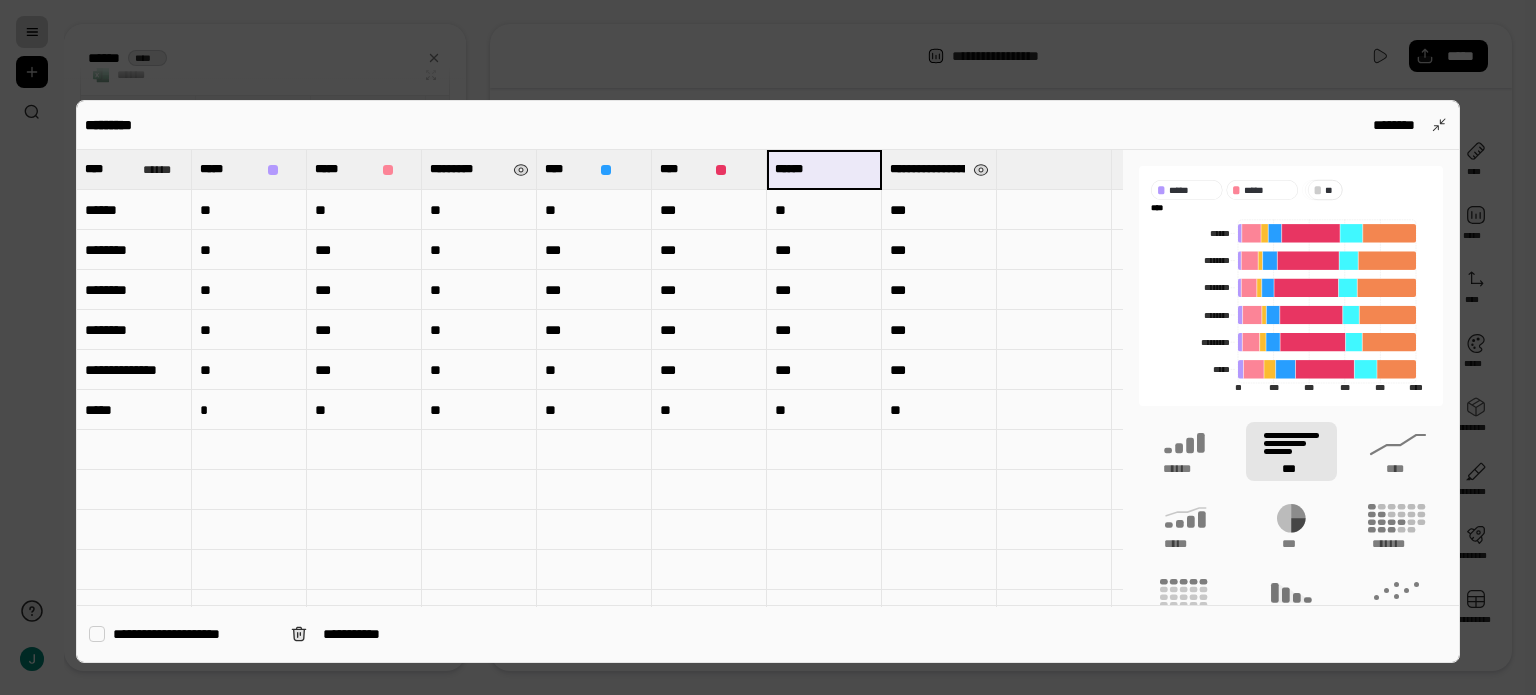 type on "******" 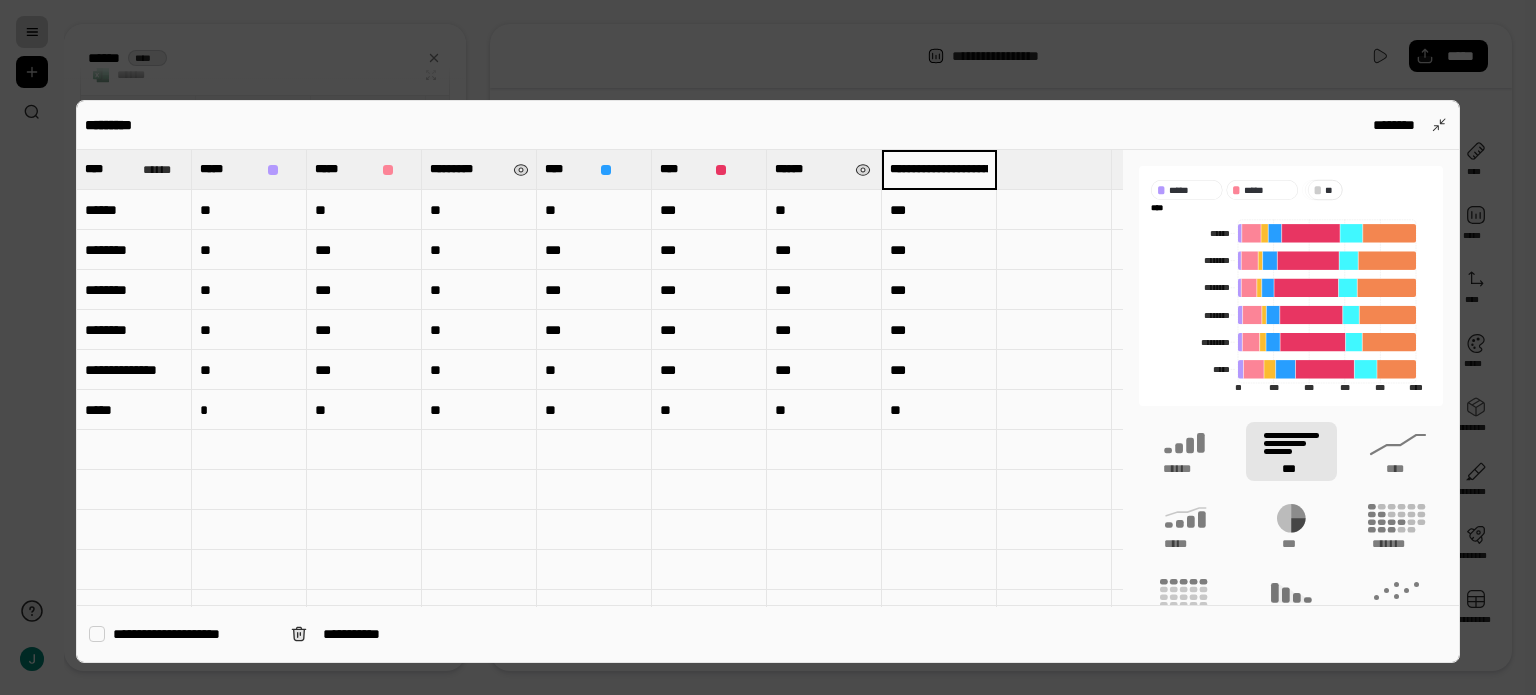 scroll, scrollTop: 0, scrollLeft: 189, axis: horizontal 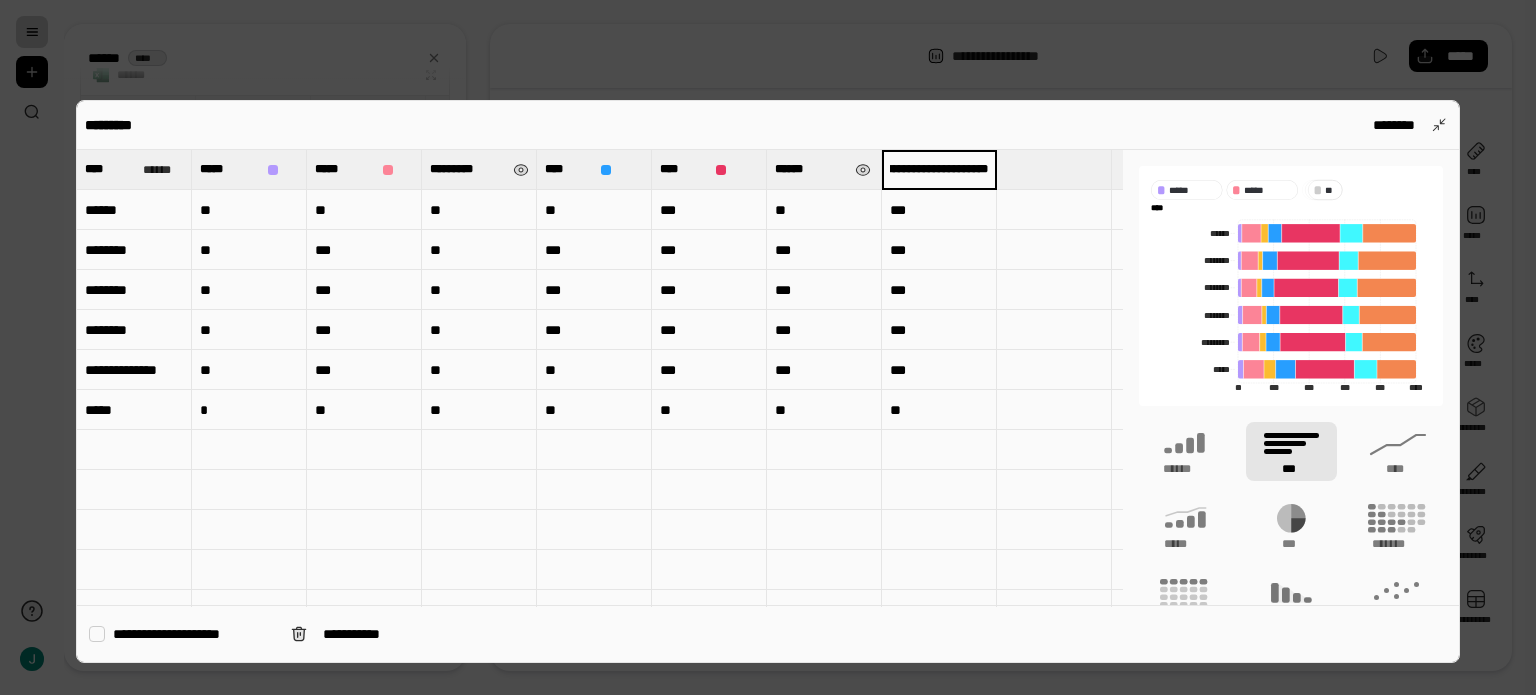click on "**********" at bounding box center (939, 169) 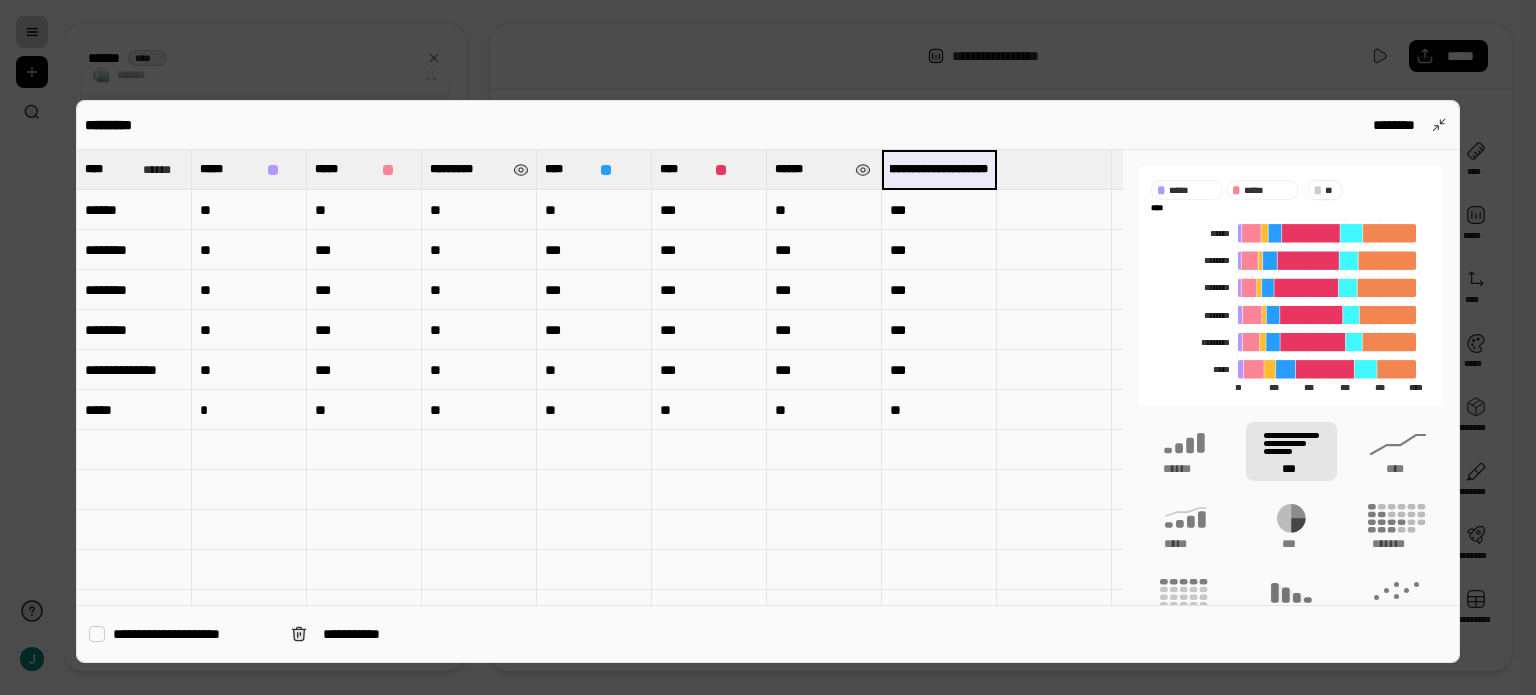 click on "**********" at bounding box center (939, 169) 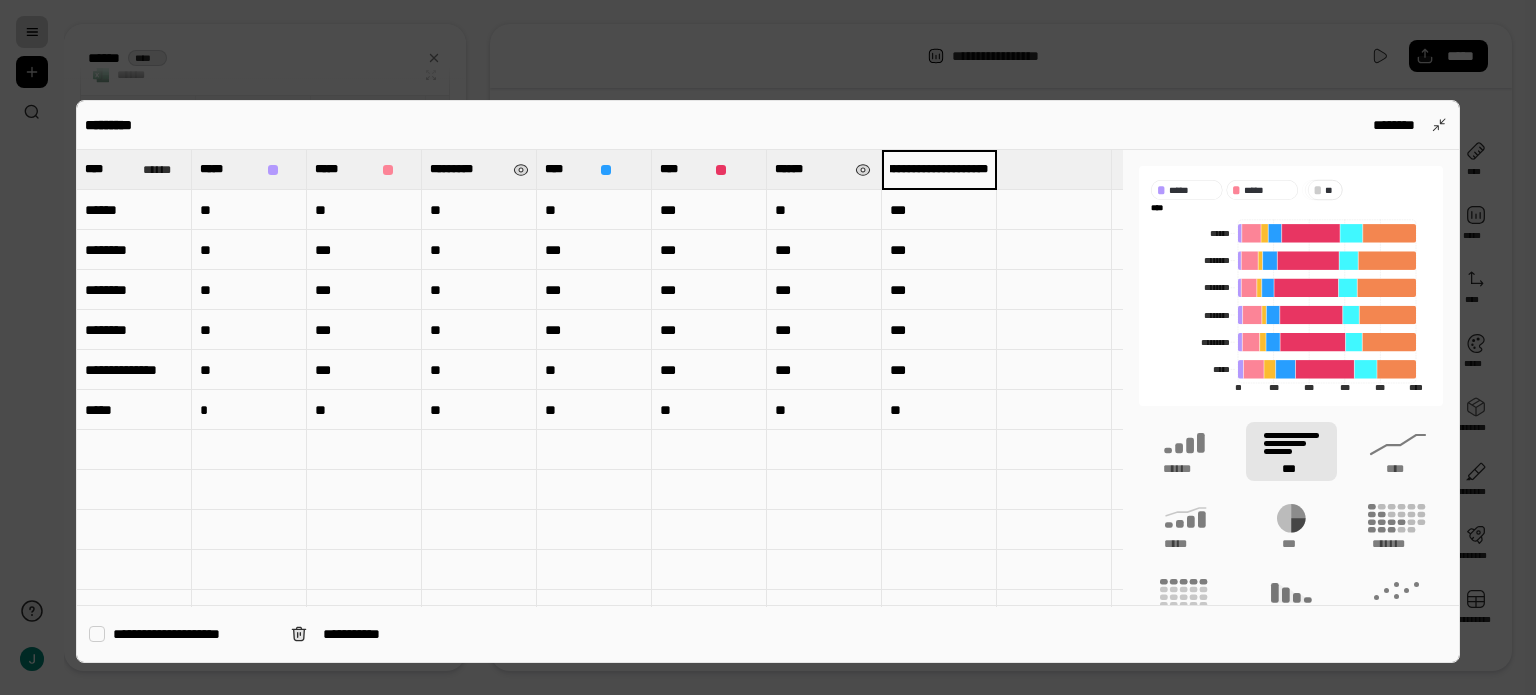 click on "**********" at bounding box center [939, 169] 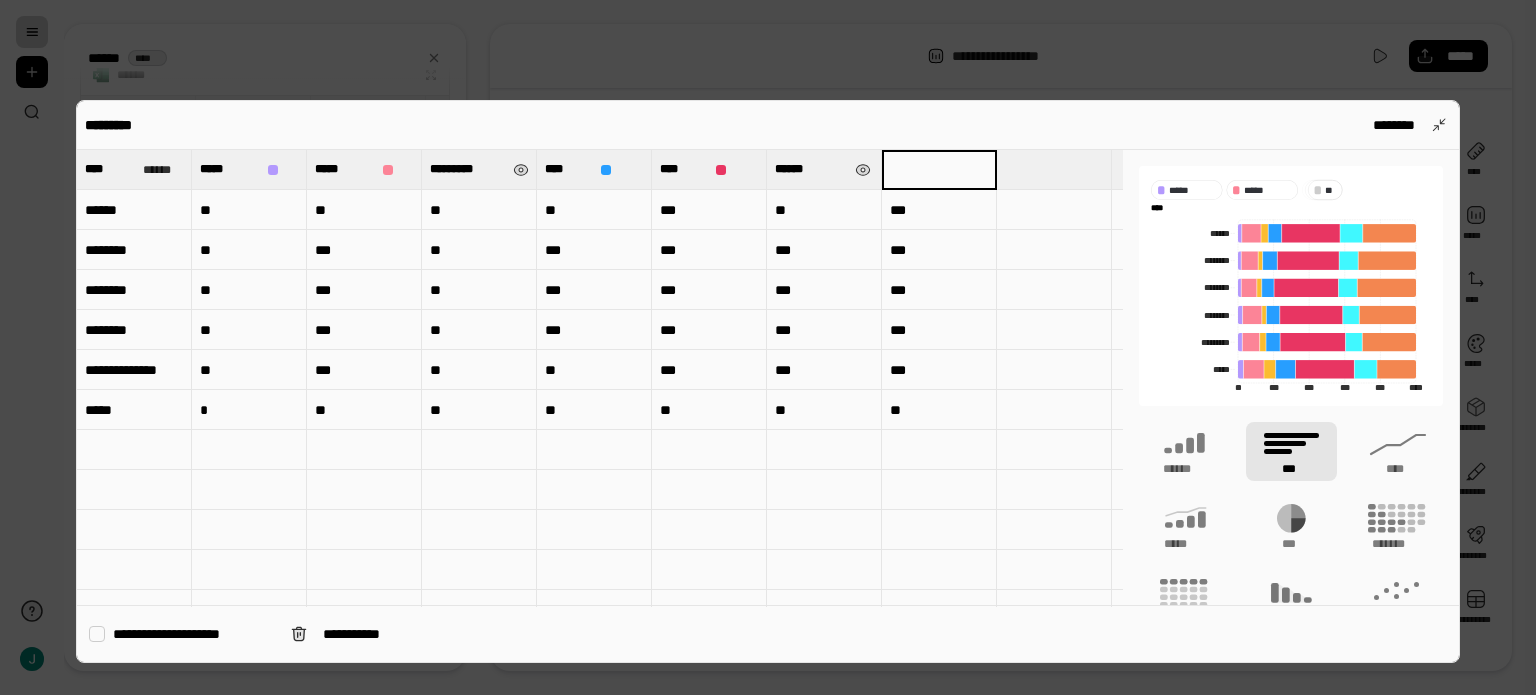scroll, scrollTop: 0, scrollLeft: 0, axis: both 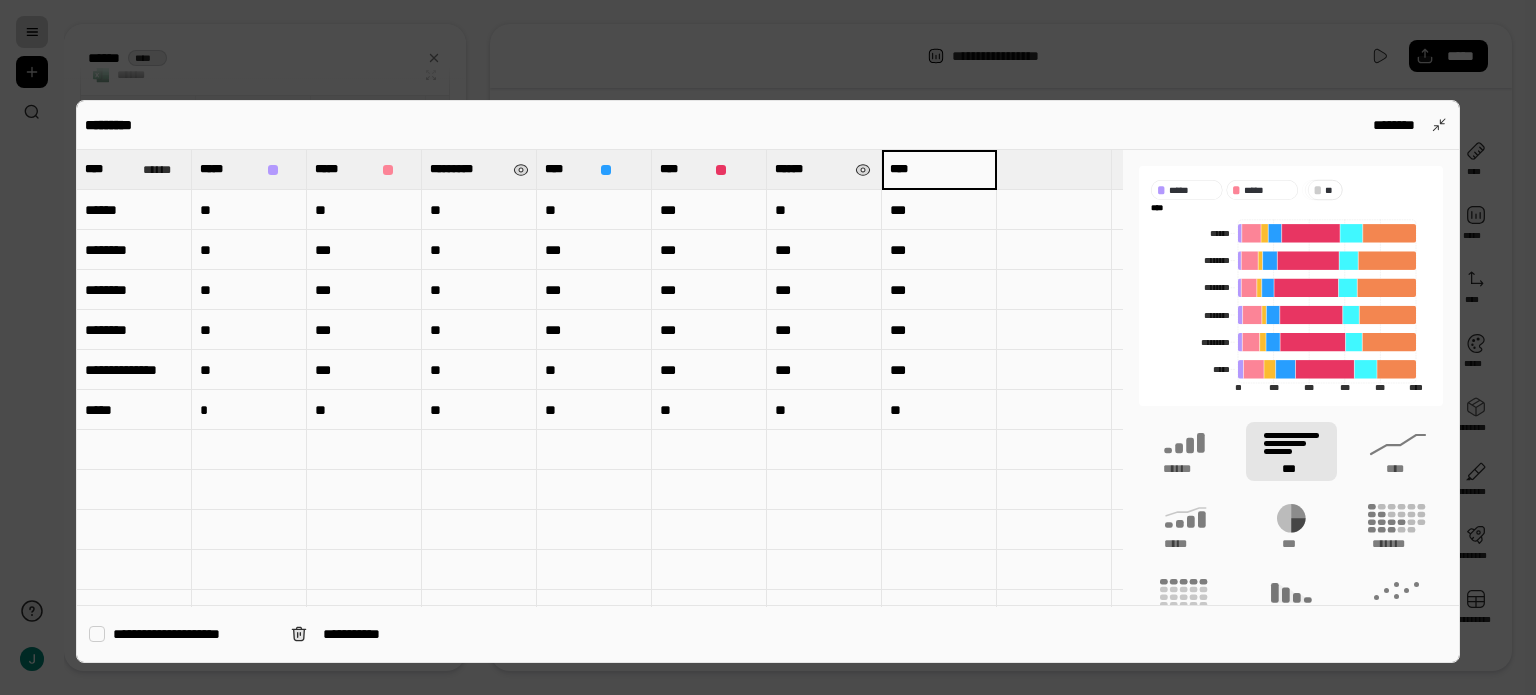 type on "****" 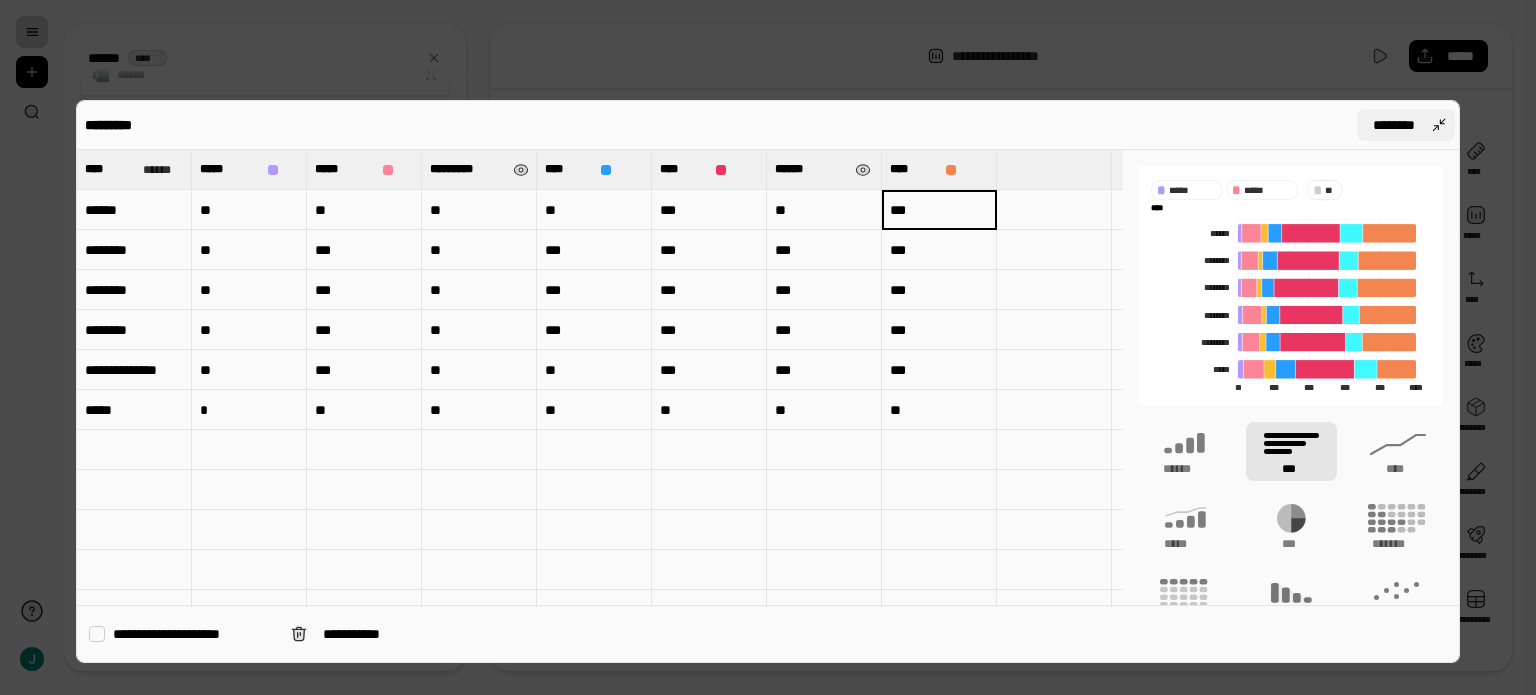 click on "********" at bounding box center (1394, 125) 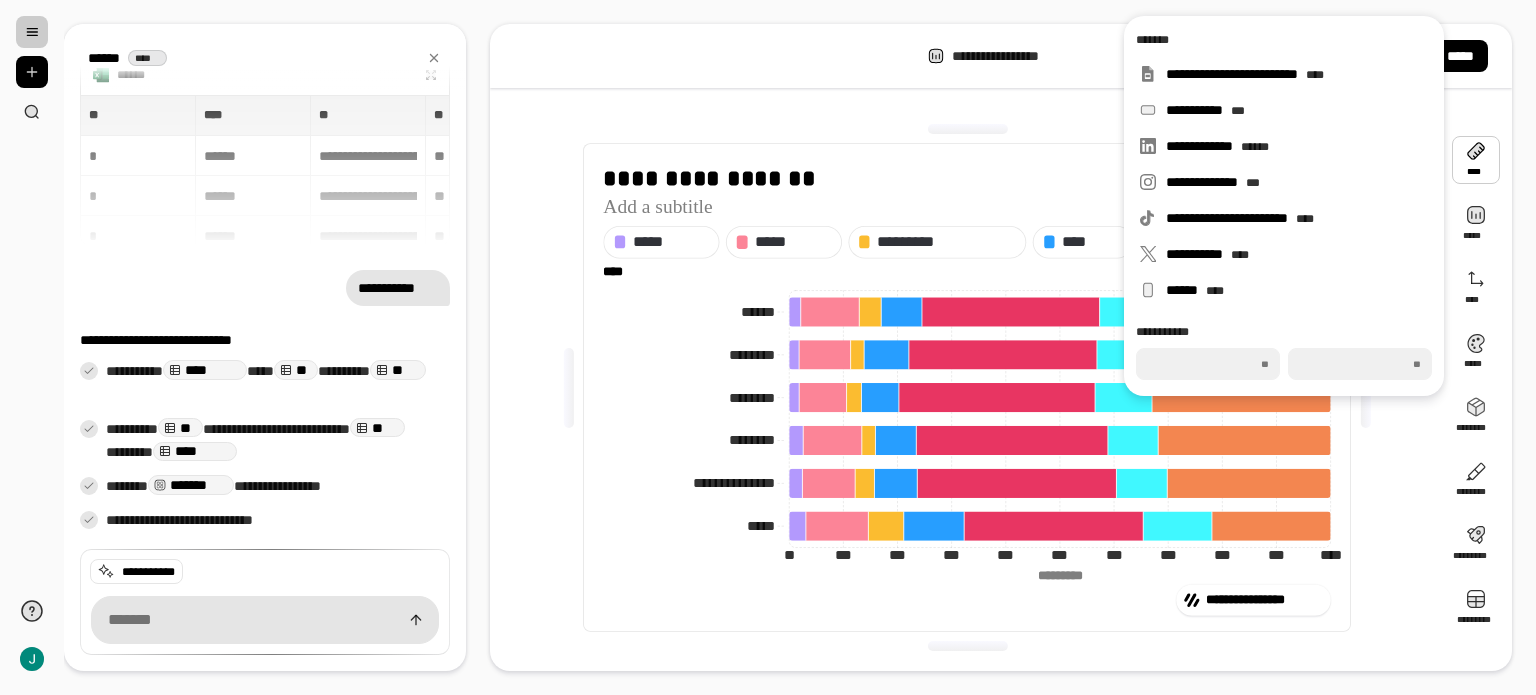 click on "**********" at bounding box center [1001, 347] 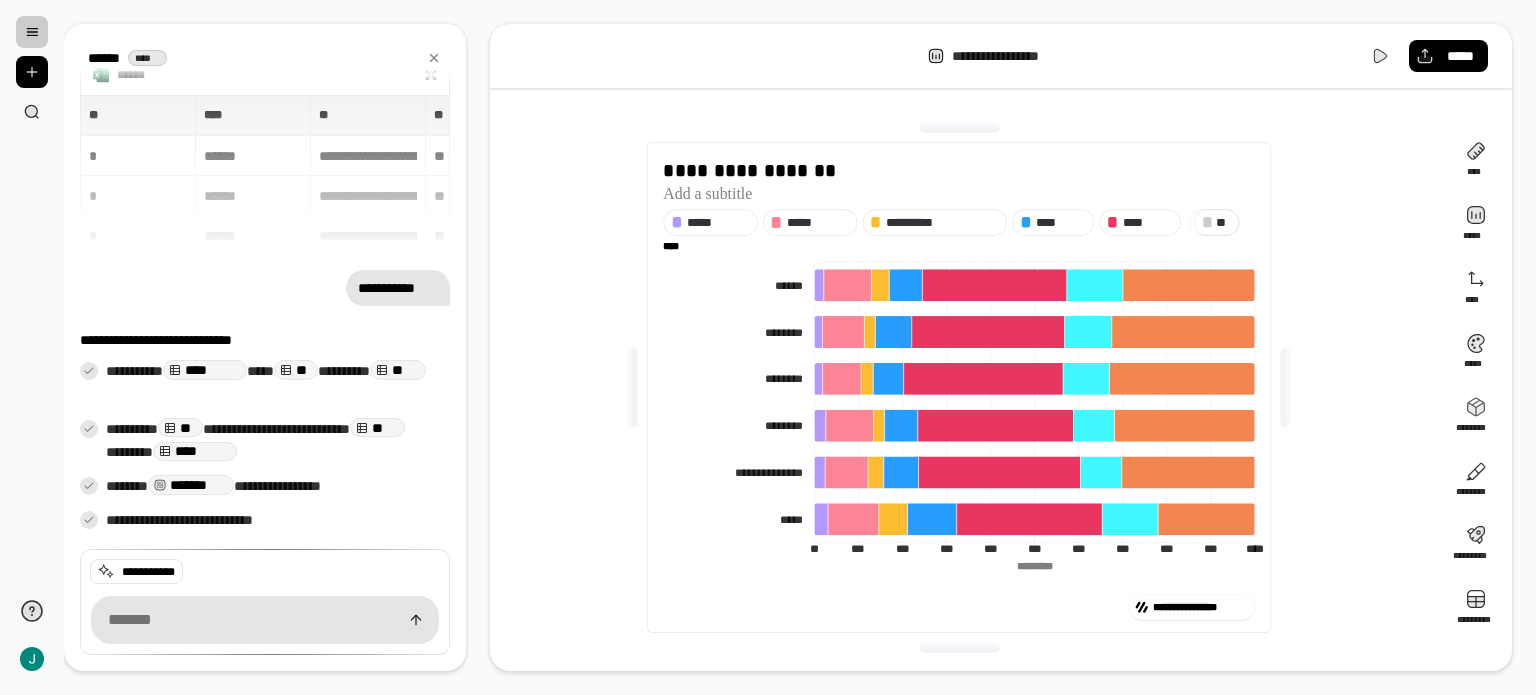 click on "**********" at bounding box center [1001, 347] 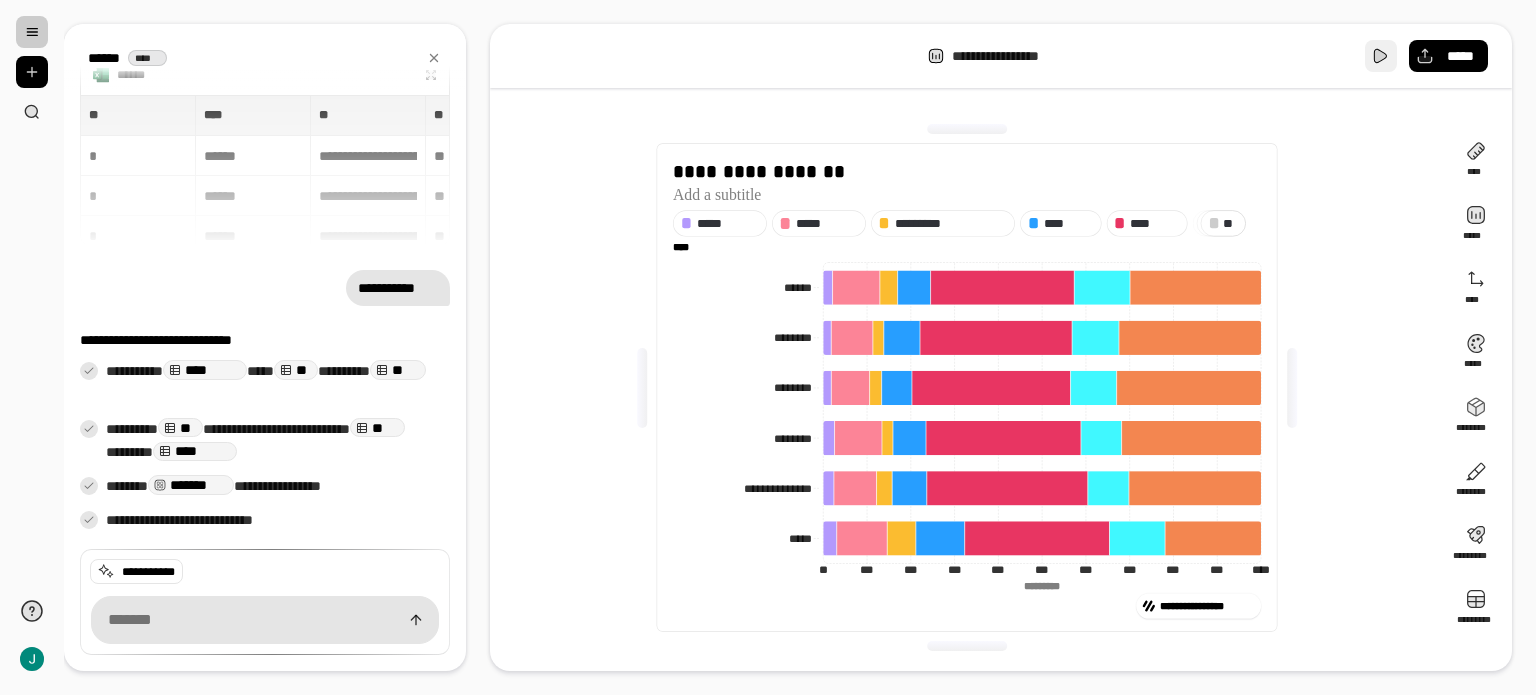 click at bounding box center [1381, 56] 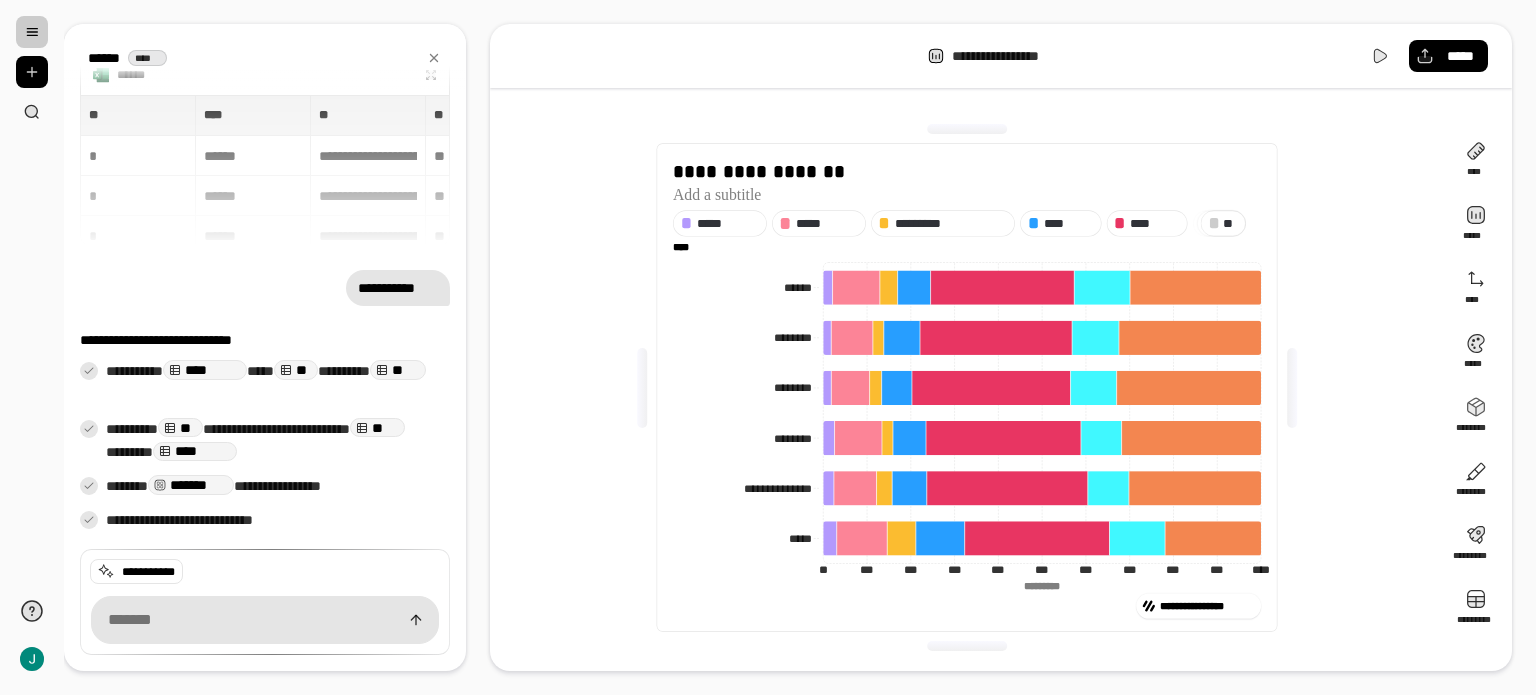 click on "****** ****" at bounding box center [265, 58] 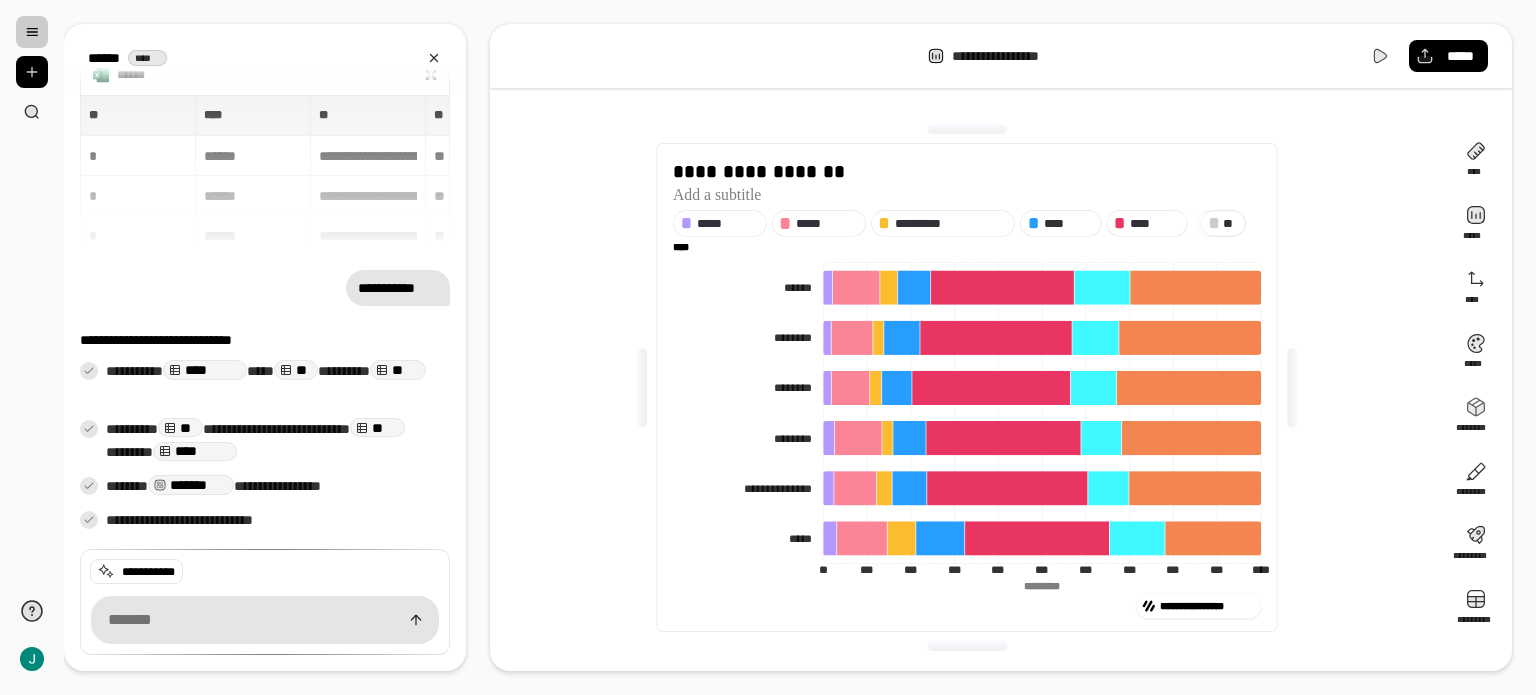 click 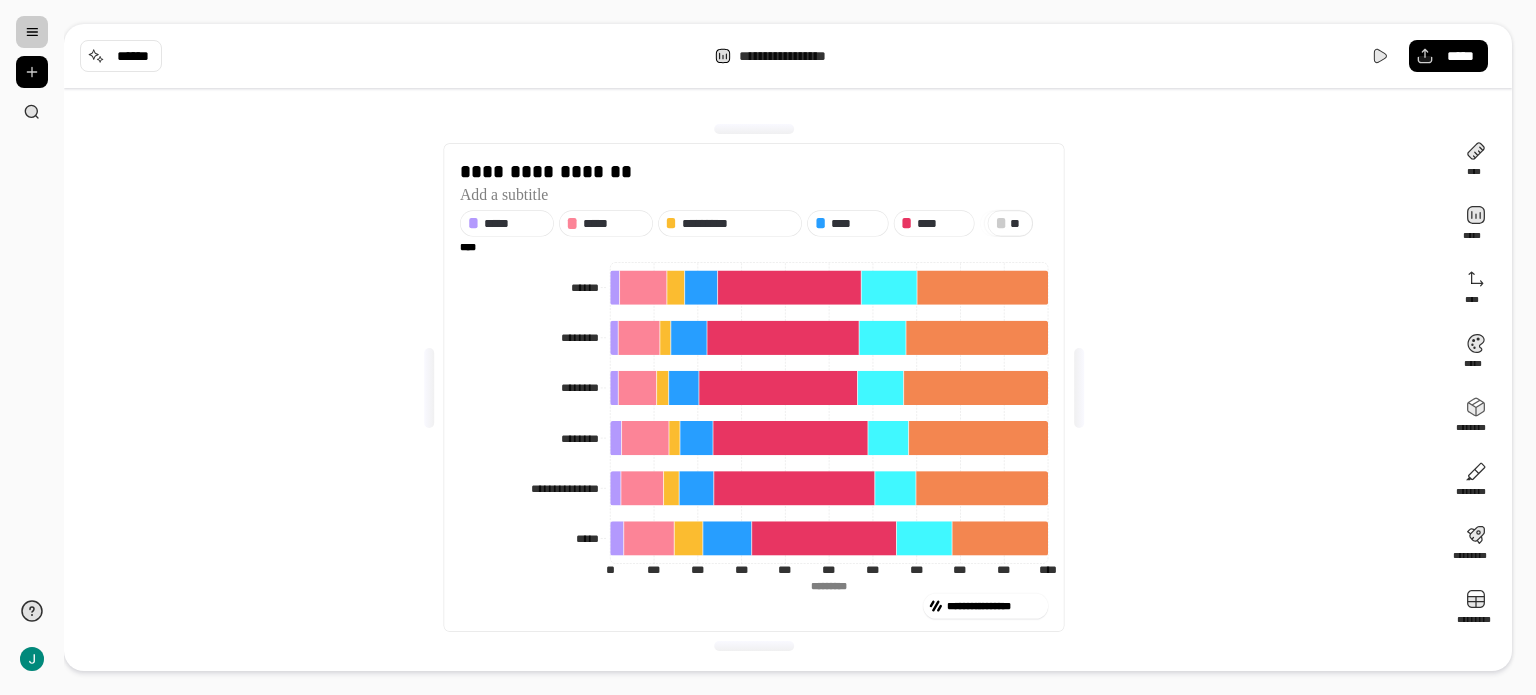 drag, startPoint x: 1372, startPoint y: 58, endPoint x: 1372, endPoint y: 180, distance: 122 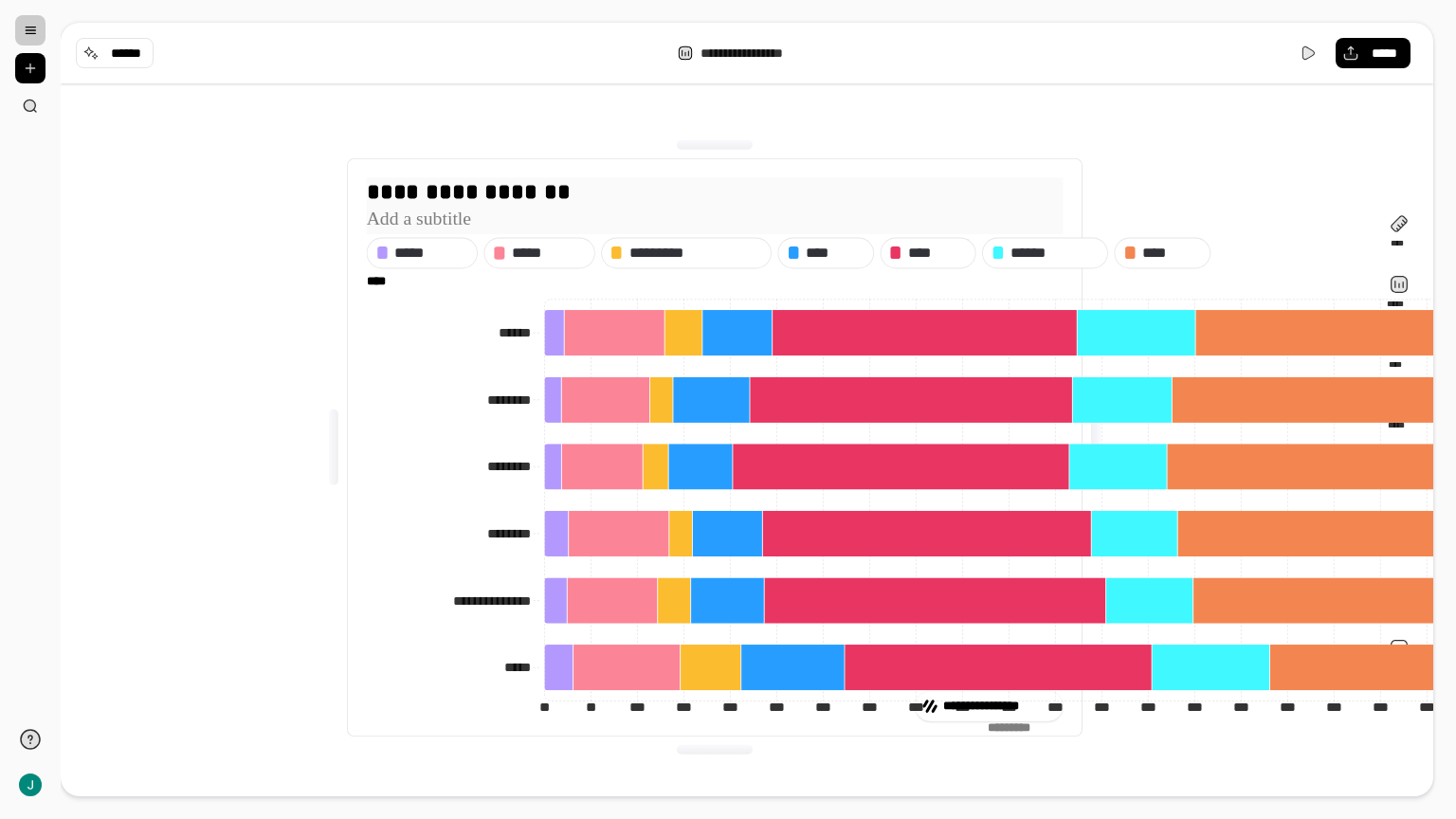 click on "**********" at bounding box center [920, 191] 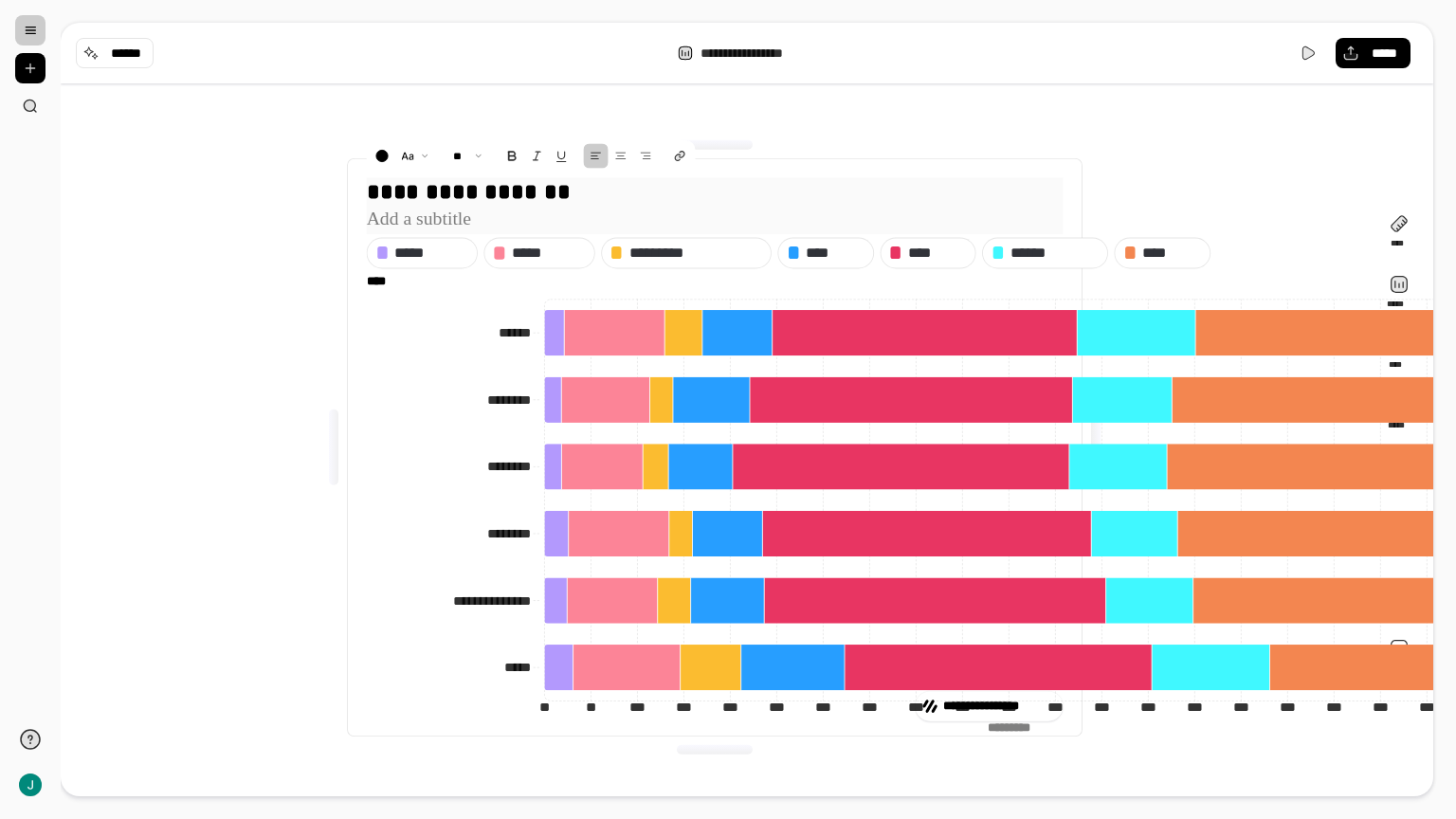 click on "**********" at bounding box center (920, 191) 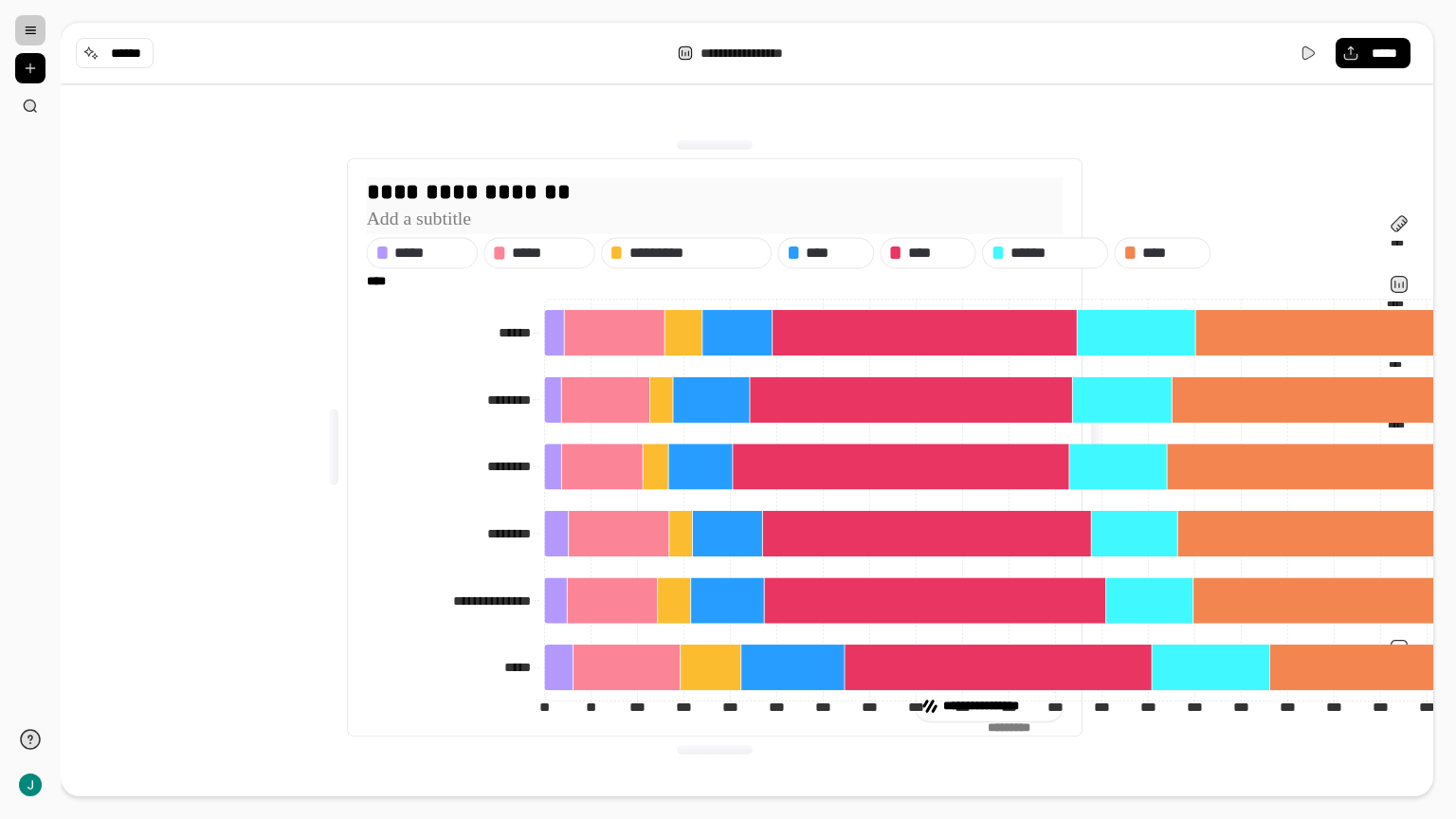click on "**********" at bounding box center [920, 191] 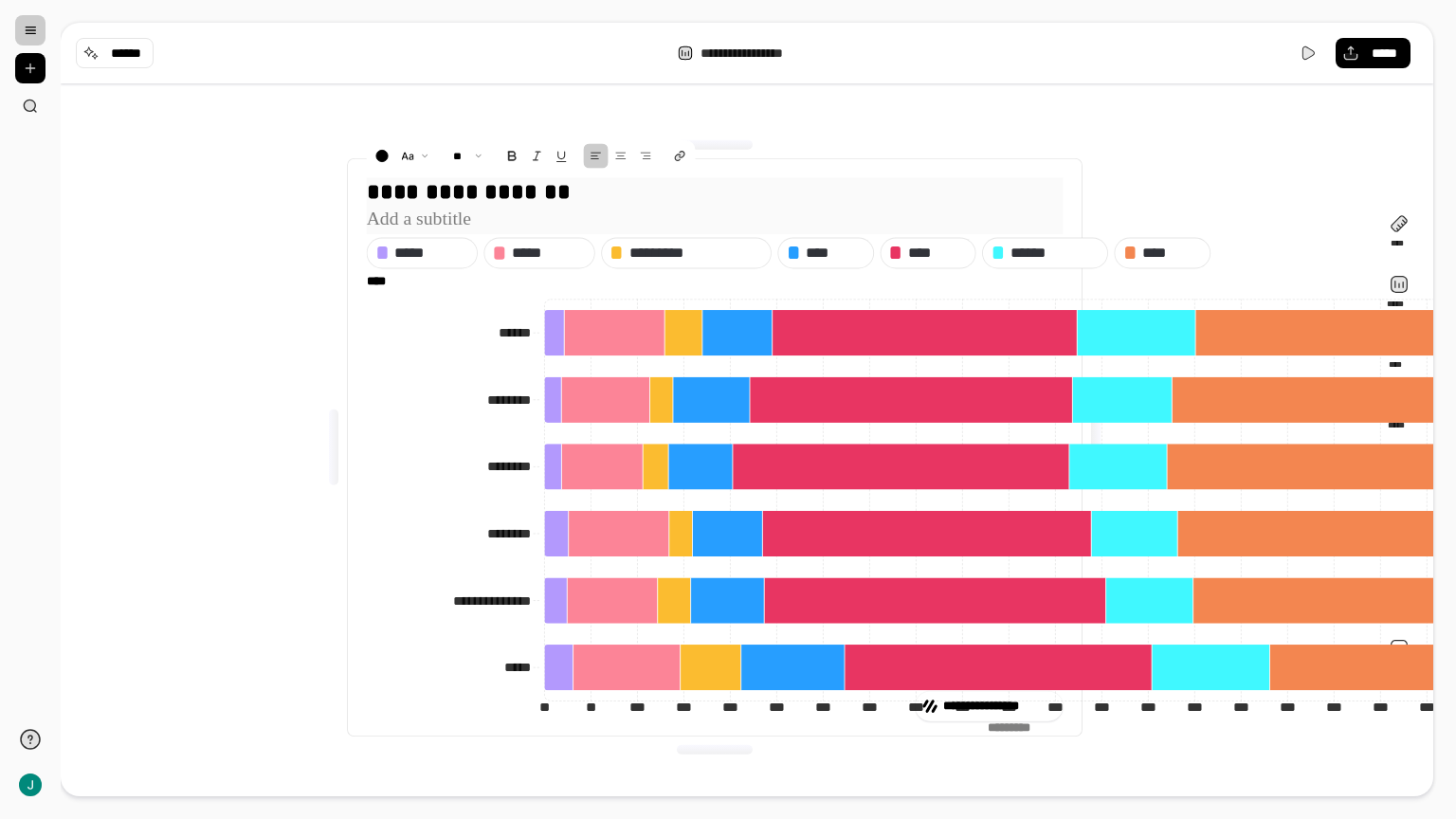 click on "**********" at bounding box center (920, 191) 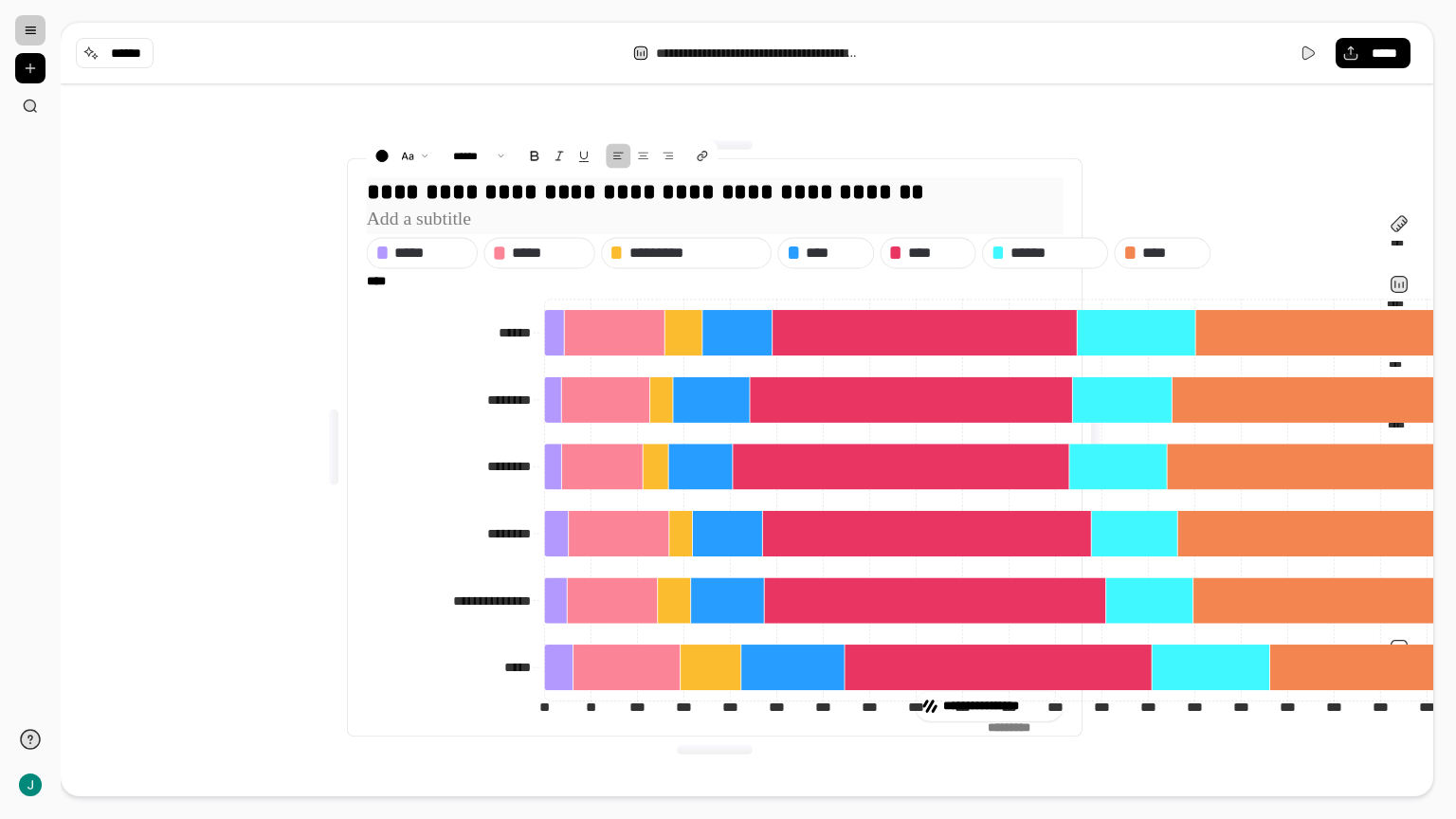 click at bounding box center [715, 220] 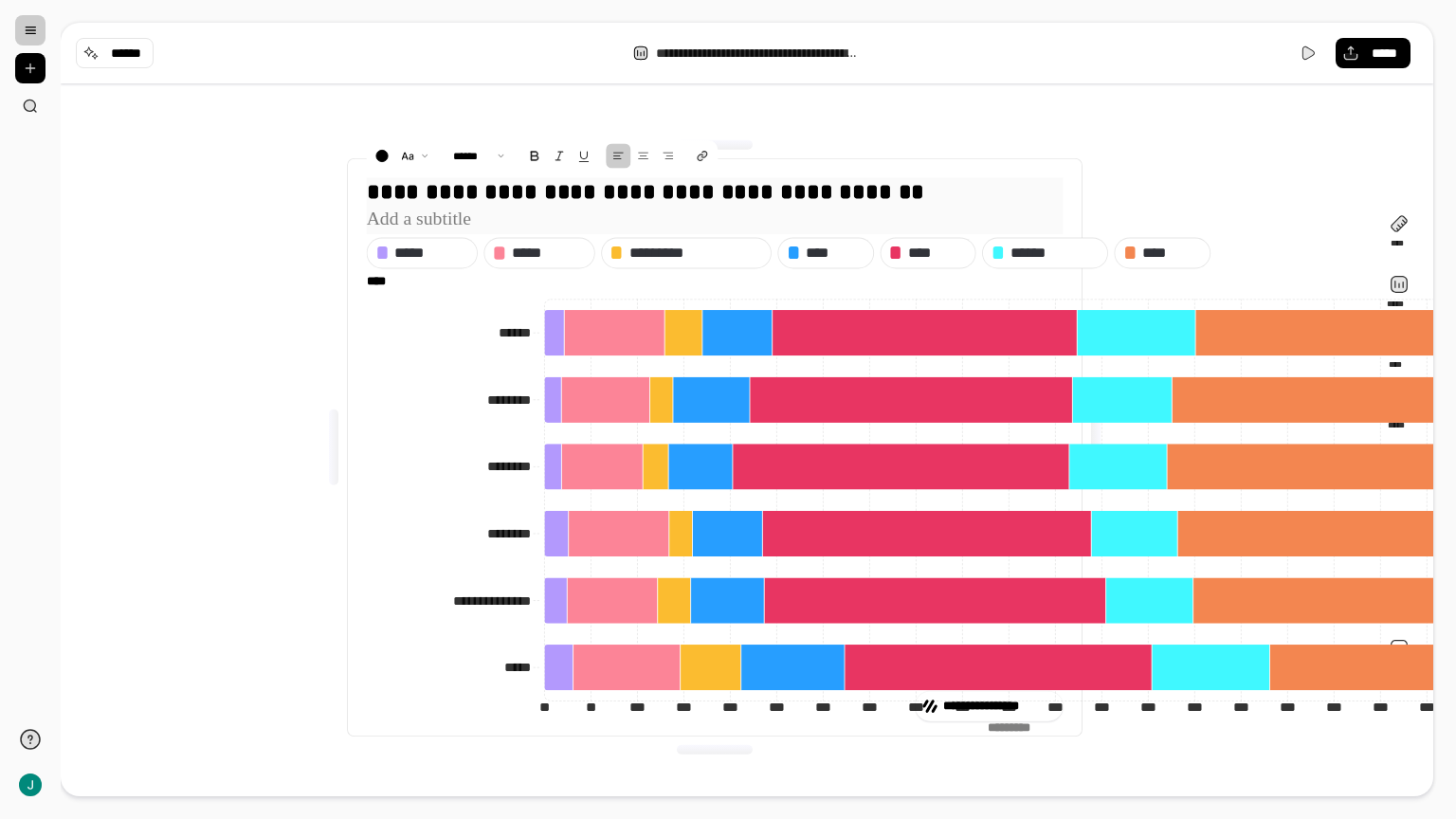 type 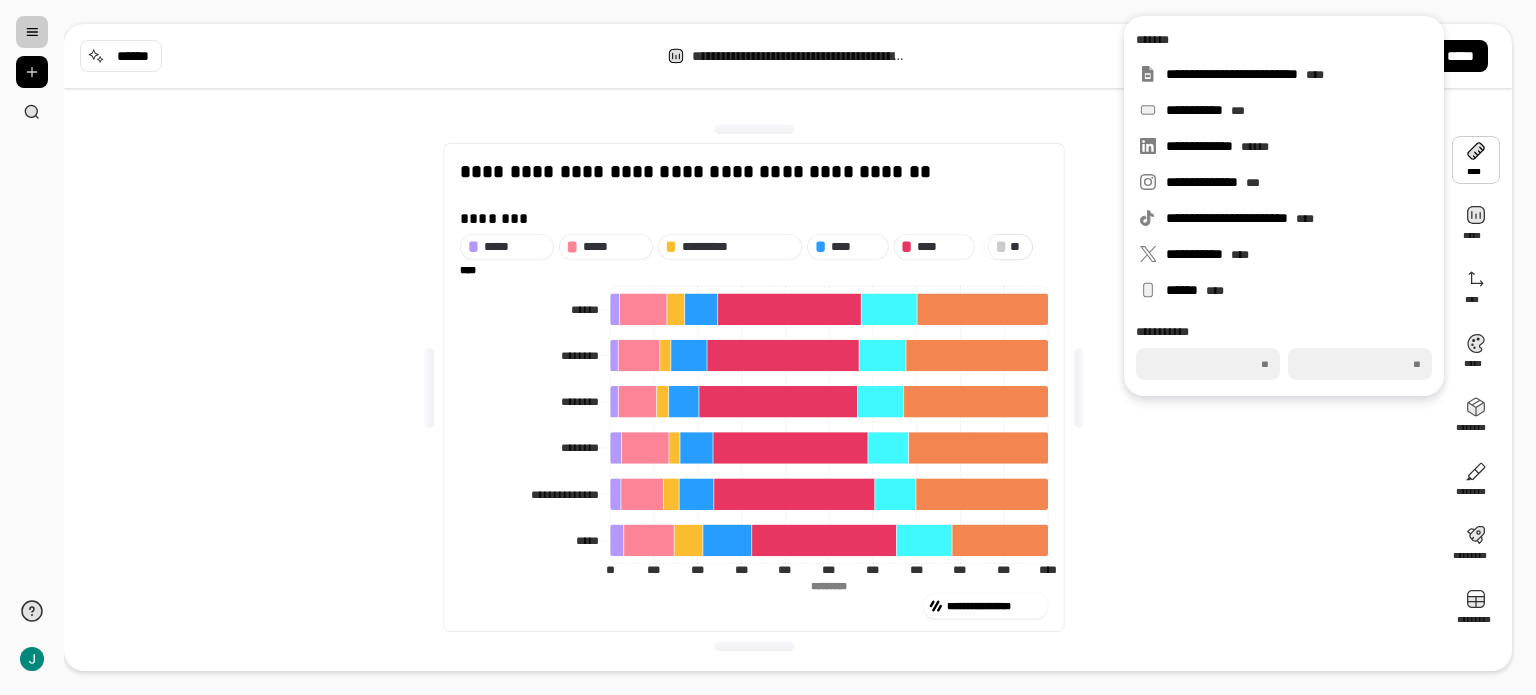 click on "**********" 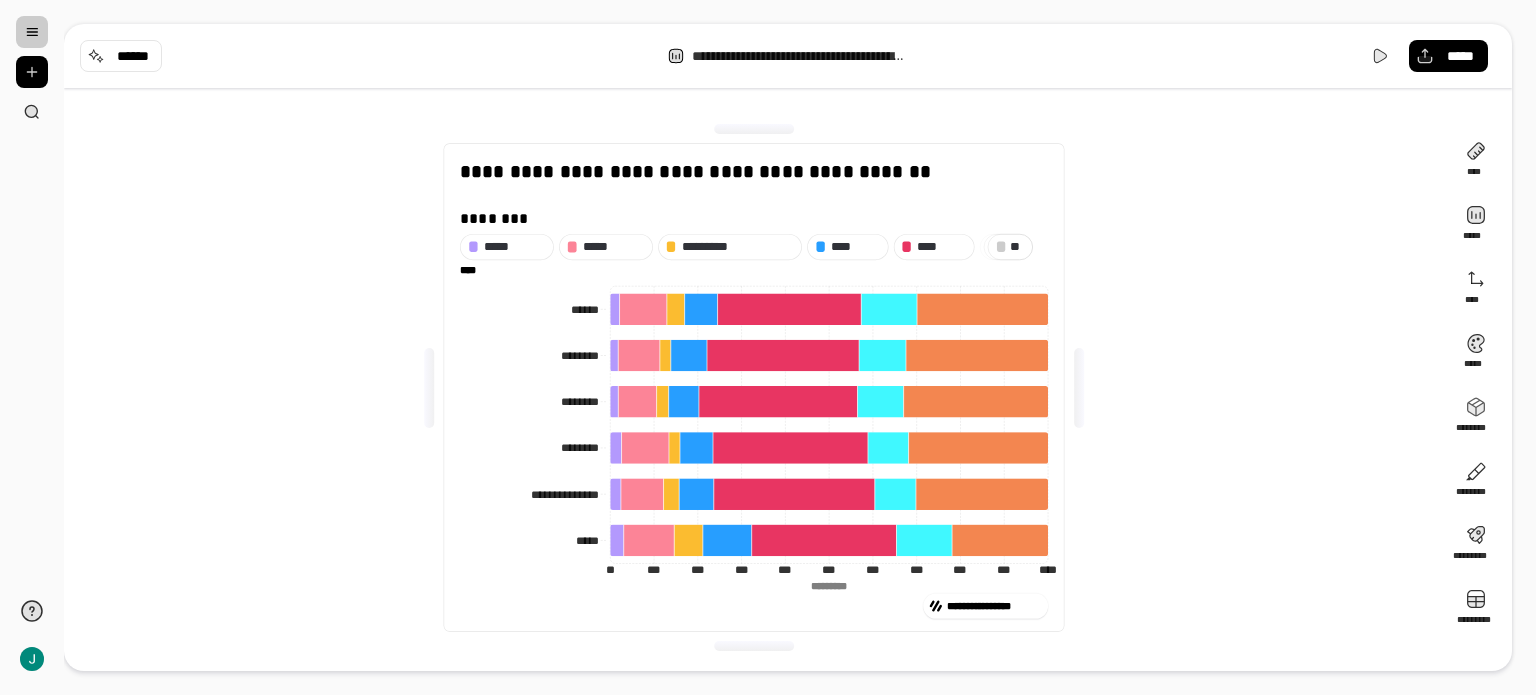 click on "**********" 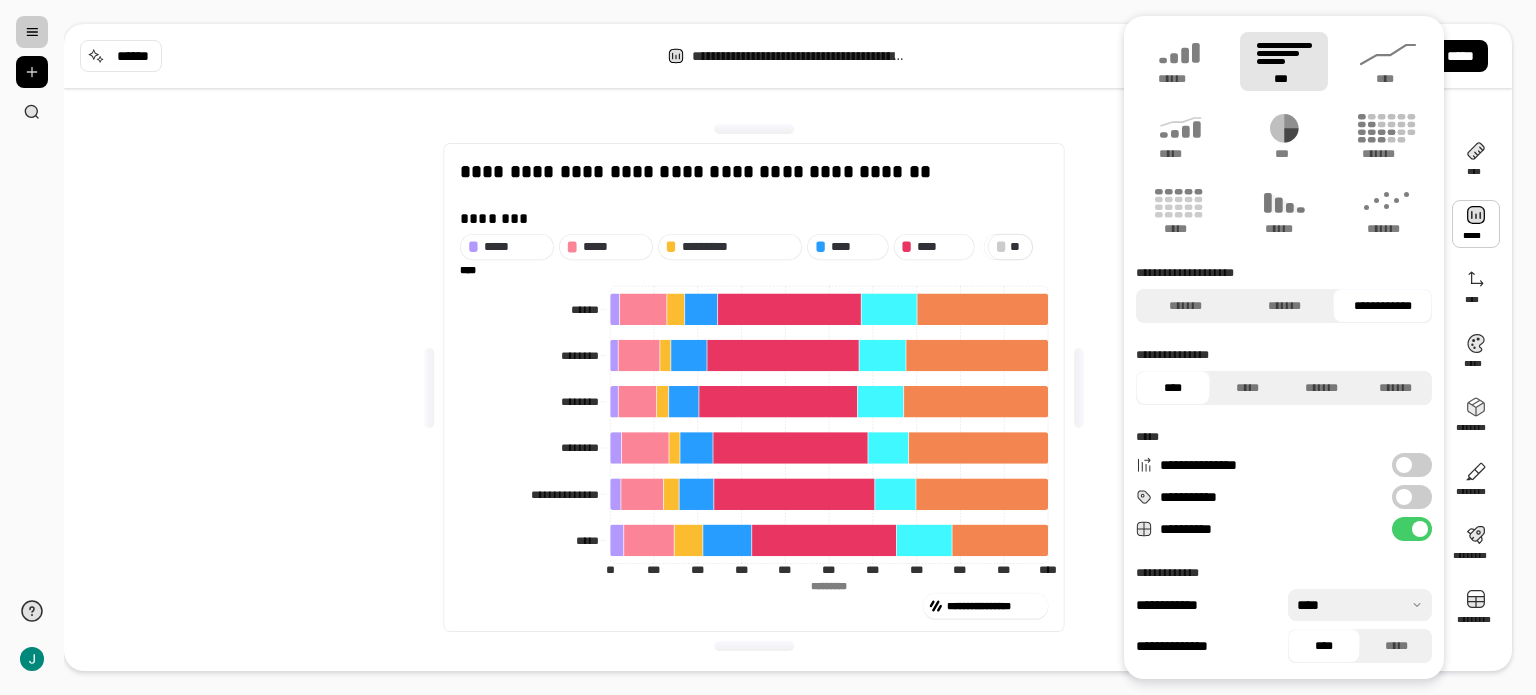 click on "**********" at bounding box center (1412, 497) 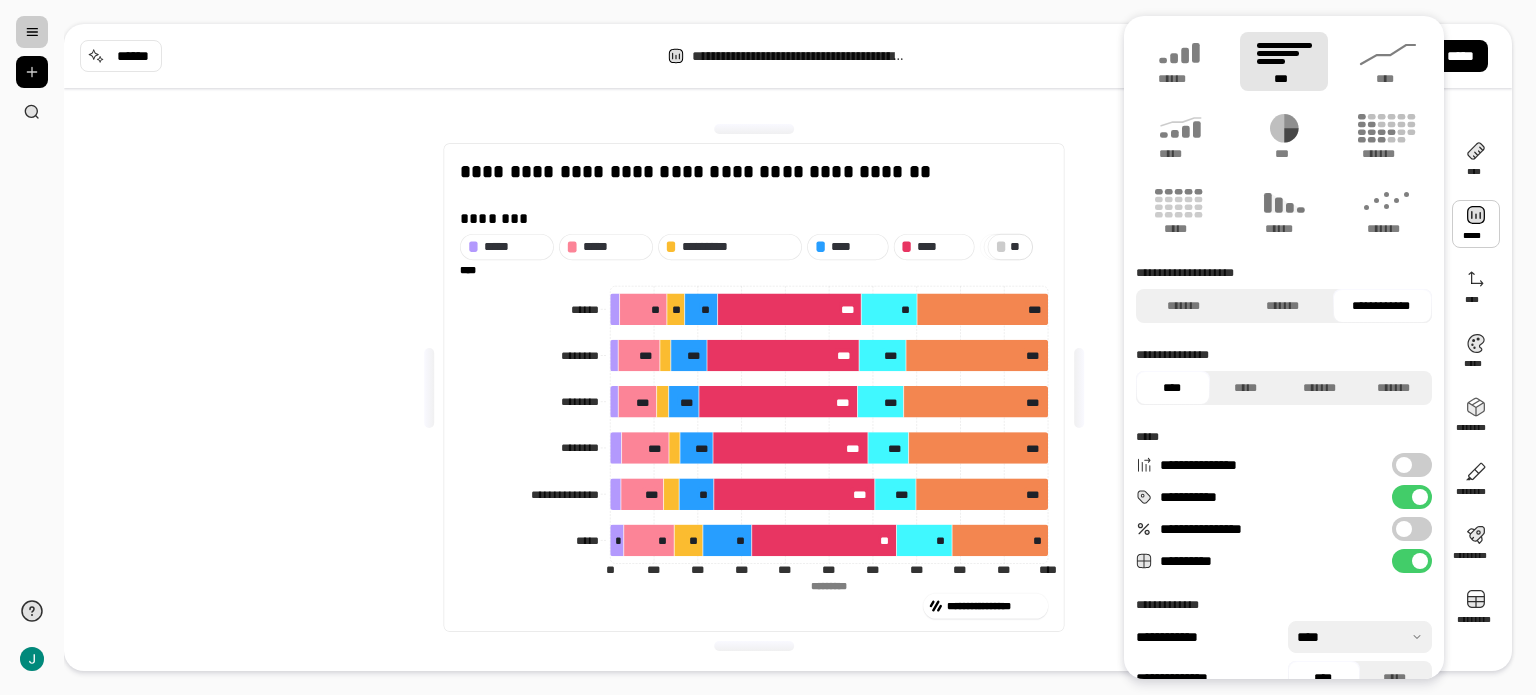click on "**********" at bounding box center [1412, 529] 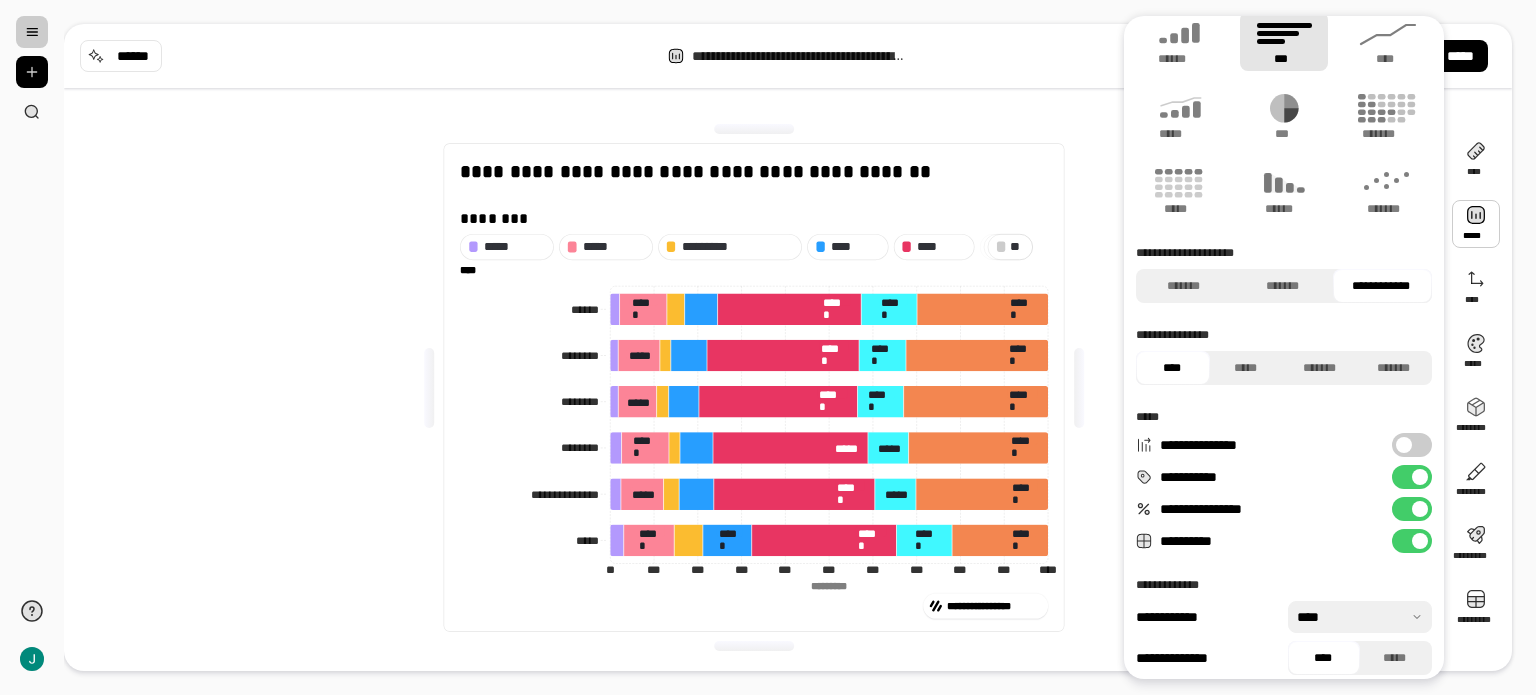 scroll, scrollTop: 32, scrollLeft: 0, axis: vertical 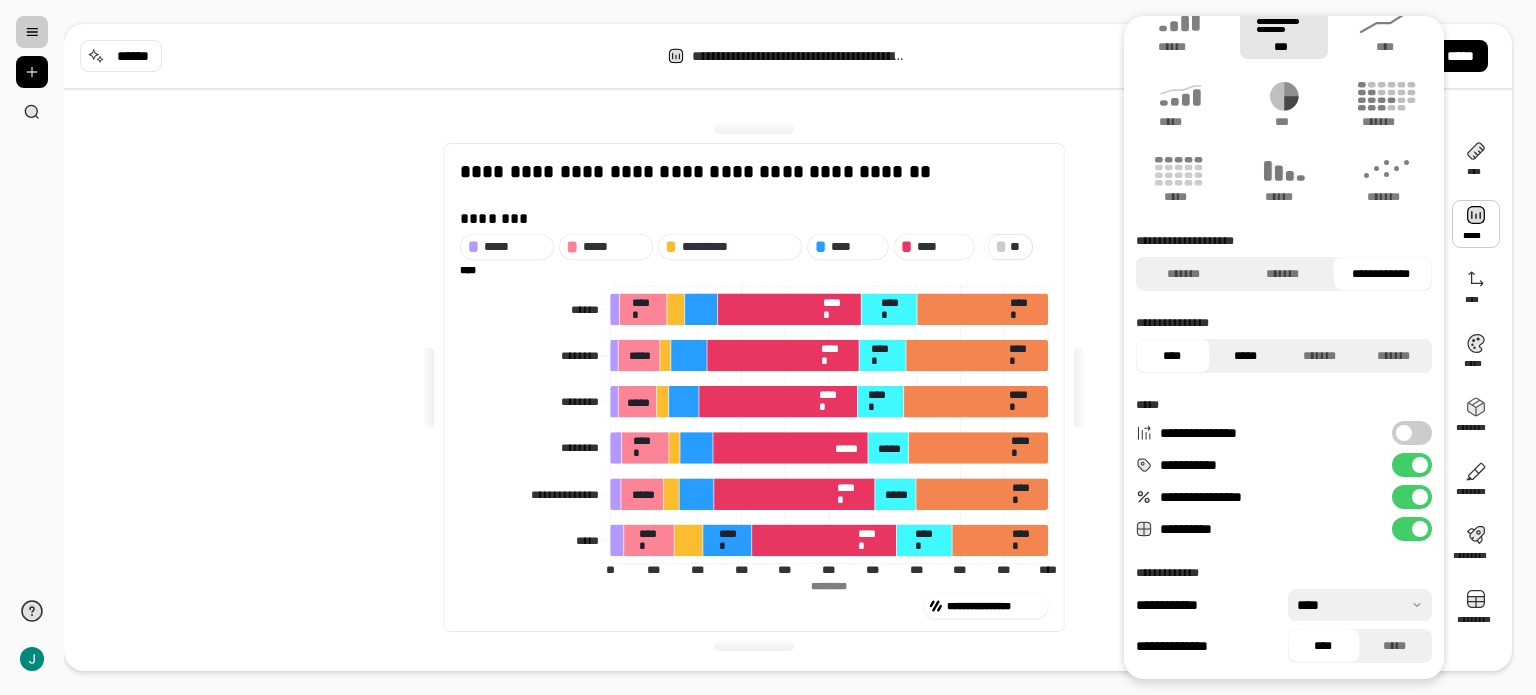 click on "*****" at bounding box center (1245, 356) 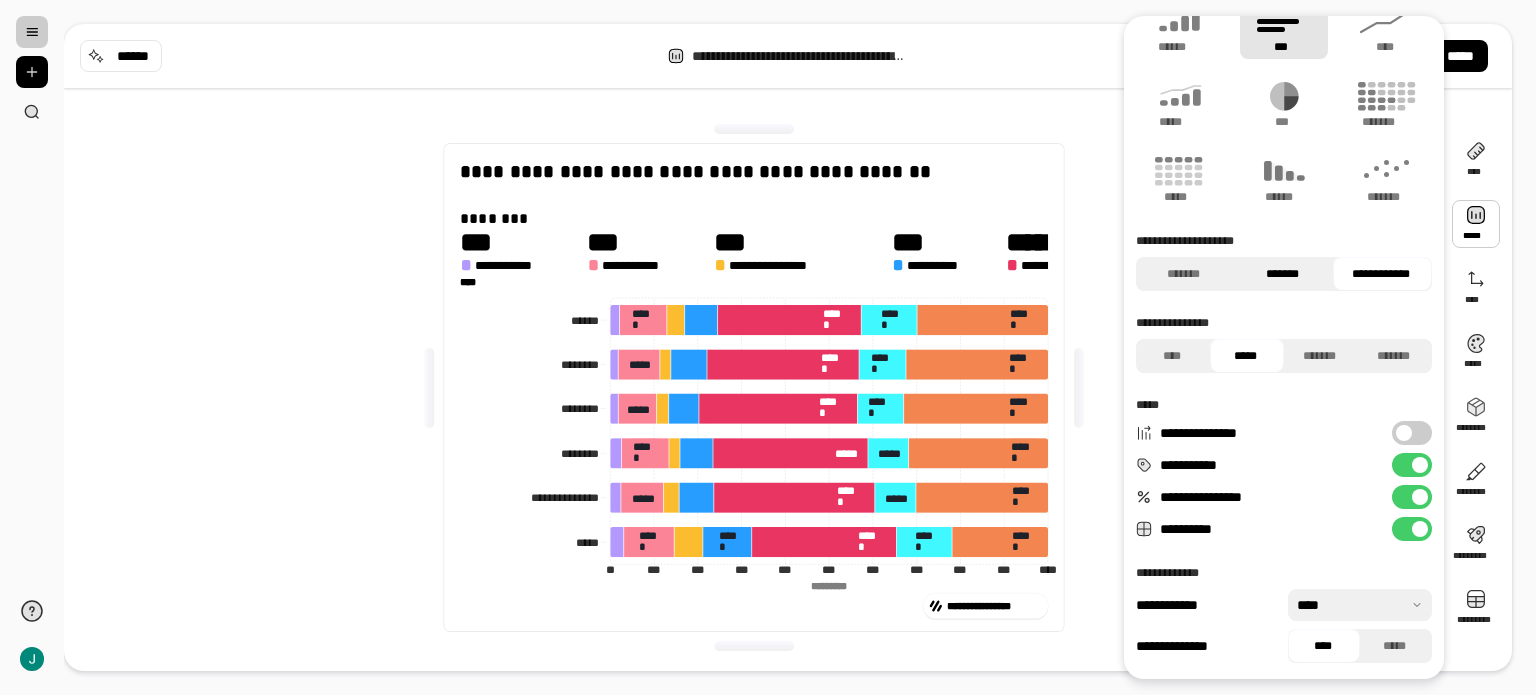 click on "*******" at bounding box center [1282, 274] 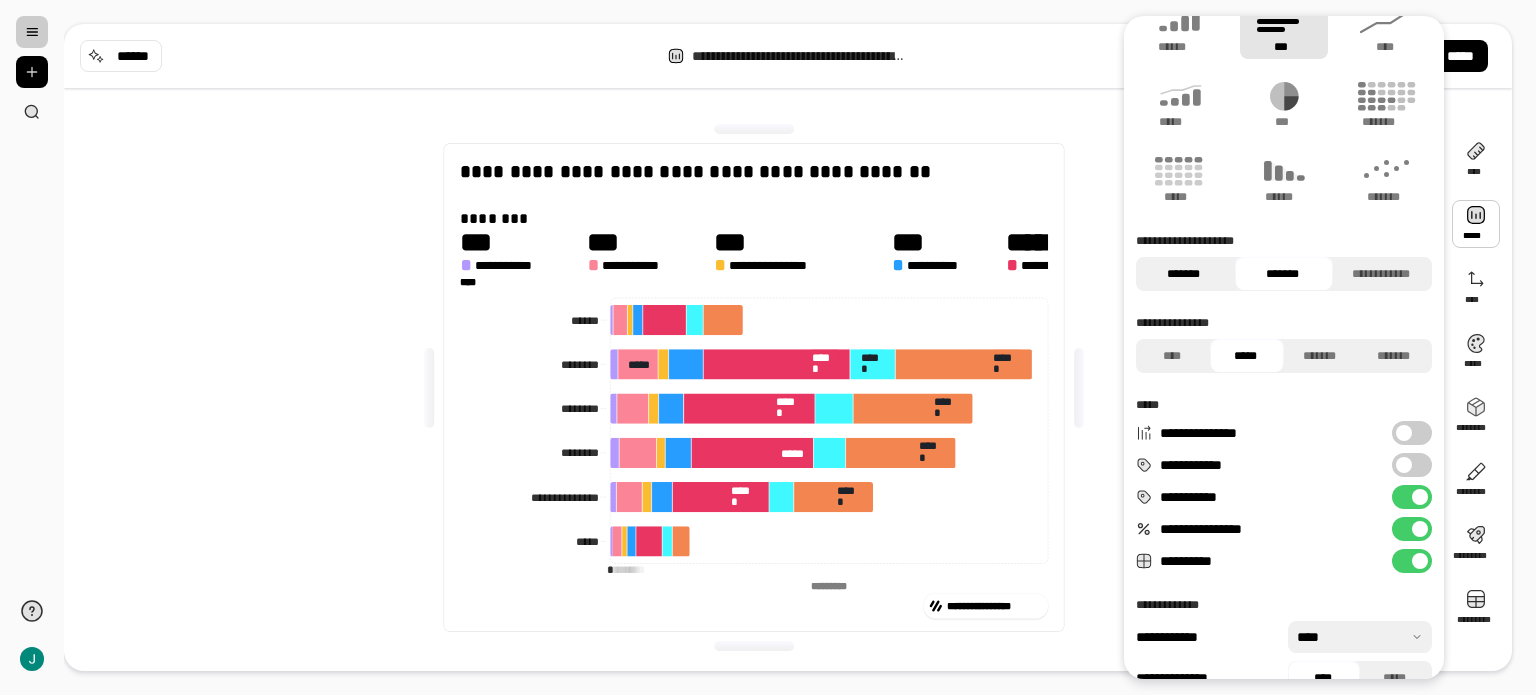 click on "*******" at bounding box center (1183, 274) 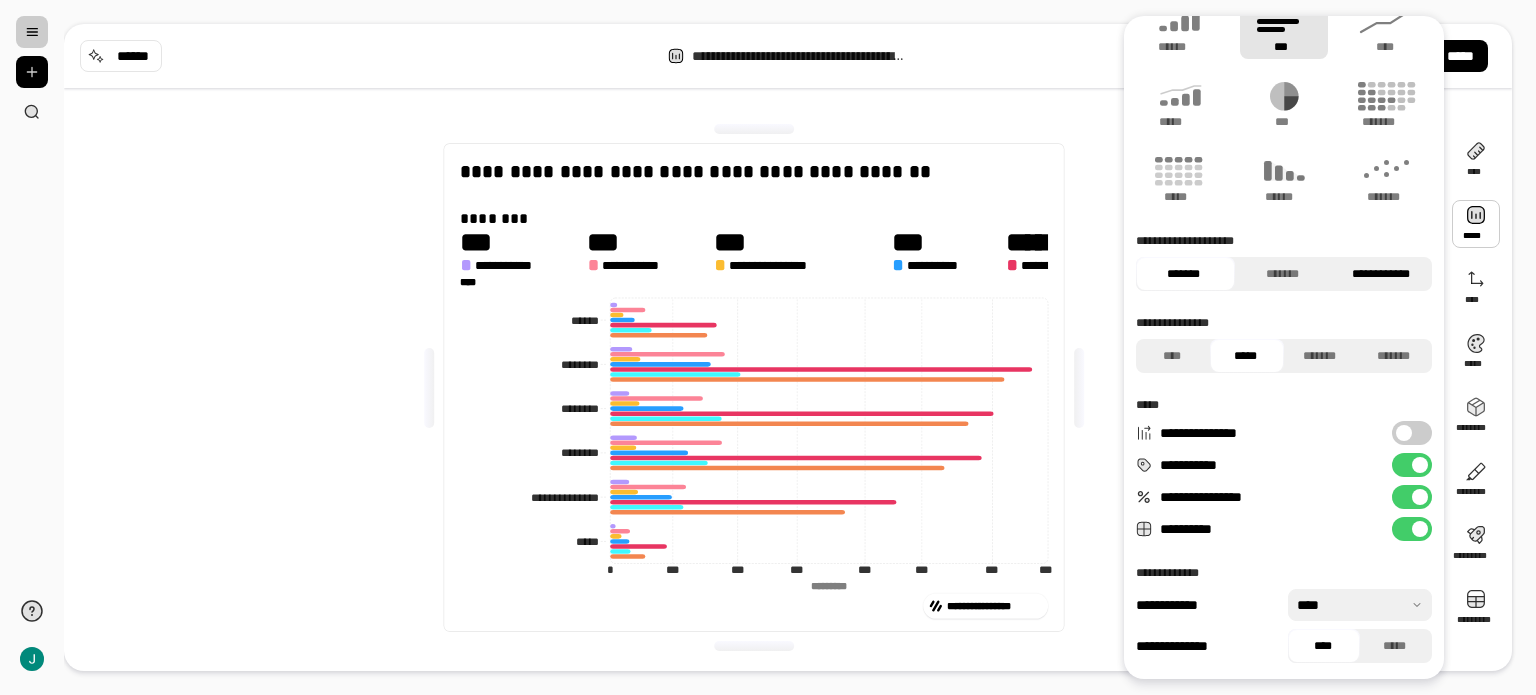 click on "**********" at bounding box center (1380, 274) 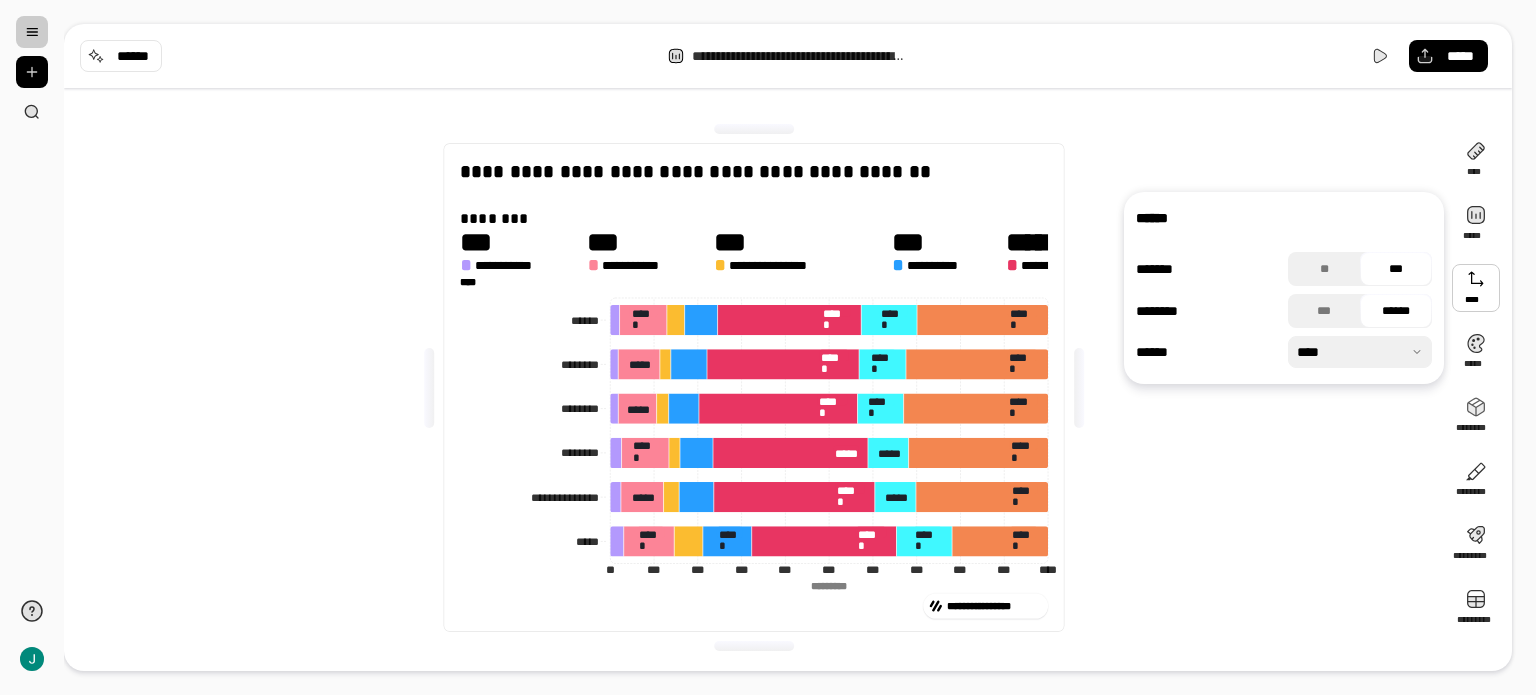 click at bounding box center (1476, 288) 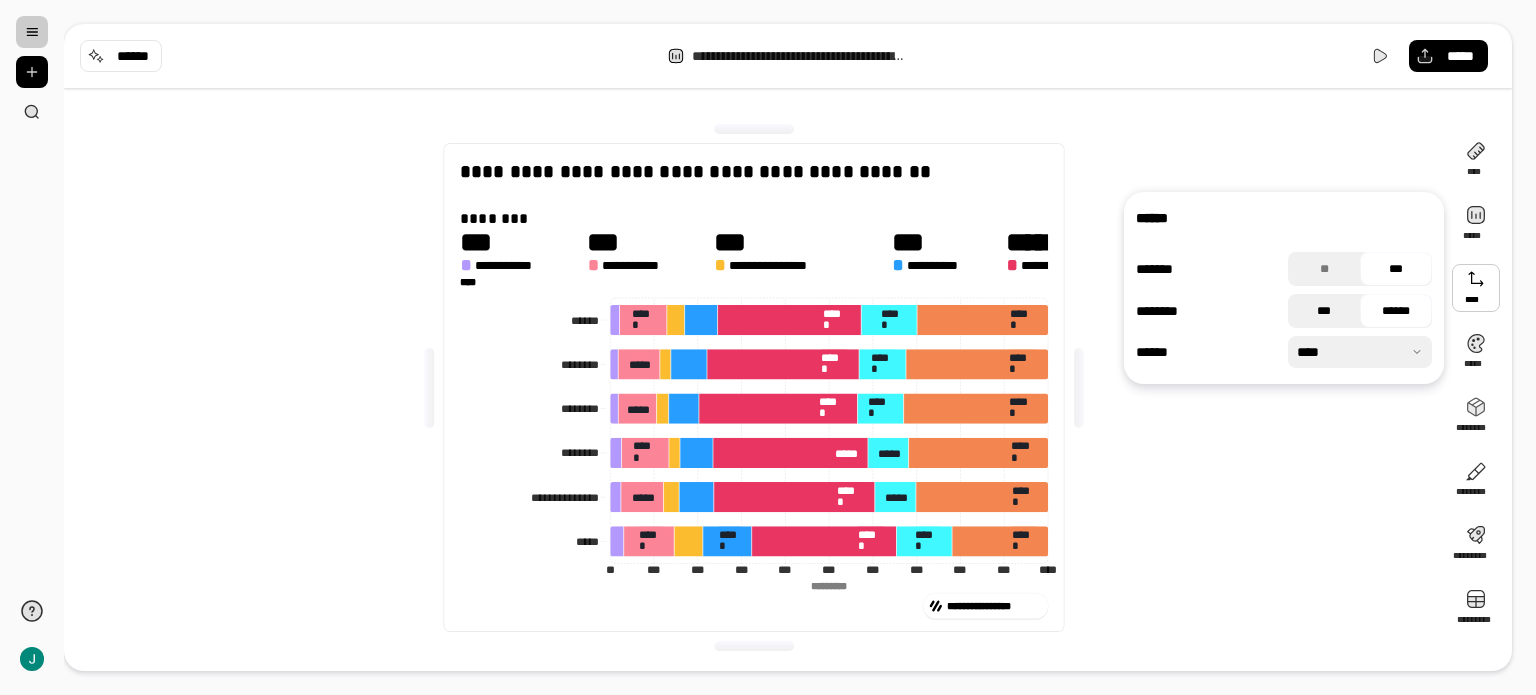 click on "***" at bounding box center (1324, 311) 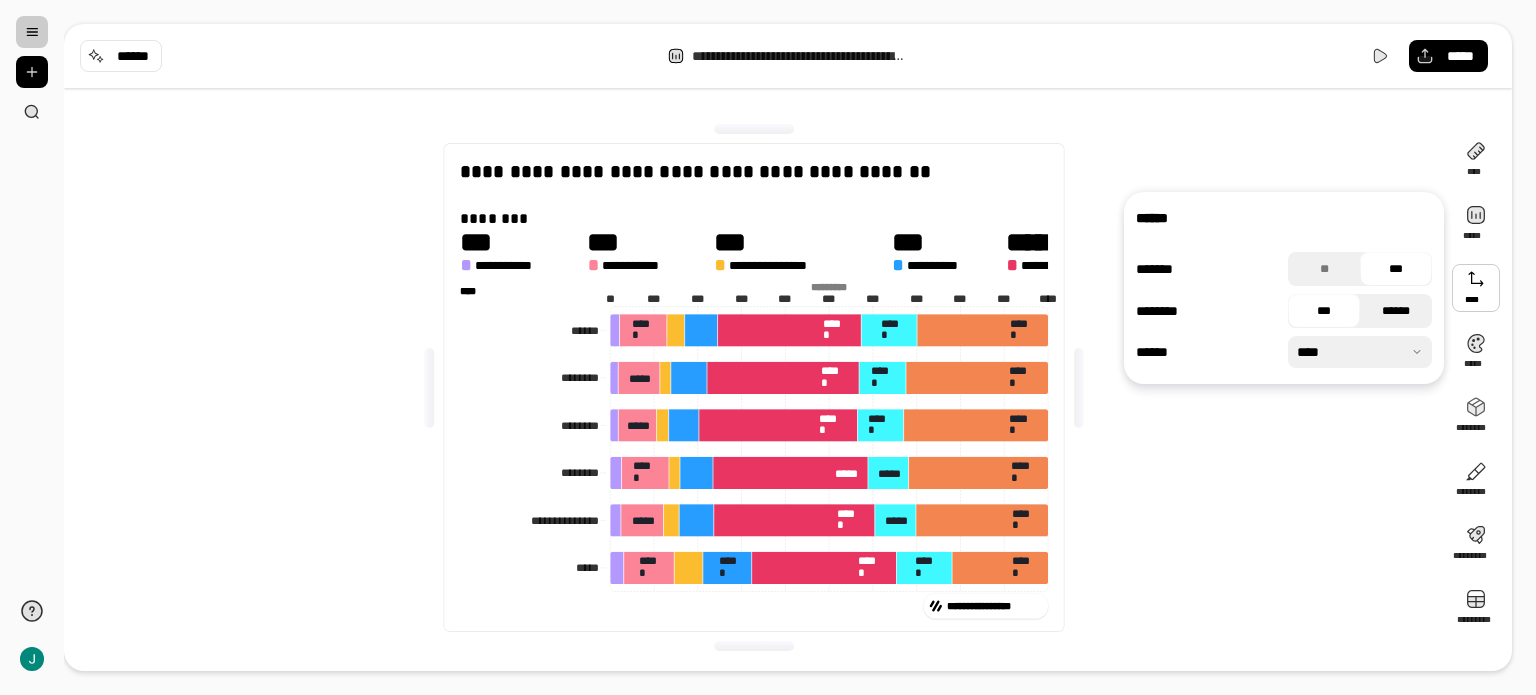 click on "******" at bounding box center [1396, 311] 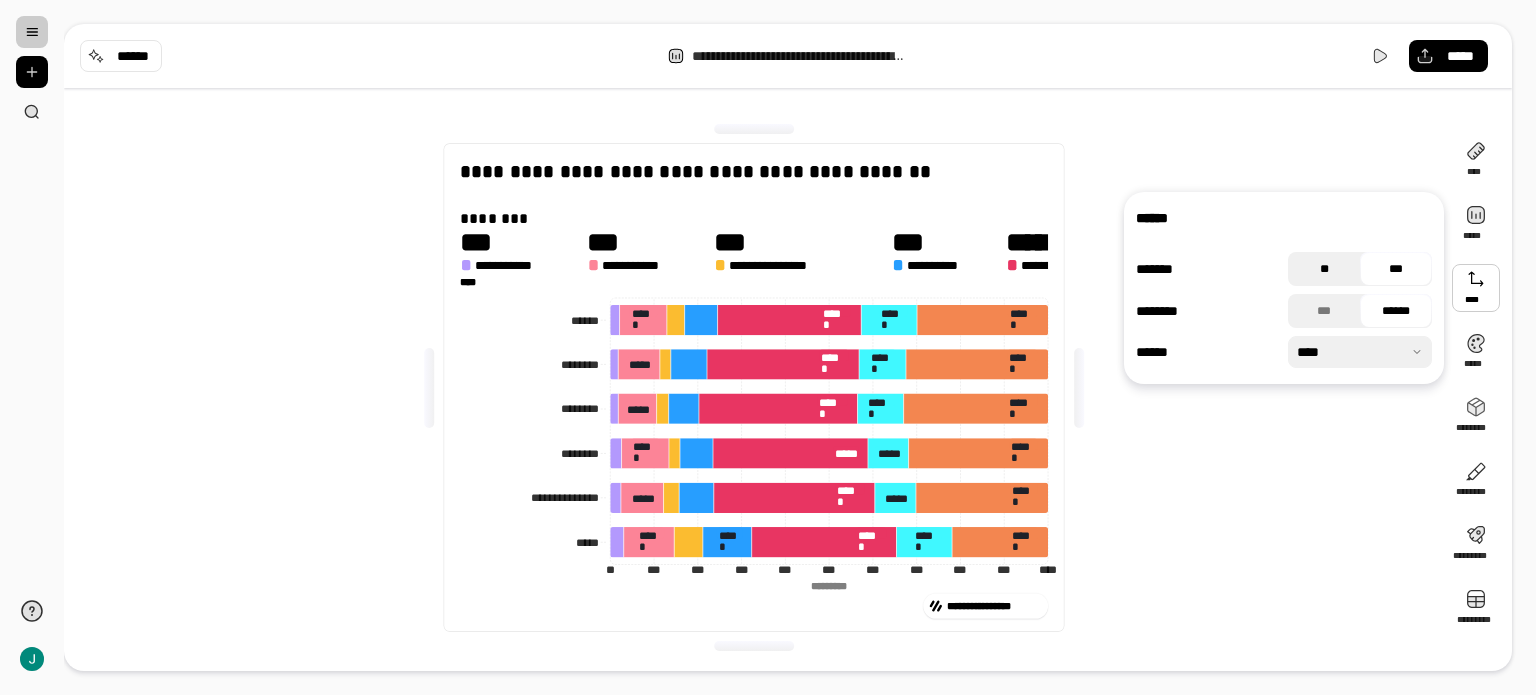 click on "**" at bounding box center [1324, 269] 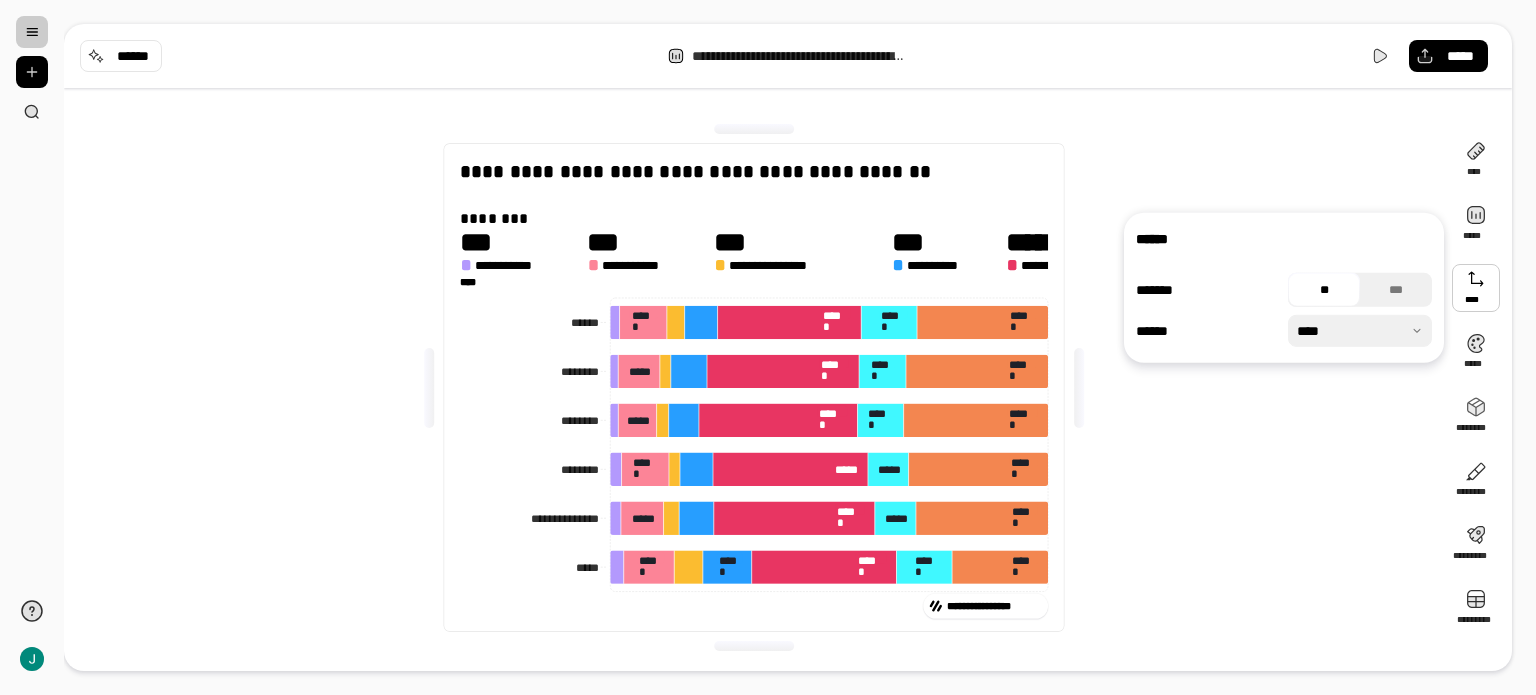 click on "**********" at bounding box center [754, 387] 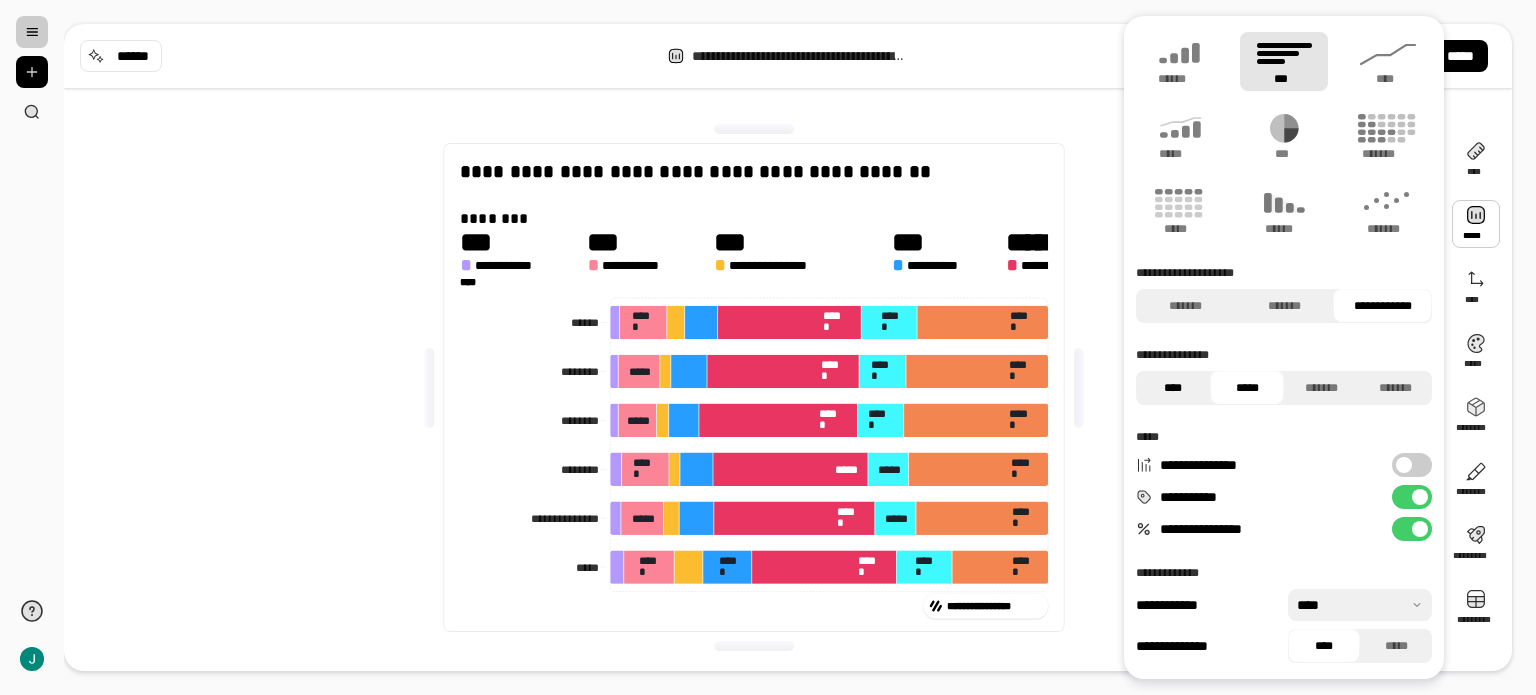 click on "****" at bounding box center [1173, 388] 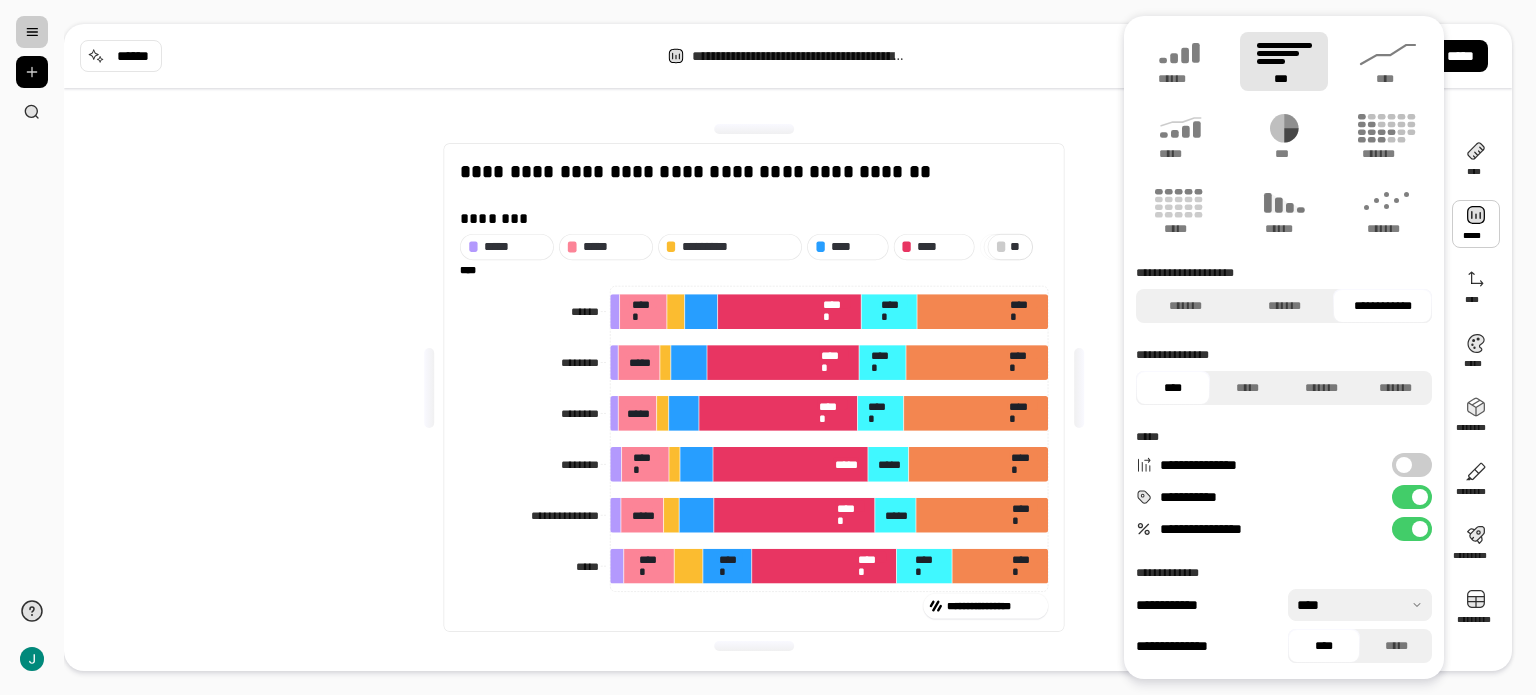 click on "**********" at bounding box center (788, 56) 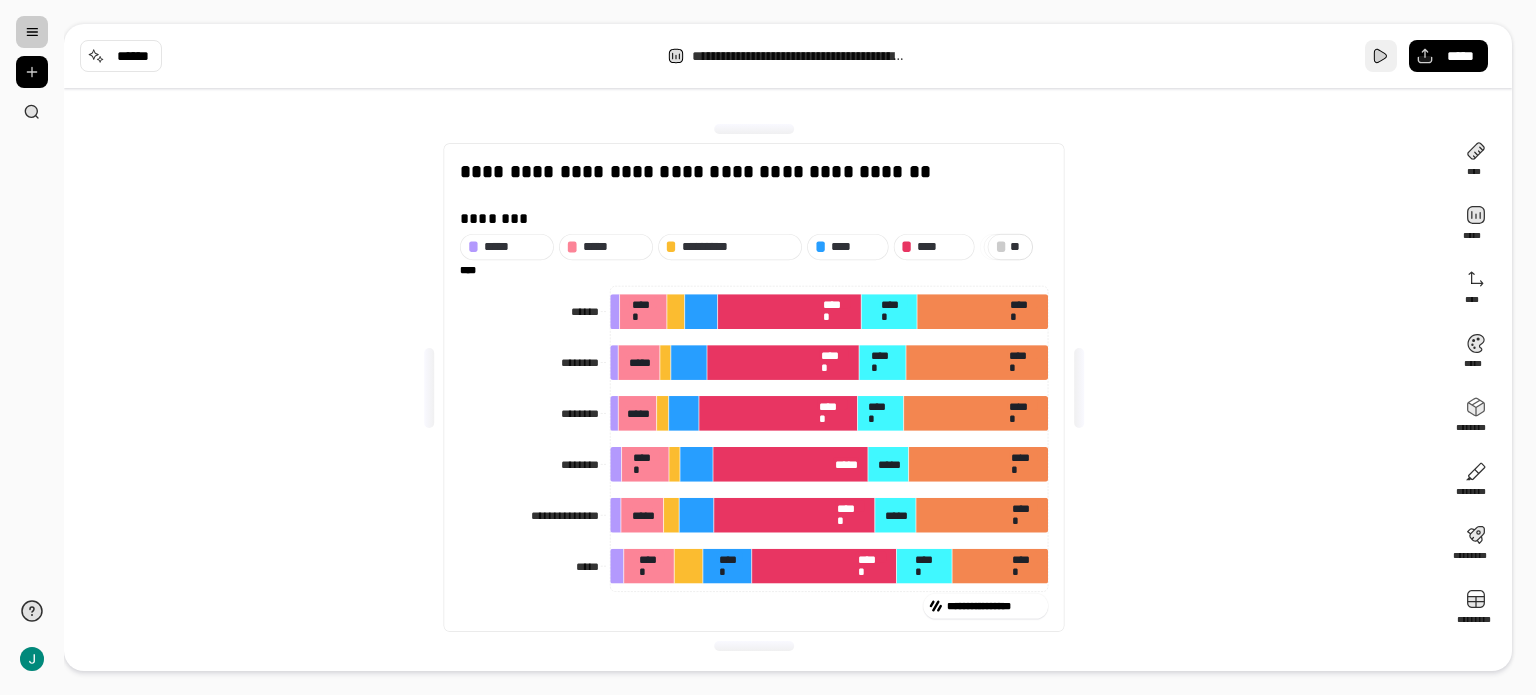click at bounding box center (1381, 56) 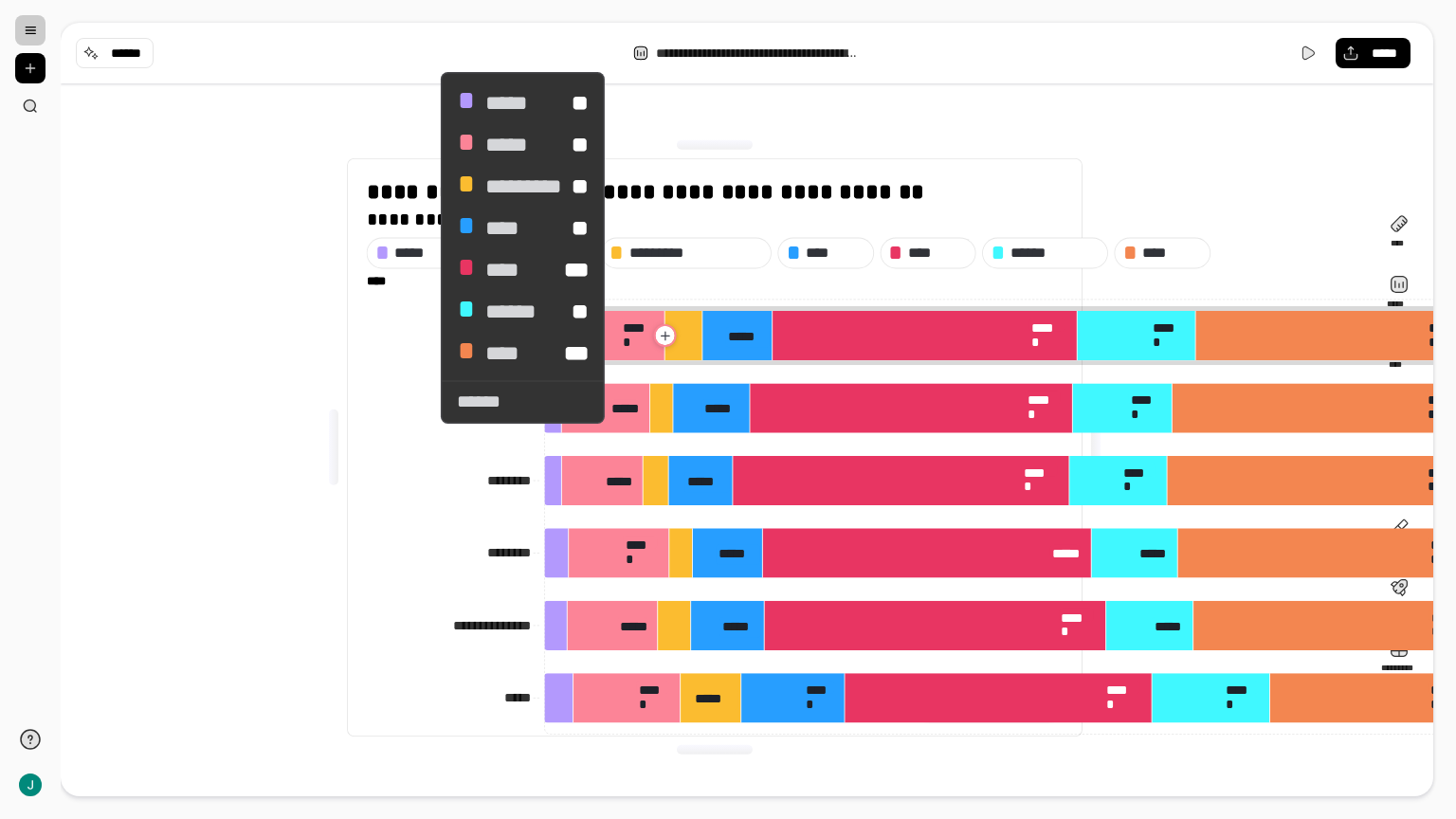 click 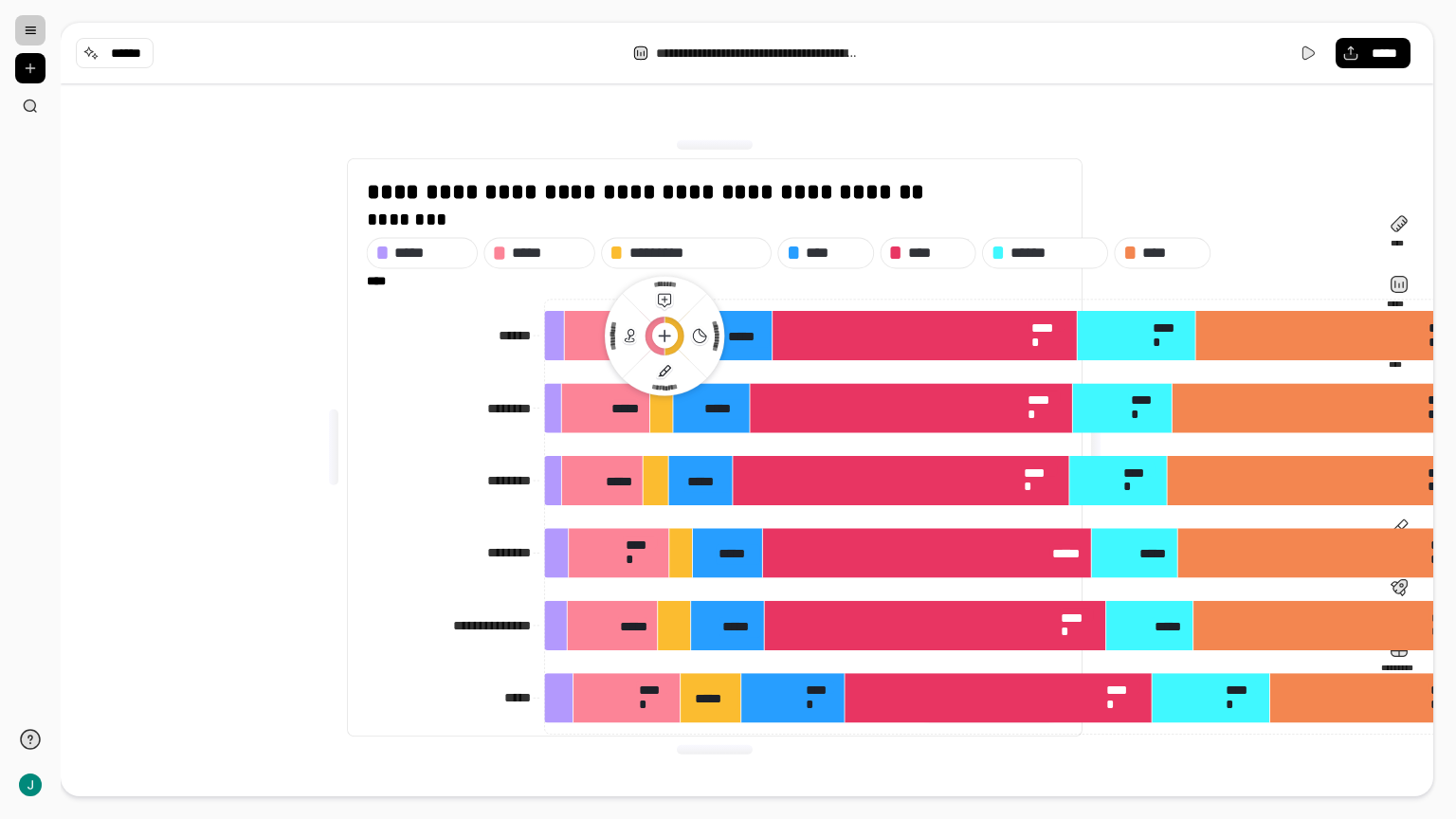 click 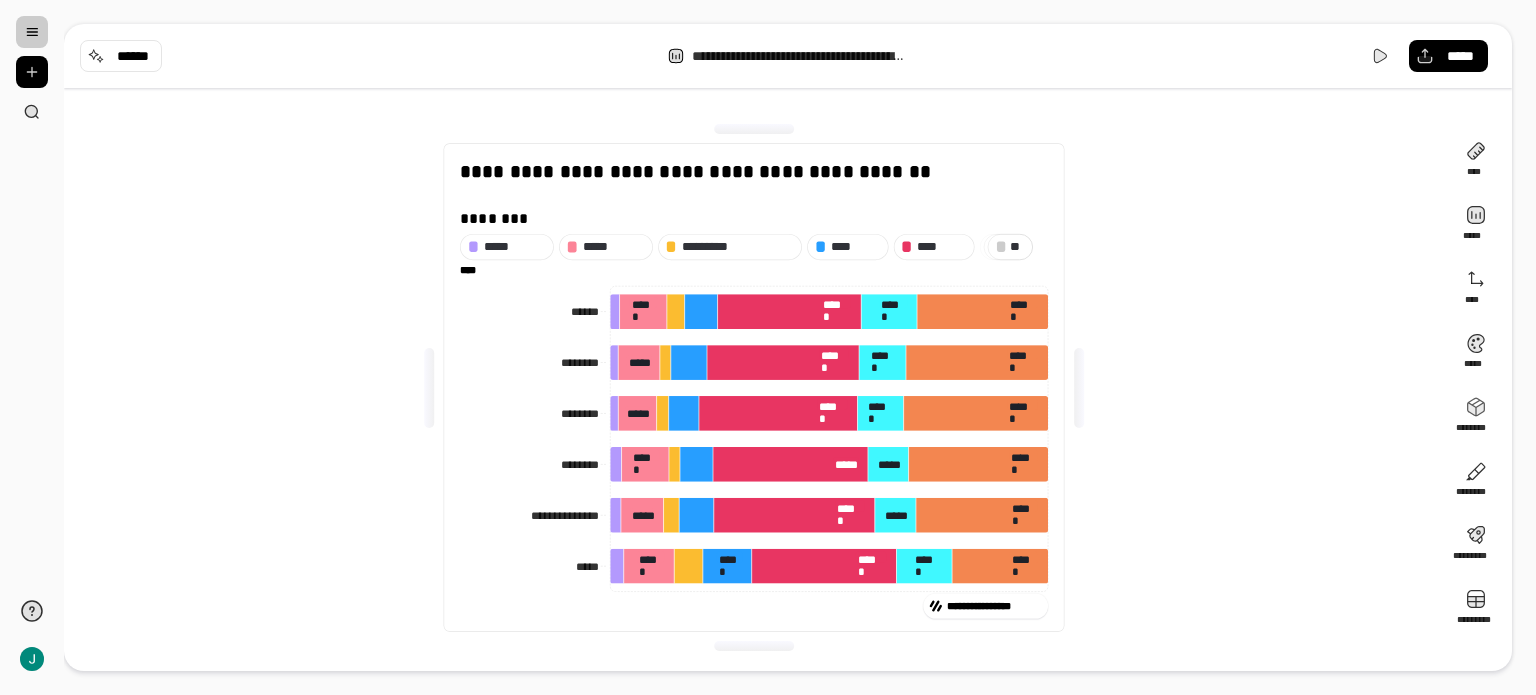 click at bounding box center [32, 32] 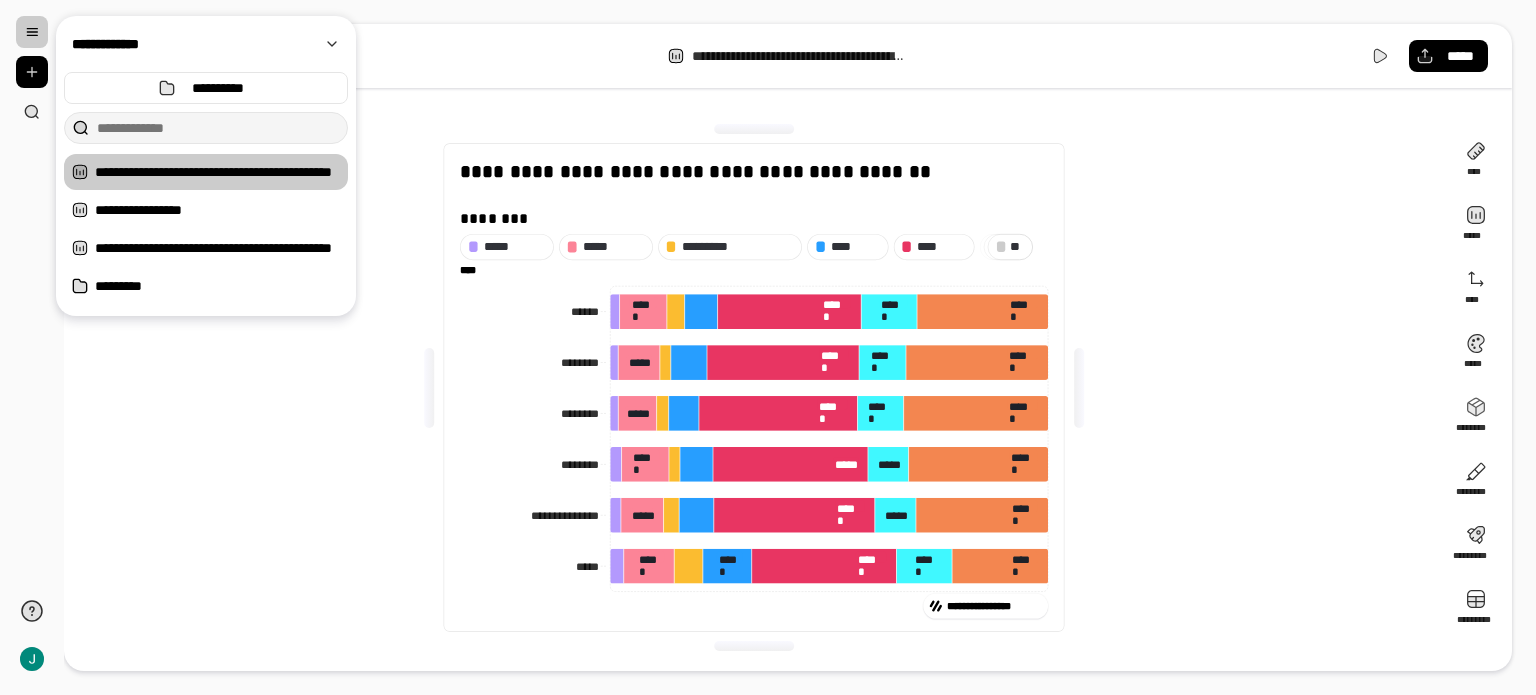 click at bounding box center [206, 229] 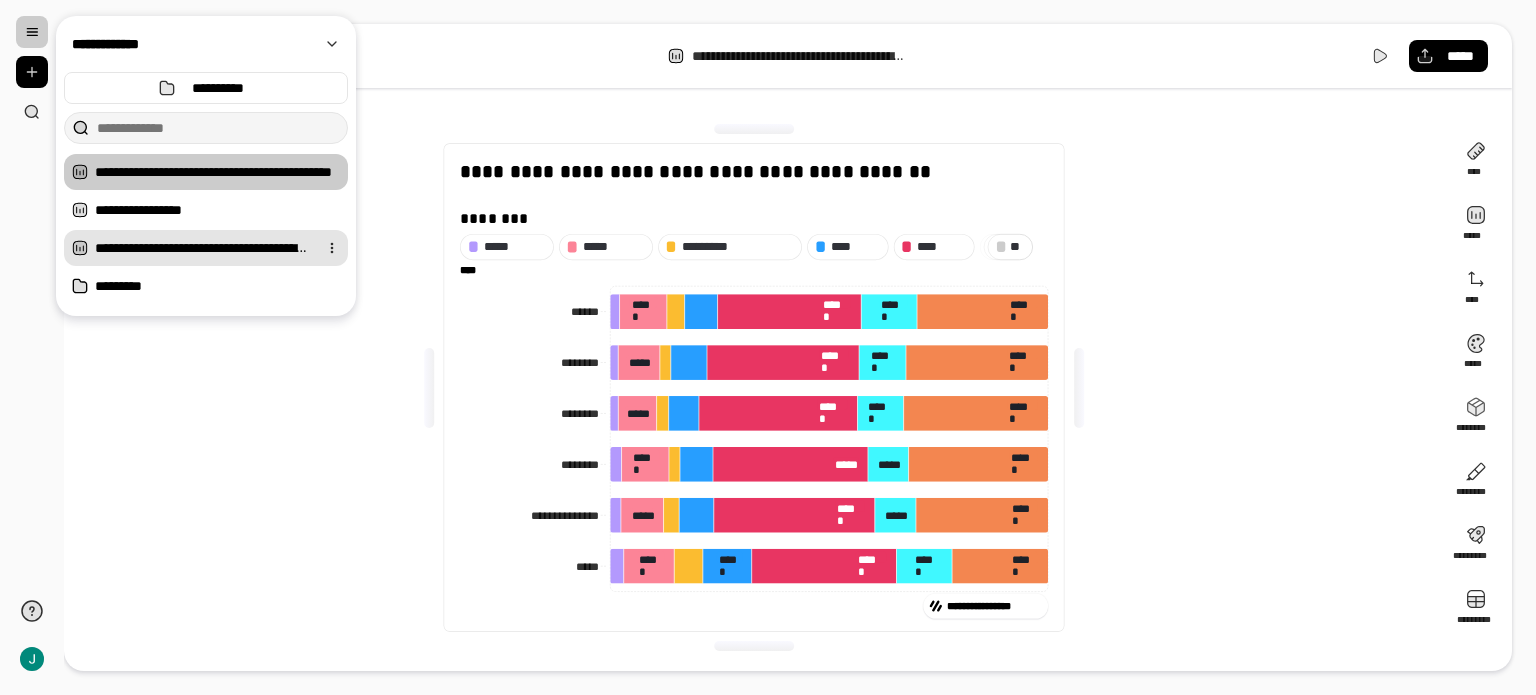 click on "**********" at bounding box center (202, 248) 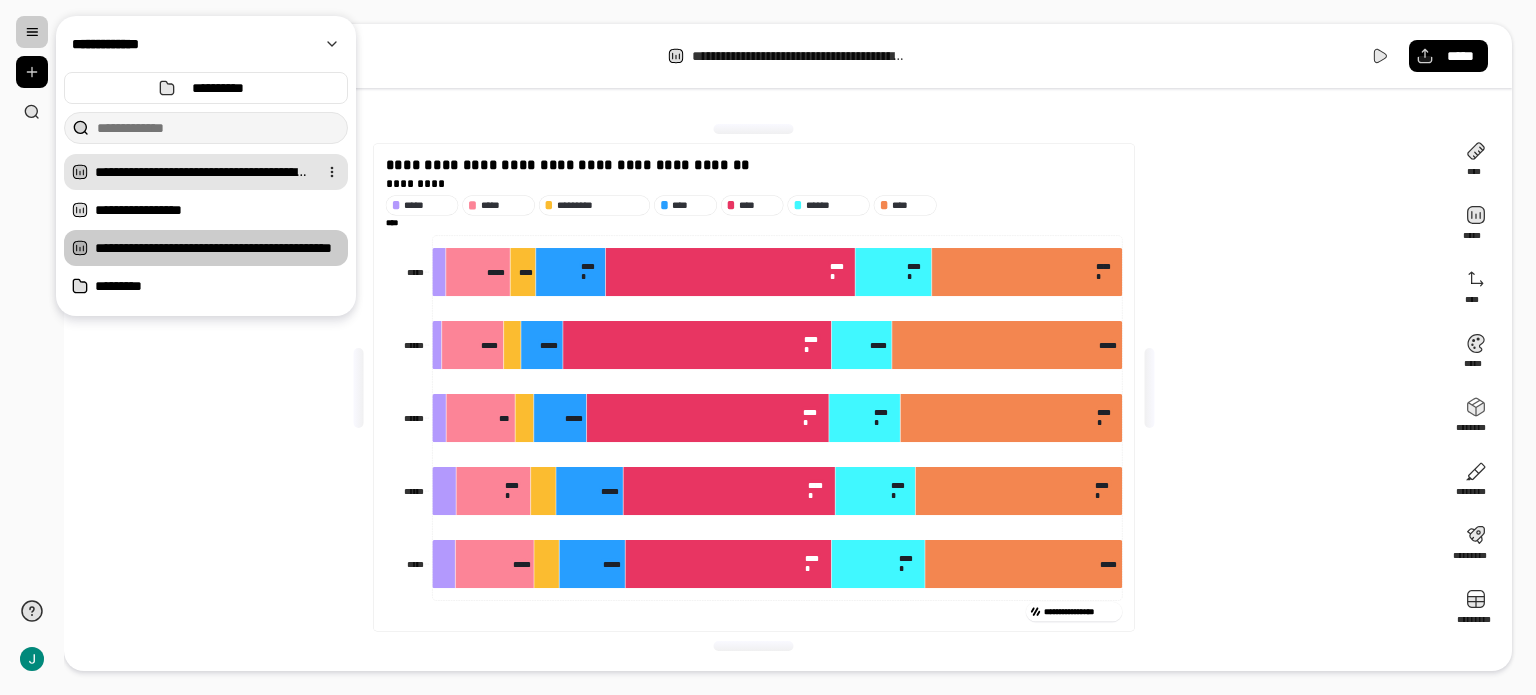 click on "**********" at bounding box center [202, 172] 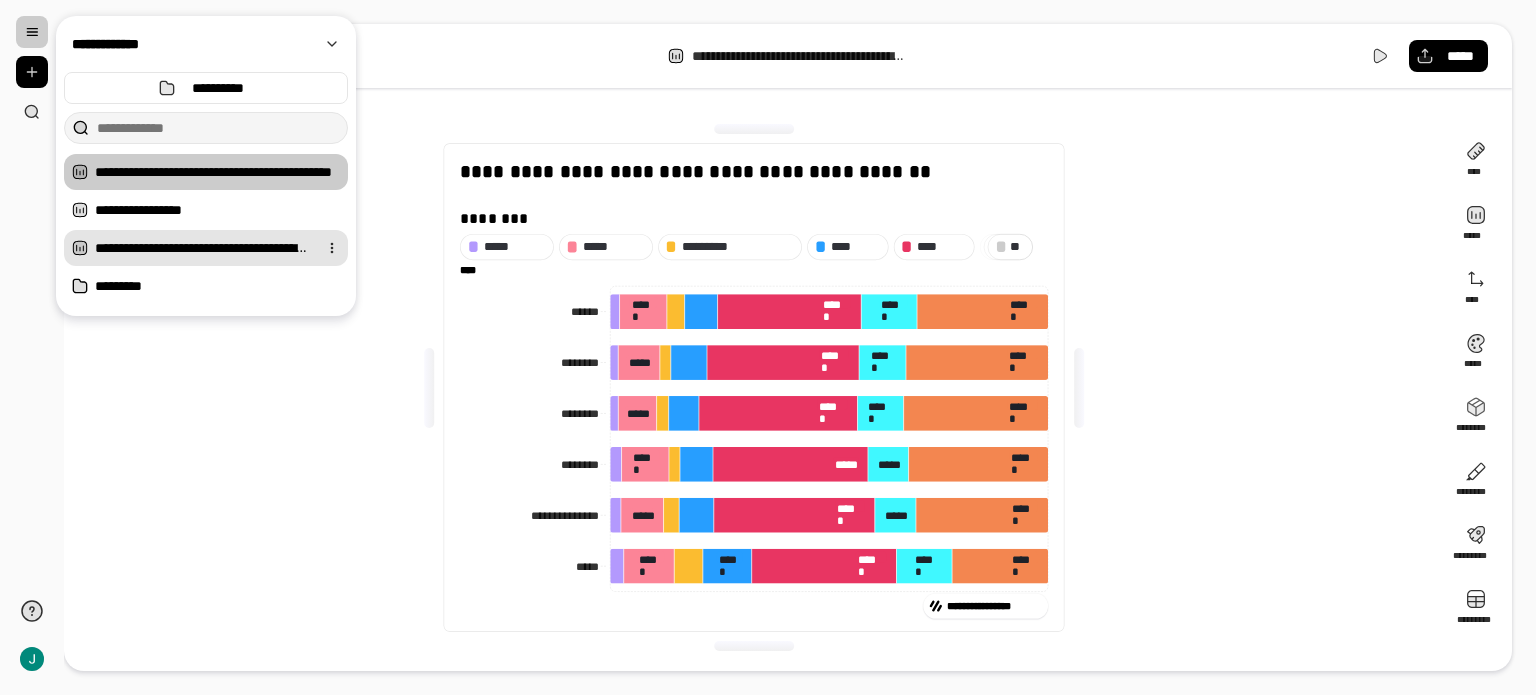 click on "**********" at bounding box center (202, 248) 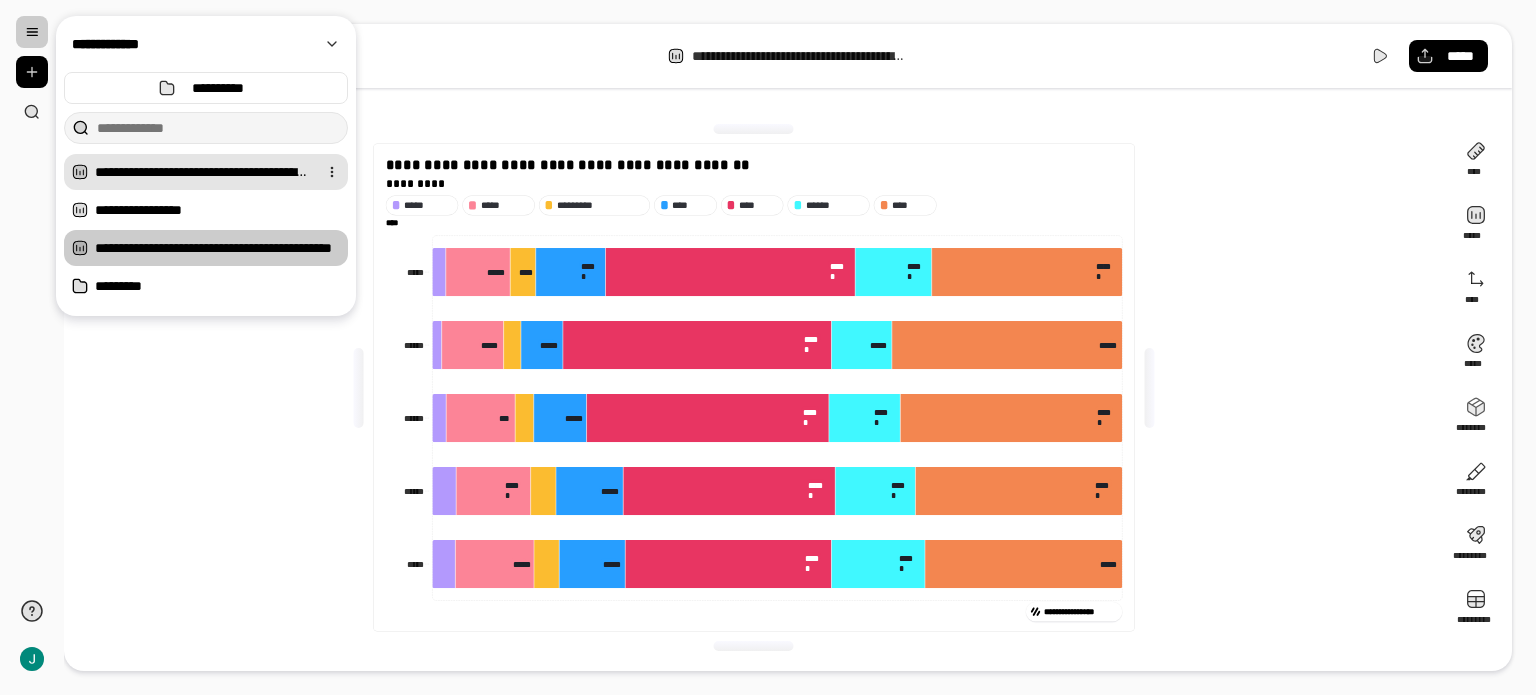 click on "**********" at bounding box center [202, 172] 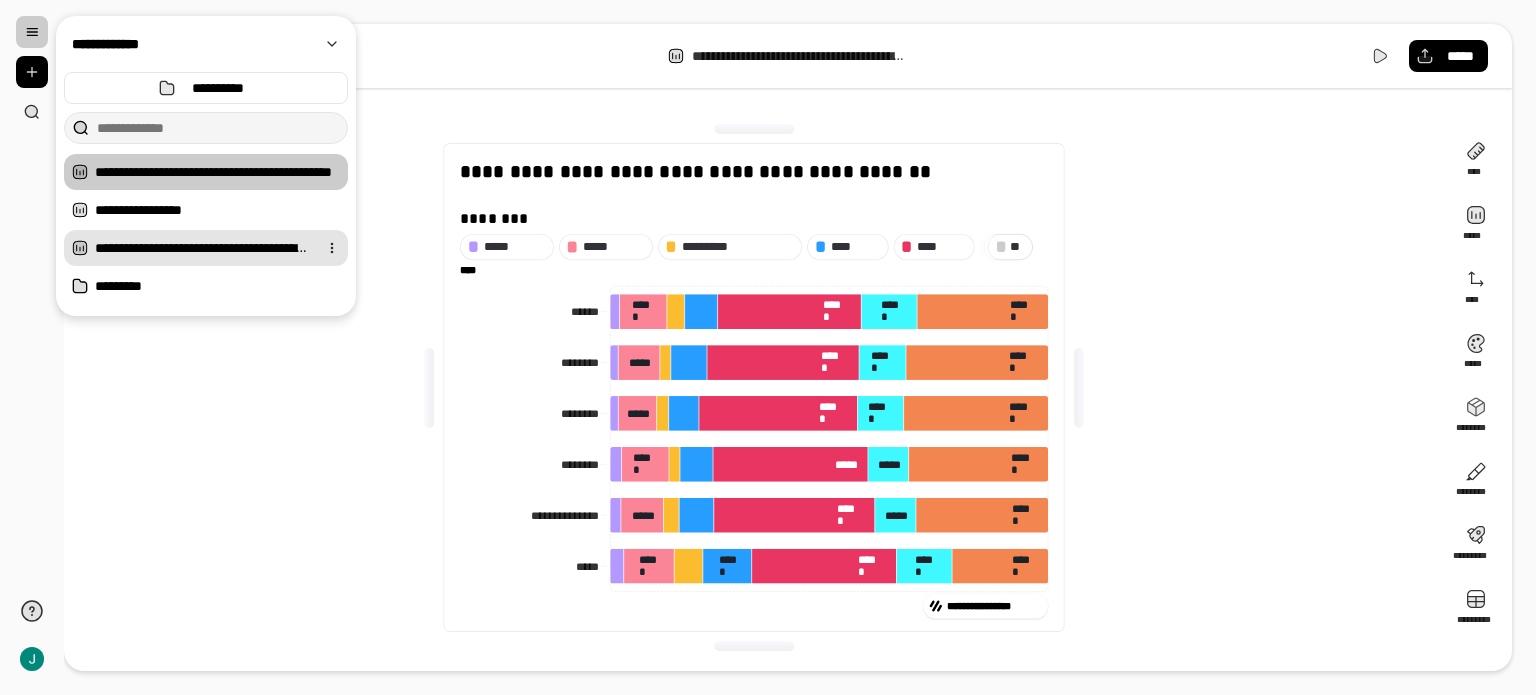 click on "**********" at bounding box center [202, 248] 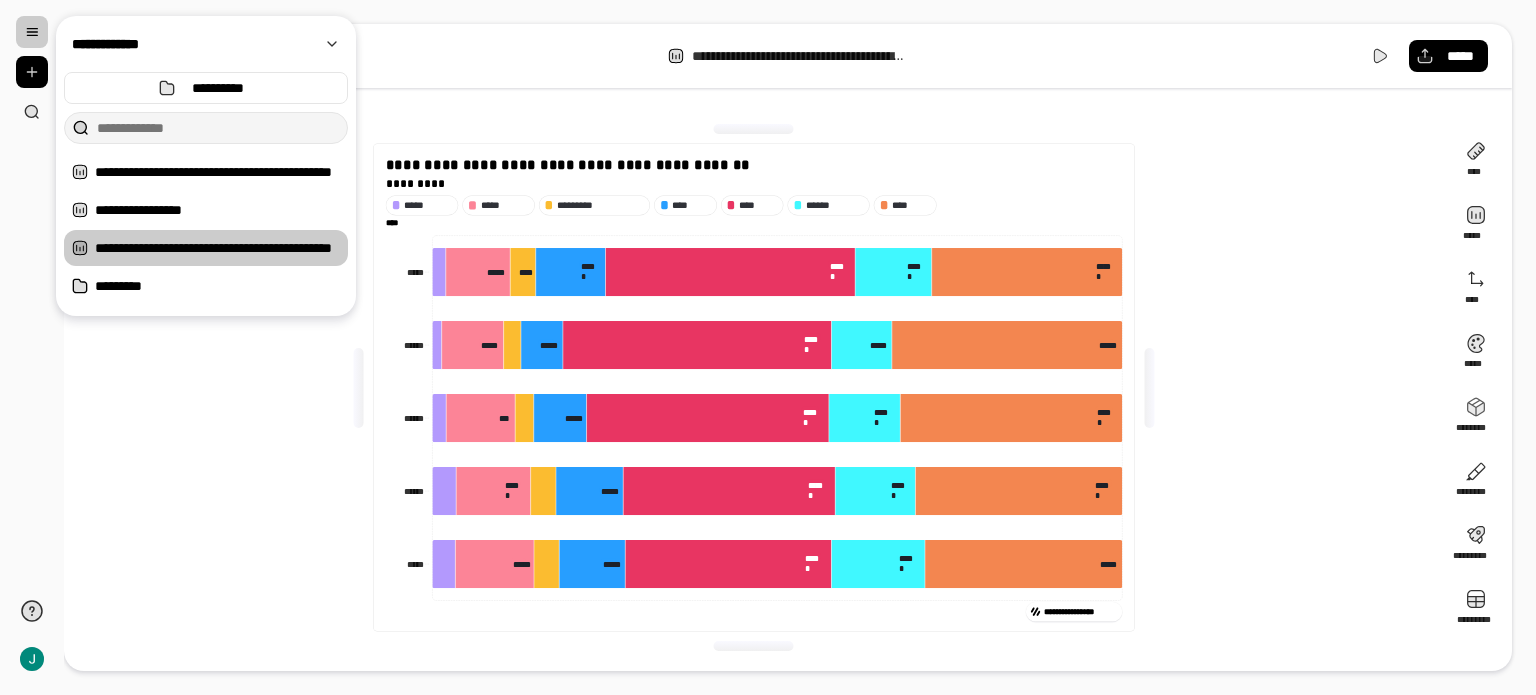 click on "**********" at bounding box center [754, 387] 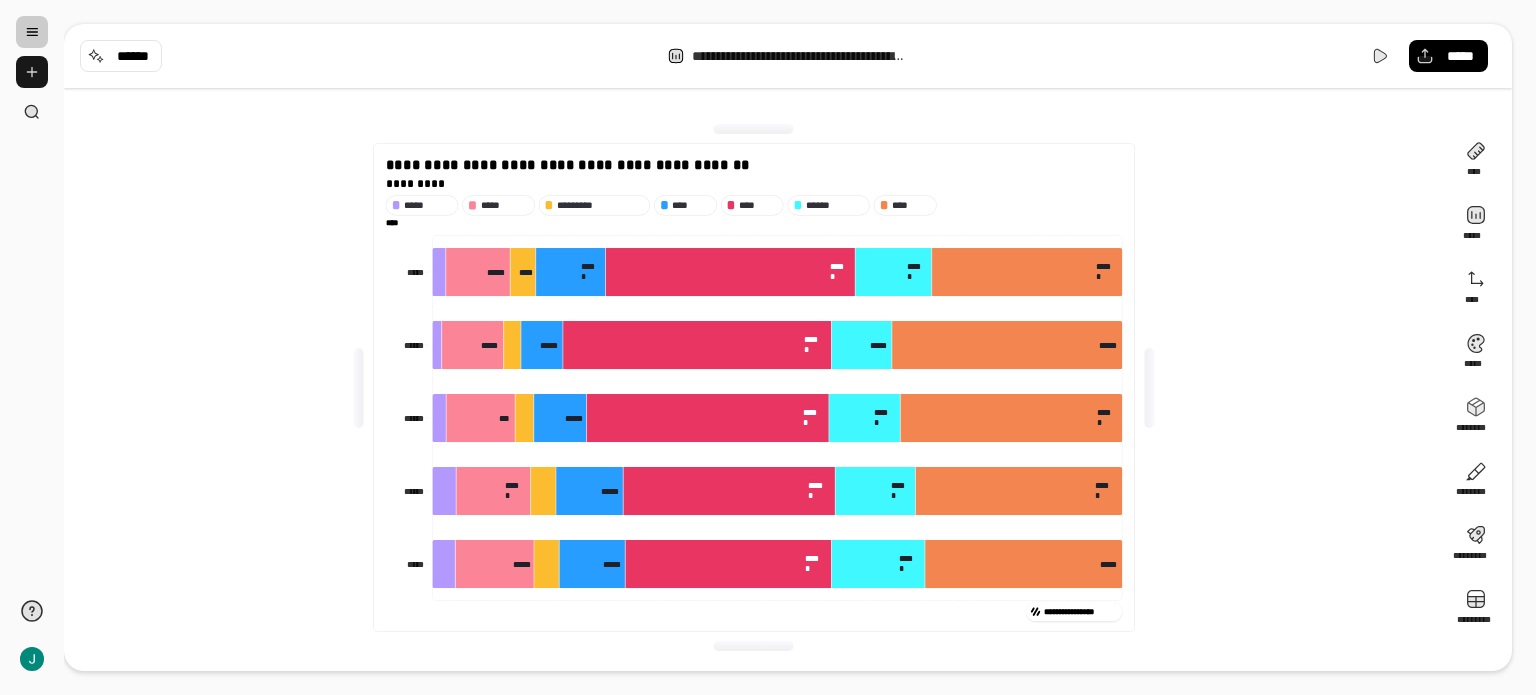 click at bounding box center (32, 72) 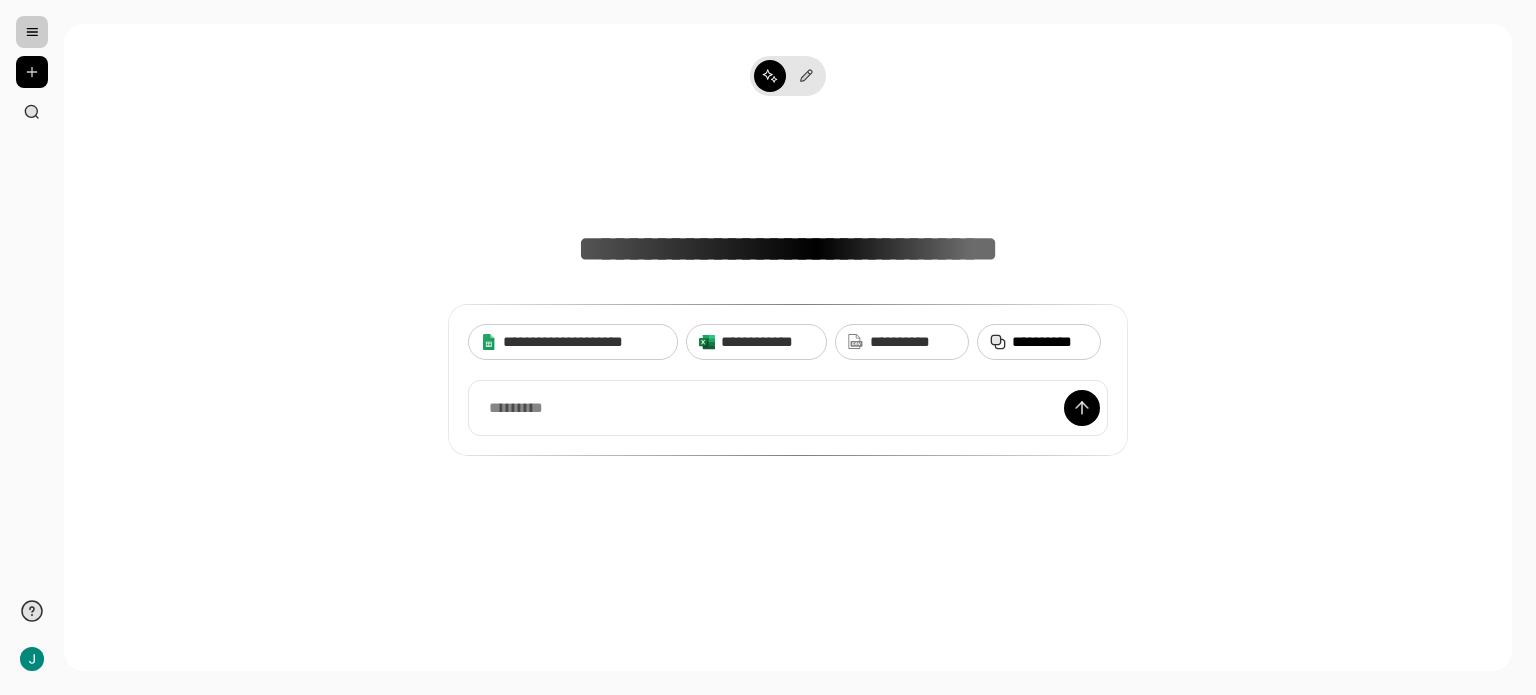 click on "**********" at bounding box center [1050, 342] 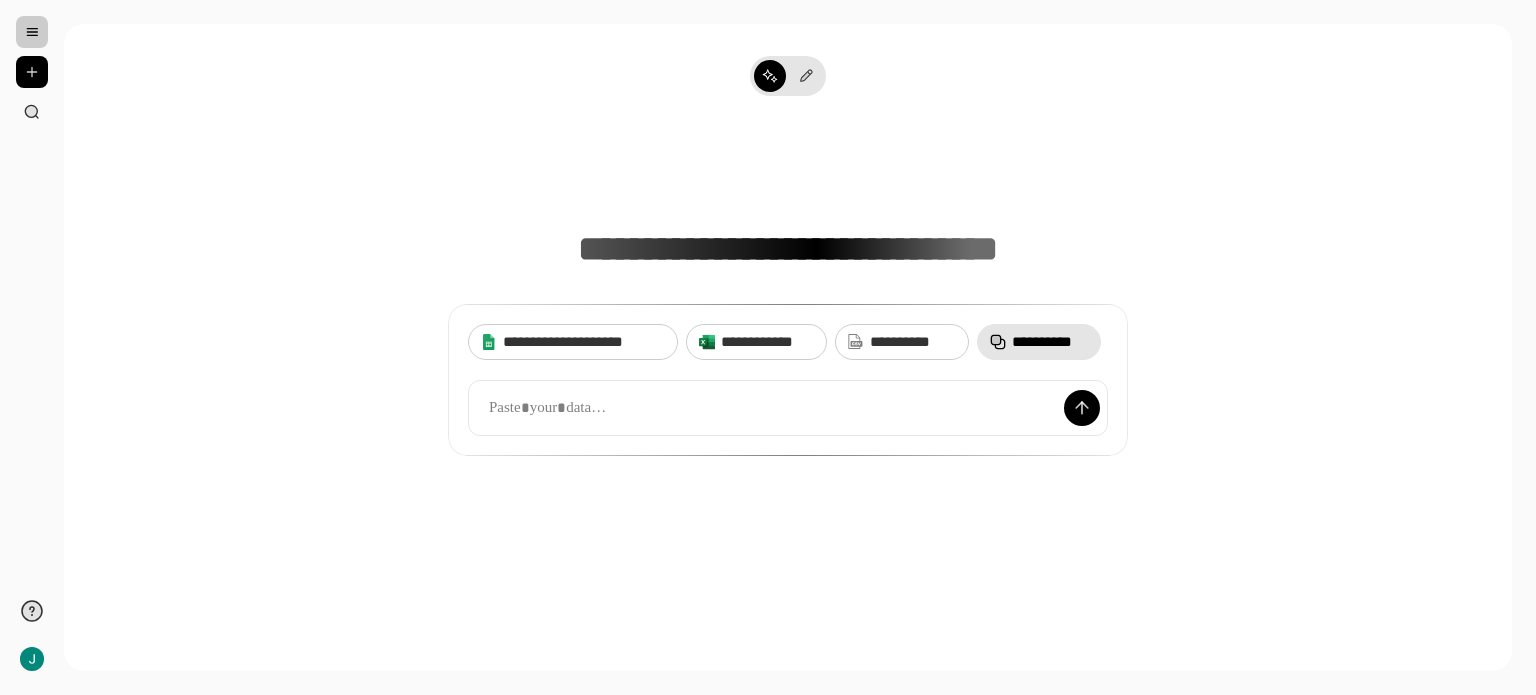 click on "**********" at bounding box center (788, 380) 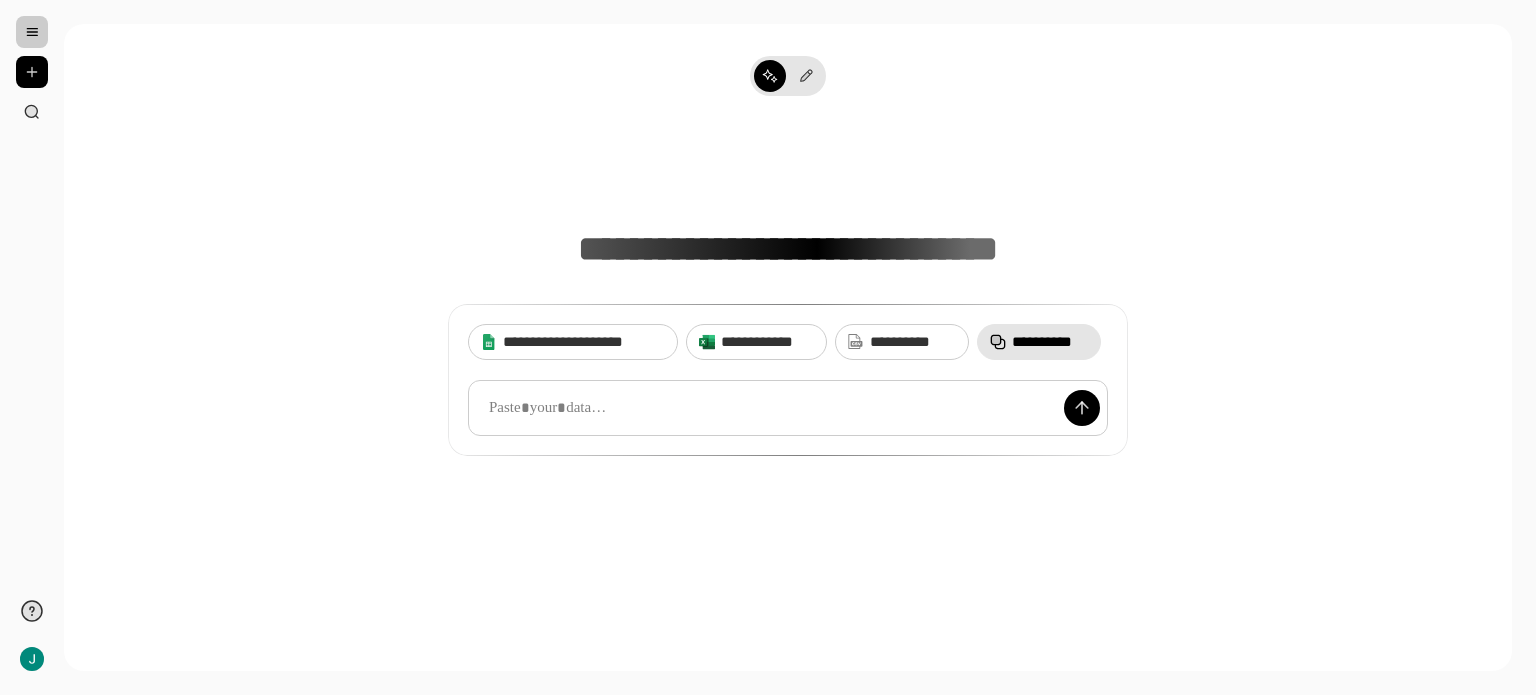 scroll, scrollTop: 15, scrollLeft: 0, axis: vertical 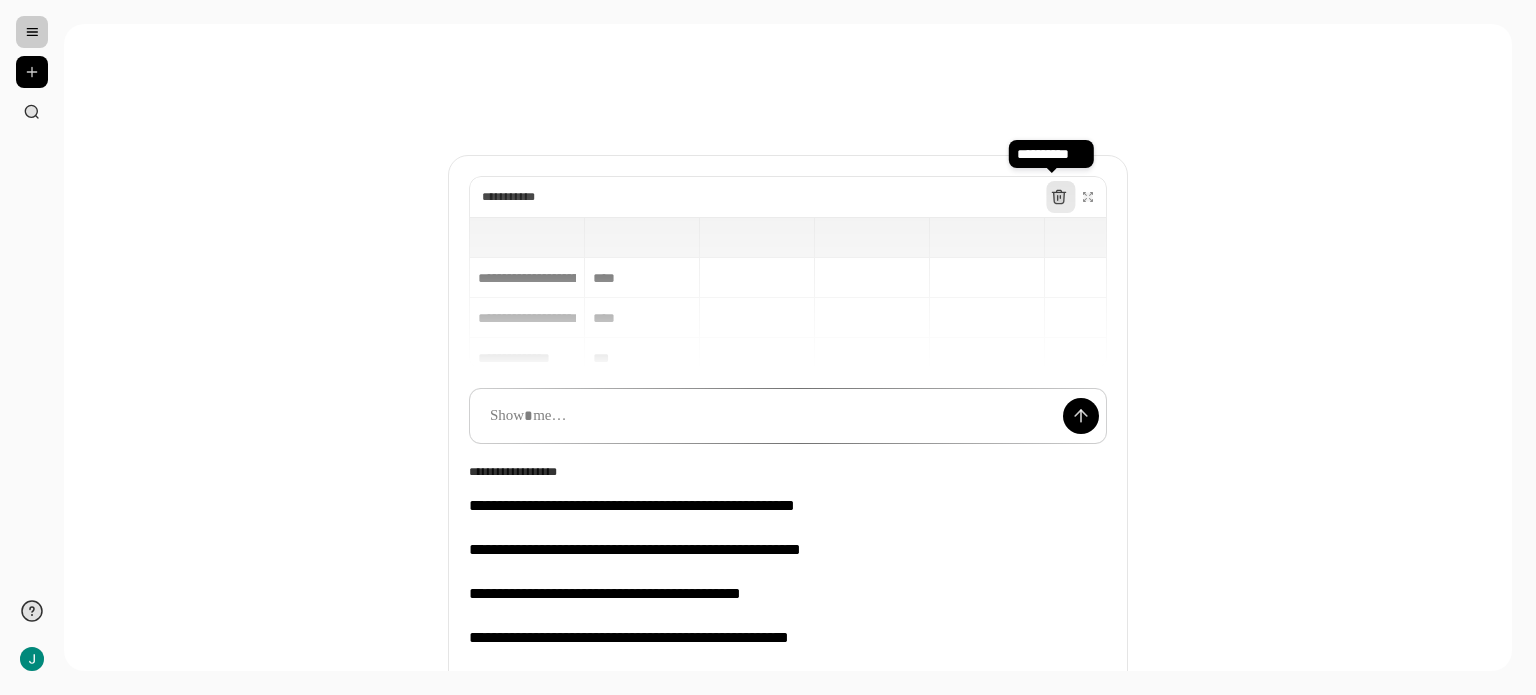 click 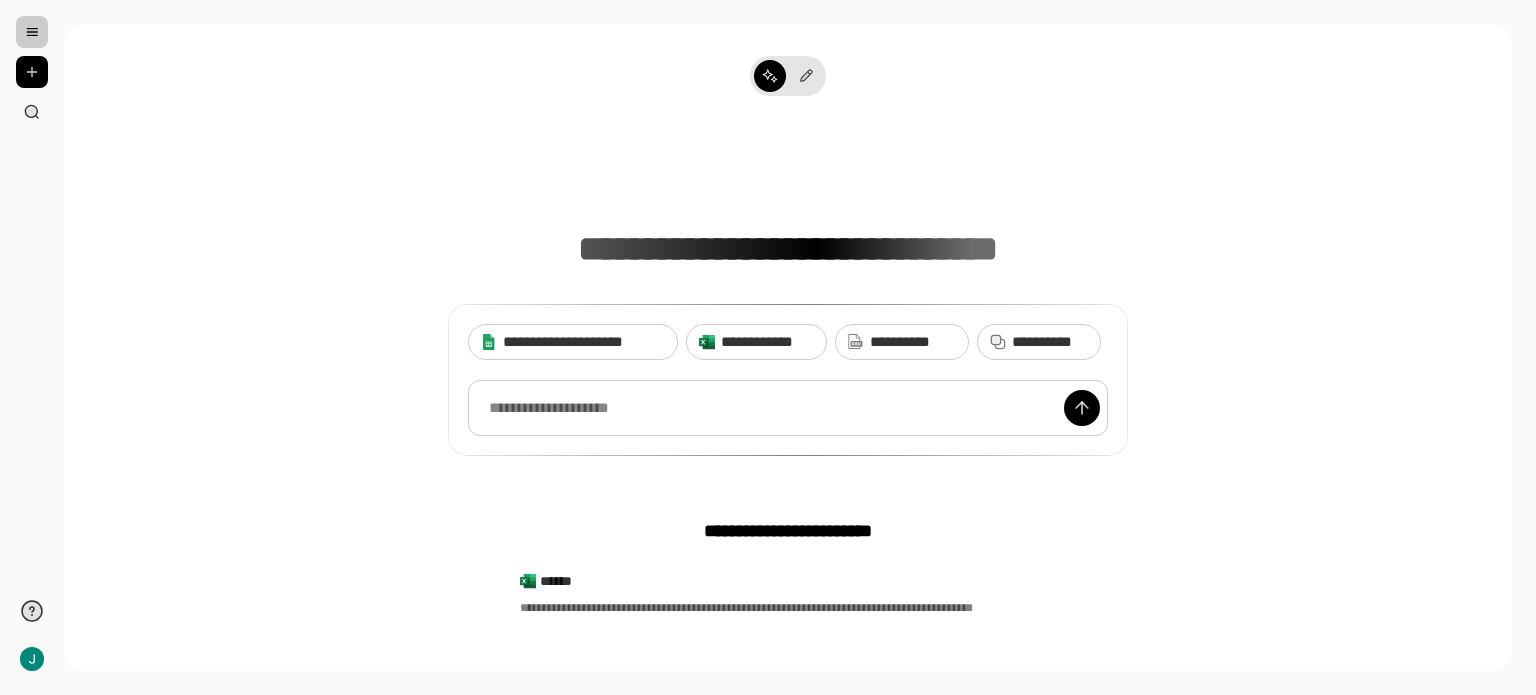 click at bounding box center (788, 408) 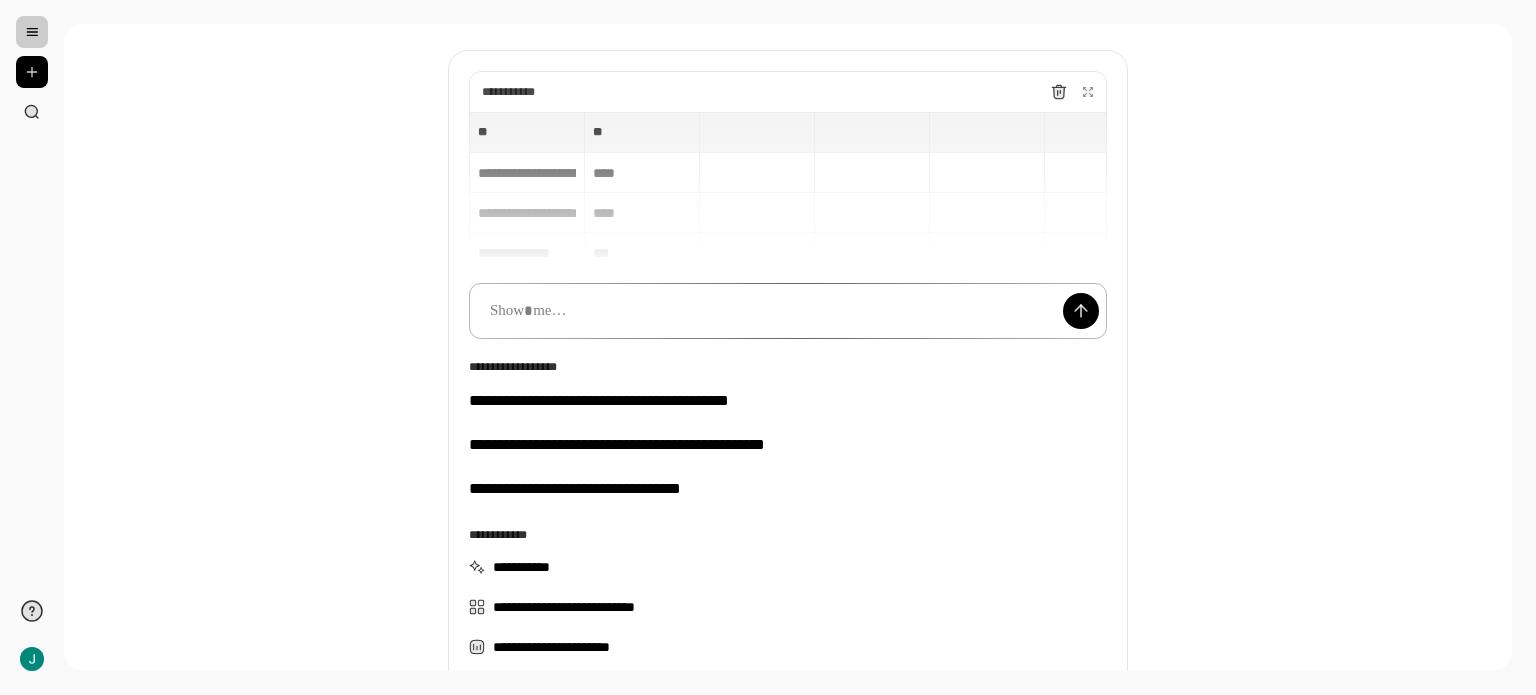 scroll, scrollTop: 200, scrollLeft: 0, axis: vertical 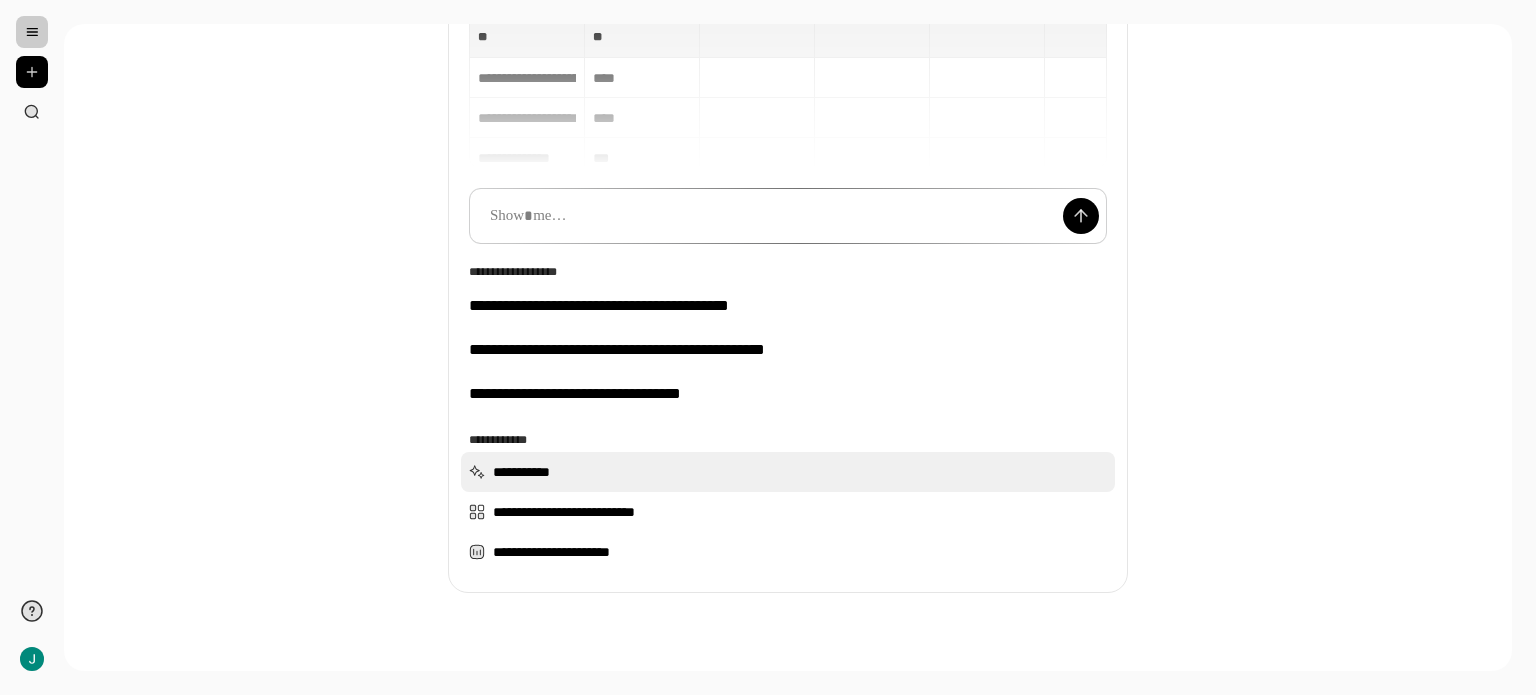 click on "**********" at bounding box center (788, 472) 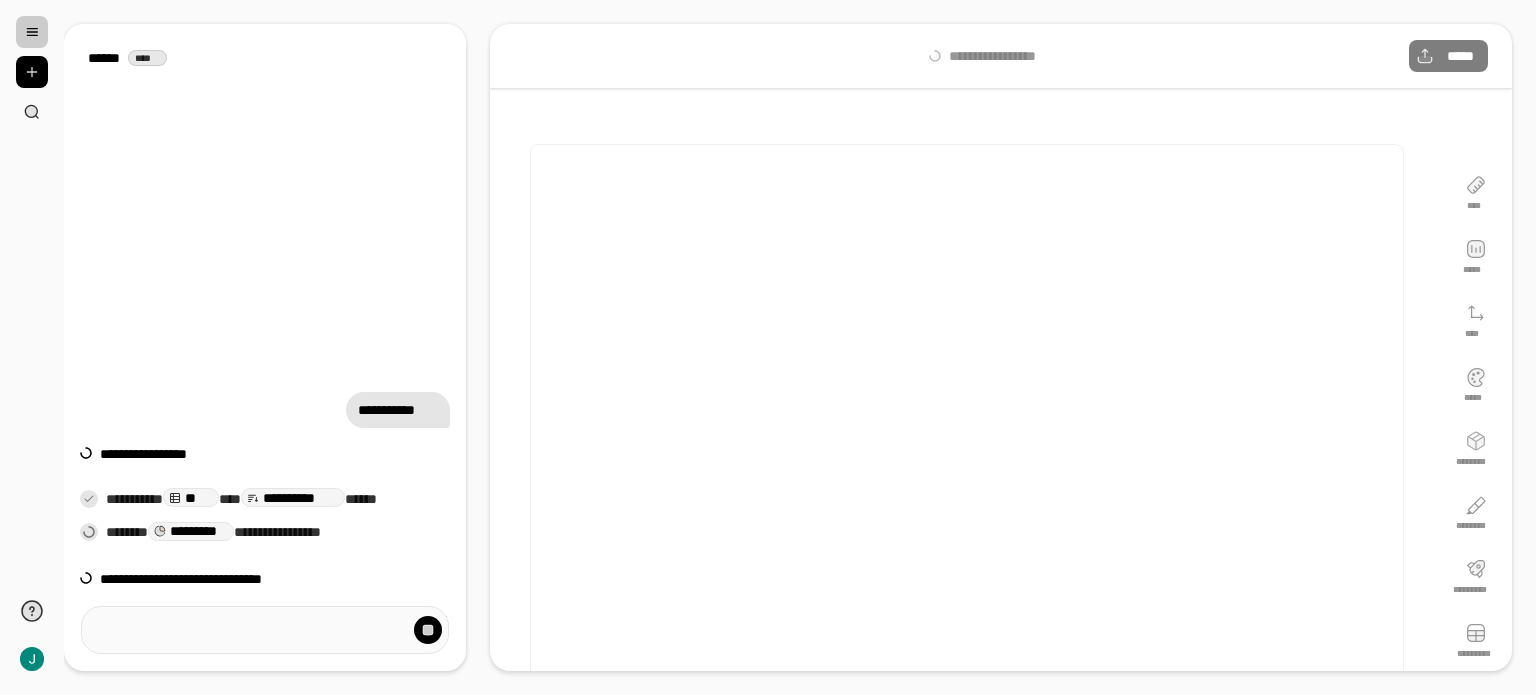 scroll, scrollTop: 0, scrollLeft: 0, axis: both 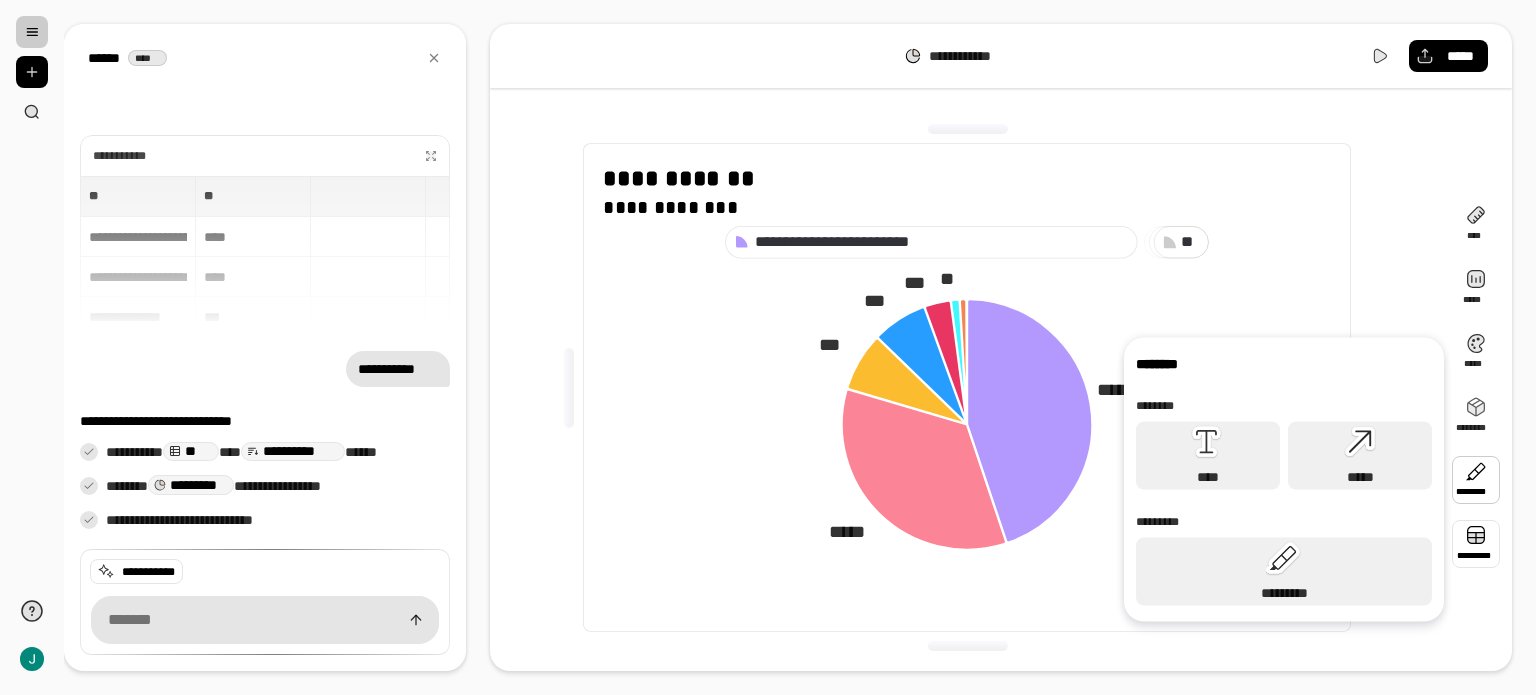 click at bounding box center (1476, 544) 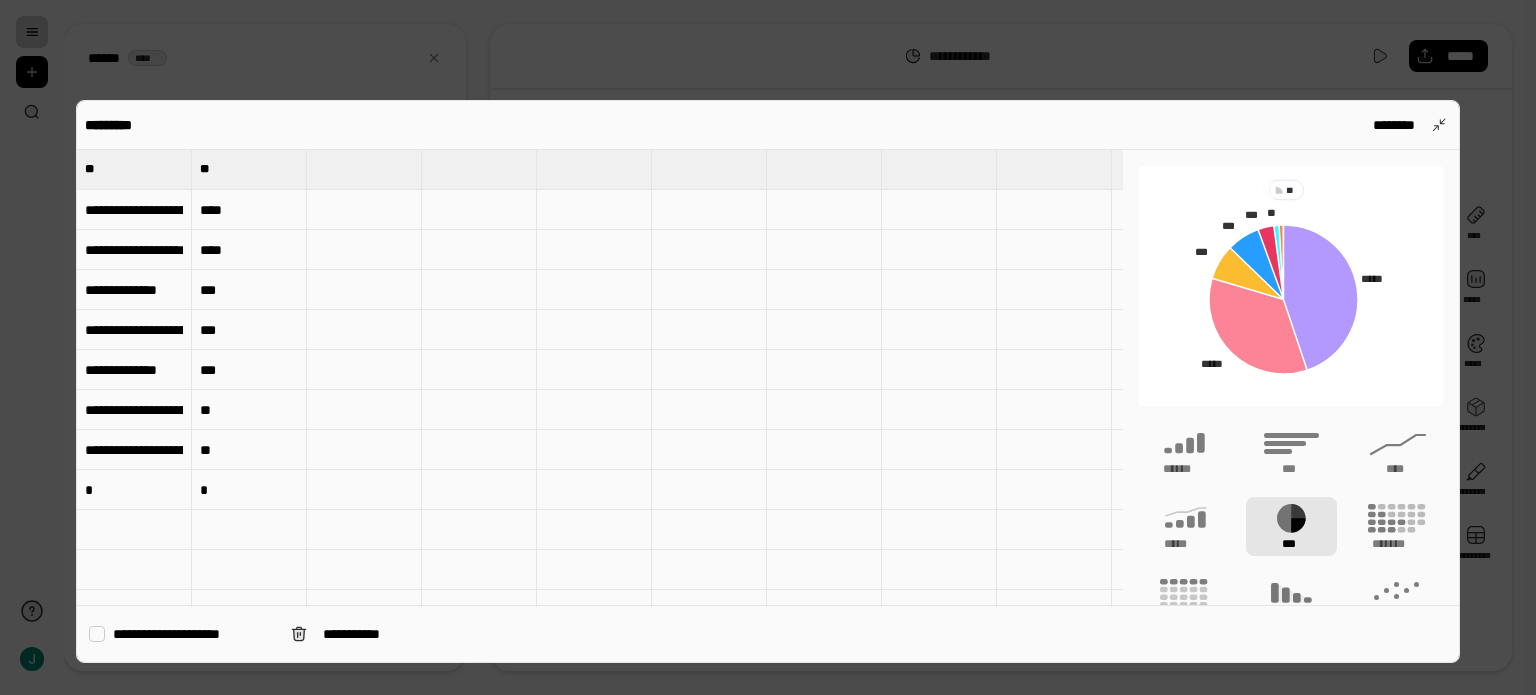 click on "**********" at bounding box center (134, 210) 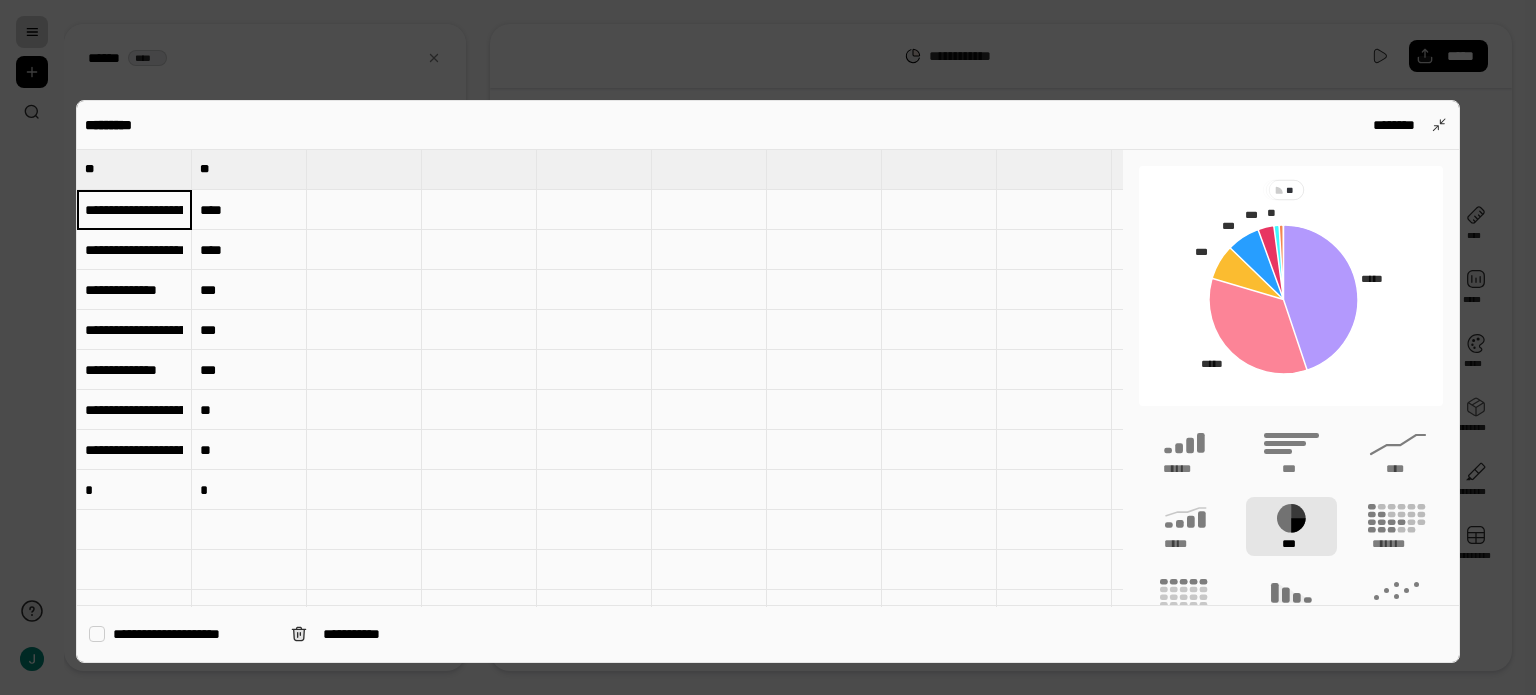 click on "**********" at bounding box center (134, 210) 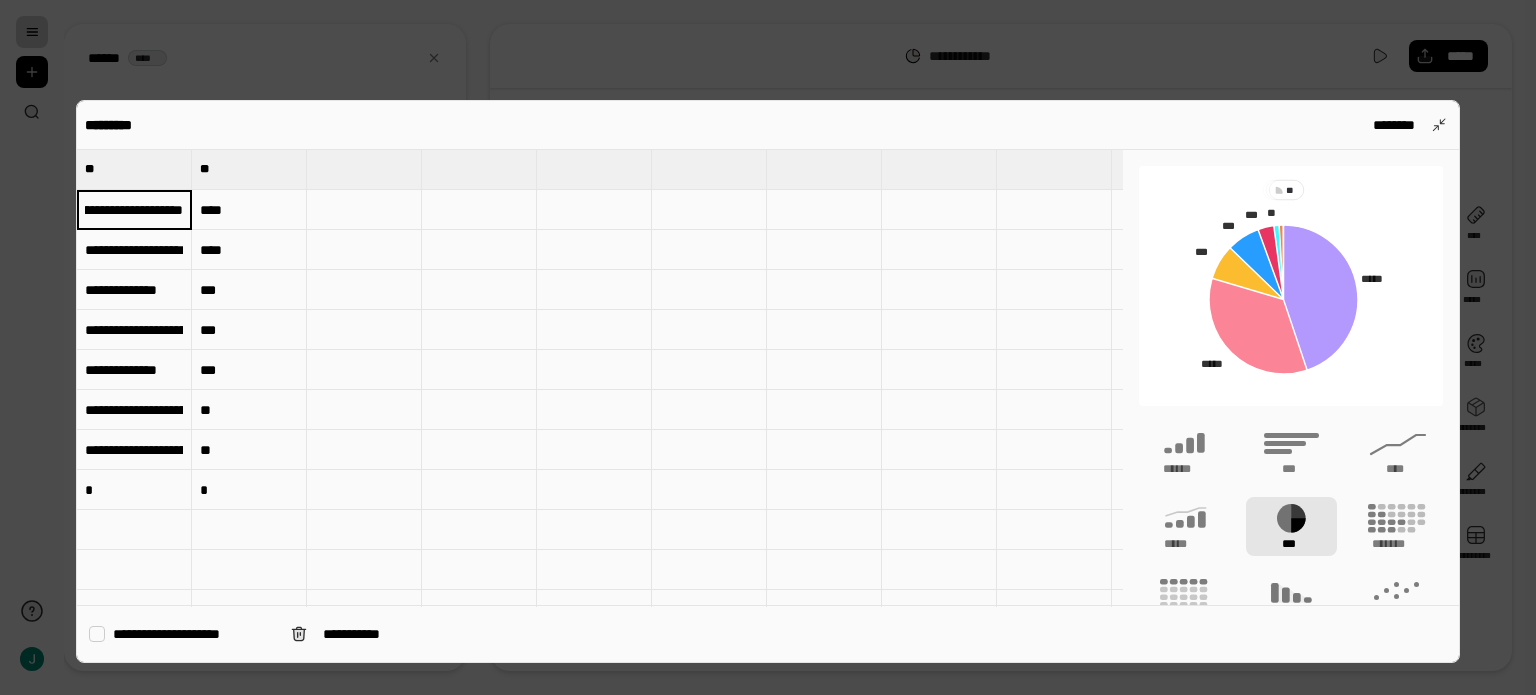 click on "**********" at bounding box center (134, 209) 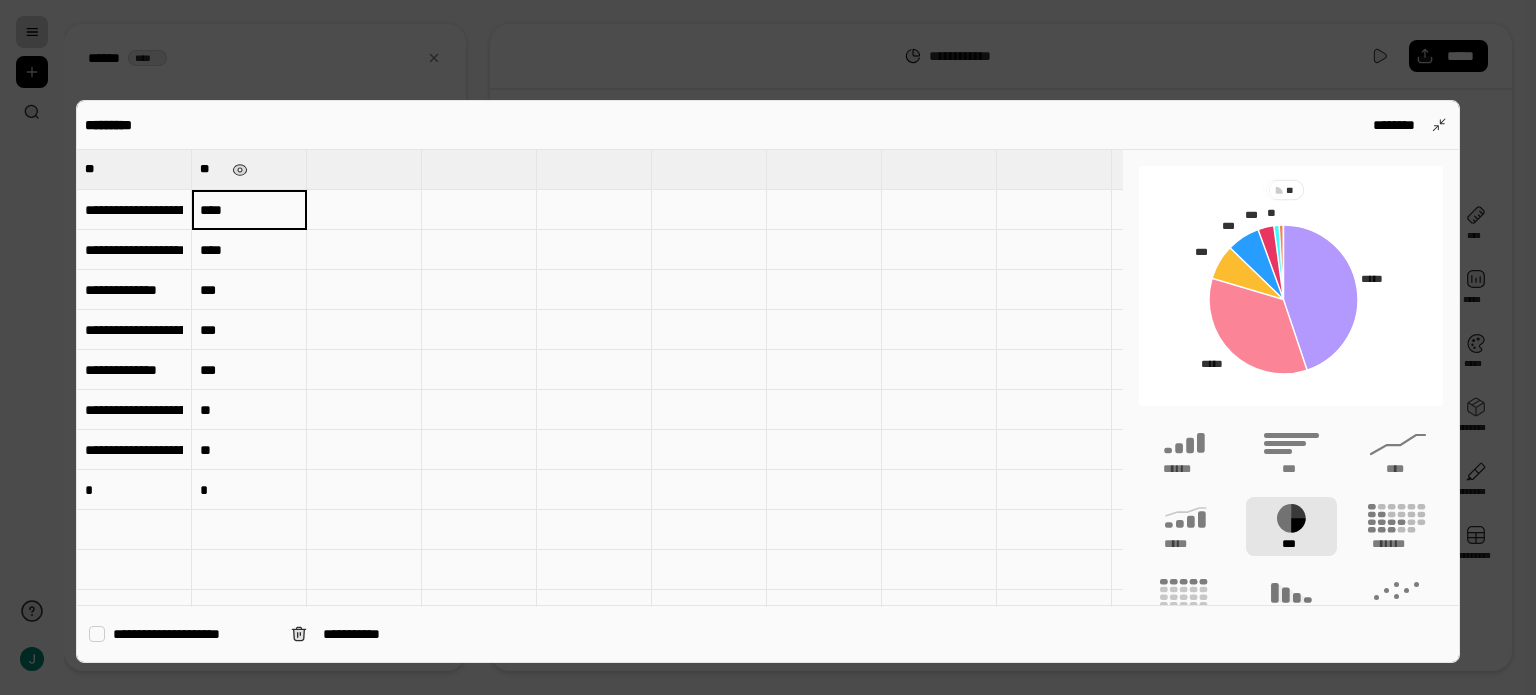 click on "**" at bounding box center [249, 169] 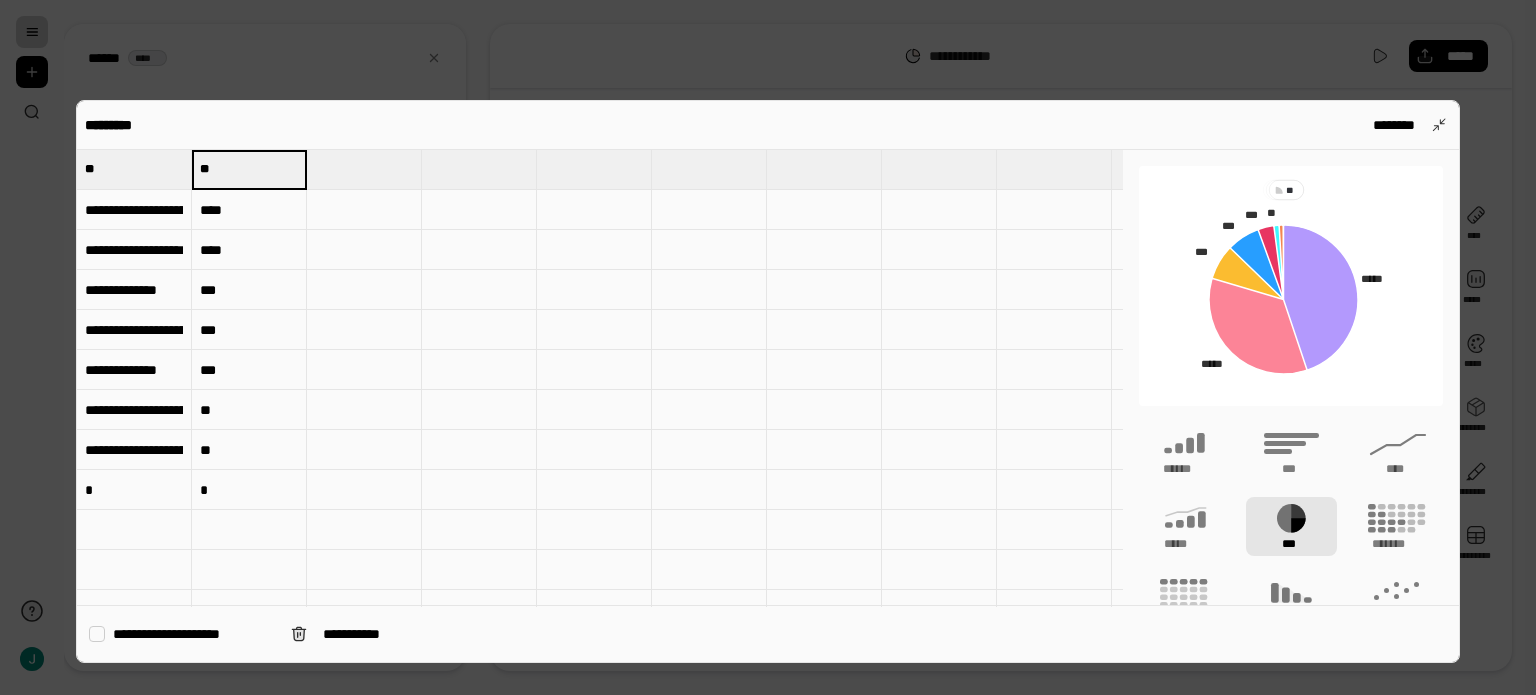 click on "**********" at bounding box center (134, 210) 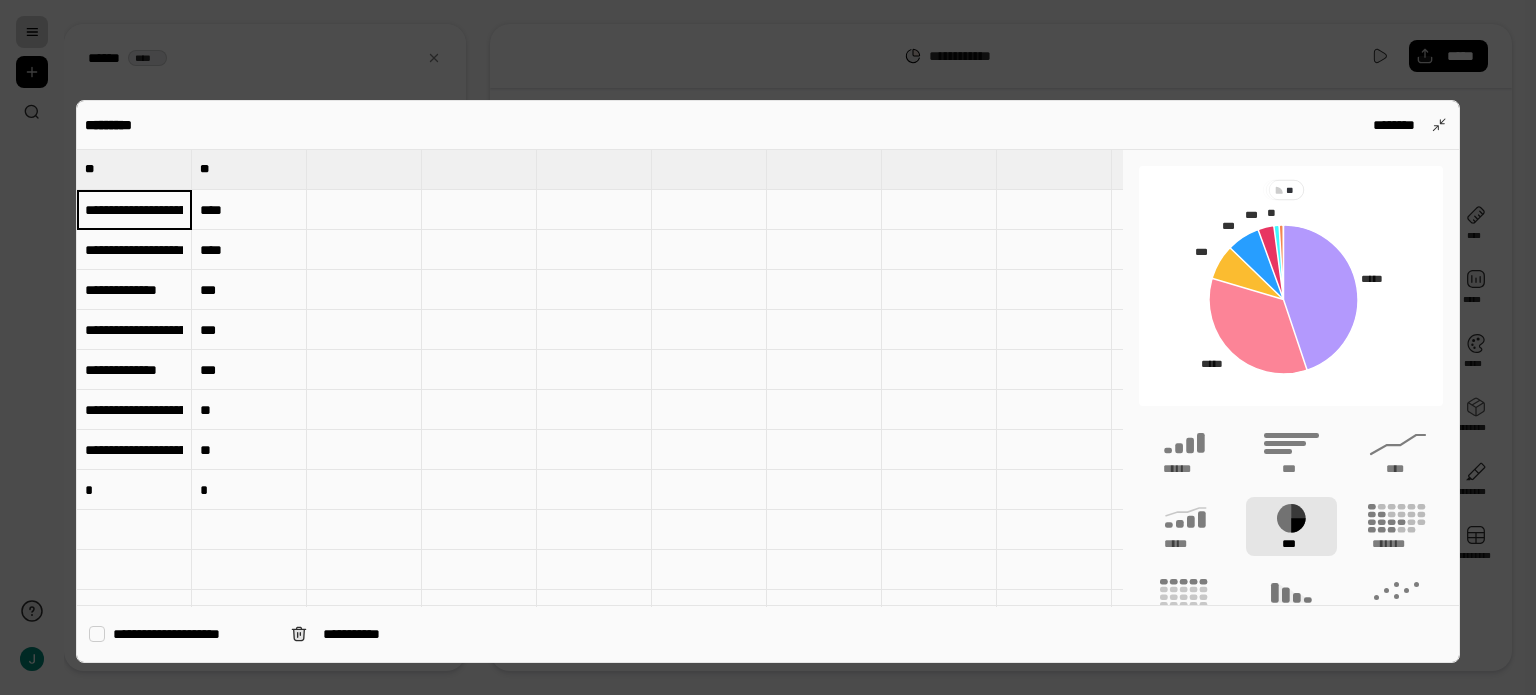 click on "**********" at bounding box center [134, 210] 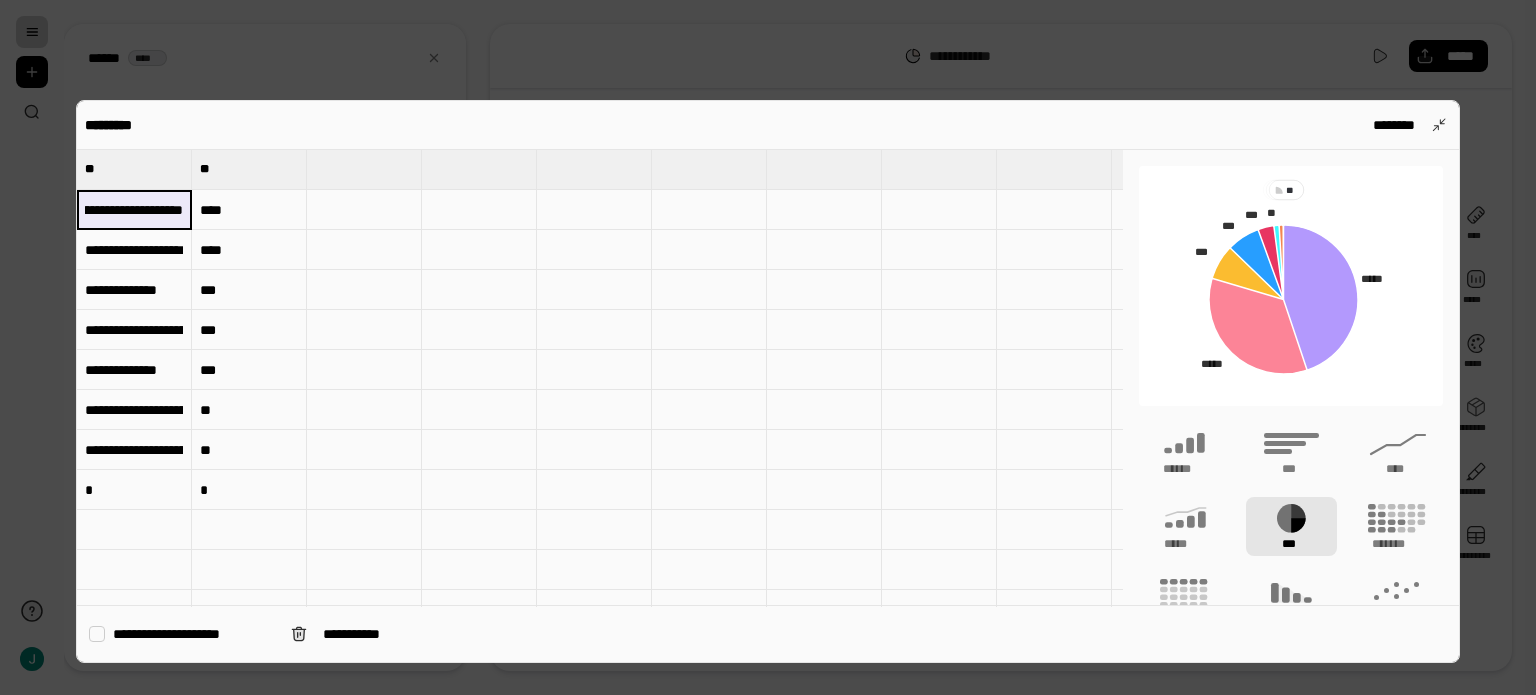 scroll, scrollTop: 0, scrollLeft: 237, axis: horizontal 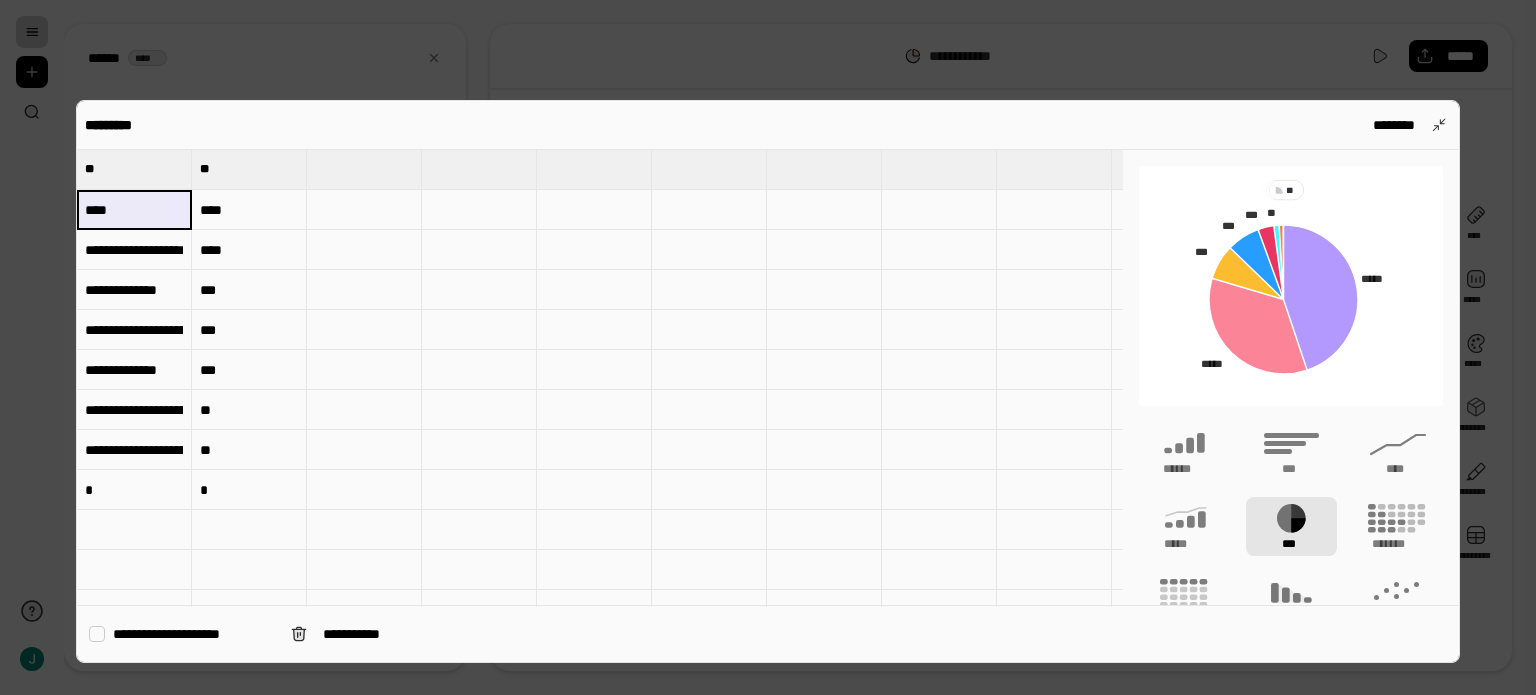 type on "****" 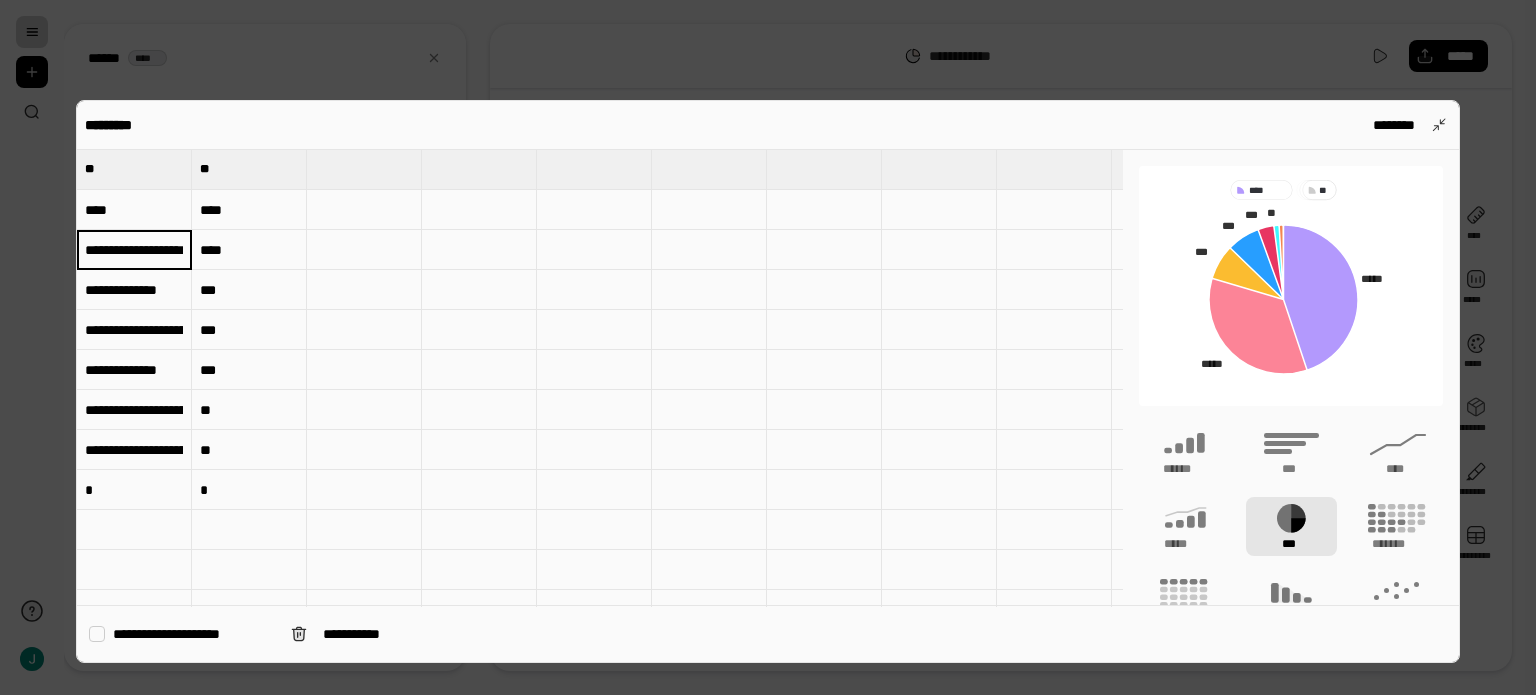 click on "**********" at bounding box center (134, 250) 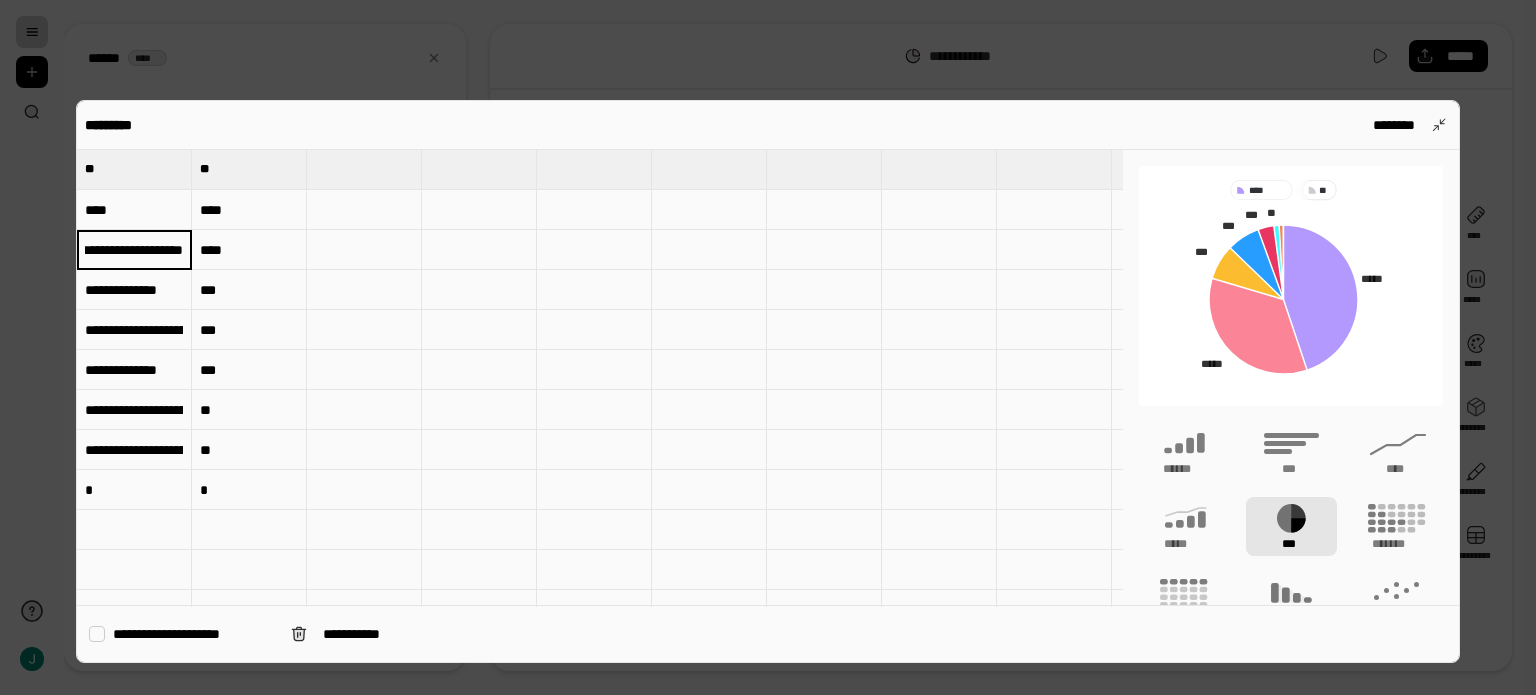 click on "**********" at bounding box center (134, 249) 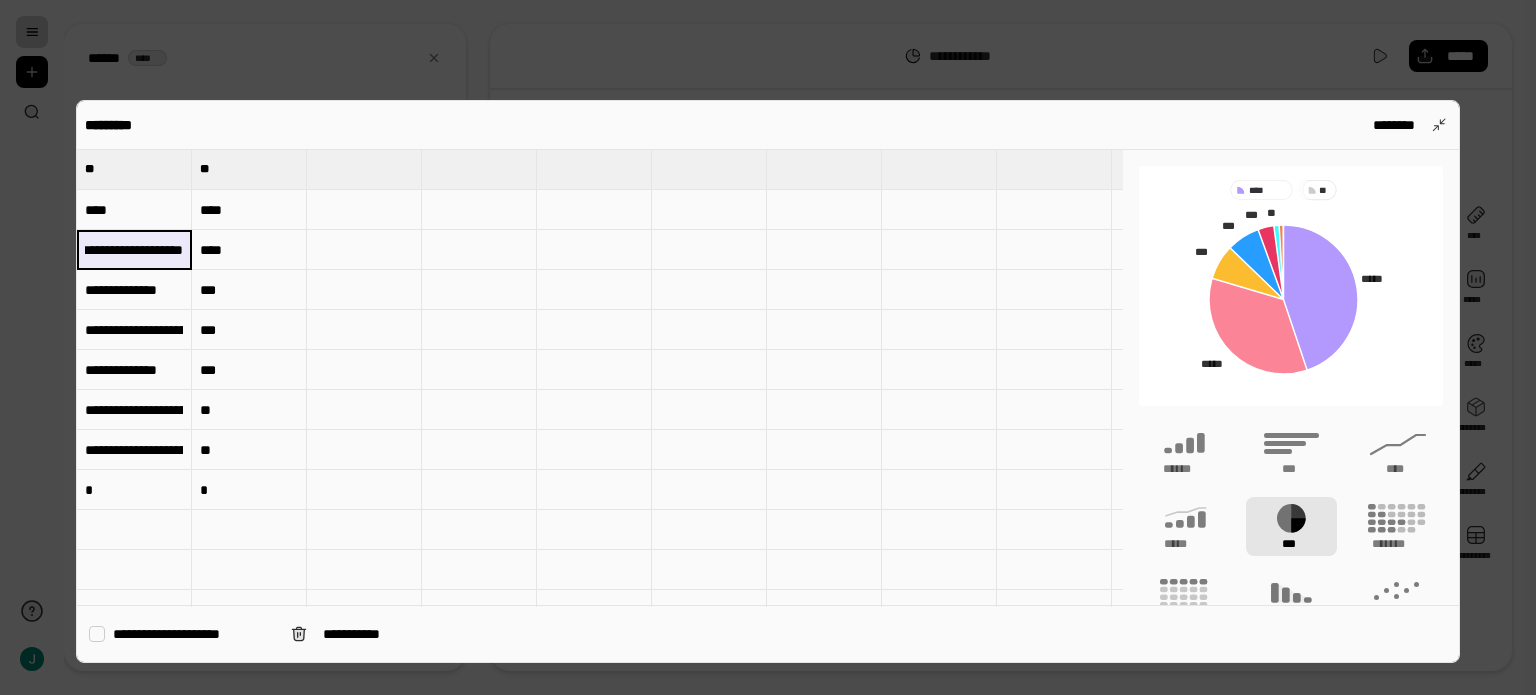 scroll, scrollTop: 0, scrollLeft: 0, axis: both 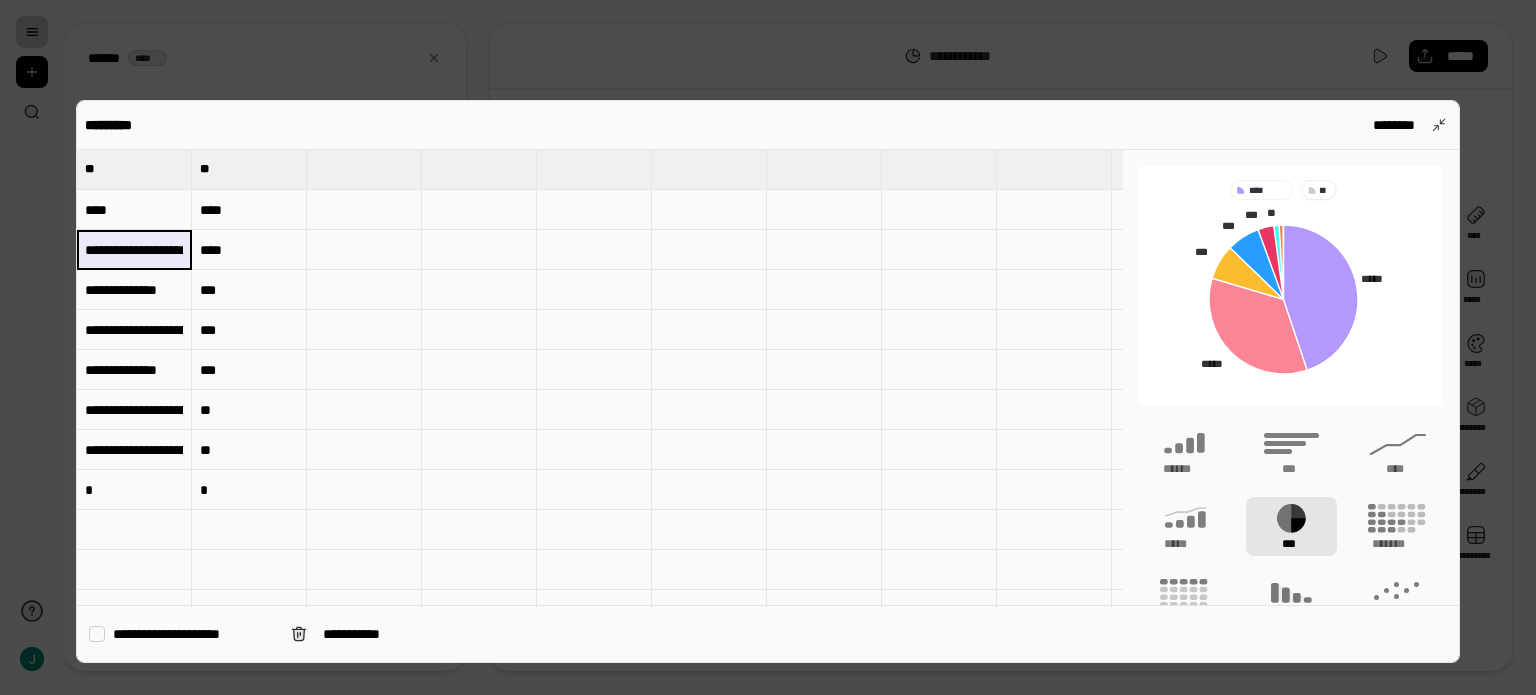 drag, startPoint x: 180, startPoint y: 251, endPoint x: 140, endPoint y: 244, distance: 40.60788 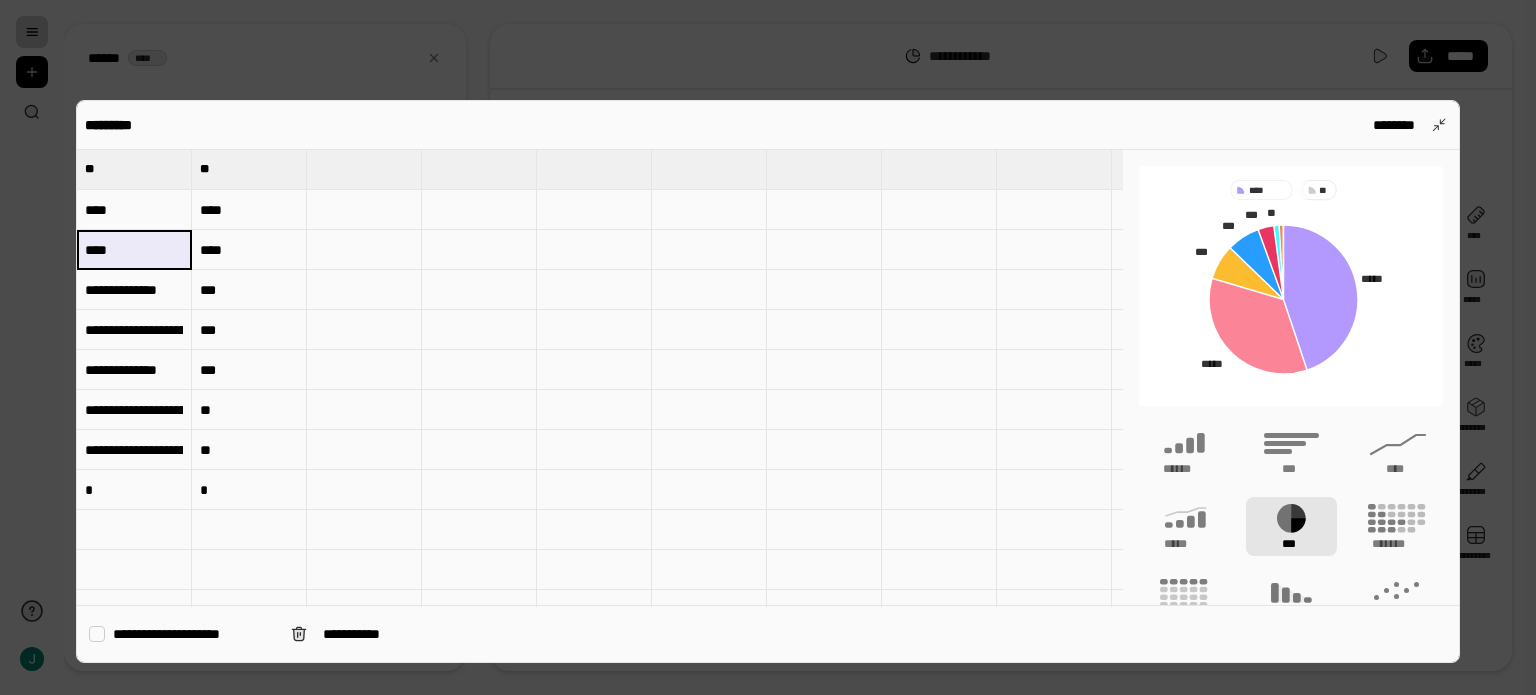 type on "****" 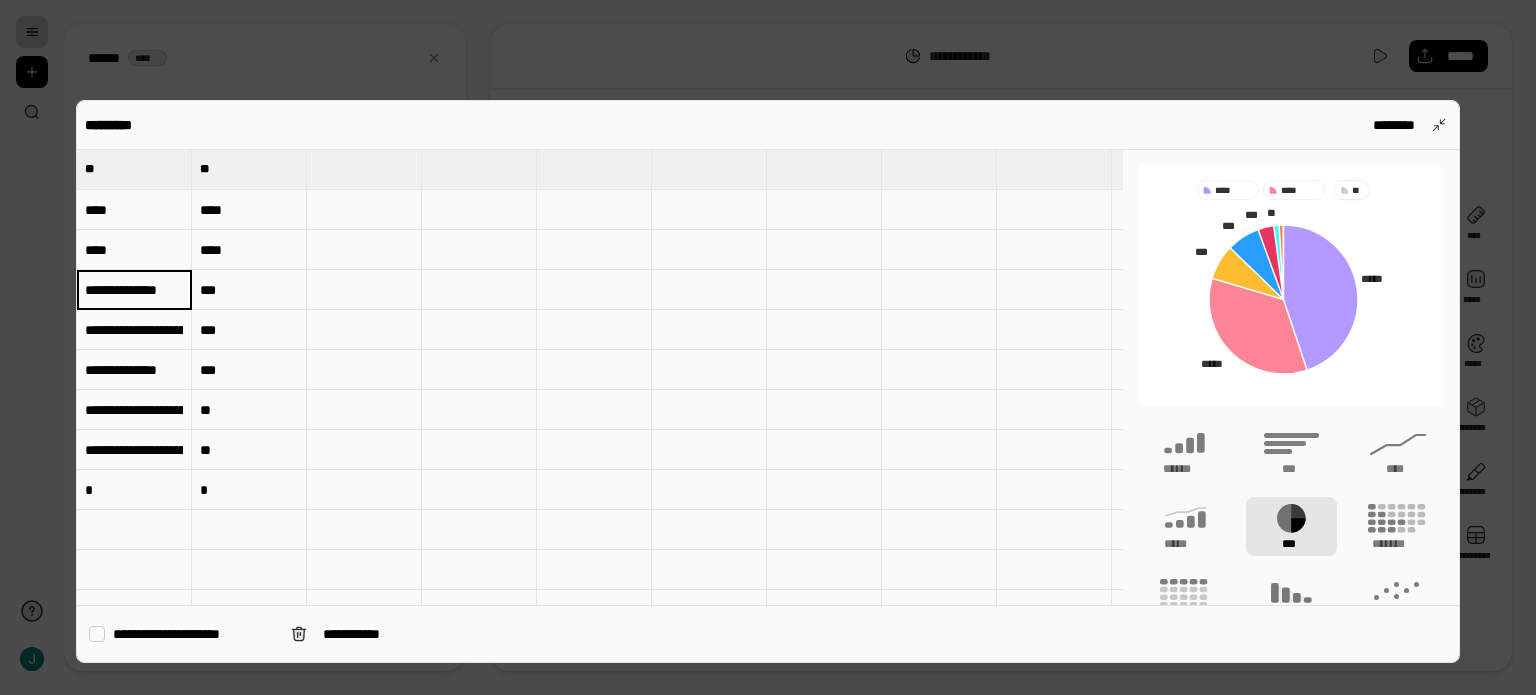 click on "**********" at bounding box center [134, 290] 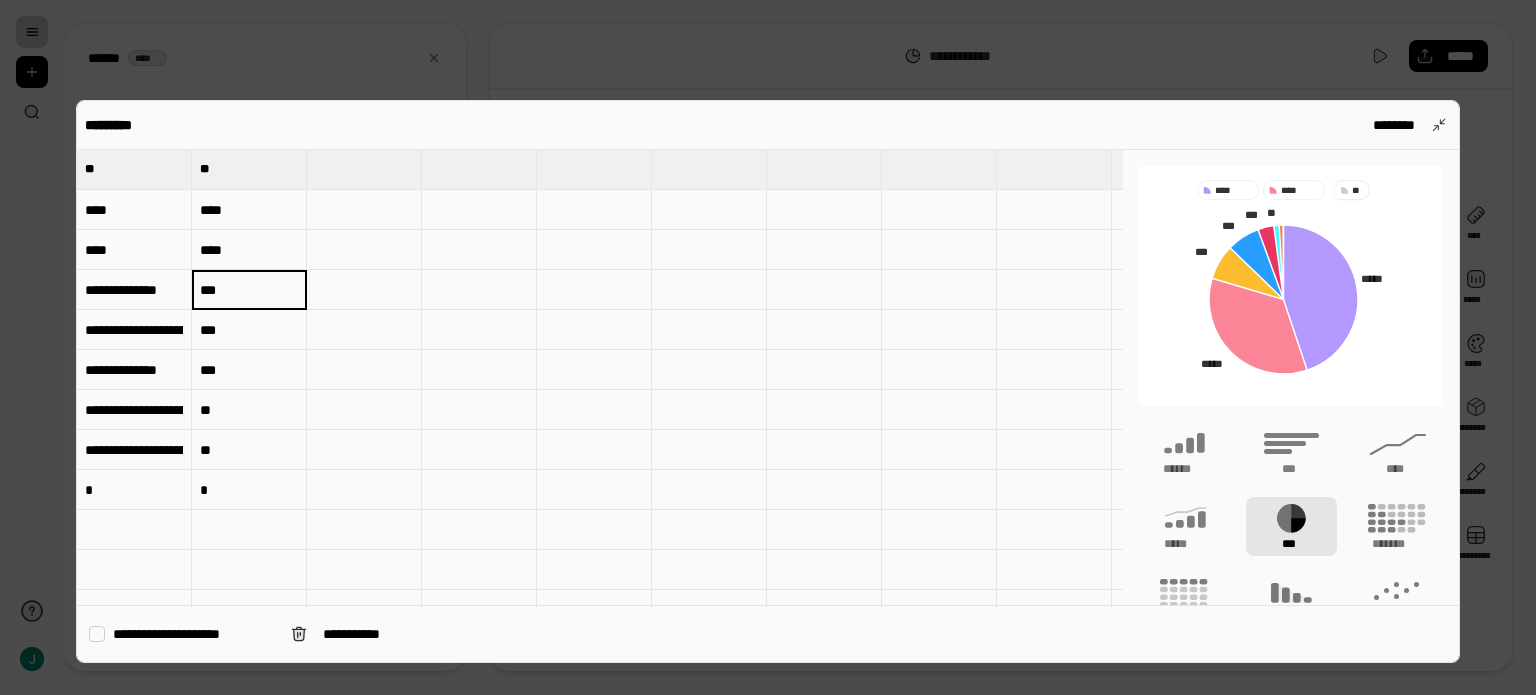 click on "**********" at bounding box center [134, 290] 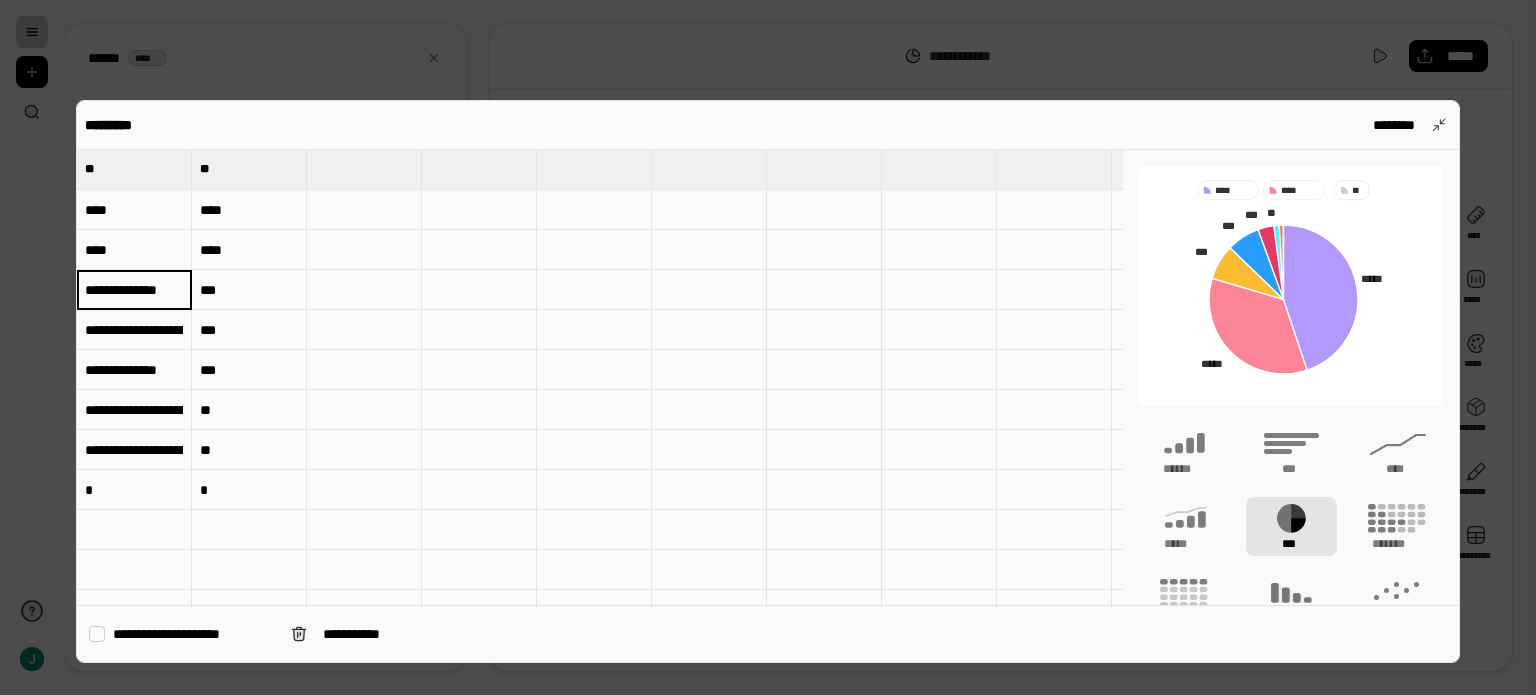 click on "**********" at bounding box center [134, 290] 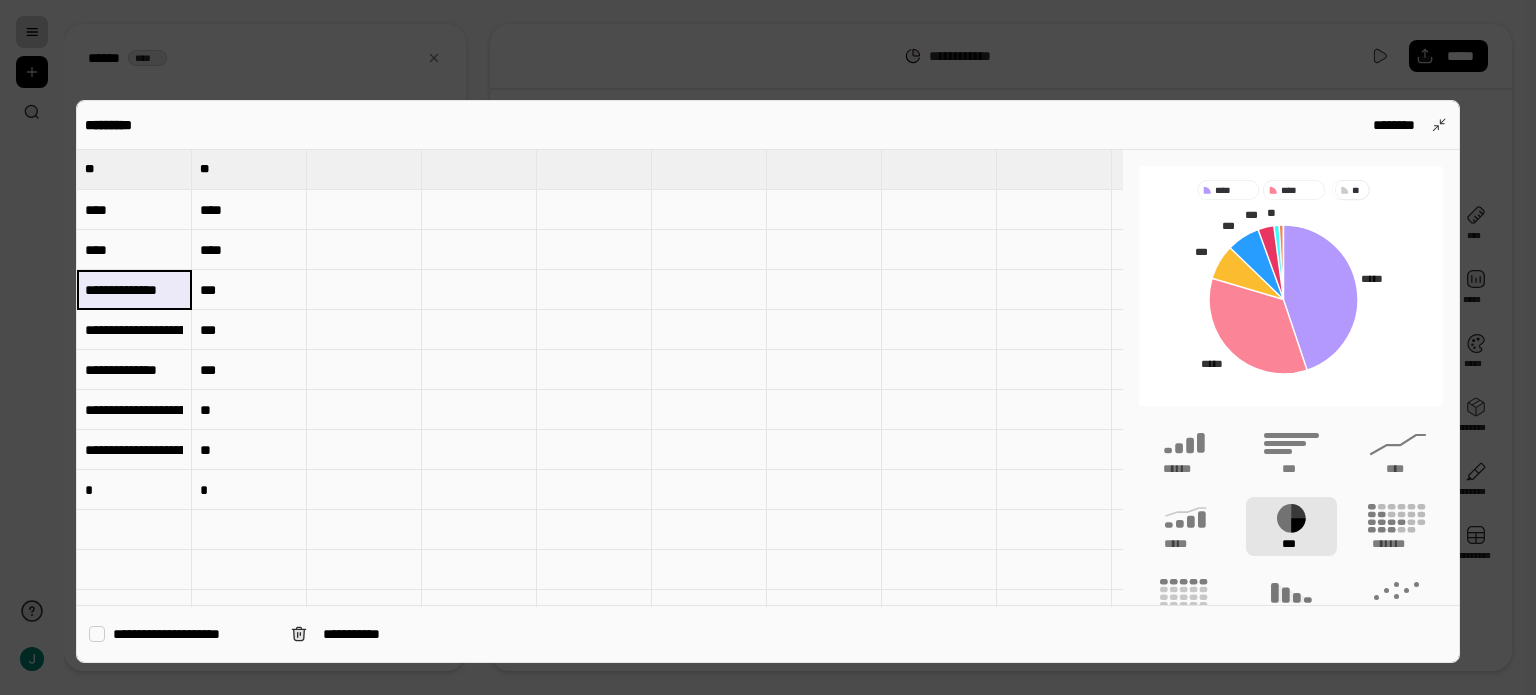drag, startPoint x: 169, startPoint y: 289, endPoint x: 181, endPoint y: 287, distance: 12.165525 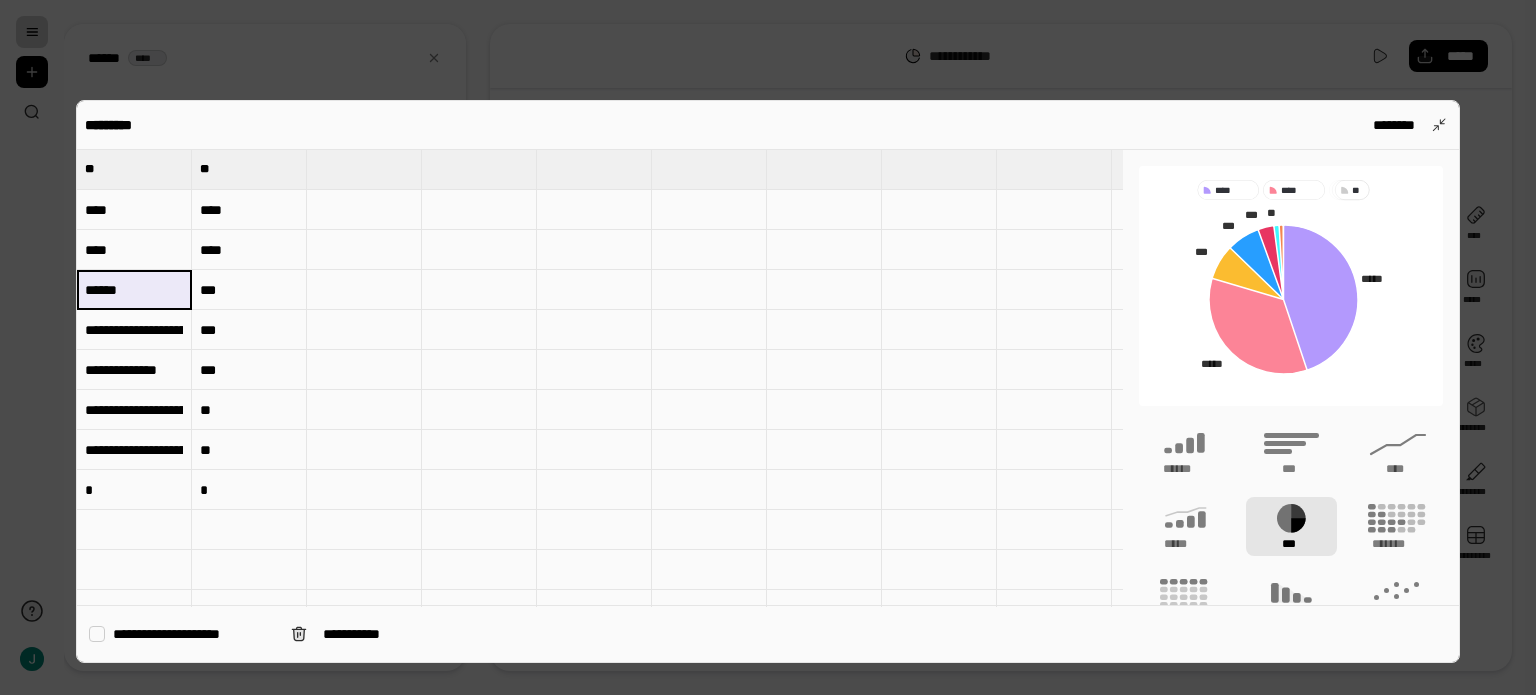 scroll, scrollTop: 0, scrollLeft: 0, axis: both 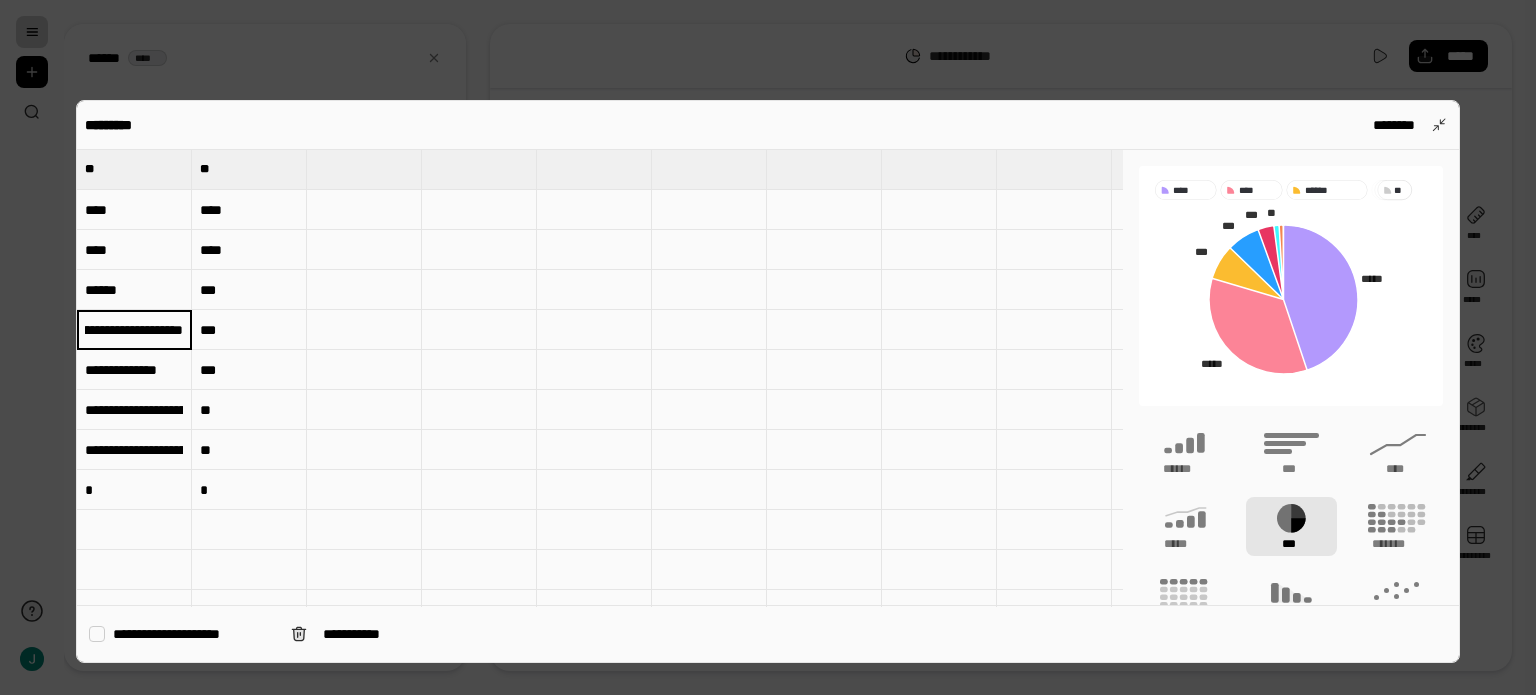 click on "**********" at bounding box center [134, 329] 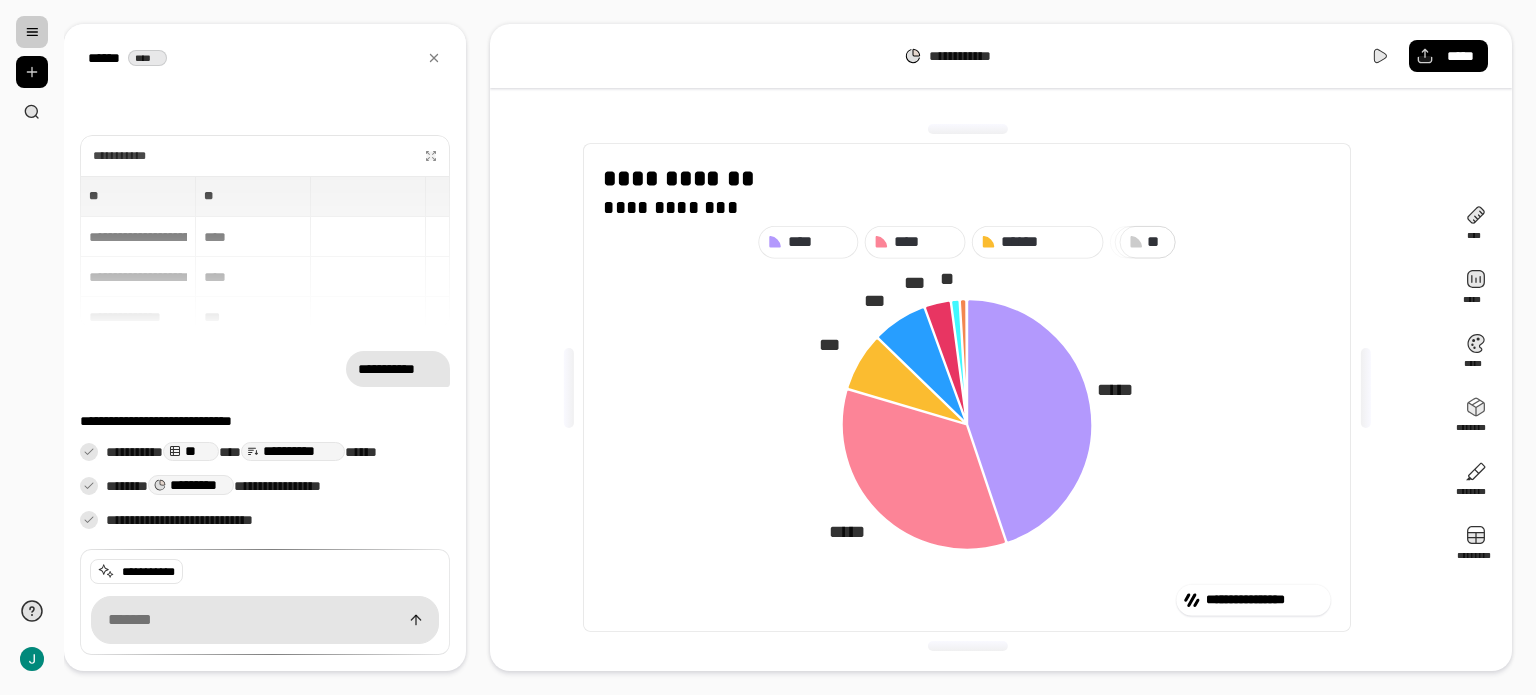 click on "**********" at bounding box center [265, 252] 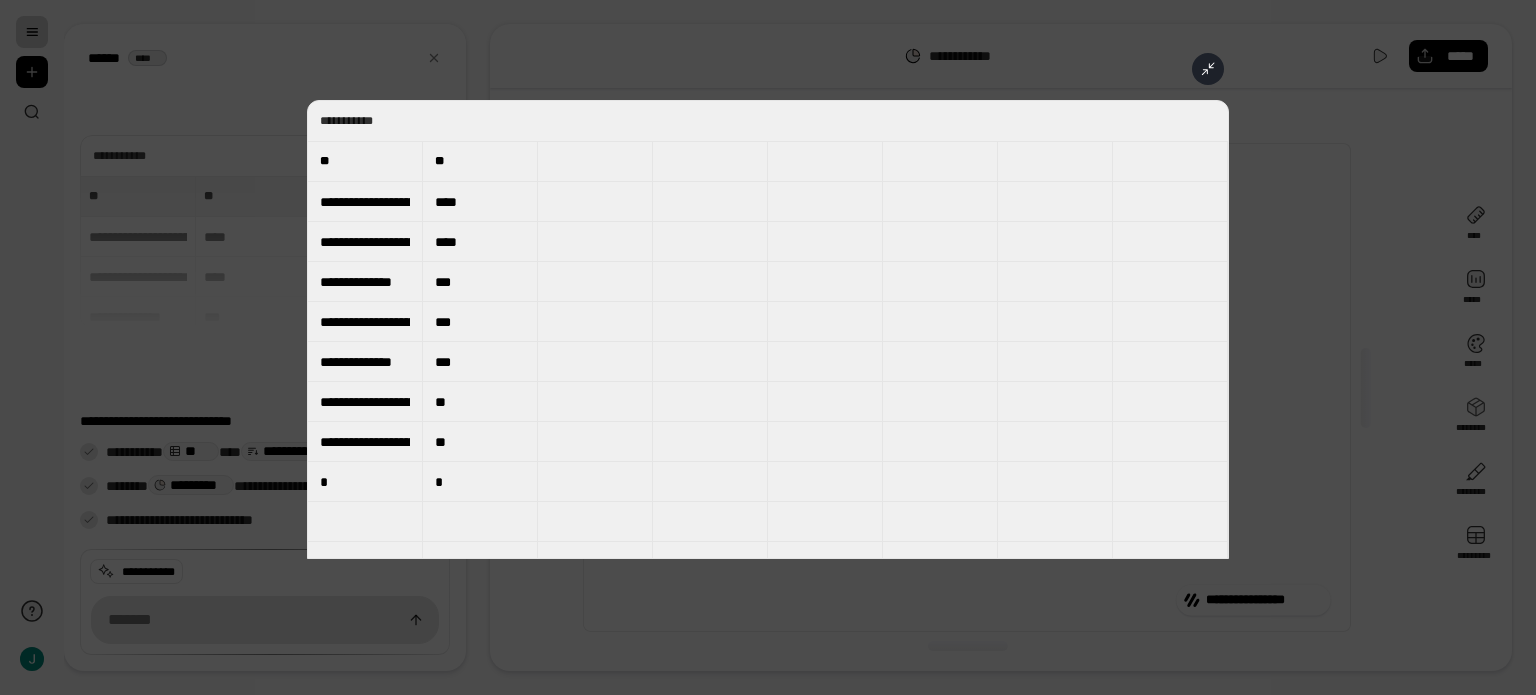 click on "**********" at bounding box center [365, 282] 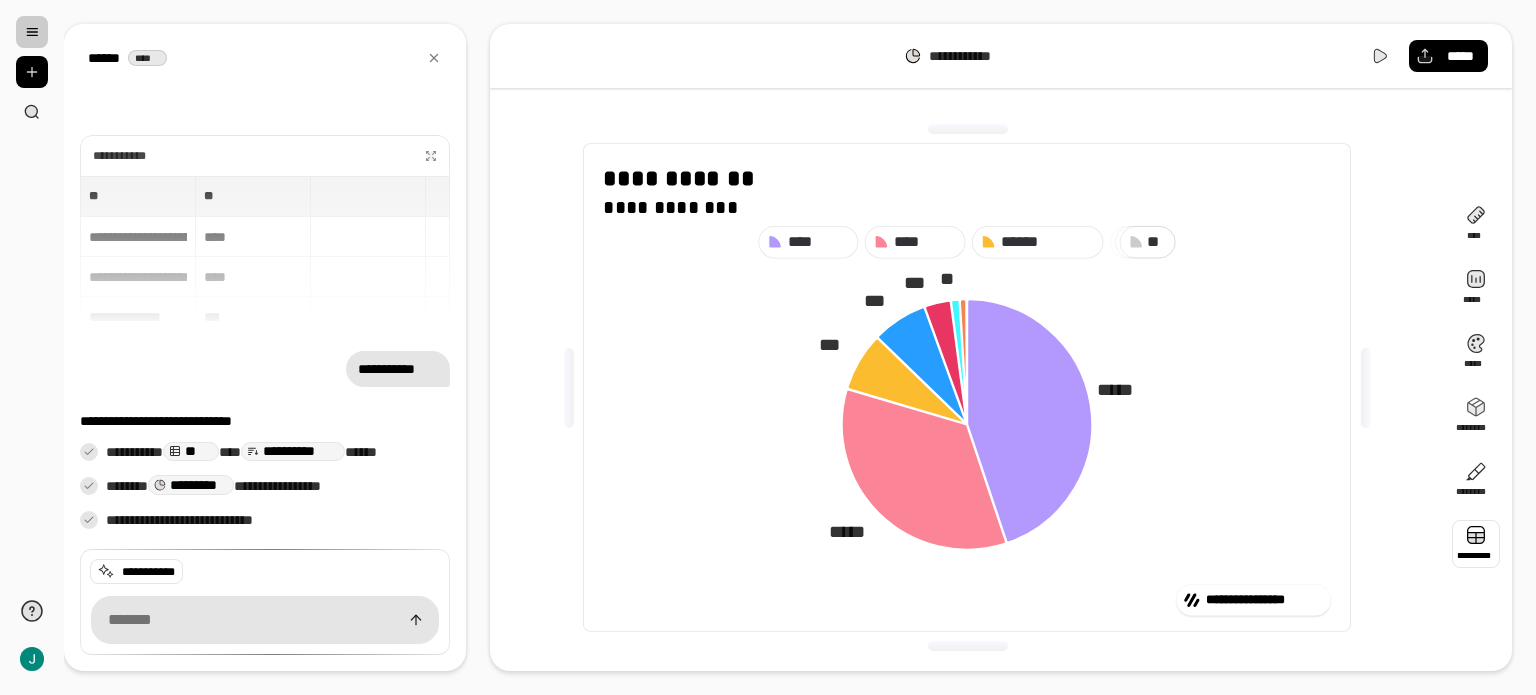 click at bounding box center [1476, 544] 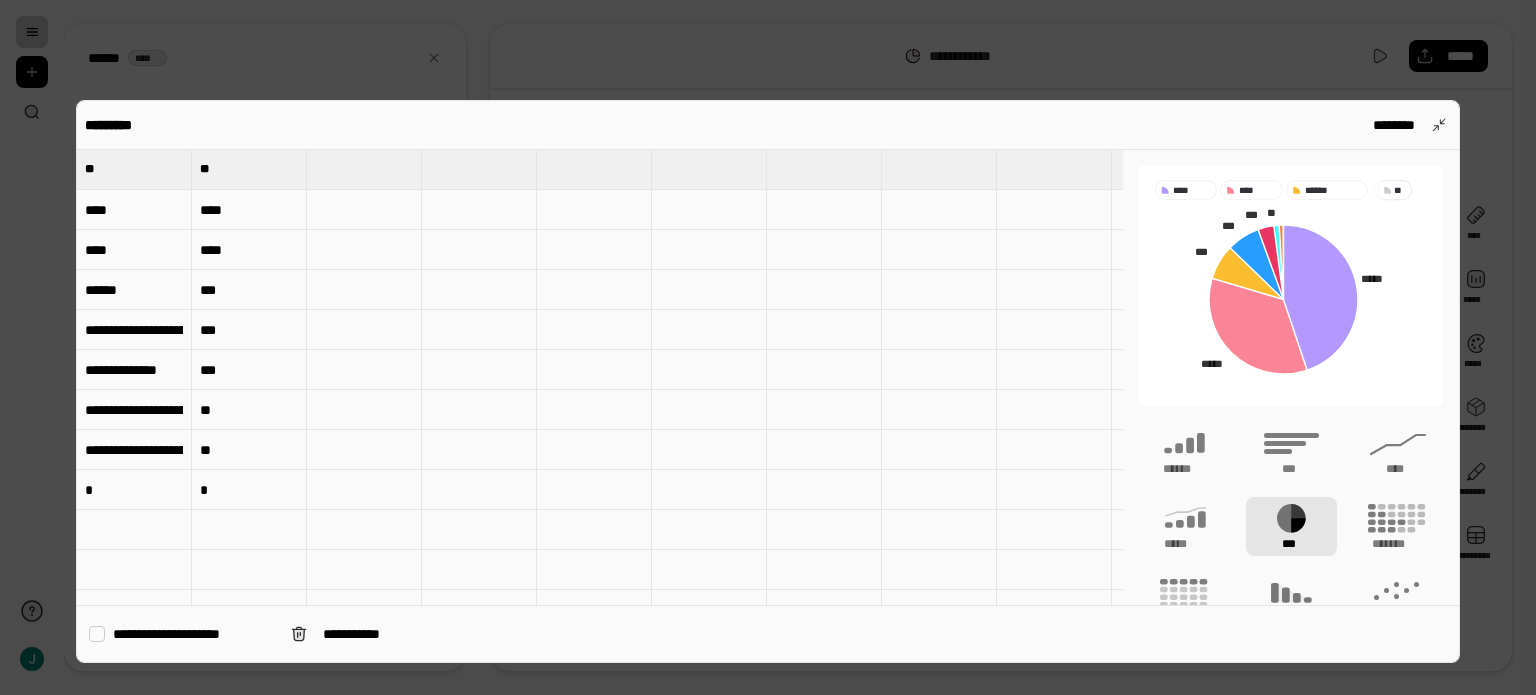 click on "**********" at bounding box center [134, 330] 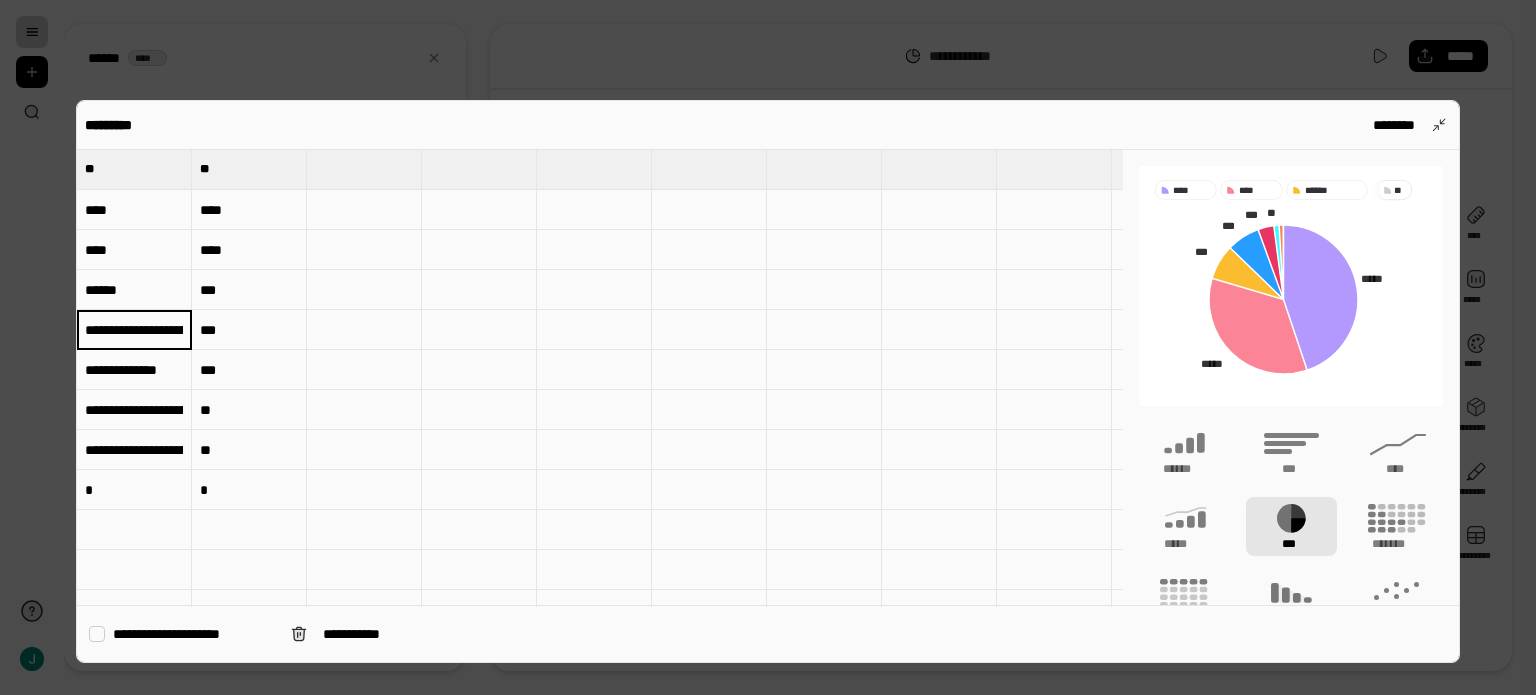 click on "**********" at bounding box center [134, 330] 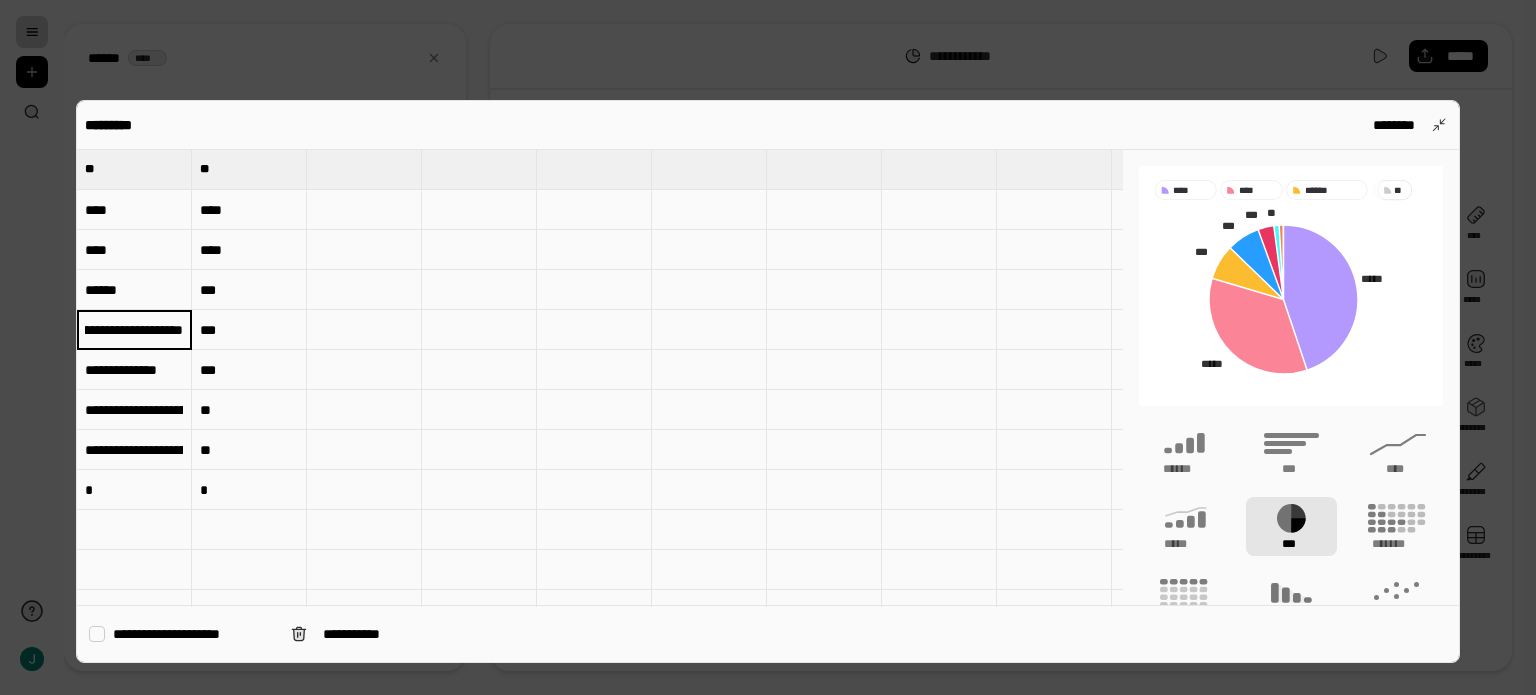 click on "**********" at bounding box center (134, 329) 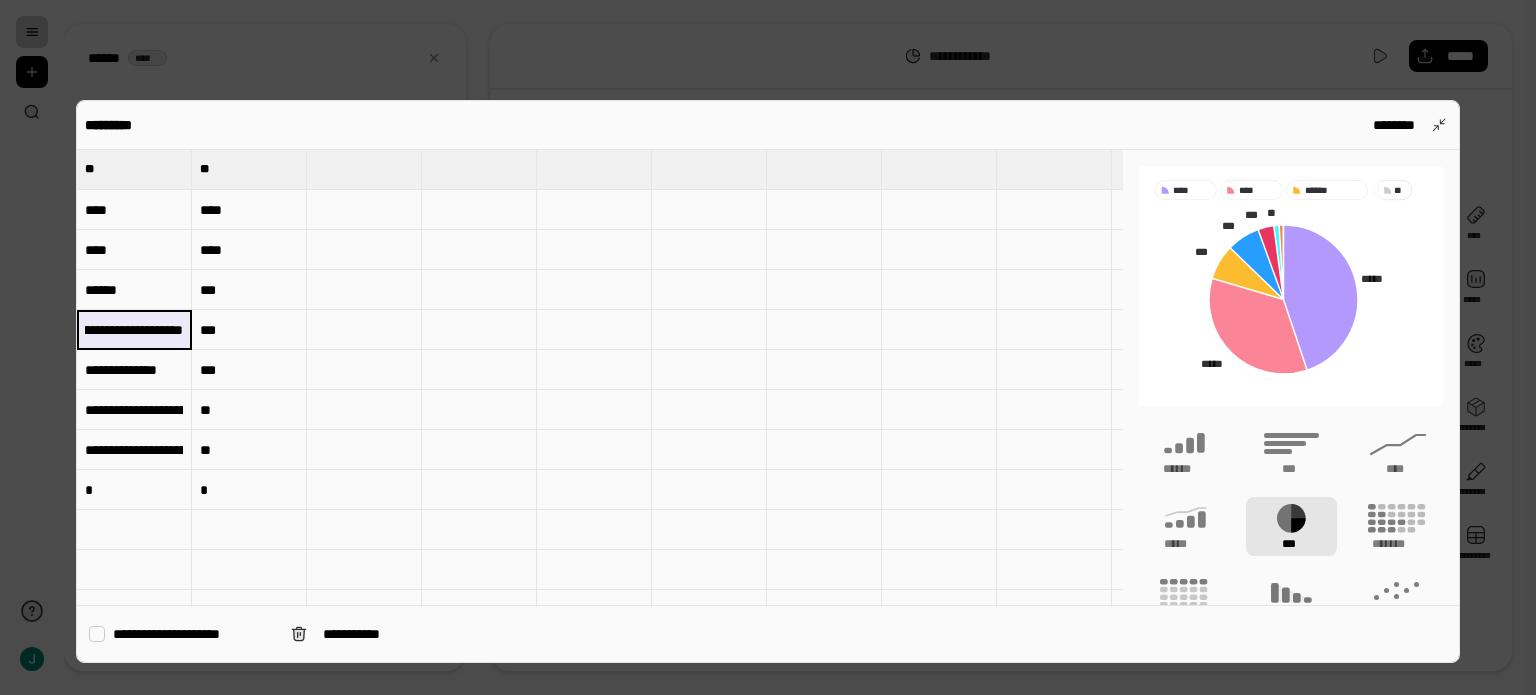 drag, startPoint x: 177, startPoint y: 329, endPoint x: 100, endPoint y: 329, distance: 77 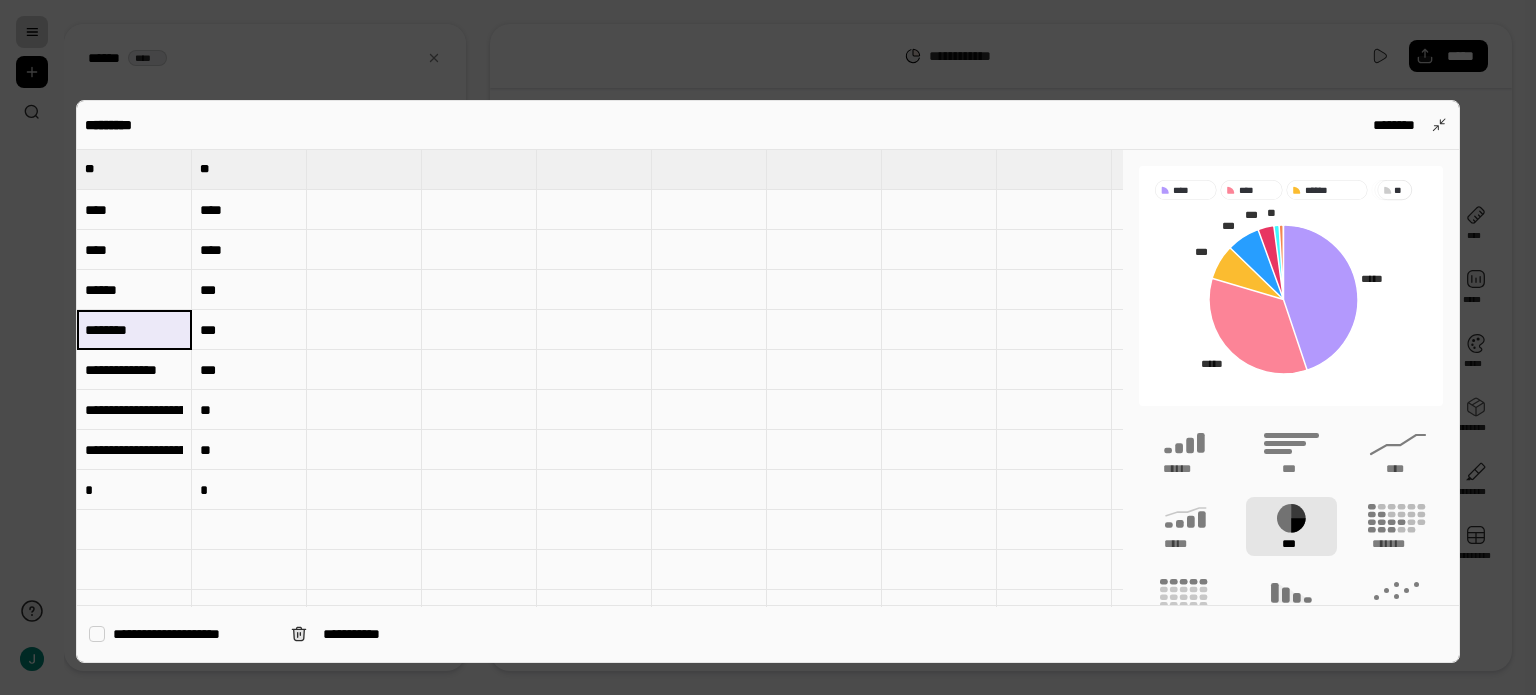 scroll, scrollTop: 0, scrollLeft: 0, axis: both 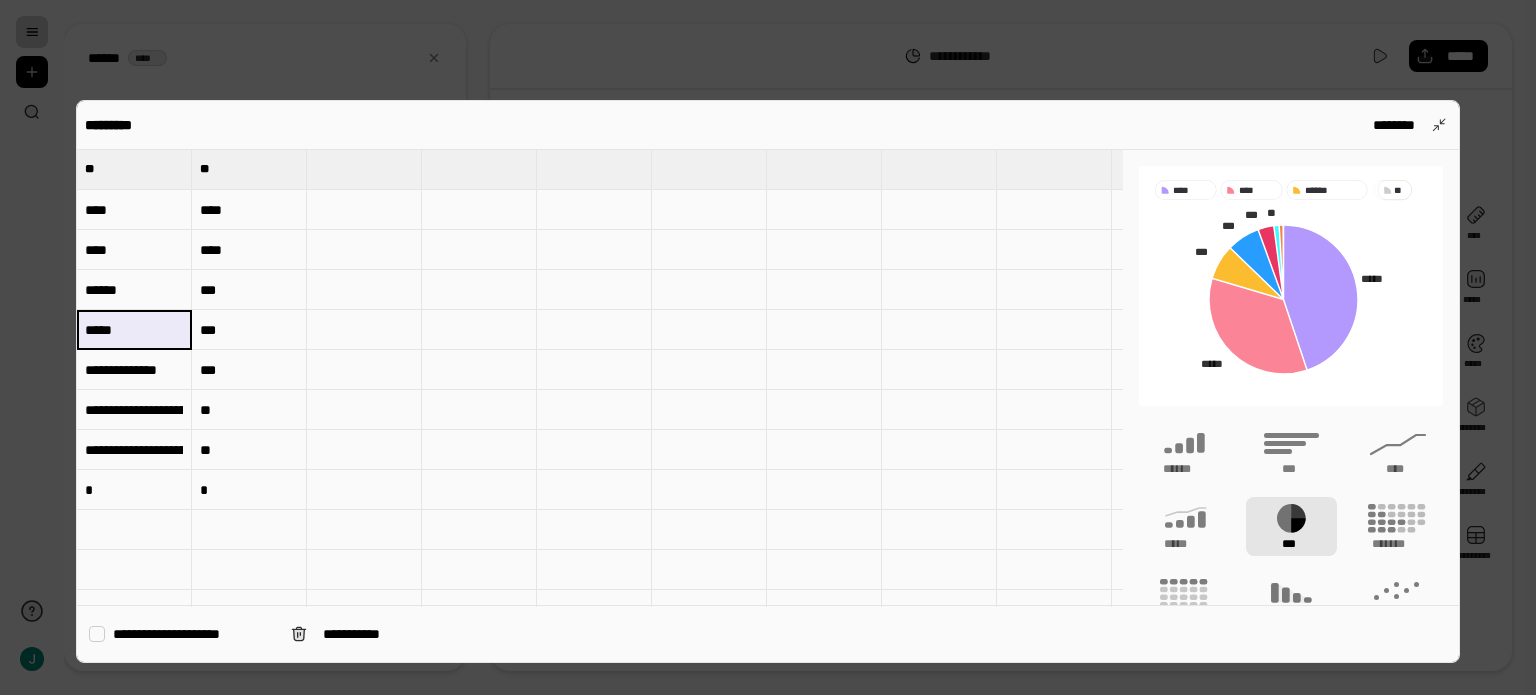 type on "*****" 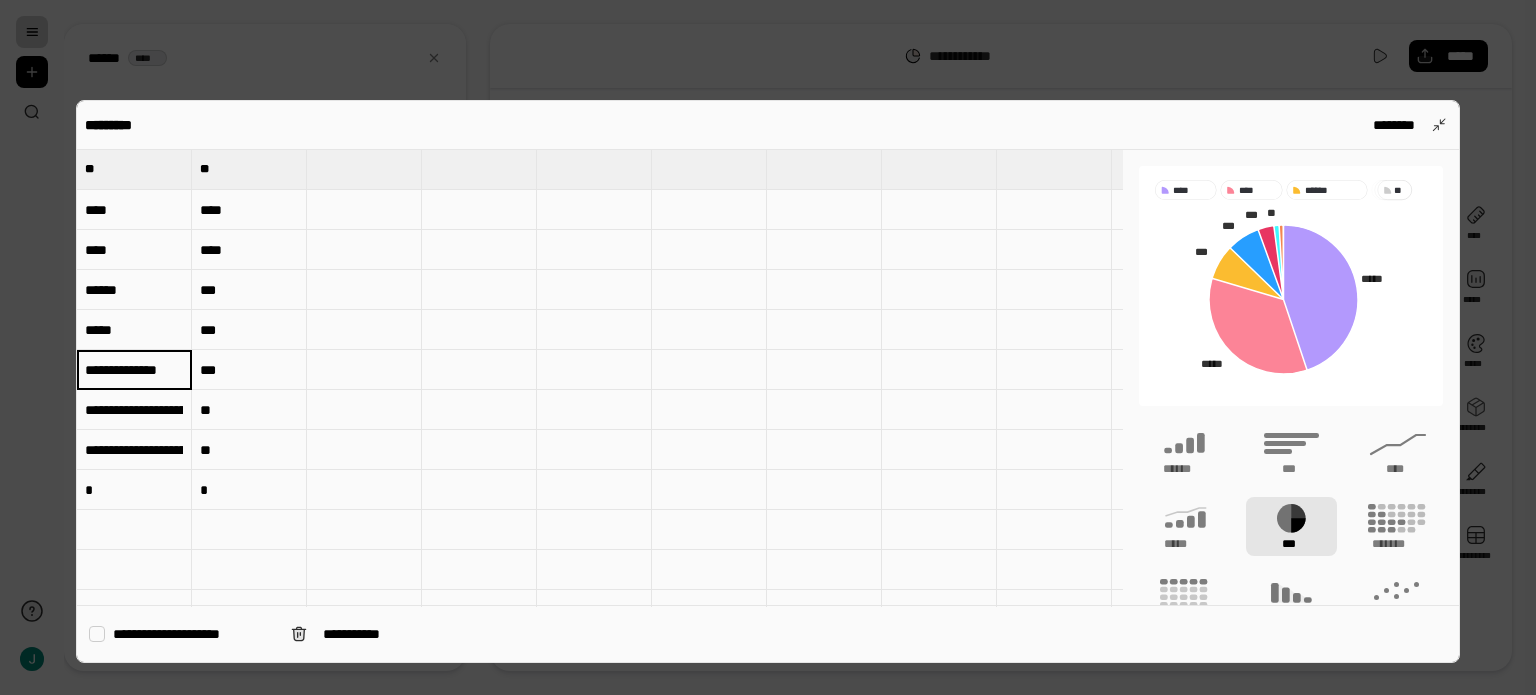 click on "**********" at bounding box center [134, 370] 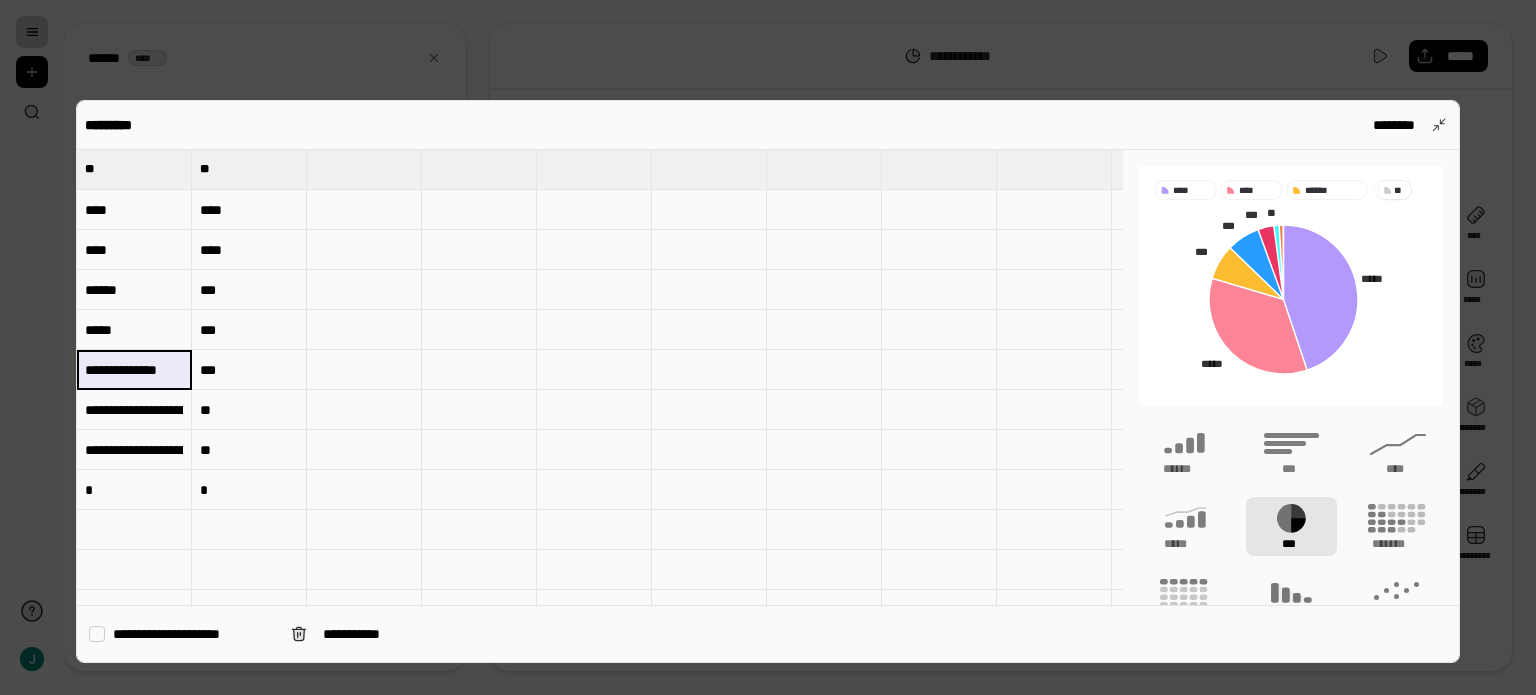 scroll, scrollTop: 0, scrollLeft: 0, axis: both 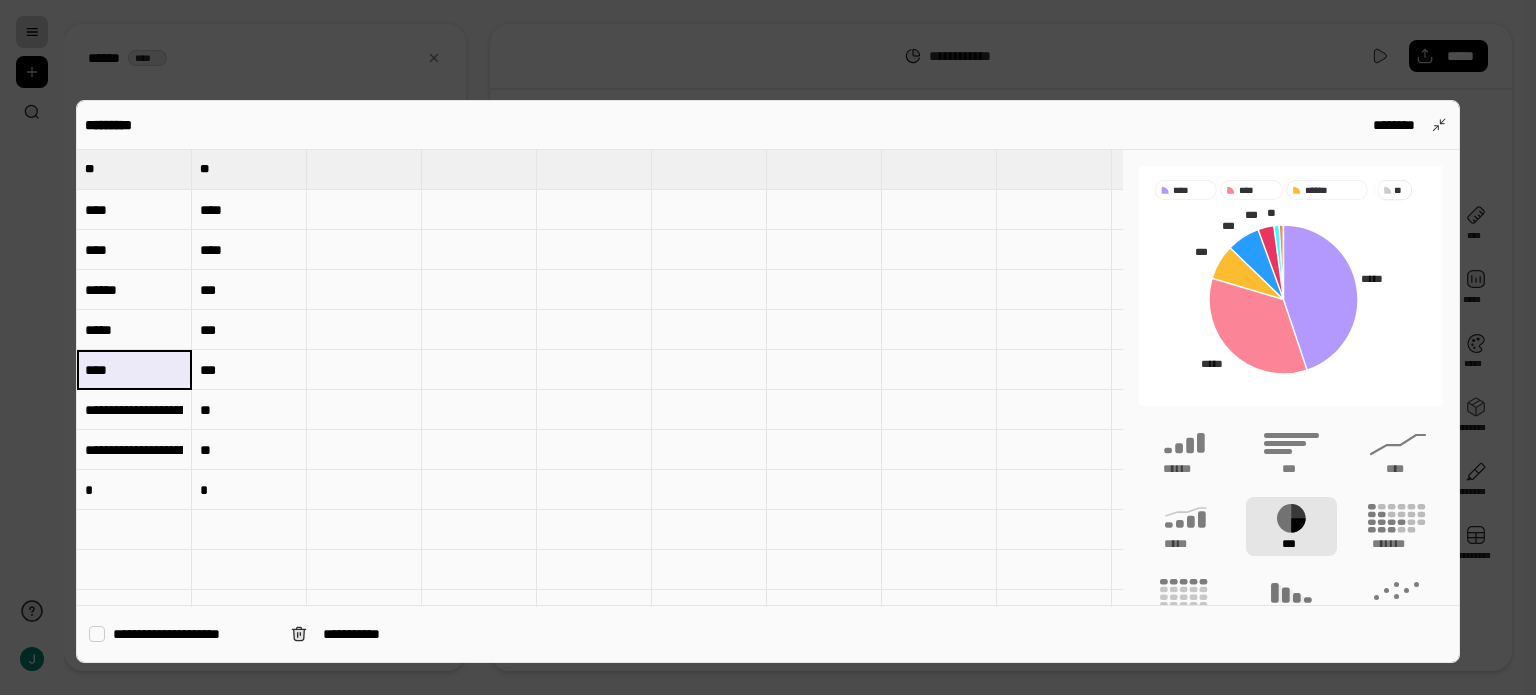 type on "****" 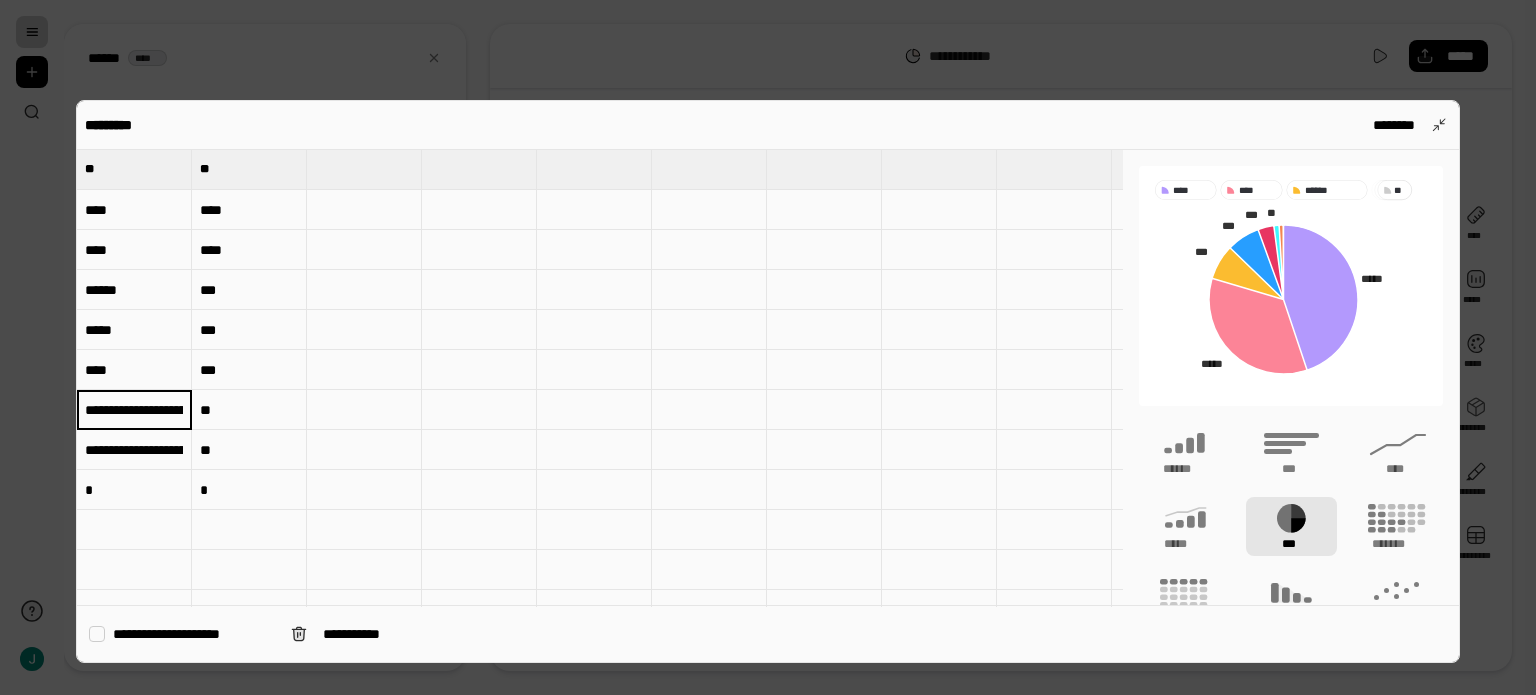 click on "**********" at bounding box center [134, 410] 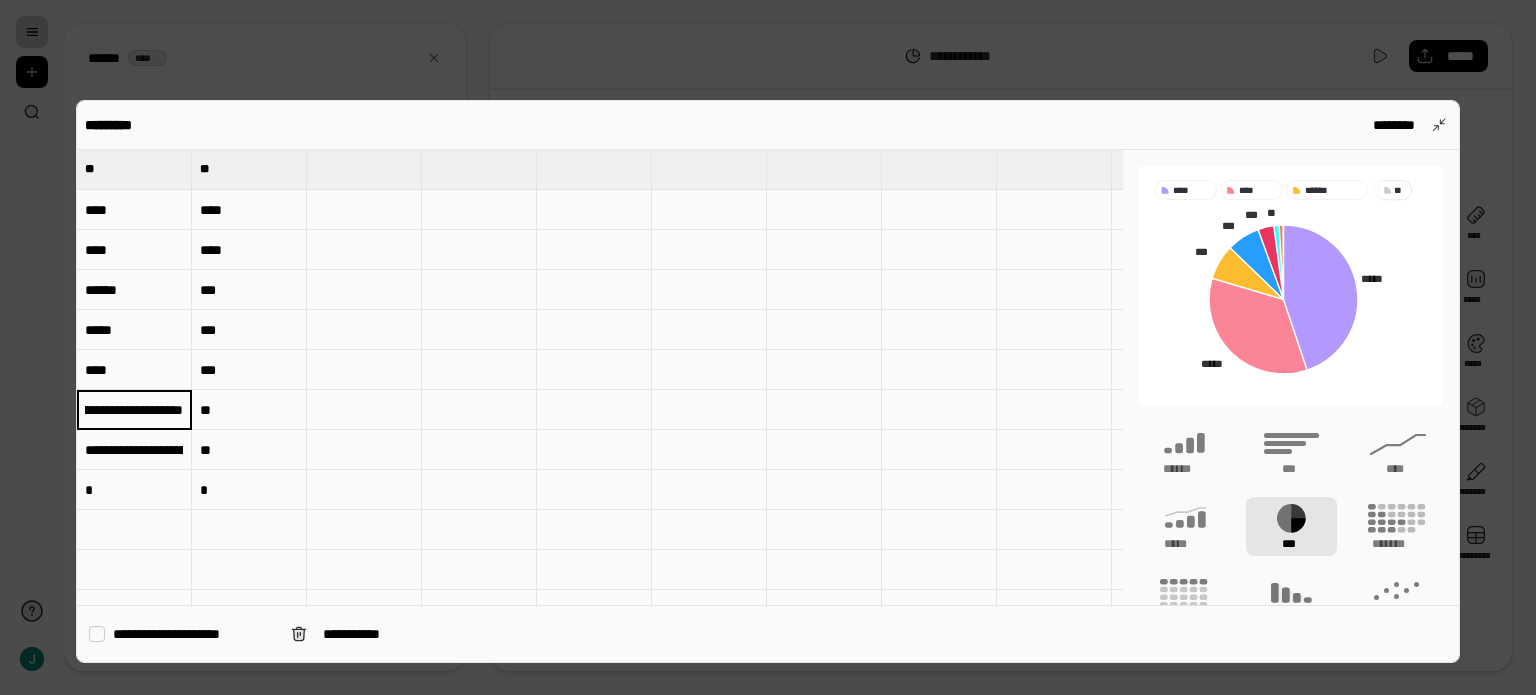 click on "**********" at bounding box center (134, 409) 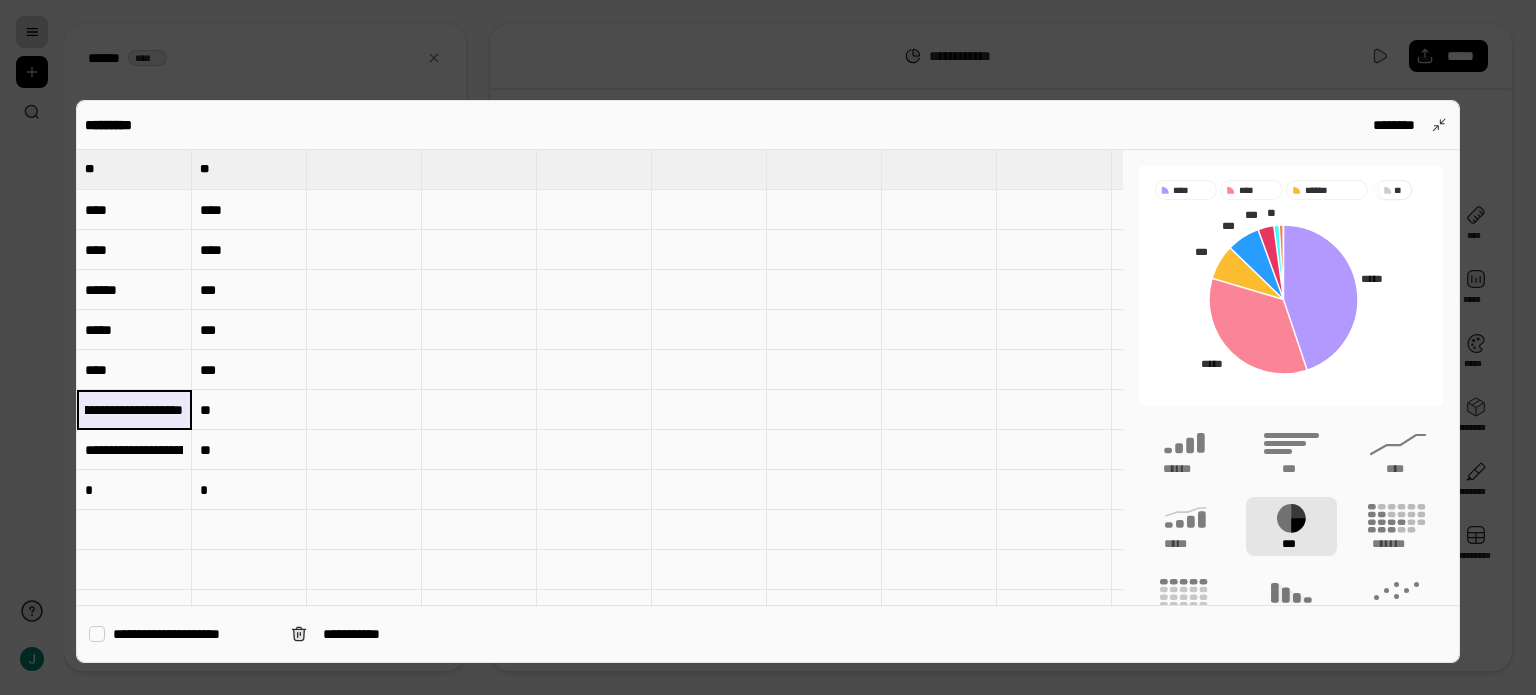scroll, scrollTop: 0, scrollLeft: 44, axis: horizontal 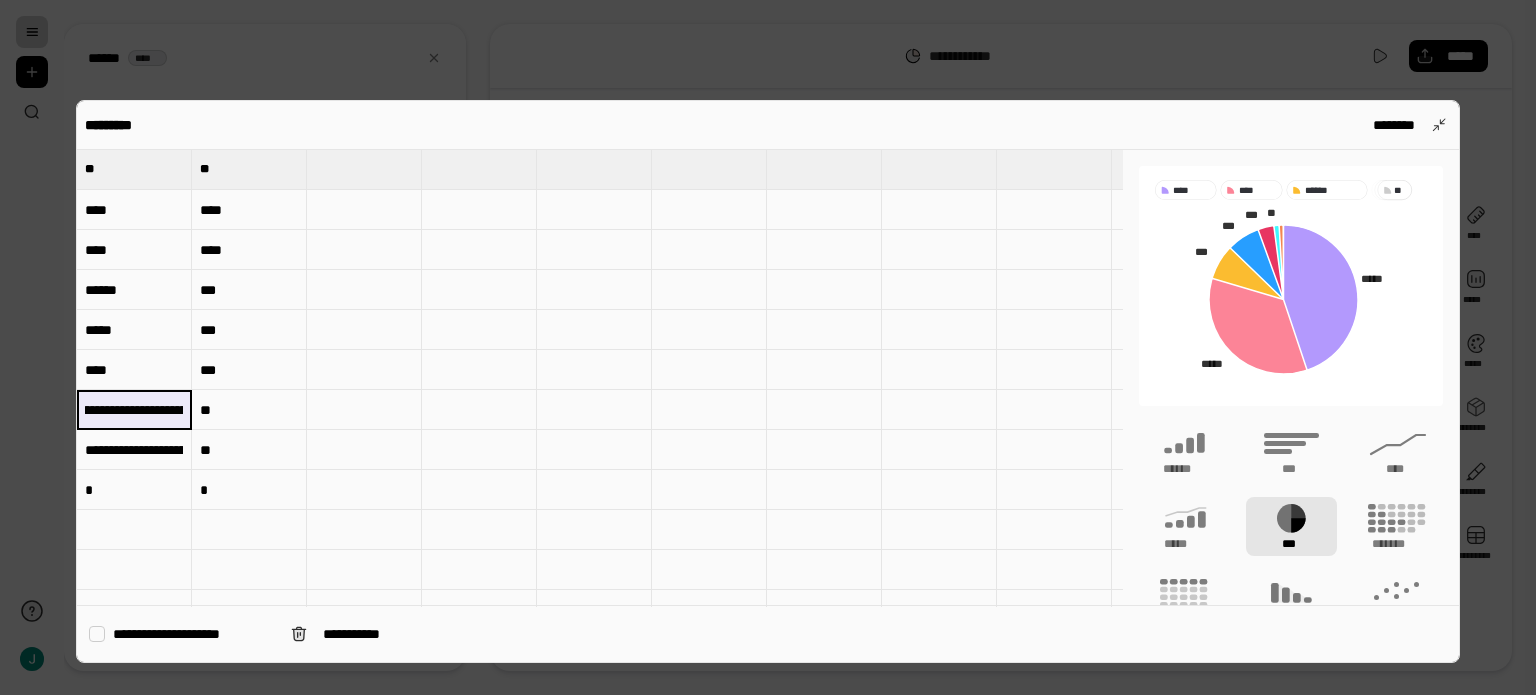 drag, startPoint x: 176, startPoint y: 409, endPoint x: 162, endPoint y: 408, distance: 14.035668 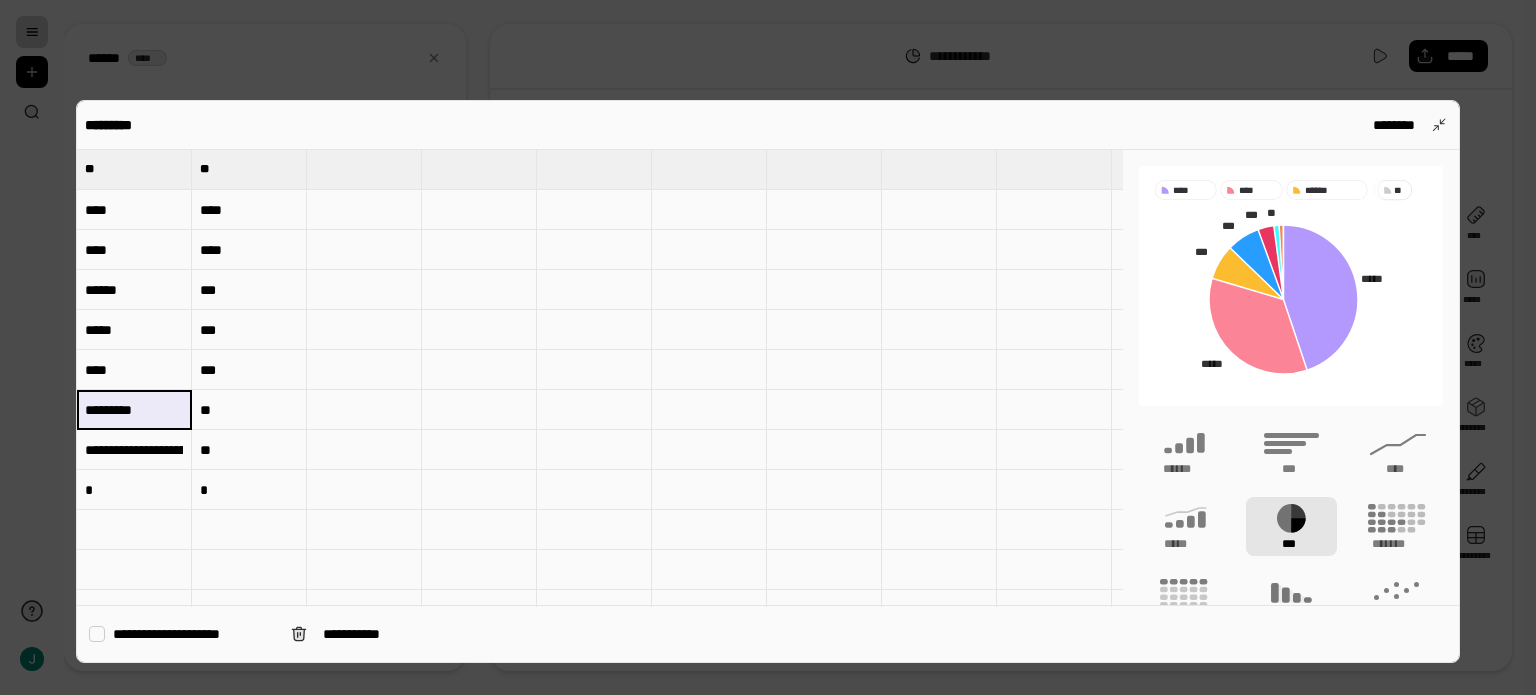 scroll, scrollTop: 0, scrollLeft: 28, axis: horizontal 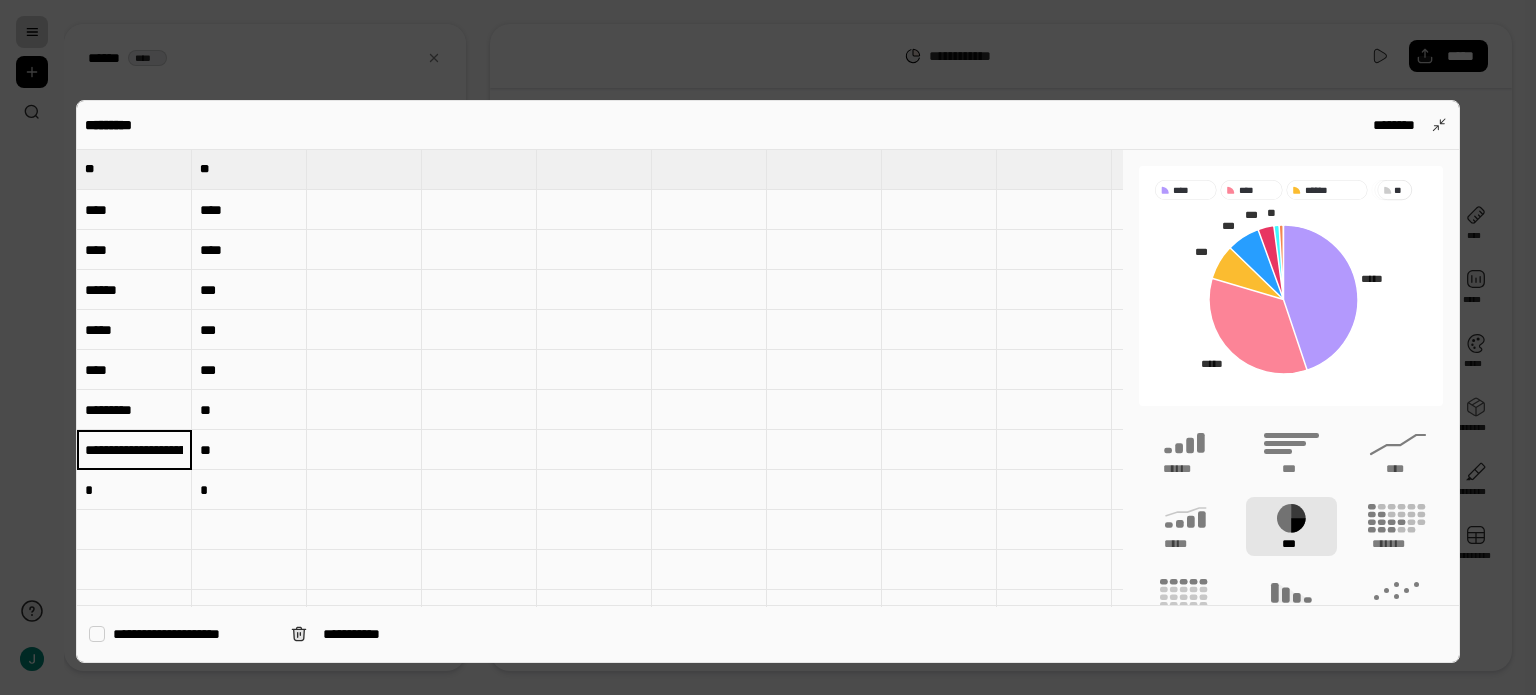 click on "**********" at bounding box center (134, 450) 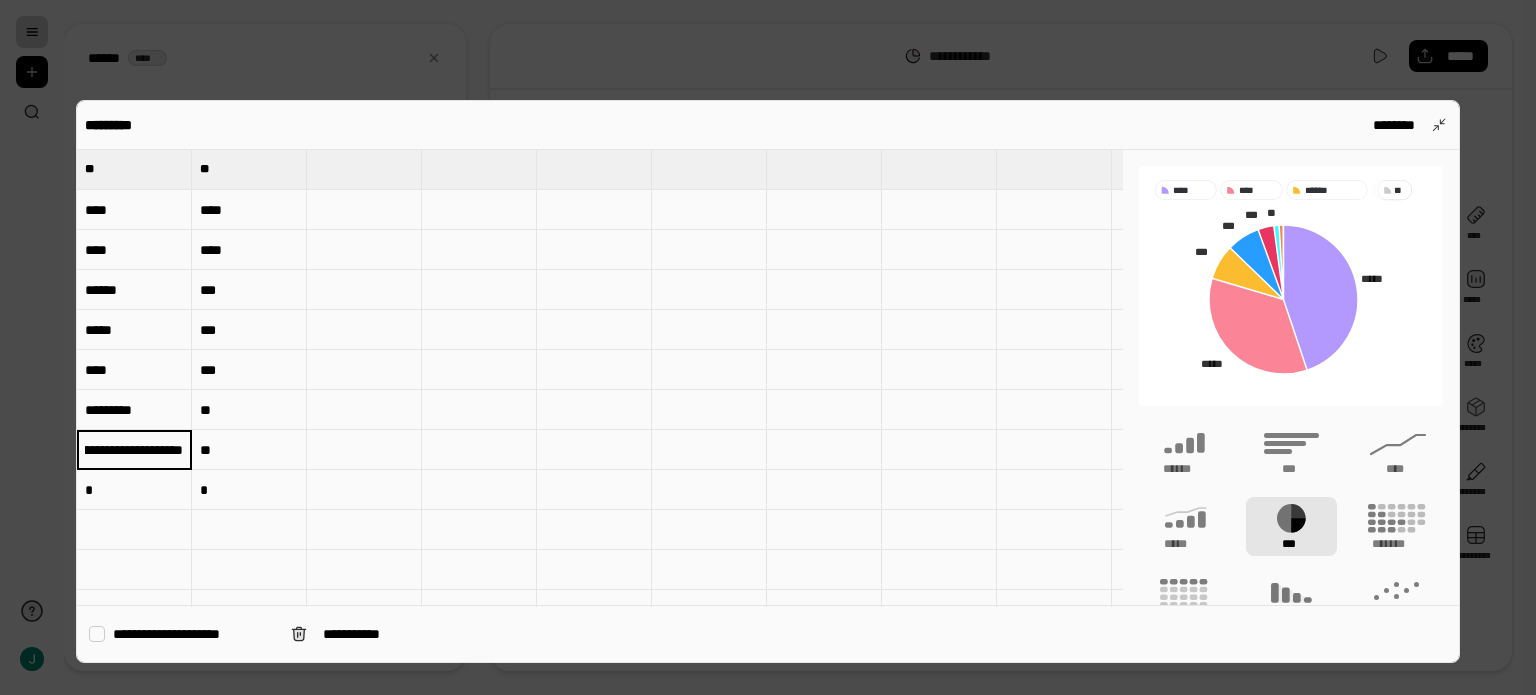 click on "**********" at bounding box center [134, 449] 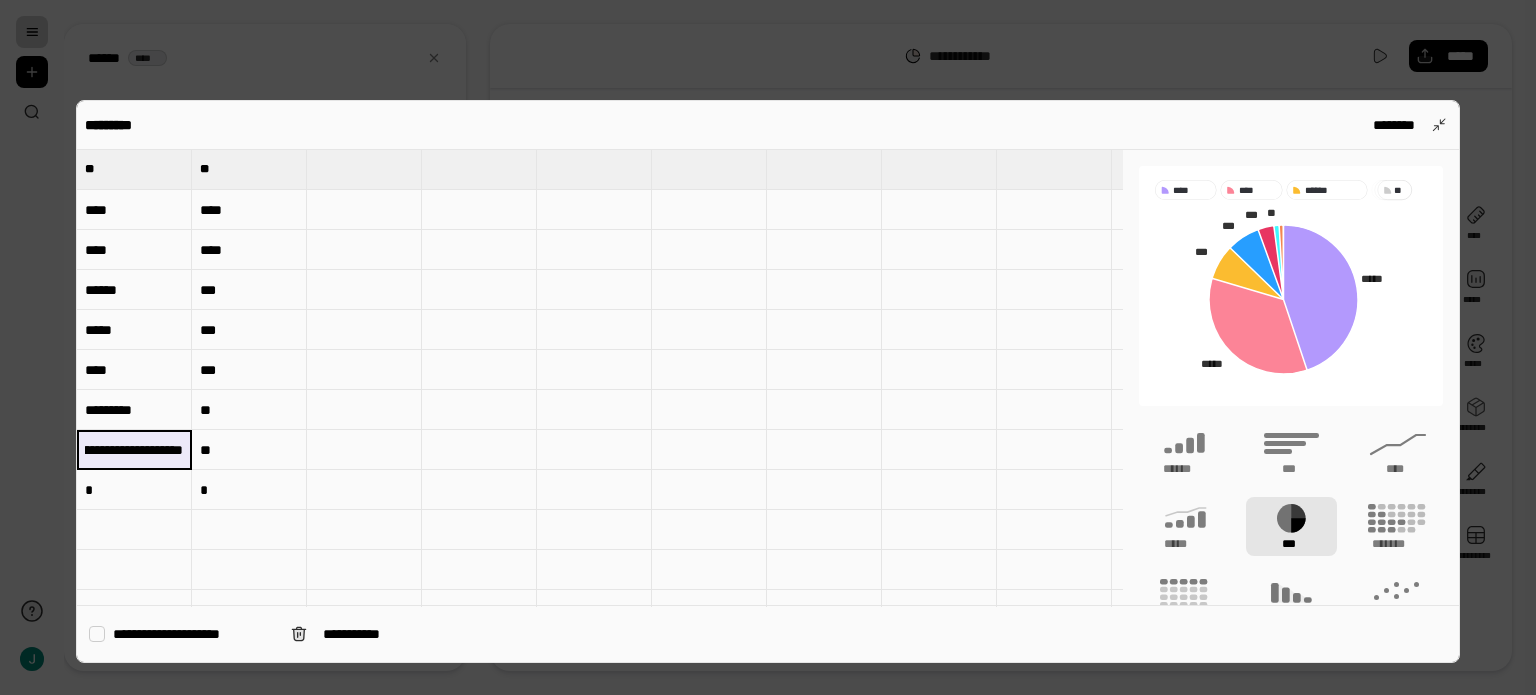 scroll, scrollTop: 0, scrollLeft: 0, axis: both 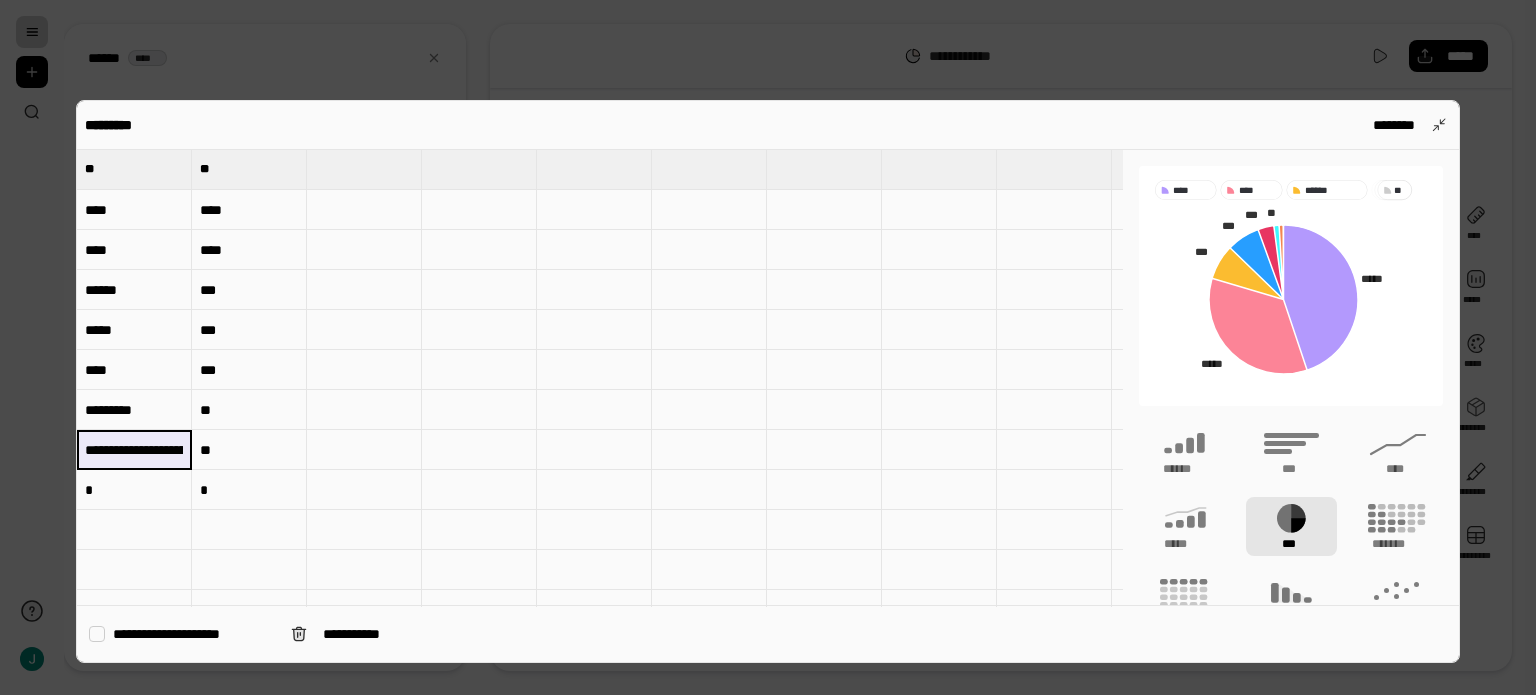 drag, startPoint x: 178, startPoint y: 451, endPoint x: 152, endPoint y: 444, distance: 26.925823 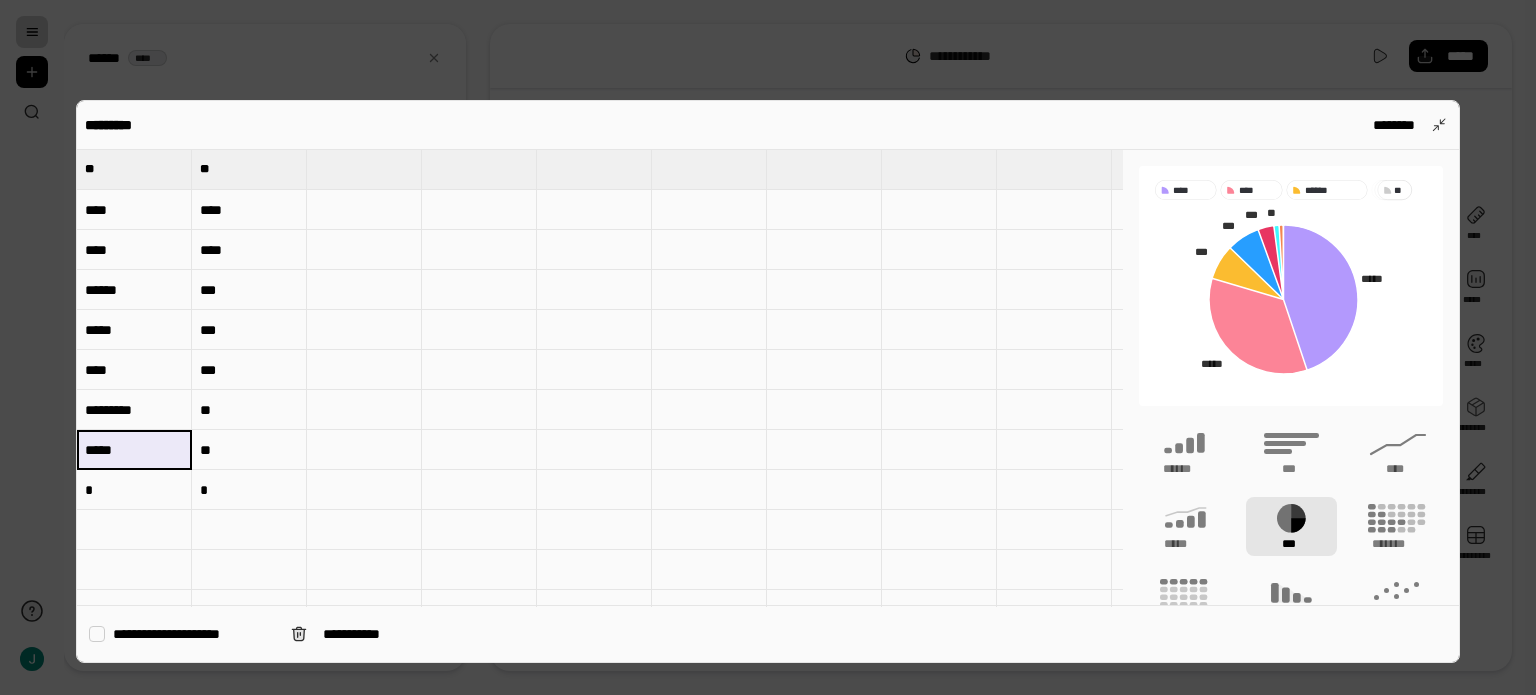 type on "*****" 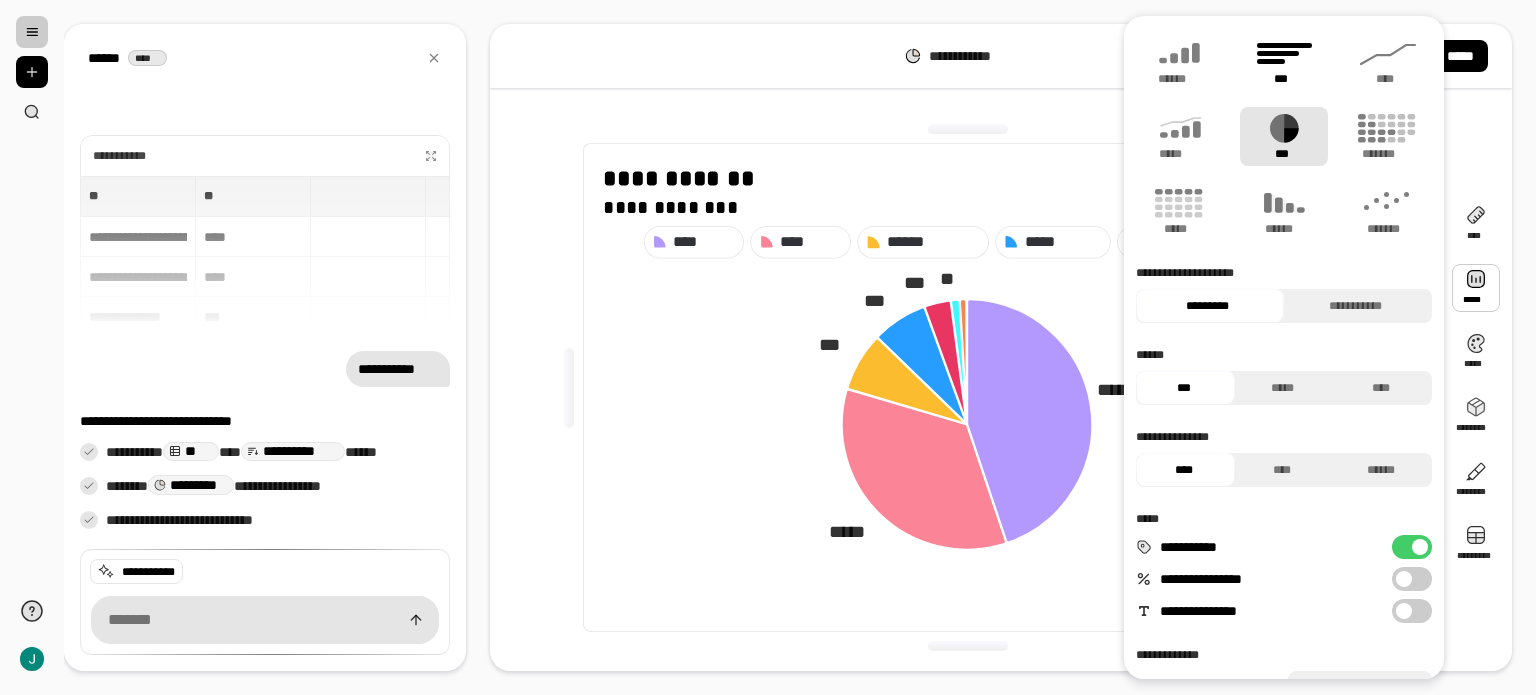 click on "***" at bounding box center (1283, 79) 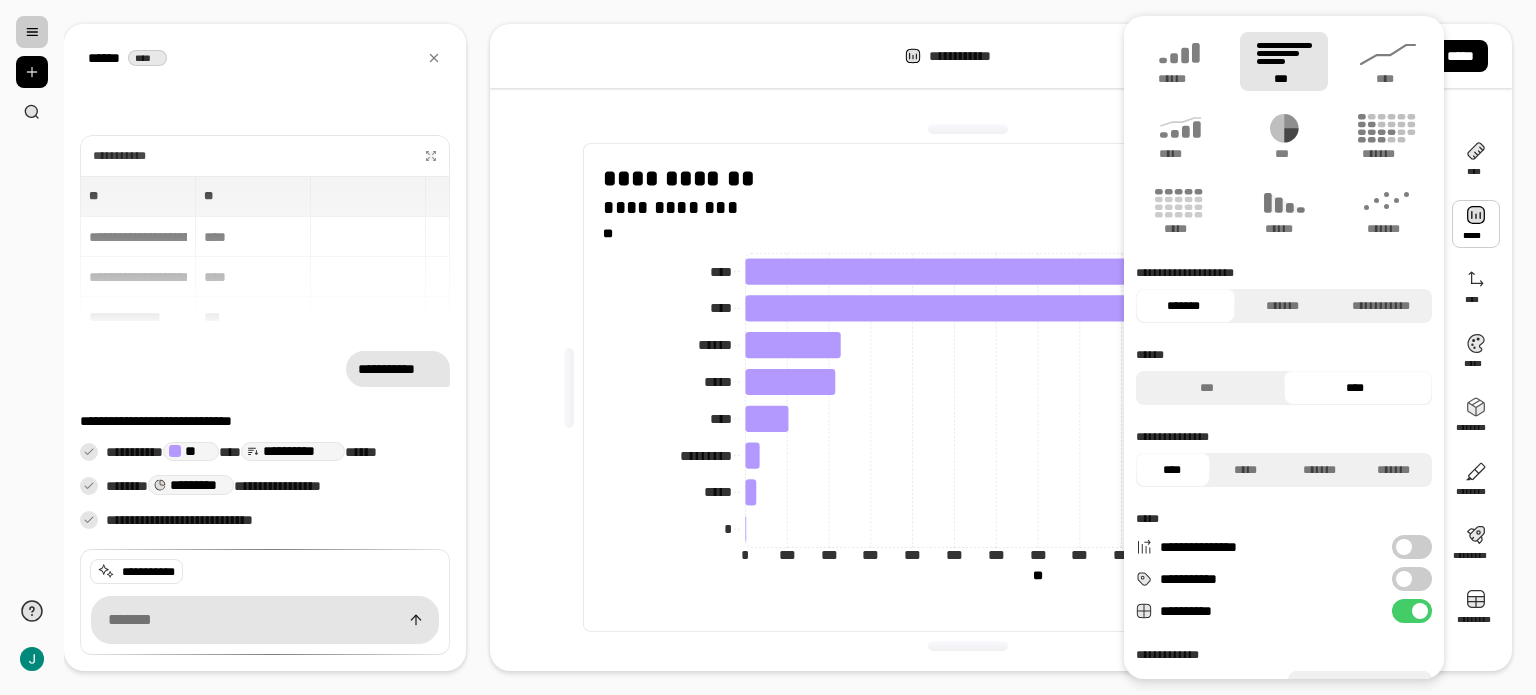 click on "**********" at bounding box center [967, 387] 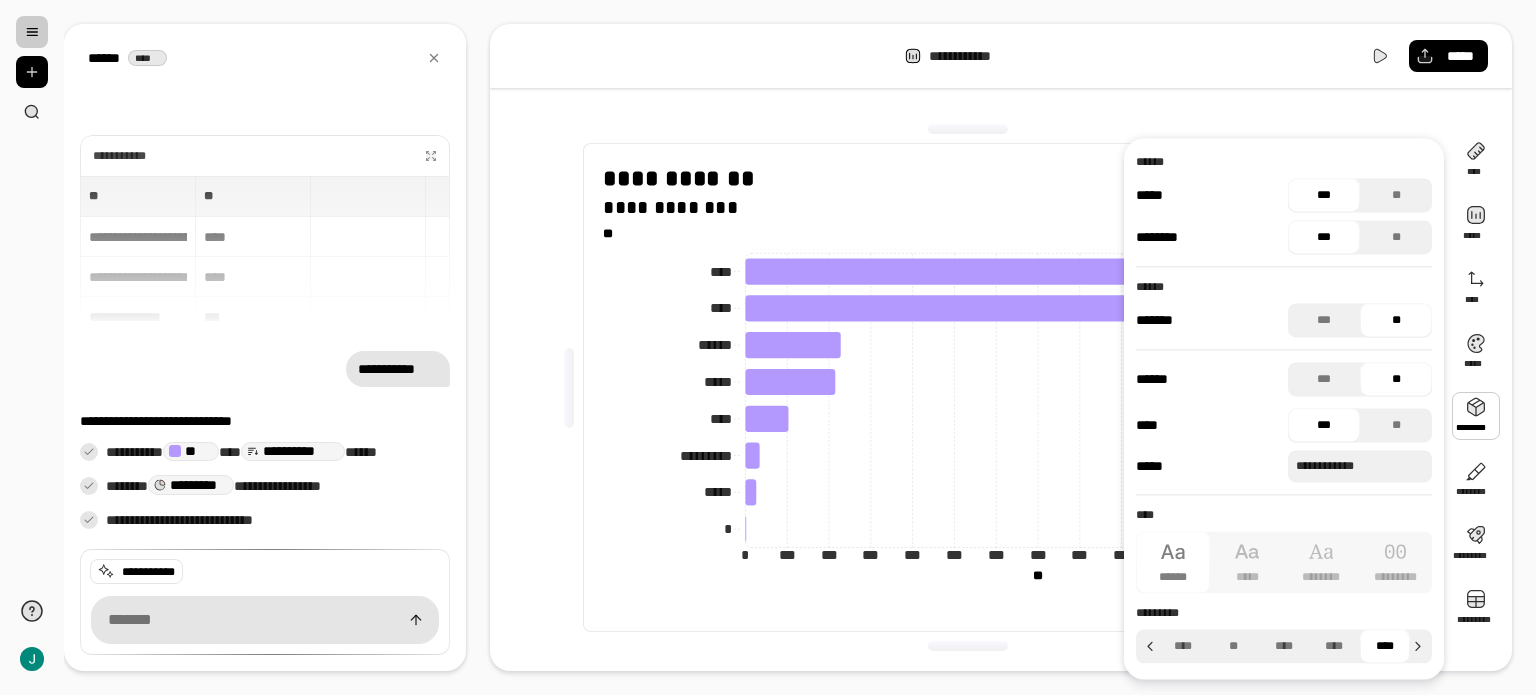 click on "**" at bounding box center [1396, 320] 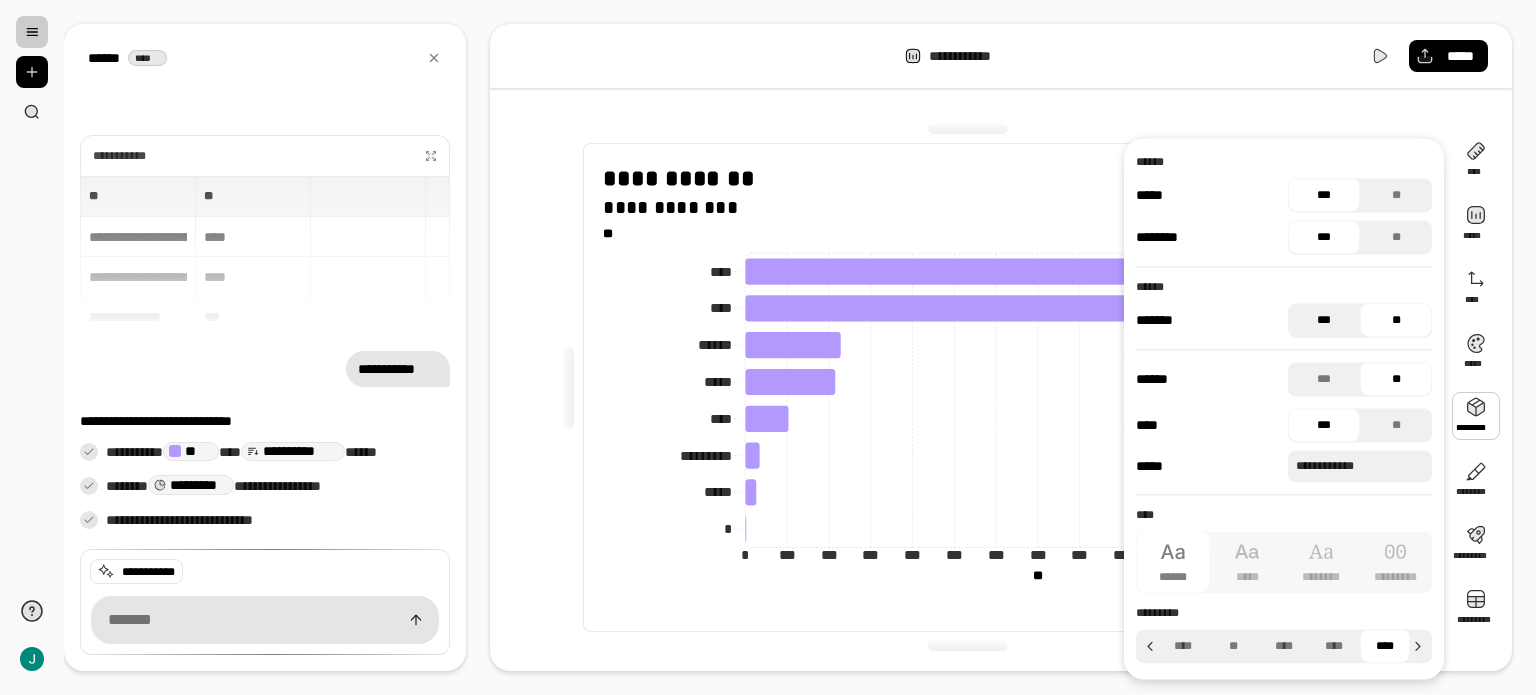 click on "***" at bounding box center [1324, 320] 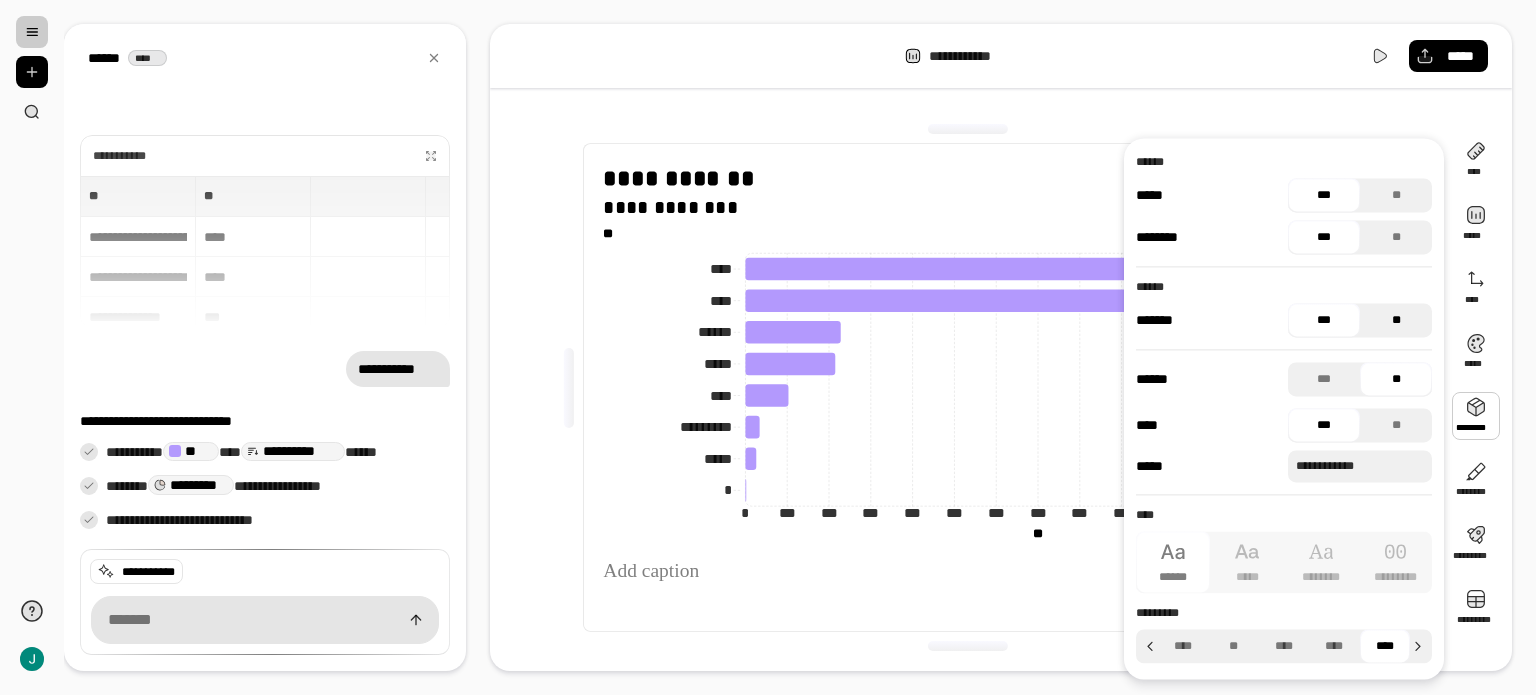 click on "**" at bounding box center (1396, 320) 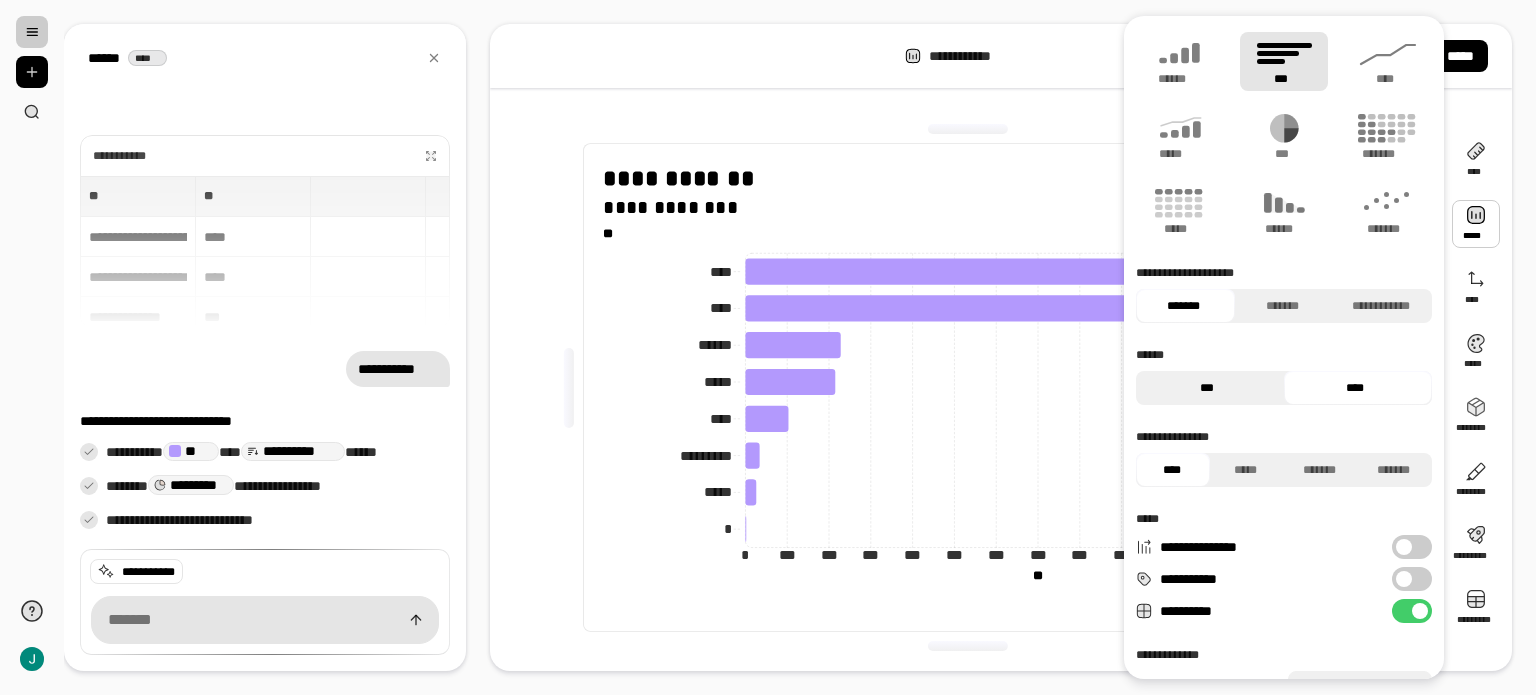 click on "***" at bounding box center [1207, 388] 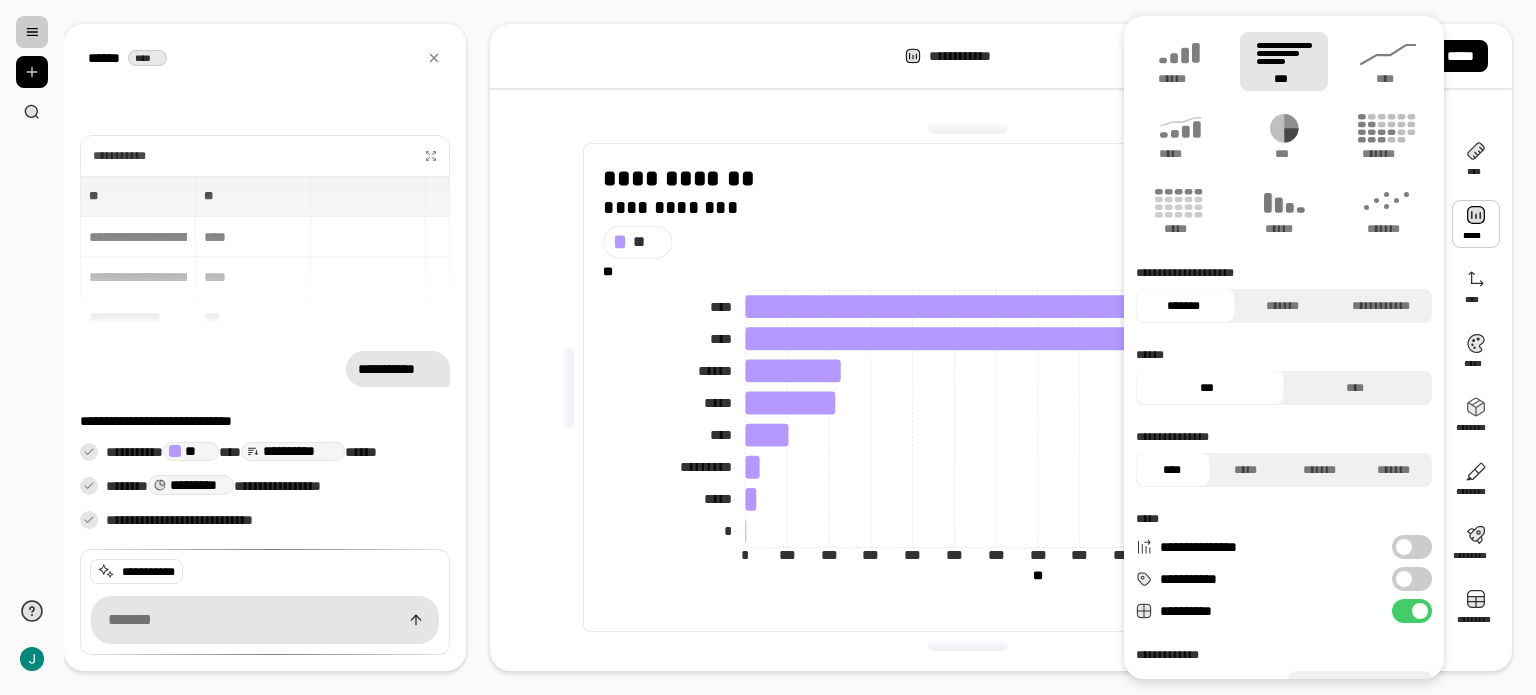 click on "***" at bounding box center [1207, 388] 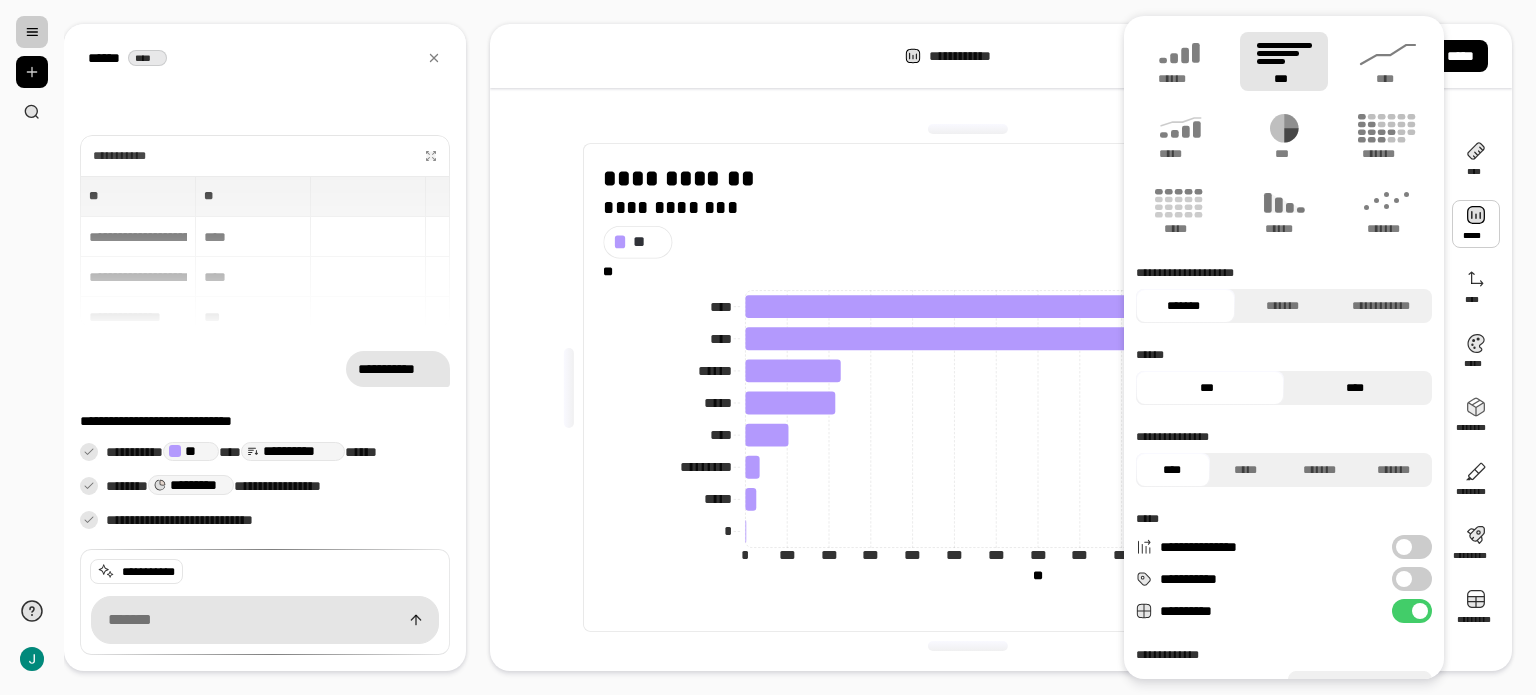 click on "****" at bounding box center (1355, 388) 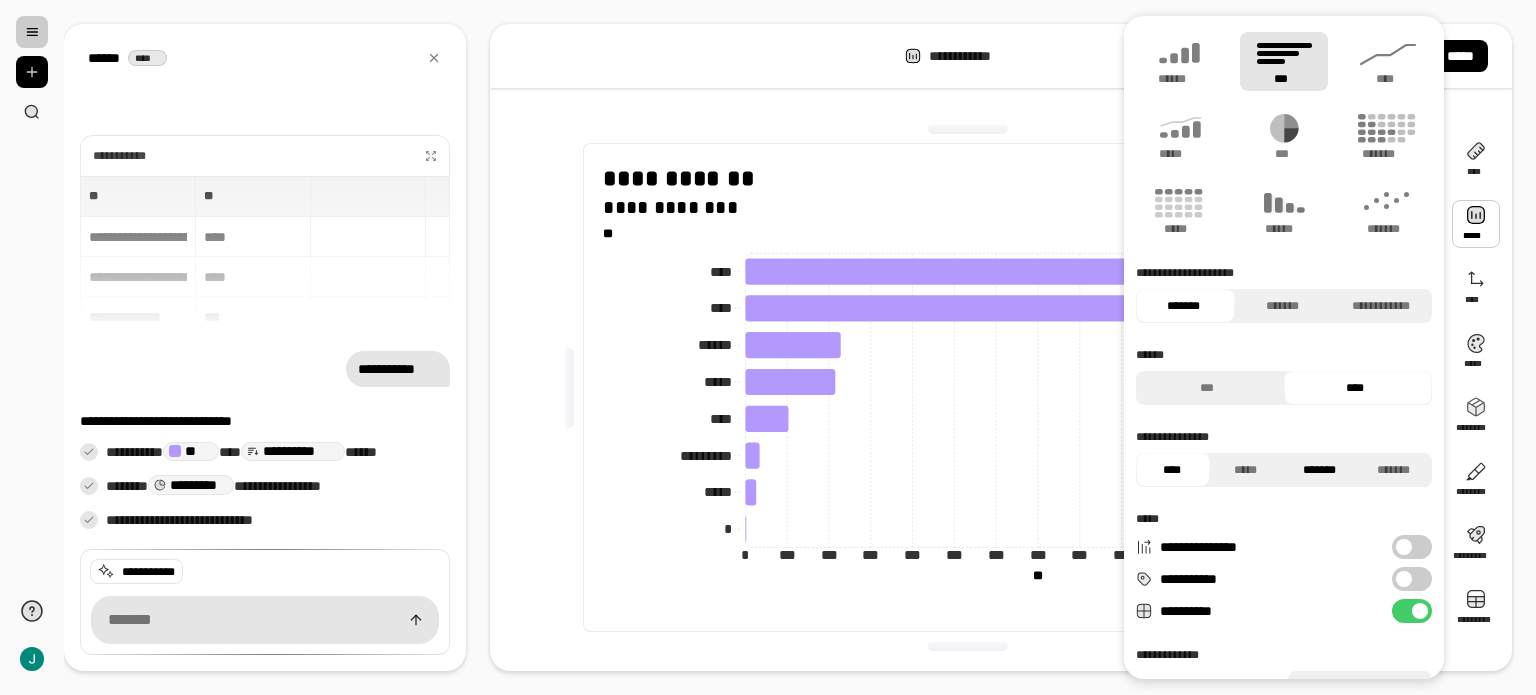 click on "*******" at bounding box center (1319, 470) 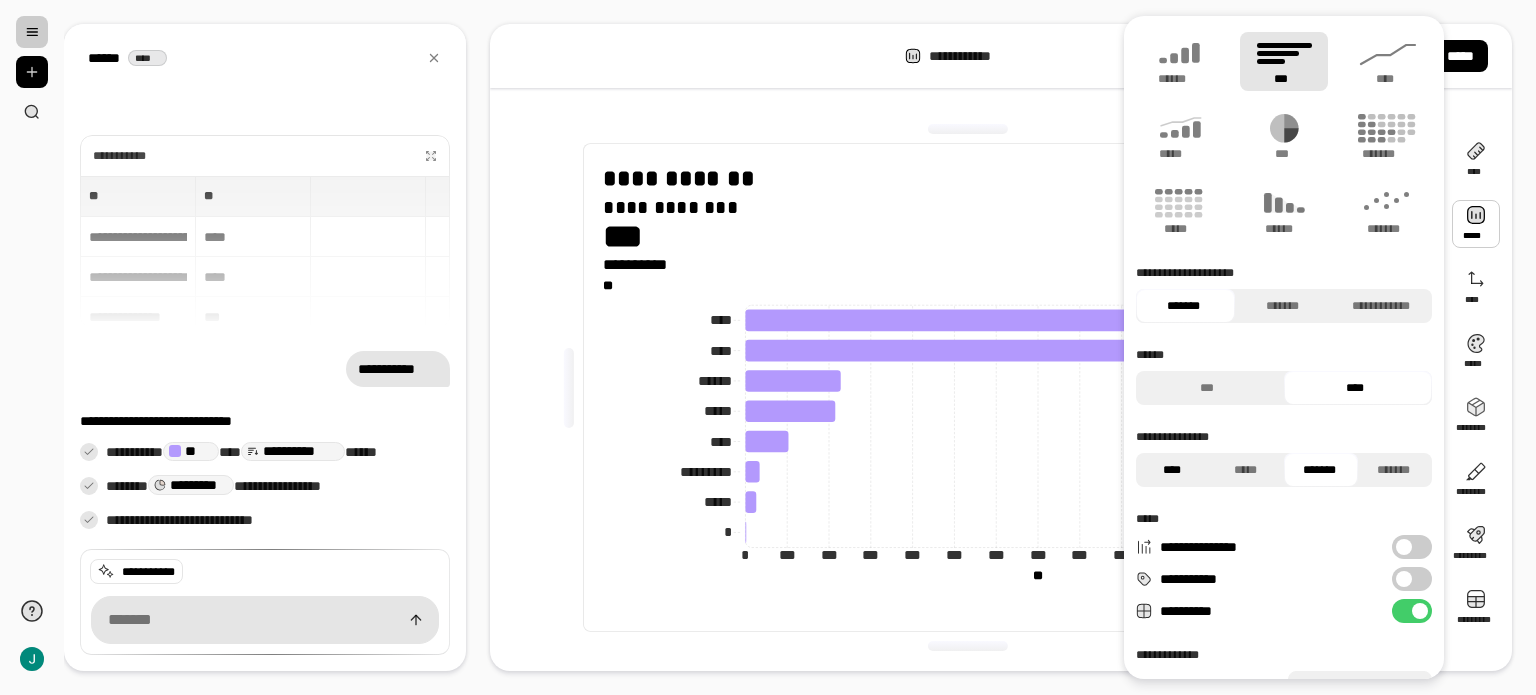click on "****" at bounding box center (1171, 470) 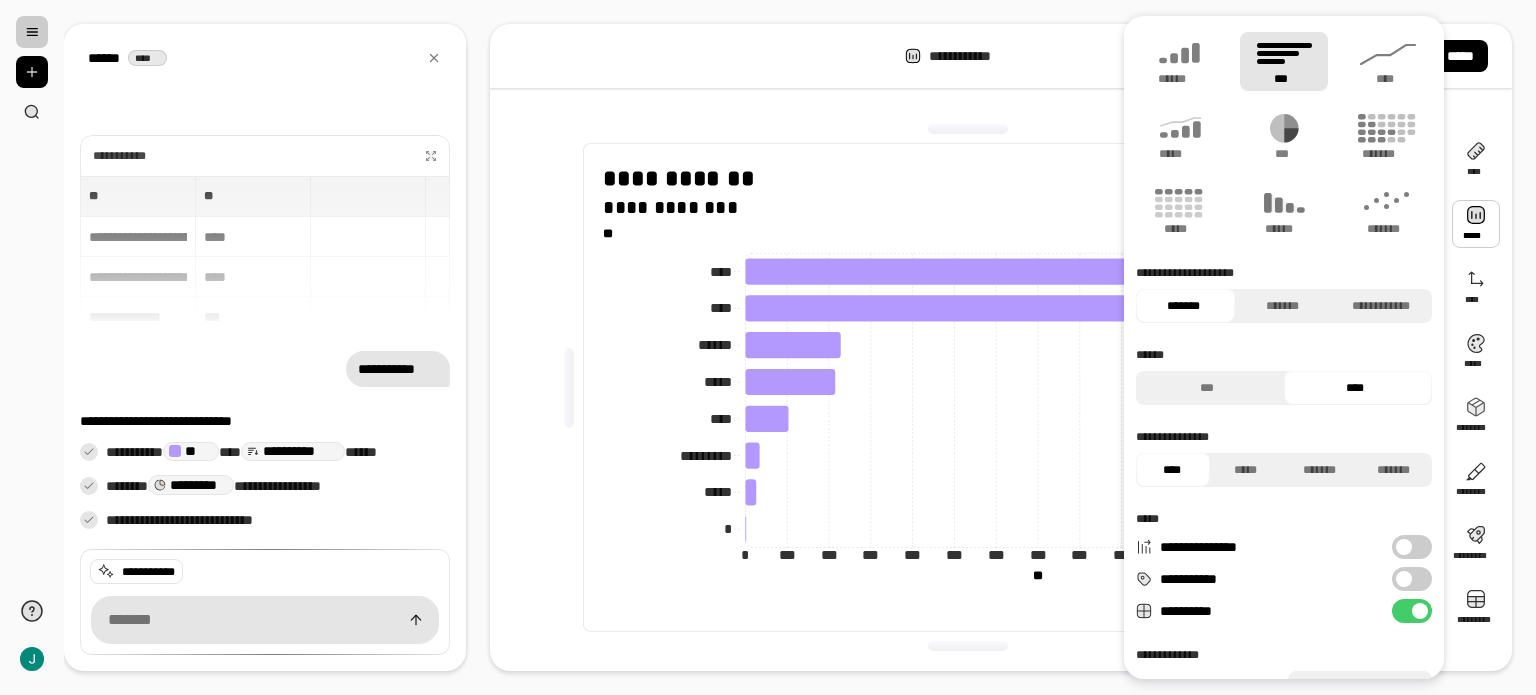 click at bounding box center [1404, 547] 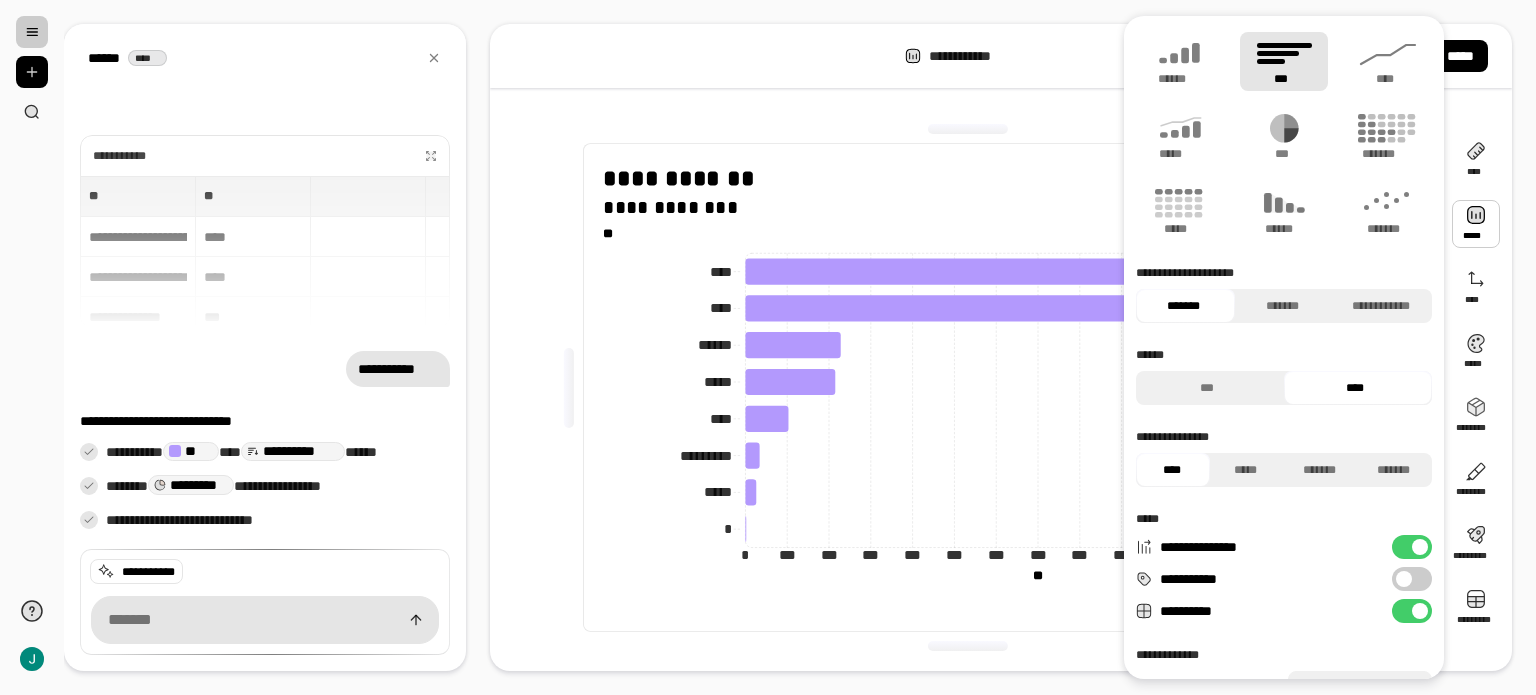 click on "**********" at bounding box center (1412, 579) 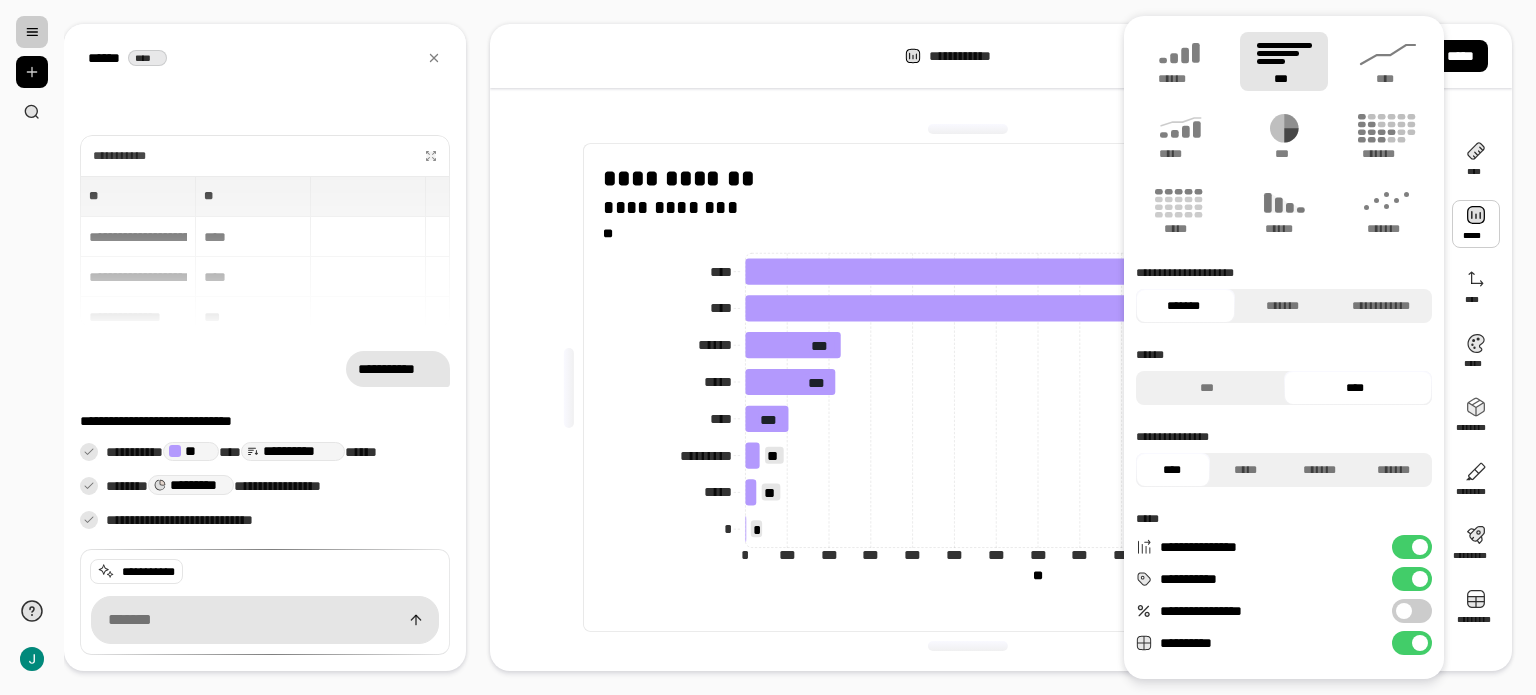 click on "**********" at bounding box center (1412, 611) 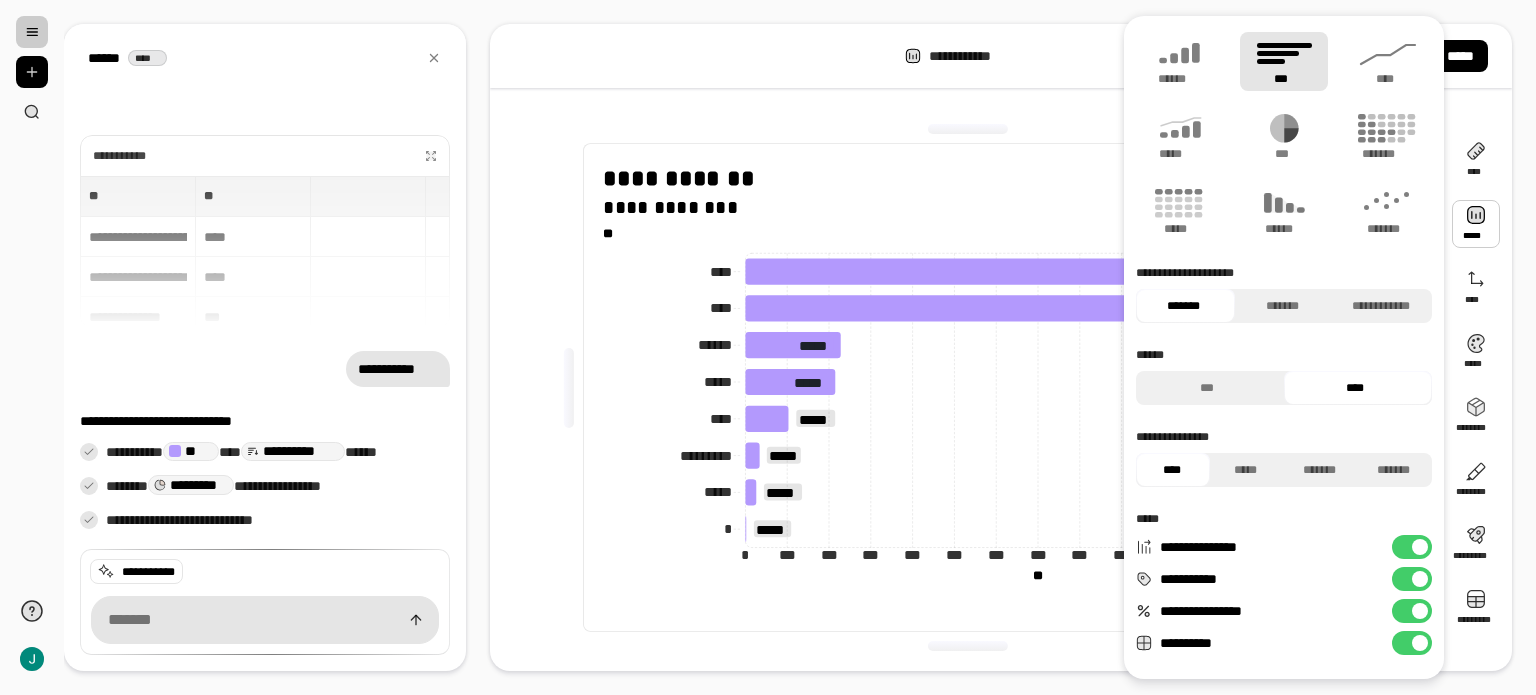 click at bounding box center (1420, 611) 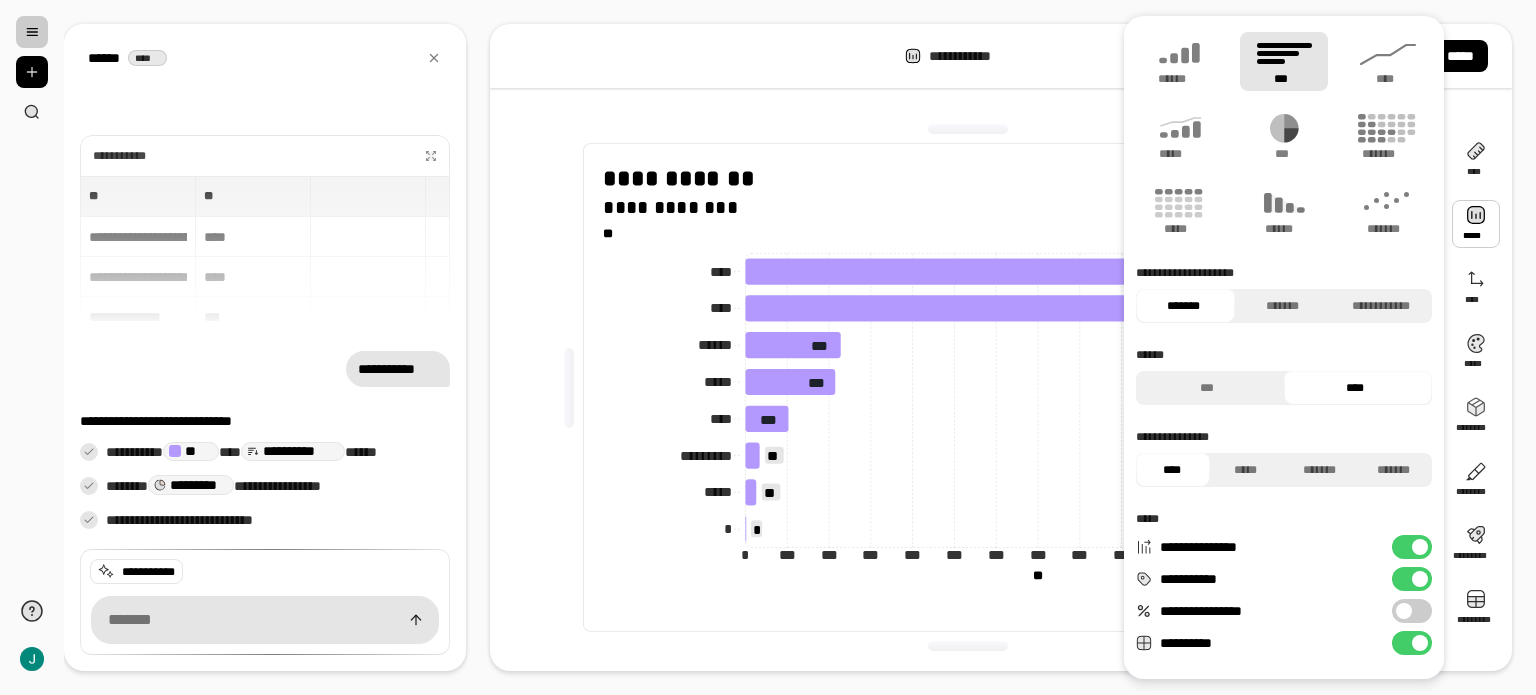 click on "**********" at bounding box center [1412, 611] 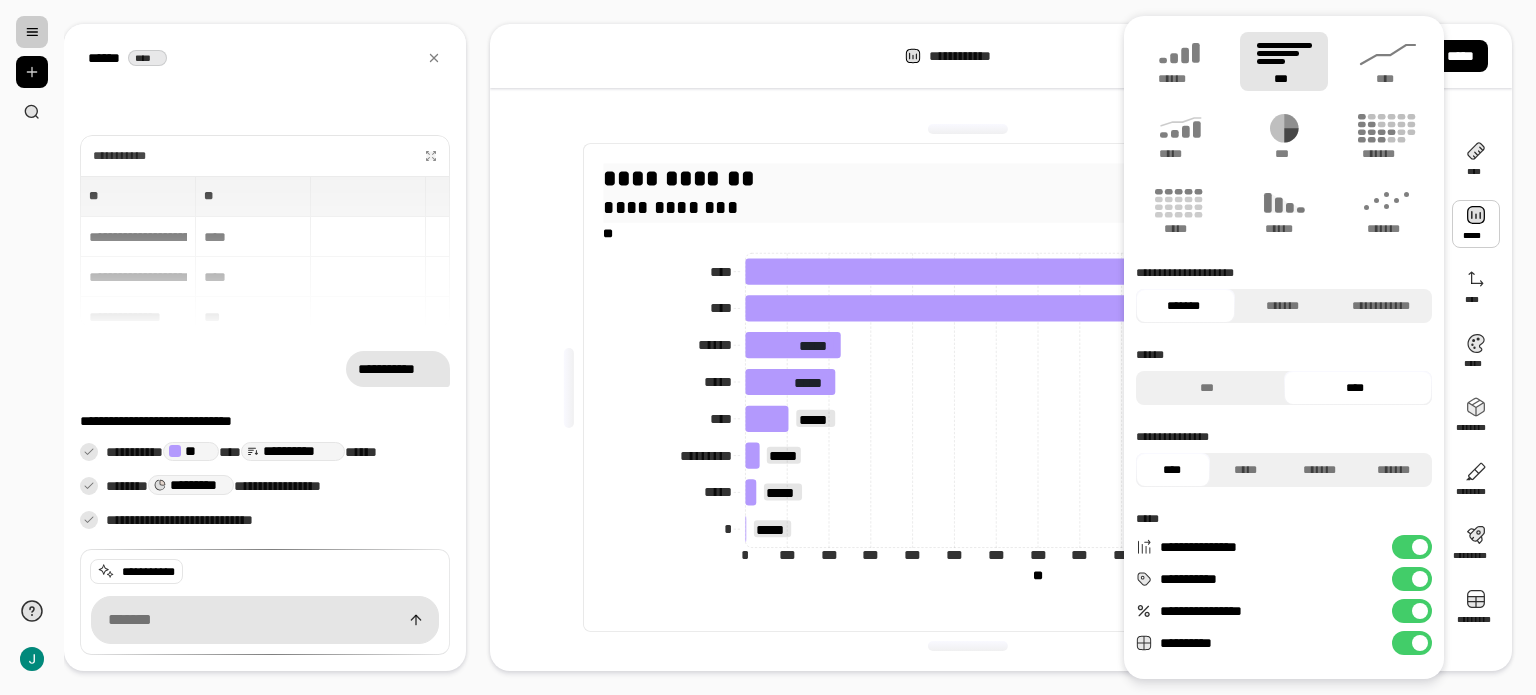 click on "**********" at bounding box center (967, 192) 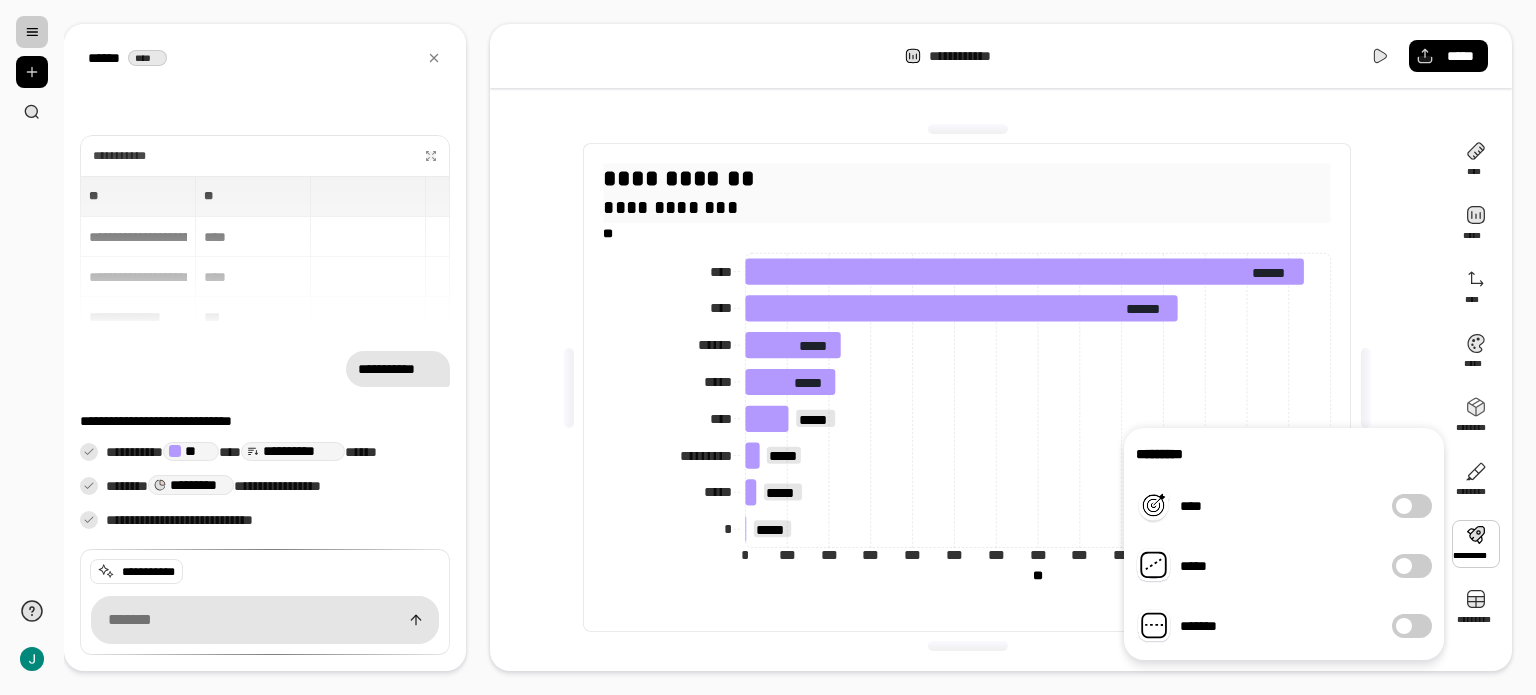 click on "**********" at bounding box center [967, 177] 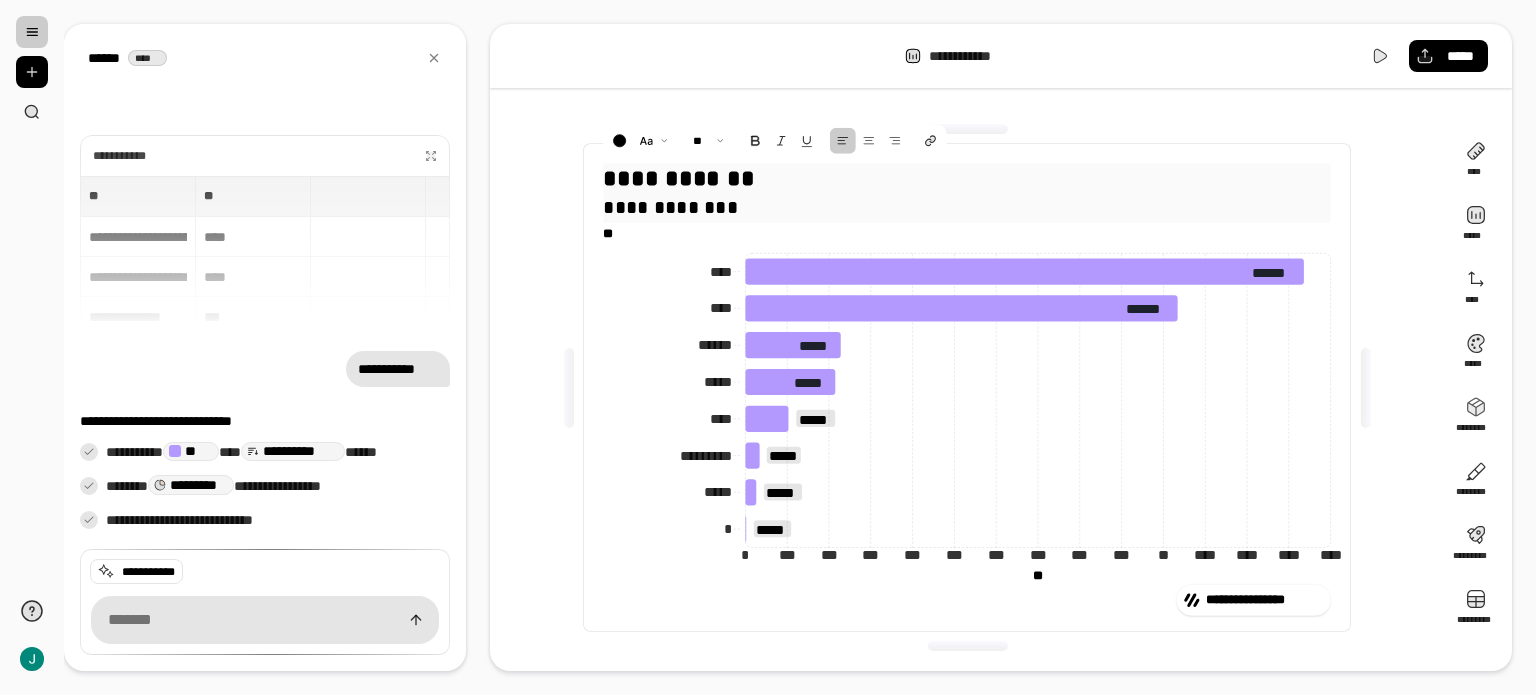 click on "**********" at bounding box center [967, 177] 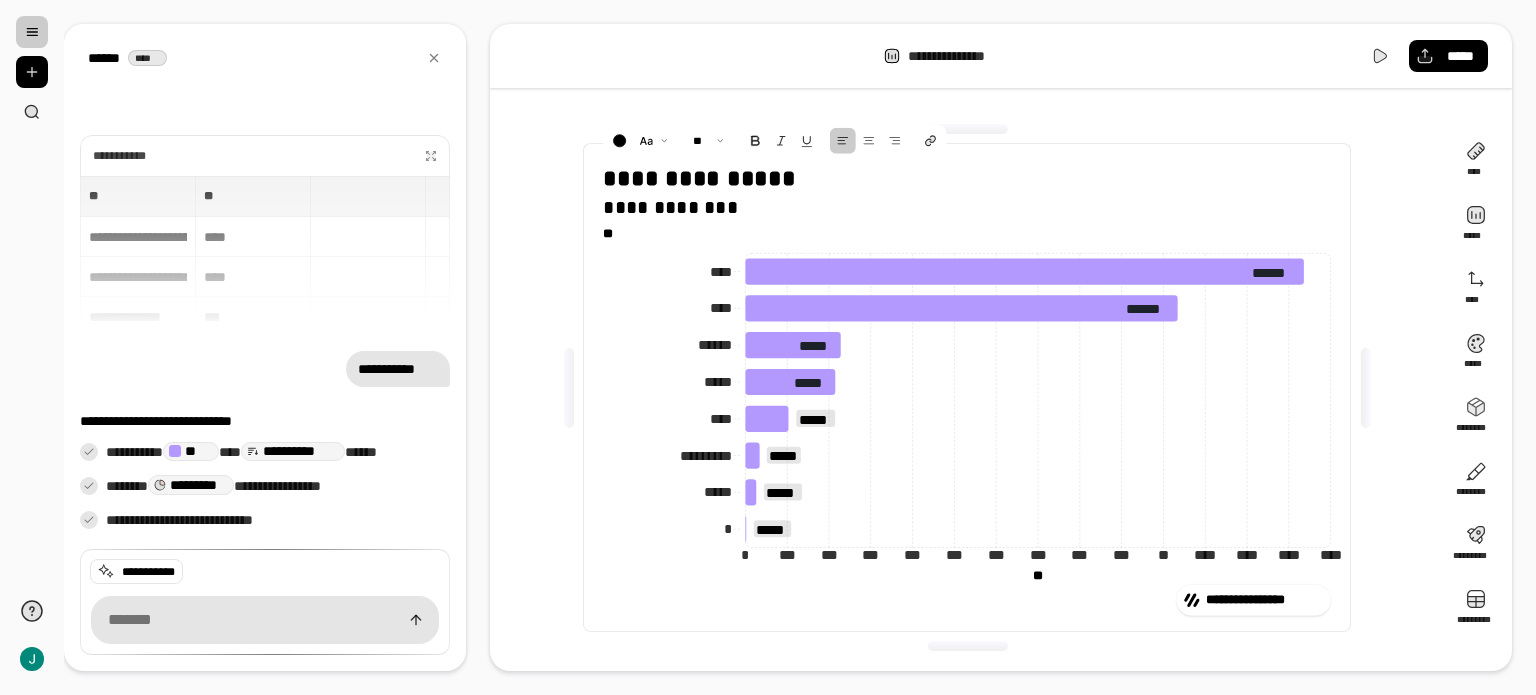 click on "**********" at bounding box center [967, 387] 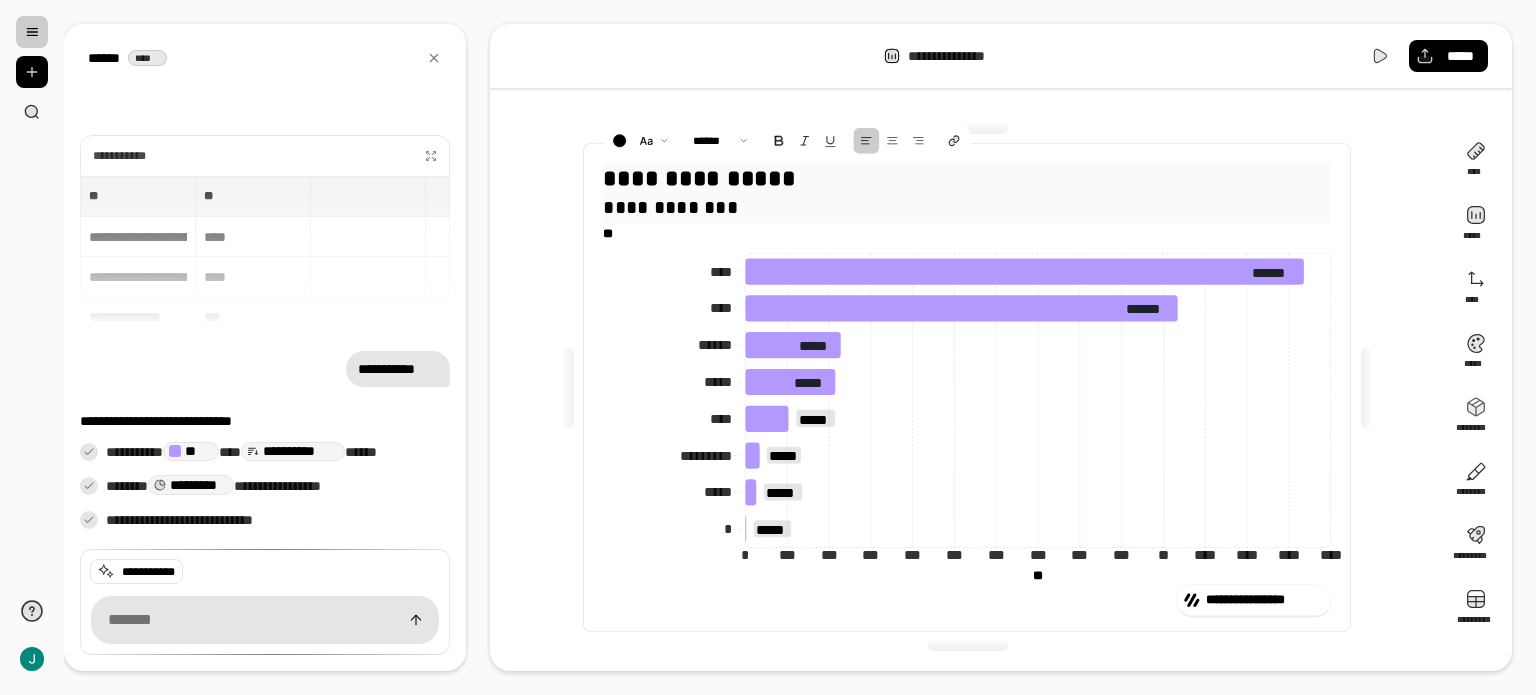 click on "**********" at bounding box center (967, 207) 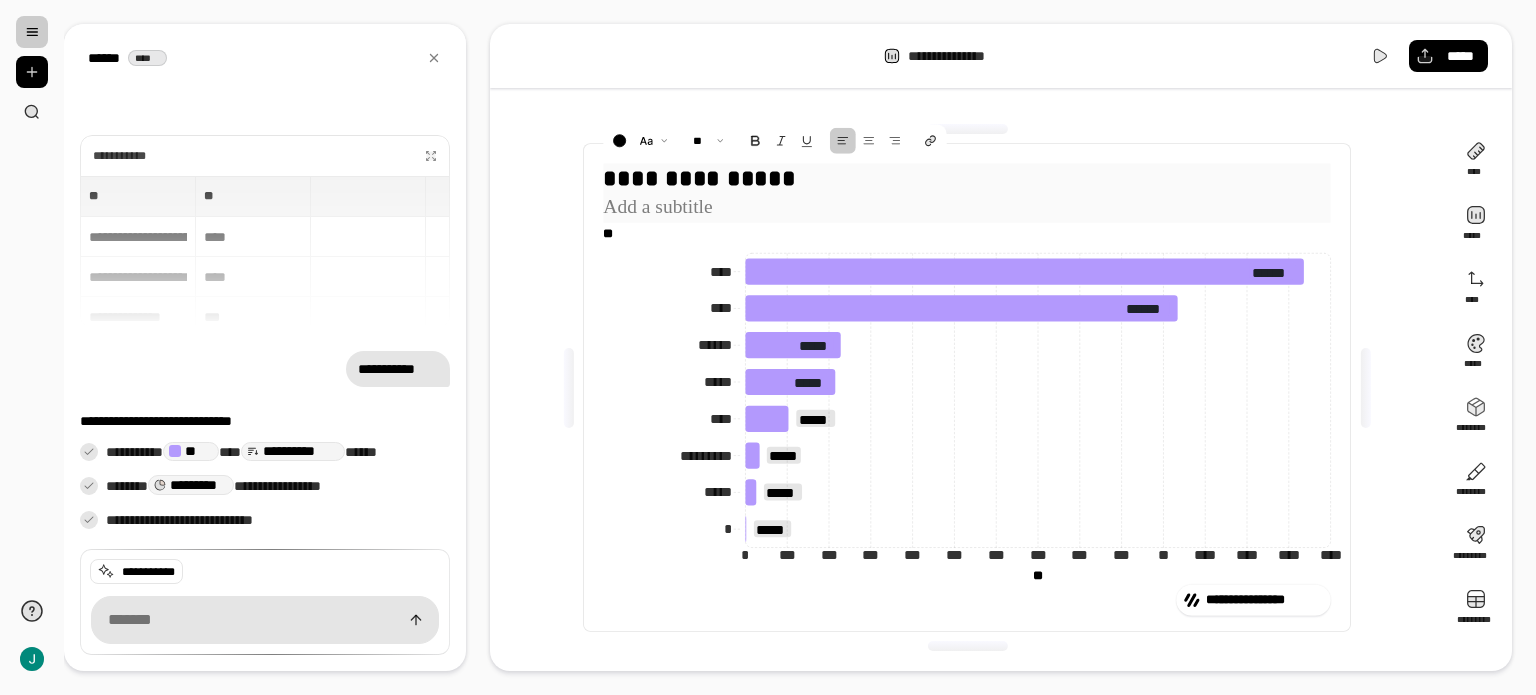 type 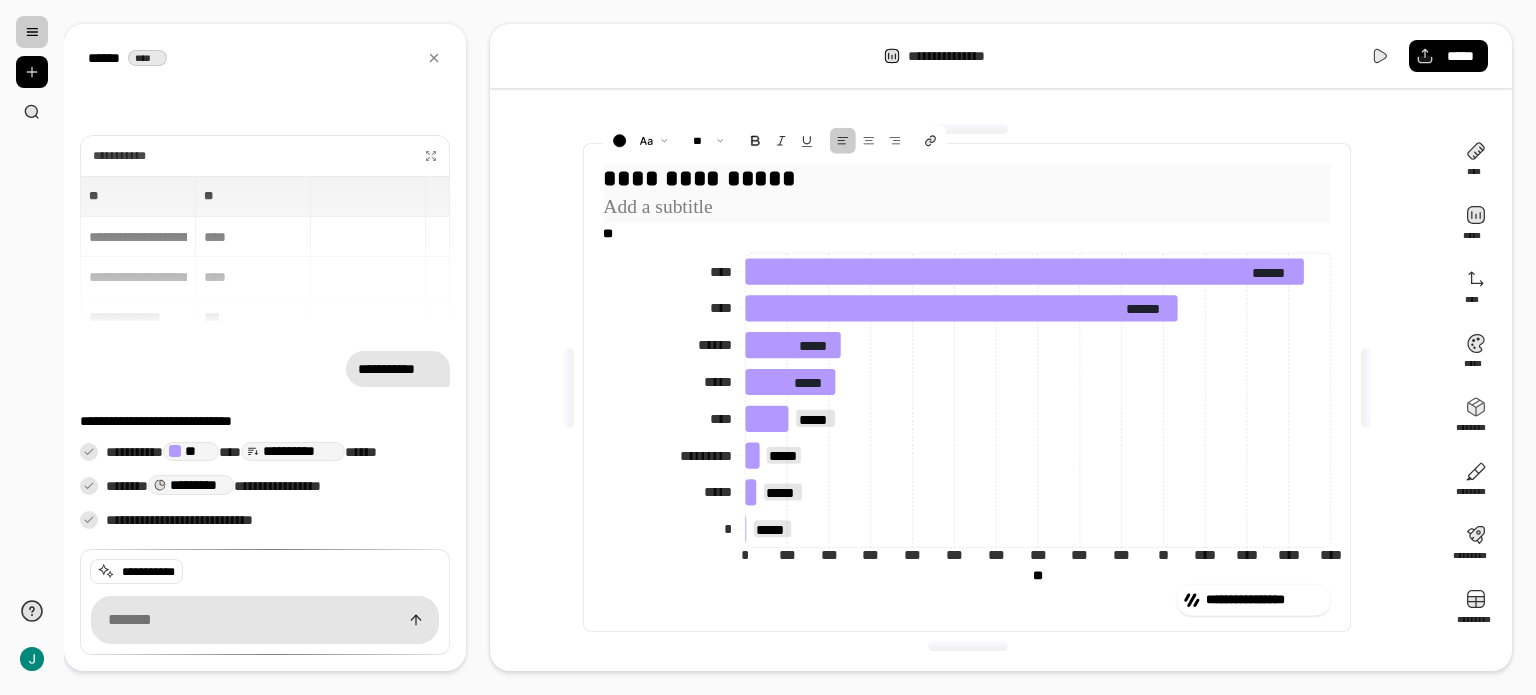 click at bounding box center (967, 207) 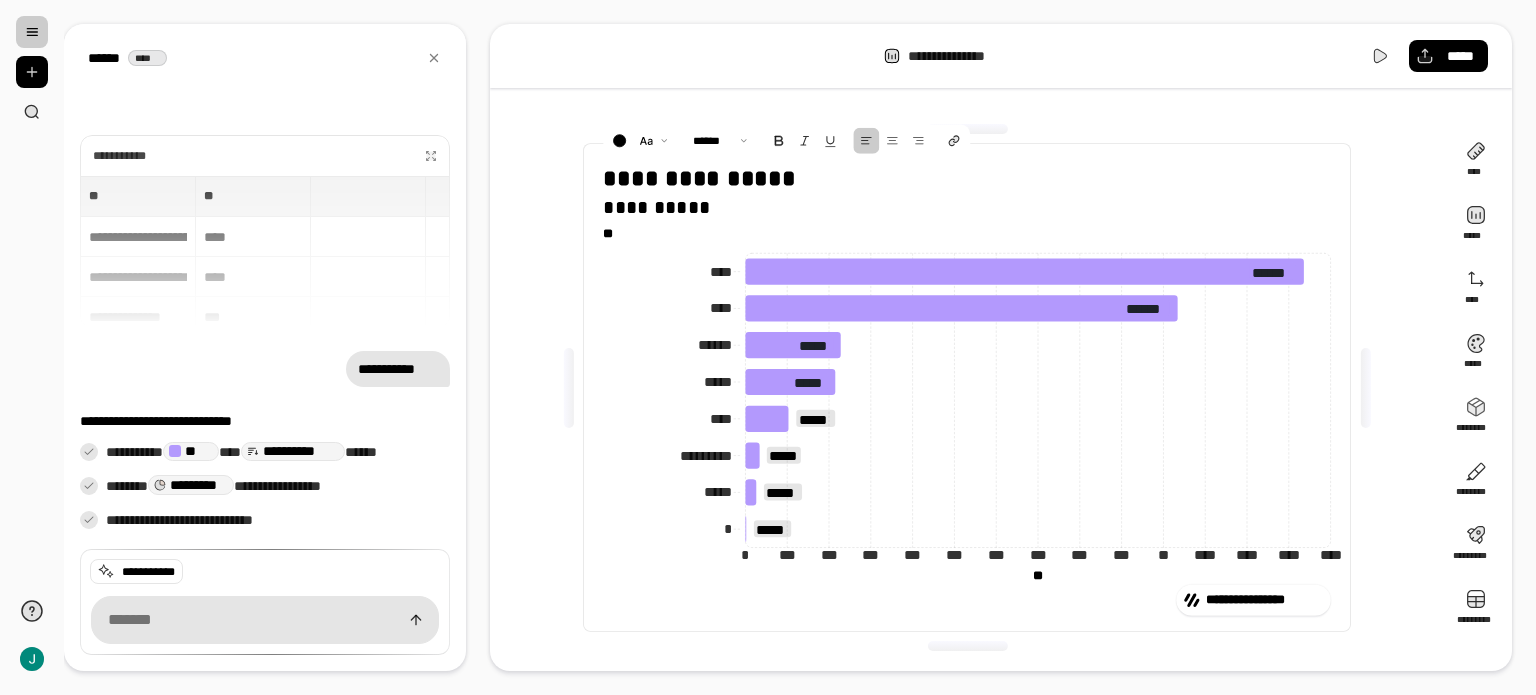 click on "**********" at bounding box center [967, 387] 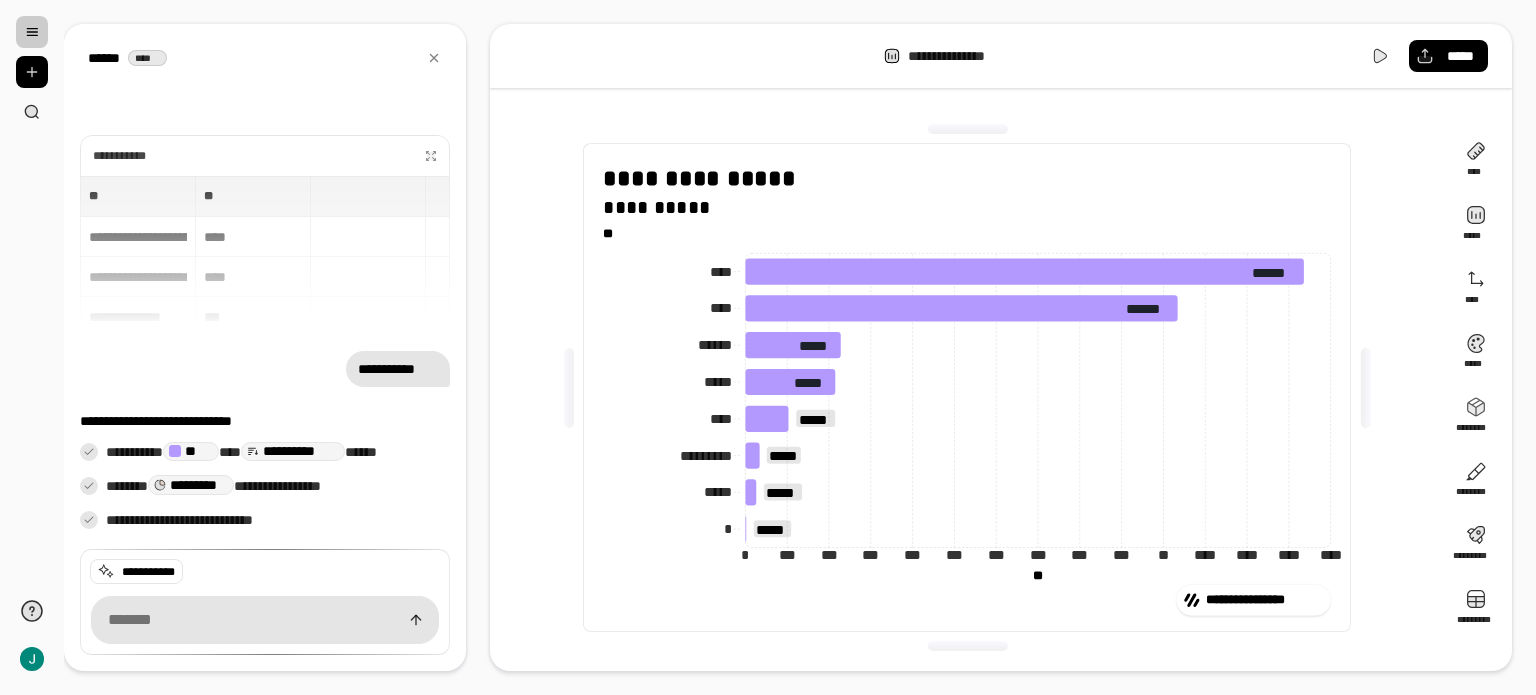 click on "* *** *** *** *** *** *** *** *** *** ** **** **** **** **** ** ** **** **** **** **** ****** ****** ***** ***** **** **** ********* ********* ***** ***** * * ** **" 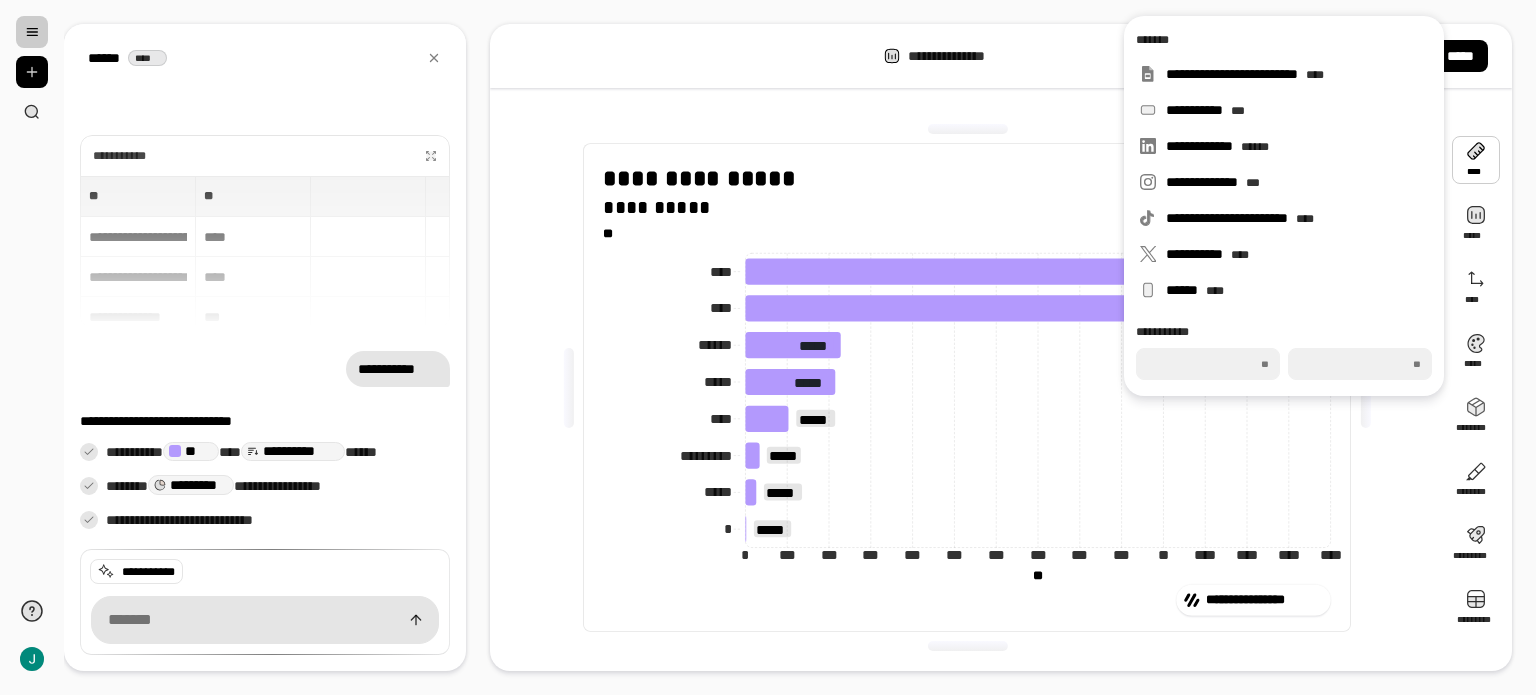 click on "**********" at bounding box center (967, 387) 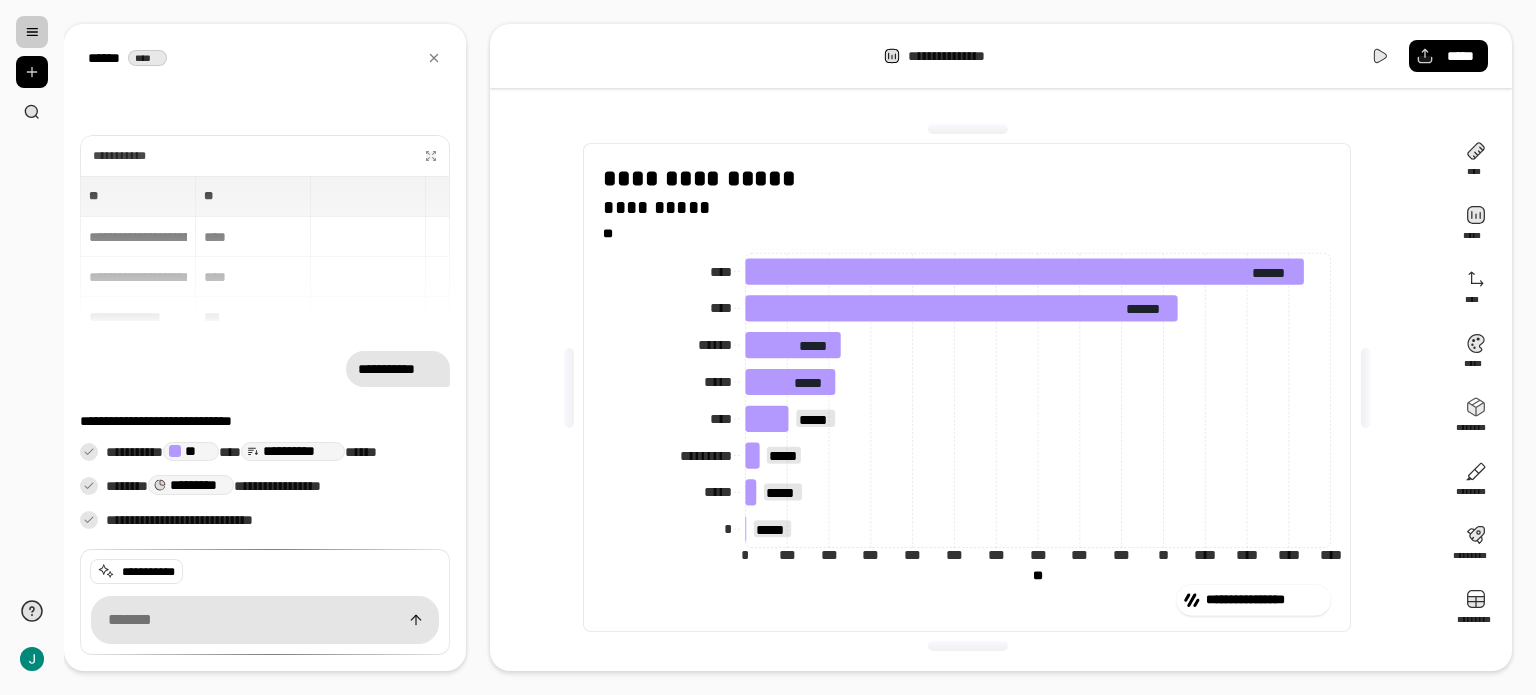 click on "**** ****" 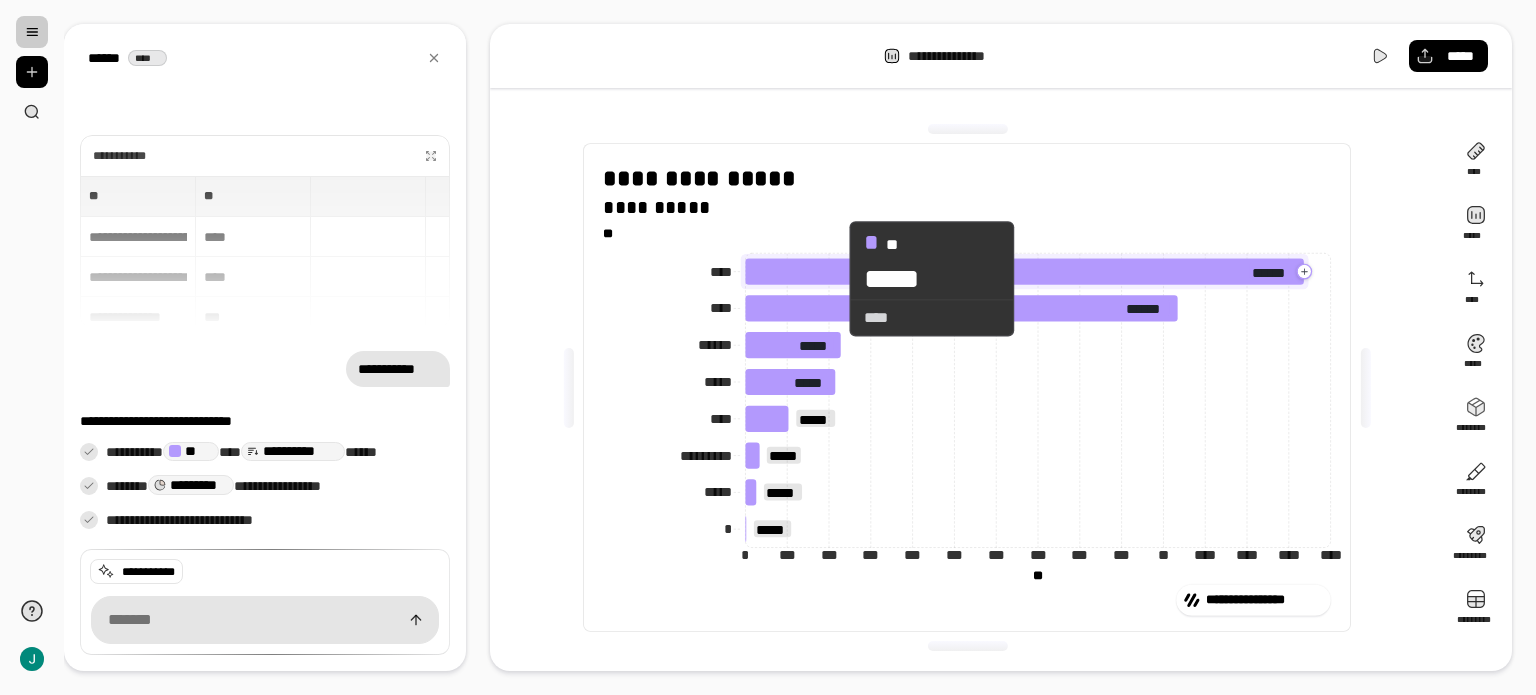 click 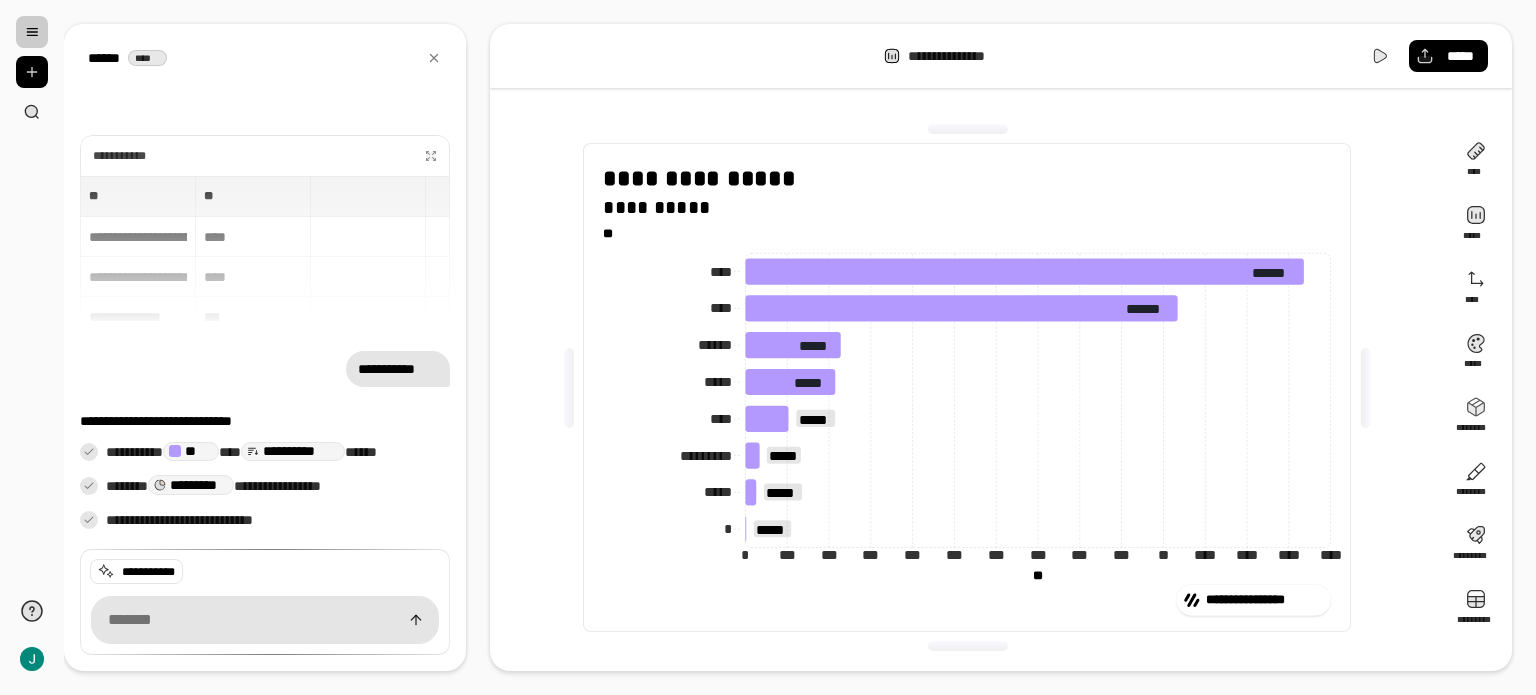 click on "**** ****" 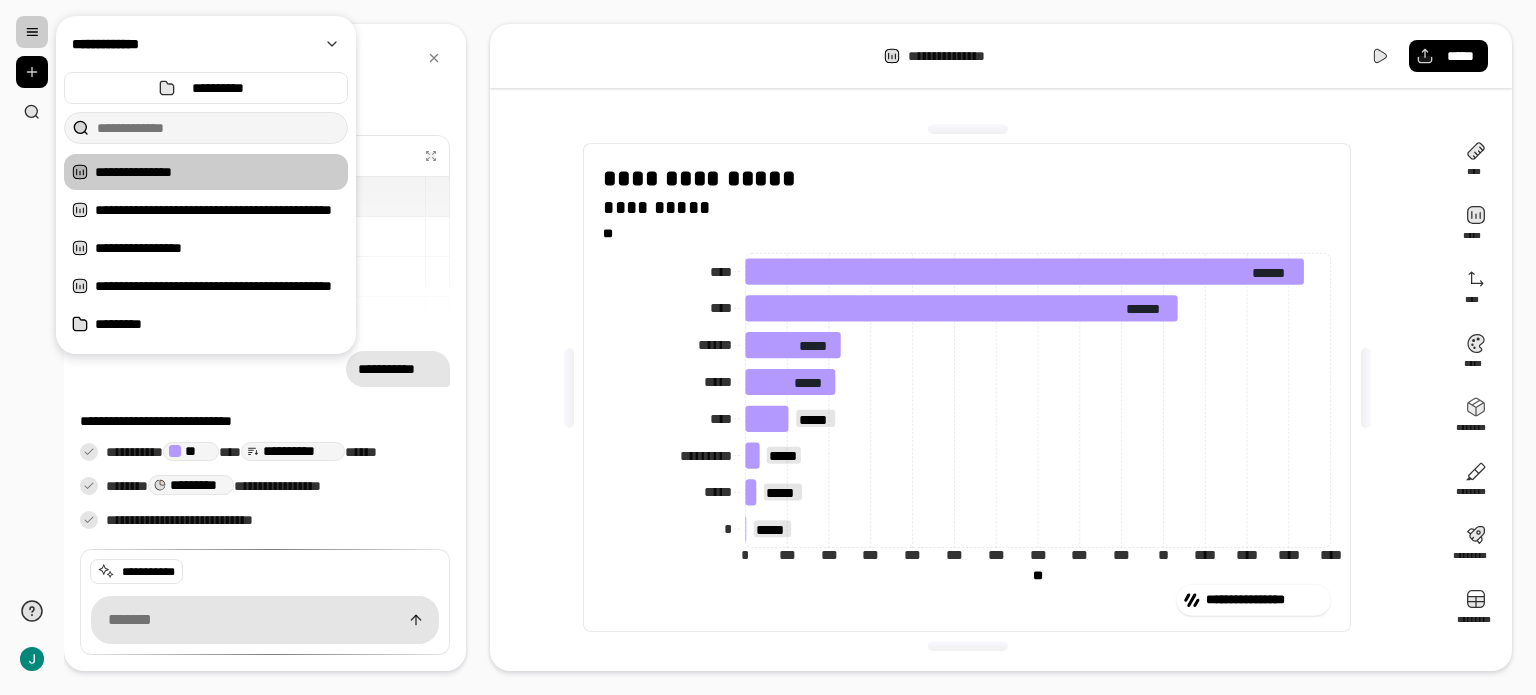 click at bounding box center [32, 32] 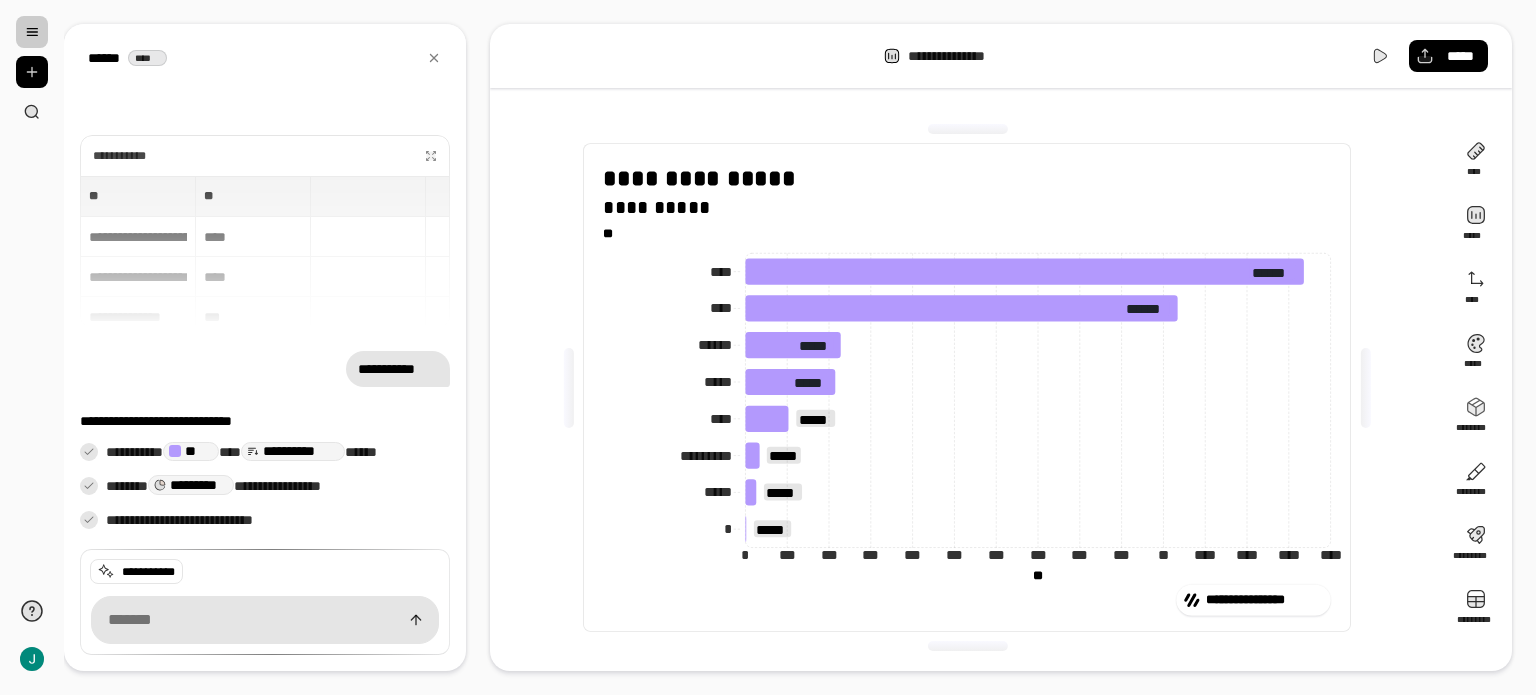 click on "** **" 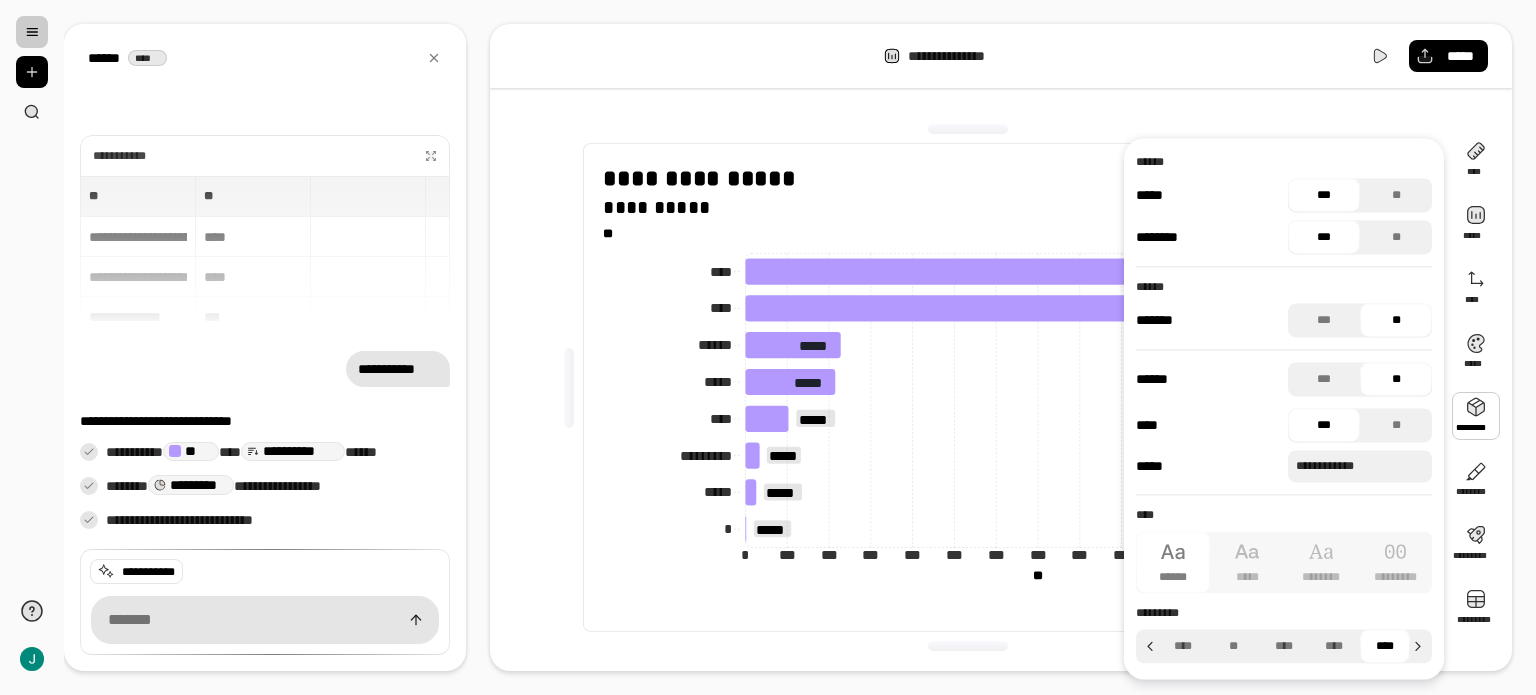 click at bounding box center [967, 129] 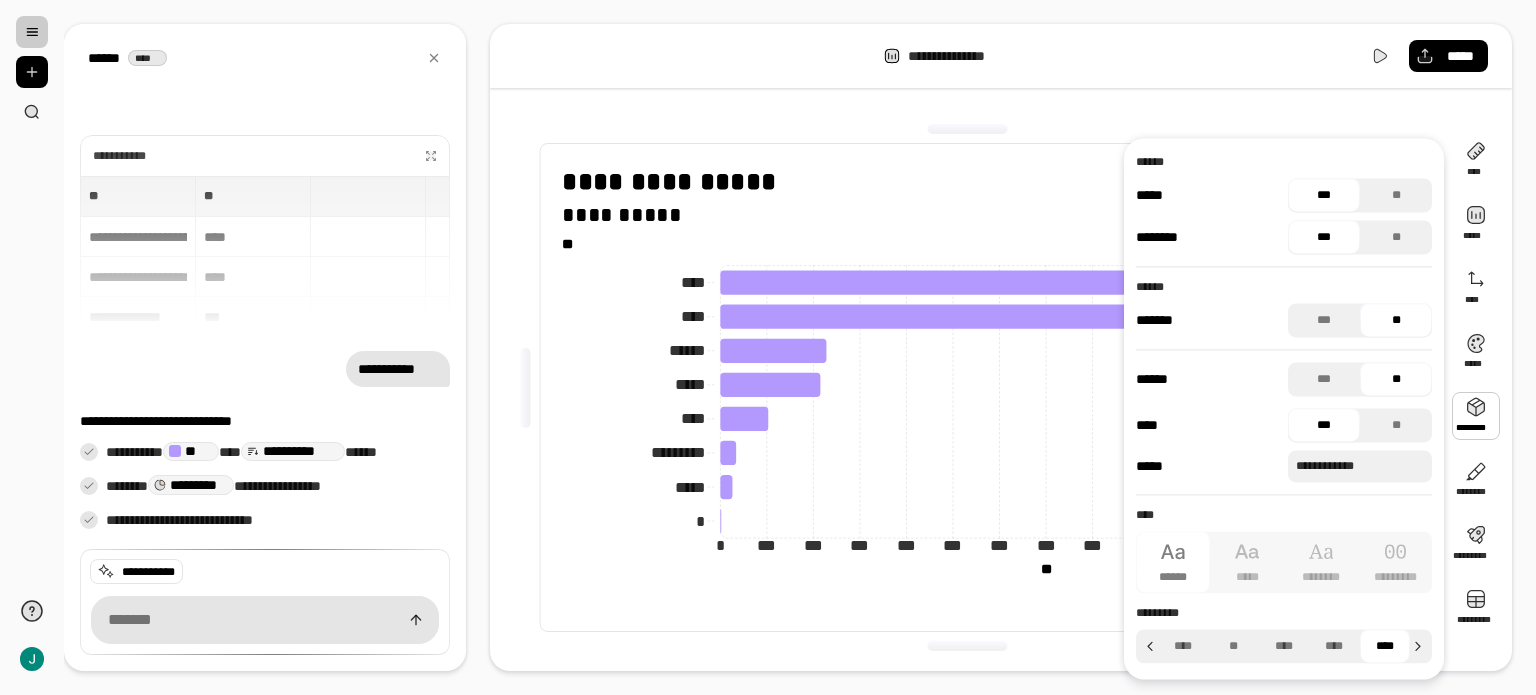 click on "**********" at bounding box center [967, 387] 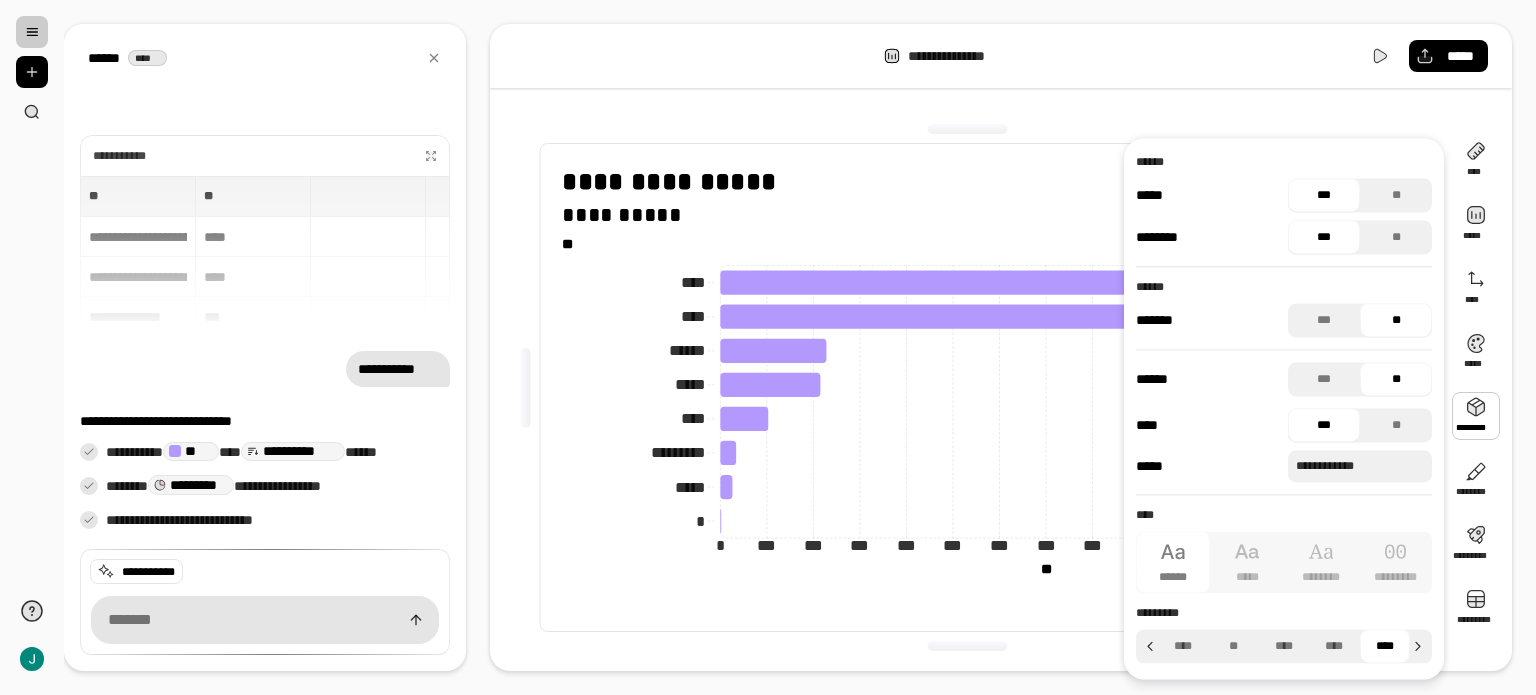 click on "**********" at bounding box center [1001, 347] 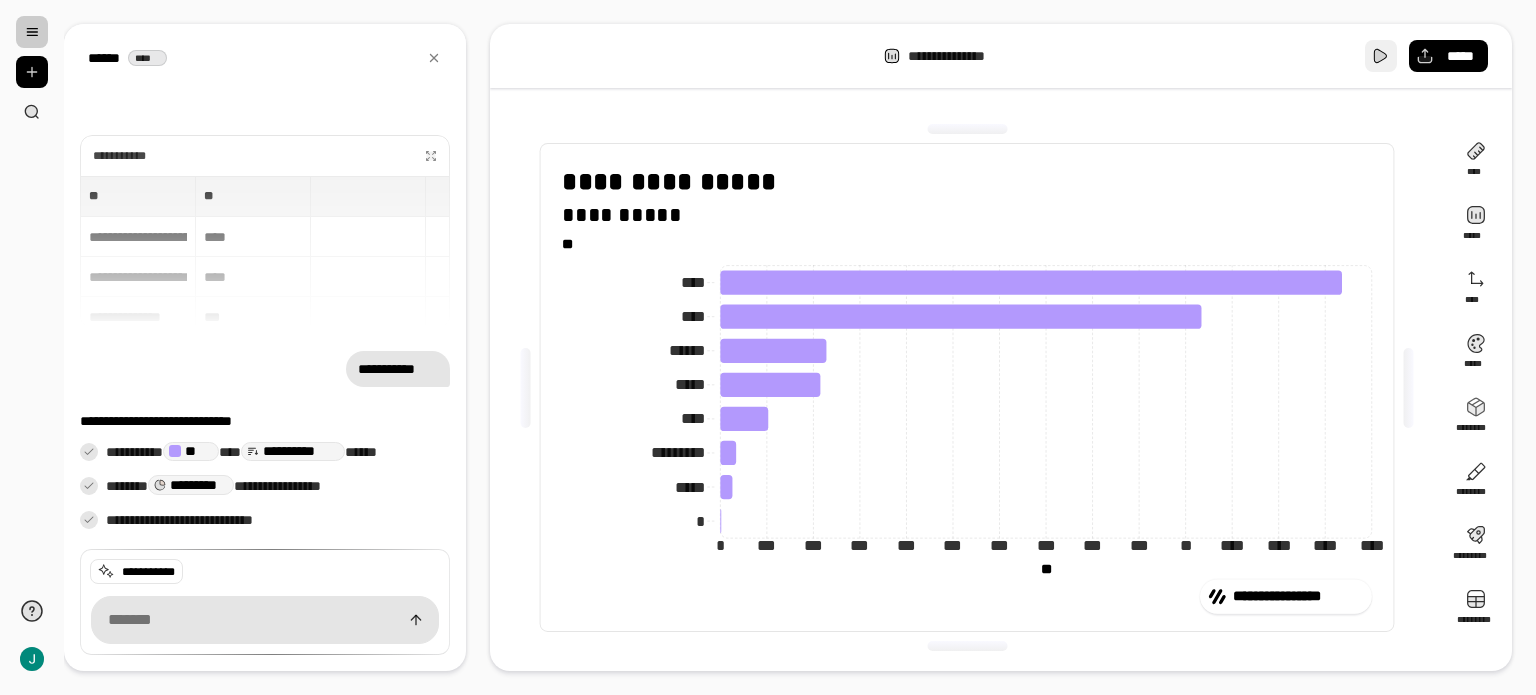 click at bounding box center (1381, 56) 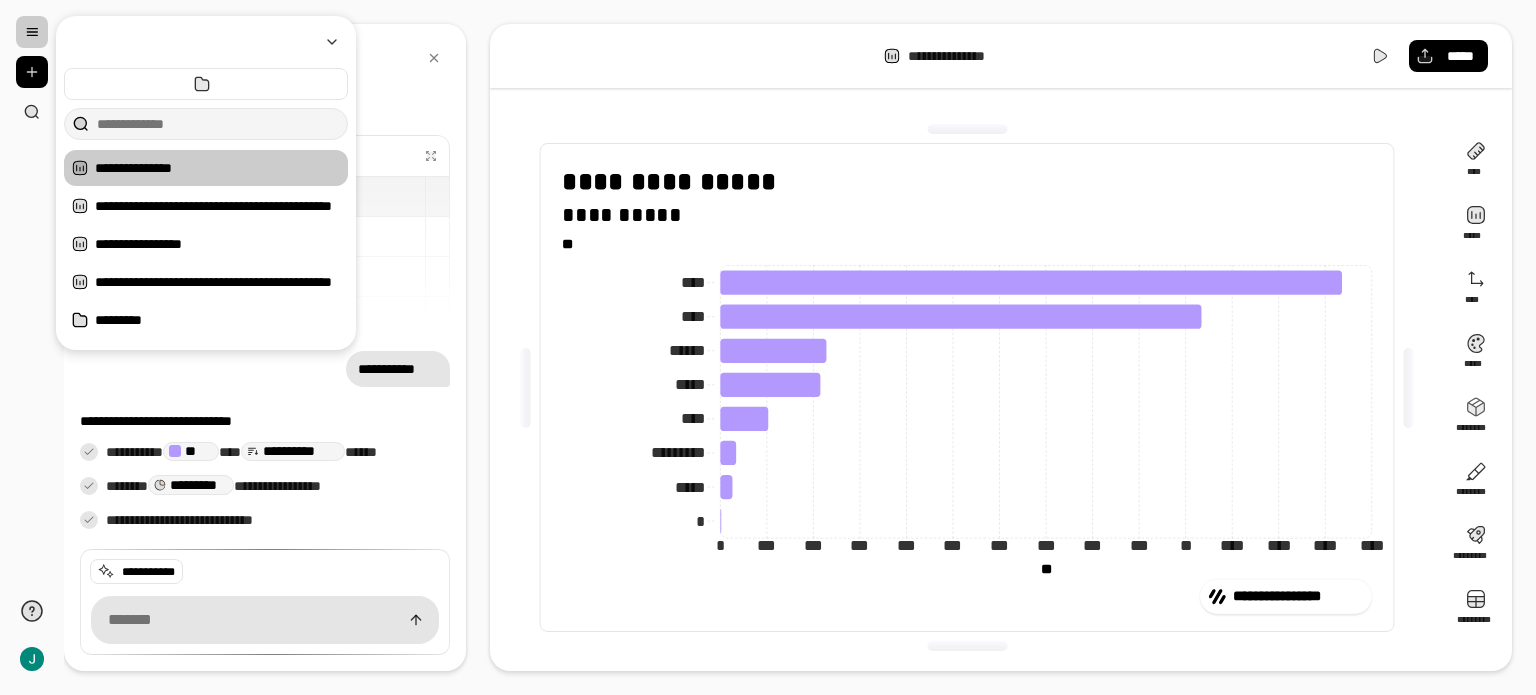 click at bounding box center [32, 32] 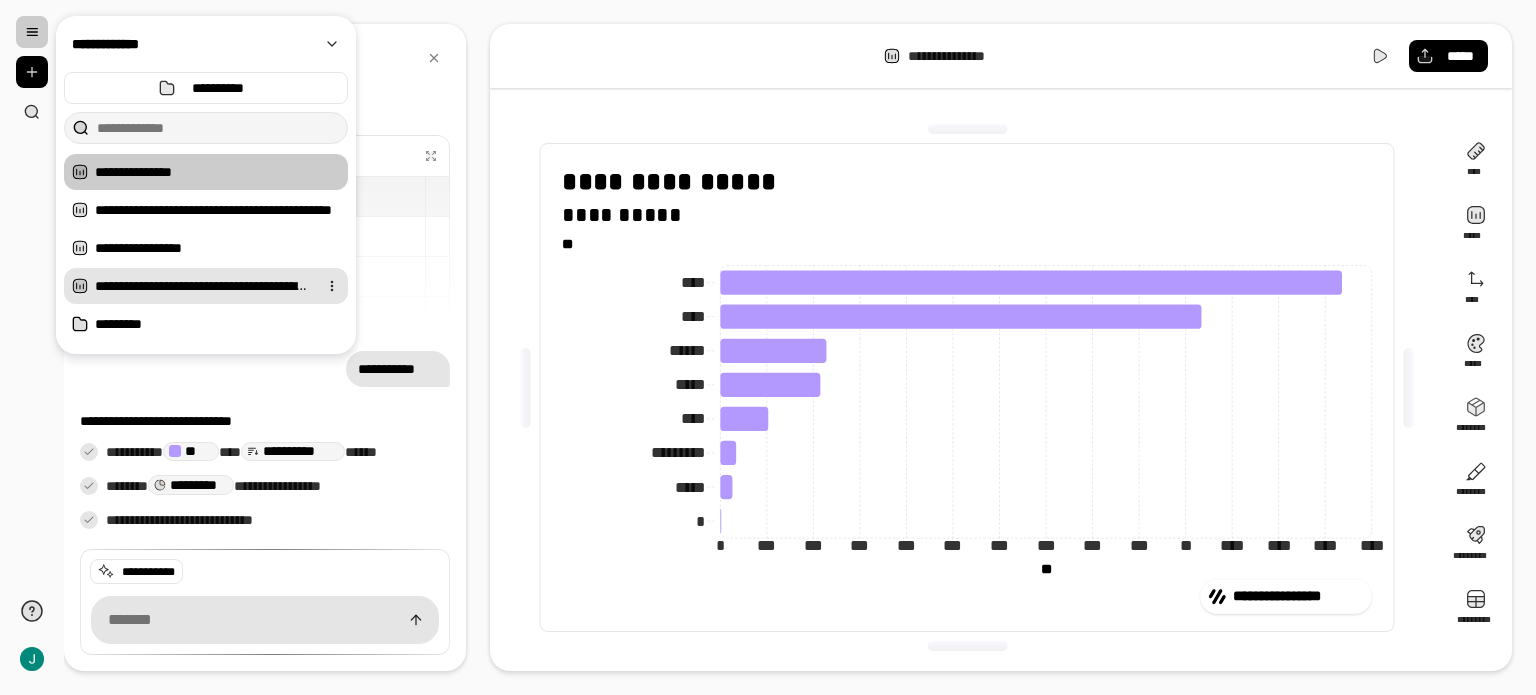 click on "**********" at bounding box center [202, 286] 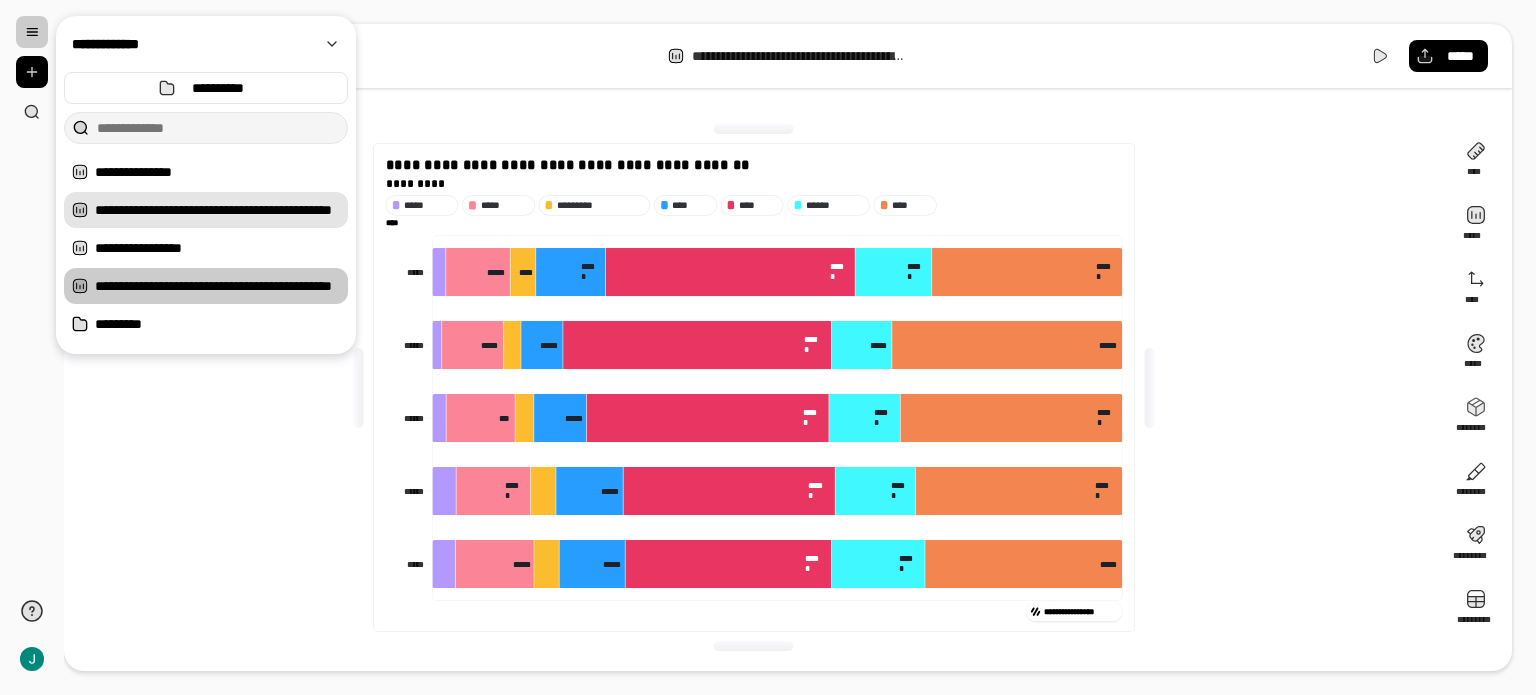 click on "**********" at bounding box center (221, 210) 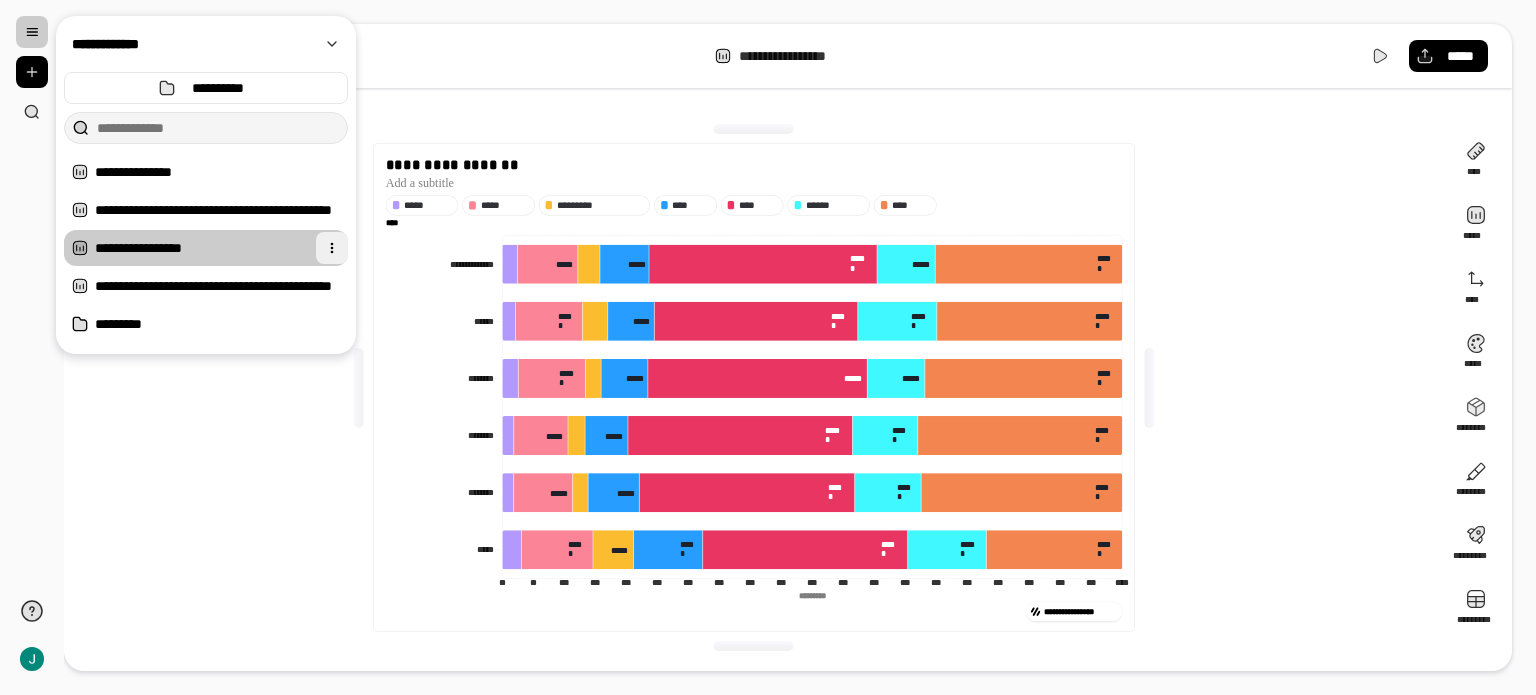 click at bounding box center (332, 248) 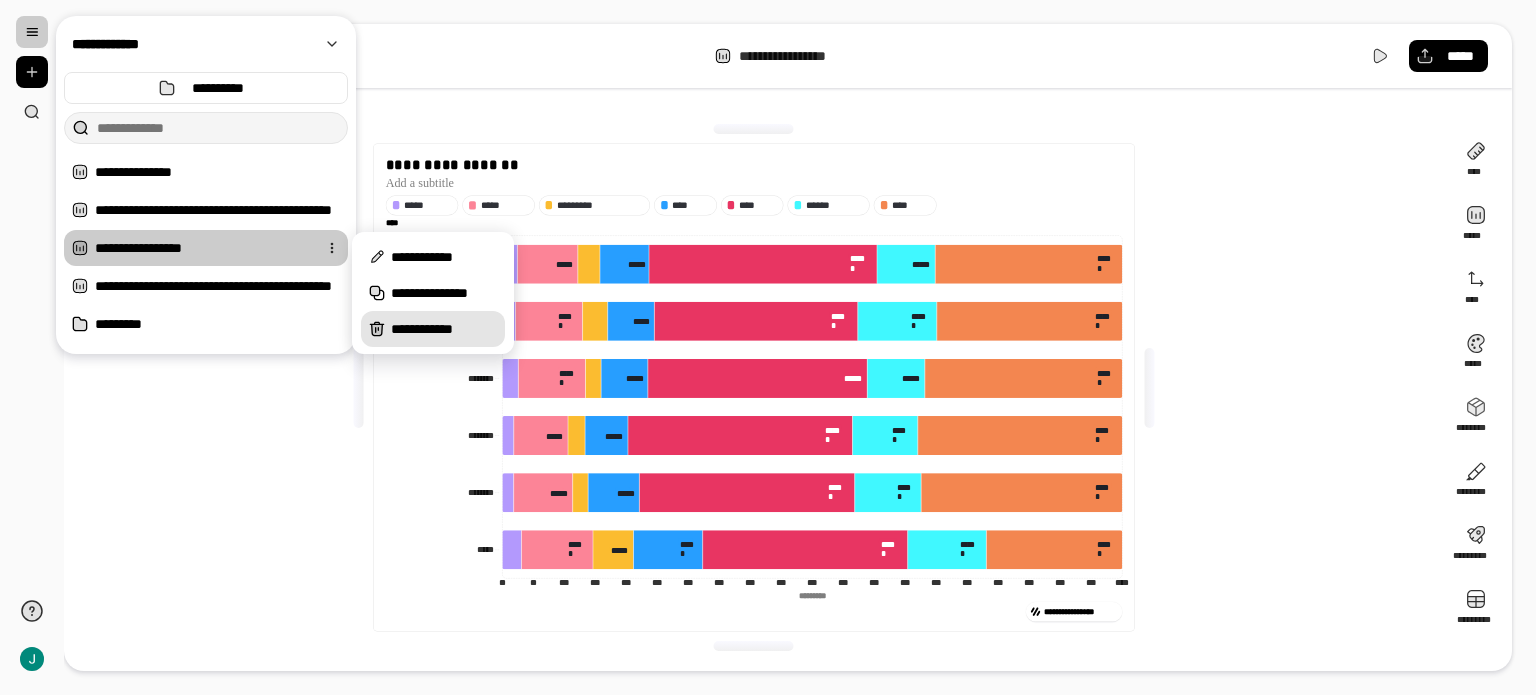 click 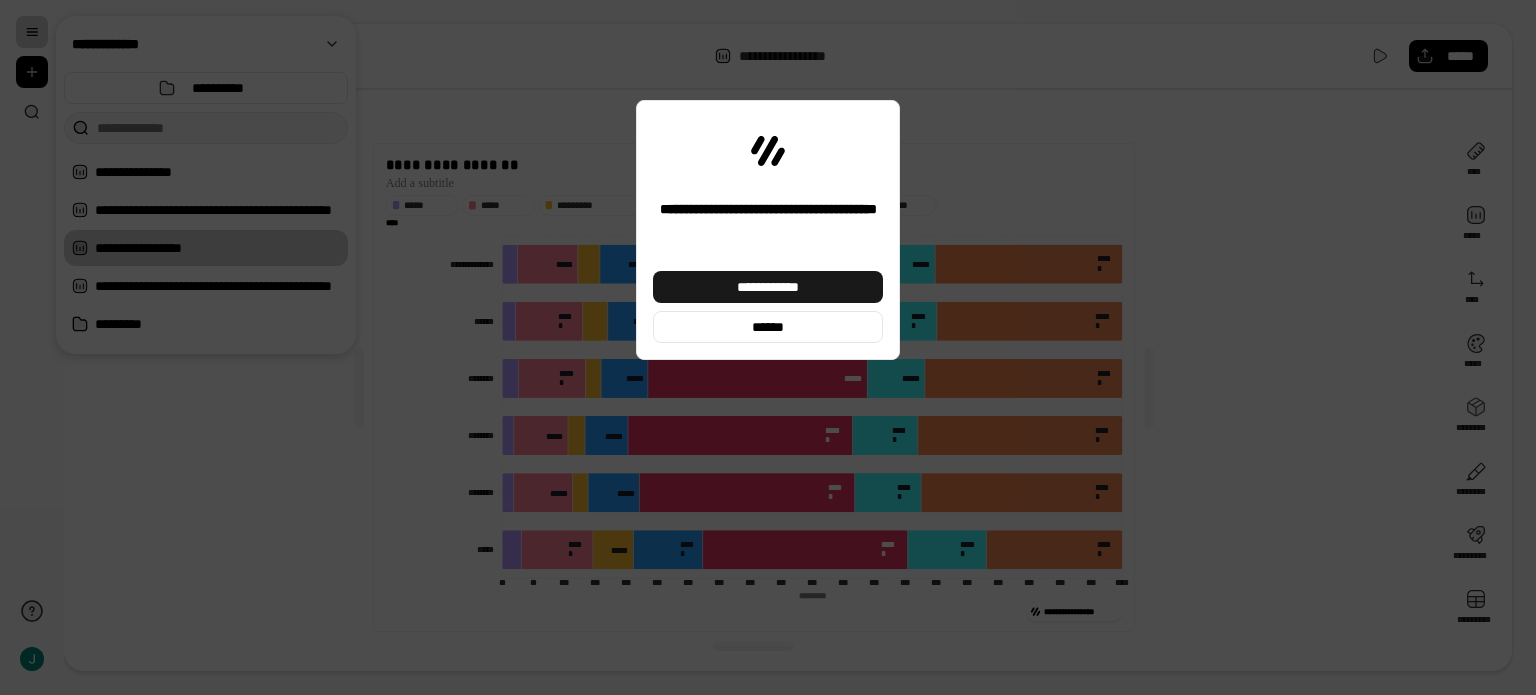 click on "**********" at bounding box center (768, 287) 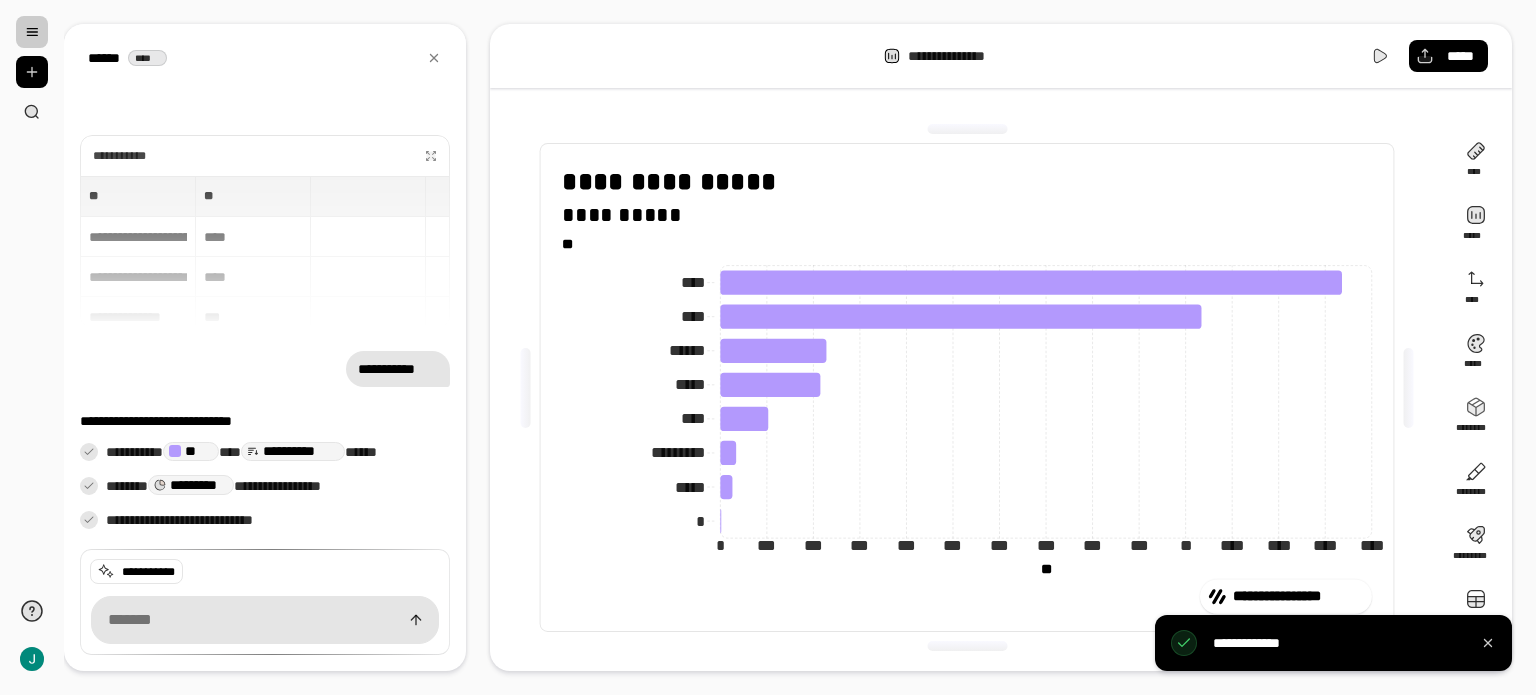 click at bounding box center (32, 32) 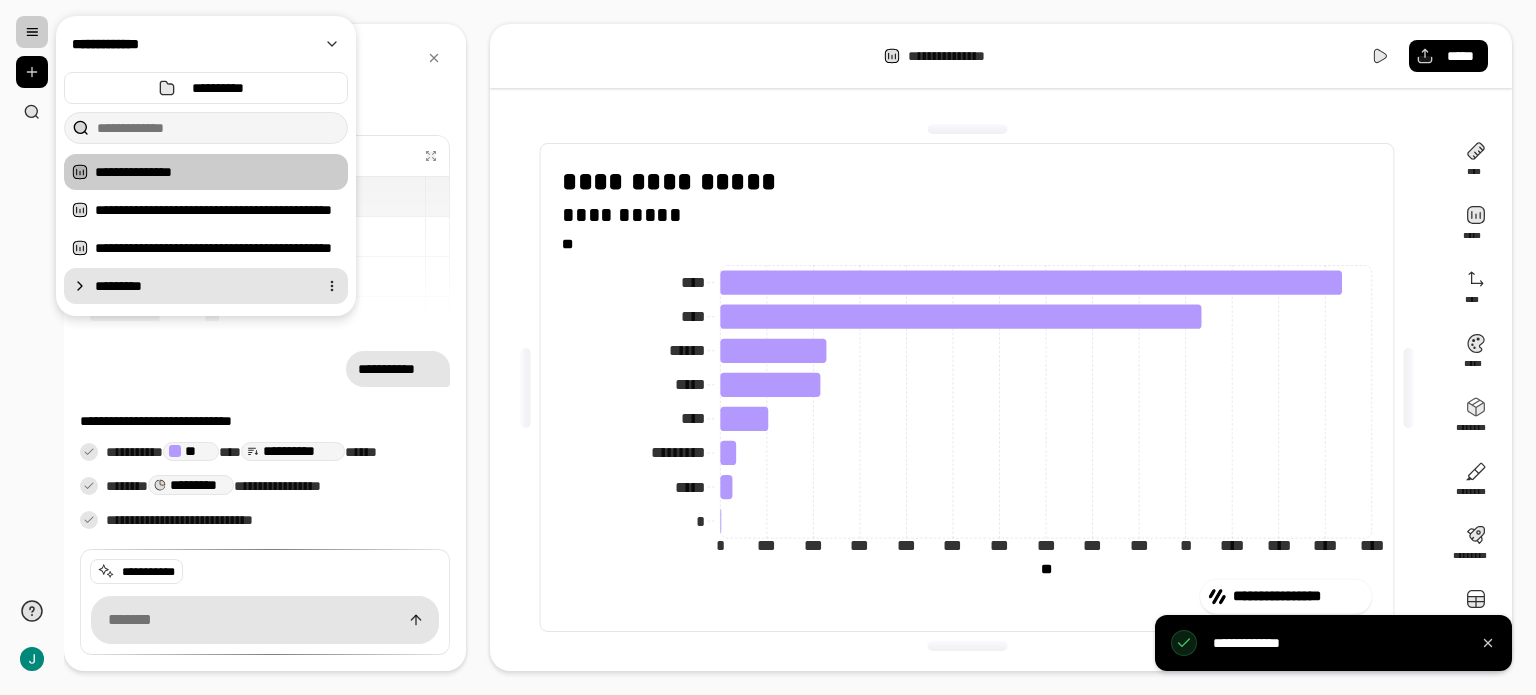 click on "*********" at bounding box center (202, 286) 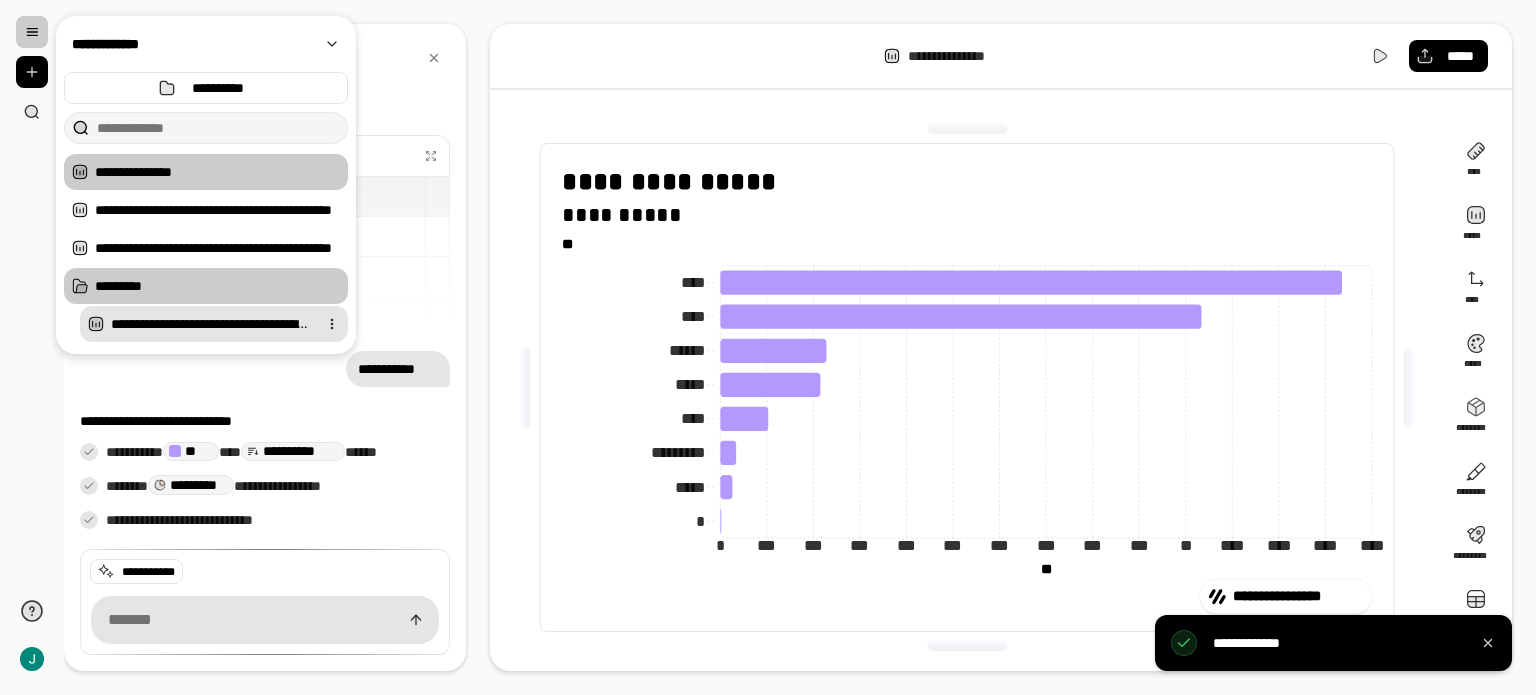 click on "**********" at bounding box center [210, 324] 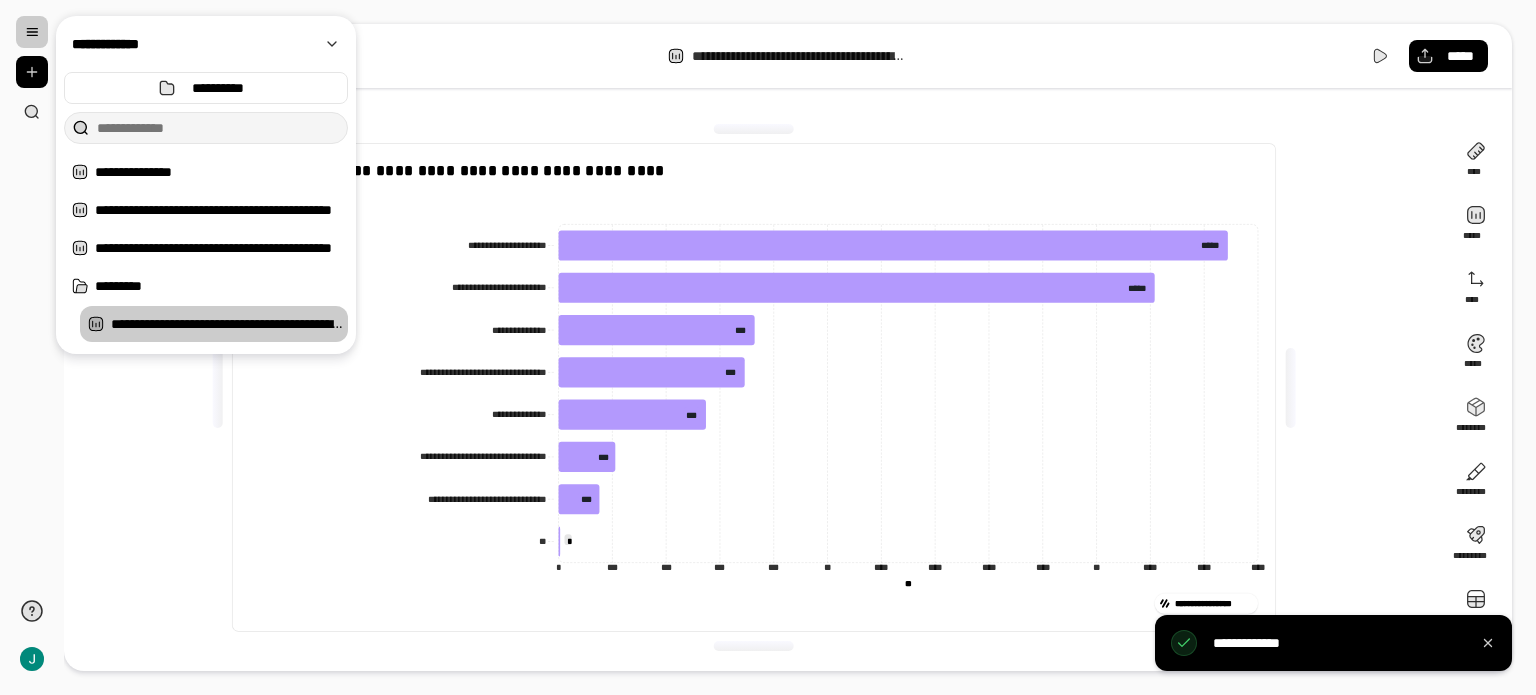 click on "**********" at bounding box center [754, 387] 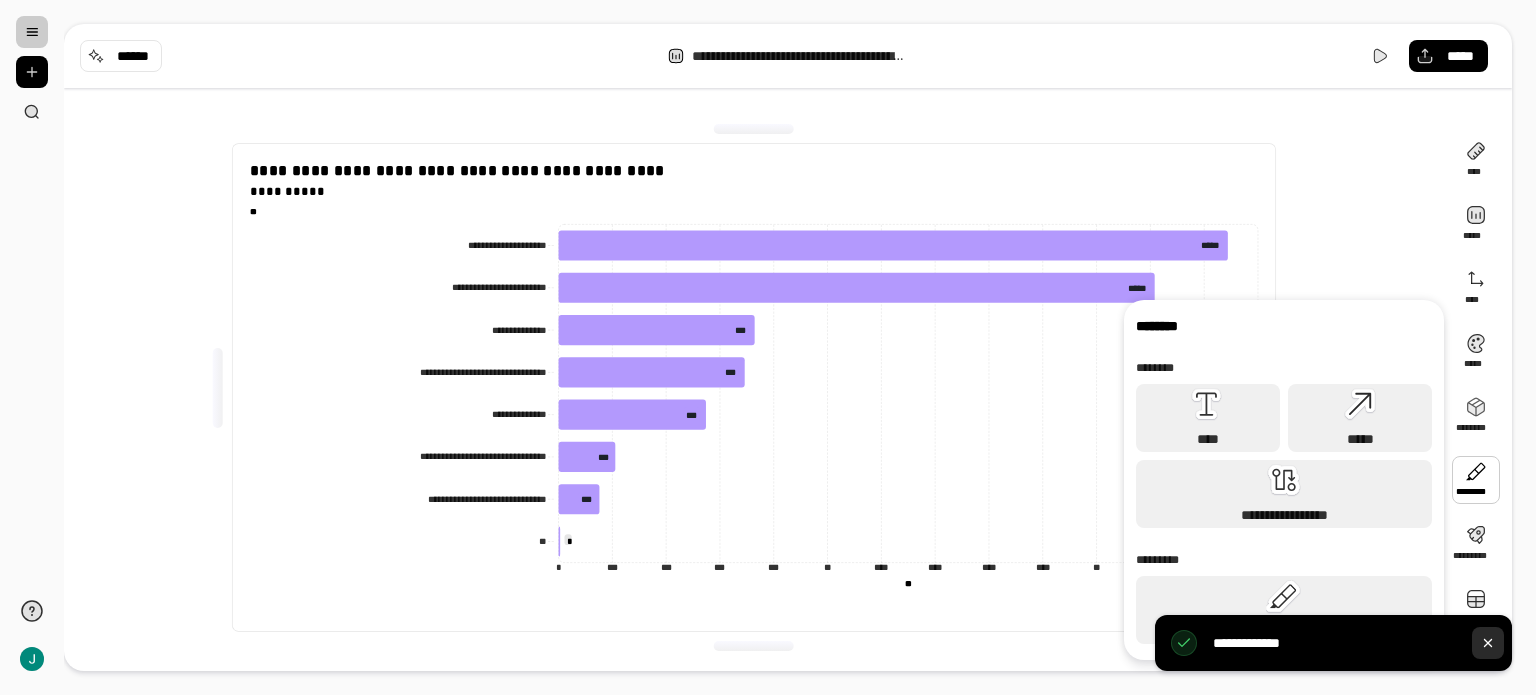 click at bounding box center [1488, 643] 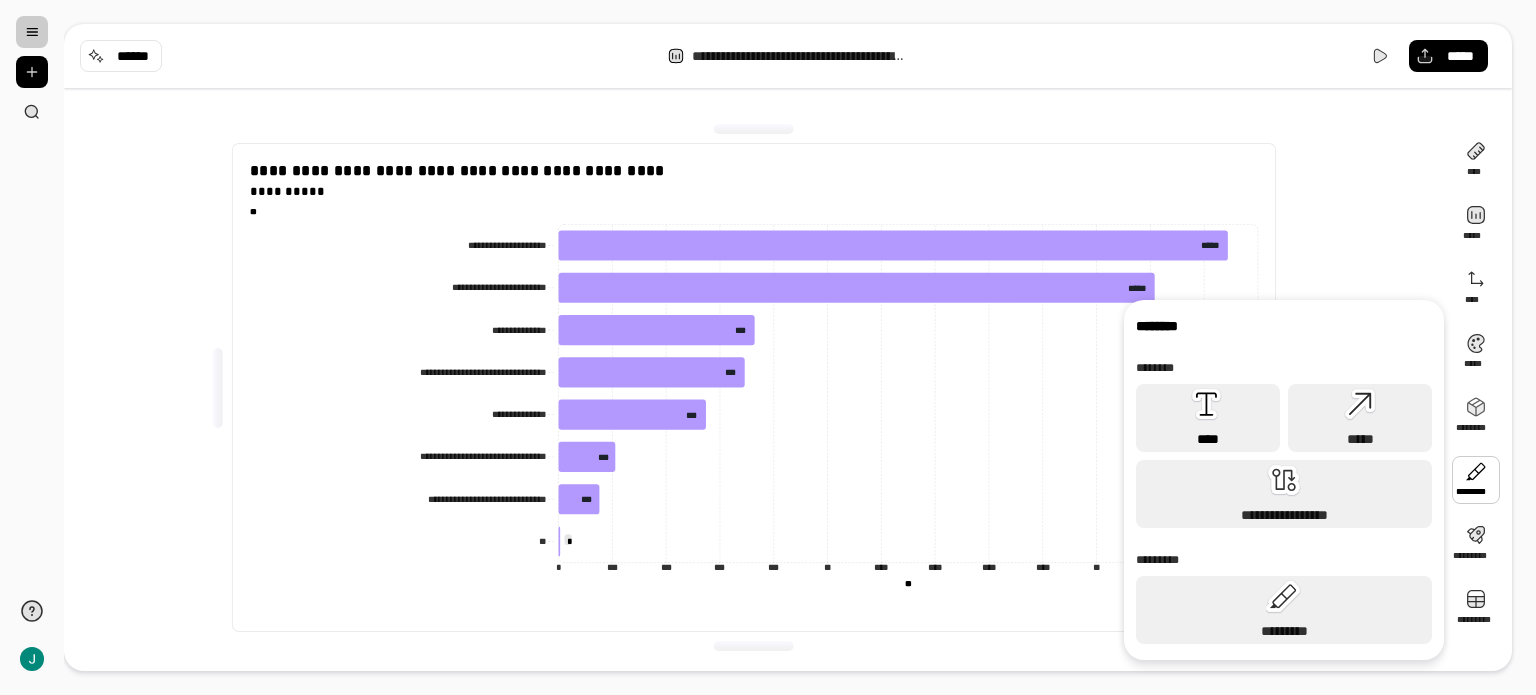 click on "****" at bounding box center [1208, 439] 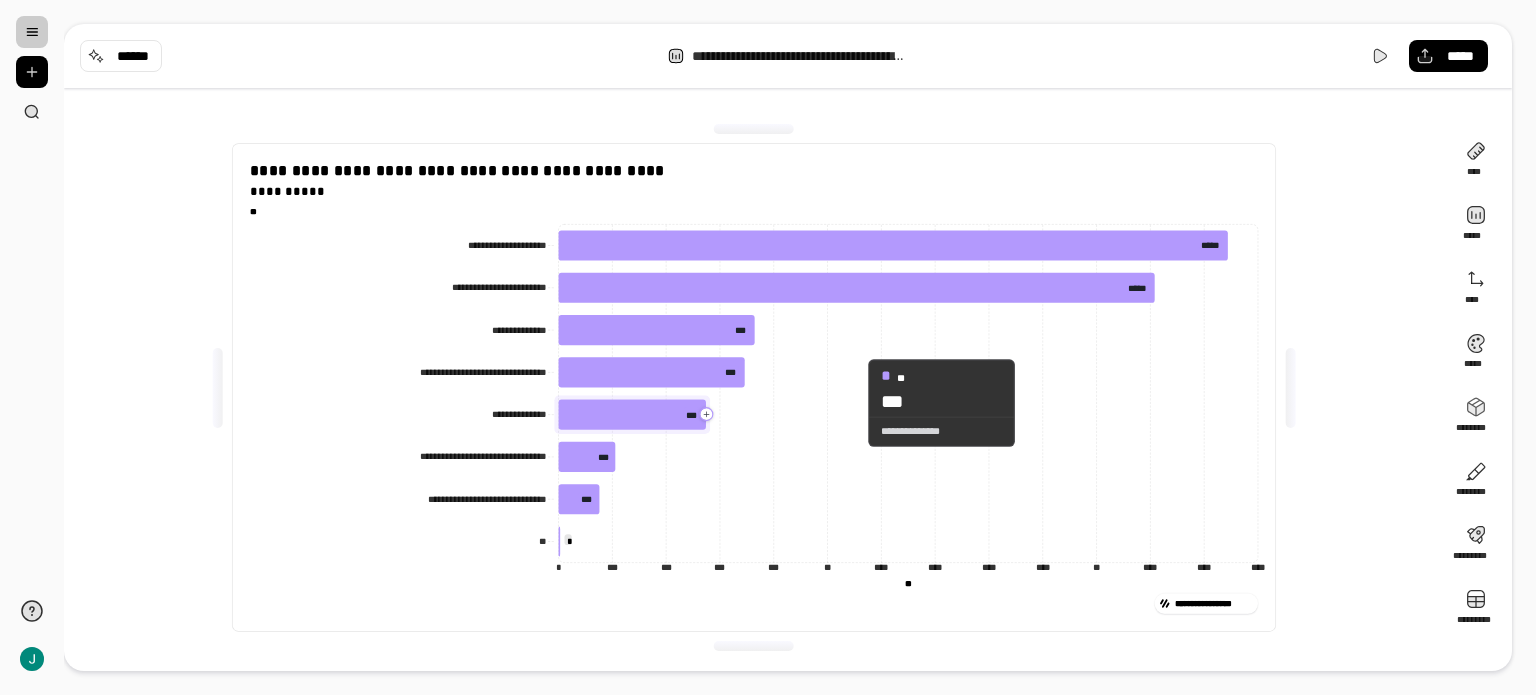 click 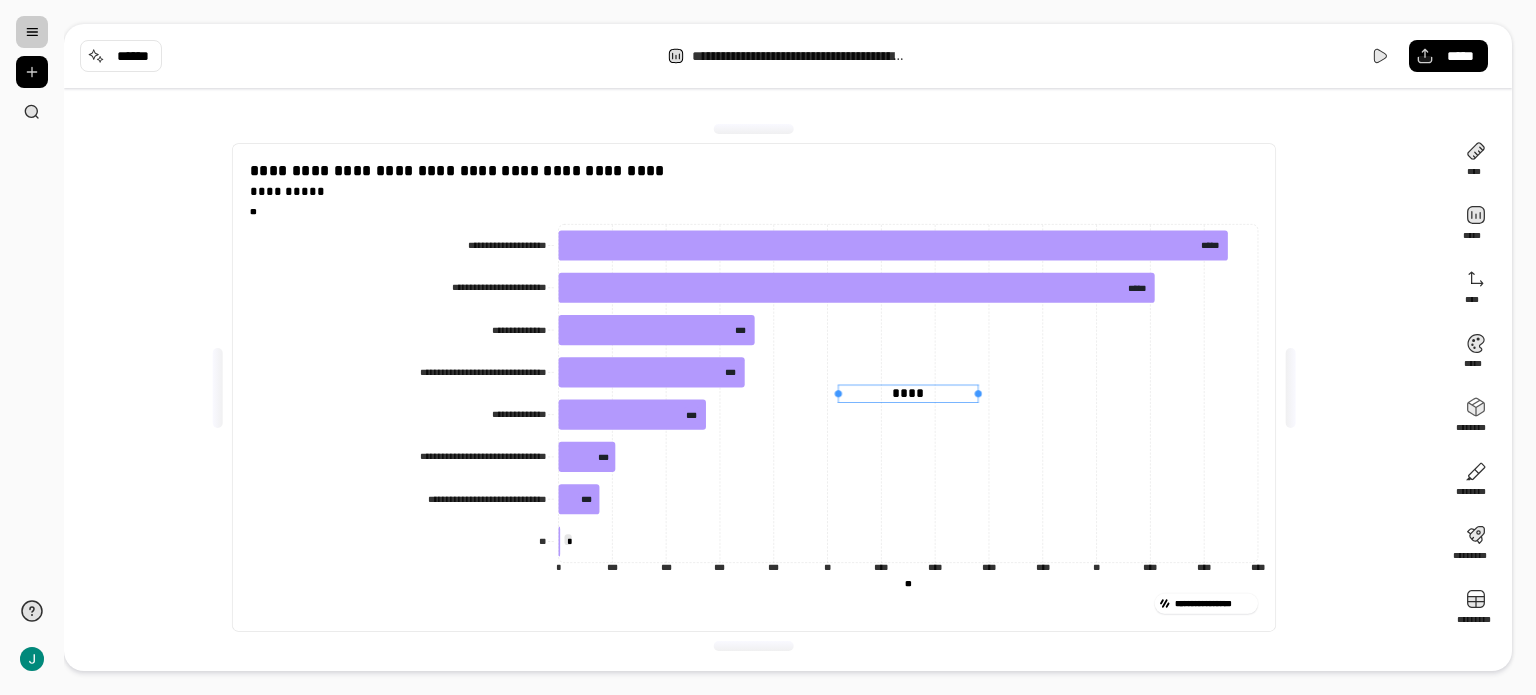 click on "****" at bounding box center (908, 393) 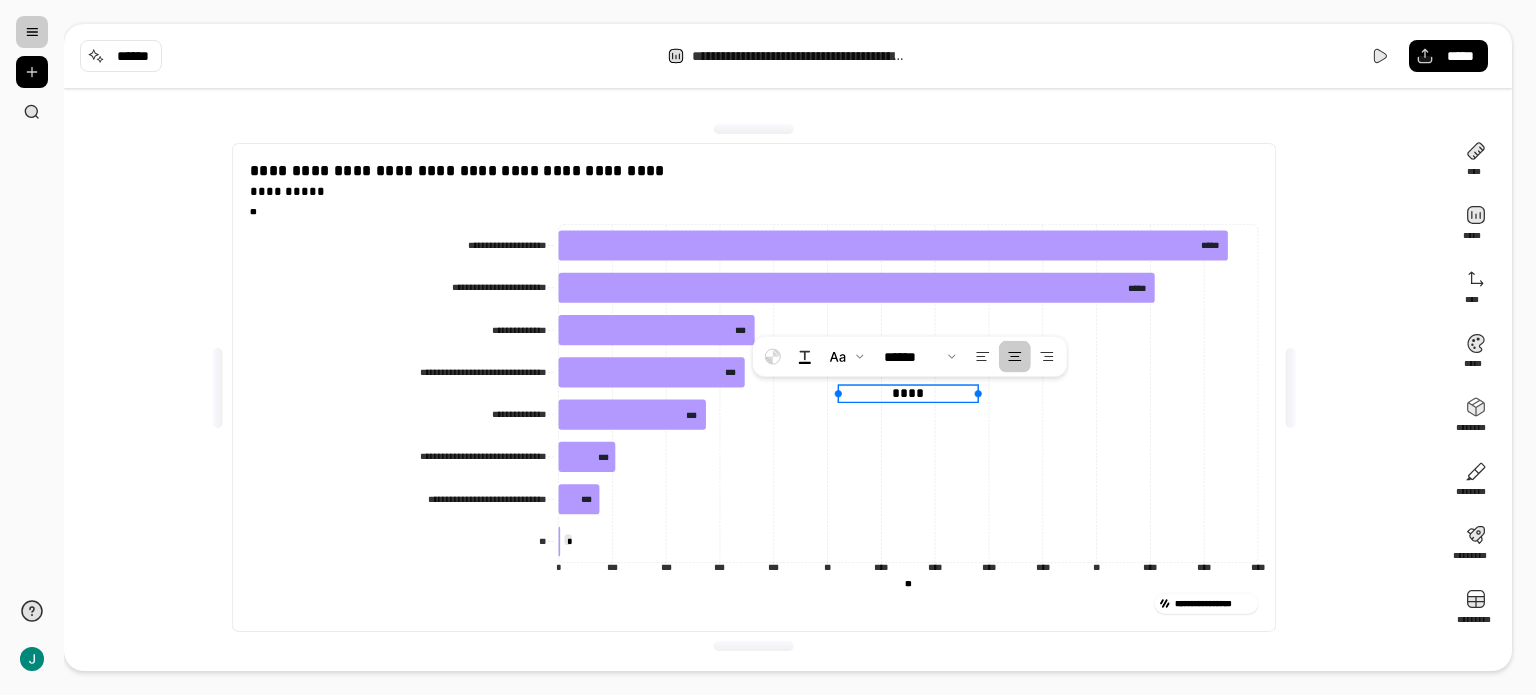 click on "****" at bounding box center (908, 393) 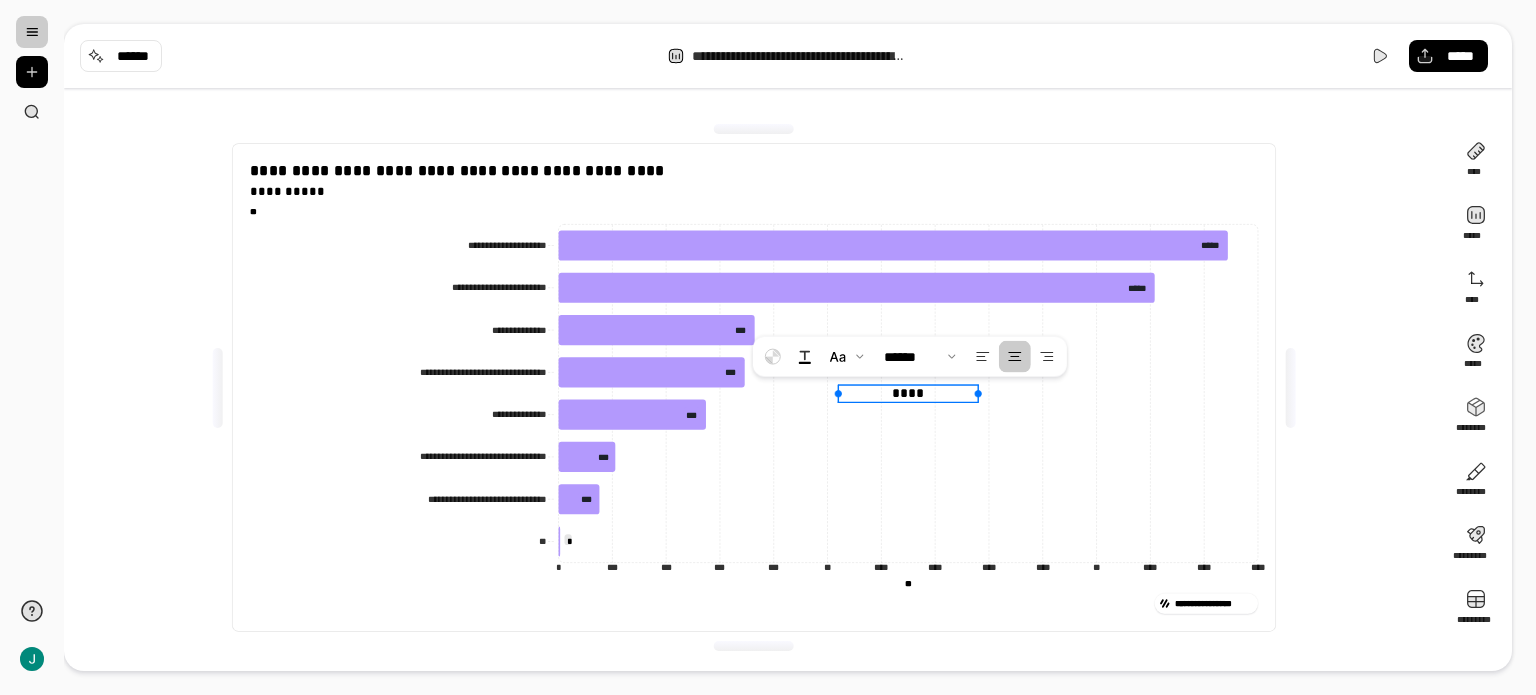 click on "****" at bounding box center [908, 393] 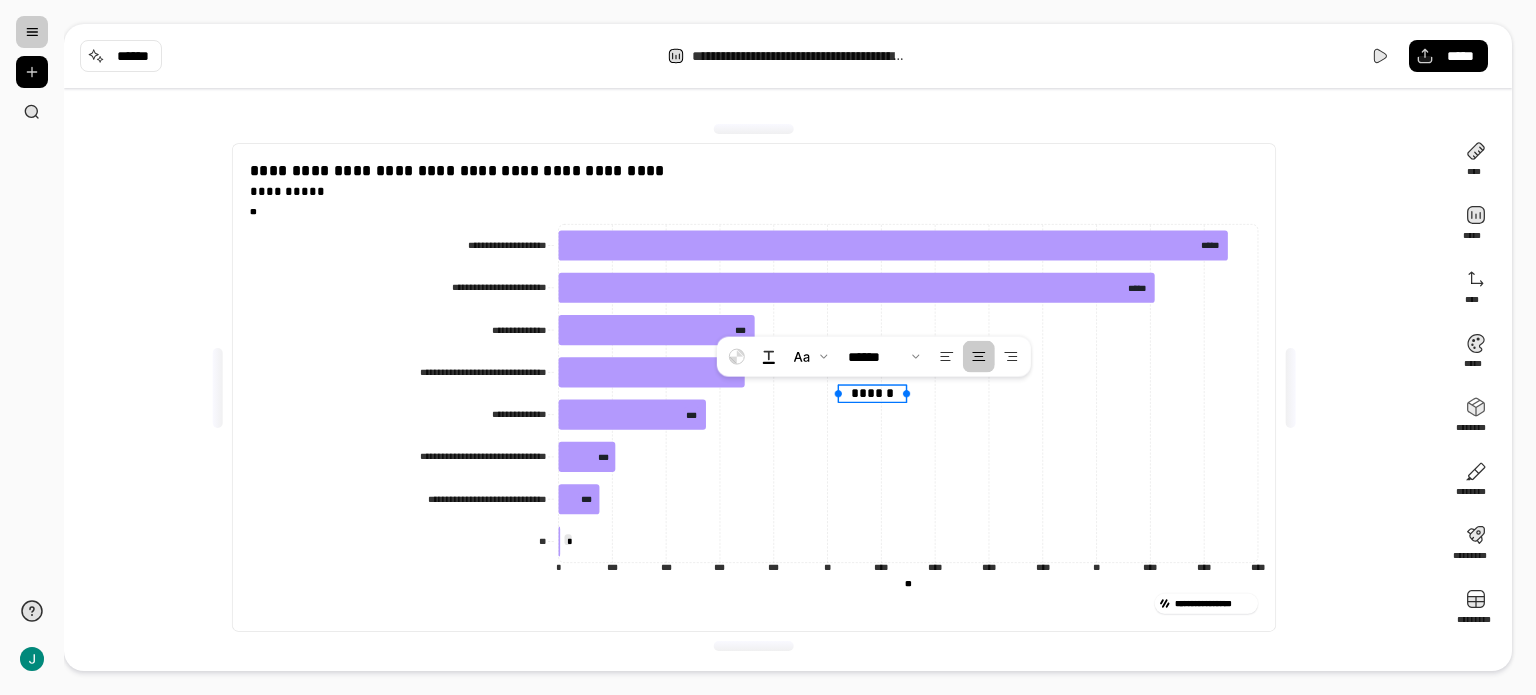 drag, startPoint x: 976, startPoint y: 395, endPoint x: 876, endPoint y: 399, distance: 100.07997 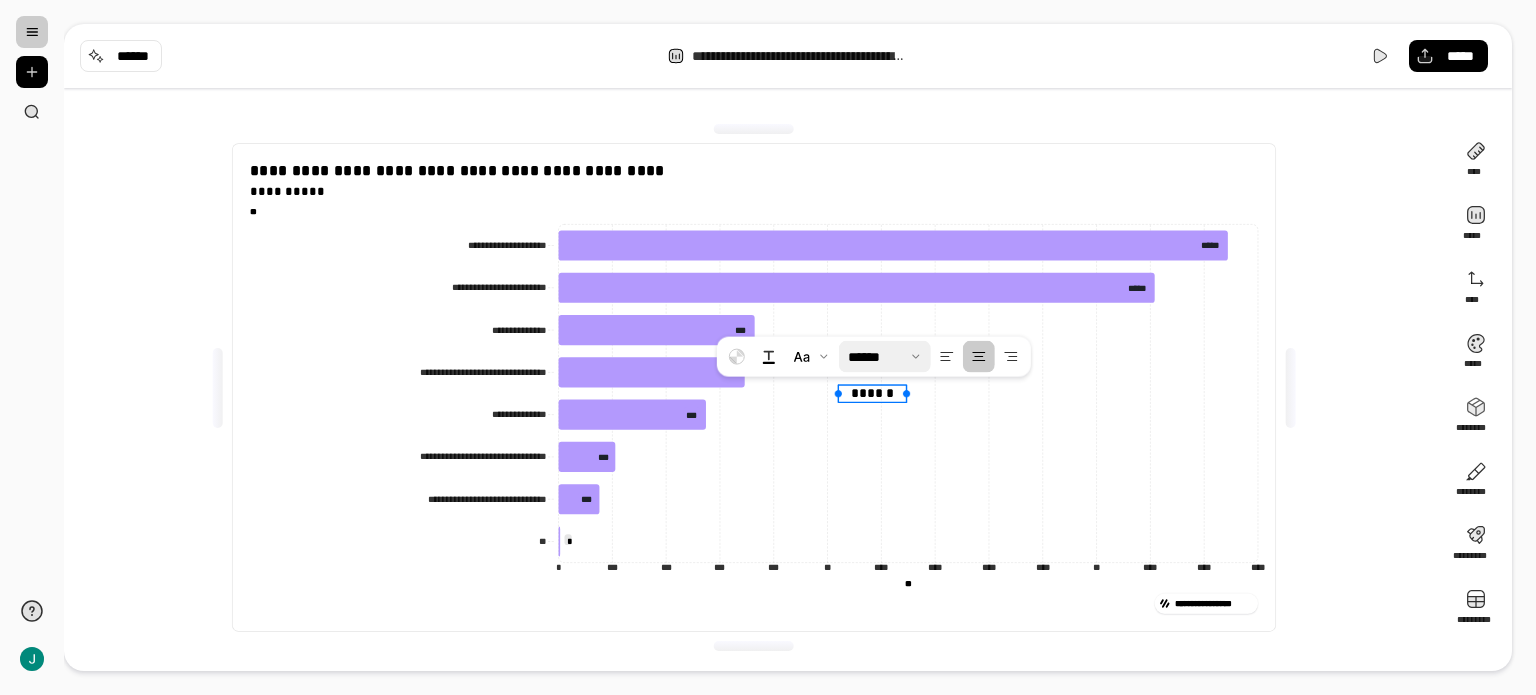 click at bounding box center [885, 357] 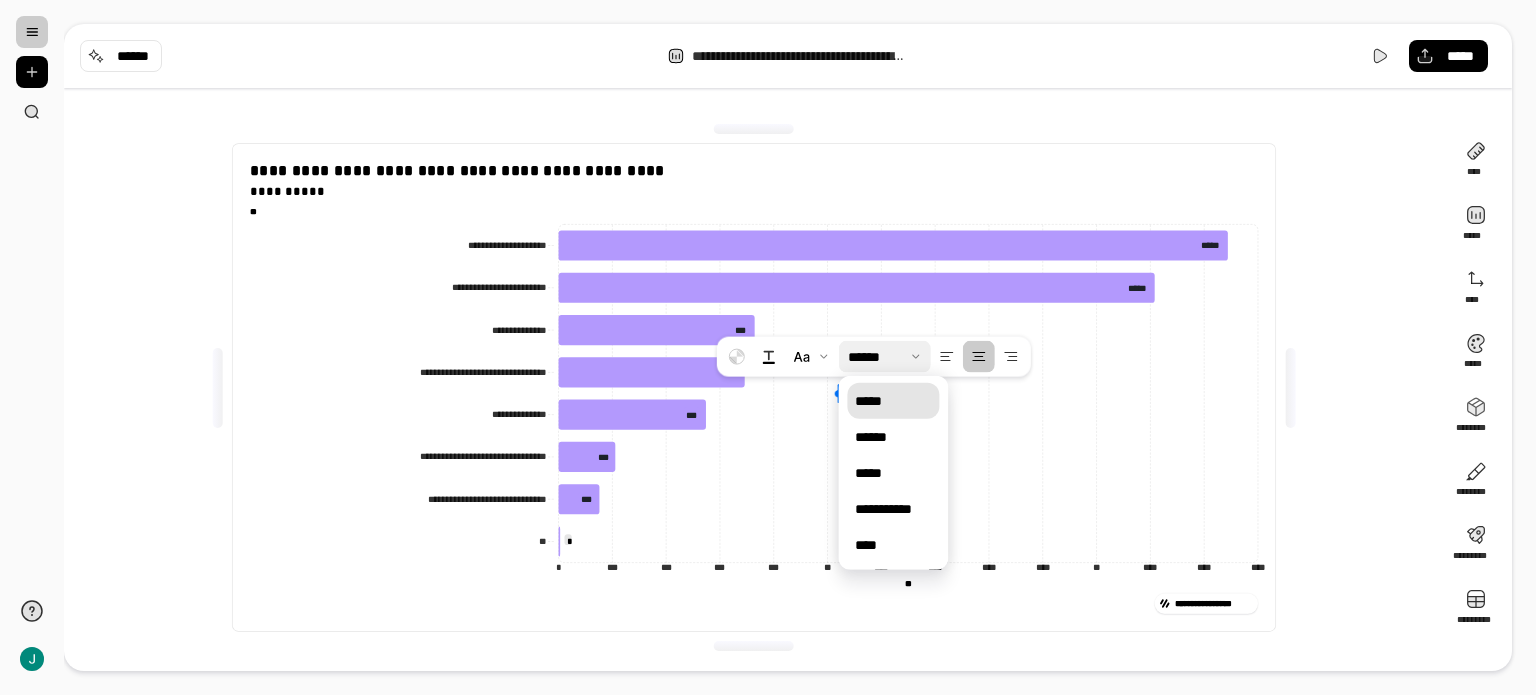 click on "*****" at bounding box center [893, 401] 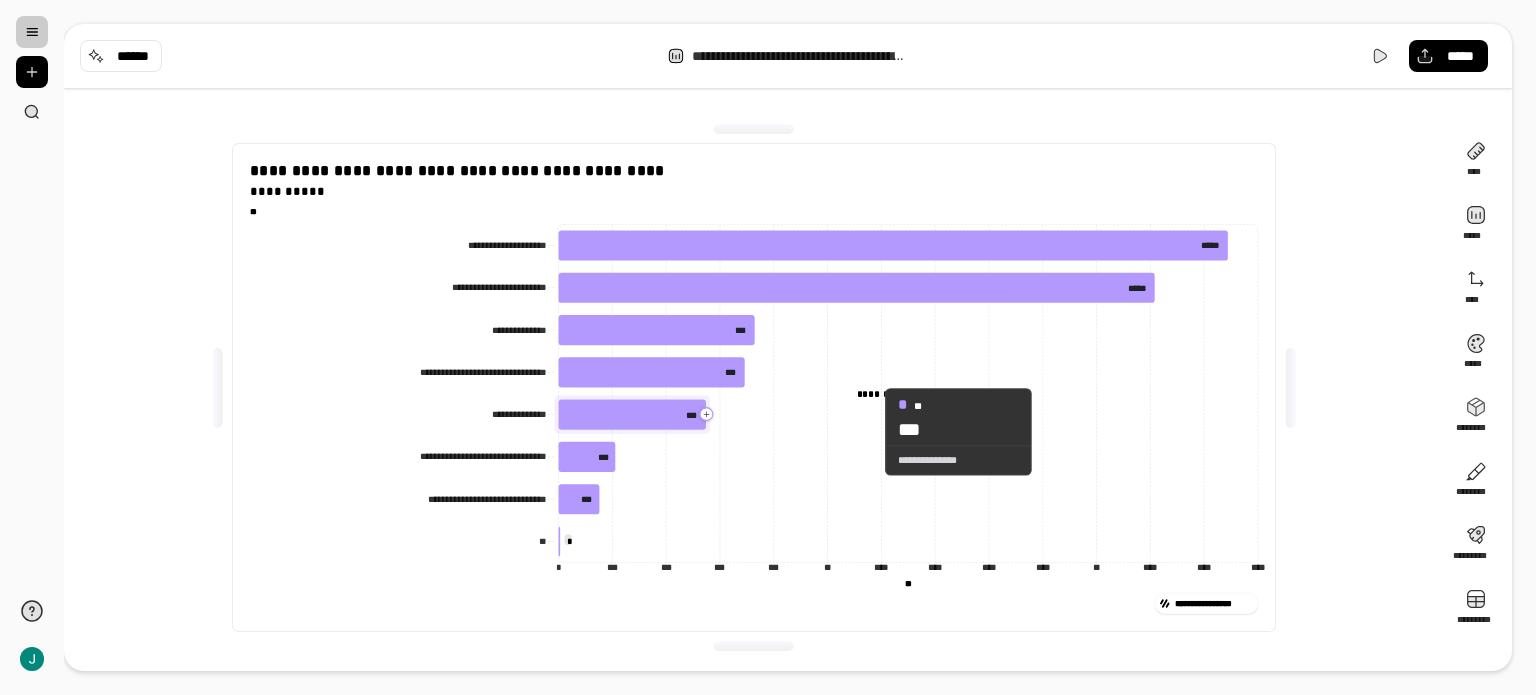 click 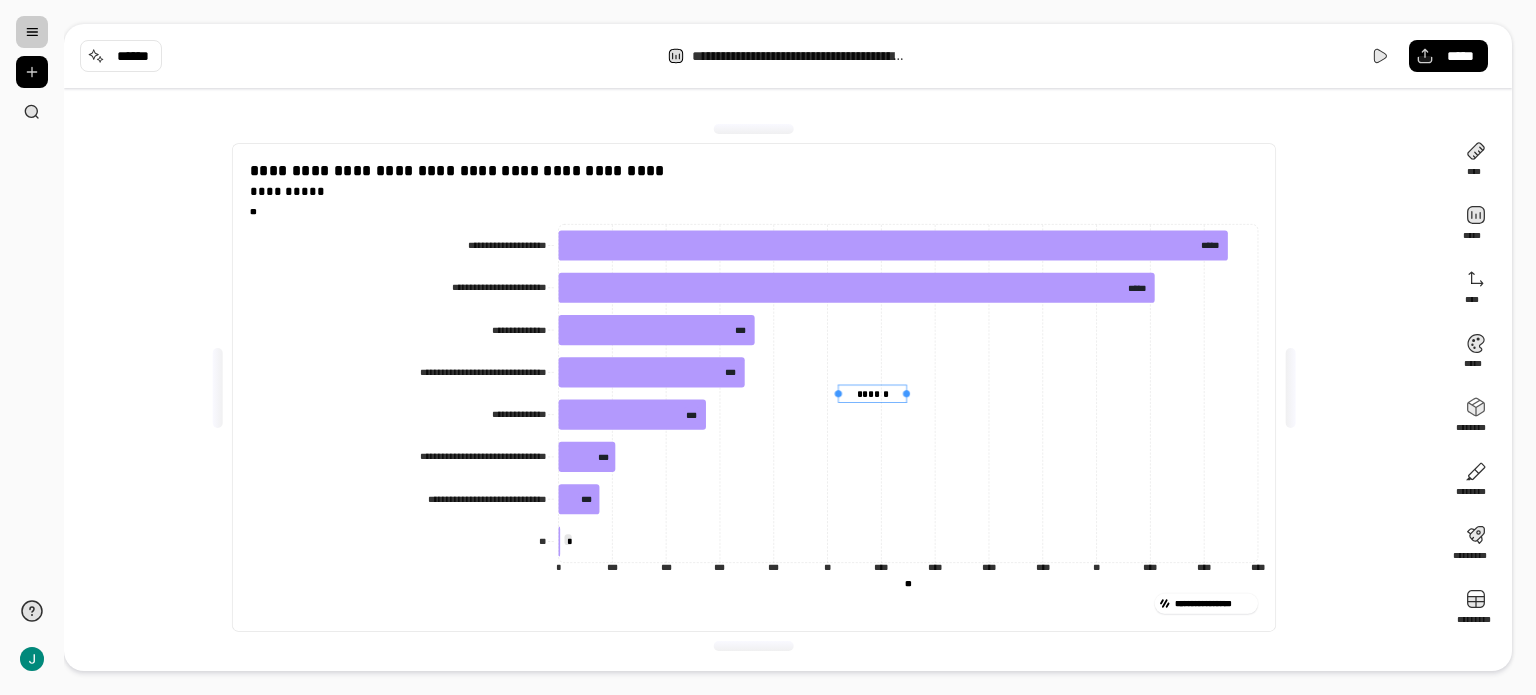 click on "******" at bounding box center (872, 393) 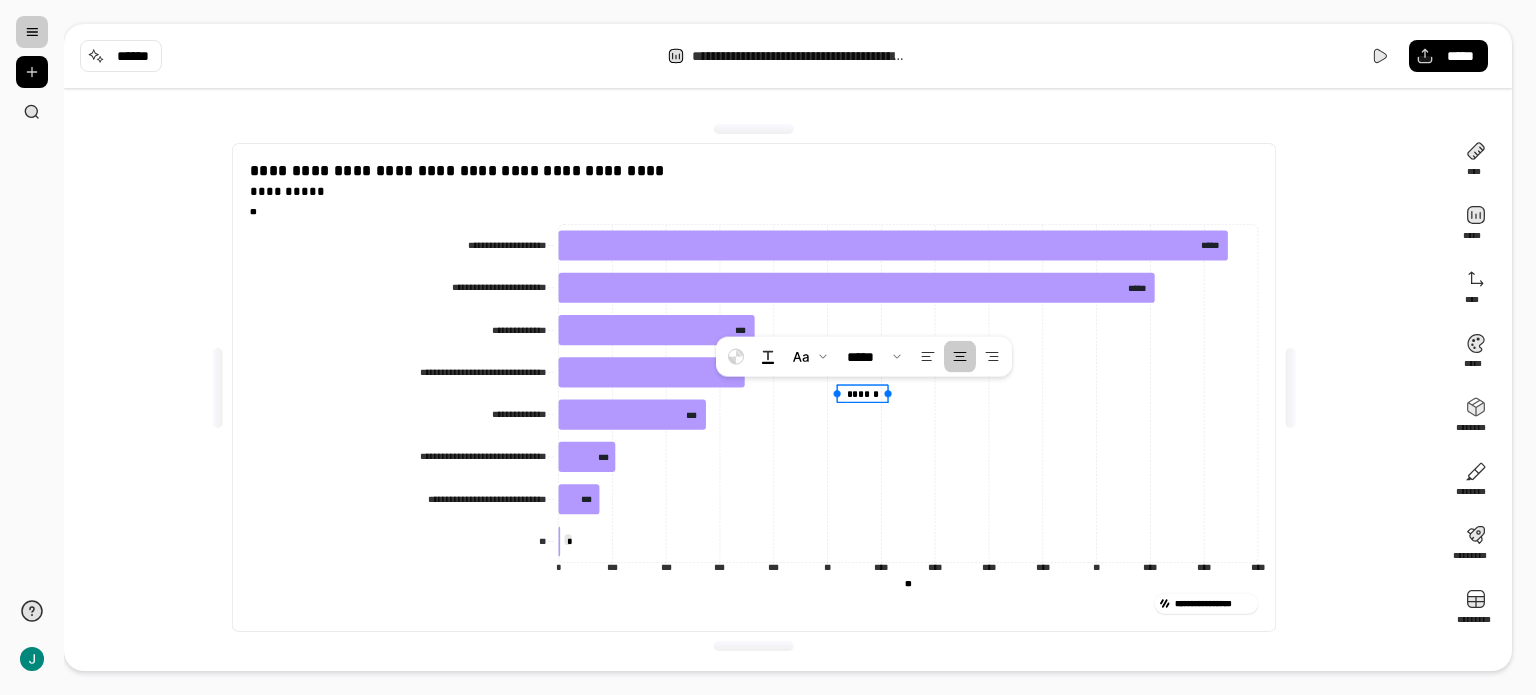 drag, startPoint x: 901, startPoint y: 393, endPoint x: 877, endPoint y: 393, distance: 24 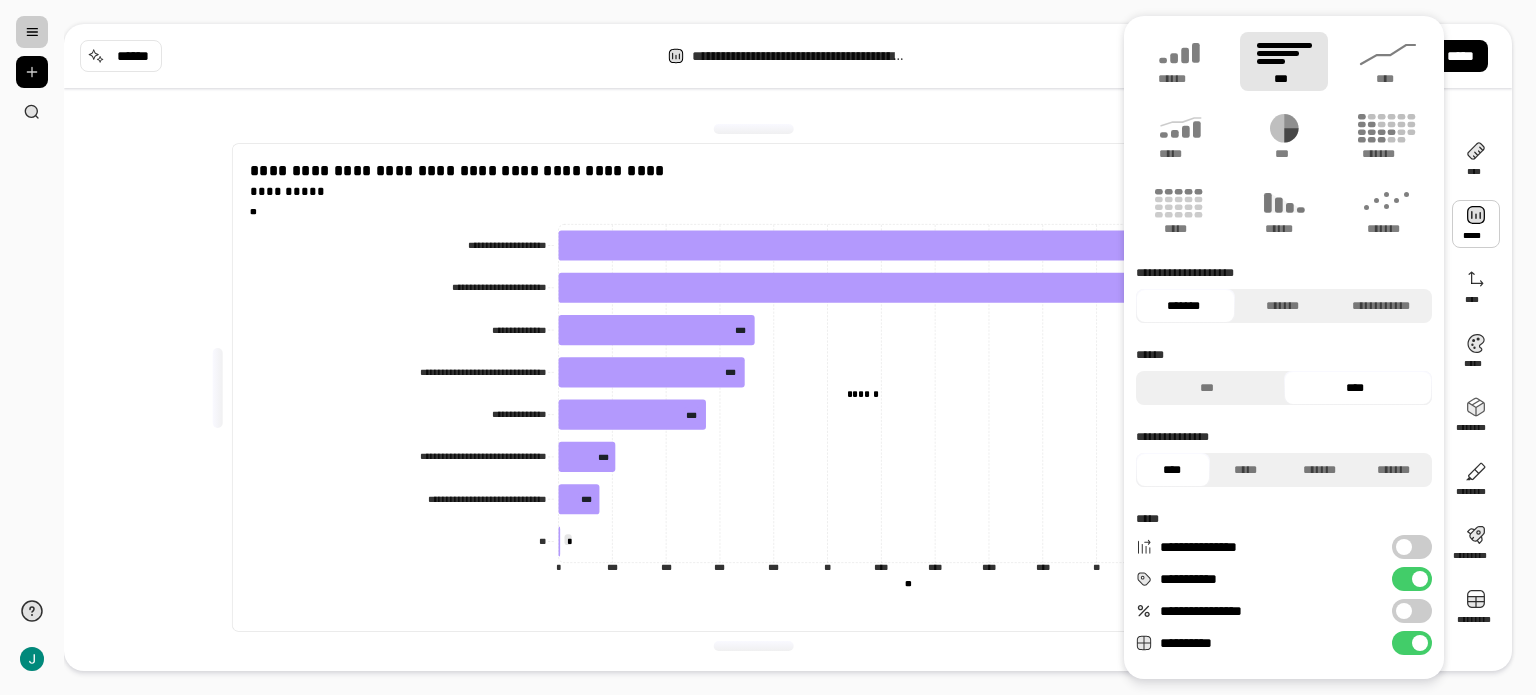 click at bounding box center [1476, 224] 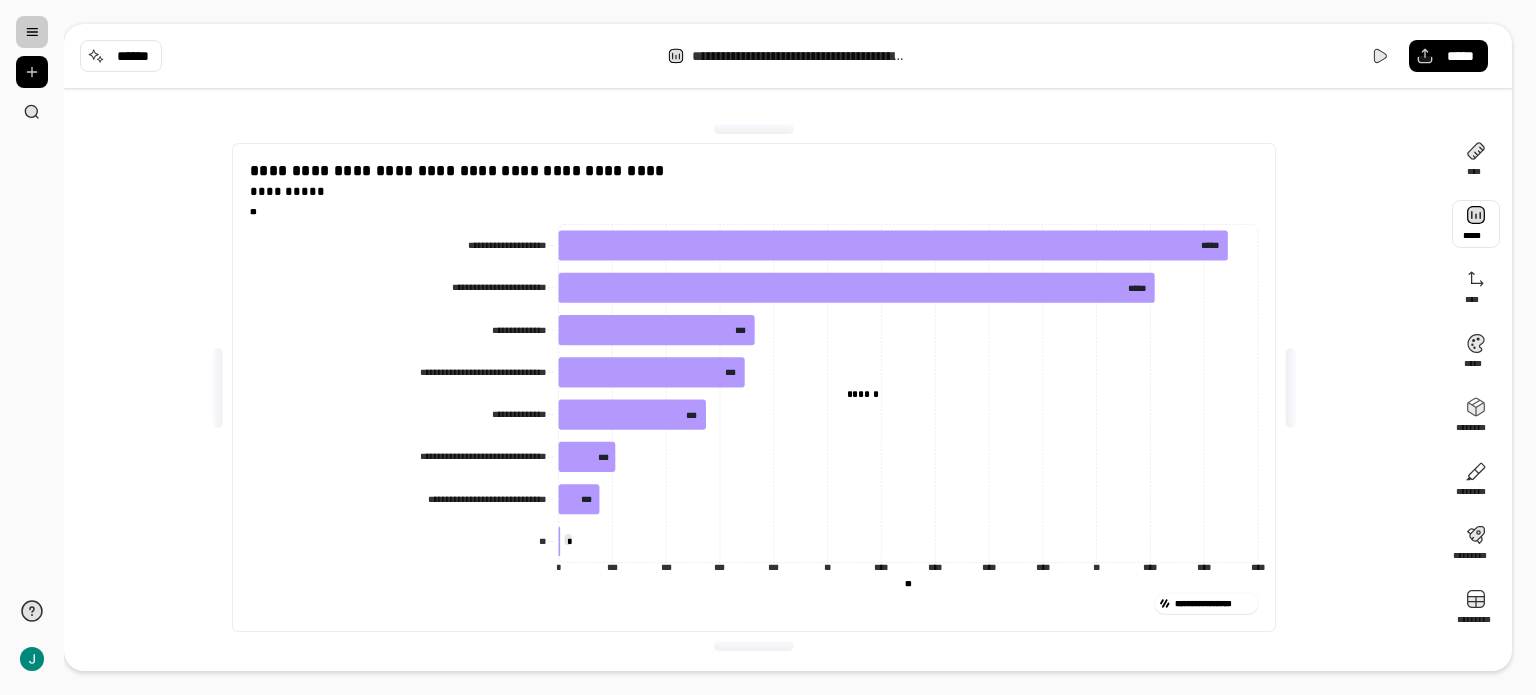 click at bounding box center (1476, 224) 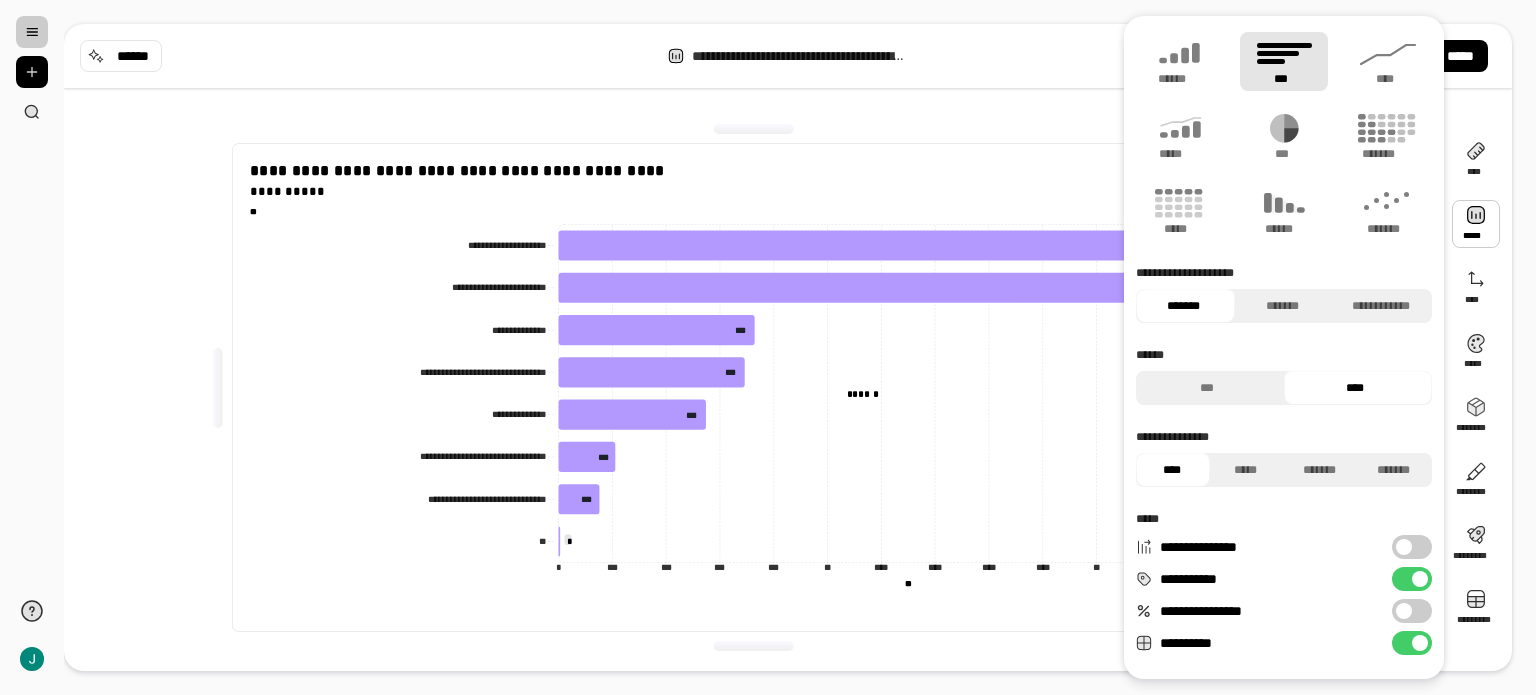 click at bounding box center (1420, 579) 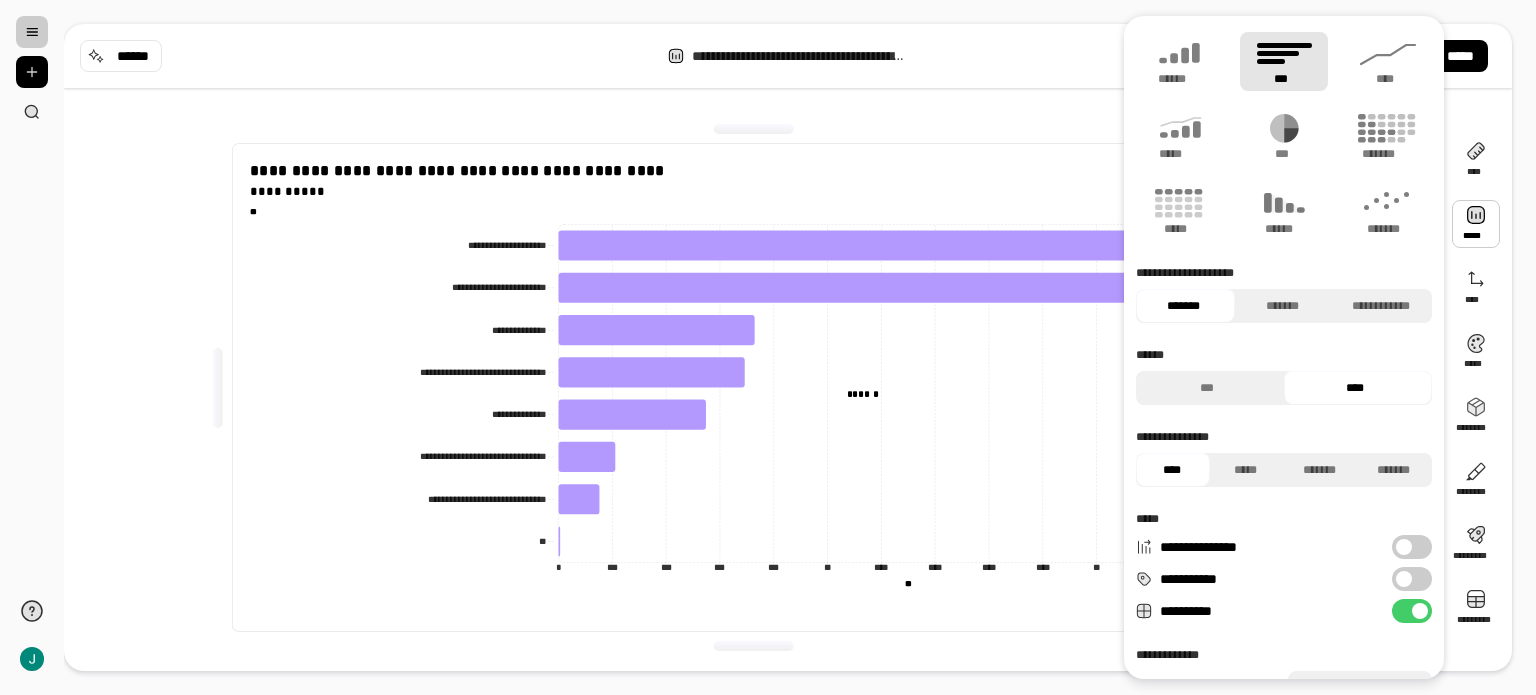 click on "**********" at bounding box center [754, 387] 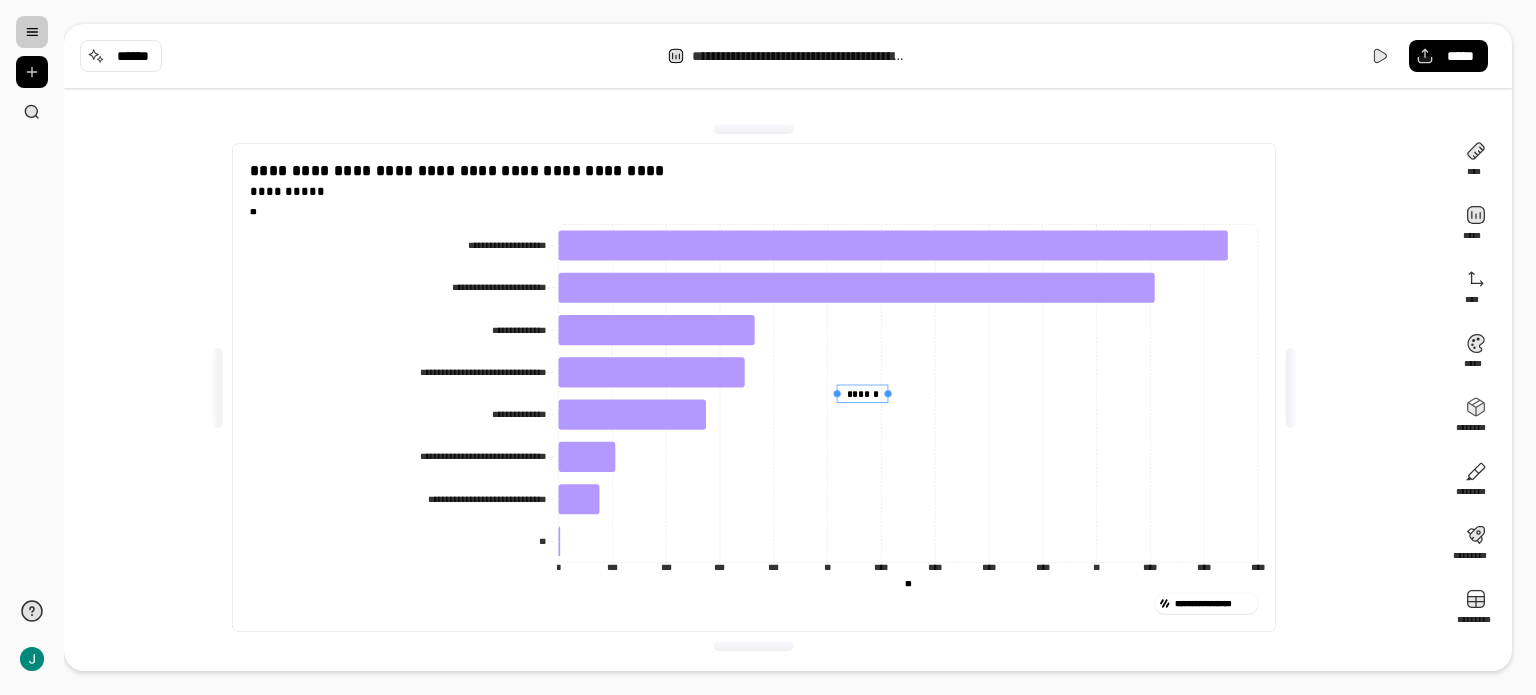 click on "******" at bounding box center (862, 393) 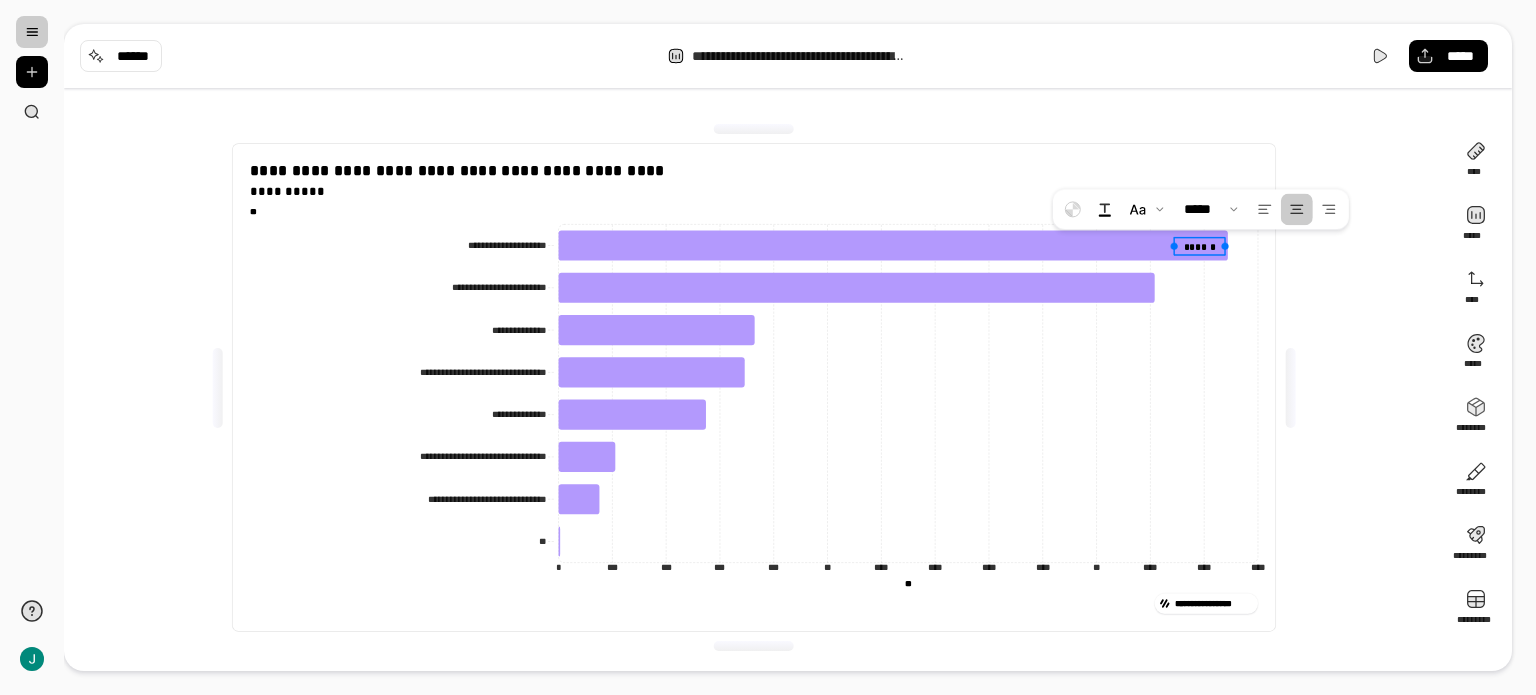 drag, startPoint x: 870, startPoint y: 395, endPoint x: 1337, endPoint y: 191, distance: 509.6126 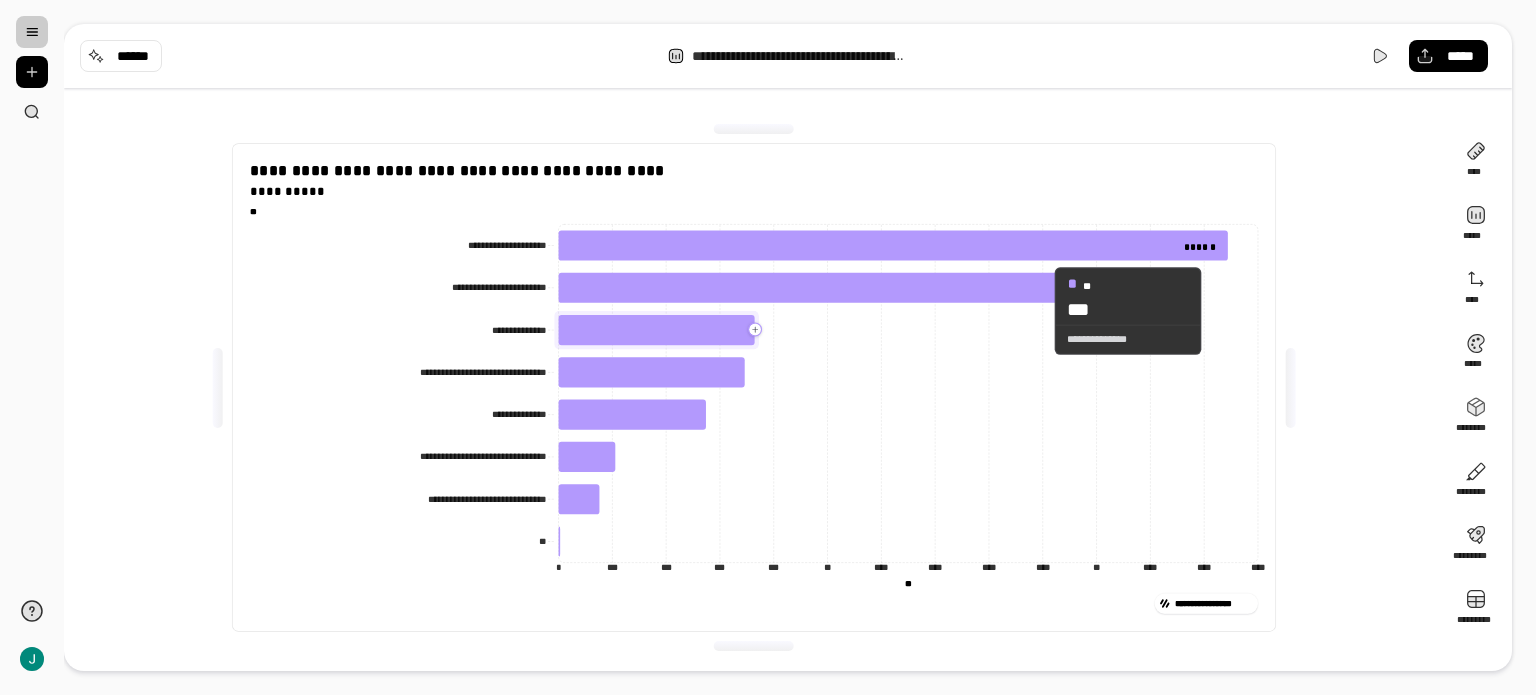 click 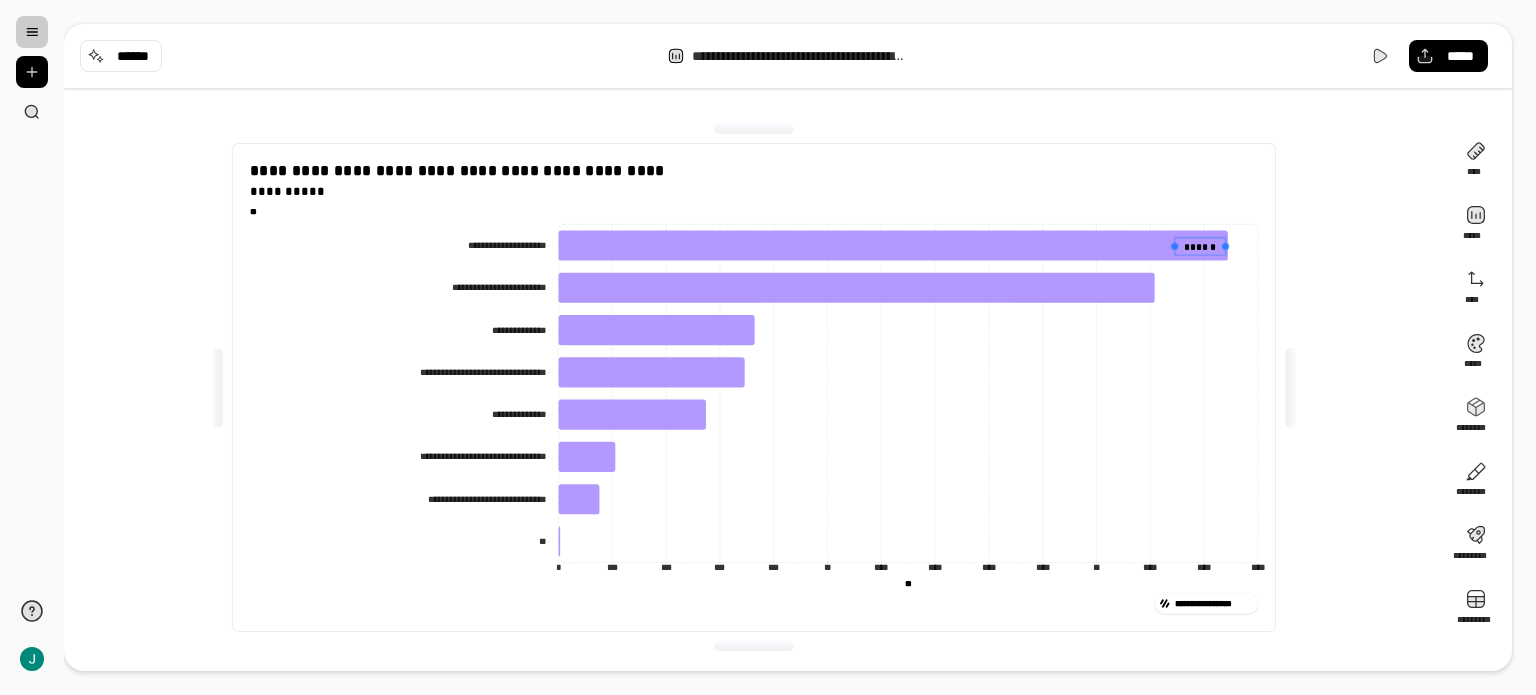 click on "******" at bounding box center (1200, 245) 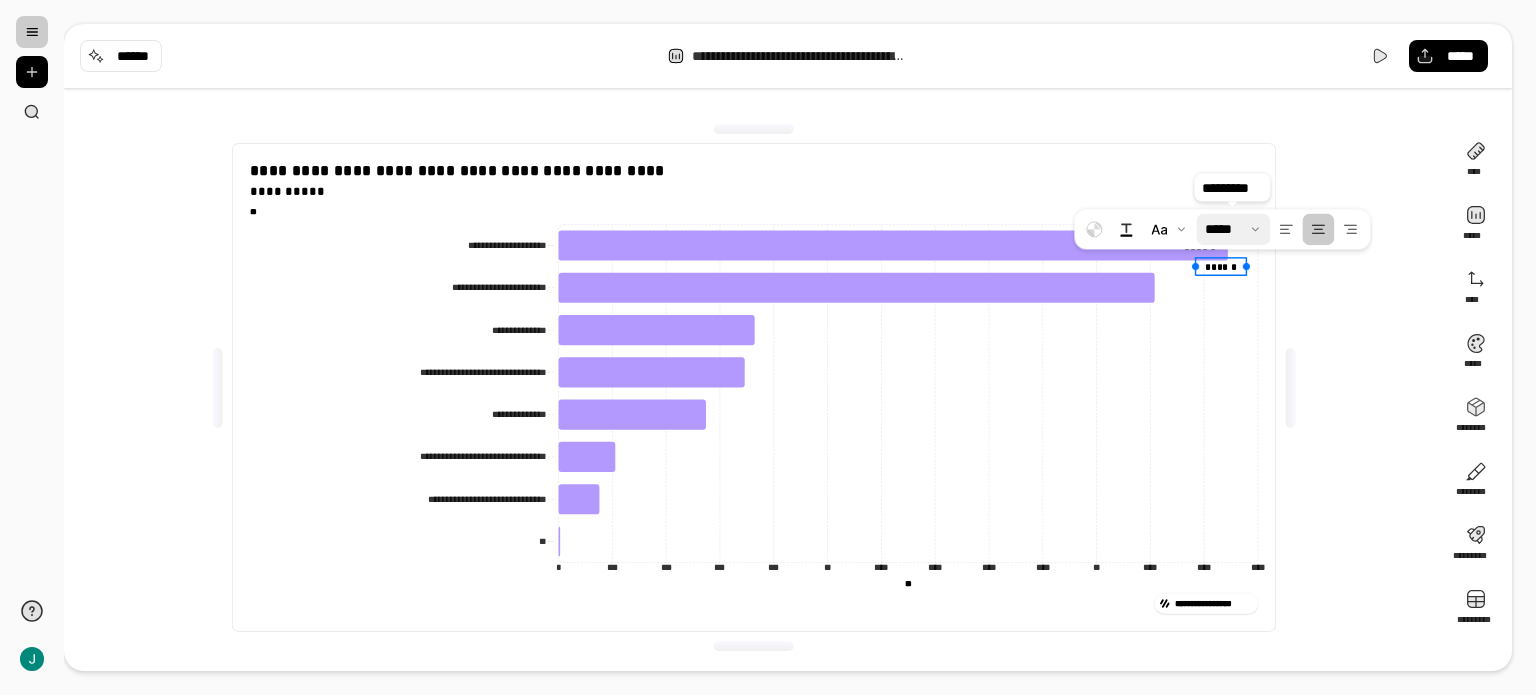 type 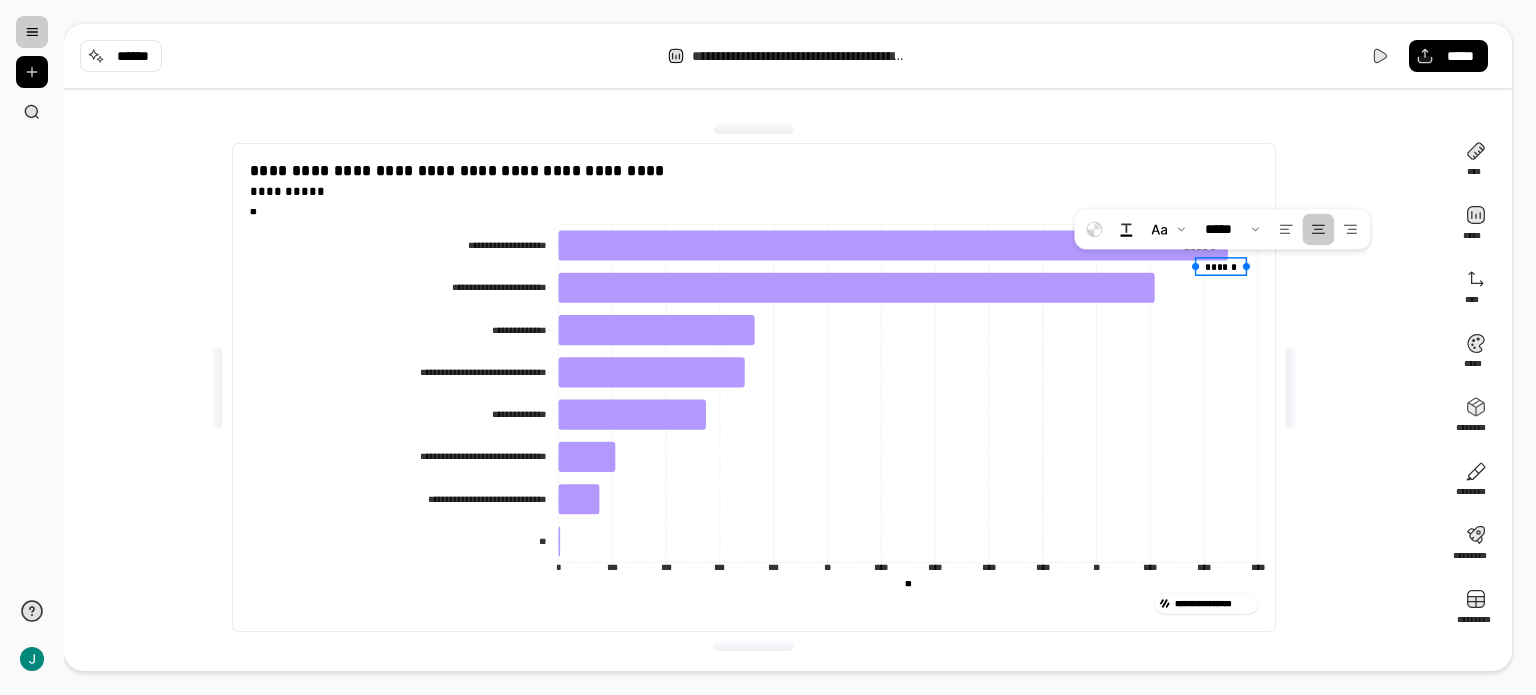 click 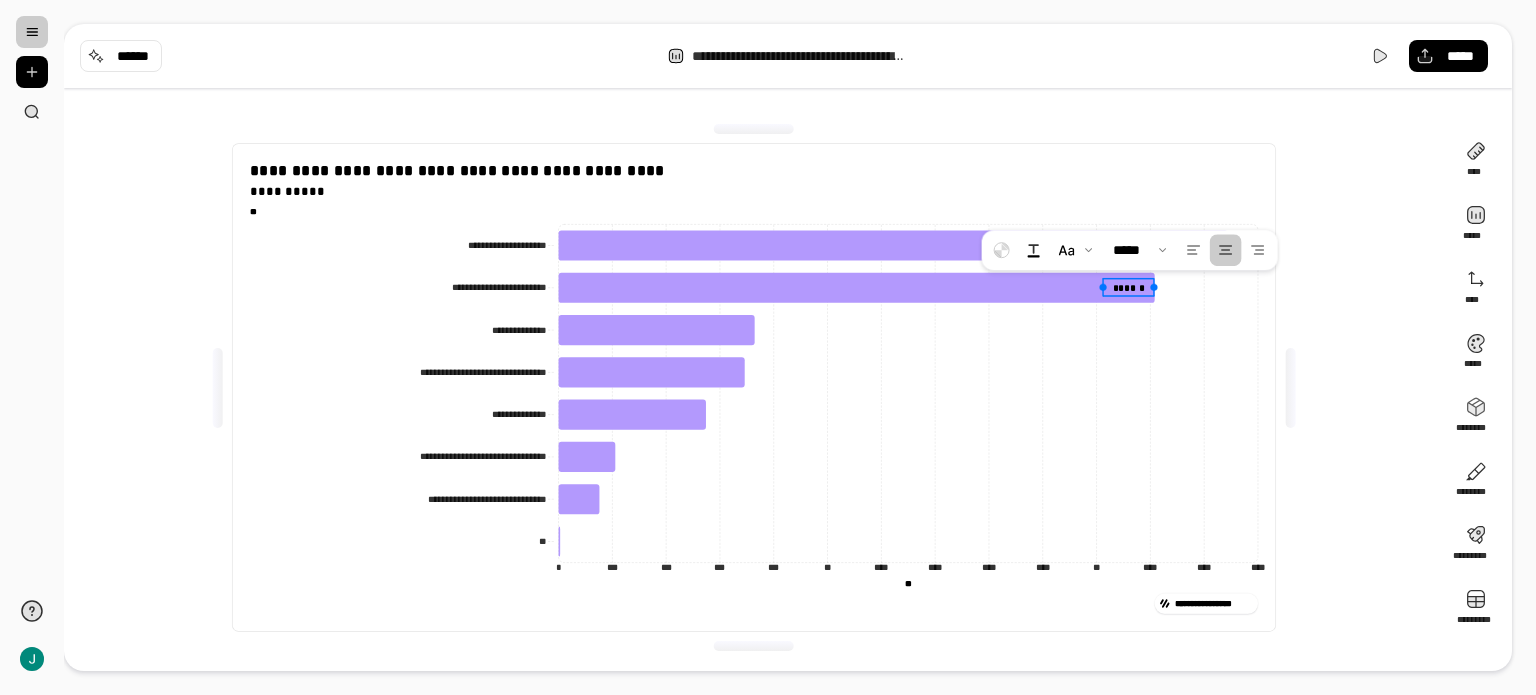 drag, startPoint x: 1219, startPoint y: 271, endPoint x: 1091, endPoint y: 300, distance: 131.24405 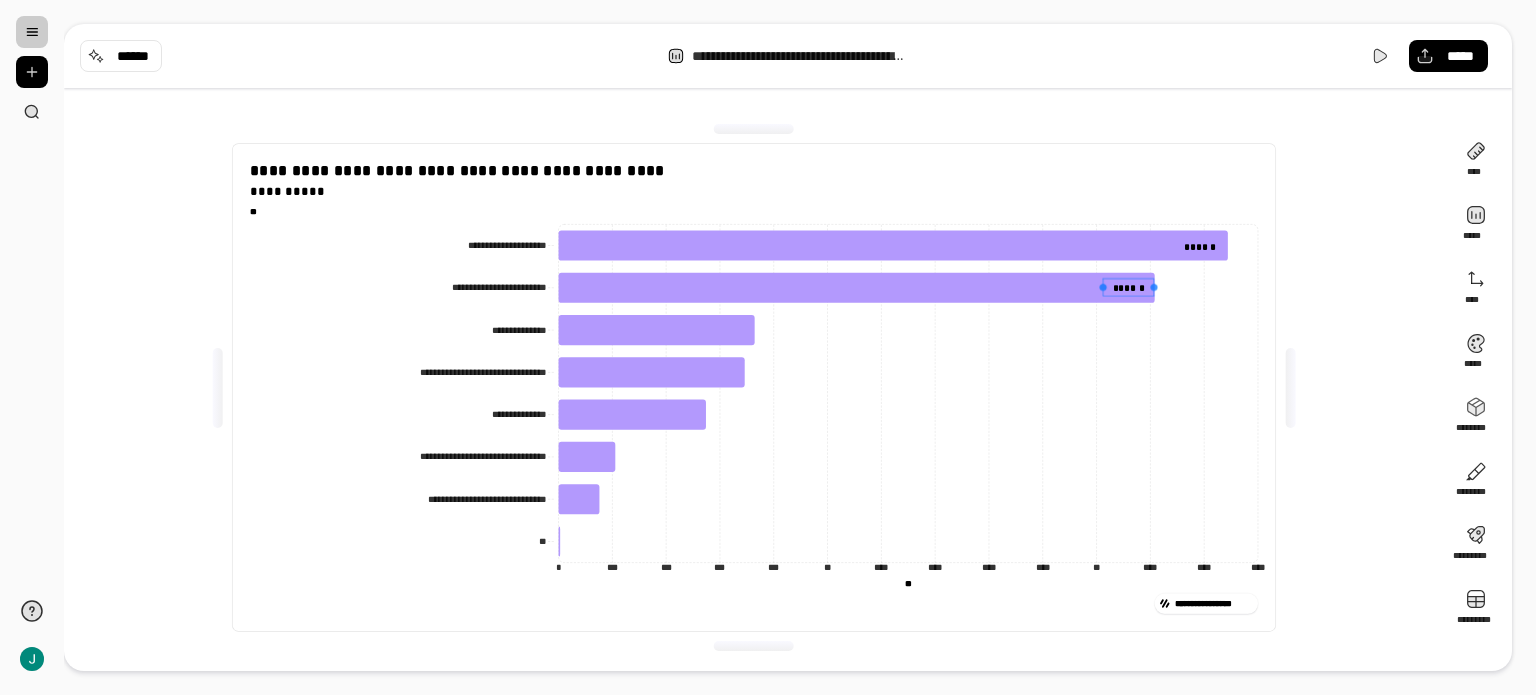 click on "******" at bounding box center (1128, 286) 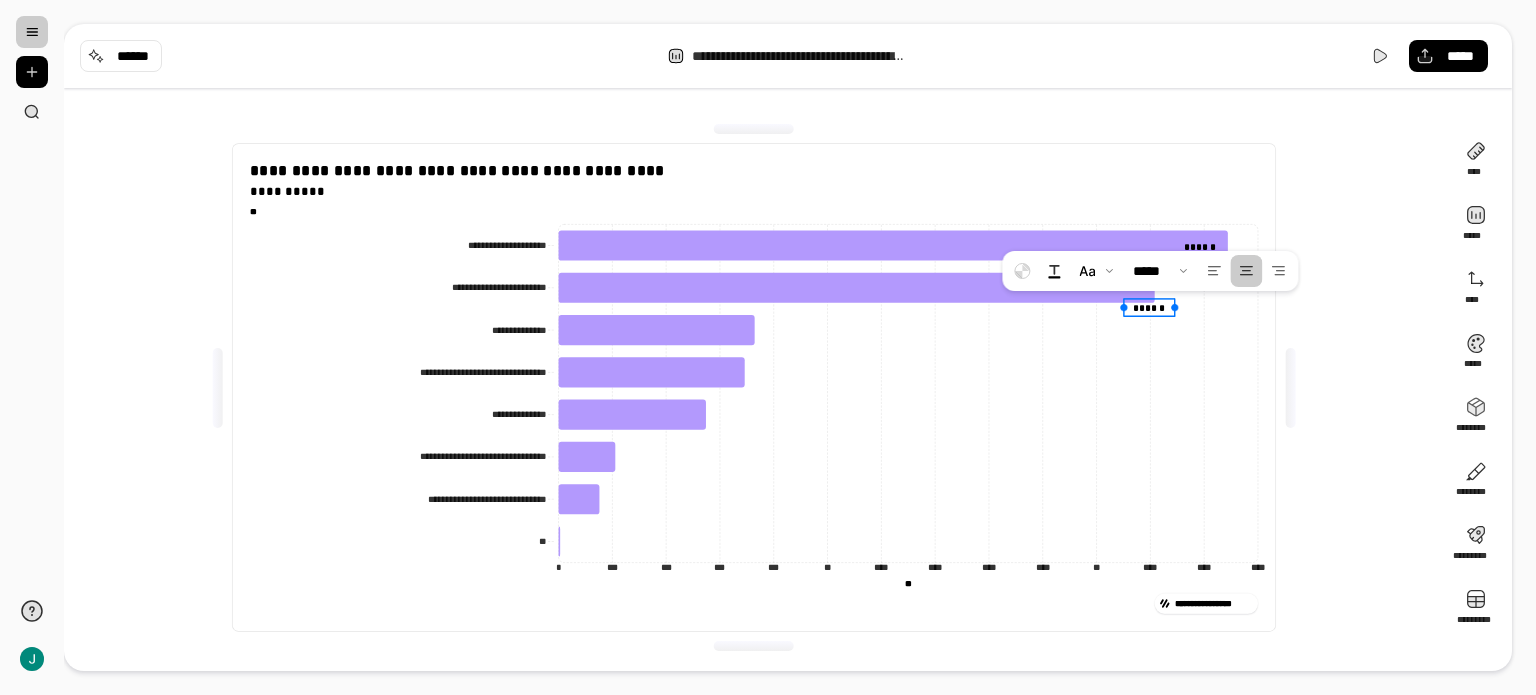click on "******" at bounding box center (1149, 308) 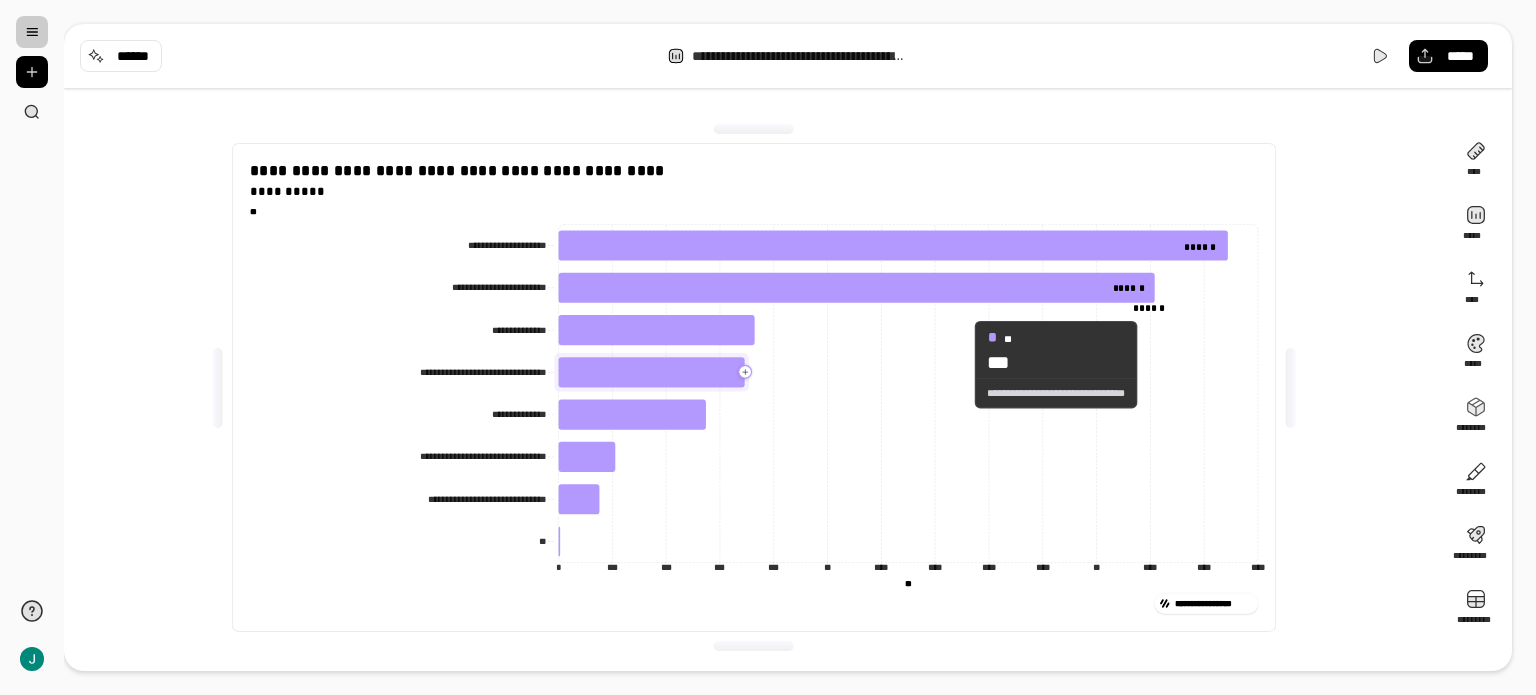 drag, startPoint x: 1153, startPoint y: 364, endPoint x: 1153, endPoint y: 339, distance: 25 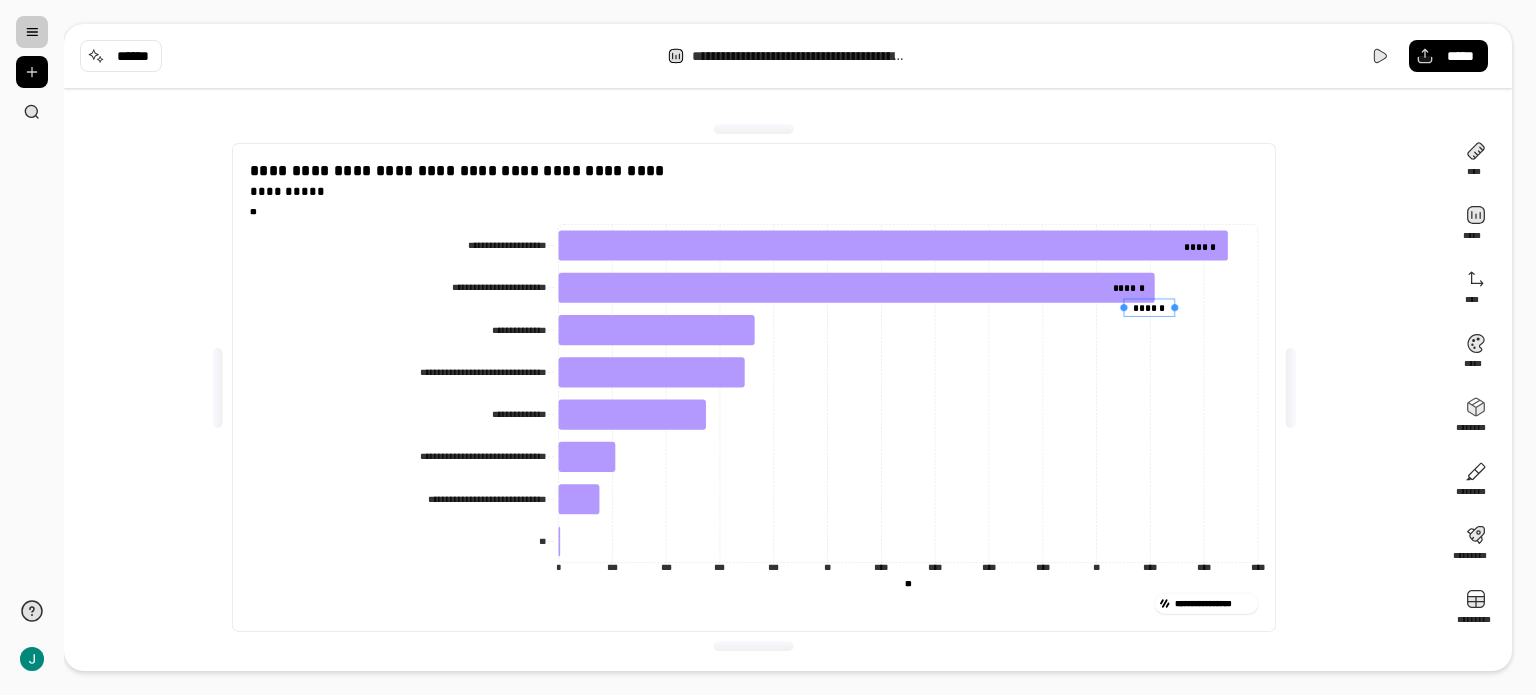 click on "******" at bounding box center [1149, 307] 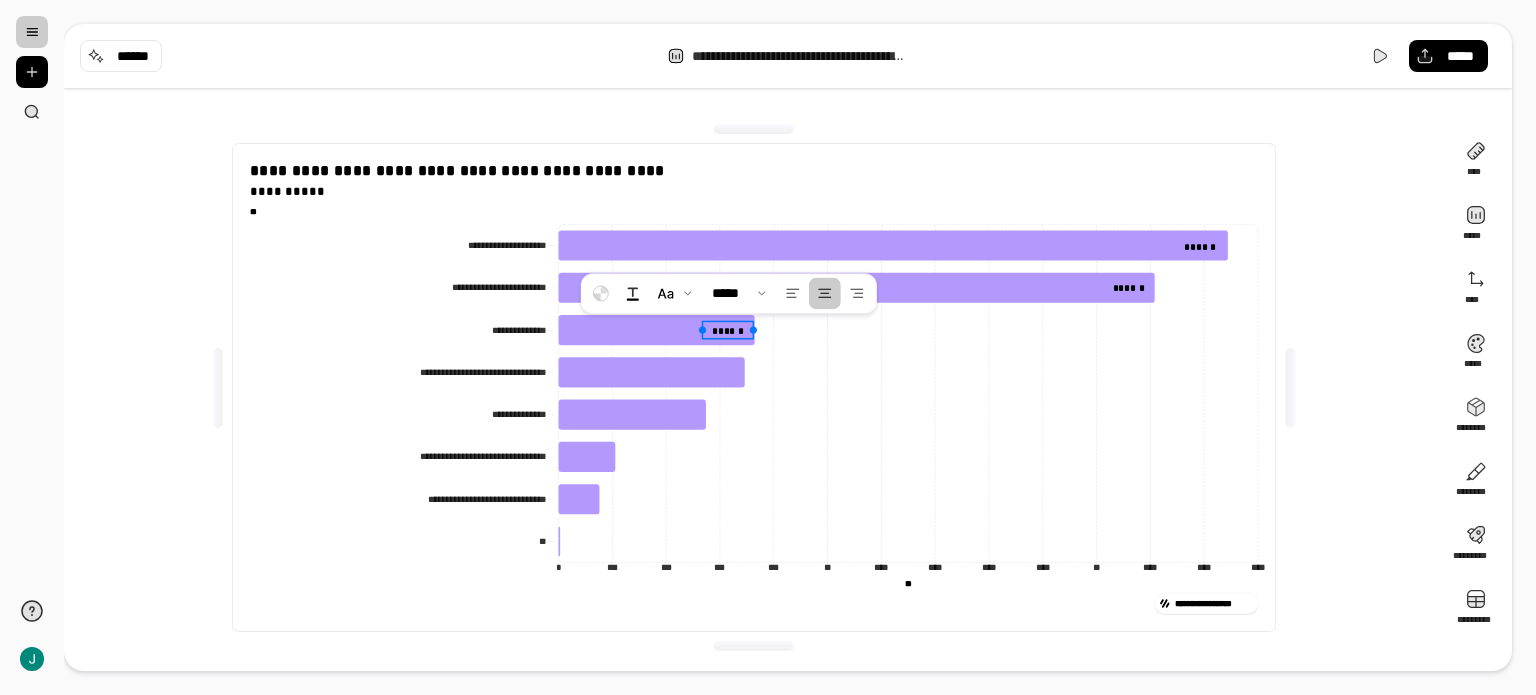 click 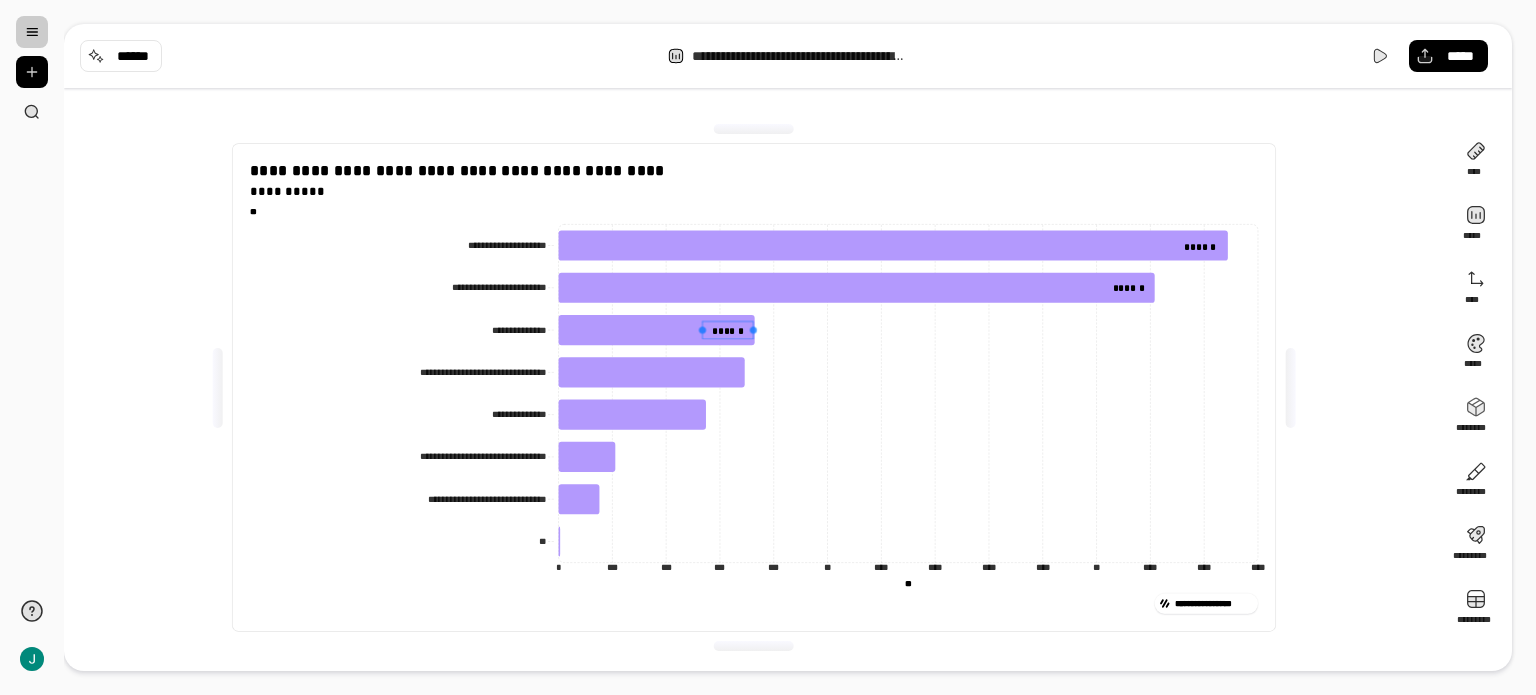 click at bounding box center [702, 329] 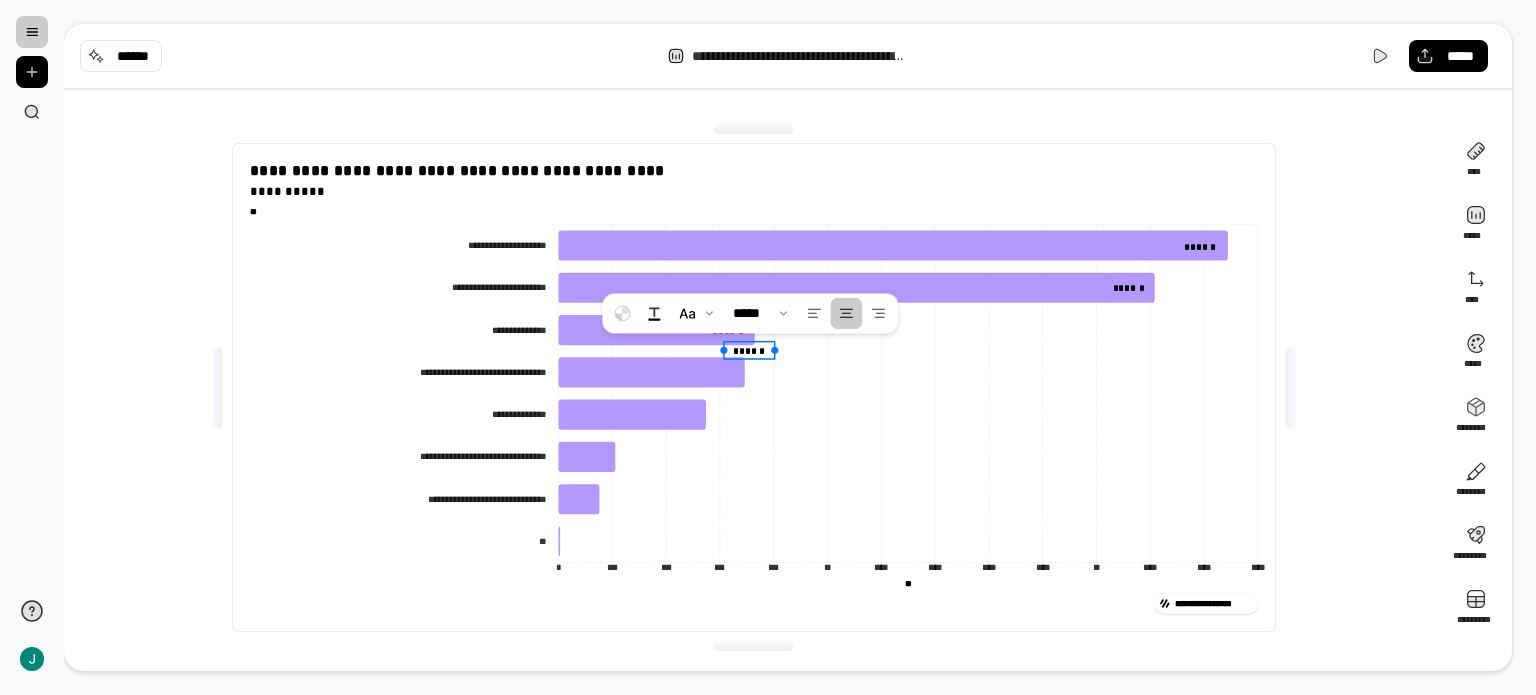 type 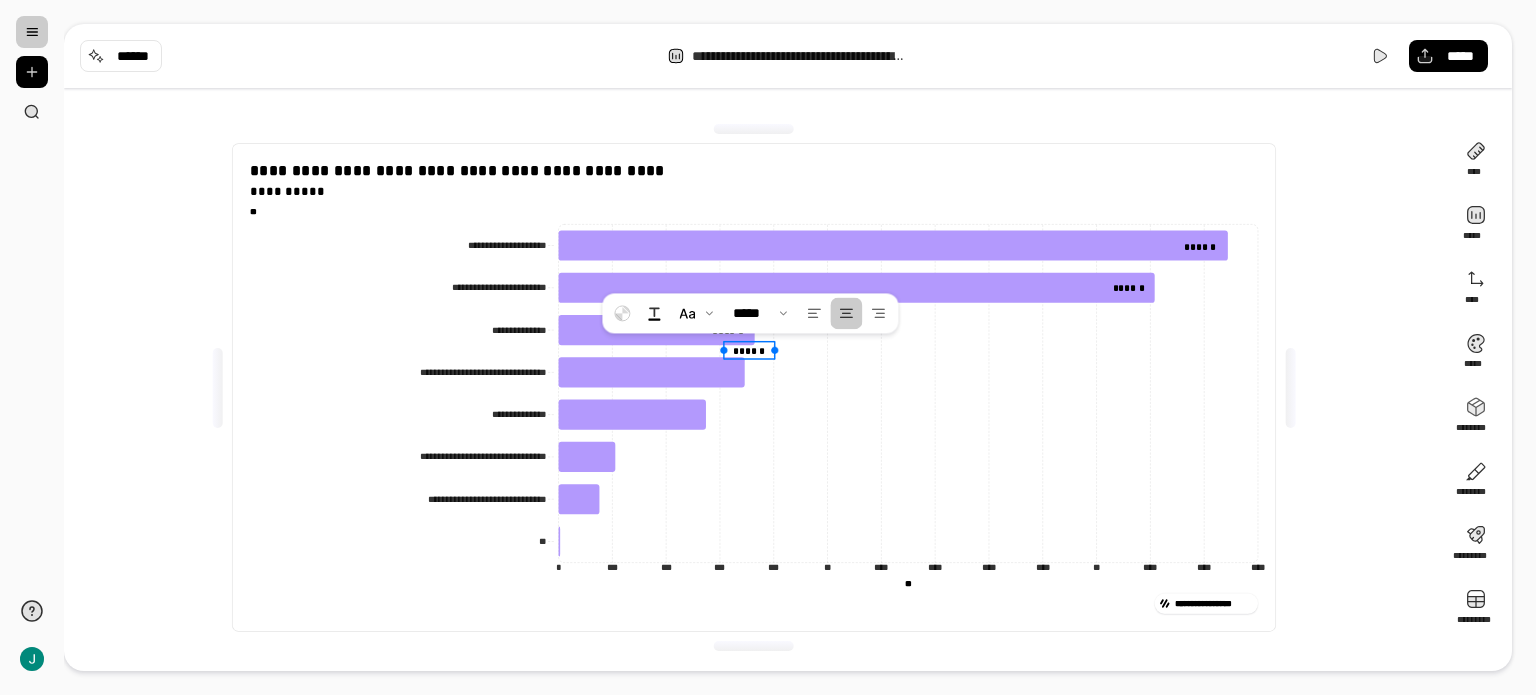 click on "******" at bounding box center [749, 349] 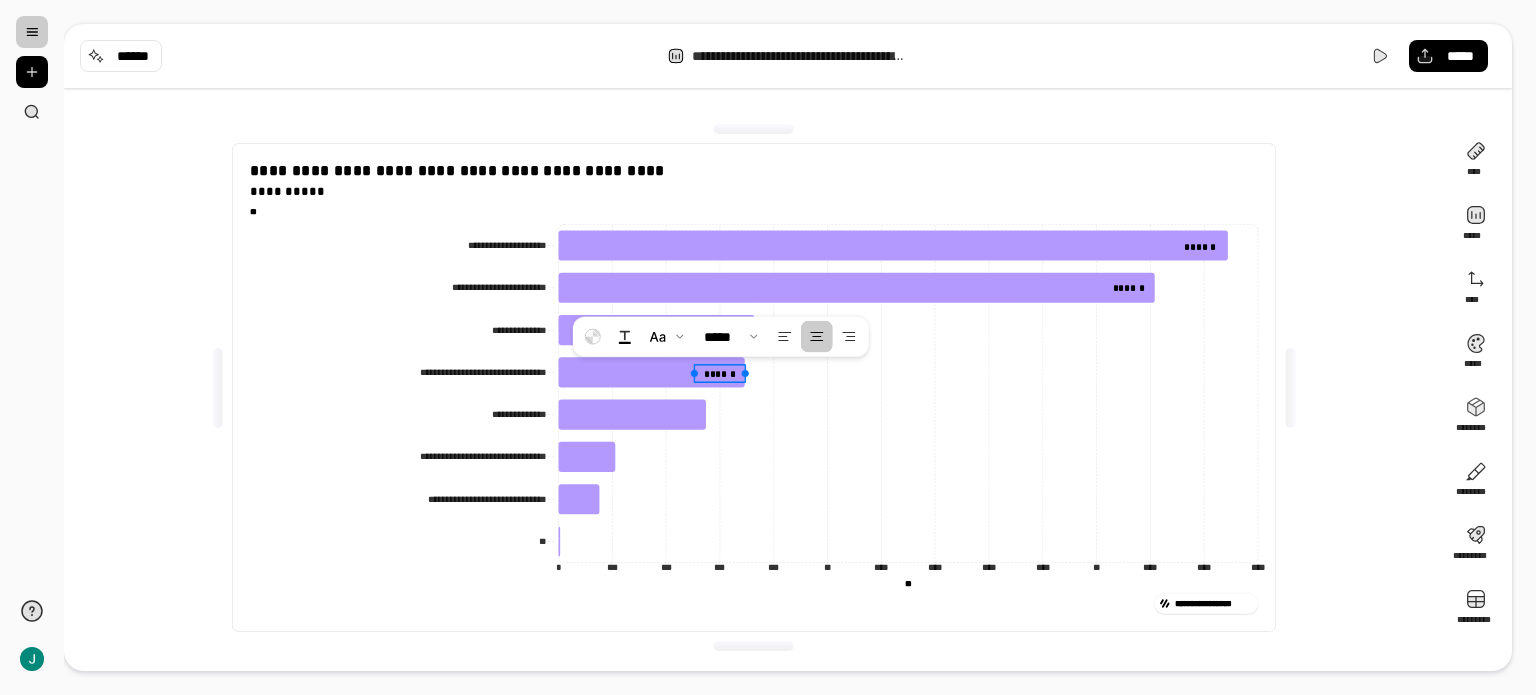 click 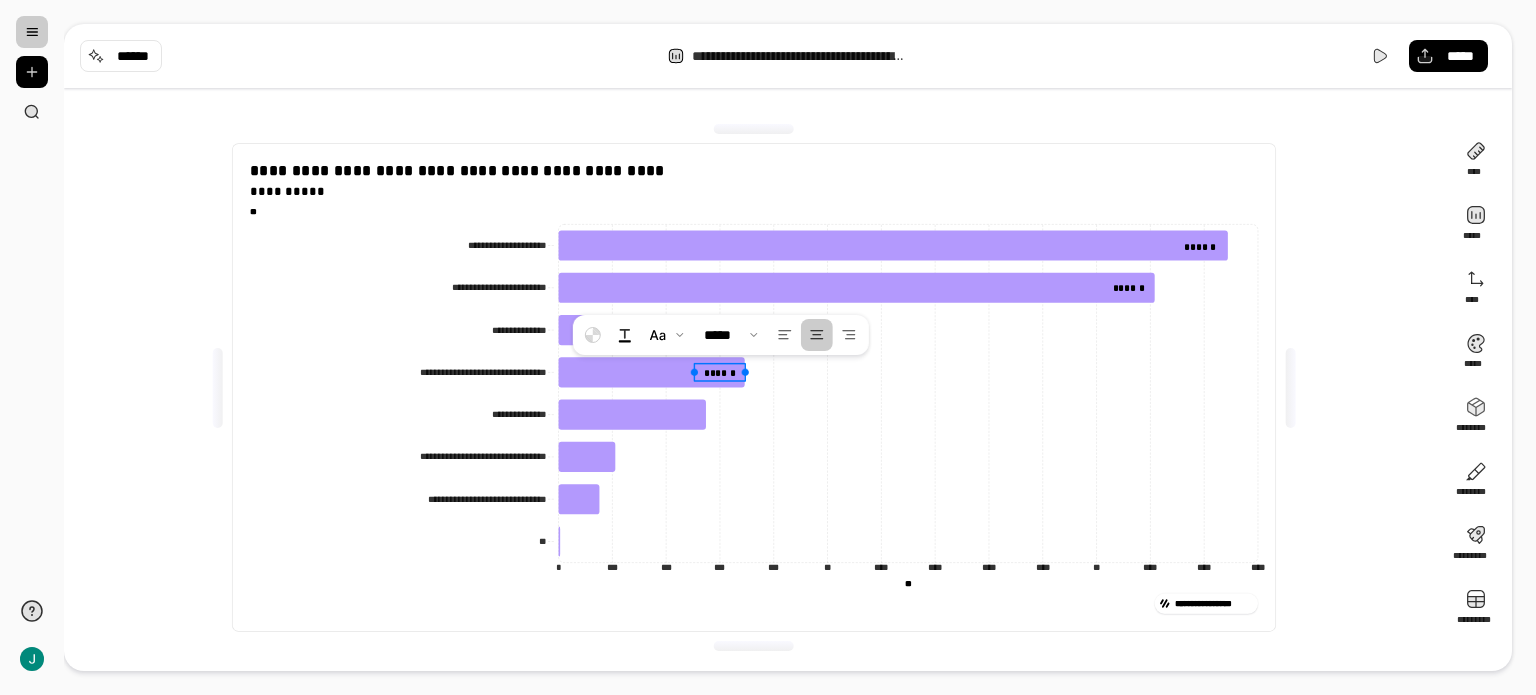 click on "******" at bounding box center (719, 371) 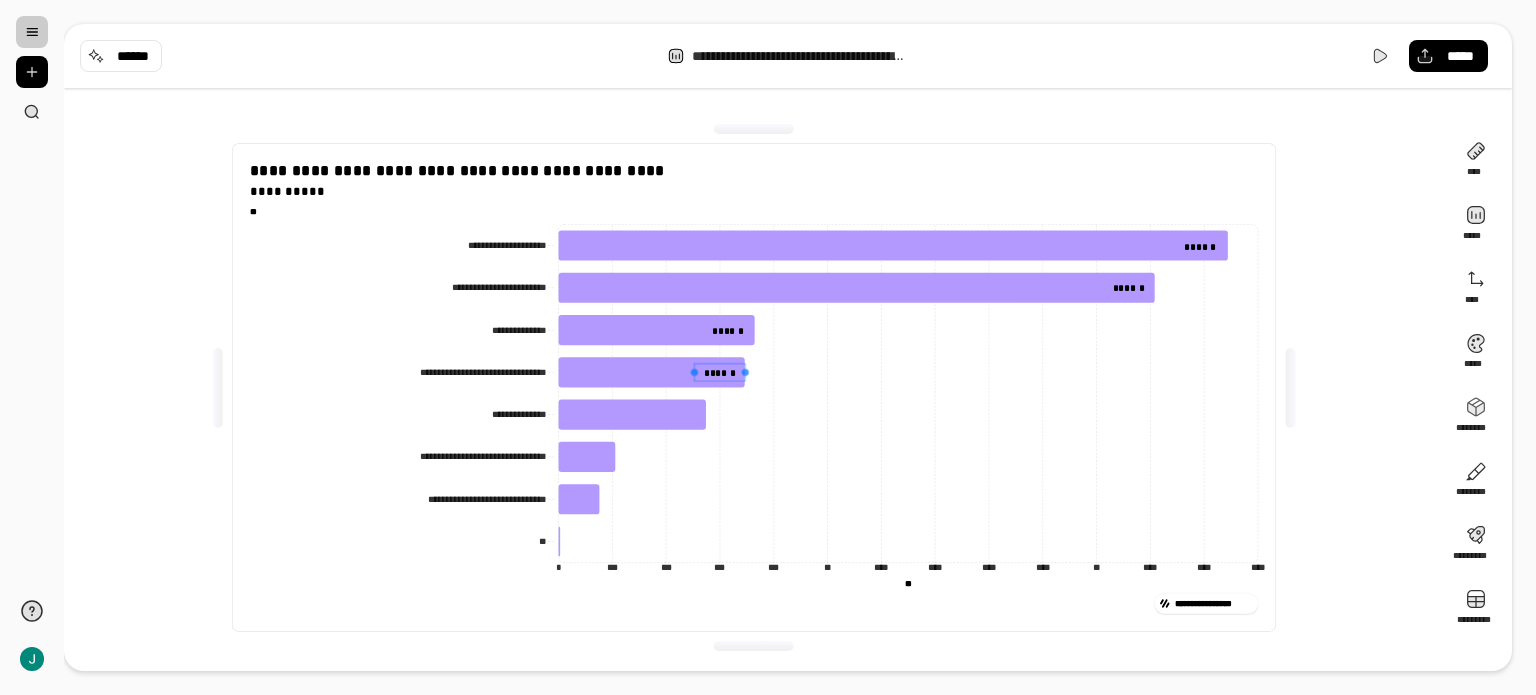 click on "******" at bounding box center (719, 371) 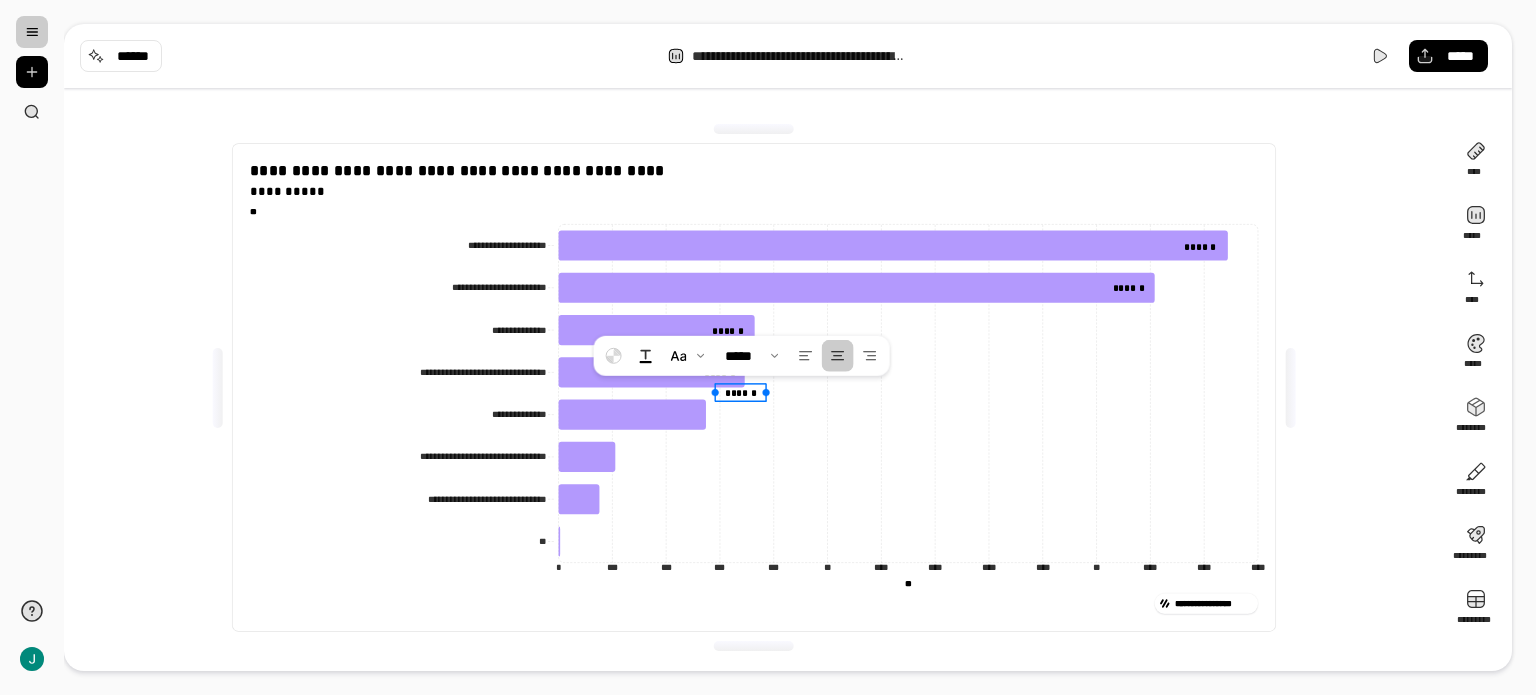type 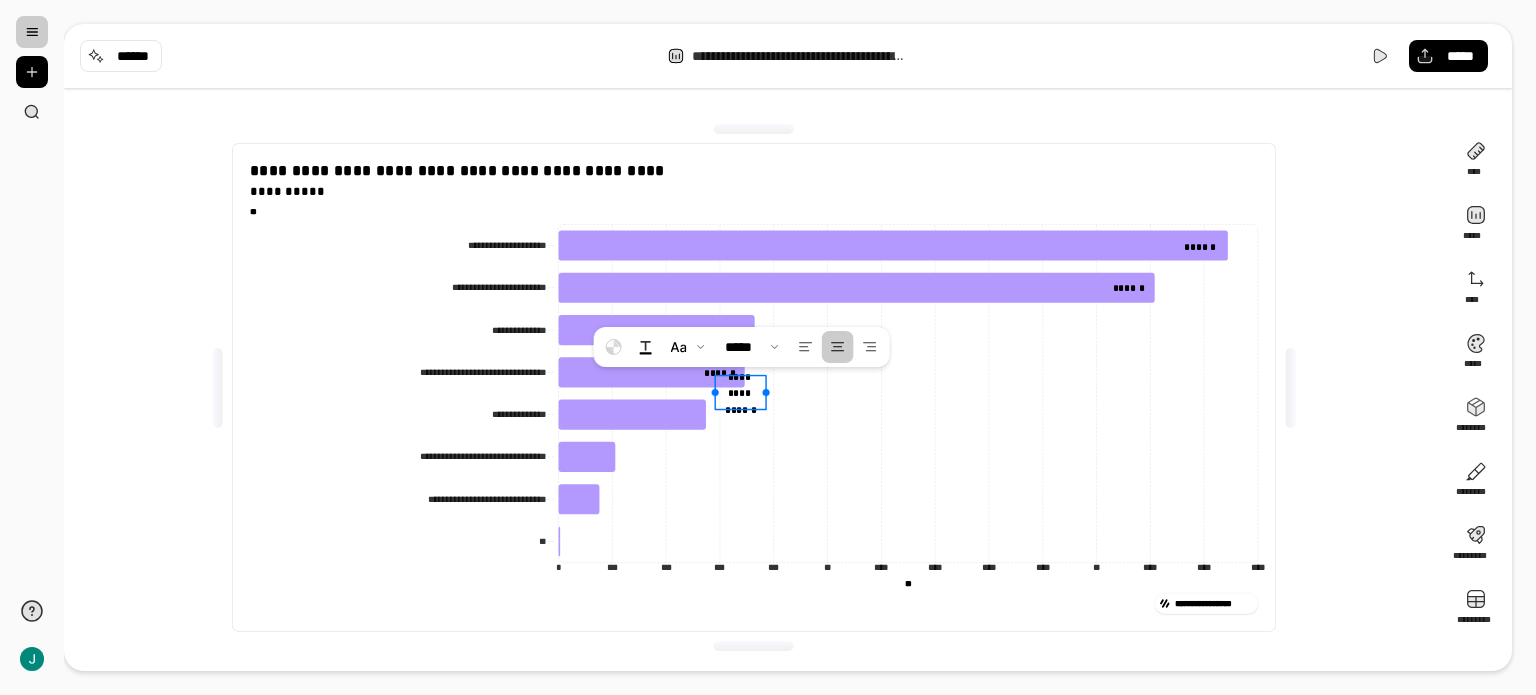 click on "**********" at bounding box center (740, 392) 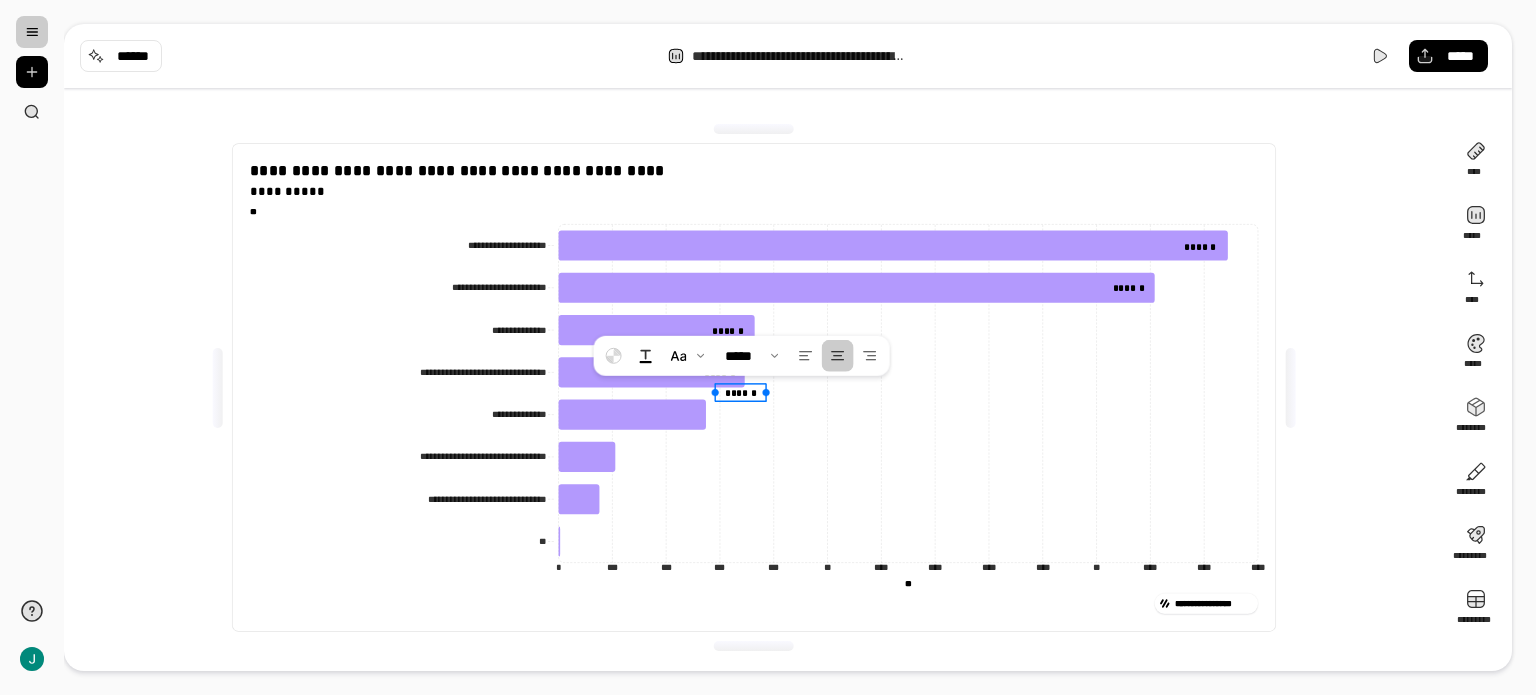 click 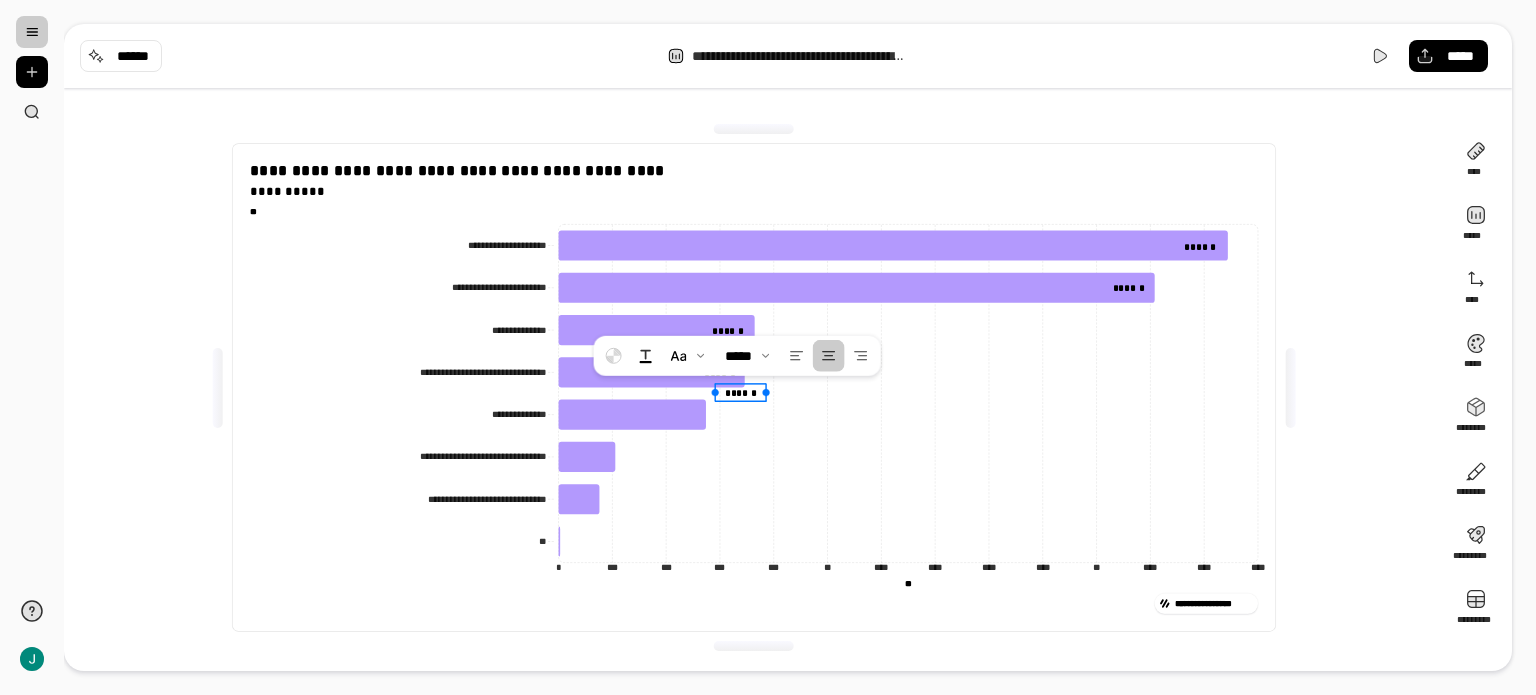 click on "******" at bounding box center (740, 392) 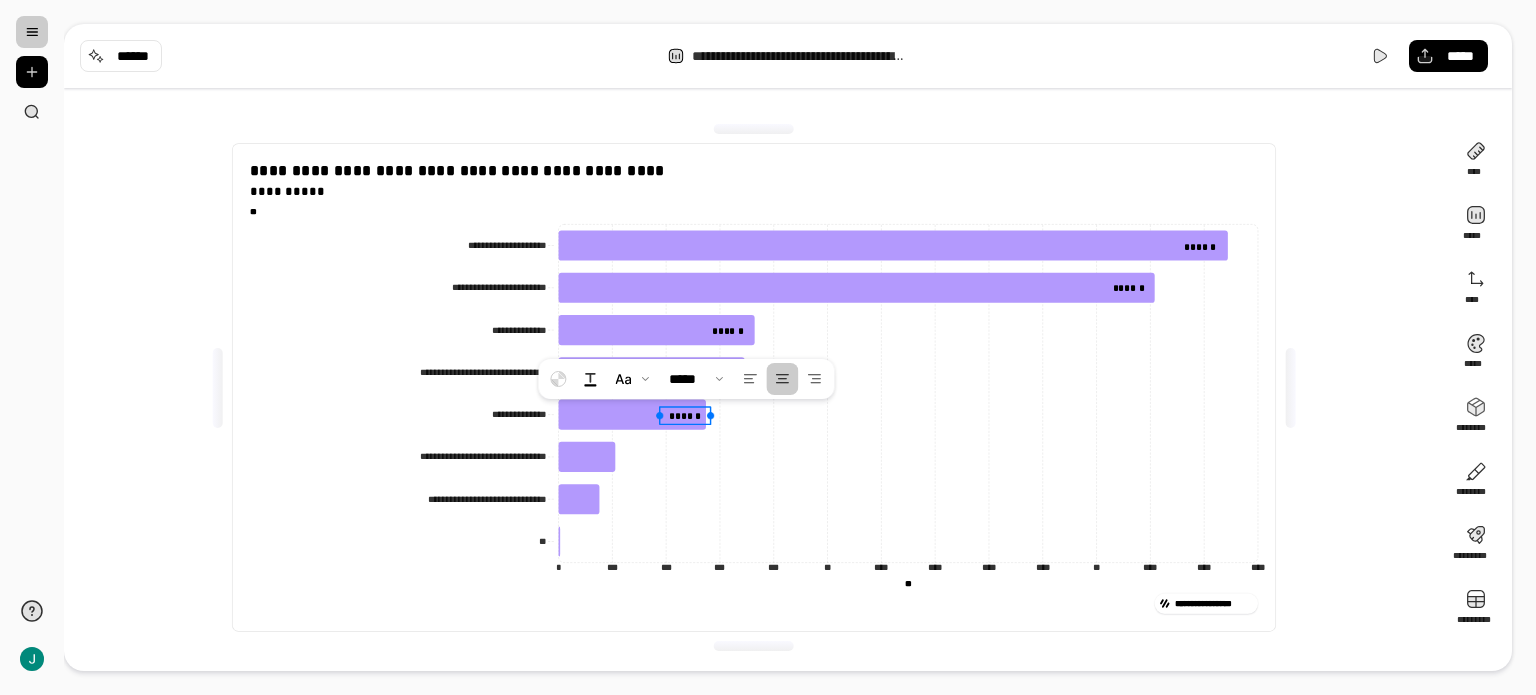 click 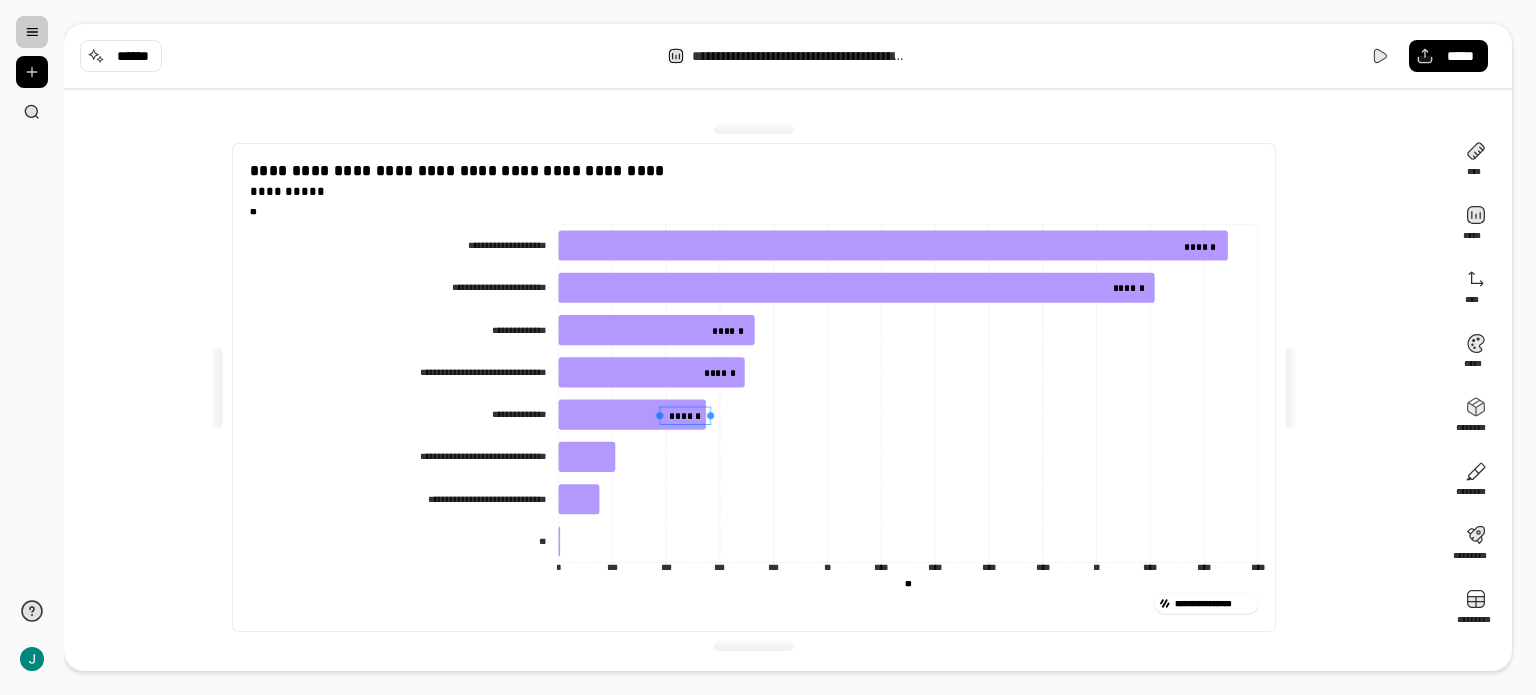 click on "******" at bounding box center (685, 415) 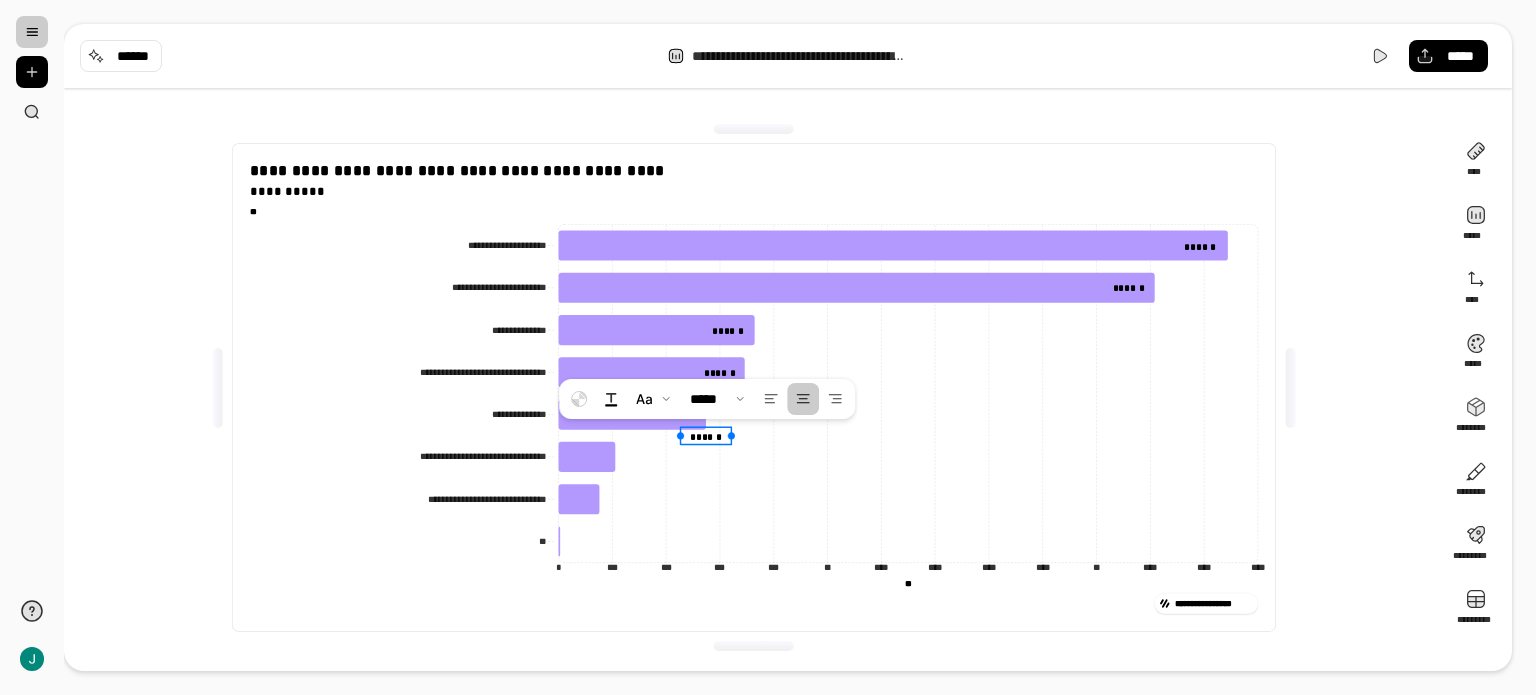 type 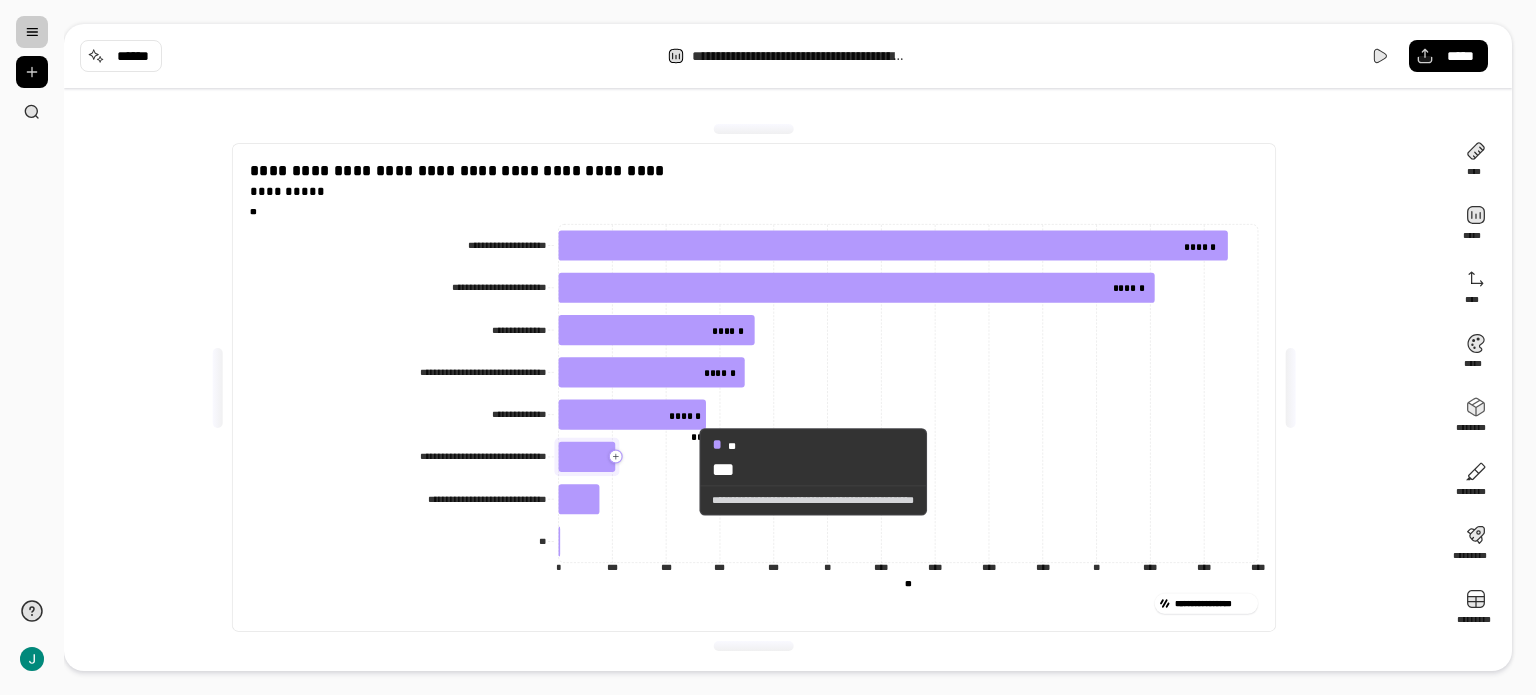 click 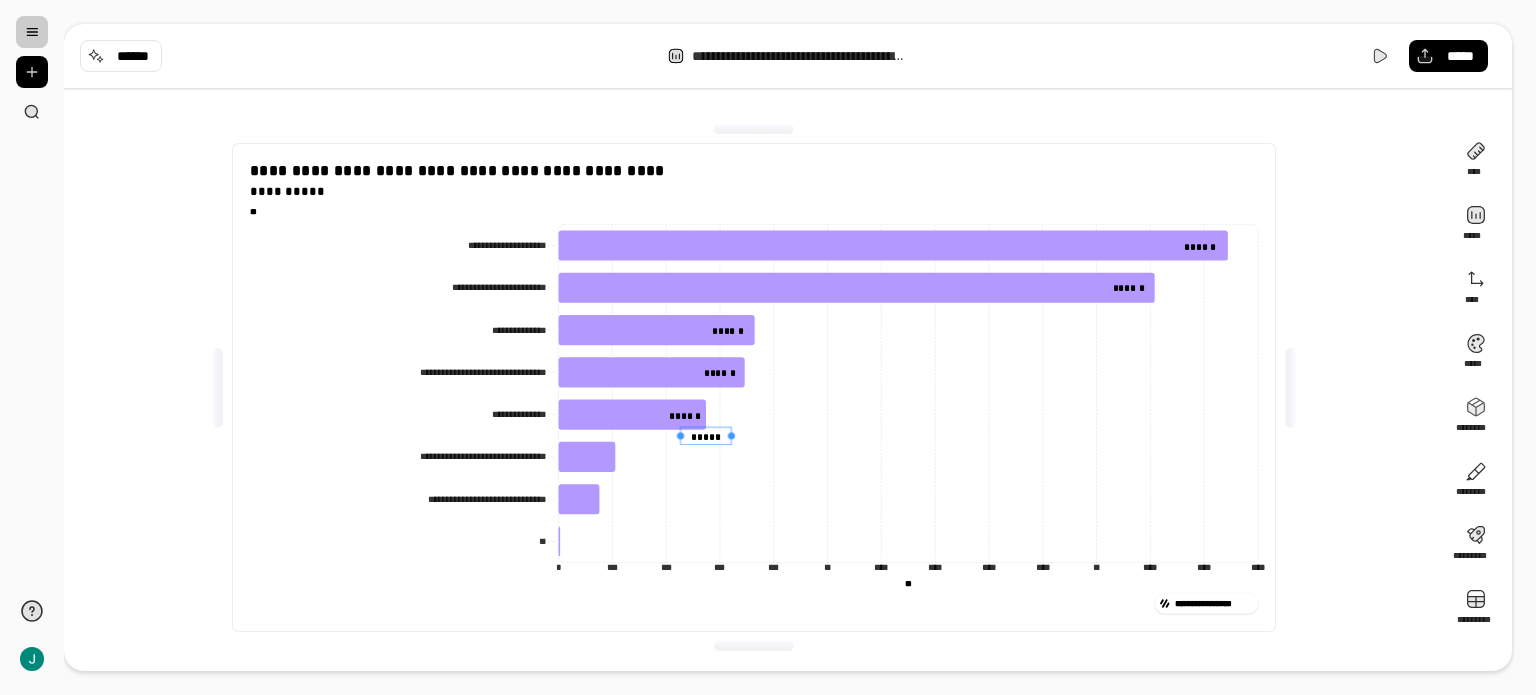 click on "*****" at bounding box center (706, 435) 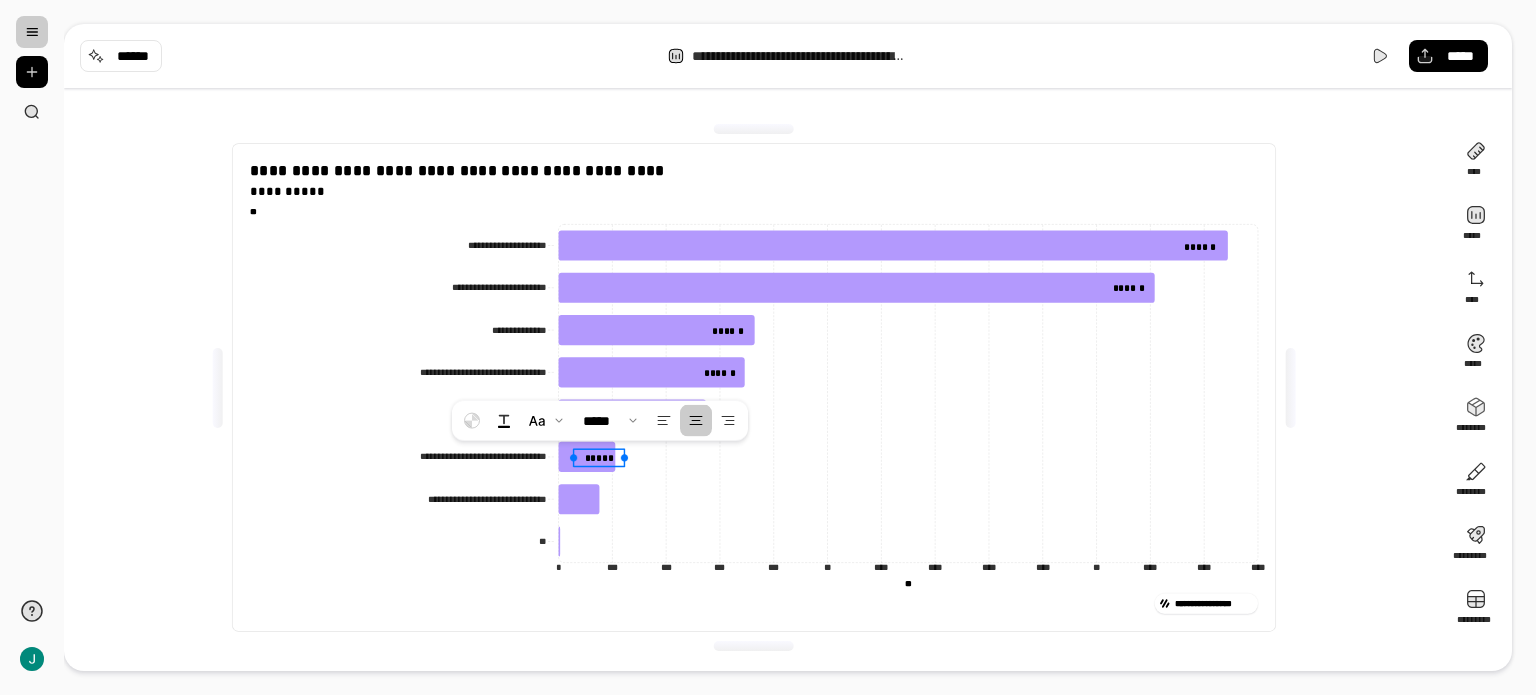 click 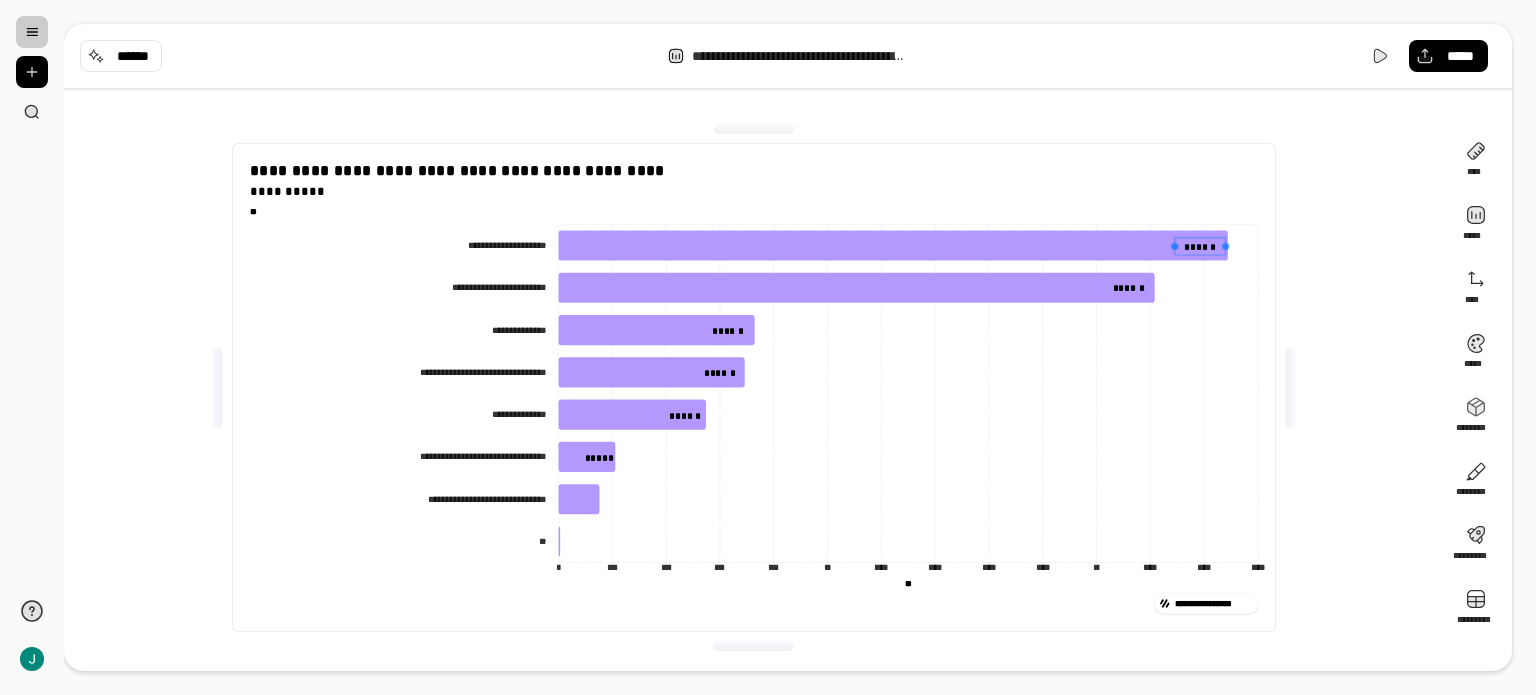 click on "******" at bounding box center (1200, 245) 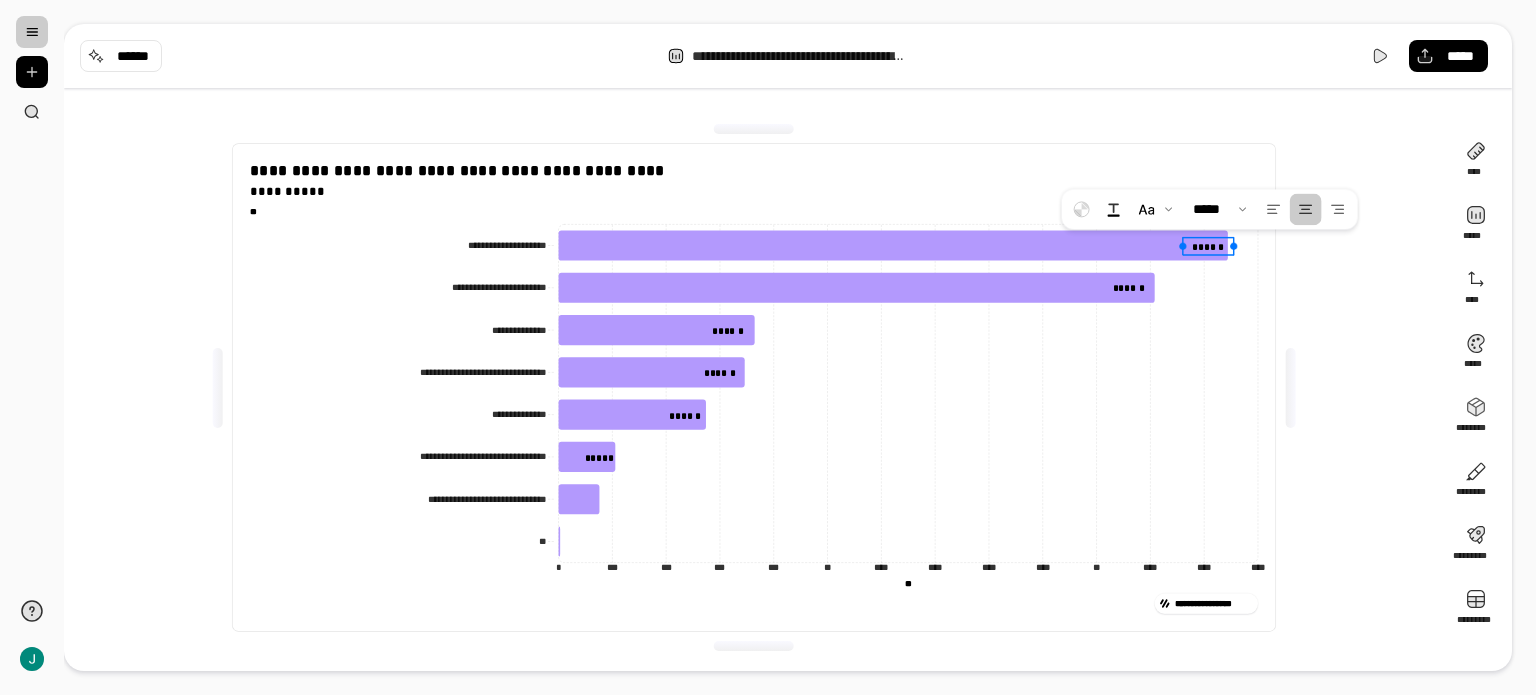 drag, startPoint x: 1197, startPoint y: 243, endPoint x: 1208, endPoint y: 243, distance: 11 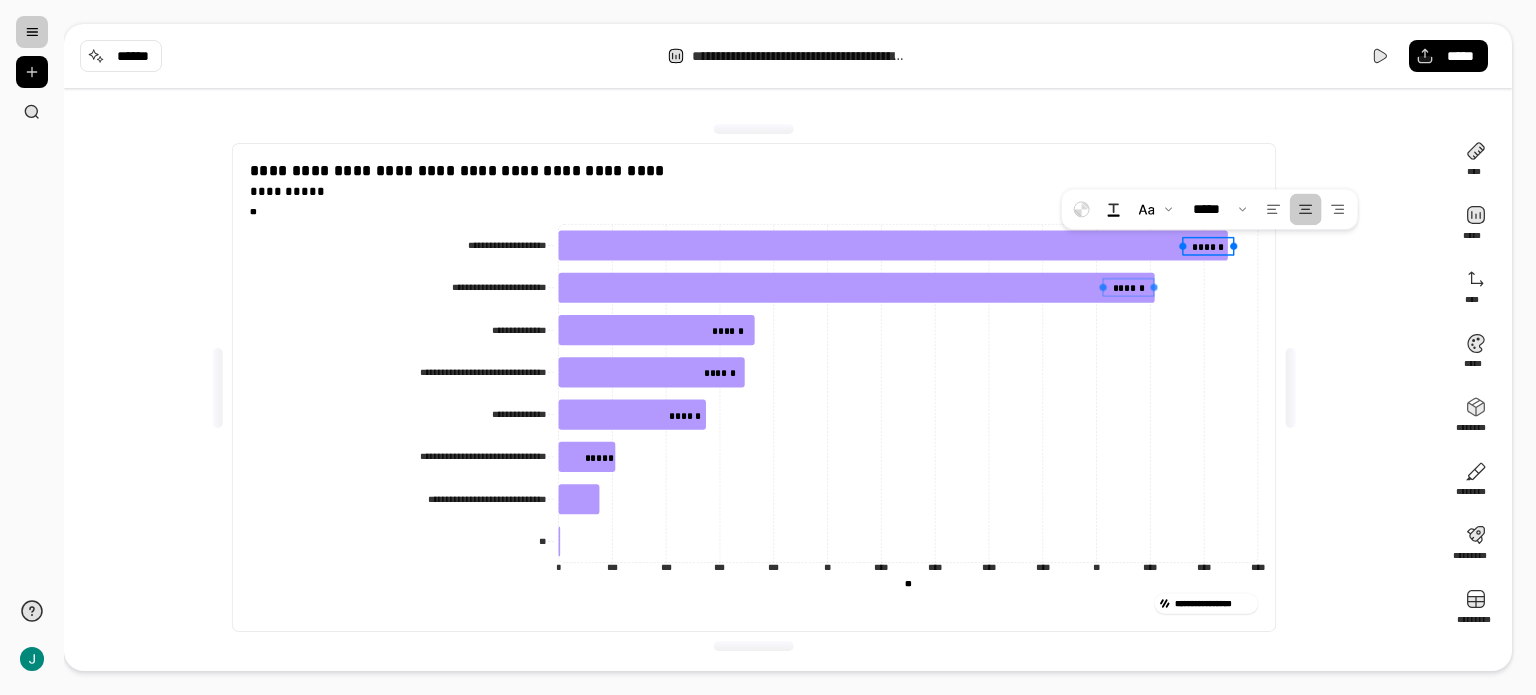 click on "******" at bounding box center (1128, 286) 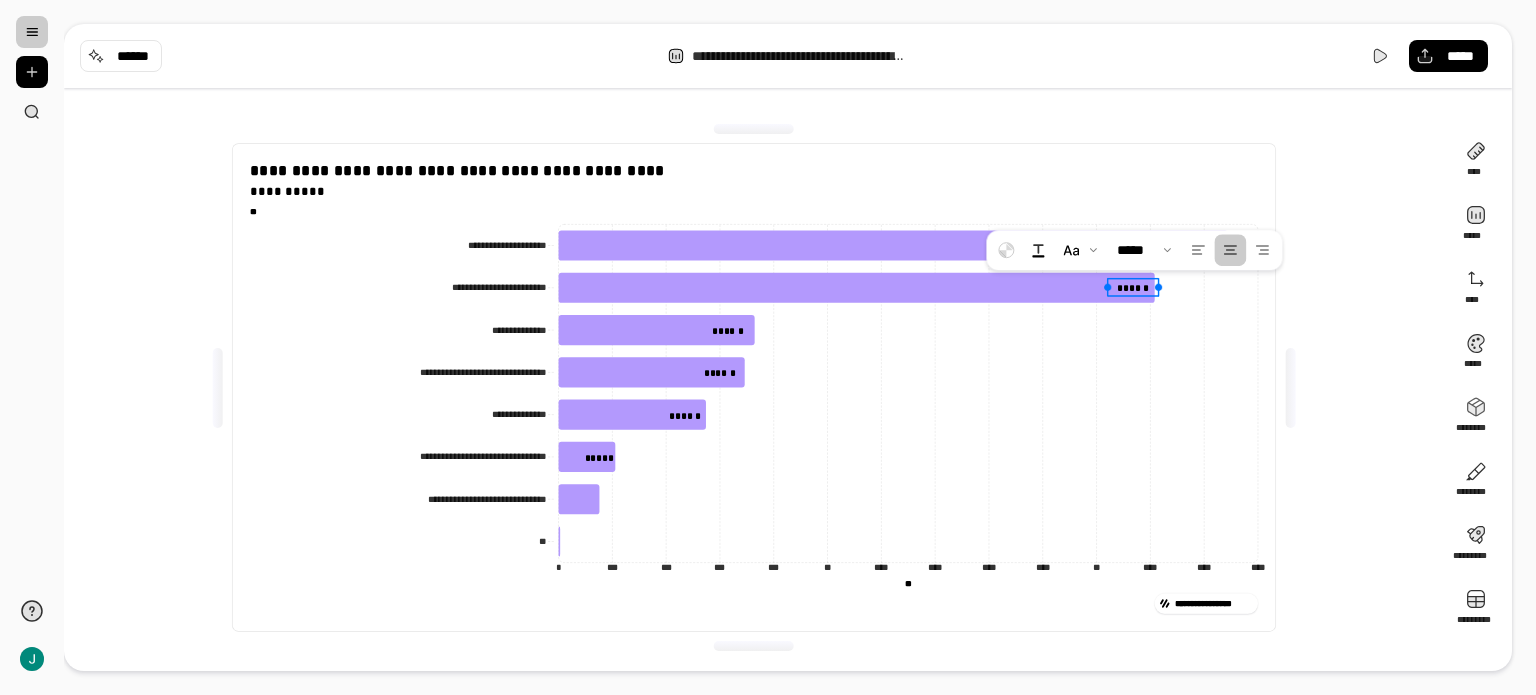 click 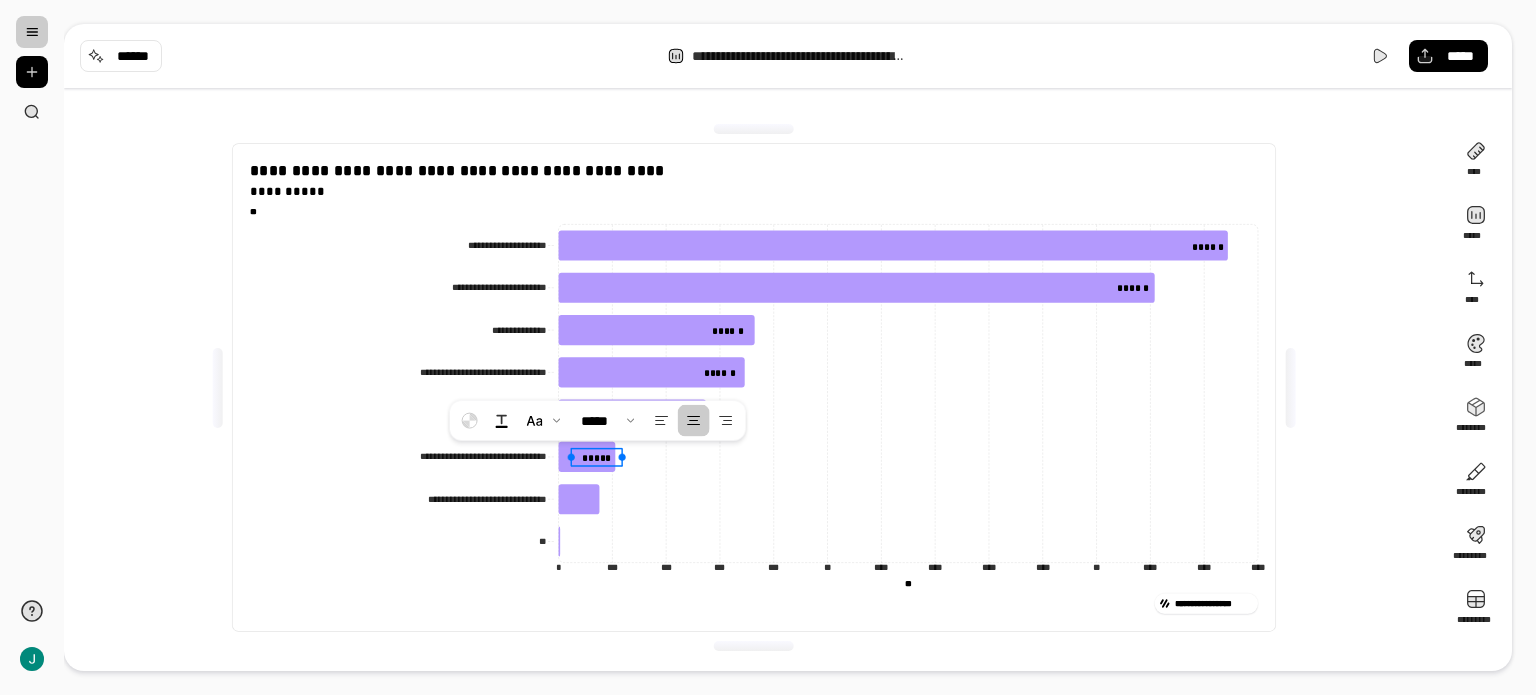 click on "*****" at bounding box center (596, 456) 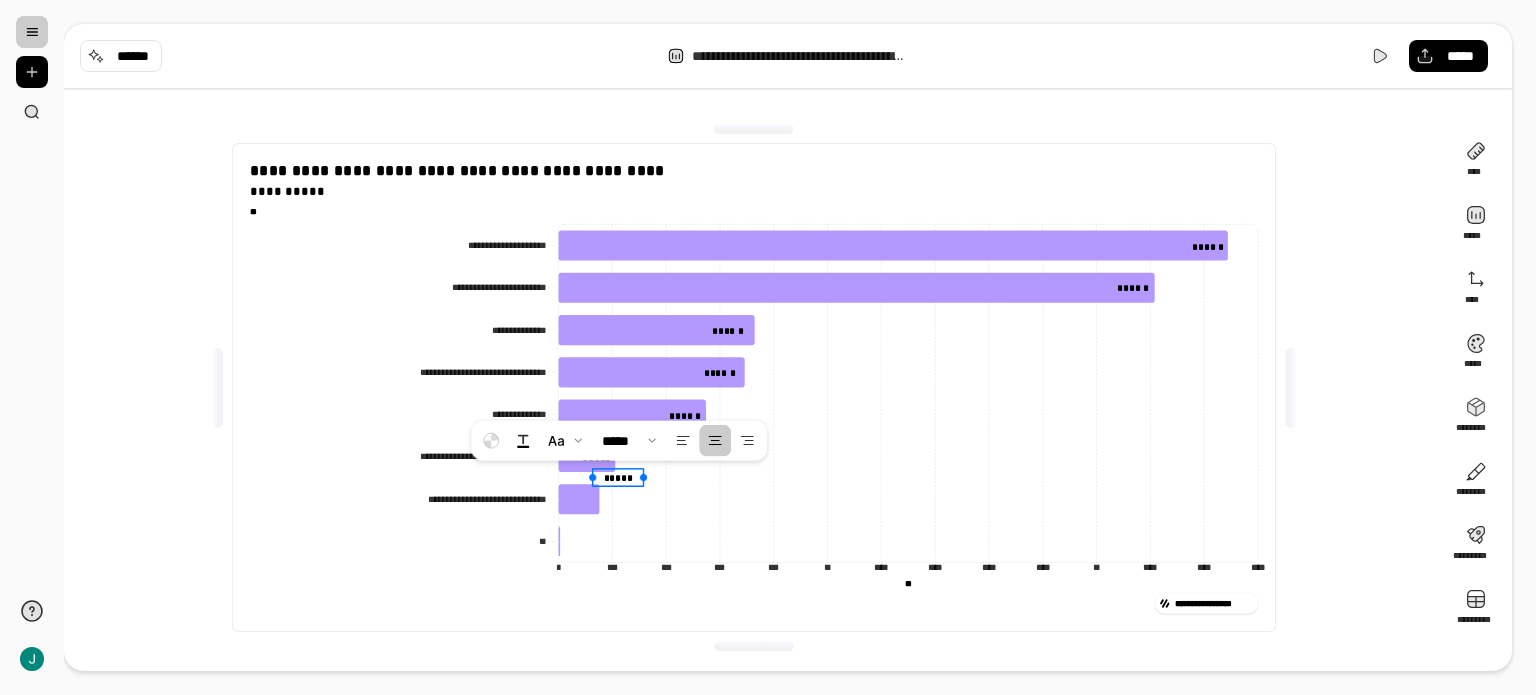 click on "*****" at bounding box center [618, 478] 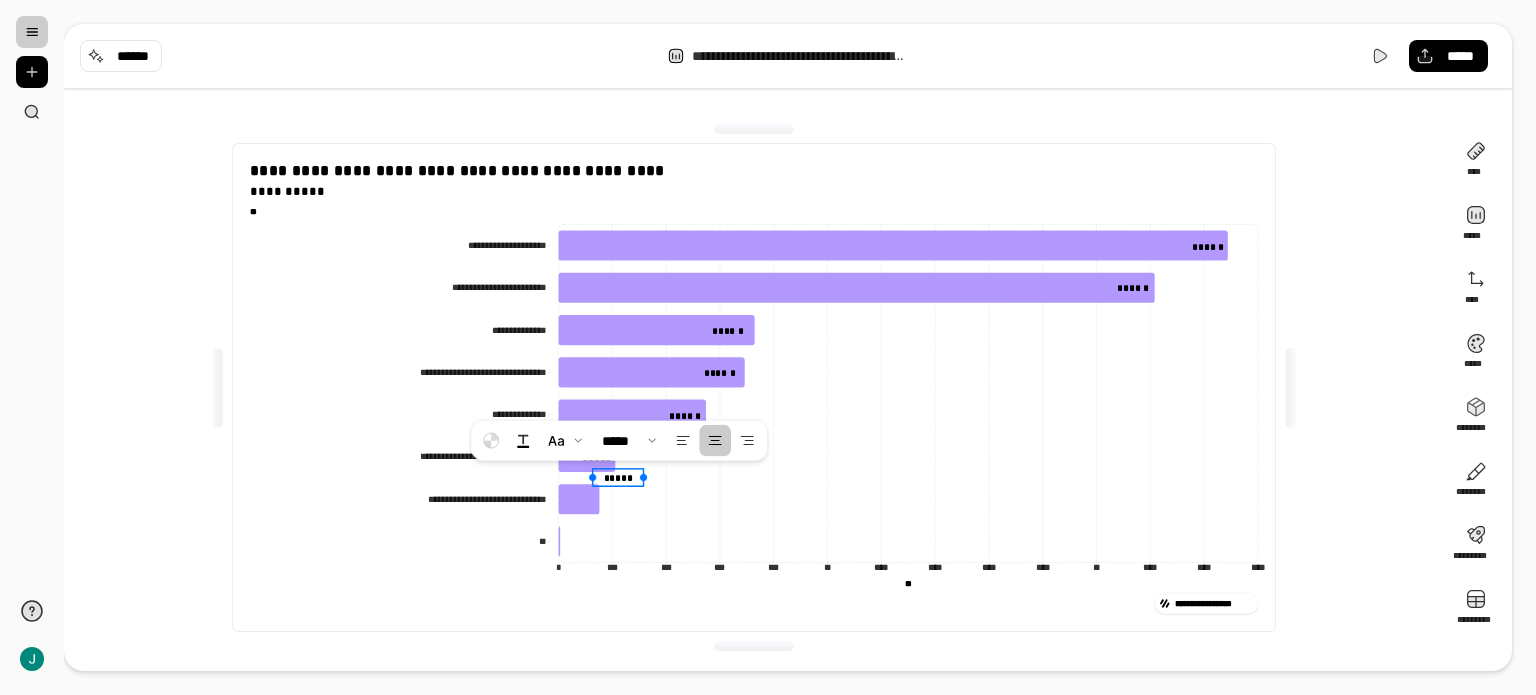 click 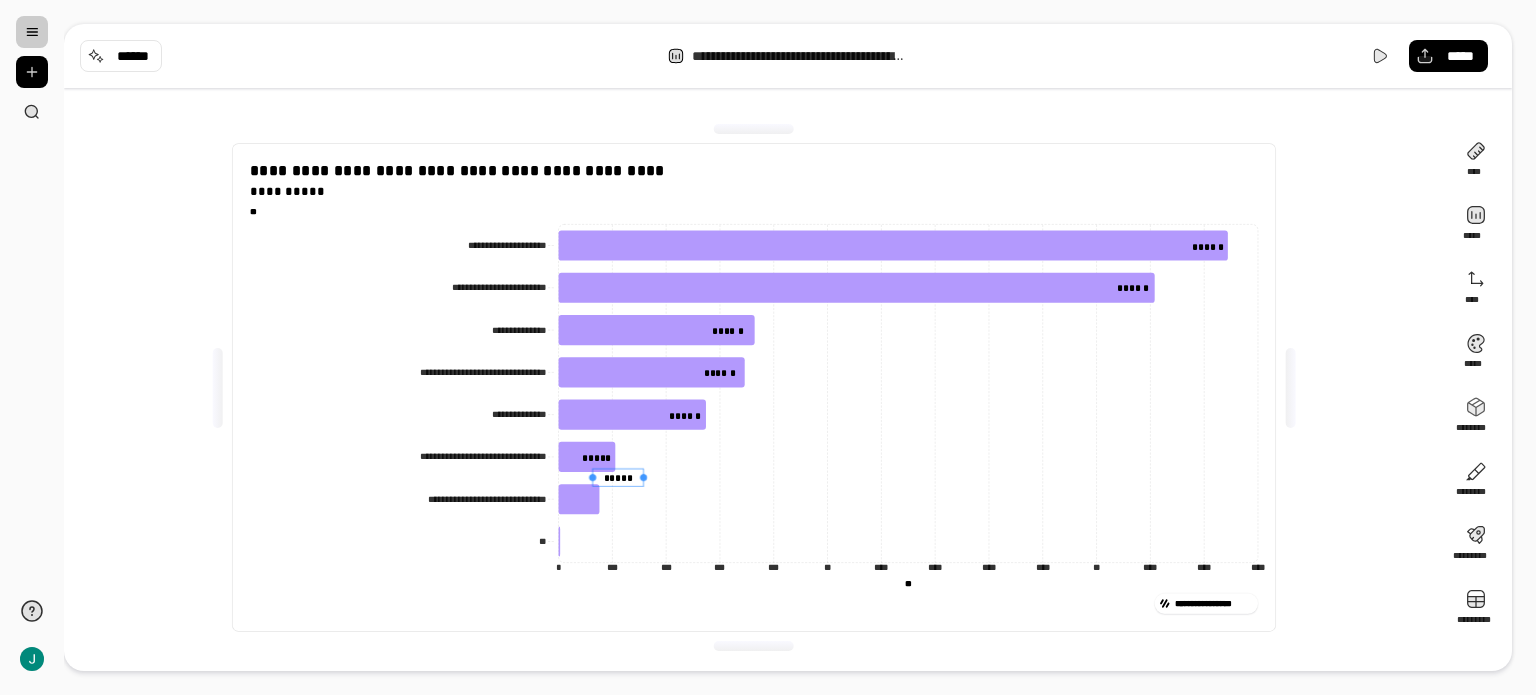 click on "*****" at bounding box center (618, 477) 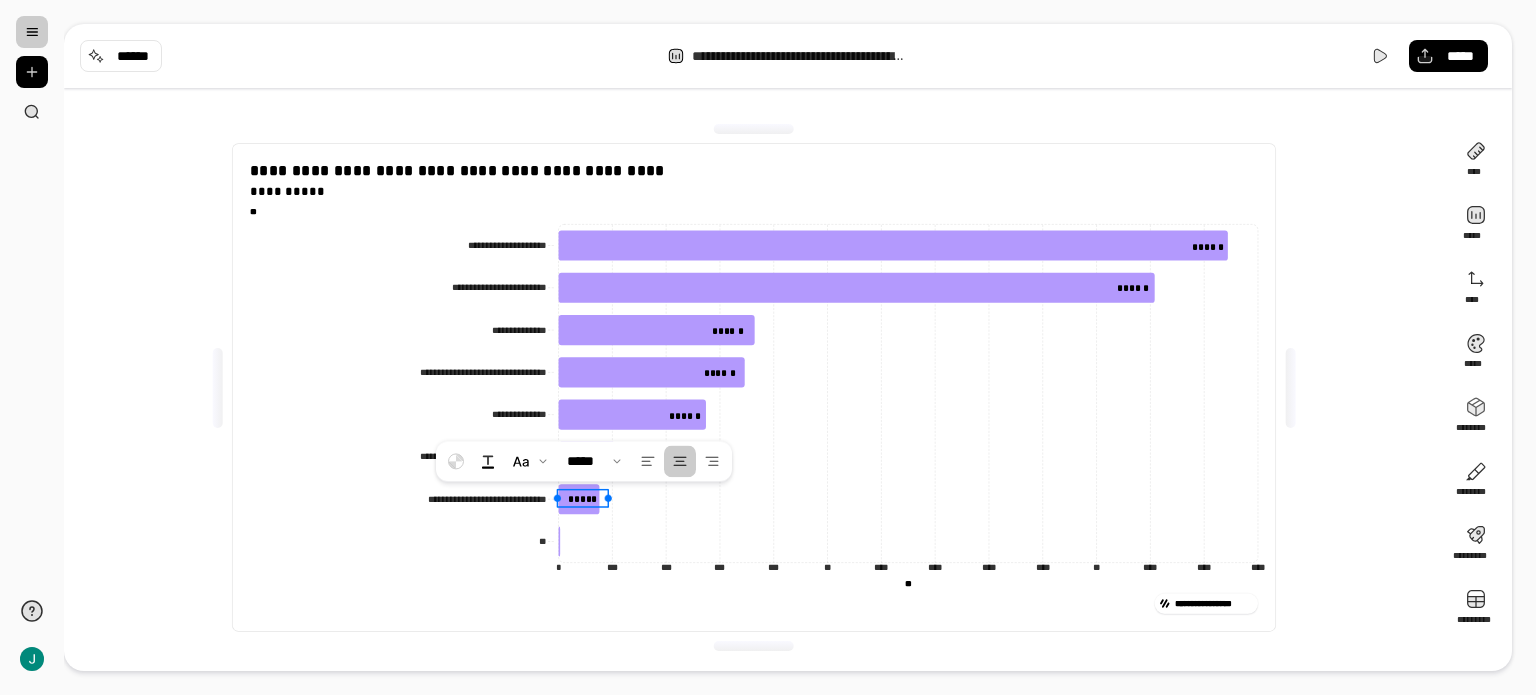 click 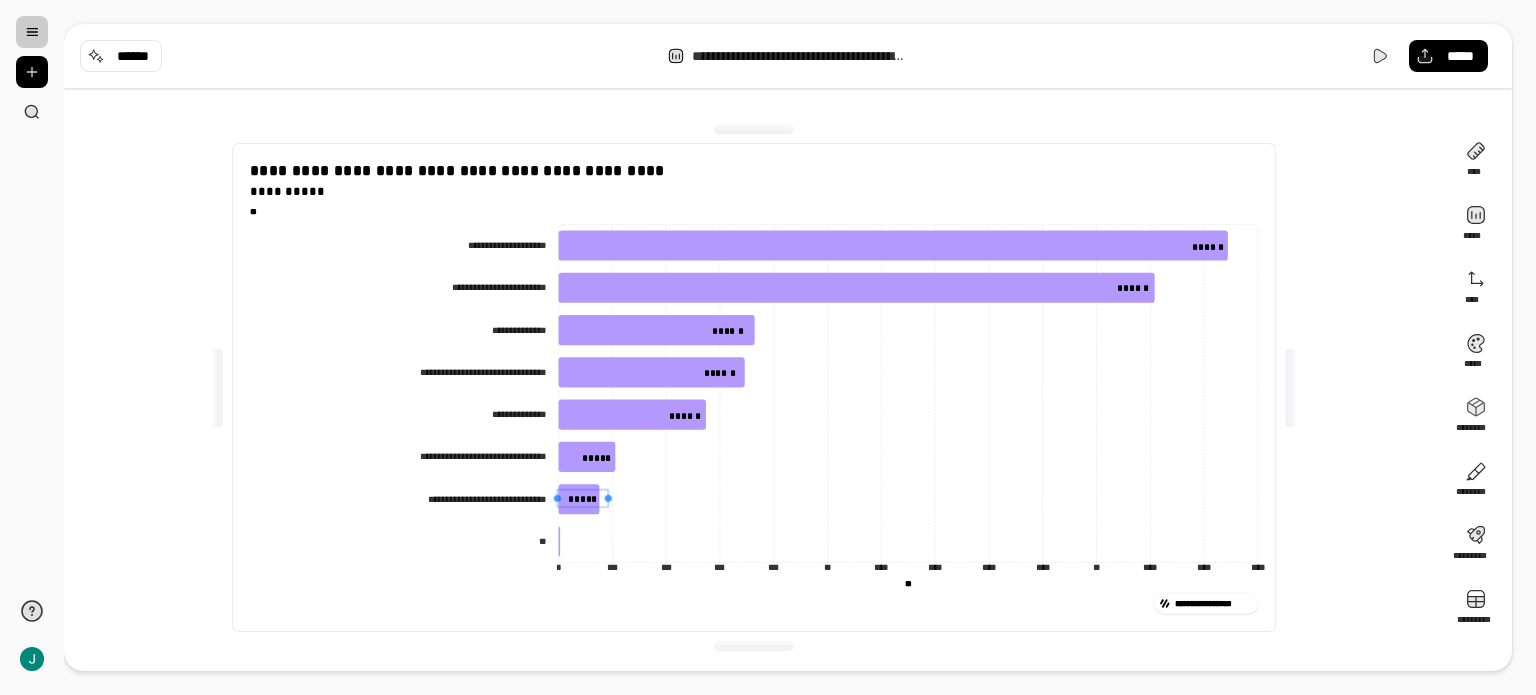 click on "*****" at bounding box center (582, 497) 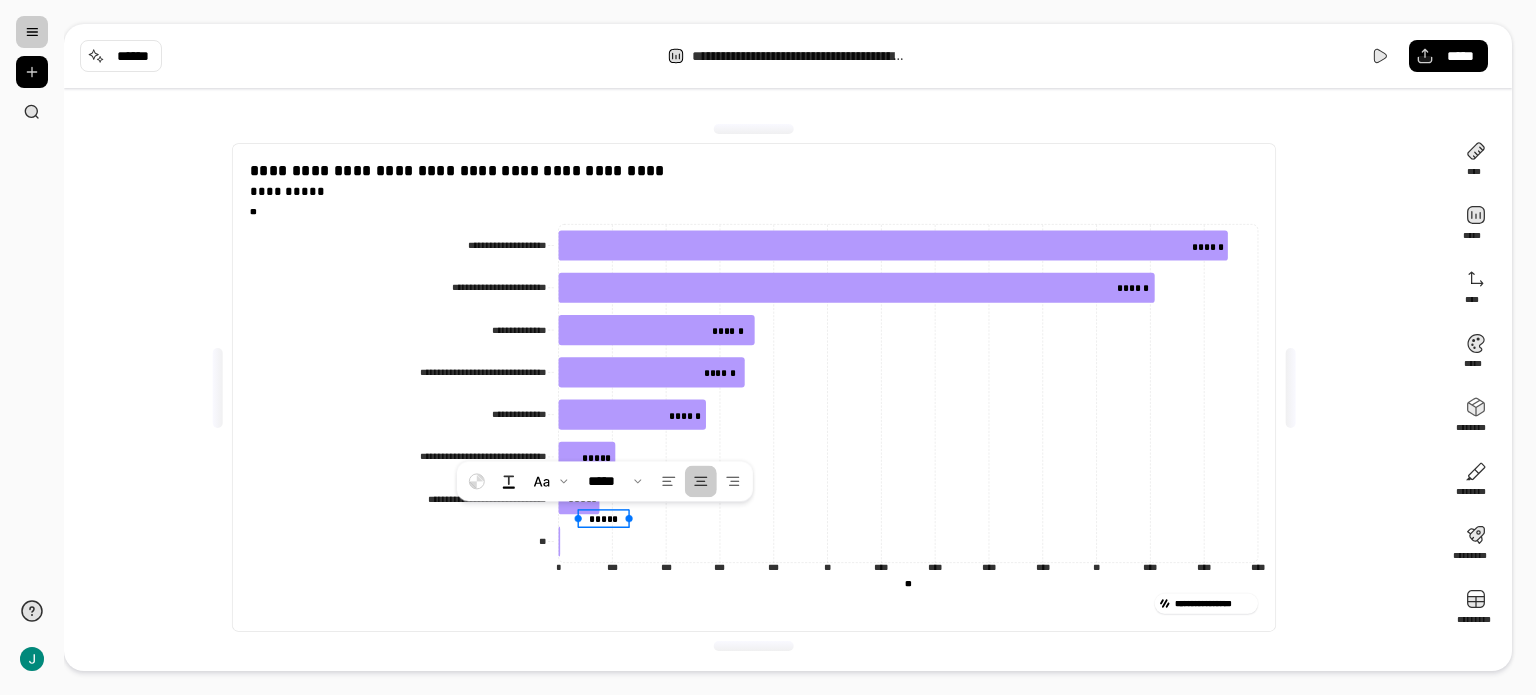 click on "*****" at bounding box center [603, 519] 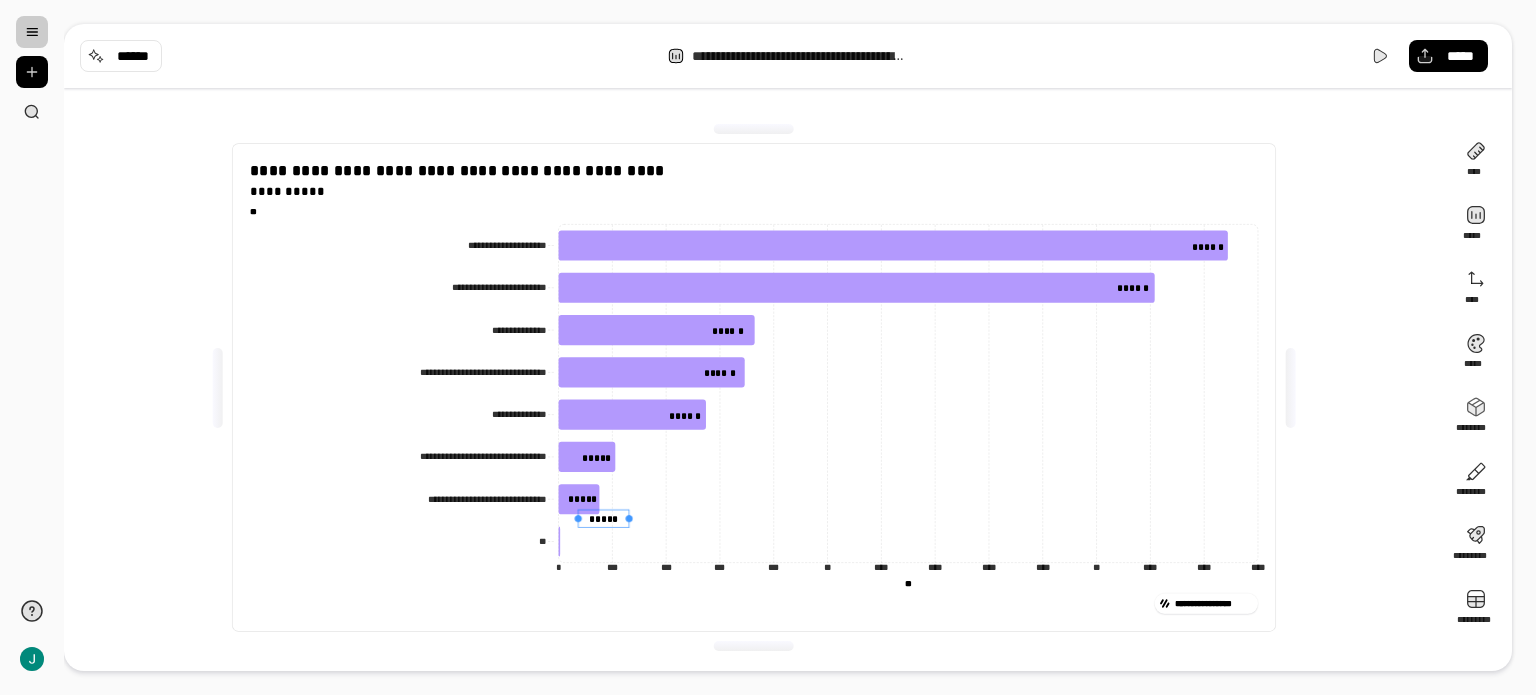 click on "*****" at bounding box center [603, 518] 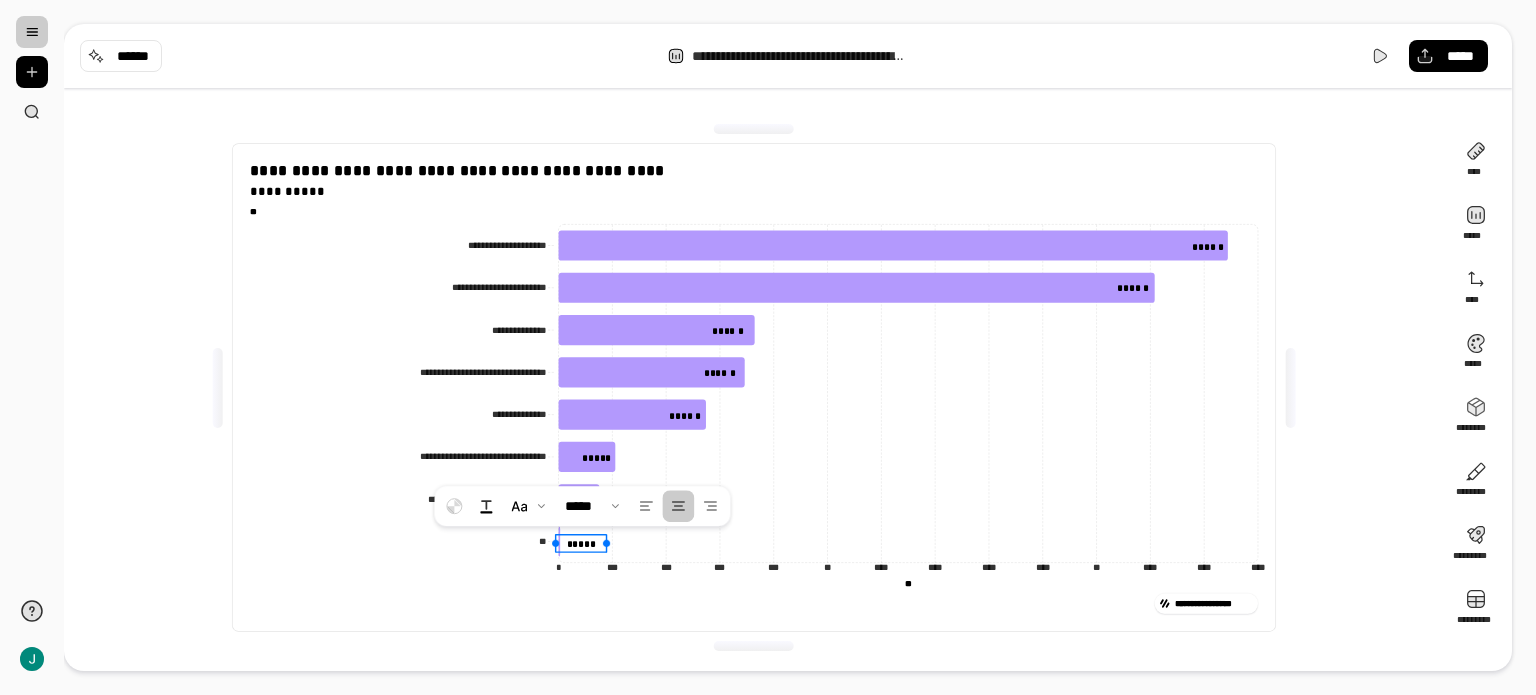click on "***" 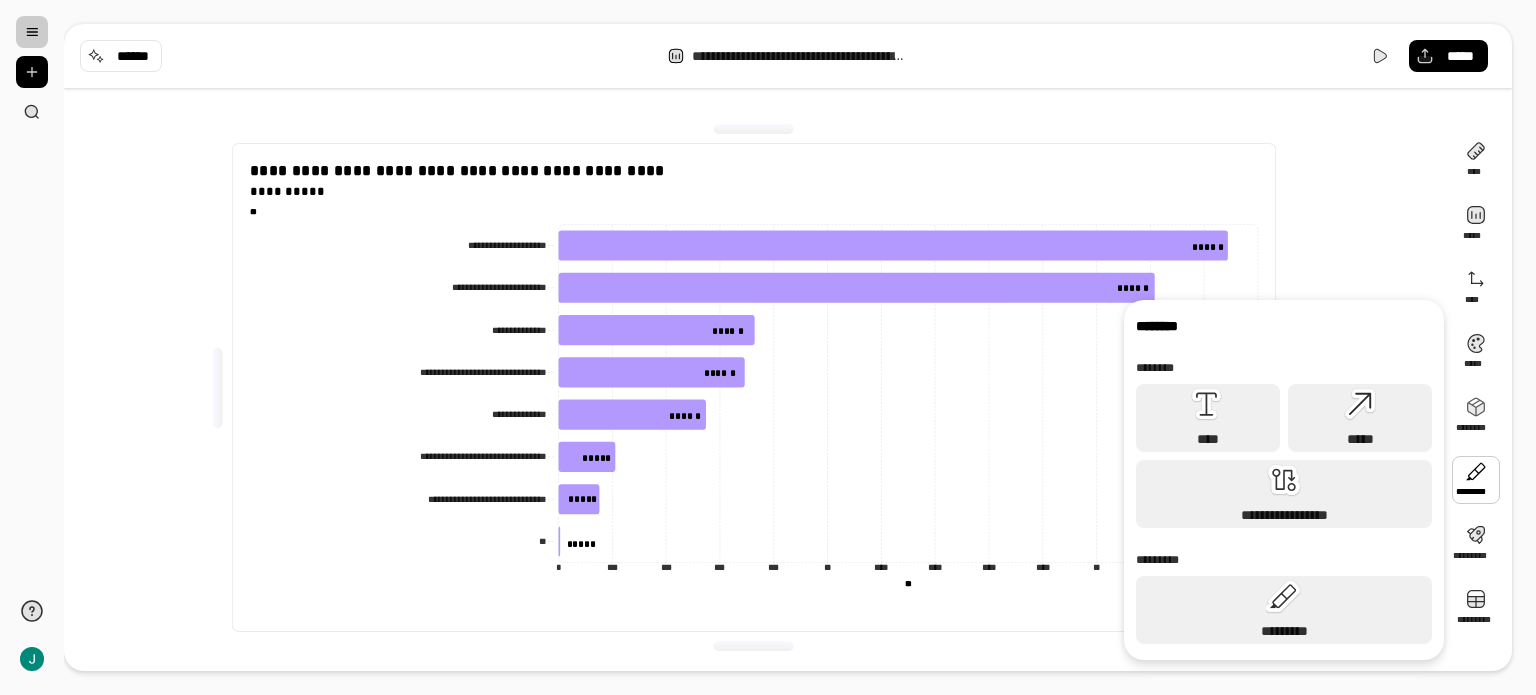 click on "**********" at bounding box center [754, 387] 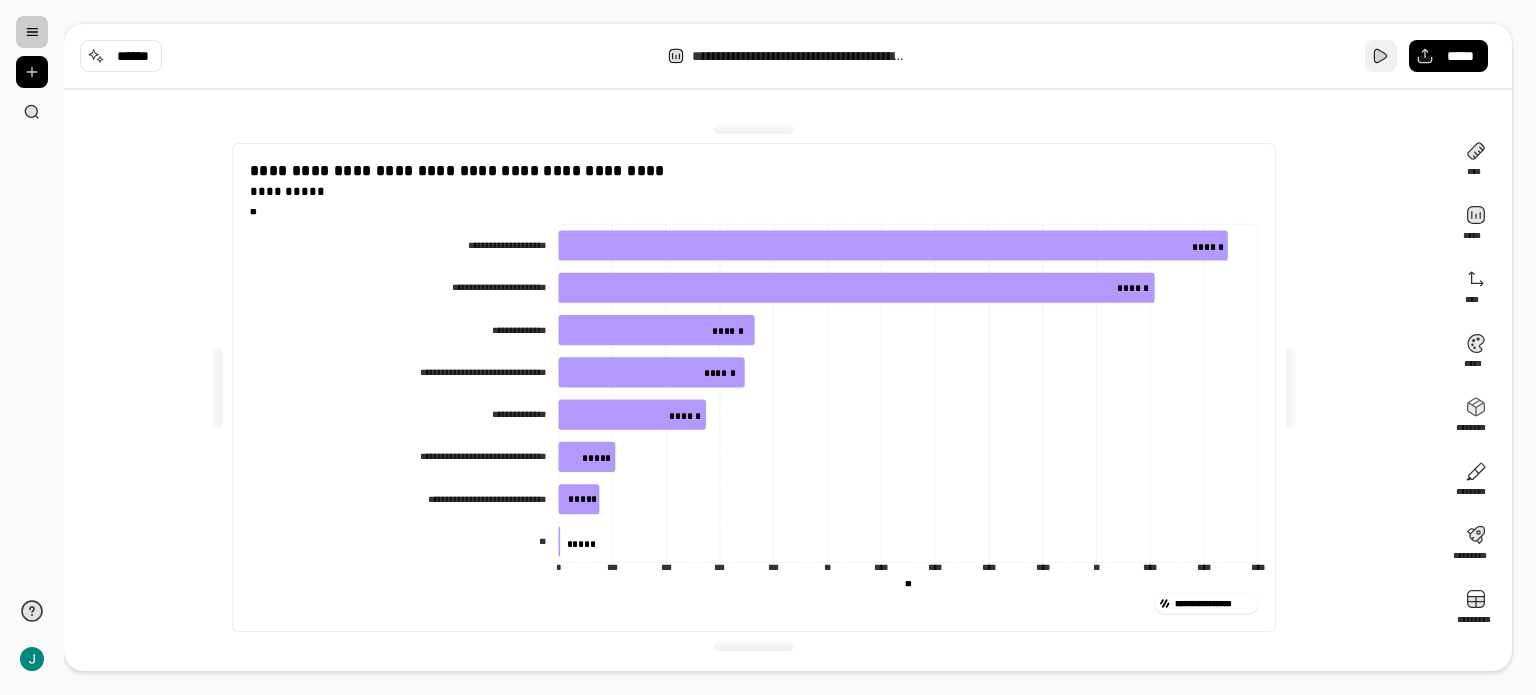 click at bounding box center [1381, 56] 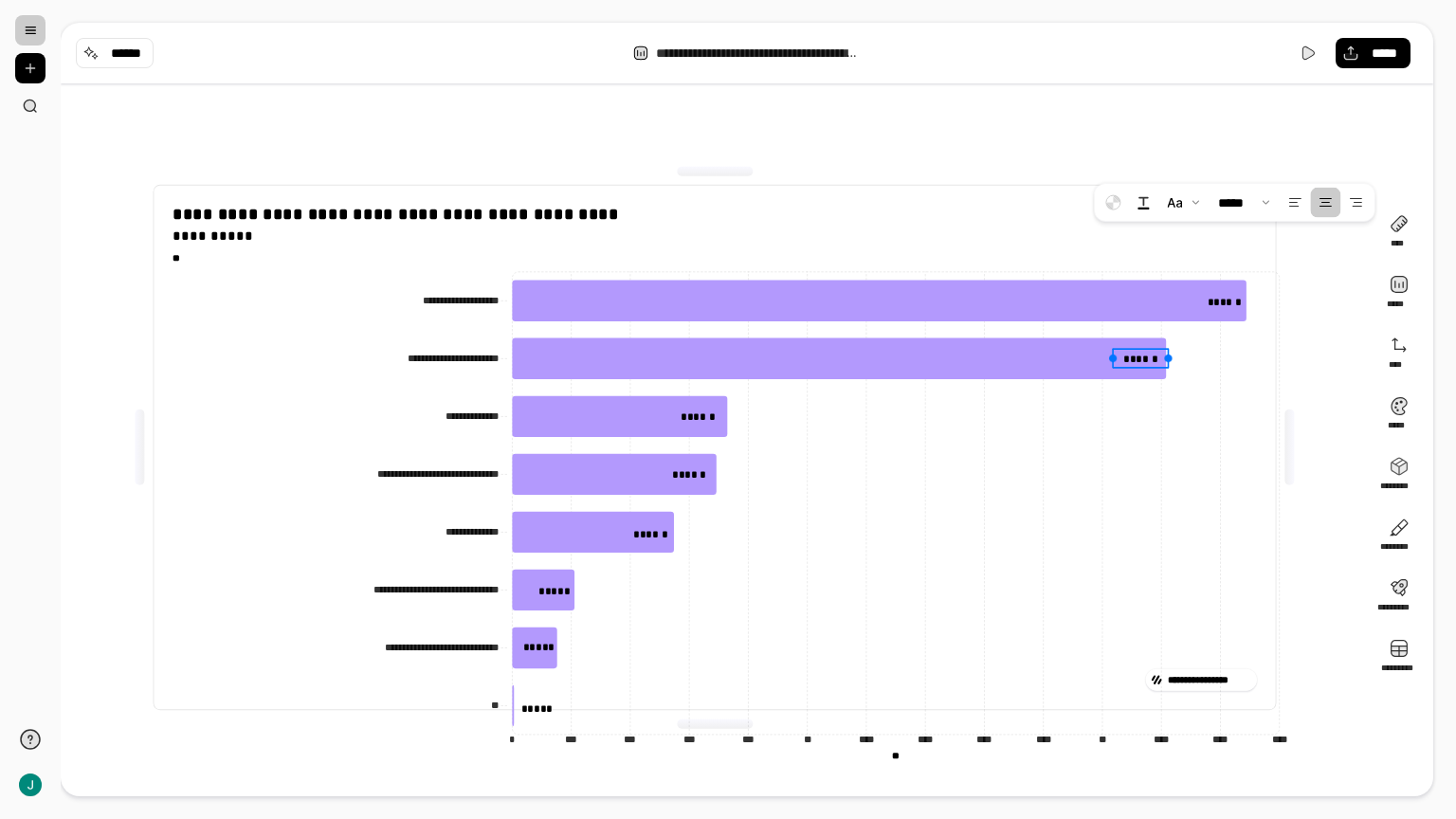 click on "******" at bounding box center [1140, 358] 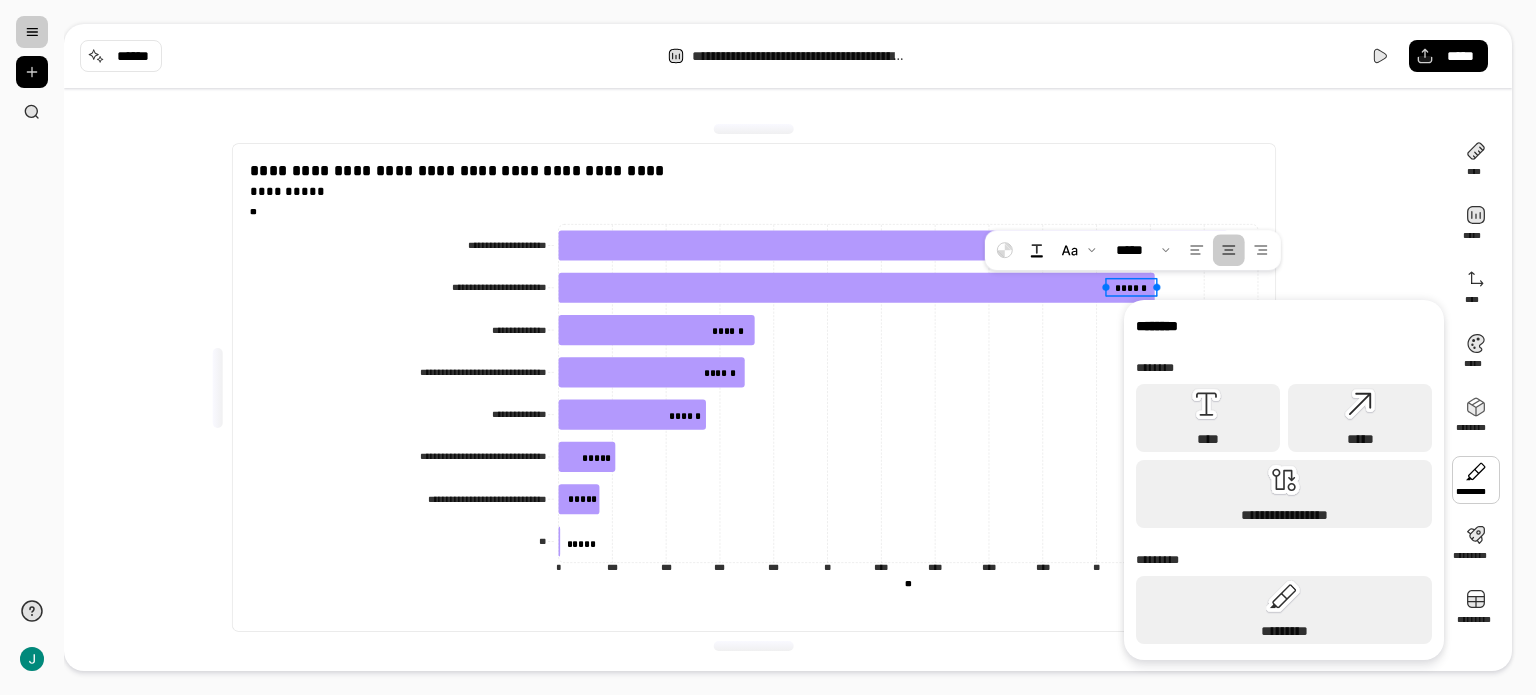 click at bounding box center (1476, 480) 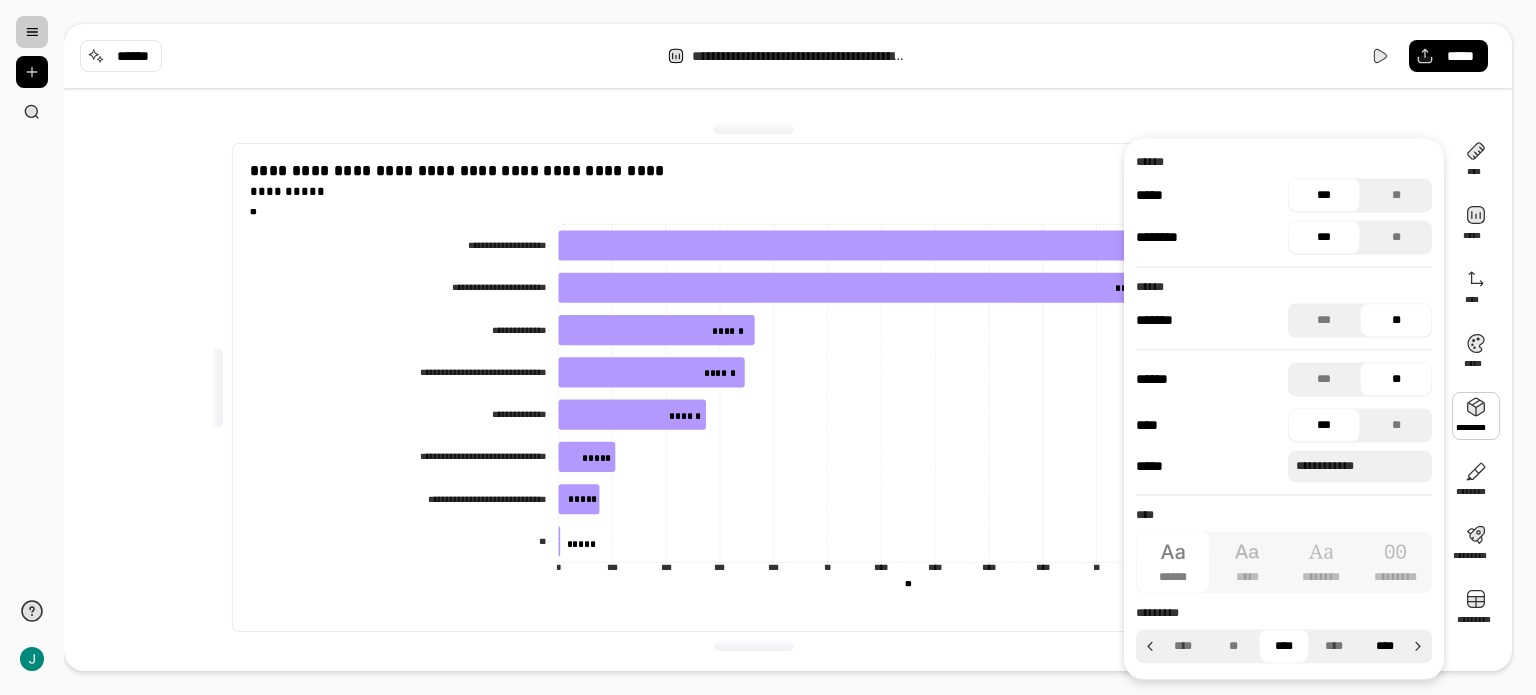 click on "****" at bounding box center (1385, 646) 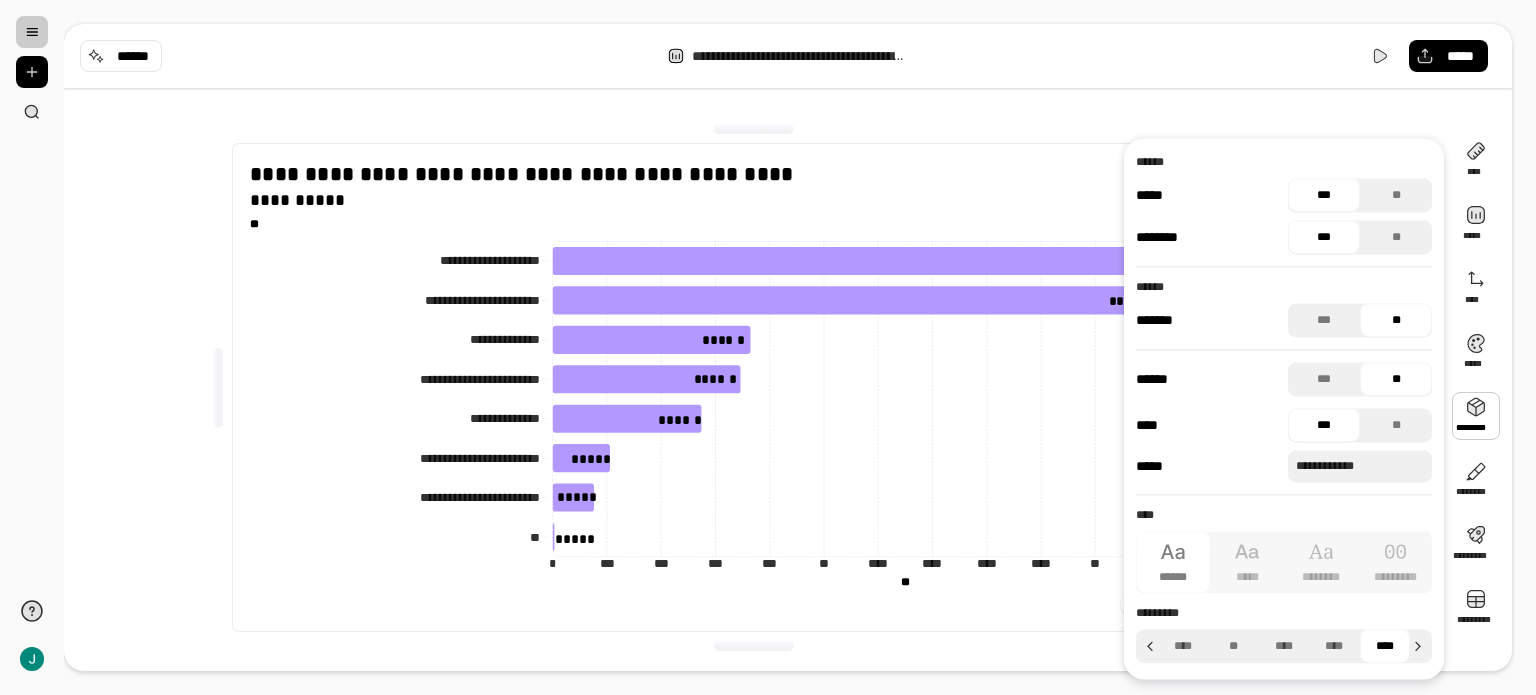 click at bounding box center (754, 646) 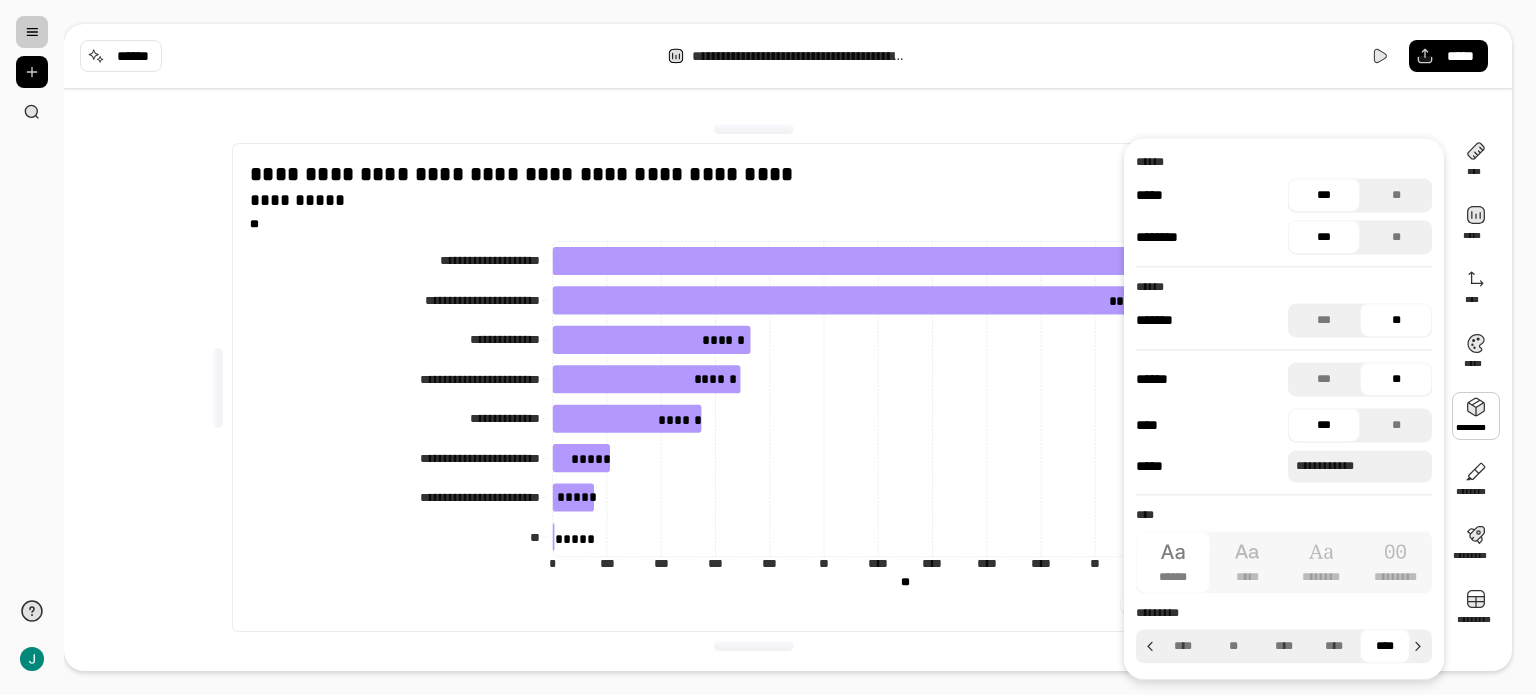 click on "**********" 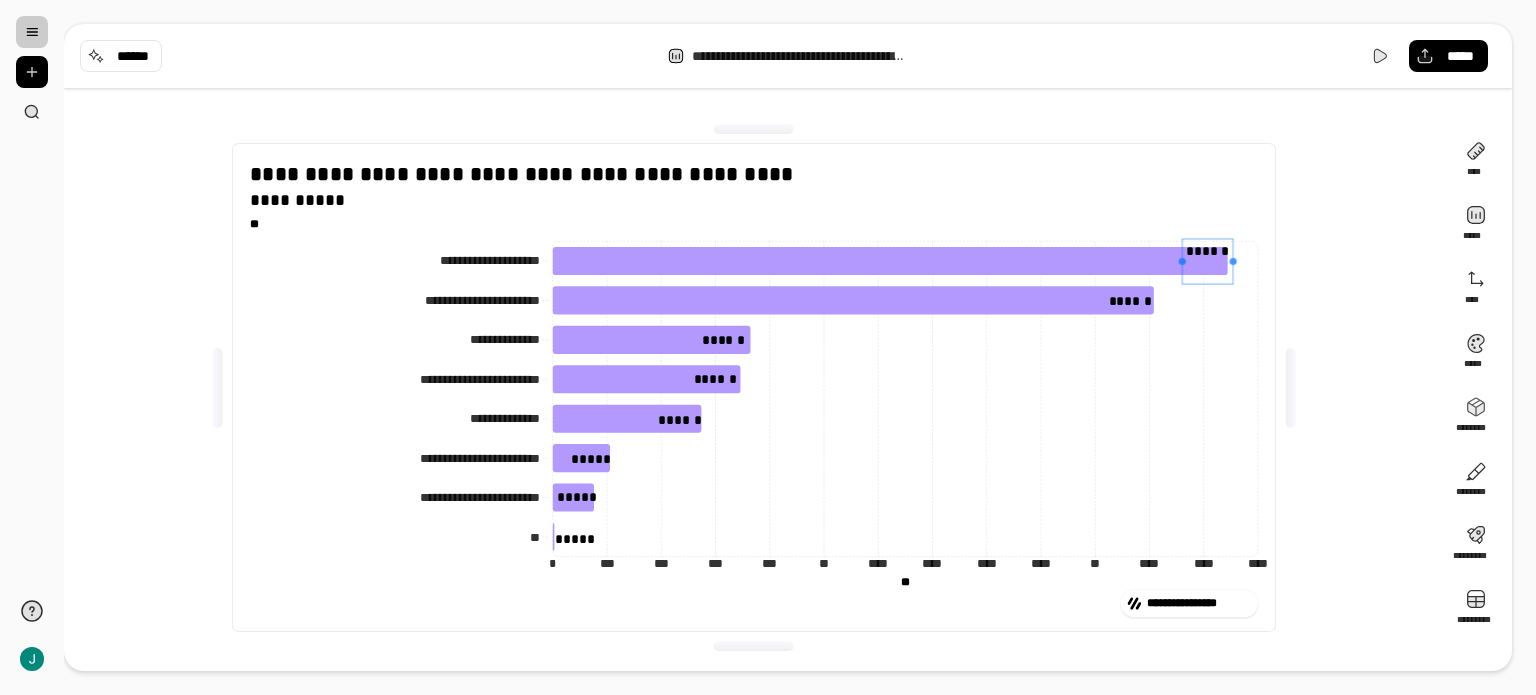 click on "******" at bounding box center [1207, 261] 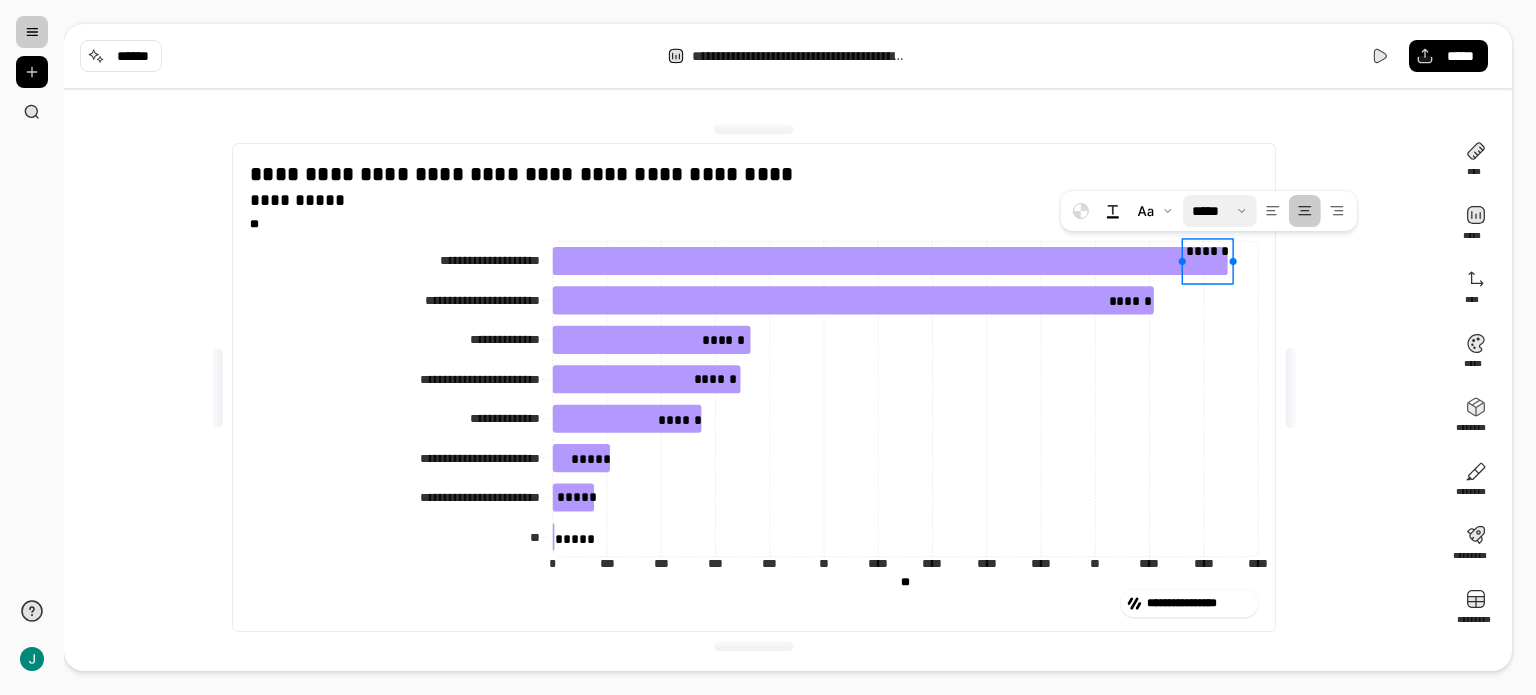 click at bounding box center (1220, 211) 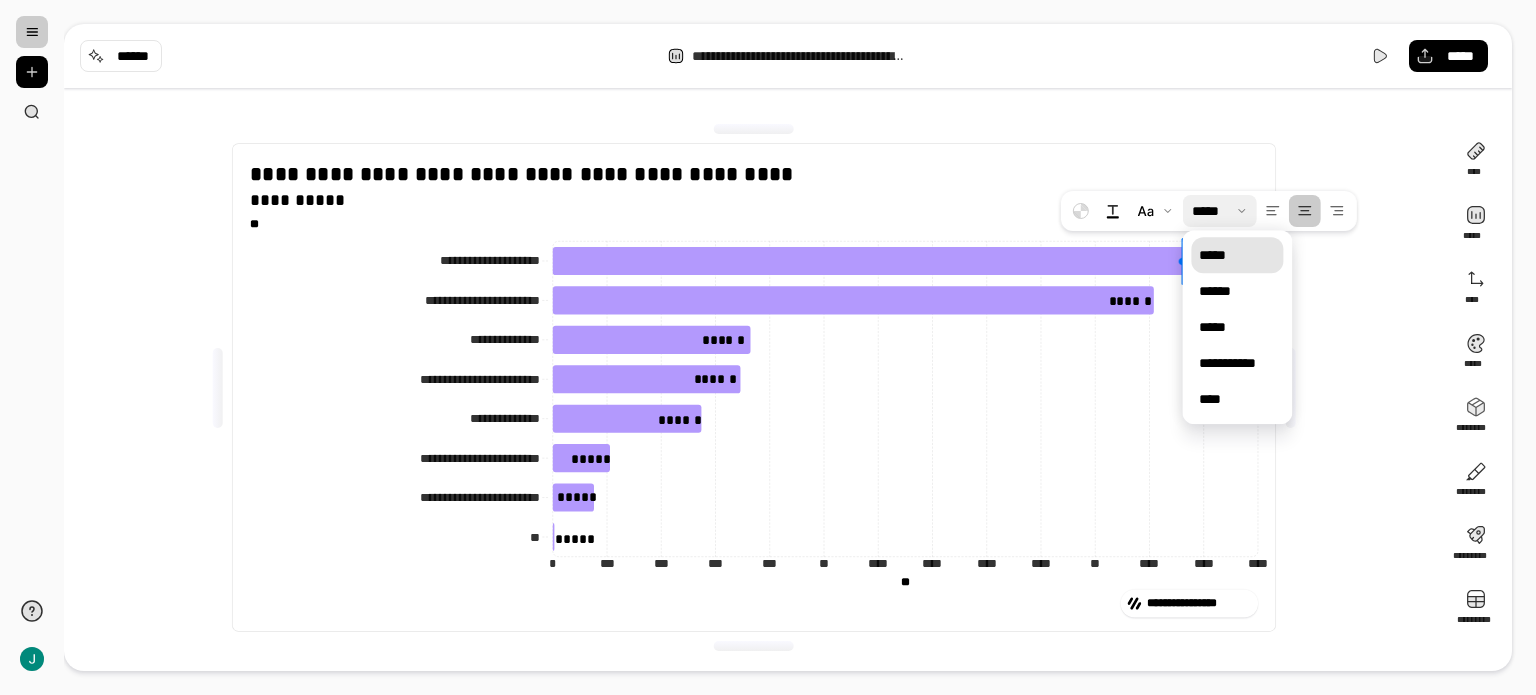 click at bounding box center [1220, 211] 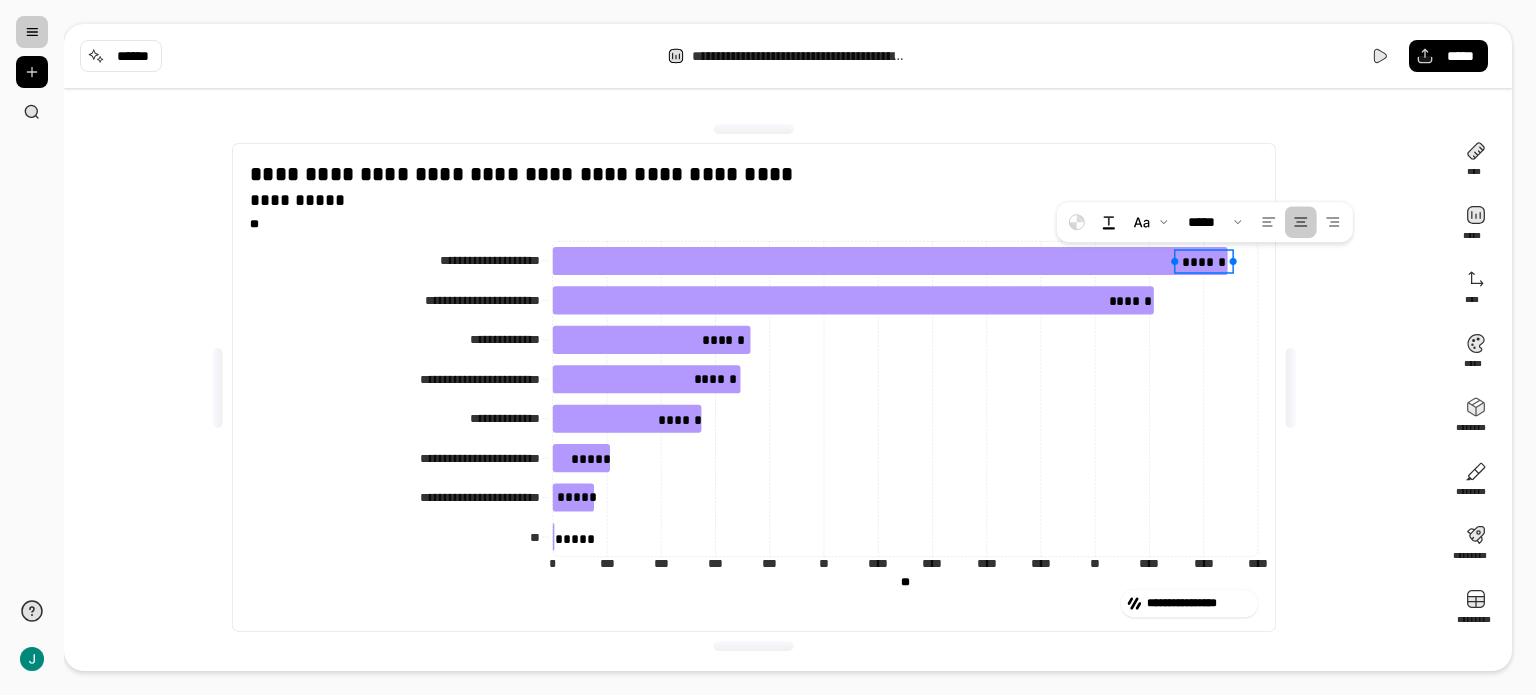 drag, startPoint x: 1180, startPoint y: 257, endPoint x: 1169, endPoint y: 257, distance: 11 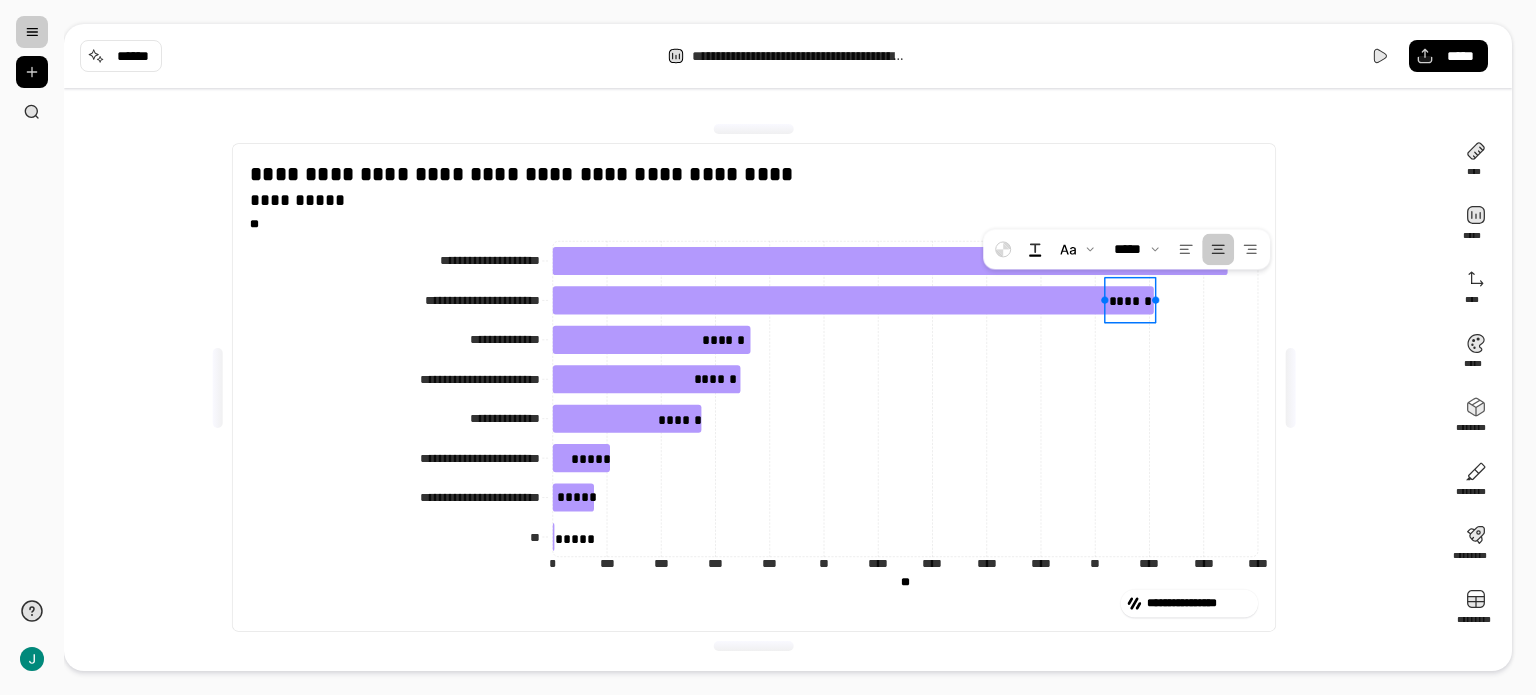 click on "******" at bounding box center [1130, 300] 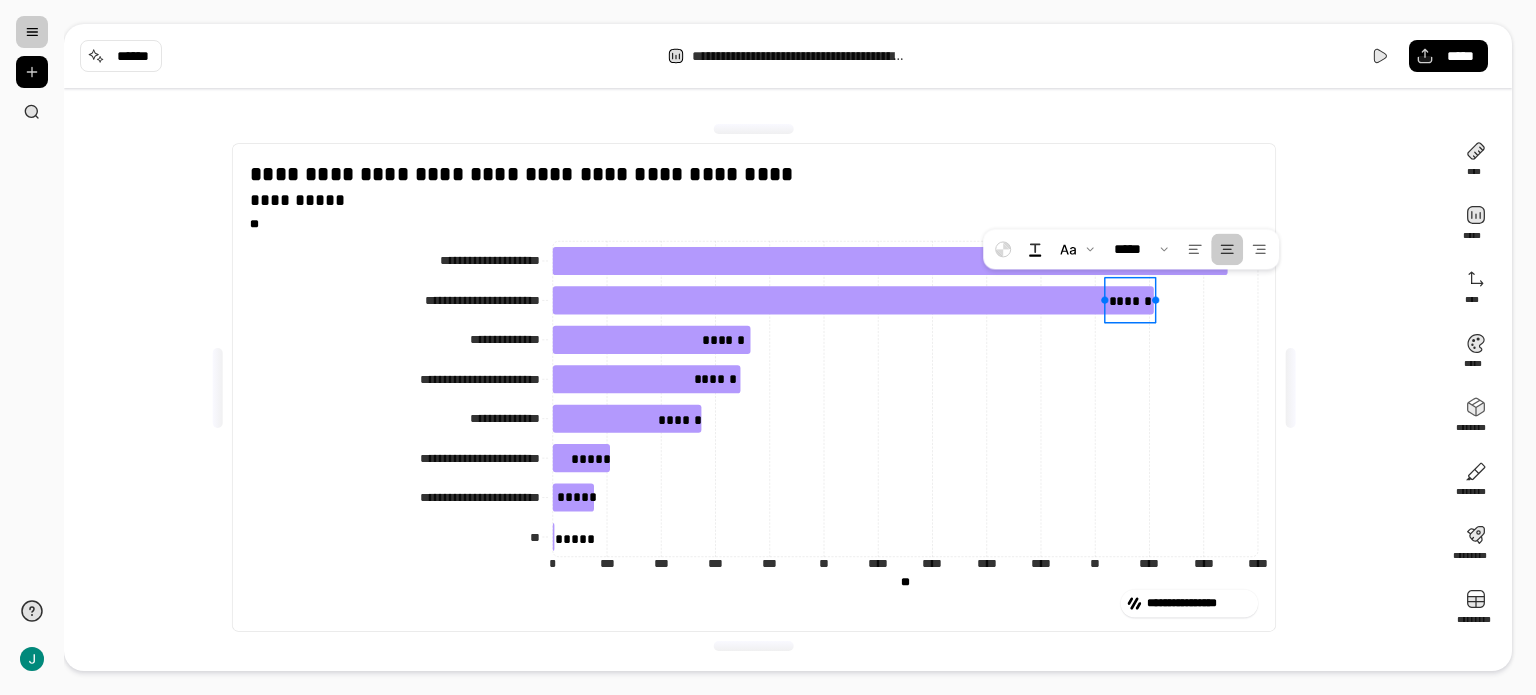 click 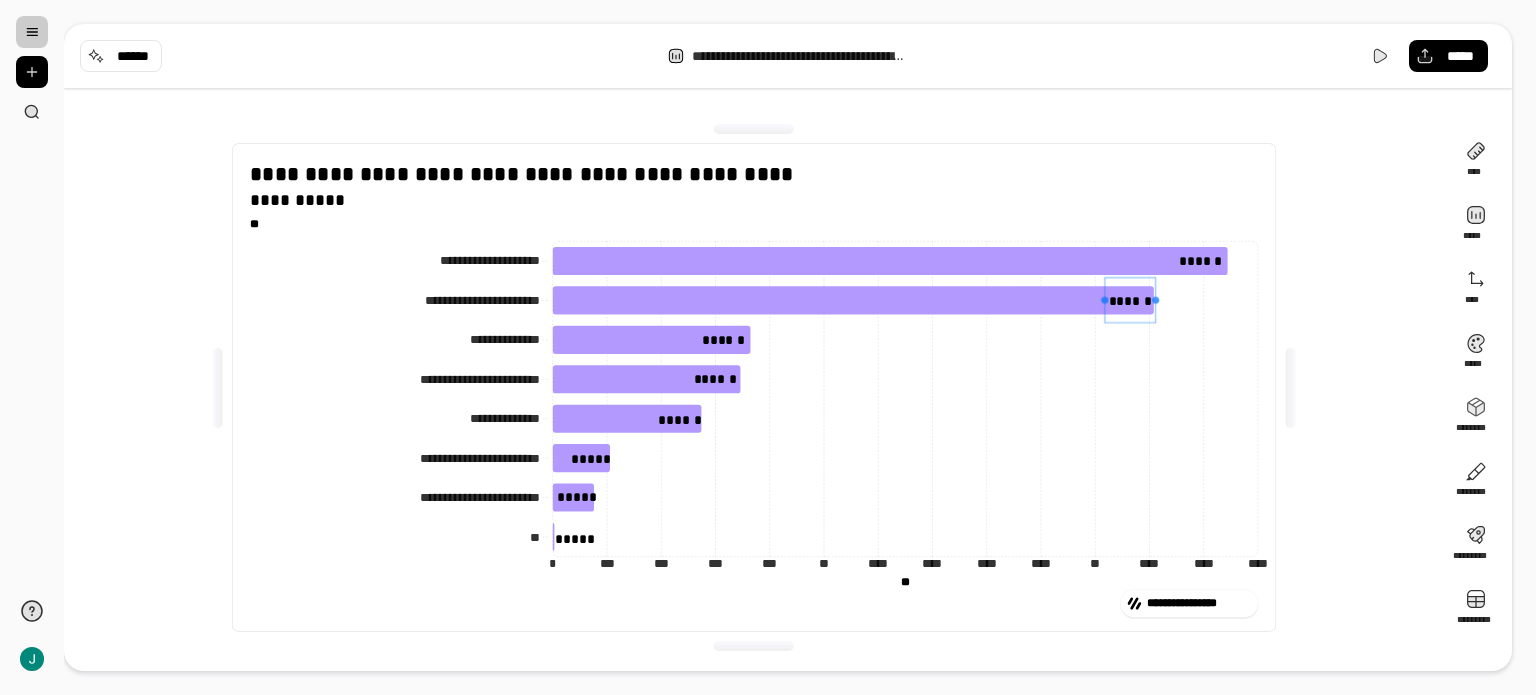click on "******" at bounding box center [1130, 300] 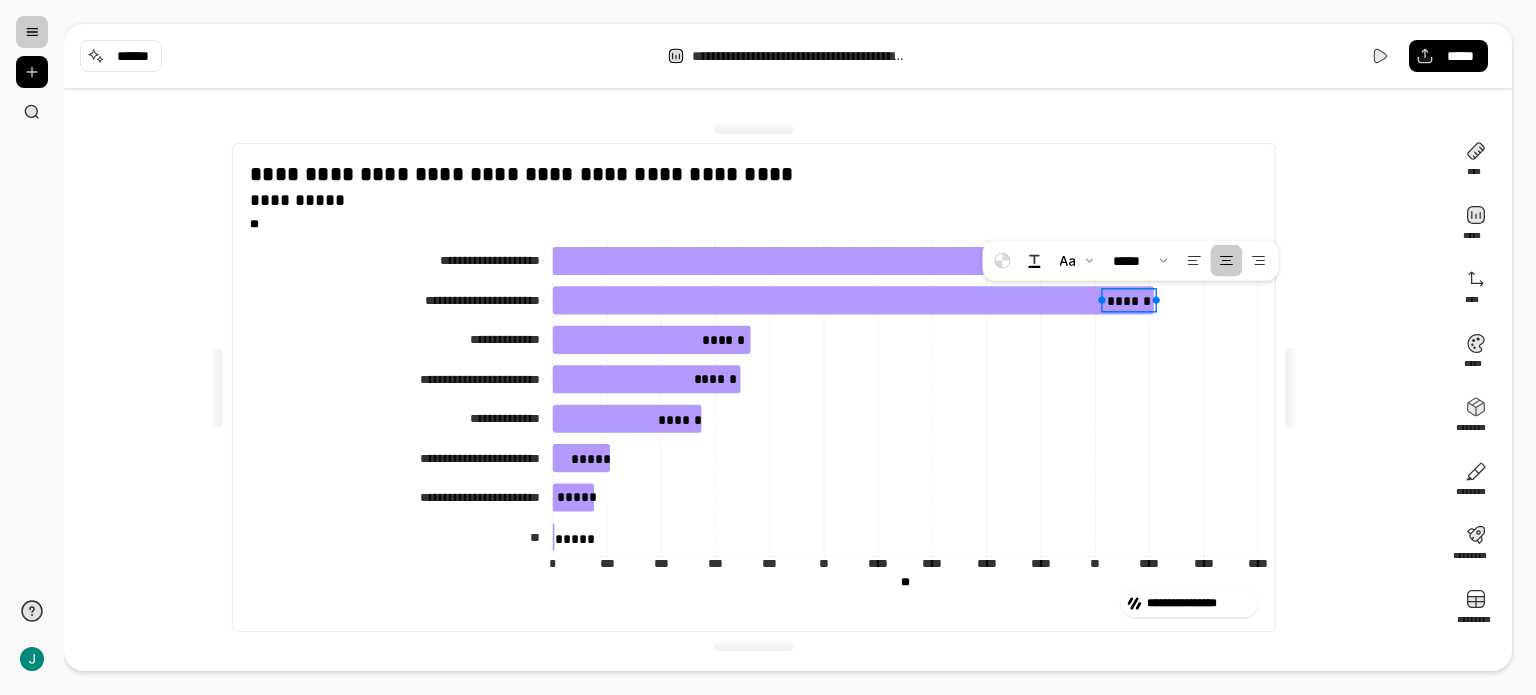click on "**********" at bounding box center [754, 404] 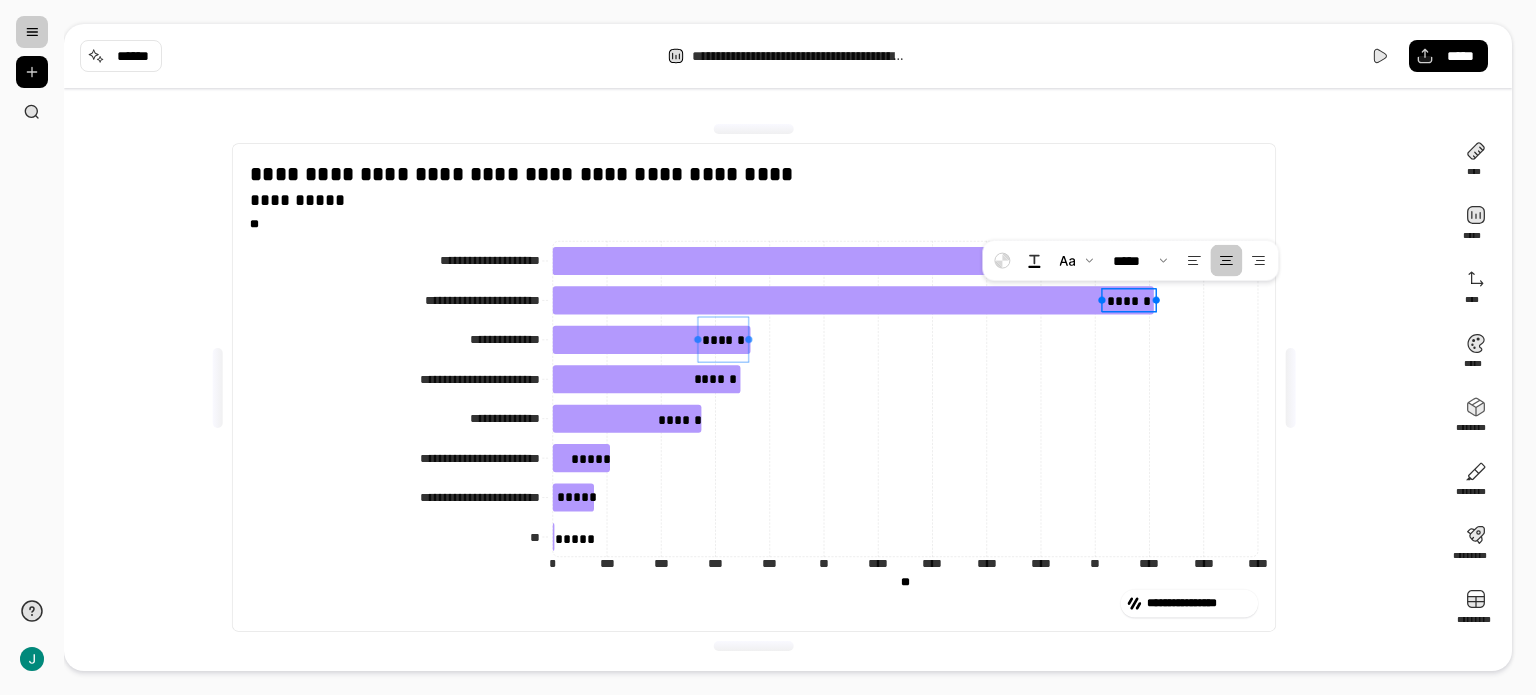 click on "******" at bounding box center [723, 339] 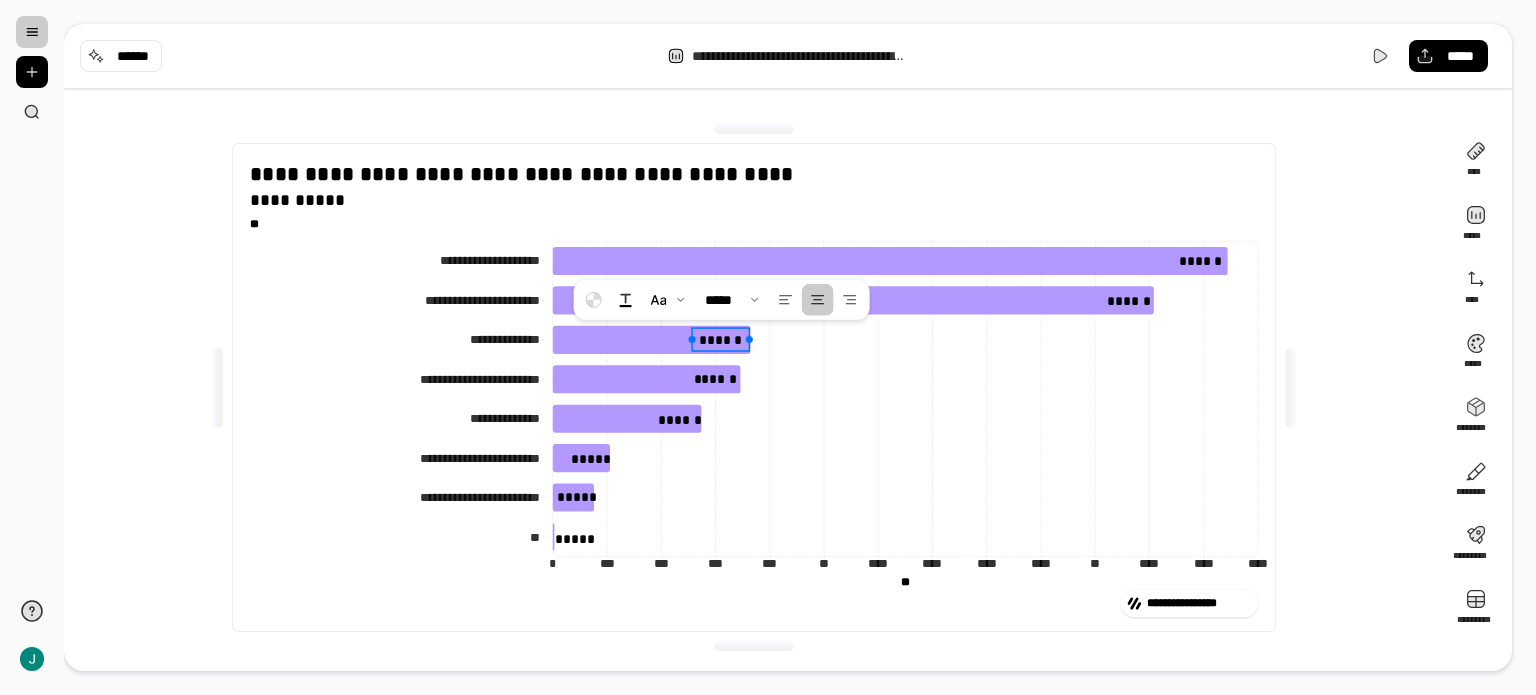 click on "**********" at bounding box center [754, 404] 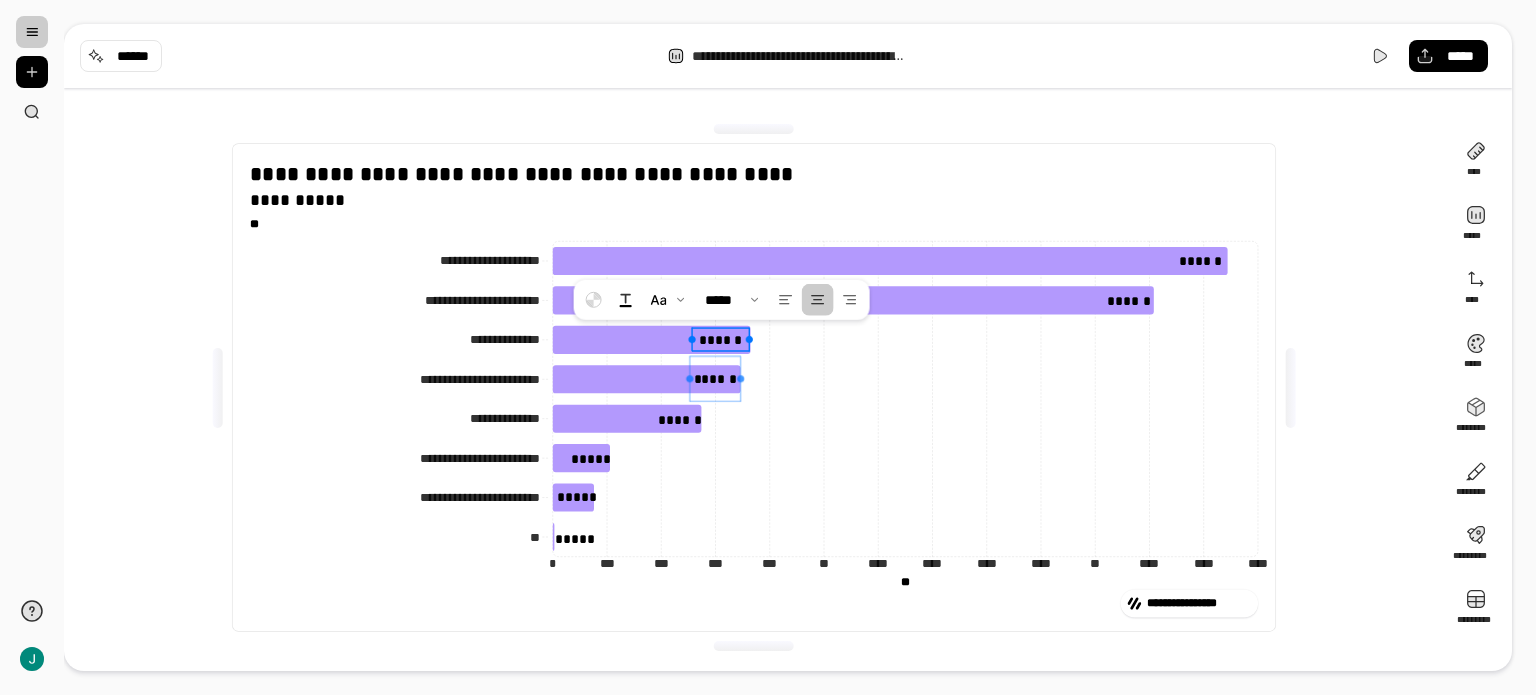 click on "******" at bounding box center (715, 378) 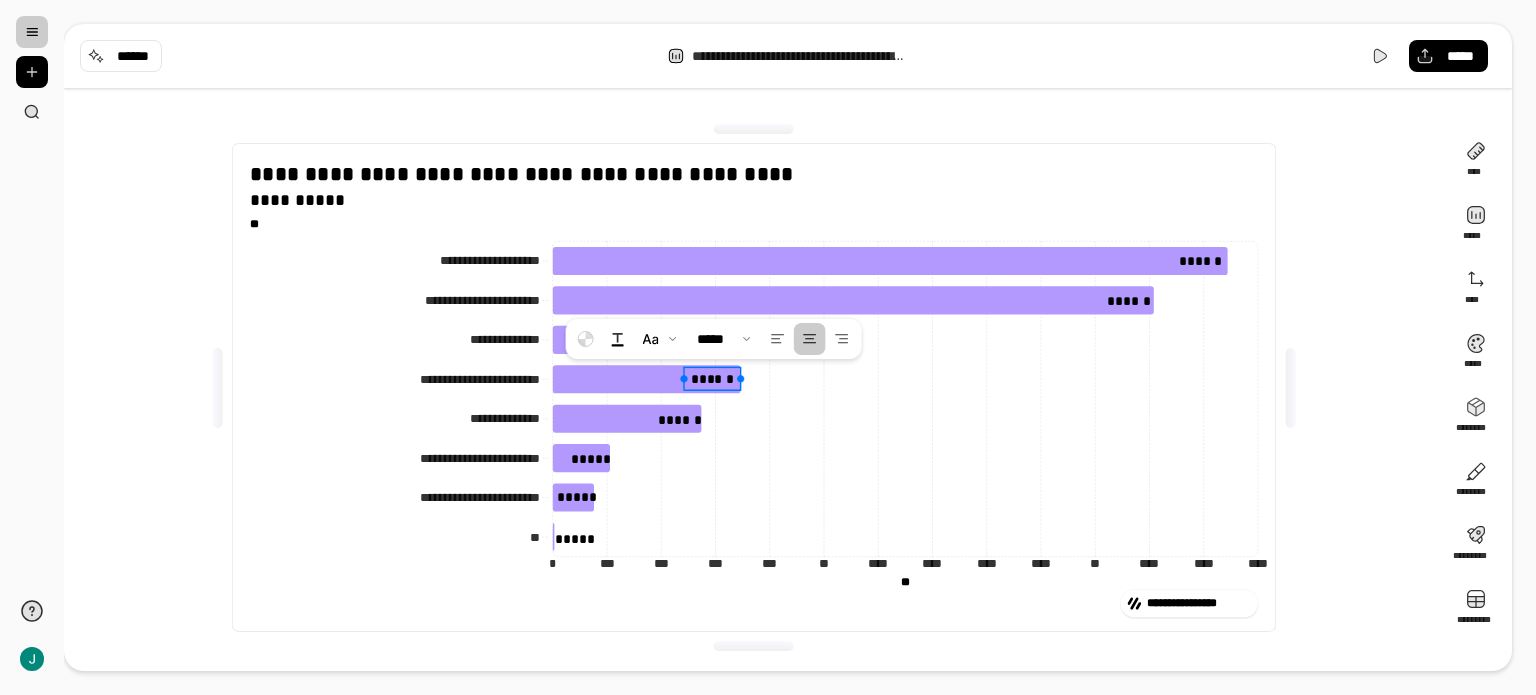 click at bounding box center [683, 378] 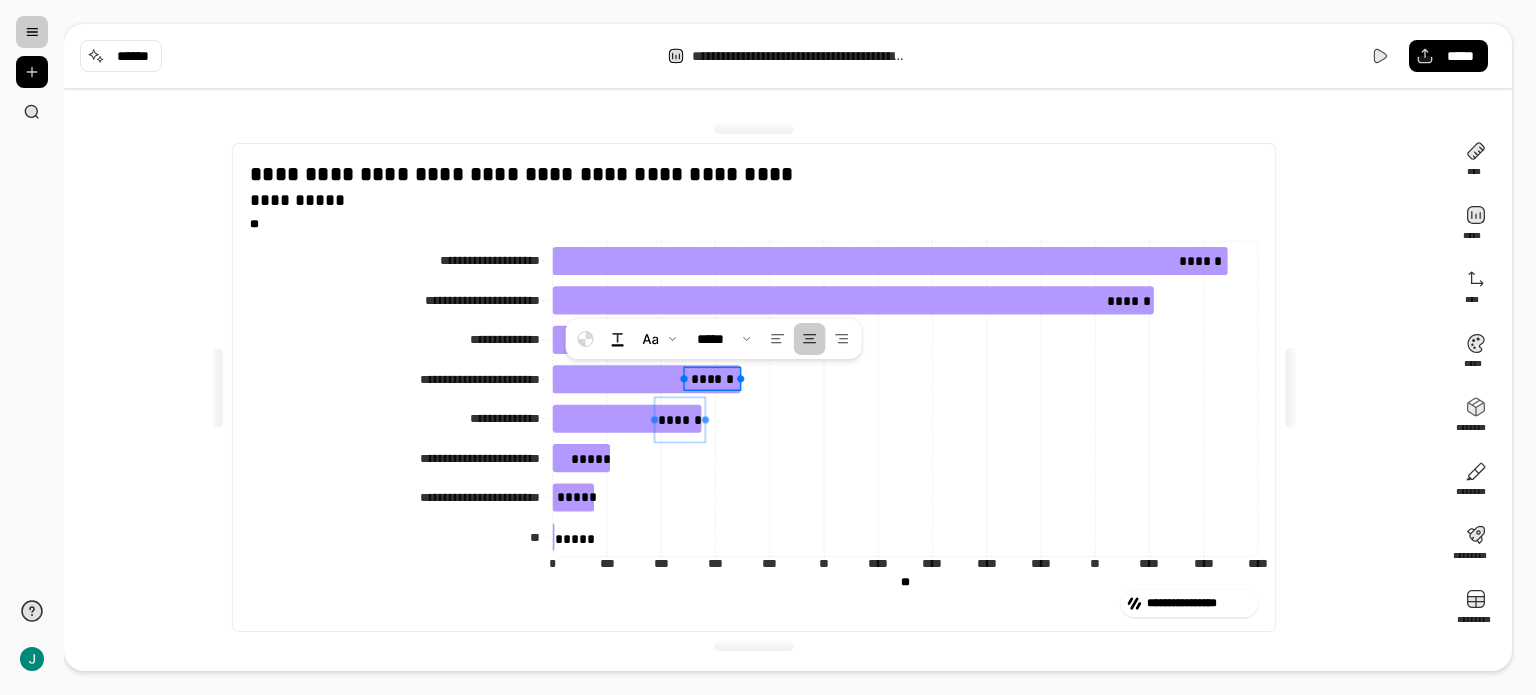 click on "******" at bounding box center [680, 419] 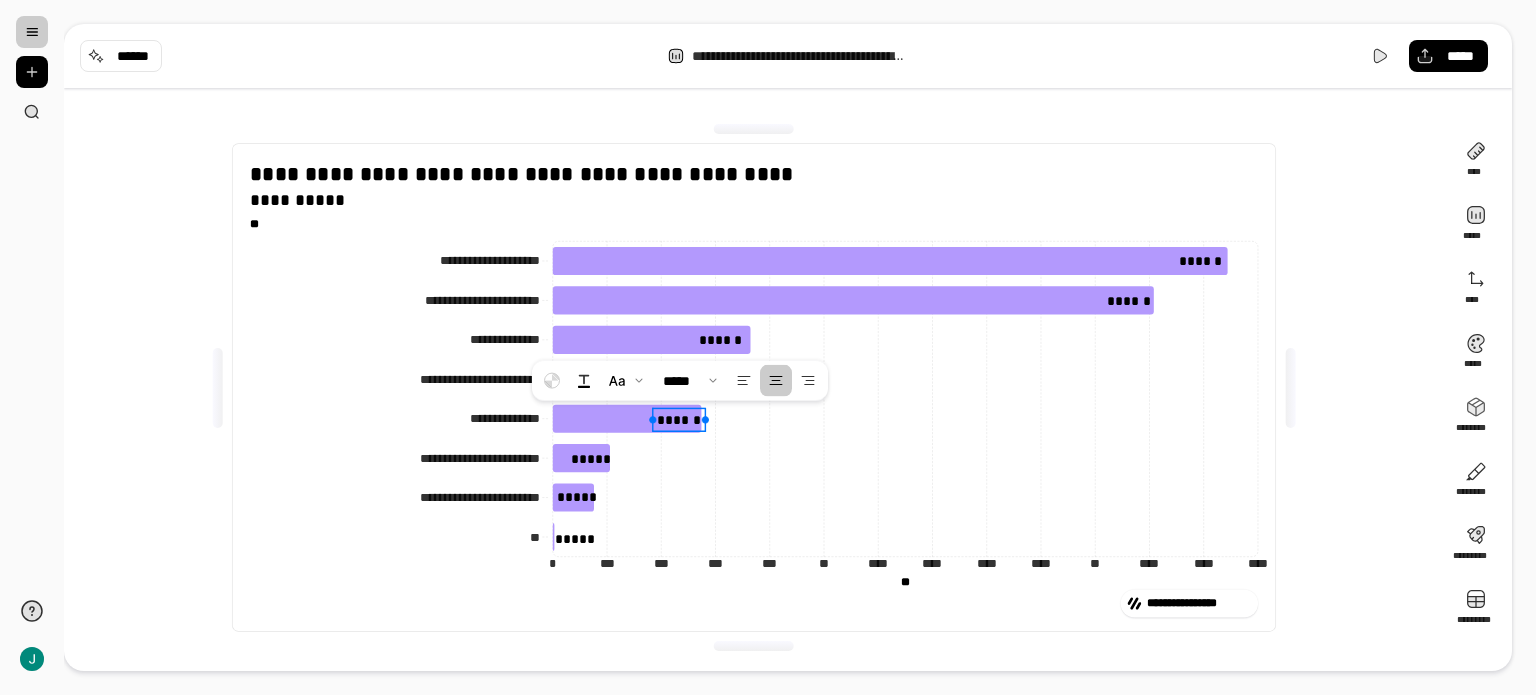 click at bounding box center [652, 419] 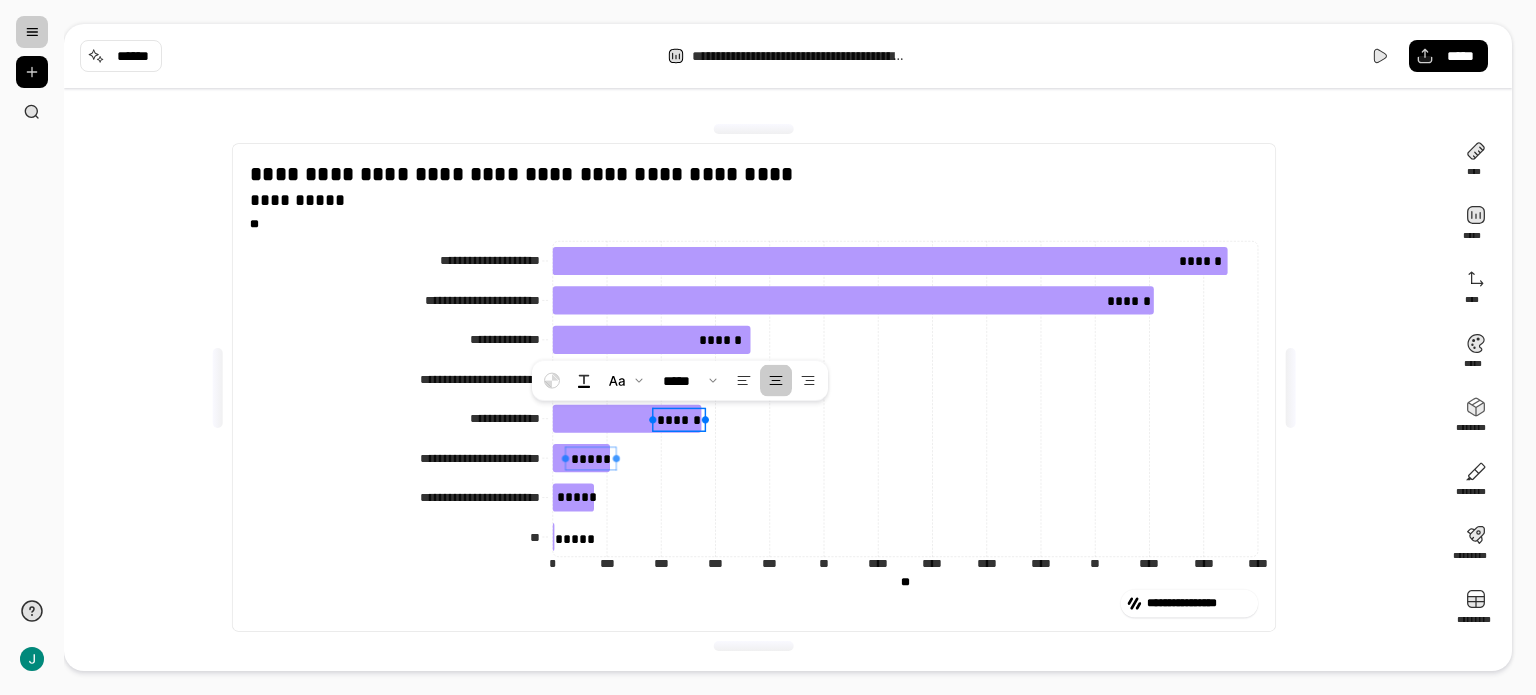 click on "*****" at bounding box center [590, 458] 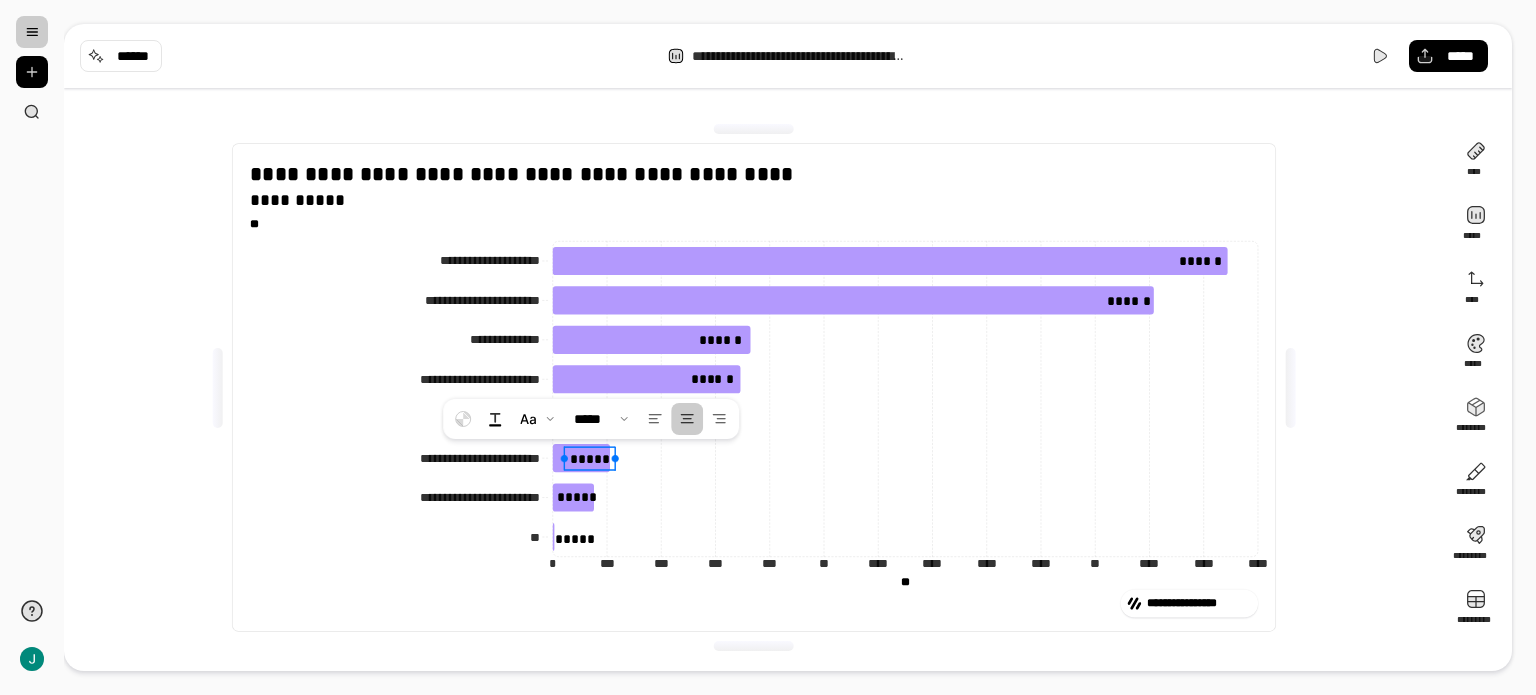click on "*****" at bounding box center (590, 459) 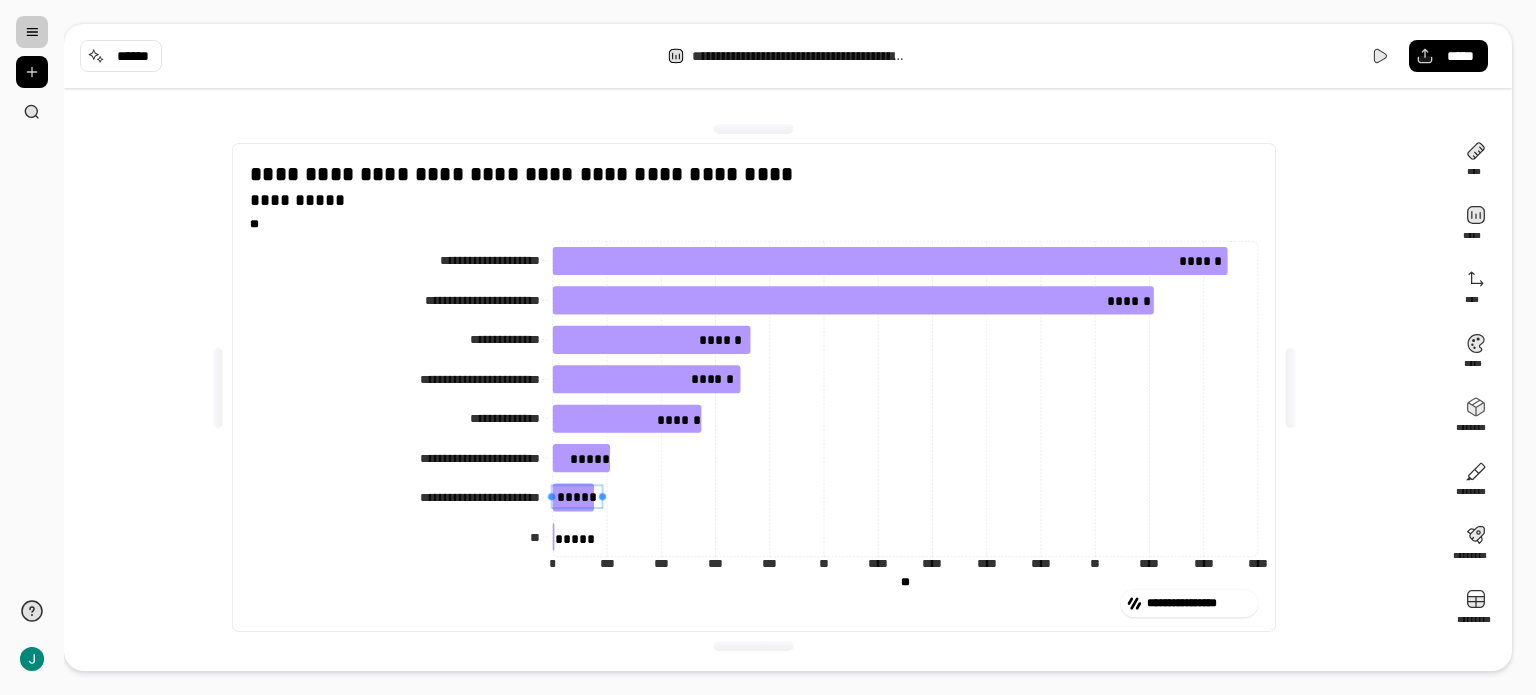 click on "*****" at bounding box center (577, 496) 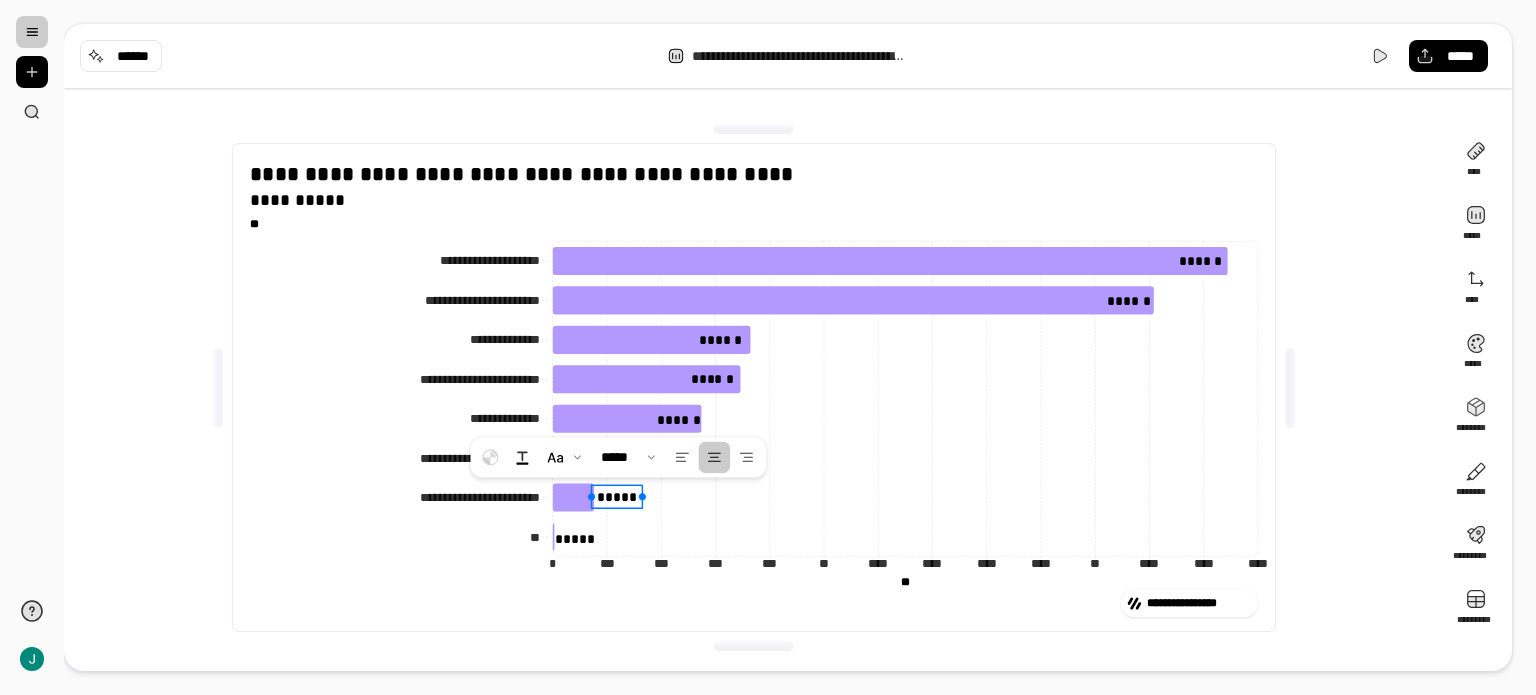 drag, startPoint x: 576, startPoint y: 495, endPoint x: 631, endPoint y: 495, distance: 55 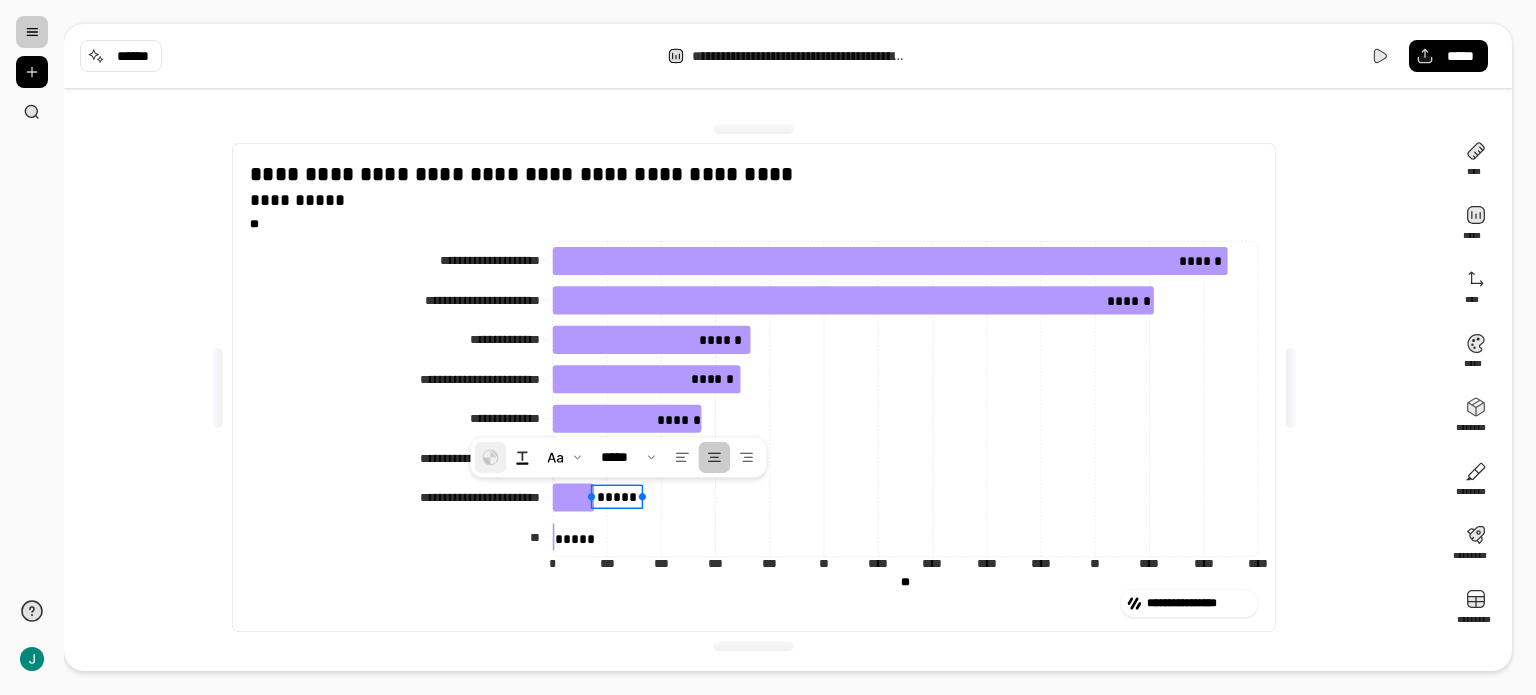 click at bounding box center (490, 457) 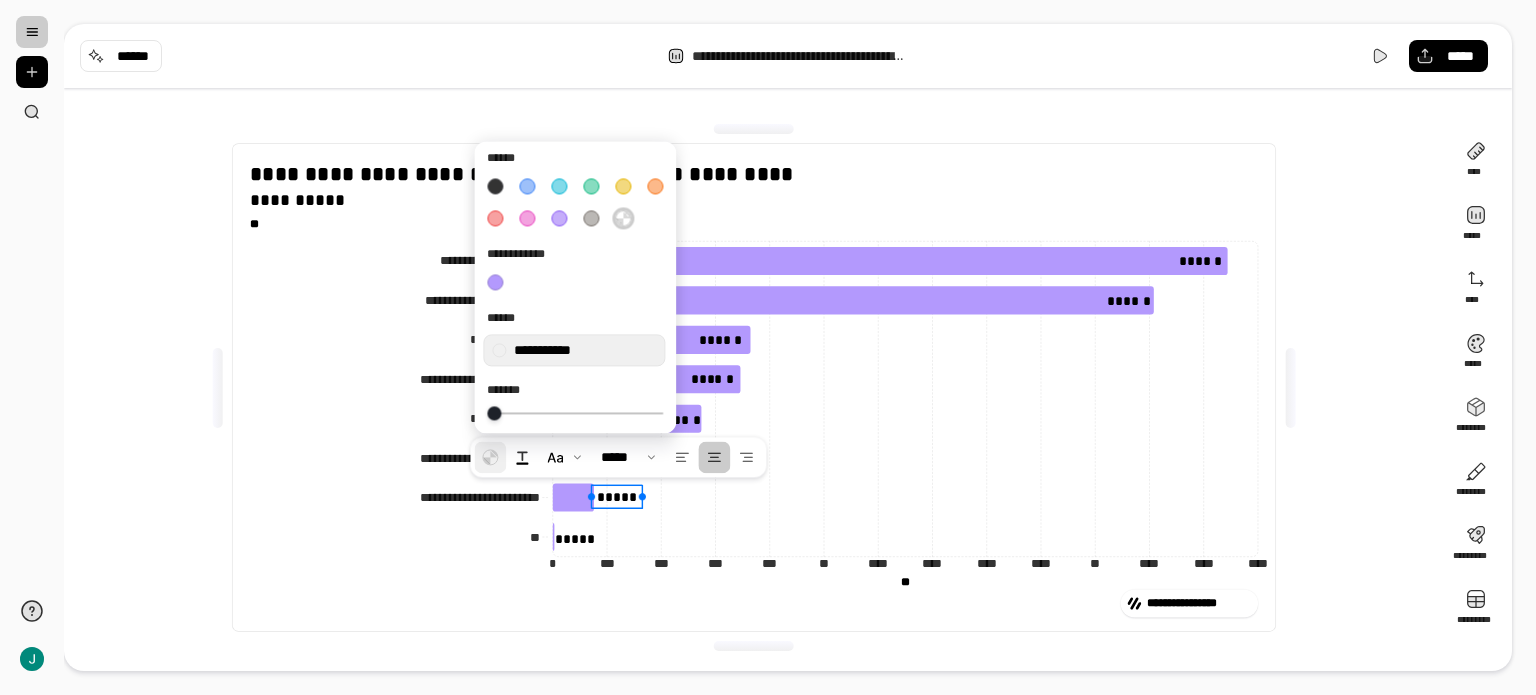 click at bounding box center (490, 457) 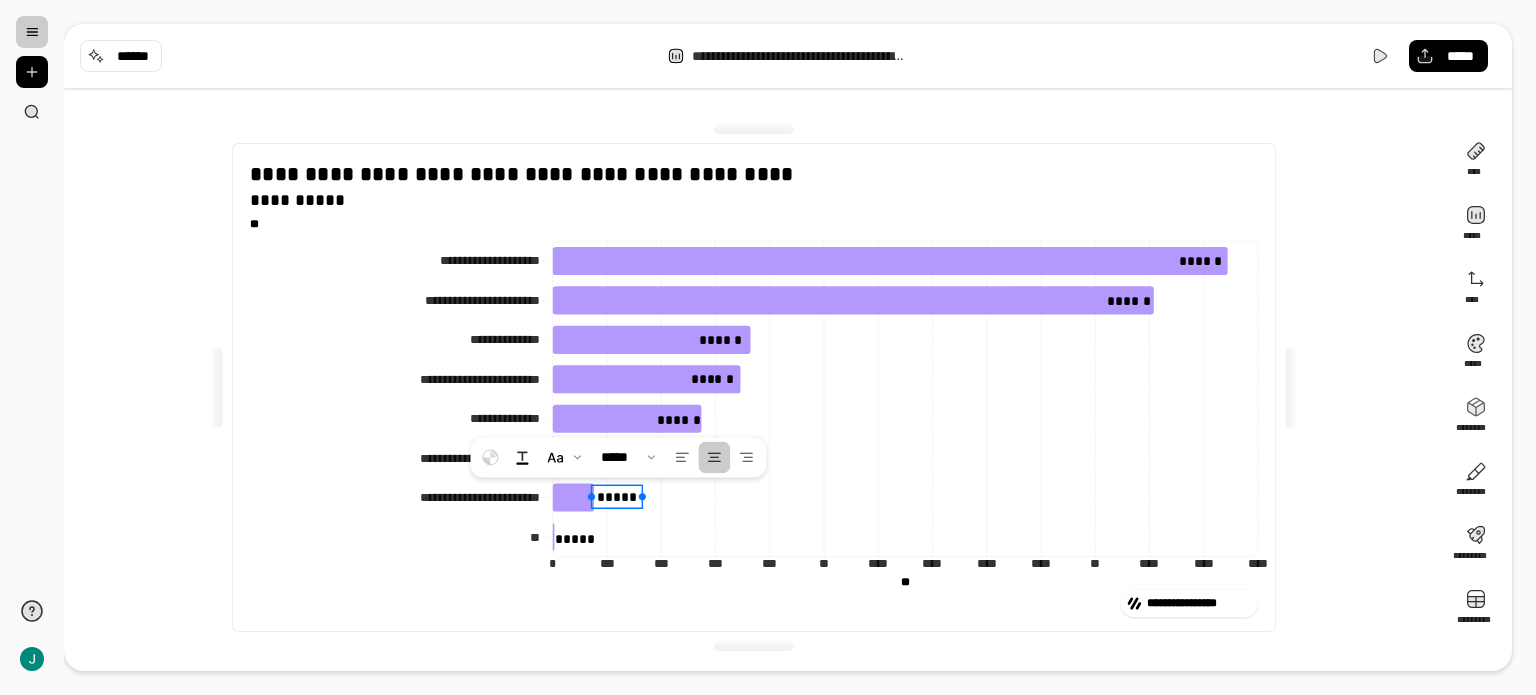 click 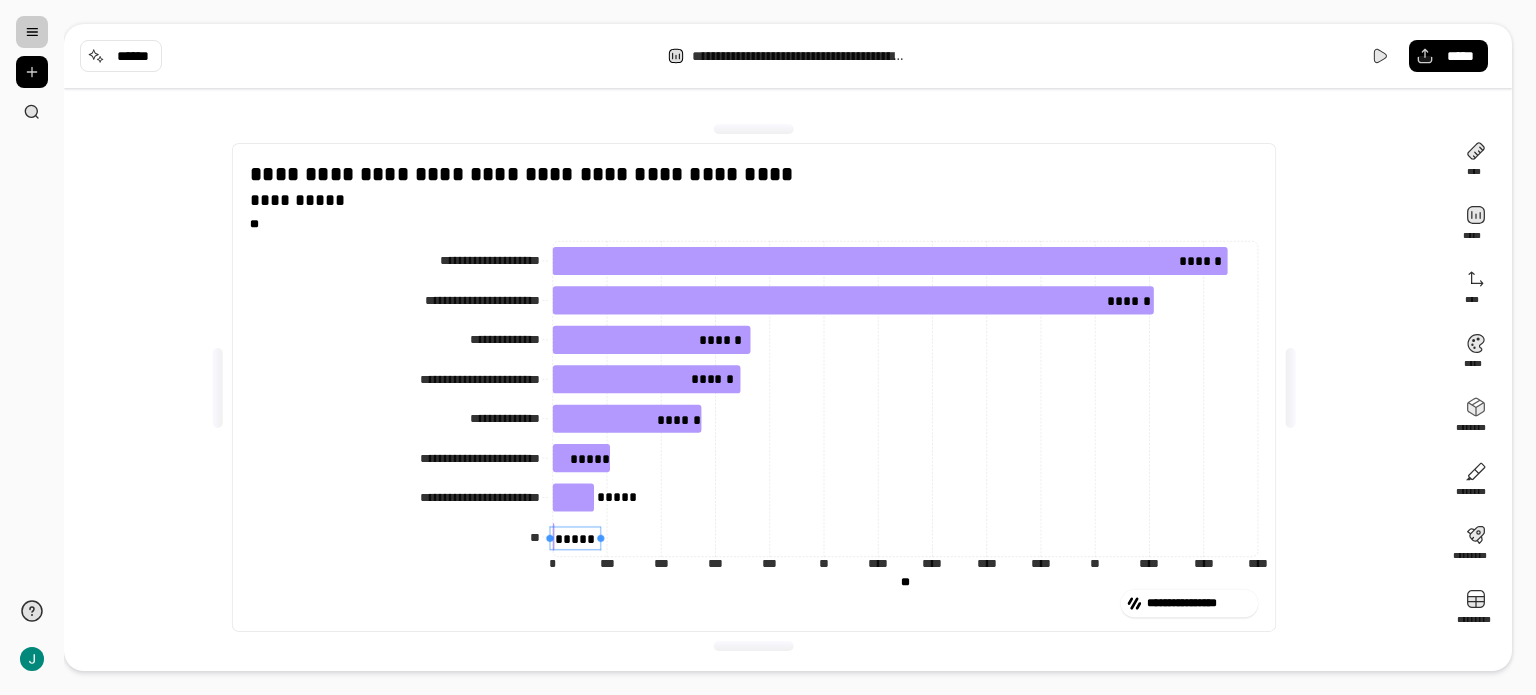 click on "*****" at bounding box center [575, 538] 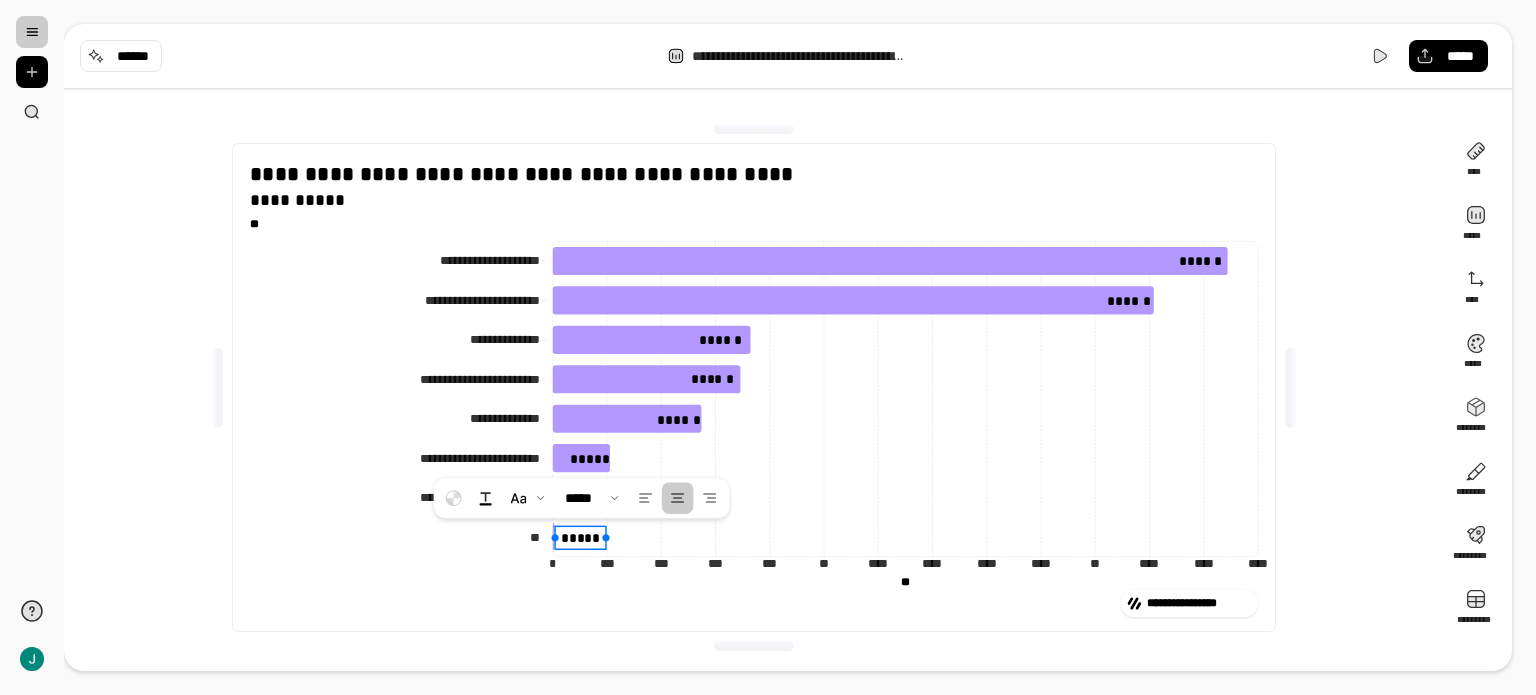 click on "*****" at bounding box center [581, 538] 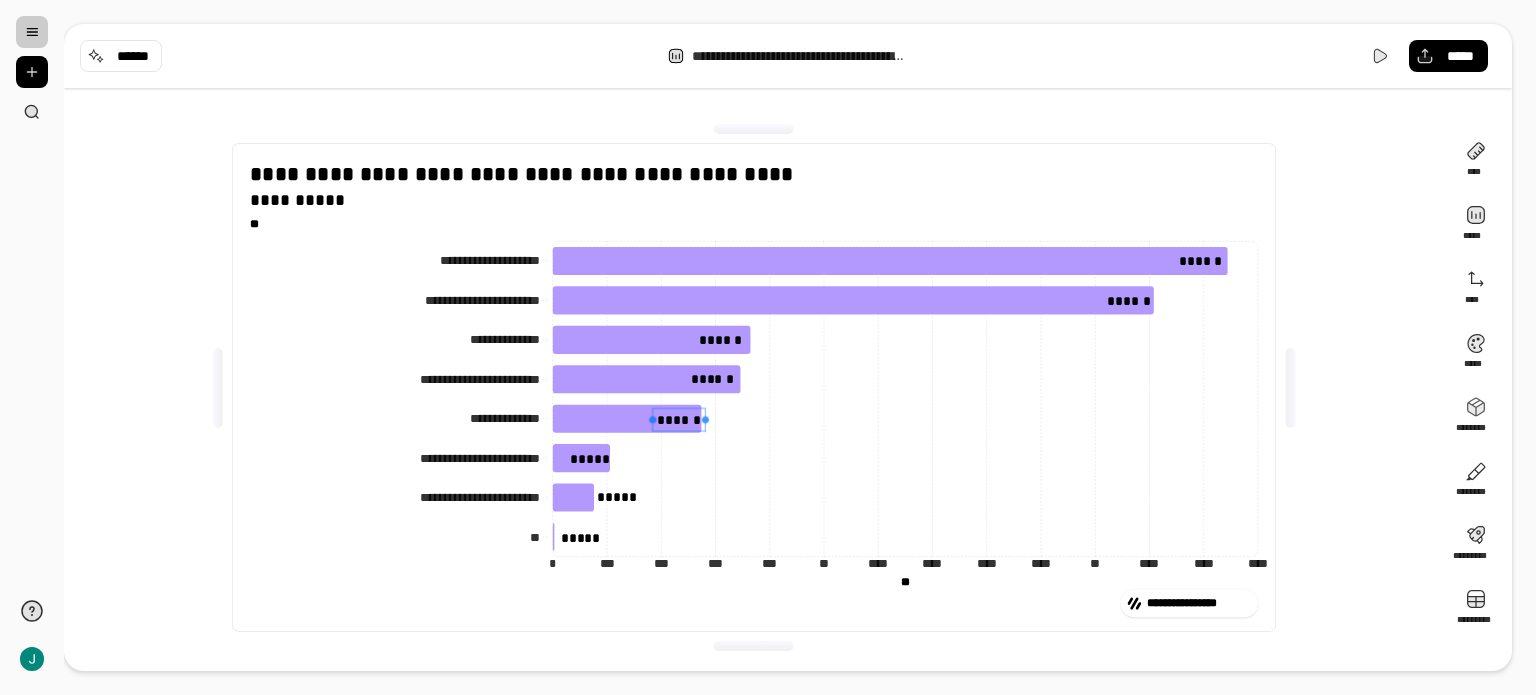 click on "******" at bounding box center [679, 419] 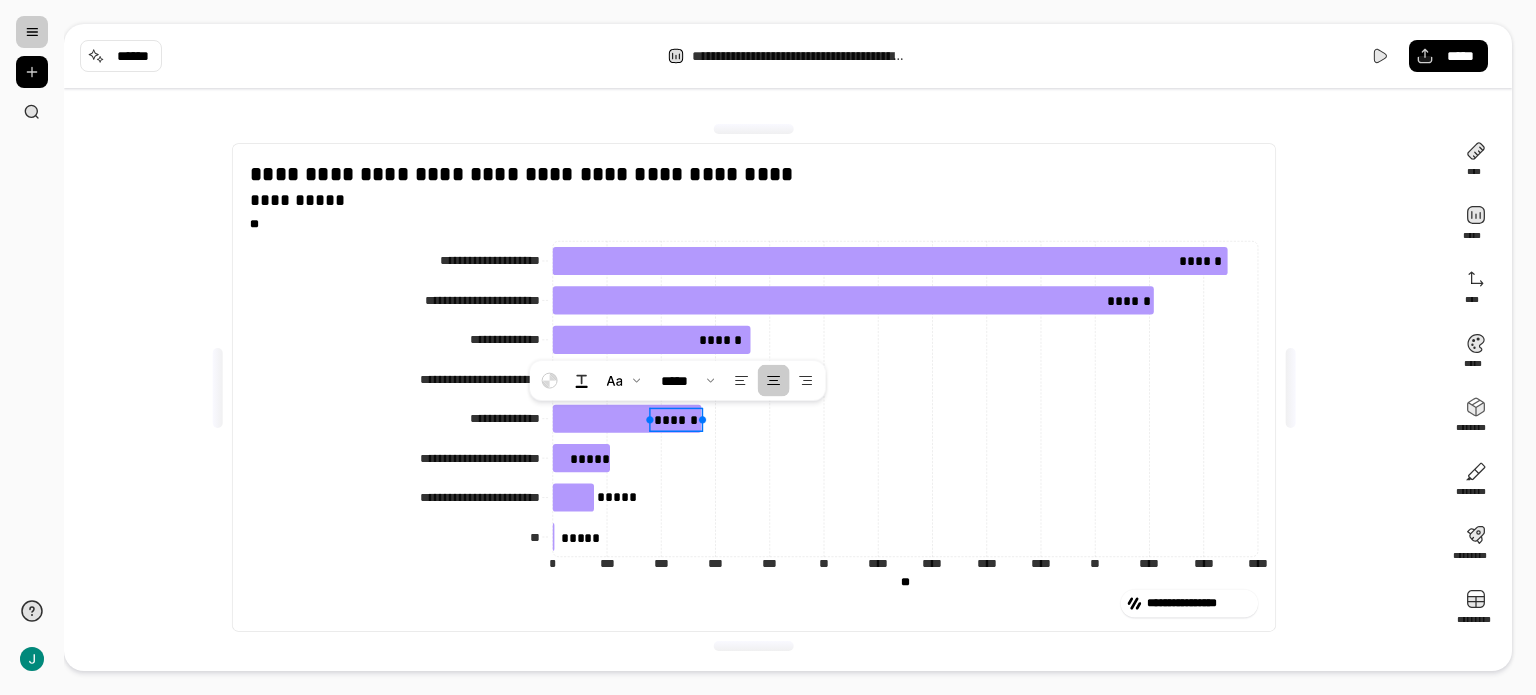 click on "******" at bounding box center [675, 420] 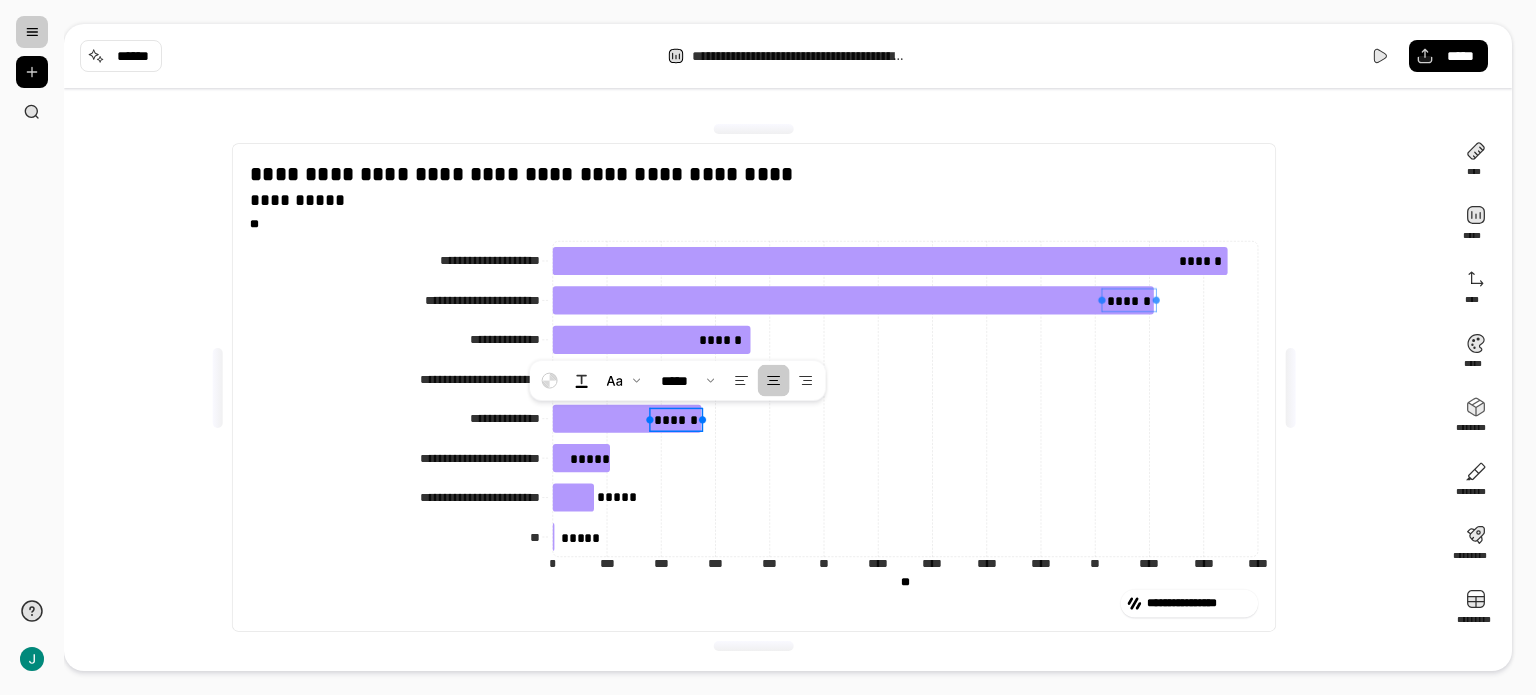 click on "******" at bounding box center (1129, 300) 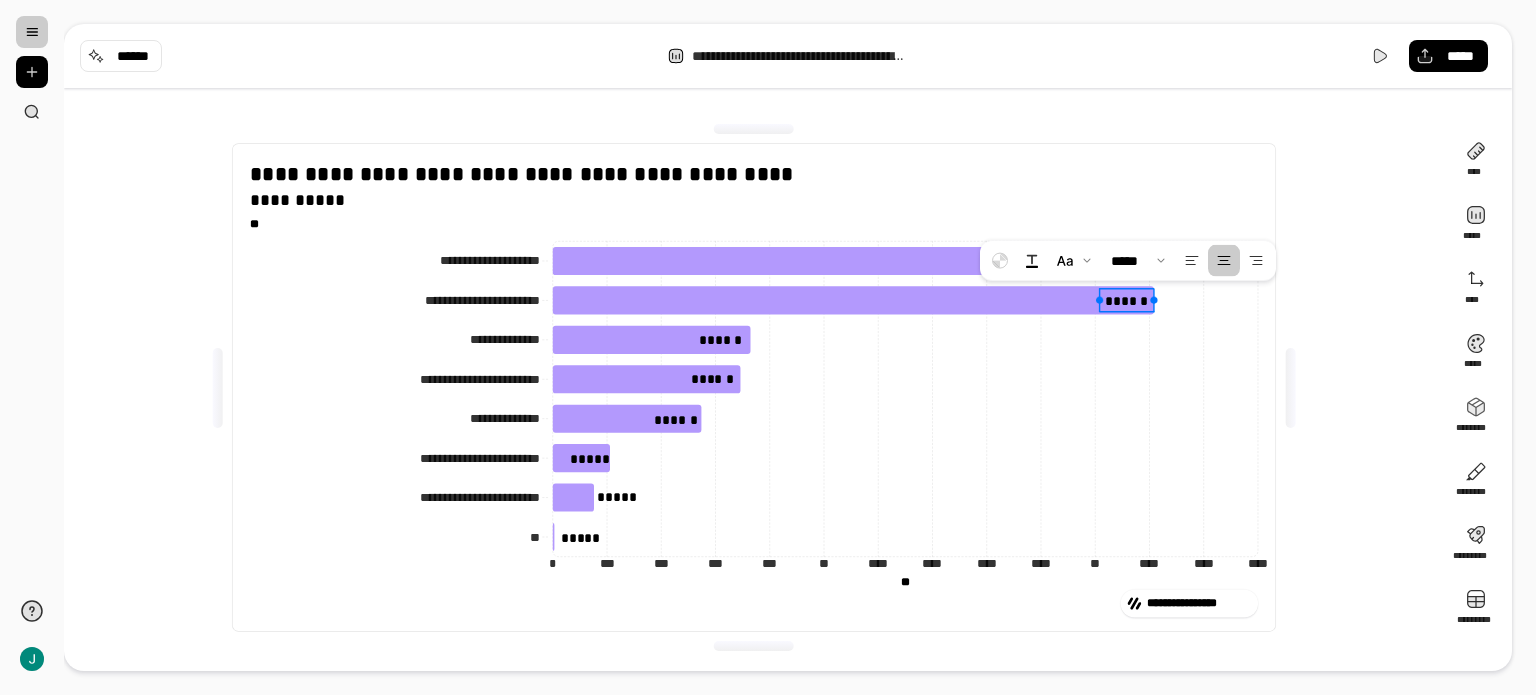 click on "******" at bounding box center (1126, 301) 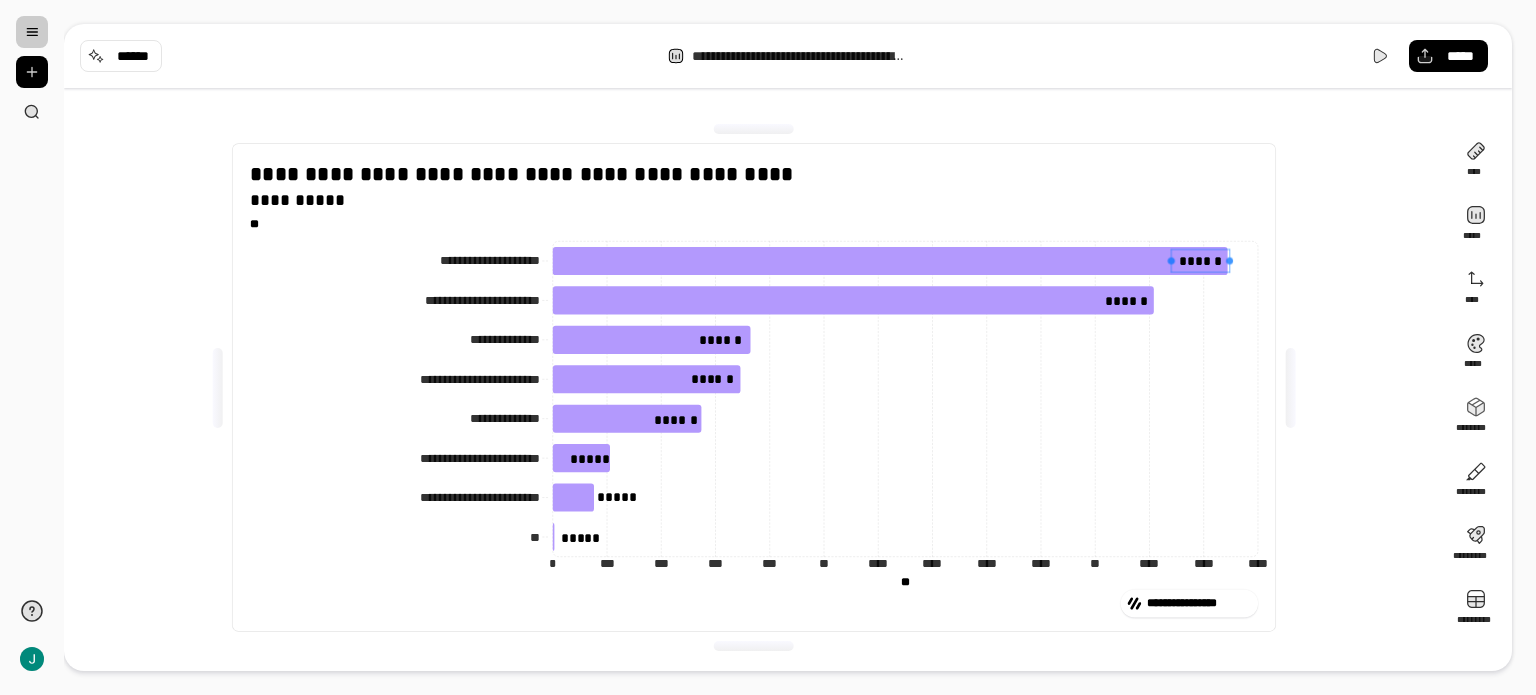 click on "******" at bounding box center [1200, 260] 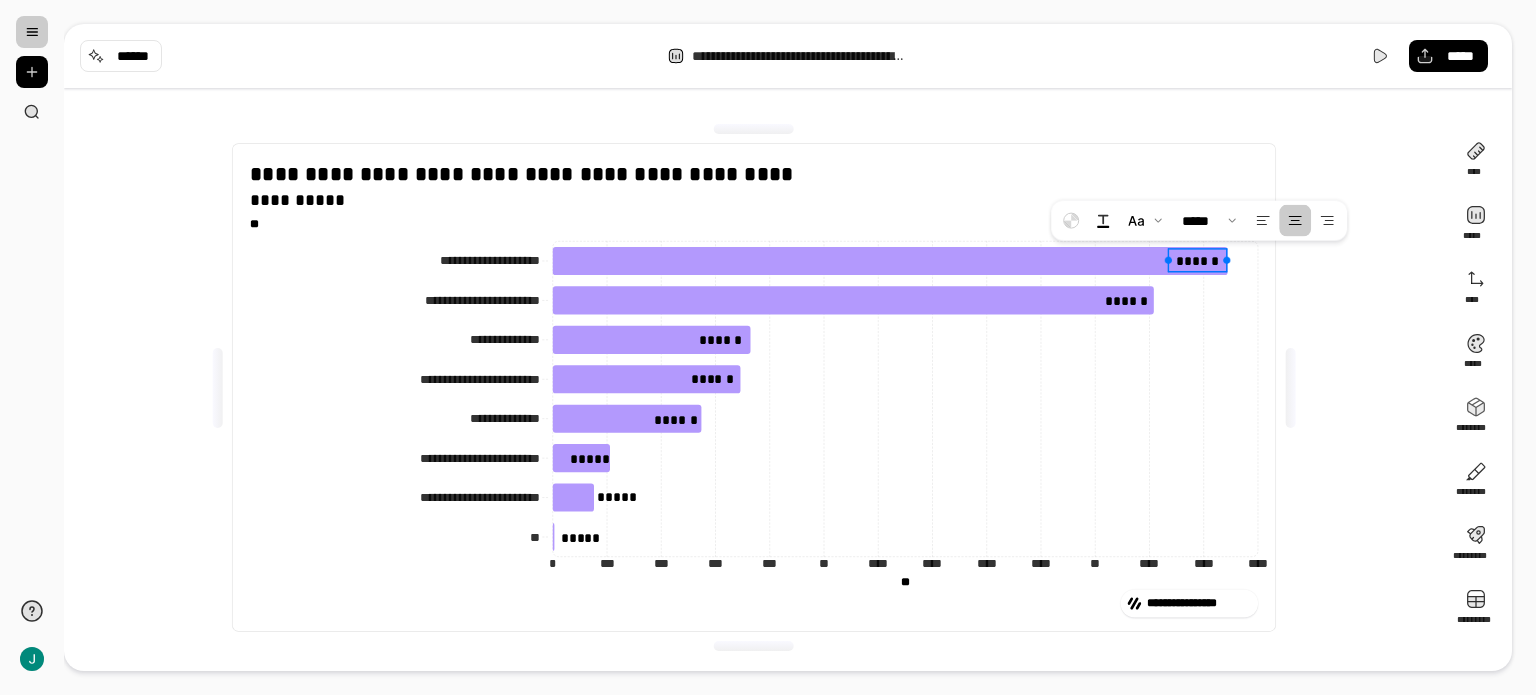 click on "******" at bounding box center (1197, 261) 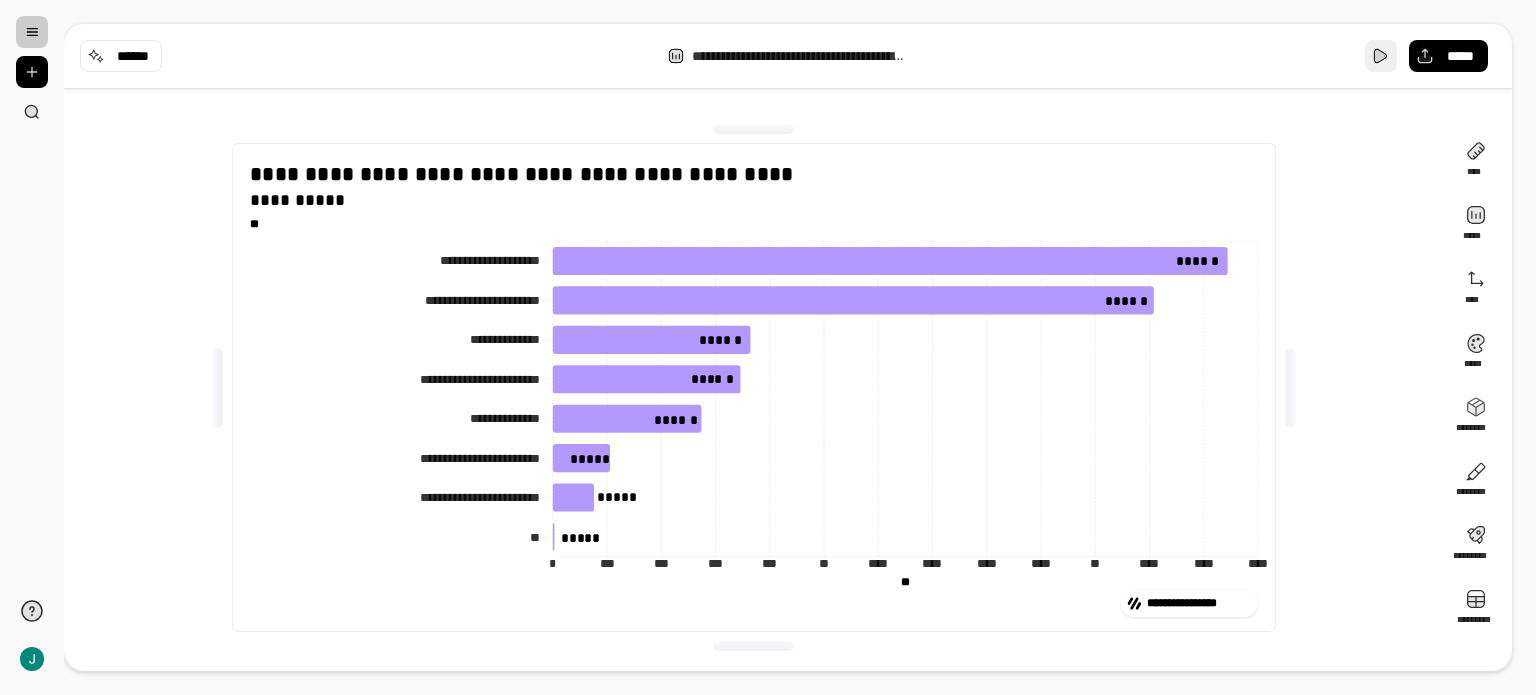 click at bounding box center [1381, 56] 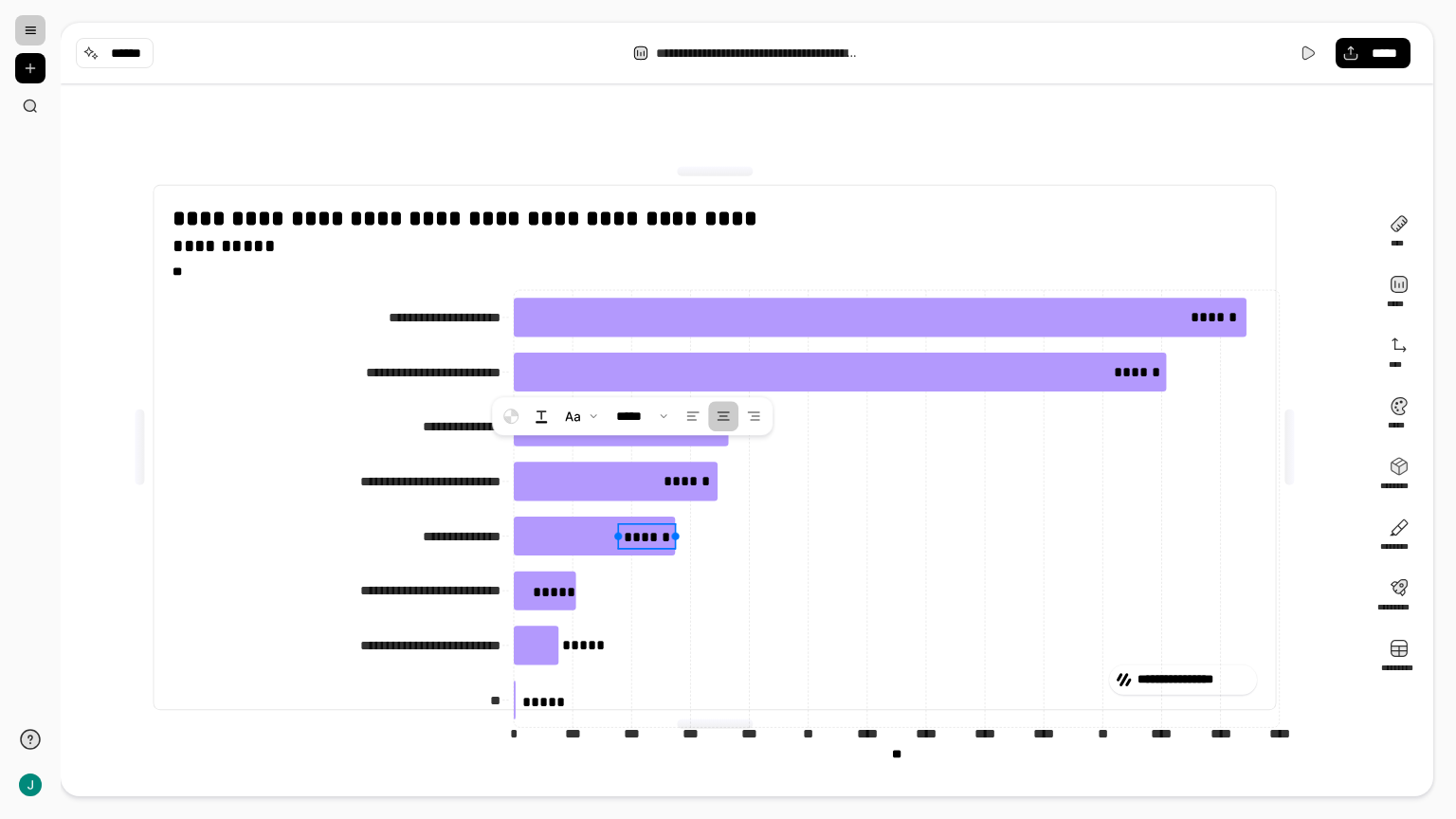 click on "******" at bounding box center (646, 537) 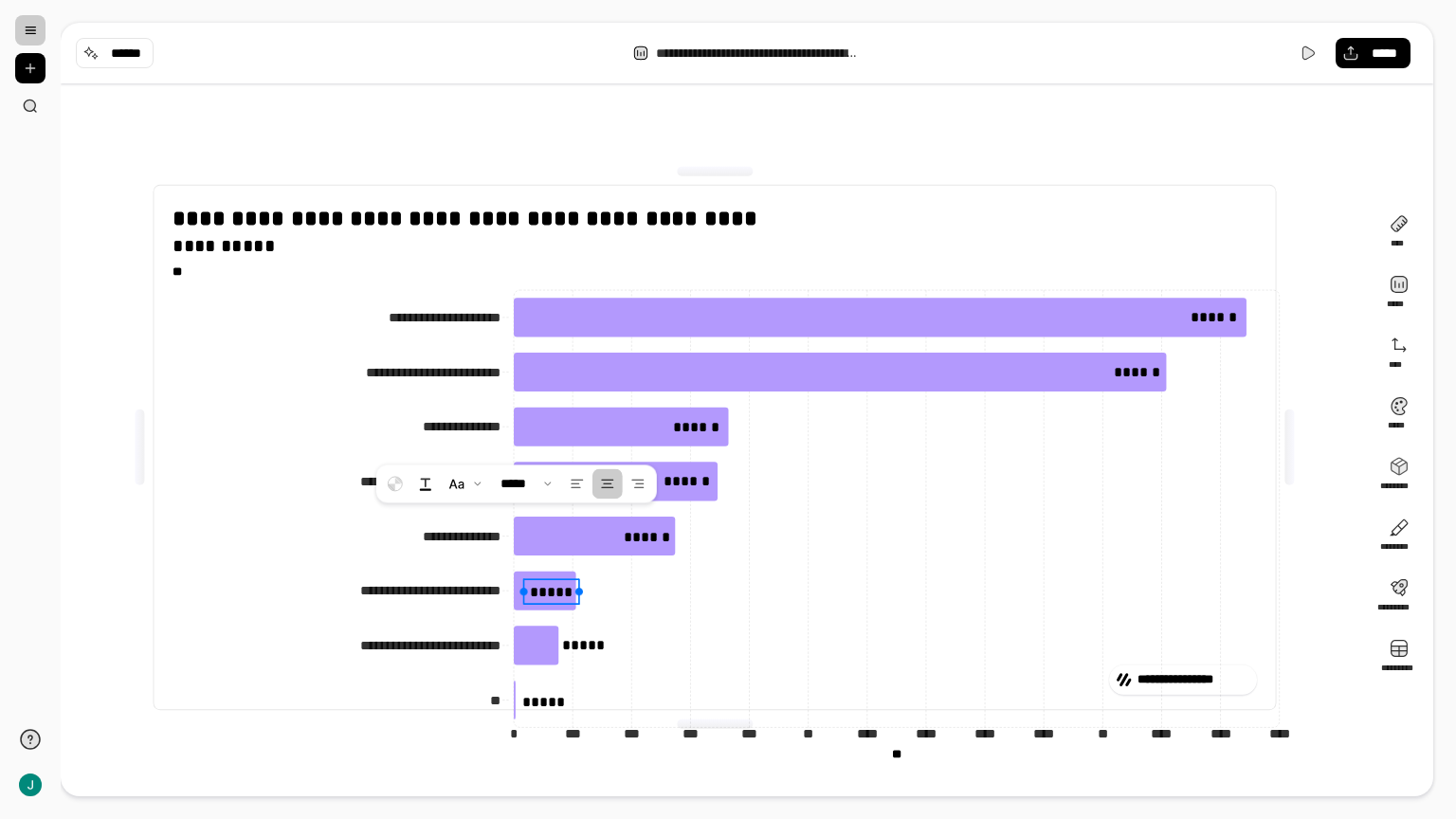 click on "*****" at bounding box center (552, 592) 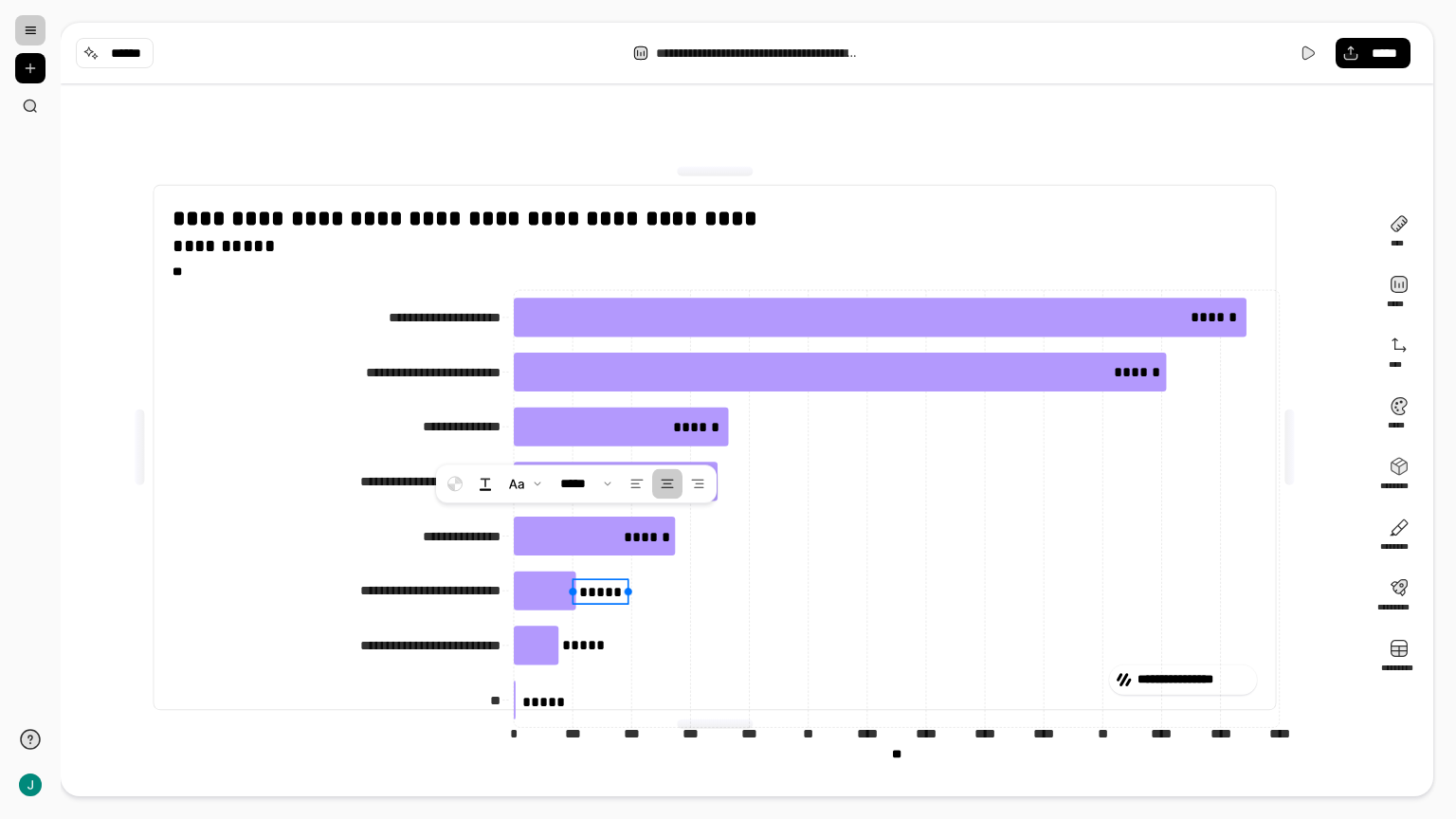 click 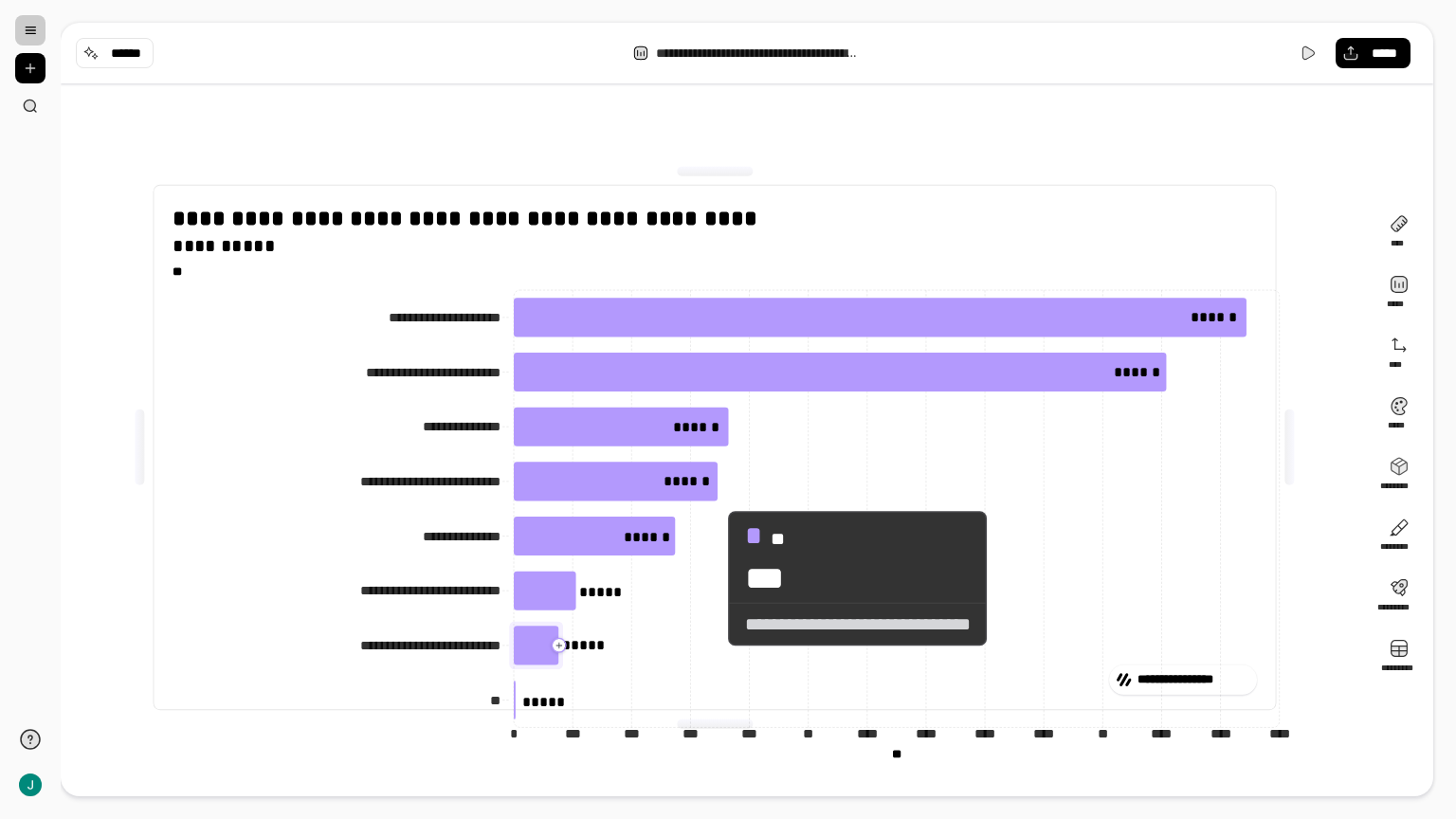 click 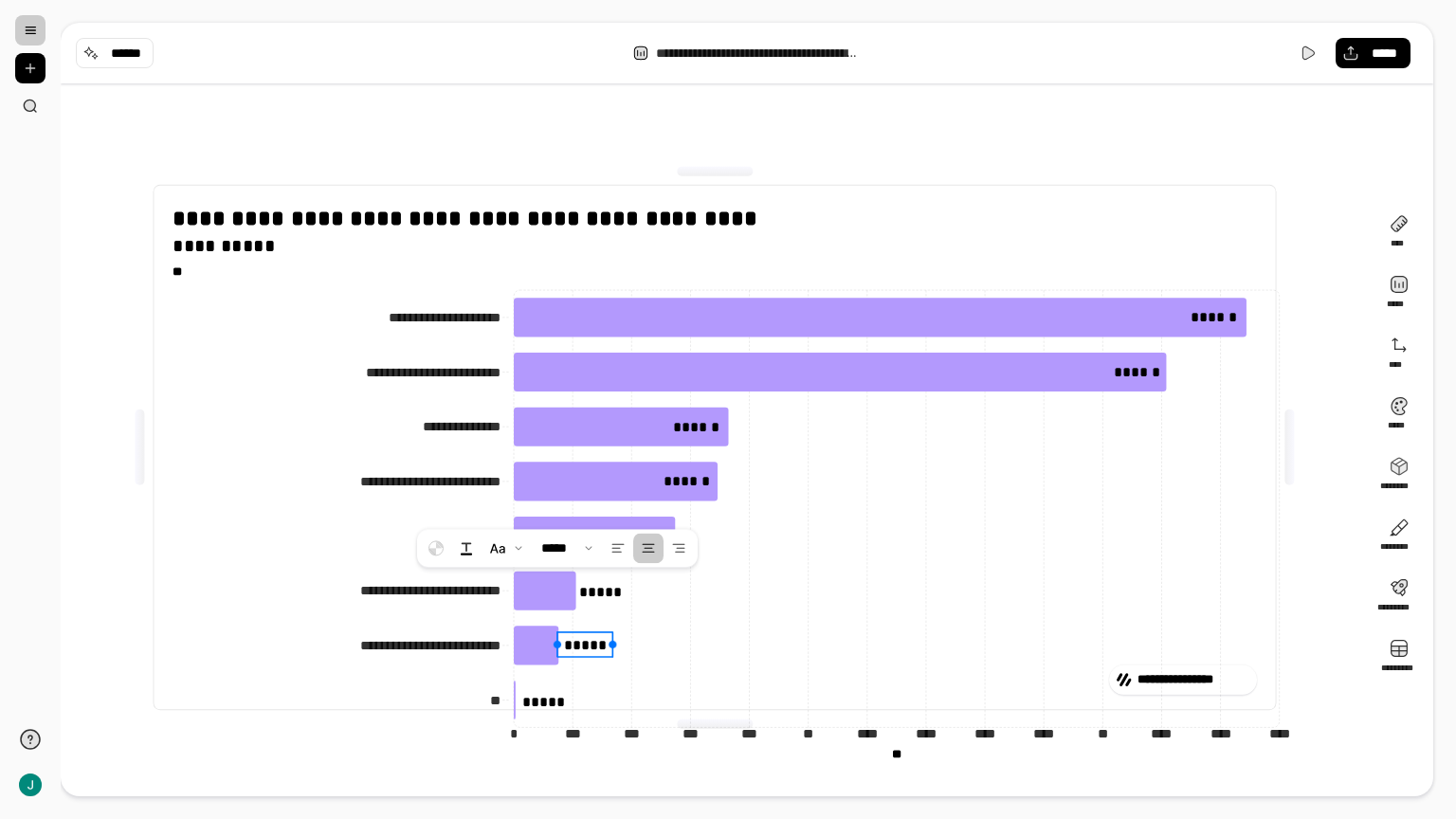 click on "*****" at bounding box center [585, 645] 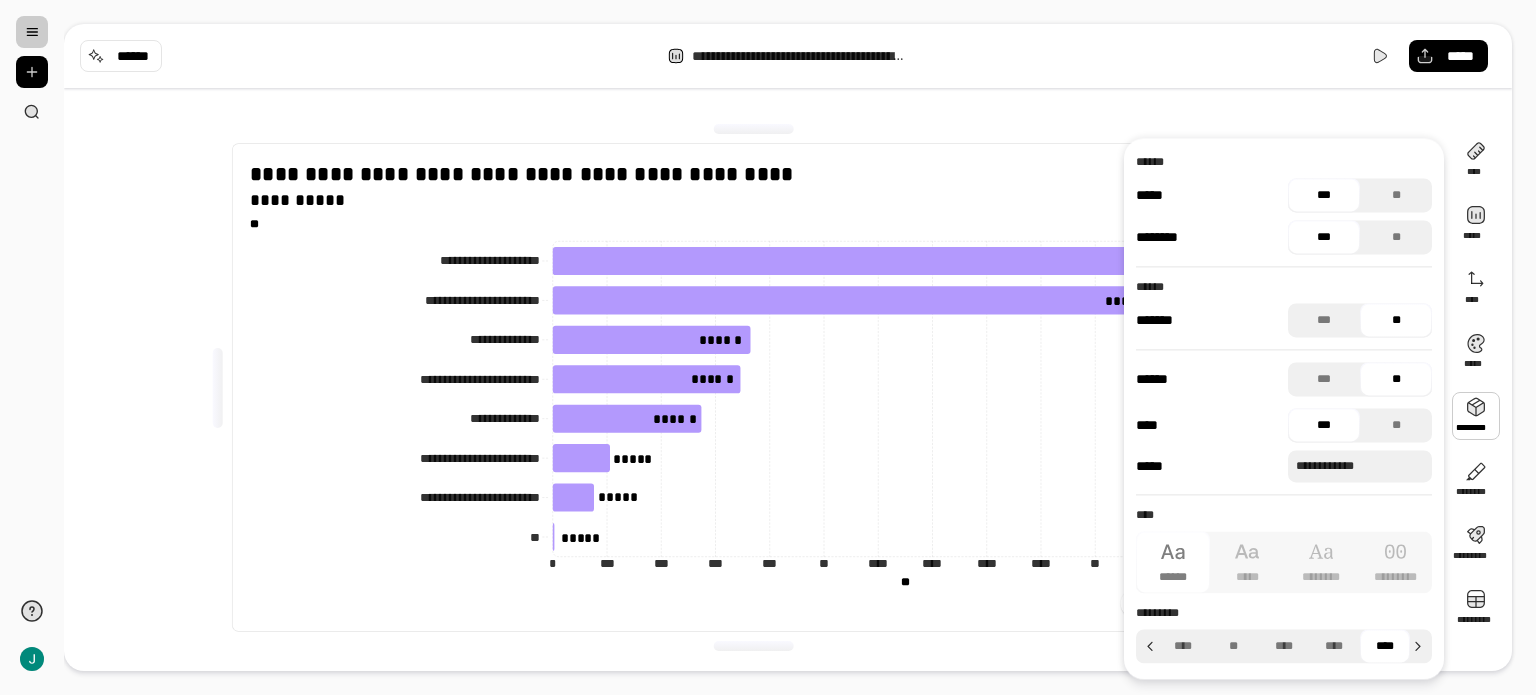 click at bounding box center [32, 32] 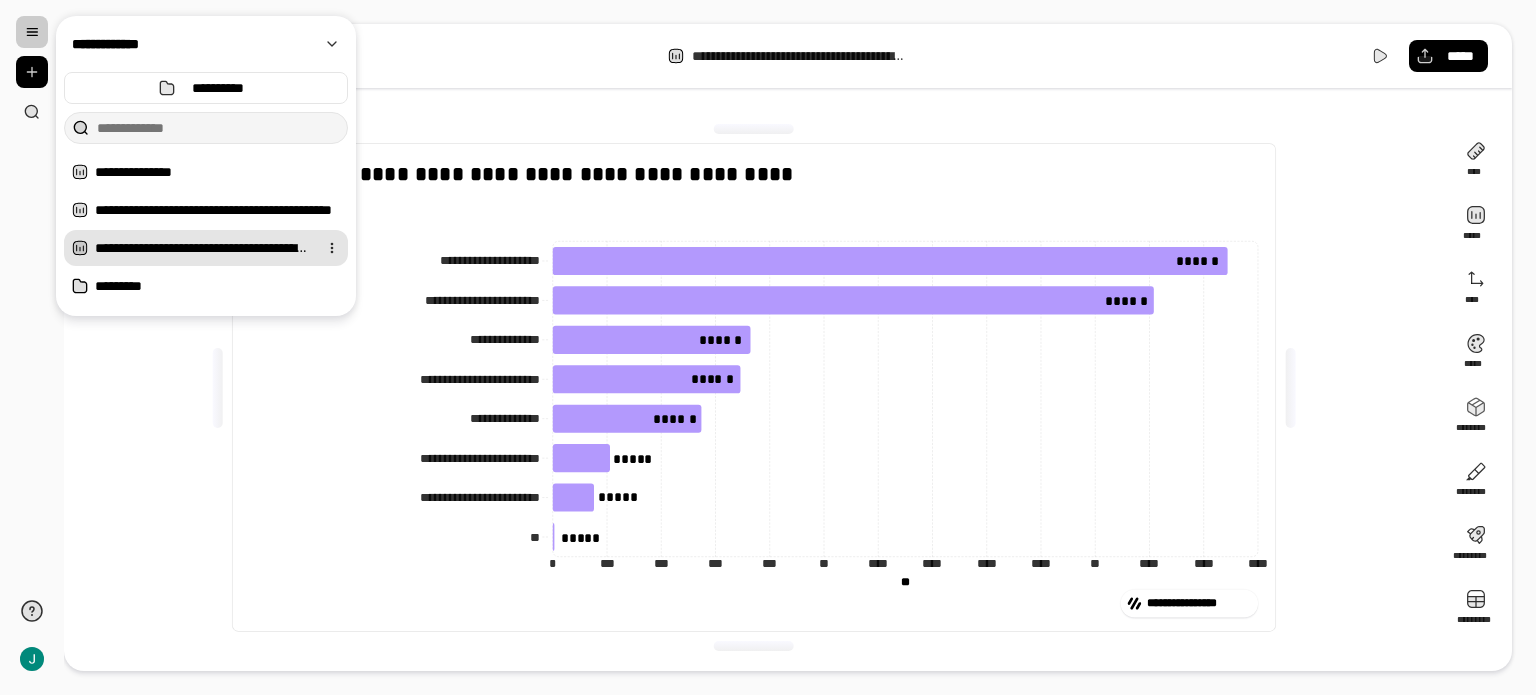 click on "**********" at bounding box center (202, 248) 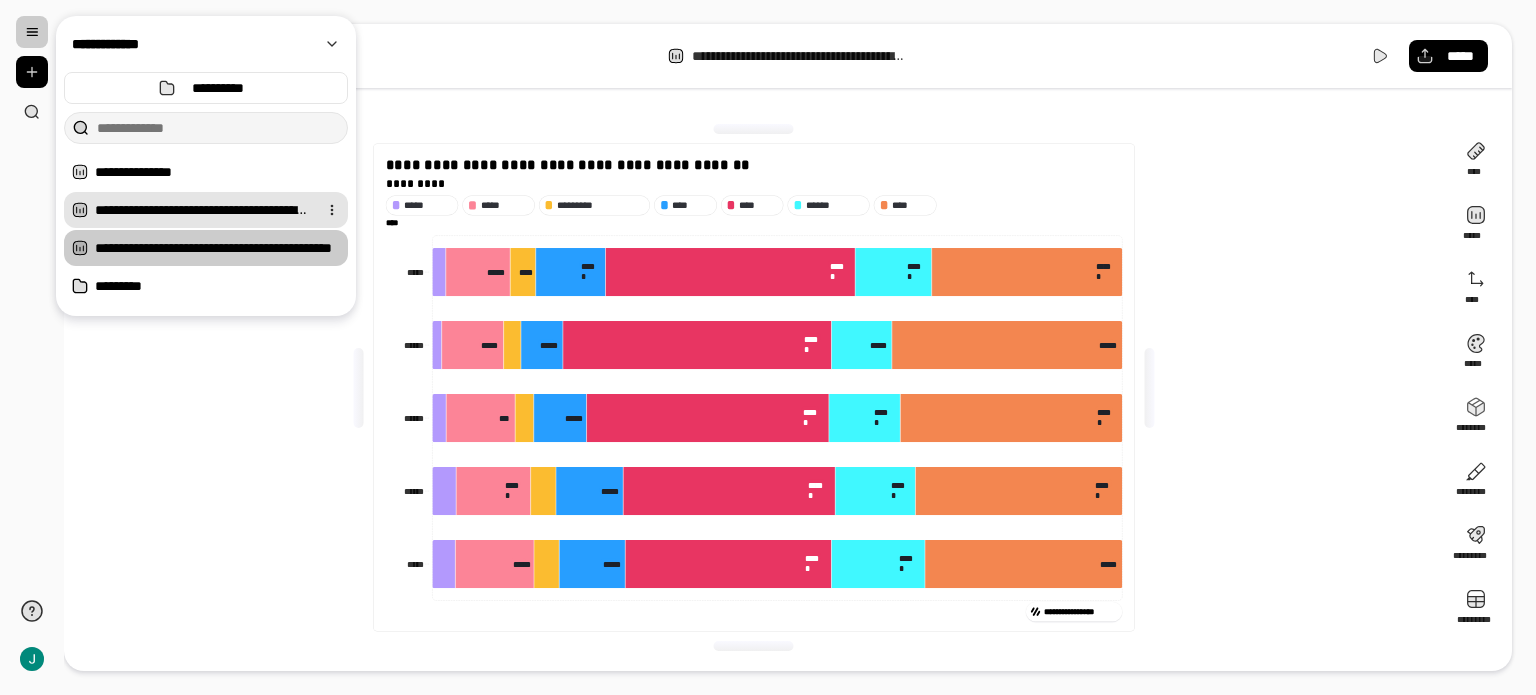 click on "**********" at bounding box center (202, 210) 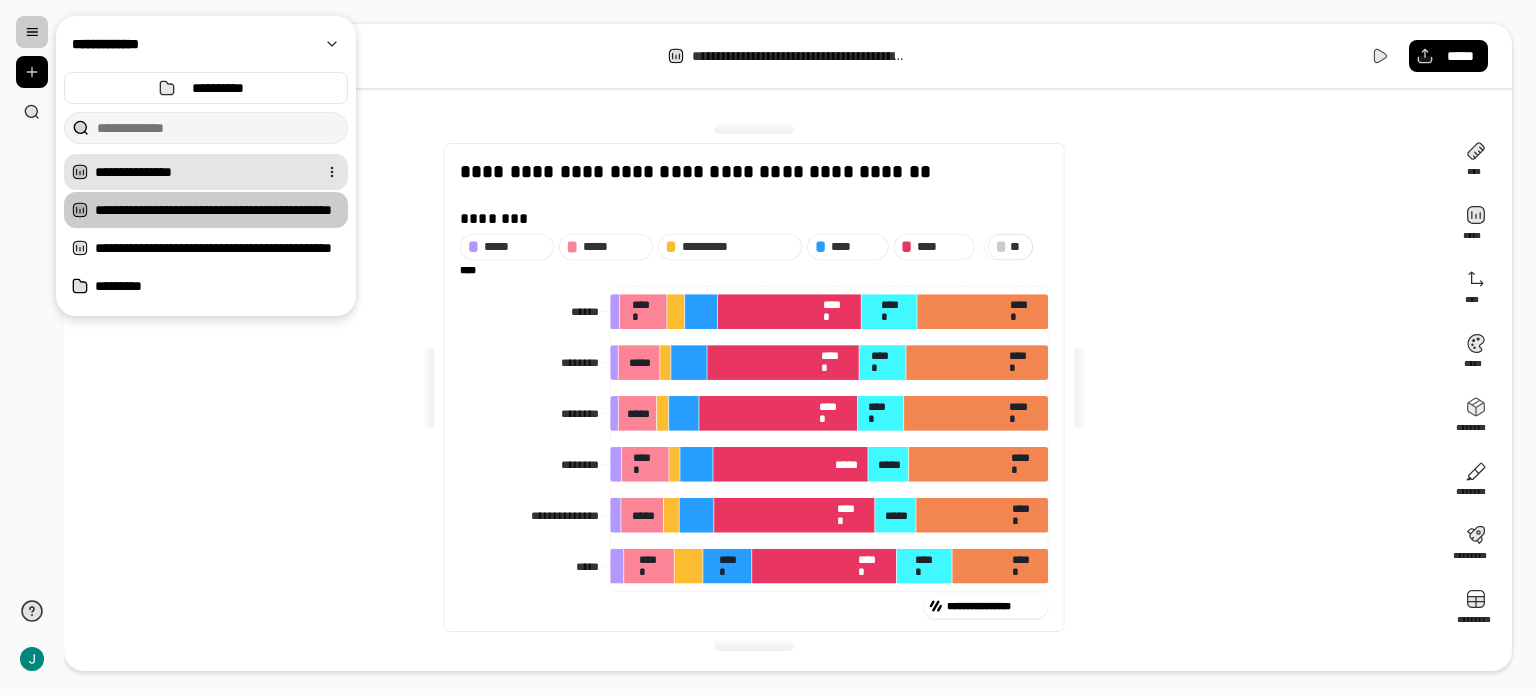 click on "**********" at bounding box center (202, 172) 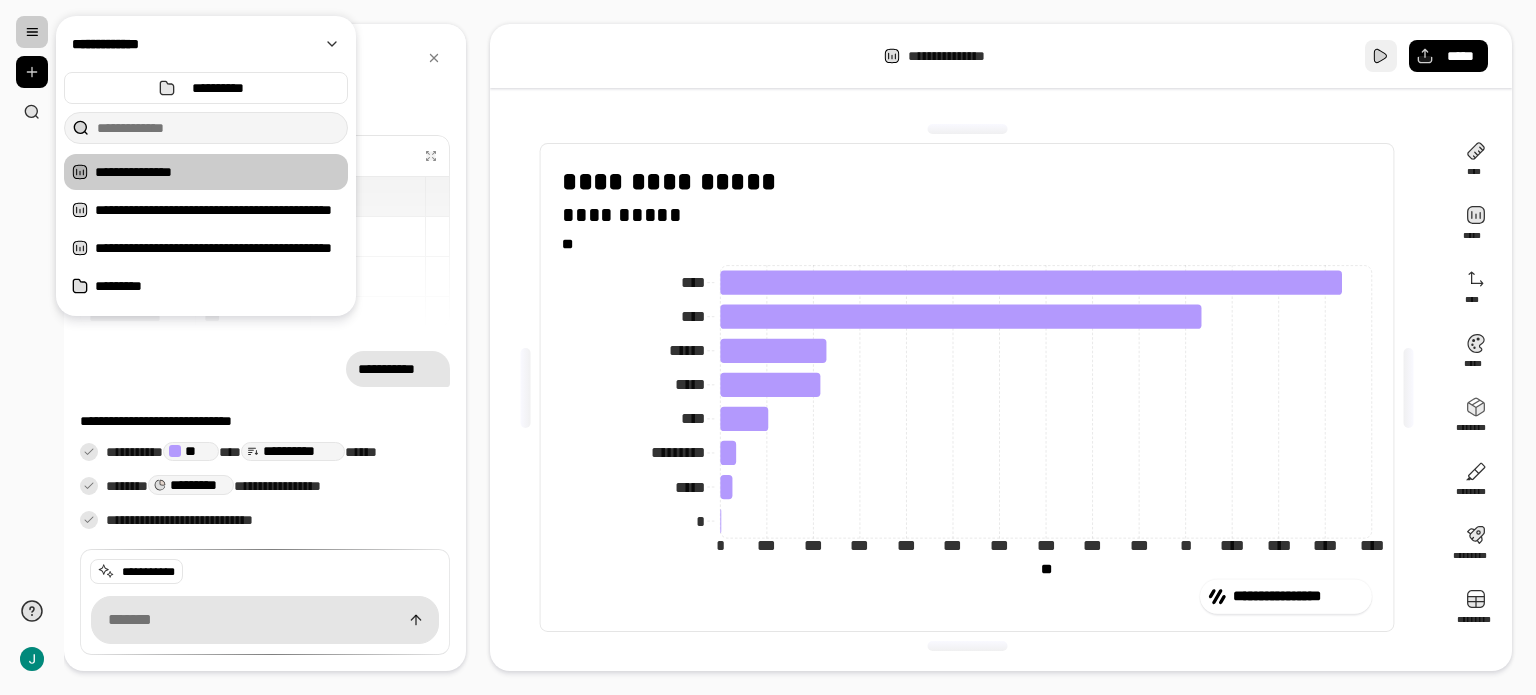 click at bounding box center (1381, 56) 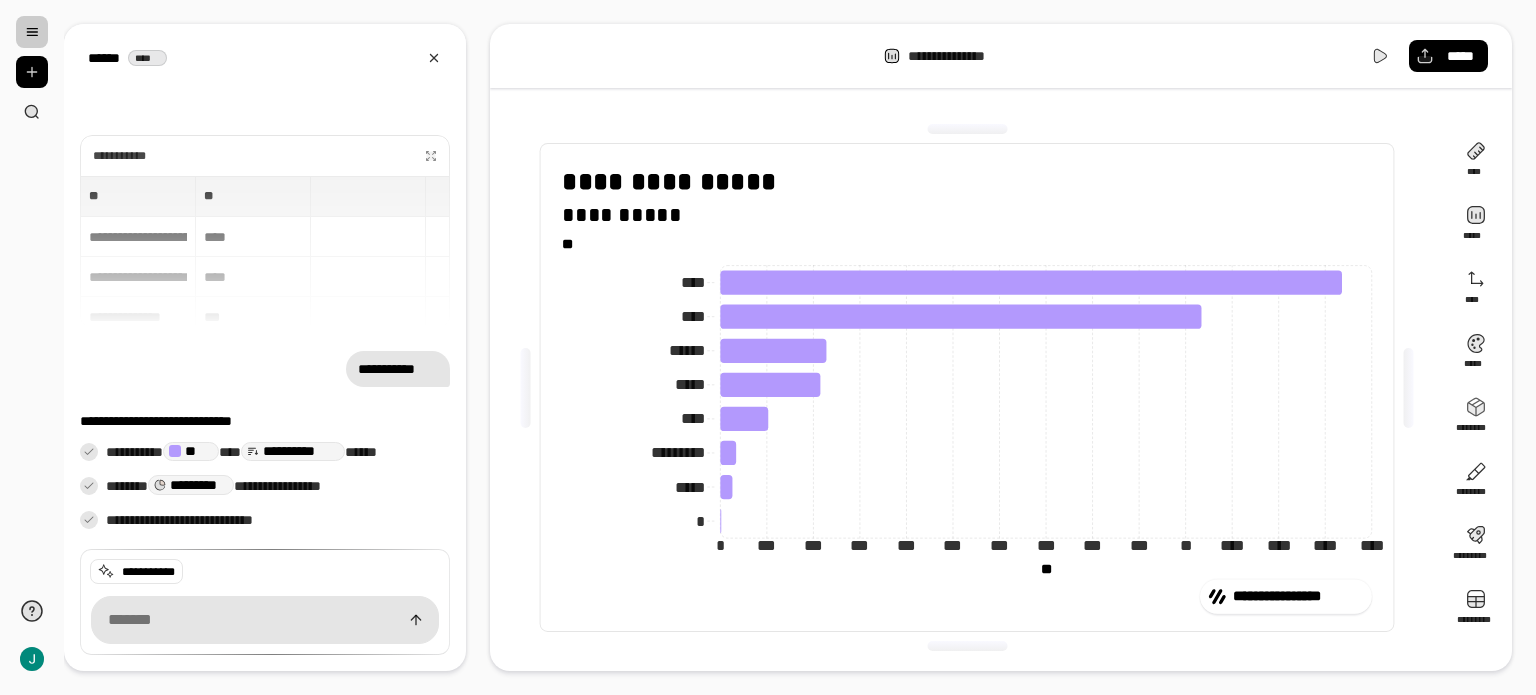 click 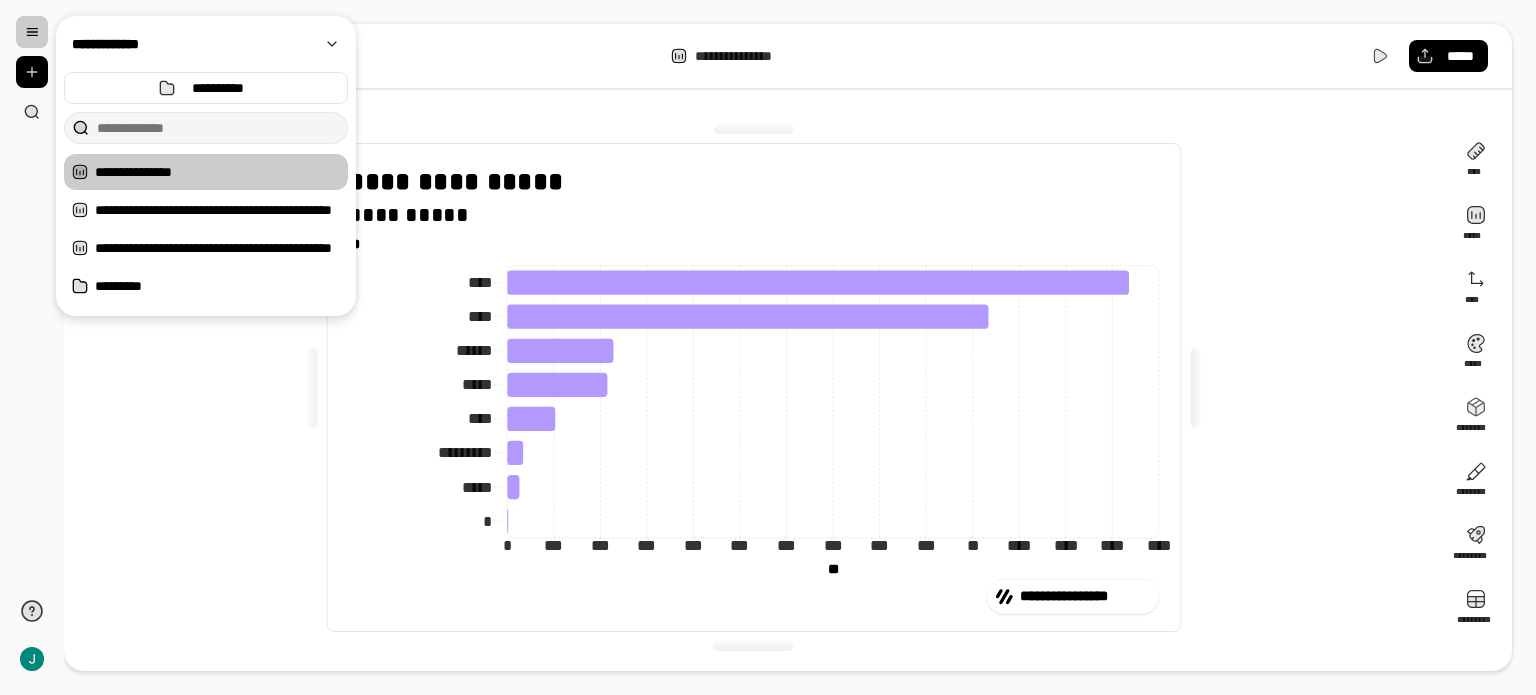 click at bounding box center [32, 32] 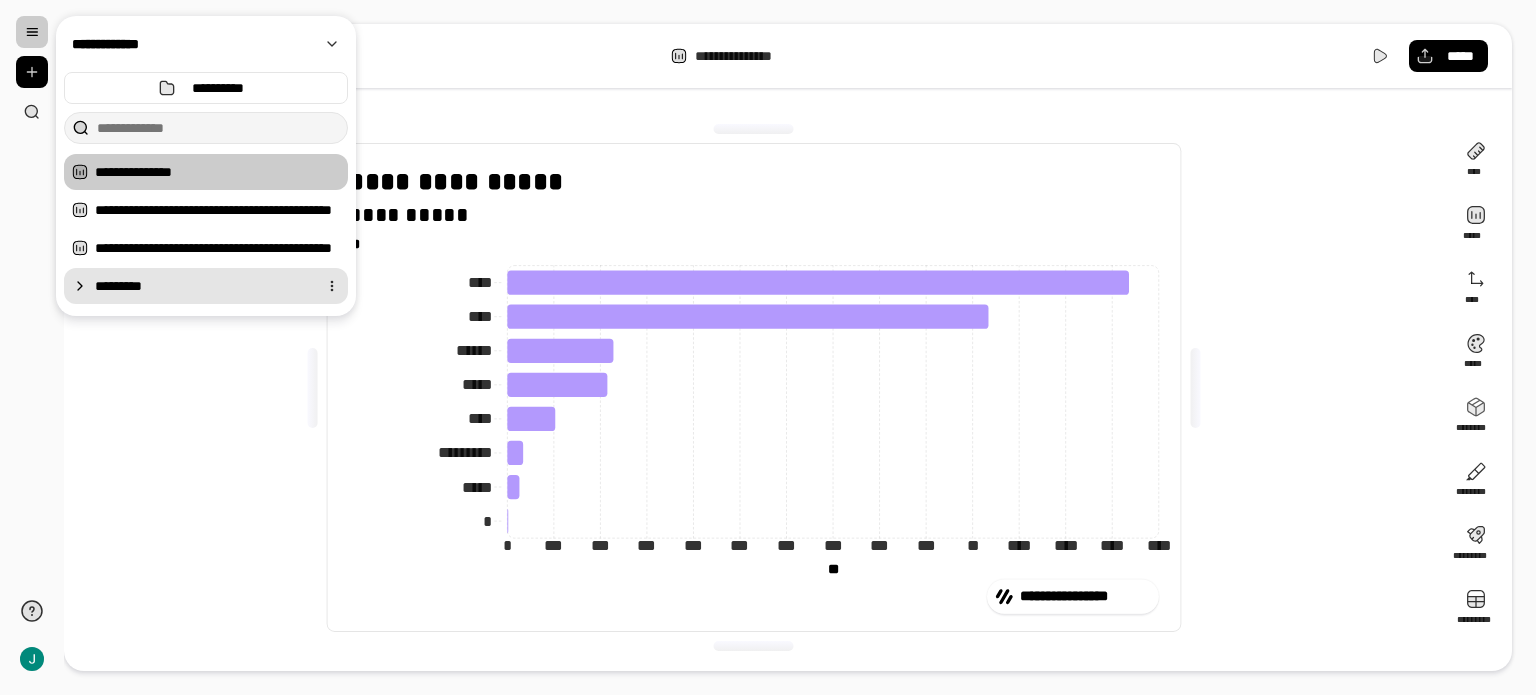 click on "*********" at bounding box center (202, 286) 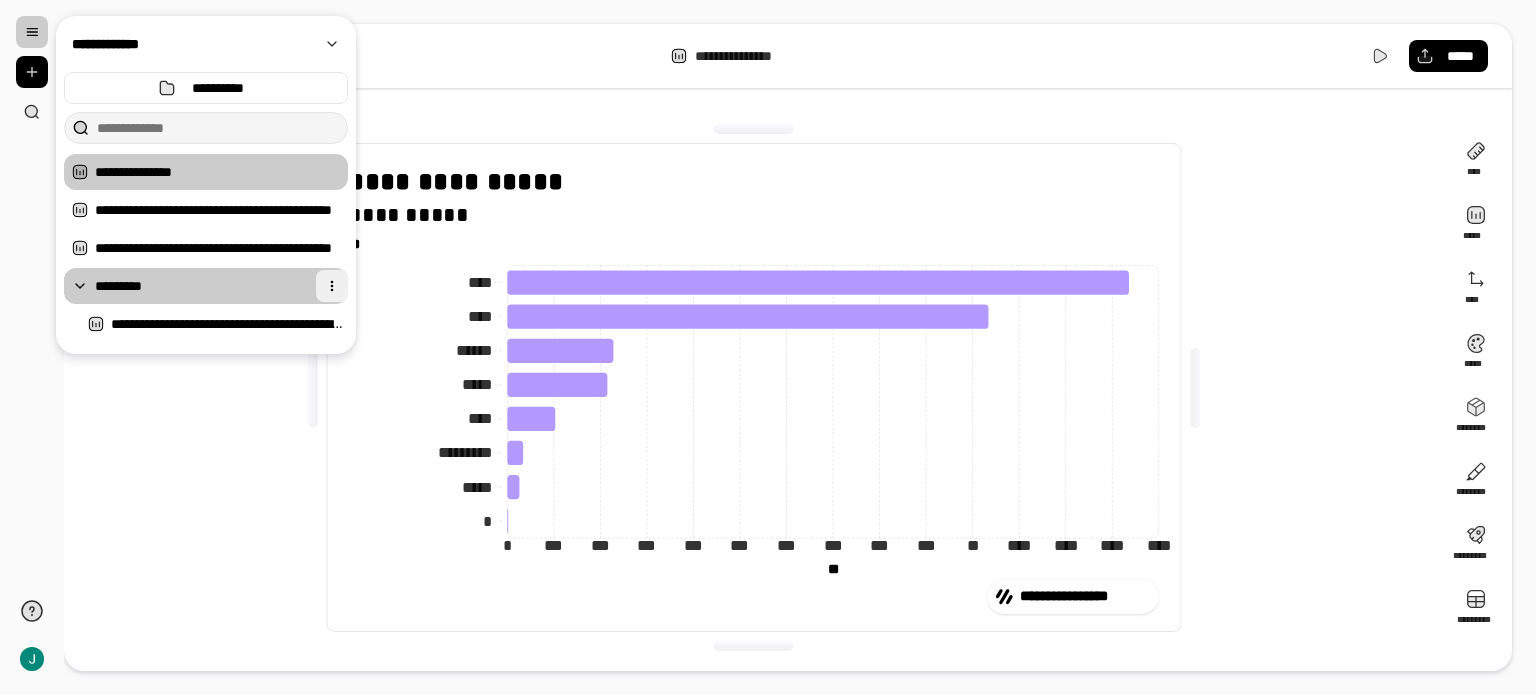 click at bounding box center [332, 286] 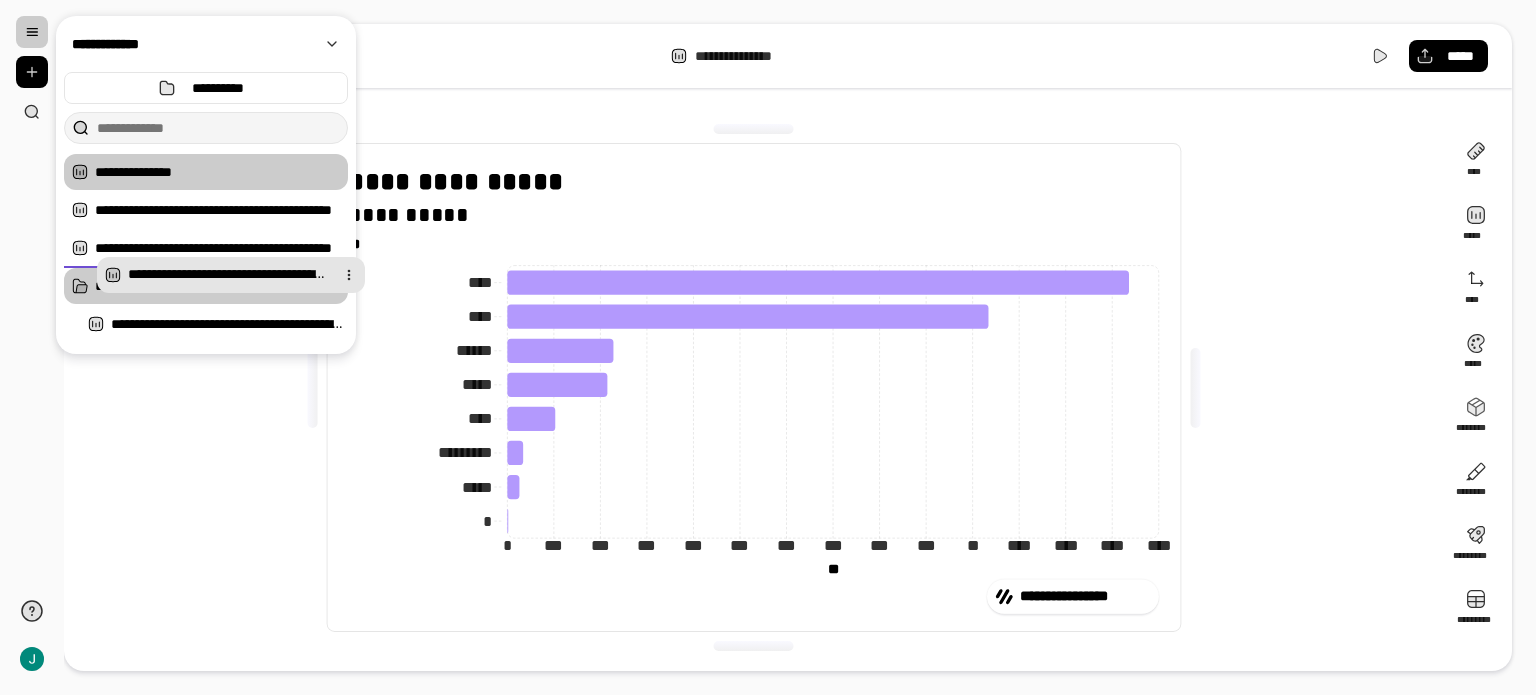 drag, startPoint x: 143, startPoint y: 321, endPoint x: 160, endPoint y: 272, distance: 51.86521 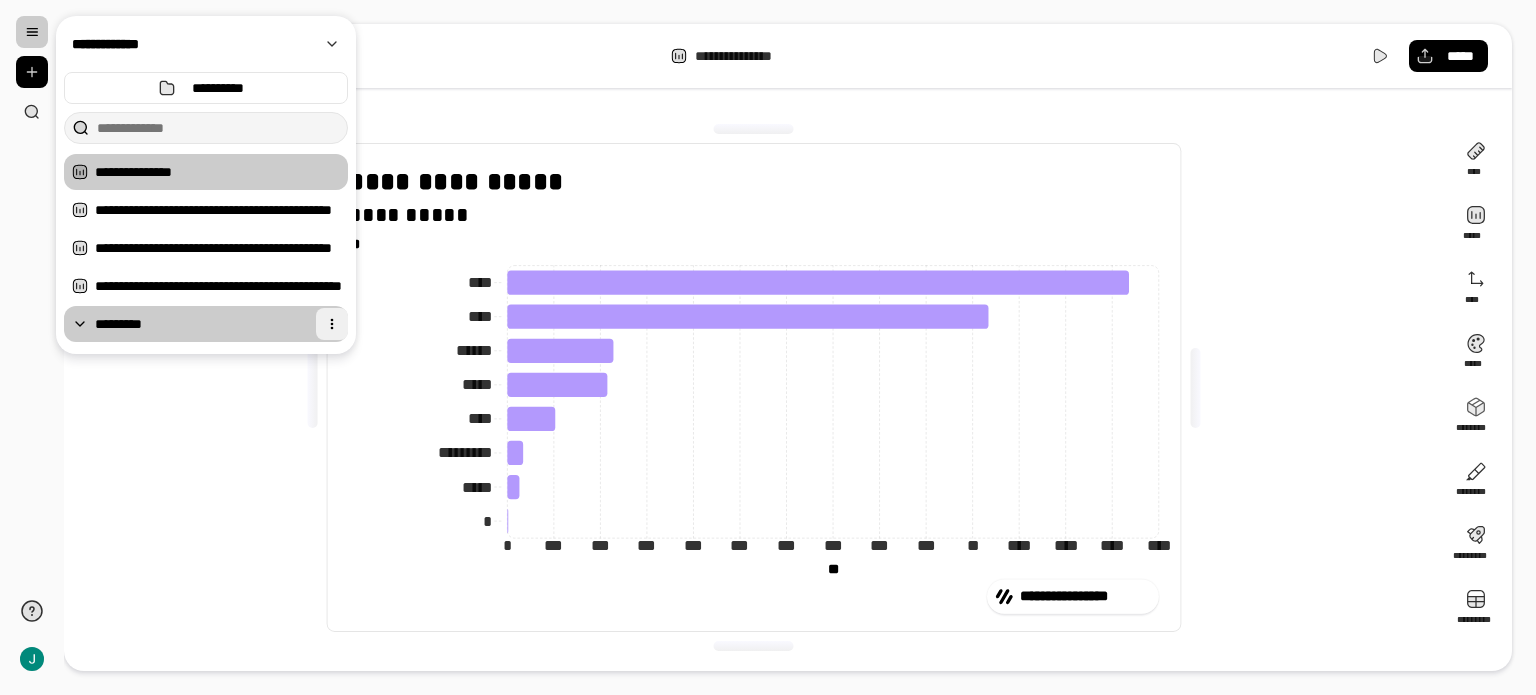 click at bounding box center (332, 324) 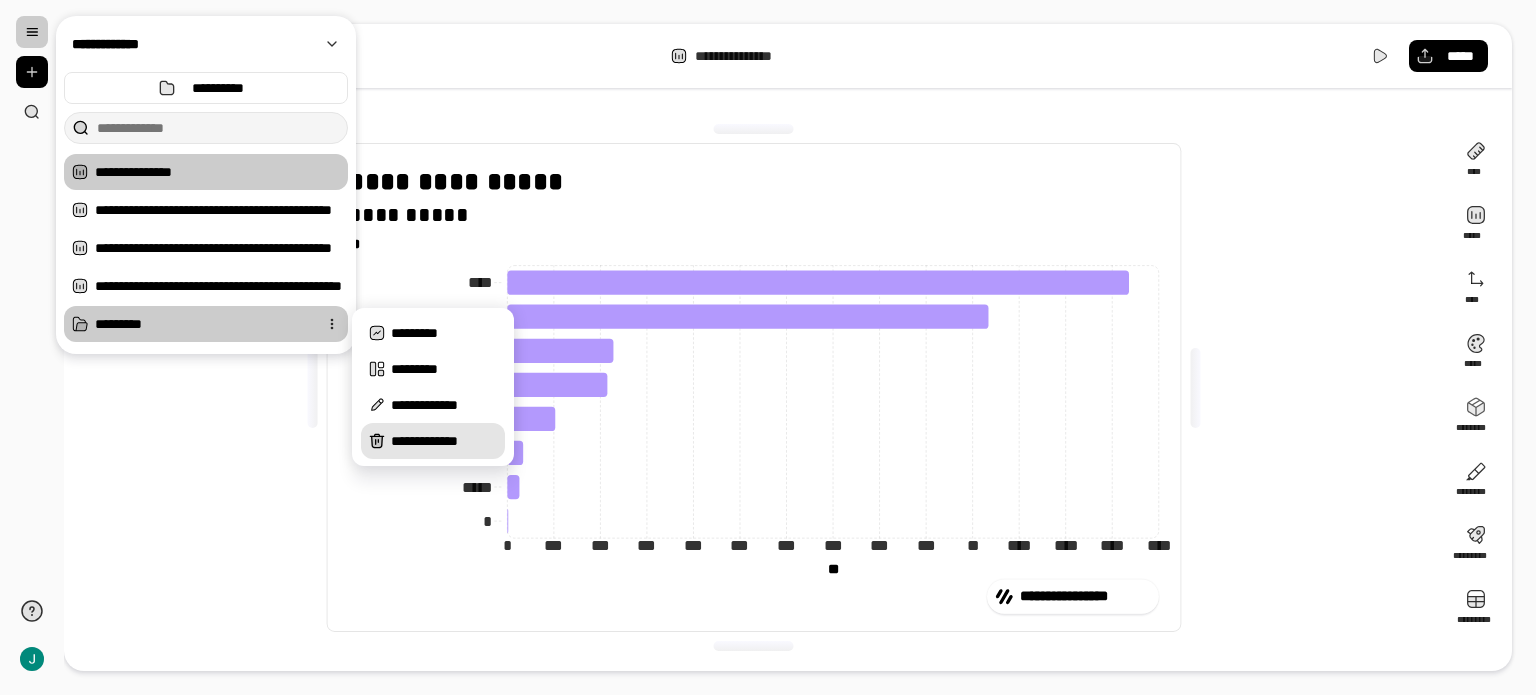 click 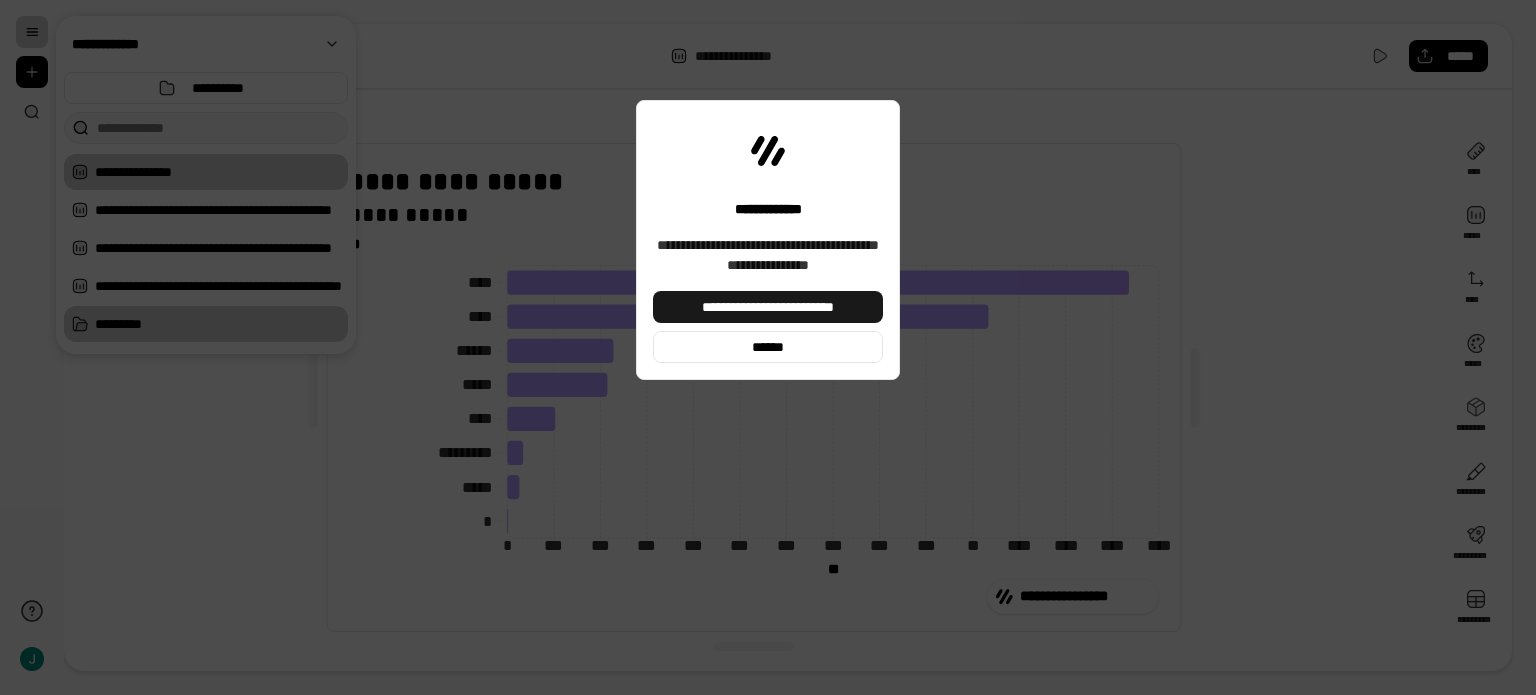 click on "**********" at bounding box center [768, 307] 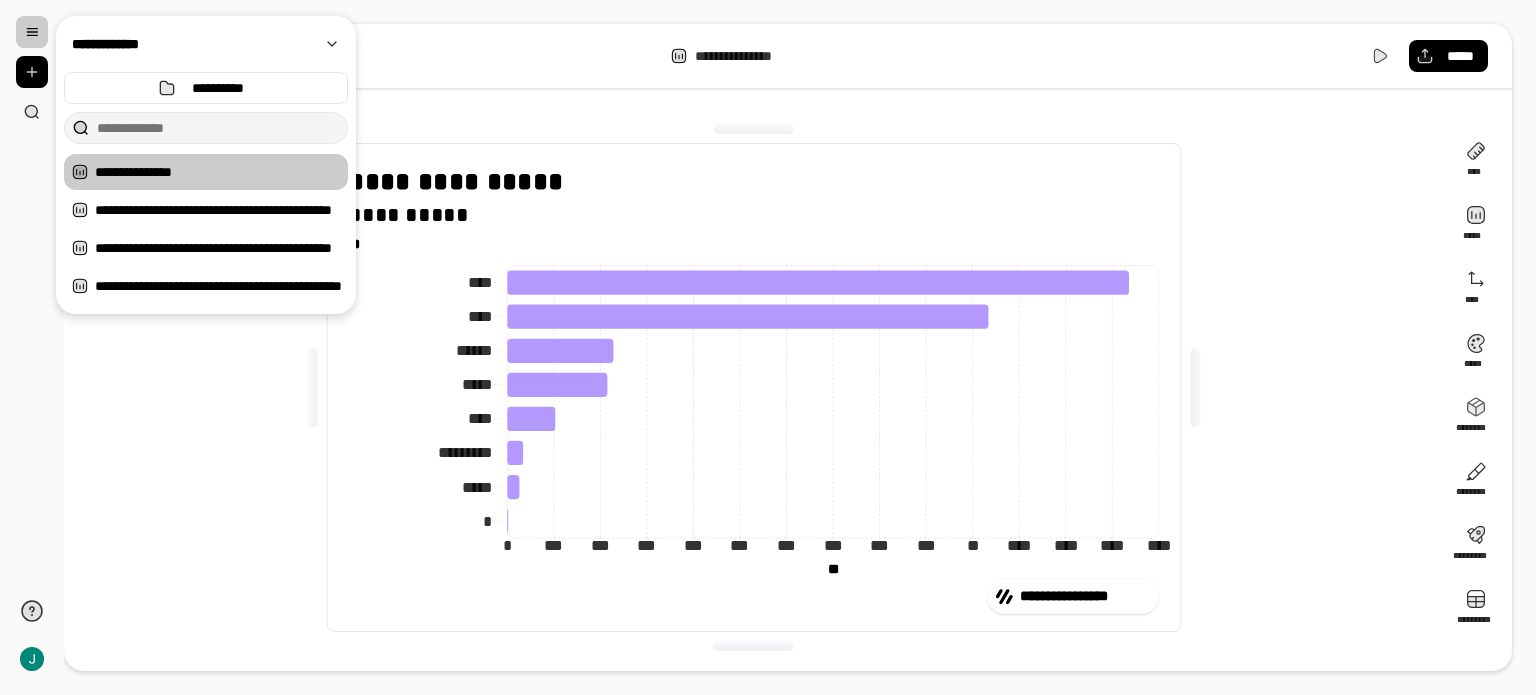 click at bounding box center [32, 32] 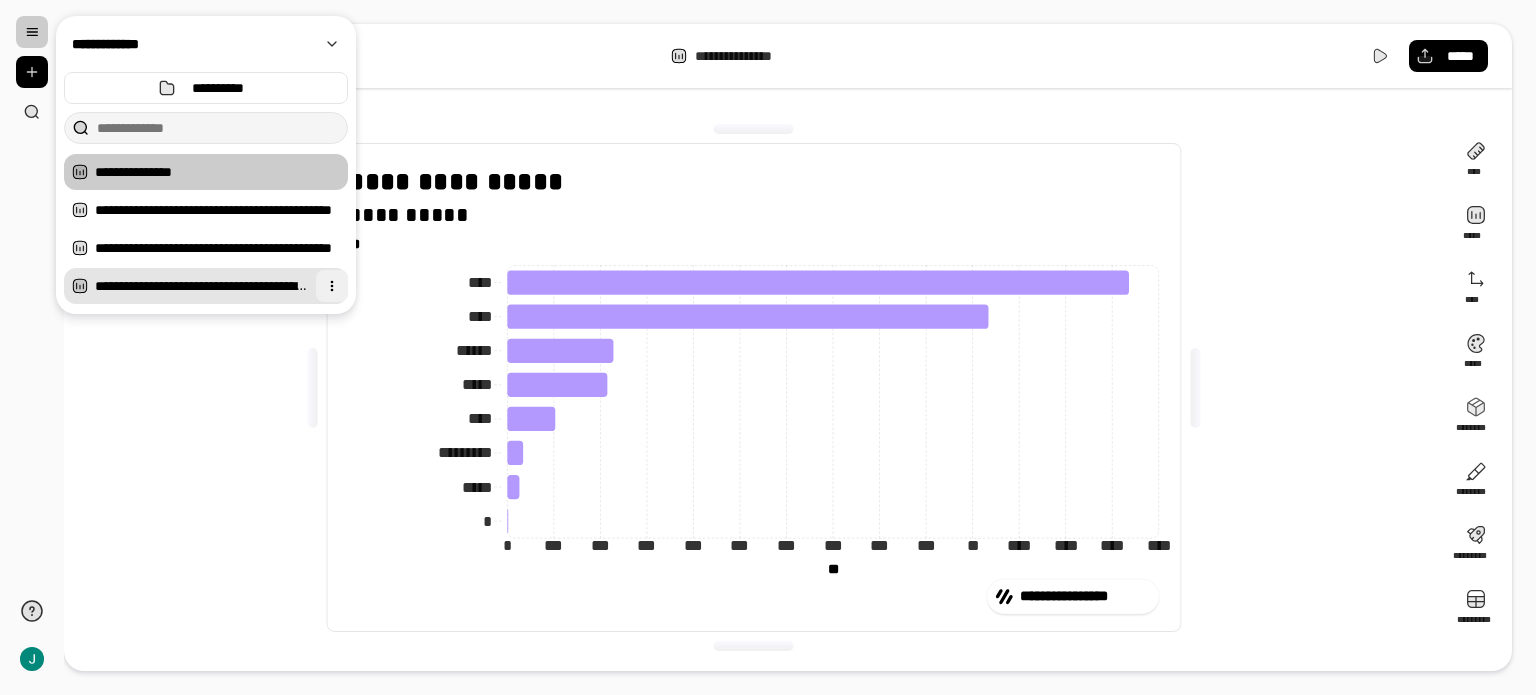 click at bounding box center (332, 286) 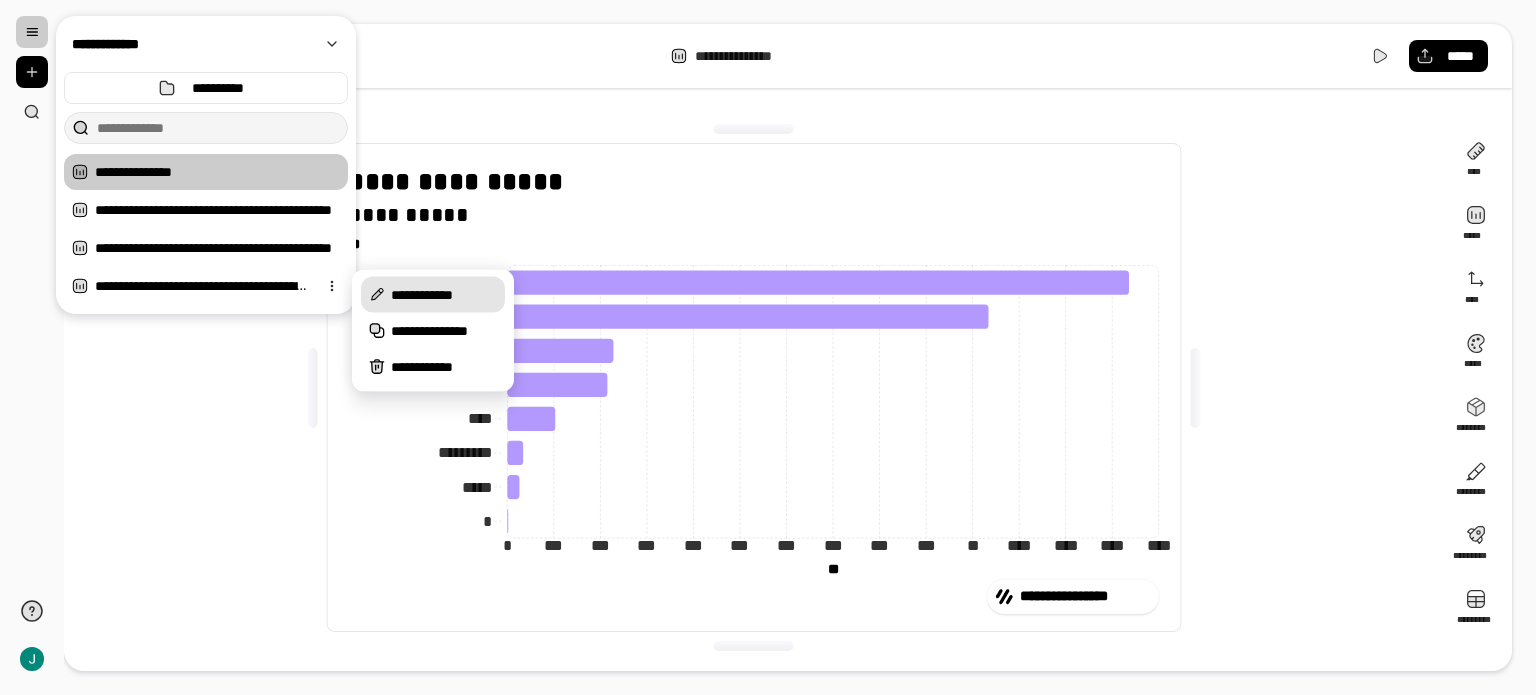 click on "**********" at bounding box center [444, 295] 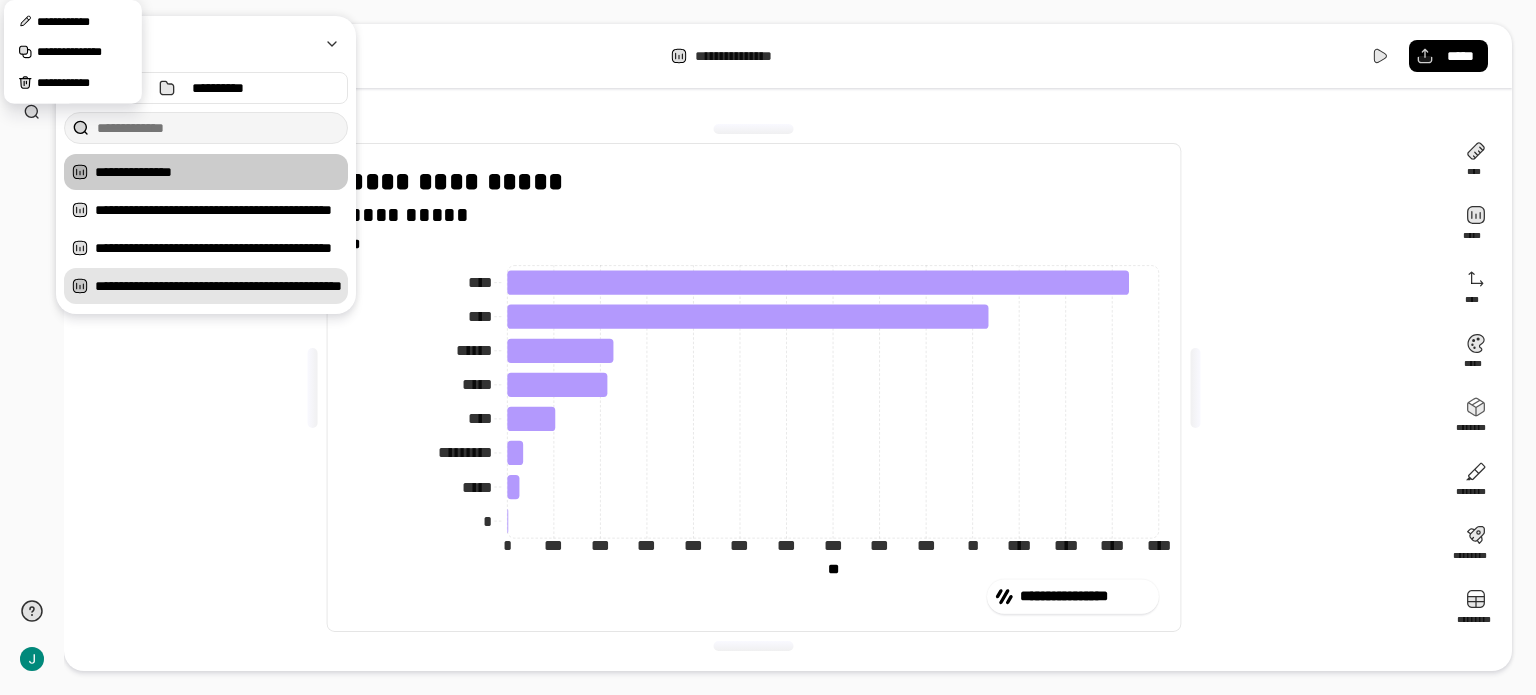 scroll, scrollTop: 0, scrollLeft: 417, axis: horizontal 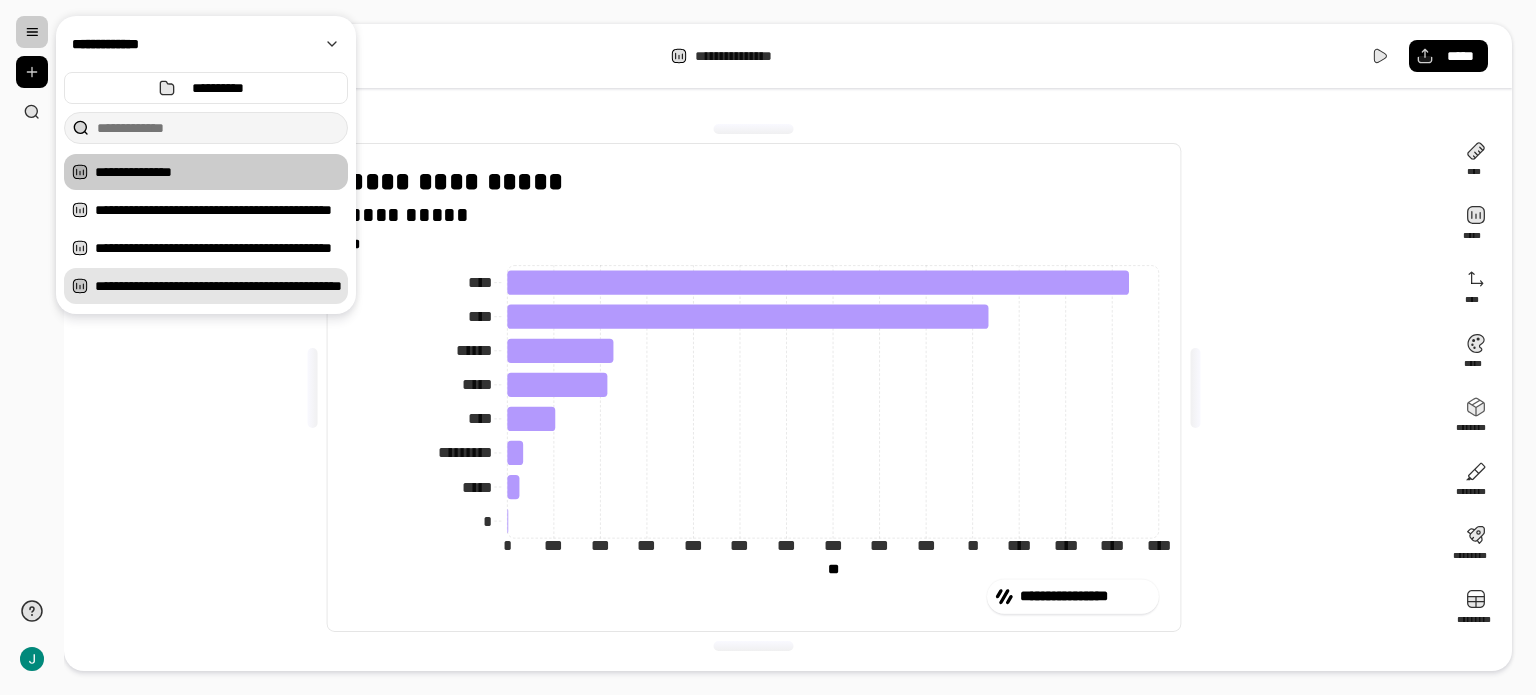 drag, startPoint x: 120, startPoint y: 291, endPoint x: 25, endPoint y: 291, distance: 95 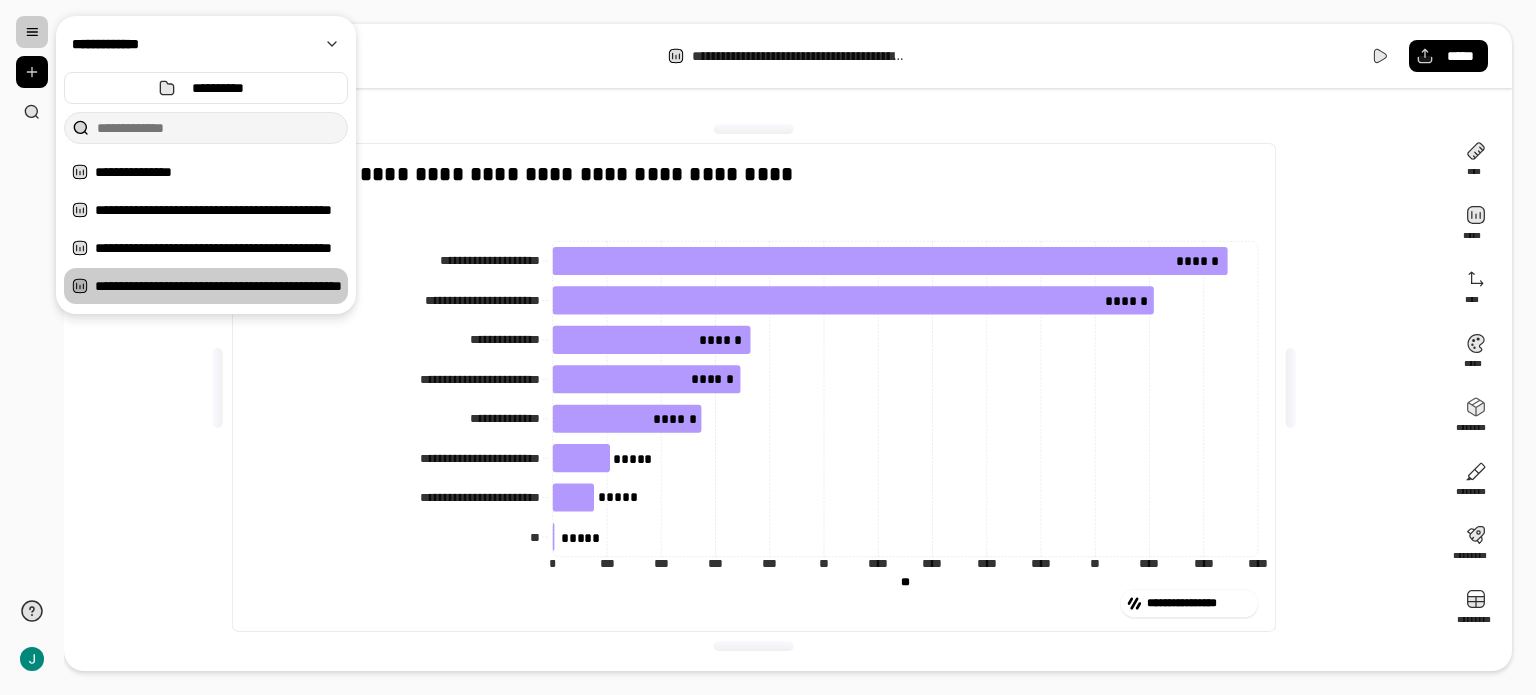 click on "**********" at bounding box center [800, 56] 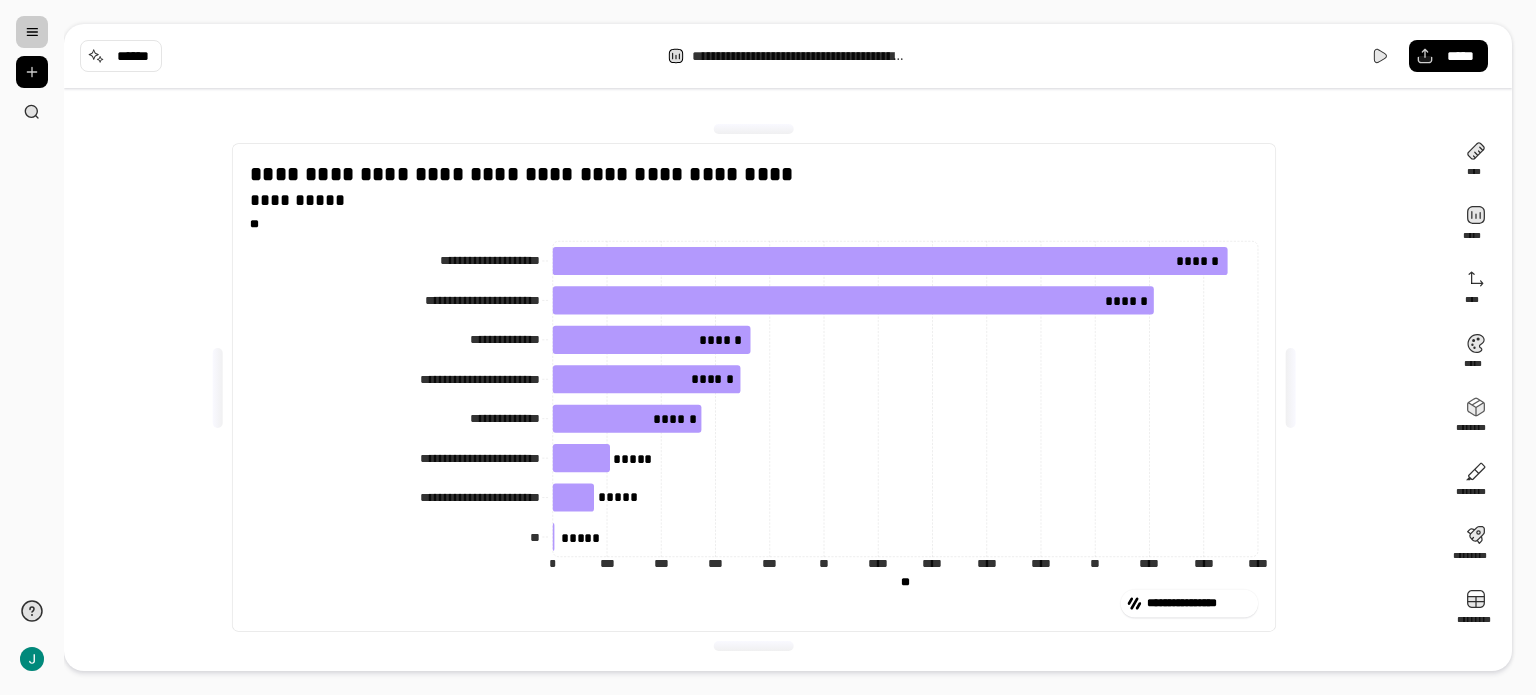click on "**********" at bounding box center (800, 56) 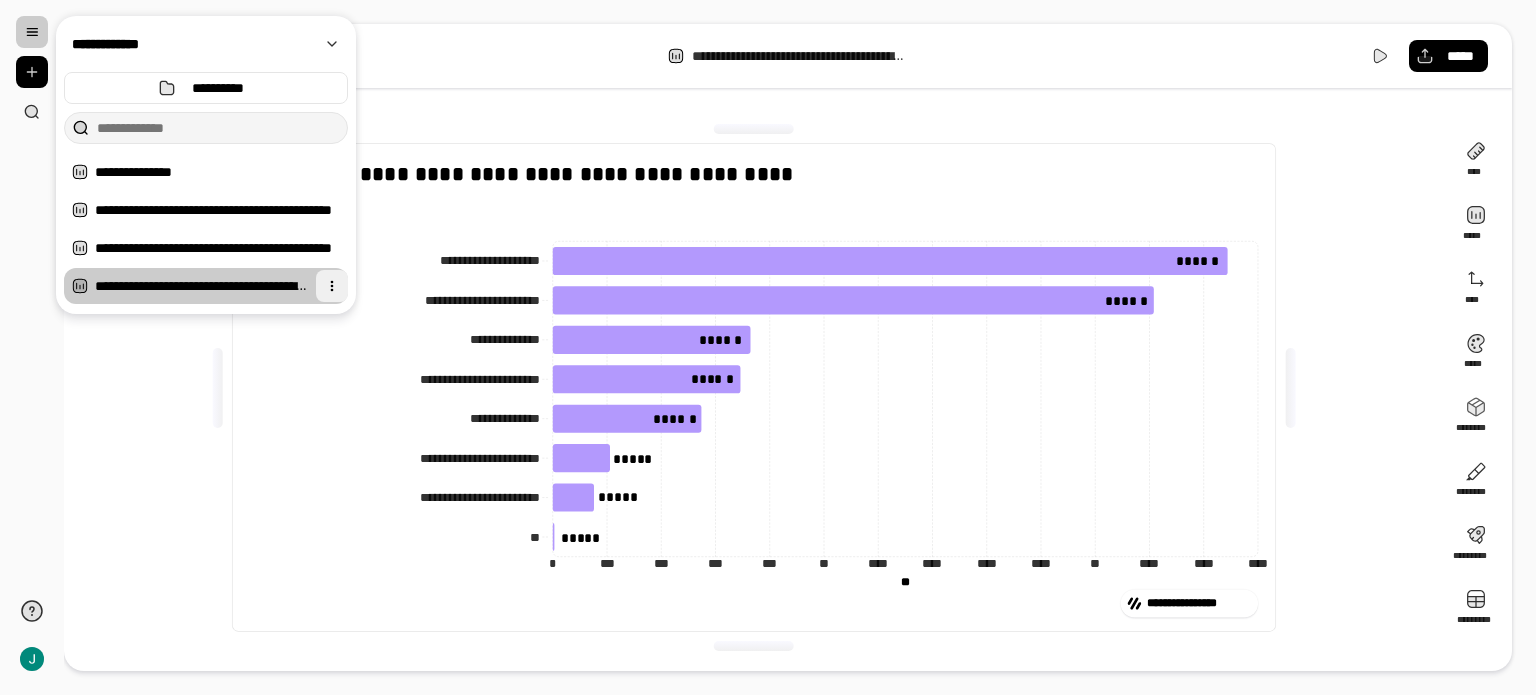 click at bounding box center (332, 286) 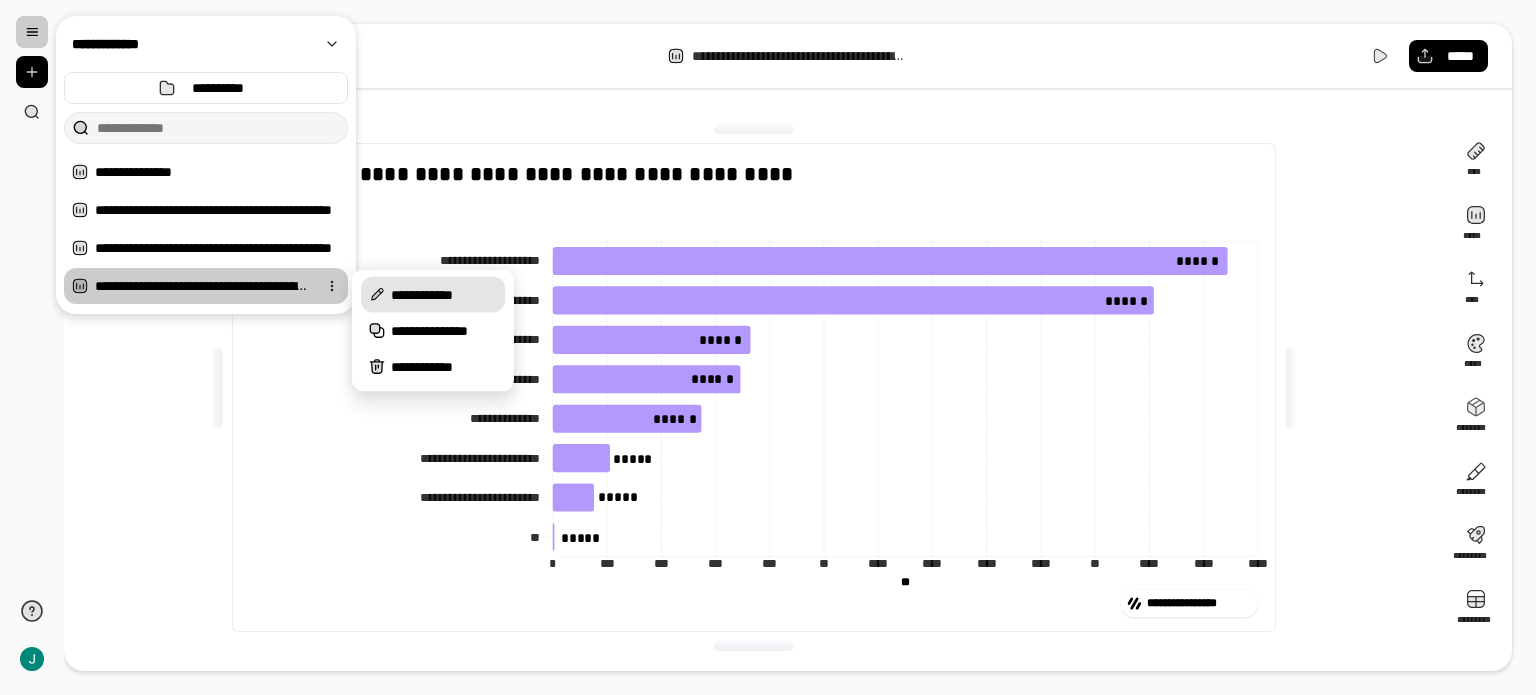 click on "**********" at bounding box center (444, 295) 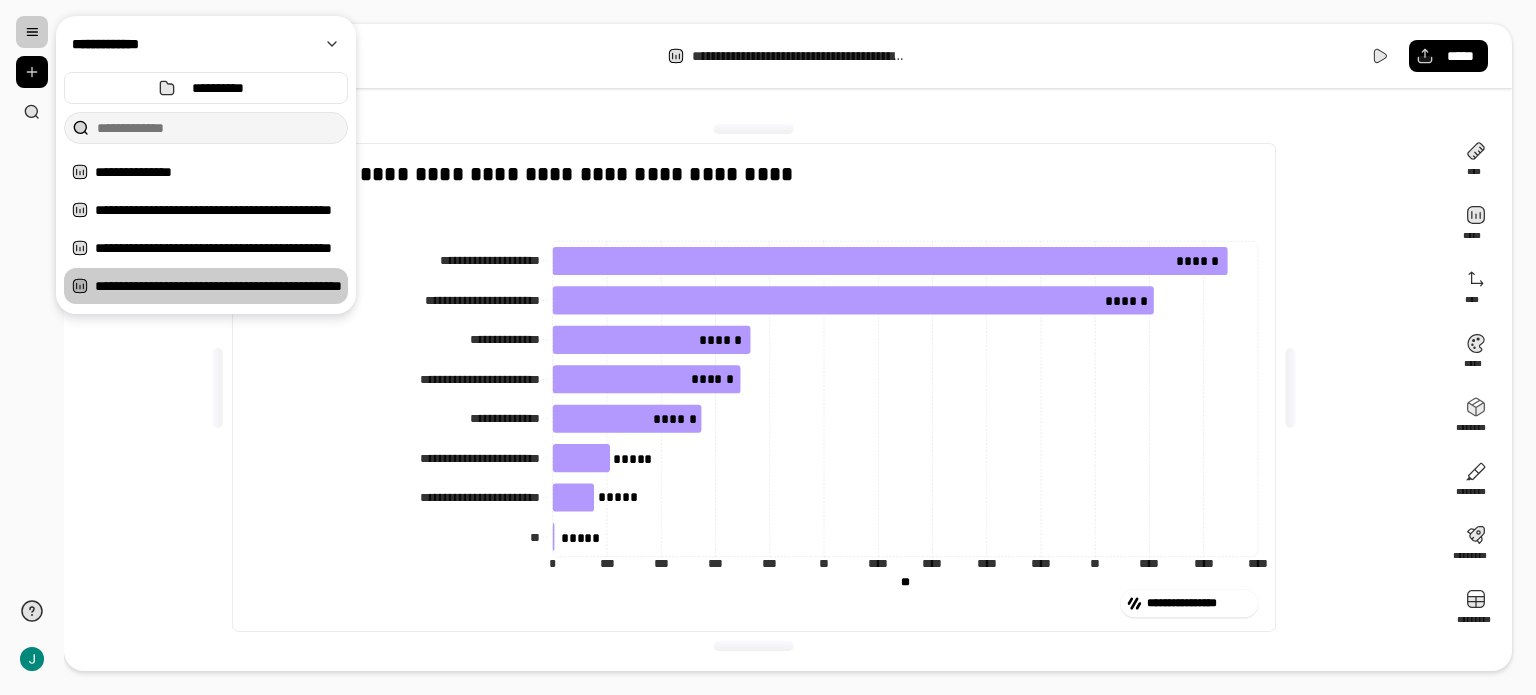 scroll, scrollTop: 0, scrollLeft: 0, axis: both 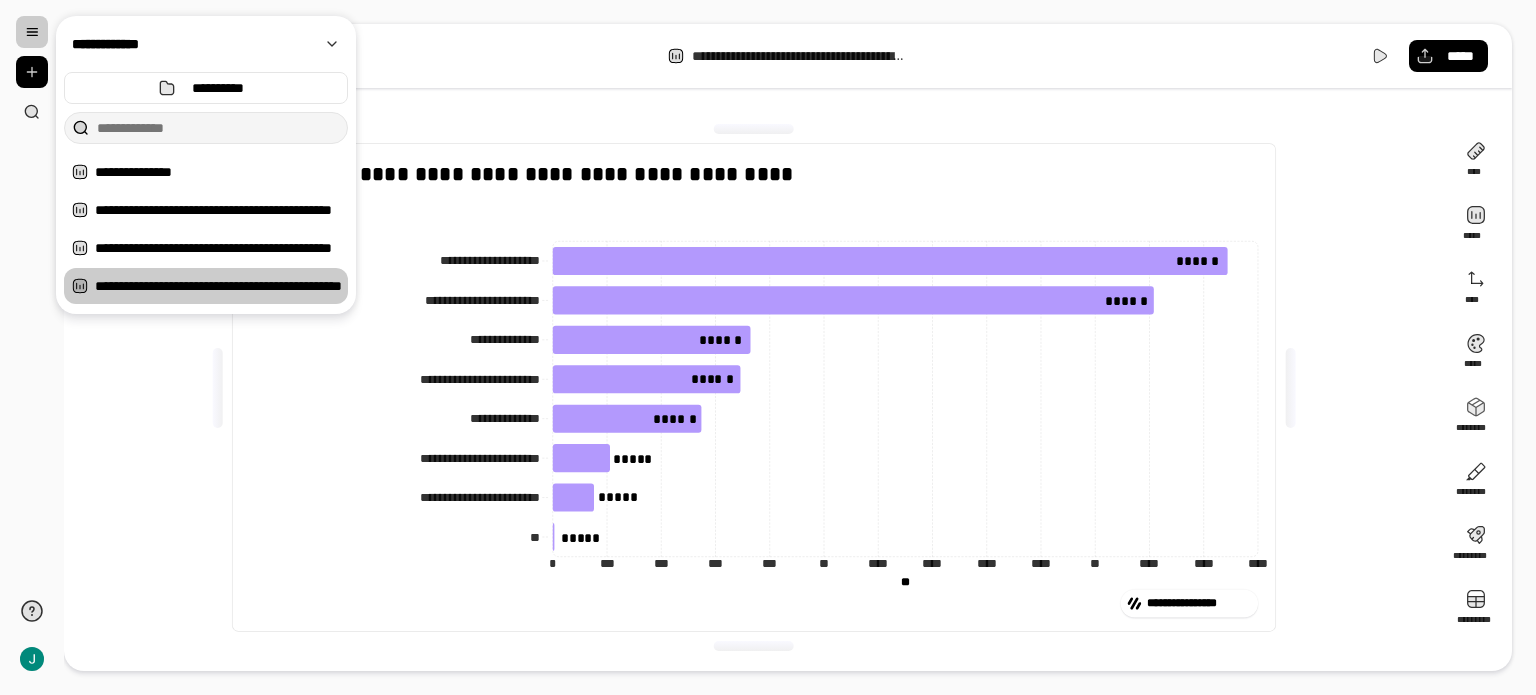 drag, startPoint x: 332, startPoint y: 288, endPoint x: 64, endPoint y: 282, distance: 268.06717 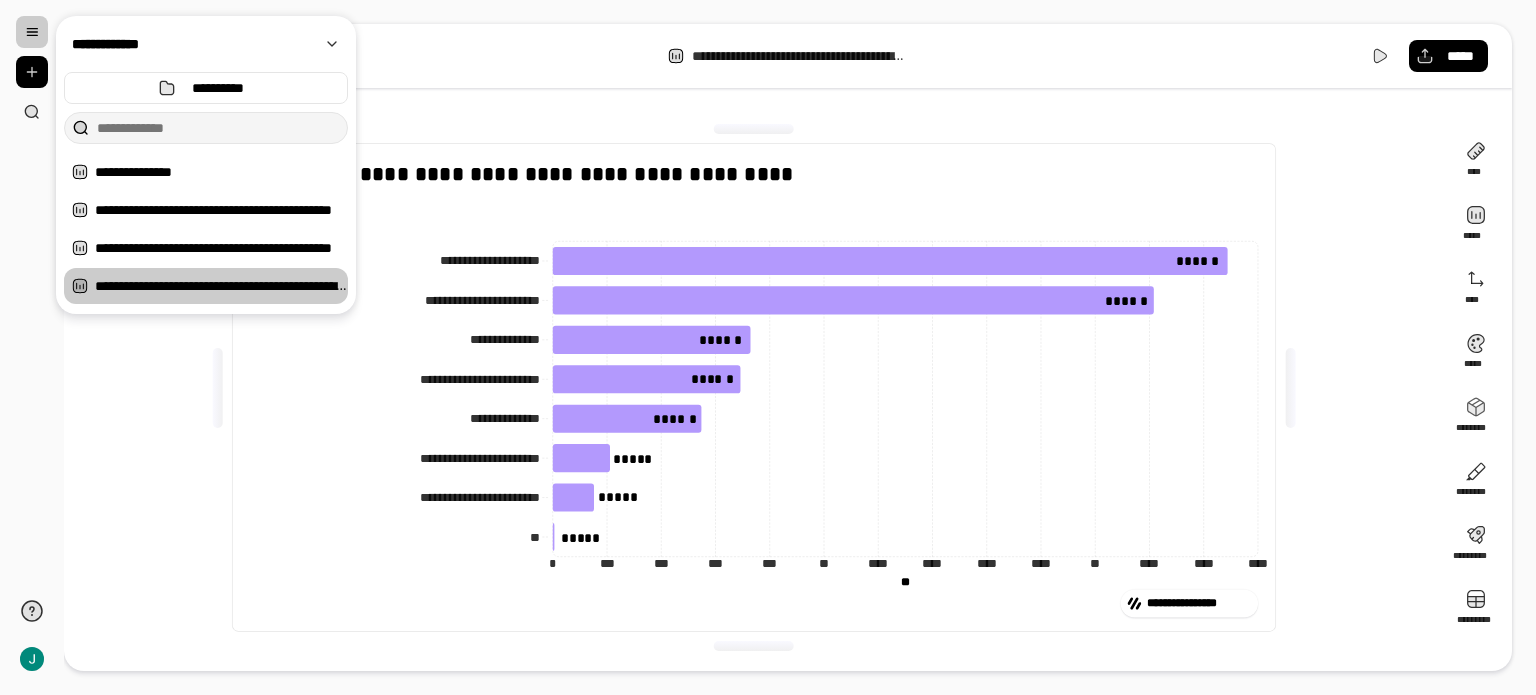 type on "**********" 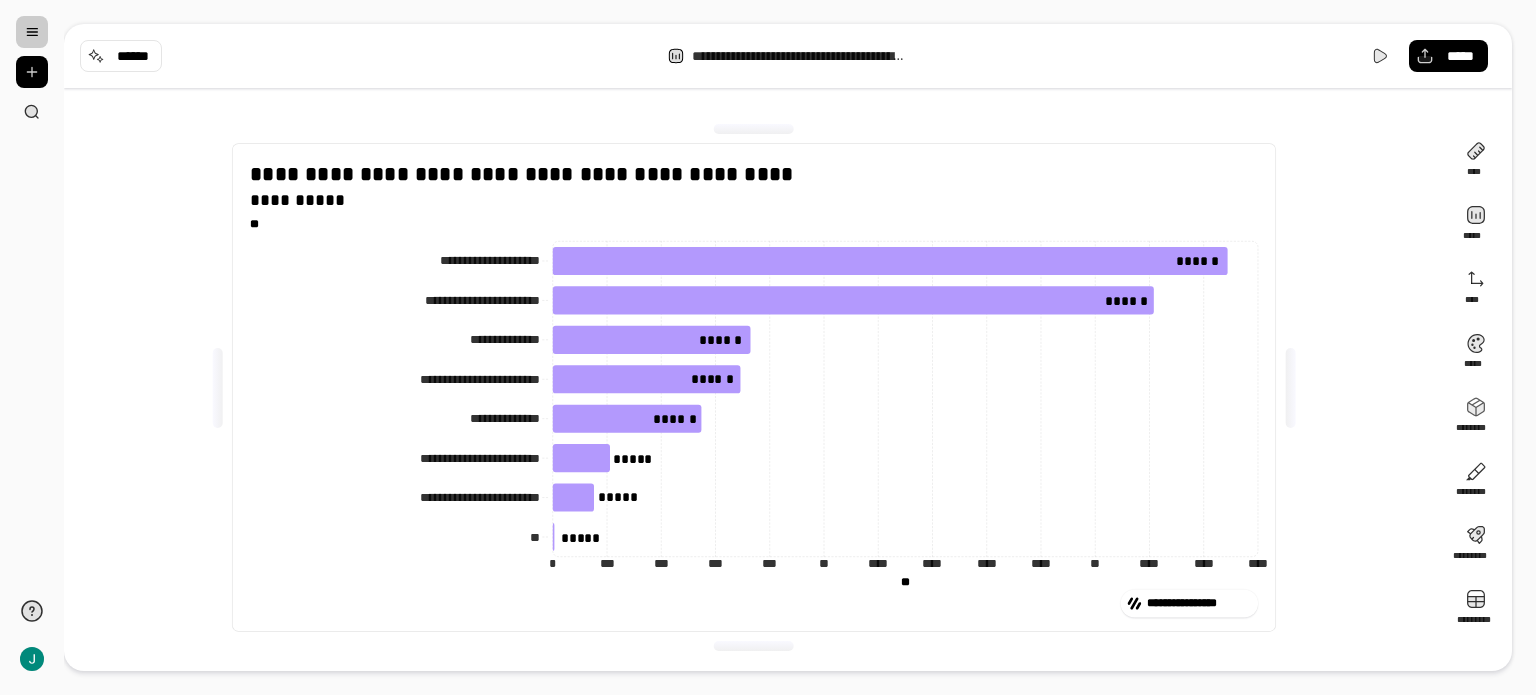 click at bounding box center [32, 32] 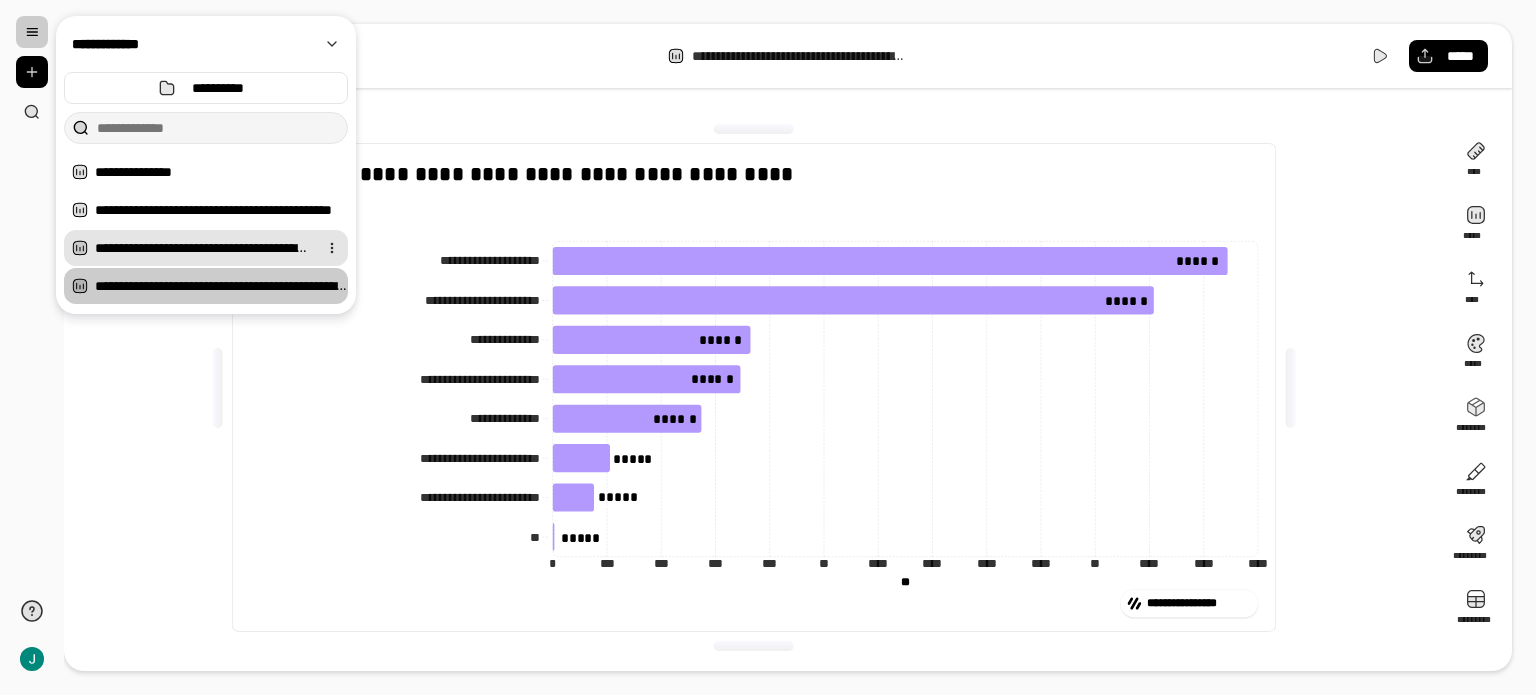 click on "**********" at bounding box center (202, 248) 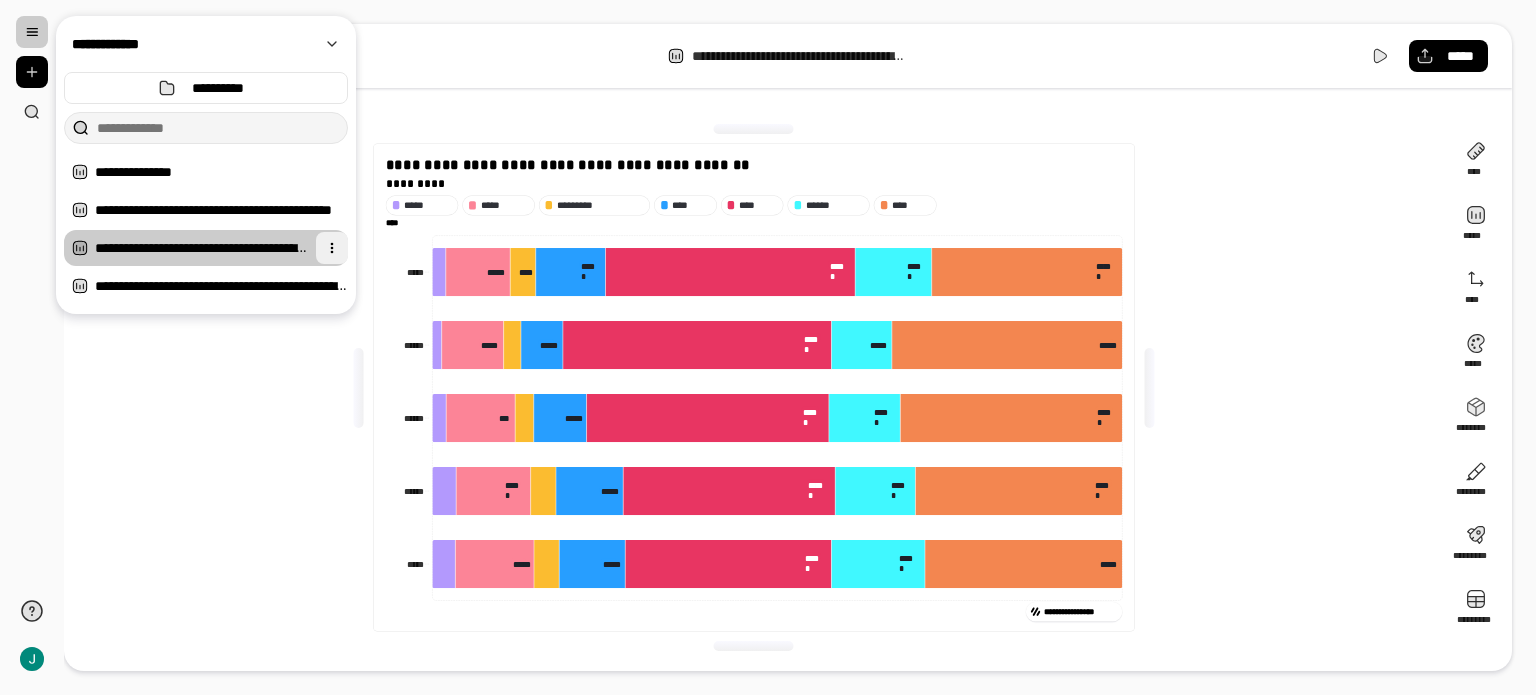 click at bounding box center [332, 248] 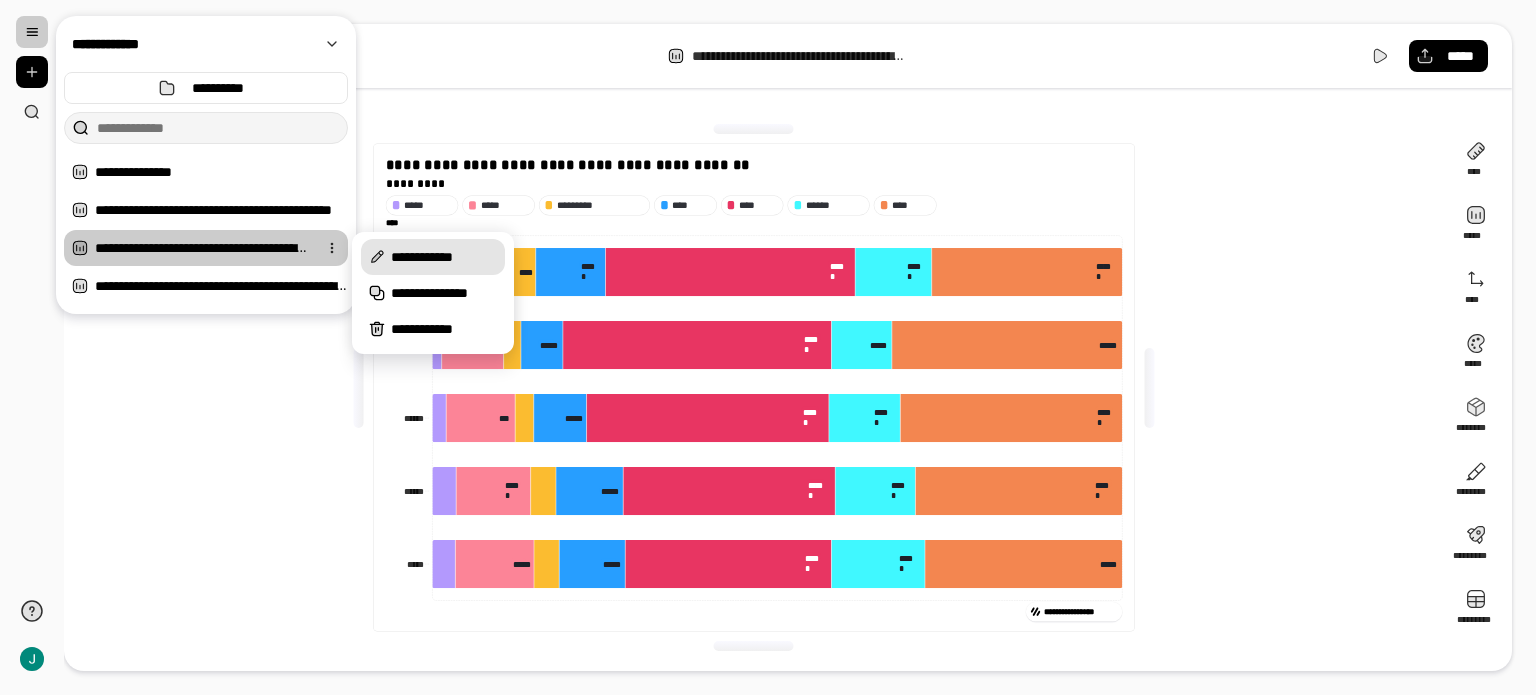 click on "**********" at bounding box center (444, 257) 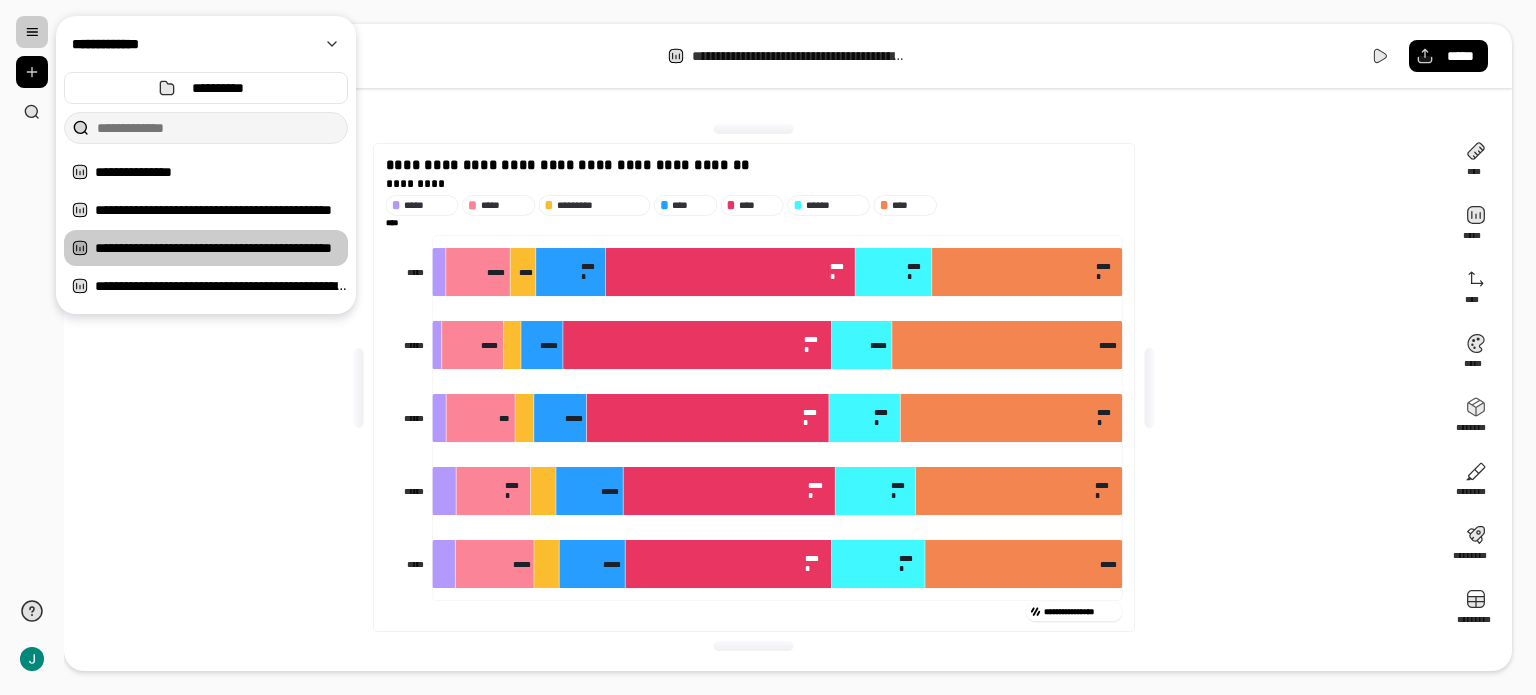 scroll, scrollTop: 0, scrollLeft: 0, axis: both 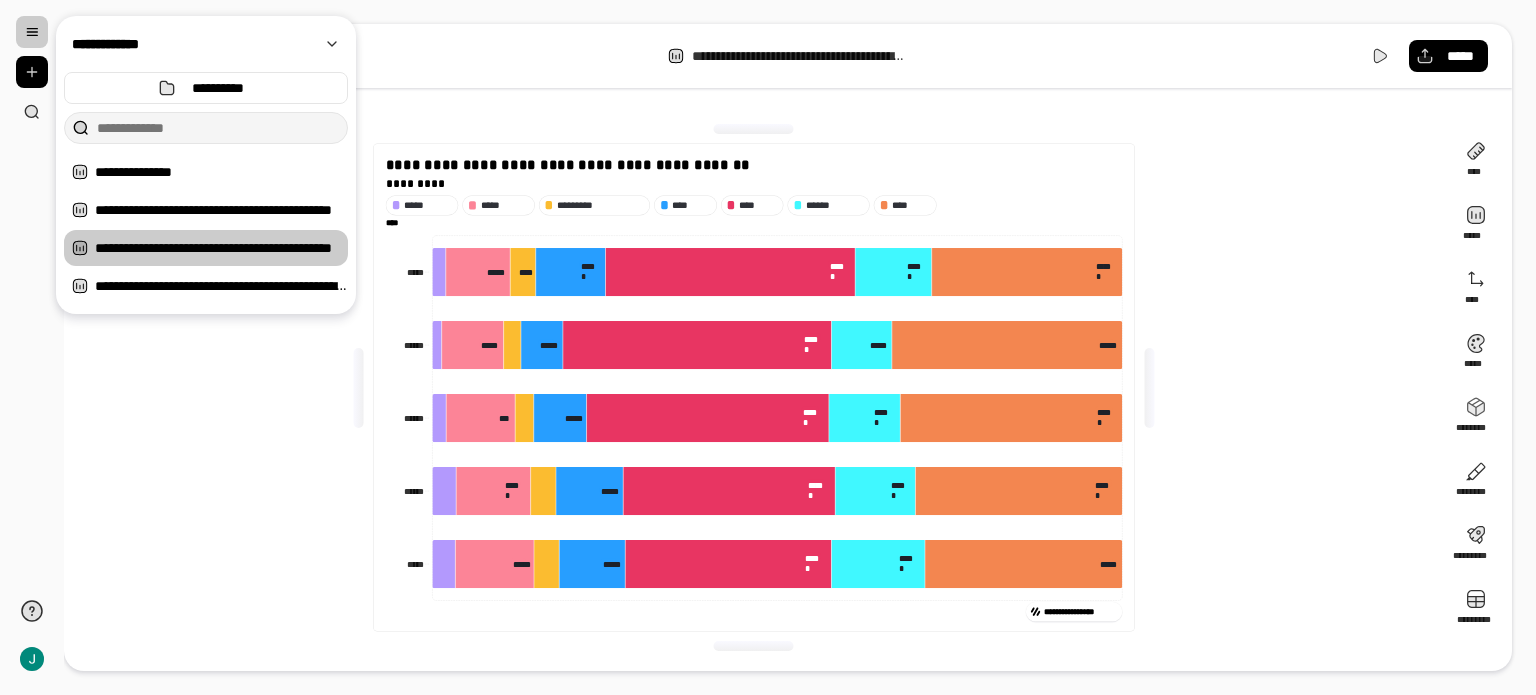 drag, startPoint x: 104, startPoint y: 247, endPoint x: 12, endPoint y: 245, distance: 92.021736 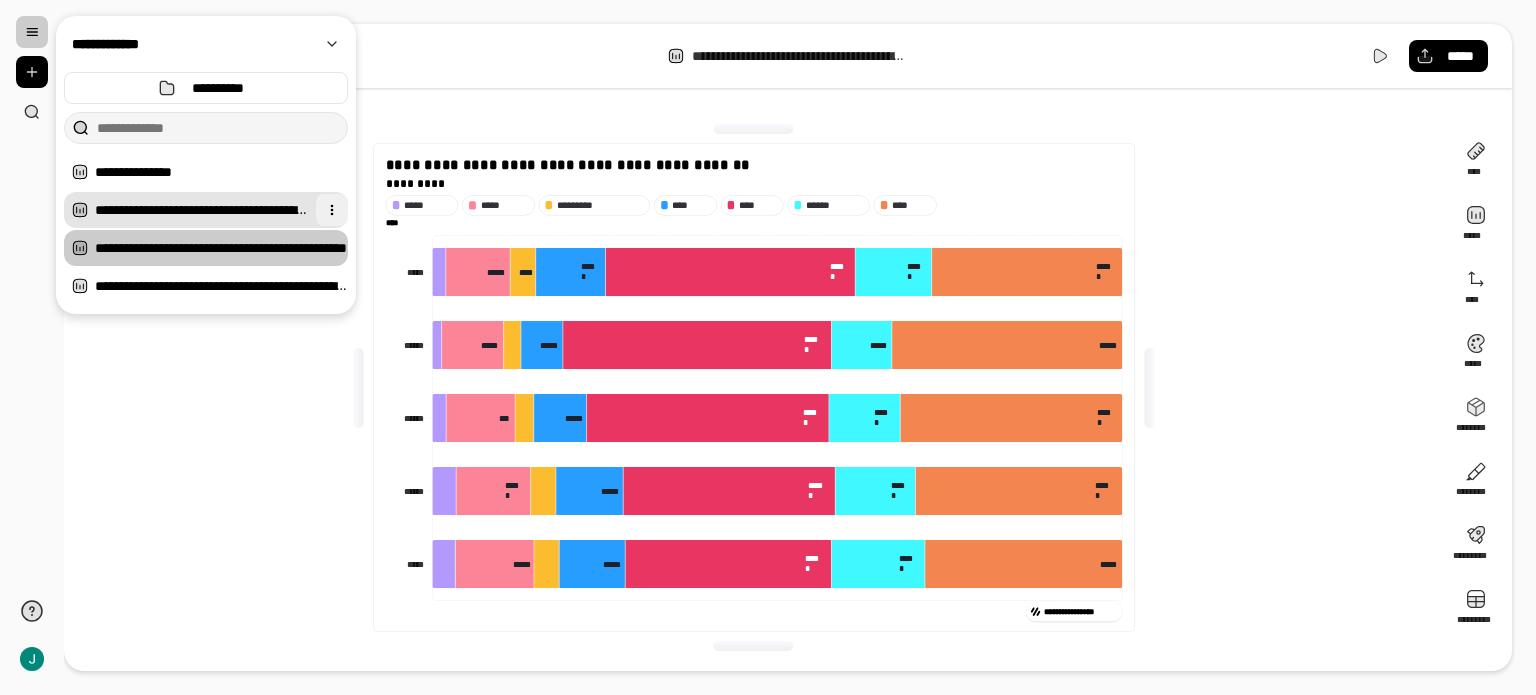 type on "**********" 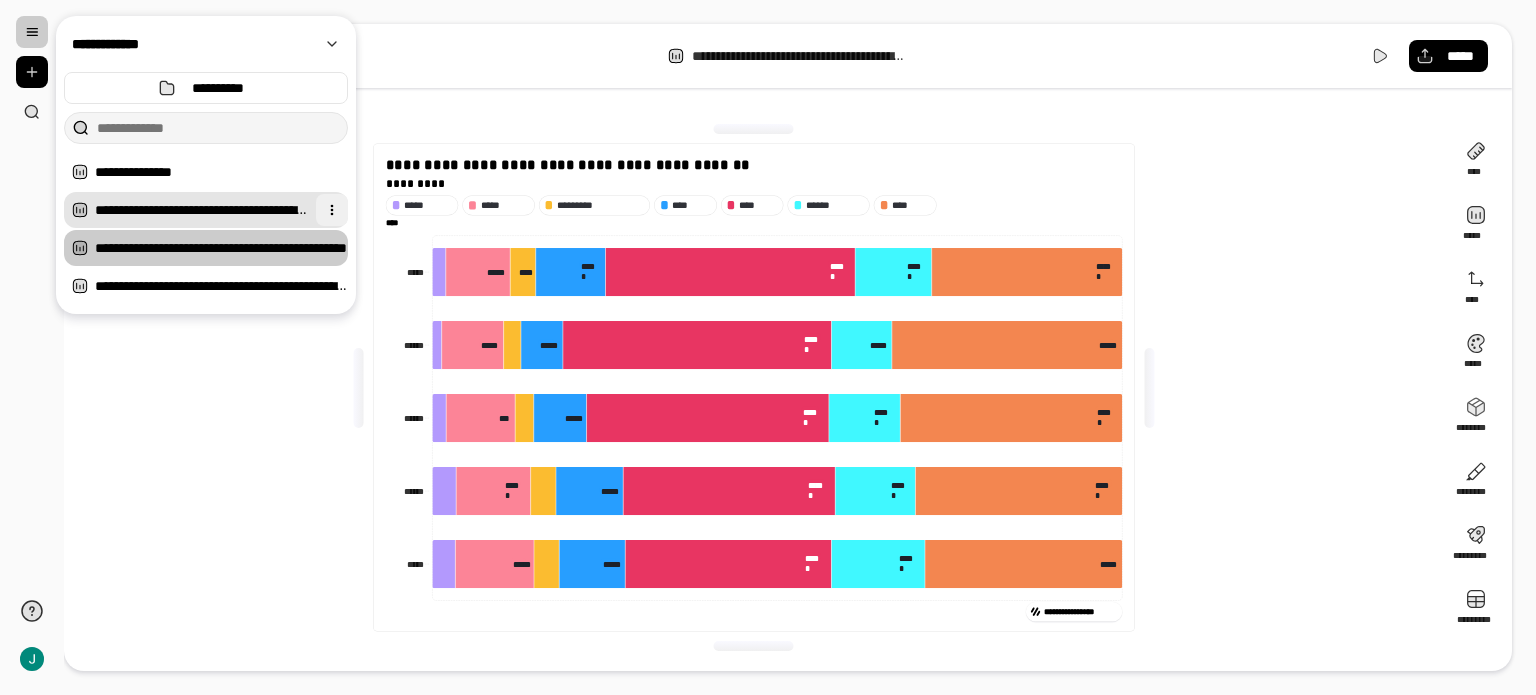 click at bounding box center [332, 210] 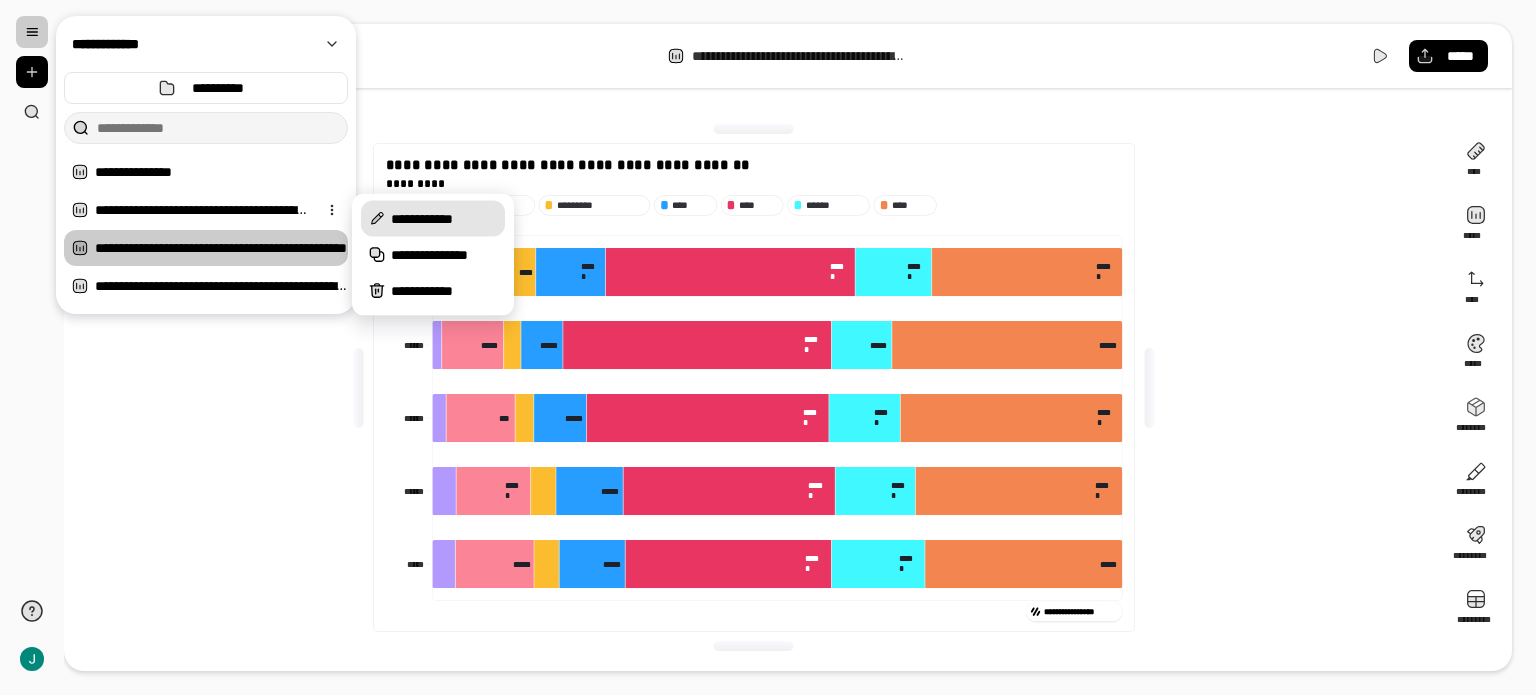 click on "**********" at bounding box center [444, 219] 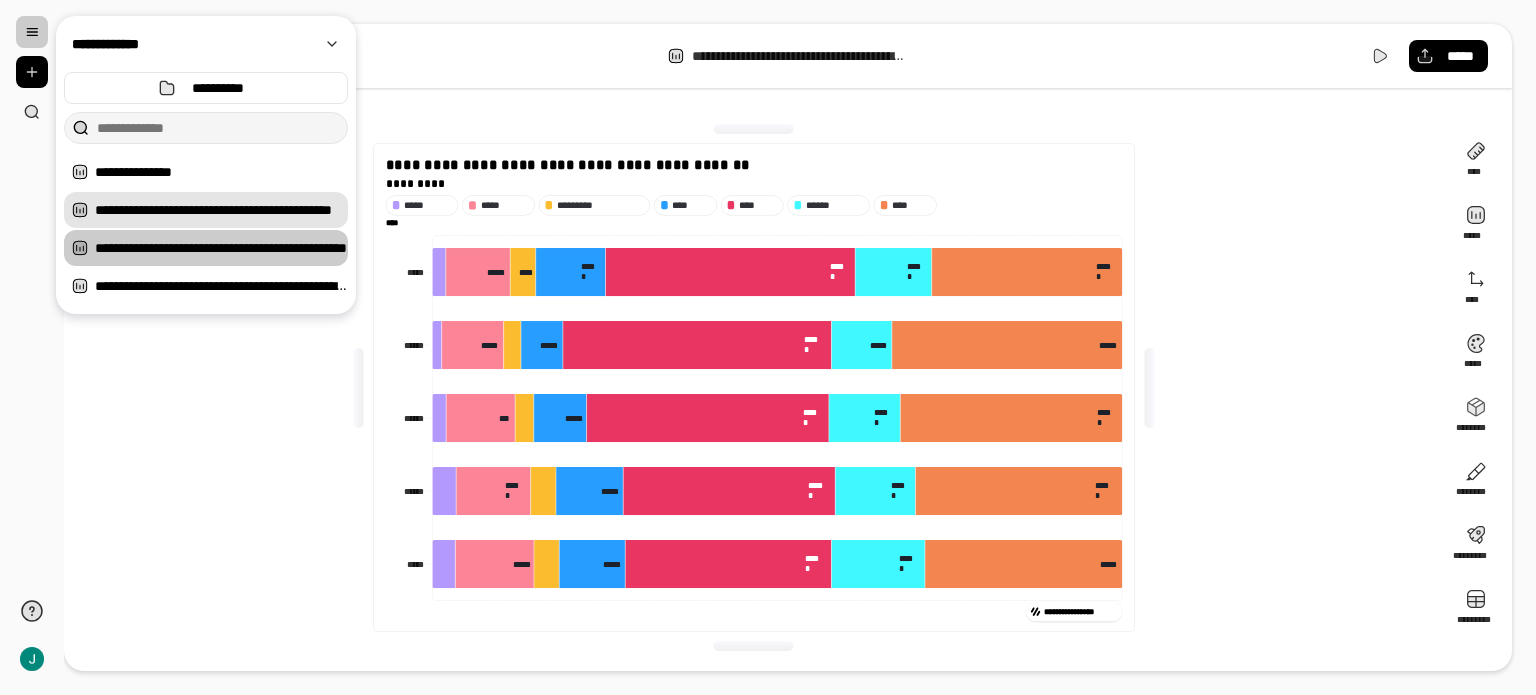 scroll, scrollTop: 0, scrollLeft: 0, axis: both 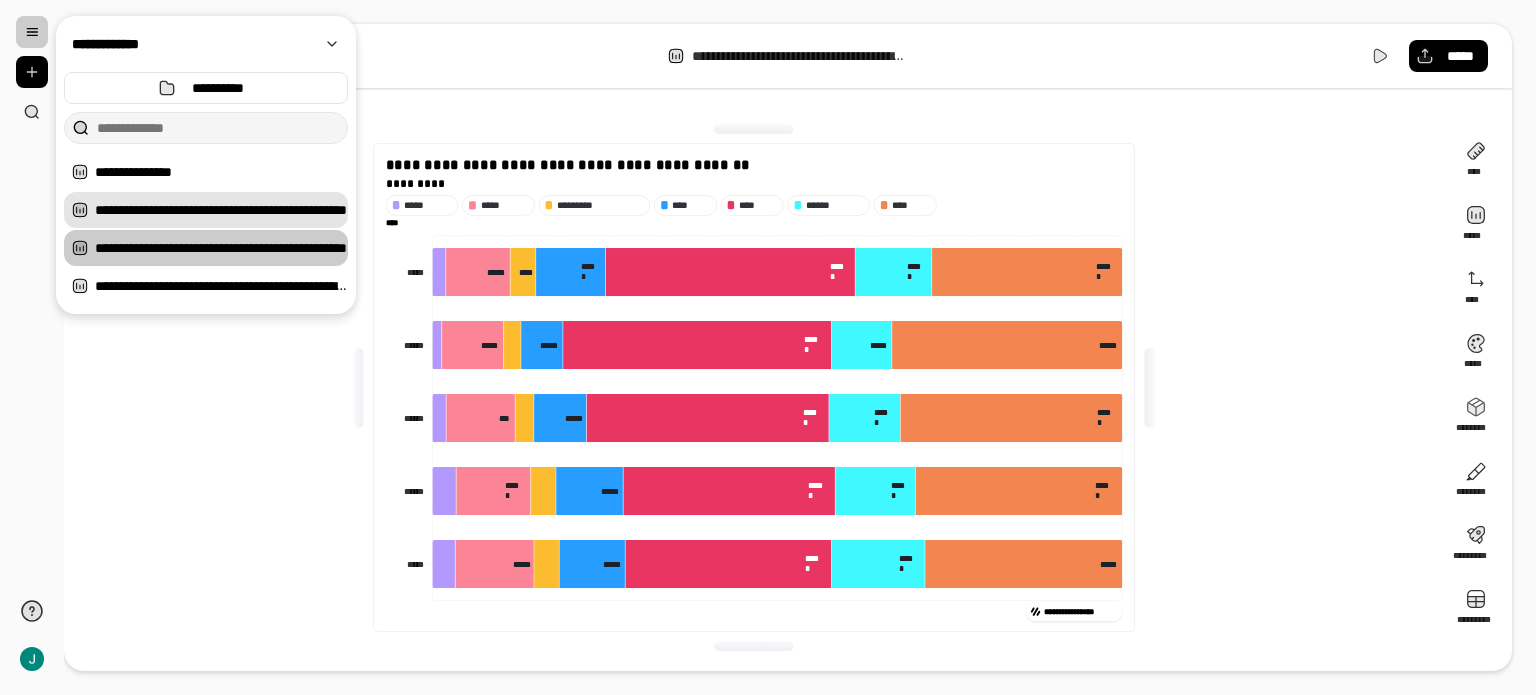 type on "**********" 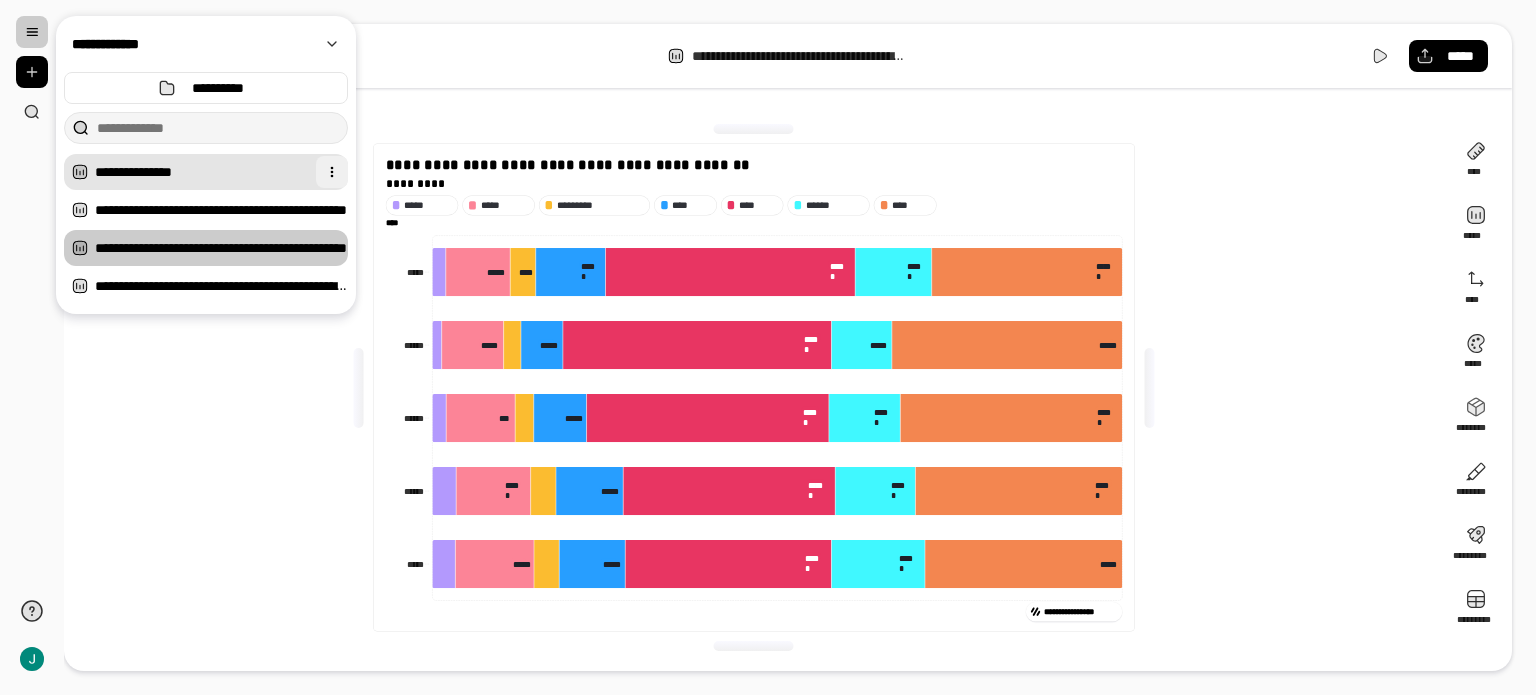 click at bounding box center (332, 172) 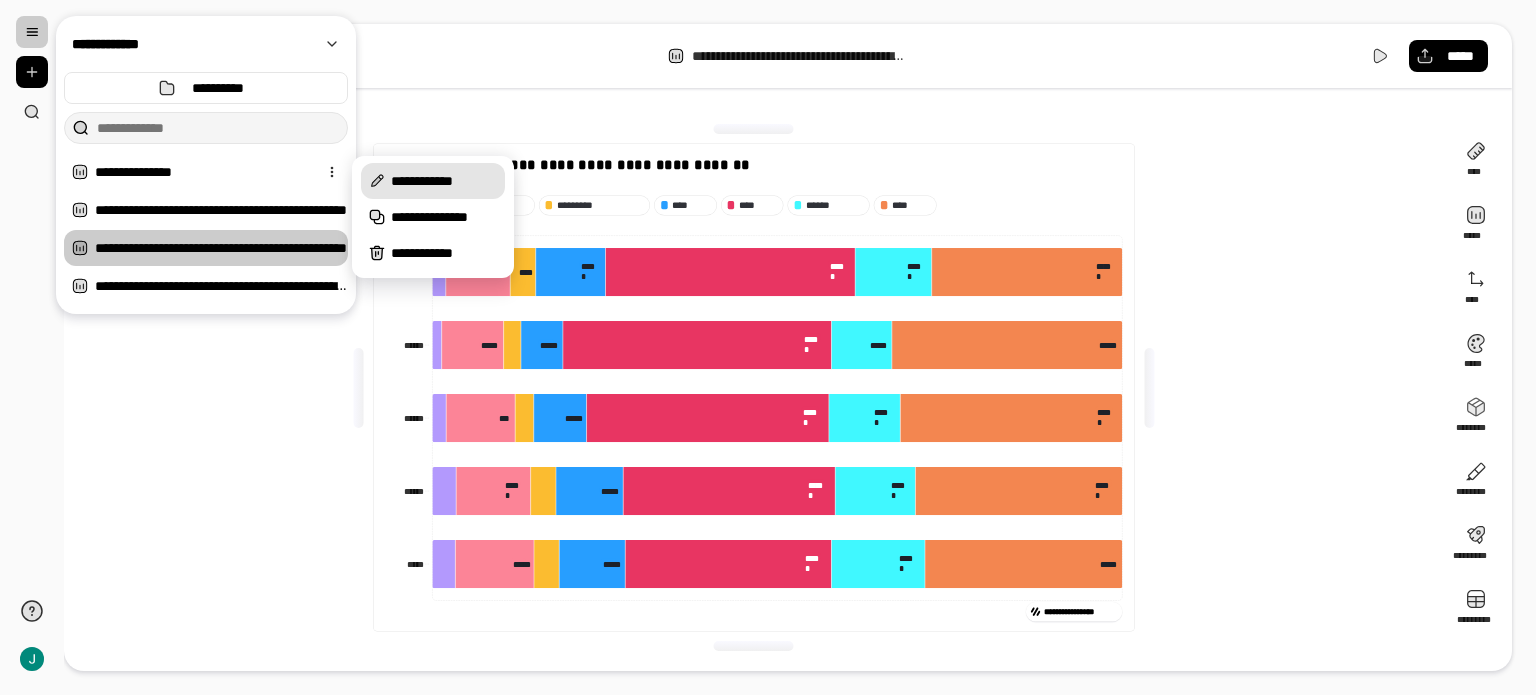 click on "**********" at bounding box center (444, 181) 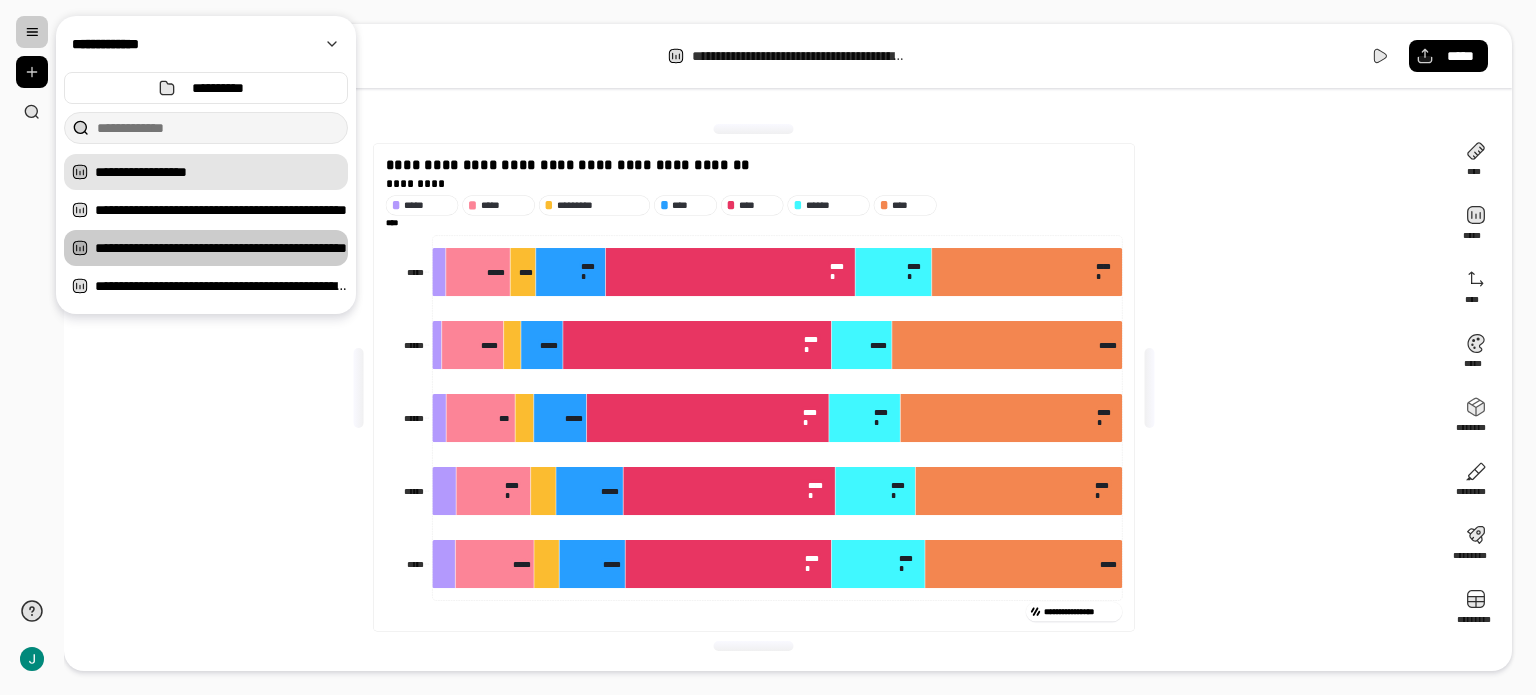 type on "**********" 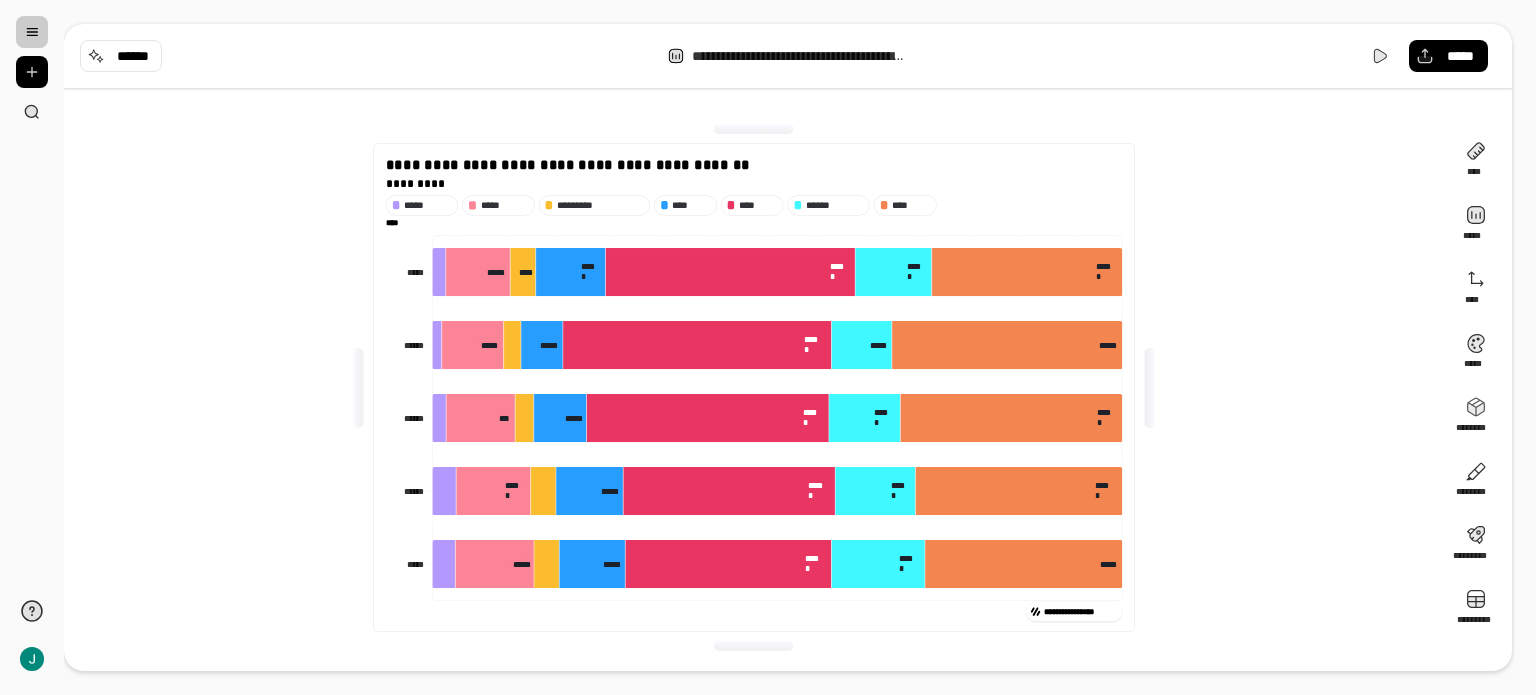 click on "**********" at bounding box center (754, 387) 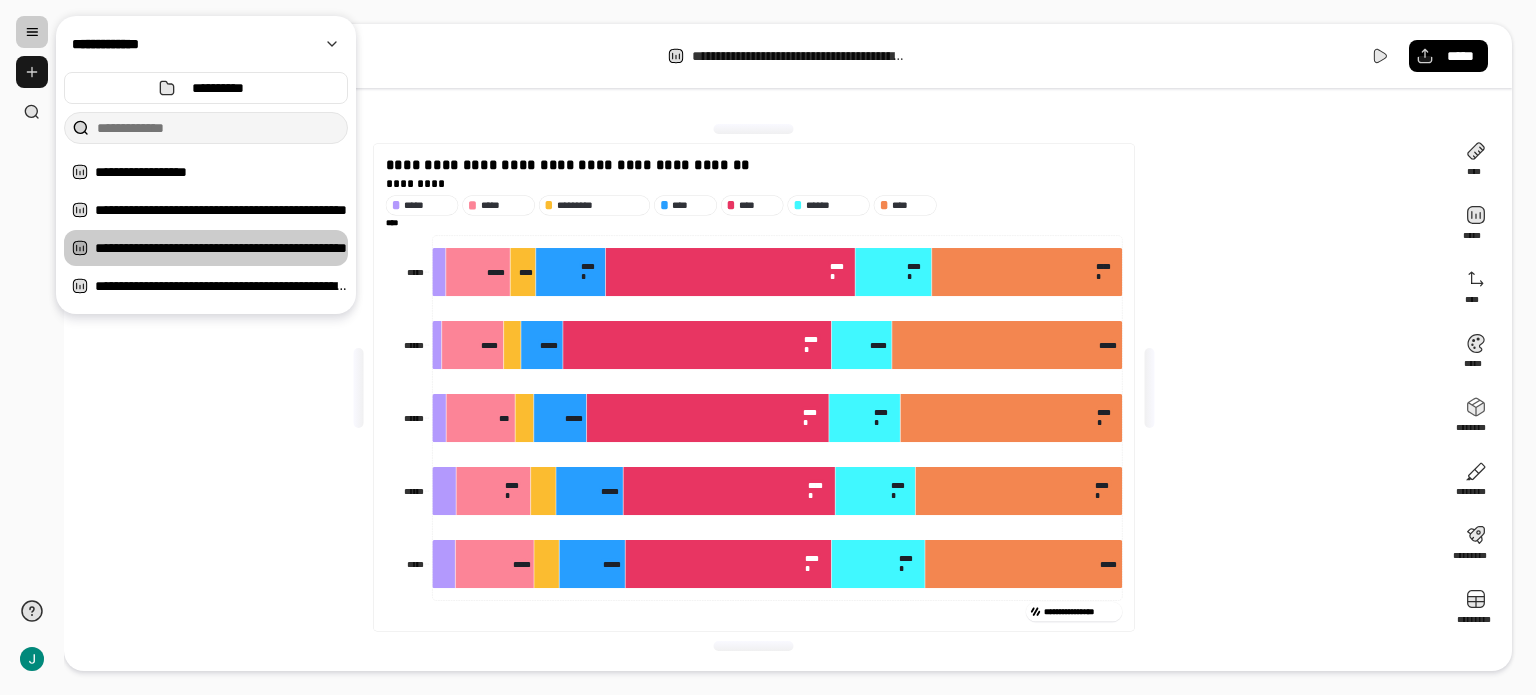 click at bounding box center (32, 72) 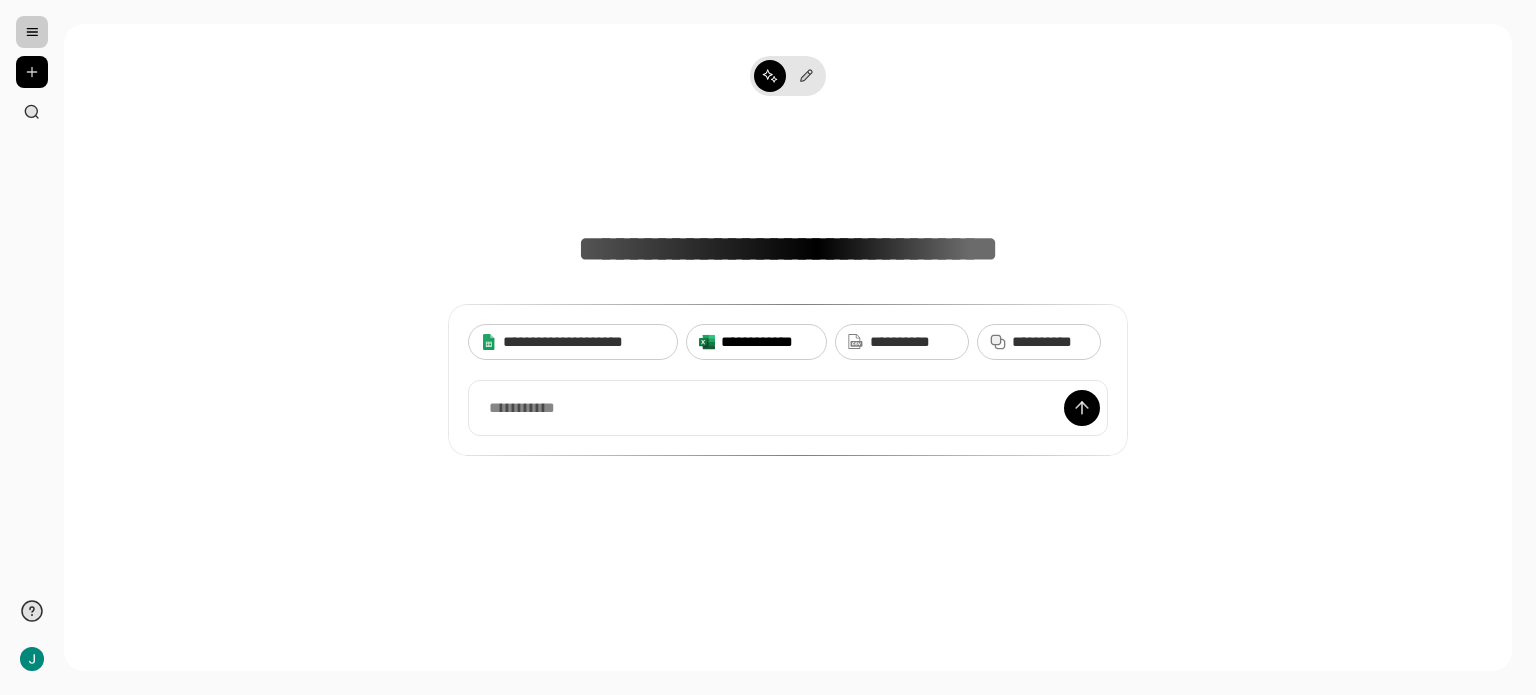 click on "**********" at bounding box center (767, 342) 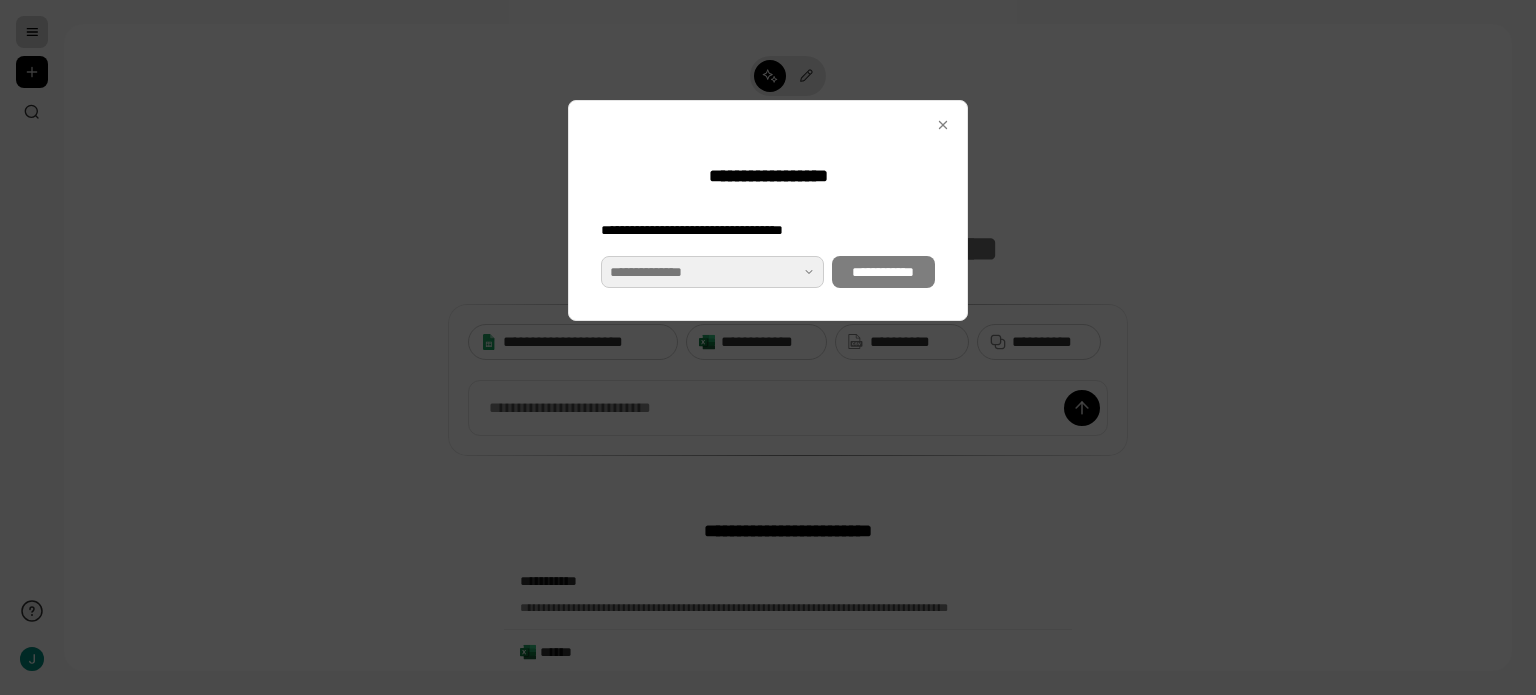 click at bounding box center [712, 272] 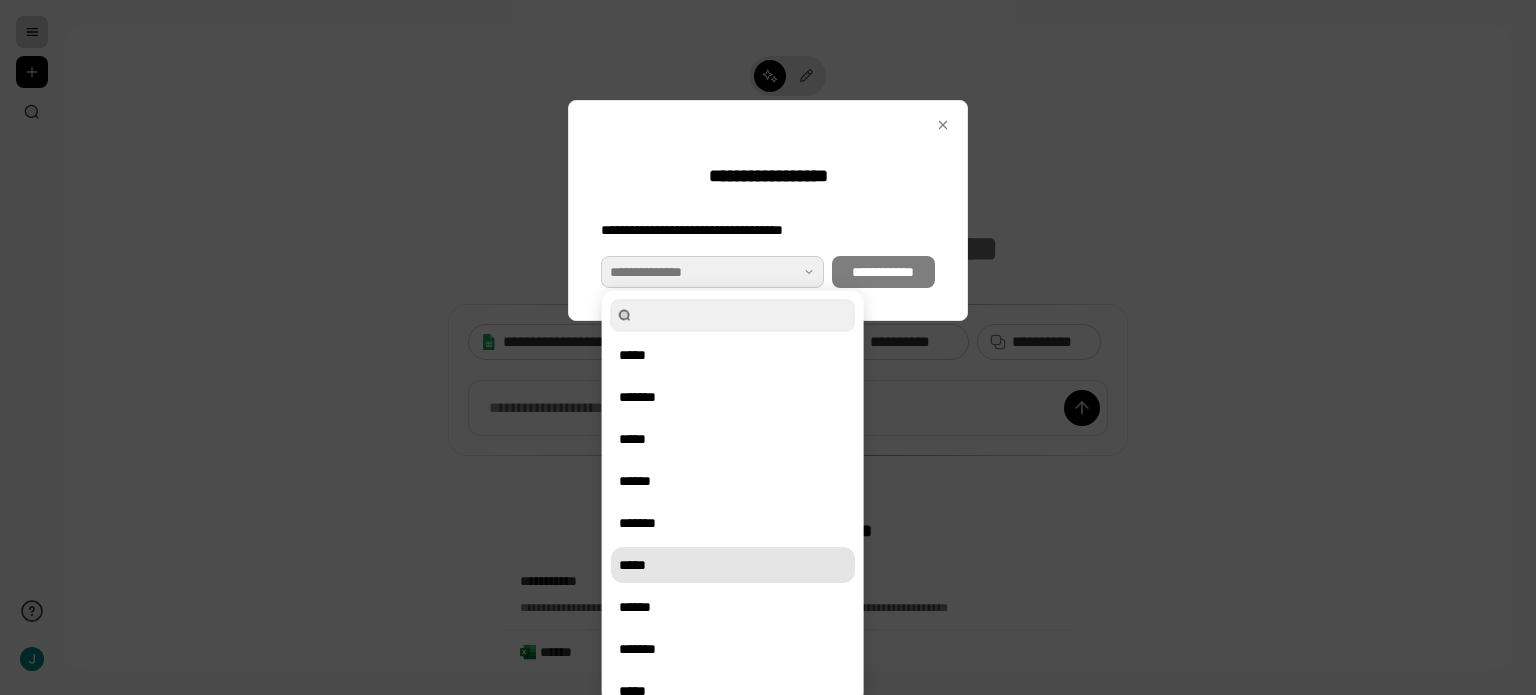 click on "*****" at bounding box center (733, 565) 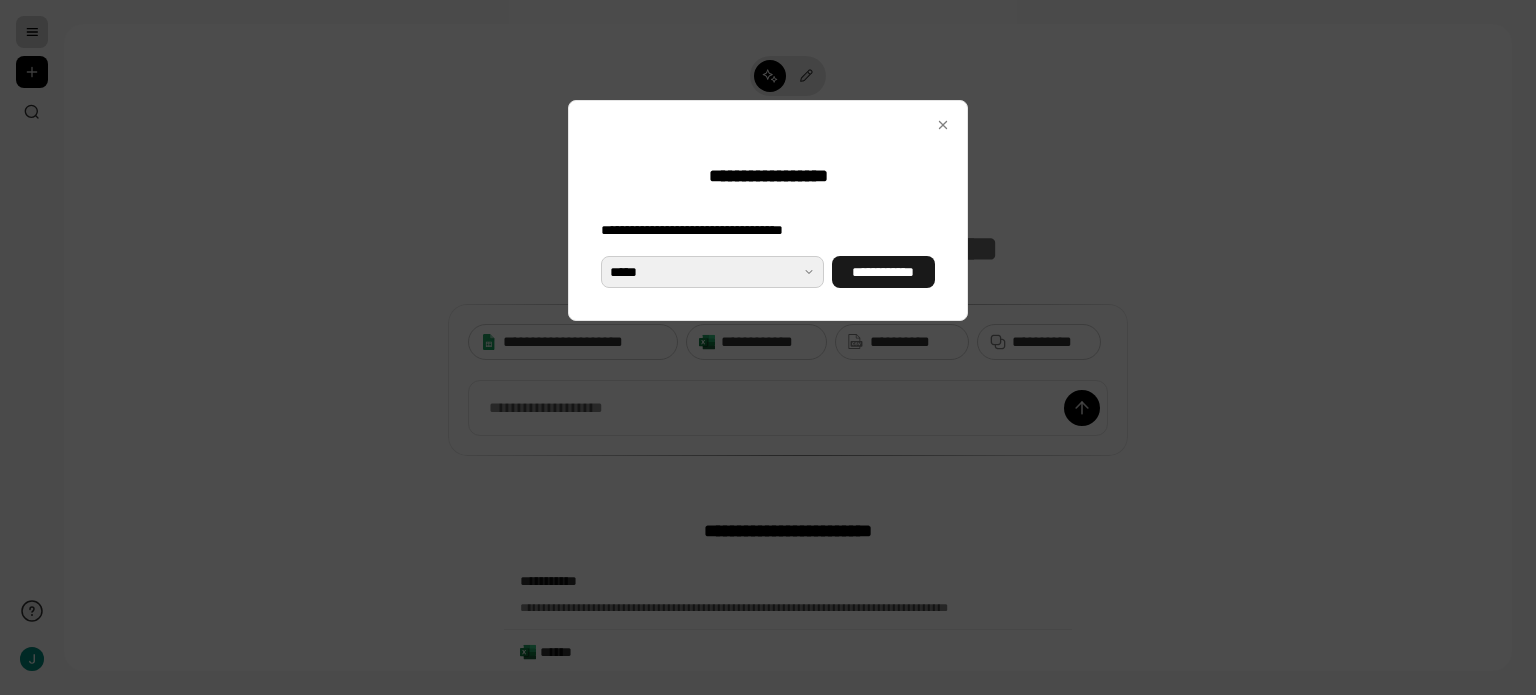 click on "**********" at bounding box center [883, 272] 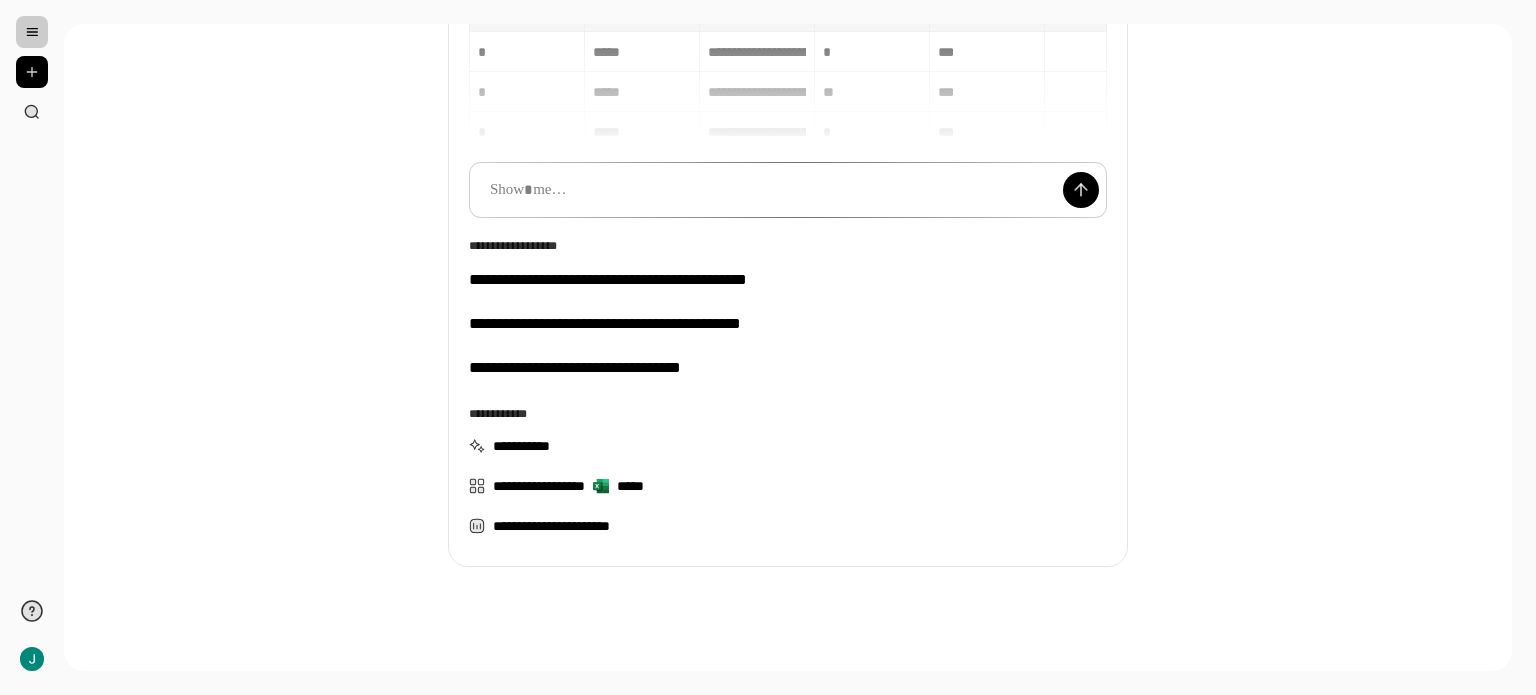 scroll, scrollTop: 240, scrollLeft: 0, axis: vertical 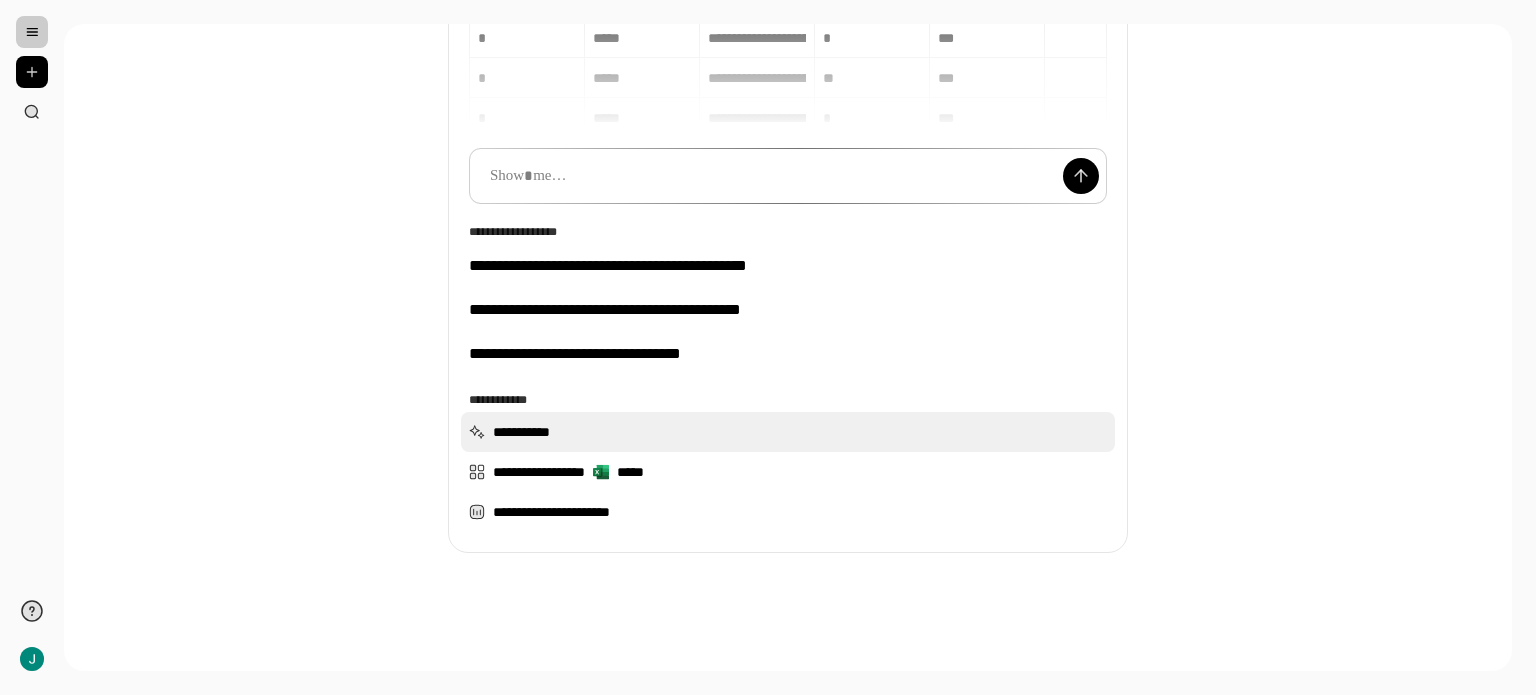 click on "**********" at bounding box center [788, 432] 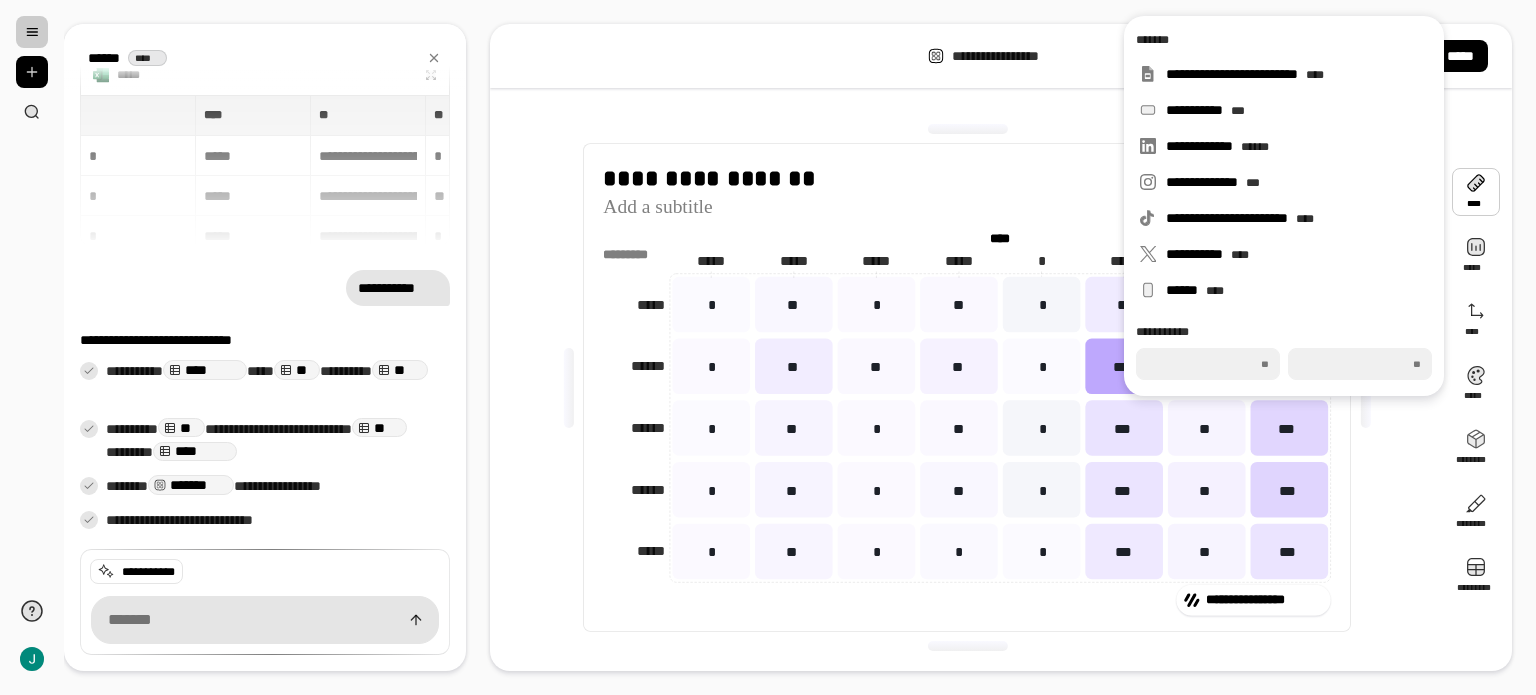 click at bounding box center [1476, 192] 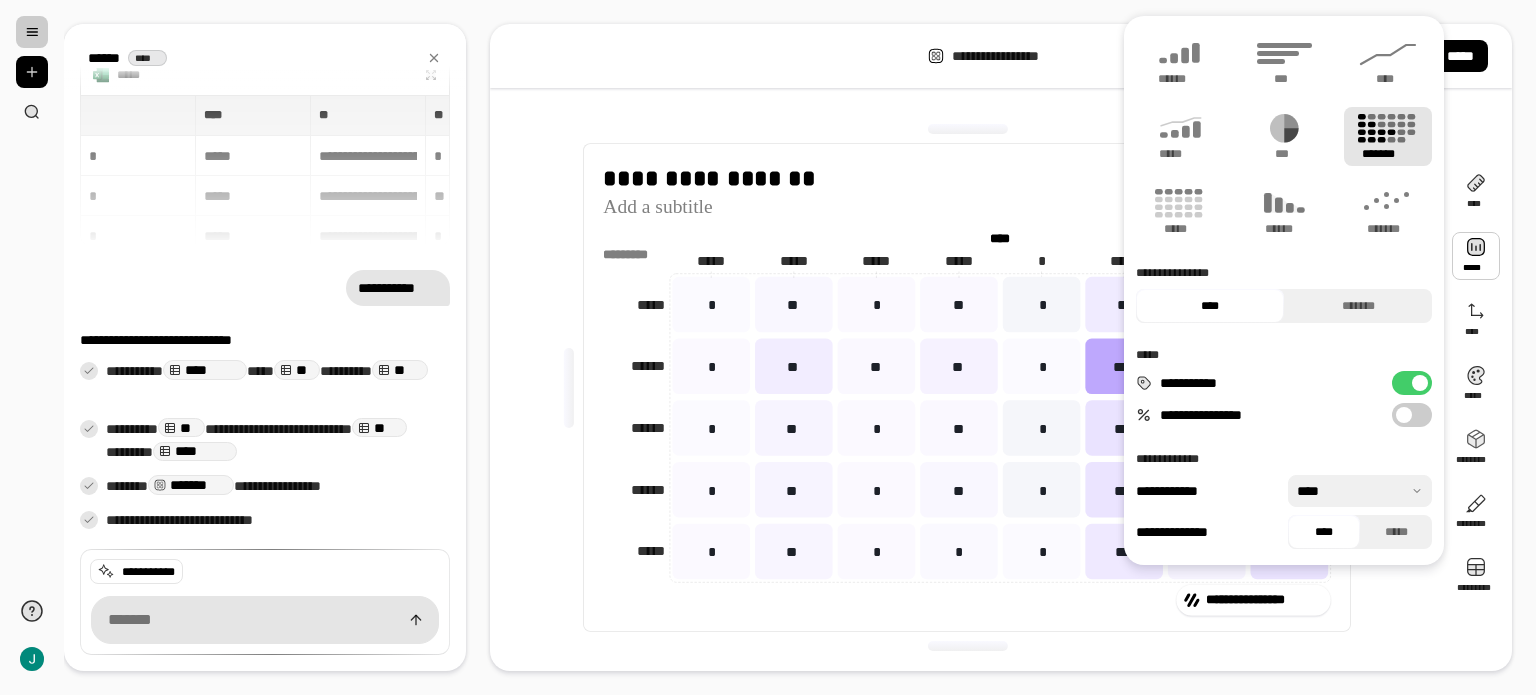 click at bounding box center [1476, 256] 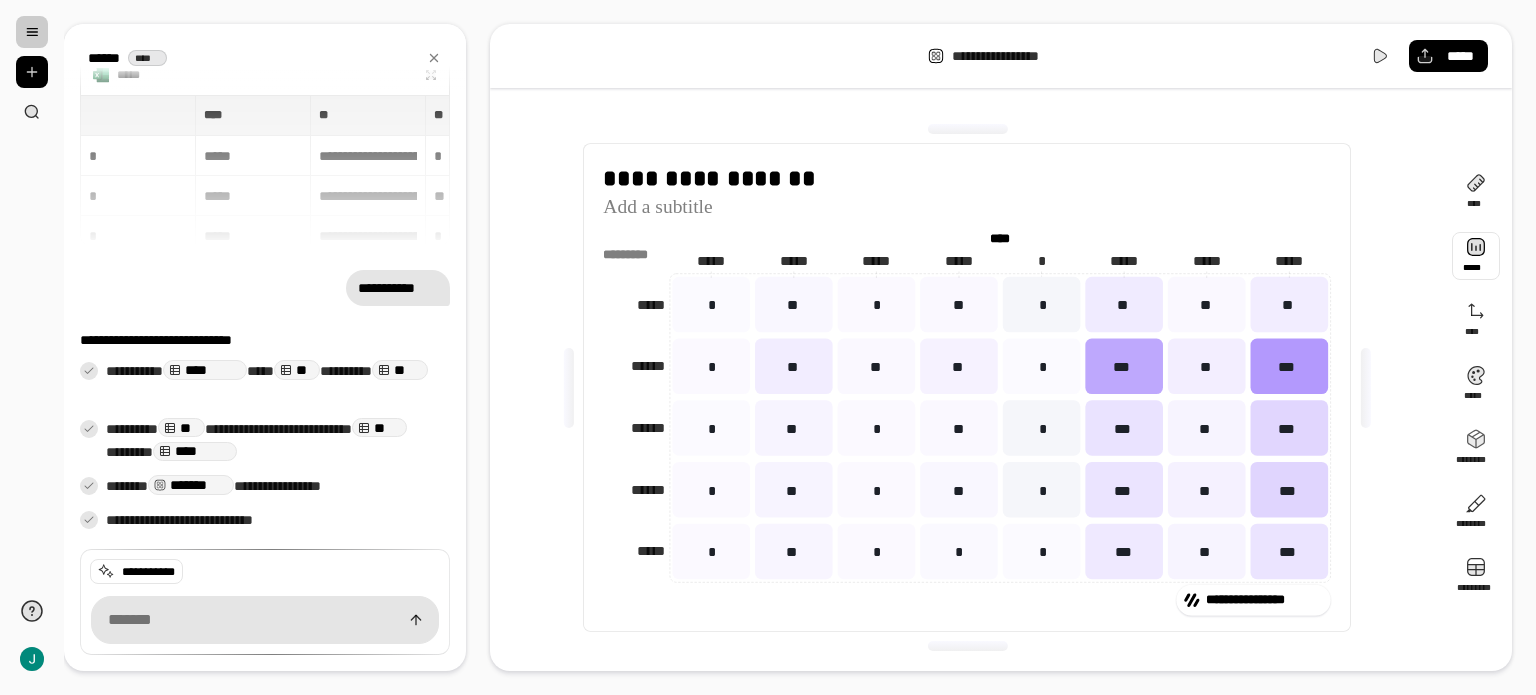 click at bounding box center (1476, 256) 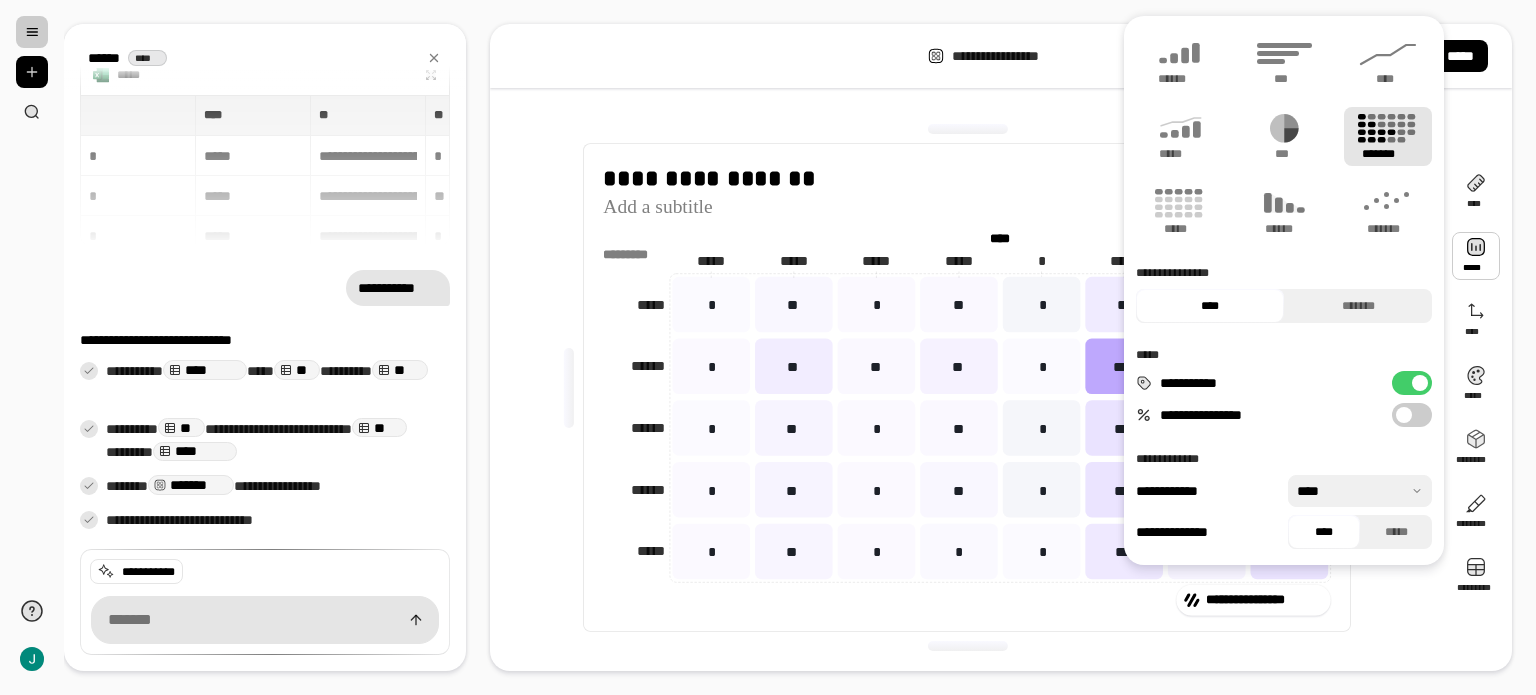 click on "**********" at bounding box center [1001, 347] 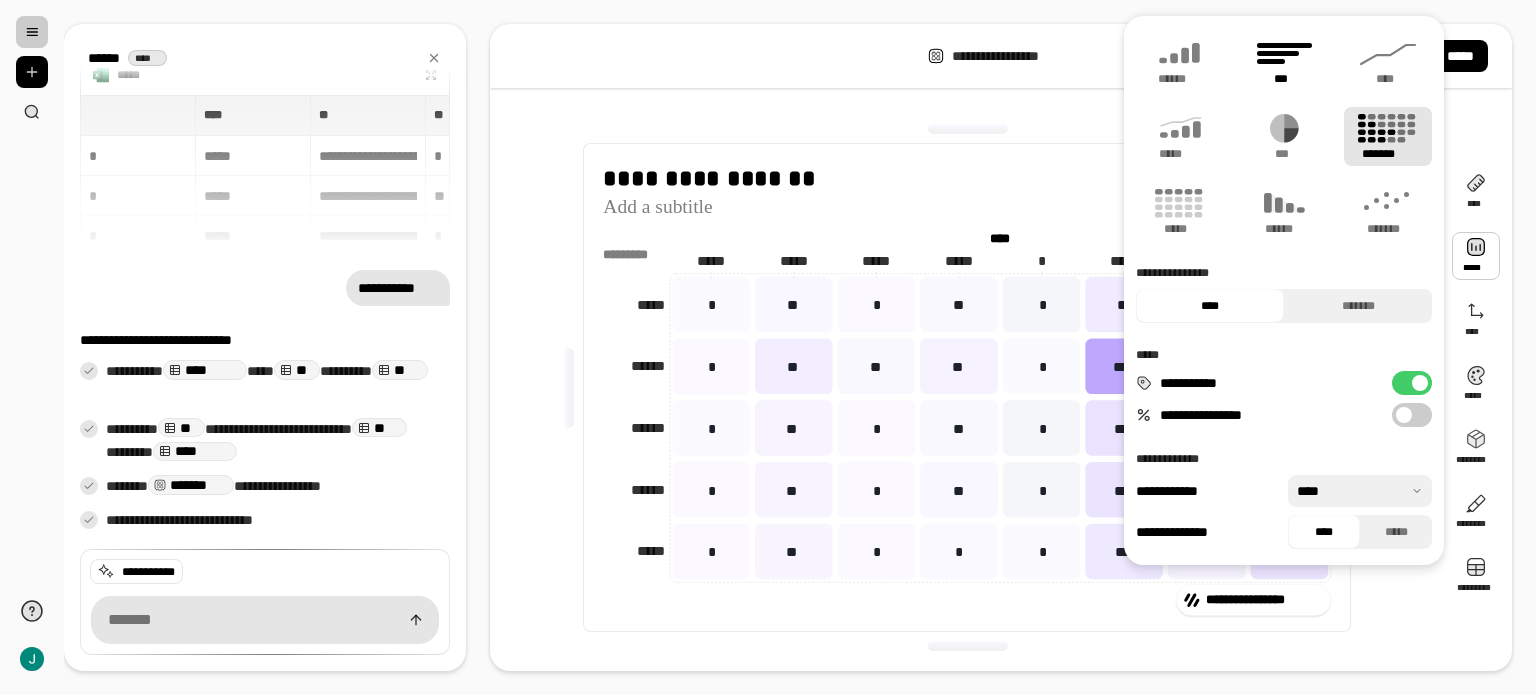 click 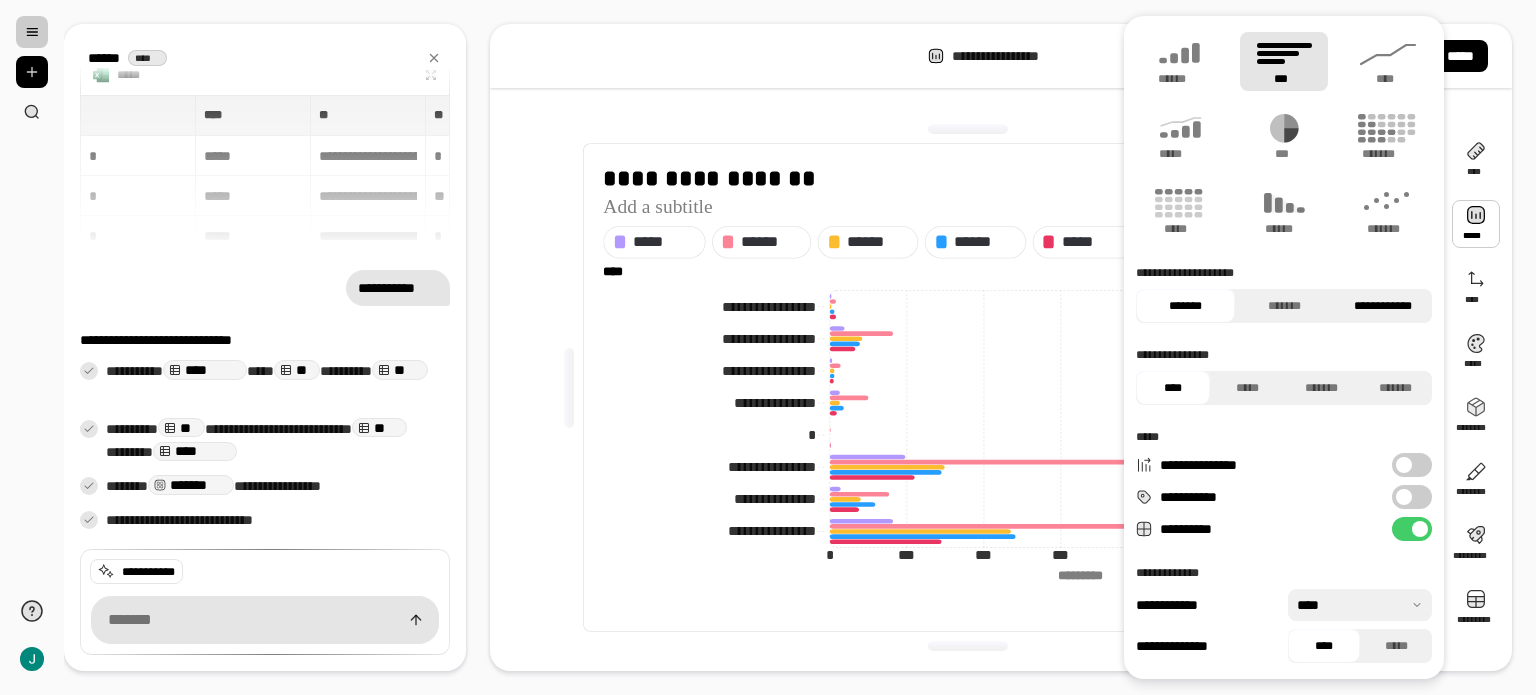 click on "**********" at bounding box center [1382, 306] 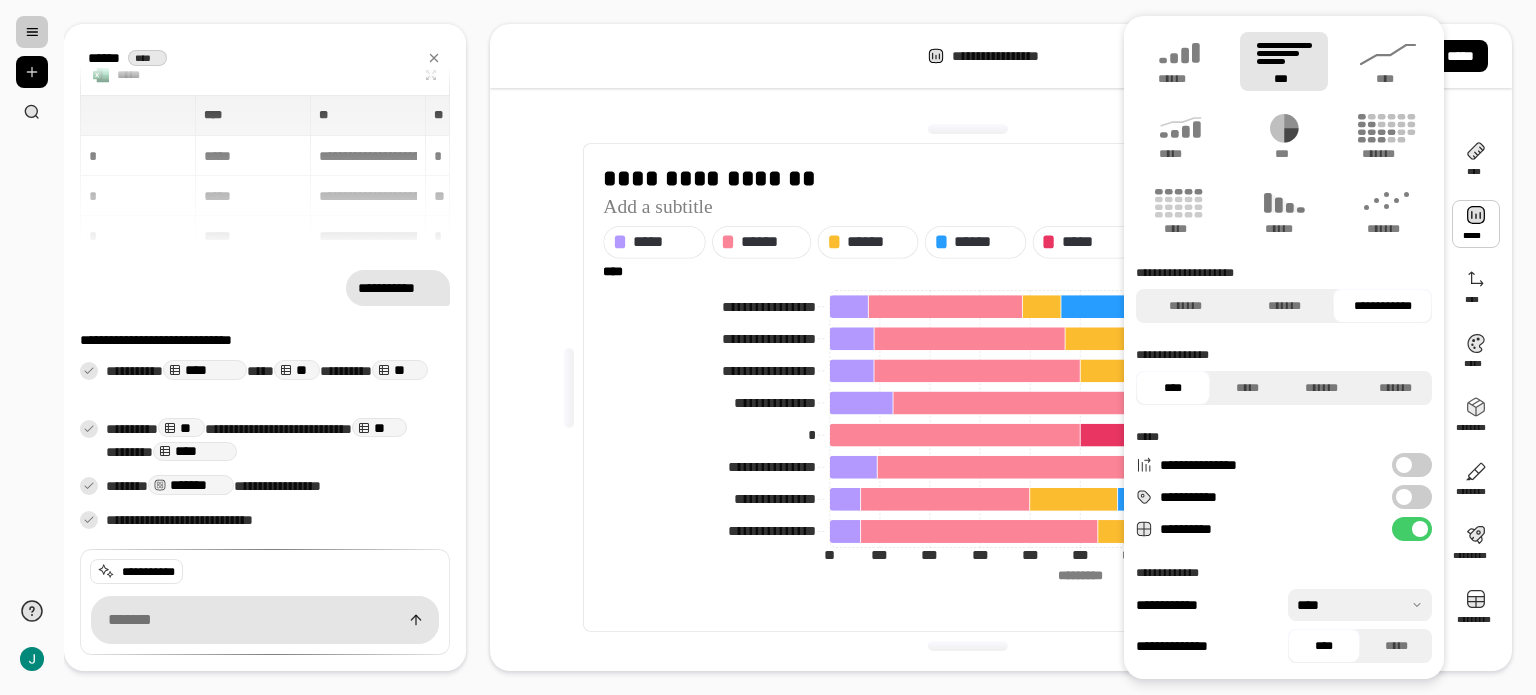 click on "**********" at bounding box center (1001, 56) 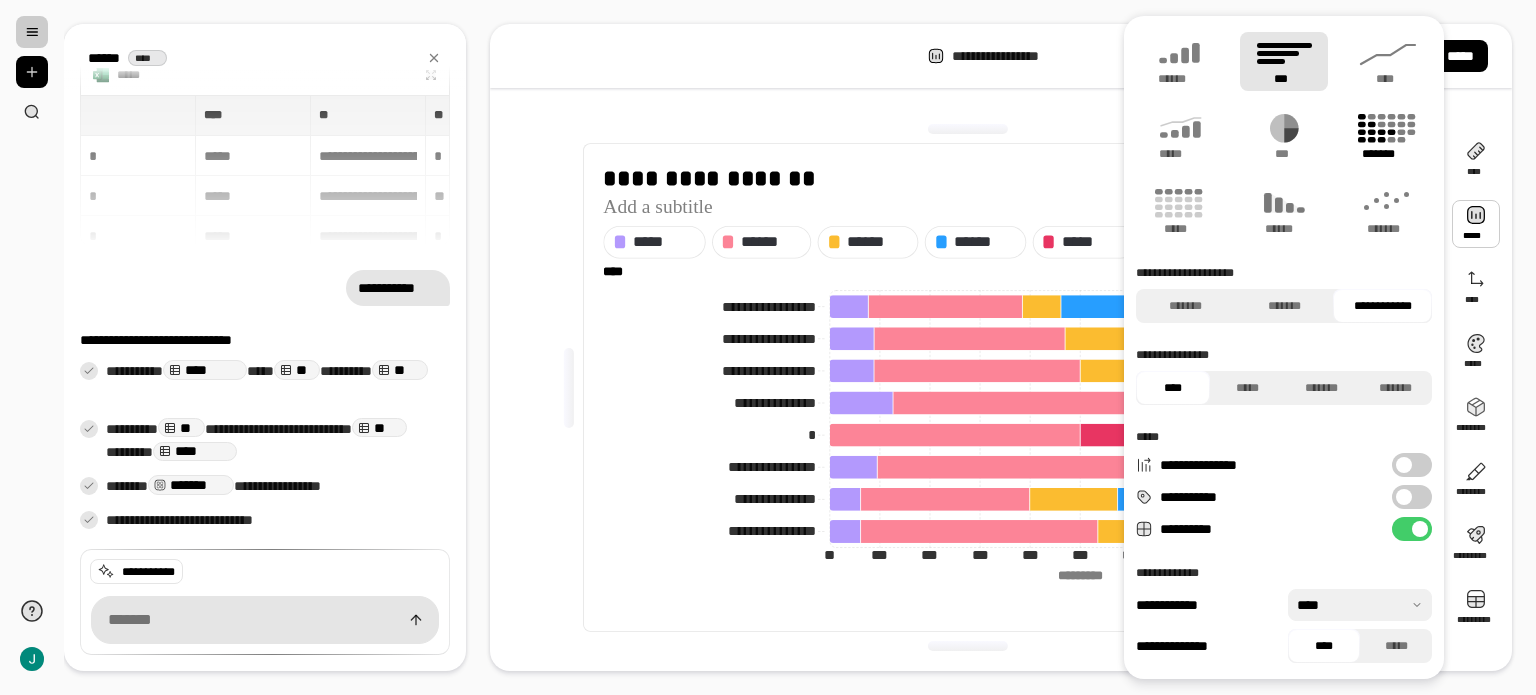 click on "*******" at bounding box center [1388, 154] 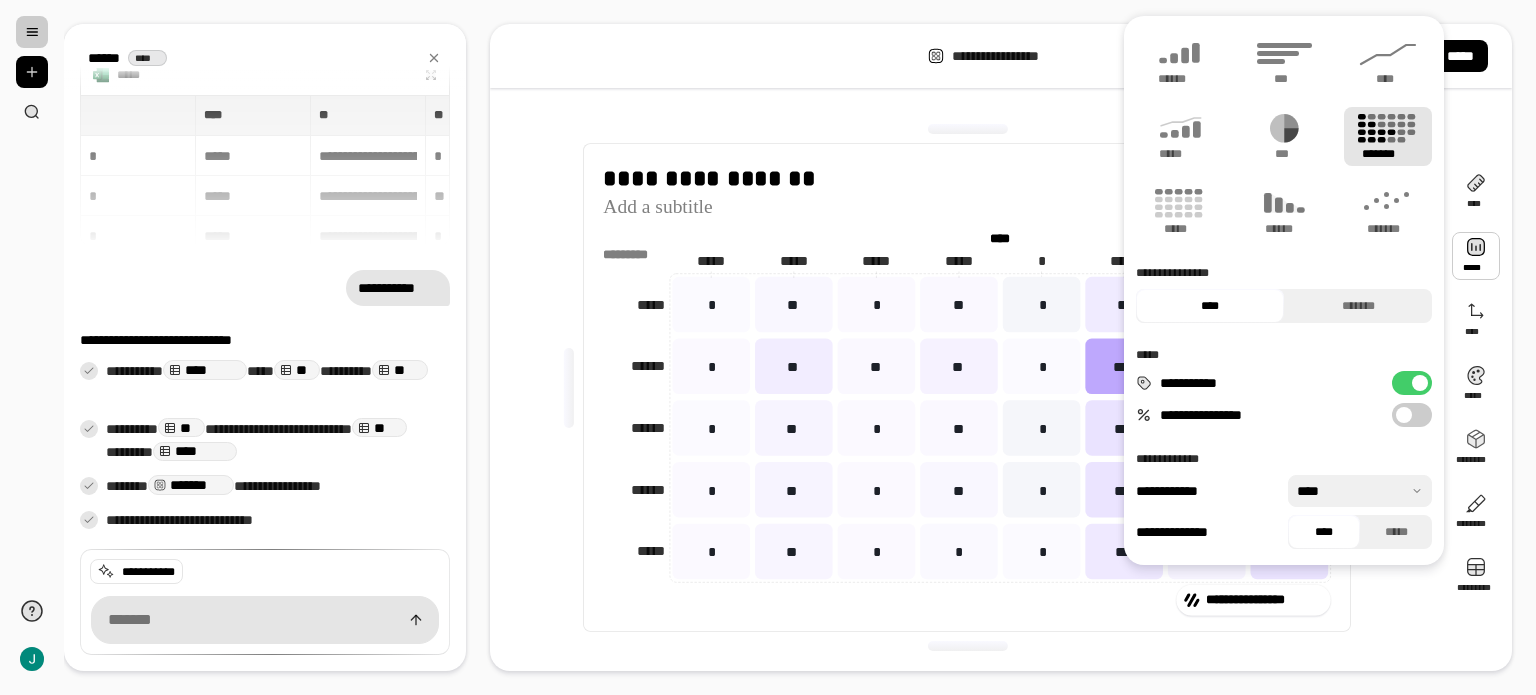 click on "**********" at bounding box center (1412, 415) 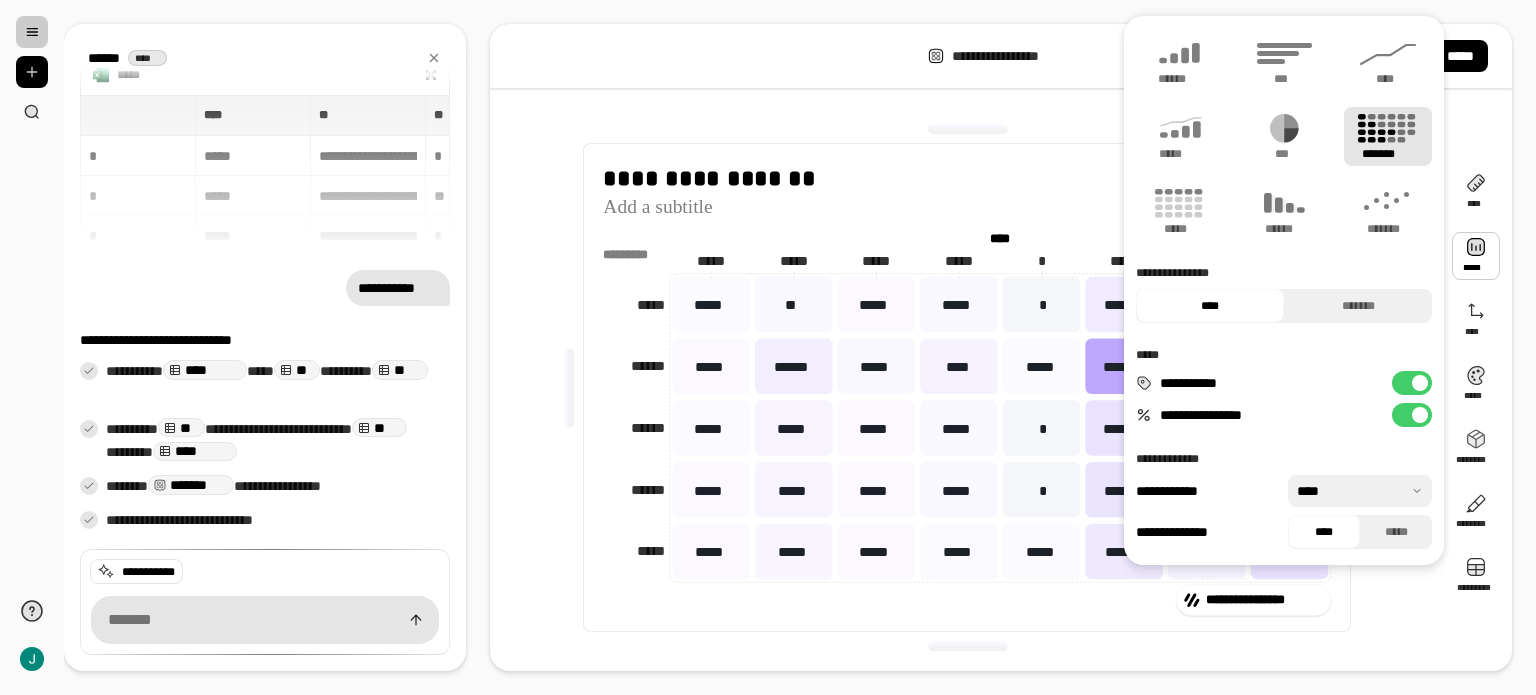 click on "**********" at bounding box center (1412, 383) 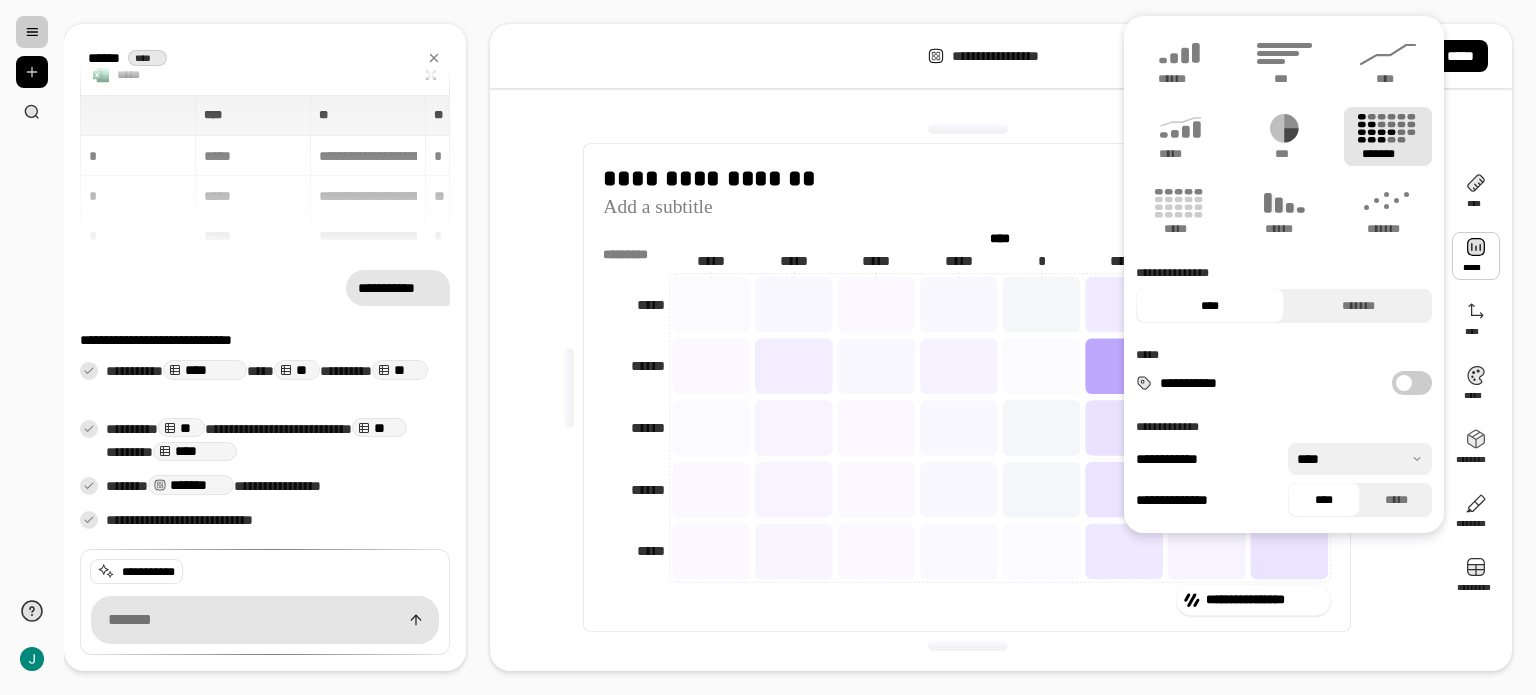 click at bounding box center [1404, 383] 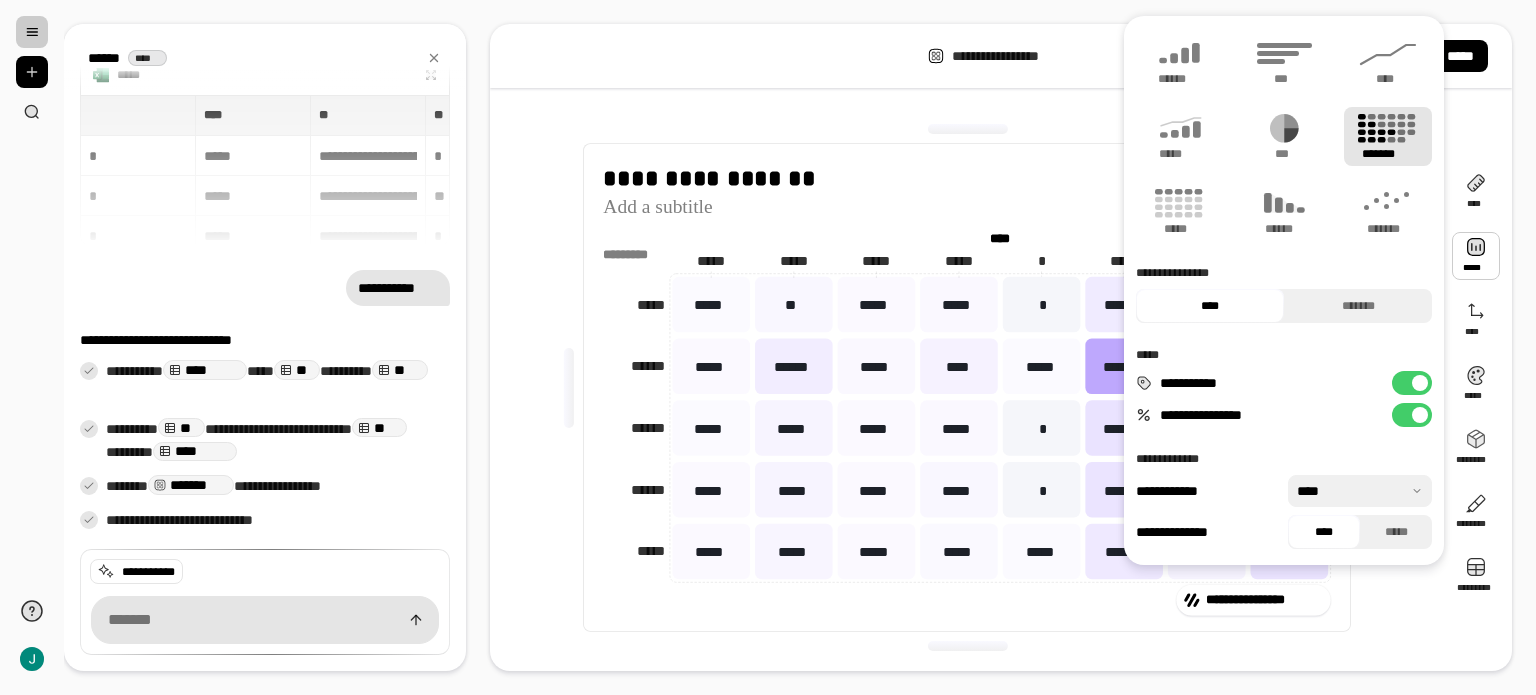 click at bounding box center [1420, 383] 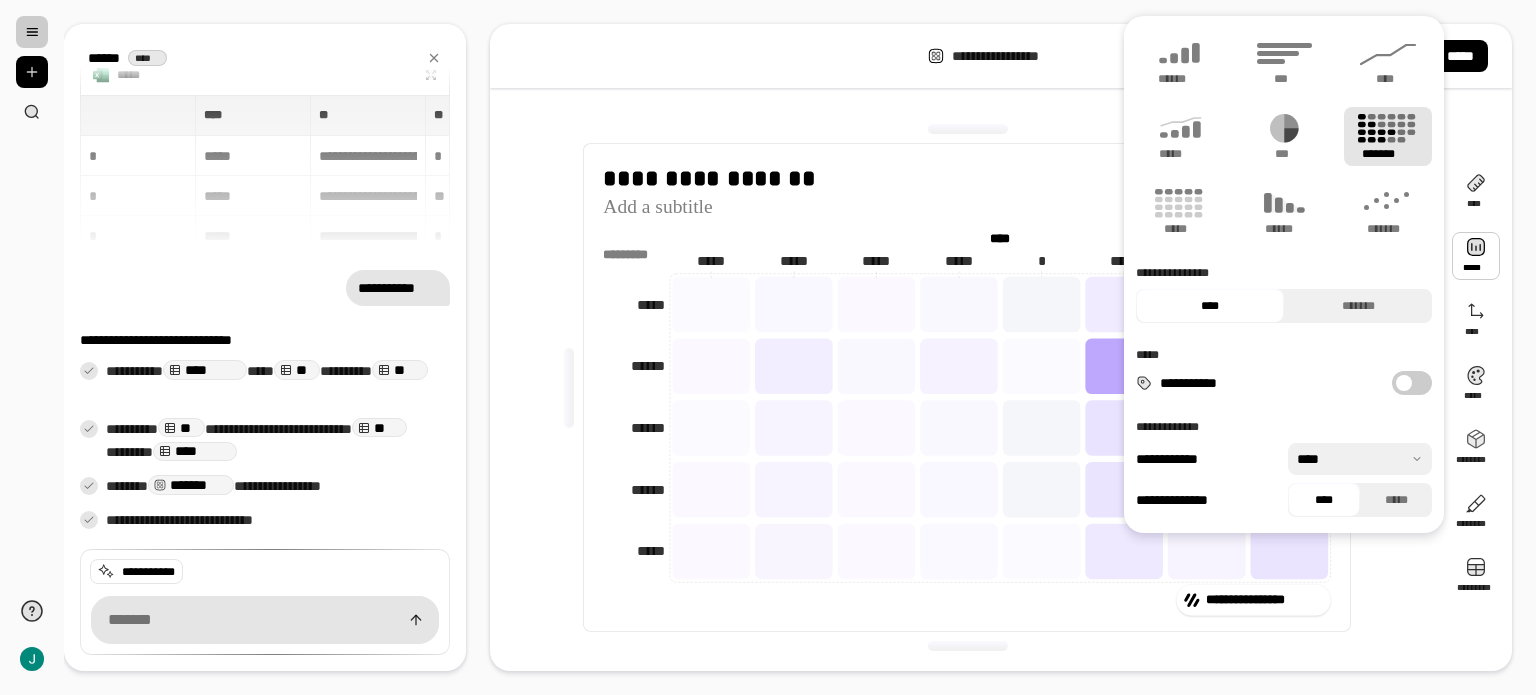 click on "**********" at bounding box center (1412, 383) 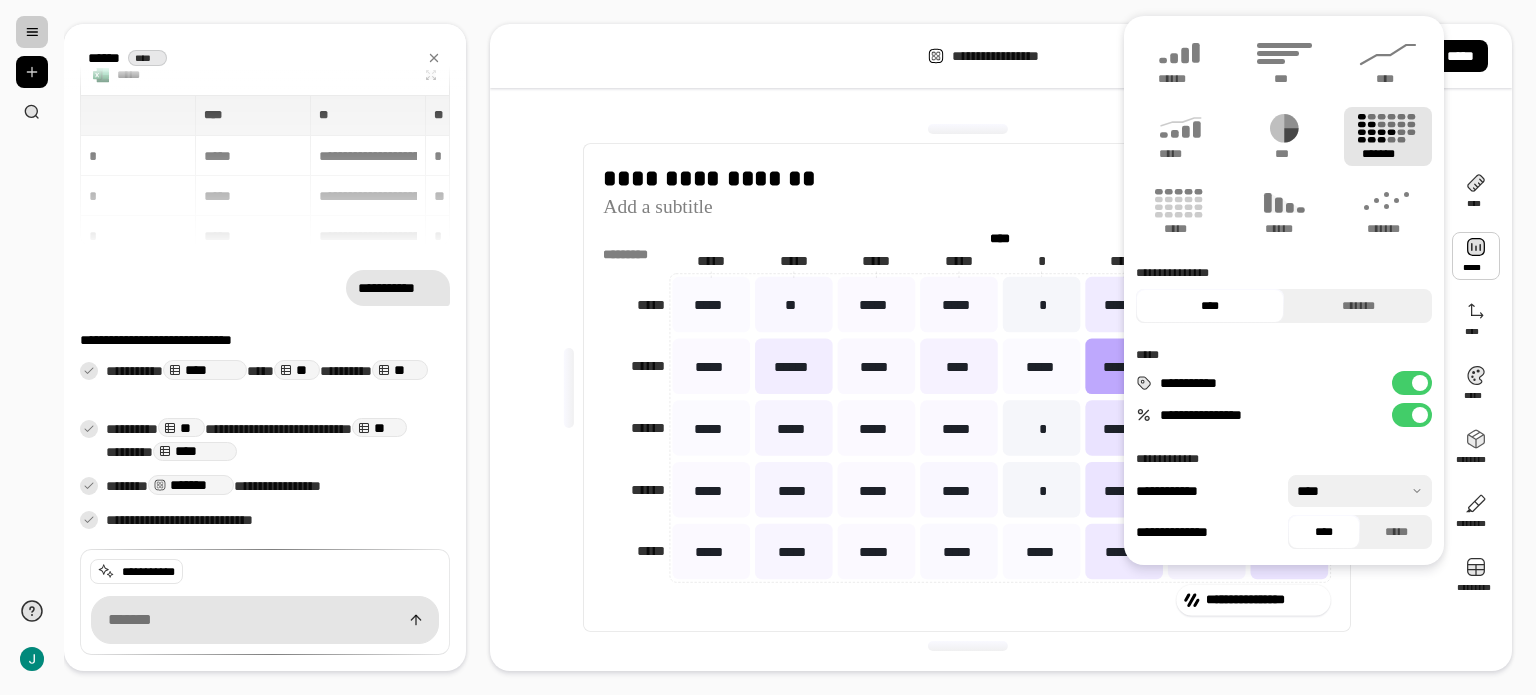 click on "**********" at bounding box center [1412, 415] 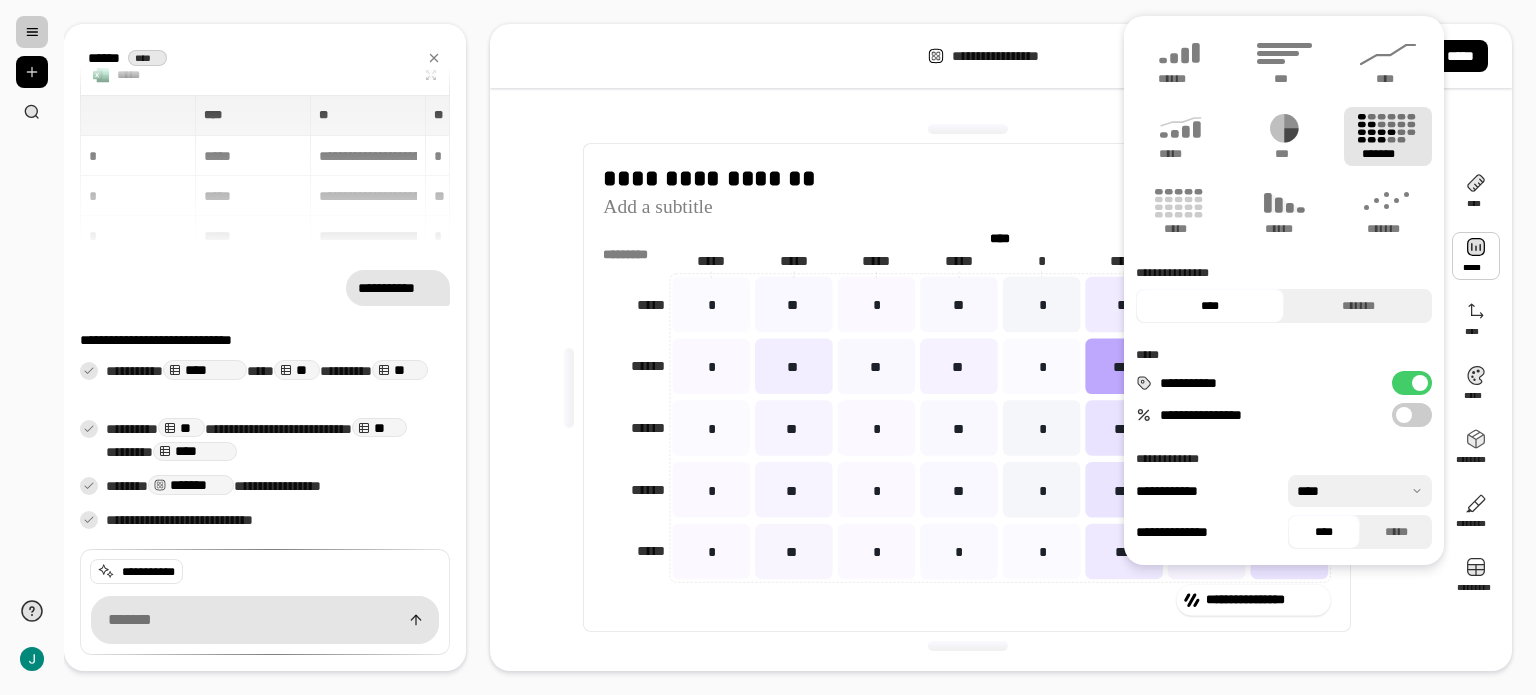 click at bounding box center [1360, 491] 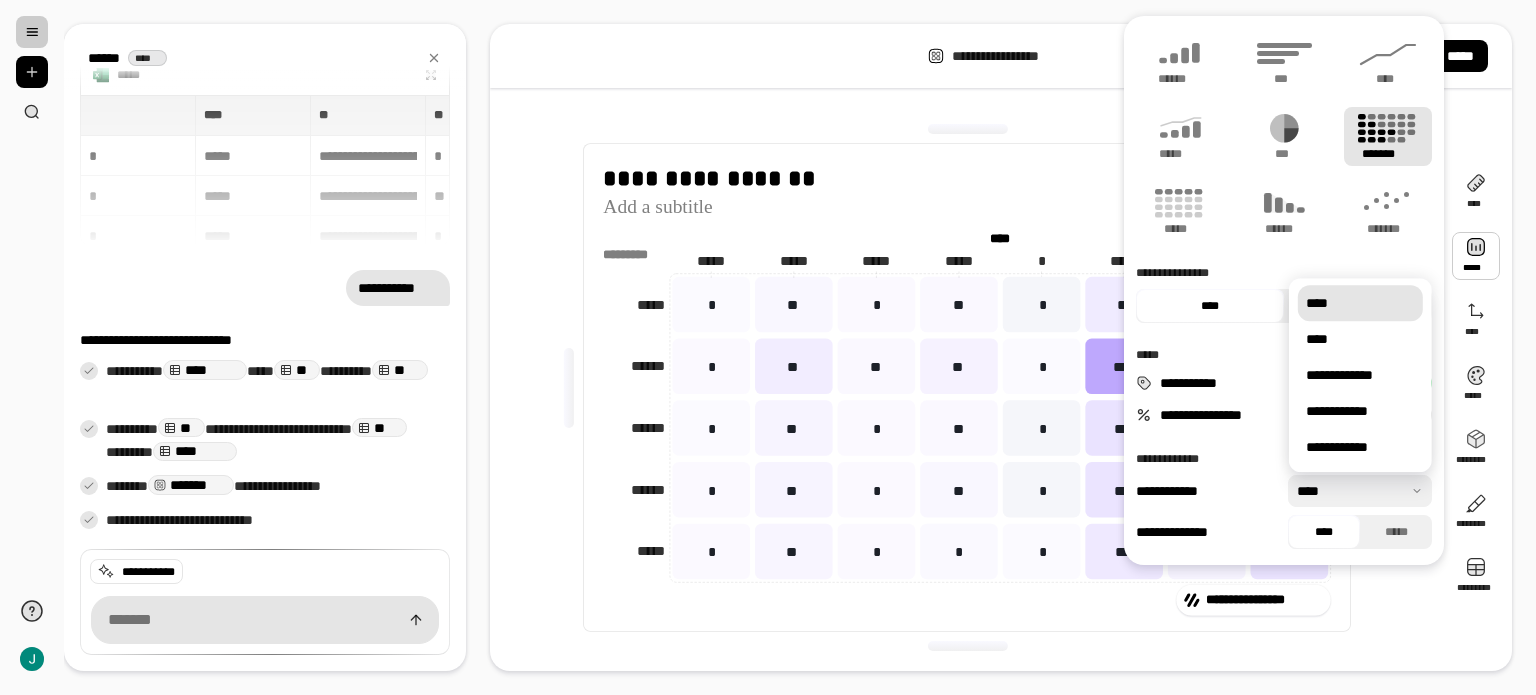click at bounding box center (1360, 491) 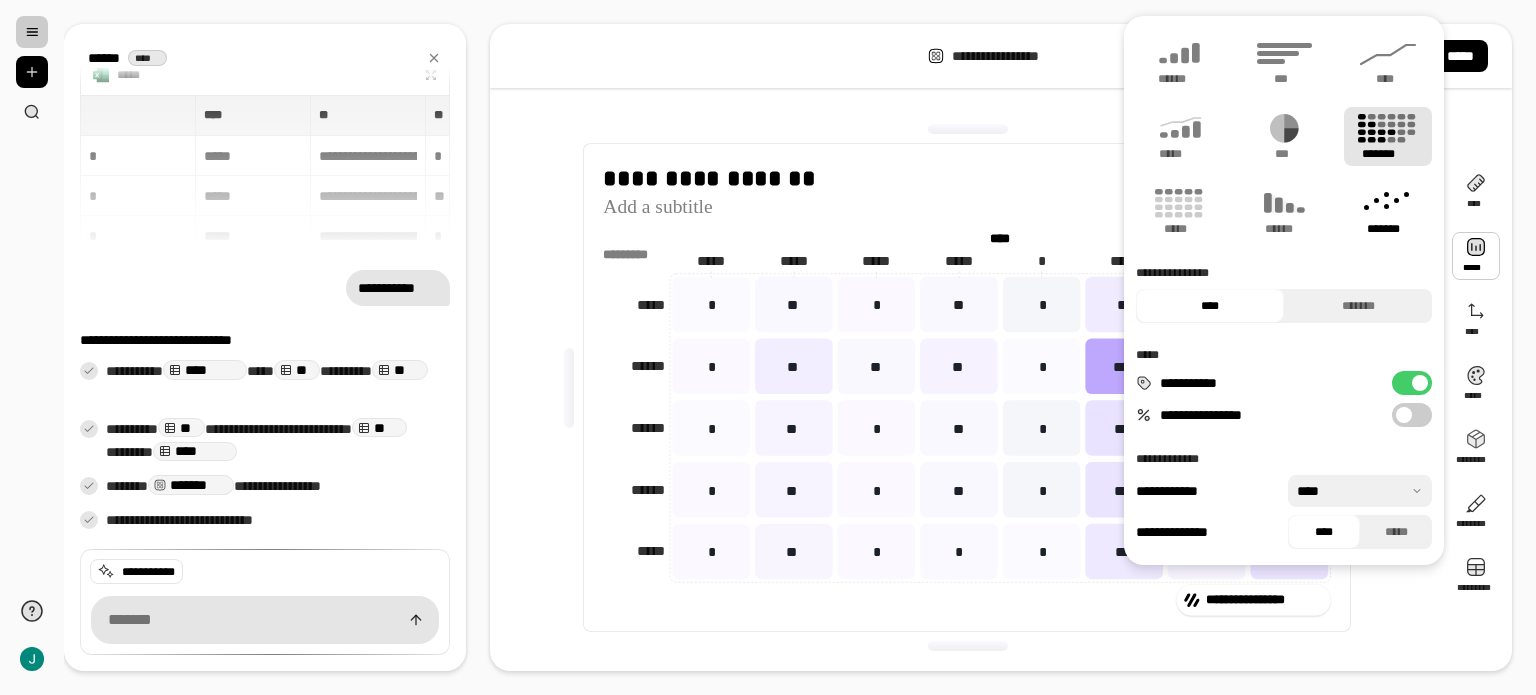 click on "*******" at bounding box center [1388, 229] 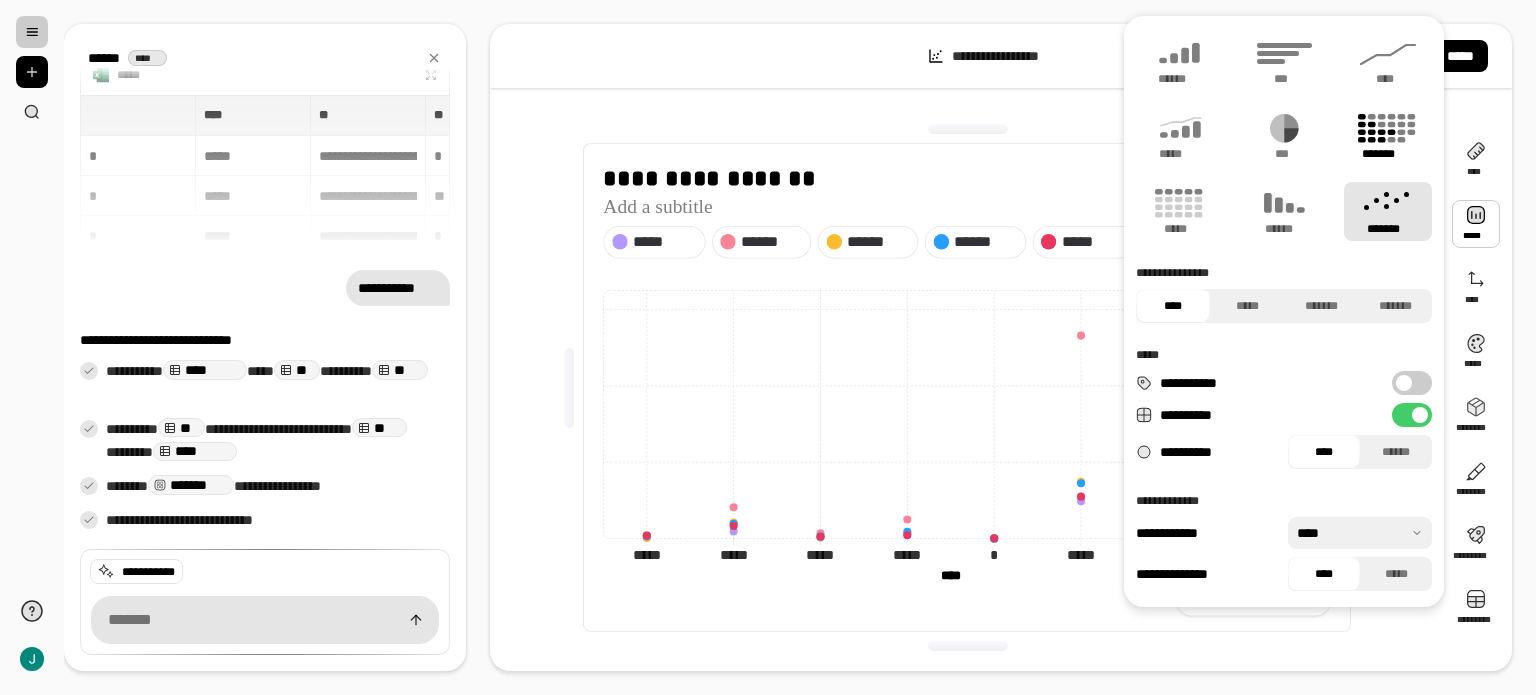 click 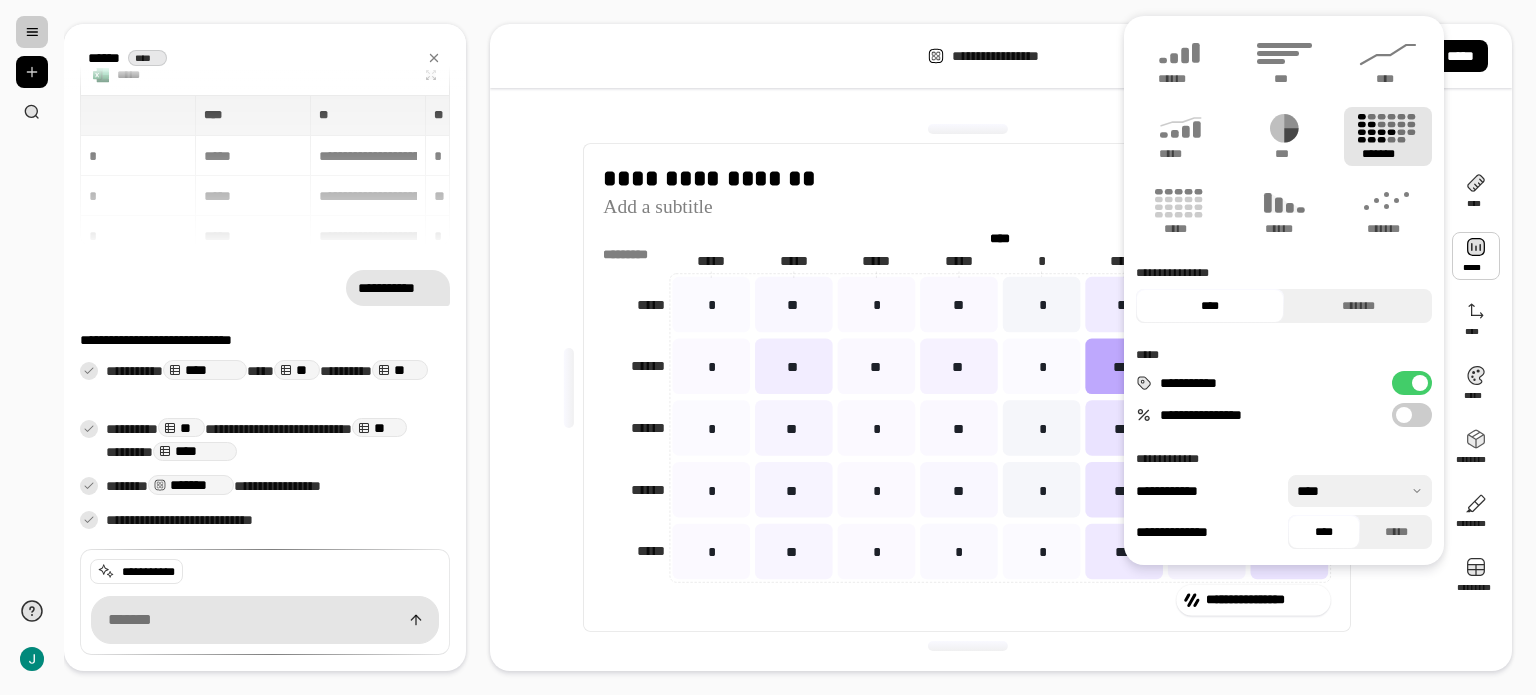 click on "**********" at bounding box center [1001, 56] 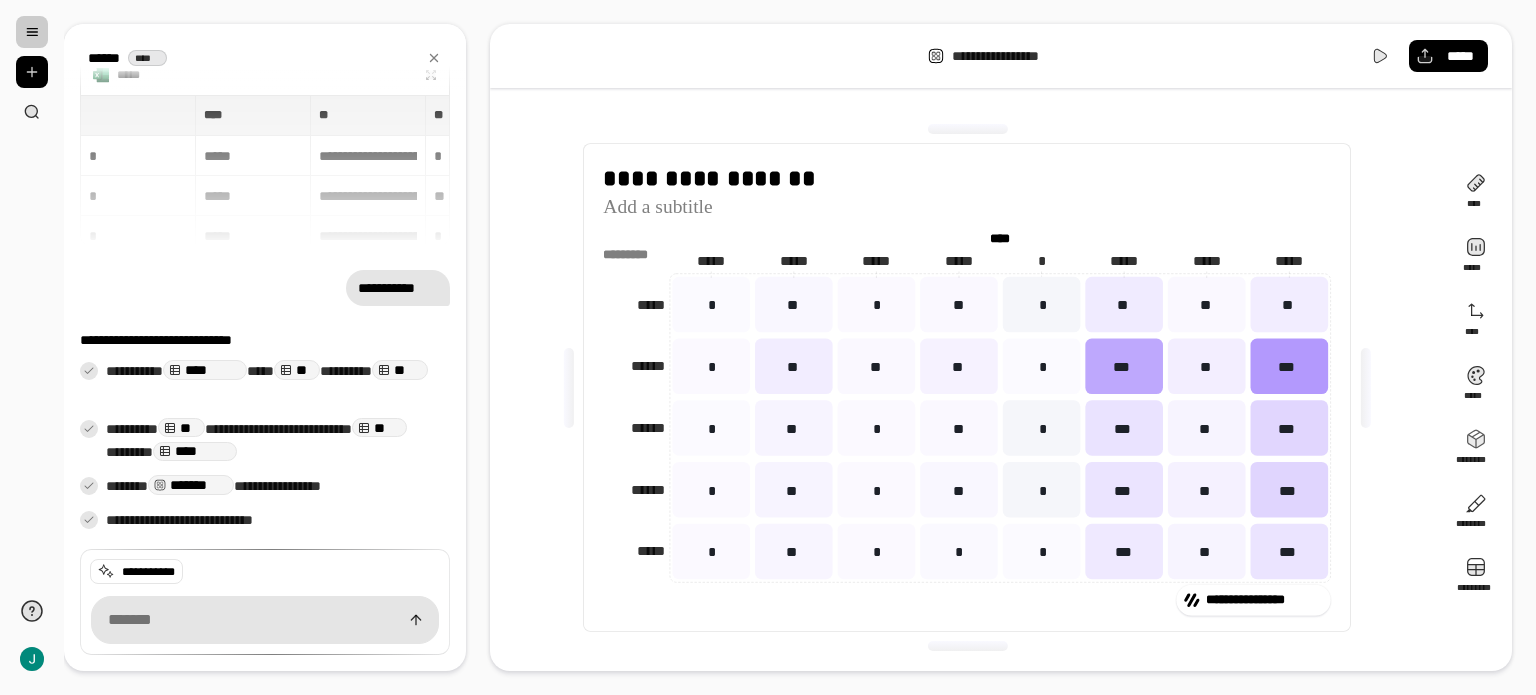 click on "**********" 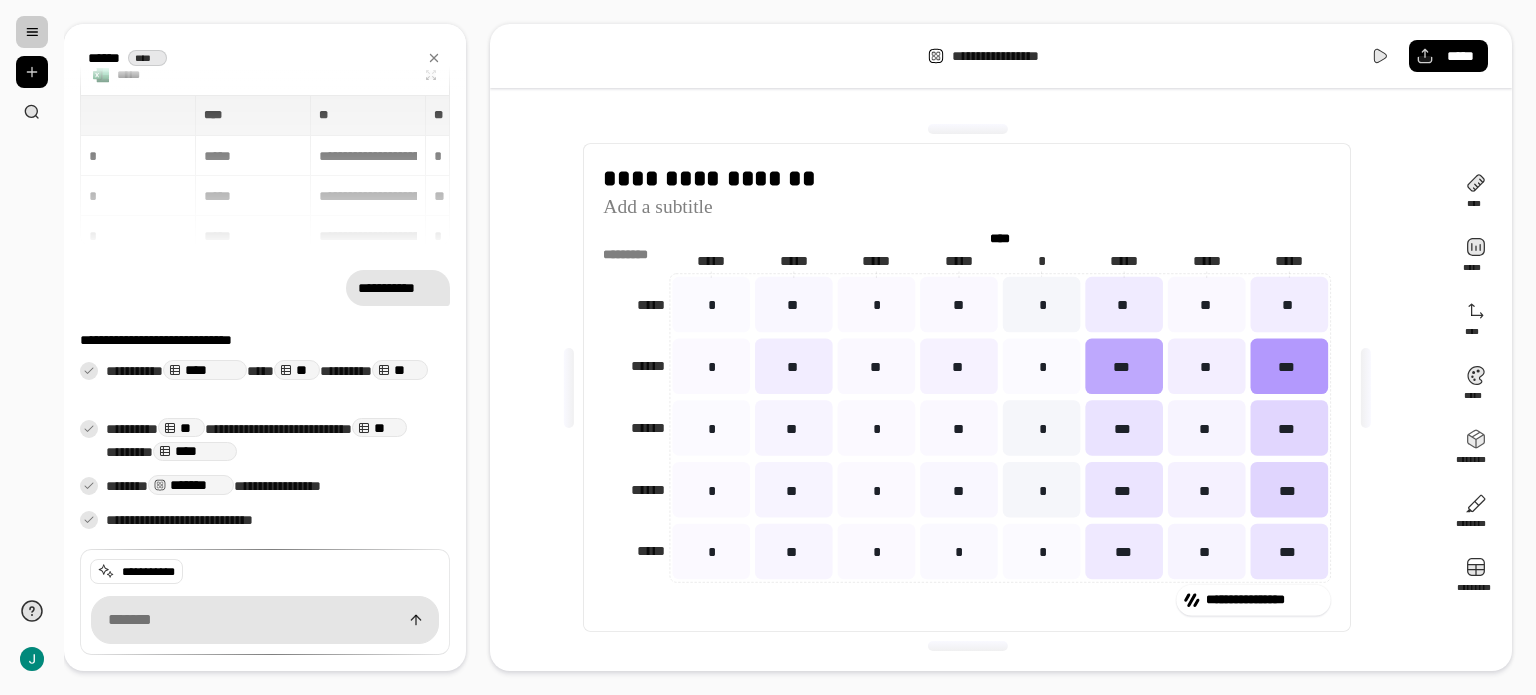 click on "* *" 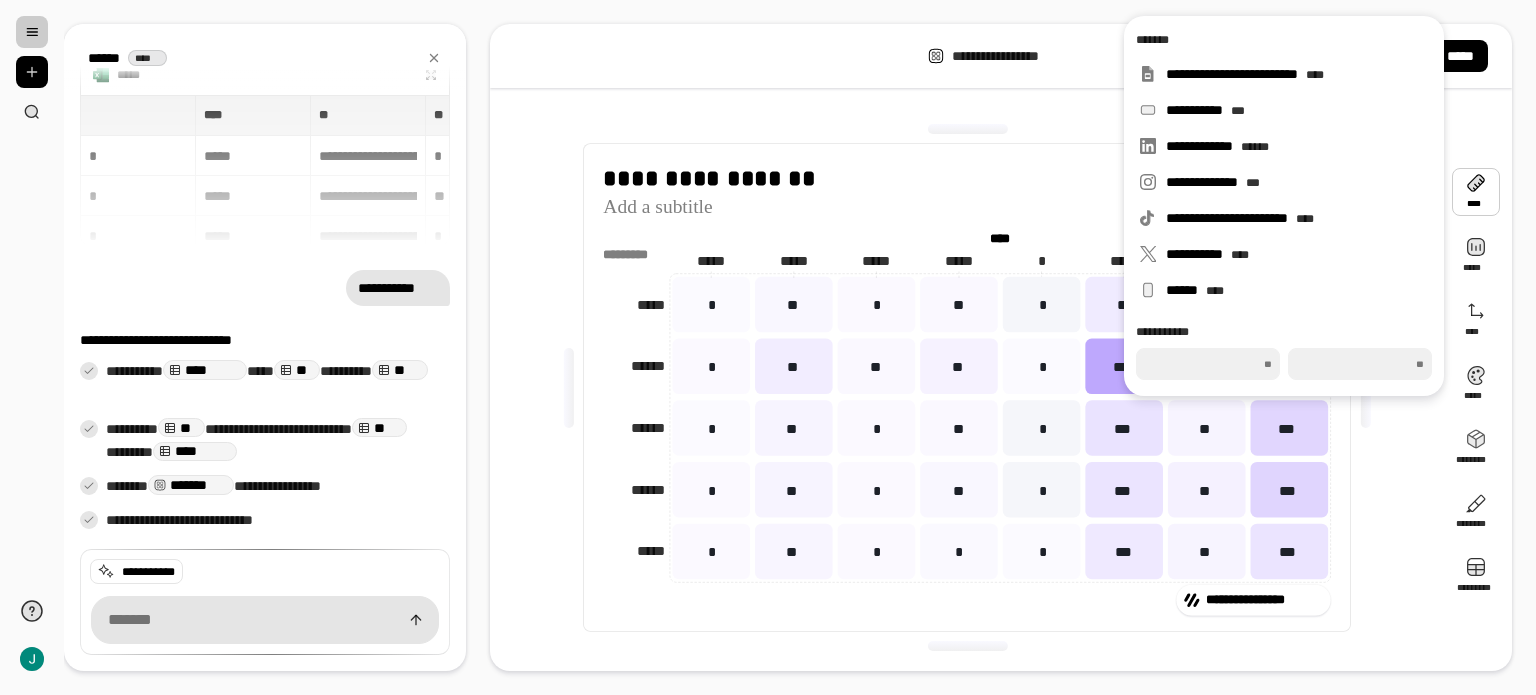 click at bounding box center (1476, 192) 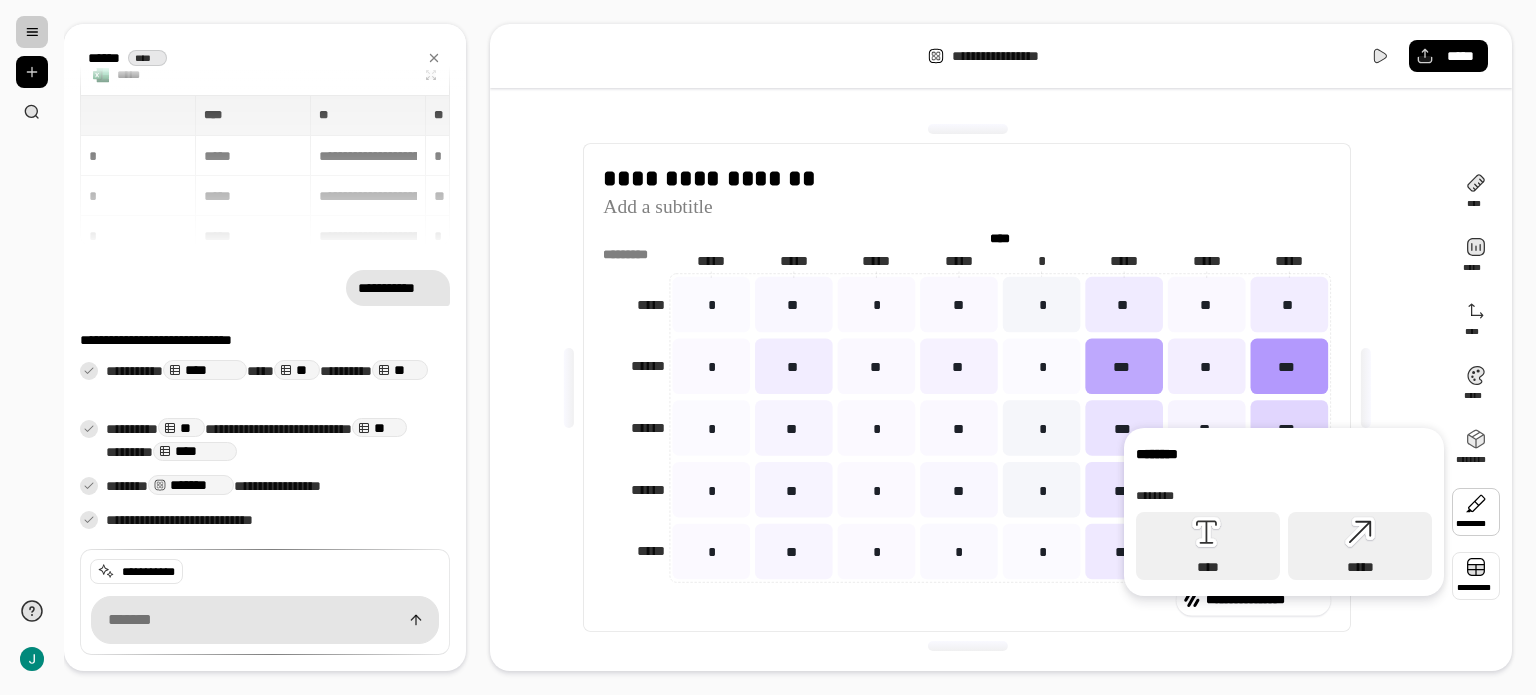 click at bounding box center (1476, 576) 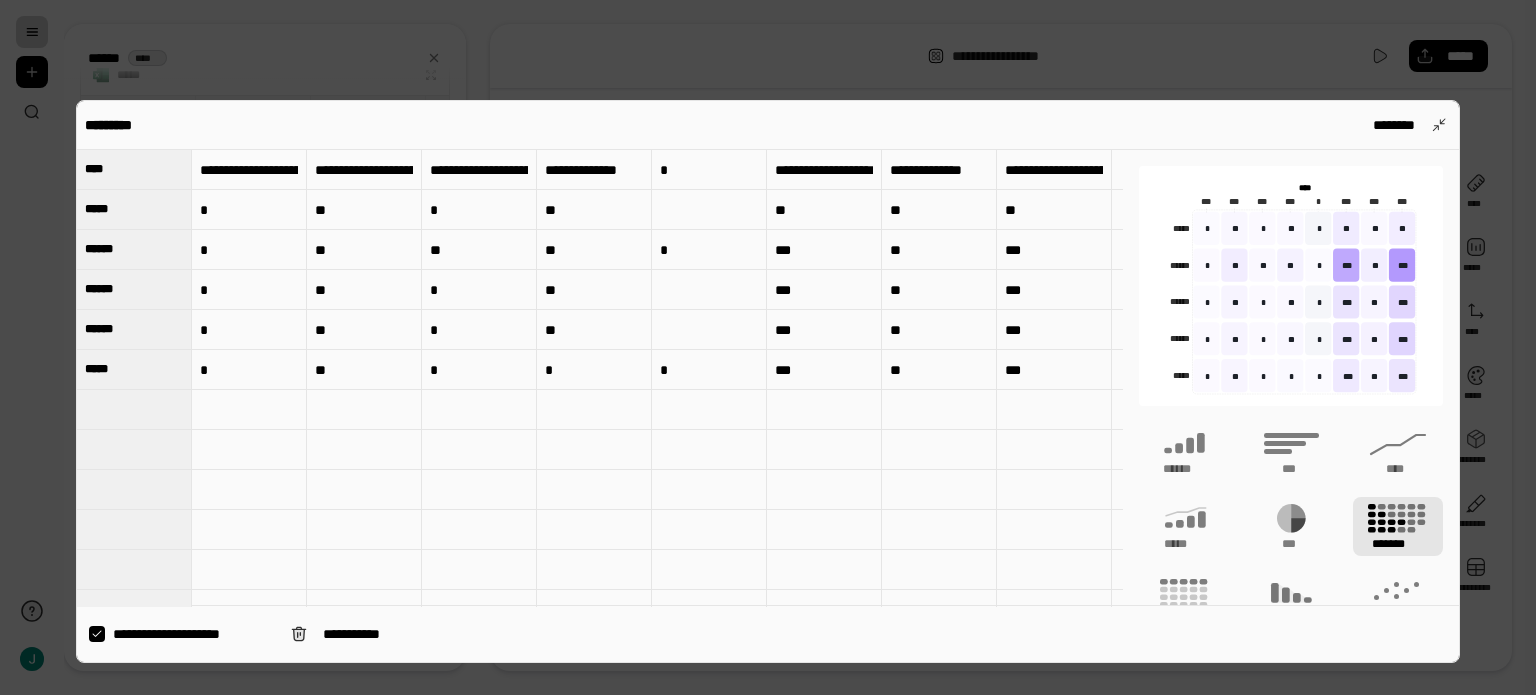 click on "*" at bounding box center (709, 170) 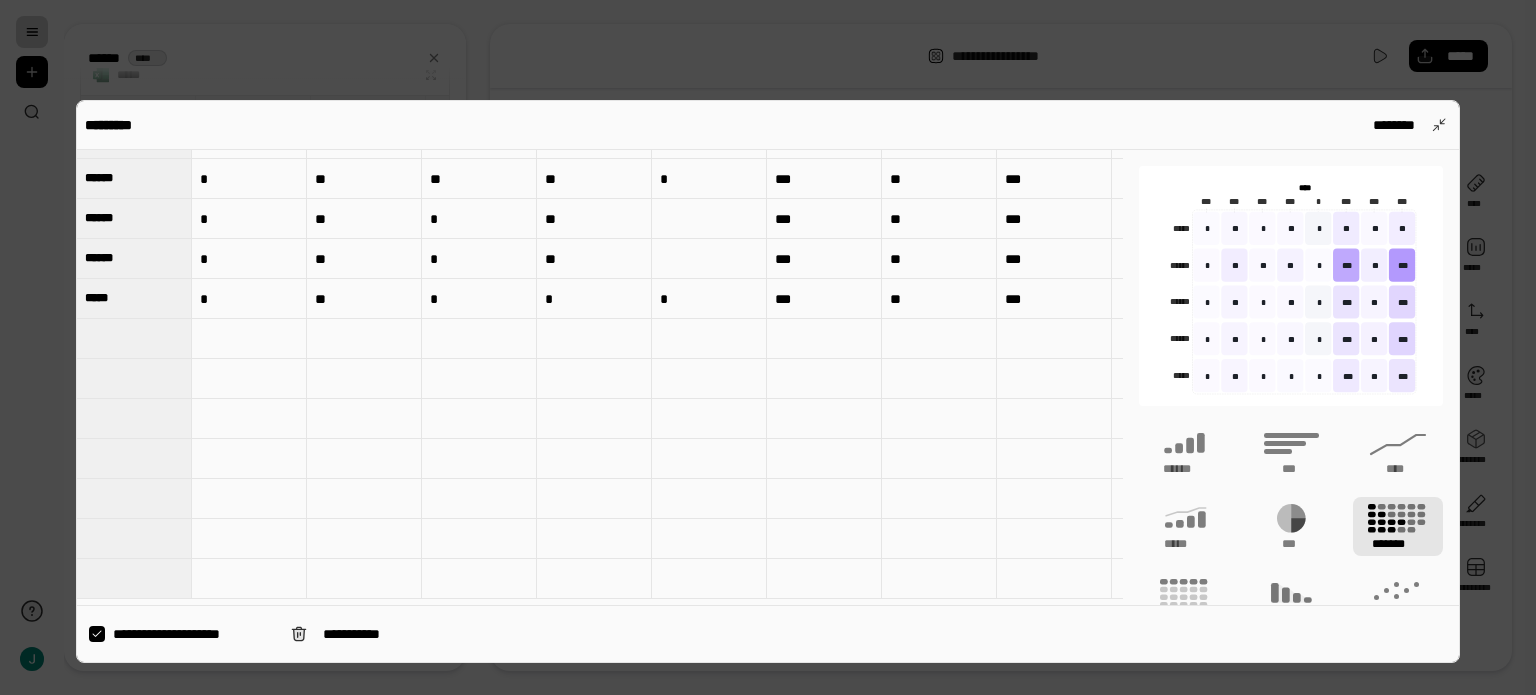 scroll, scrollTop: 0, scrollLeft: 0, axis: both 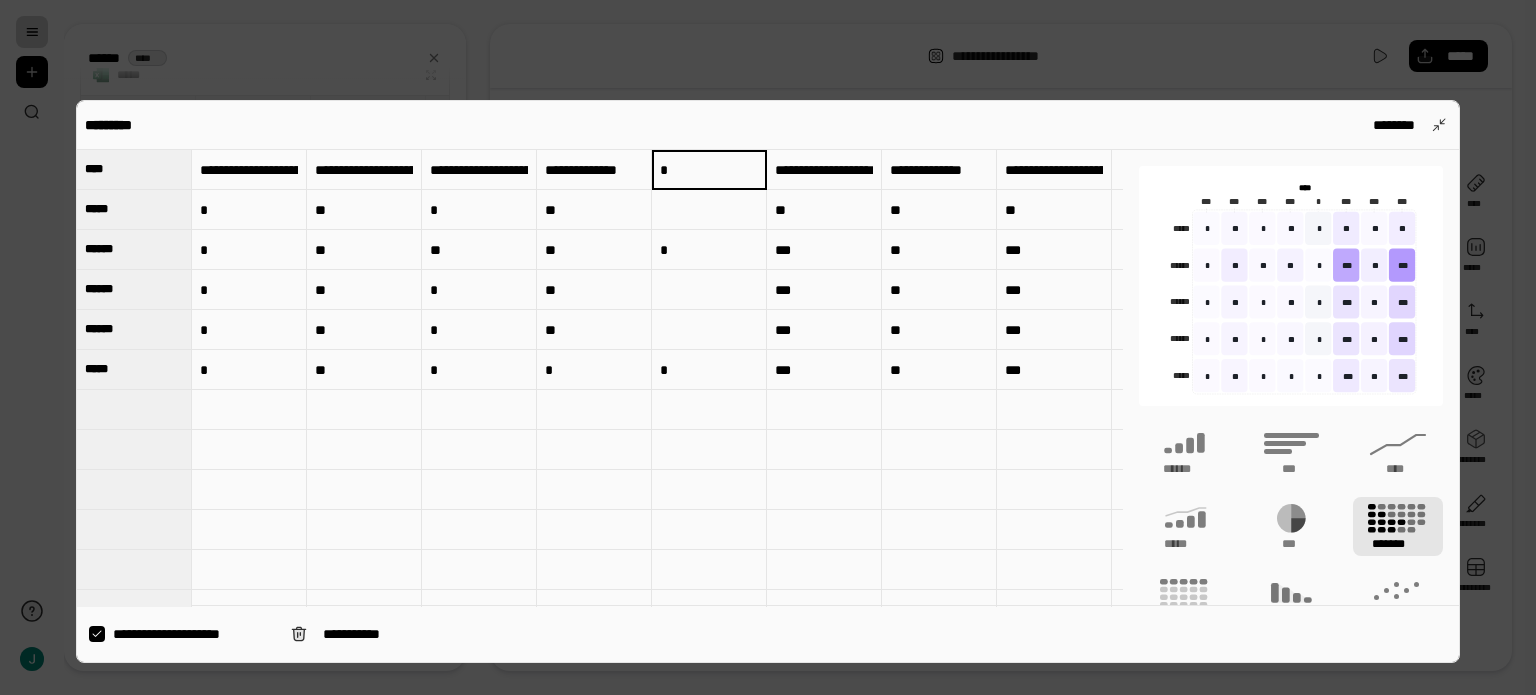 click at bounding box center [768, 347] 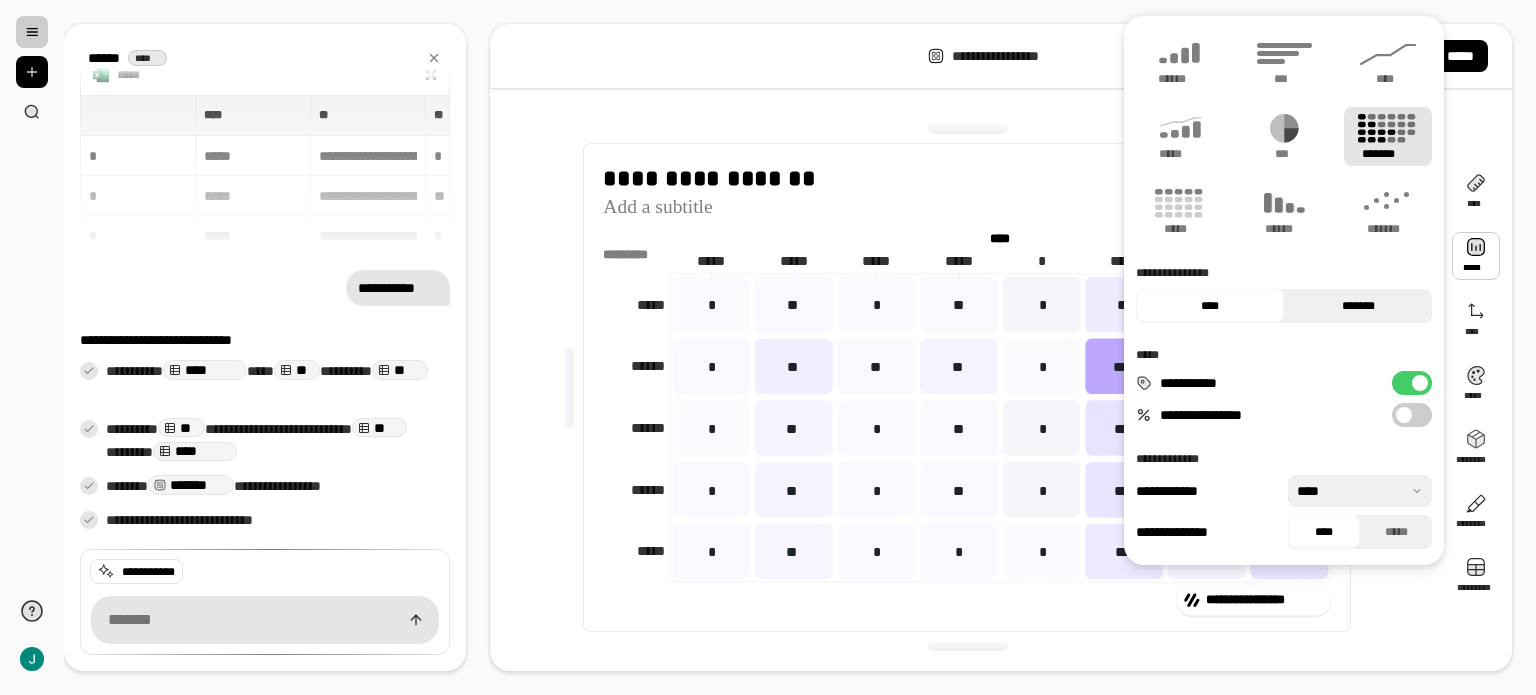 click on "*******" at bounding box center (1358, 306) 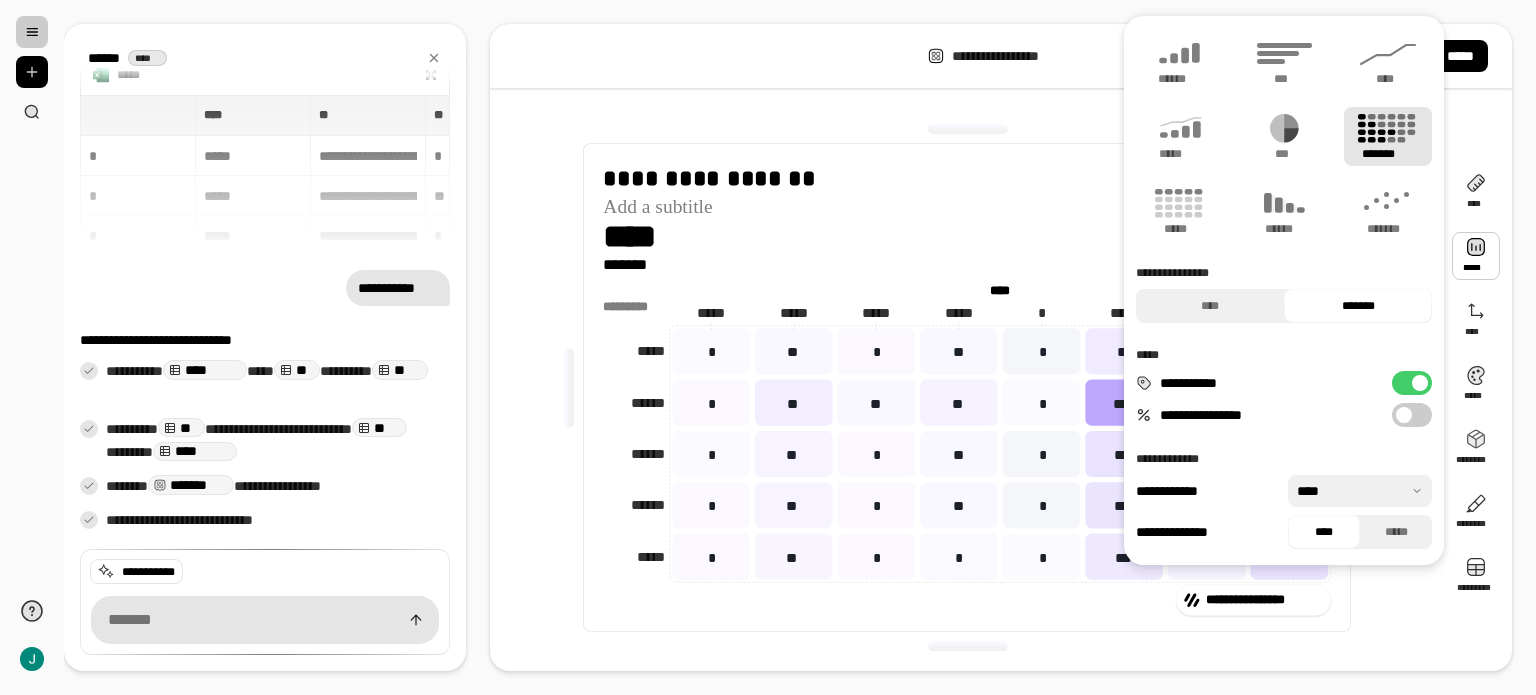 click on "*******" at bounding box center (1358, 306) 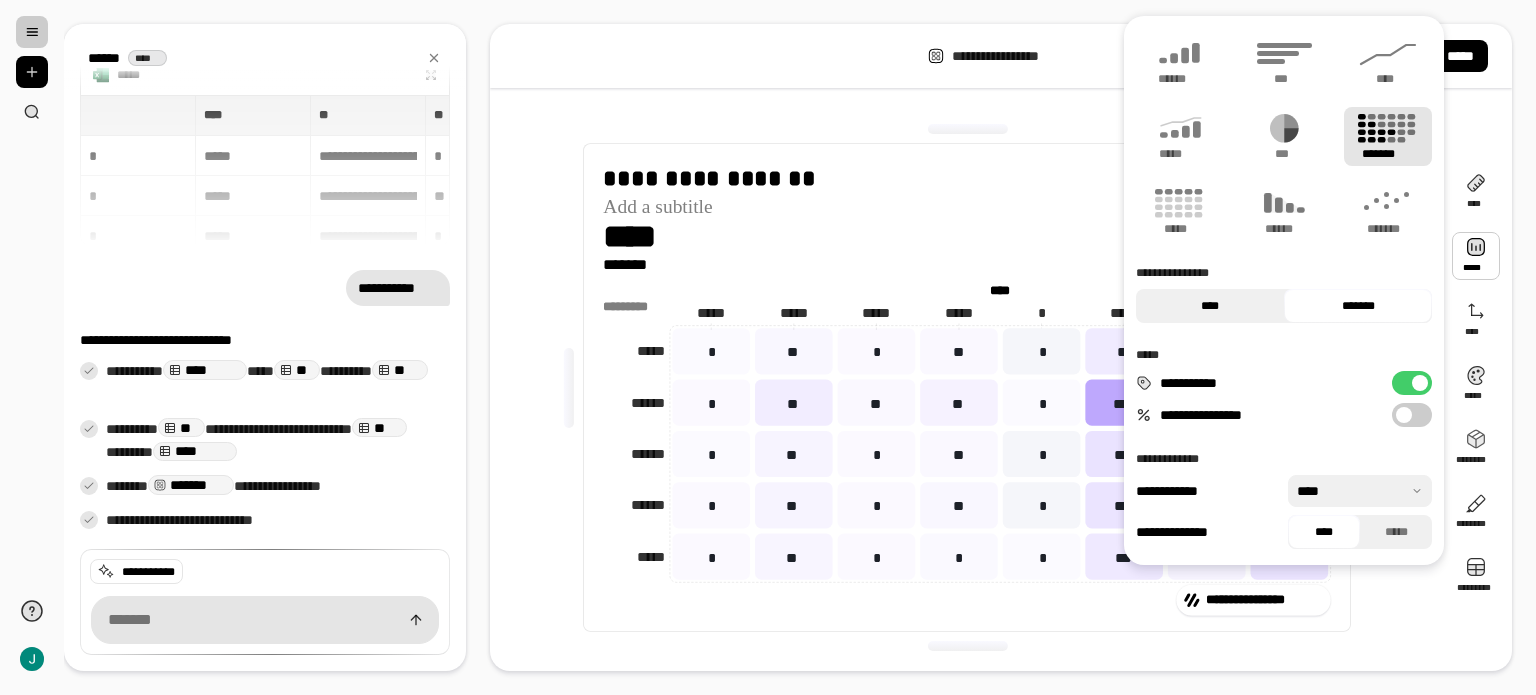 click on "****" at bounding box center (1210, 306) 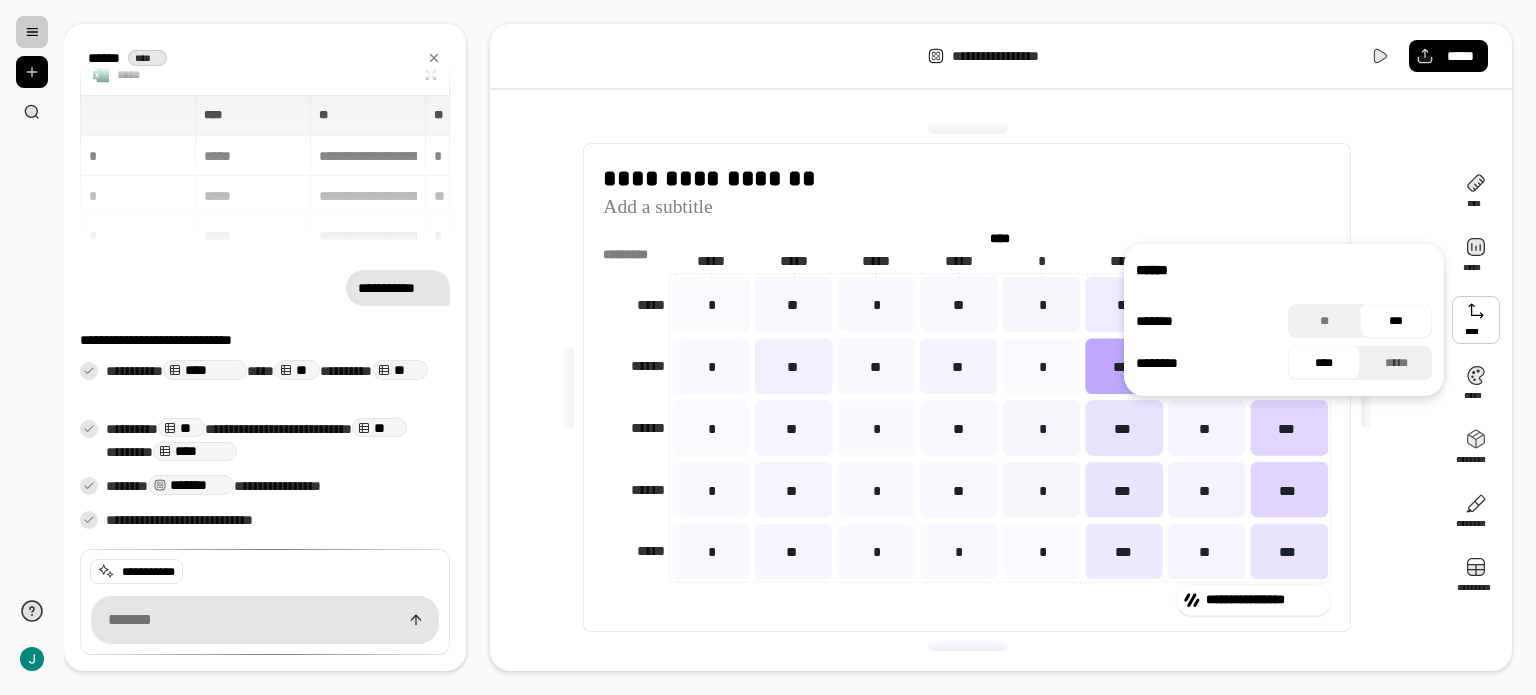 click at bounding box center [1476, 320] 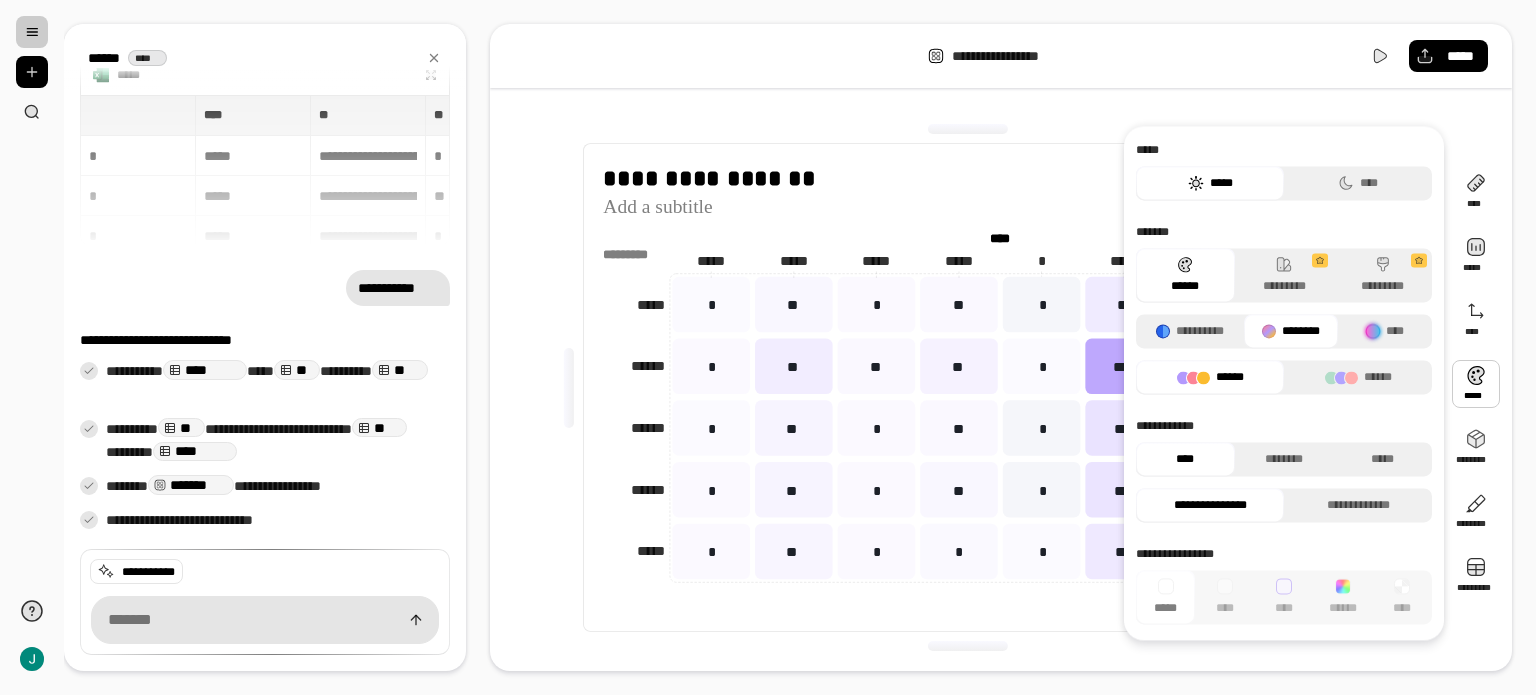 click at bounding box center (1476, 384) 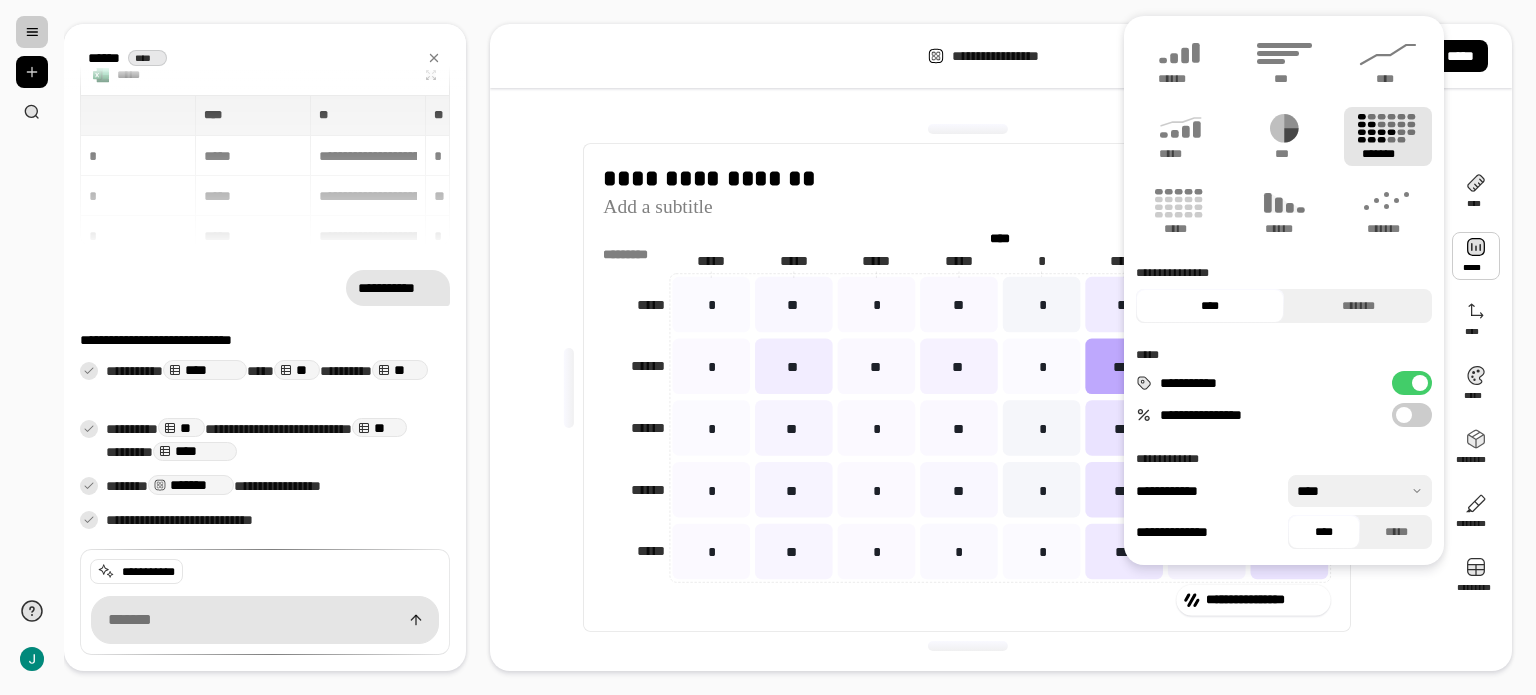 click at bounding box center [1476, 256] 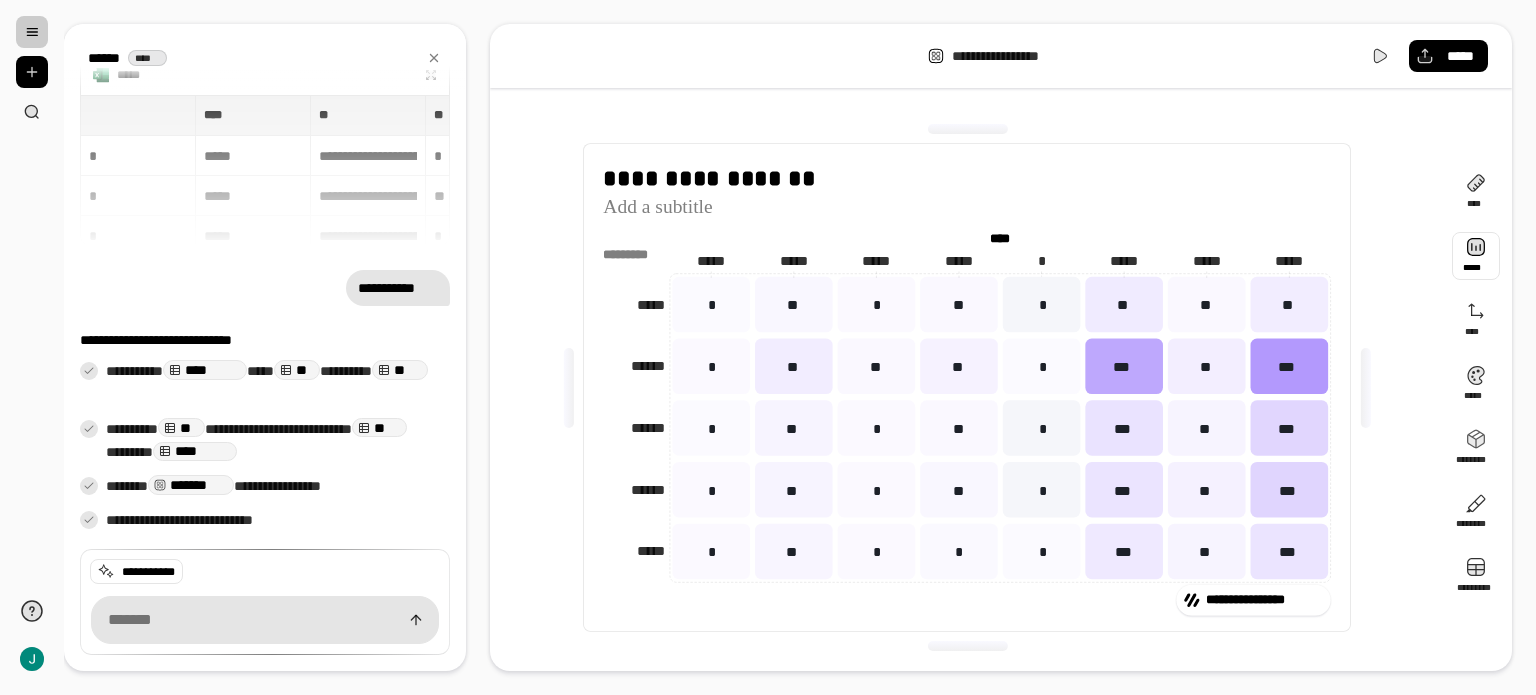 click at bounding box center (1476, 256) 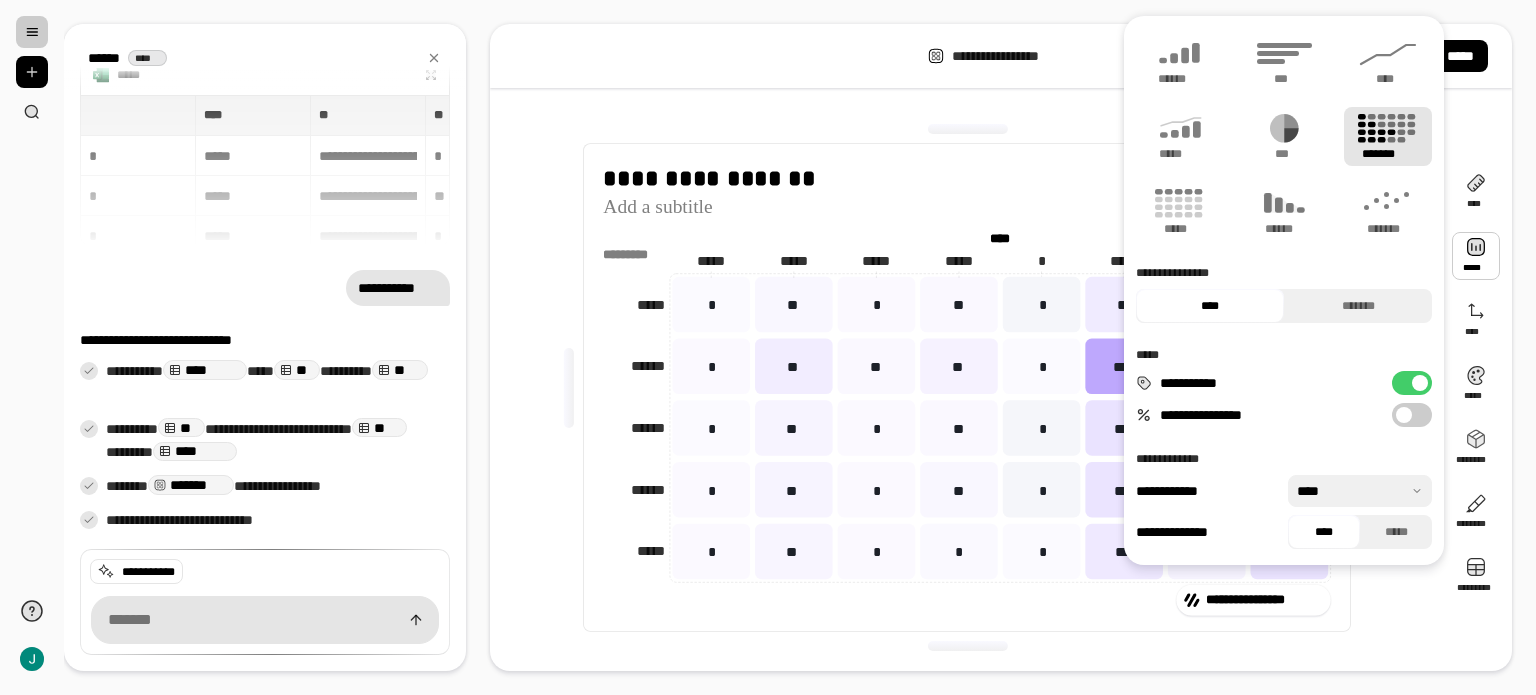 click at bounding box center (1476, 256) 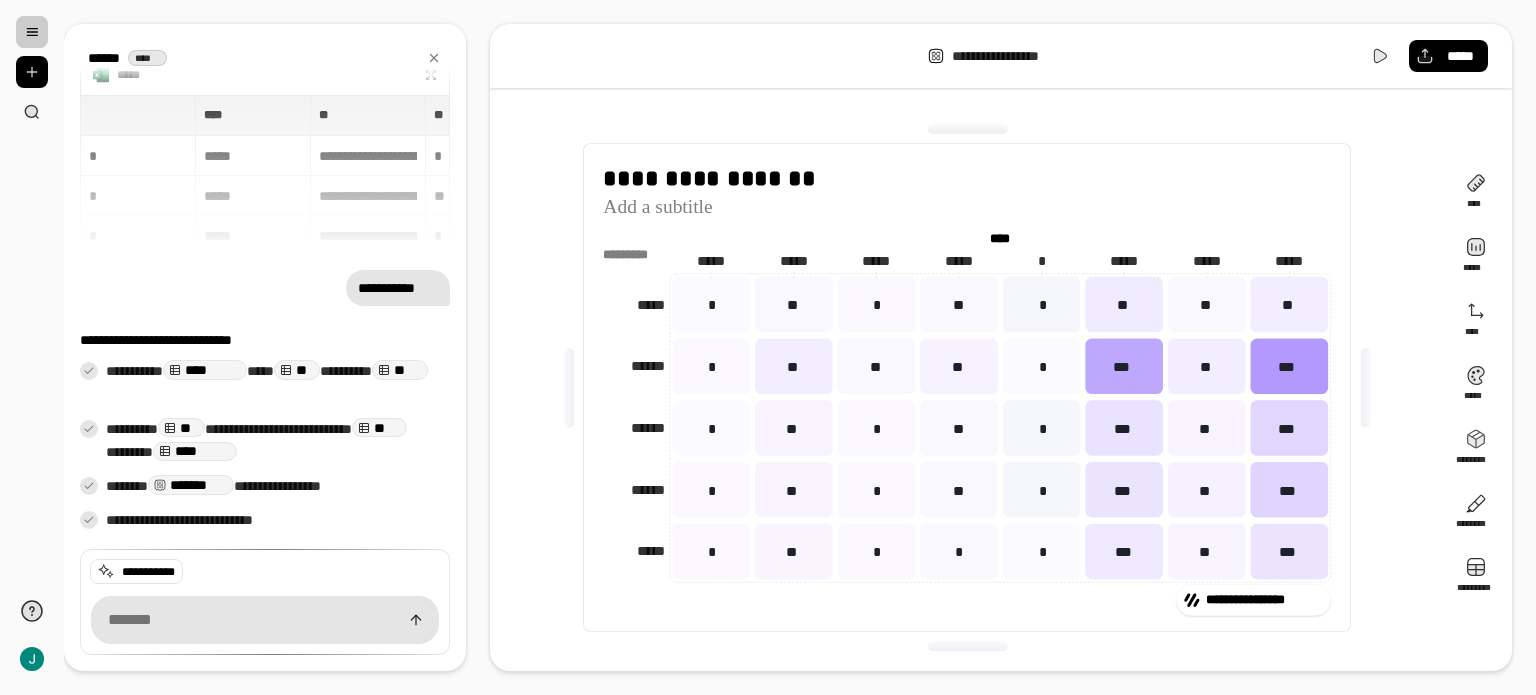click on "**********" 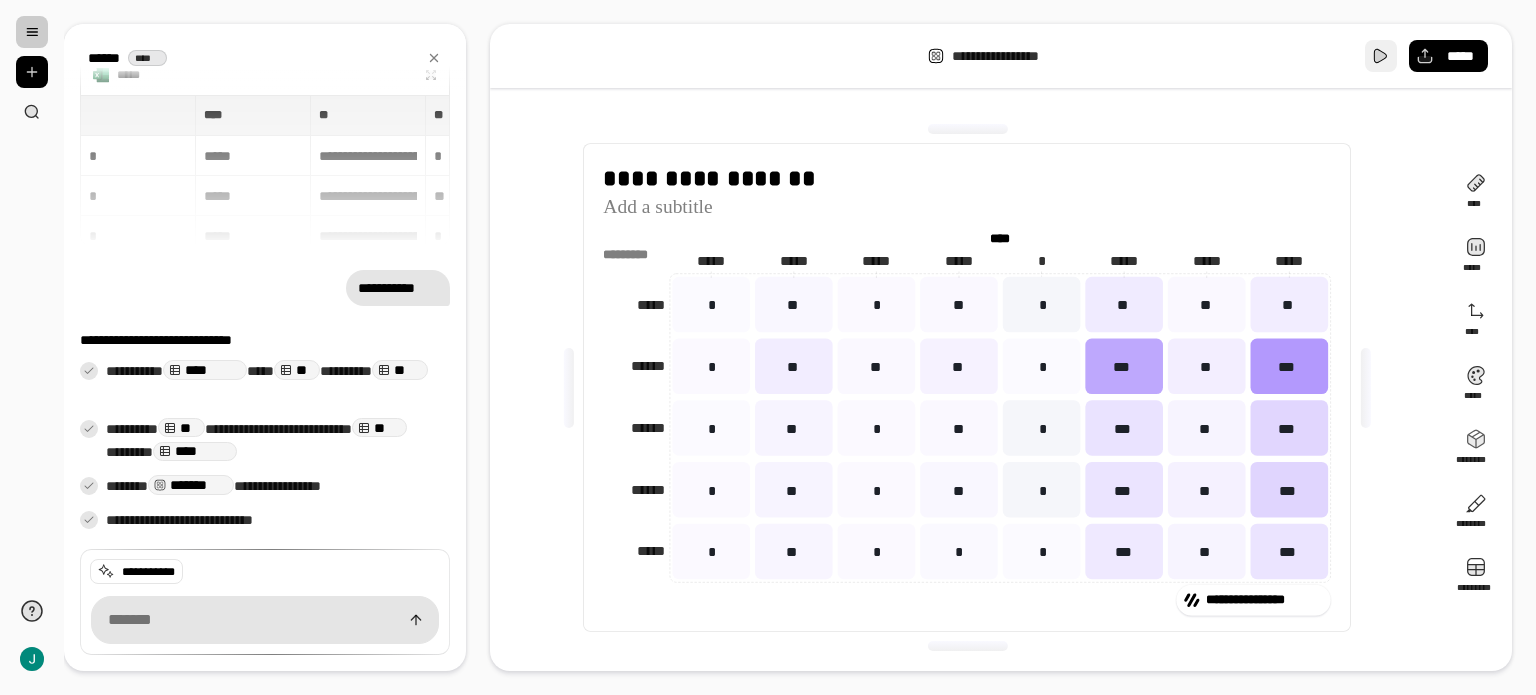 click at bounding box center [1381, 56] 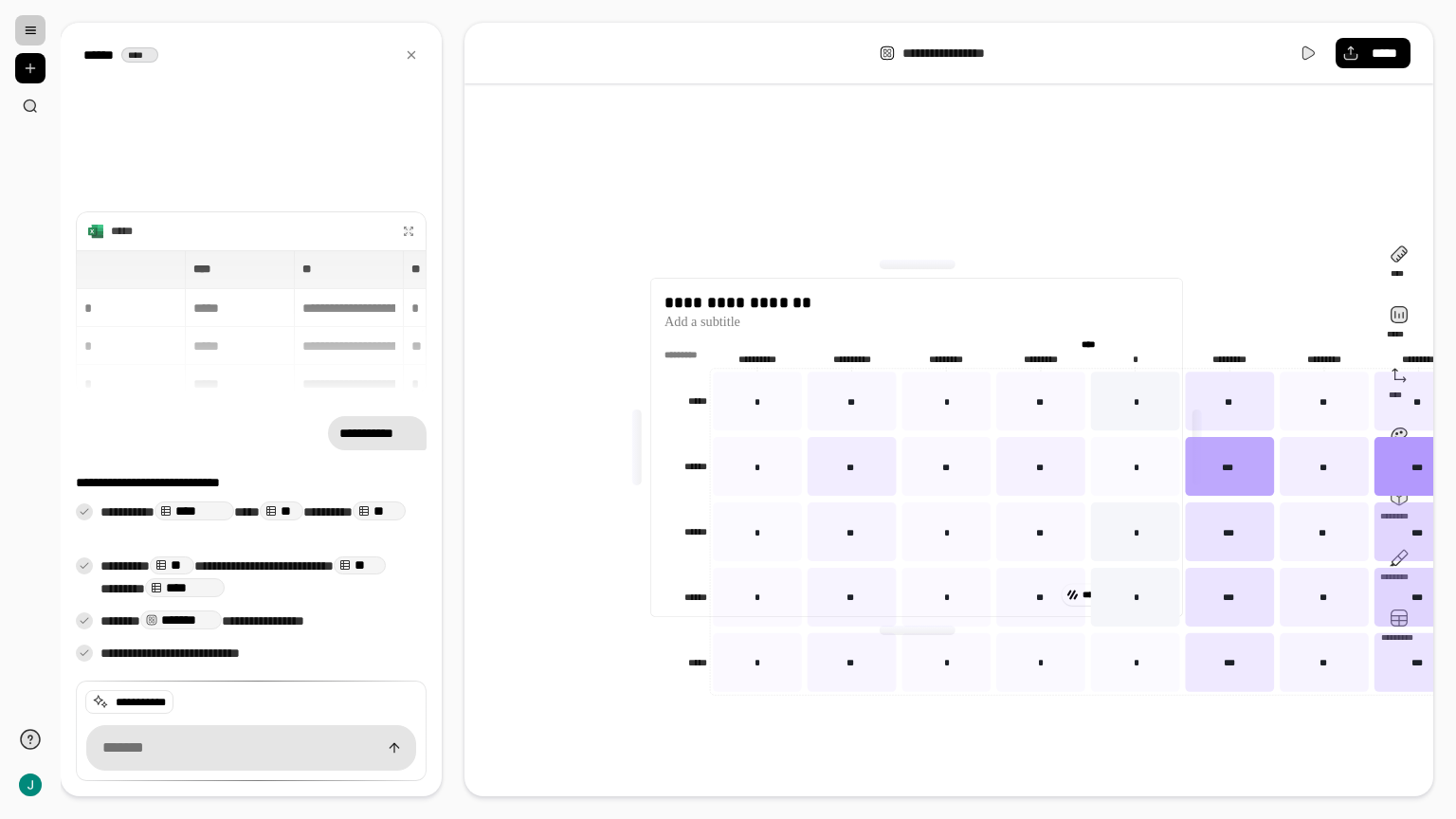 click on "**********" 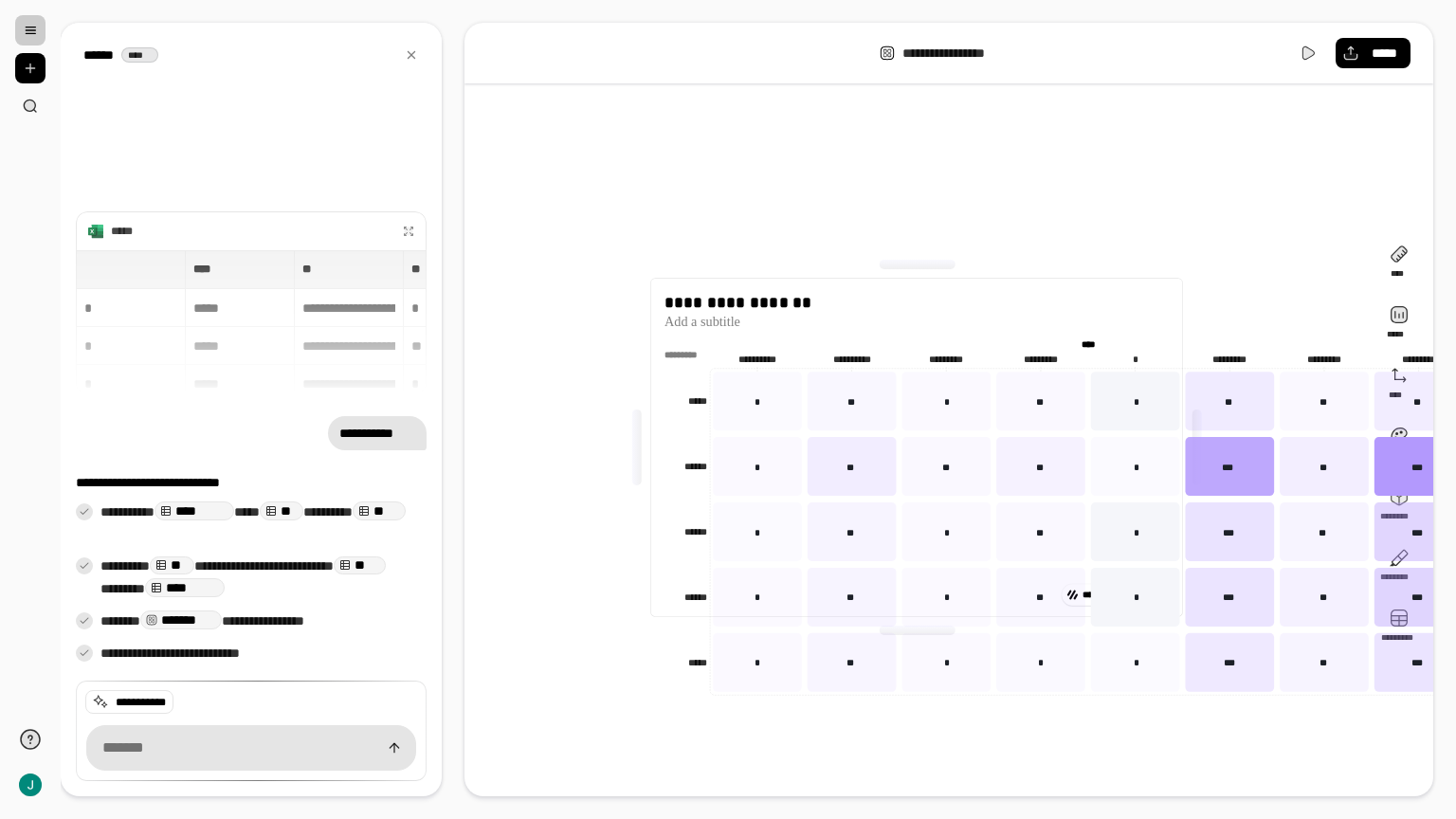 click on "**********" 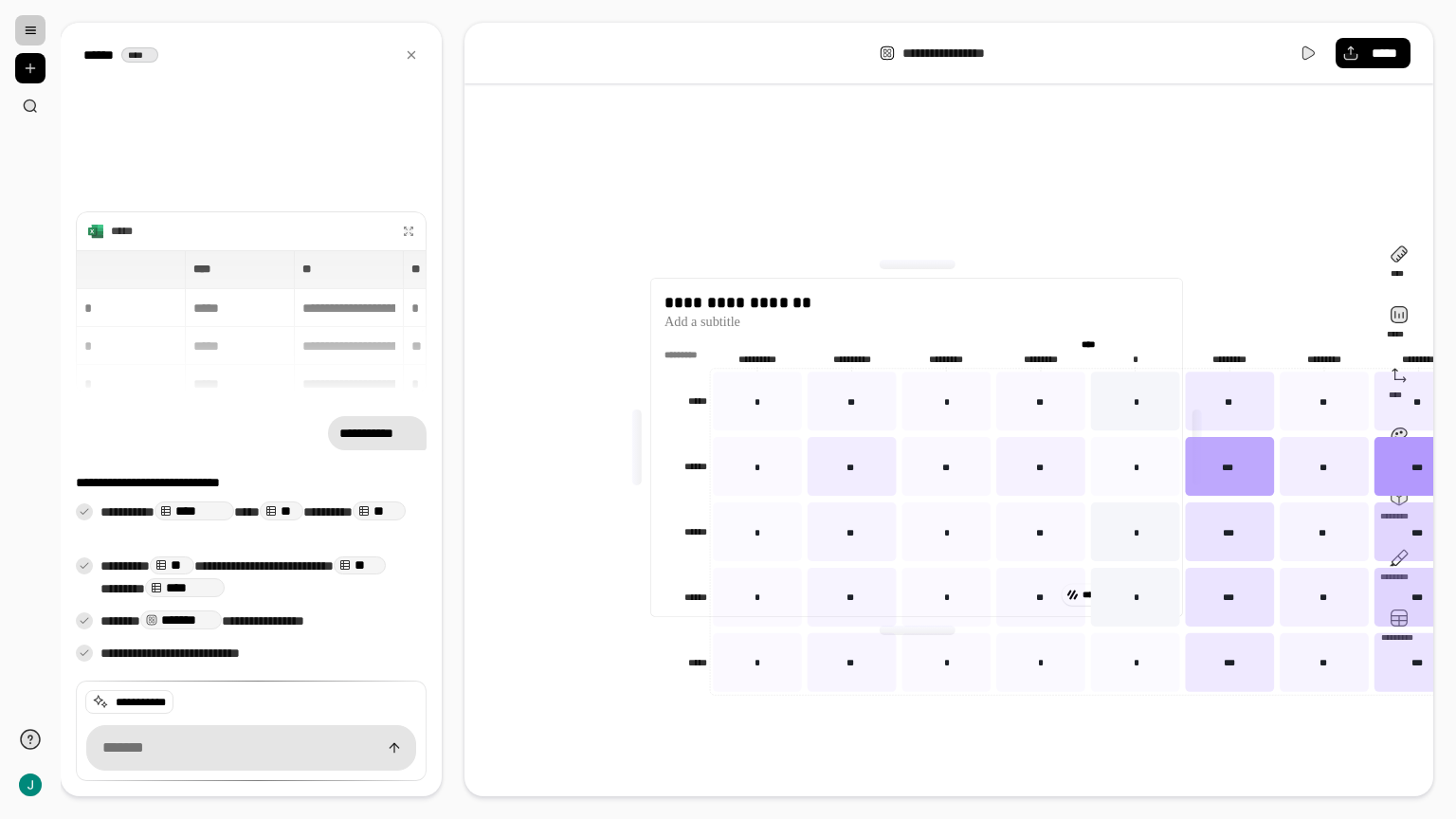 click on "**********" 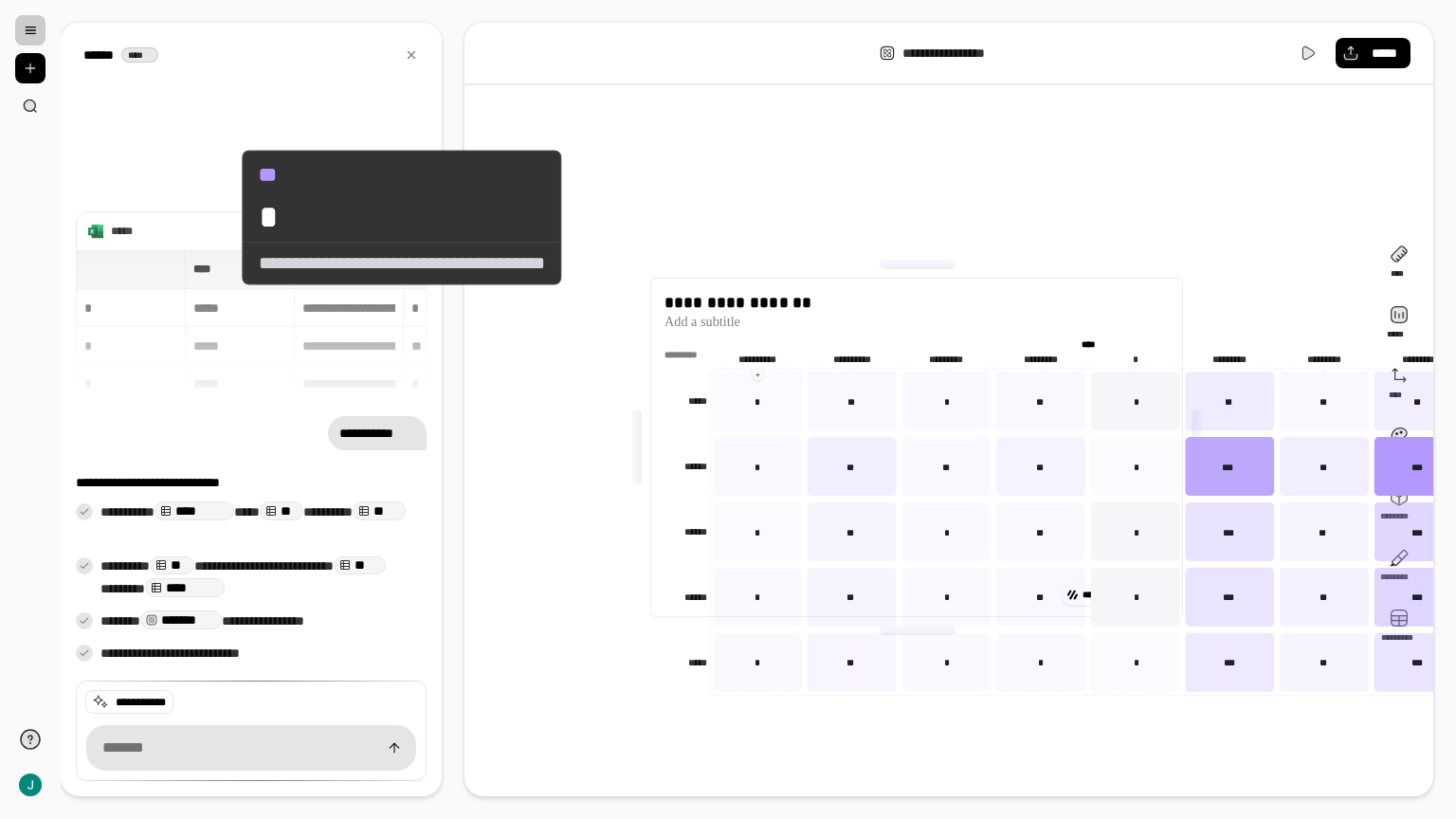 click 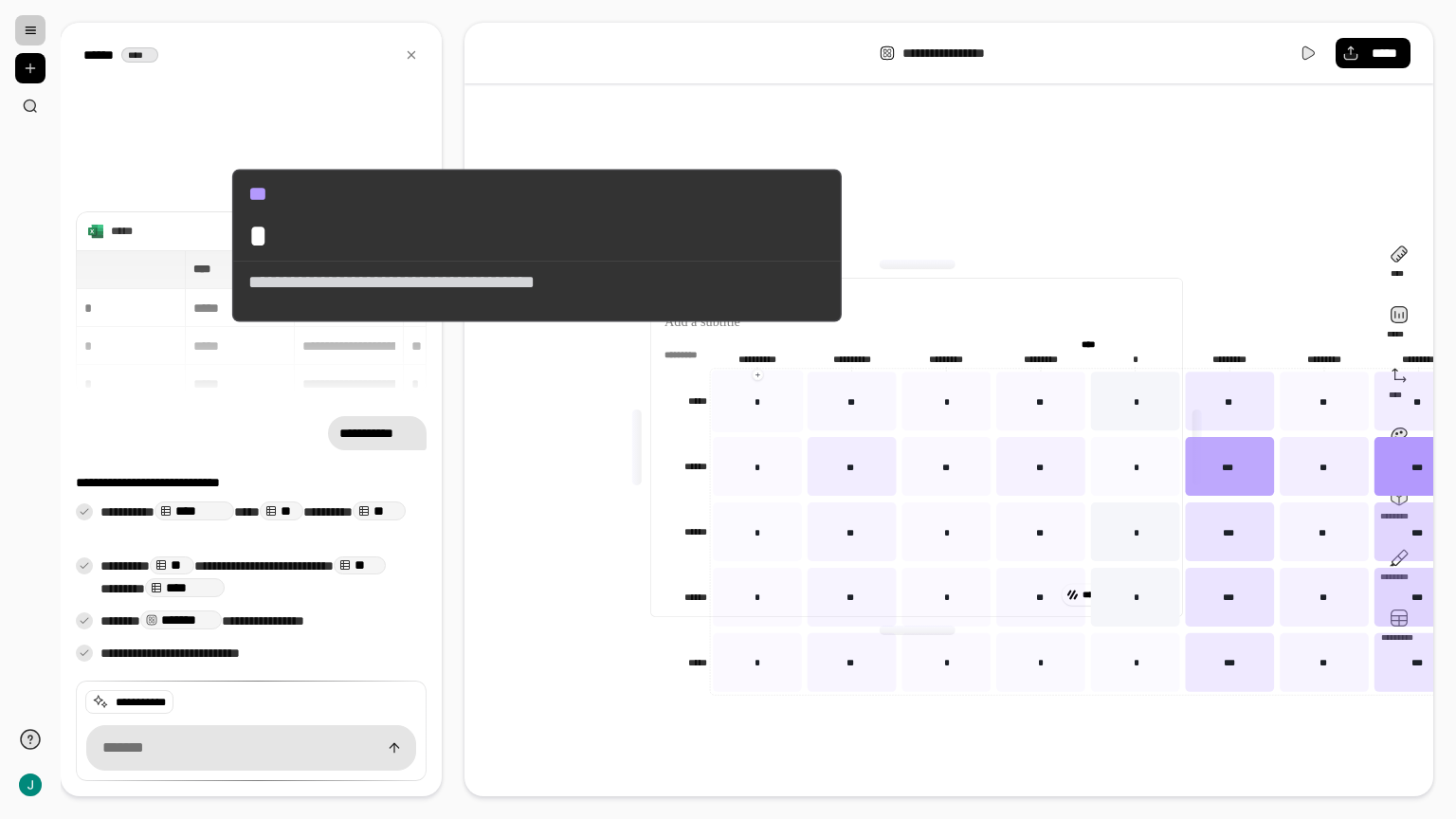 click 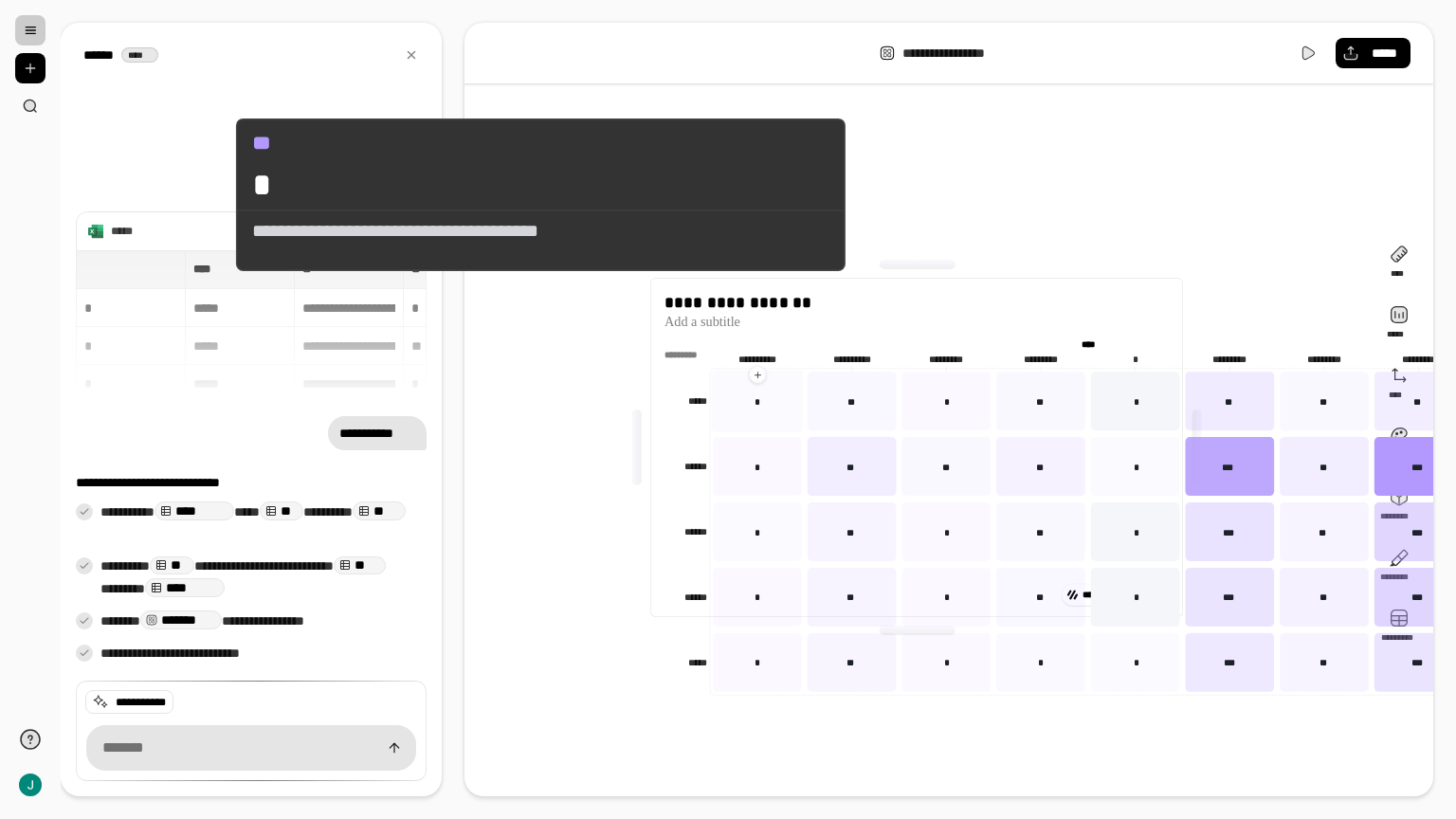 click 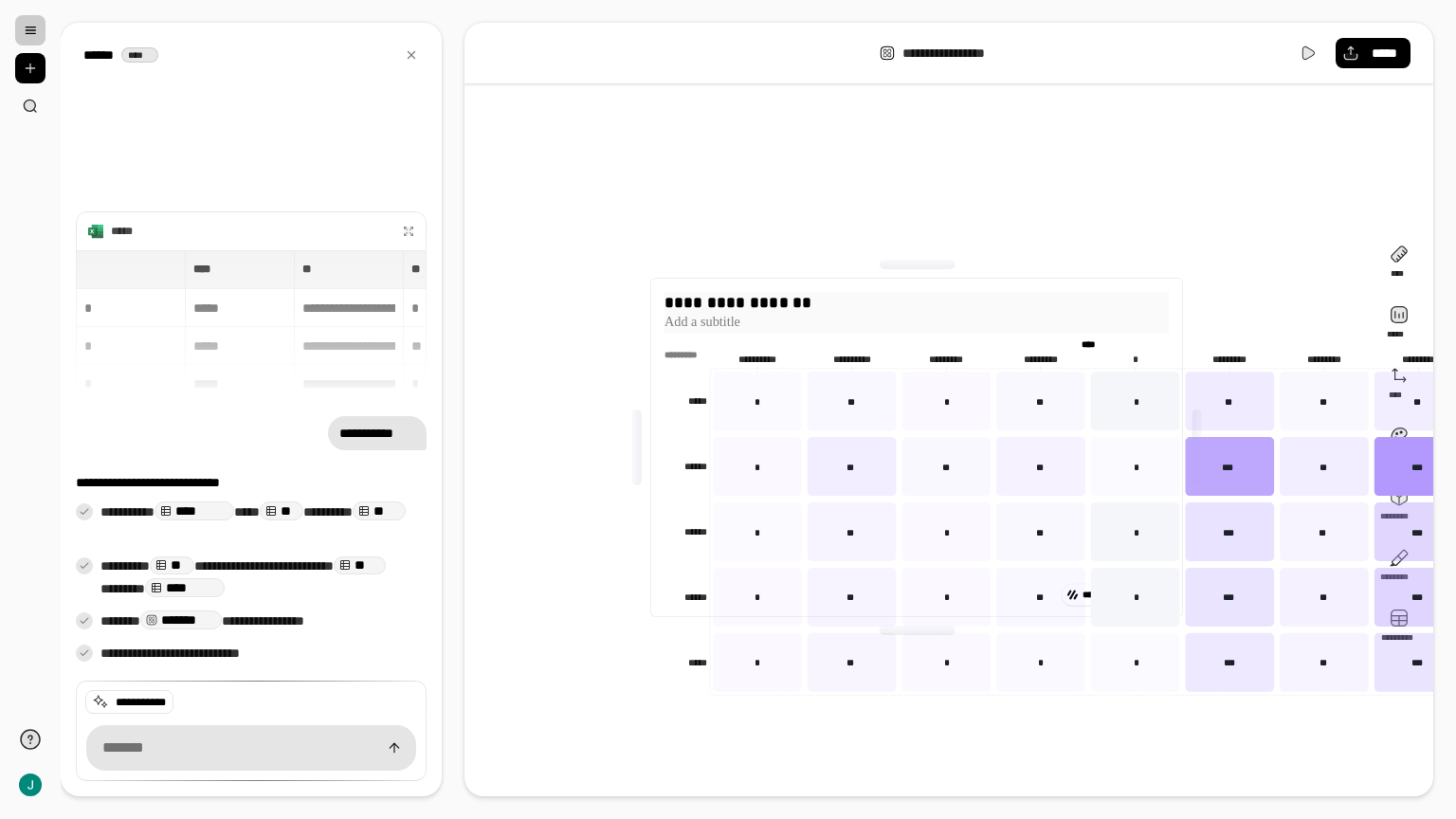 click on "**********" at bounding box center [1065, 301] 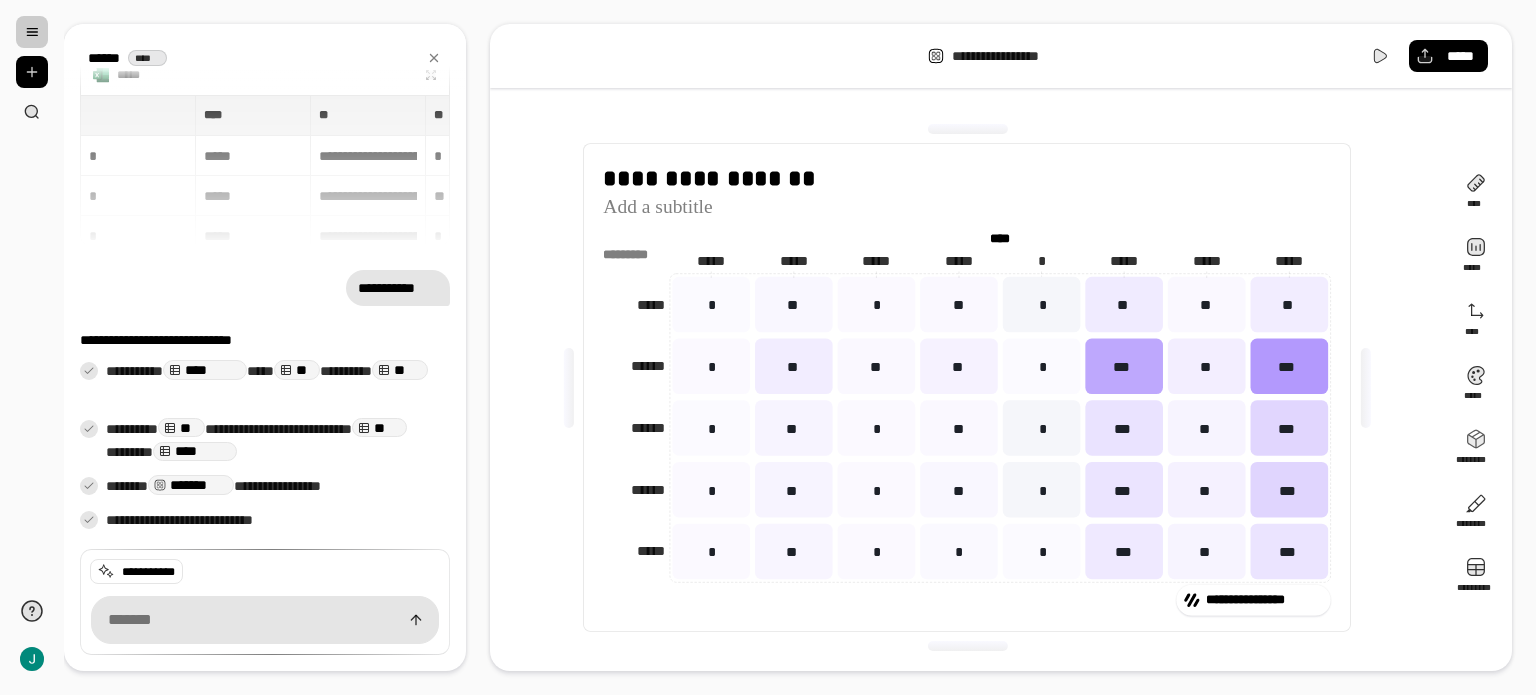 click on "****** ****" at bounding box center [265, 58] 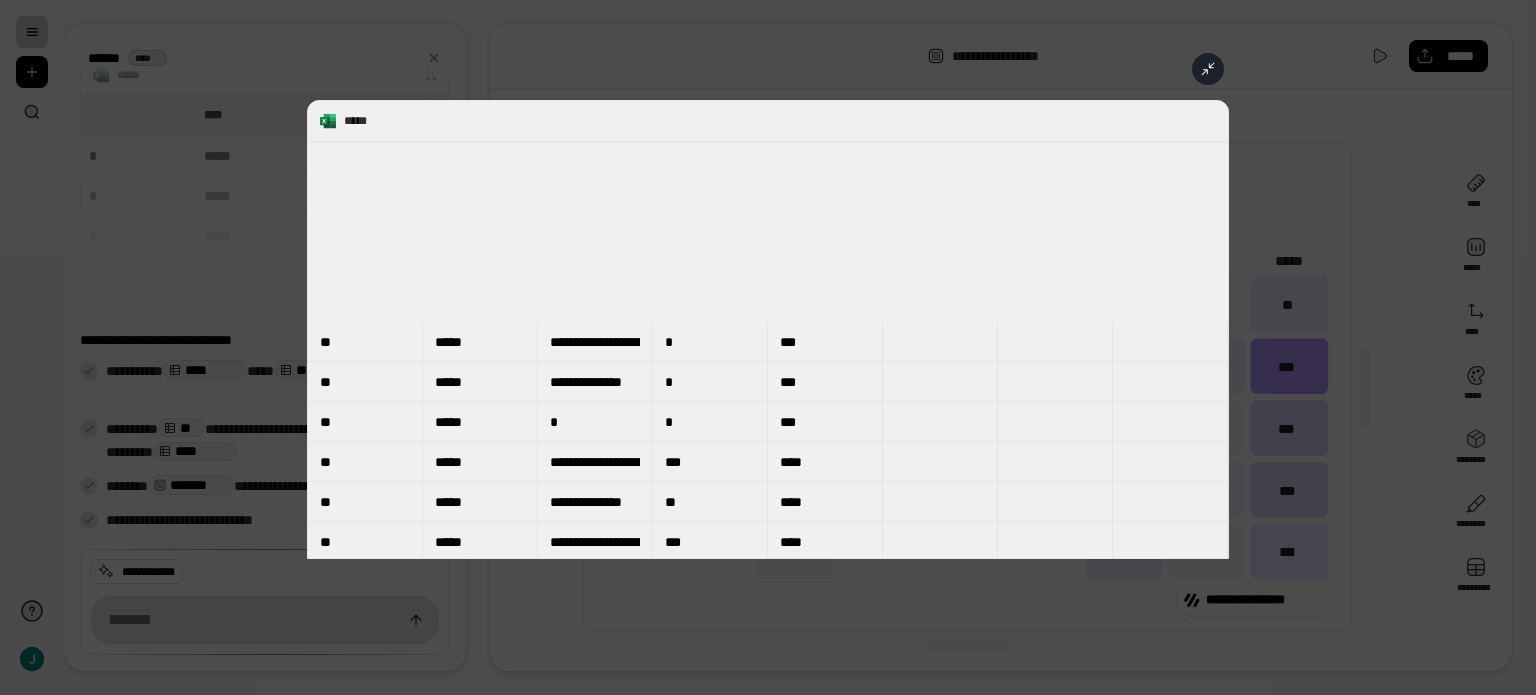 scroll, scrollTop: 1599, scrollLeft: 0, axis: vertical 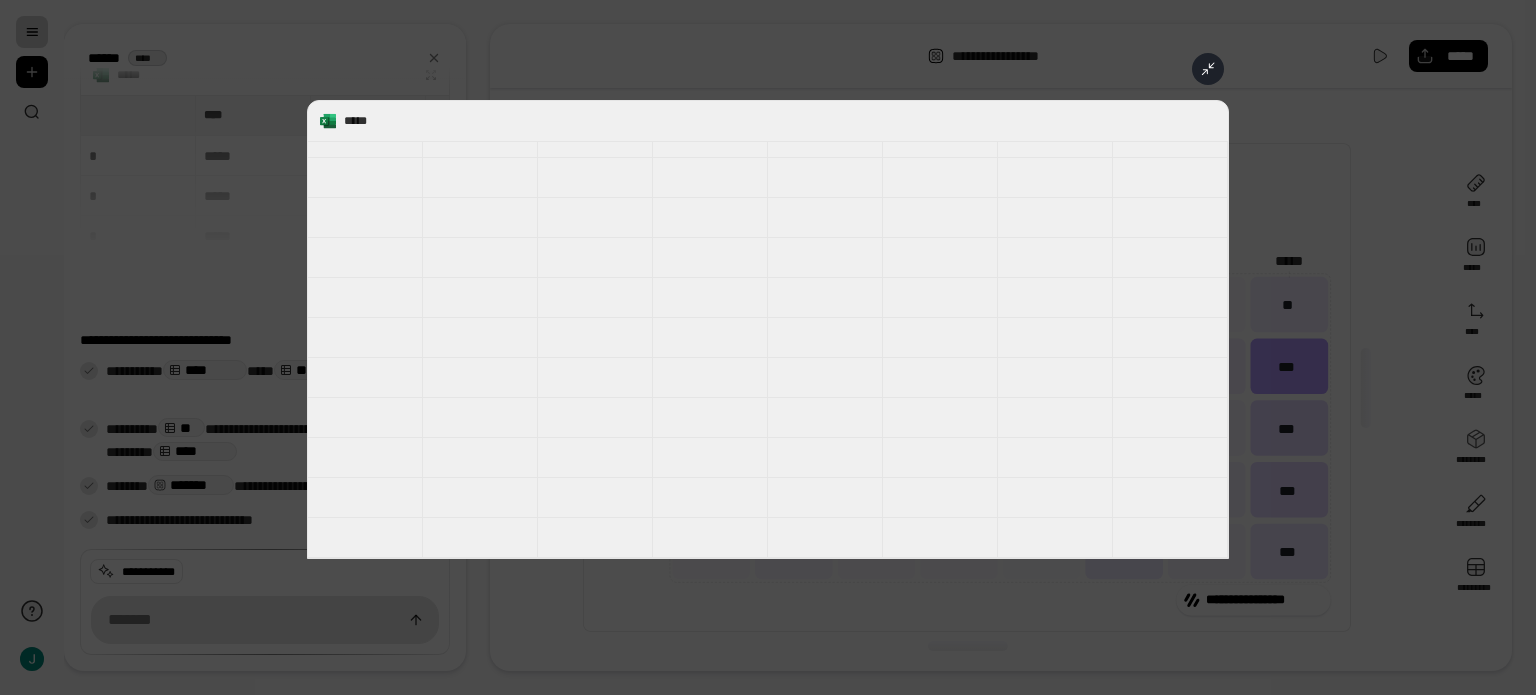 click 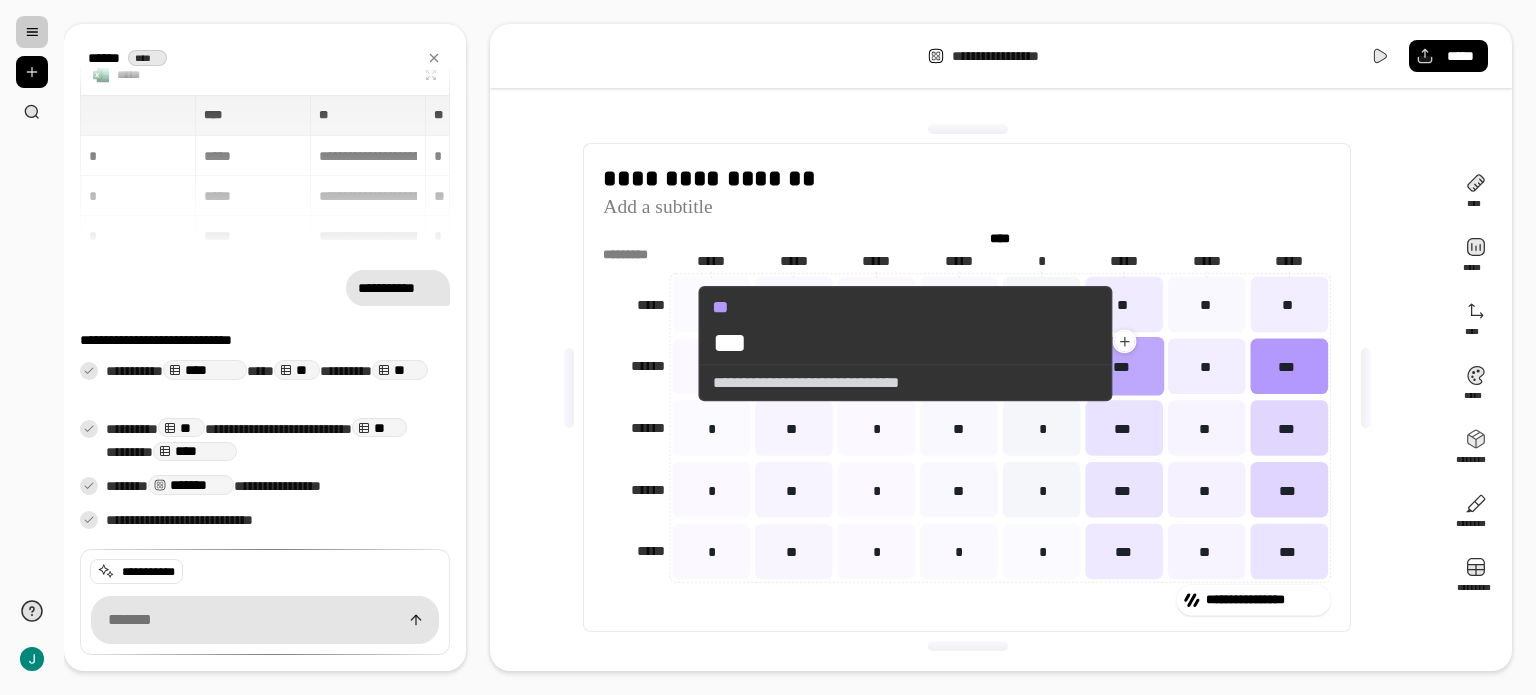 click 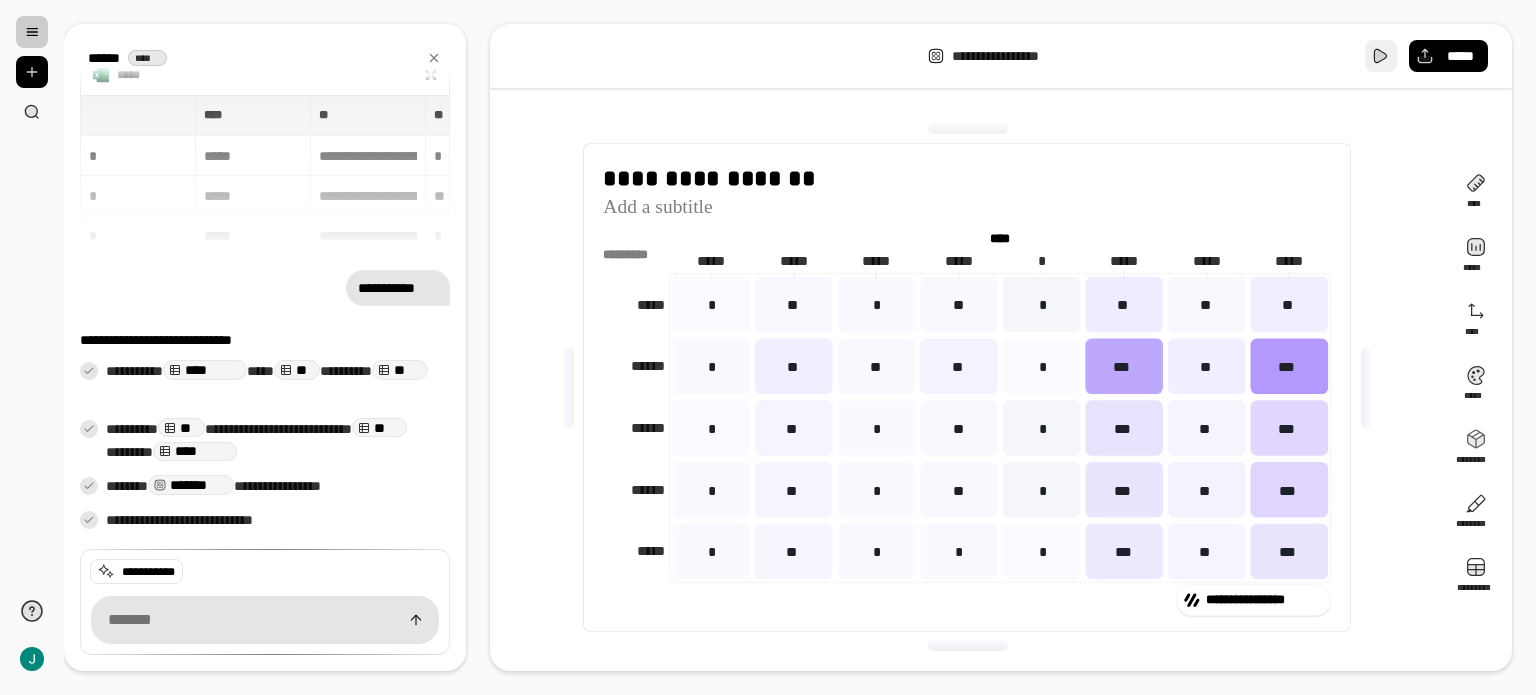 click at bounding box center [1381, 56] 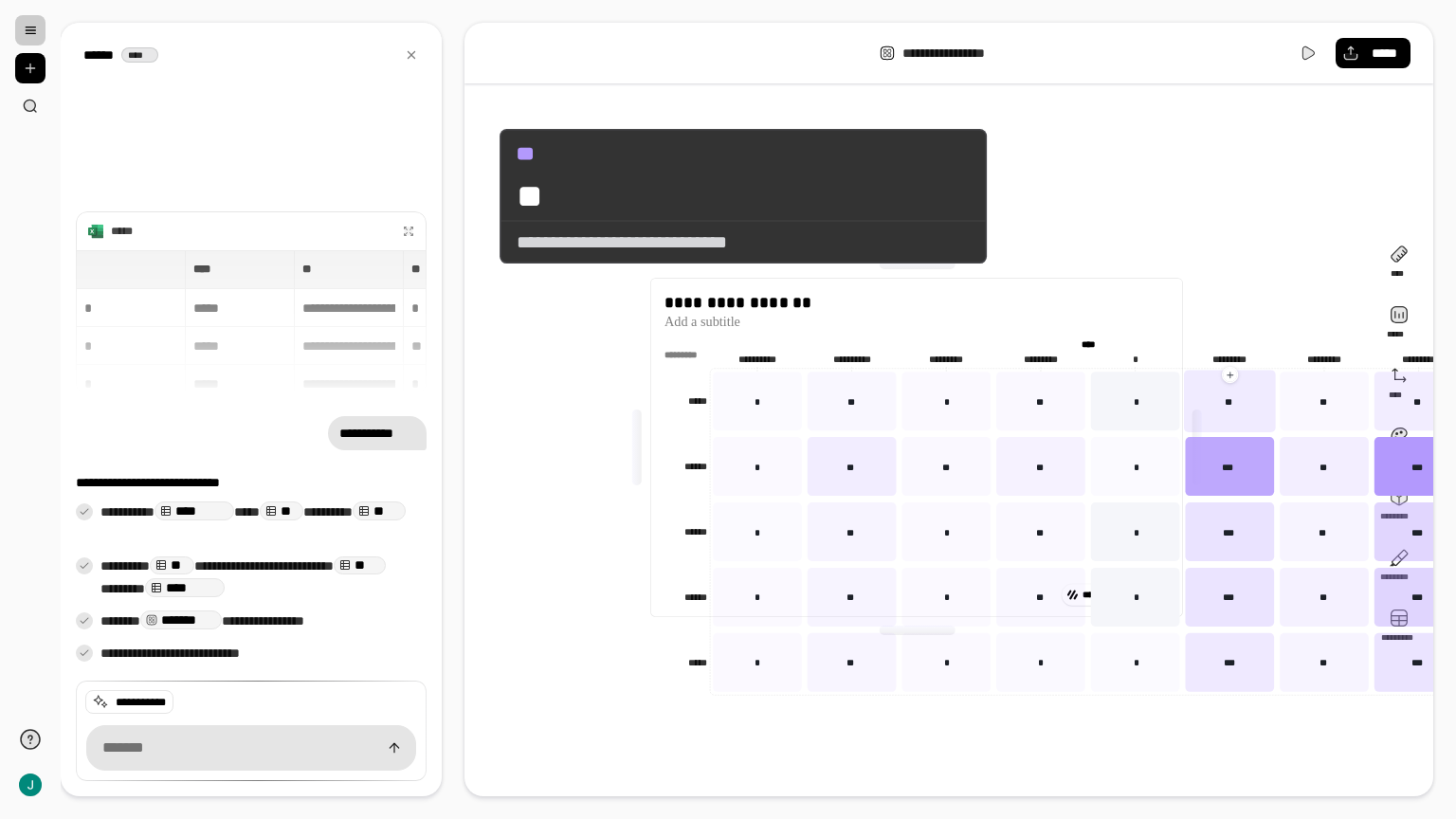 click 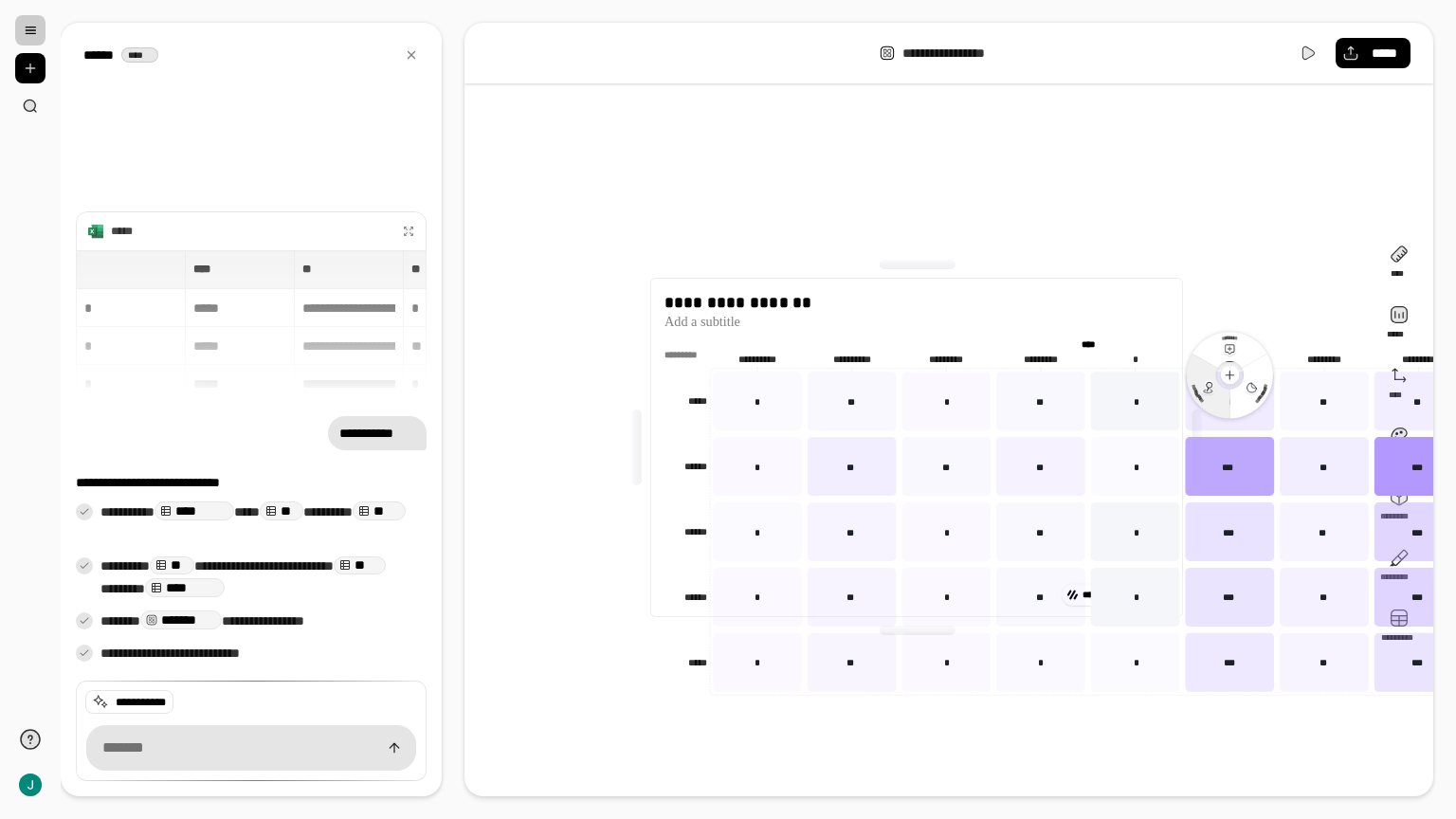 click 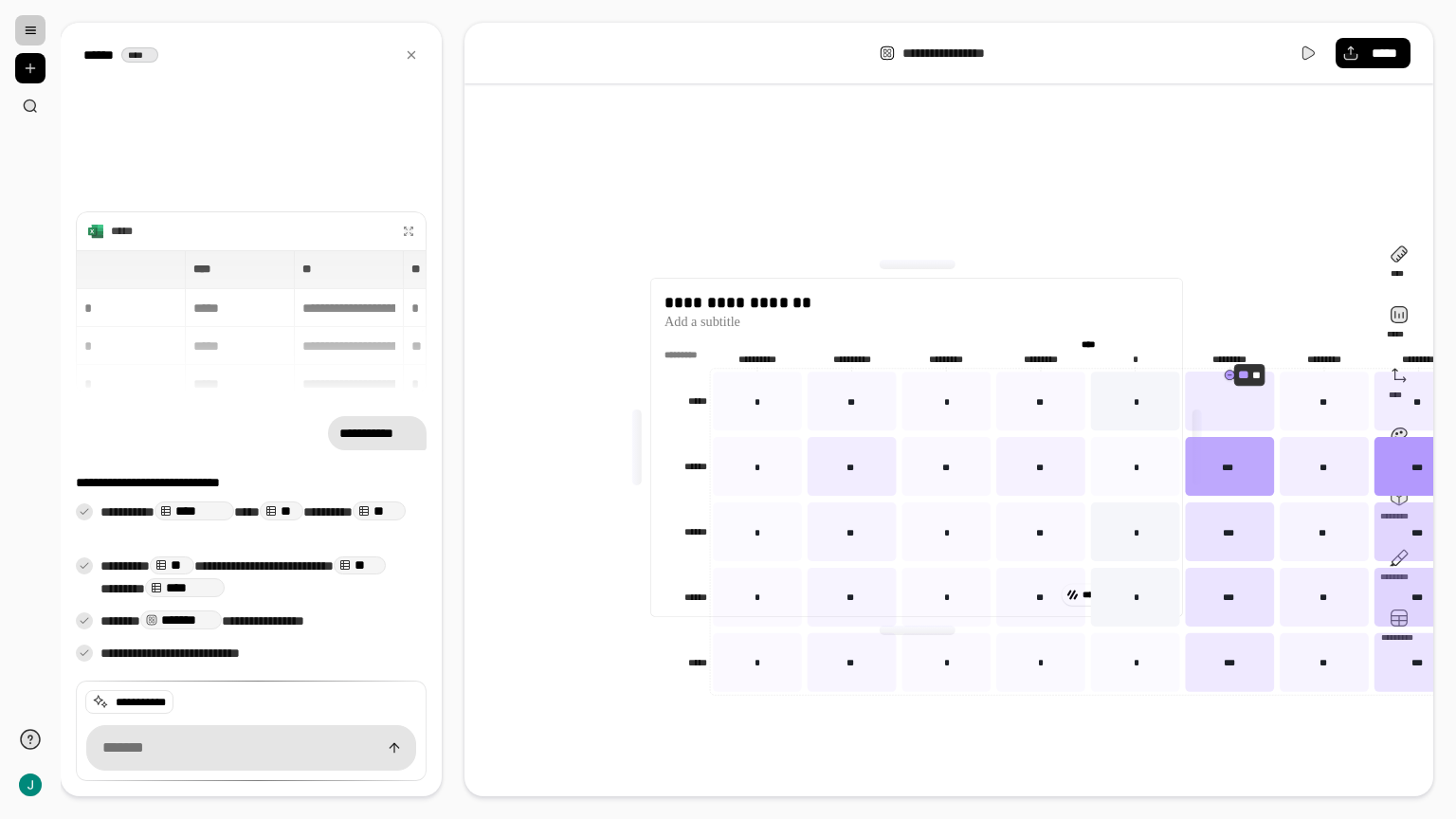 click 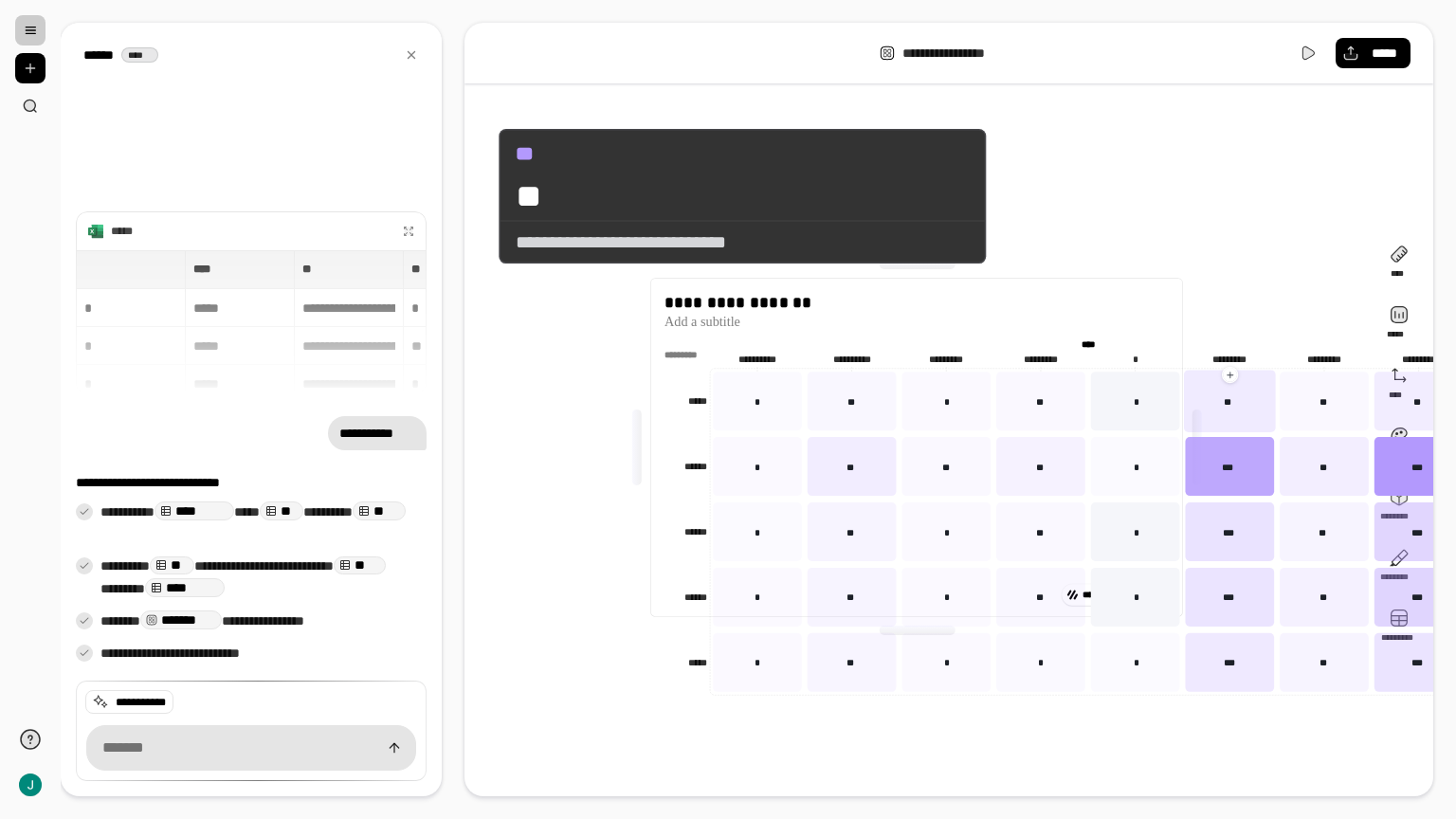 click 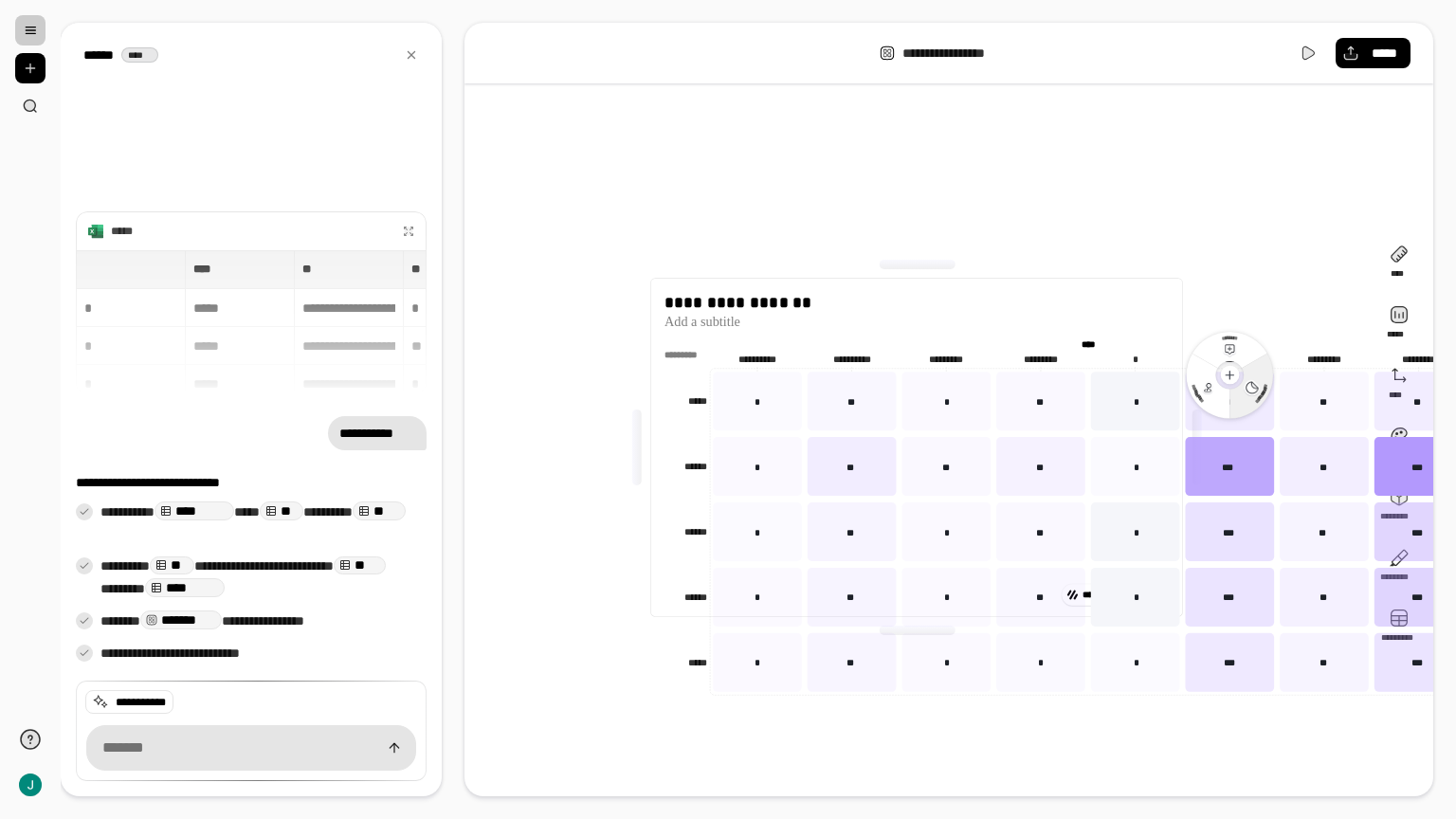 click 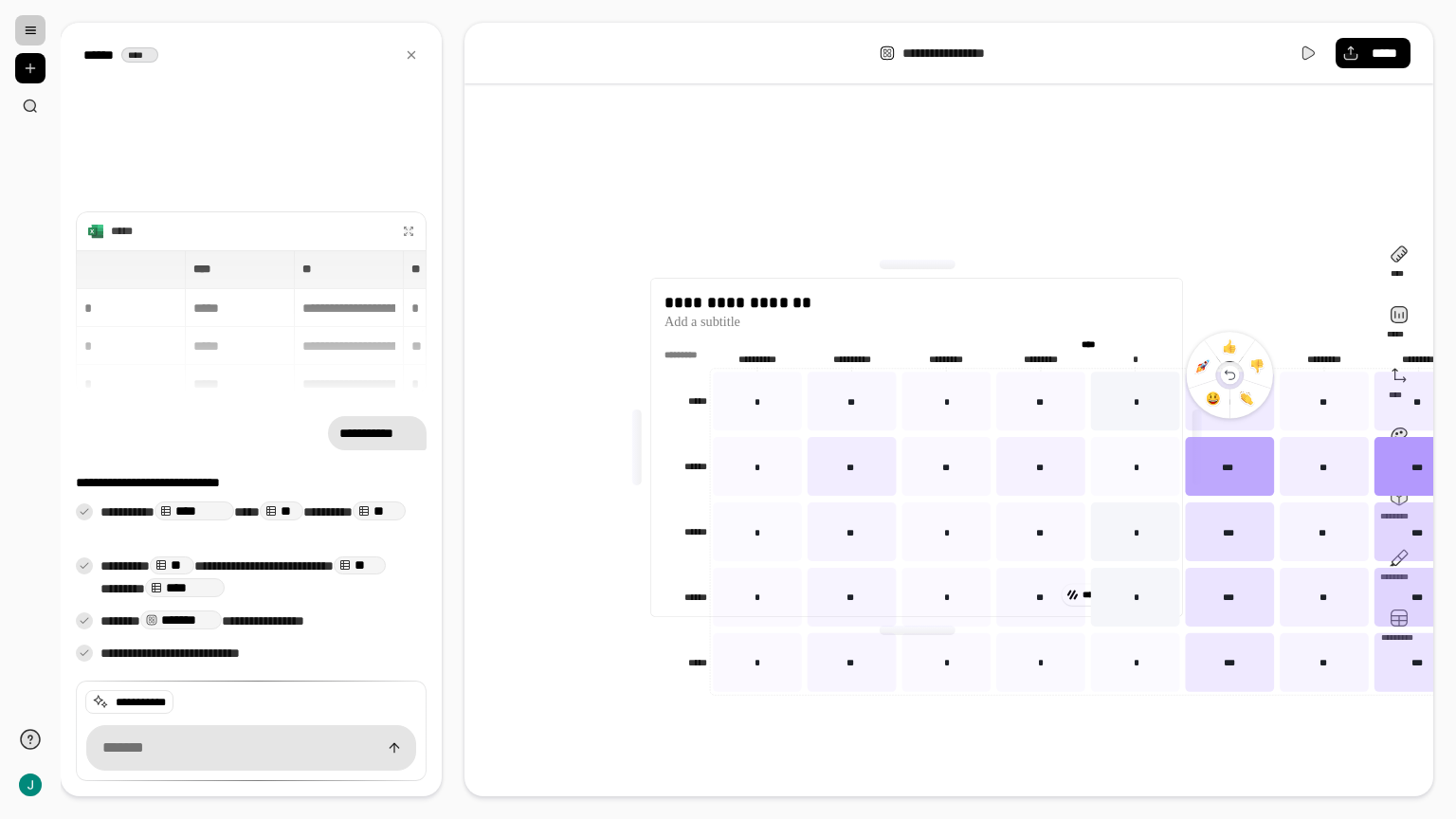 click 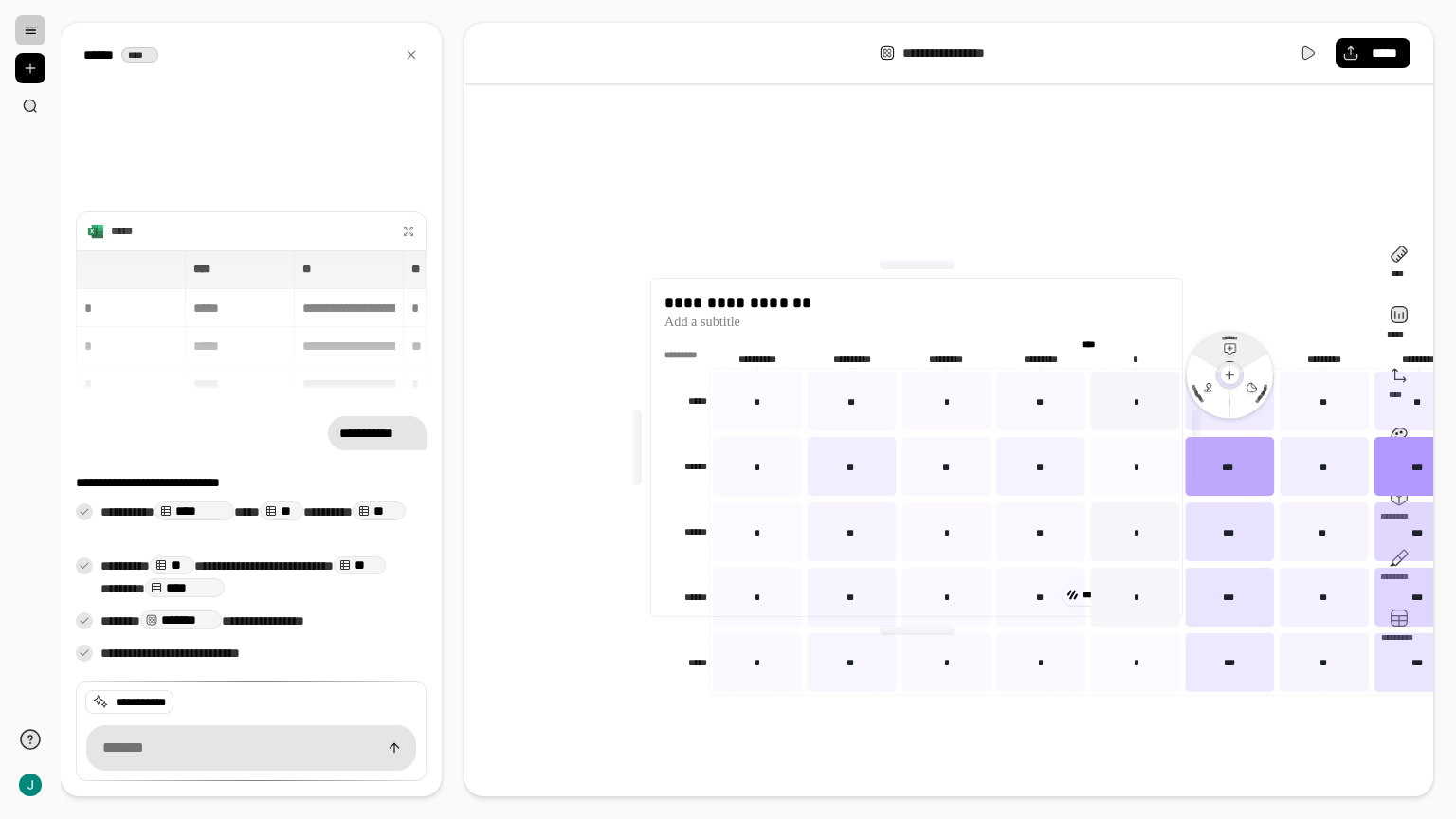 click 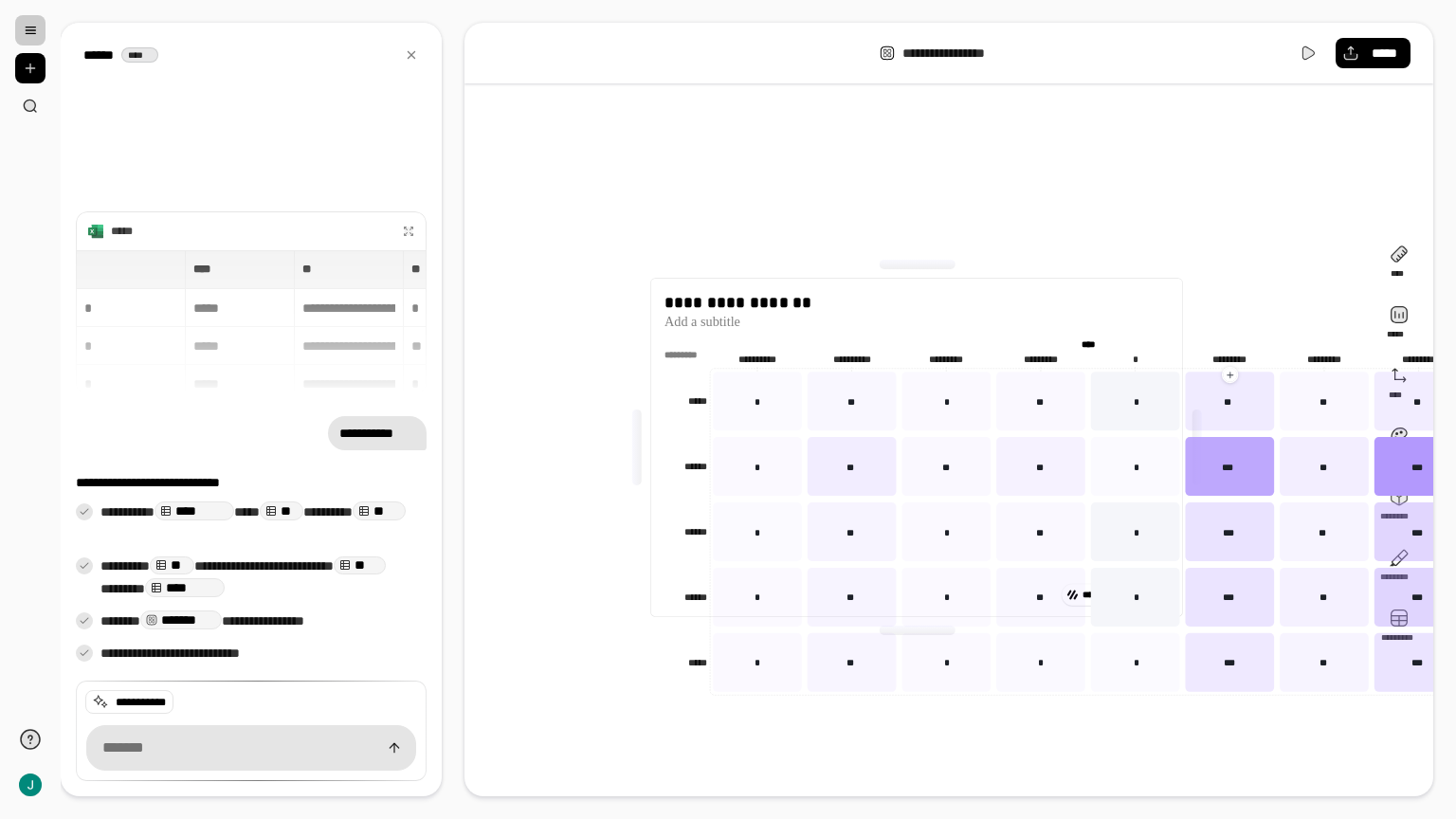click 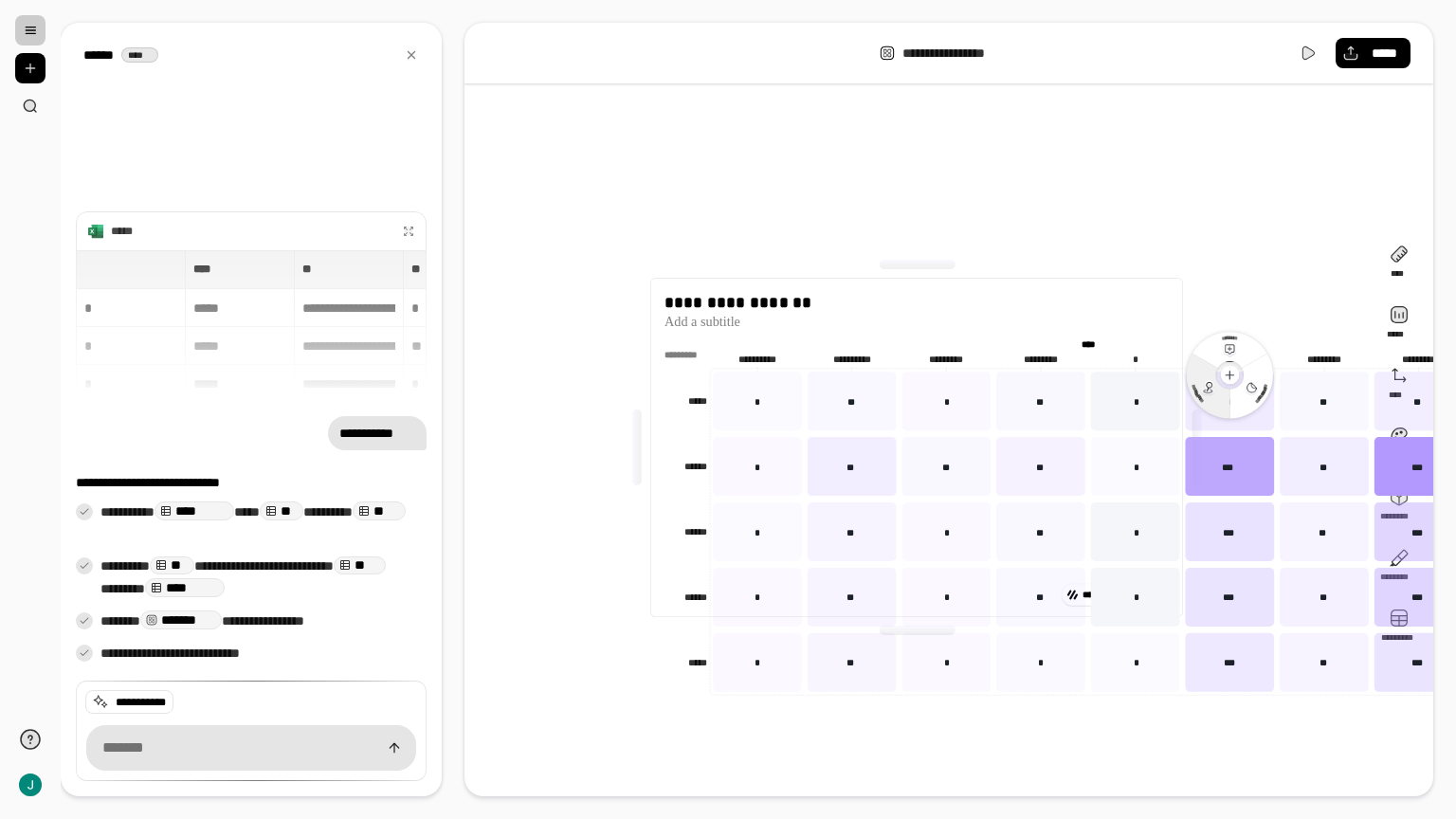 click 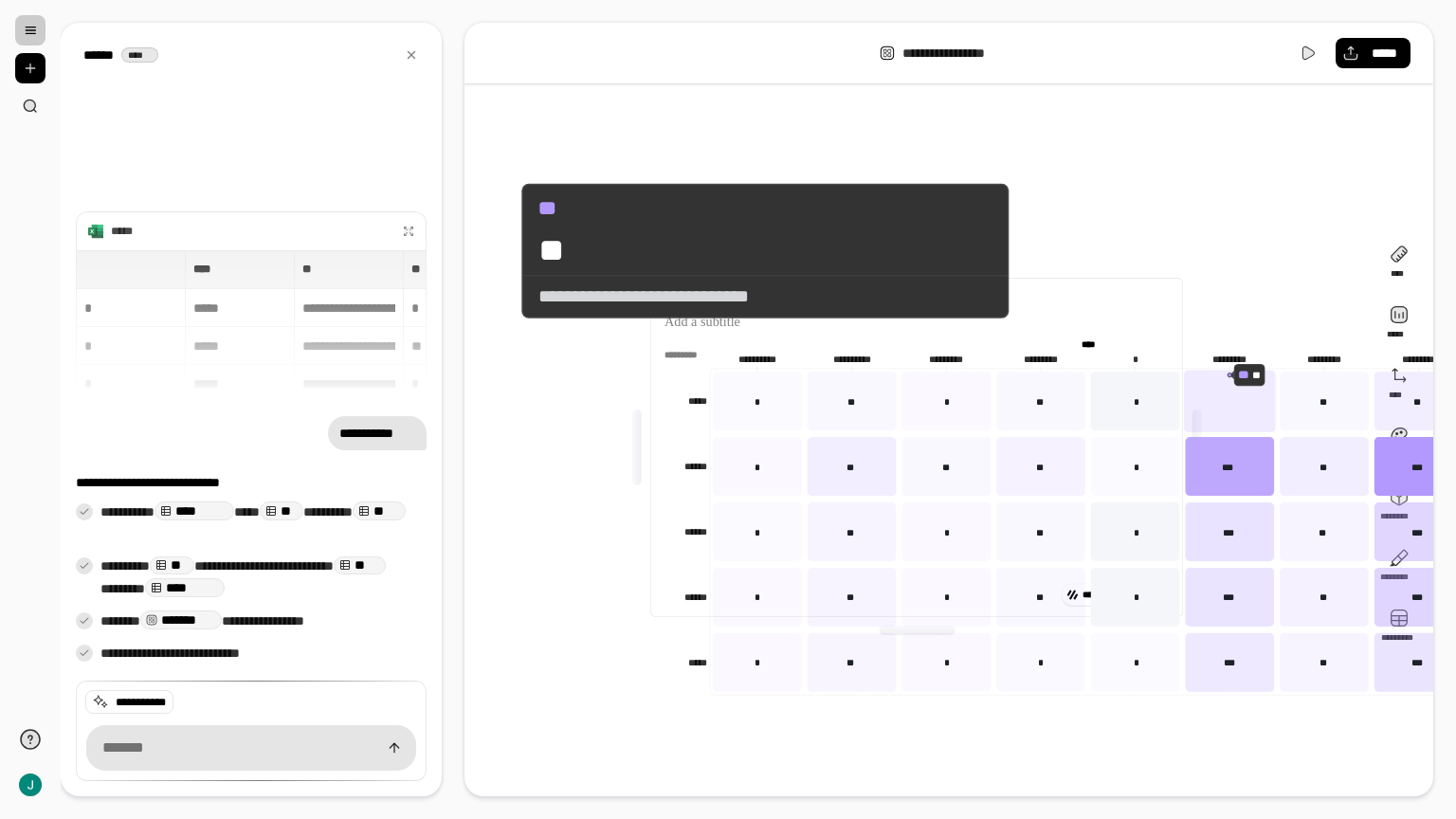 click 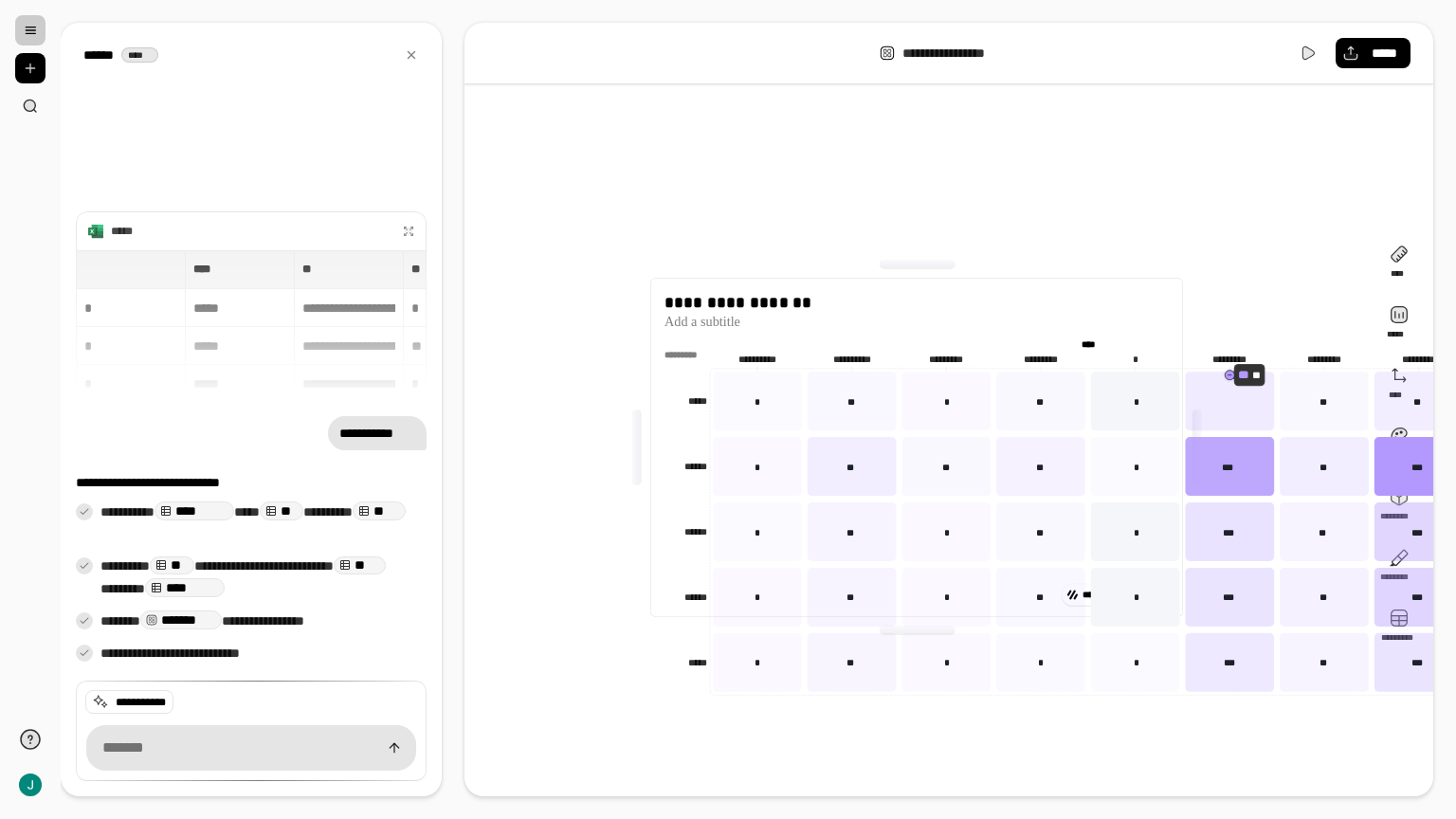 click 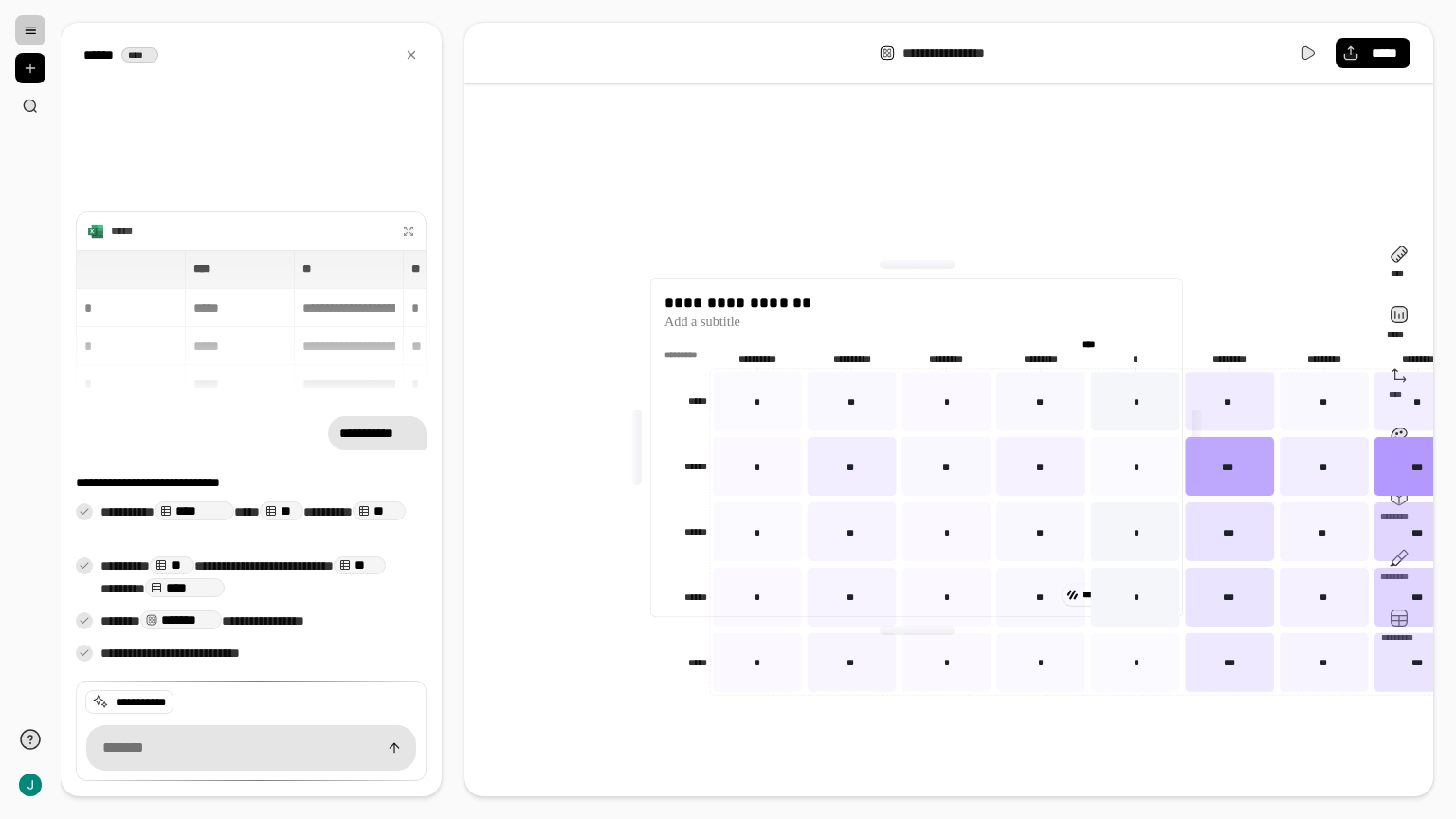 click on "**********" at bounding box center (917, 312) 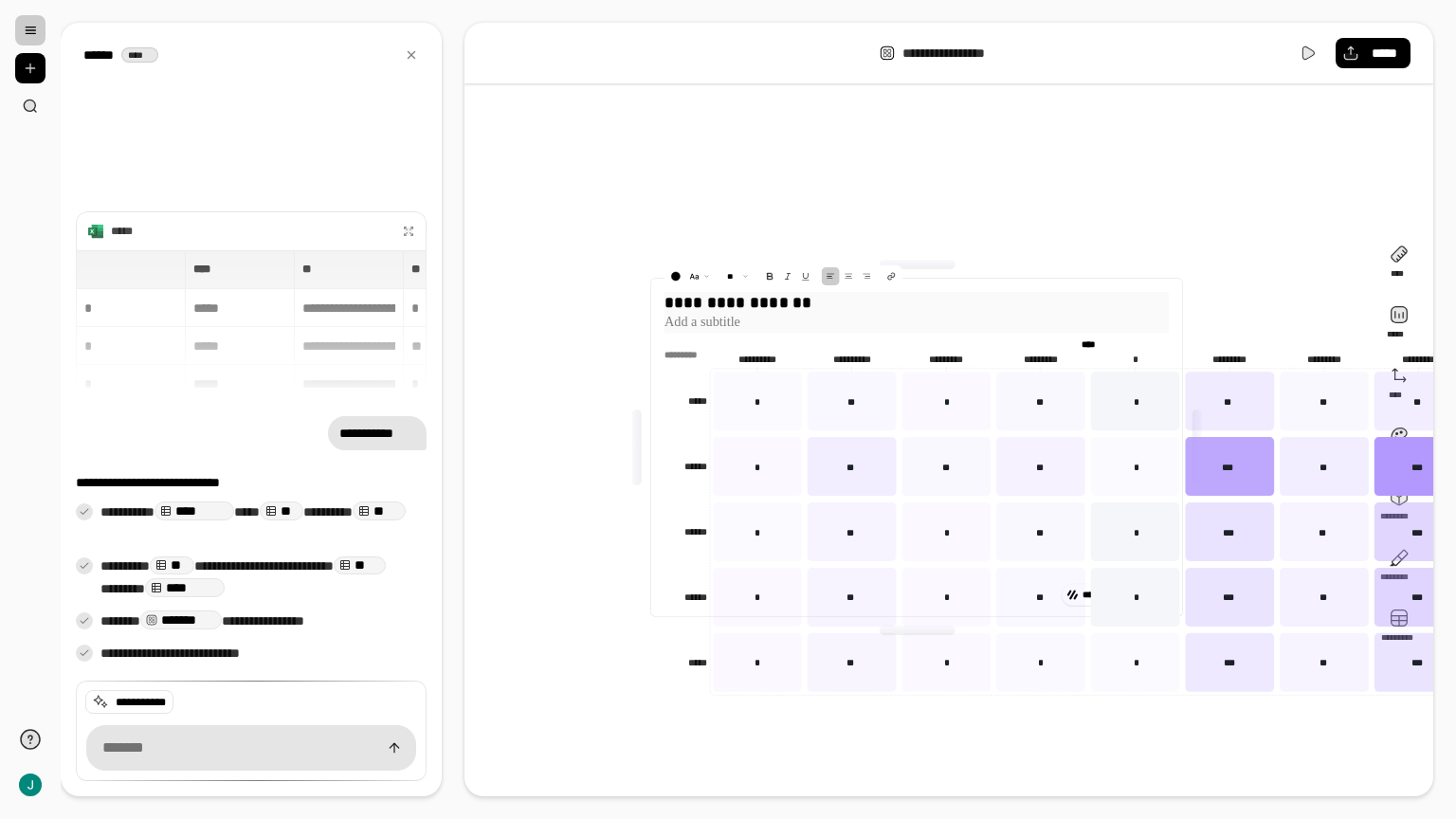 click on "**********" at bounding box center (1065, 301) 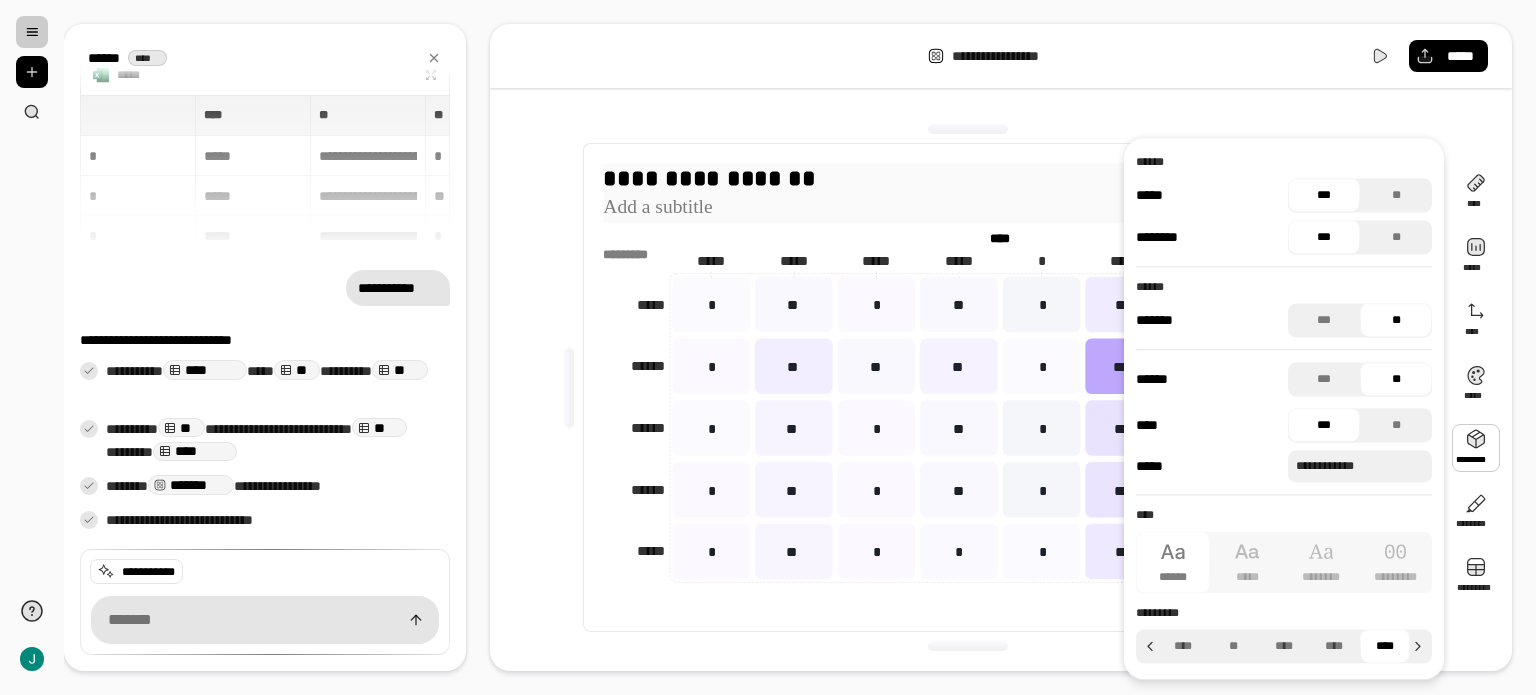 click at bounding box center (967, 129) 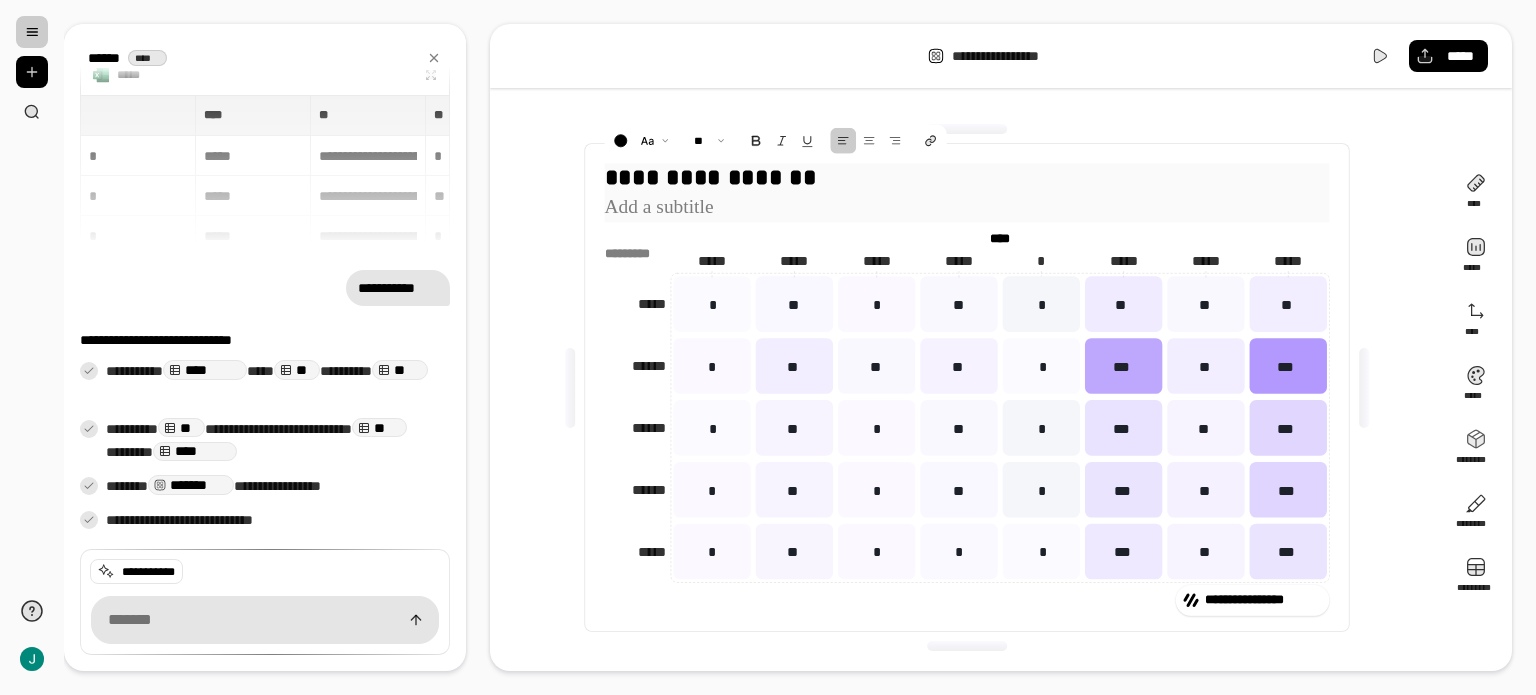click on "**********" at bounding box center (967, 177) 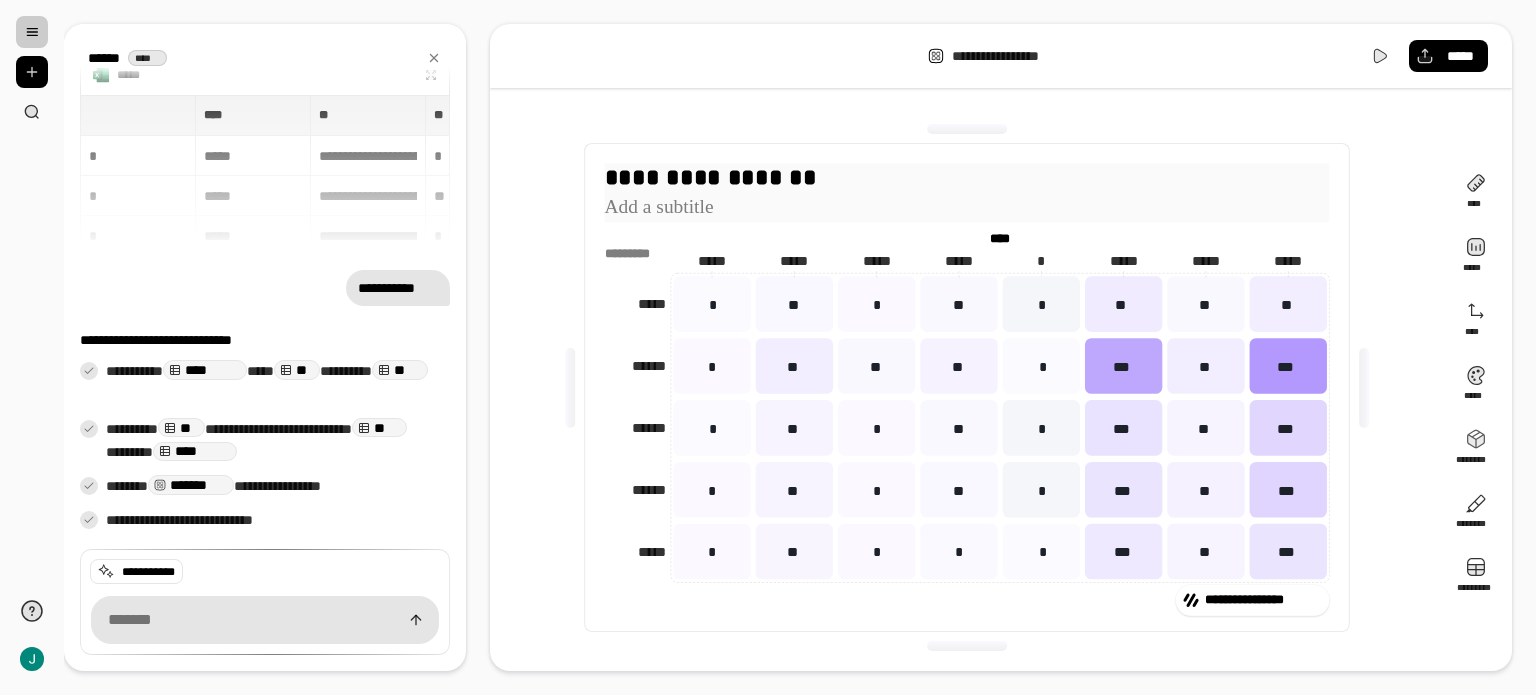 click on "**********" at bounding box center (967, 177) 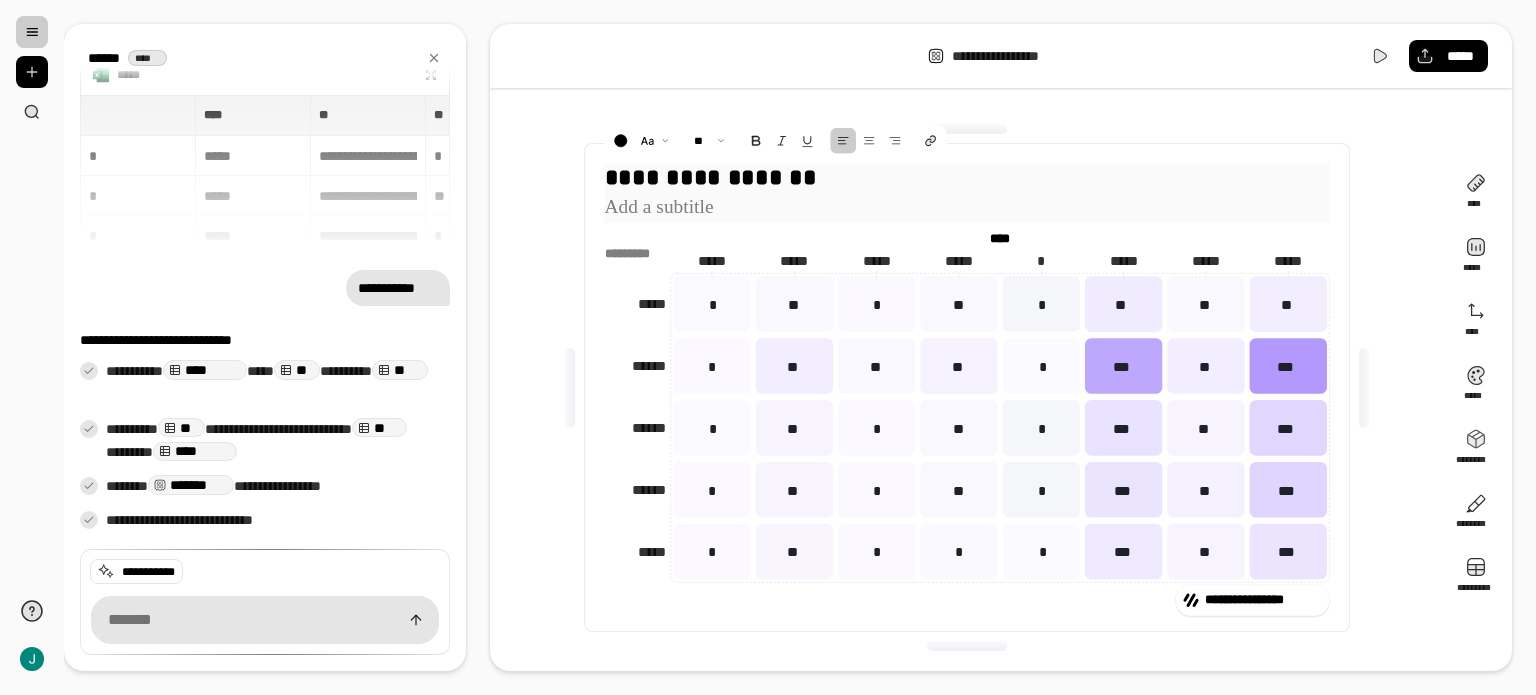 click on "**********" at bounding box center [967, 177] 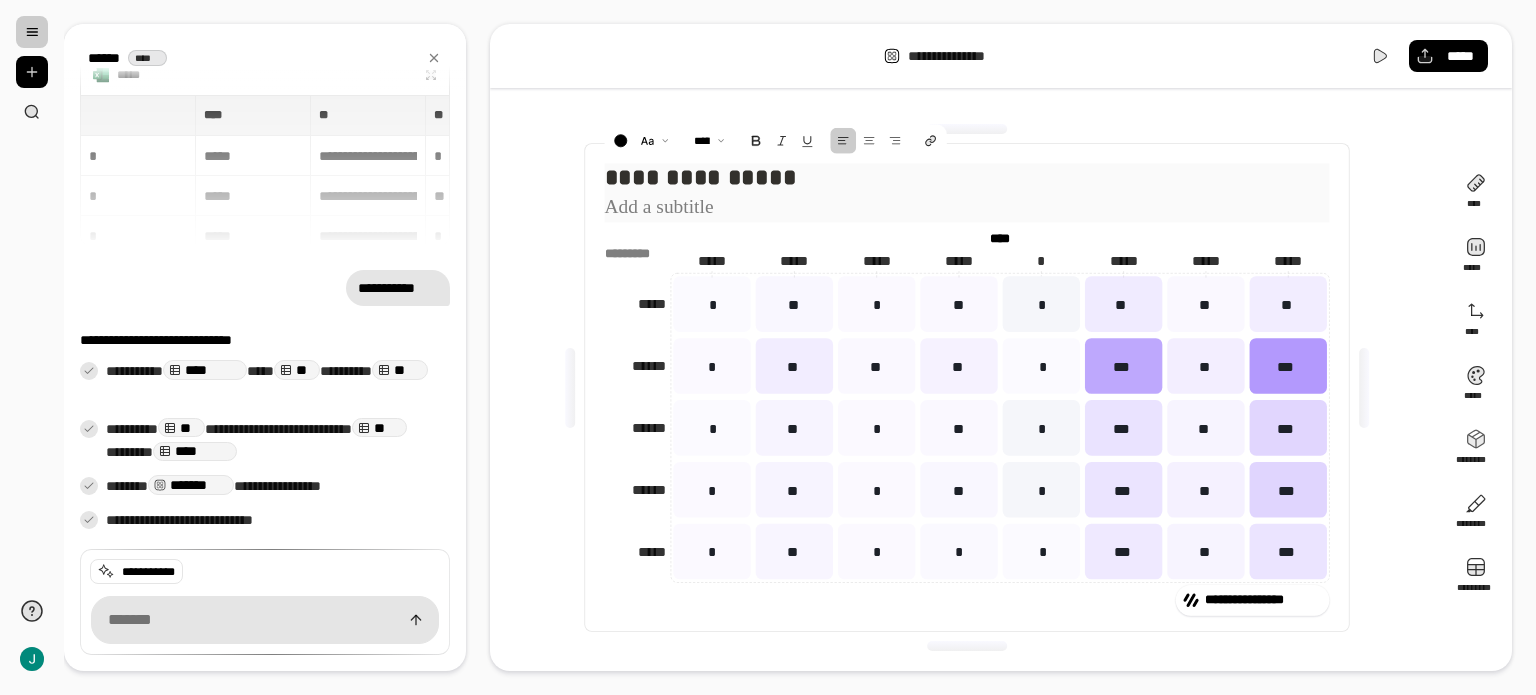 click at bounding box center [967, 207] 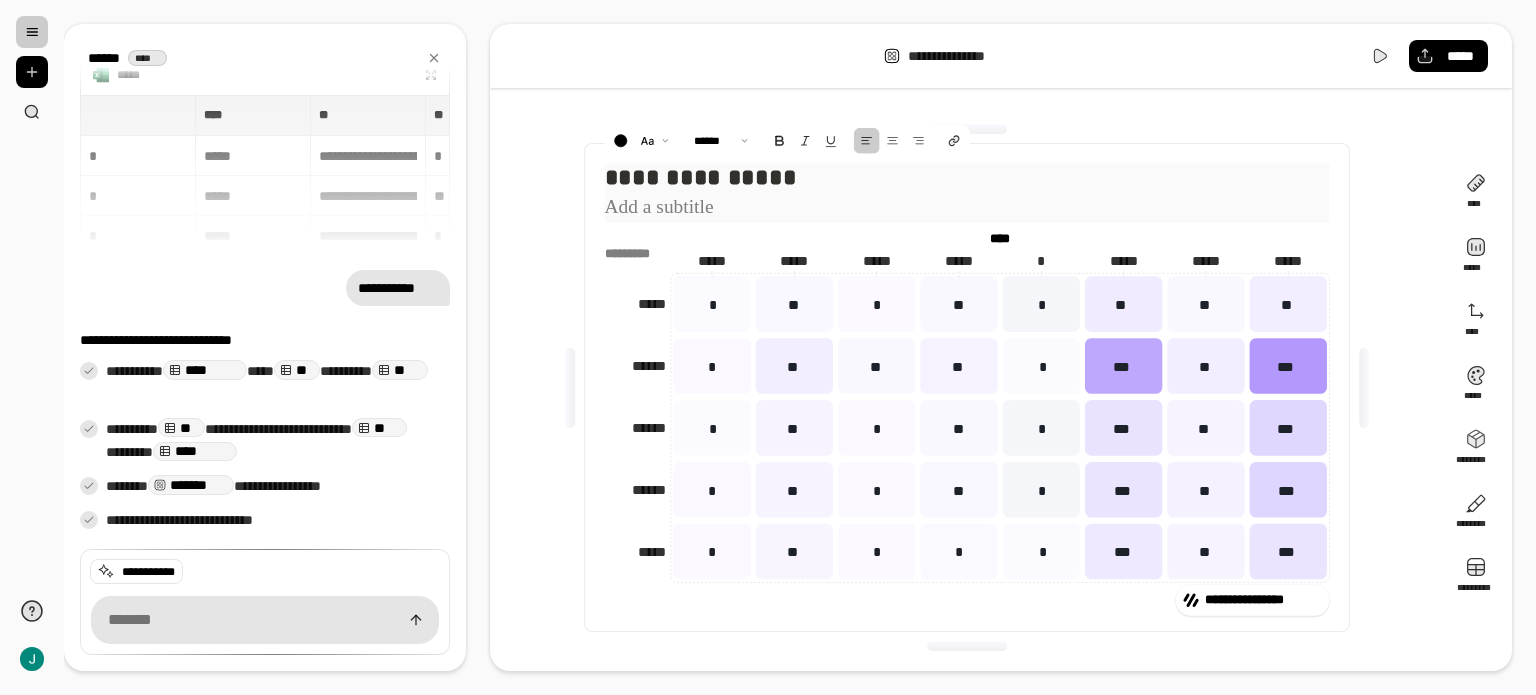 type 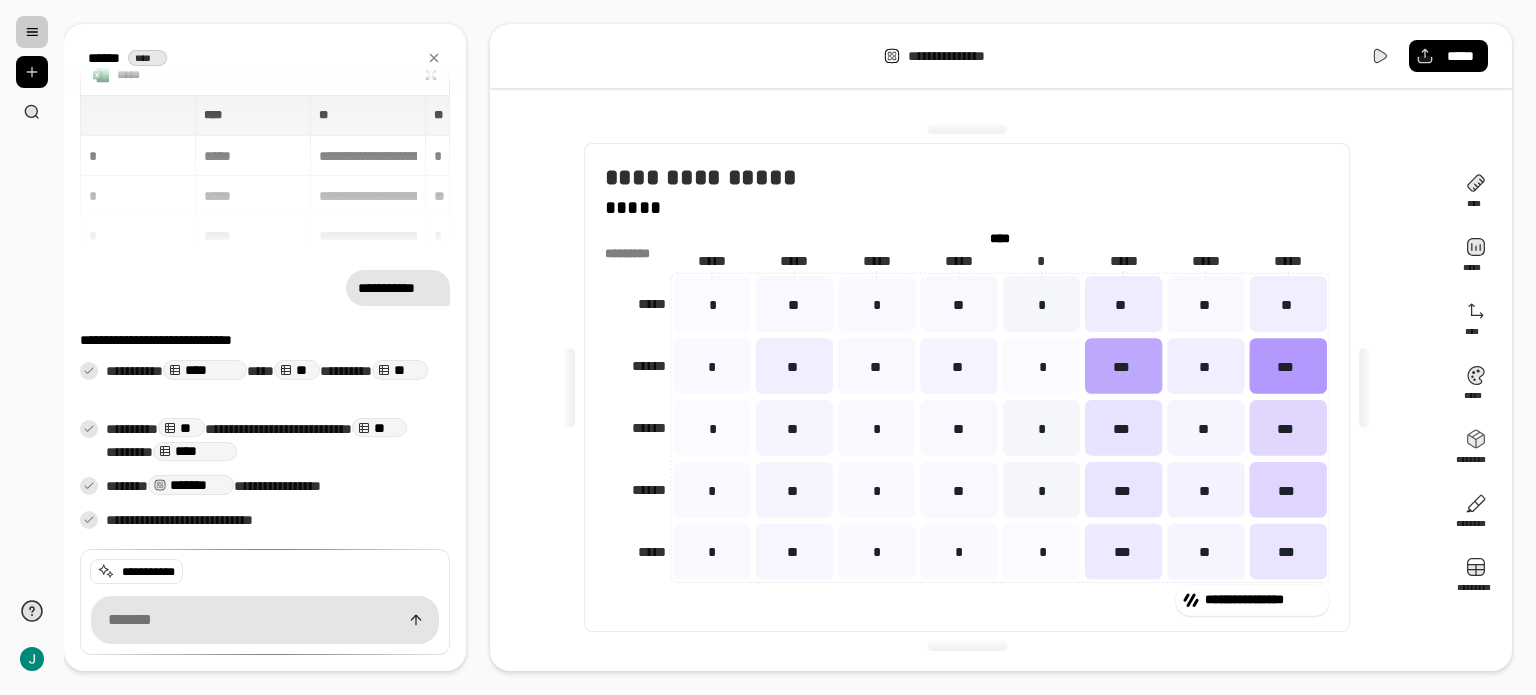 click on "**********" at bounding box center [967, 387] 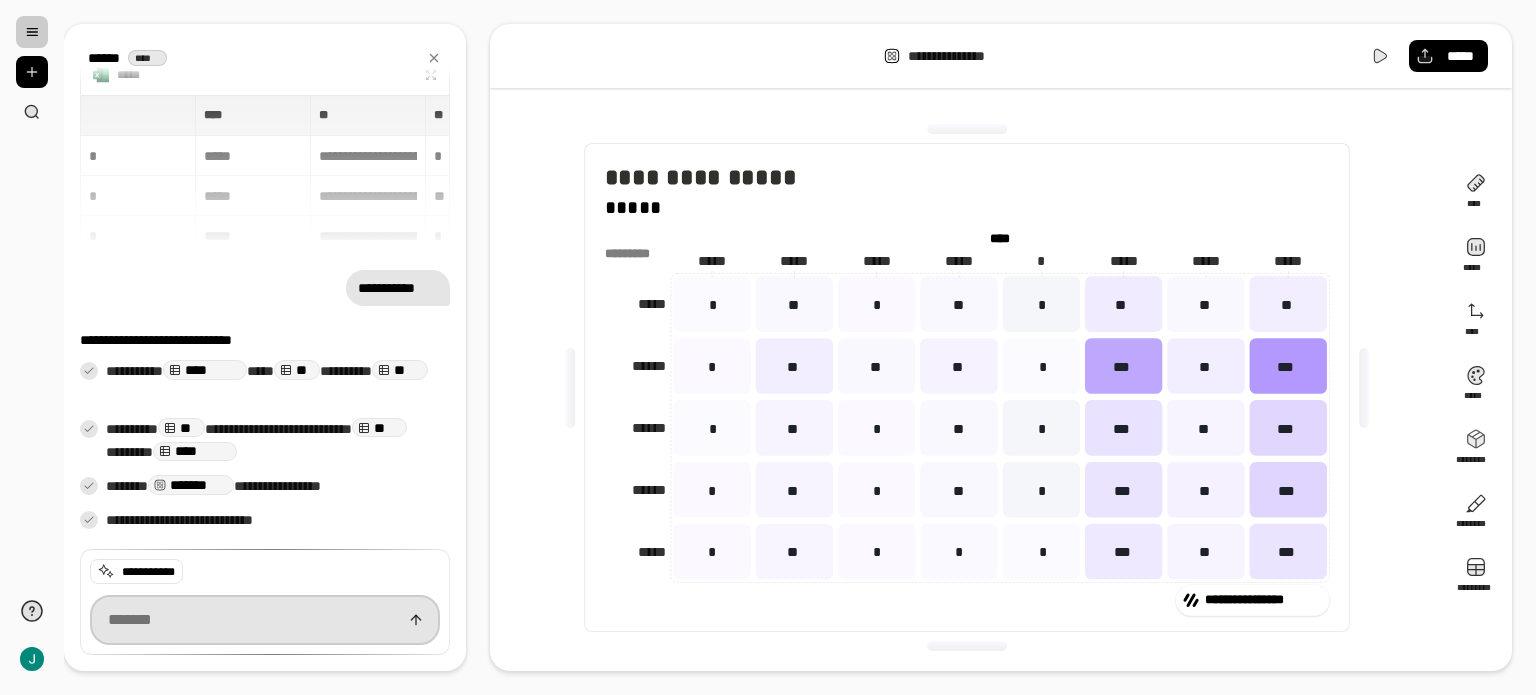 click at bounding box center [265, 620] 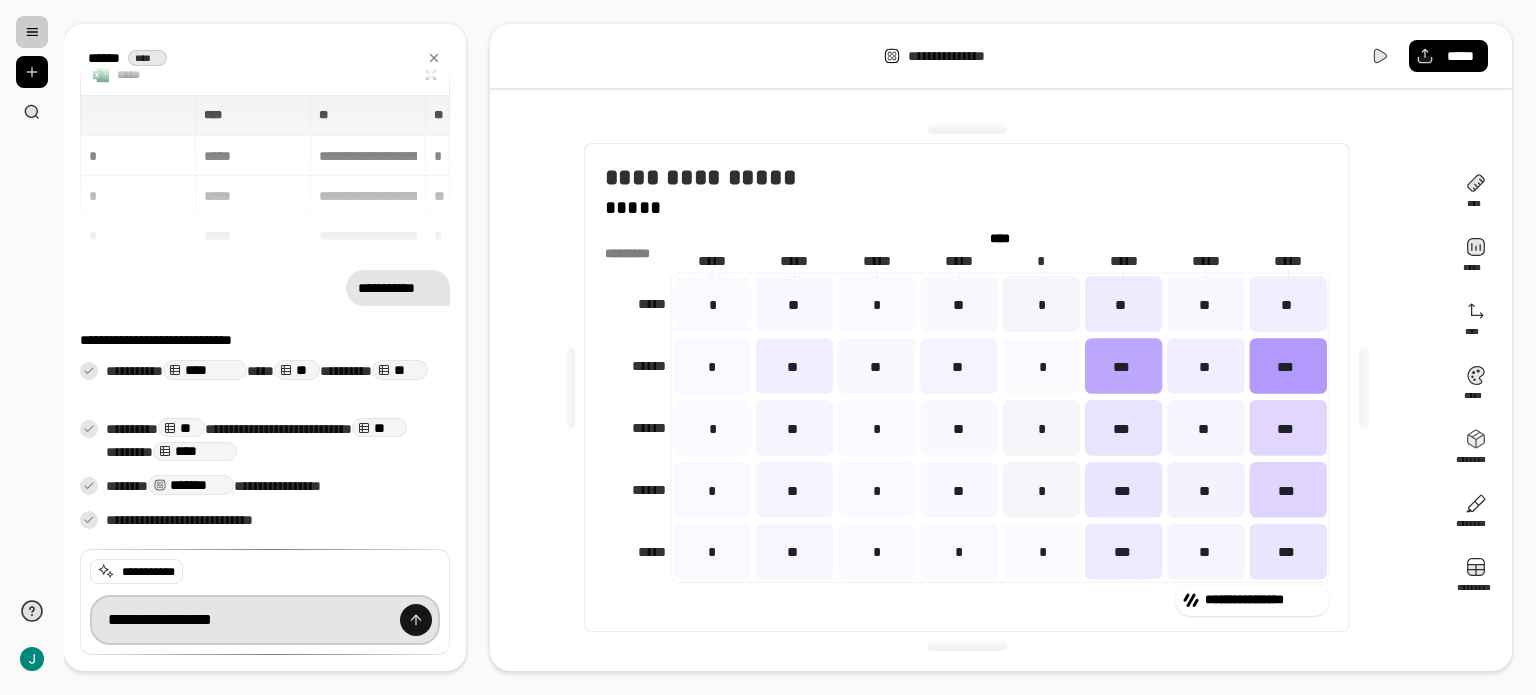 drag, startPoint x: 212, startPoint y: 620, endPoint x: 404, endPoint y: 627, distance: 192.12756 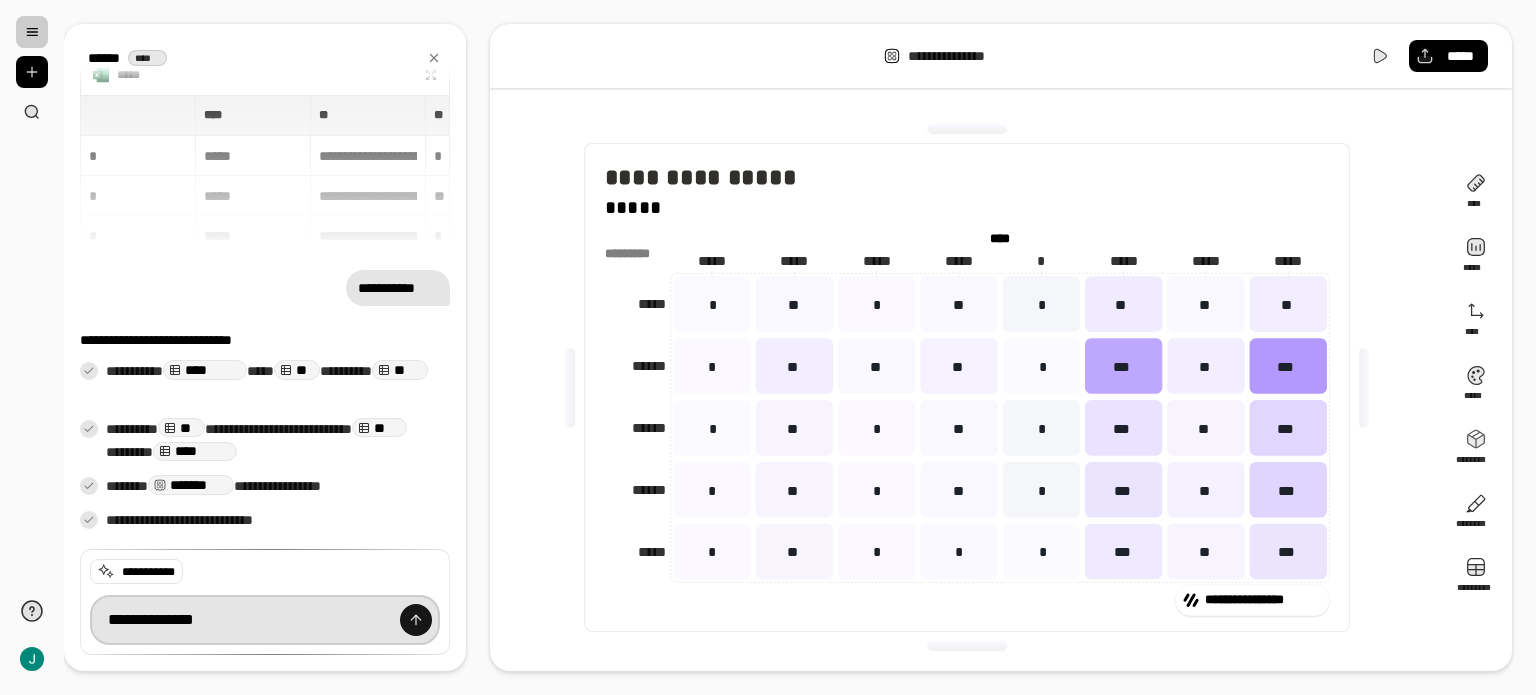 type on "**********" 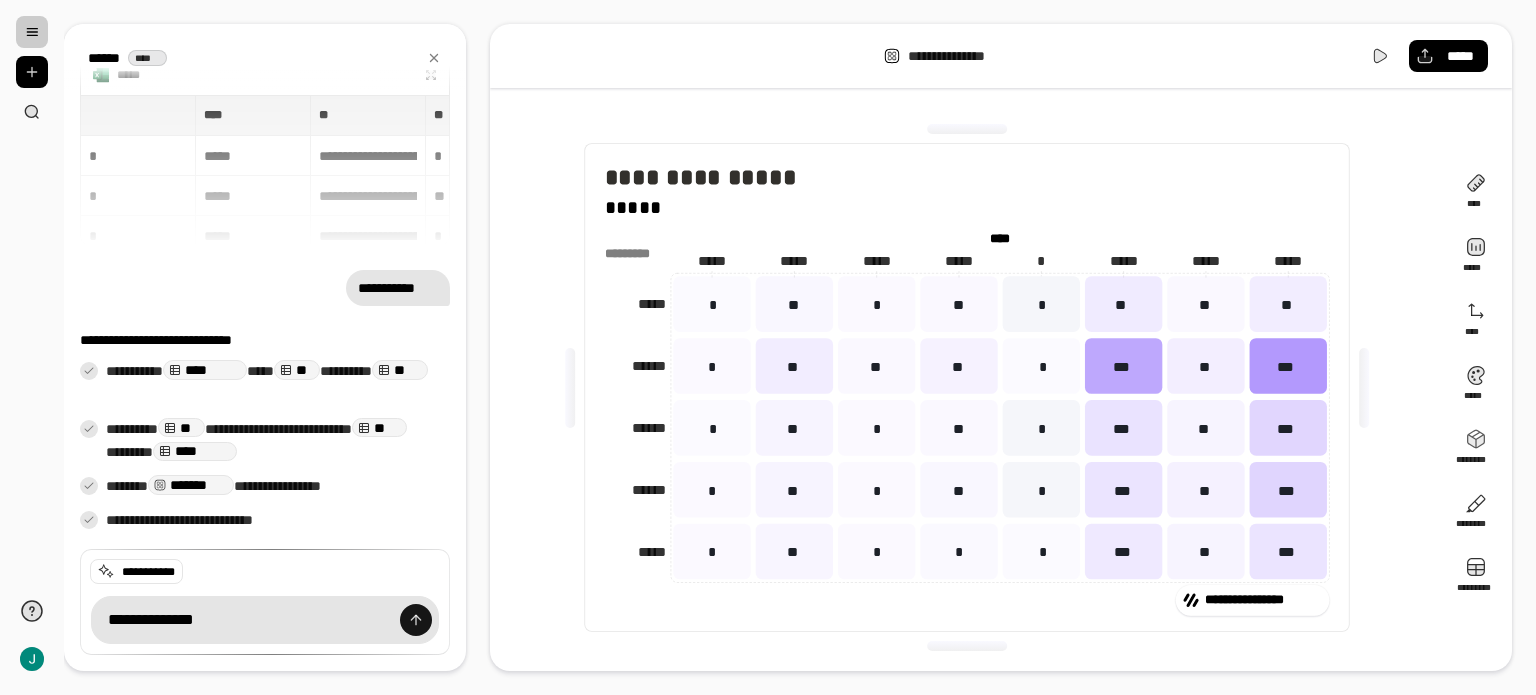 click at bounding box center [416, 620] 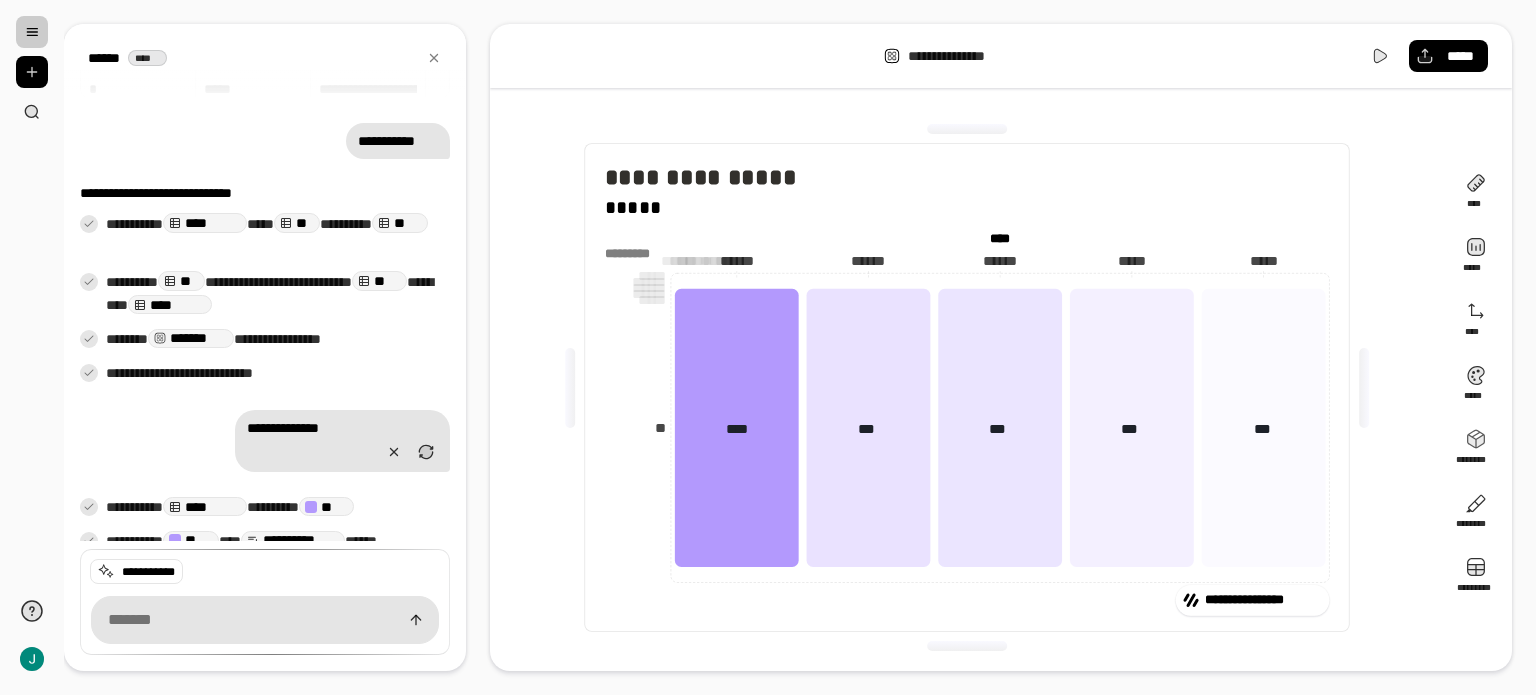 scroll, scrollTop: 152, scrollLeft: 0, axis: vertical 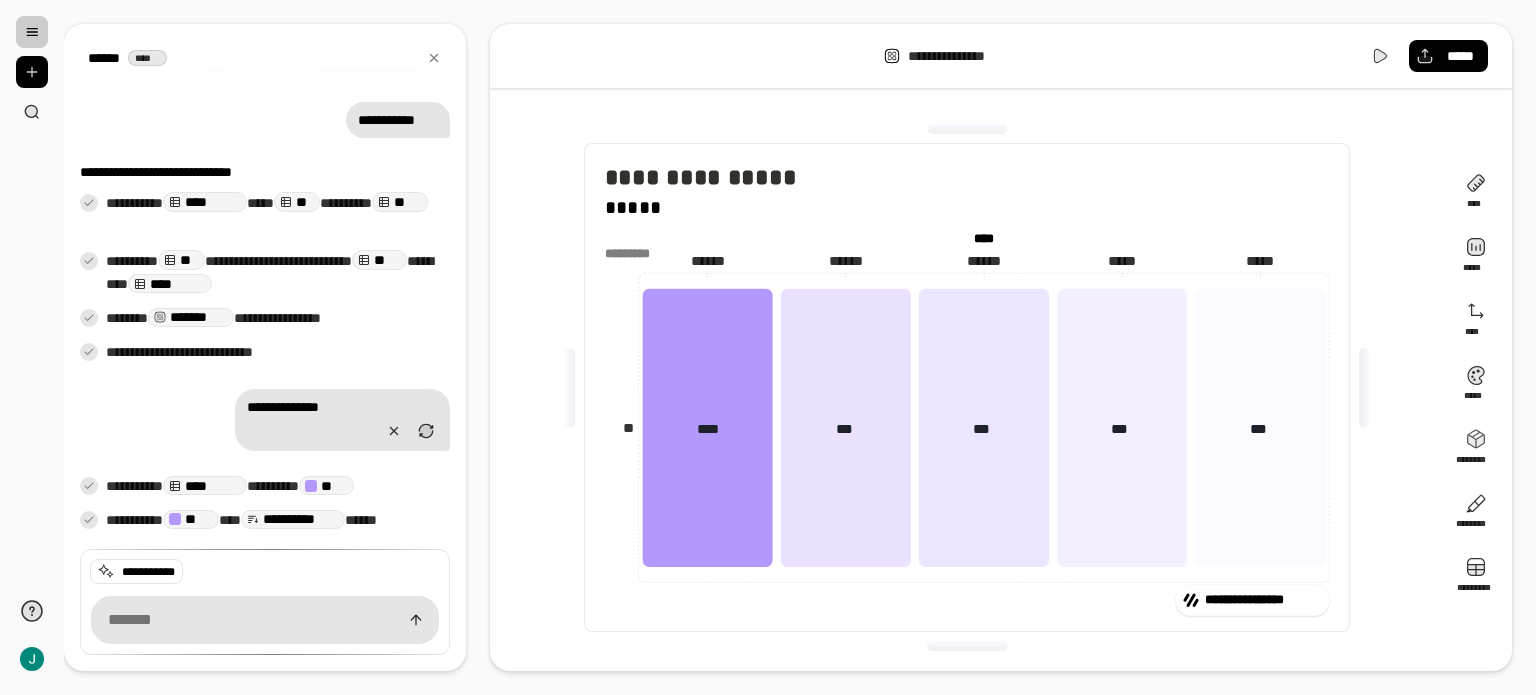click on "**********" at bounding box center (967, 387) 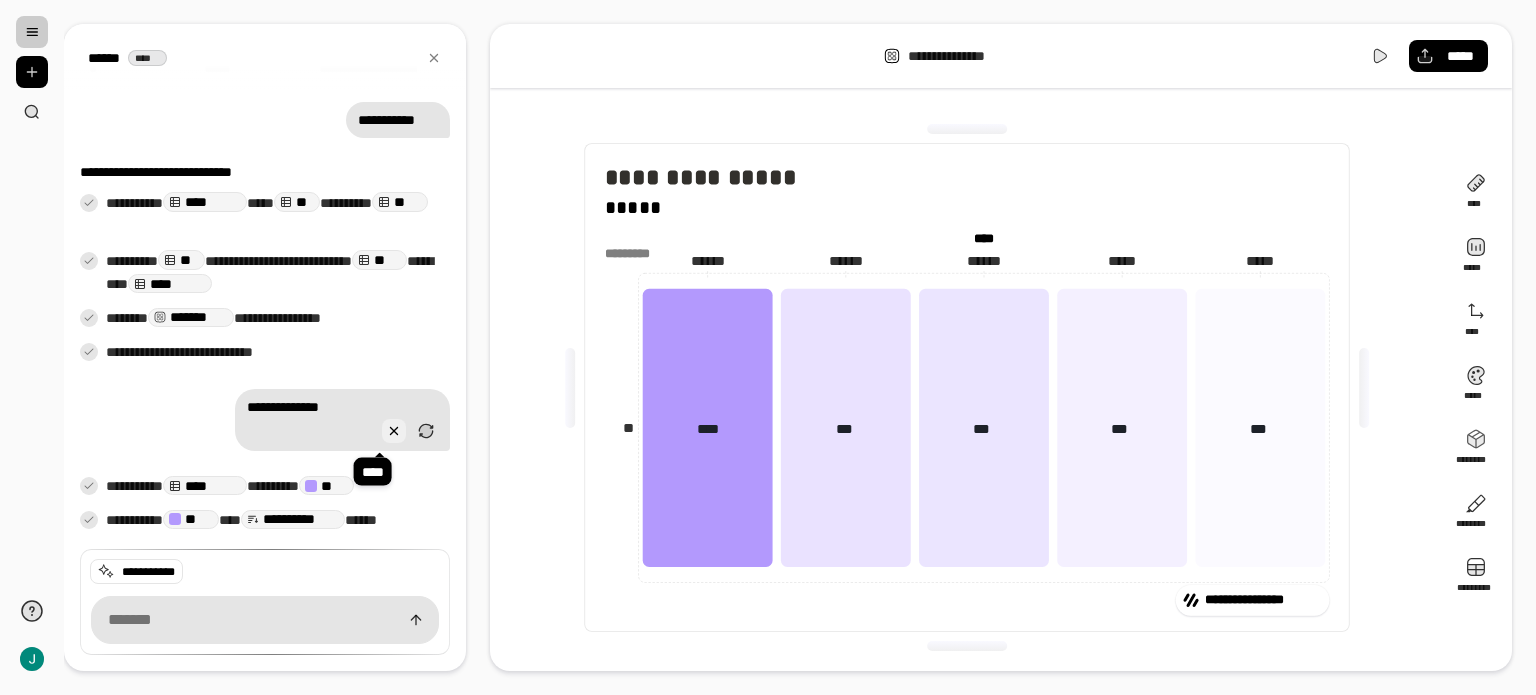click at bounding box center (394, 431) 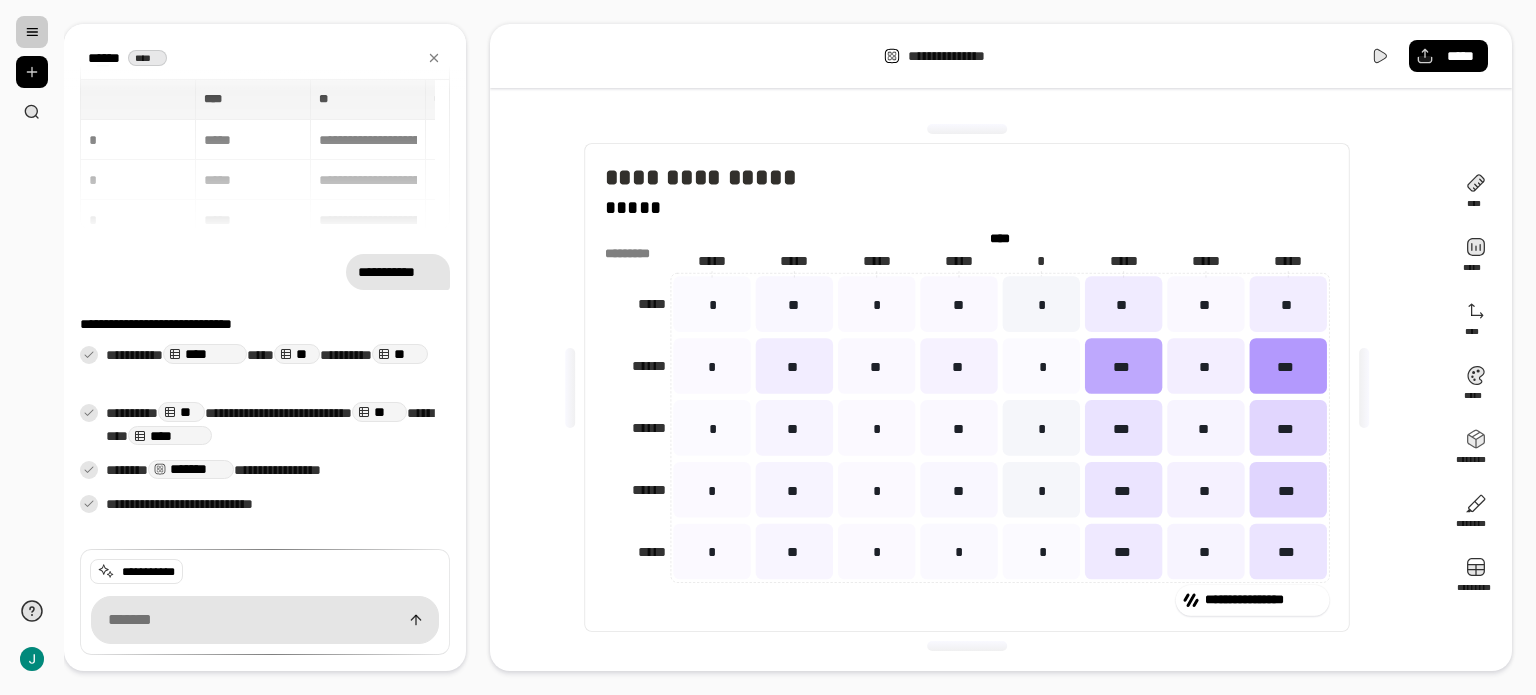 scroll, scrollTop: 0, scrollLeft: 0, axis: both 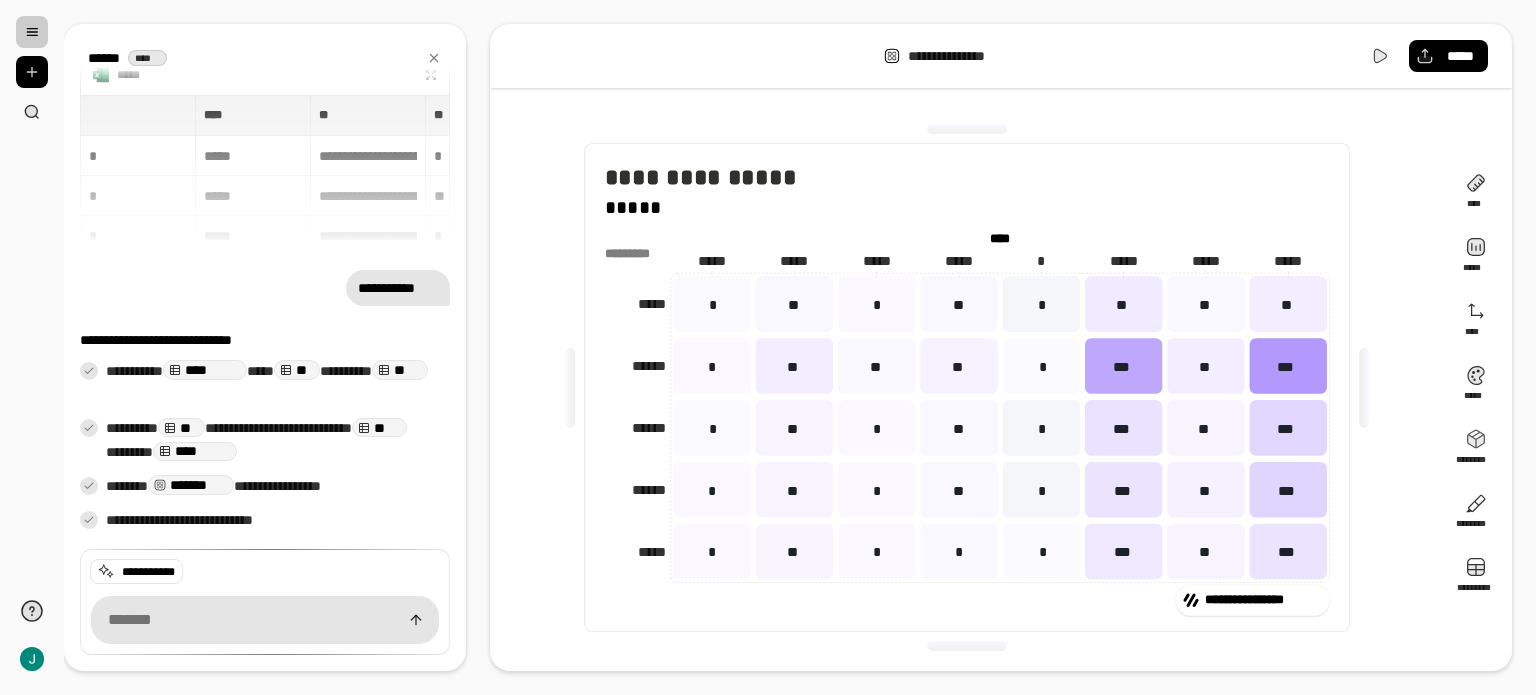 drag, startPoint x: 1037, startPoint y: 283, endPoint x: 1135, endPoint y: 270, distance: 98.85848 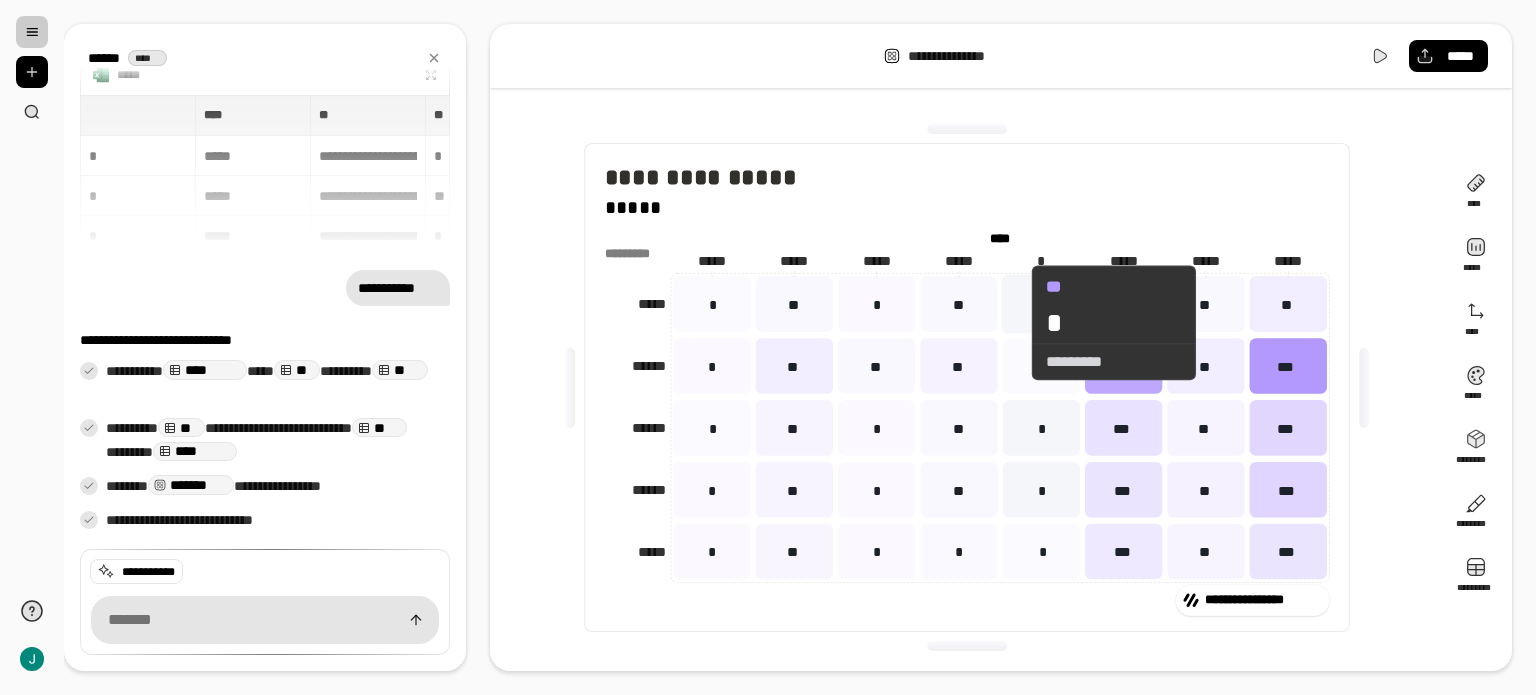 drag, startPoint x: 1043, startPoint y: 260, endPoint x: 966, endPoint y: 354, distance: 121.511314 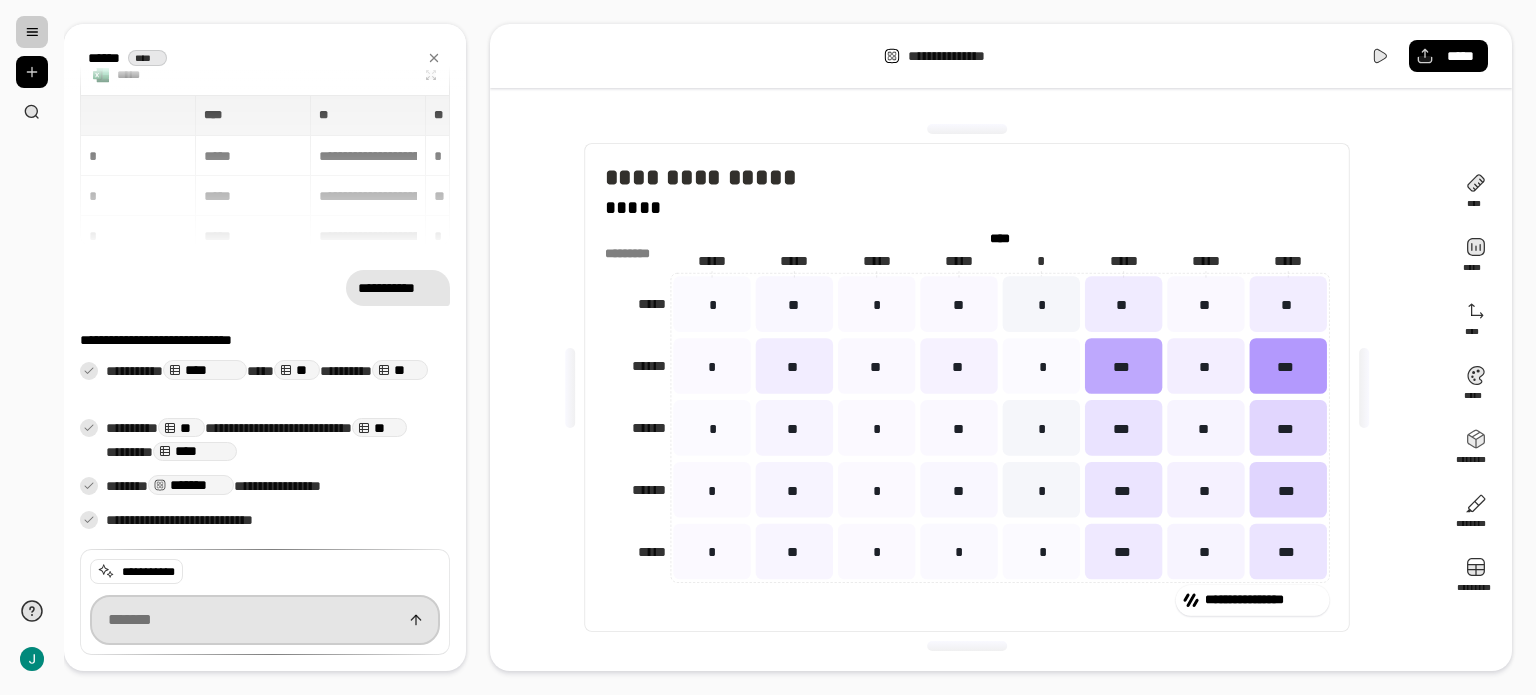 click at bounding box center (265, 620) 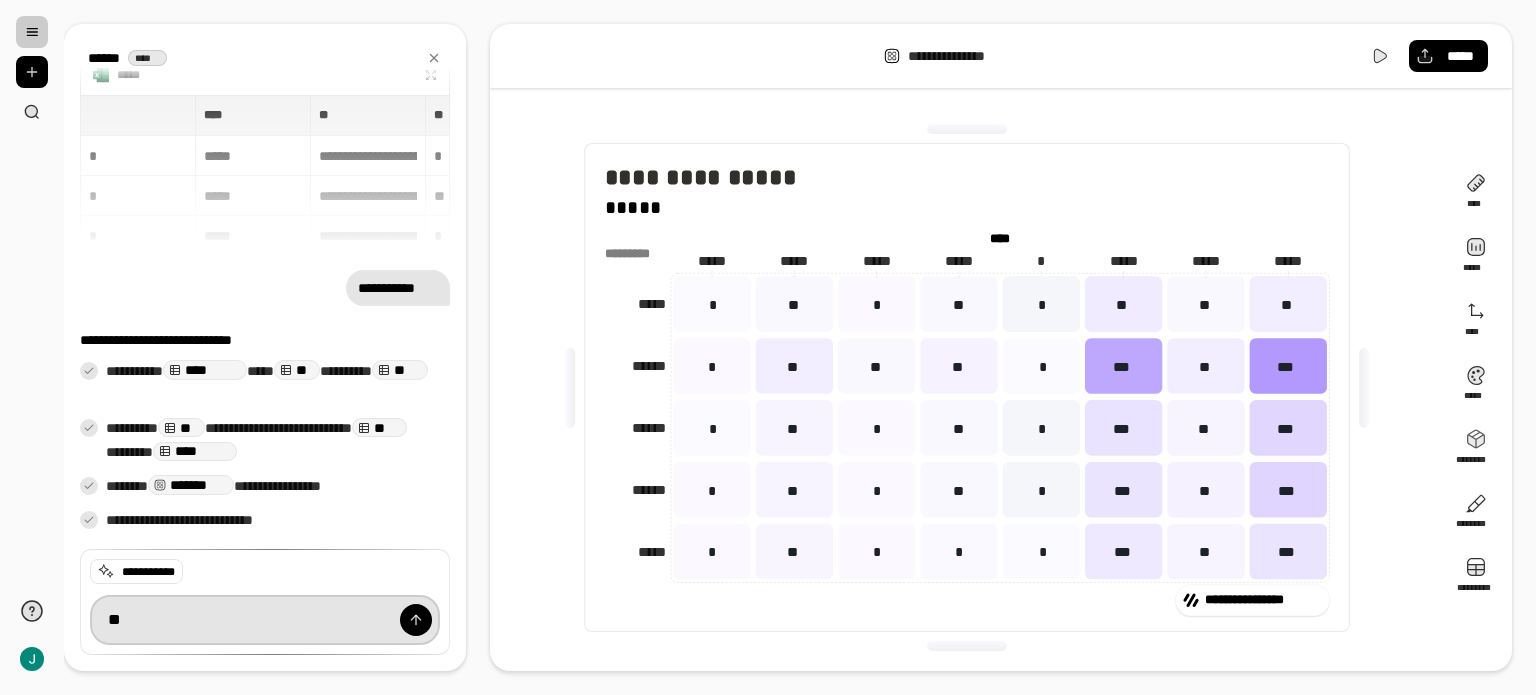 type on "*" 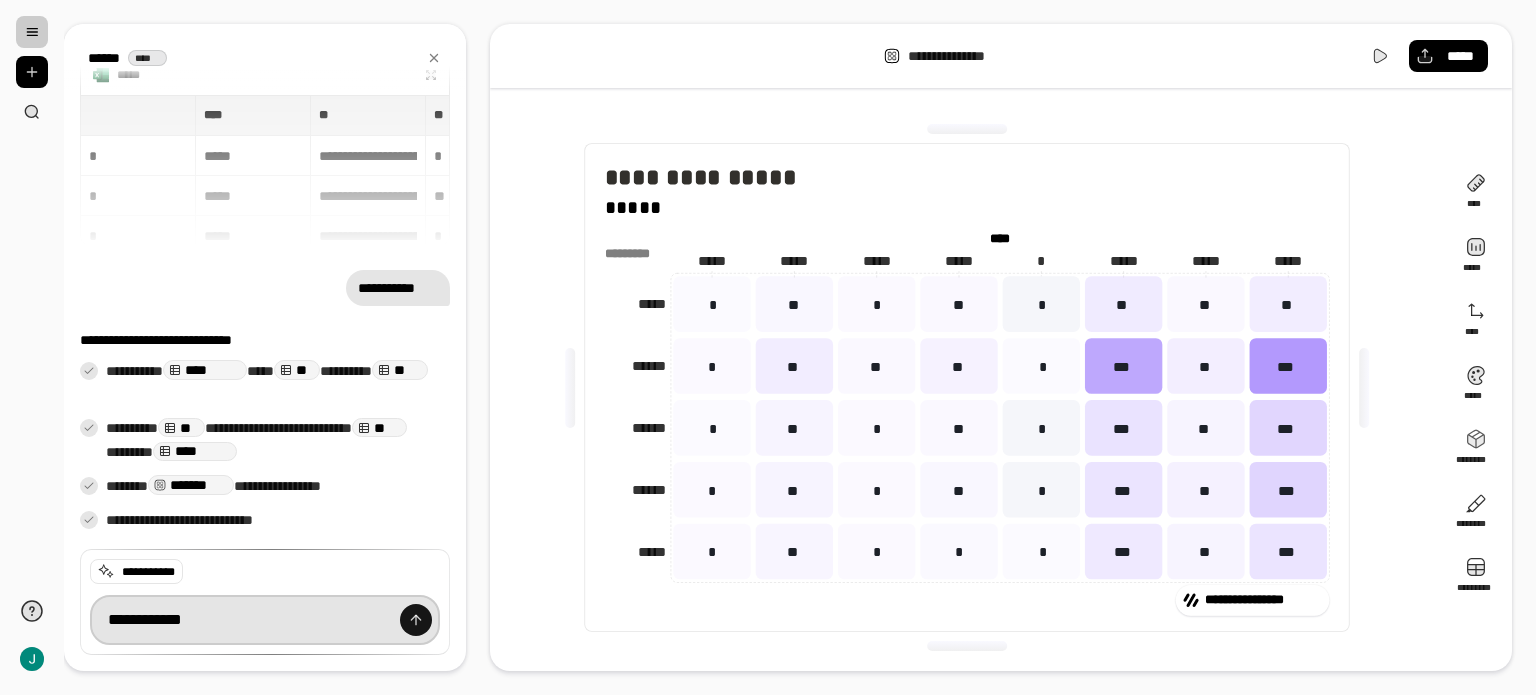 type on "**********" 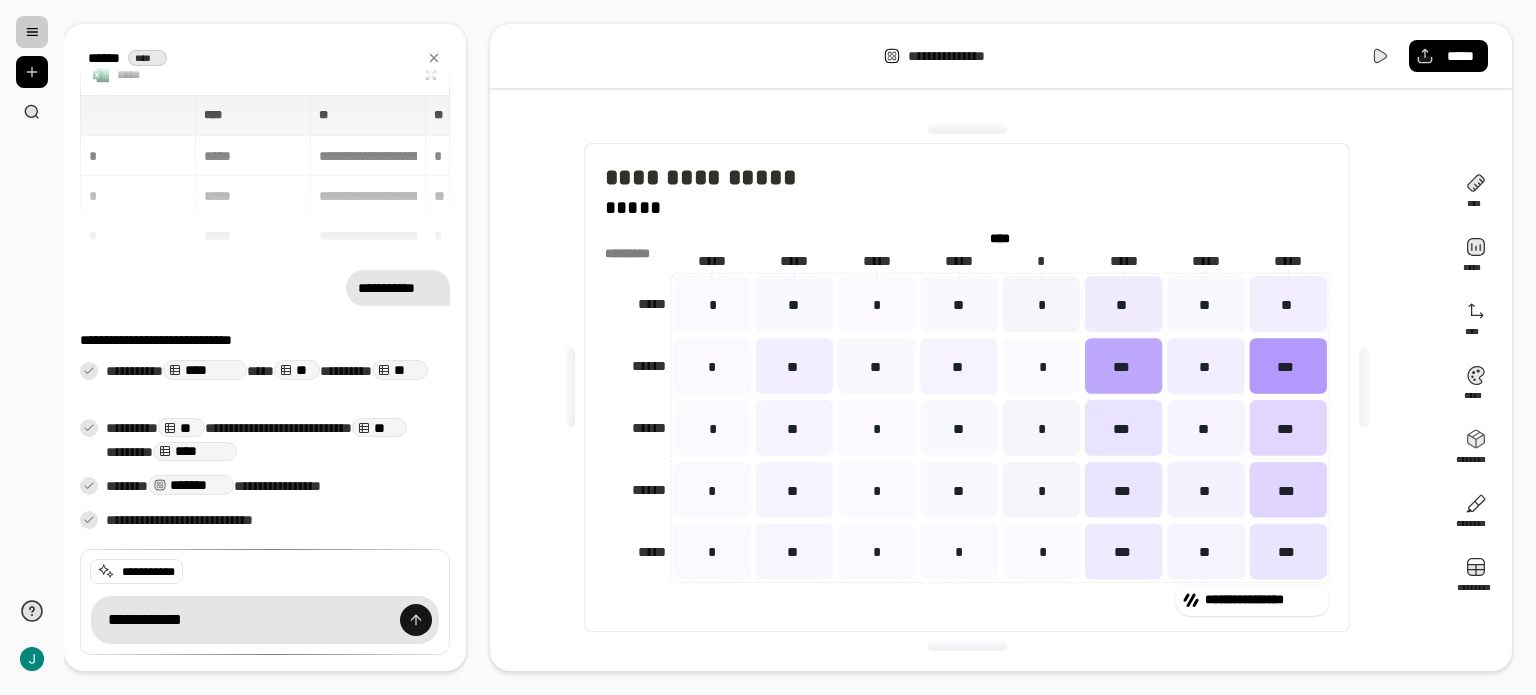 click at bounding box center (416, 620) 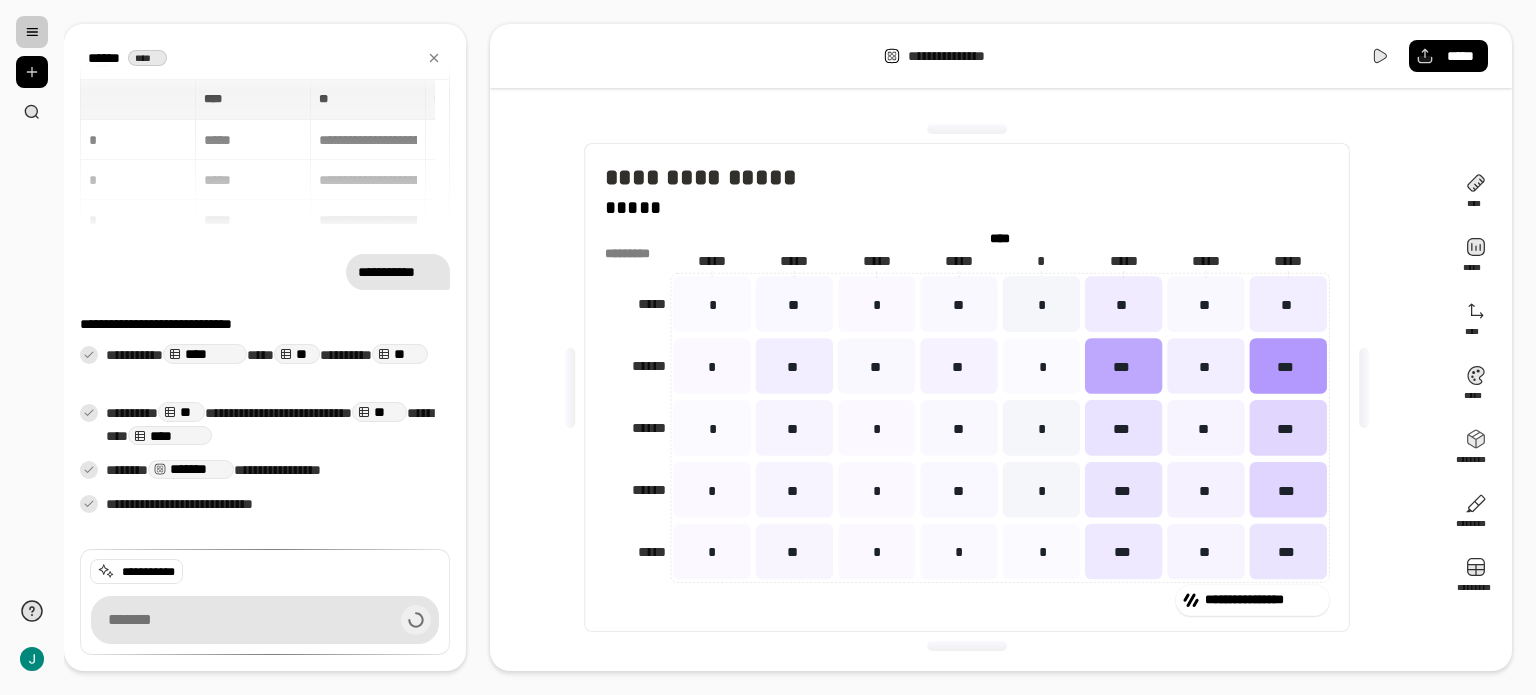 scroll, scrollTop: 44, scrollLeft: 0, axis: vertical 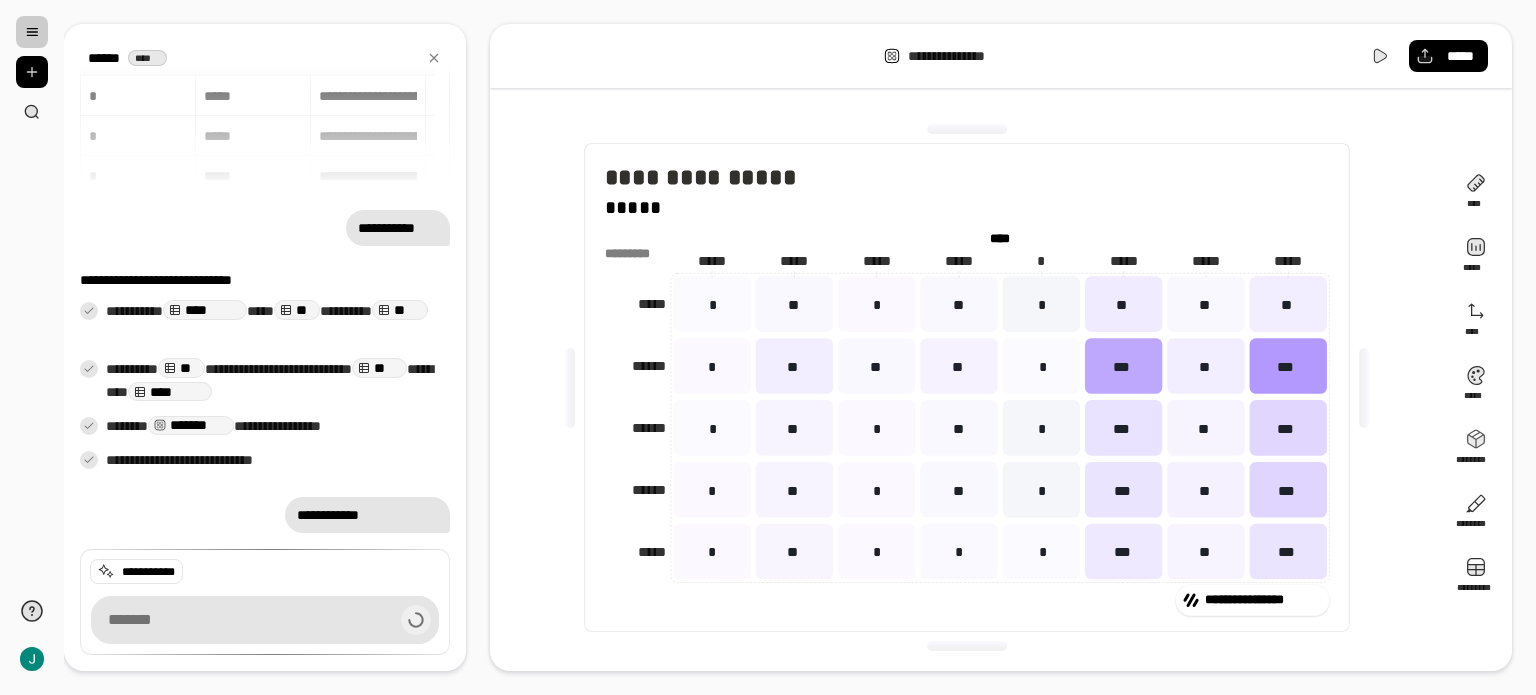 click on "**********" at bounding box center [1001, 56] 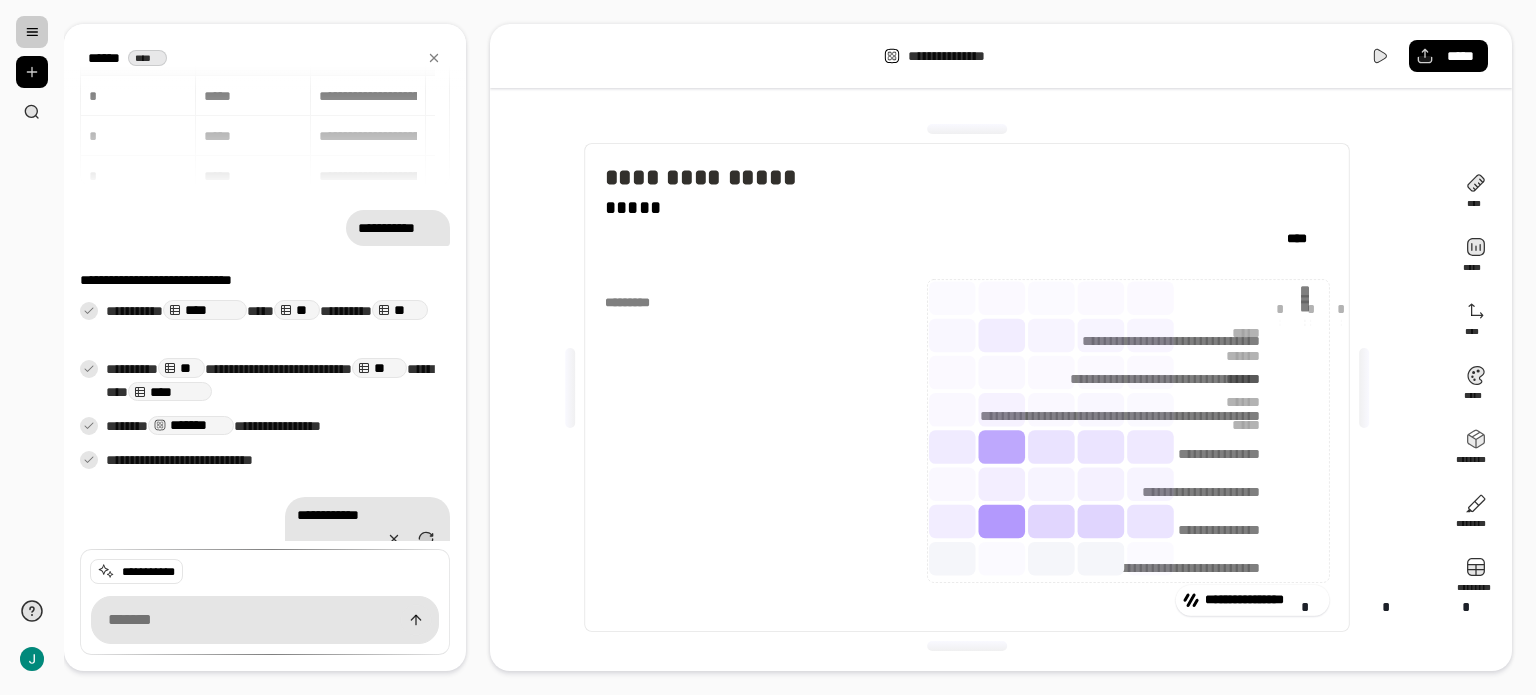 scroll, scrollTop: 119, scrollLeft: 0, axis: vertical 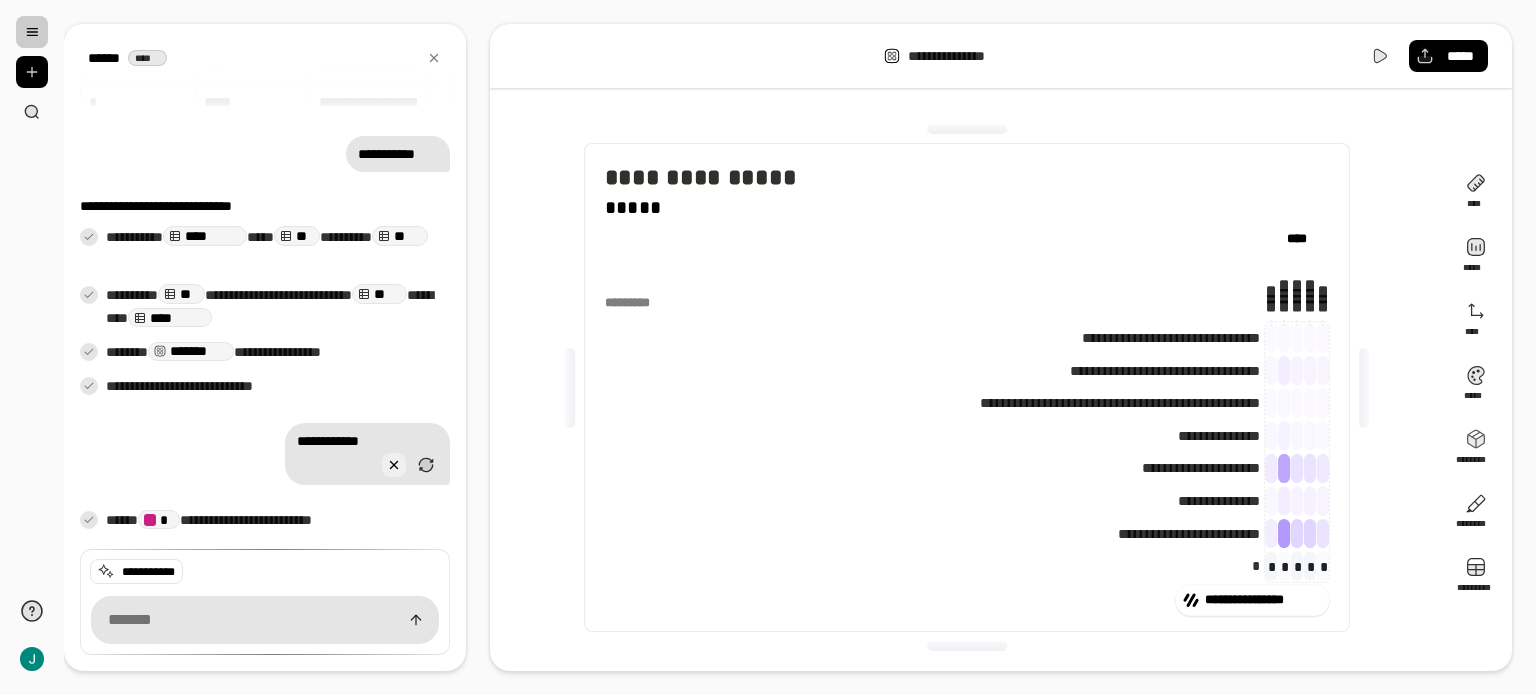 click at bounding box center (394, 465) 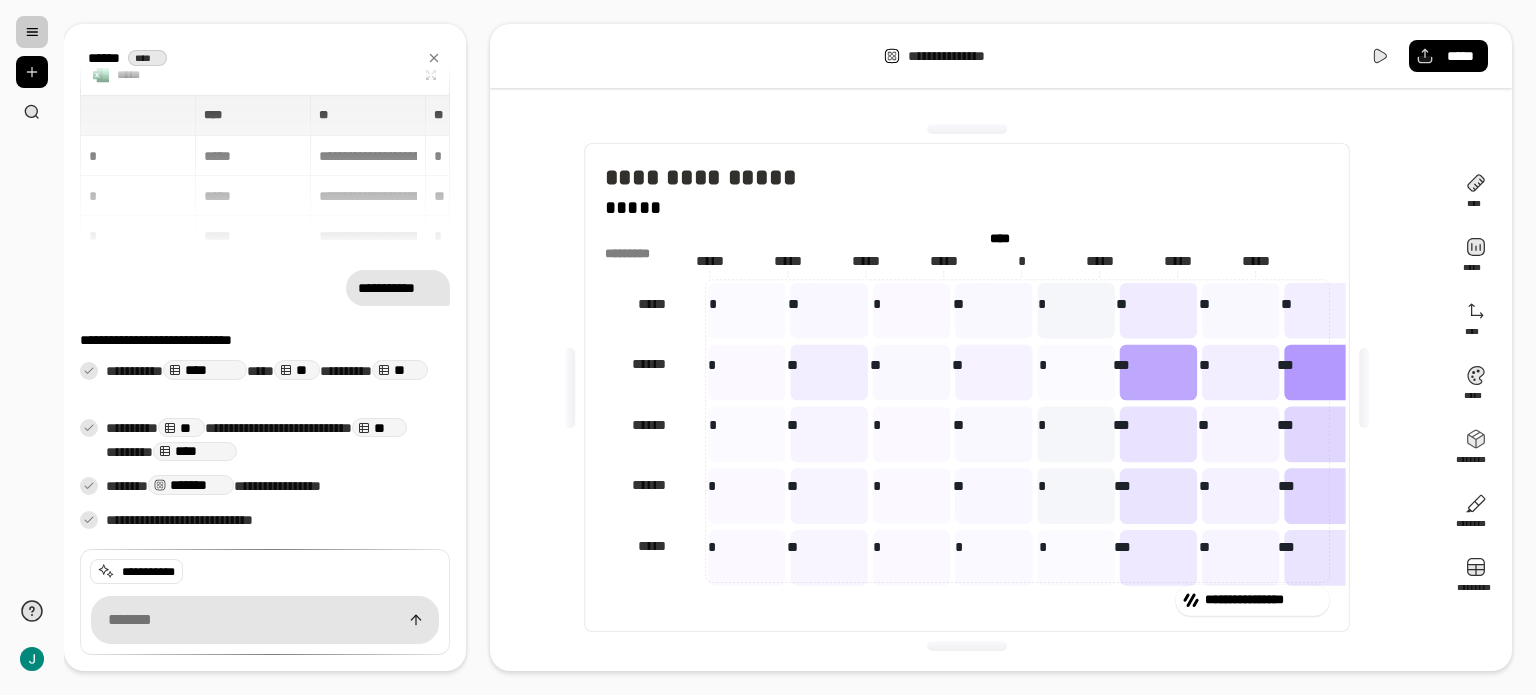 scroll, scrollTop: 0, scrollLeft: 0, axis: both 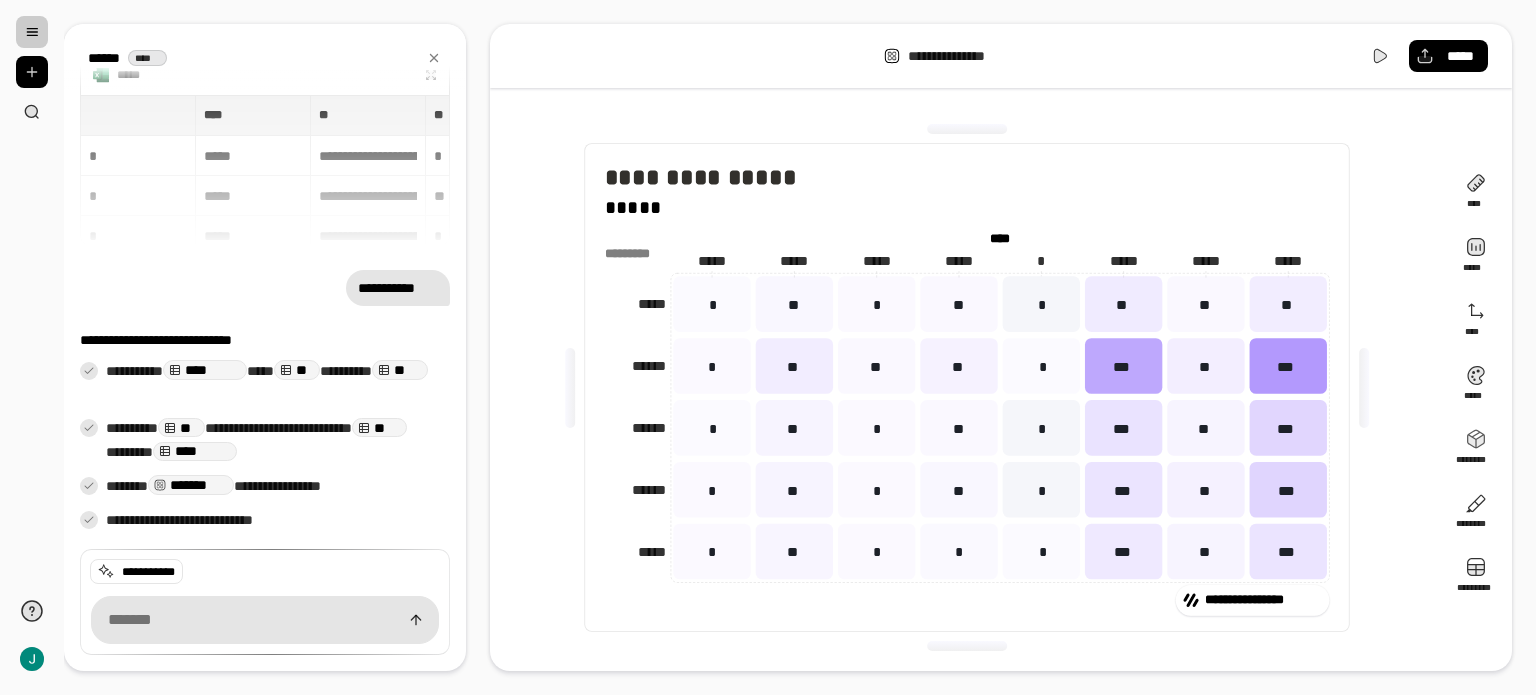 click on "*******" at bounding box center (191, 485) 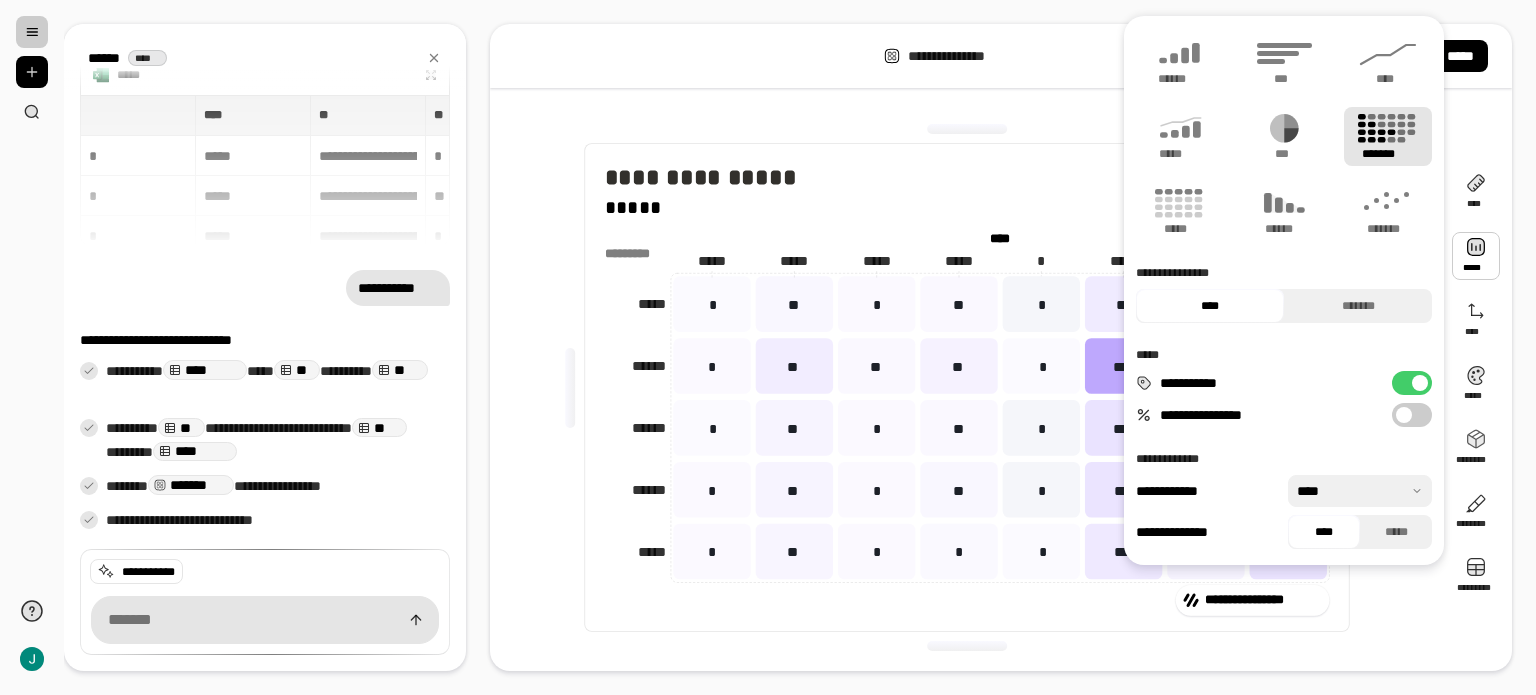 click at bounding box center [1476, 256] 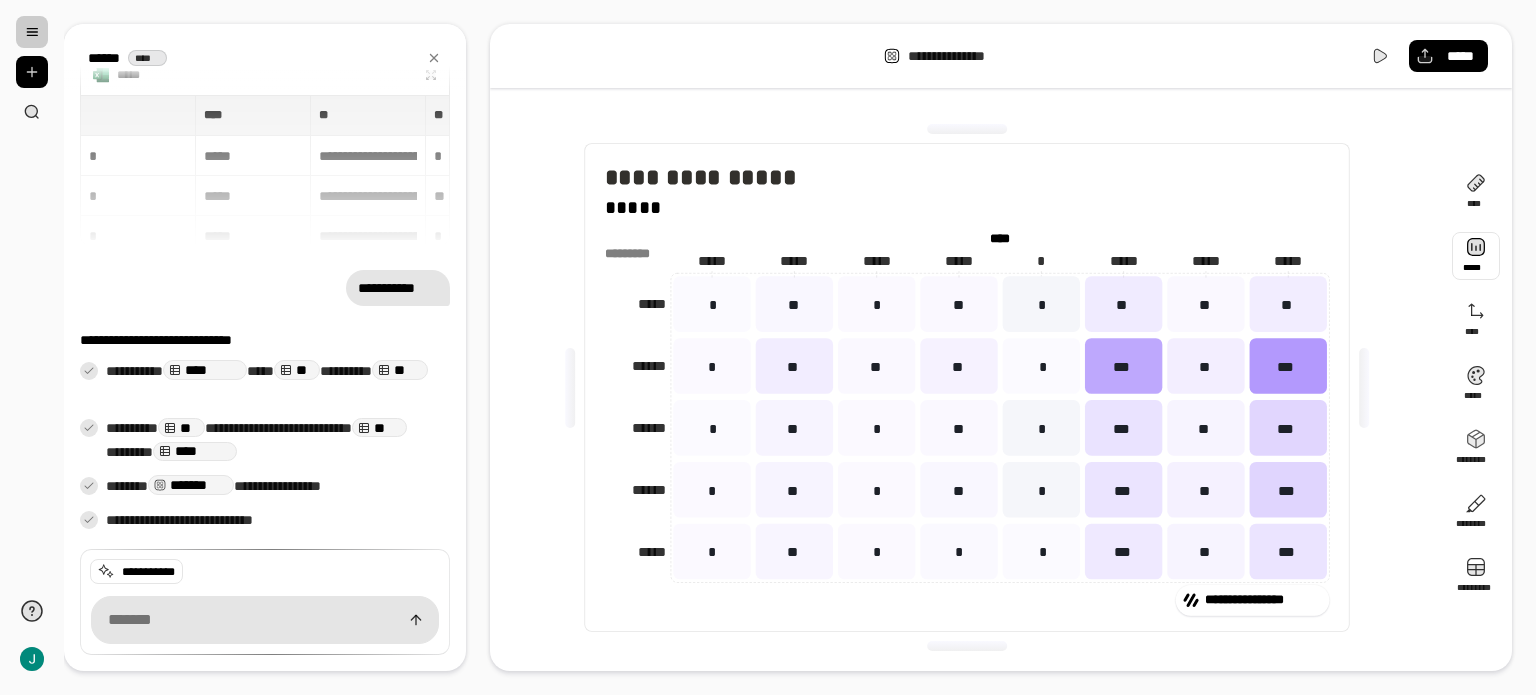 click at bounding box center (1476, 256) 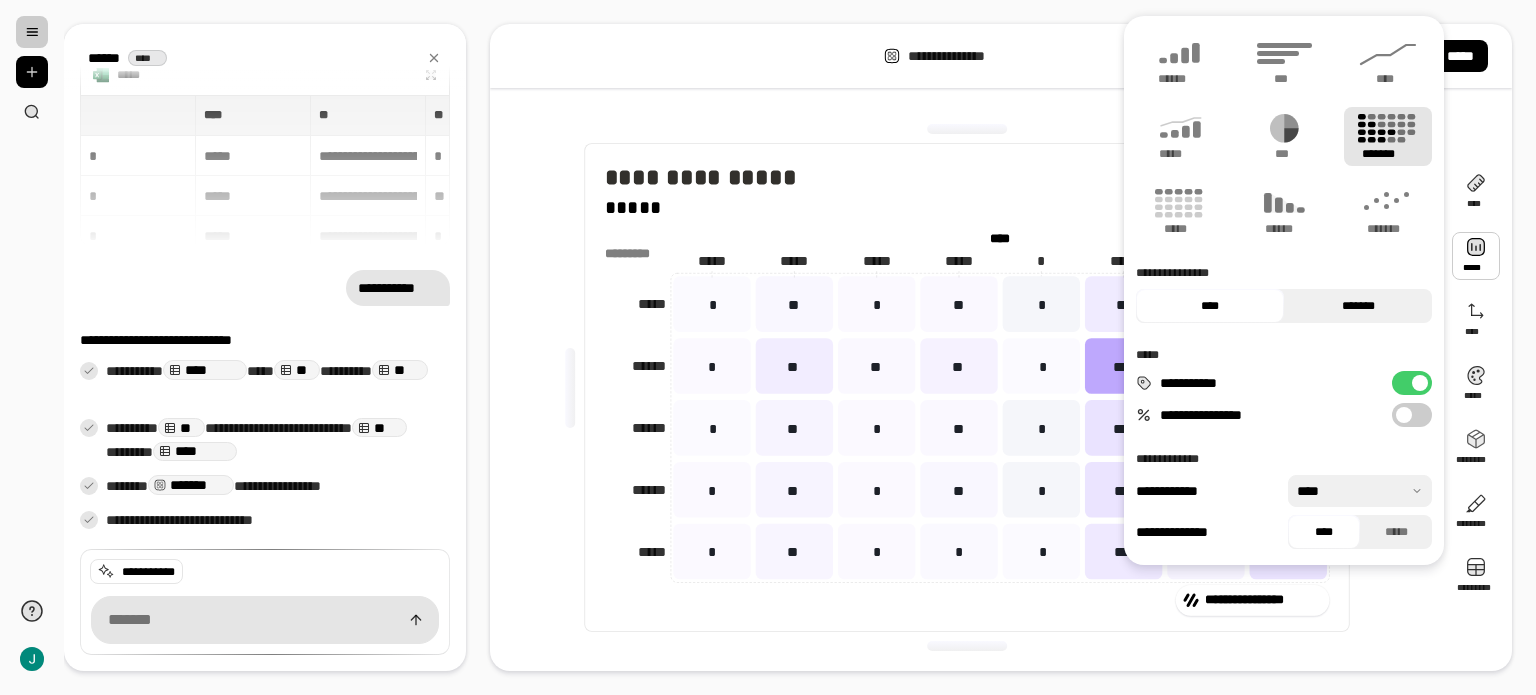 click on "*******" at bounding box center (1358, 306) 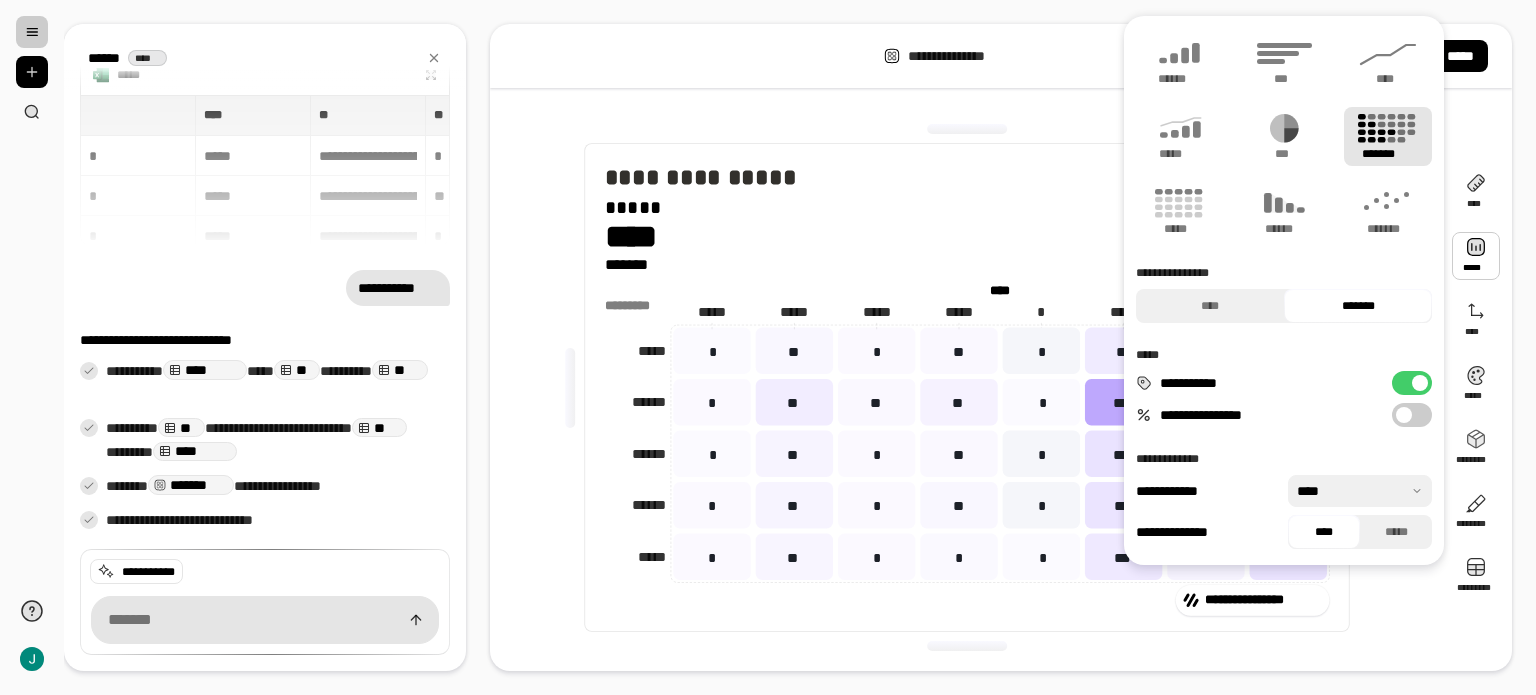 click on "*******" at bounding box center (1358, 306) 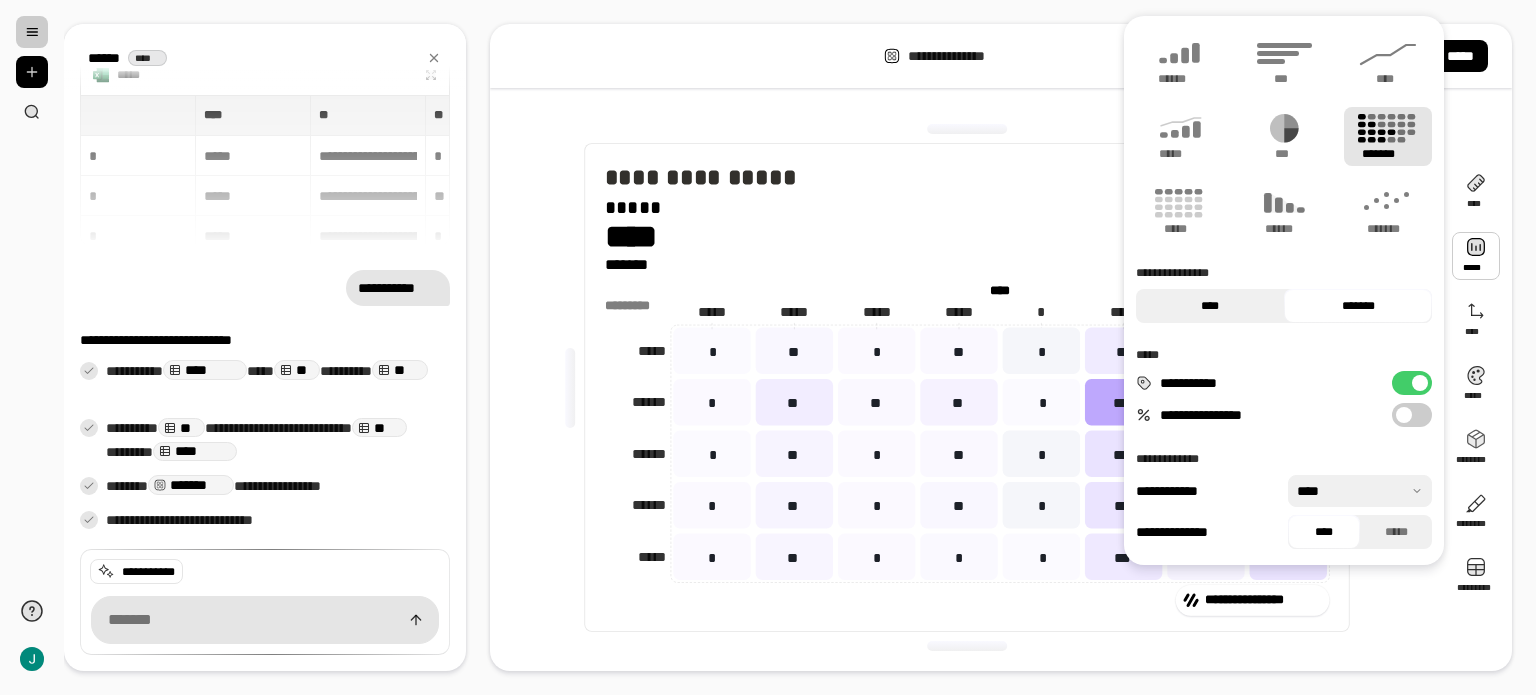 click on "****" at bounding box center (1210, 306) 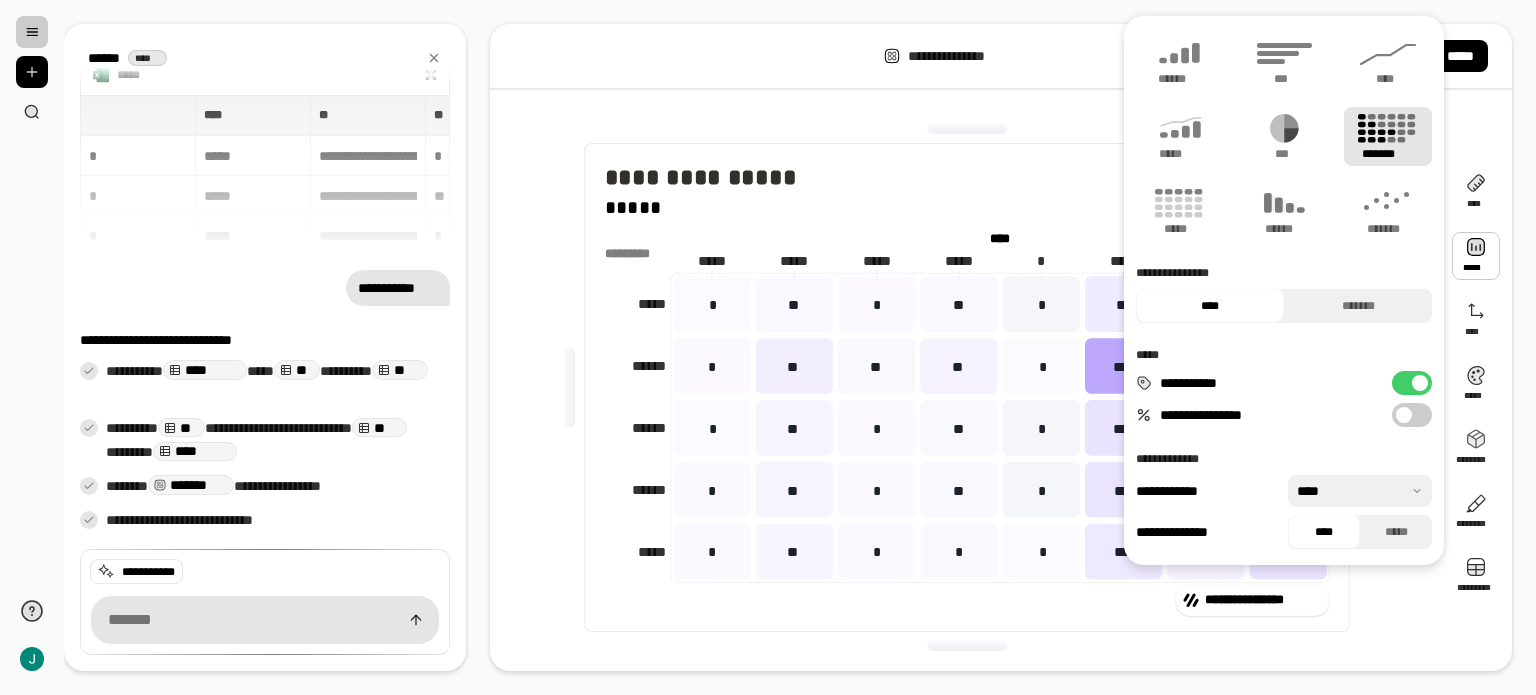 click at bounding box center [1360, 491] 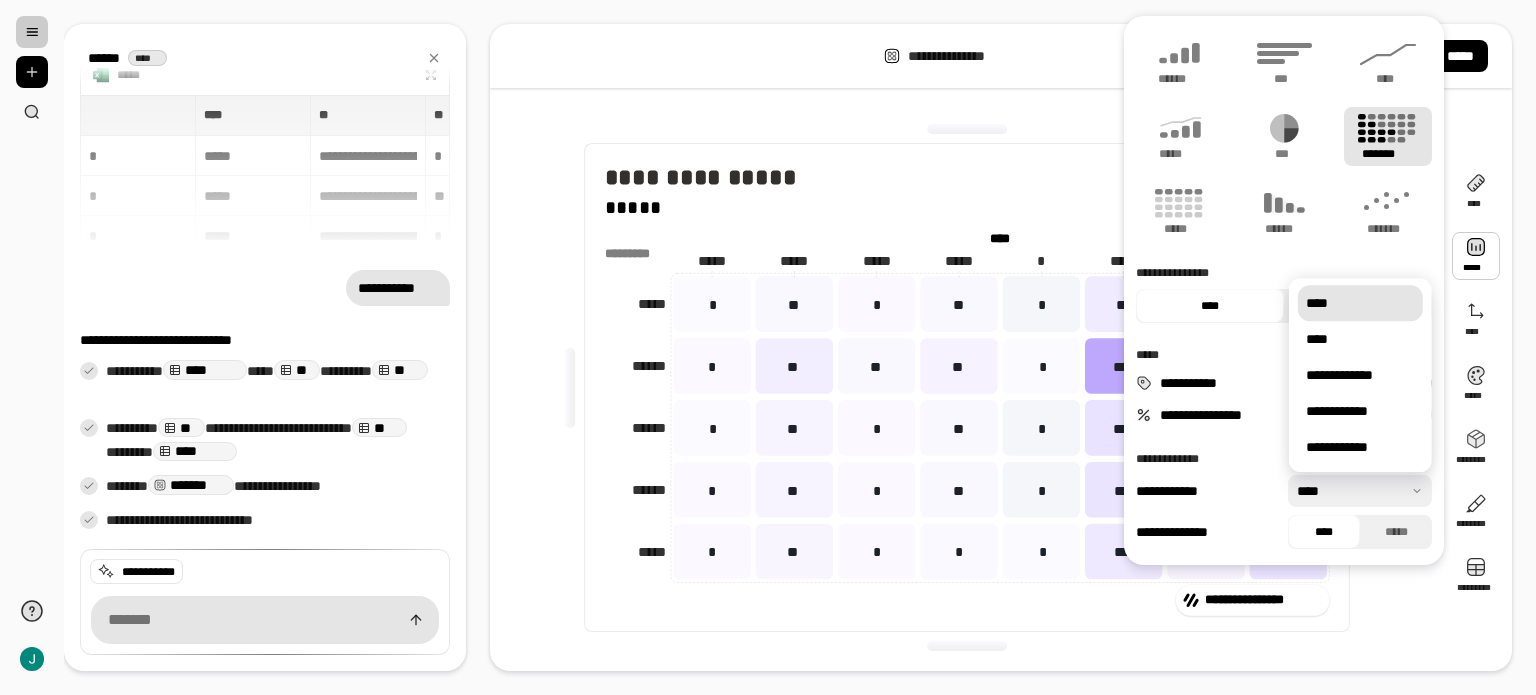 click at bounding box center [1360, 491] 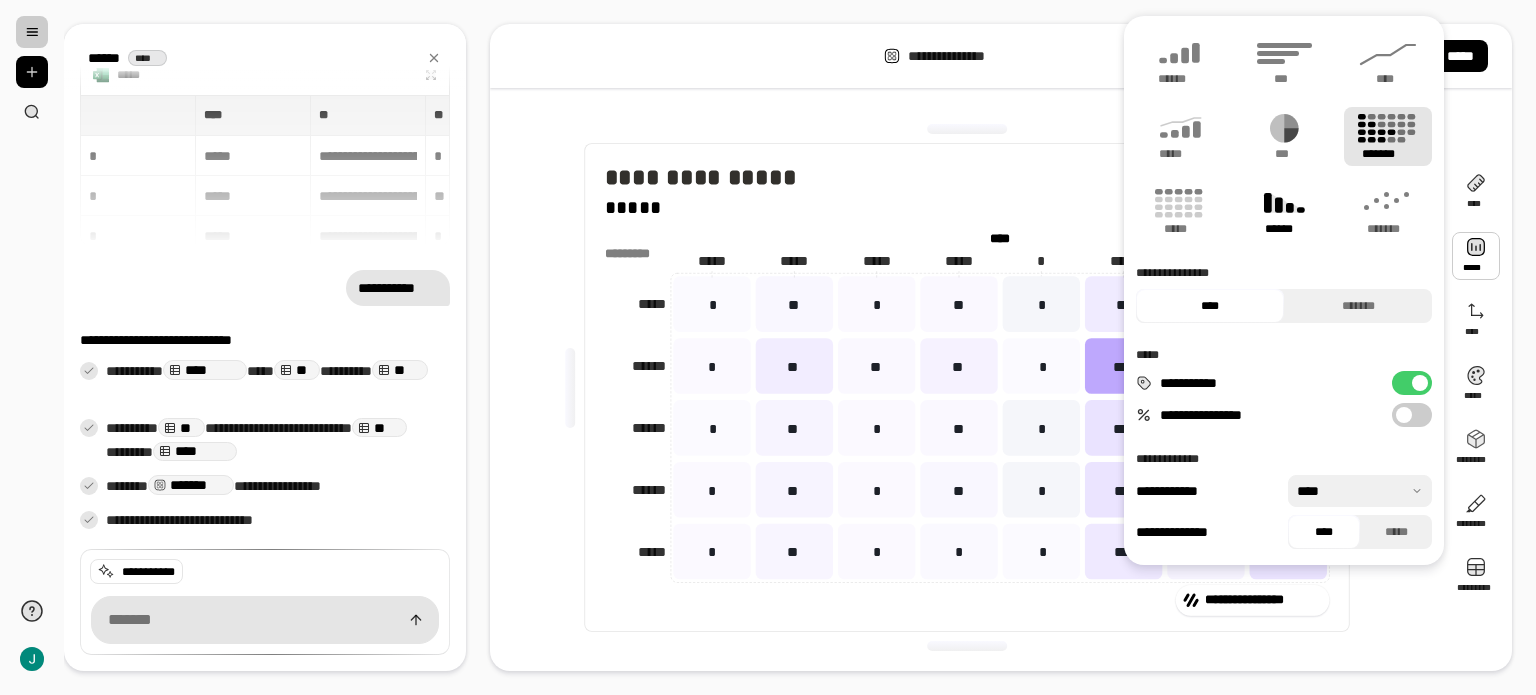 click on "******" at bounding box center [1284, 211] 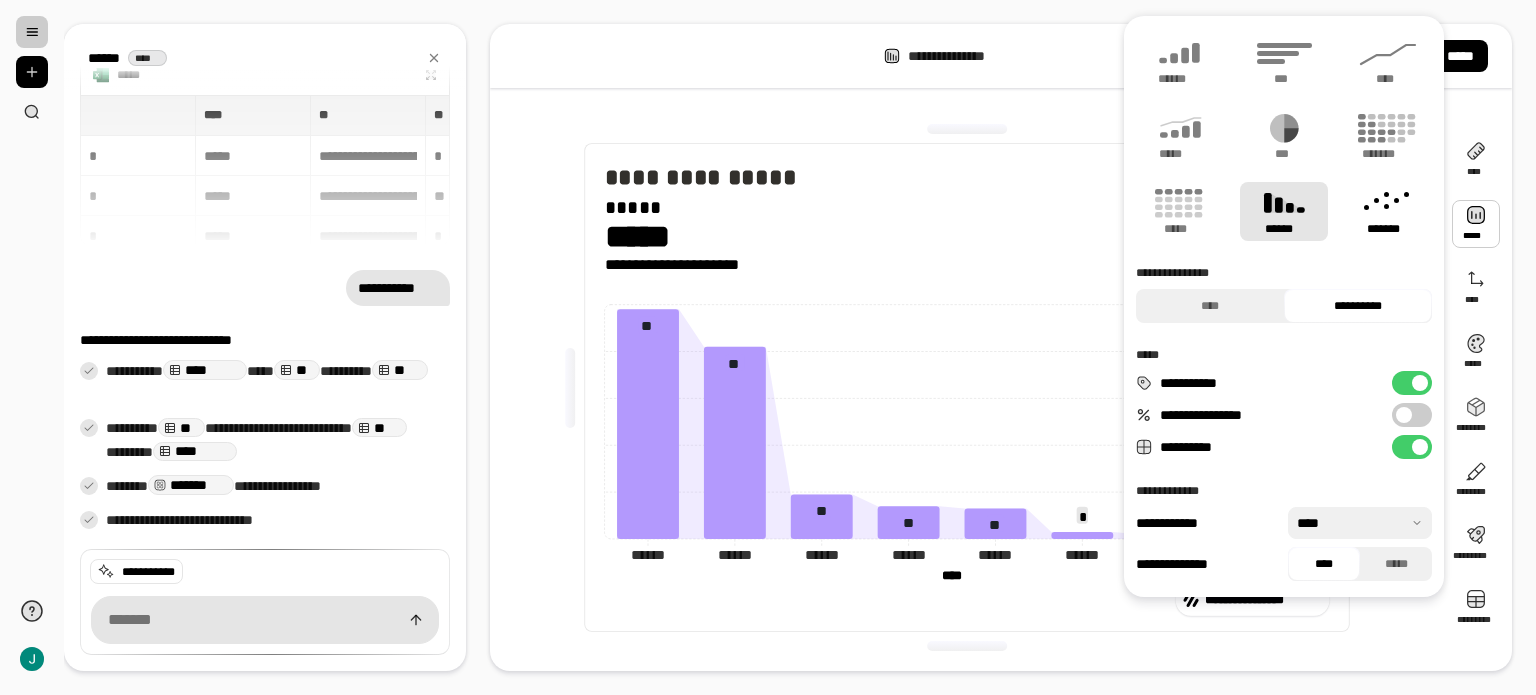 click on "*******" at bounding box center (1388, 229) 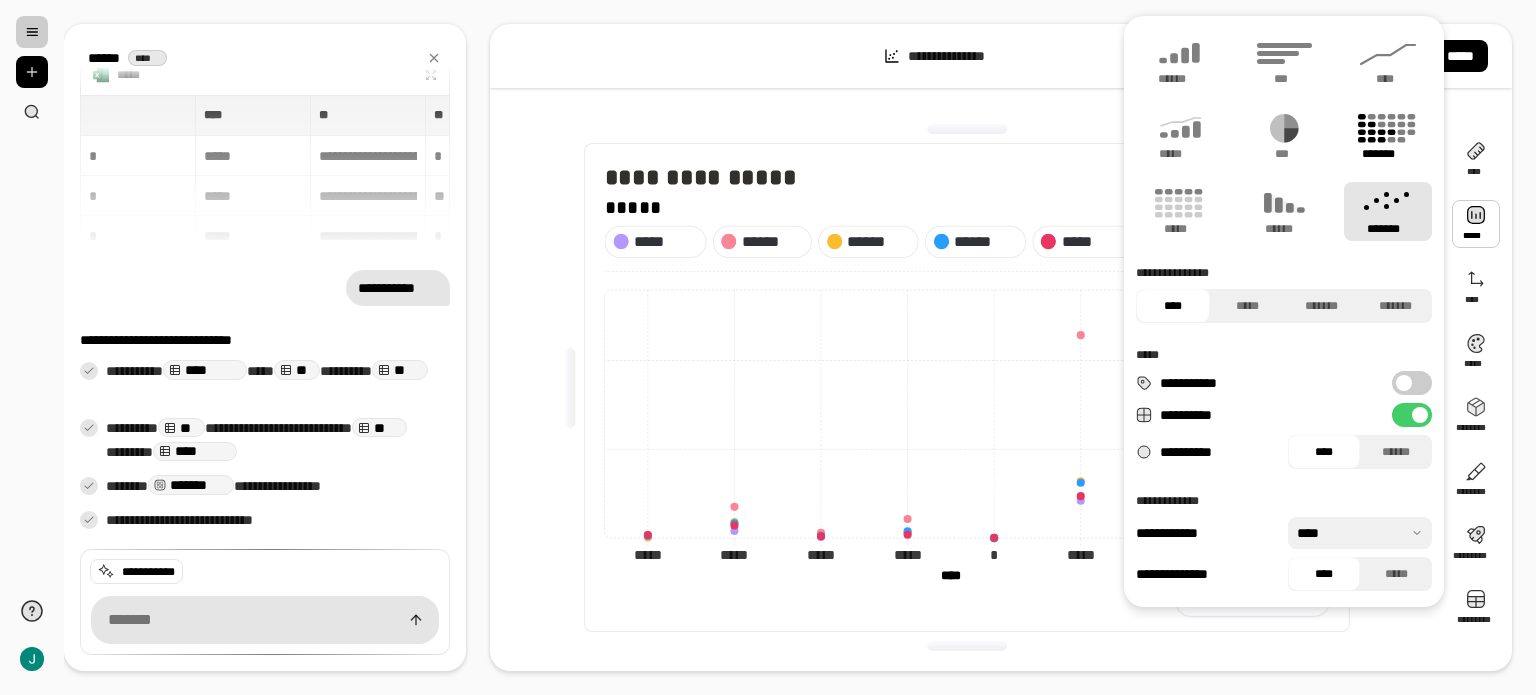 click 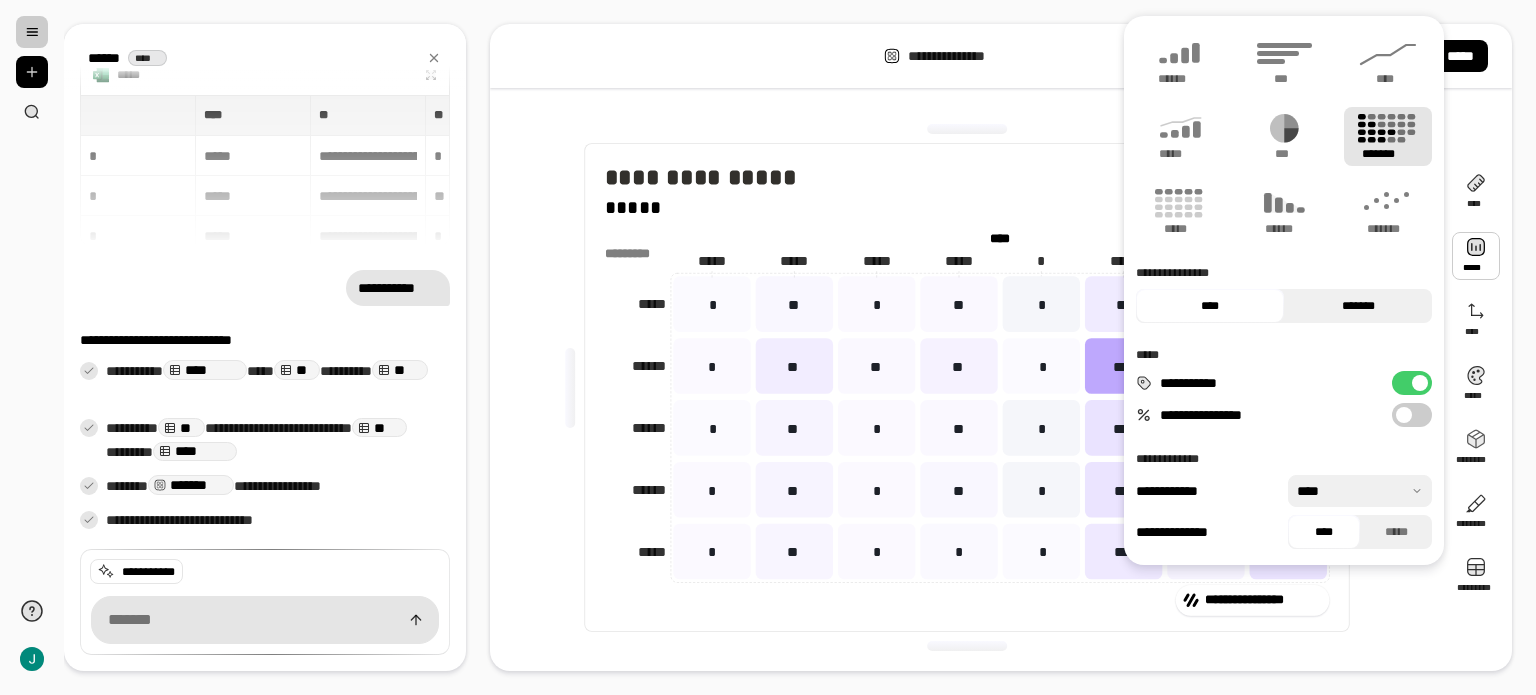 click on "*******" at bounding box center (1358, 306) 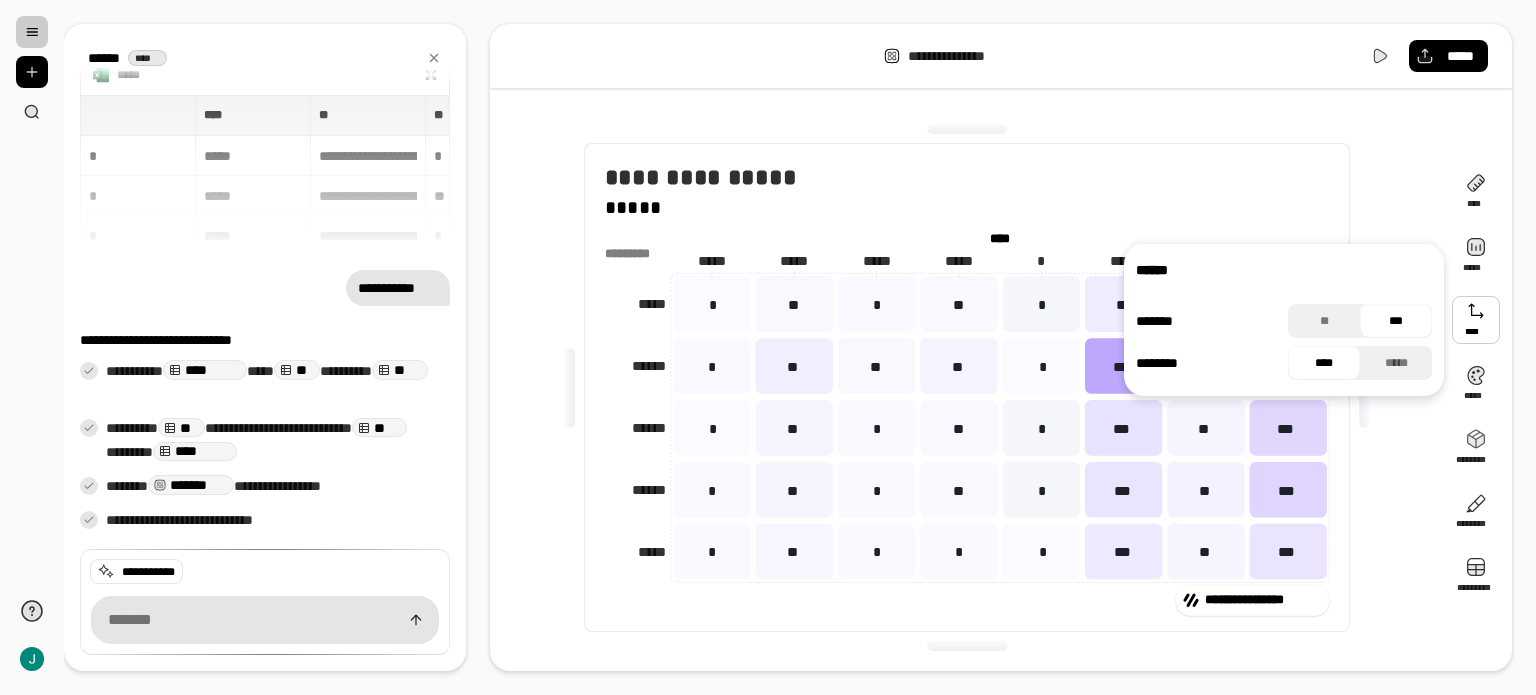 click at bounding box center [1476, 320] 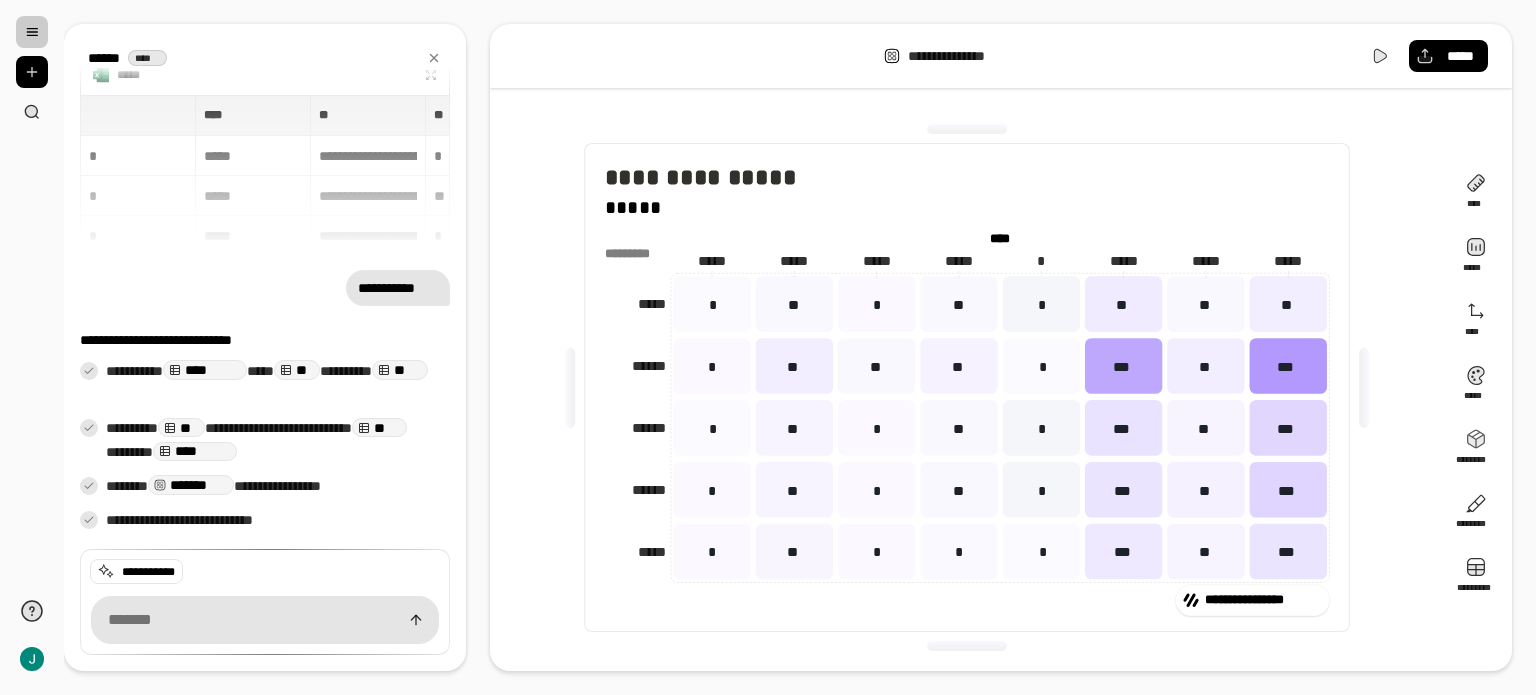 click on "****** ****" at bounding box center (265, 58) 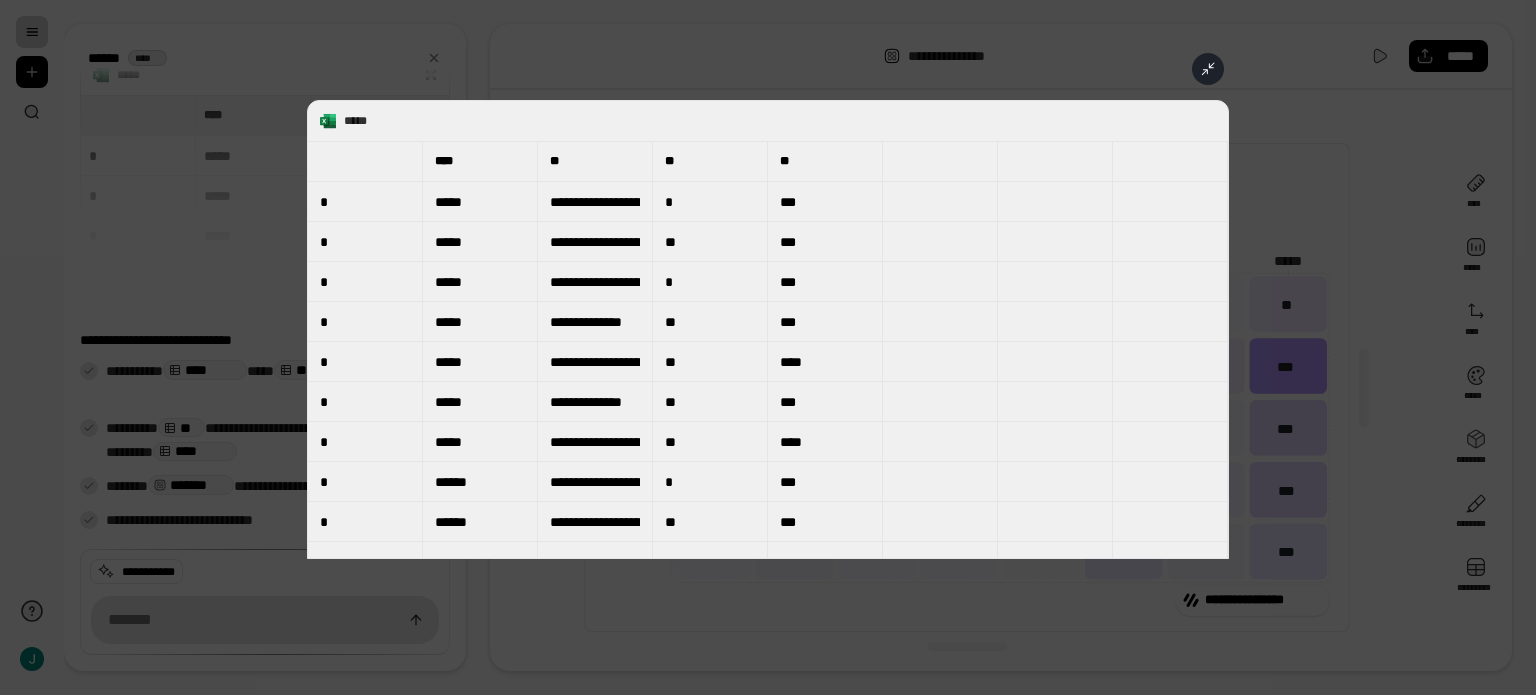 click on "*" at bounding box center (710, 202) 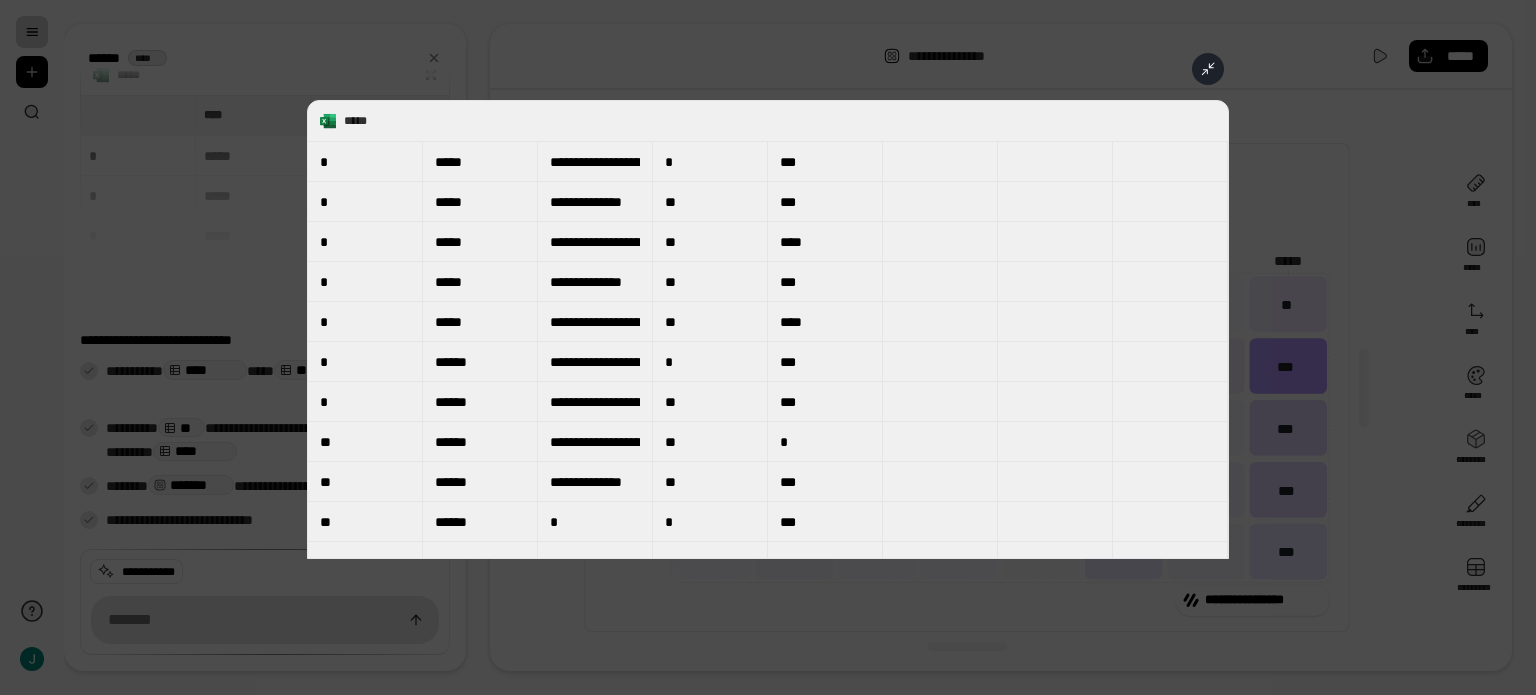 scroll, scrollTop: 300, scrollLeft: 0, axis: vertical 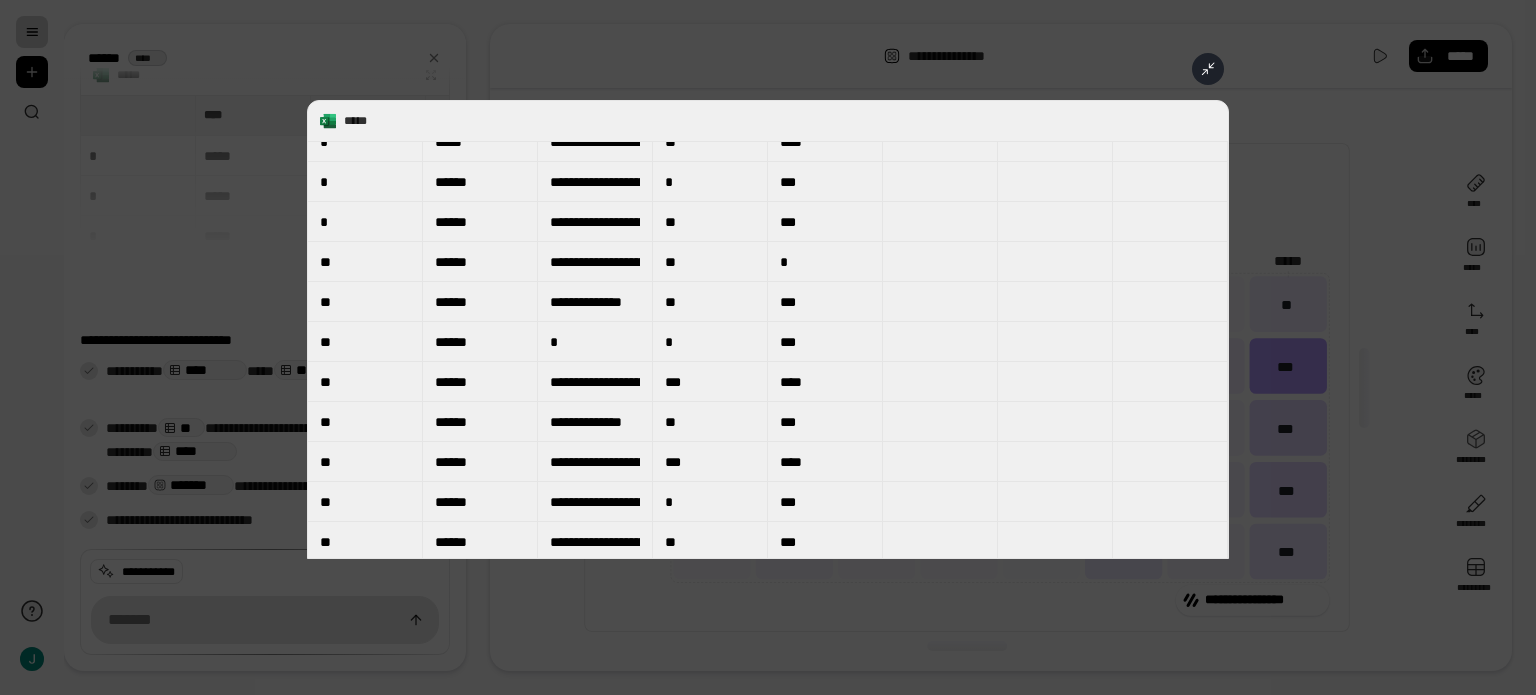 click 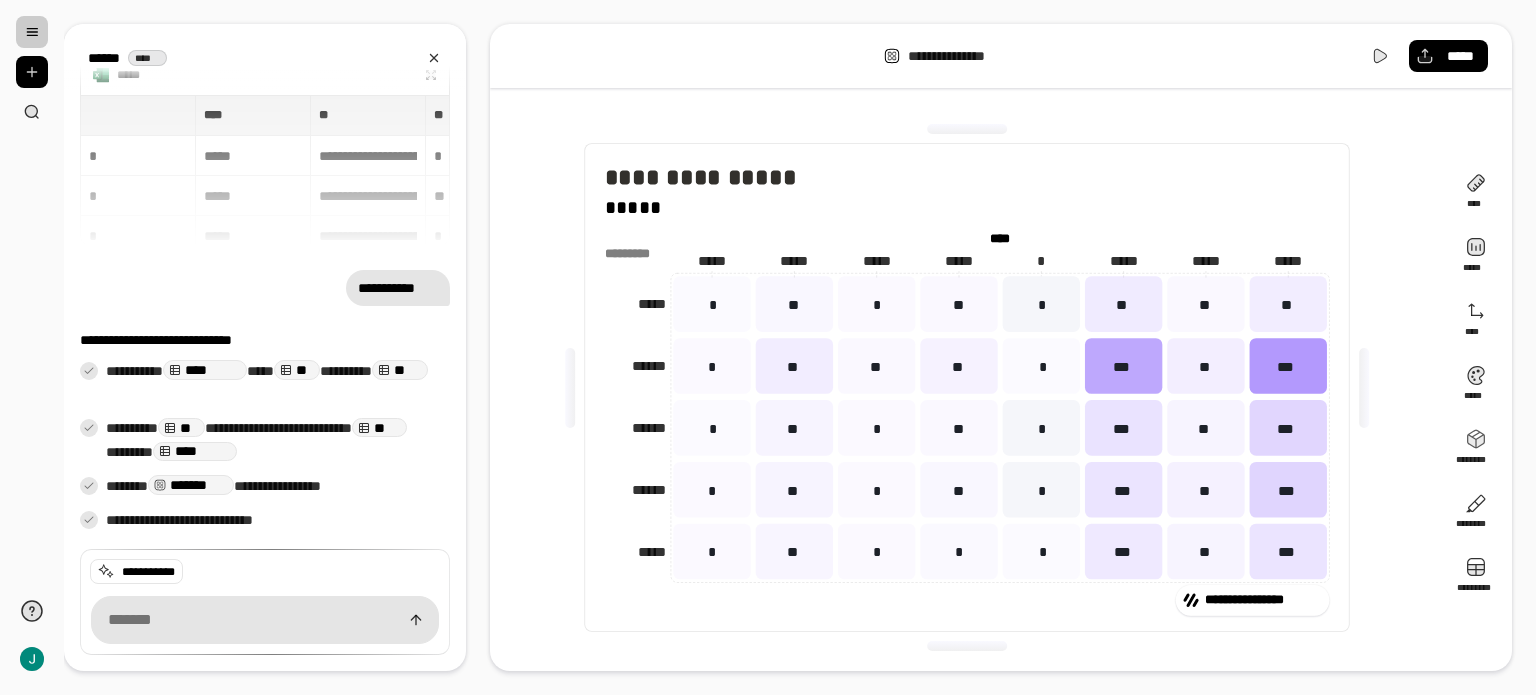 click 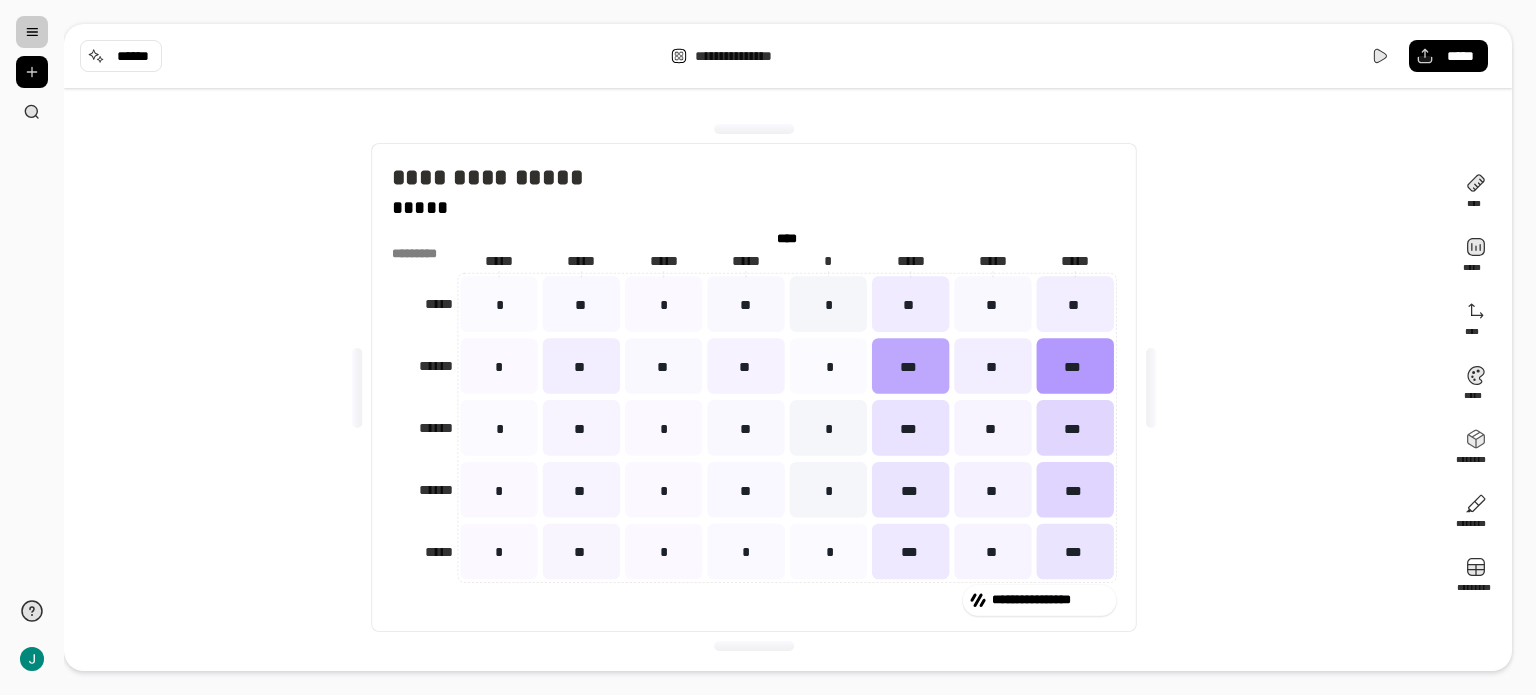 click at bounding box center [32, 32] 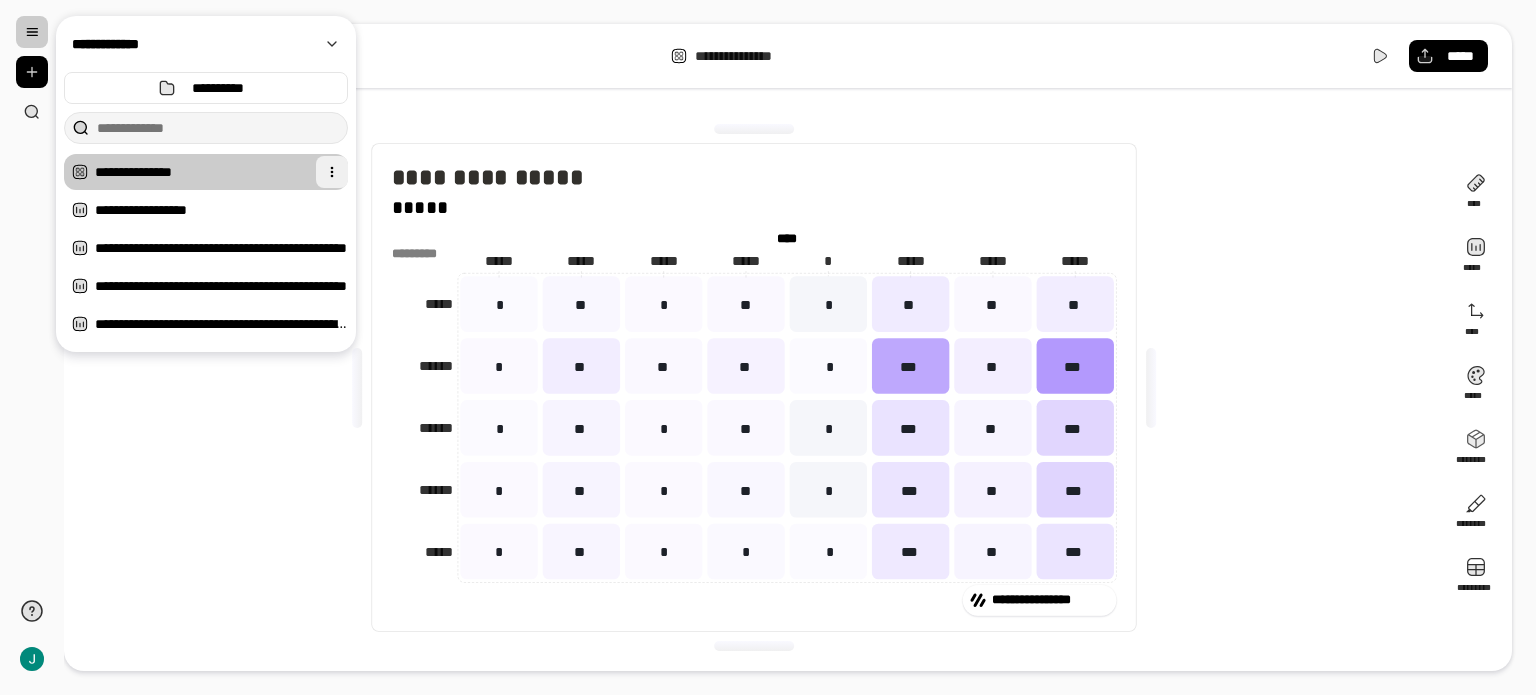 click at bounding box center (332, 172) 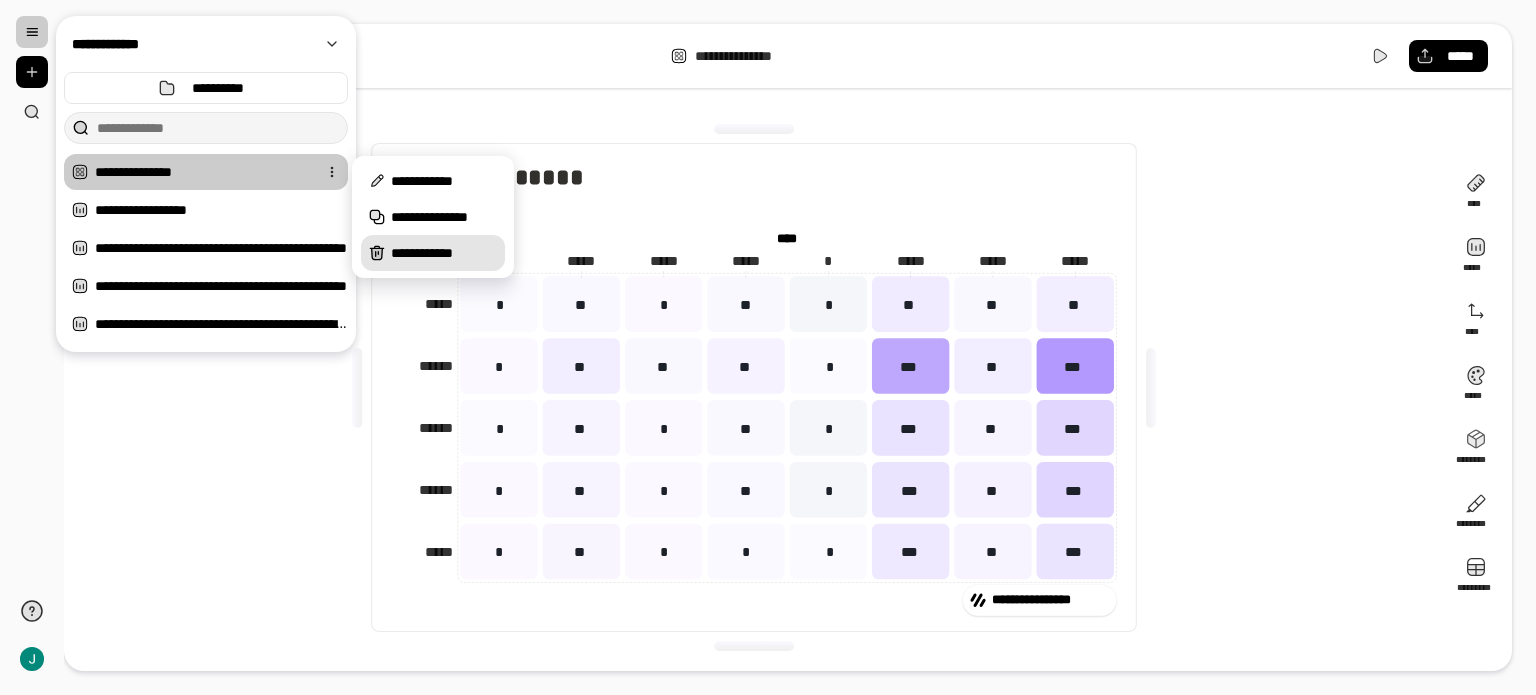 click on "**********" at bounding box center [444, 253] 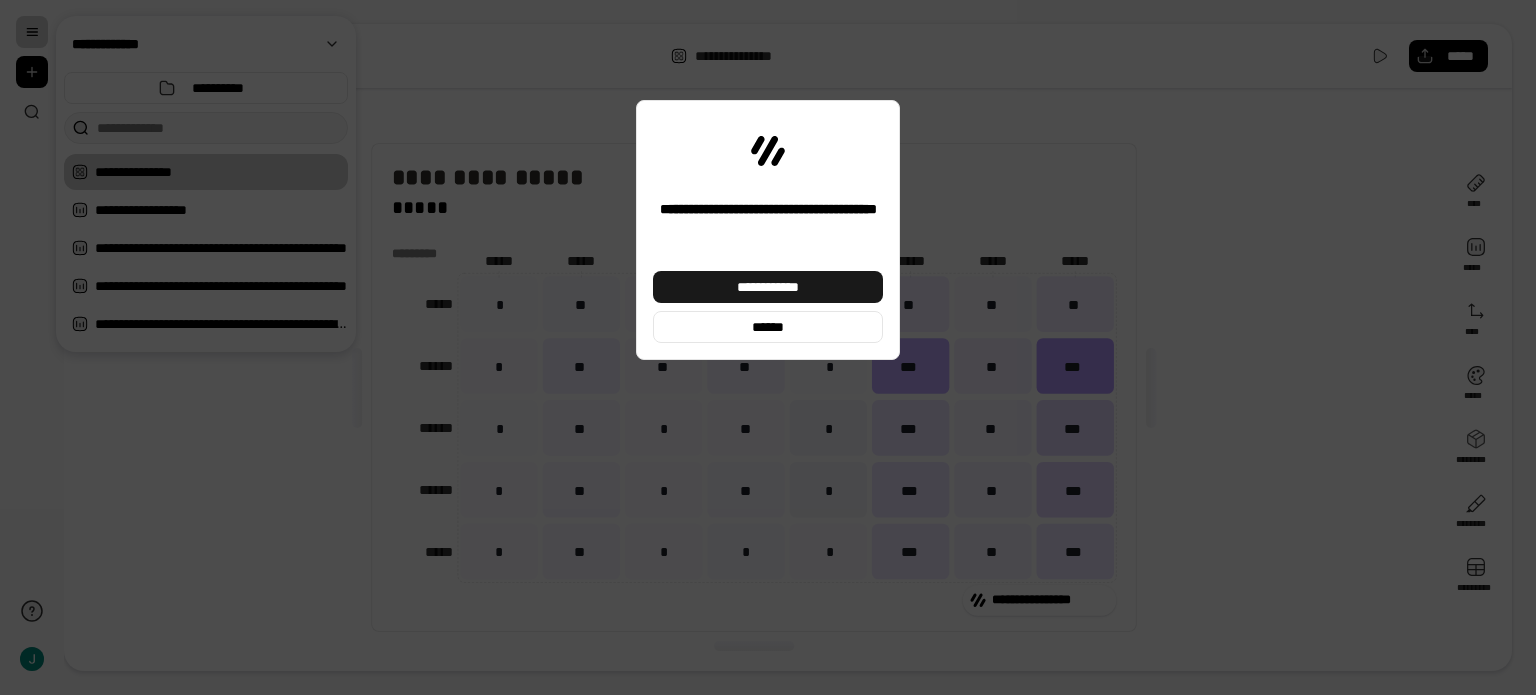 click on "**********" at bounding box center (768, 287) 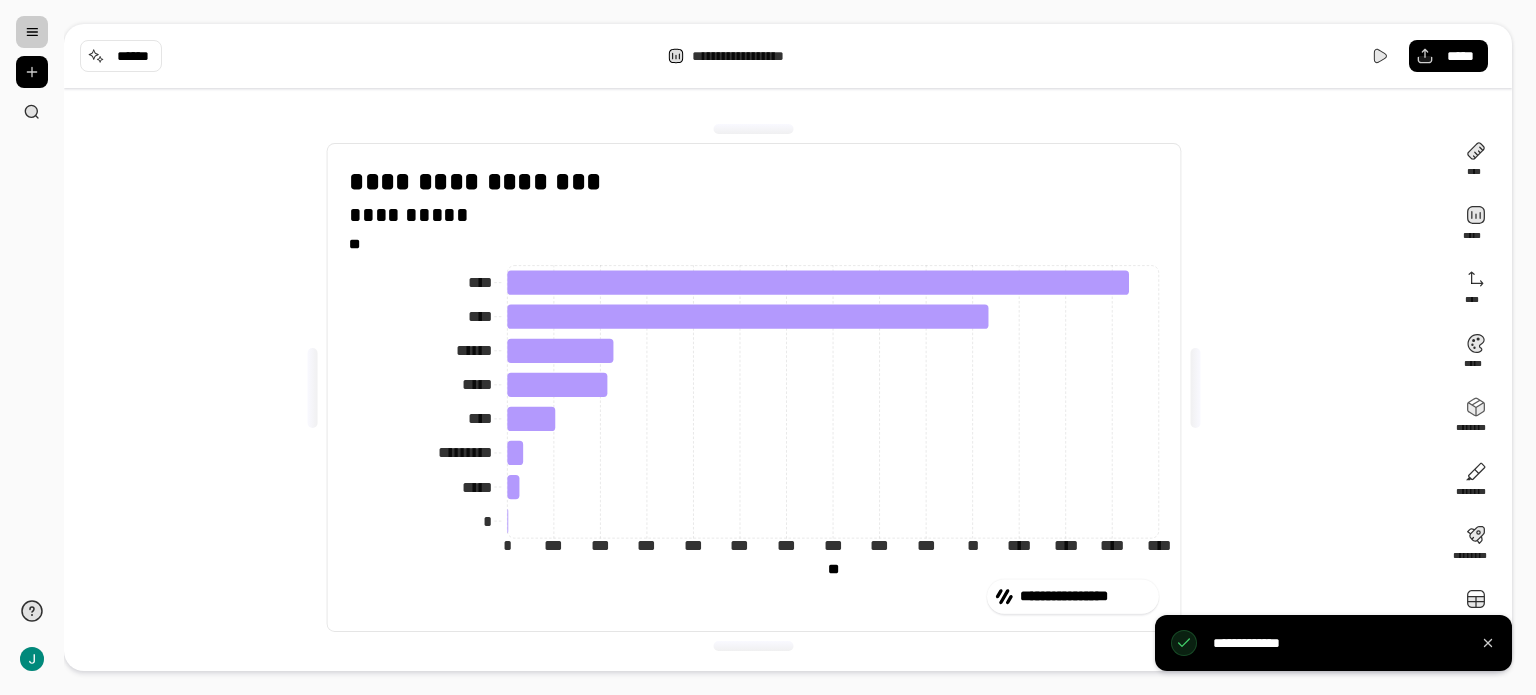 click at bounding box center (32, 32) 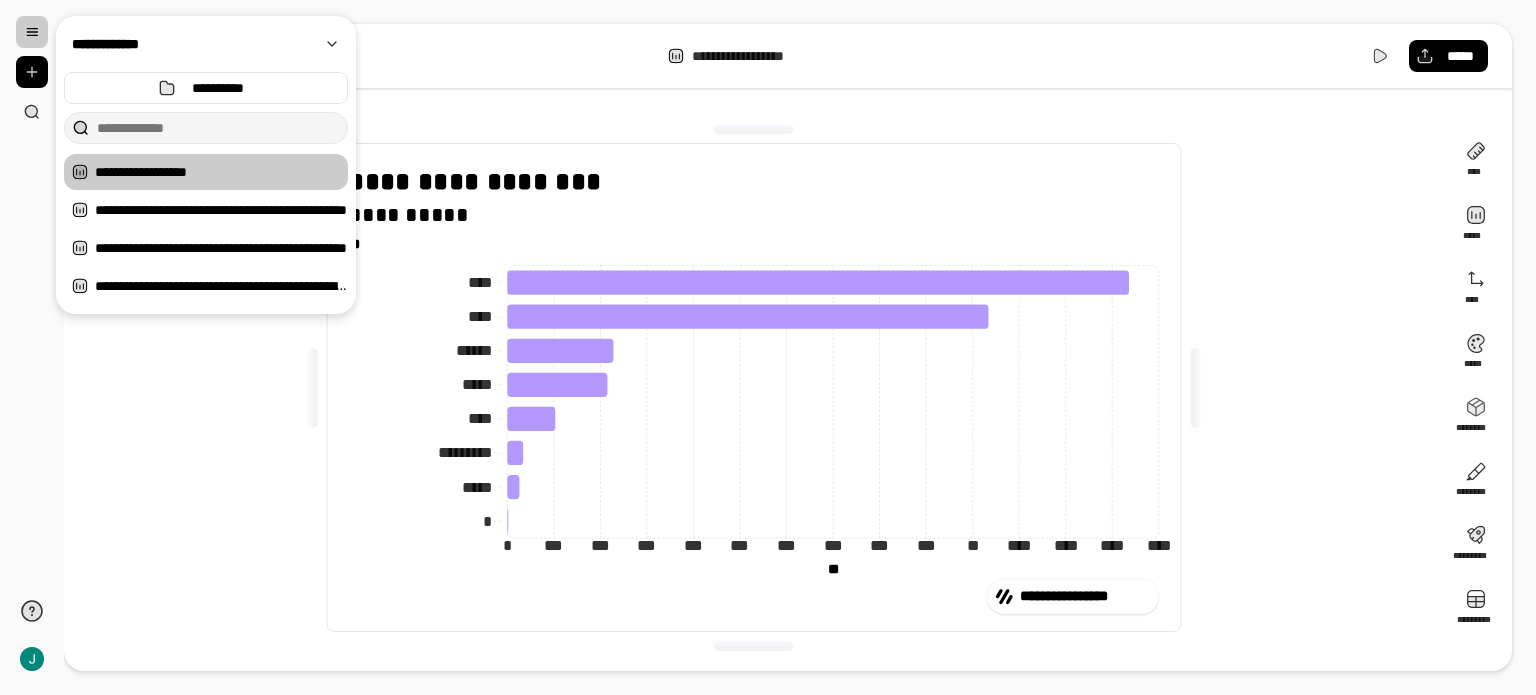 click on "**********" at bounding box center [754, 387] 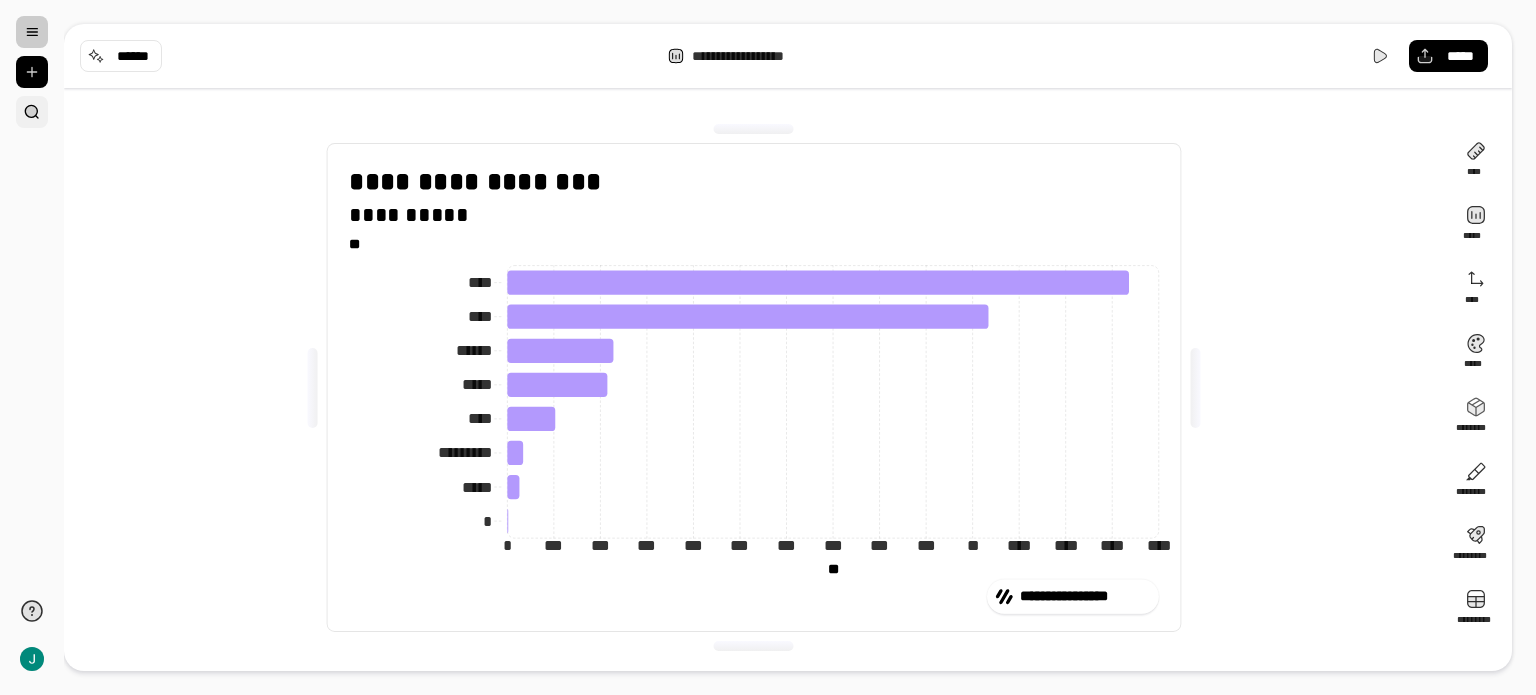 click at bounding box center (32, 112) 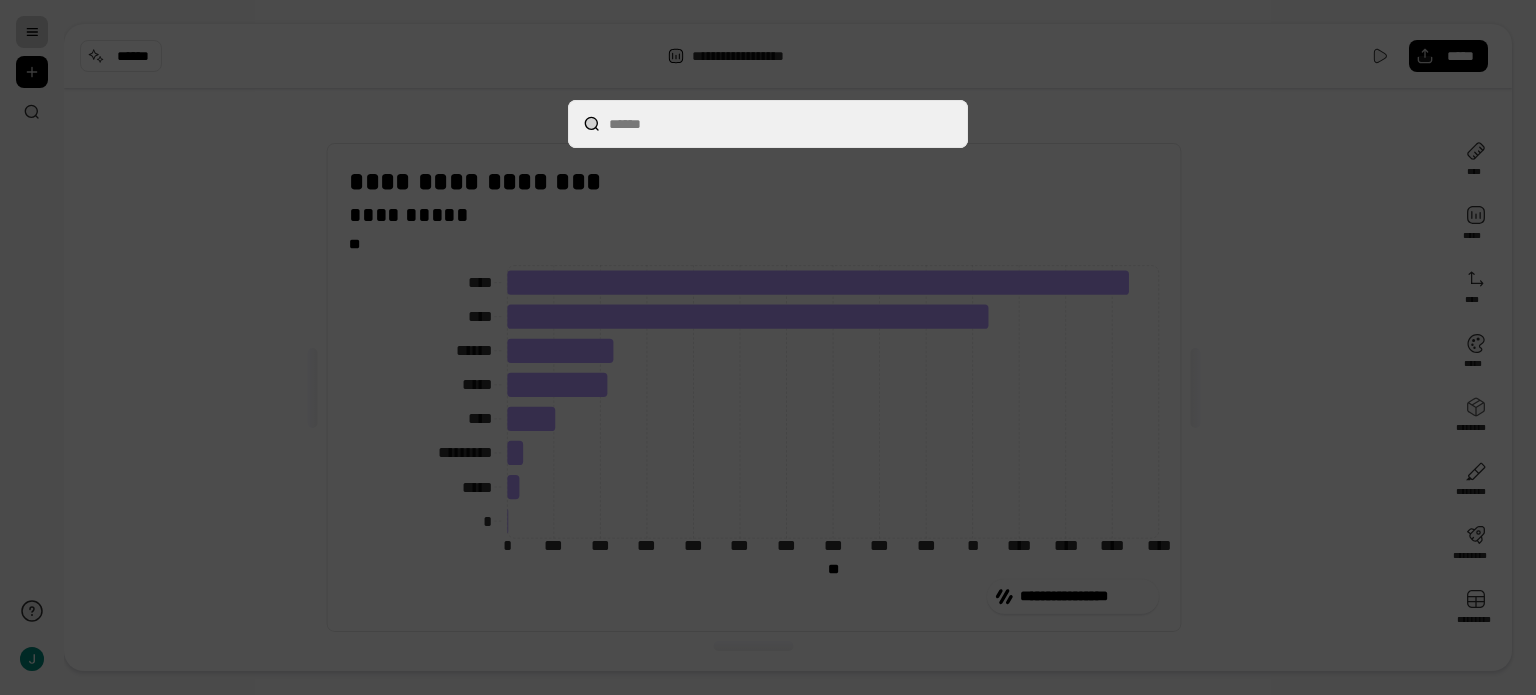 click at bounding box center (768, 347) 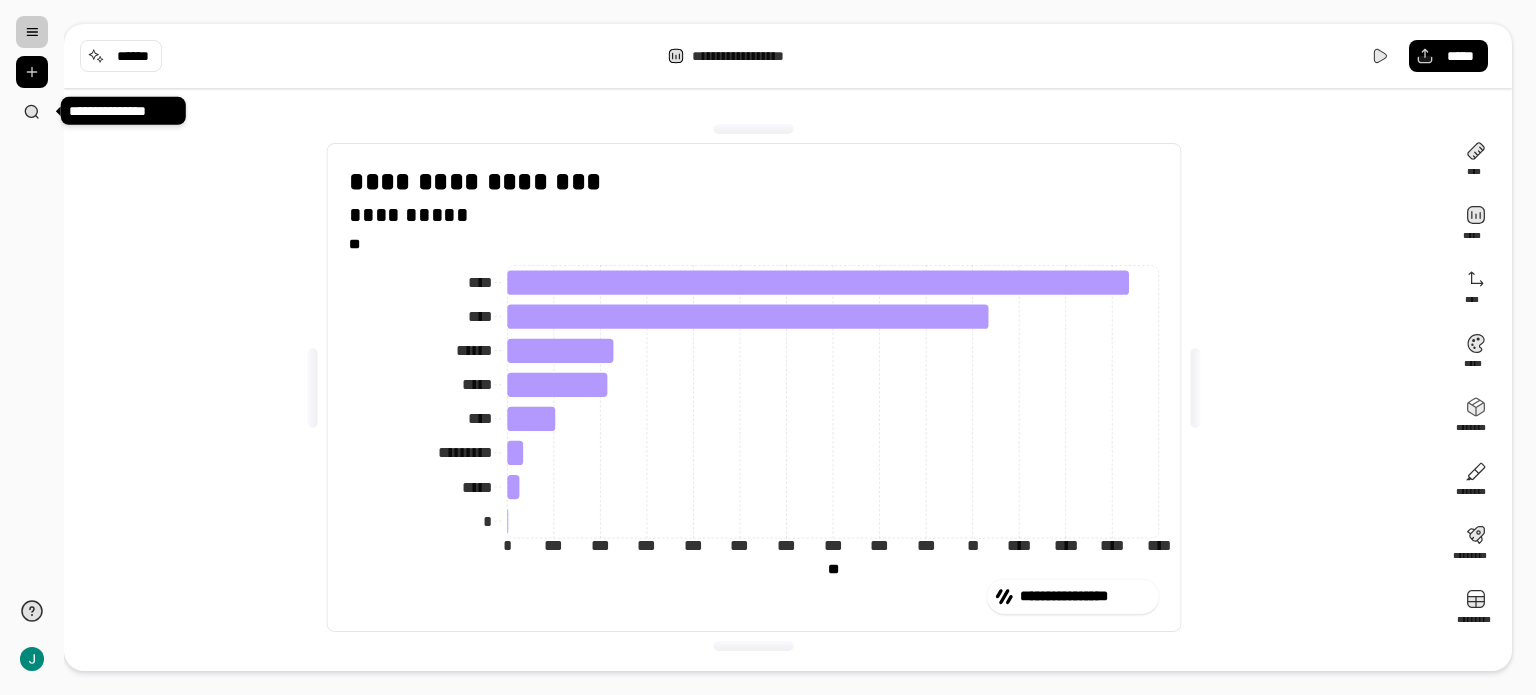 click at bounding box center [32, 72] 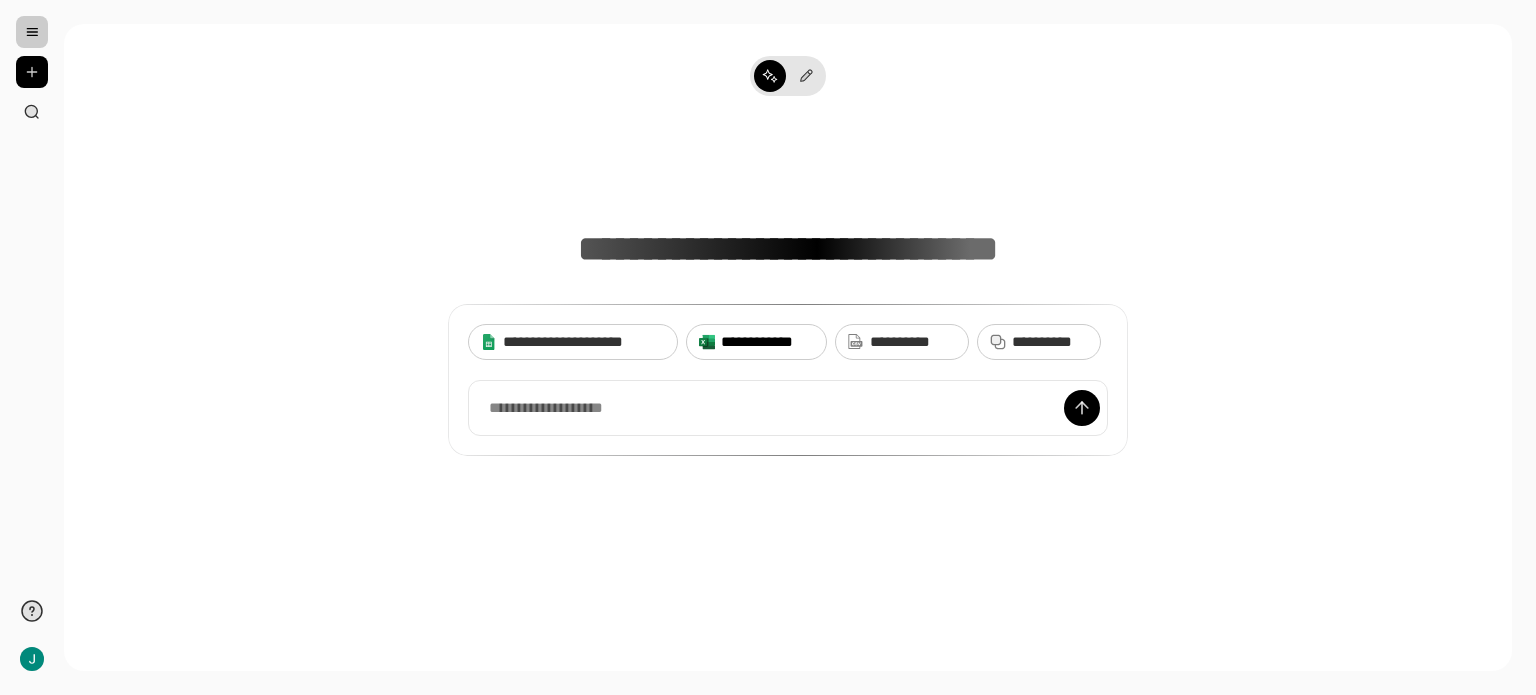 click on "**********" at bounding box center [767, 342] 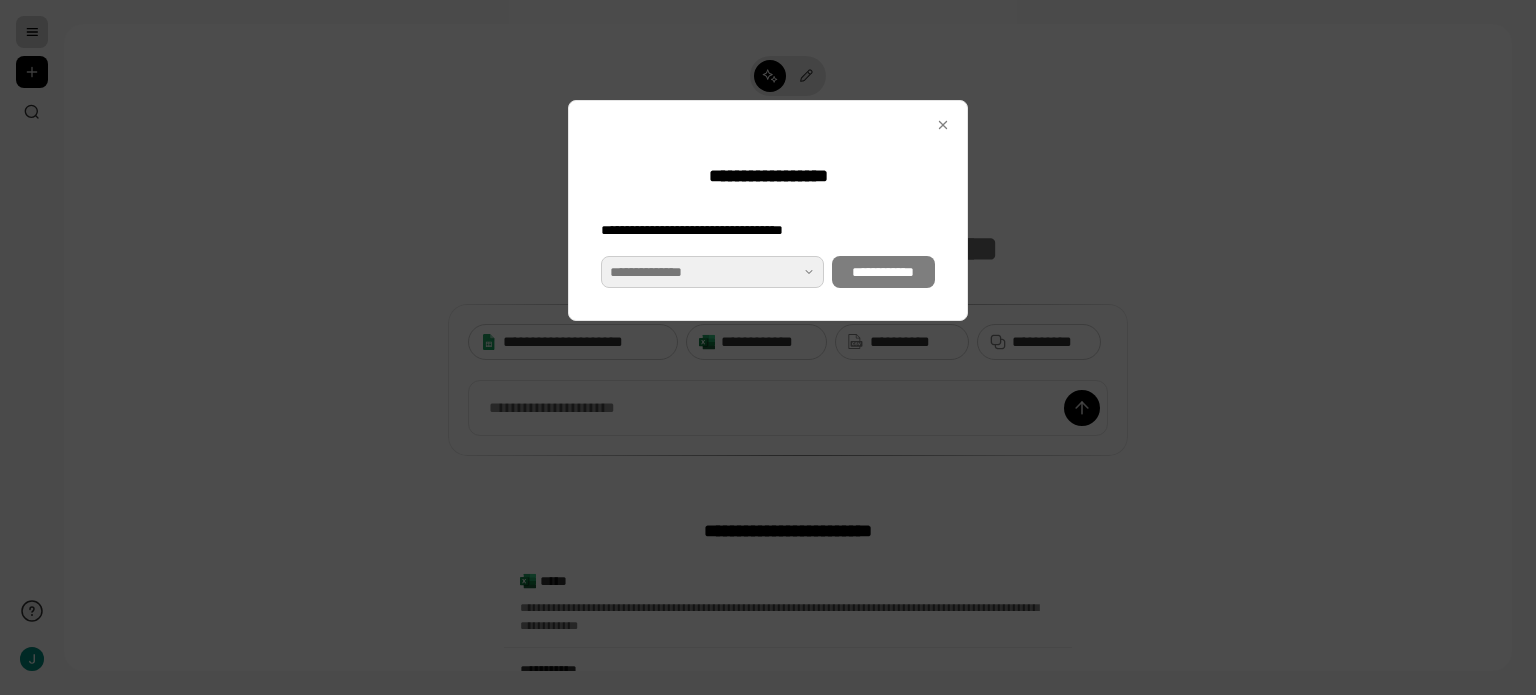 click at bounding box center (712, 272) 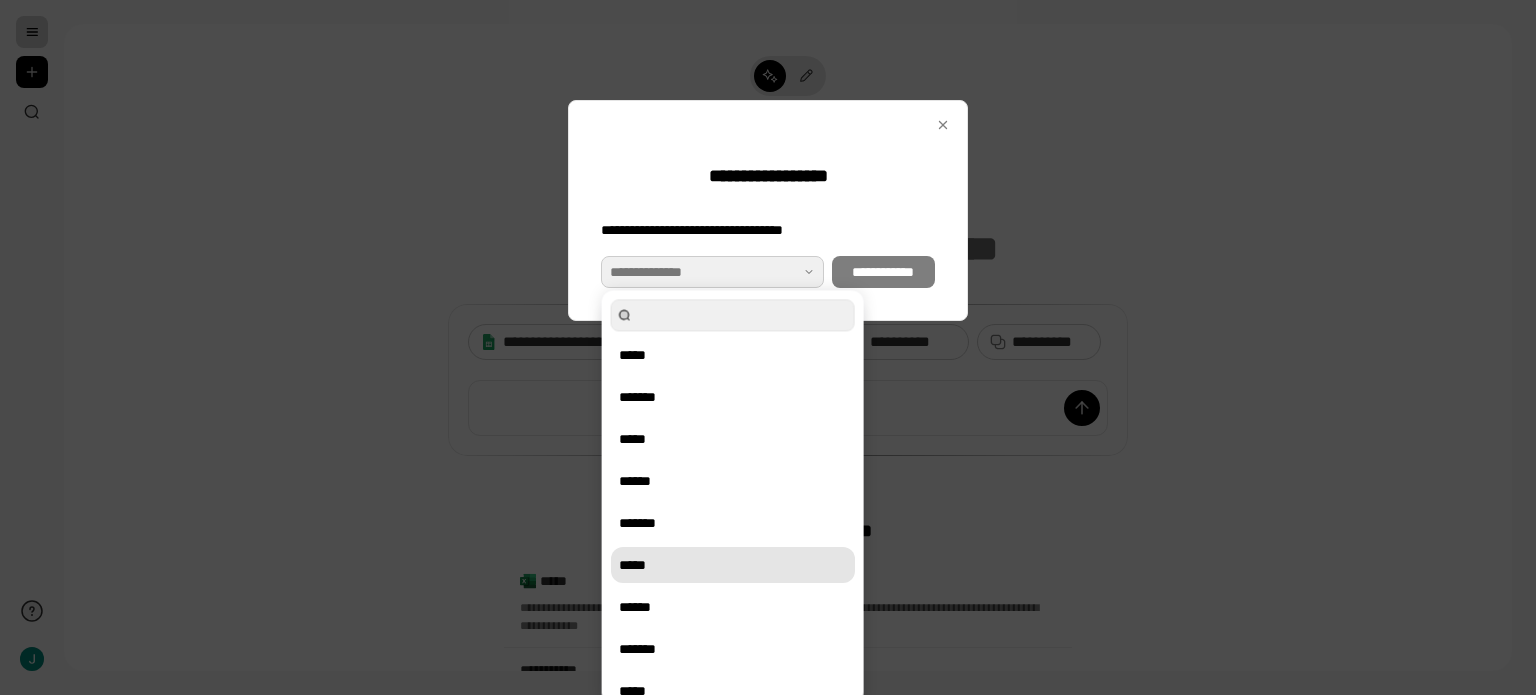 click on "*****" at bounding box center (733, 565) 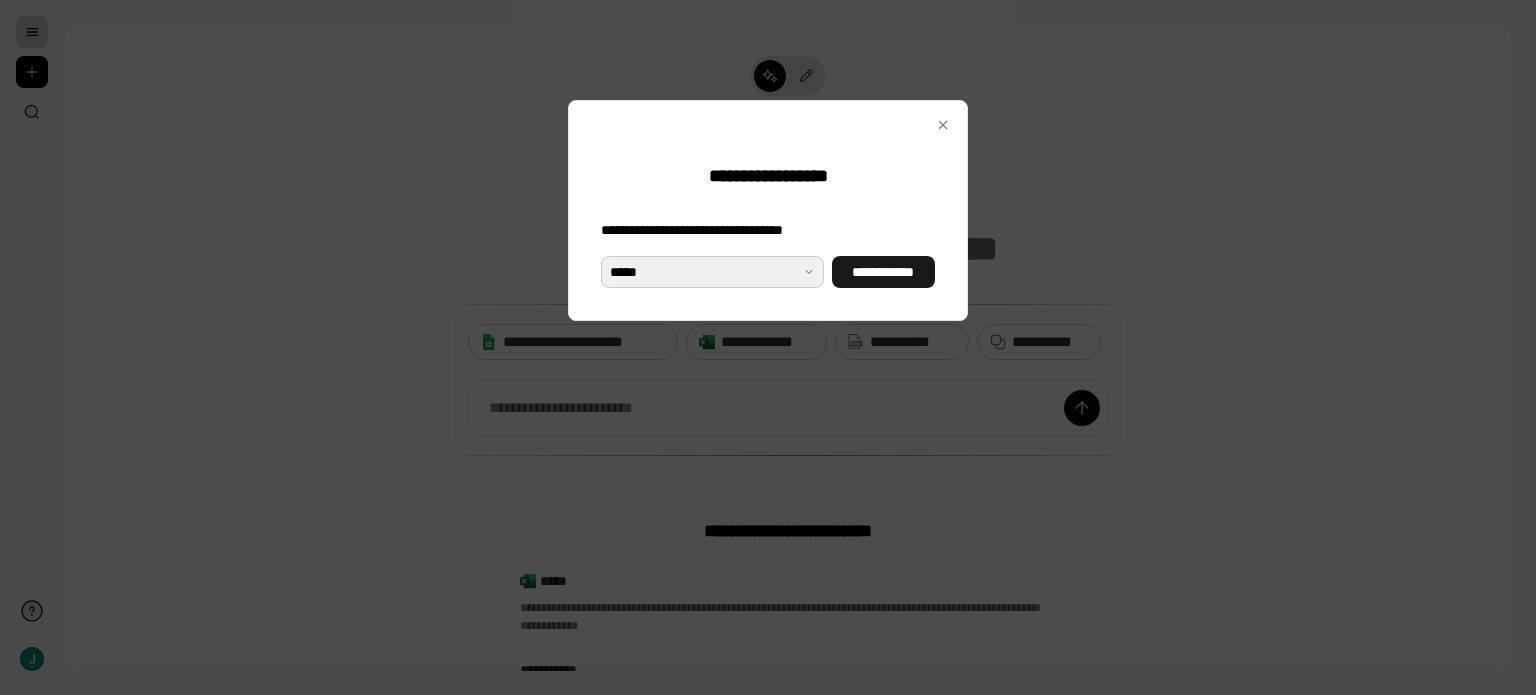 click on "**********" at bounding box center (883, 272) 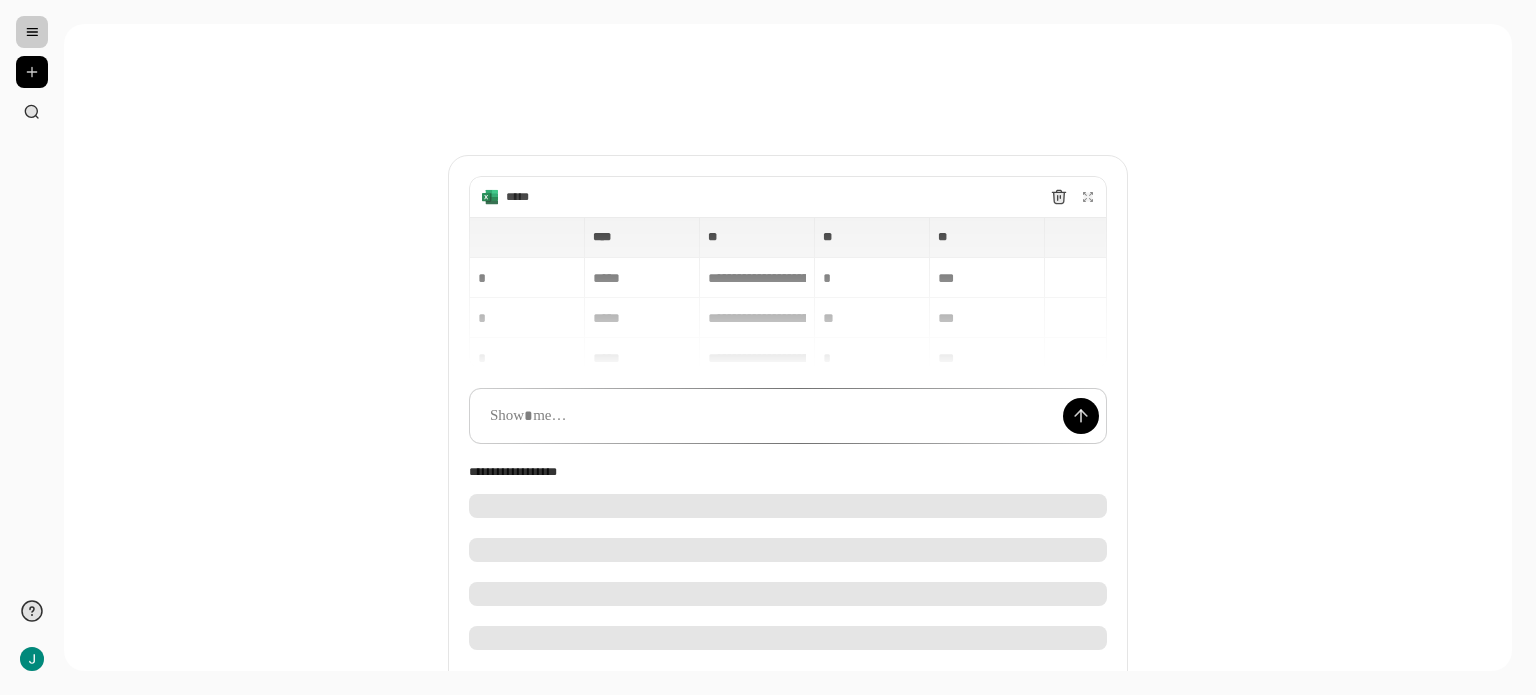 drag, startPoint x: 855, startPoint y: 292, endPoint x: 861, endPoint y: 283, distance: 10.816654 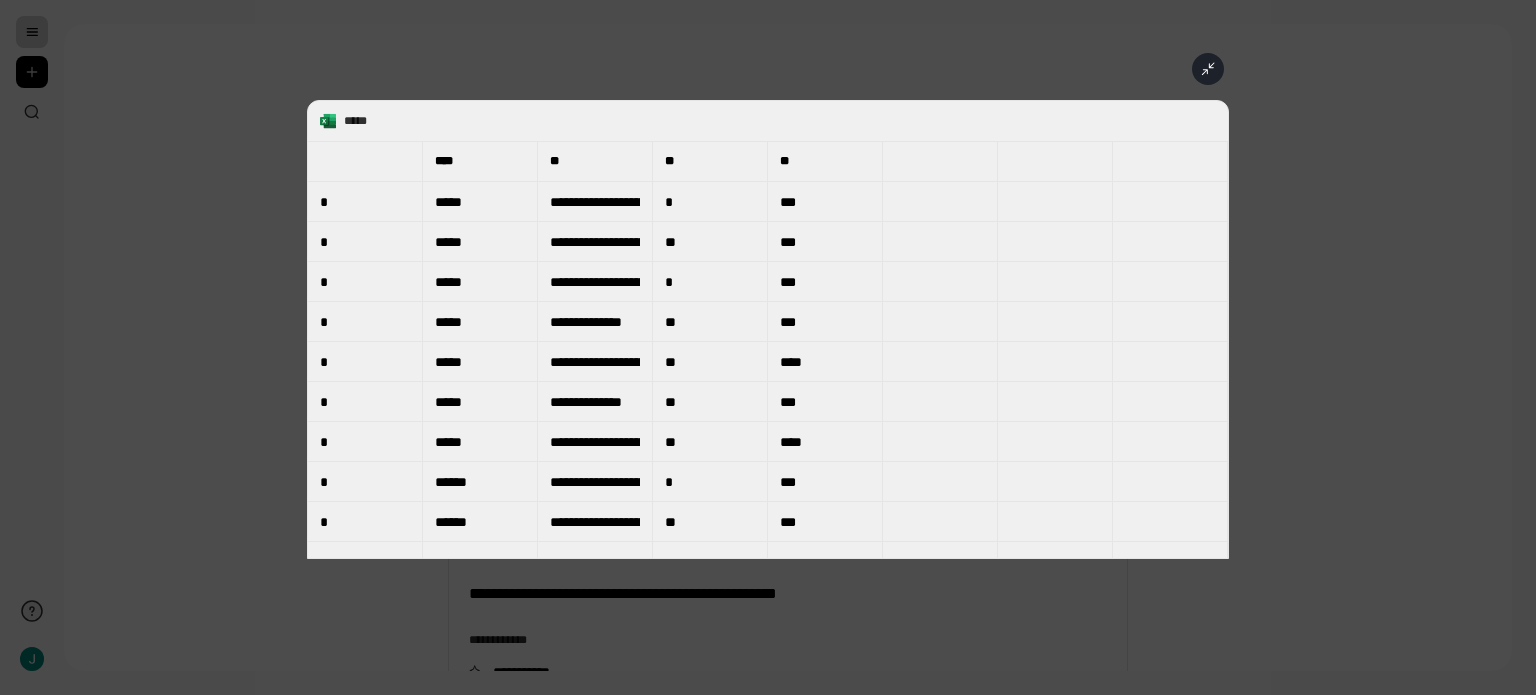 click at bounding box center (1208, 69) 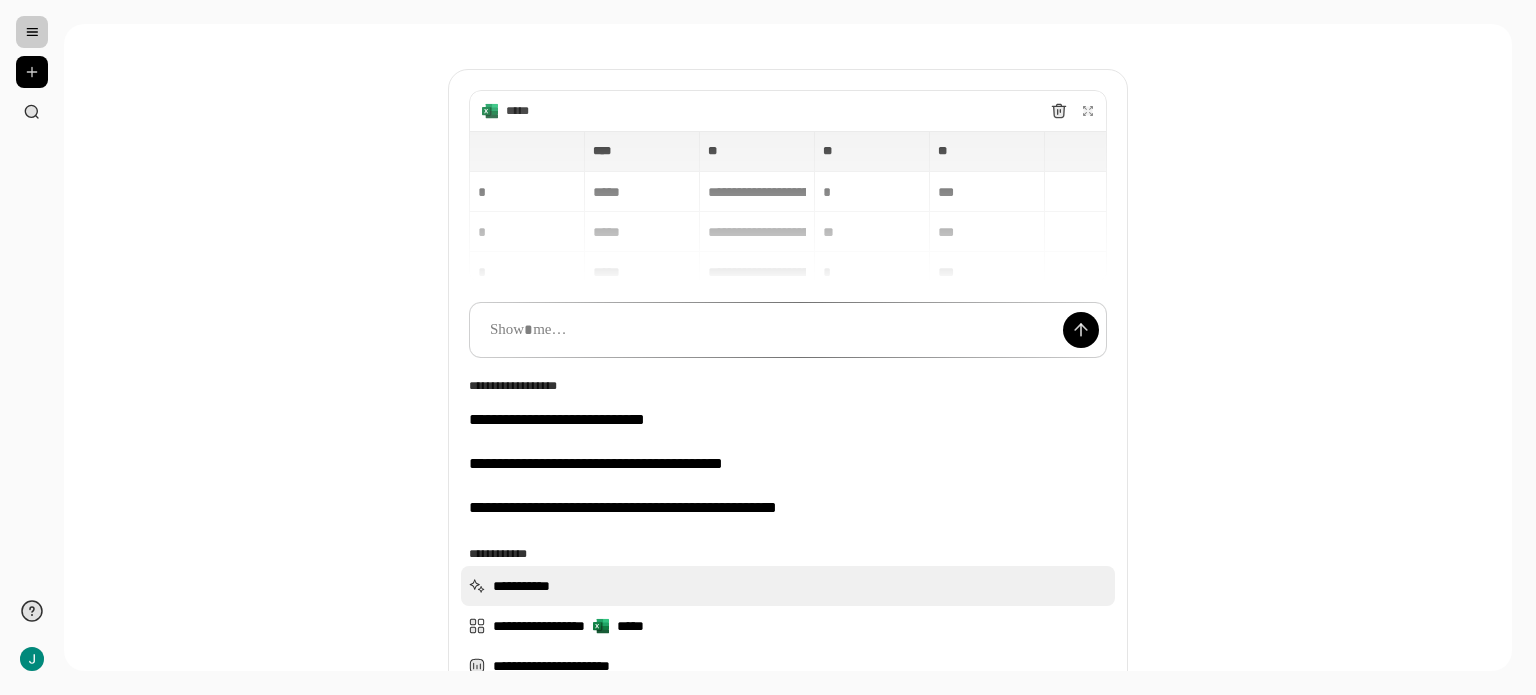 scroll, scrollTop: 200, scrollLeft: 0, axis: vertical 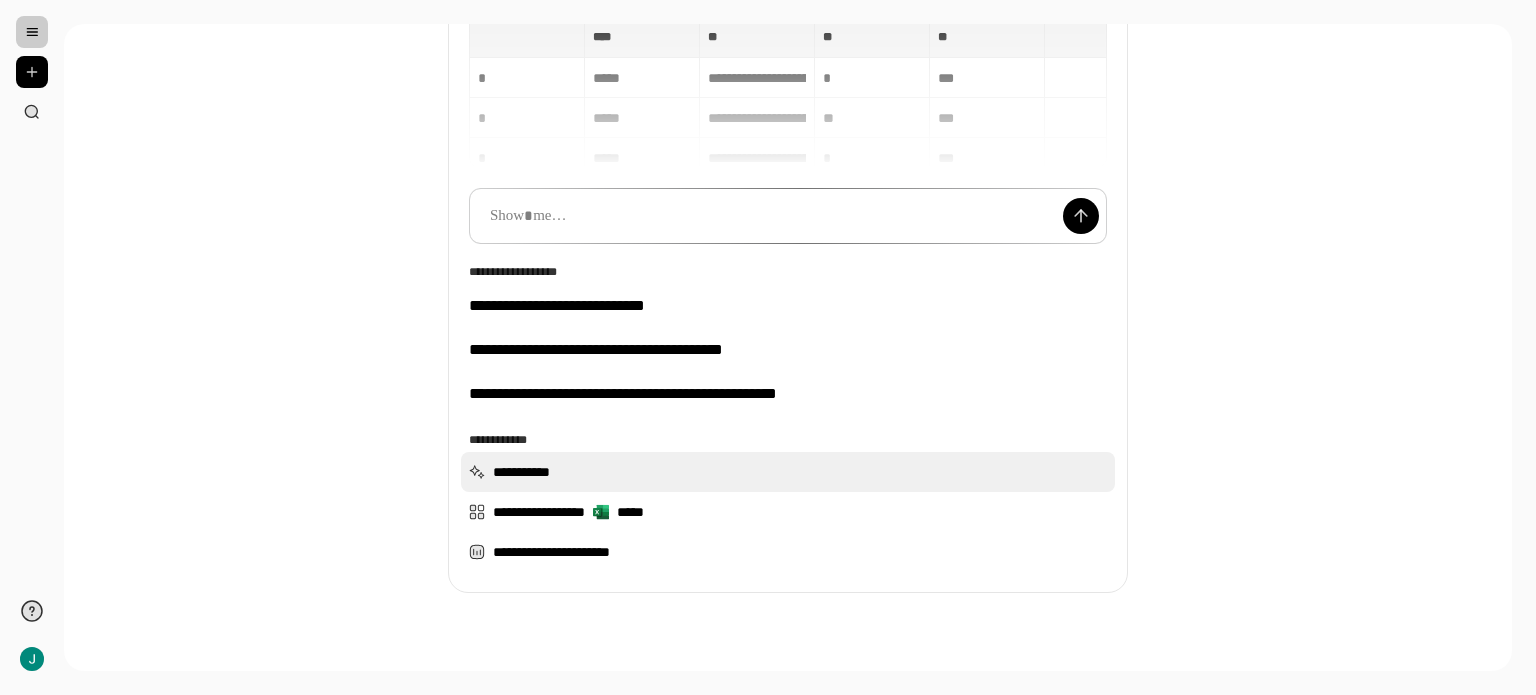 click on "**********" at bounding box center (788, 472) 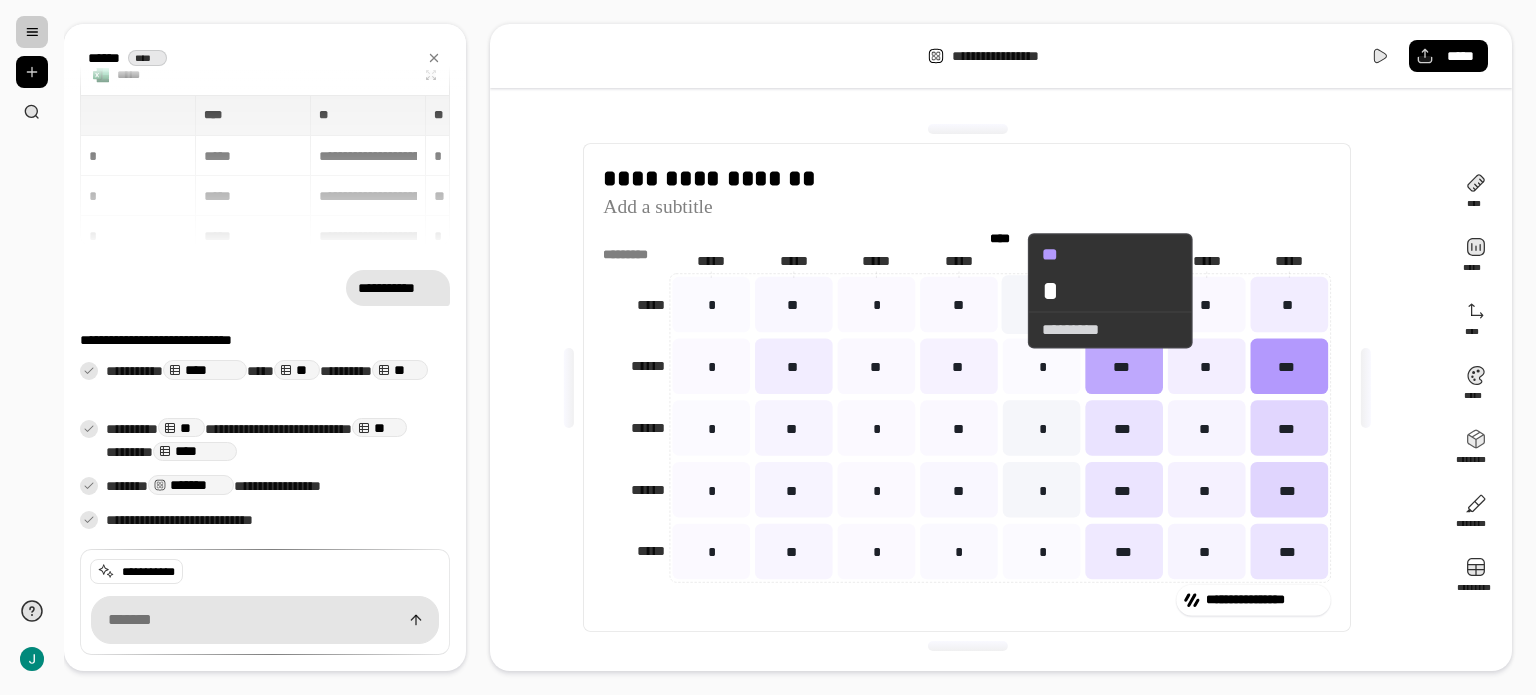 click 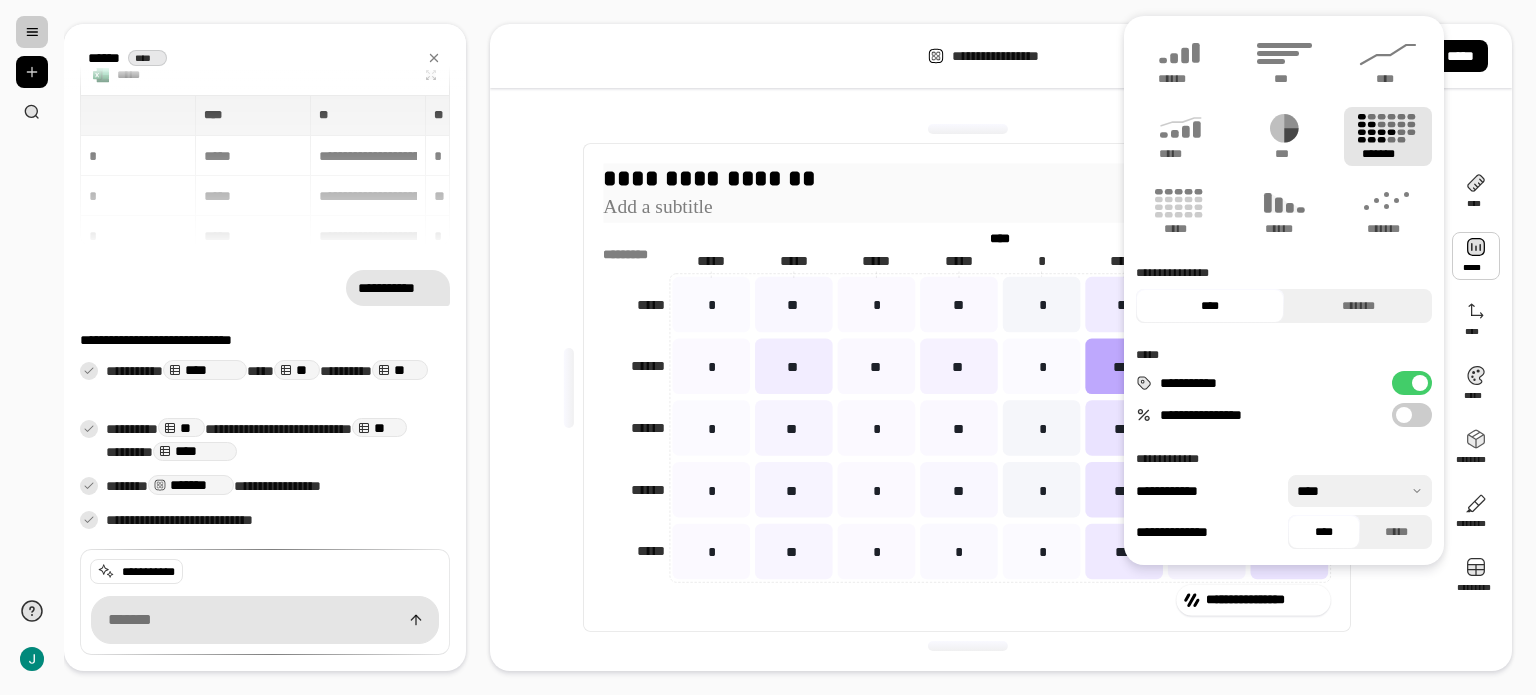 click at bounding box center [967, 207] 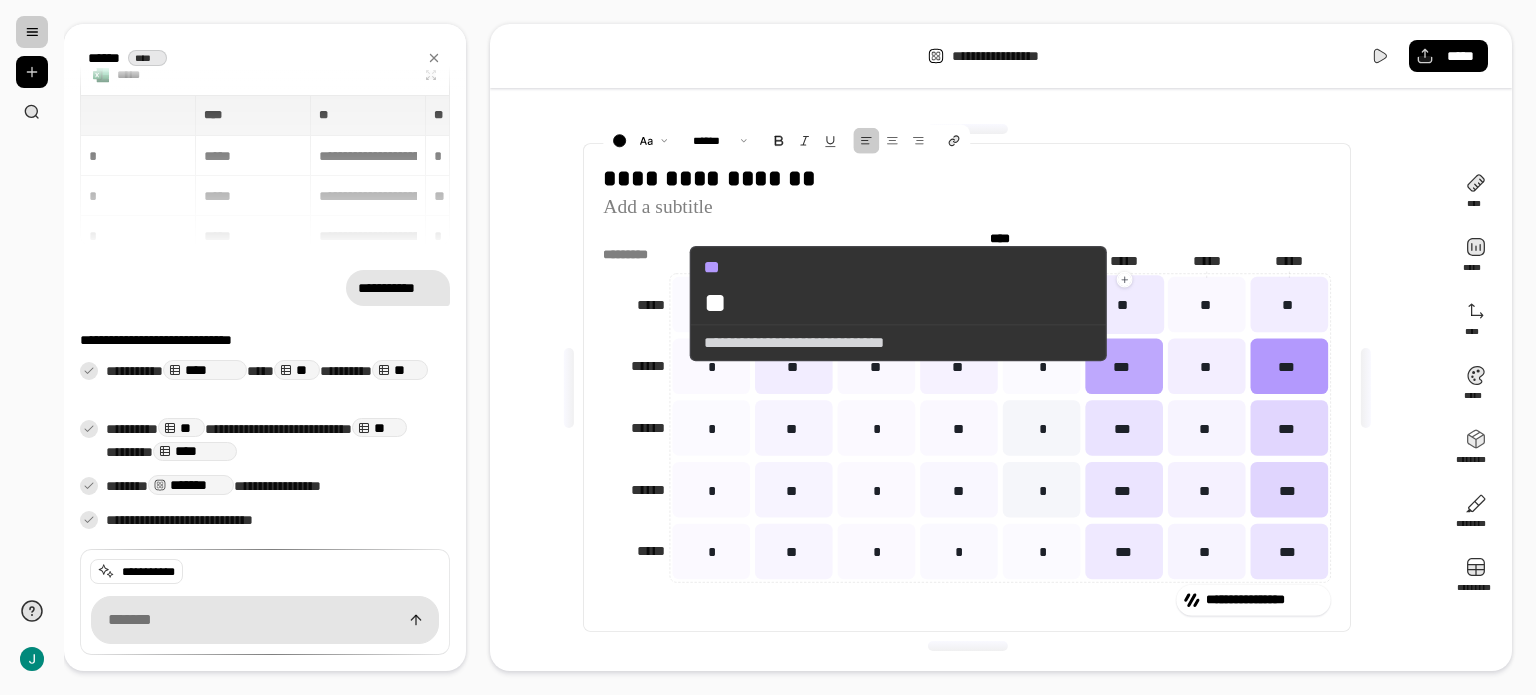 click 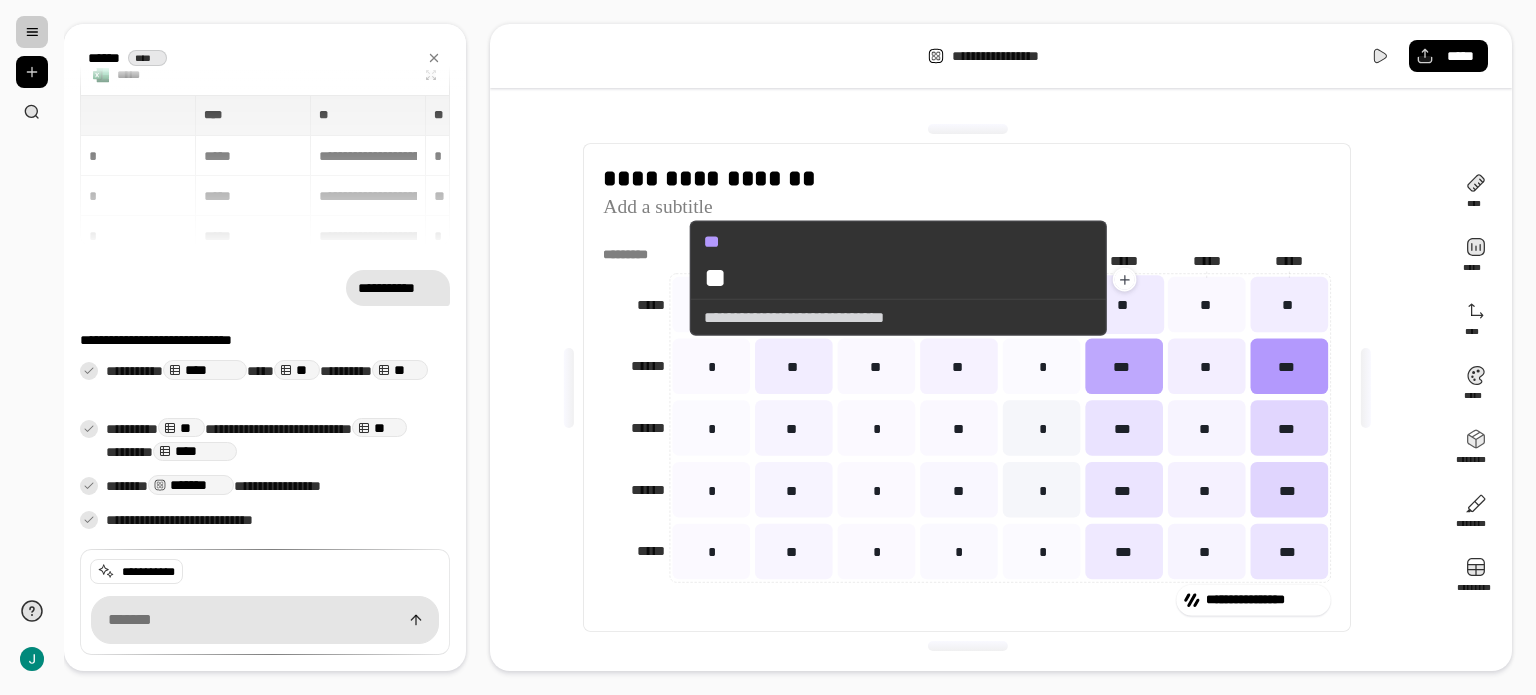 click 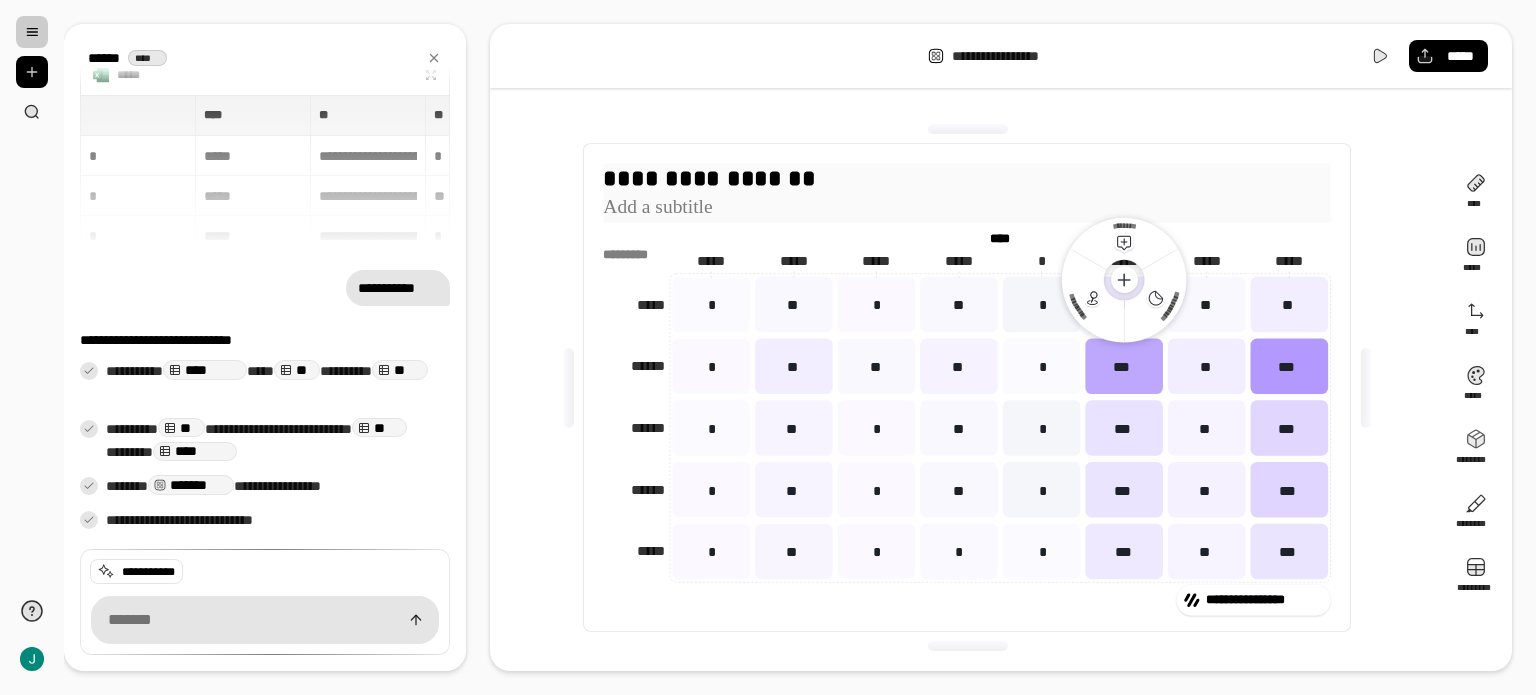 click on "**********" at bounding box center [967, 177] 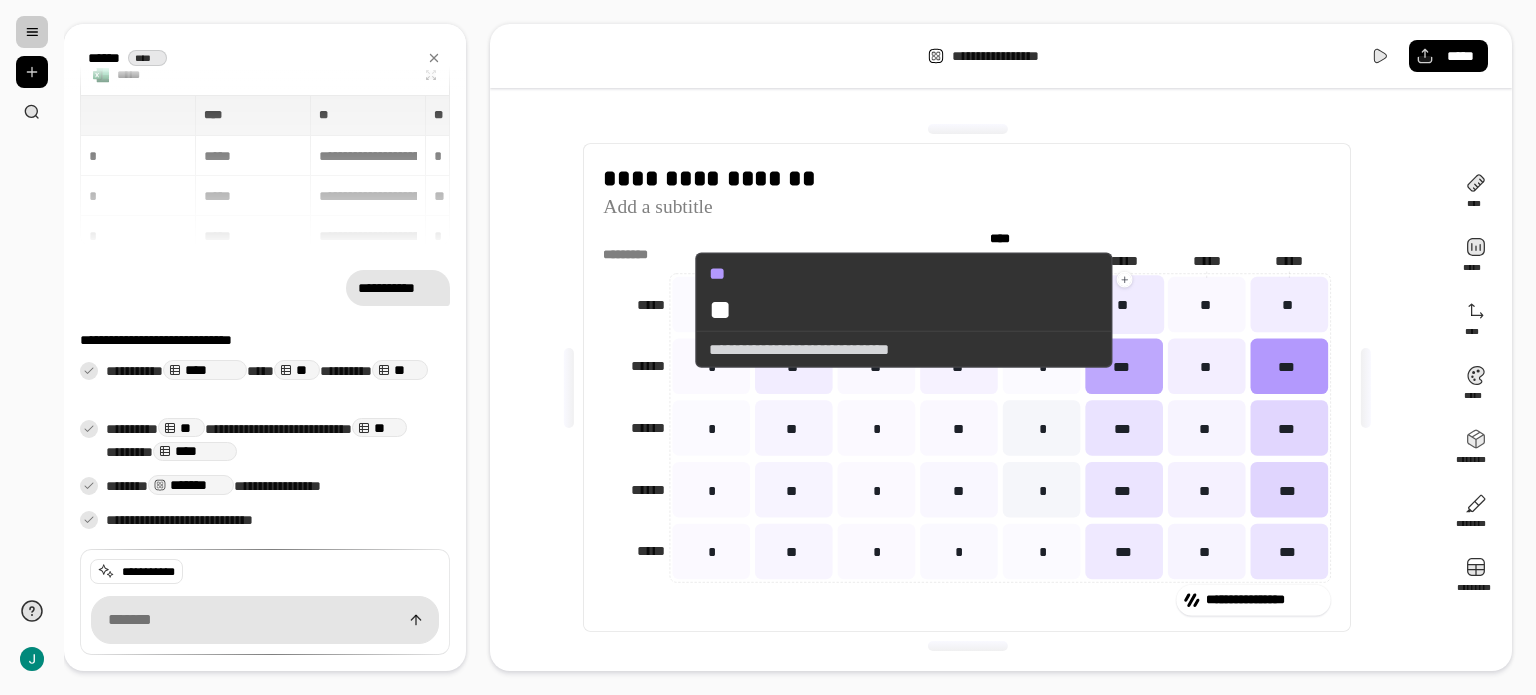 click 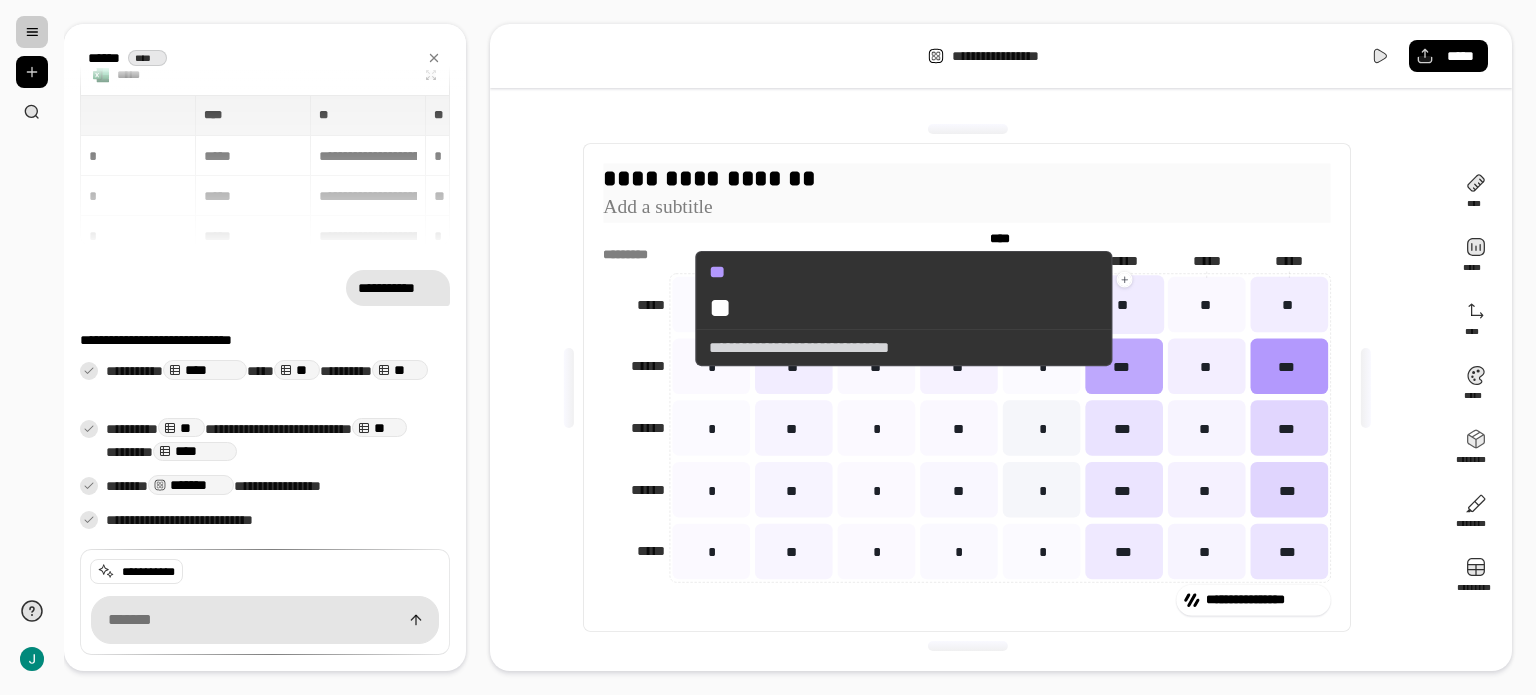 drag, startPoint x: 1130, startPoint y: 308, endPoint x: 1187, endPoint y: 203, distance: 119.47385 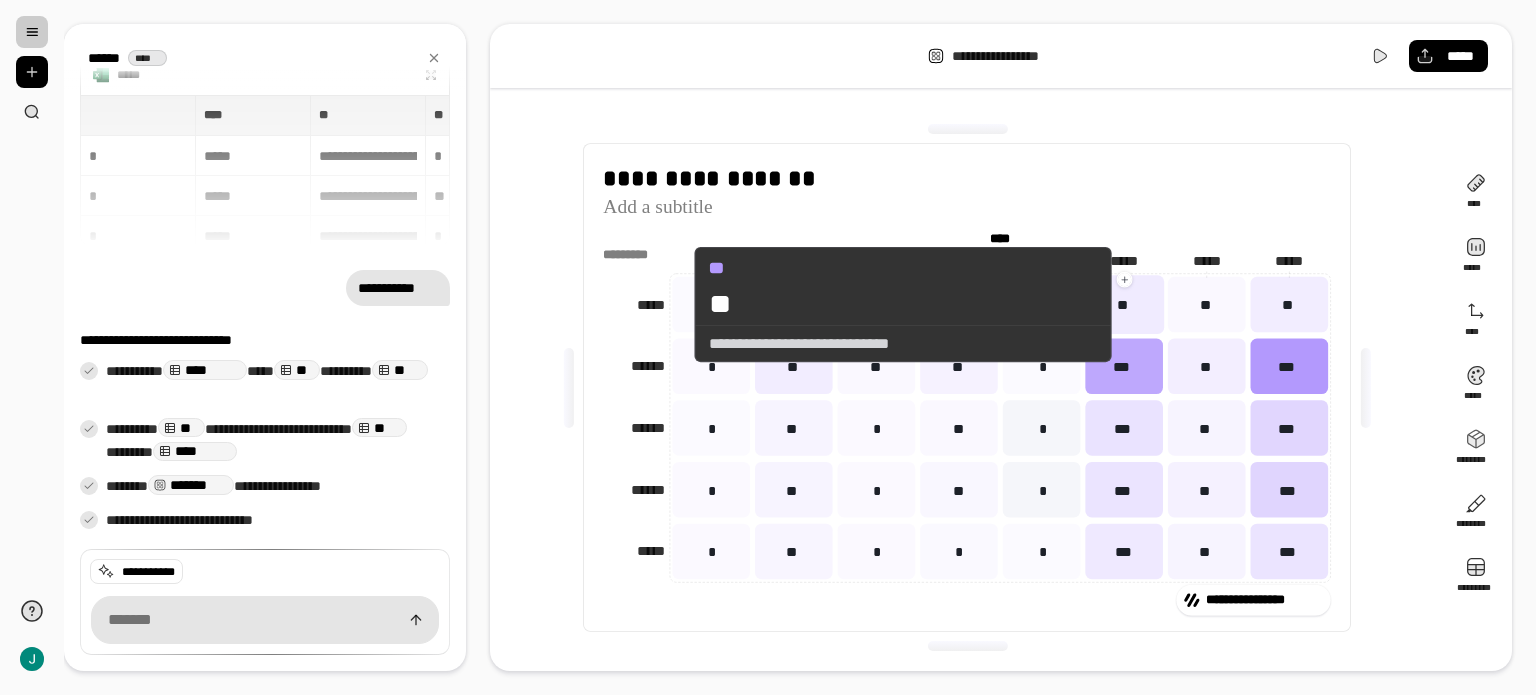 click 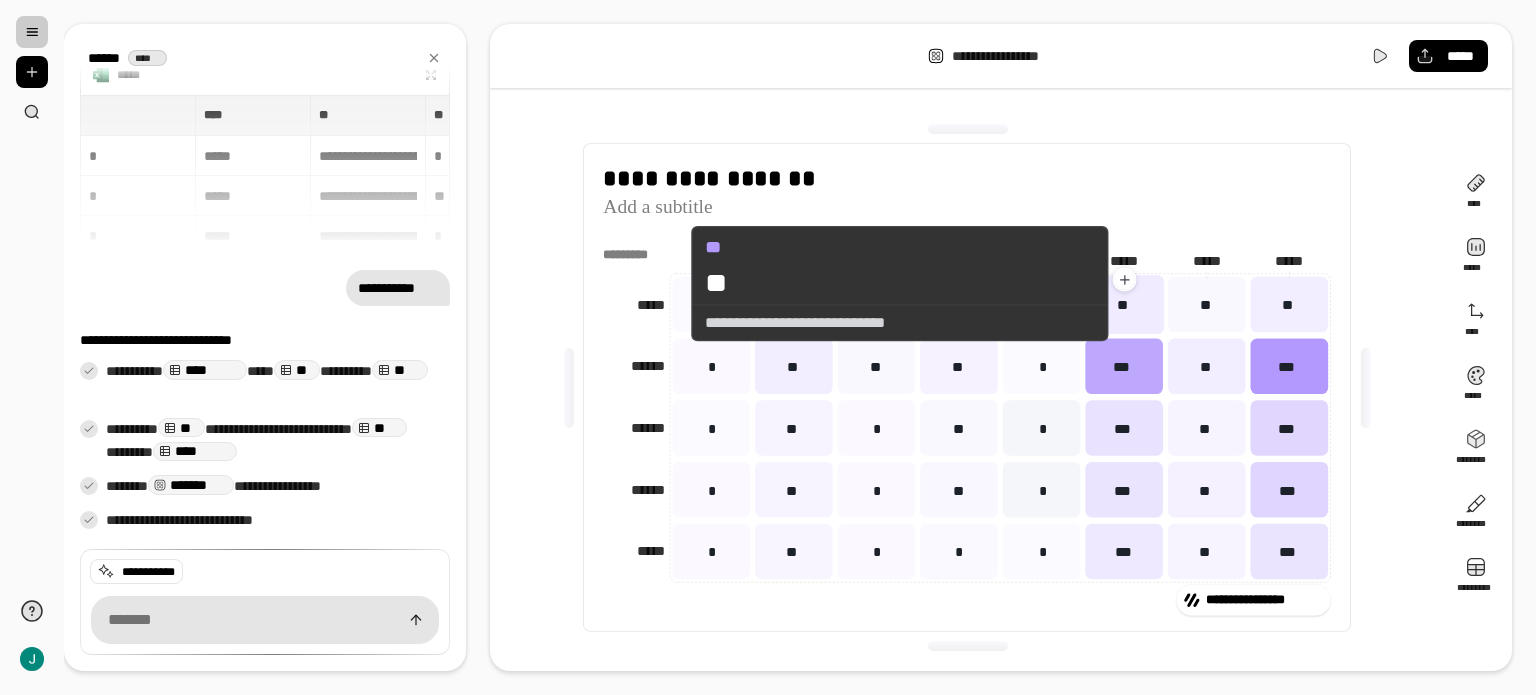 click 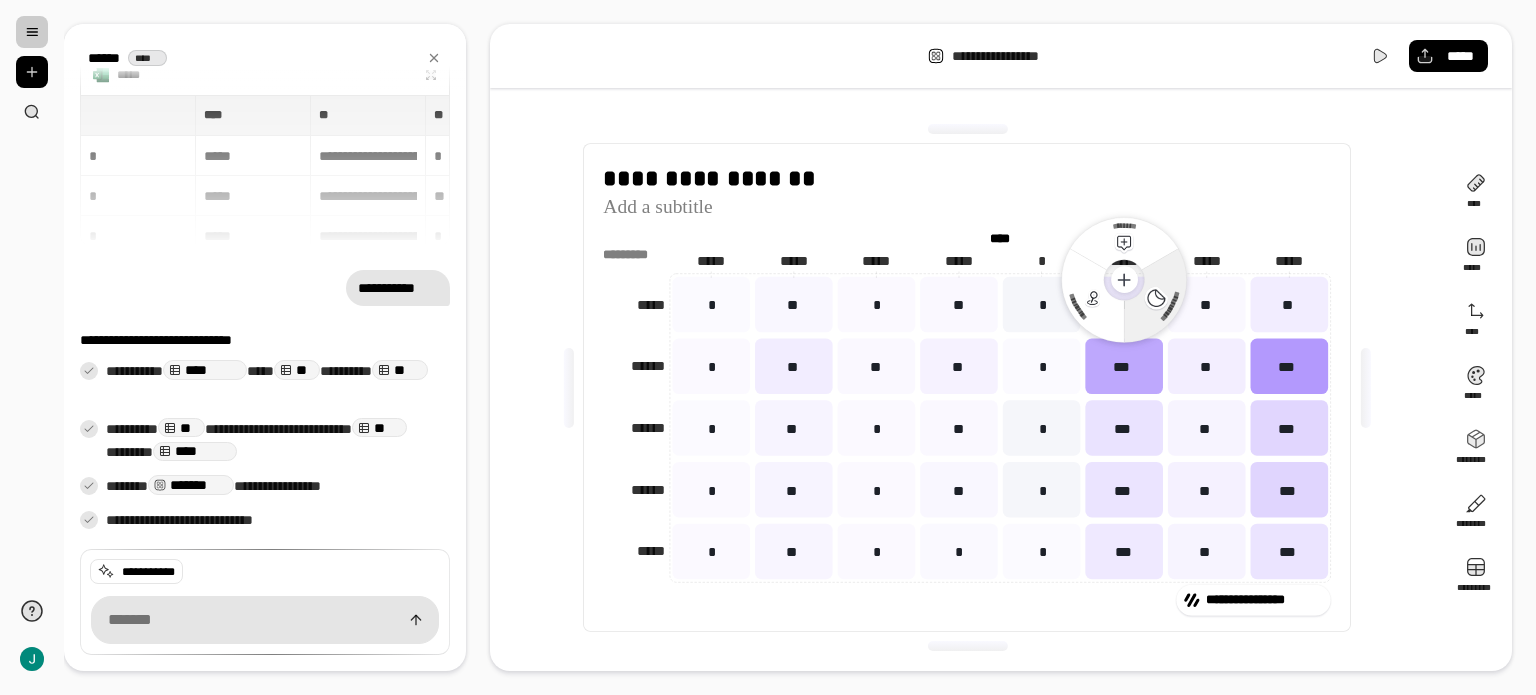 click 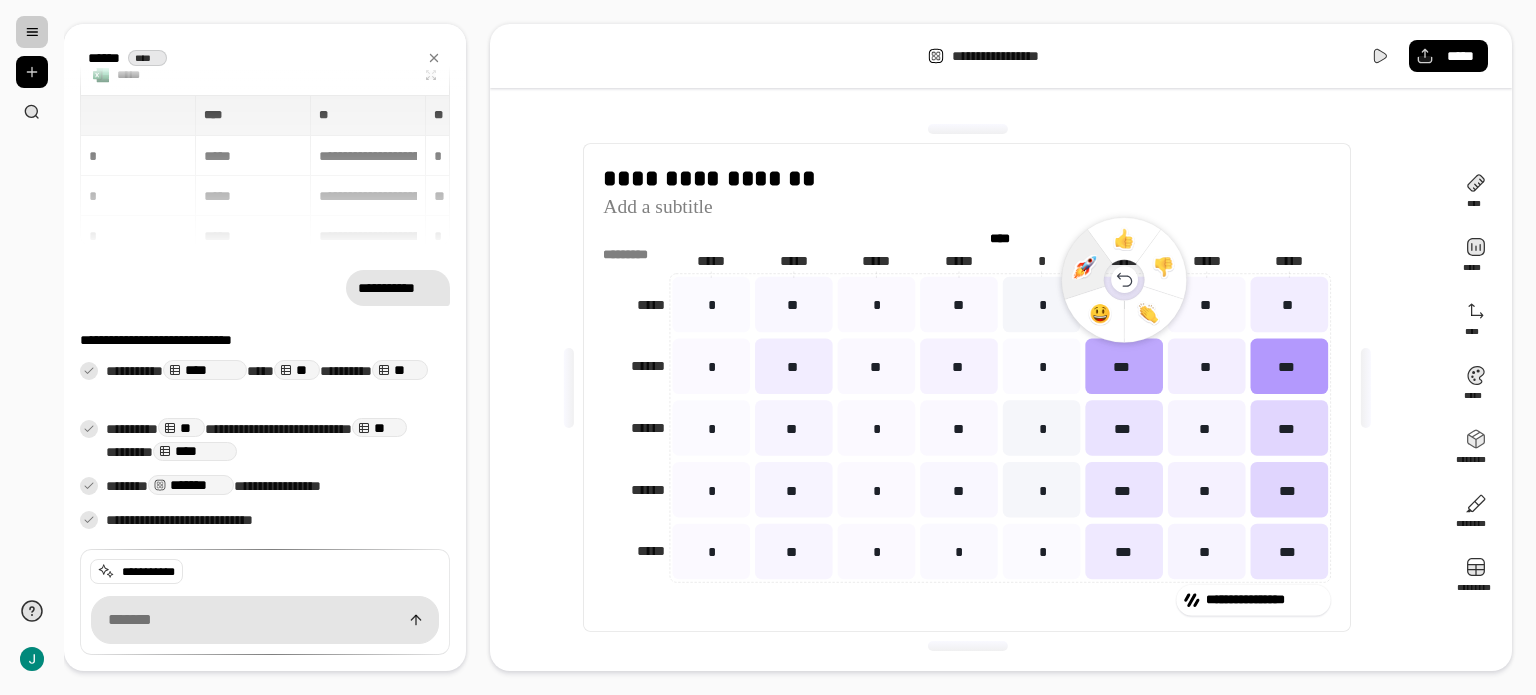 click 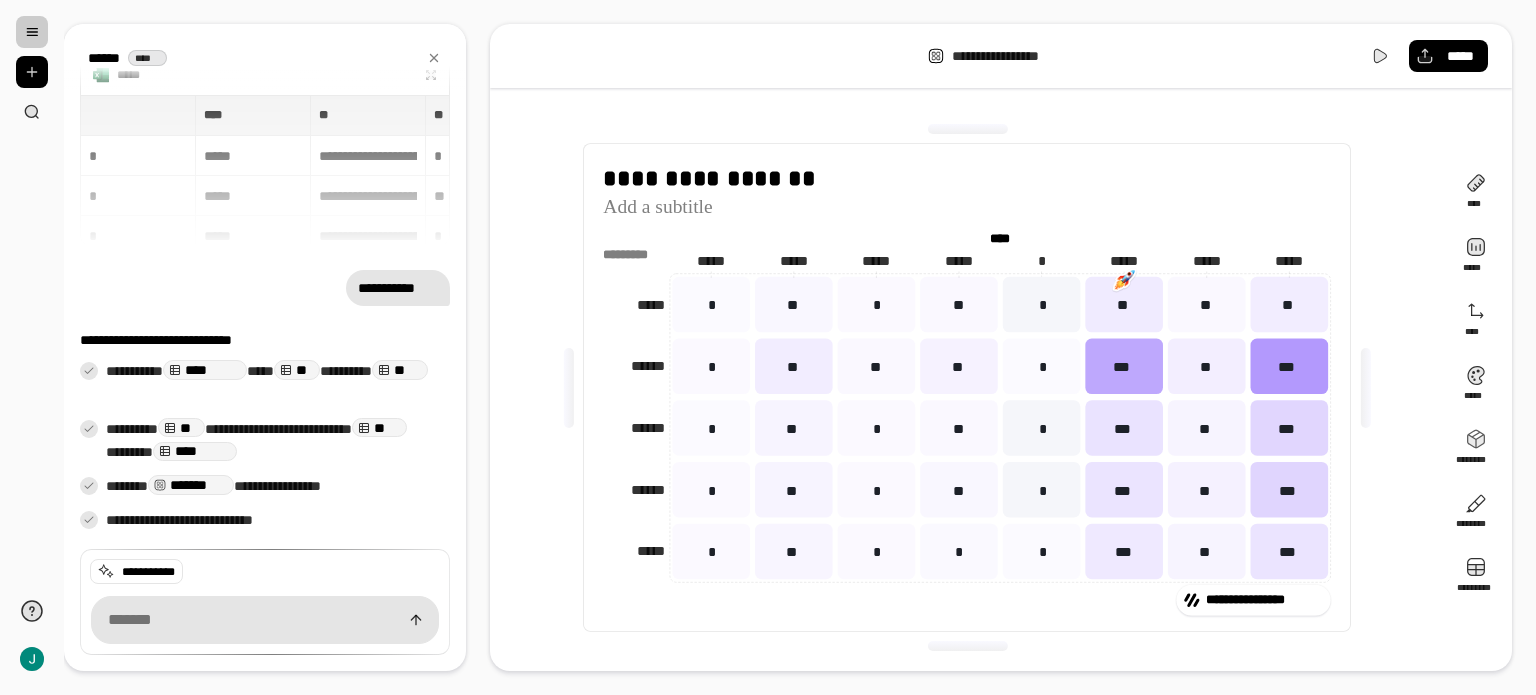click at bounding box center [1125, 280] 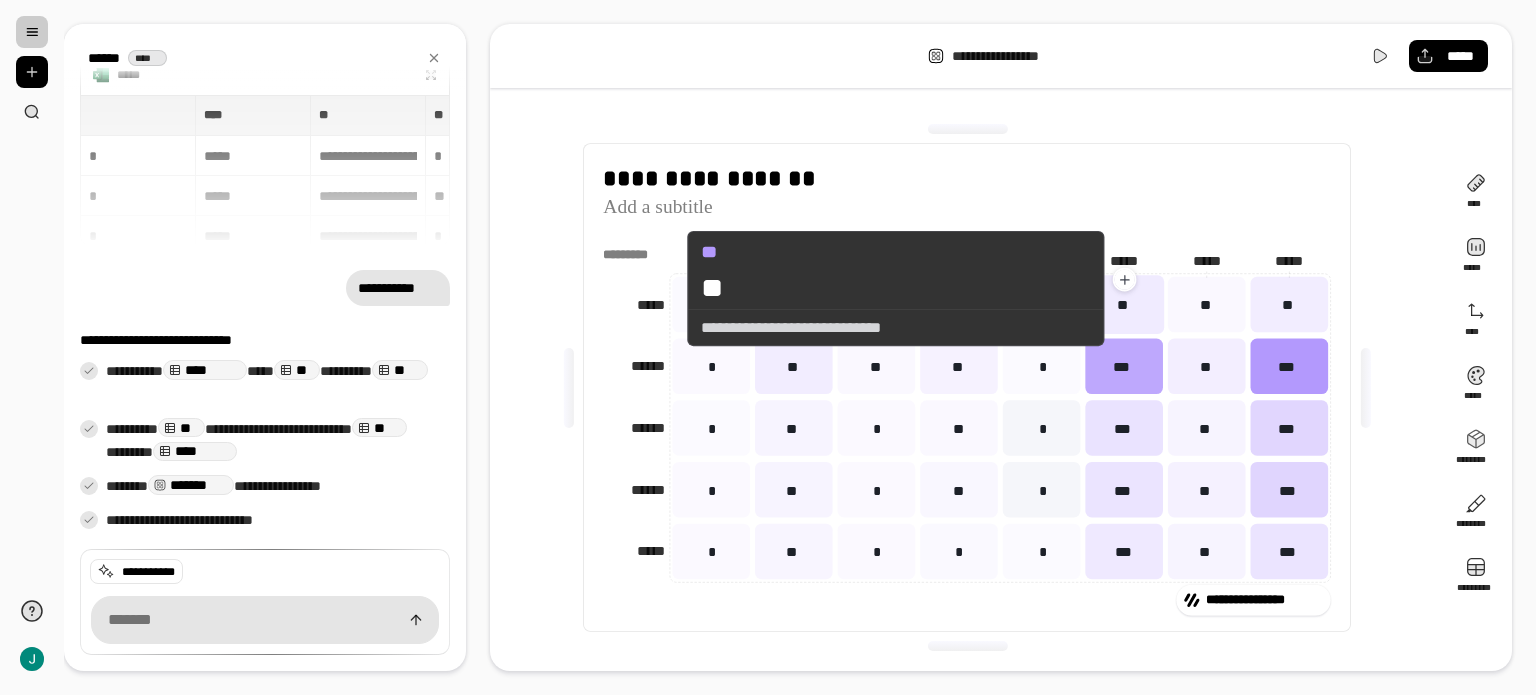 click 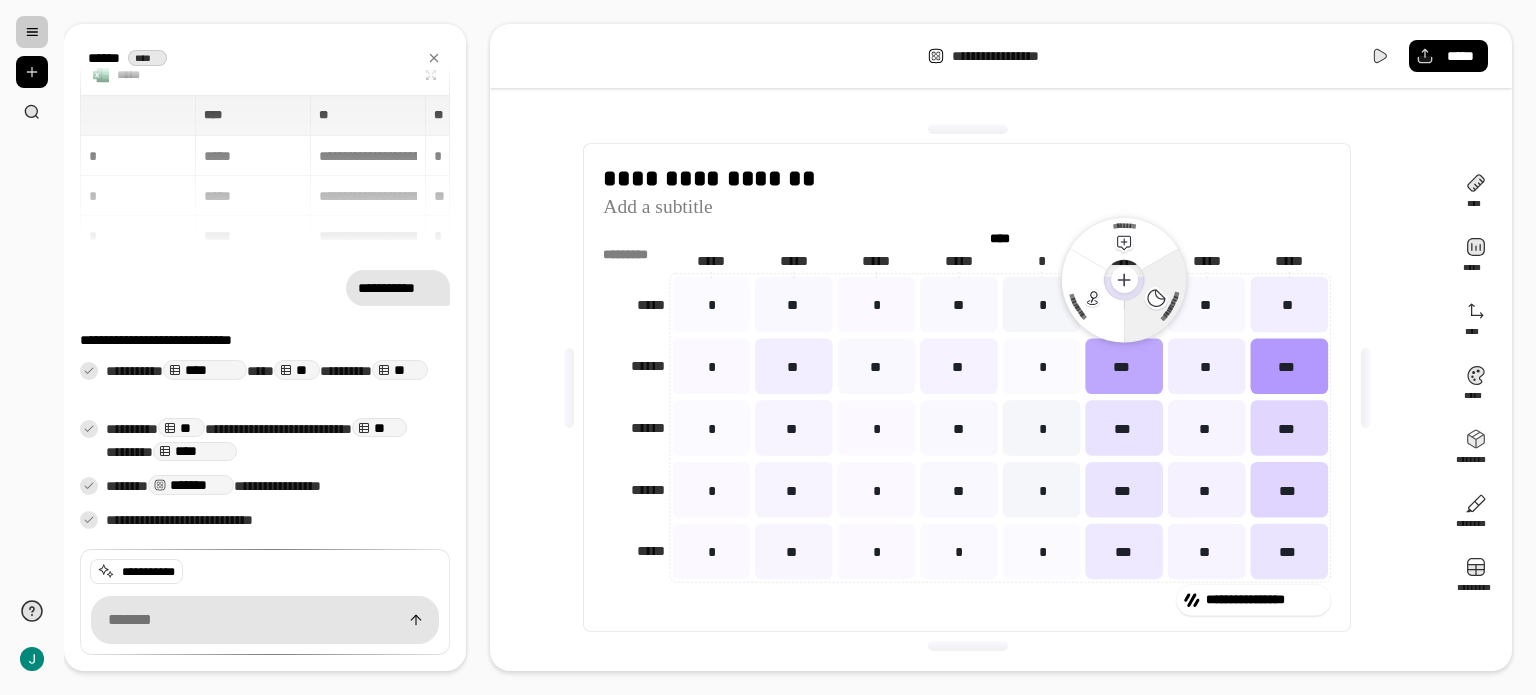 click 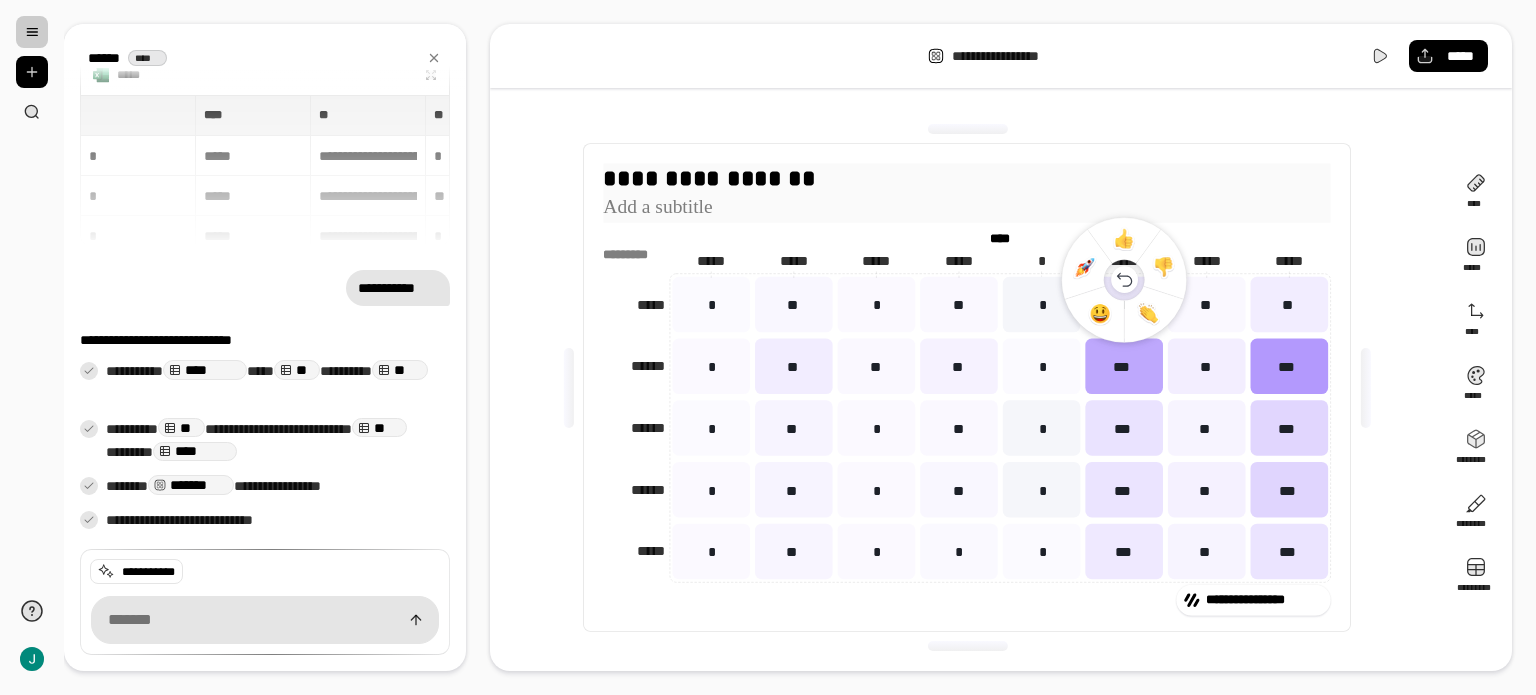 click at bounding box center (967, 207) 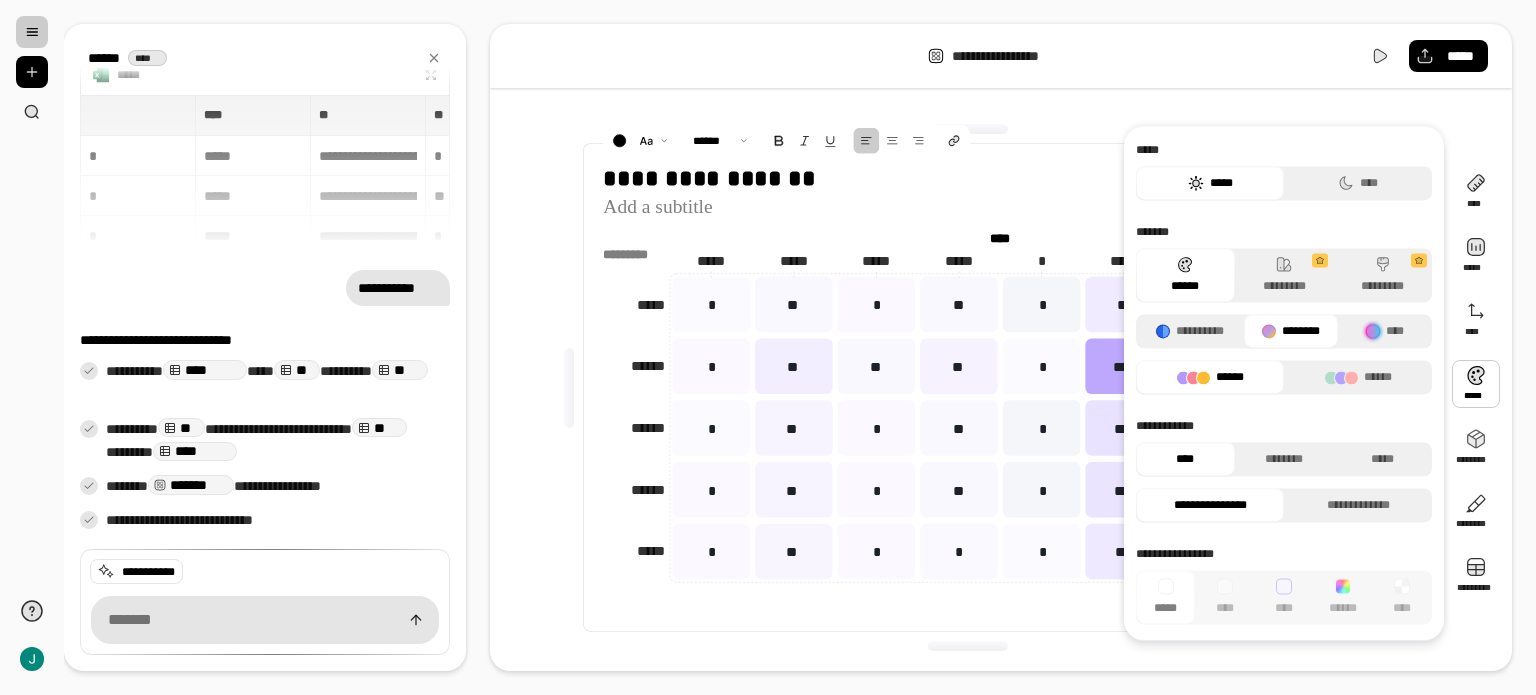 click at bounding box center [1476, 384] 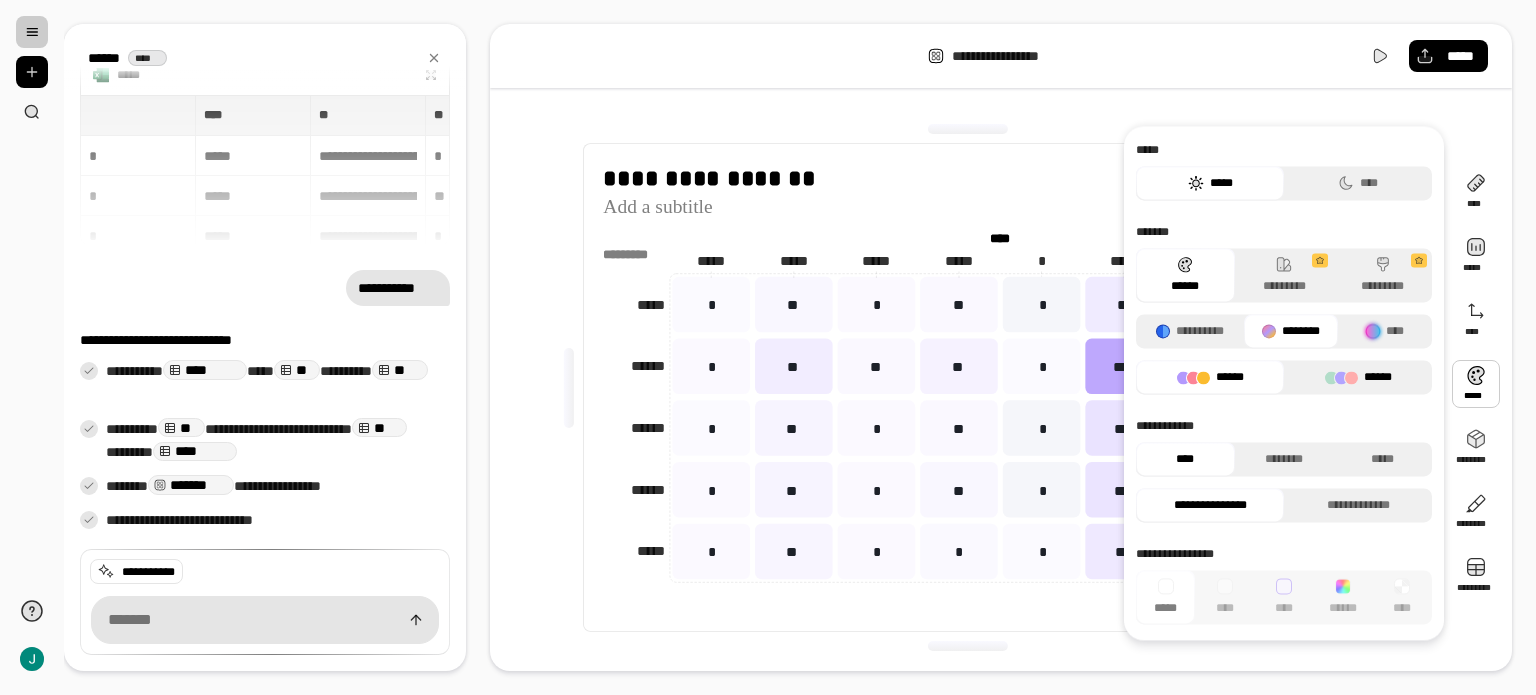 click on "******" at bounding box center [1358, 377] 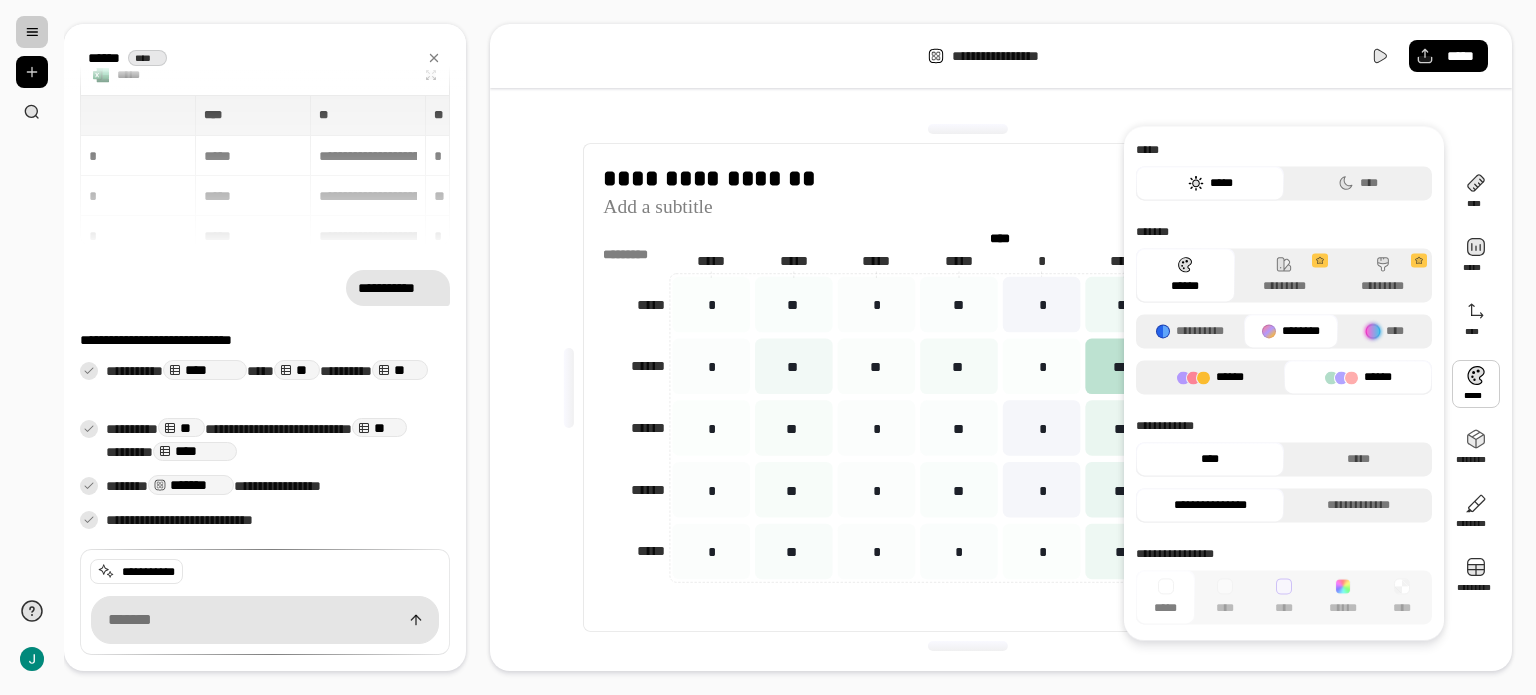 click on "******" at bounding box center [1210, 377] 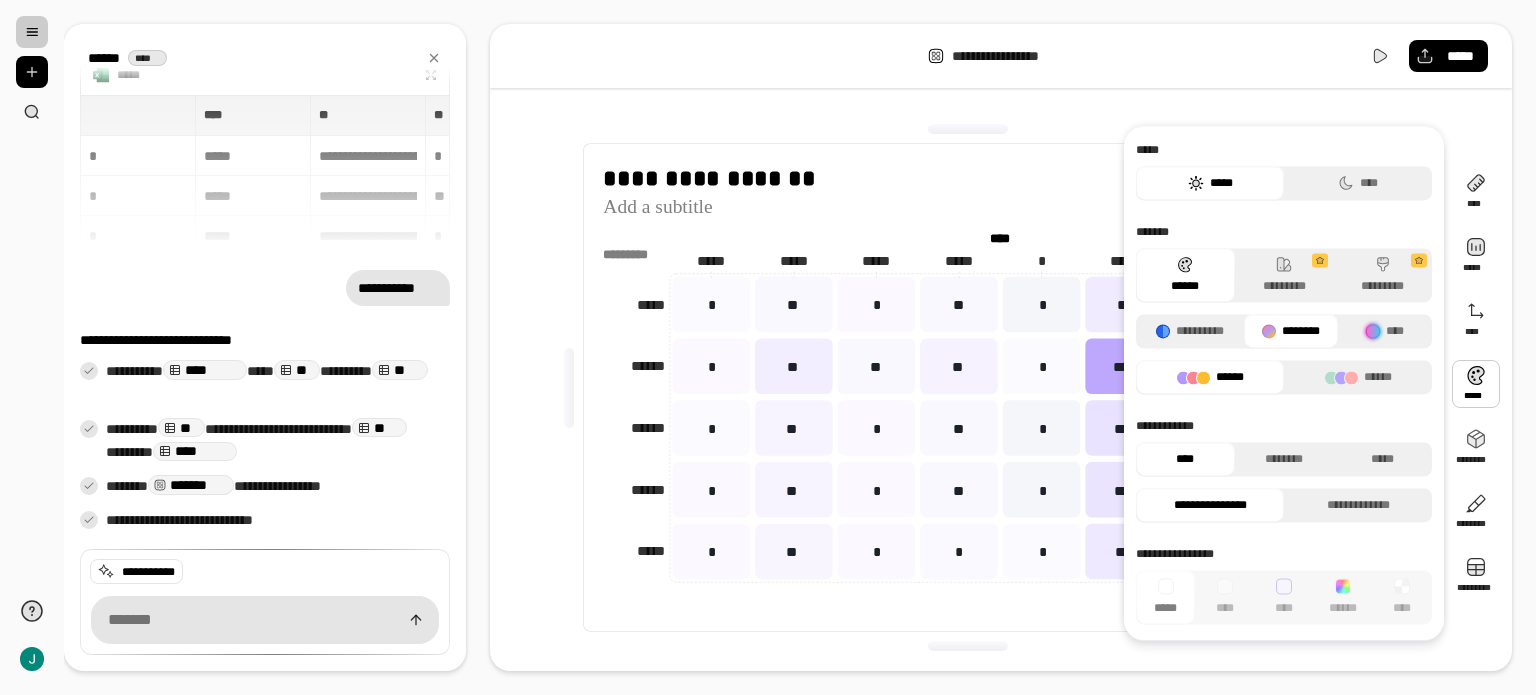 click at bounding box center [1476, 384] 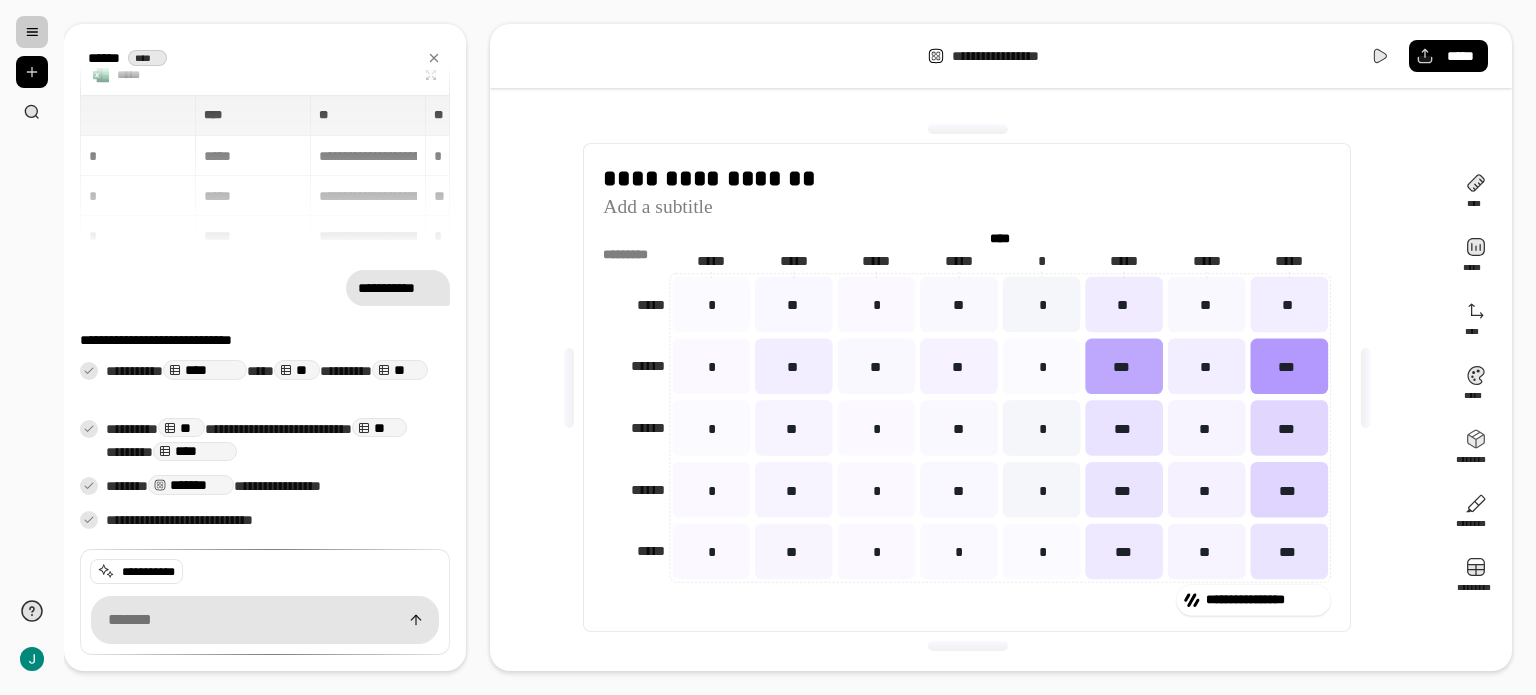click on "**********" at bounding box center (967, 387) 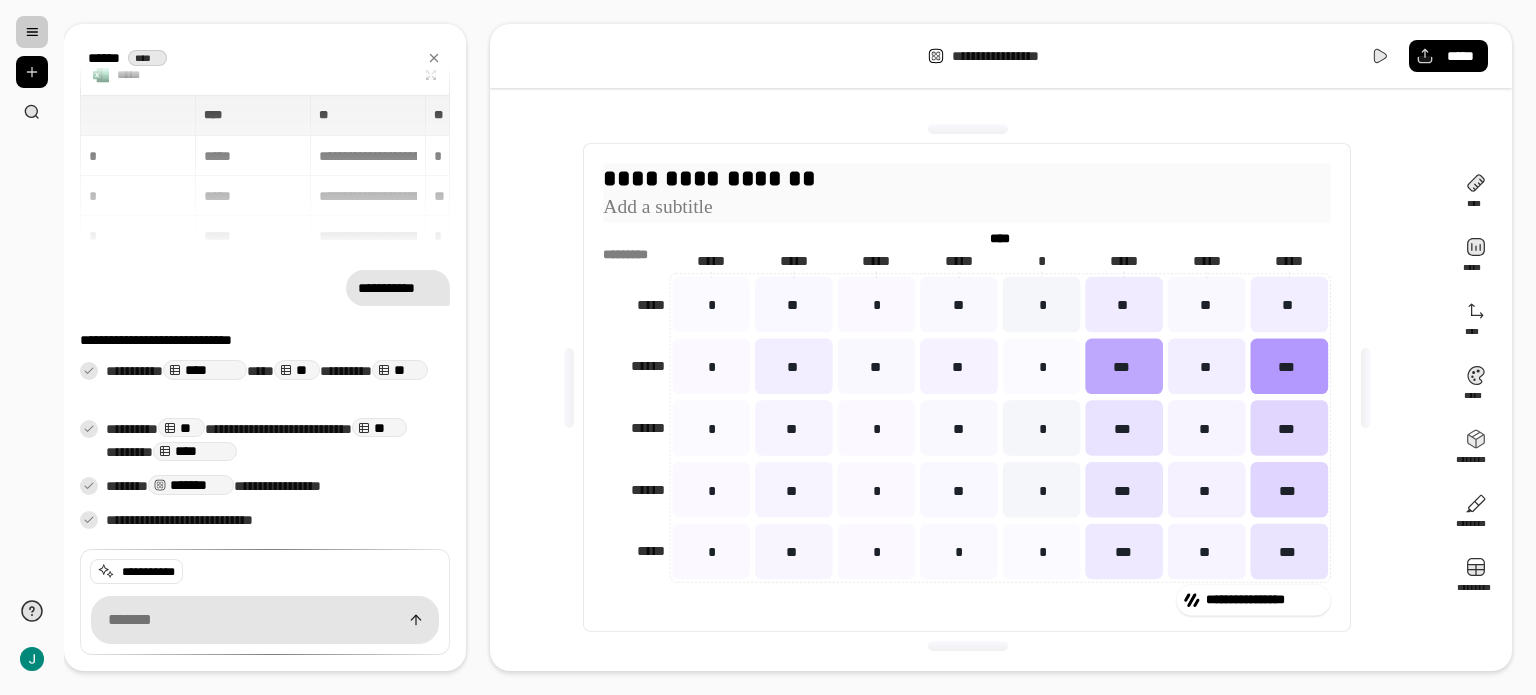click on "**********" at bounding box center [967, 177] 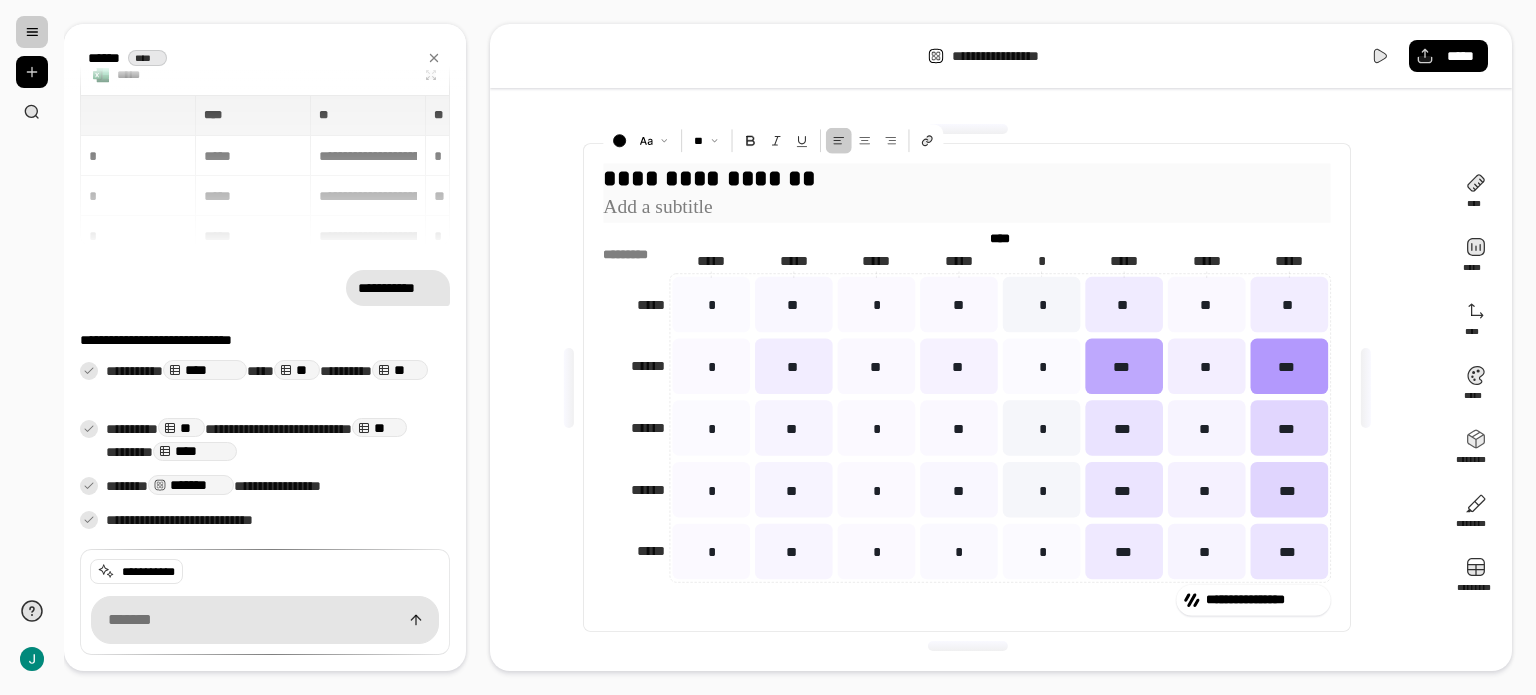 click on "**********" at bounding box center [967, 177] 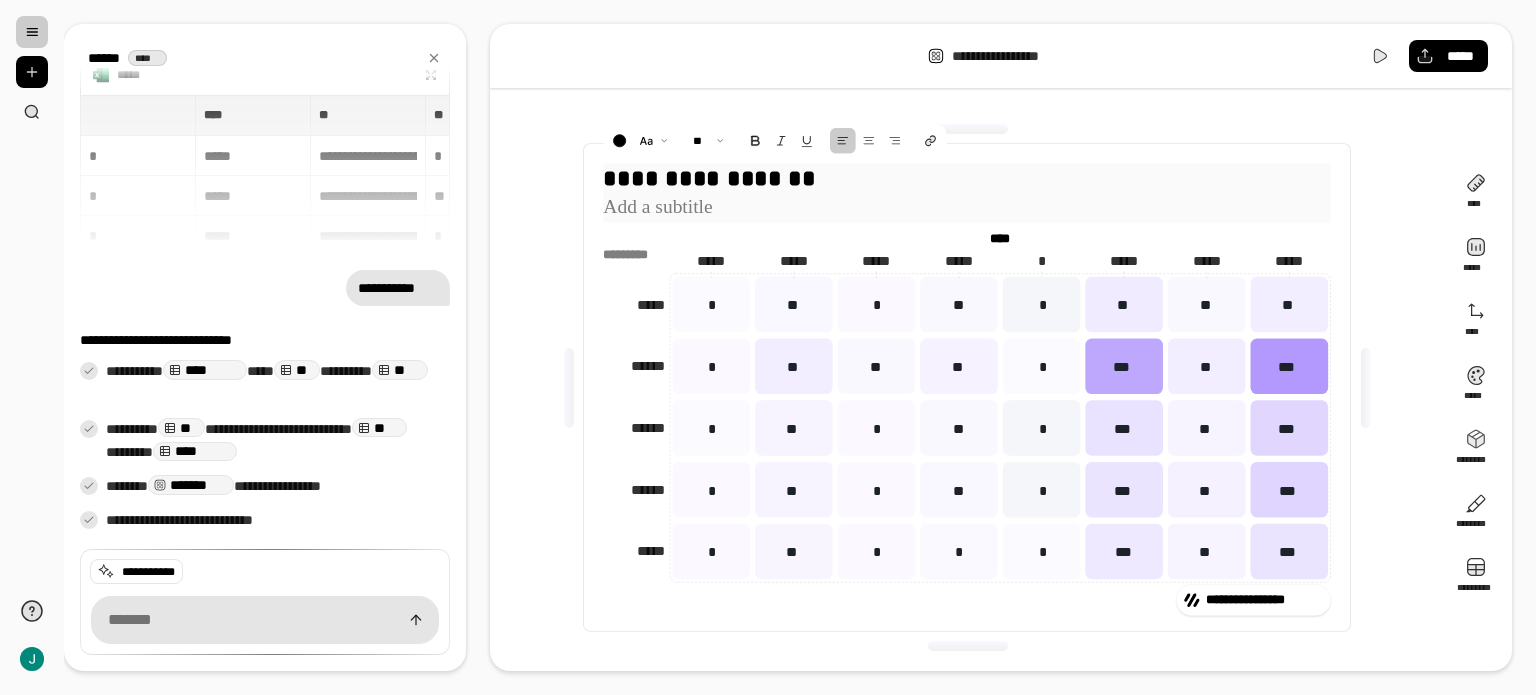 click on "**********" at bounding box center (967, 177) 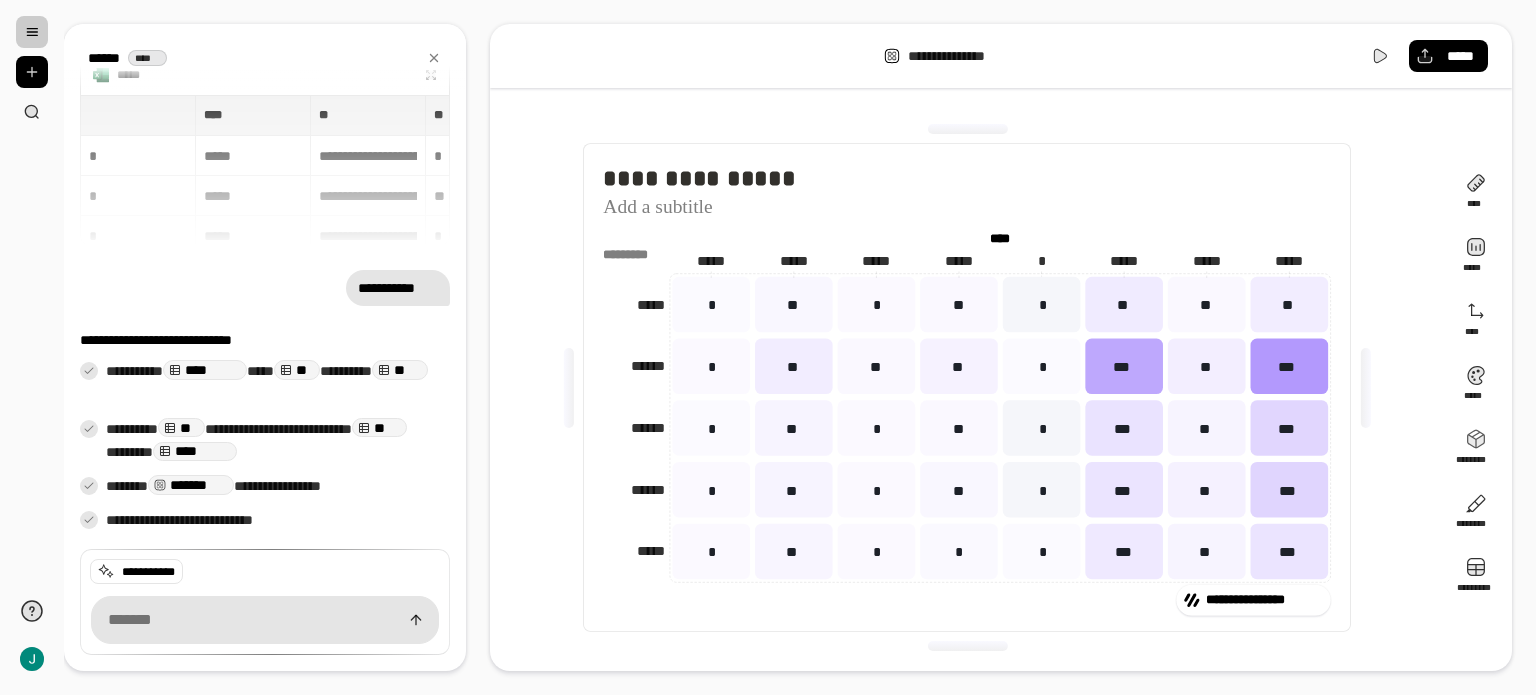 click on "**********" at bounding box center [1013, 56] 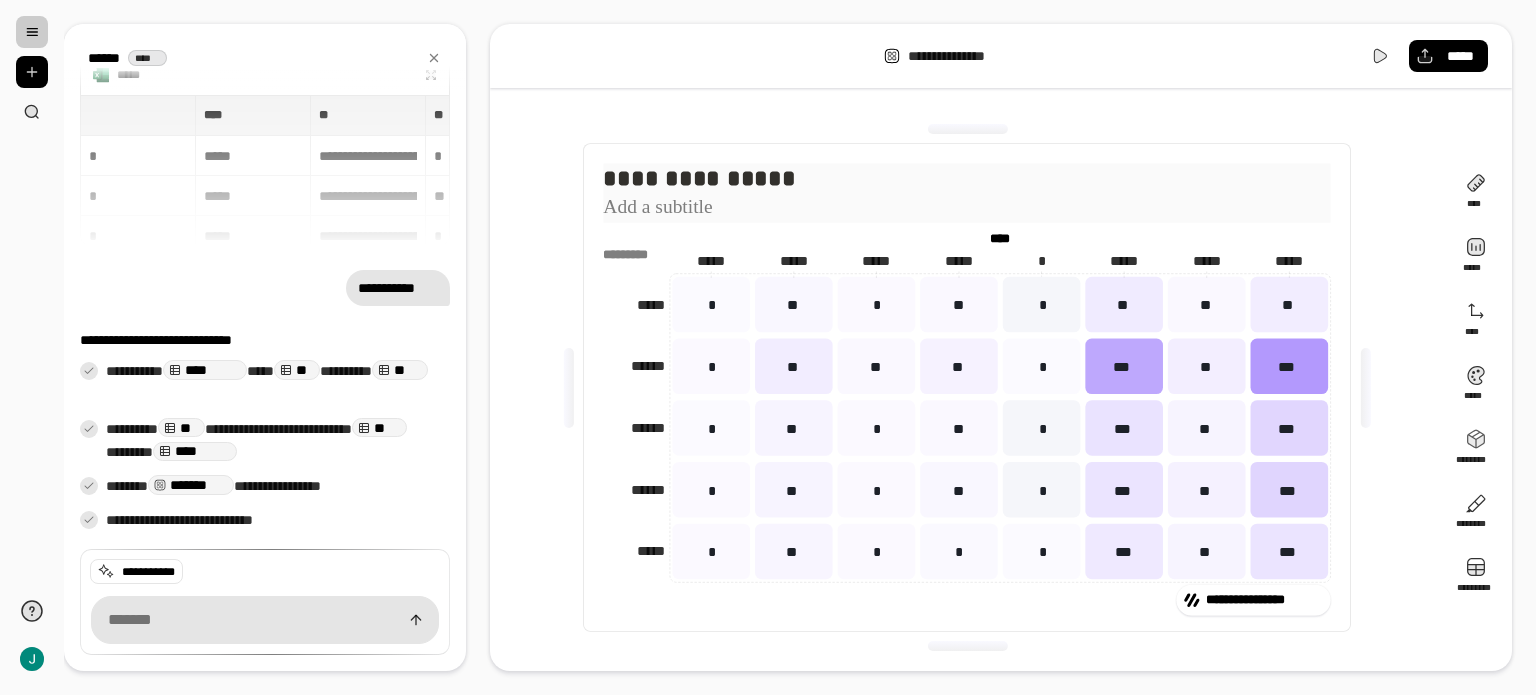 click at bounding box center (967, 207) 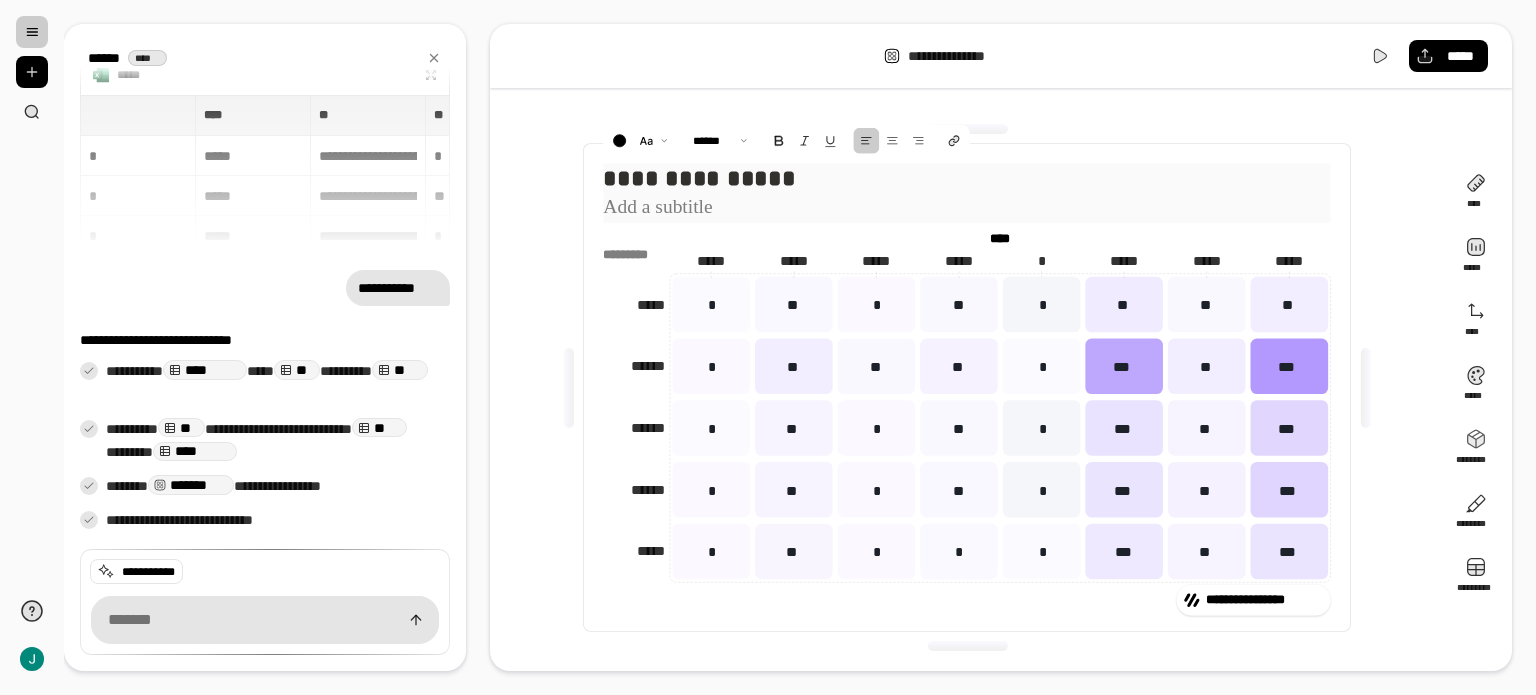 click at bounding box center (967, 207) 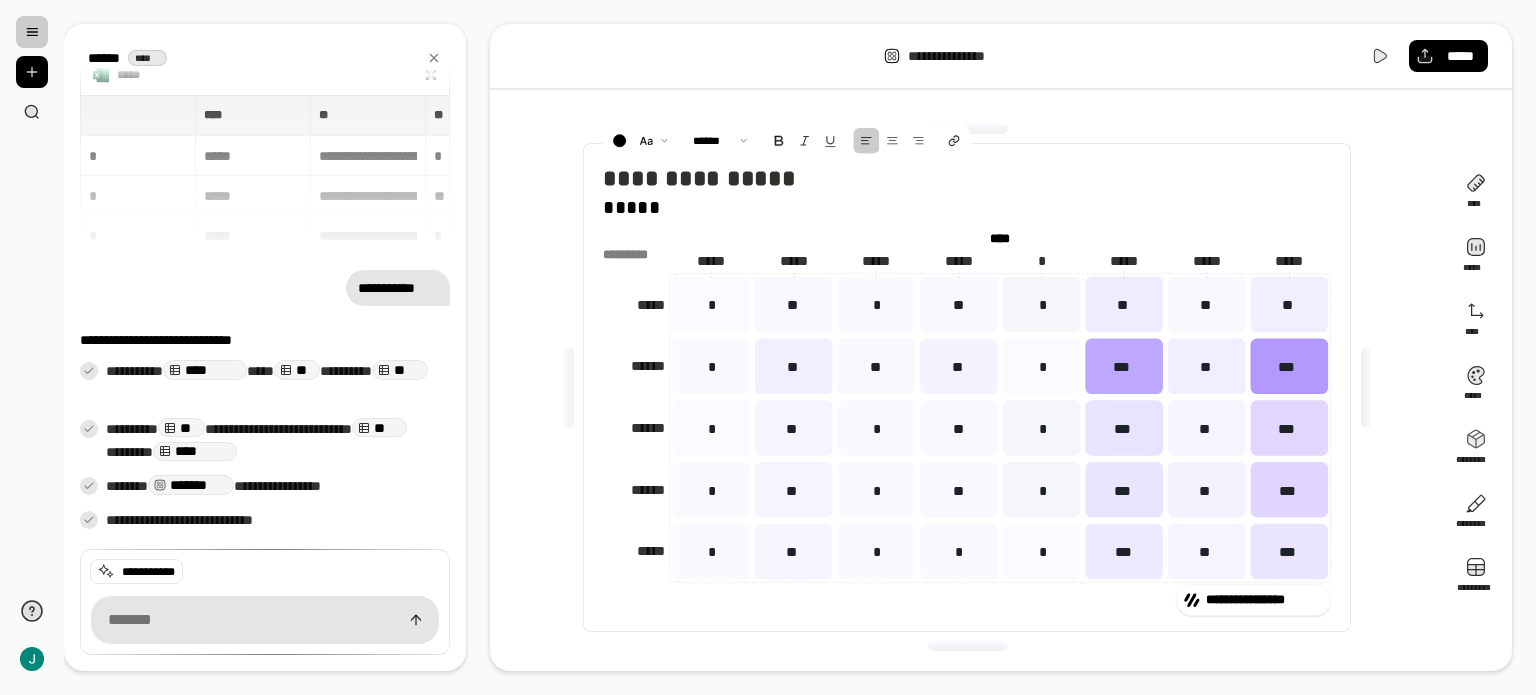 click on "**********" at bounding box center [967, 387] 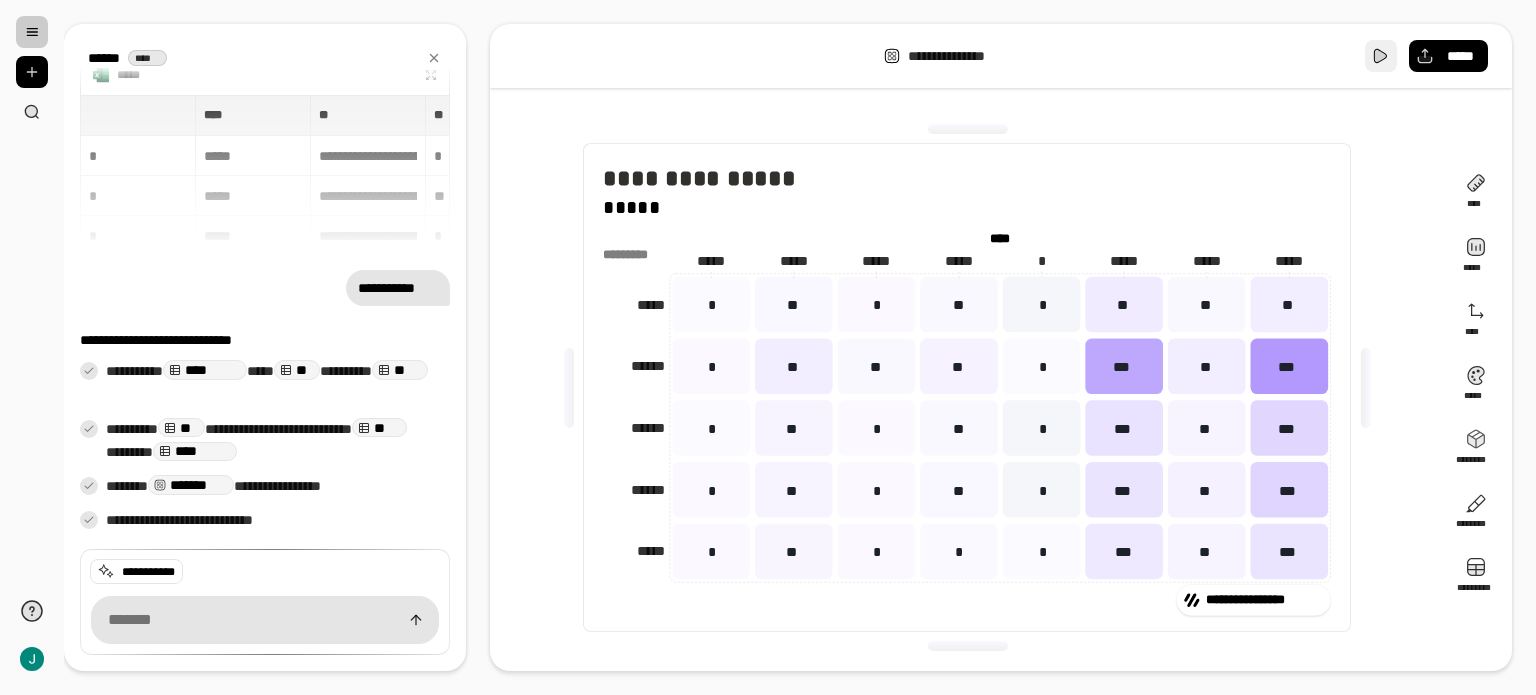 click at bounding box center [1381, 56] 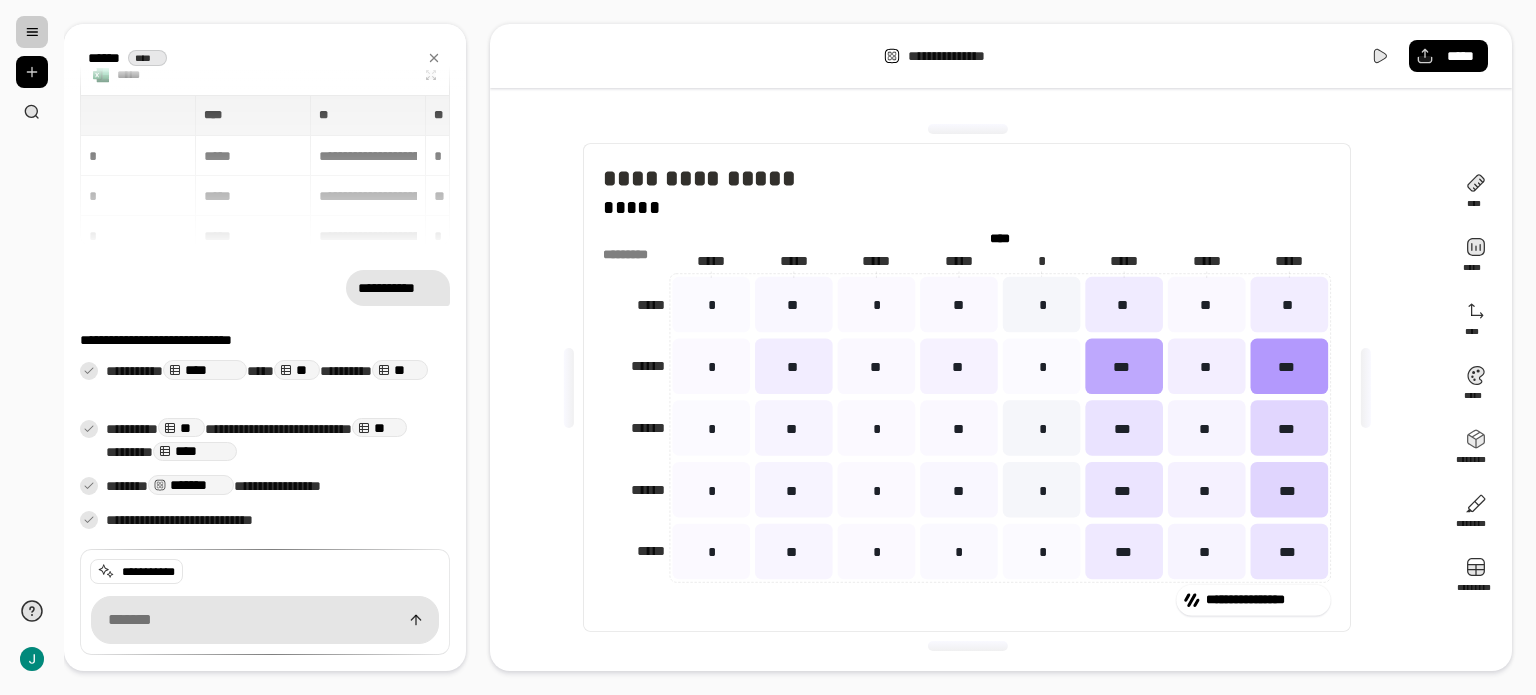 click on "*********" 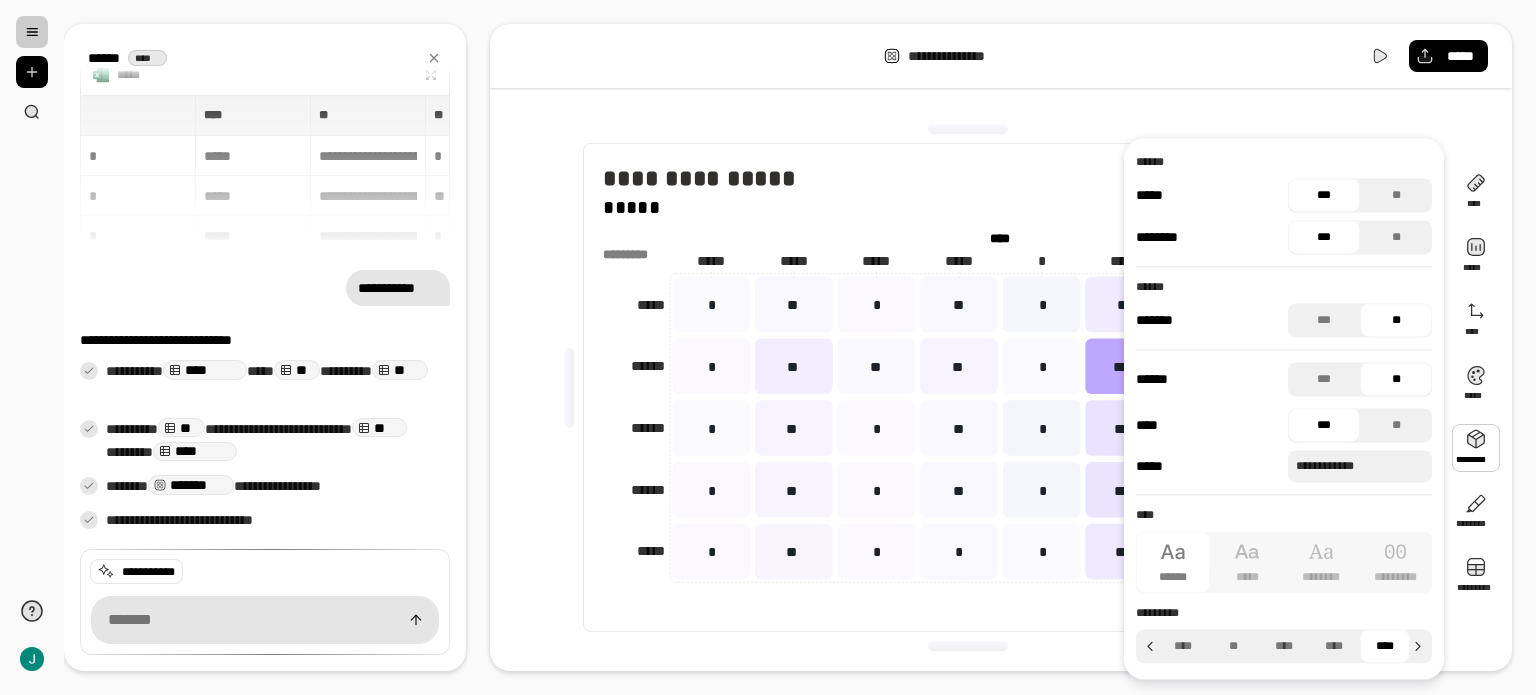 click on "**********" at bounding box center [967, 387] 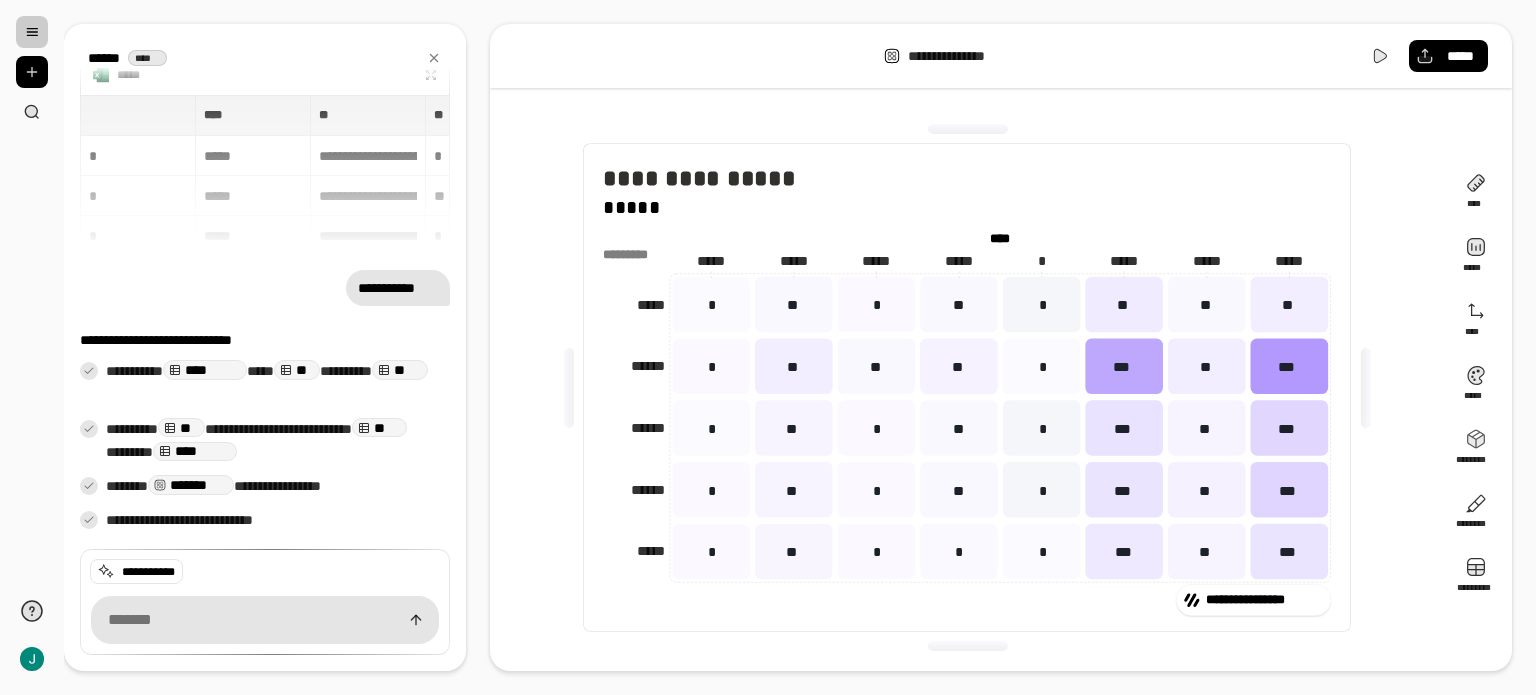 click at bounding box center (32, 32) 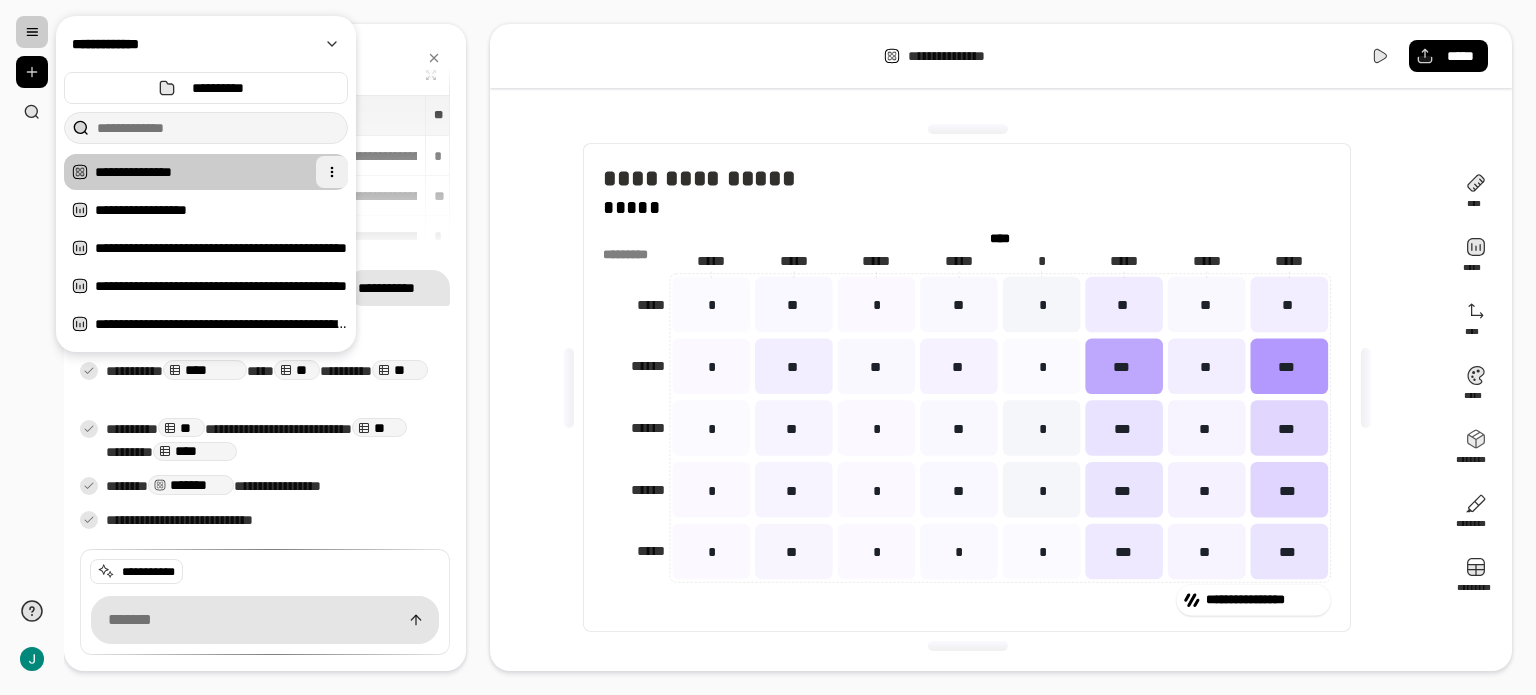 click at bounding box center (332, 172) 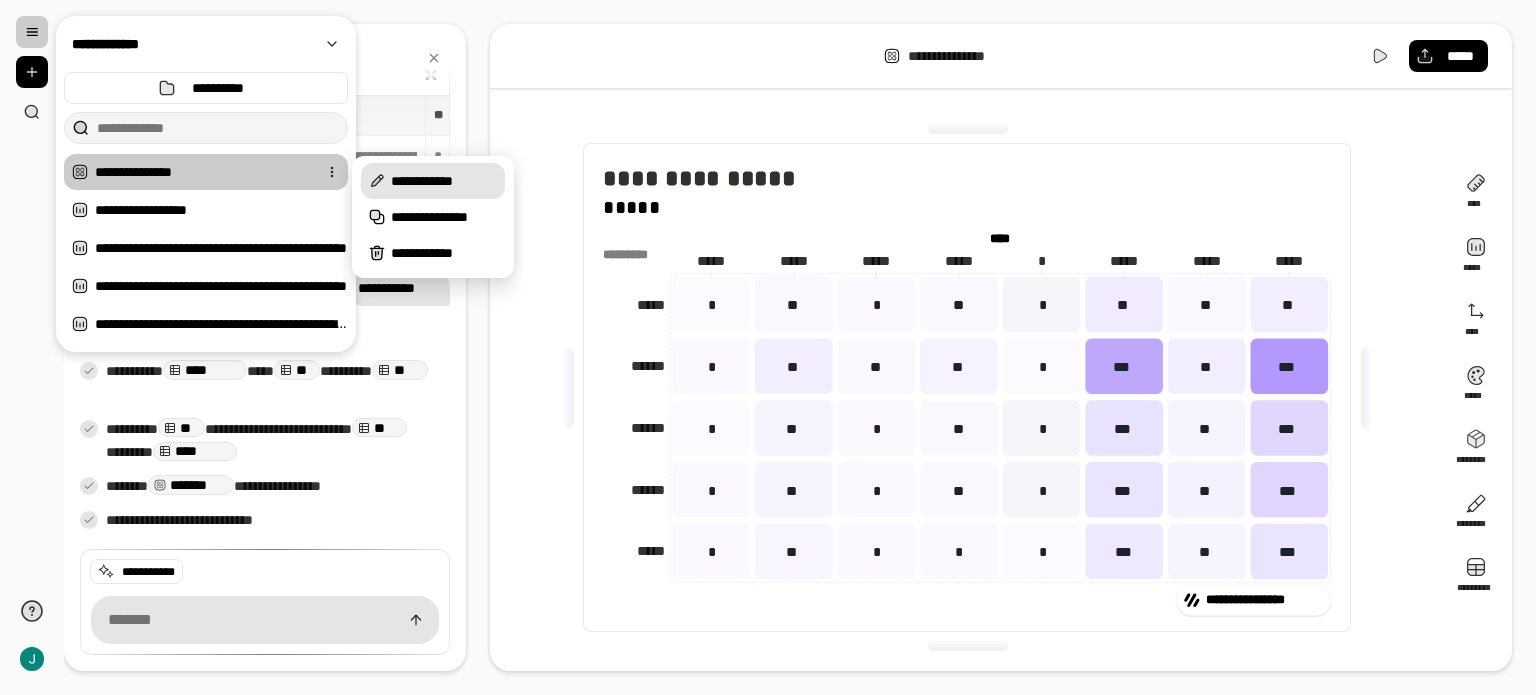 click on "**********" at bounding box center [444, 181] 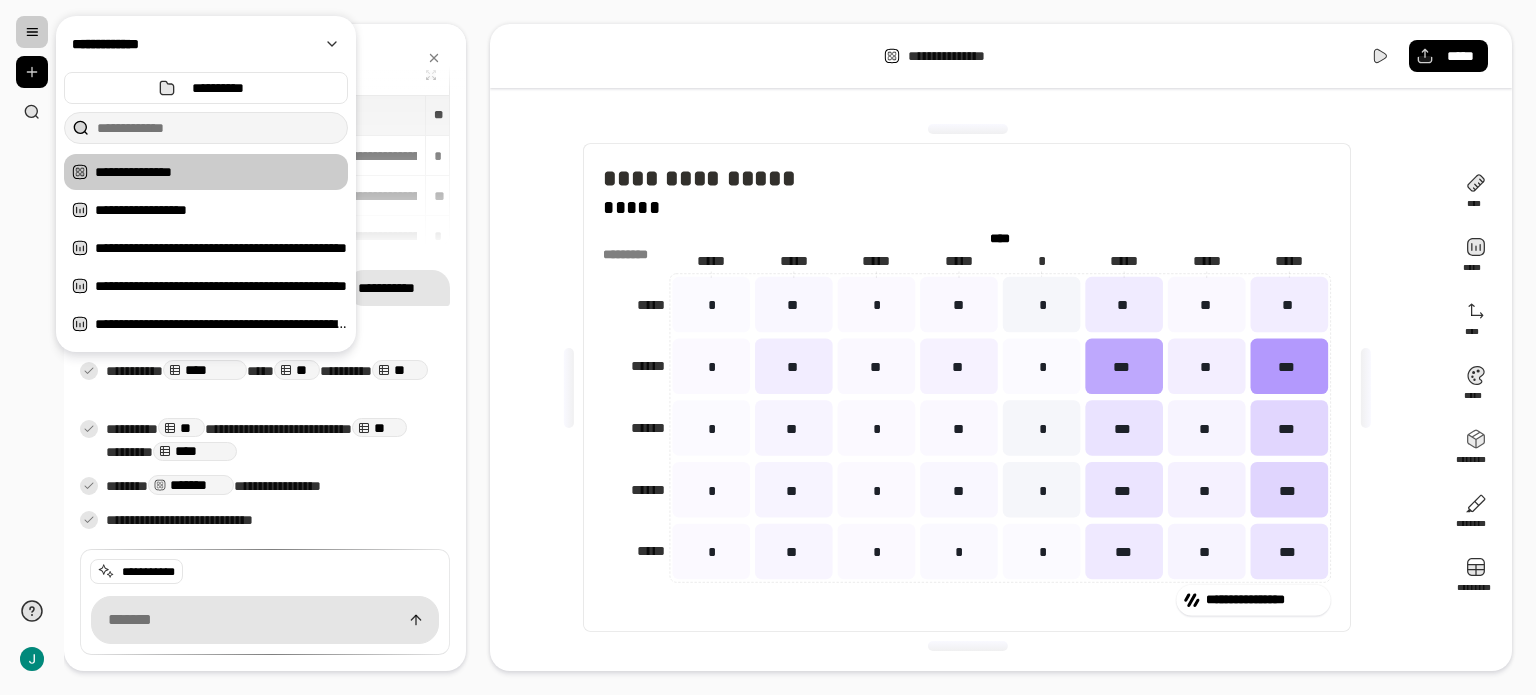 click on "**********" at bounding box center [221, 172] 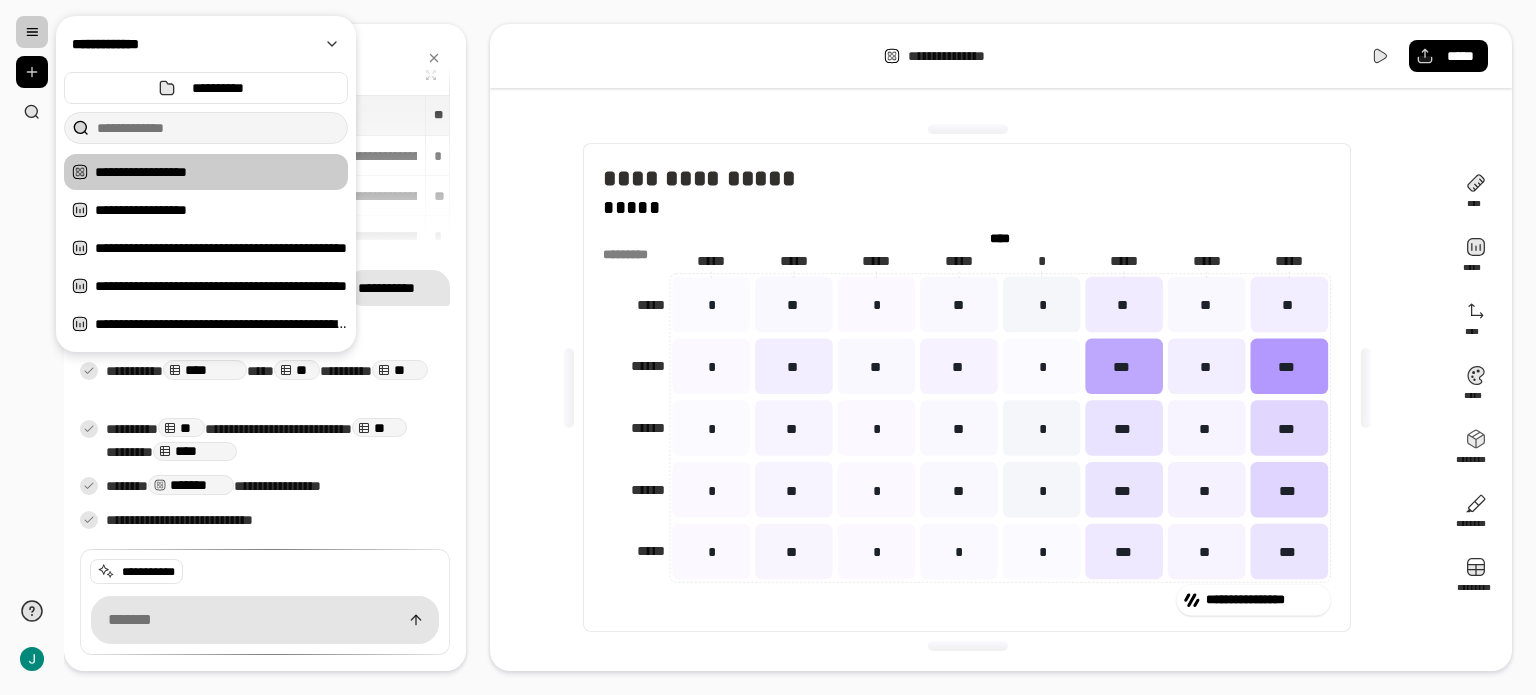 type on "**********" 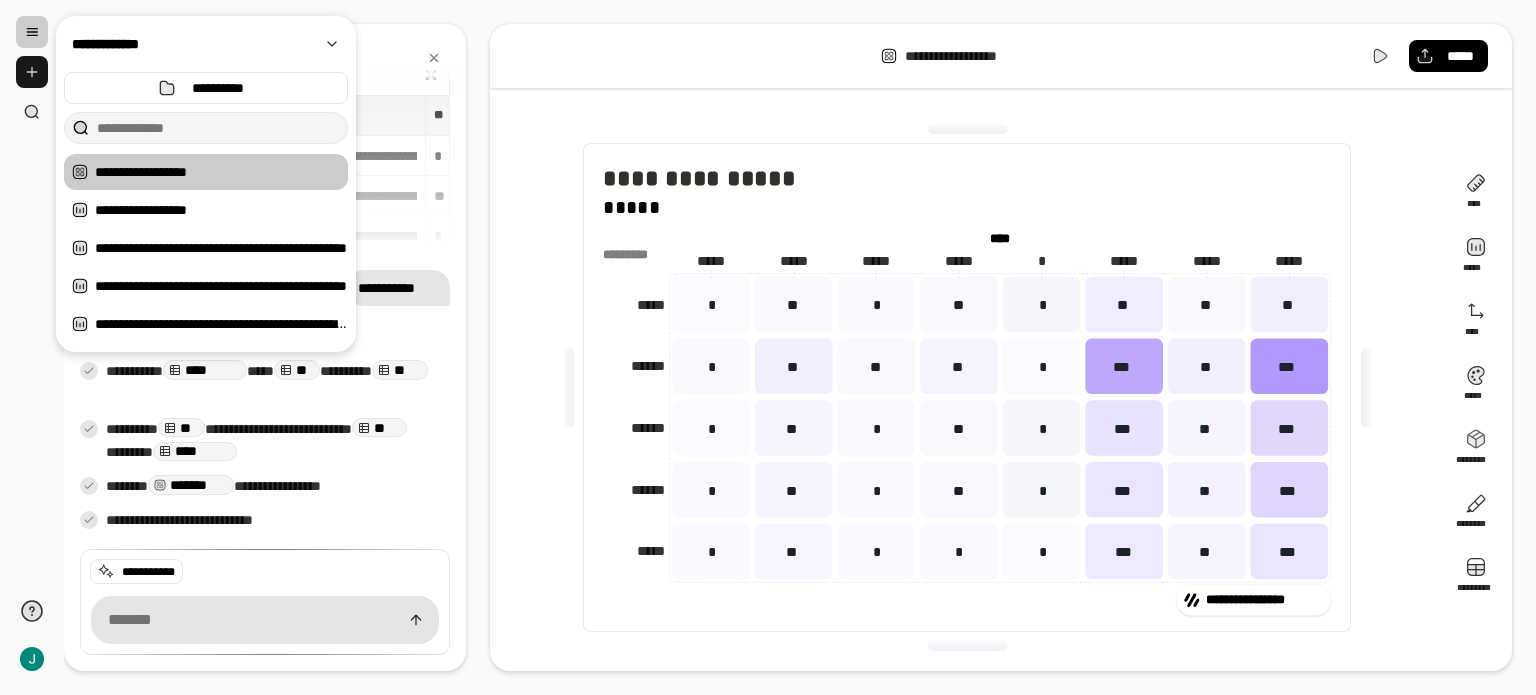 click at bounding box center [32, 72] 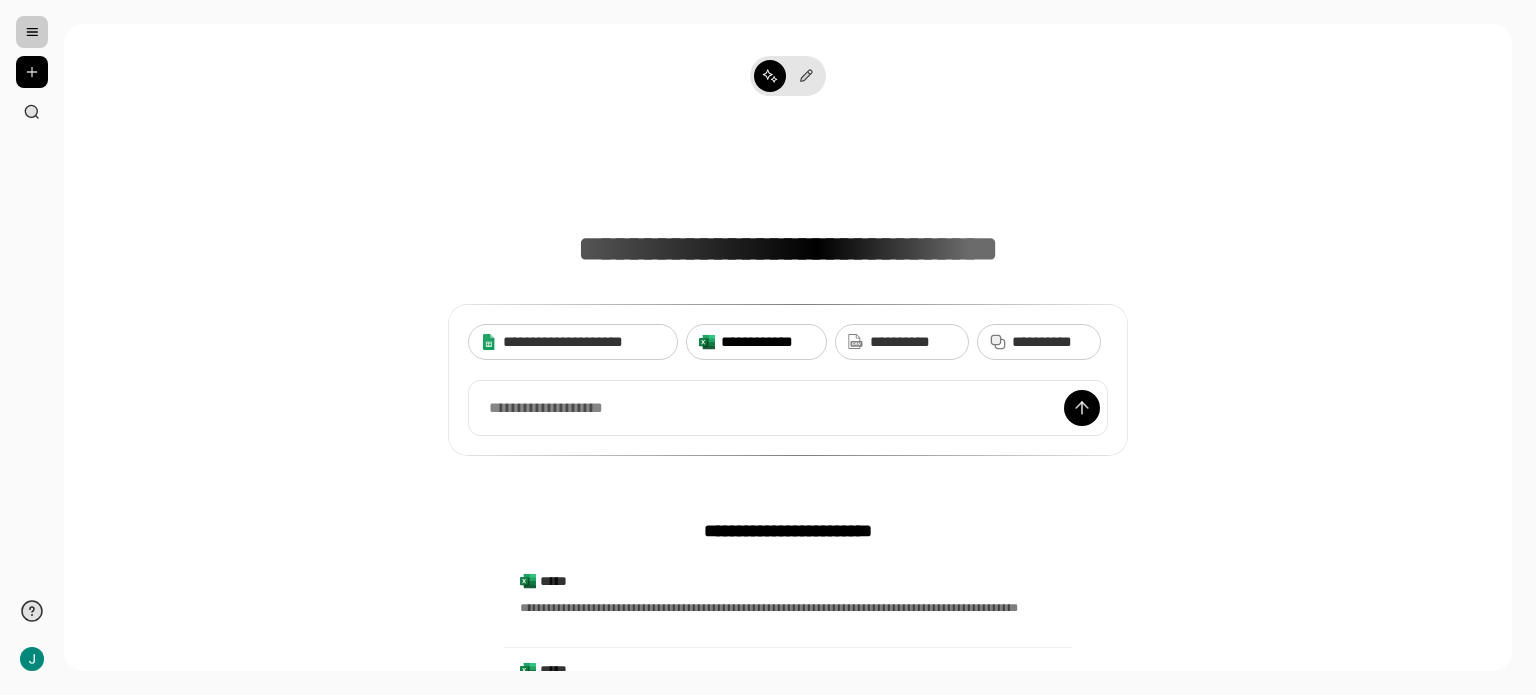 click on "**********" at bounding box center (767, 342) 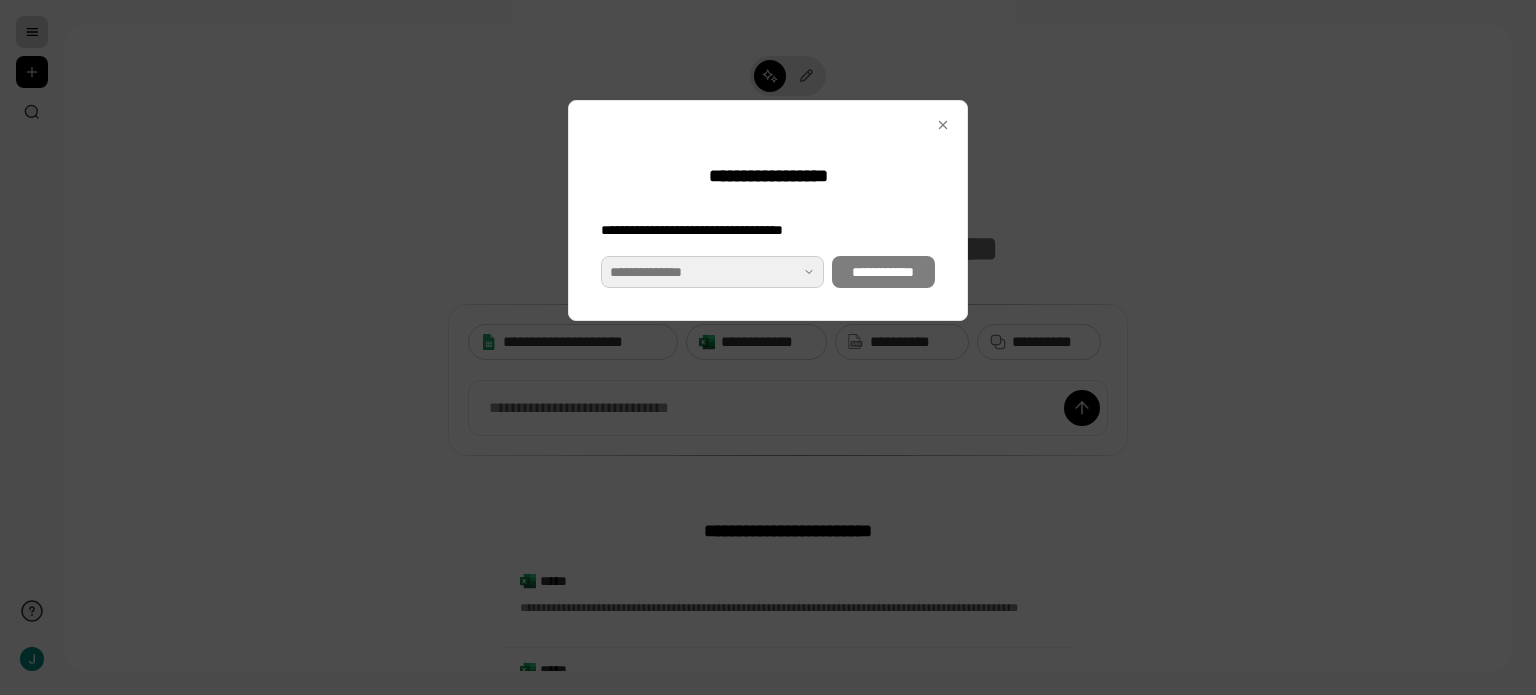 click at bounding box center (712, 272) 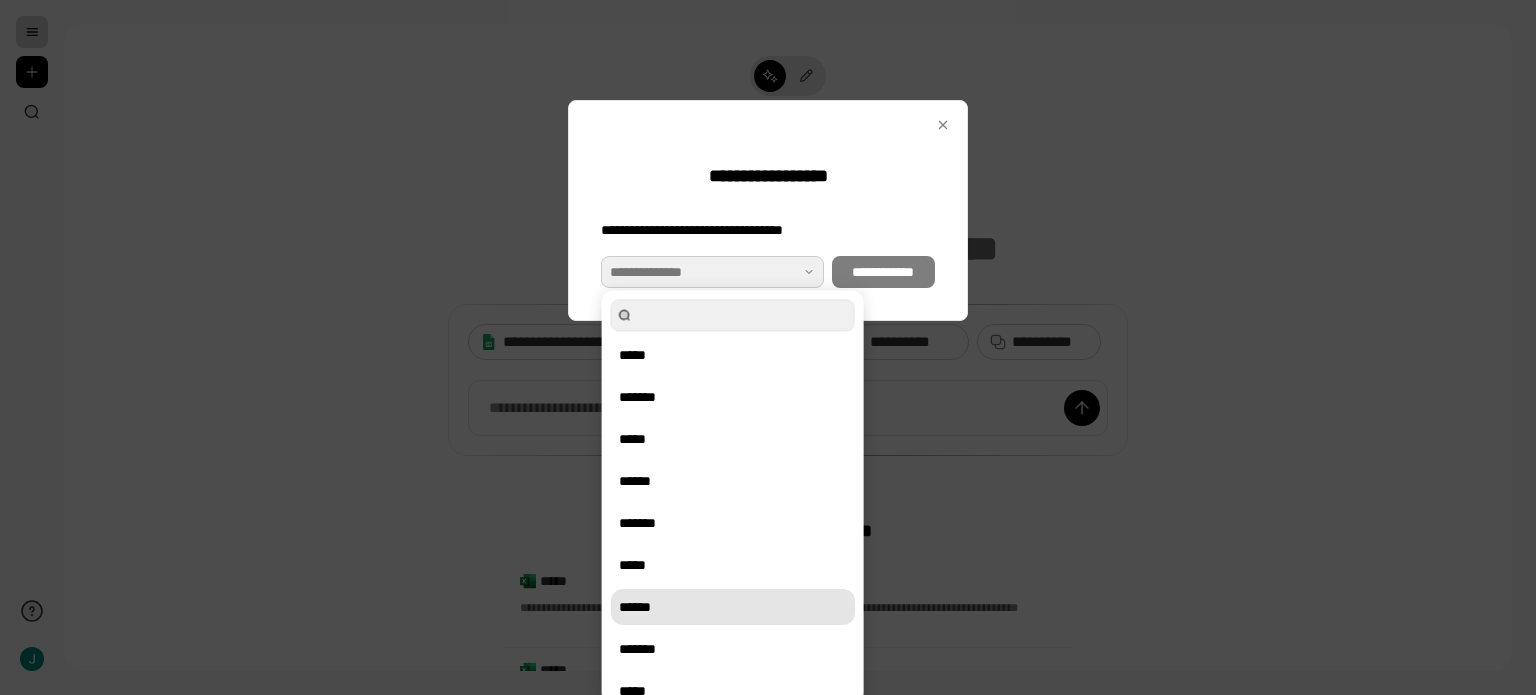 click on "******" at bounding box center (733, 607) 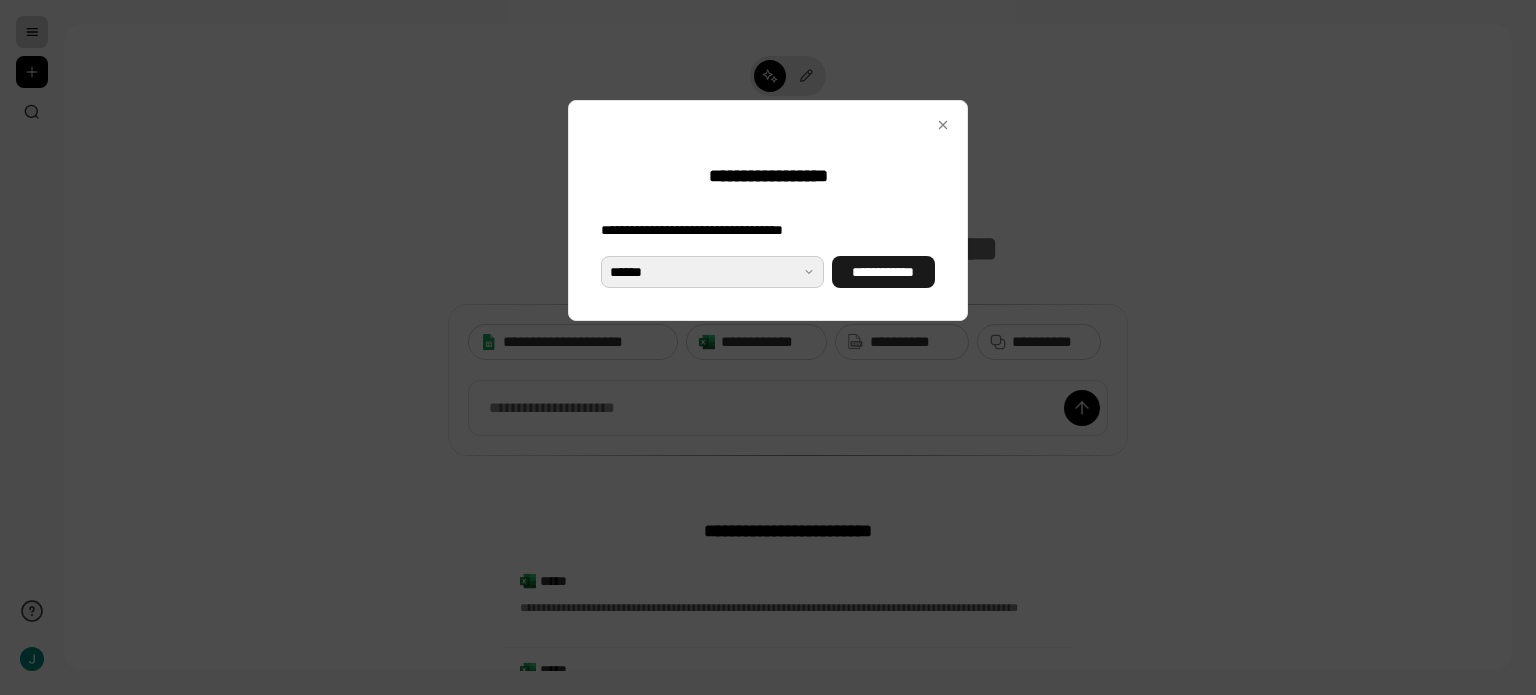 click on "**********" at bounding box center [883, 272] 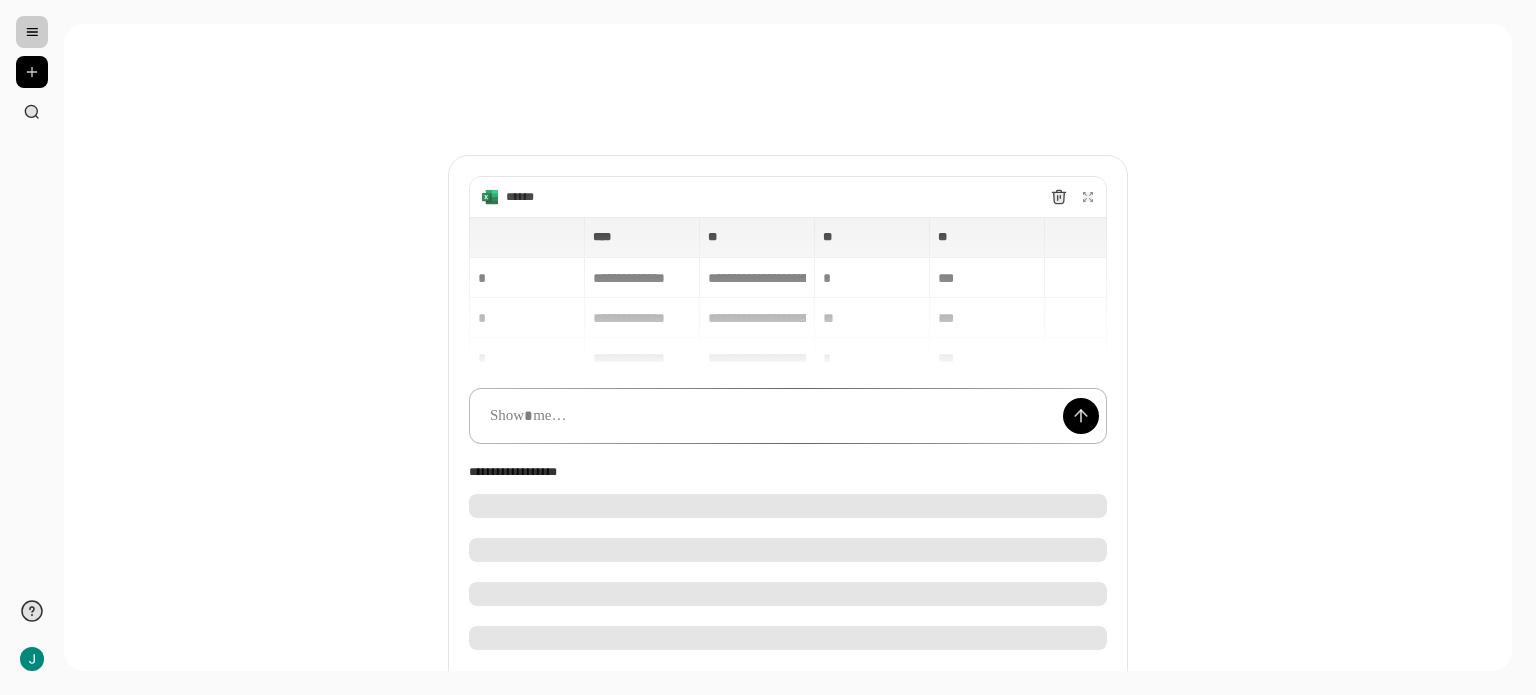 click at bounding box center (788, 416) 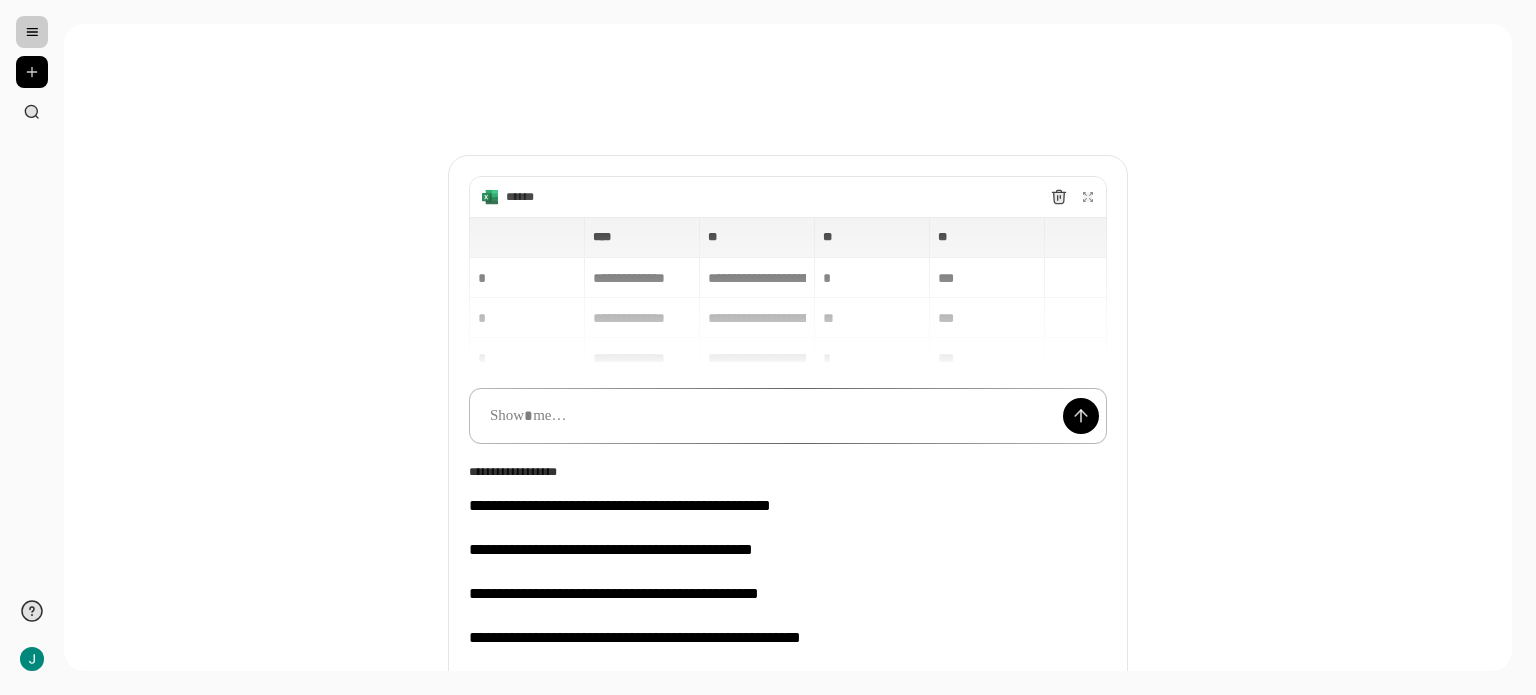 scroll, scrollTop: 200, scrollLeft: 0, axis: vertical 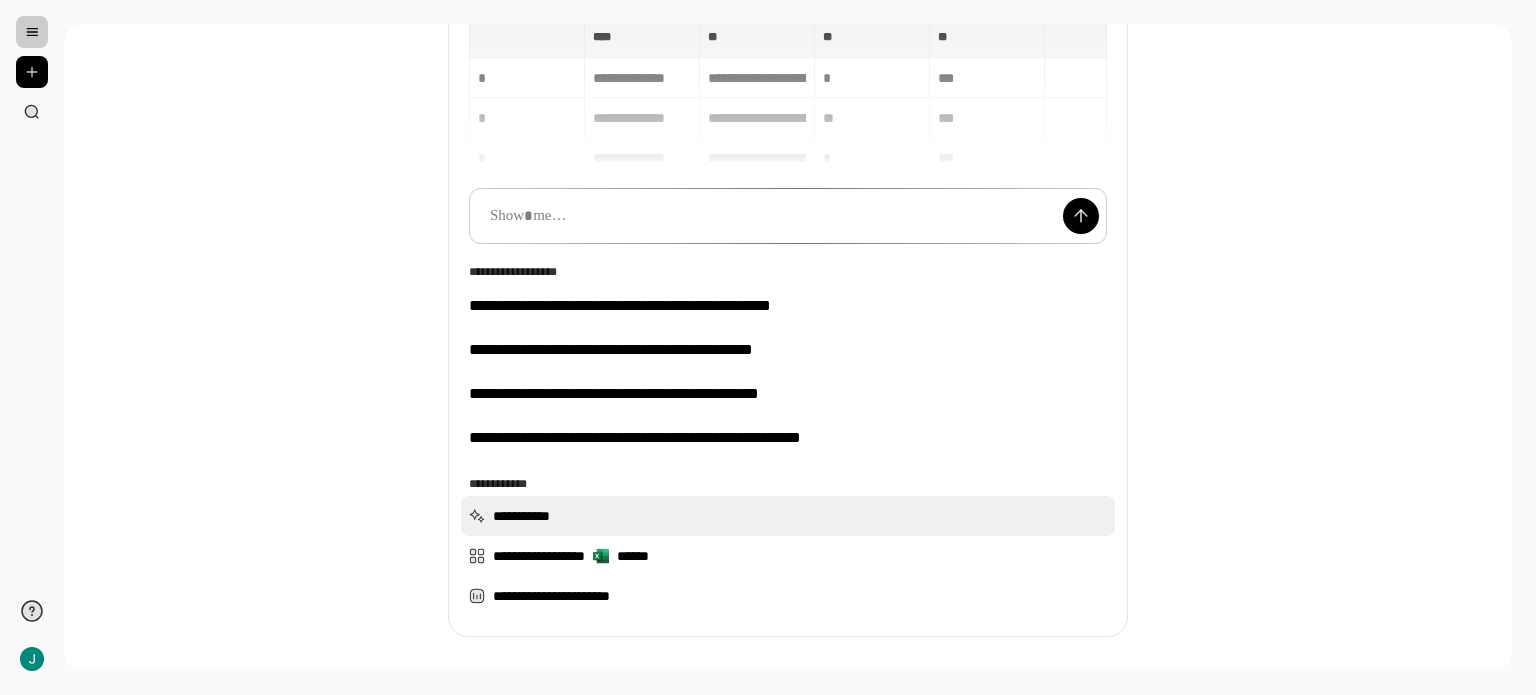 click on "**********" at bounding box center [788, 516] 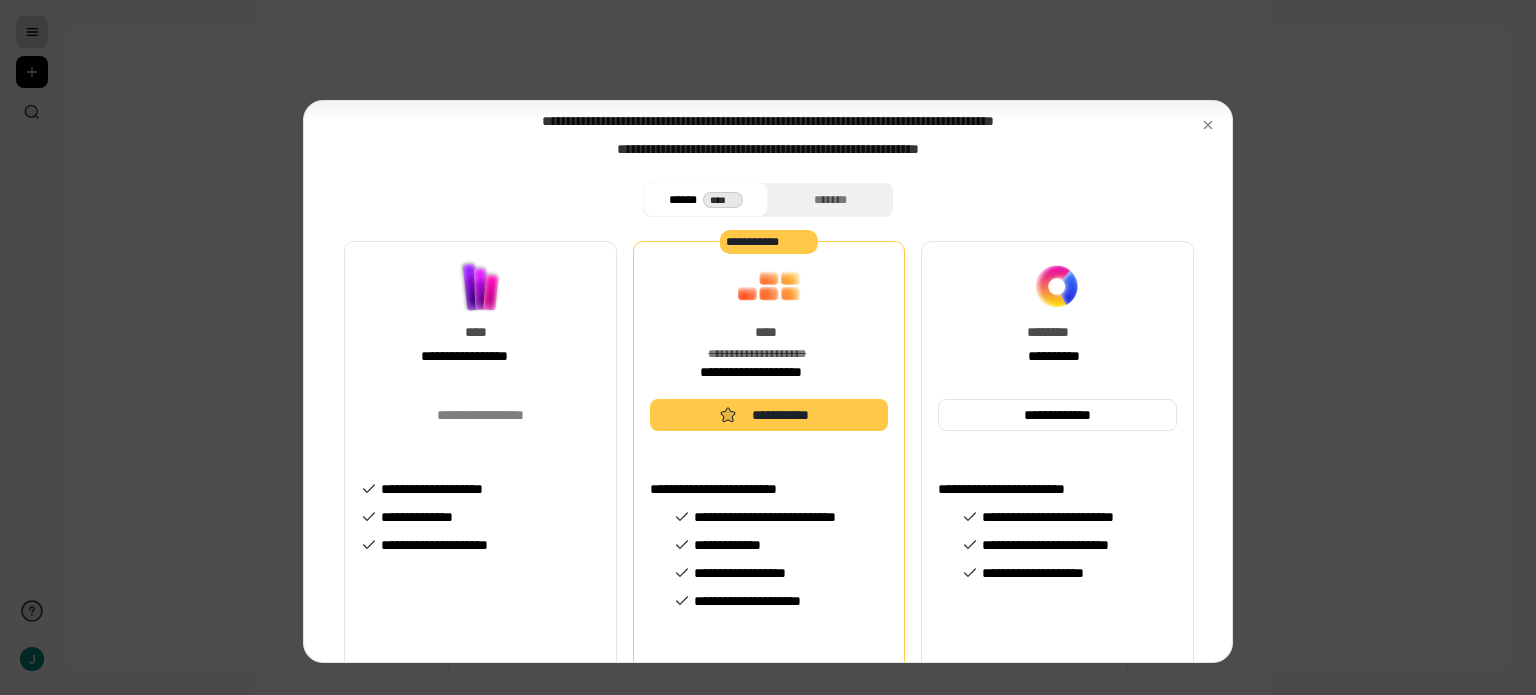 scroll, scrollTop: 0, scrollLeft: 0, axis: both 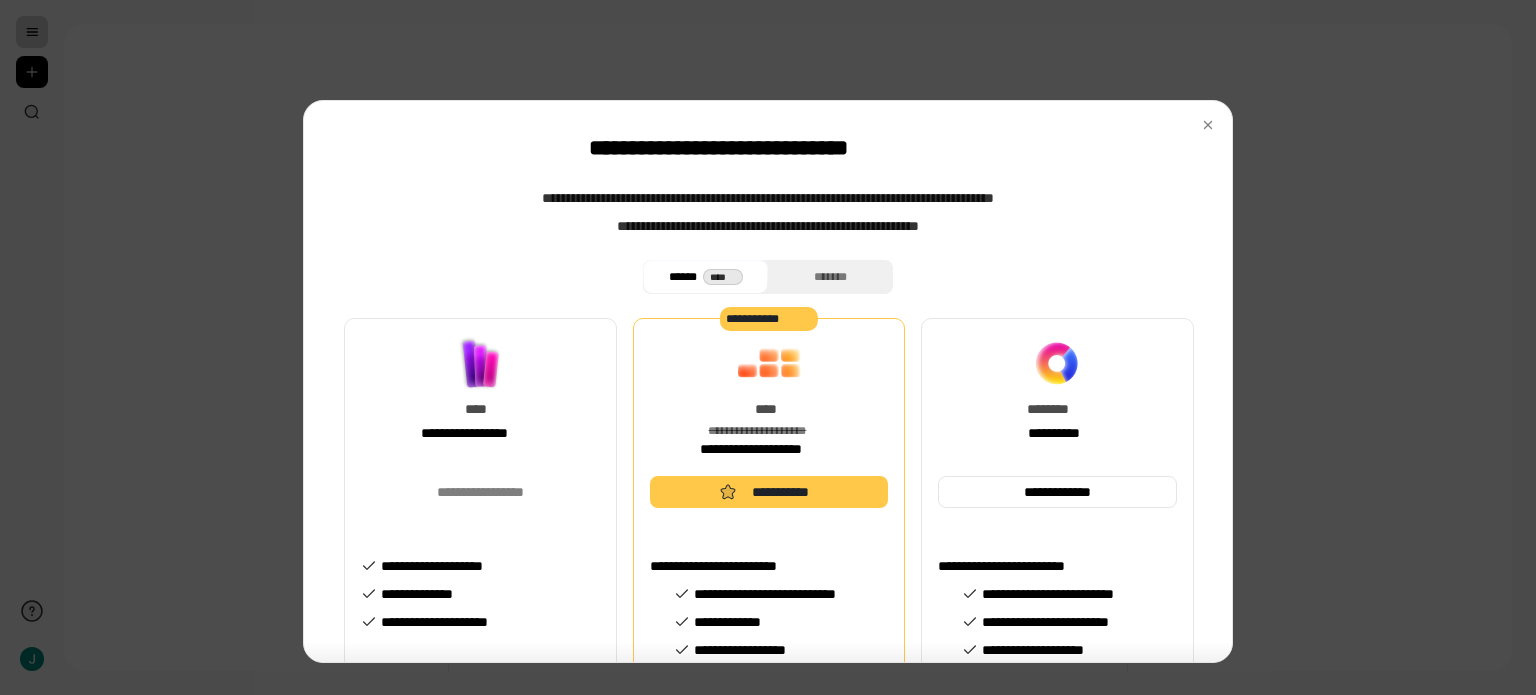 click on "**********" at bounding box center [768, 381] 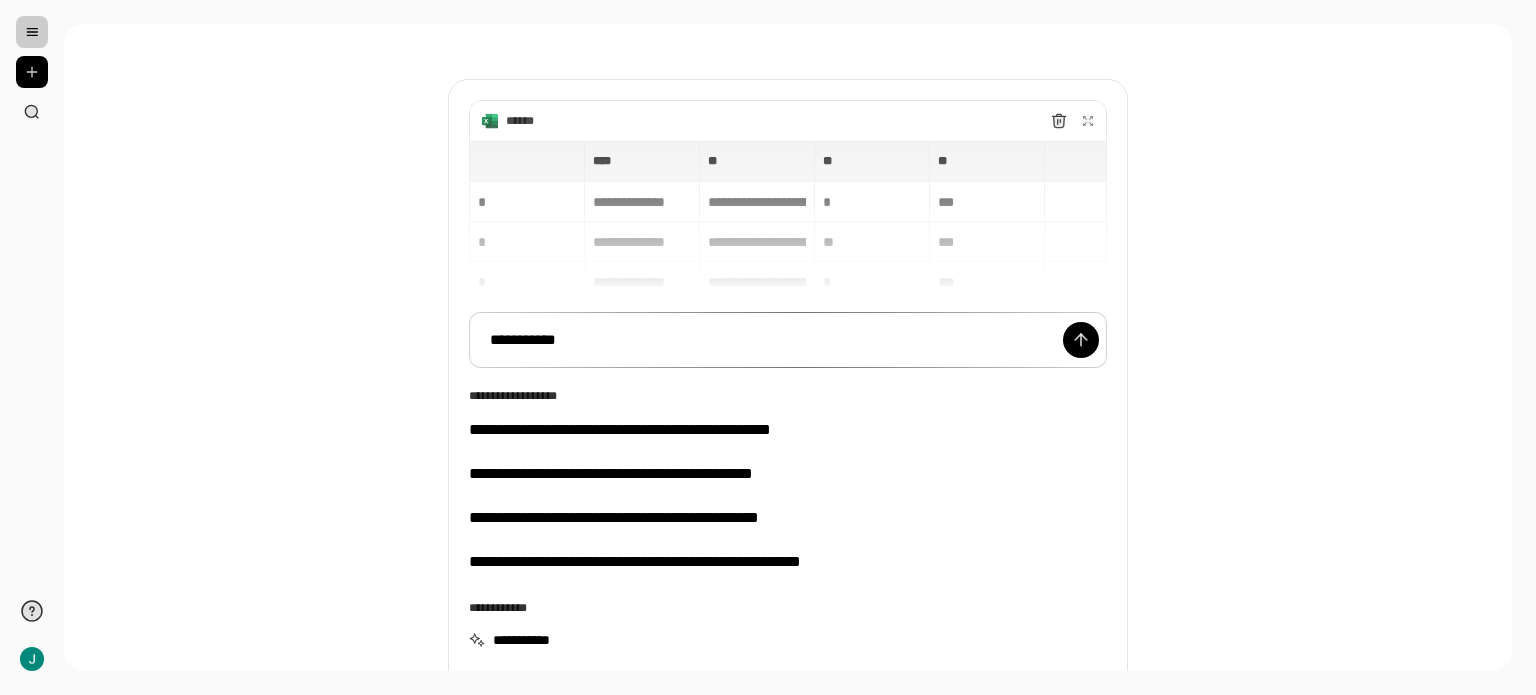 scroll, scrollTop: 0, scrollLeft: 0, axis: both 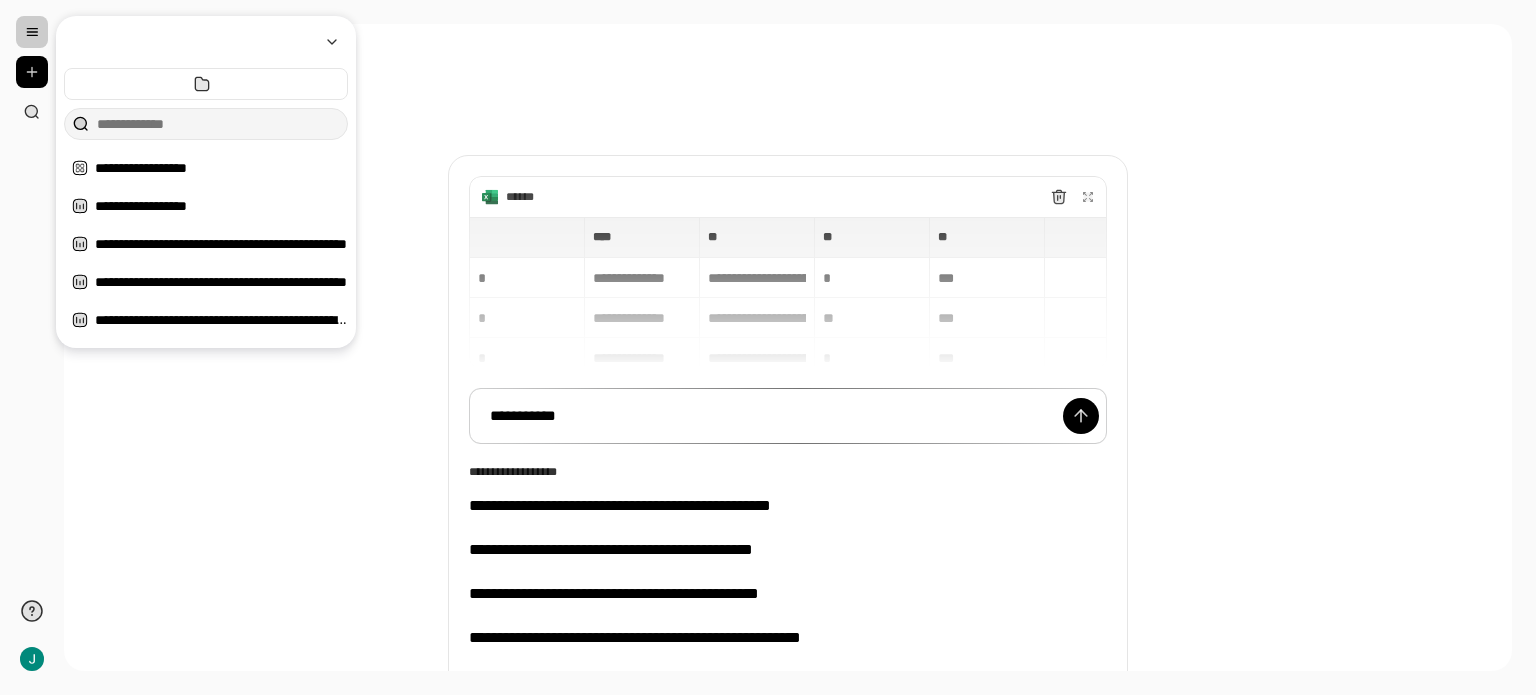 click at bounding box center [32, 32] 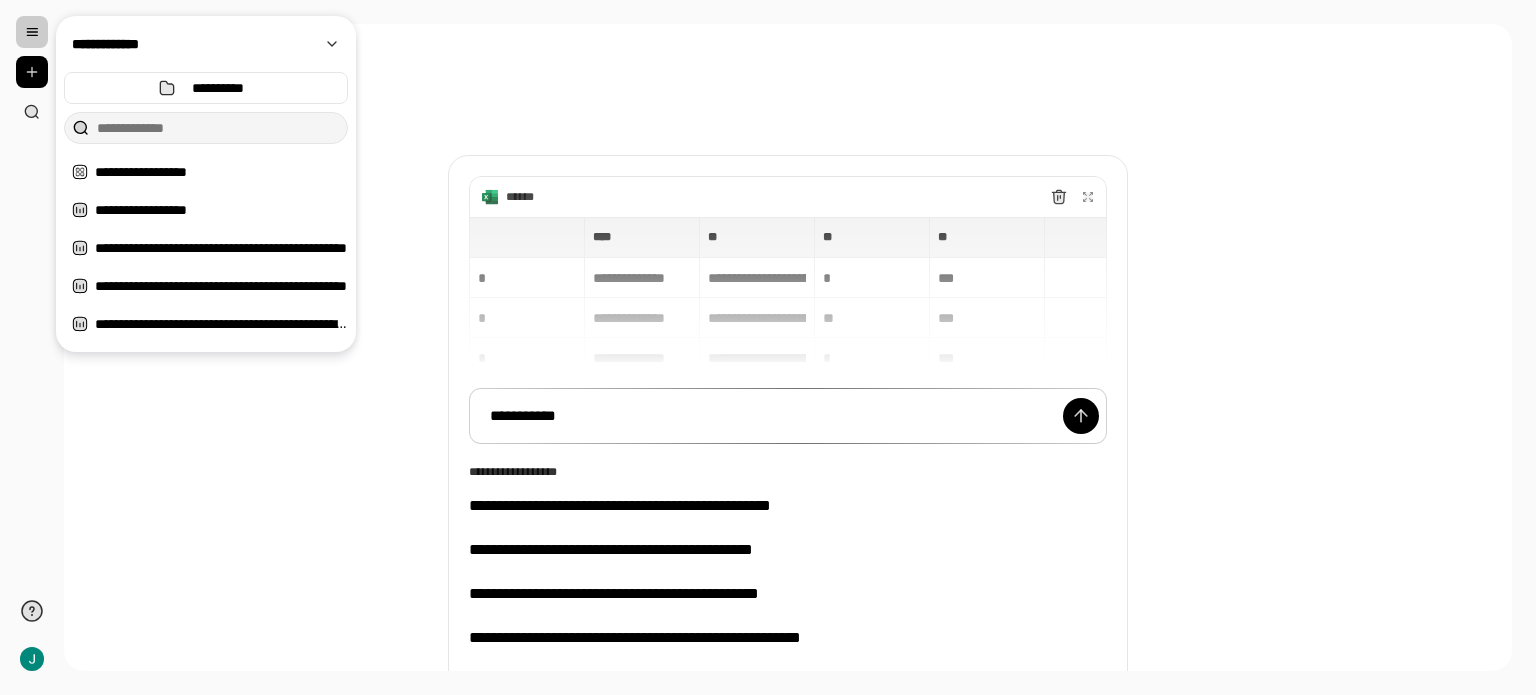 click at bounding box center (32, 32) 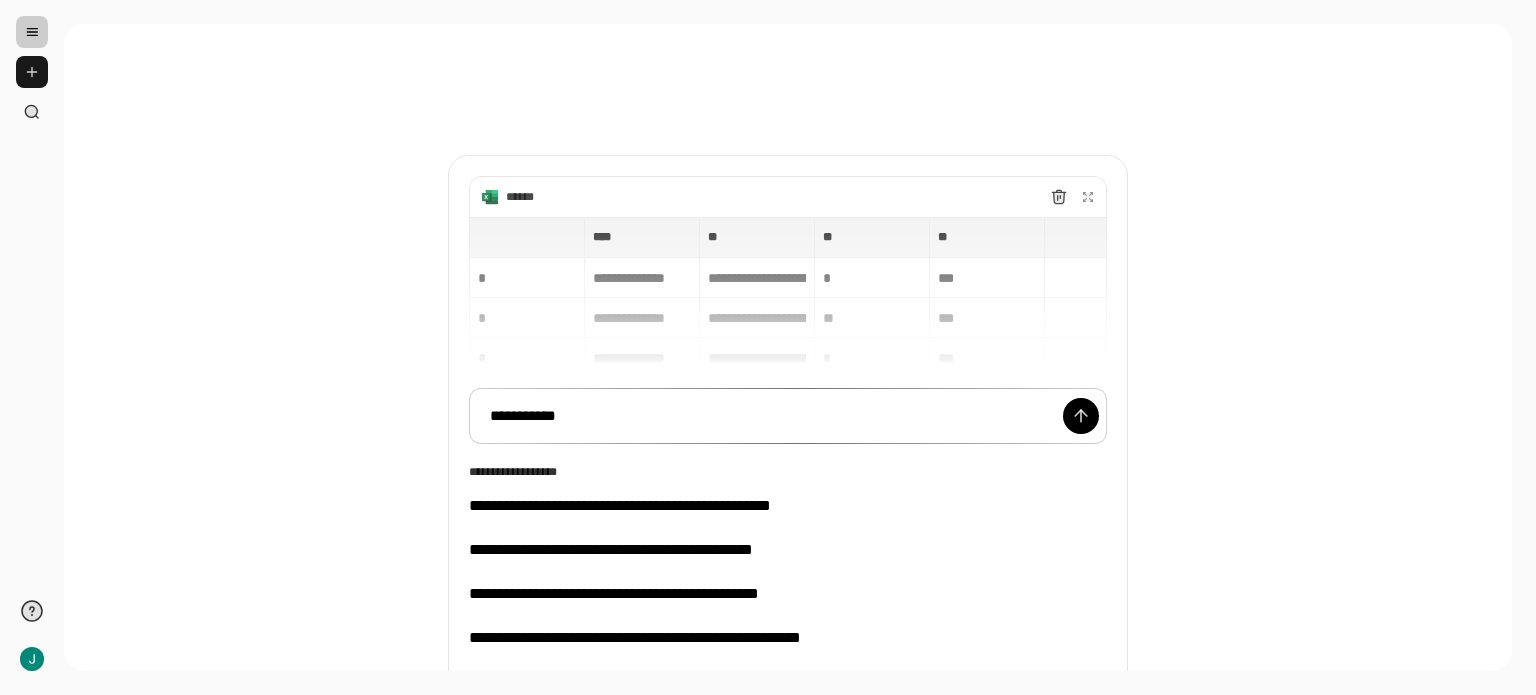 click at bounding box center (32, 72) 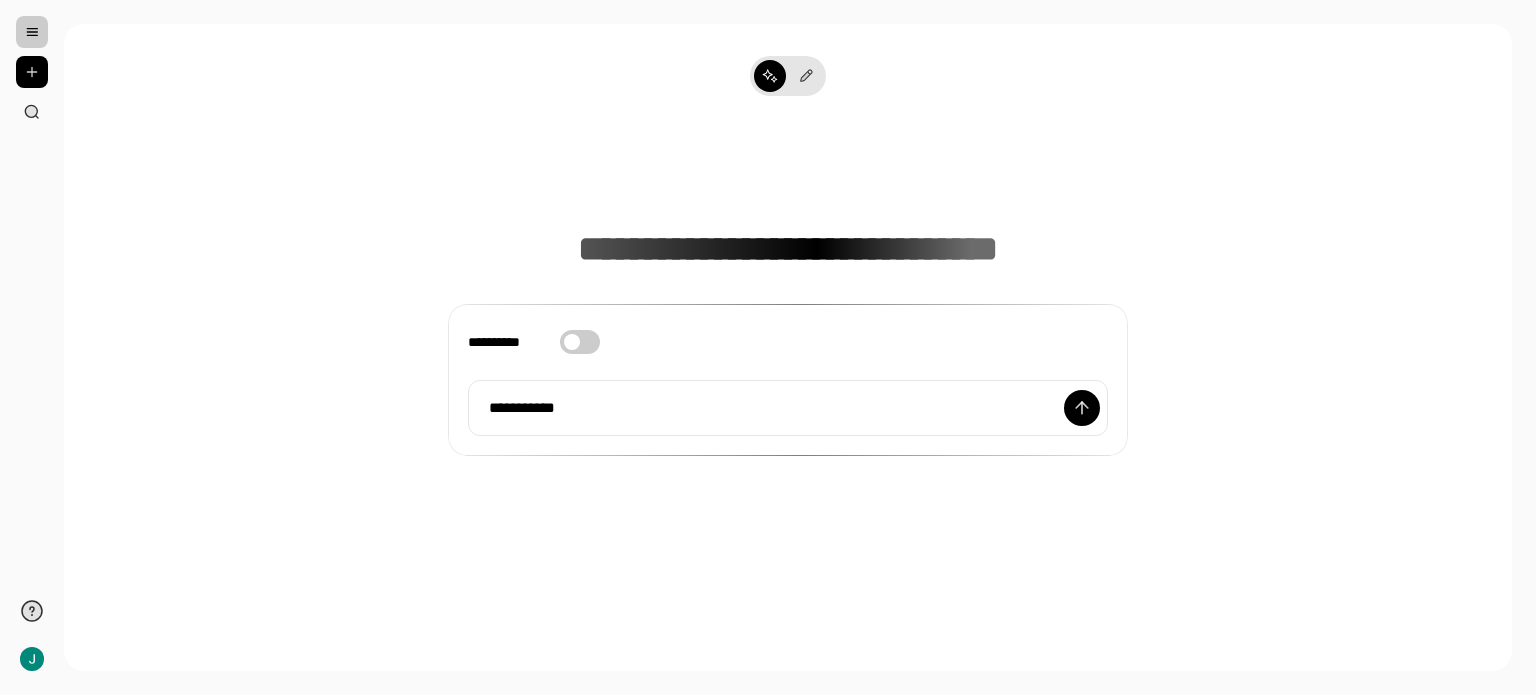 click at bounding box center (32, 32) 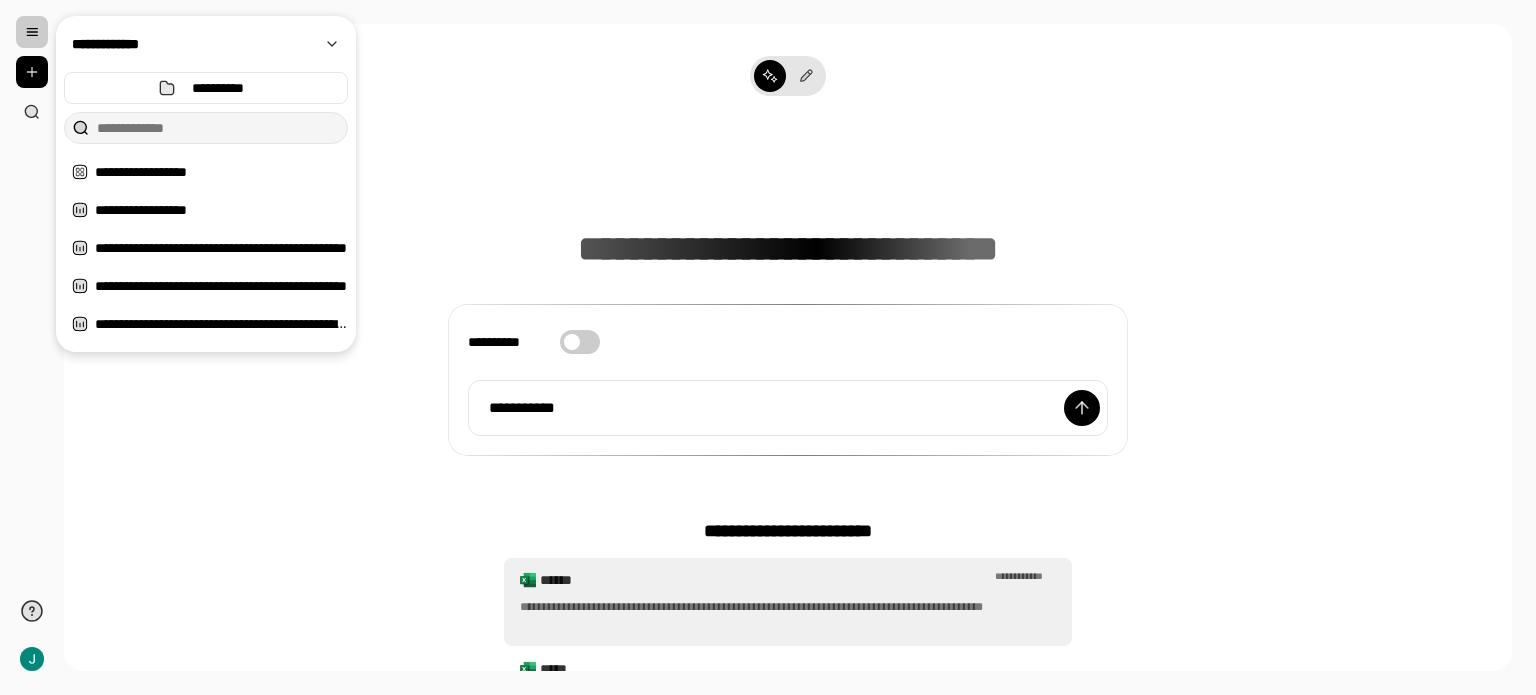 click on "**********" at bounding box center [788, 616] 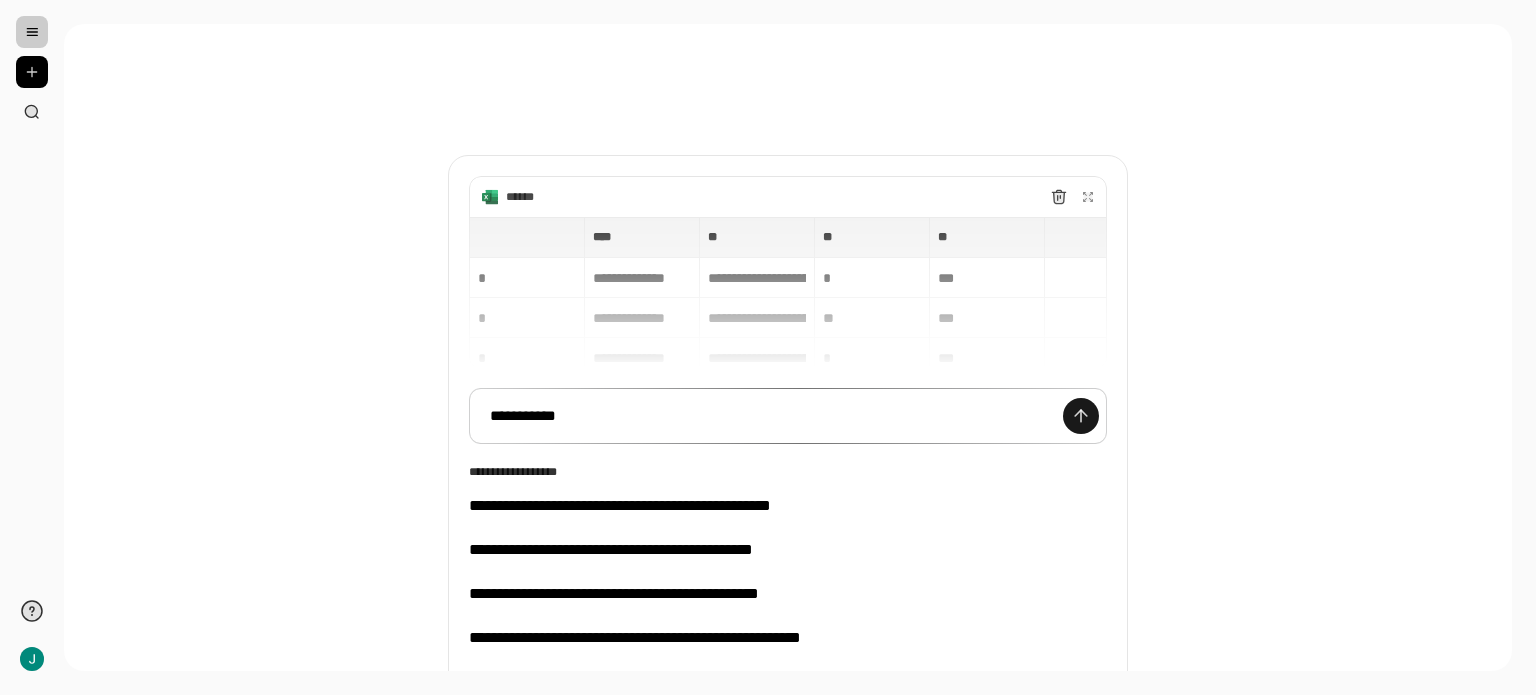 click at bounding box center (1081, 416) 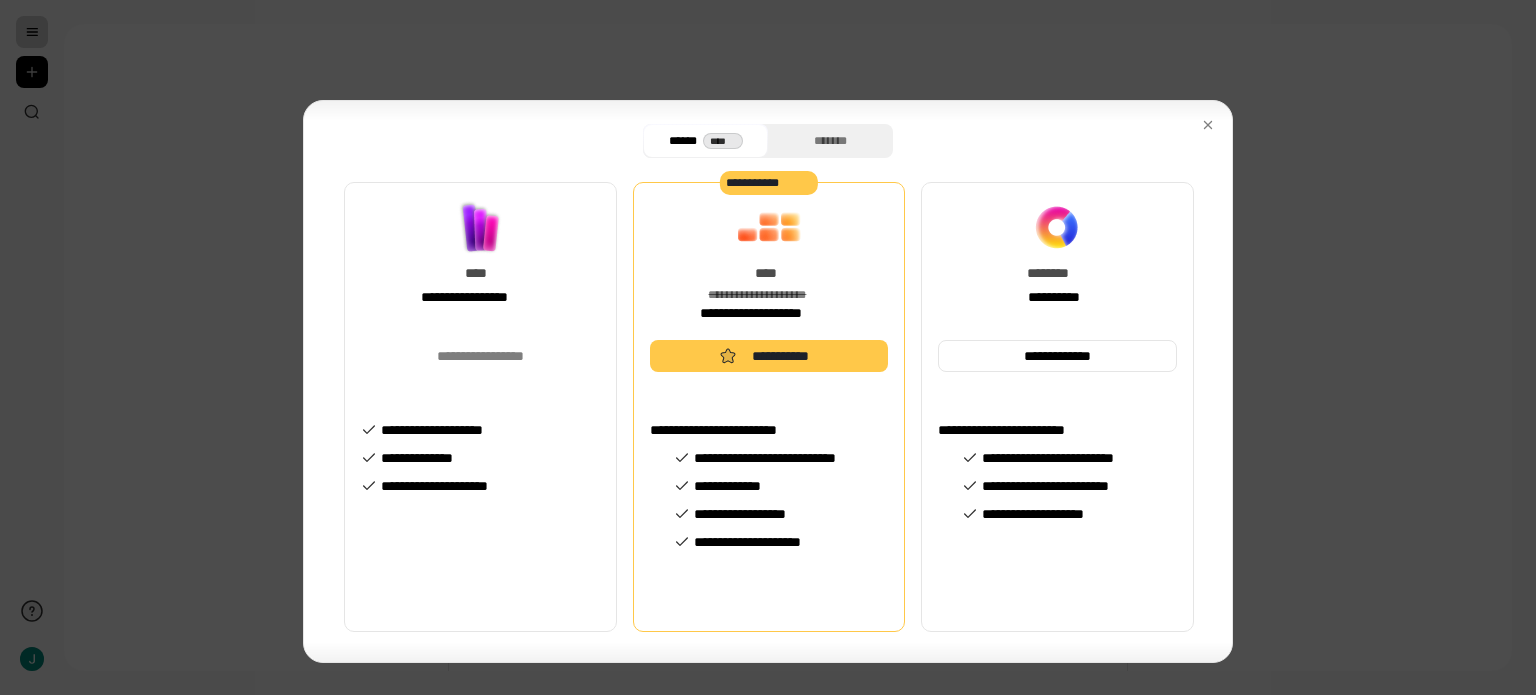 scroll, scrollTop: 137, scrollLeft: 0, axis: vertical 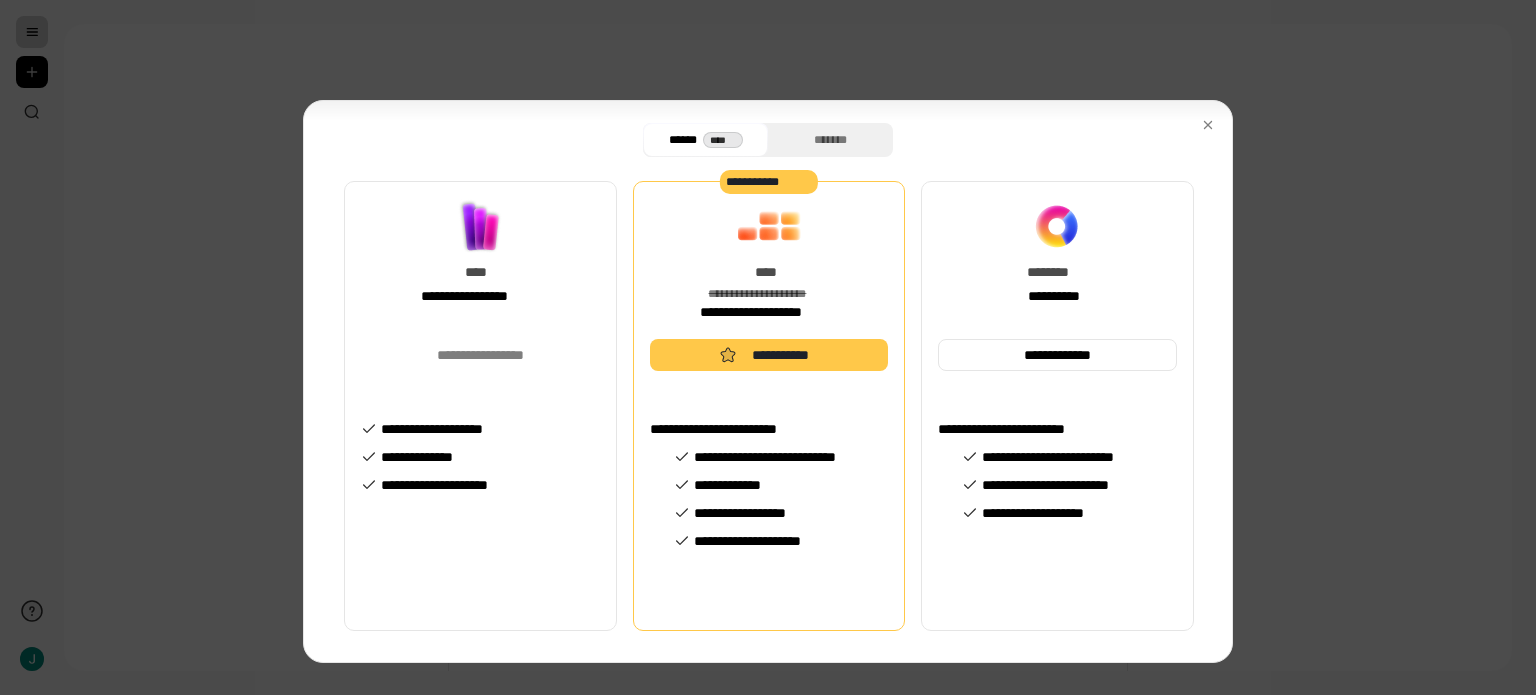click at bounding box center (768, 347) 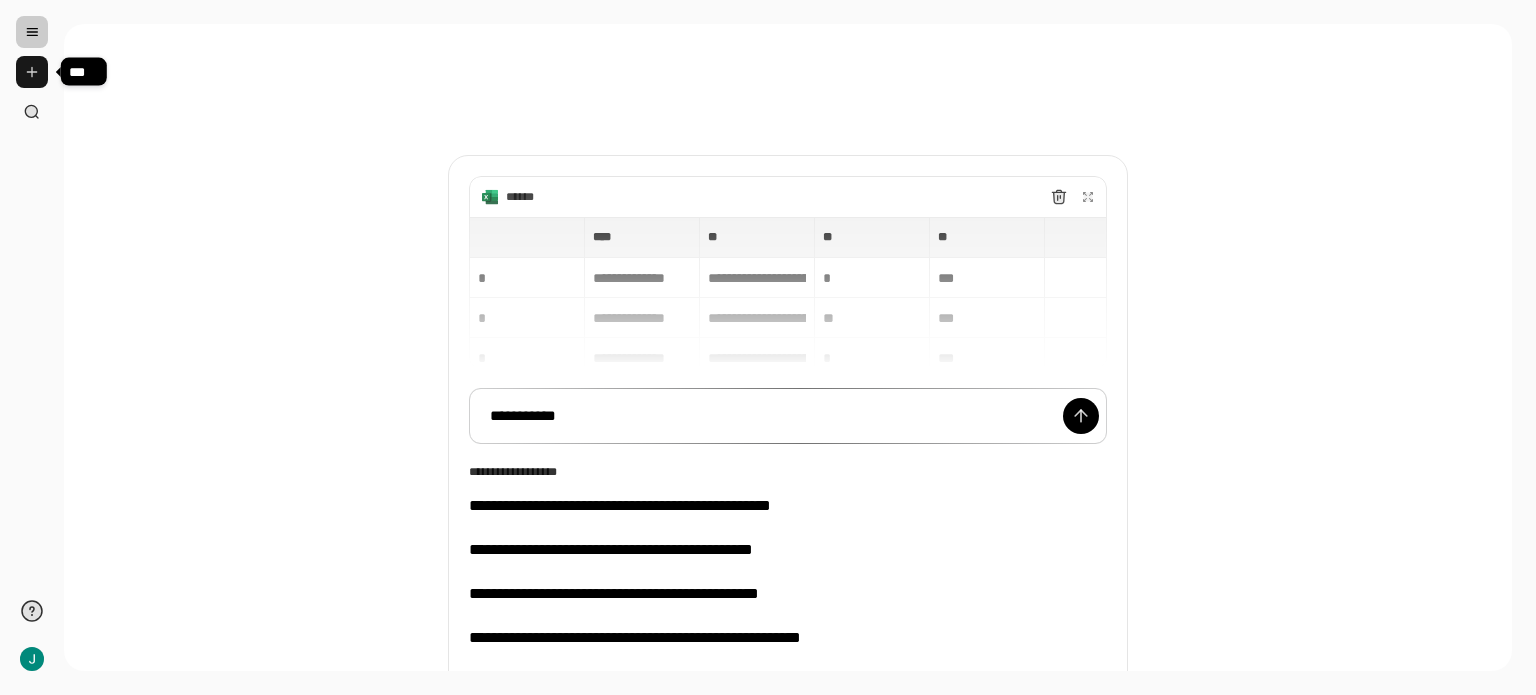 click at bounding box center (32, 72) 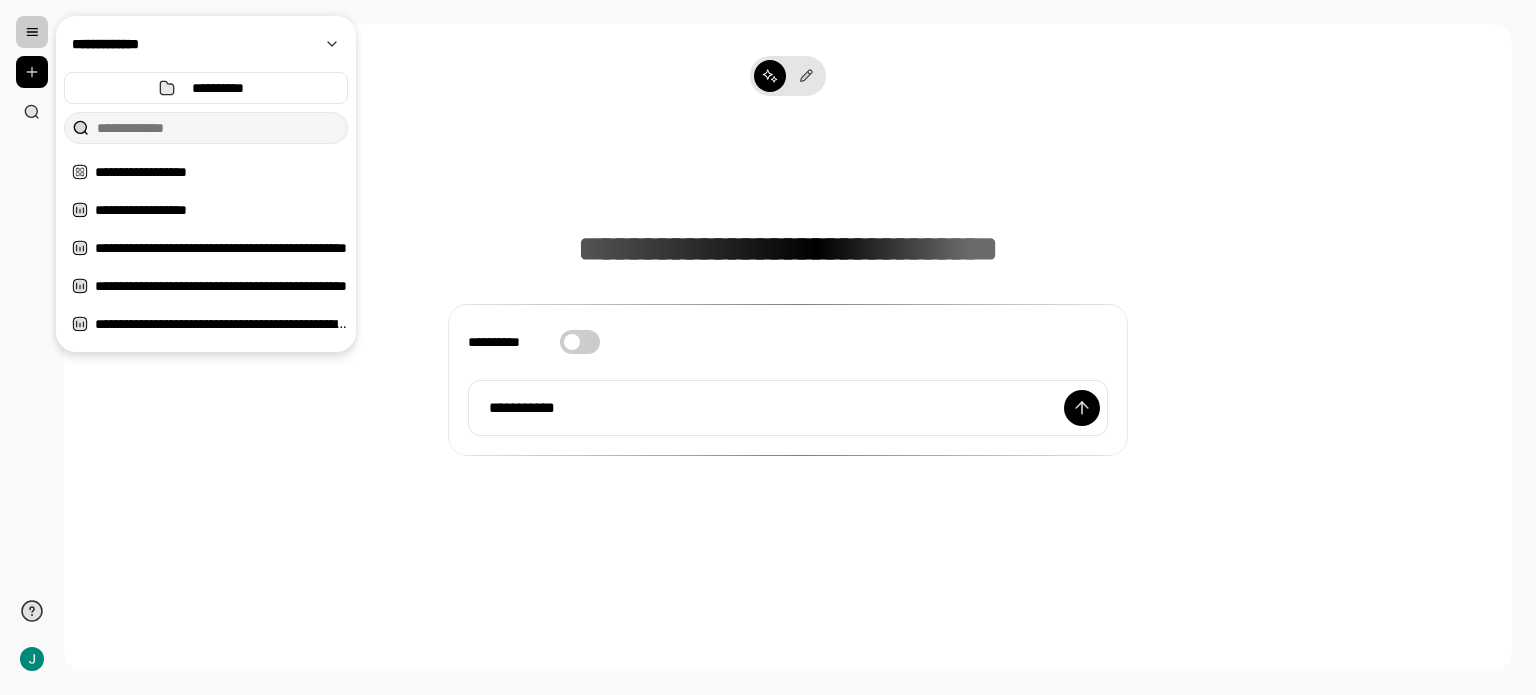 click at bounding box center (32, 32) 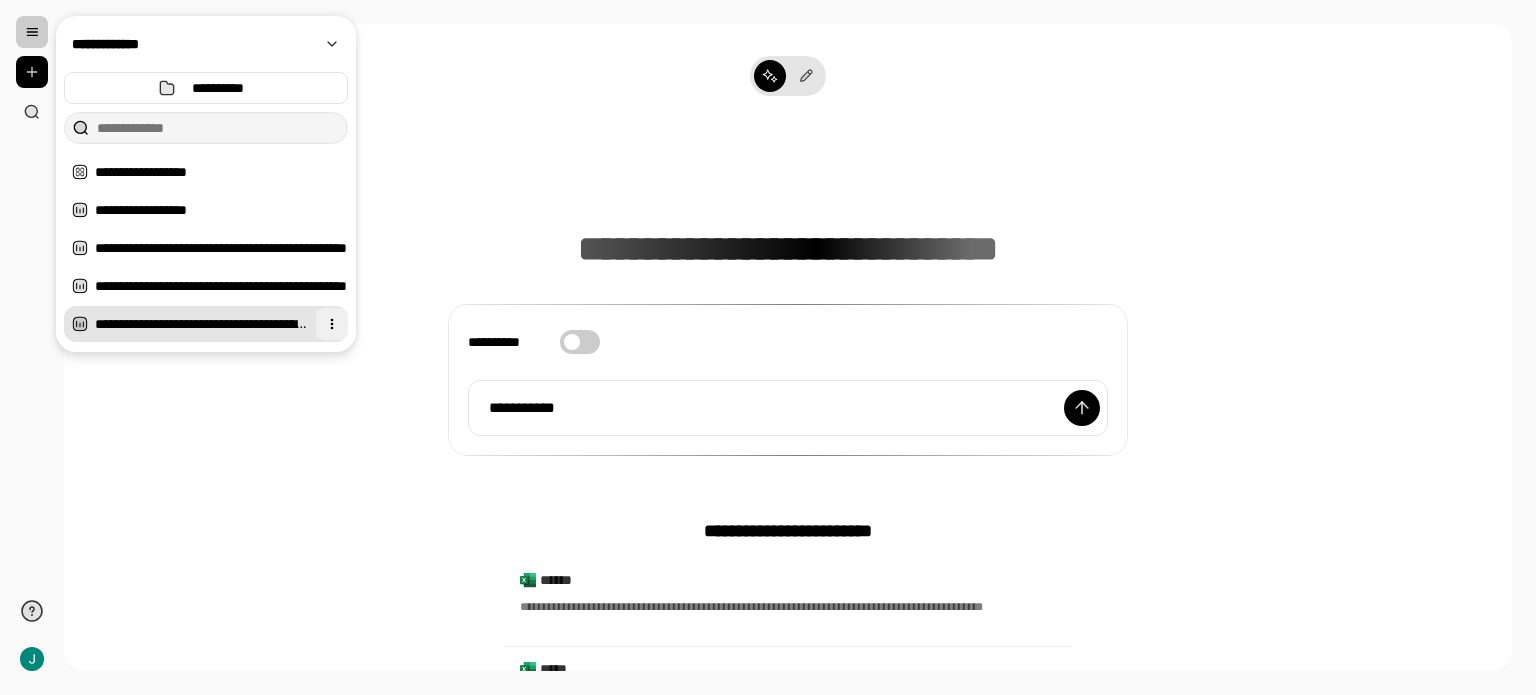 click at bounding box center (332, 324) 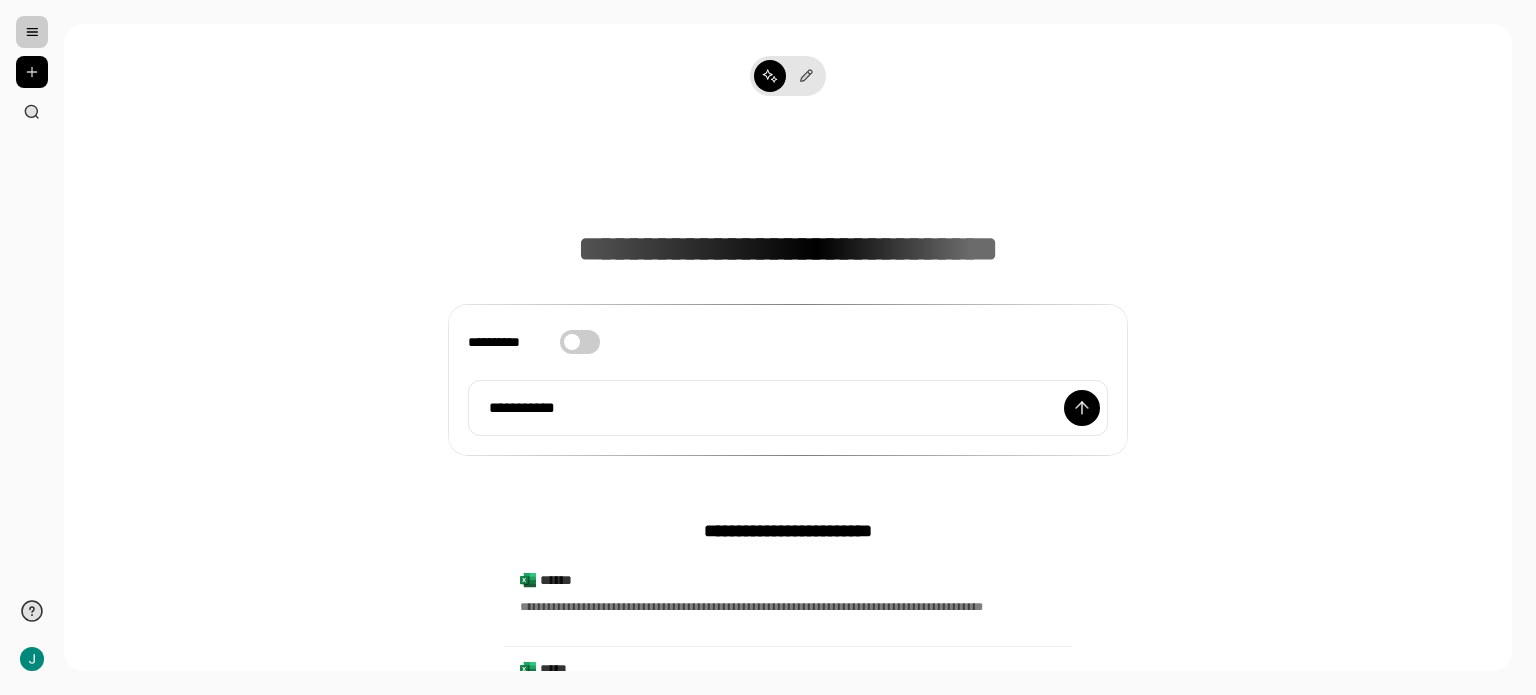 click on "**********" at bounding box center [788, 292] 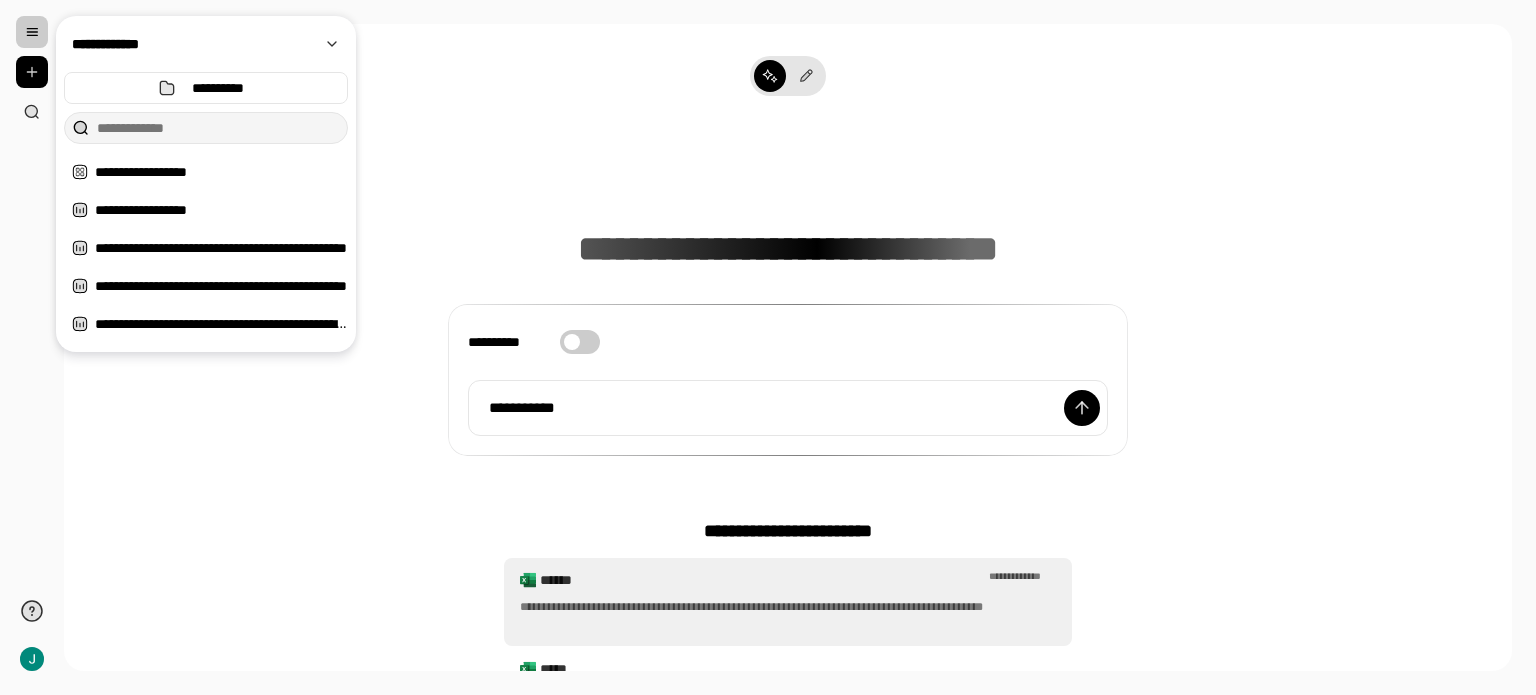click on "**********" at bounding box center [788, 602] 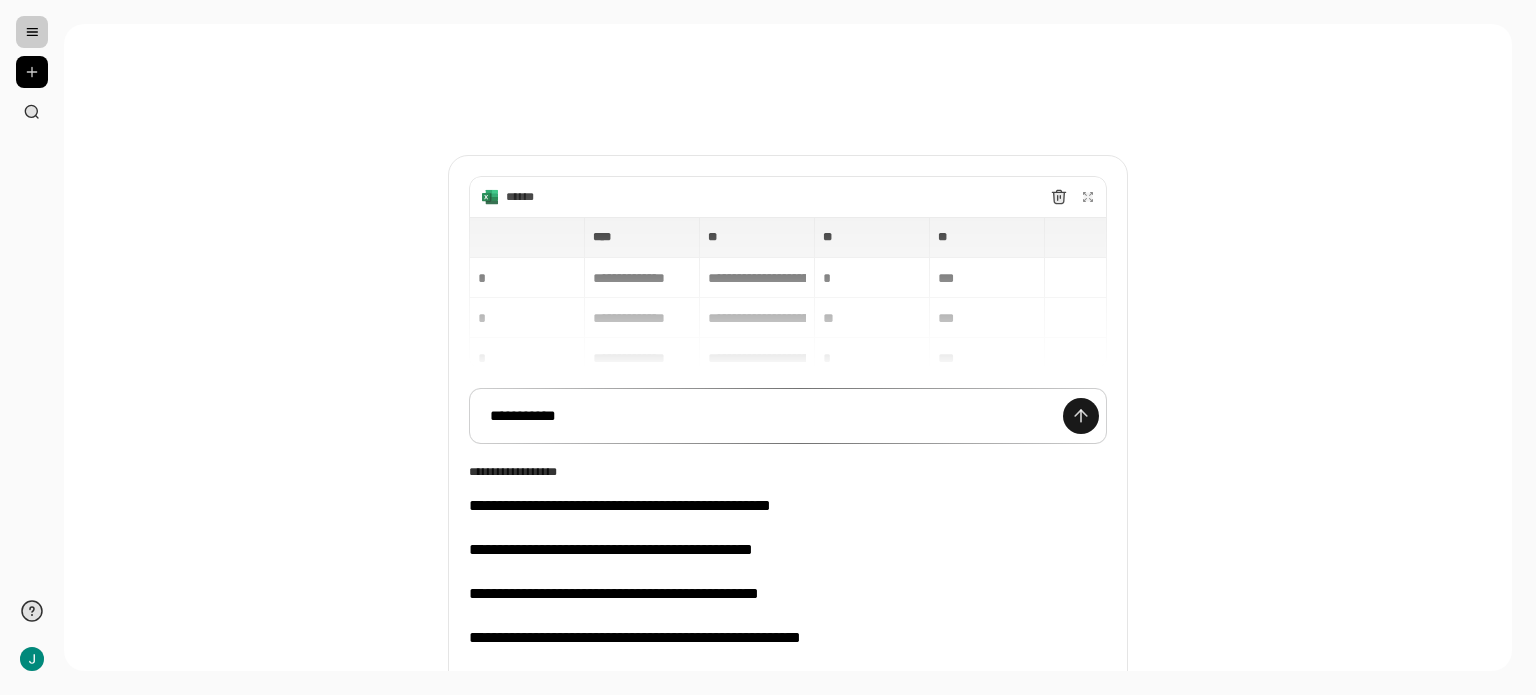 click at bounding box center [1081, 416] 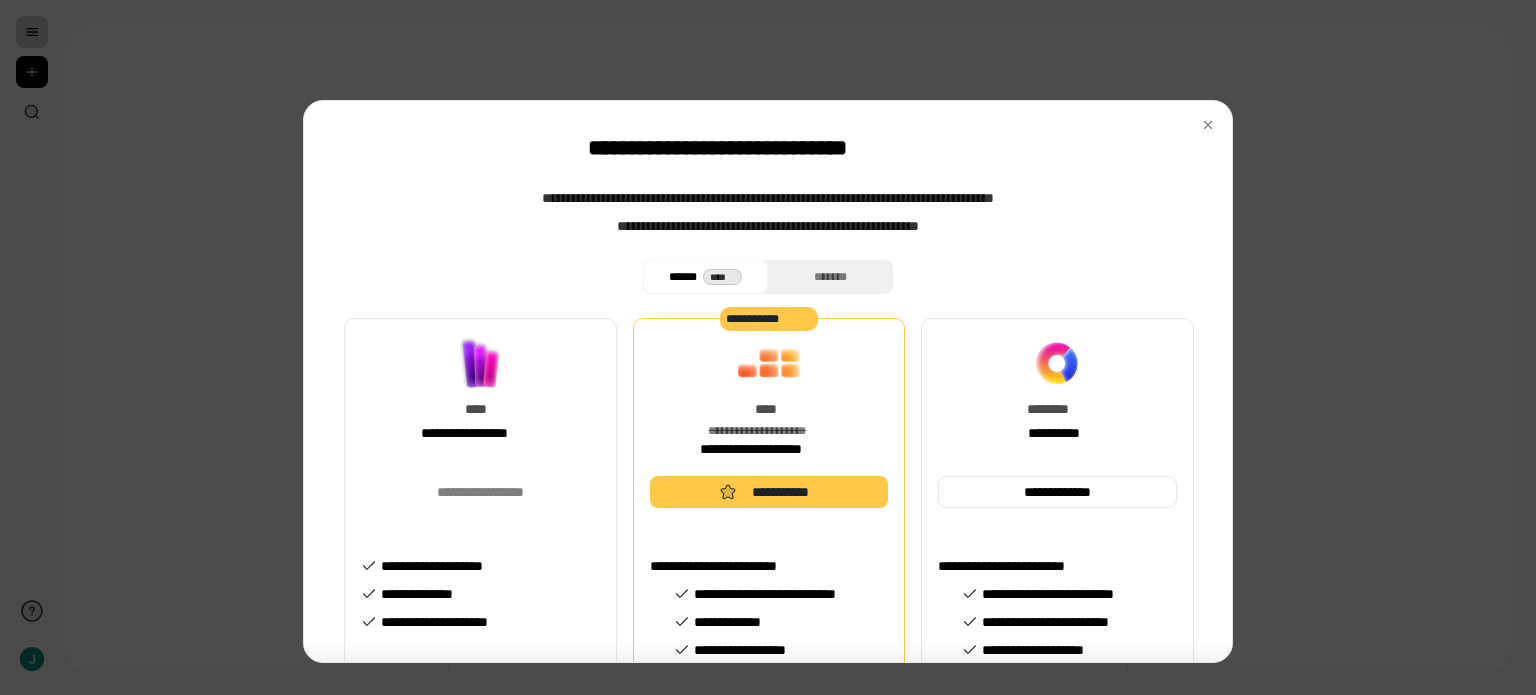 click on "**********" at bounding box center (768, 381) 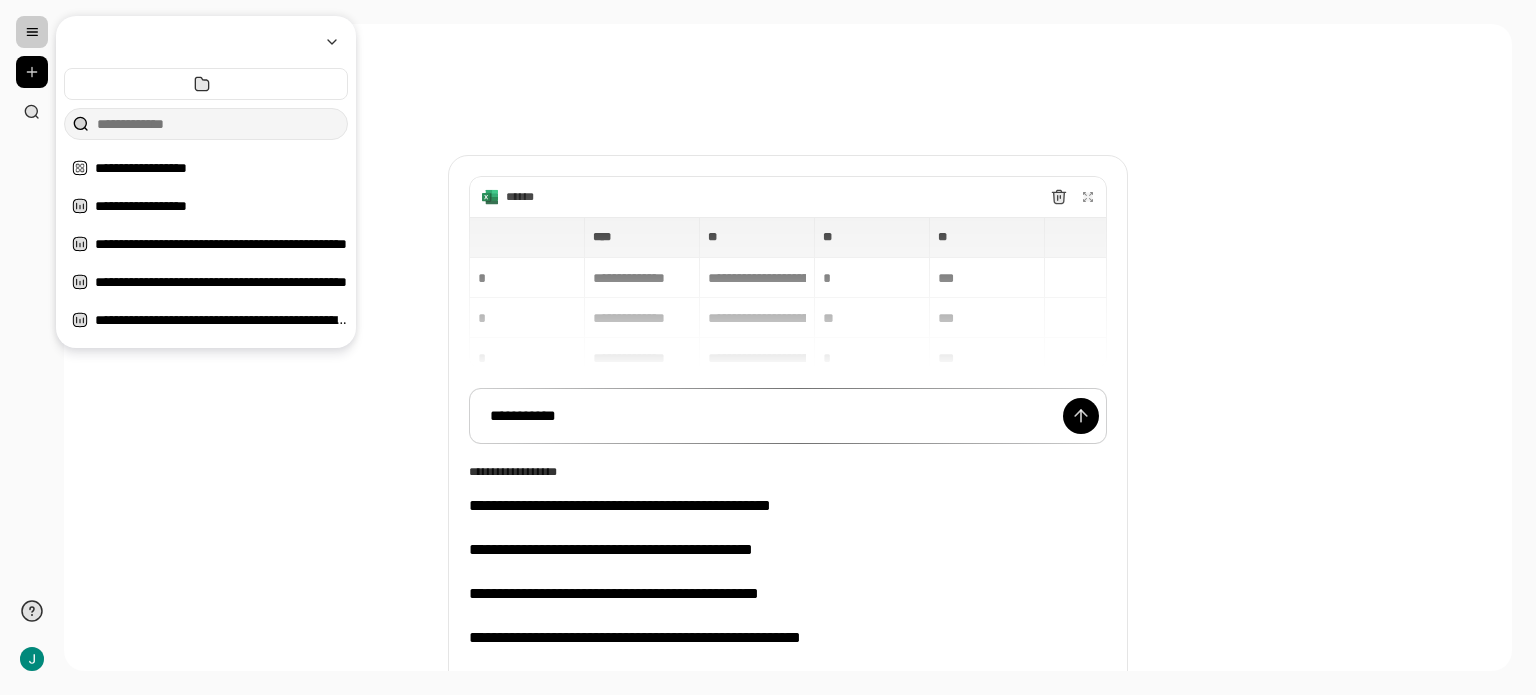 click at bounding box center [32, 32] 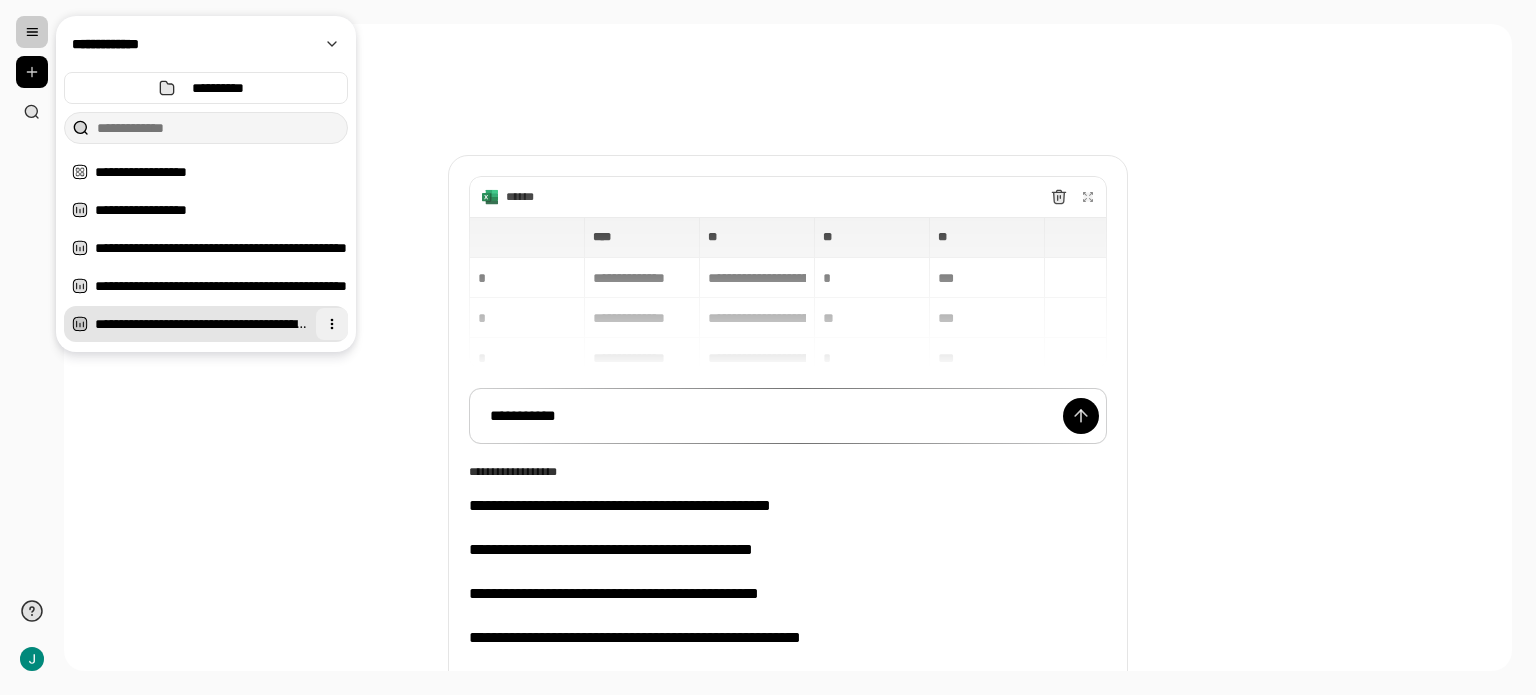 click at bounding box center [332, 324] 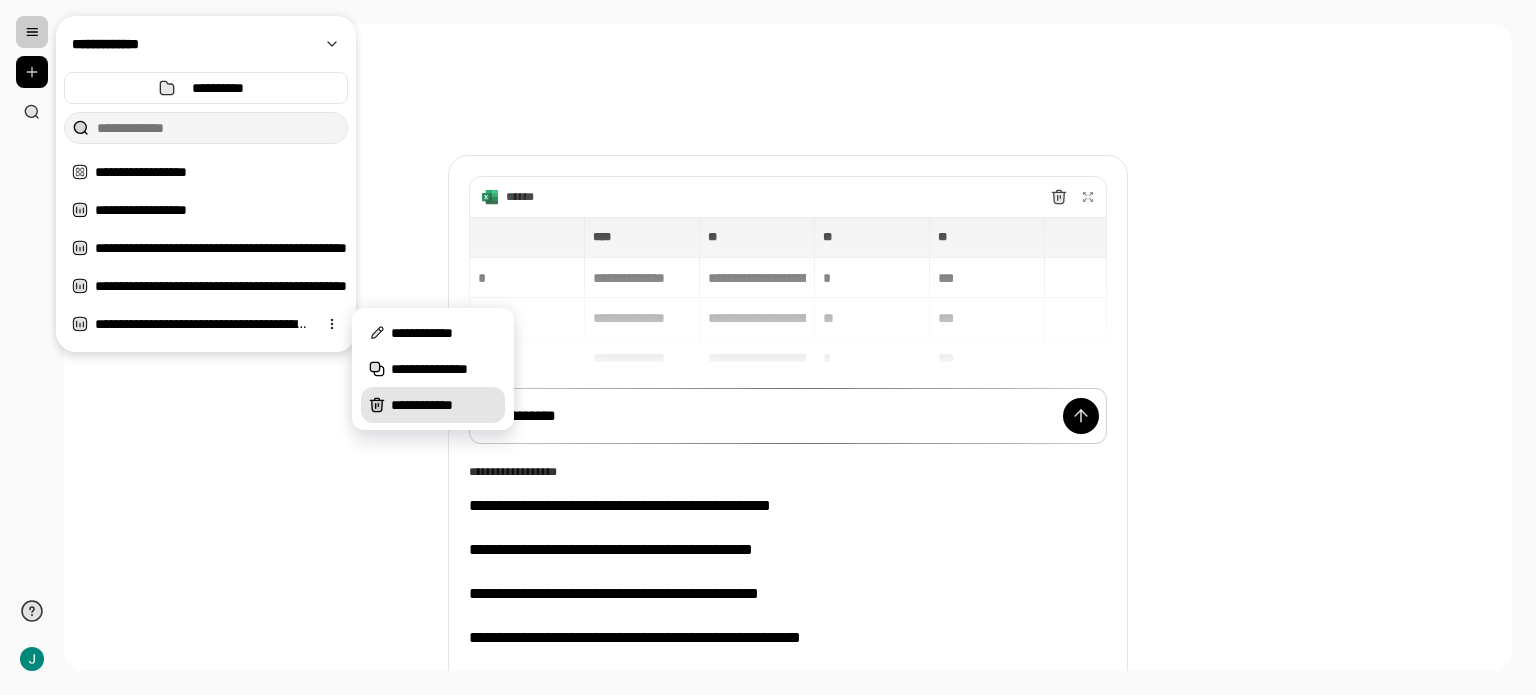click on "**********" at bounding box center (444, 405) 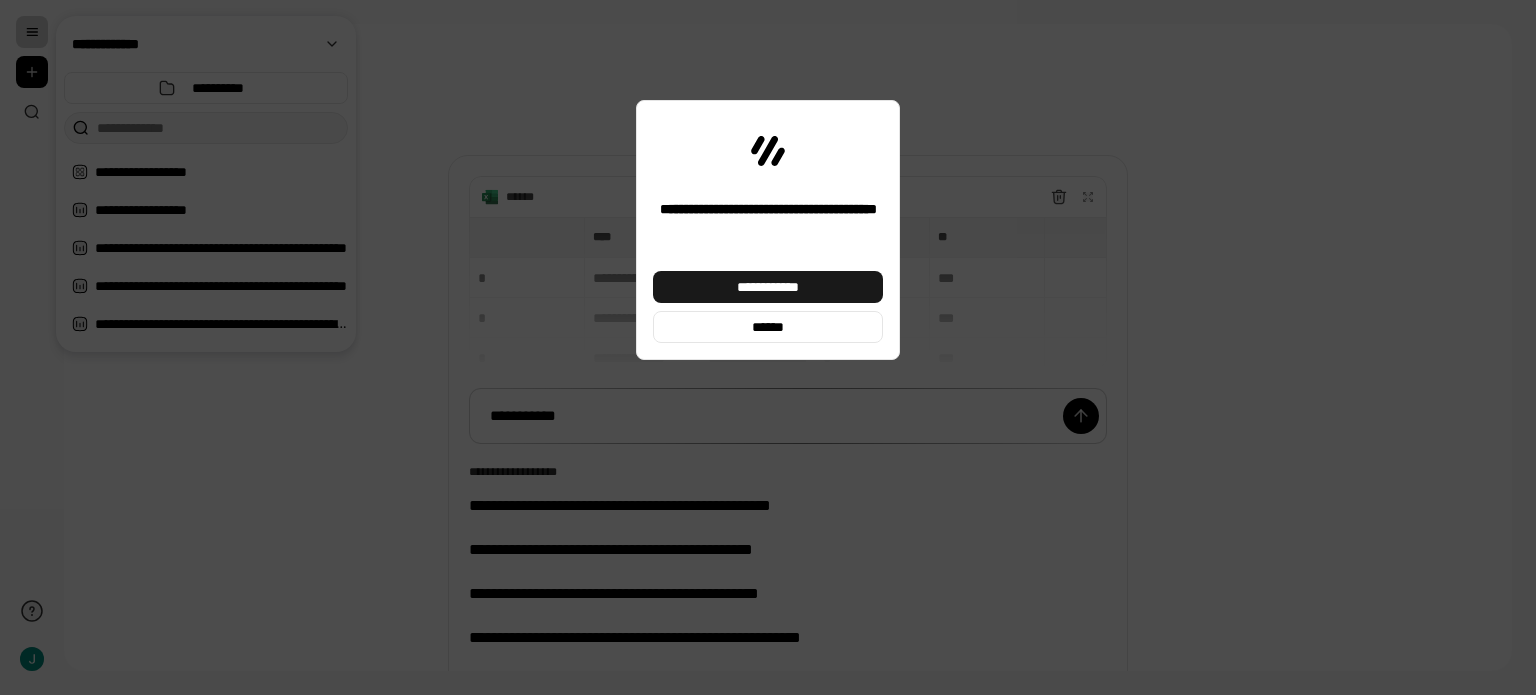 click on "**********" at bounding box center [768, 287] 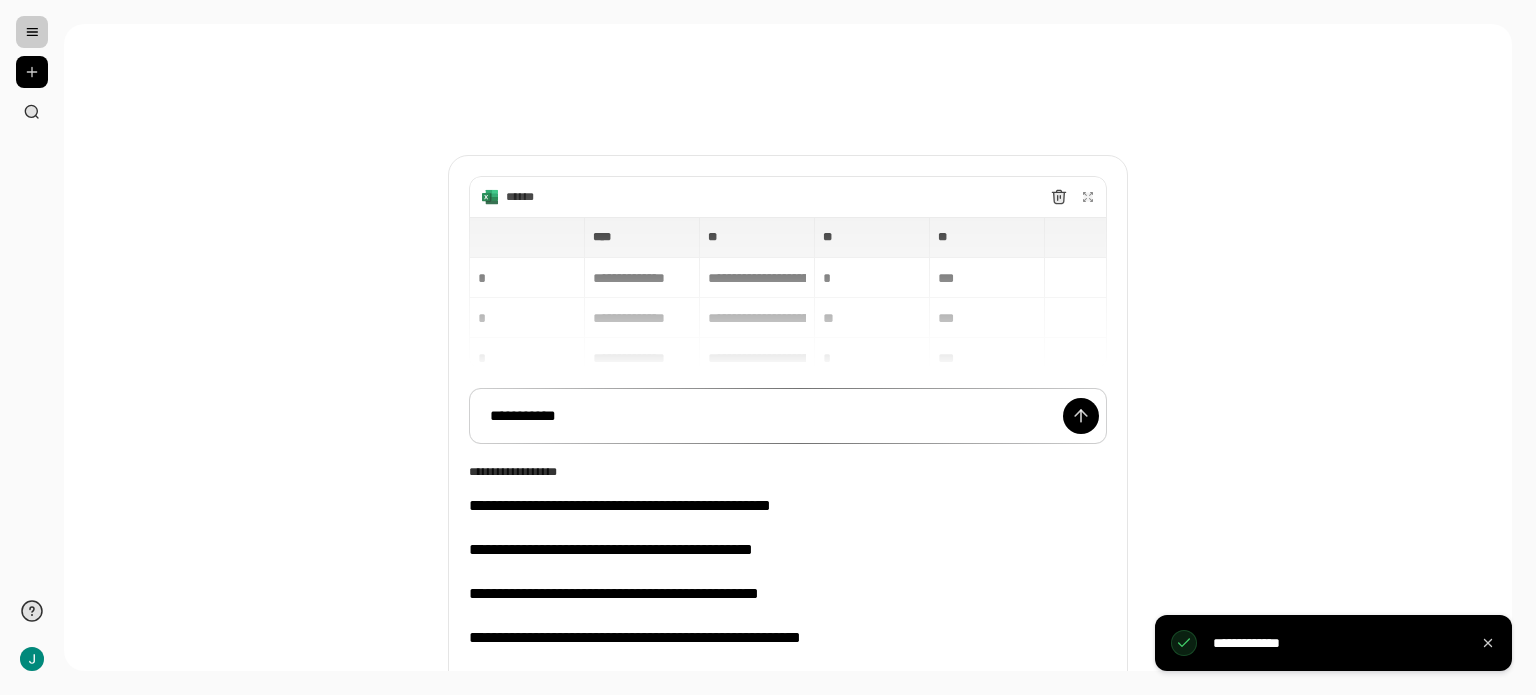 click on "**********" at bounding box center (788, 446) 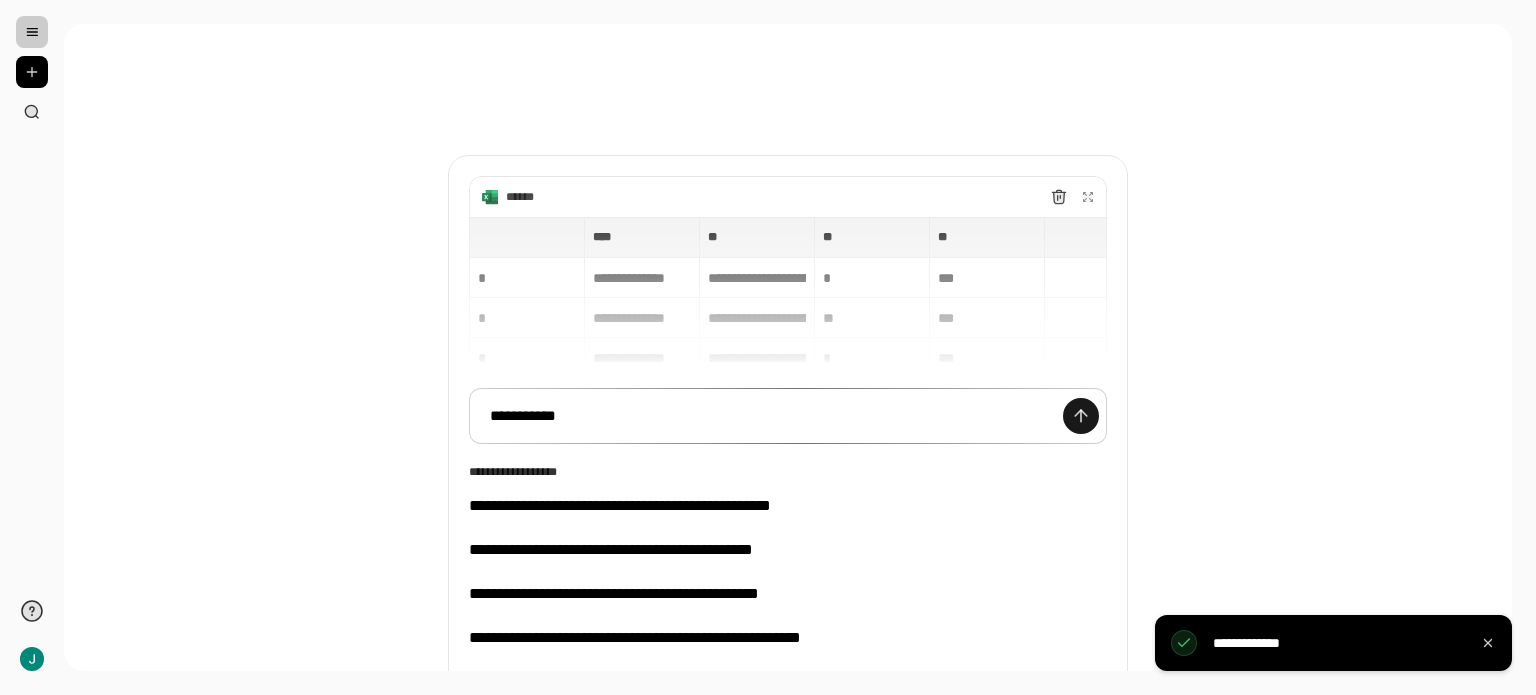 click at bounding box center [1081, 416] 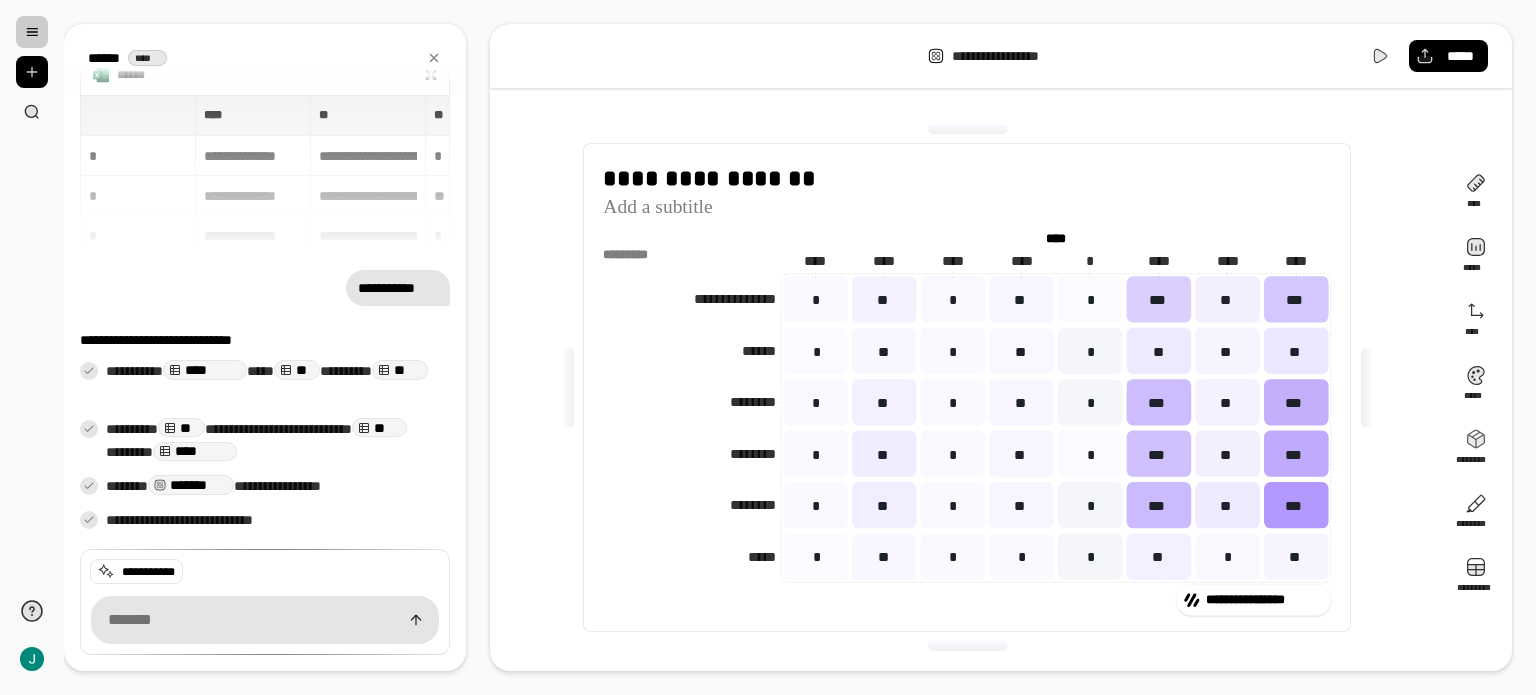 drag, startPoint x: 713, startPoint y: 348, endPoint x: 713, endPoint y: 311, distance: 37 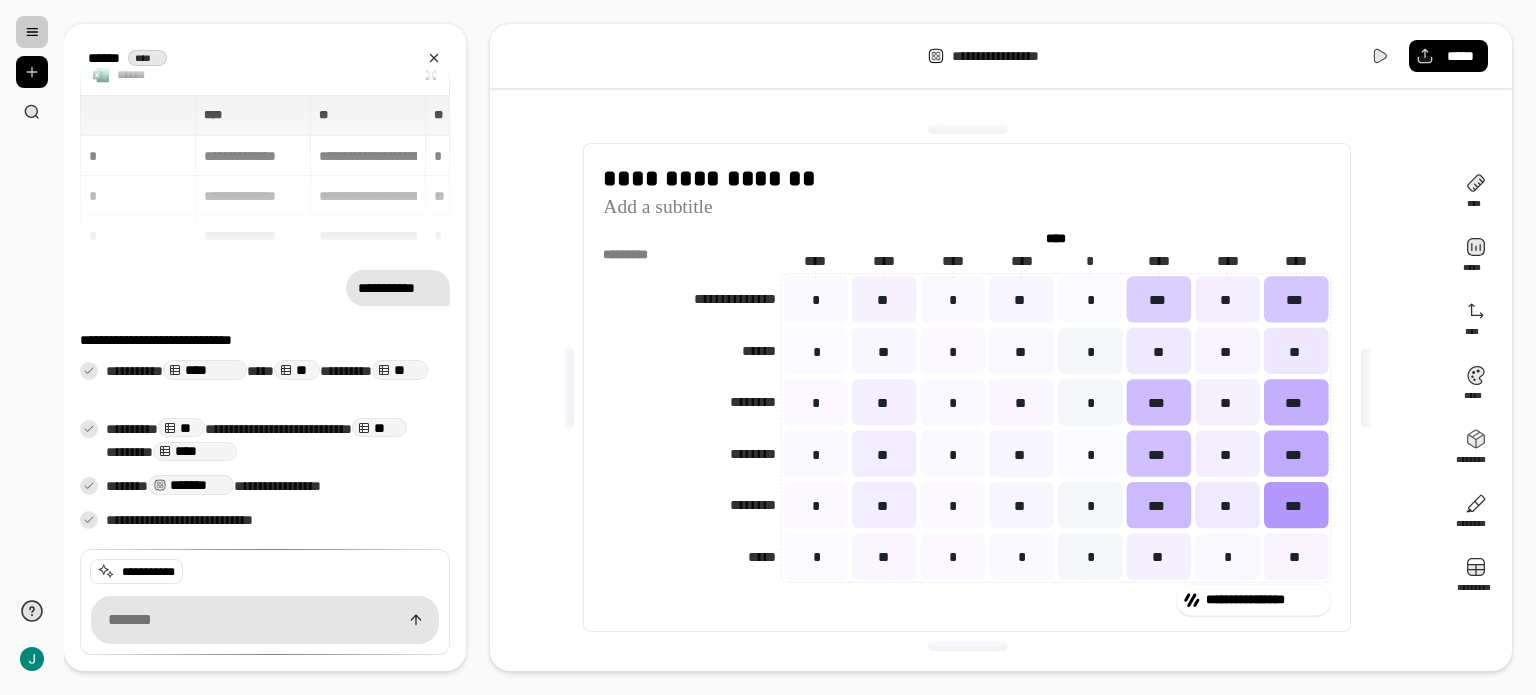 click 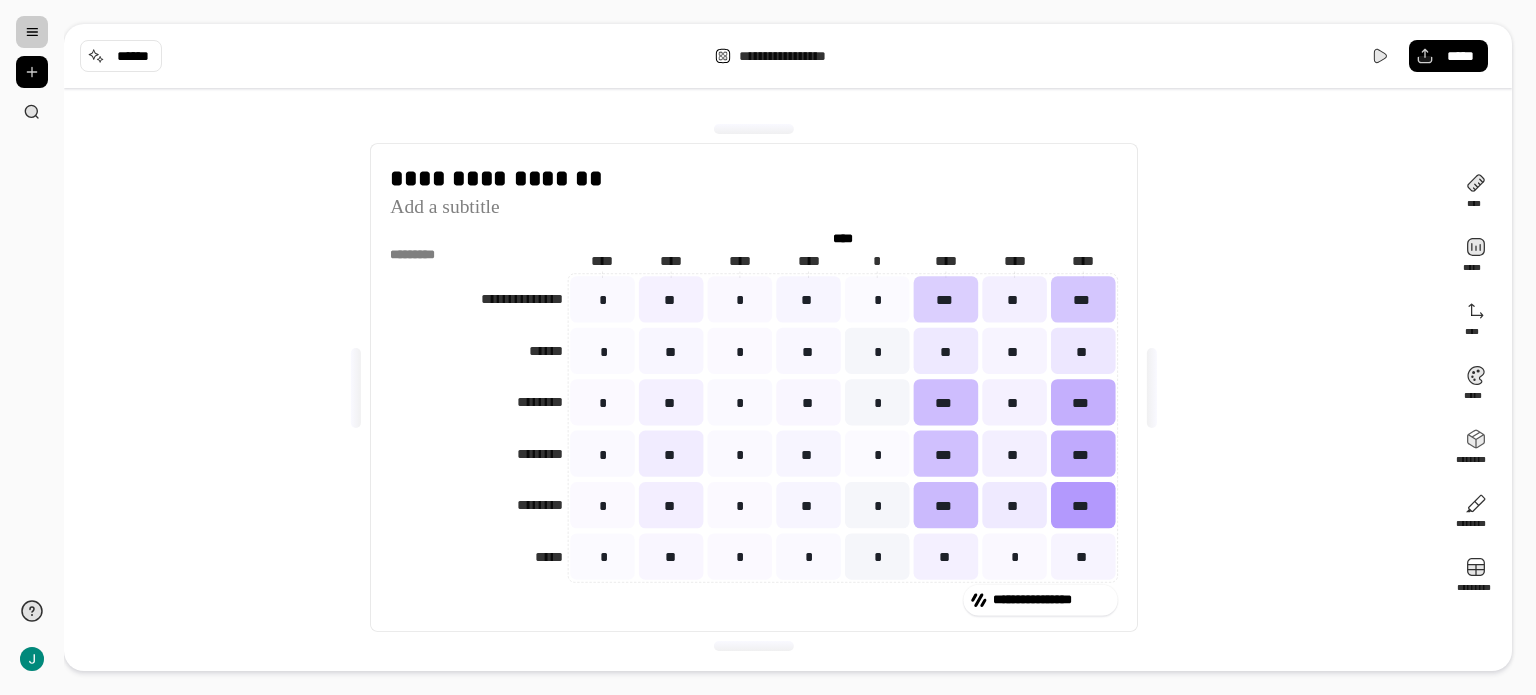 click at bounding box center (32, 32) 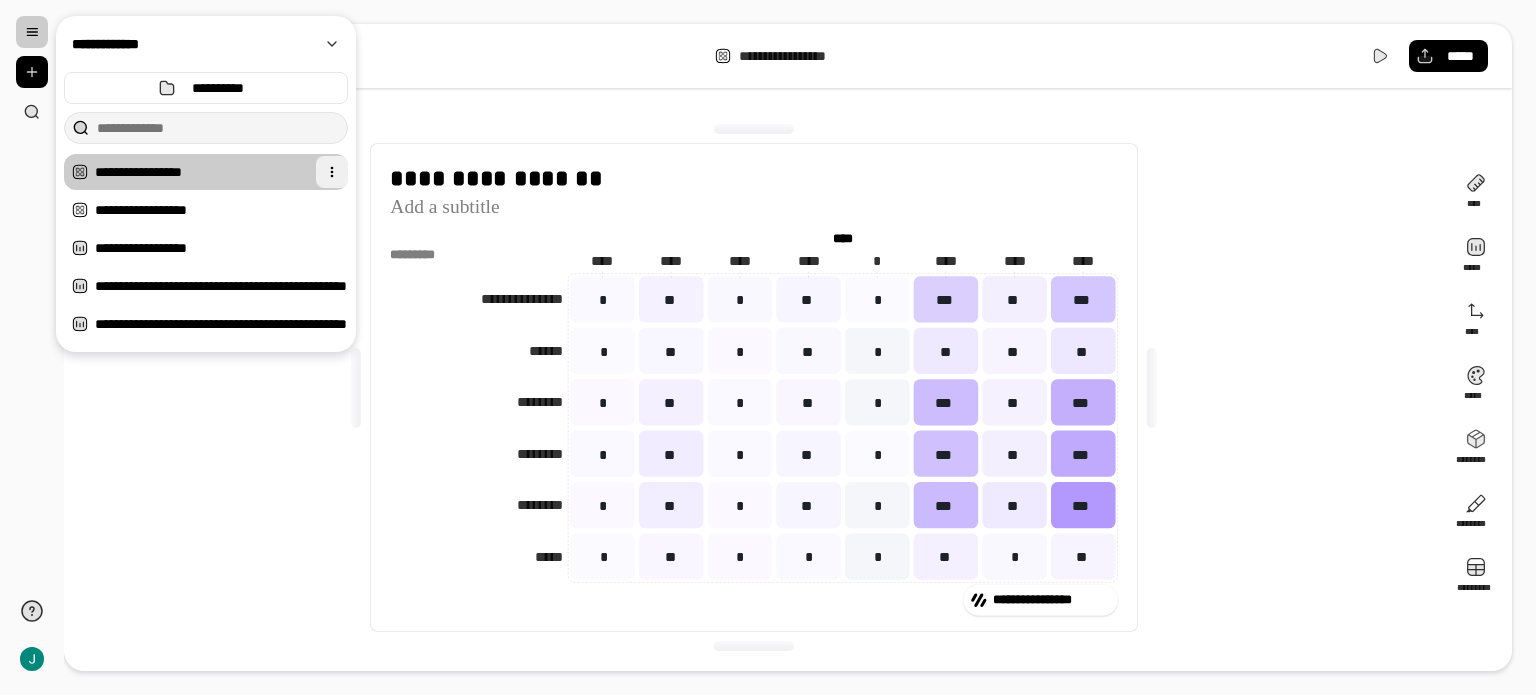 click at bounding box center (332, 172) 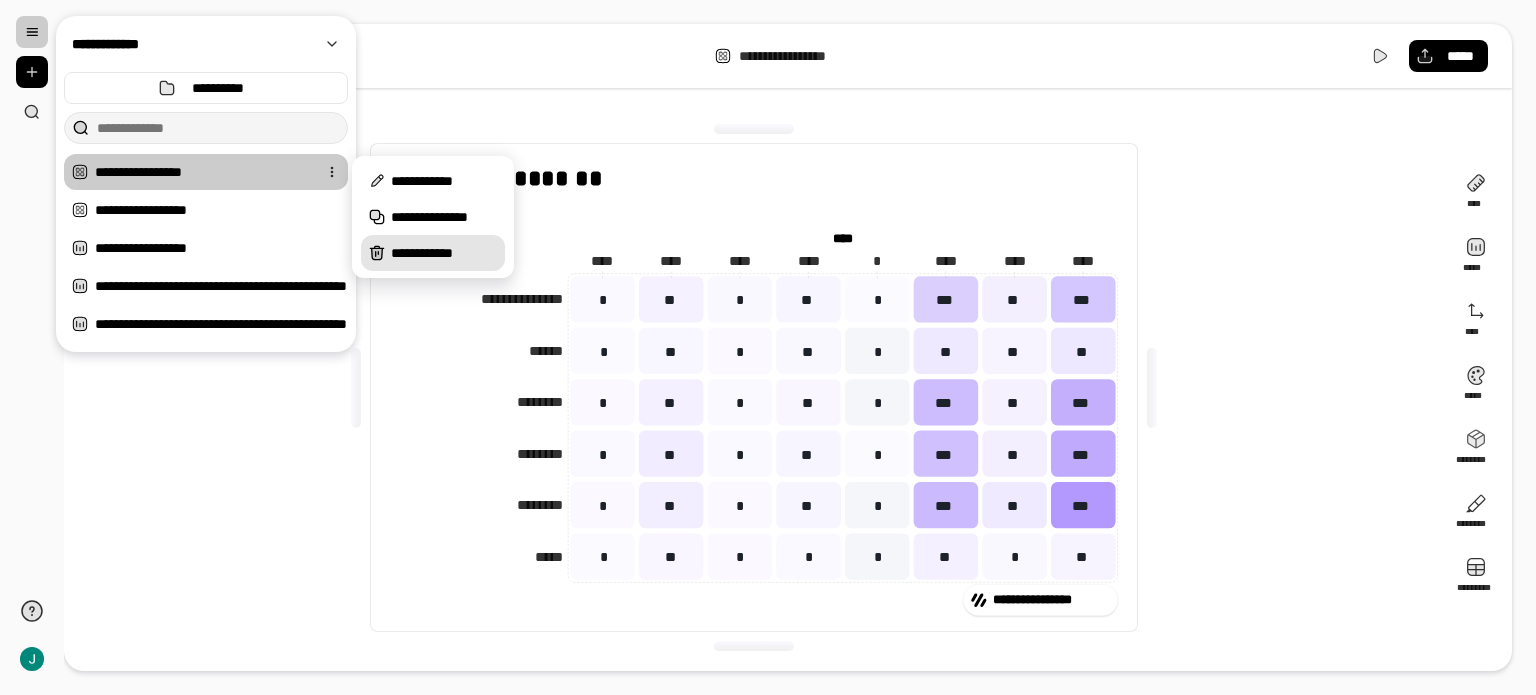 click on "**********" at bounding box center [433, 253] 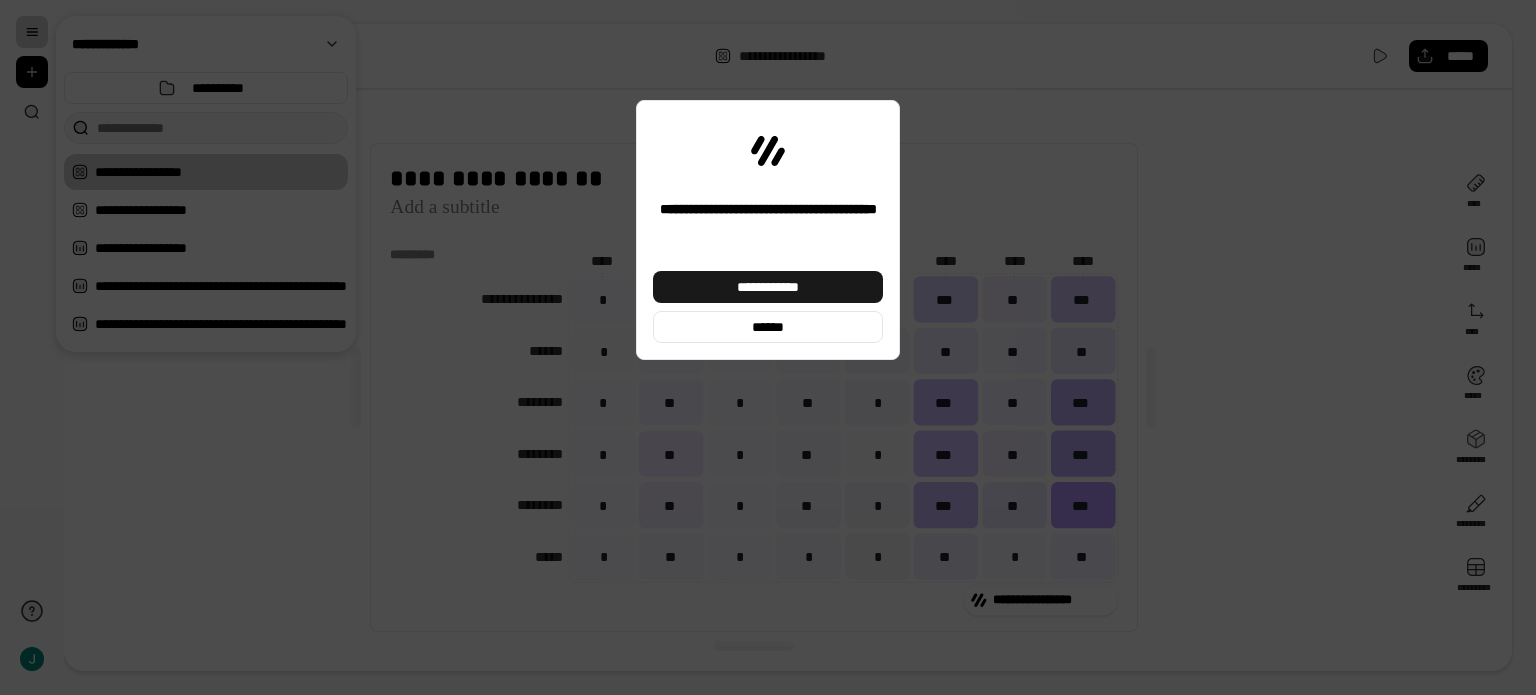 click on "**********" at bounding box center (768, 287) 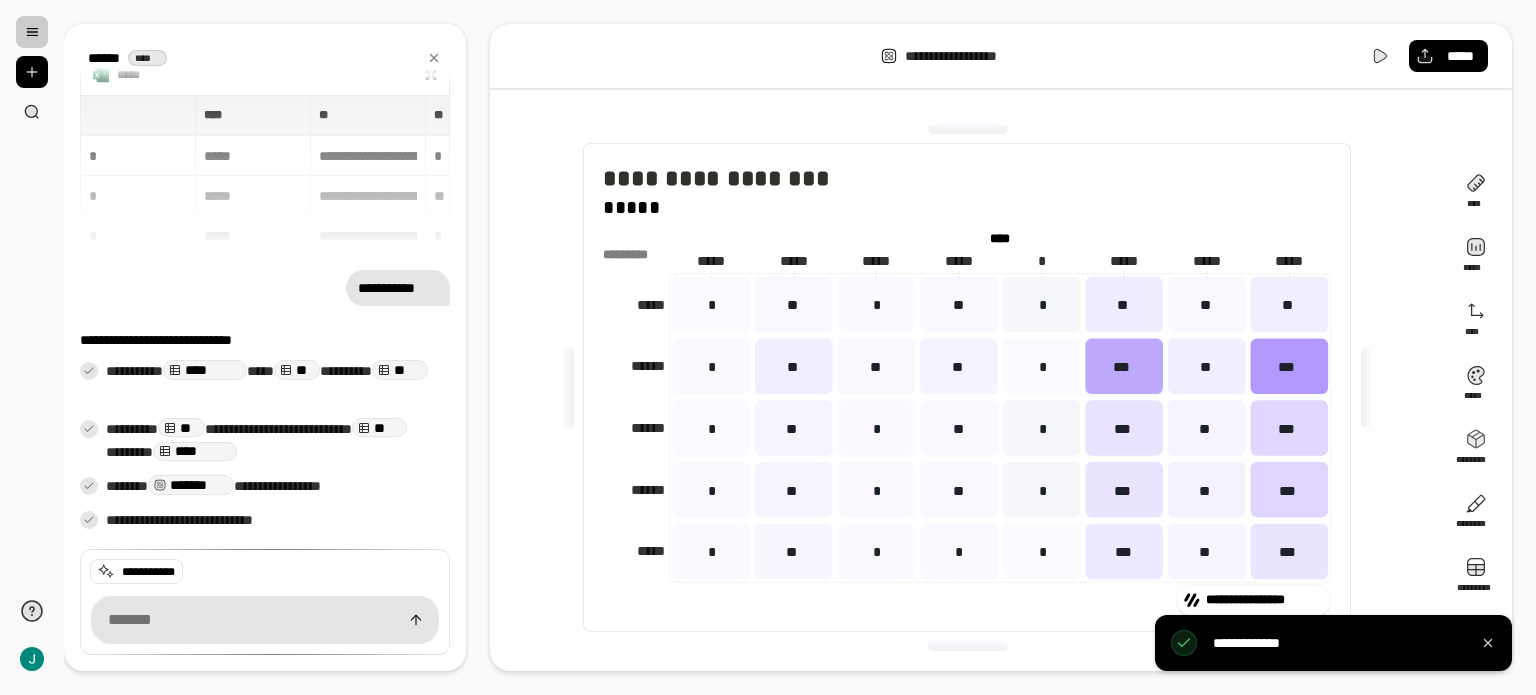 click at bounding box center [32, 72] 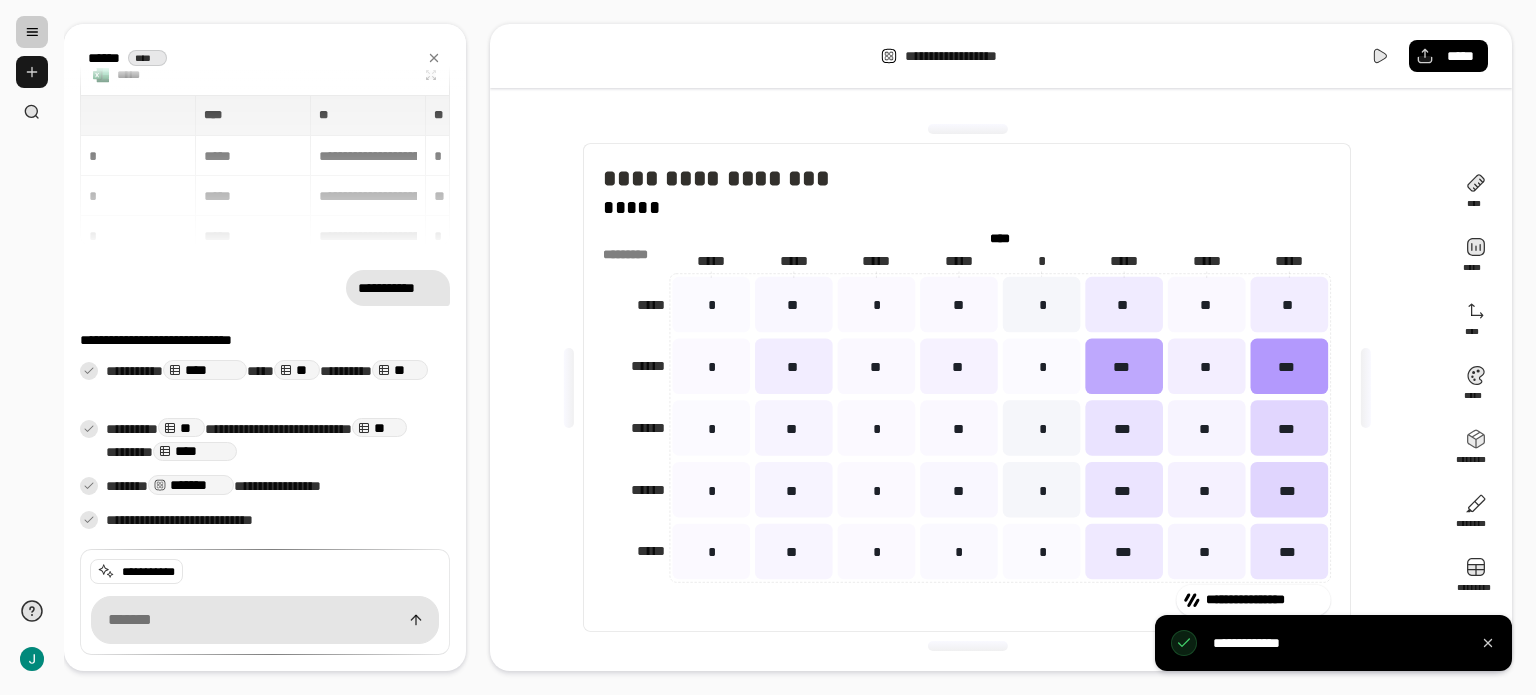 click at bounding box center (32, 72) 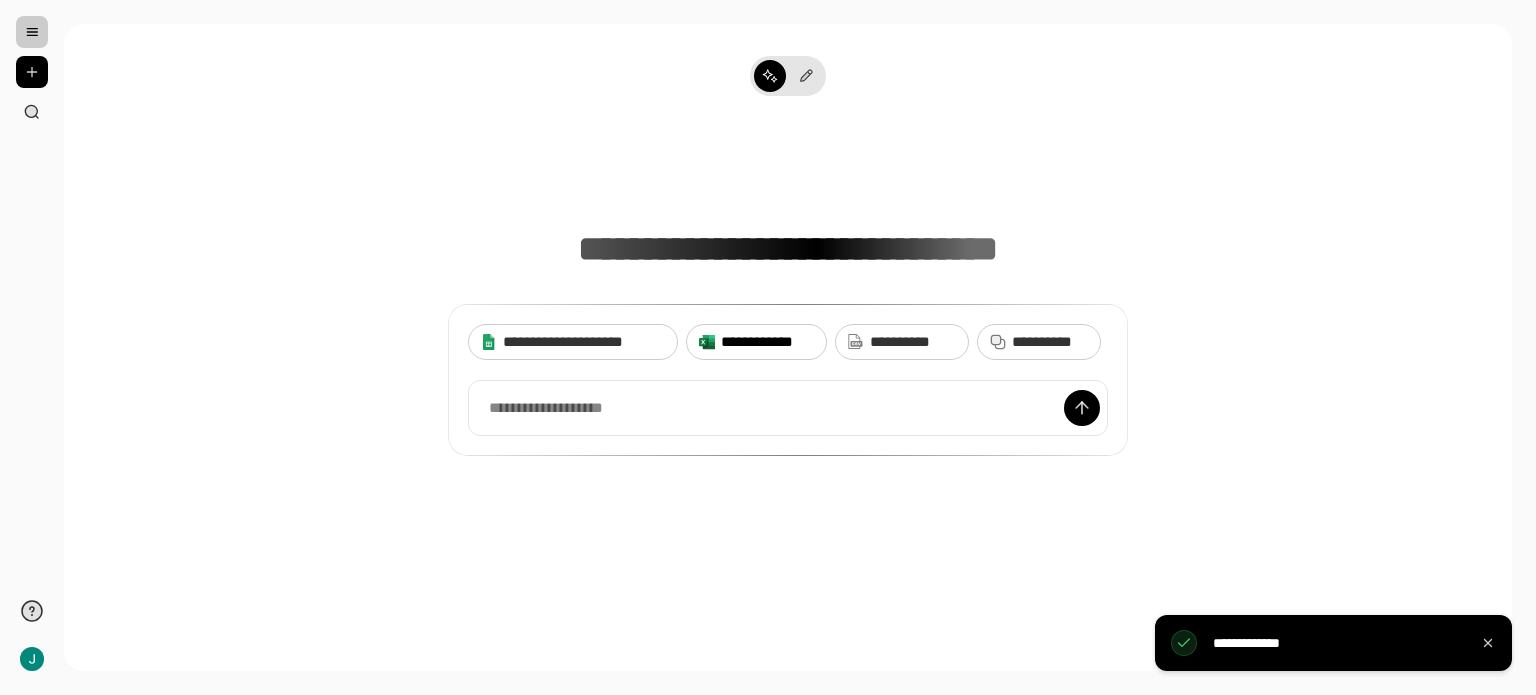 click on "**********" at bounding box center (767, 342) 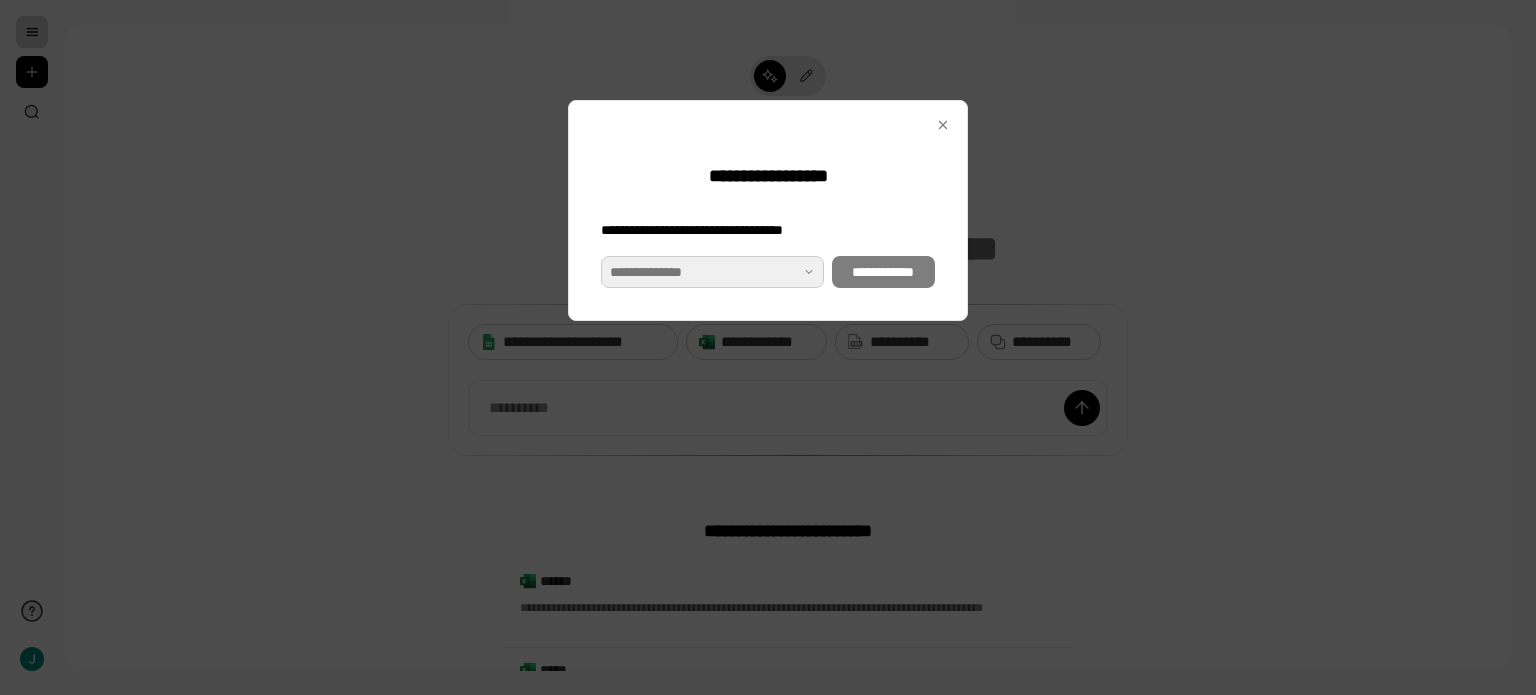 click at bounding box center [712, 272] 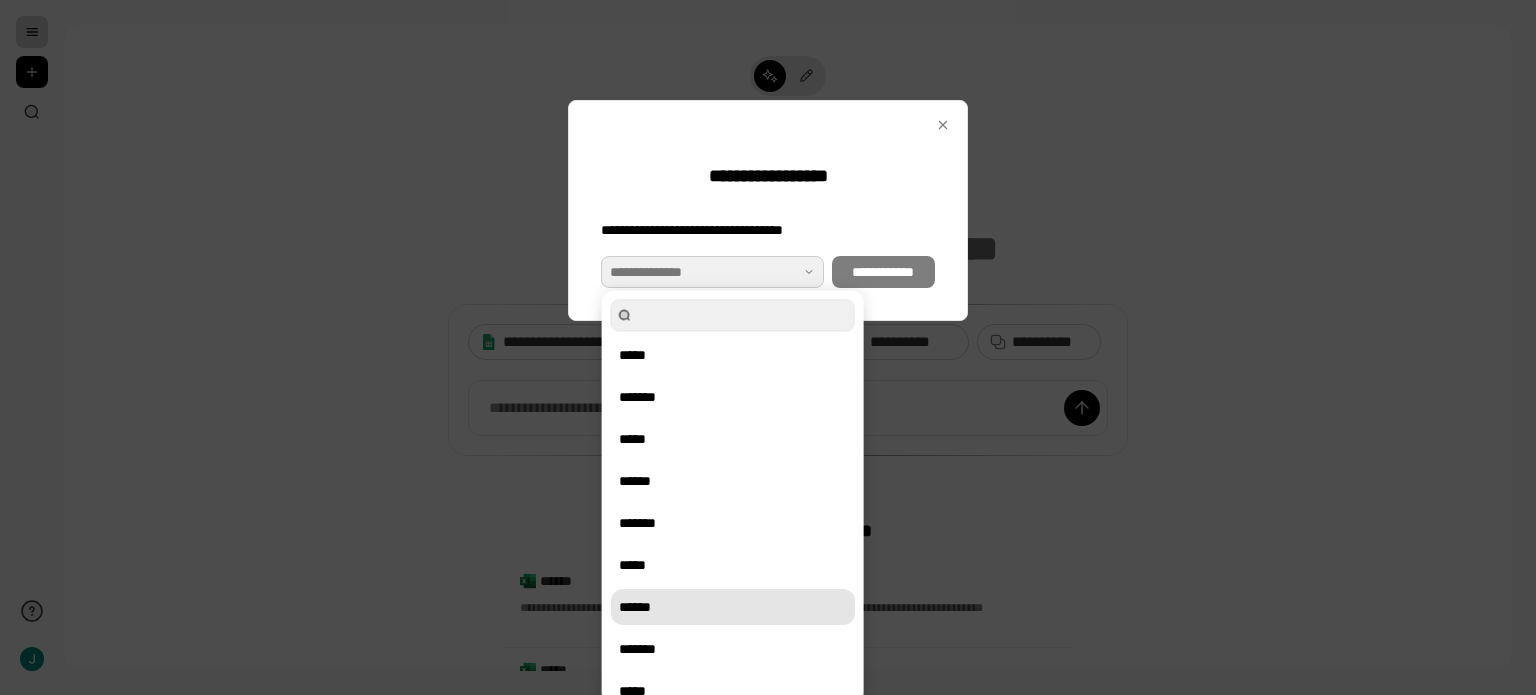 click on "******" at bounding box center (733, 607) 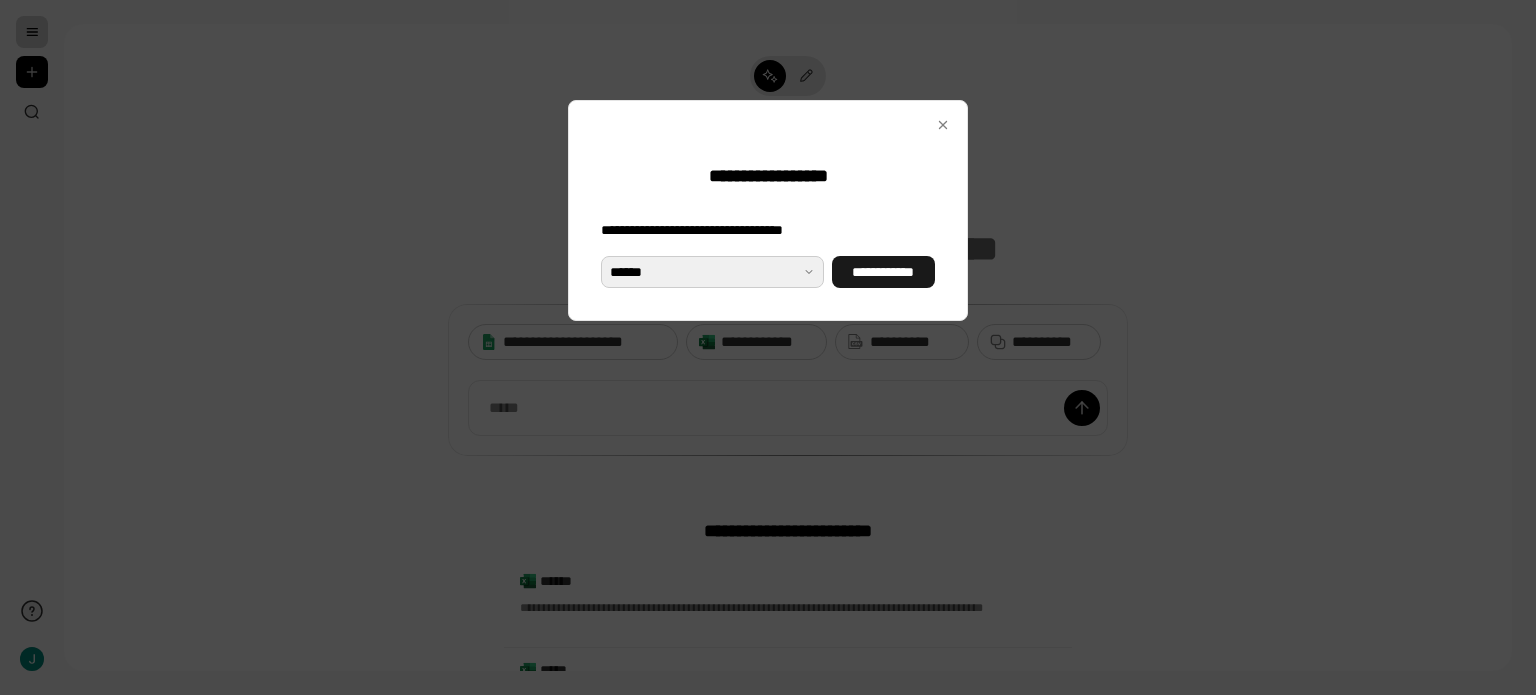 click on "**********" at bounding box center (883, 272) 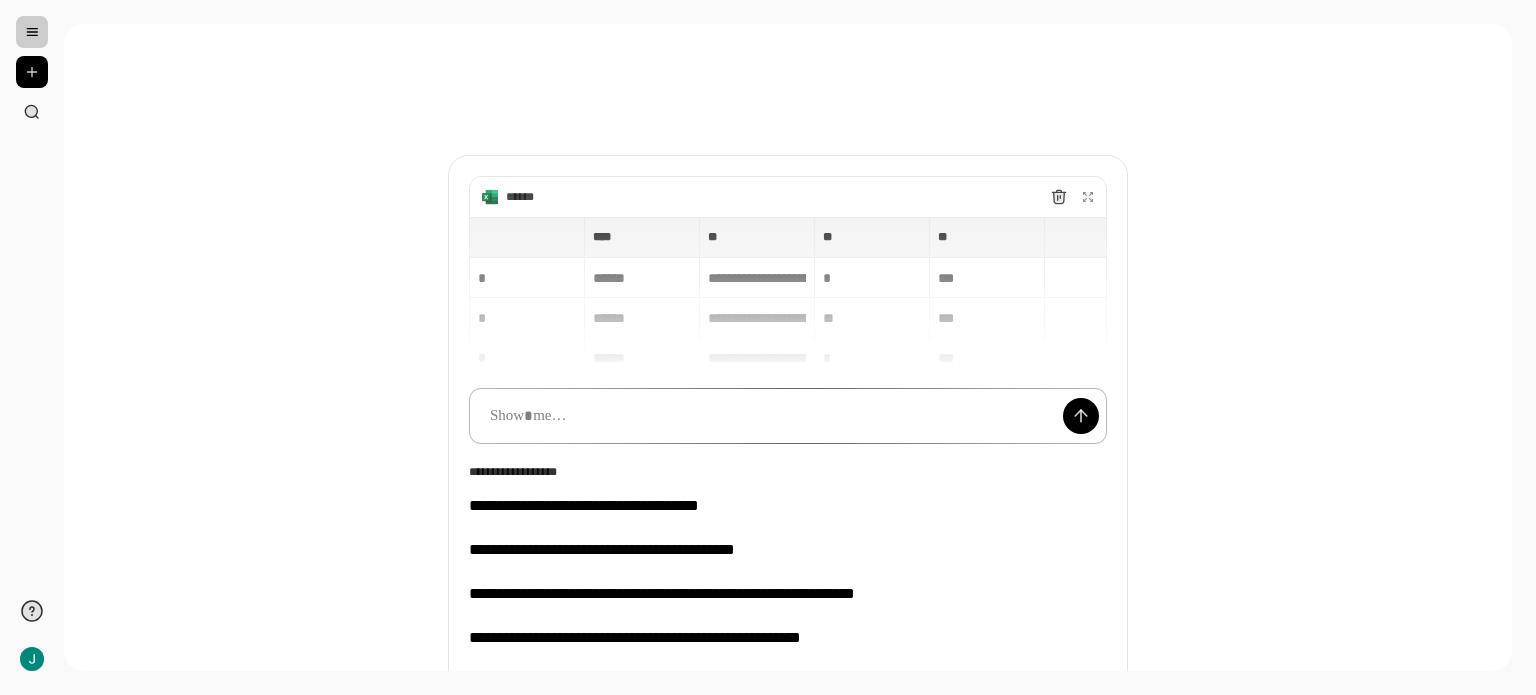 click at bounding box center [788, 416] 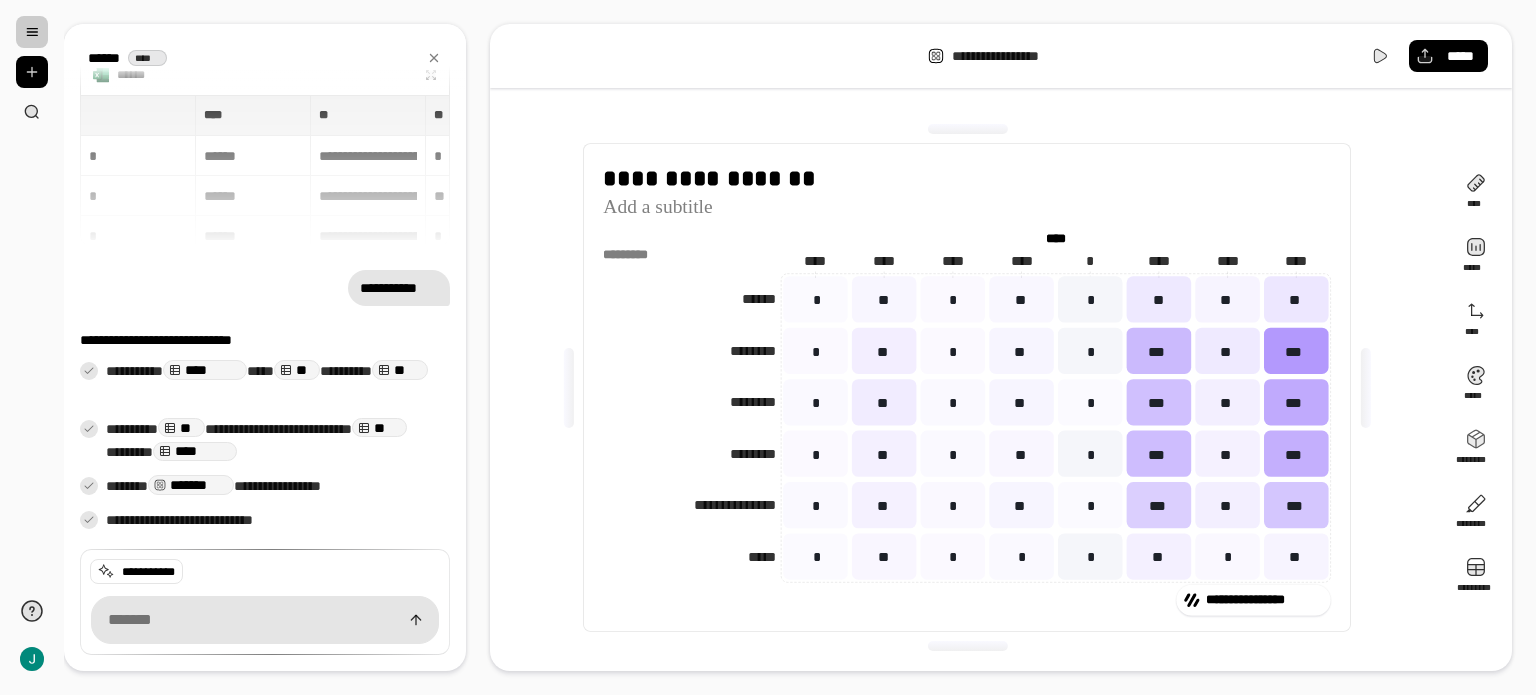 click at bounding box center (1366, 388) 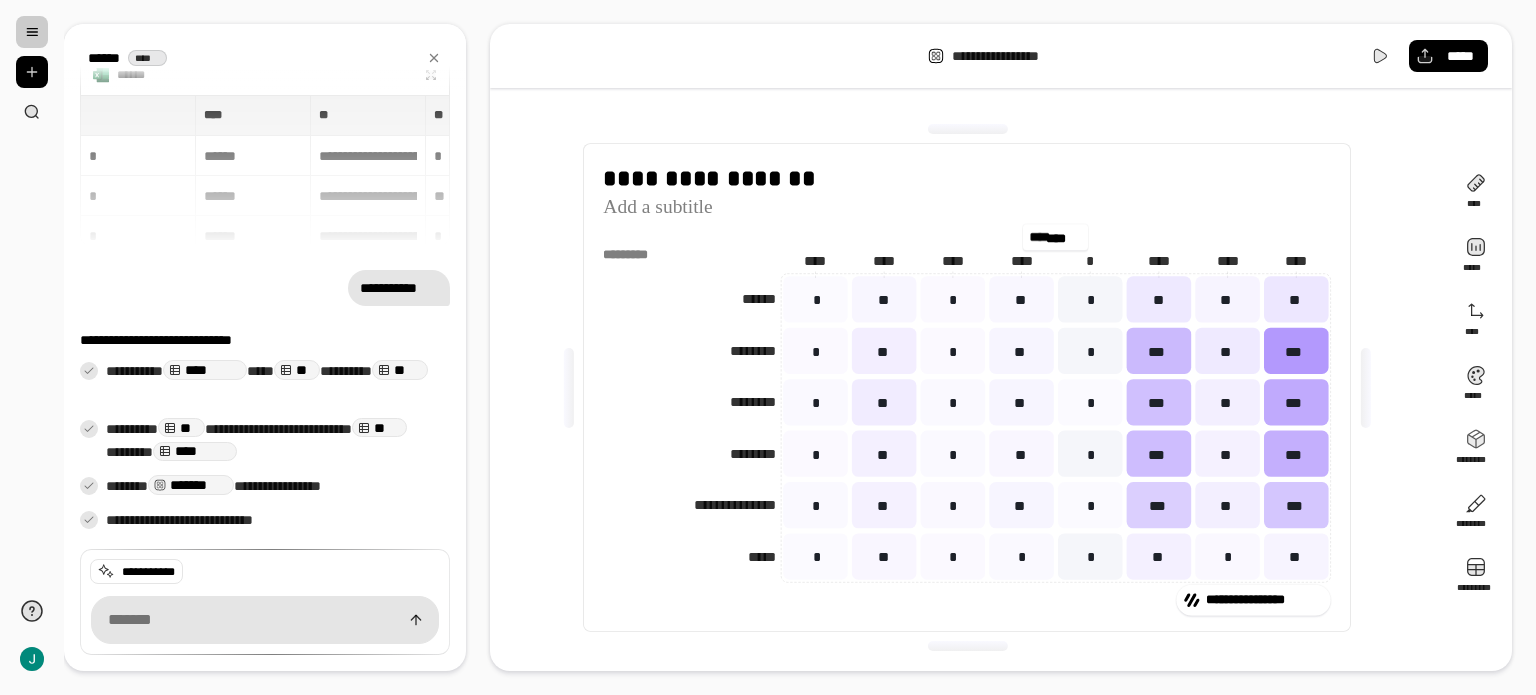 click on "**** ****" 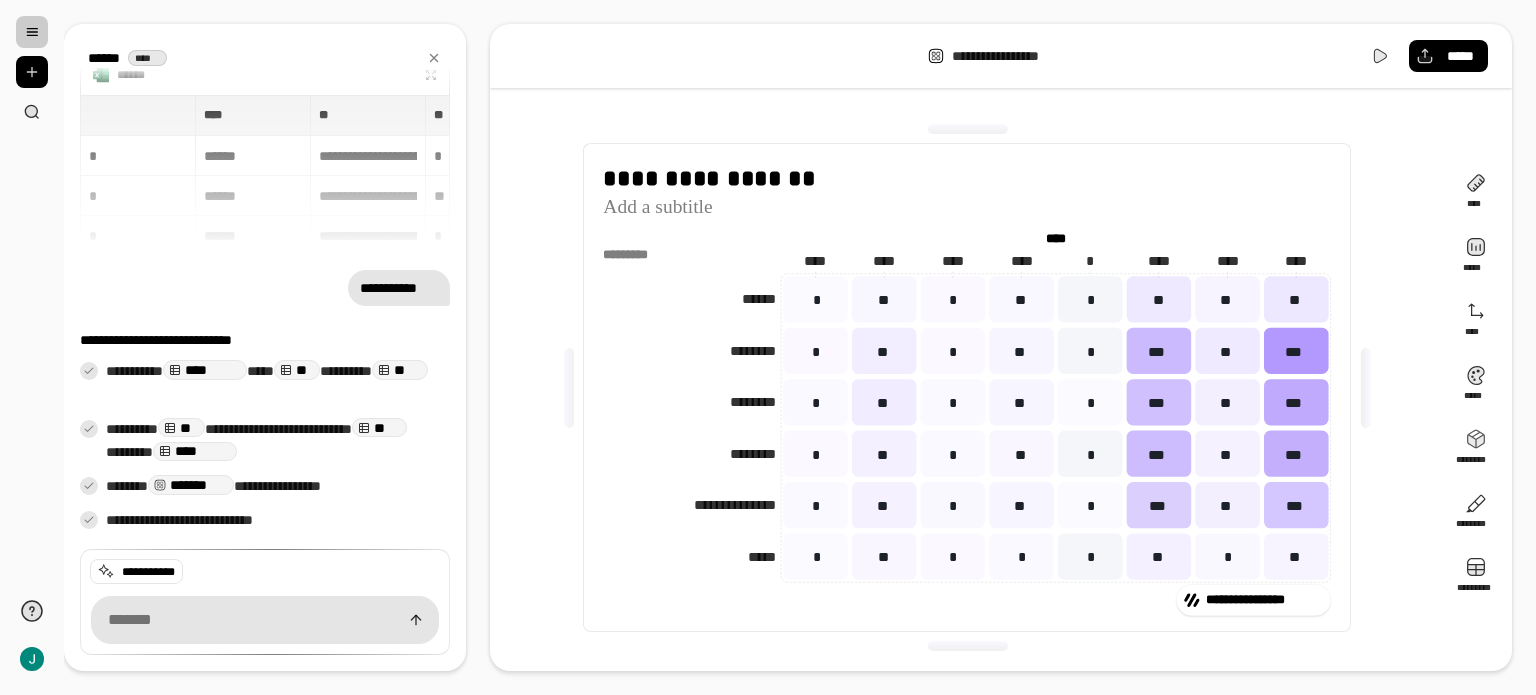 click on "**** ****" 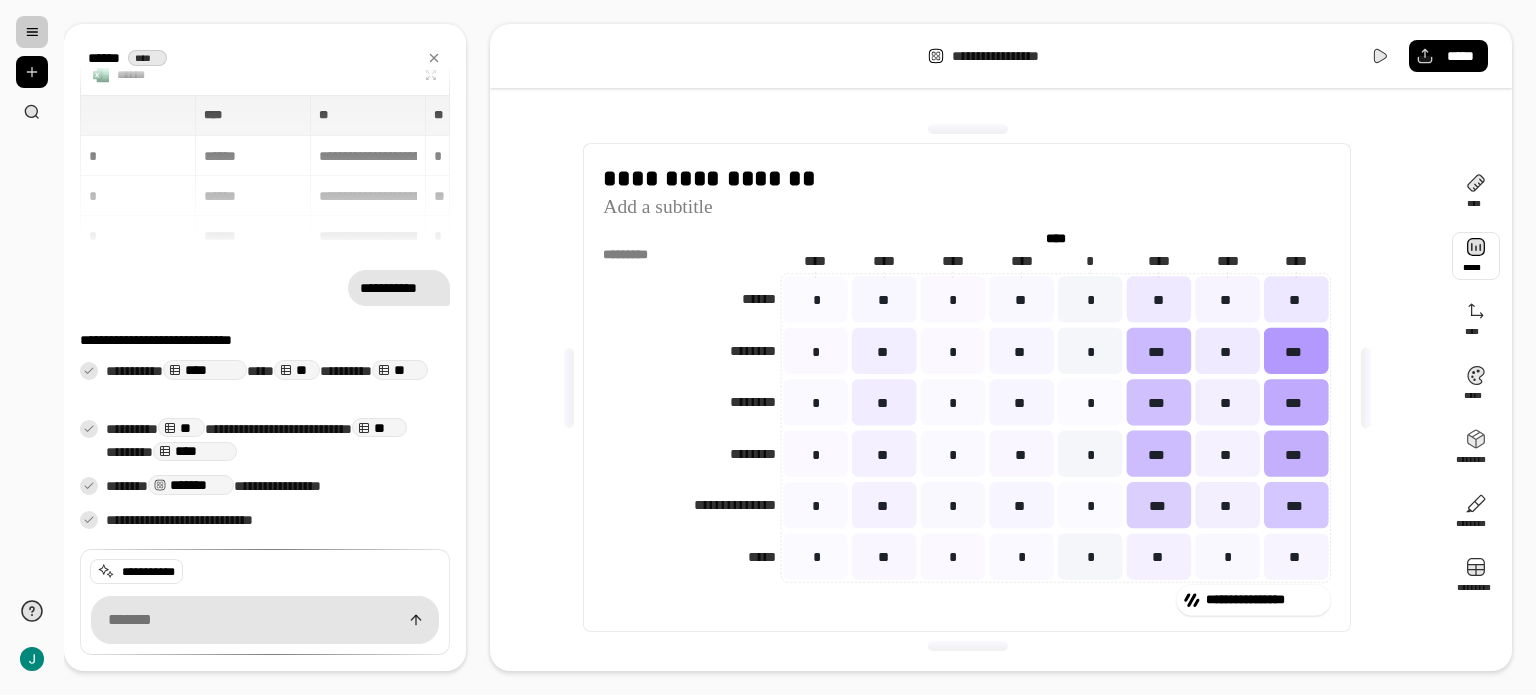 click at bounding box center [1476, 256] 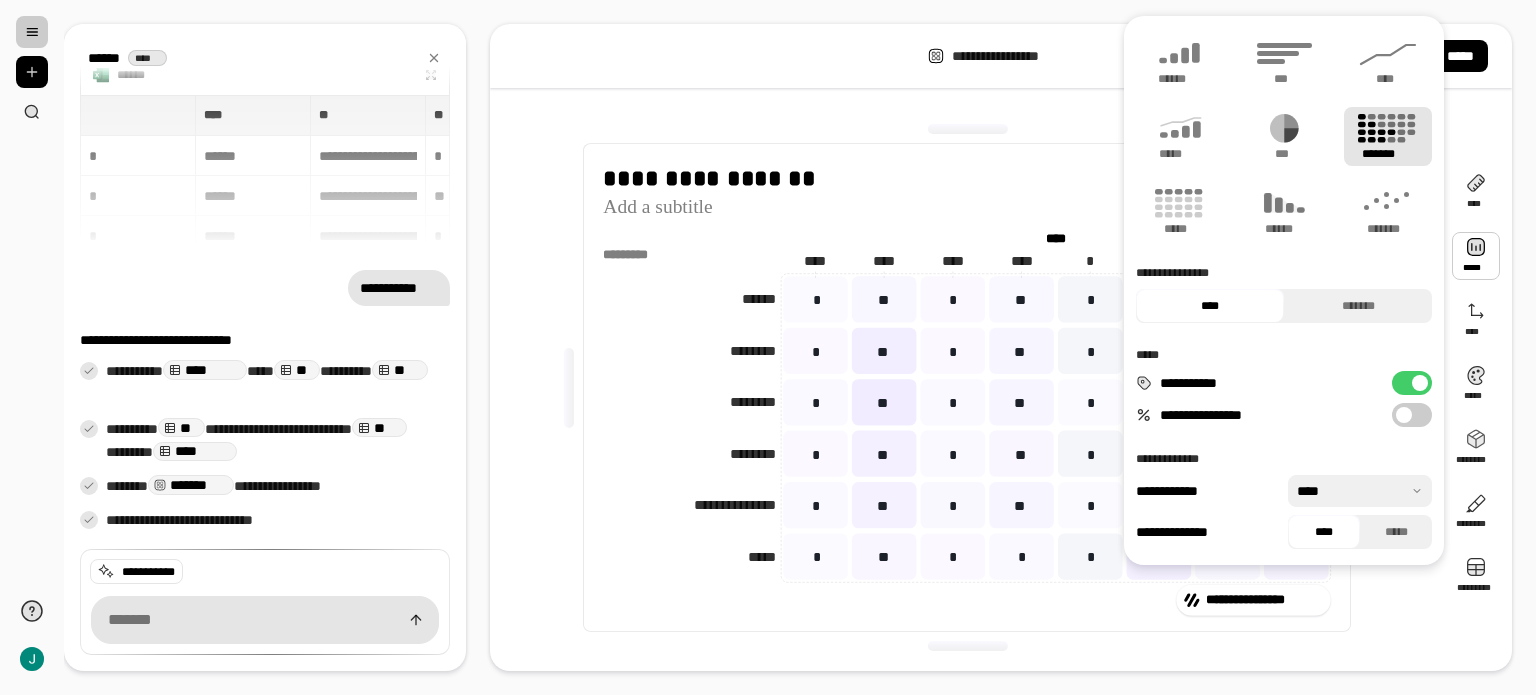 click on "**********" at bounding box center [1412, 383] 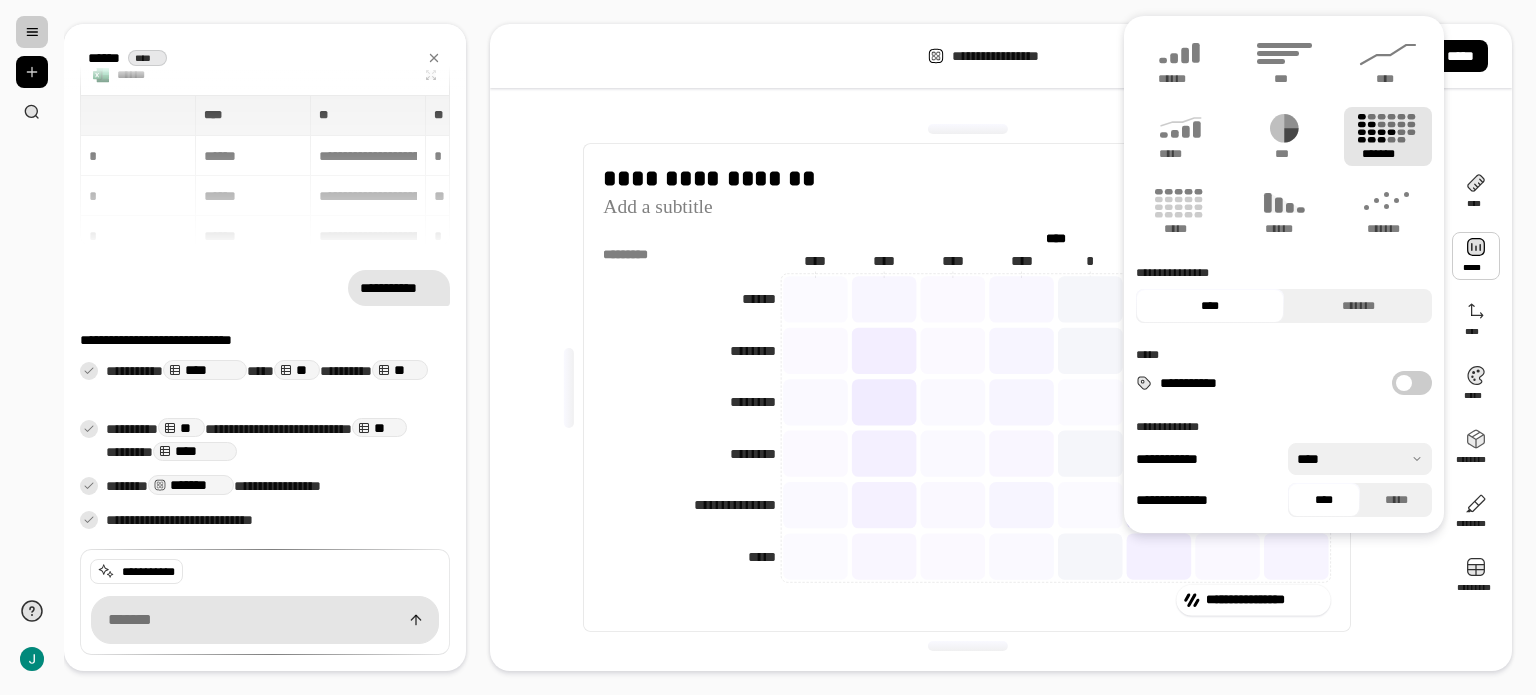 click at bounding box center (1404, 383) 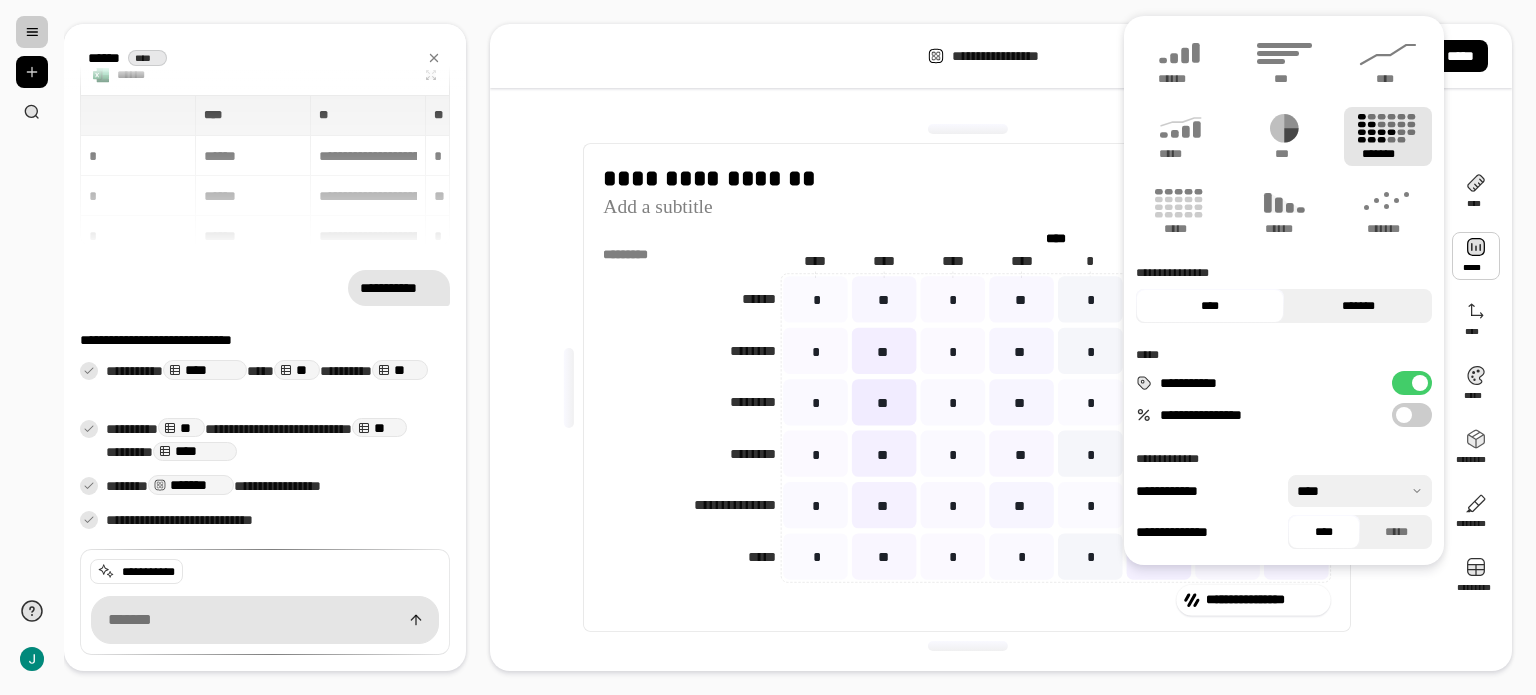 click on "*******" at bounding box center (1358, 306) 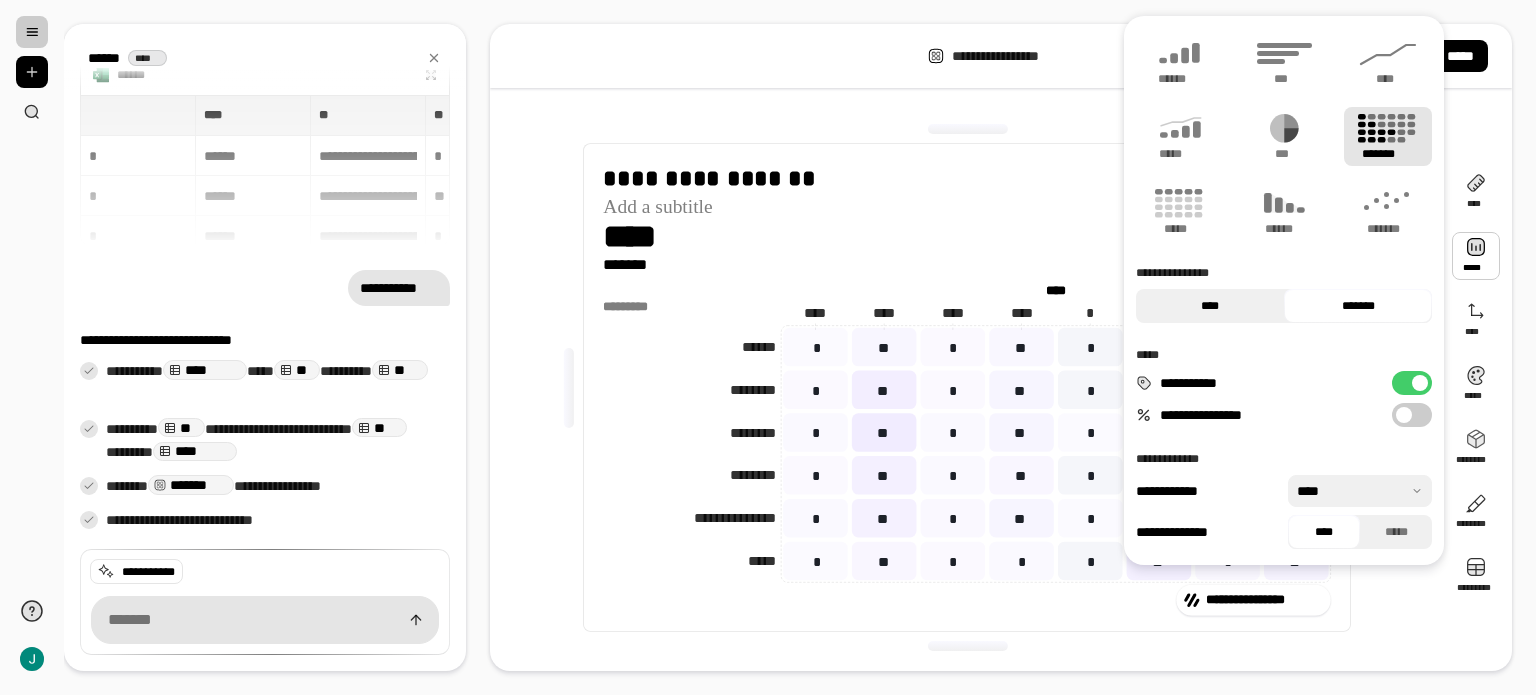 click on "****" at bounding box center [1210, 306] 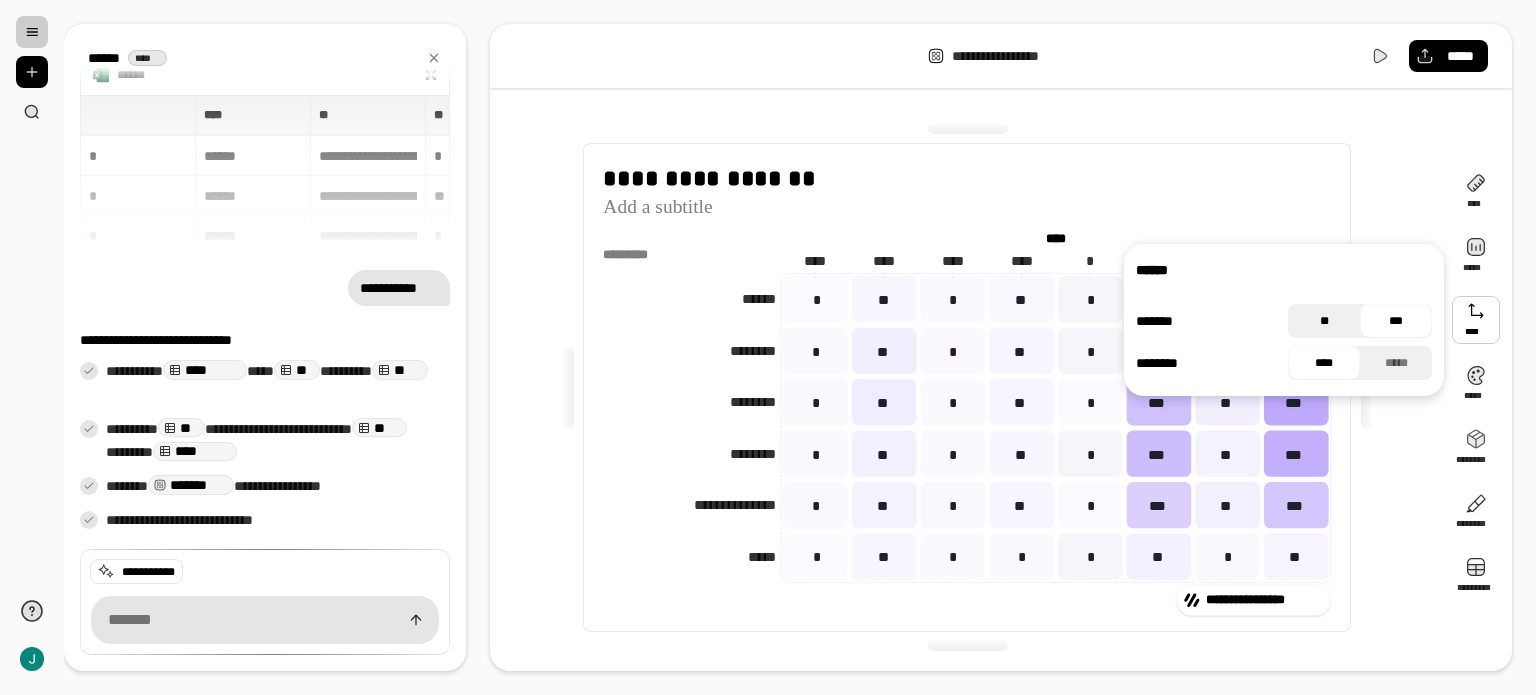 click on "**" at bounding box center [1324, 321] 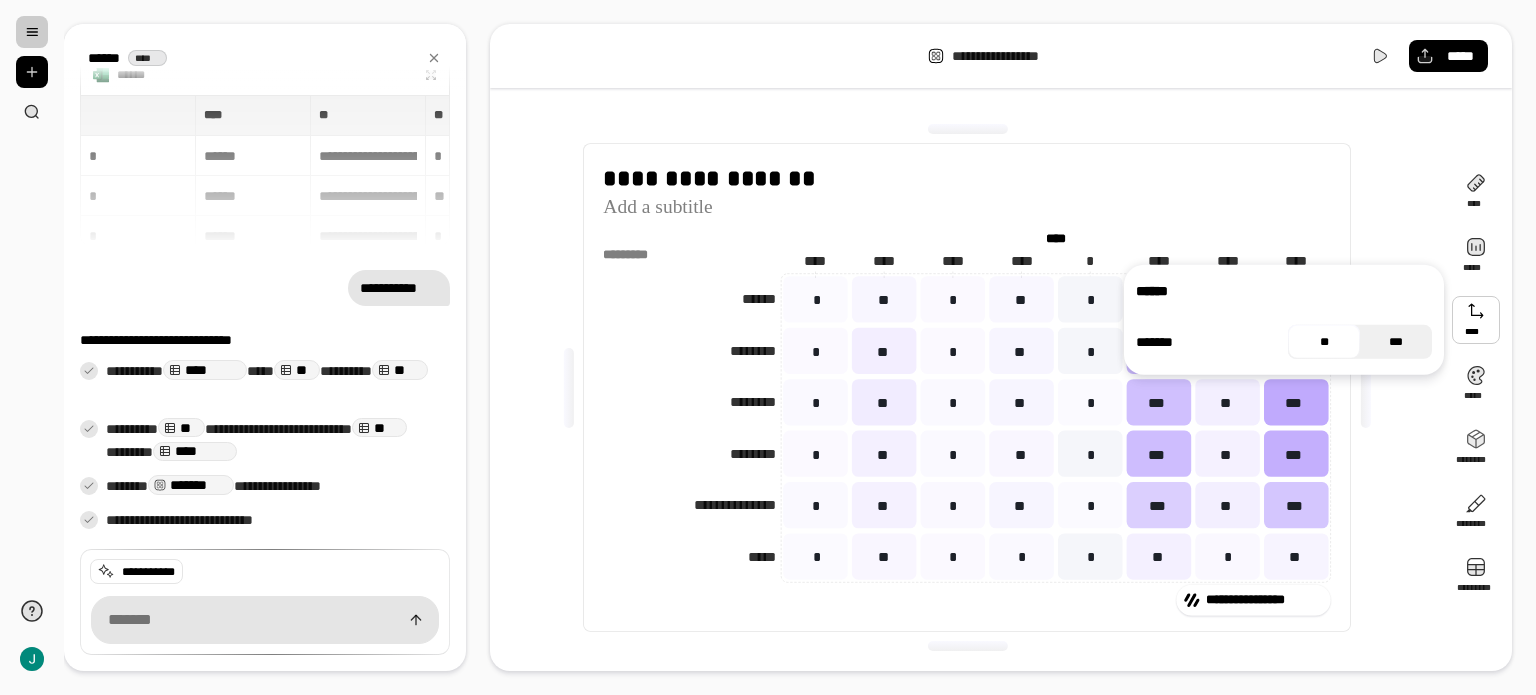 click on "***" at bounding box center [1396, 342] 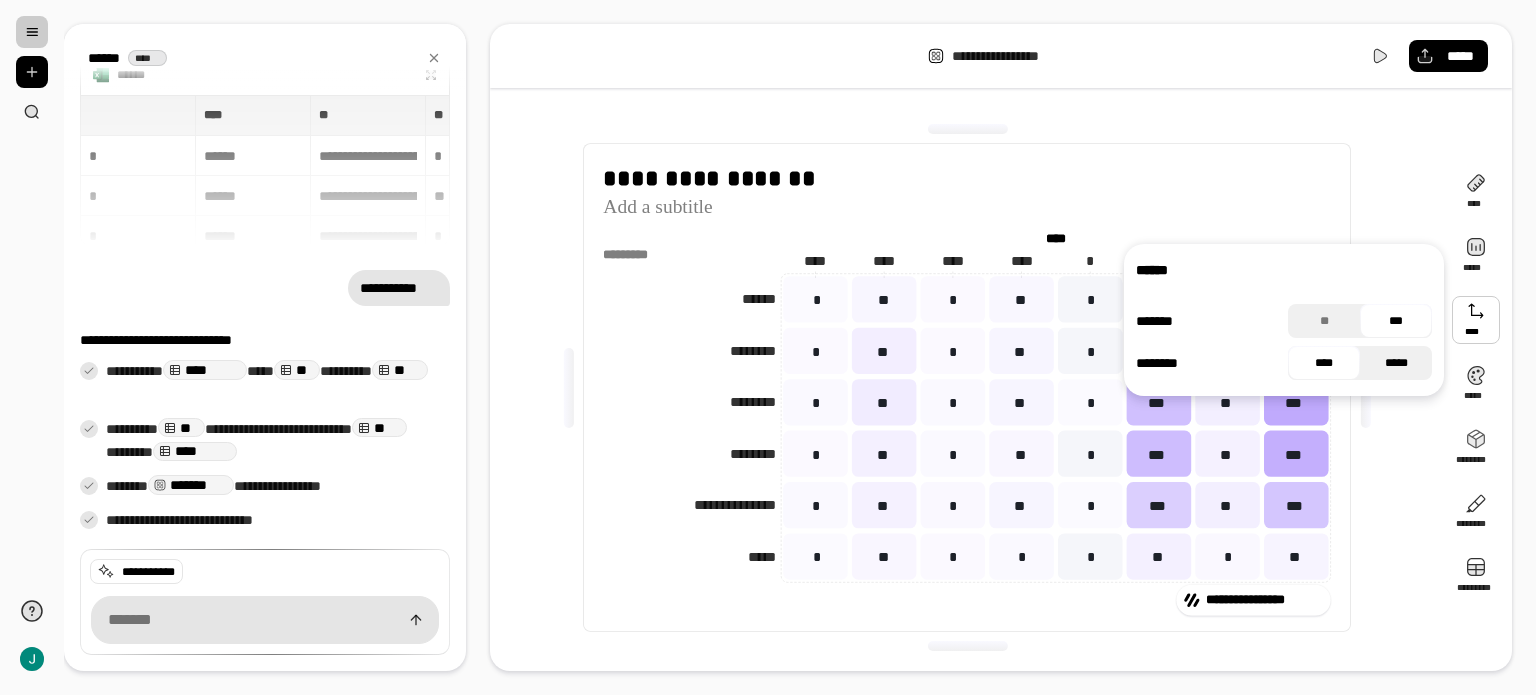 click on "*****" at bounding box center (1396, 363) 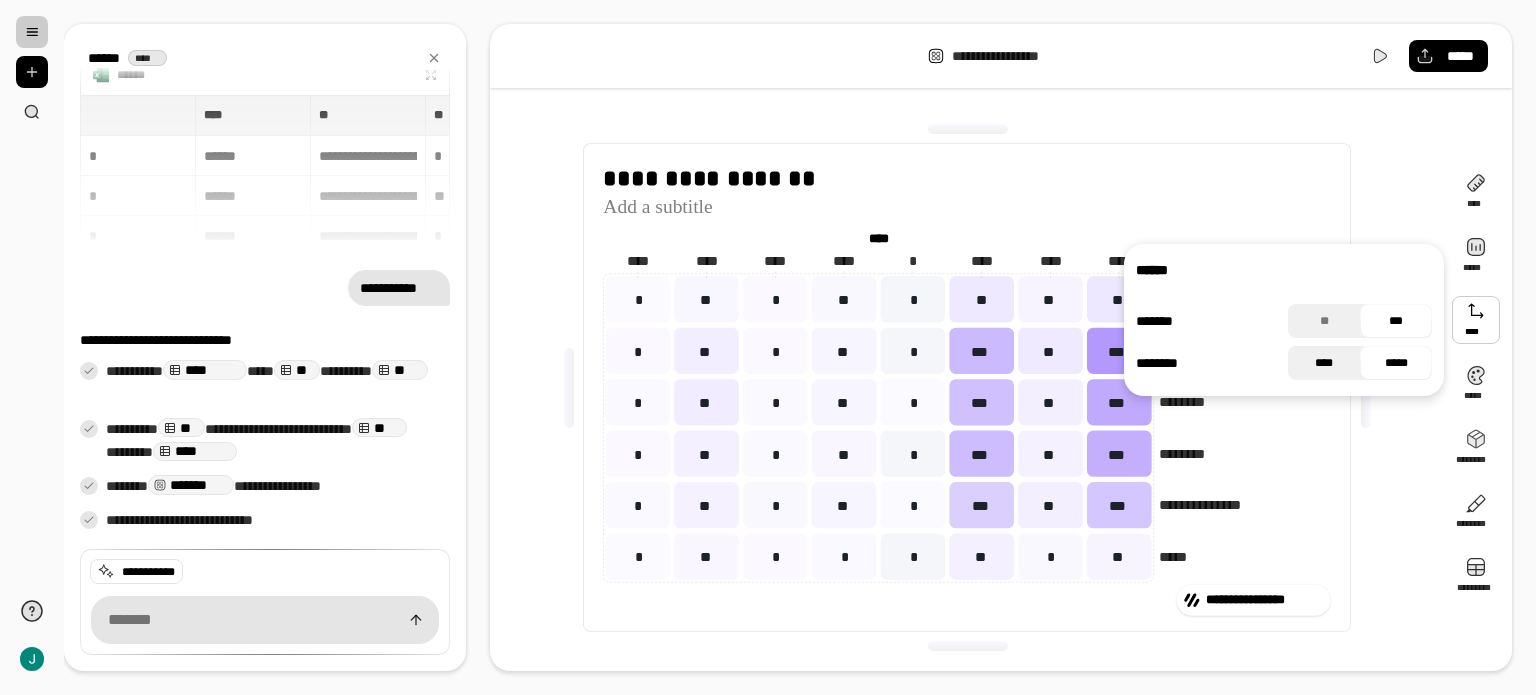click on "****" at bounding box center (1324, 363) 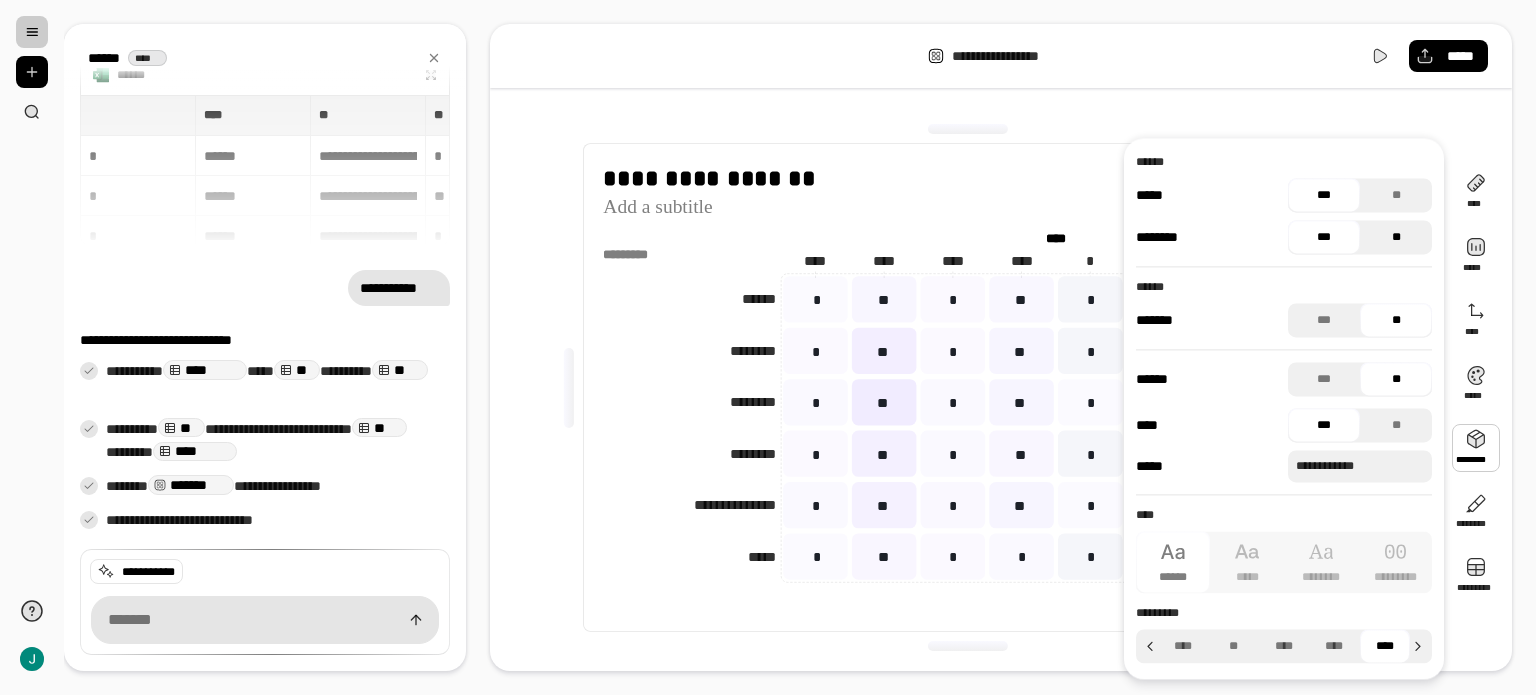 click on "**" at bounding box center [1396, 237] 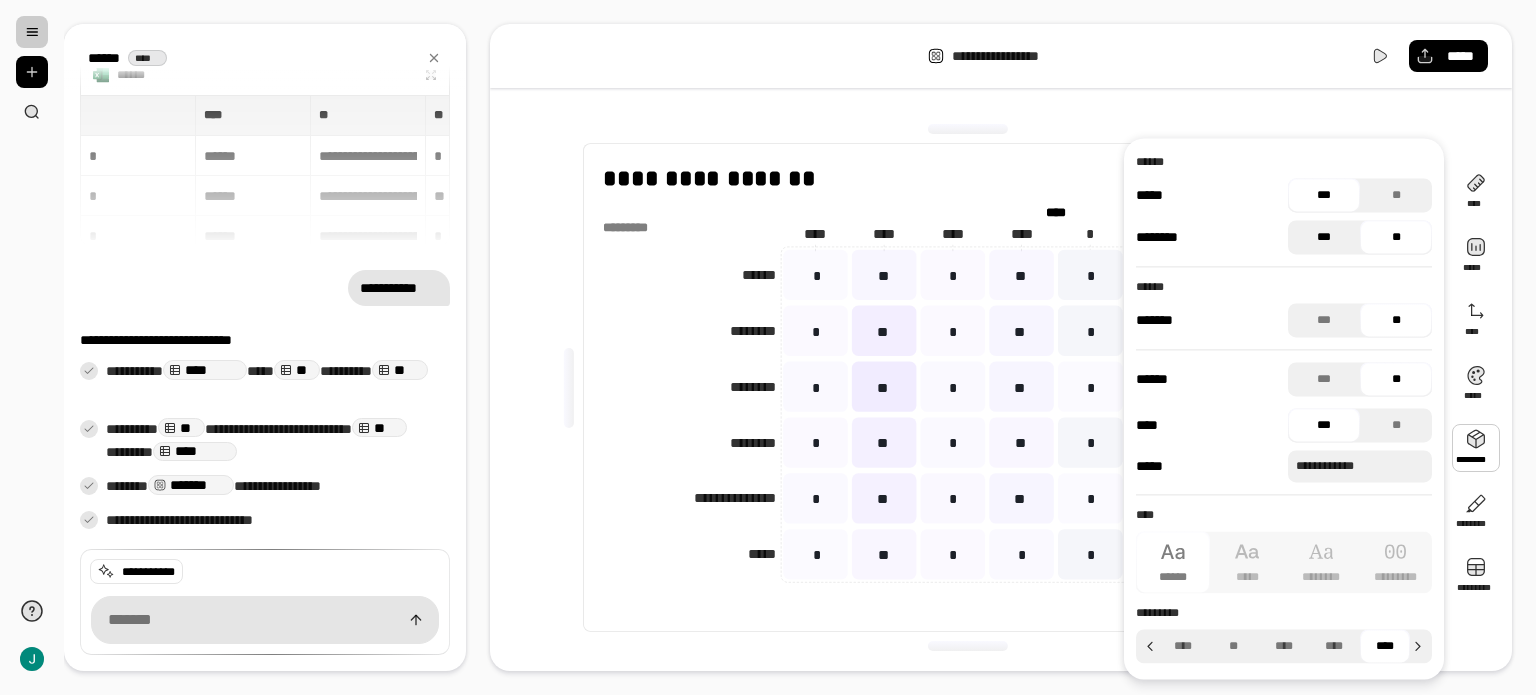 click on "***" at bounding box center (1324, 237) 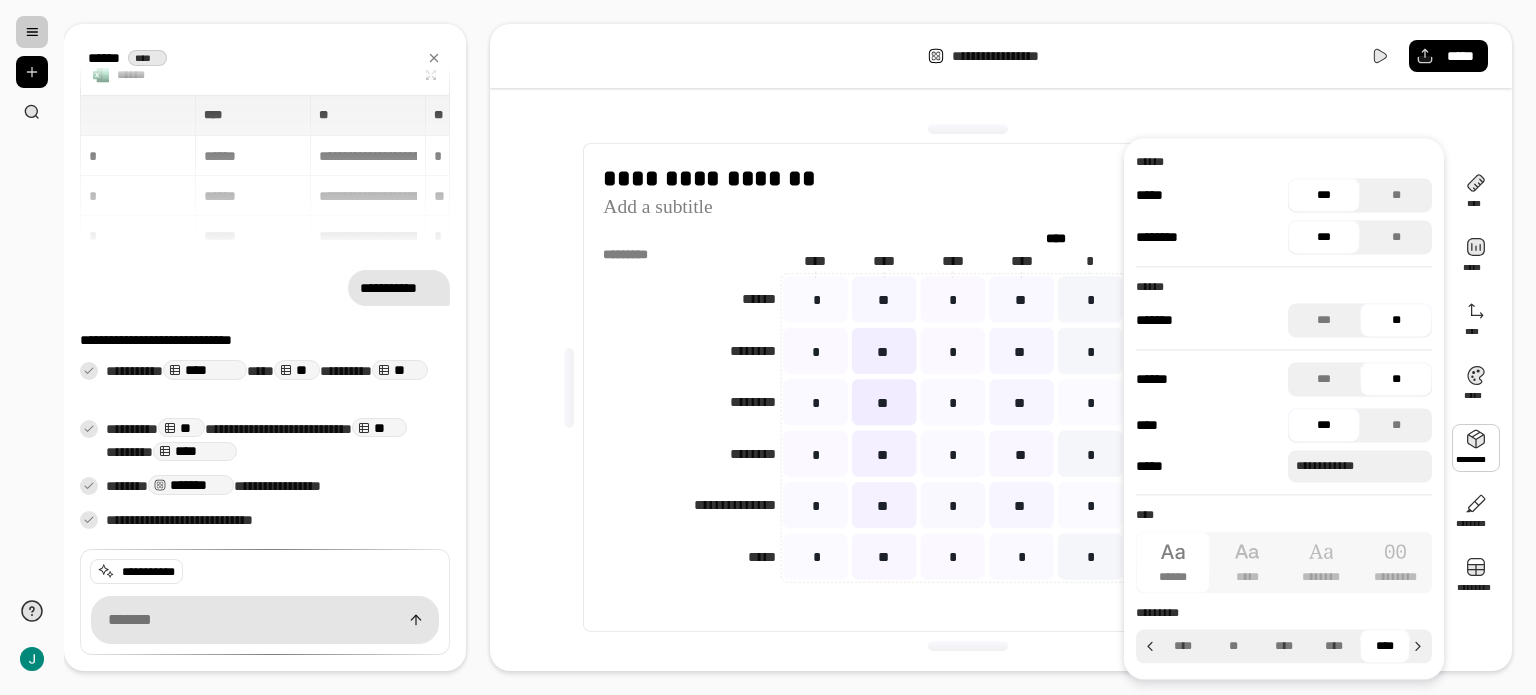 click on "**********" at bounding box center (1001, 347) 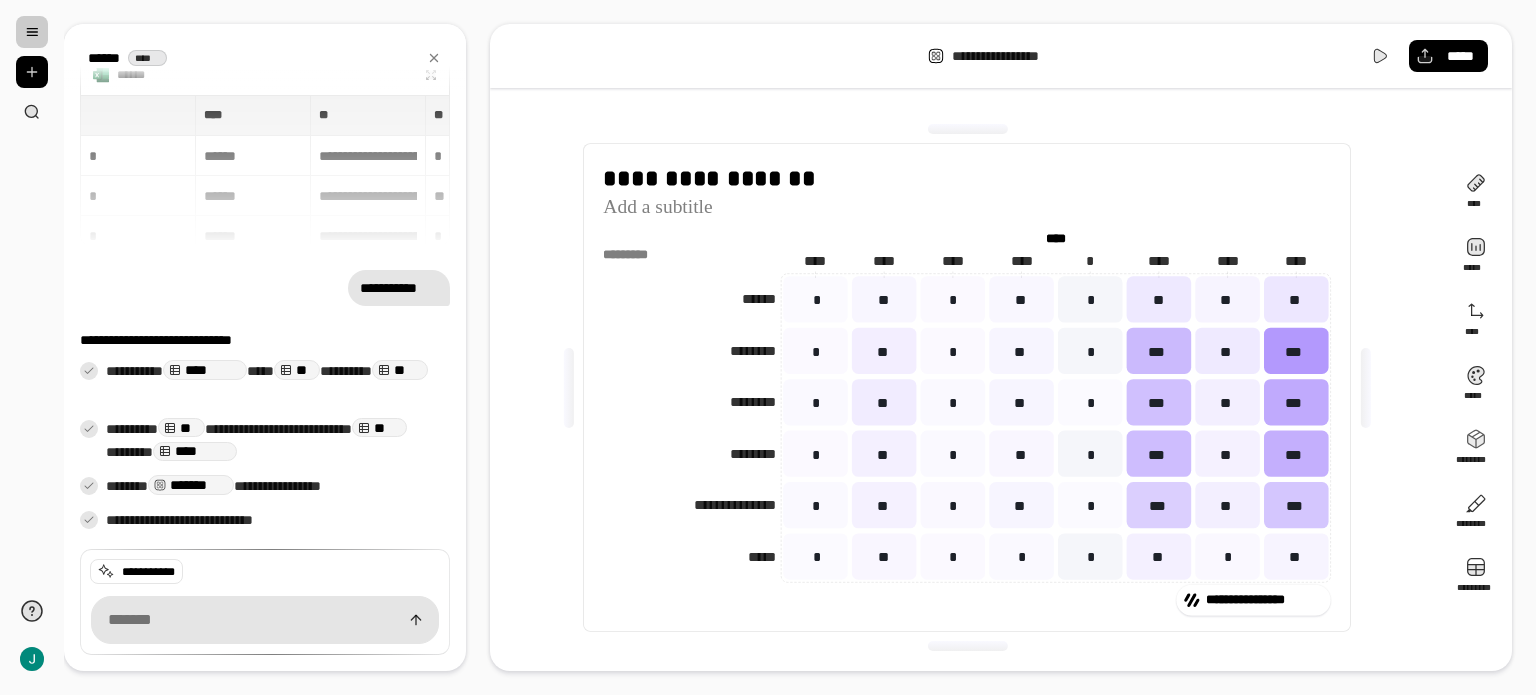 click on "**** ****" 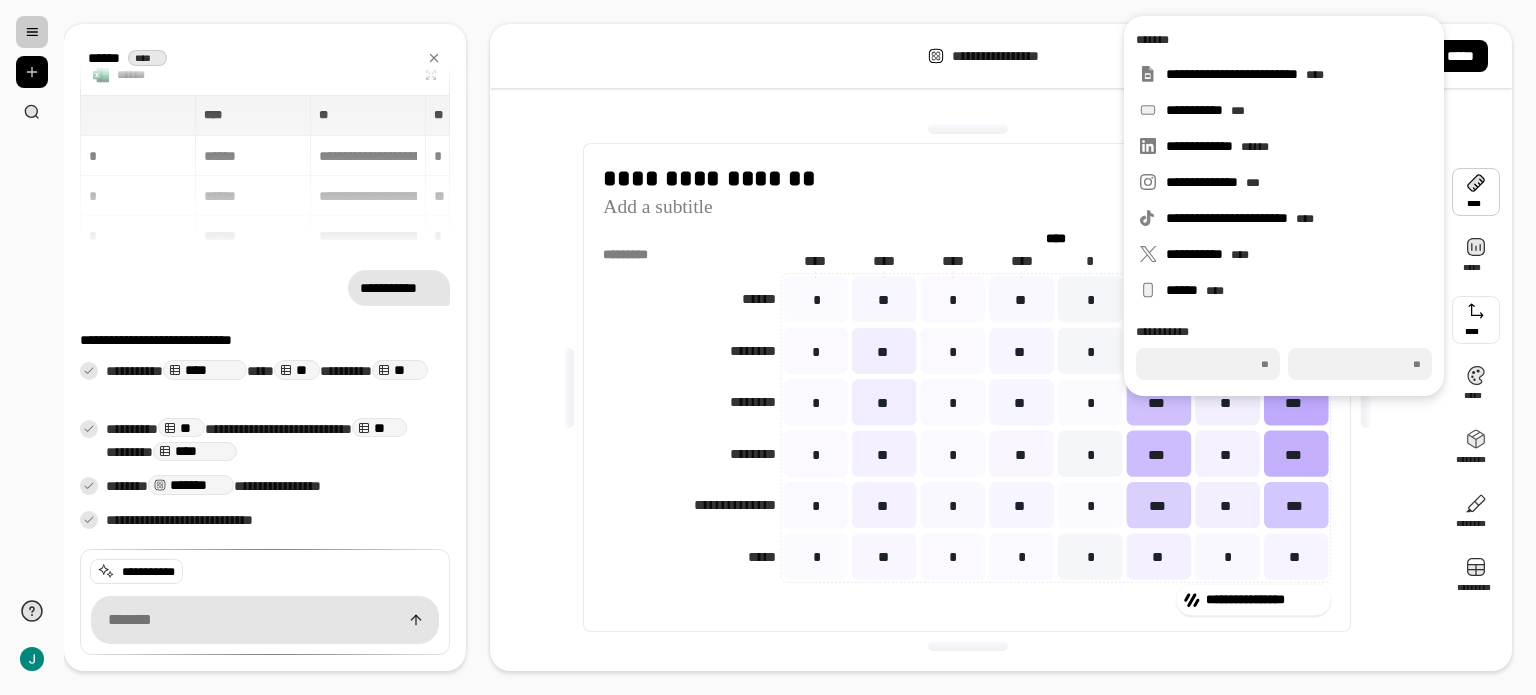 click at bounding box center [967, 129] 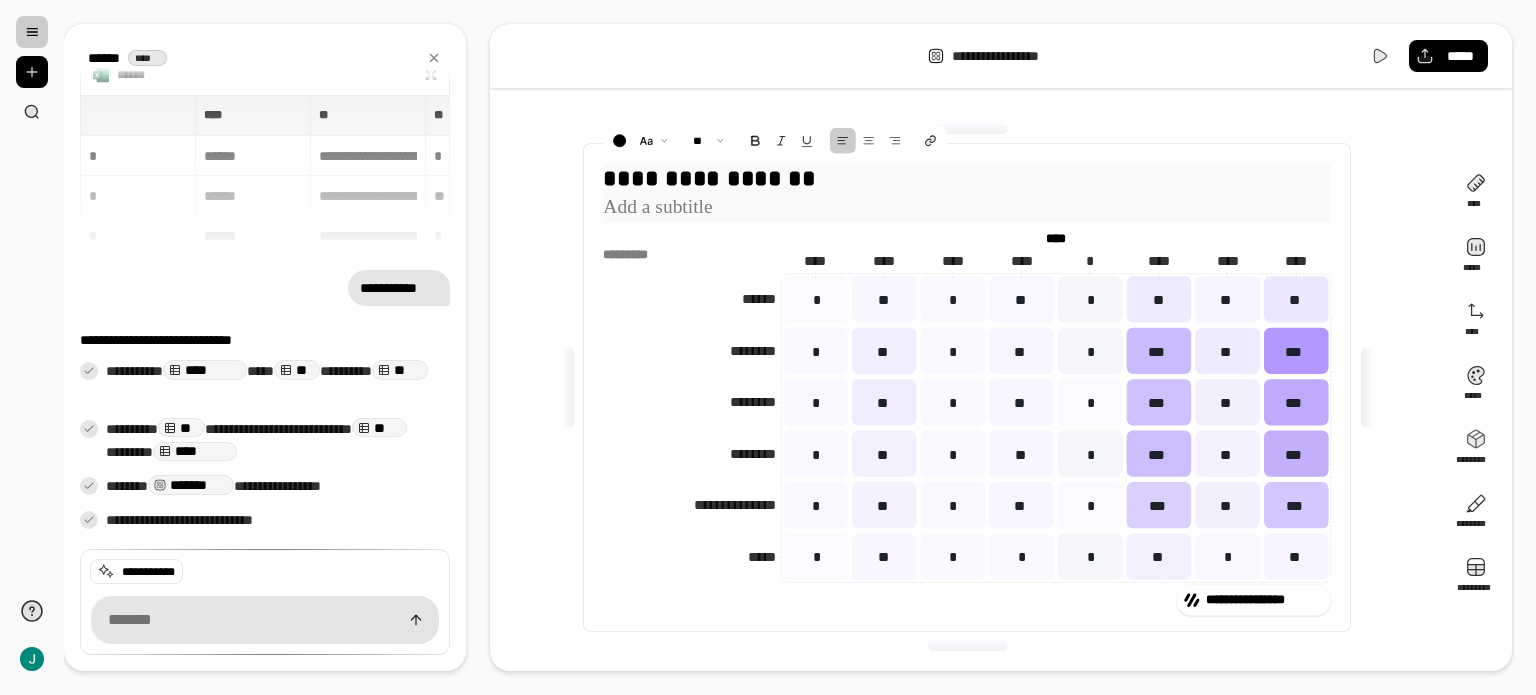 click on "**********" at bounding box center [967, 177] 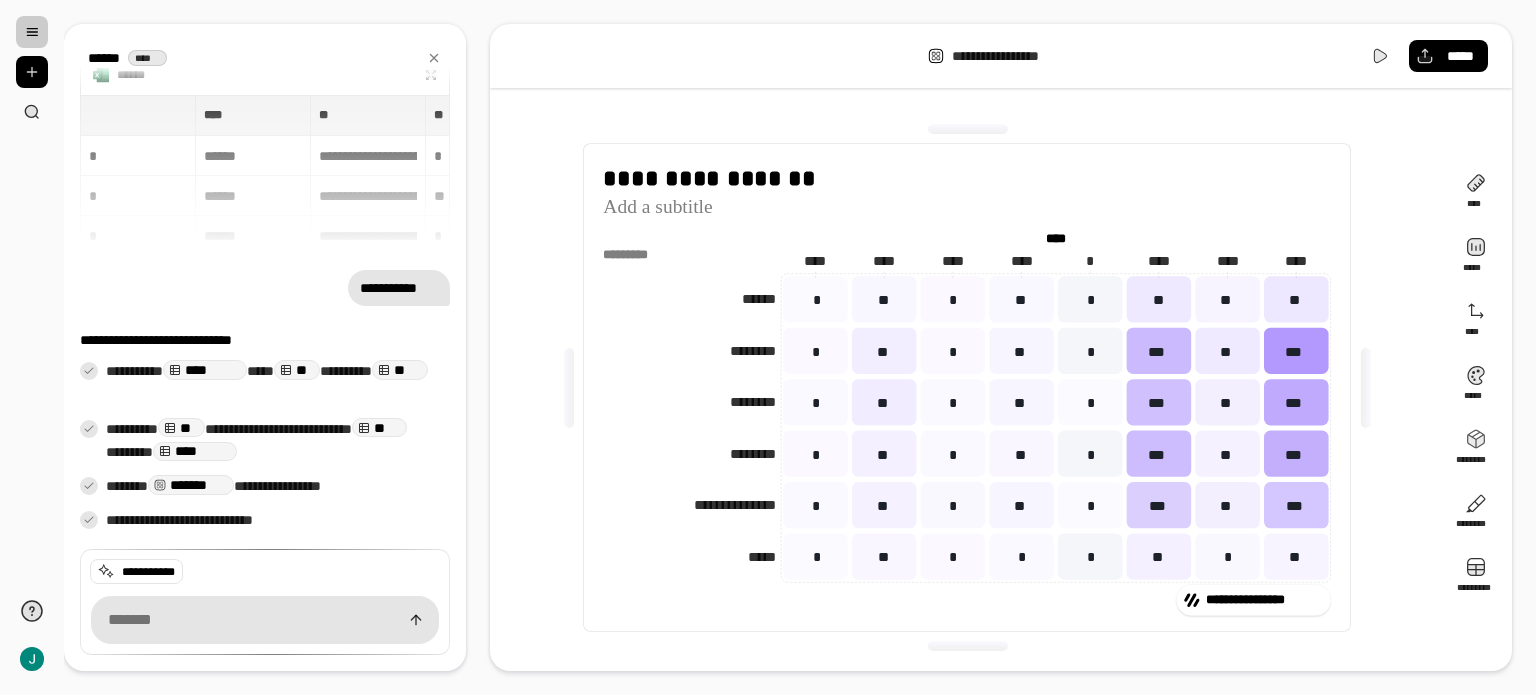 click on "**********" at bounding box center [967, 387] 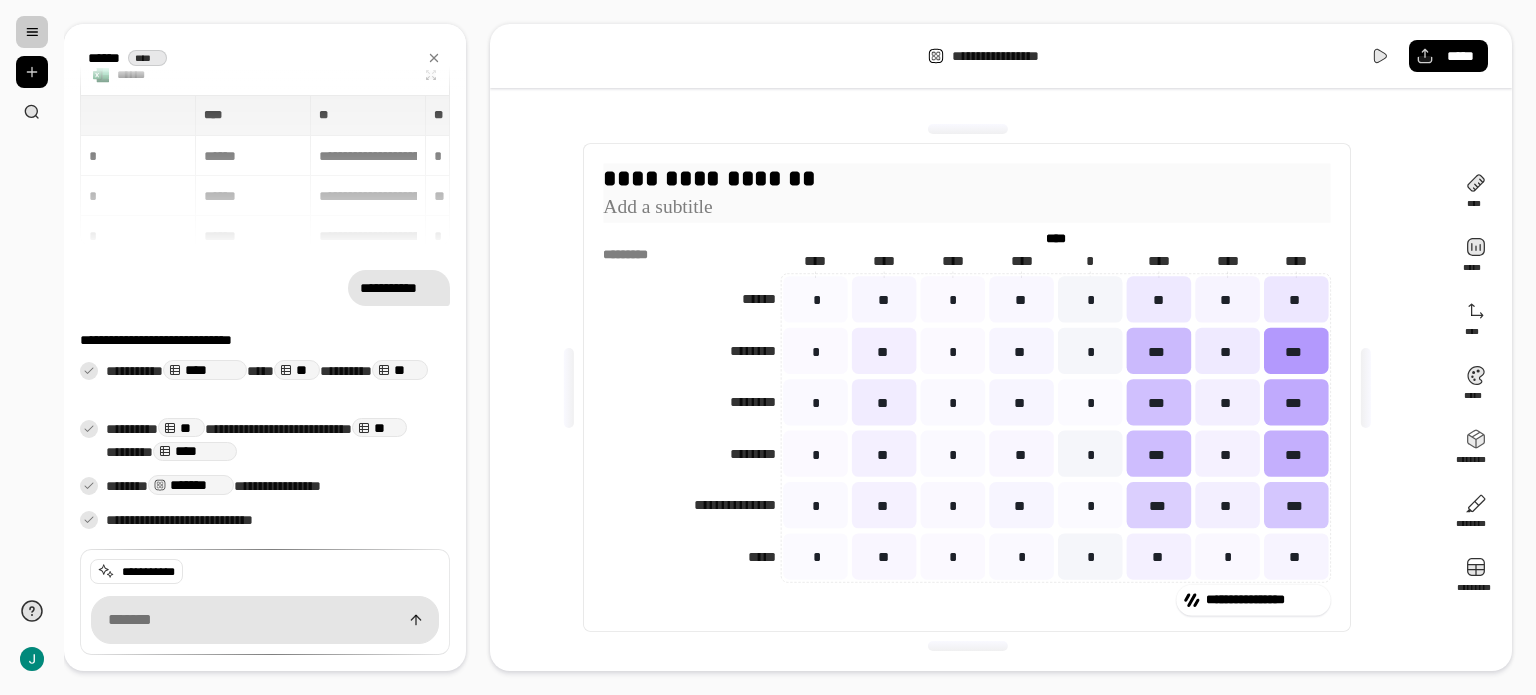 click on "**********" at bounding box center (967, 177) 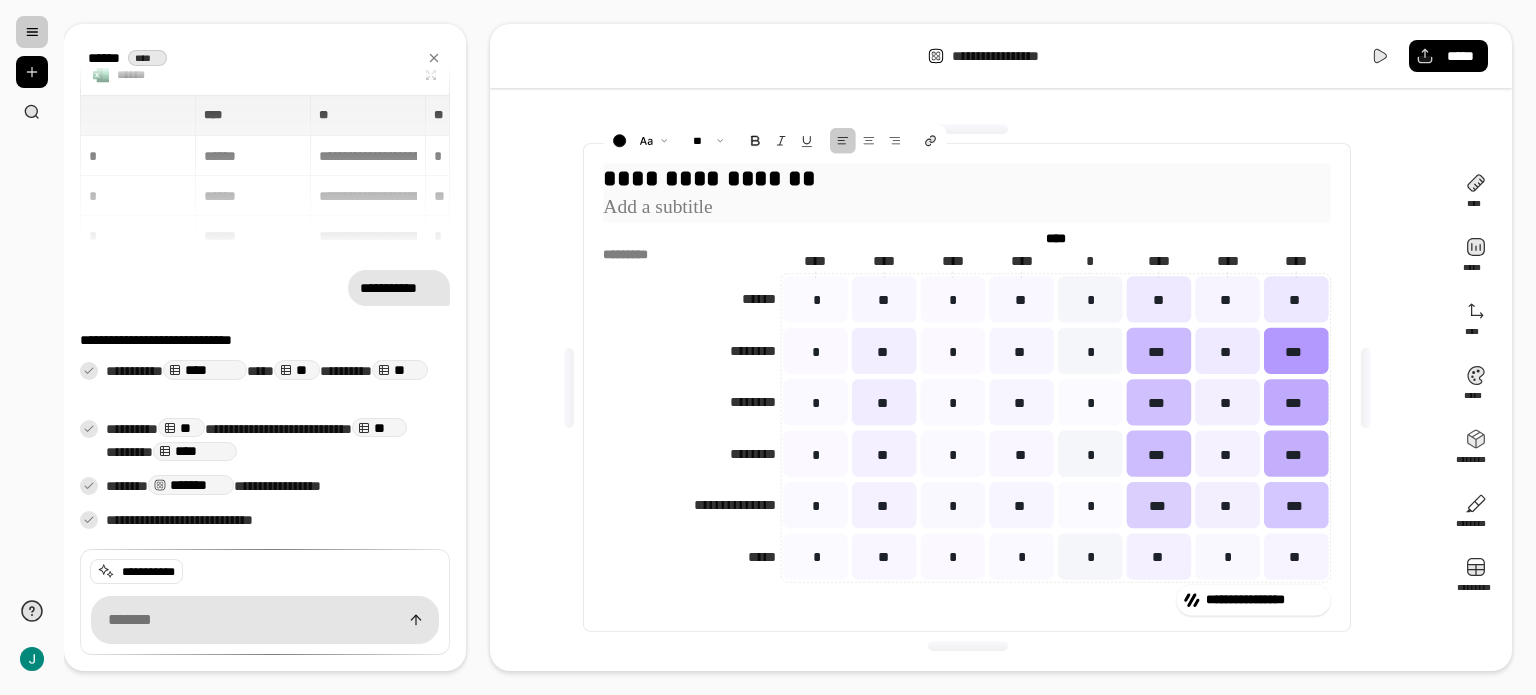 click on "**********" at bounding box center (967, 177) 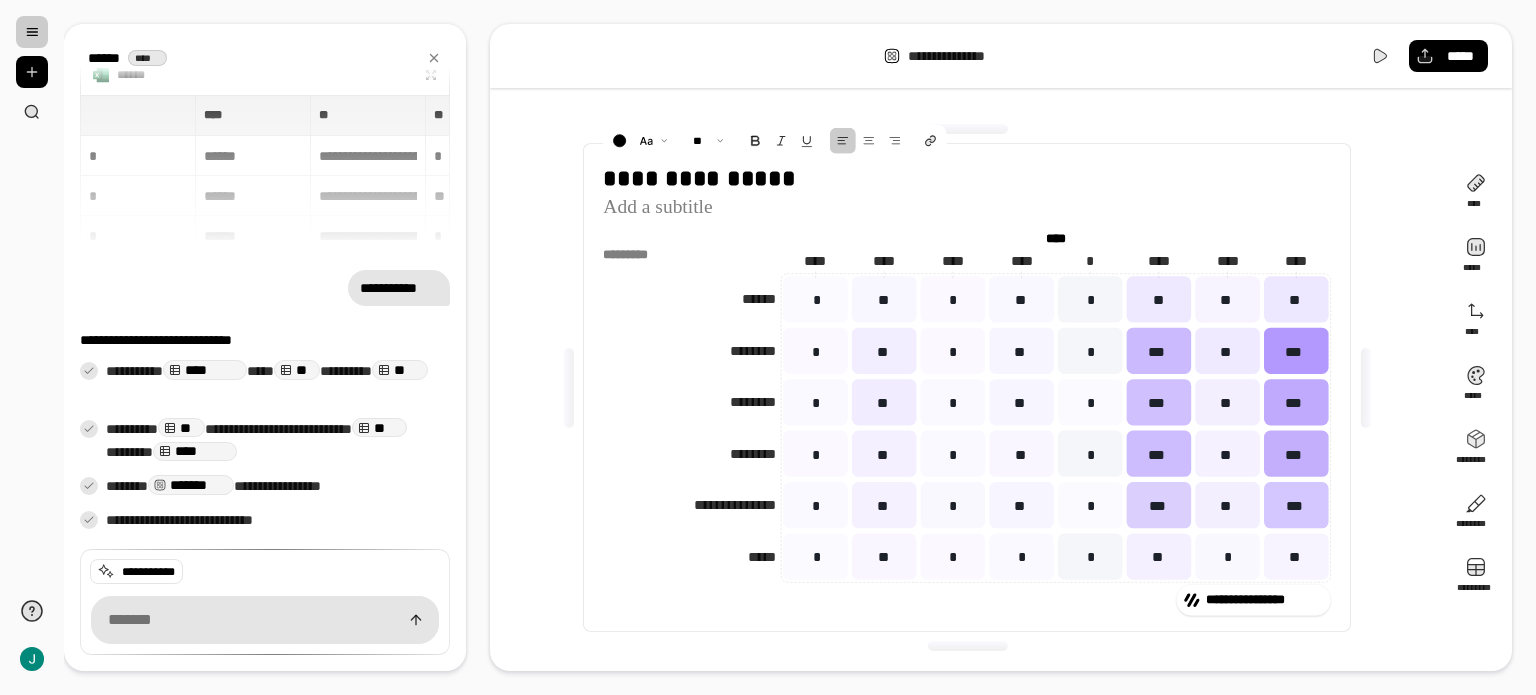 click on "**********" at bounding box center (967, 403) 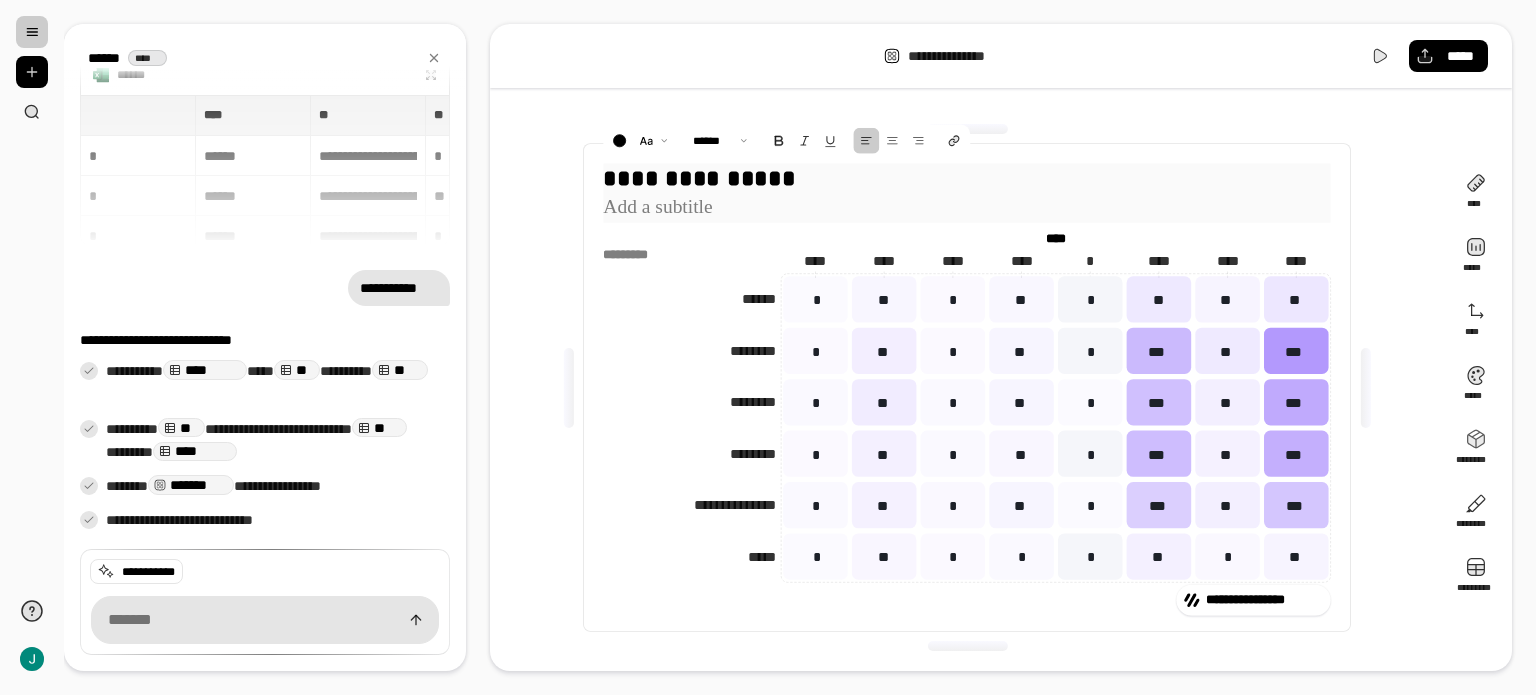 click at bounding box center [967, 207] 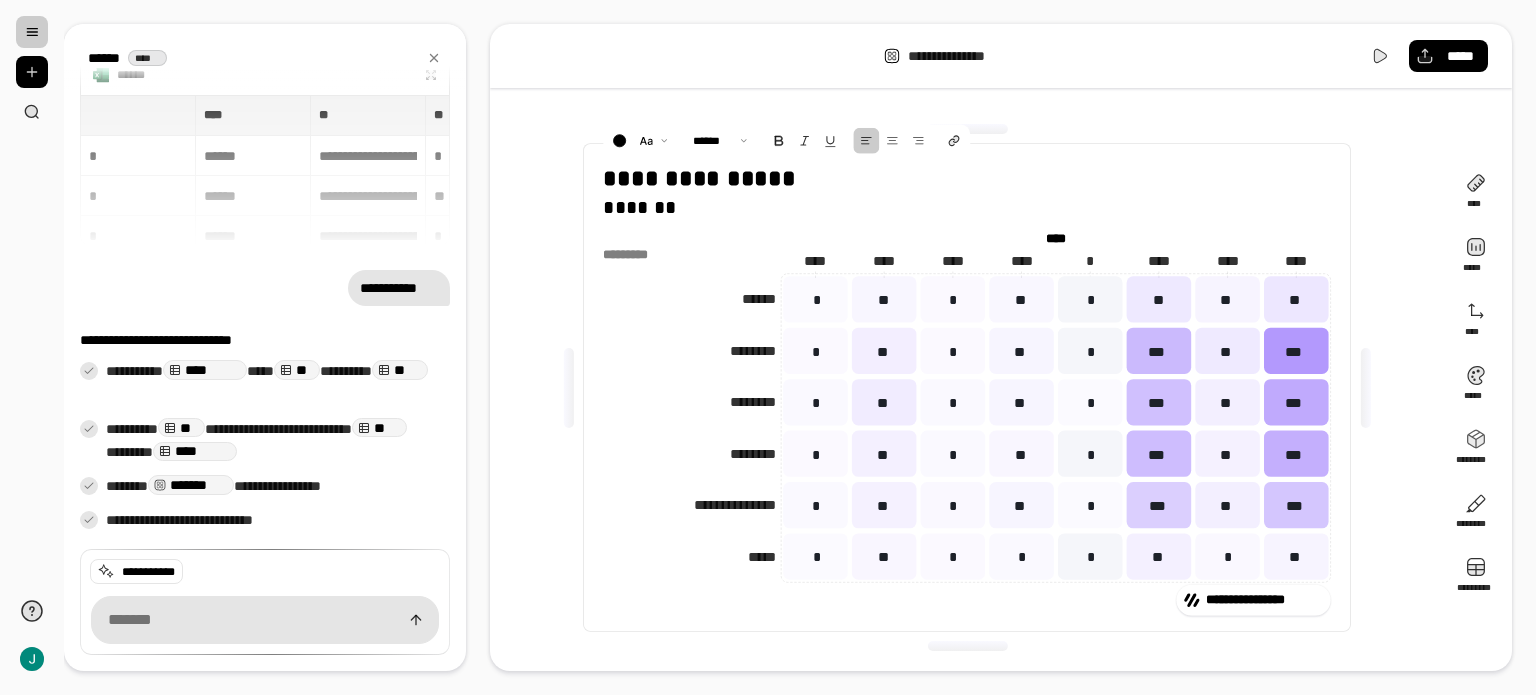 click on "**********" at bounding box center (967, 387) 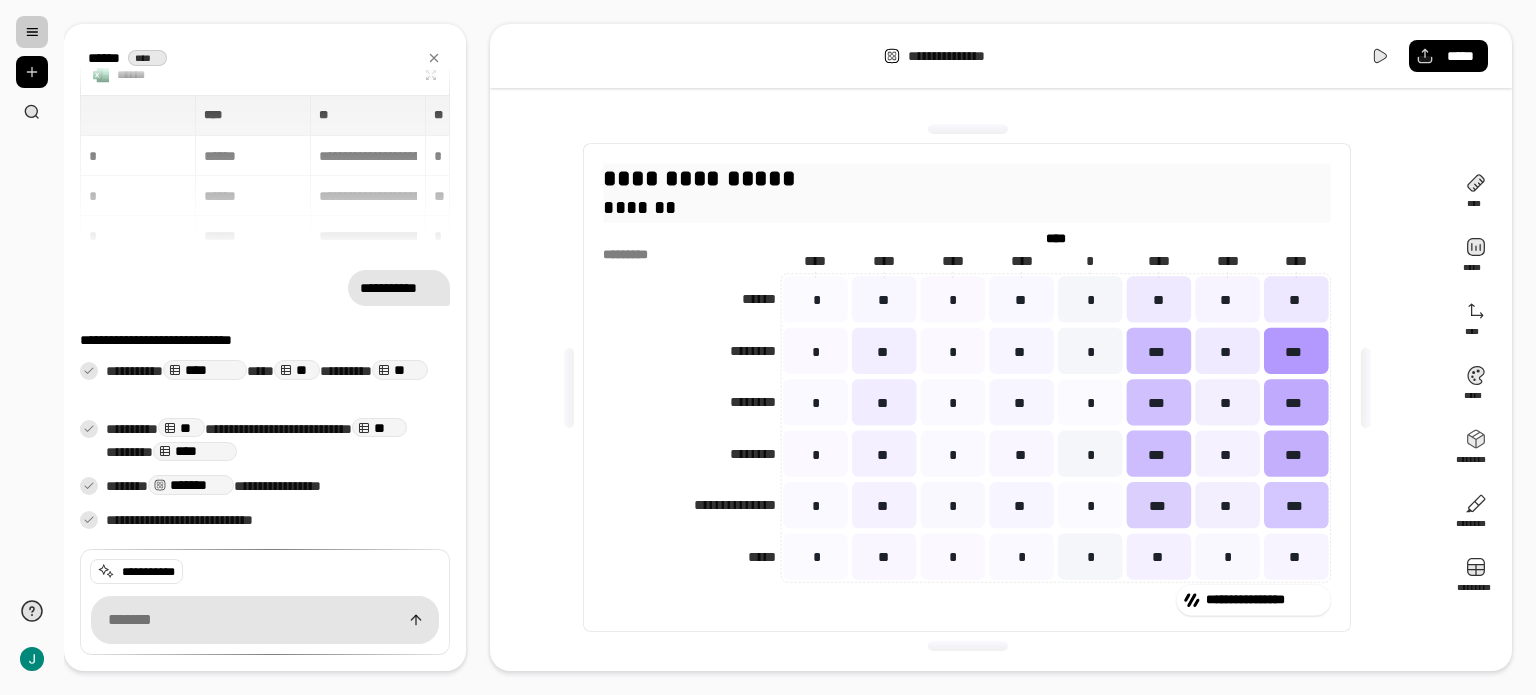click on "*******" at bounding box center [967, 207] 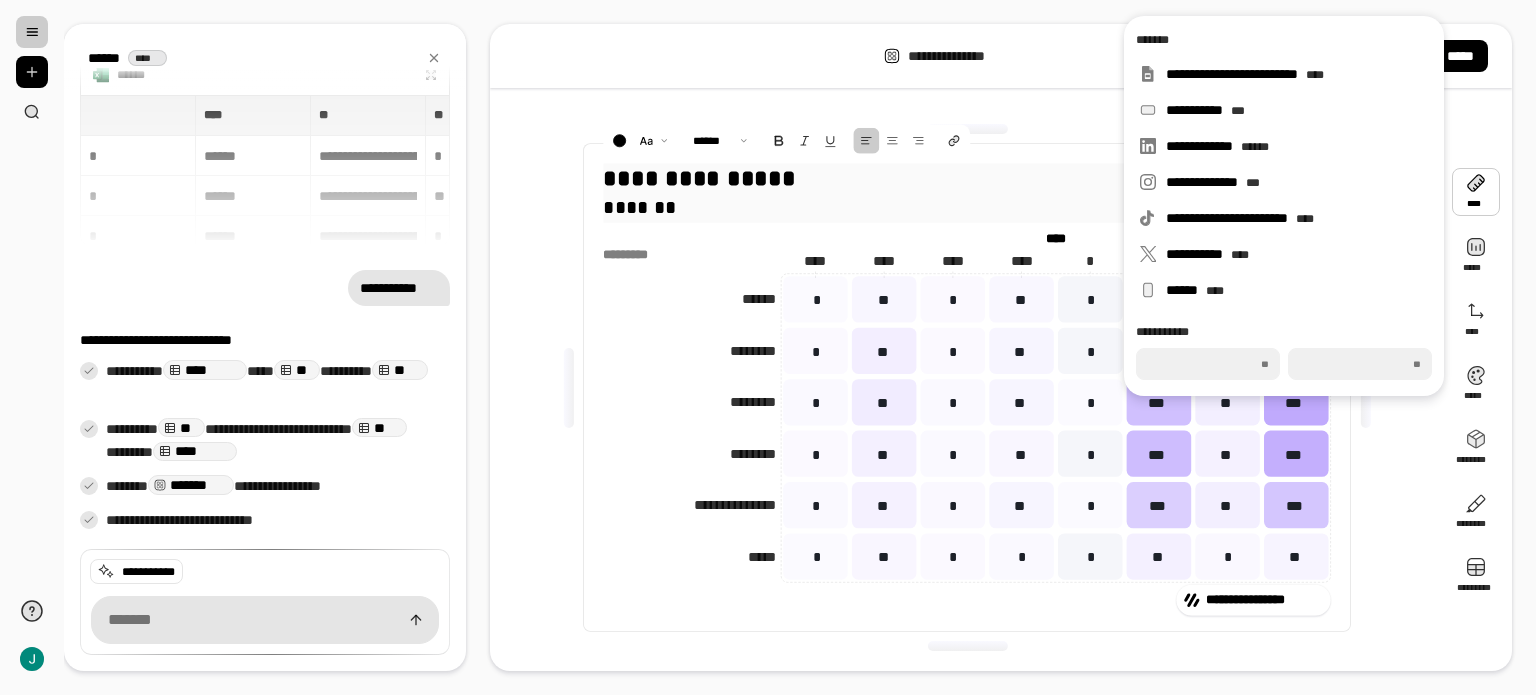 click at bounding box center (967, 129) 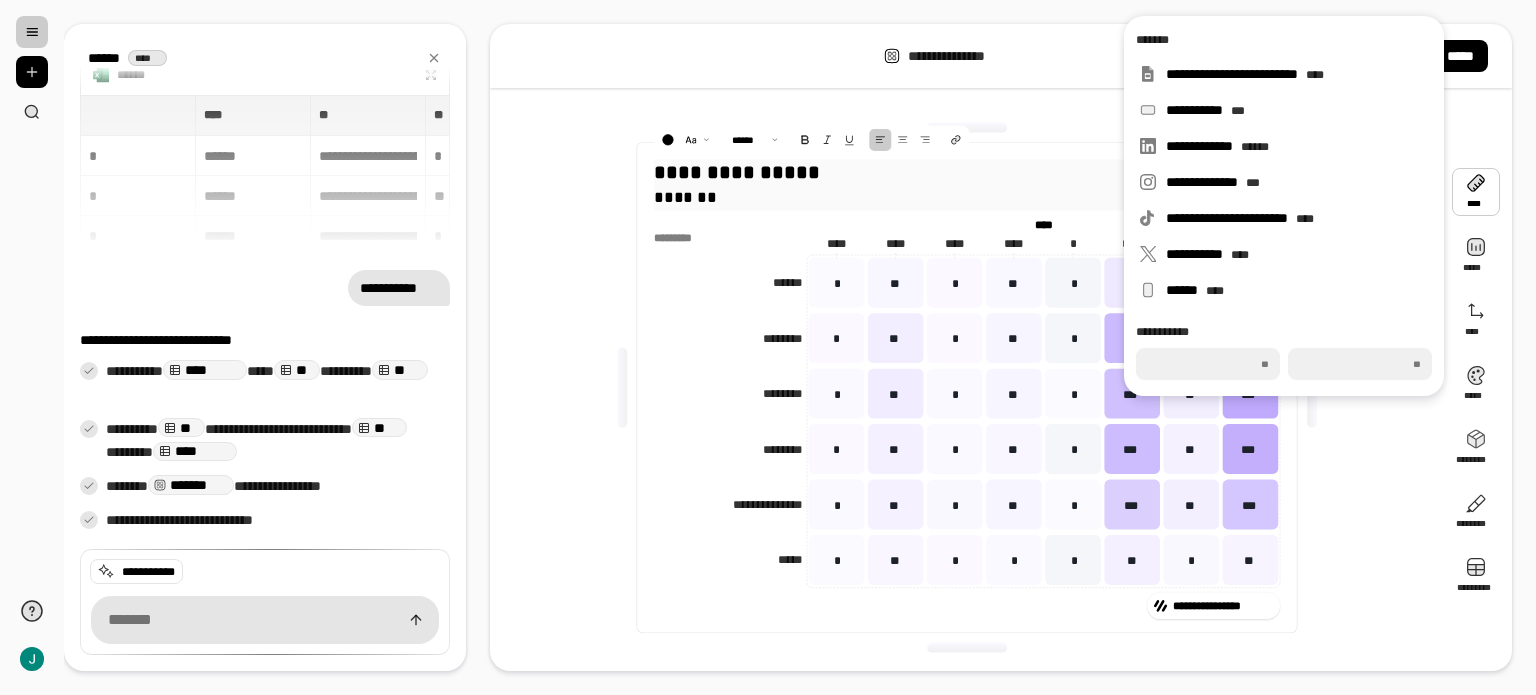 click on "**********" at bounding box center (1001, 347) 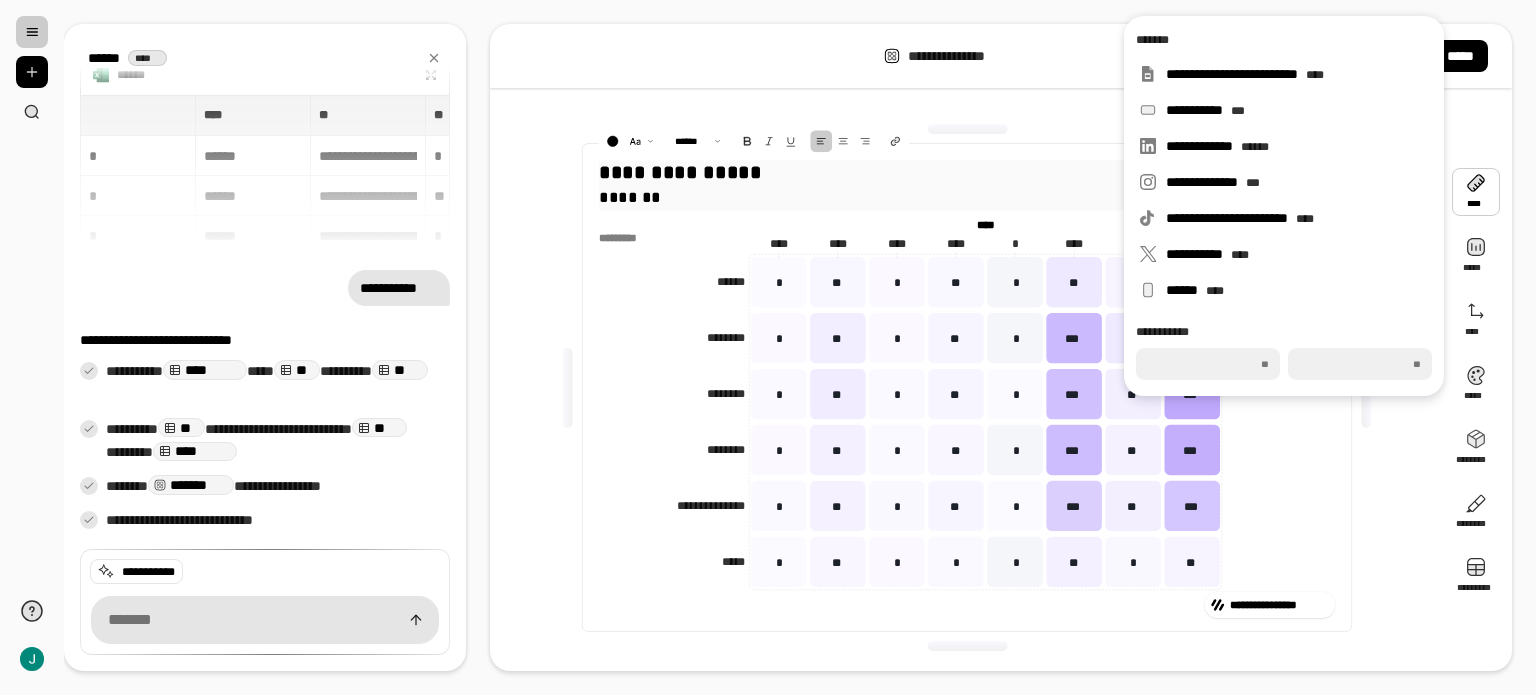 click at bounding box center (568, 388) 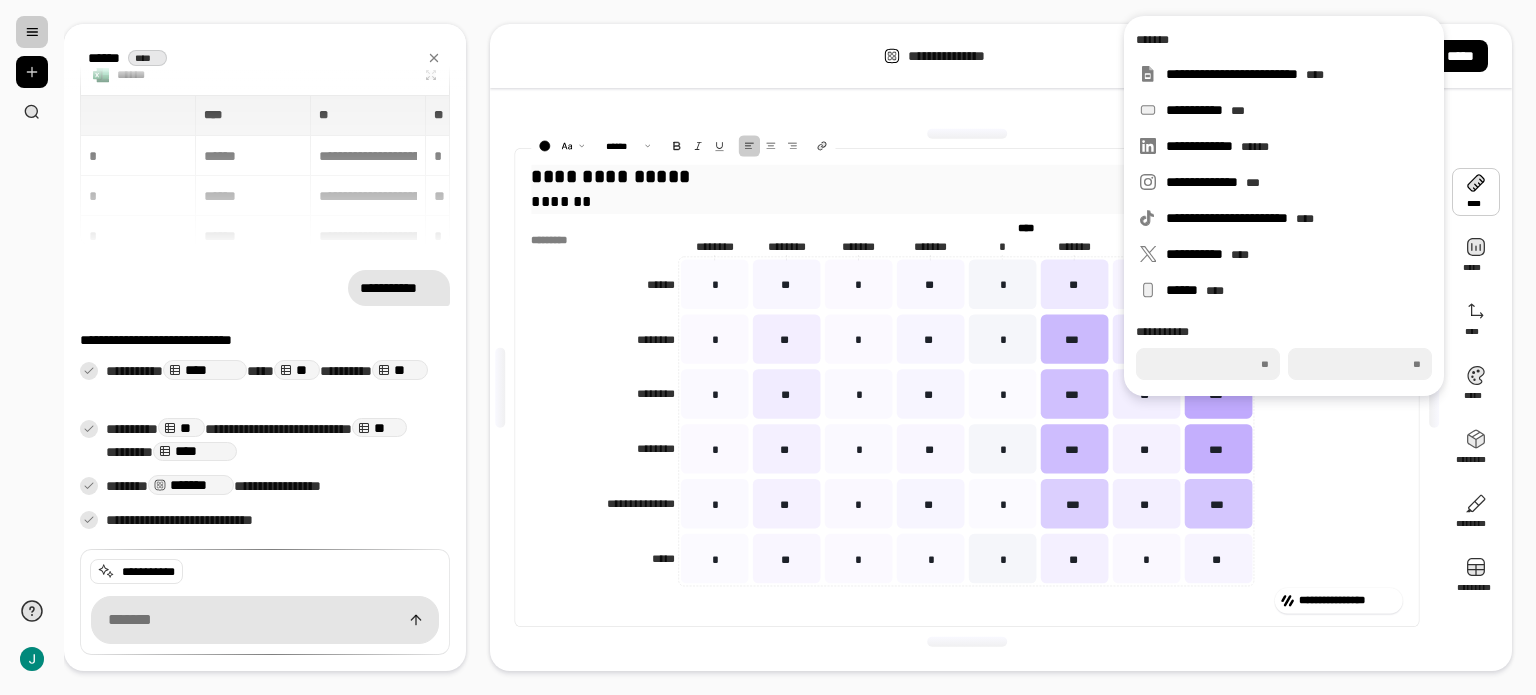 type on "****" 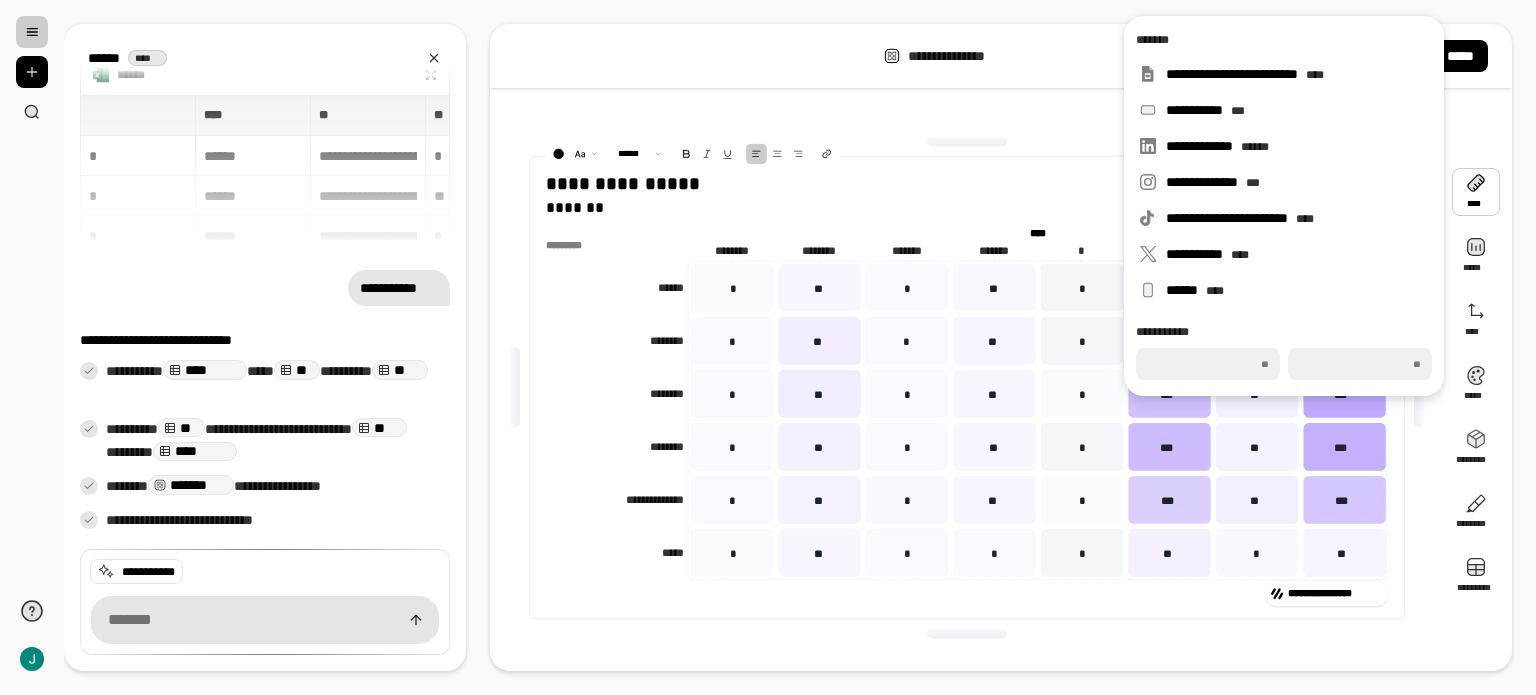 click 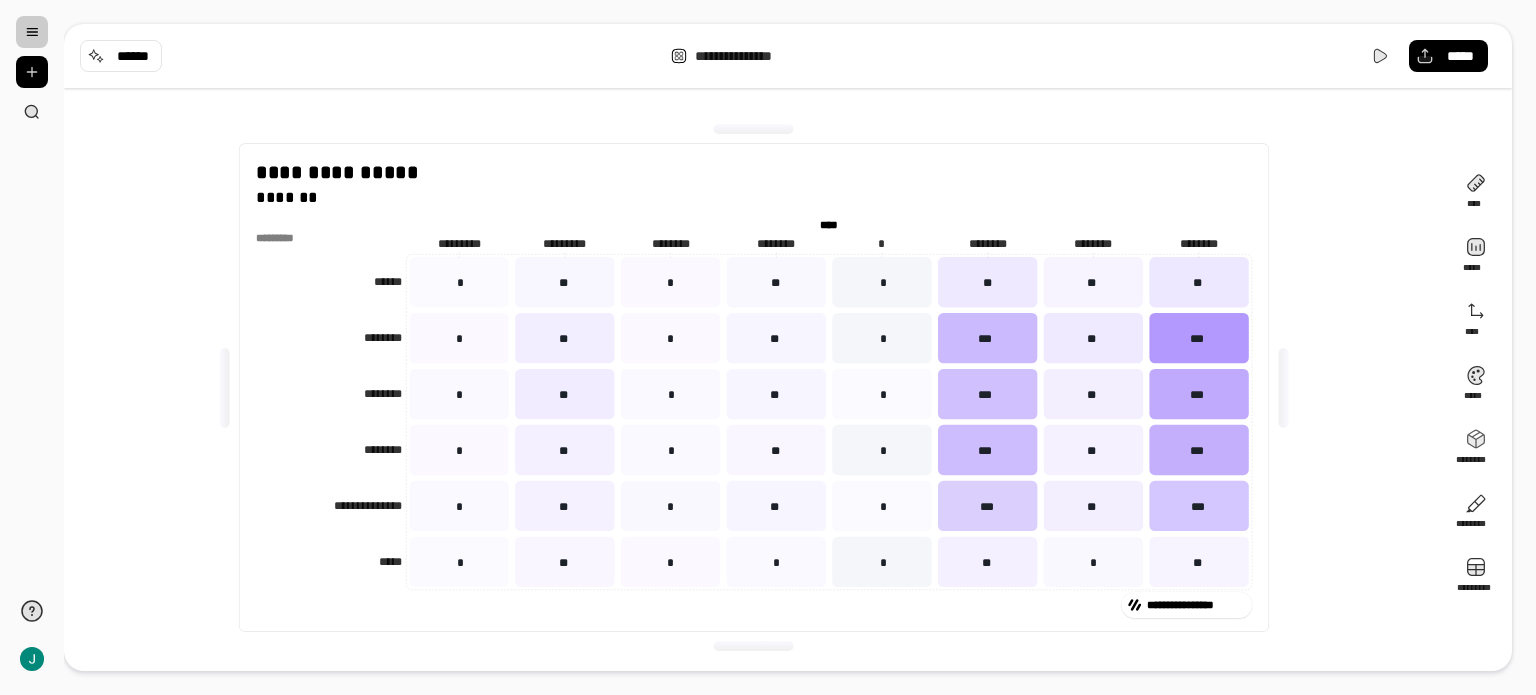 click on "**********" at bounding box center (754, 387) 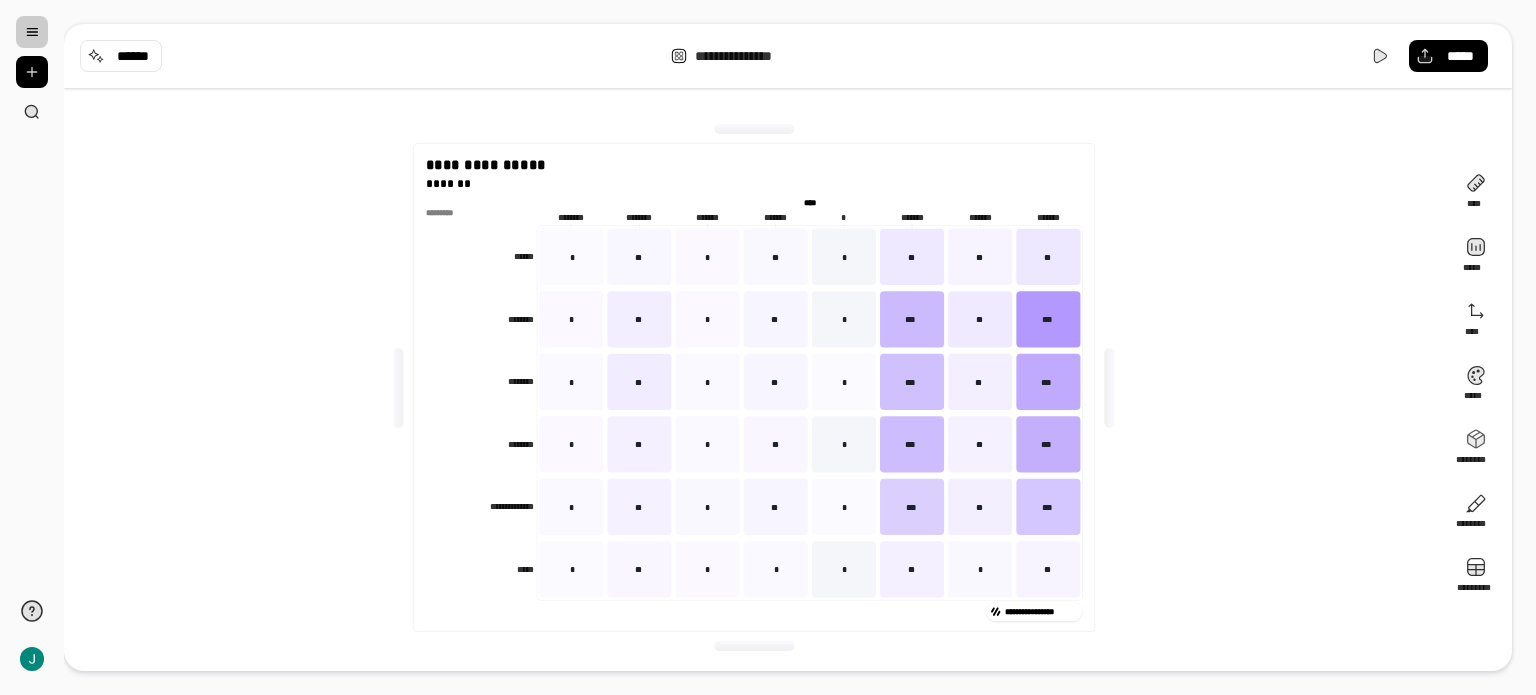 click on "**********" at bounding box center (788, 347) 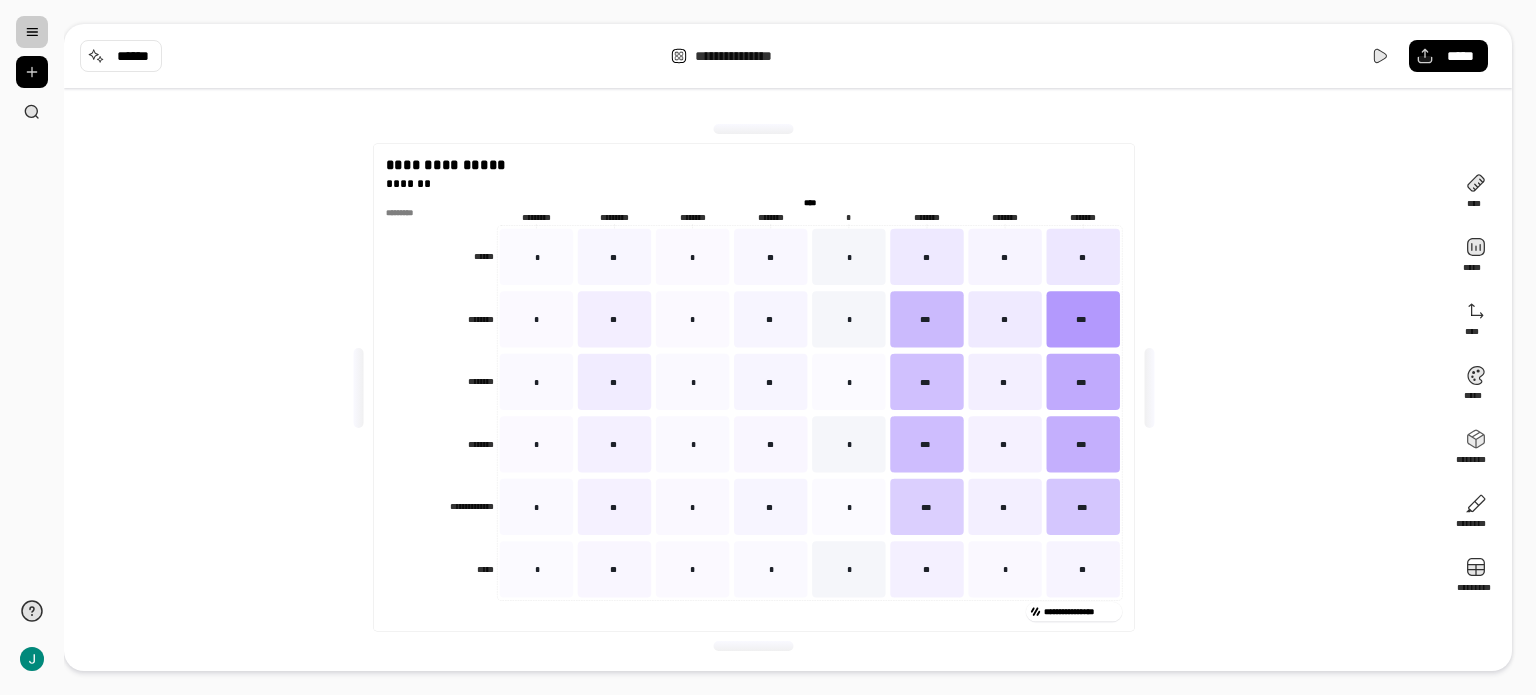 click on "**********" at bounding box center [754, 387] 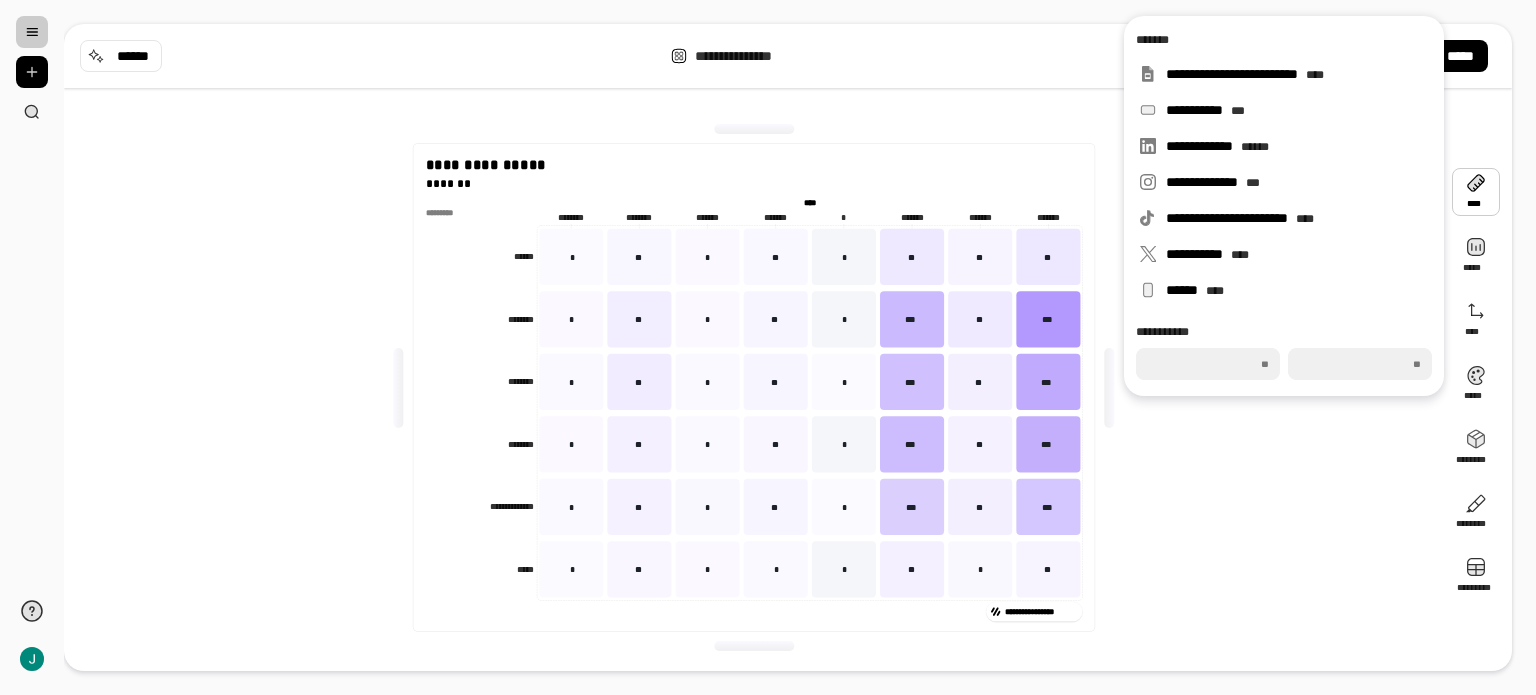 click on "**********" at bounding box center (754, 387) 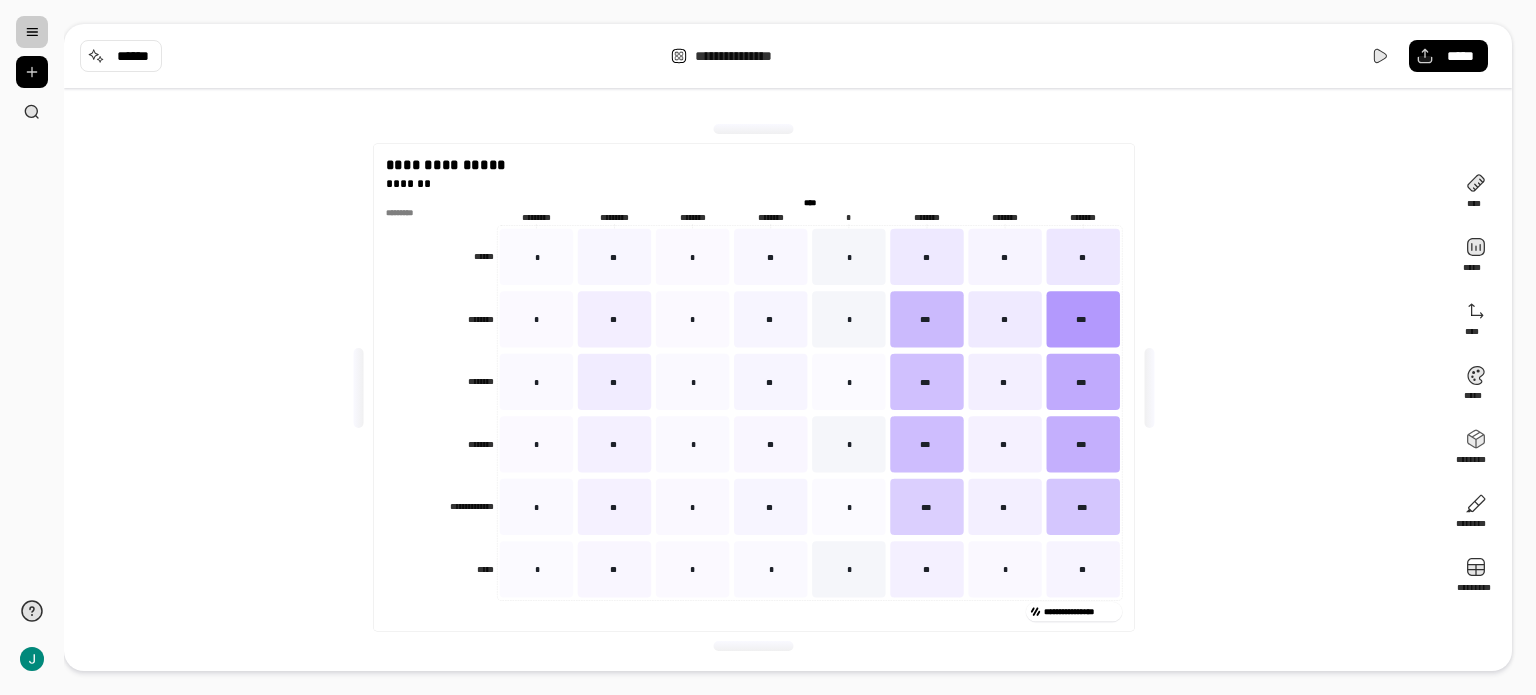 click on "**********" at bounding box center [754, 387] 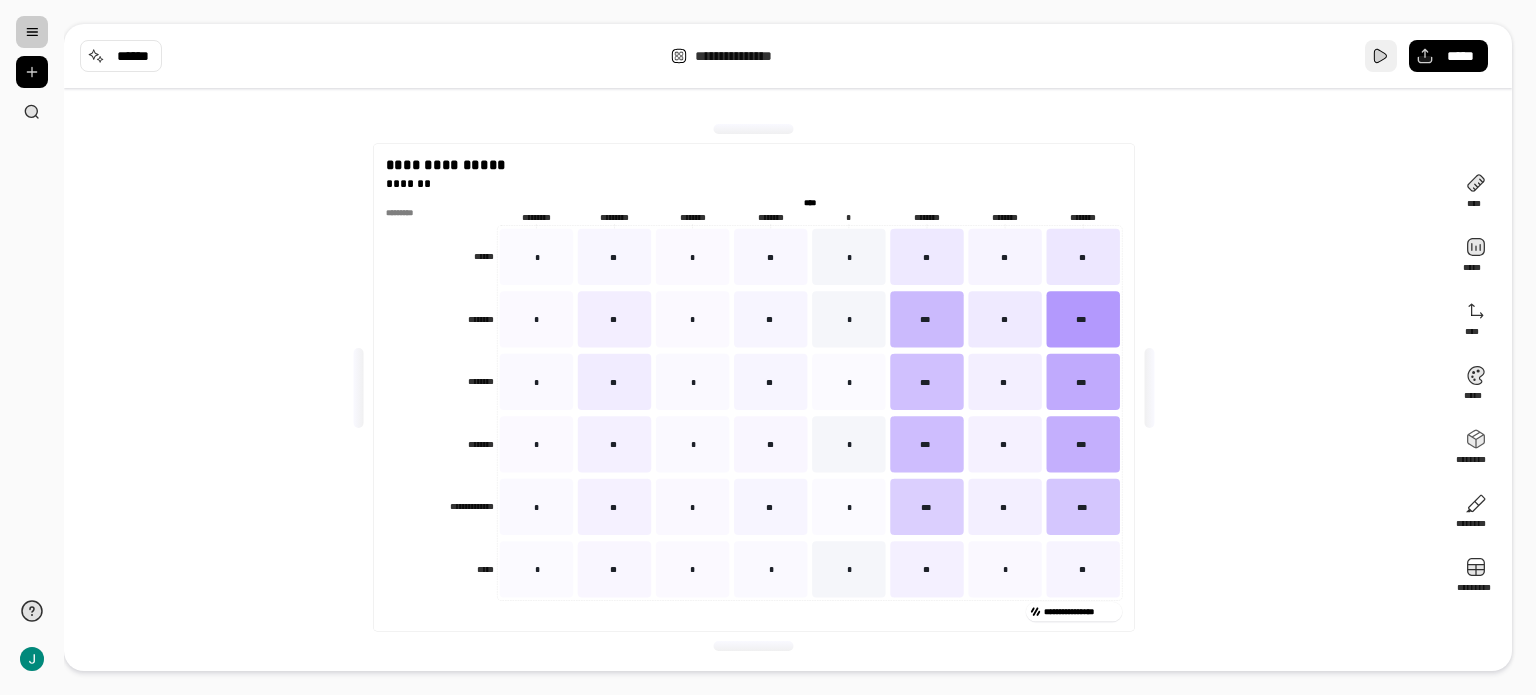 click at bounding box center (1381, 56) 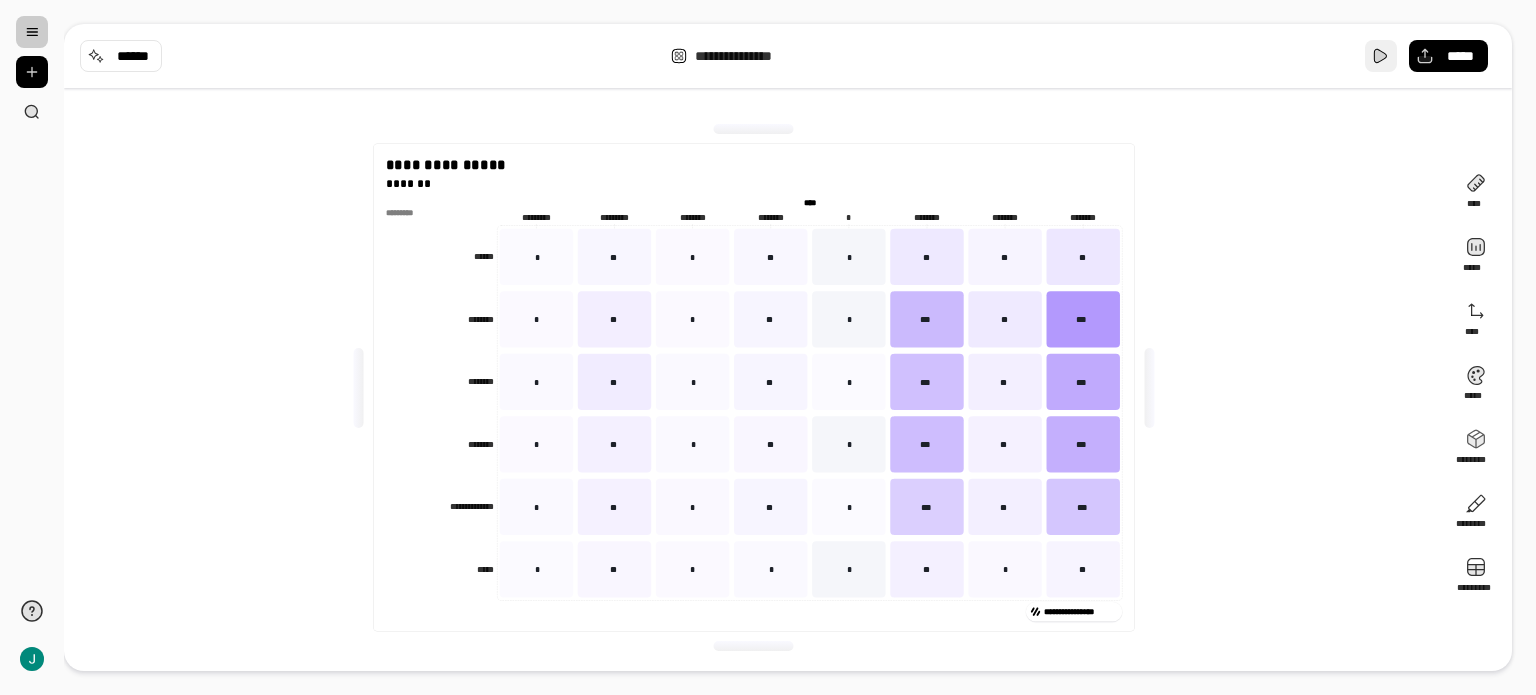 click at bounding box center (1381, 56) 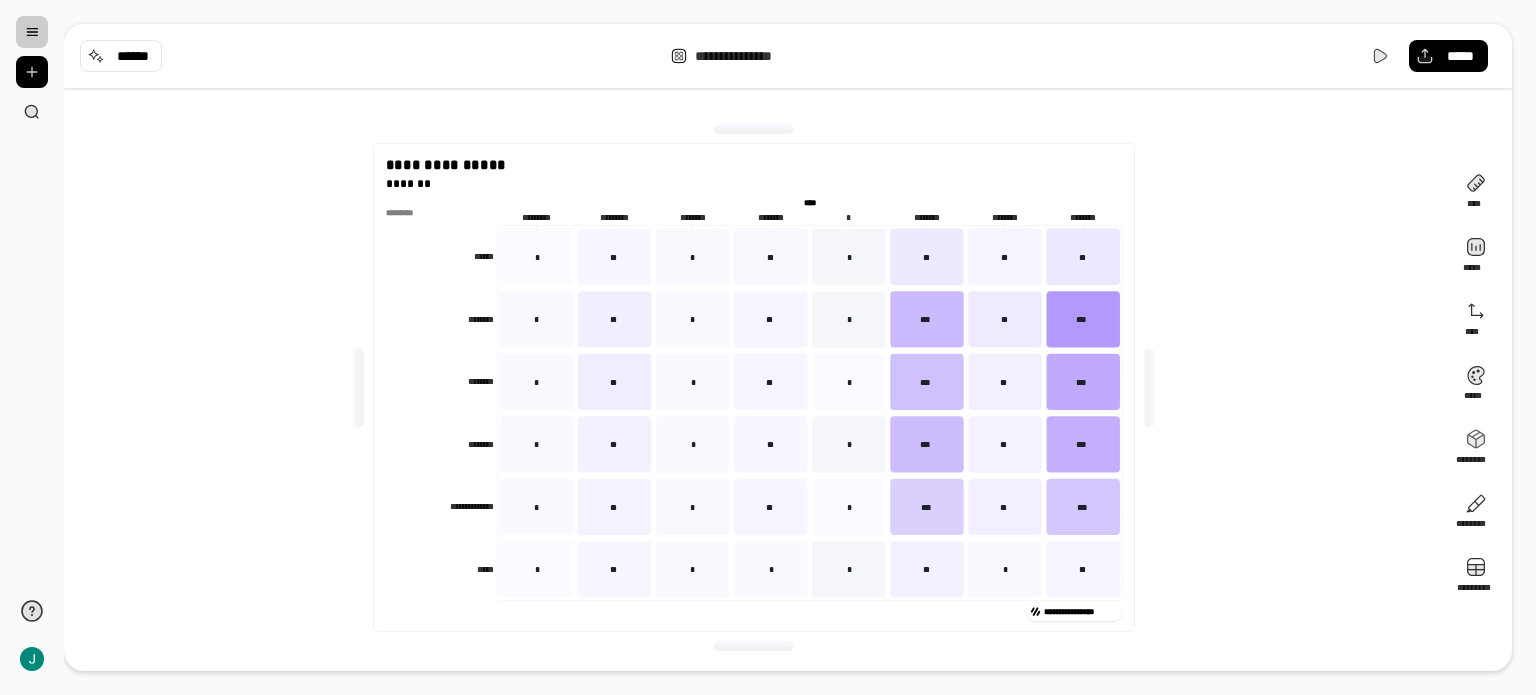 click on "**********" at bounding box center (754, 387) 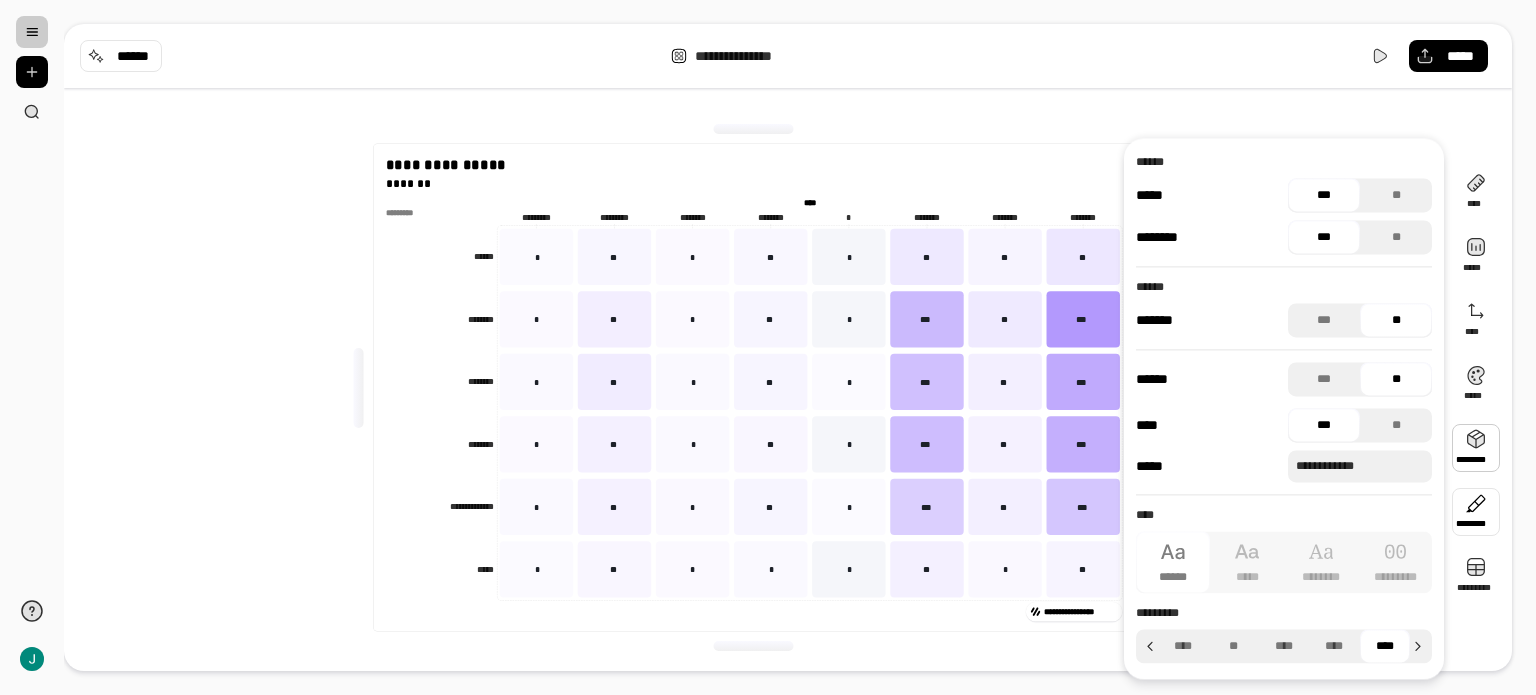 click at bounding box center [754, 129] 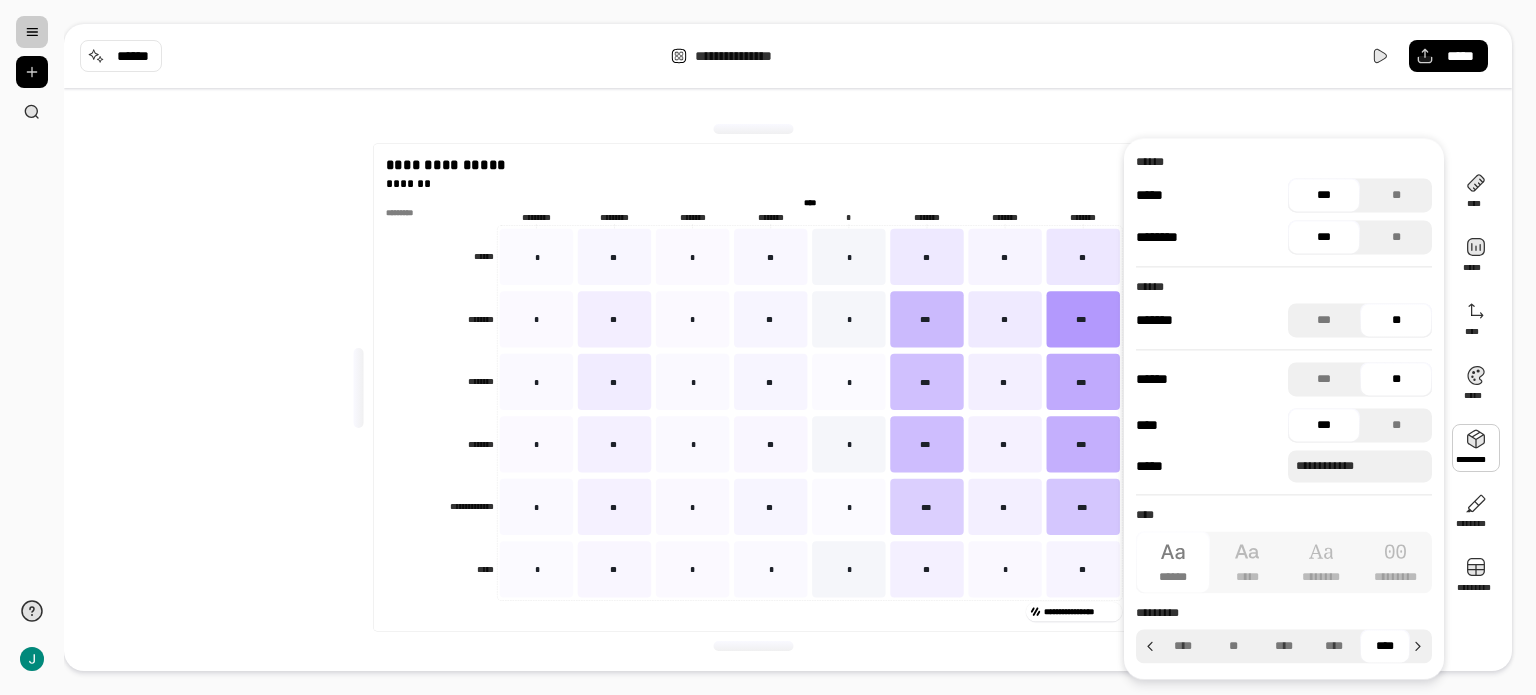 click on "**********" at bounding box center (754, 387) 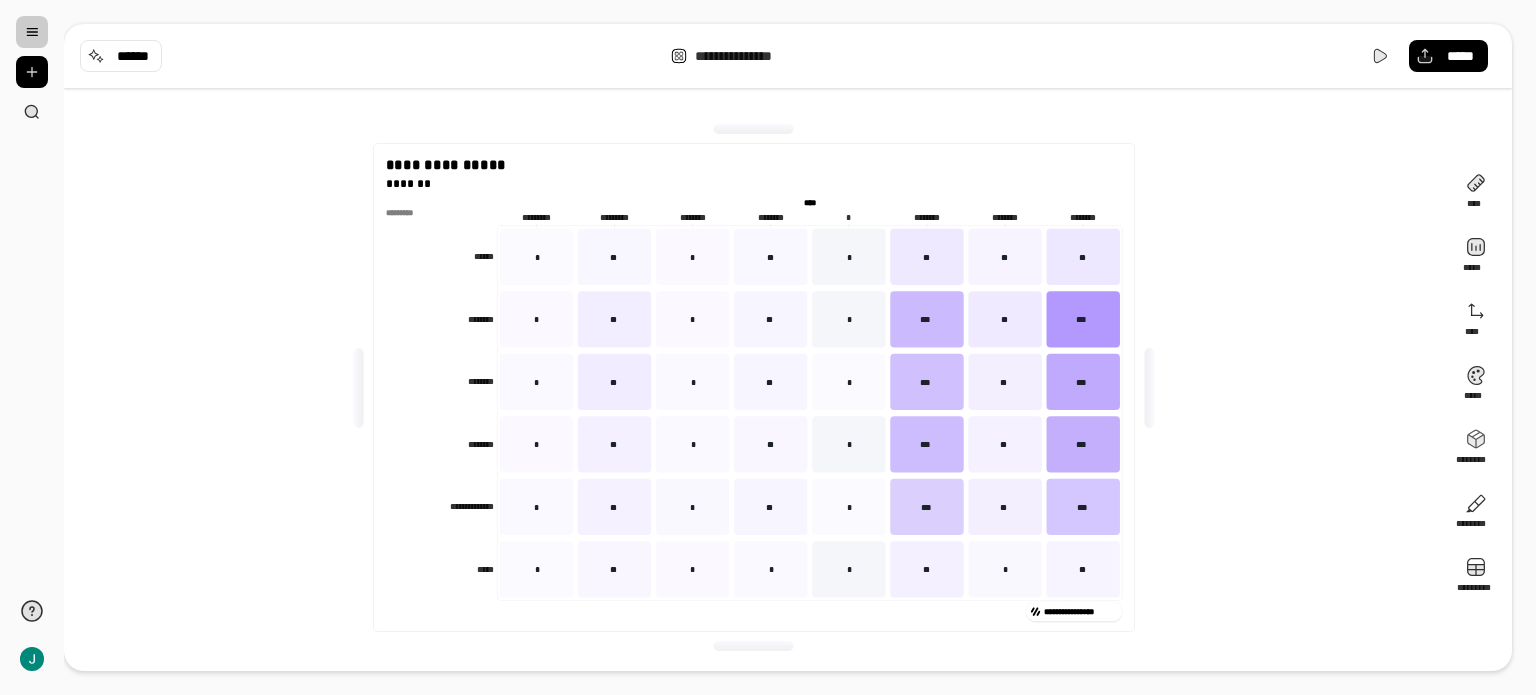 click at bounding box center [32, 32] 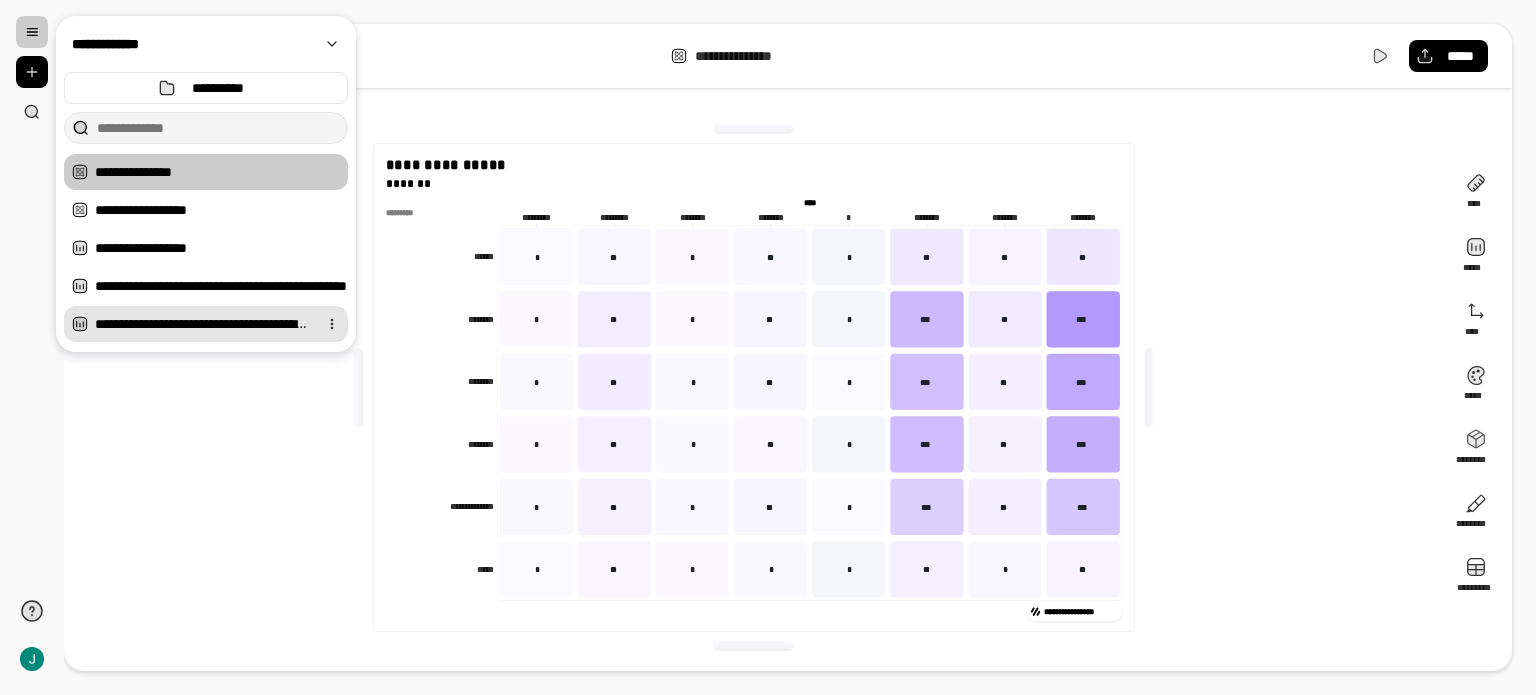 click on "**********" at bounding box center [202, 324] 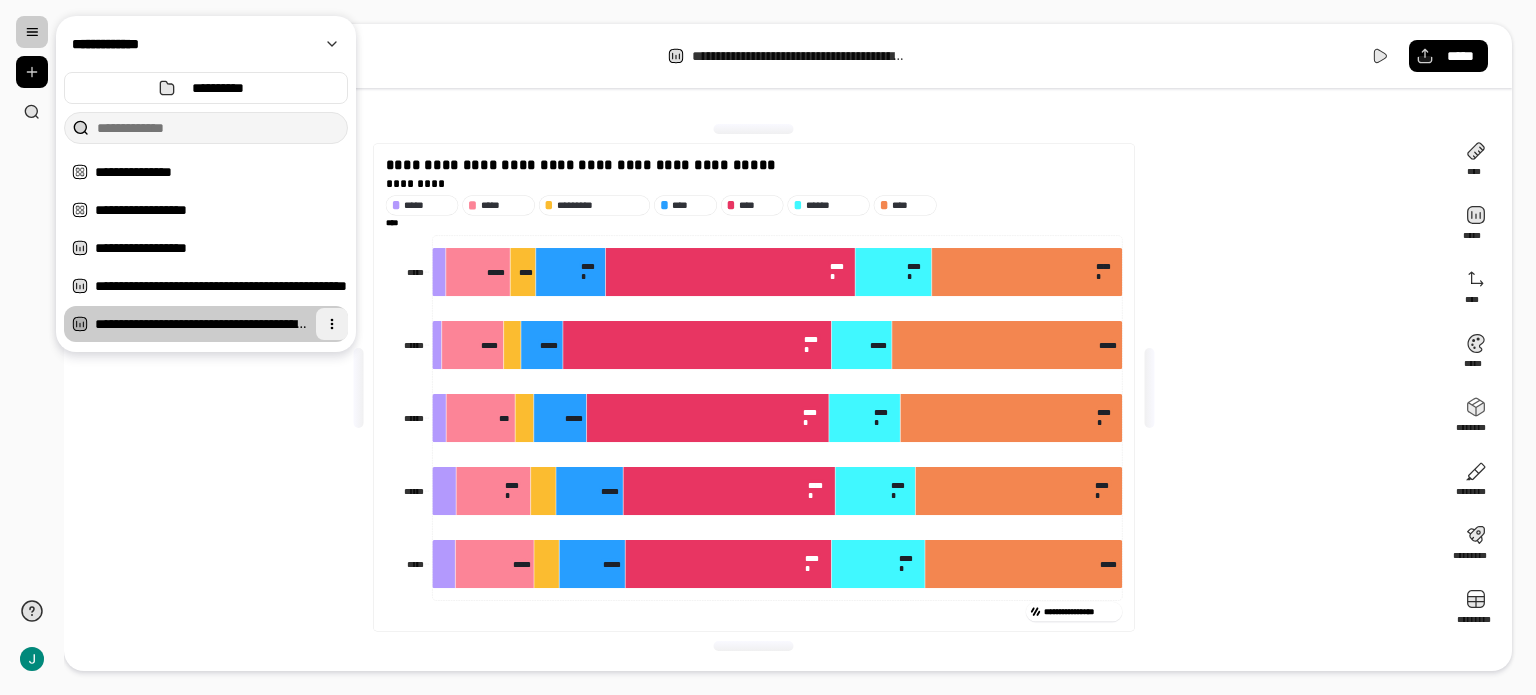 click at bounding box center [332, 324] 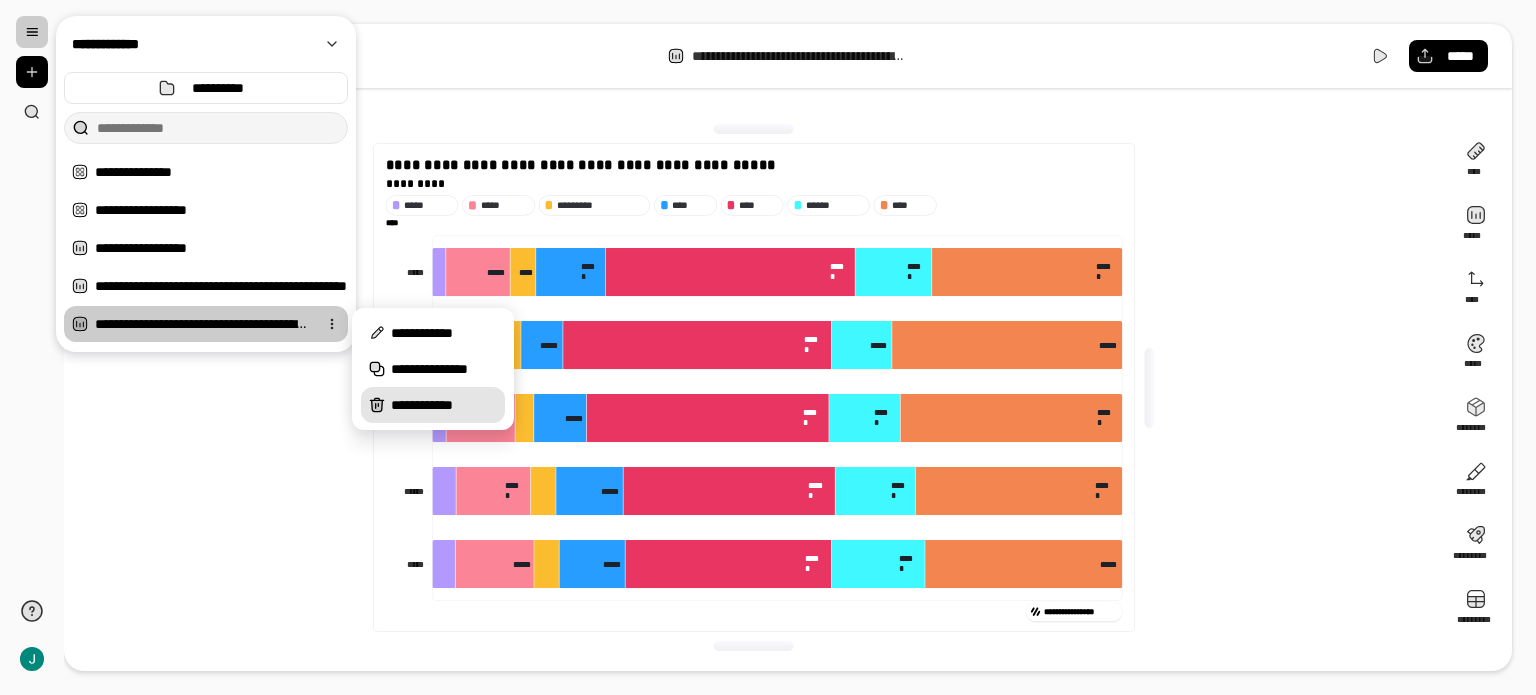 click on "**********" at bounding box center (433, 405) 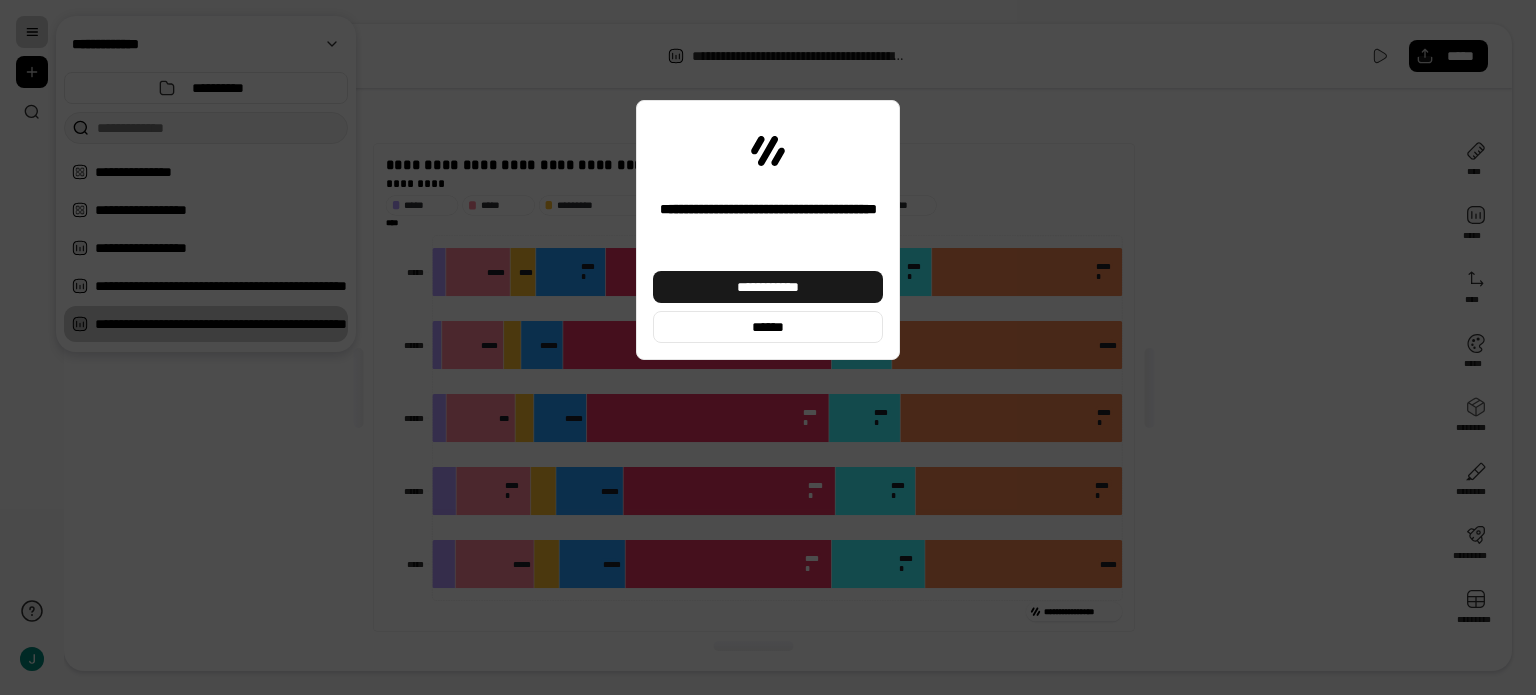 click on "**********" at bounding box center [768, 287] 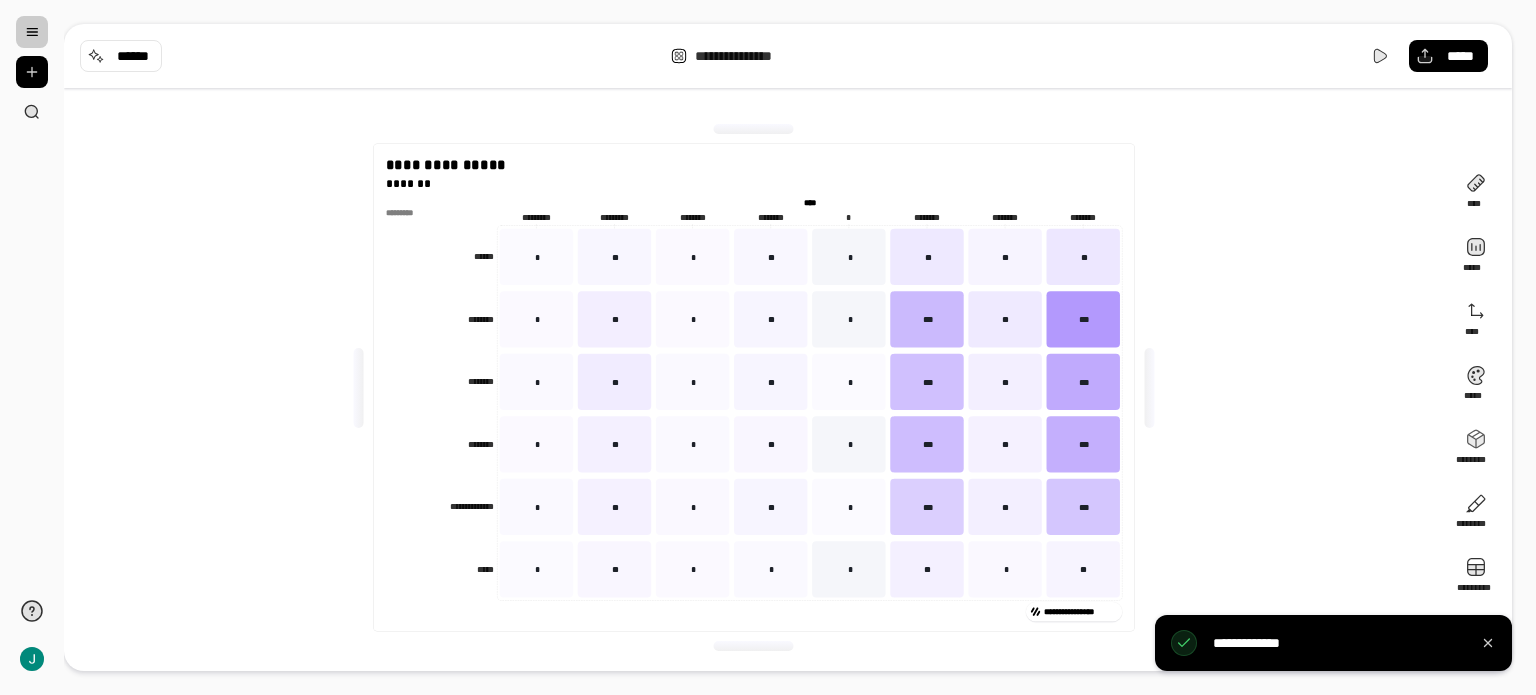 click at bounding box center (32, 32) 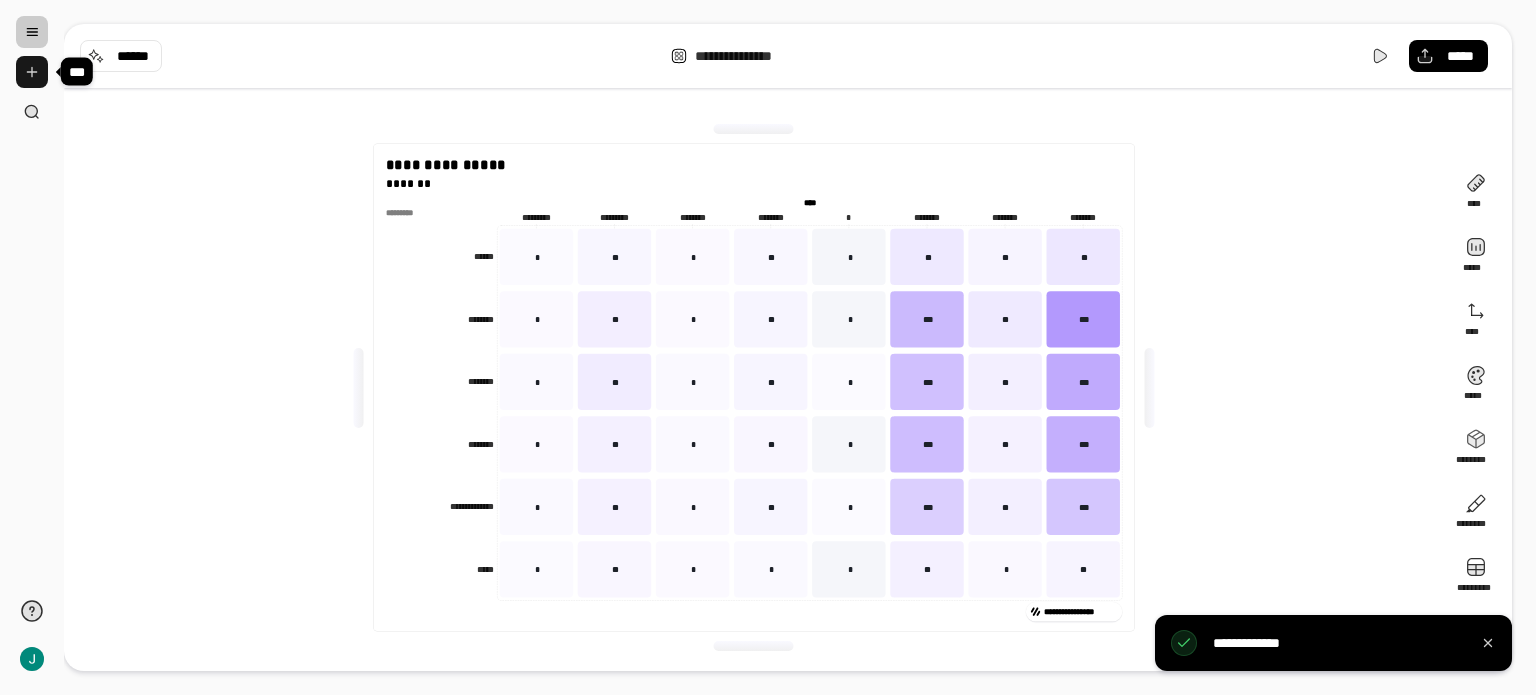 click at bounding box center (32, 72) 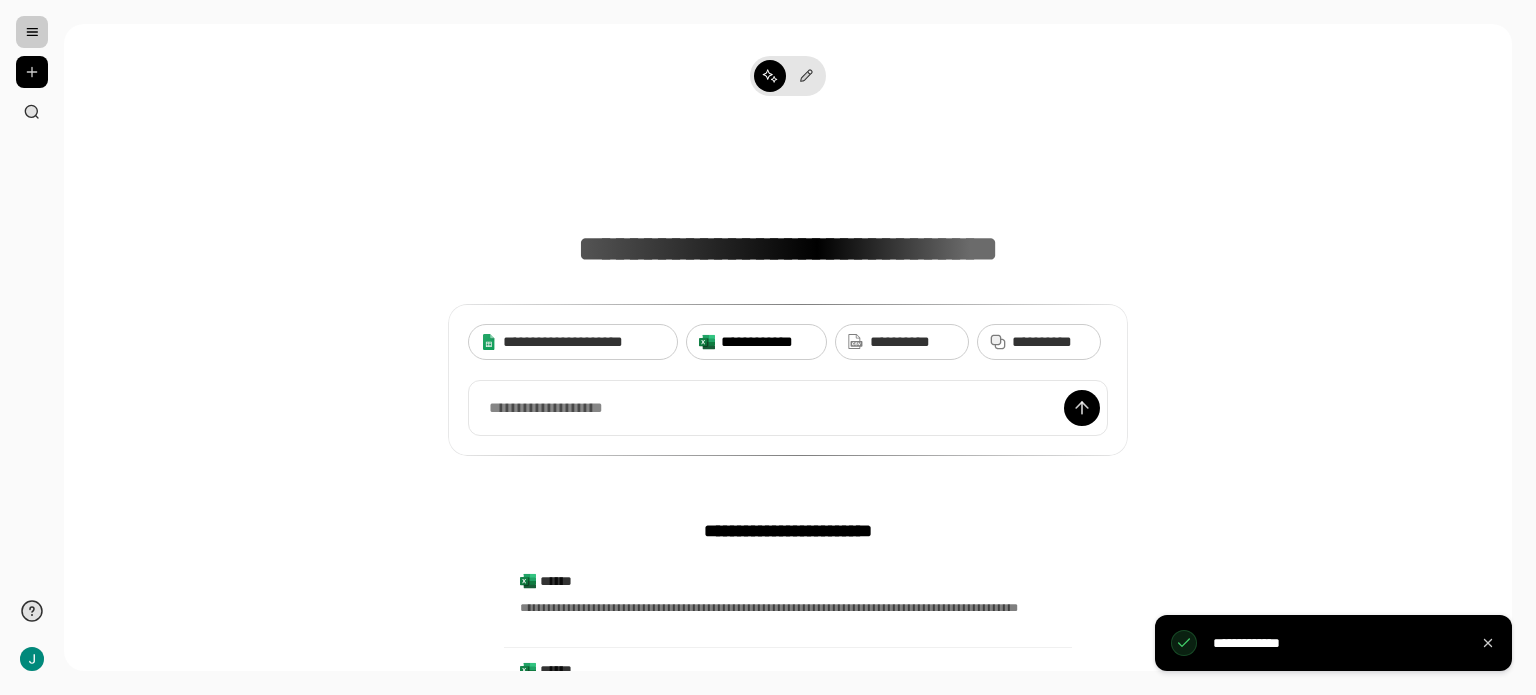 click on "**********" at bounding box center (767, 342) 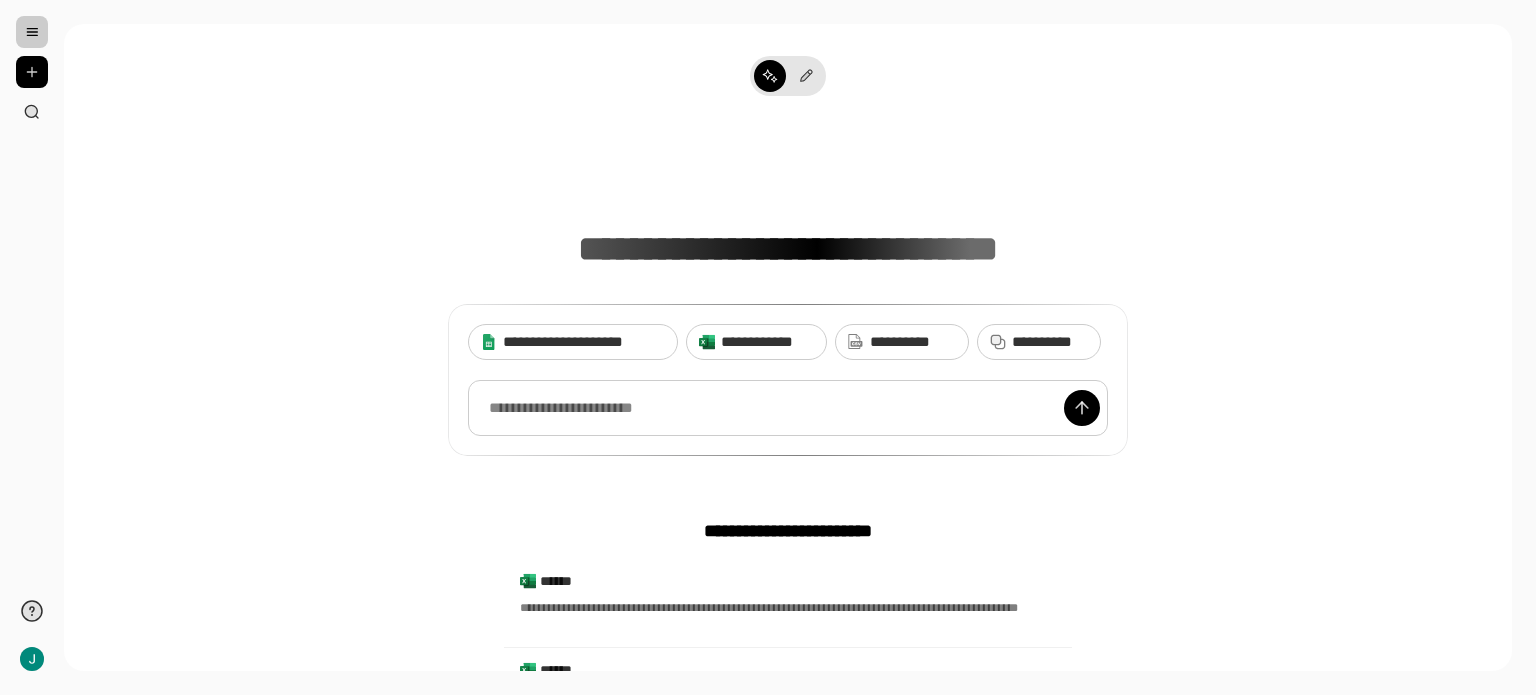 click at bounding box center [788, 408] 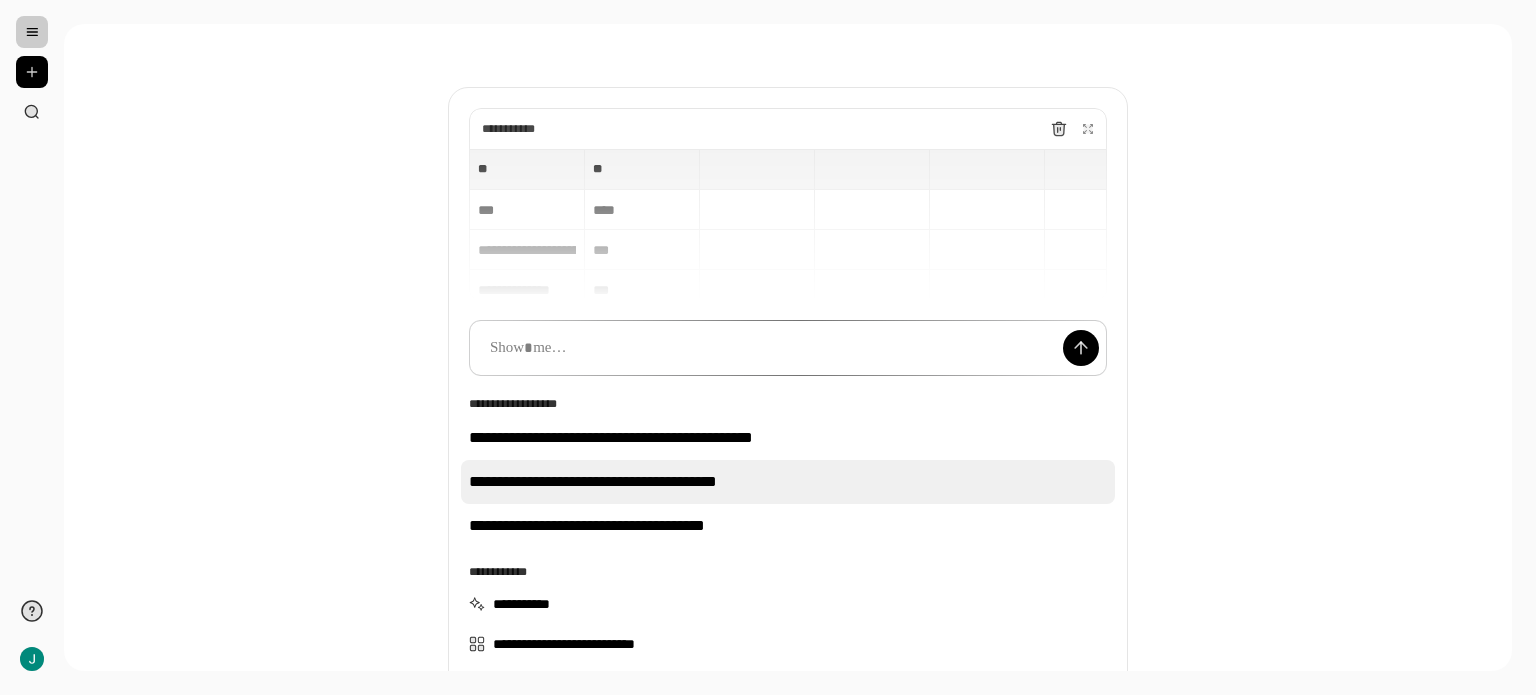 scroll, scrollTop: 100, scrollLeft: 0, axis: vertical 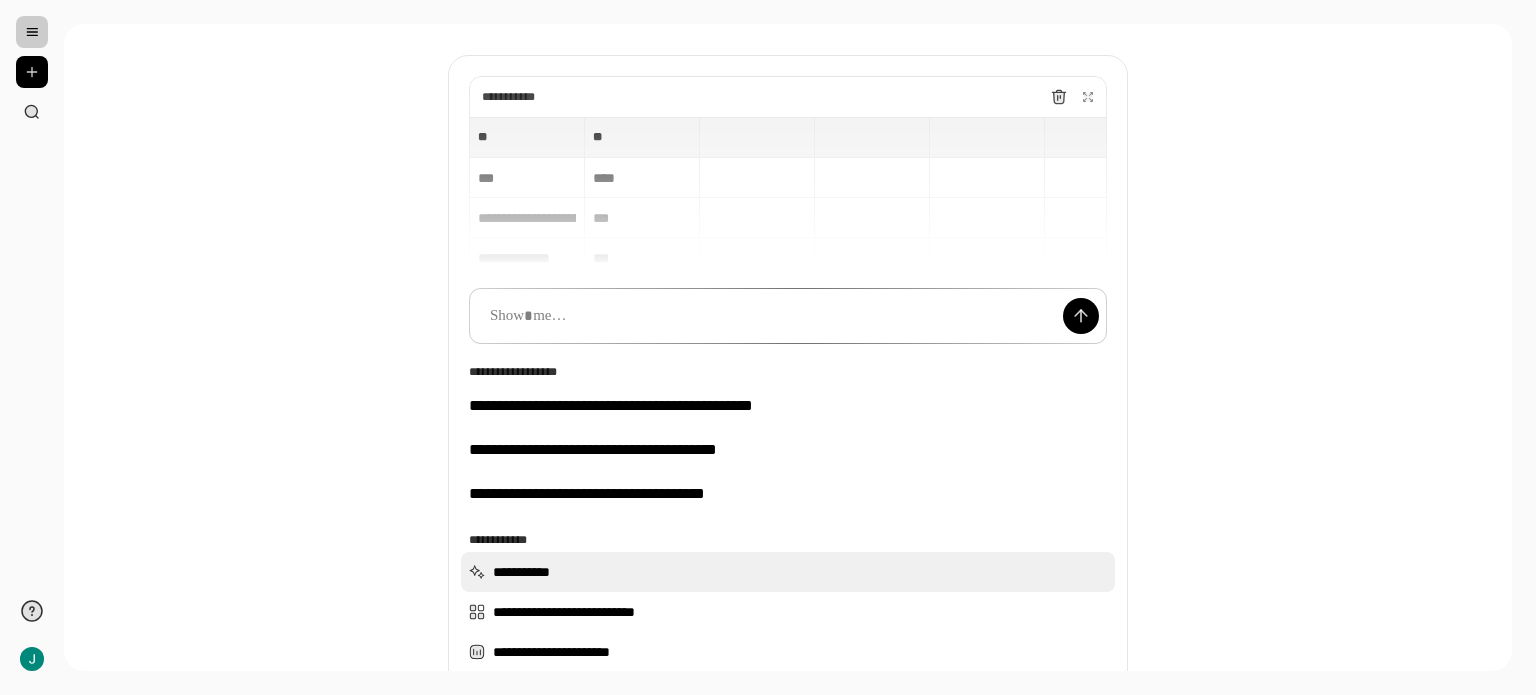click on "**********" at bounding box center (788, 572) 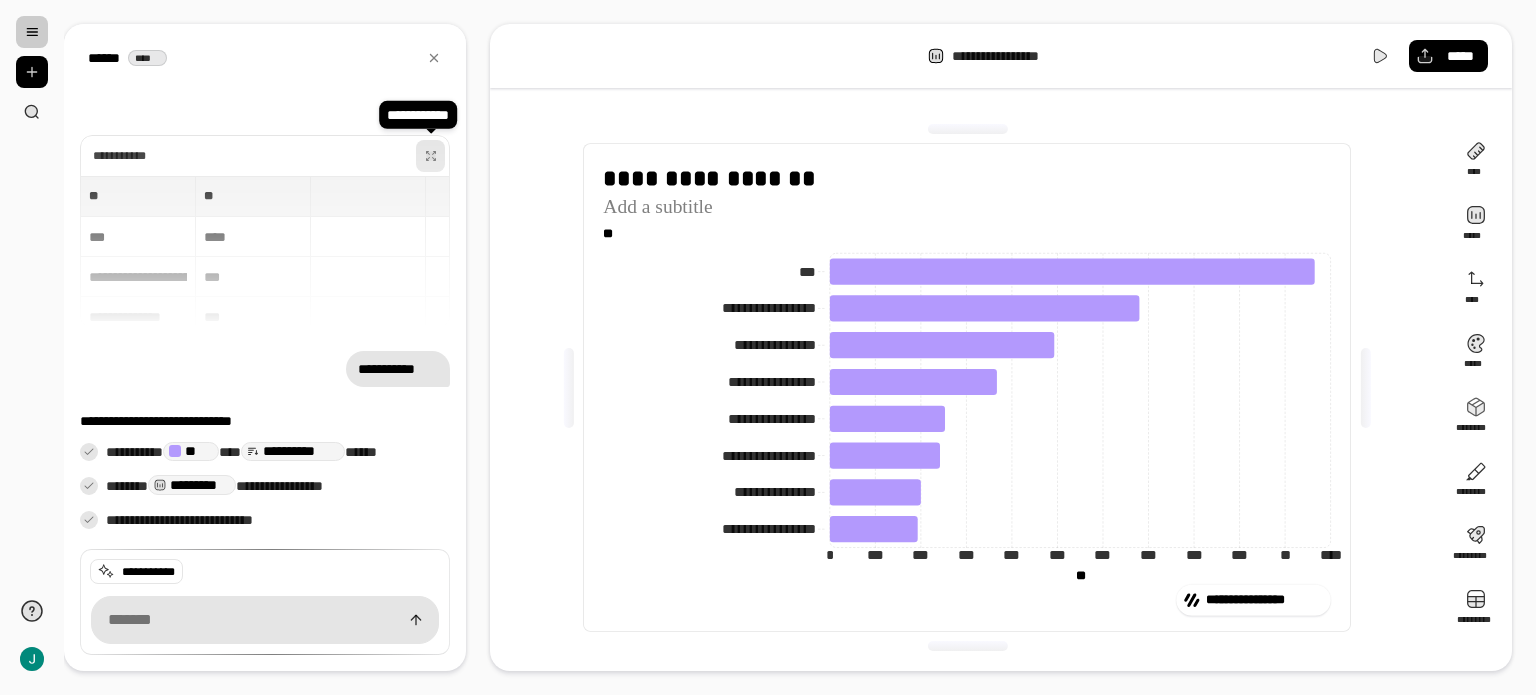 click 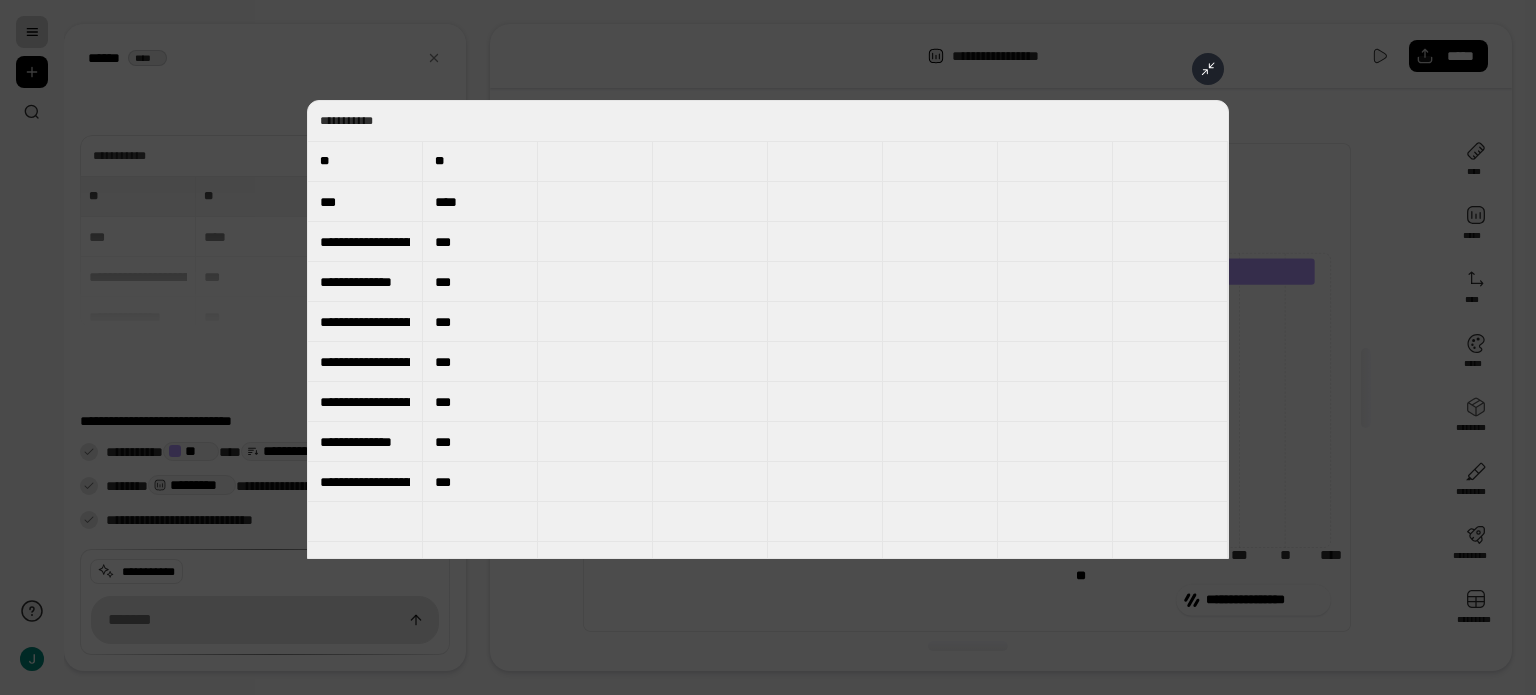 click on "**********" at bounding box center [365, 242] 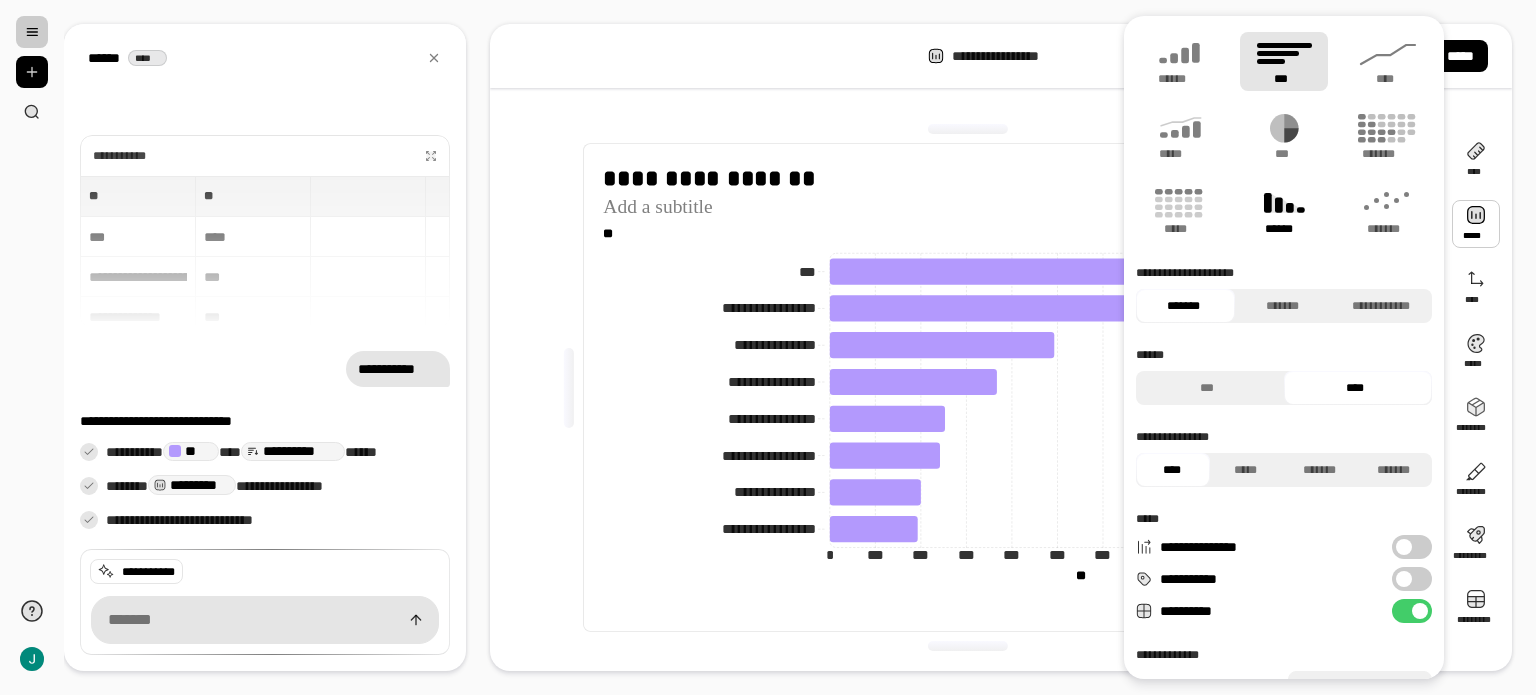 click 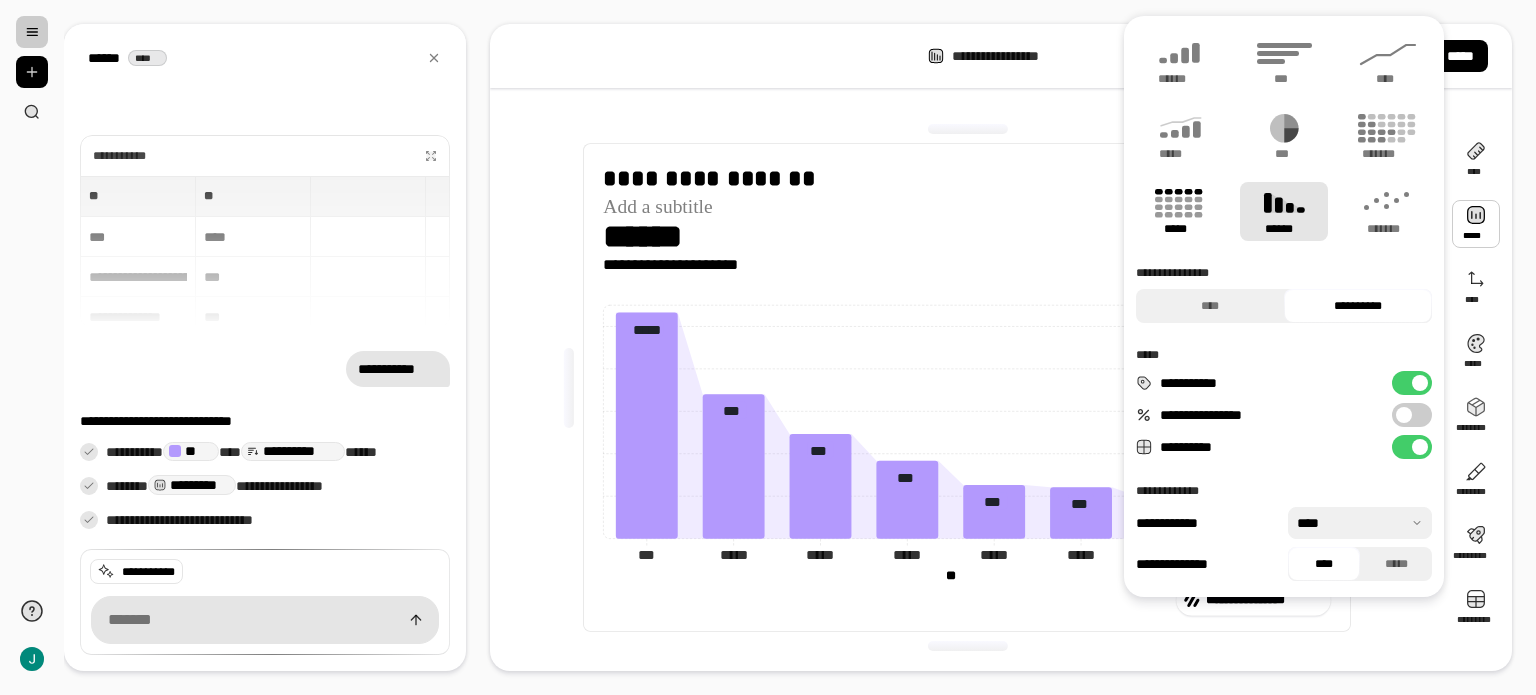 click 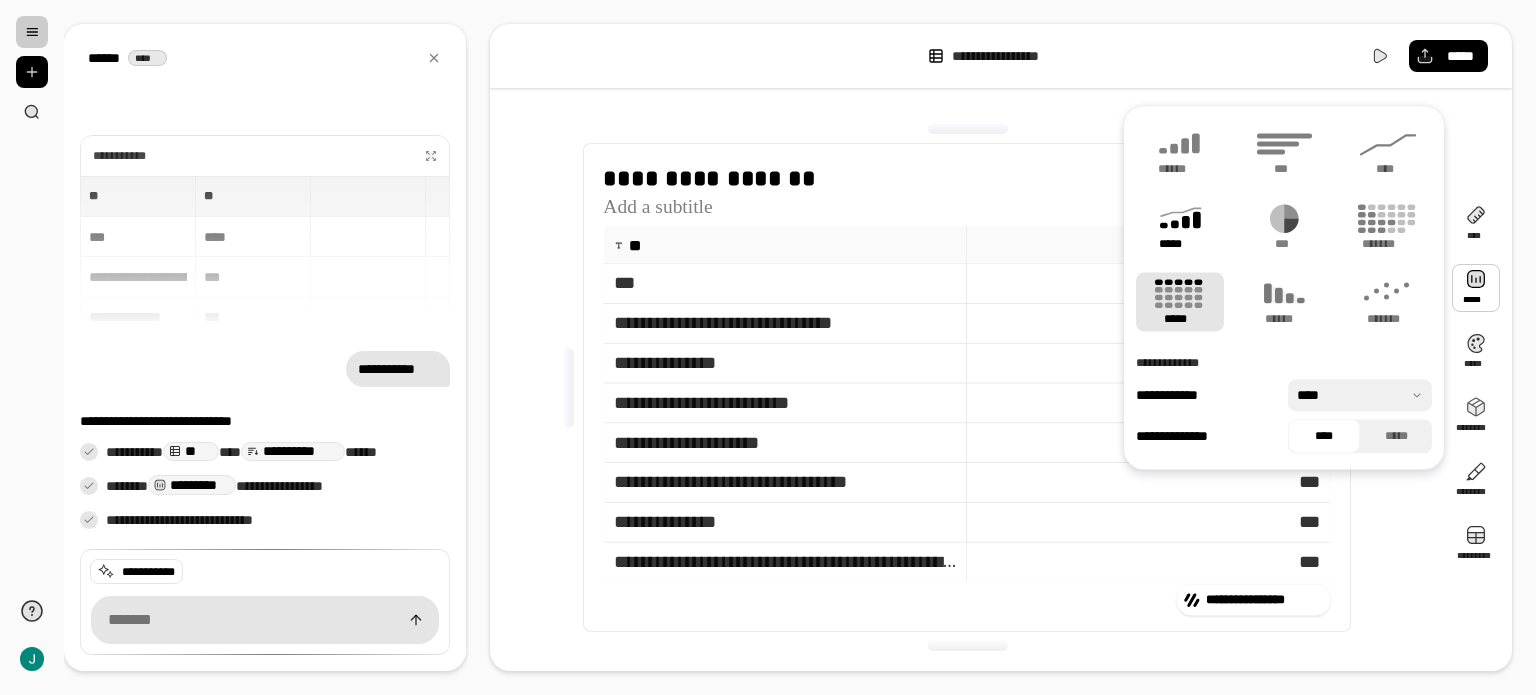 click 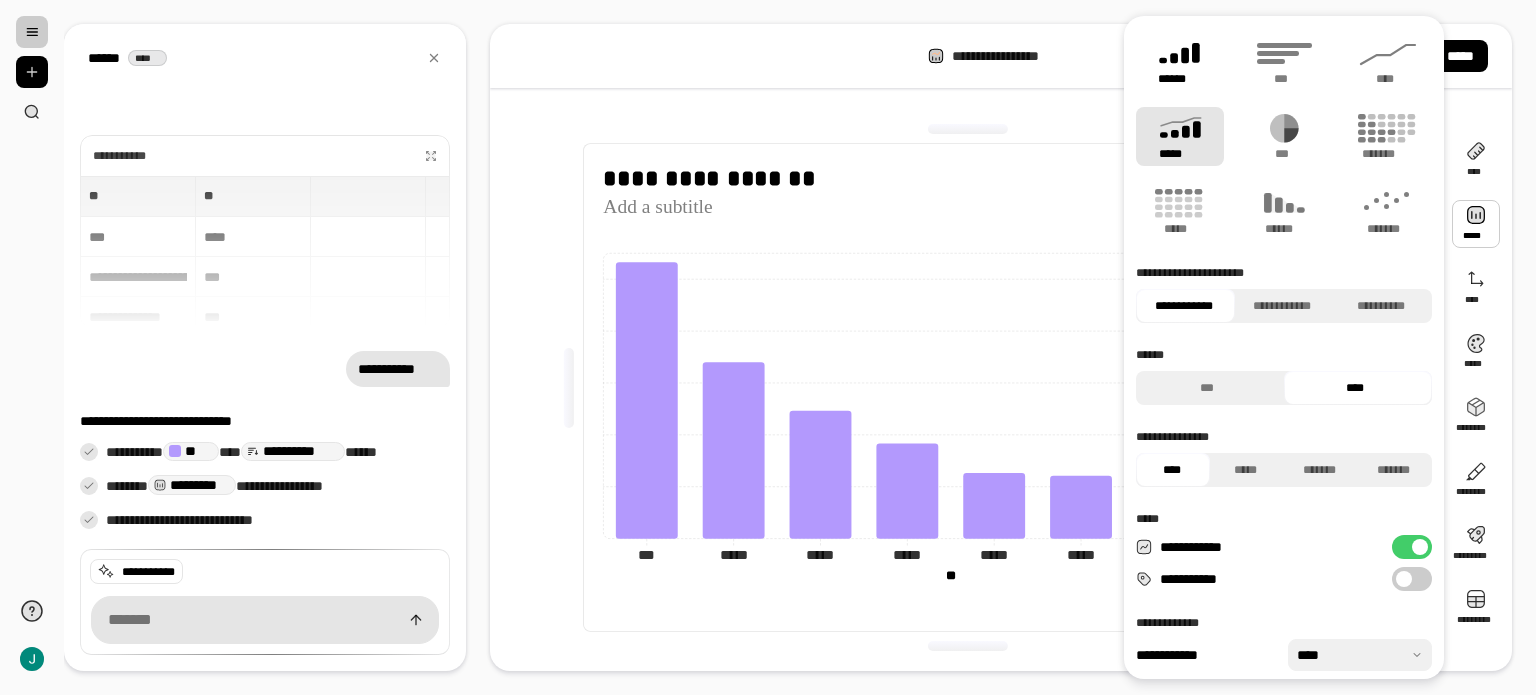 click 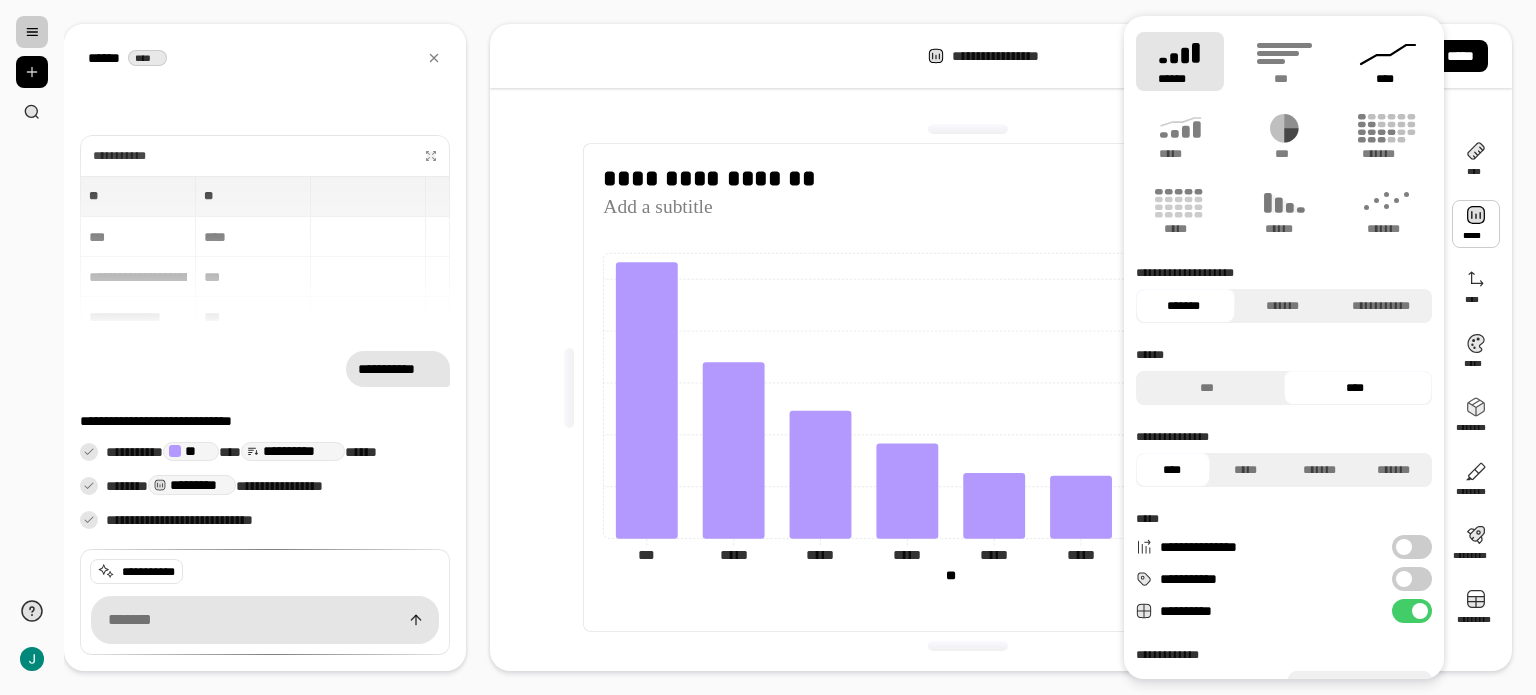 click 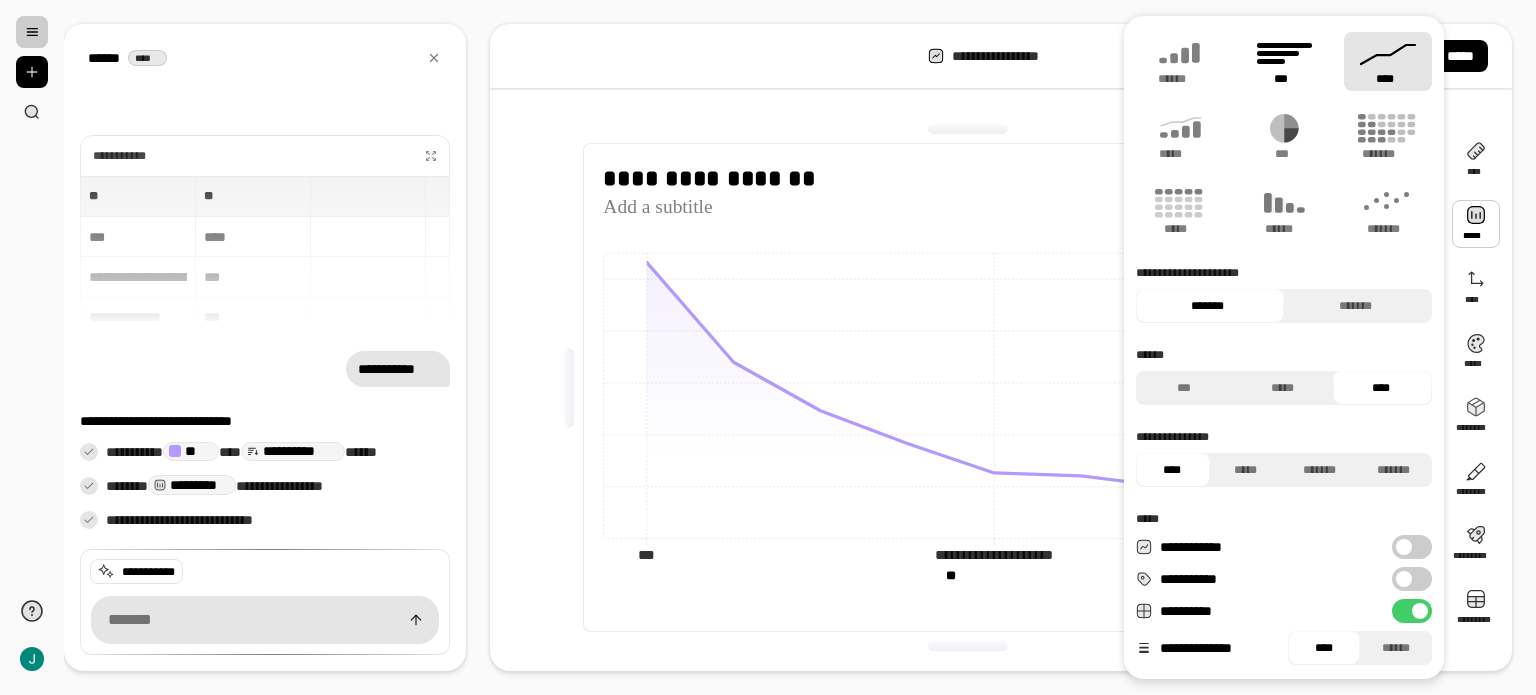 click 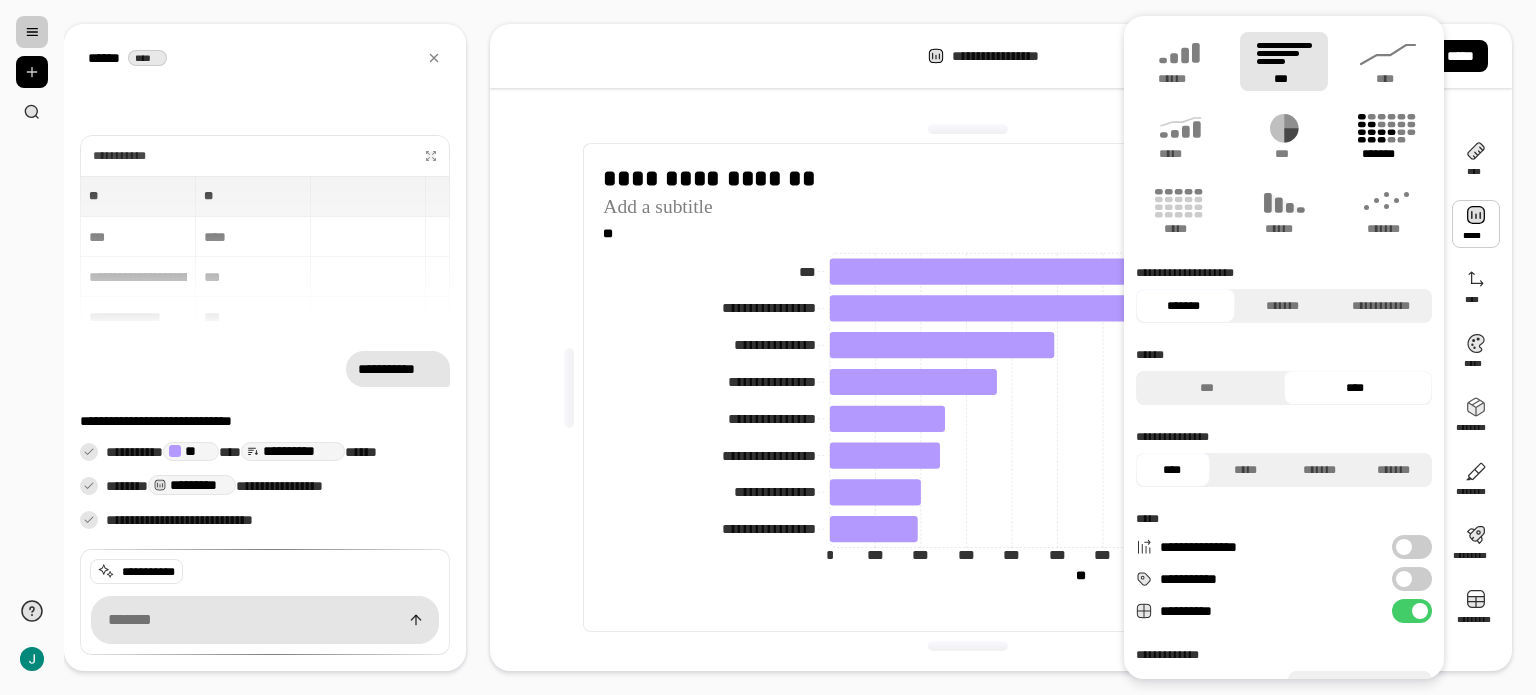 click 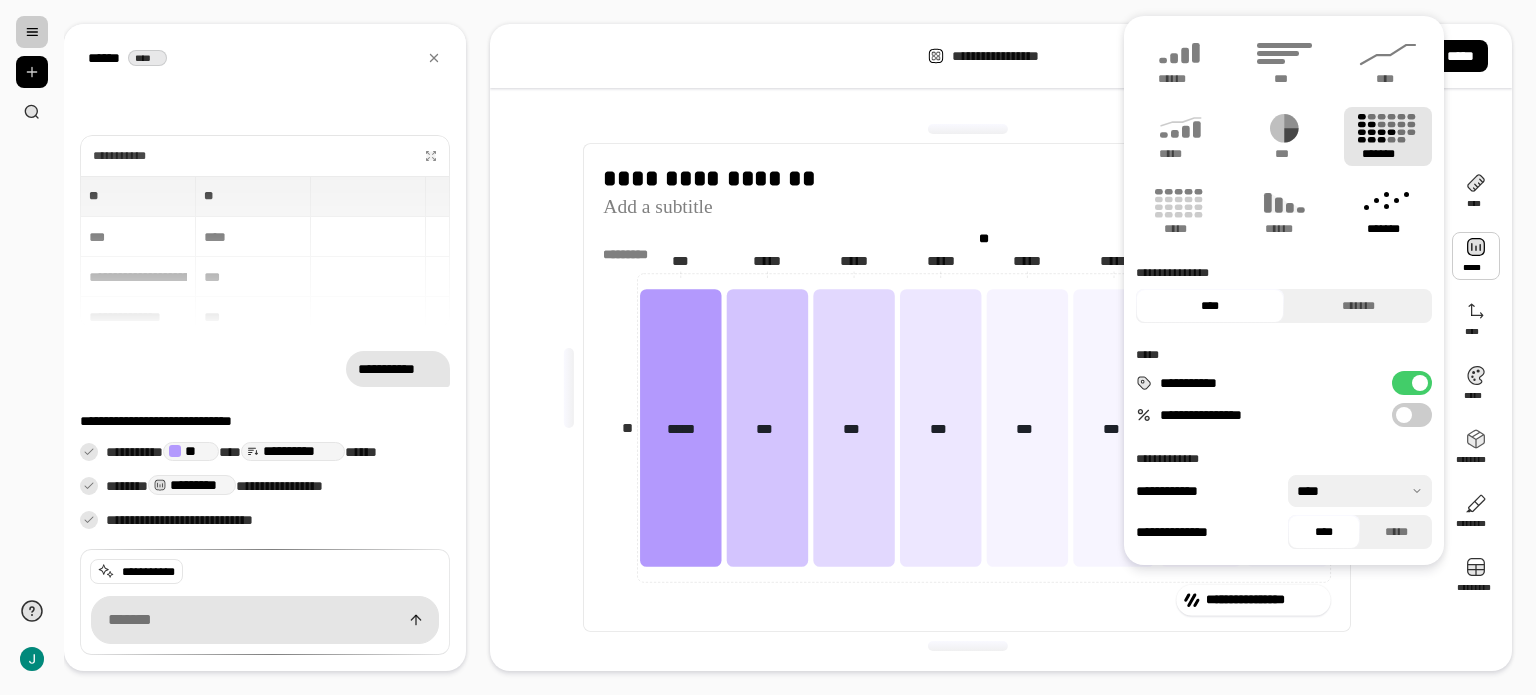 click 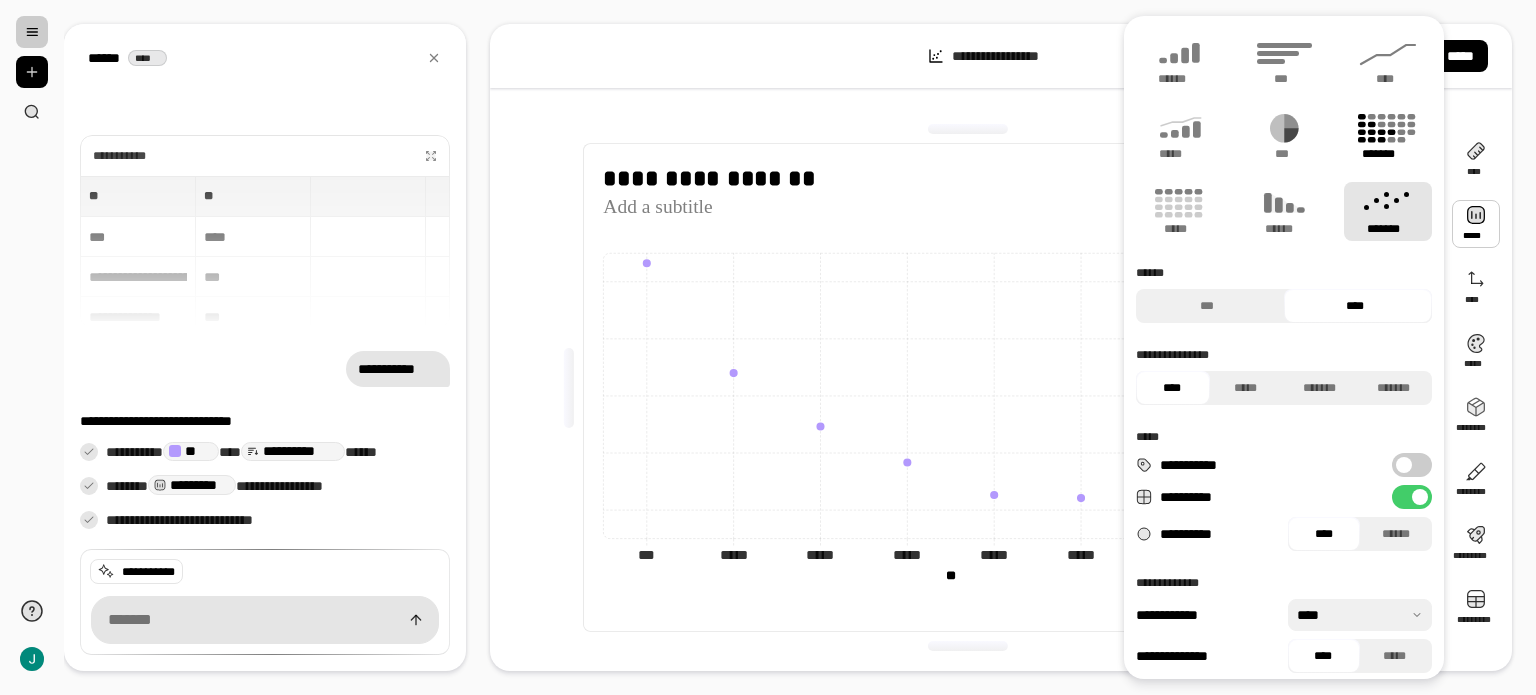 click 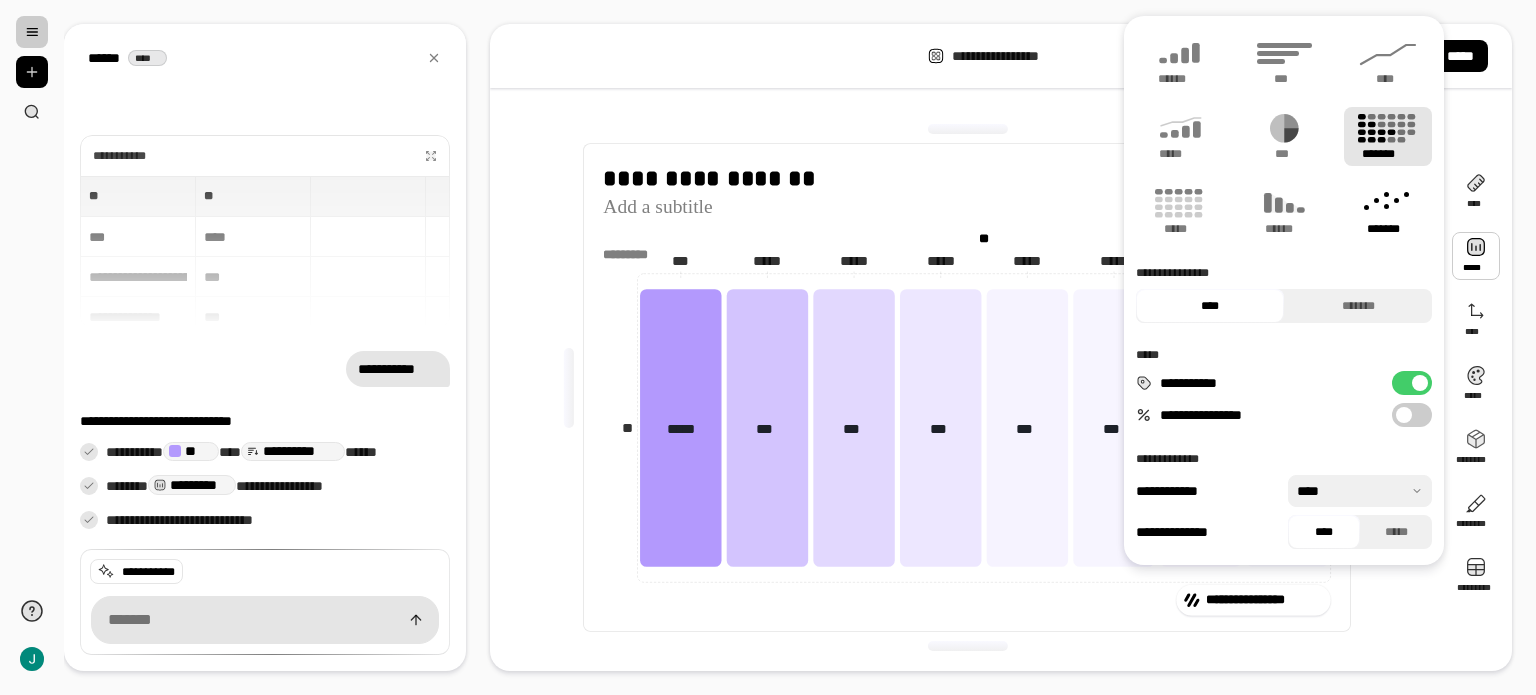 click 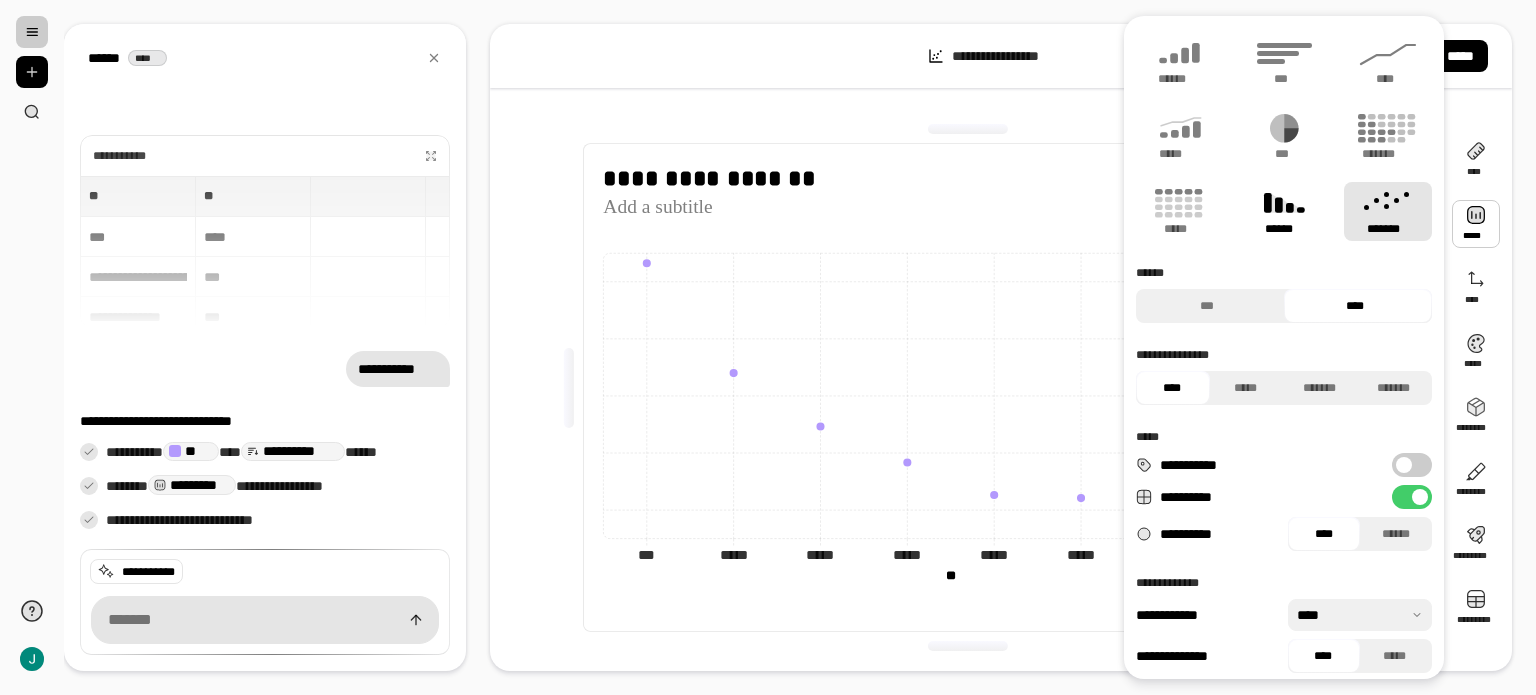 click 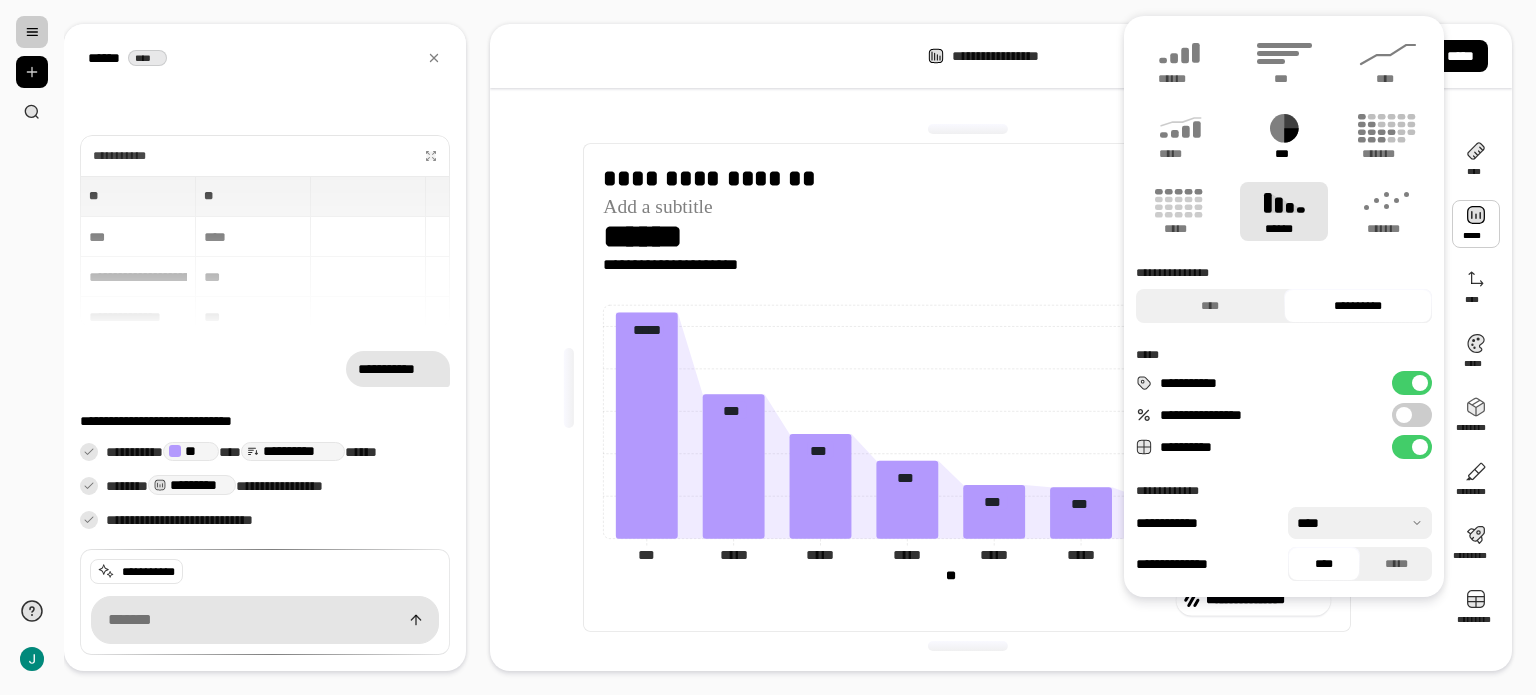 click on "***" at bounding box center (1284, 154) 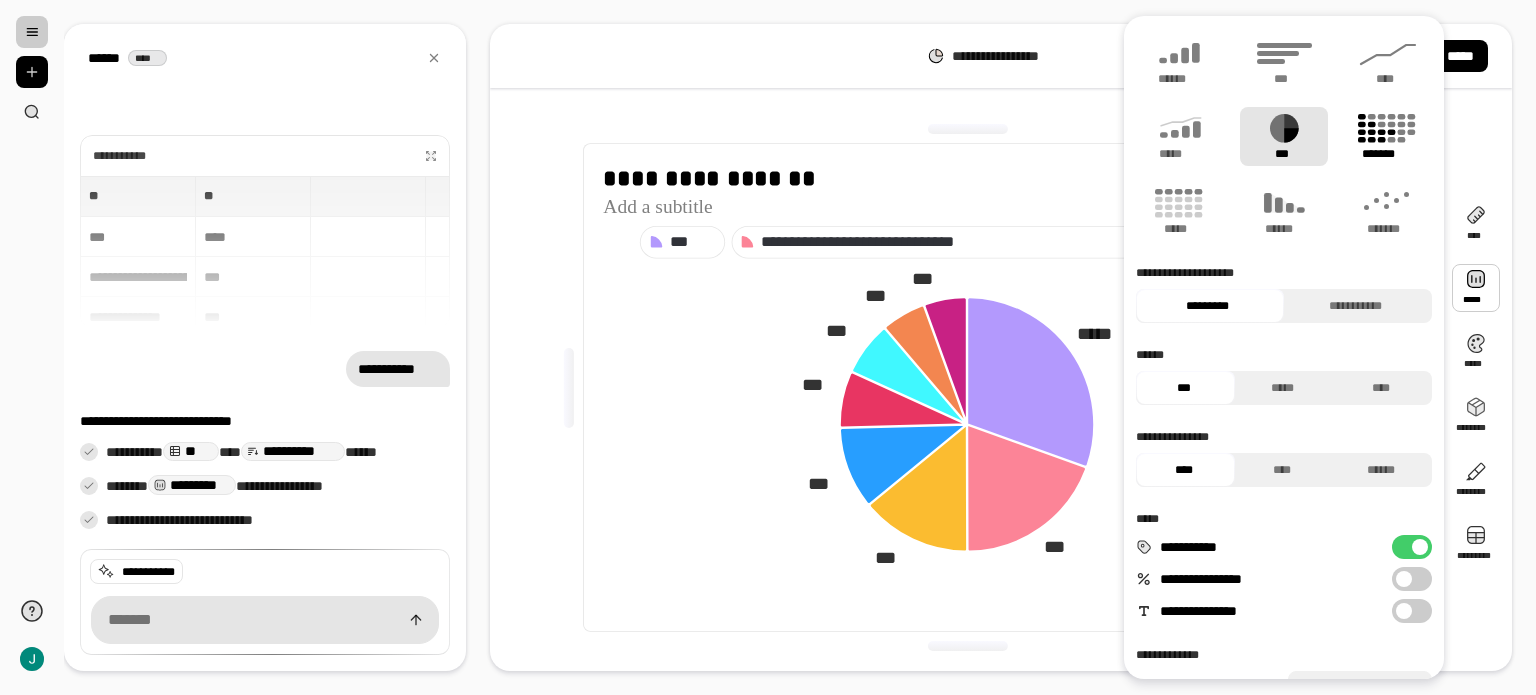 click on "*******" at bounding box center (1388, 136) 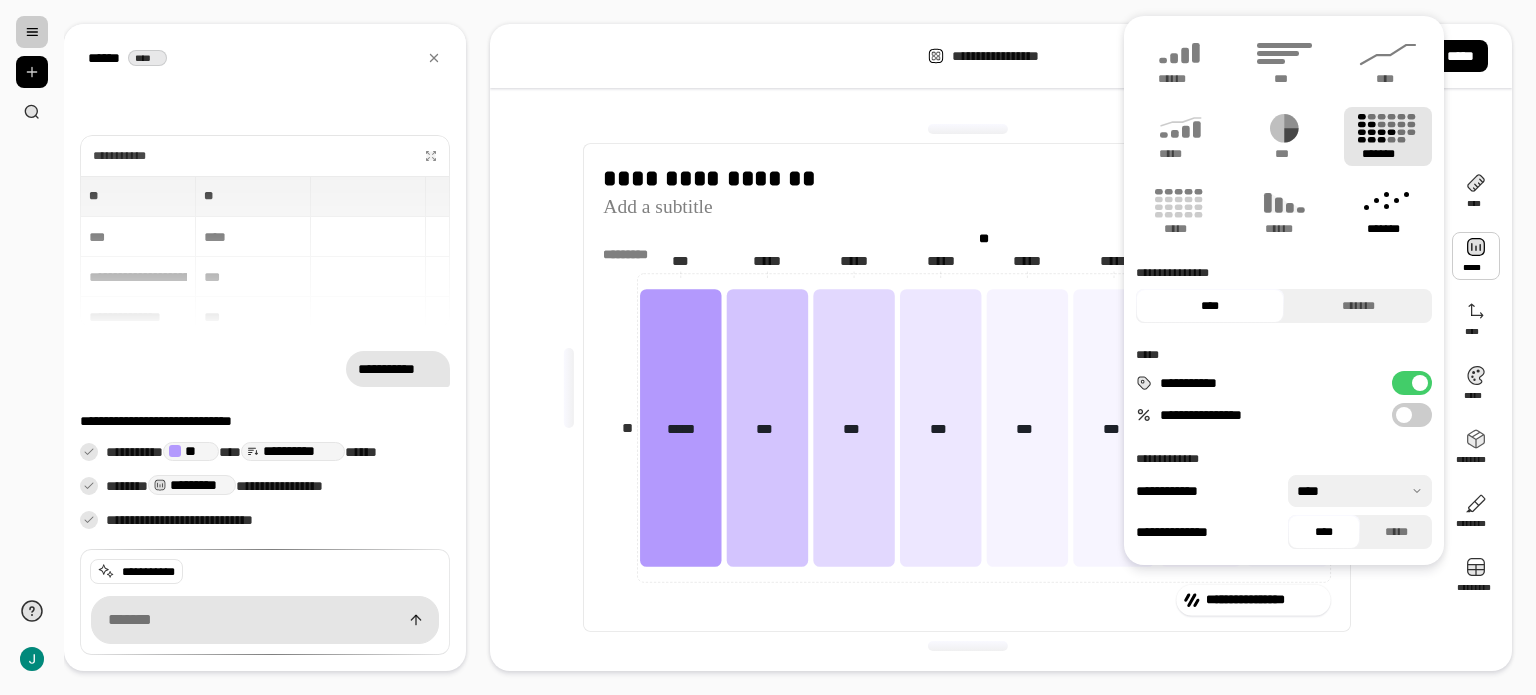 click 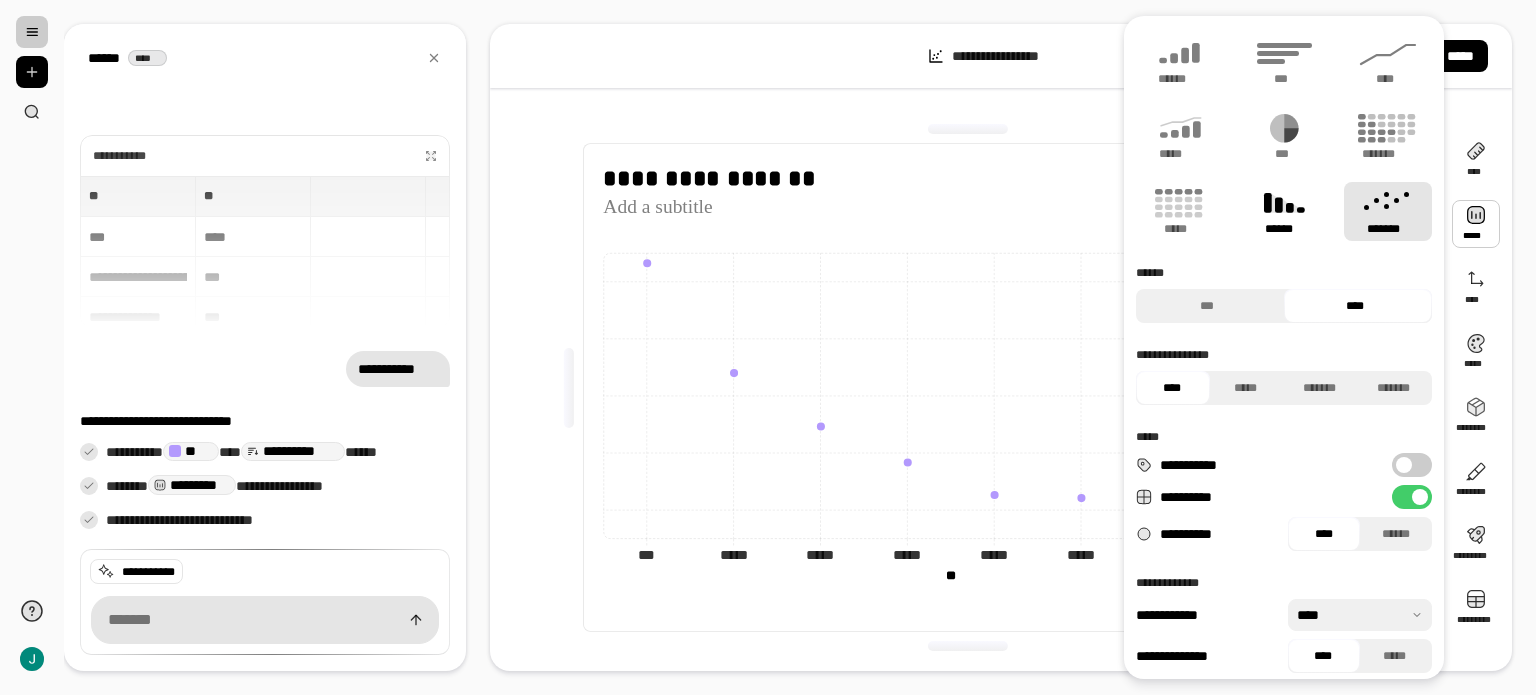 click 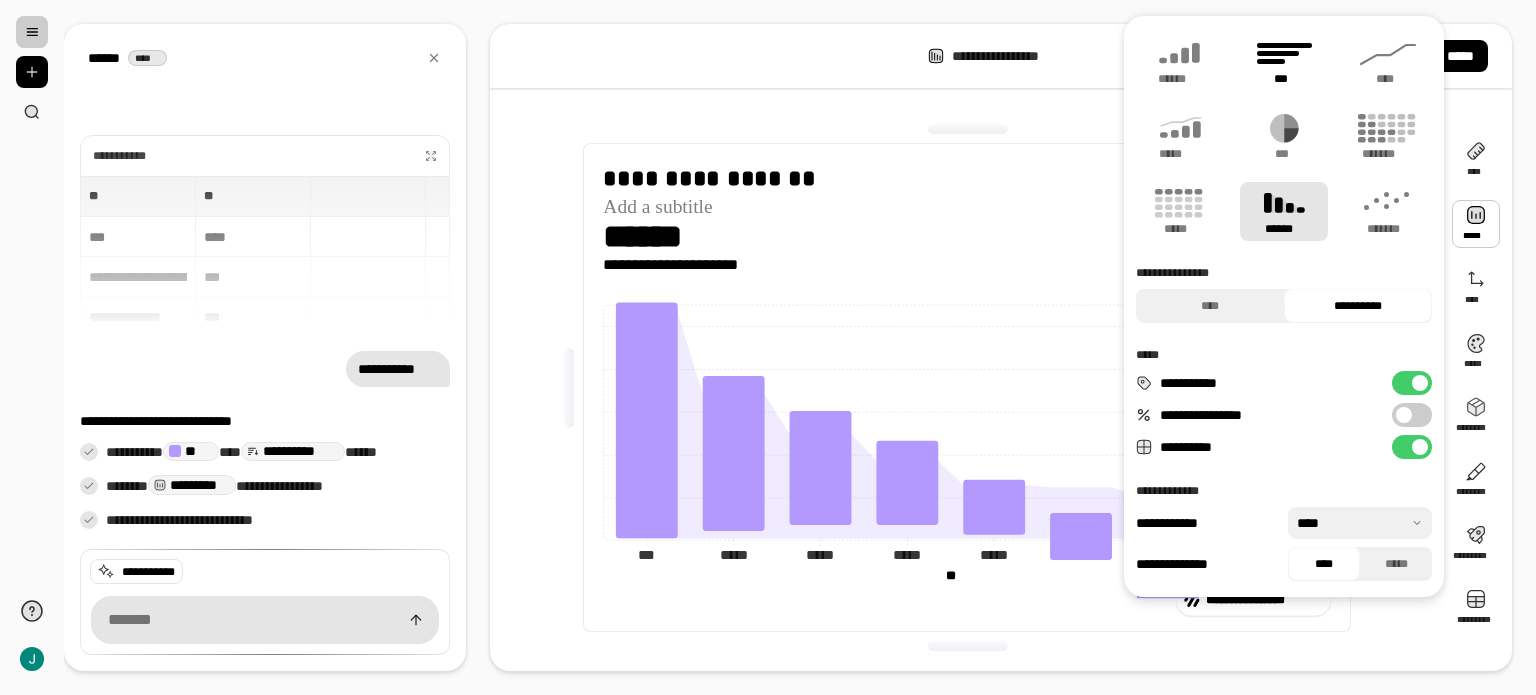 click on "***" at bounding box center [1283, 79] 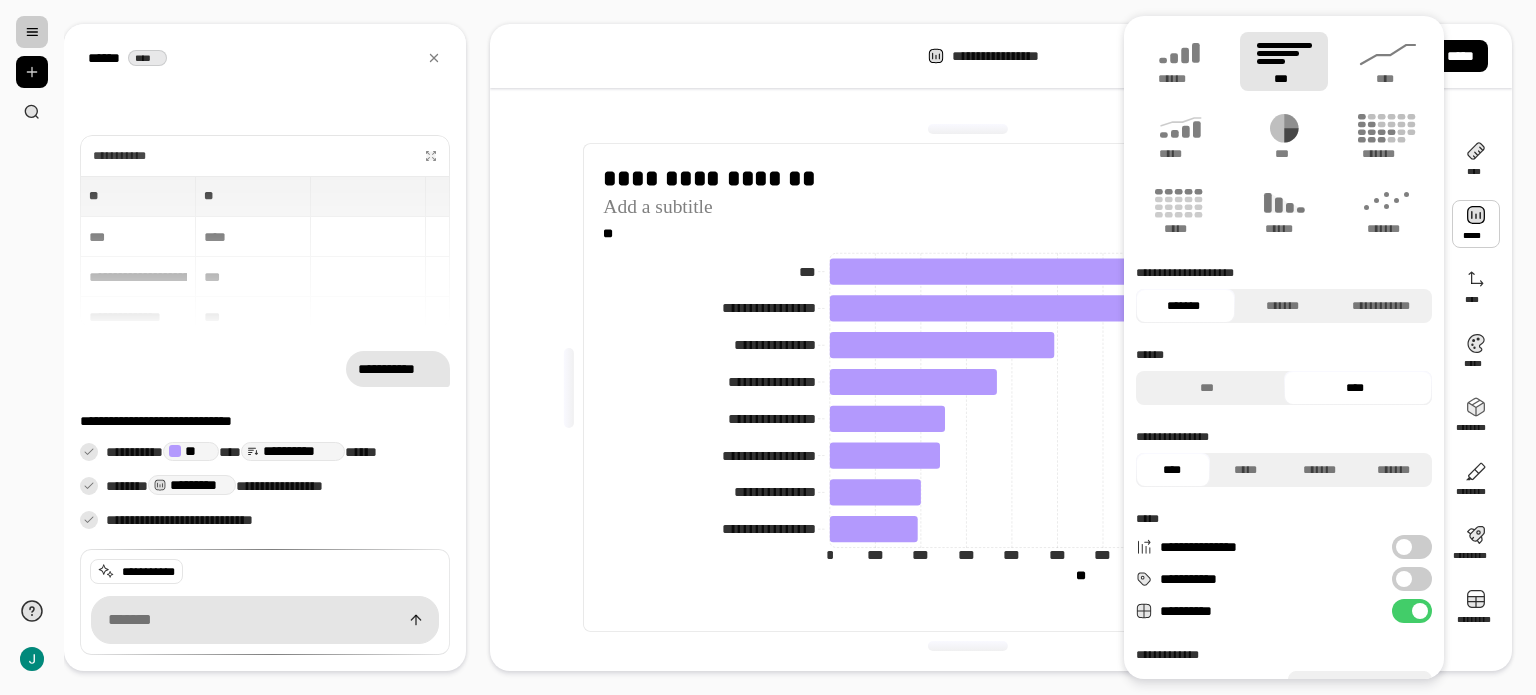 click on "**********" 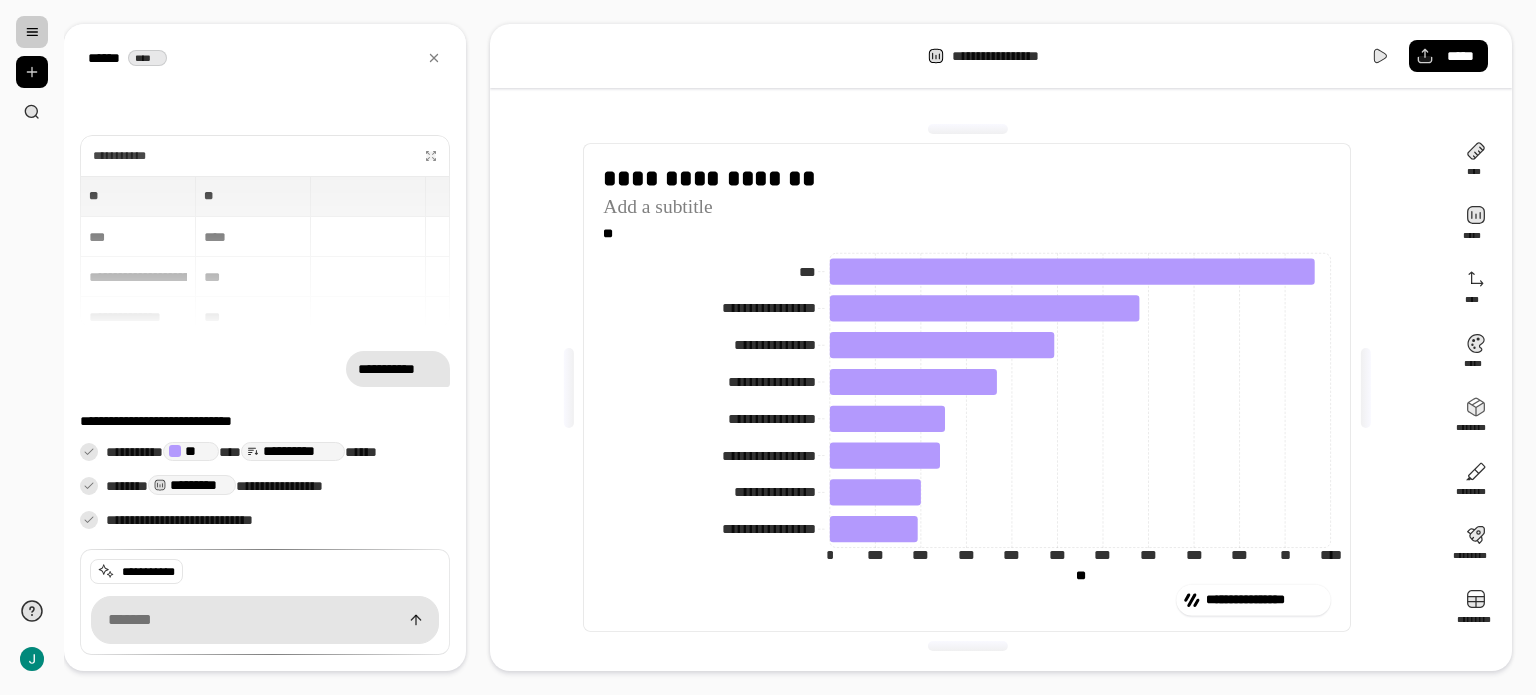 click on "**********" 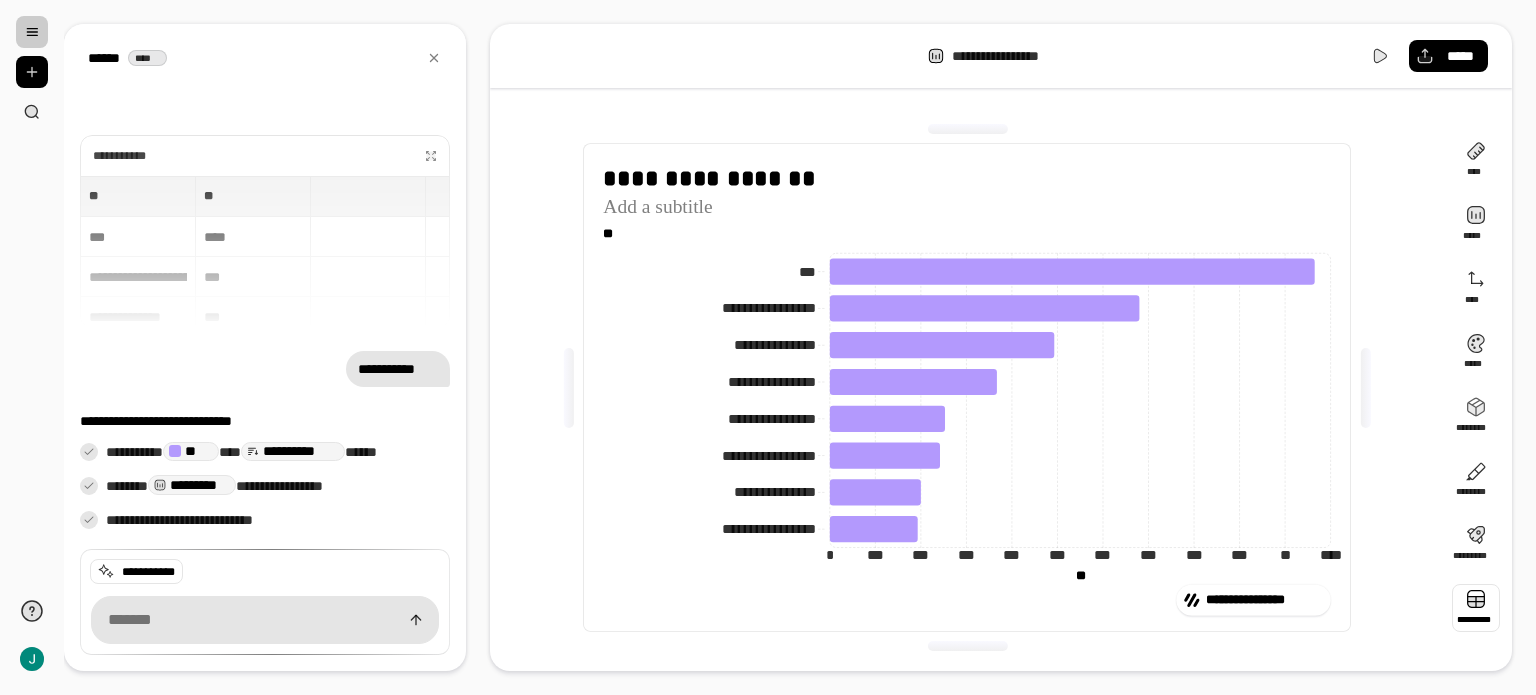 click at bounding box center [1476, 608] 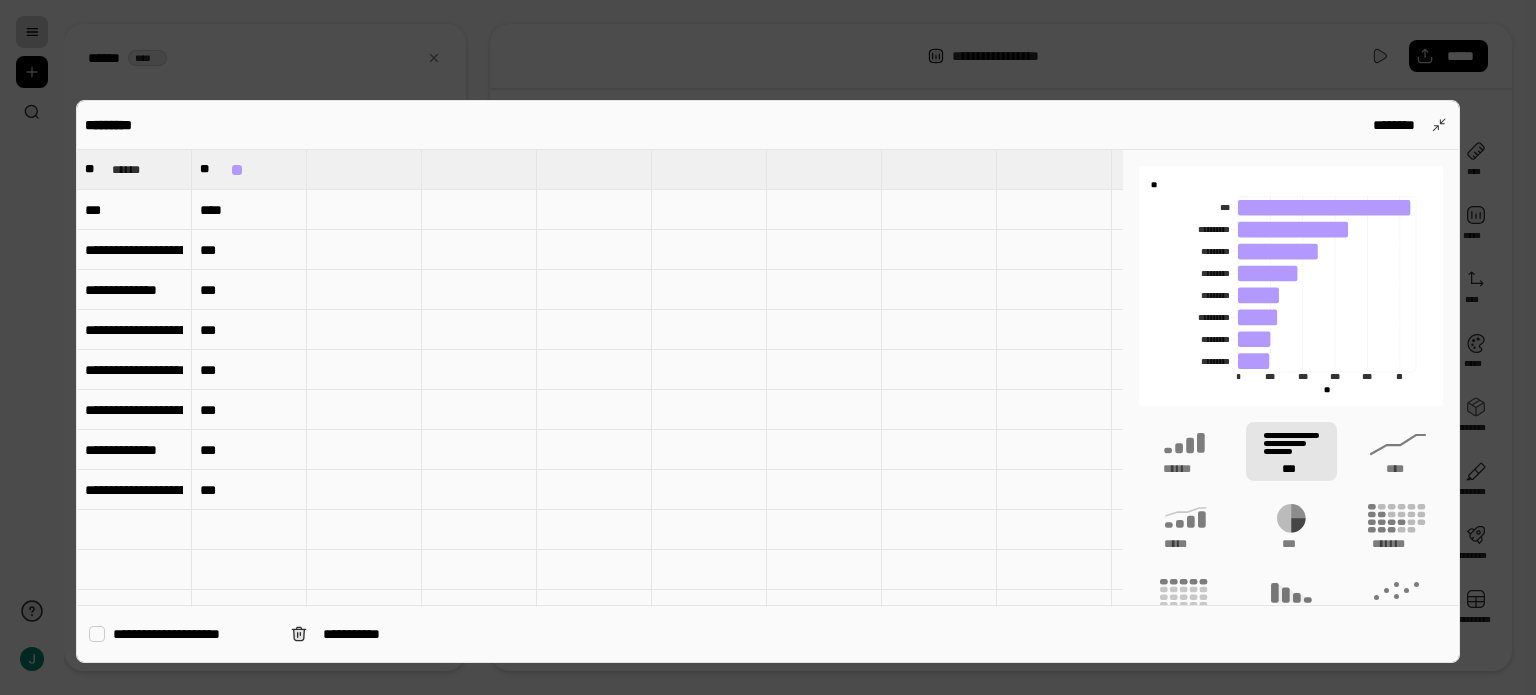 click on "**********" at bounding box center (134, 250) 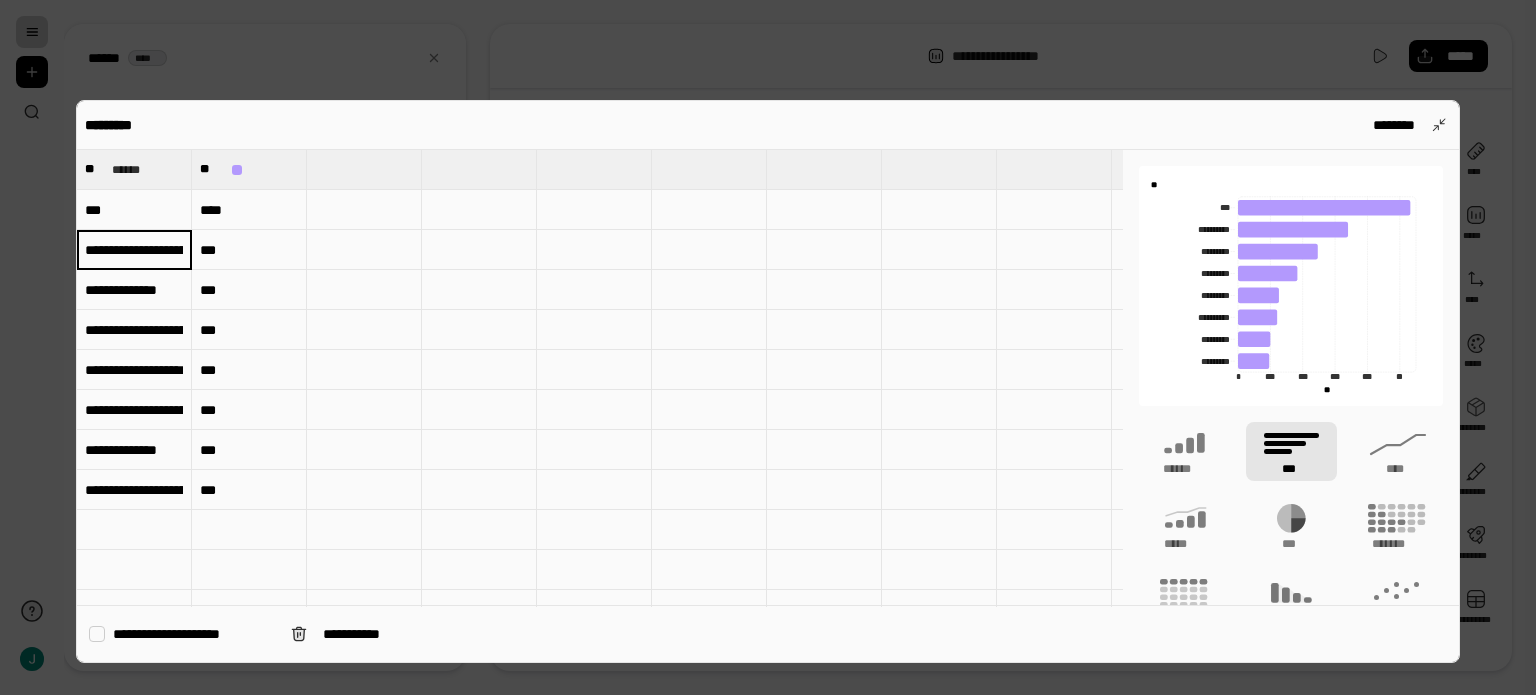 click on "**********" at bounding box center [134, 250] 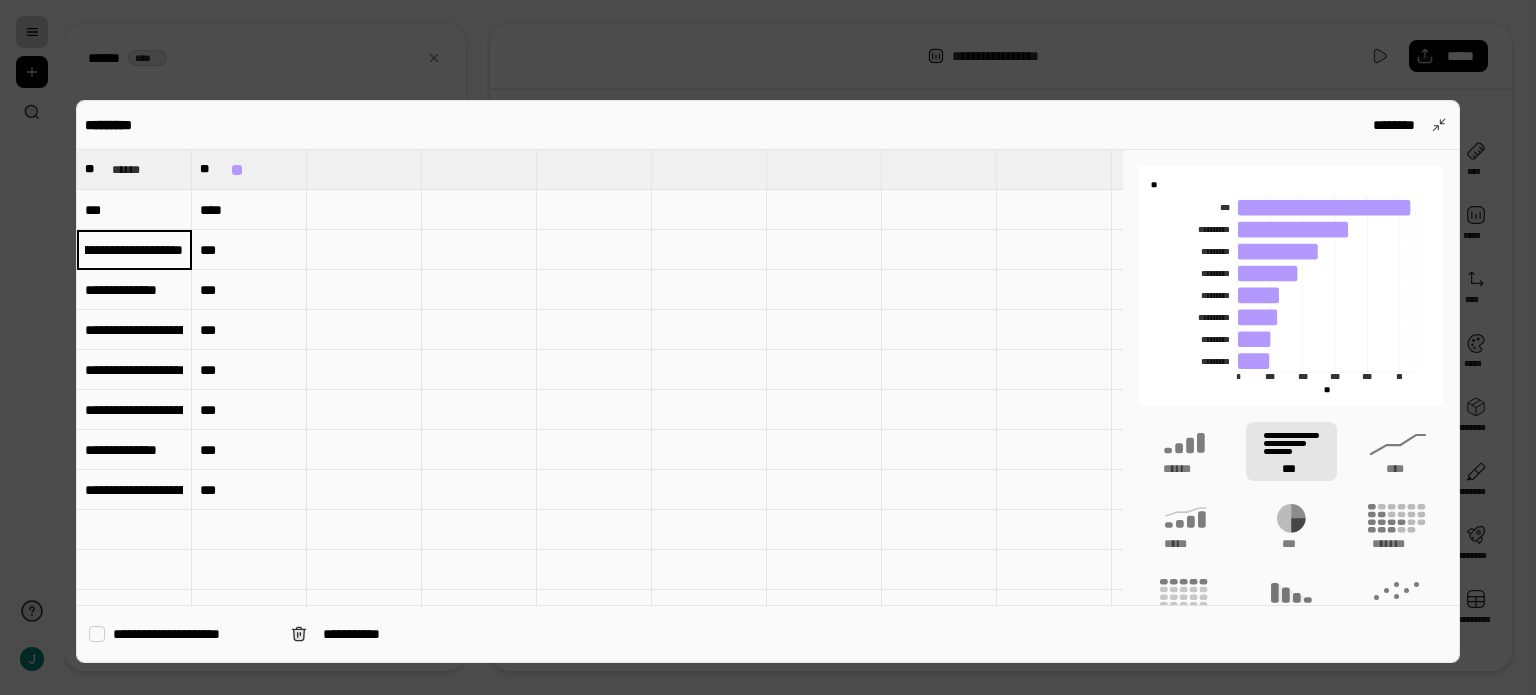 click on "**********" at bounding box center (134, 249) 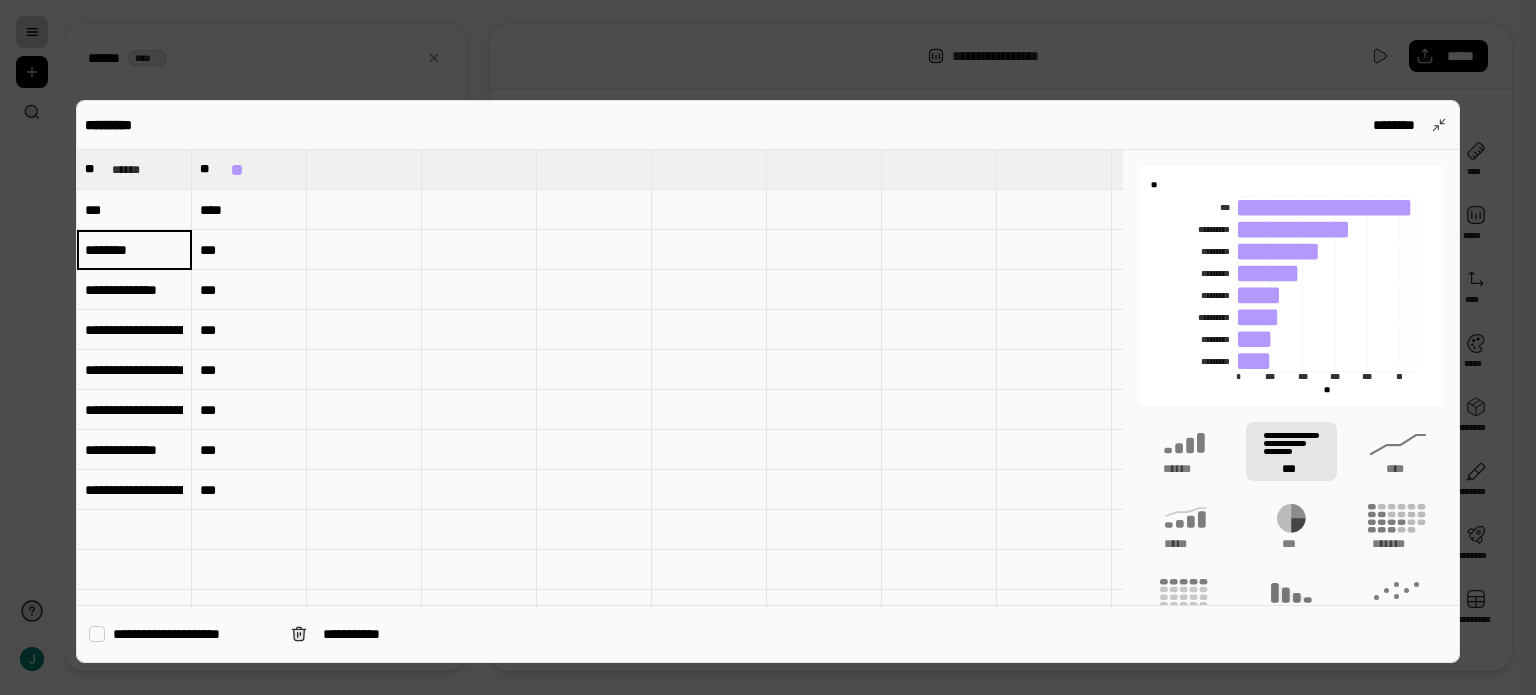 scroll, scrollTop: 0, scrollLeft: 0, axis: both 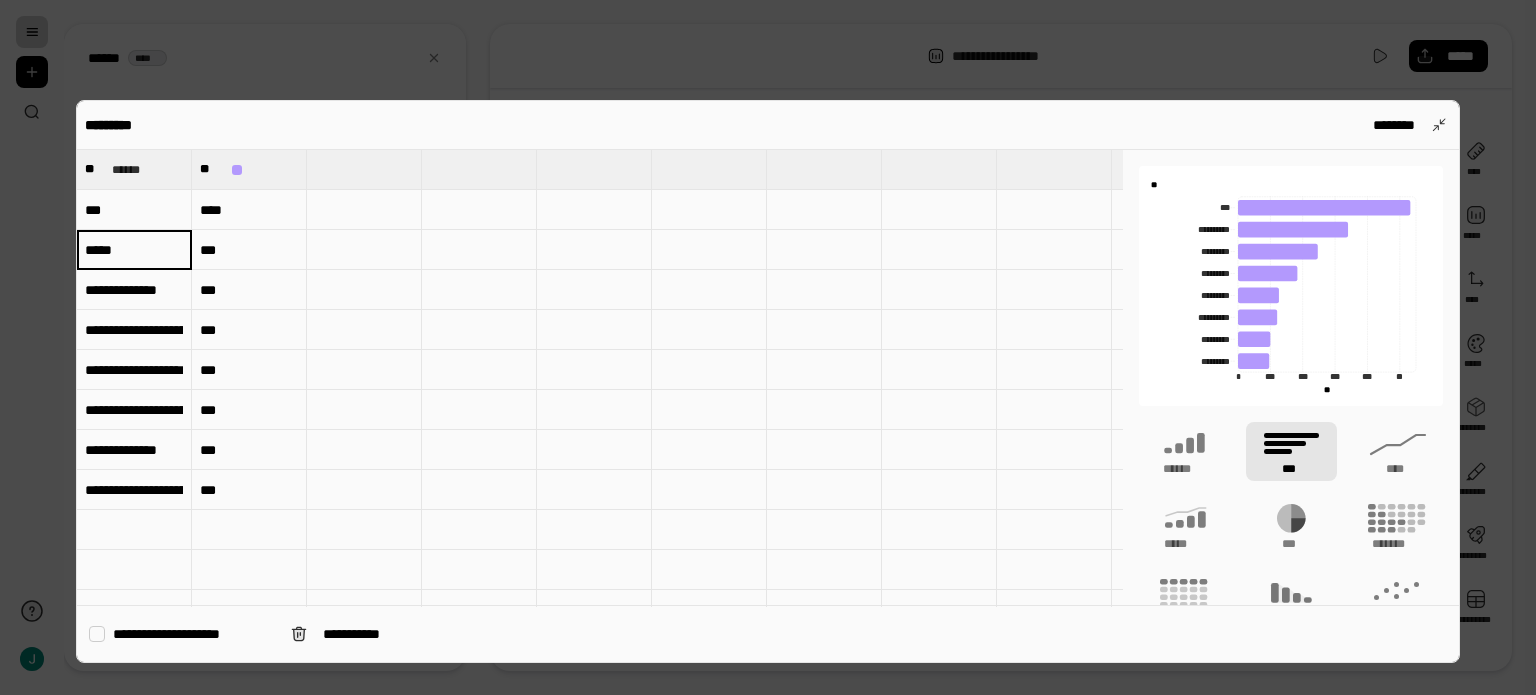 type on "*****" 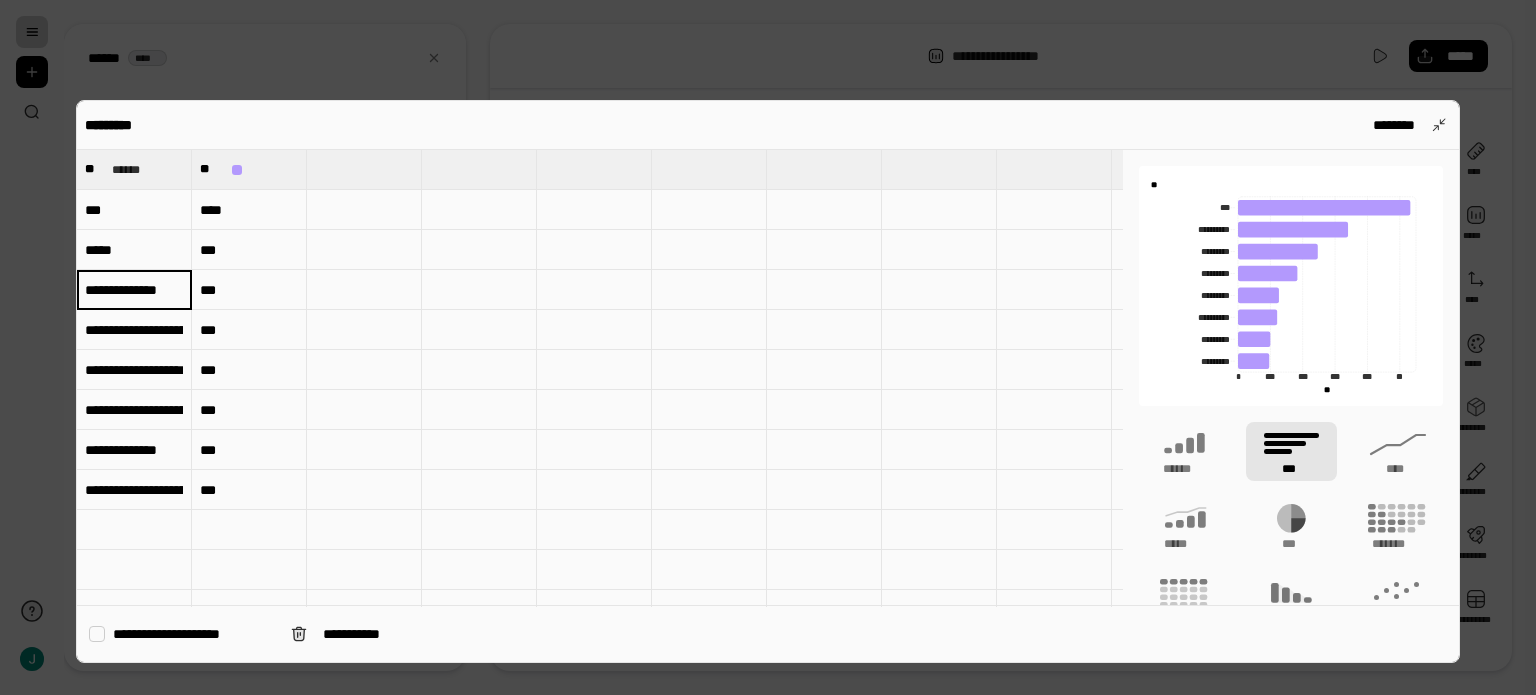click on "**********" at bounding box center [134, 290] 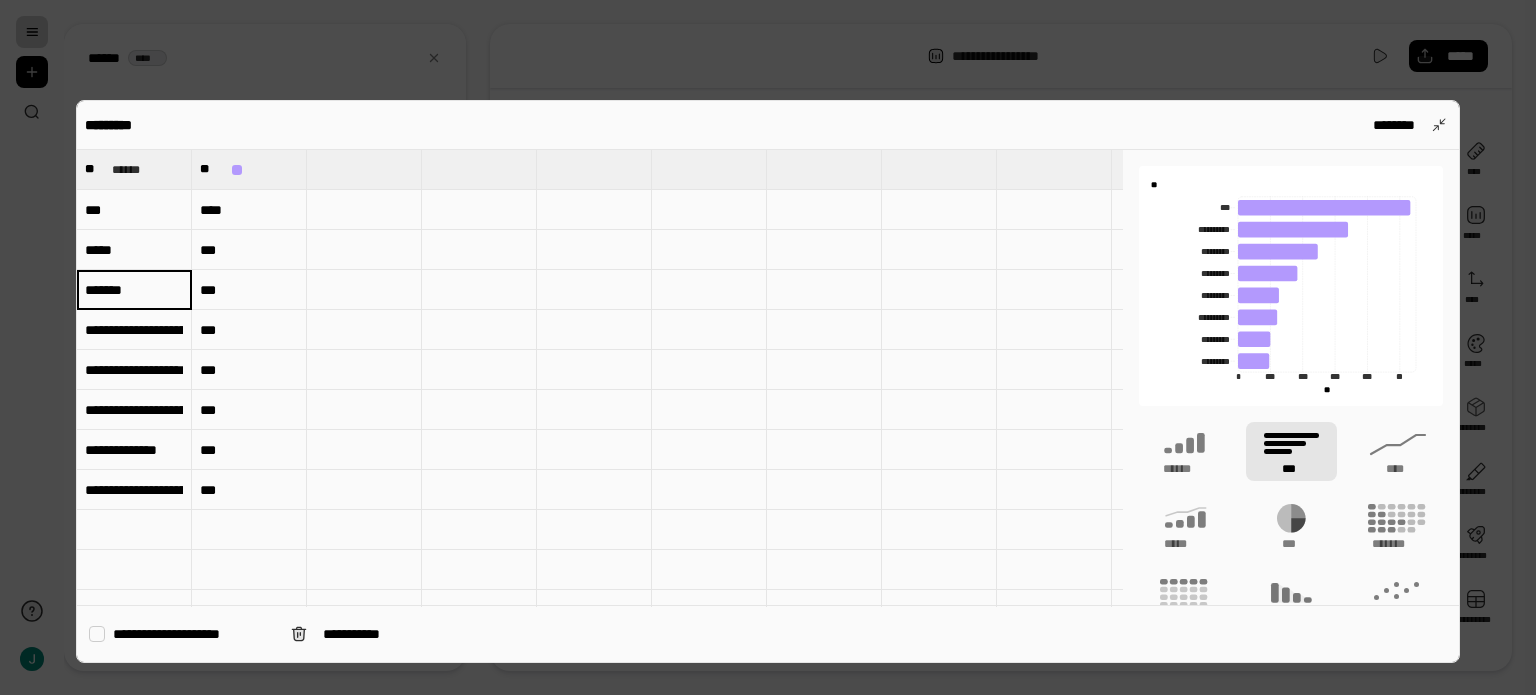 scroll, scrollTop: 0, scrollLeft: 0, axis: both 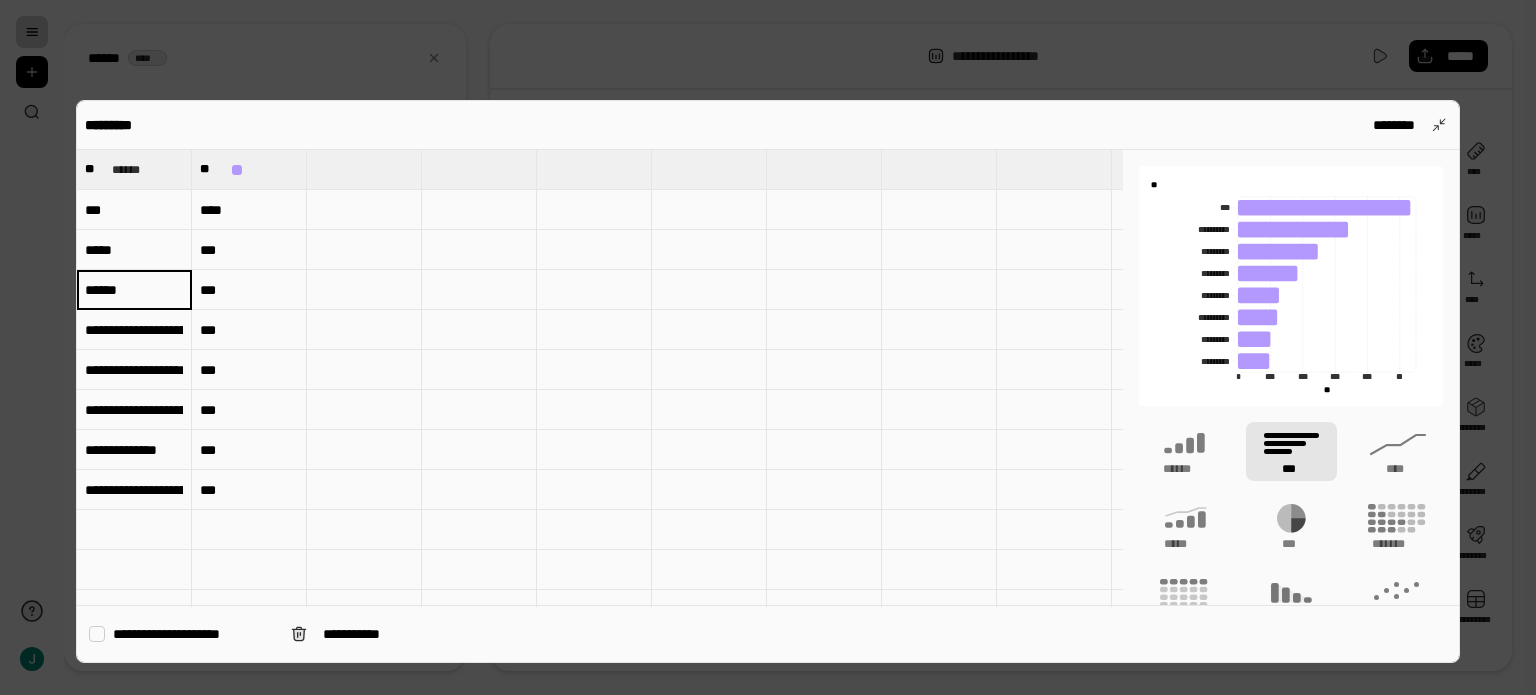 type on "******" 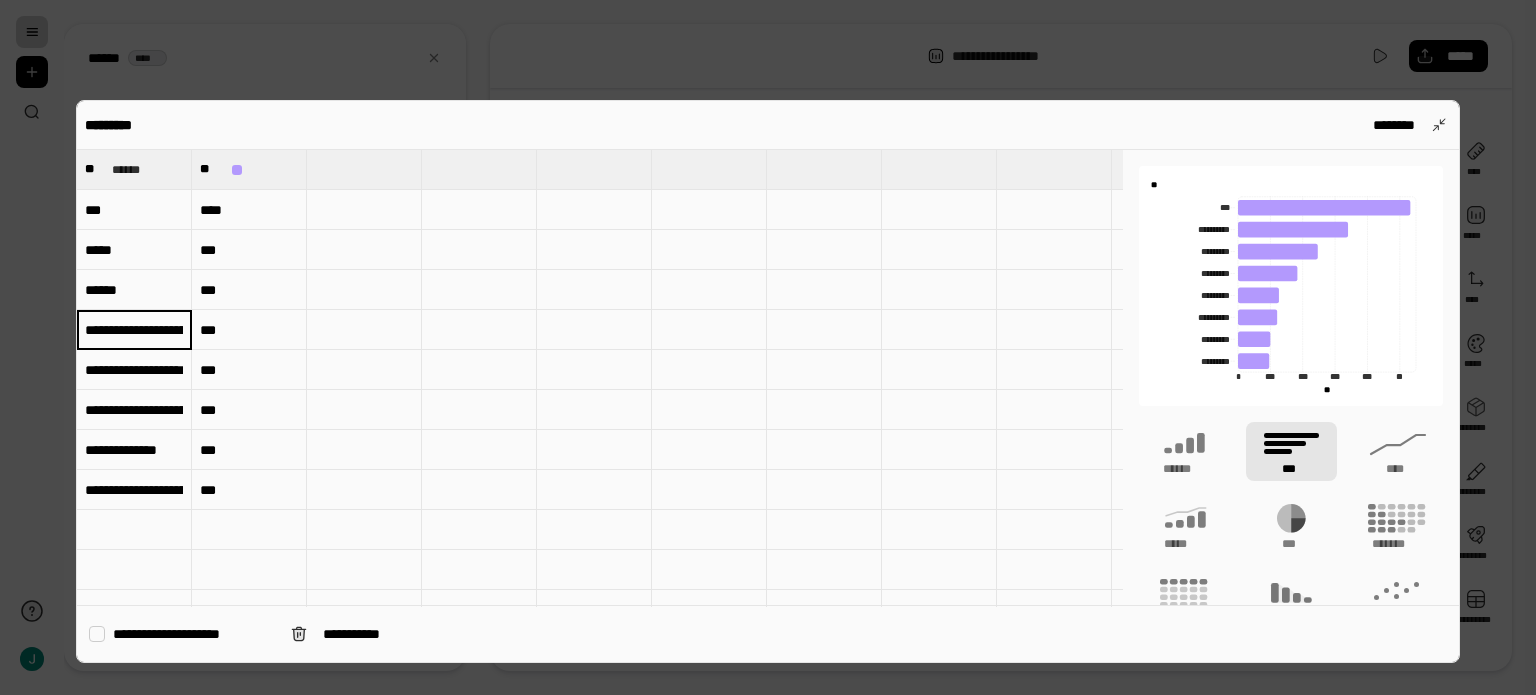 click on "**********" at bounding box center (134, 330) 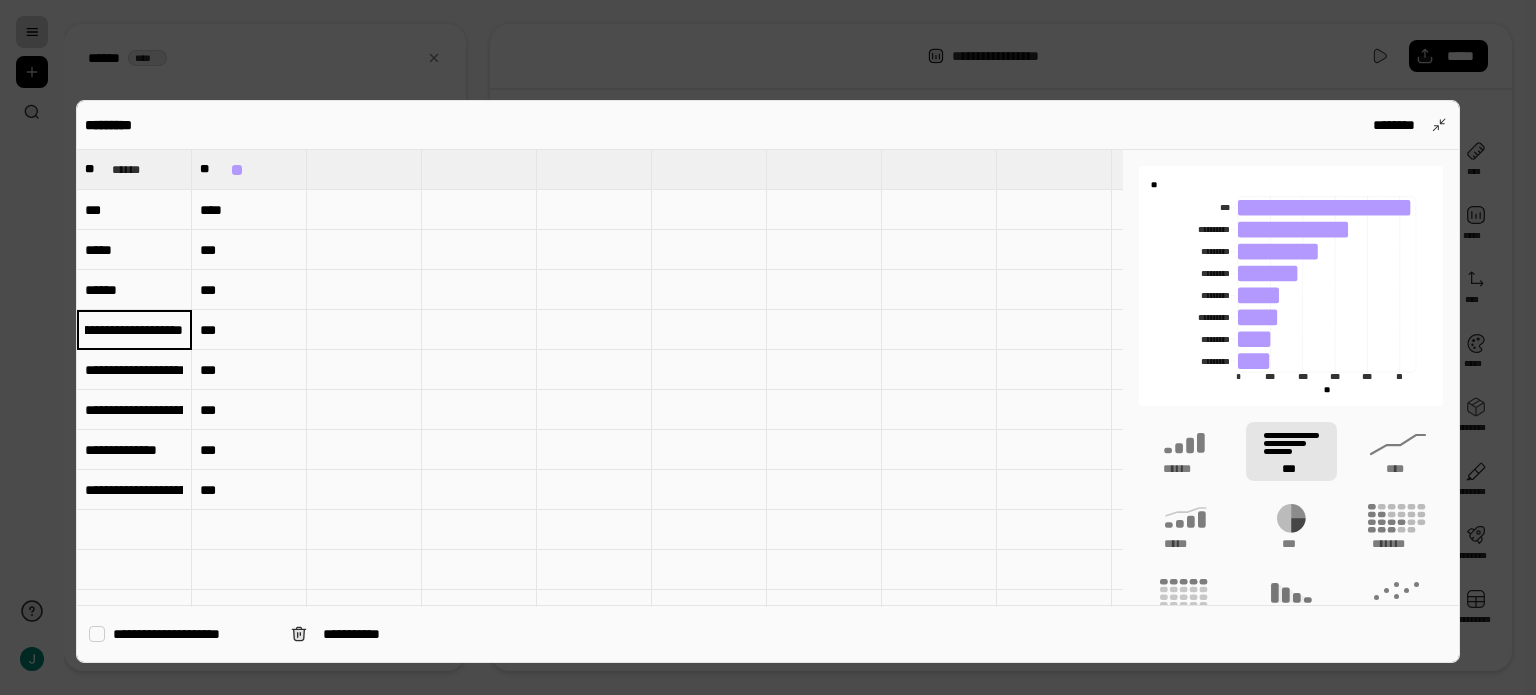 click on "**********" at bounding box center [134, 329] 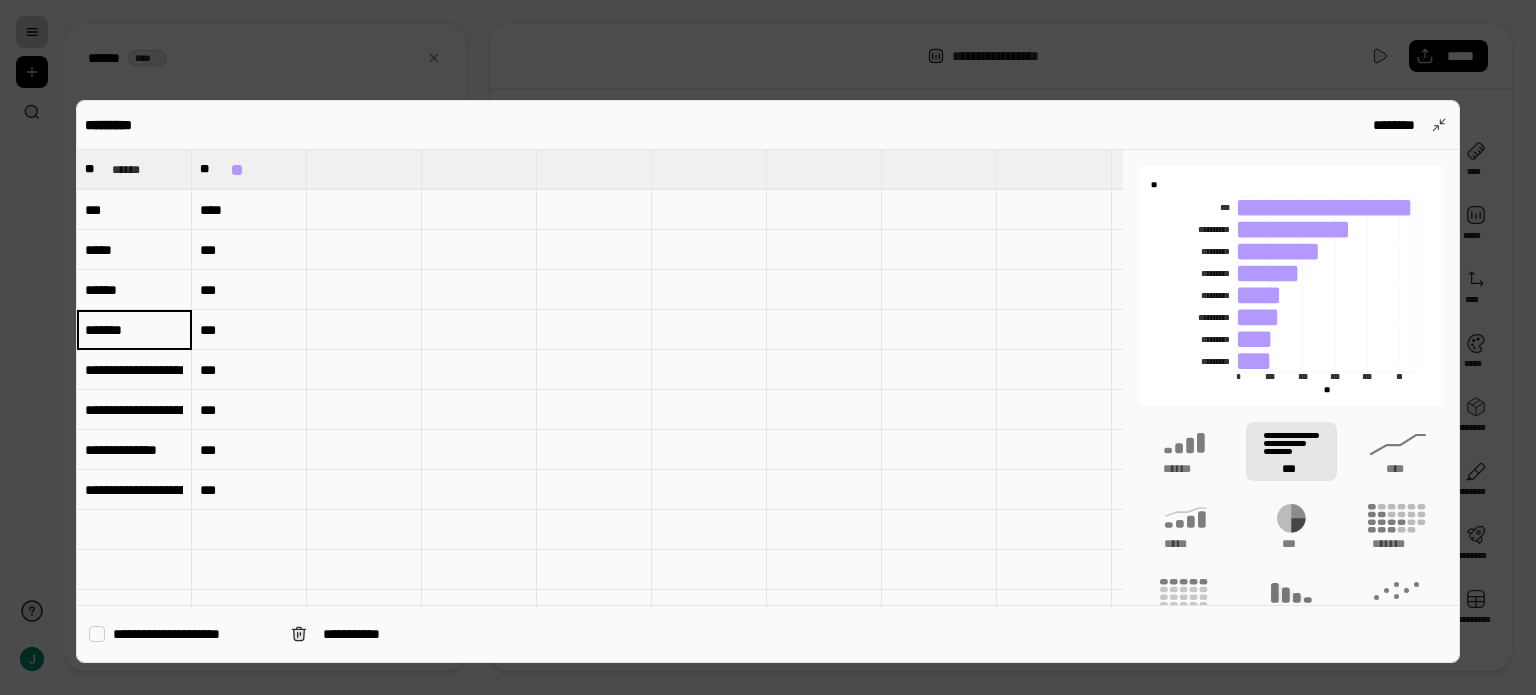 scroll, scrollTop: 0, scrollLeft: 0, axis: both 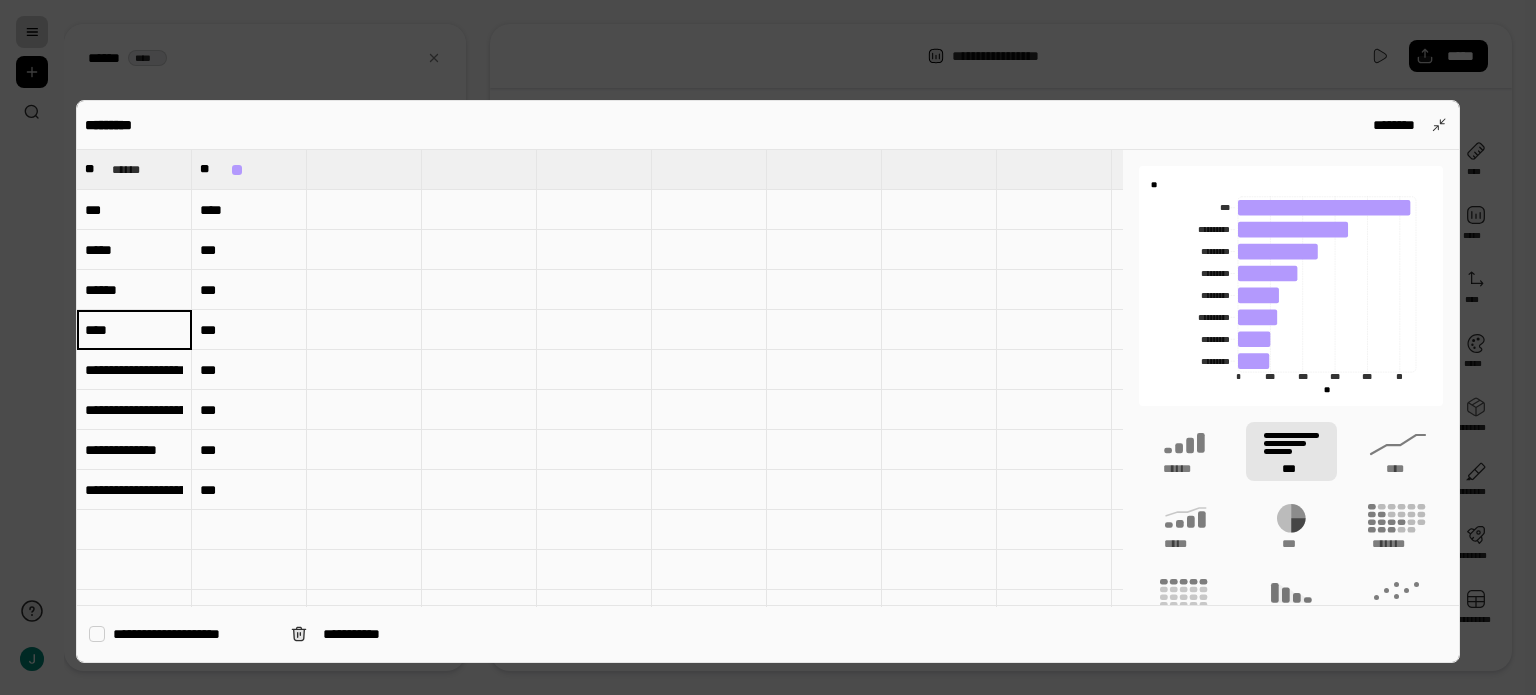 type on "****" 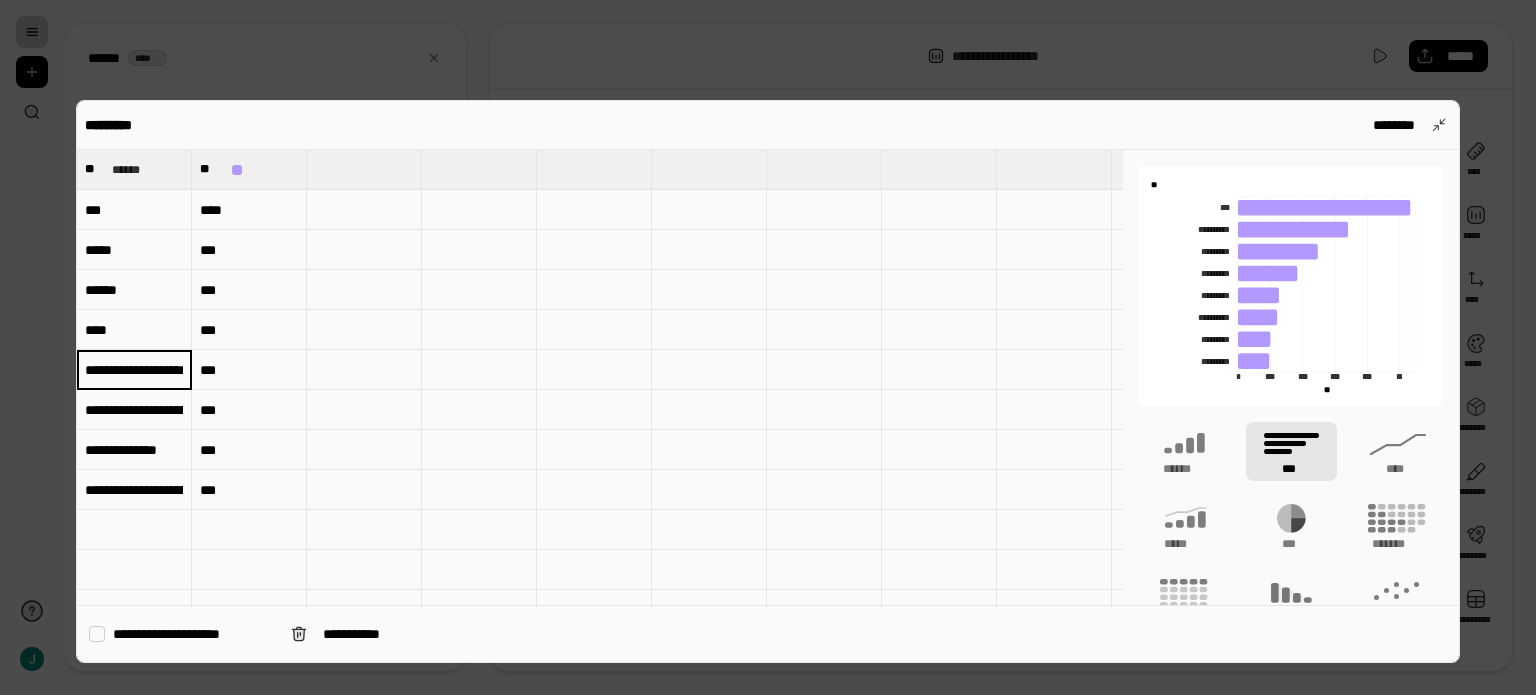 click on "**********" at bounding box center [134, 370] 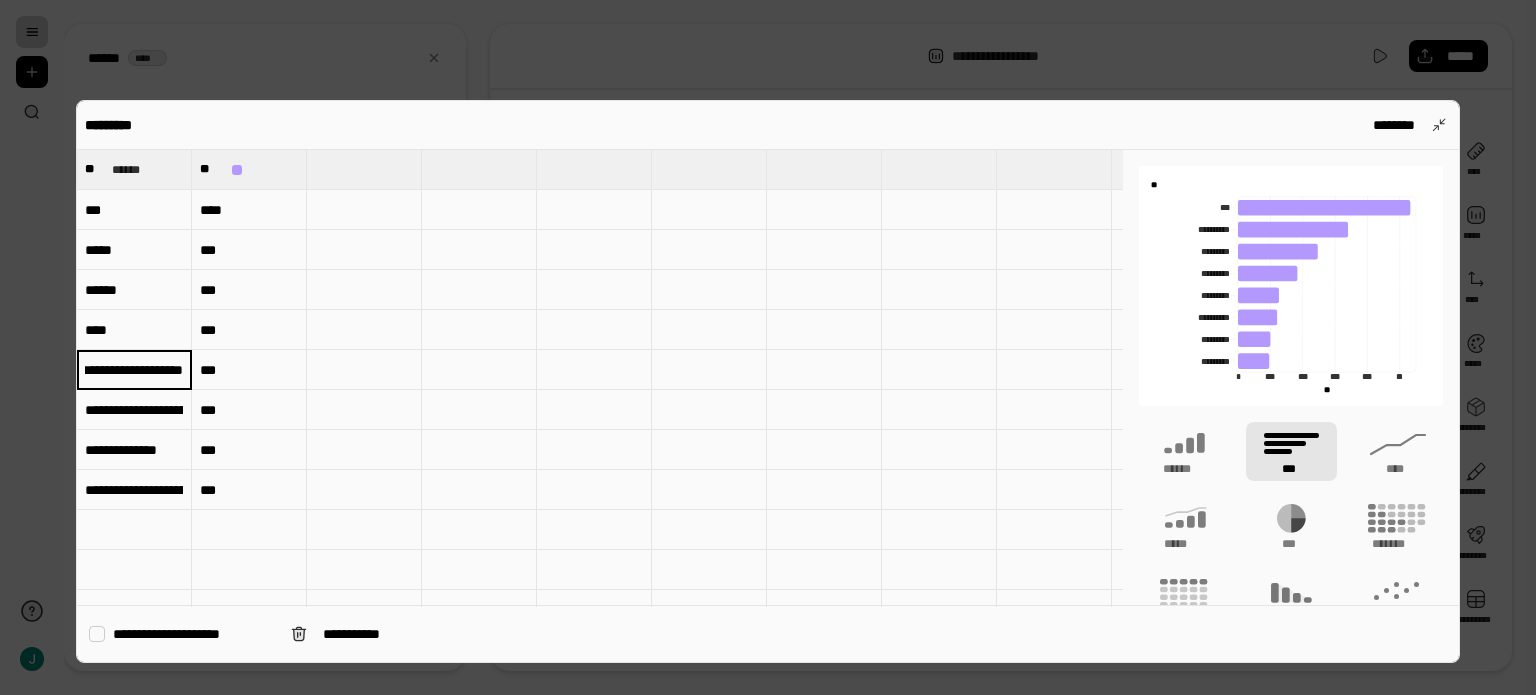 click on "**********" at bounding box center [134, 369] 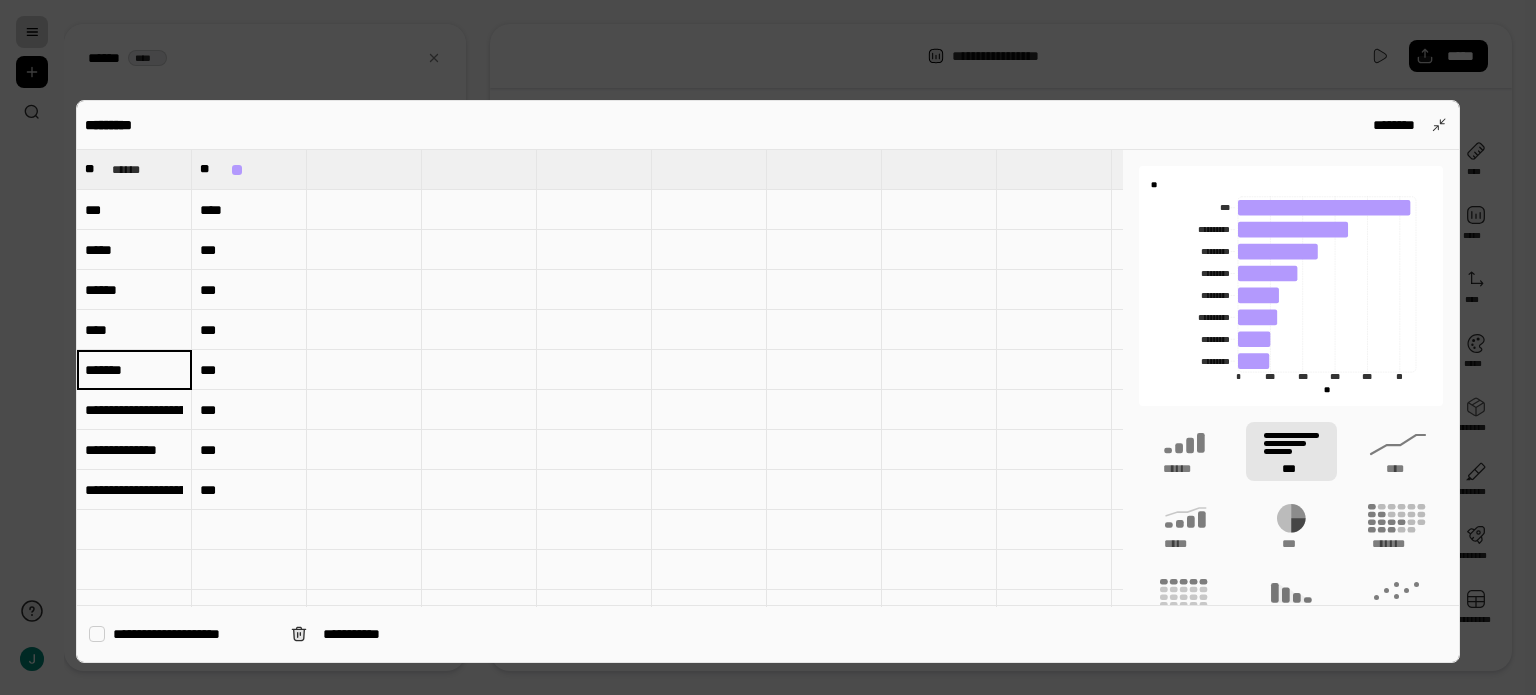 scroll, scrollTop: 0, scrollLeft: 0, axis: both 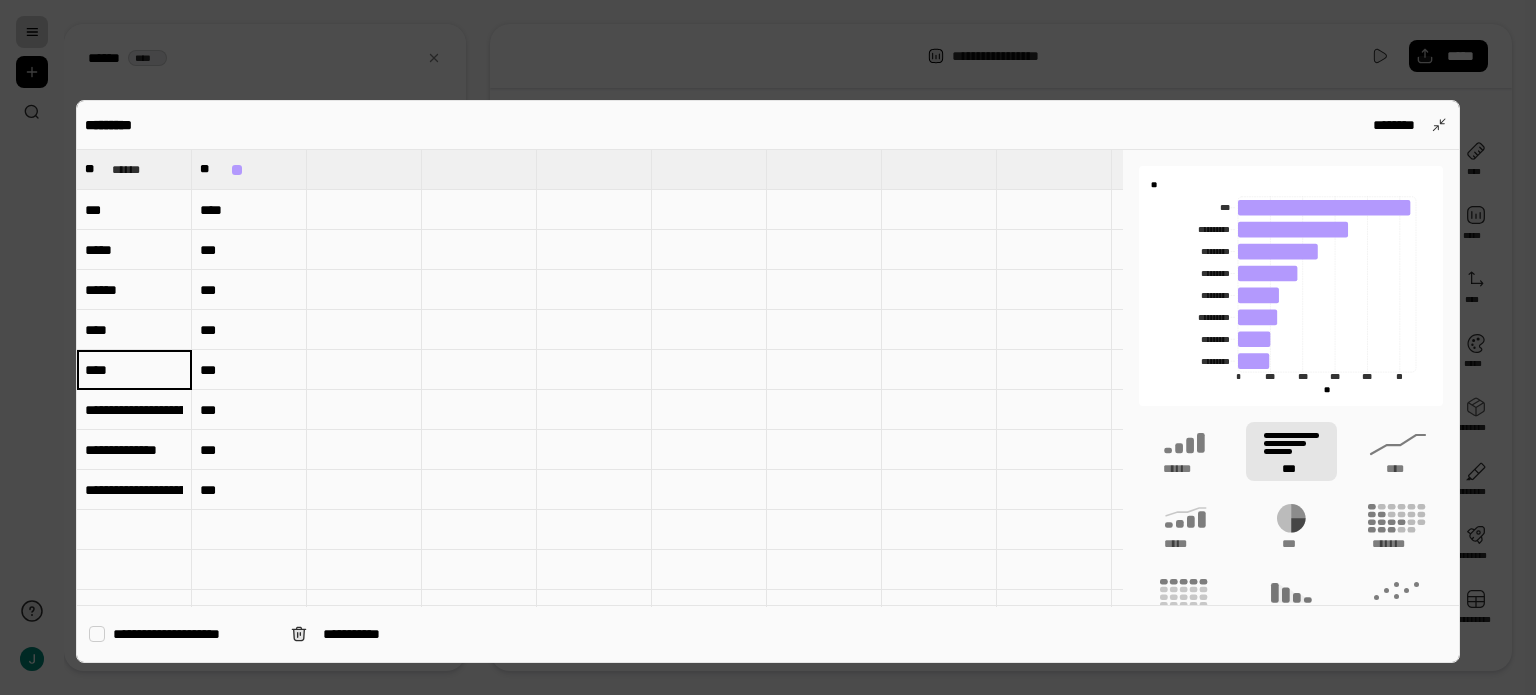 type on "****" 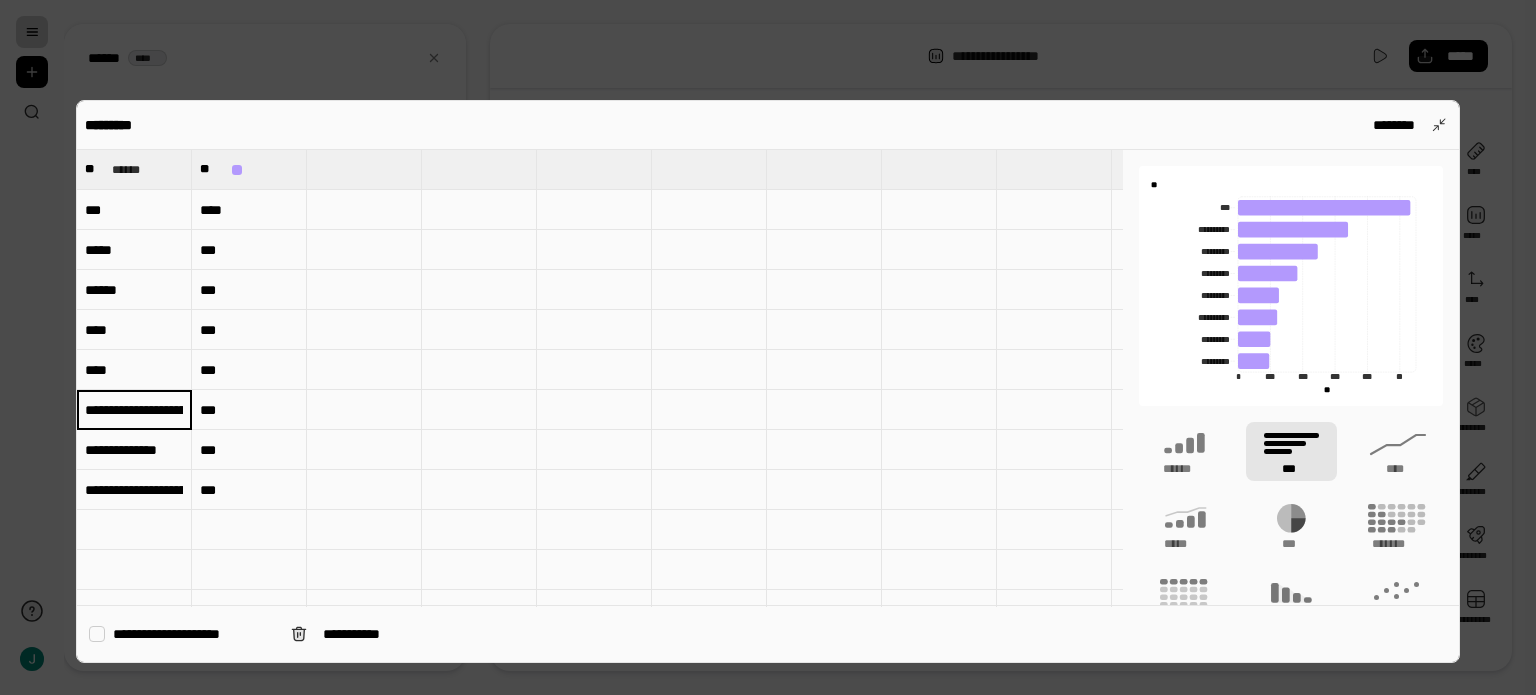 click on "**********" at bounding box center [134, 410] 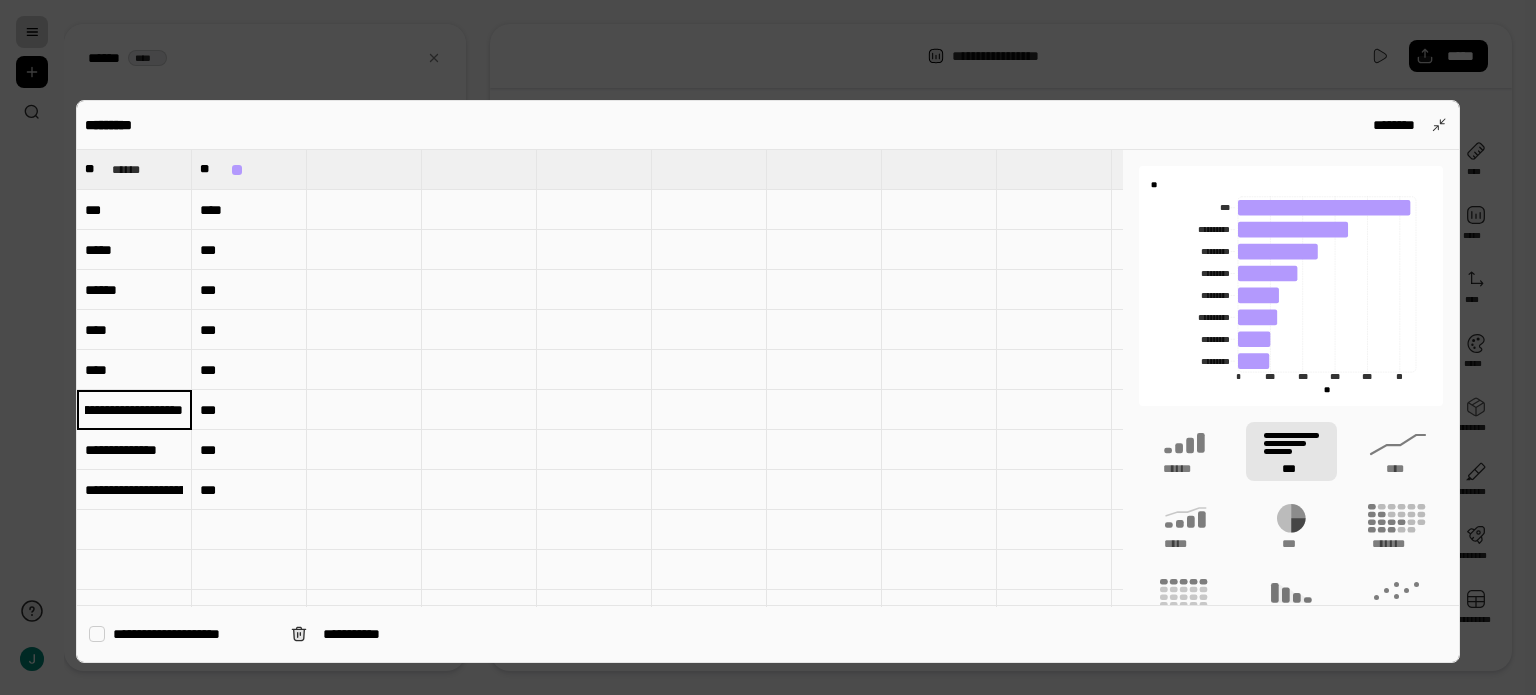 click on "**********" at bounding box center (134, 409) 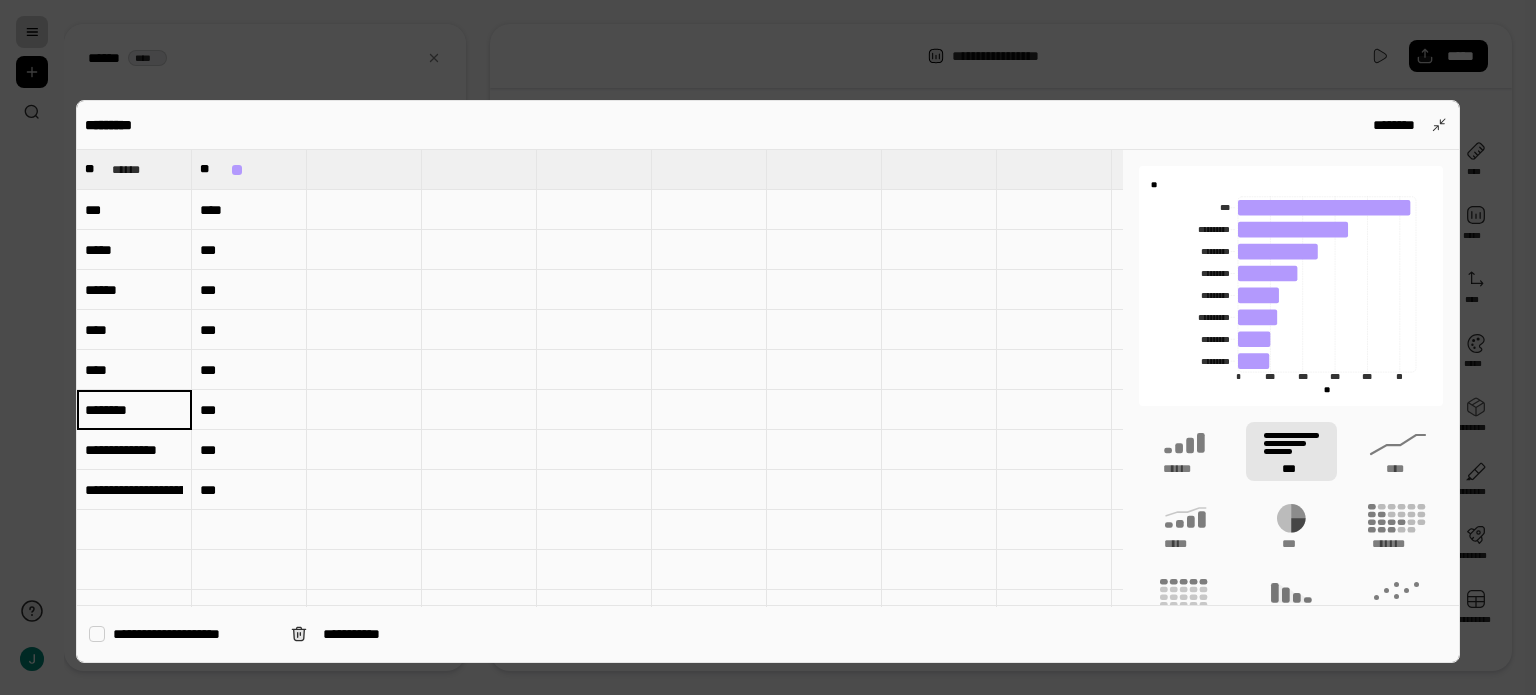 scroll, scrollTop: 0, scrollLeft: 0, axis: both 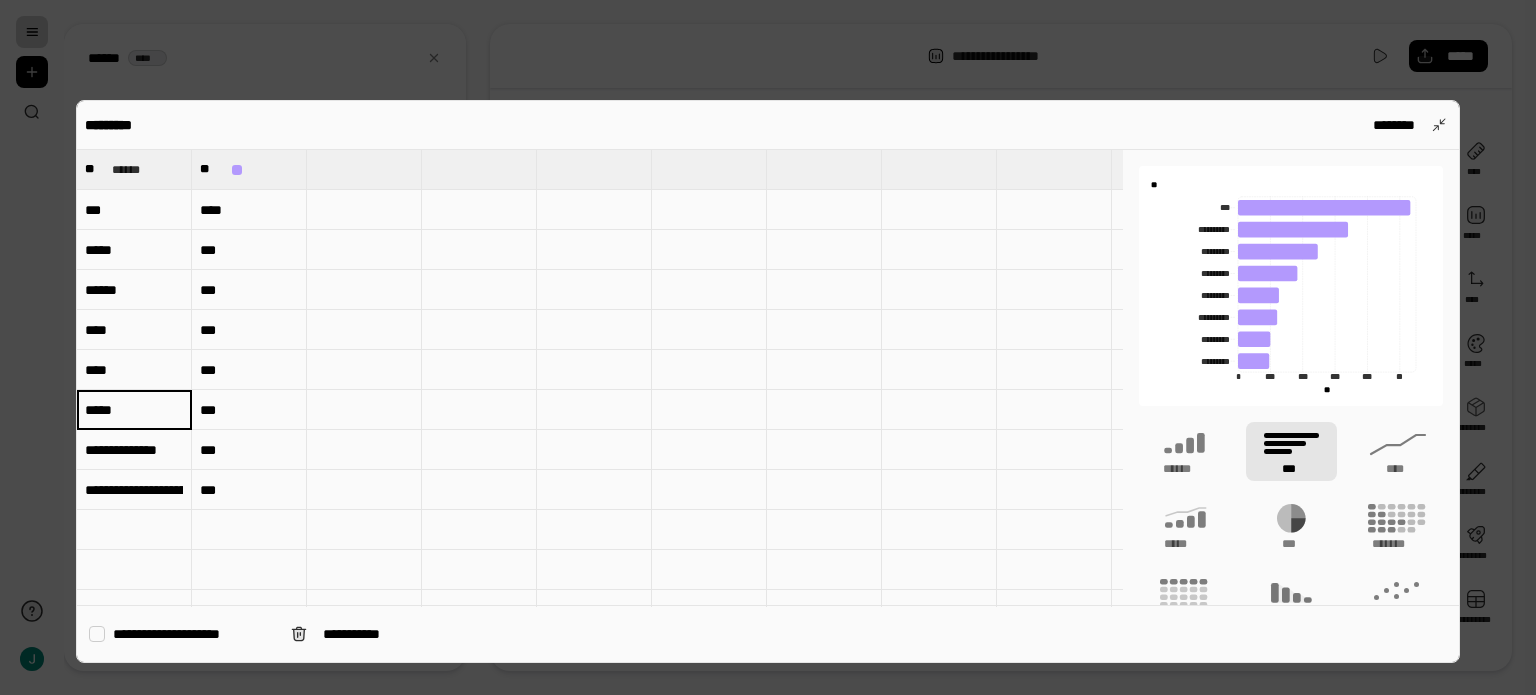 type on "*****" 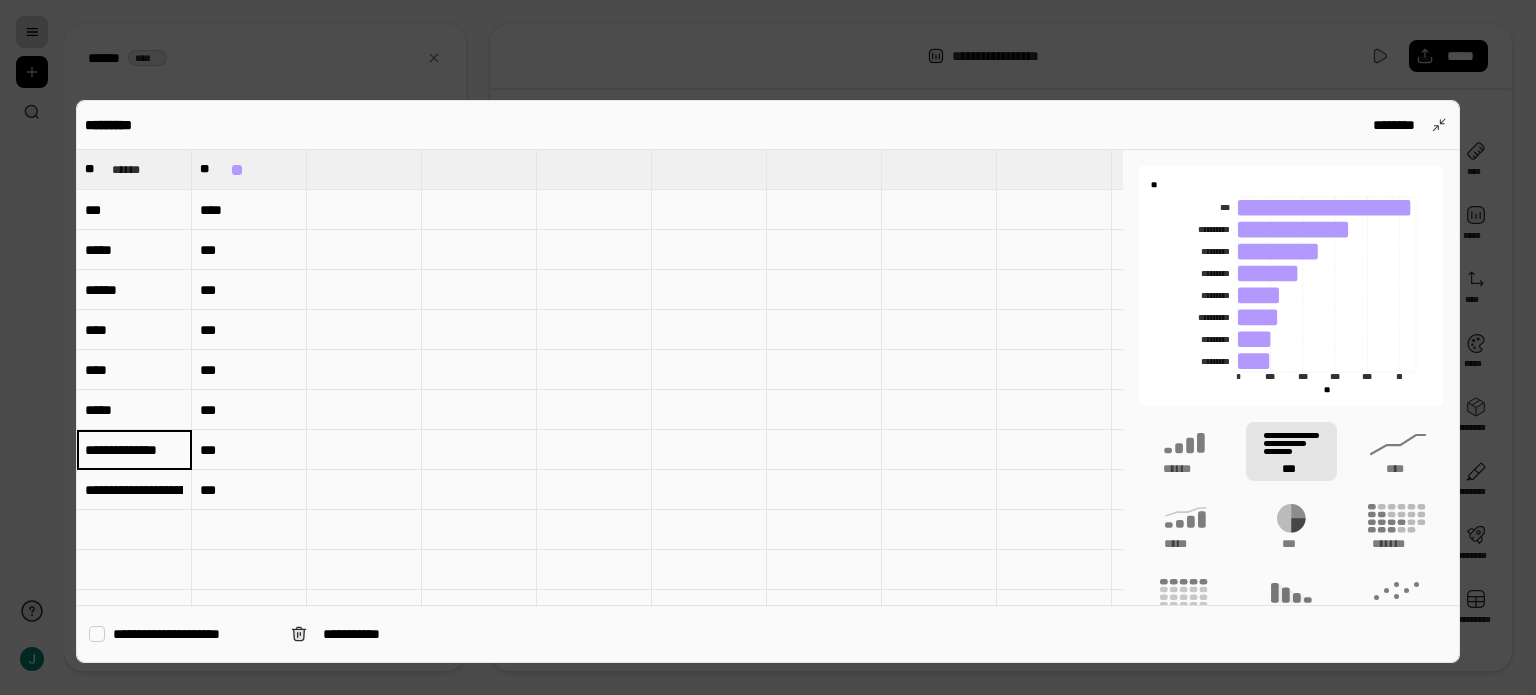 click on "**********" at bounding box center [134, 450] 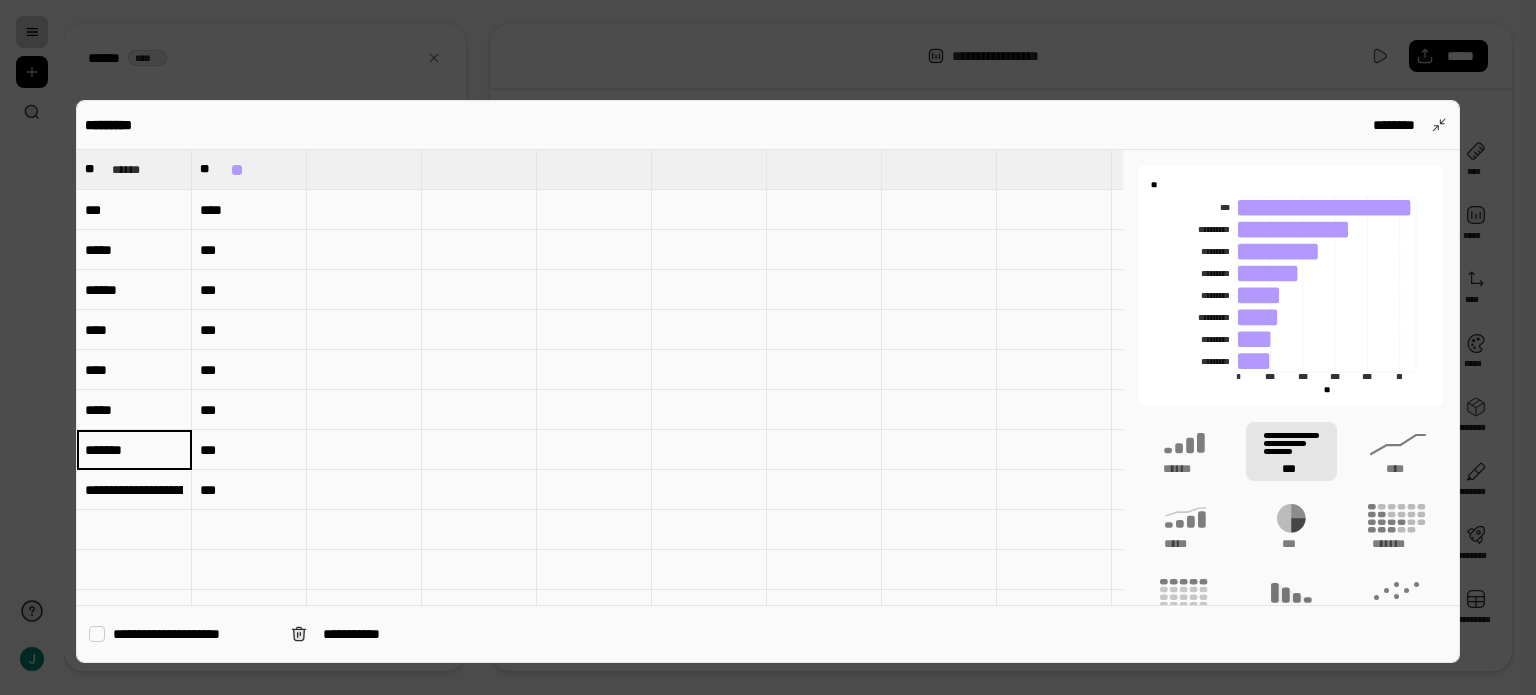 scroll, scrollTop: 0, scrollLeft: 0, axis: both 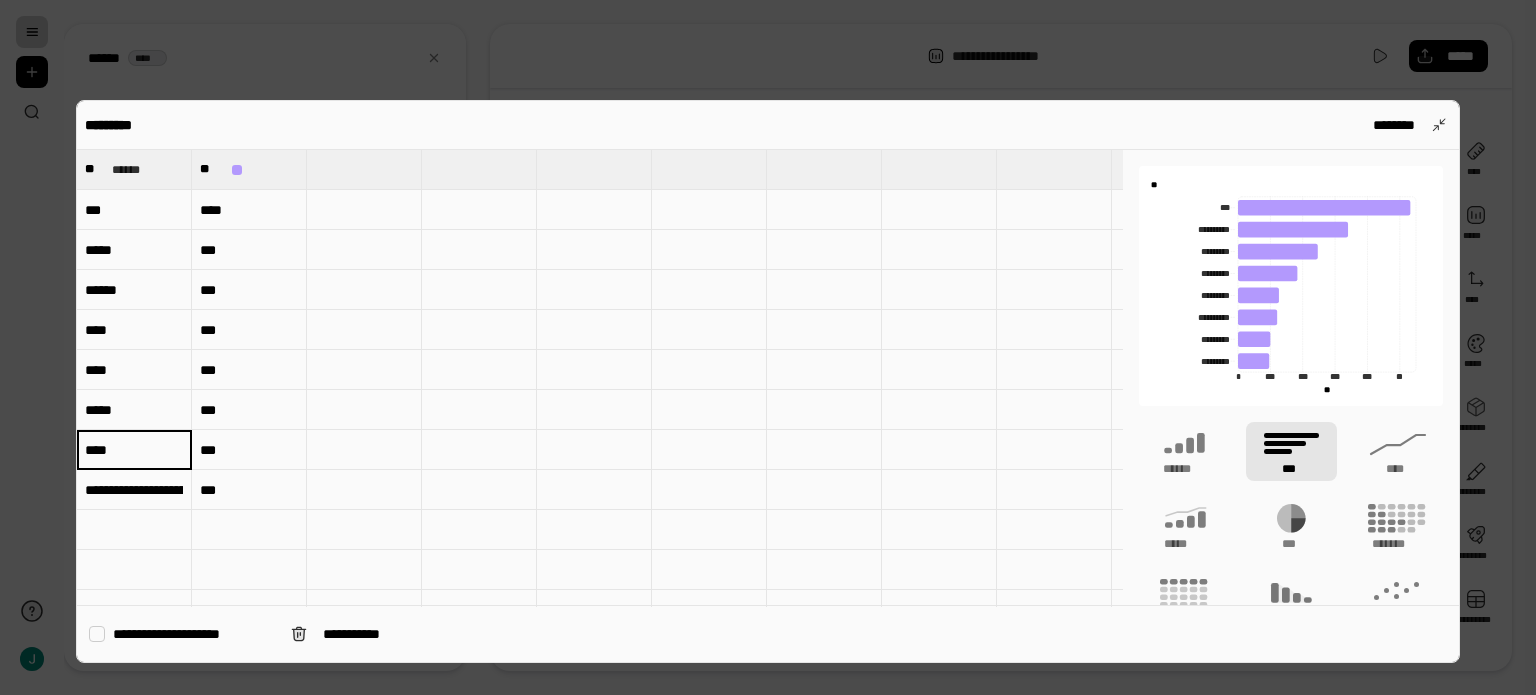 type on "****" 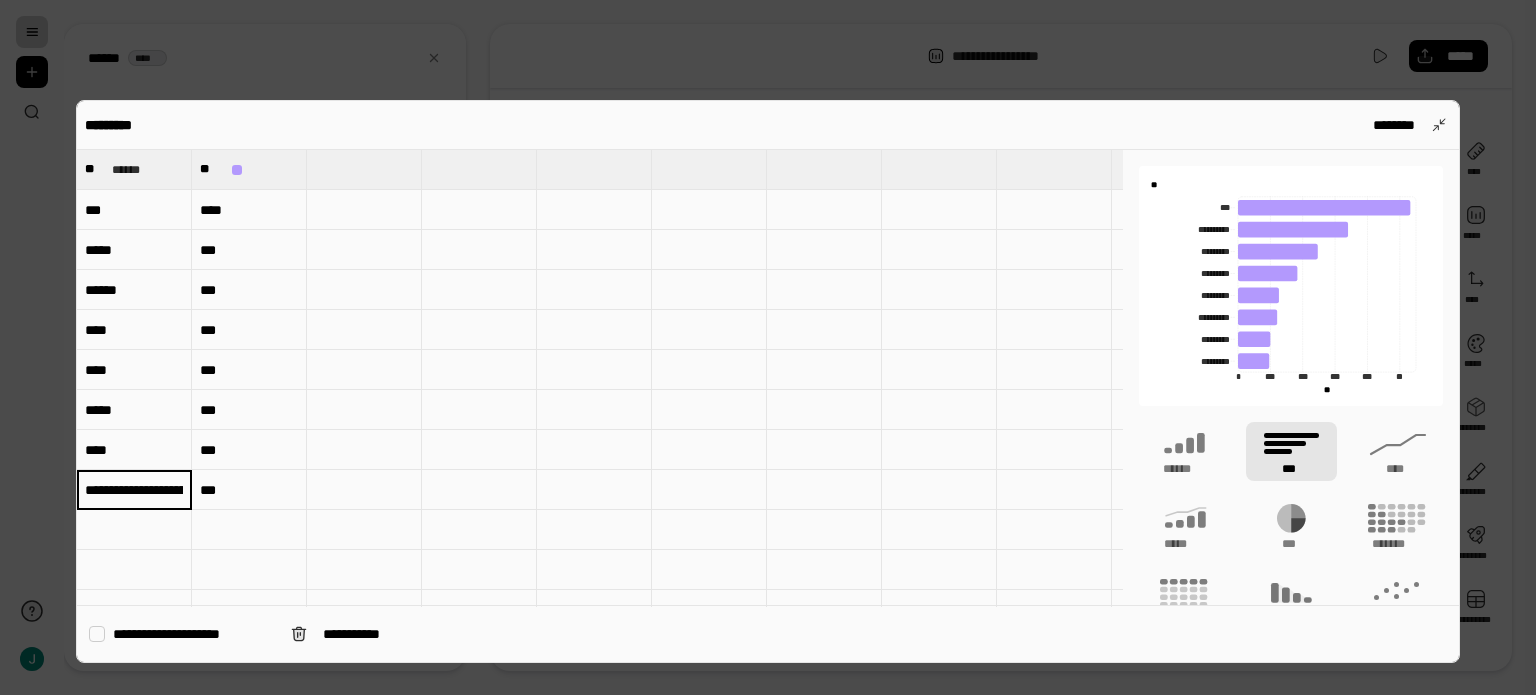 click on "**********" at bounding box center [134, 490] 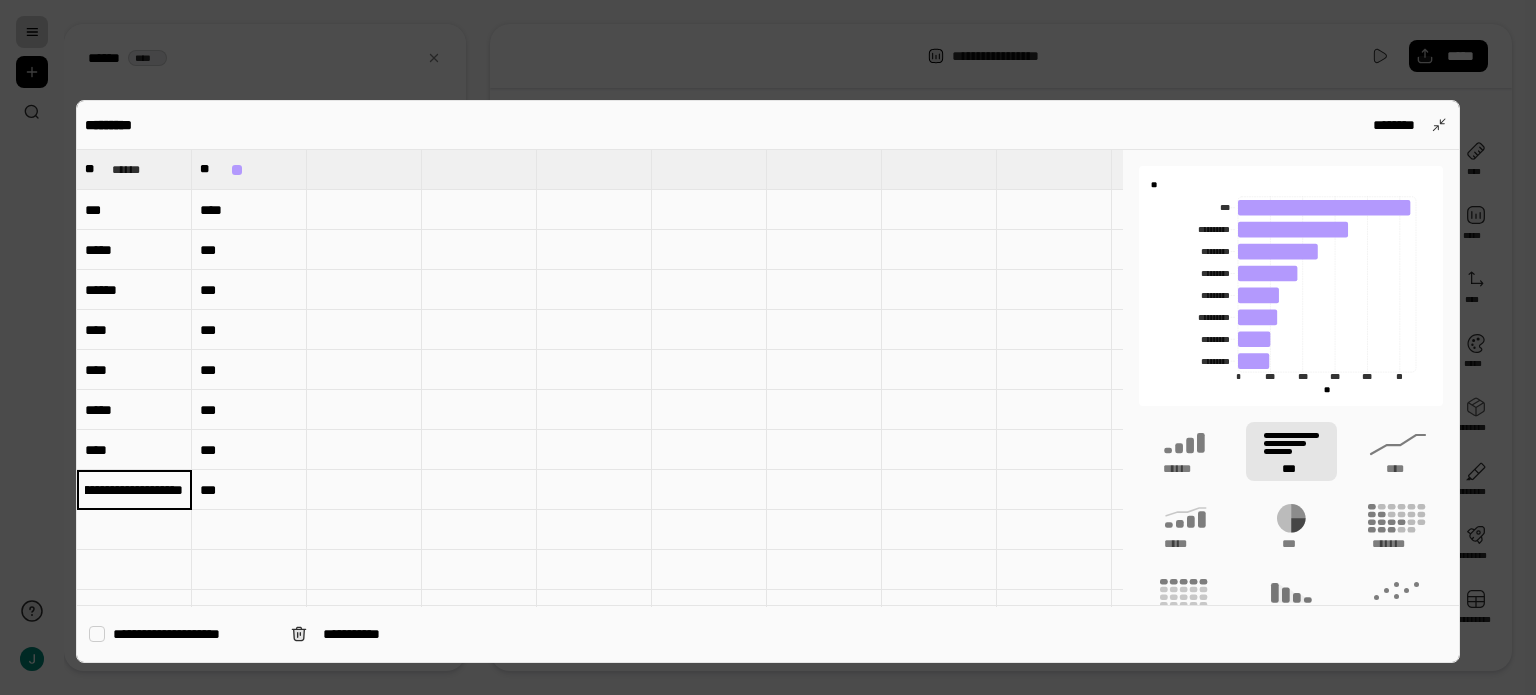 click on "**********" at bounding box center (134, 489) 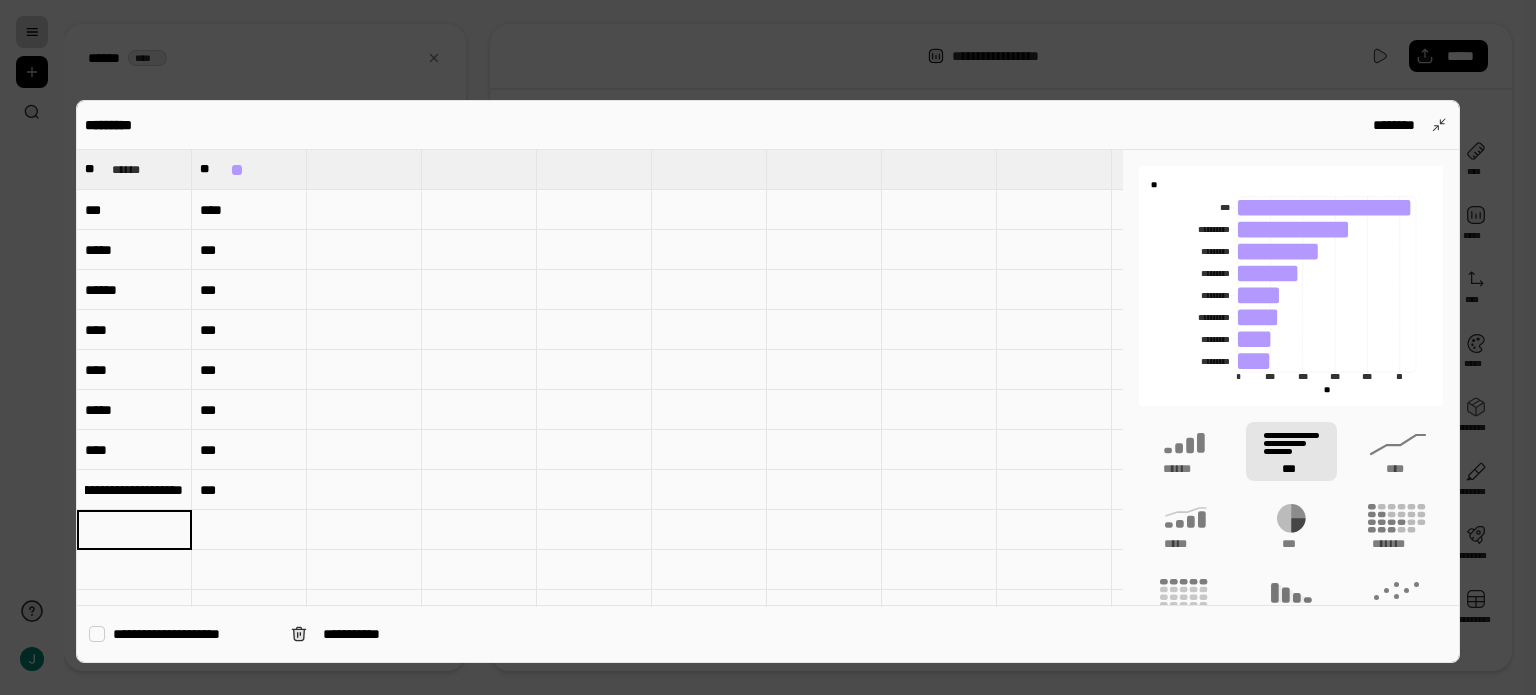 scroll, scrollTop: 0, scrollLeft: 0, axis: both 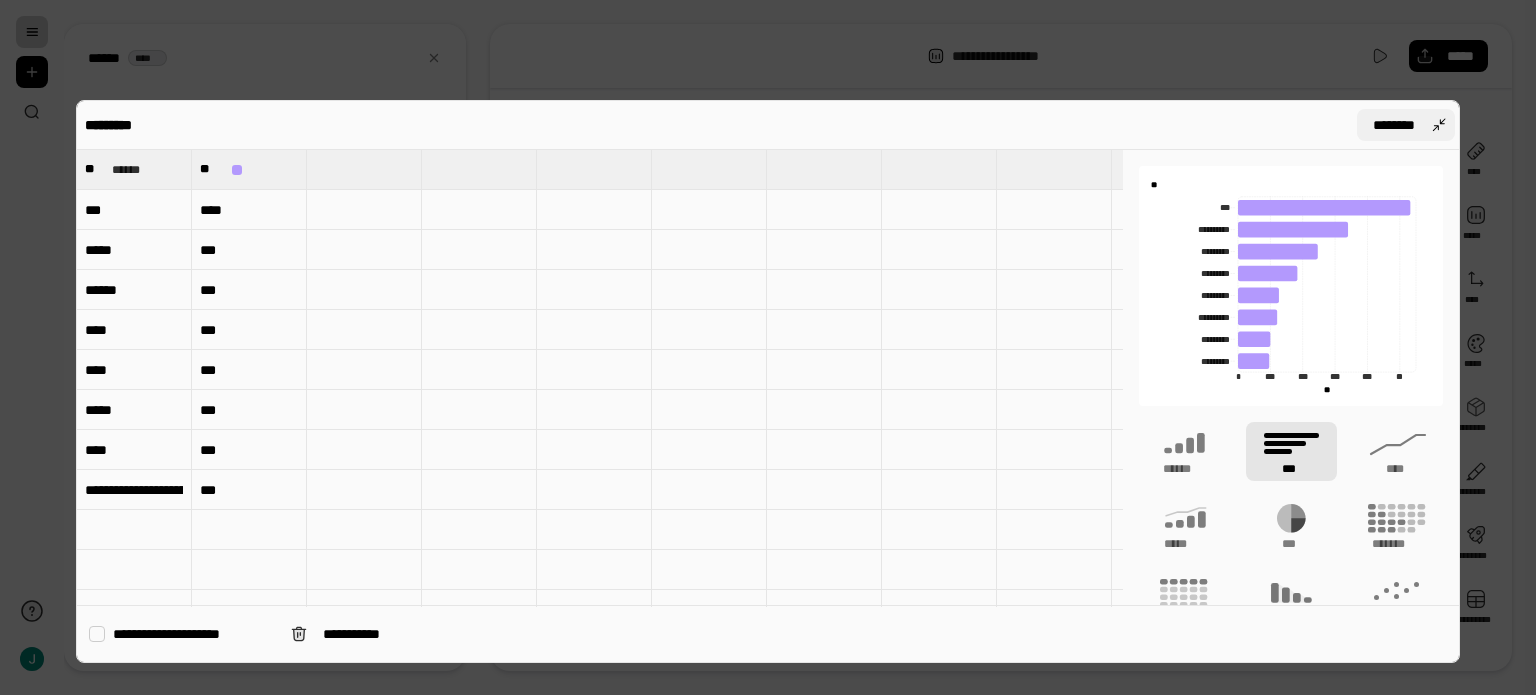 click on "********" at bounding box center (1394, 125) 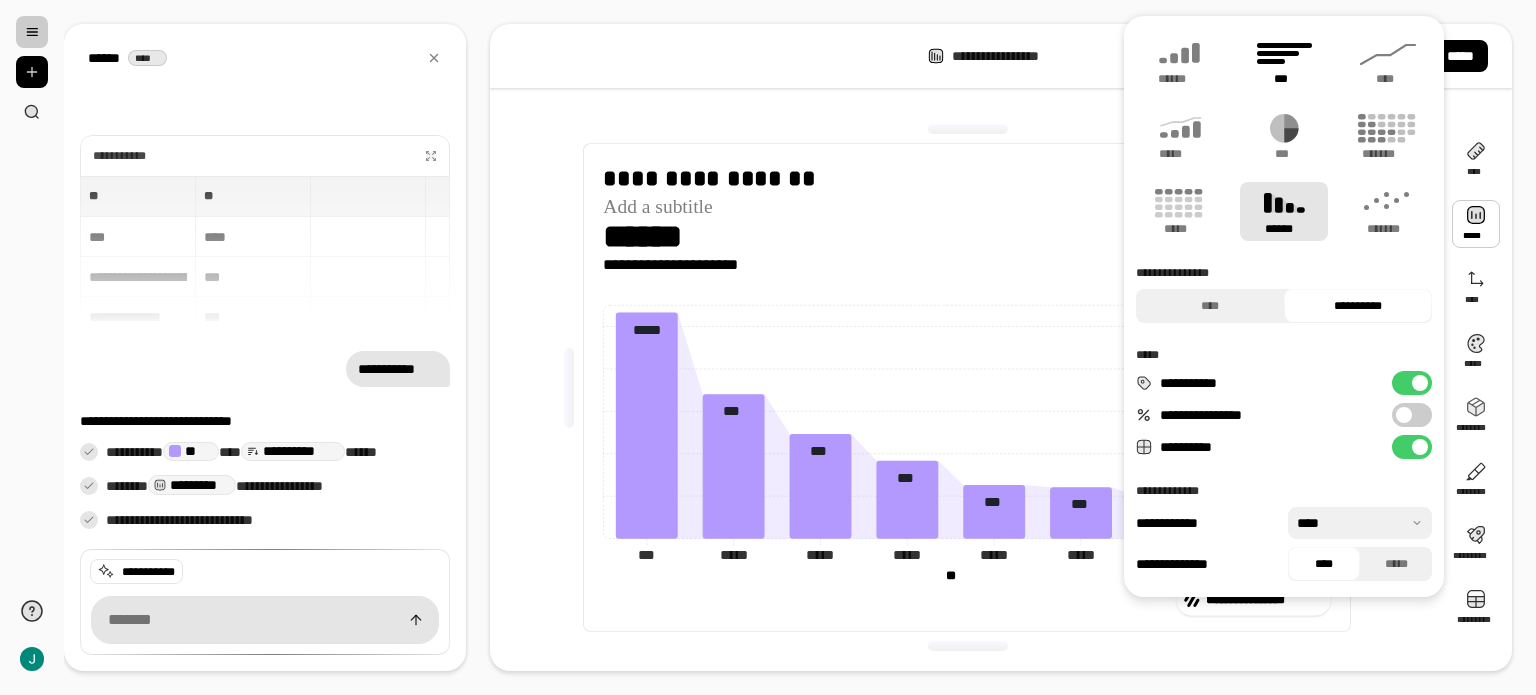 click 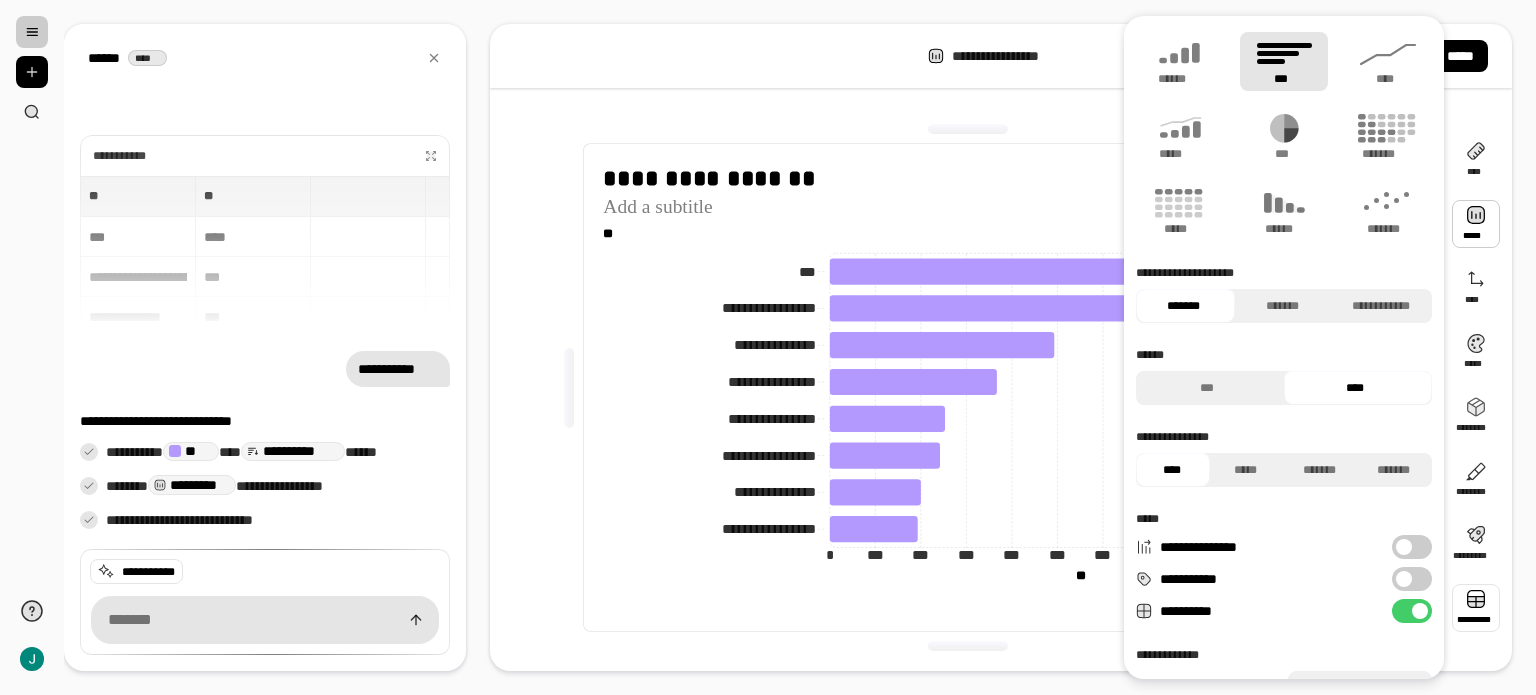 click at bounding box center [1476, 608] 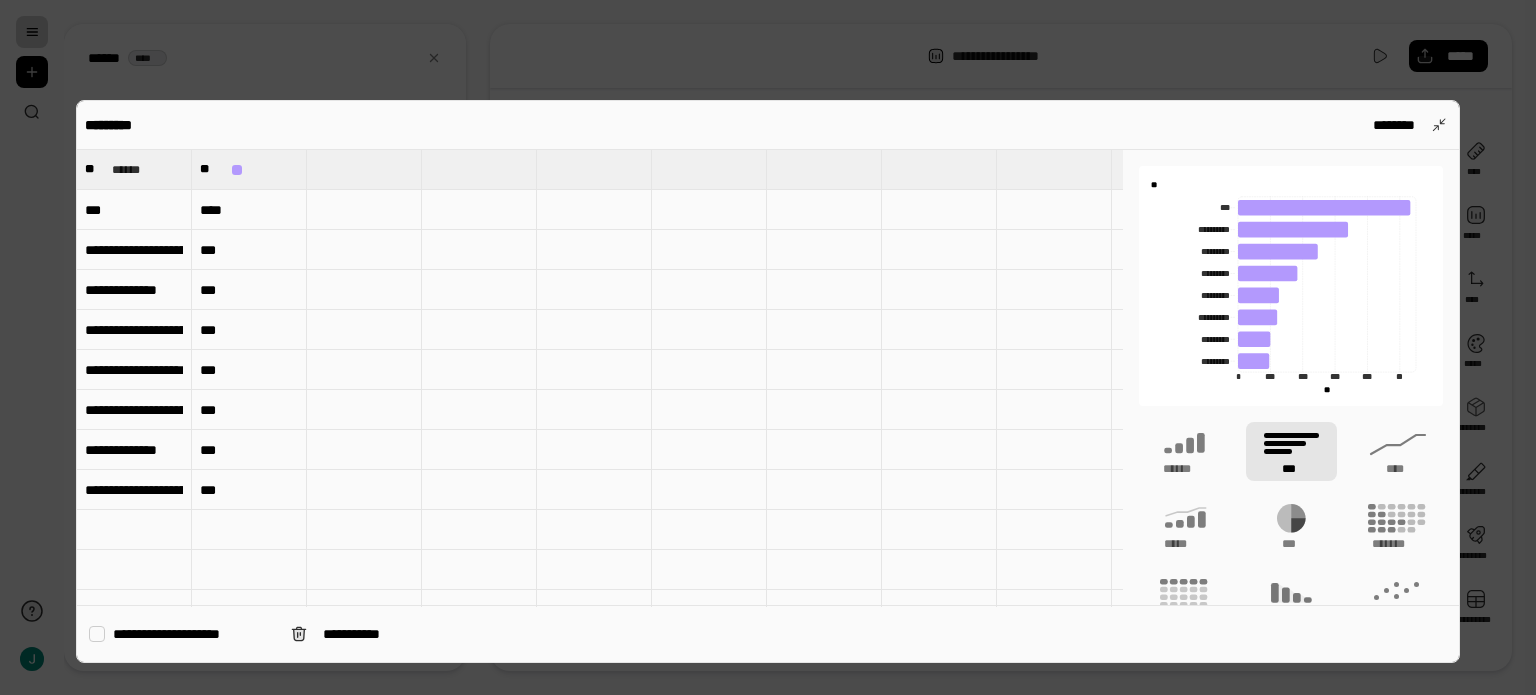 click on "***" at bounding box center [134, 210] 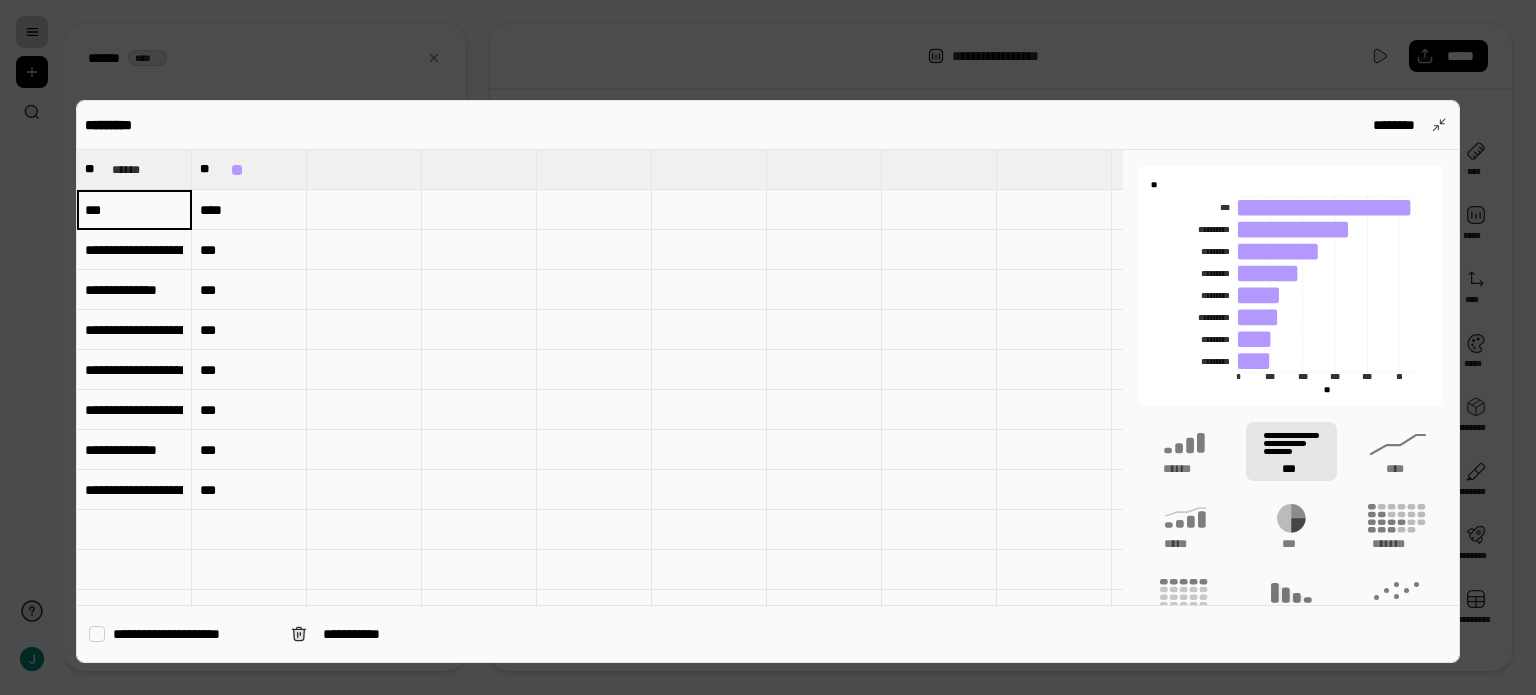 click on "**********" at bounding box center (134, 250) 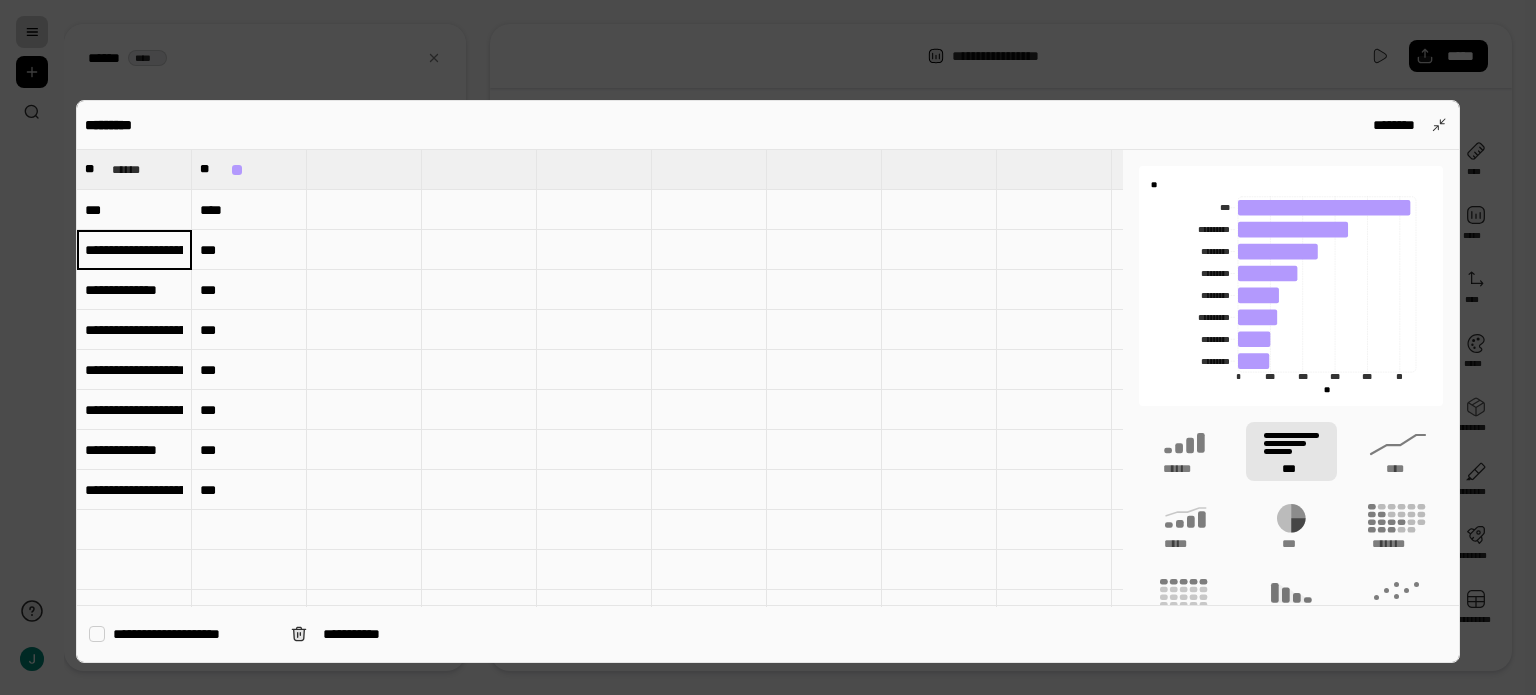 click on "**********" at bounding box center [134, 250] 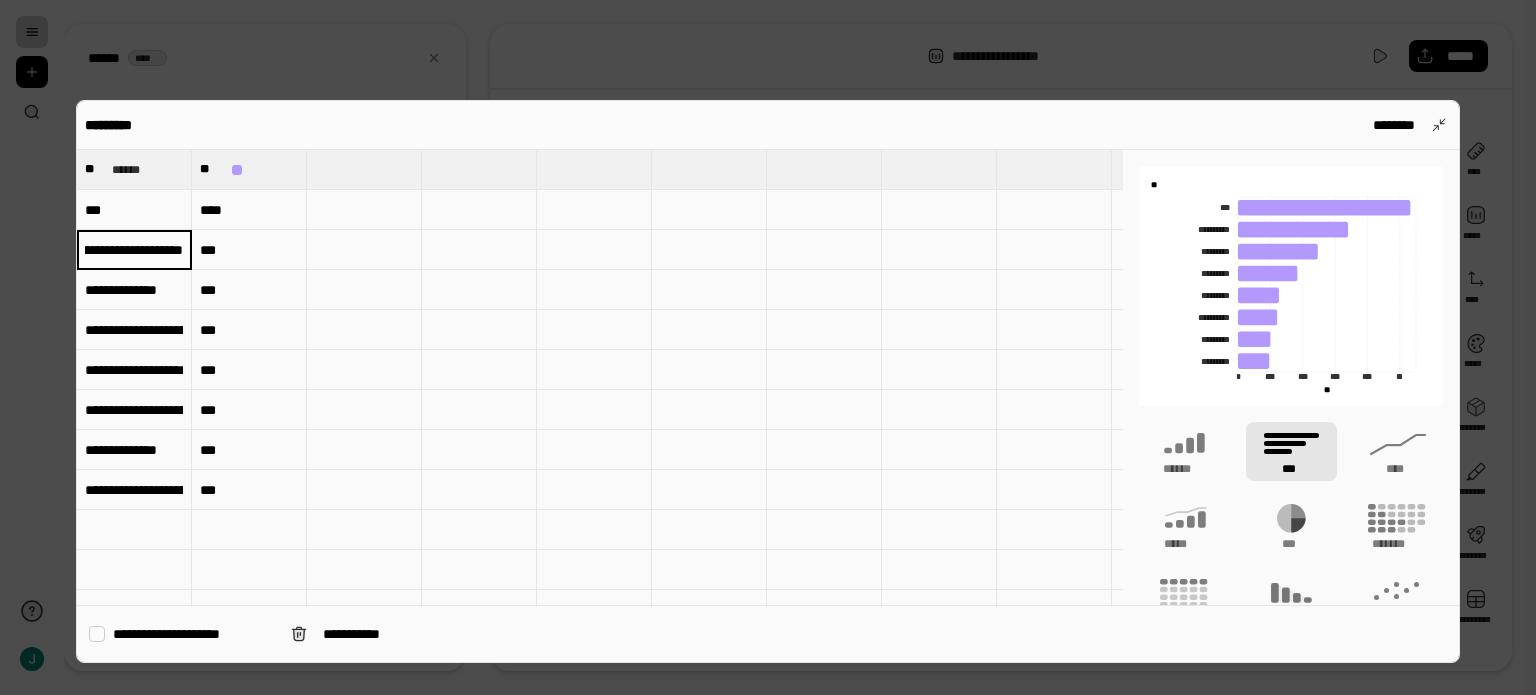 click on "**********" at bounding box center [134, 249] 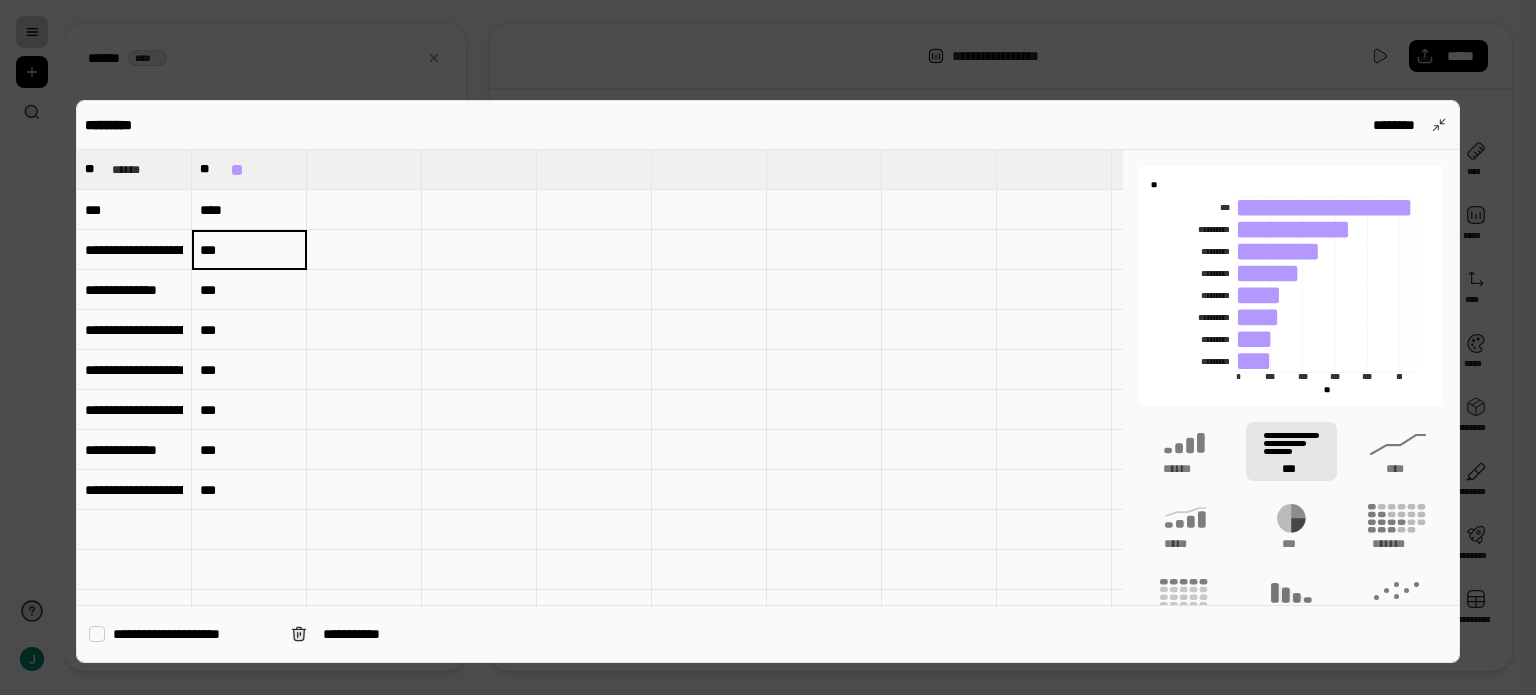 click on "**********" at bounding box center (134, 250) 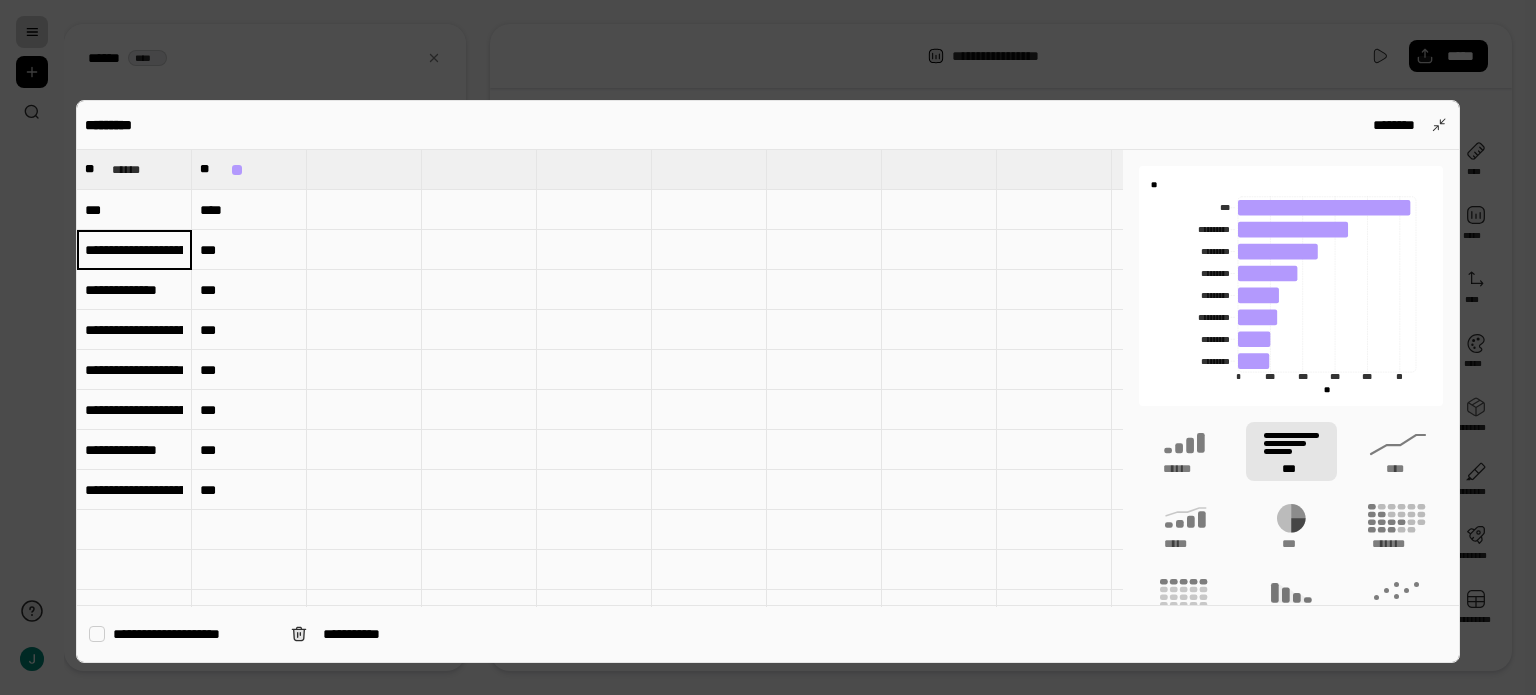 click on "**********" at bounding box center [134, 250] 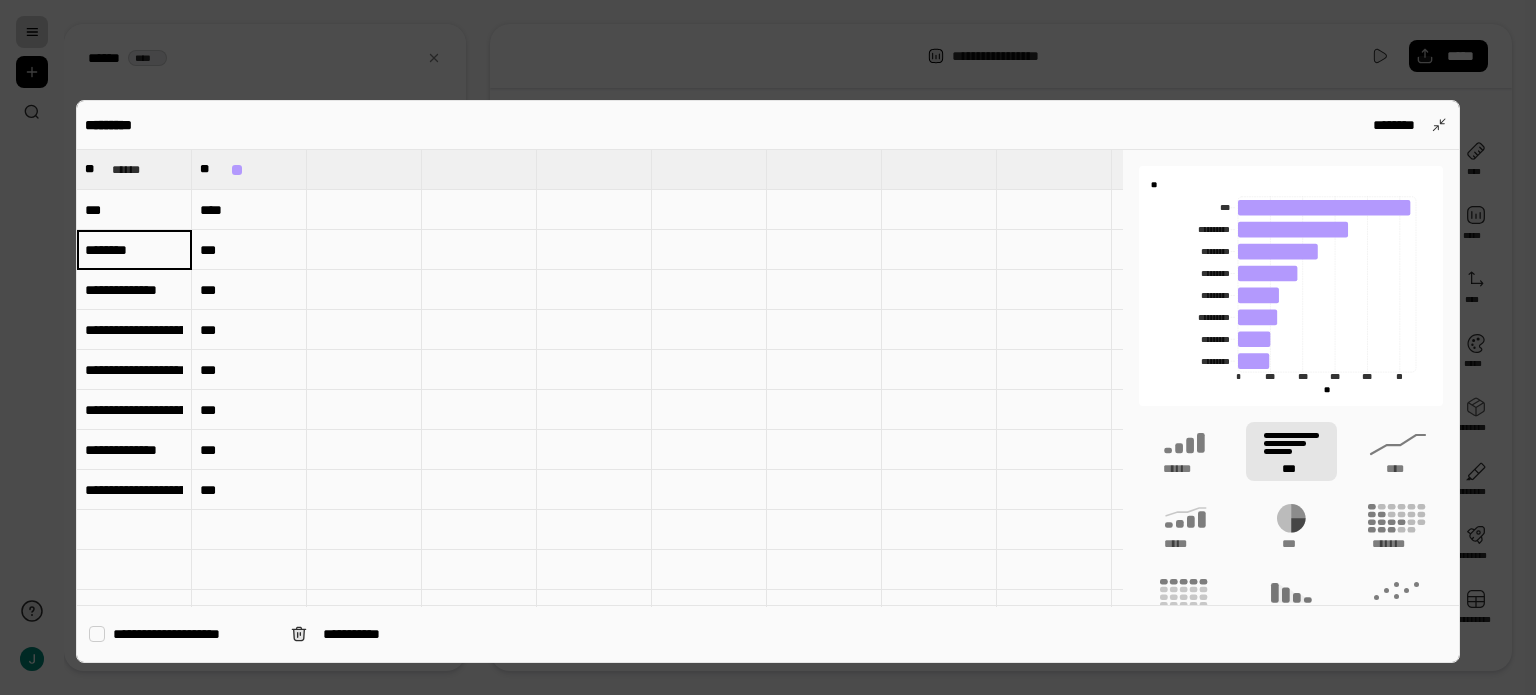 scroll, scrollTop: 0, scrollLeft: 0, axis: both 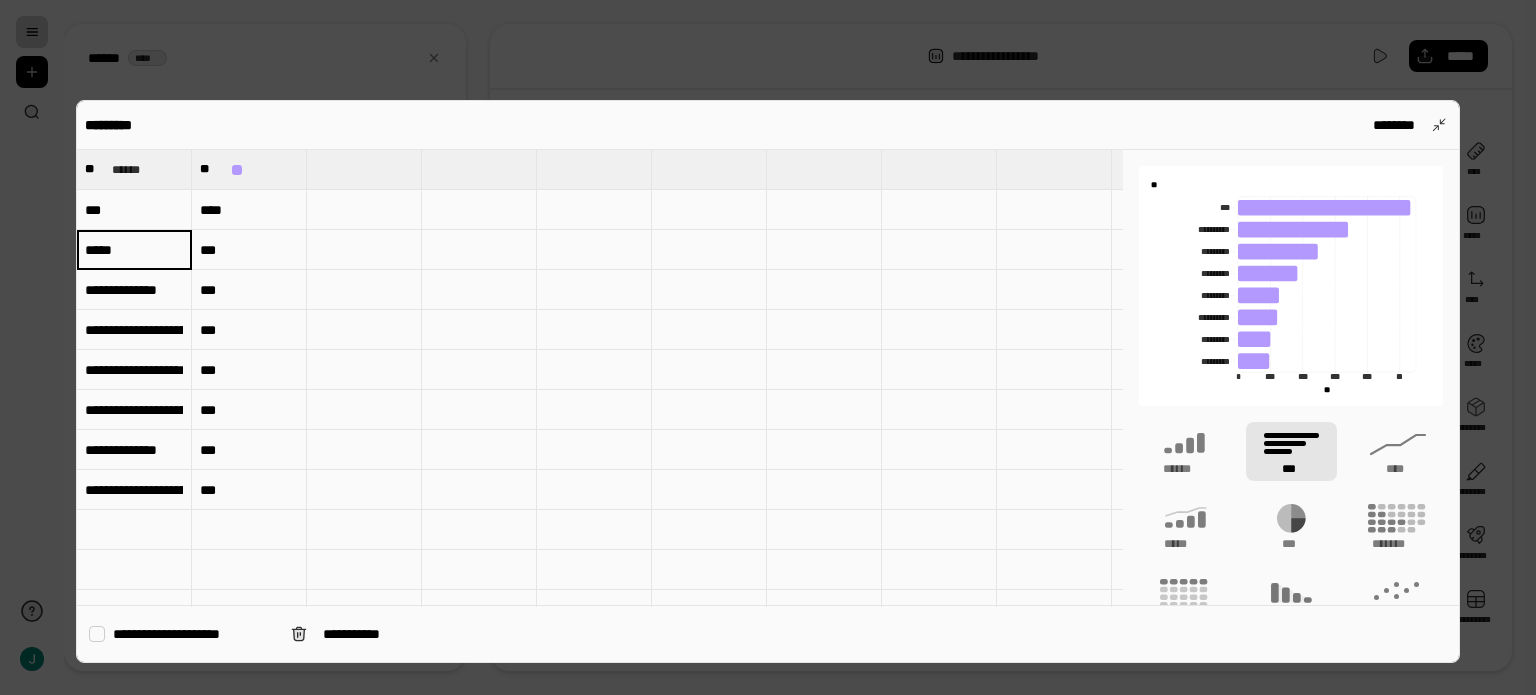 type on "*****" 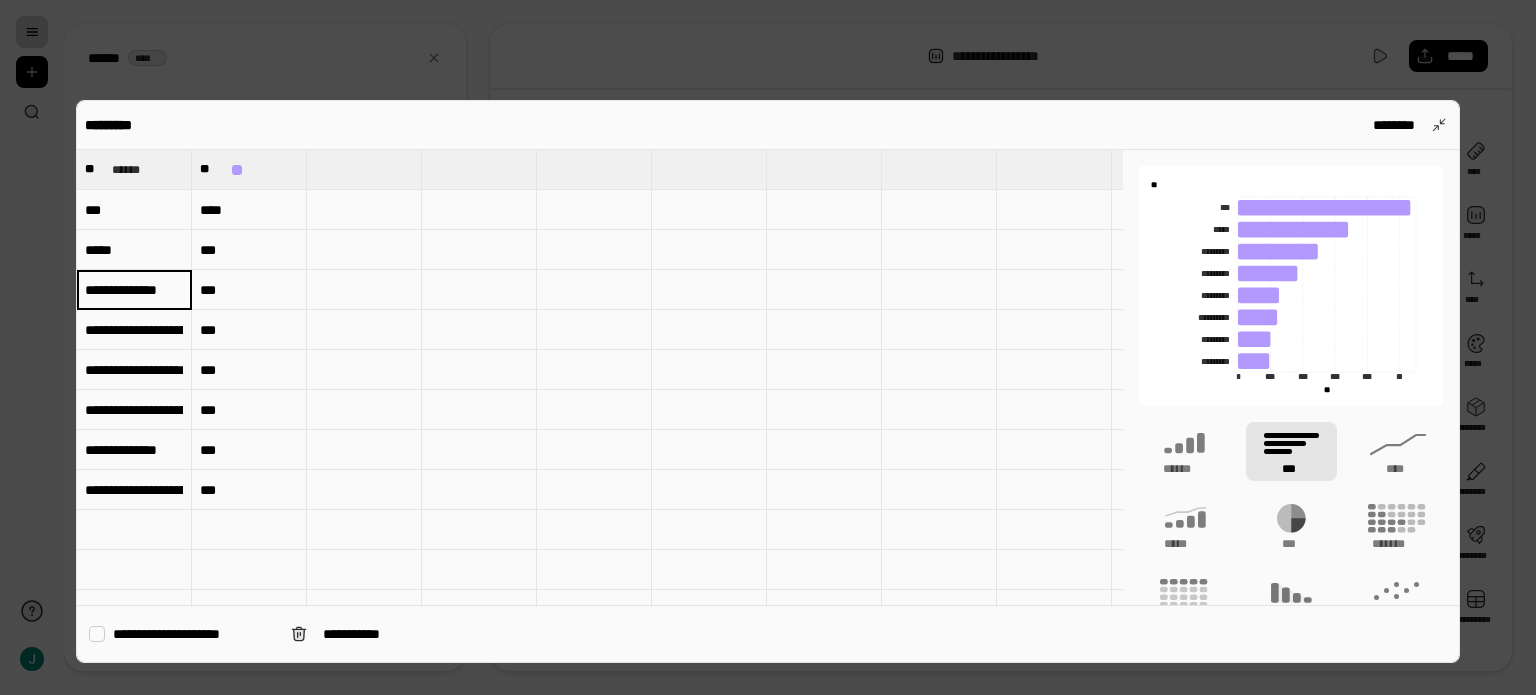 click on "**********" at bounding box center [134, 290] 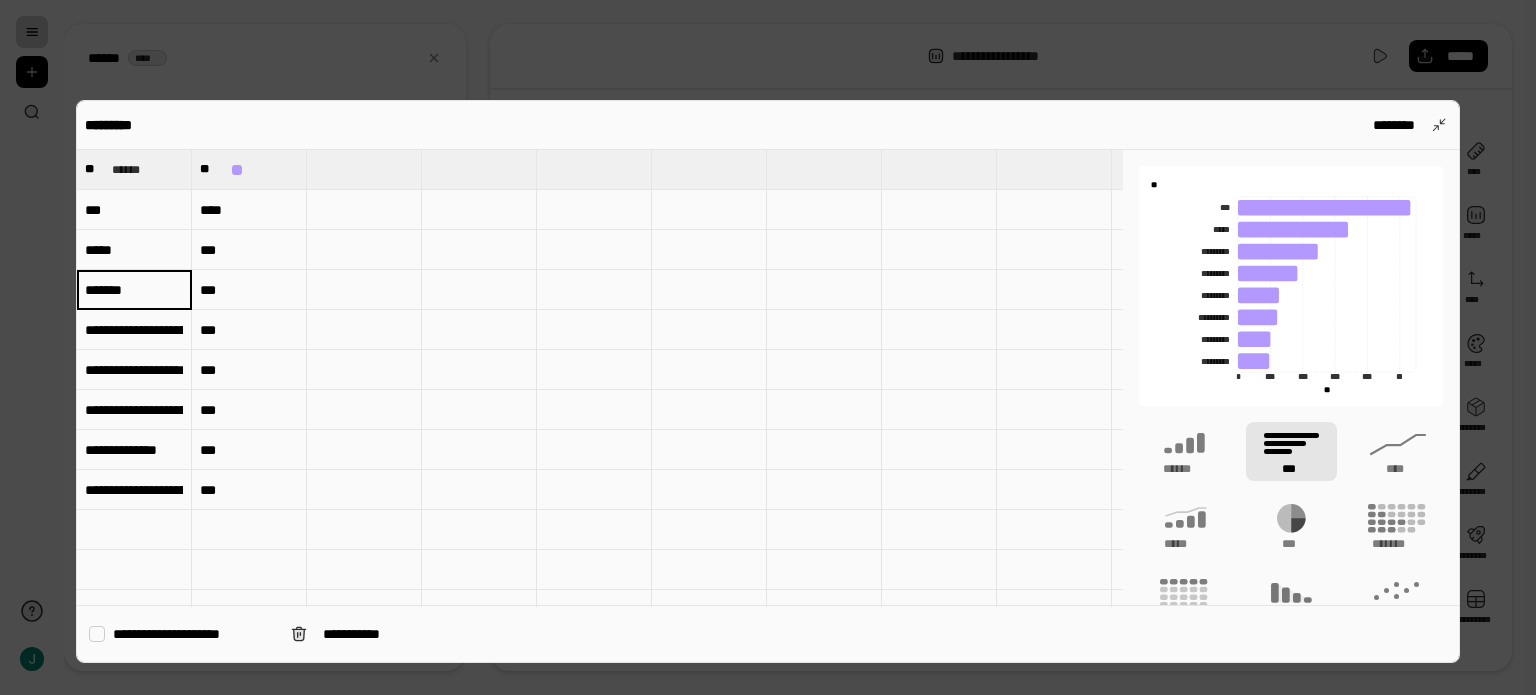 scroll, scrollTop: 0, scrollLeft: 0, axis: both 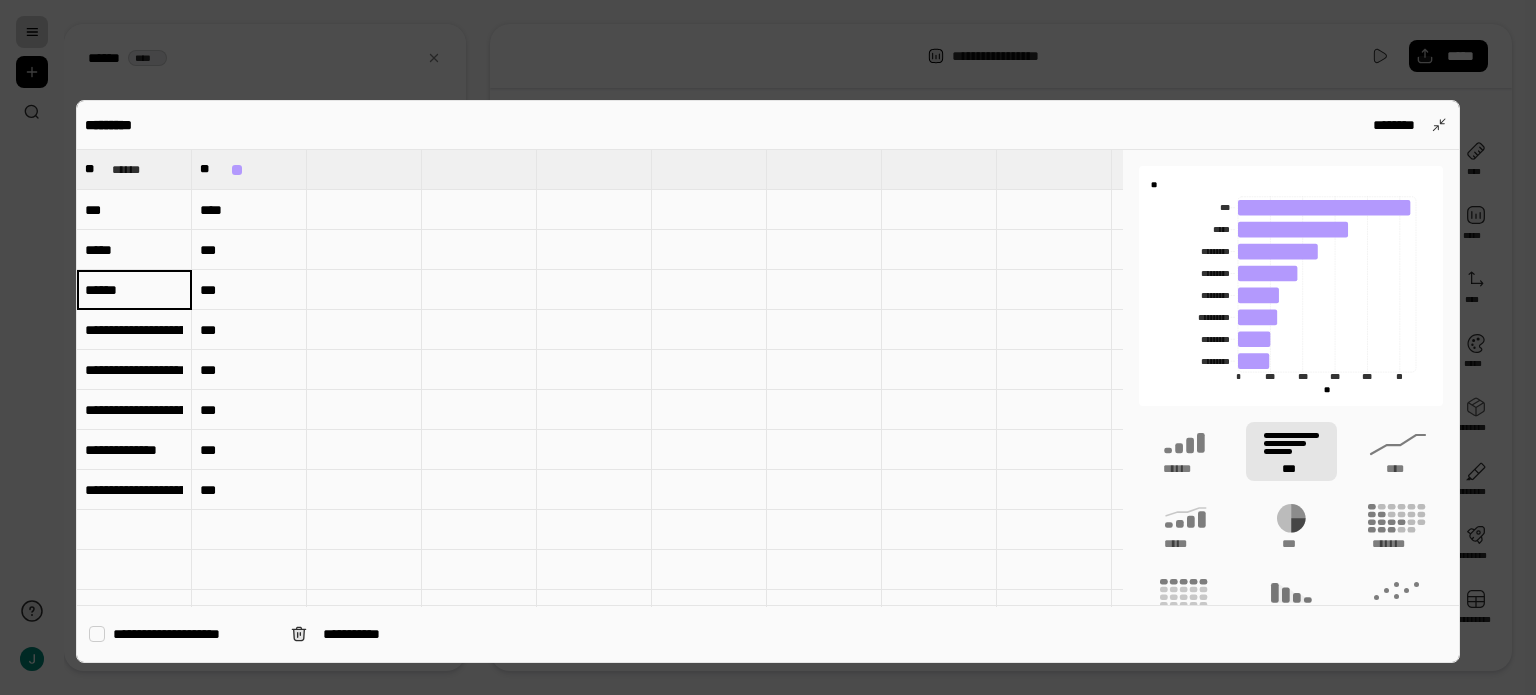 type on "******" 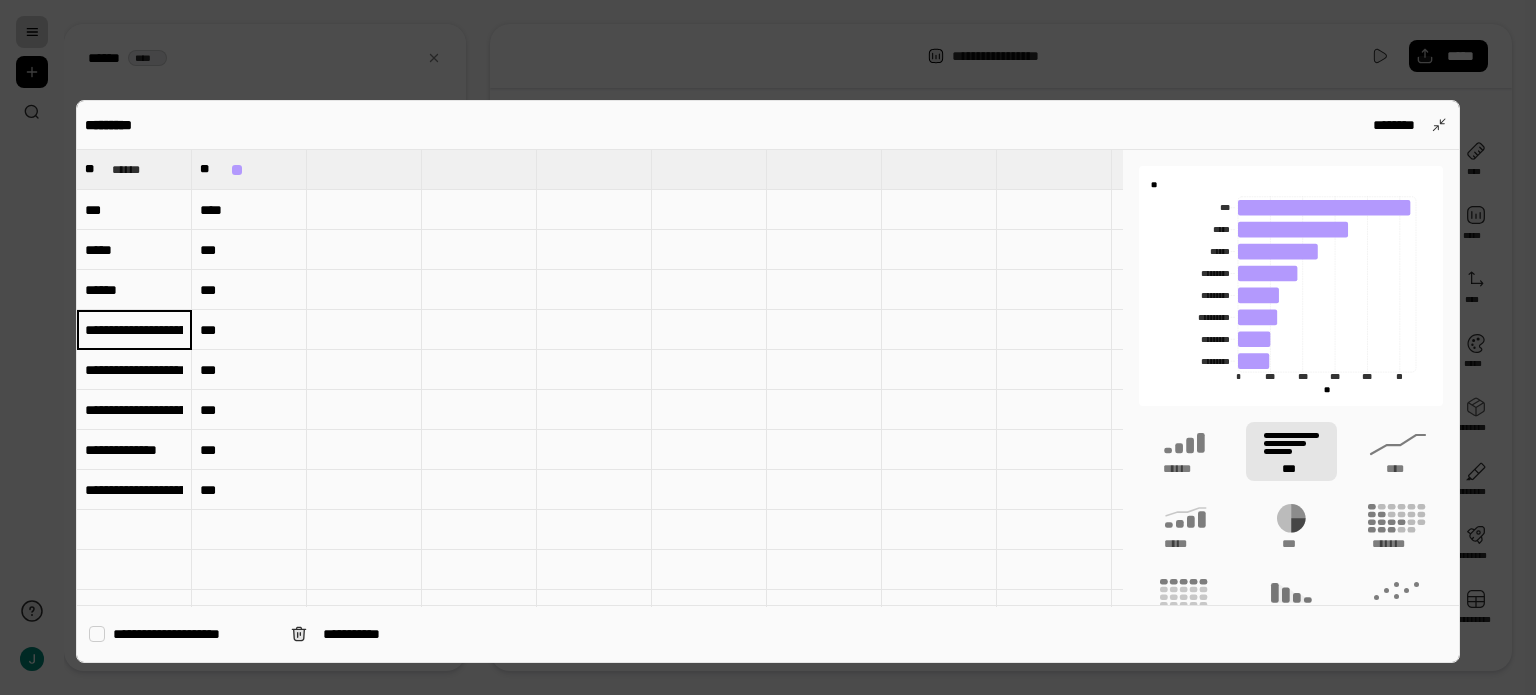 click on "**********" at bounding box center (134, 330) 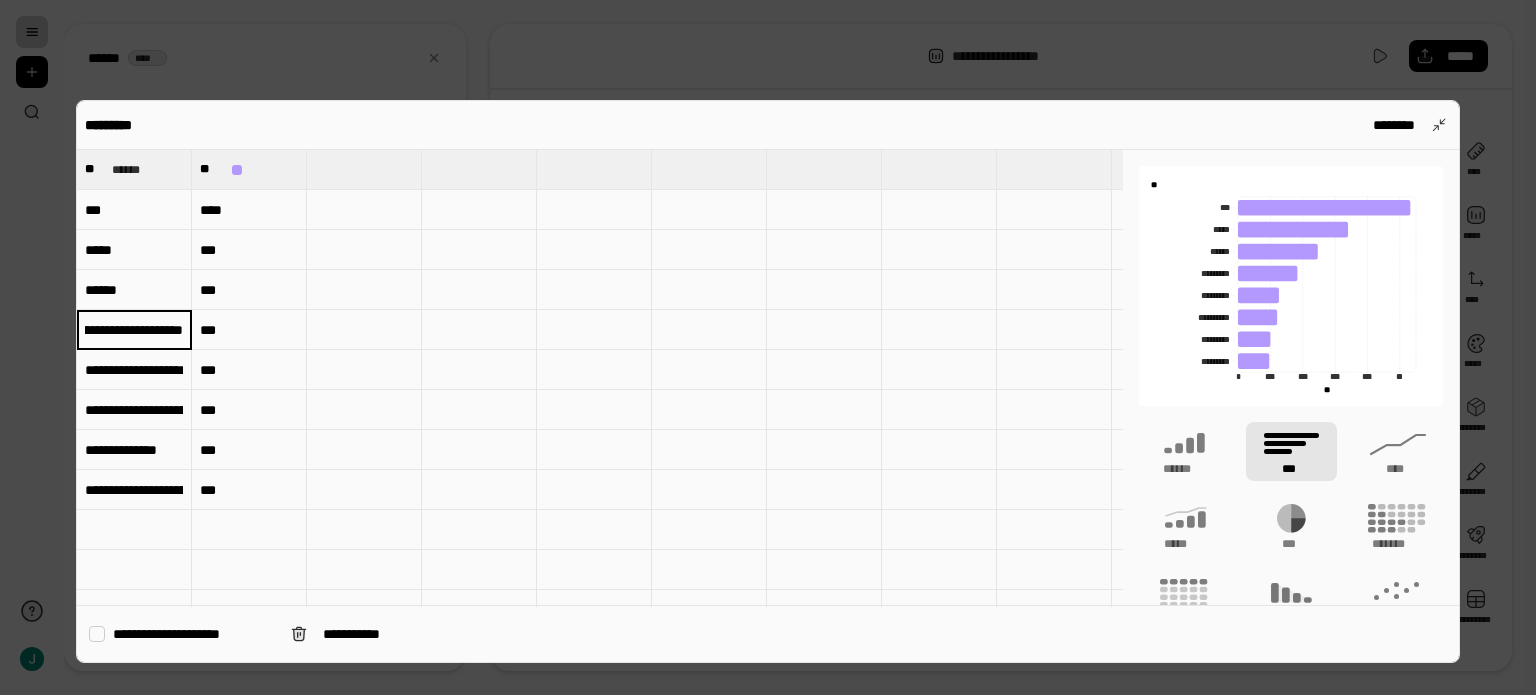 click on "**********" at bounding box center [134, 329] 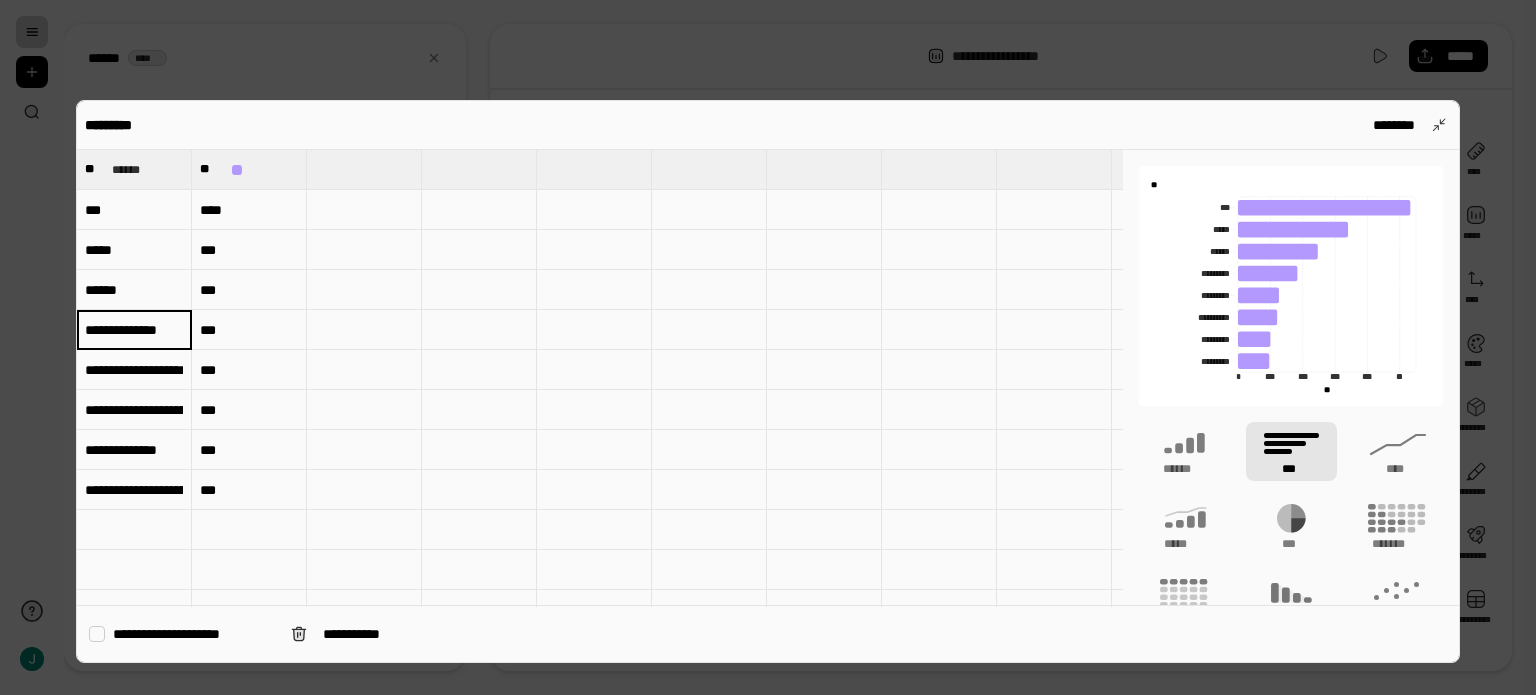 scroll, scrollTop: 0, scrollLeft: 97, axis: horizontal 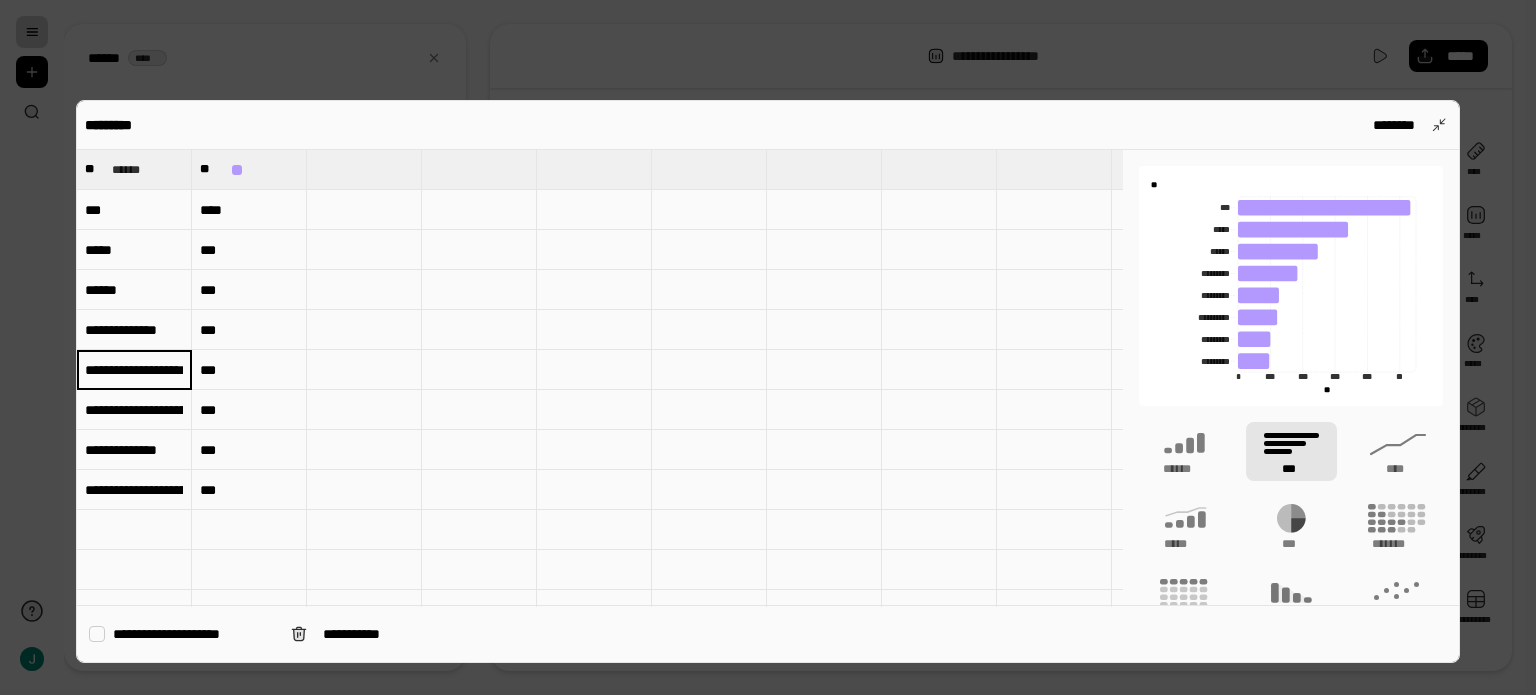 click on "**********" at bounding box center [134, 370] 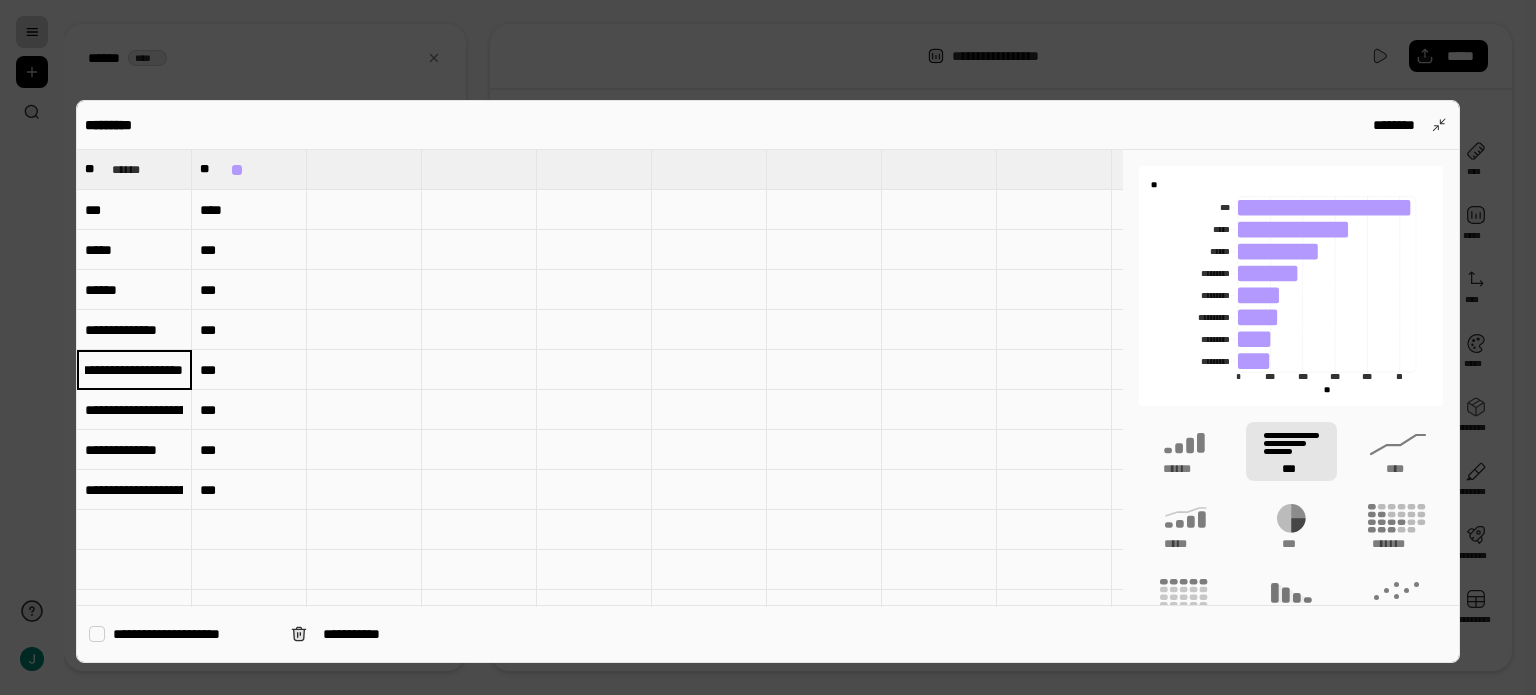 click on "**********" at bounding box center [134, 369] 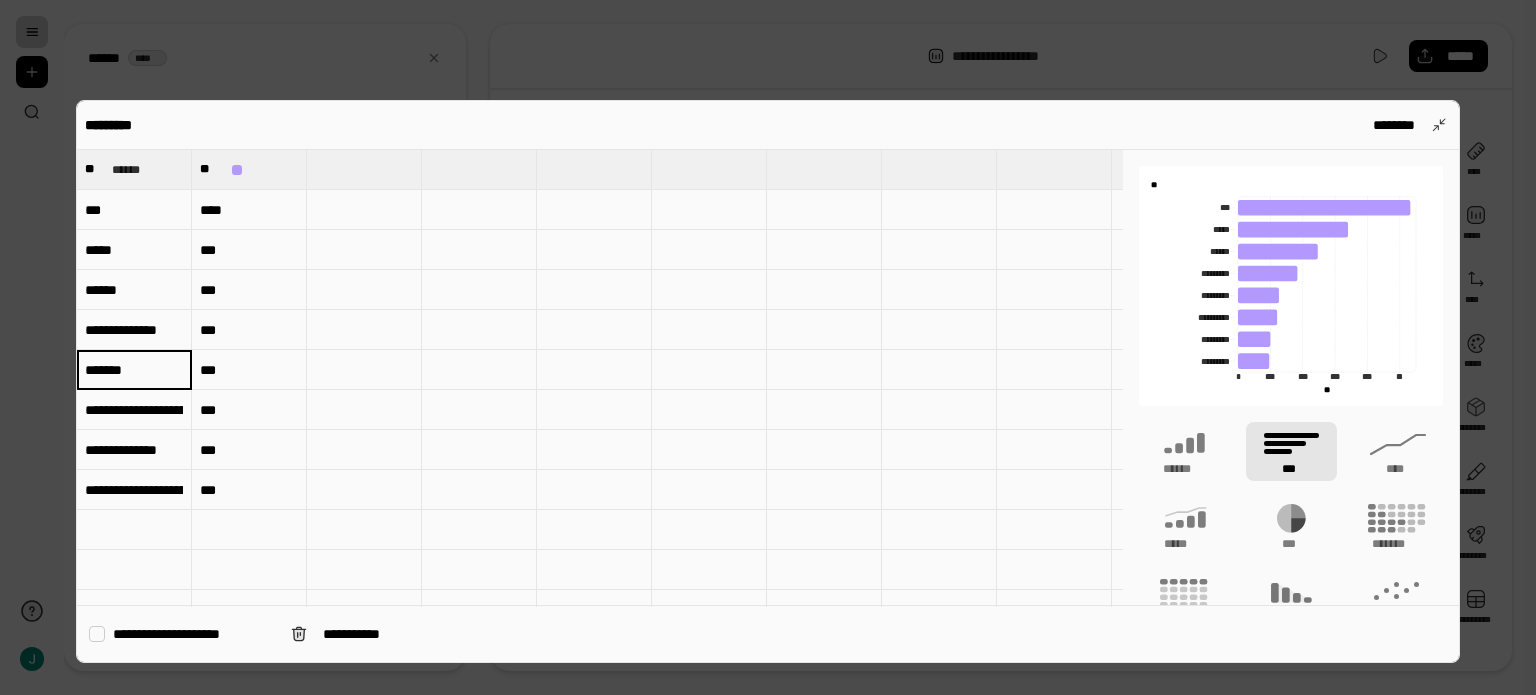 scroll, scrollTop: 0, scrollLeft: 0, axis: both 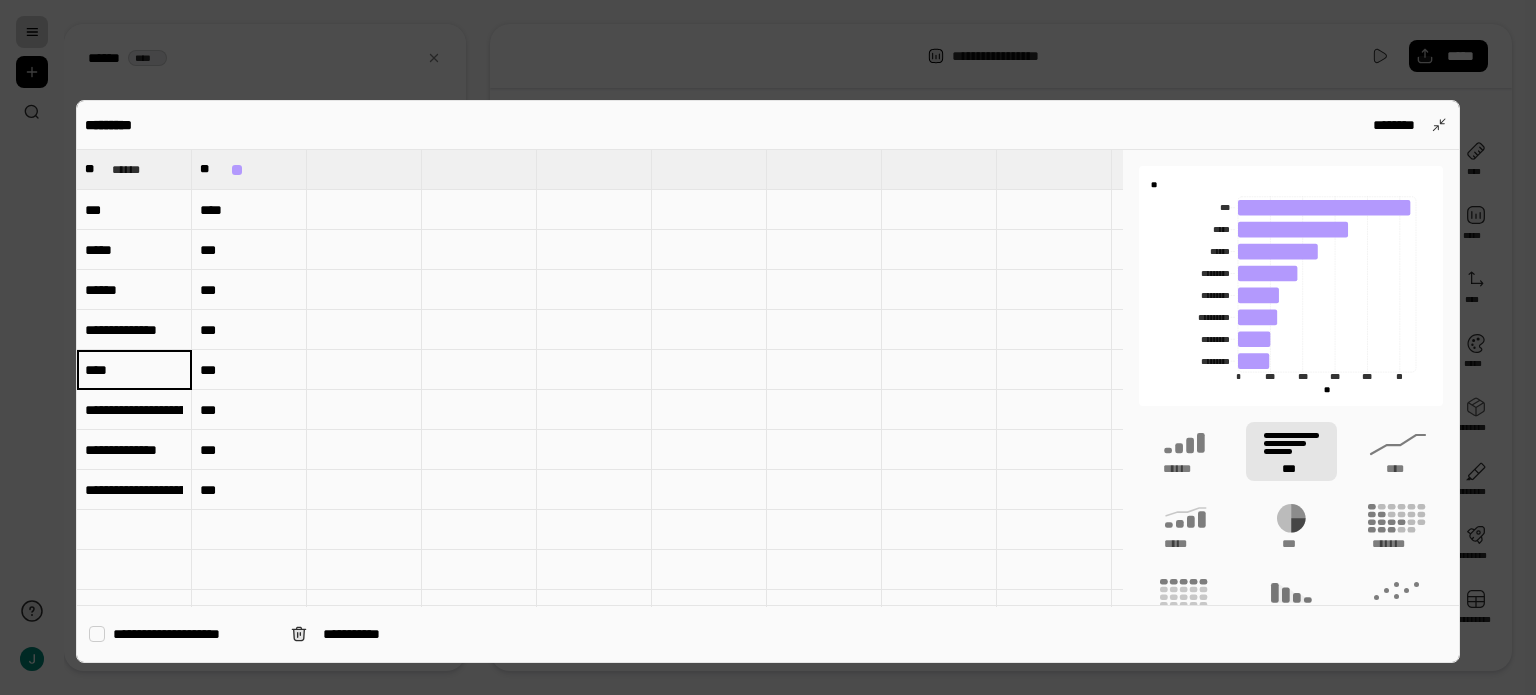 type on "****" 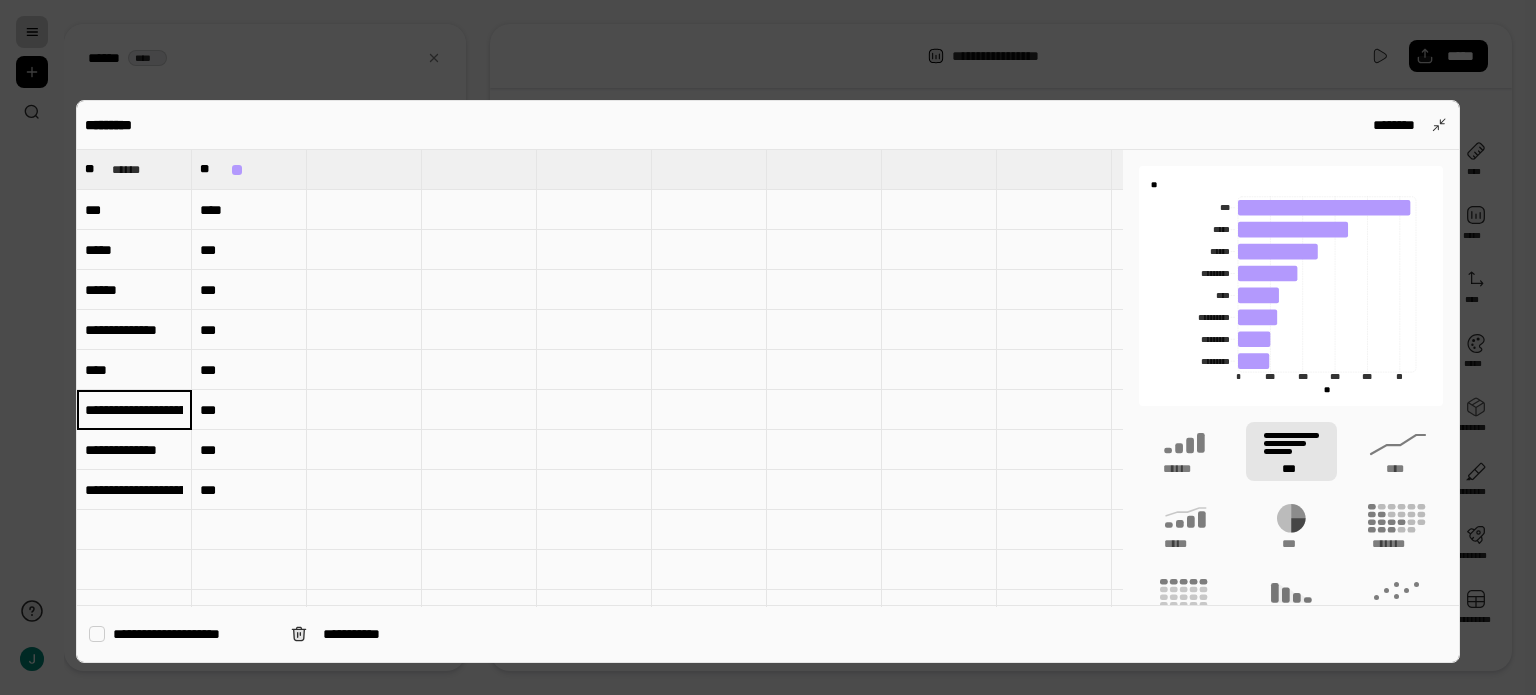click on "**********" at bounding box center [134, 410] 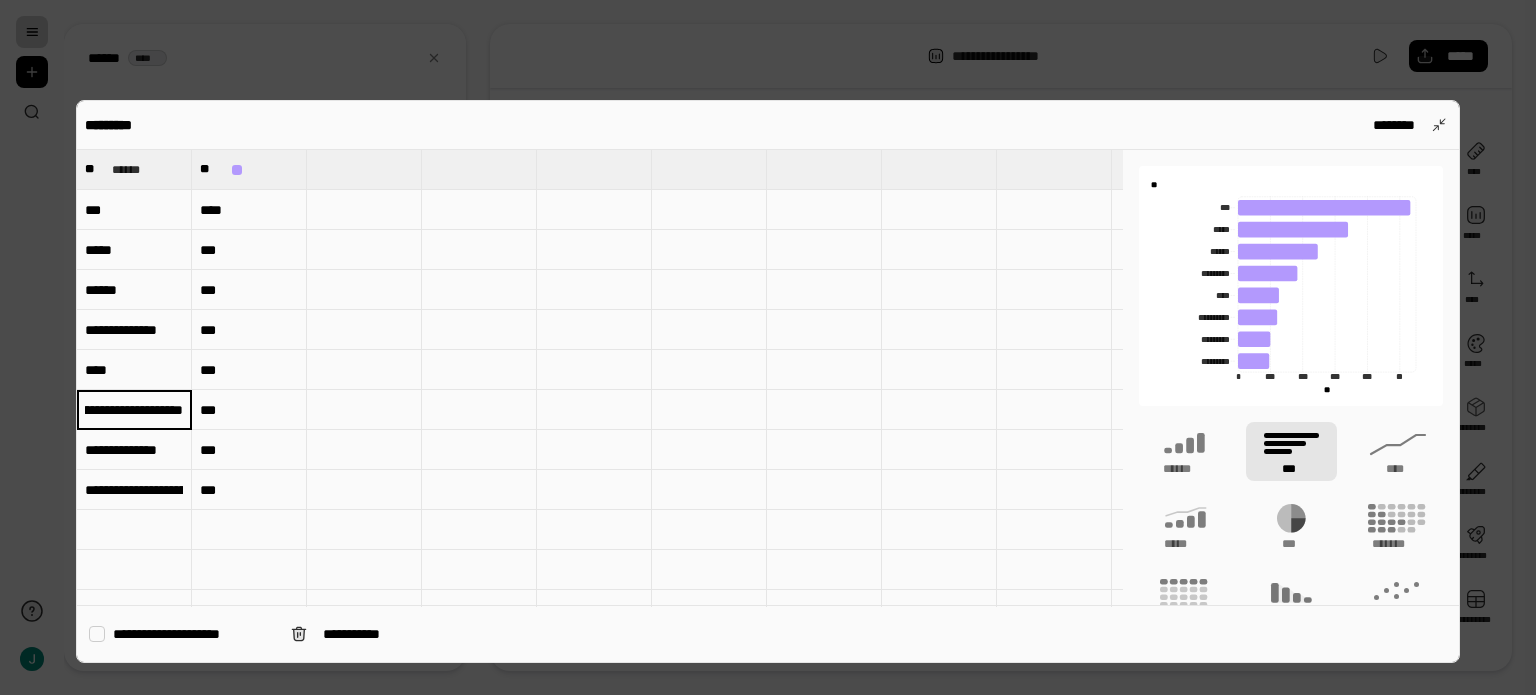 click on "**********" at bounding box center (134, 409) 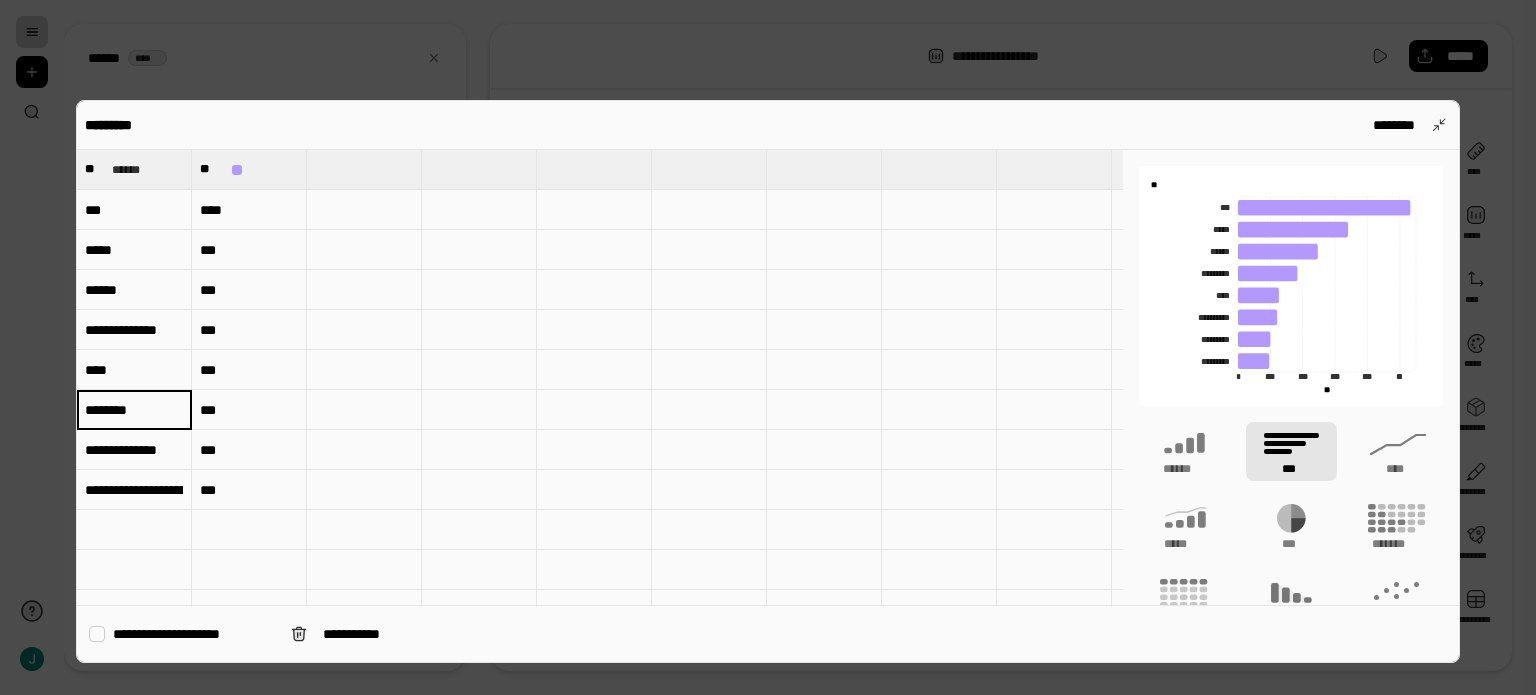 scroll, scrollTop: 0, scrollLeft: 0, axis: both 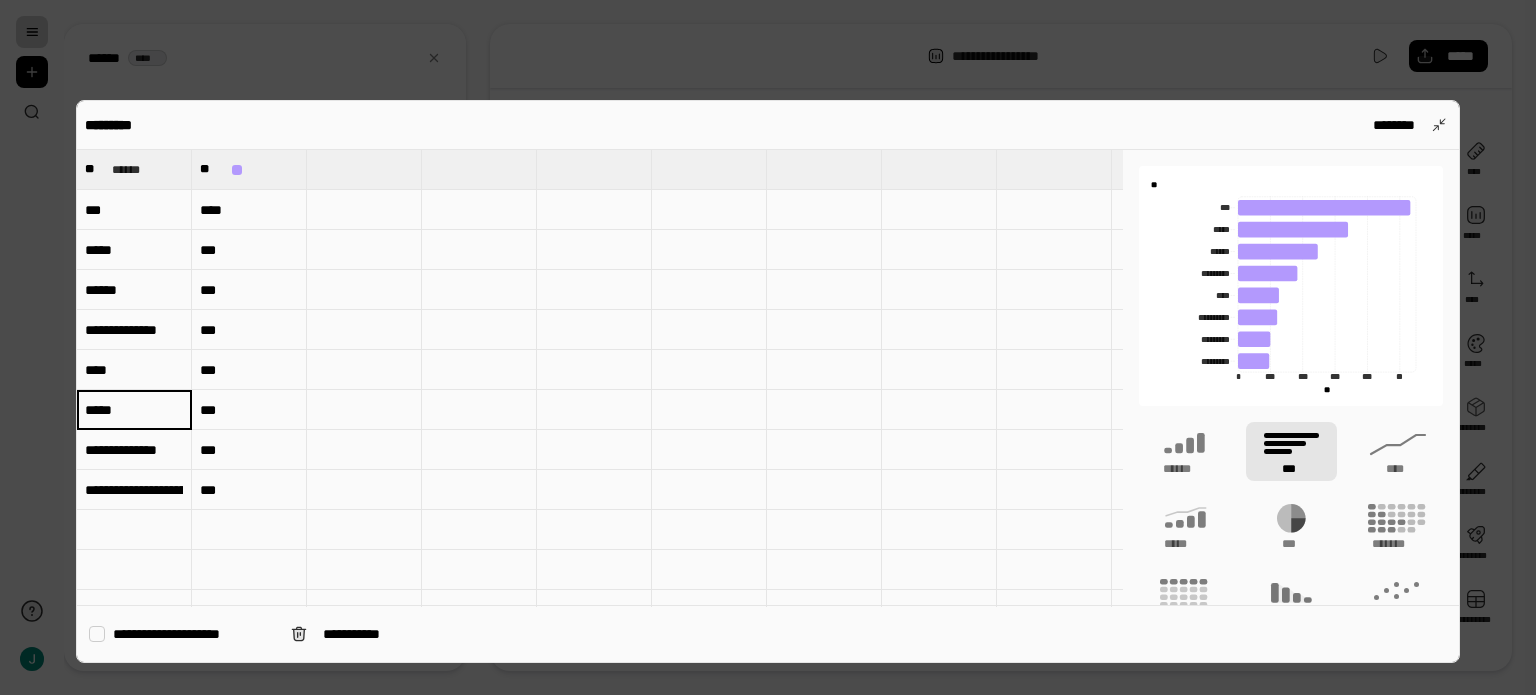 type on "*****" 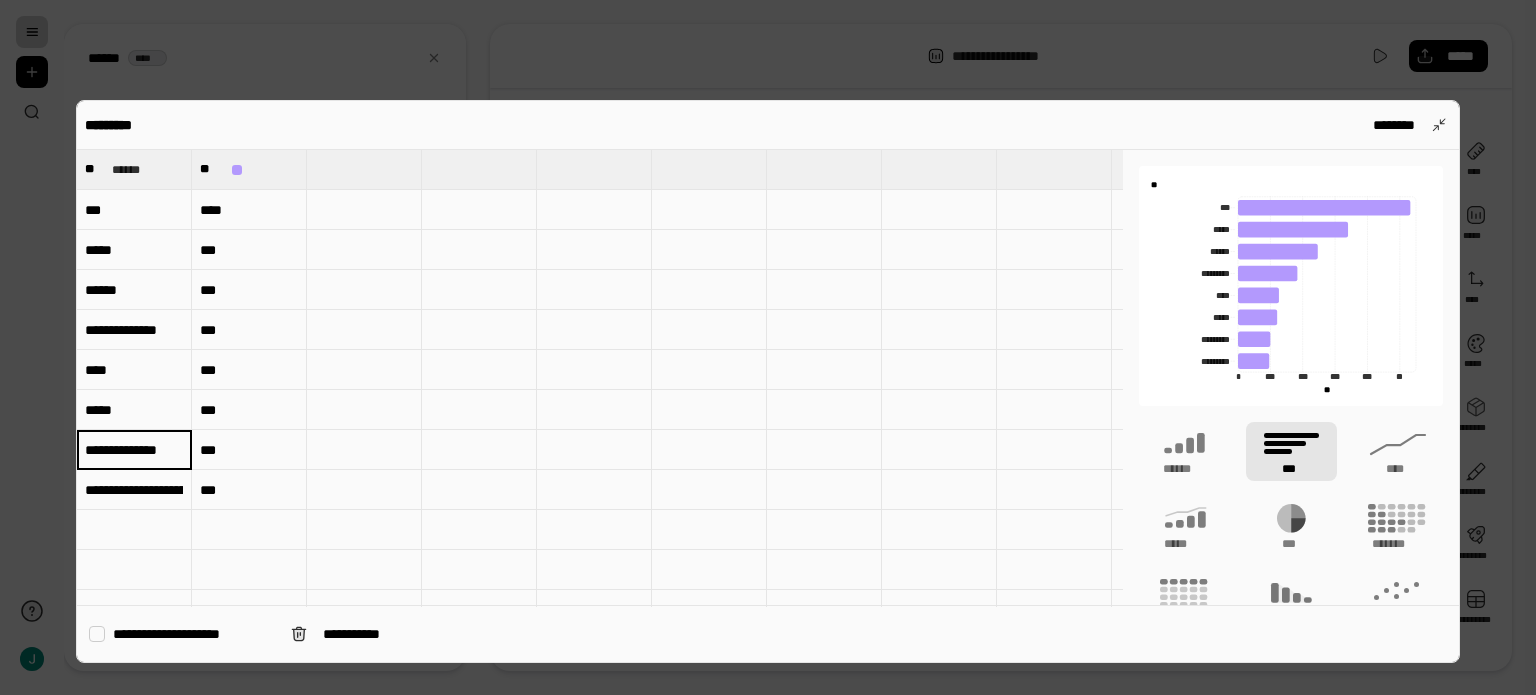 click on "**********" at bounding box center [134, 450] 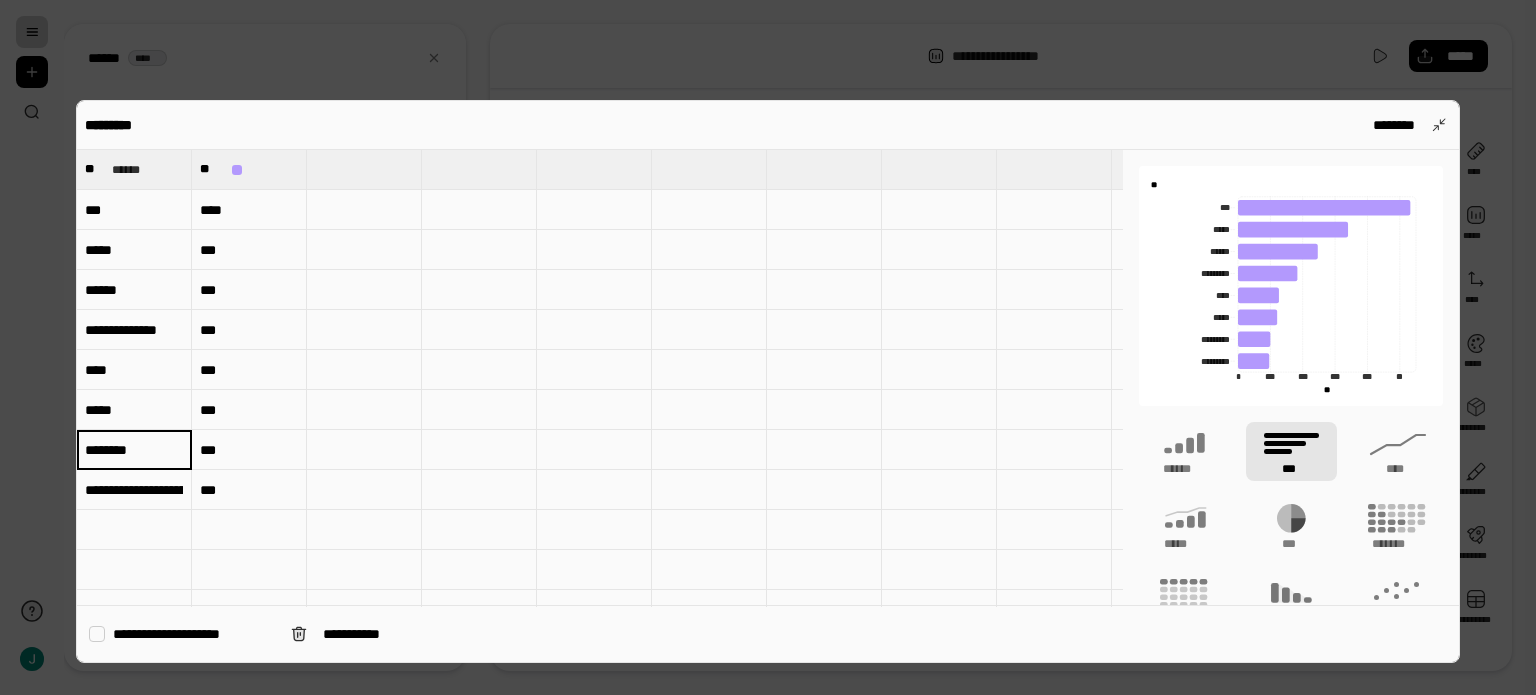 scroll, scrollTop: 0, scrollLeft: 0, axis: both 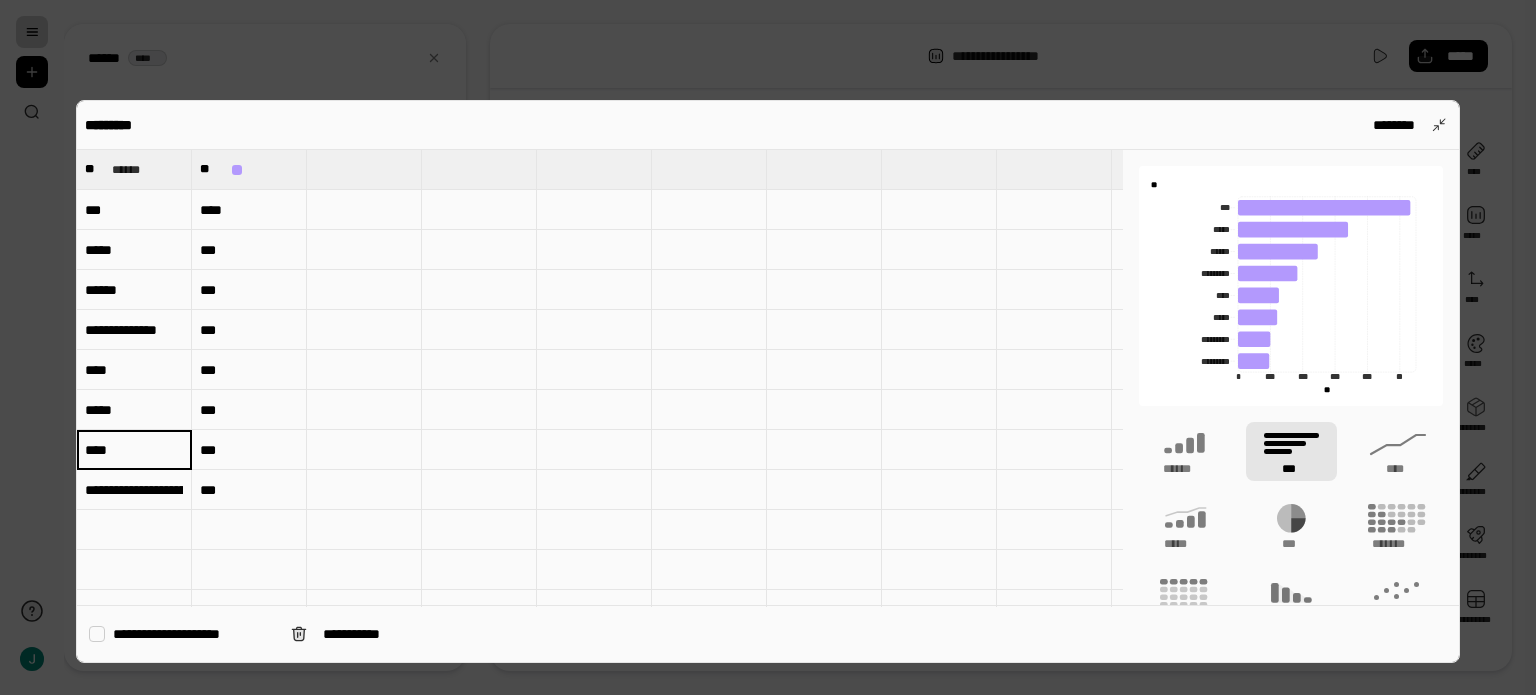 type on "****" 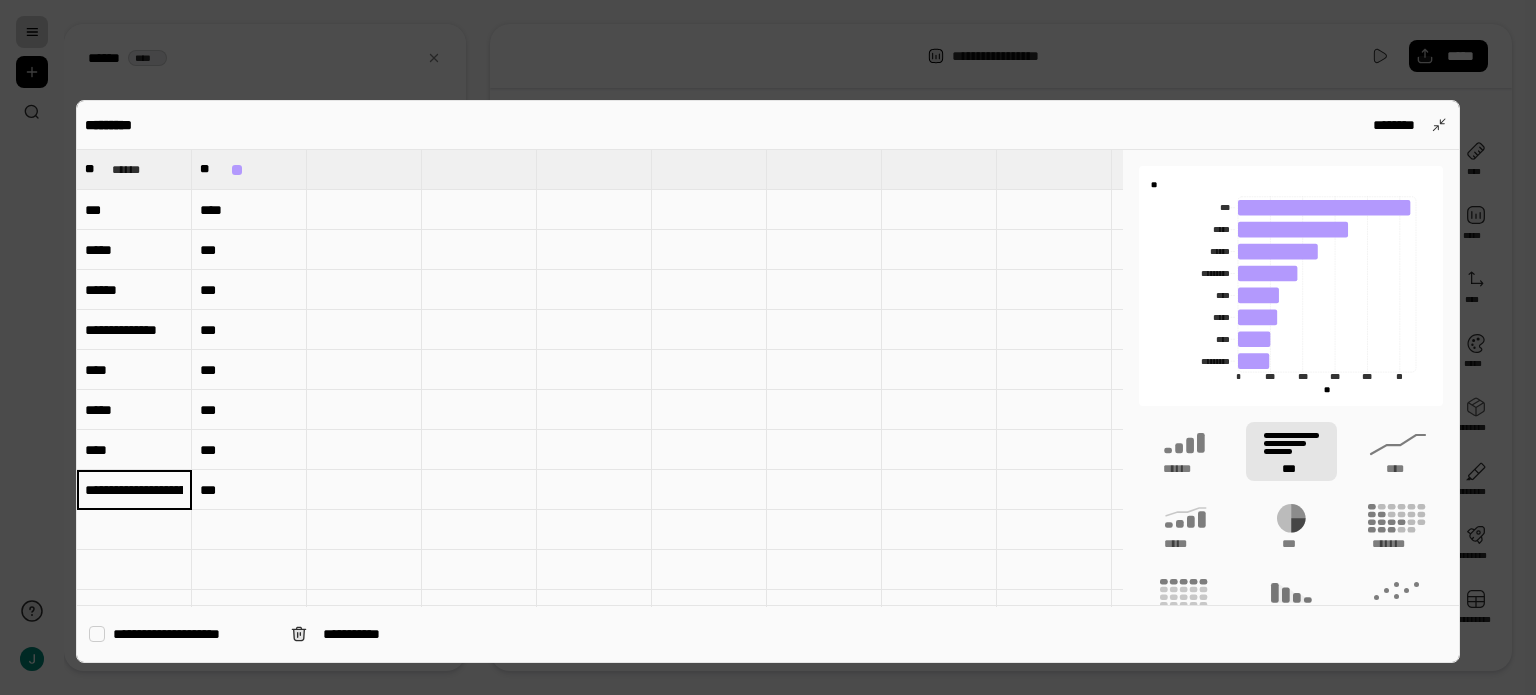 click on "**********" at bounding box center (134, 490) 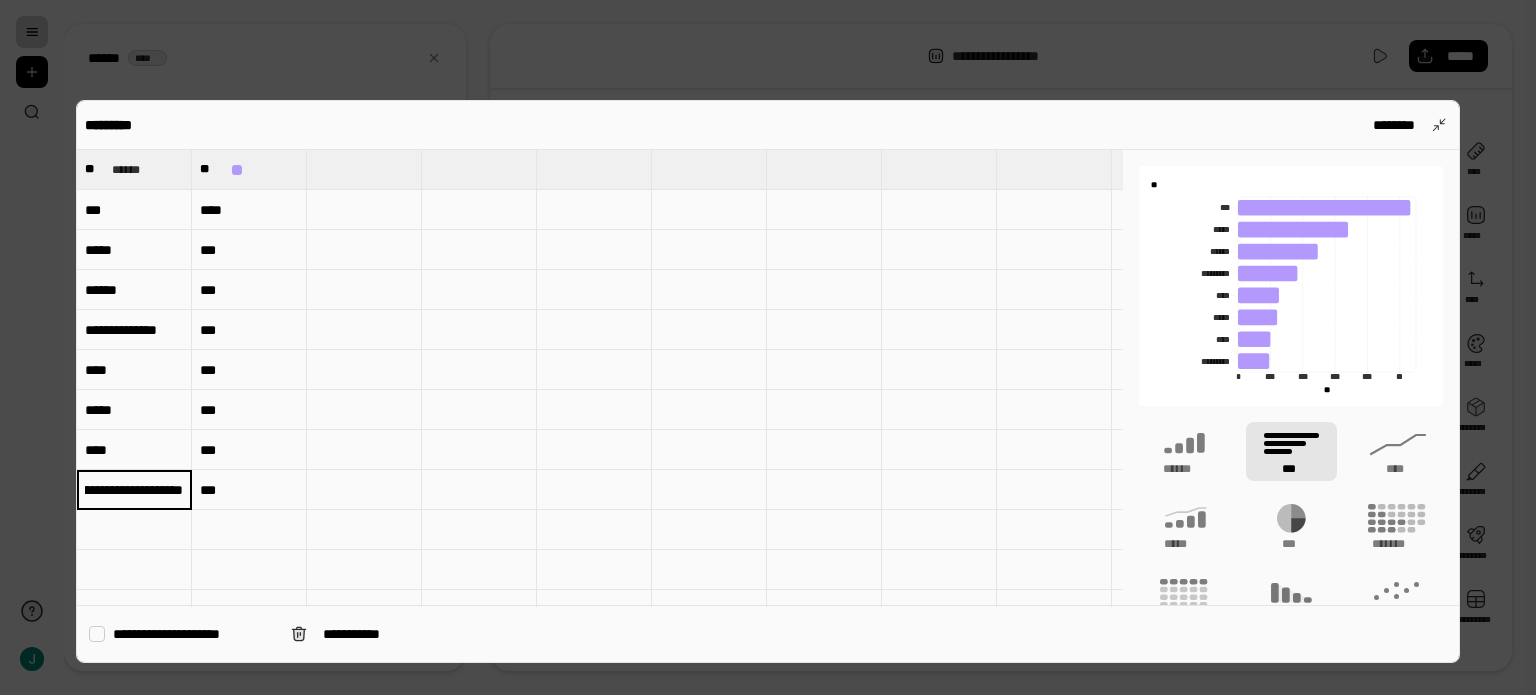 click on "**********" at bounding box center (134, 489) 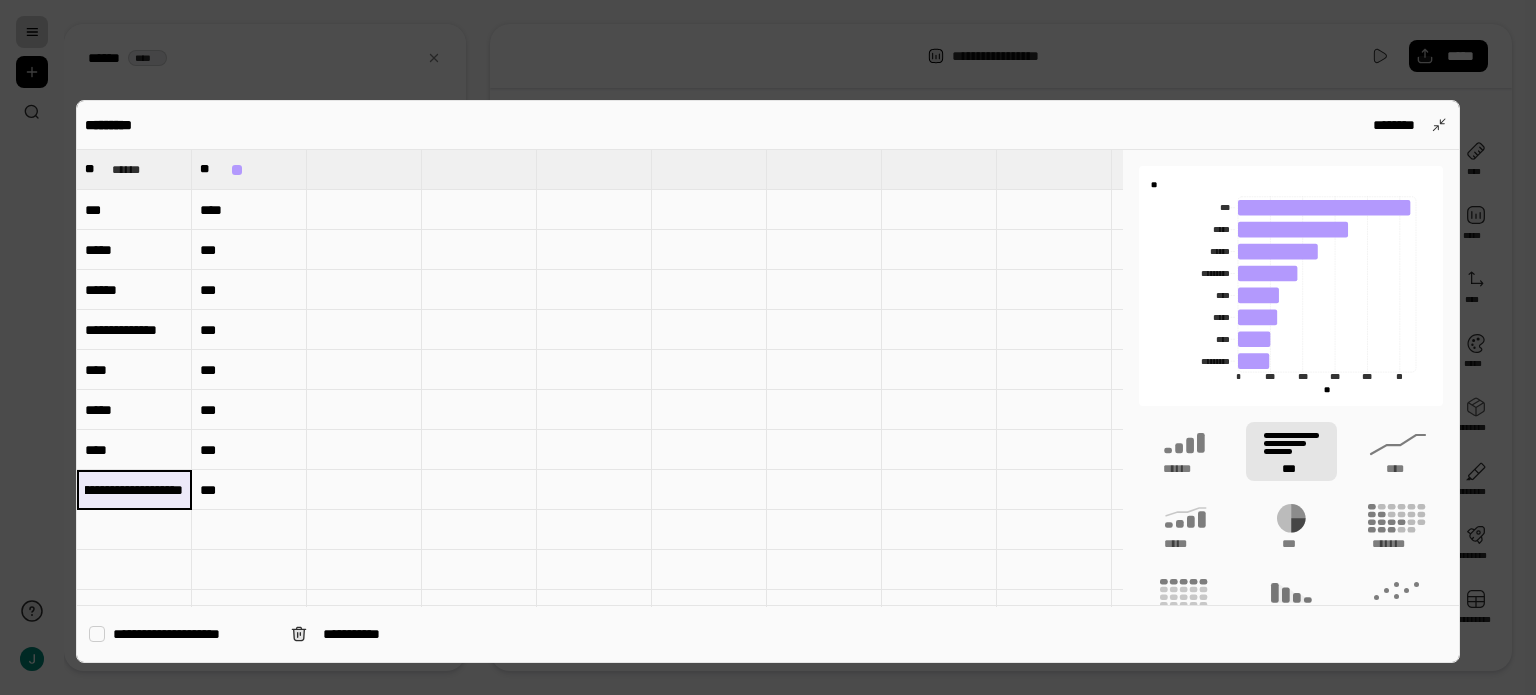 scroll, scrollTop: 0, scrollLeft: 336, axis: horizontal 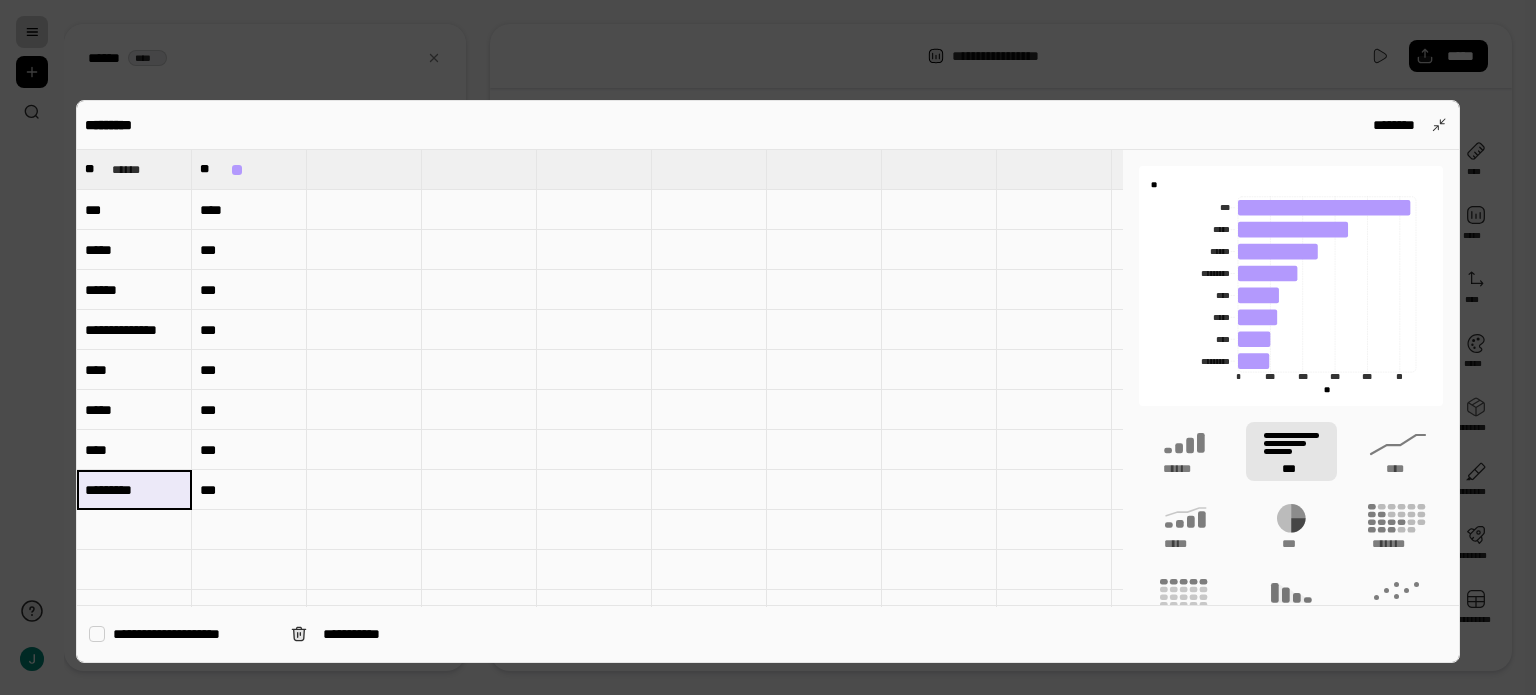 type on "*********" 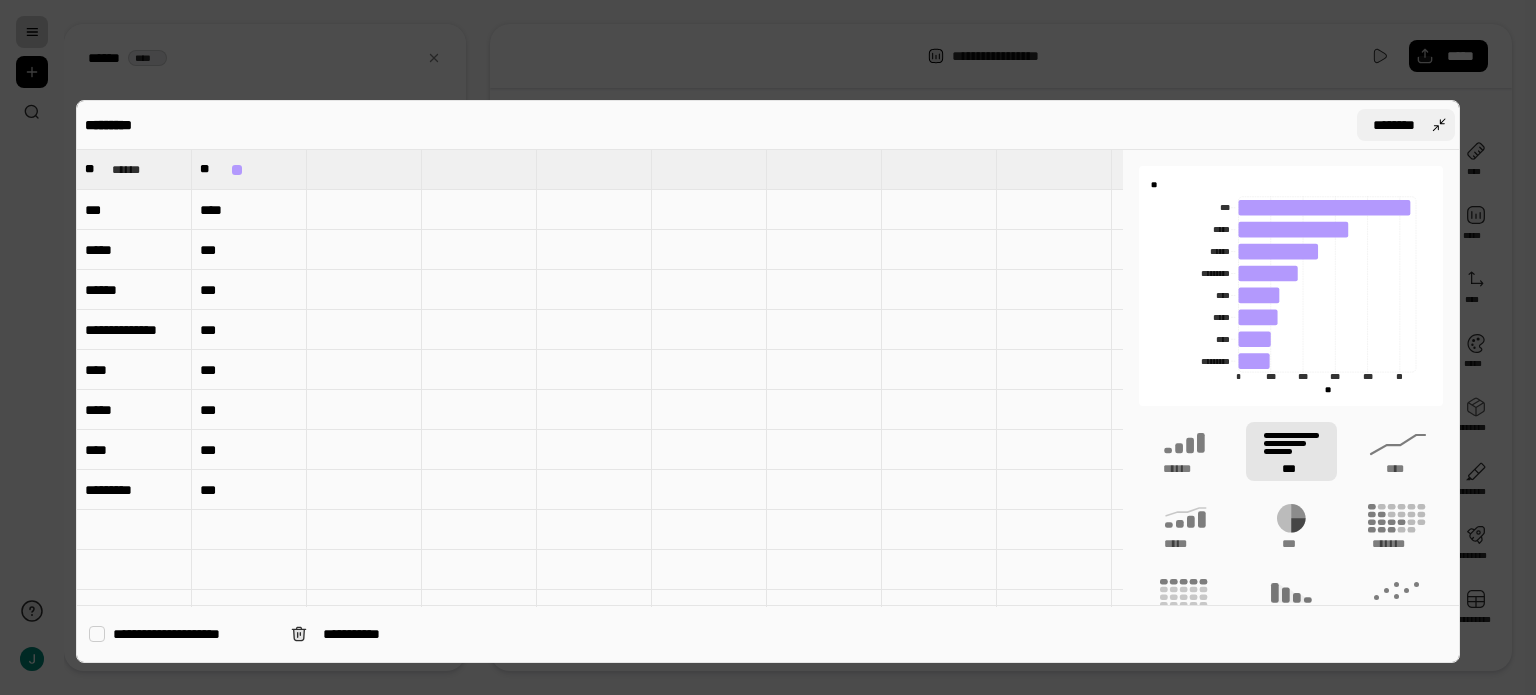 click on "********" at bounding box center [1406, 125] 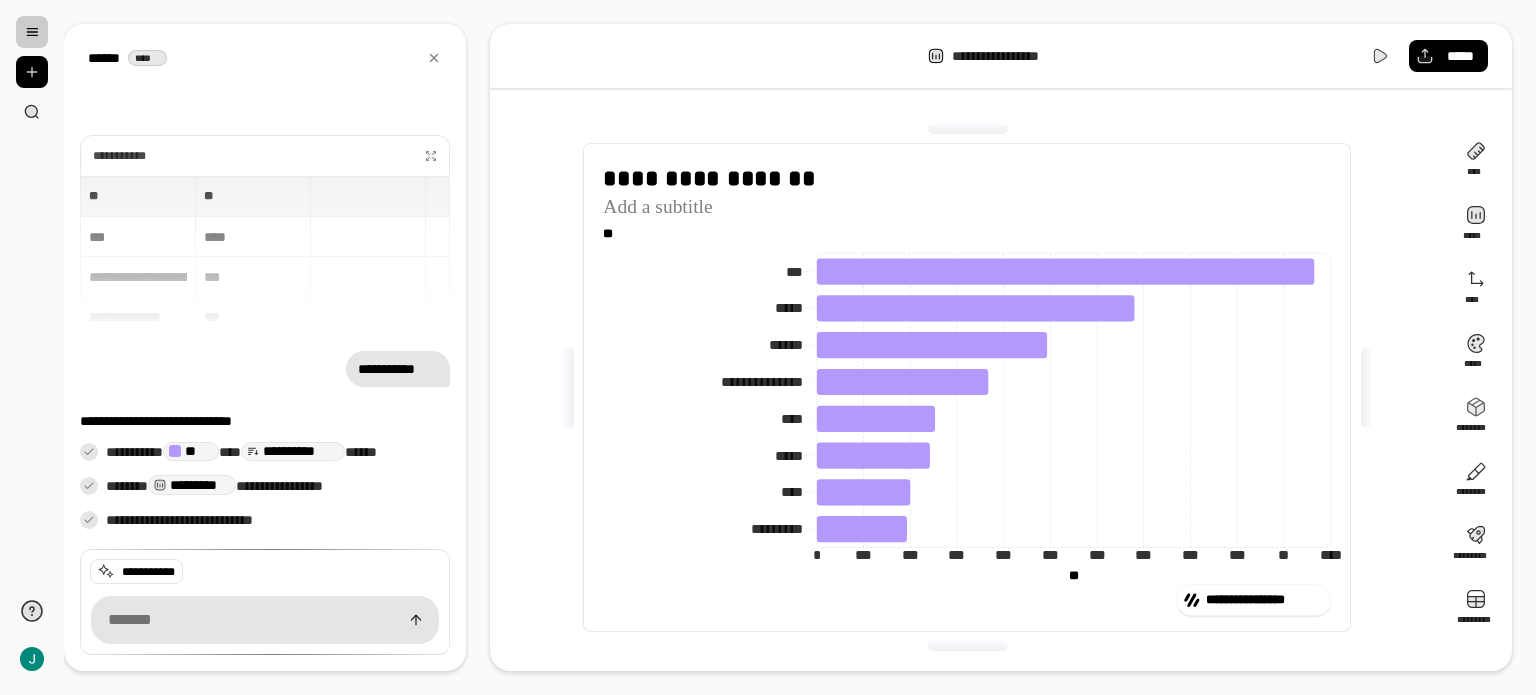 click on "**********" 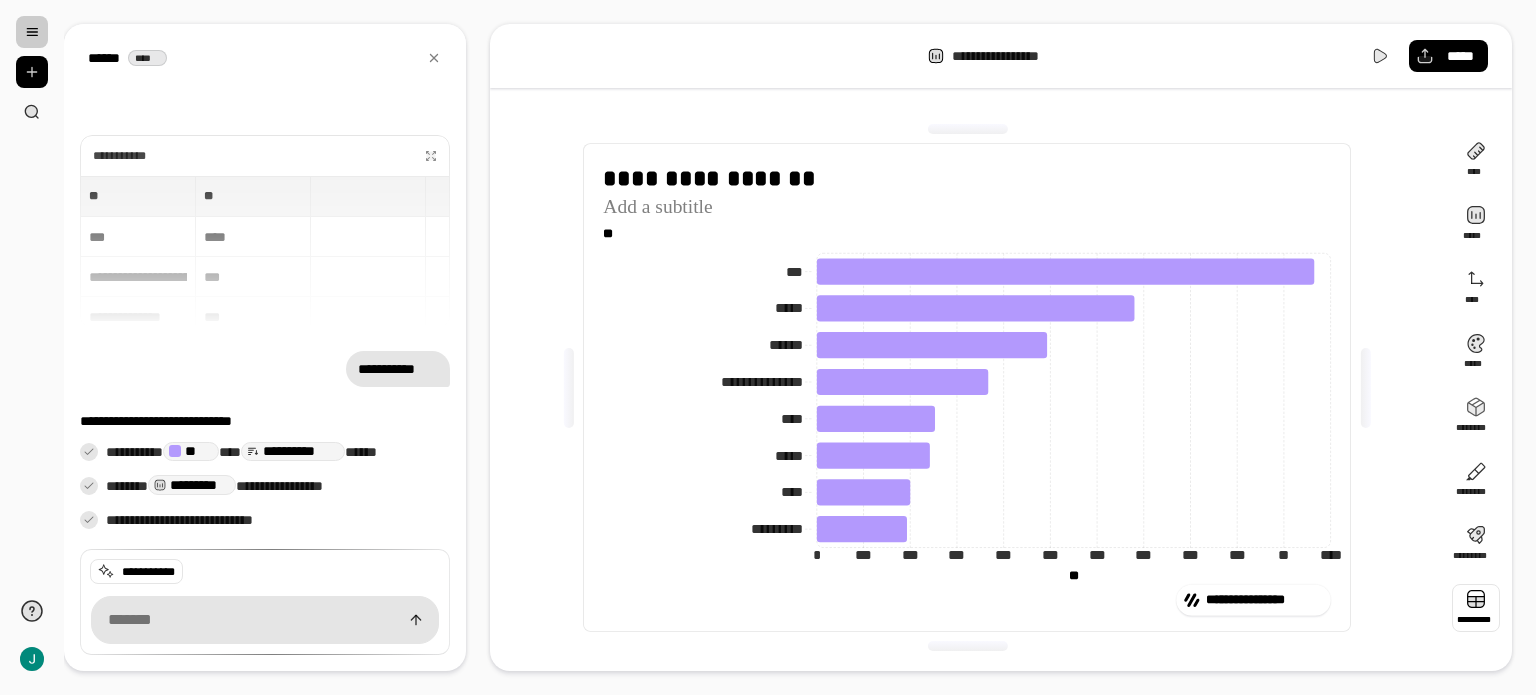 click at bounding box center (1476, 608) 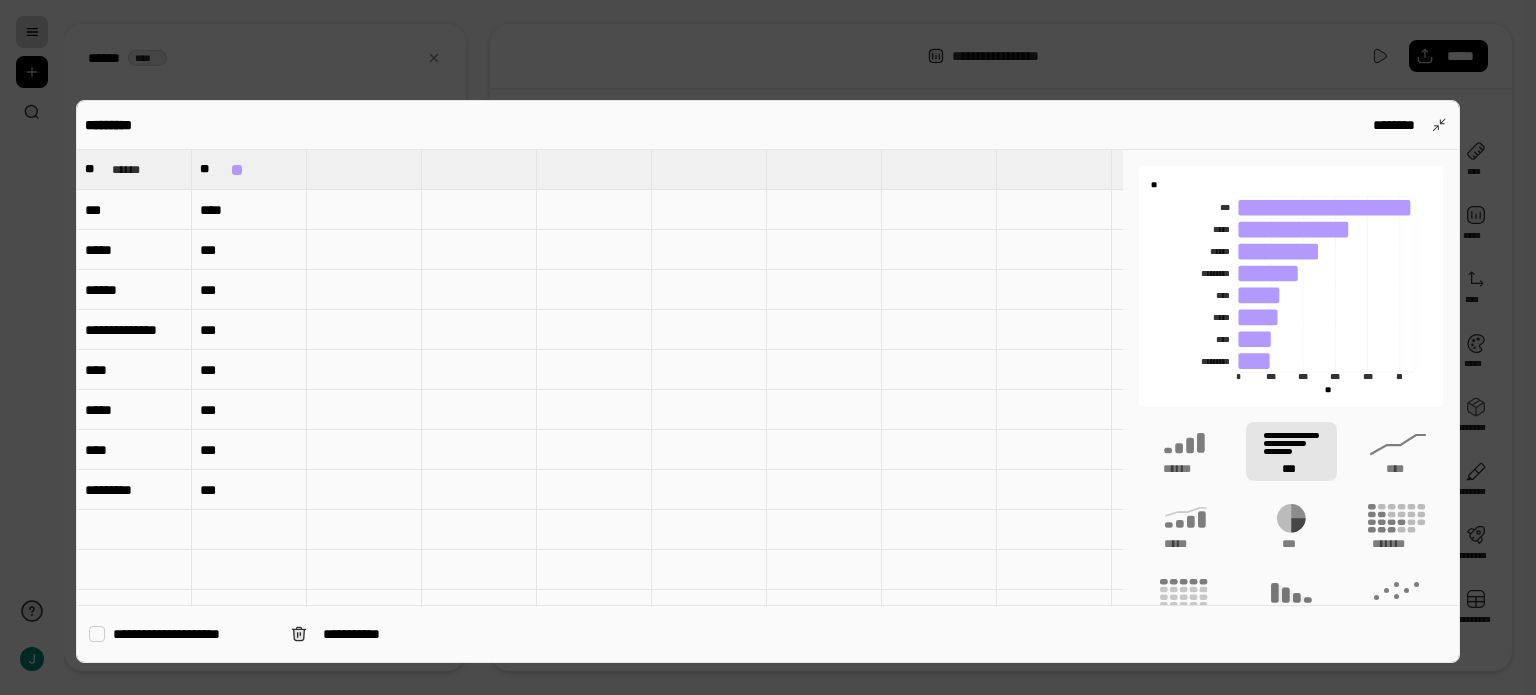 click on "**********" at bounding box center [134, 330] 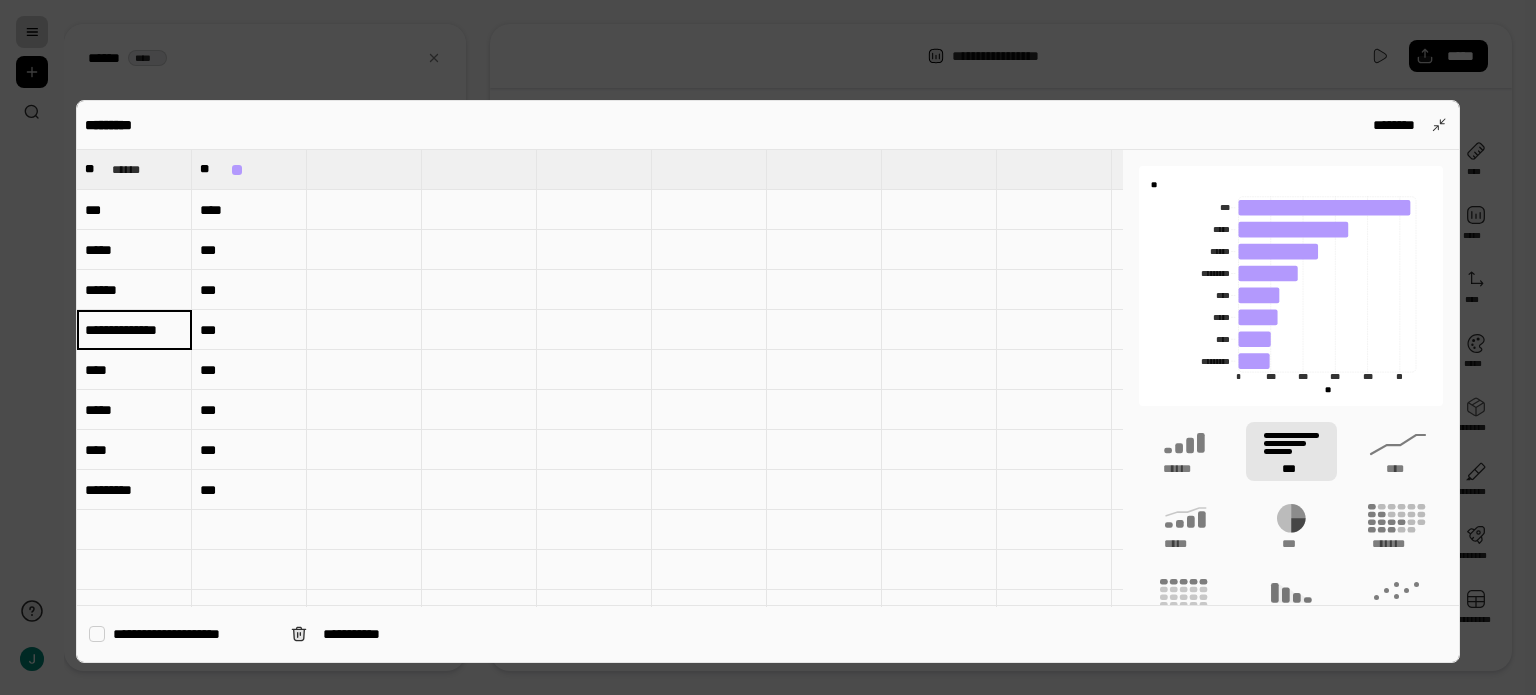 click on "**********" at bounding box center [134, 330] 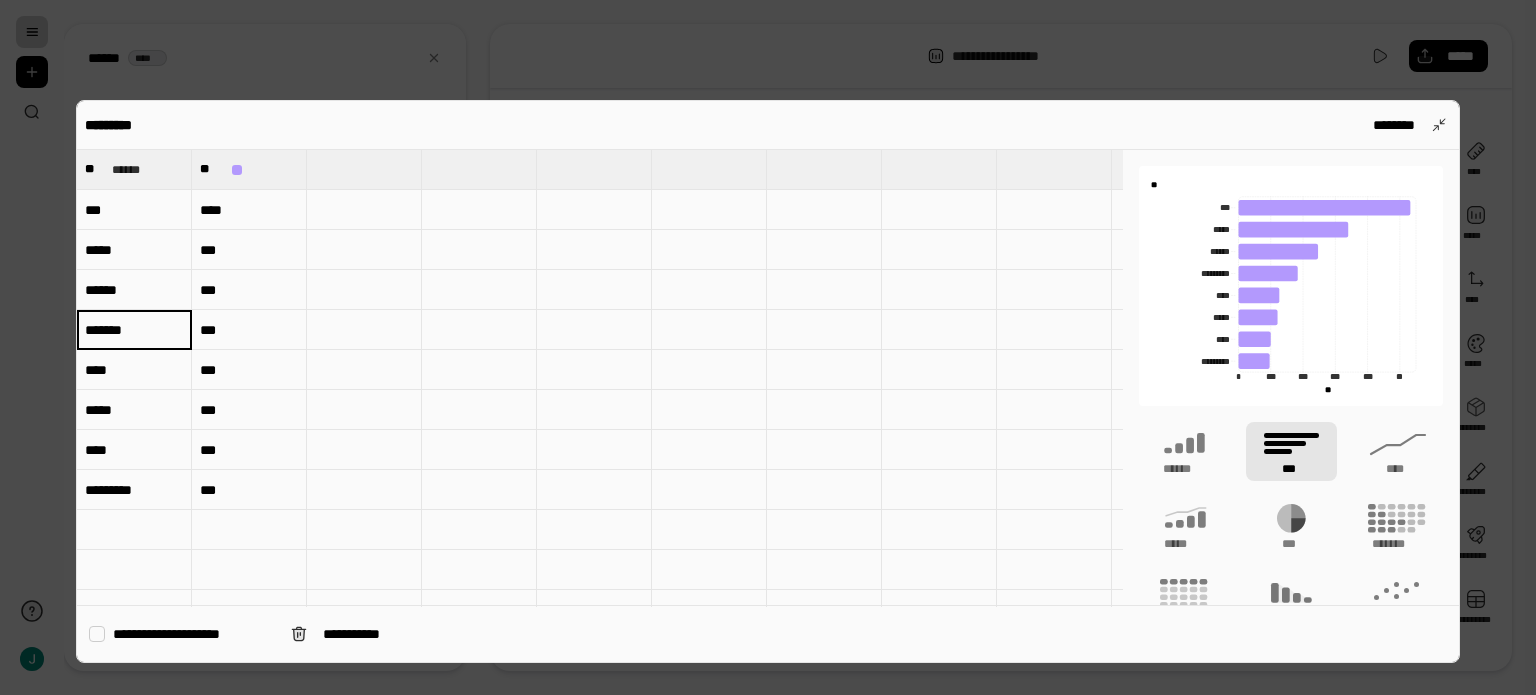 scroll, scrollTop: 0, scrollLeft: 0, axis: both 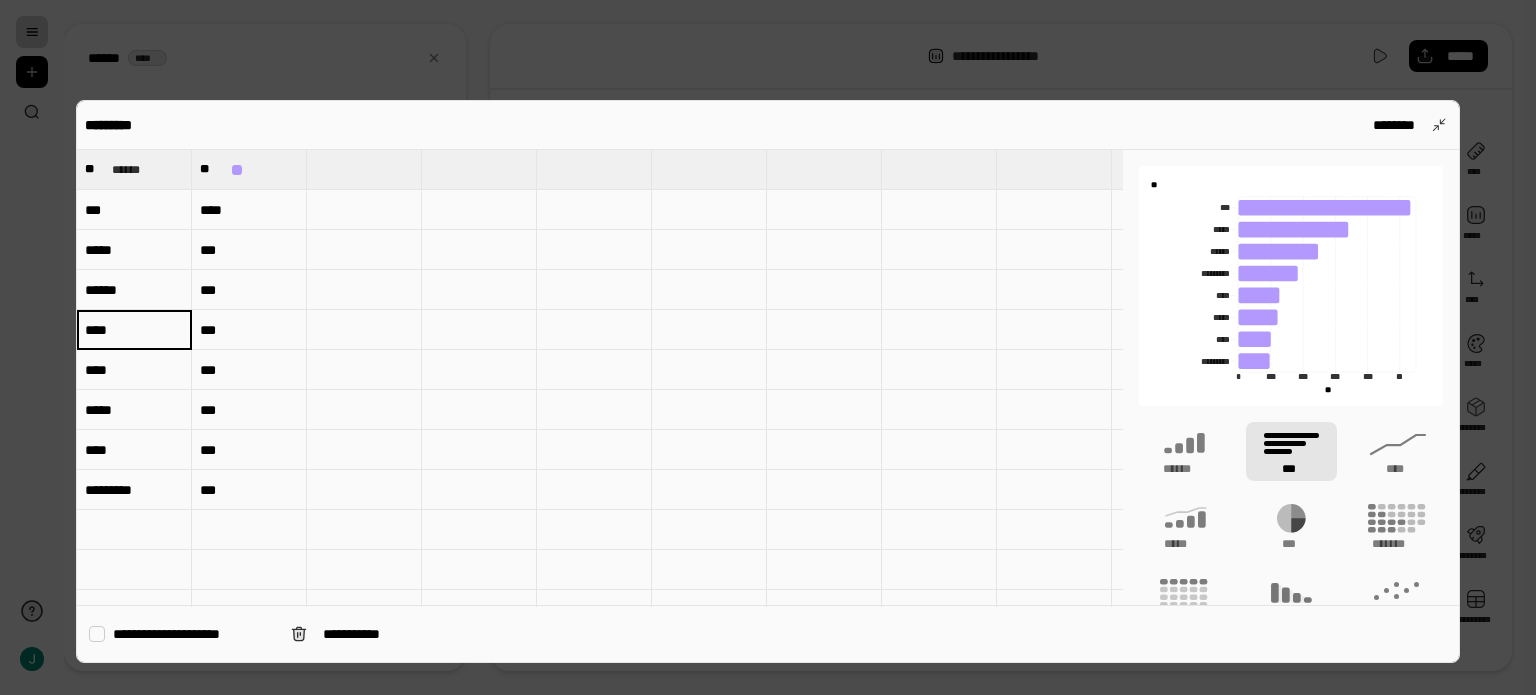 type on "****" 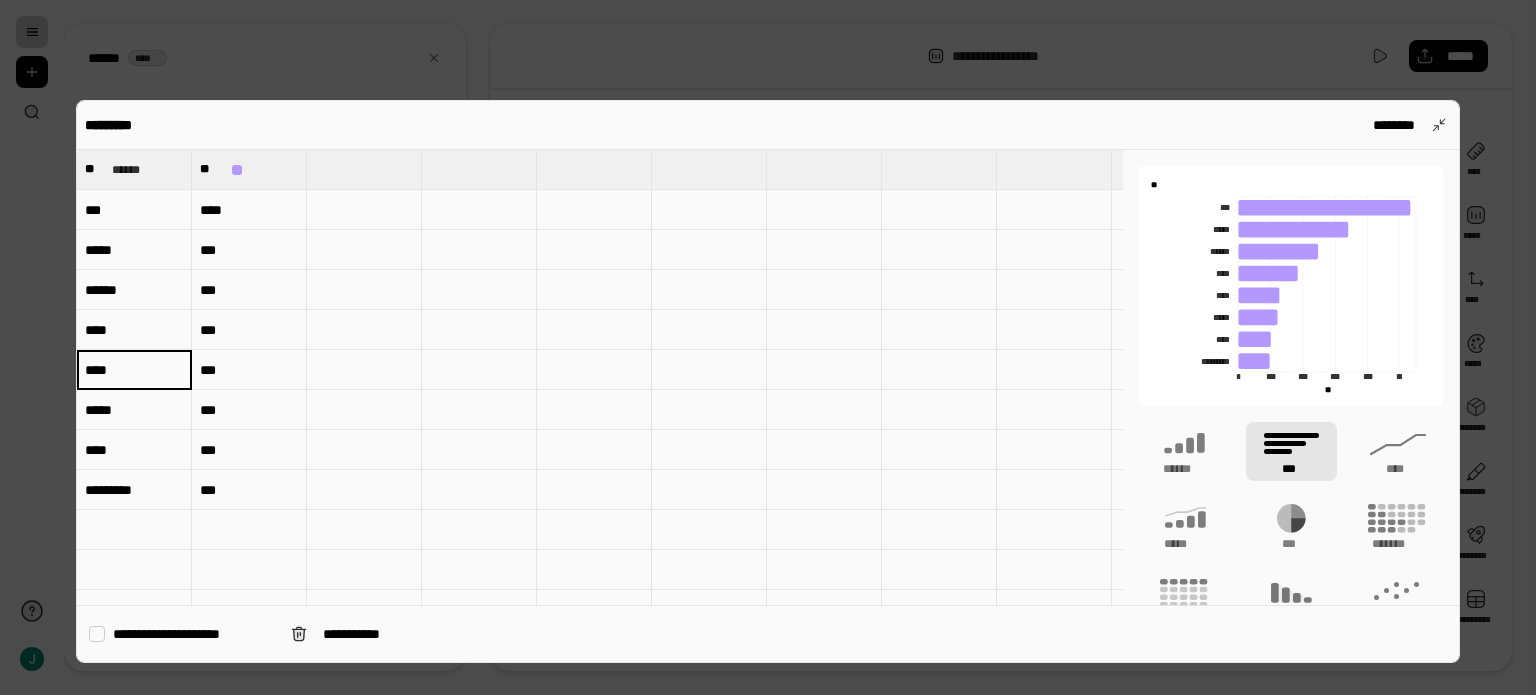 click at bounding box center [768, 347] 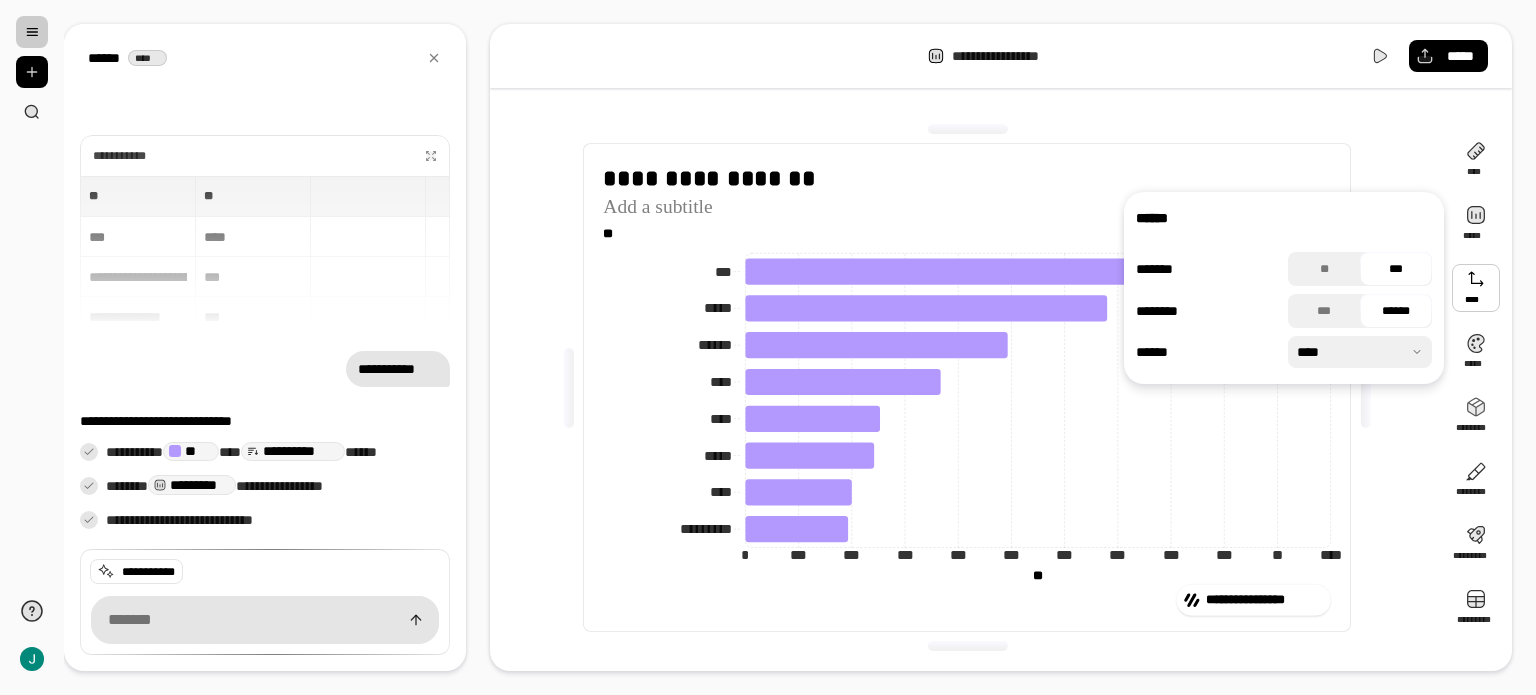 click on "**" at bounding box center (32, 347) 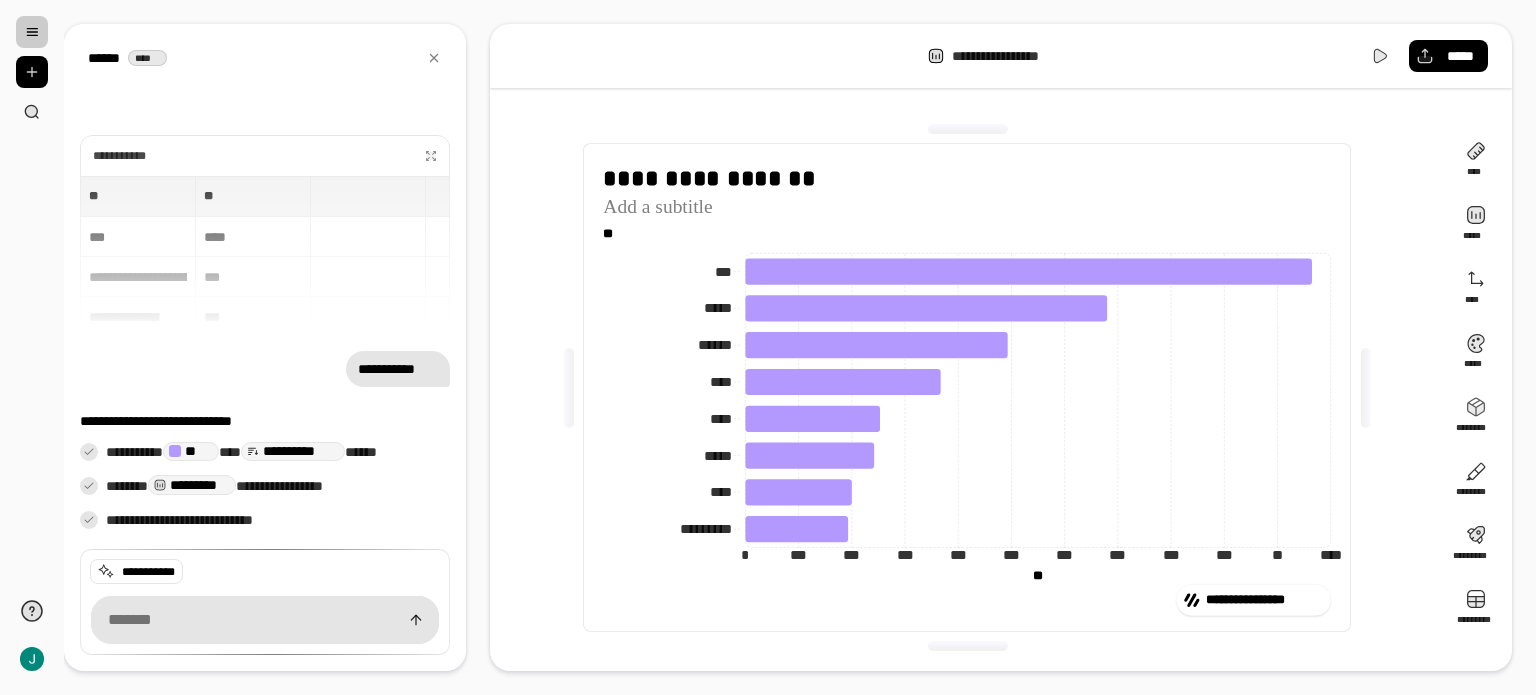 click on "**********" at bounding box center [265, 252] 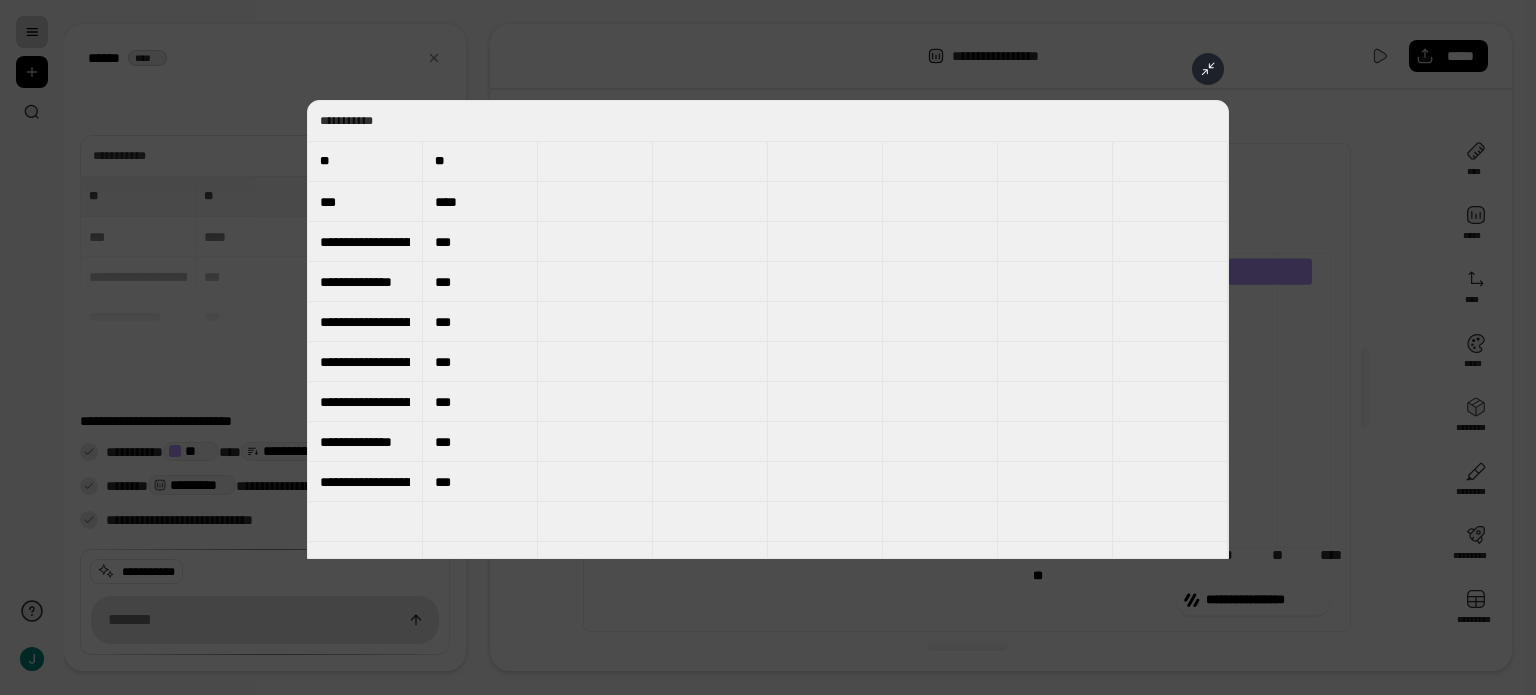click 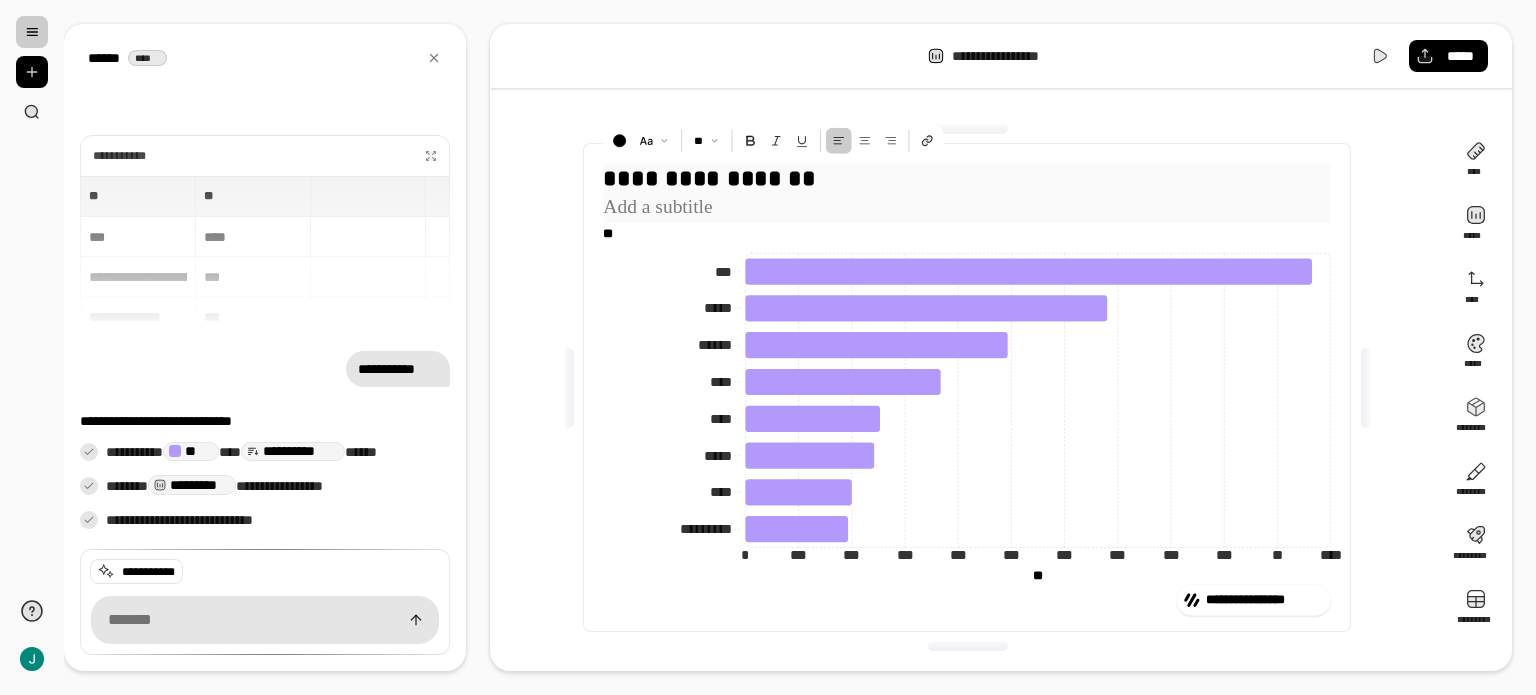 click on "**********" at bounding box center [967, 177] 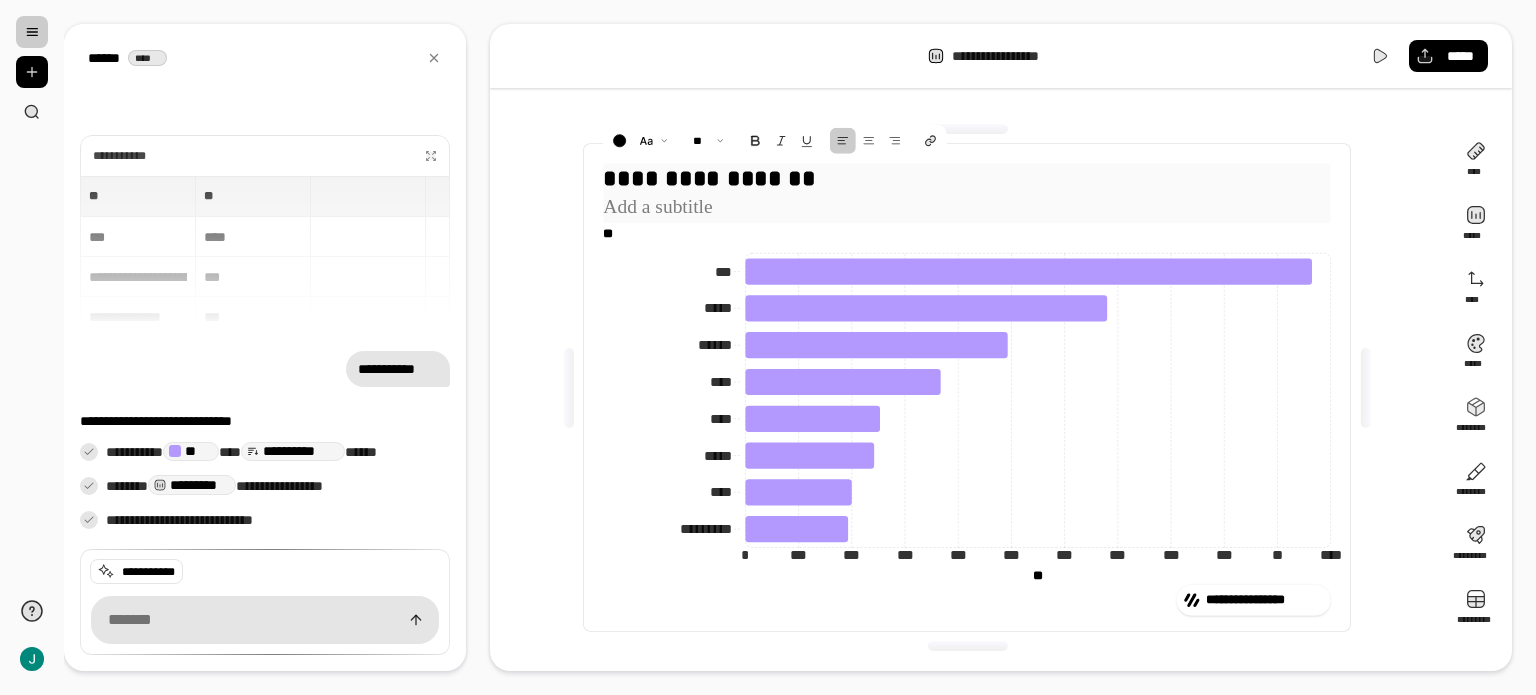 click on "**********" at bounding box center [967, 177] 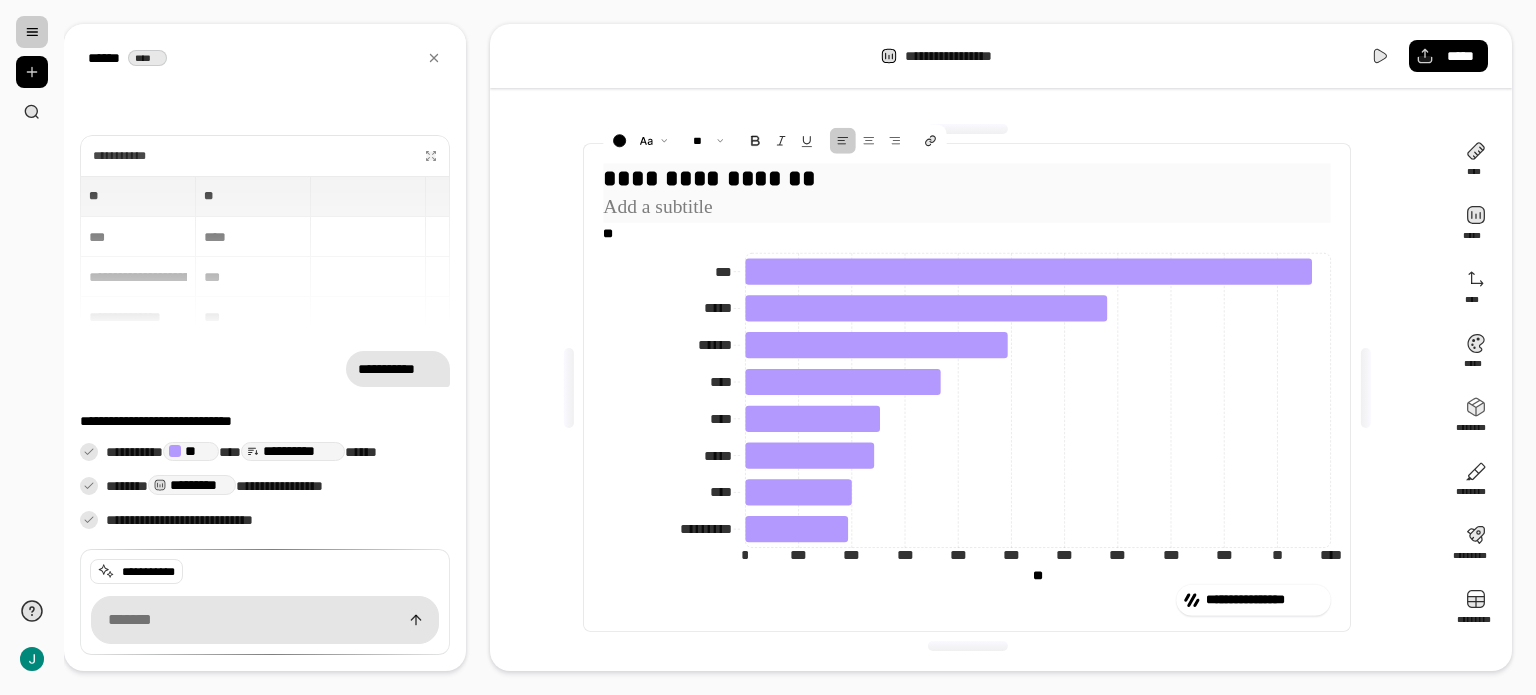 click on "**********" at bounding box center (967, 177) 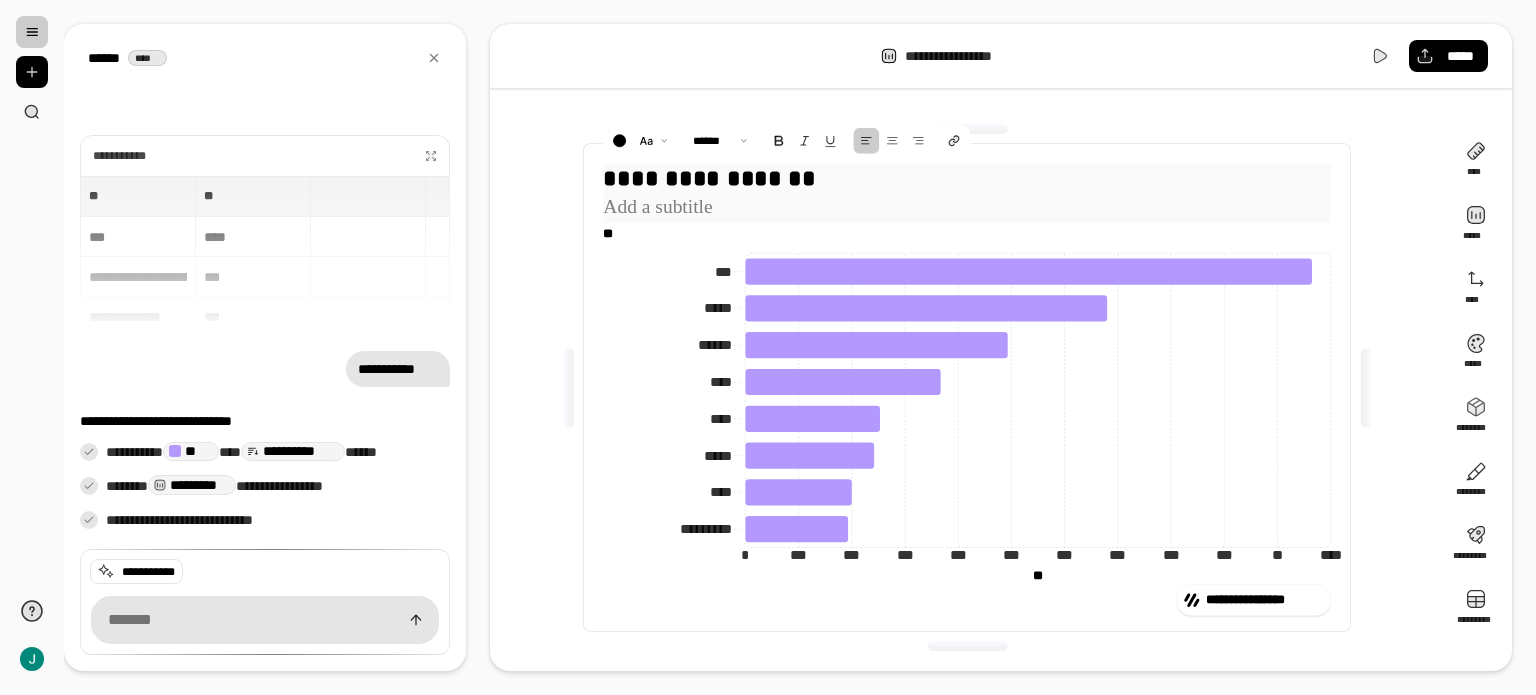 click on "**********" at bounding box center (967, 177) 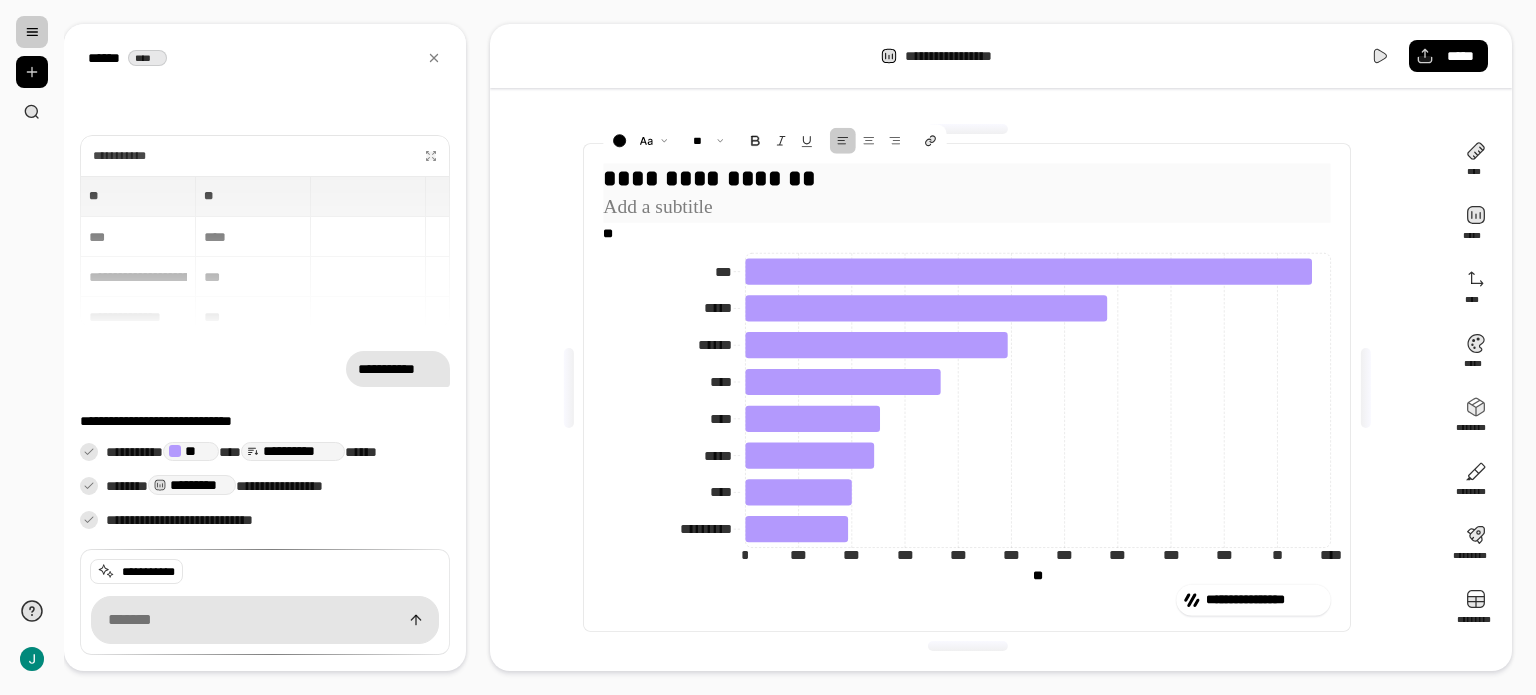 type 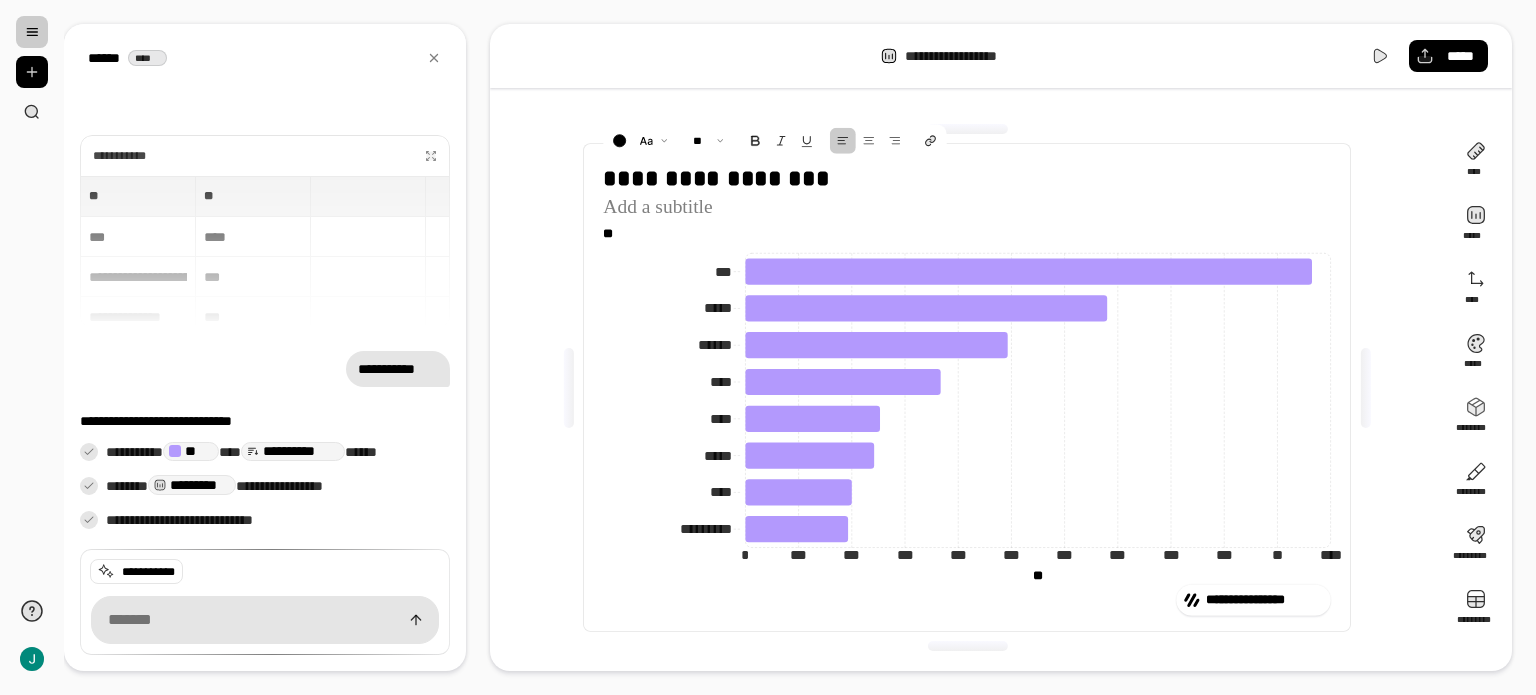 click on "**********" at bounding box center [967, 387] 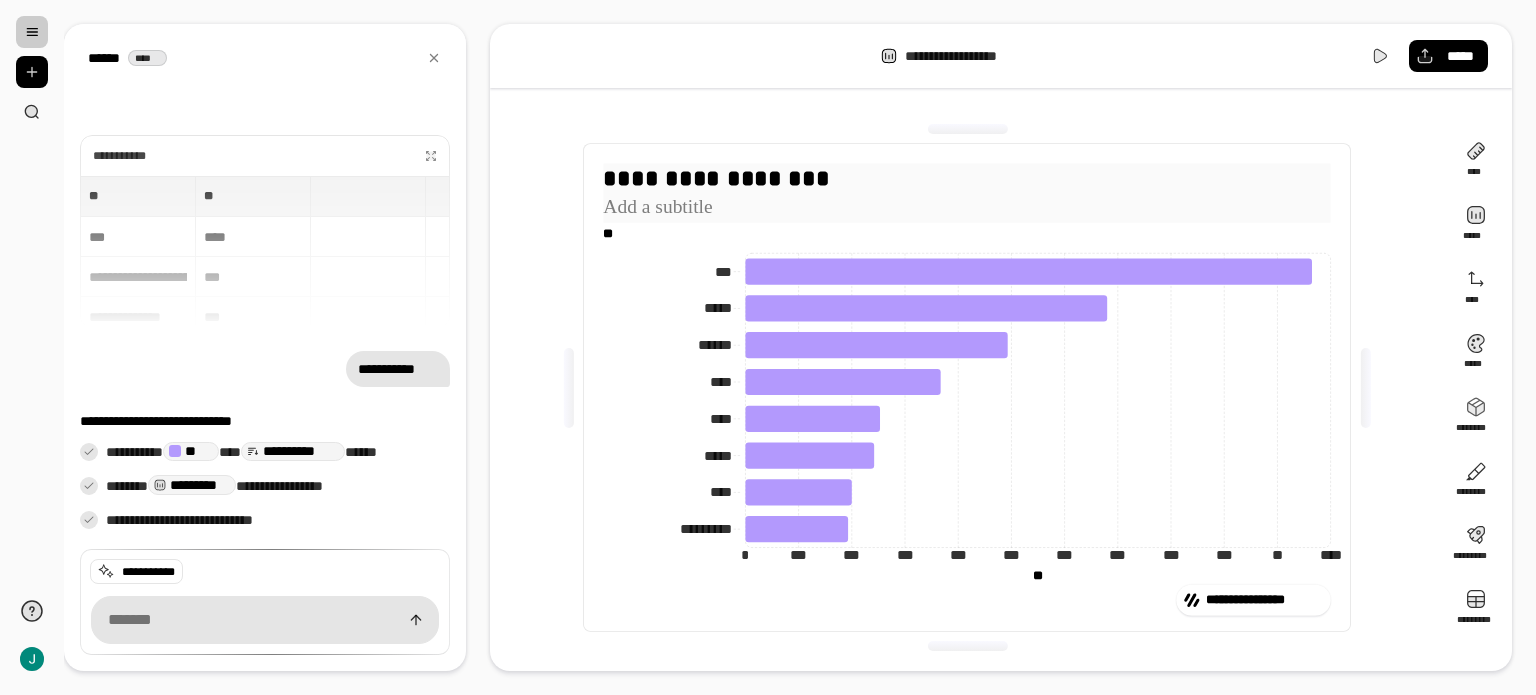 click at bounding box center (967, 207) 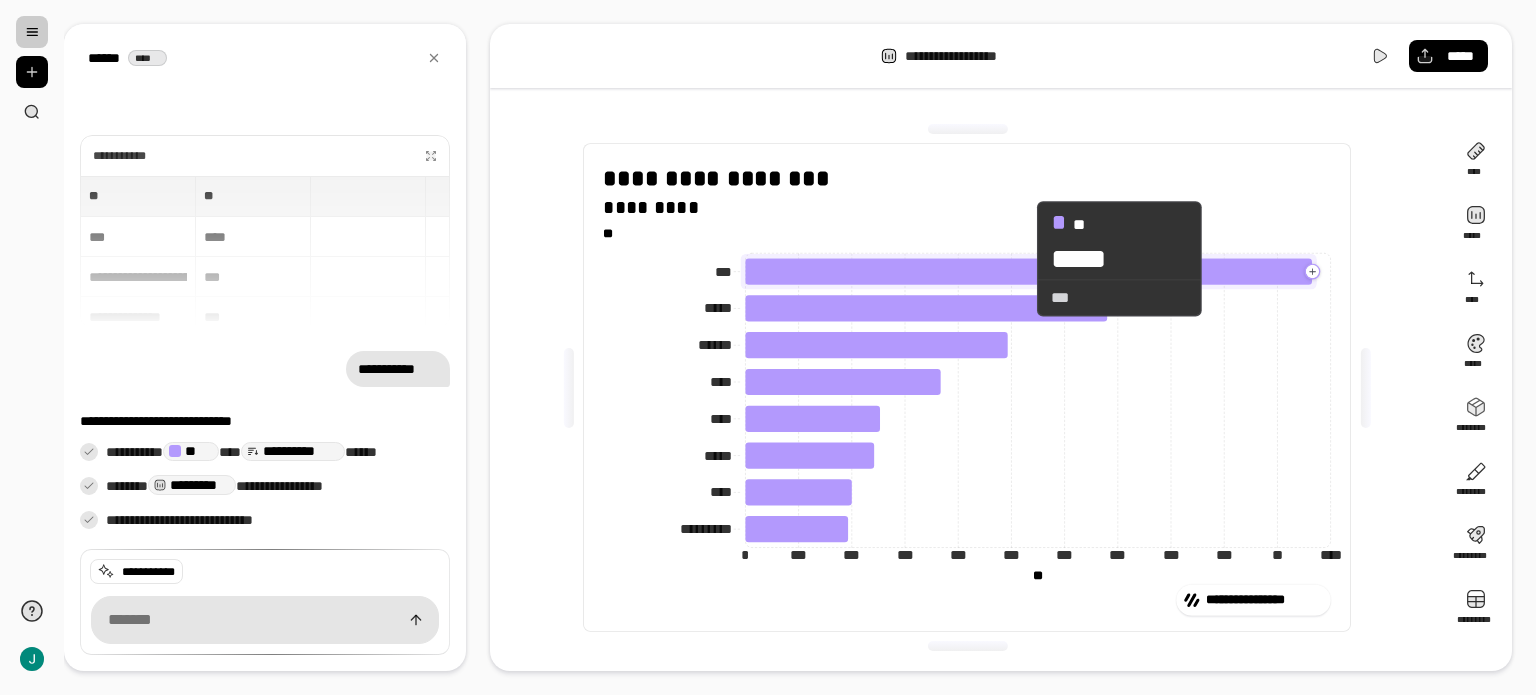 click 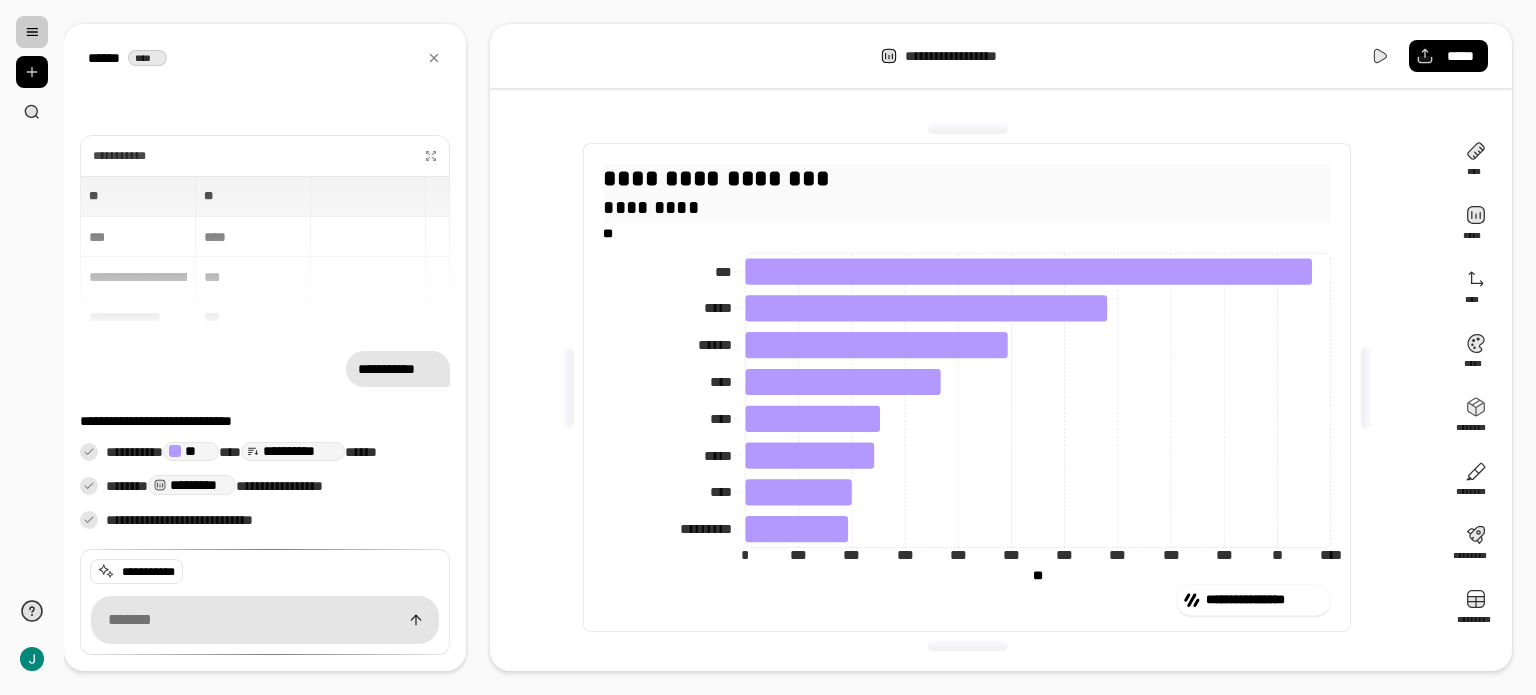 click on "*********" at bounding box center (967, 207) 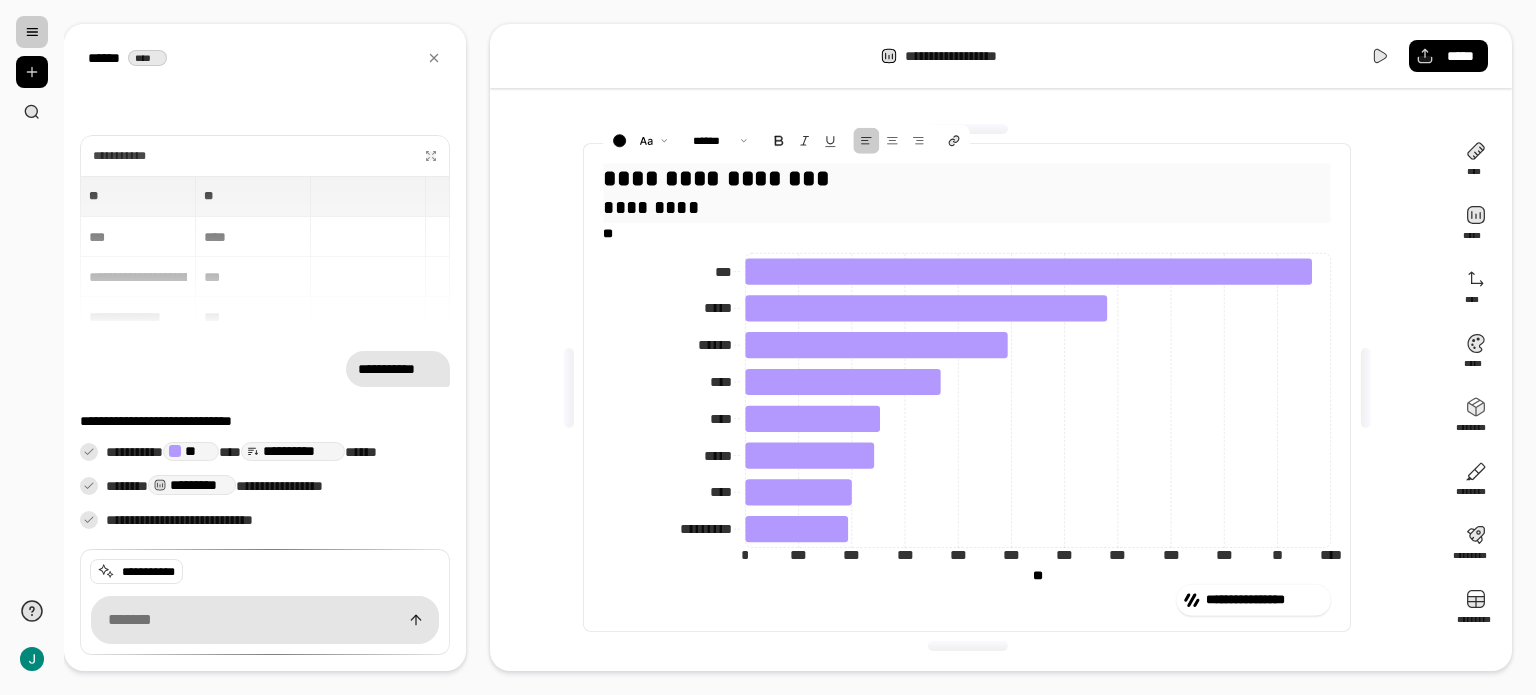 click on "*********" at bounding box center (967, 207) 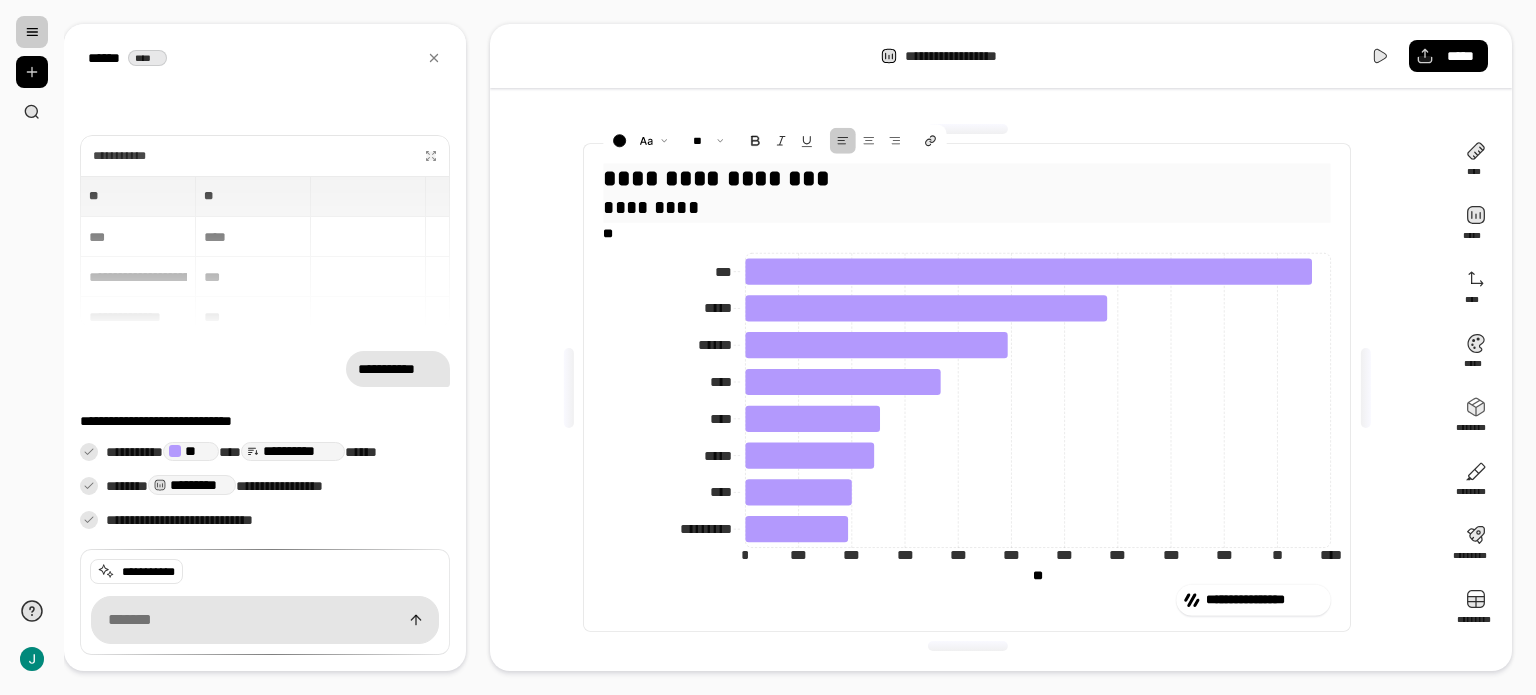click on "**********" at bounding box center (967, 177) 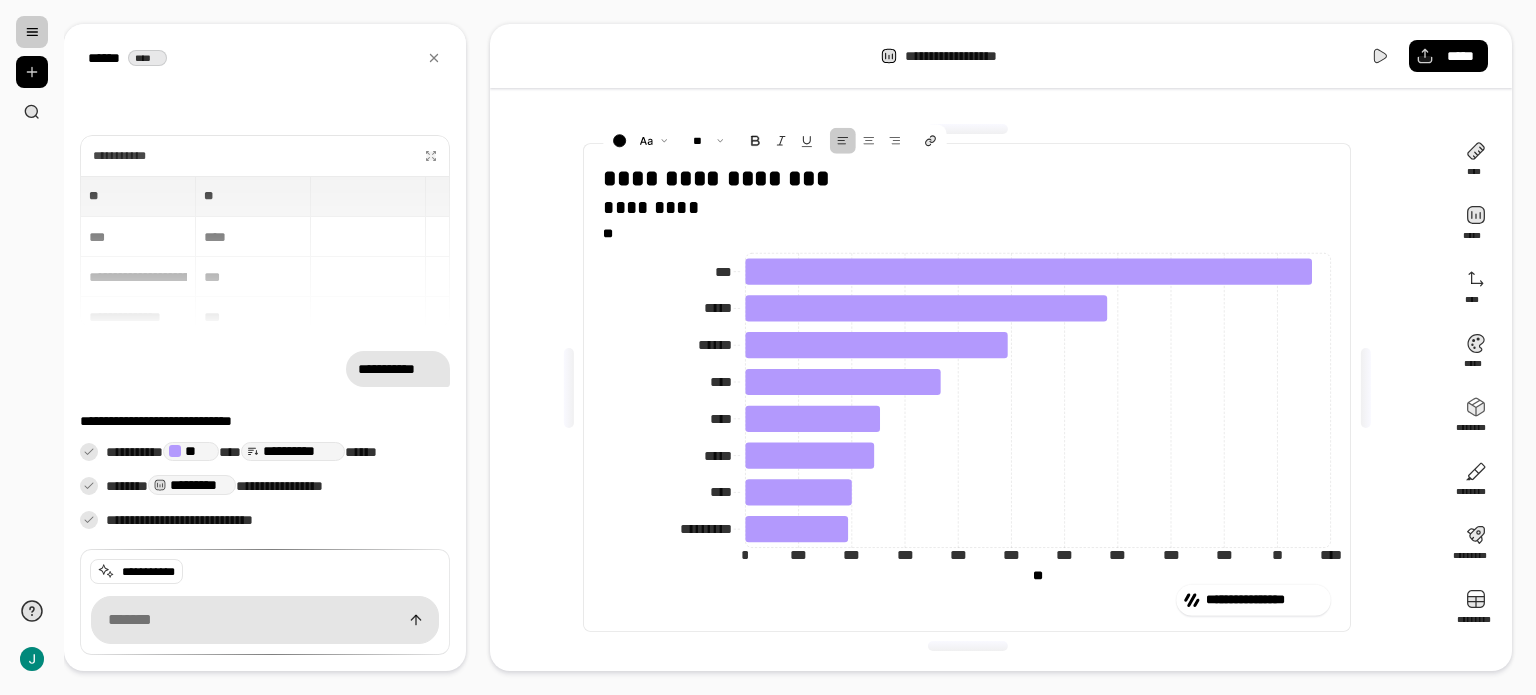 click on "**********" at bounding box center (967, 387) 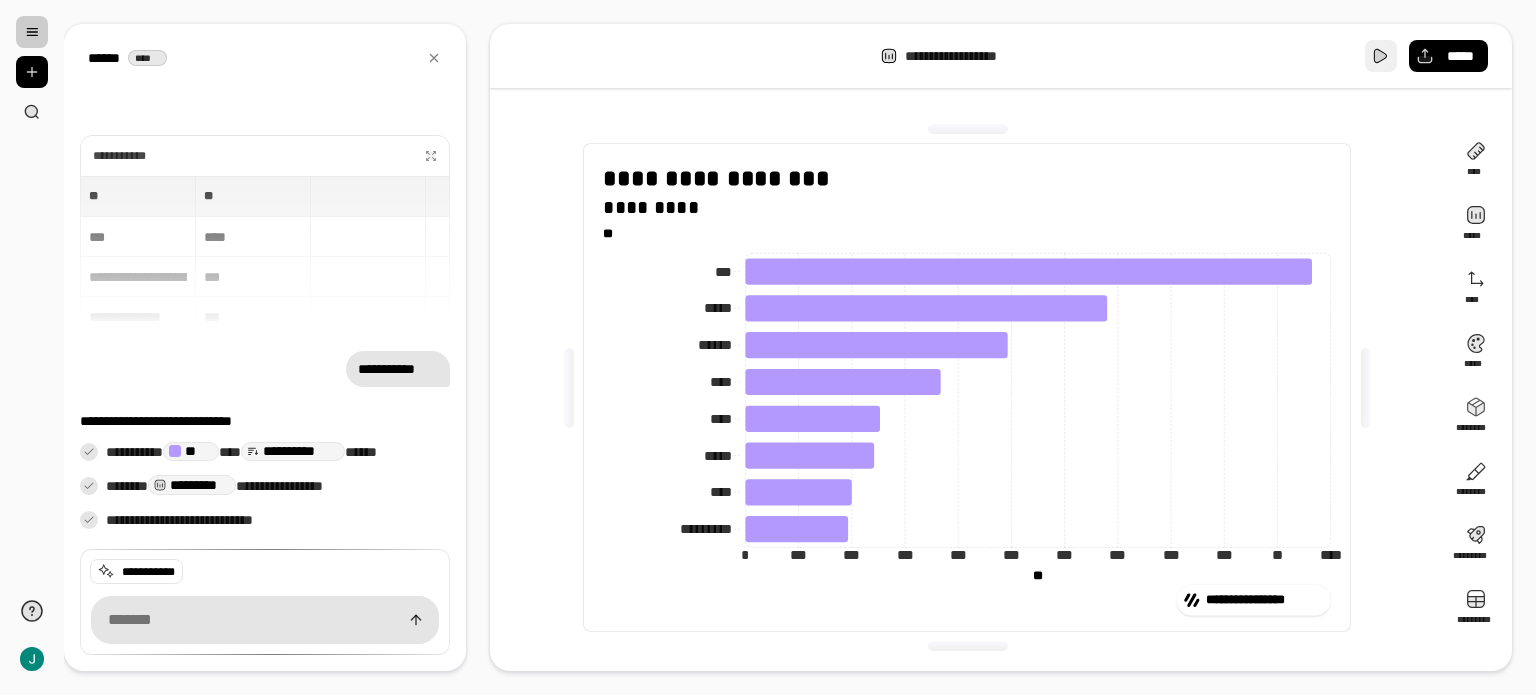 click at bounding box center [1381, 56] 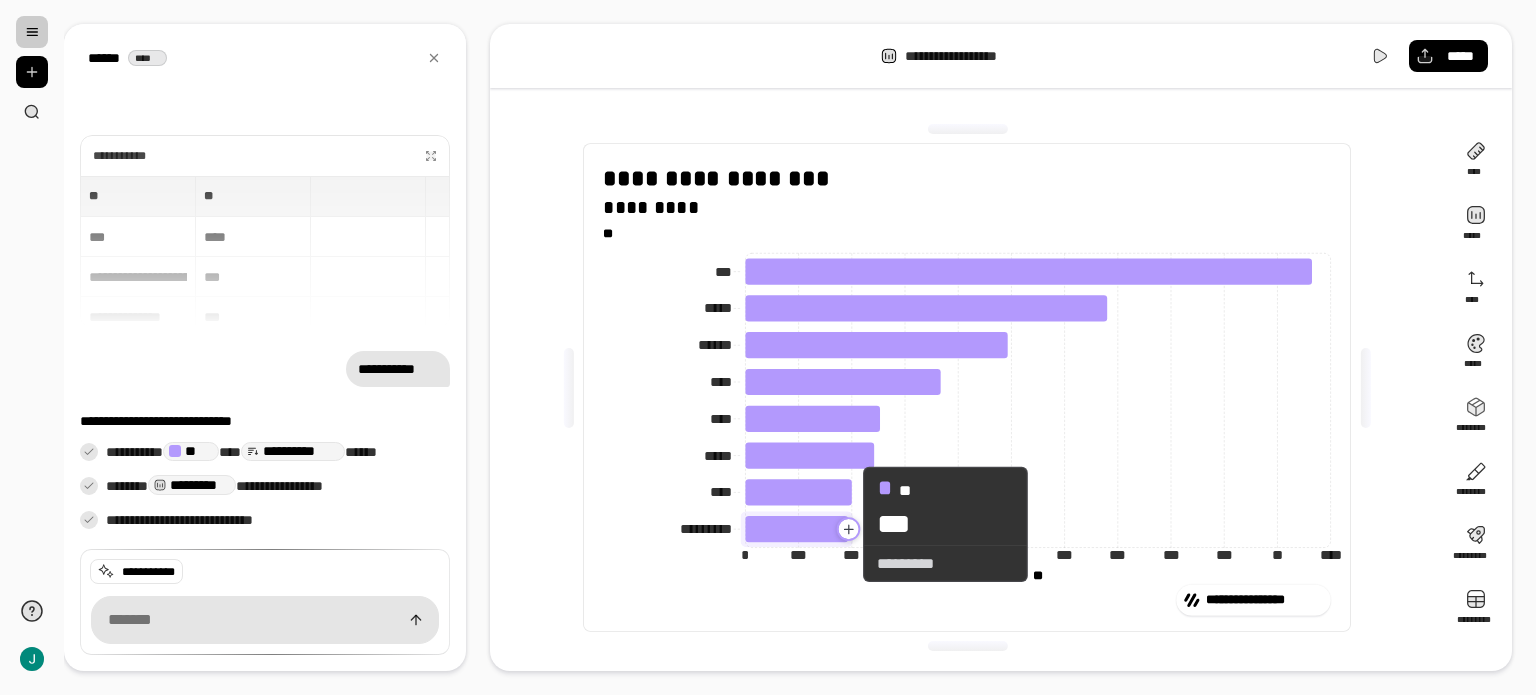click 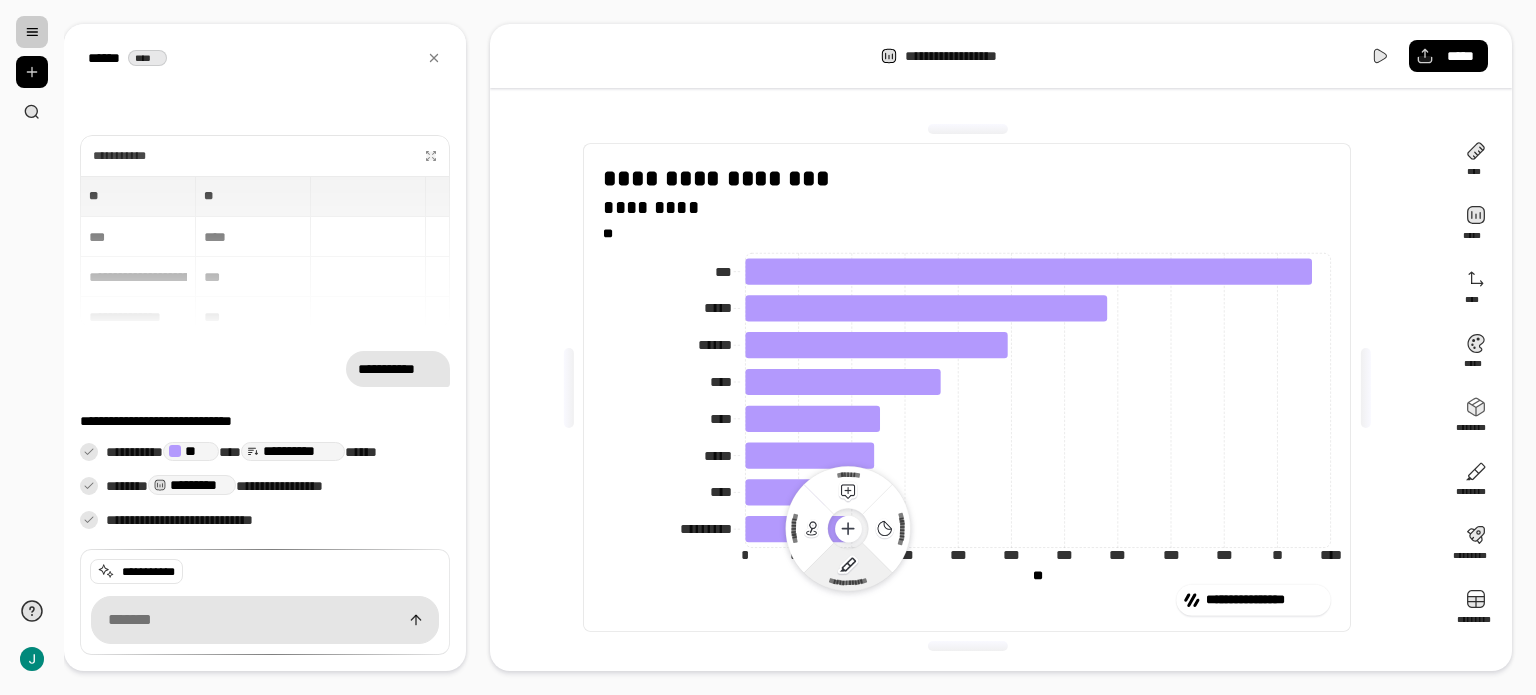 click 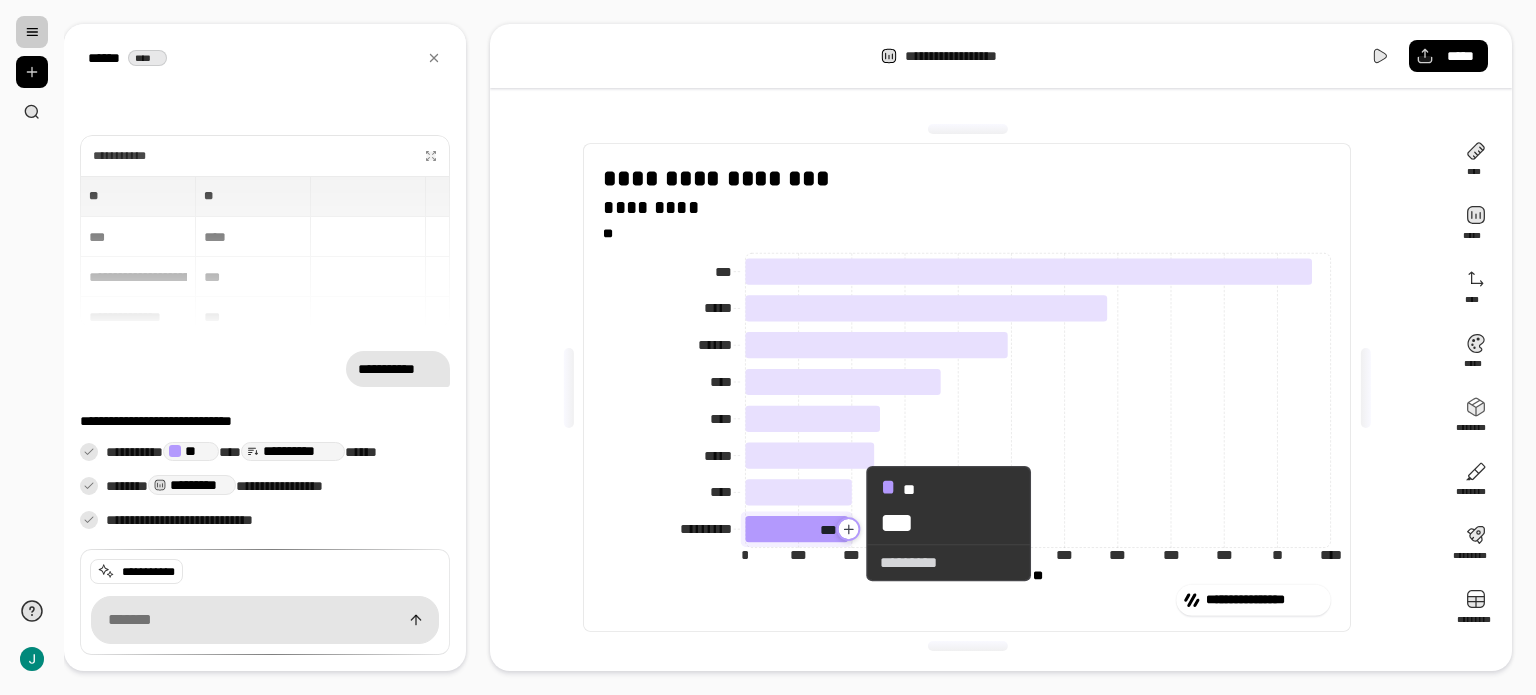 click 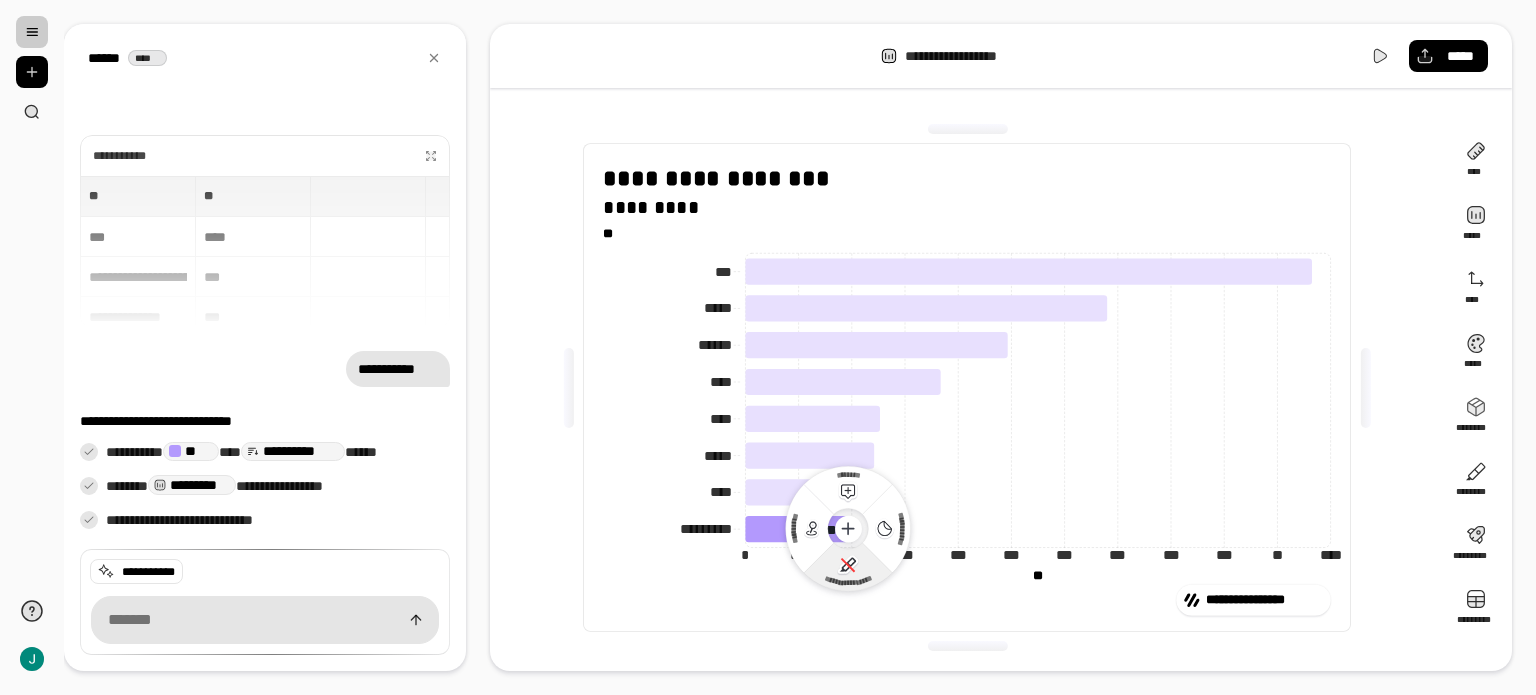 click 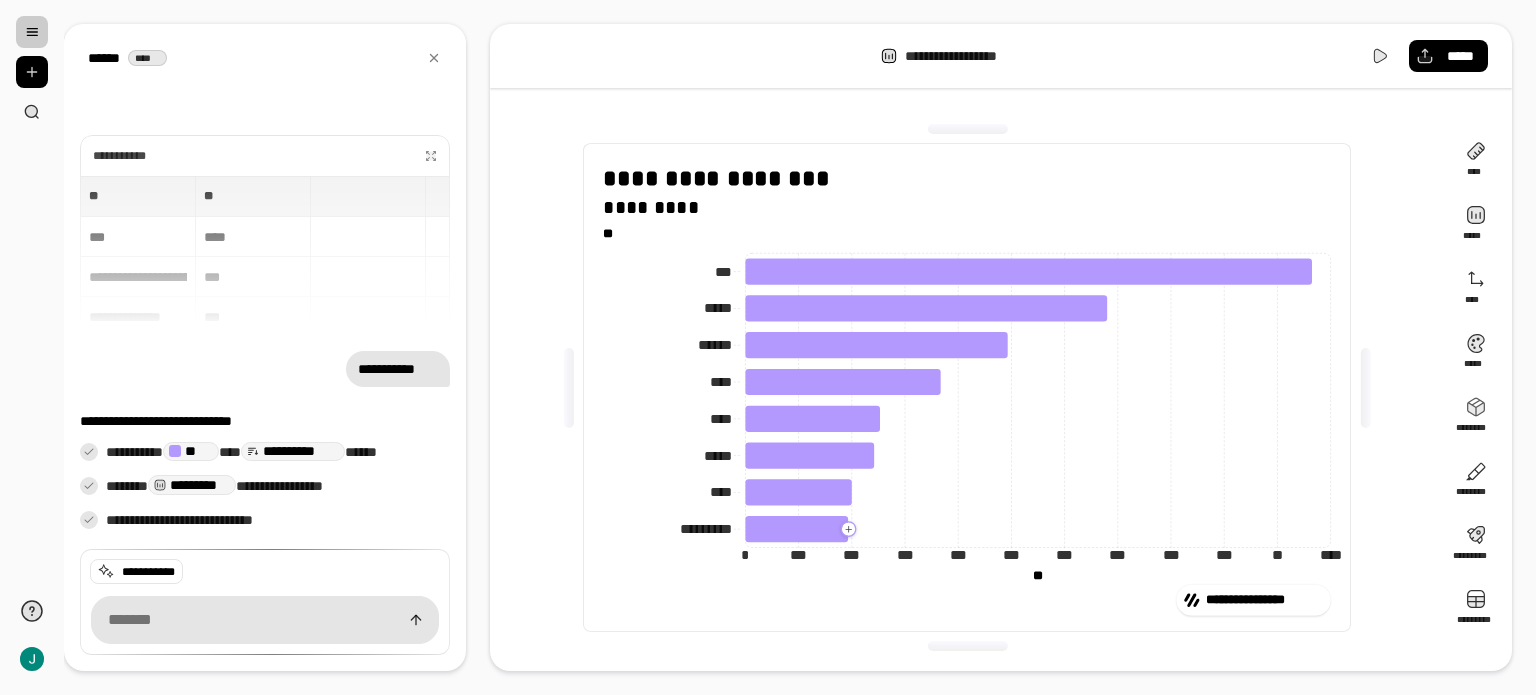 click on "**********" at bounding box center (967, 600) 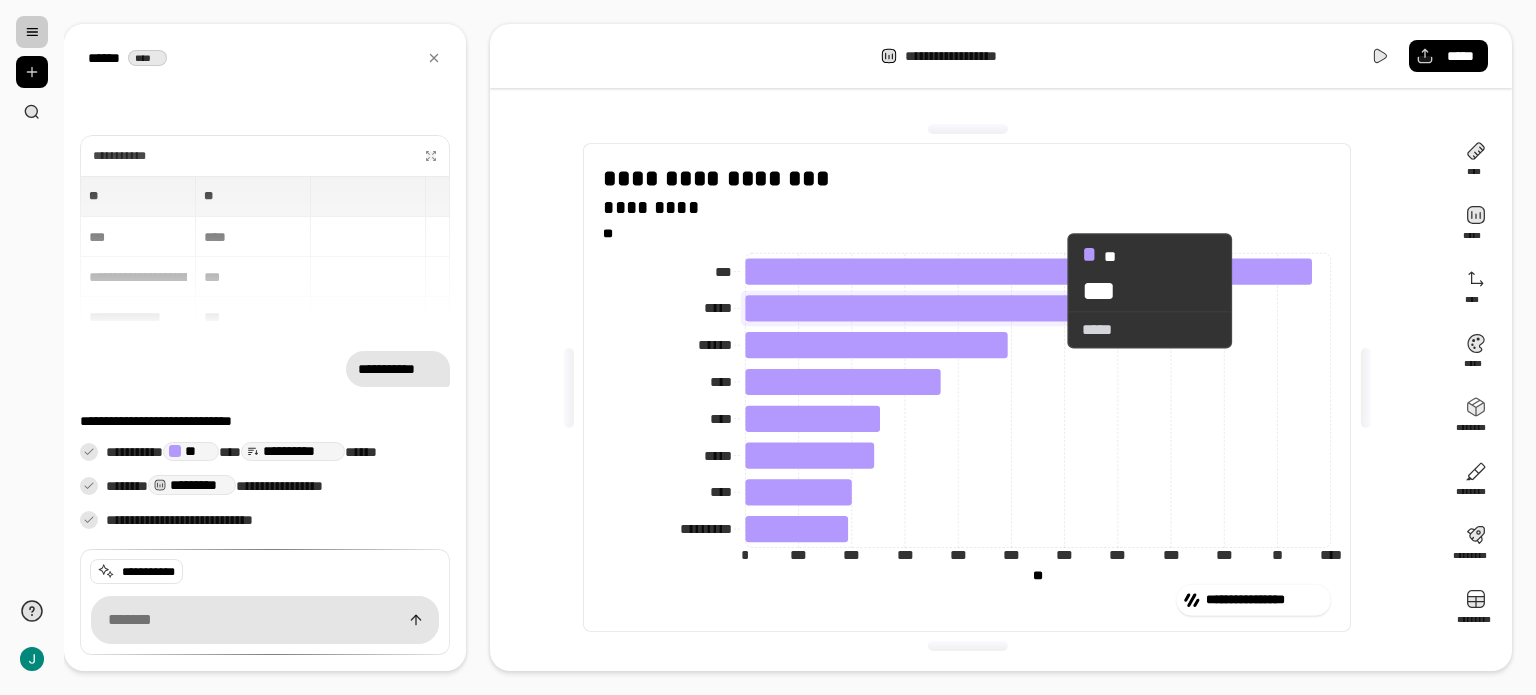 click 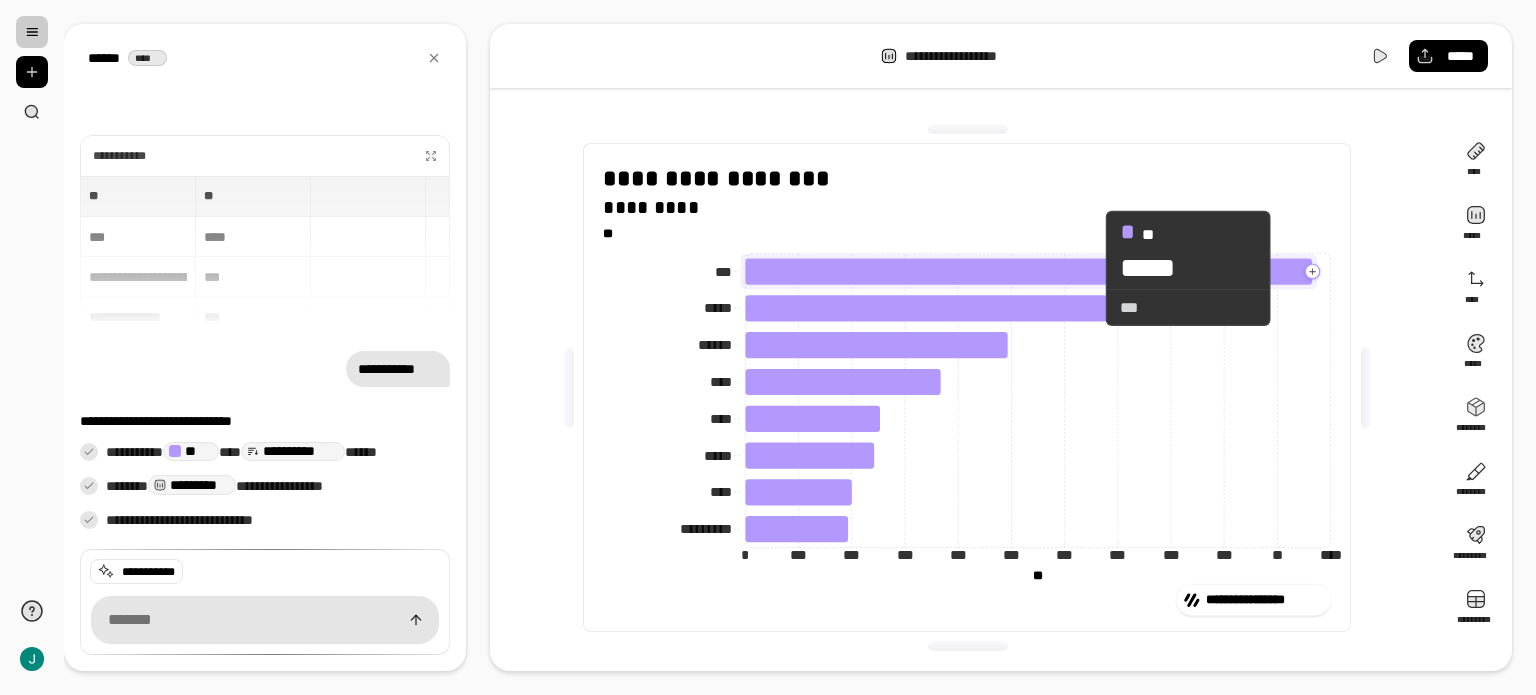 click 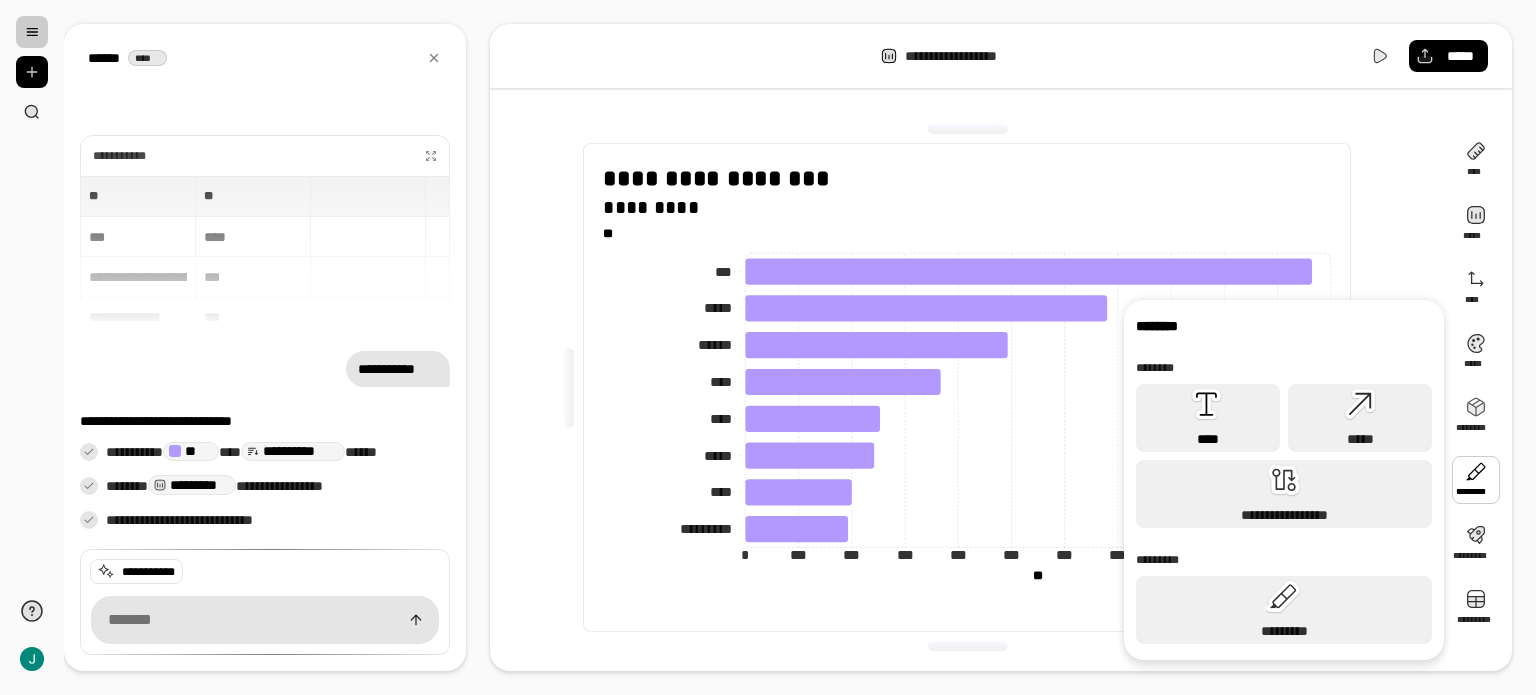 click on "****" at bounding box center [1208, 418] 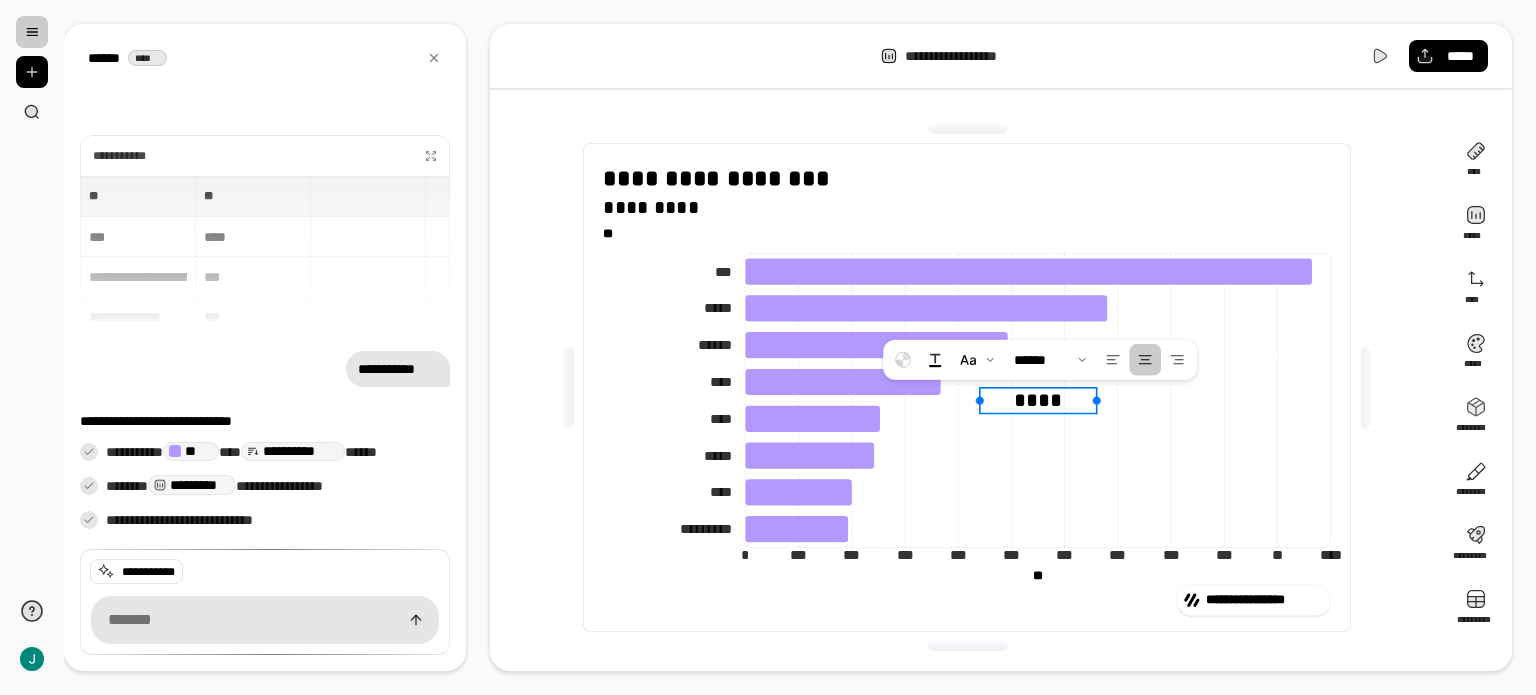 type 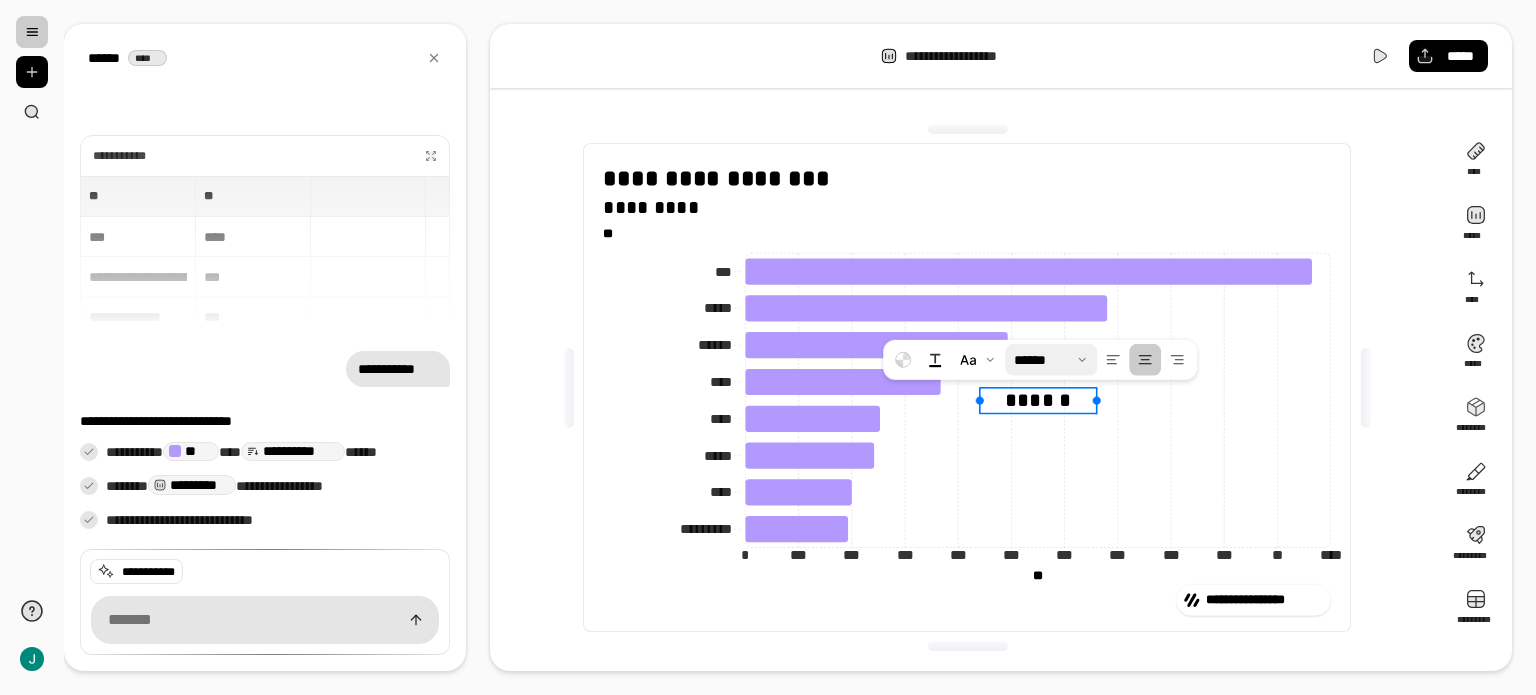 click at bounding box center [1051, 360] 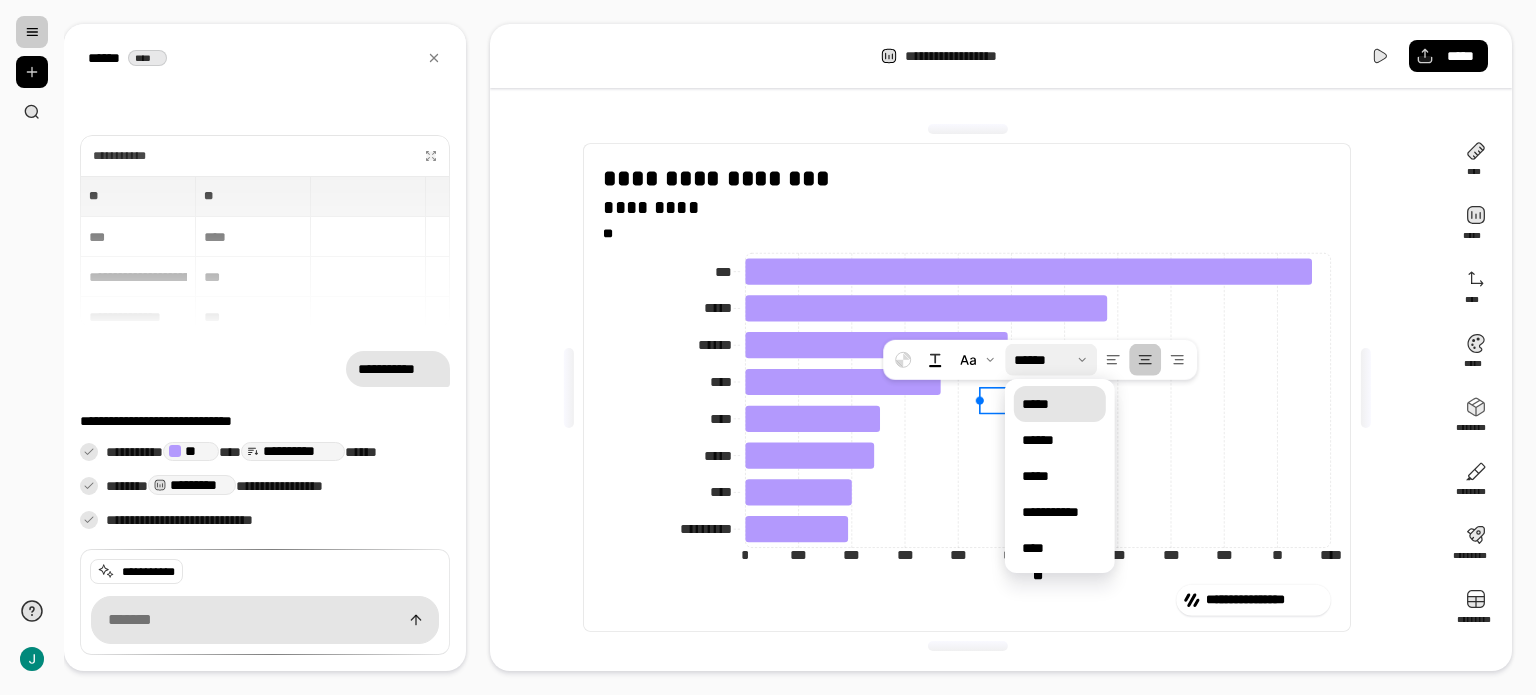 click on "*****" at bounding box center [1060, 404] 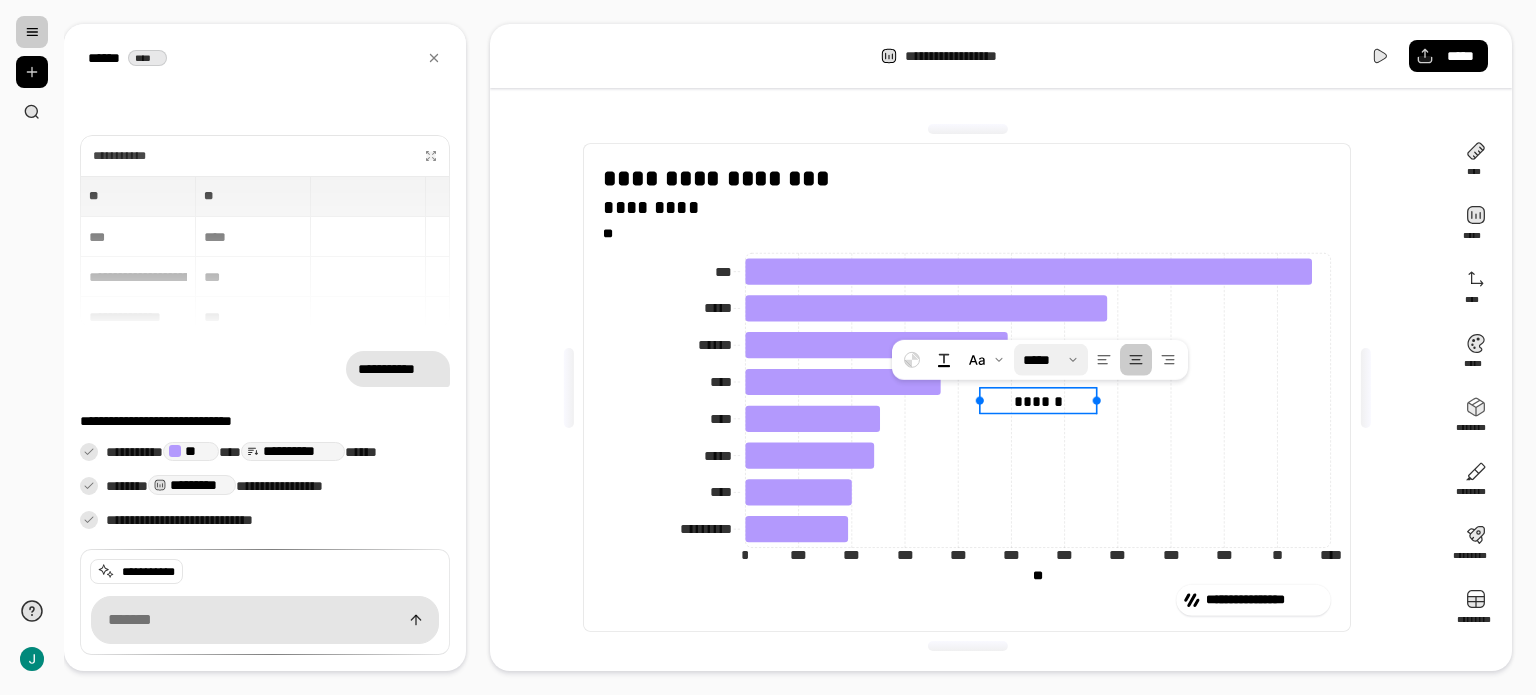 click 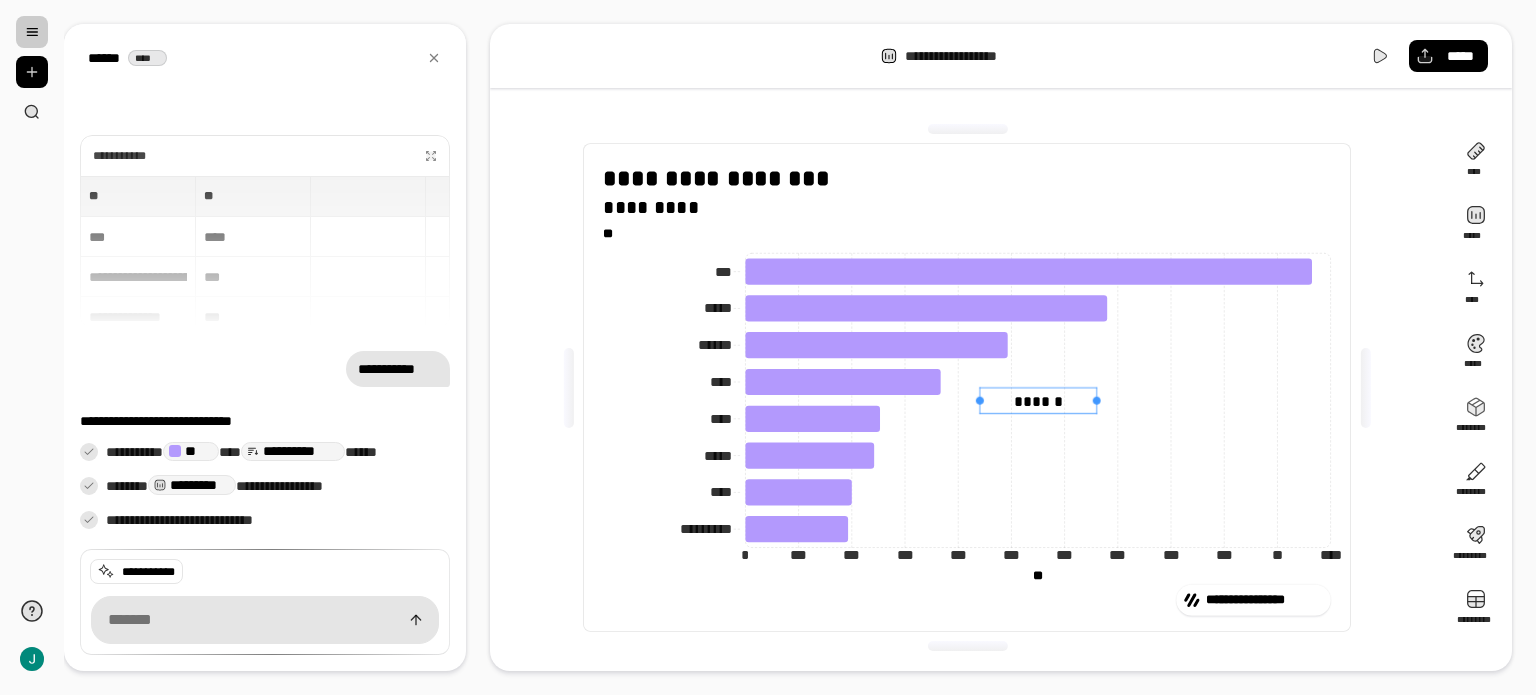 click on "******" at bounding box center [1038, 401] 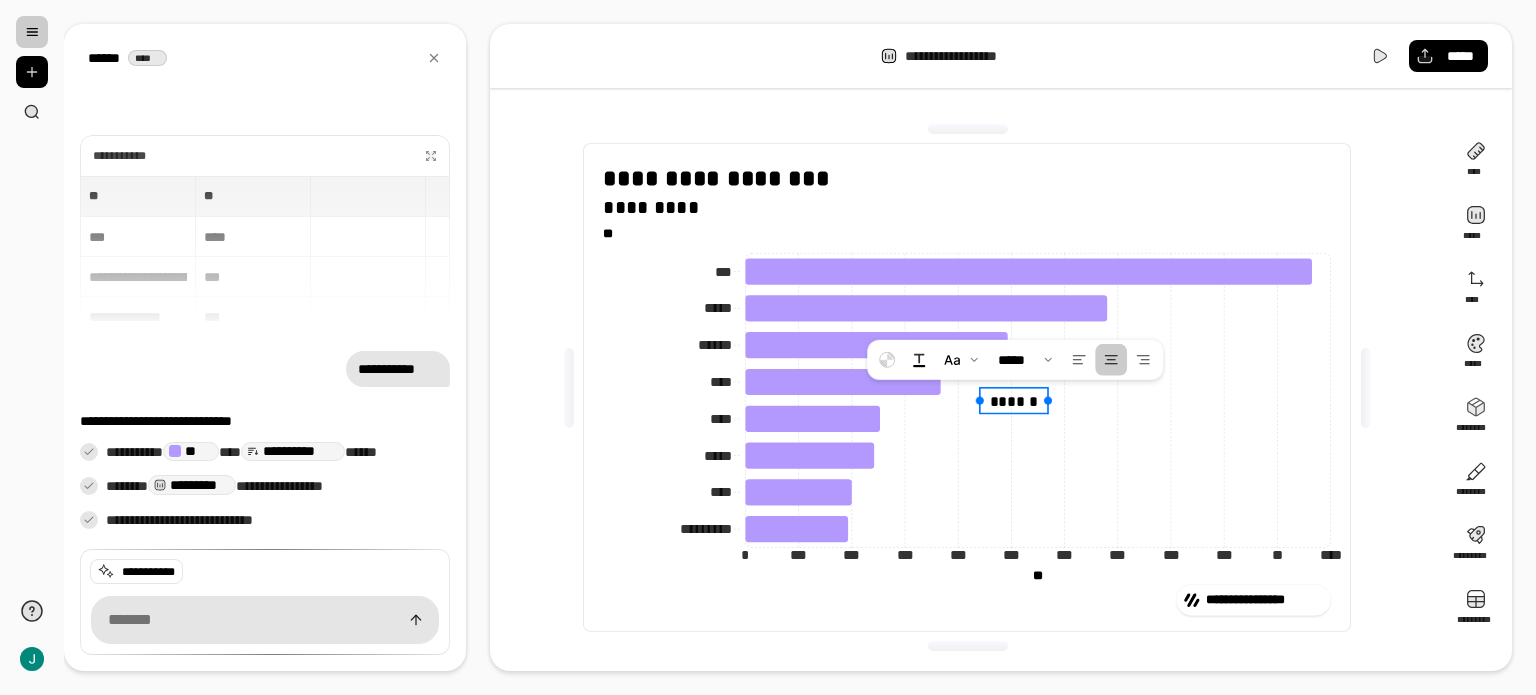 drag, startPoint x: 1099, startPoint y: 401, endPoint x: 1039, endPoint y: 400, distance: 60.00833 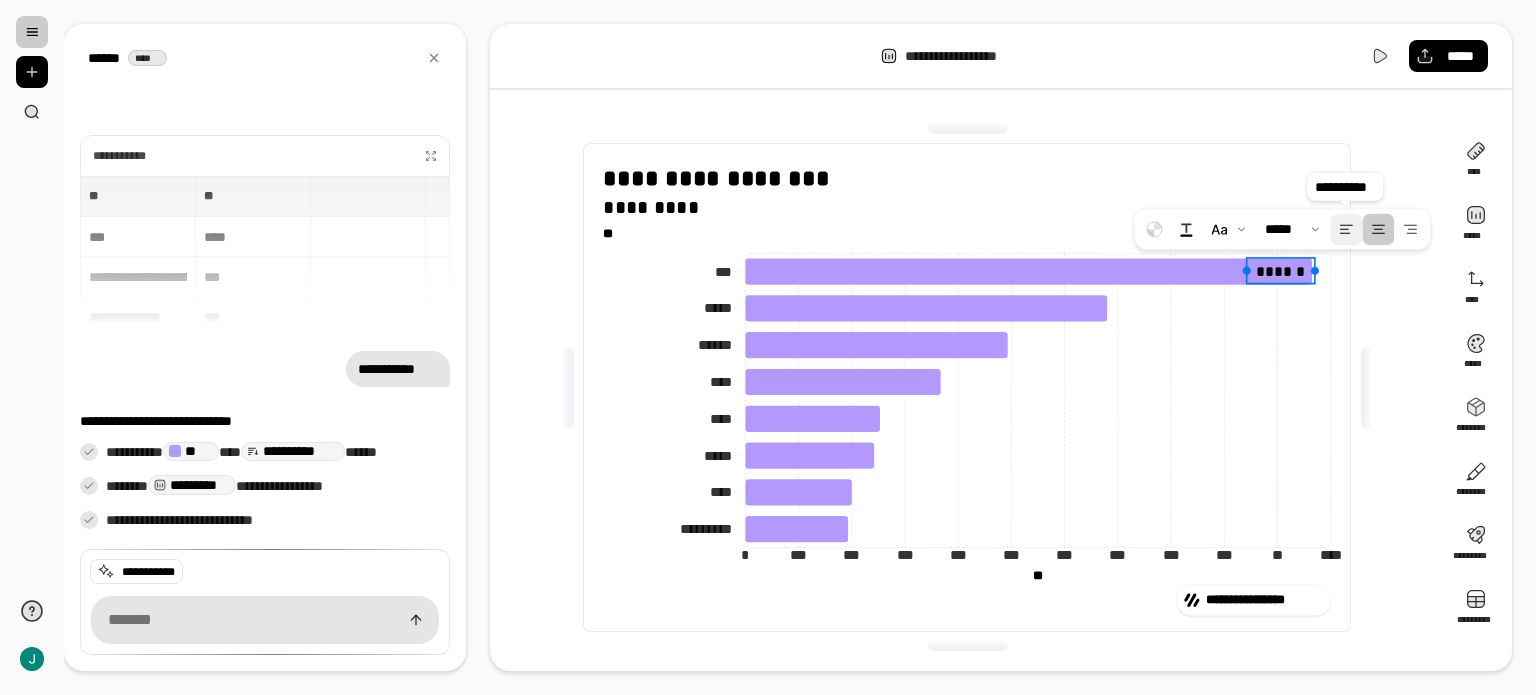 drag, startPoint x: 1021, startPoint y: 403, endPoint x: 1350, endPoint y: 243, distance: 365.84286 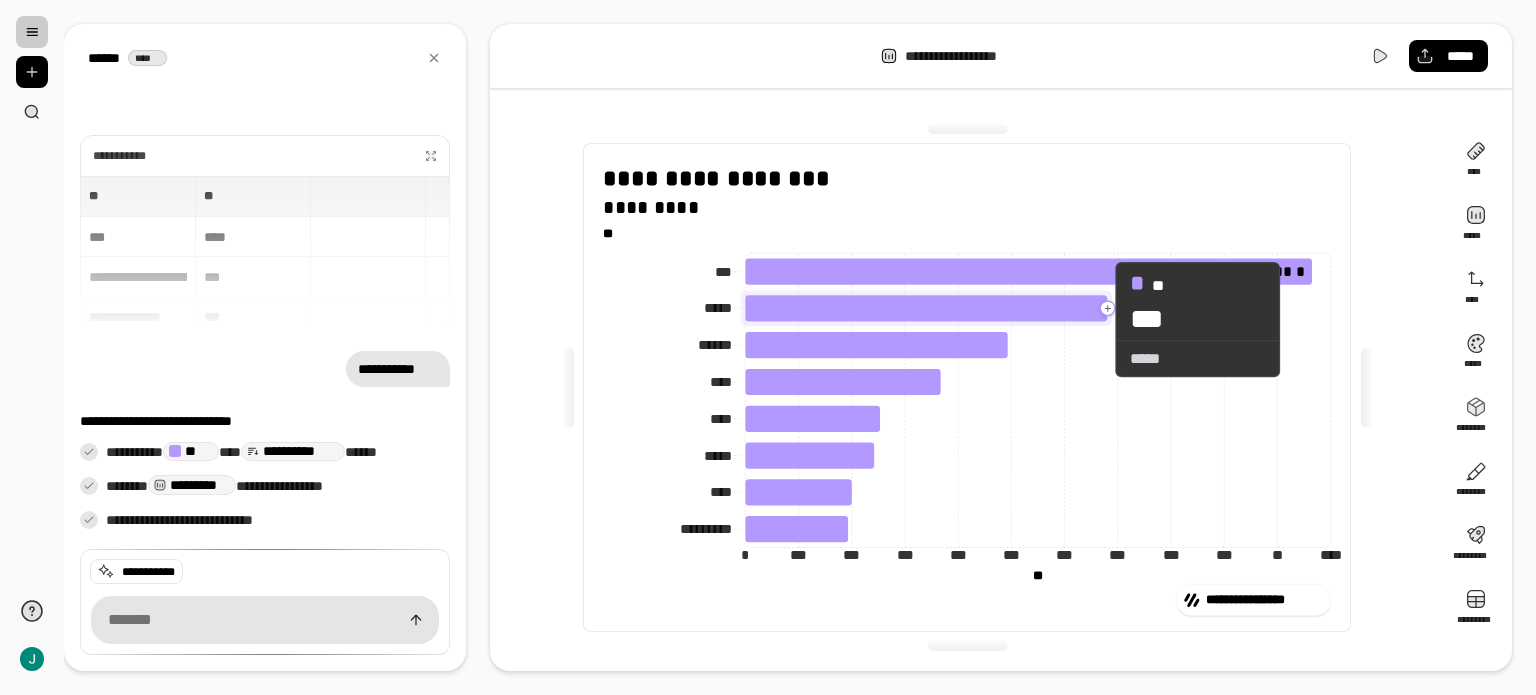 click 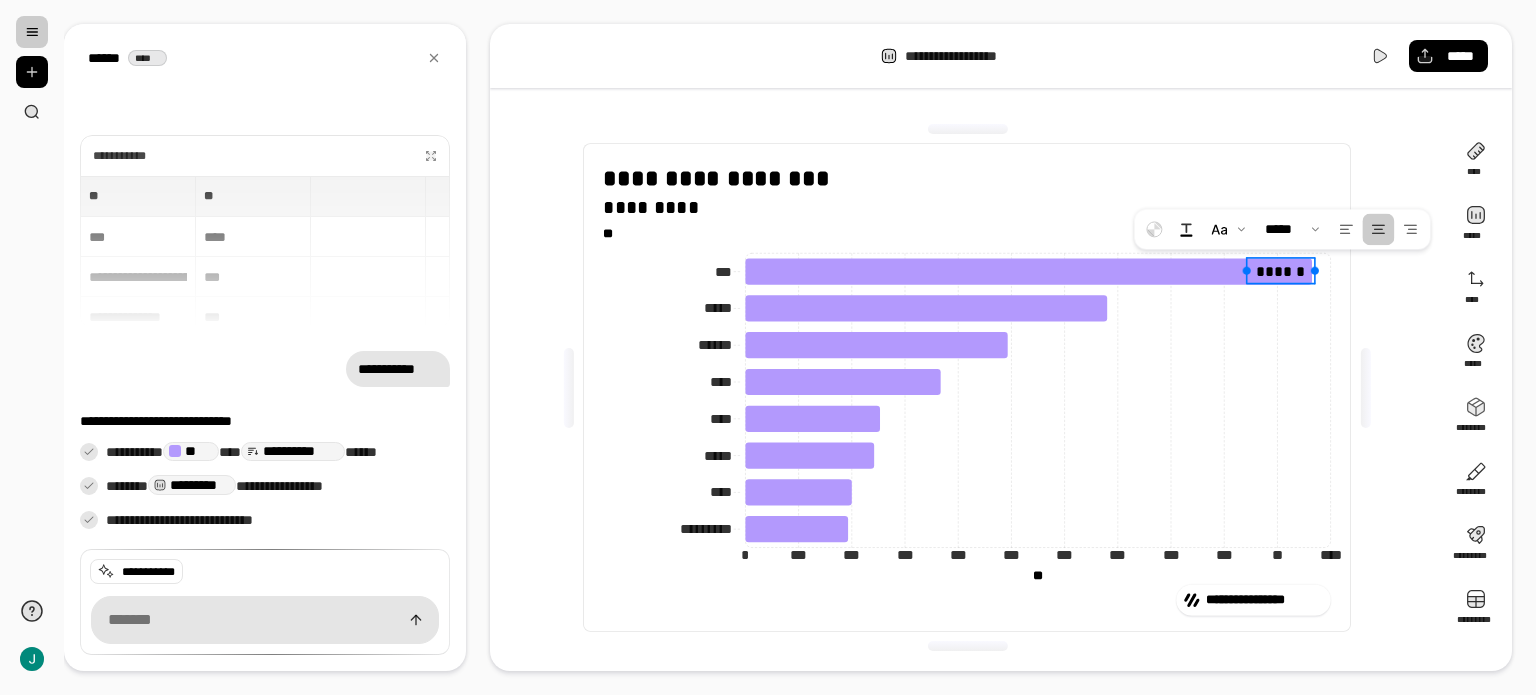 click on "******" at bounding box center [1281, 271] 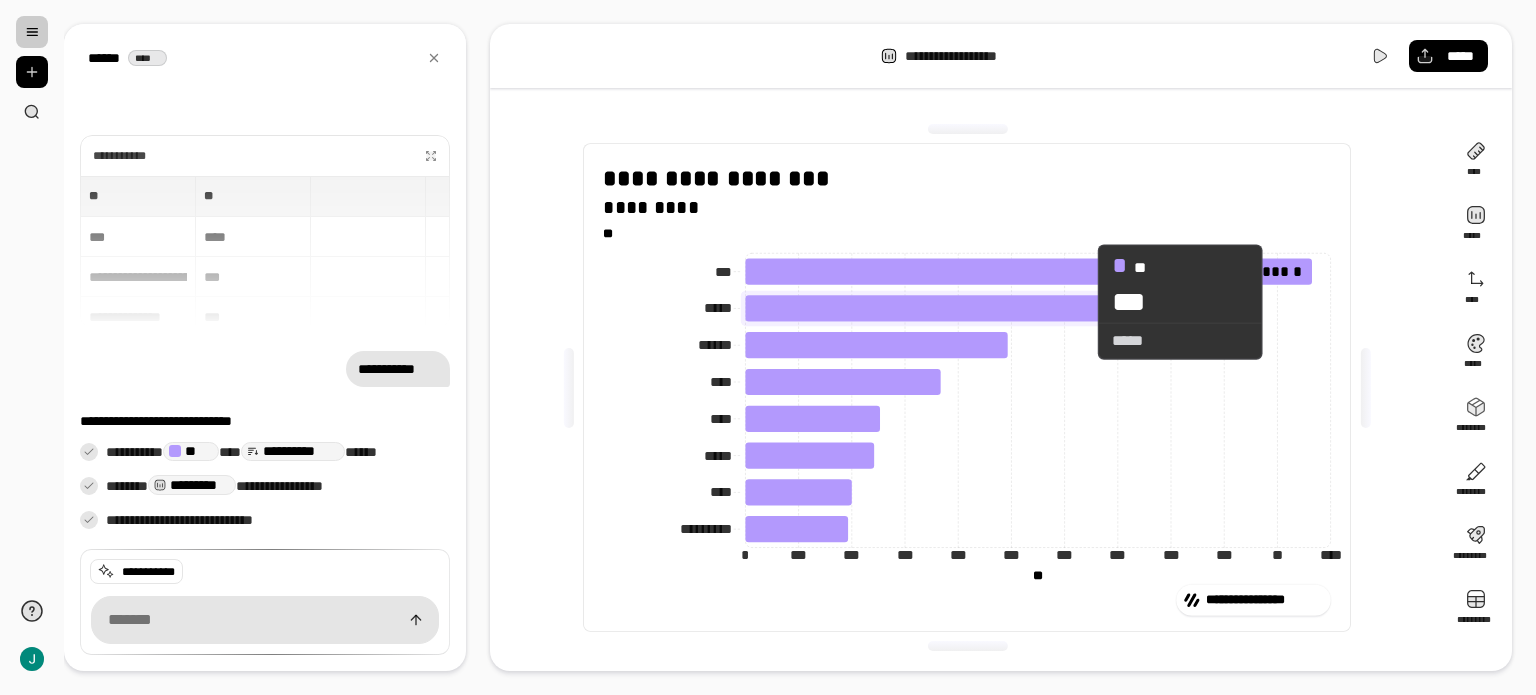 click 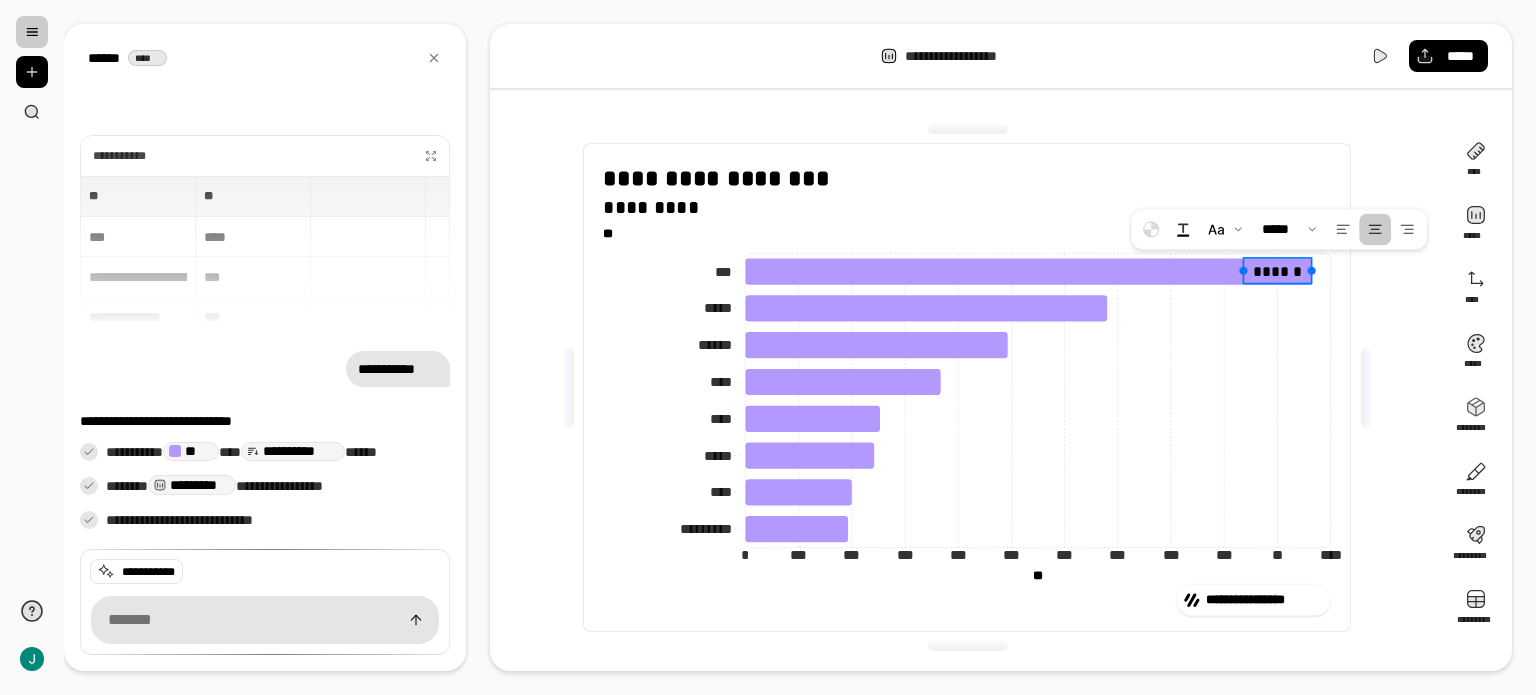 click on "******" at bounding box center (1278, 271) 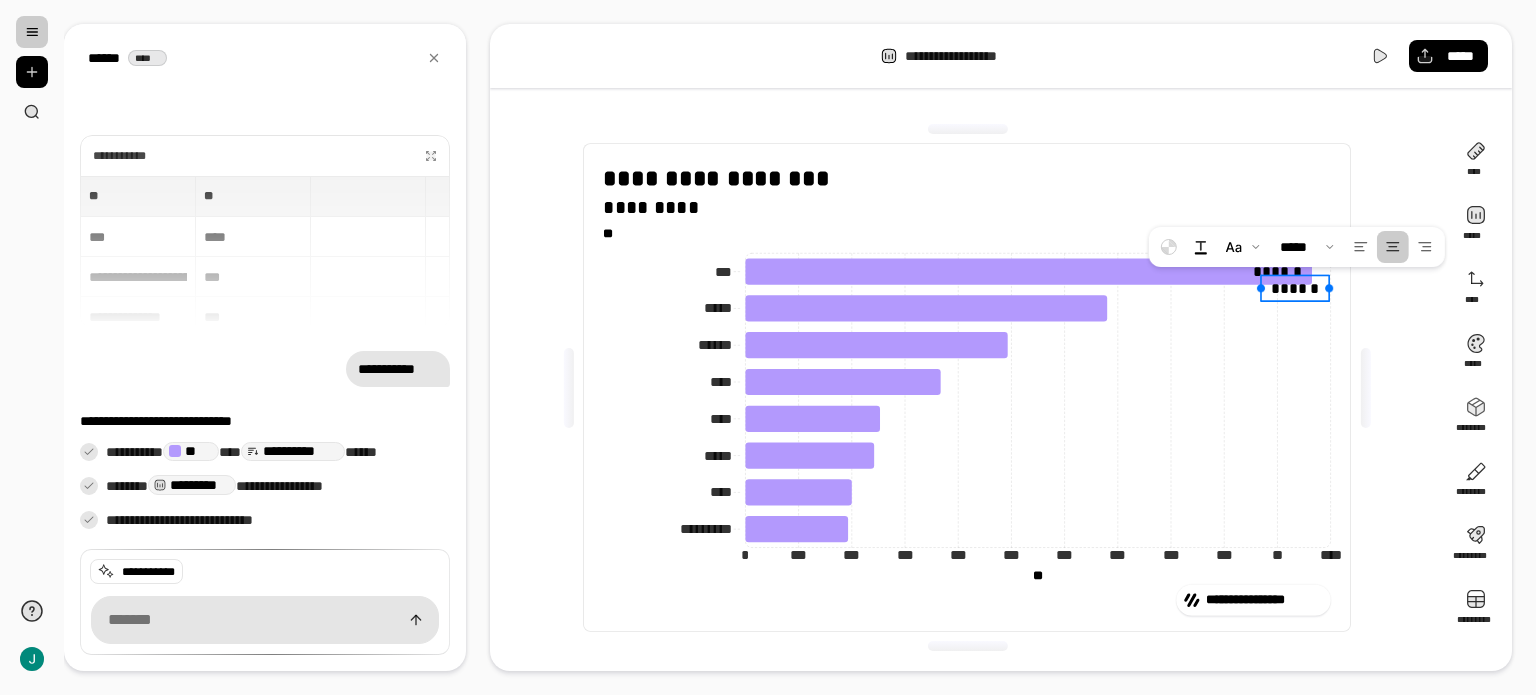 type 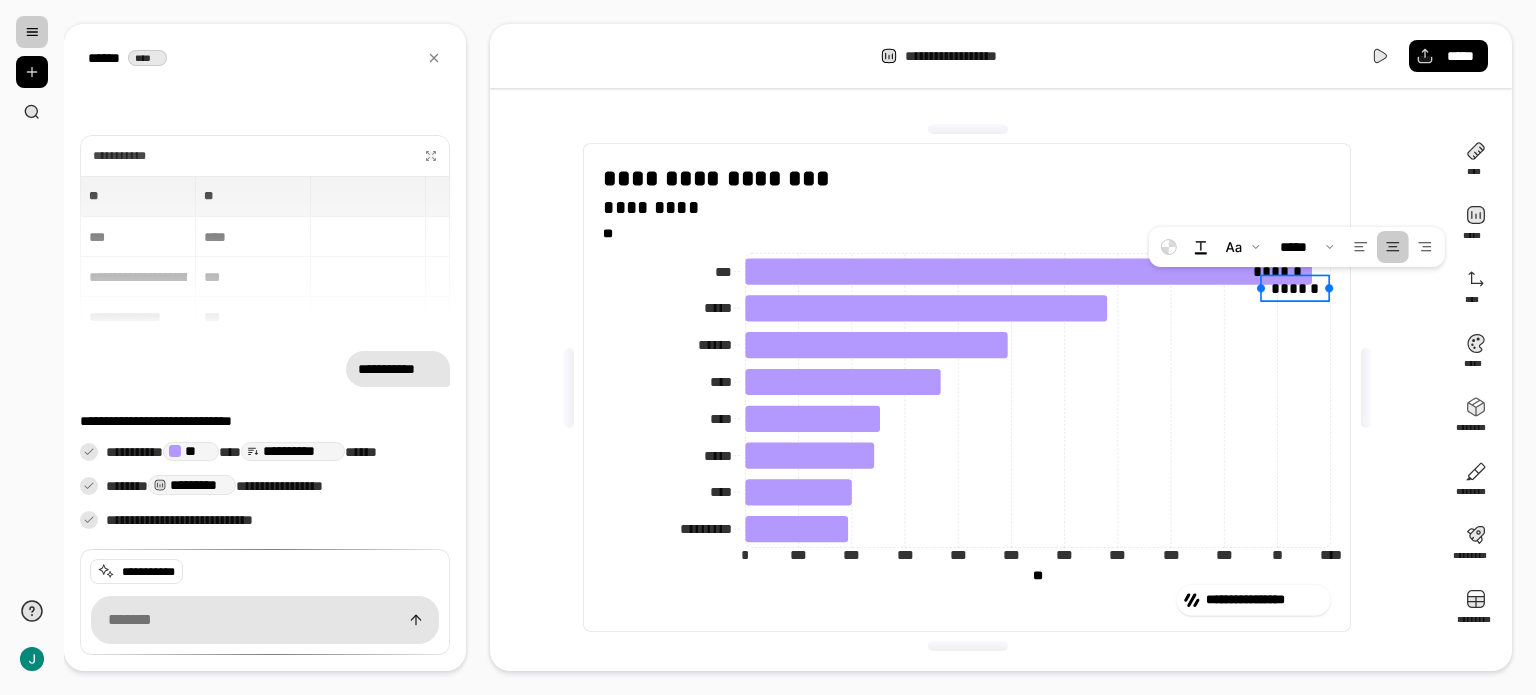 click 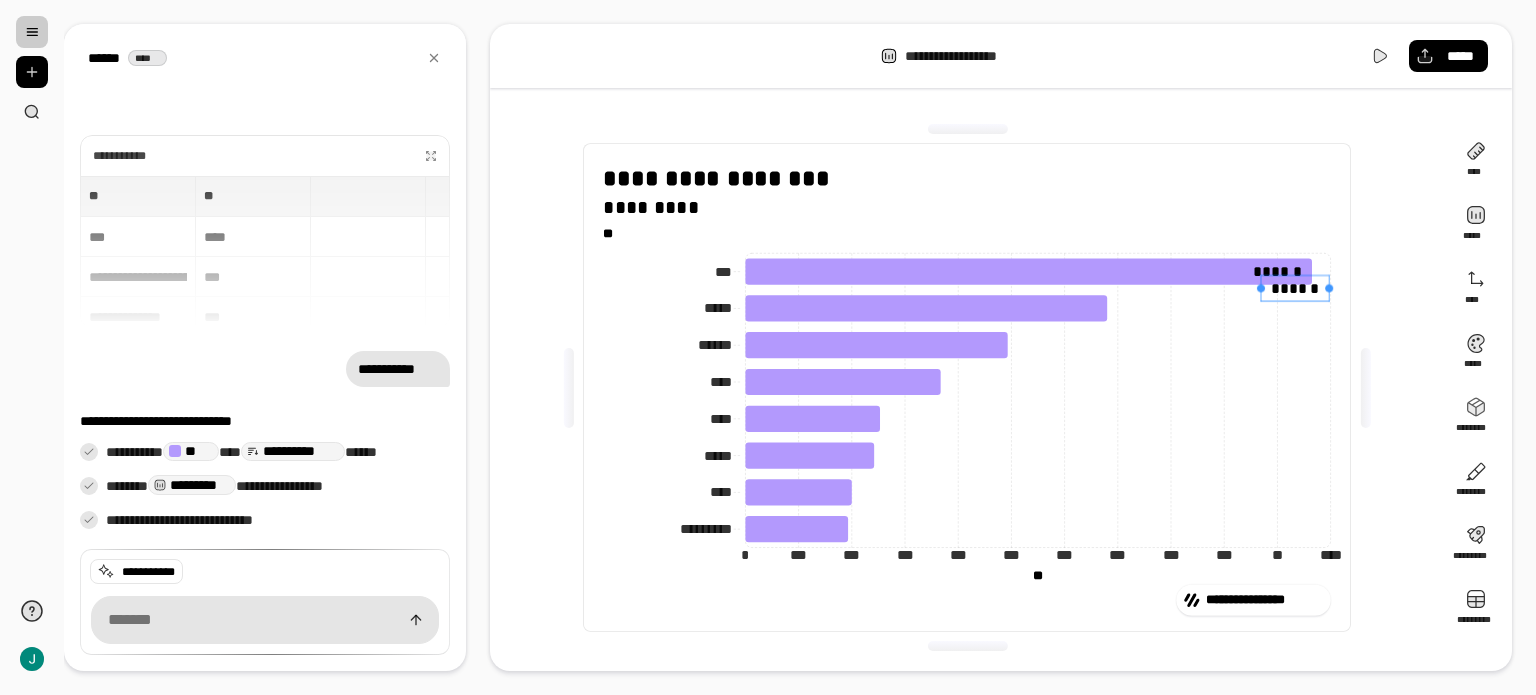 click on "******" at bounding box center [1295, 288] 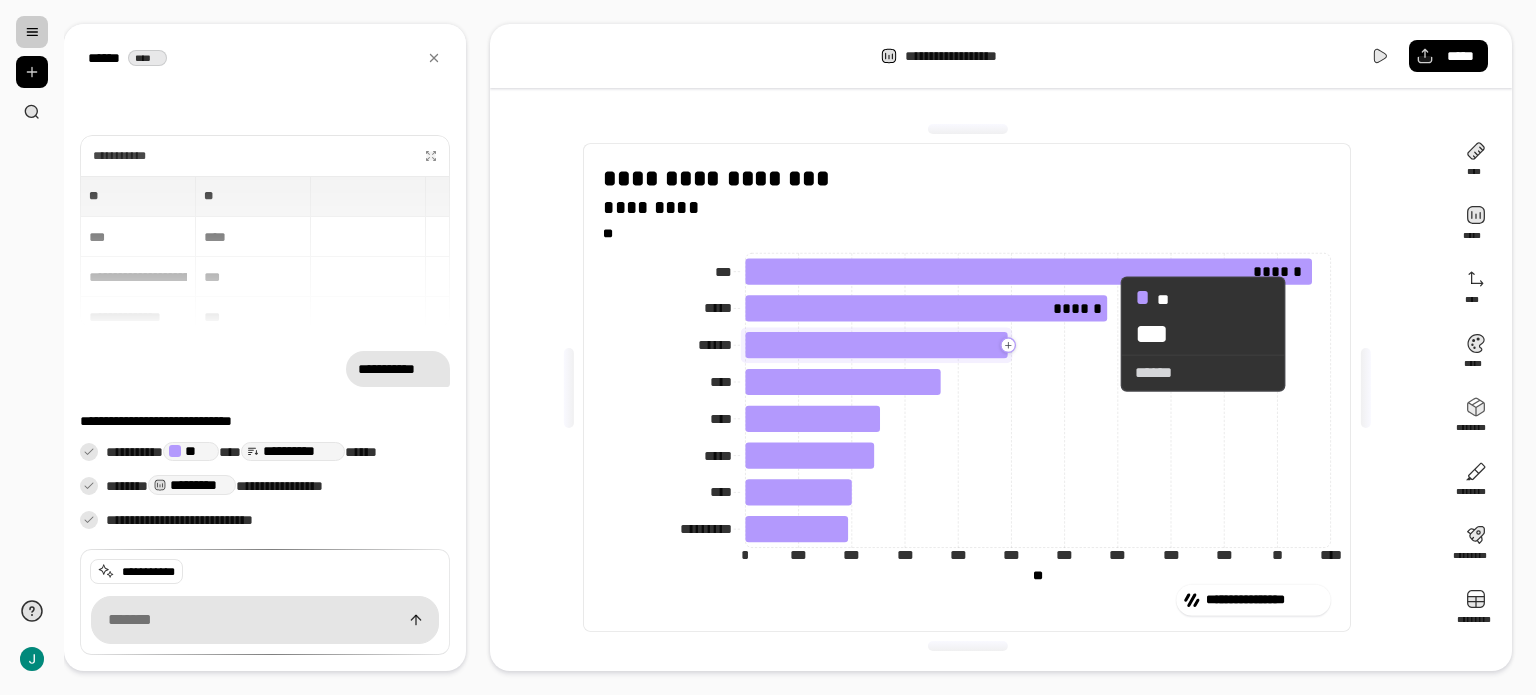 click 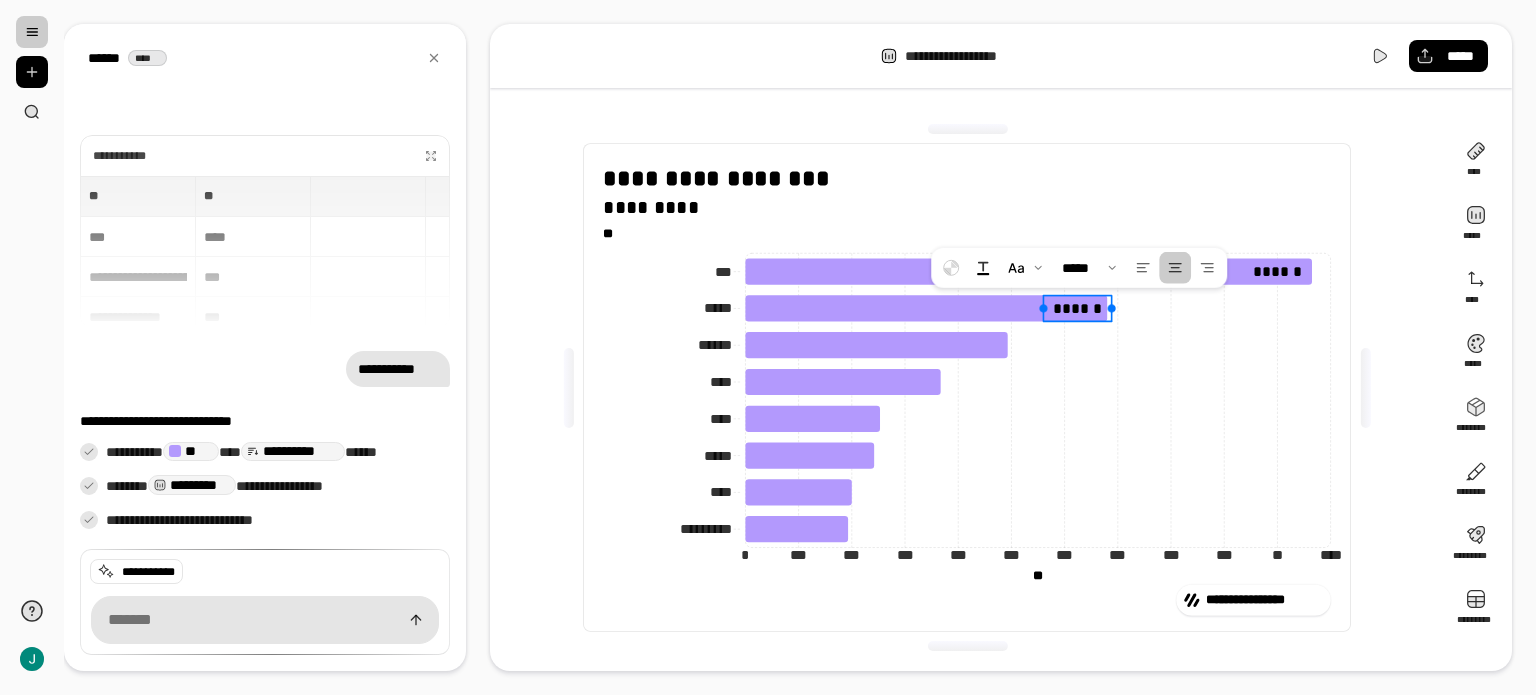 click on "******" at bounding box center [1078, 308] 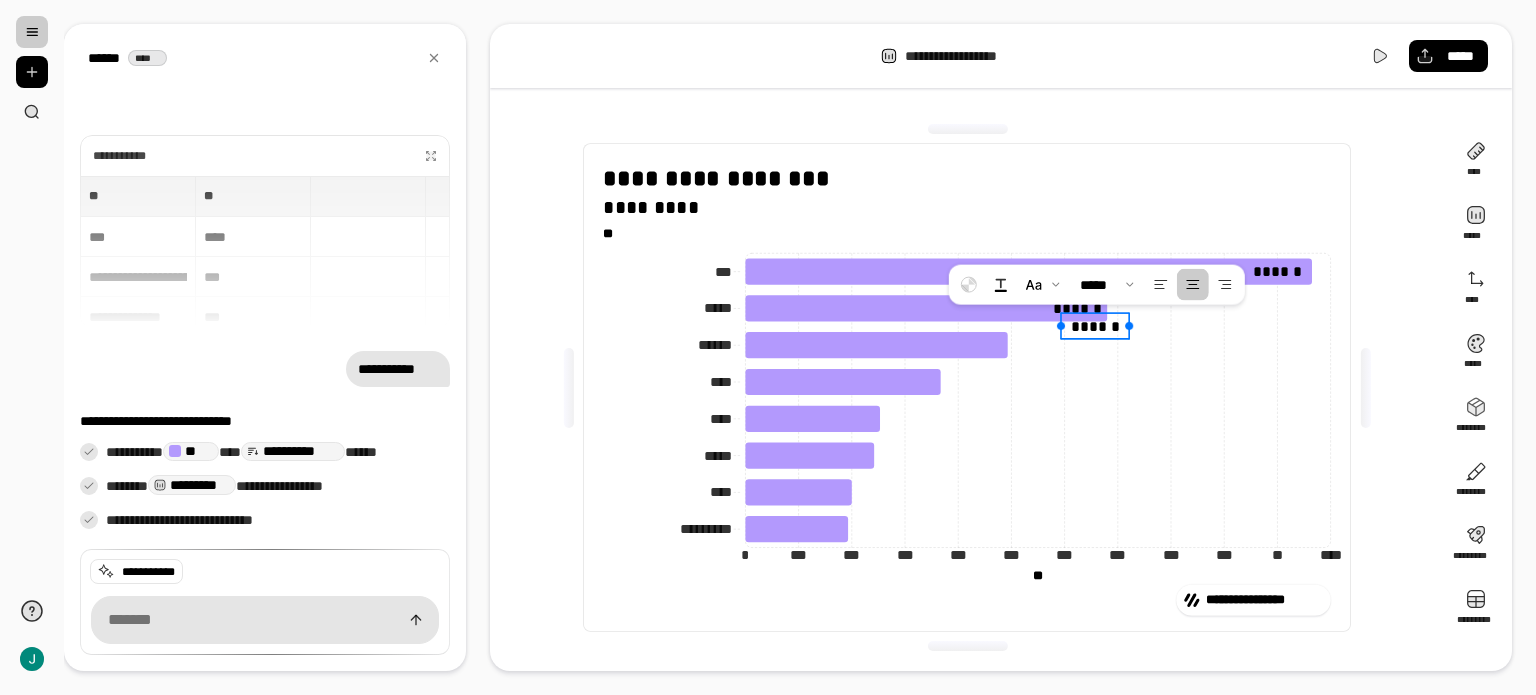drag, startPoint x: 1062, startPoint y: 338, endPoint x: 1030, endPoint y: 343, distance: 32.38827 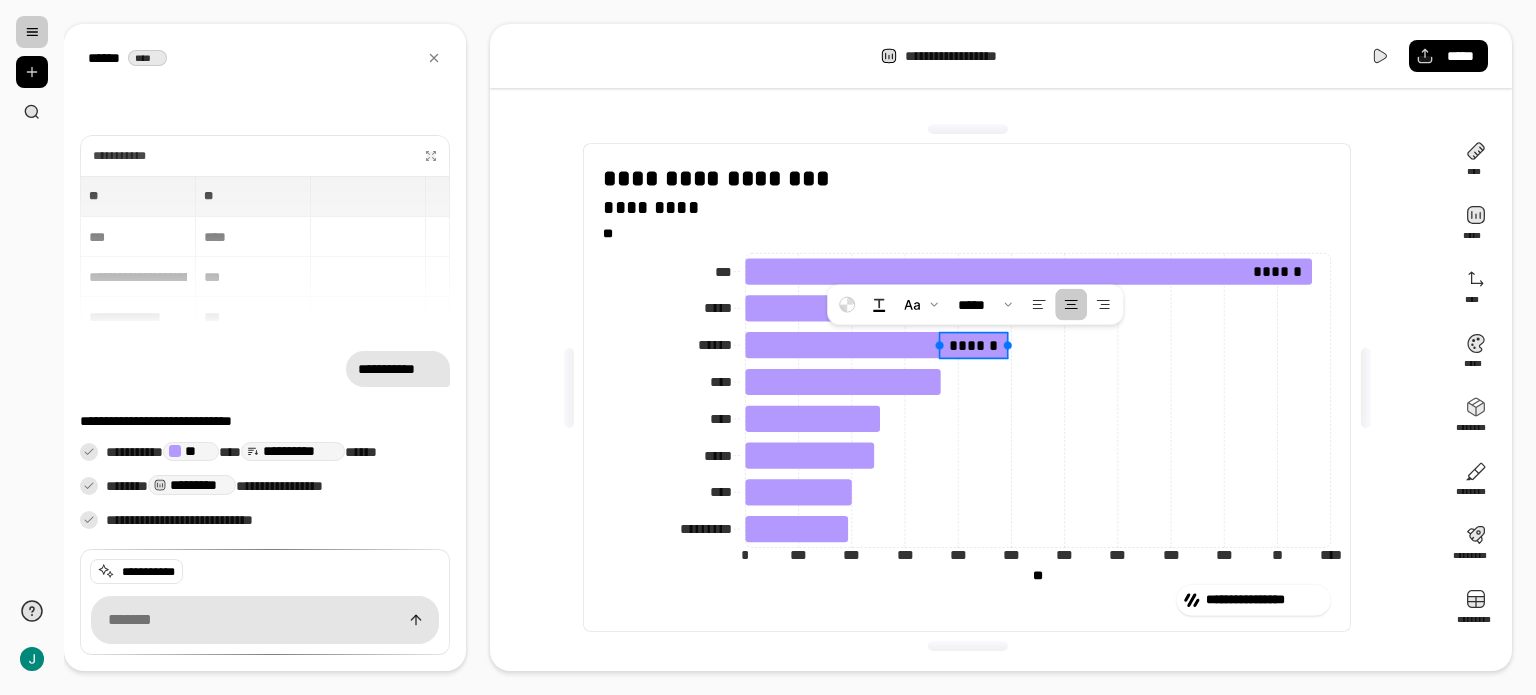 drag, startPoint x: 1092, startPoint y: 328, endPoint x: 942, endPoint y: 352, distance: 151.90787 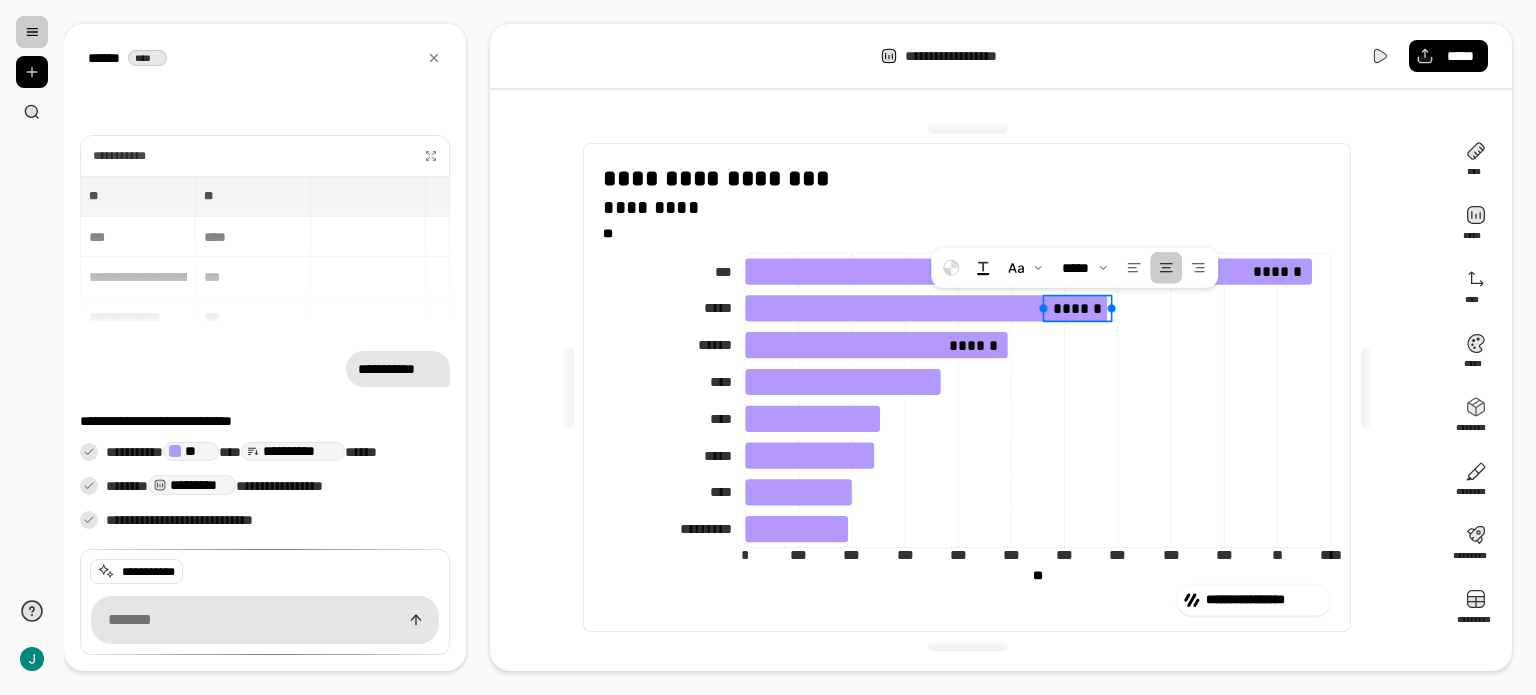 click on "******" at bounding box center [1078, 308] 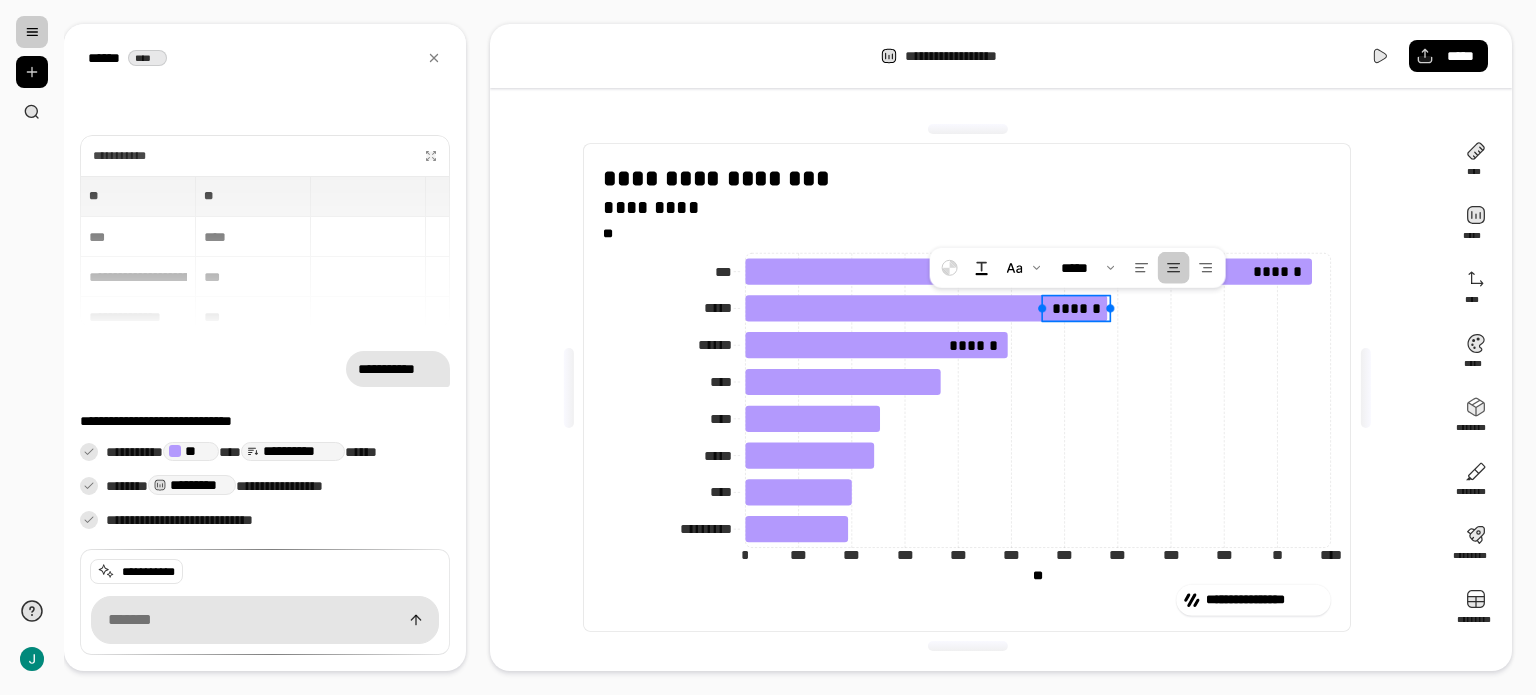 click on "******" at bounding box center [1076, 308] 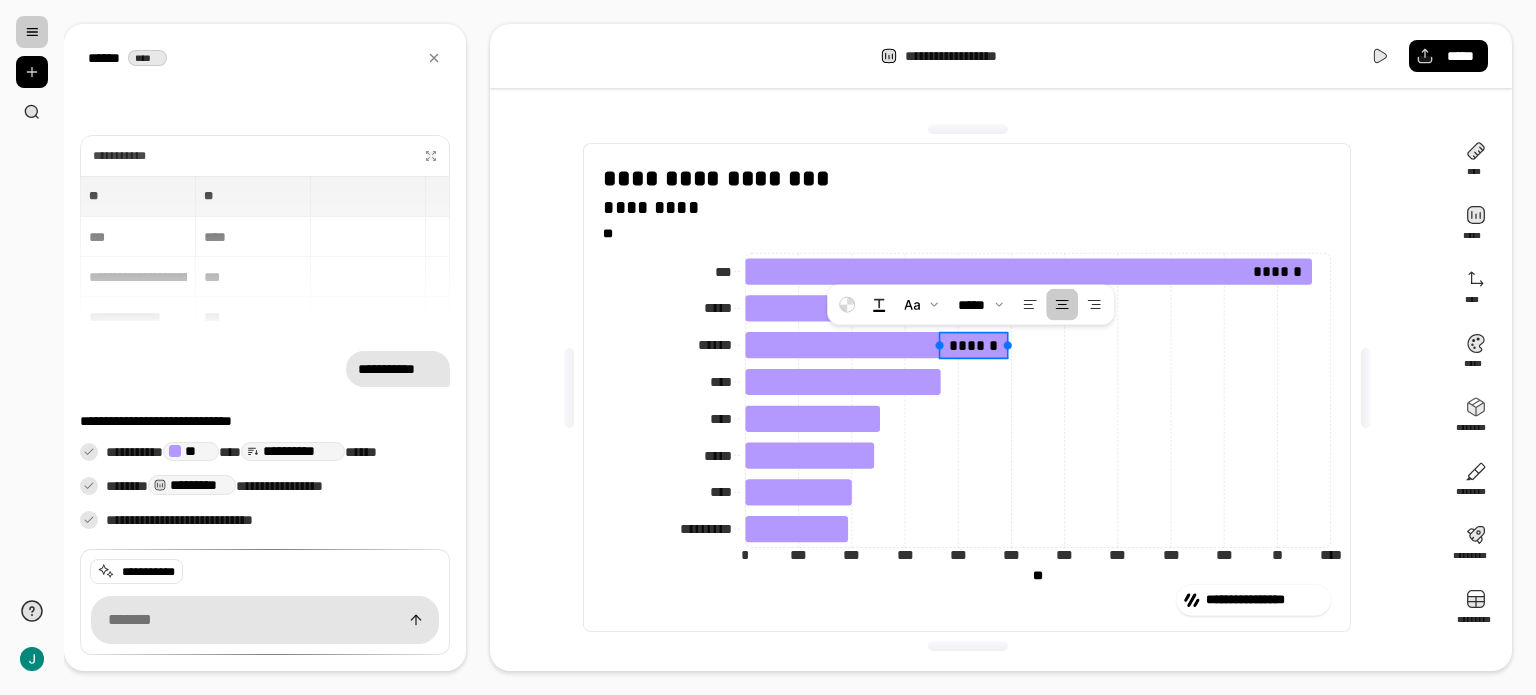 click on "******" at bounding box center (974, 345) 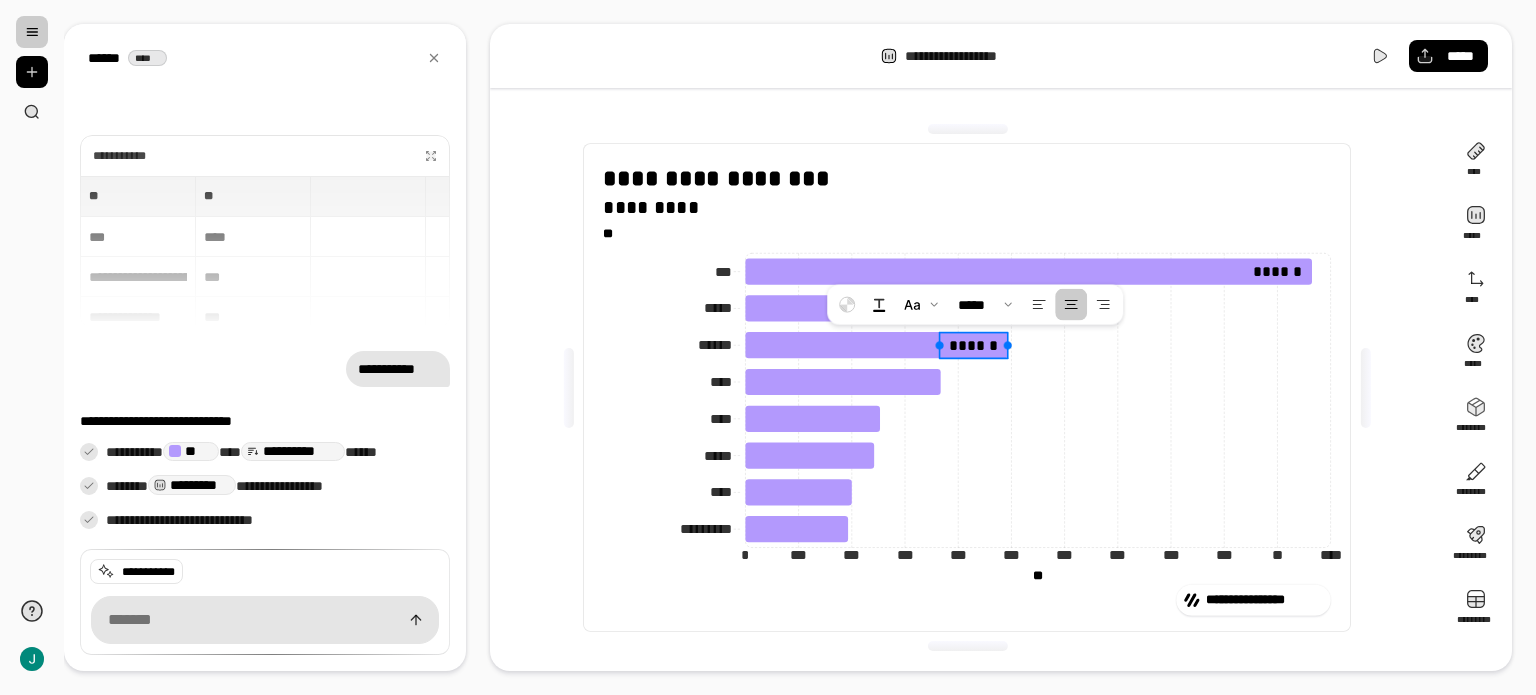 click on "******" at bounding box center (974, 345) 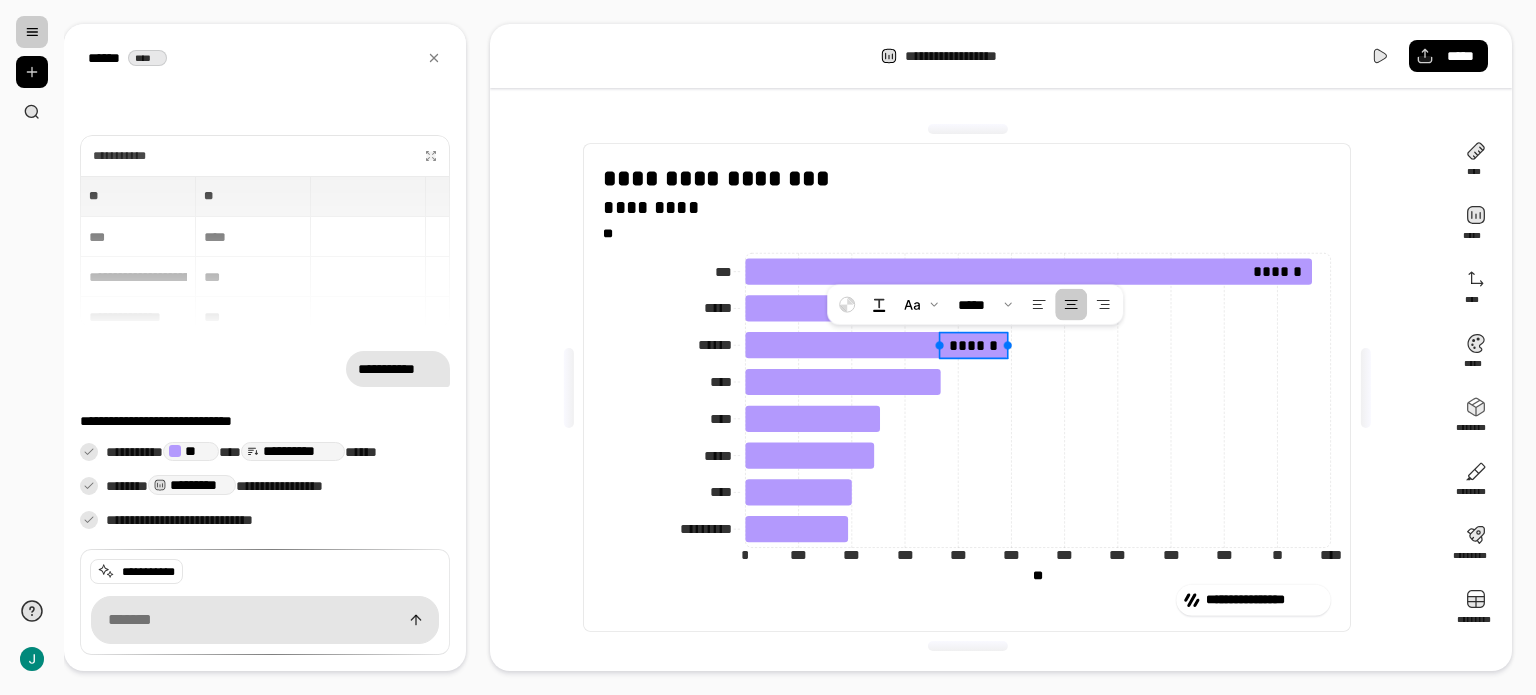 type 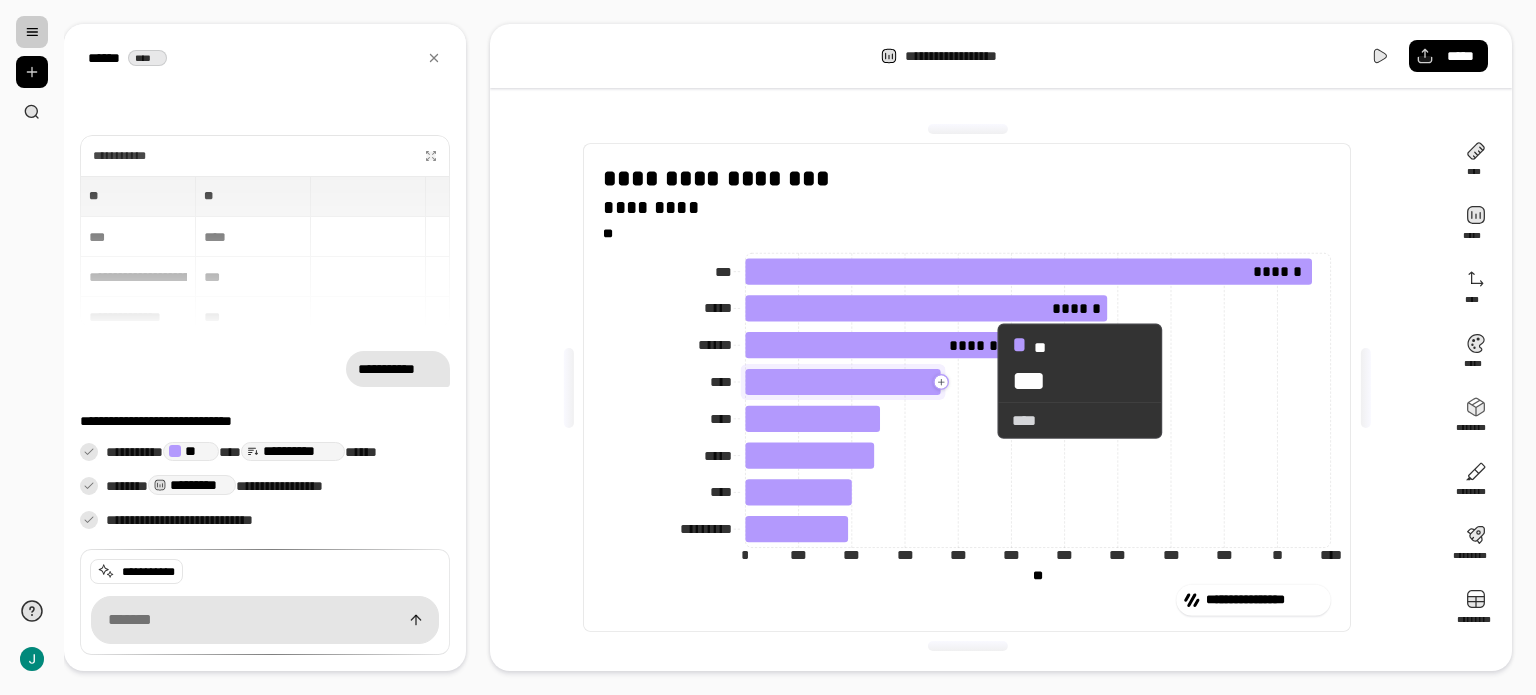 click 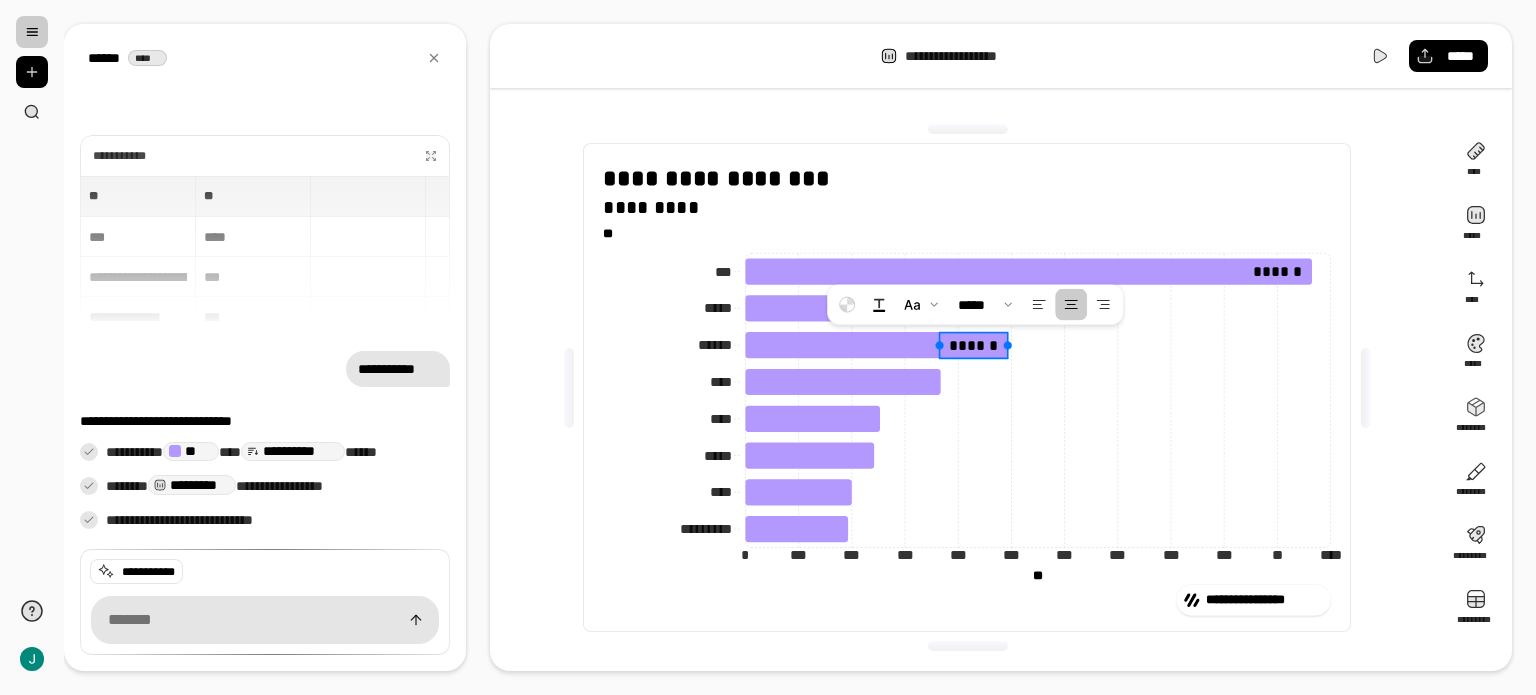 click on "******" at bounding box center [974, 345] 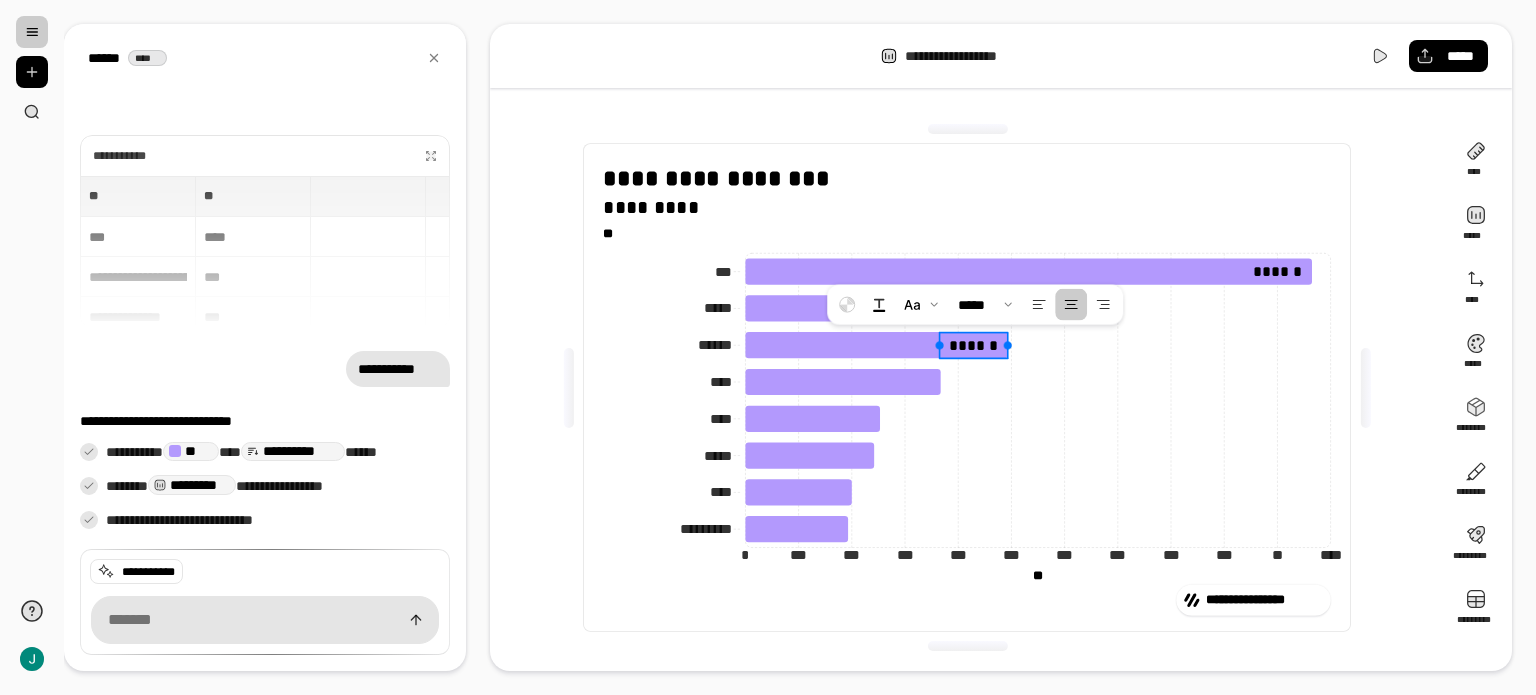 click on "******" at bounding box center [974, 345] 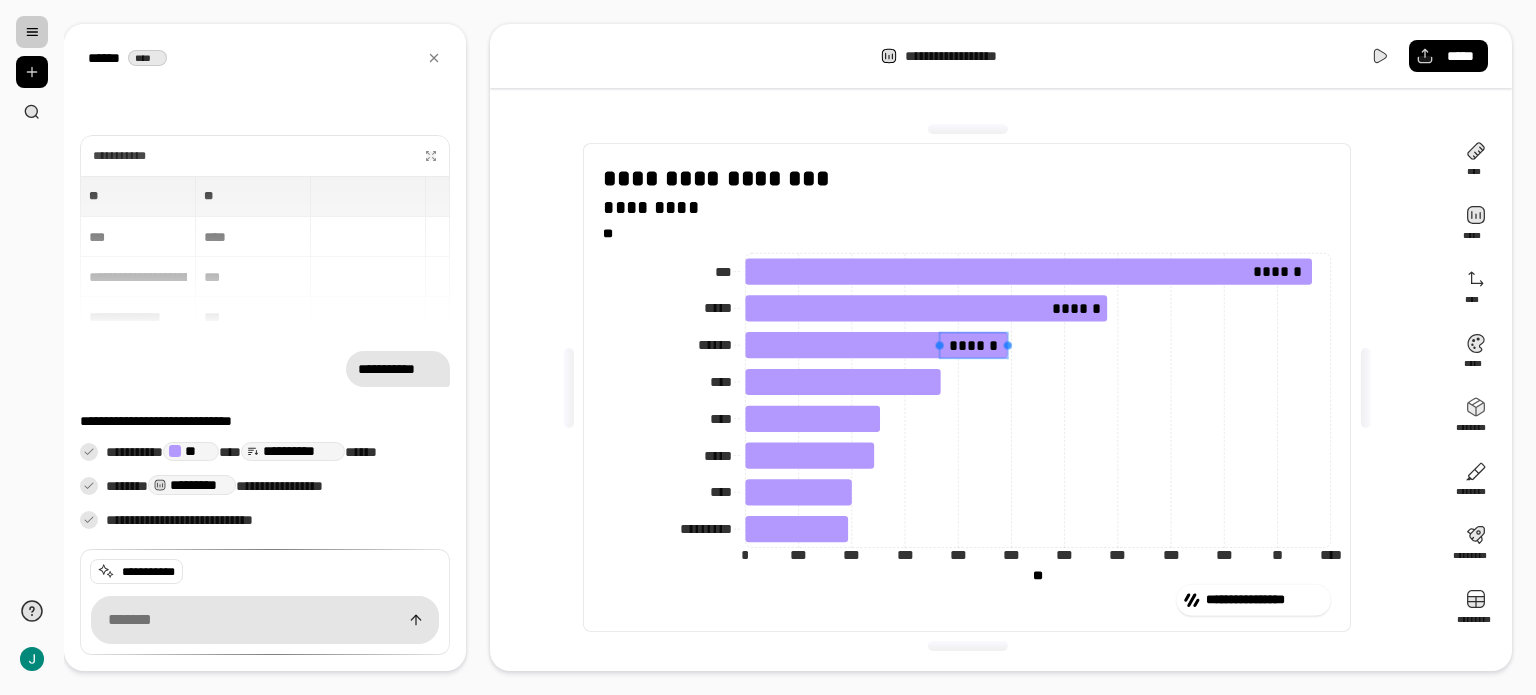click on "******" at bounding box center [974, 345] 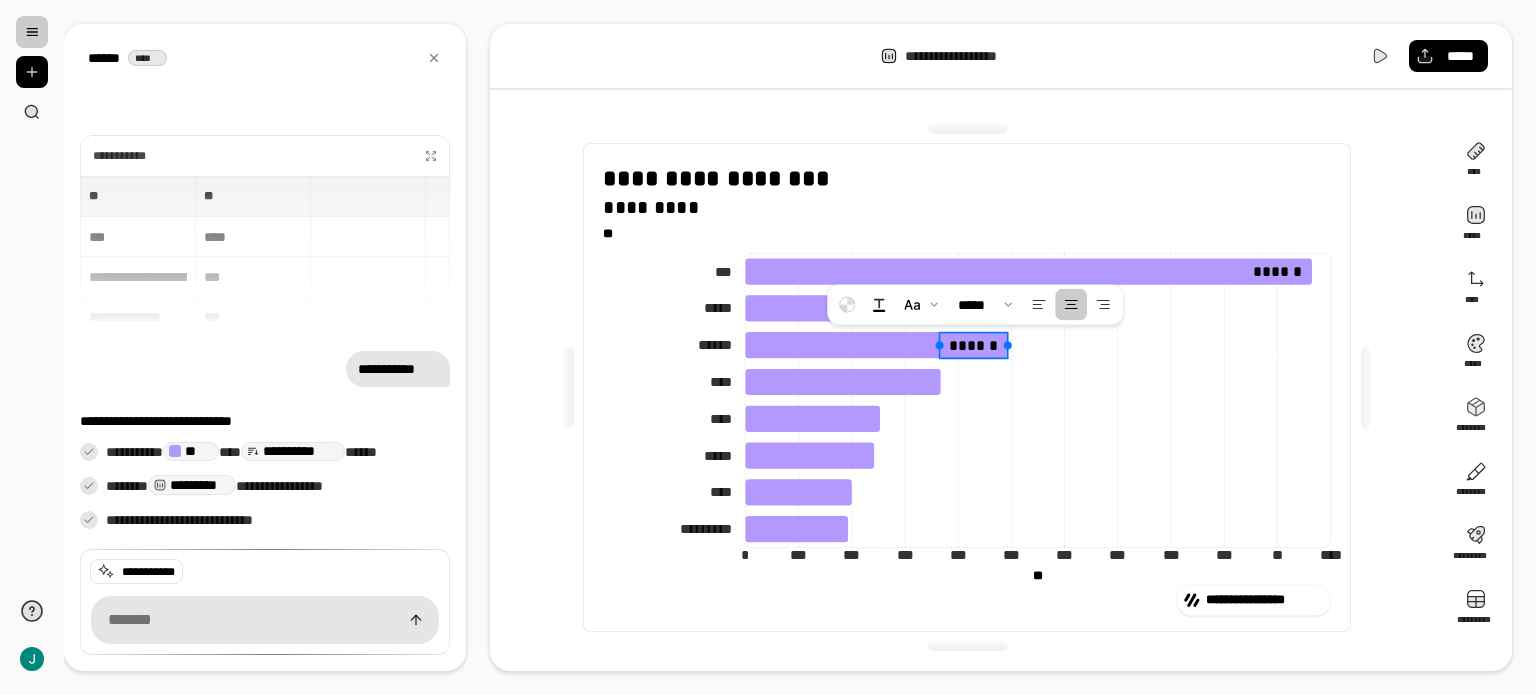 click 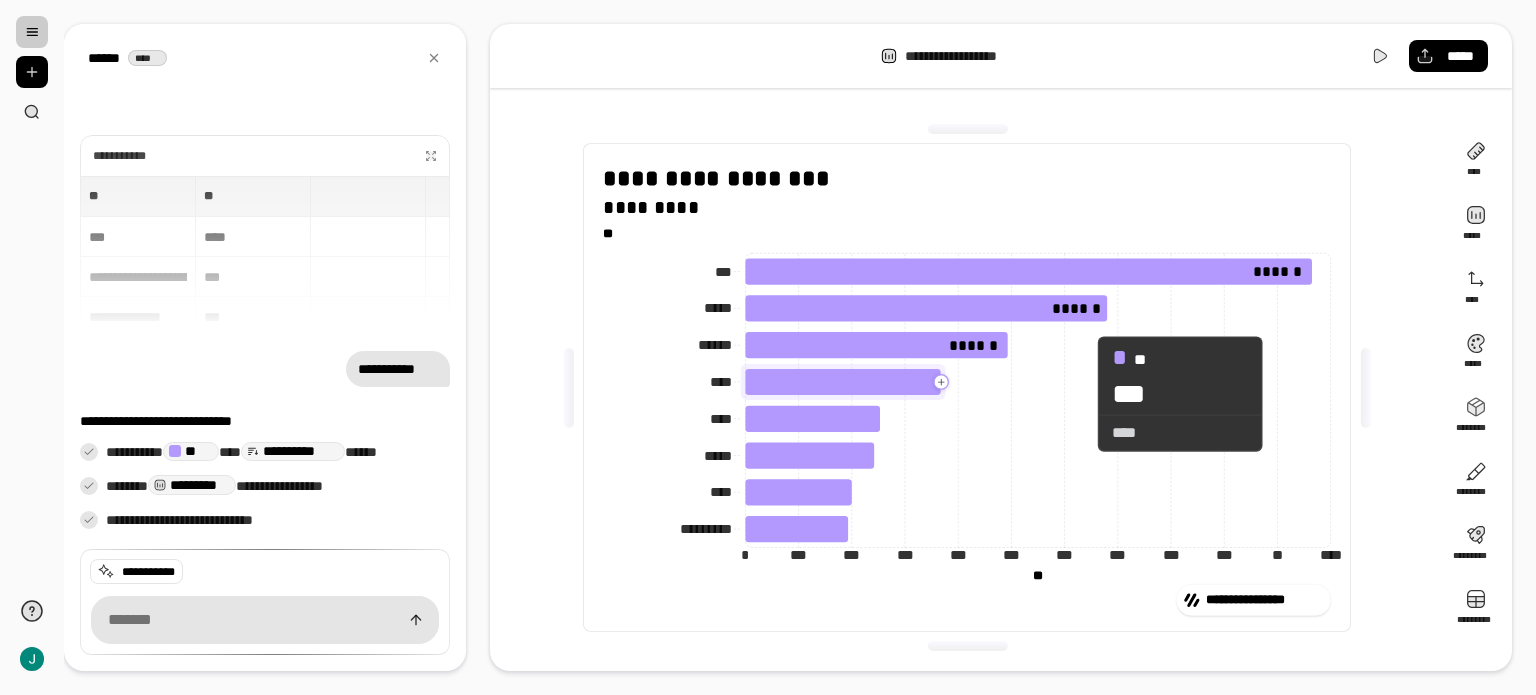 click 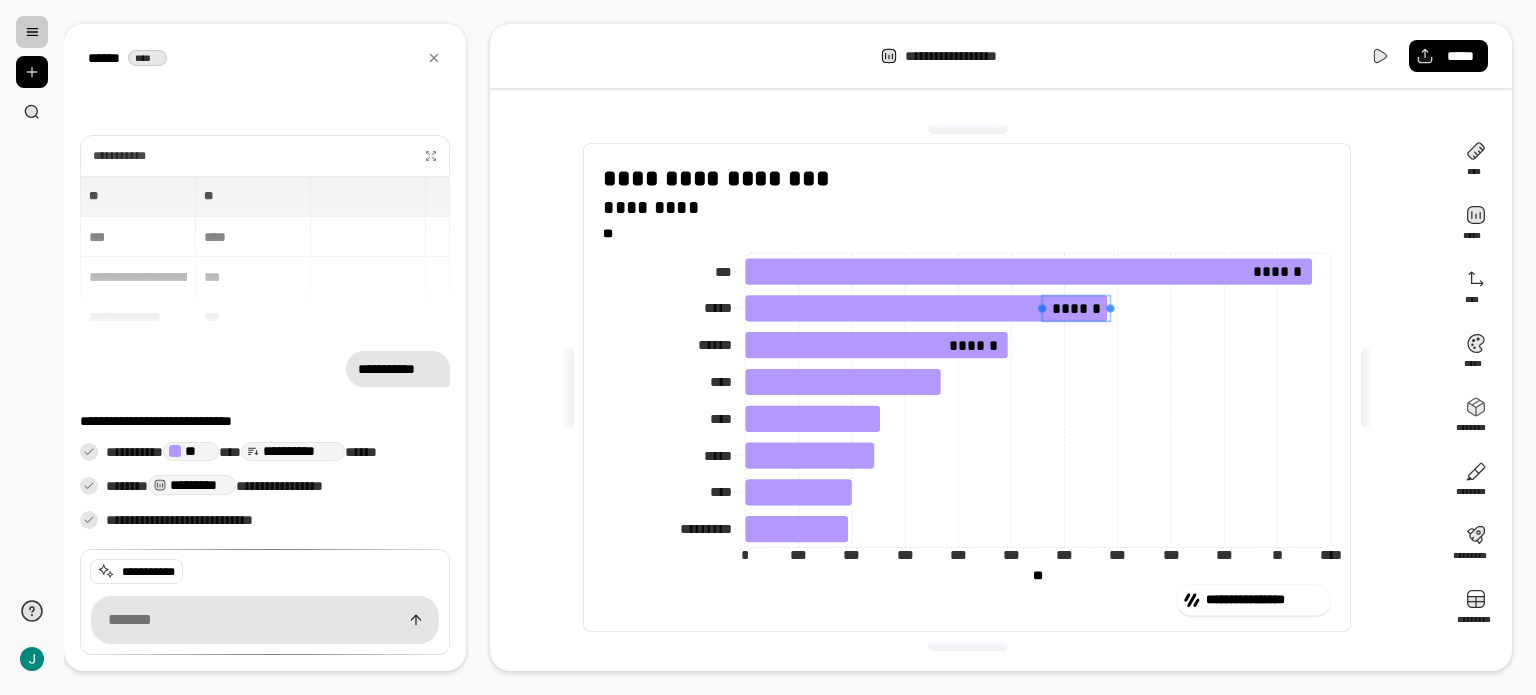 click on "******" at bounding box center [1077, 308] 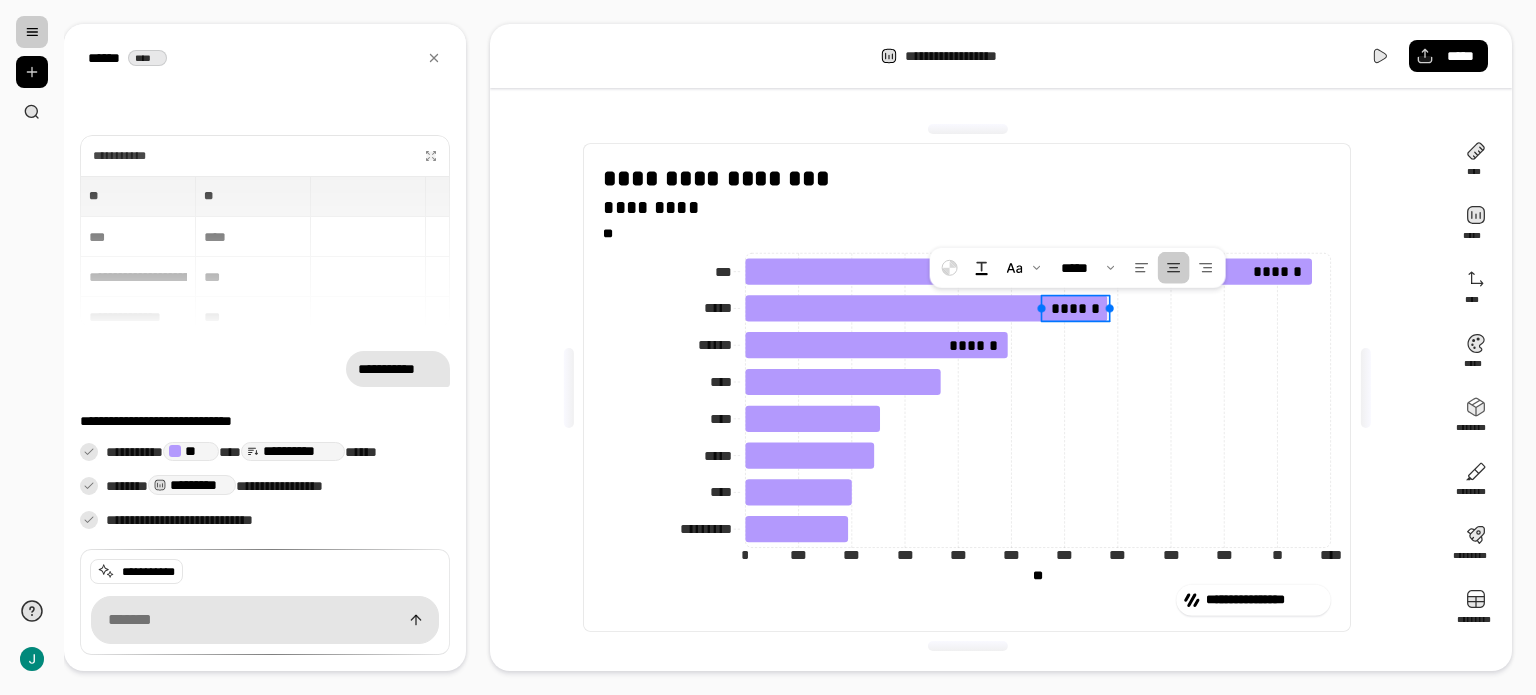 click 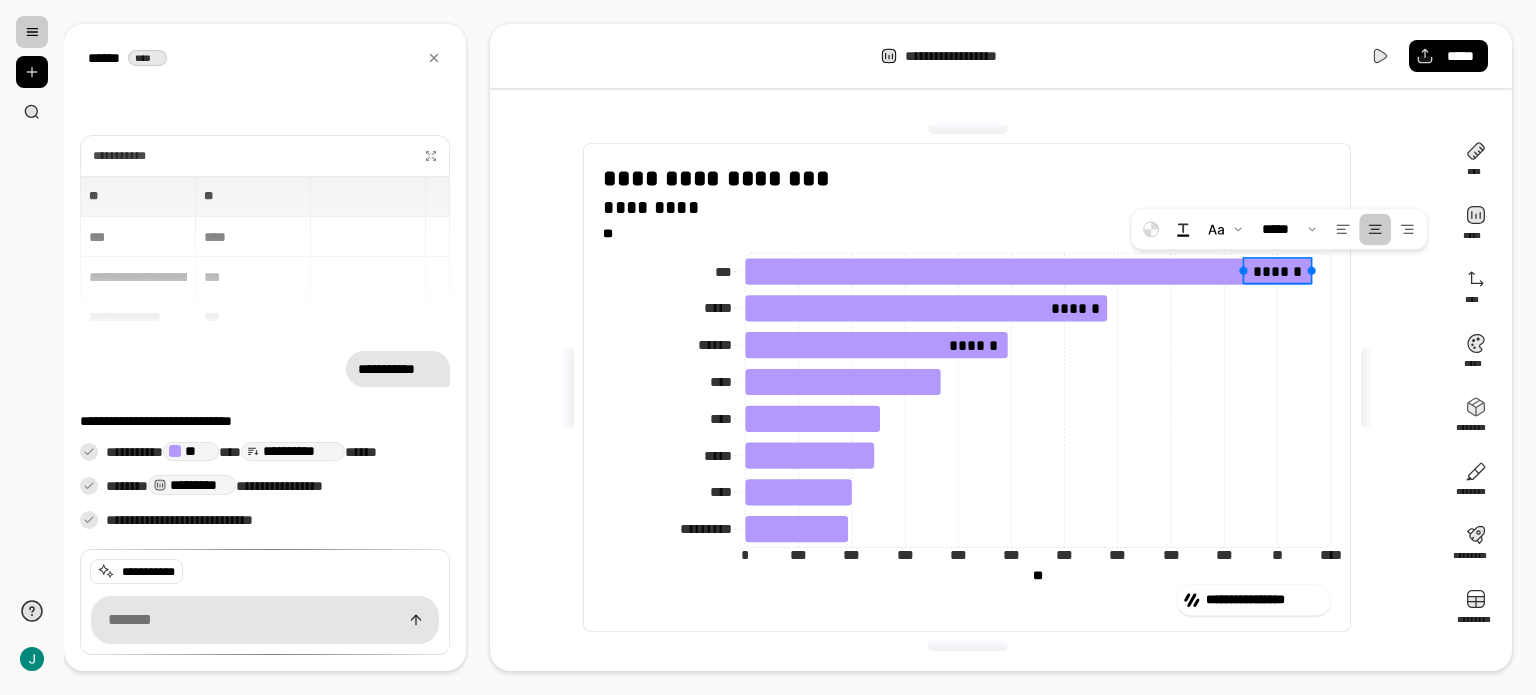 click on "******" at bounding box center (1278, 271) 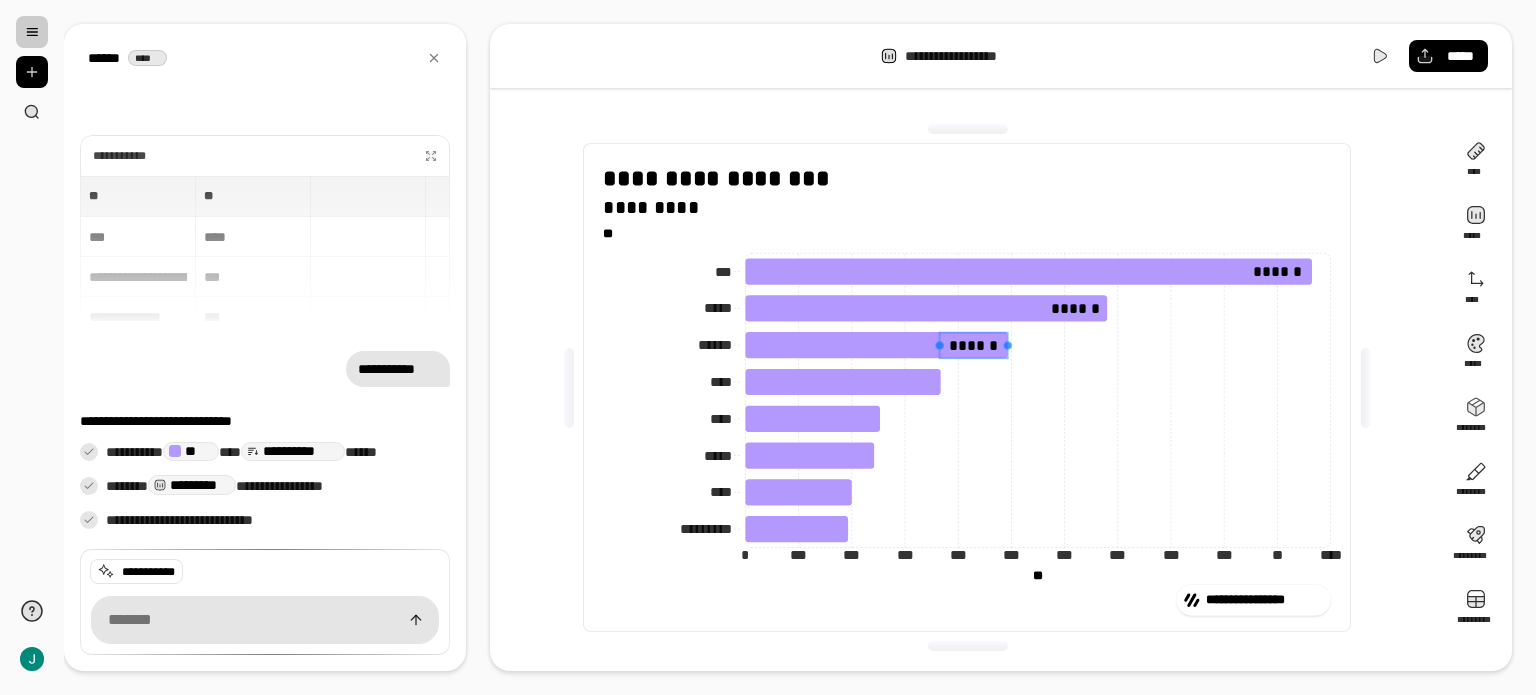 click on "******" at bounding box center [974, 345] 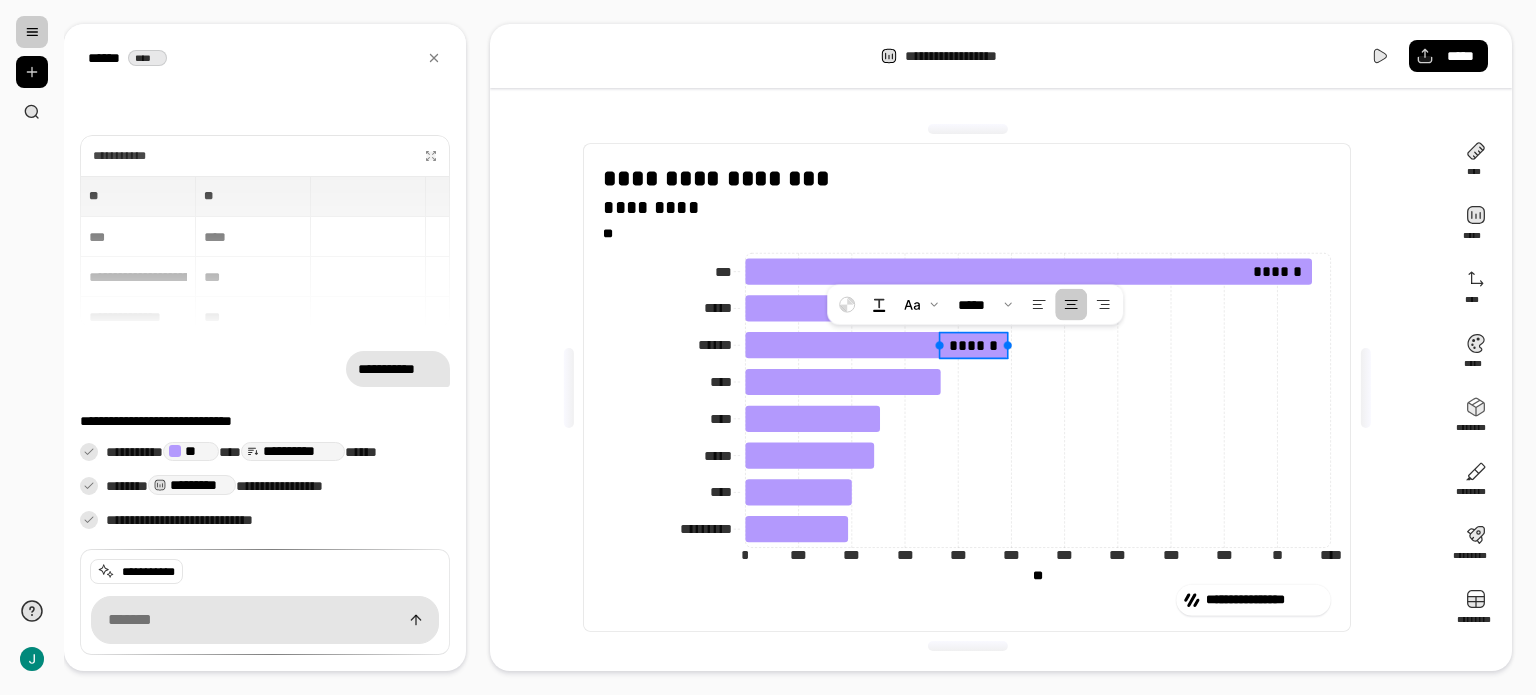 click 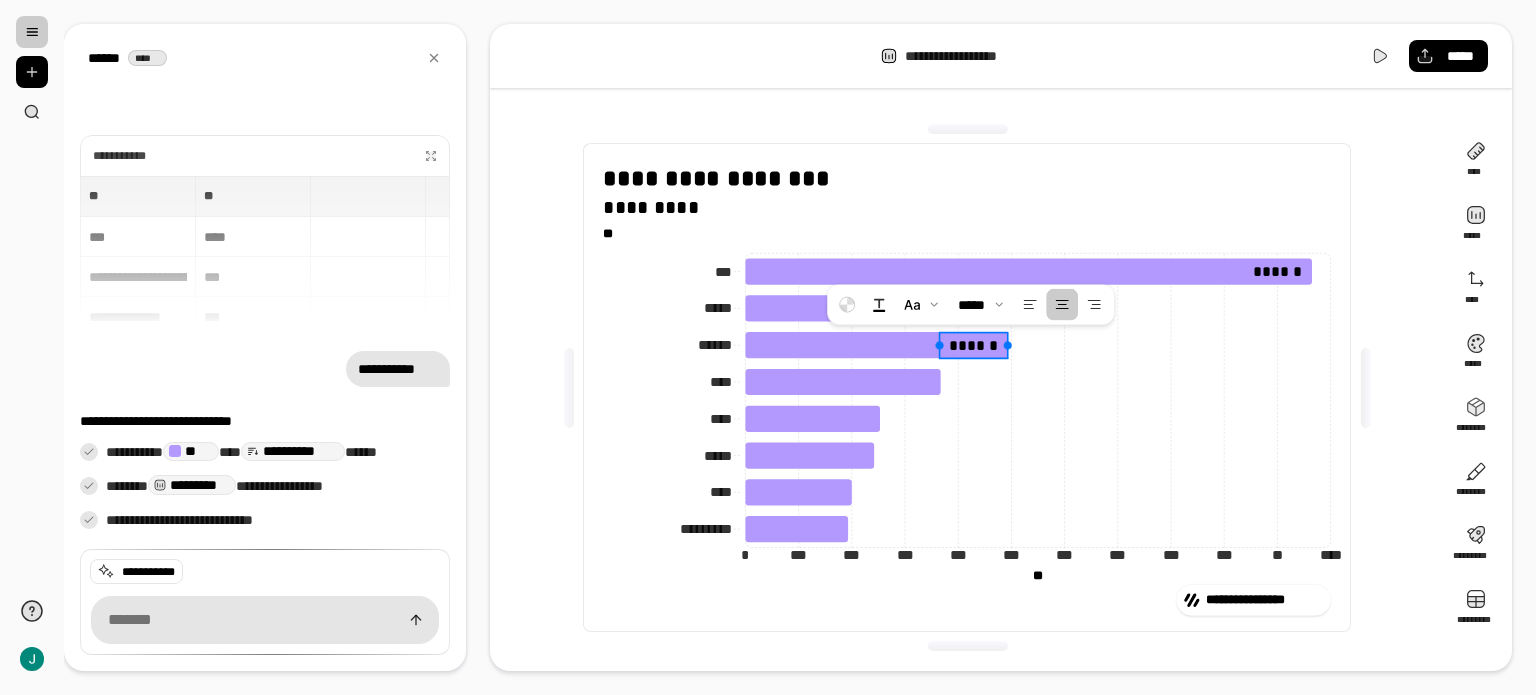 click on "******" at bounding box center (974, 345) 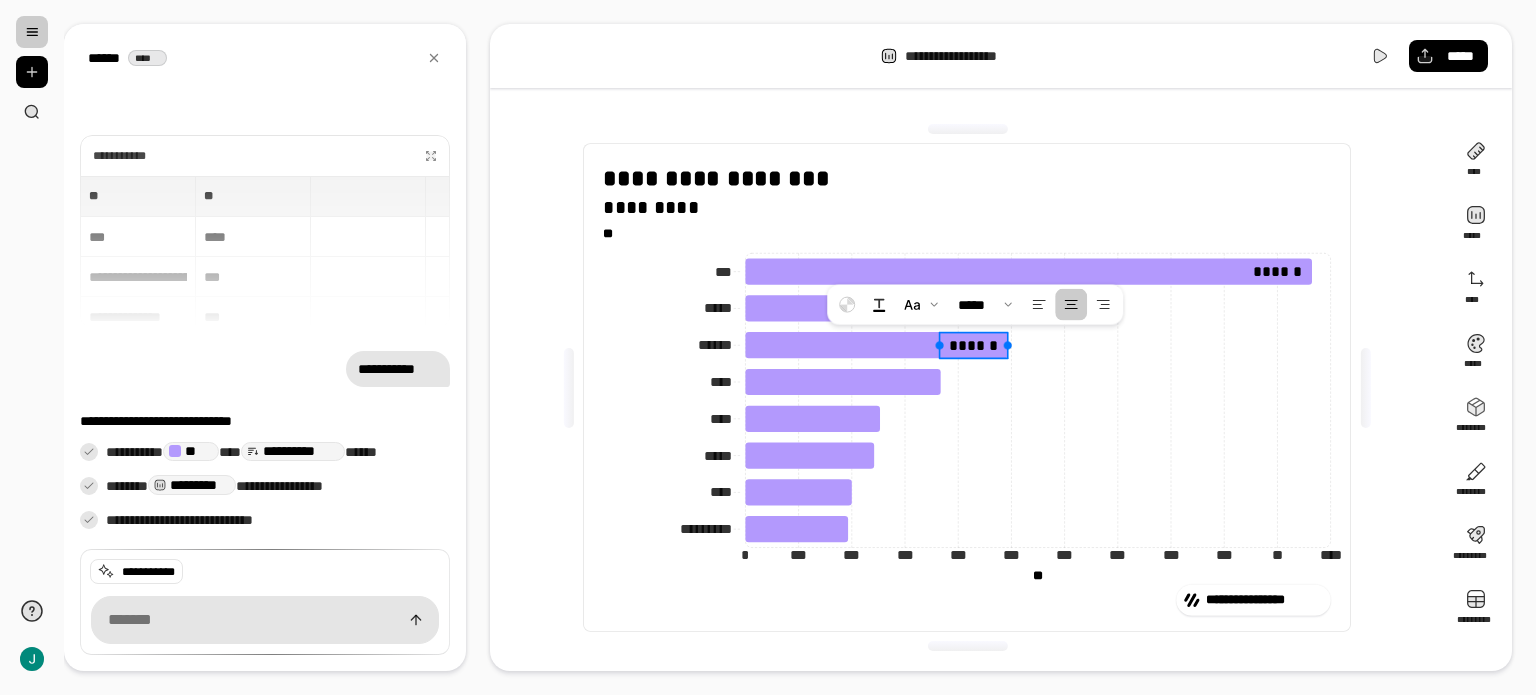 click 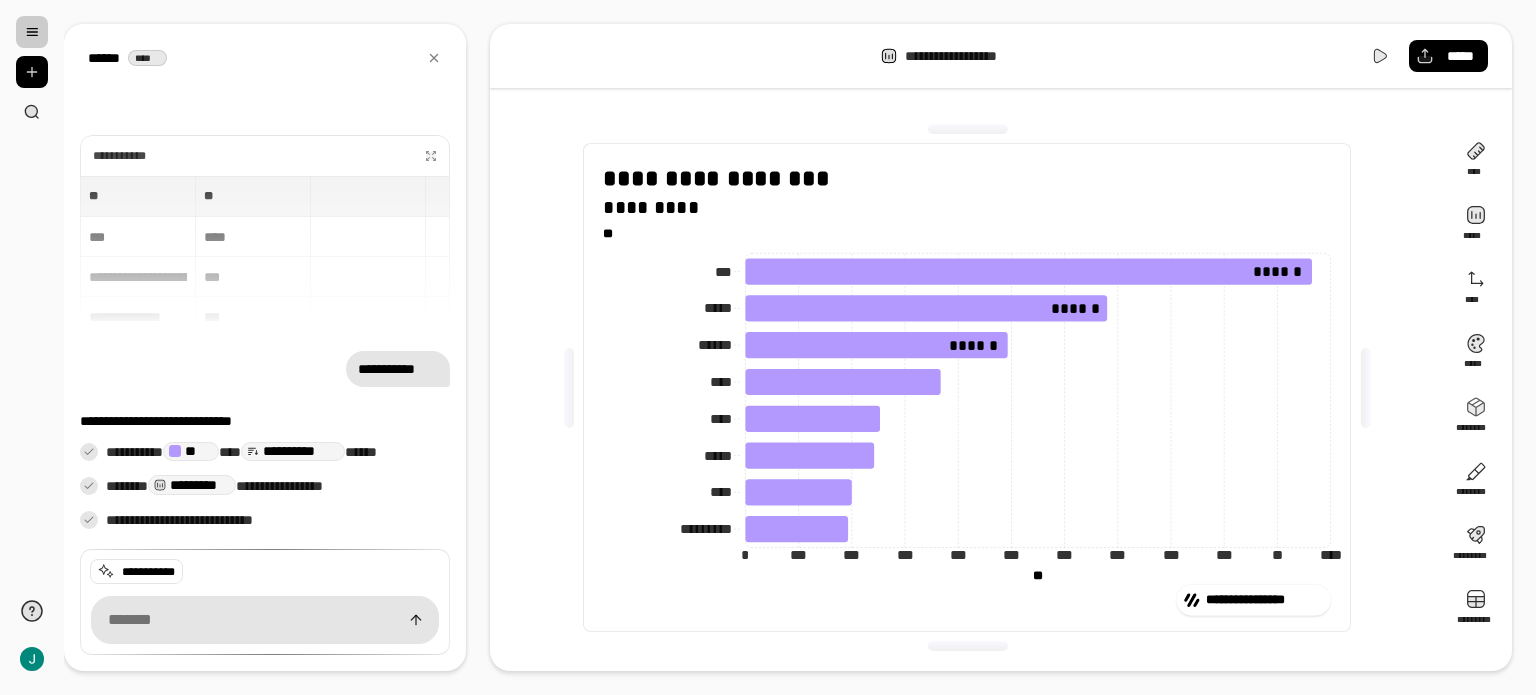 click on "**********" at bounding box center (967, 387) 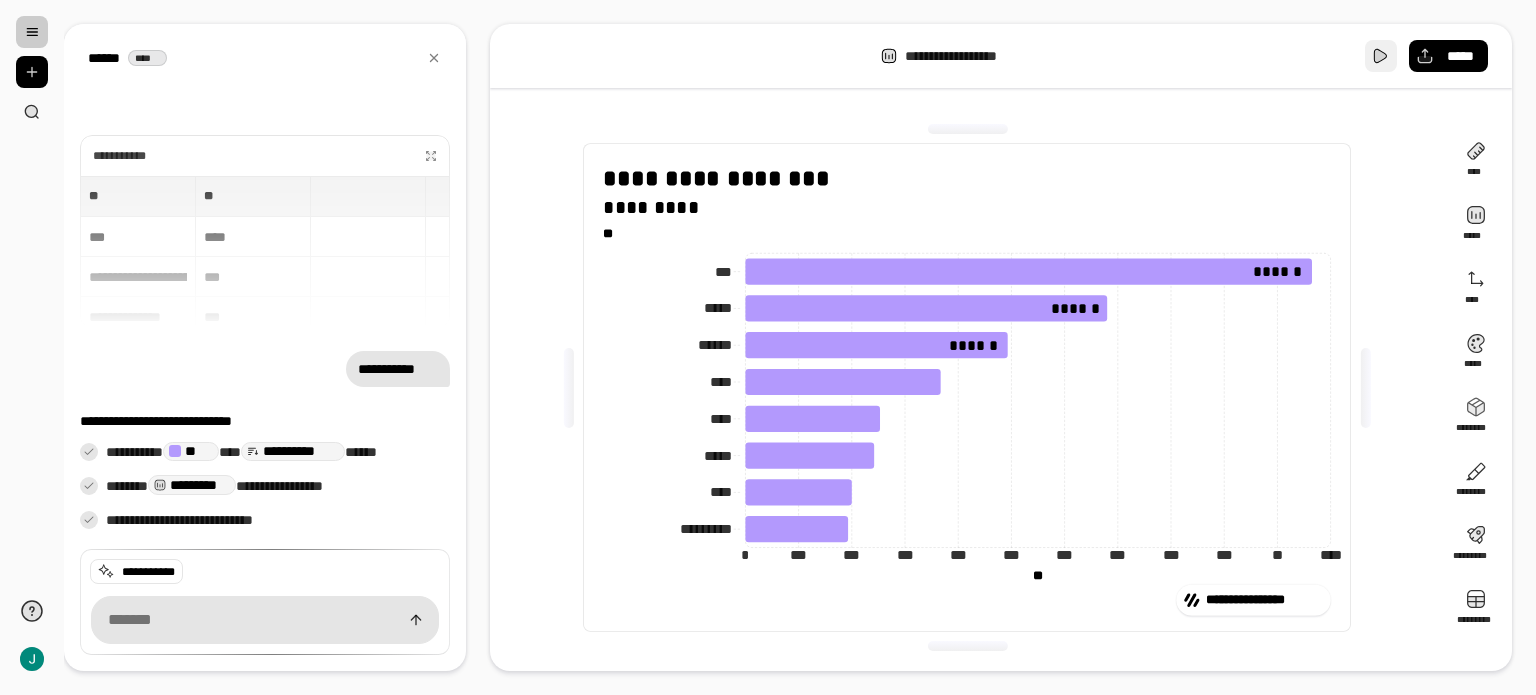 click at bounding box center (1381, 56) 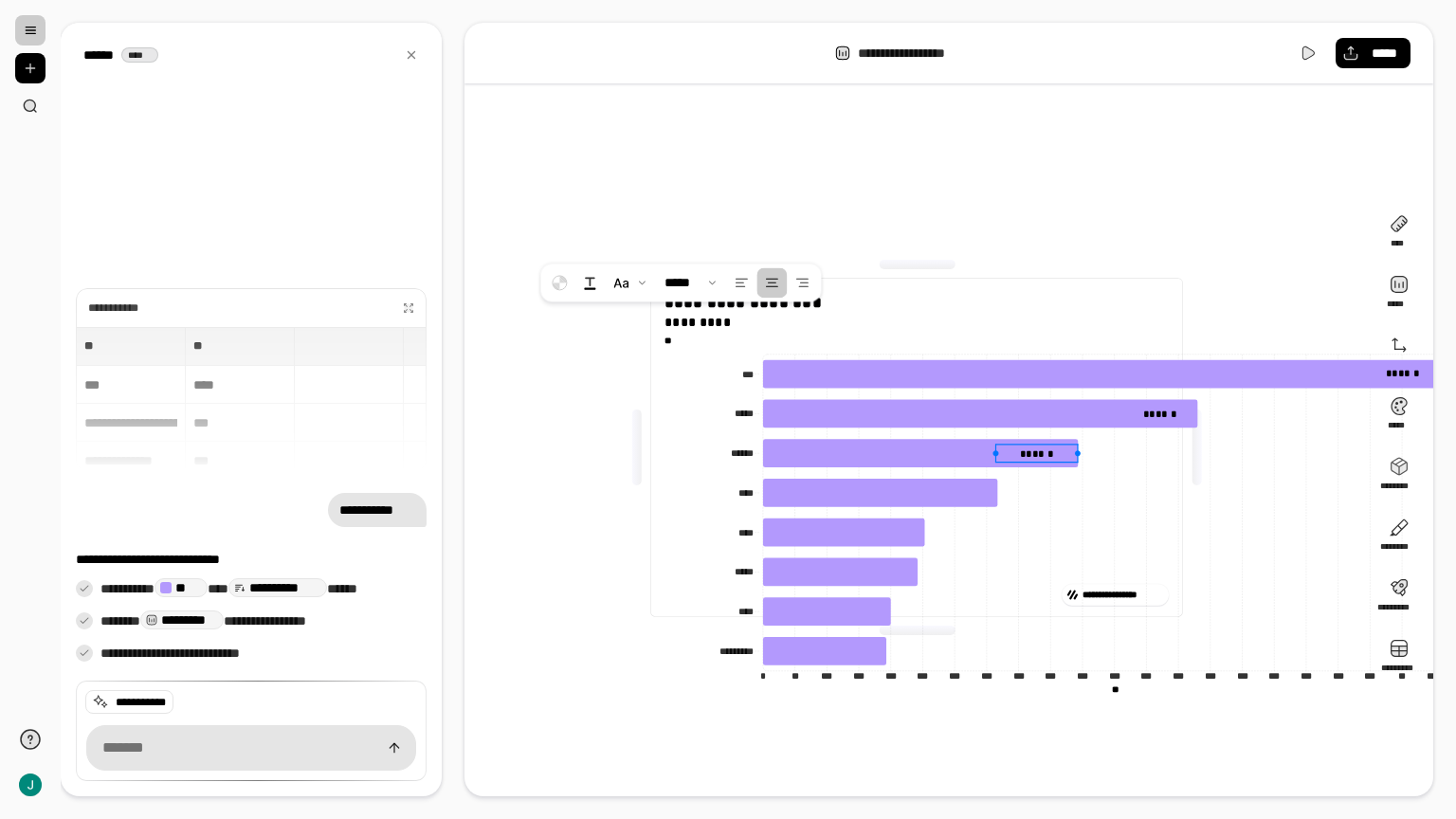 click on "******" at bounding box center [1037, 453] 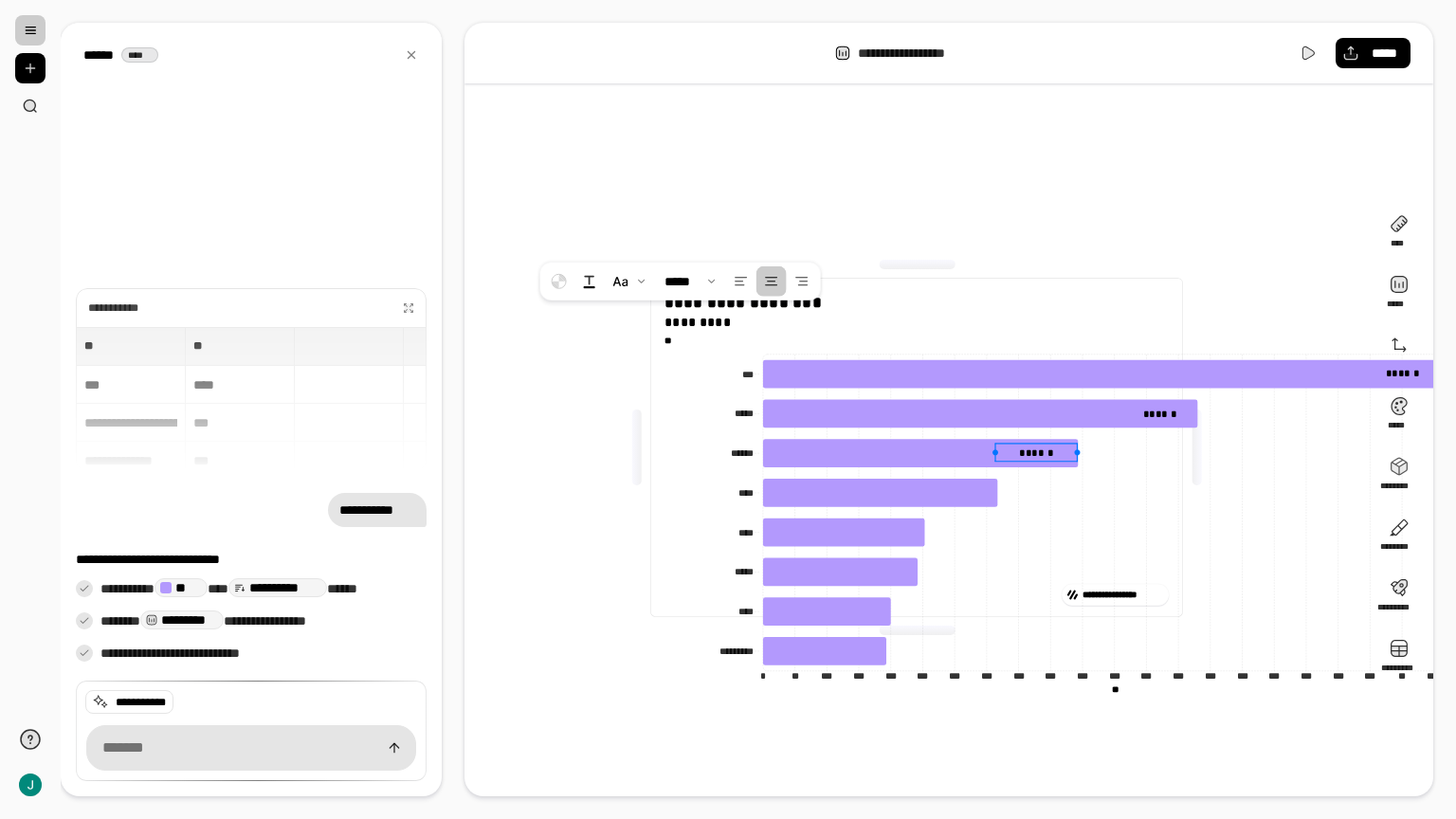 click on "******" at bounding box center [1037, 452] 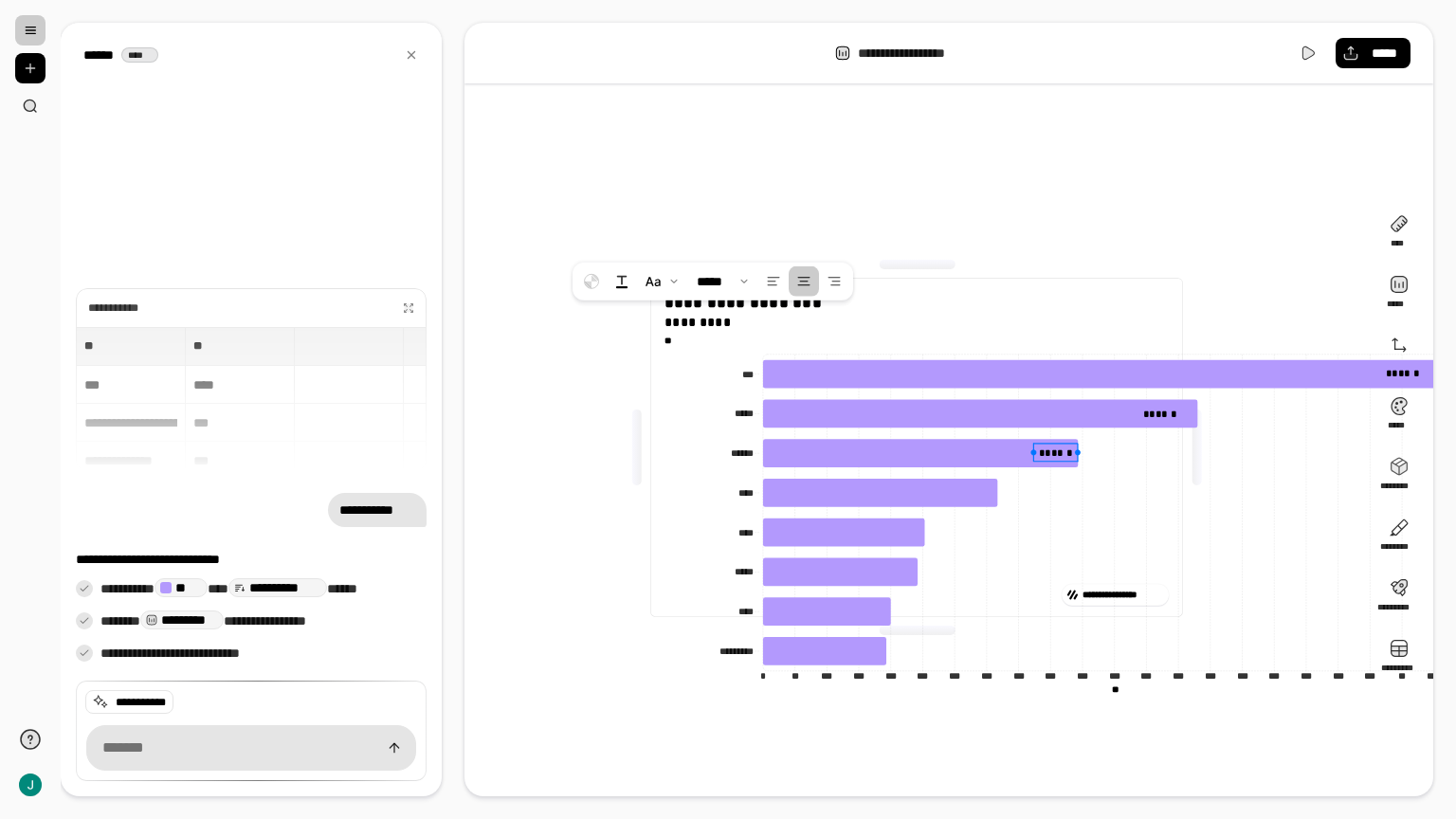 drag, startPoint x: 610, startPoint y: 326, endPoint x: 674, endPoint y: 323, distance: 64.07027 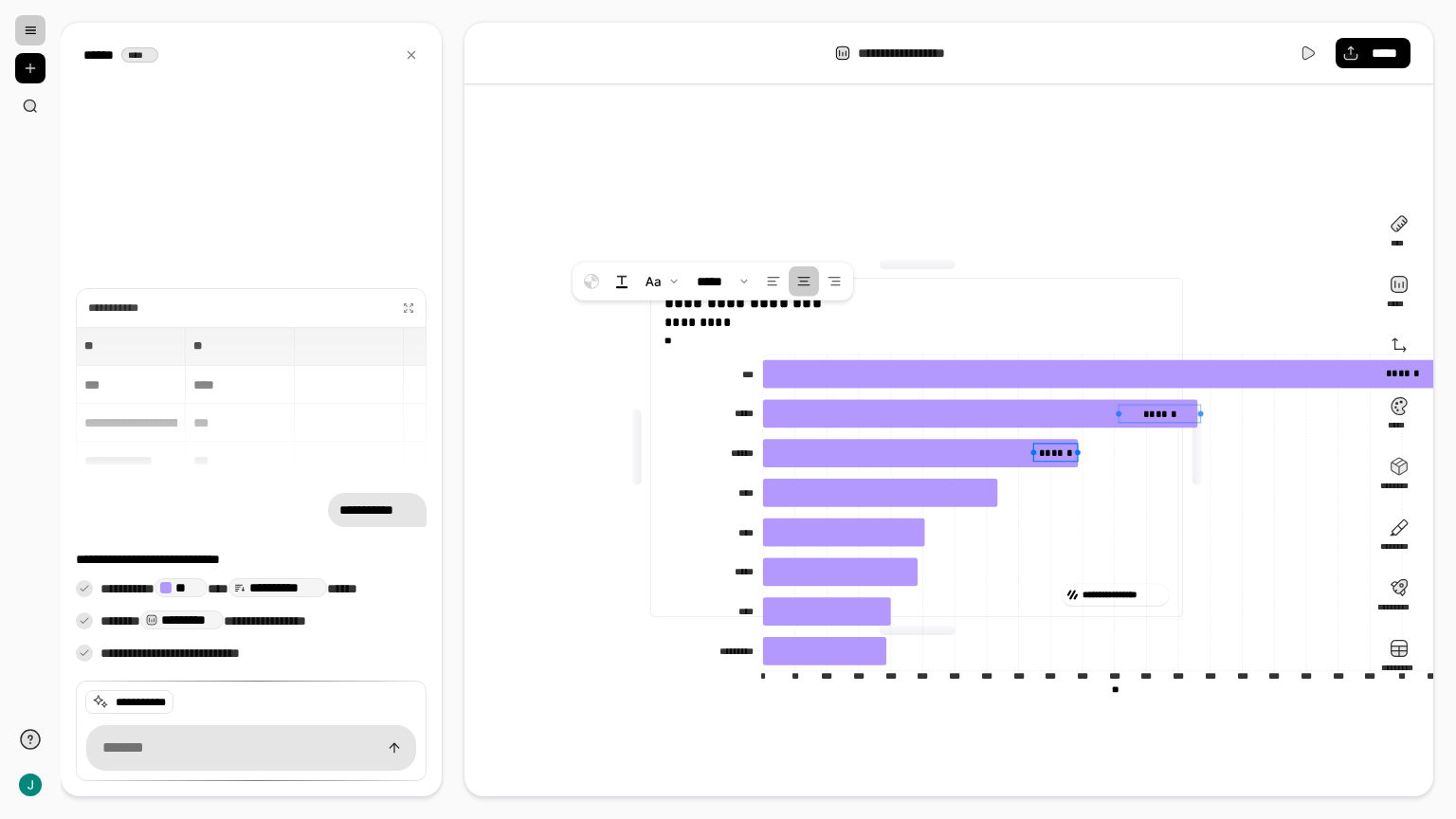click on "******" at bounding box center [1160, 413] 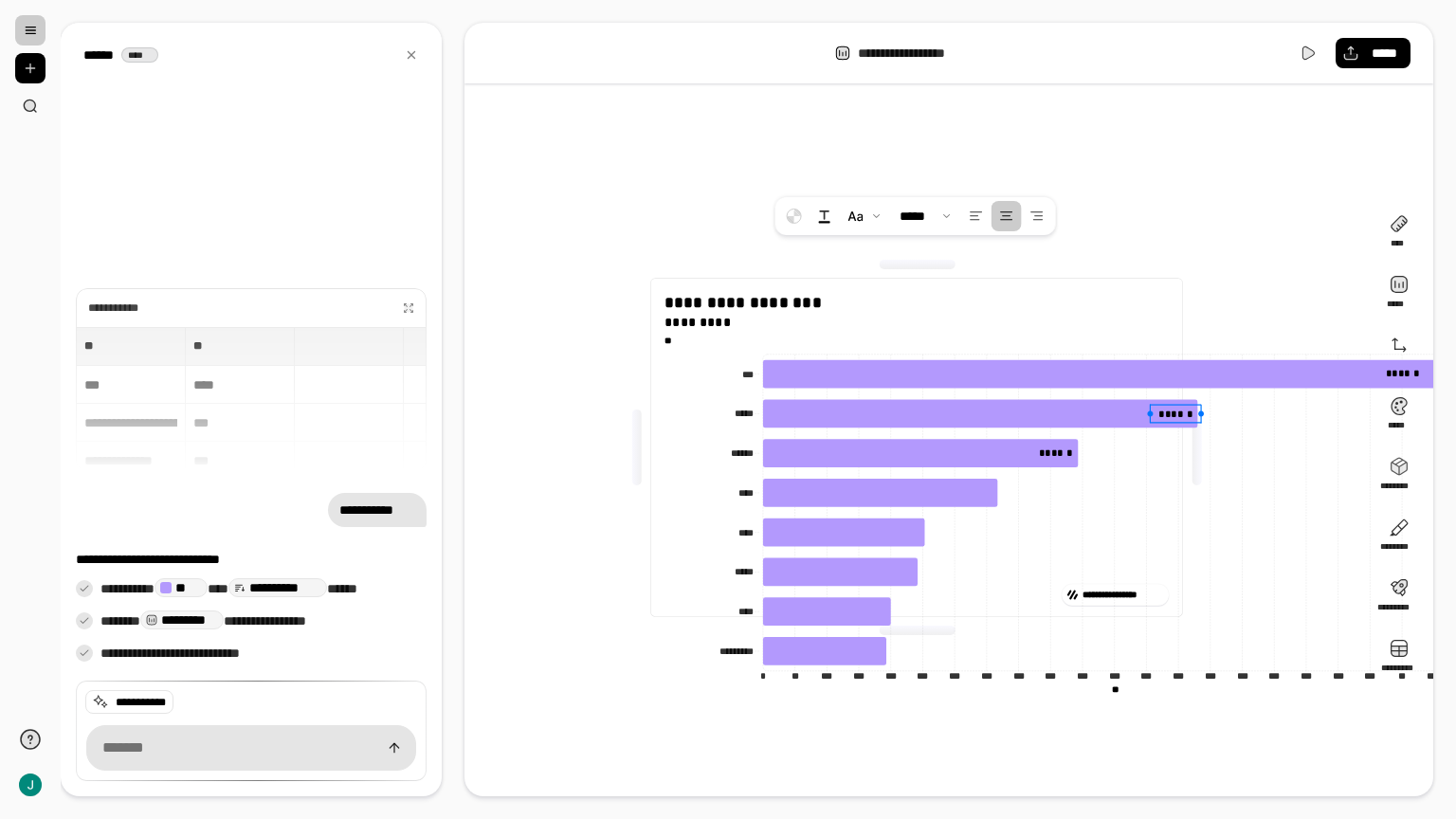 drag, startPoint x: 819, startPoint y: 258, endPoint x: 872, endPoint y: 262, distance: 53.150729 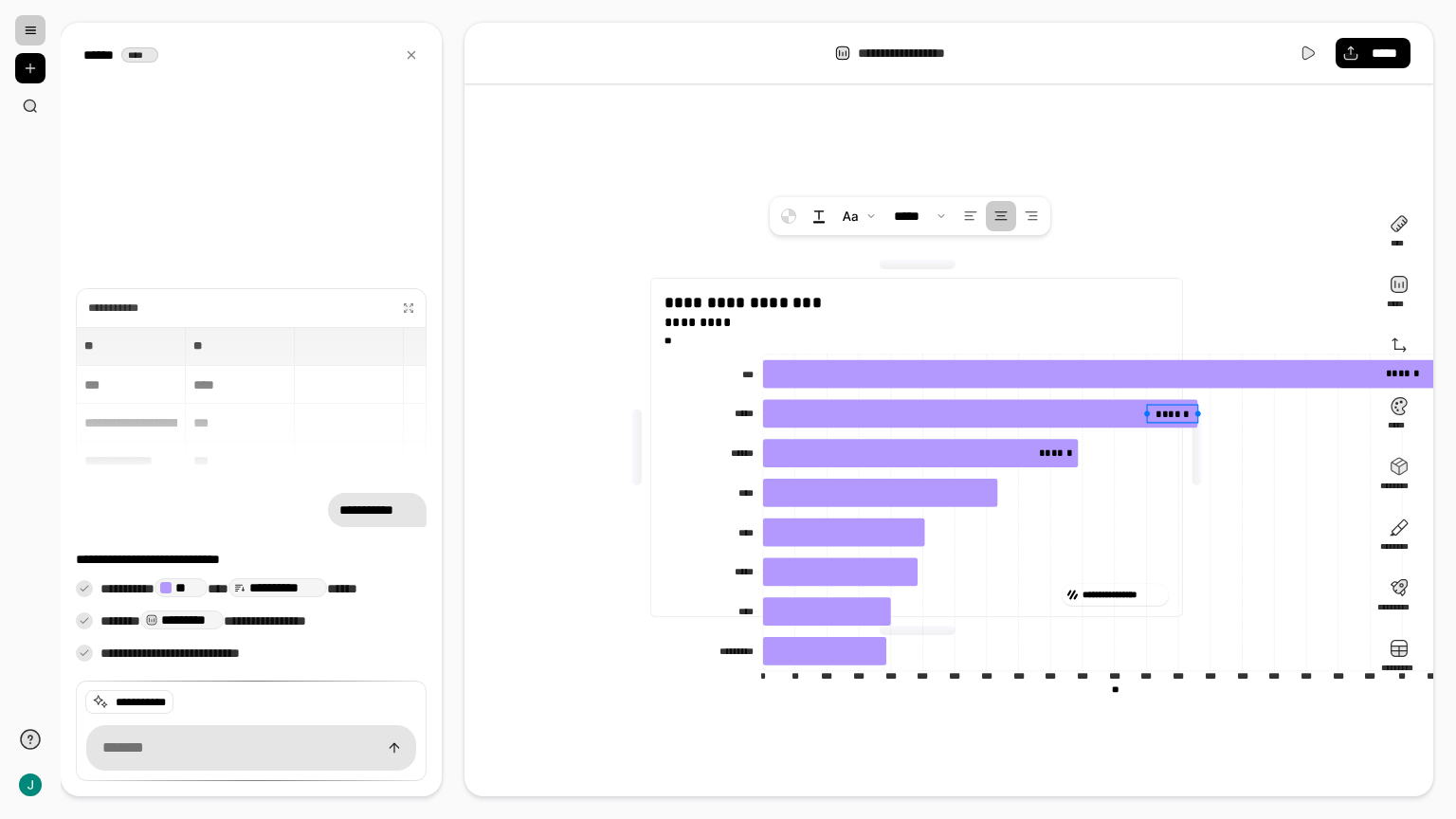click on "******" at bounding box center [1173, 413] 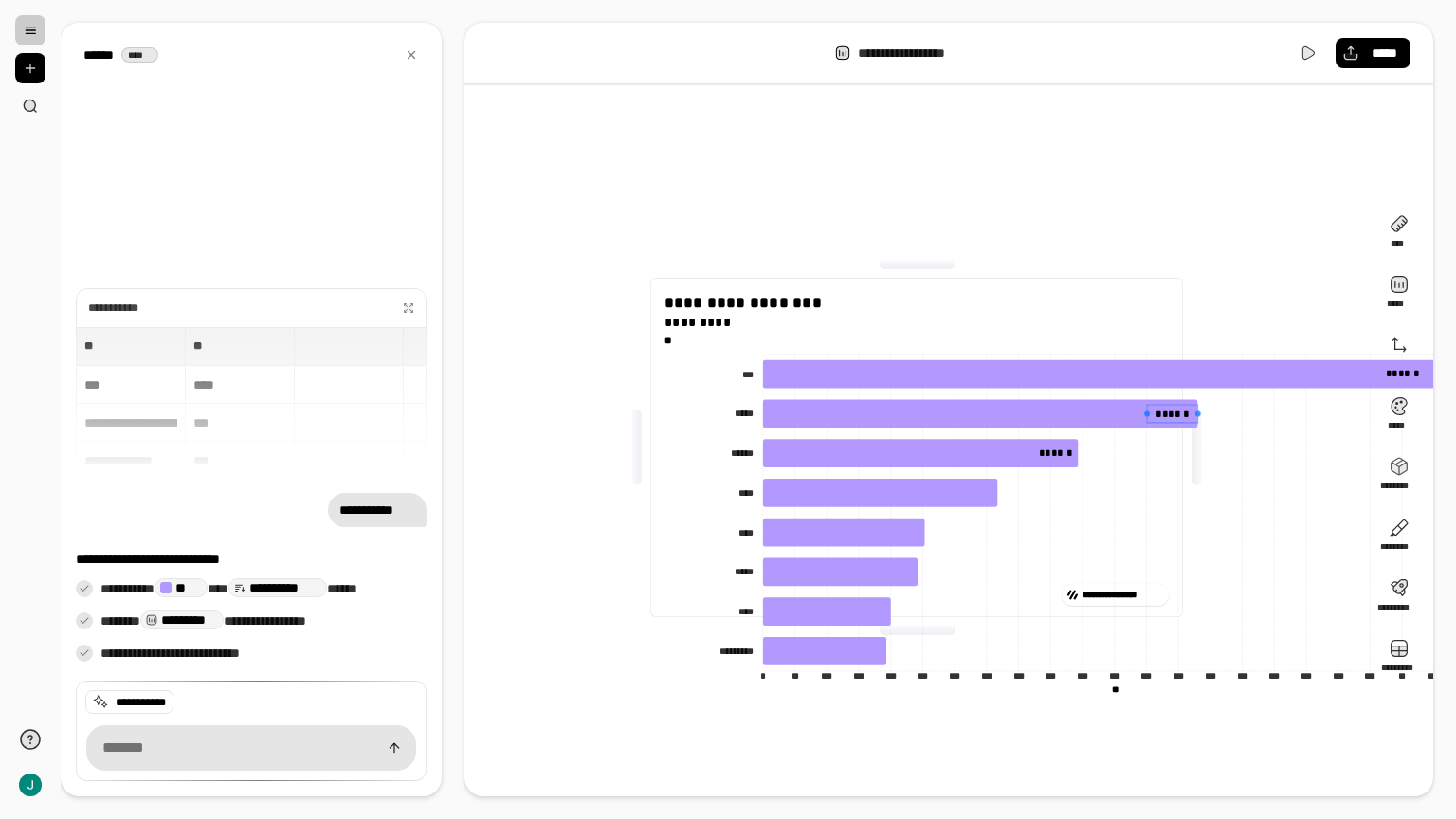 drag, startPoint x: 860, startPoint y: 255, endPoint x: 874, endPoint y: 255, distance: 14 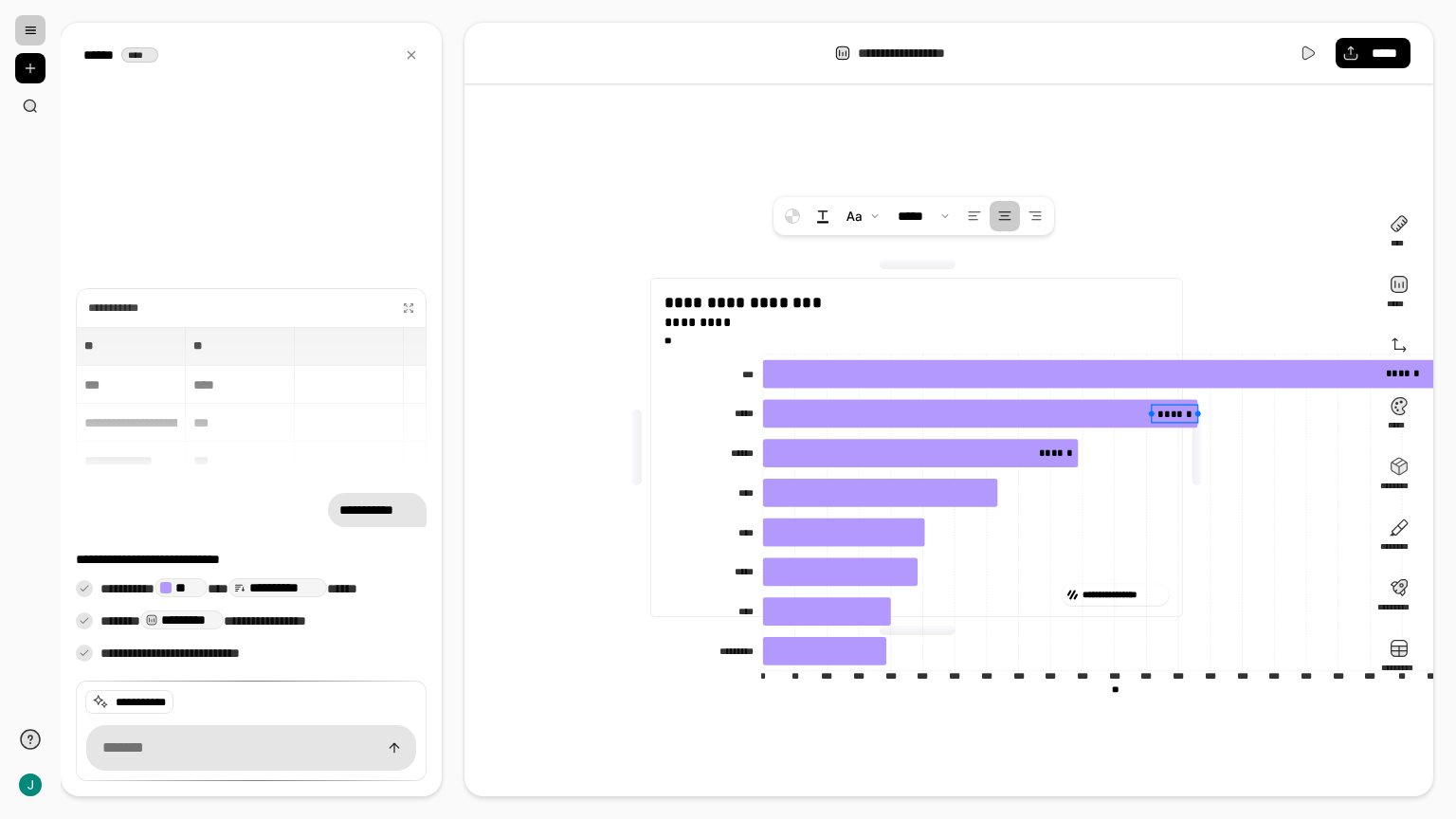 click at bounding box center (1152, 413) 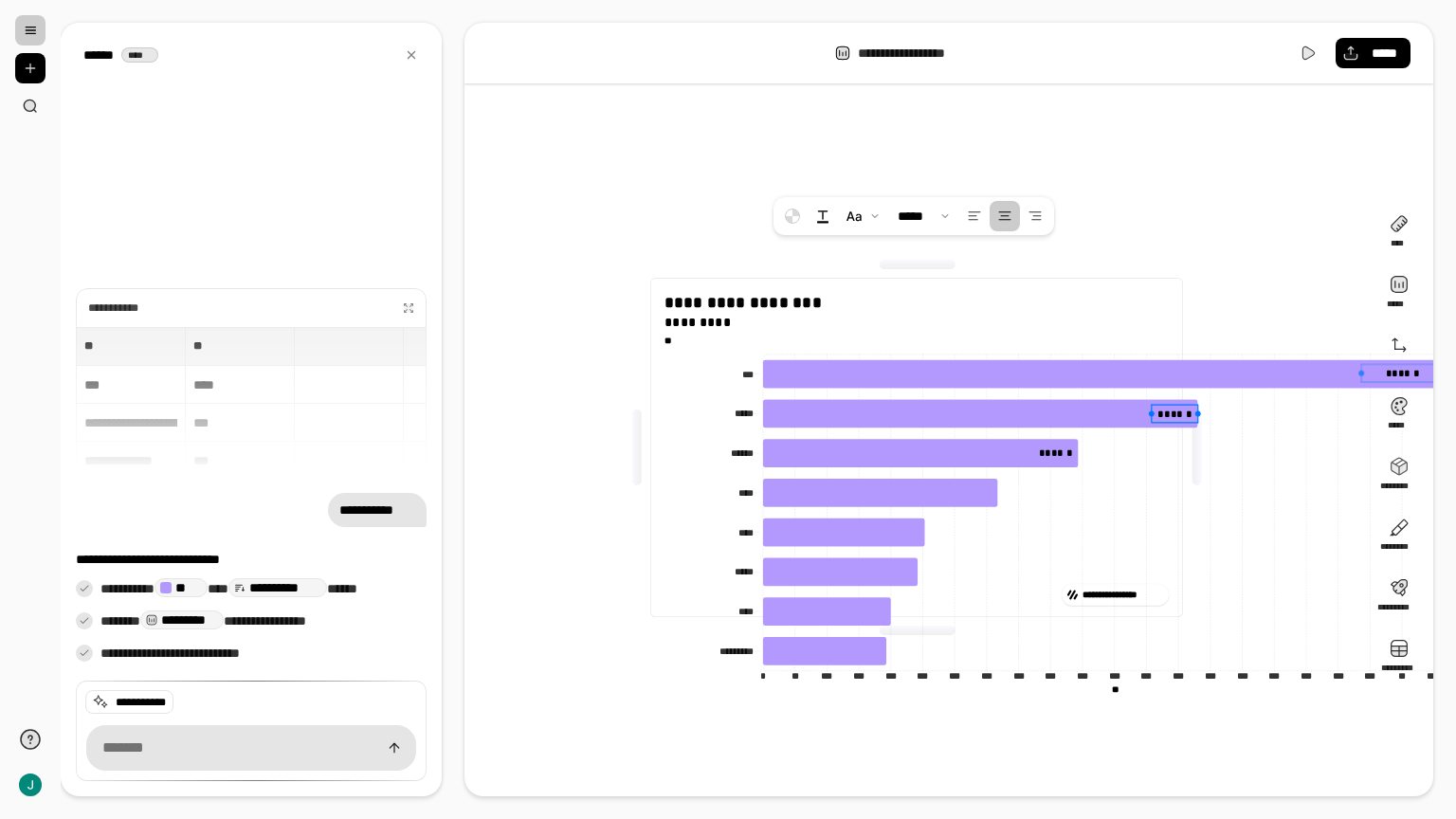 click on "******" at bounding box center [1403, 373] 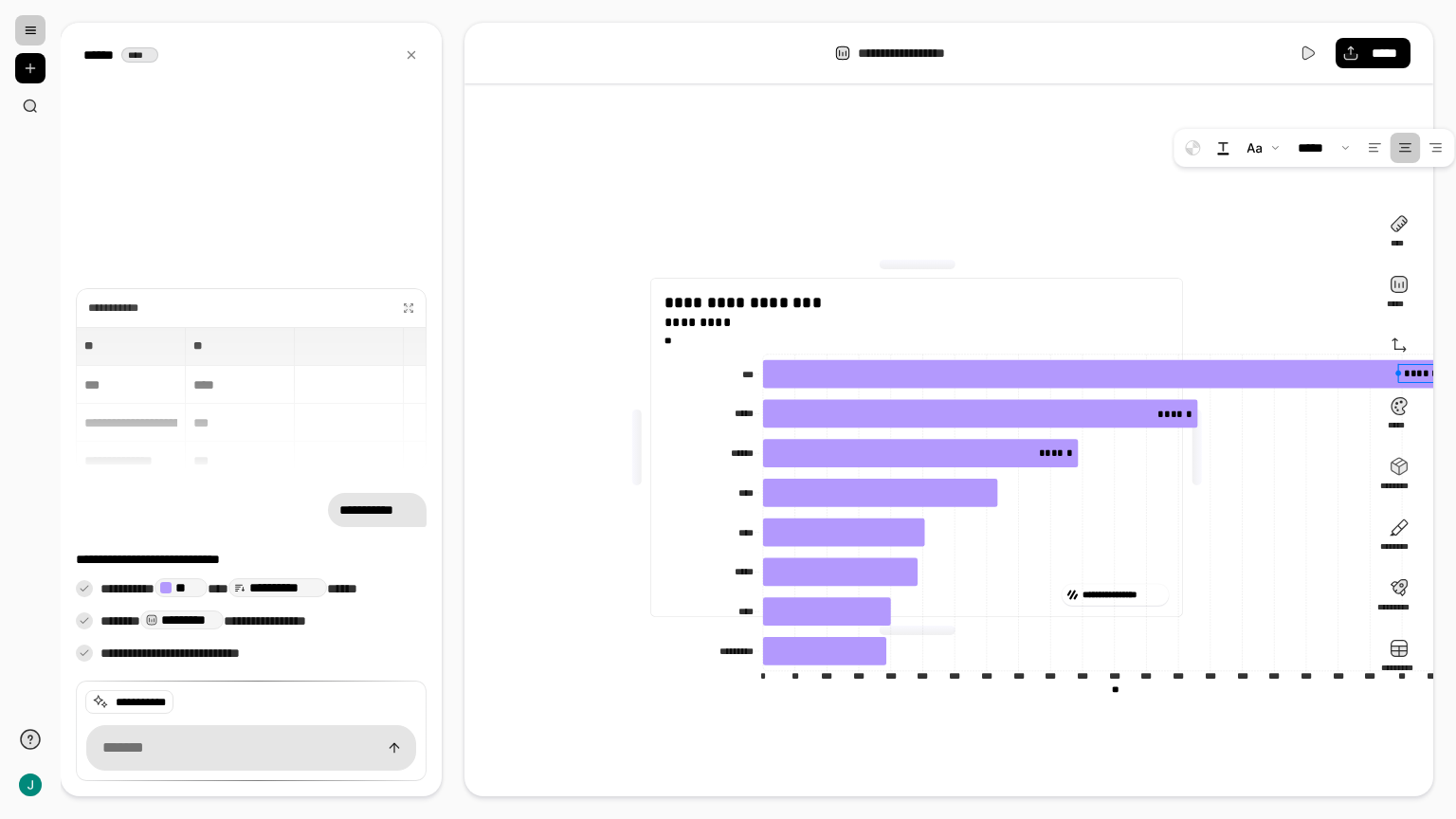 drag, startPoint x: 1228, startPoint y: 191, endPoint x: 1291, endPoint y: 191, distance: 63 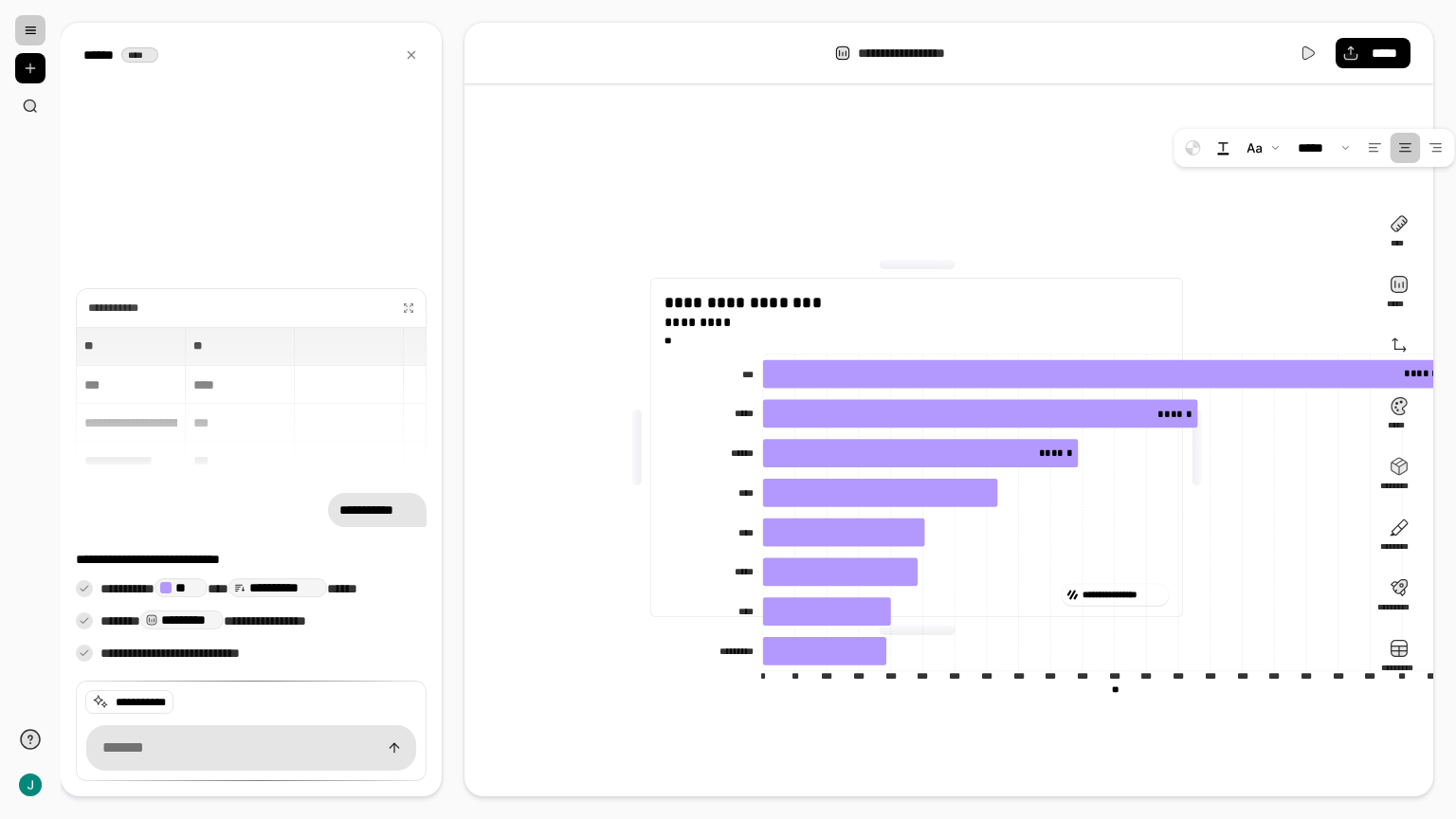 click 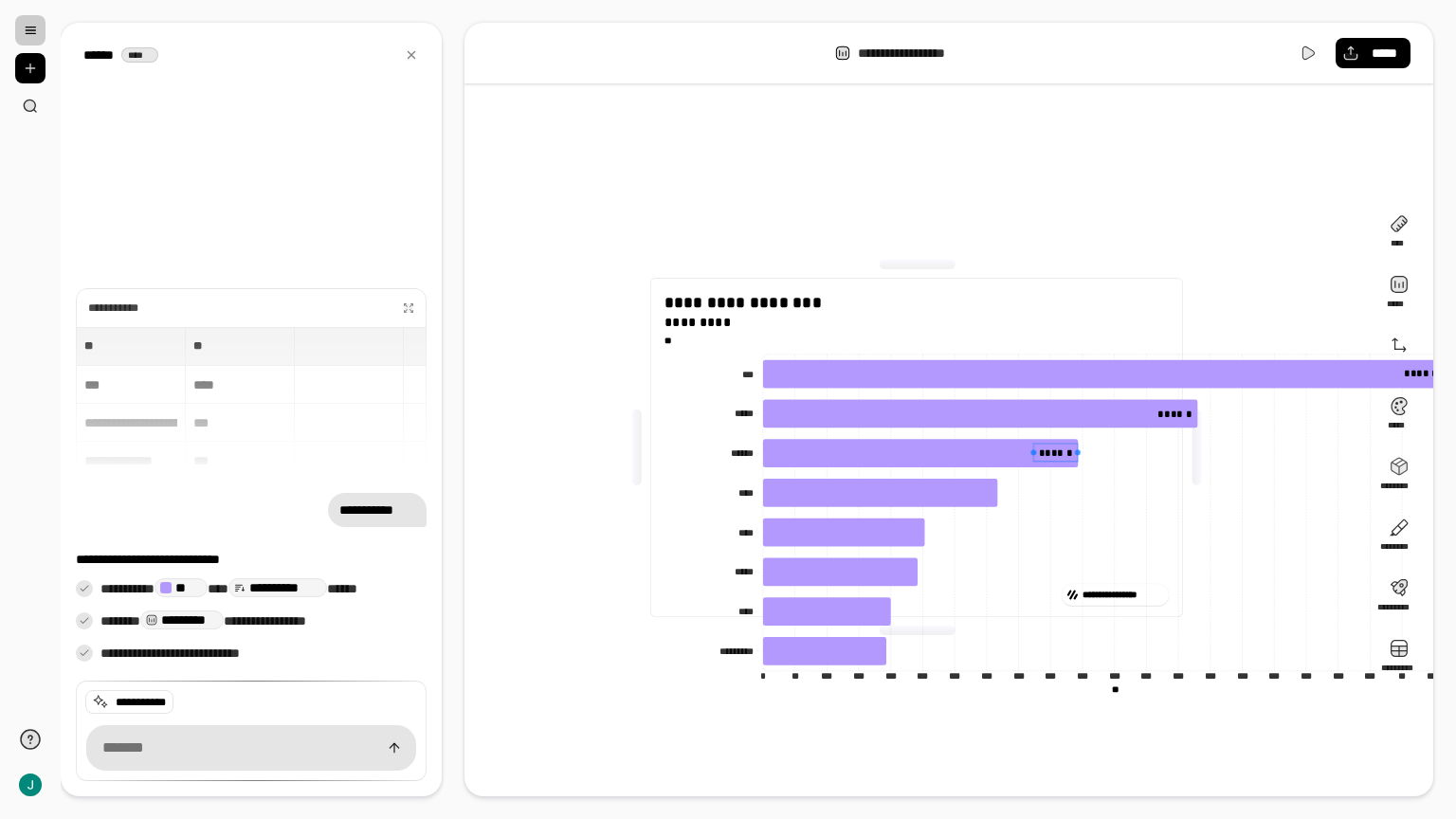 click on "******" at bounding box center [1056, 452] 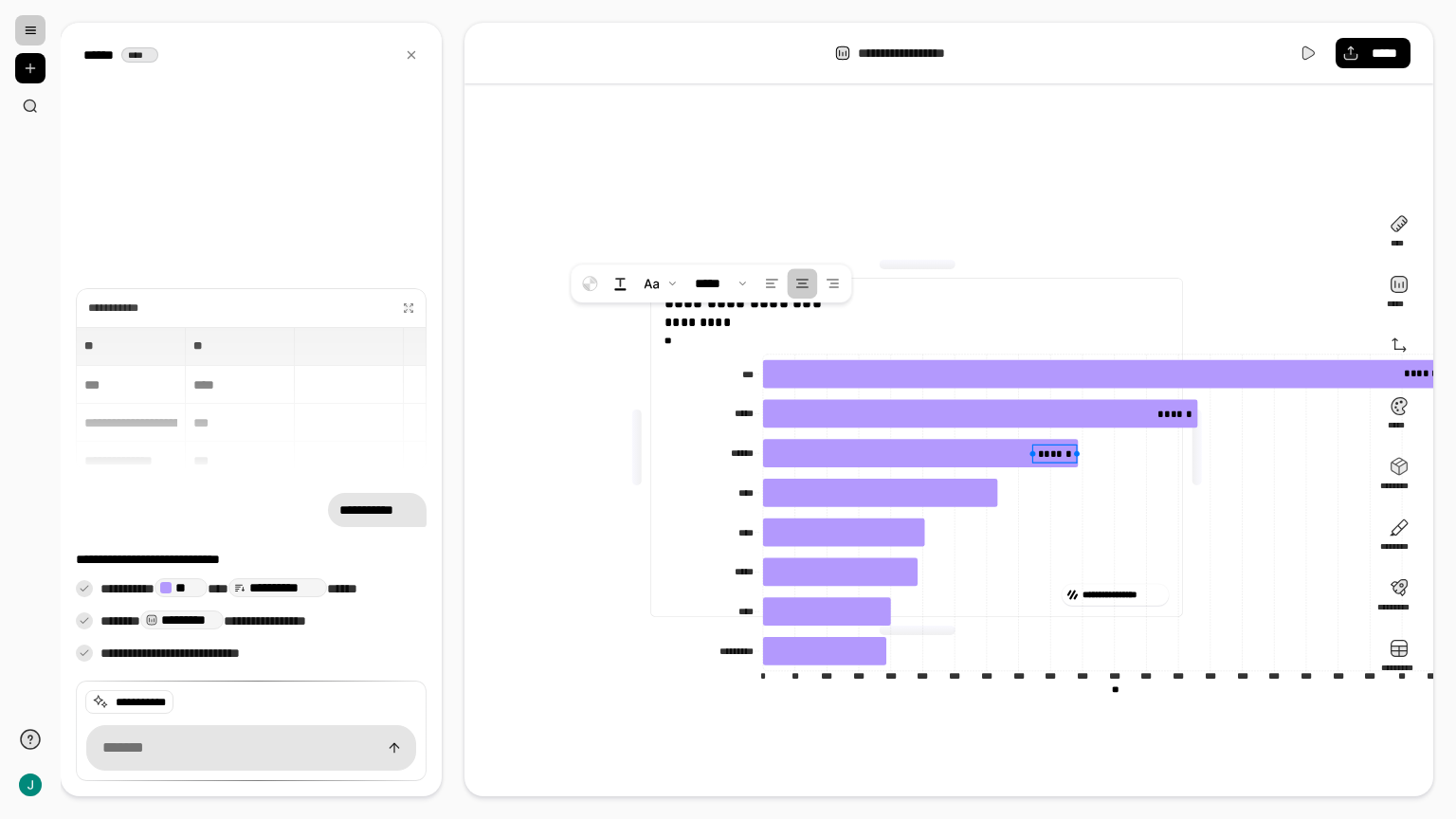 click on "******" at bounding box center [1055, 453] 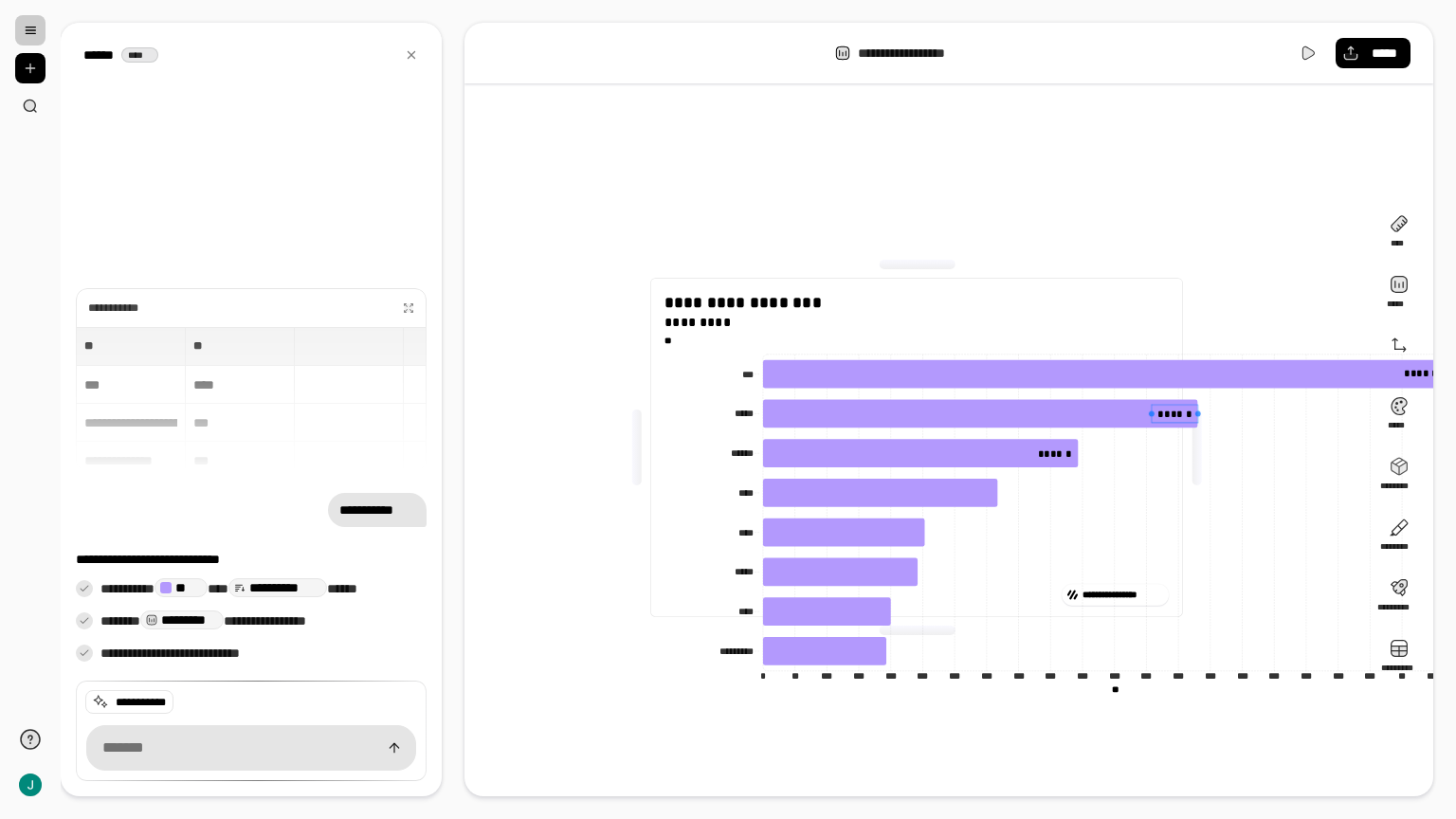 click on "******" at bounding box center (1174, 413) 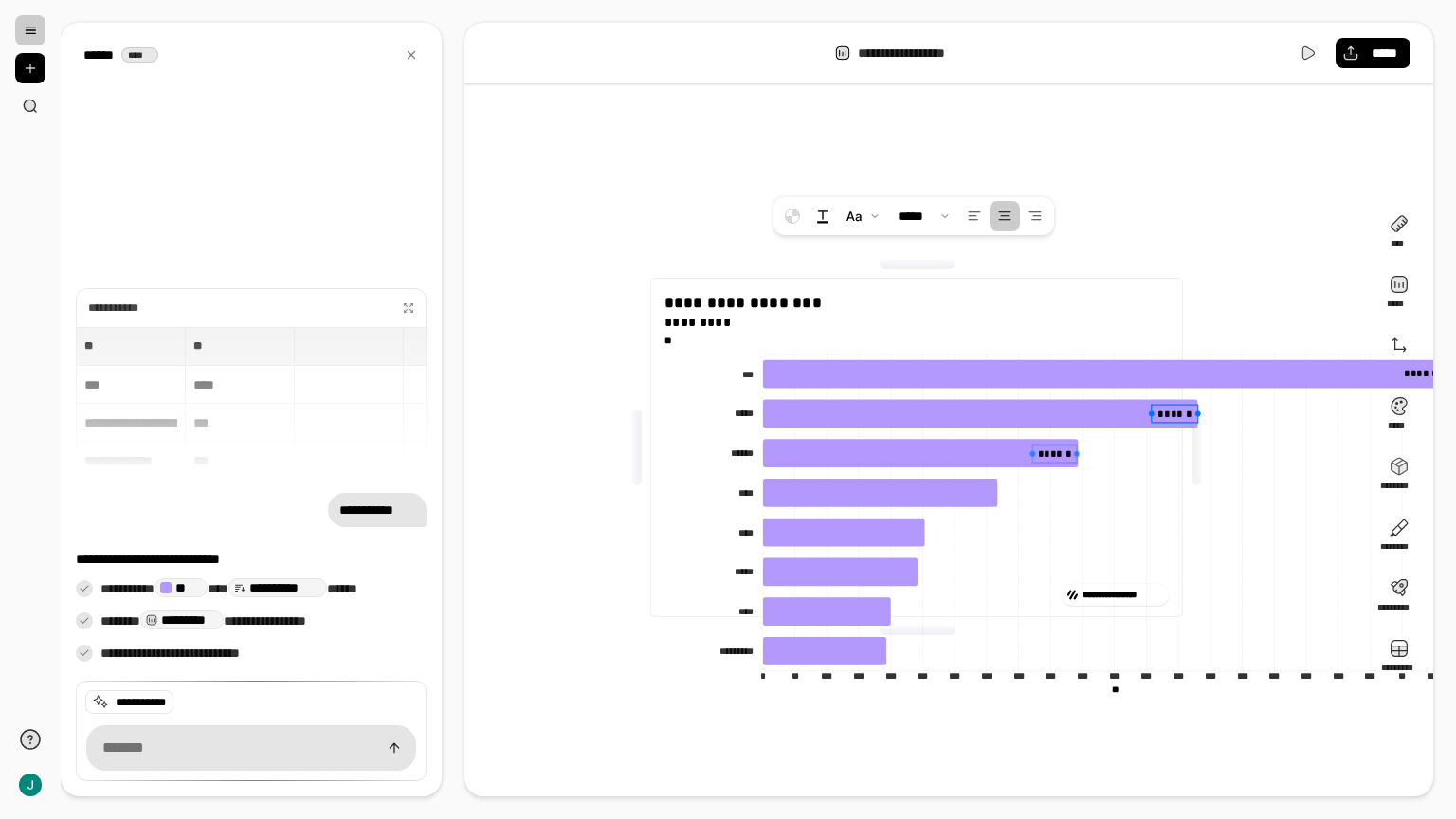click on "******" at bounding box center [1055, 453] 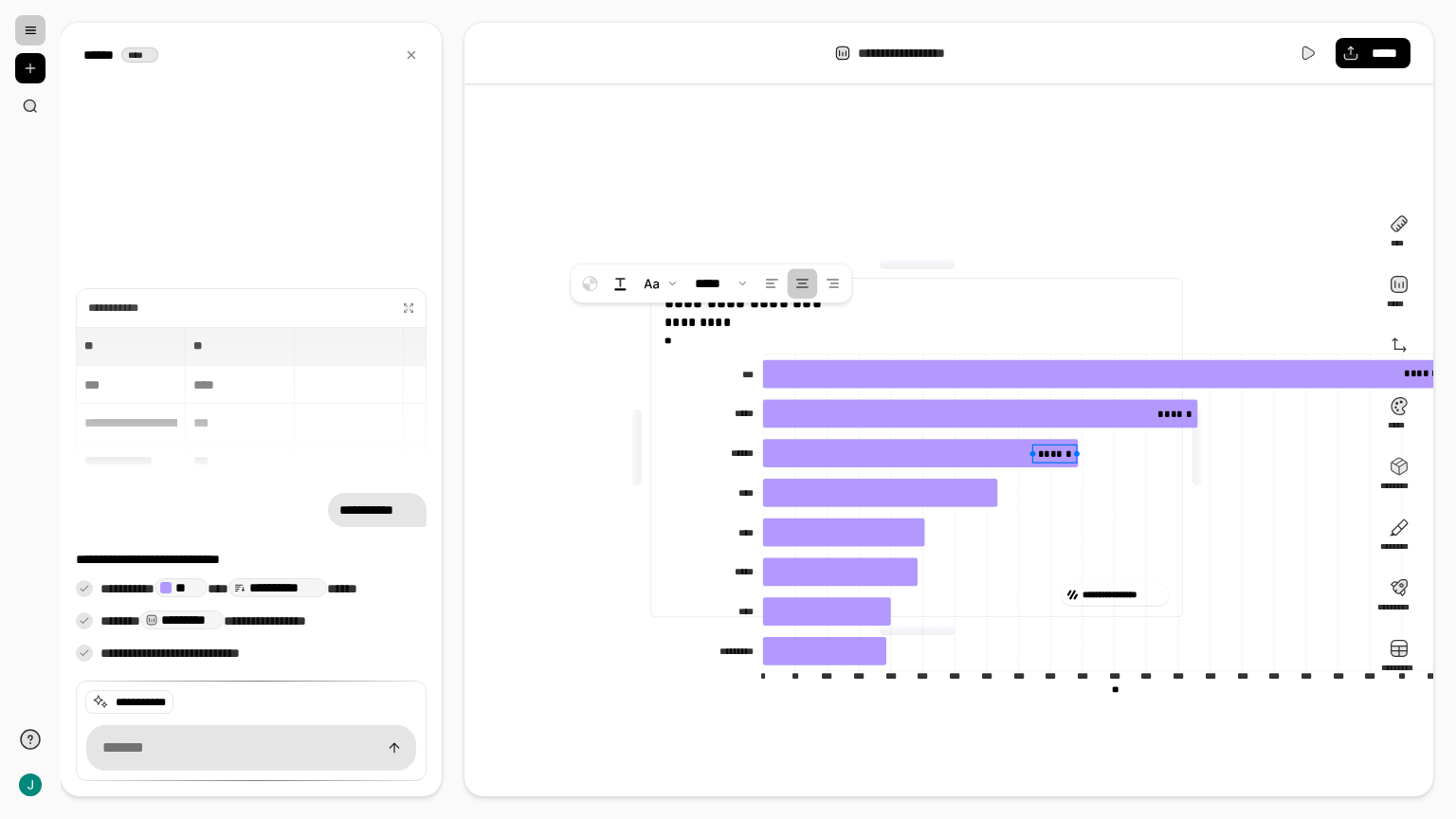 click on "******" at bounding box center (1055, 453) 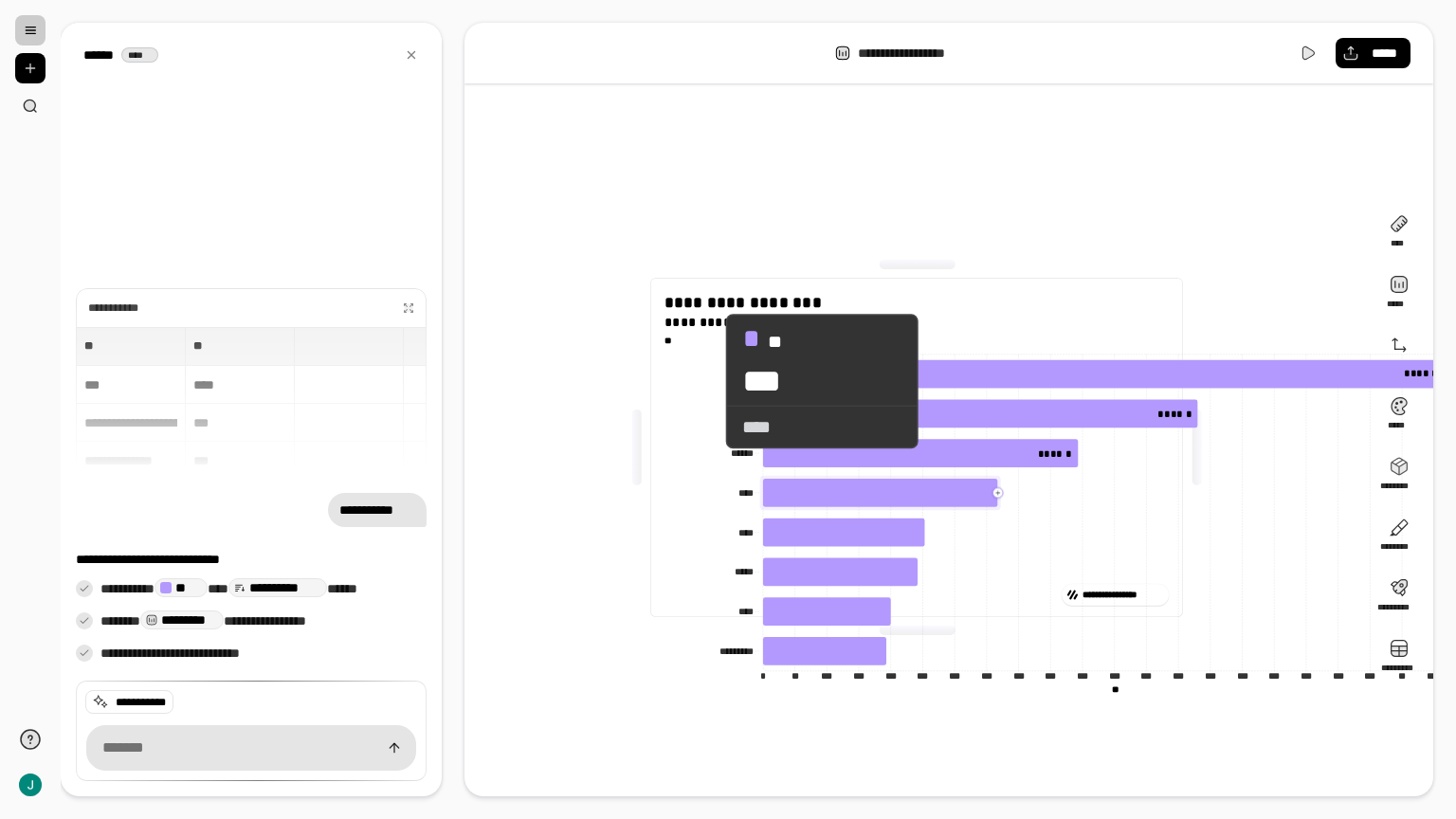 click 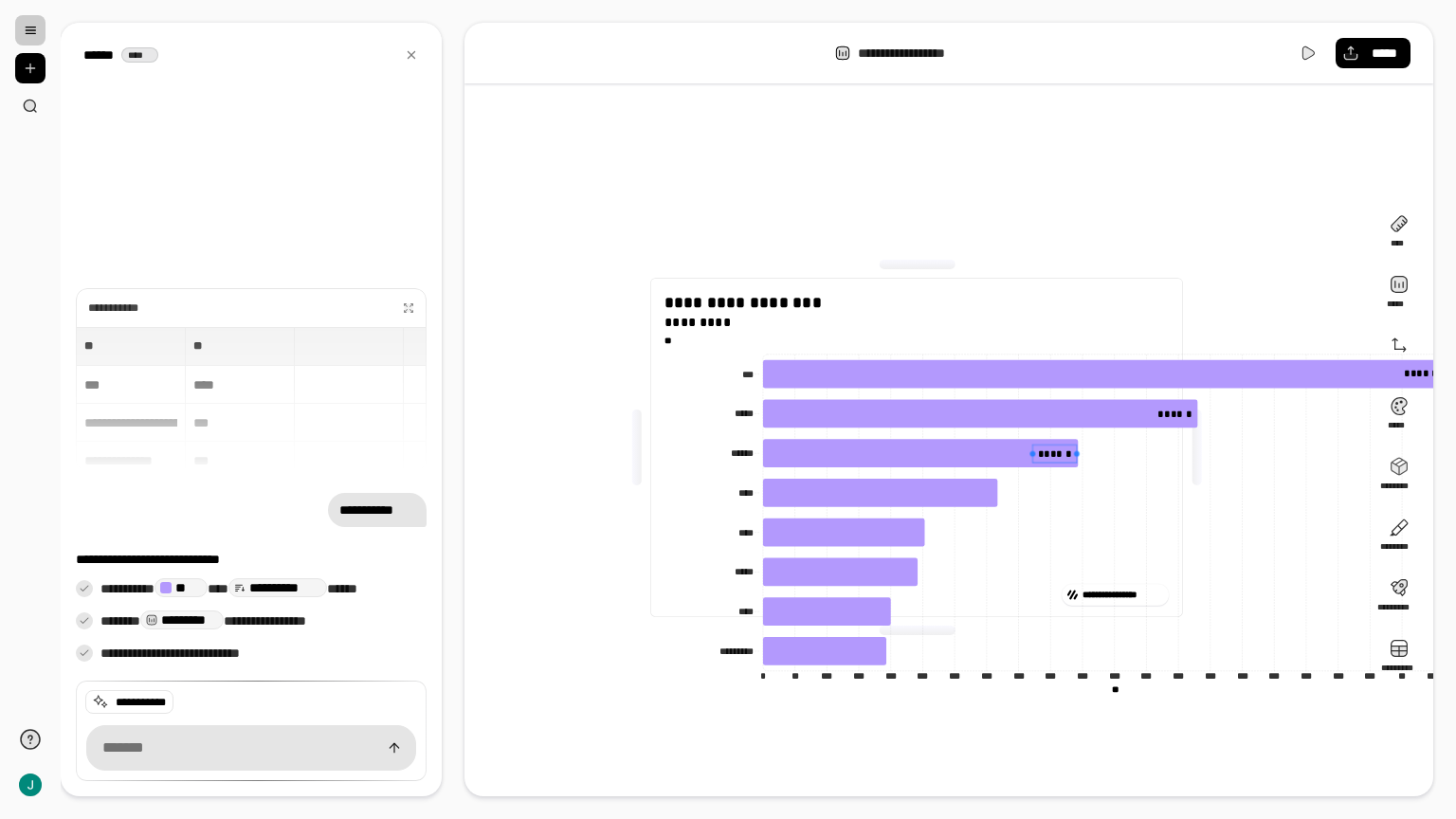 click on "******" at bounding box center [1055, 453] 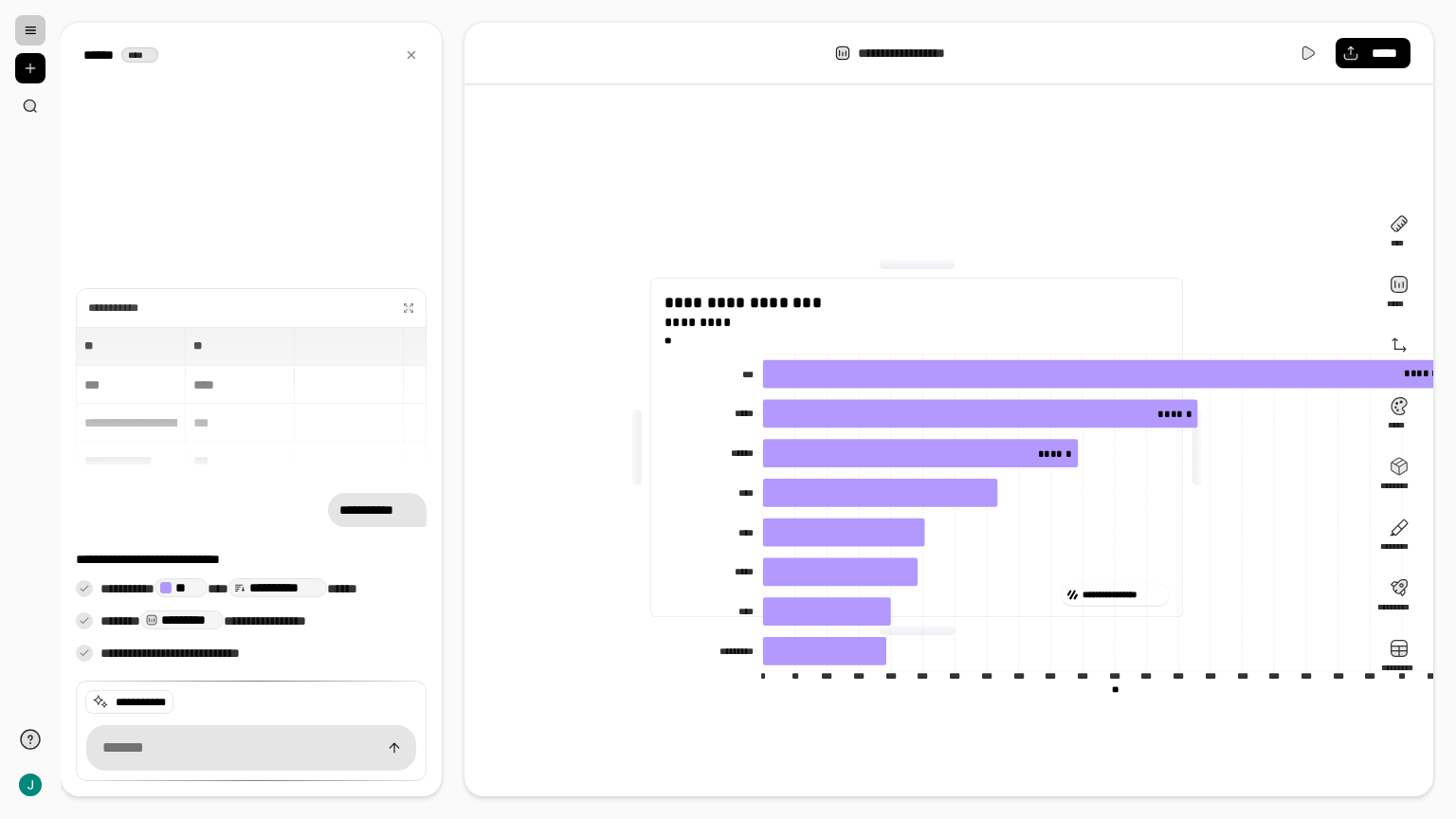 drag, startPoint x: 694, startPoint y: 311, endPoint x: 649, endPoint y: 376, distance: 79.05694 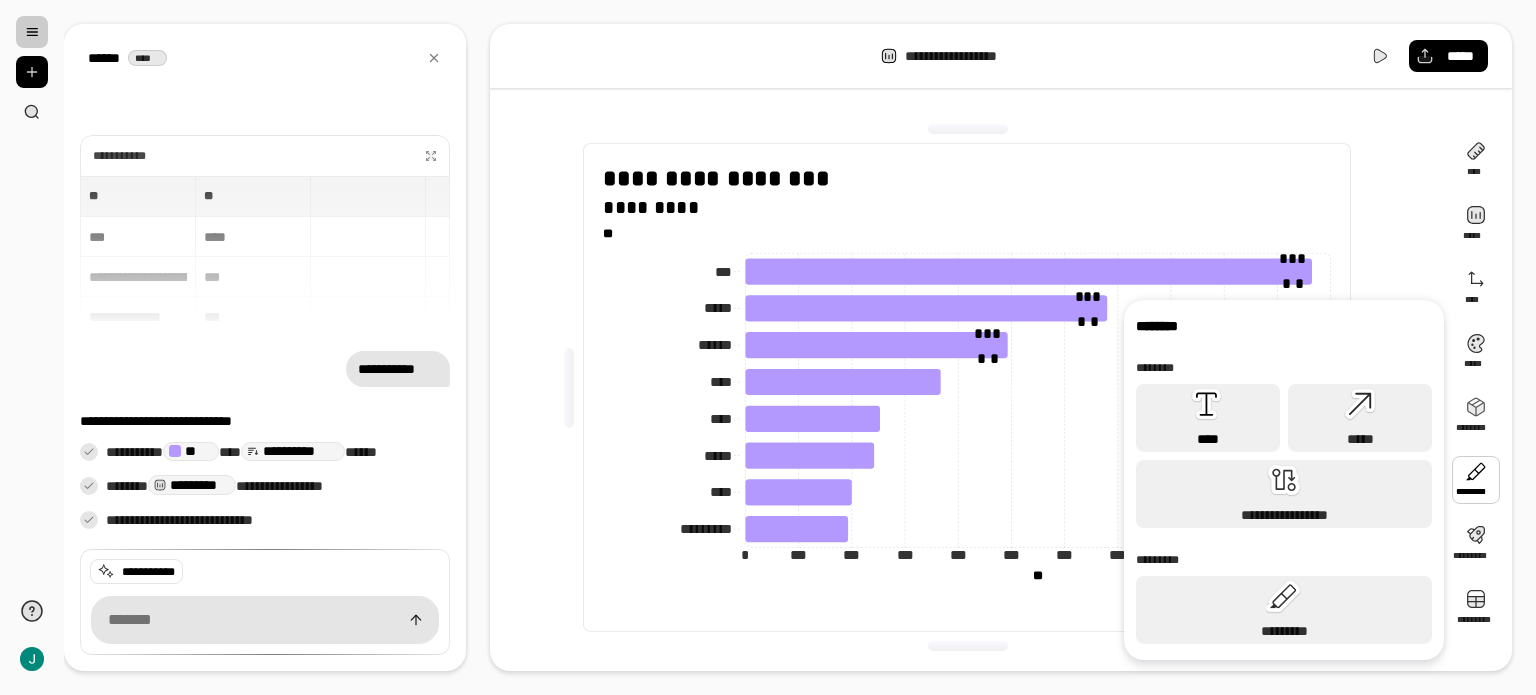 click 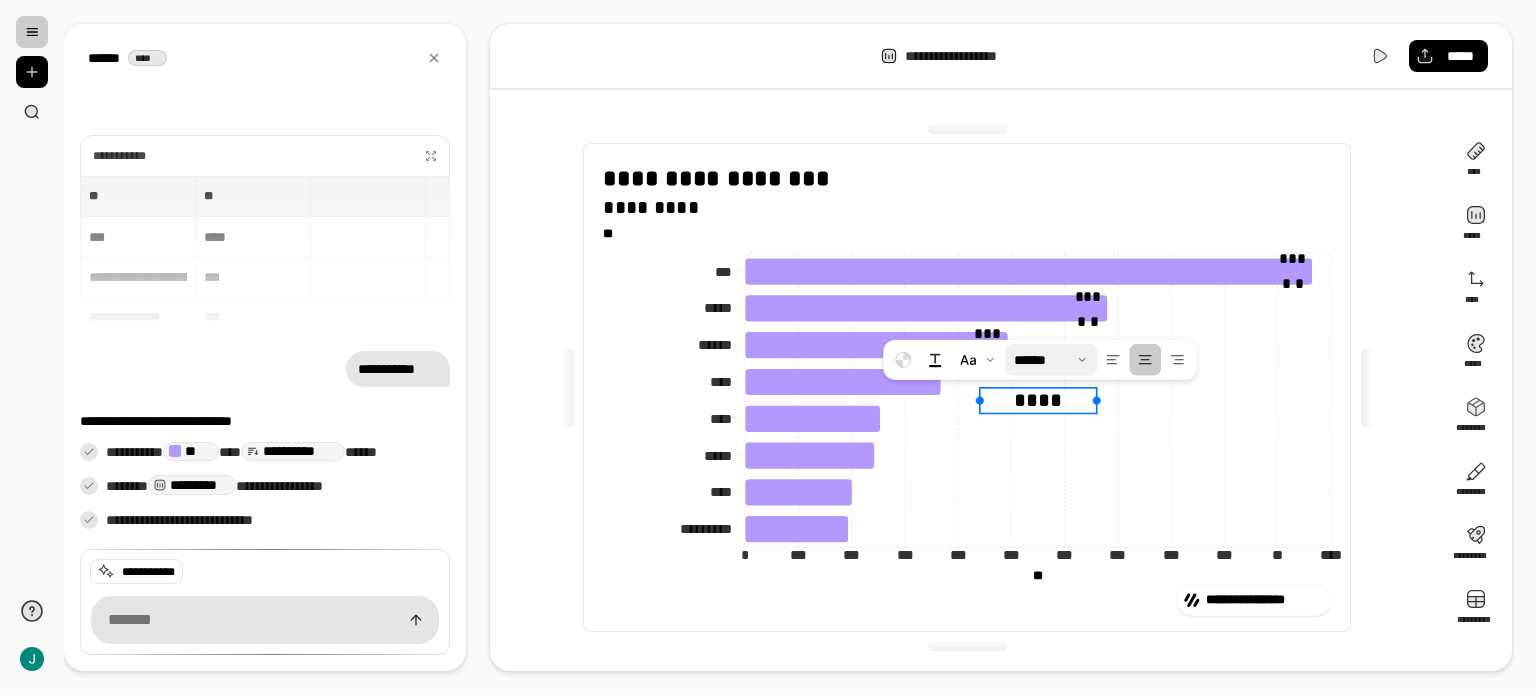 click at bounding box center (1051, 360) 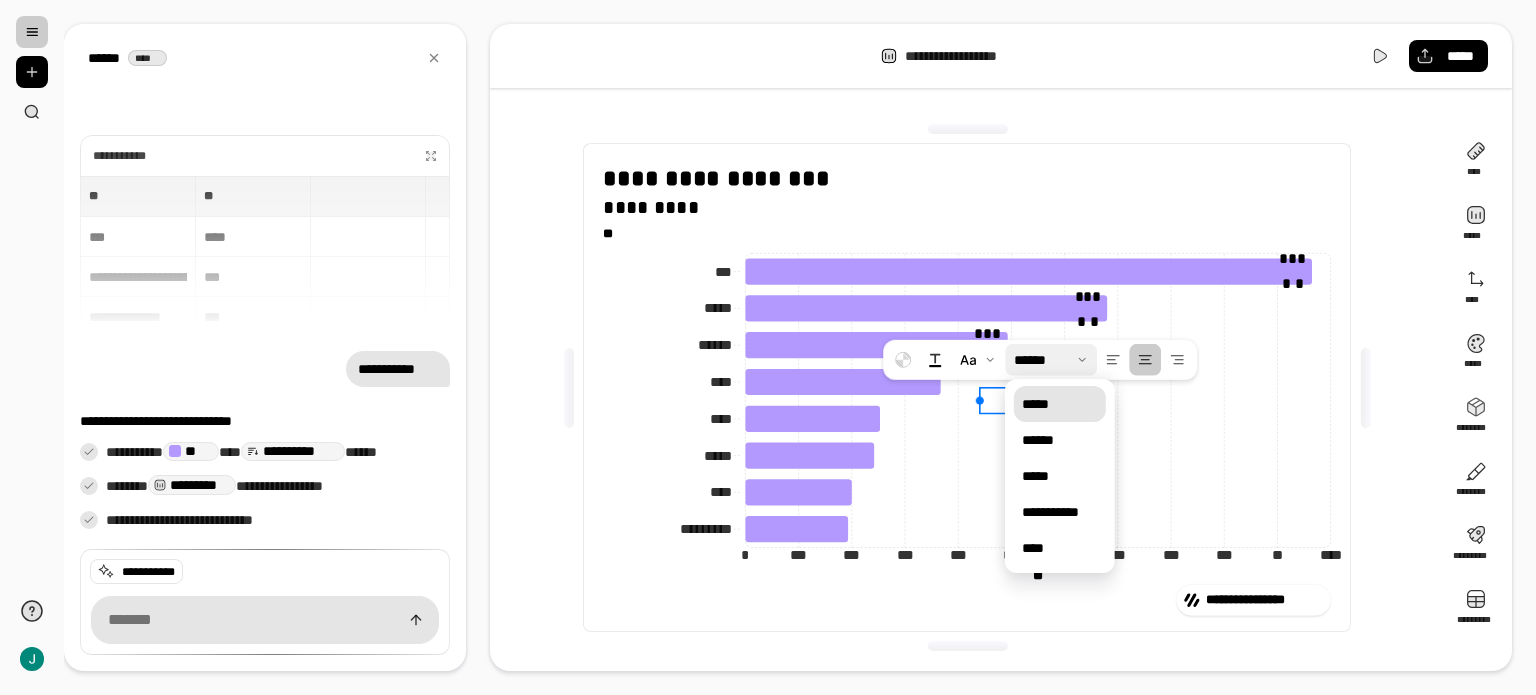 click on "*****" at bounding box center [1060, 404] 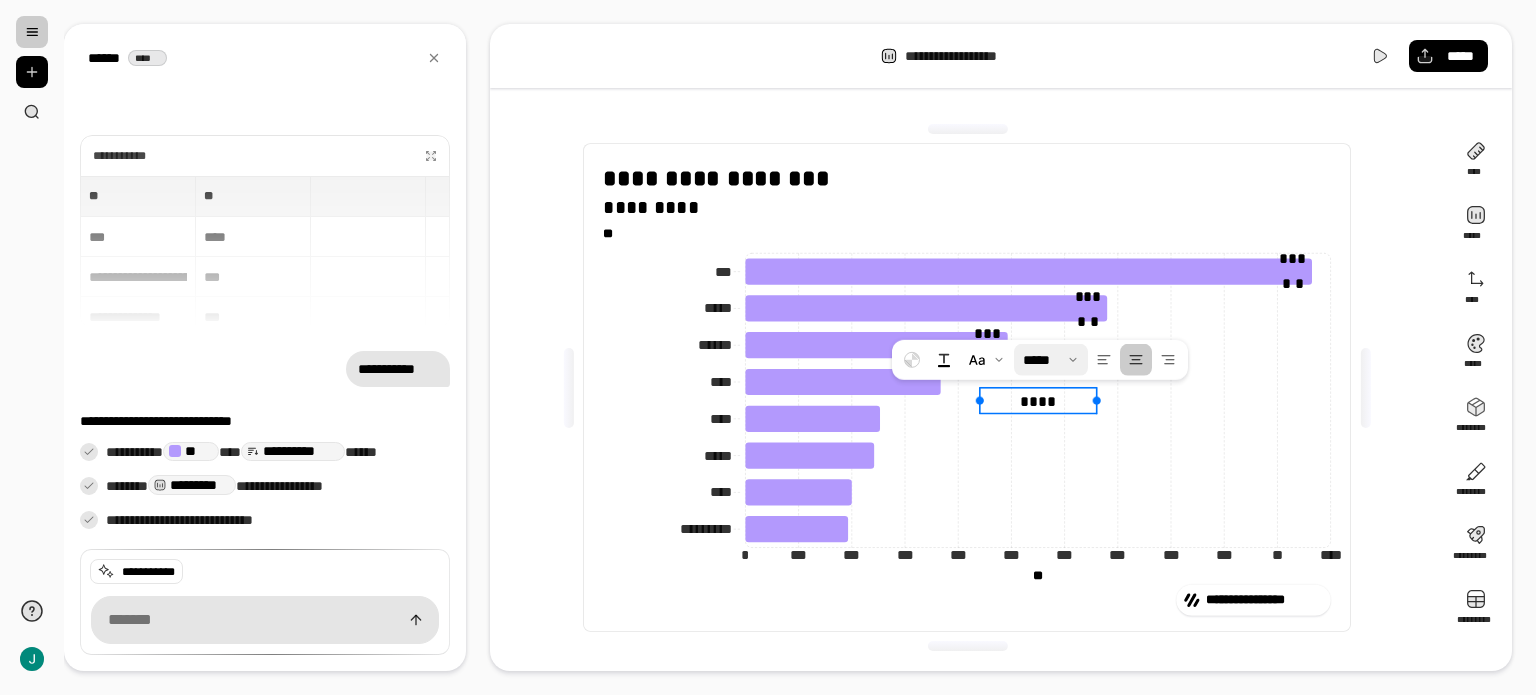 click on "****" at bounding box center (1039, 400) 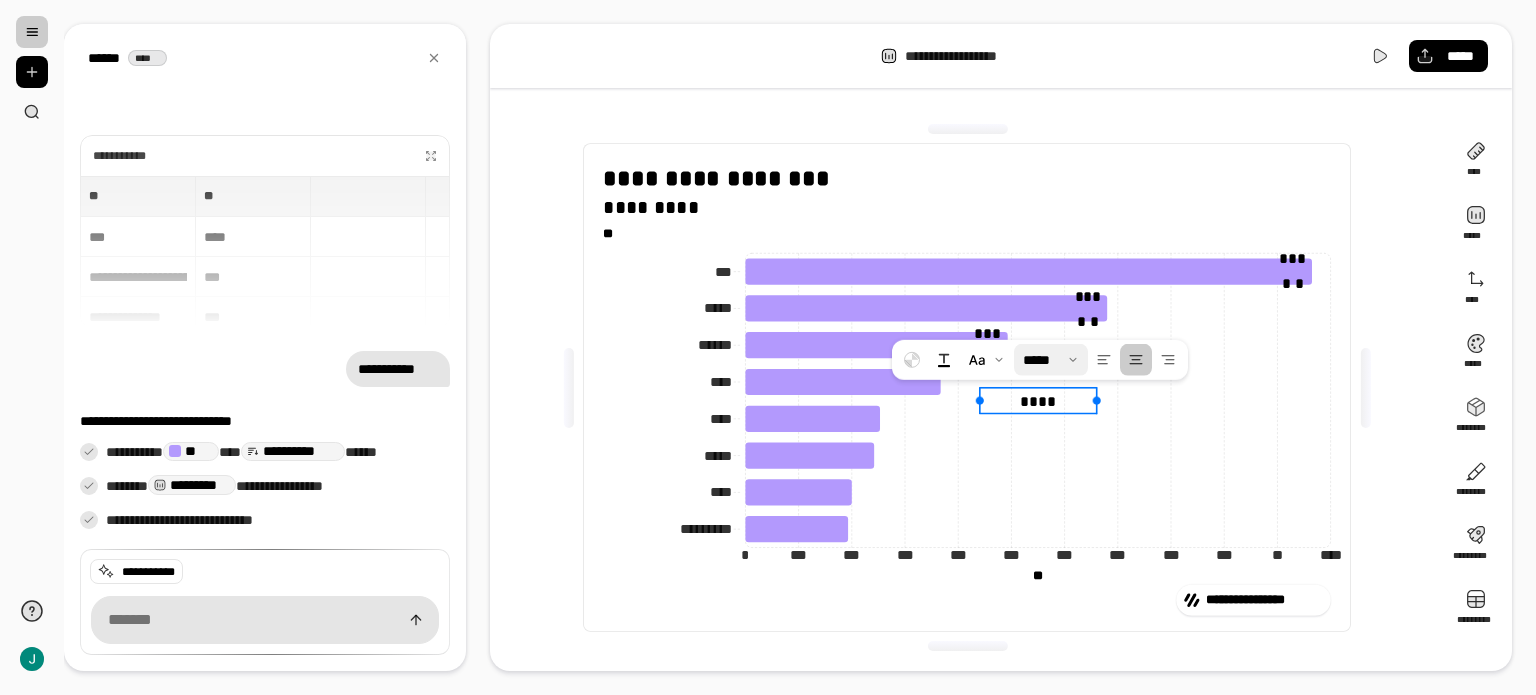 type 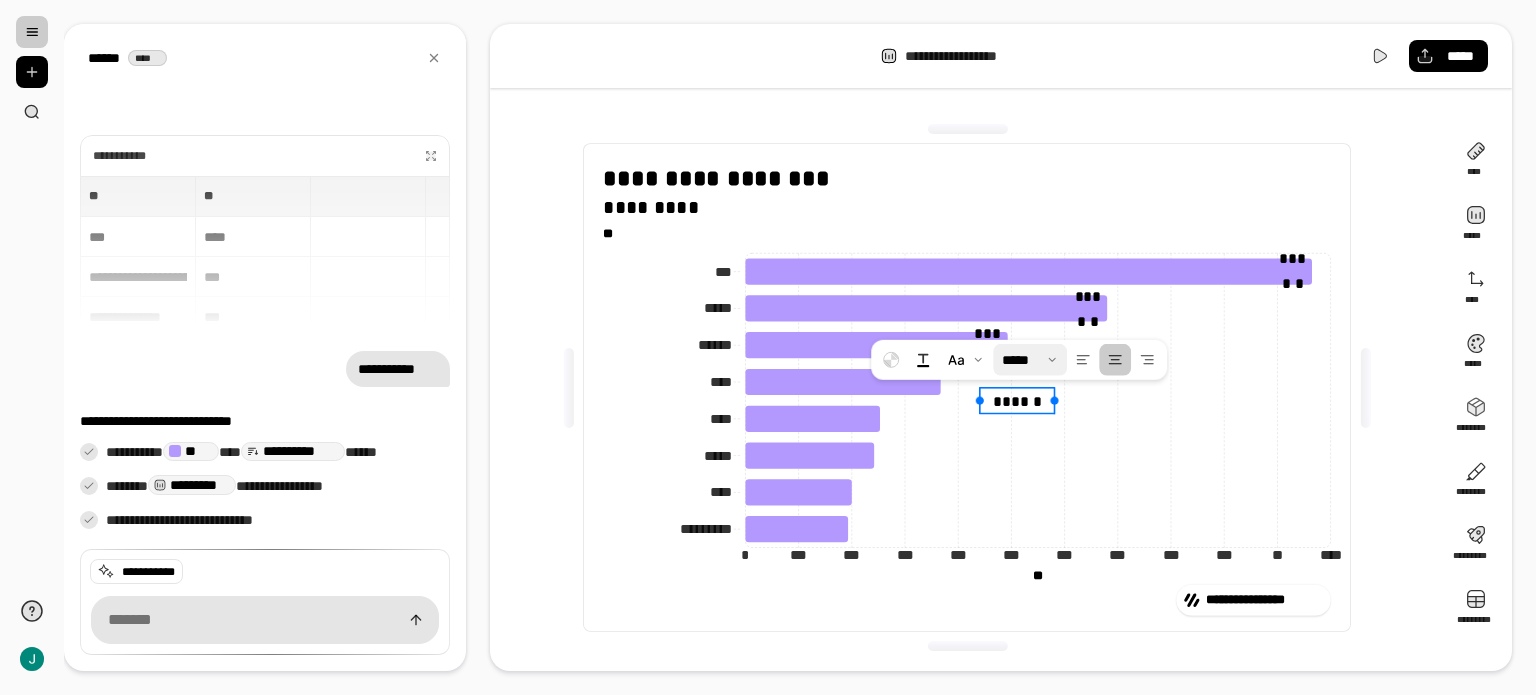 drag, startPoint x: 1096, startPoint y: 399, endPoint x: 1041, endPoint y: 399, distance: 55 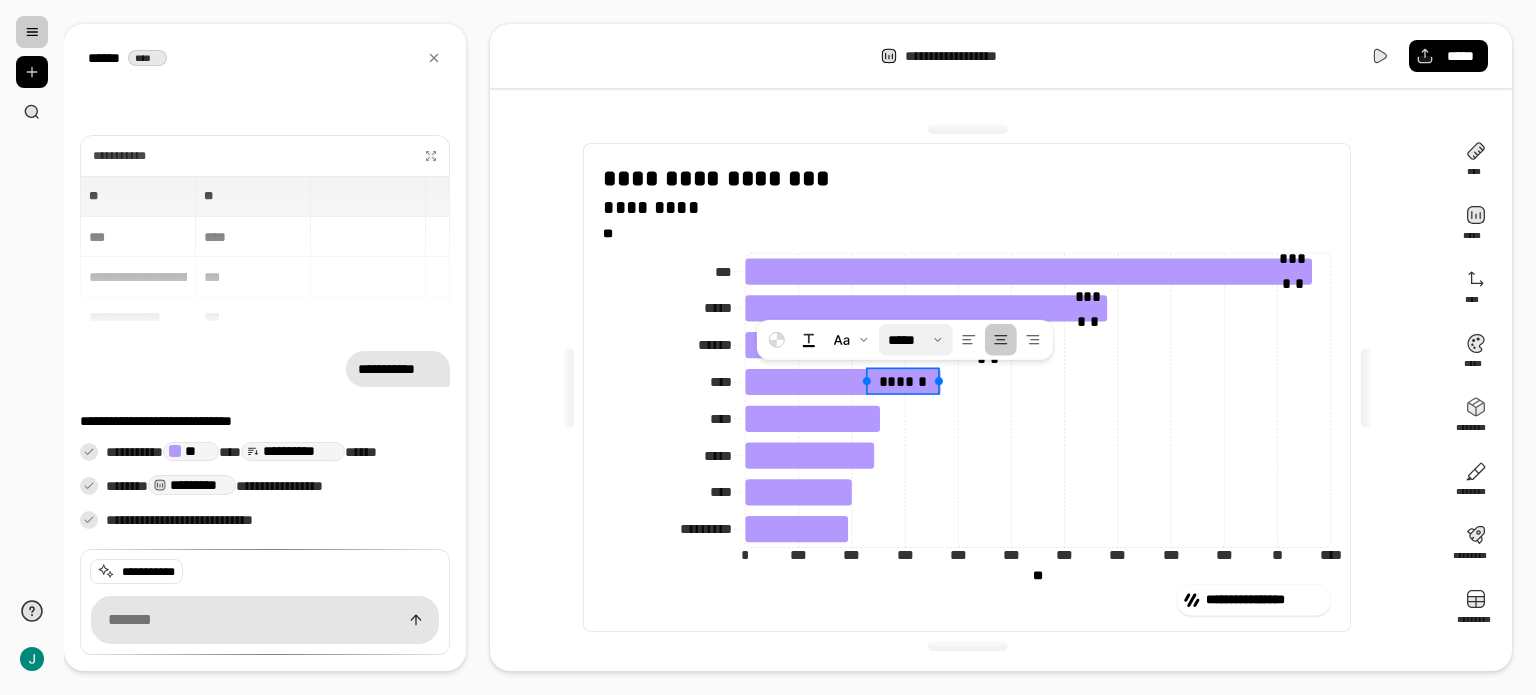 click 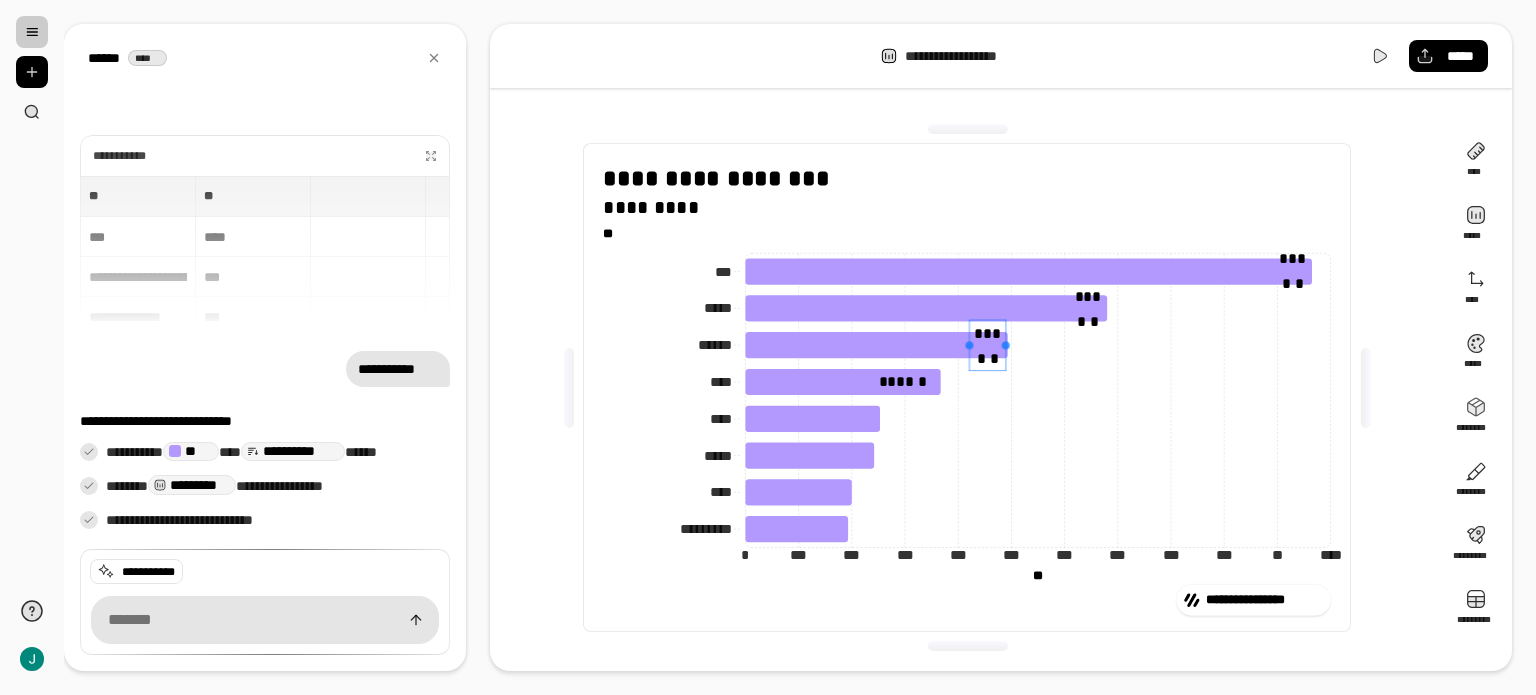 click on "******" at bounding box center [988, 345] 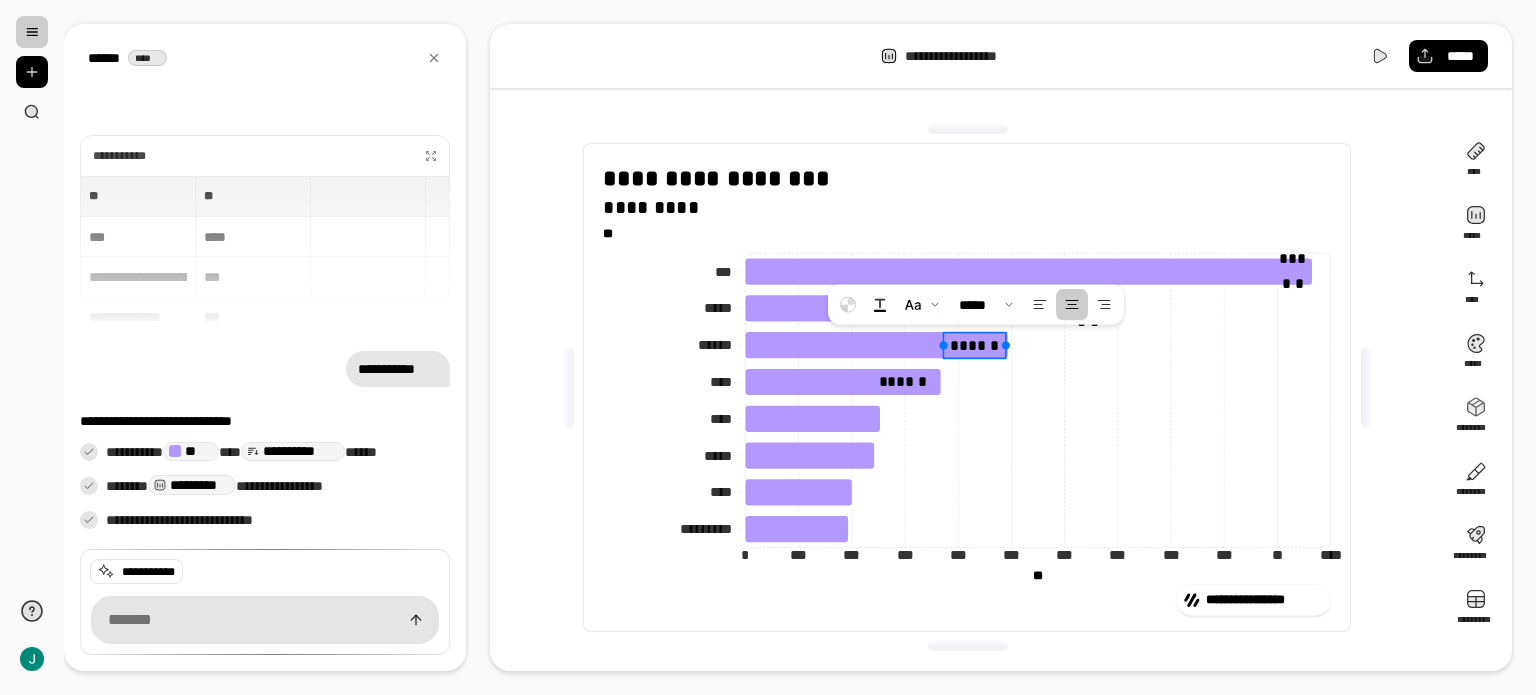drag, startPoint x: 967, startPoint y: 344, endPoint x: 935, endPoint y: 346, distance: 32.06244 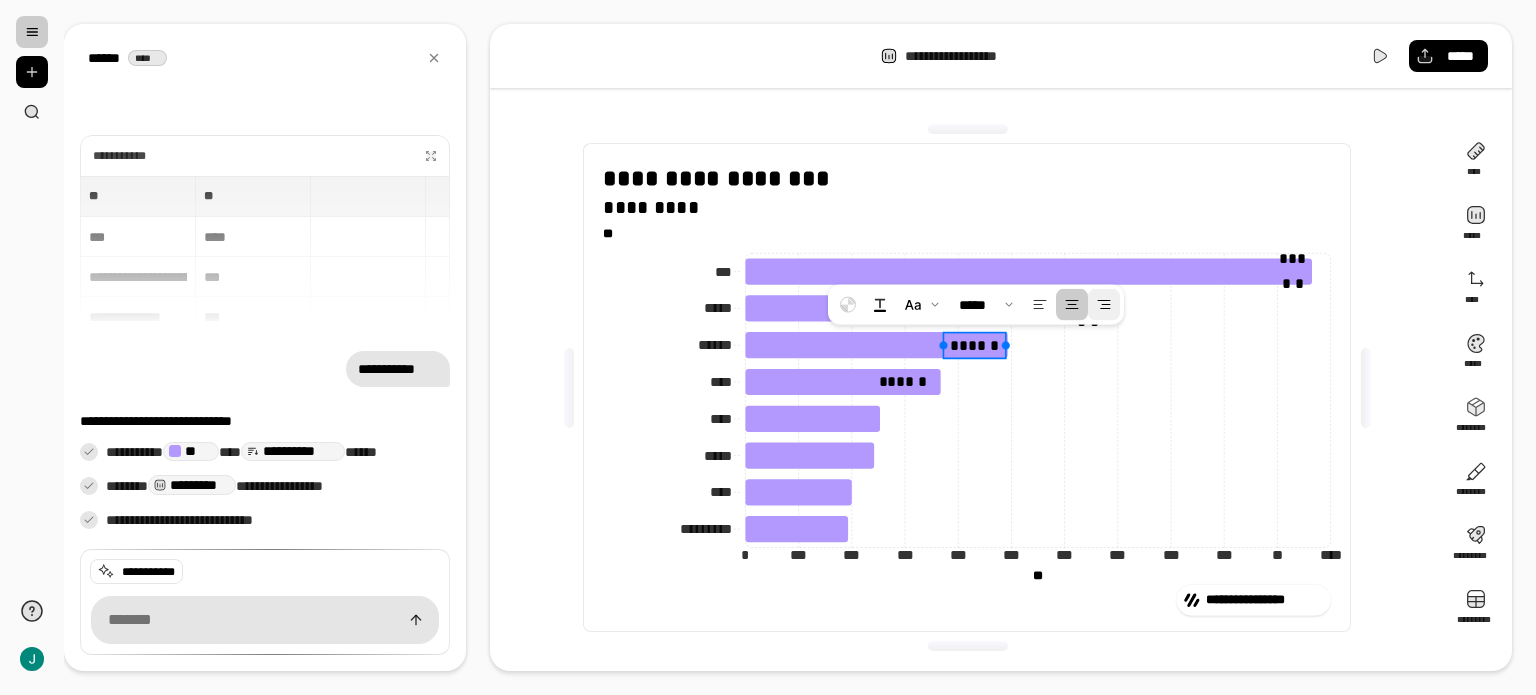 click at bounding box center [1104, 305] 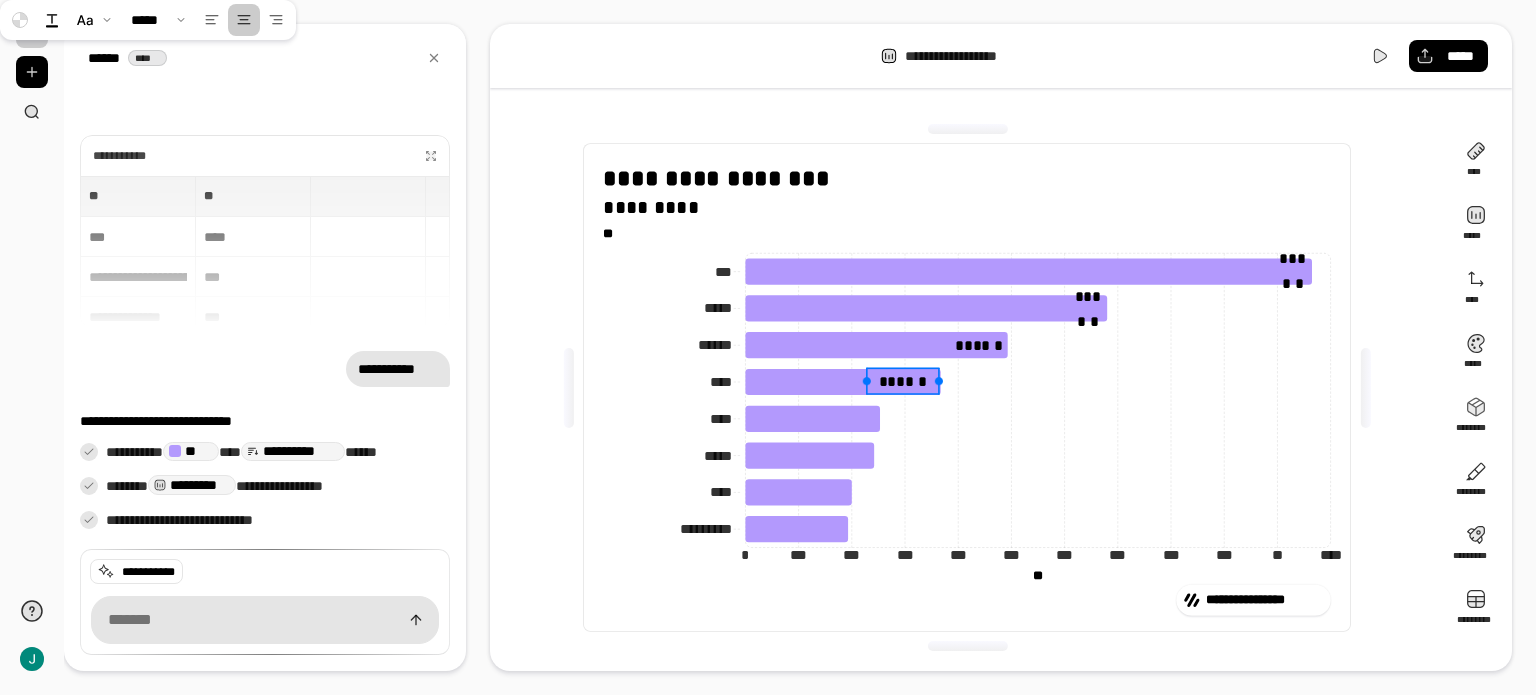 click on "******" at bounding box center (903, 381) 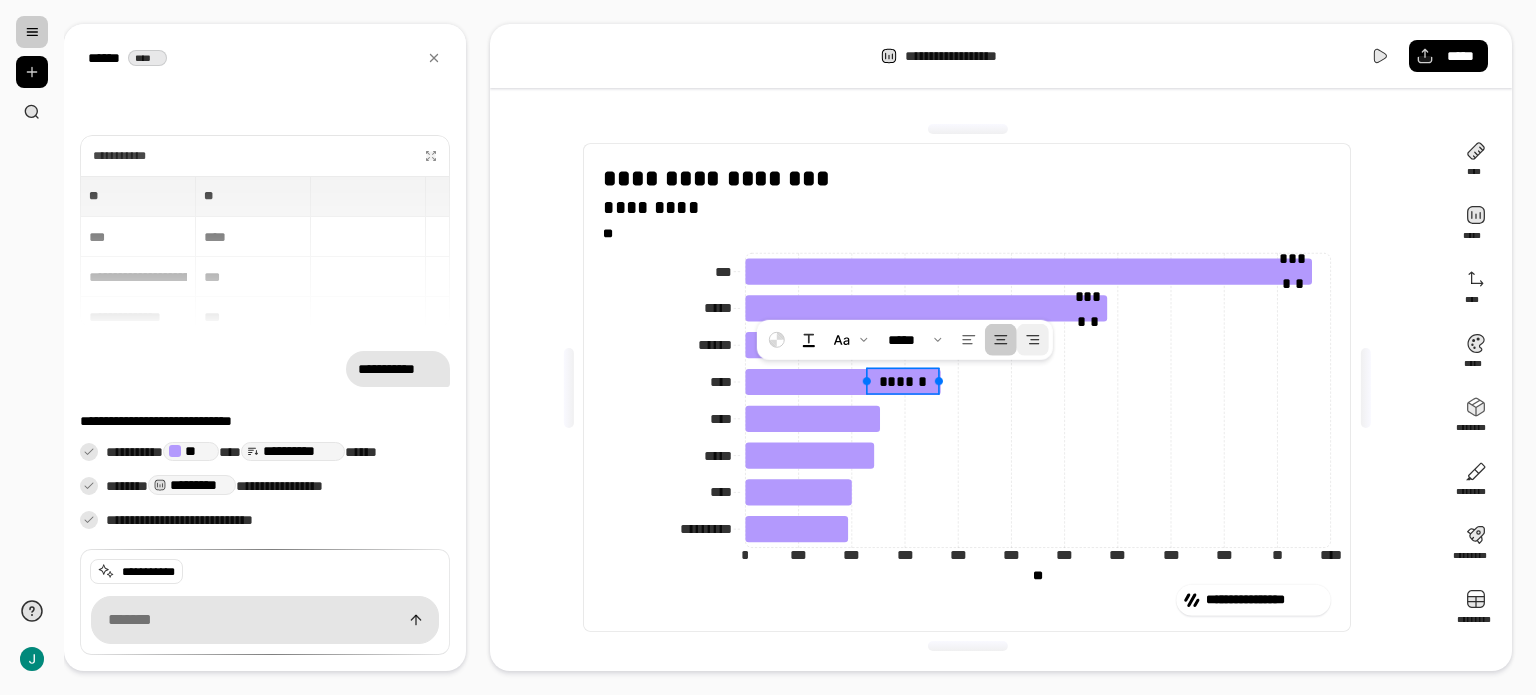 click at bounding box center [1033, 340] 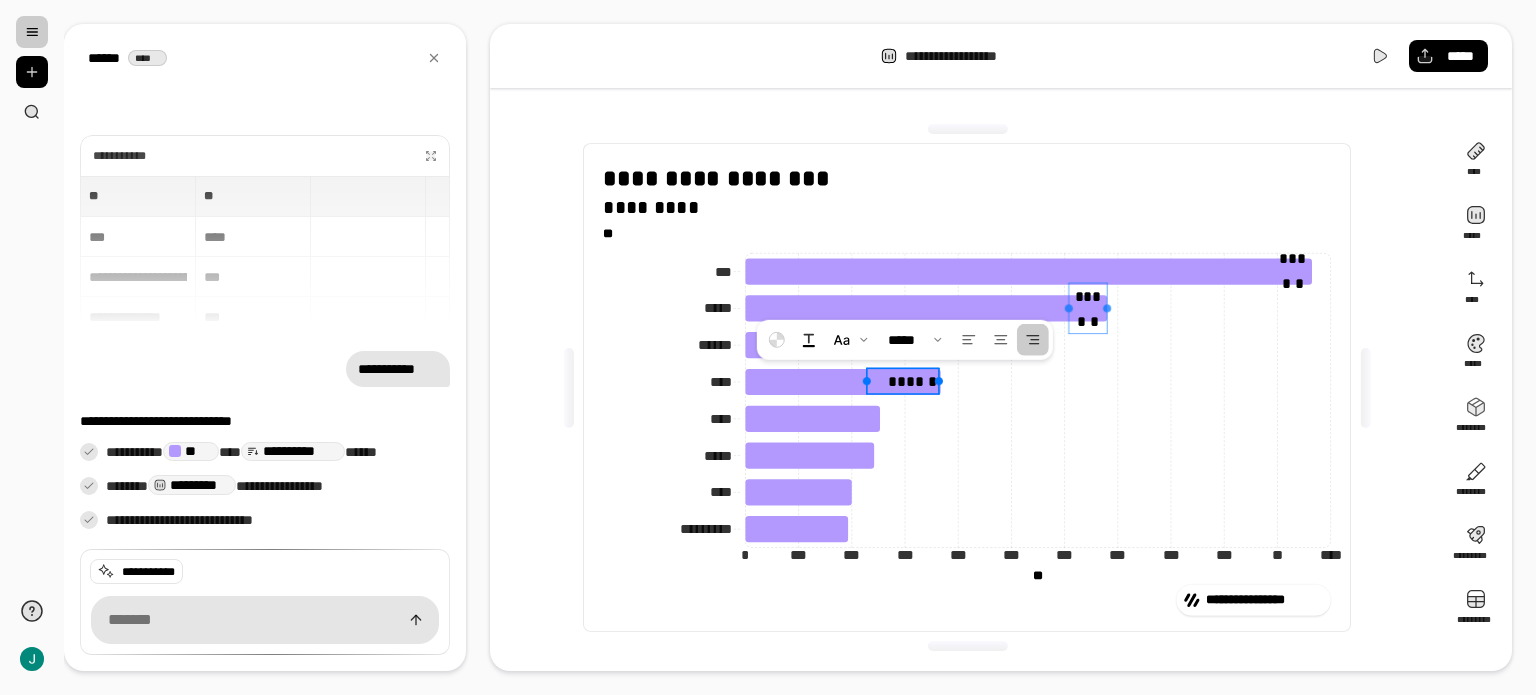 click on "******" at bounding box center (1088, 308) 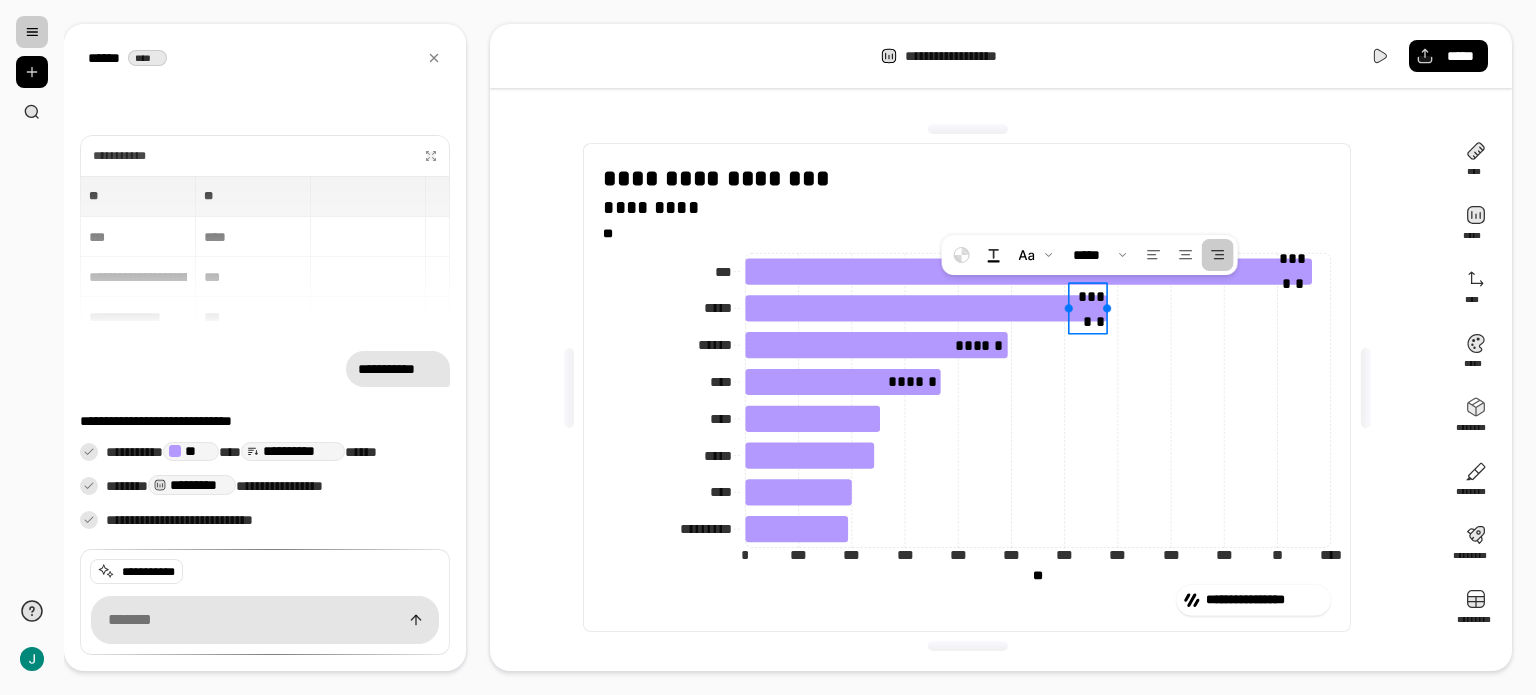 click at bounding box center (1218, 255) 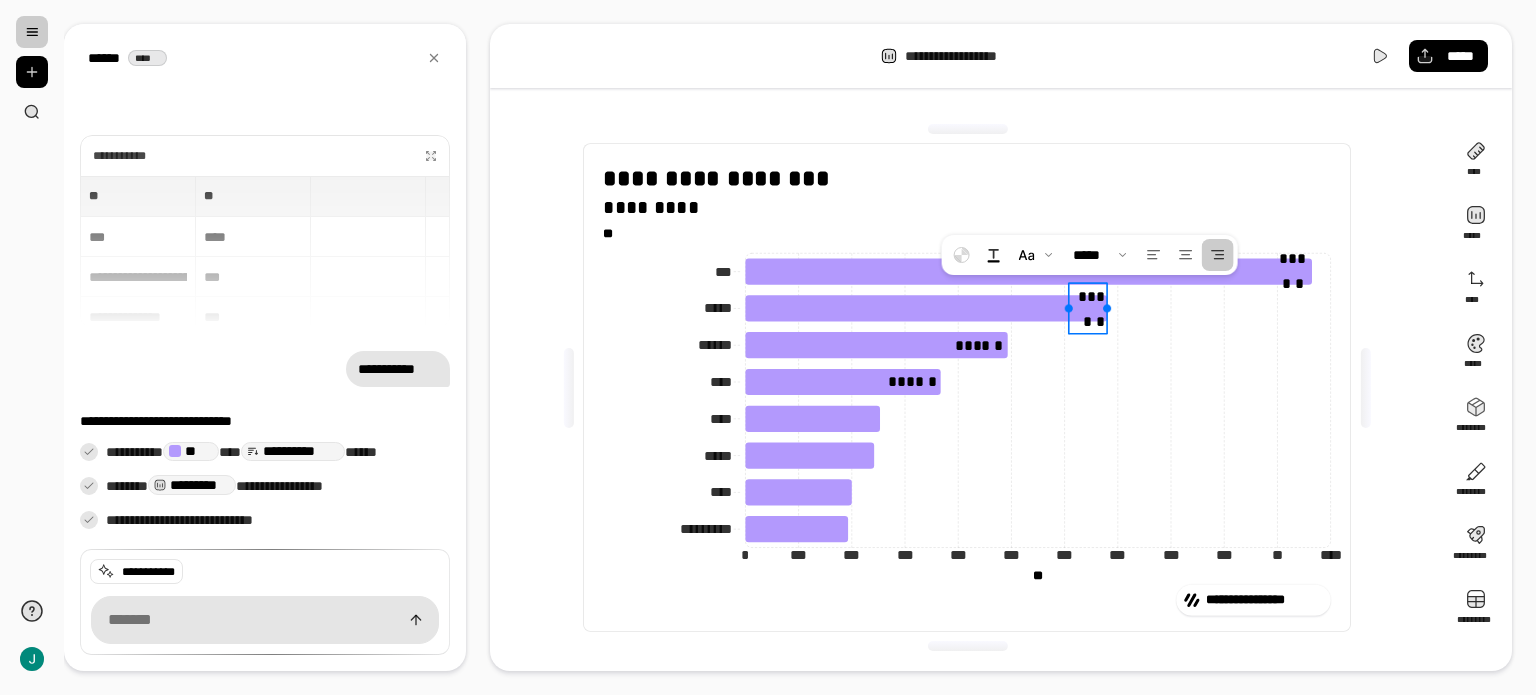 click at bounding box center (1069, 308) 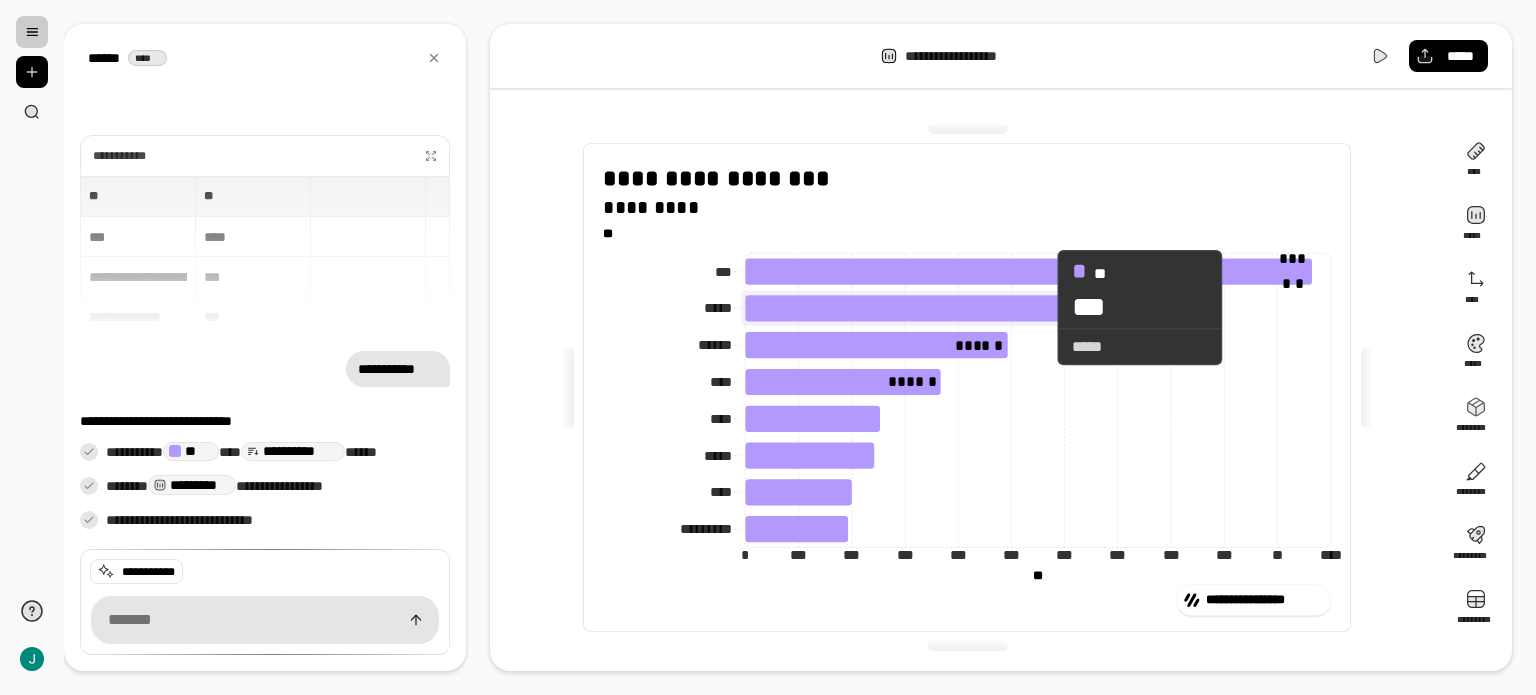 drag, startPoint x: 1056, startPoint y: 307, endPoint x: 1039, endPoint y: 307, distance: 17 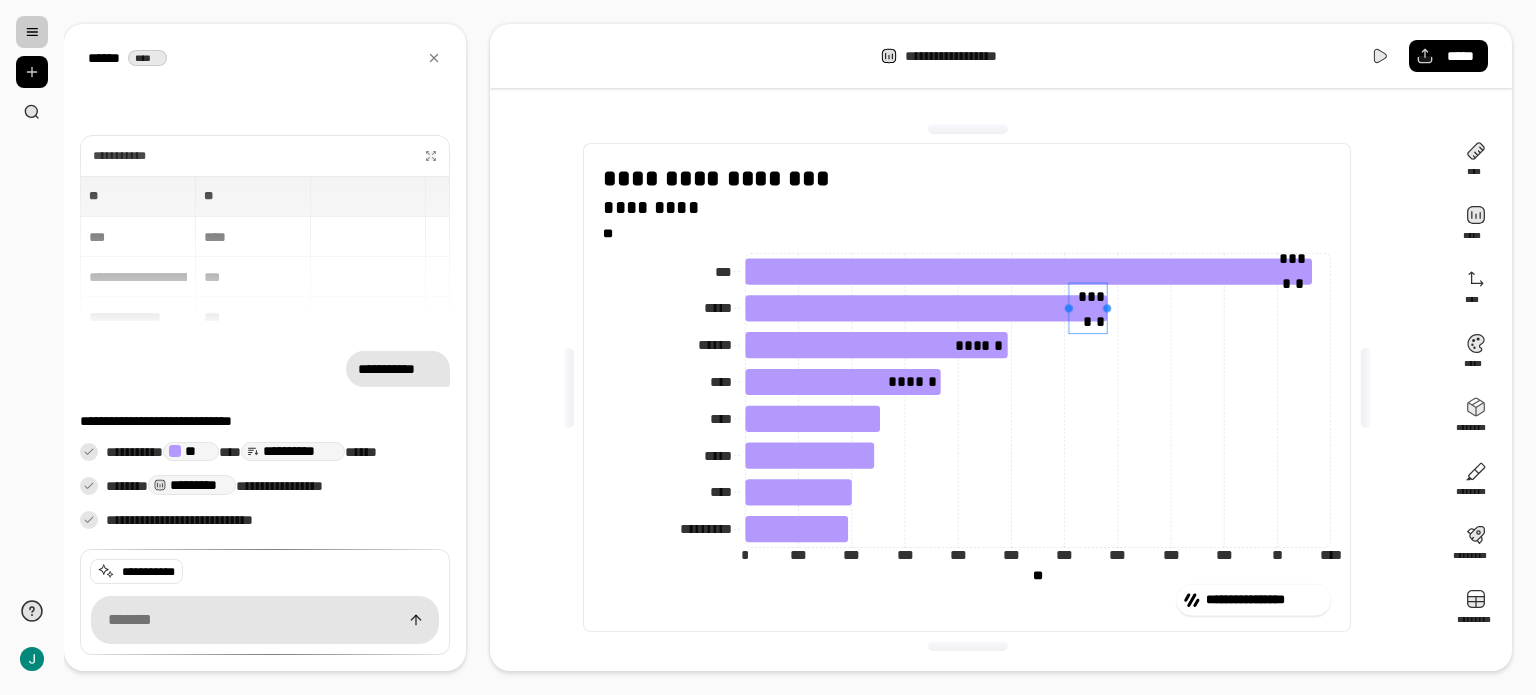 click on "******" at bounding box center (1088, 308) 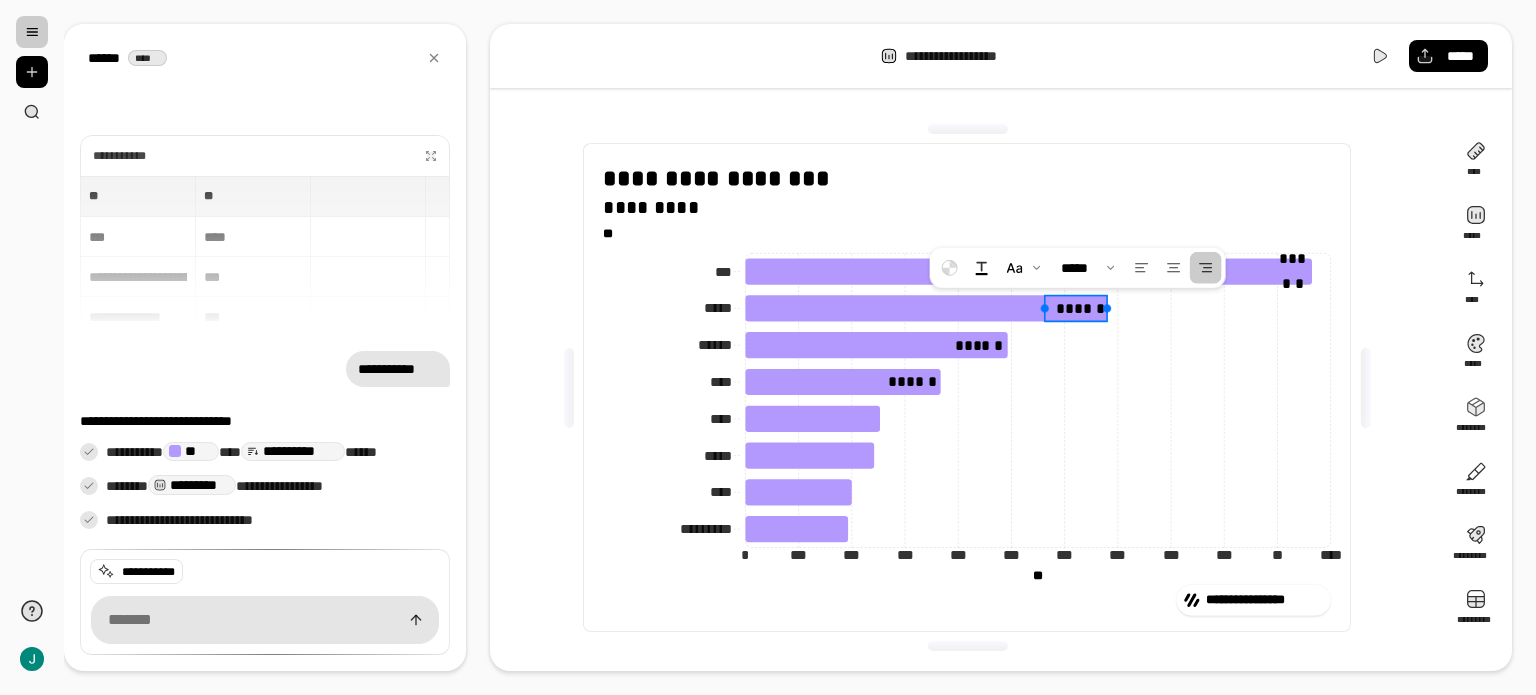 drag, startPoint x: 1068, startPoint y: 305, endPoint x: 1038, endPoint y: 305, distance: 30 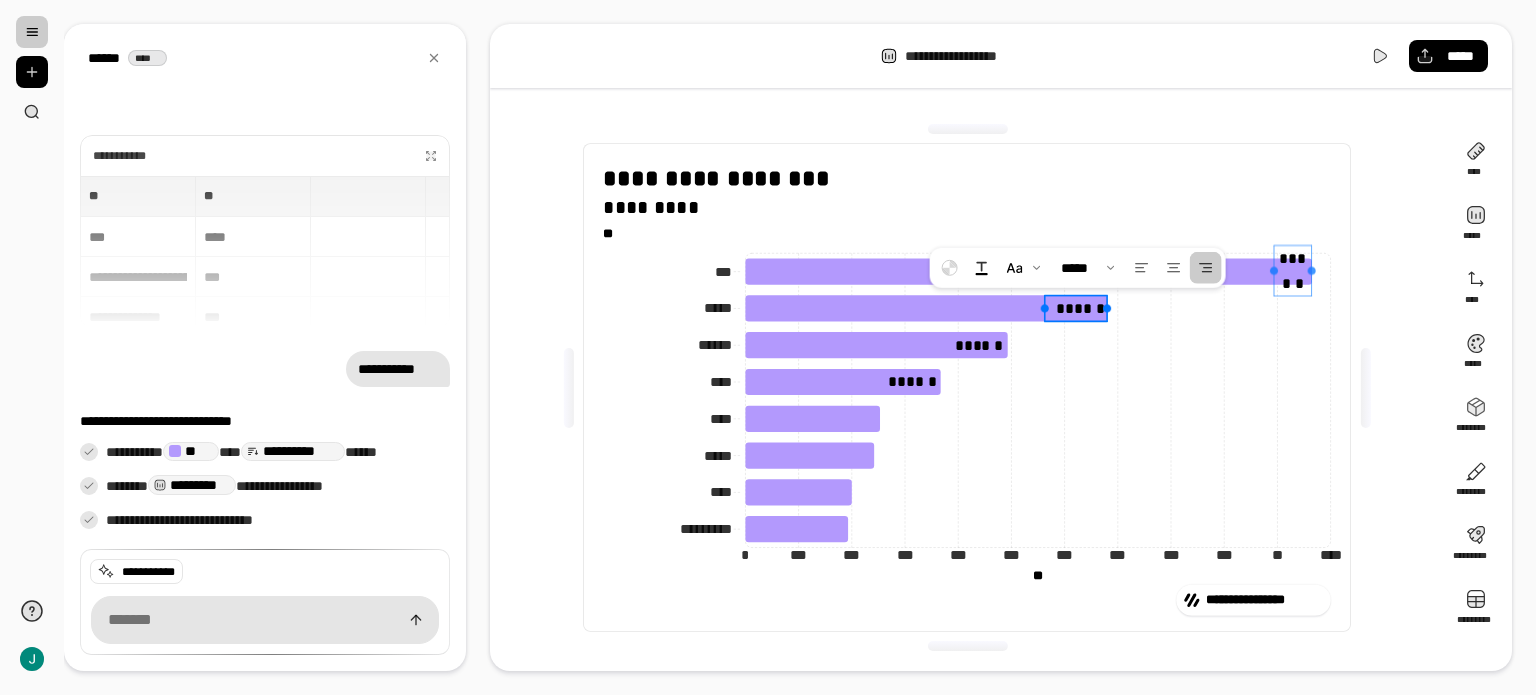 click on "******" at bounding box center [1293, 270] 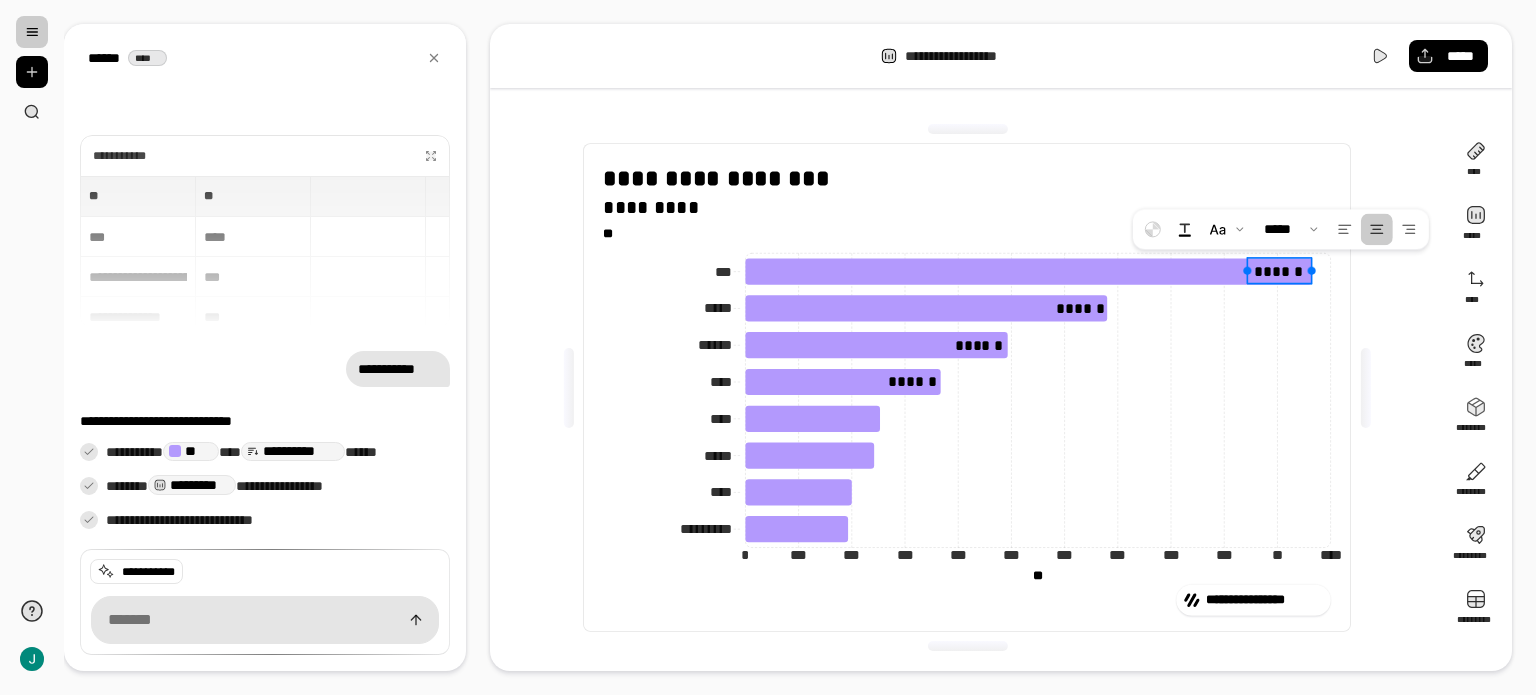 drag, startPoint x: 1274, startPoint y: 271, endPoint x: 1241, endPoint y: 271, distance: 33 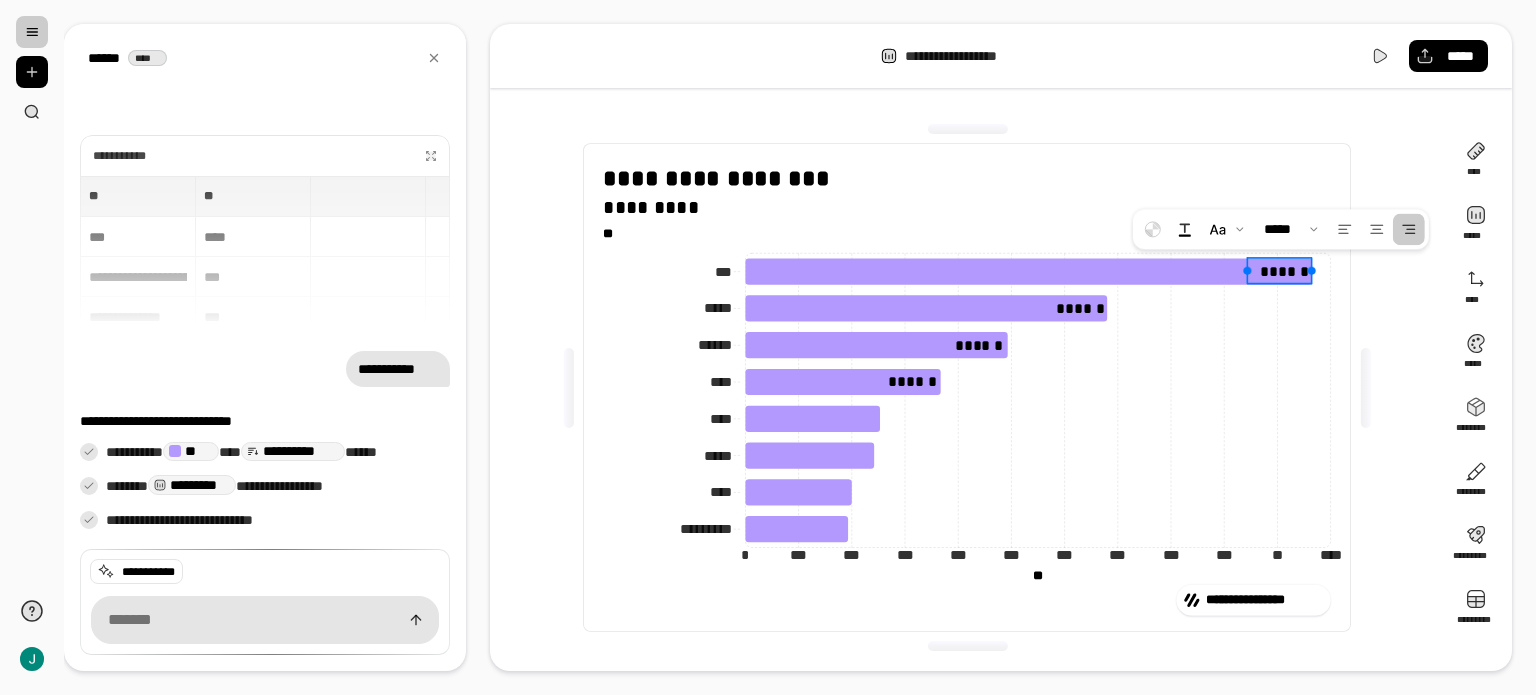 click at bounding box center (1409, 229) 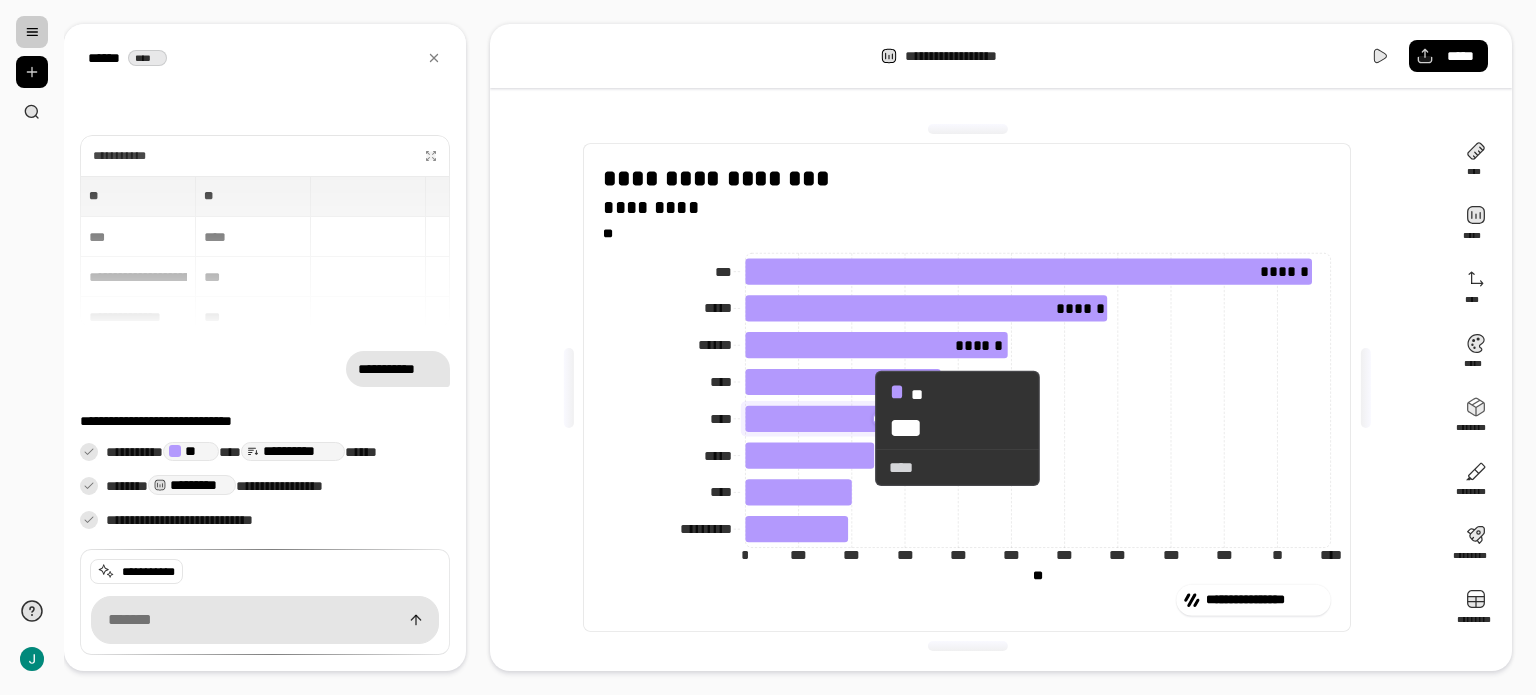 click 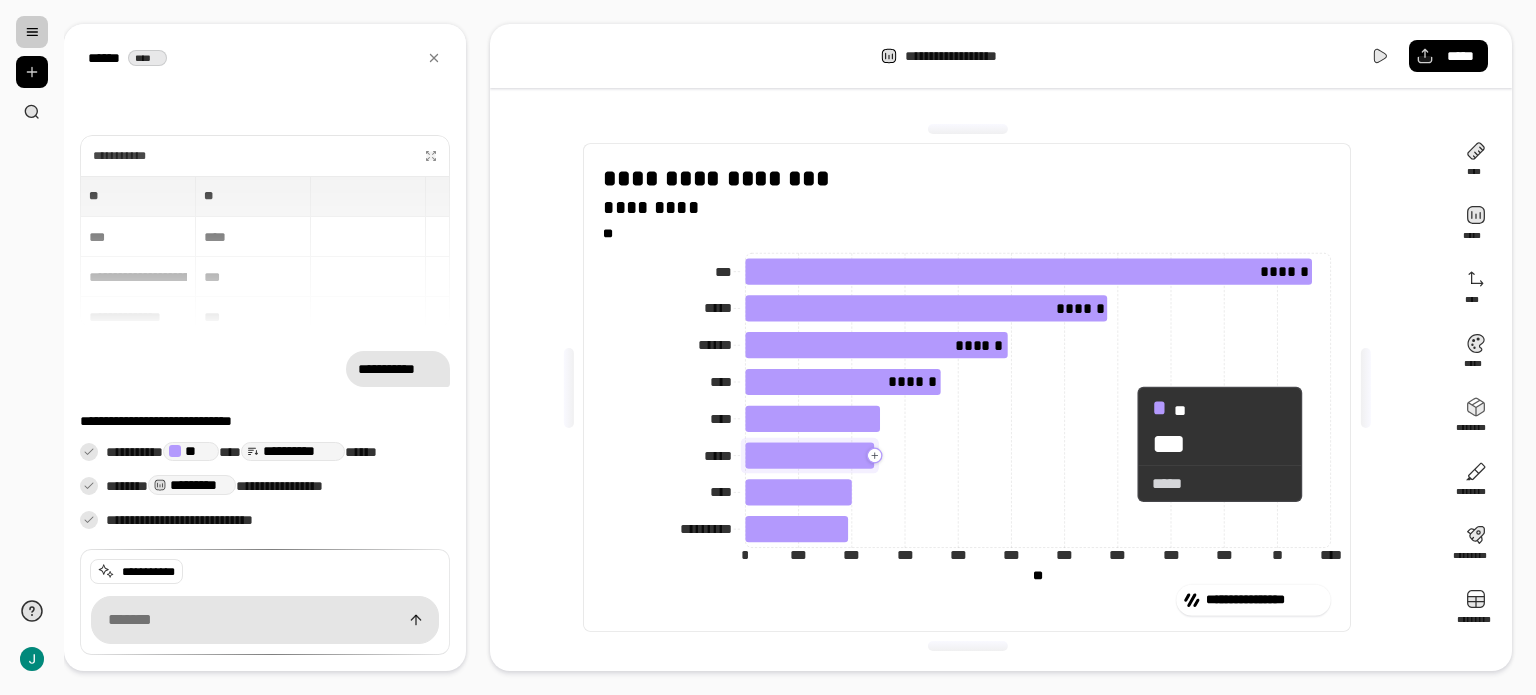 click 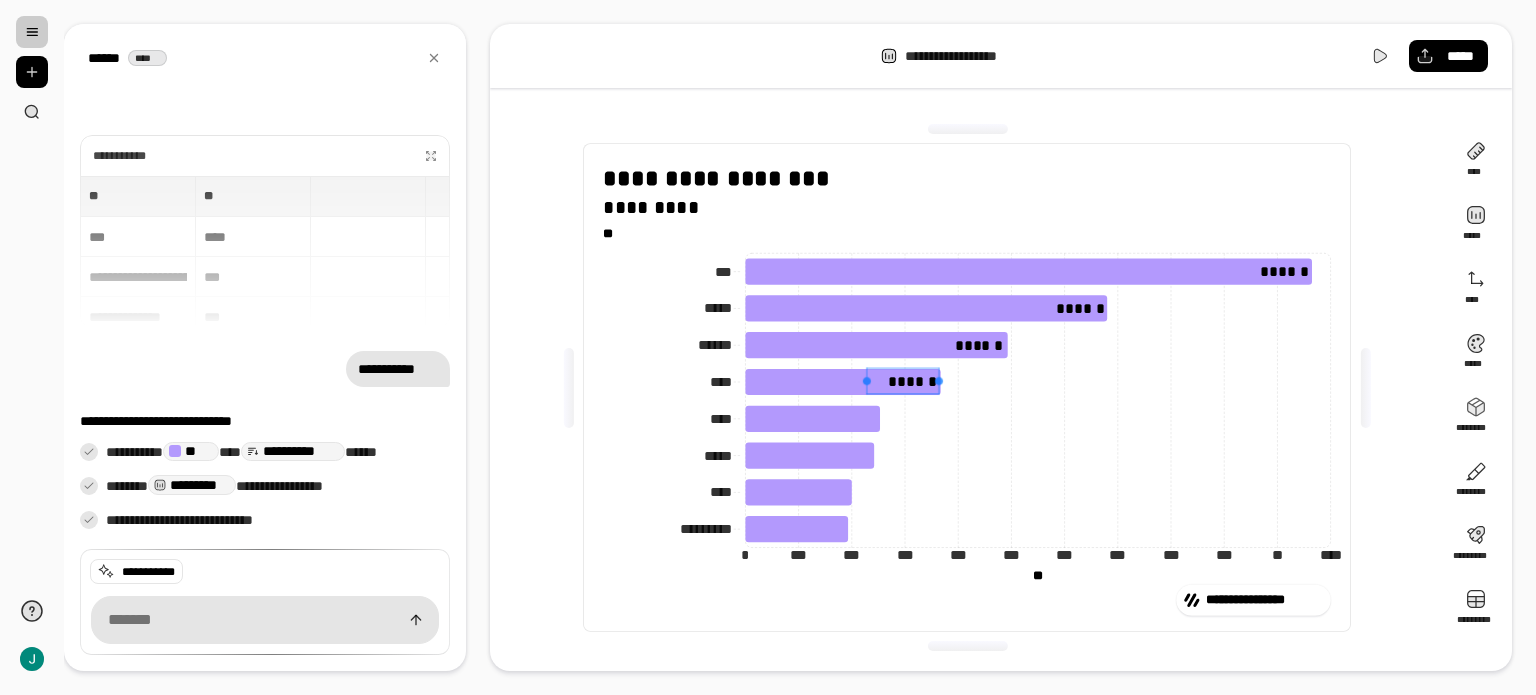 click on "******" at bounding box center [903, 381] 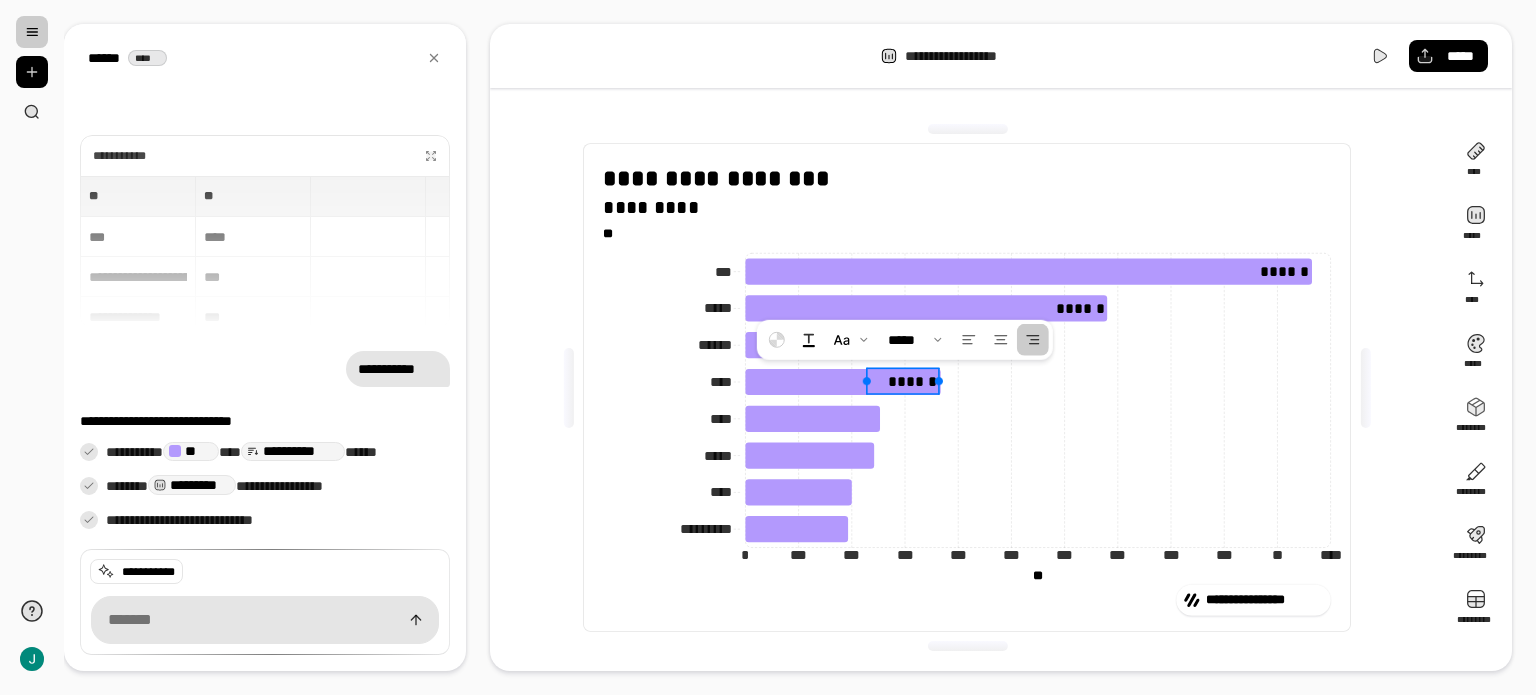 click 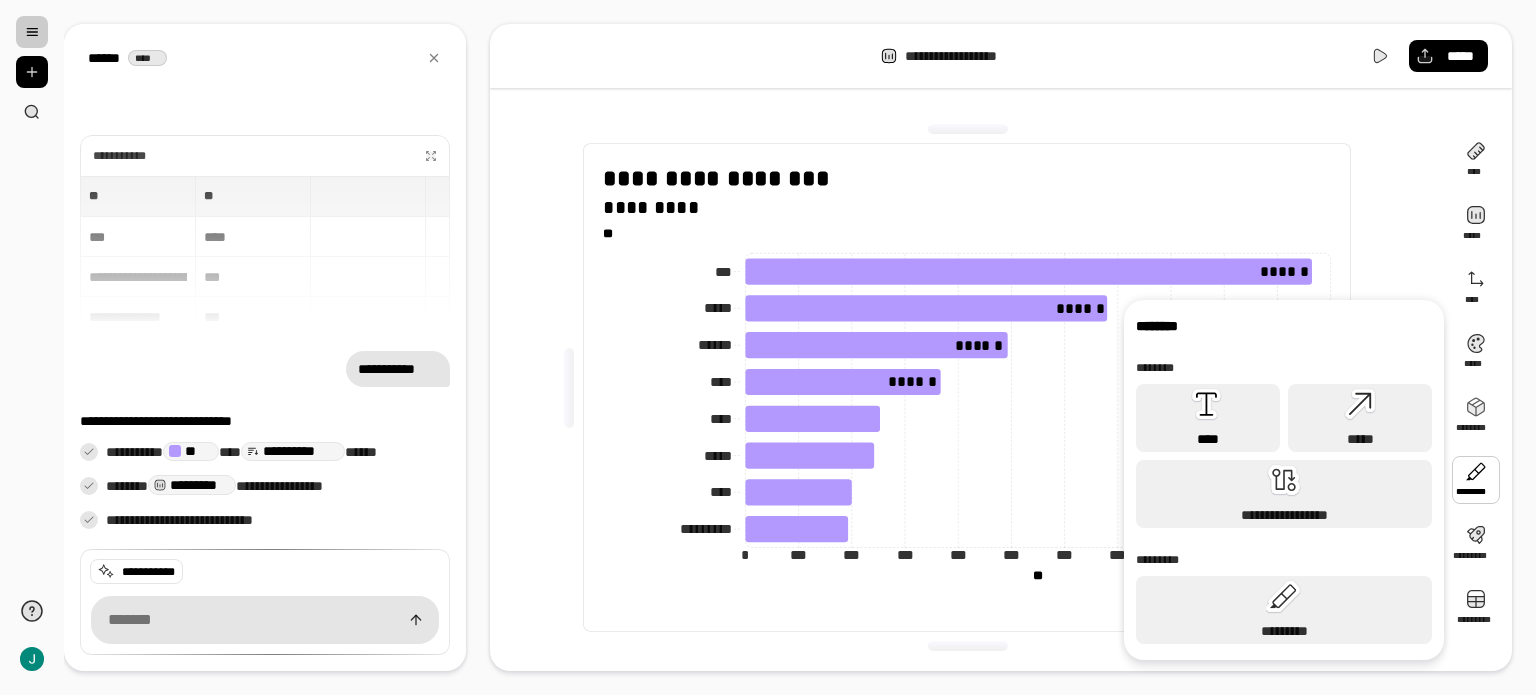 click on "****" at bounding box center [1208, 418] 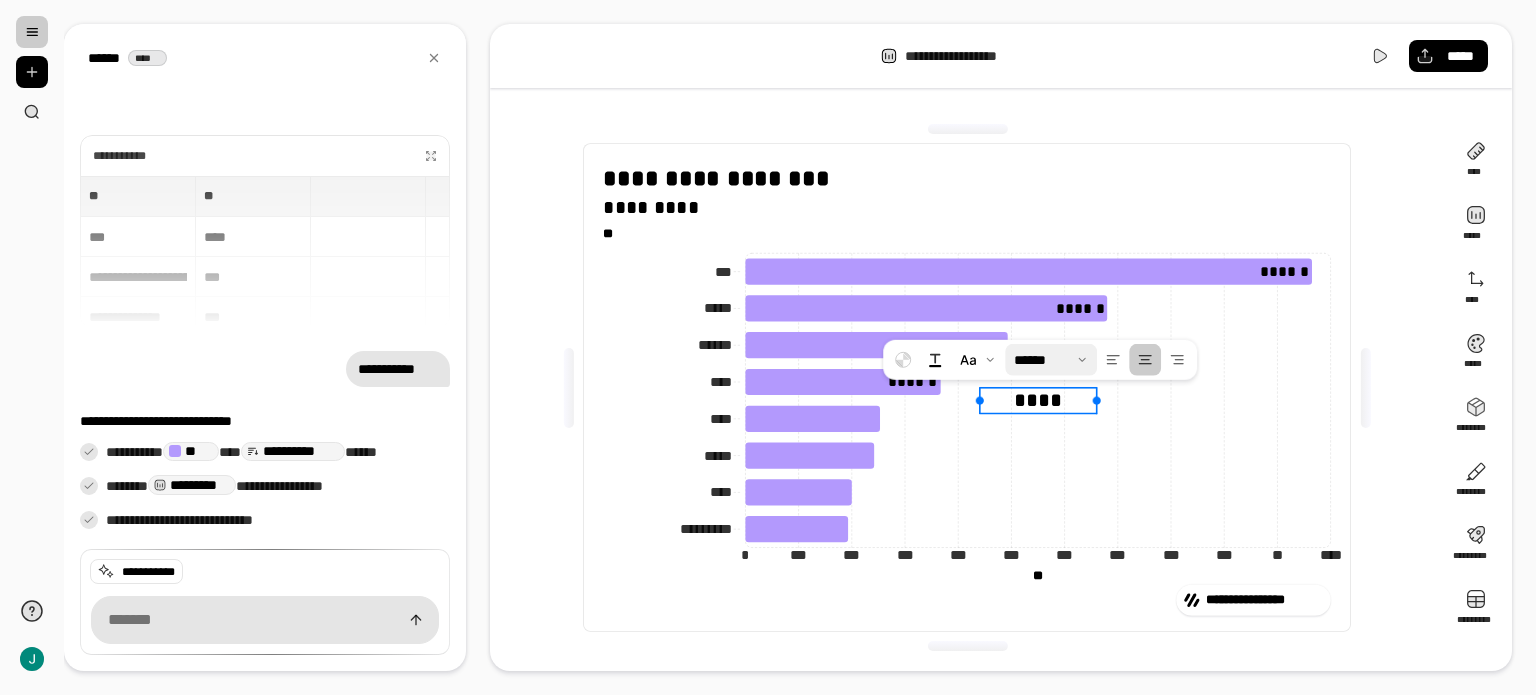 click at bounding box center (1051, 360) 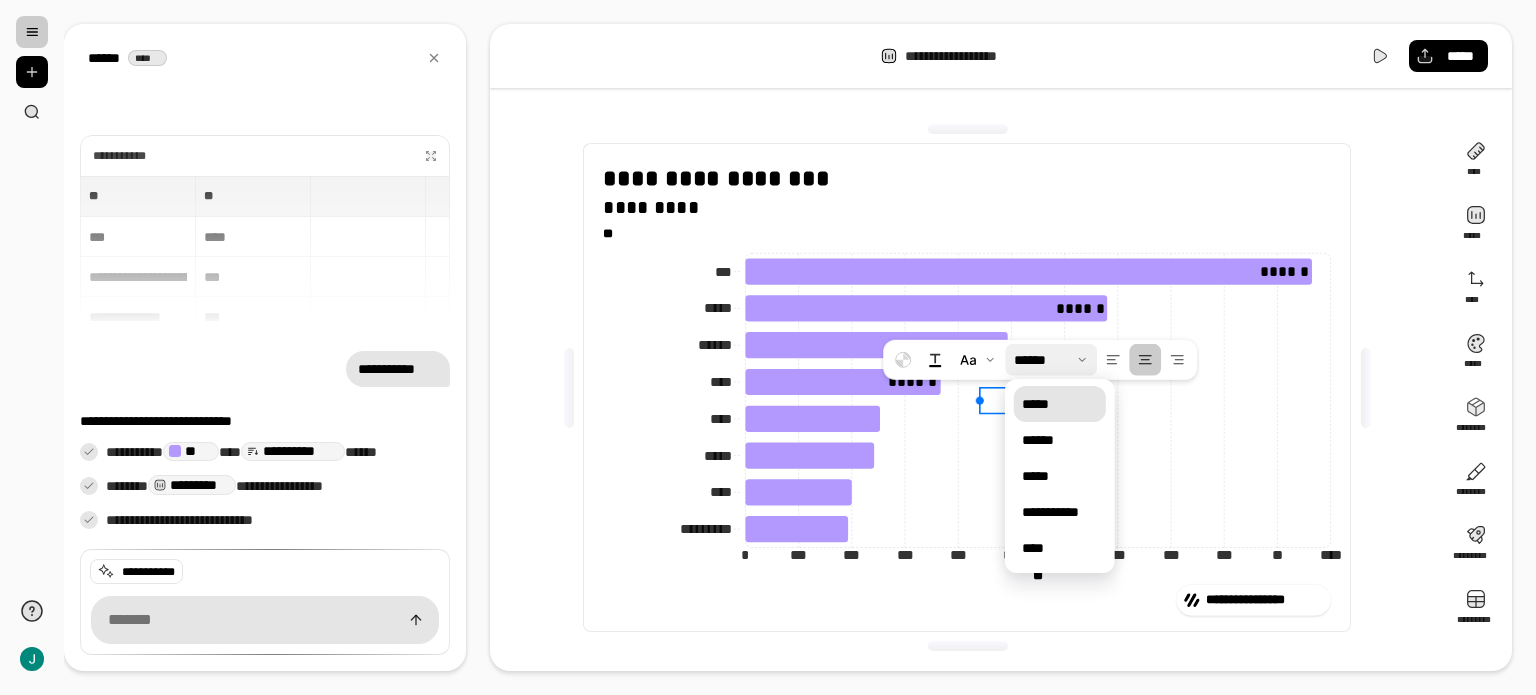 click on "*****" at bounding box center [1060, 404] 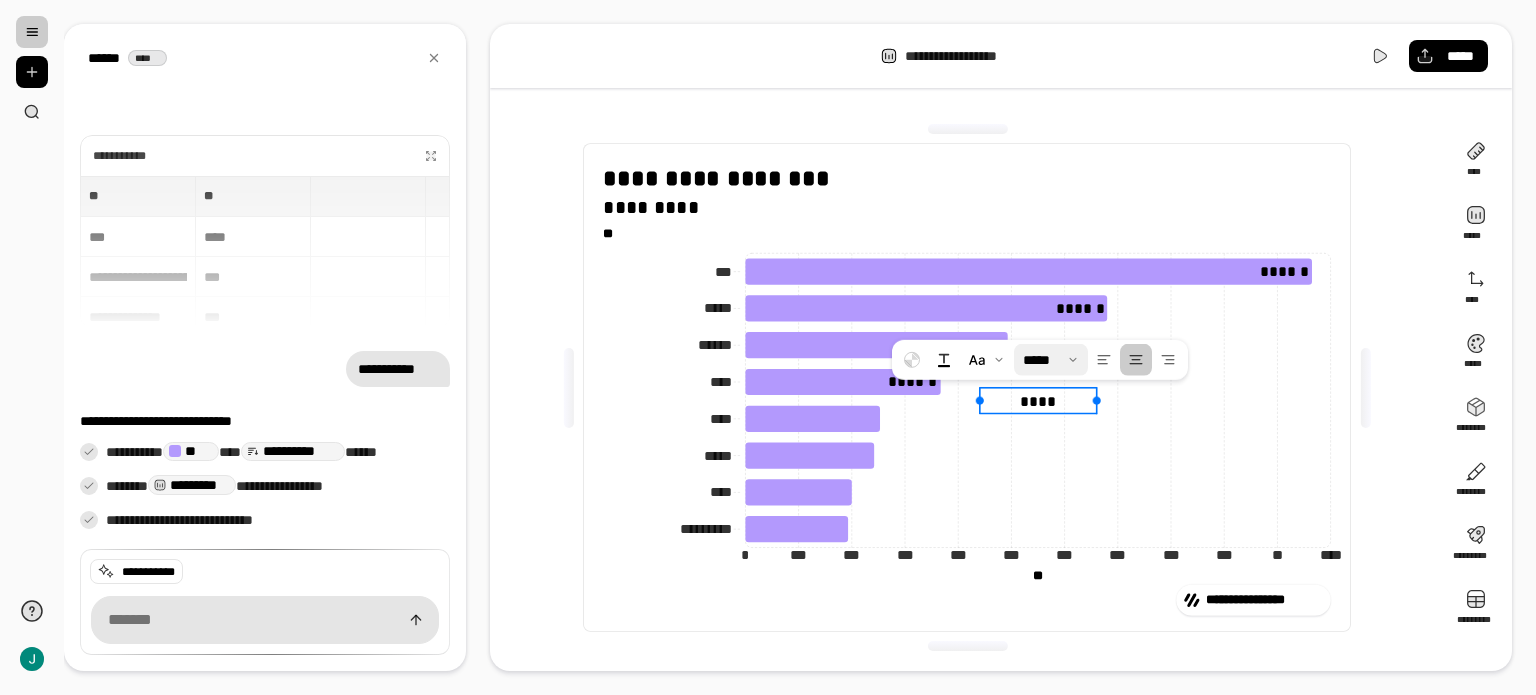 click on "****" at bounding box center [1039, 400] 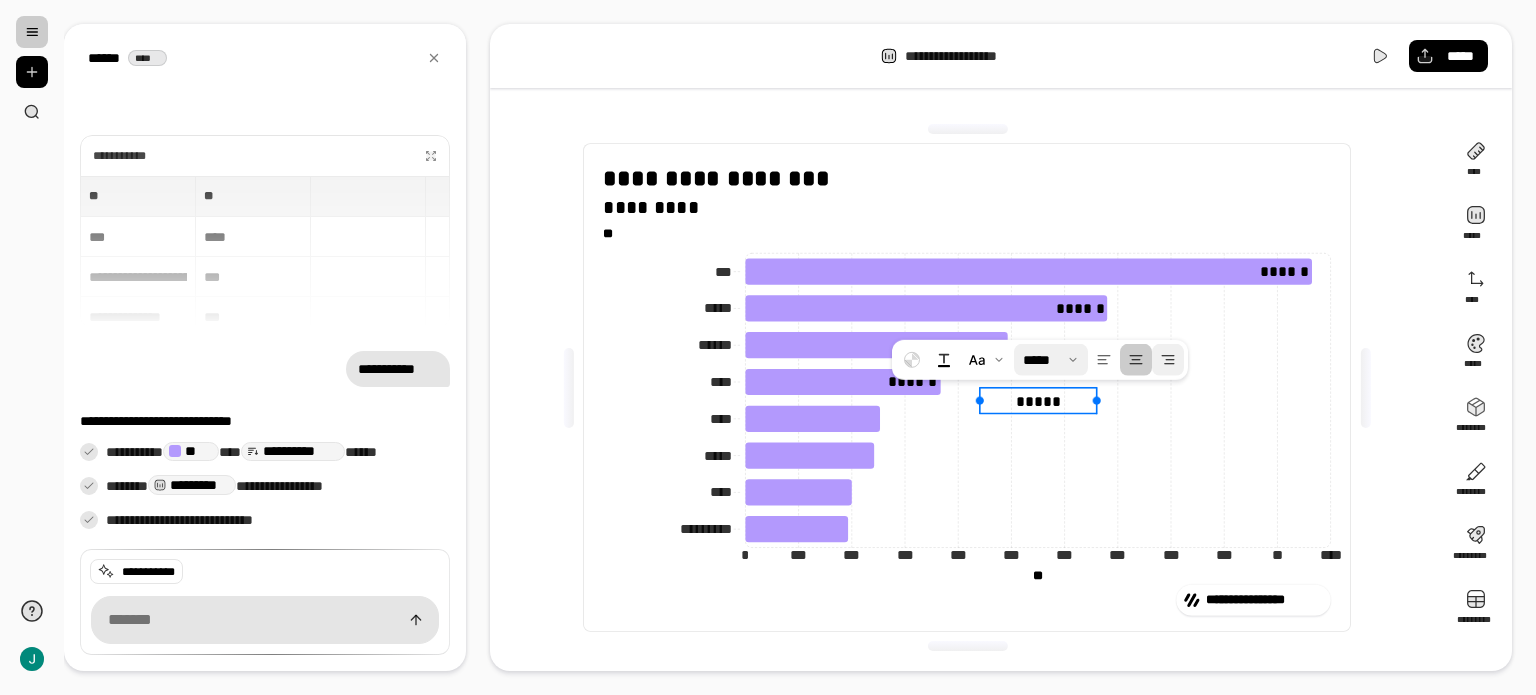 click at bounding box center (1168, 360) 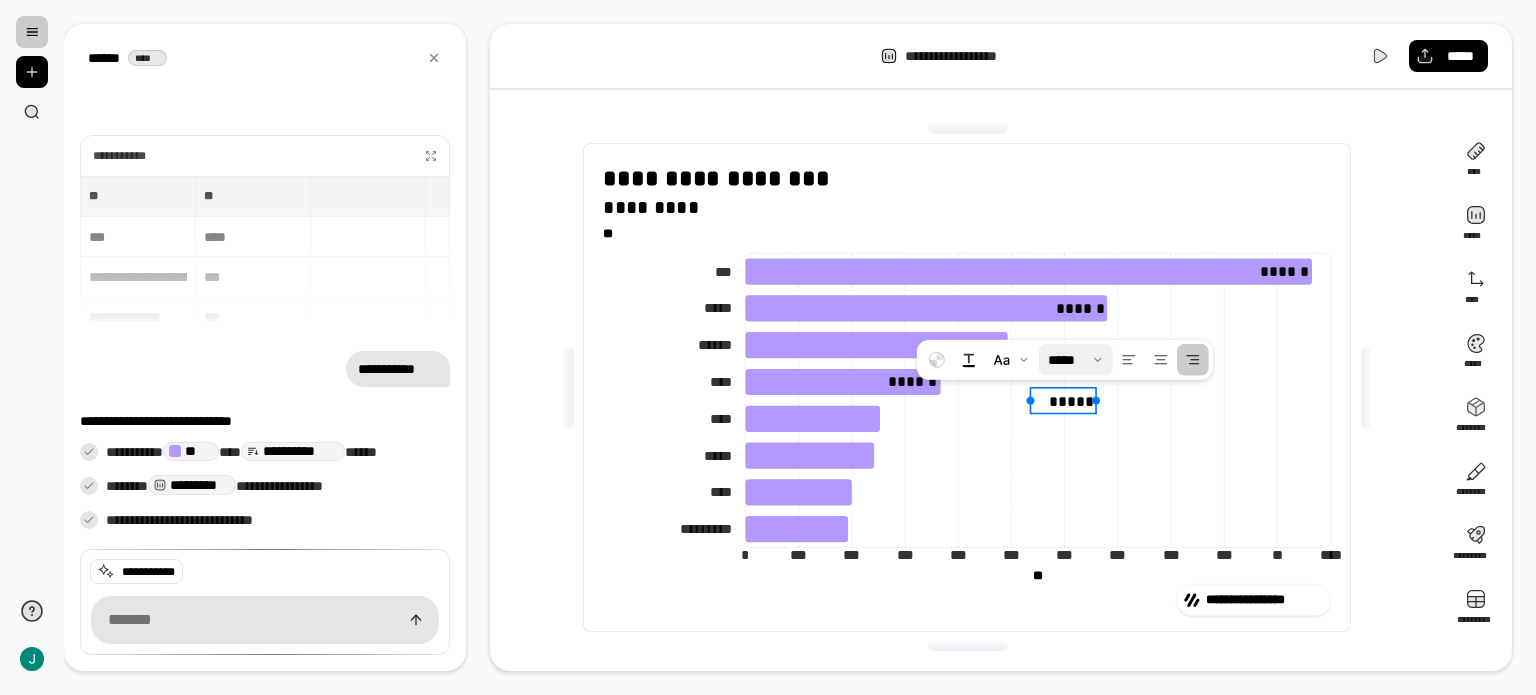 drag, startPoint x: 979, startPoint y: 398, endPoint x: 1046, endPoint y: 396, distance: 67.02985 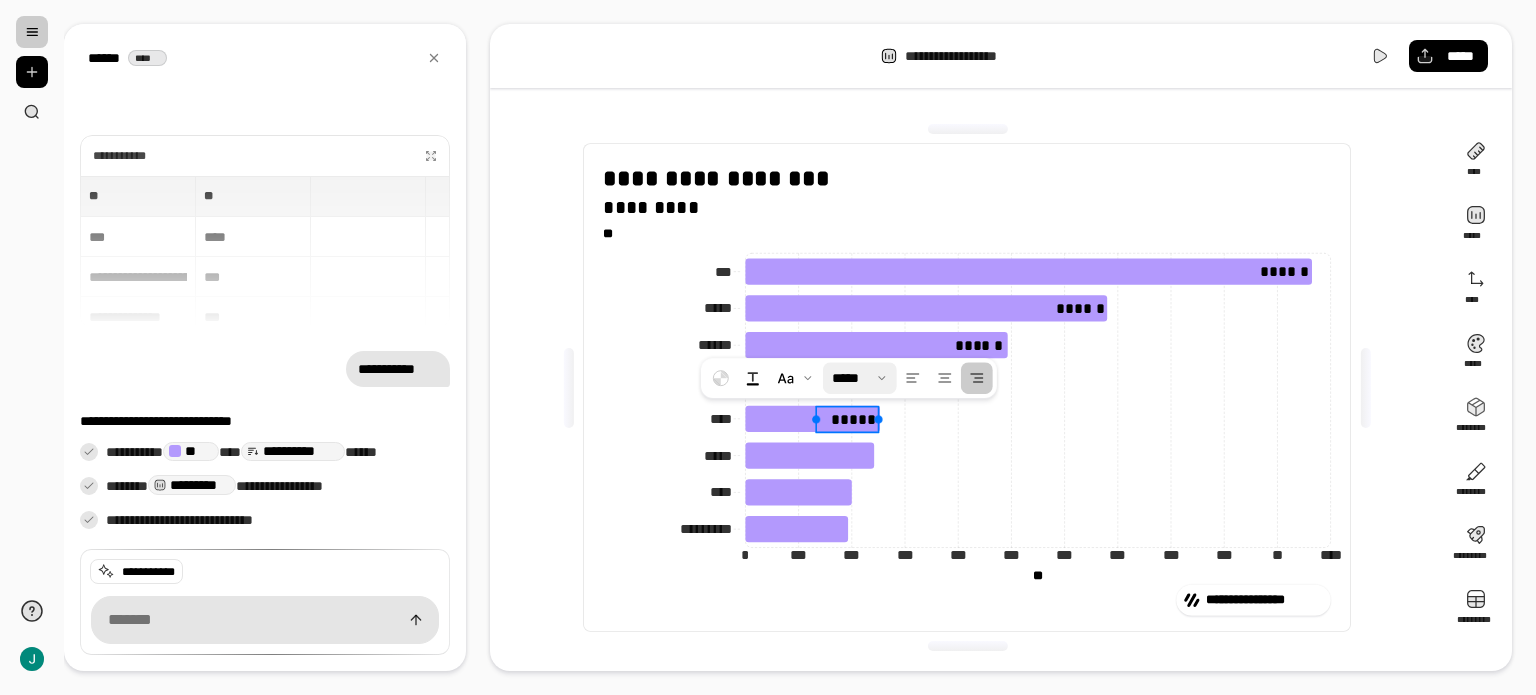 click 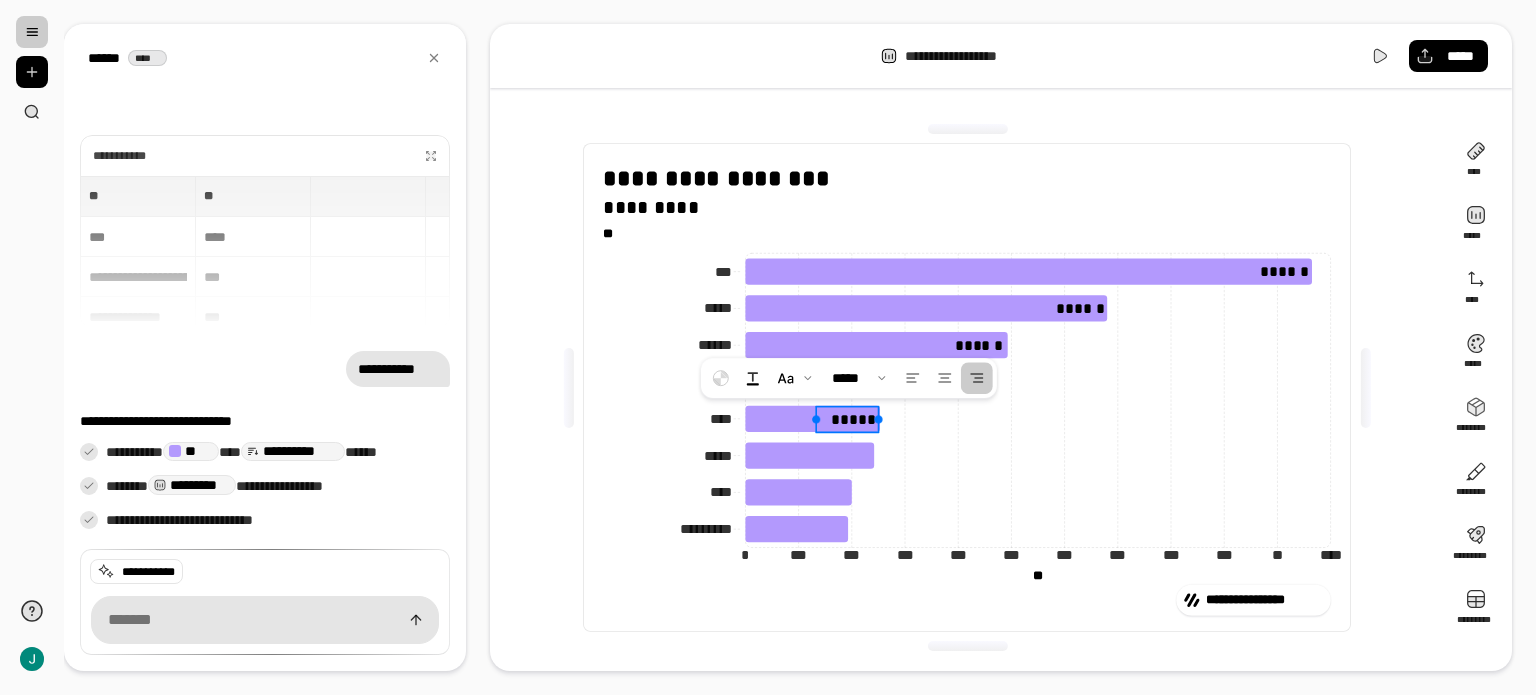 click on "*****" at bounding box center (848, 419) 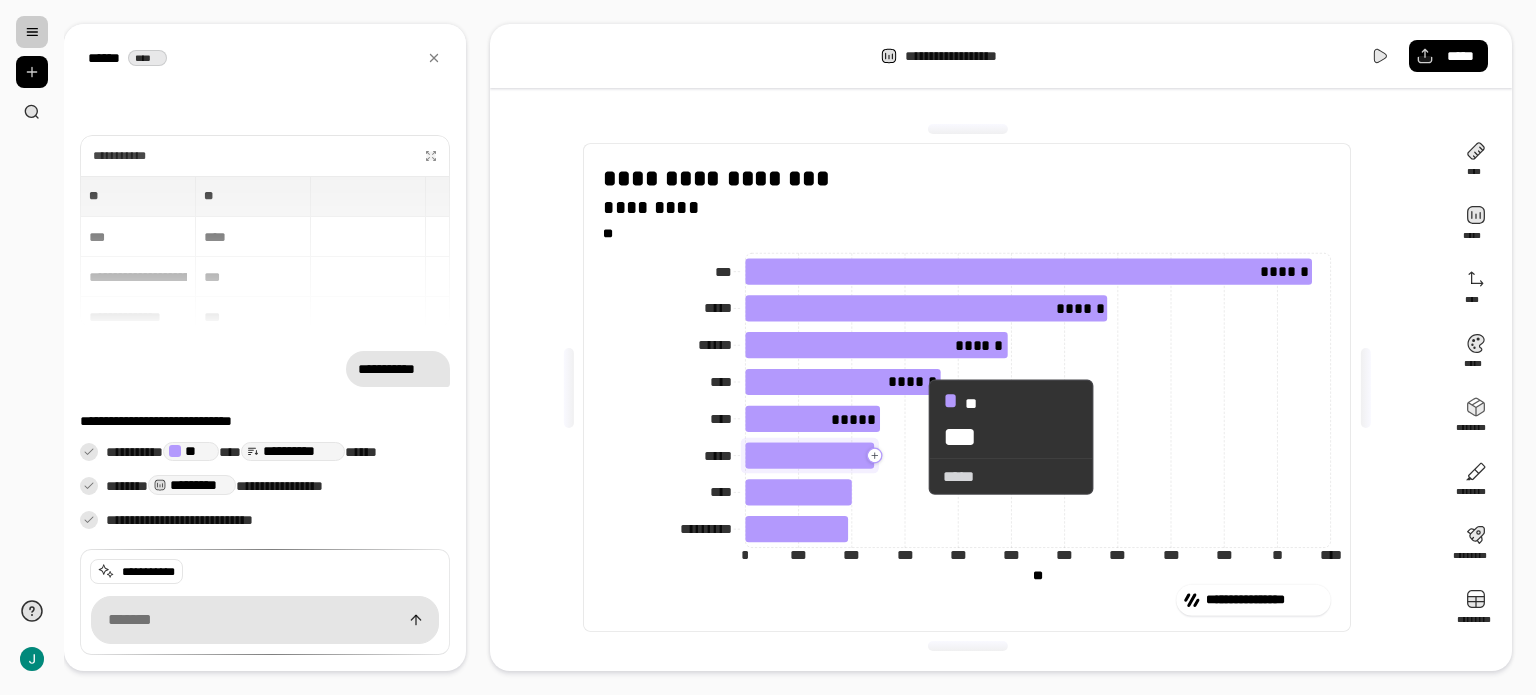 click 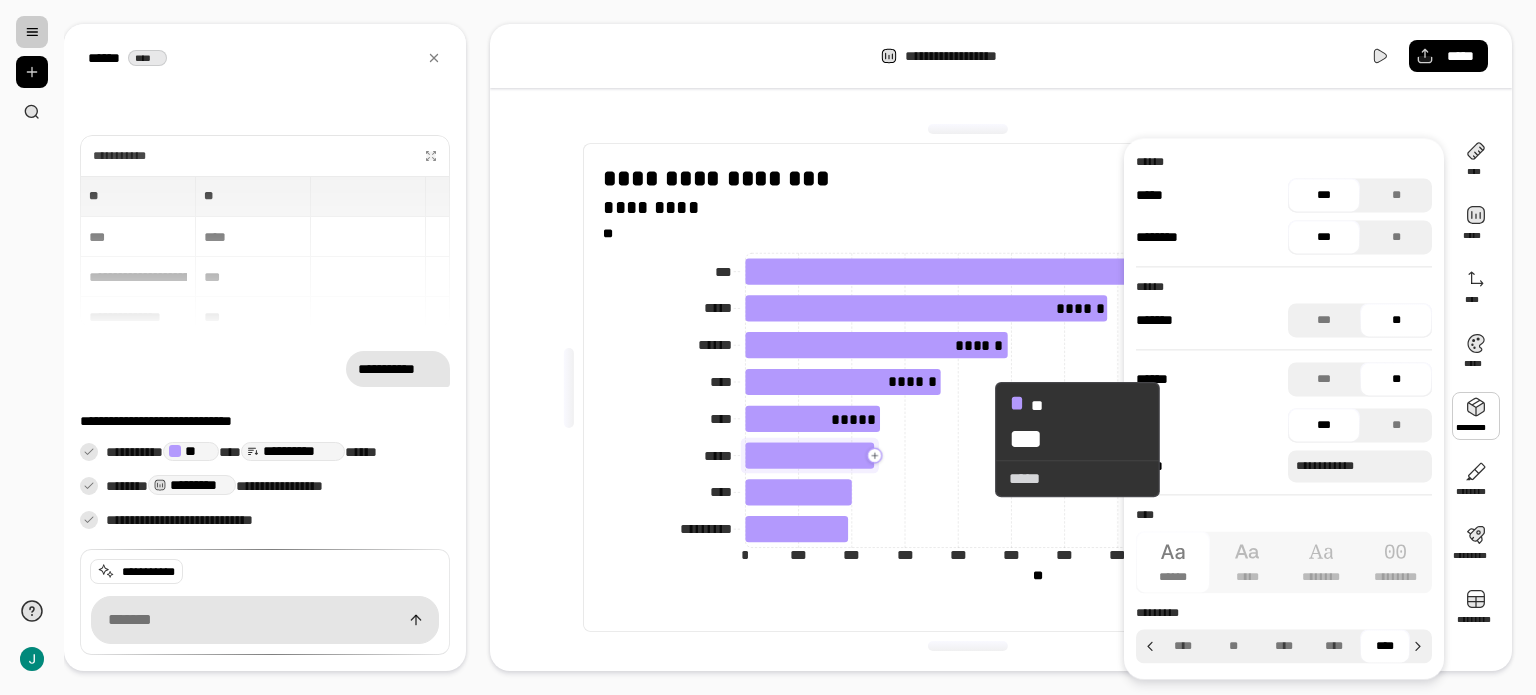 click 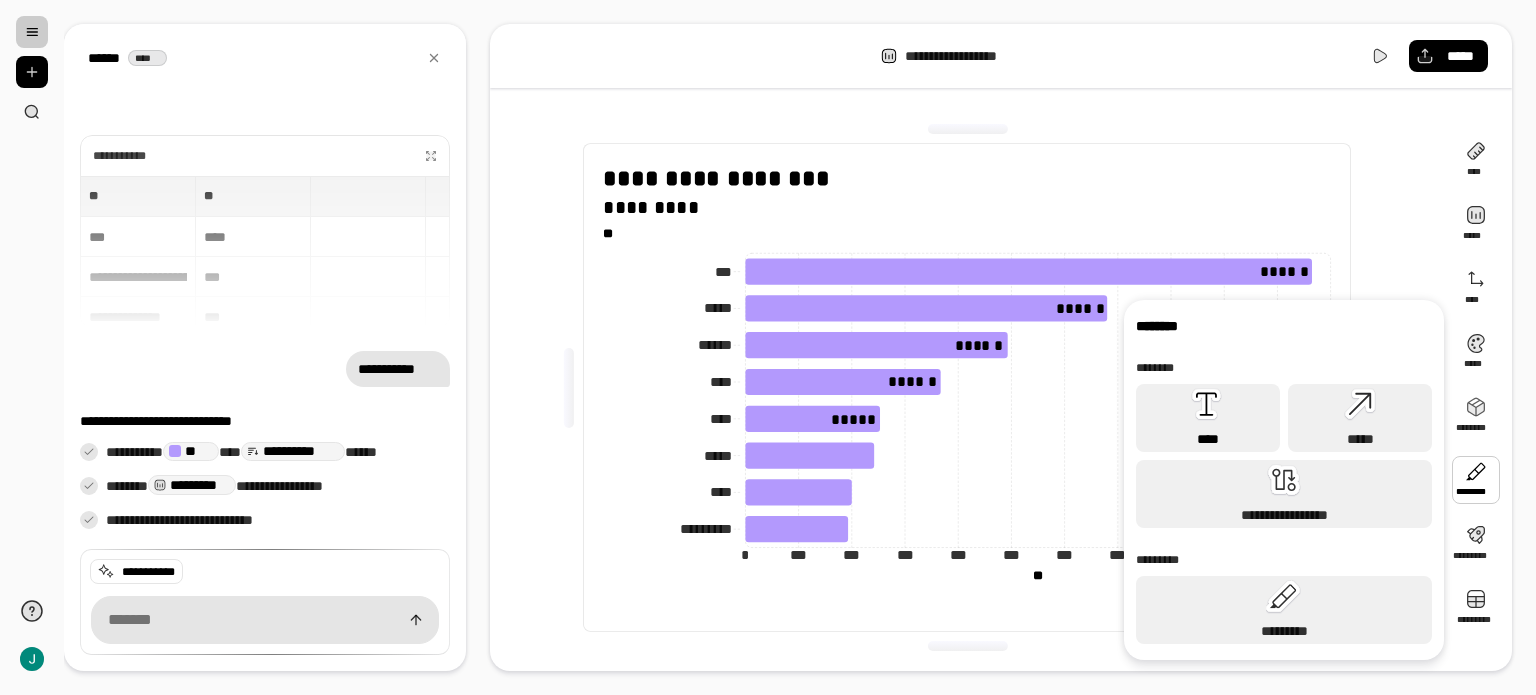 click on "****" at bounding box center (1208, 439) 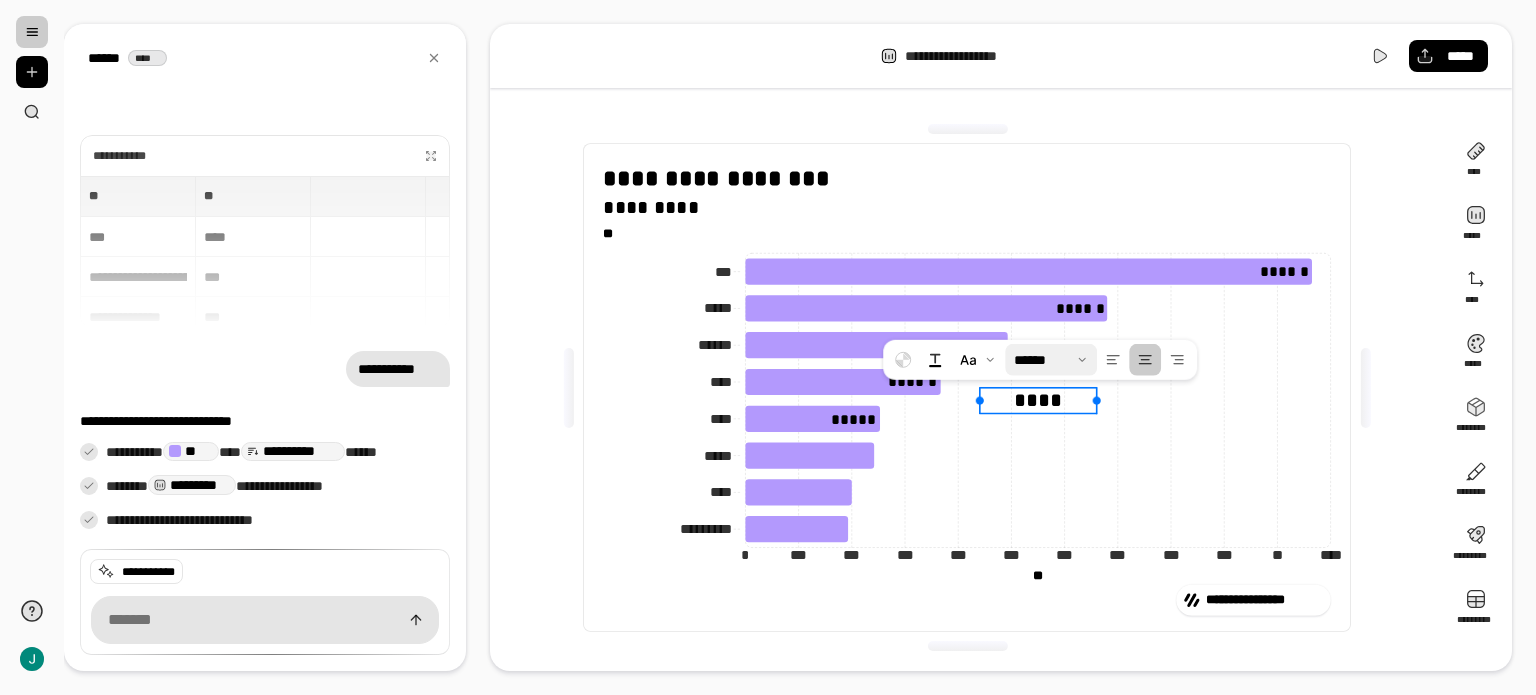 click at bounding box center [1051, 360] 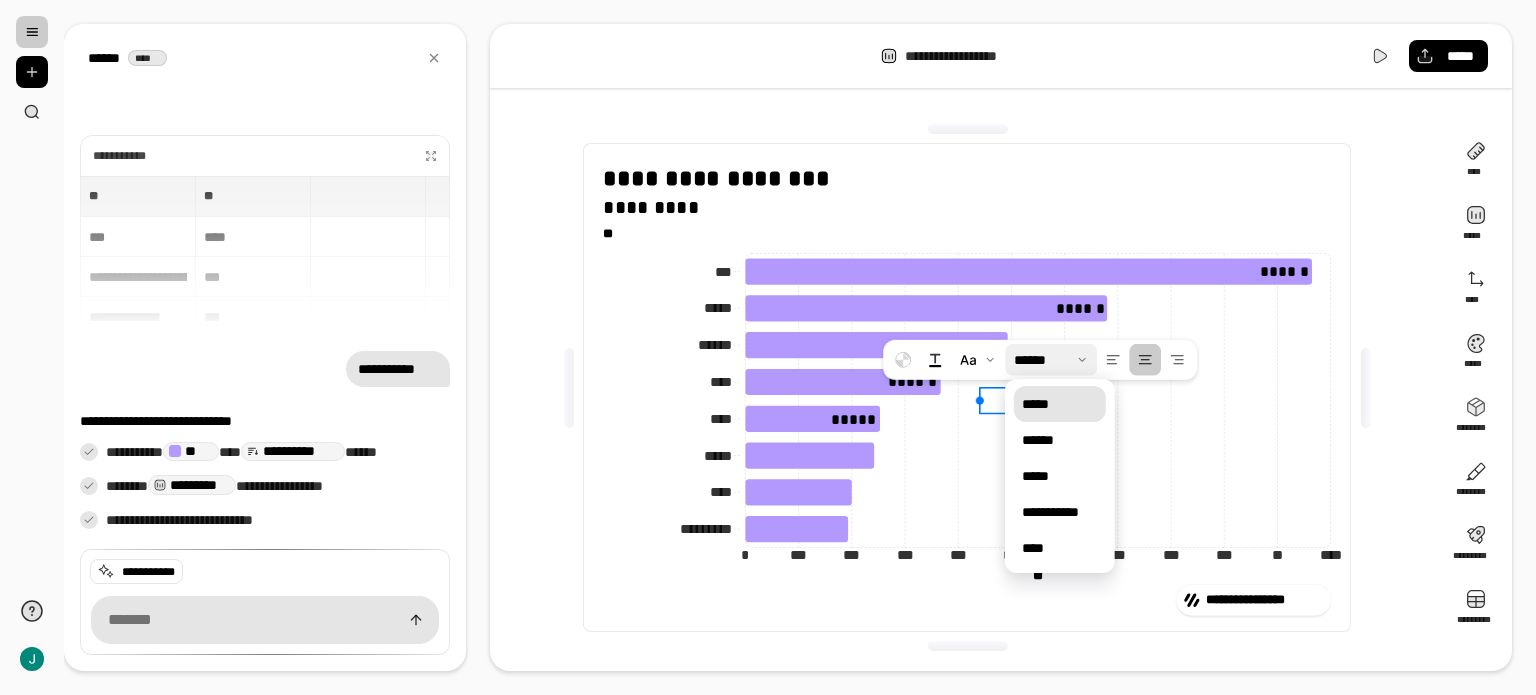 click on "*****" at bounding box center [1060, 404] 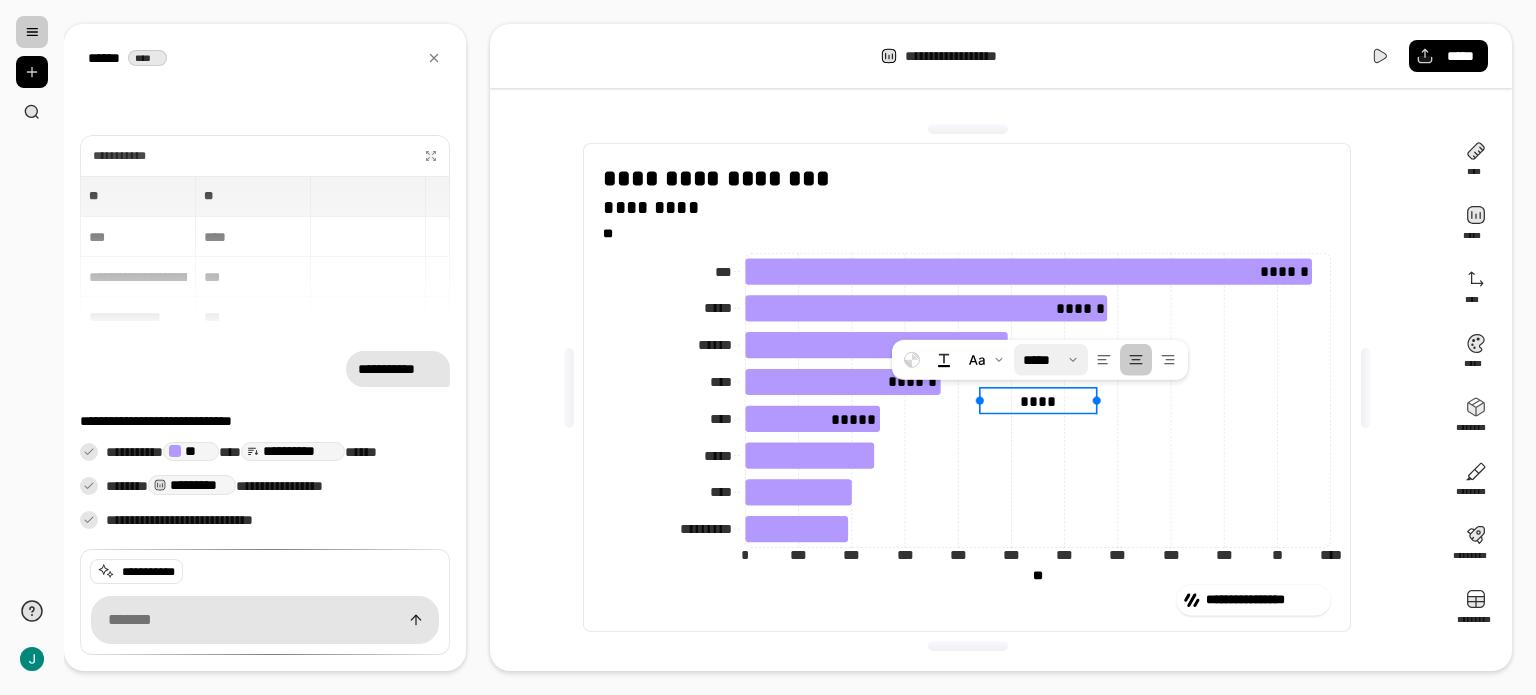 click on "****" at bounding box center (1039, 400) 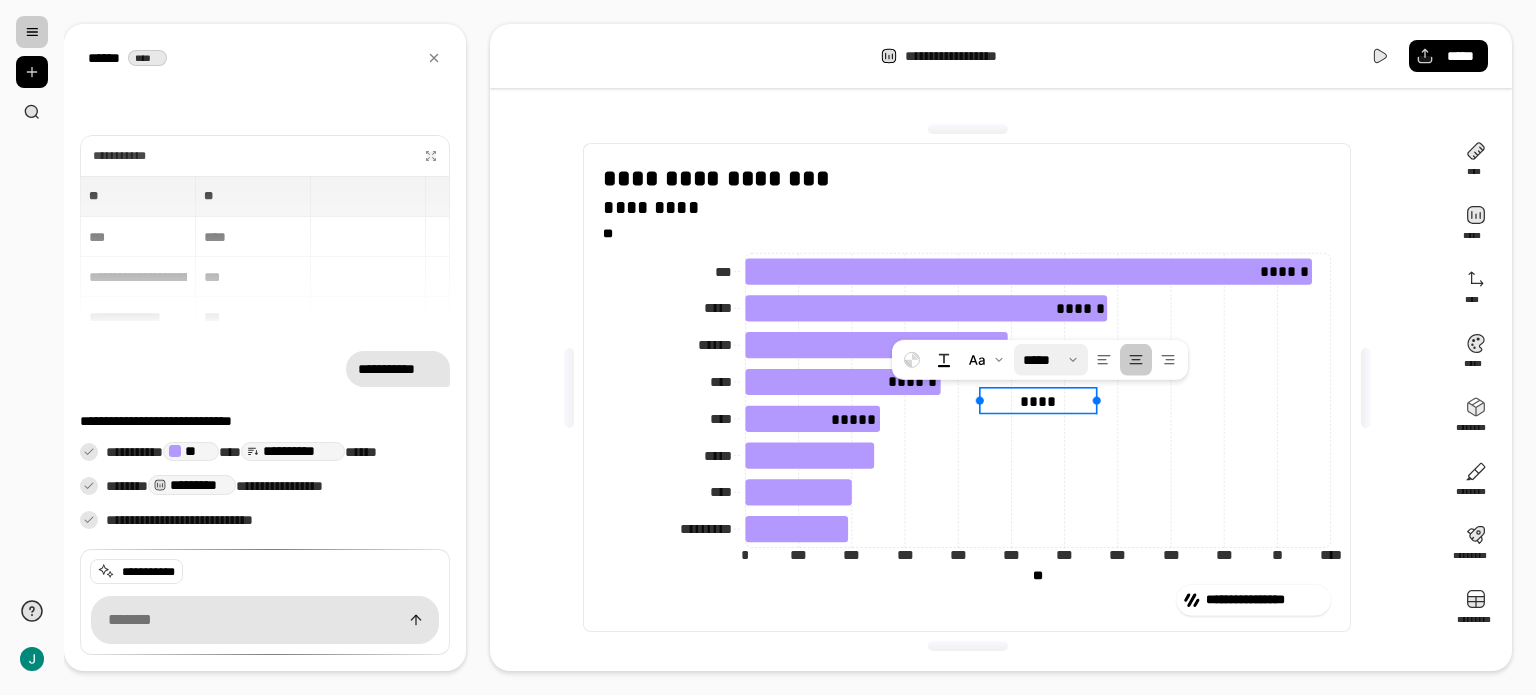 type 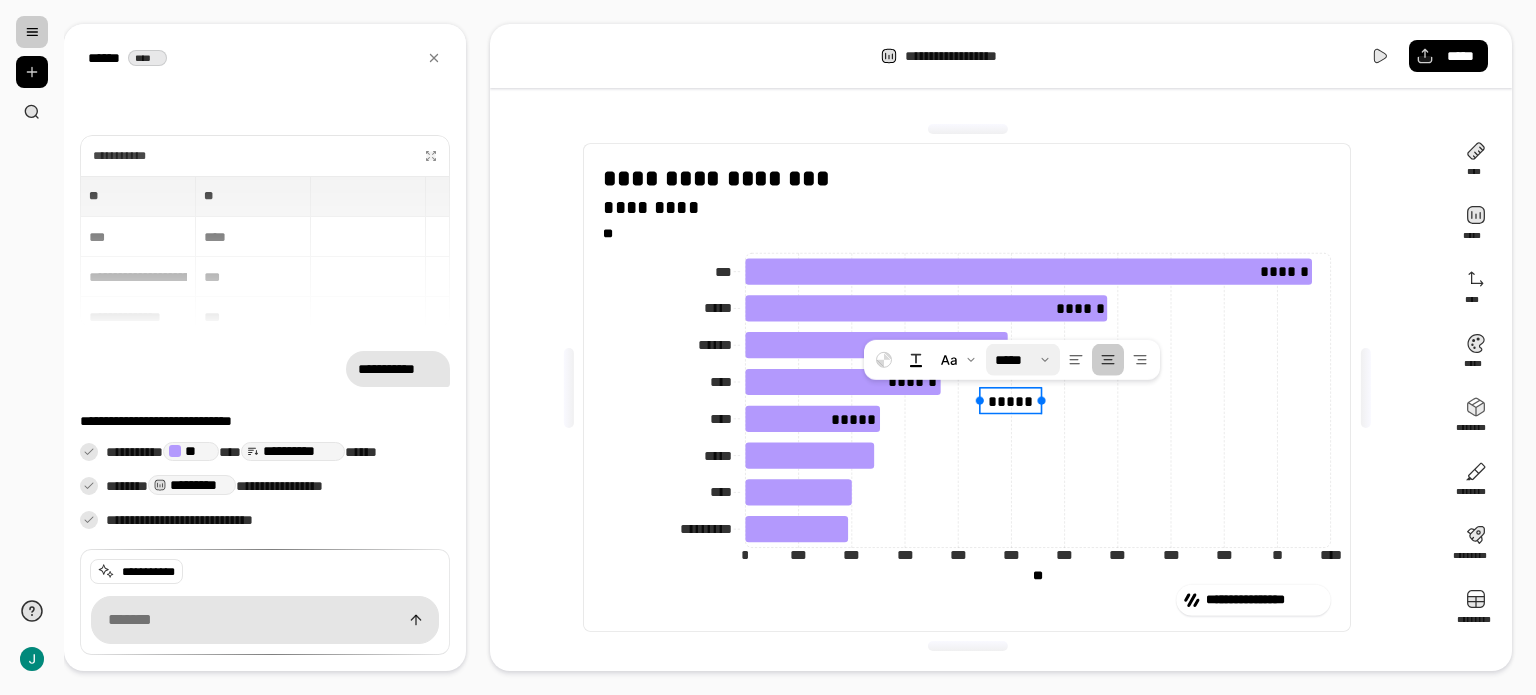 drag, startPoint x: 1099, startPoint y: 399, endPoint x: 1028, endPoint y: 403, distance: 71.11259 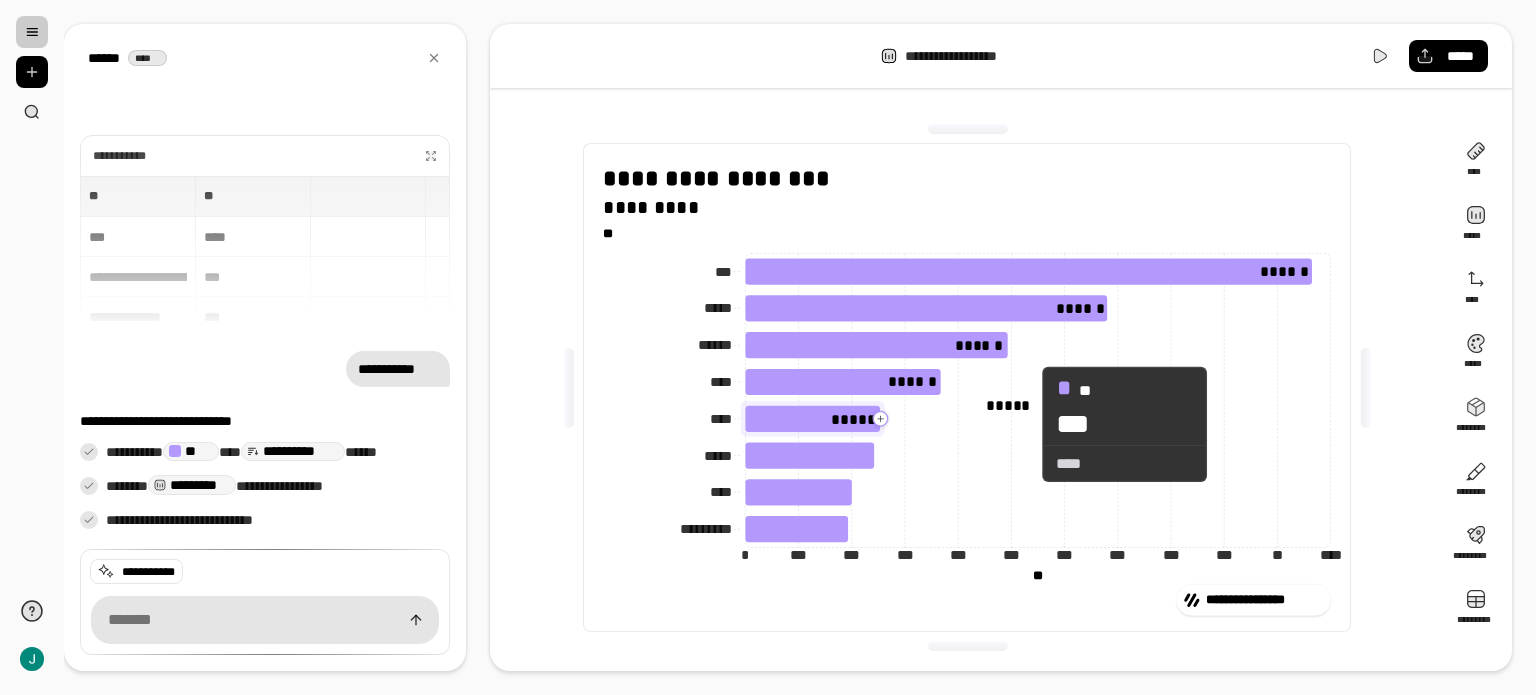 click 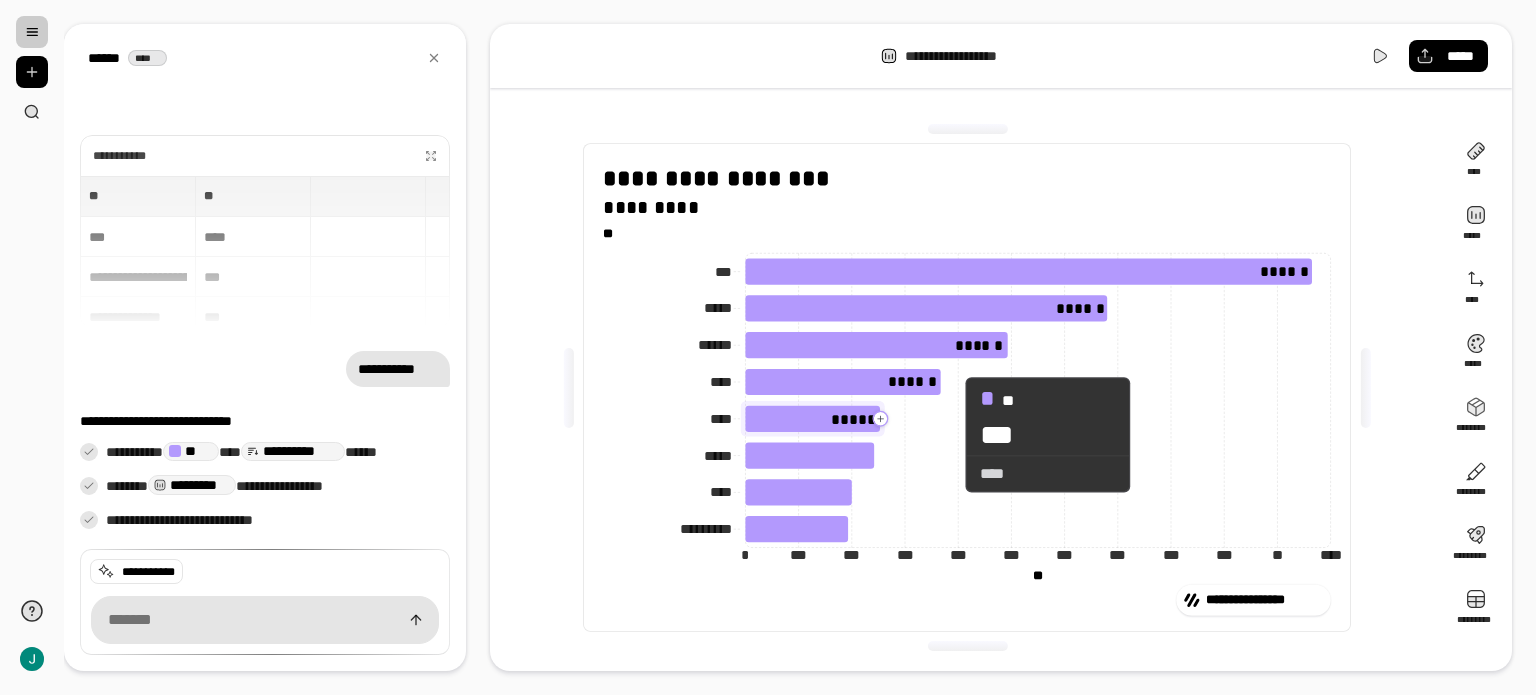 drag, startPoint x: 984, startPoint y: 423, endPoint x: 938, endPoint y: 431, distance: 46.69047 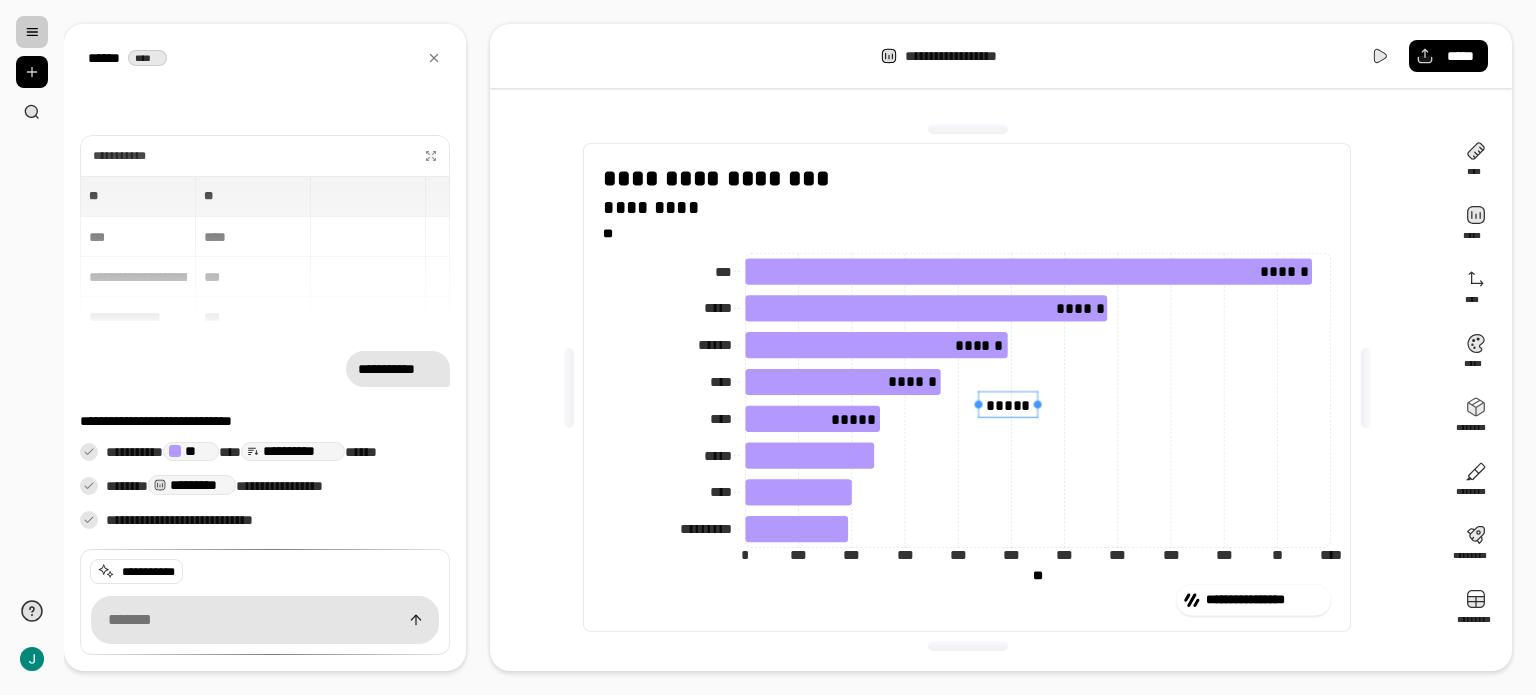 click on "*****" at bounding box center [1008, 405] 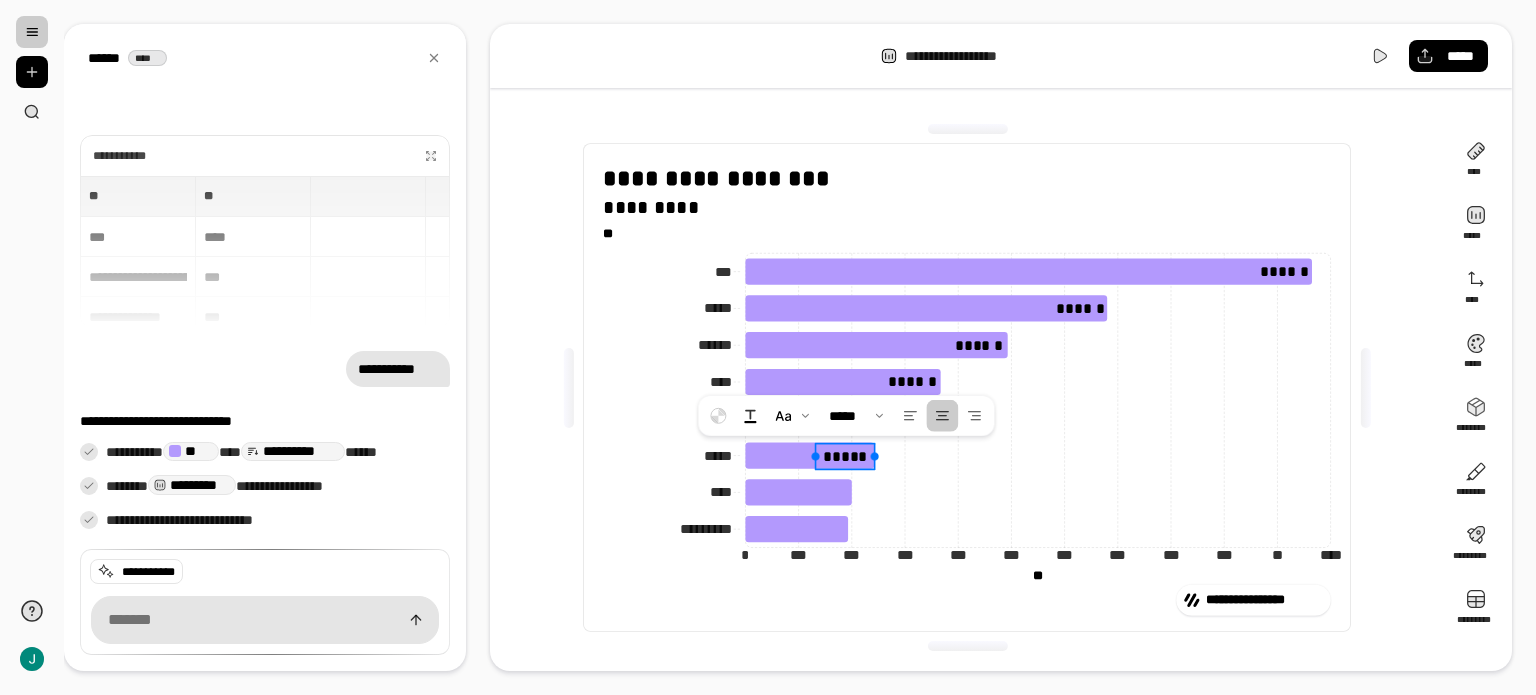 drag, startPoint x: 1024, startPoint y: 399, endPoint x: 823, endPoint y: 463, distance: 210.94312 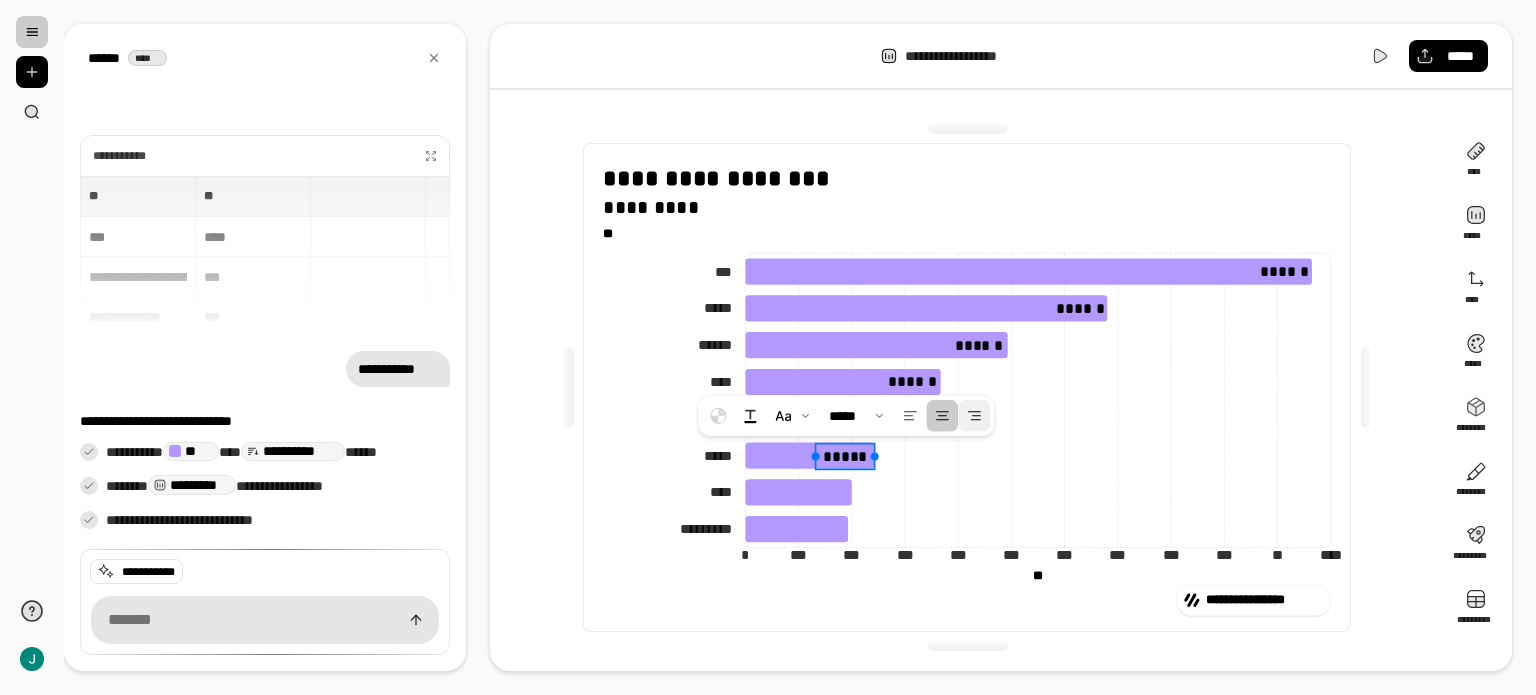 click at bounding box center (975, 416) 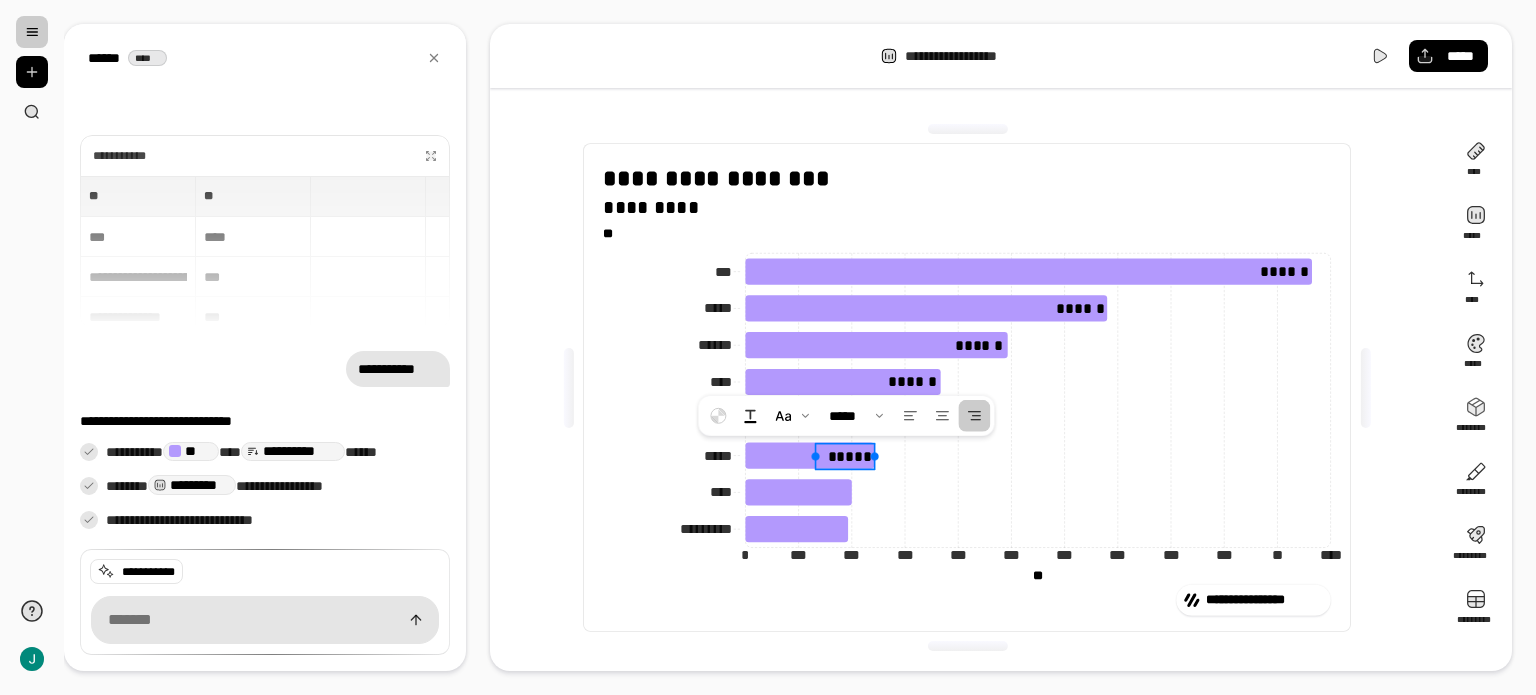 click 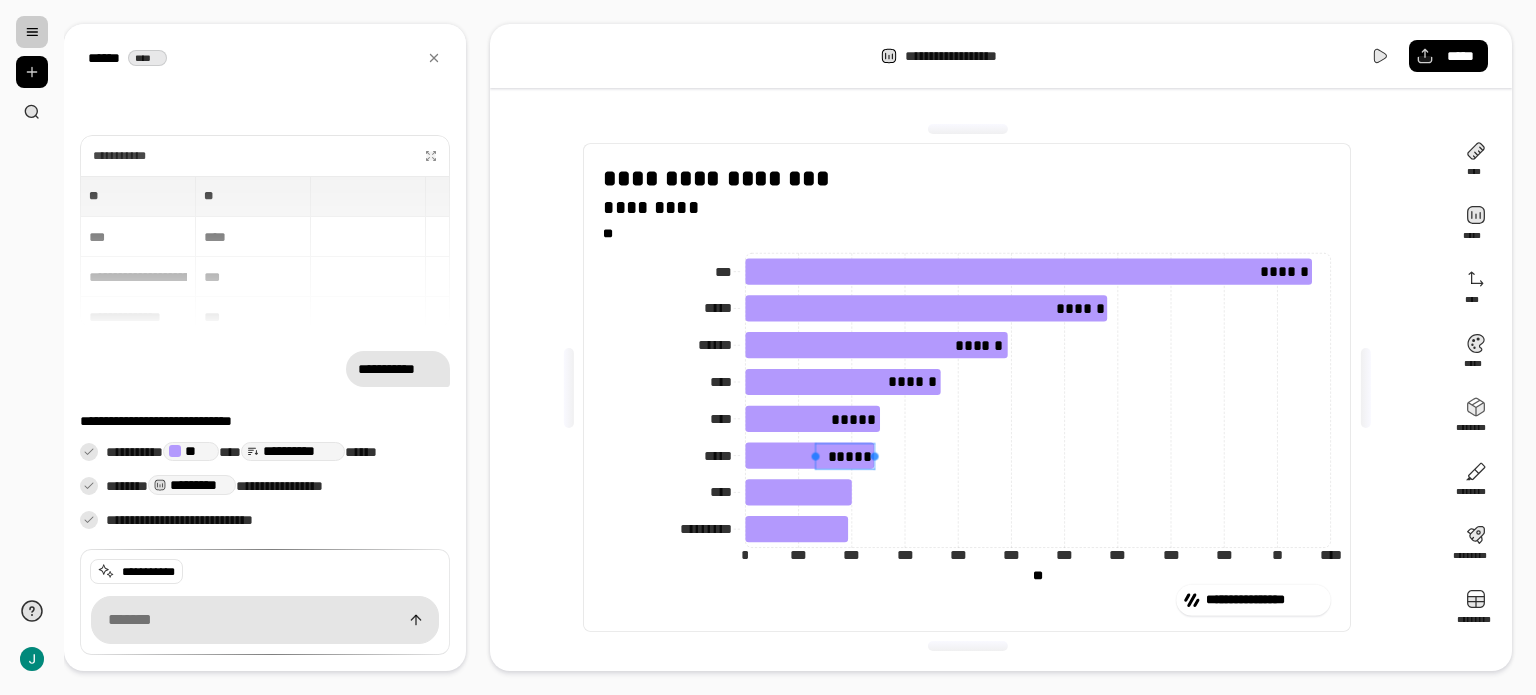 click on "*****" at bounding box center (845, 456) 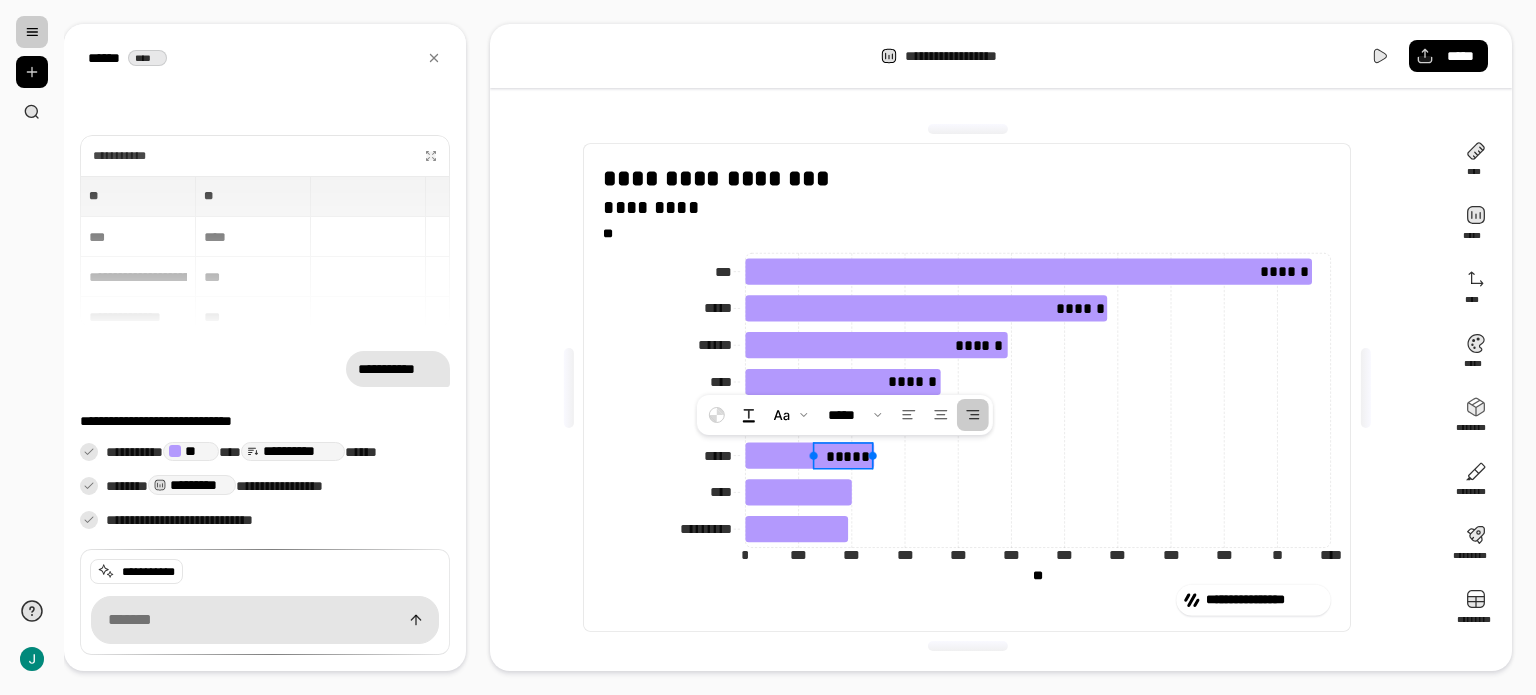 click on "*****" at bounding box center (848, 455) 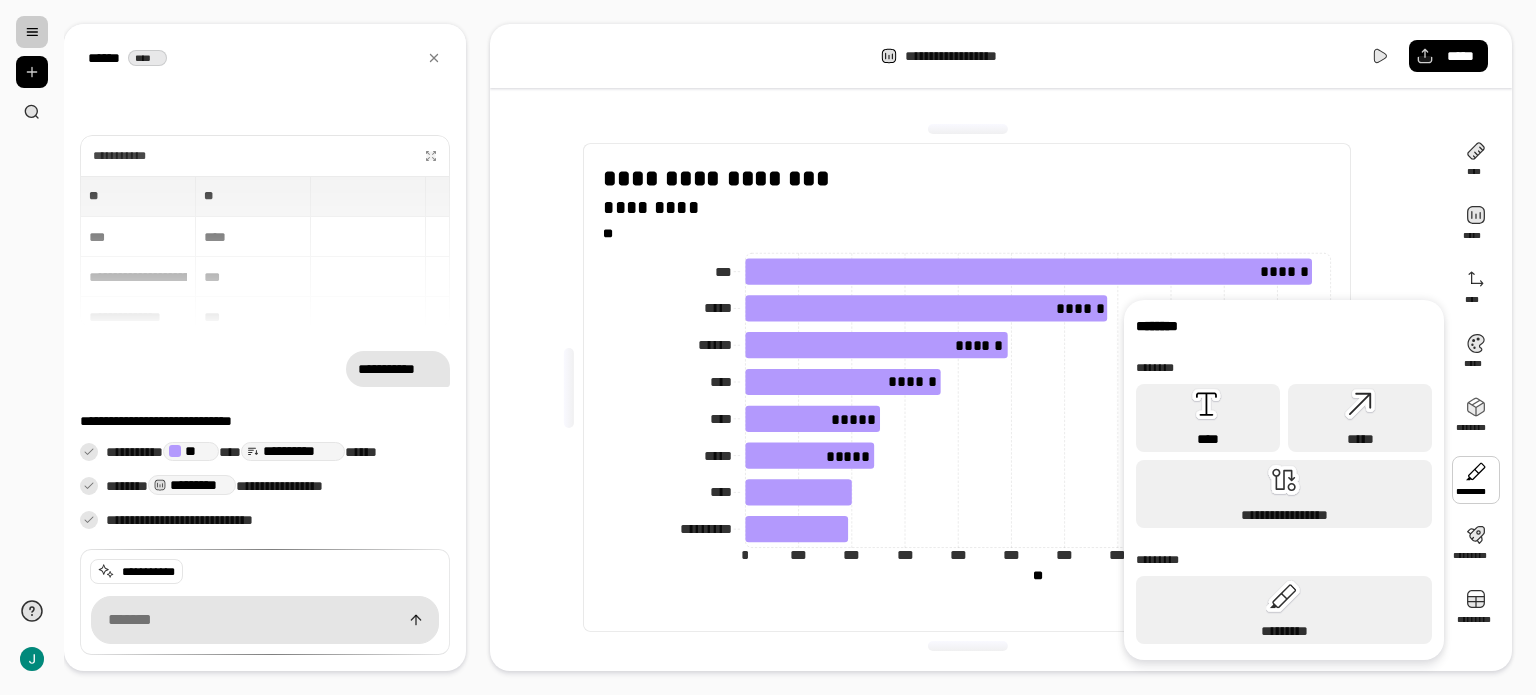 click on "****" at bounding box center (1208, 439) 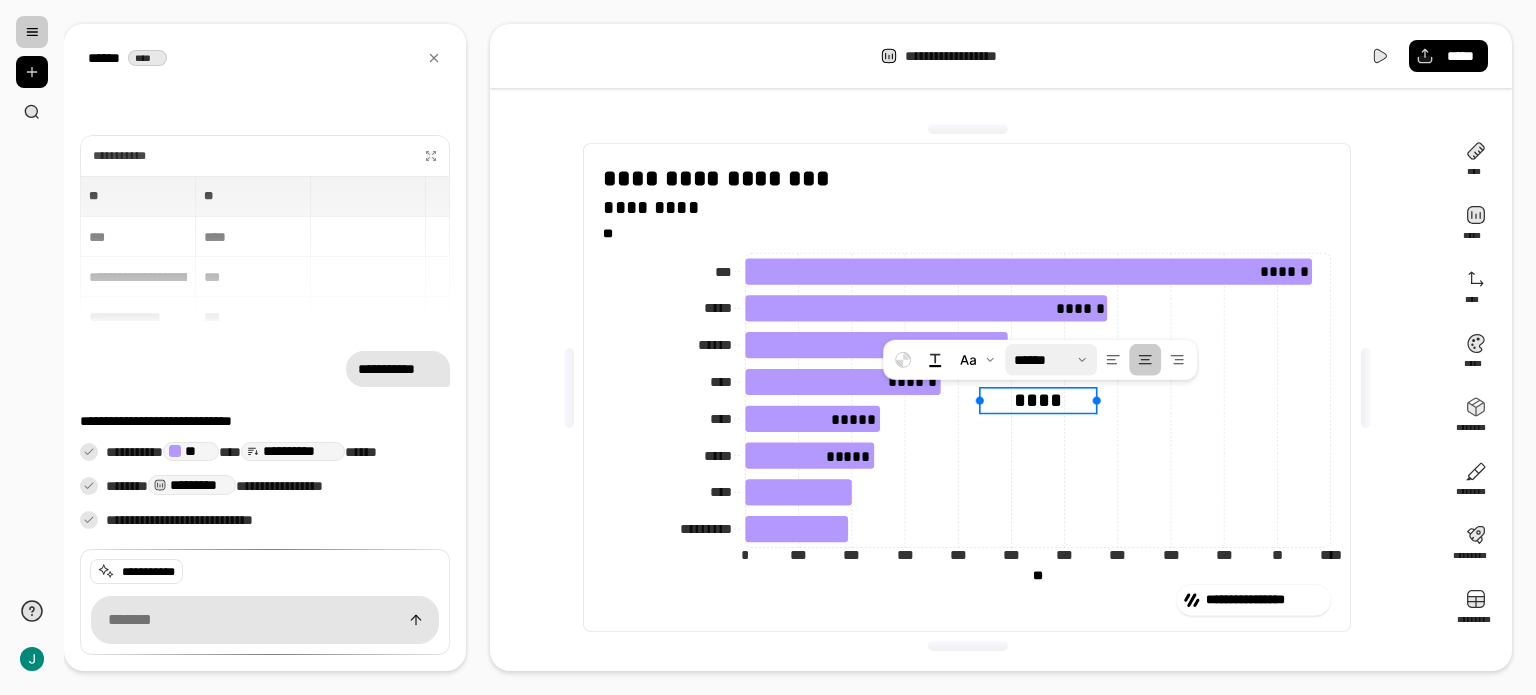 click at bounding box center (1051, 360) 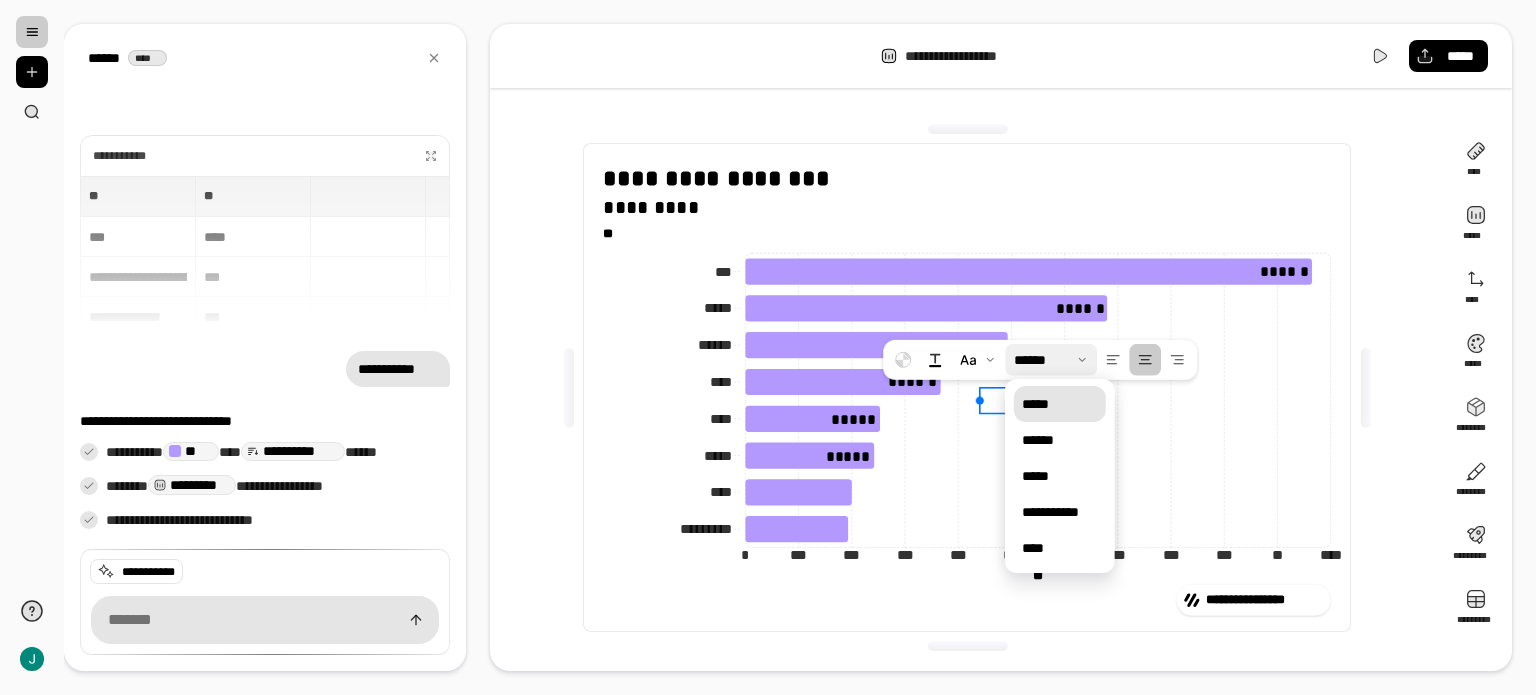 click on "*****" at bounding box center [1060, 404] 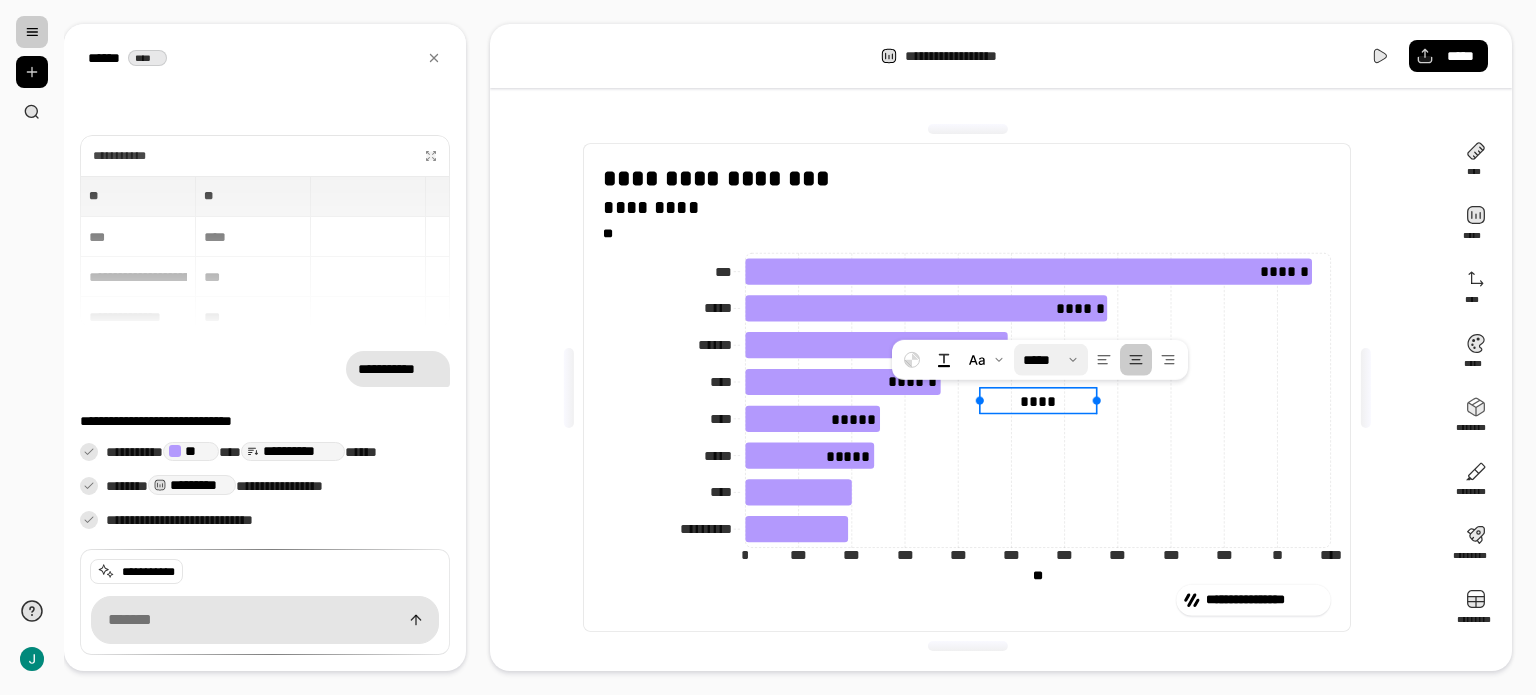 click on "****" at bounding box center (1039, 400) 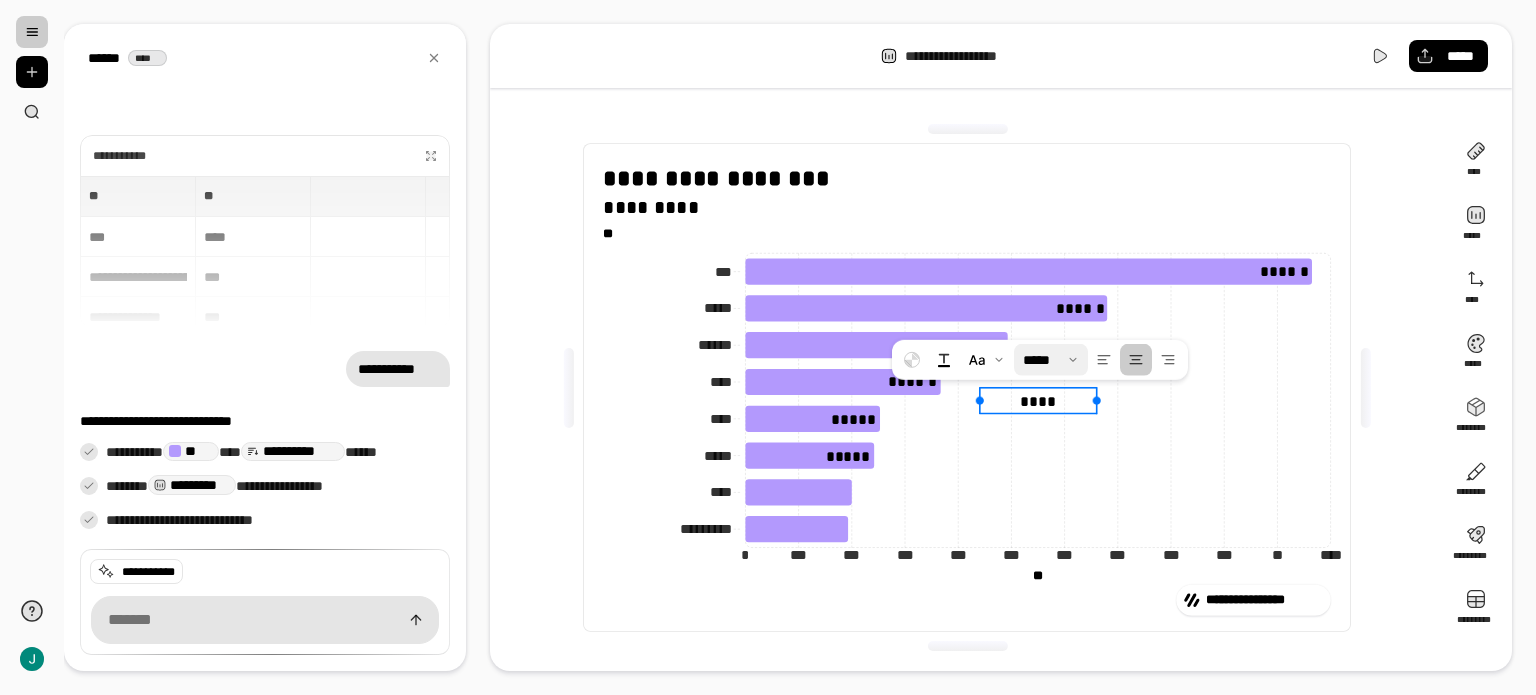type 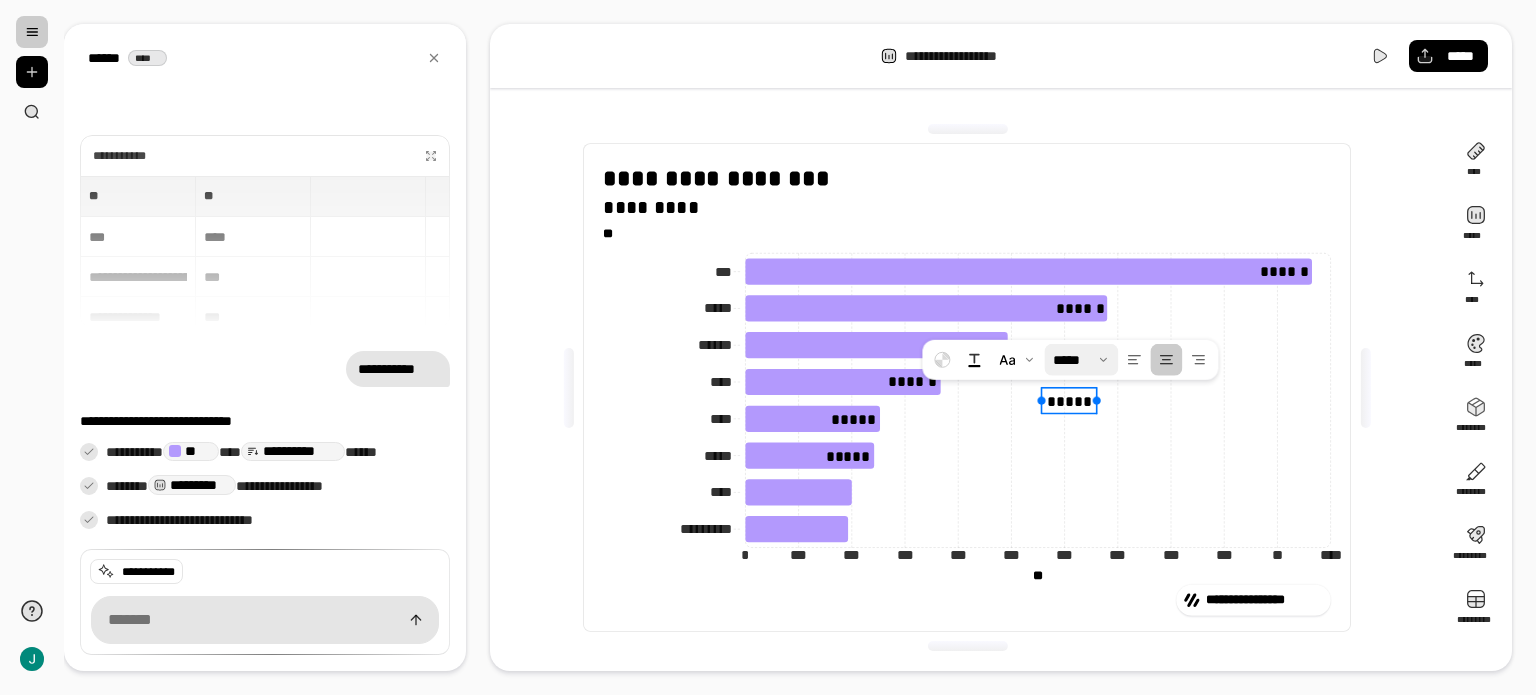 drag, startPoint x: 980, startPoint y: 399, endPoint x: 1056, endPoint y: 395, distance: 76.105194 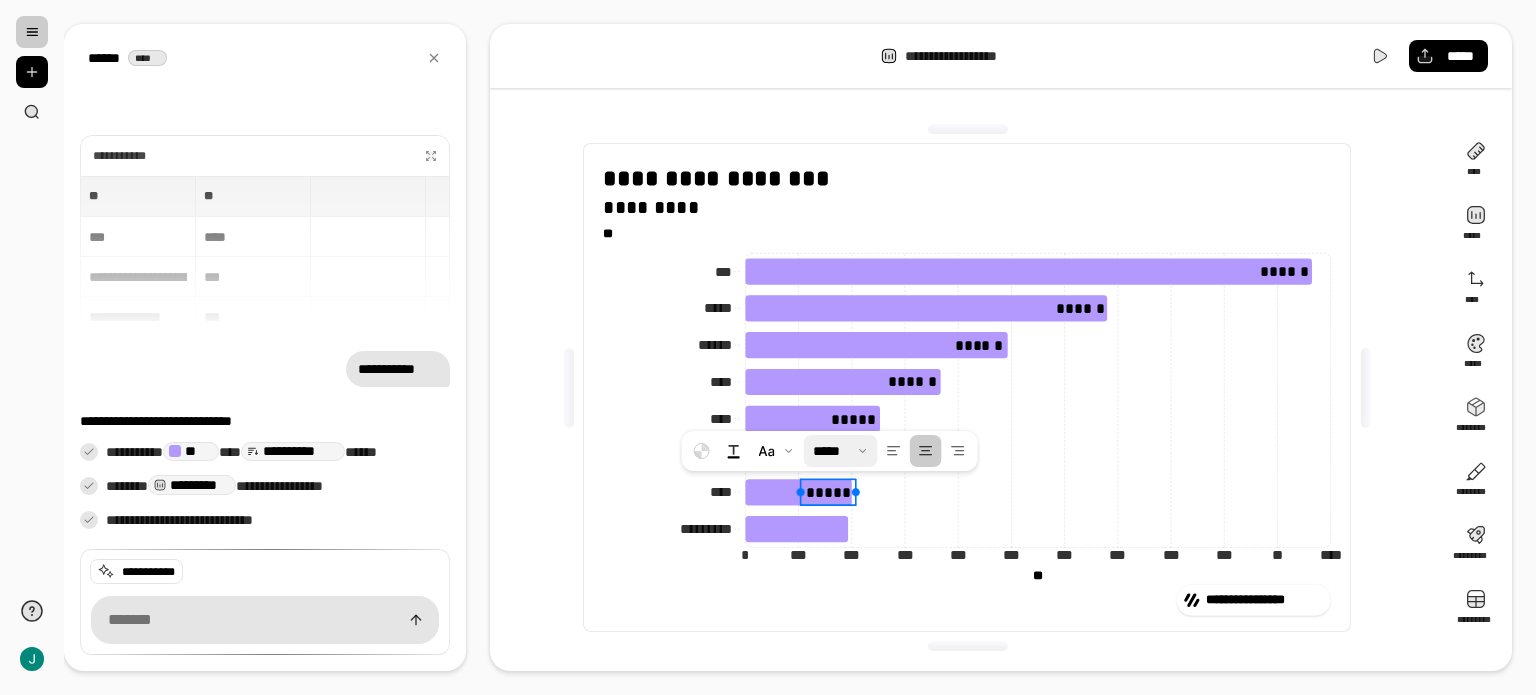 click 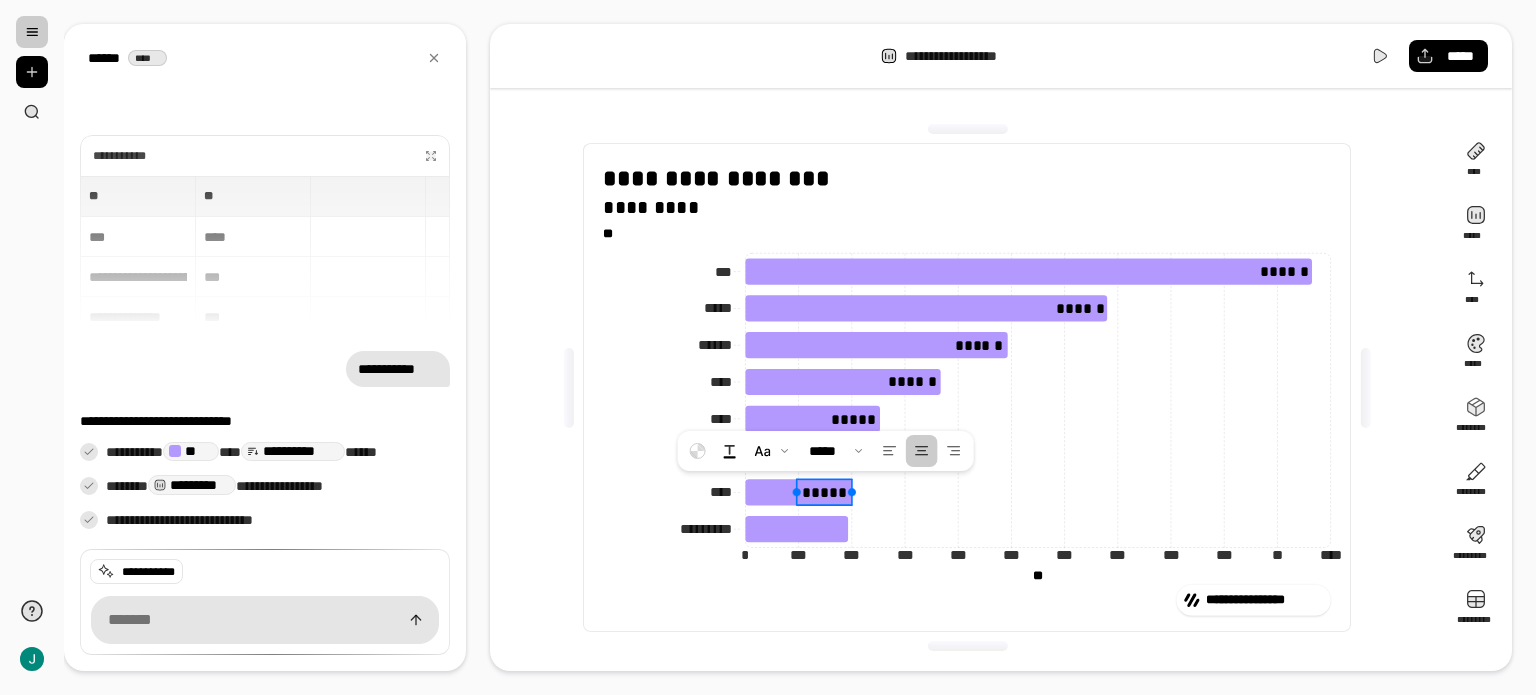 click on "*****" at bounding box center [824, 492] 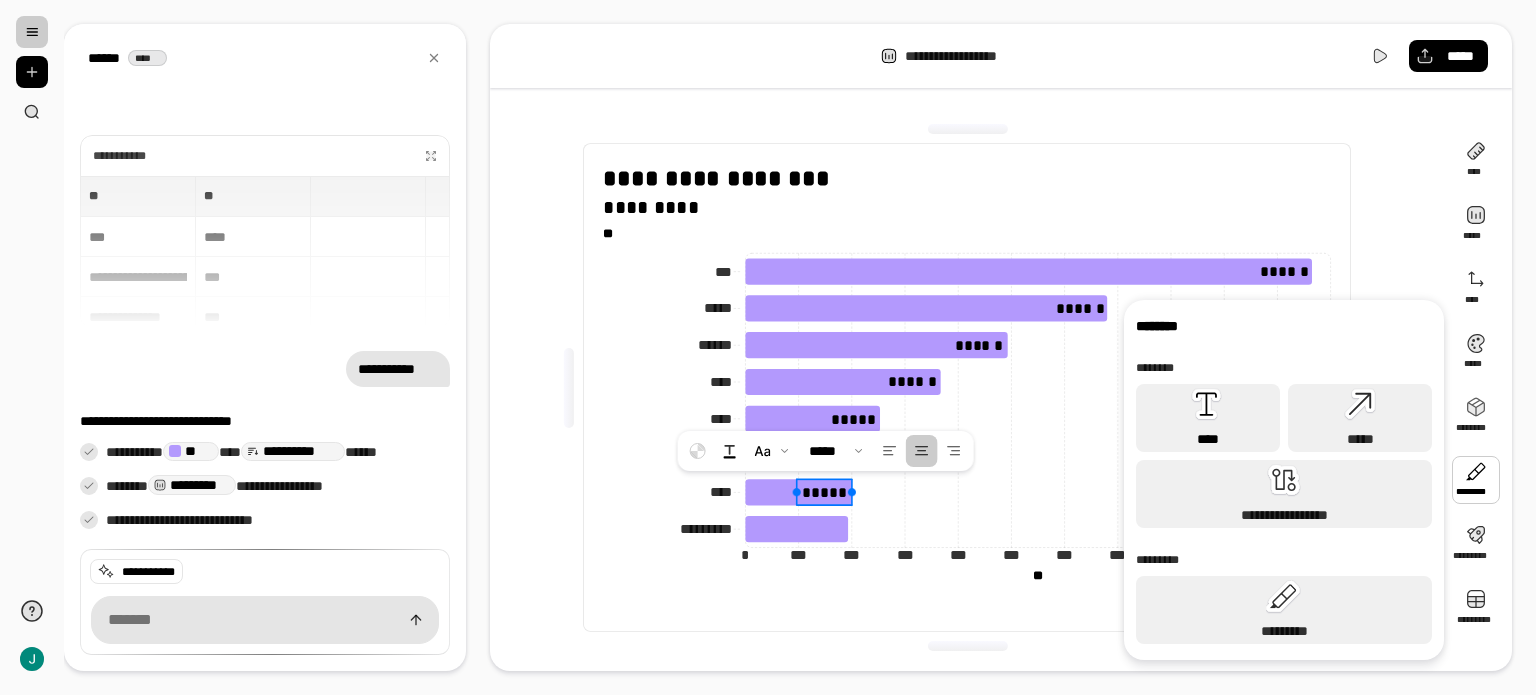 click on "****" at bounding box center (1208, 418) 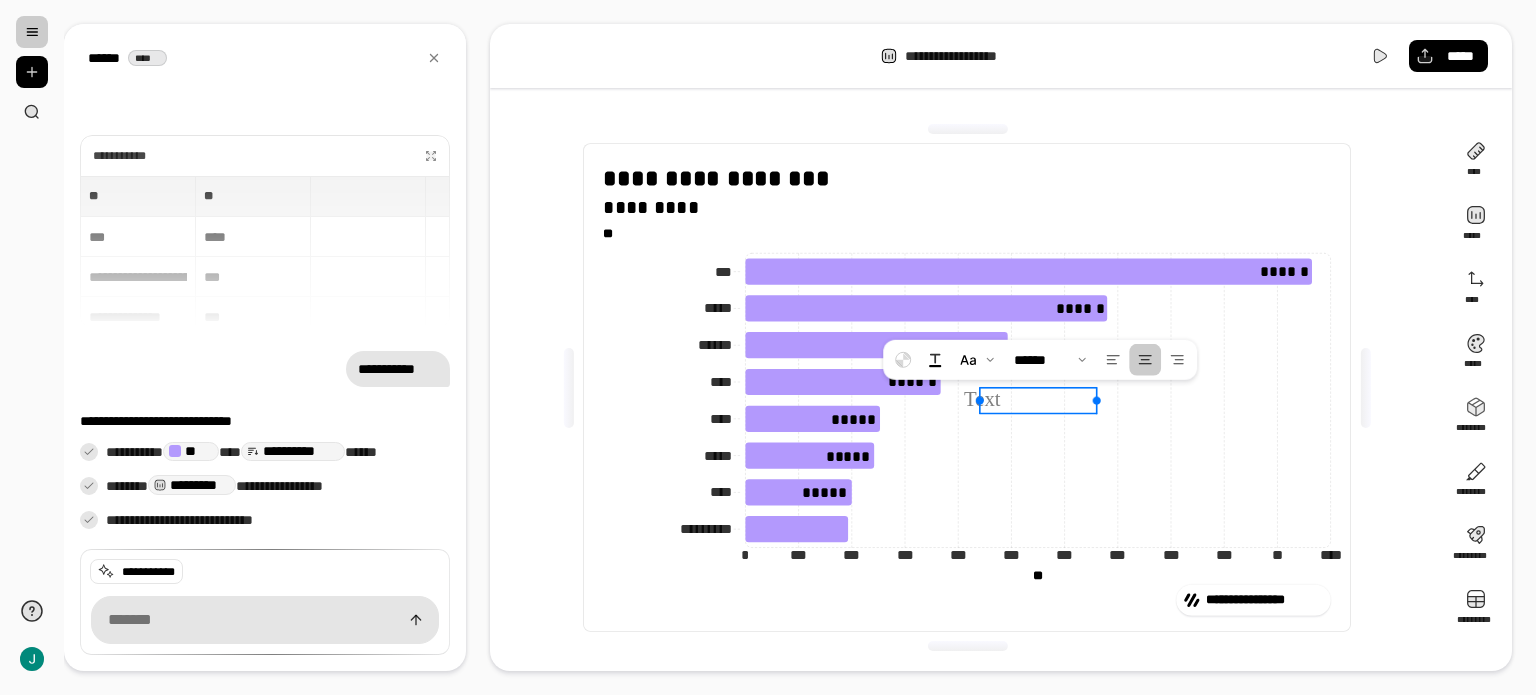type 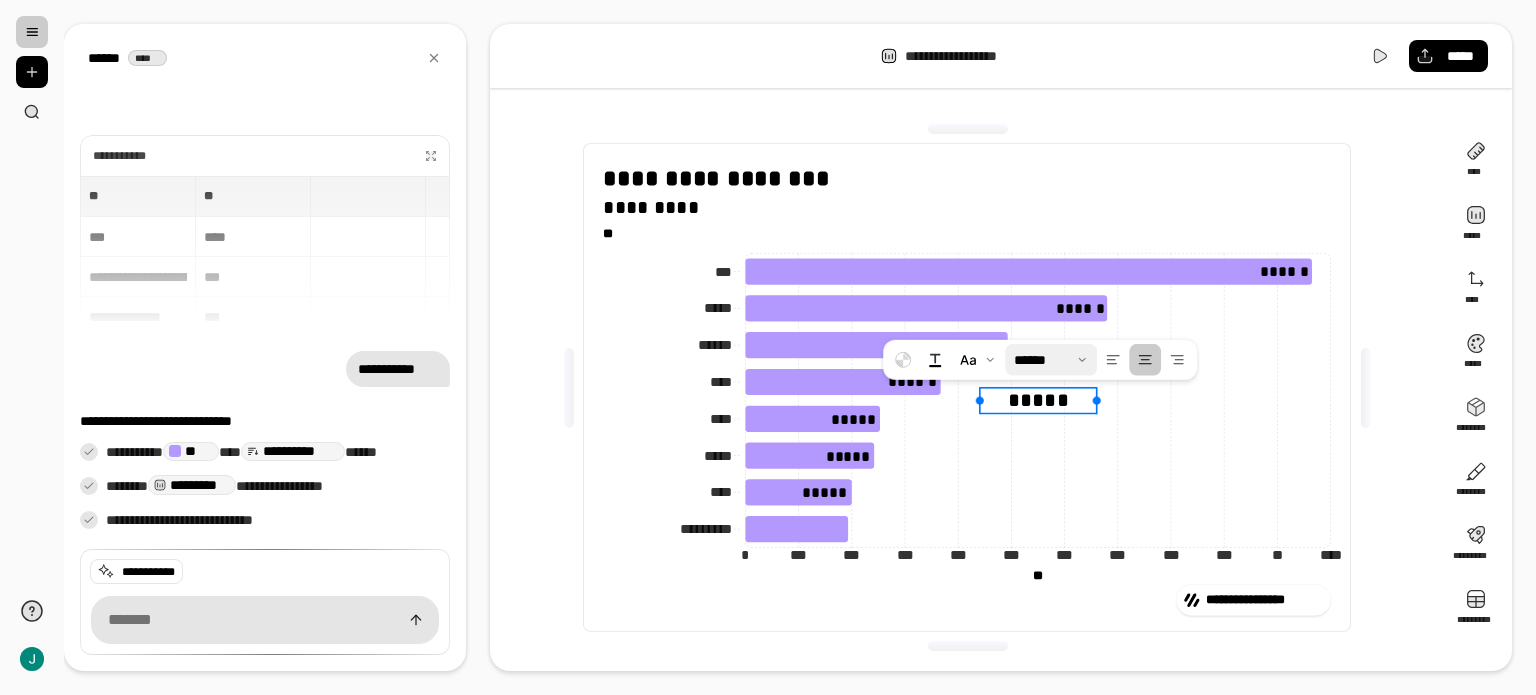 click at bounding box center [1051, 360] 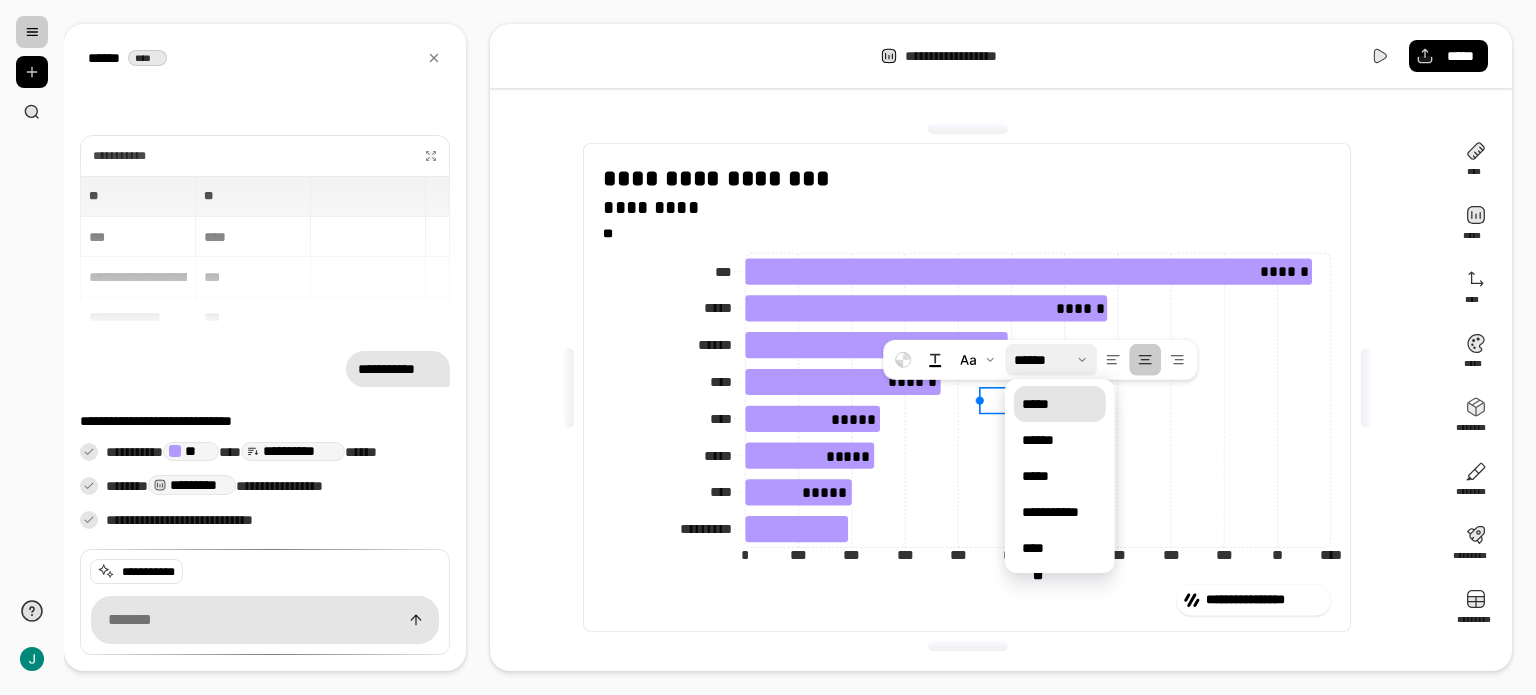 click on "*****" at bounding box center [1060, 404] 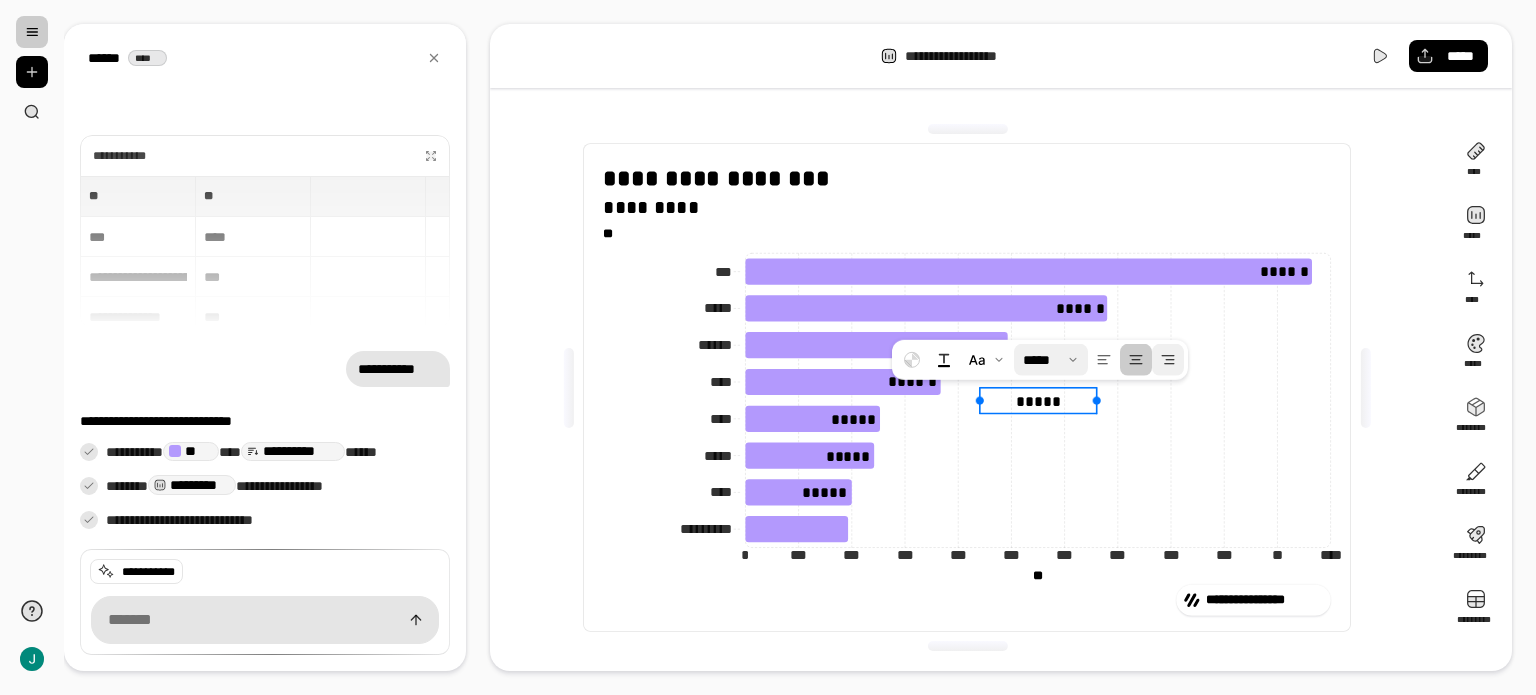 click at bounding box center (1168, 360) 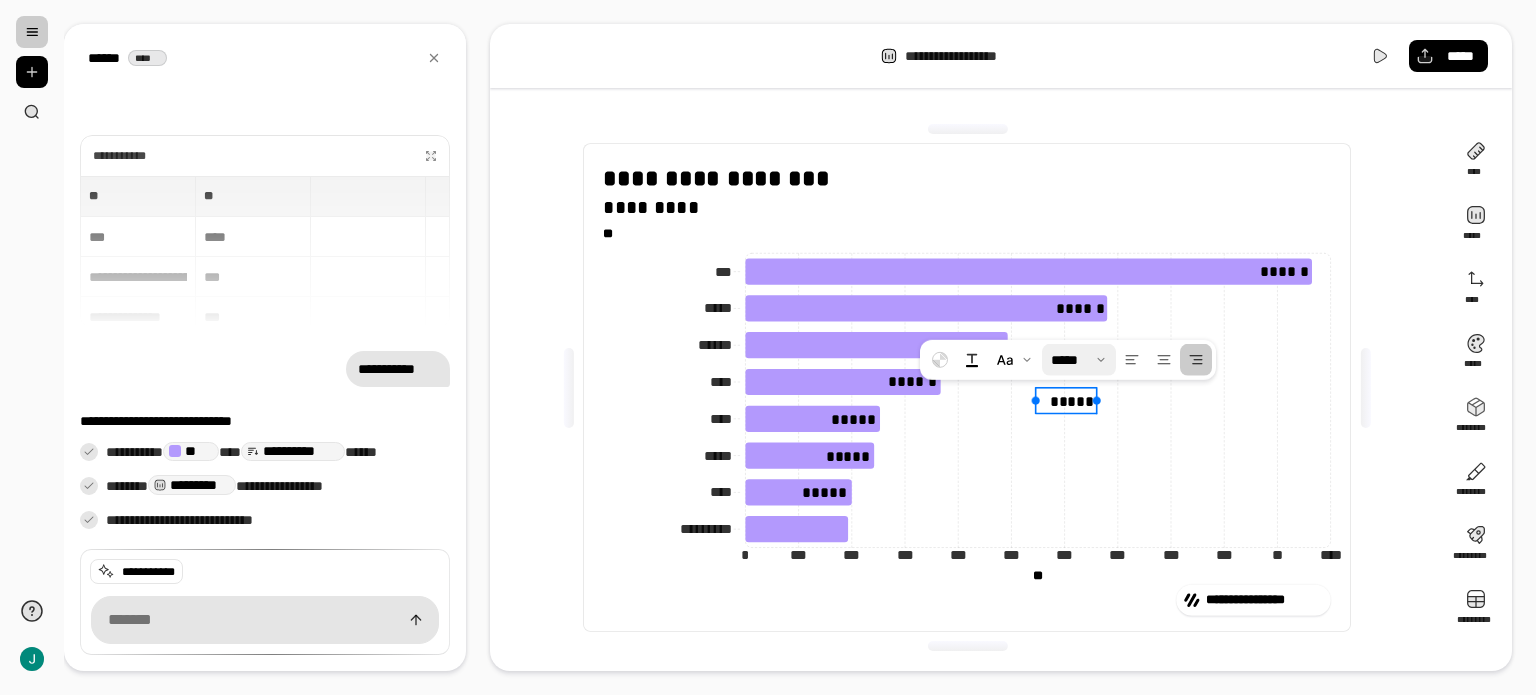 drag, startPoint x: 978, startPoint y: 398, endPoint x: 1048, endPoint y: 399, distance: 70.00714 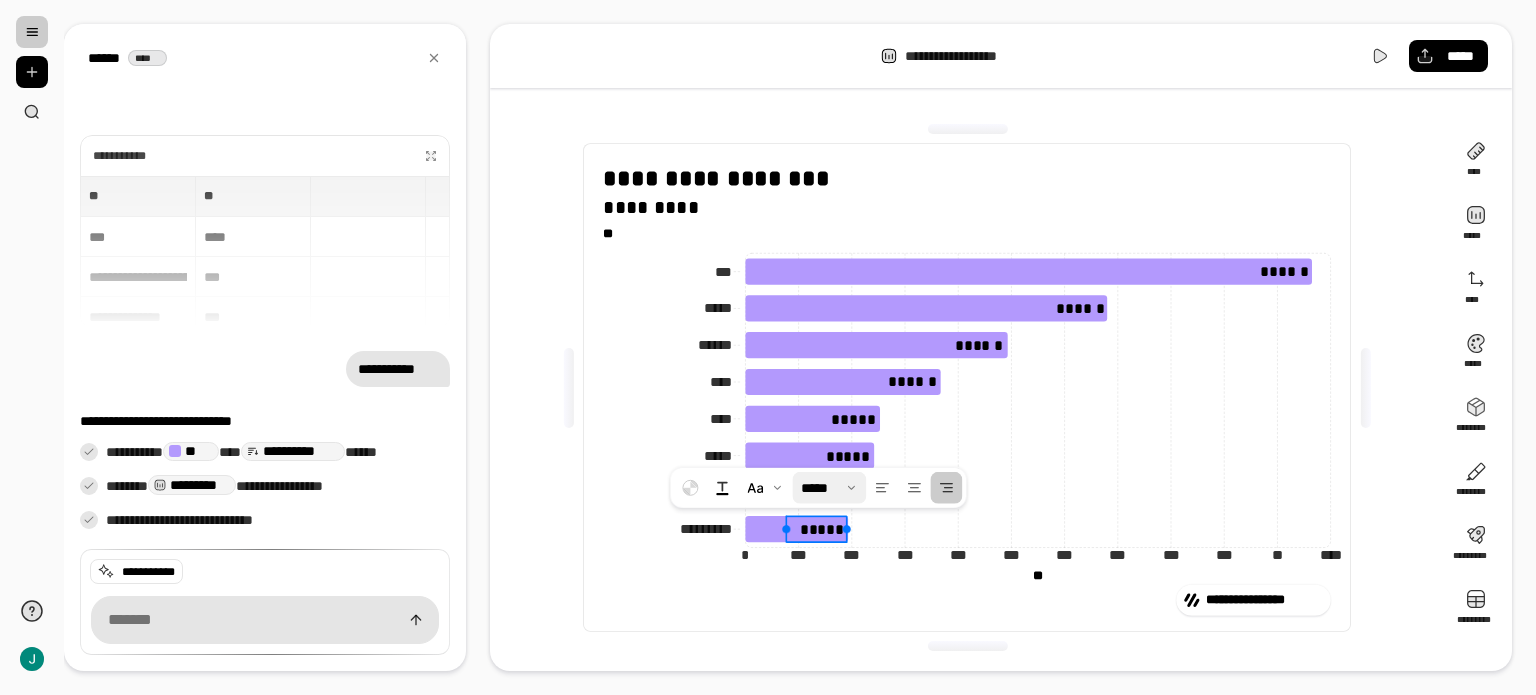 drag, startPoint x: 1086, startPoint y: 403, endPoint x: 778, endPoint y: 561, distance: 346.1618 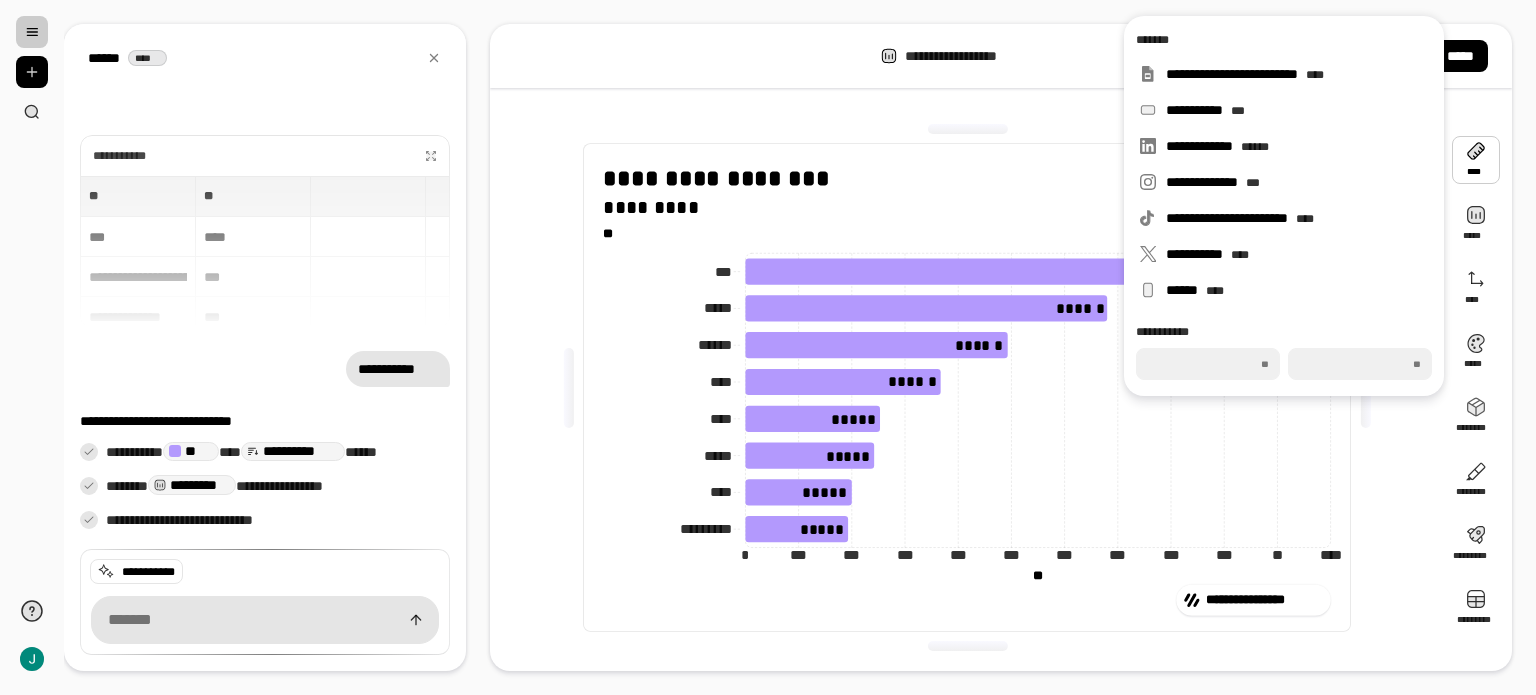 click on "**********" at bounding box center (800, 347) 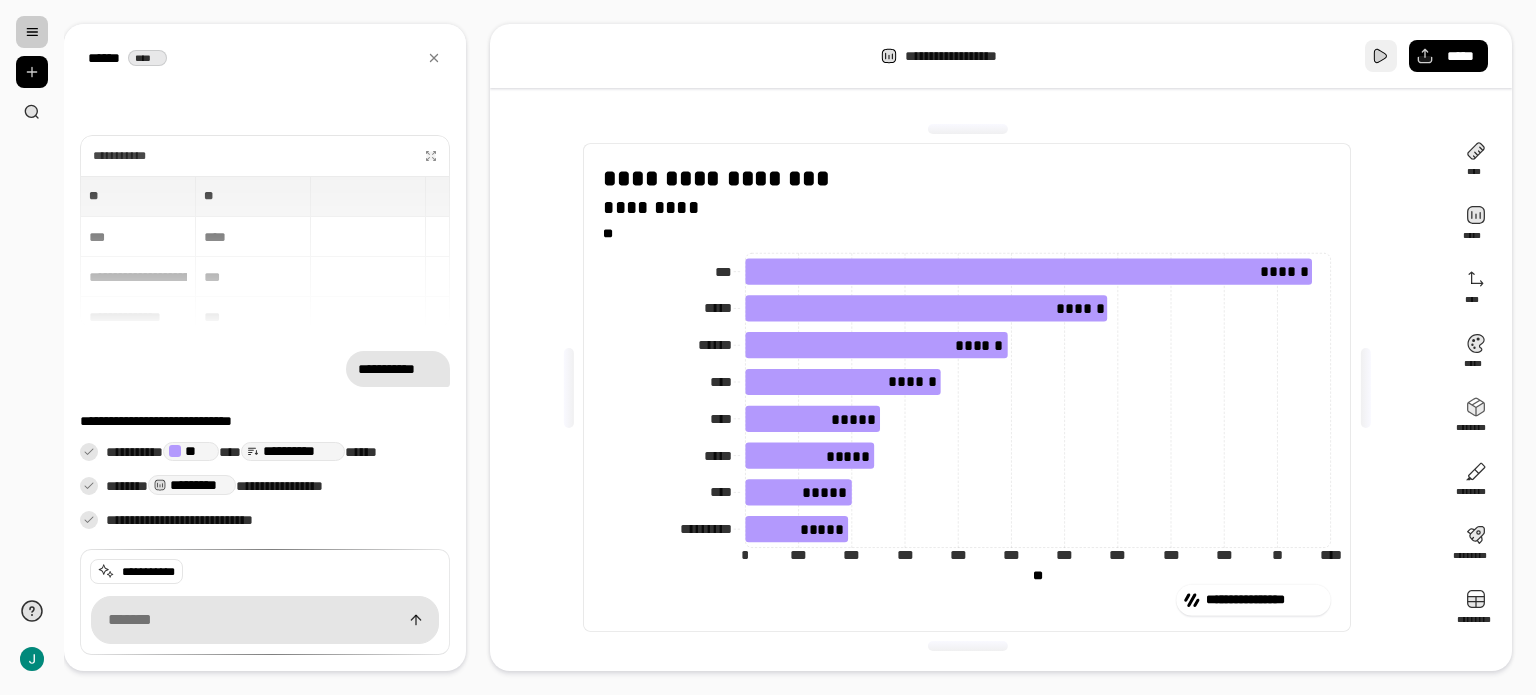 click at bounding box center [1381, 56] 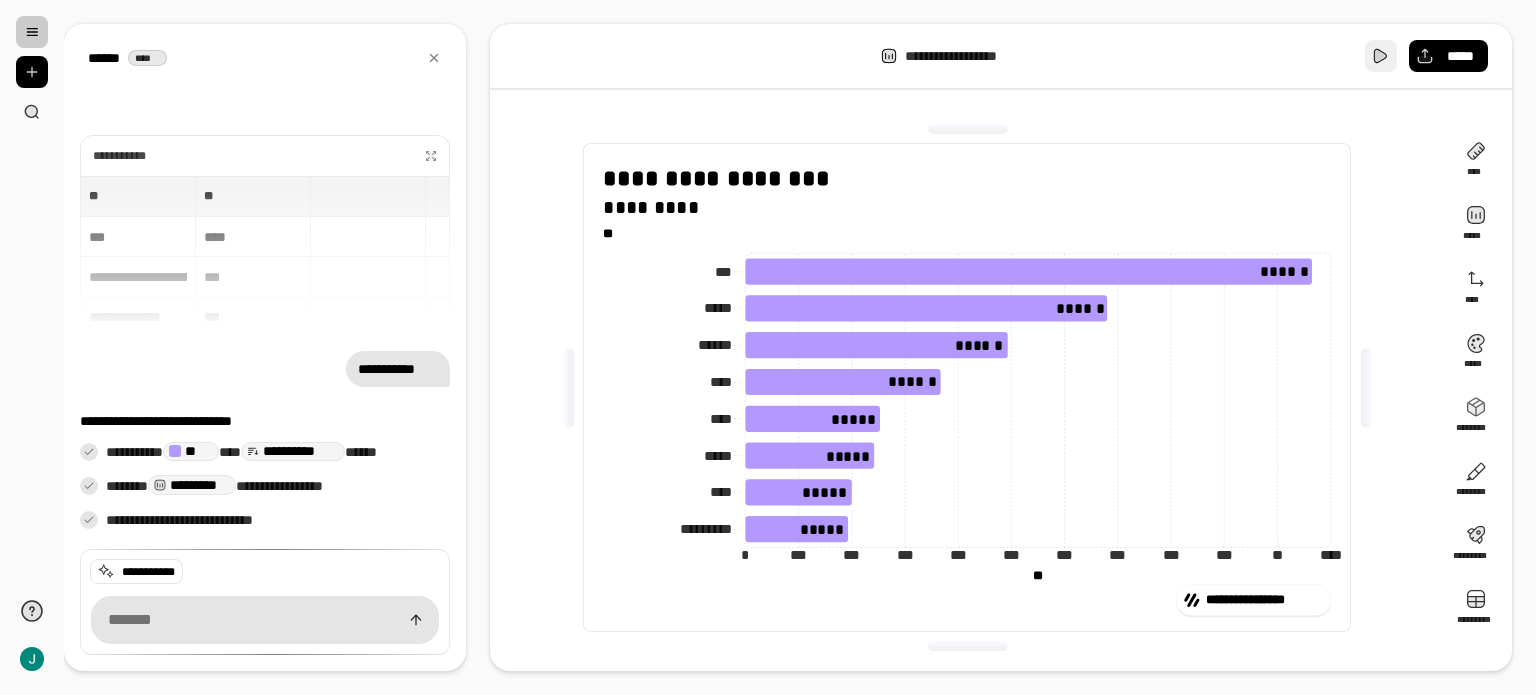 click at bounding box center [1381, 56] 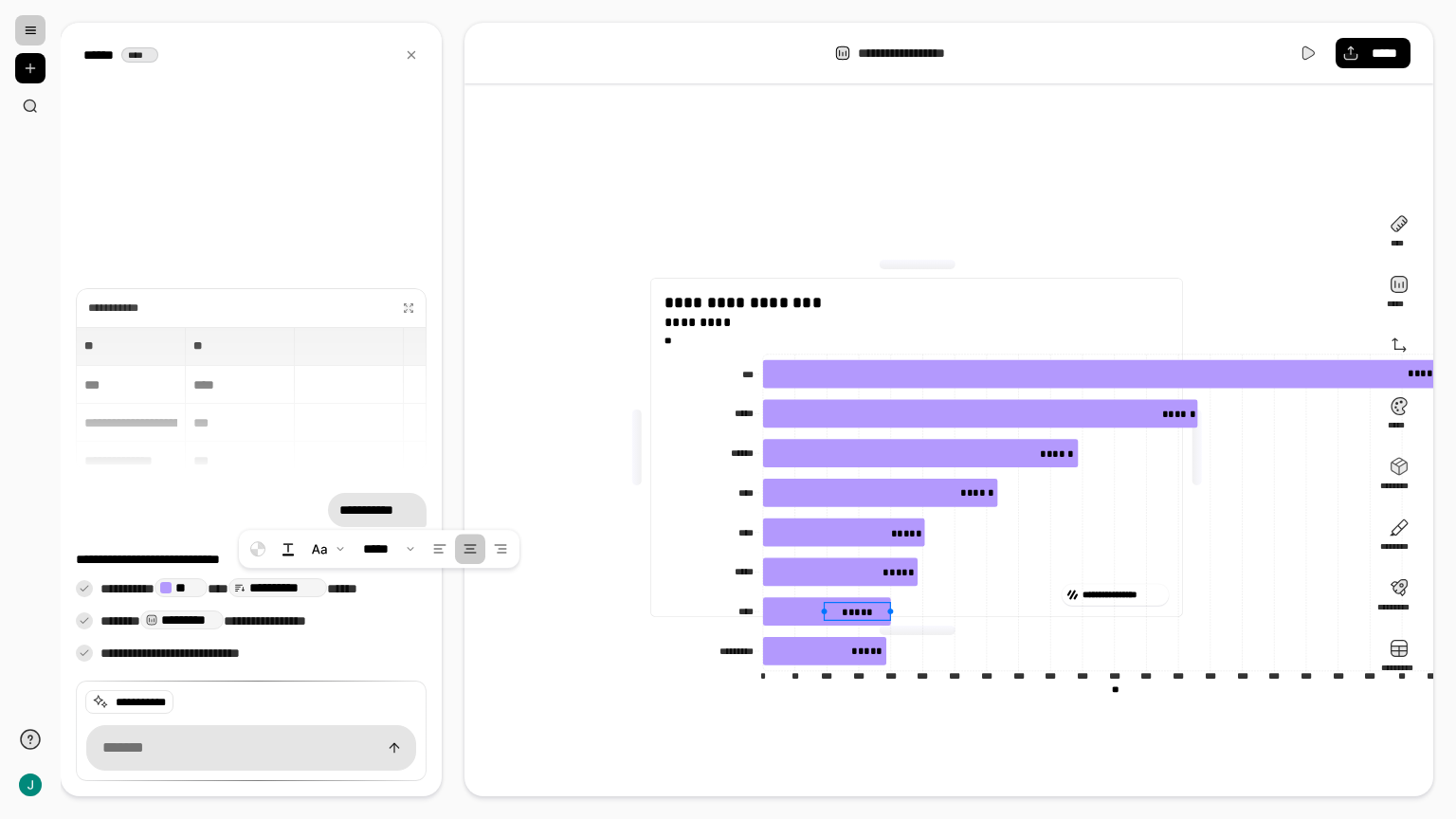 click on "*****" at bounding box center (858, 610) 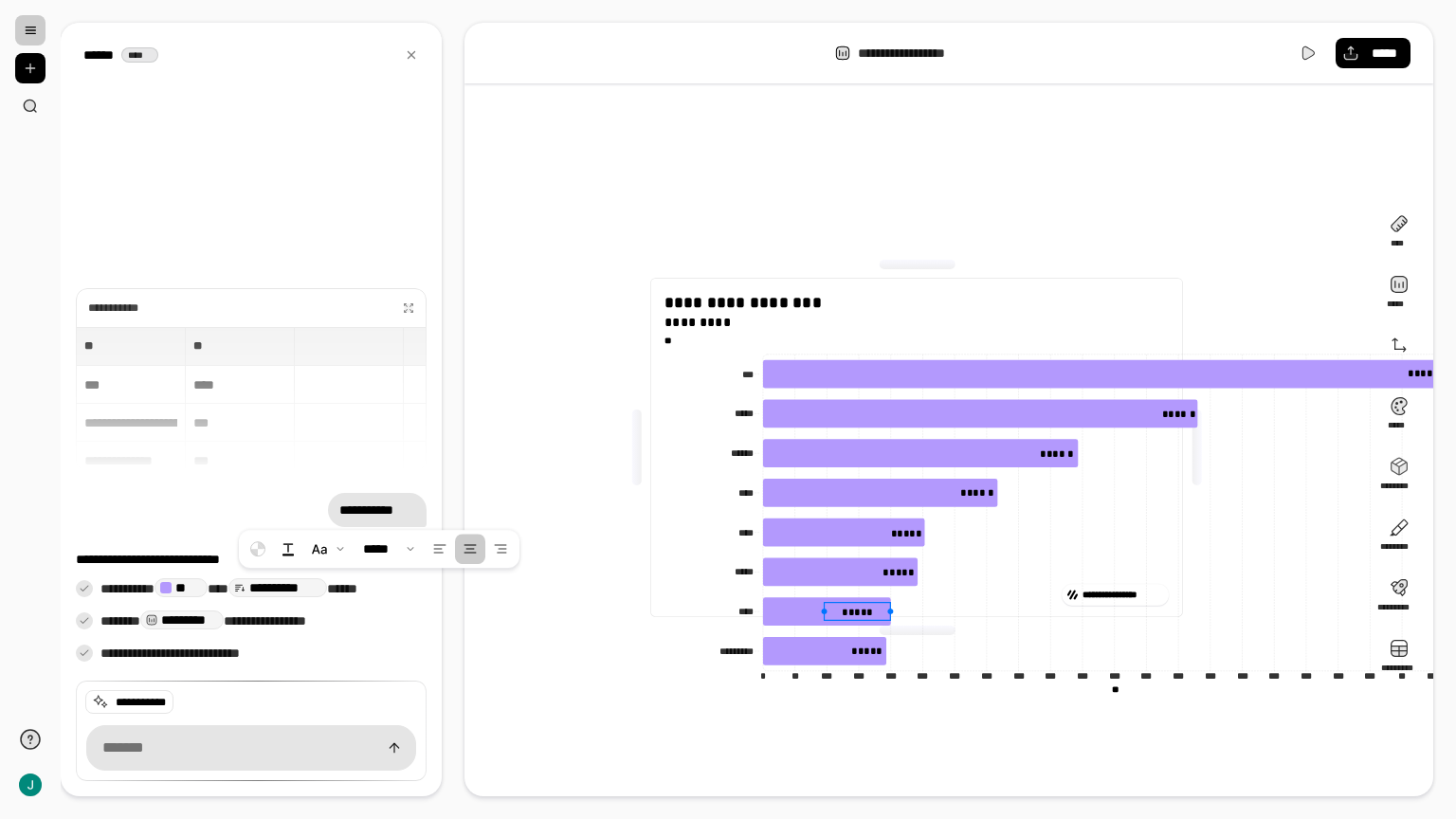 drag, startPoint x: 392, startPoint y: 588, endPoint x: 393, endPoint y: 611, distance: 23.021729 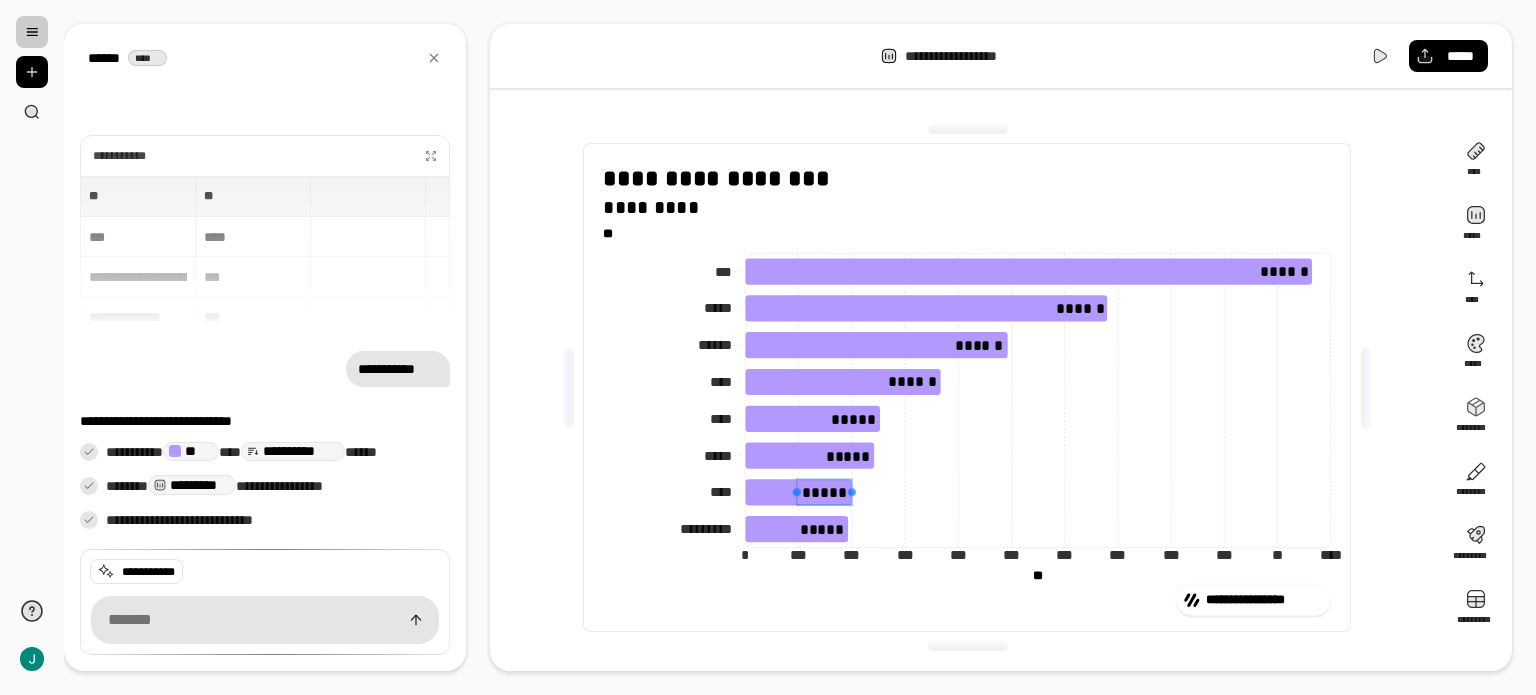 click on "*****" at bounding box center [824, 492] 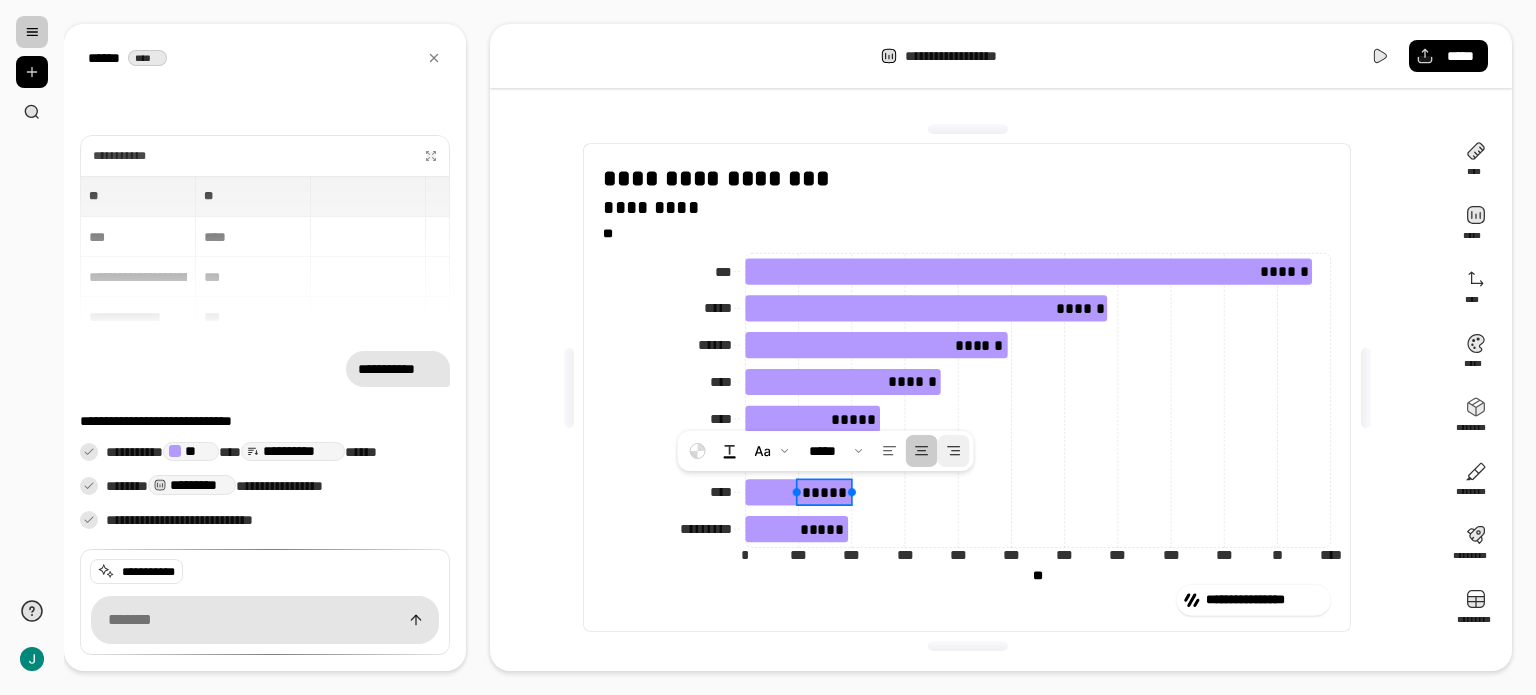 click at bounding box center (954, 451) 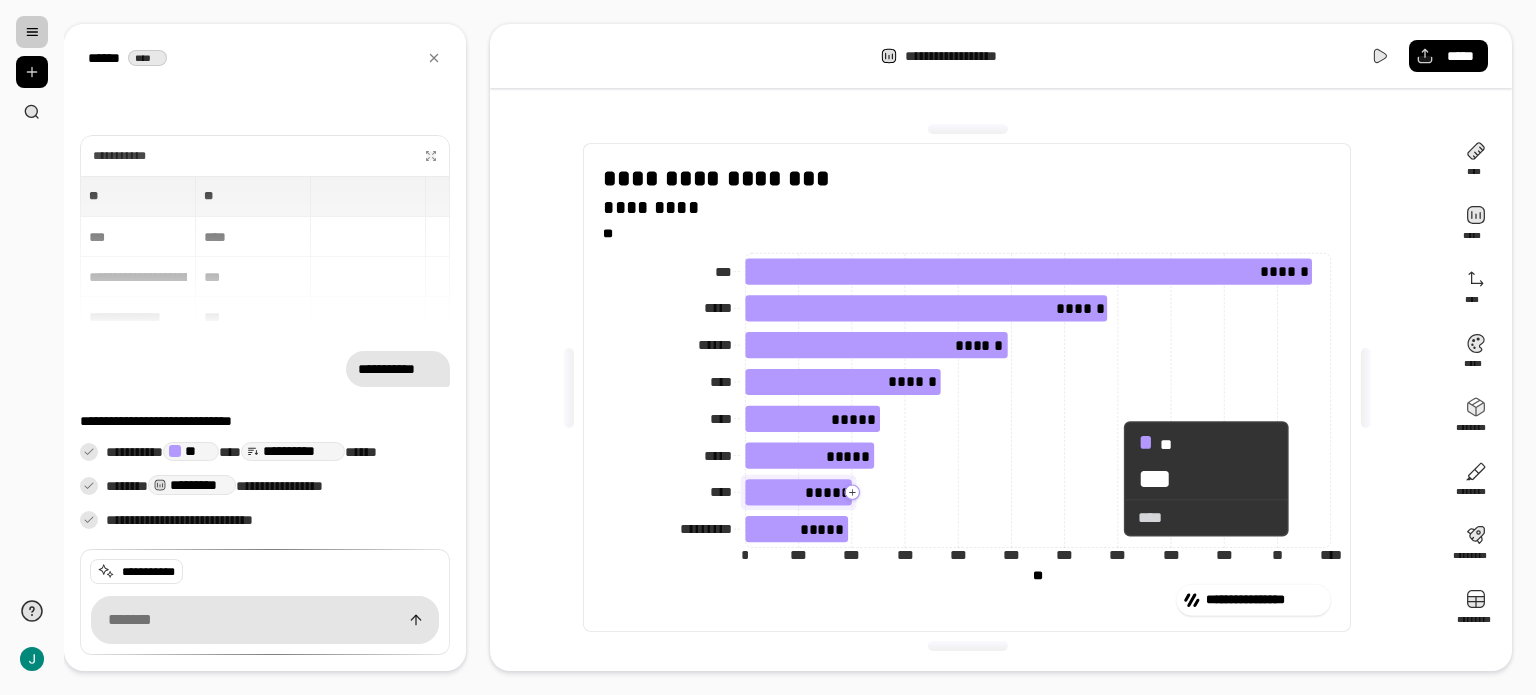 click 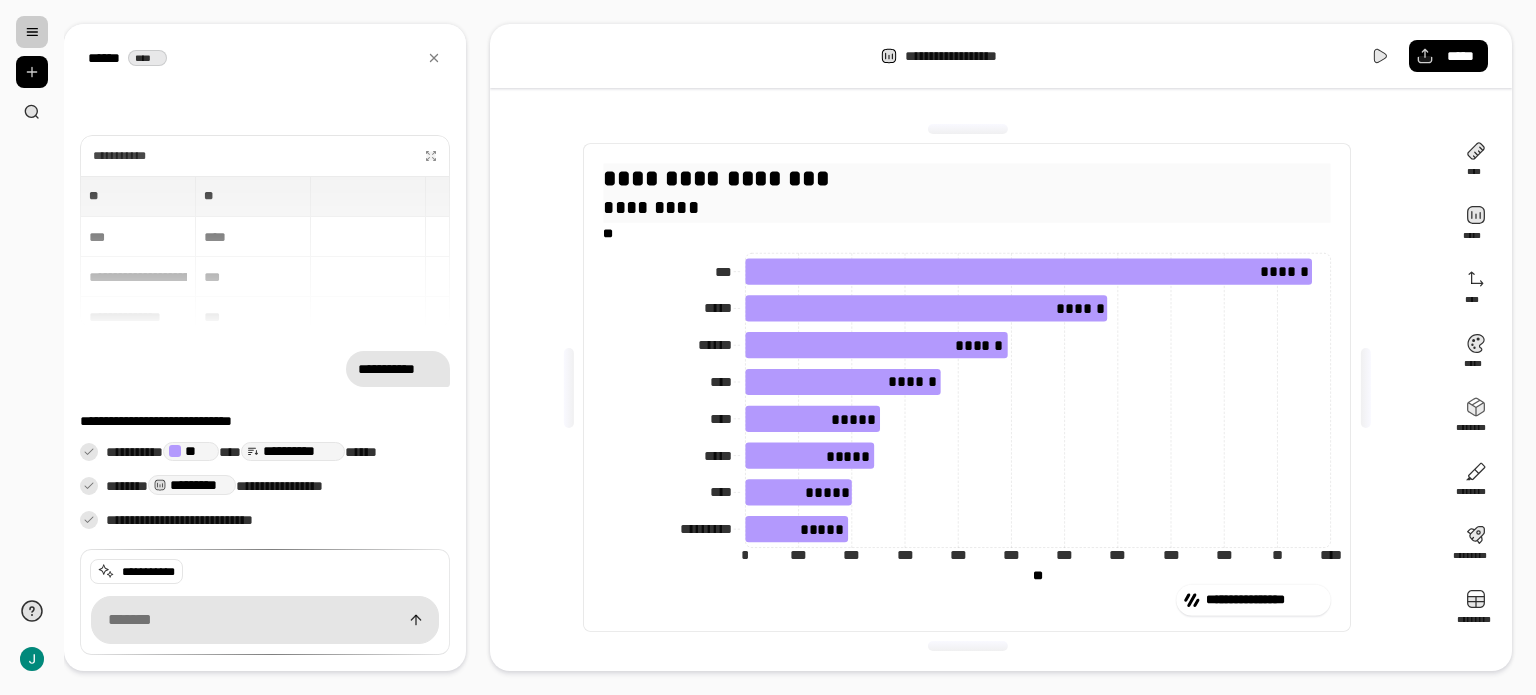 click on "**********" at bounding box center (967, 191) 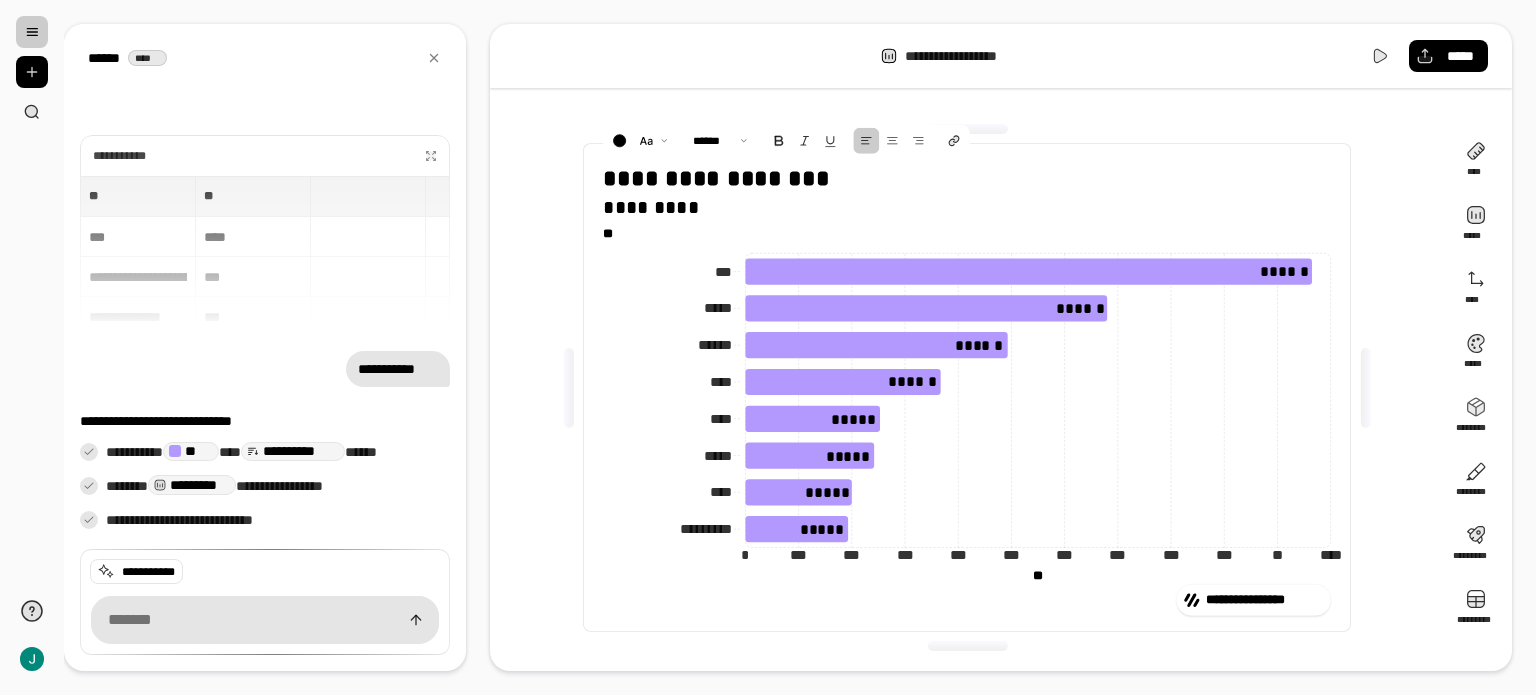 click on "**********" at bounding box center (967, 387) 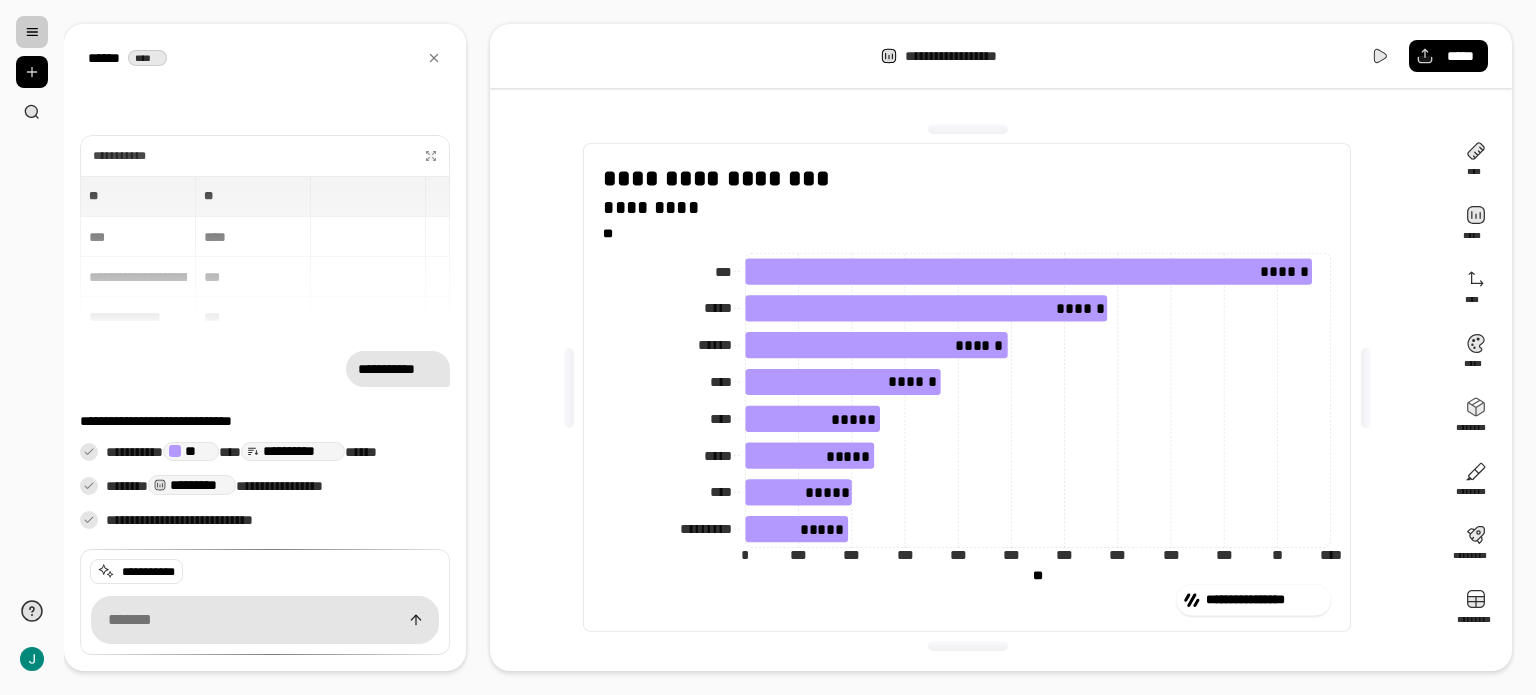 click on "**********" at bounding box center (1001, 56) 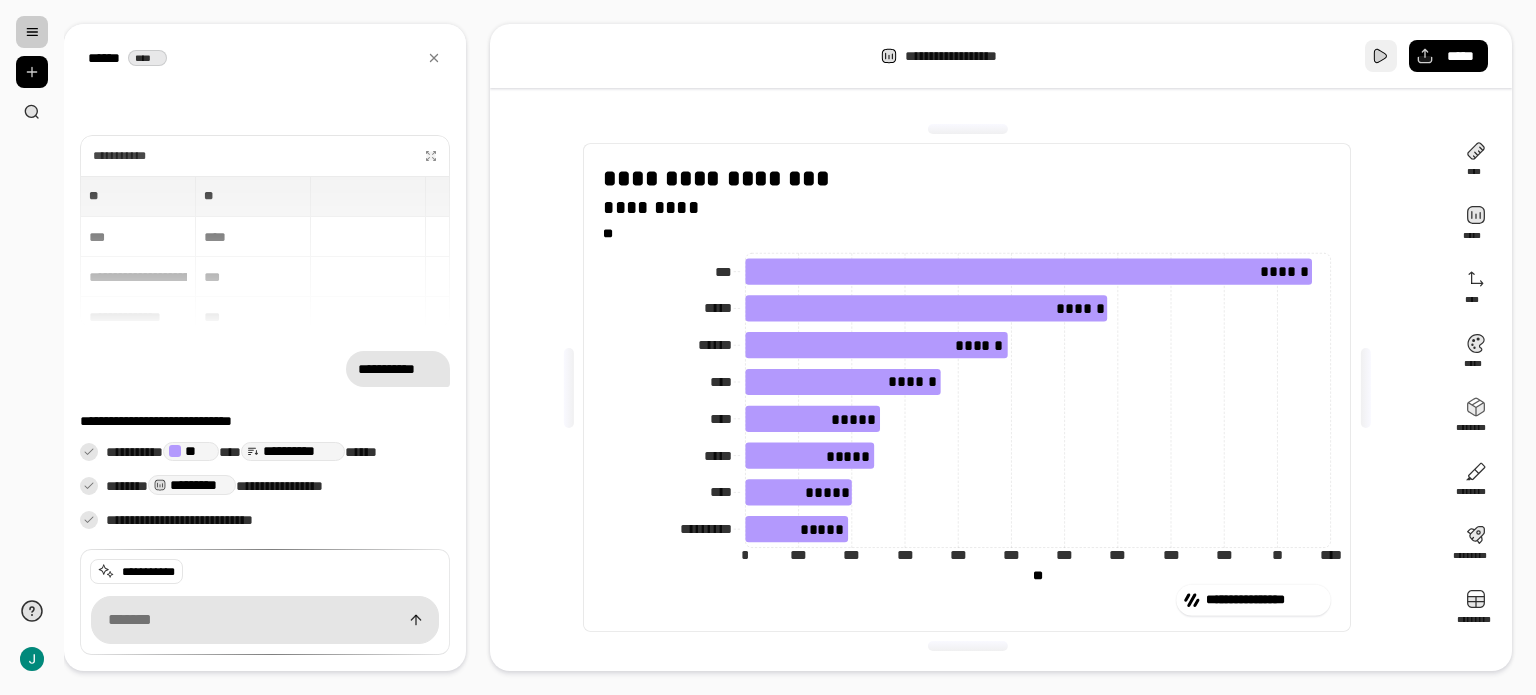 click at bounding box center [1381, 56] 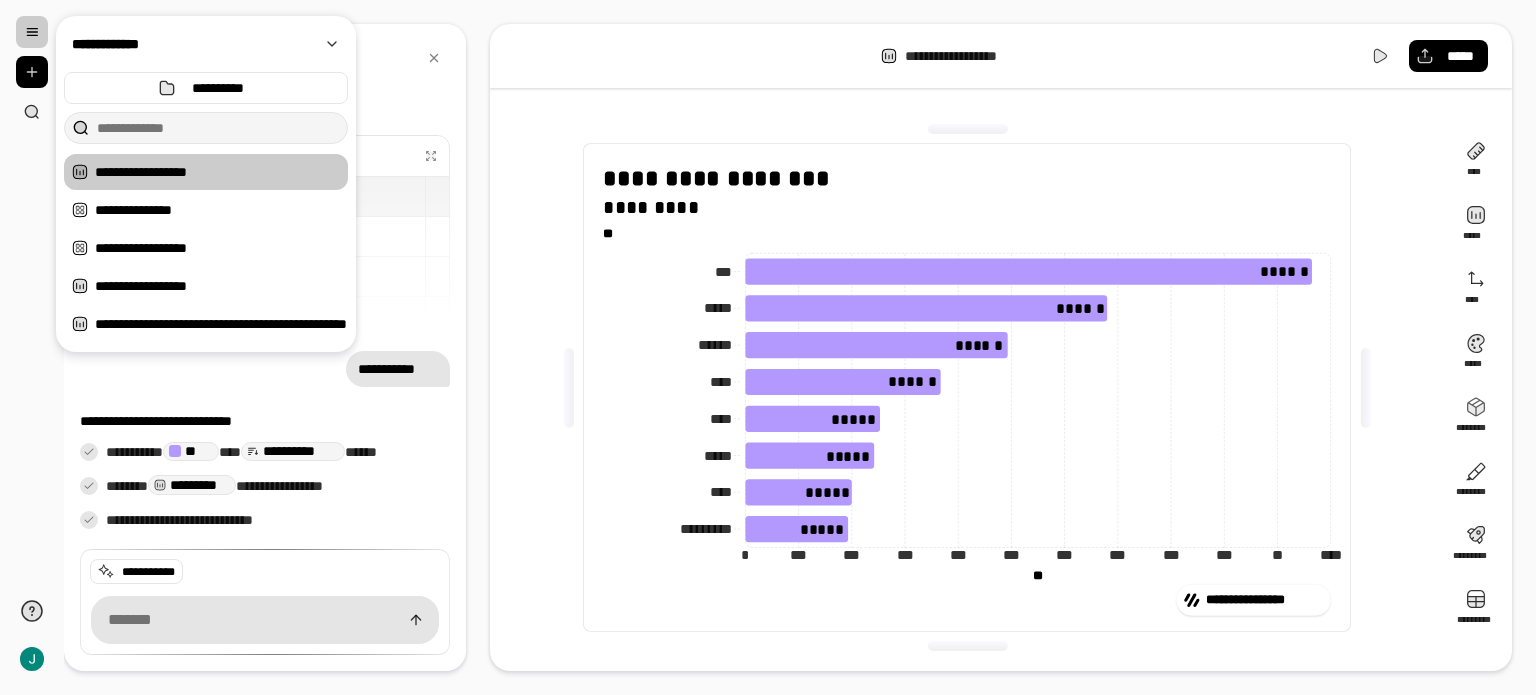 click at bounding box center [32, 32] 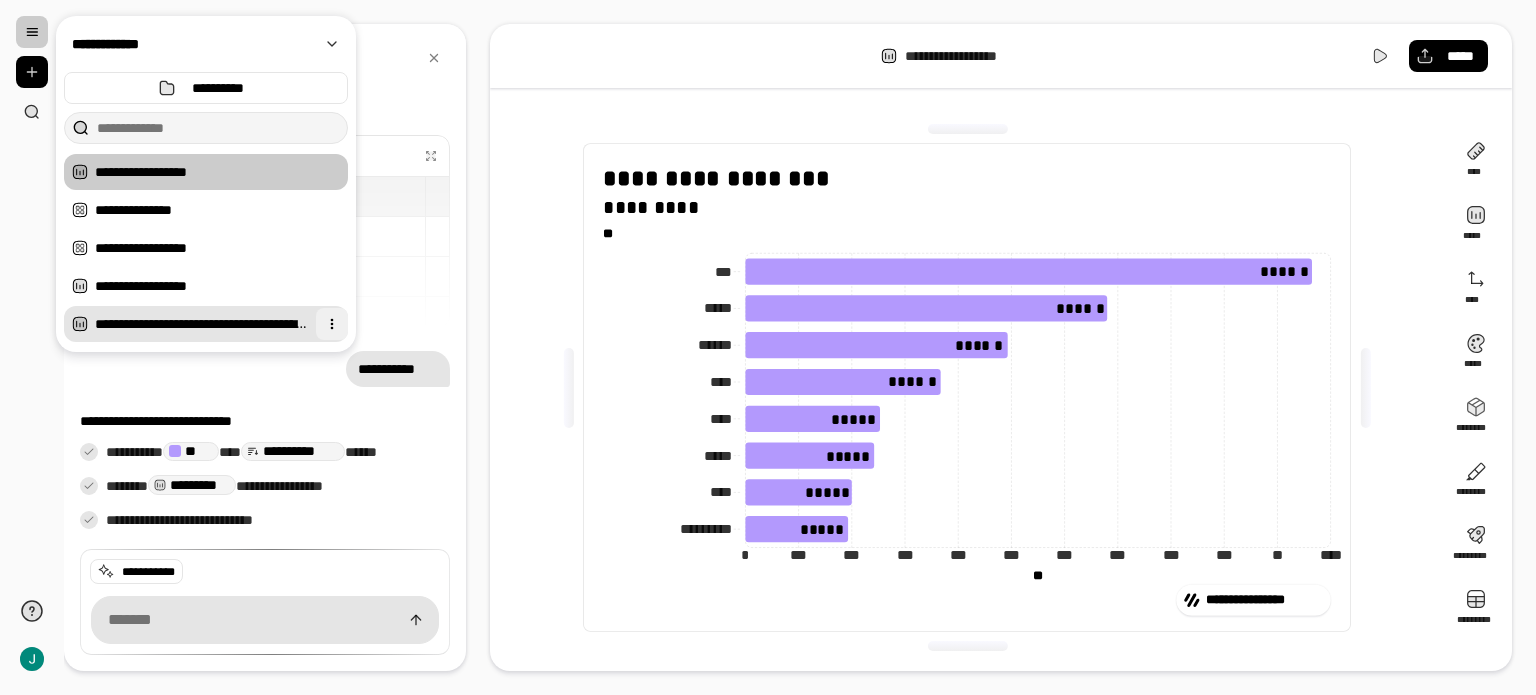 click at bounding box center [332, 324] 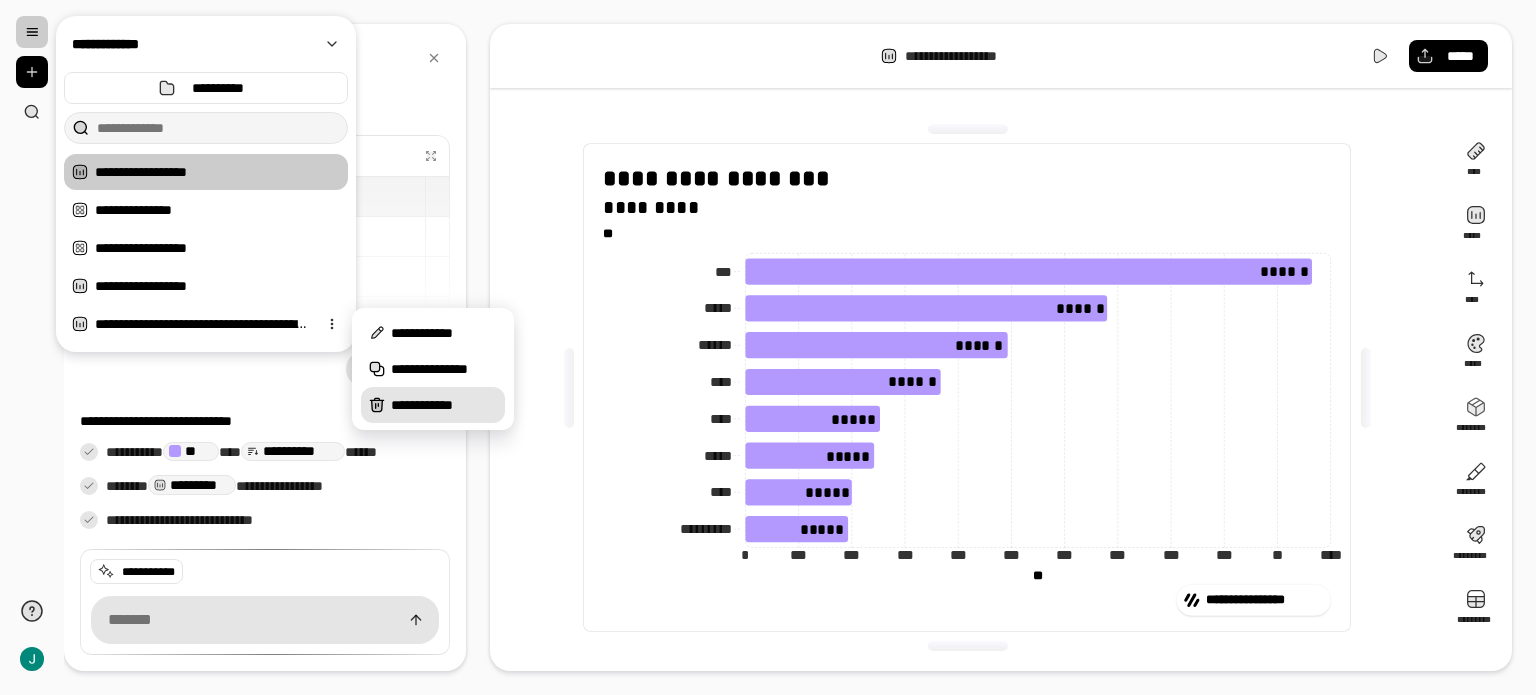 click on "**********" at bounding box center [433, 405] 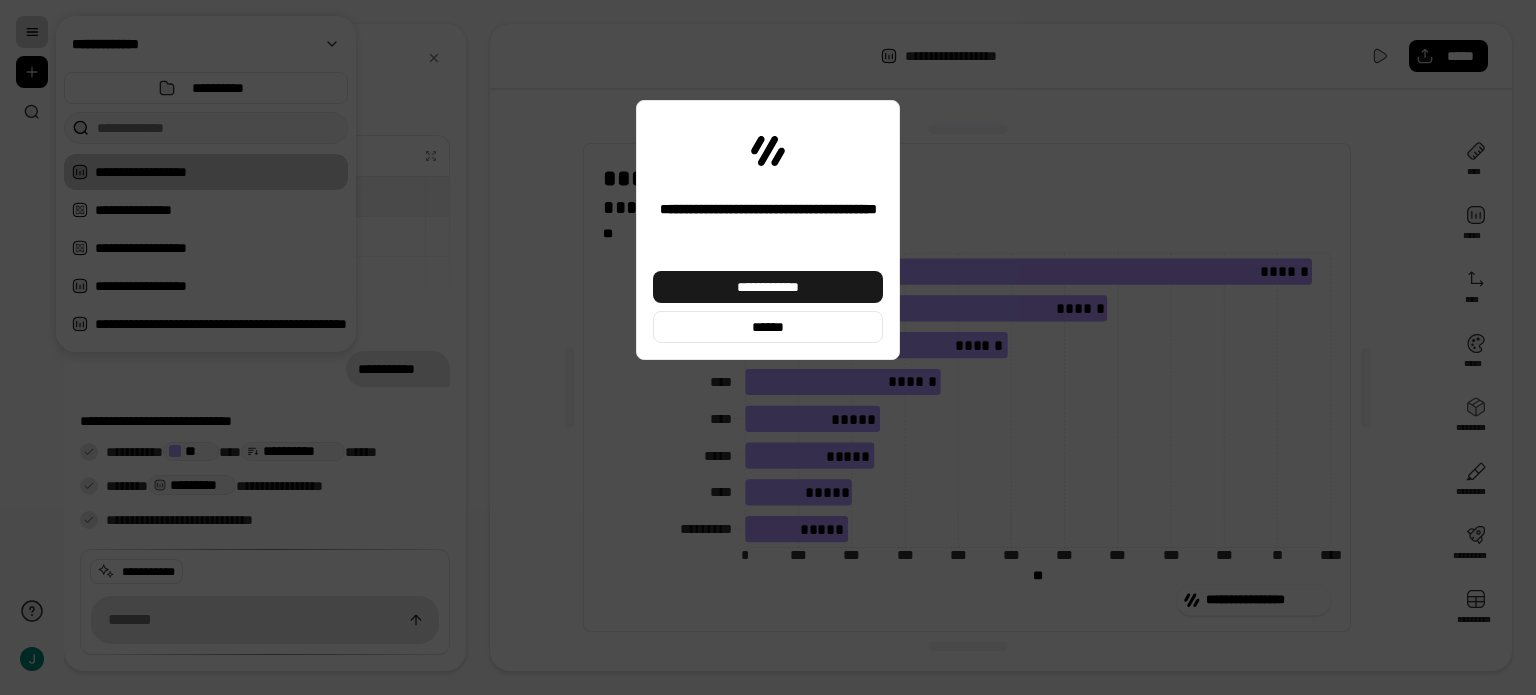 click on "**********" at bounding box center (768, 287) 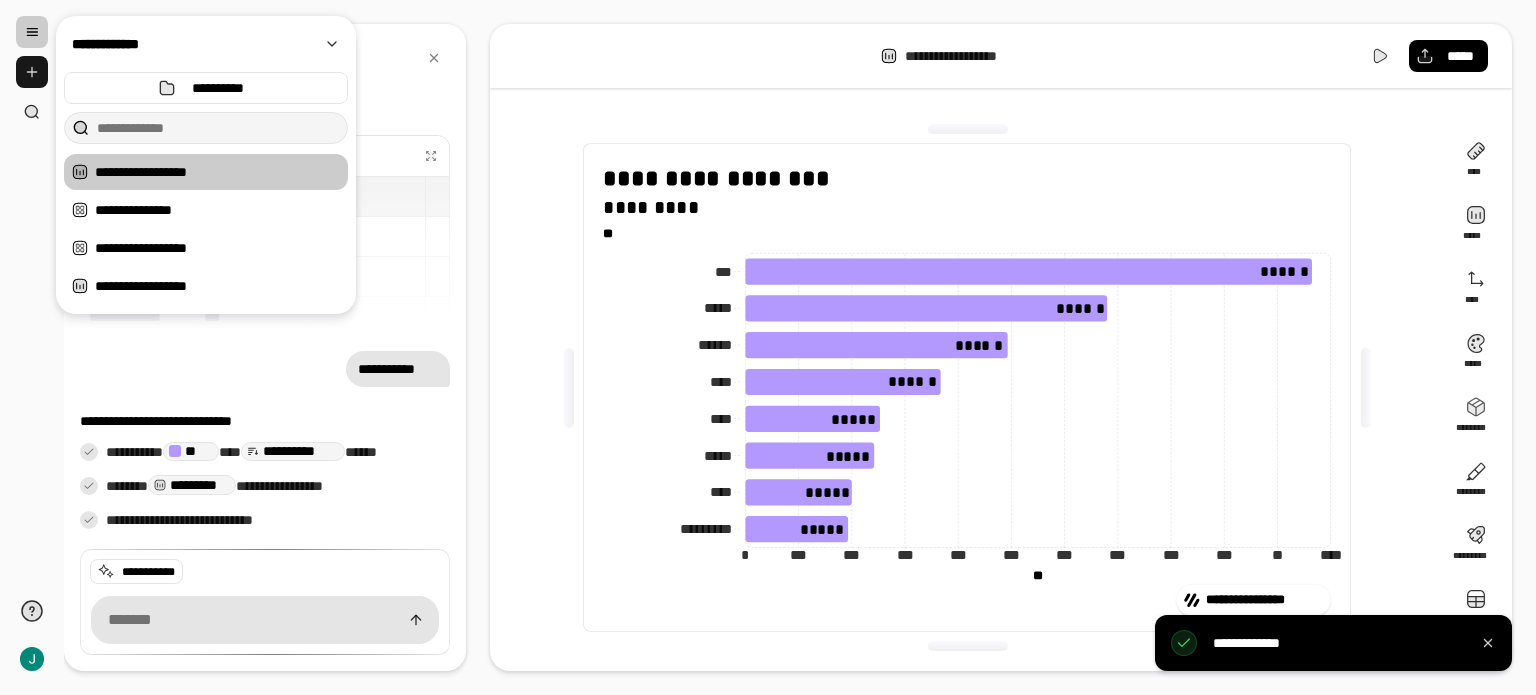 click at bounding box center [32, 72] 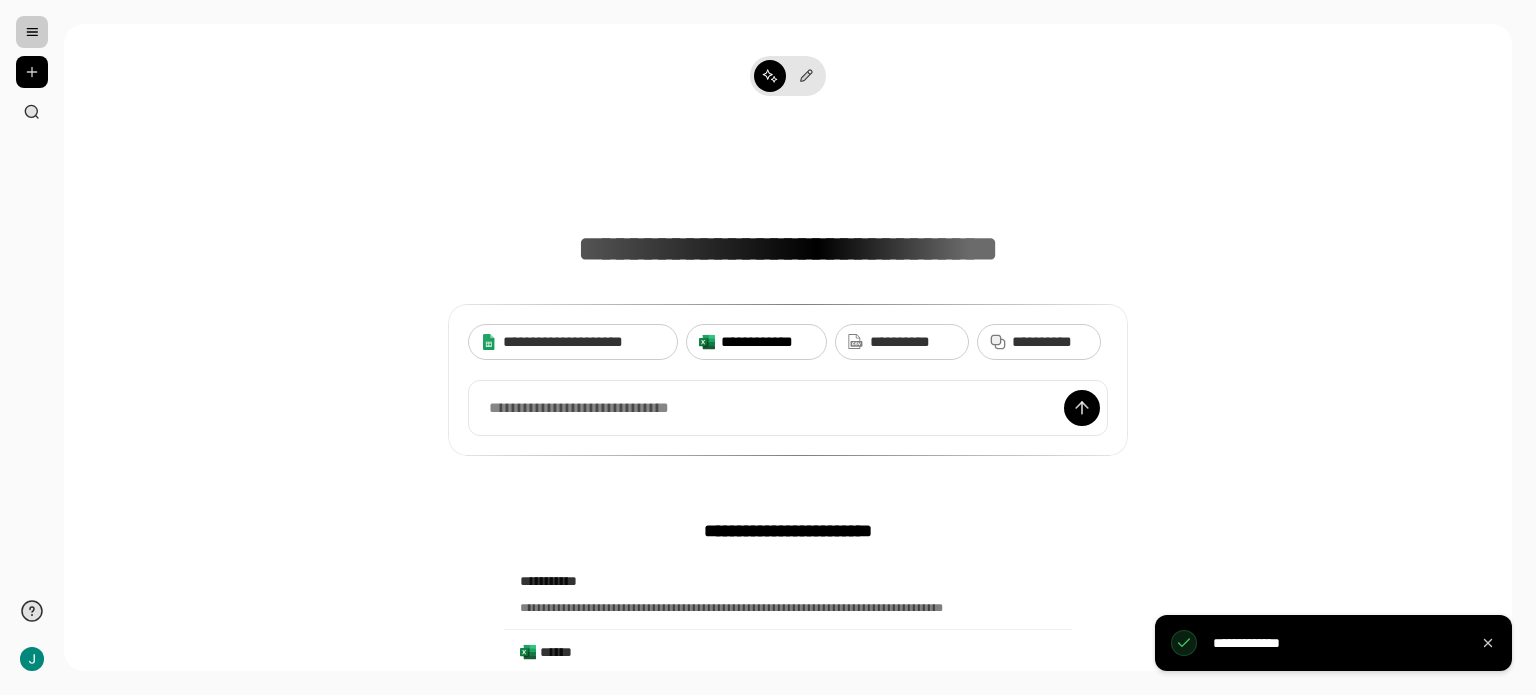 click on "**********" at bounding box center [767, 342] 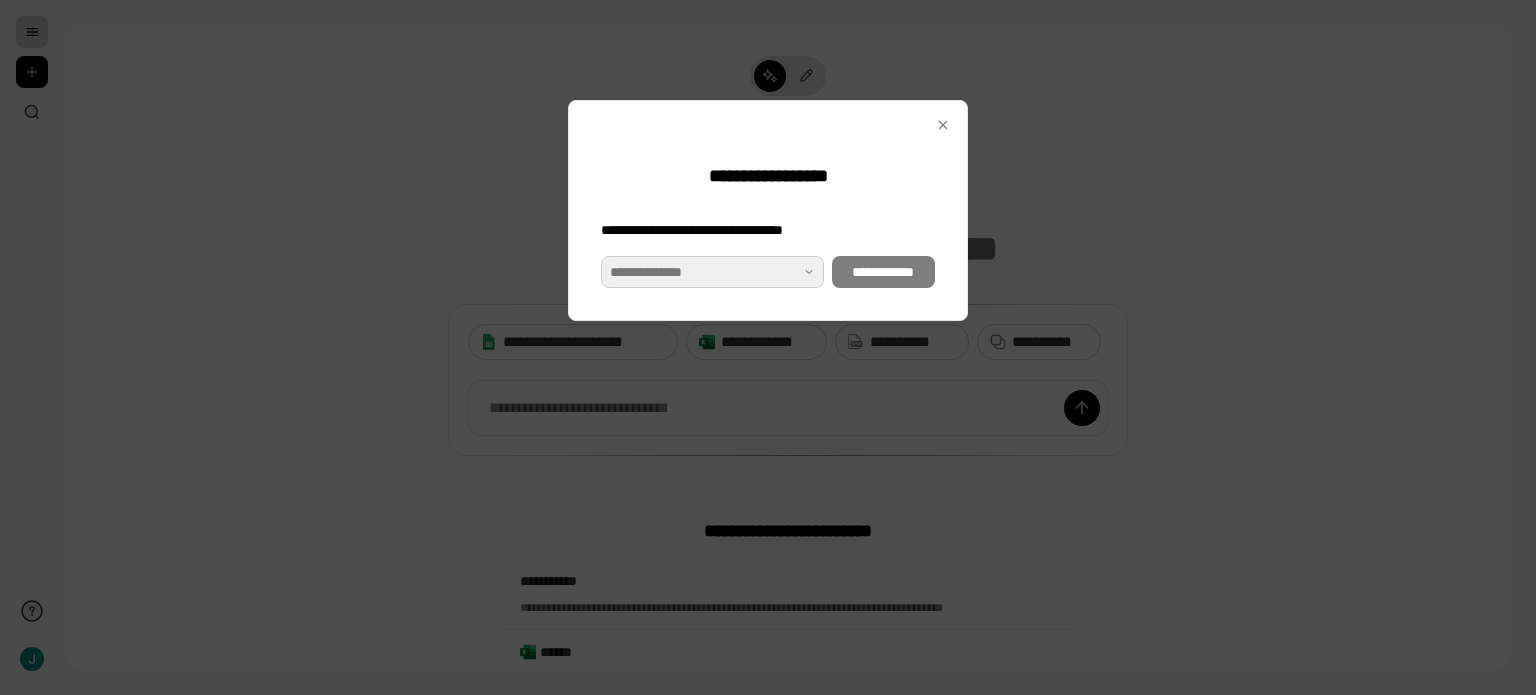 click at bounding box center [712, 272] 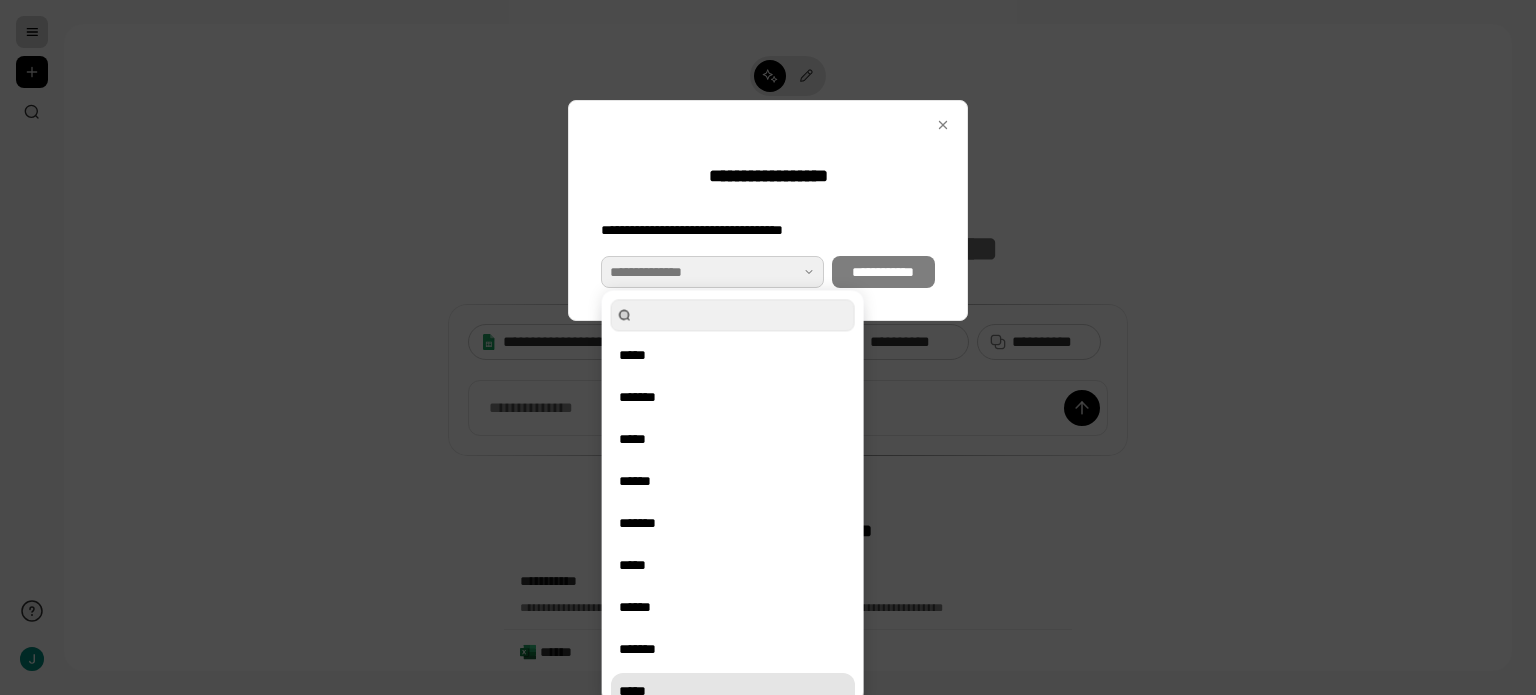 click on "*****" at bounding box center [733, 691] 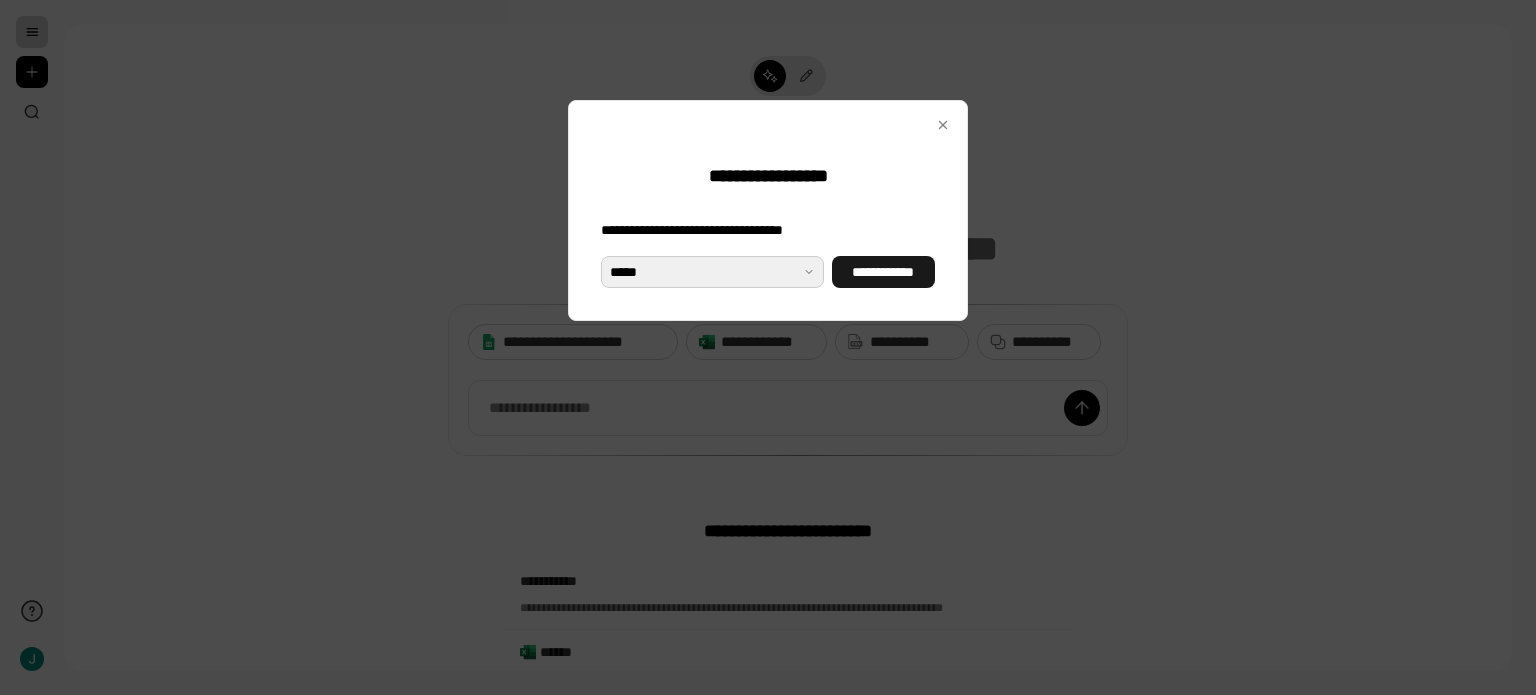 click on "**********" at bounding box center [883, 272] 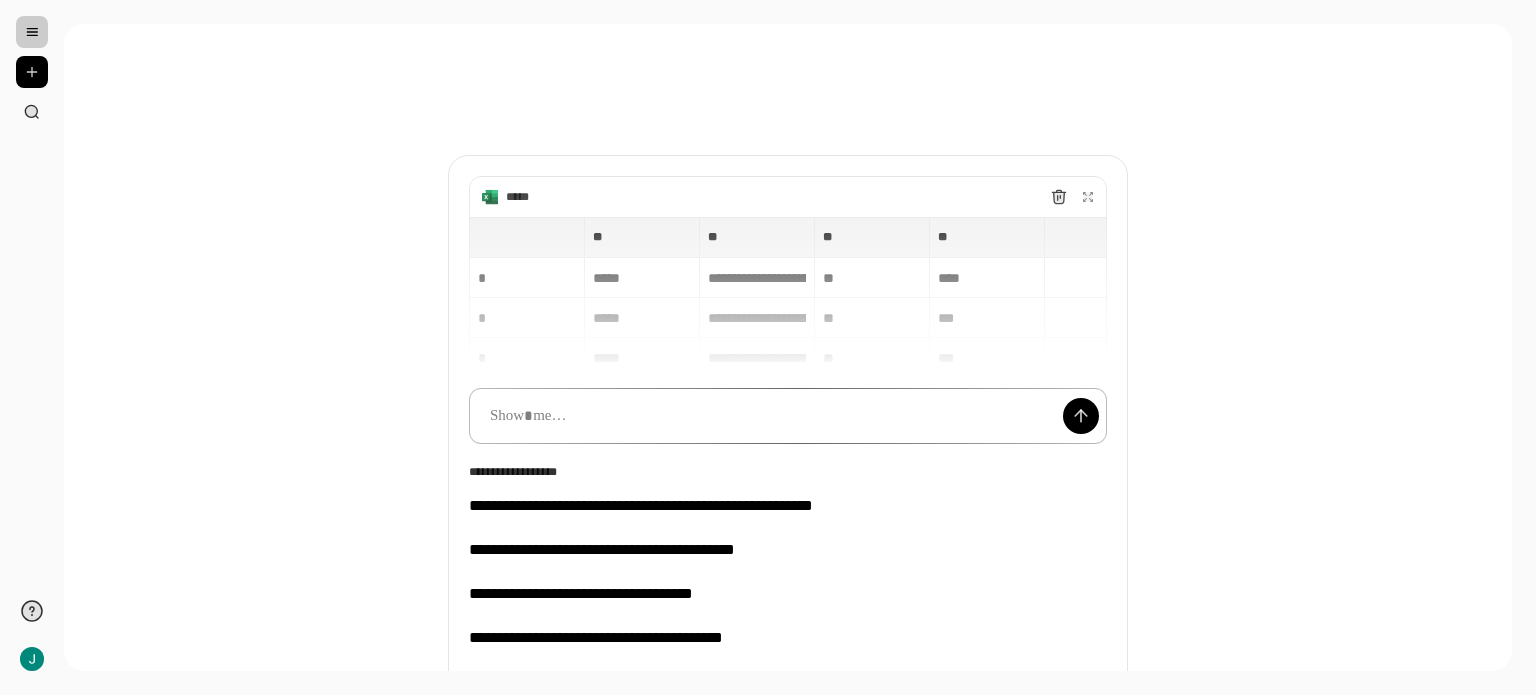 click at bounding box center (788, 416) 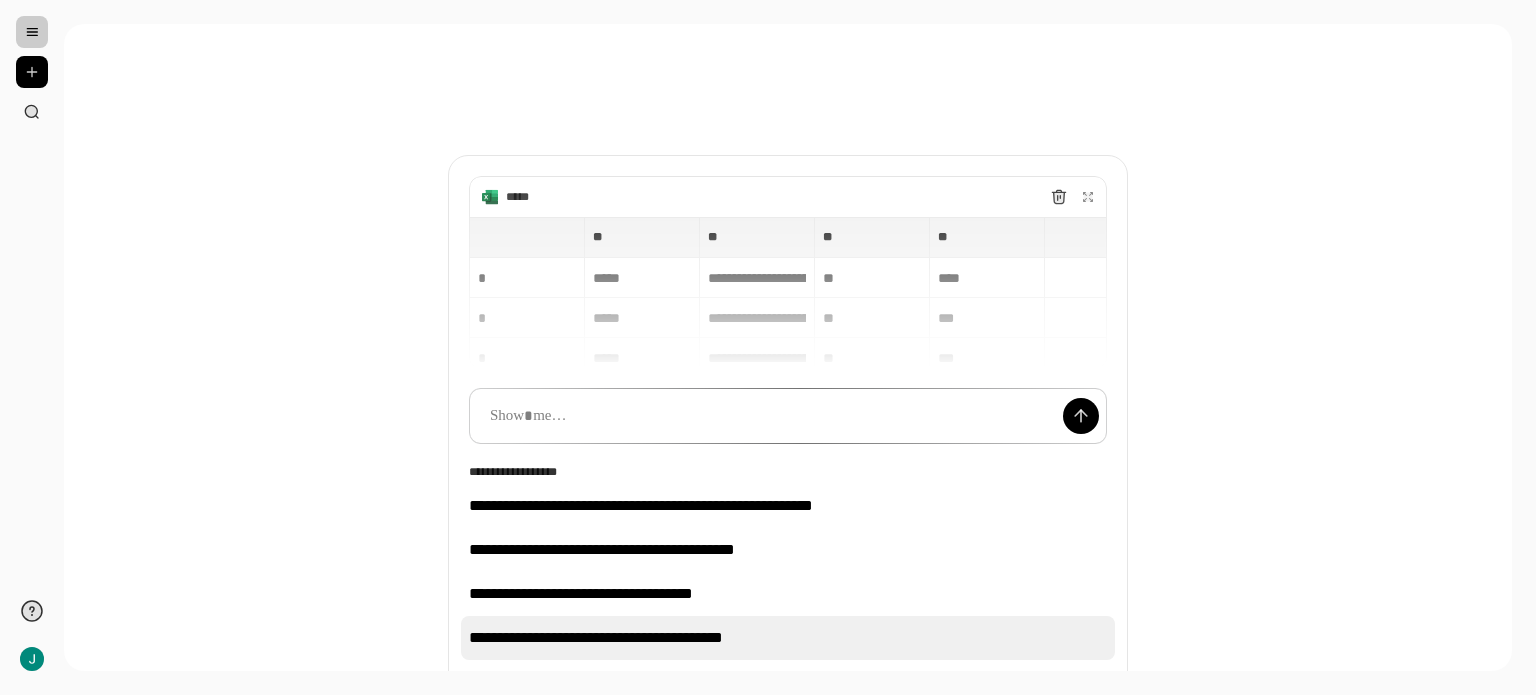 click on "**********" at bounding box center (788, 638) 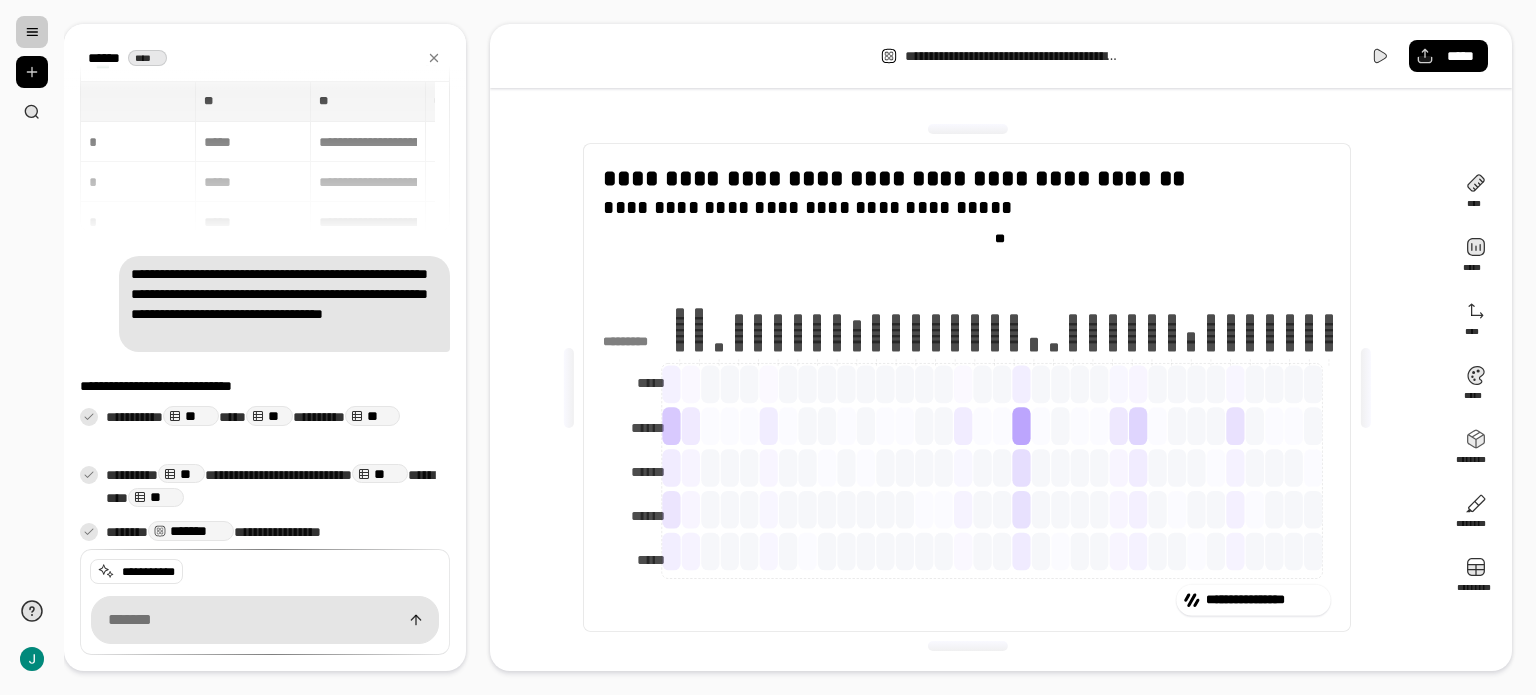scroll, scrollTop: 53, scrollLeft: 0, axis: vertical 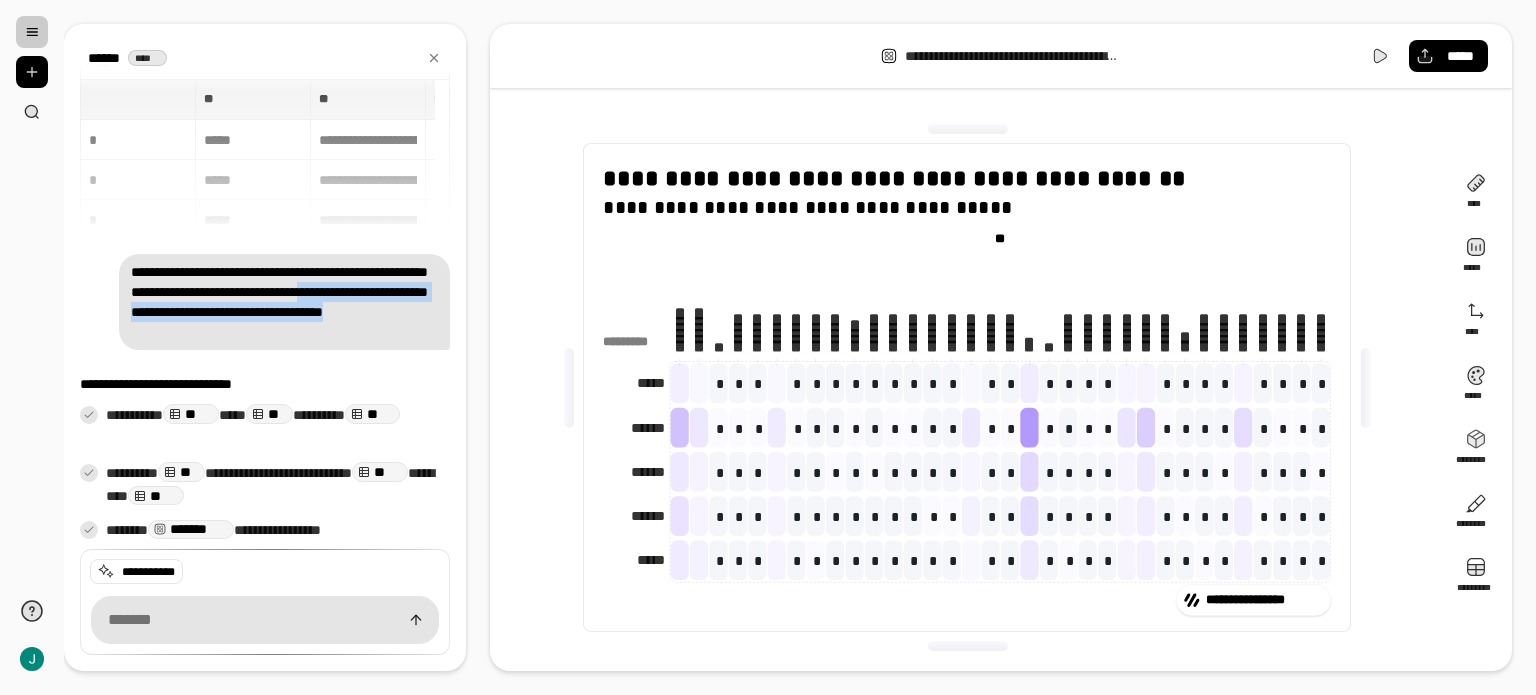 drag, startPoint x: 320, startPoint y: 339, endPoint x: 172, endPoint y: 310, distance: 150.81445 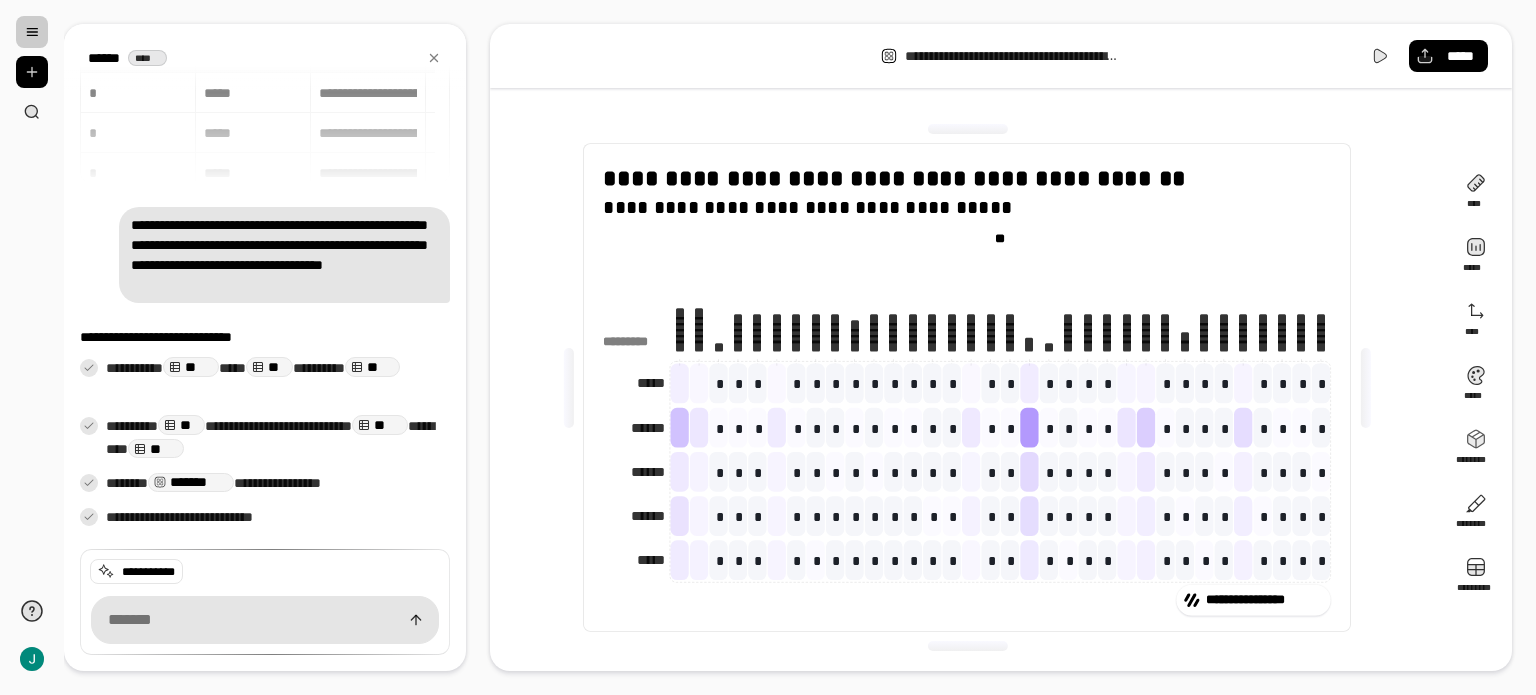 scroll, scrollTop: 88, scrollLeft: 0, axis: vertical 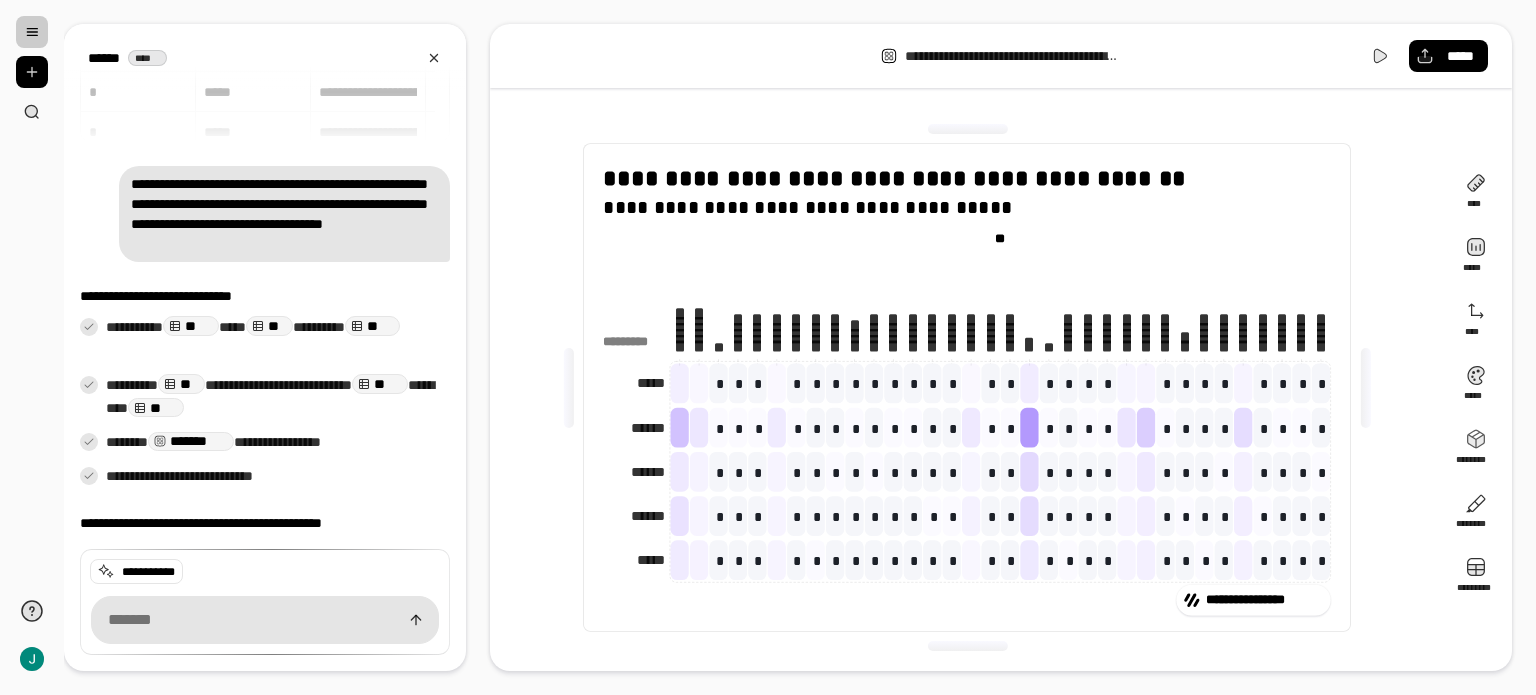 click 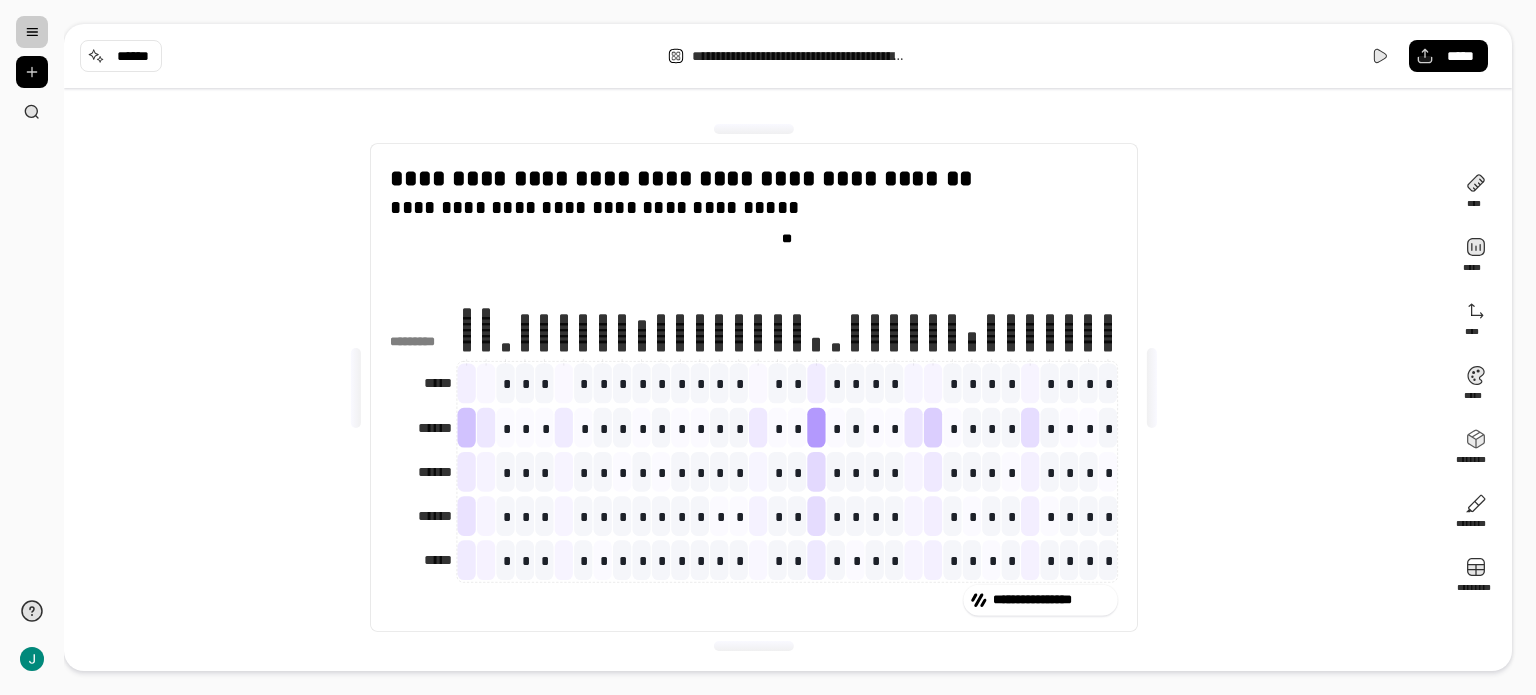 click at bounding box center [32, 32] 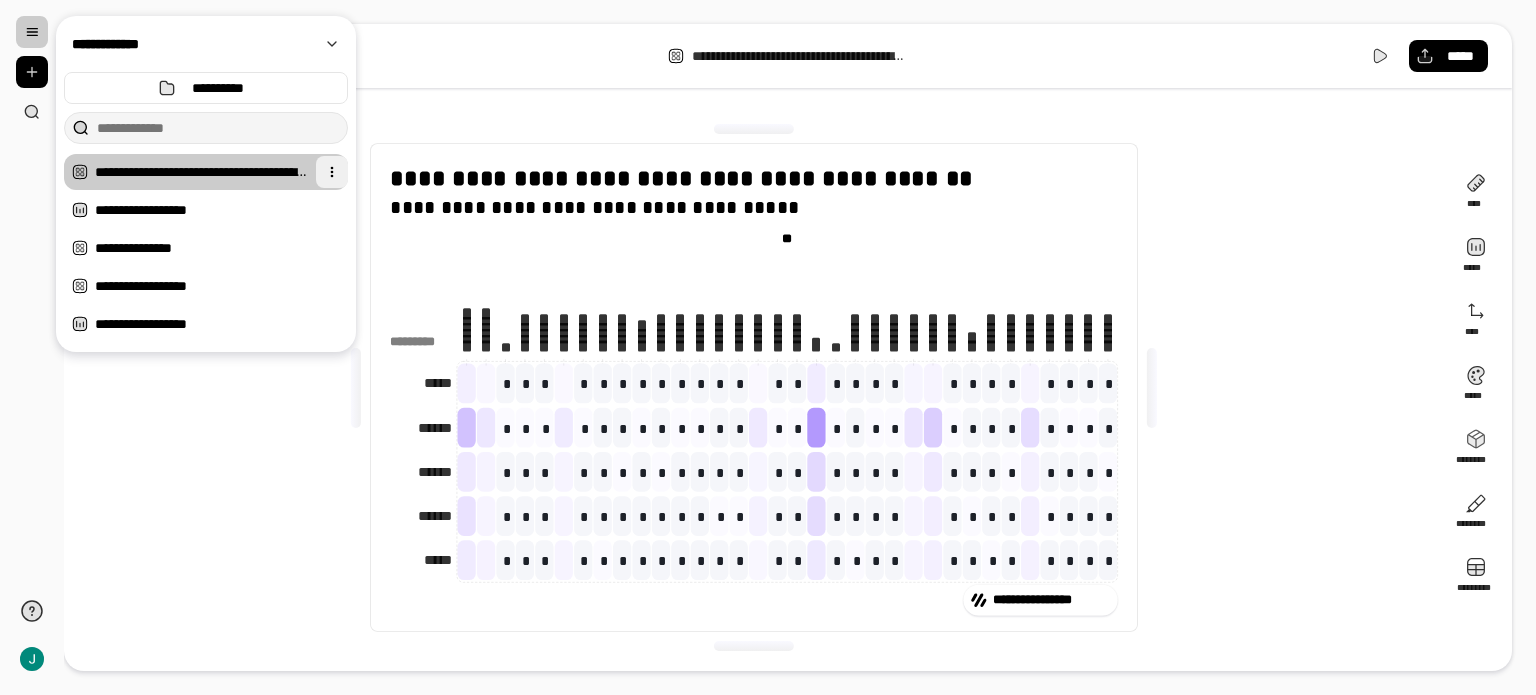 click at bounding box center [332, 172] 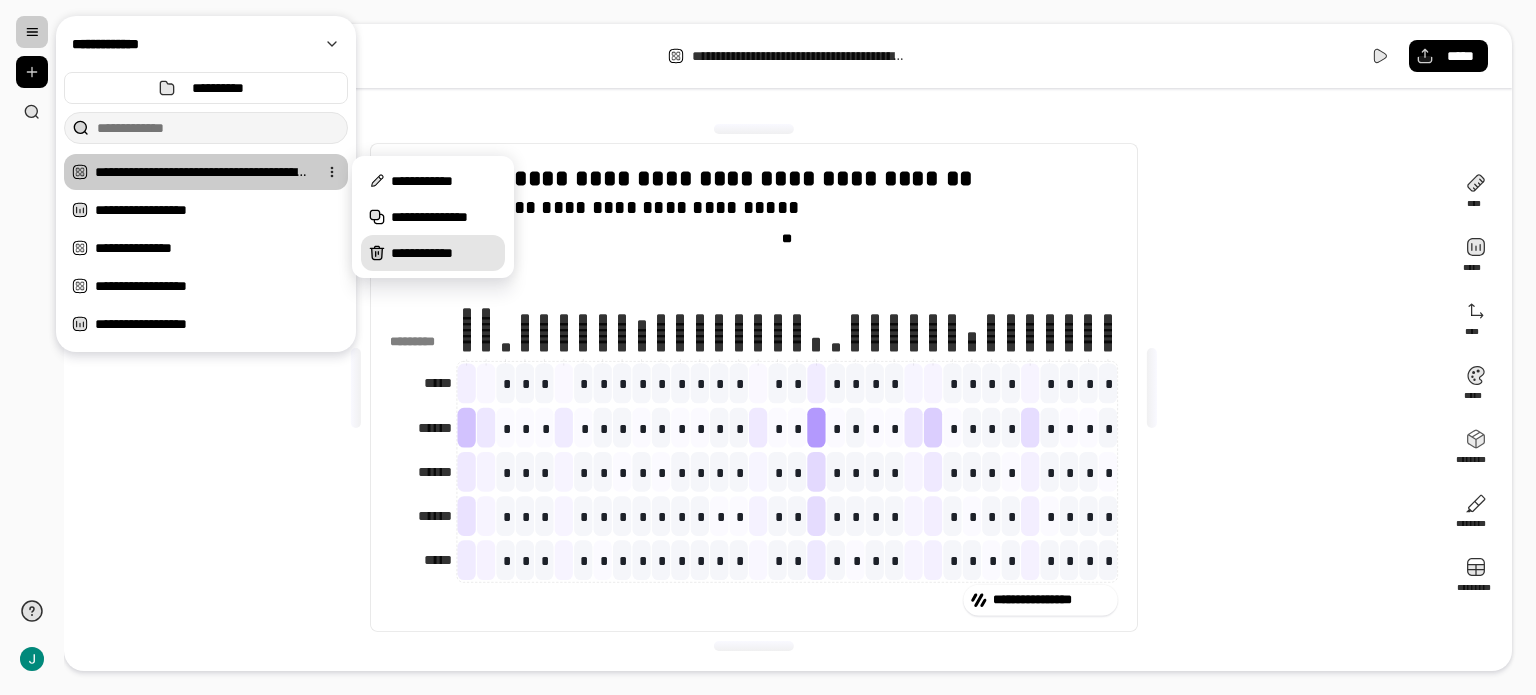 click on "**********" at bounding box center [444, 253] 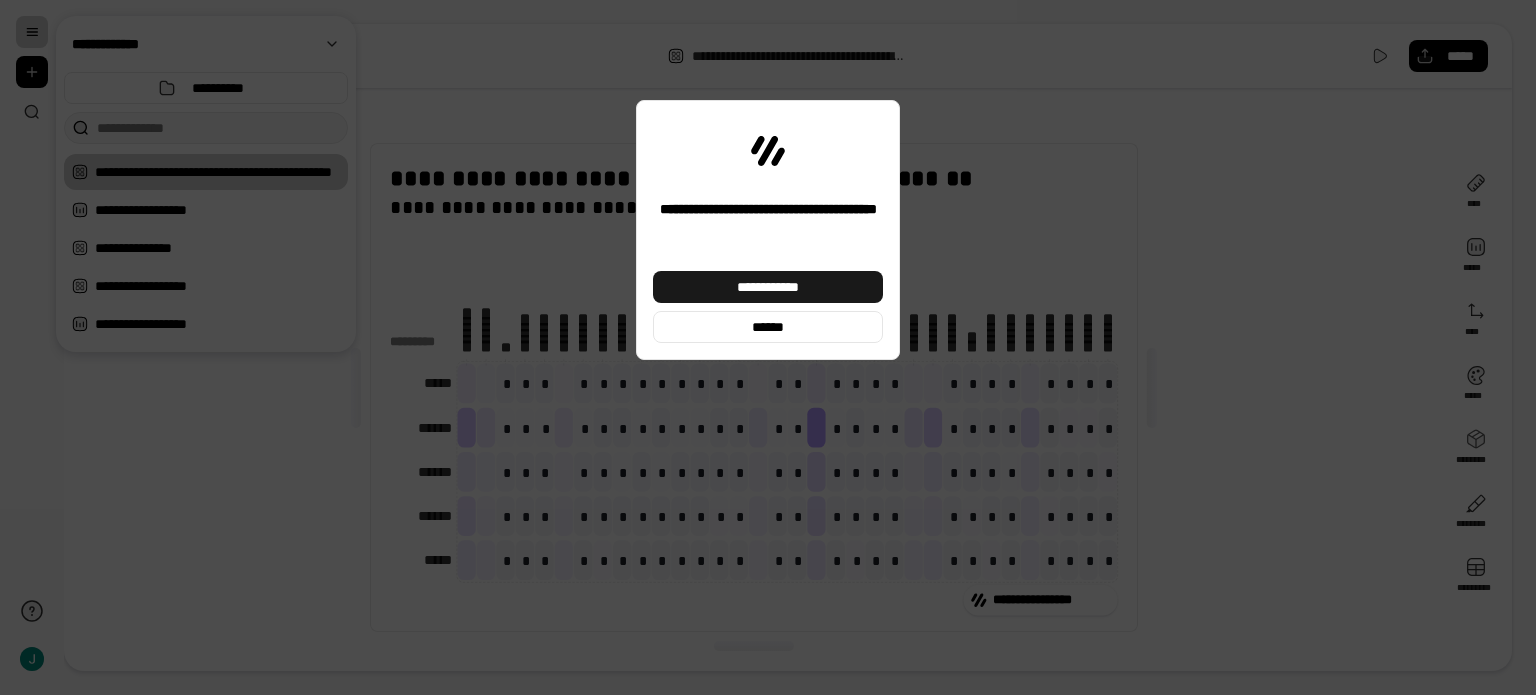 click on "**********" at bounding box center (768, 287) 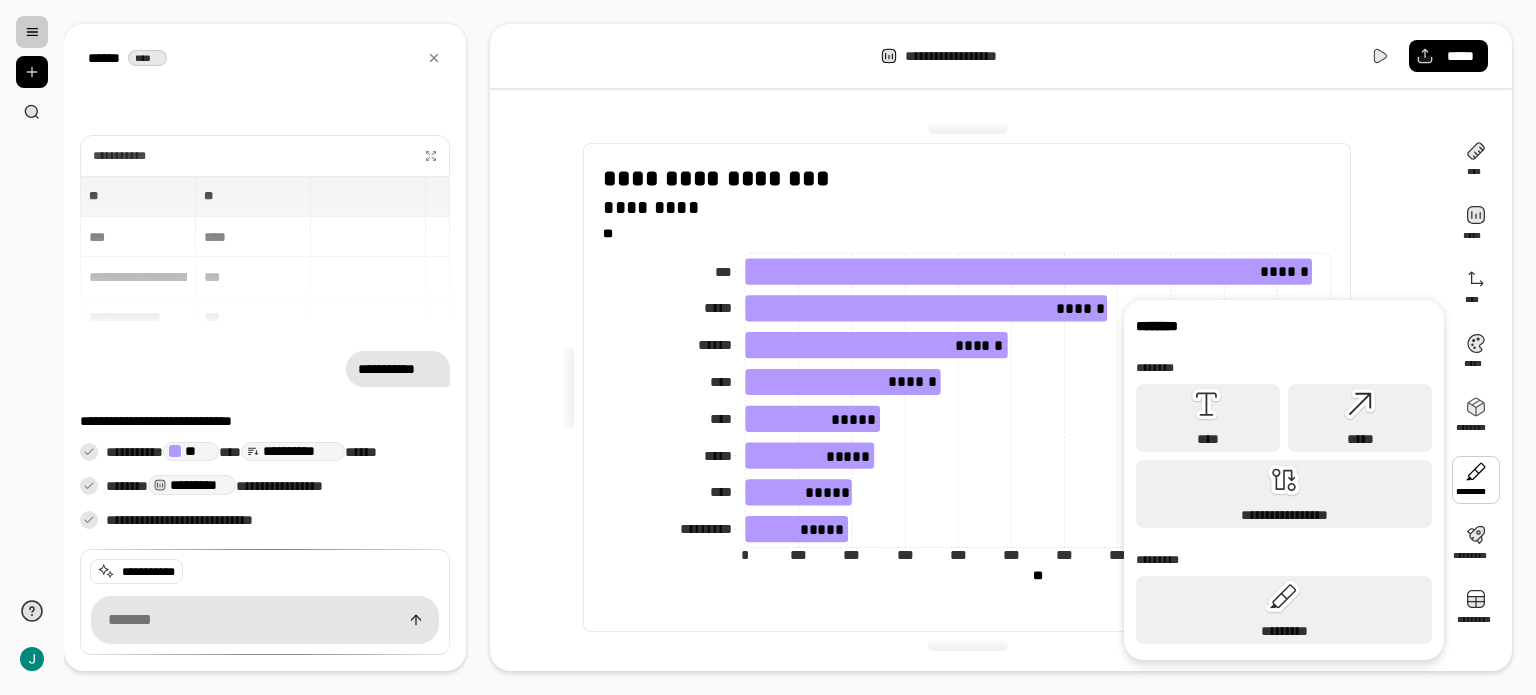 click at bounding box center [32, 32] 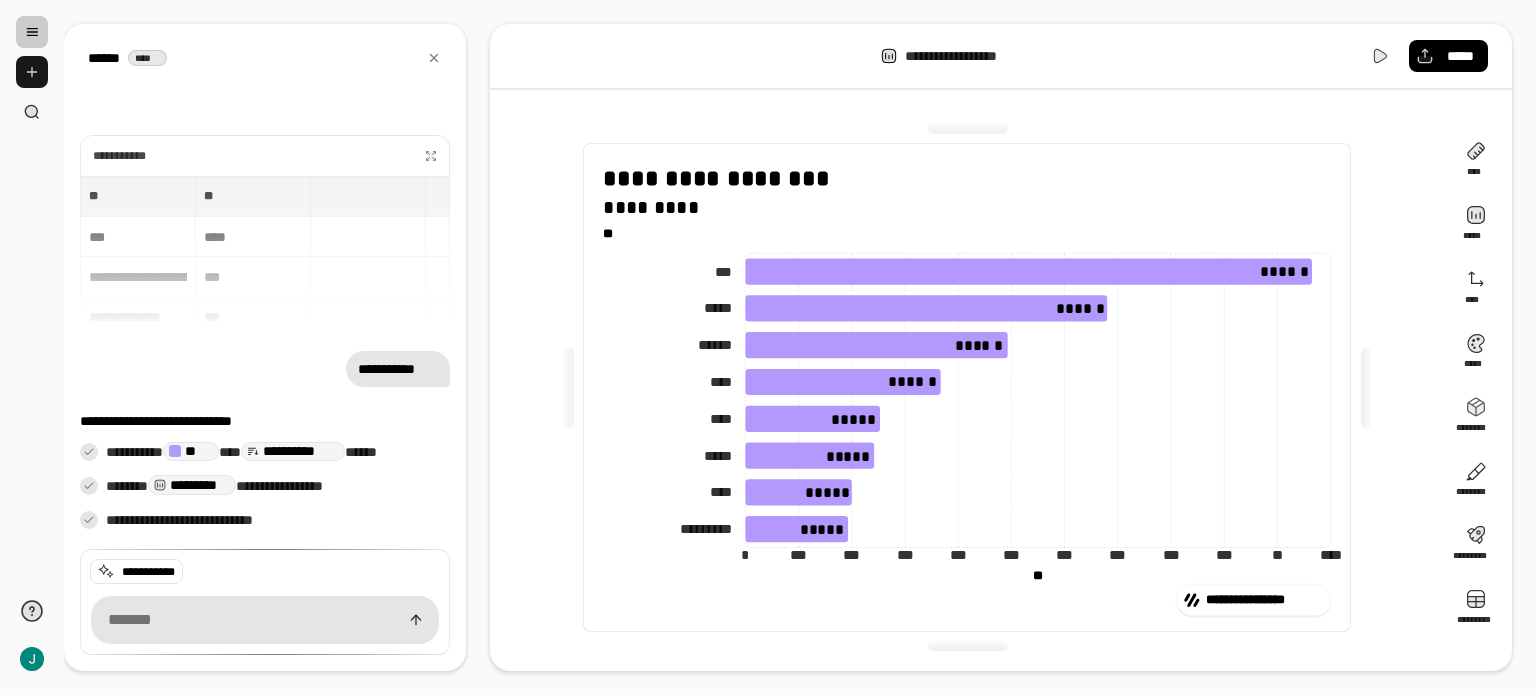 click at bounding box center (32, 72) 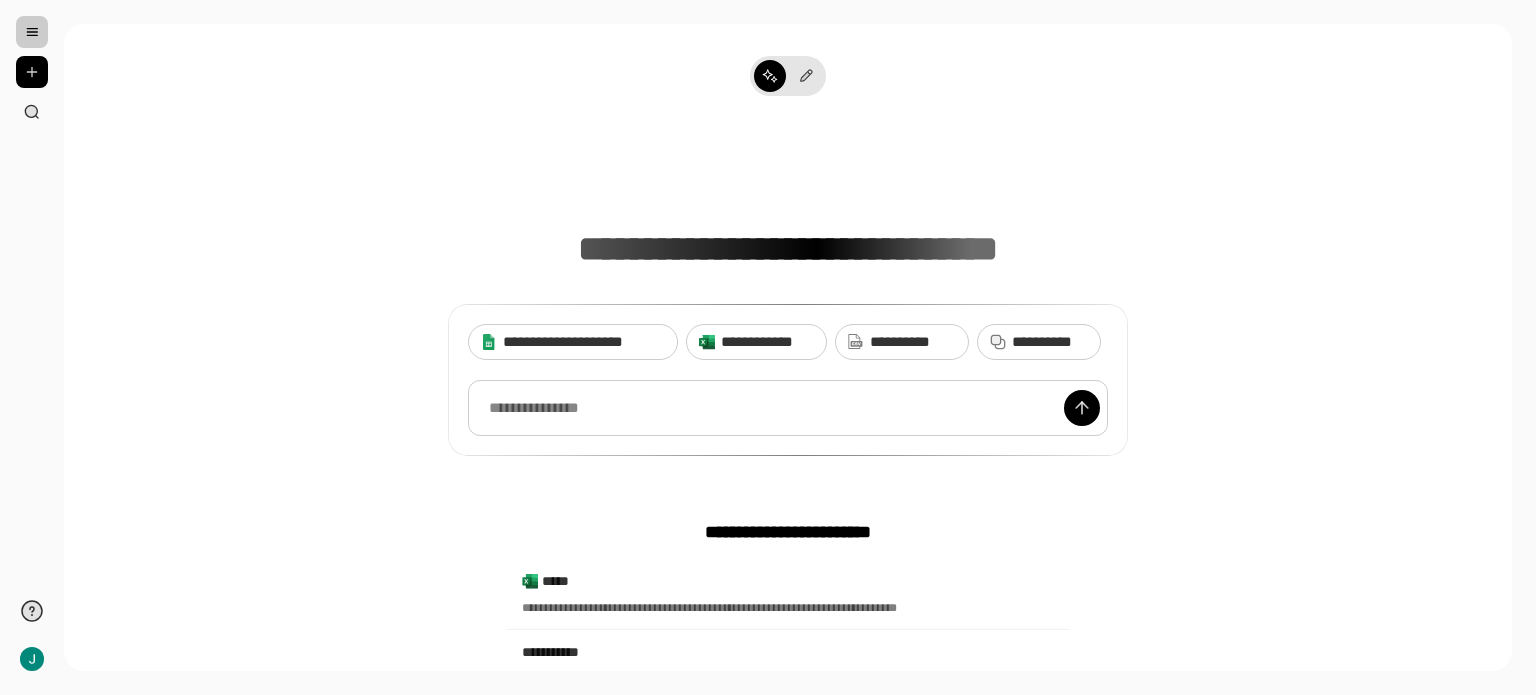 click at bounding box center [788, 408] 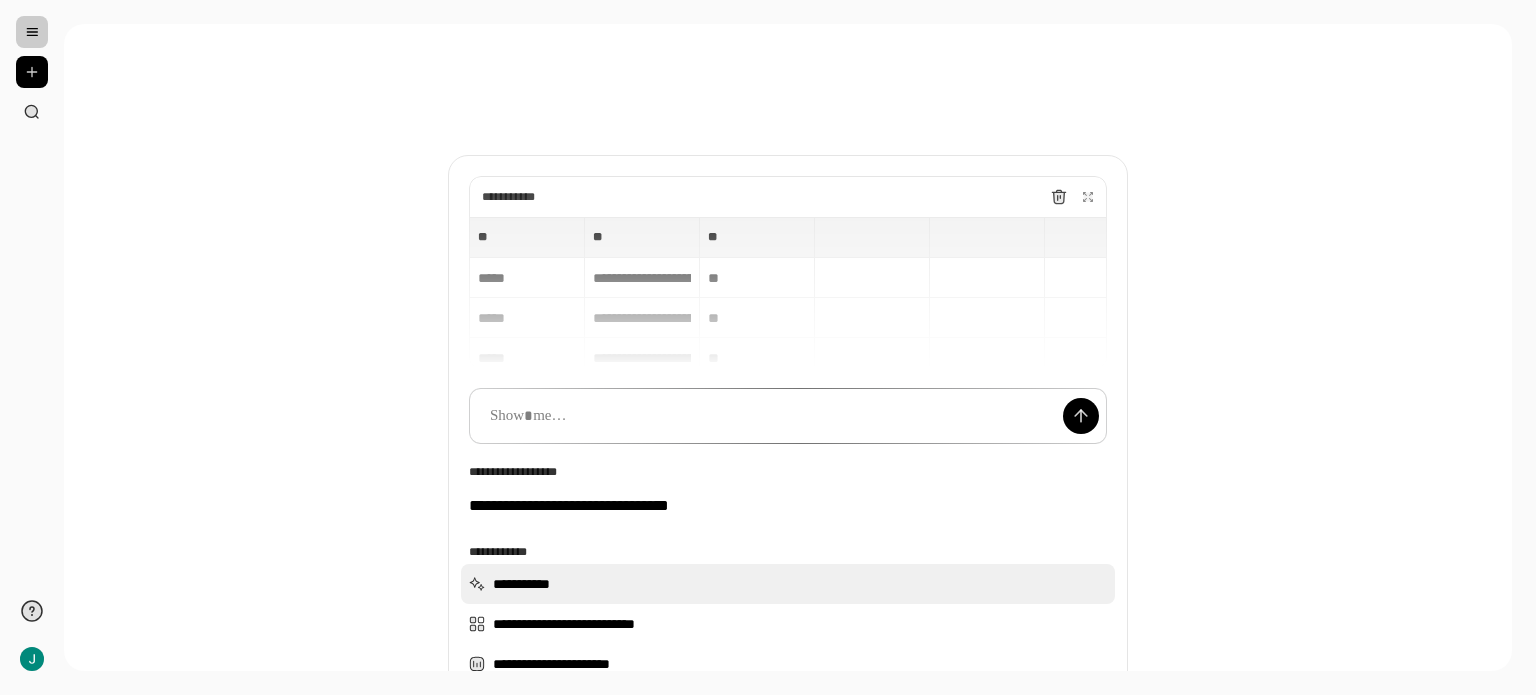click on "**********" at bounding box center [788, 584] 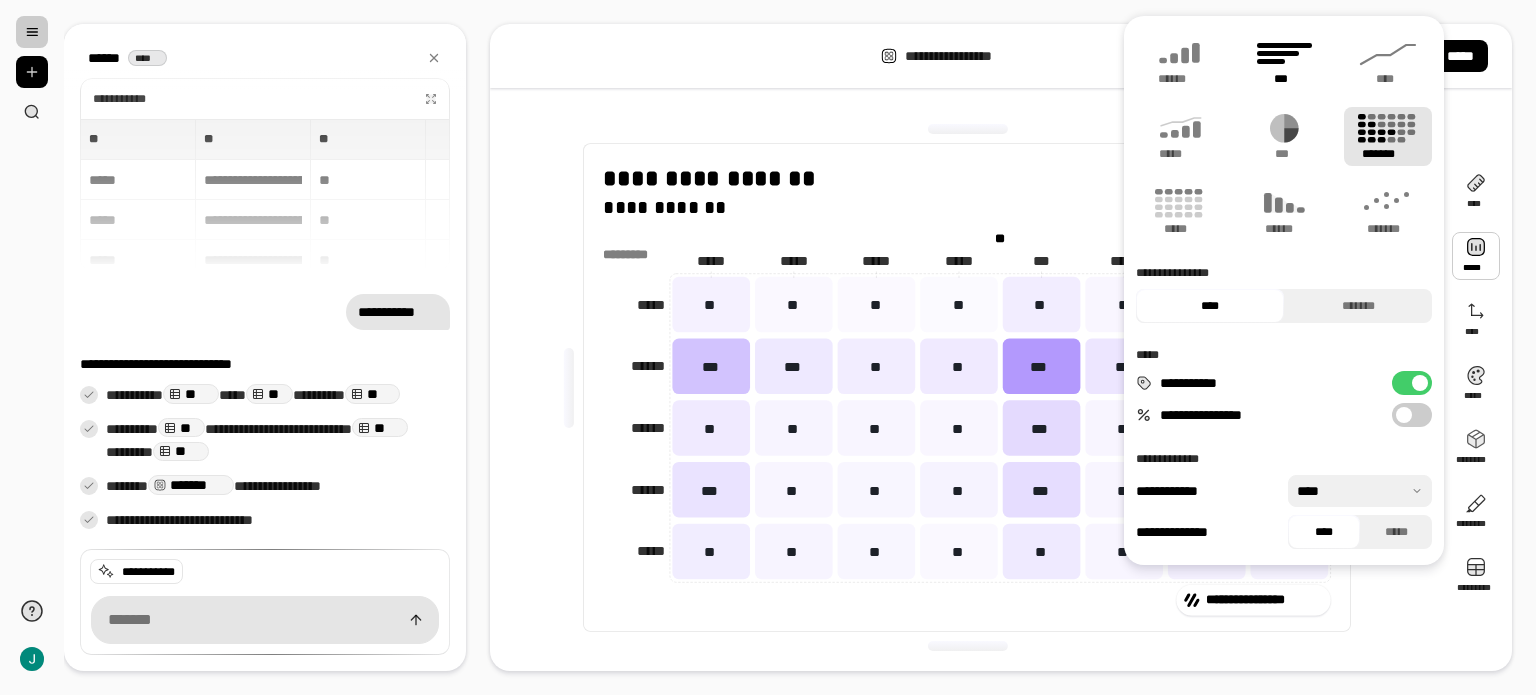 click 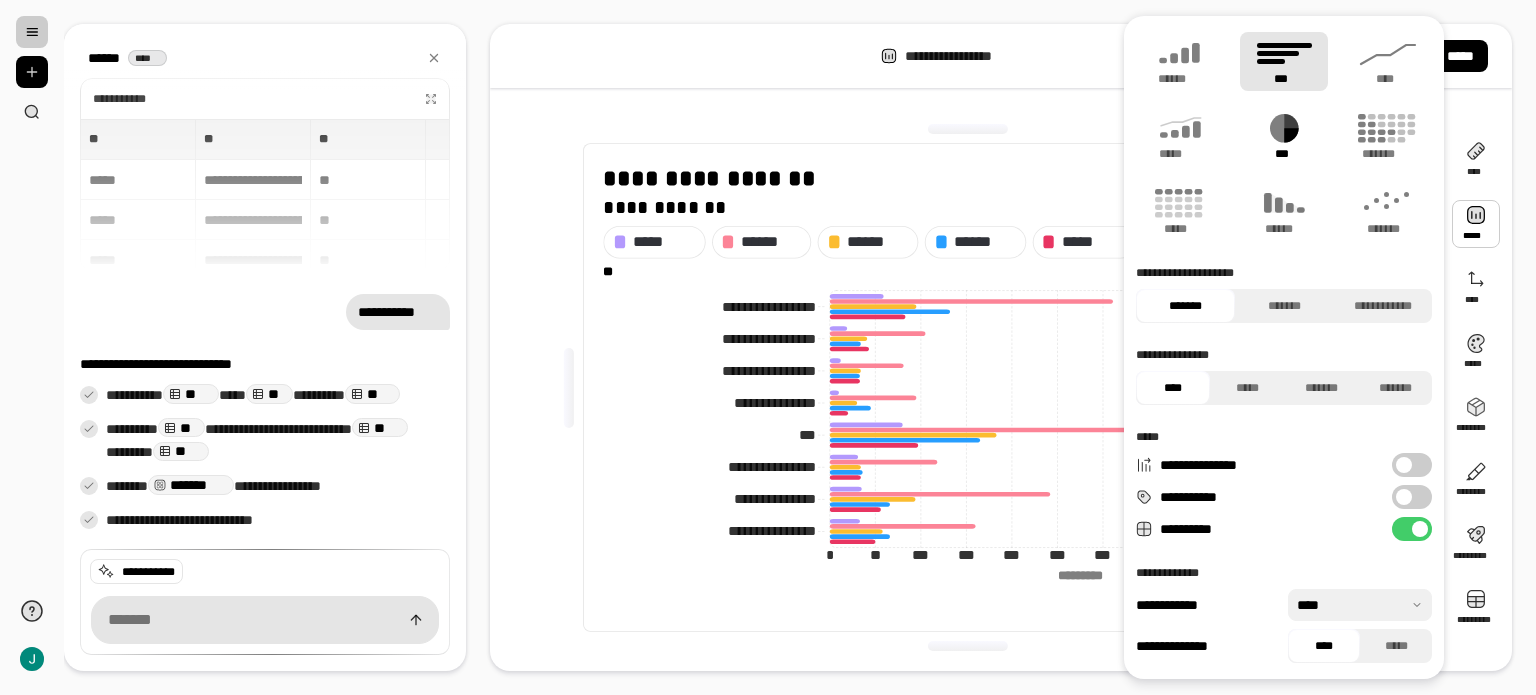 click 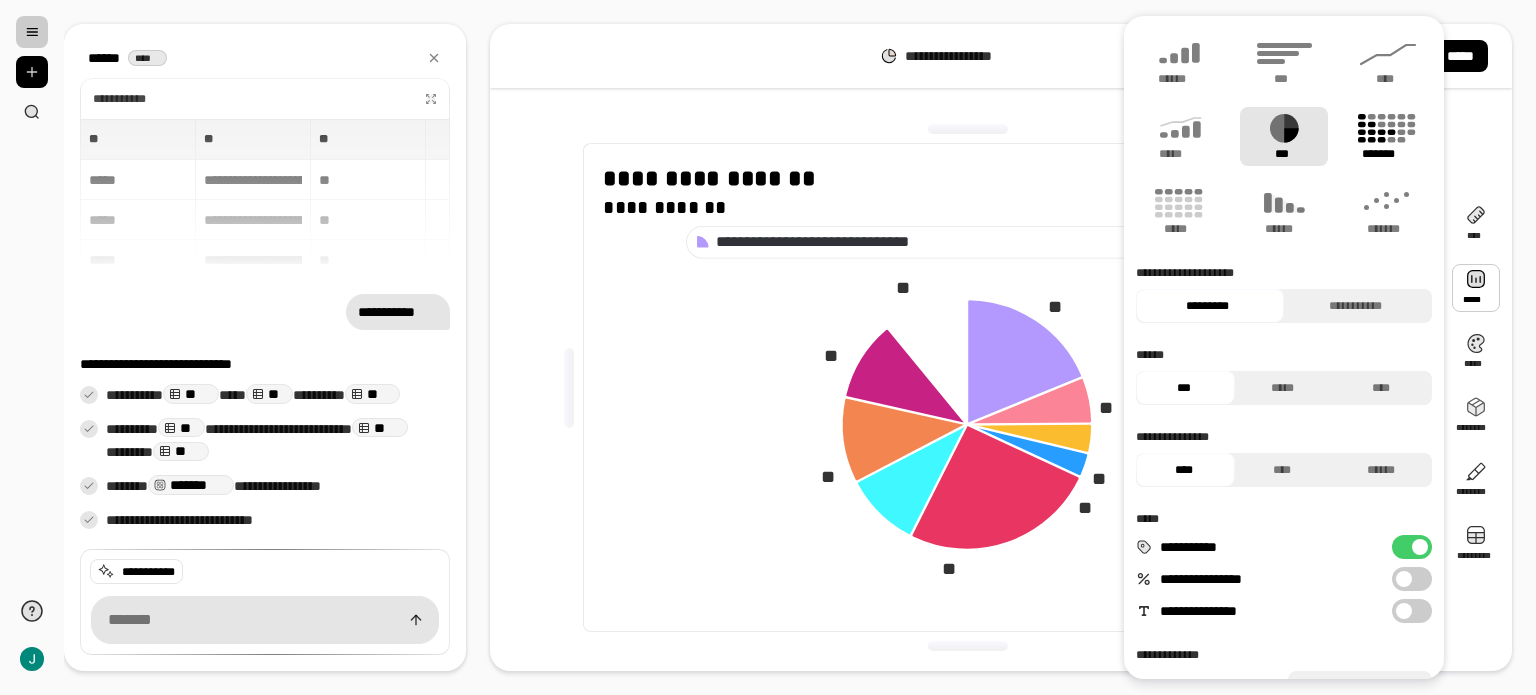 click 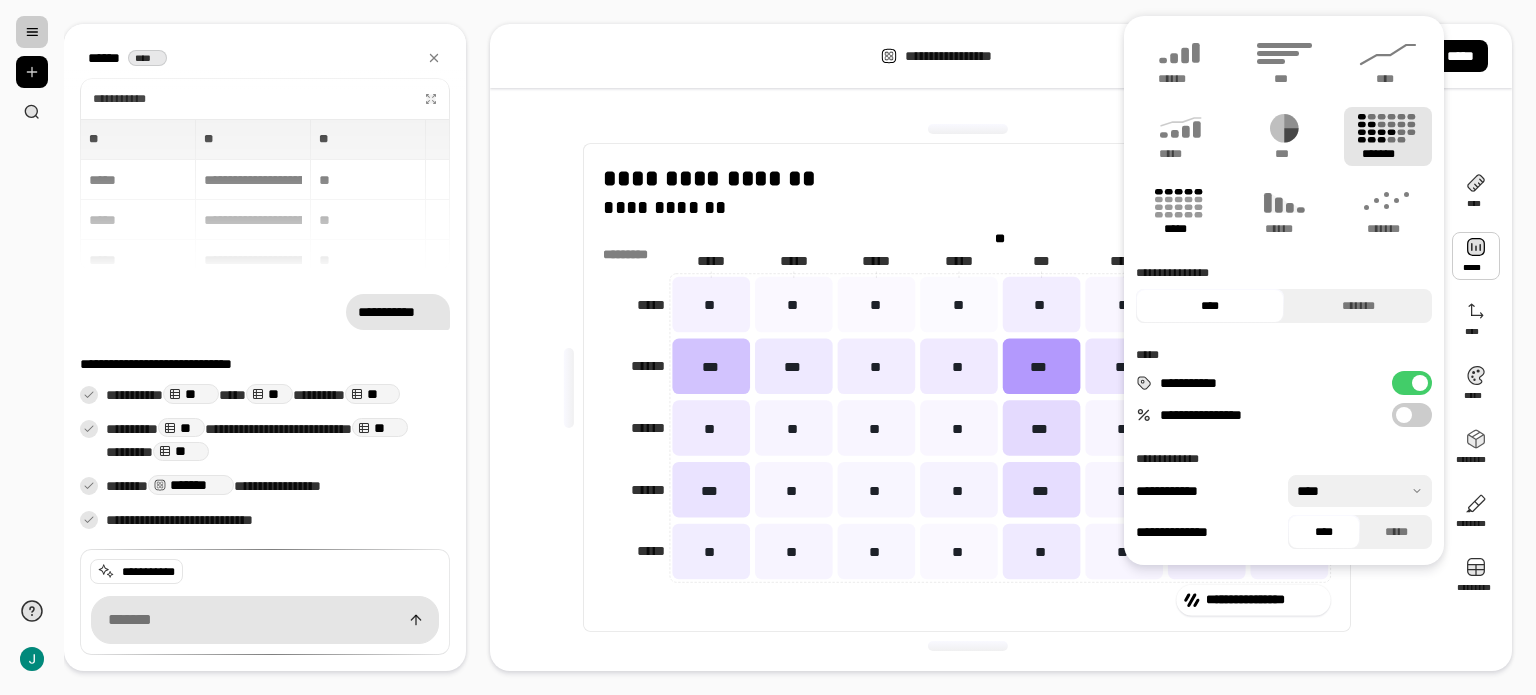 click on "*****" at bounding box center (1179, 229) 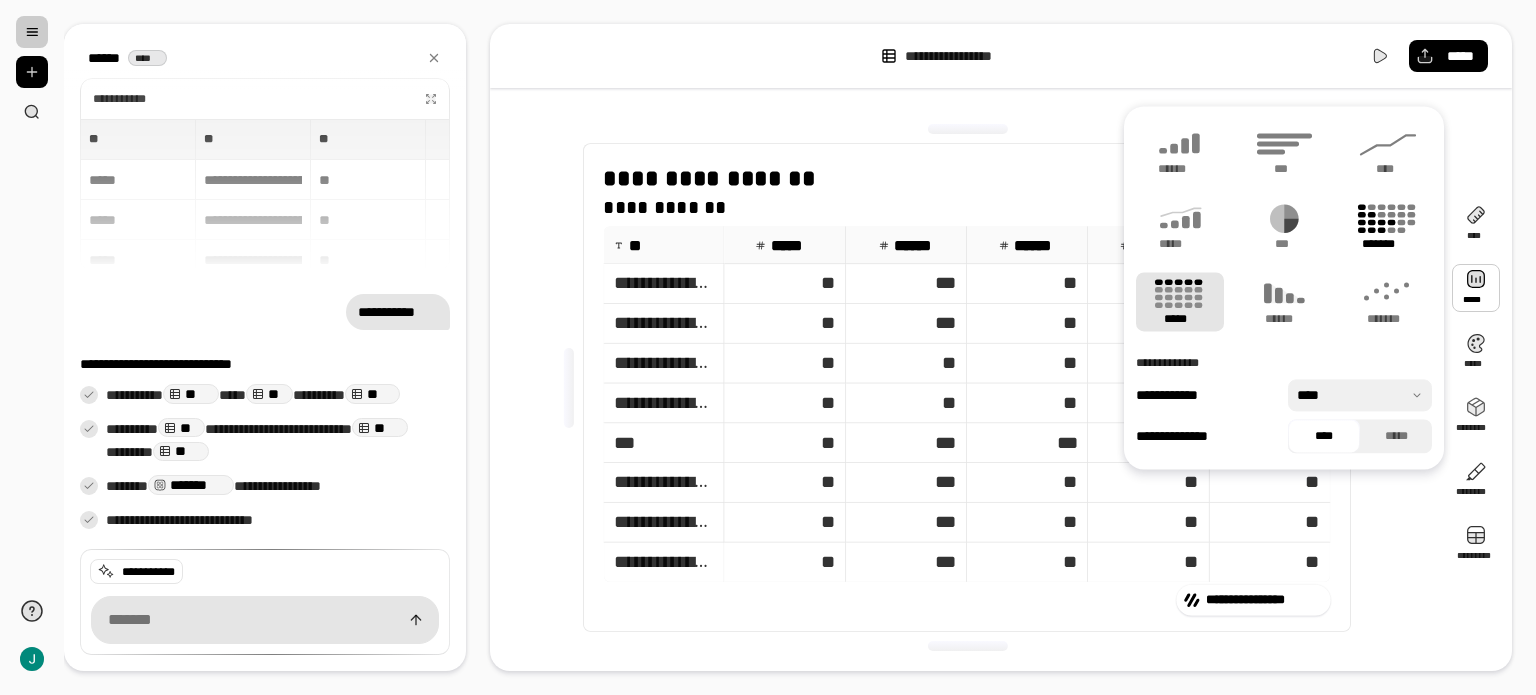click 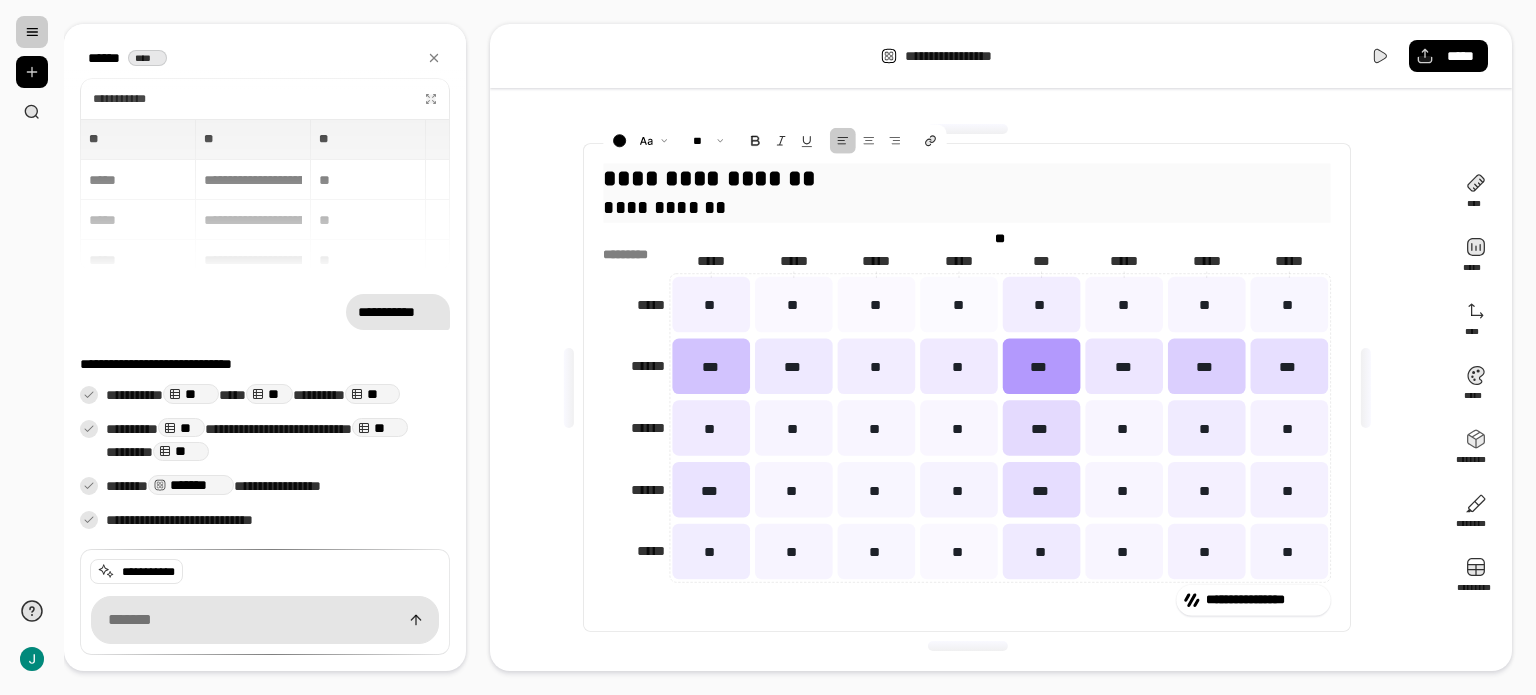 click on "**********" at bounding box center [967, 177] 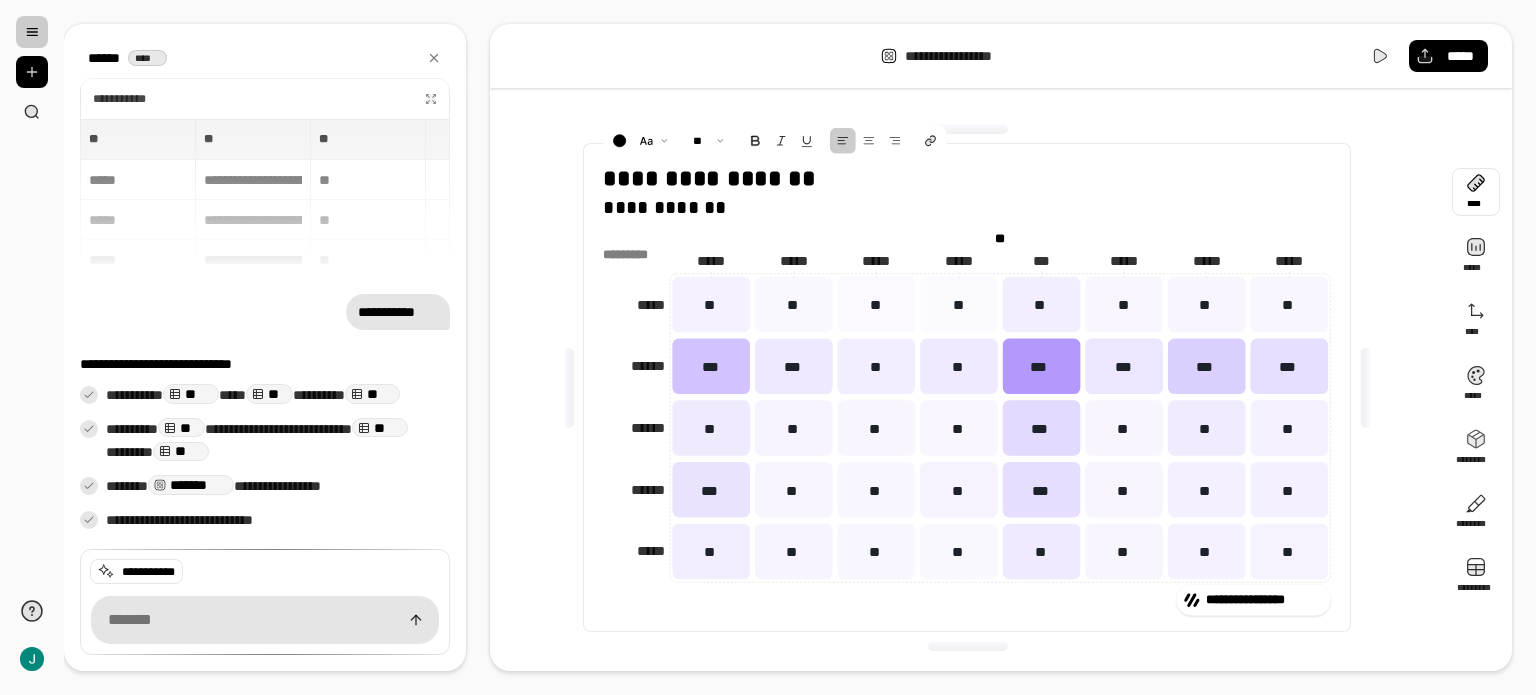 click at bounding box center [1476, 192] 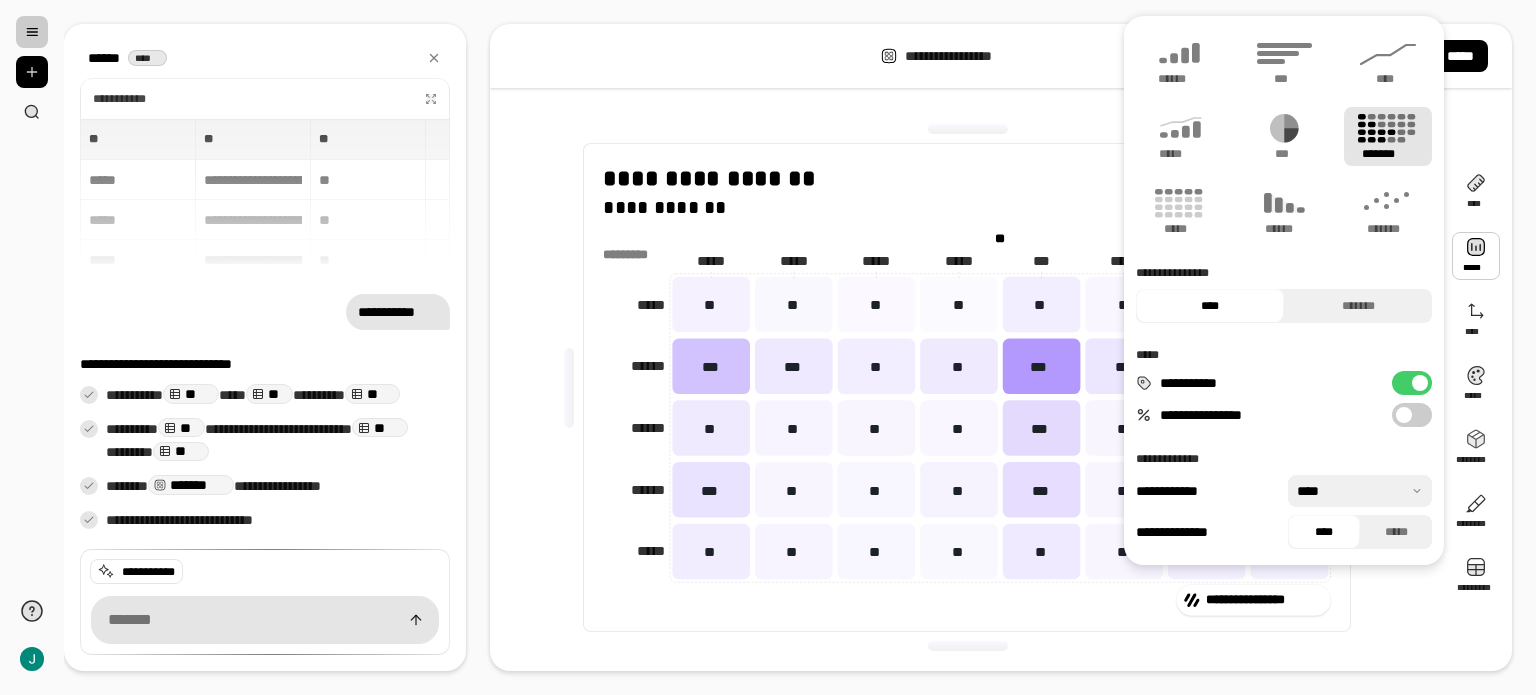 click at bounding box center (1476, 256) 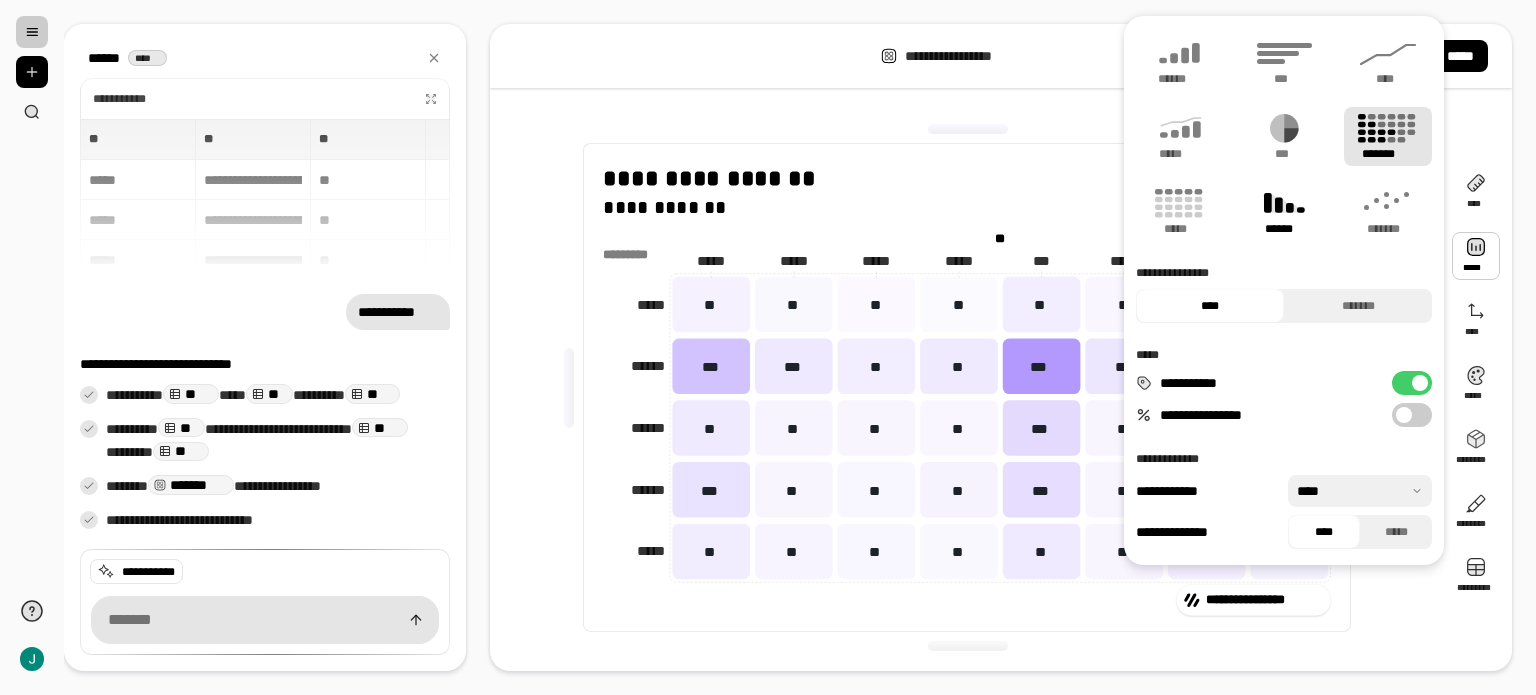 click on "******" at bounding box center (1284, 211) 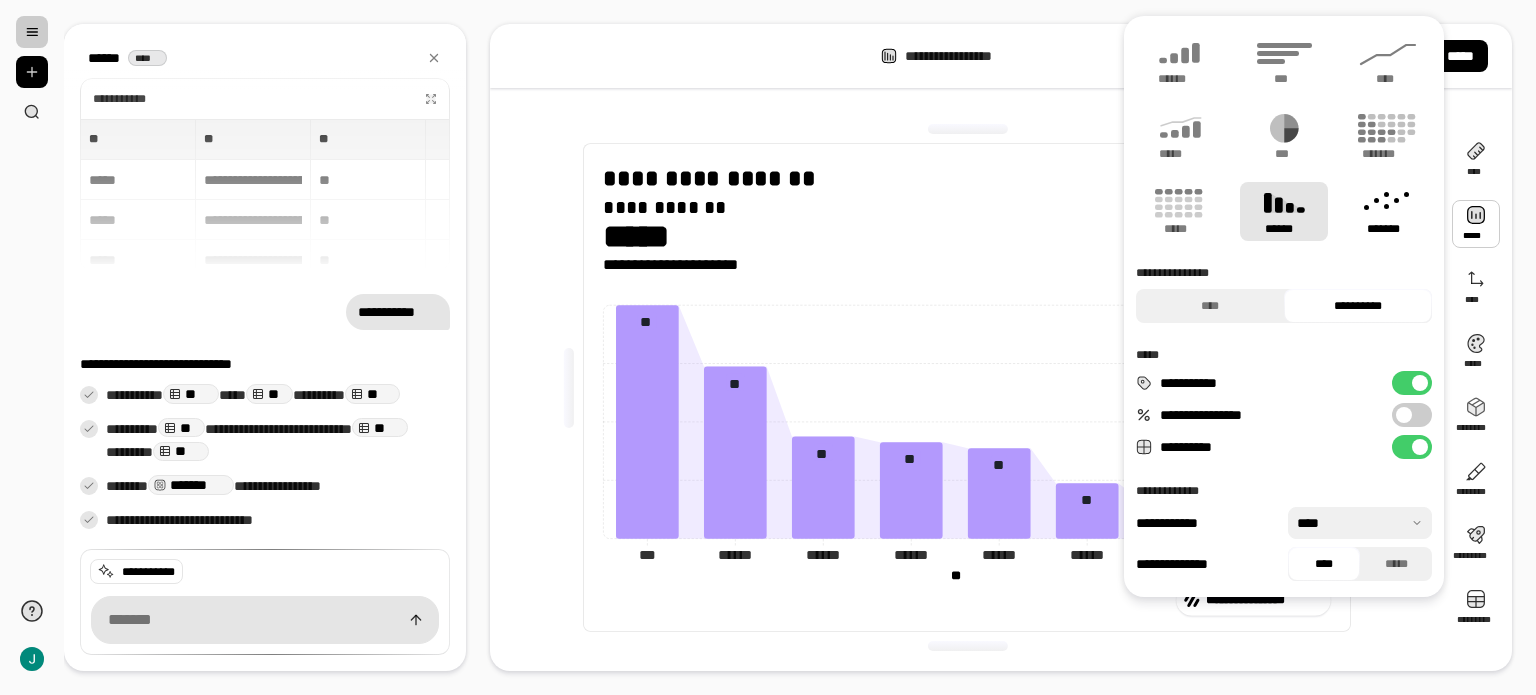 click 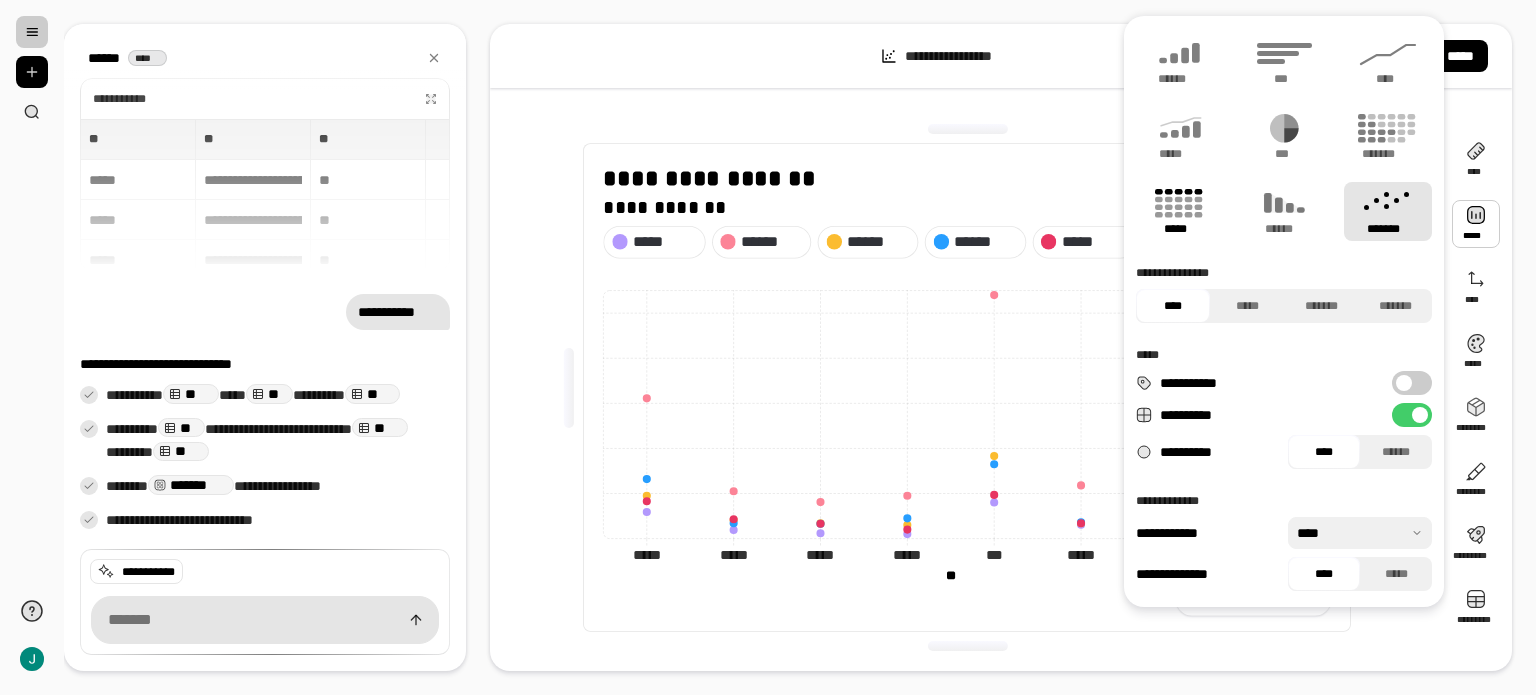 click 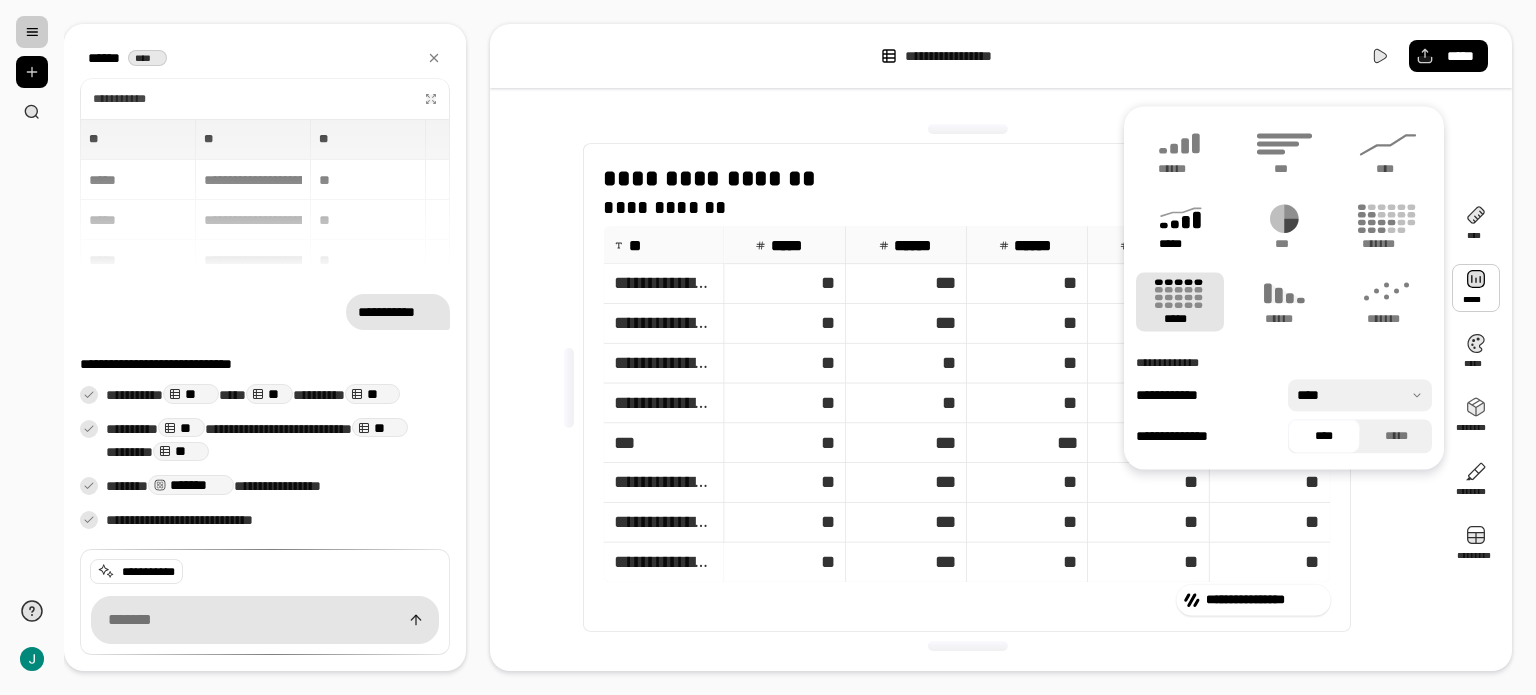 click 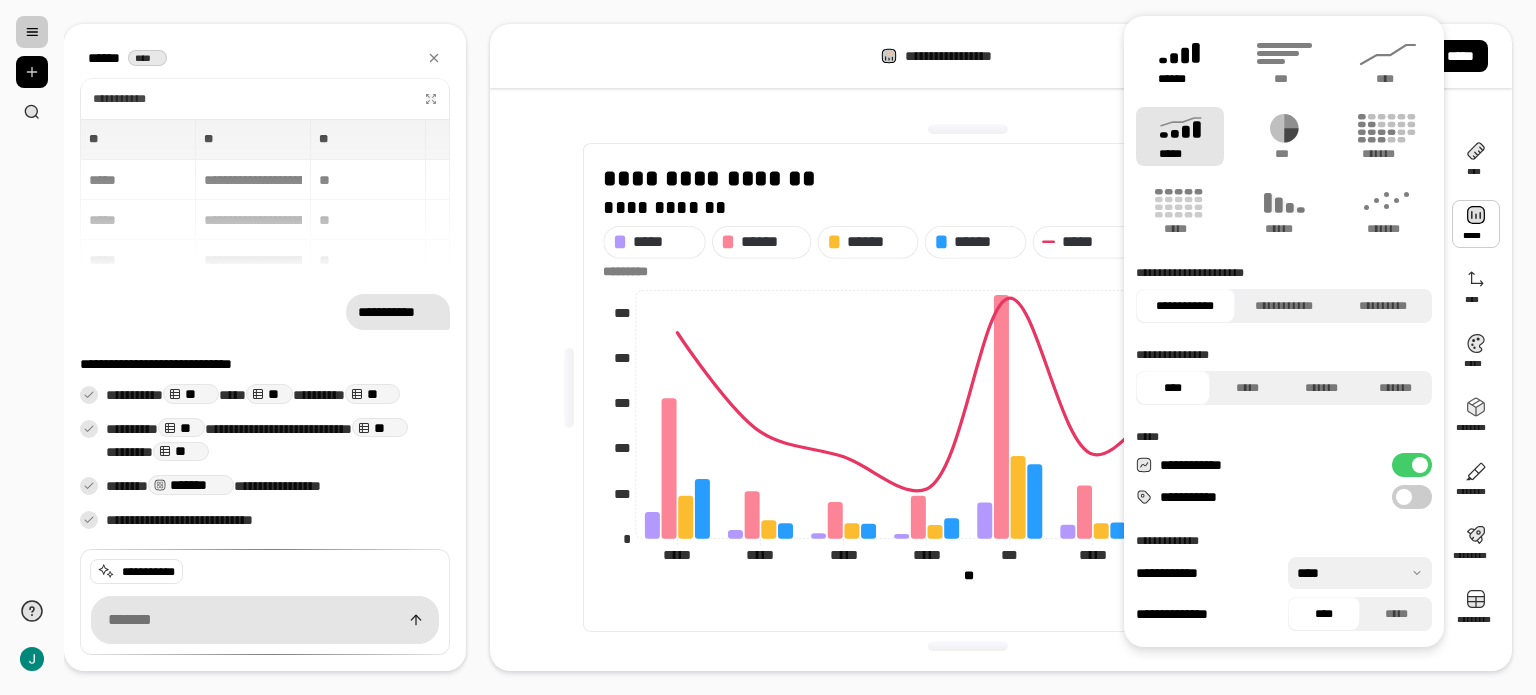 click 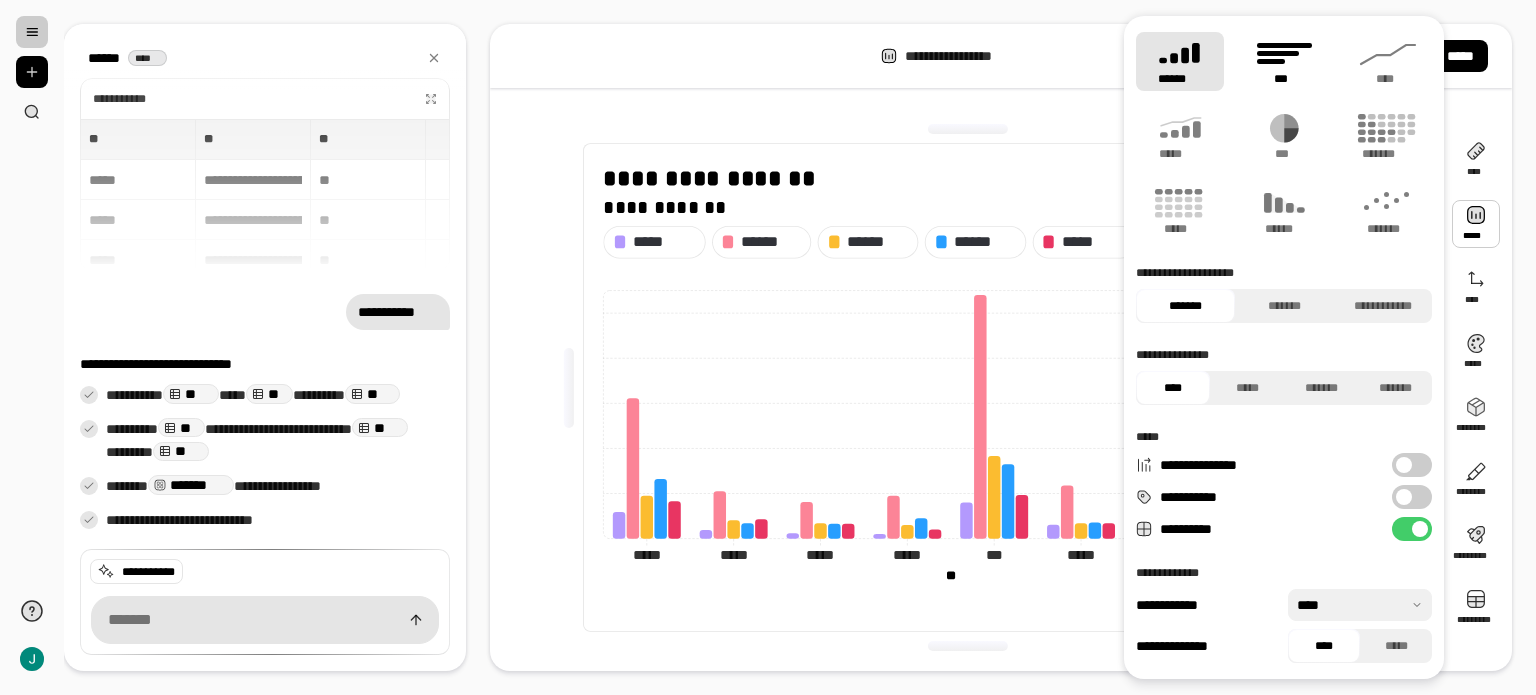 click 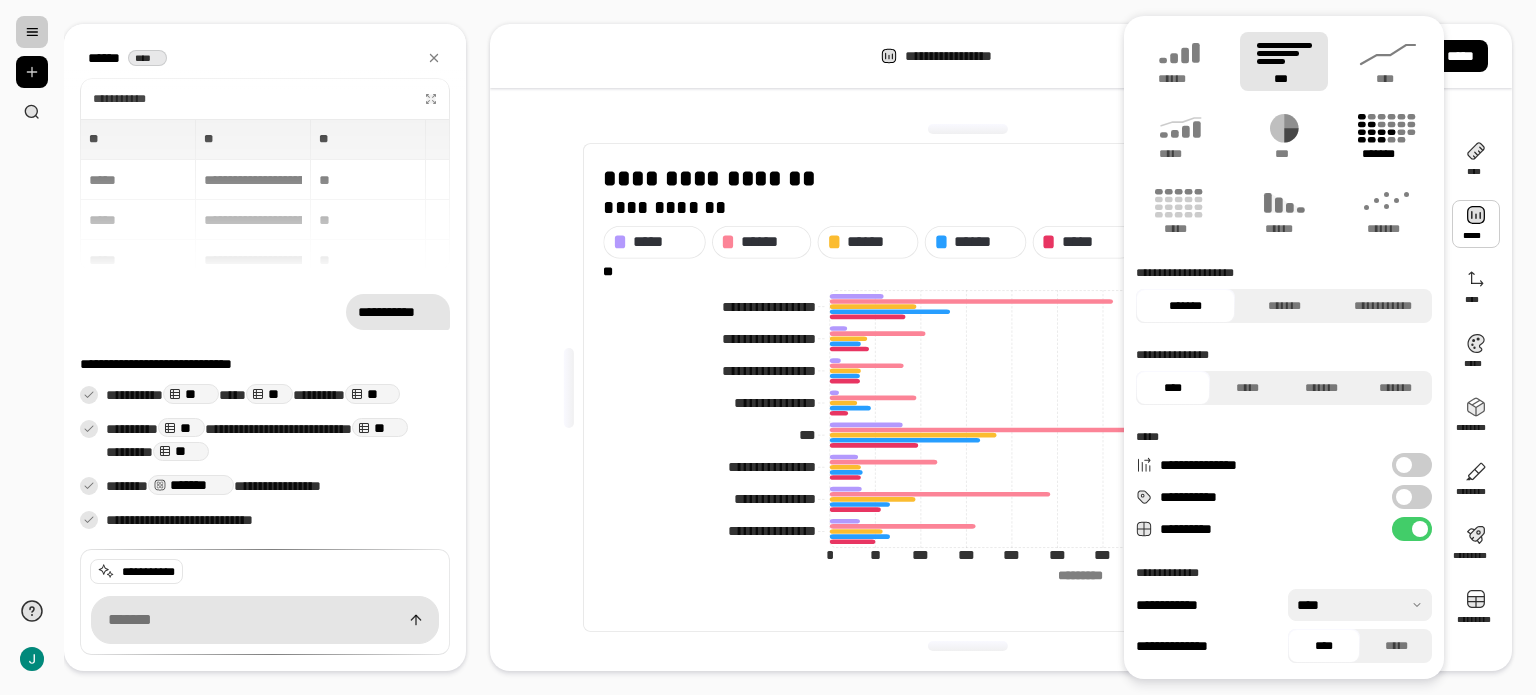 click on "*******" at bounding box center (1388, 136) 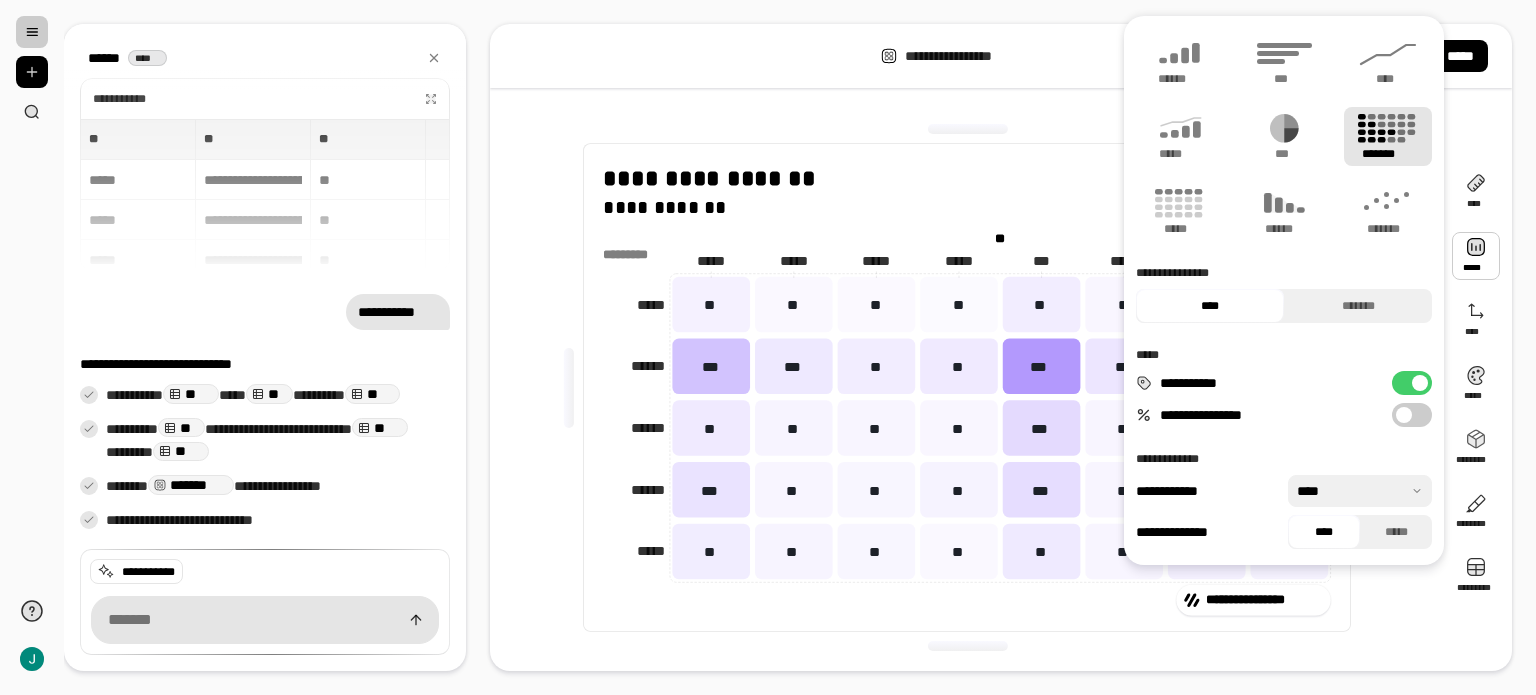 click on "**********" at bounding box center (800, 347) 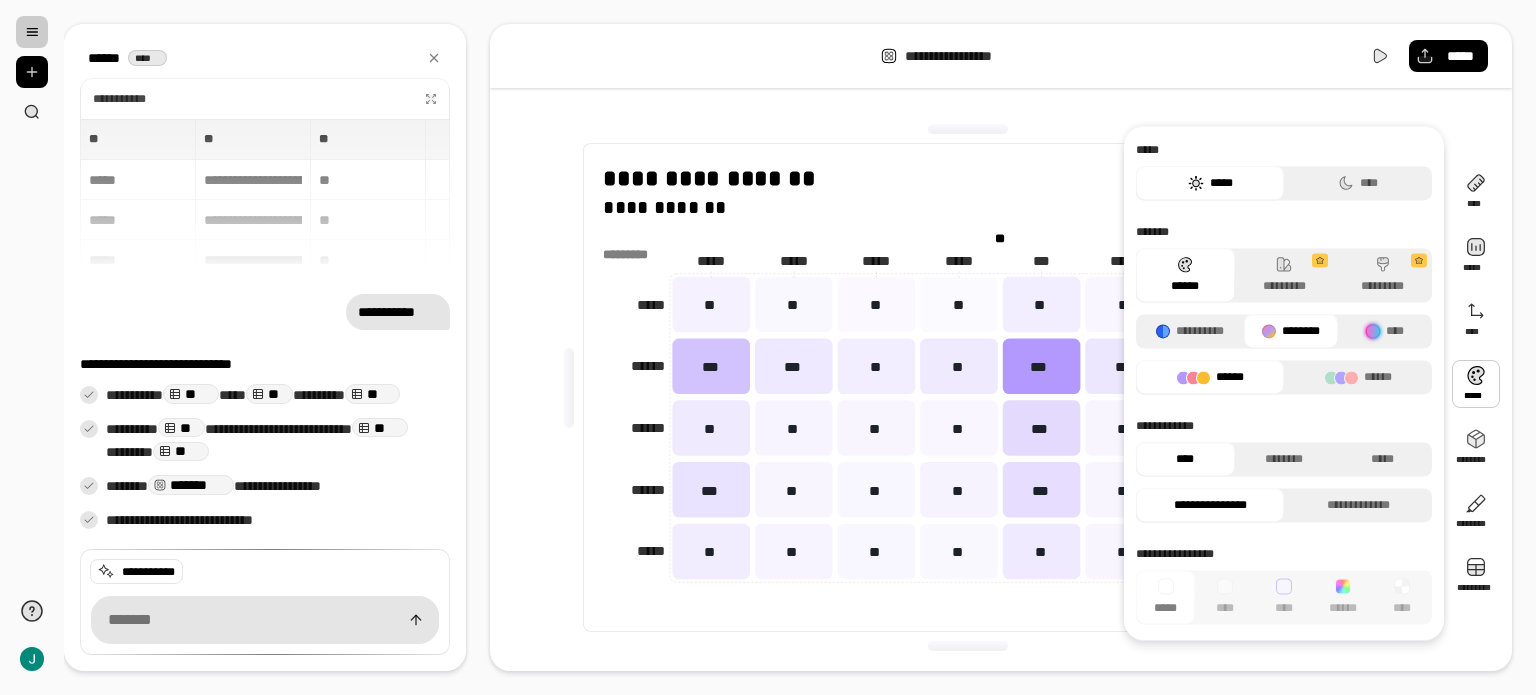 click at bounding box center (1476, 384) 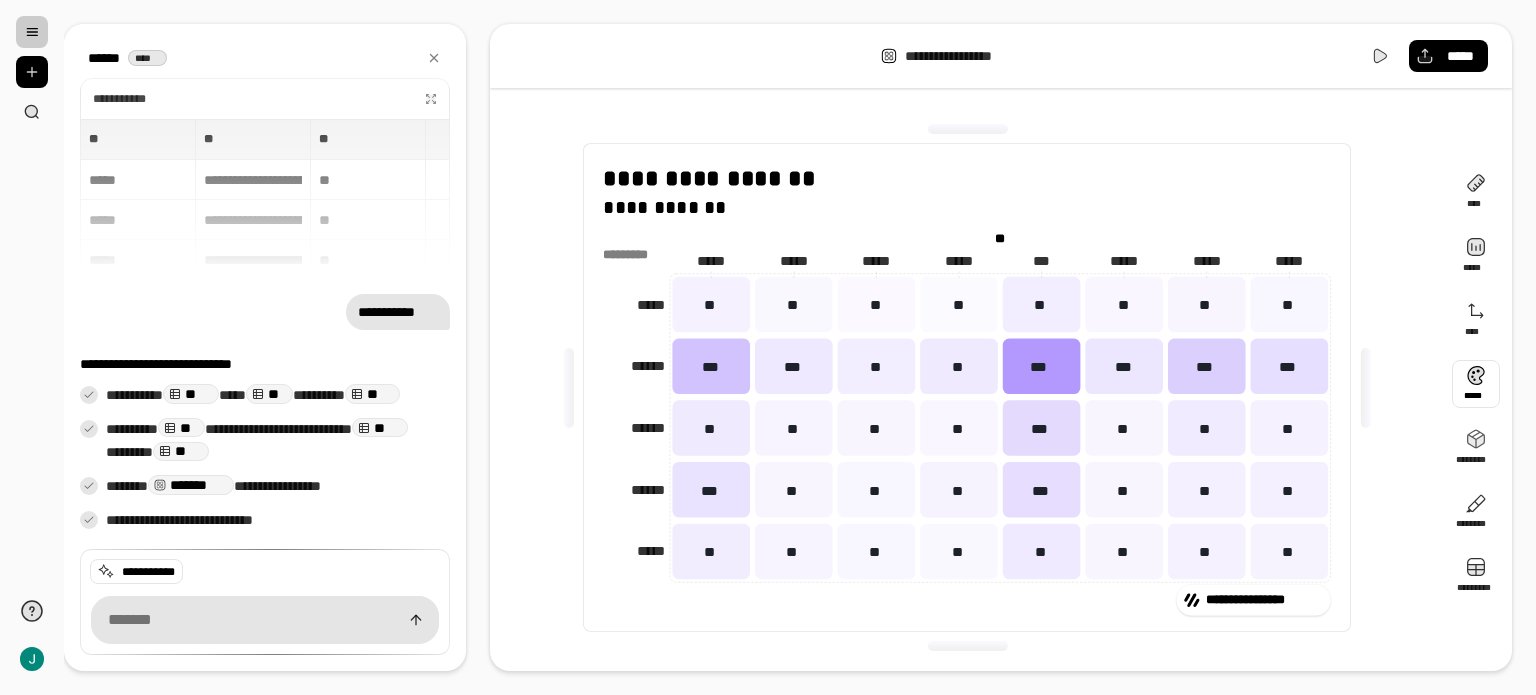 click at bounding box center (1476, 384) 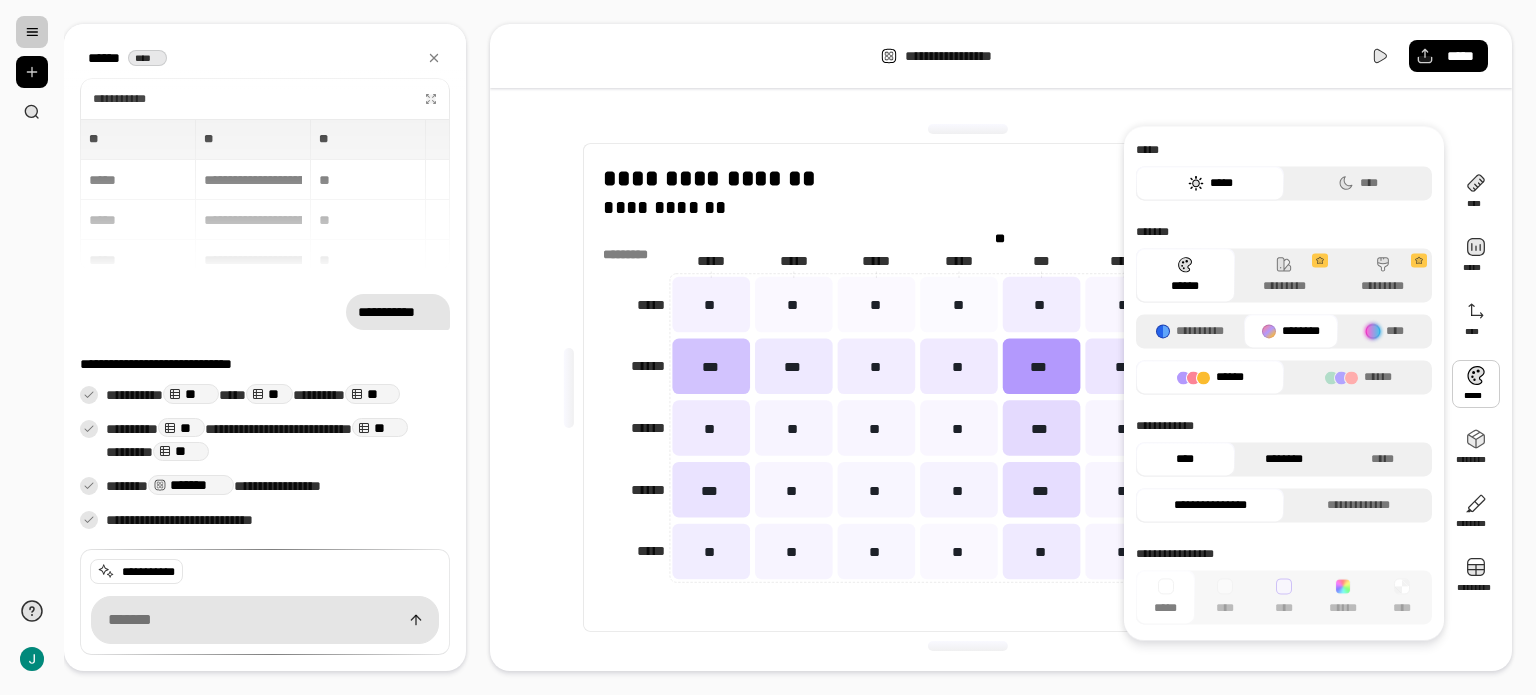 click on "********" at bounding box center [1284, 459] 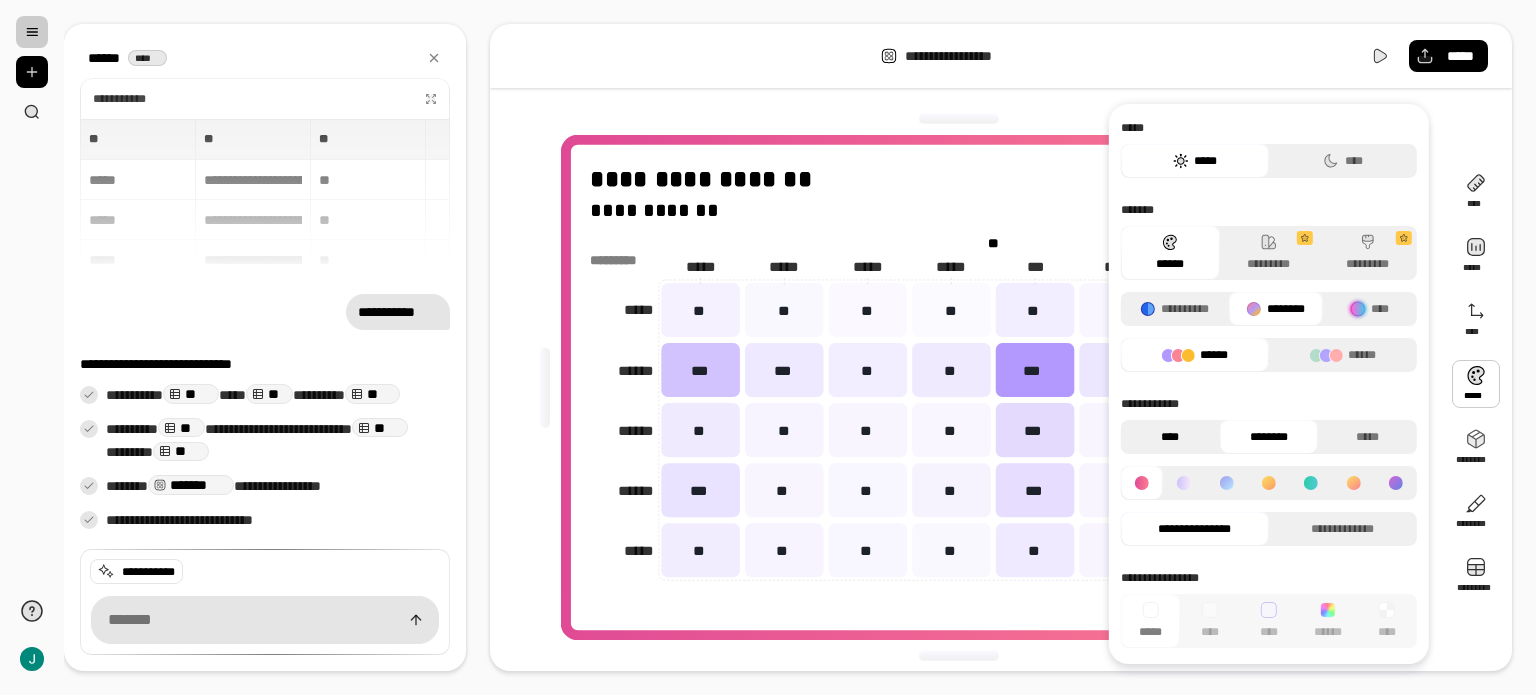 click on "****" at bounding box center (1170, 437) 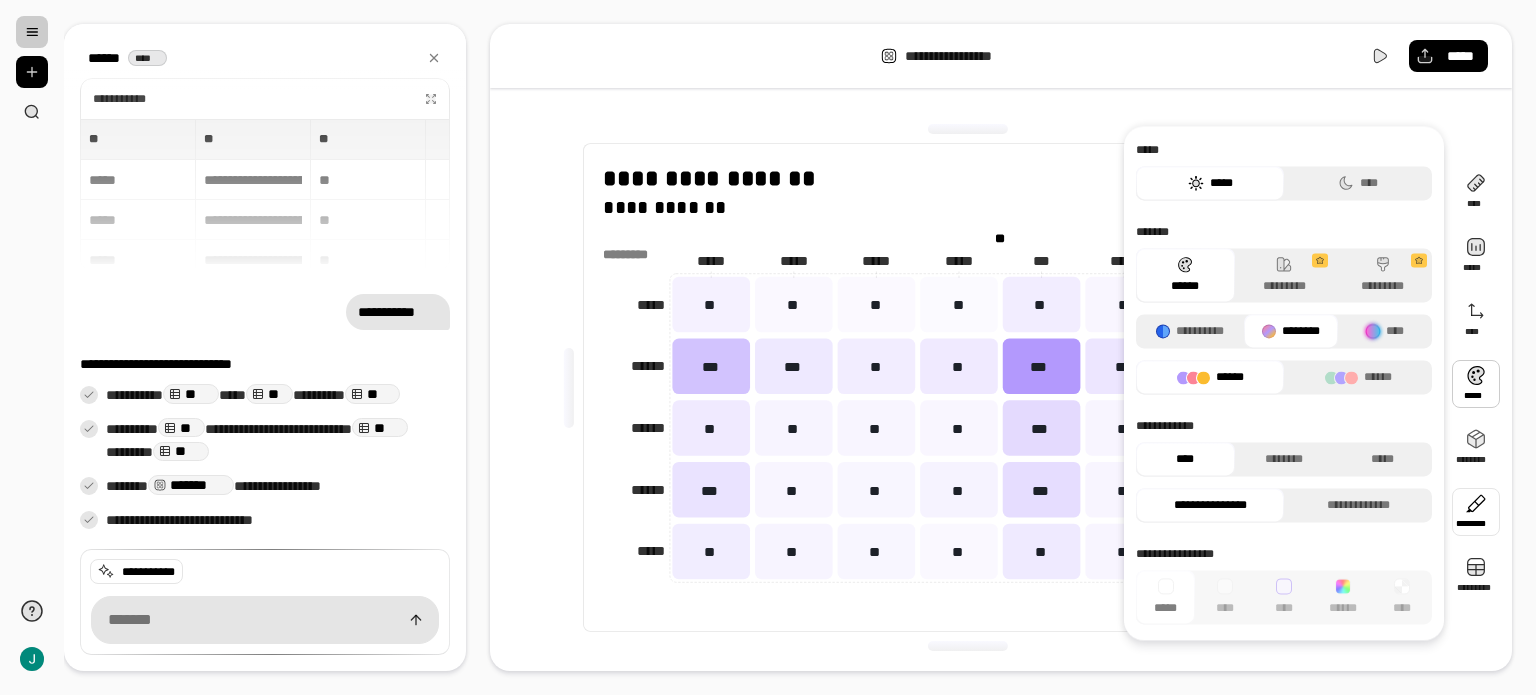 click at bounding box center [1476, 512] 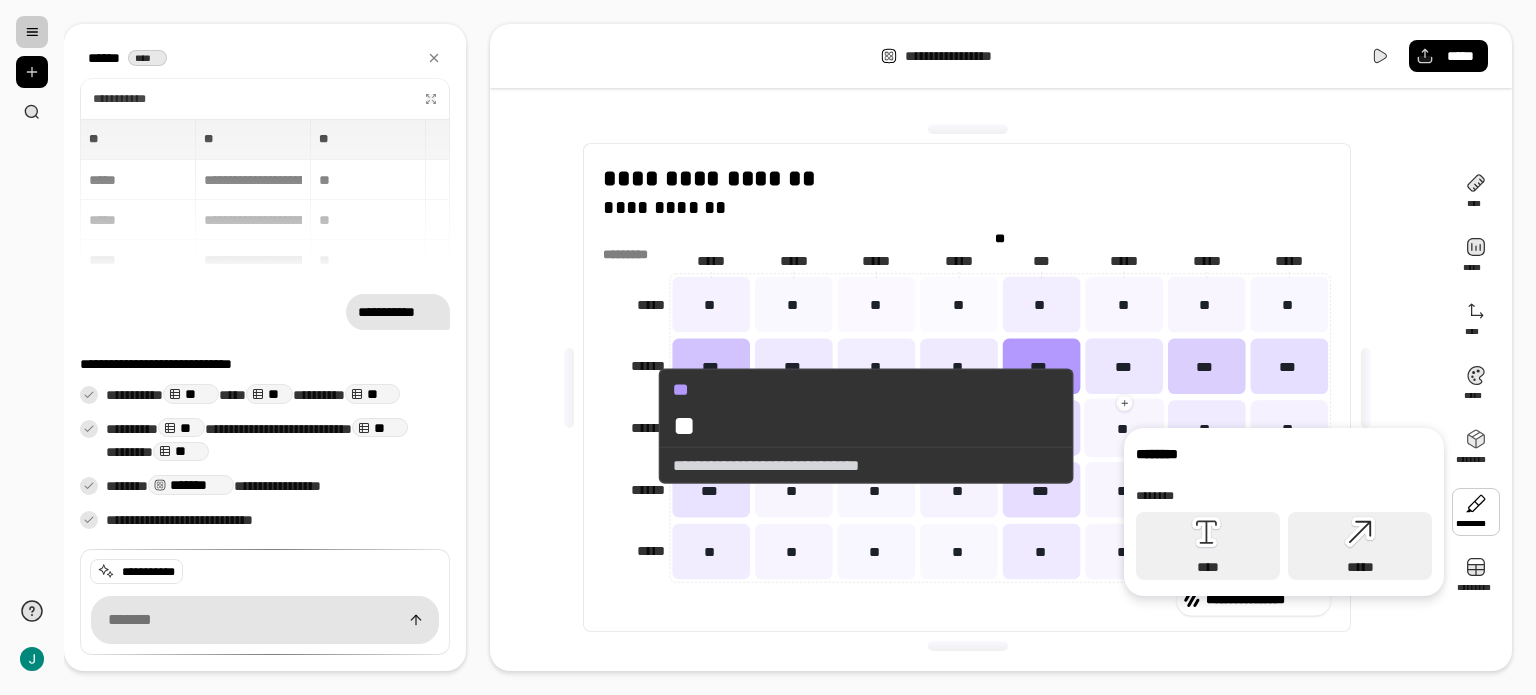 click 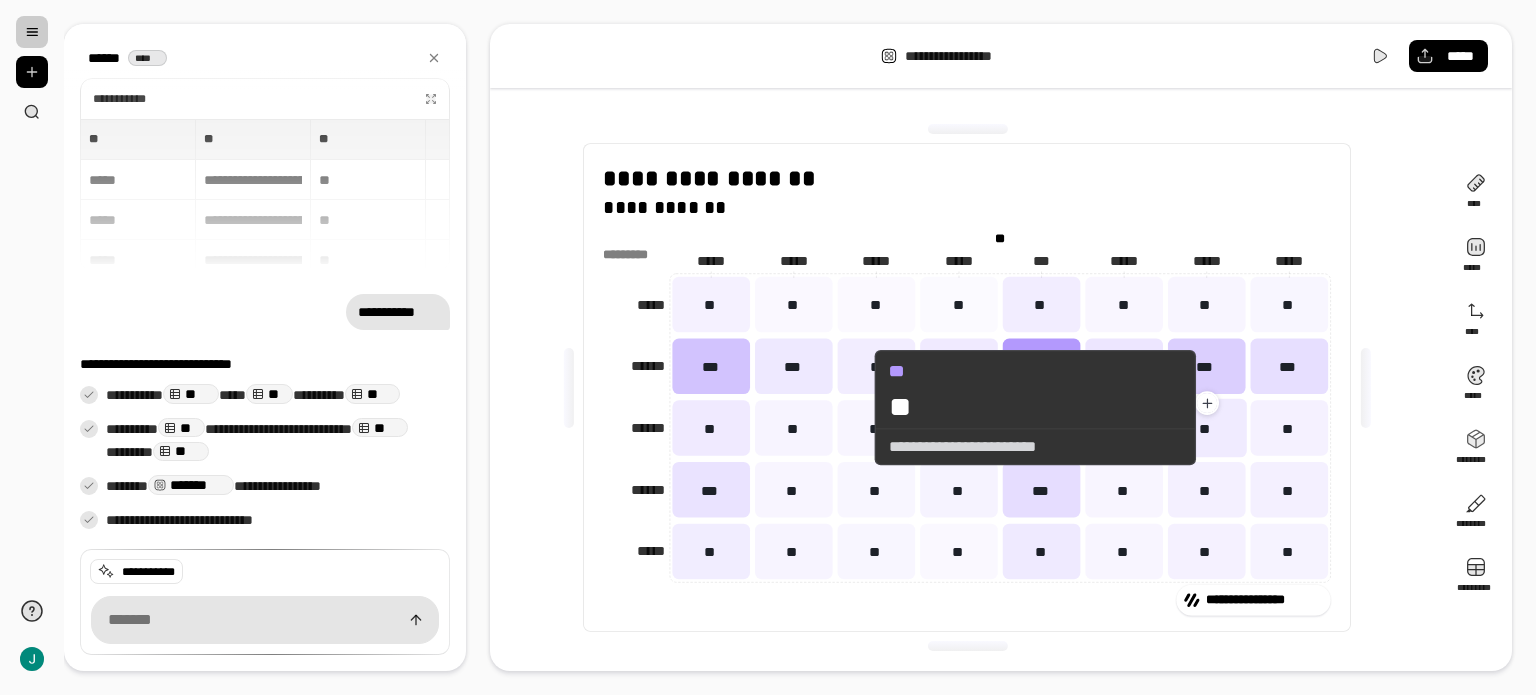 click 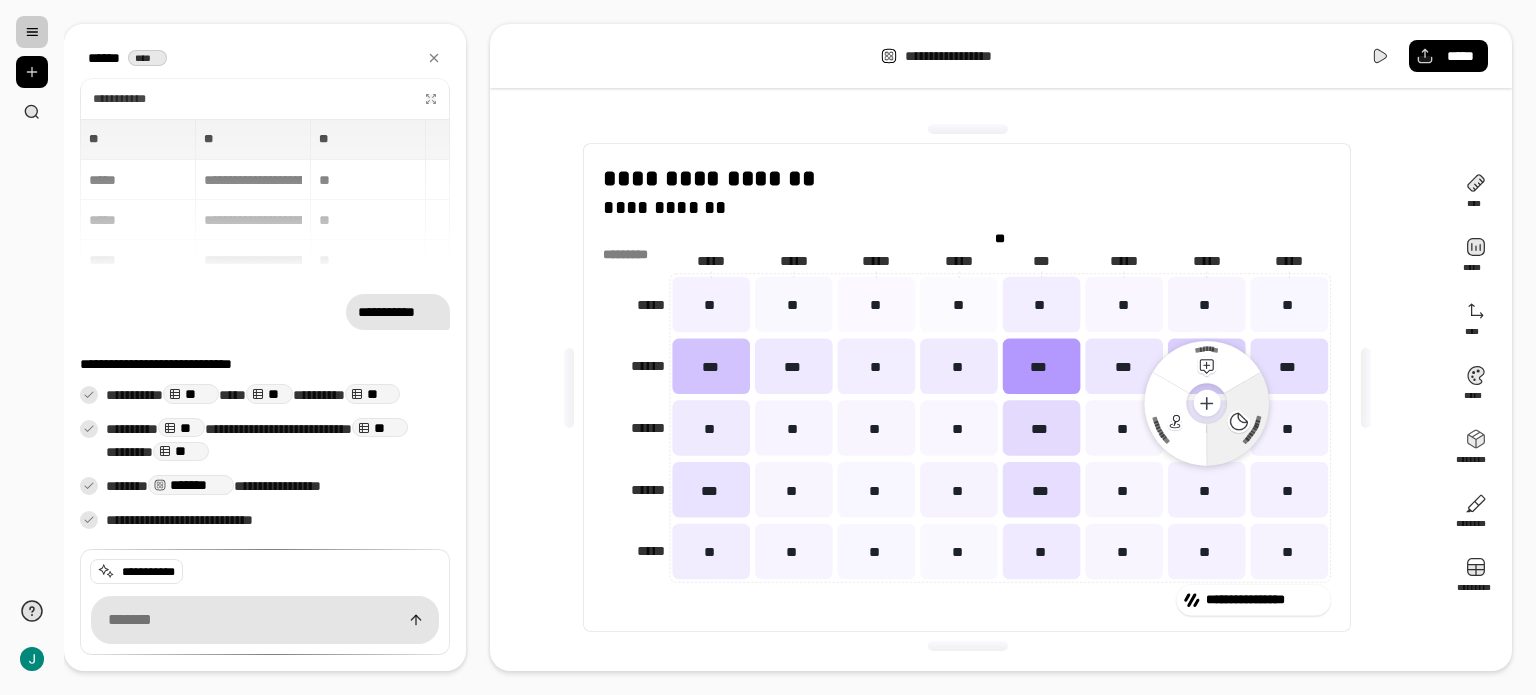 click 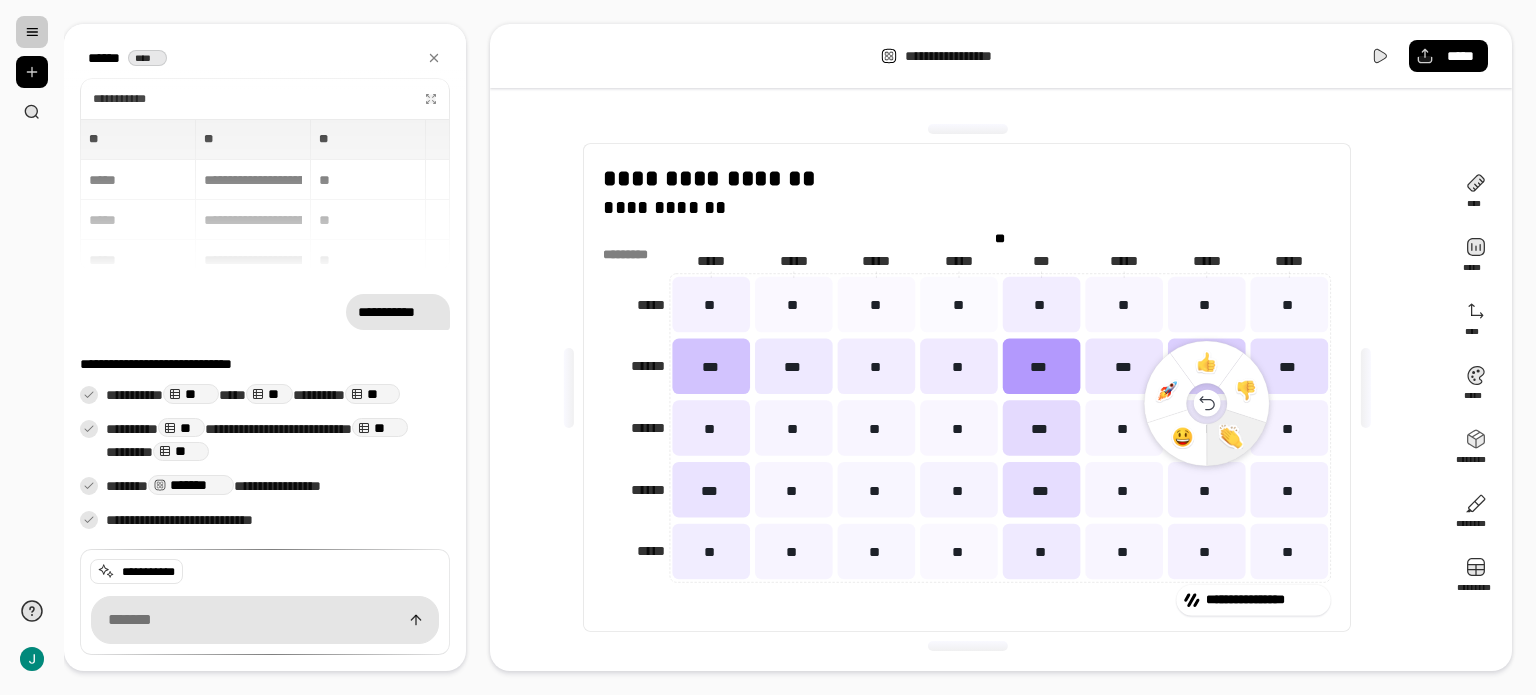 click 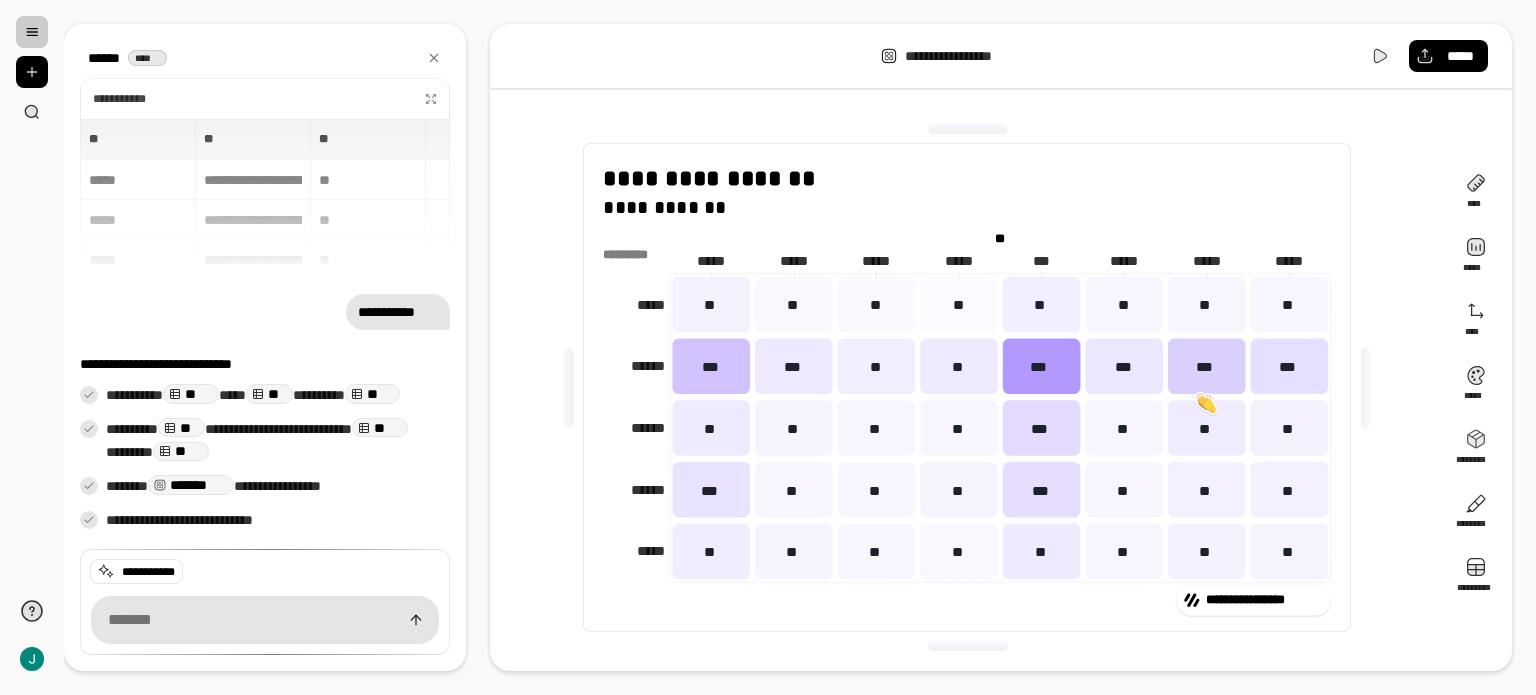 click at bounding box center [1207, 403] 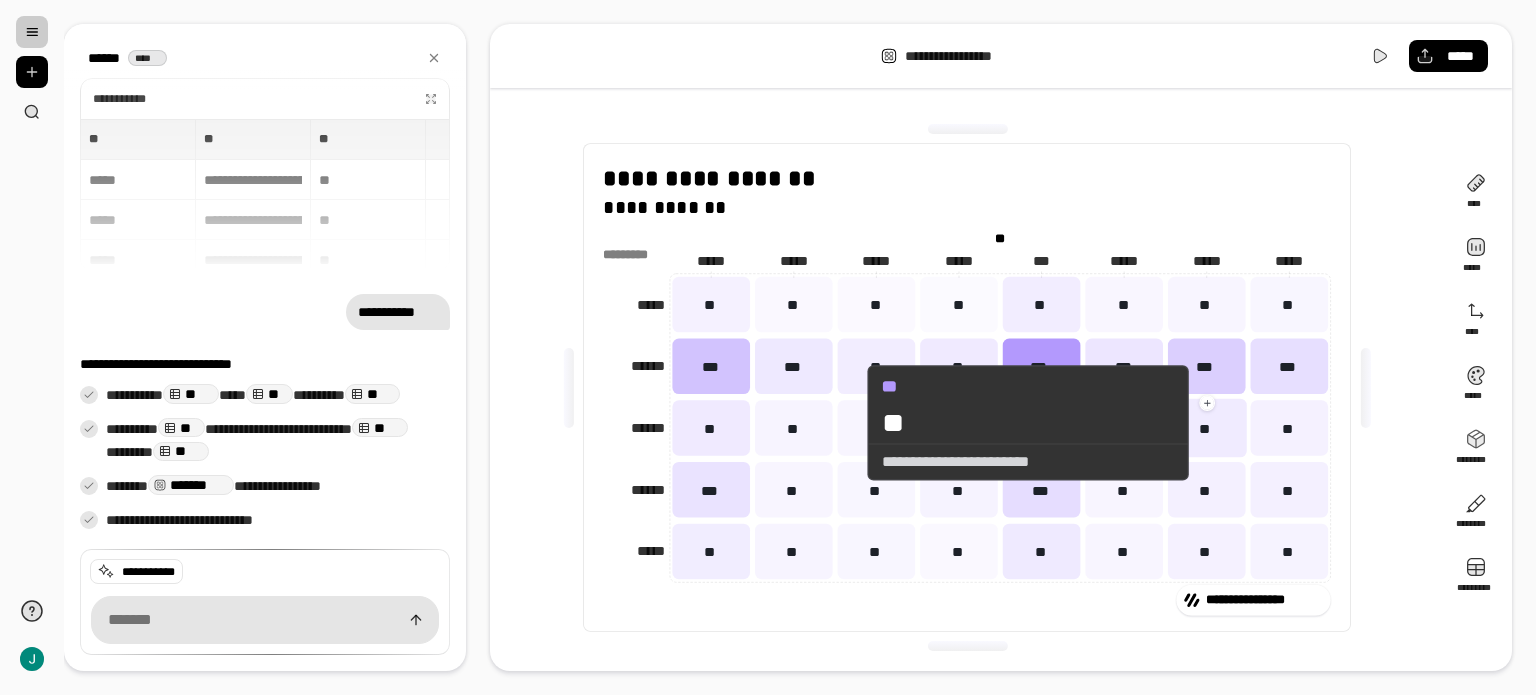 click 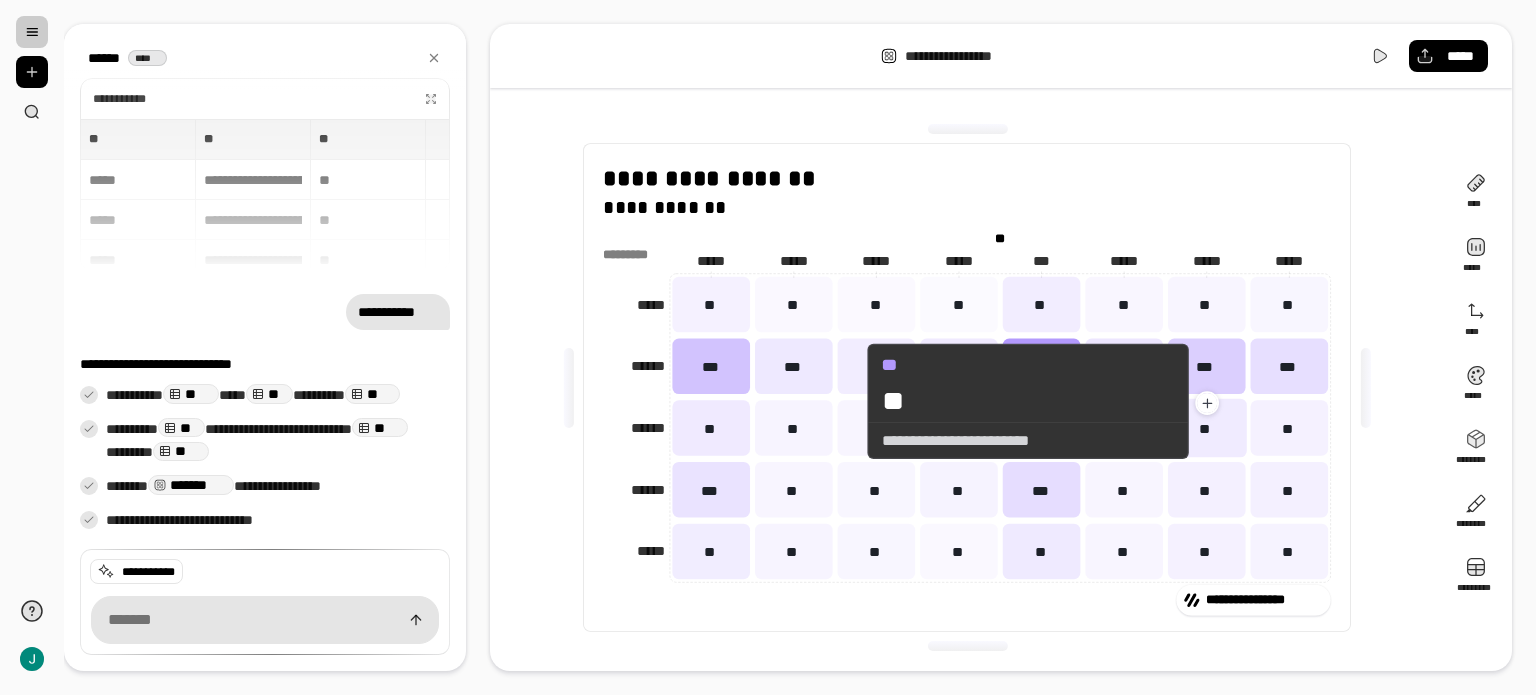 click 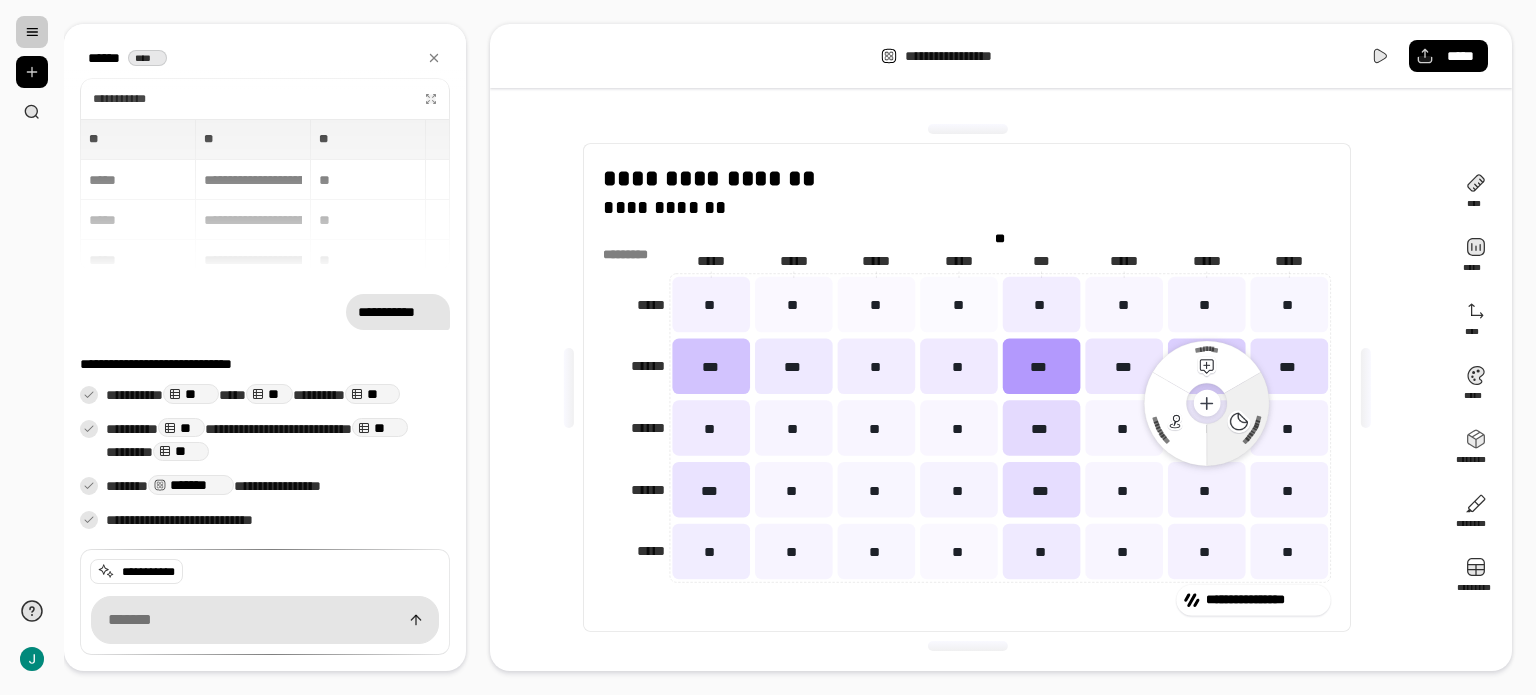 click 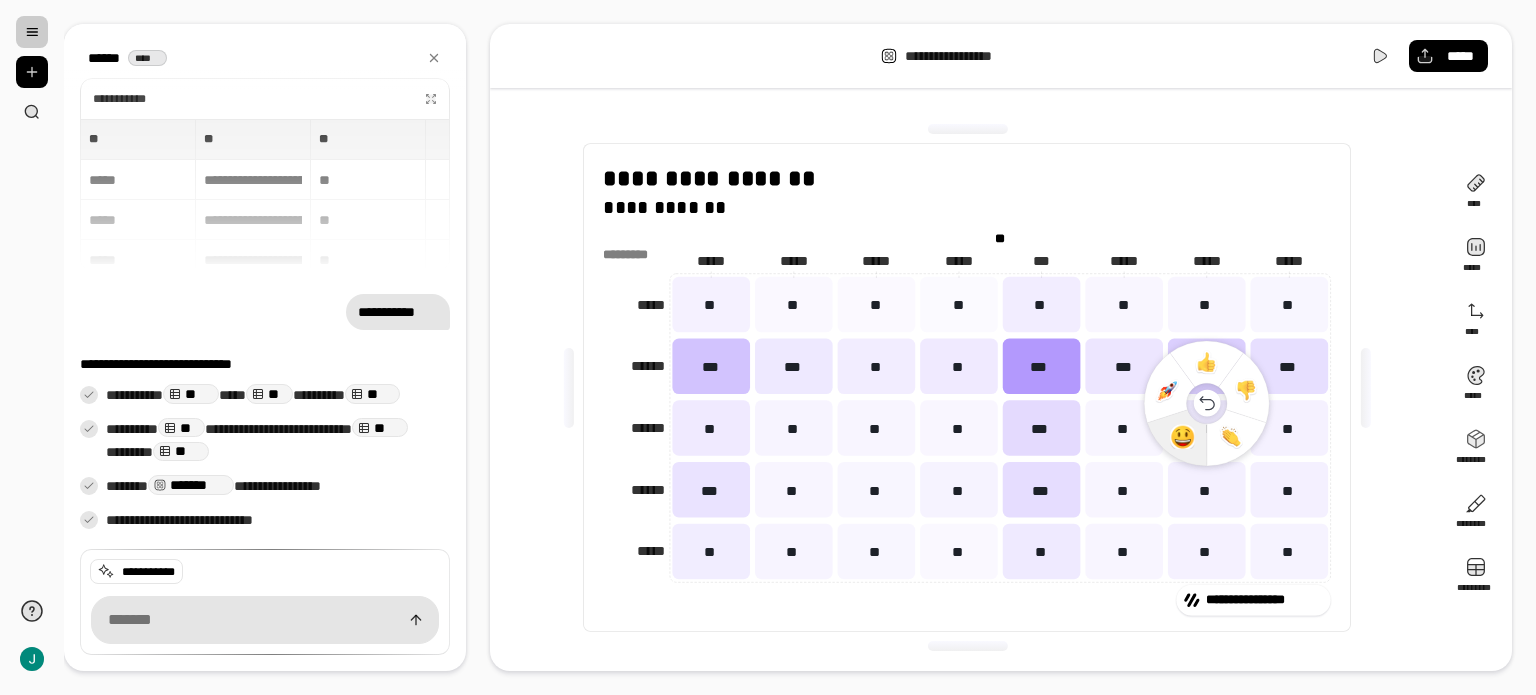 click 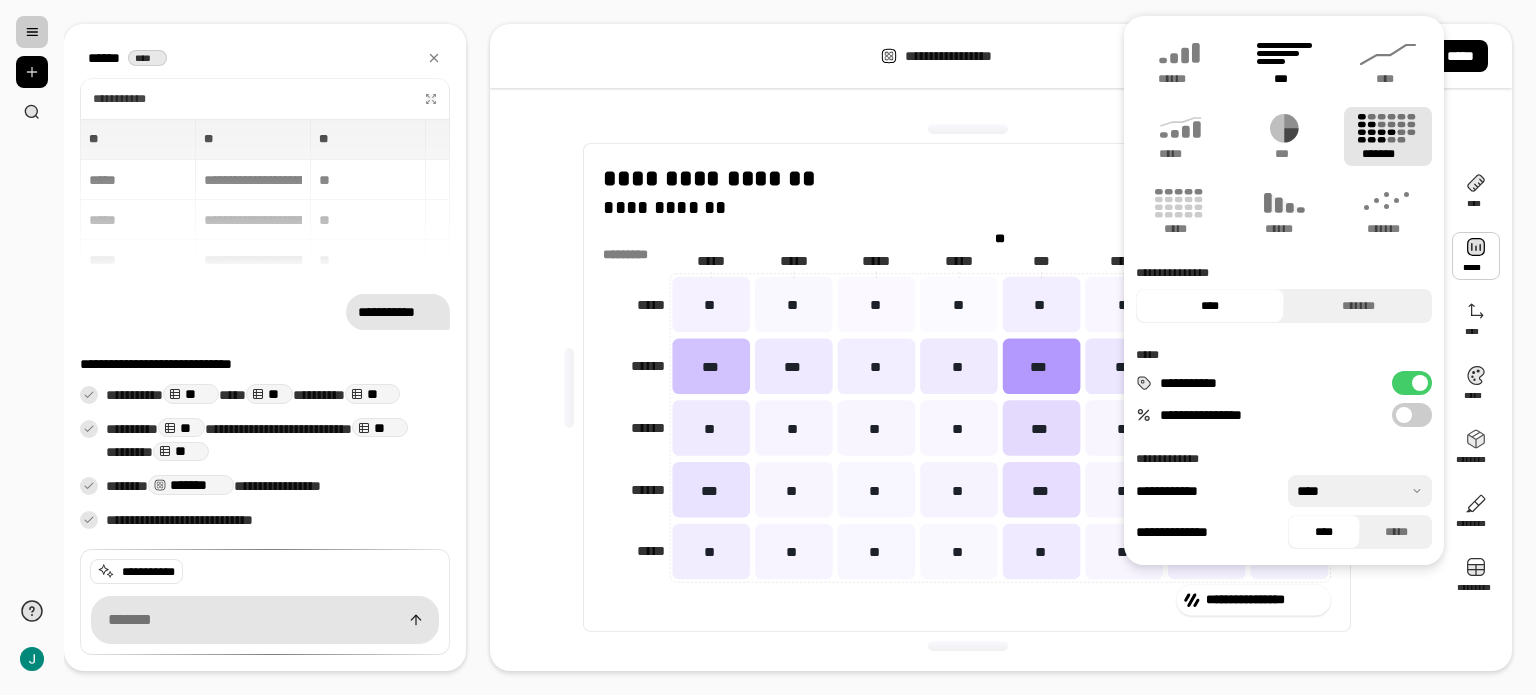 click 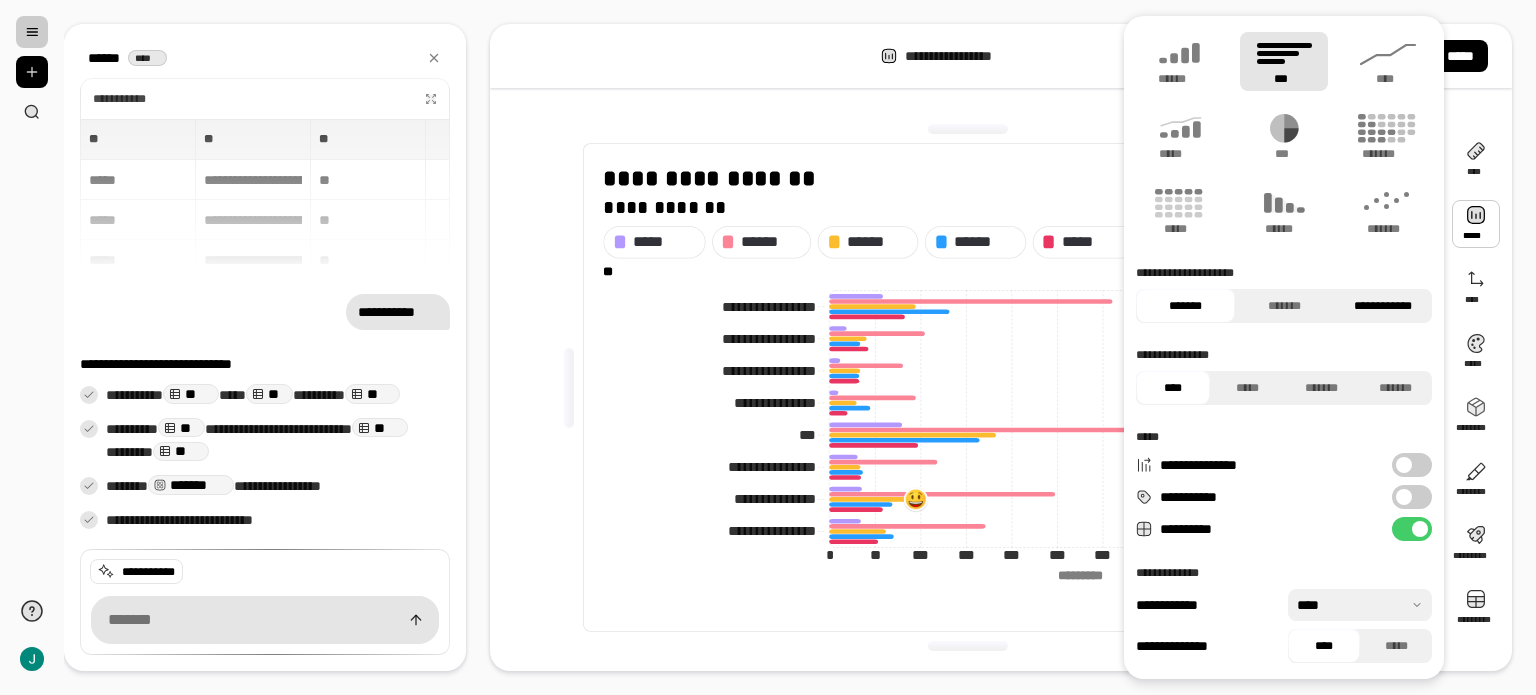 click on "**********" at bounding box center (1382, 306) 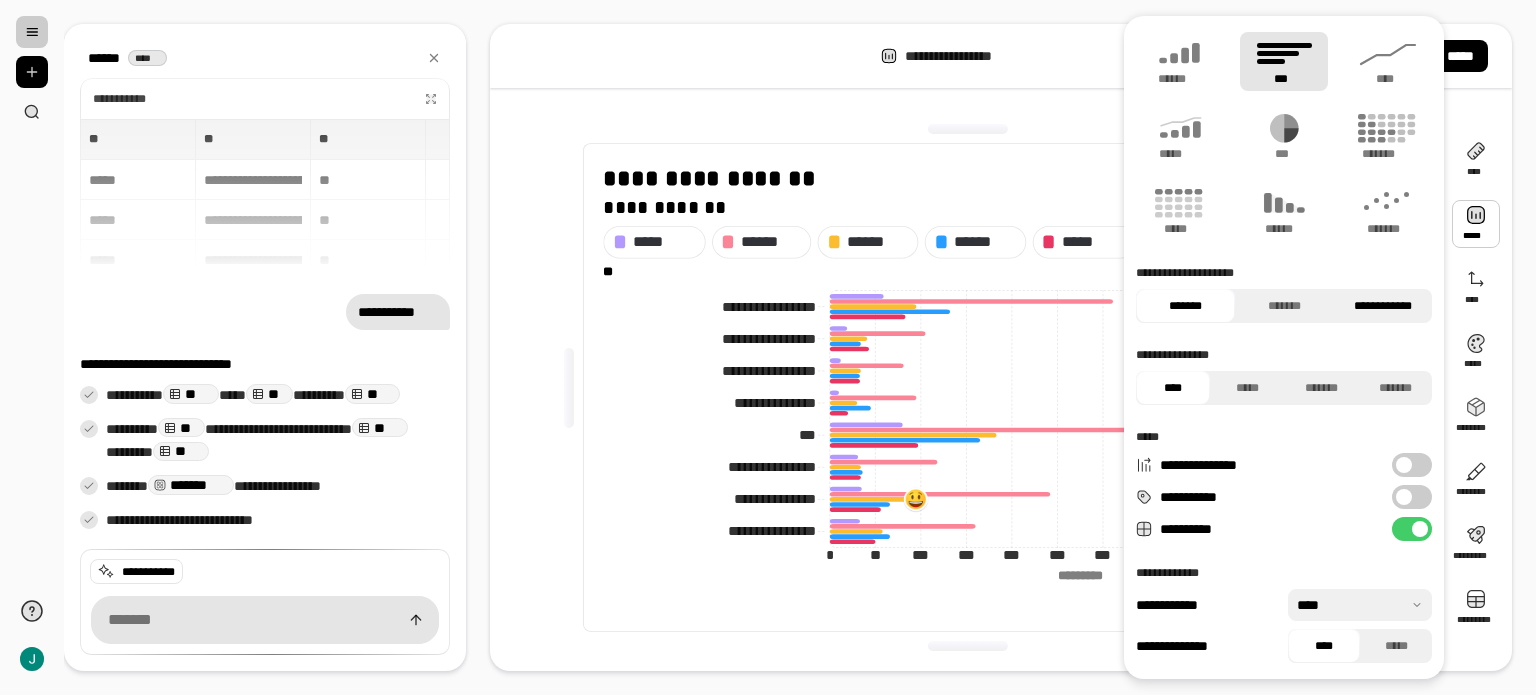 click on "**********" at bounding box center [1382, 306] 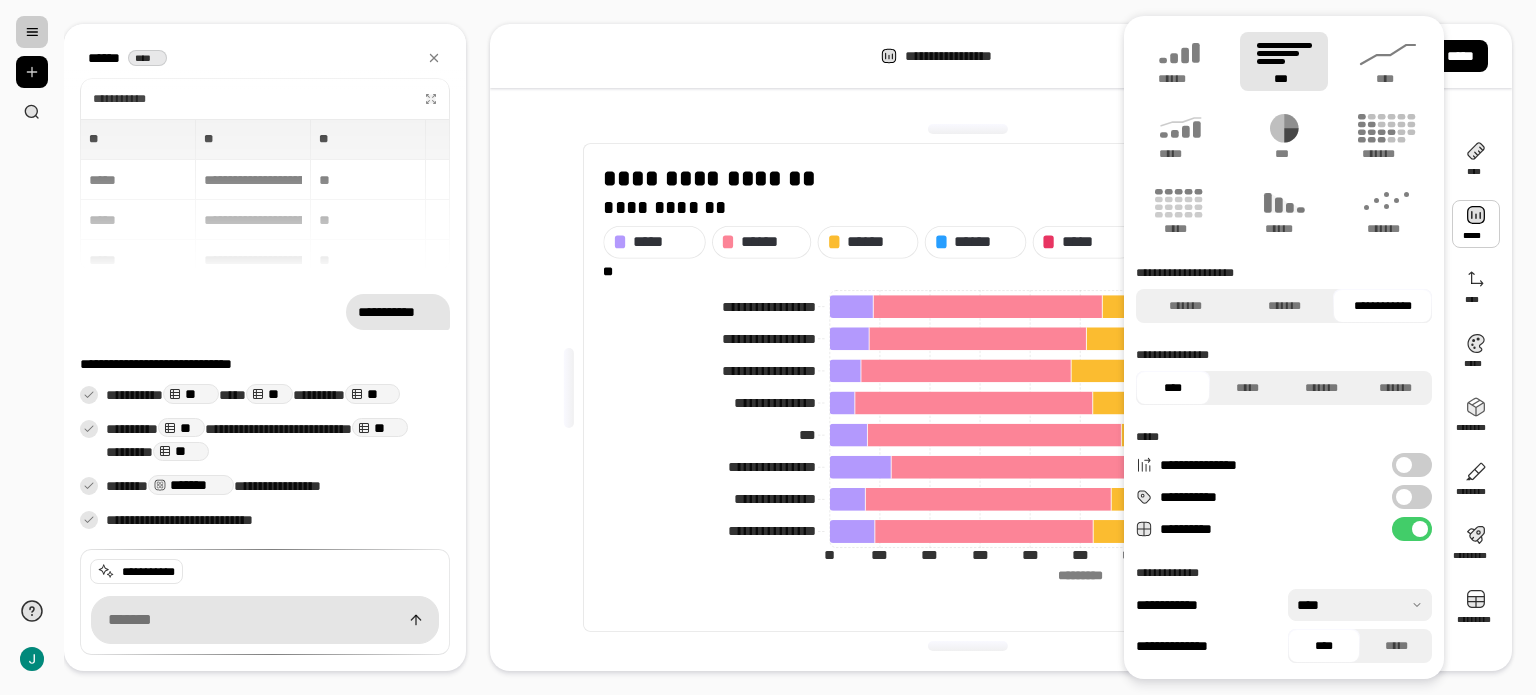 click at bounding box center (967, 129) 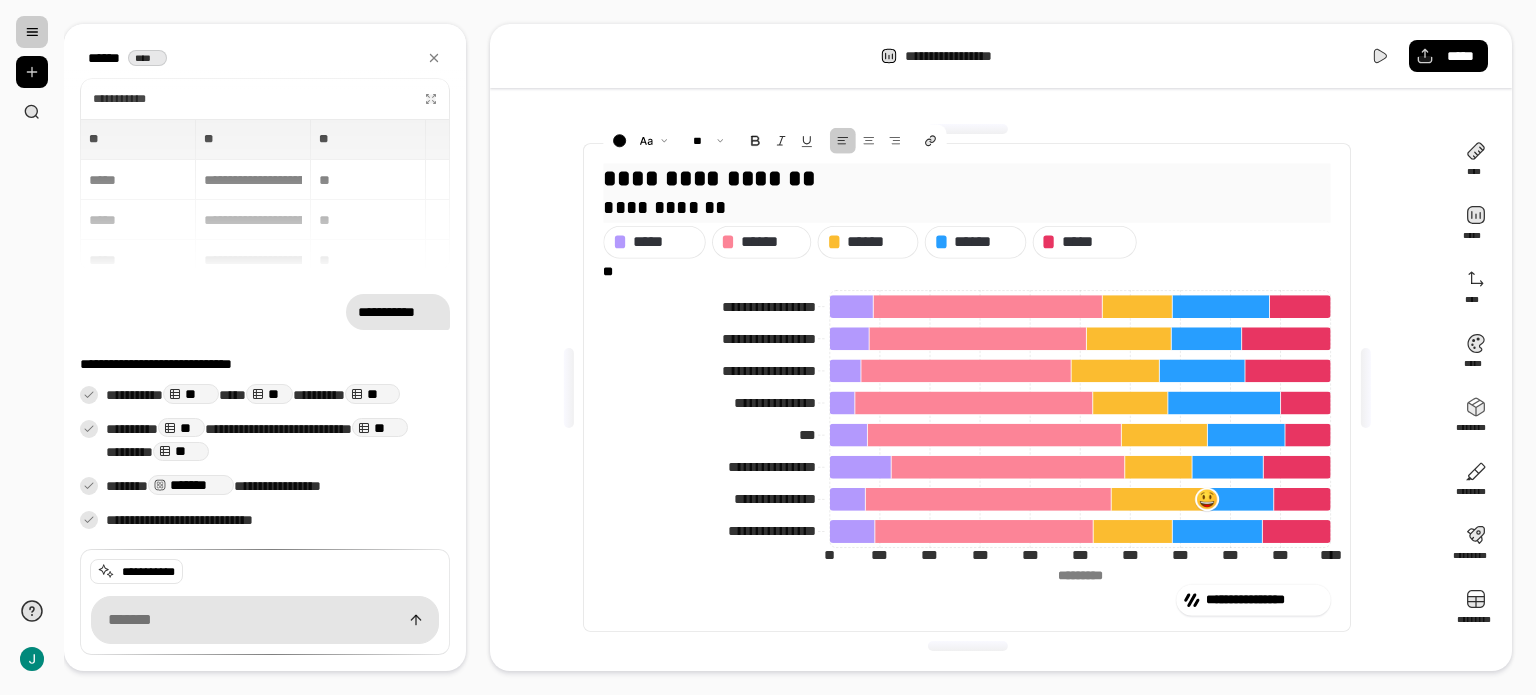 click on "**********" at bounding box center [967, 177] 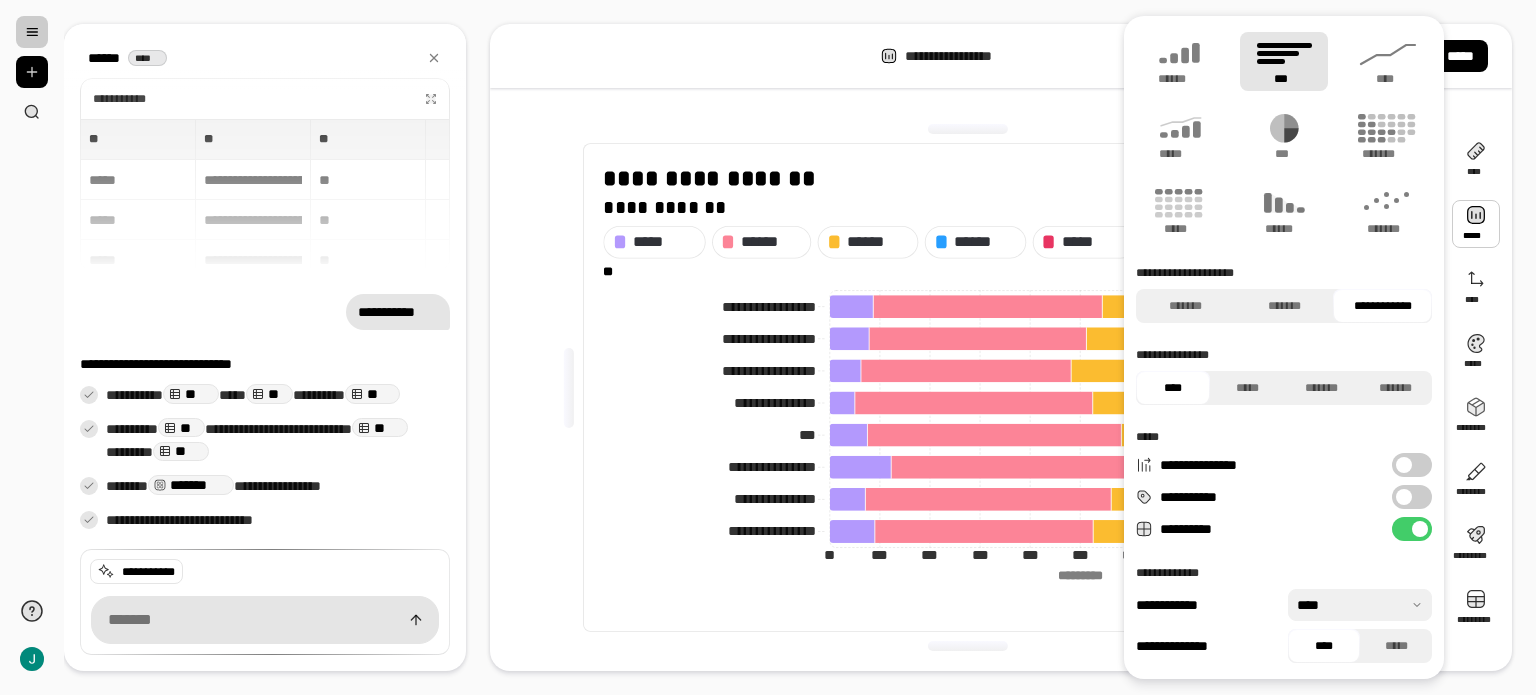 click on "**********" at bounding box center (1296, 497) 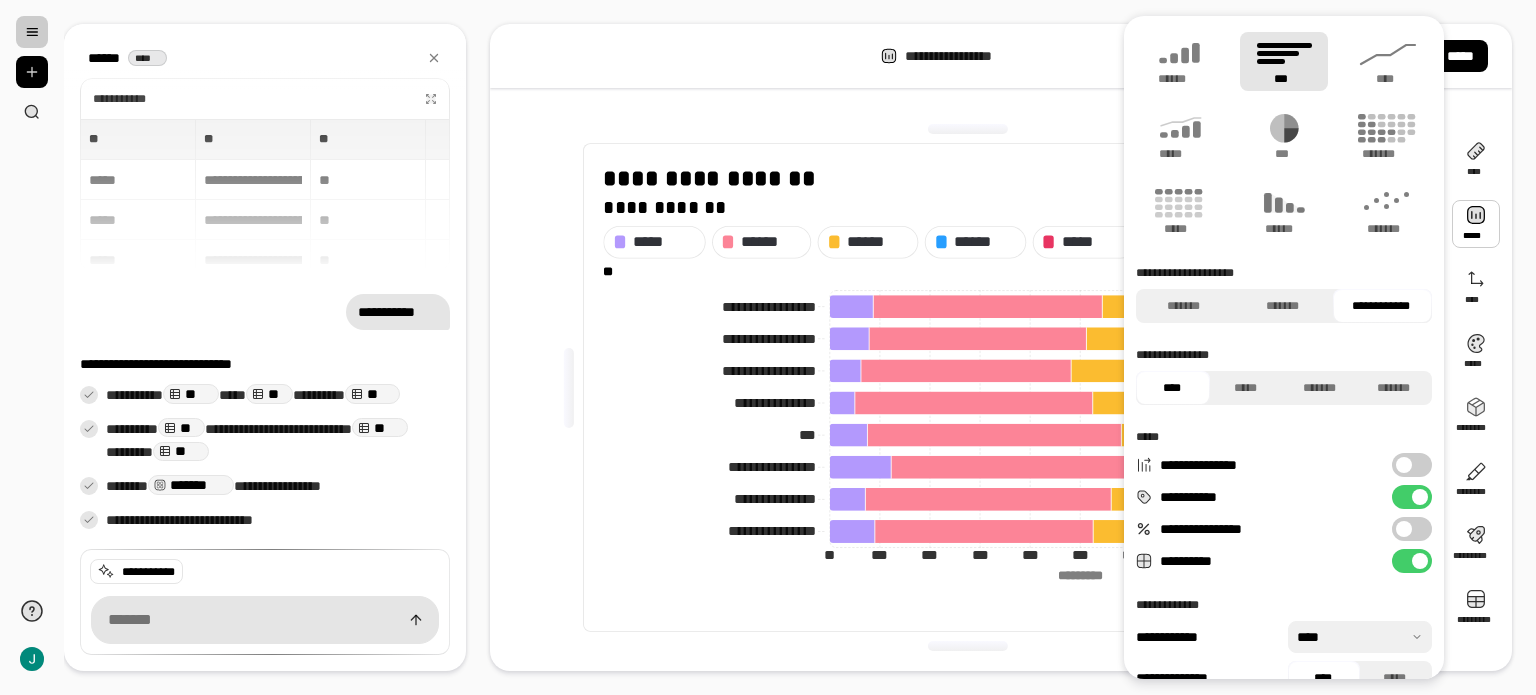 click on "**********" at bounding box center (1412, 529) 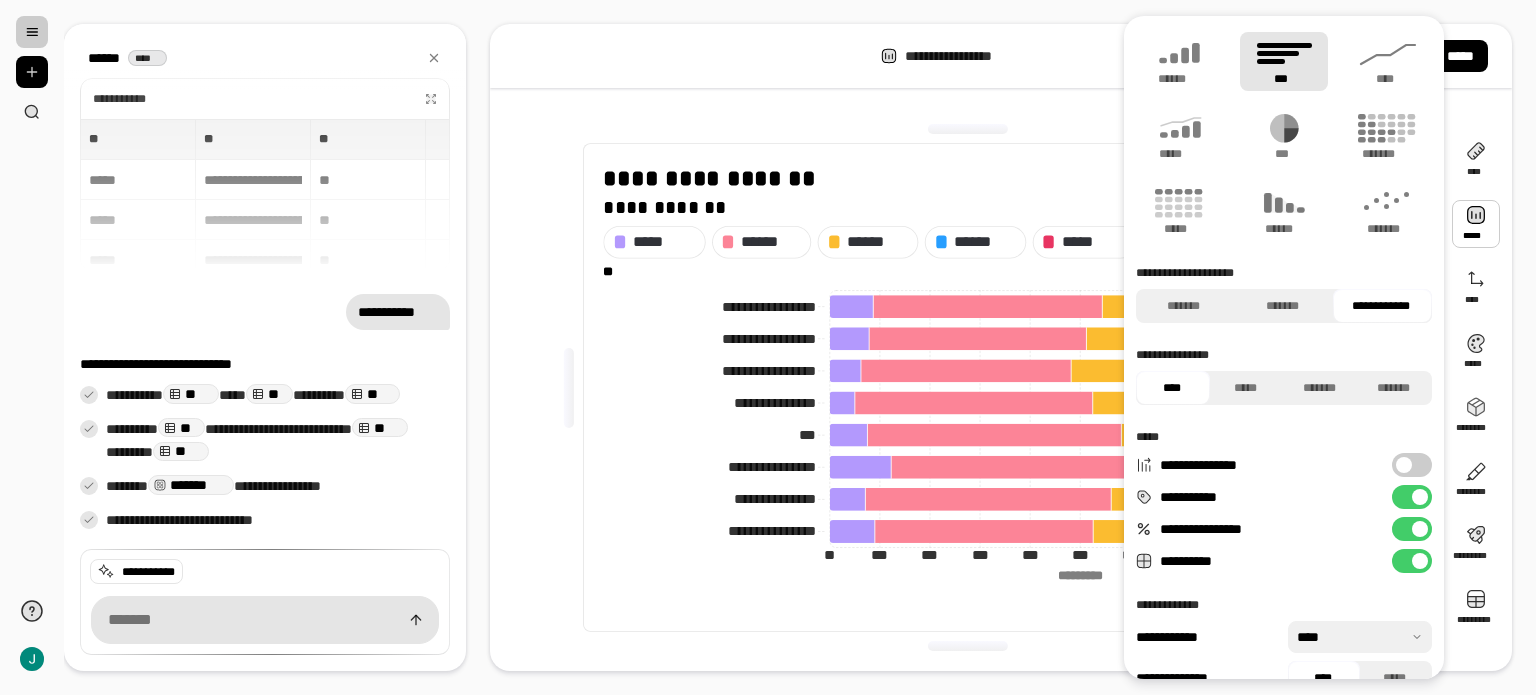 click on "**********" at bounding box center [967, 600] 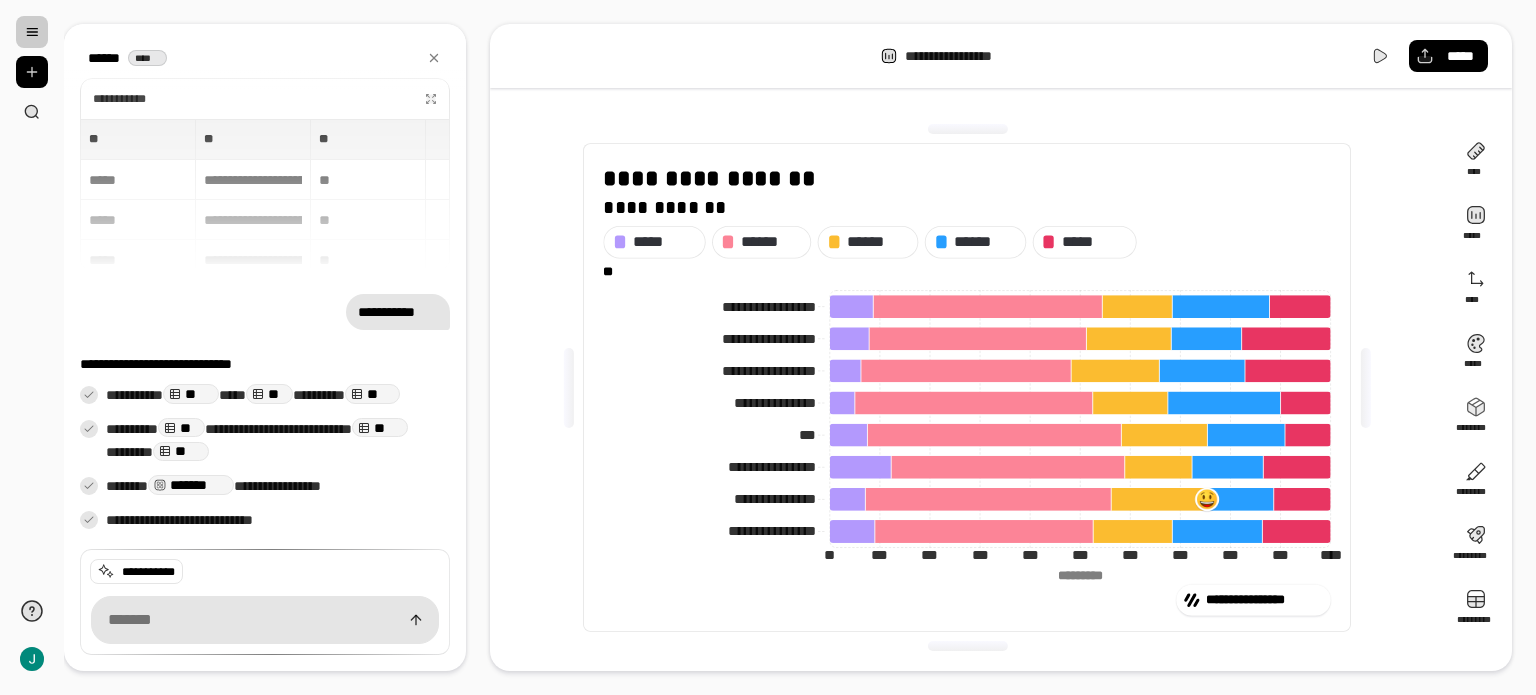 click at bounding box center [1207, 500] 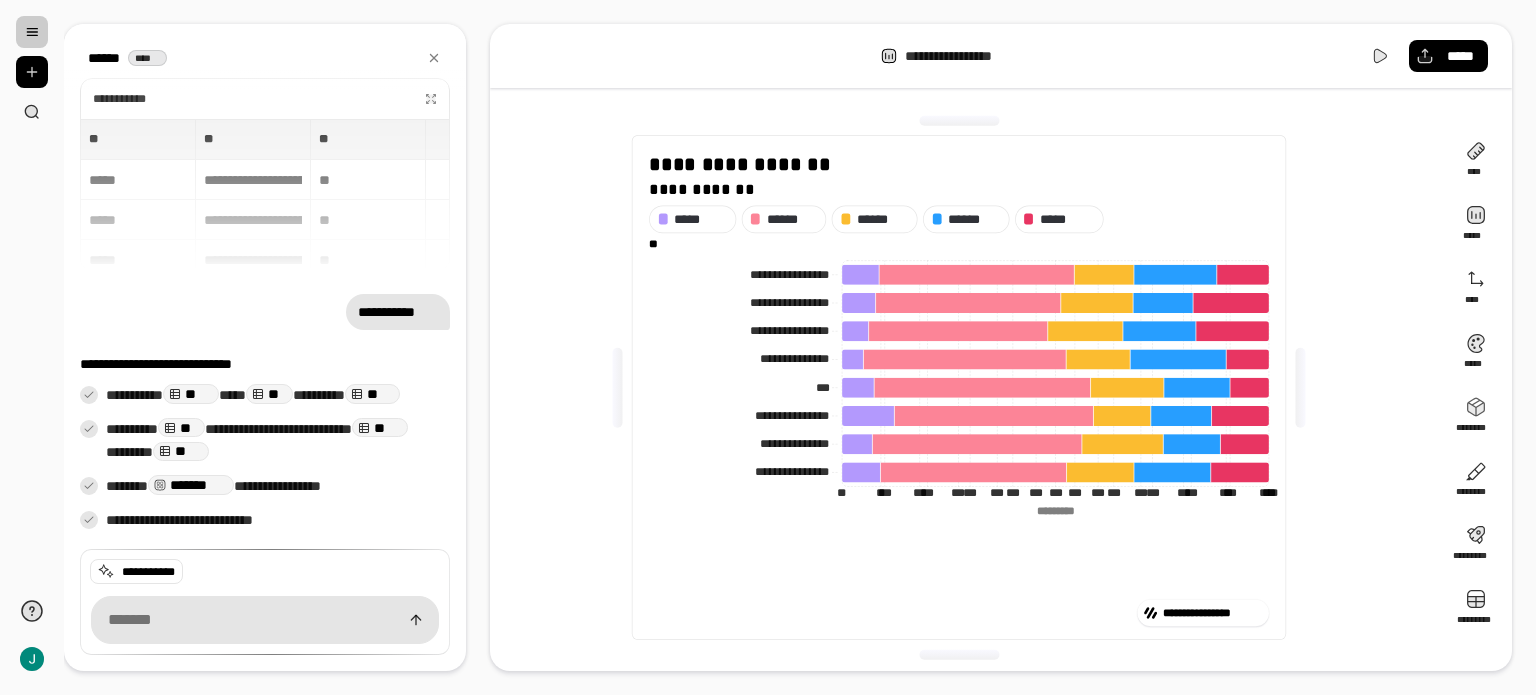 click on "**********" at bounding box center (1001, 347) 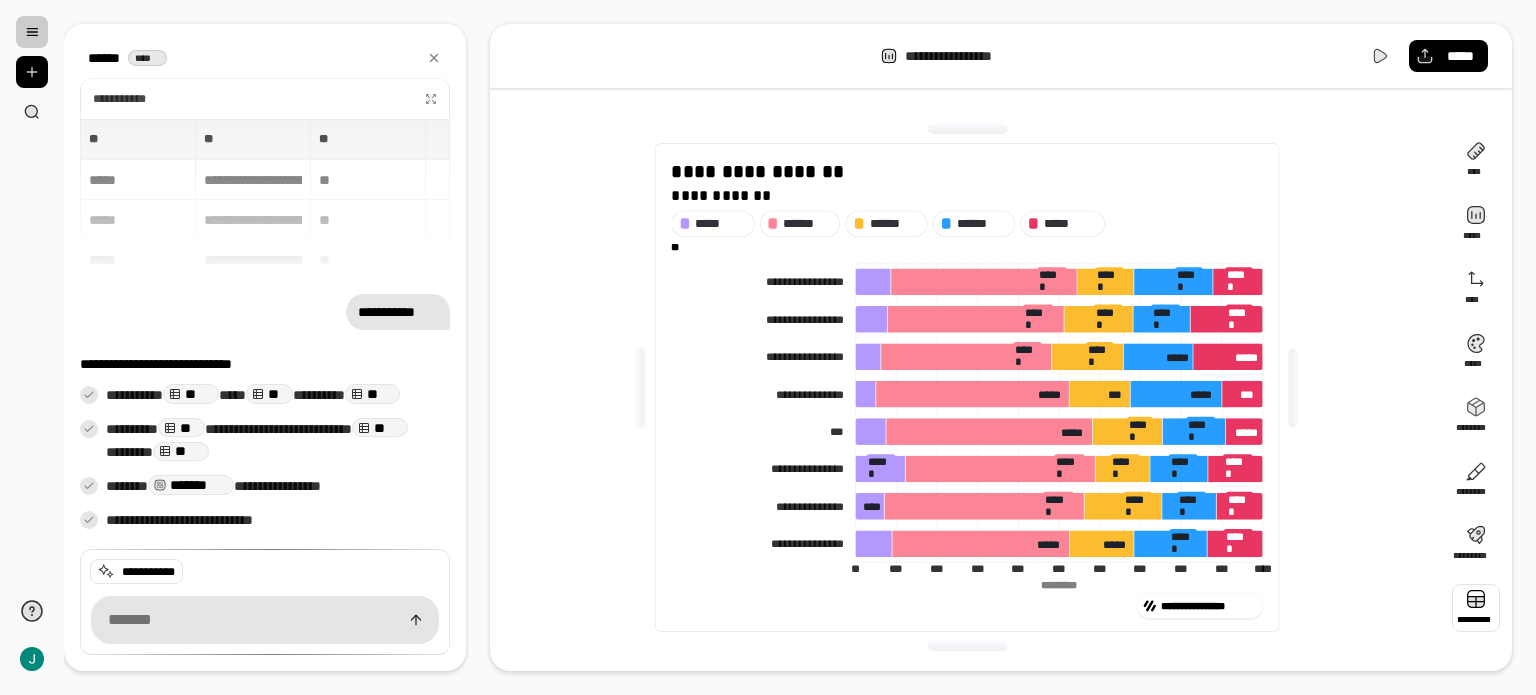 click at bounding box center [1476, 608] 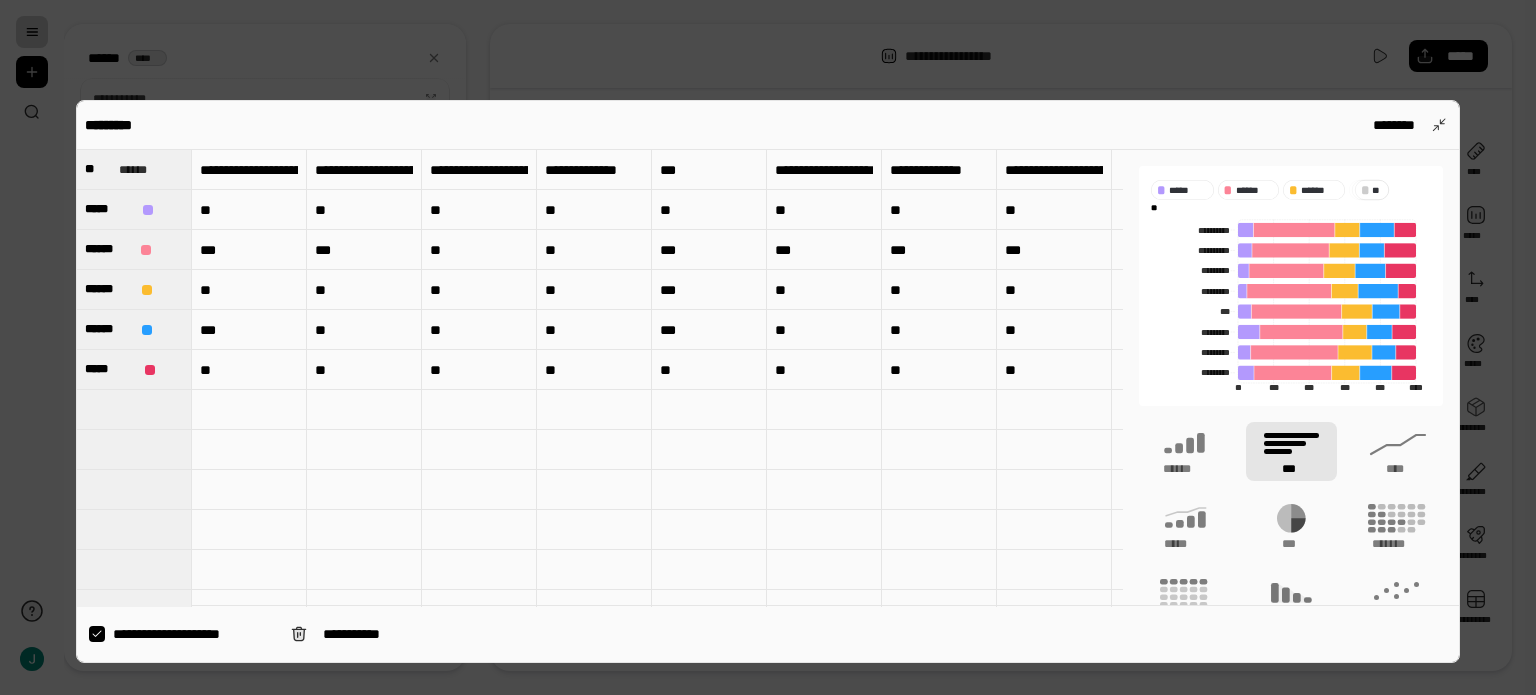 click on "**********" at bounding box center [194, 634] 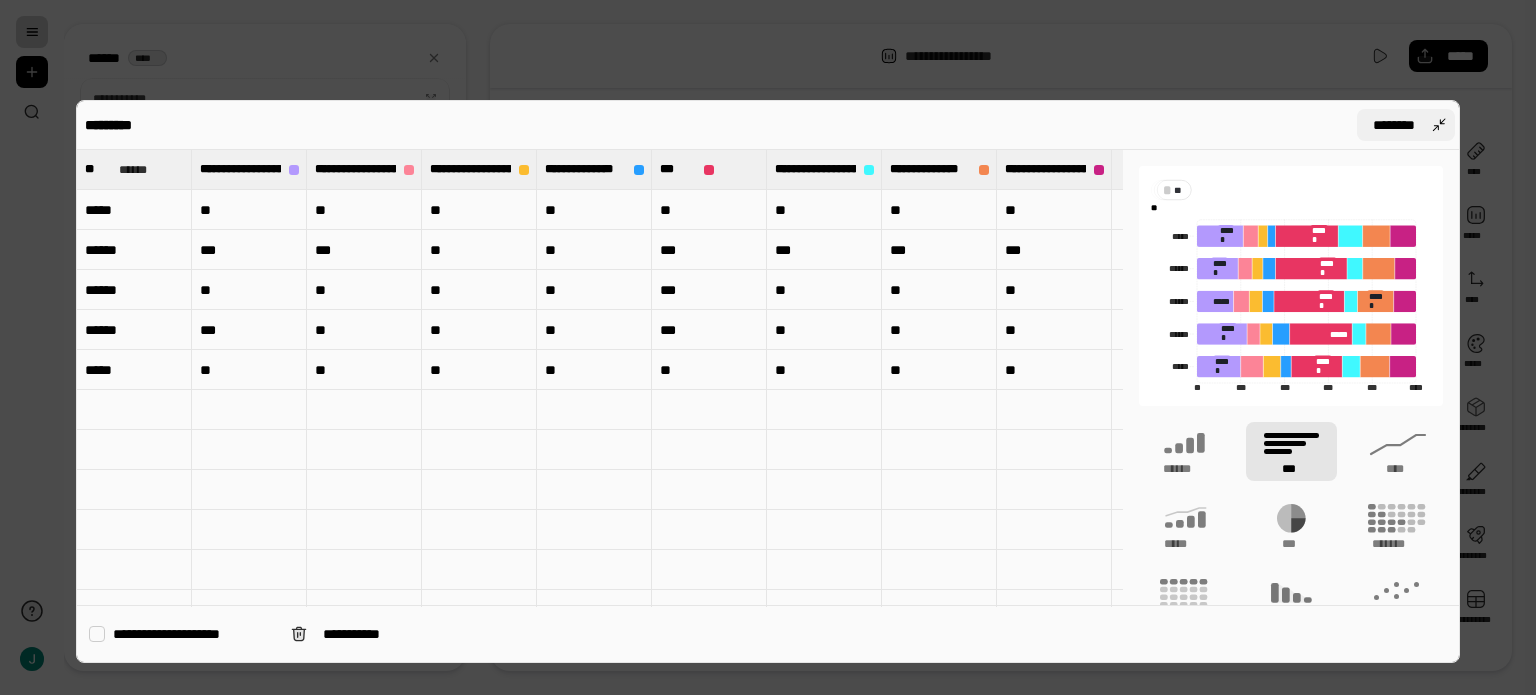 click on "********" at bounding box center [1406, 125] 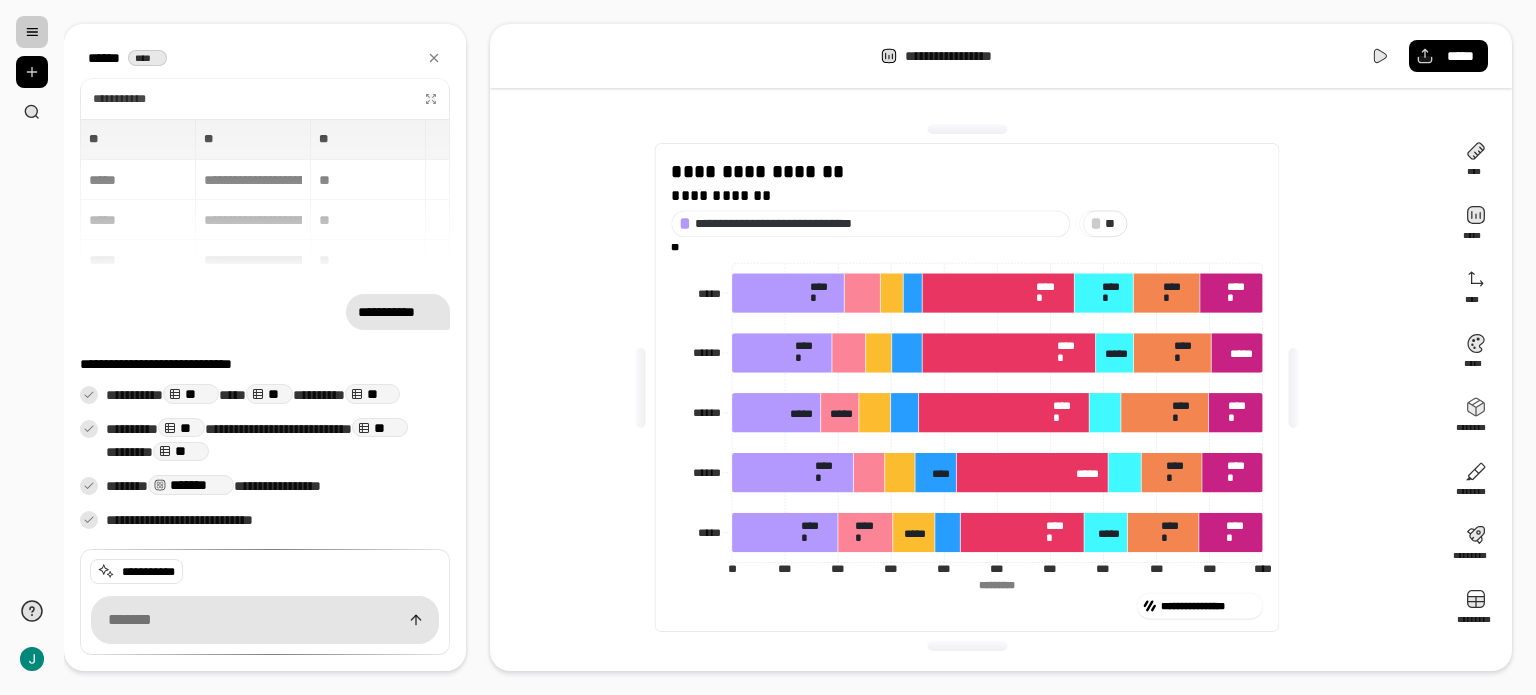 click on "* *" at bounding box center [1113, 223] 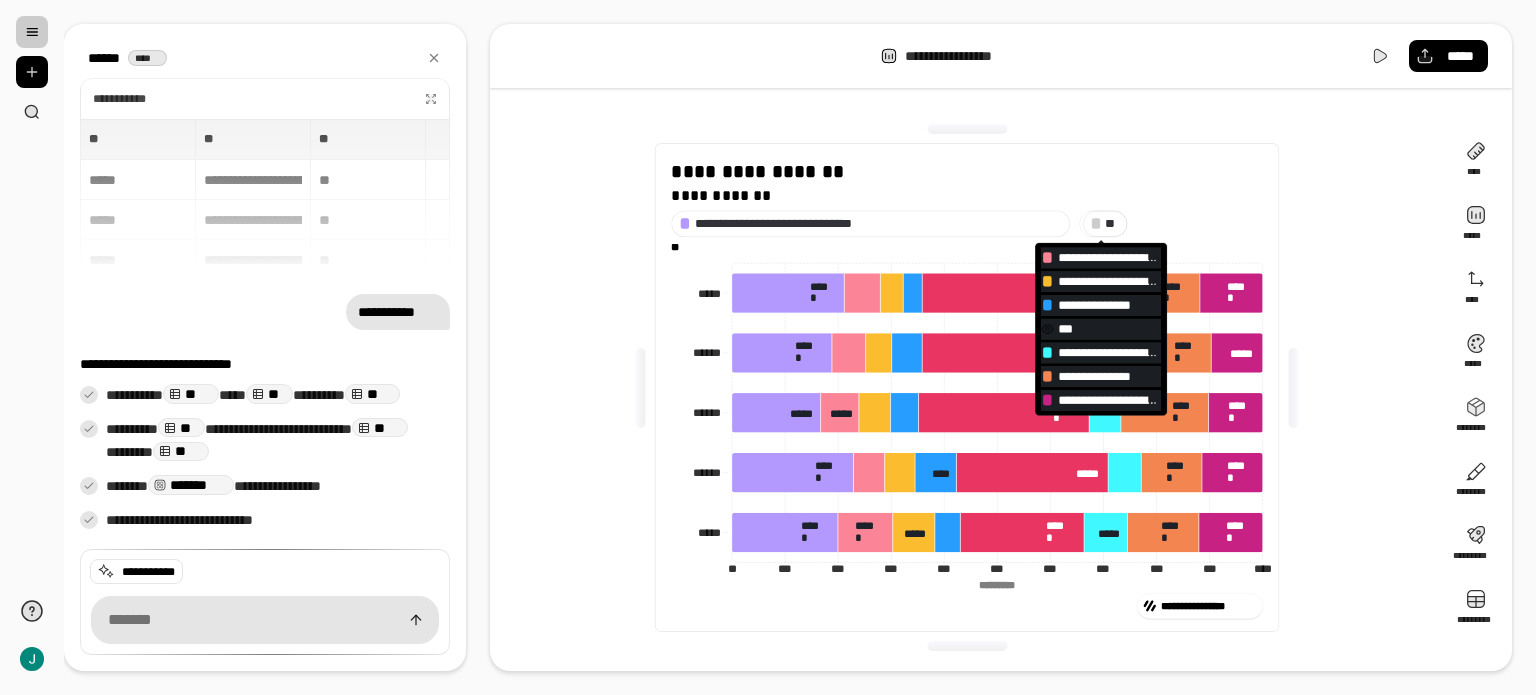 click on "***" at bounding box center (1077, 329) 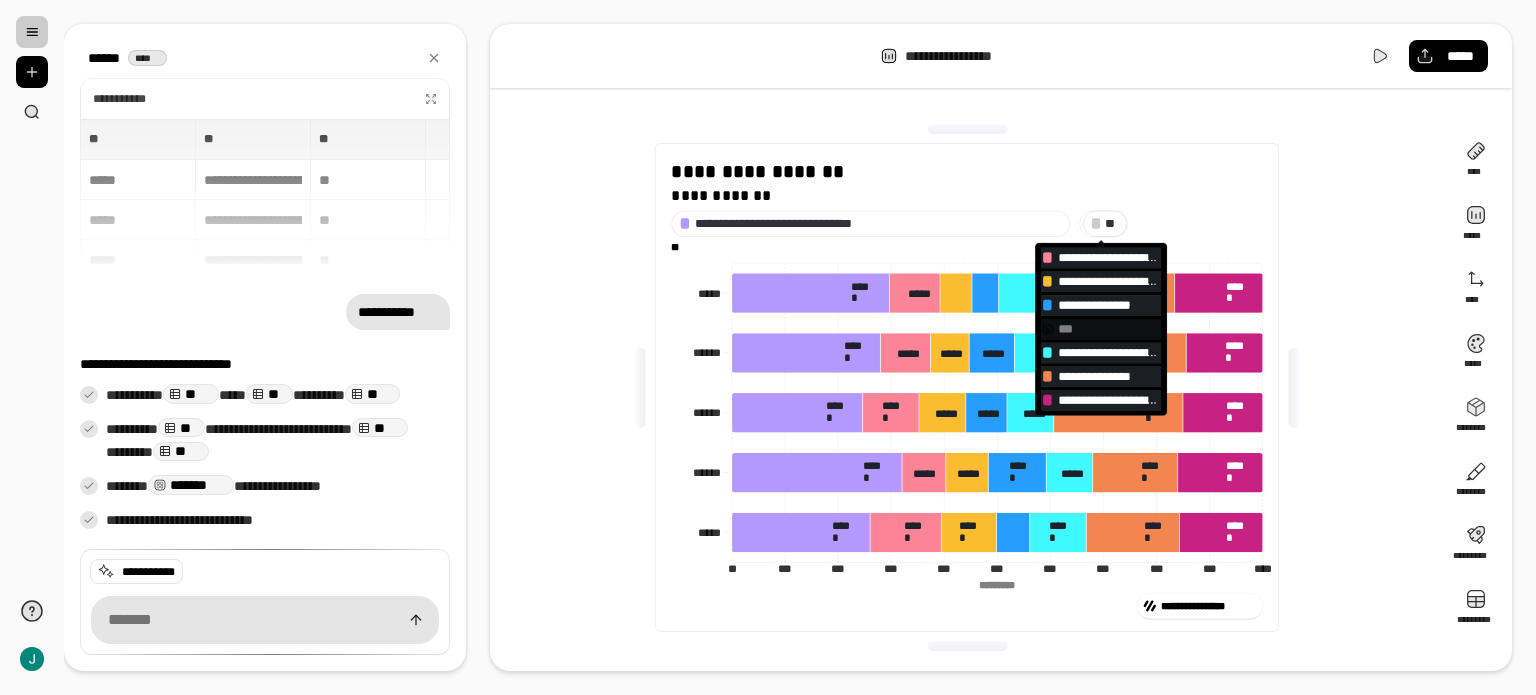 click on "**********" at bounding box center [967, 224] 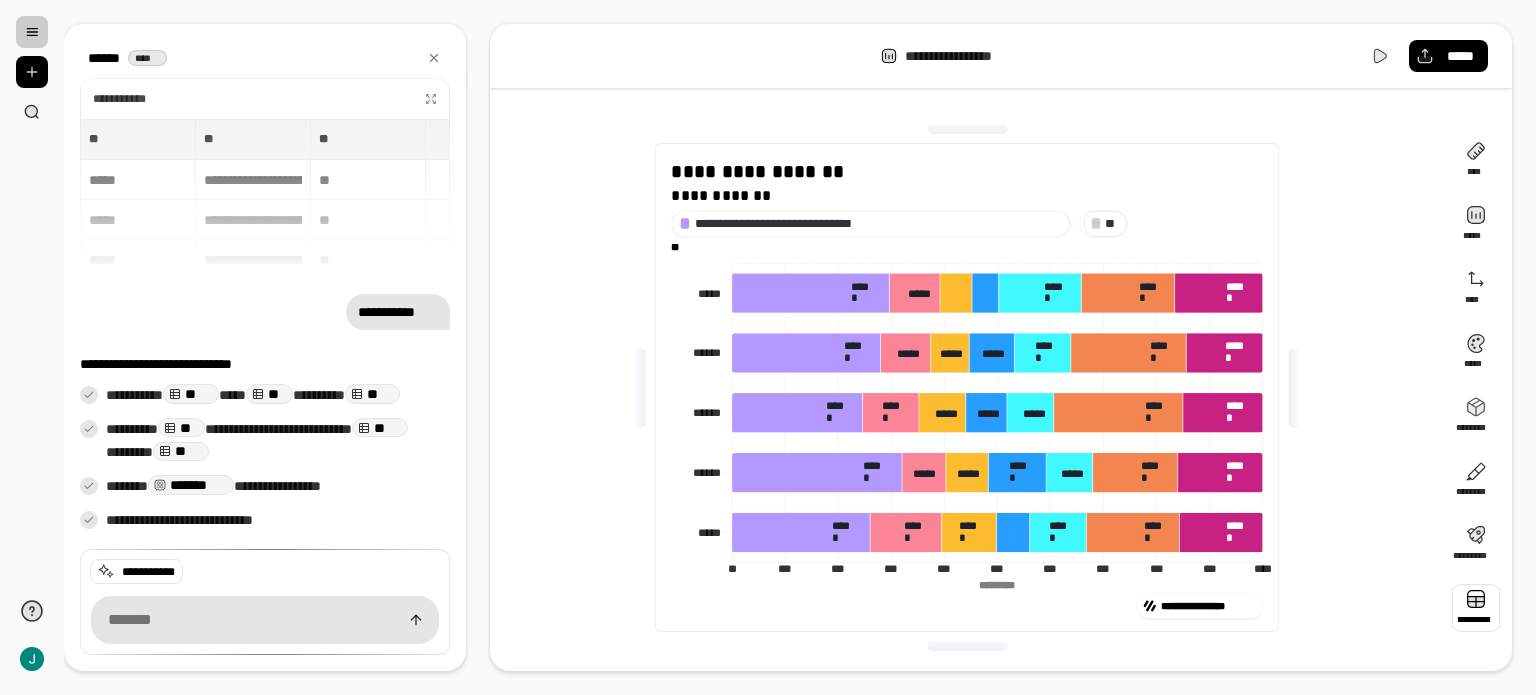 click at bounding box center [1476, 608] 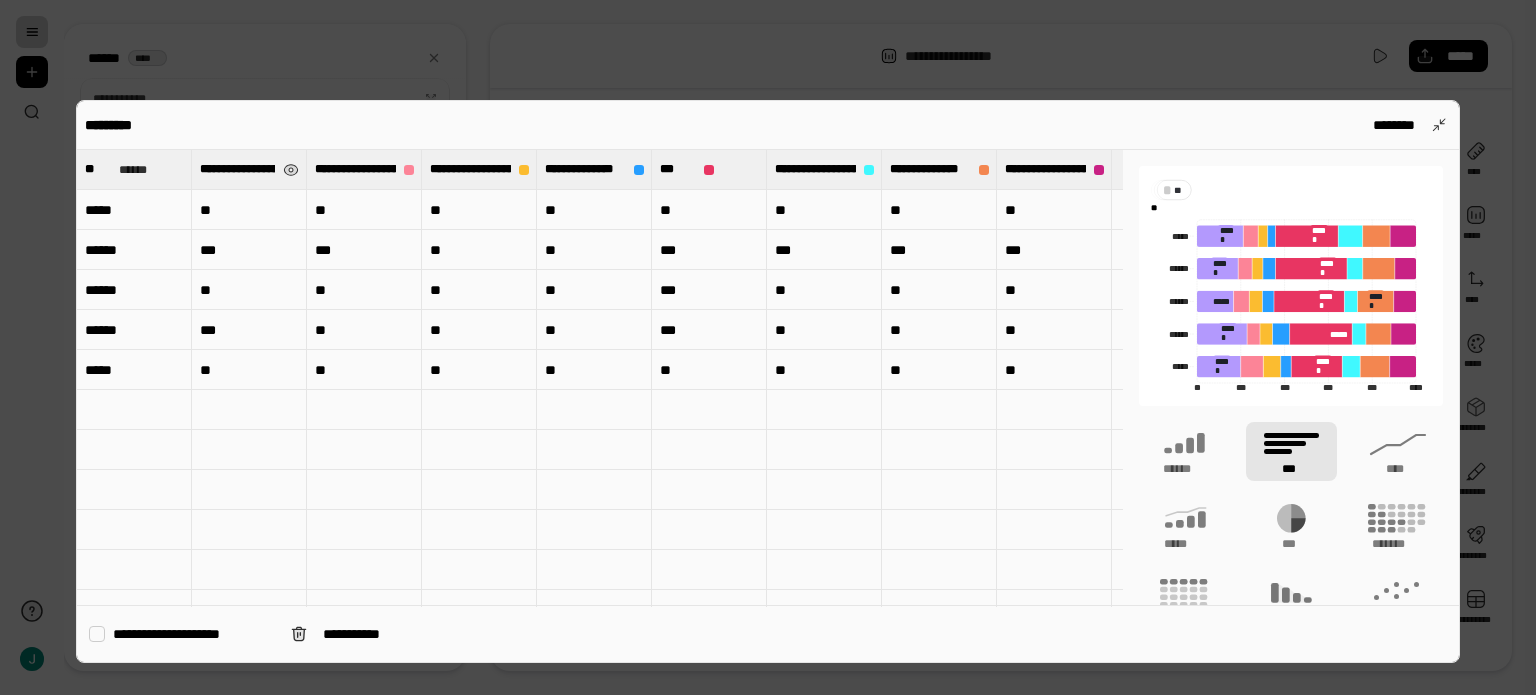 click on "**********" at bounding box center (237, 169) 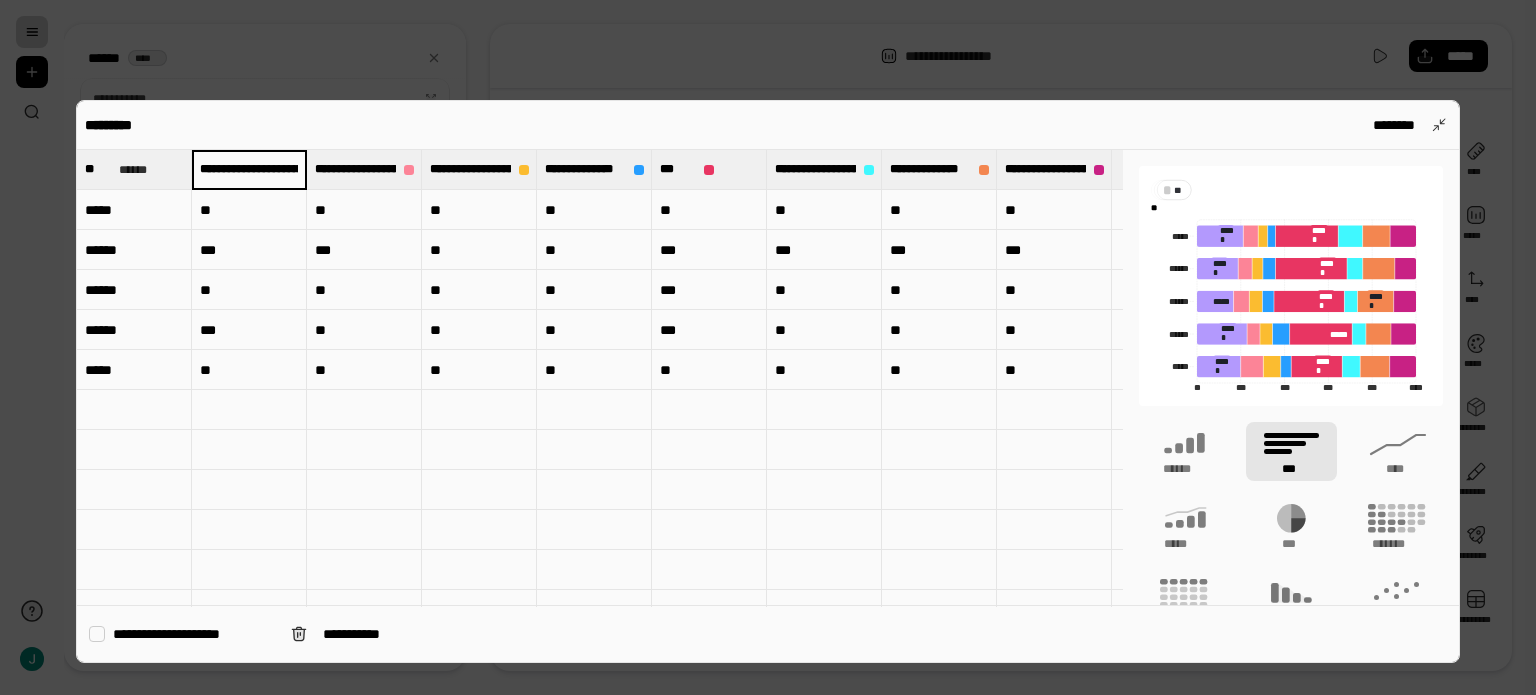 scroll, scrollTop: 0, scrollLeft: 249, axis: horizontal 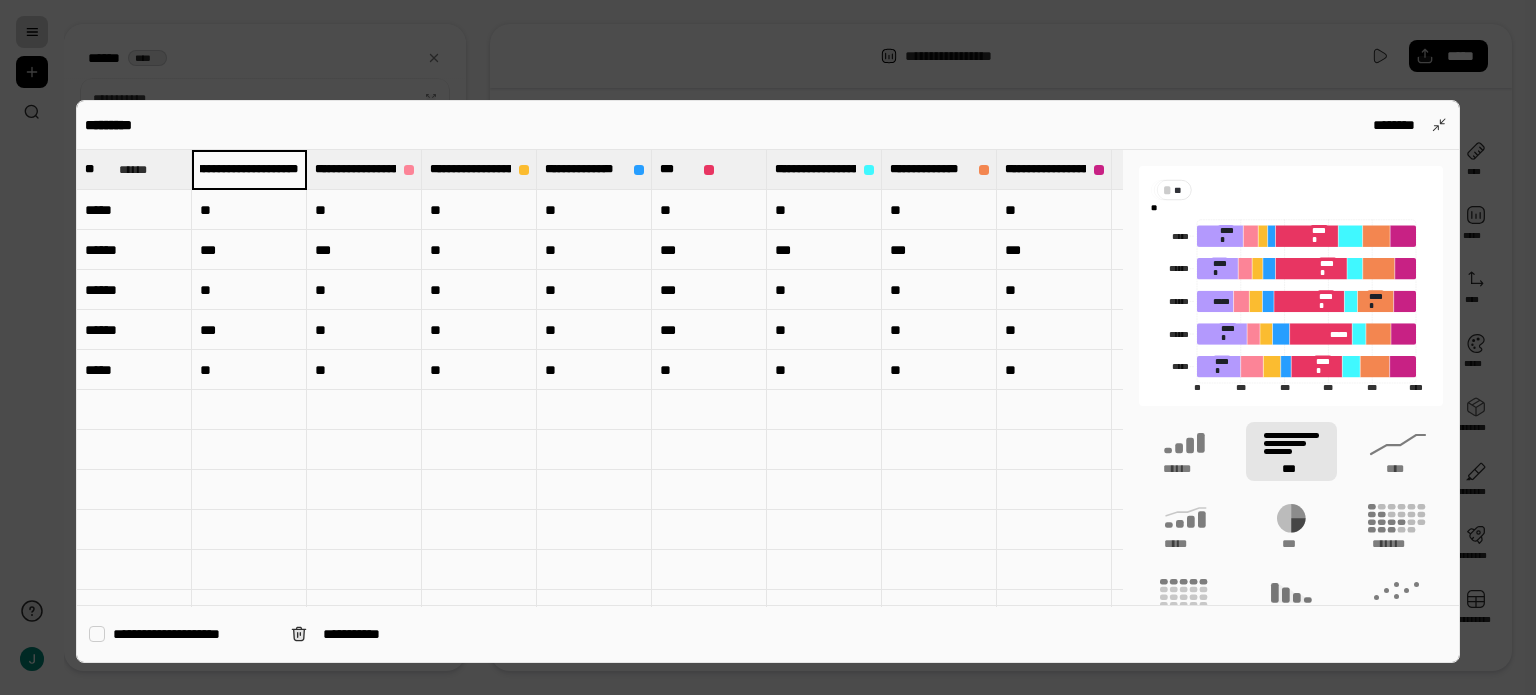 click on "**********" at bounding box center [249, 169] 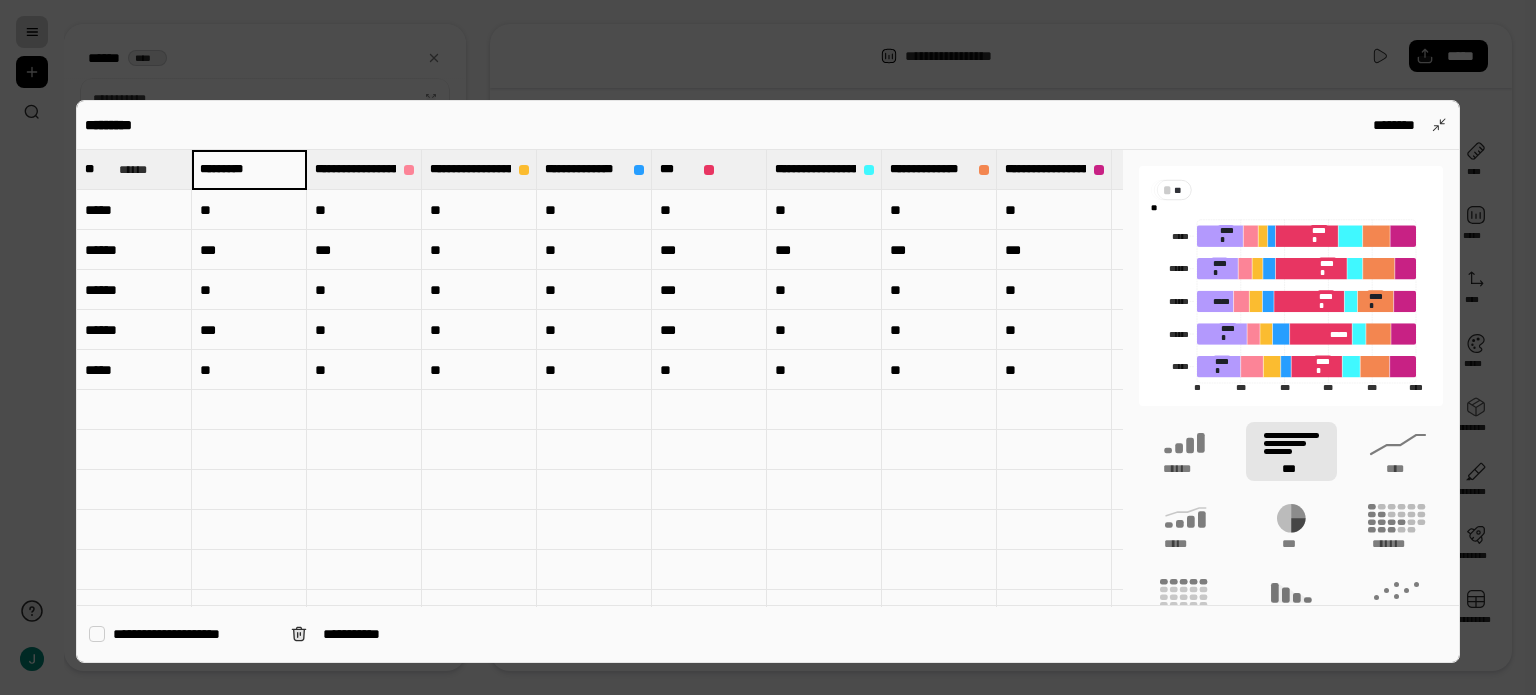 scroll, scrollTop: 0, scrollLeft: 0, axis: both 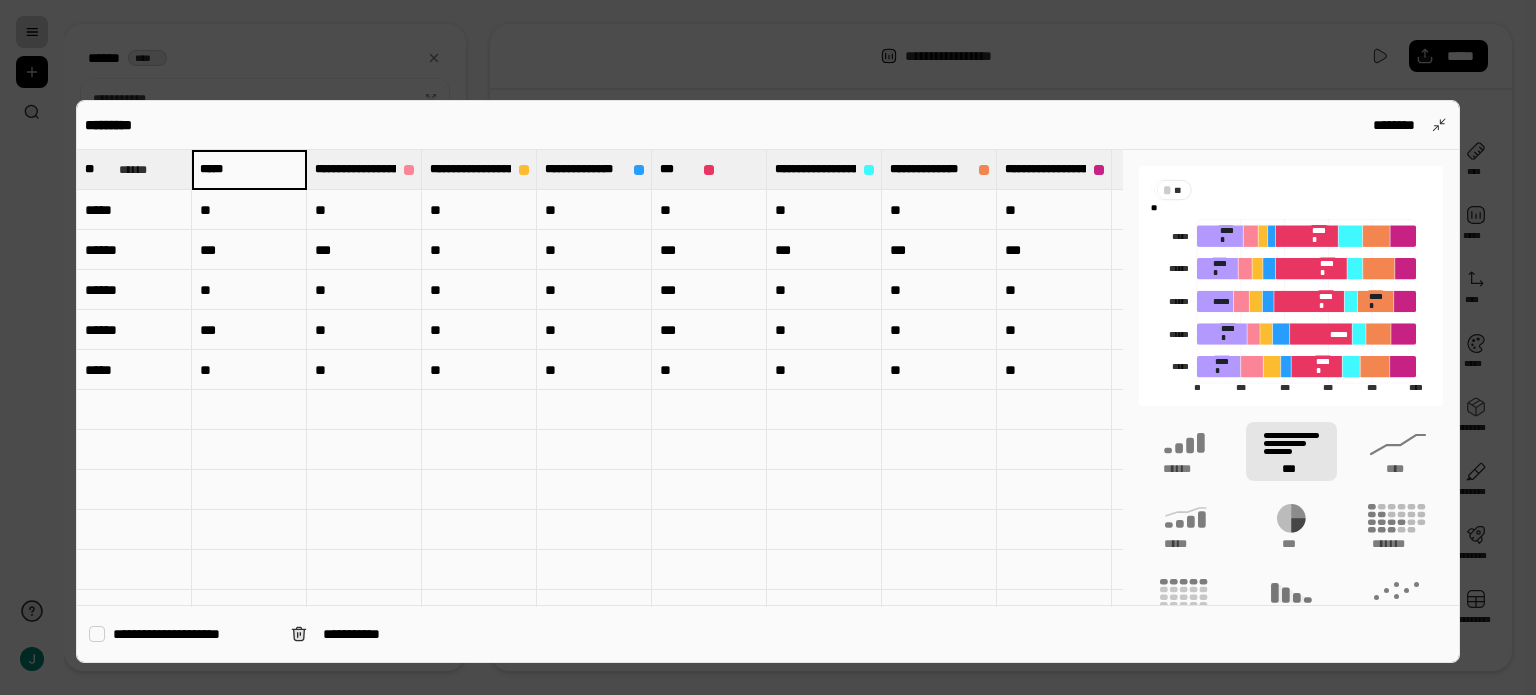 type on "*****" 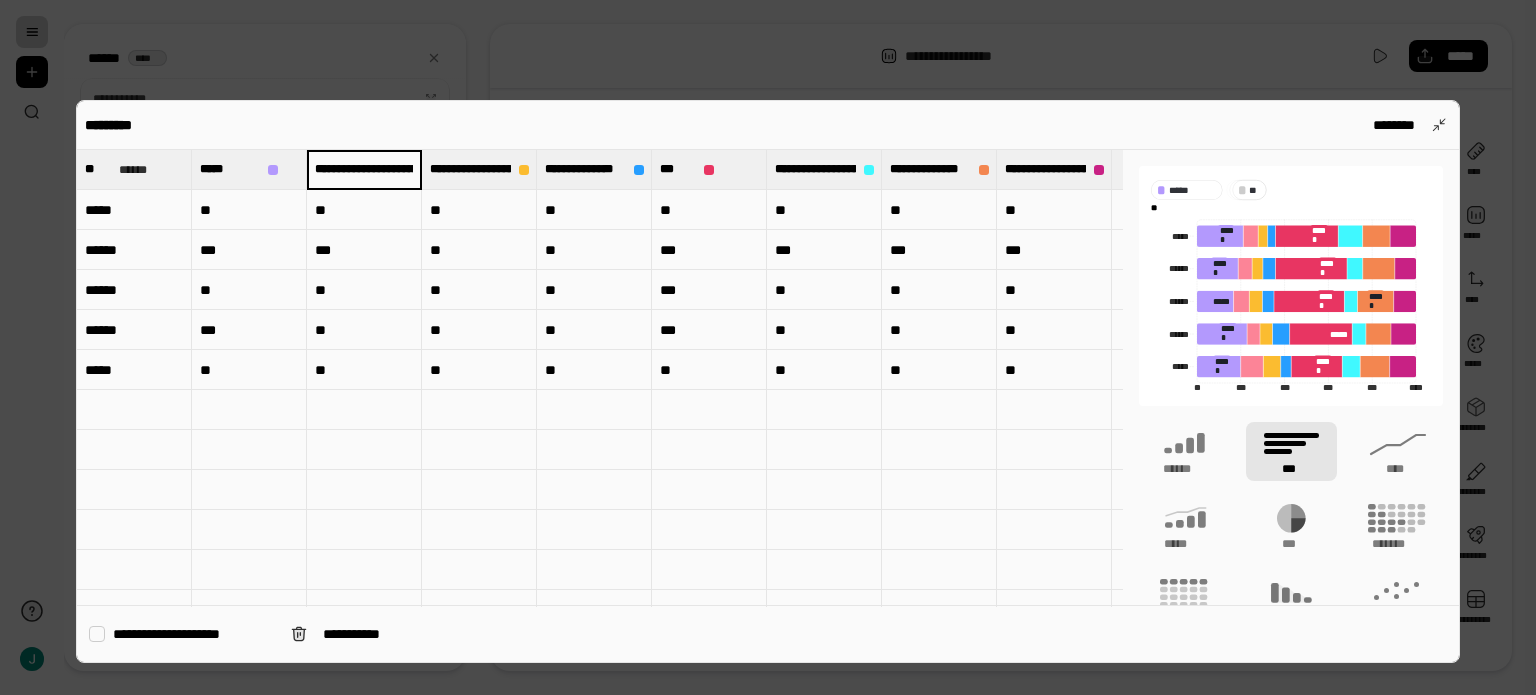 scroll, scrollTop: 0, scrollLeft: 273, axis: horizontal 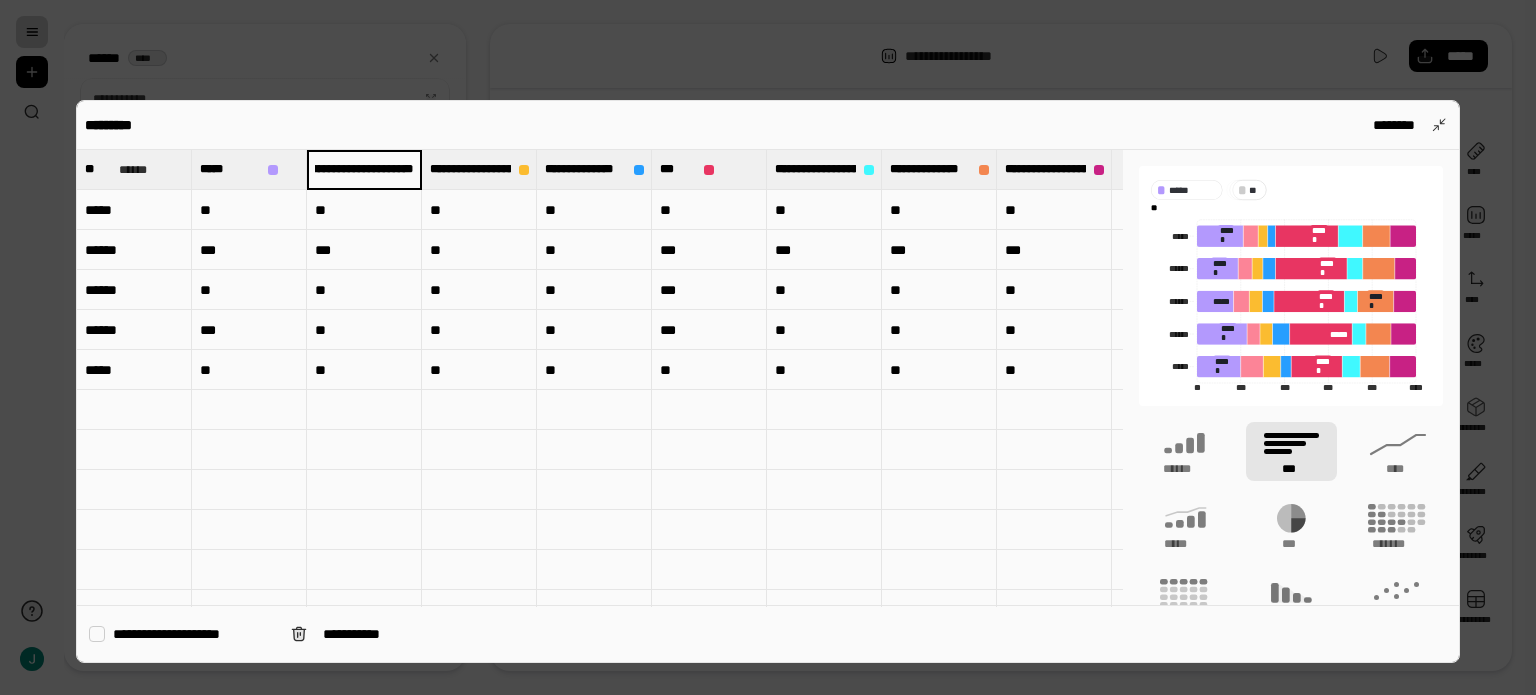 click on "**********" at bounding box center [364, 169] 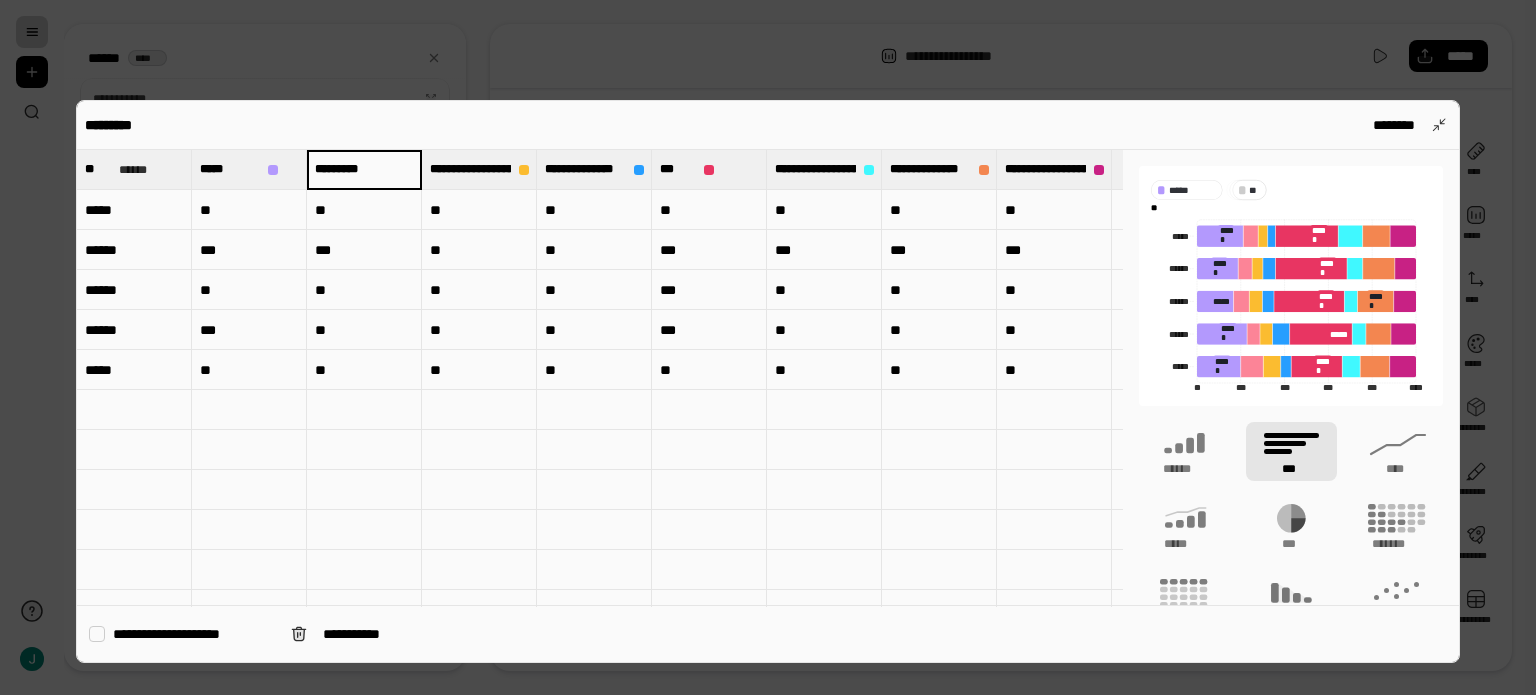 scroll, scrollTop: 0, scrollLeft: 0, axis: both 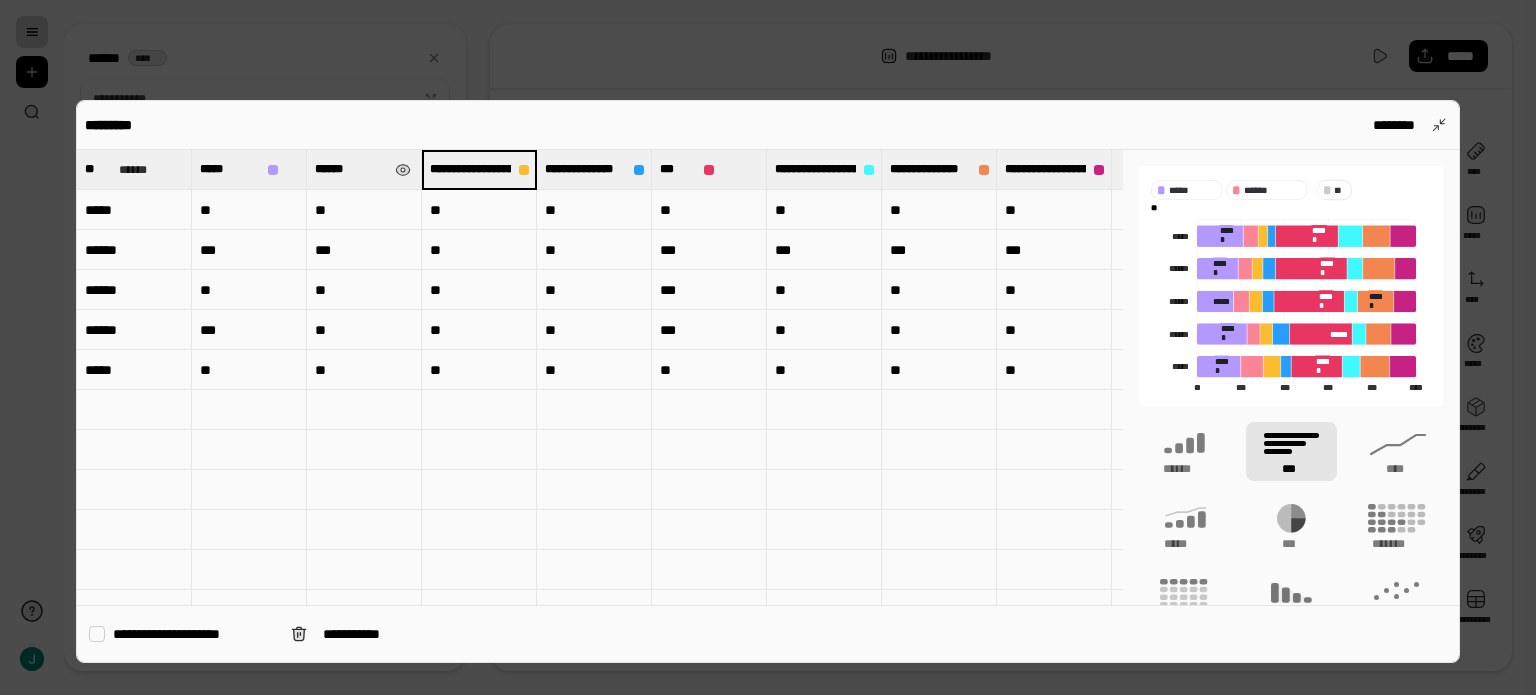 click on "******" at bounding box center [351, 169] 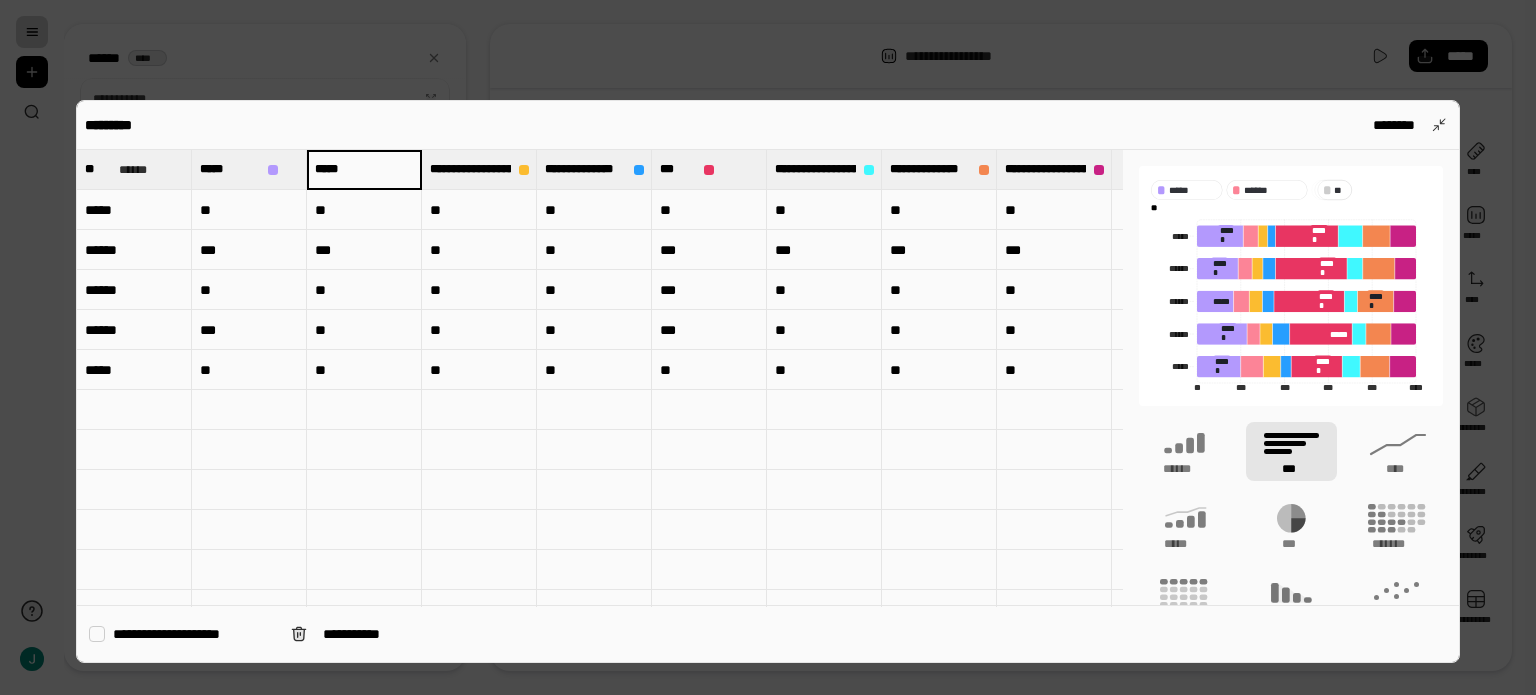 type on "*****" 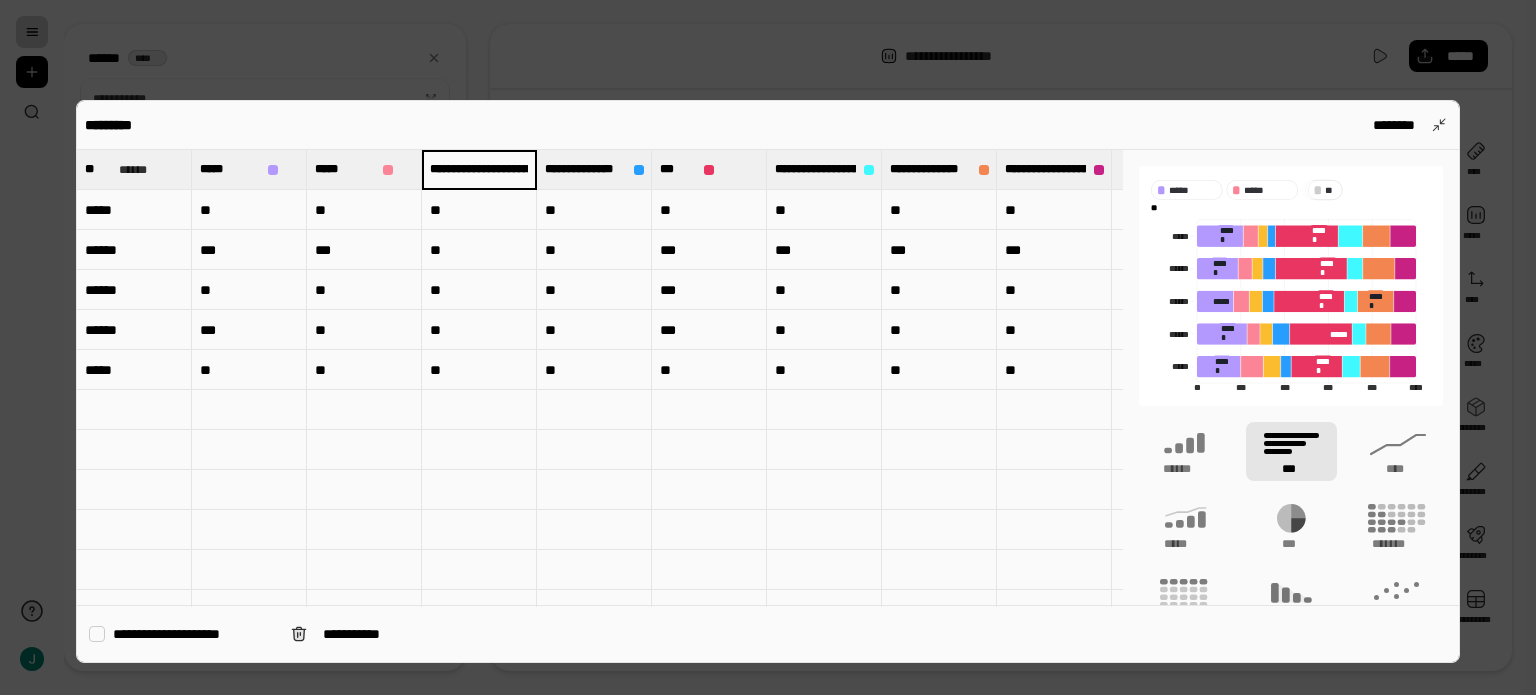 scroll, scrollTop: 0, scrollLeft: 453, axis: horizontal 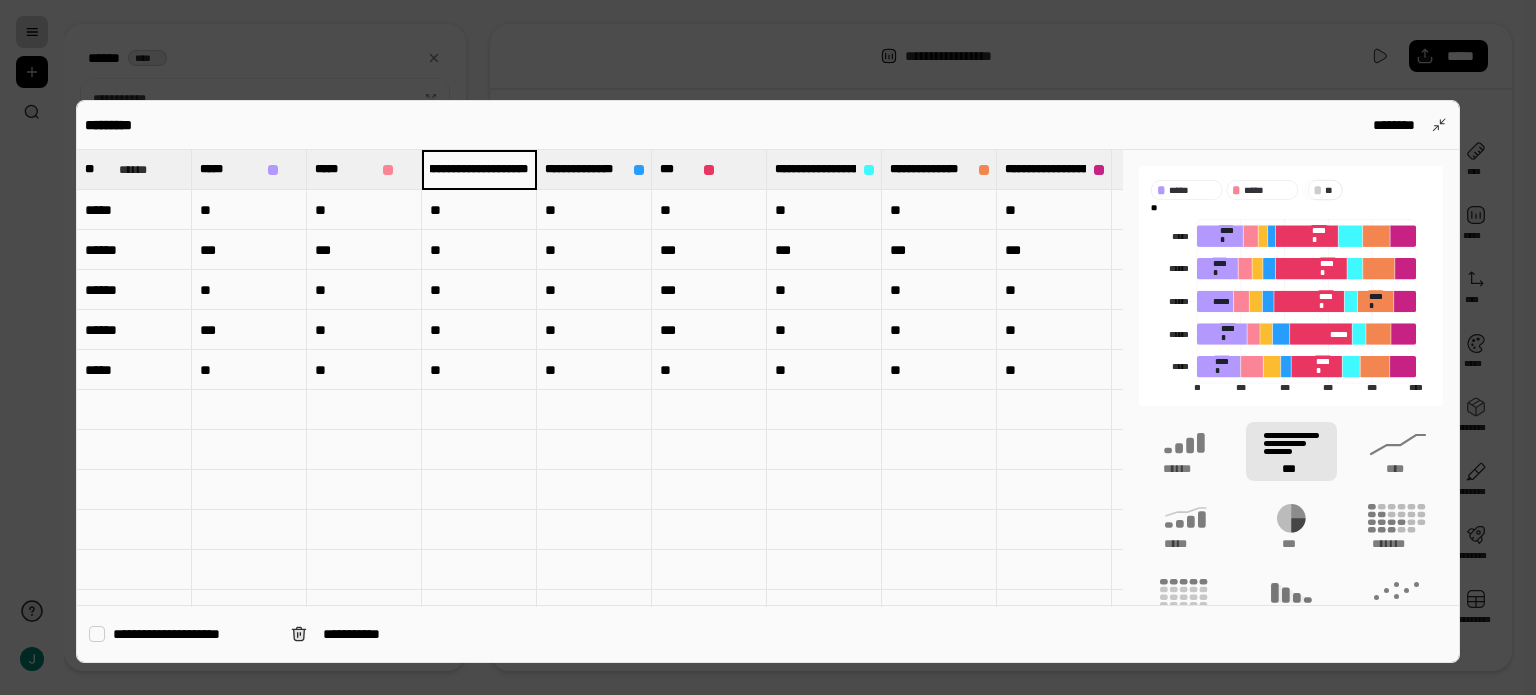click on "**********" at bounding box center (479, 169) 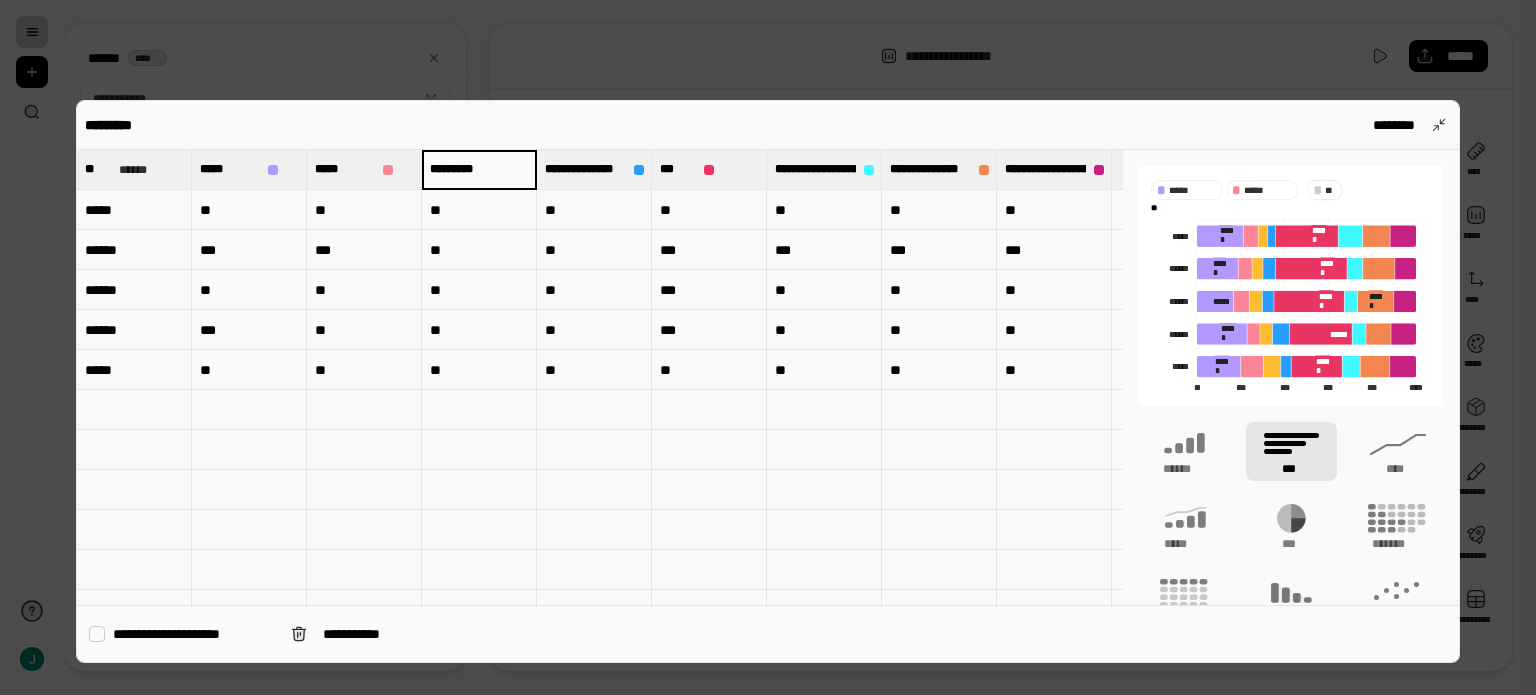 scroll, scrollTop: 0, scrollLeft: 9, axis: horizontal 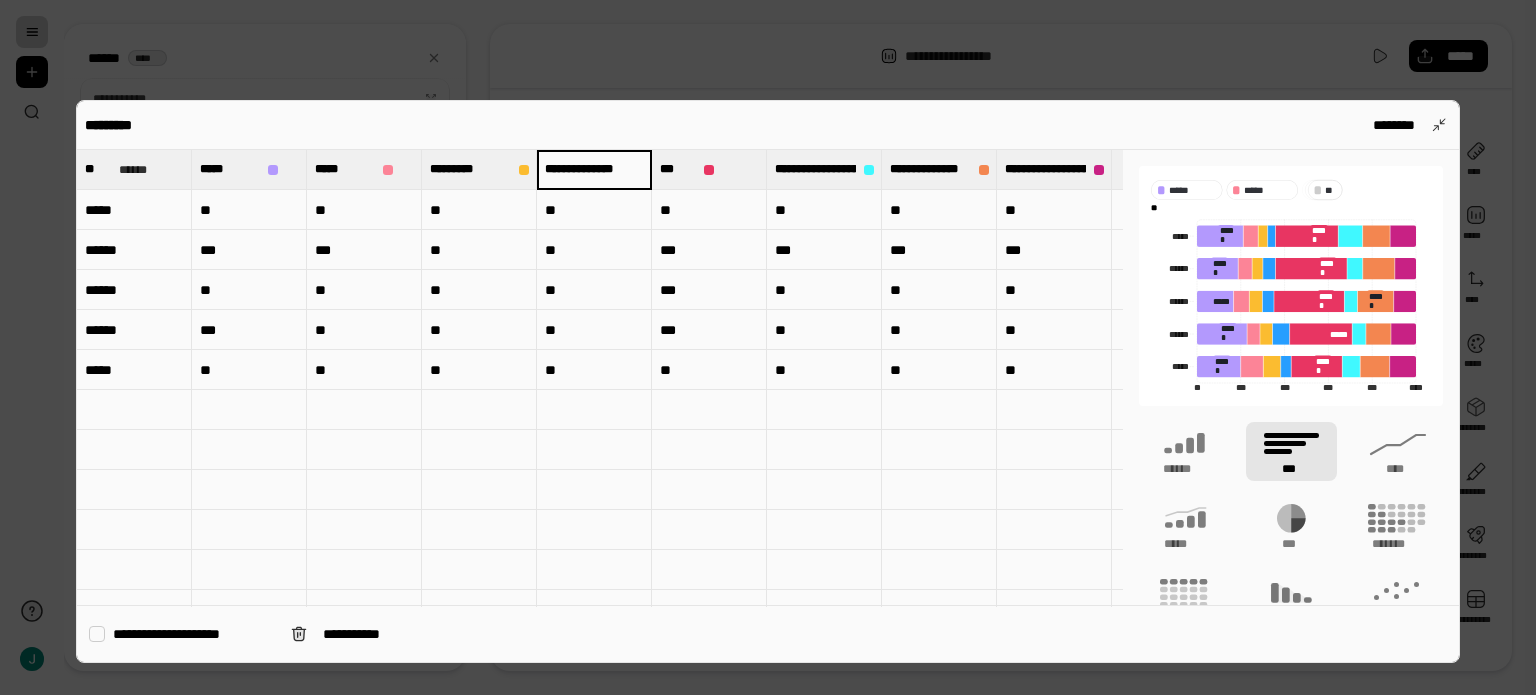 click on "**********" at bounding box center (594, 169) 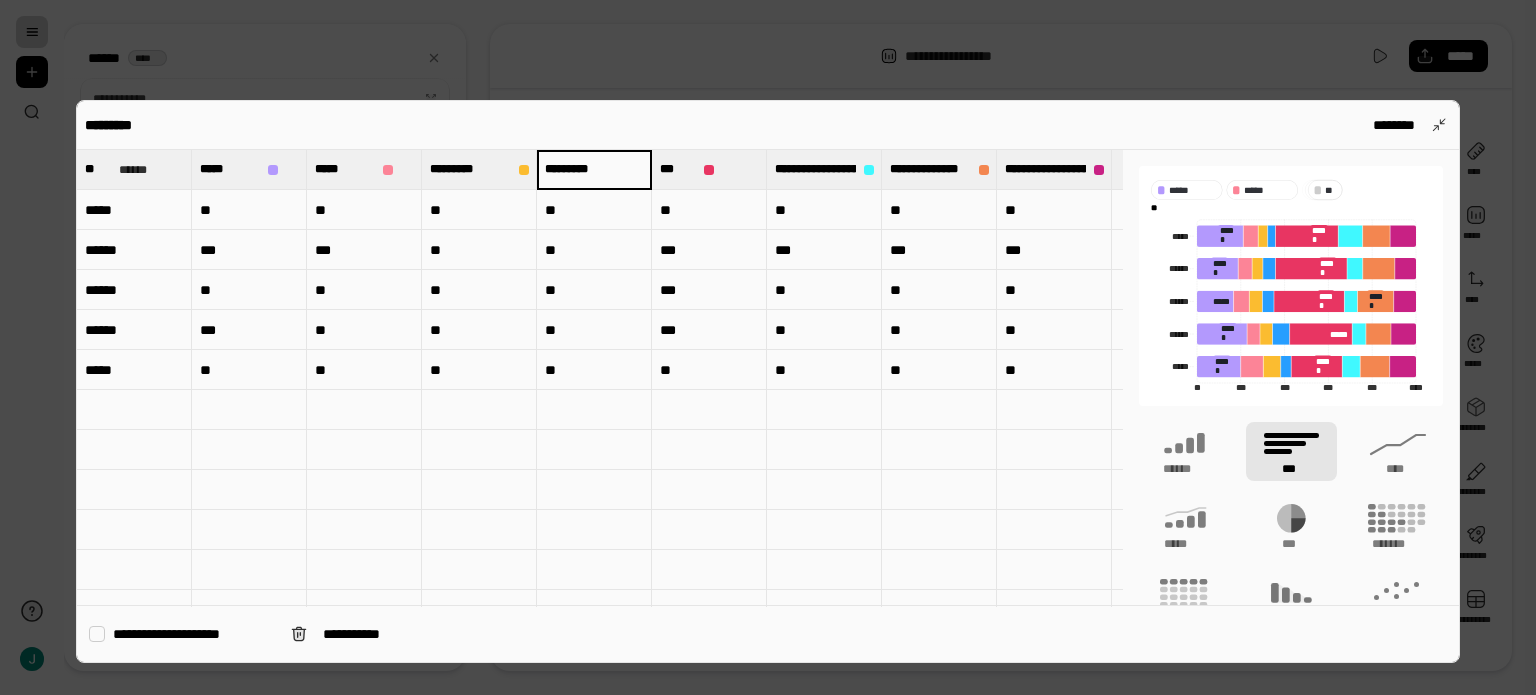 scroll, scrollTop: 0, scrollLeft: 0, axis: both 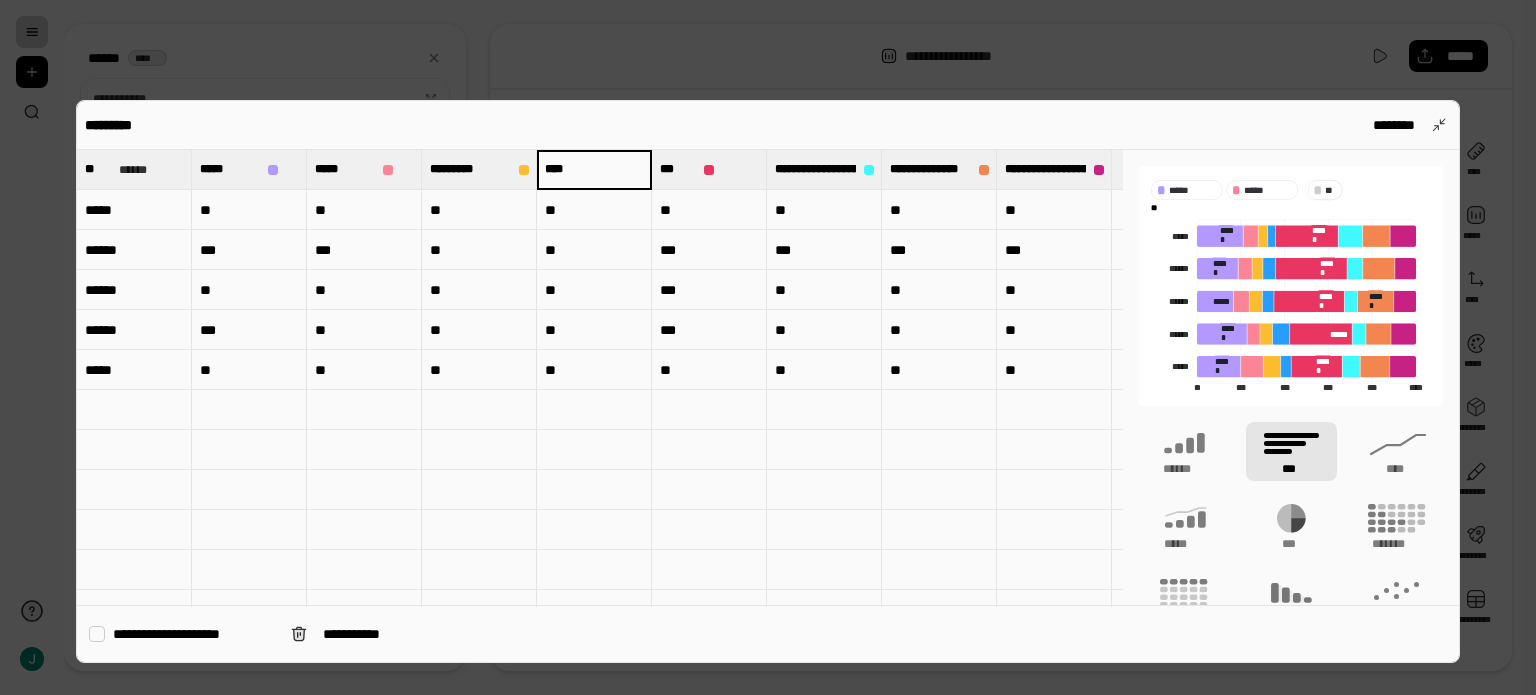 type on "****" 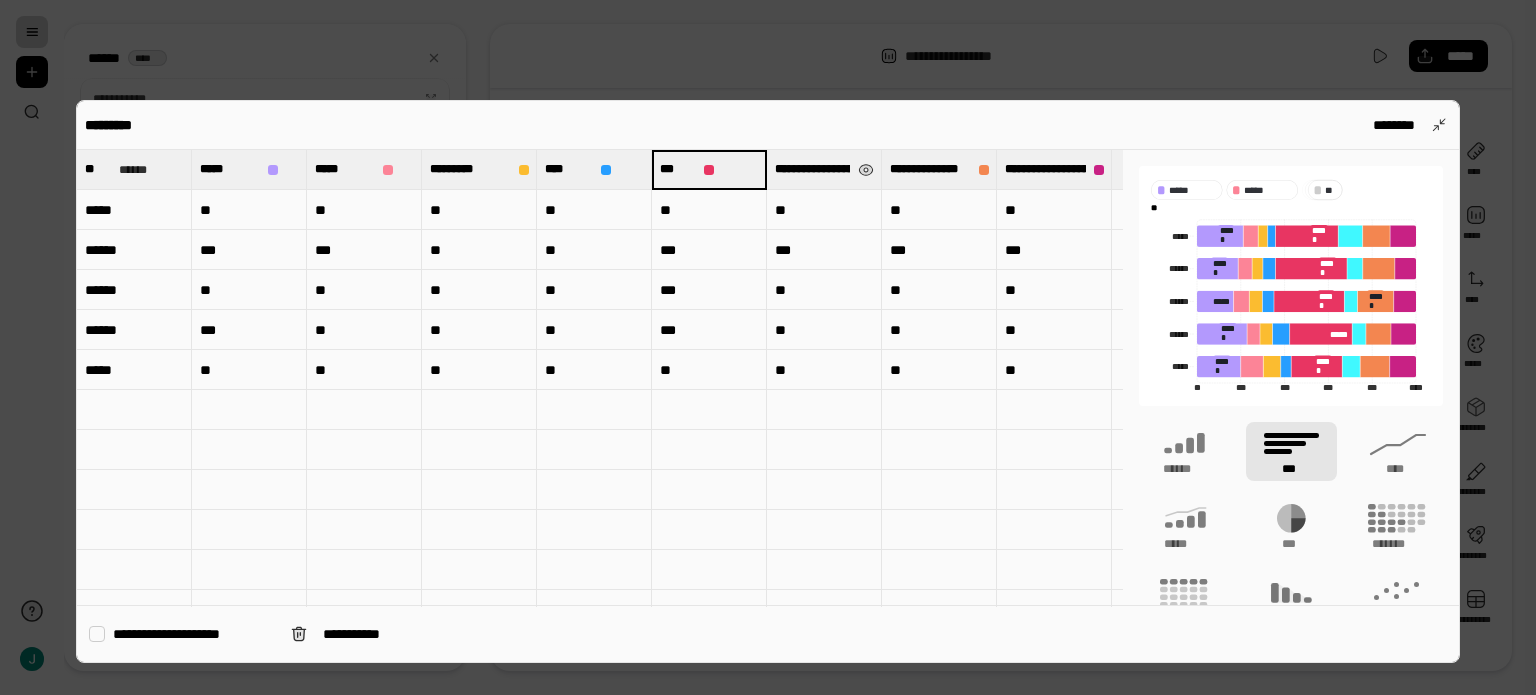 click on "**********" at bounding box center (812, 169) 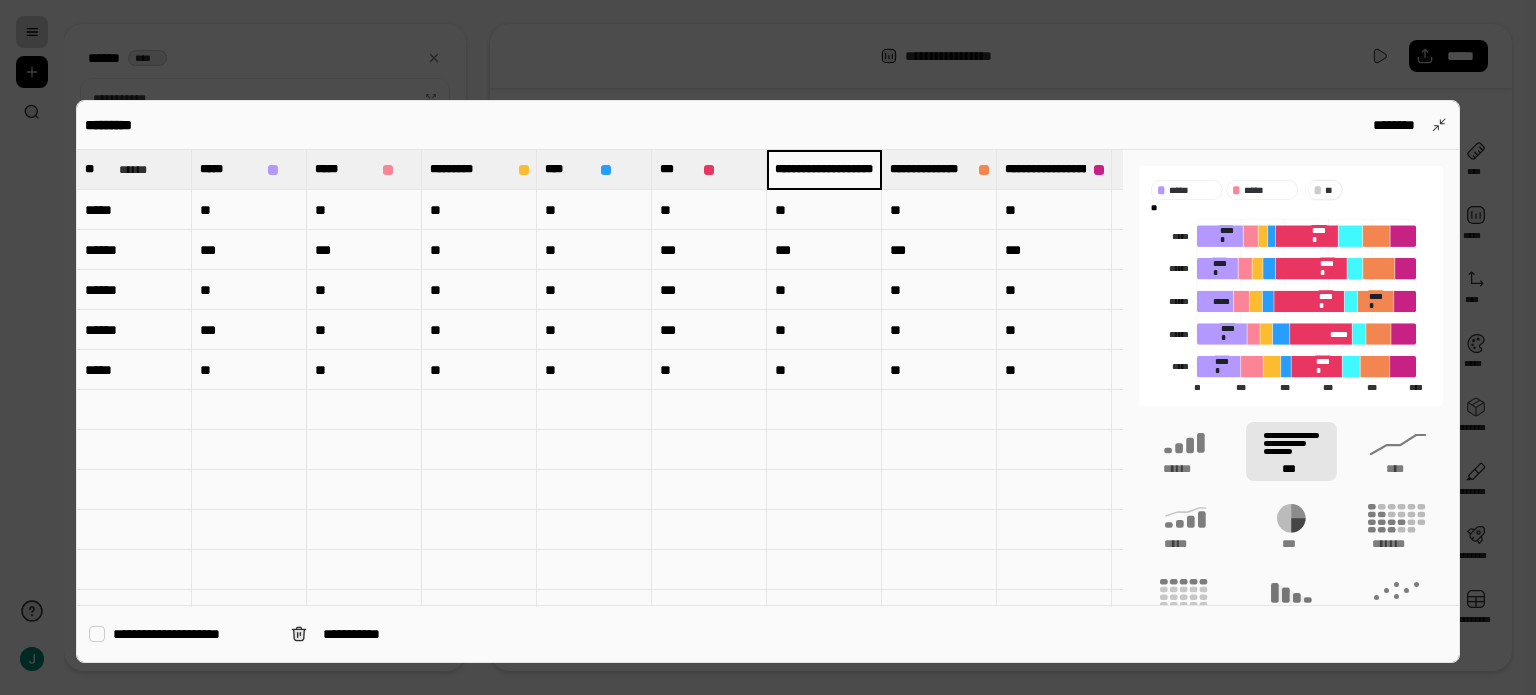 click on "**********" at bounding box center (824, 169) 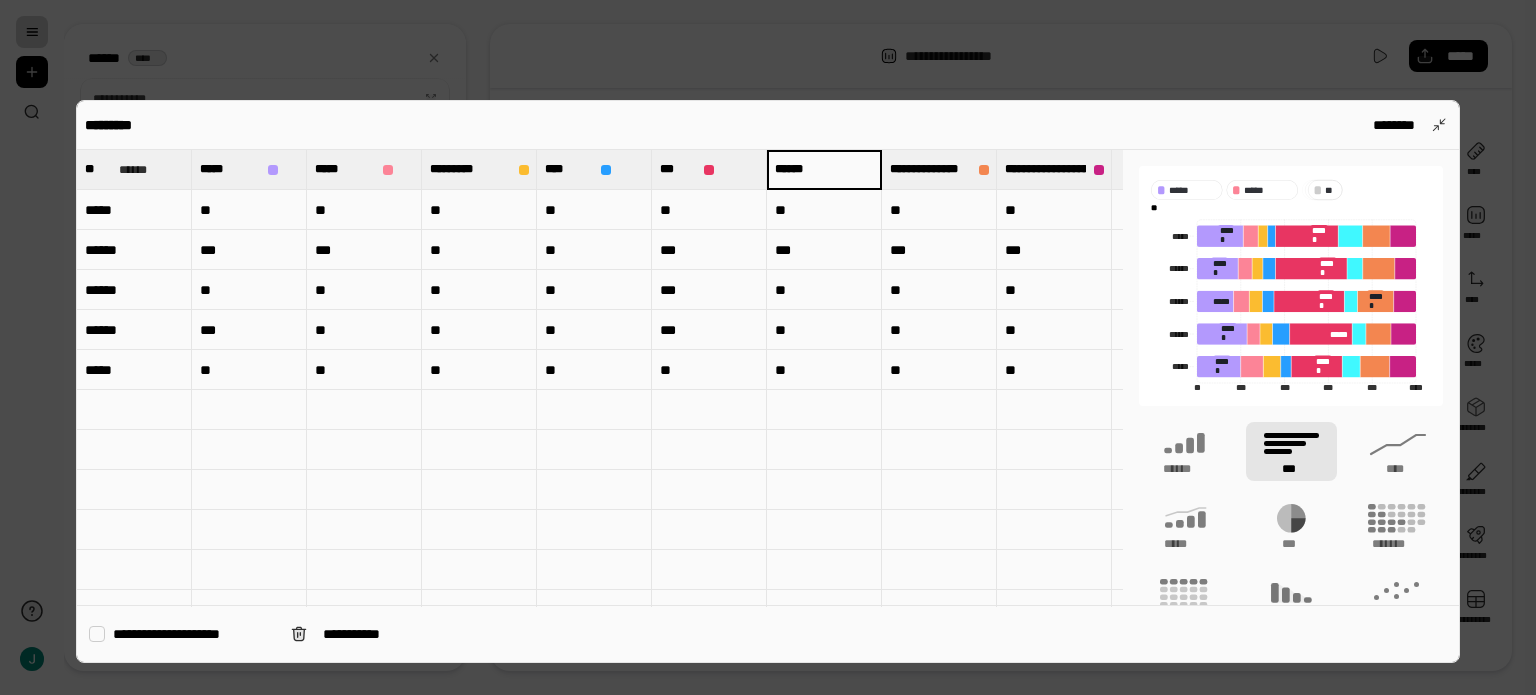 scroll, scrollTop: 0, scrollLeft: 0, axis: both 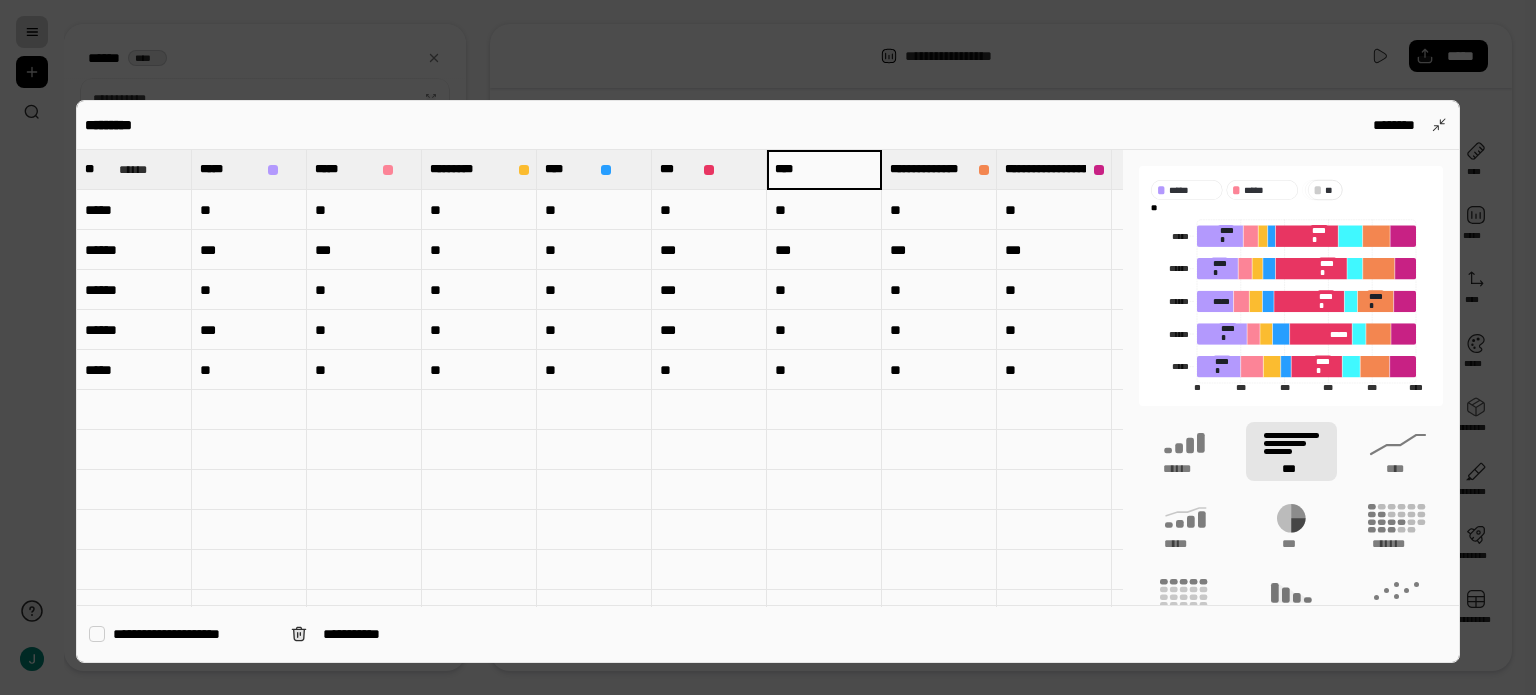 type on "****" 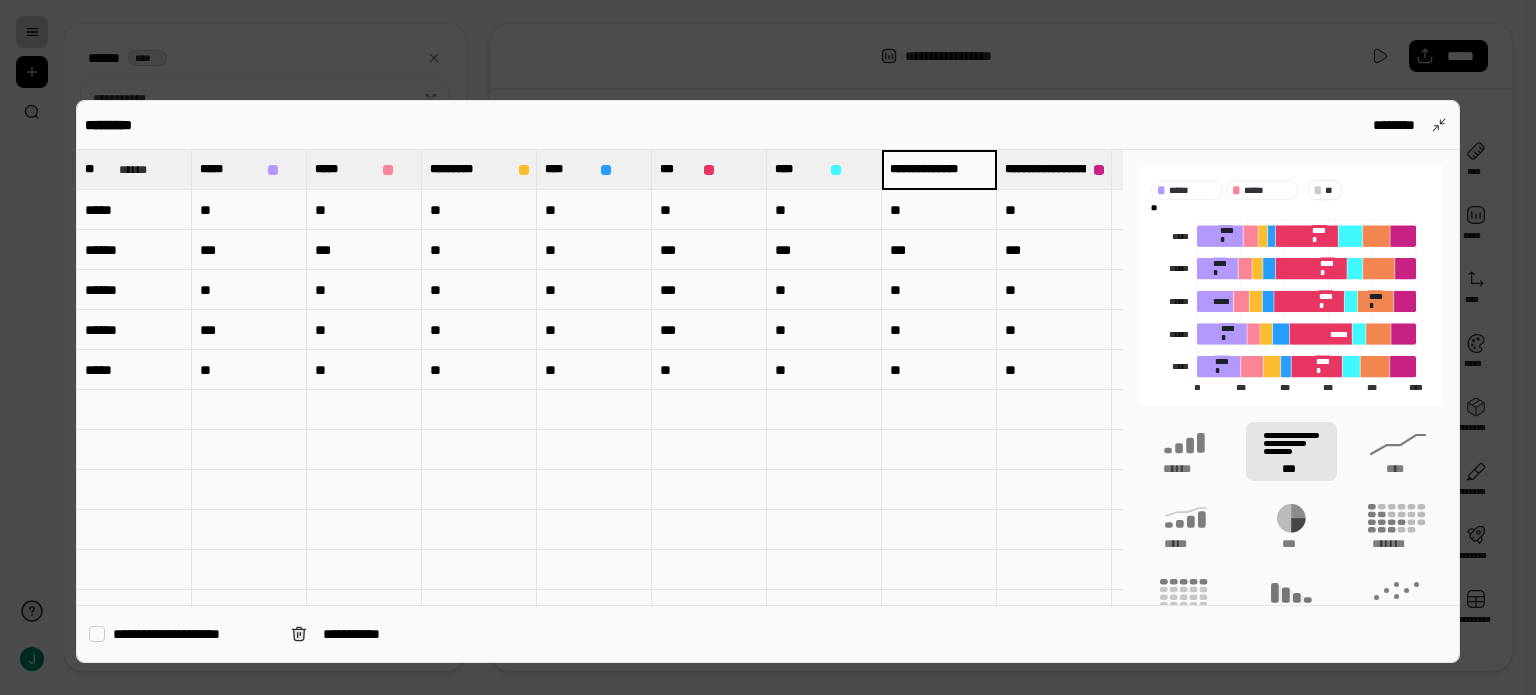 click on "**********" at bounding box center (939, 169) 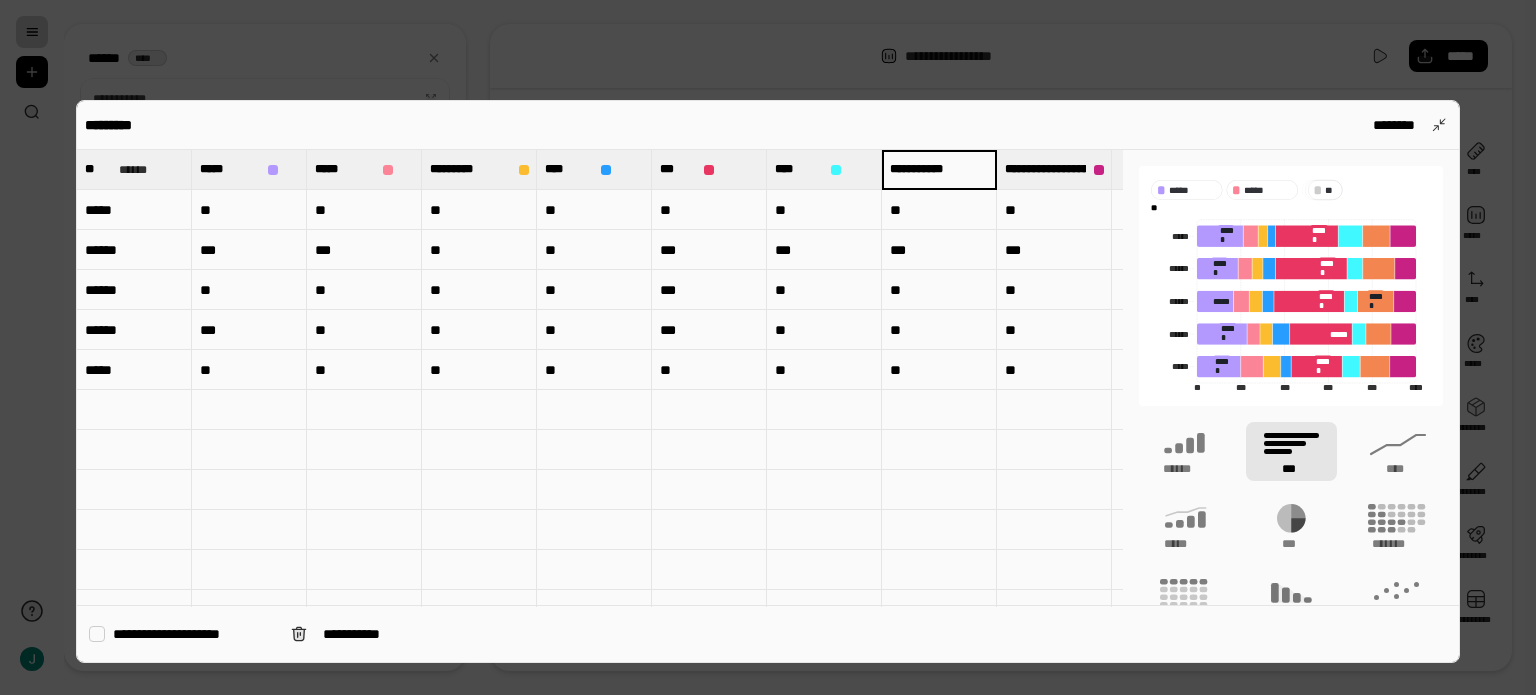 scroll, scrollTop: 0, scrollLeft: 0, axis: both 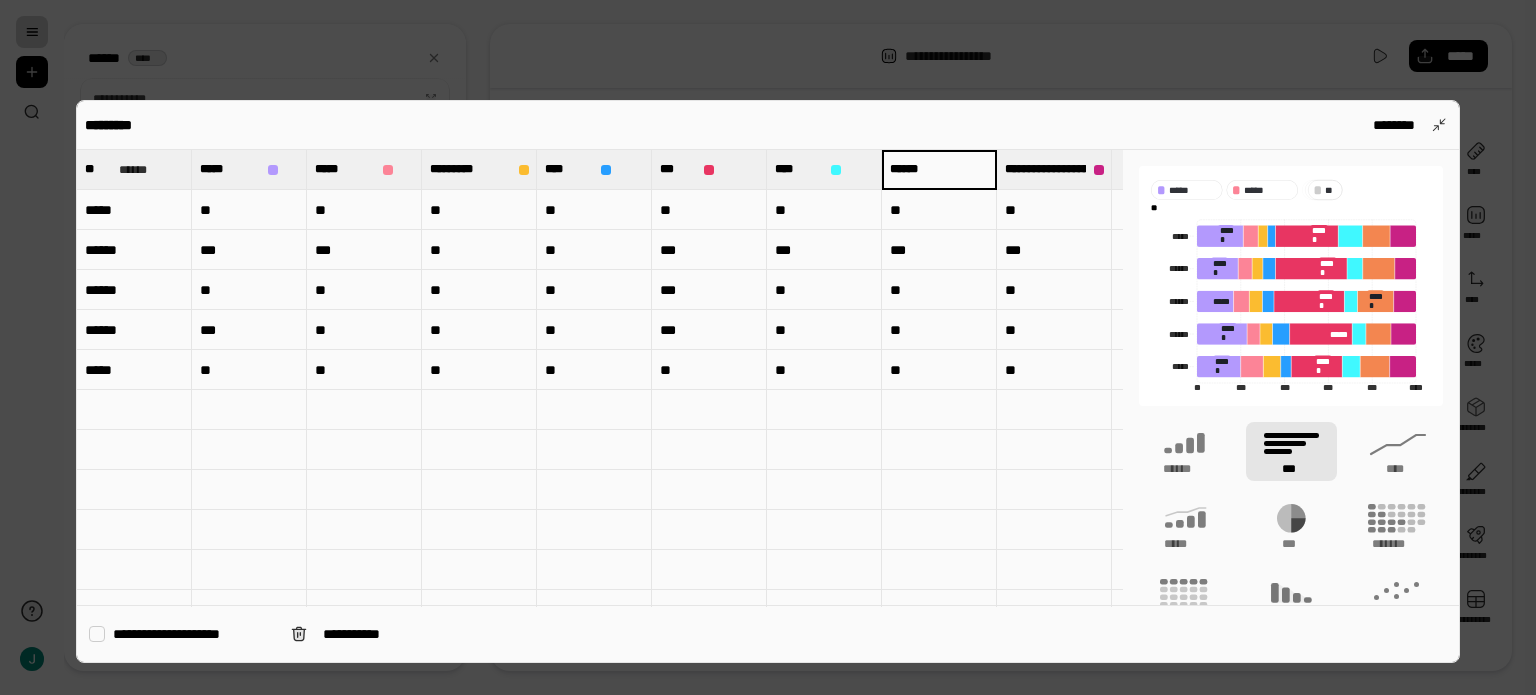 type on "******" 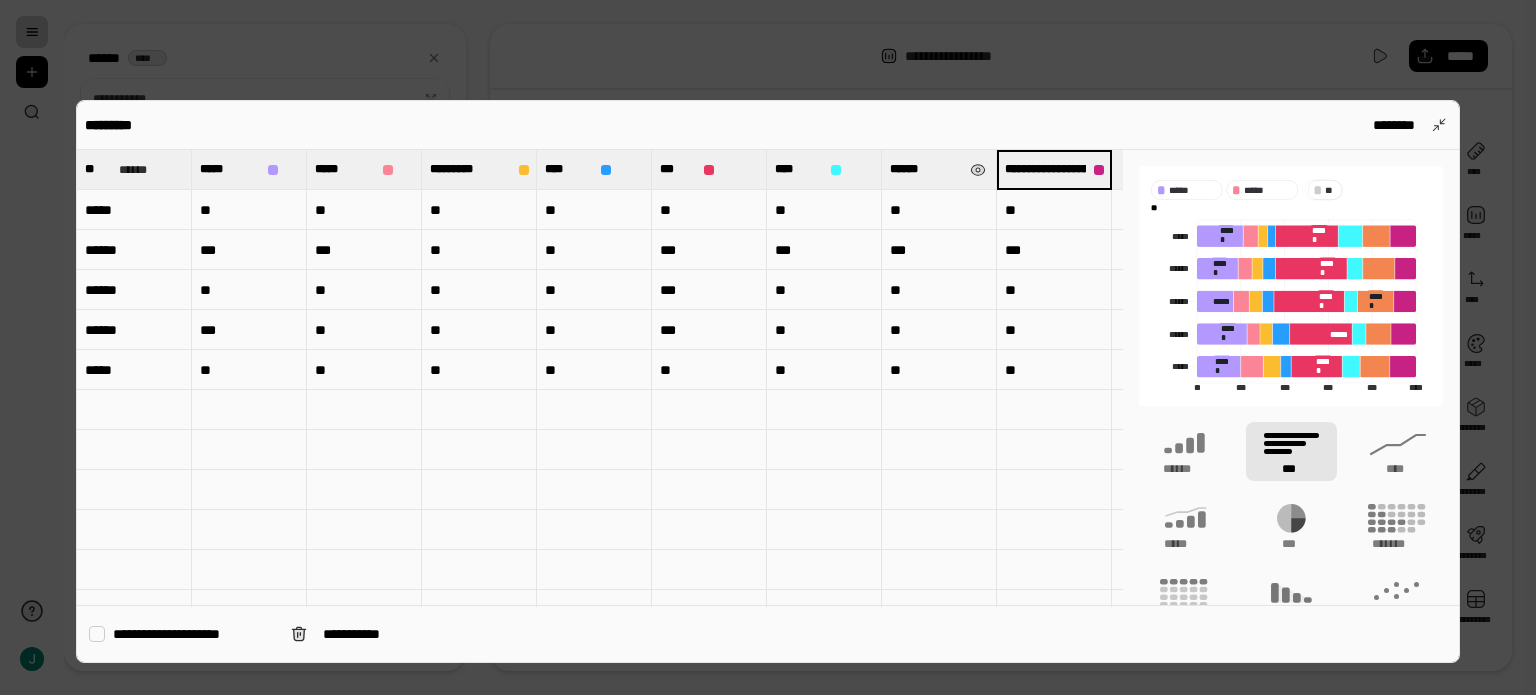 scroll, scrollTop: 0, scrollLeft: 4, axis: horizontal 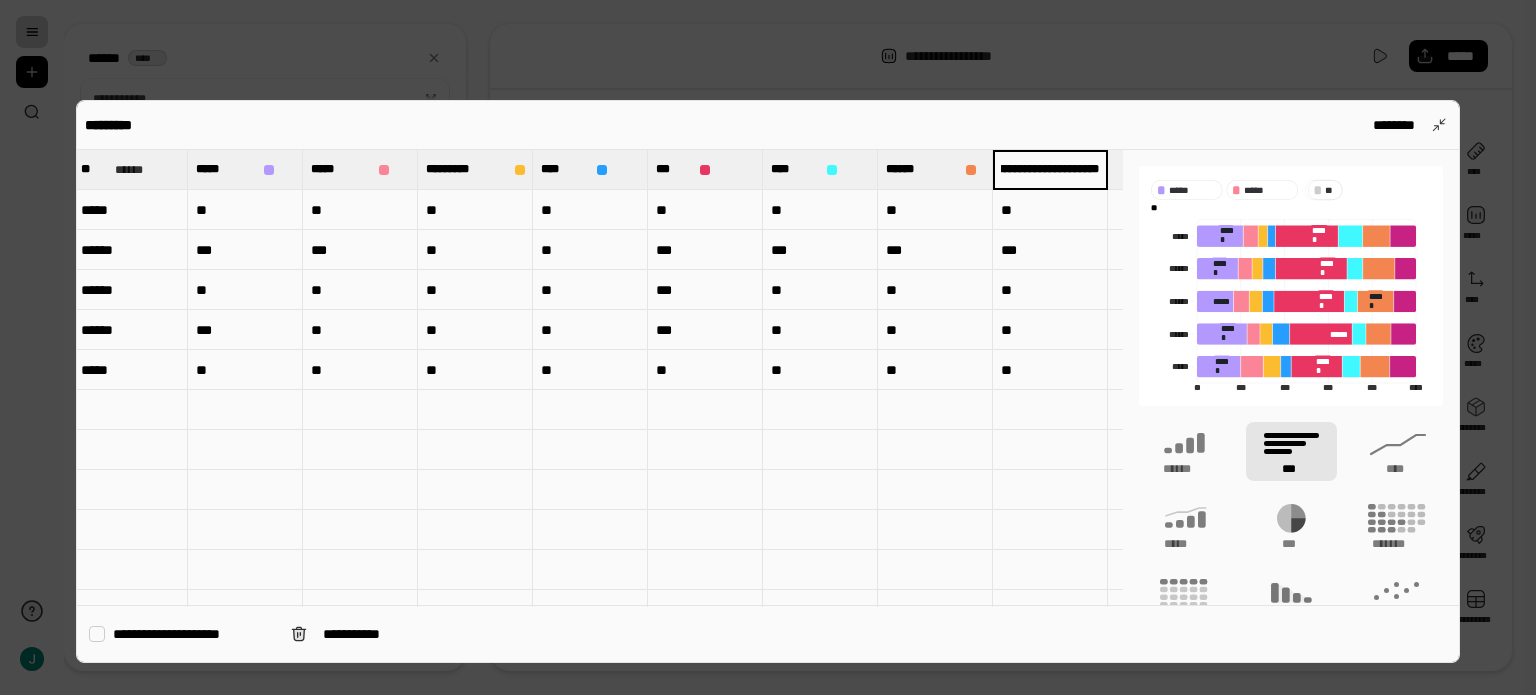 click on "**********" at bounding box center (1050, 169) 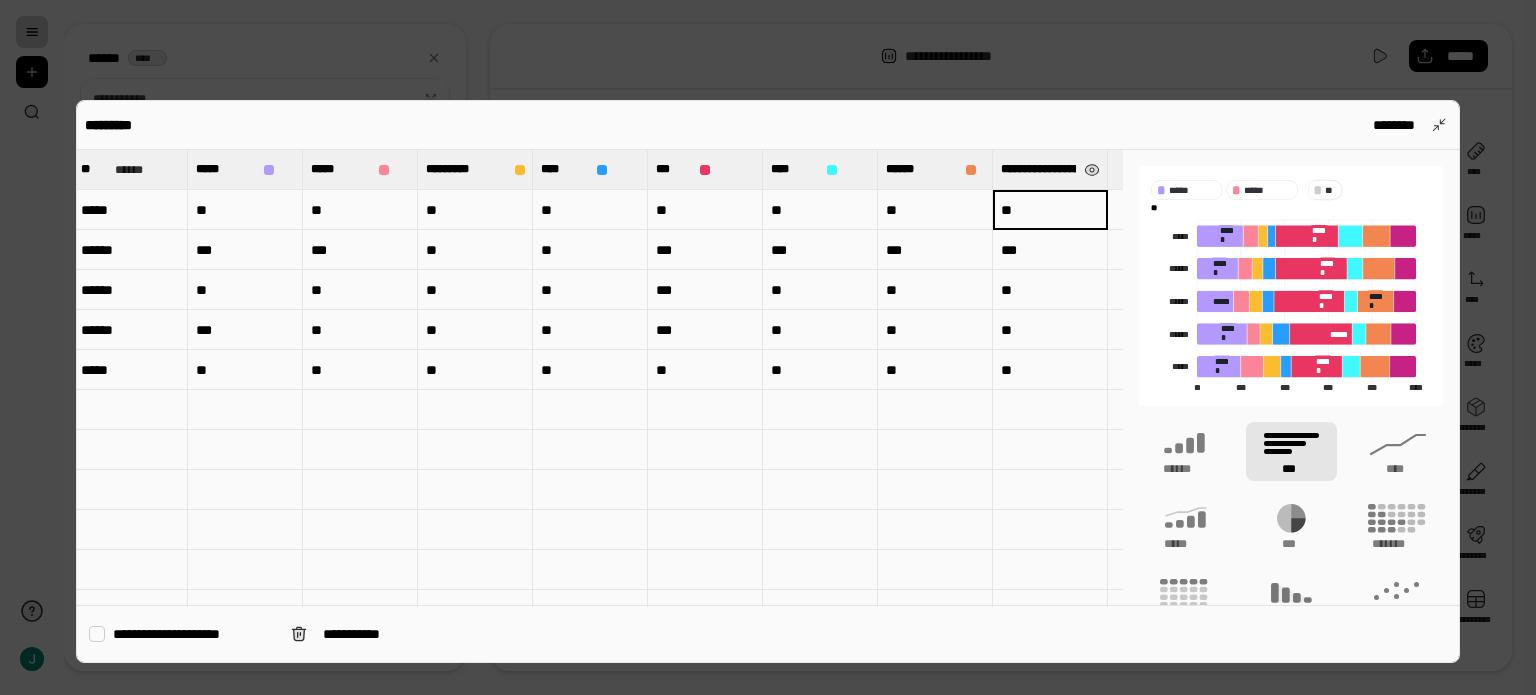 scroll, scrollTop: 0, scrollLeft: 0, axis: both 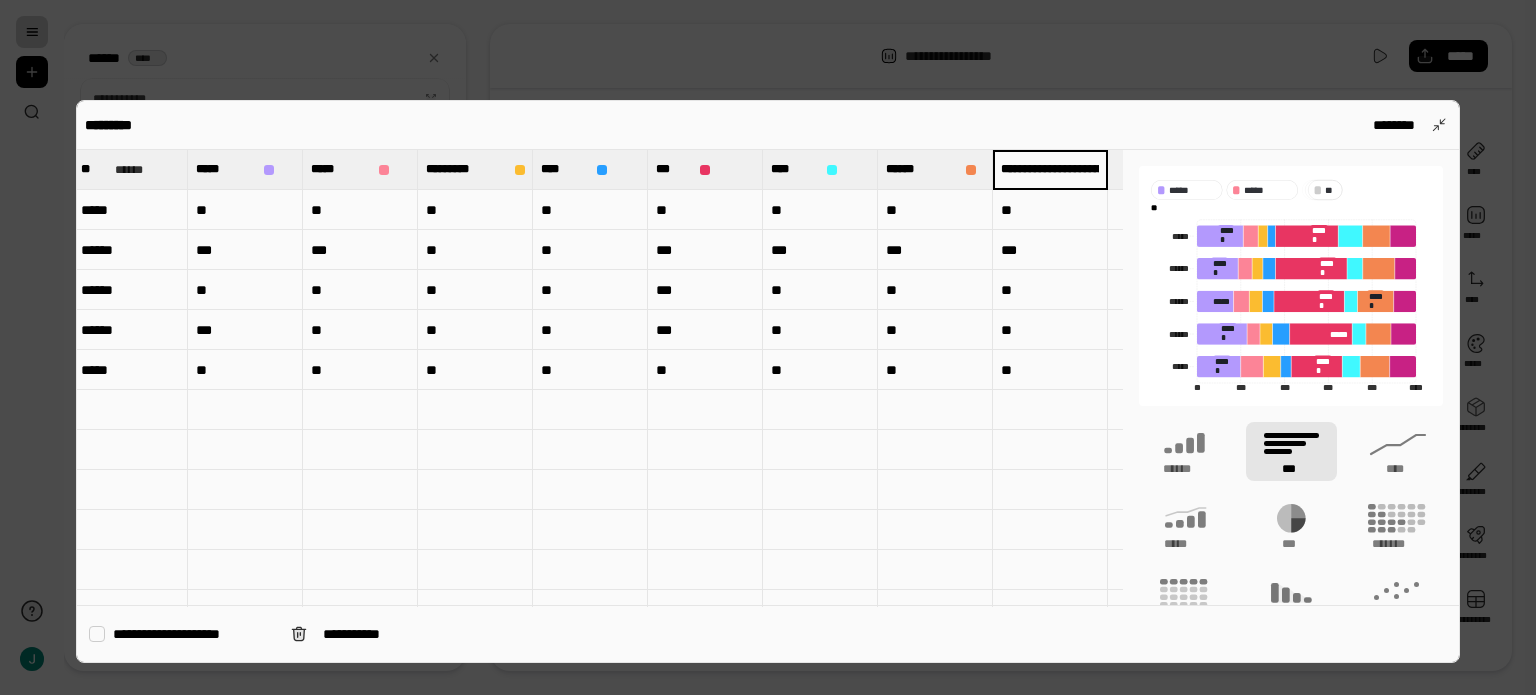 click on "**********" at bounding box center [1050, 169] 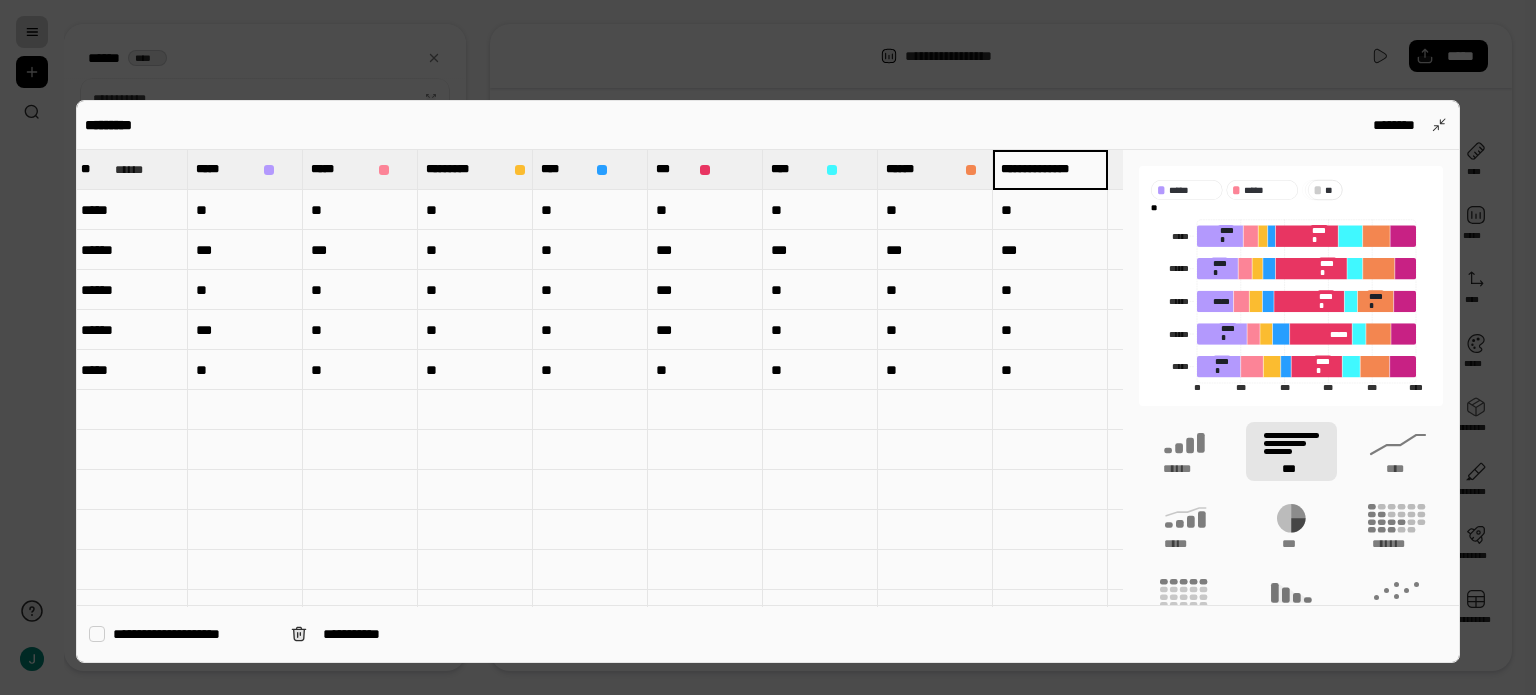 scroll, scrollTop: 0, scrollLeft: 69, axis: horizontal 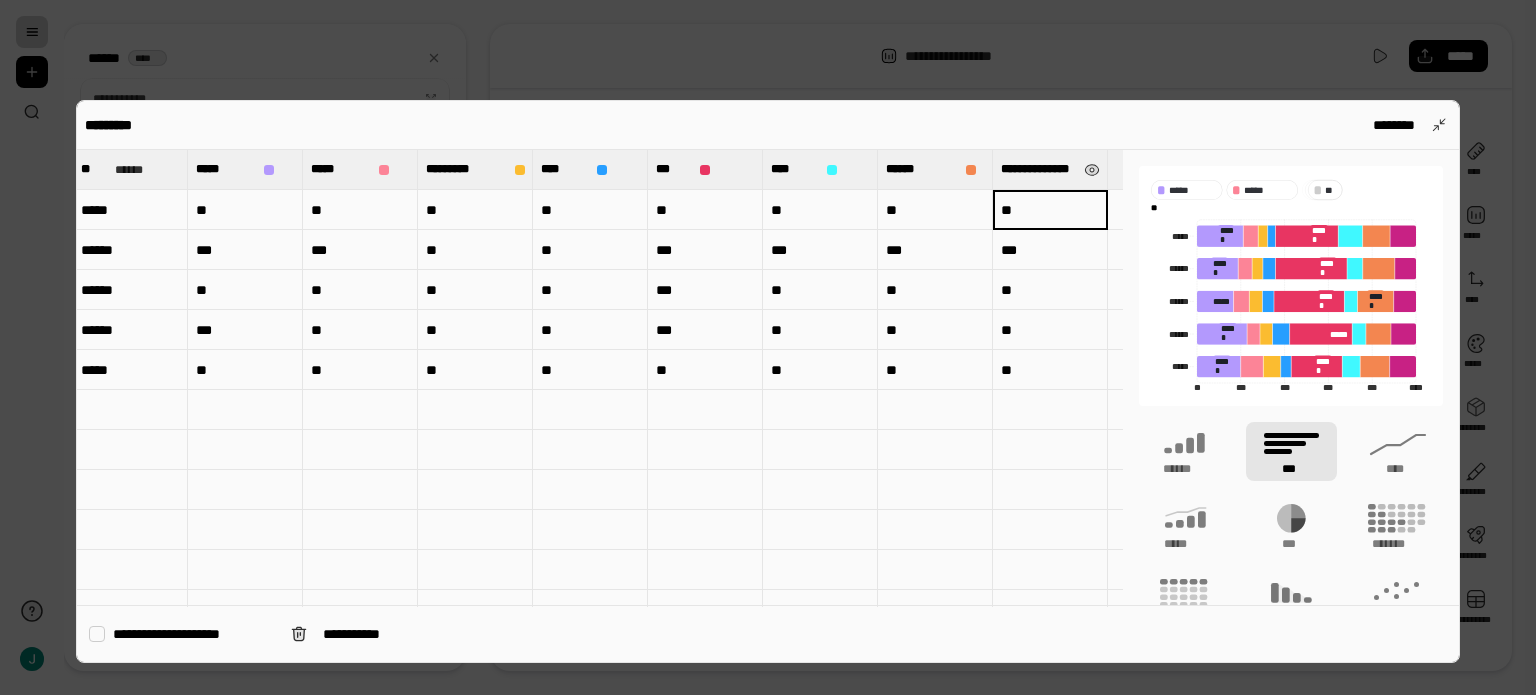 click on "**********" at bounding box center [1038, 169] 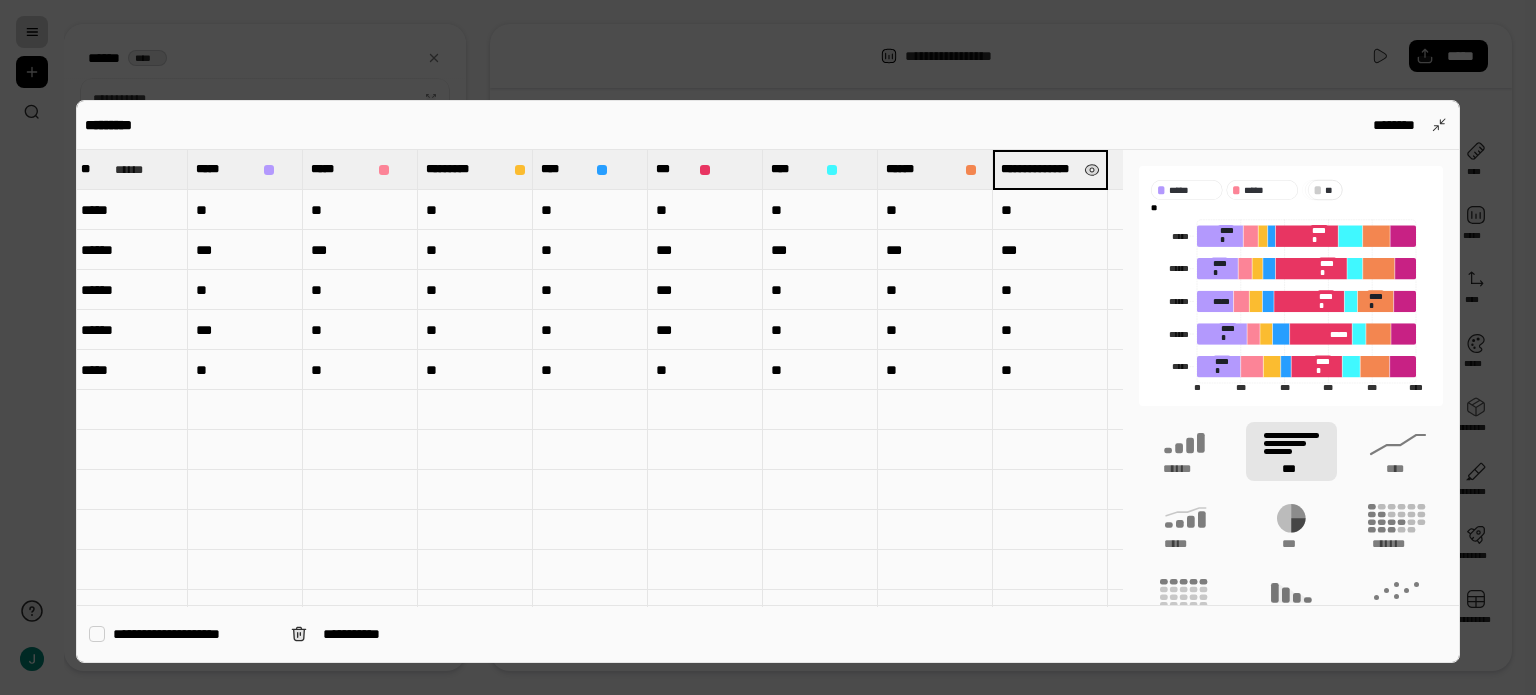 scroll, scrollTop: 0, scrollLeft: 69, axis: horizontal 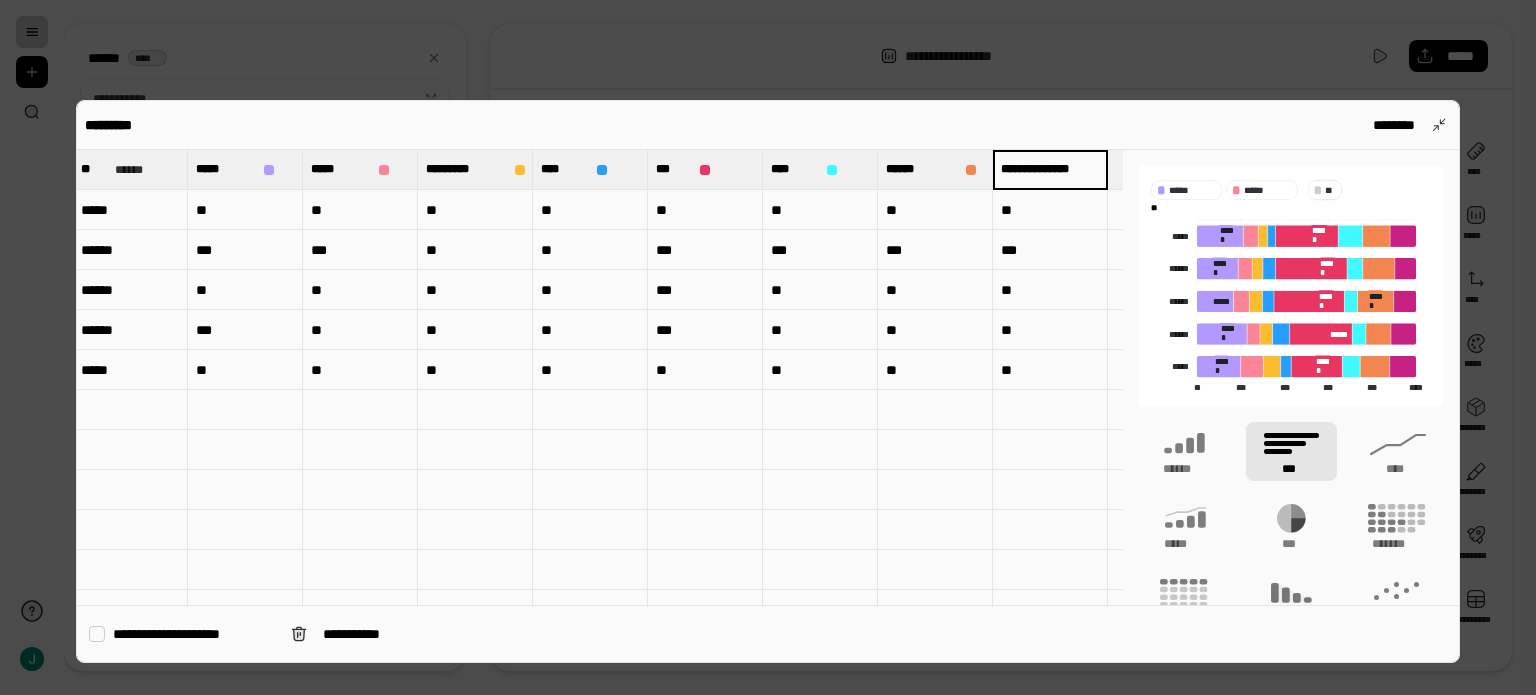 click on "**********" at bounding box center [1050, 169] 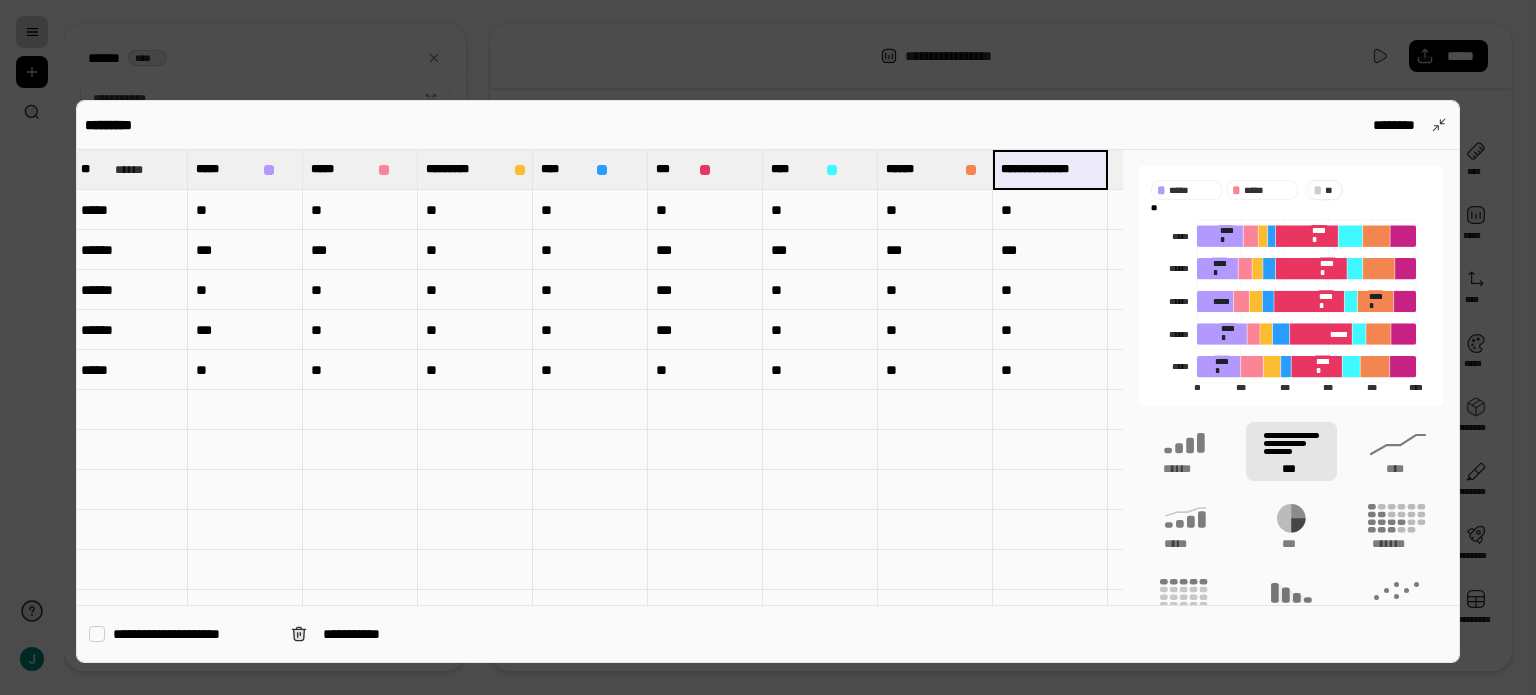 scroll, scrollTop: 0, scrollLeft: 13, axis: horizontal 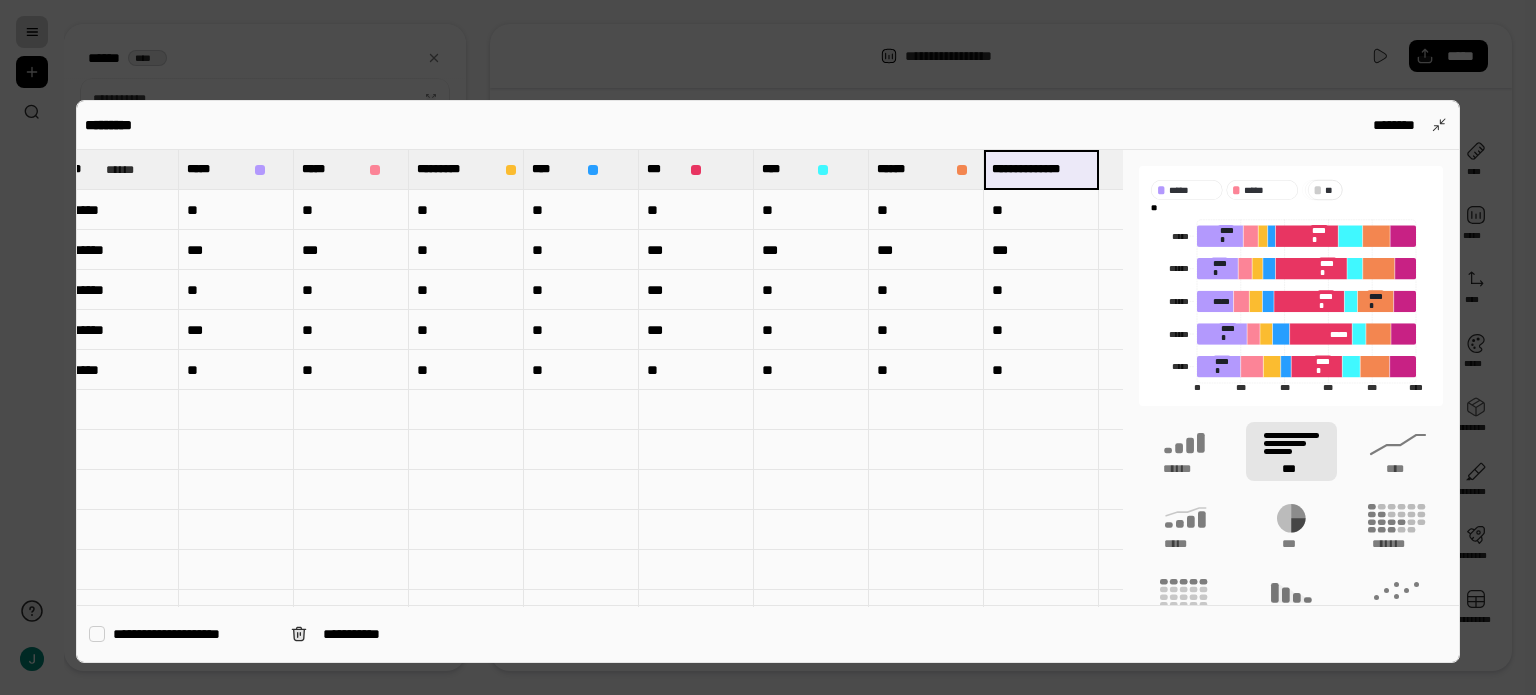drag, startPoint x: 1065, startPoint y: 166, endPoint x: 1091, endPoint y: 170, distance: 26.305893 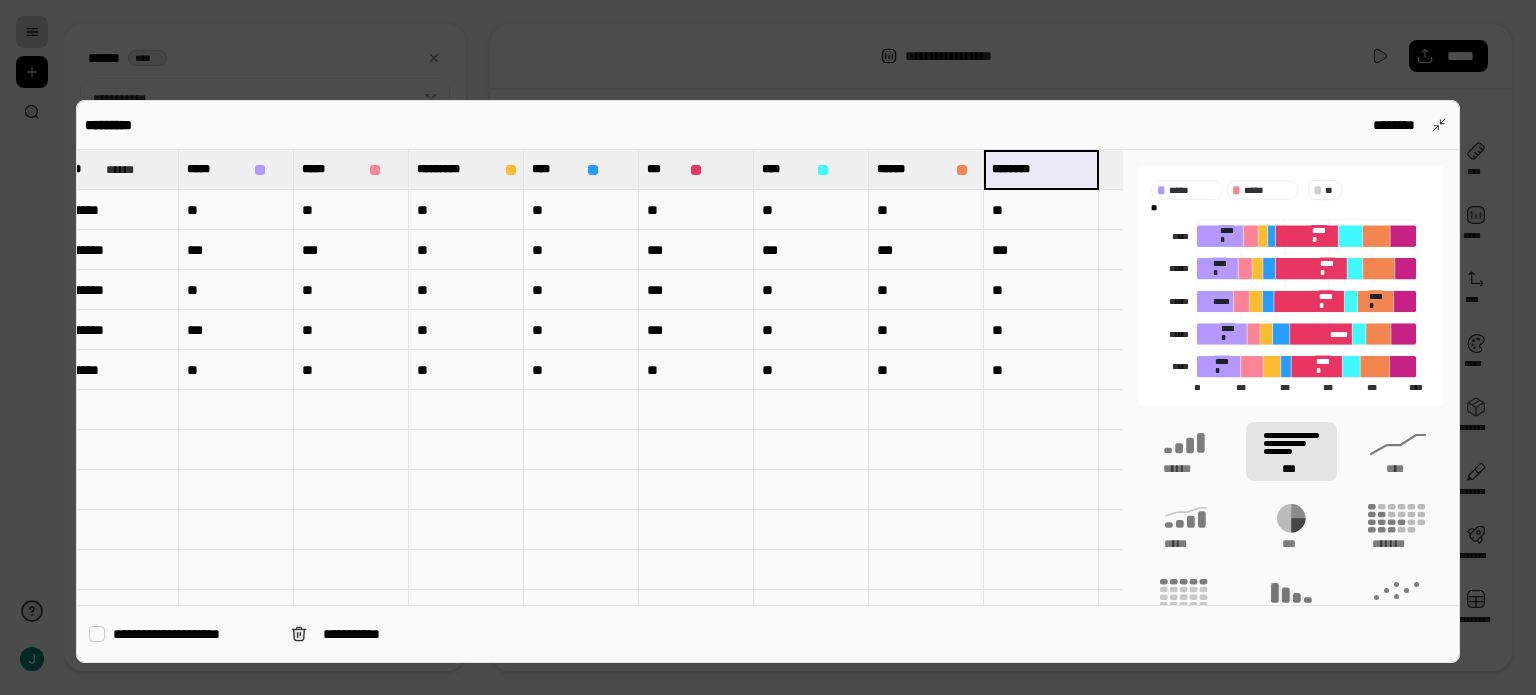 scroll, scrollTop: 0, scrollLeft: 0, axis: both 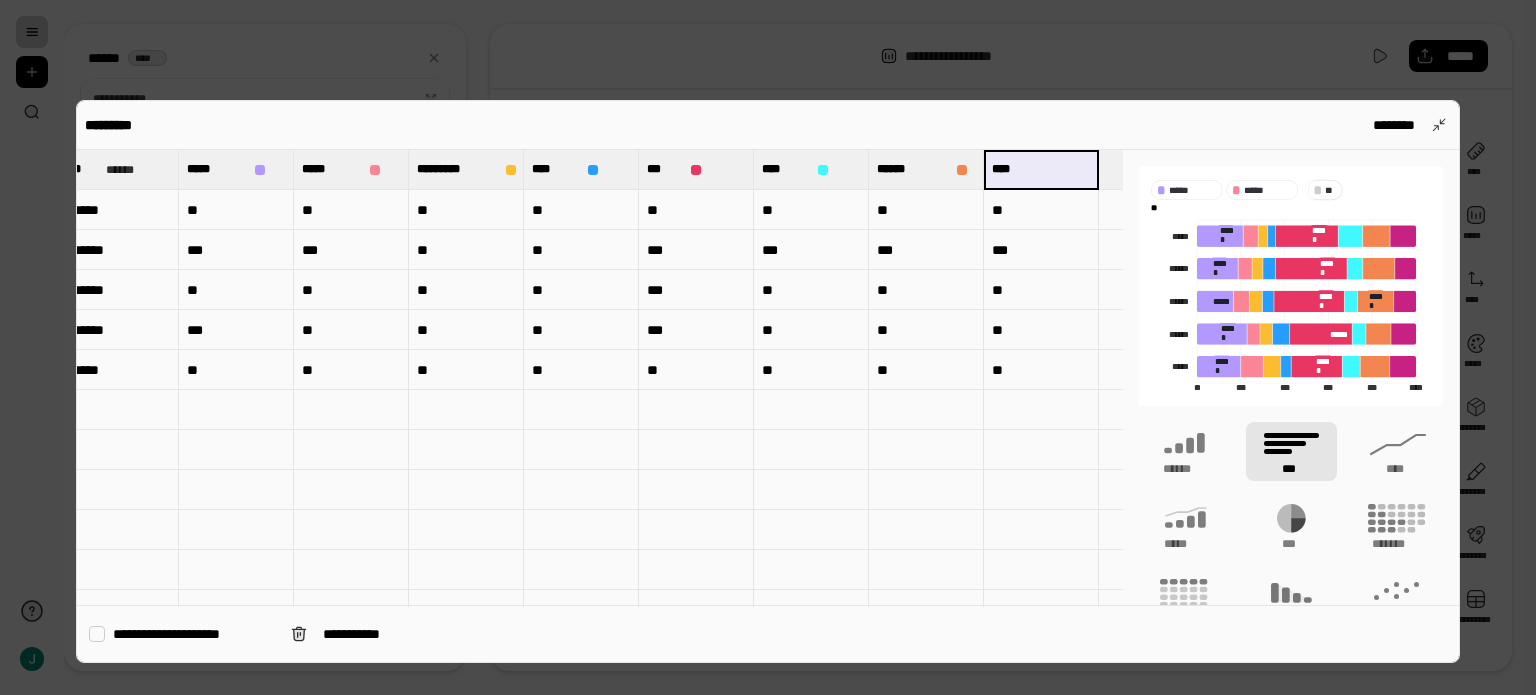 type on "****" 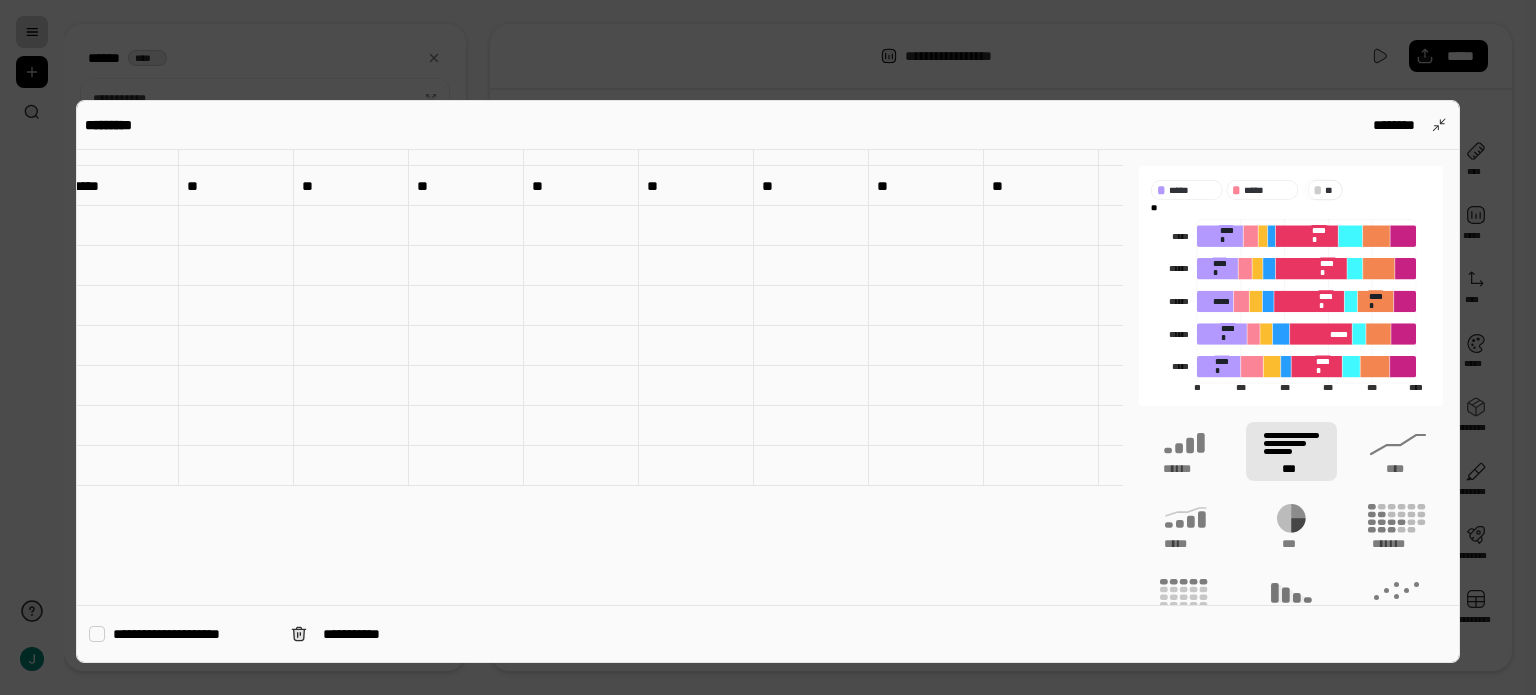scroll, scrollTop: 0, scrollLeft: 13, axis: horizontal 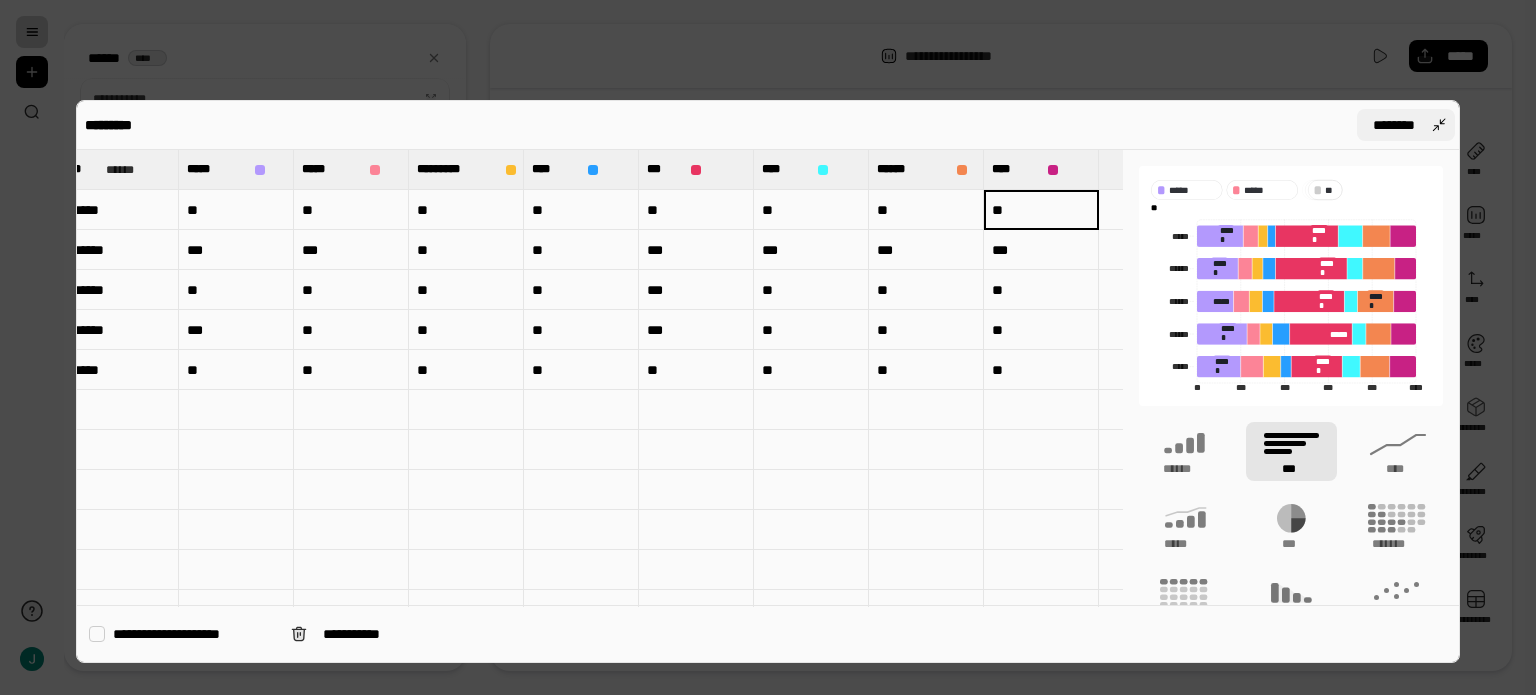 click on "********" at bounding box center (1406, 125) 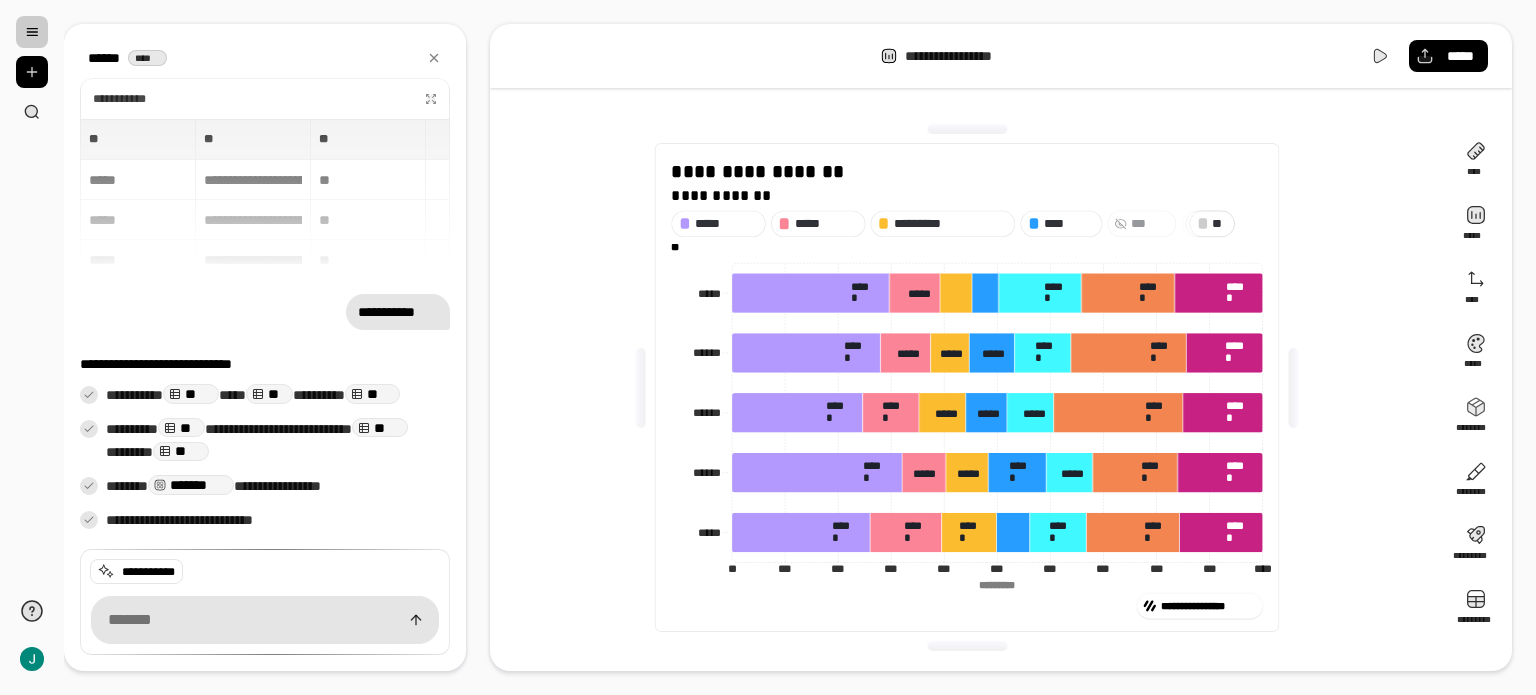 click 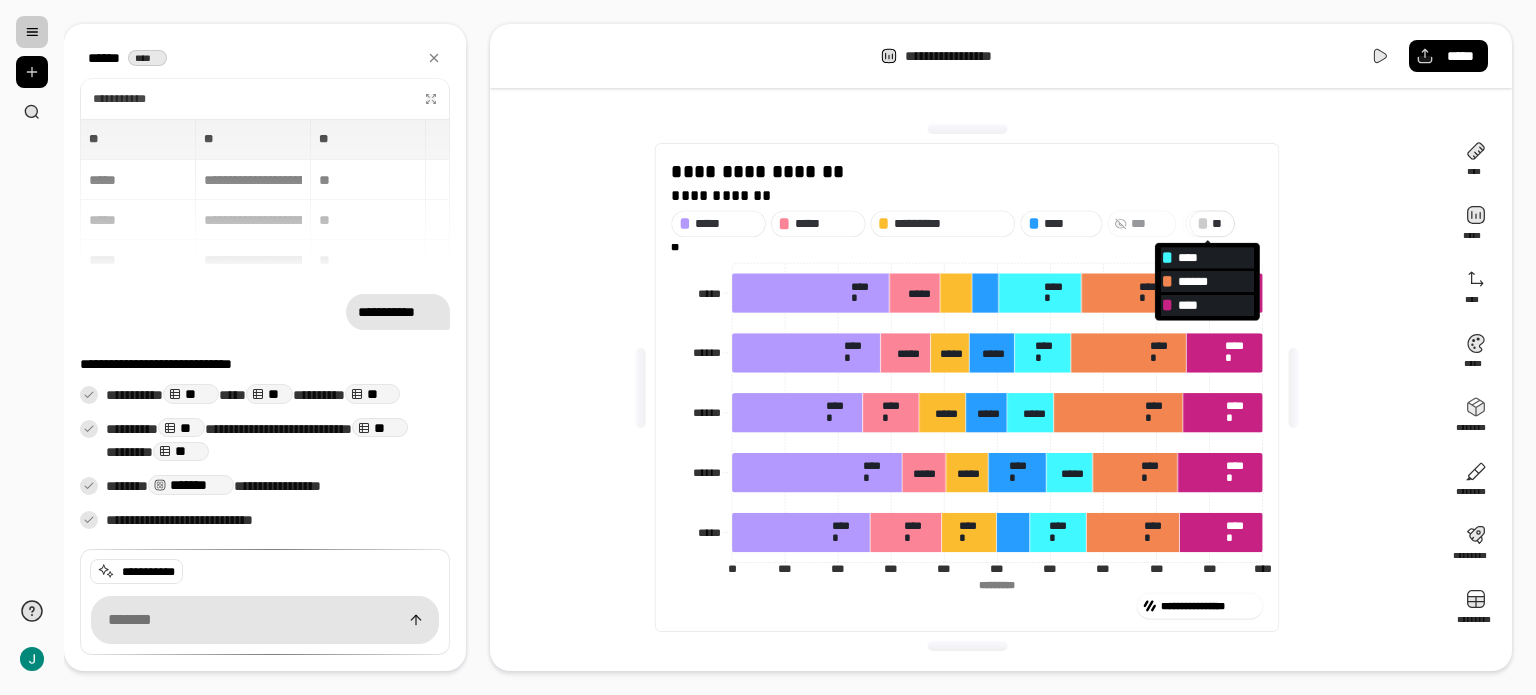 click 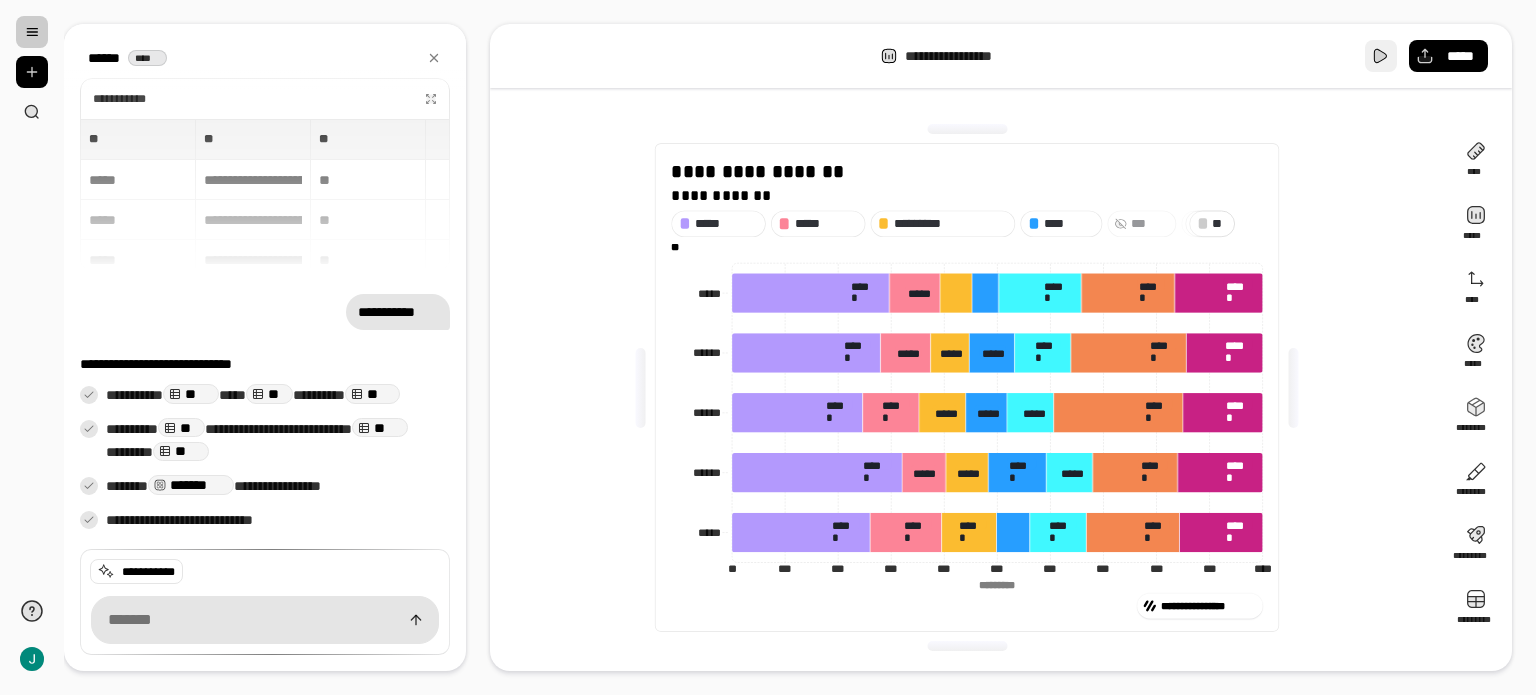 click at bounding box center [1381, 56] 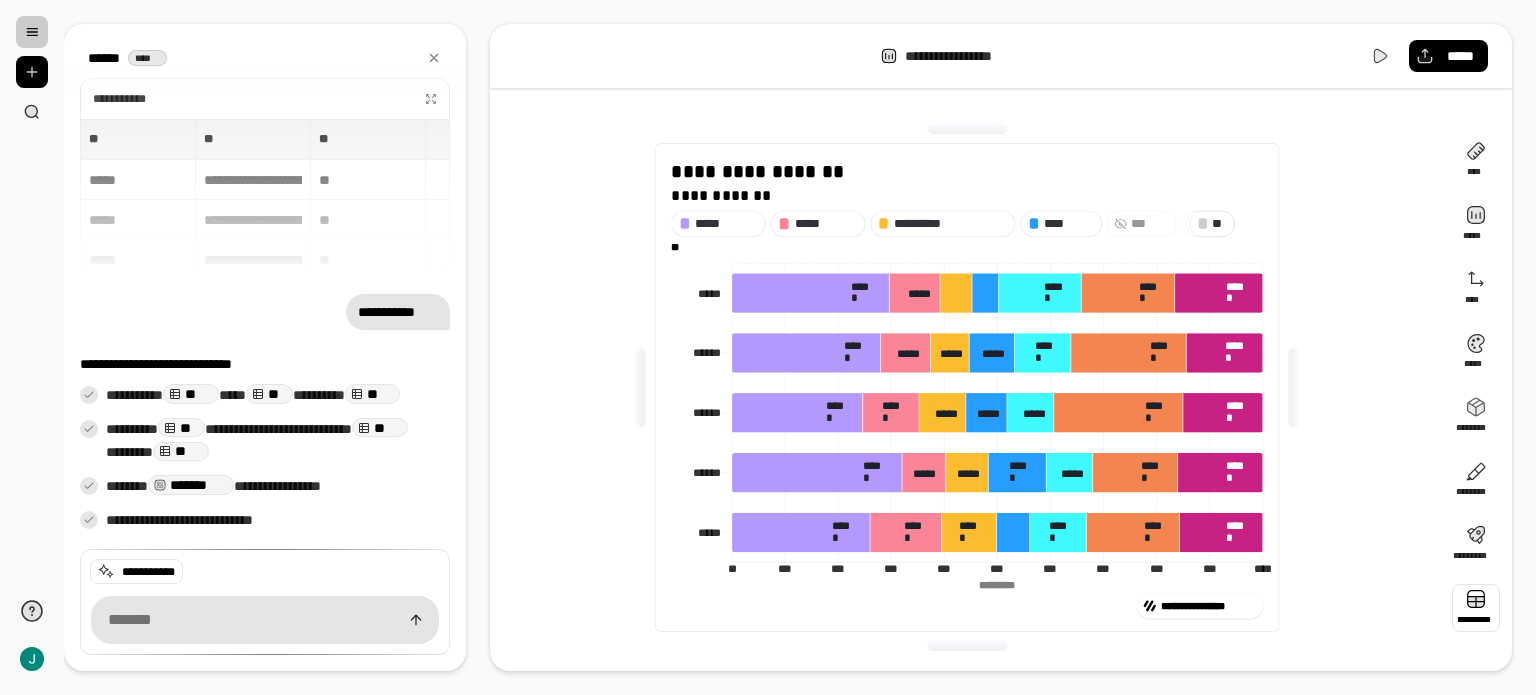 click at bounding box center [1476, 608] 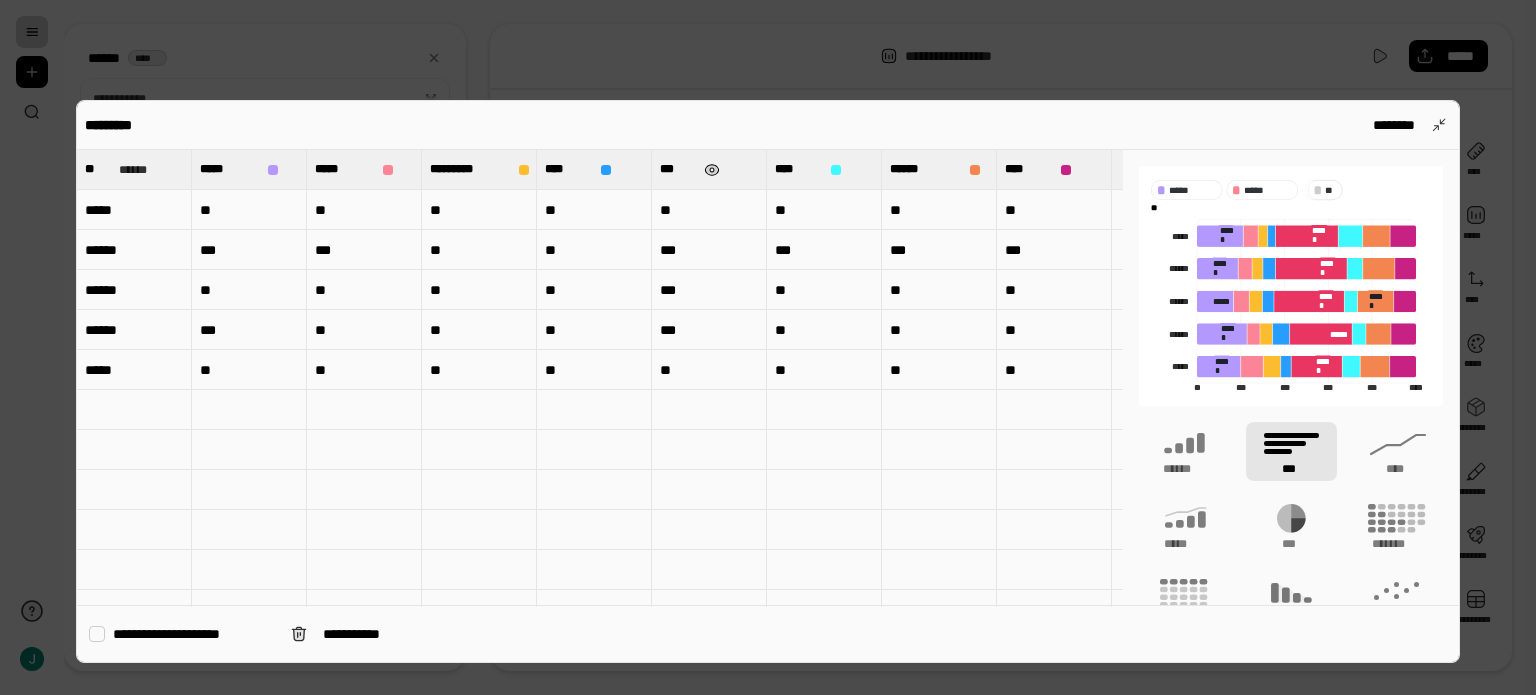 click at bounding box center [712, 170] 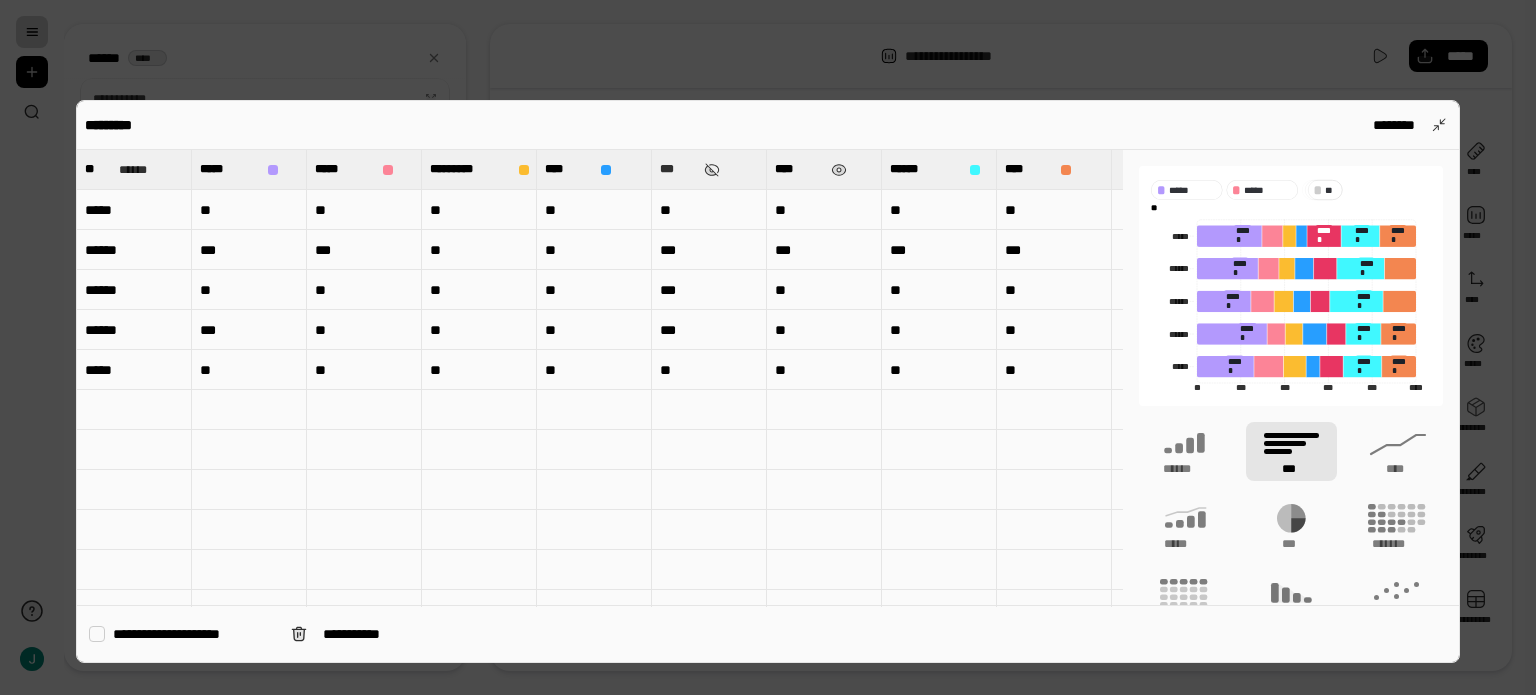 type 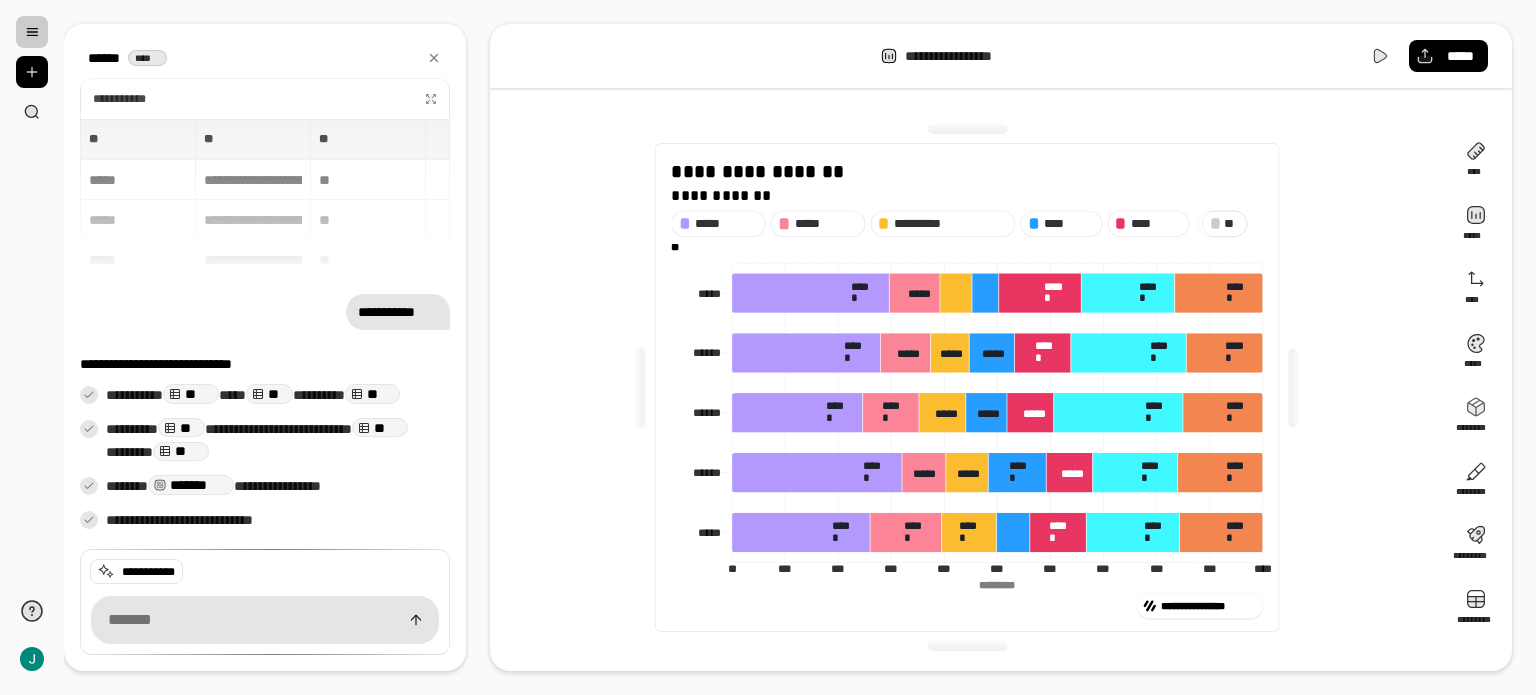 click on "* *" at bounding box center (1233, 223) 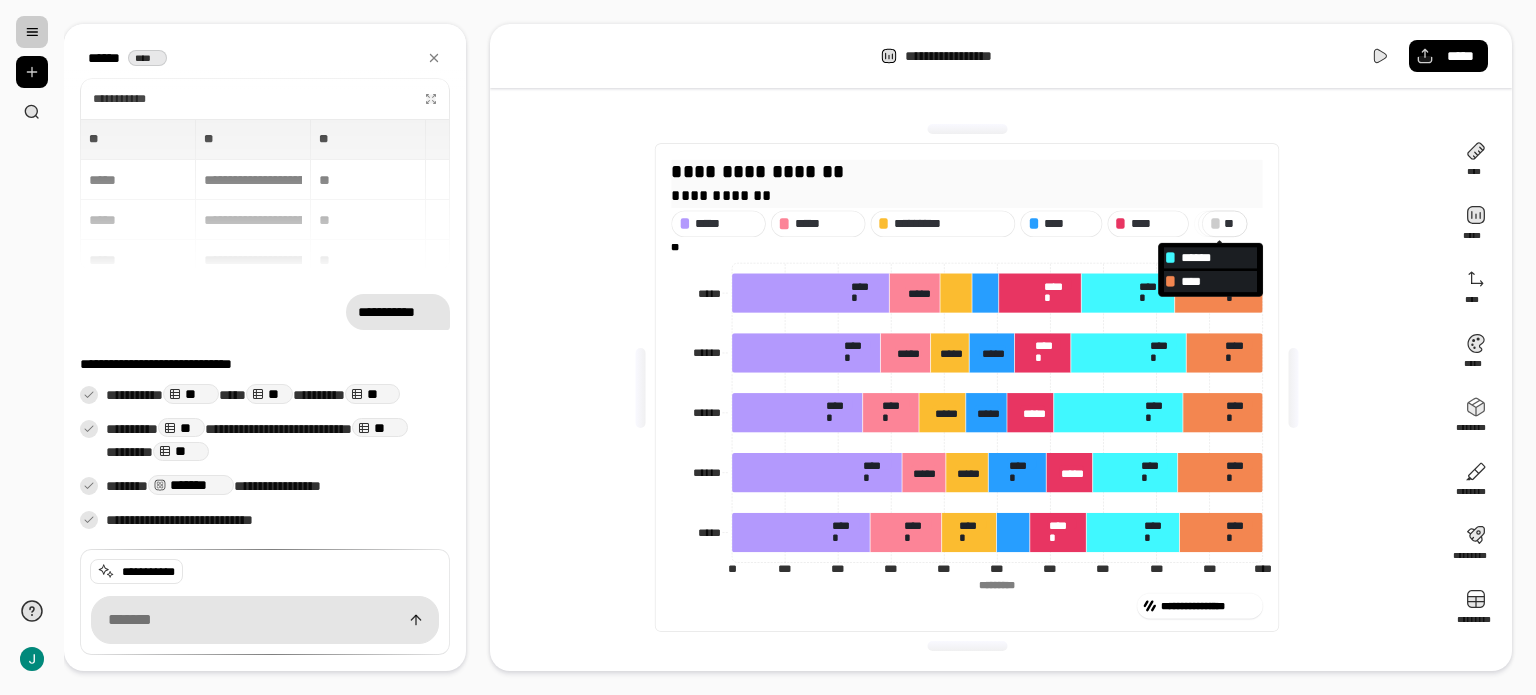 click on "**********" at bounding box center (967, 172) 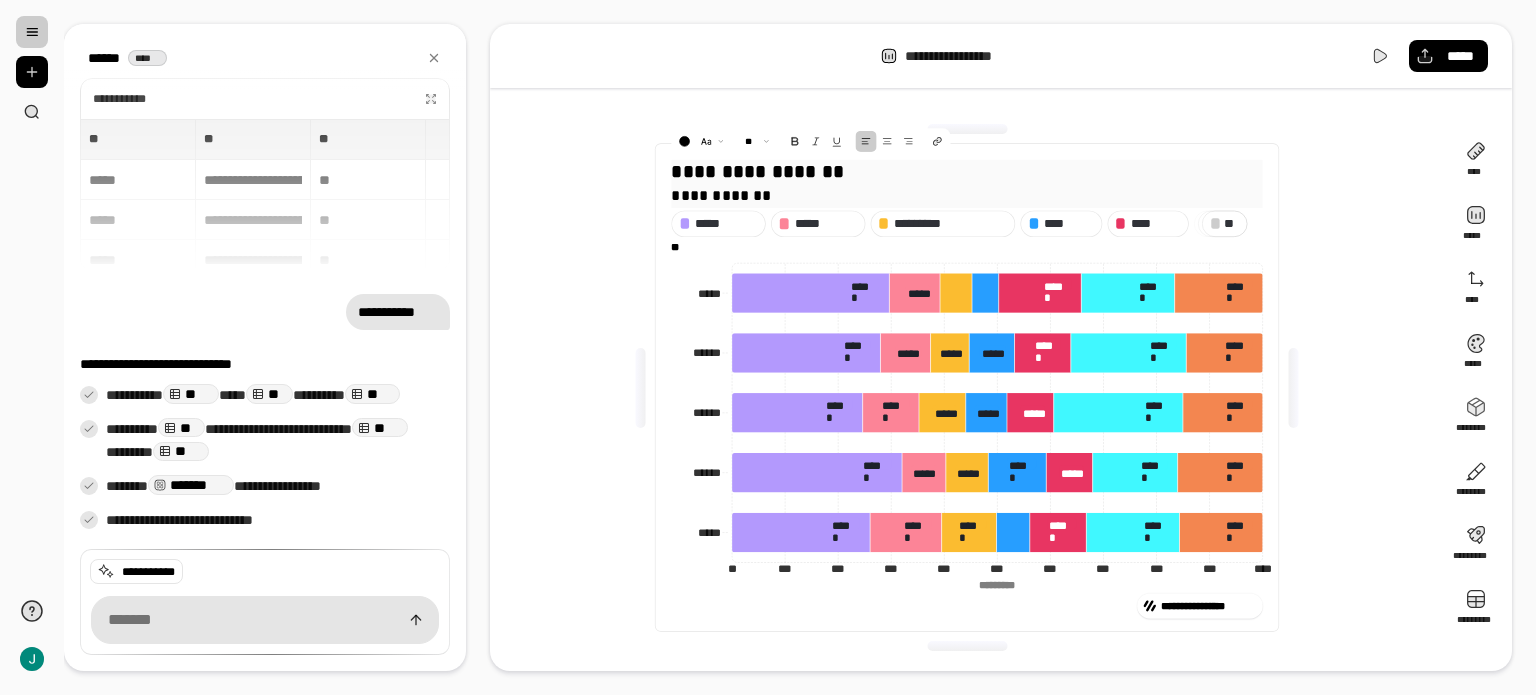 click on "**********" at bounding box center [967, 172] 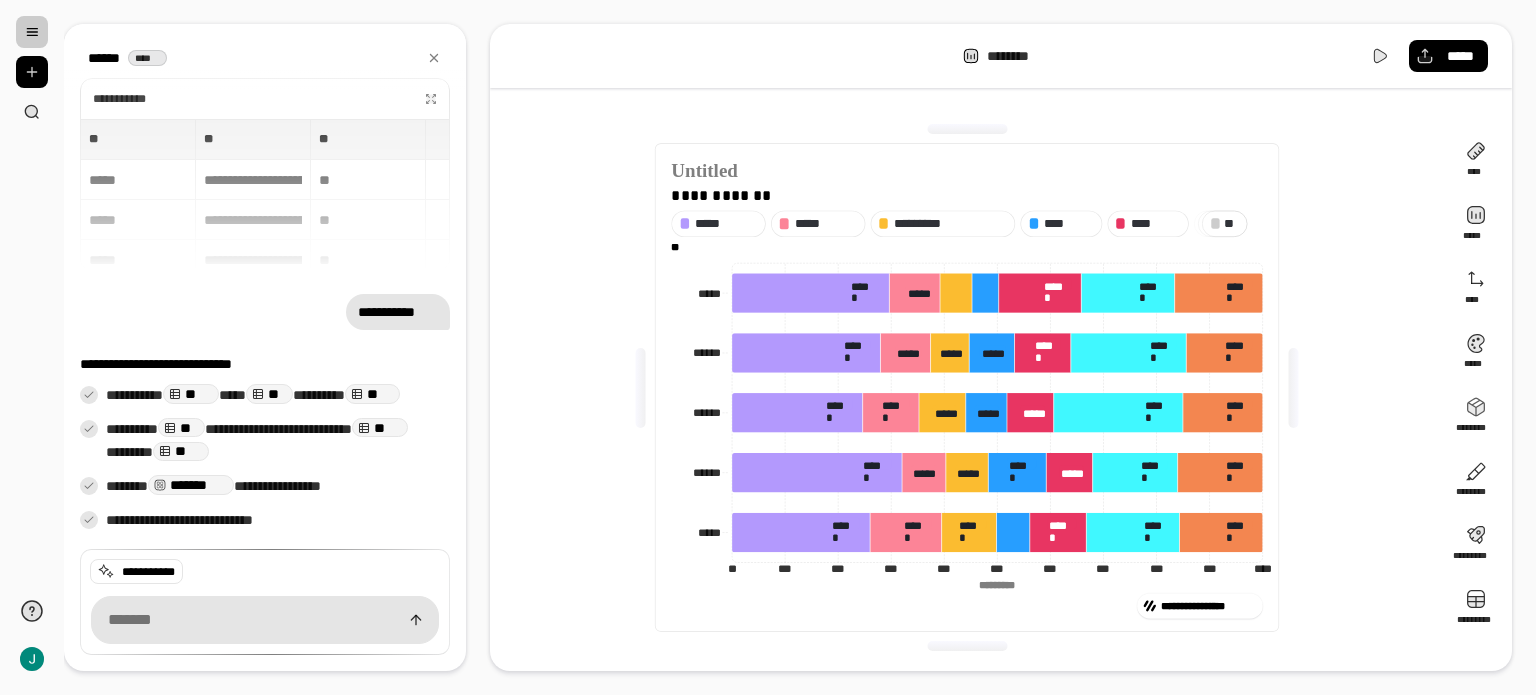drag, startPoint x: 1408, startPoint y: 411, endPoint x: 1395, endPoint y: 408, distance: 13.341664 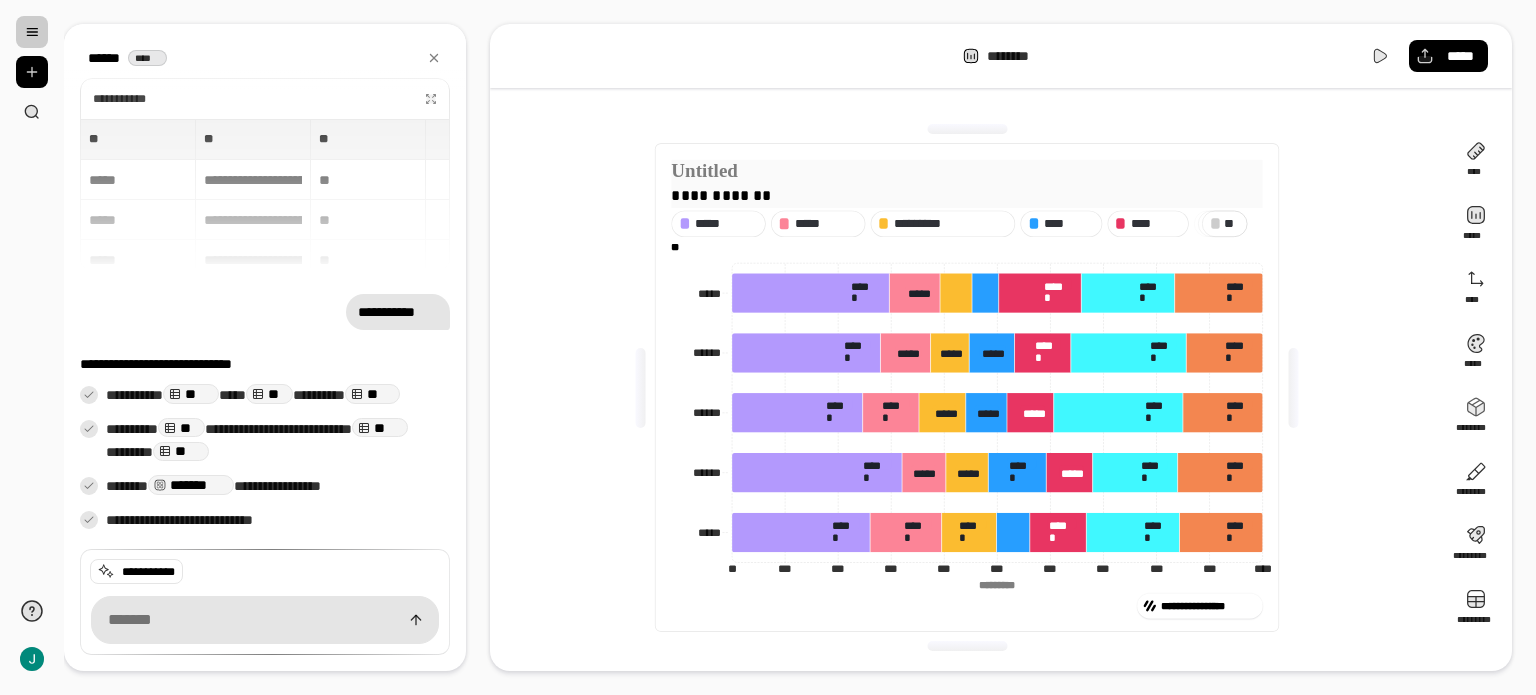 click at bounding box center [967, 172] 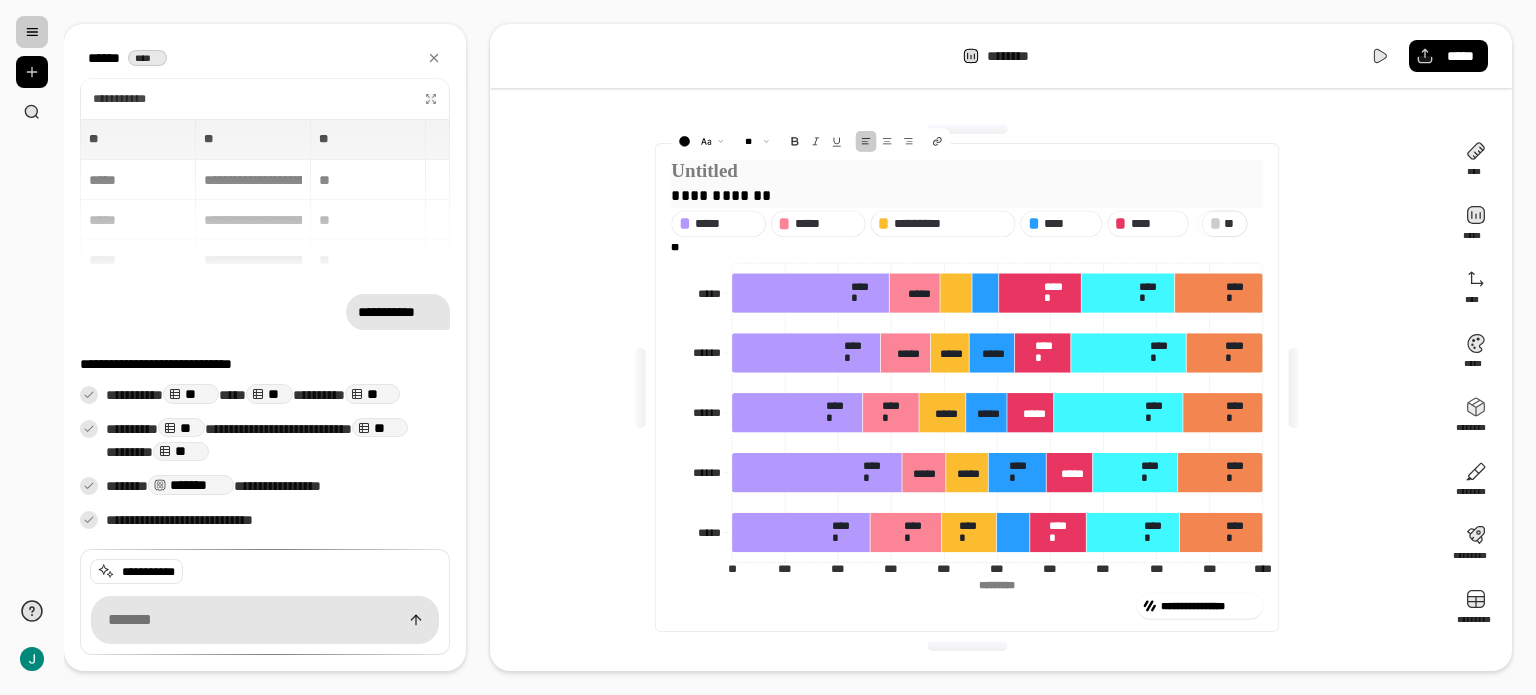 paste 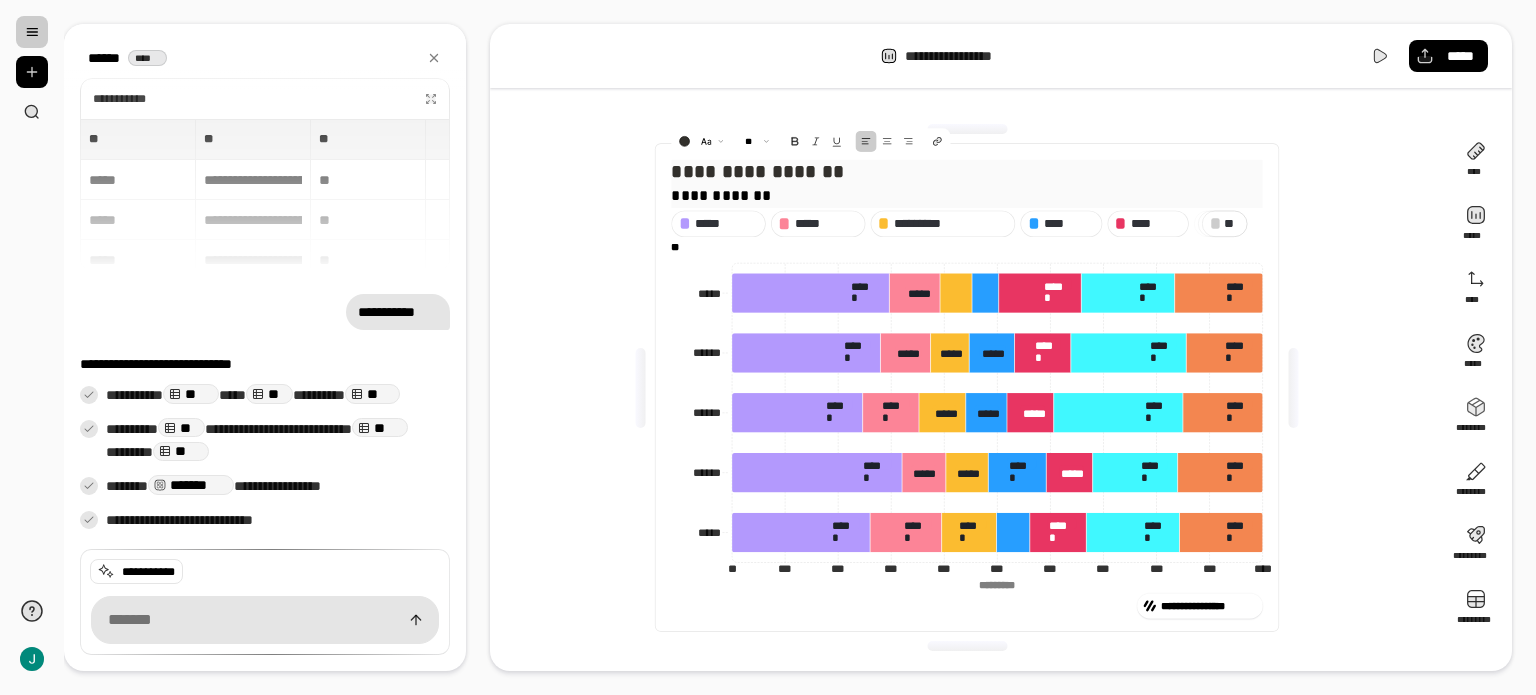 click on "**********" at bounding box center [967, 195] 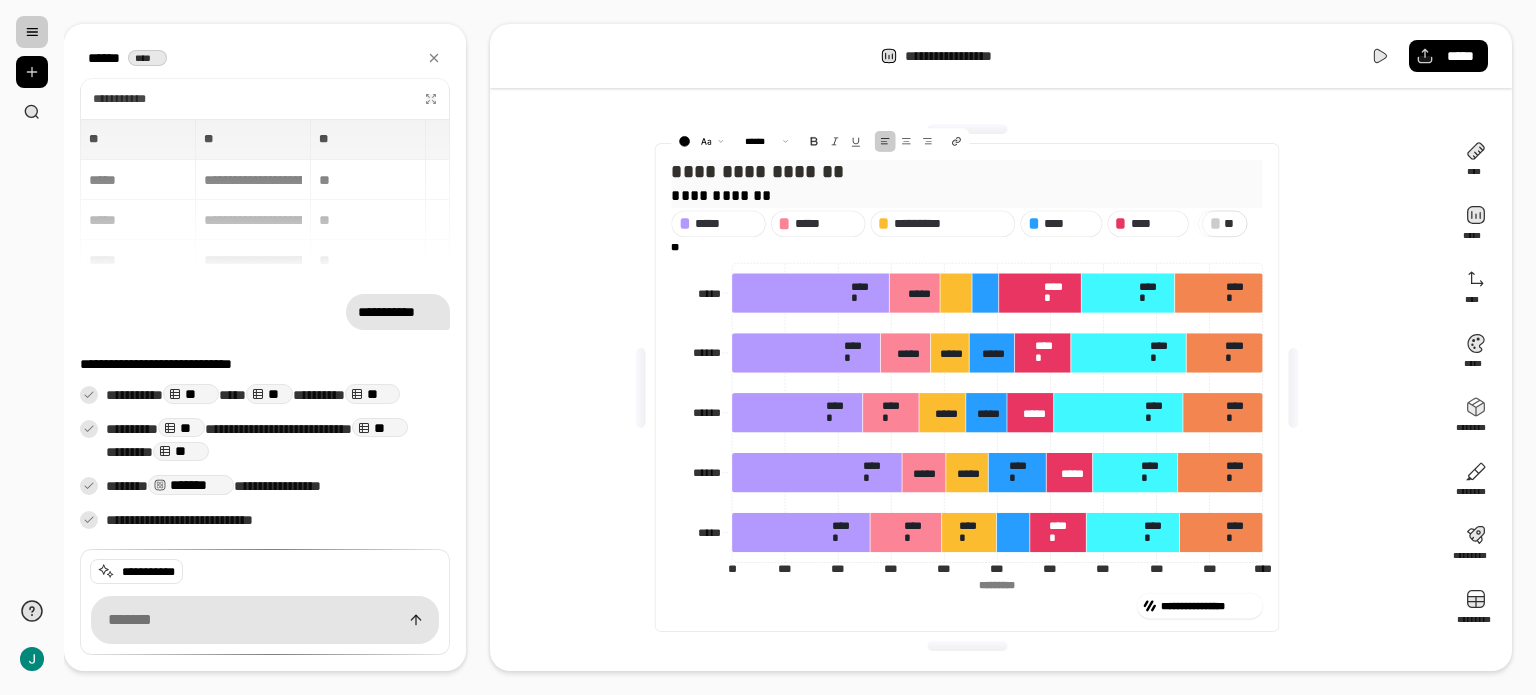 click on "**********" at bounding box center [967, 195] 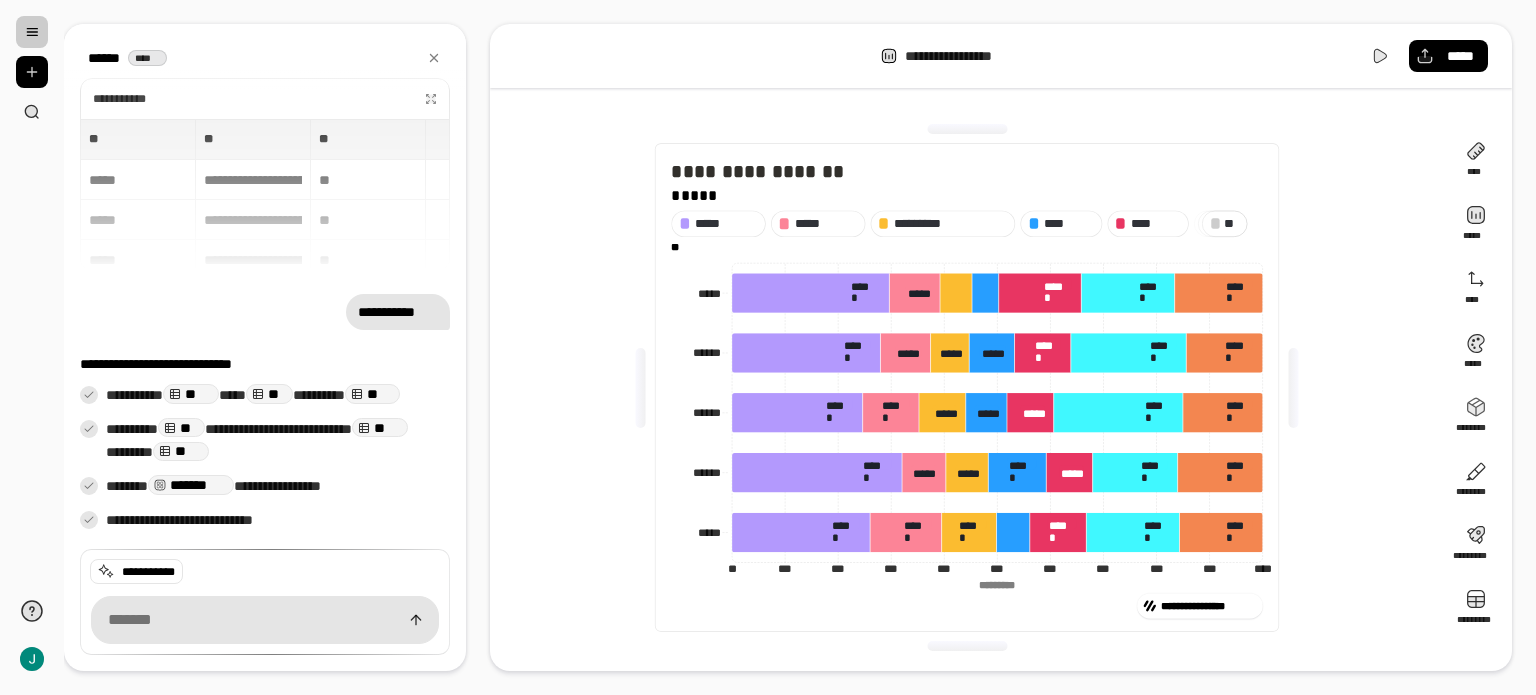 click on "**********" at bounding box center [967, 387] 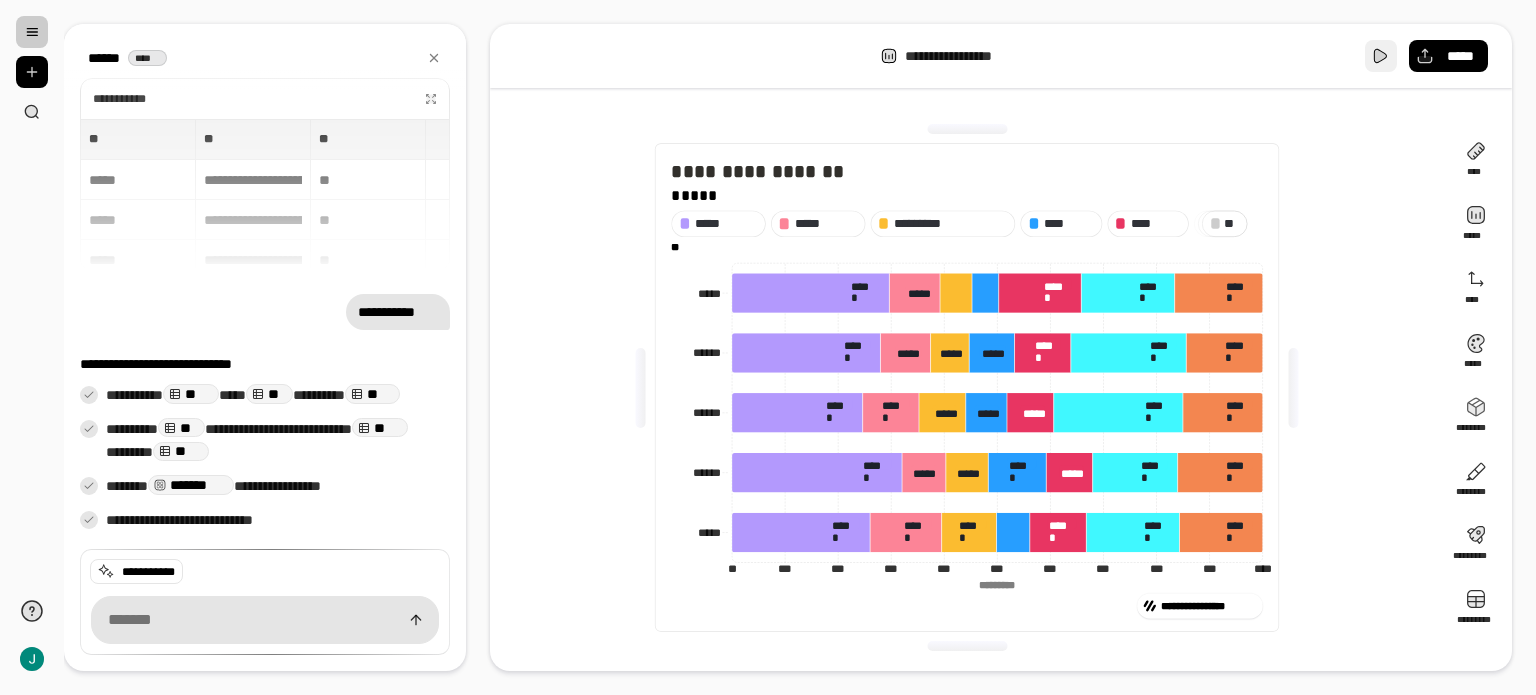 click at bounding box center [1381, 56] 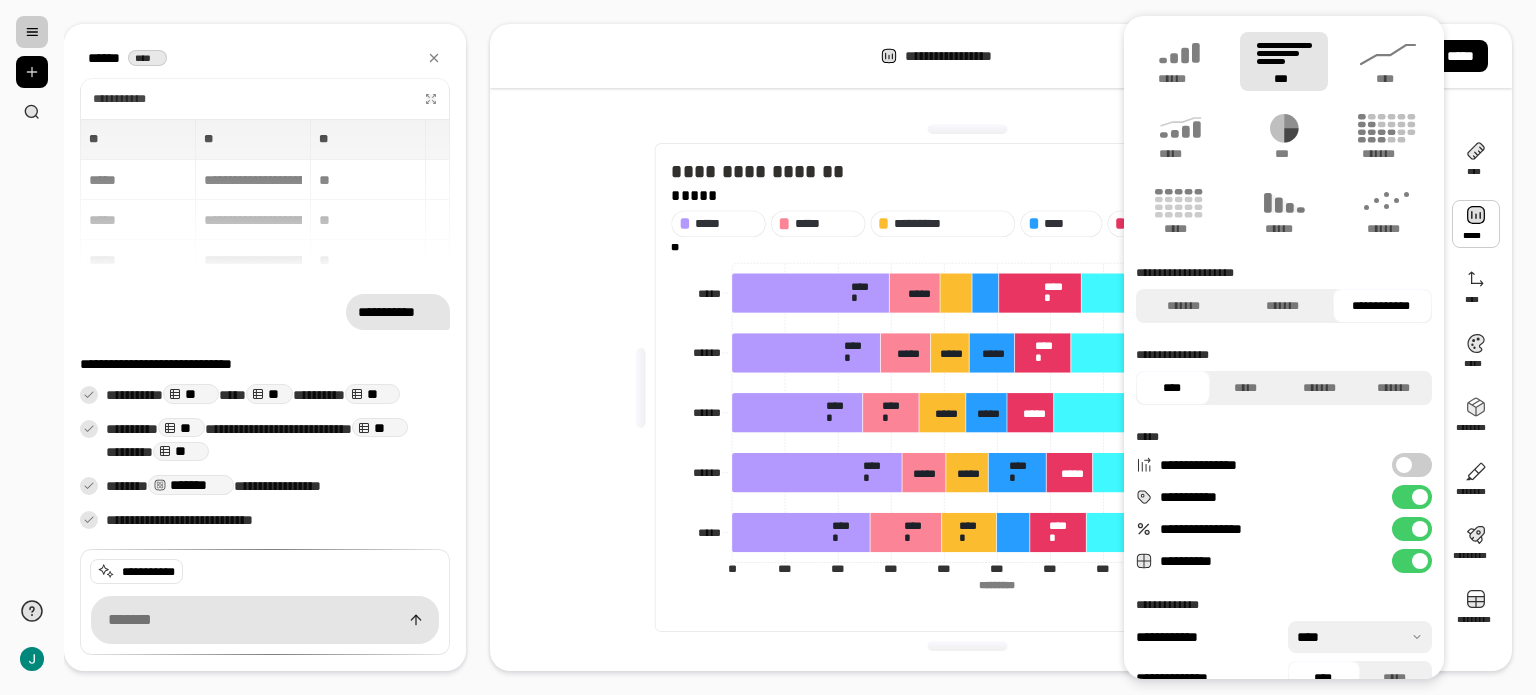 click on "**********" at bounding box center (1412, 561) 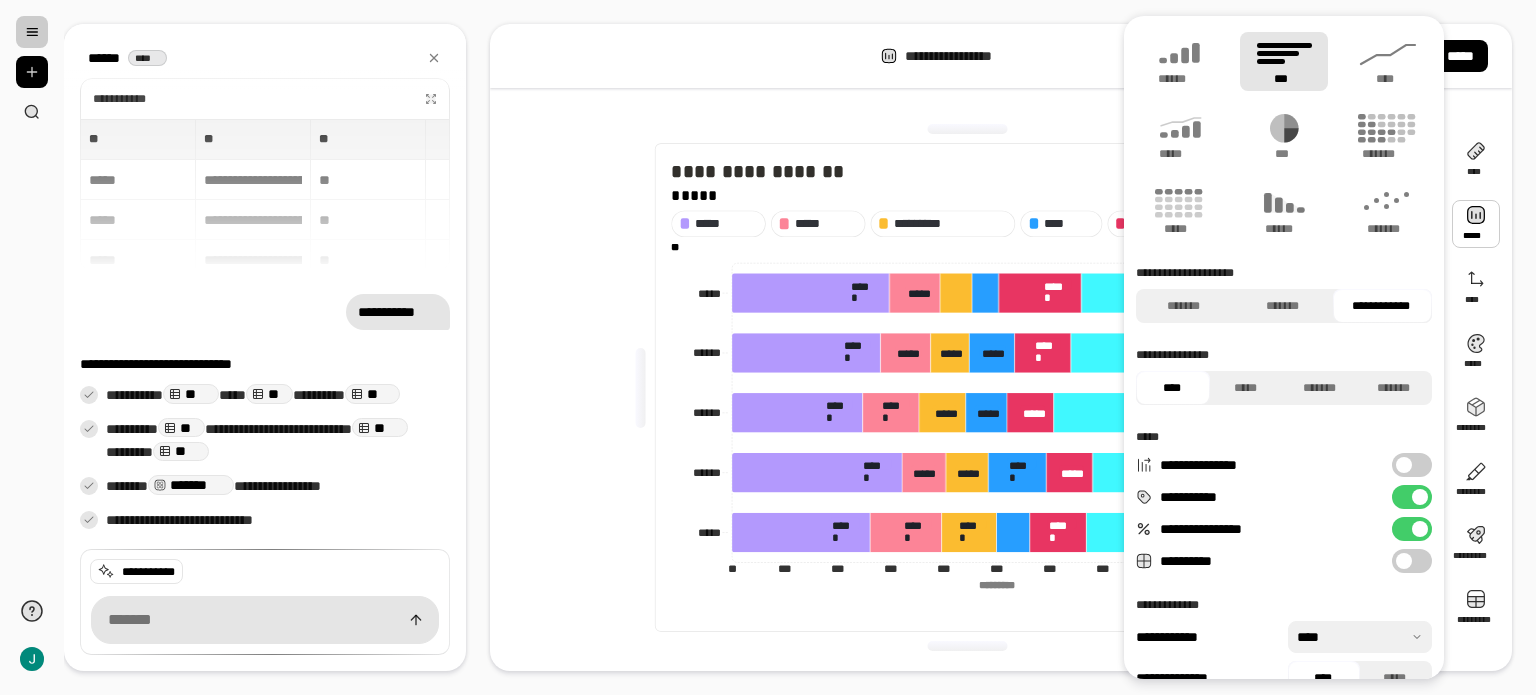 click at bounding box center (1404, 561) 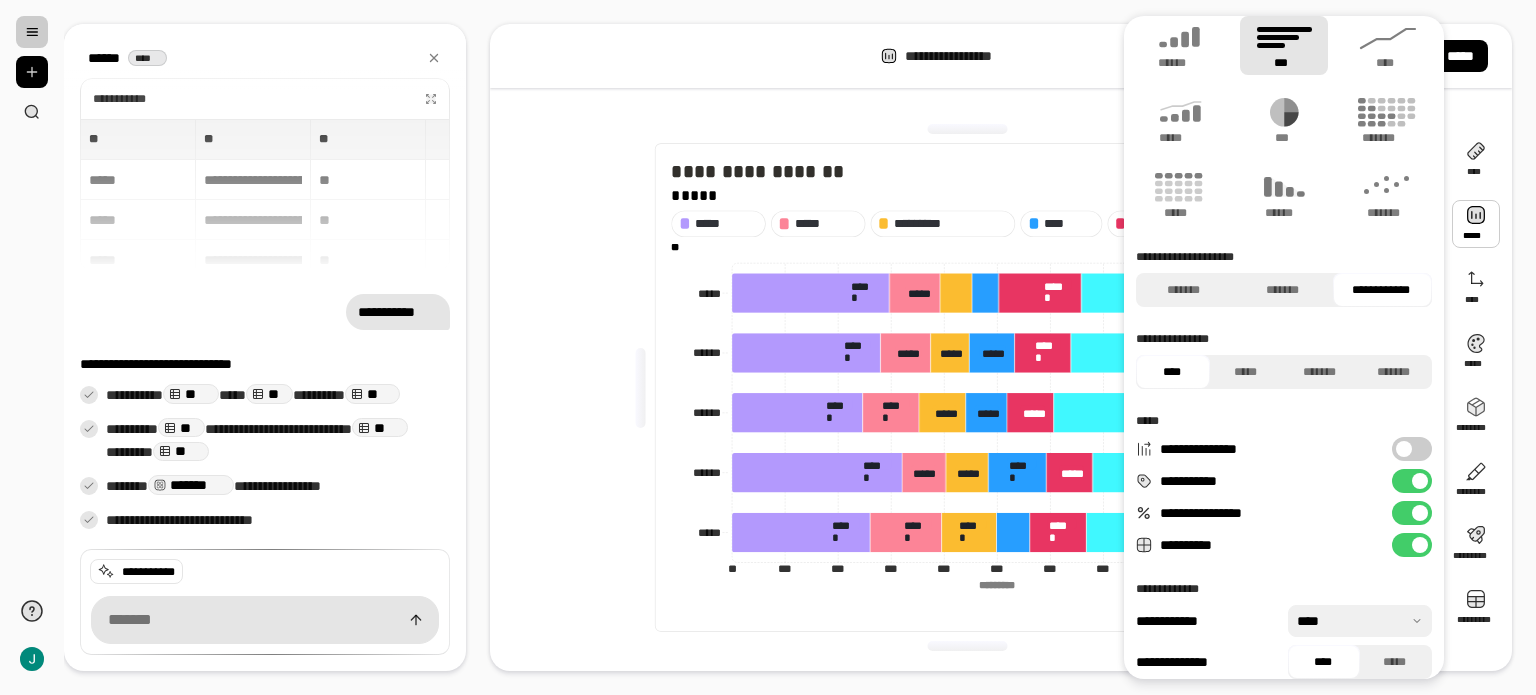 scroll, scrollTop: 32, scrollLeft: 0, axis: vertical 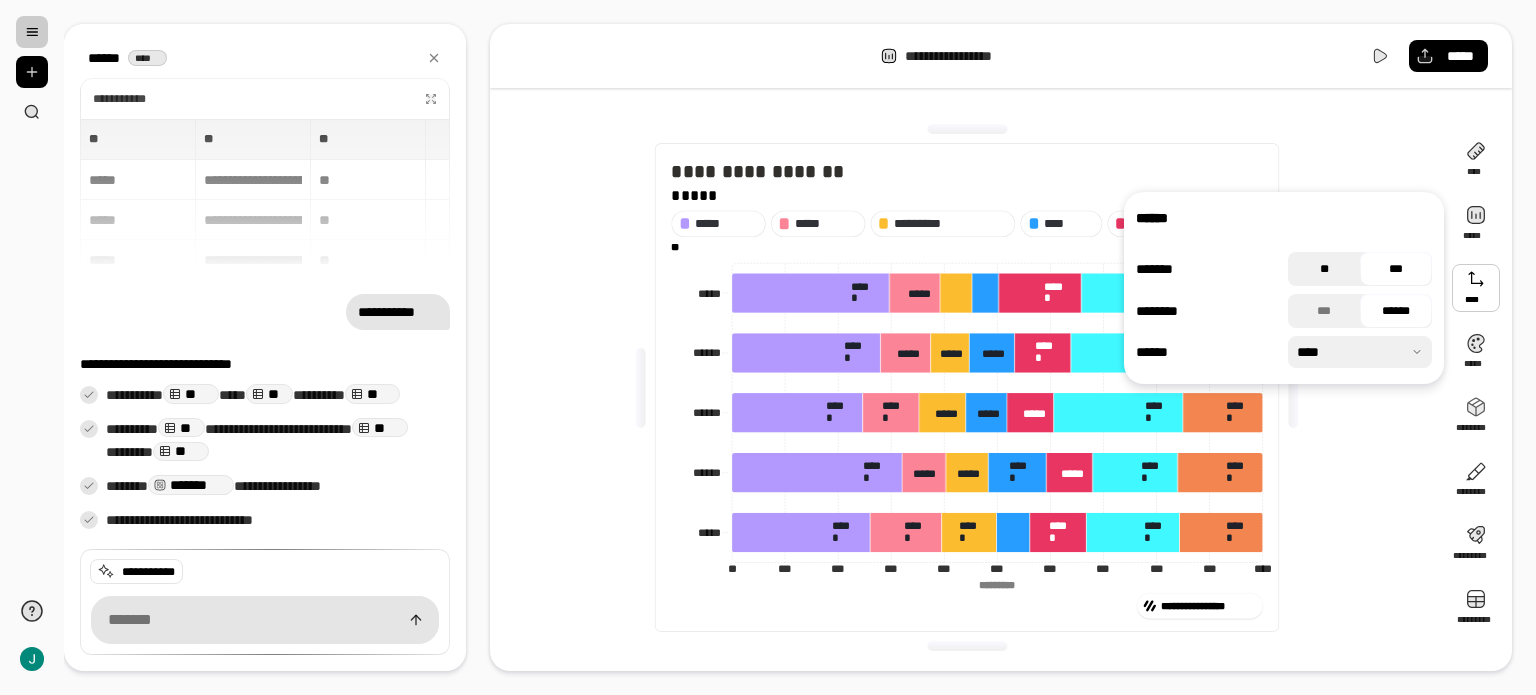 click on "**" at bounding box center (1324, 269) 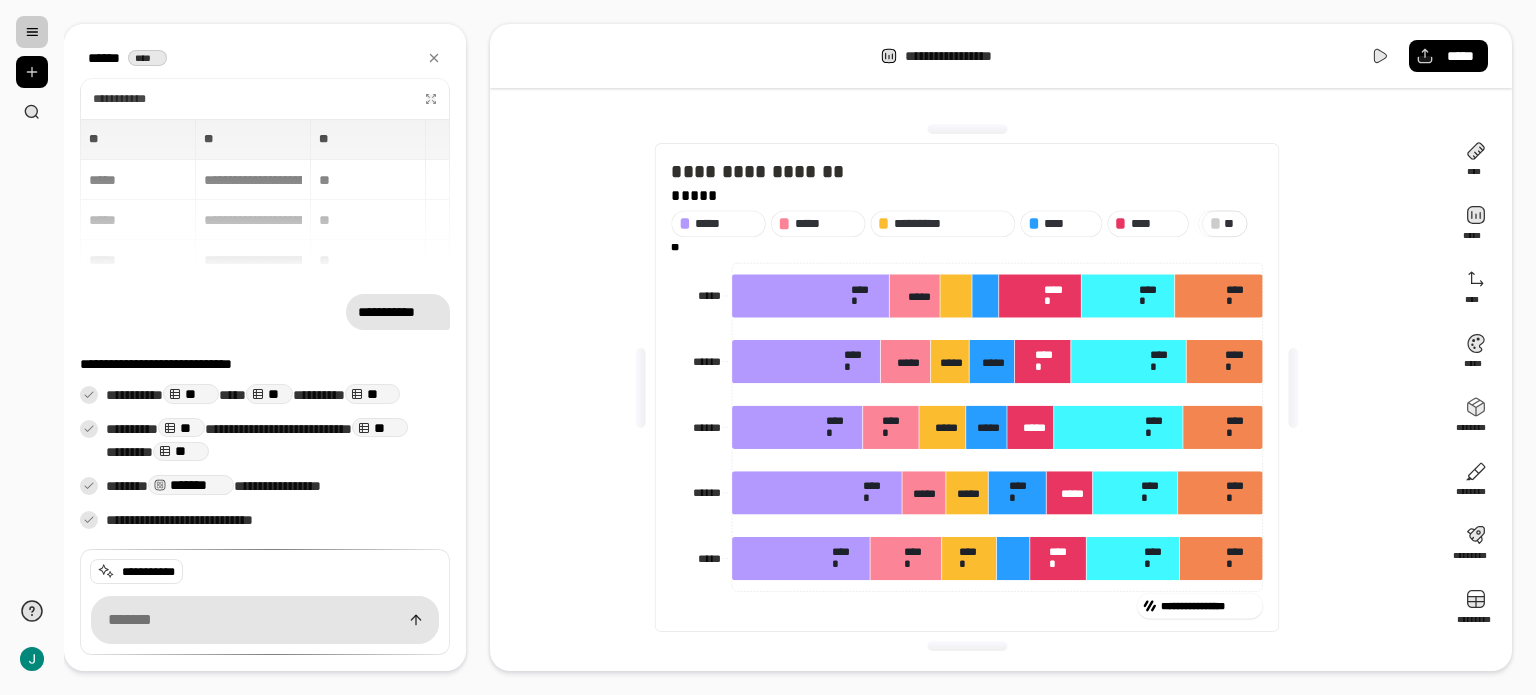 drag, startPoint x: 1390, startPoint y: 428, endPoint x: 1378, endPoint y: 432, distance: 12.649111 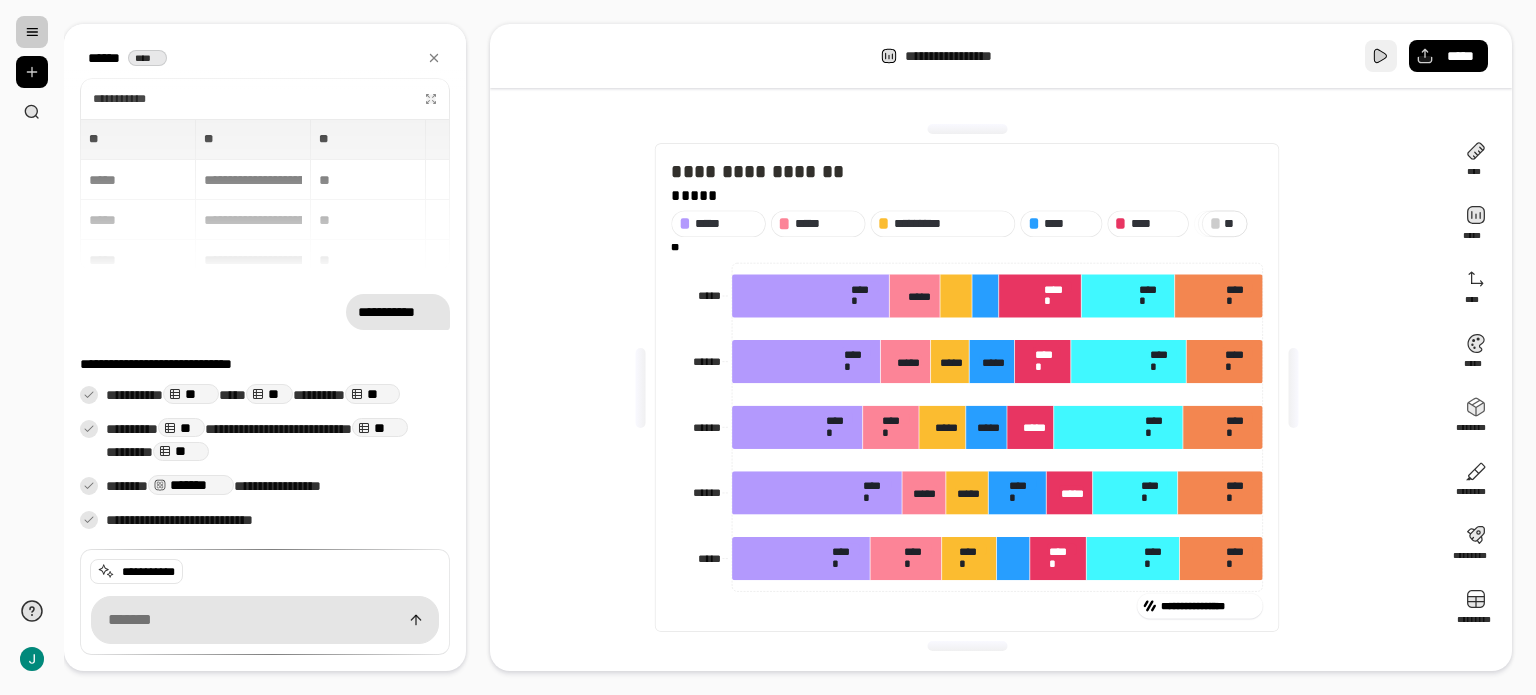 click at bounding box center (1381, 56) 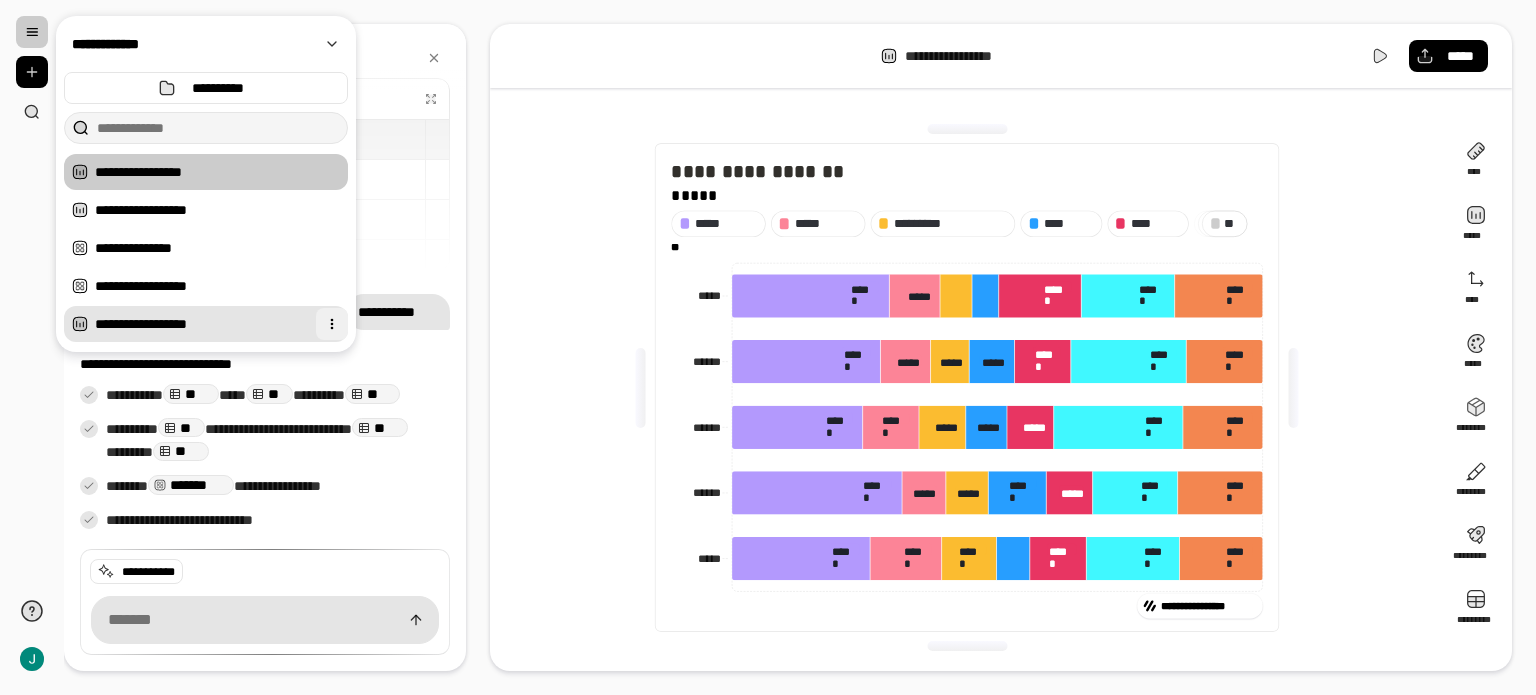 click at bounding box center [332, 324] 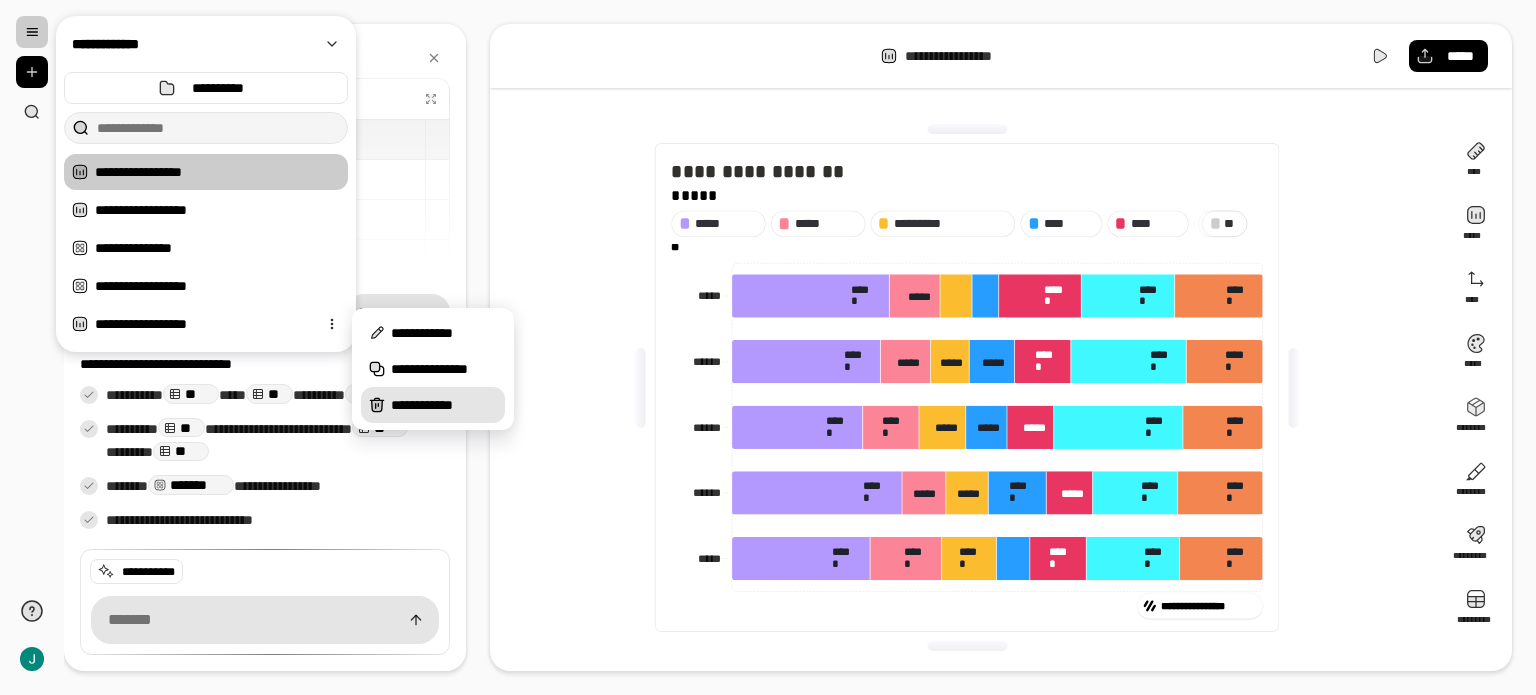 click on "**********" at bounding box center (444, 405) 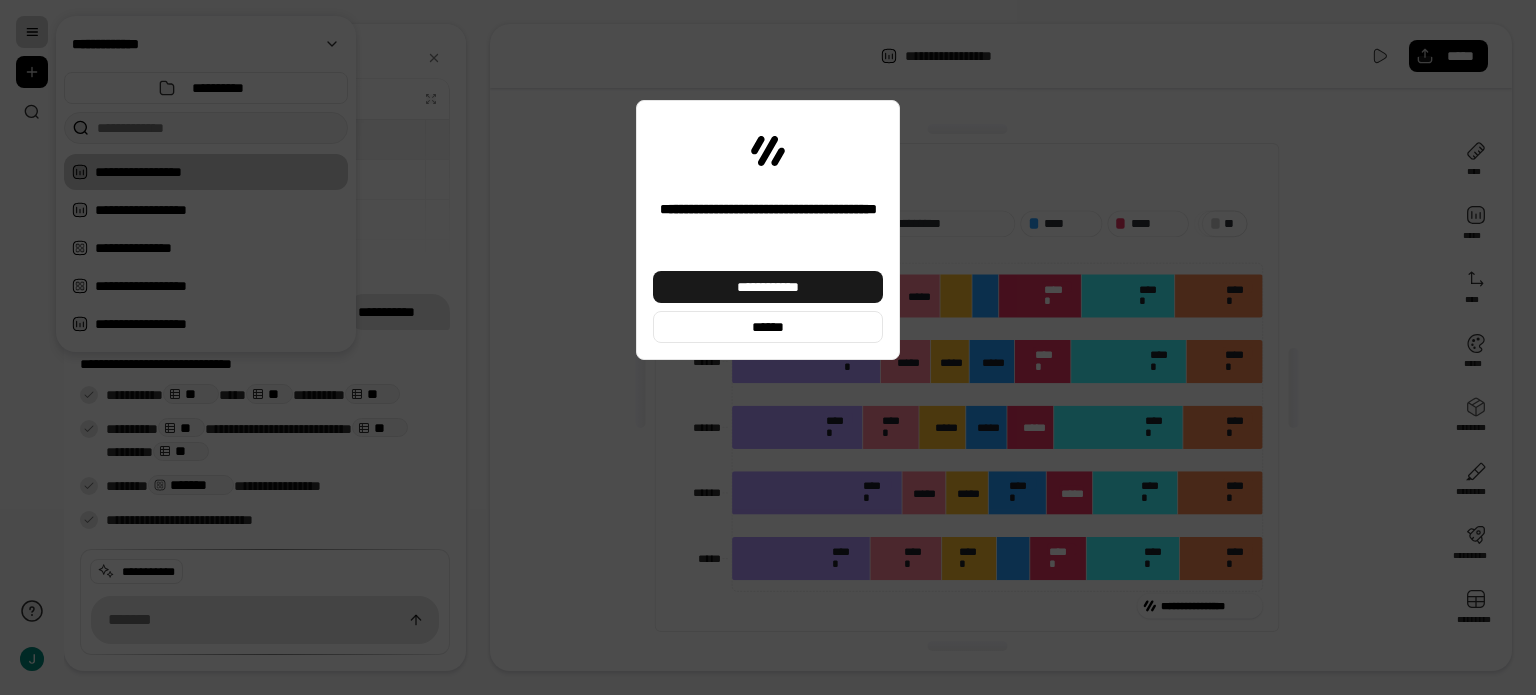 click on "**********" at bounding box center [768, 287] 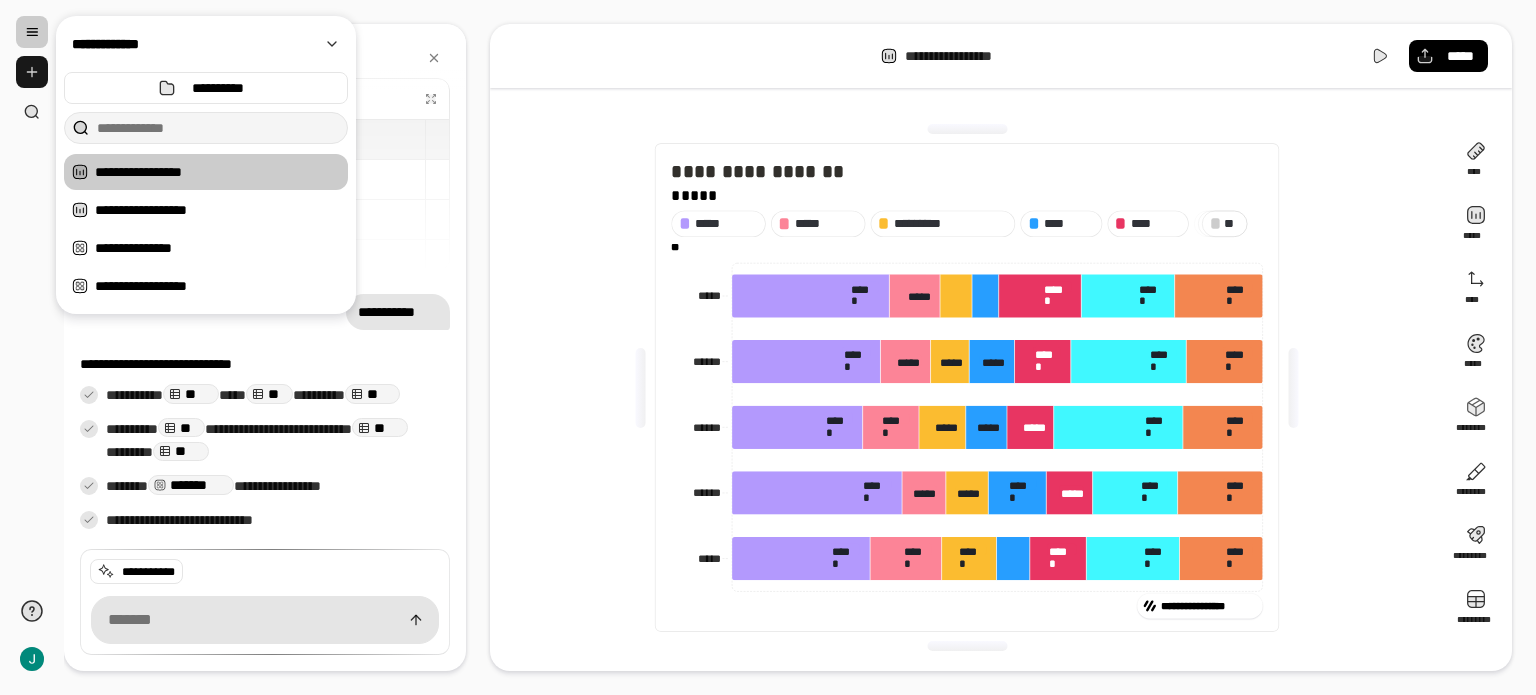 click at bounding box center [32, 72] 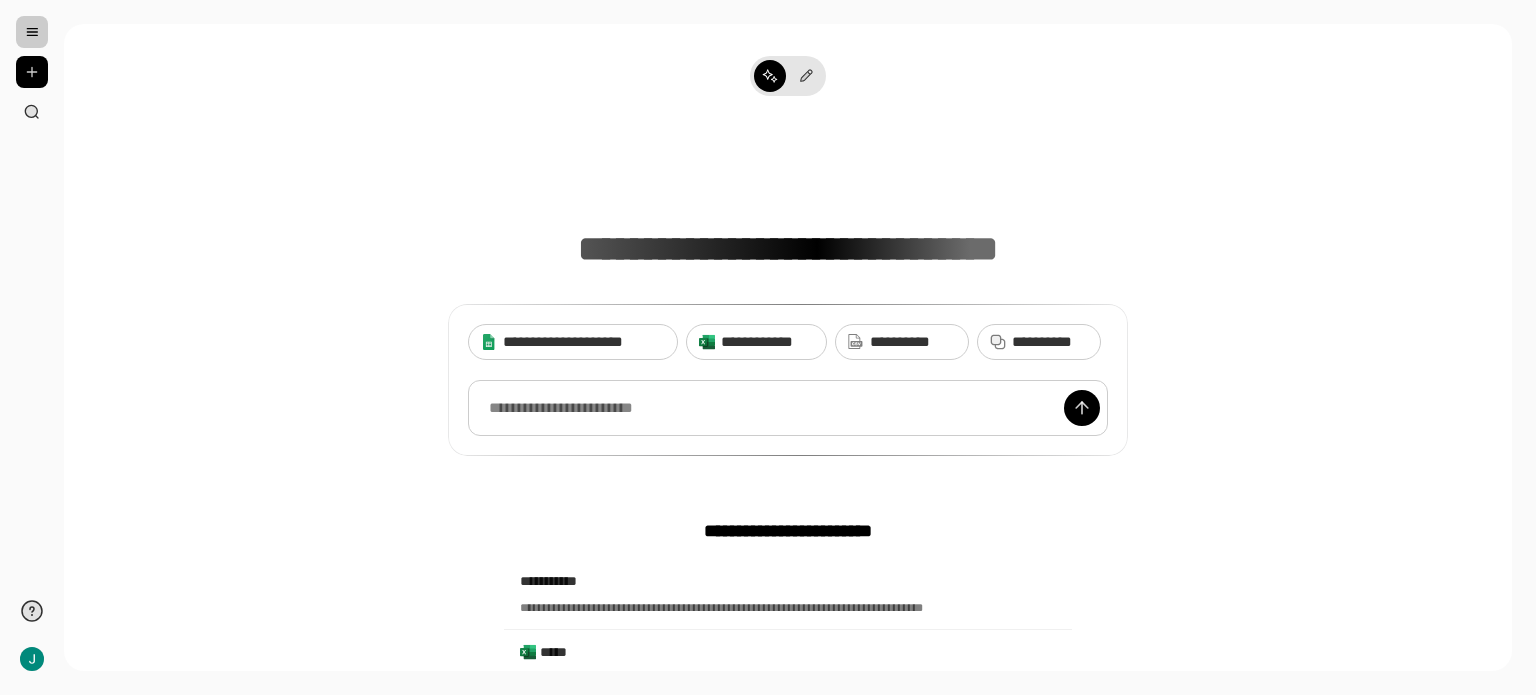 click at bounding box center [788, 408] 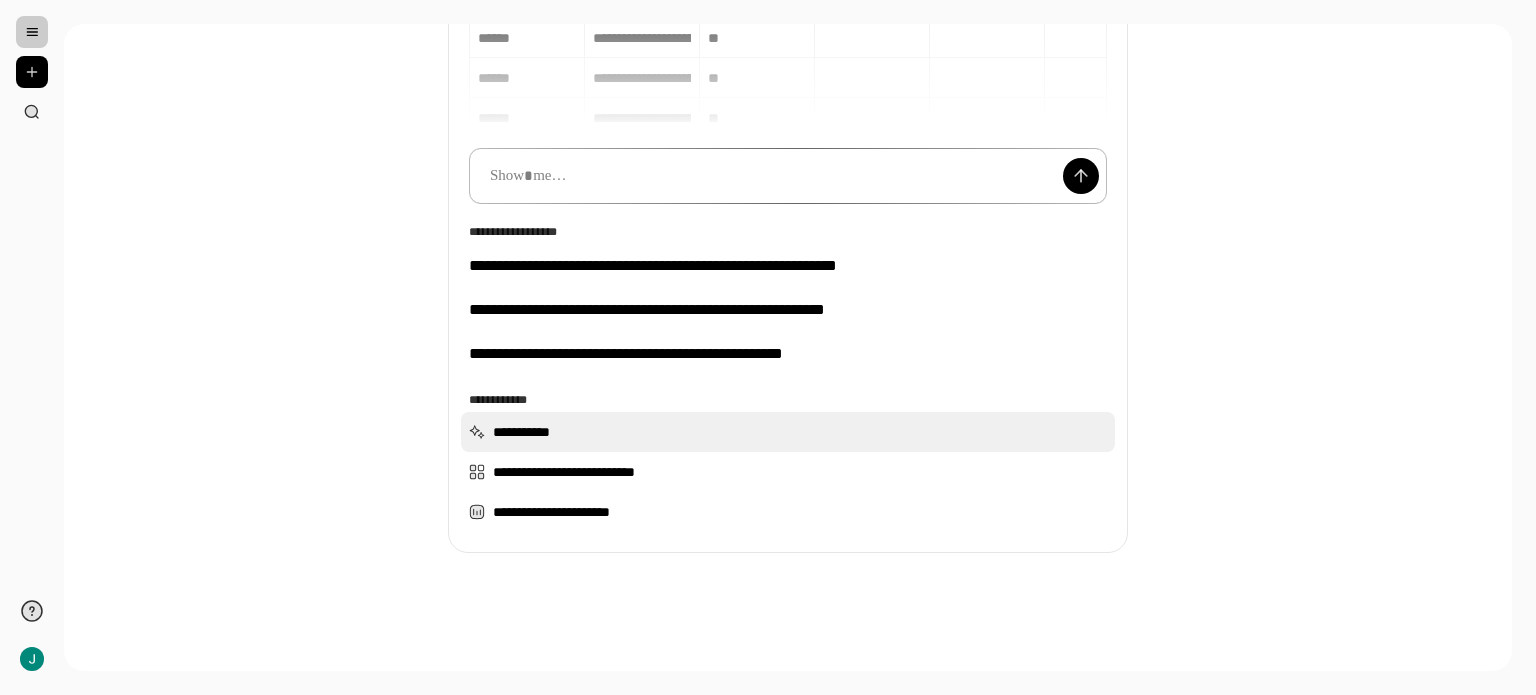 scroll, scrollTop: 240, scrollLeft: 0, axis: vertical 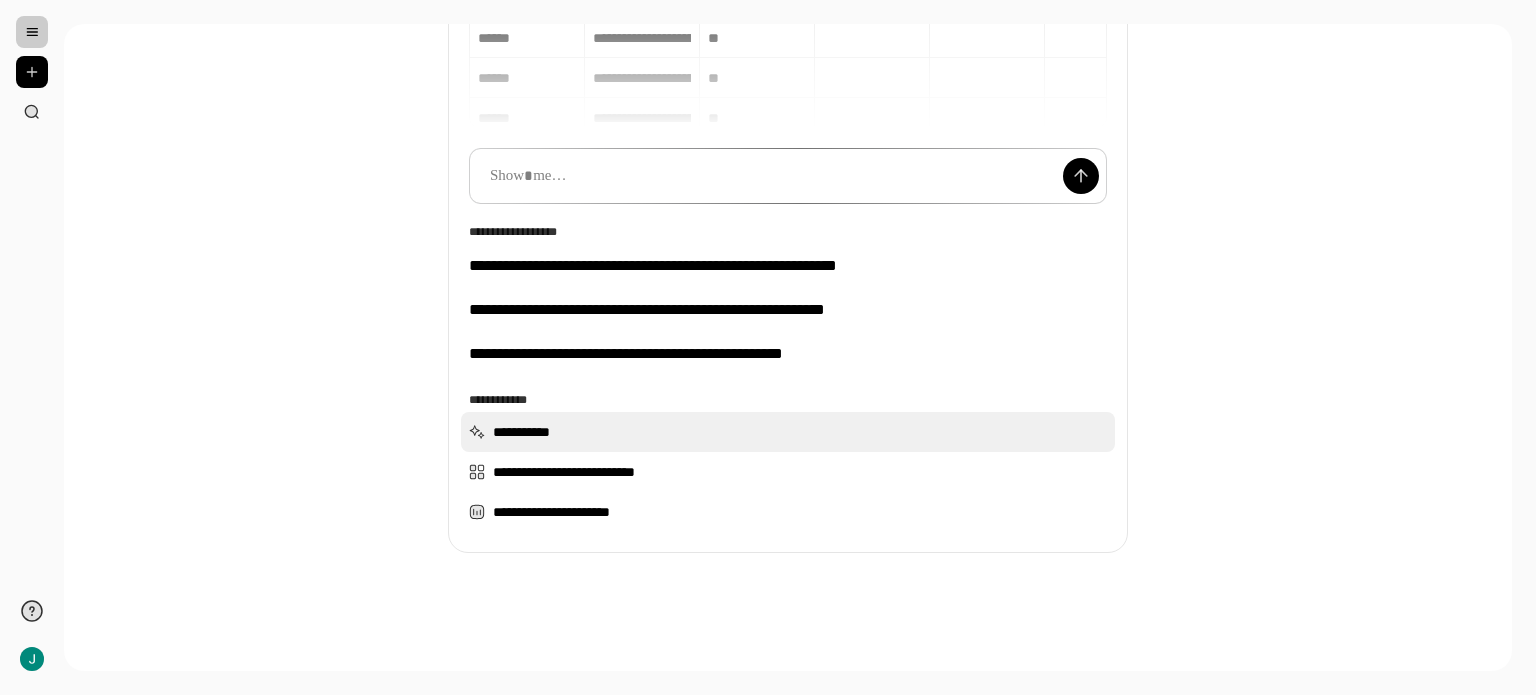 click on "**********" at bounding box center [788, 432] 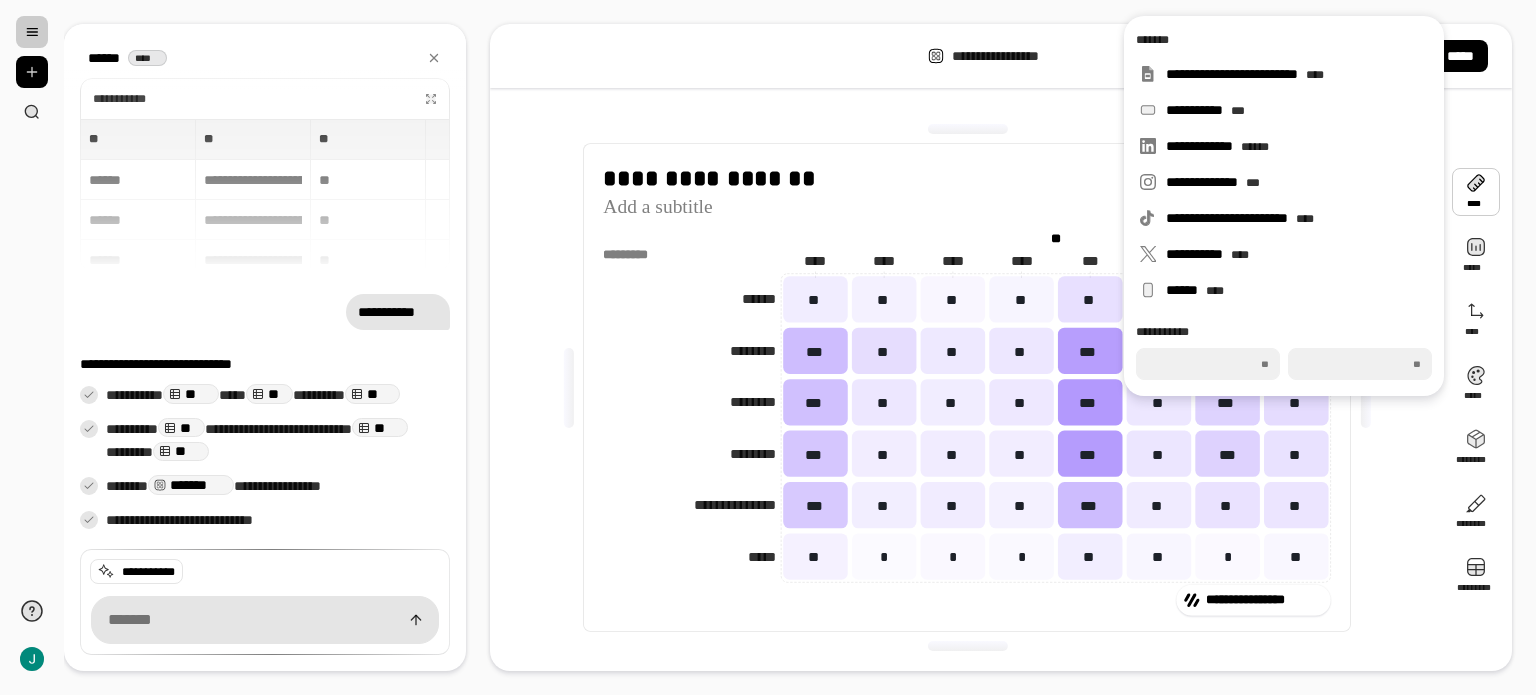 click at bounding box center [967, 129] 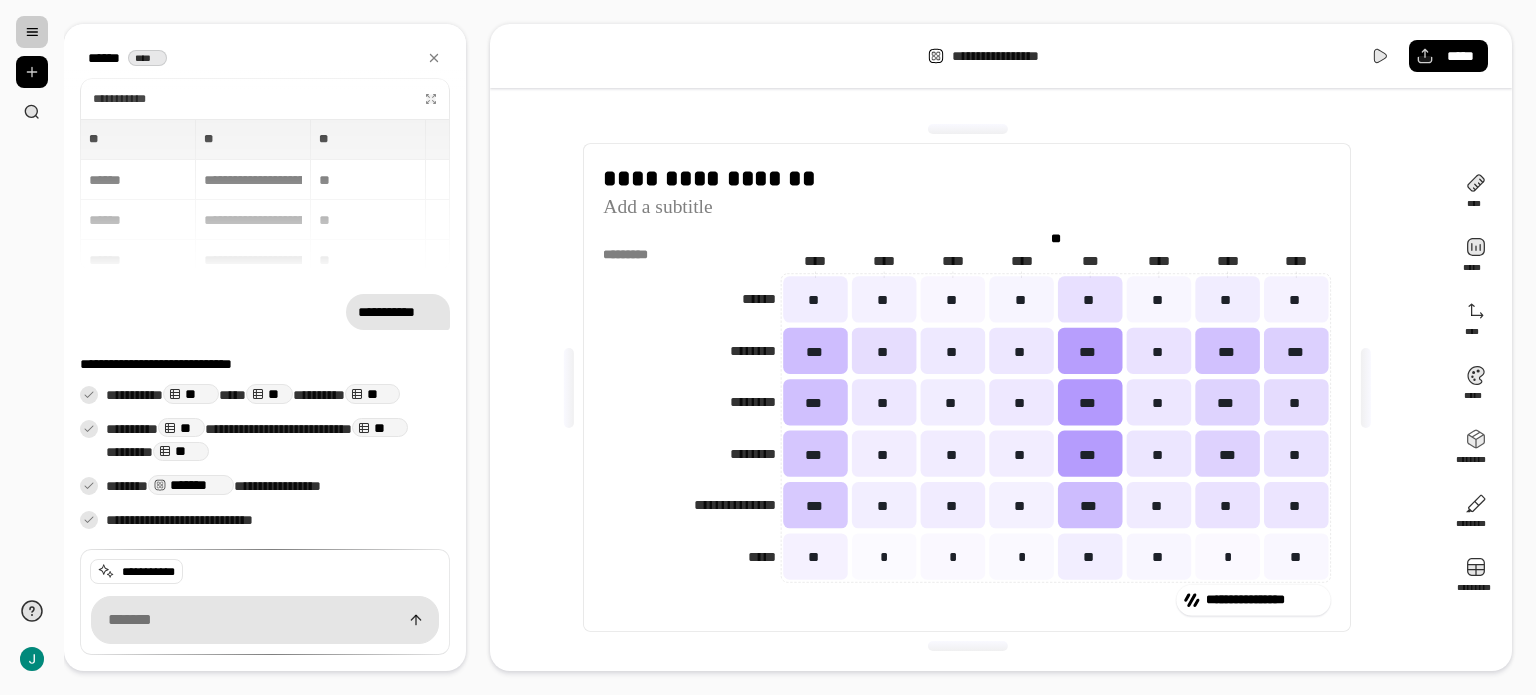 click on "**********" at bounding box center [1001, 387] 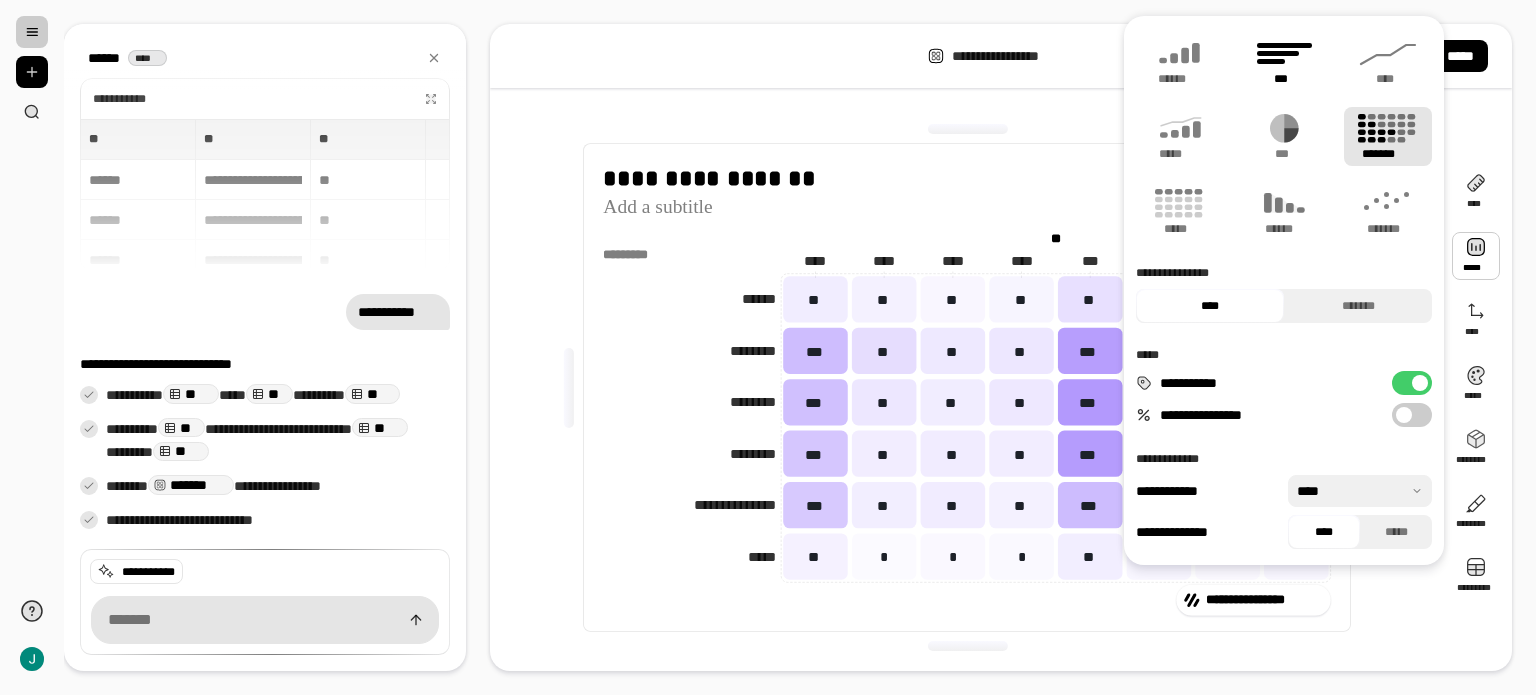 click 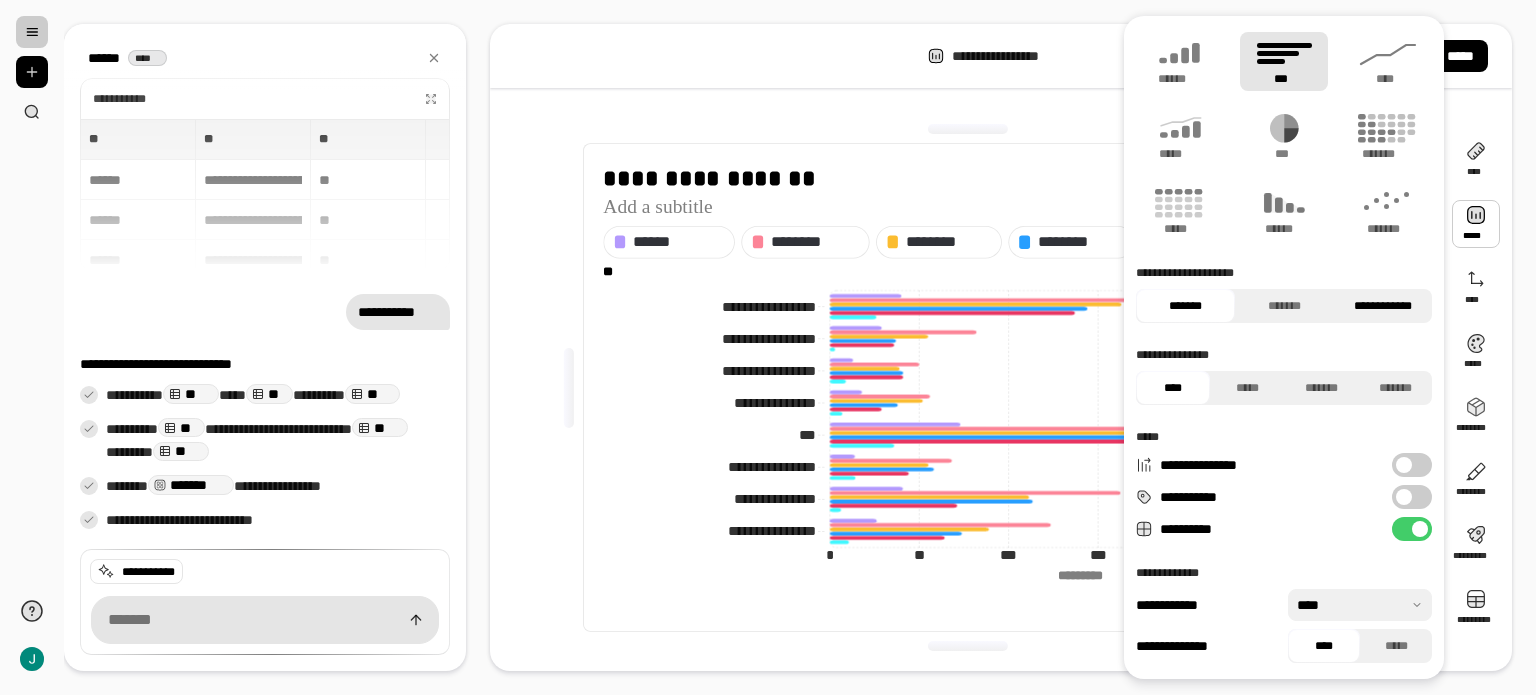 click on "**********" at bounding box center [1382, 306] 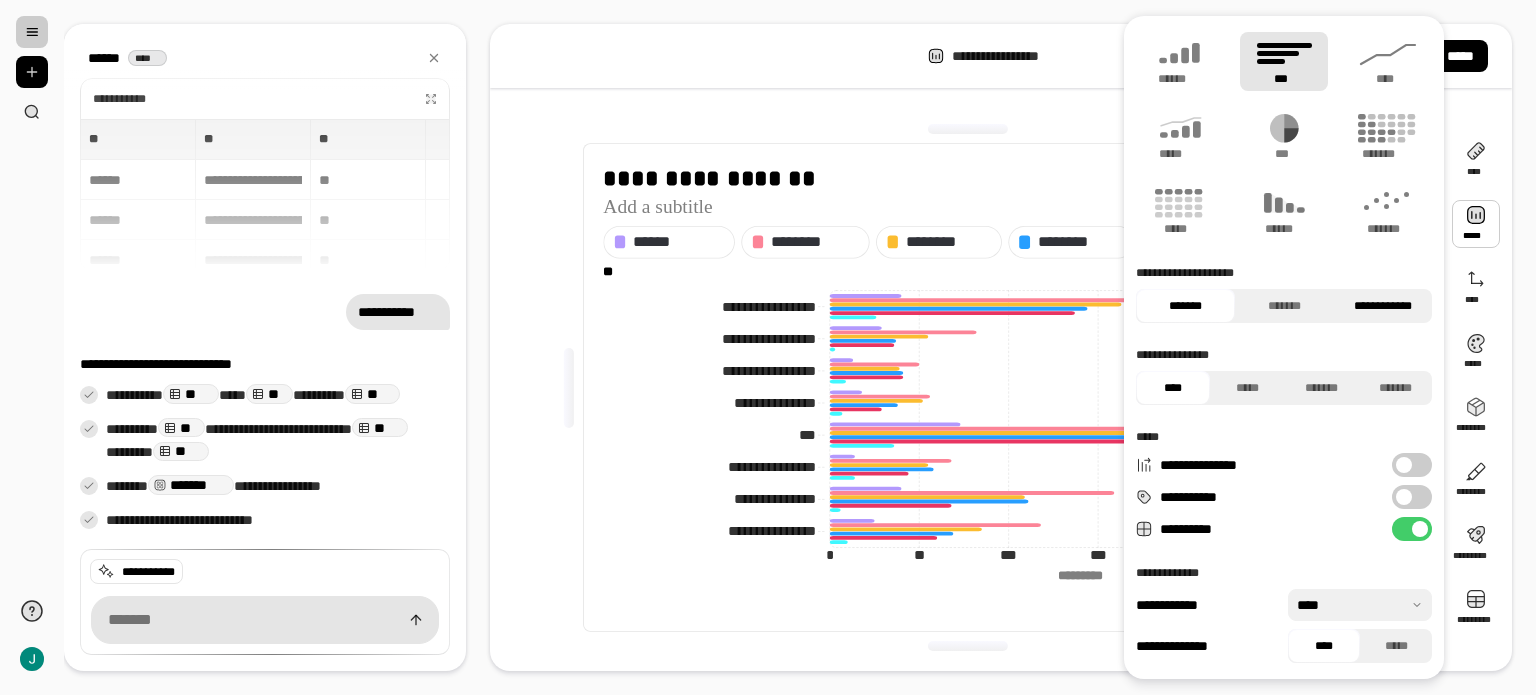 click on "**********" at bounding box center [1382, 306] 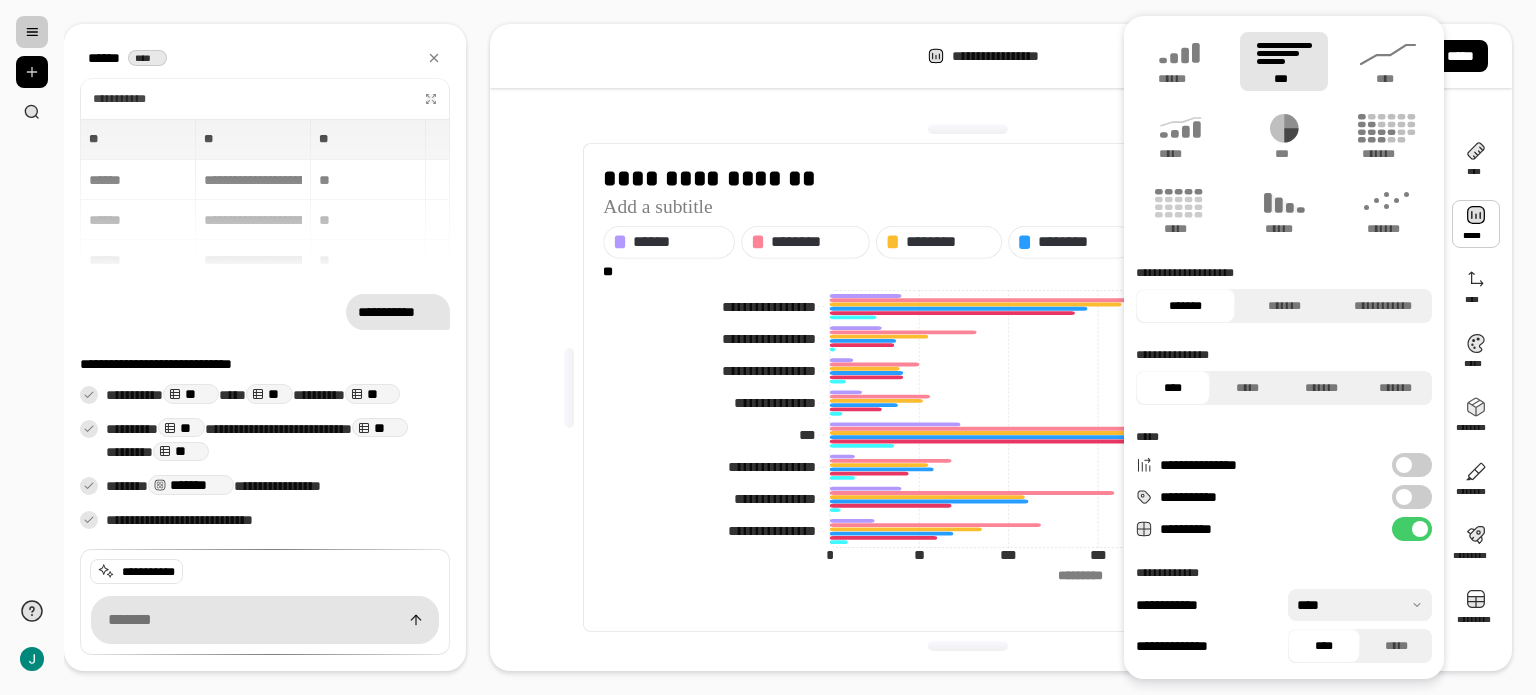 click on "**********" at bounding box center (1284, 294) 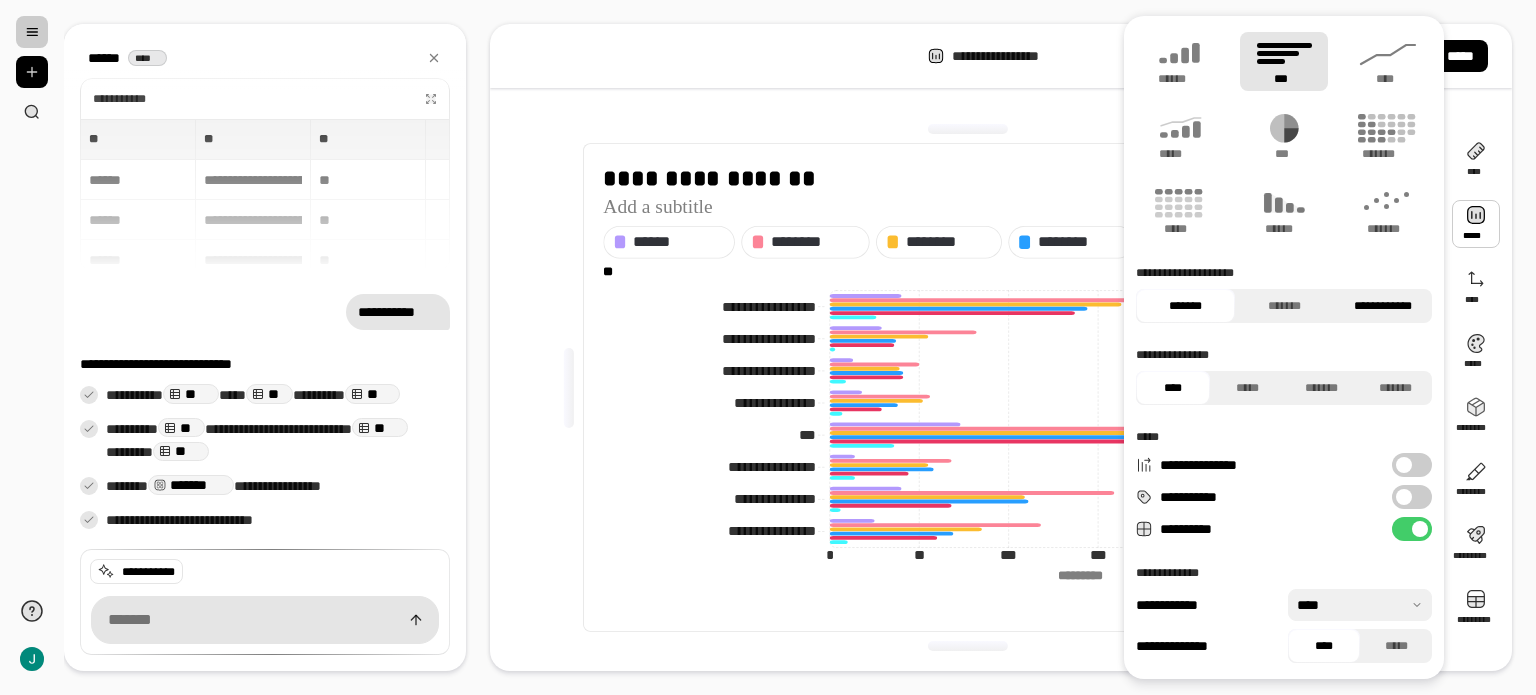 click on "**********" at bounding box center (1382, 306) 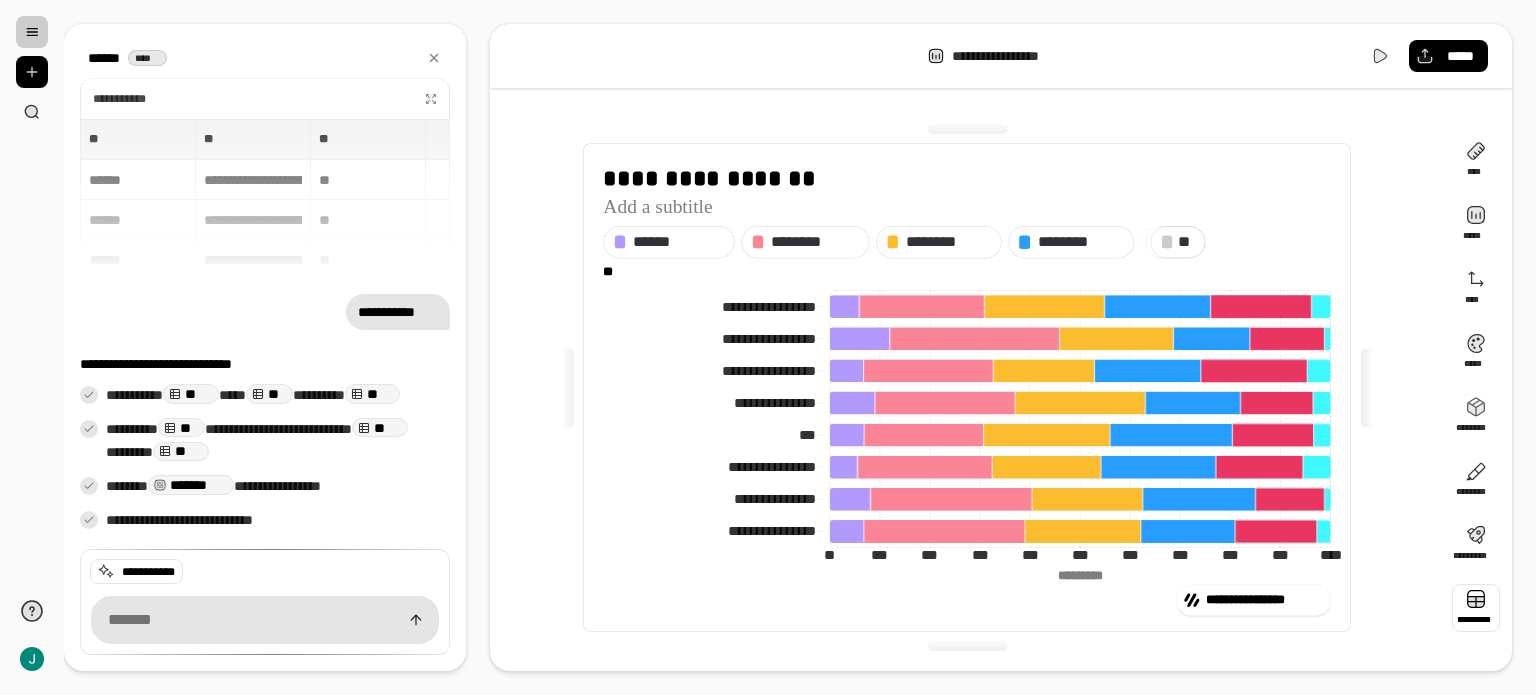 click at bounding box center [1476, 608] 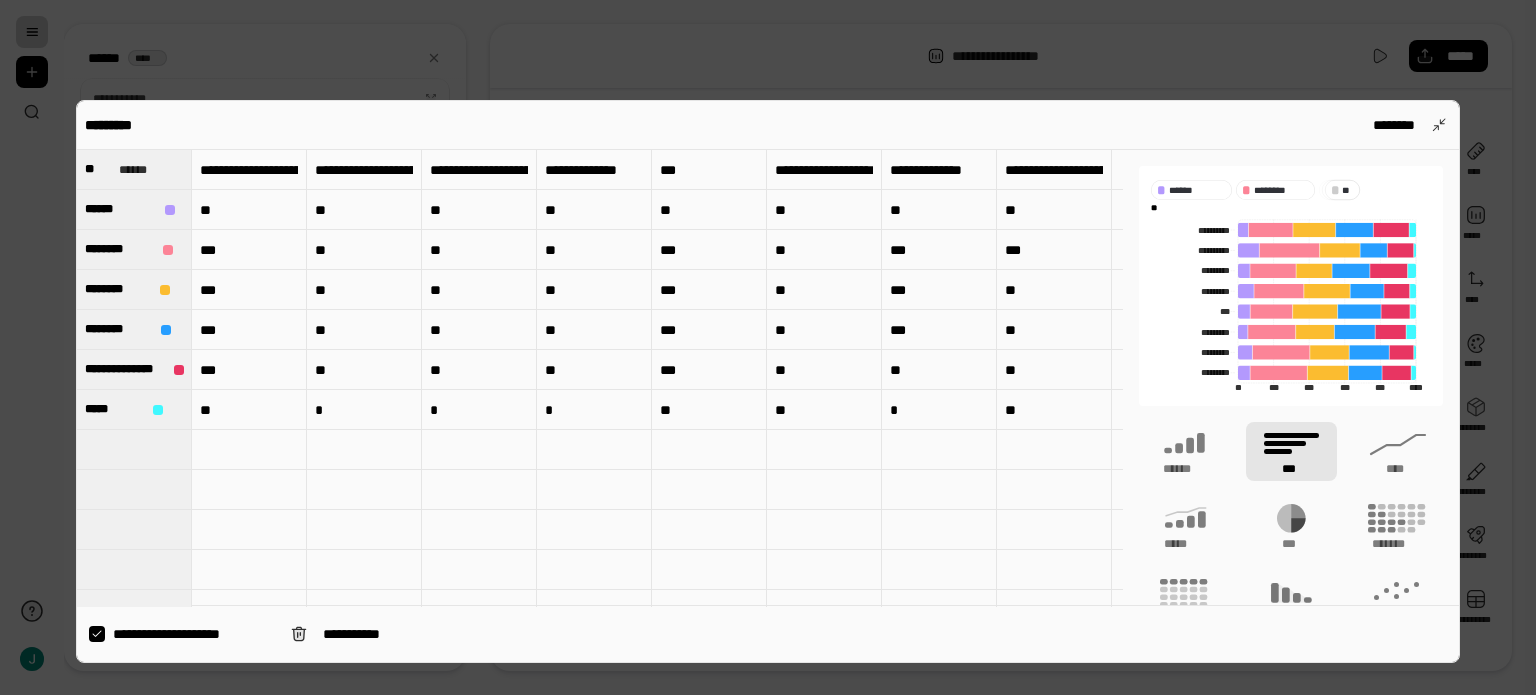 click on "**********" at bounding box center [194, 634] 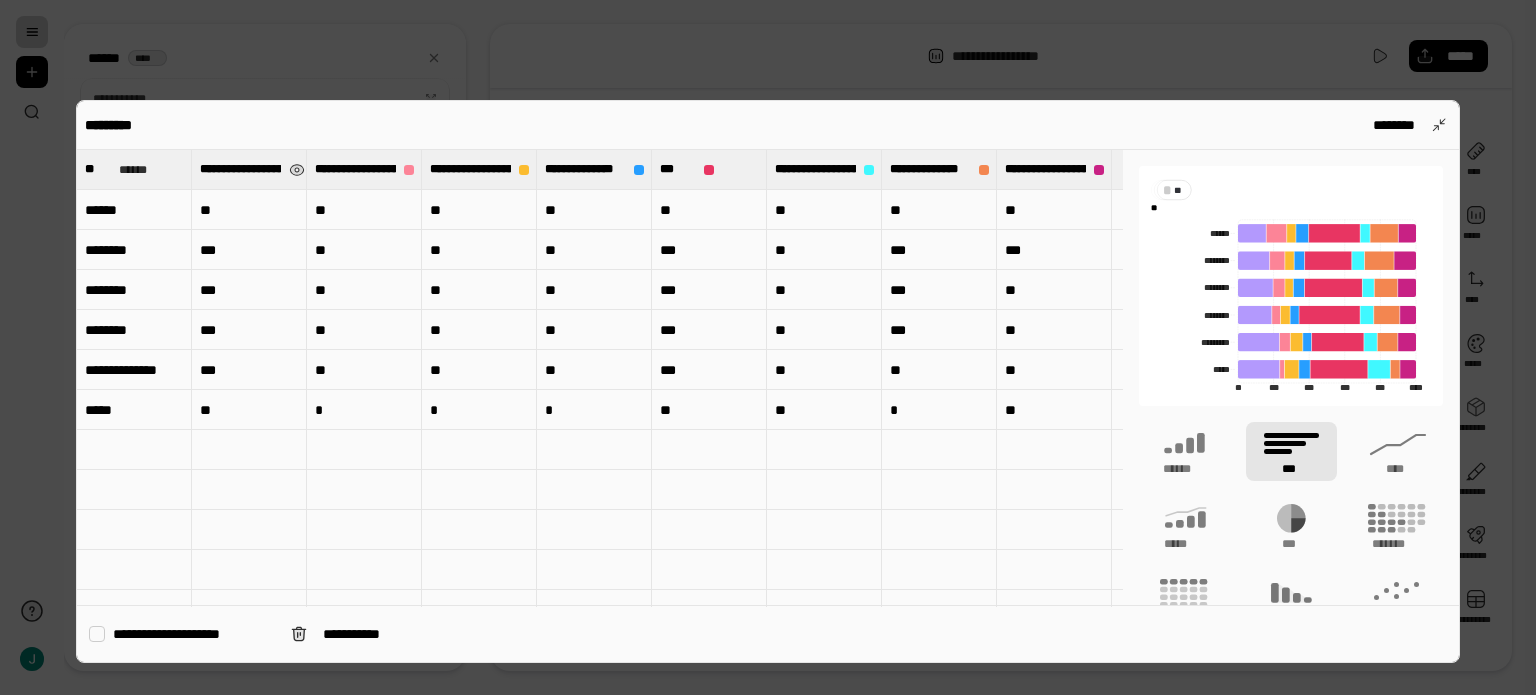 click on "**********" at bounding box center (240, 169) 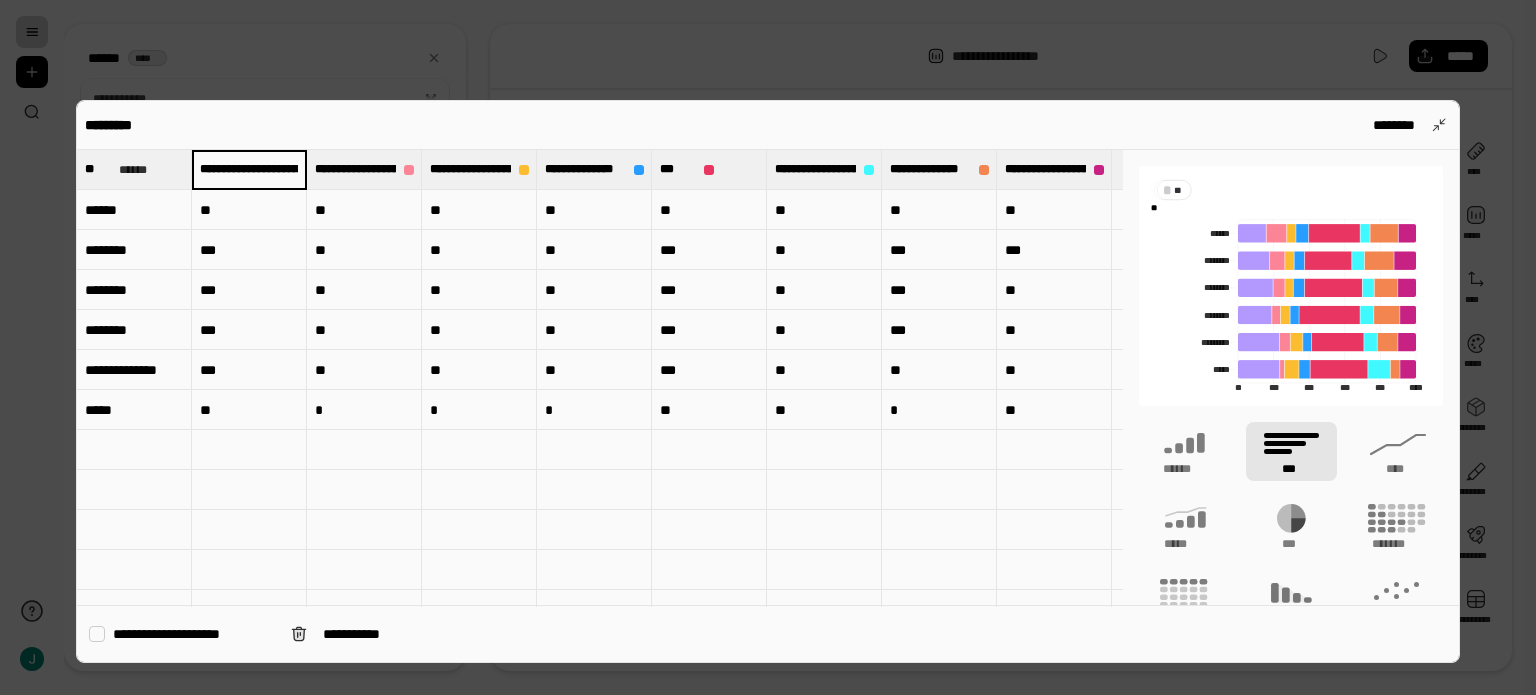 scroll, scrollTop: 0, scrollLeft: 249, axis: horizontal 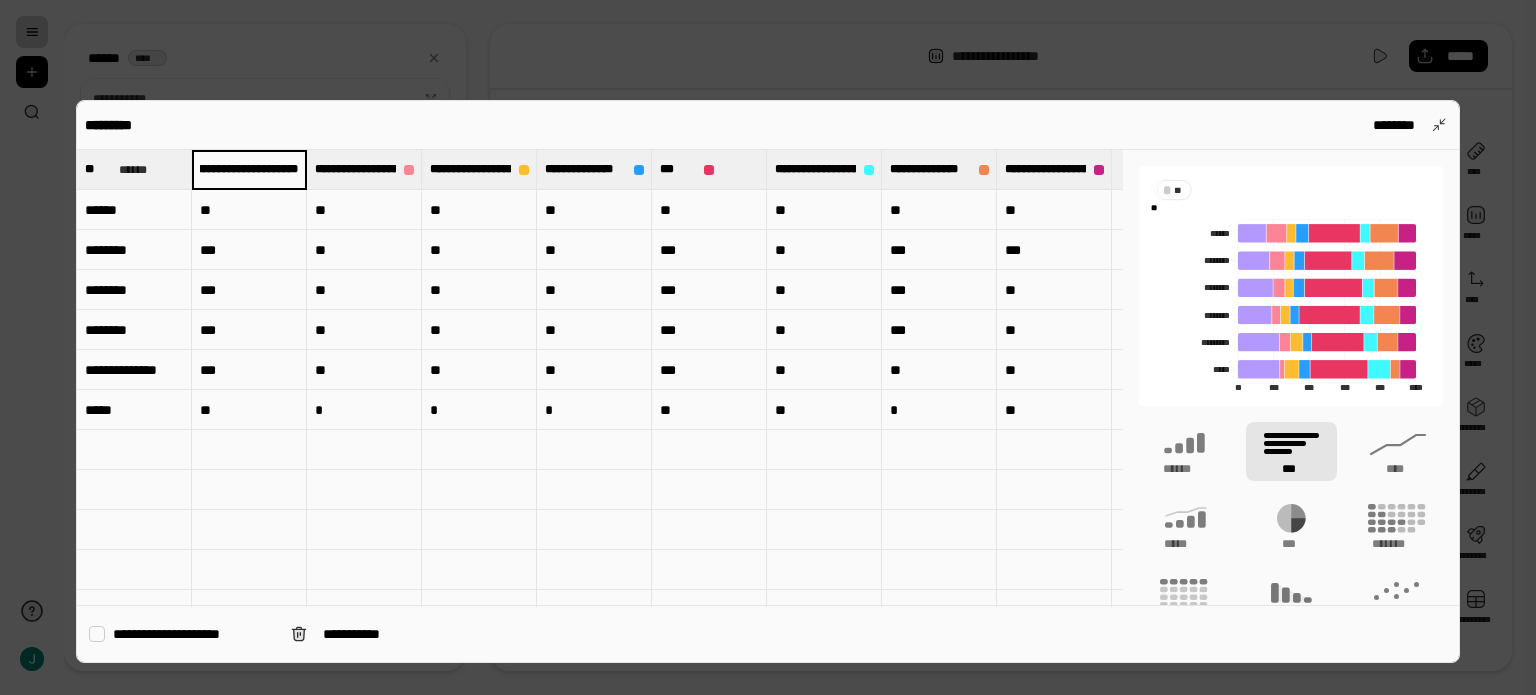 click on "**********" at bounding box center [249, 169] 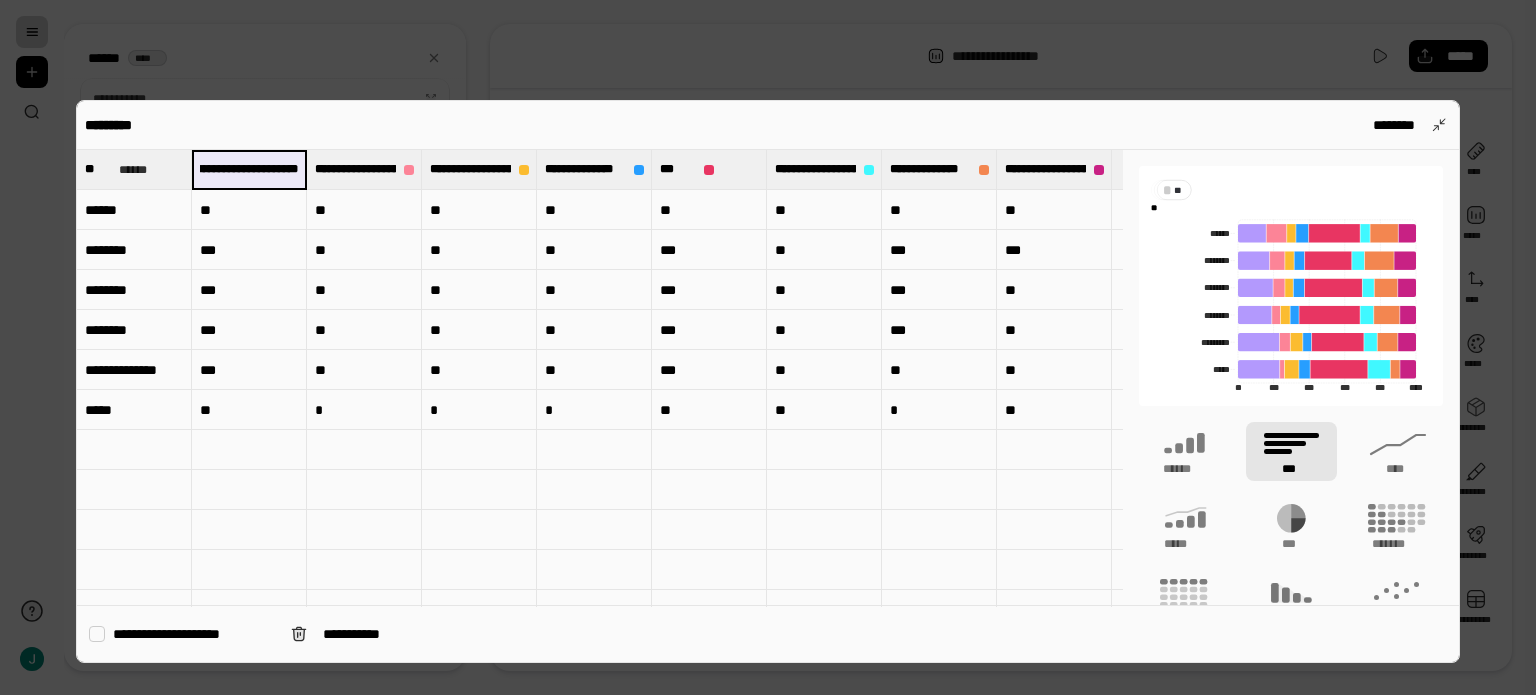 scroll, scrollTop: 0, scrollLeft: 0, axis: both 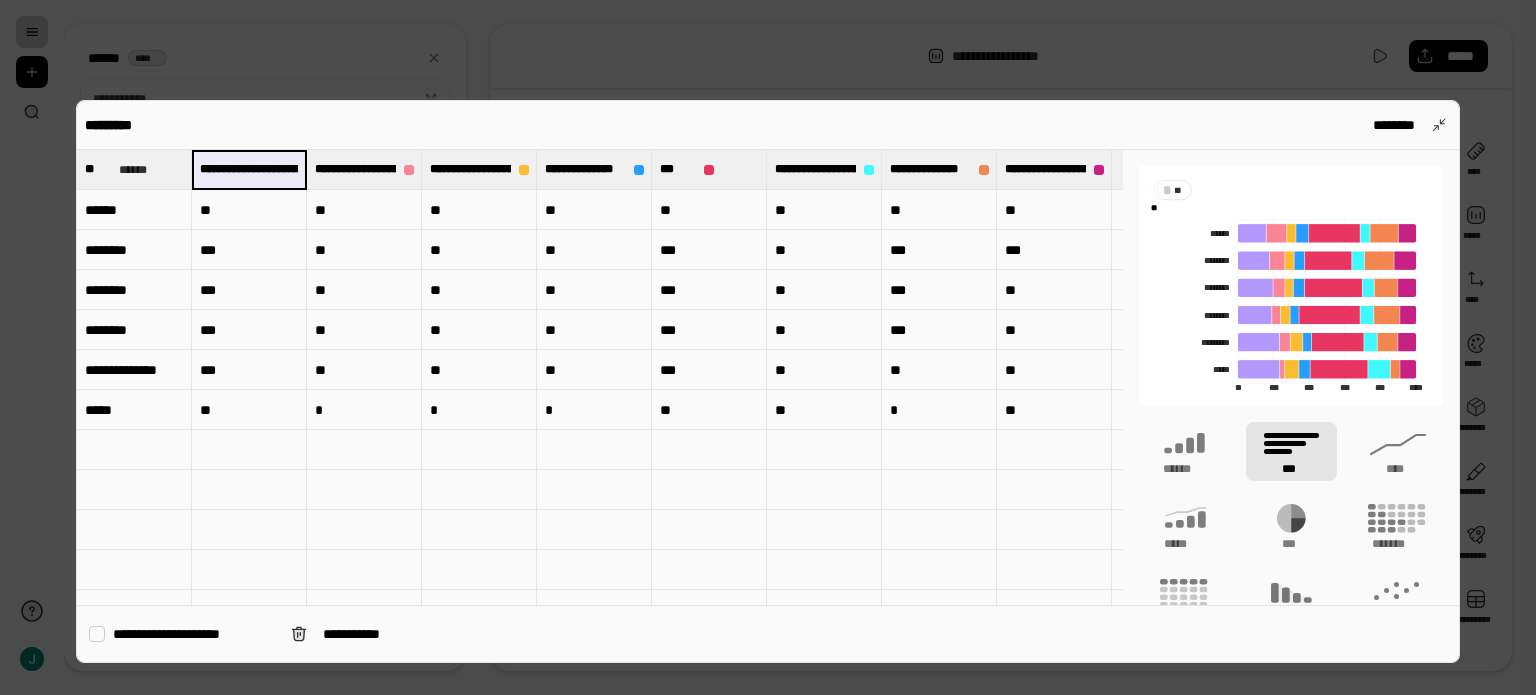drag, startPoint x: 292, startPoint y: 168, endPoint x: 264, endPoint y: 168, distance: 28 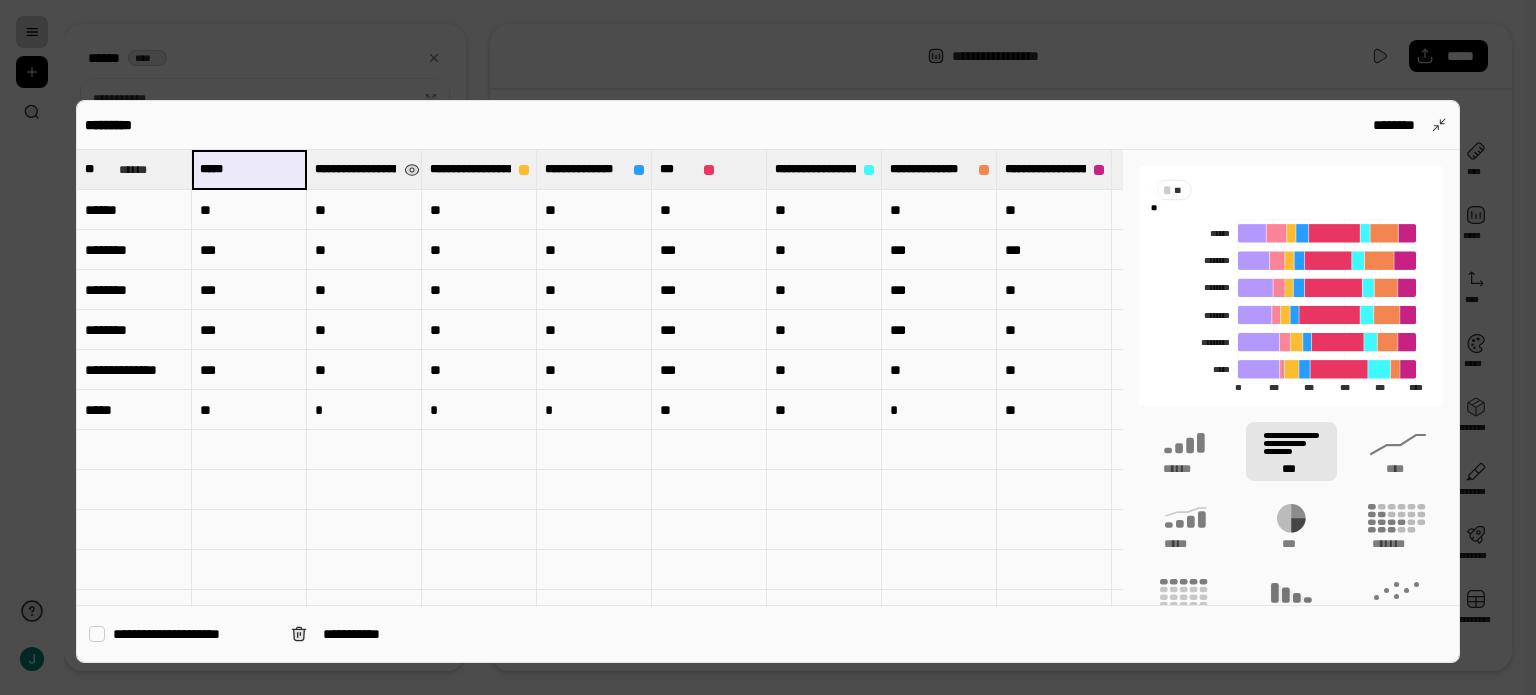 type on "*****" 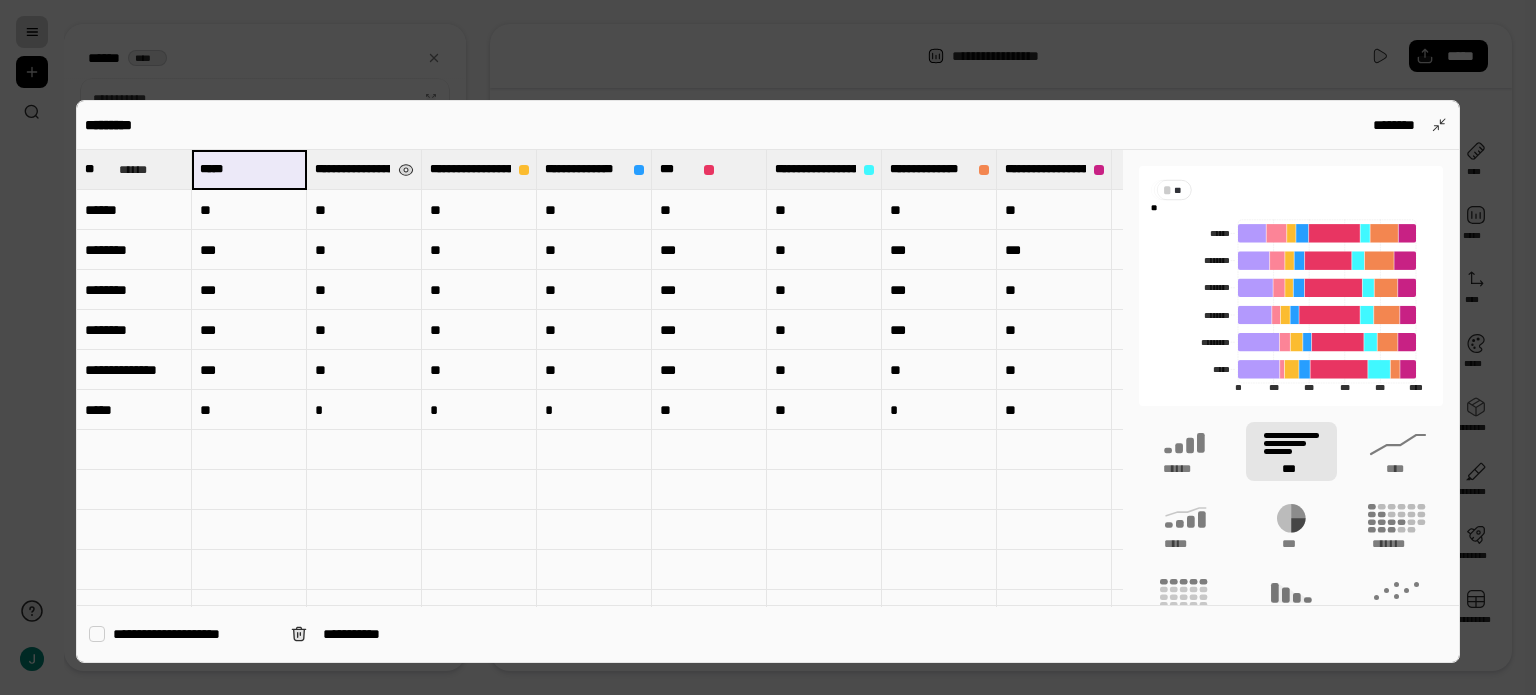 click on "**********" at bounding box center [352, 169] 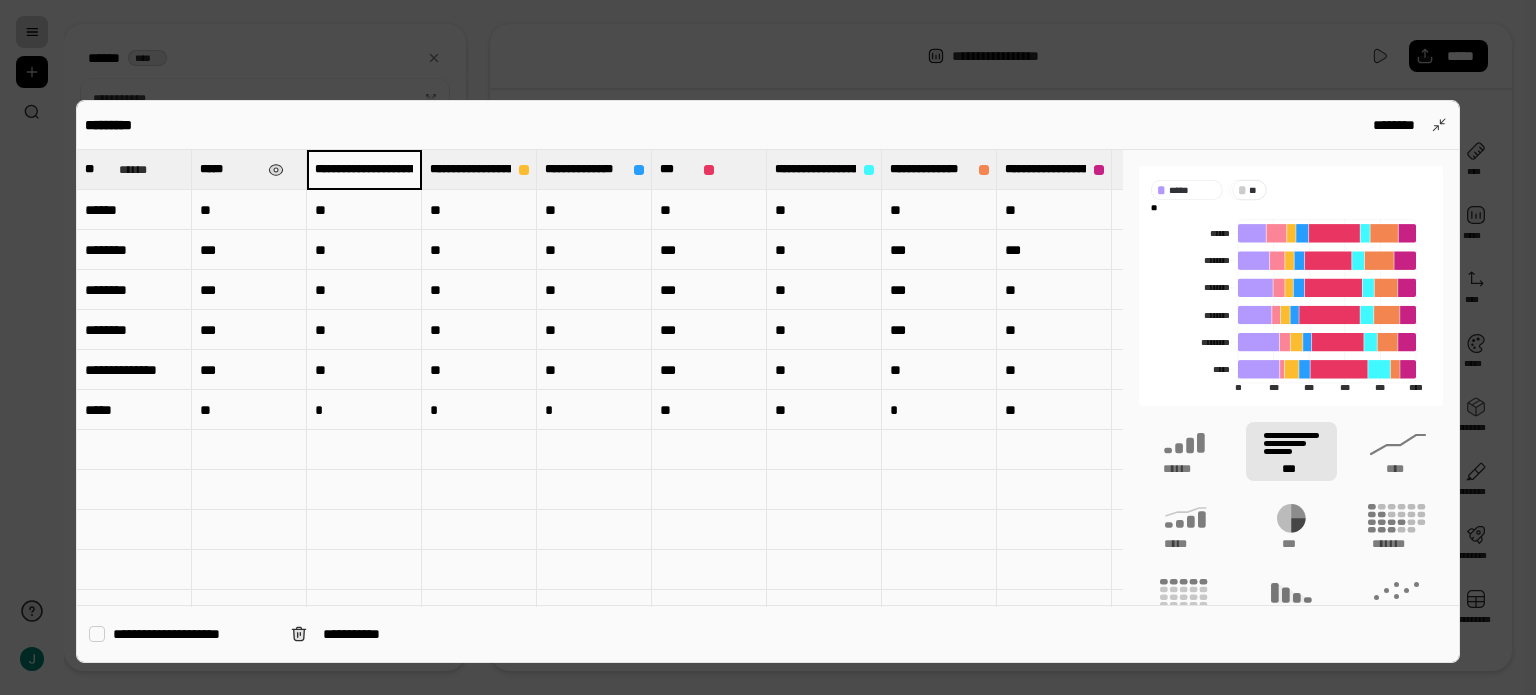 scroll, scrollTop: 0, scrollLeft: 273, axis: horizontal 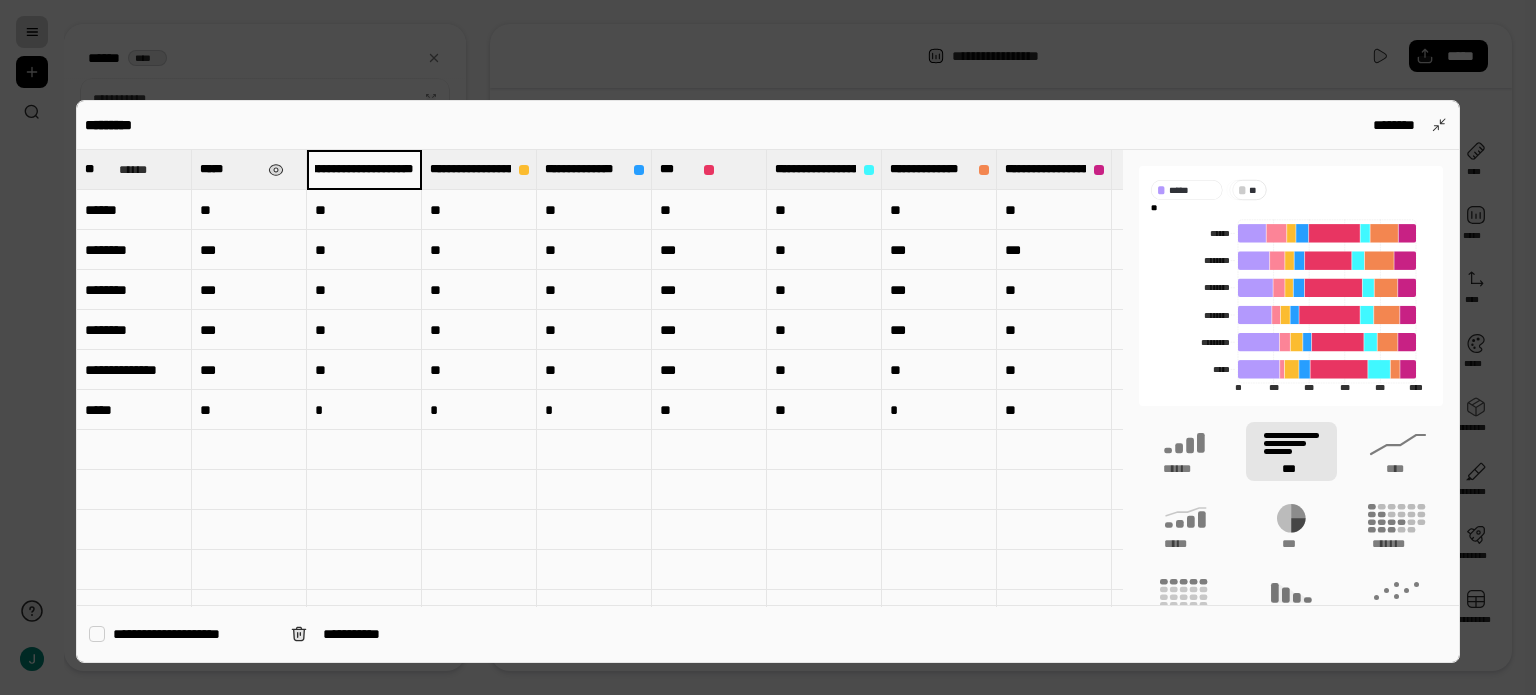 click on "**********" at bounding box center [364, 169] 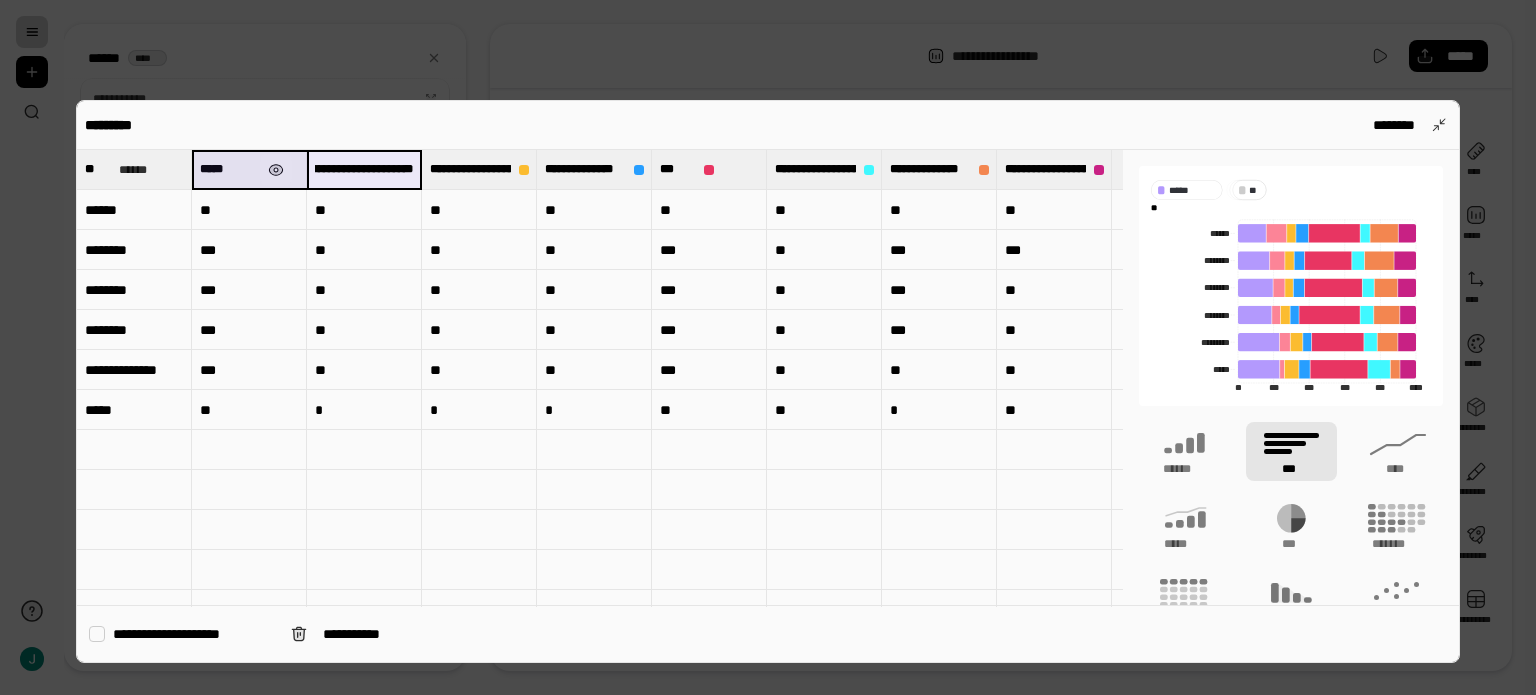 scroll, scrollTop: 0, scrollLeft: 0, axis: both 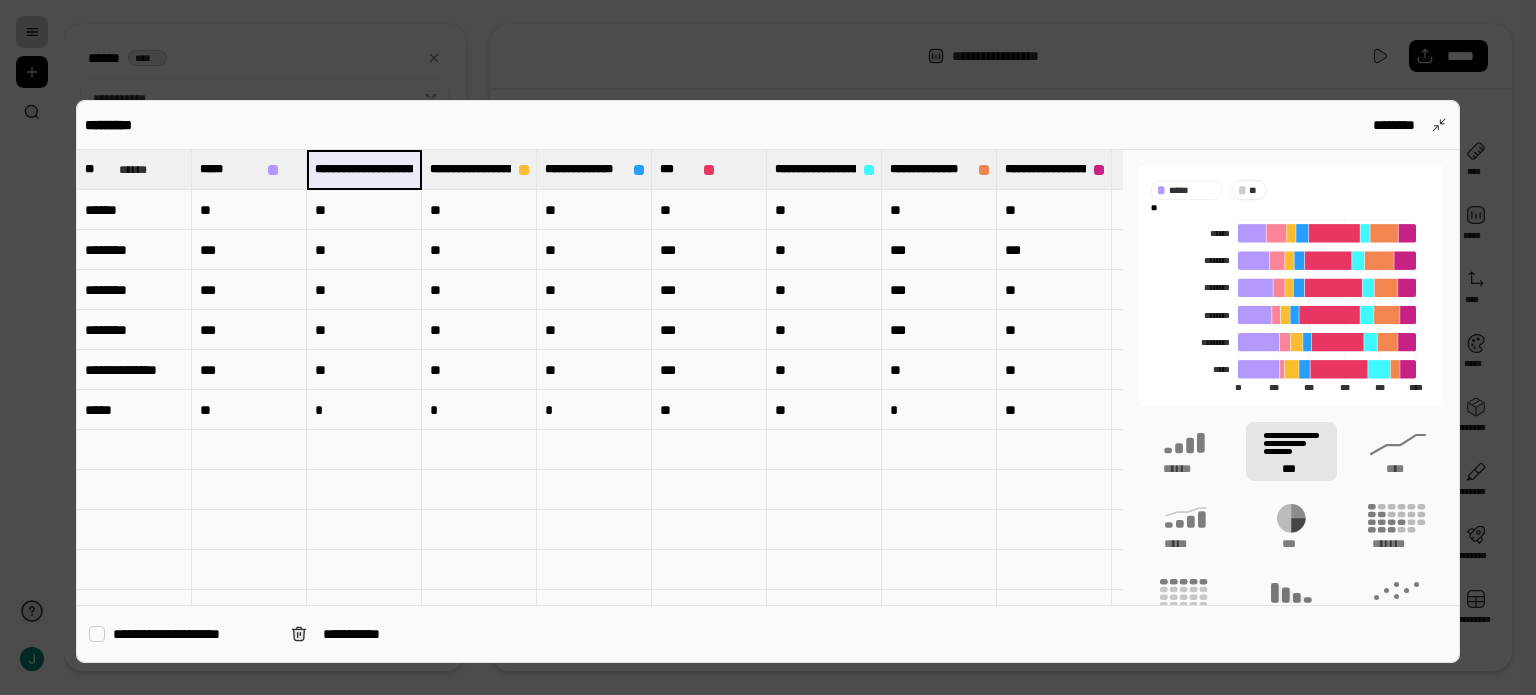 drag, startPoint x: 408, startPoint y: 167, endPoint x: 372, endPoint y: 164, distance: 36.124783 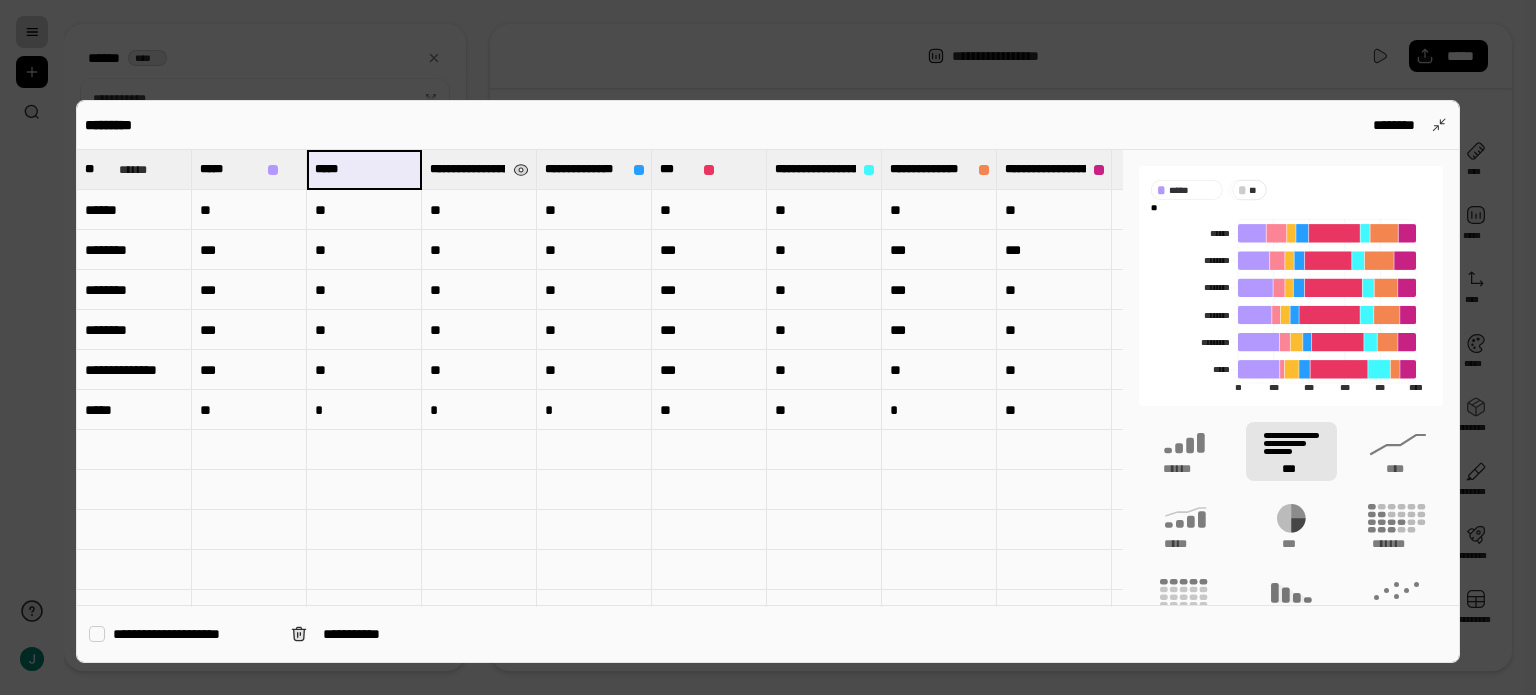type on "*****" 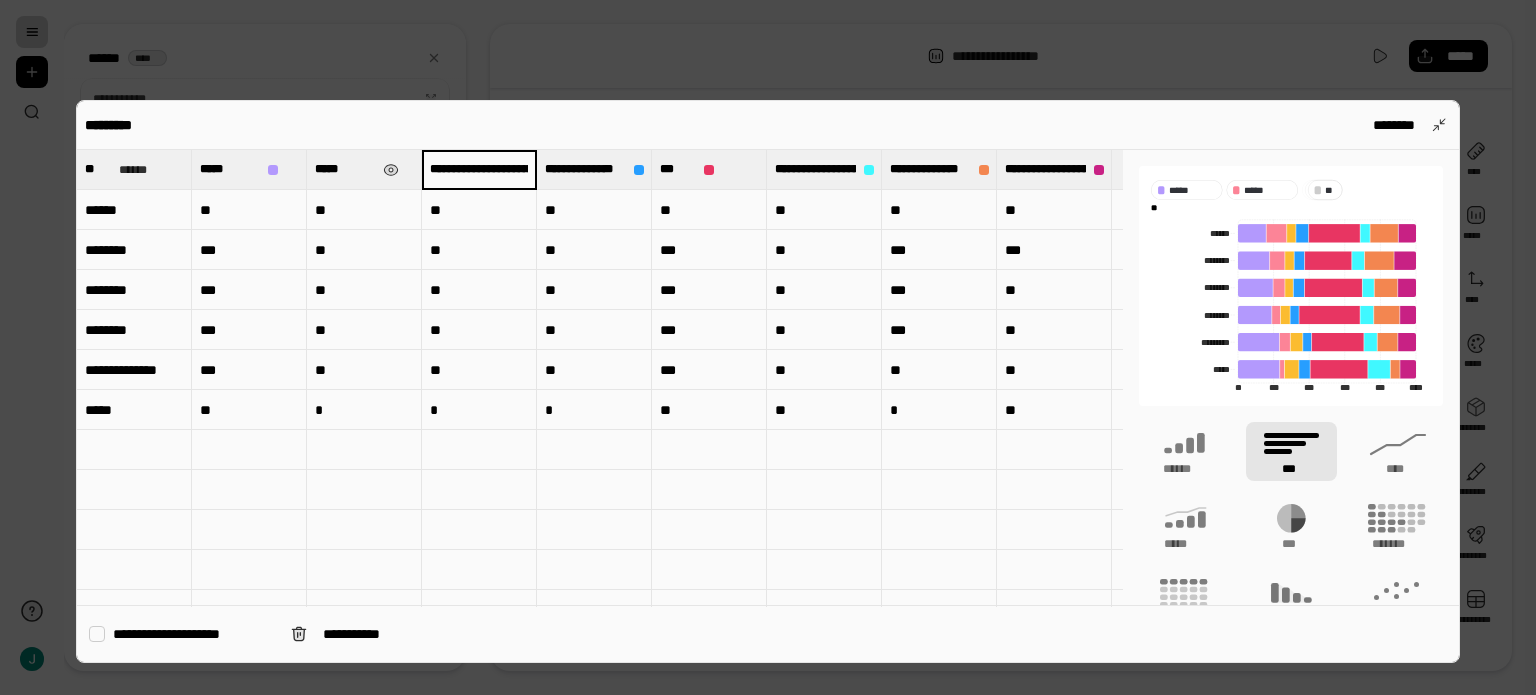 scroll, scrollTop: 0, scrollLeft: 453, axis: horizontal 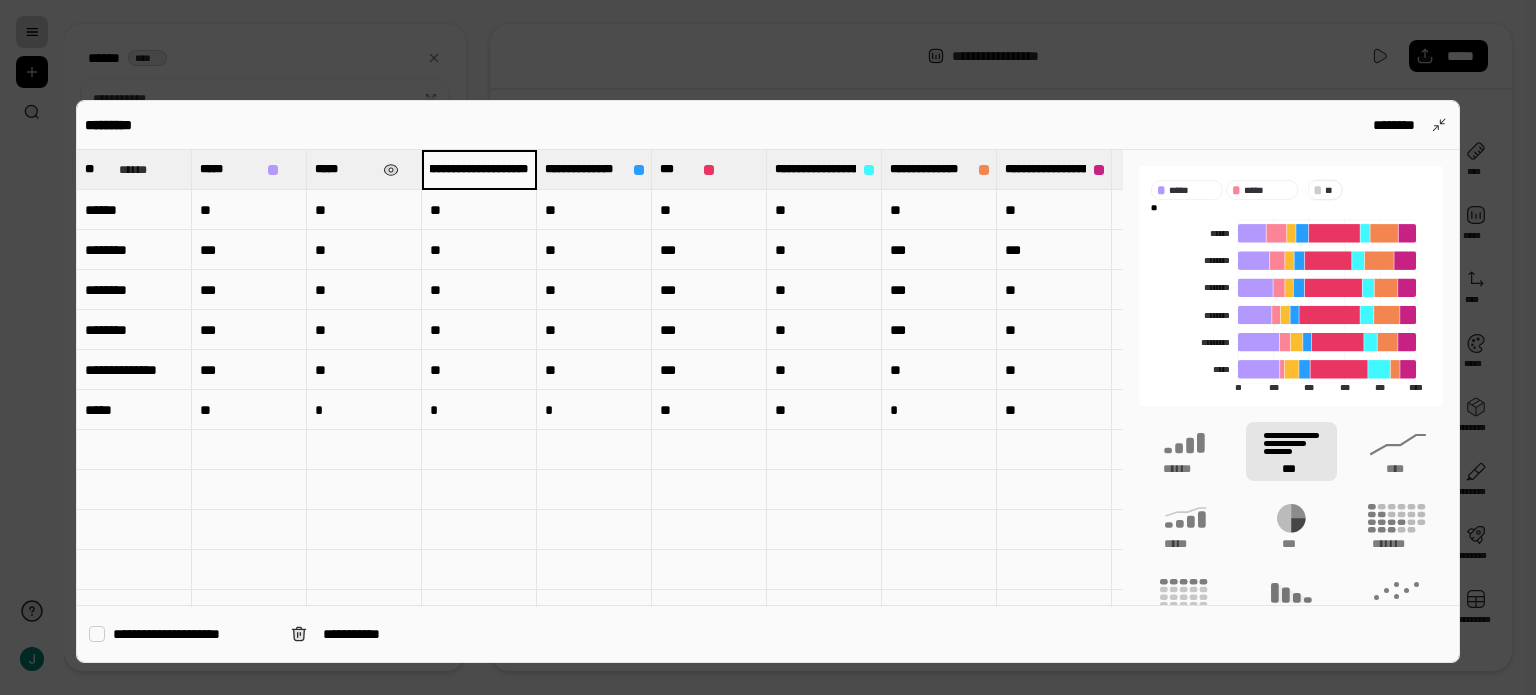click on "**********" at bounding box center (479, 169) 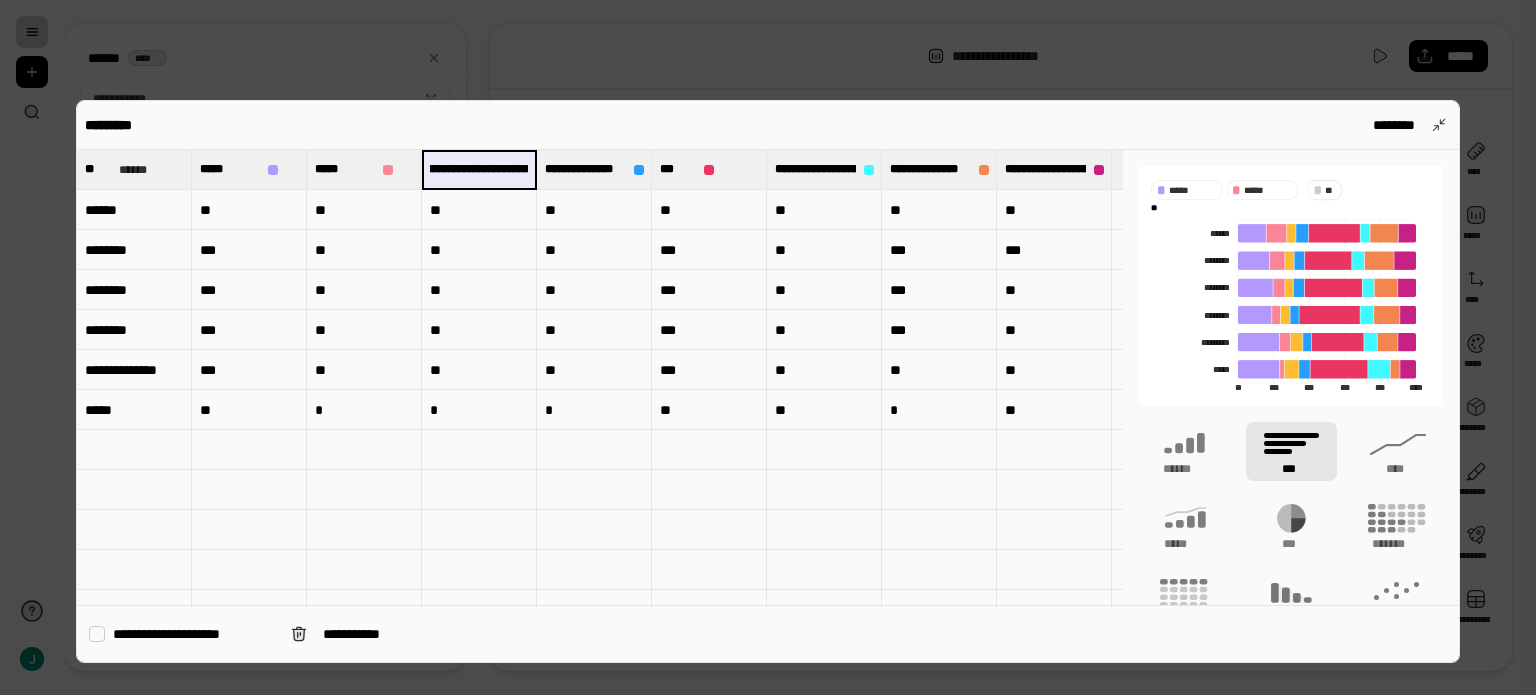 scroll, scrollTop: 0, scrollLeft: 47, axis: horizontal 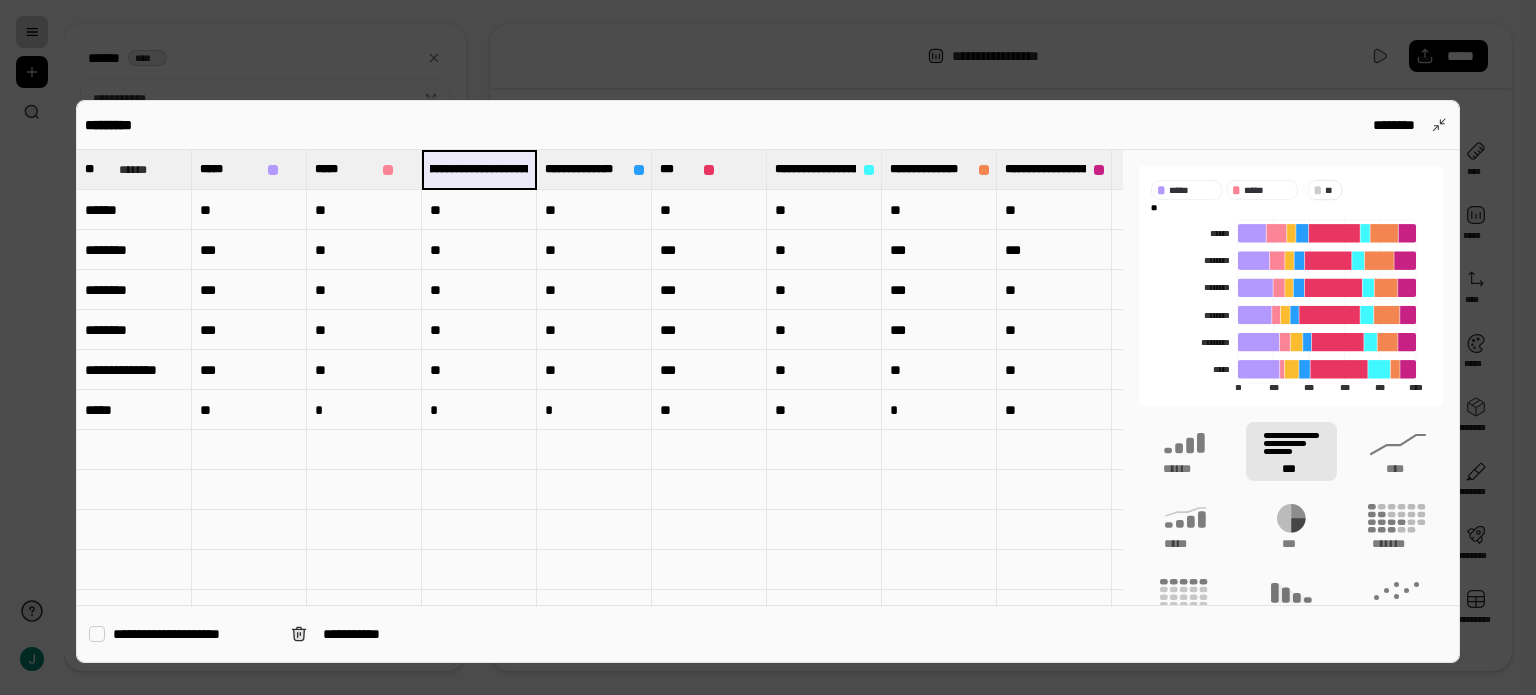drag, startPoint x: 520, startPoint y: 170, endPoint x: 488, endPoint y: 162, distance: 32.984844 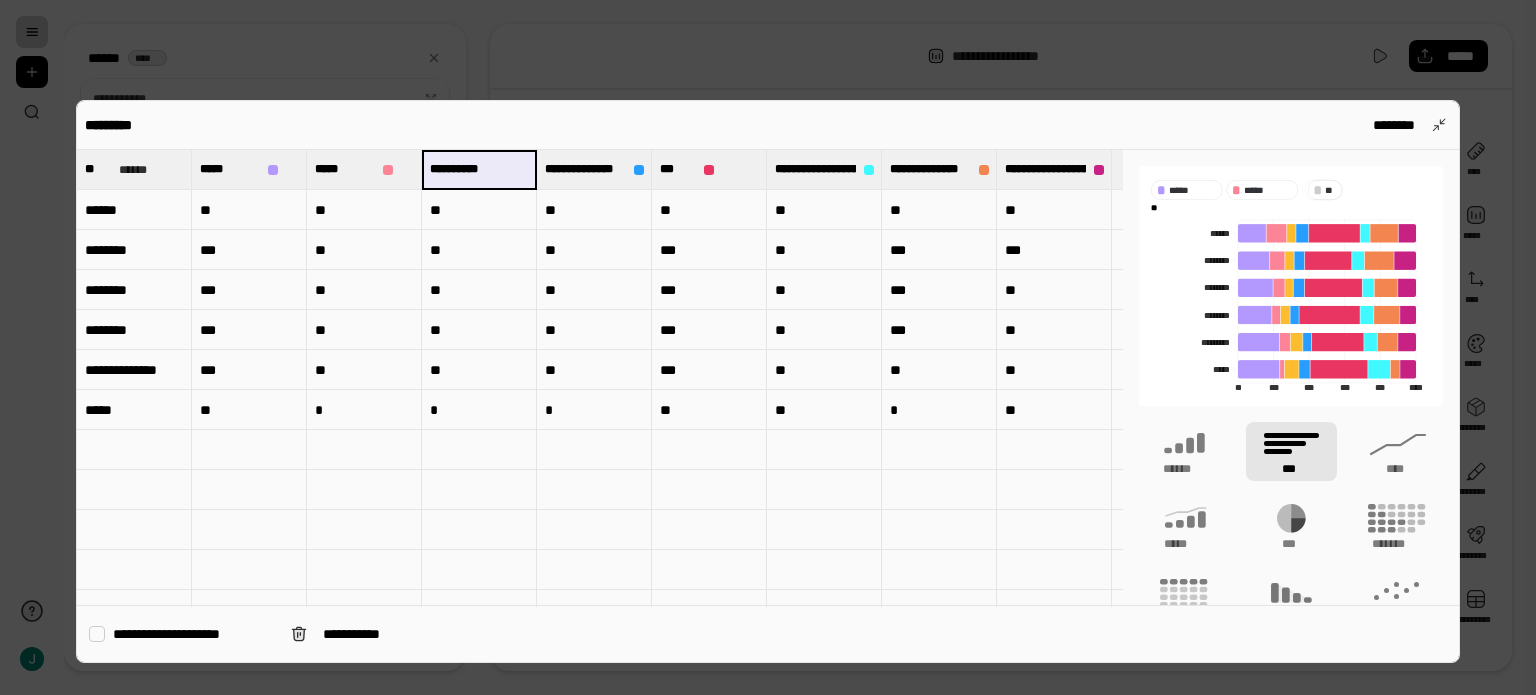 scroll, scrollTop: 0, scrollLeft: 21, axis: horizontal 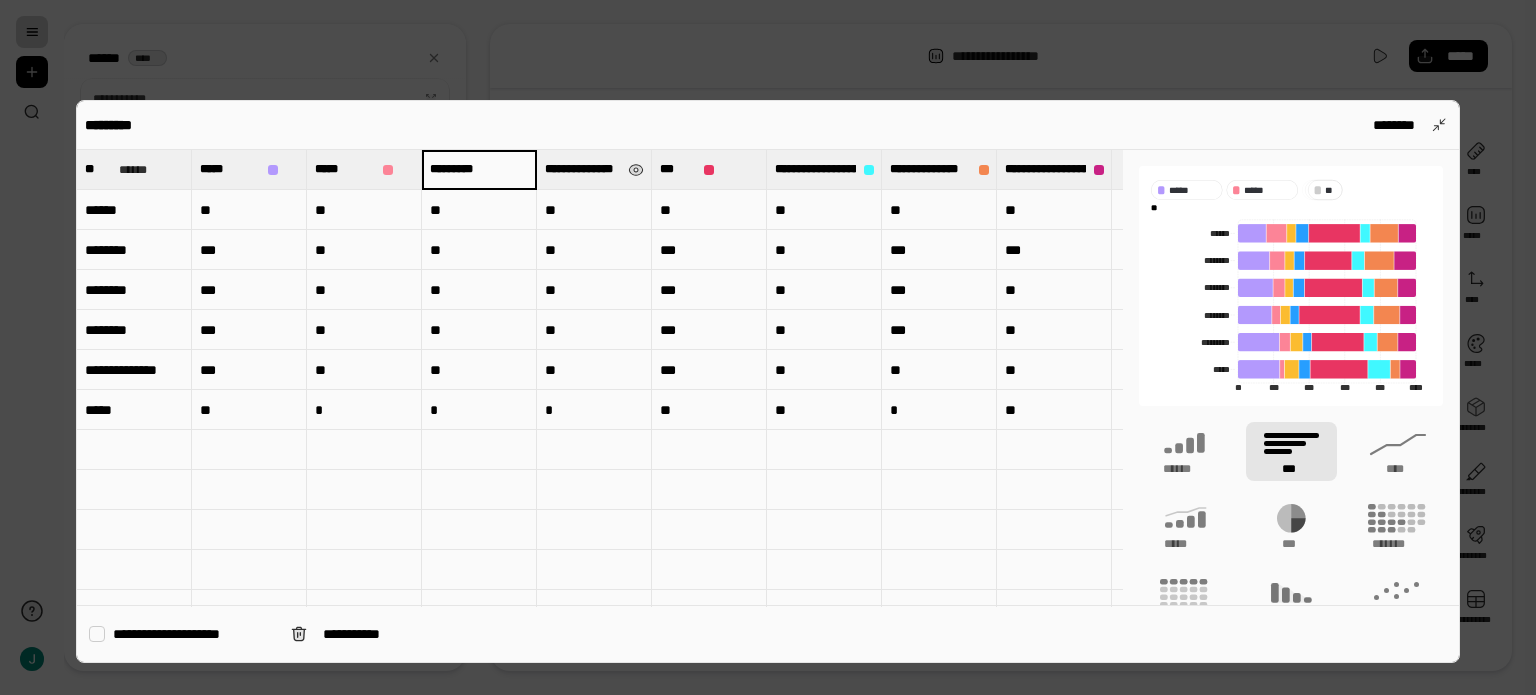 type on "*********" 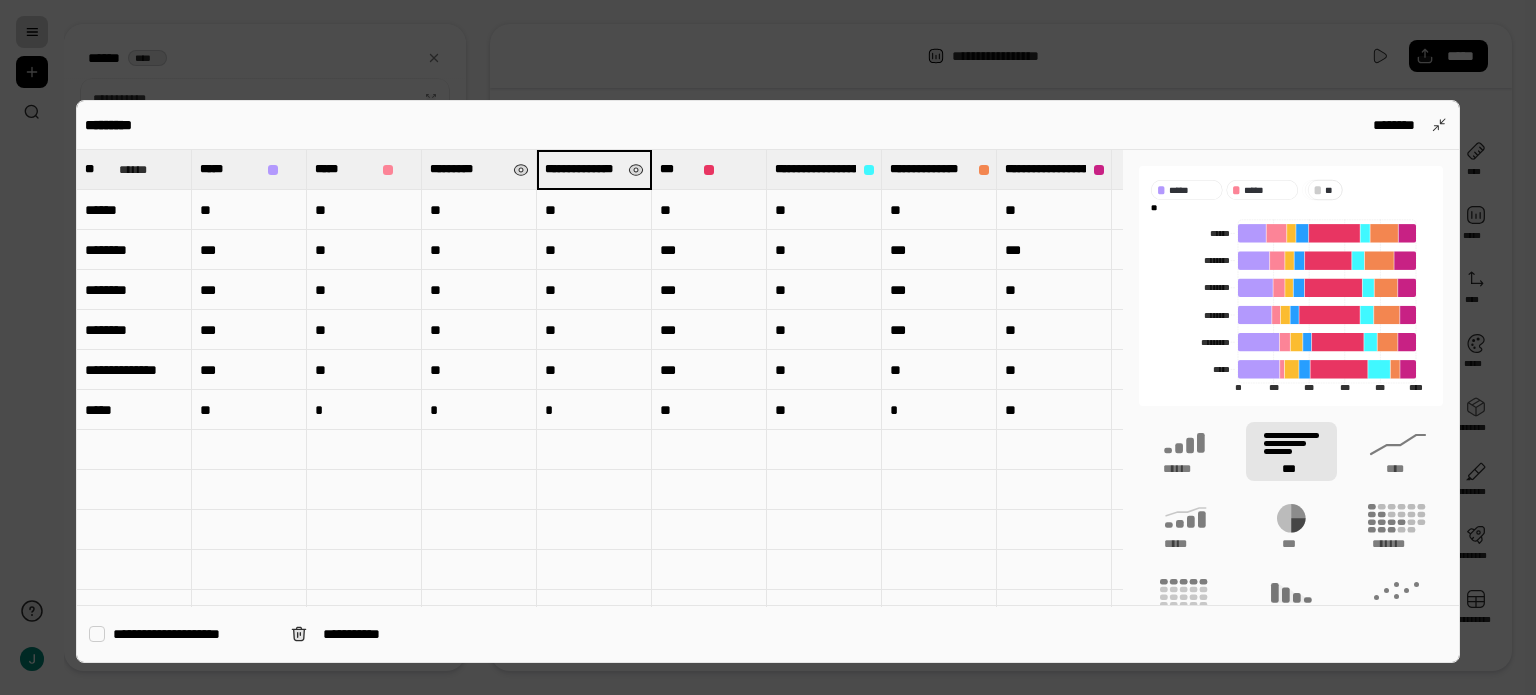 scroll, scrollTop: 0, scrollLeft: 69, axis: horizontal 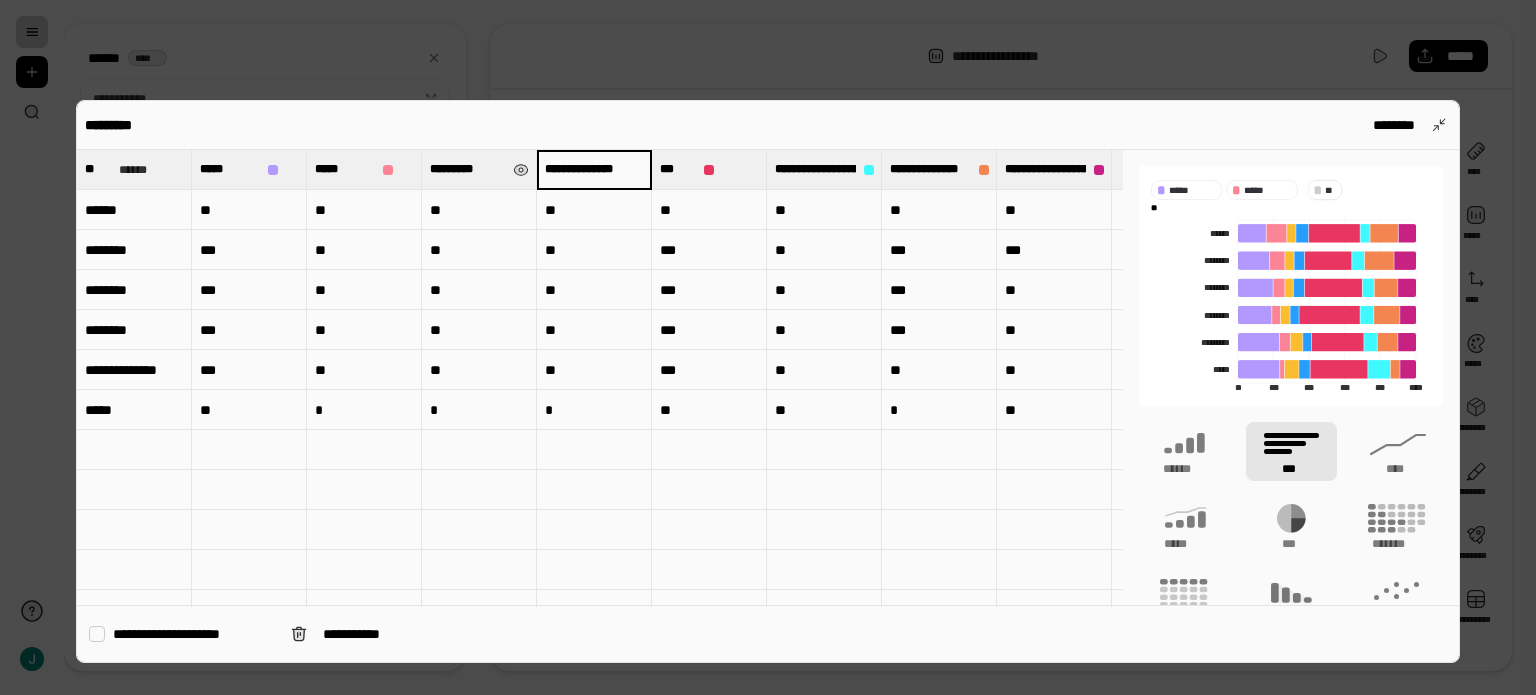 click on "**********" at bounding box center (594, 169) 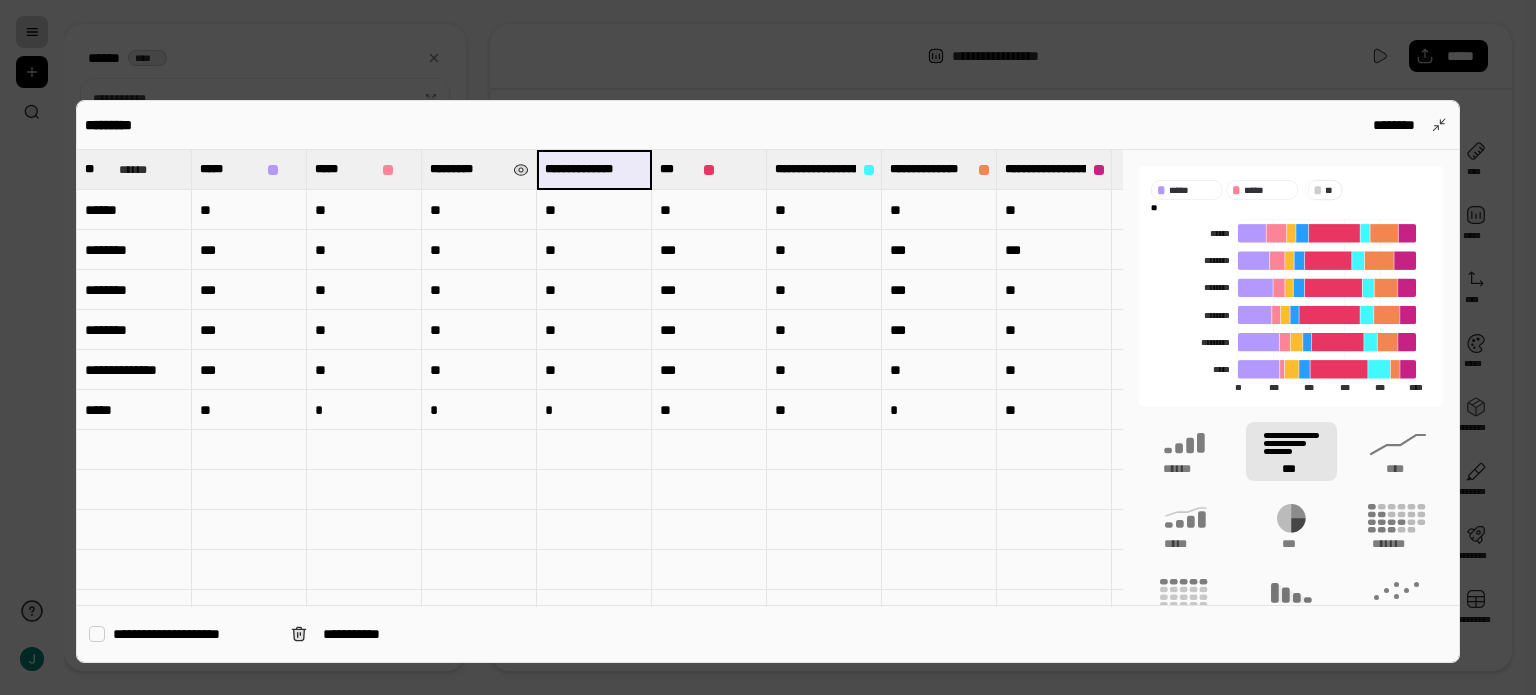 scroll, scrollTop: 0, scrollLeft: 0, axis: both 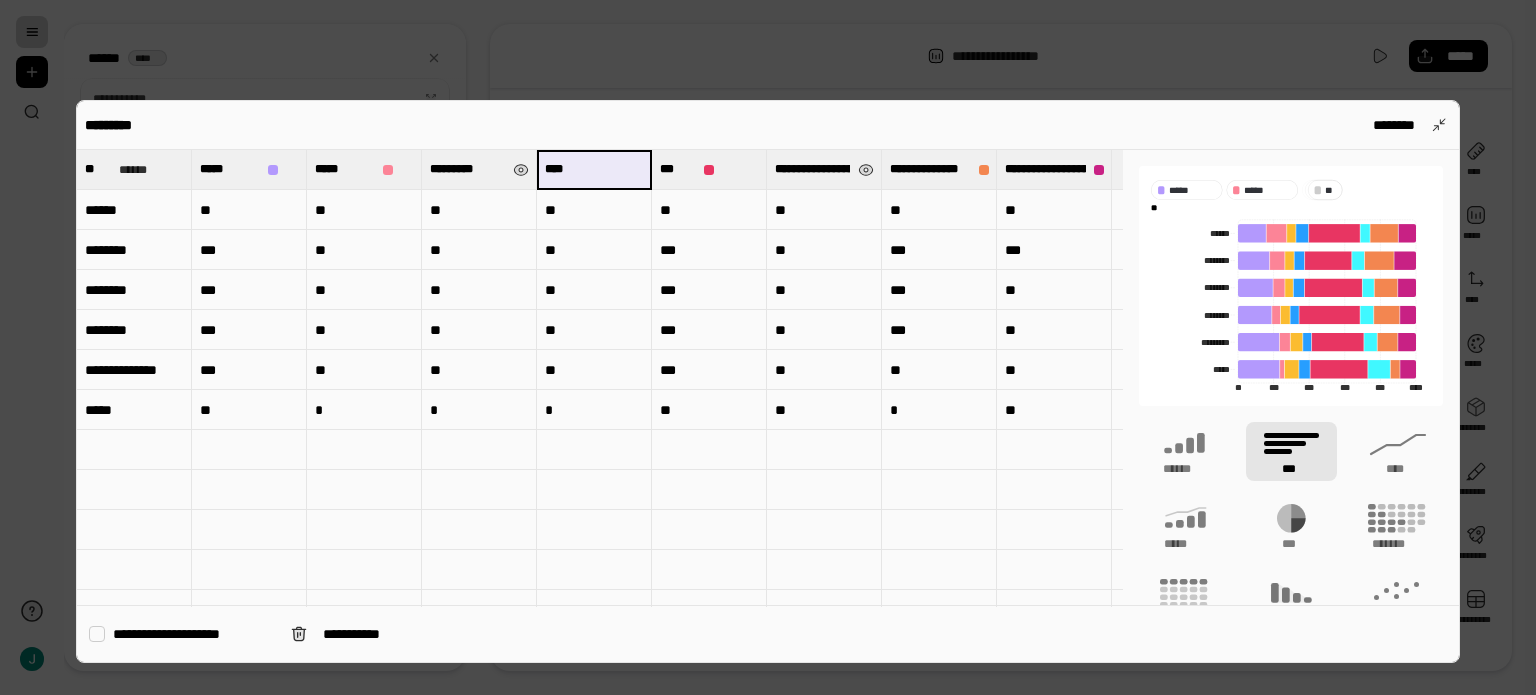 type on "****" 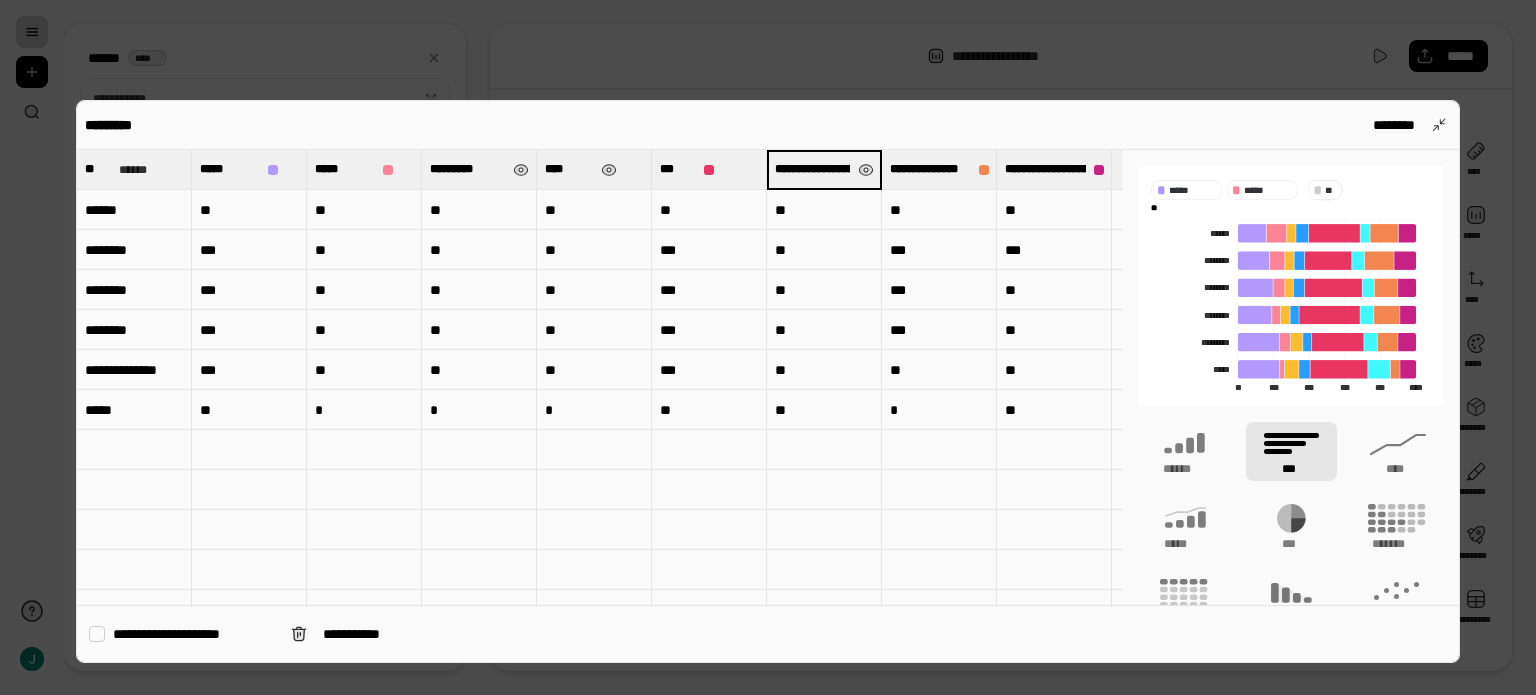 scroll, scrollTop: 0, scrollLeft: 141, axis: horizontal 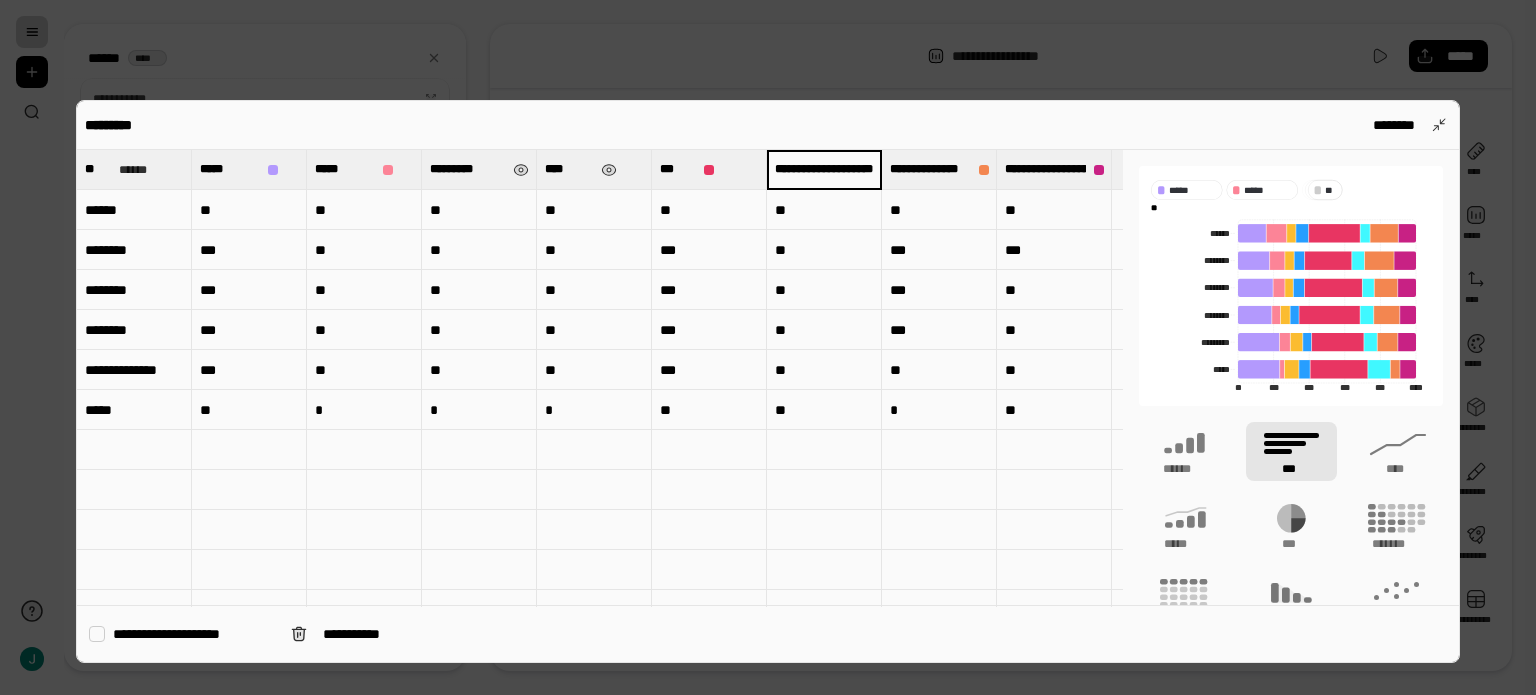 click on "**********" at bounding box center (824, 169) 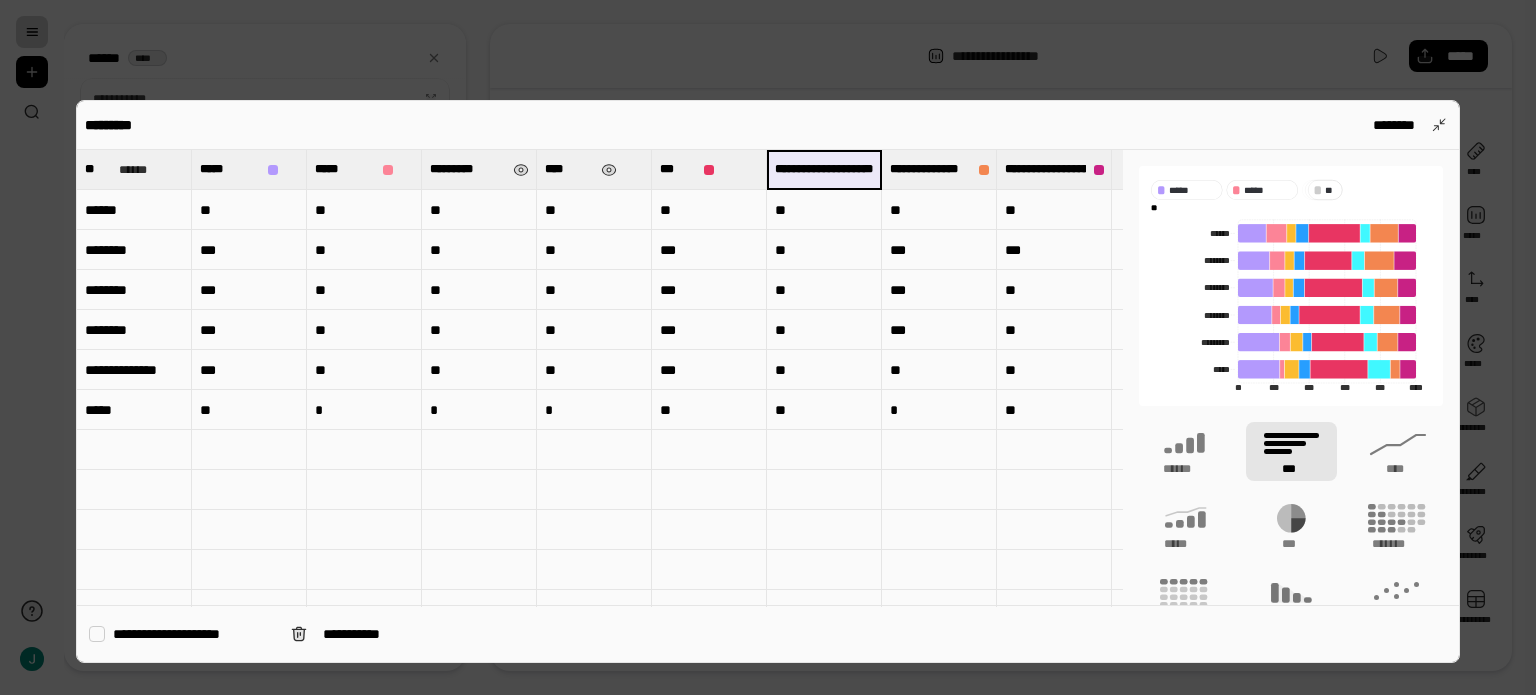 scroll, scrollTop: 0, scrollLeft: 0, axis: both 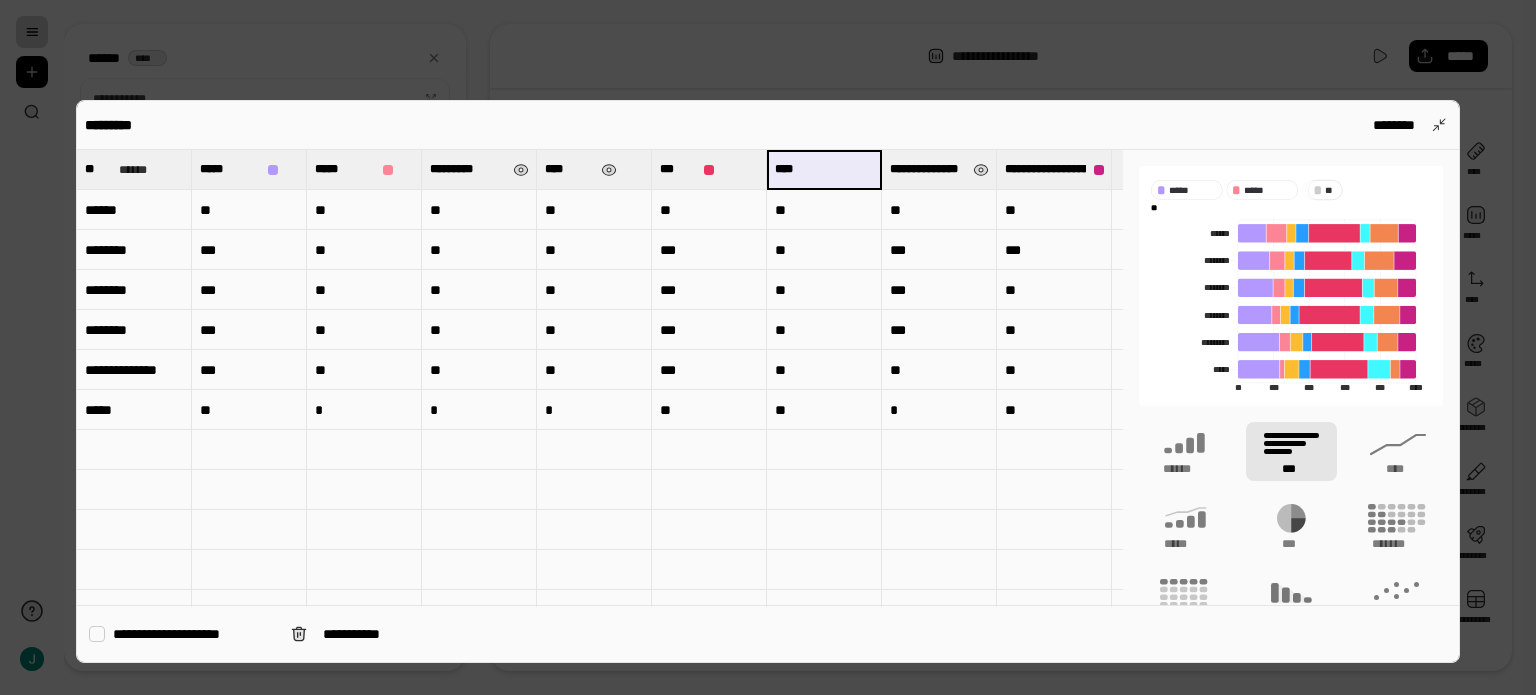 type on "****" 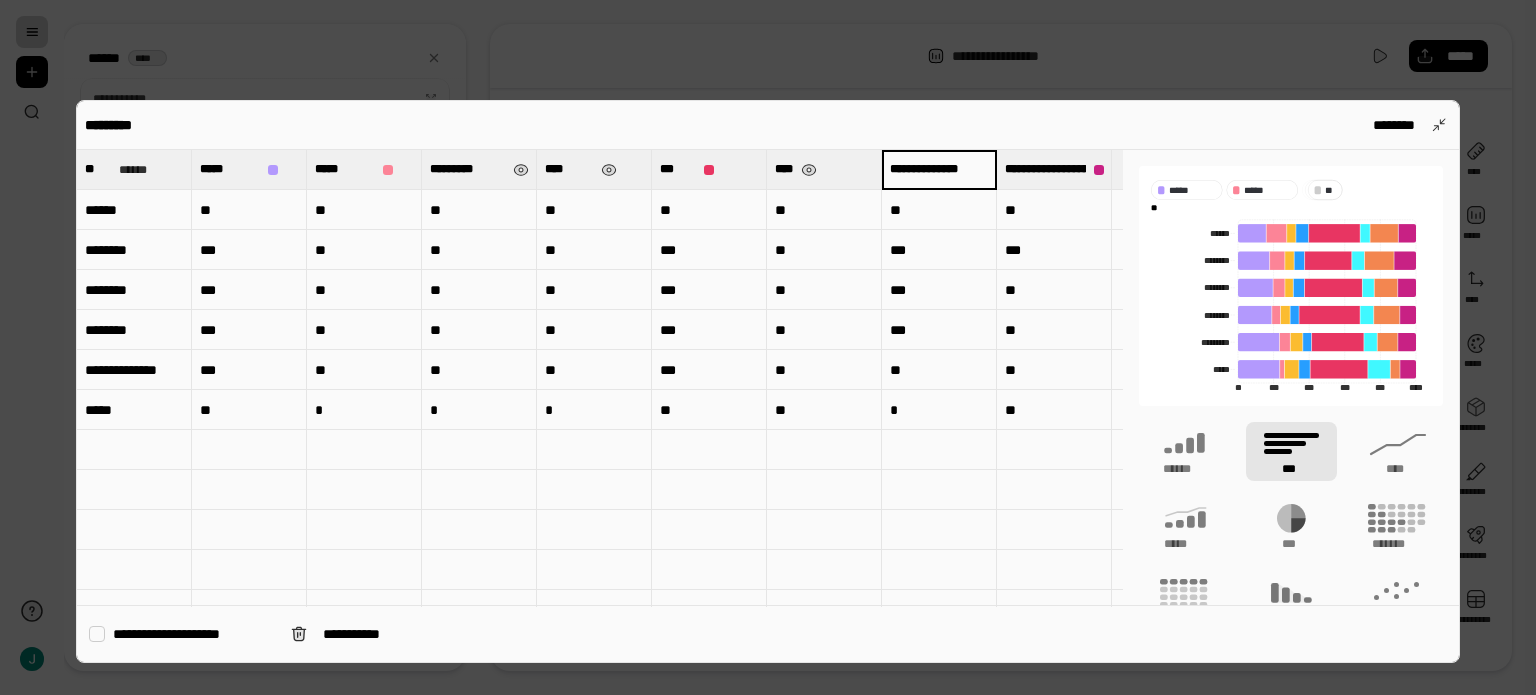 scroll, scrollTop: 0, scrollLeft: 69, axis: horizontal 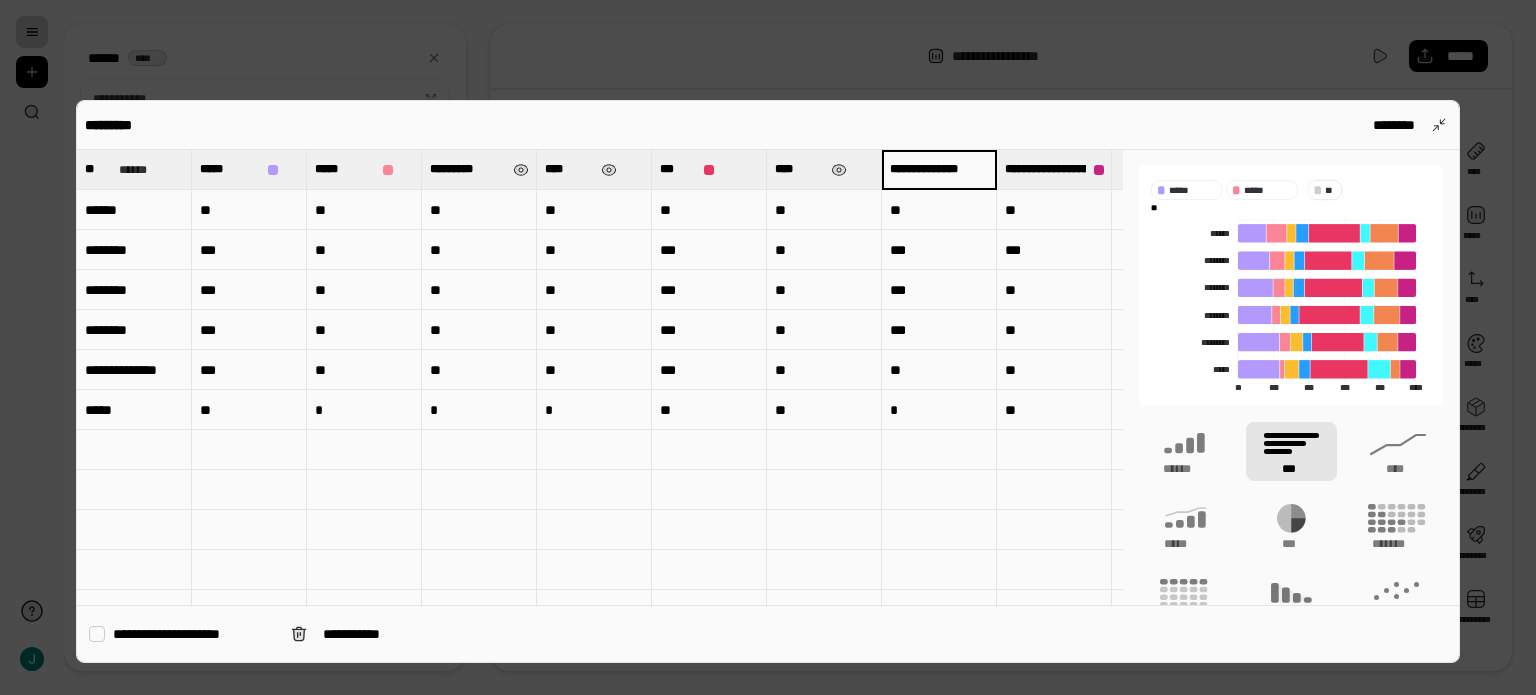 click on "**********" at bounding box center (939, 169) 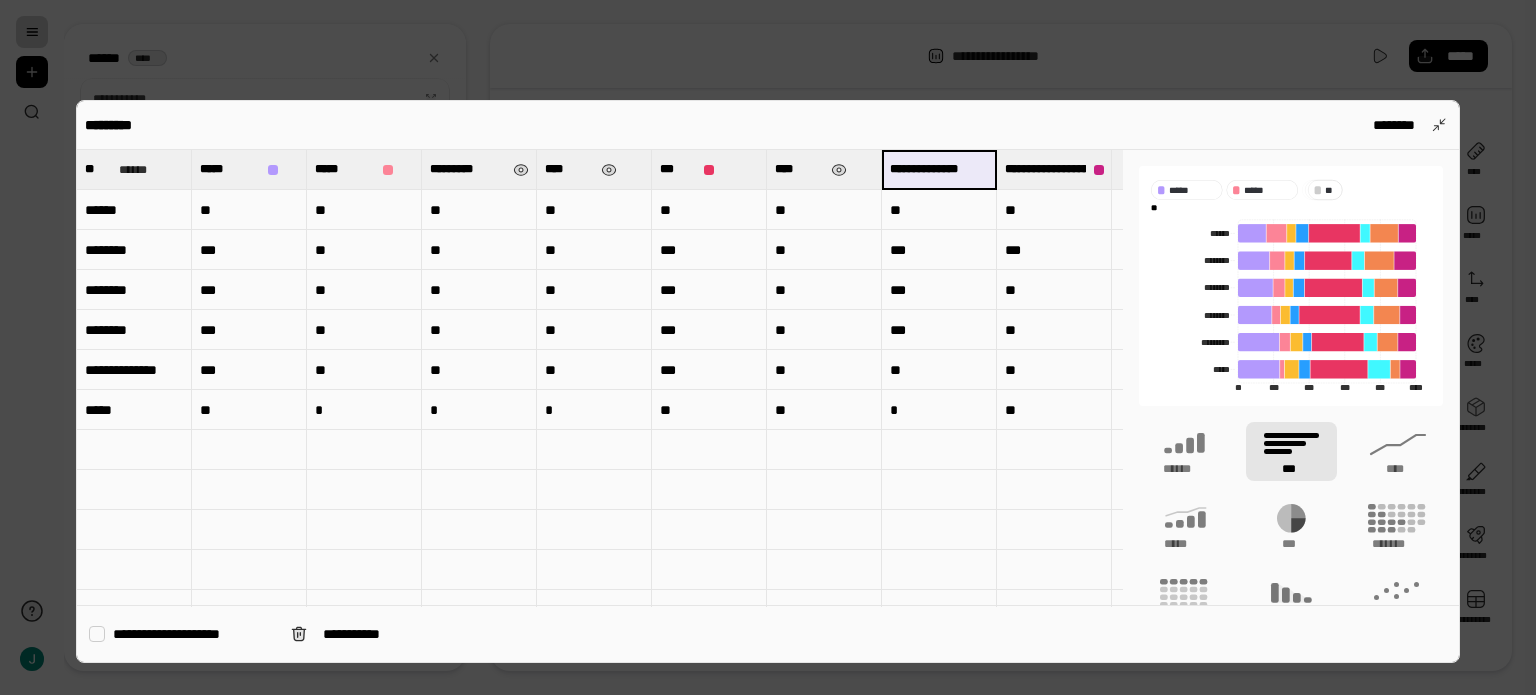 scroll, scrollTop: 0, scrollLeft: 0, axis: both 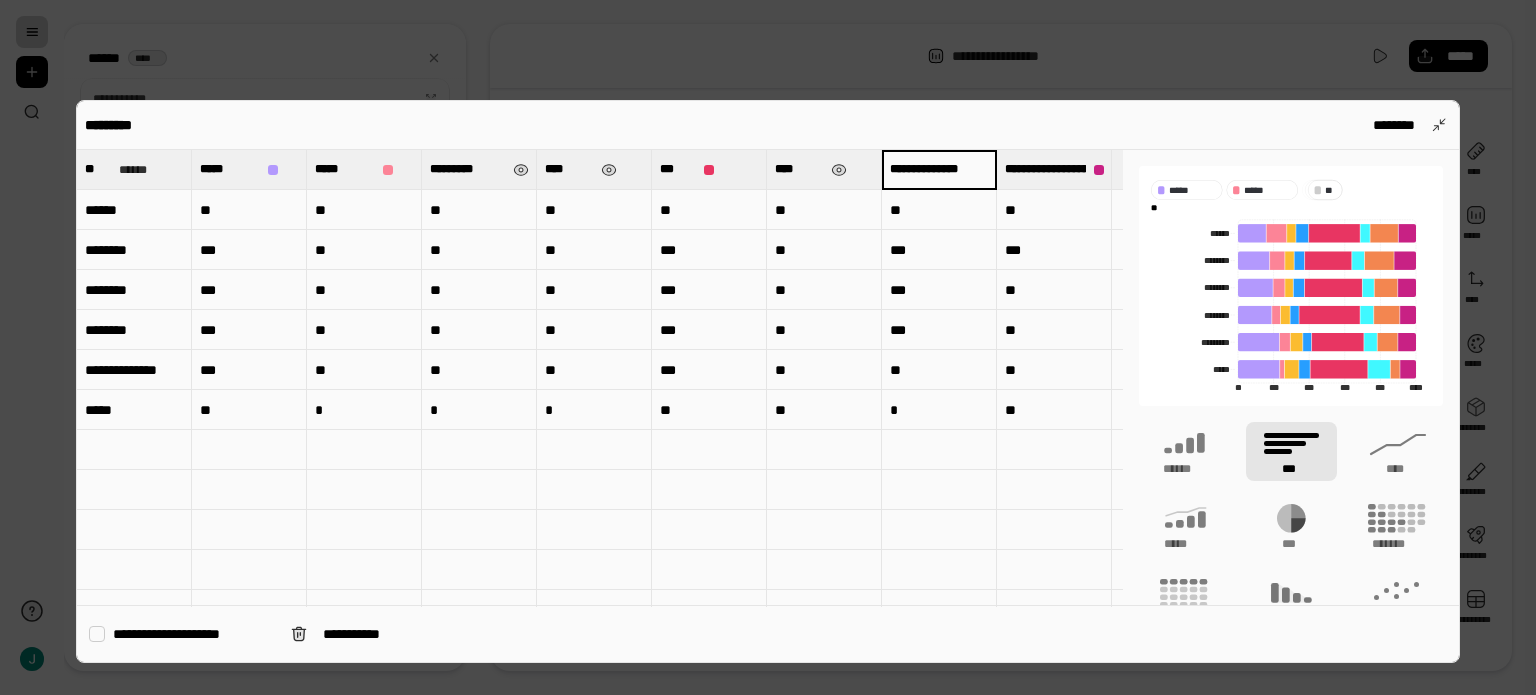 click on "**********" at bounding box center (939, 169) 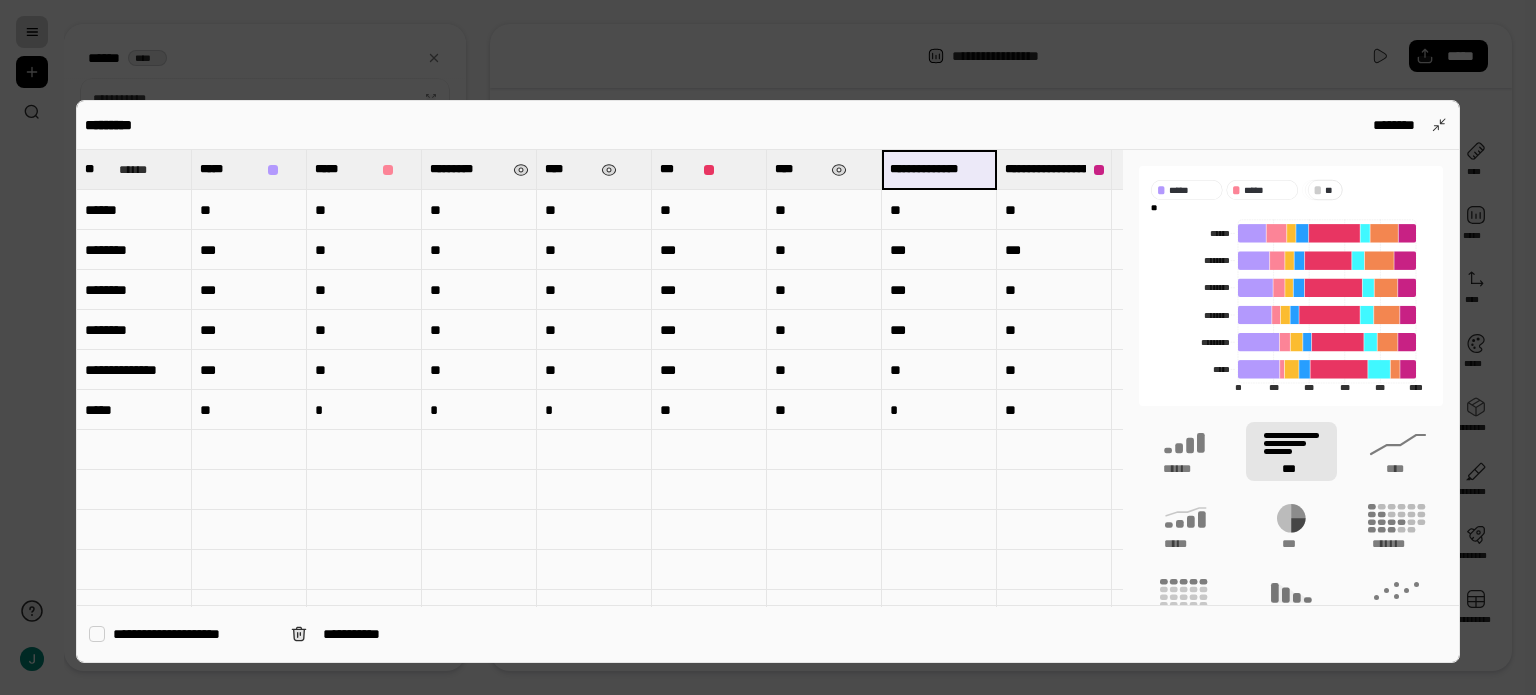 scroll, scrollTop: 0, scrollLeft: 69, axis: horizontal 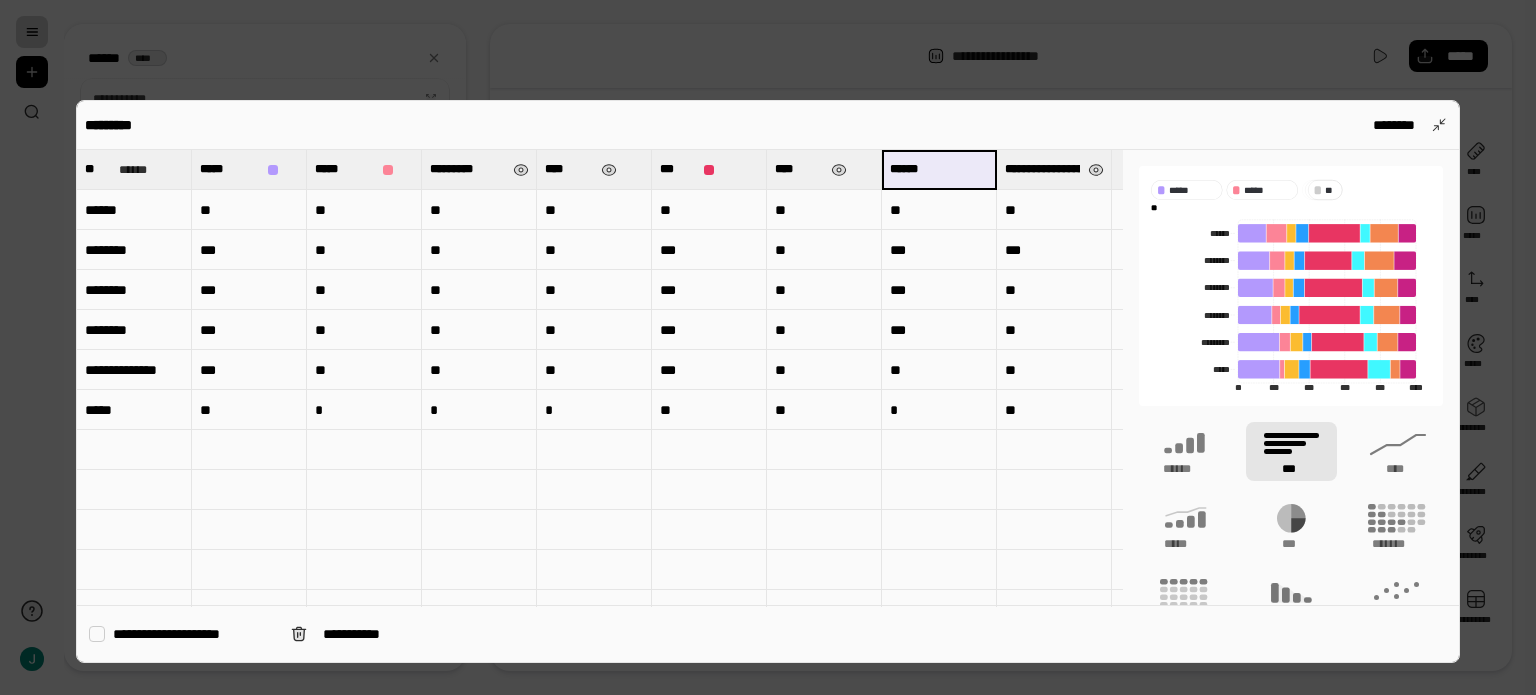 type on "******" 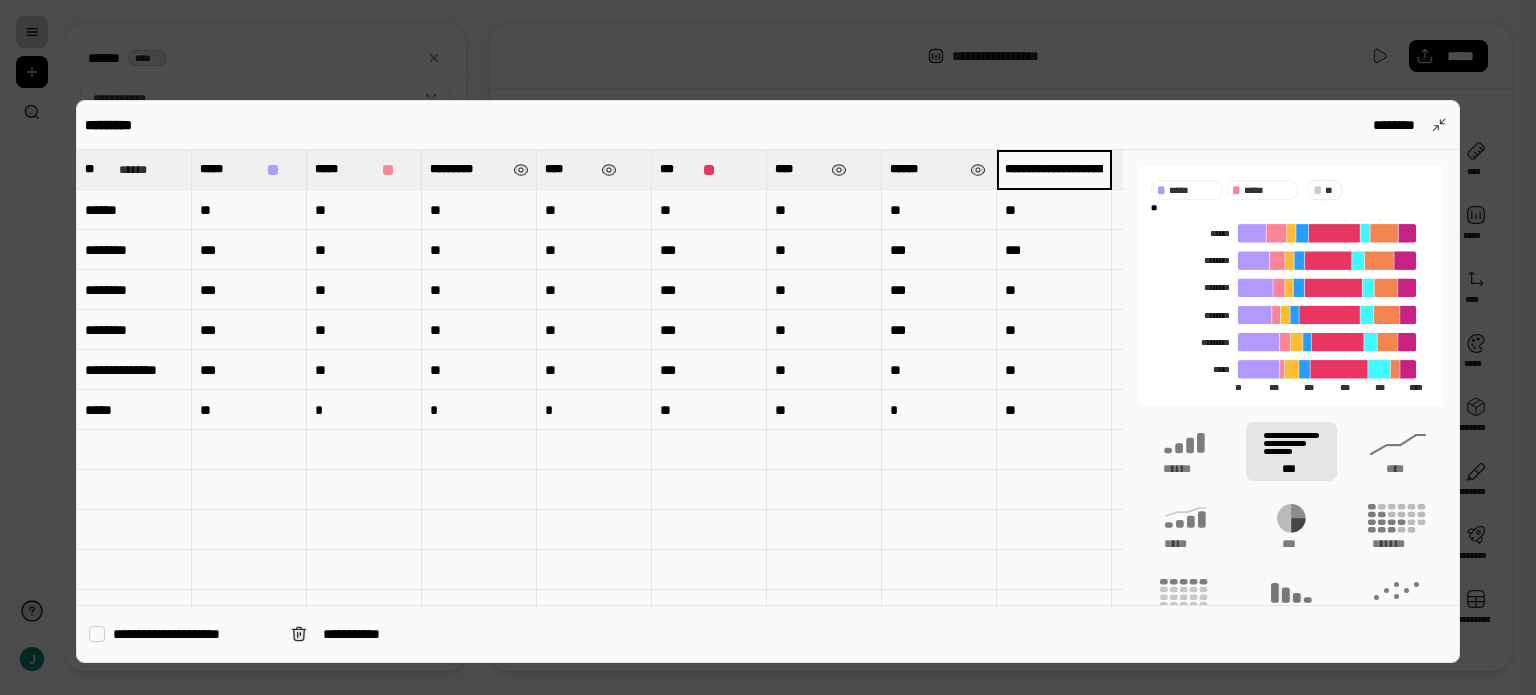 scroll, scrollTop: 0, scrollLeft: 3, axis: horizontal 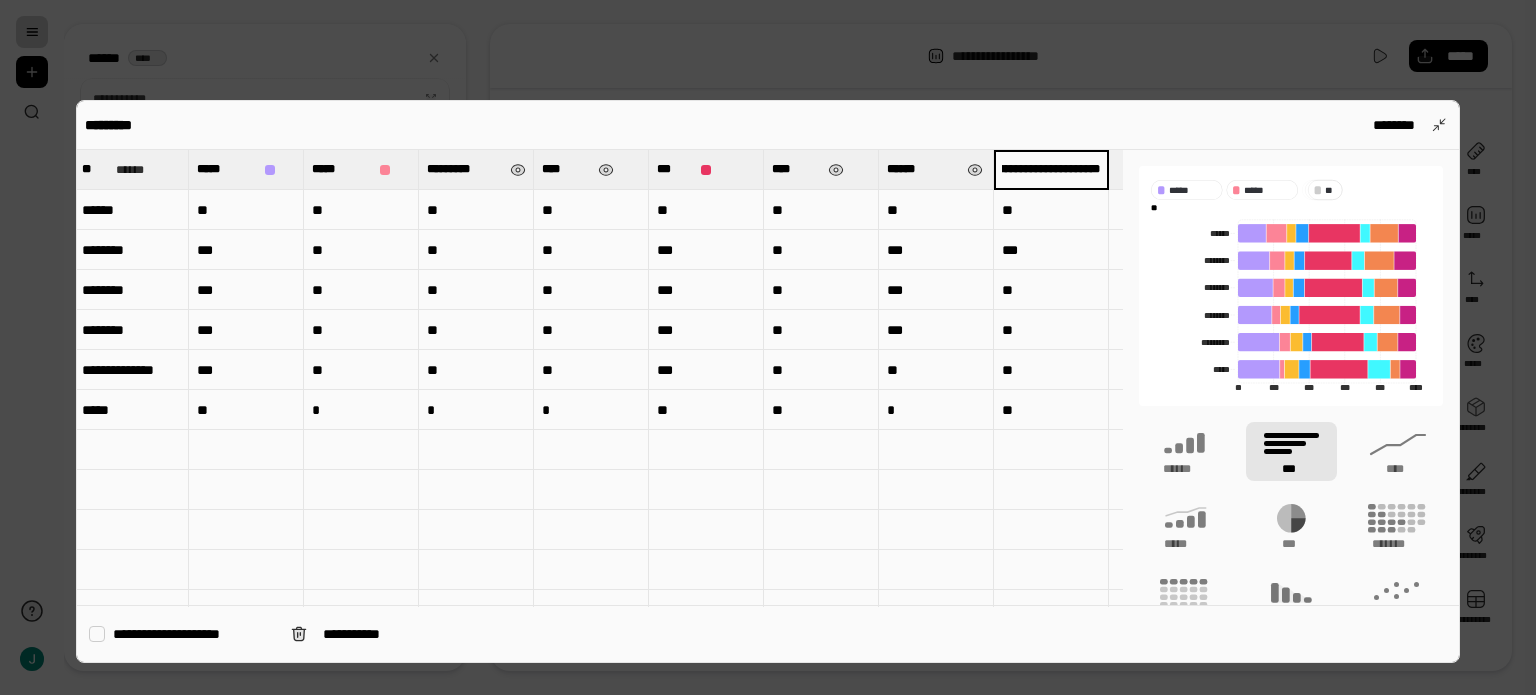 click on "**********" at bounding box center (1051, 169) 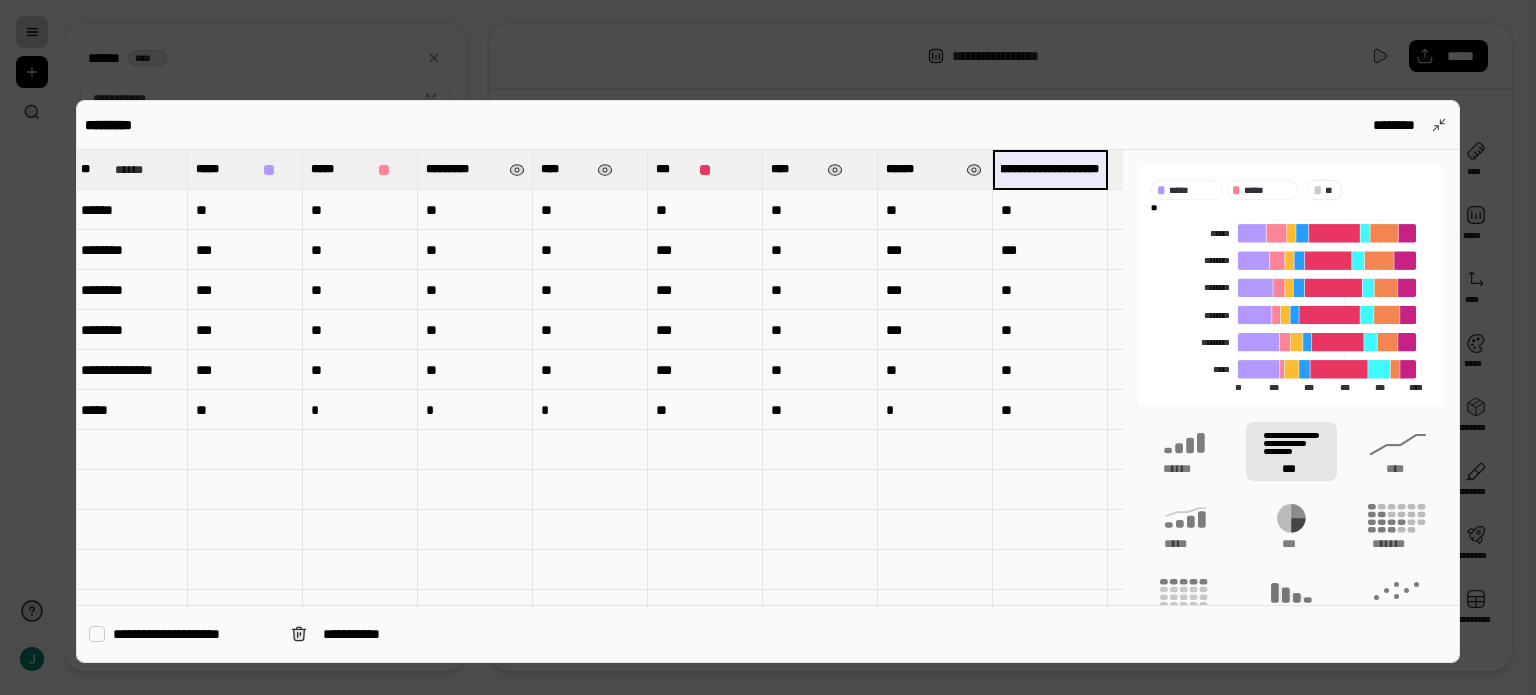 scroll, scrollTop: 0, scrollLeft: 5, axis: horizontal 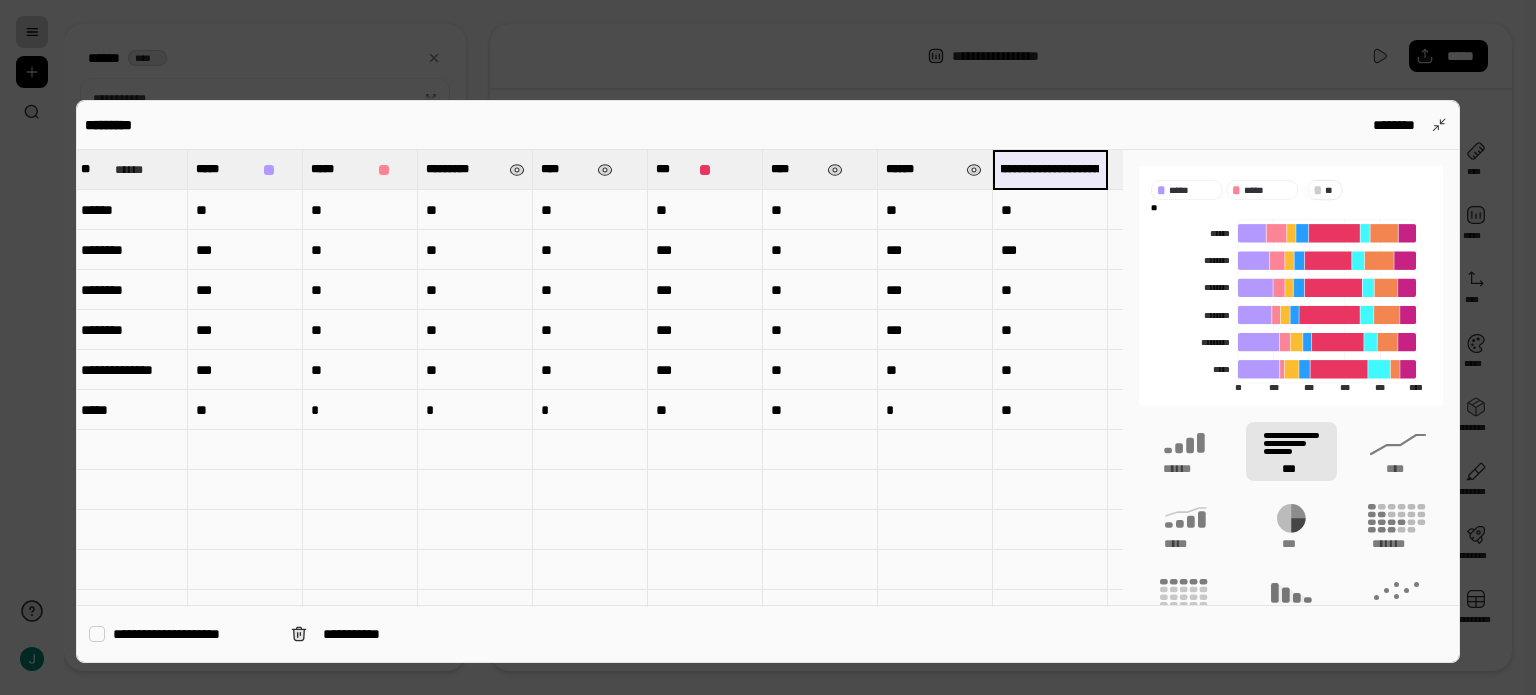 drag, startPoint x: 1095, startPoint y: 166, endPoint x: 1040, endPoint y: 168, distance: 55.03635 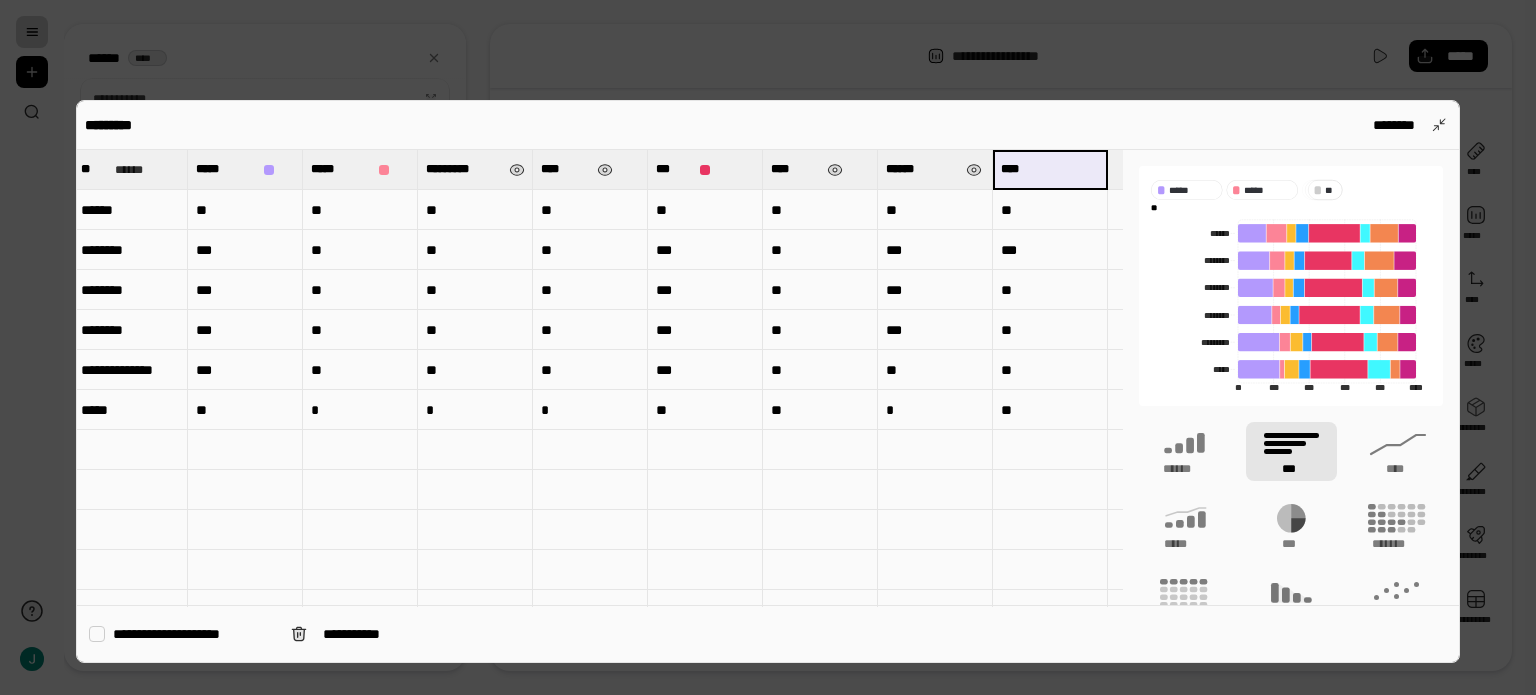 scroll, scrollTop: 0, scrollLeft: 0, axis: both 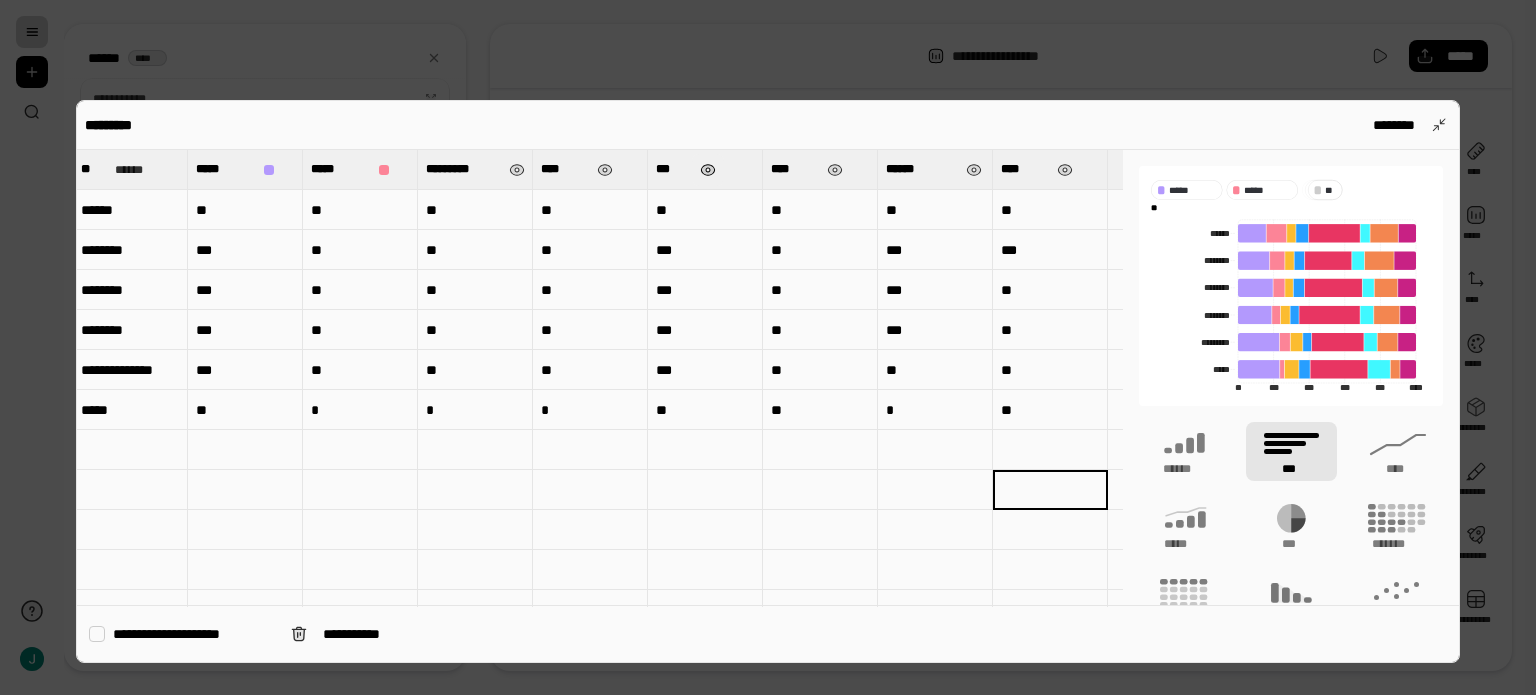 click at bounding box center (708, 170) 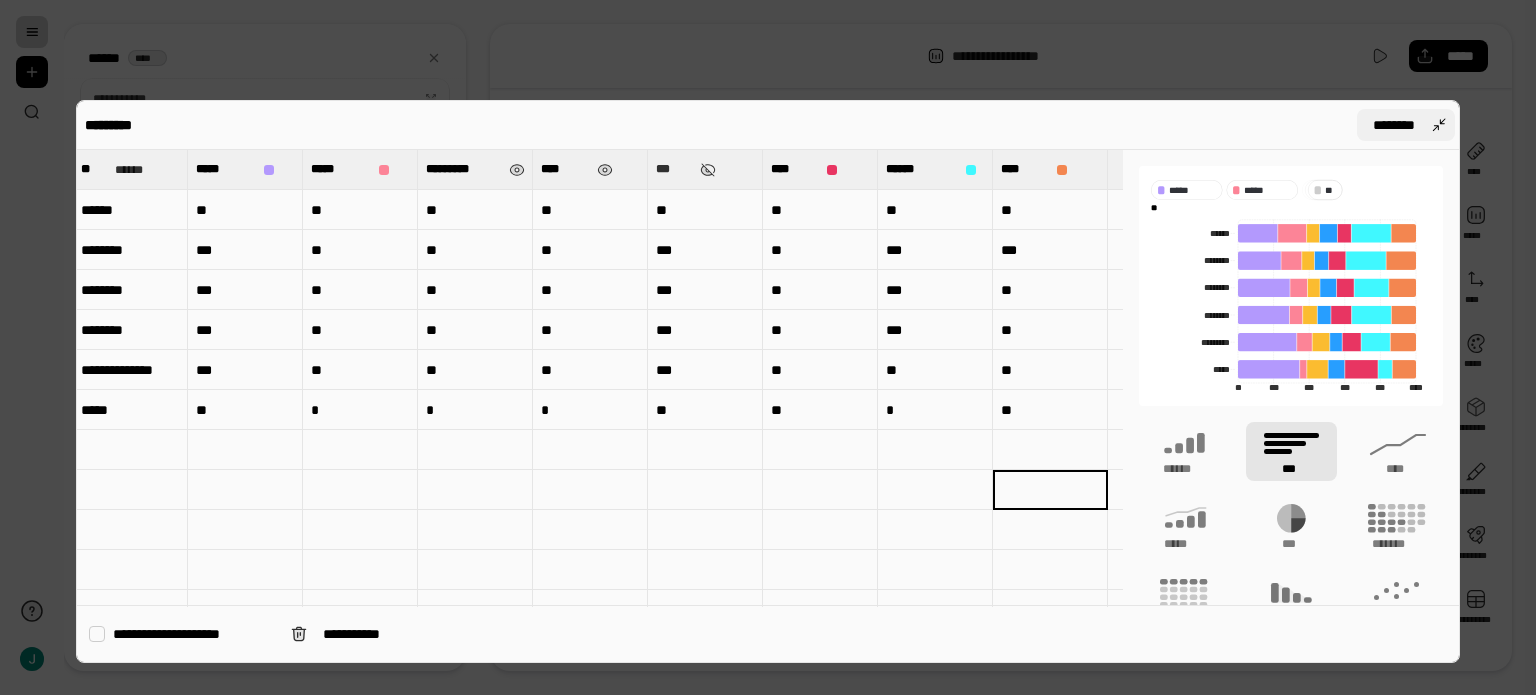 click on "********" at bounding box center (1394, 125) 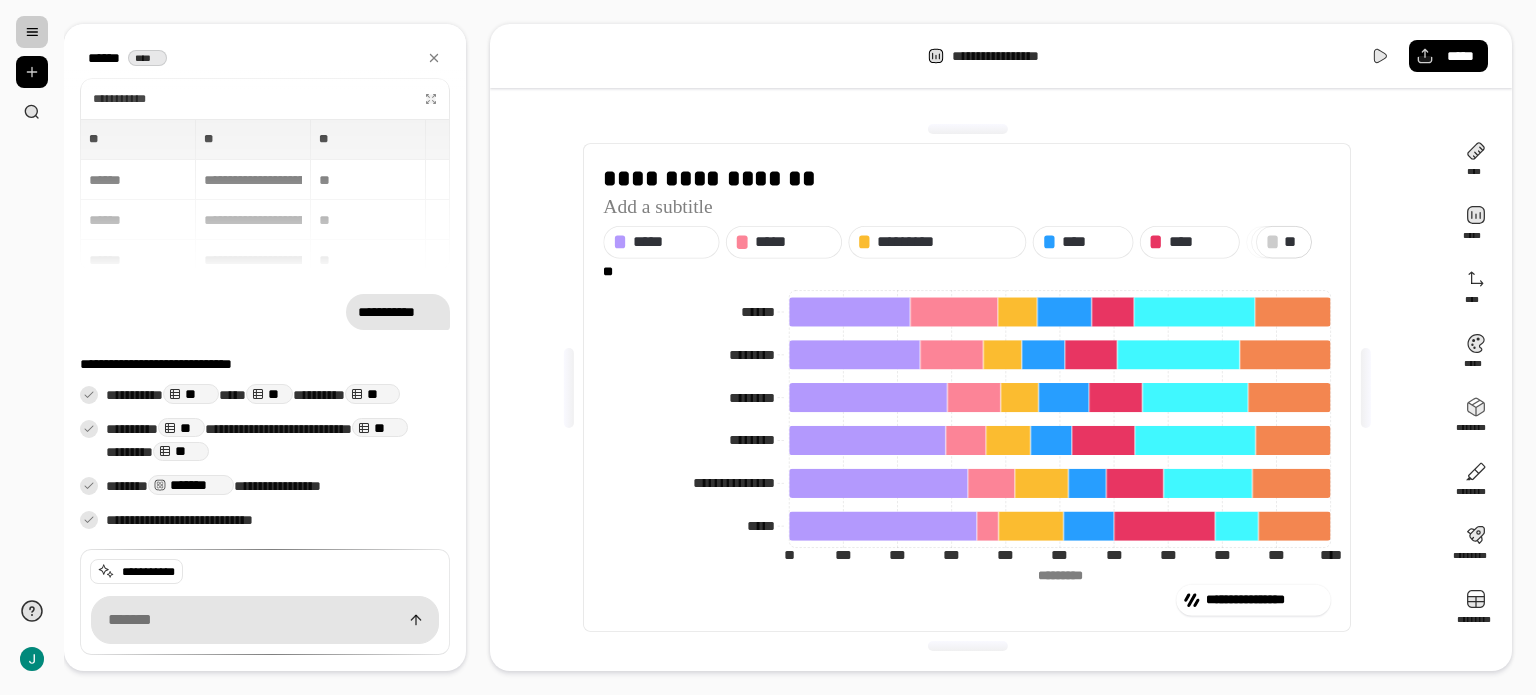 click on "**********" 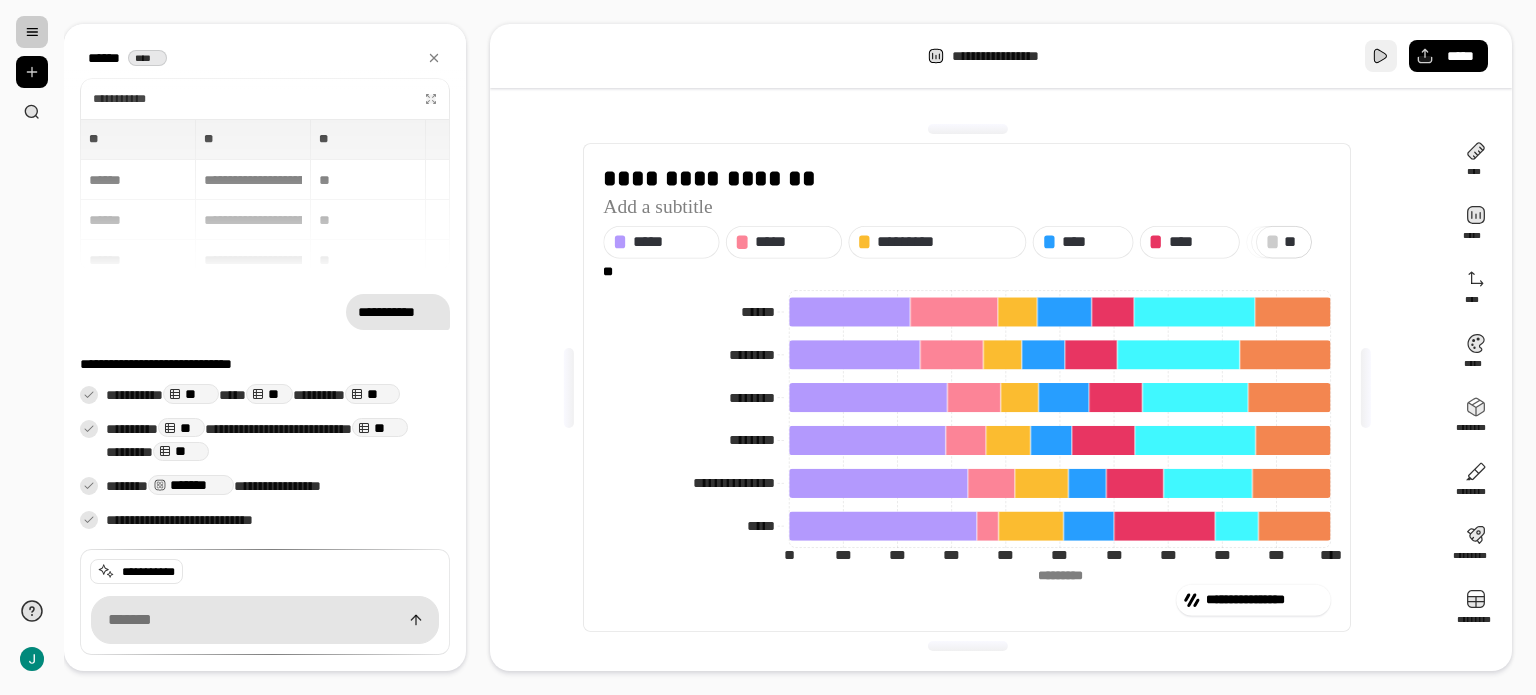 click at bounding box center [1381, 56] 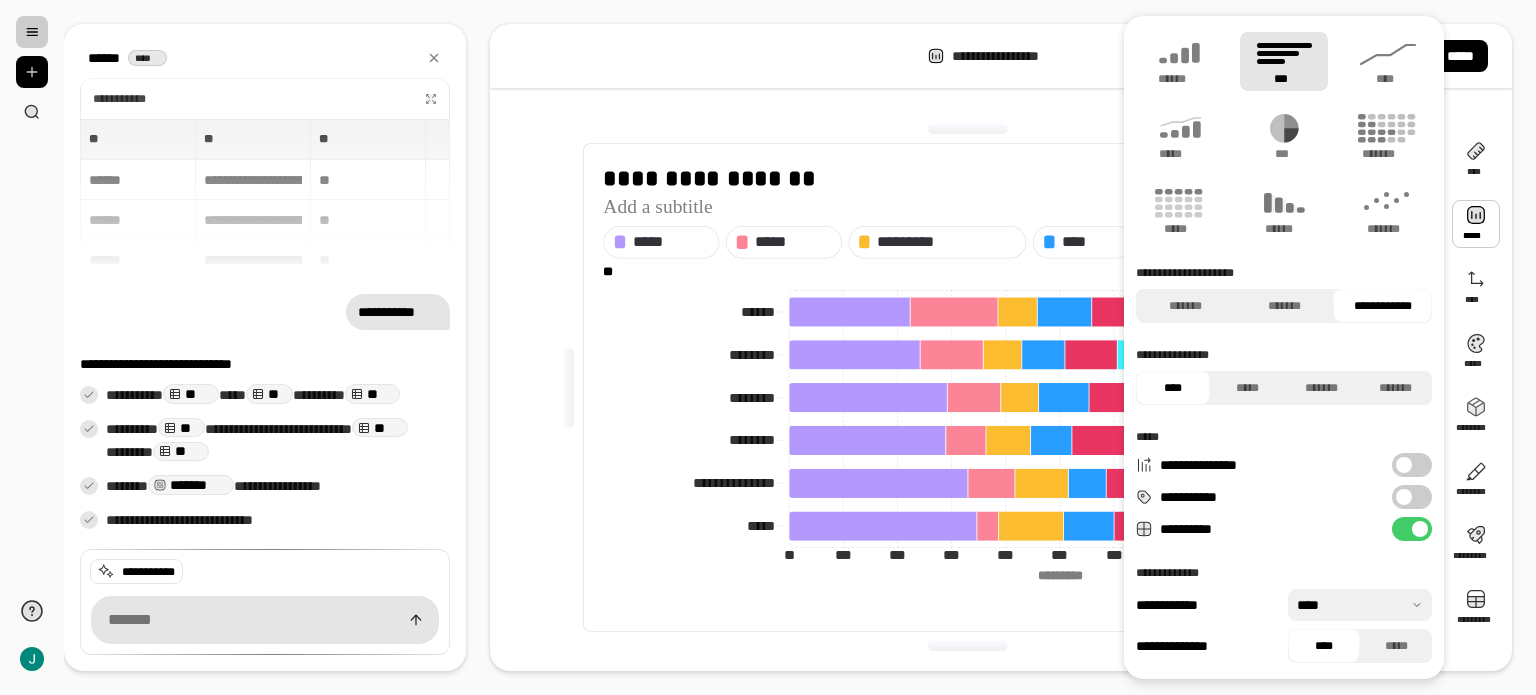 click at bounding box center [1404, 497] 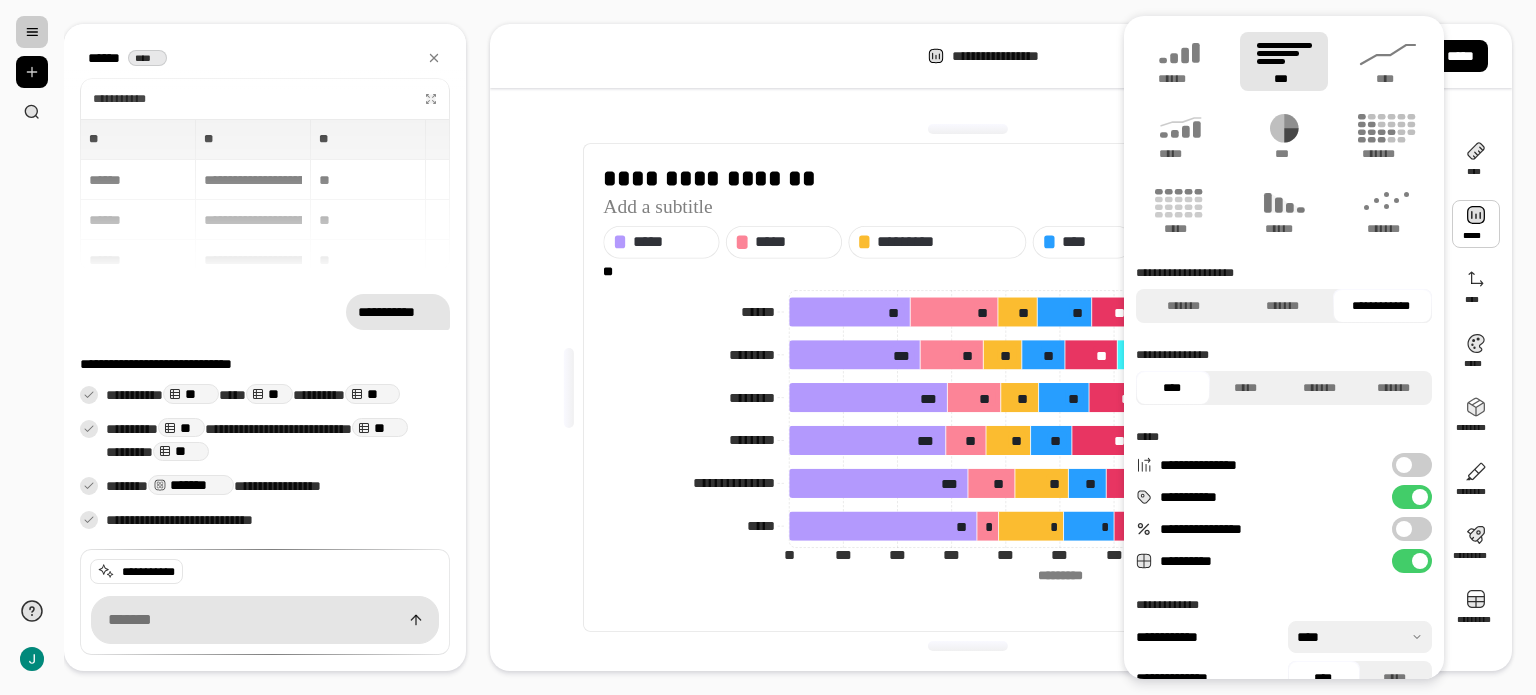 click on "**********" at bounding box center [1412, 529] 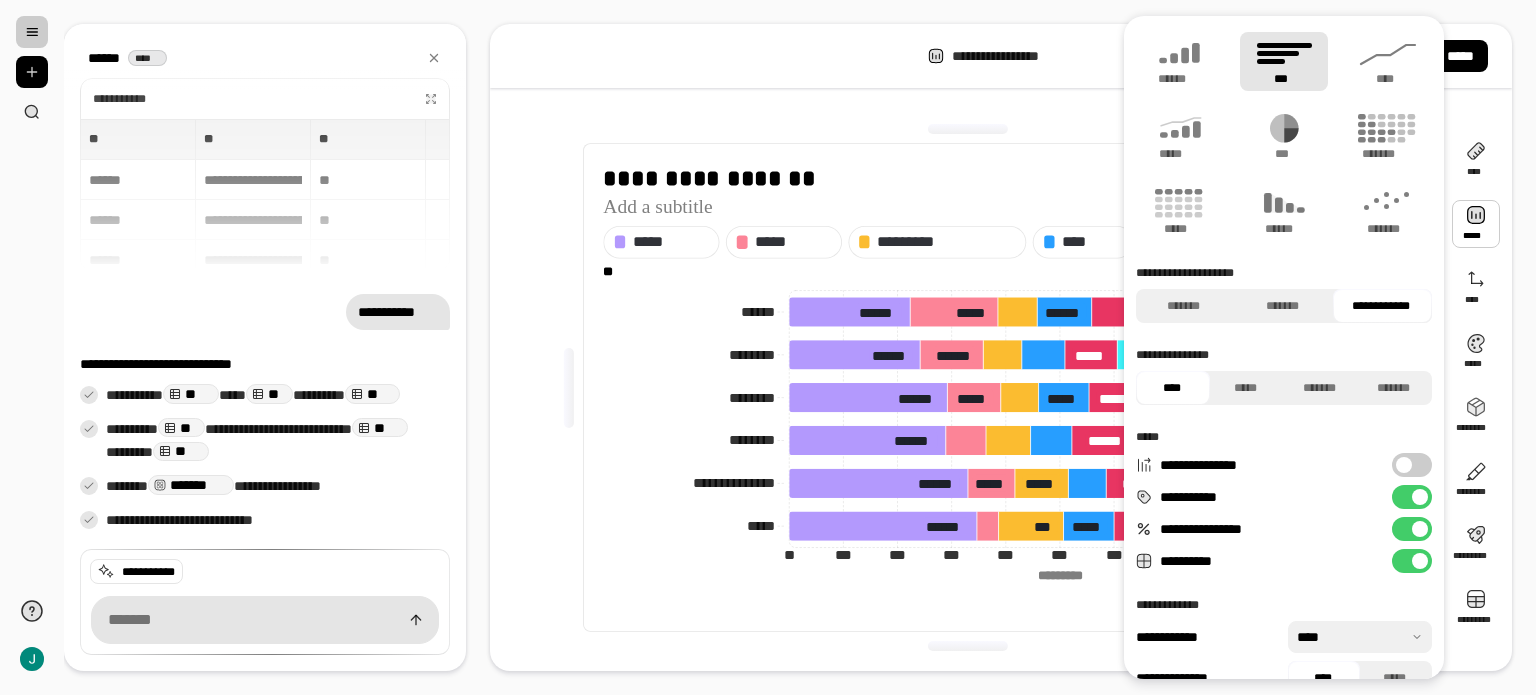 click on "**********" at bounding box center [967, 600] 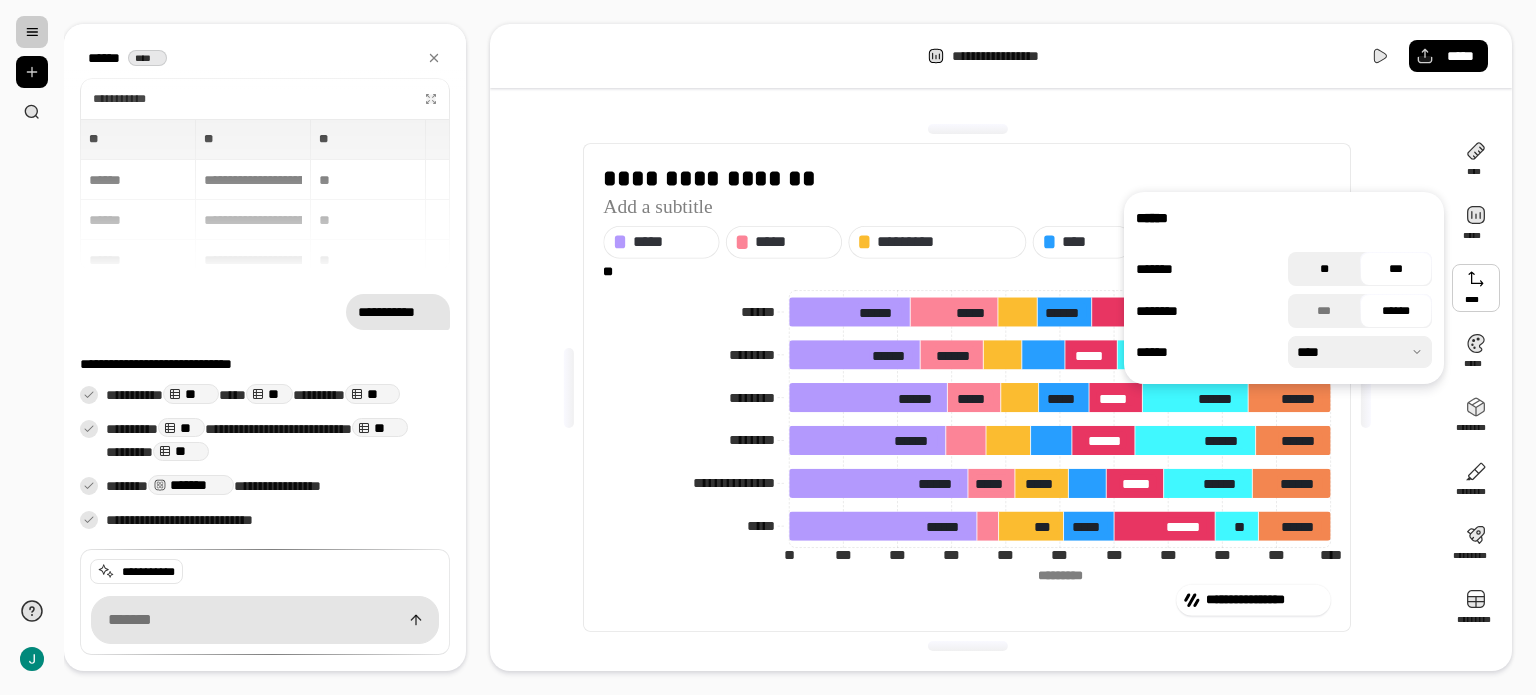click on "**" at bounding box center (1324, 269) 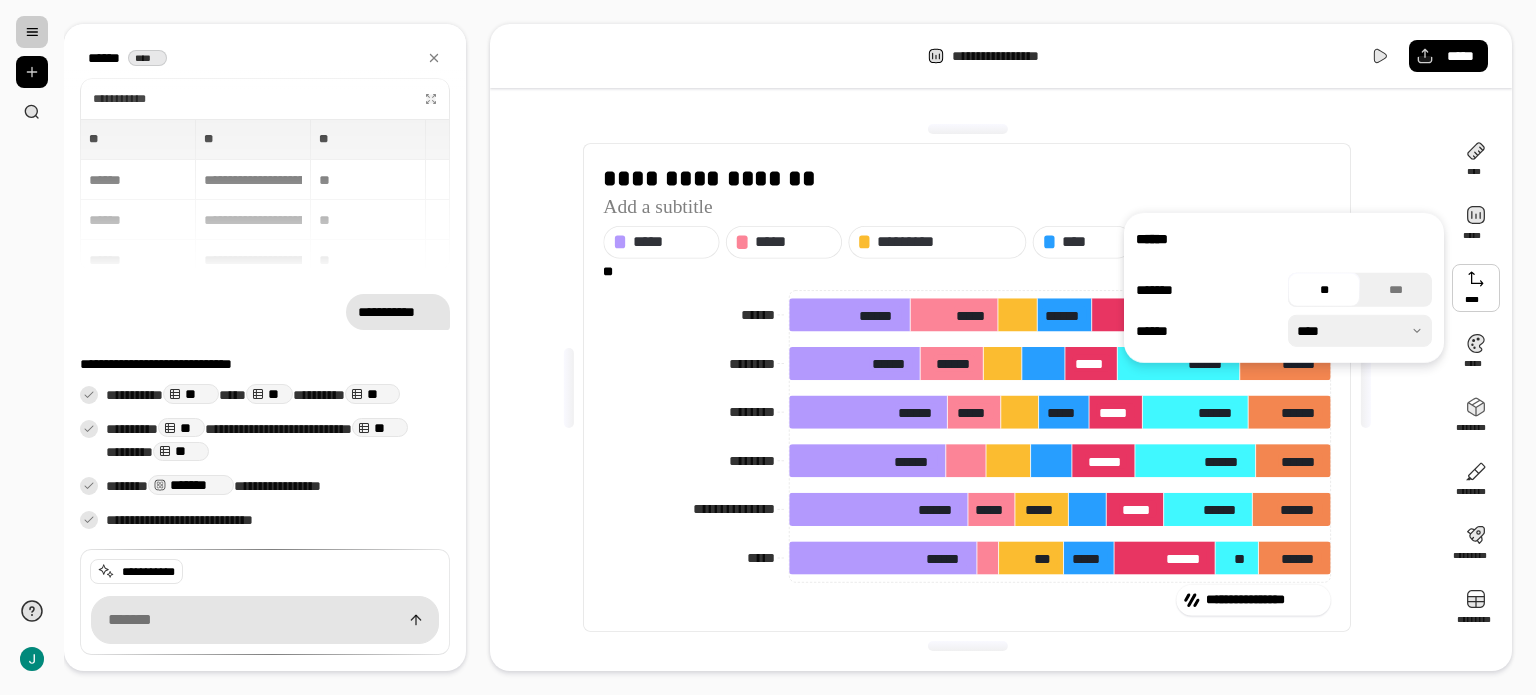 click on "**********" 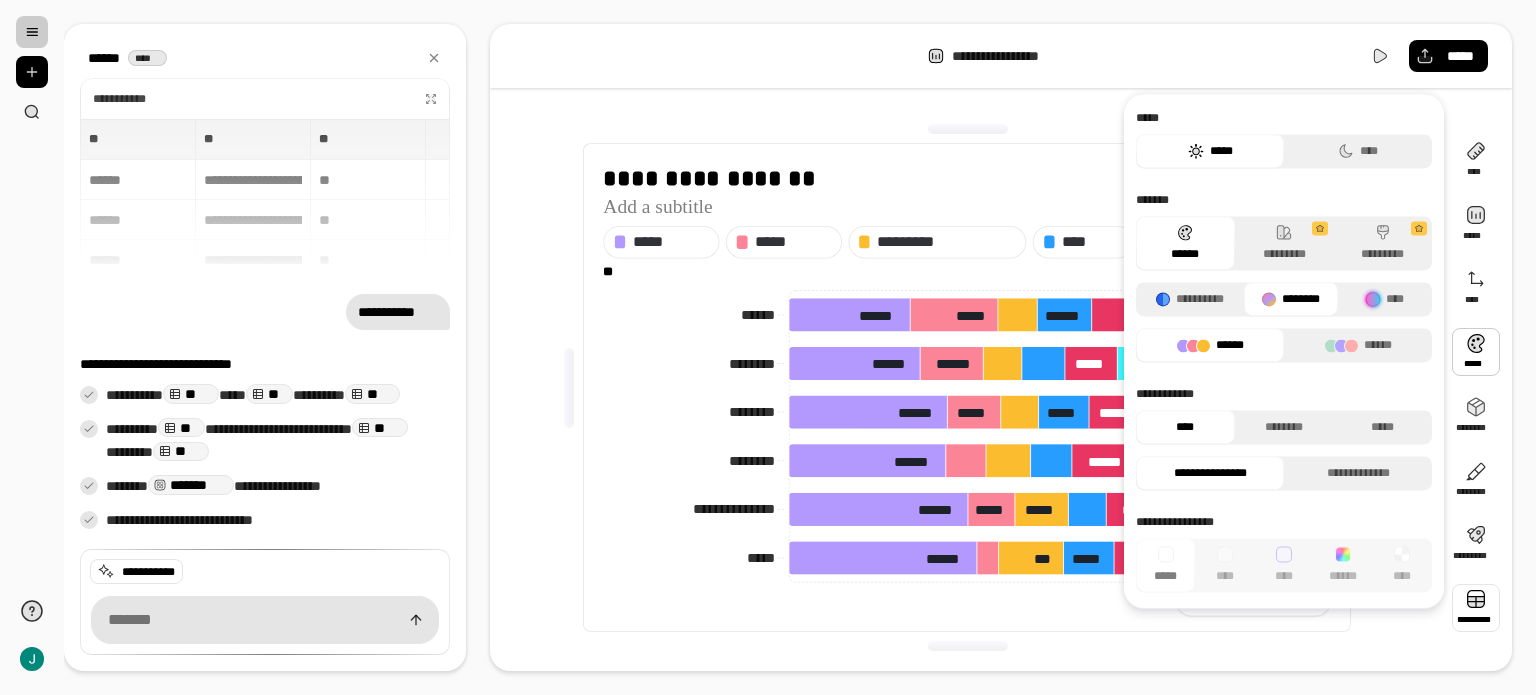 click at bounding box center (1476, 608) 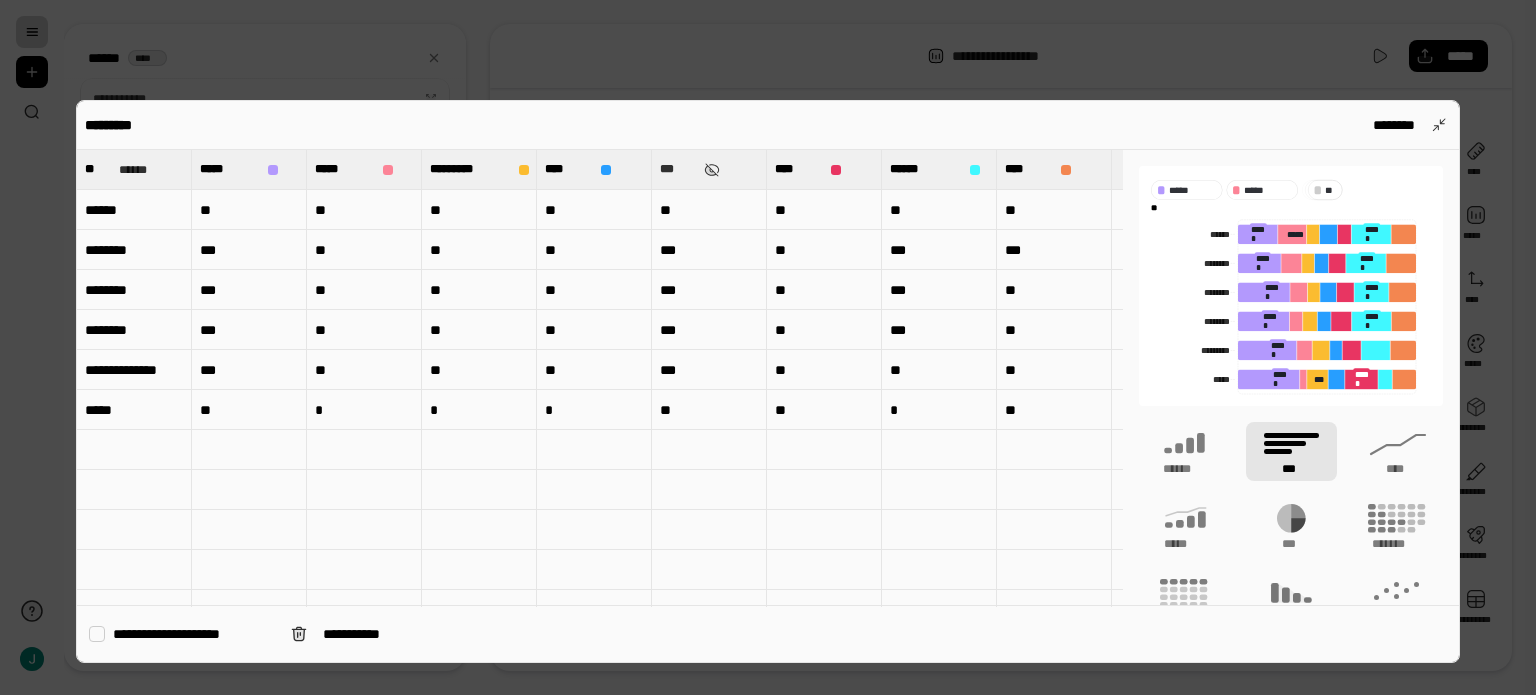 click on "**********" at bounding box center [134, 370] 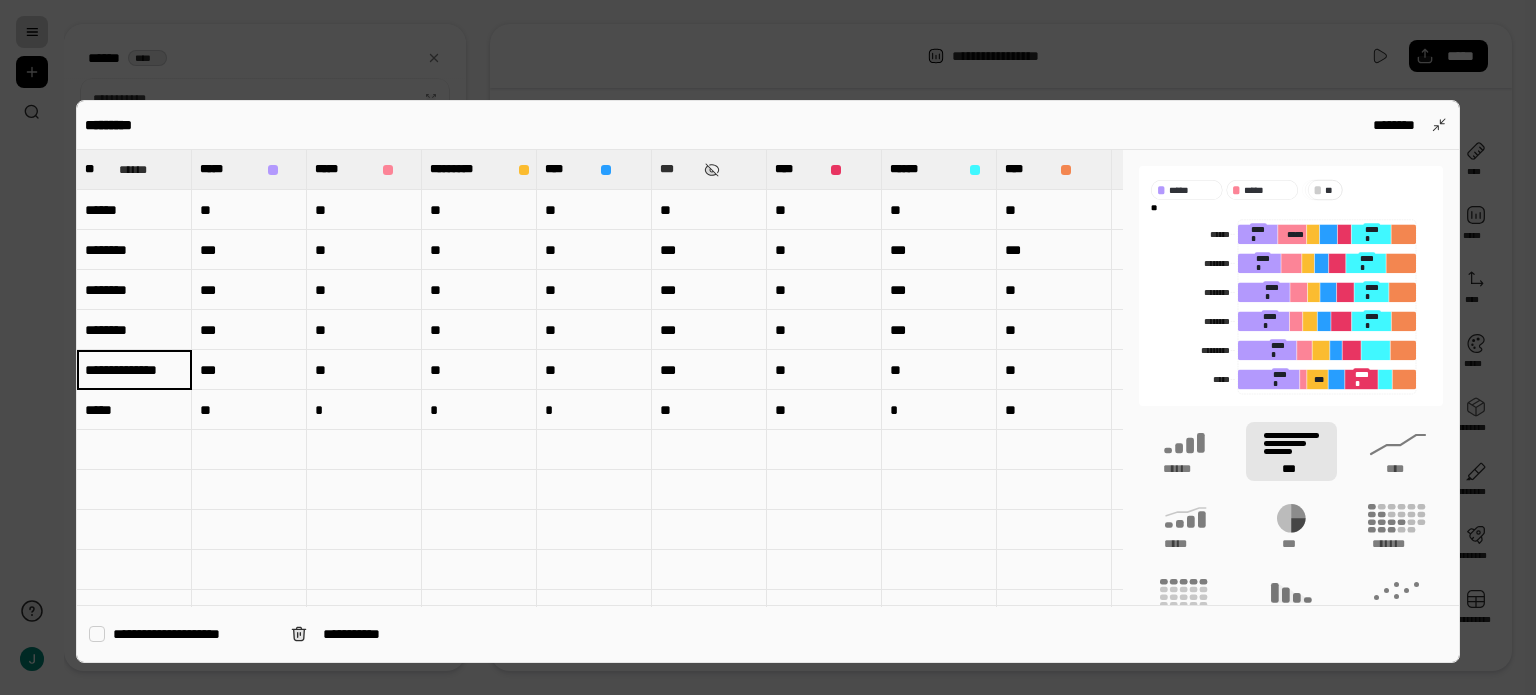click on "**********" at bounding box center (134, 370) 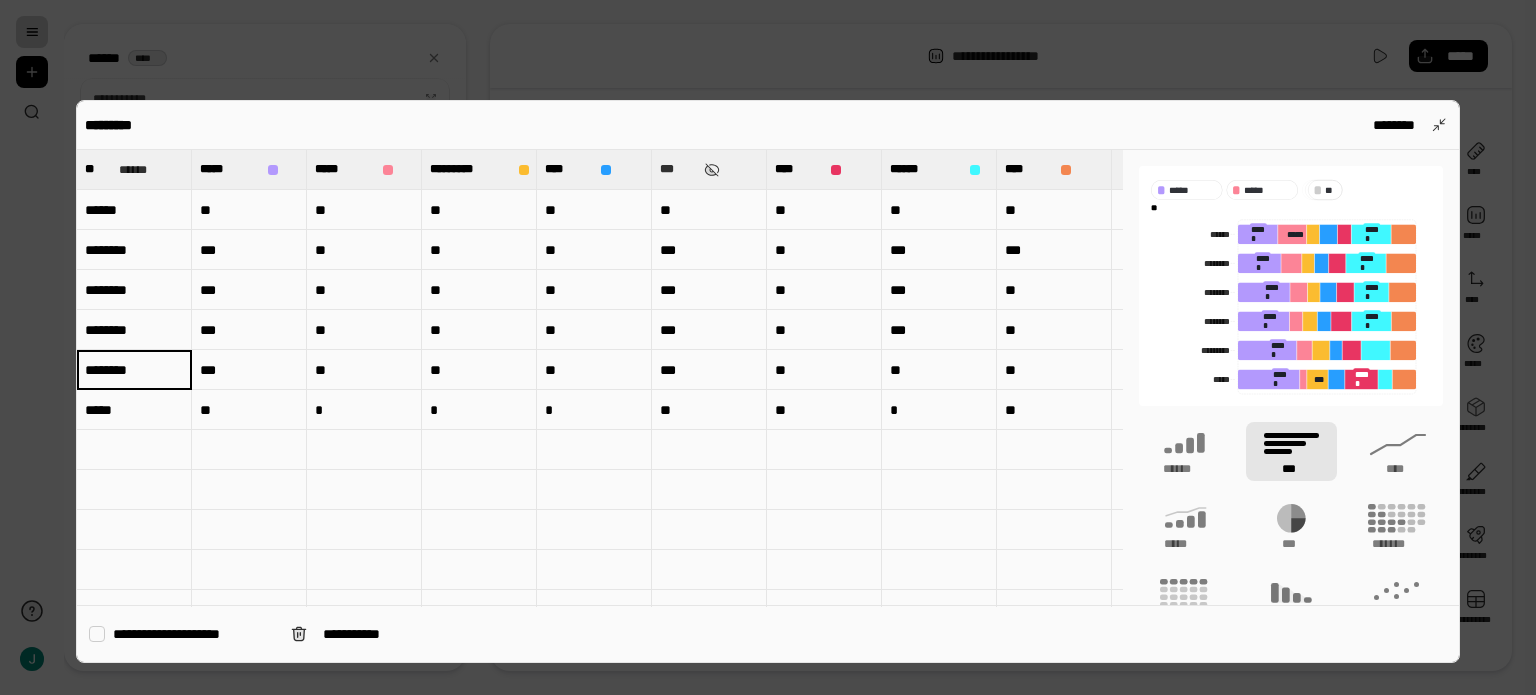 scroll, scrollTop: 0, scrollLeft: 0, axis: both 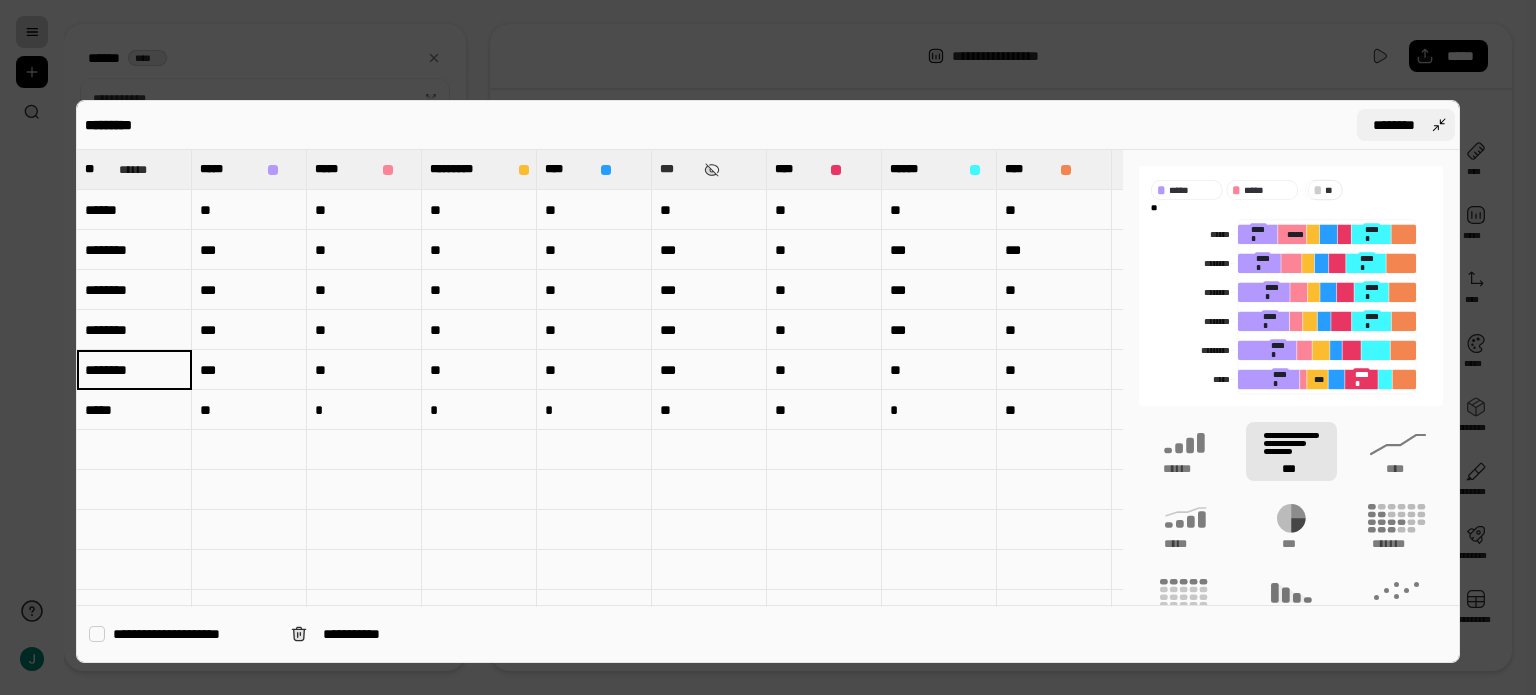 type on "********" 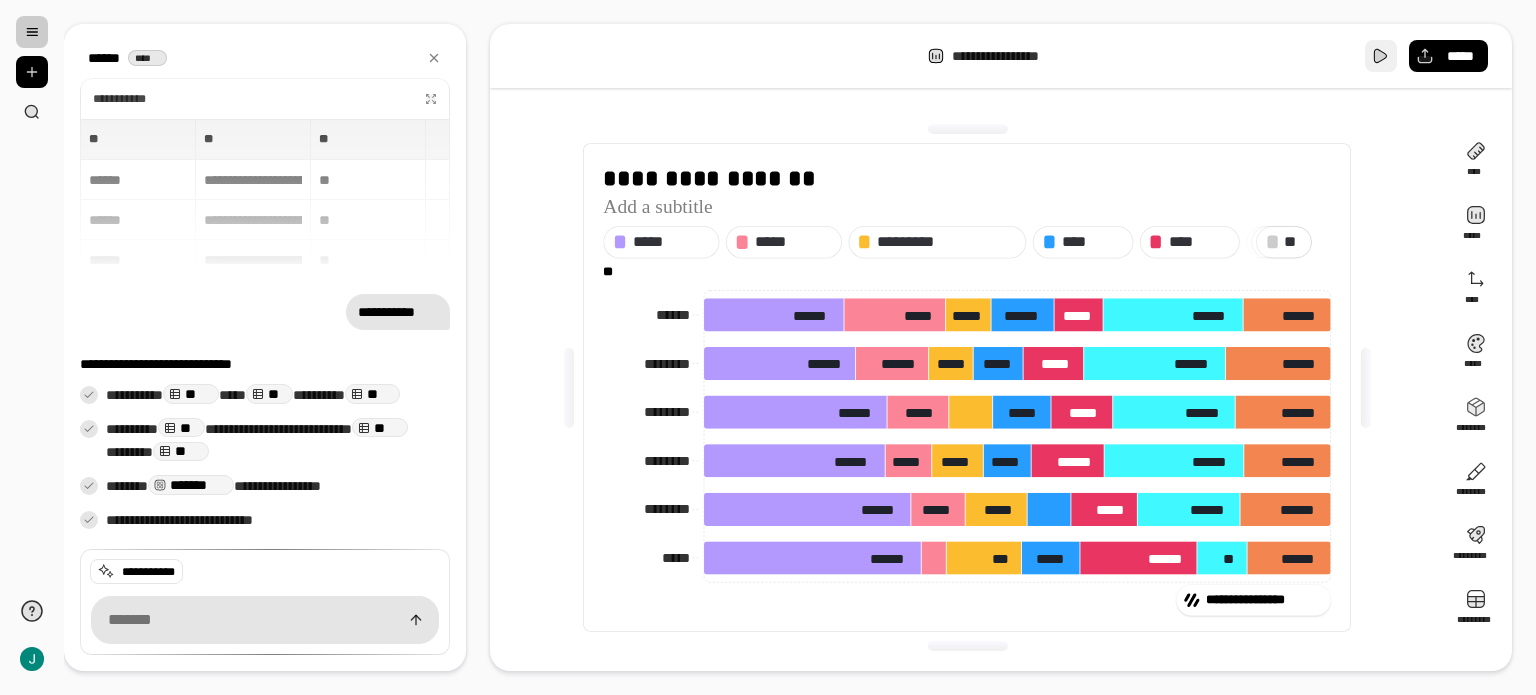 click at bounding box center [1381, 56] 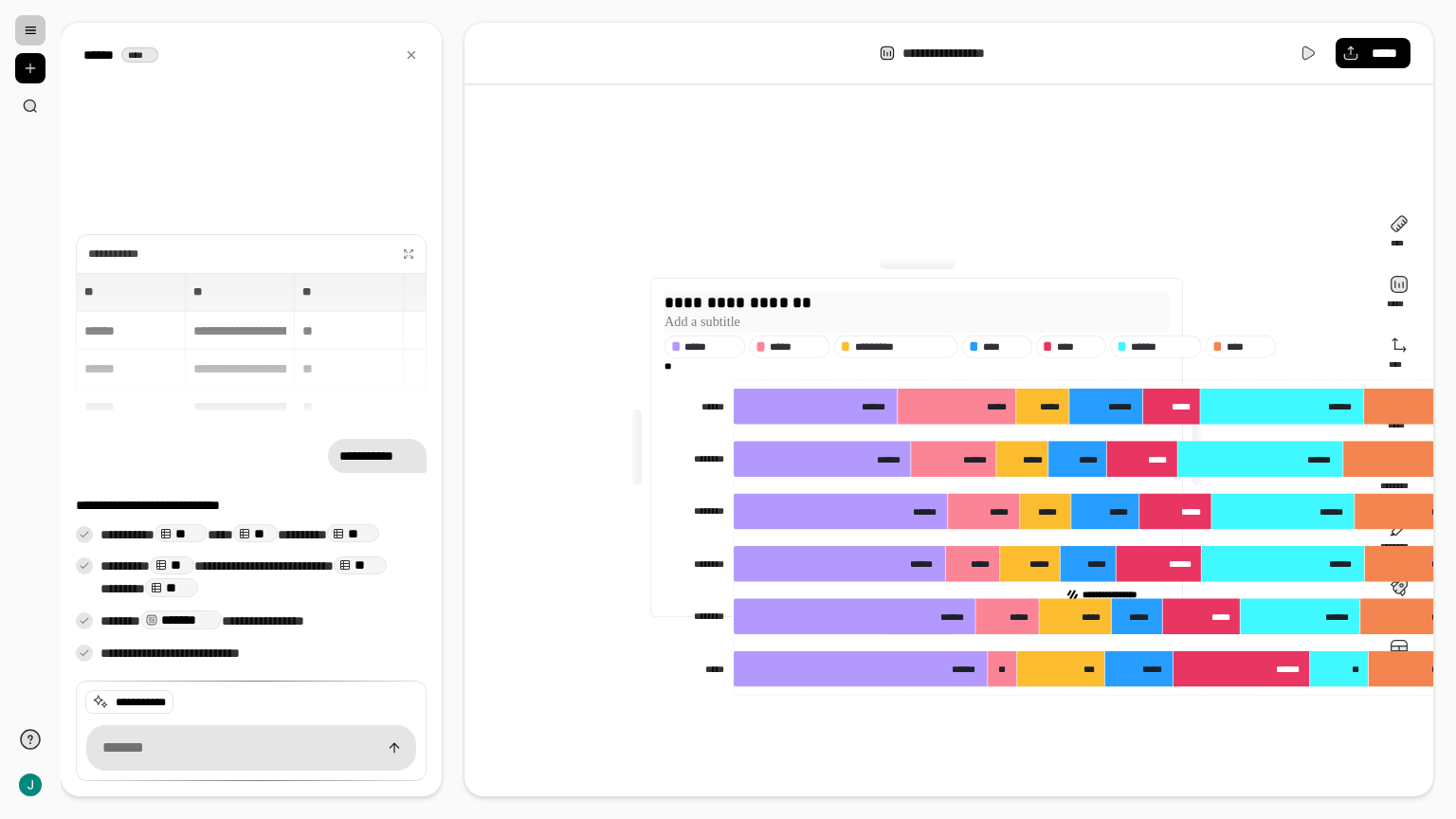 click on "**********" at bounding box center [1065, 301] 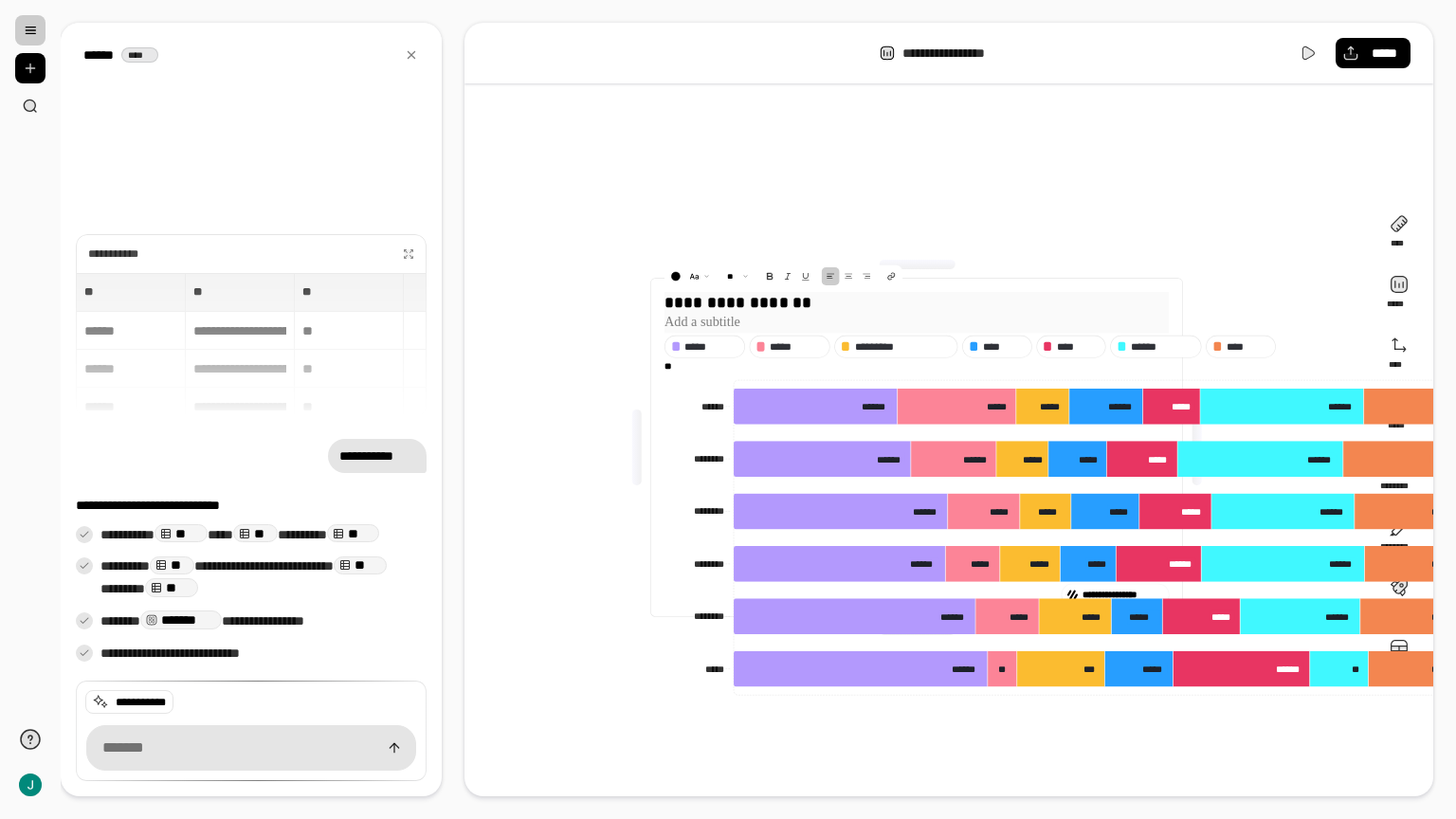 click on "**********" at bounding box center [1065, 301] 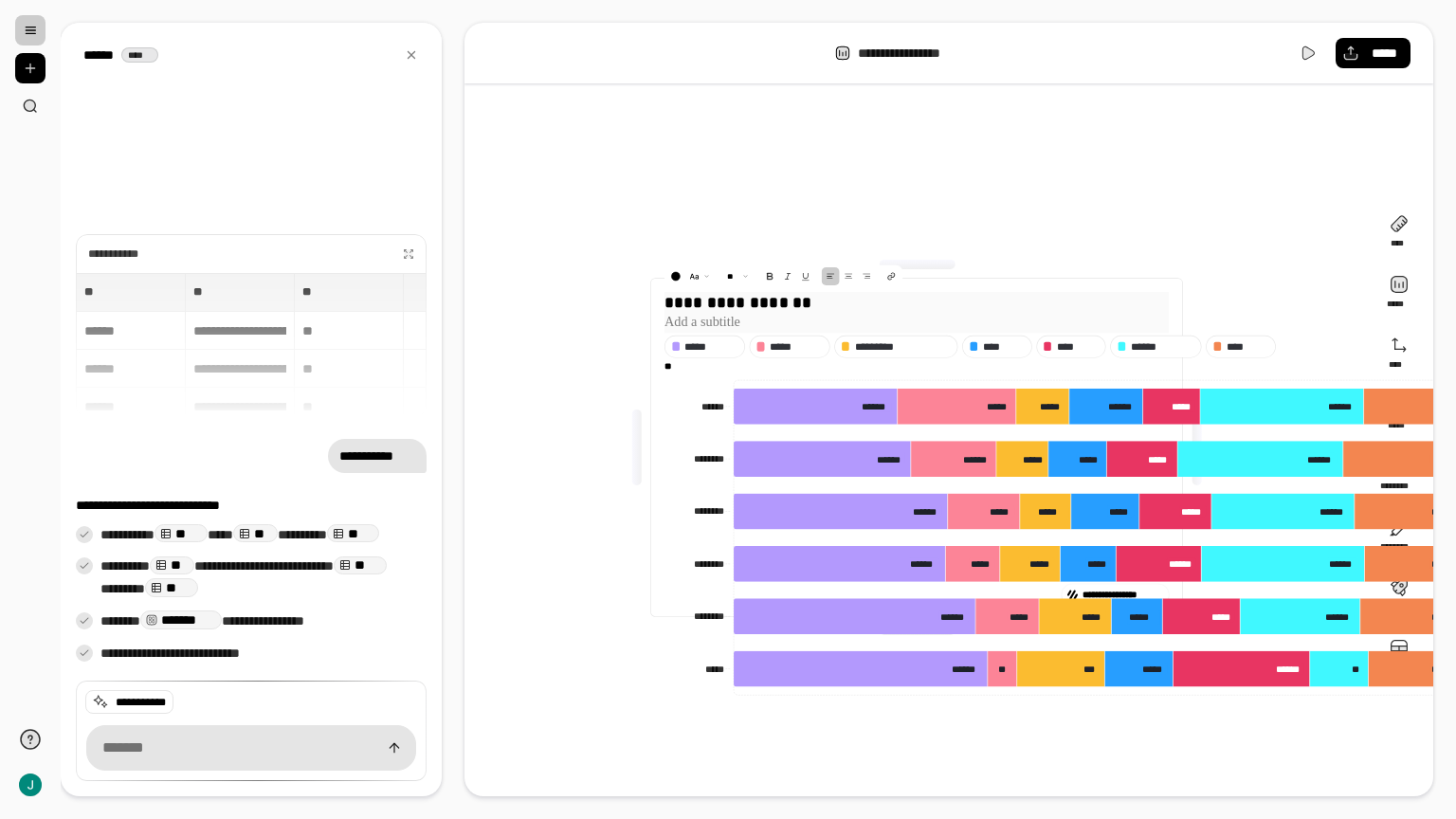 click at bounding box center (917, 322) 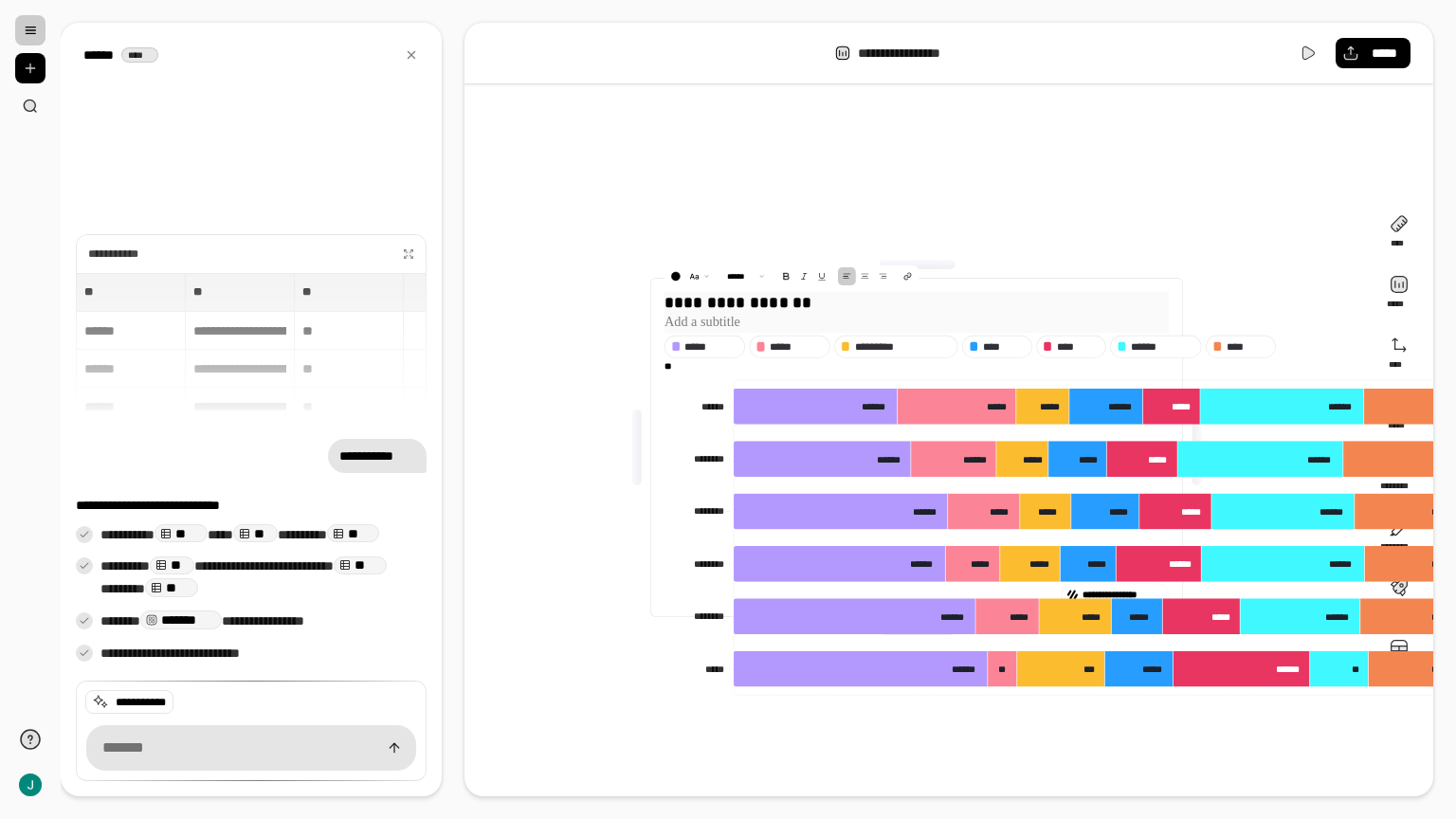 type 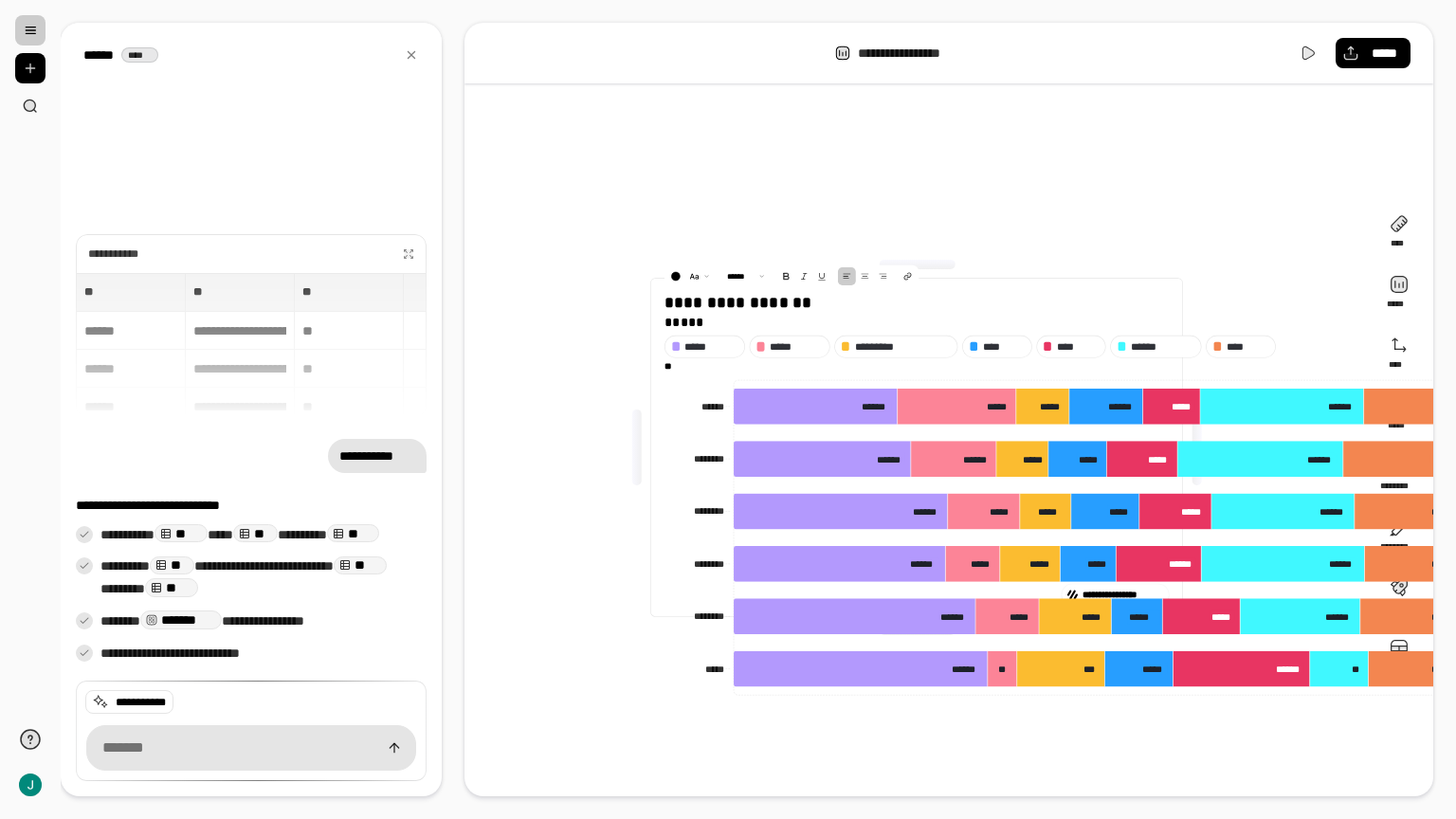 click on "***** ***** ********* **** **** ****** ****" at bounding box center [1065, 347] 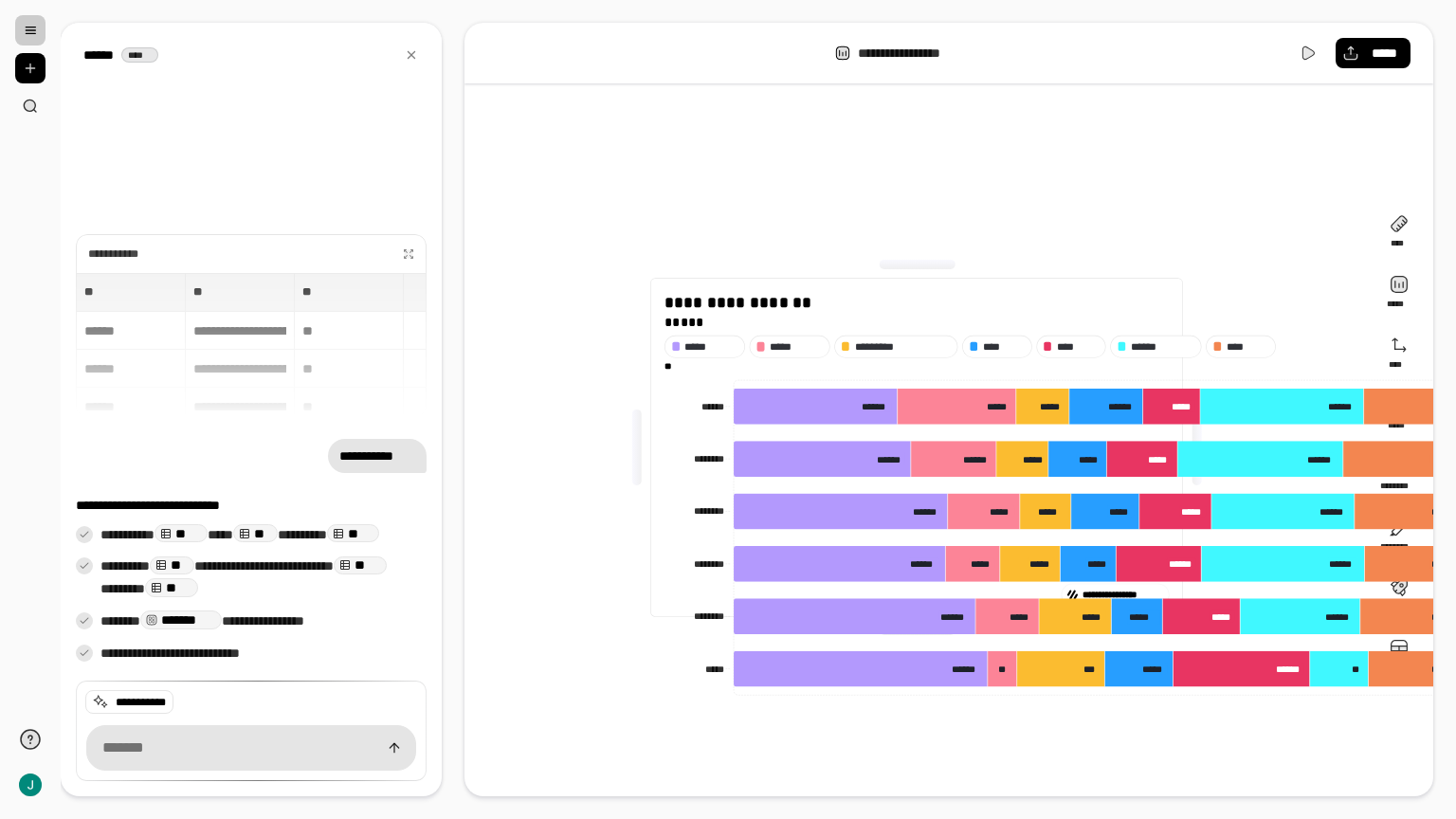 click on "****** ****** ******** ******** ******** ******** ******** ******** ******** ******** ***** ***** ** **" 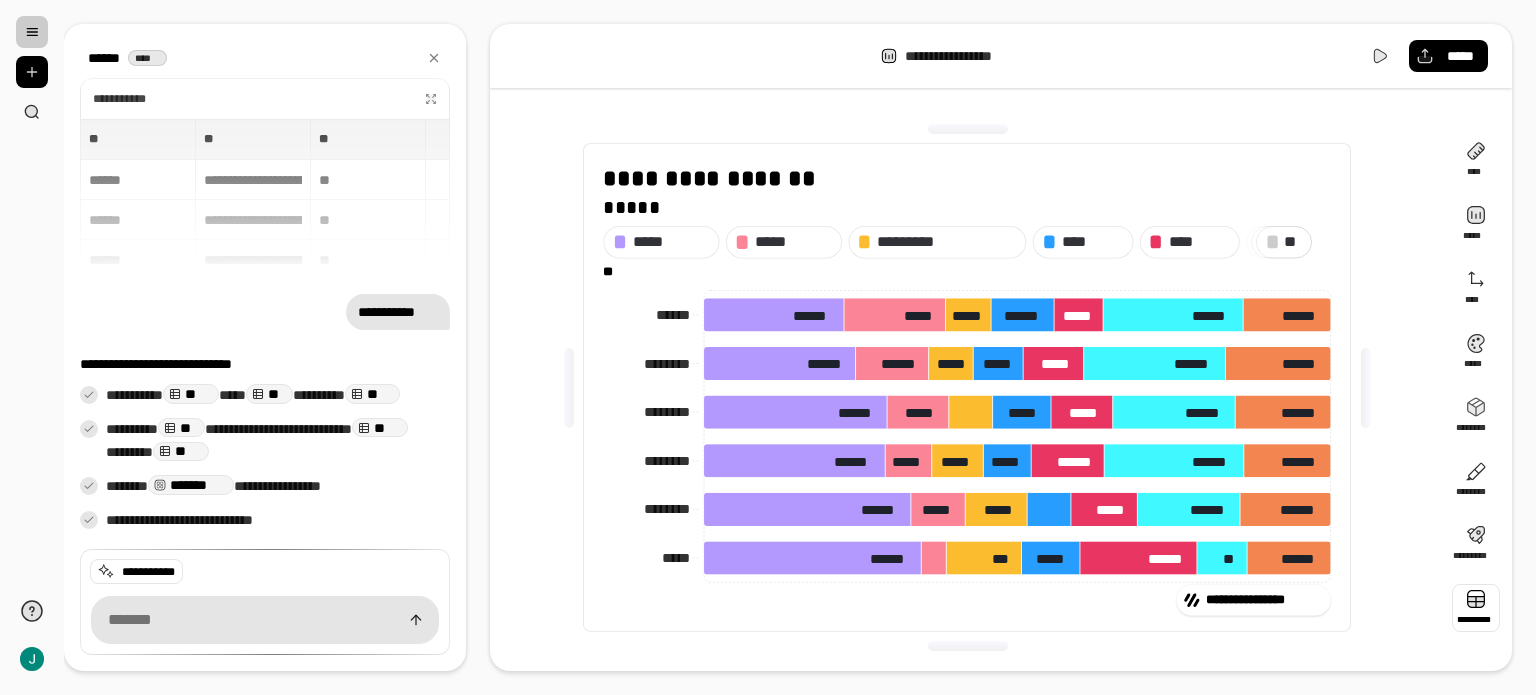 click at bounding box center [1476, 608] 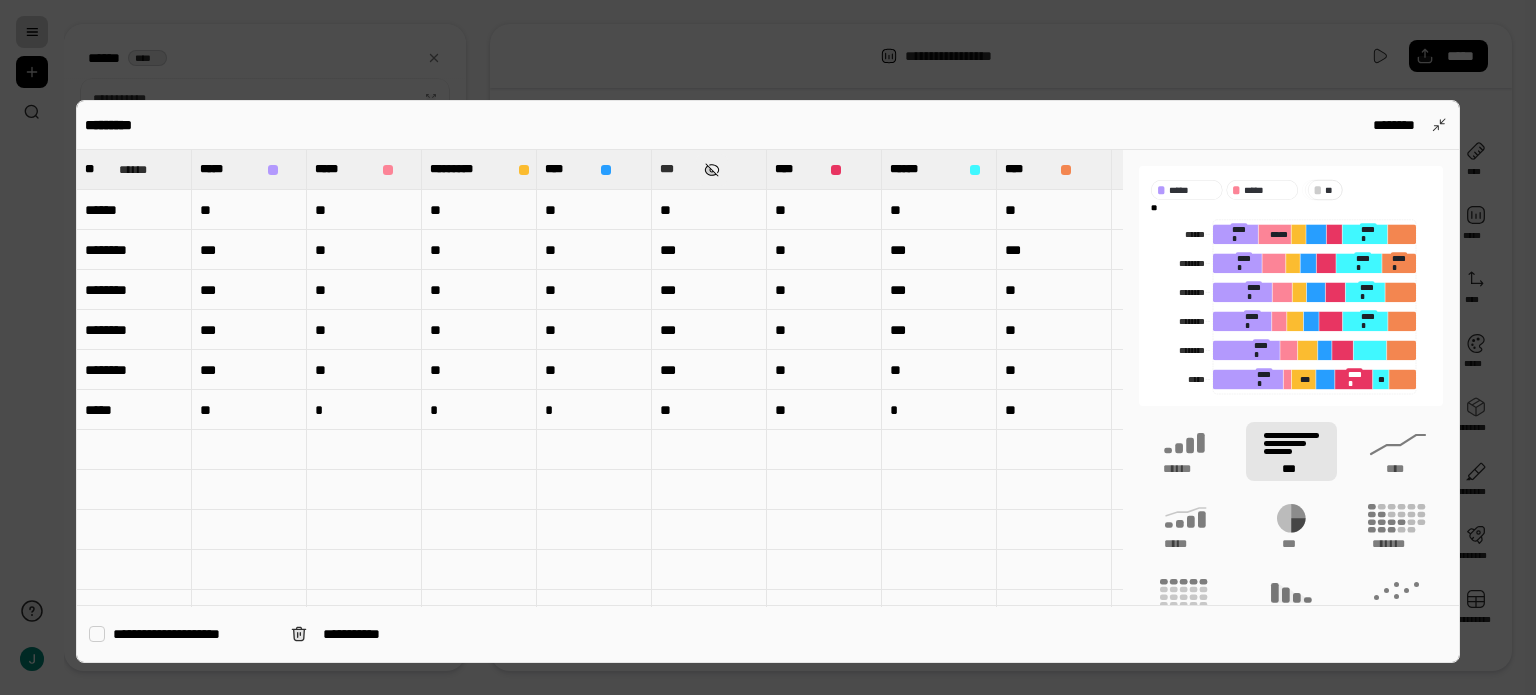 click at bounding box center [712, 170] 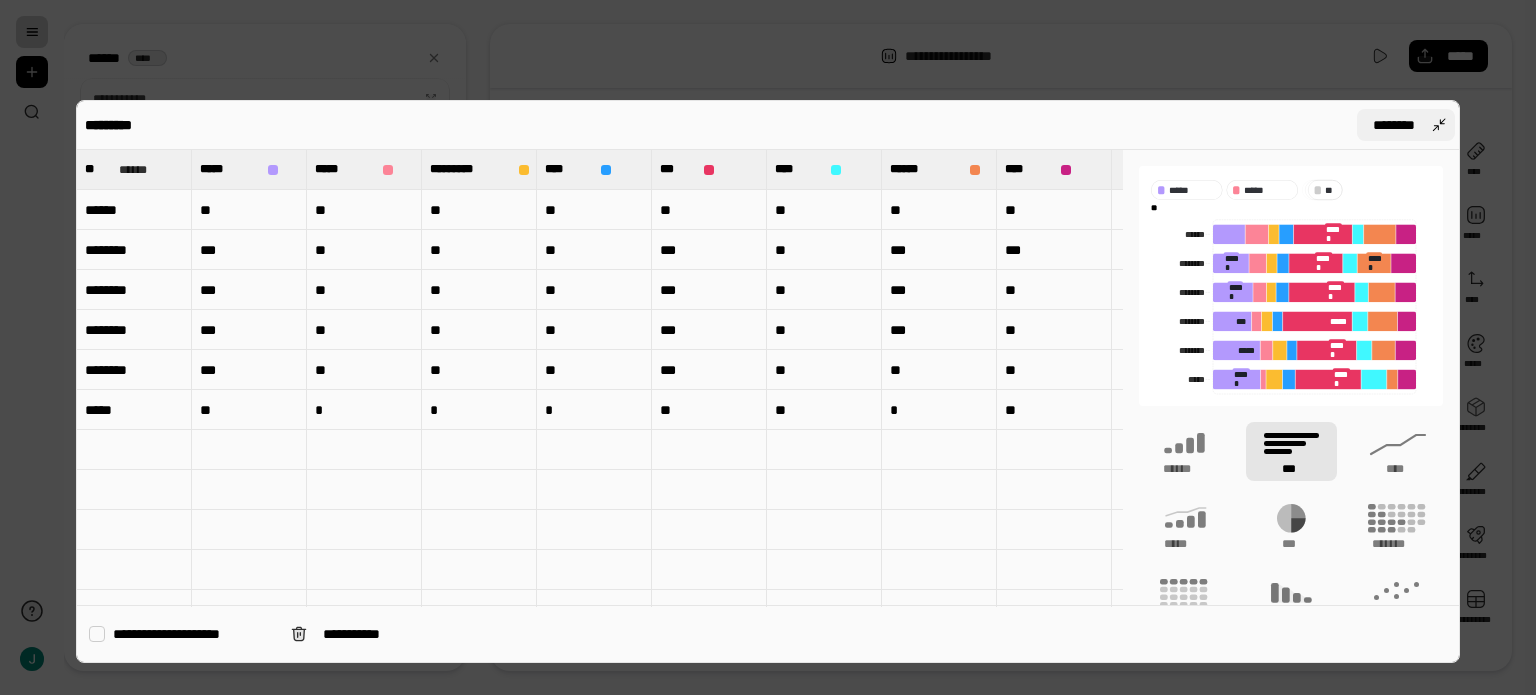 click on "********" at bounding box center (1406, 125) 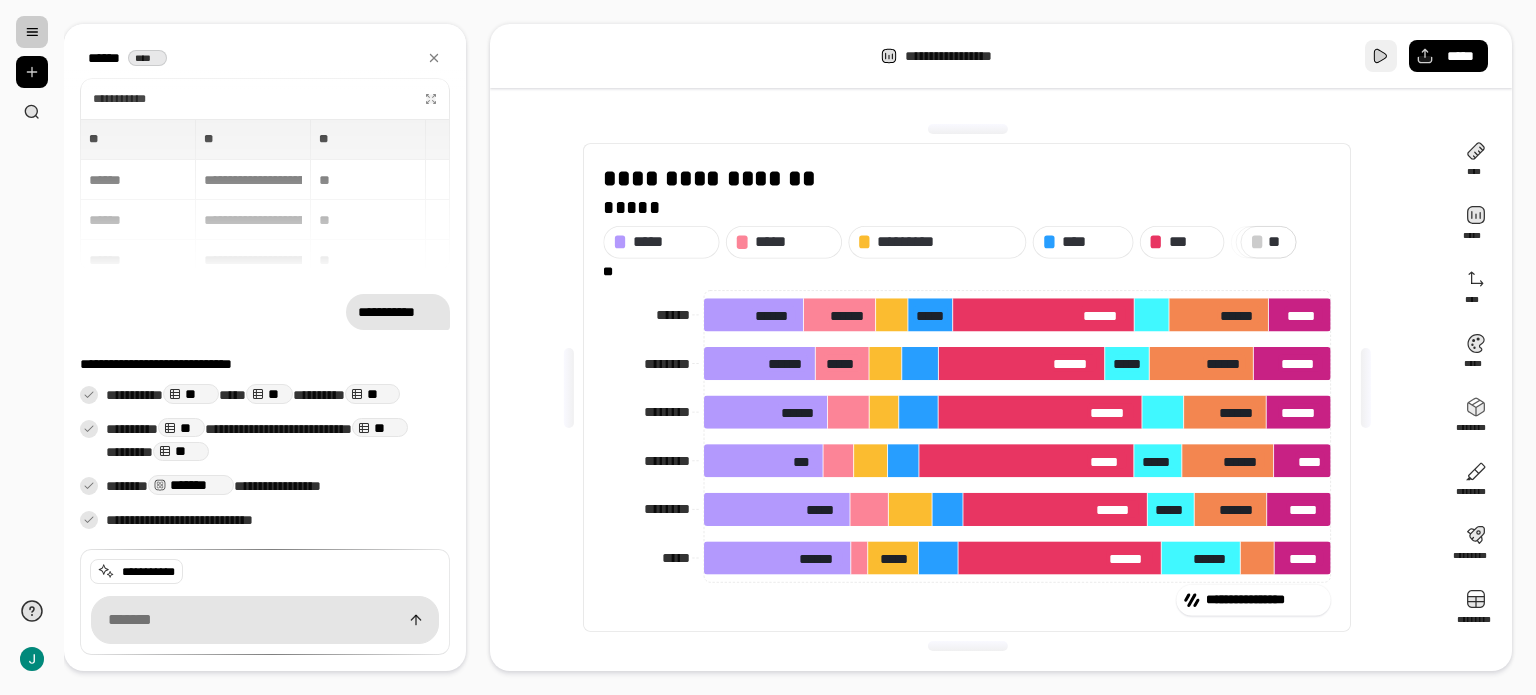 click at bounding box center [1381, 56] 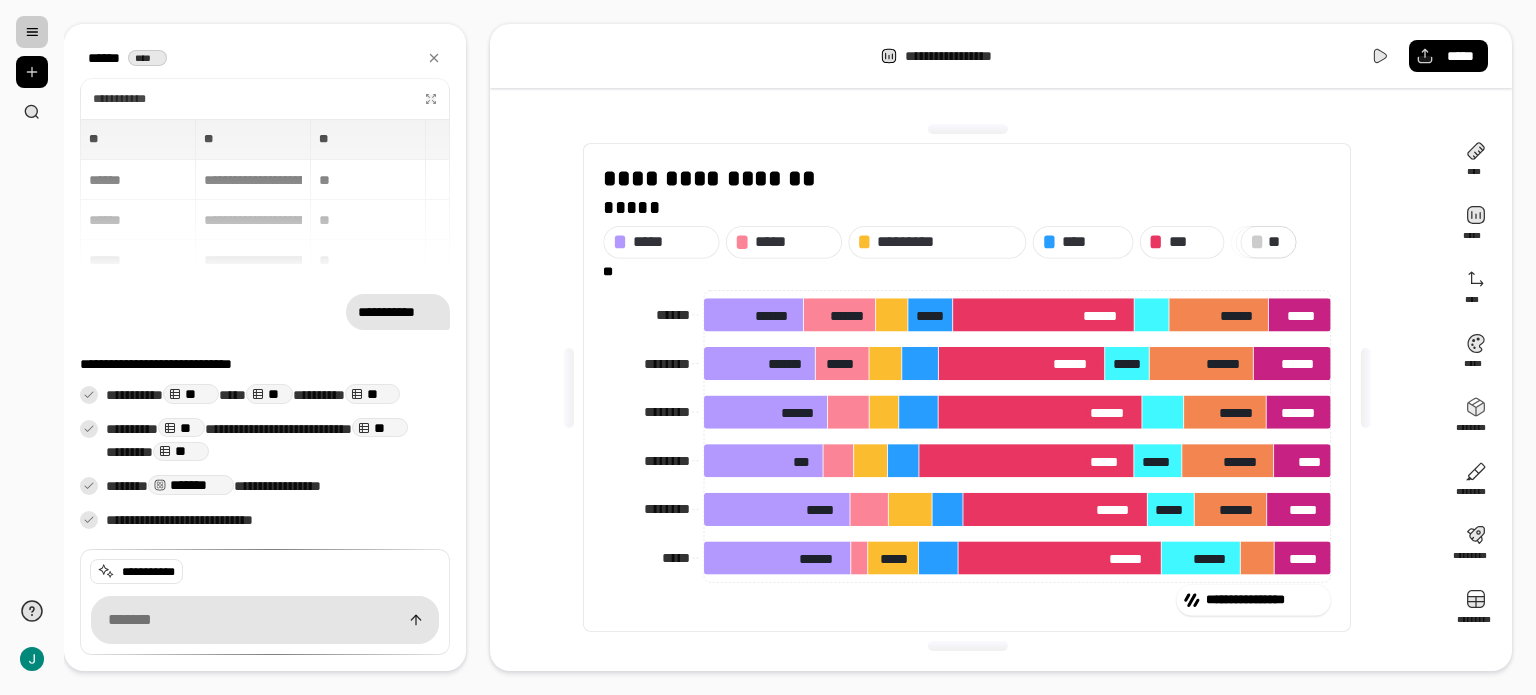 click at bounding box center (32, 32) 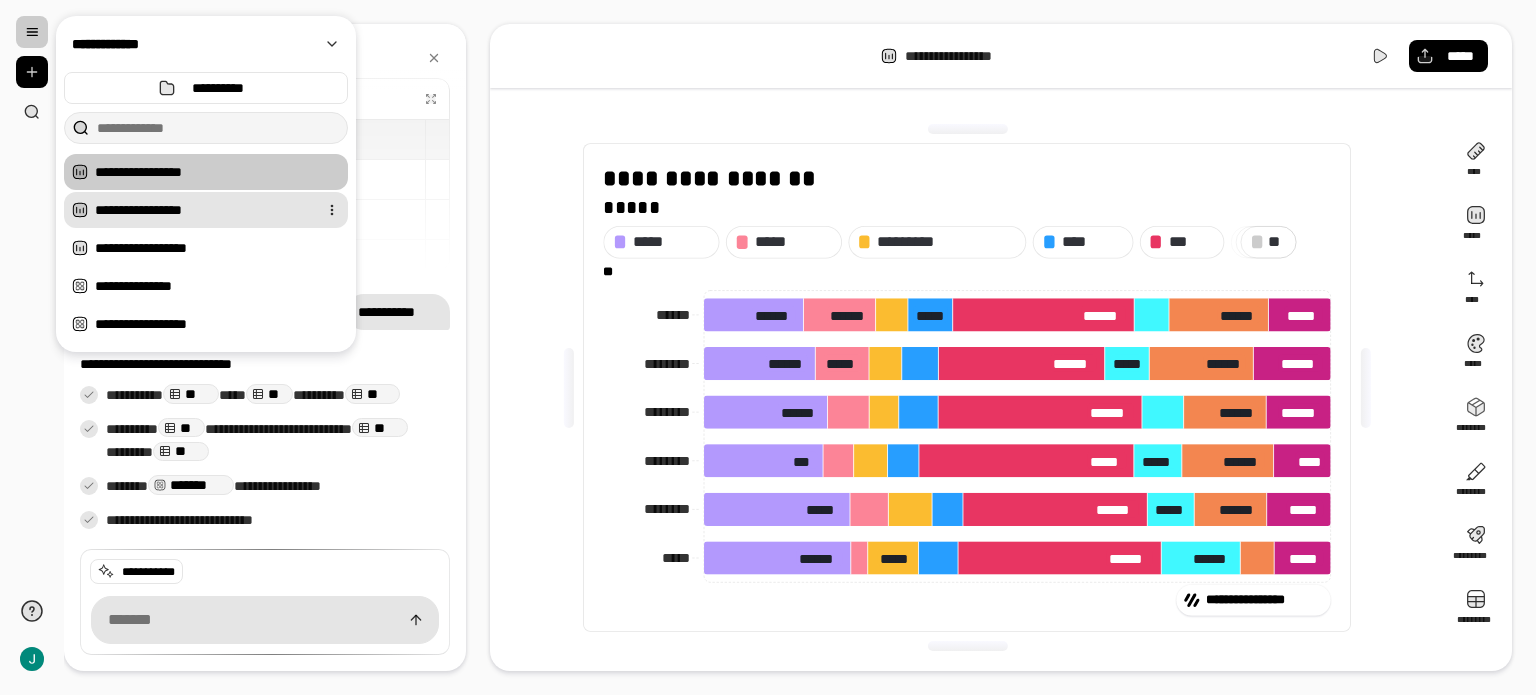 click on "**********" at bounding box center [202, 210] 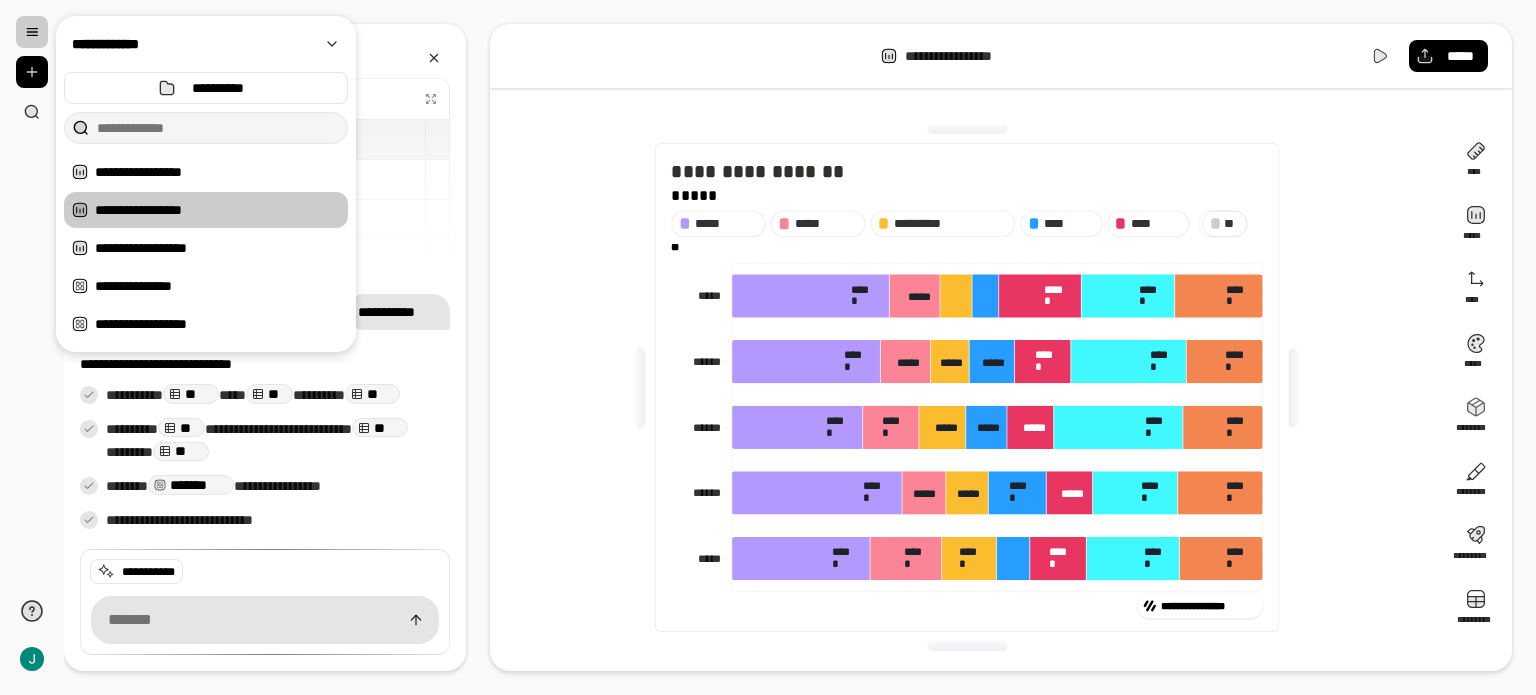 click 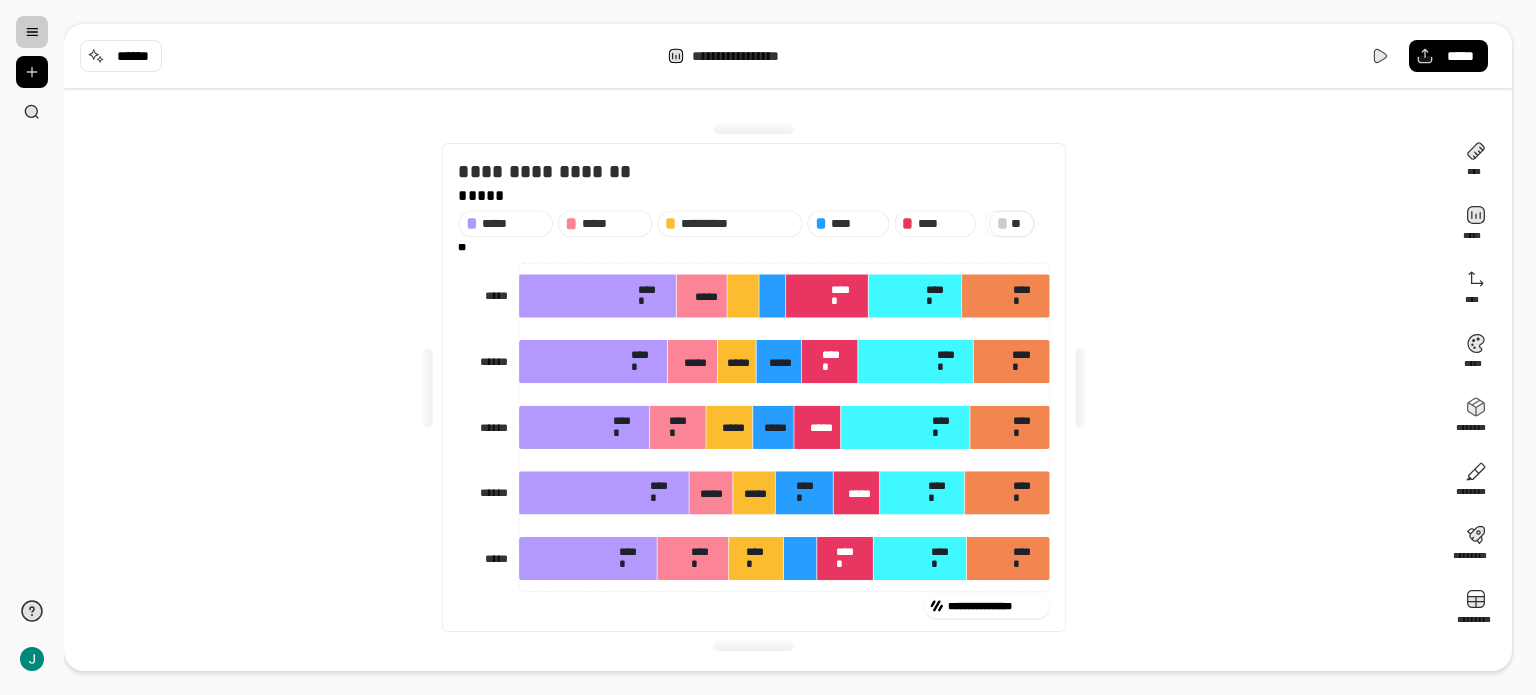 click on "* *" at bounding box center [1019, 223] 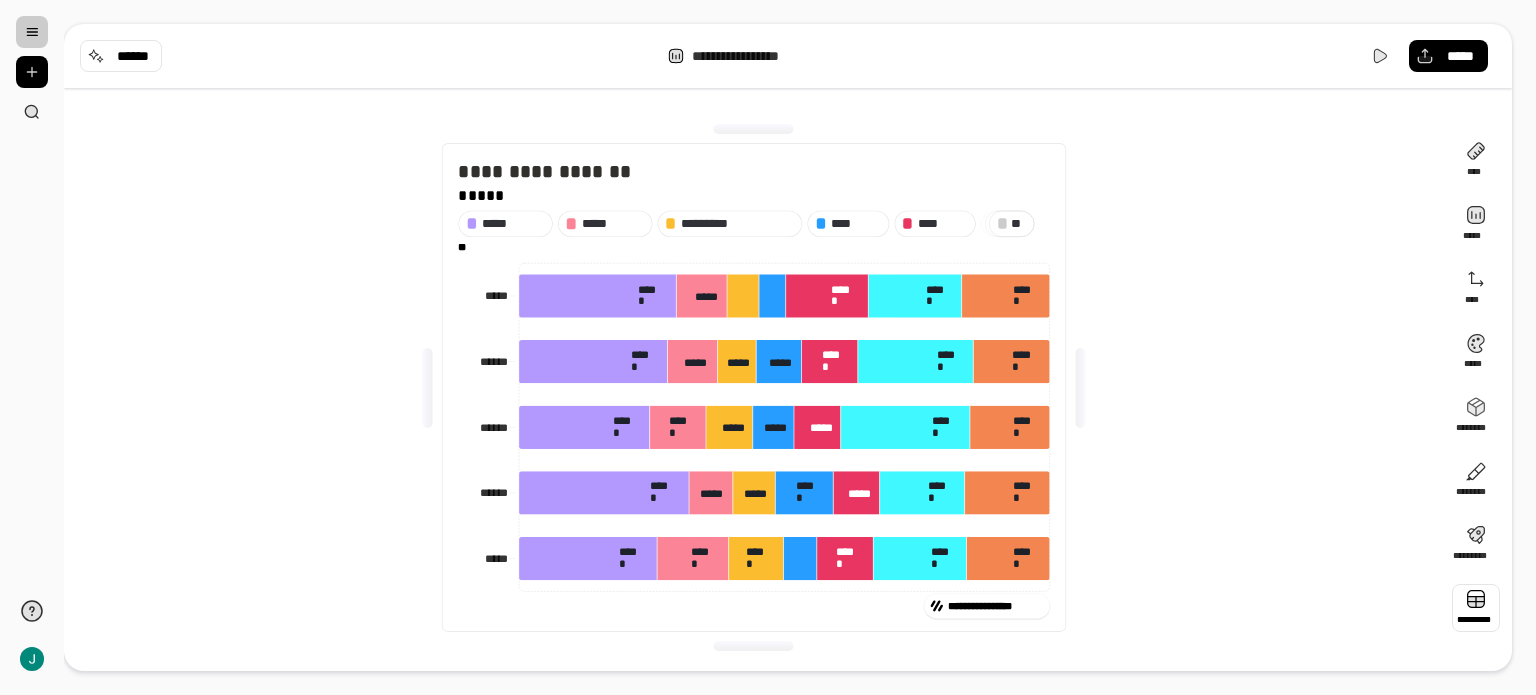 click at bounding box center (1476, 608) 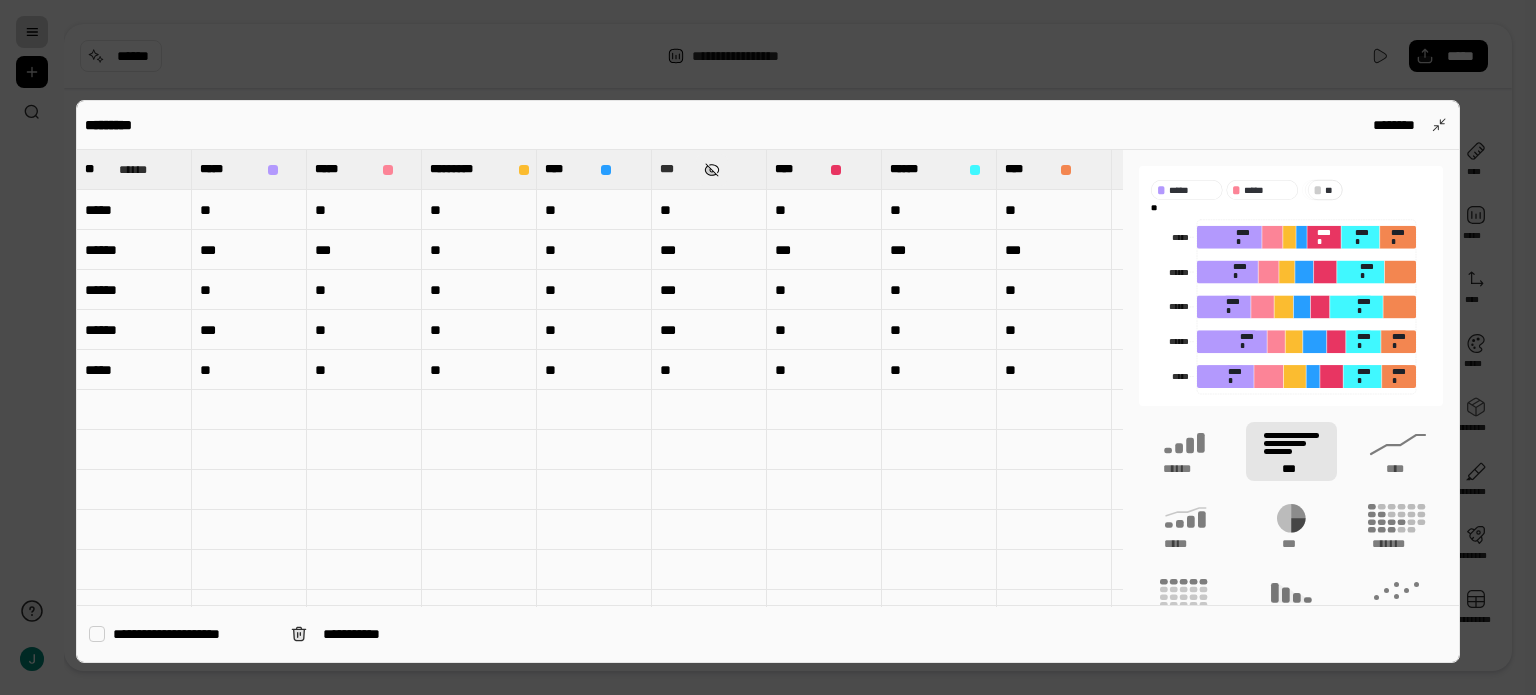 click at bounding box center [712, 170] 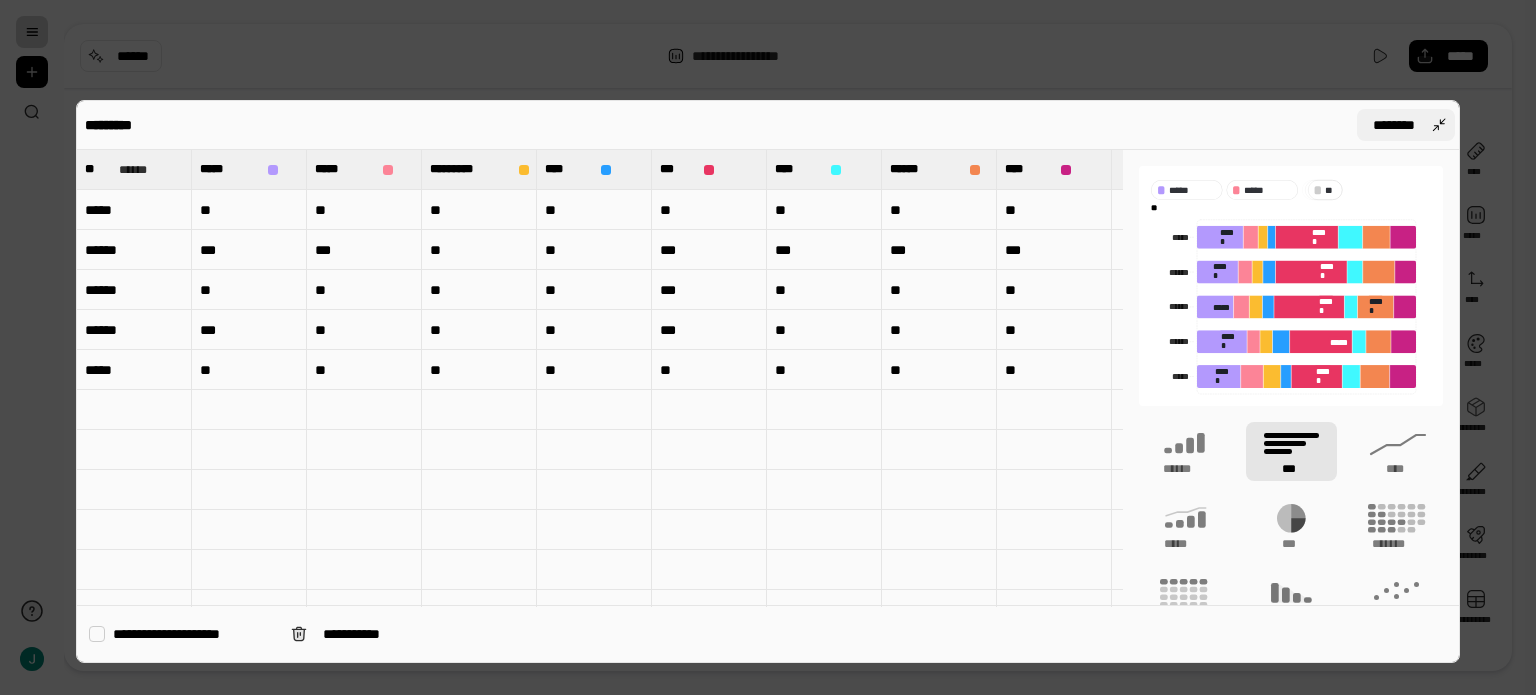 click on "********" at bounding box center (1394, 125) 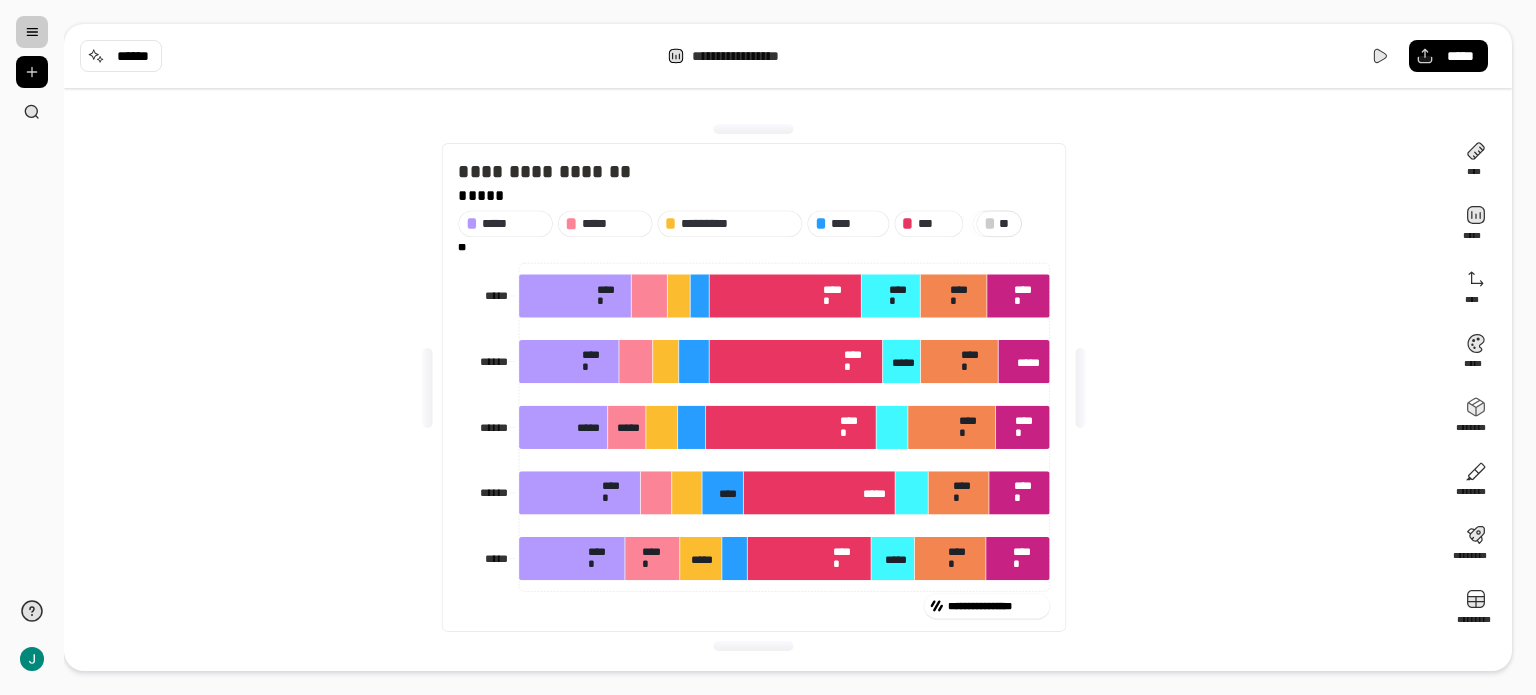 click on "**********" at bounding box center (788, 56) 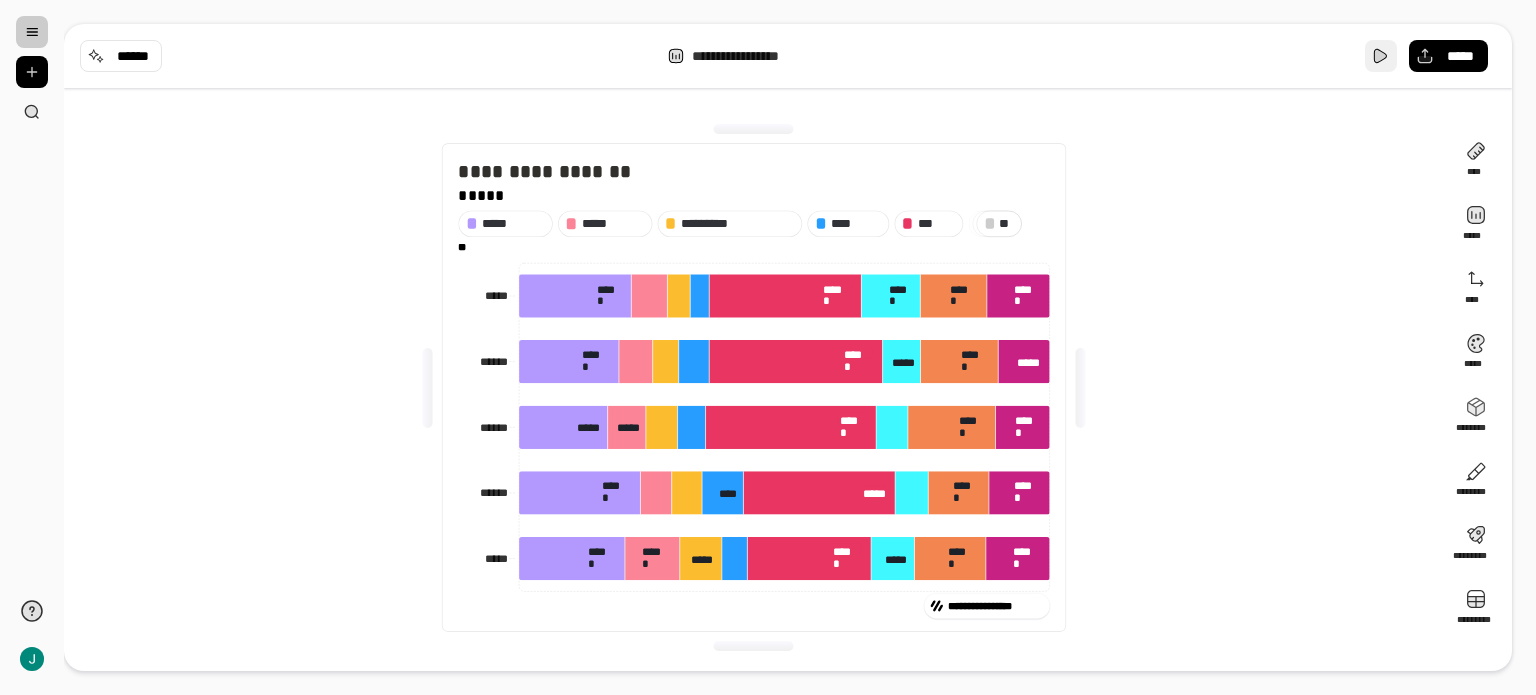 click at bounding box center [1381, 56] 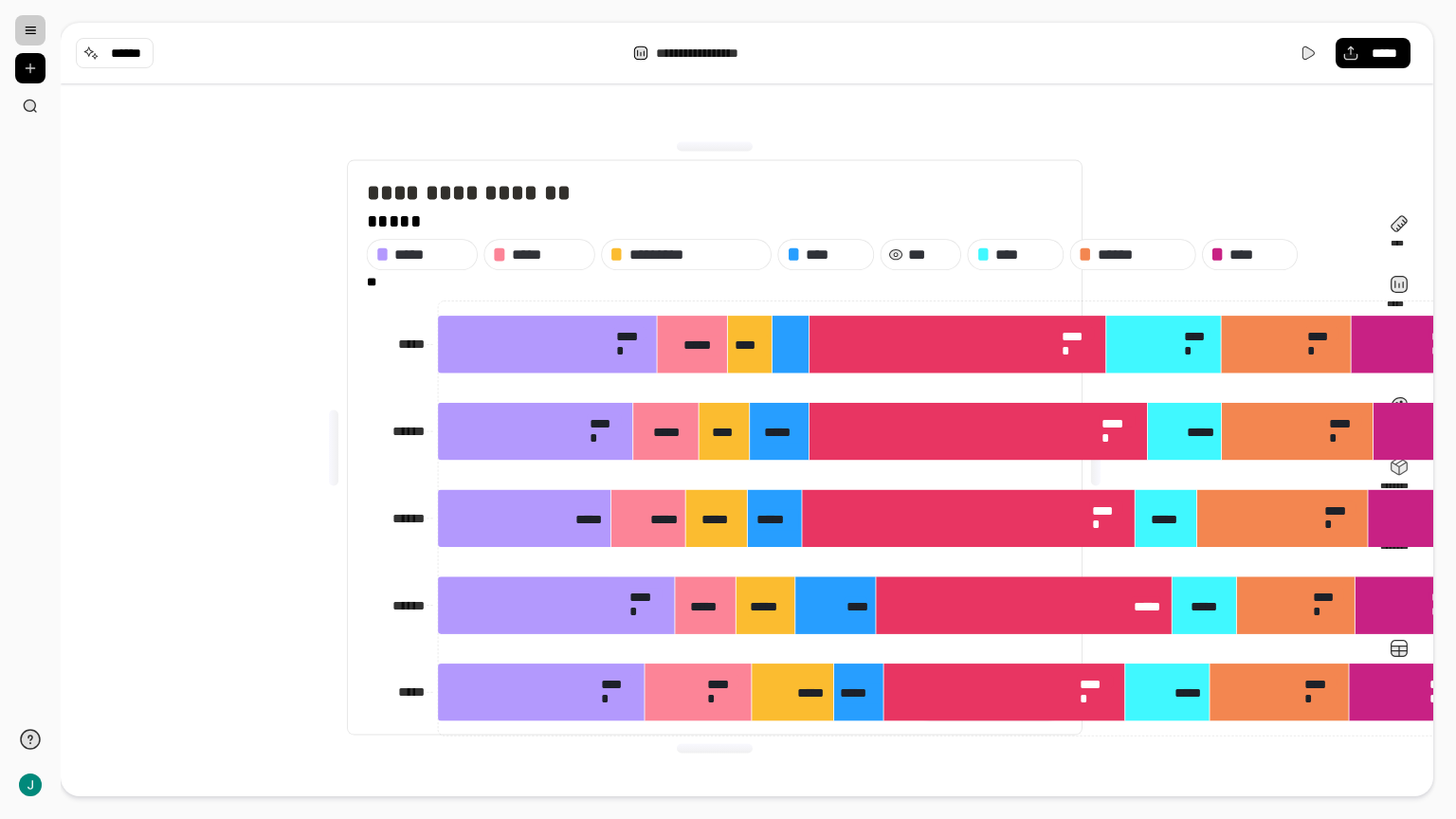 click on "***" at bounding box center (930, 255) 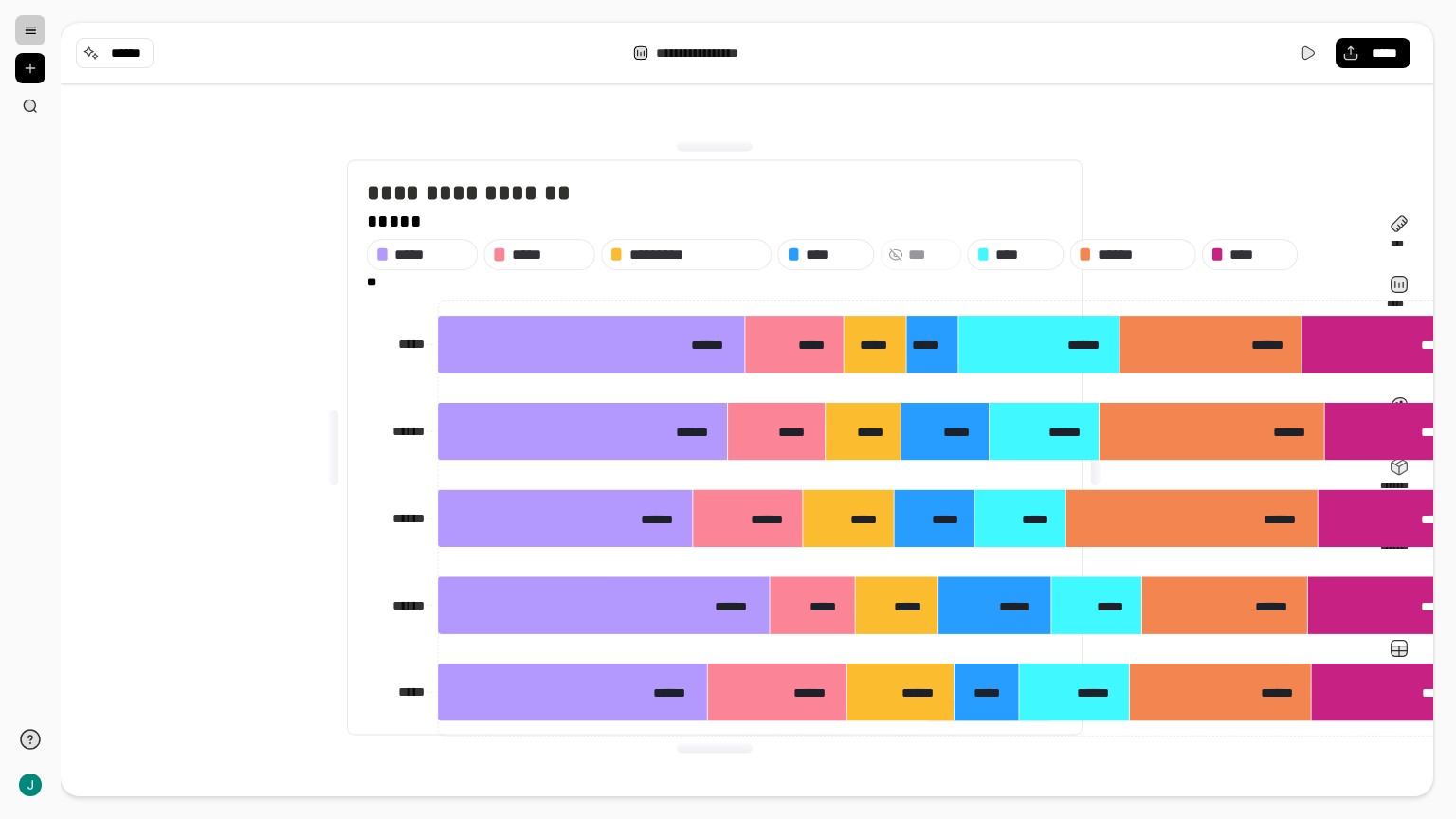 click on "***" at bounding box center (930, 255) 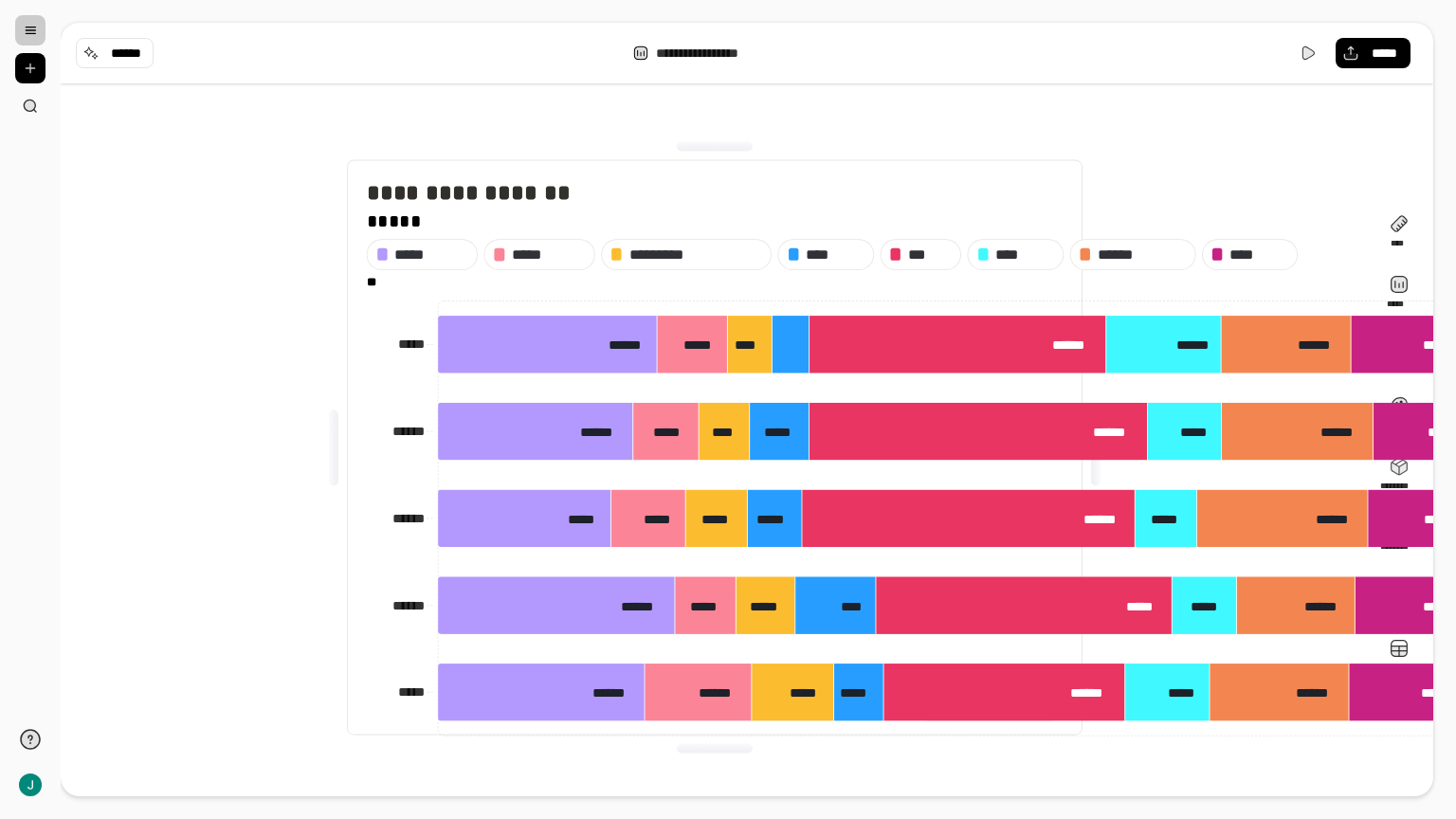 click on "***** ***** ********* **** *** **** ****** ****" at bounding box center (920, 254) 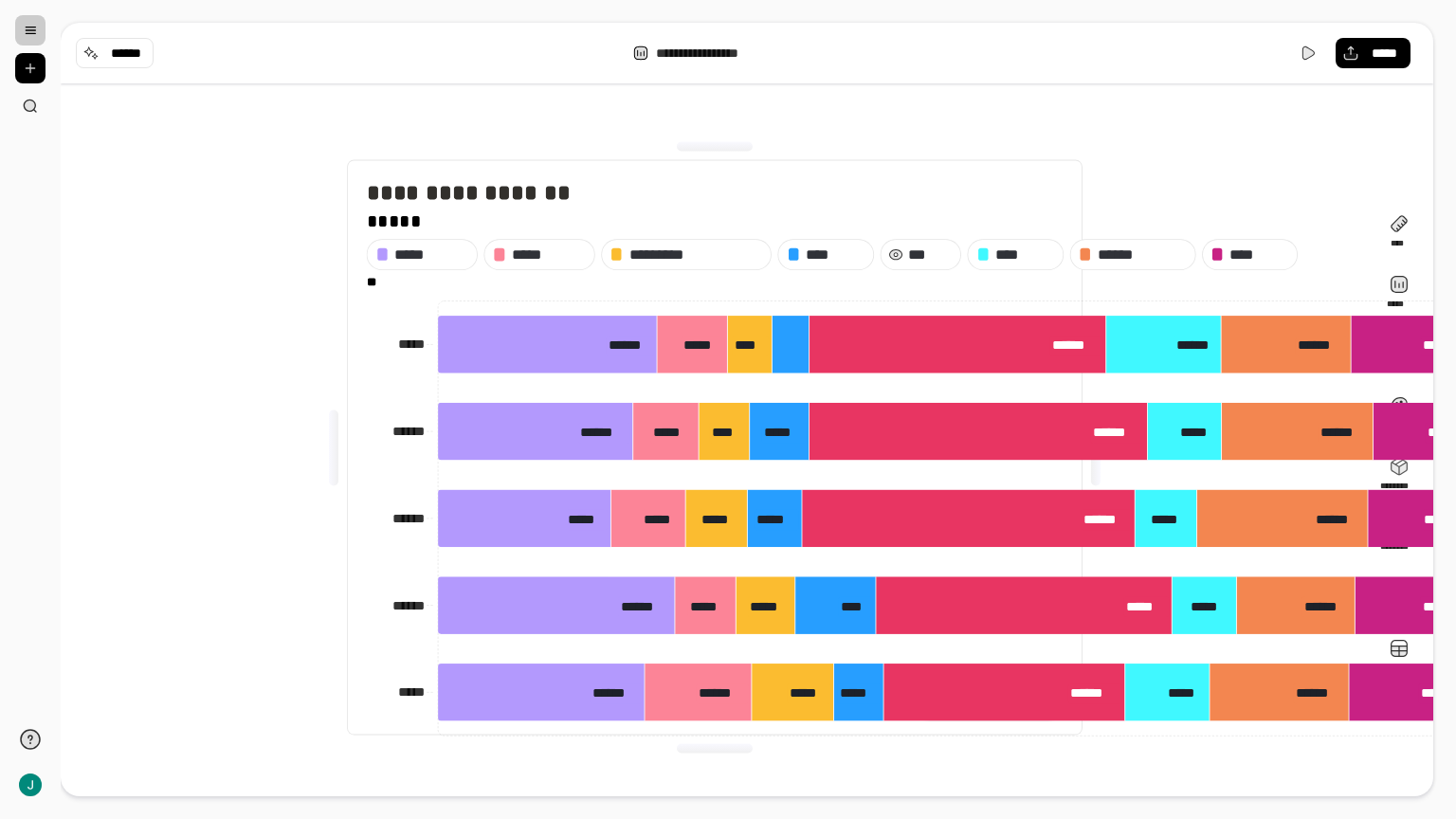 click on "***" at bounding box center [920, 254] 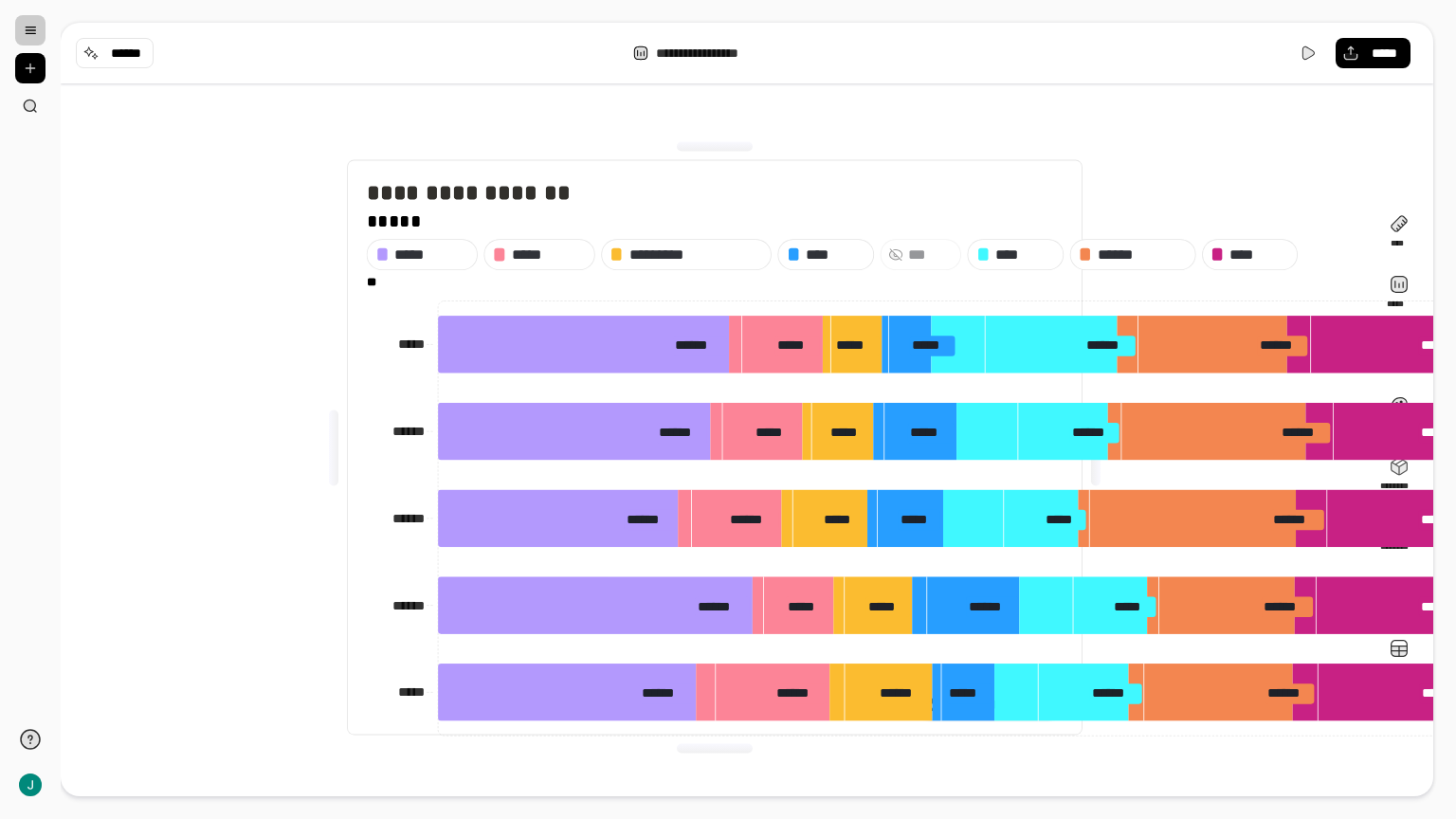 click on "***" at bounding box center (920, 254) 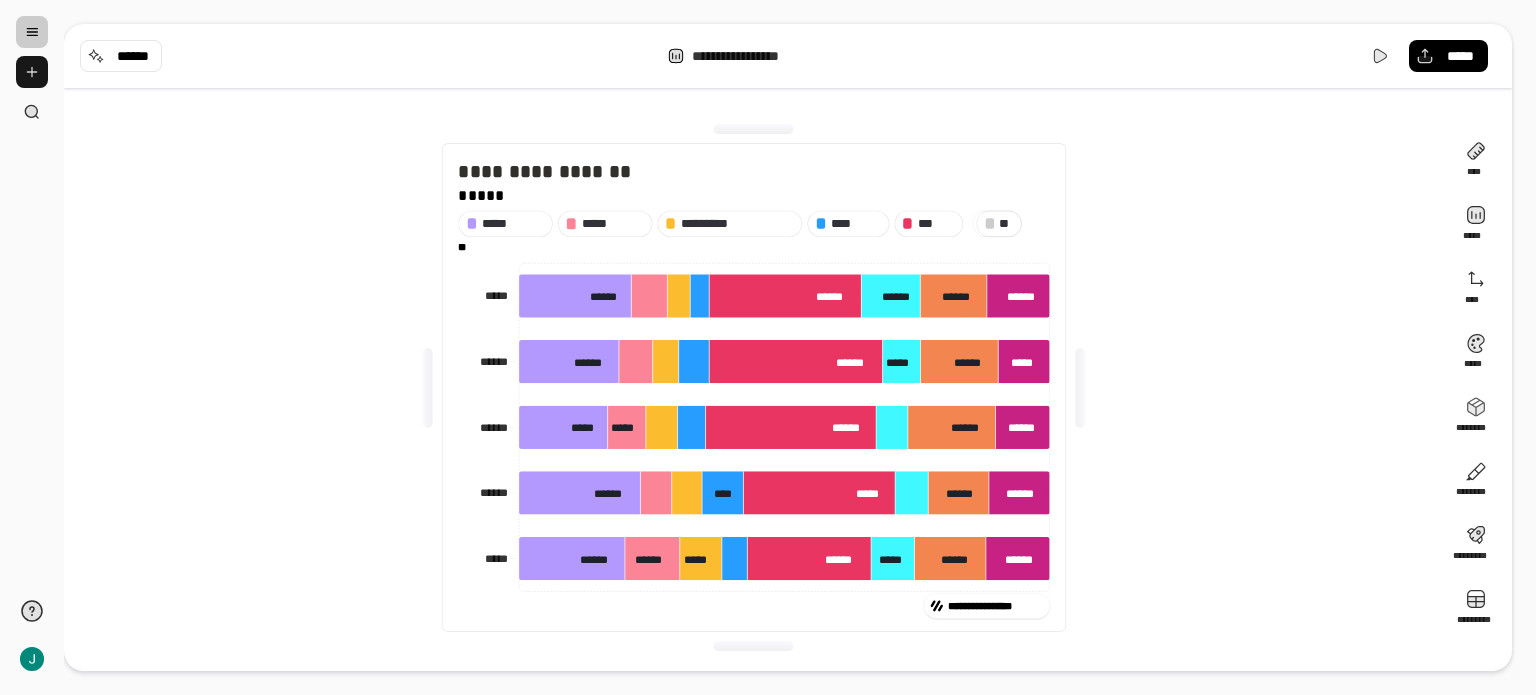 click at bounding box center [32, 72] 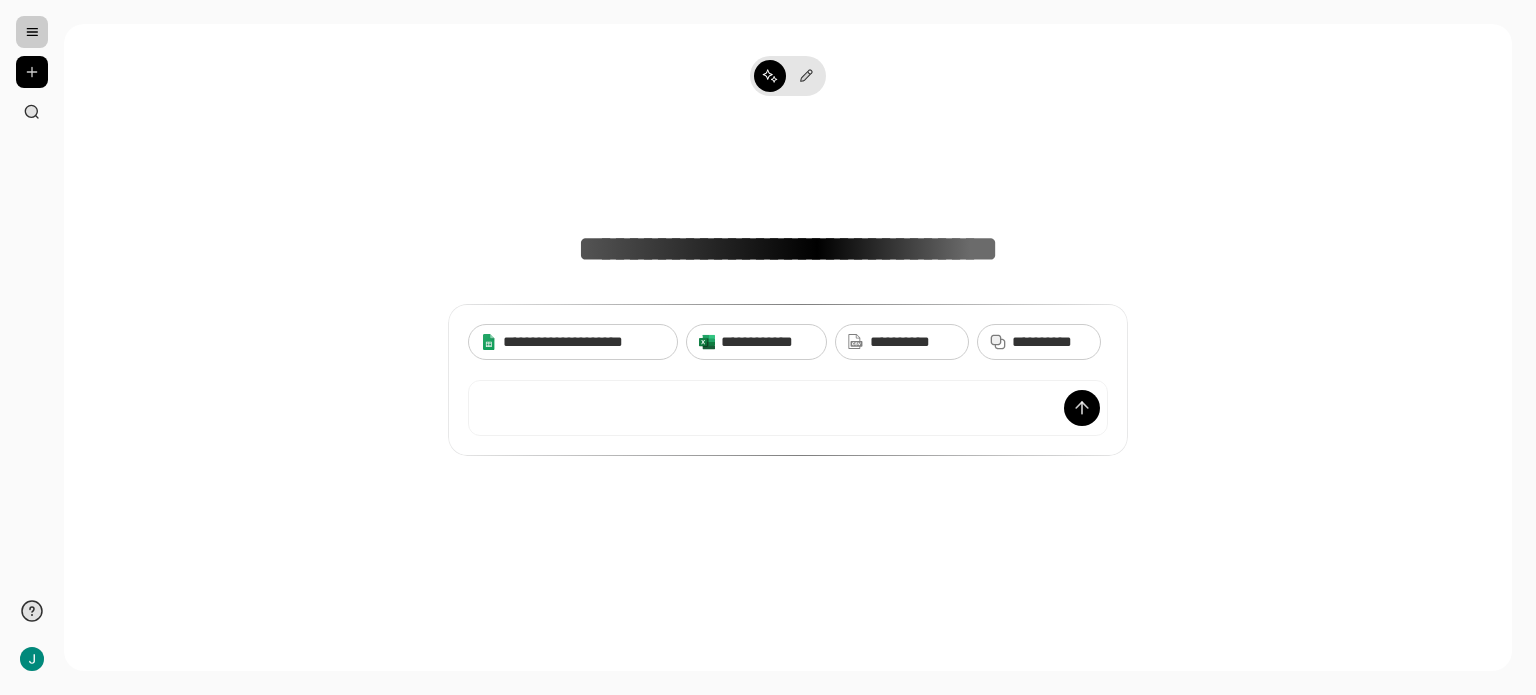 click at bounding box center (32, 32) 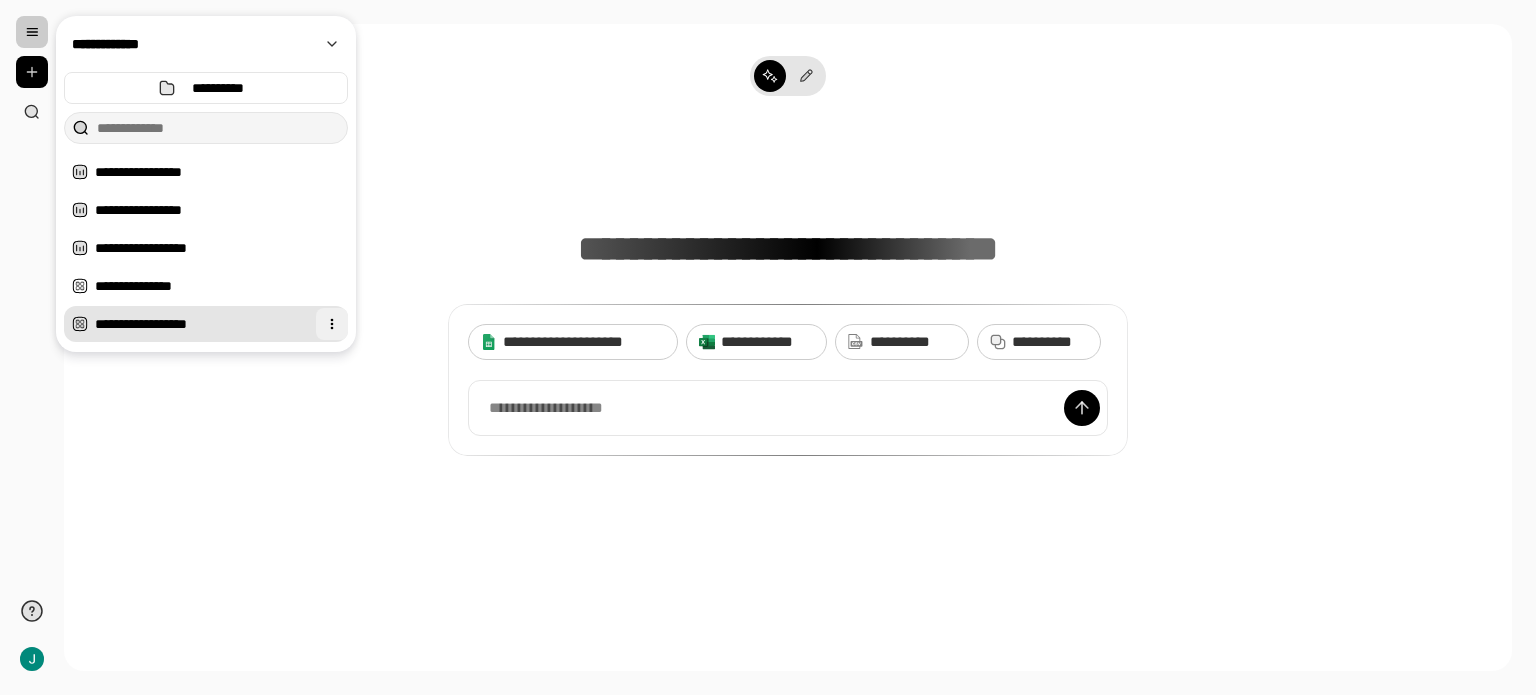 click at bounding box center (332, 324) 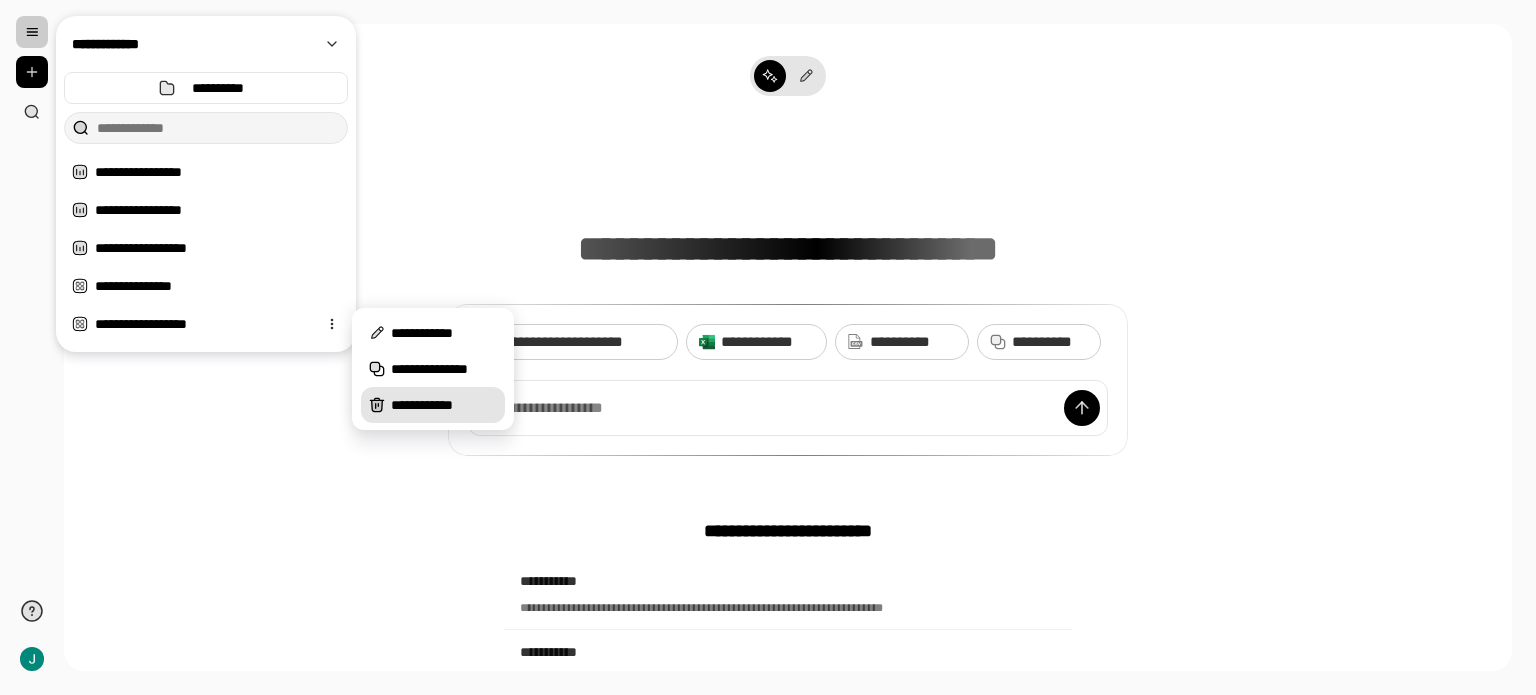 click on "**********" at bounding box center [433, 405] 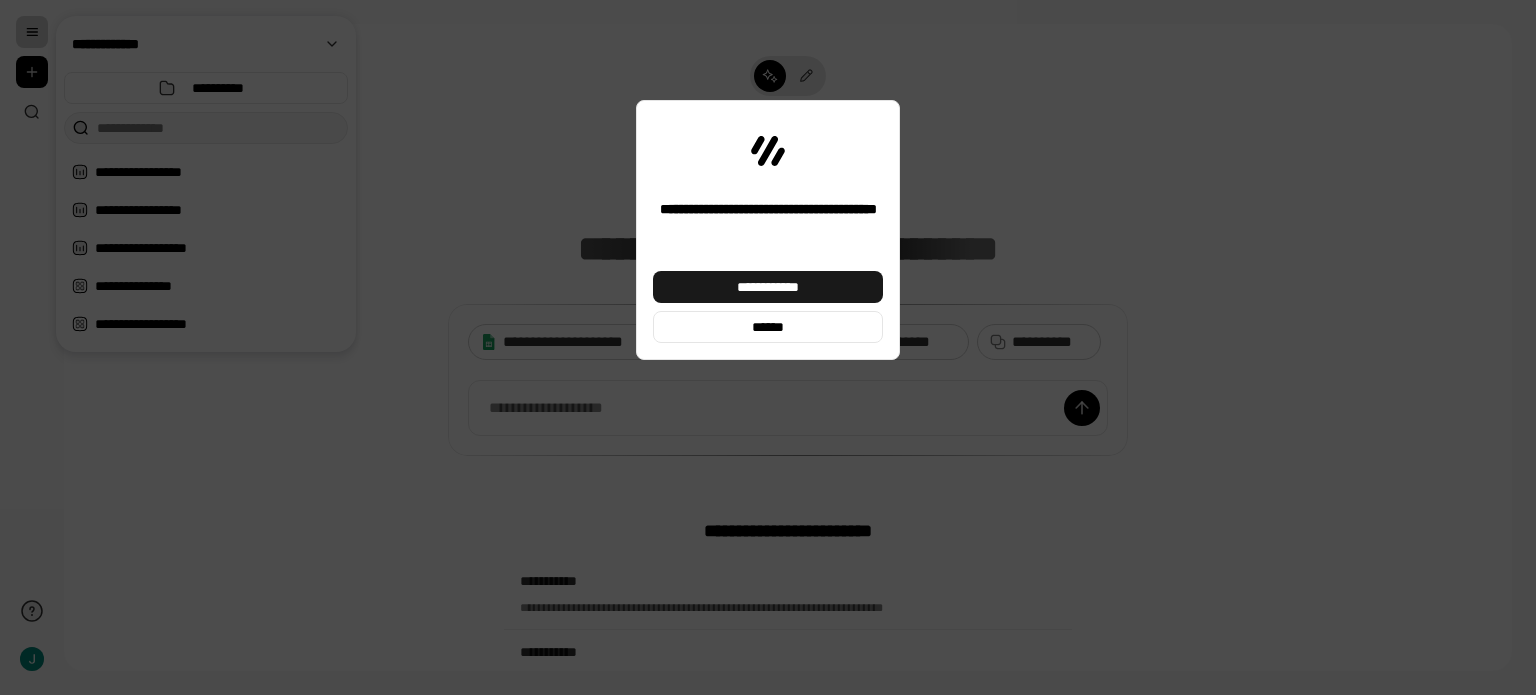 click on "**********" at bounding box center [768, 287] 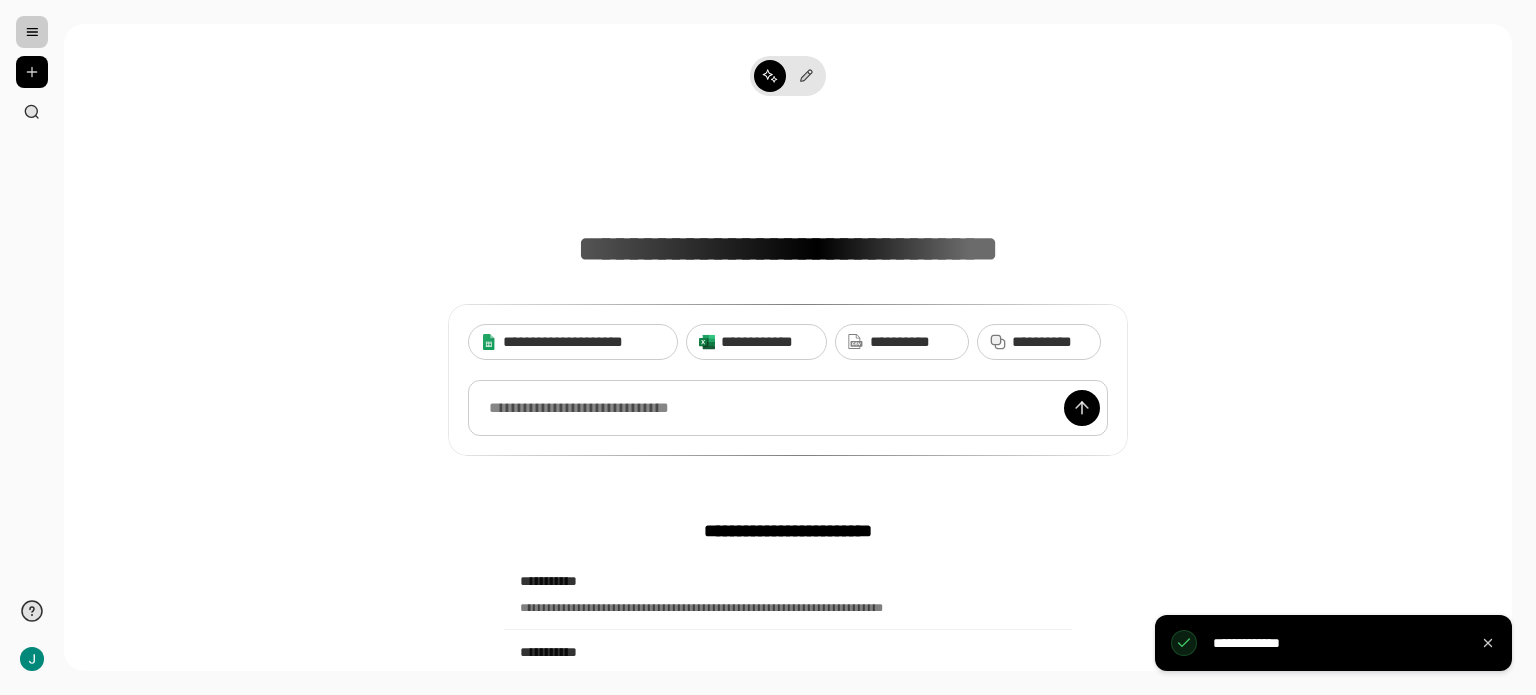 click at bounding box center (788, 408) 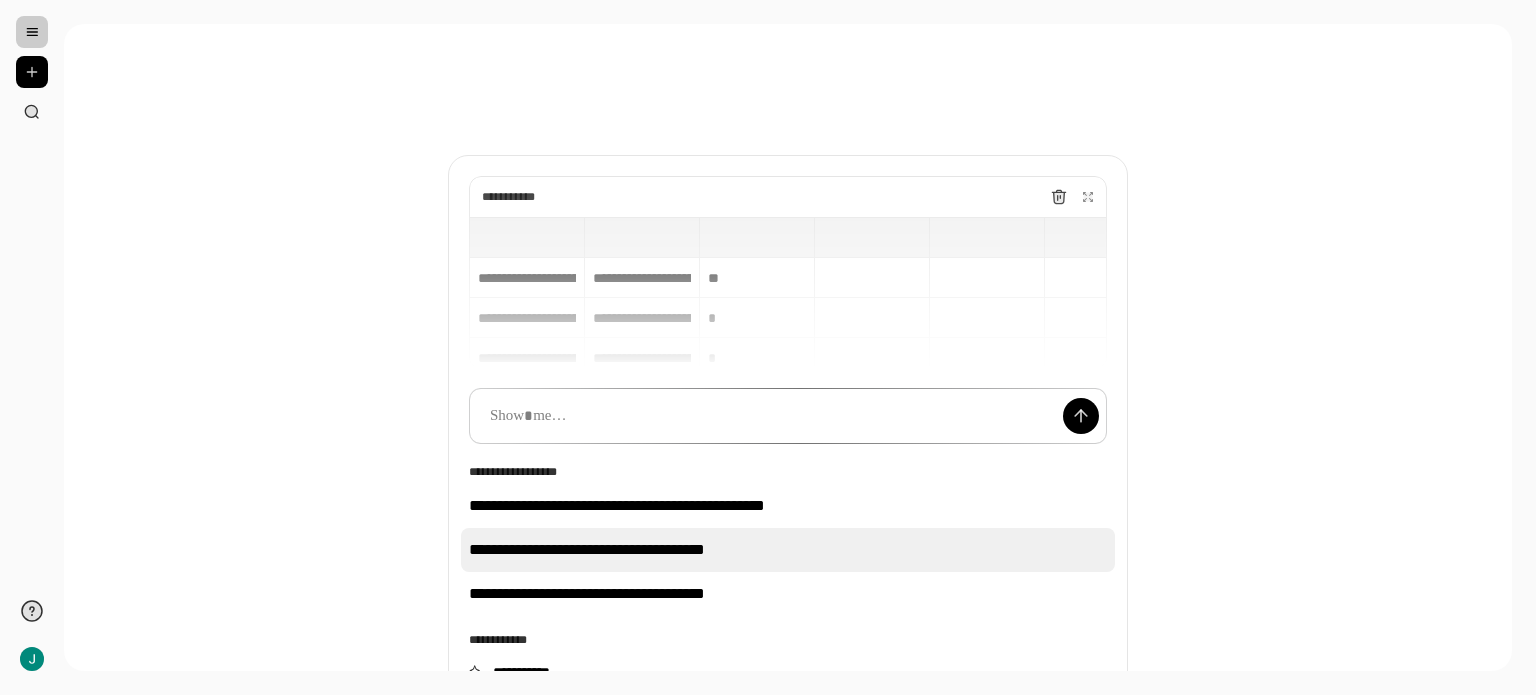 scroll, scrollTop: 100, scrollLeft: 0, axis: vertical 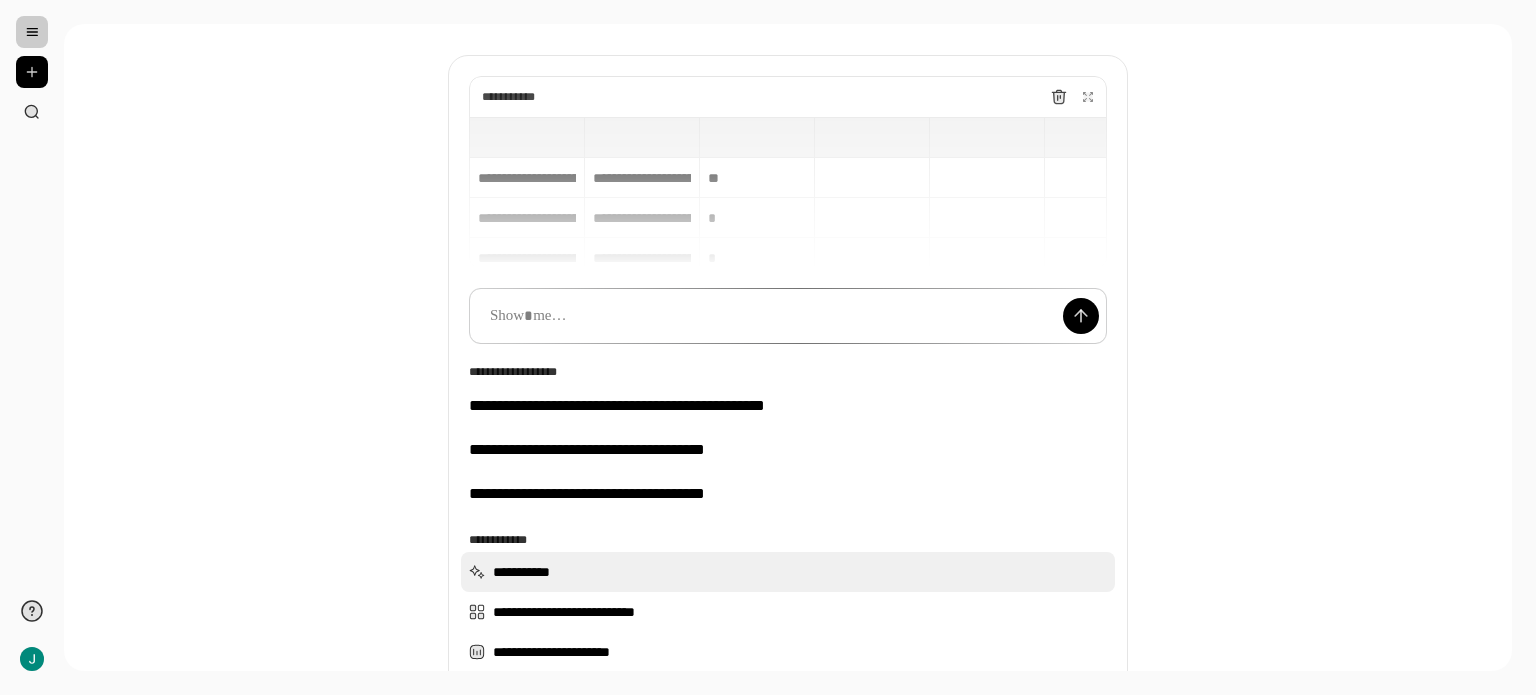 click on "**********" at bounding box center [788, 572] 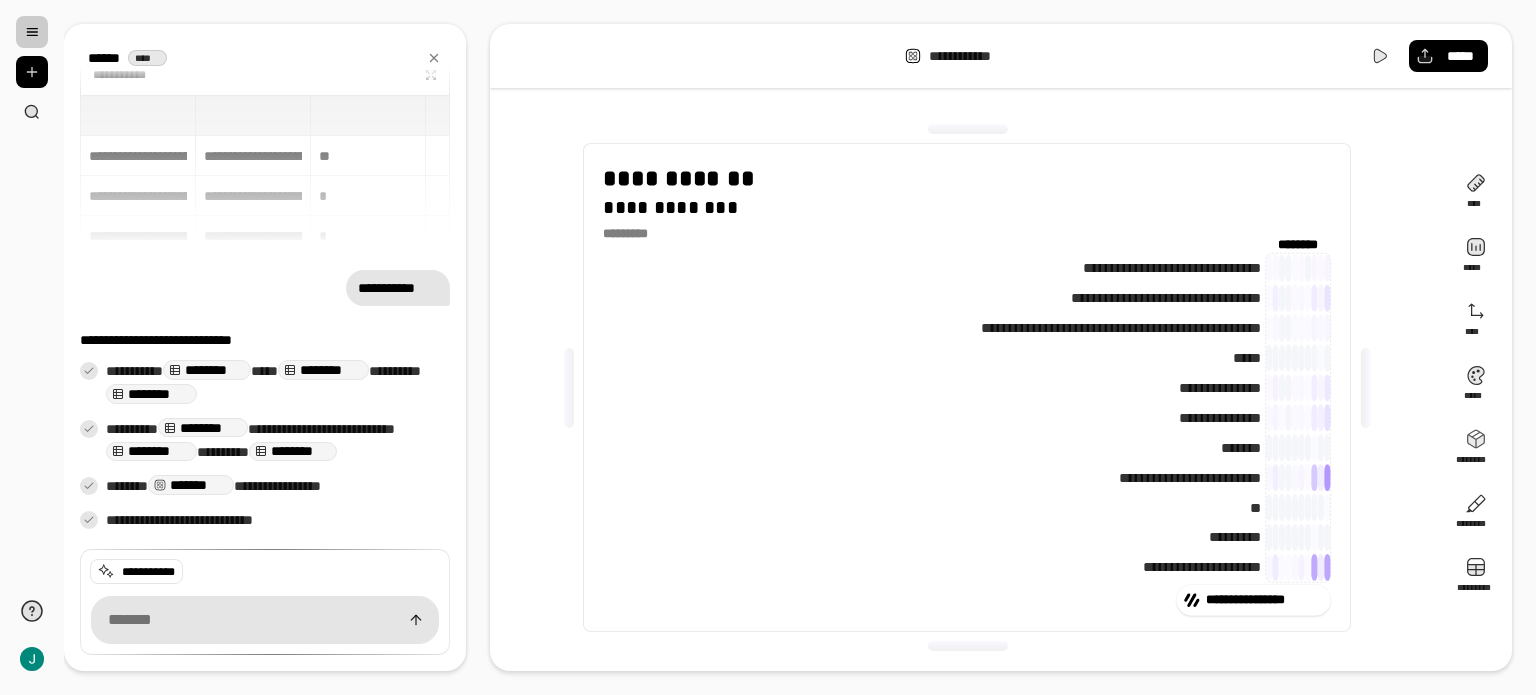 click on "**********" at bounding box center [265, 171] 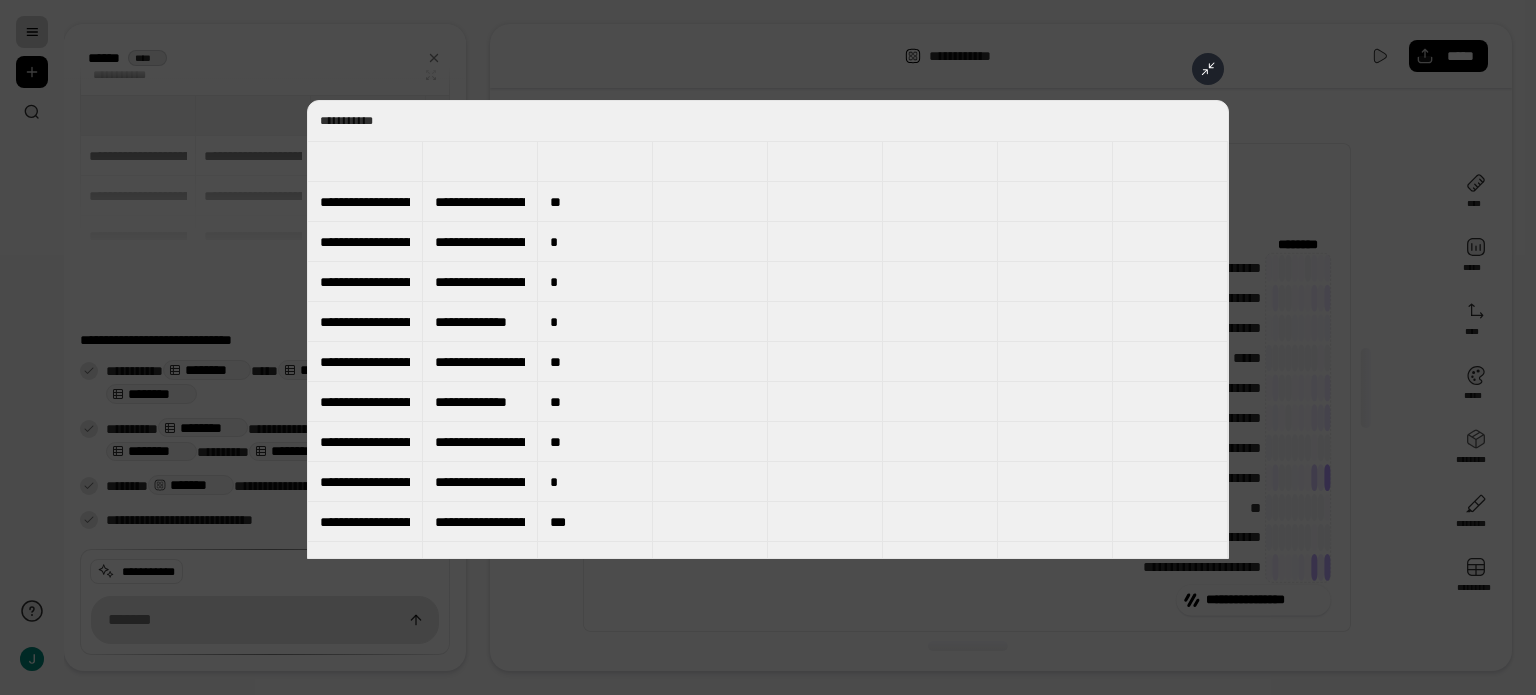 click at bounding box center [365, 161] 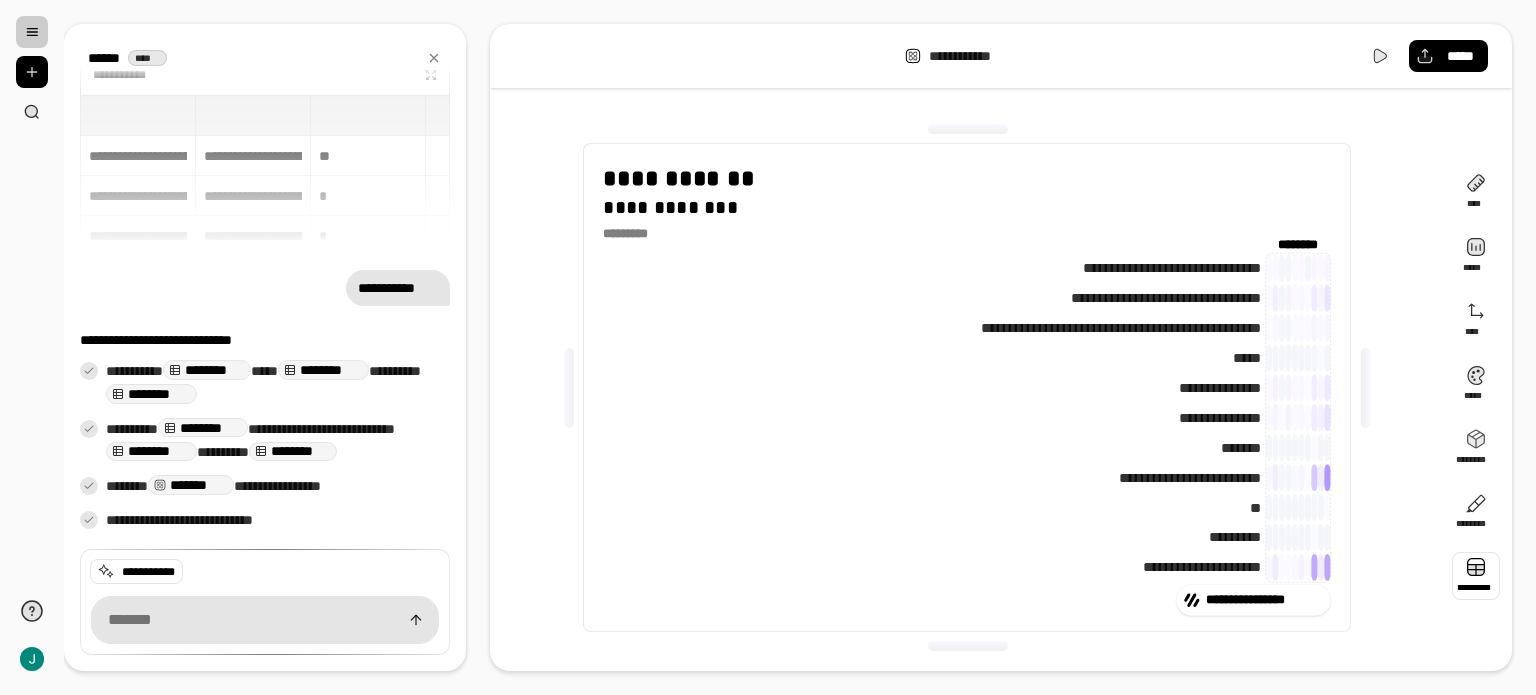 click at bounding box center (1476, 576) 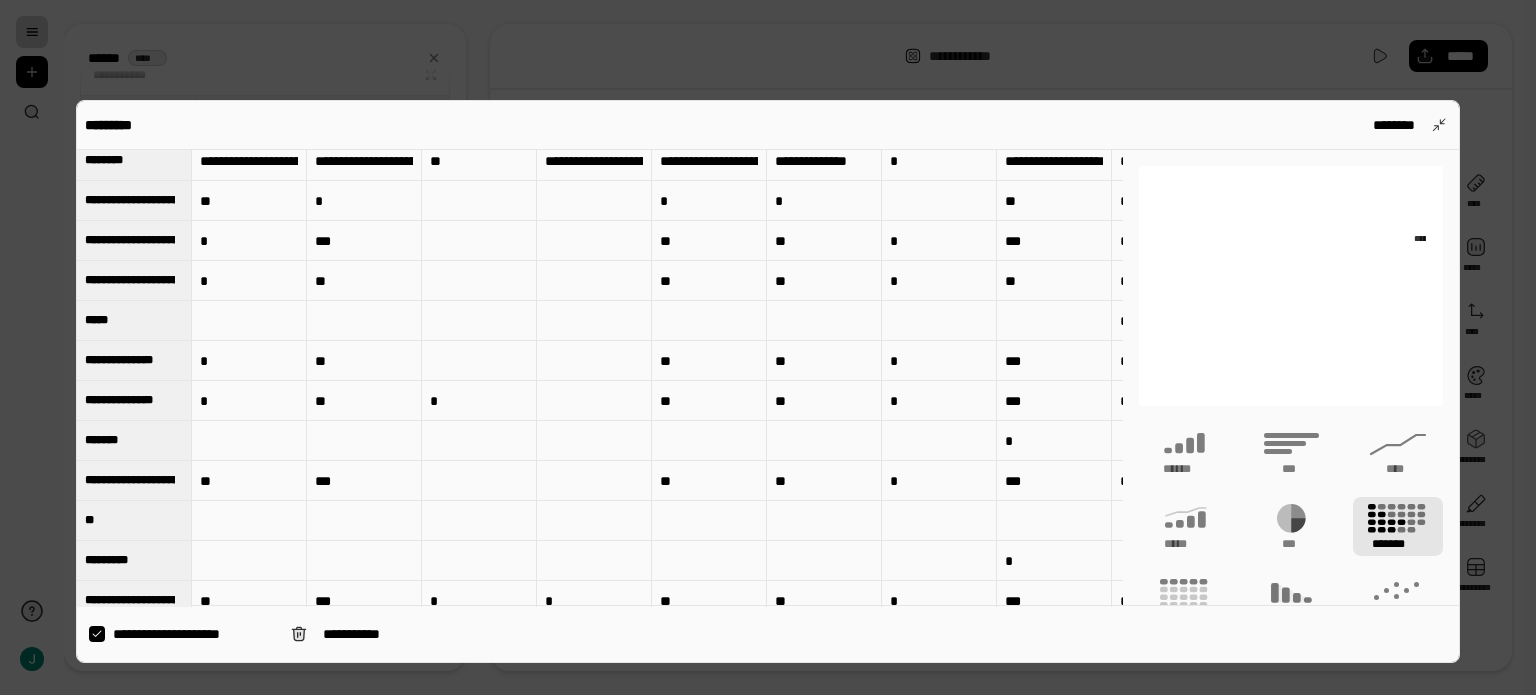 scroll, scrollTop: 0, scrollLeft: 0, axis: both 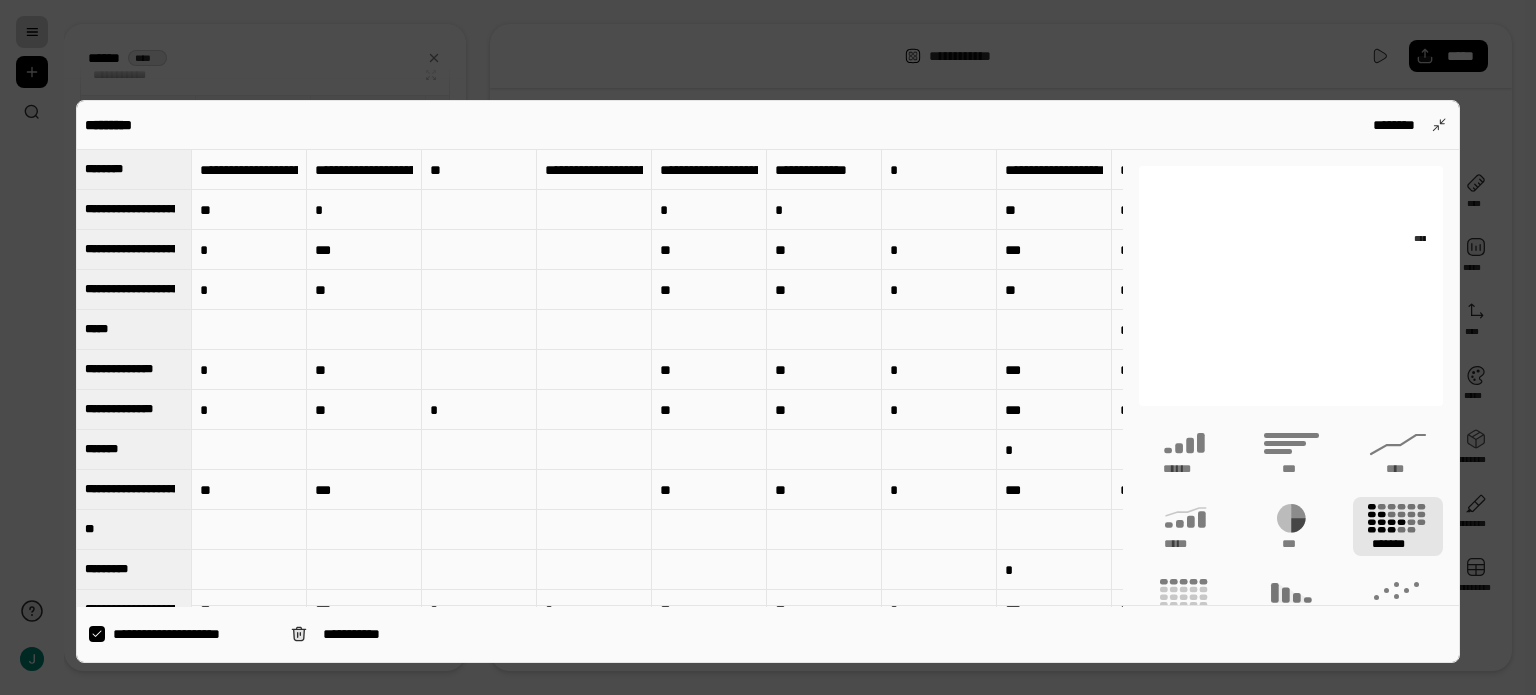 click on "********" at bounding box center [134, 169] 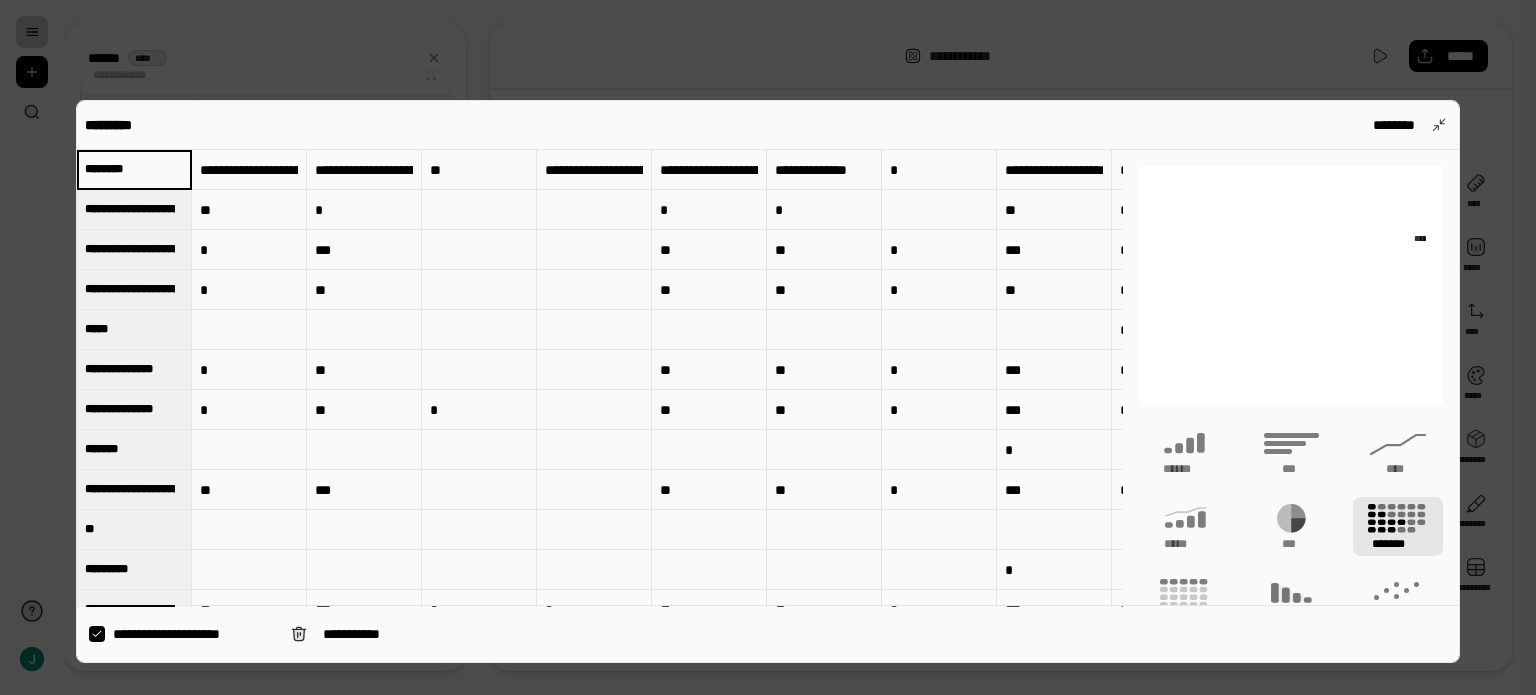 click on "********" at bounding box center [134, 169] 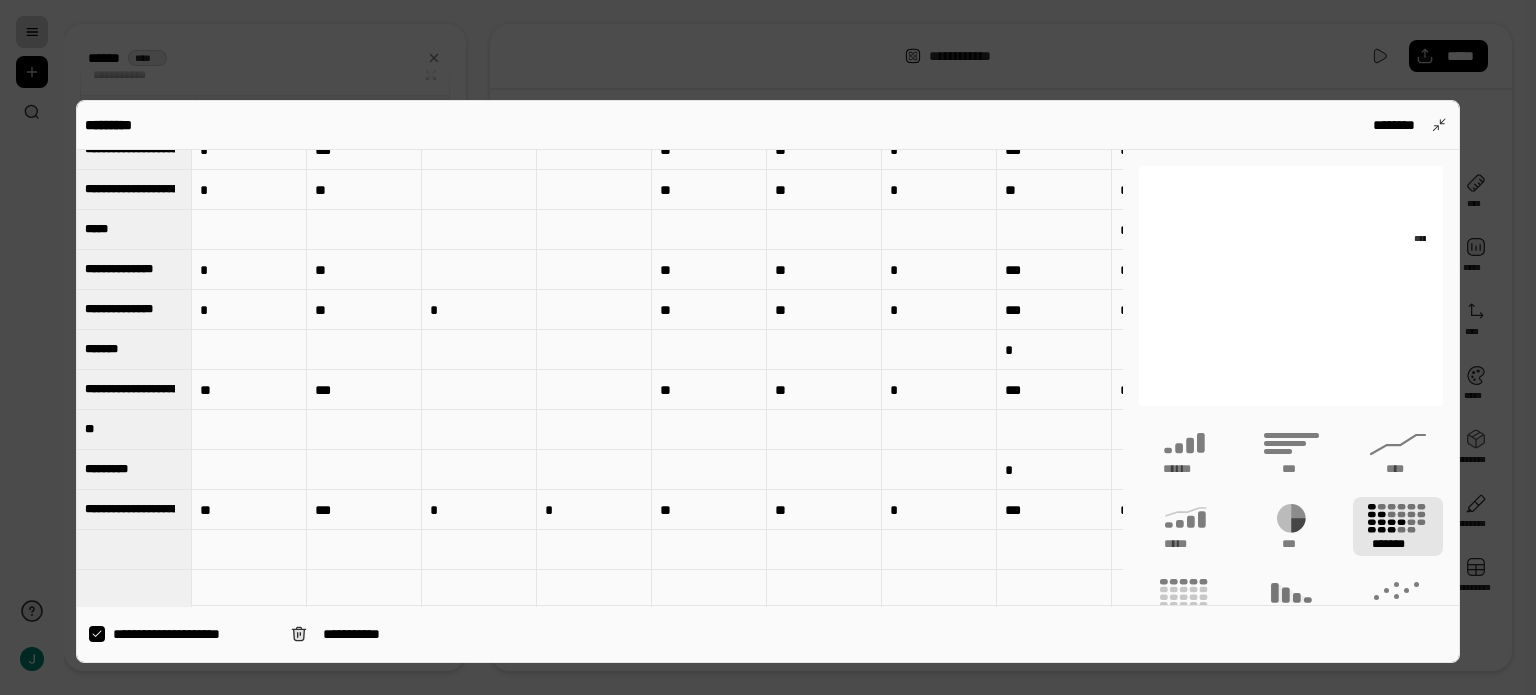scroll, scrollTop: 0, scrollLeft: 0, axis: both 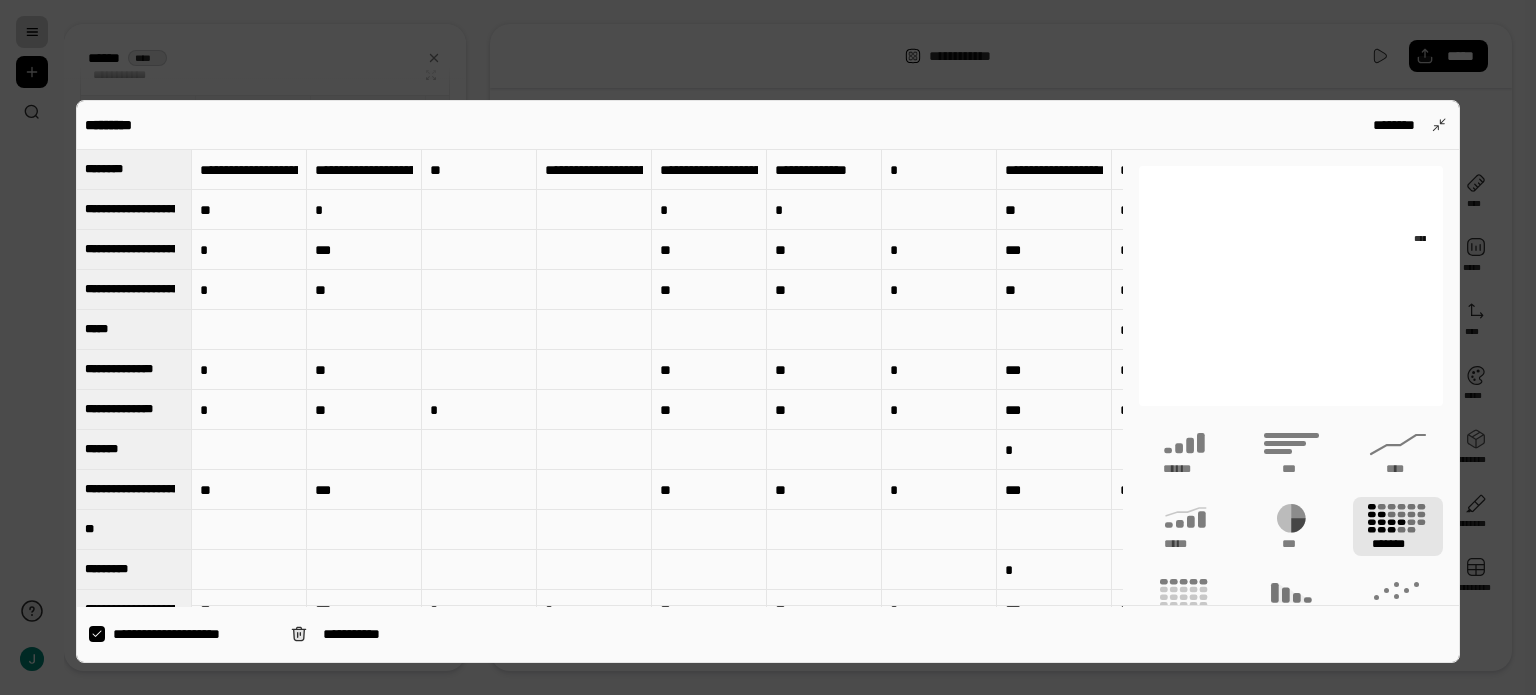 click at bounding box center (768, 347) 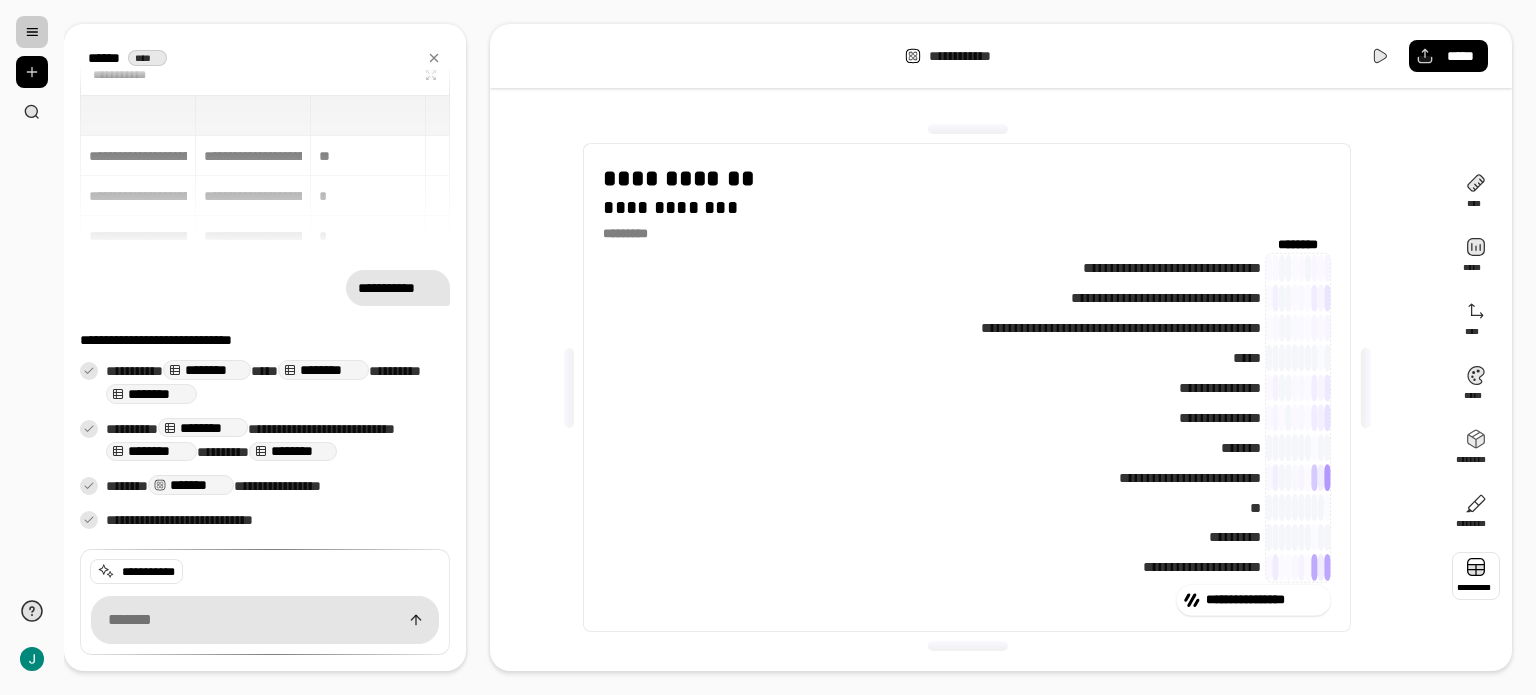 click at bounding box center (1476, 576) 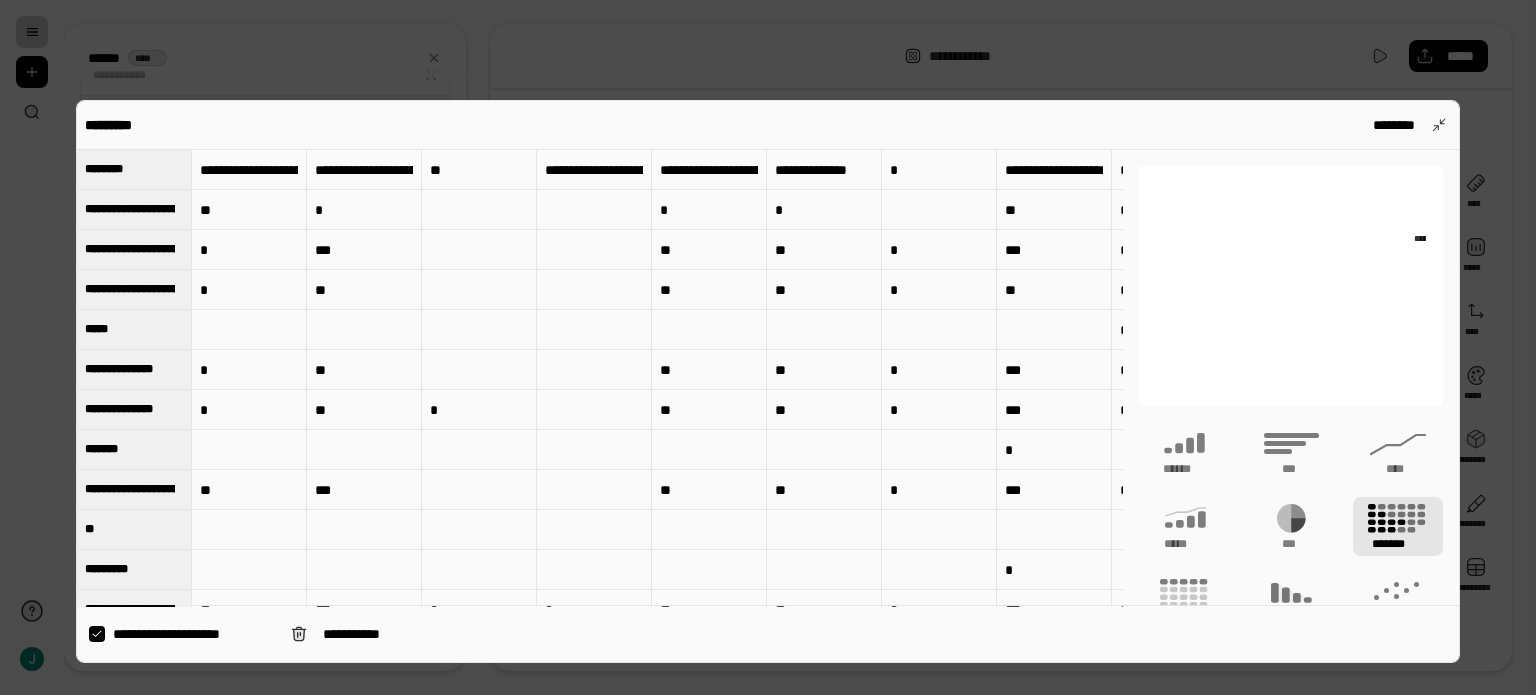 click on "**" at bounding box center (134, 529) 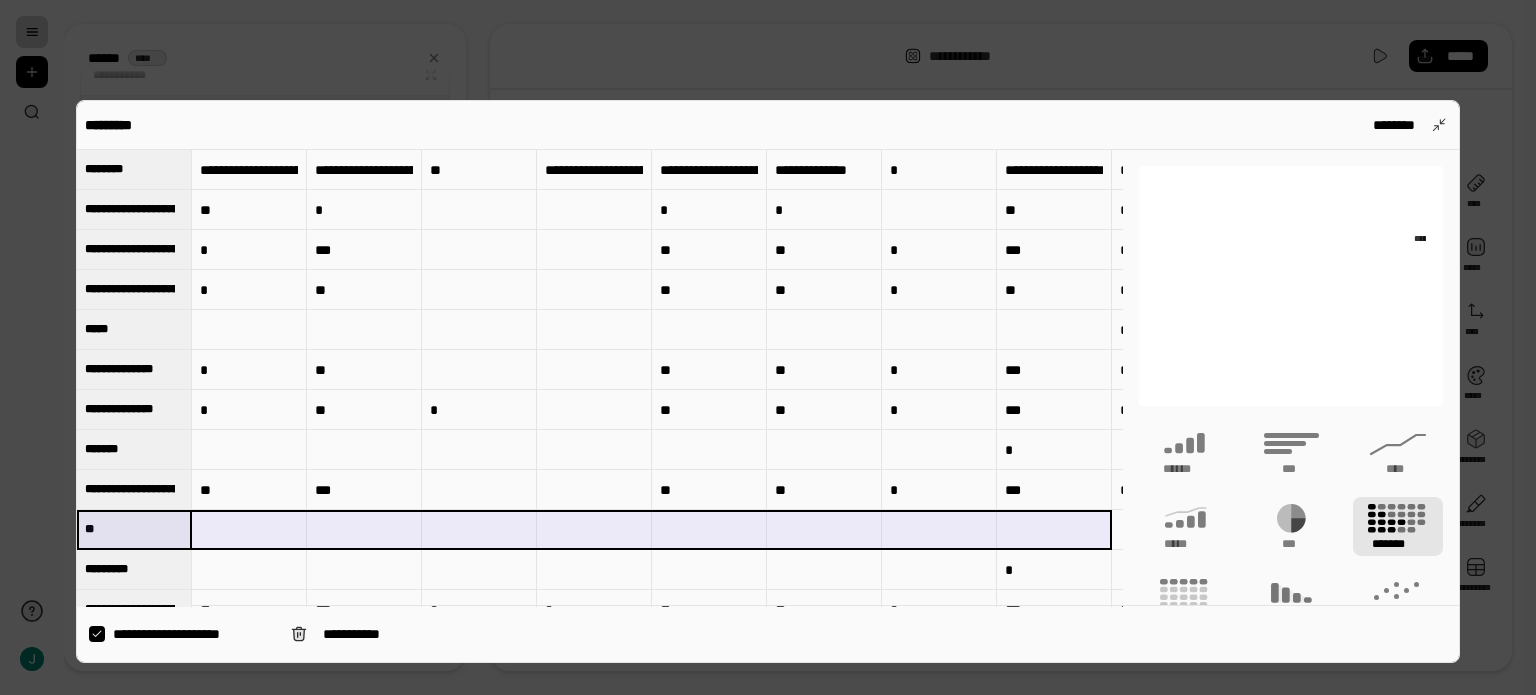 drag, startPoint x: 115, startPoint y: 531, endPoint x: 1082, endPoint y: 529, distance: 967.0021 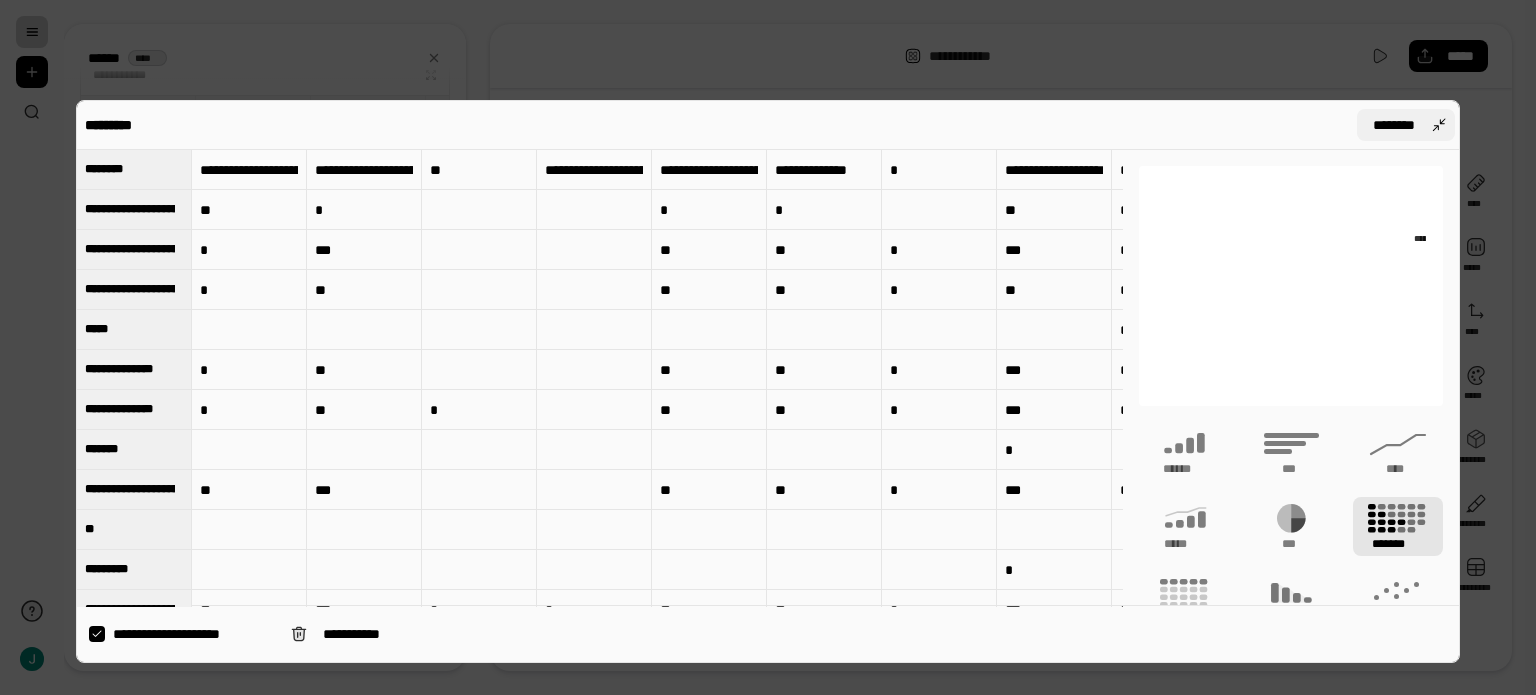 click on "********" at bounding box center [1406, 125] 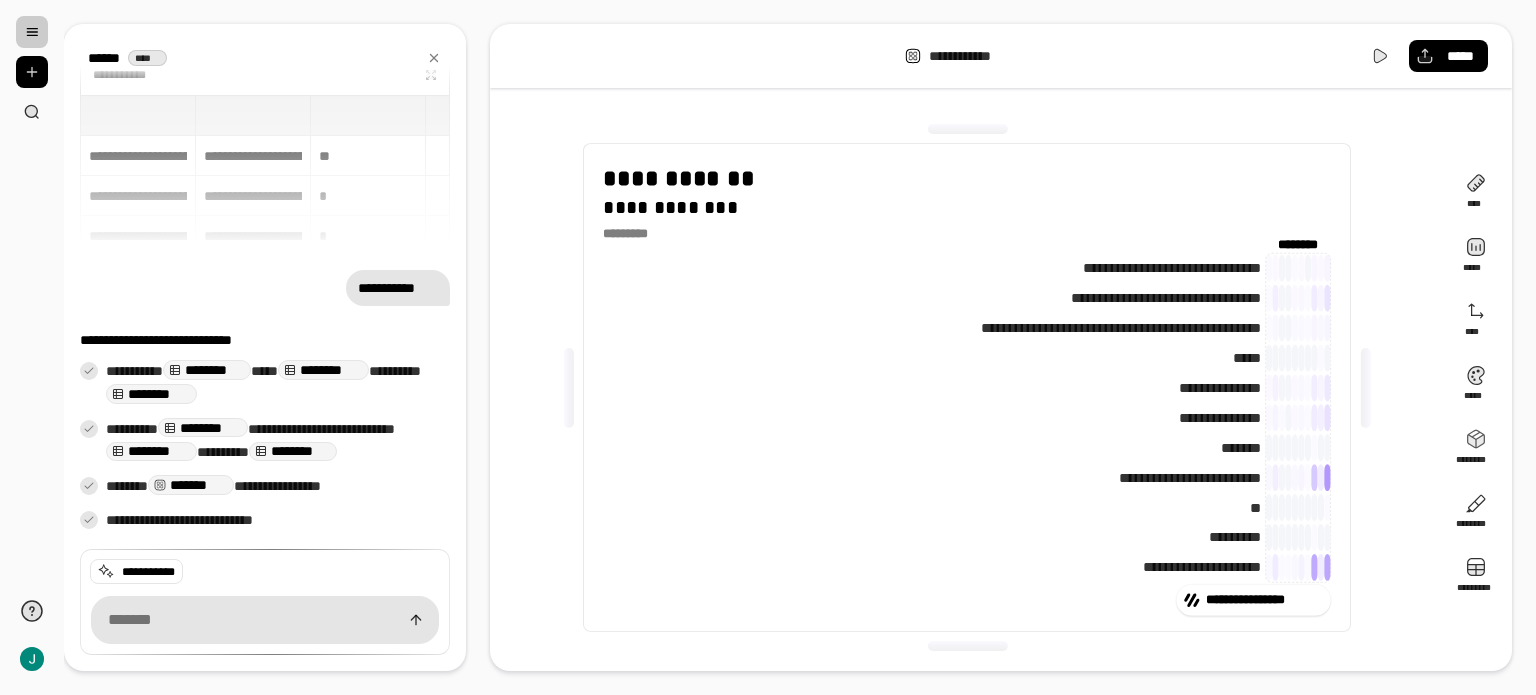 click at bounding box center (32, 32) 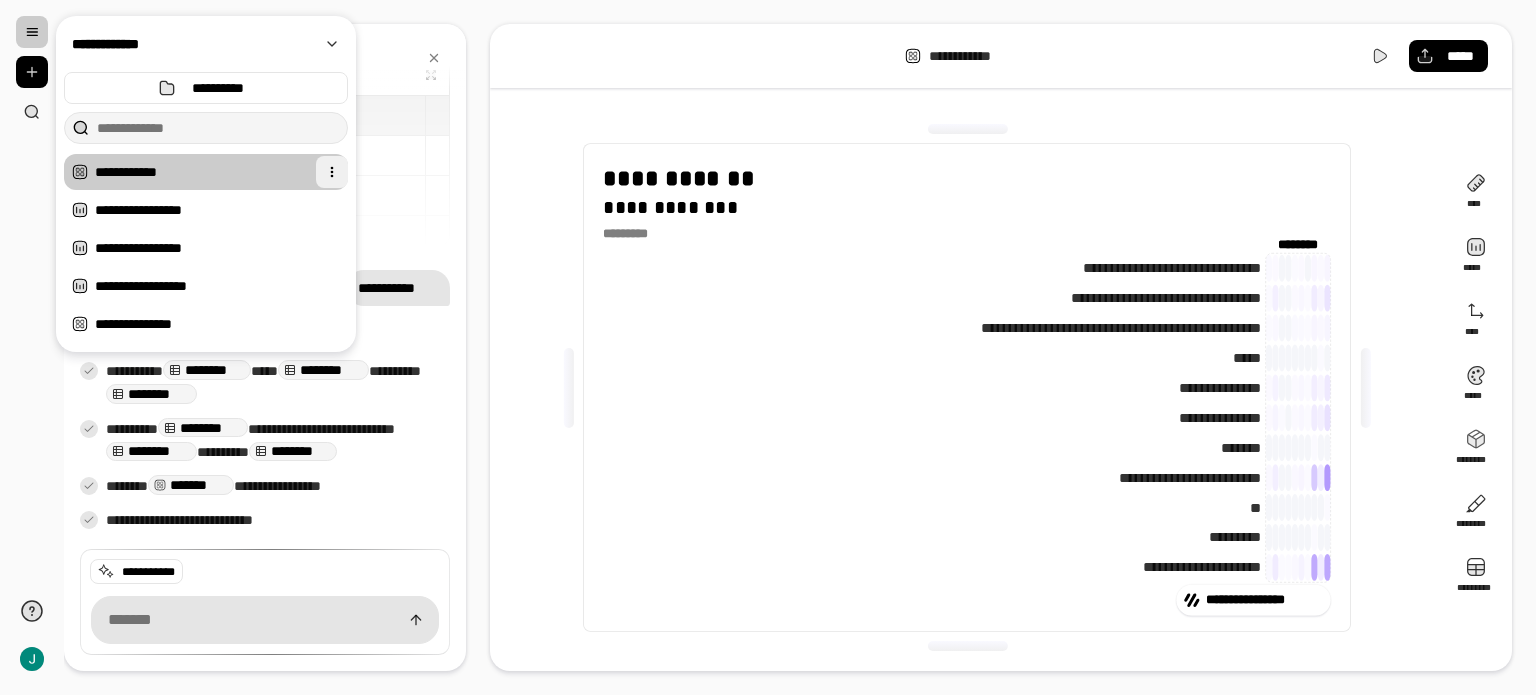 click at bounding box center (332, 172) 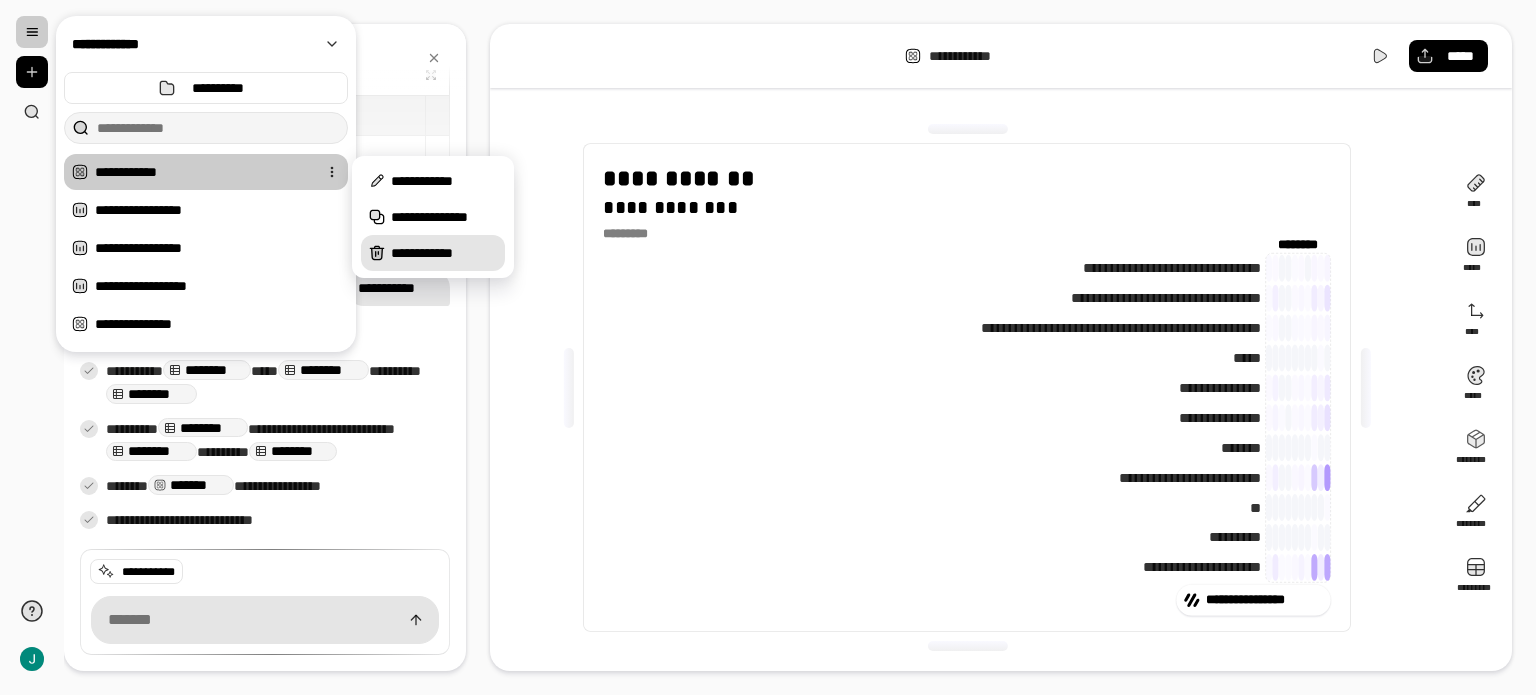 click on "**********" at bounding box center [444, 253] 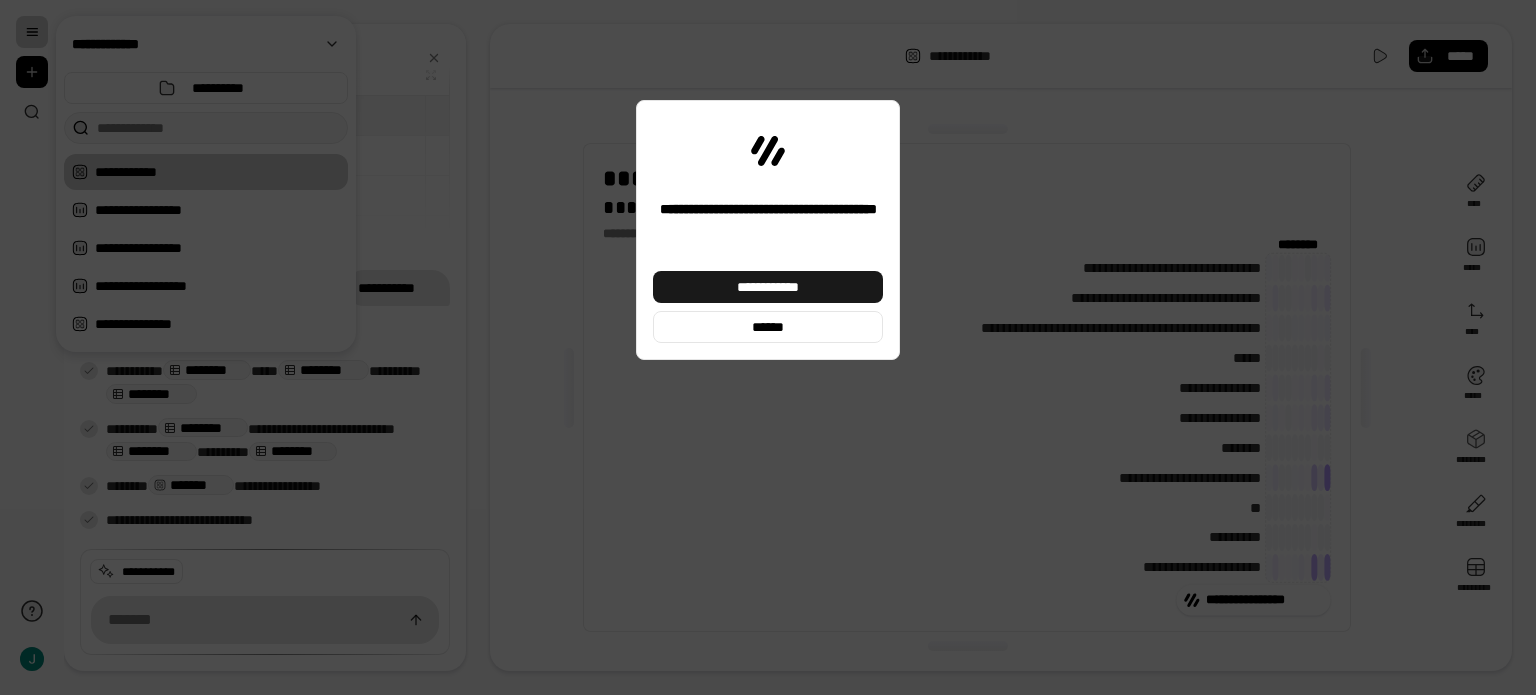 click on "**********" at bounding box center (768, 287) 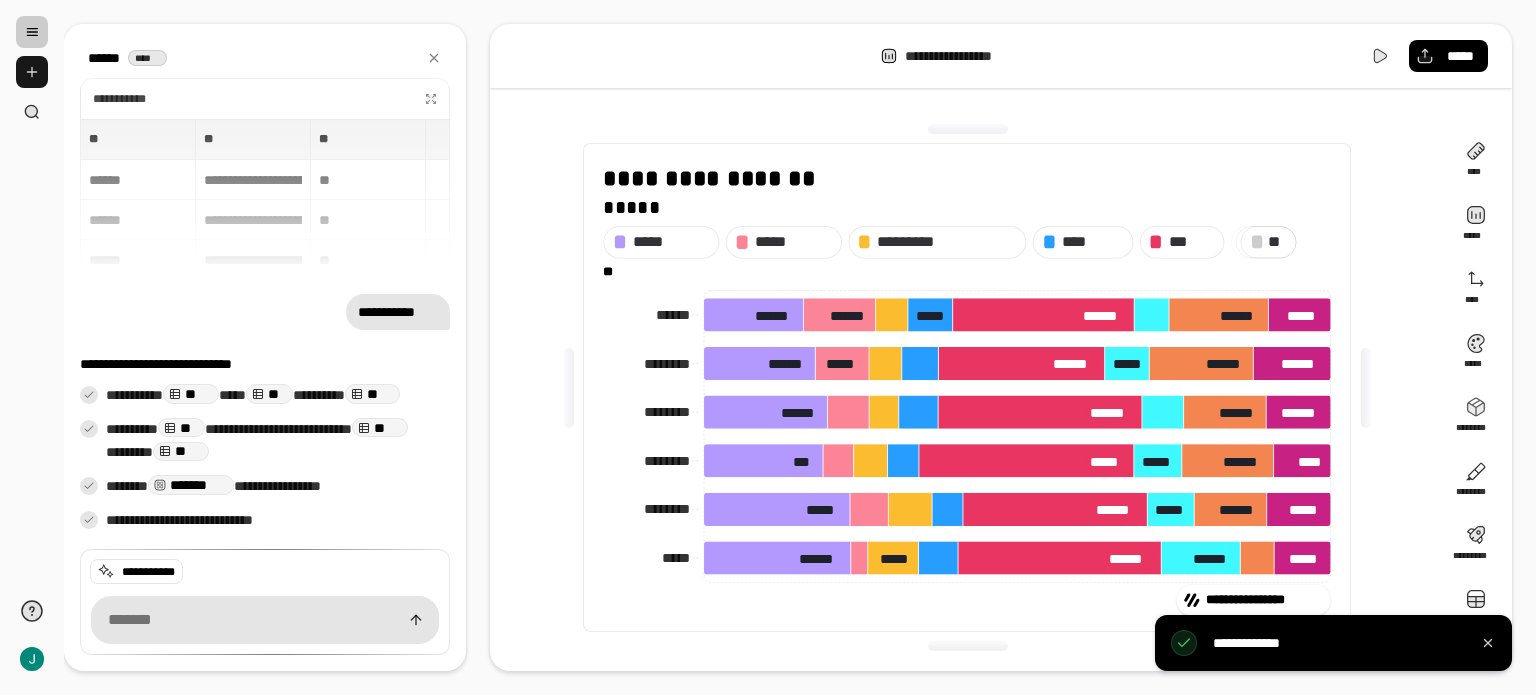 click at bounding box center [32, 72] 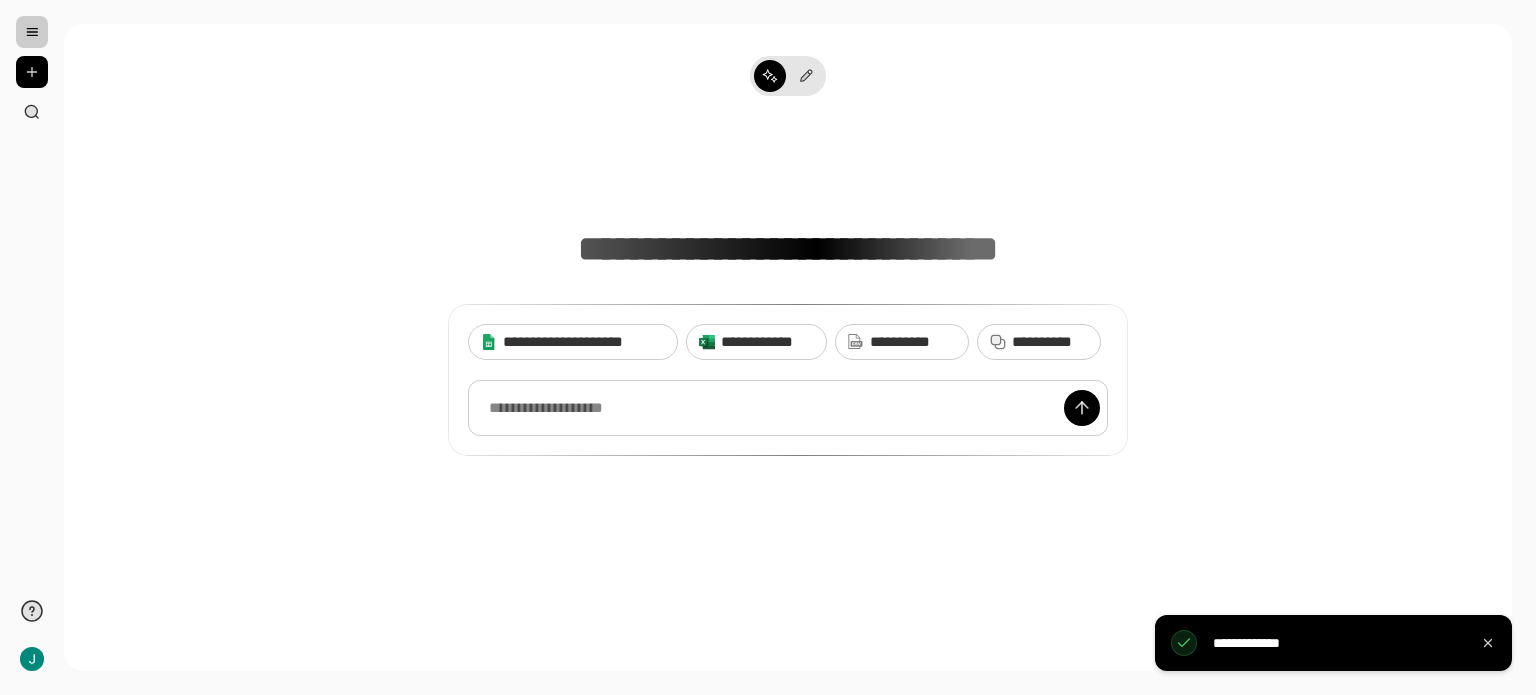 click at bounding box center (788, 408) 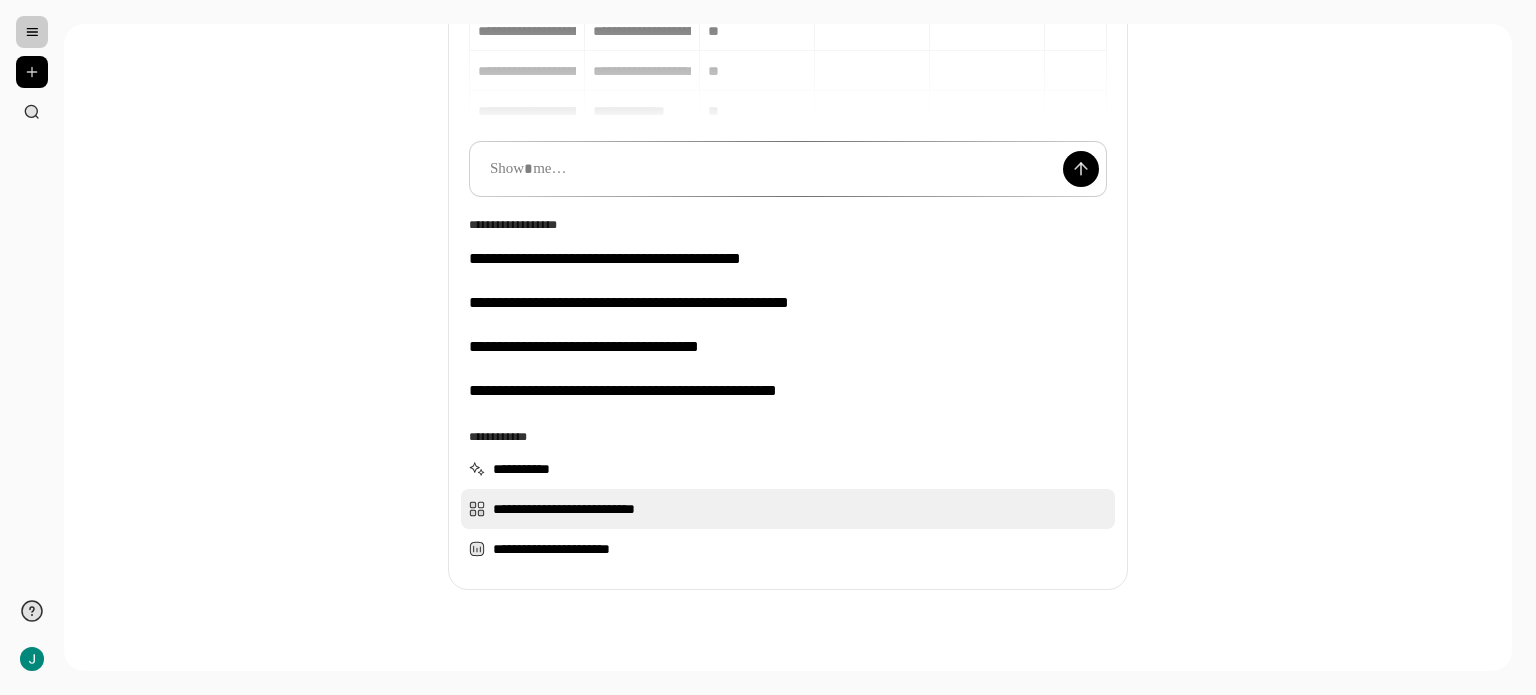 scroll, scrollTop: 284, scrollLeft: 0, axis: vertical 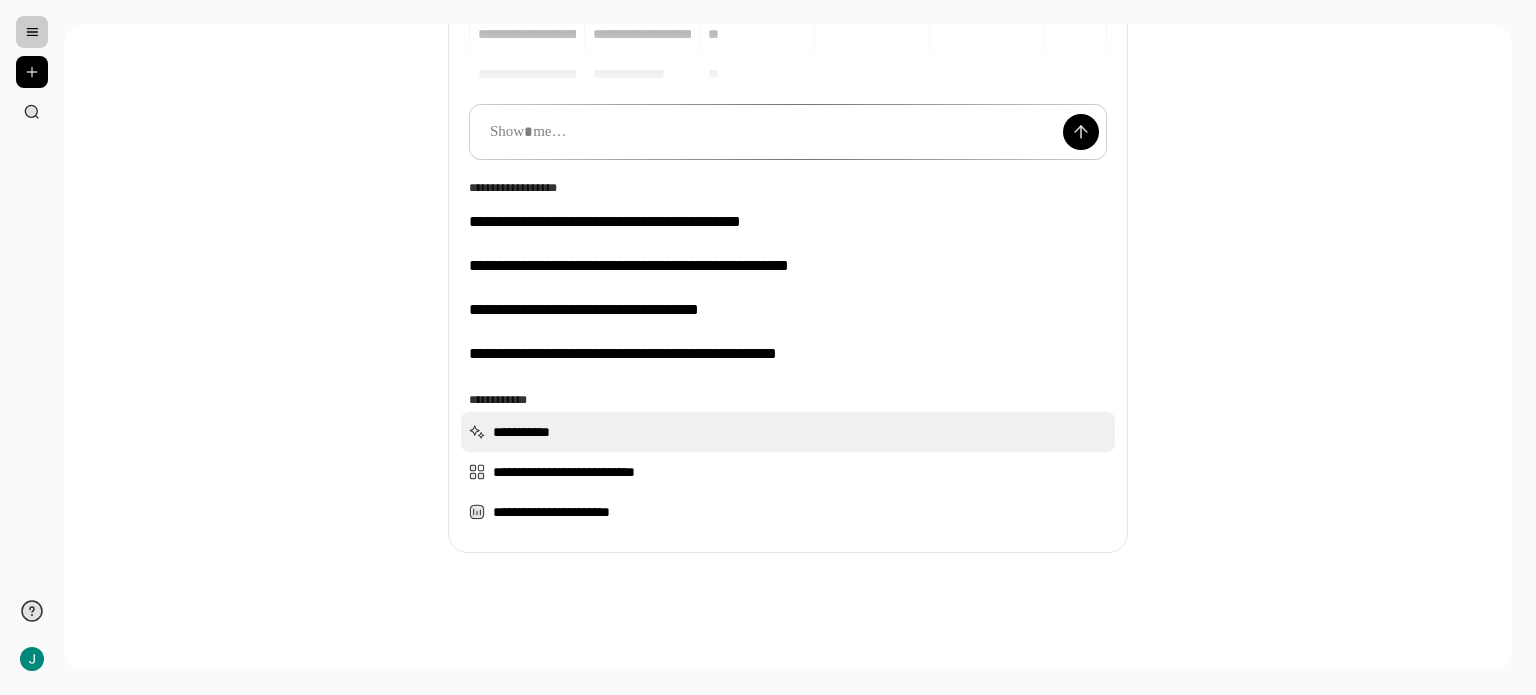 click on "**********" at bounding box center [788, 432] 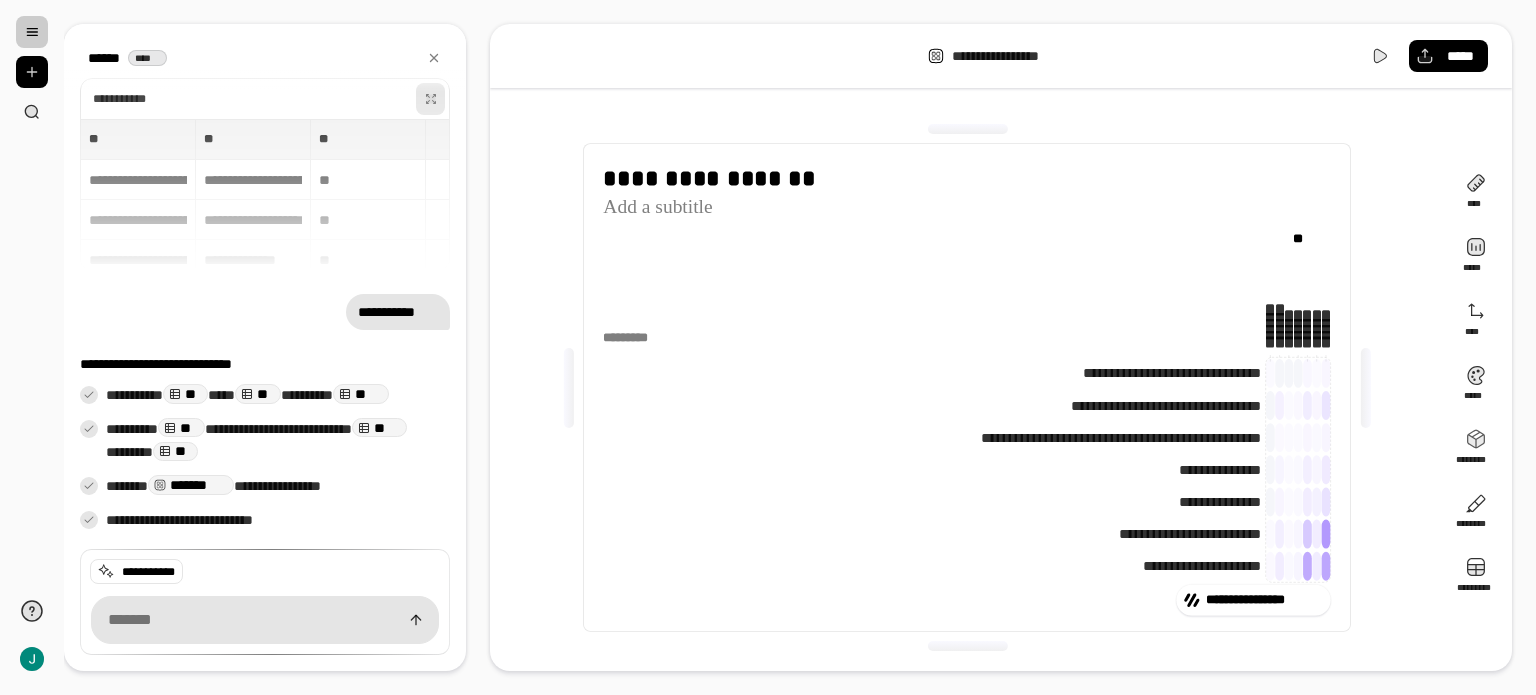 click at bounding box center [430, 99] 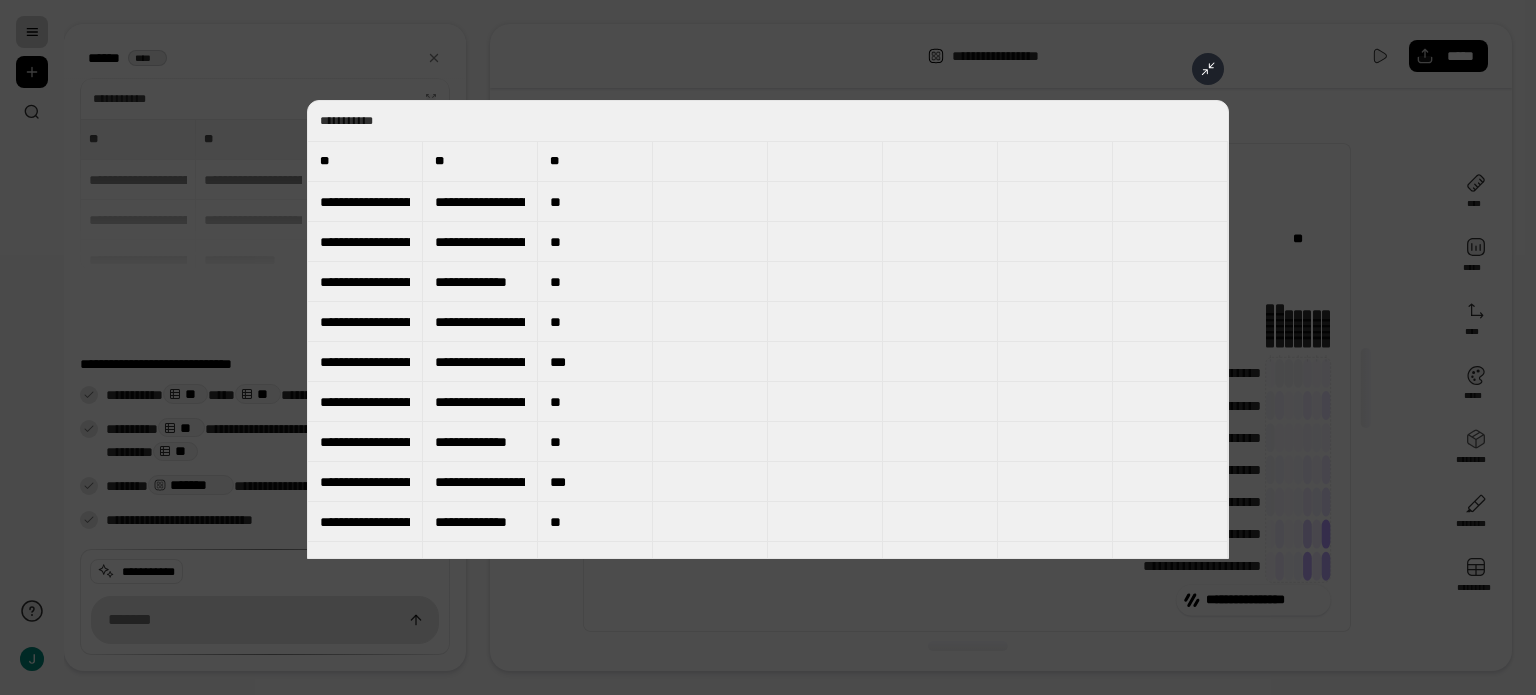 click on "**********" at bounding box center (768, 329) 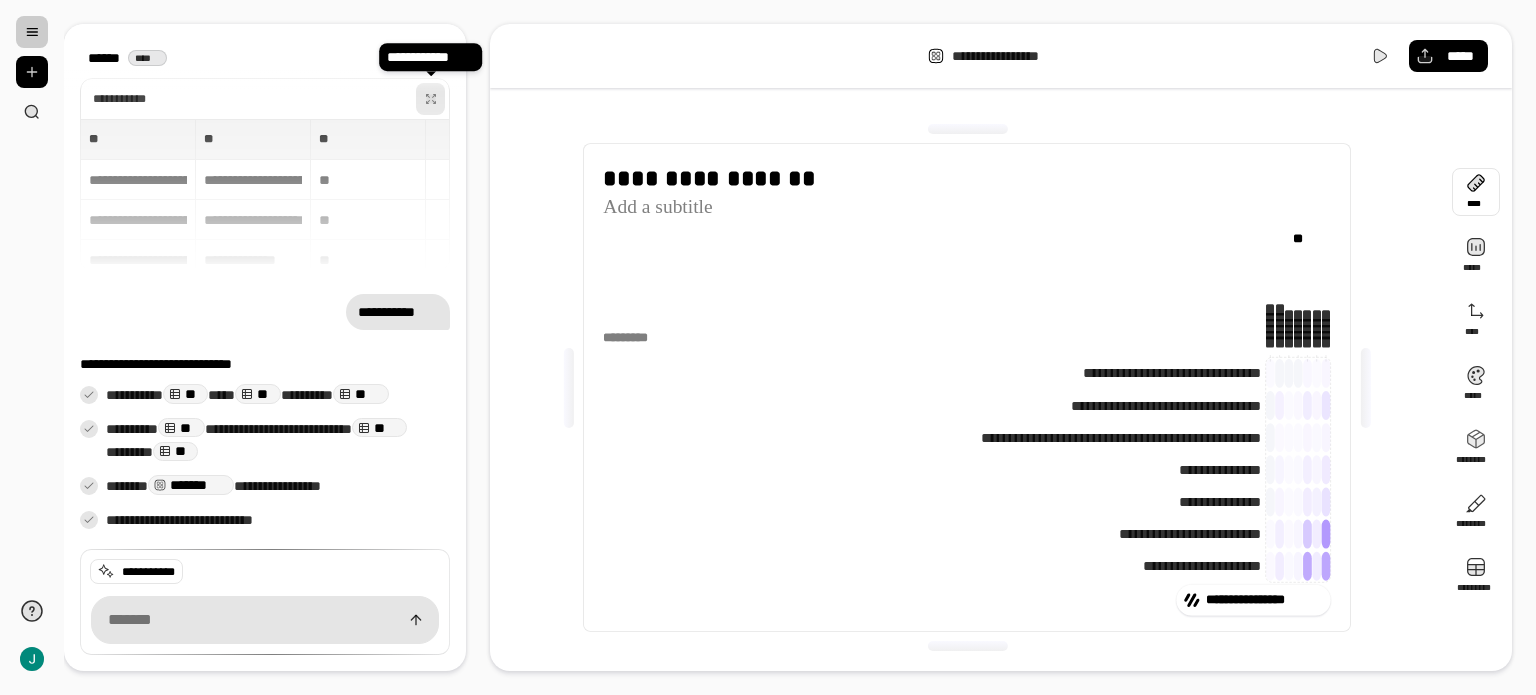 click at bounding box center [1476, 192] 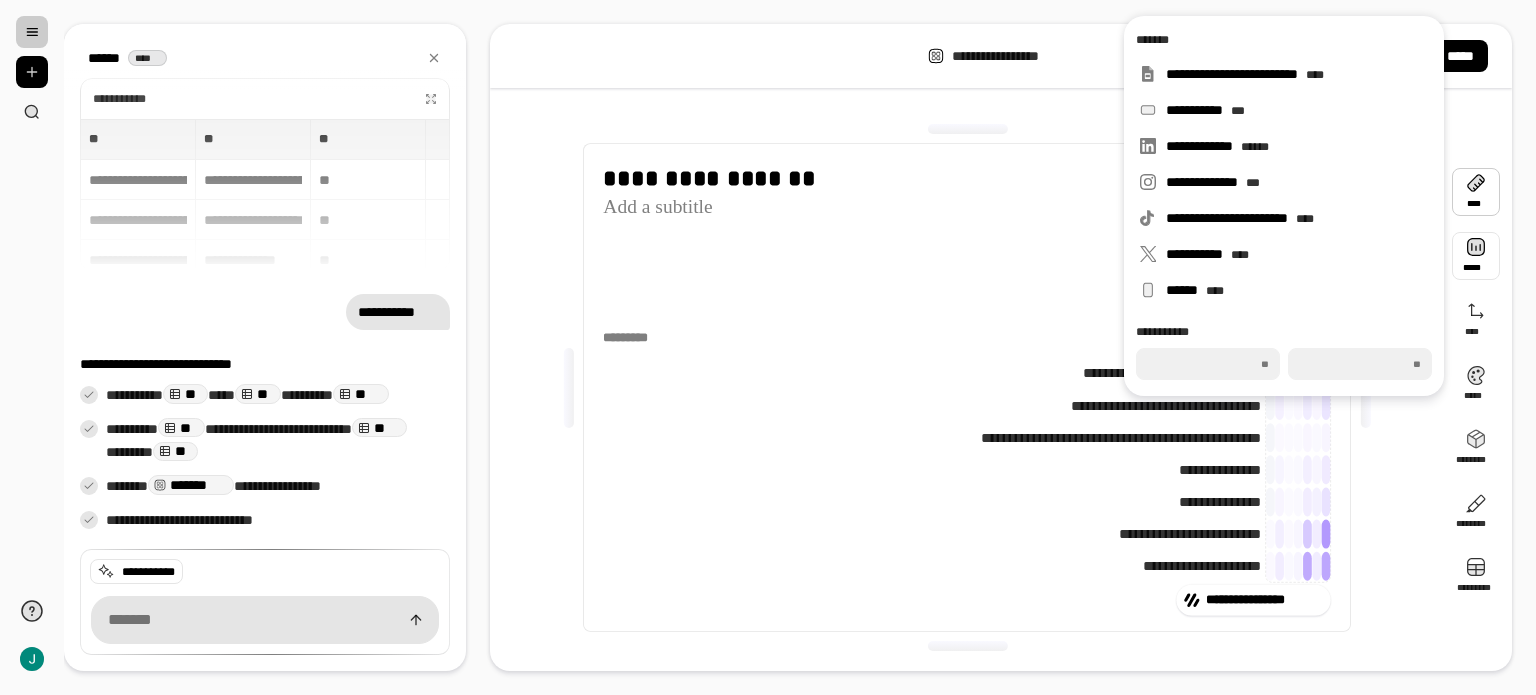 click at bounding box center [1476, 256] 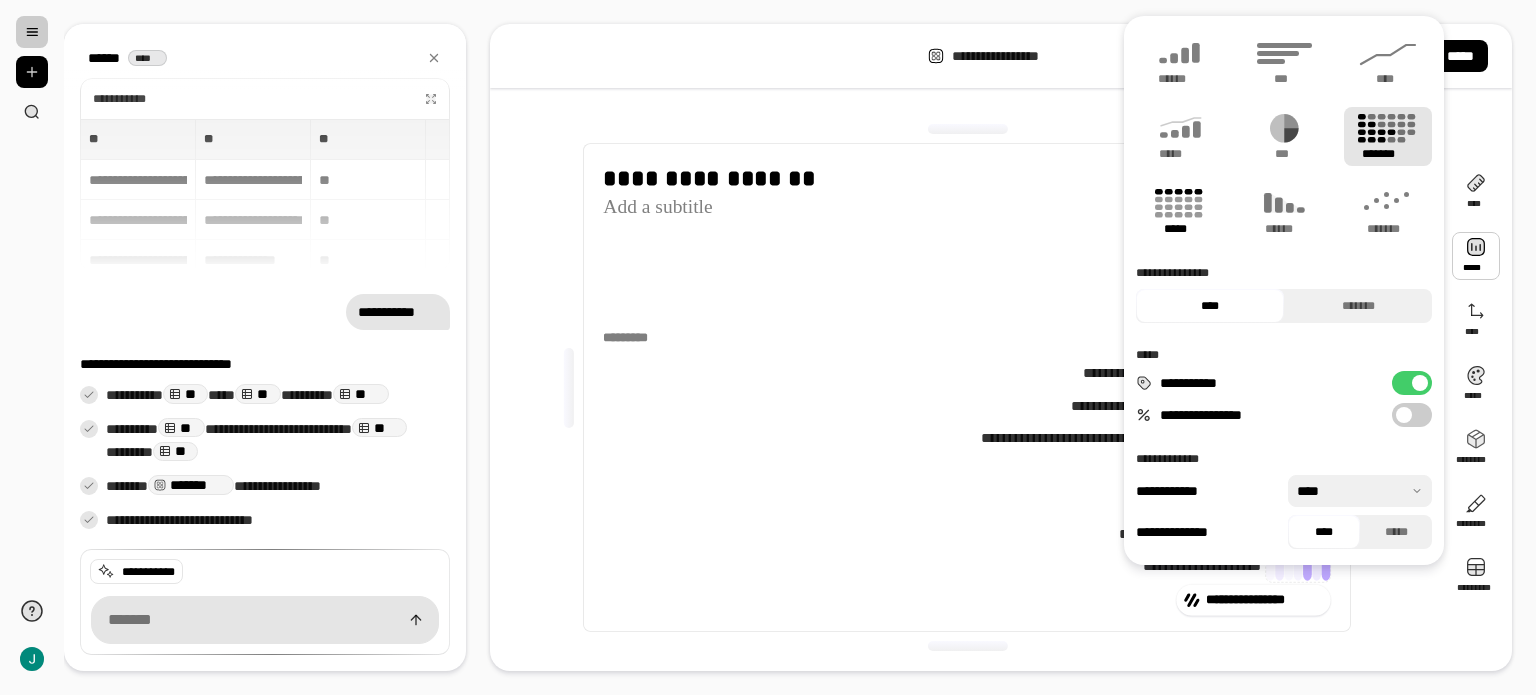 click 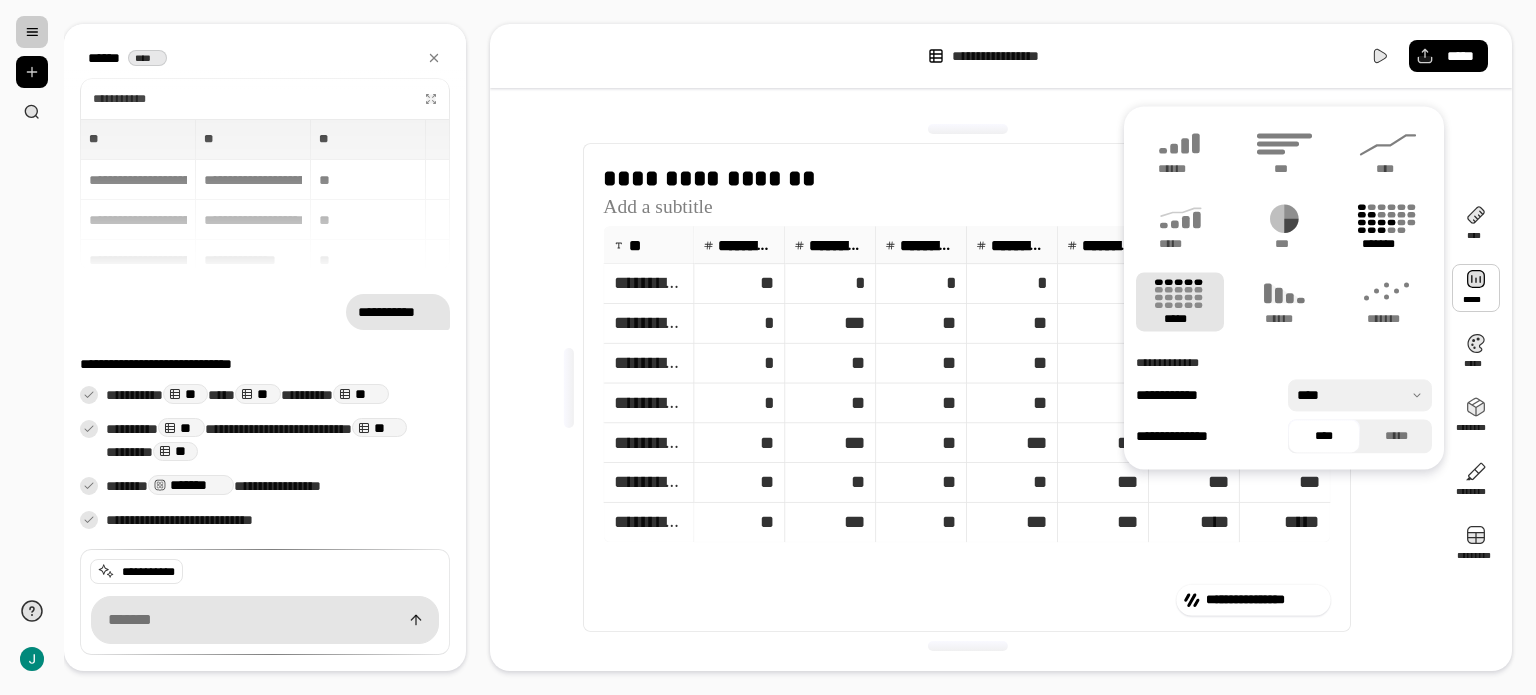 click 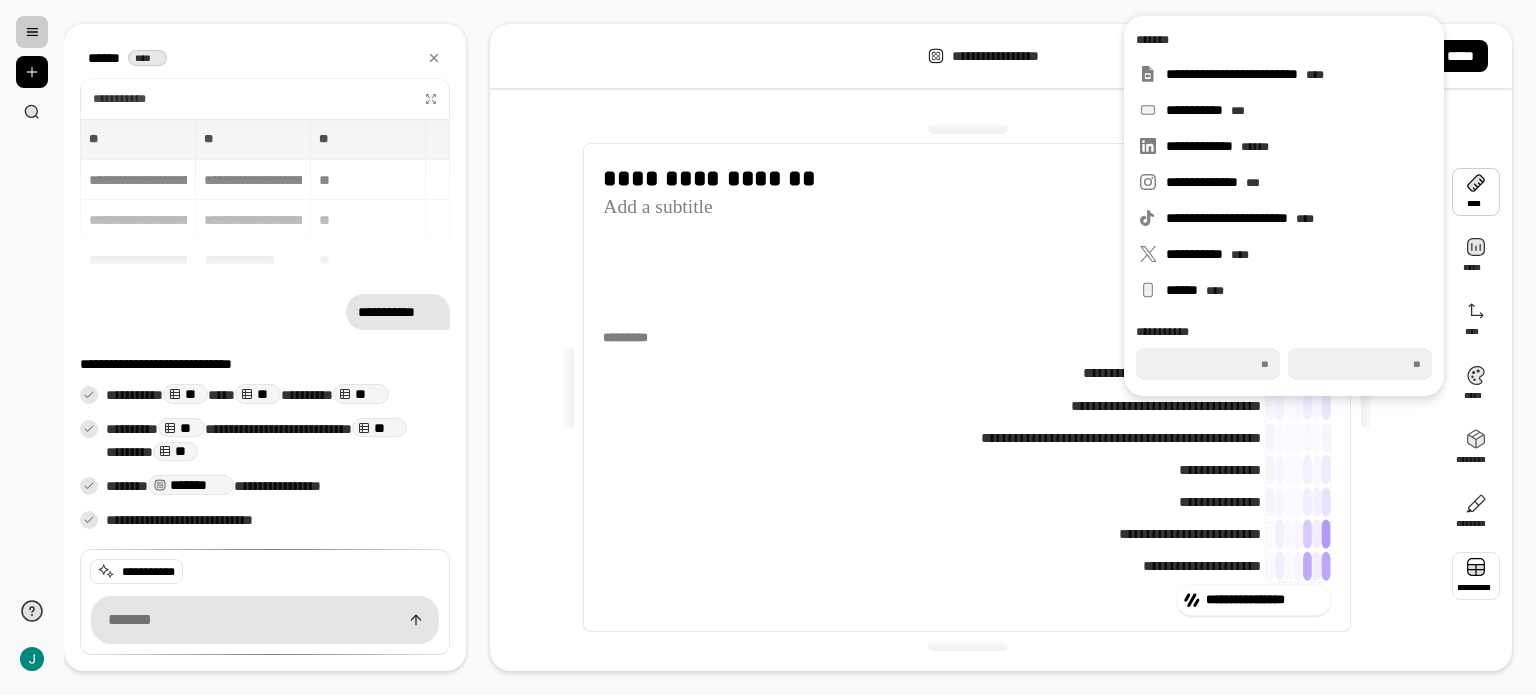 click at bounding box center (1476, 576) 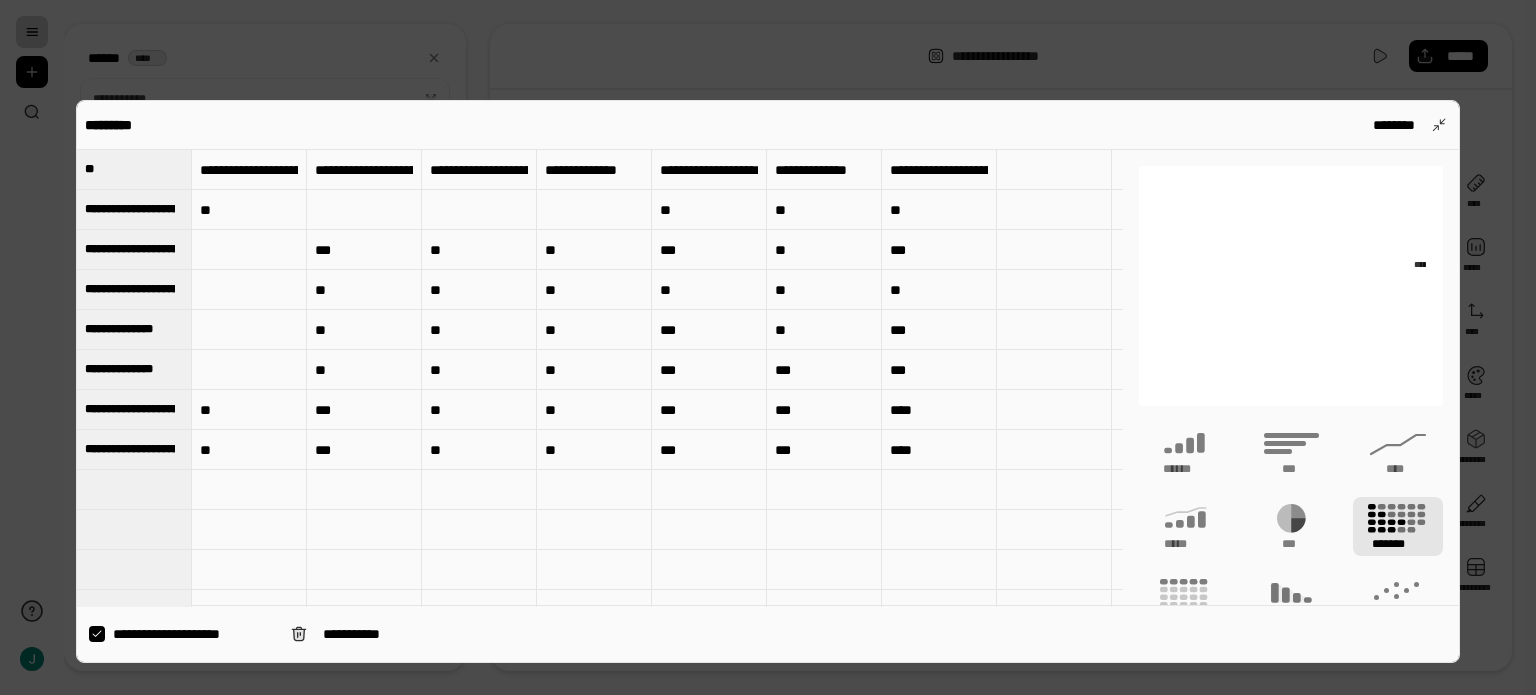 click on "**********" at bounding box center [249, 170] 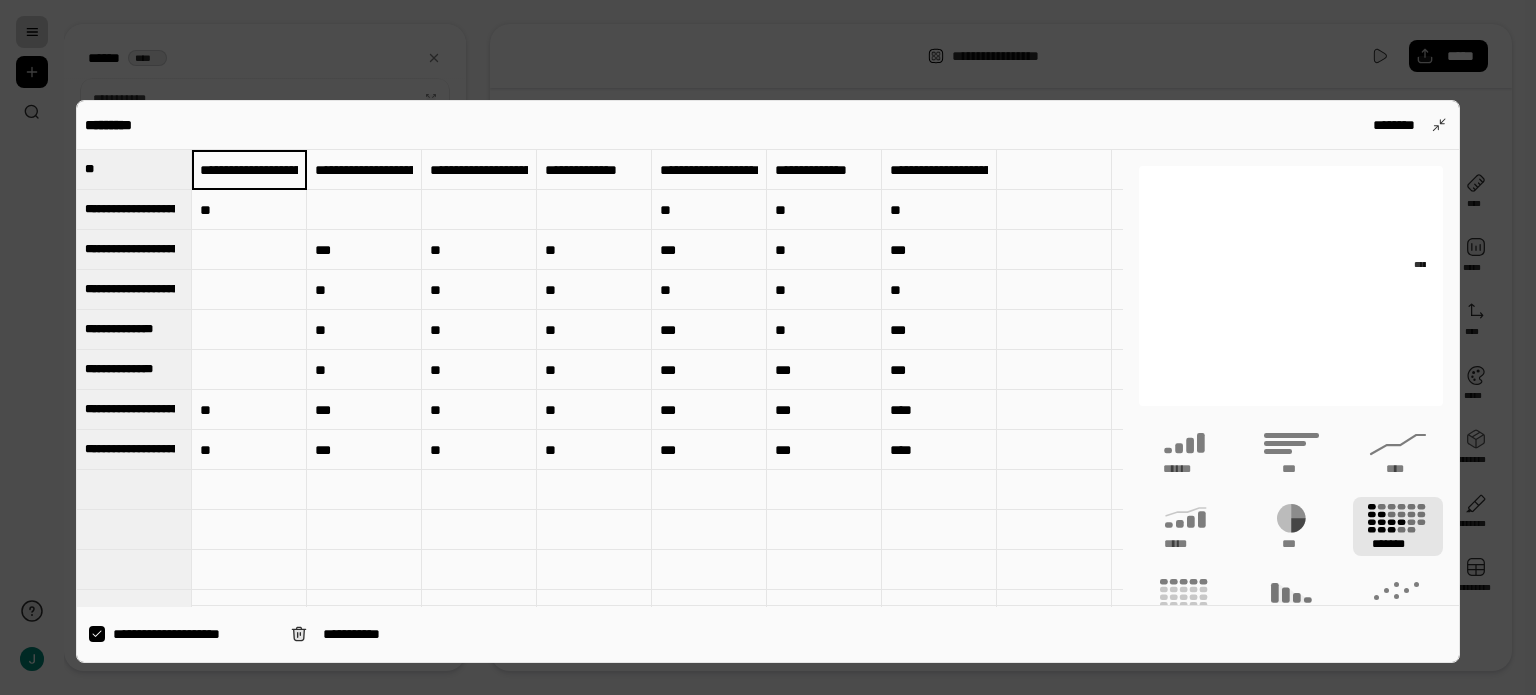 click on "**********" at bounding box center [249, 170] 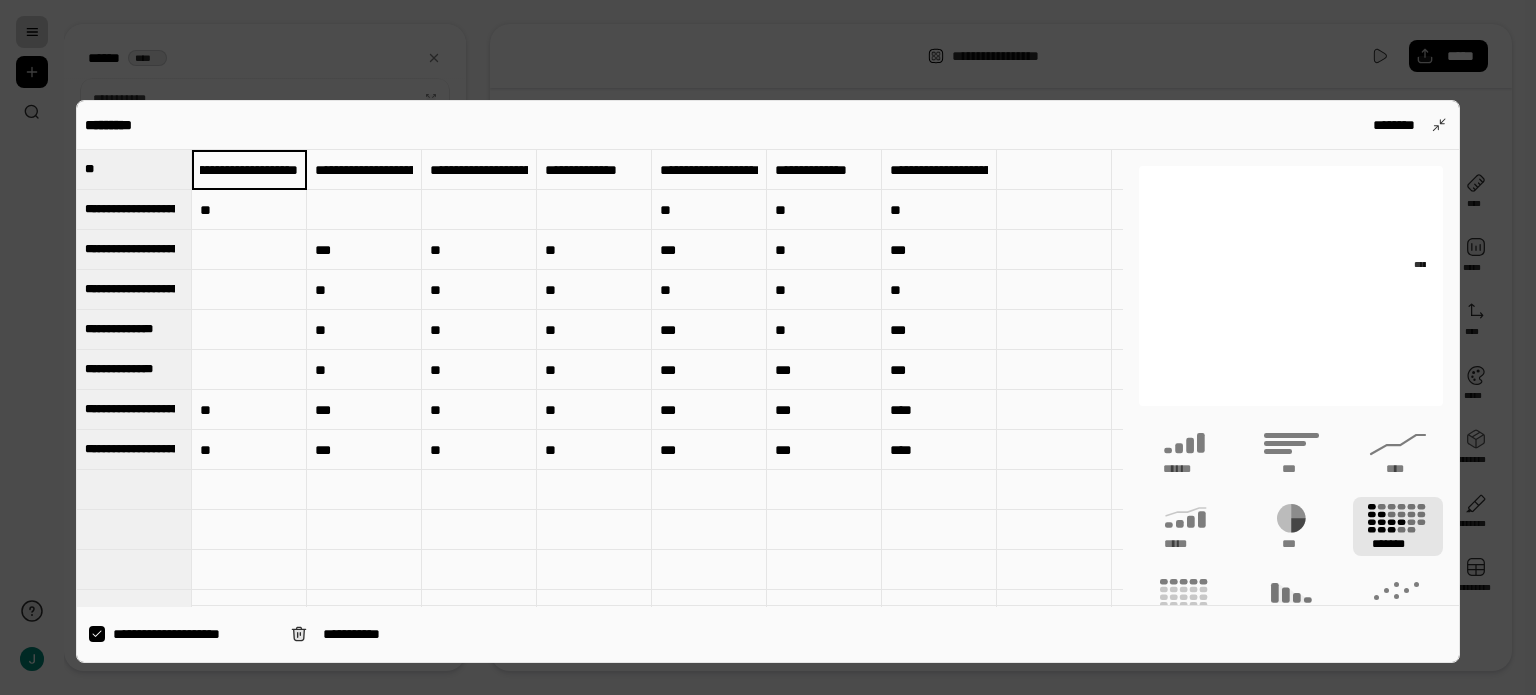 click on "**********" at bounding box center [249, 169] 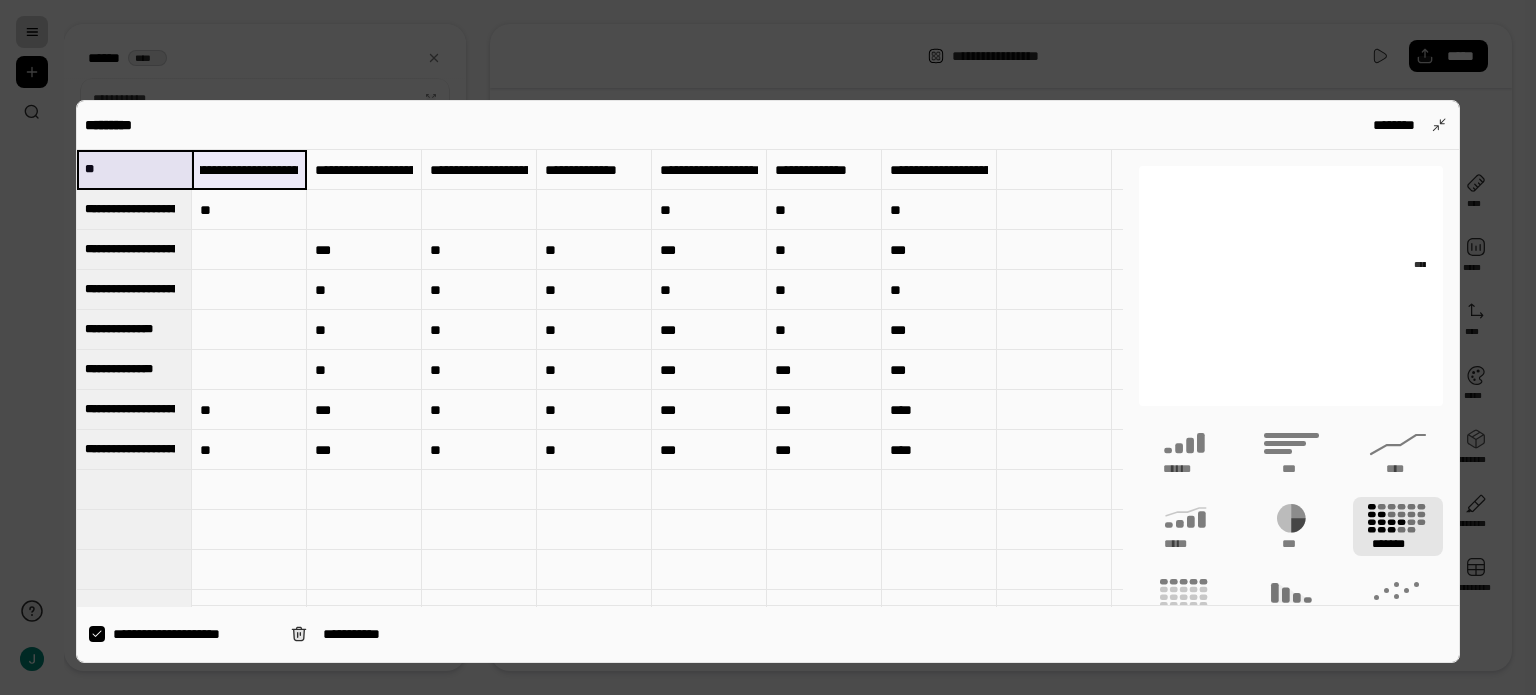 scroll, scrollTop: 0, scrollLeft: 0, axis: both 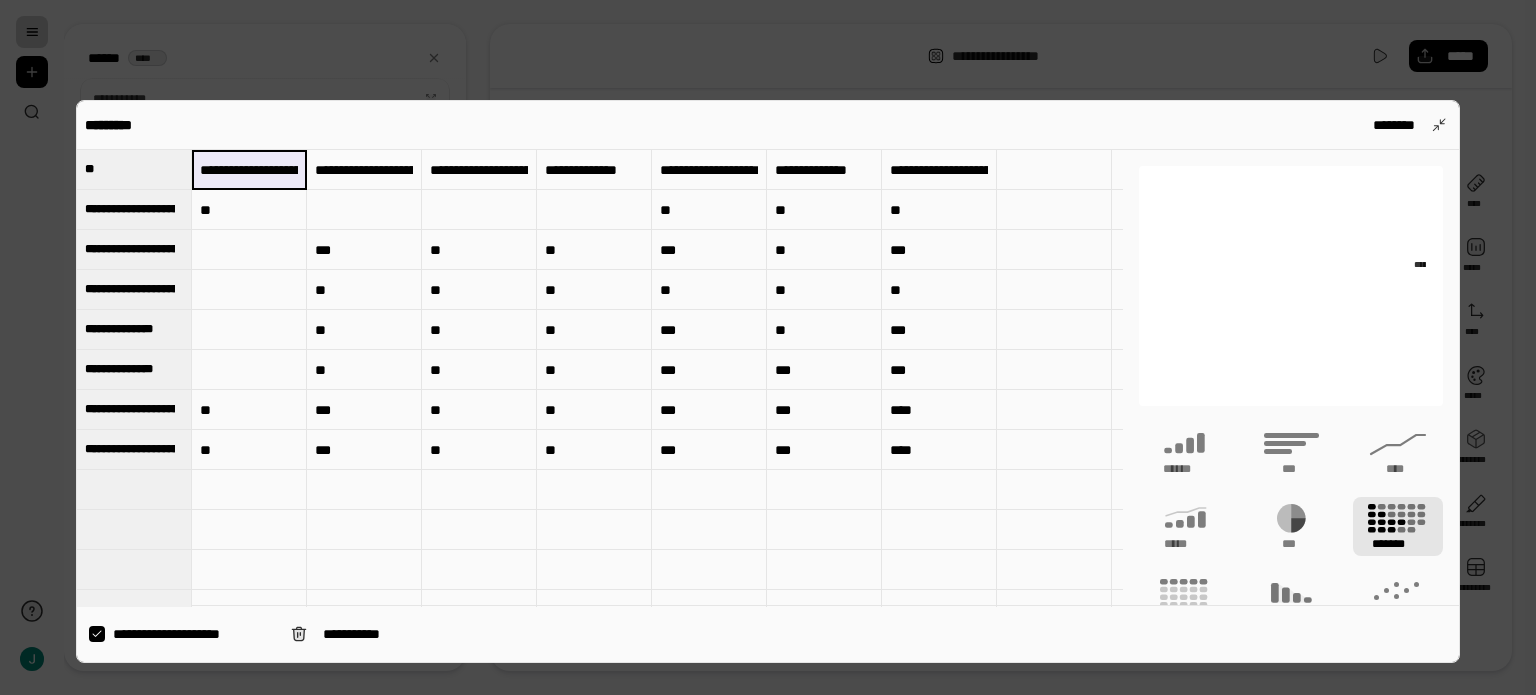 drag, startPoint x: 295, startPoint y: 170, endPoint x: 267, endPoint y: 168, distance: 28.071337 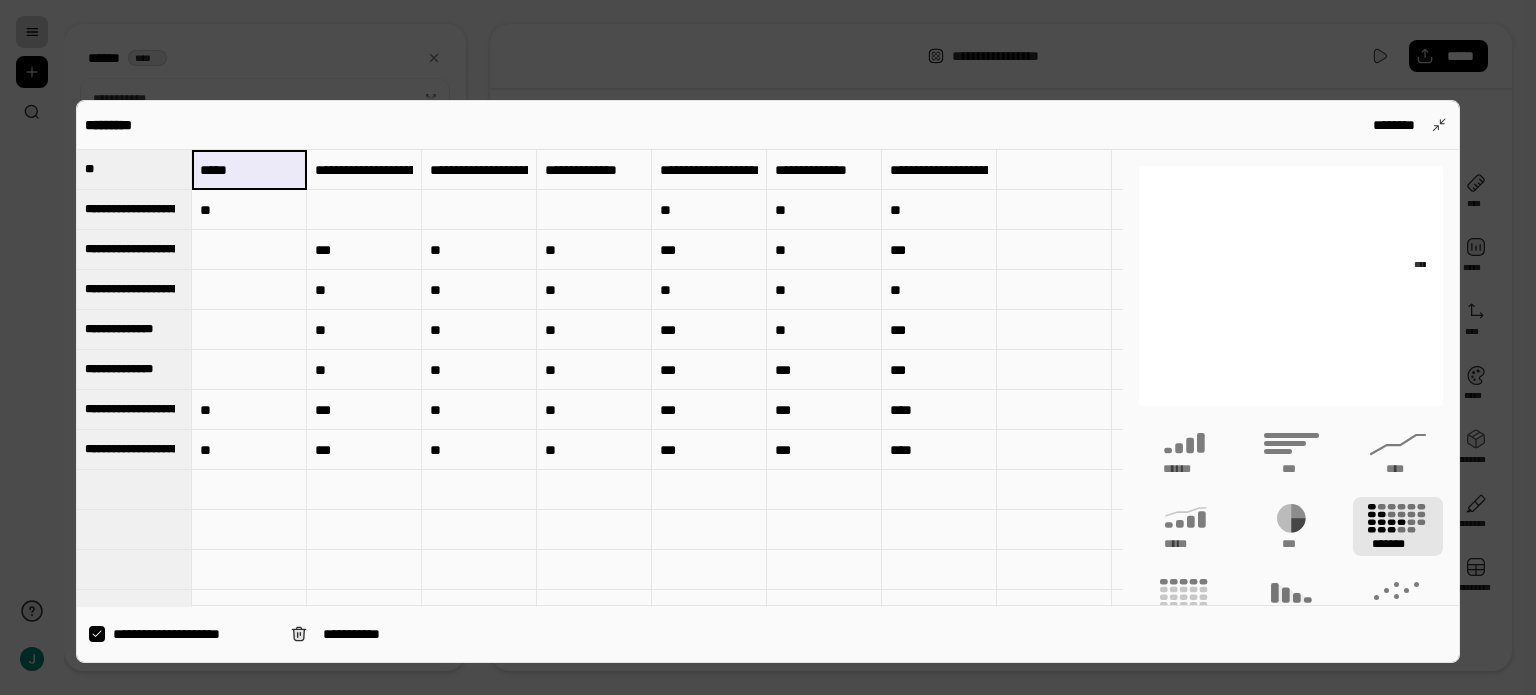 type on "*****" 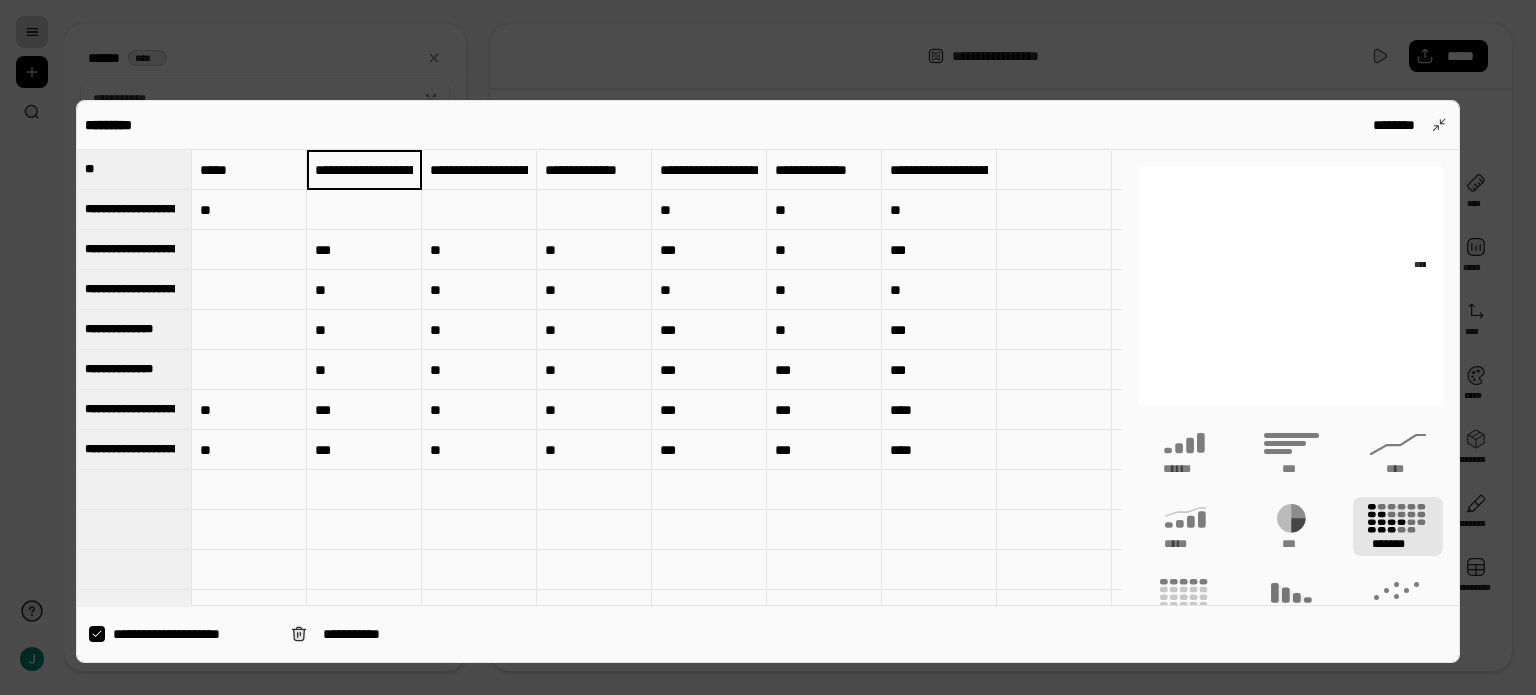 click on "**********" at bounding box center [364, 170] 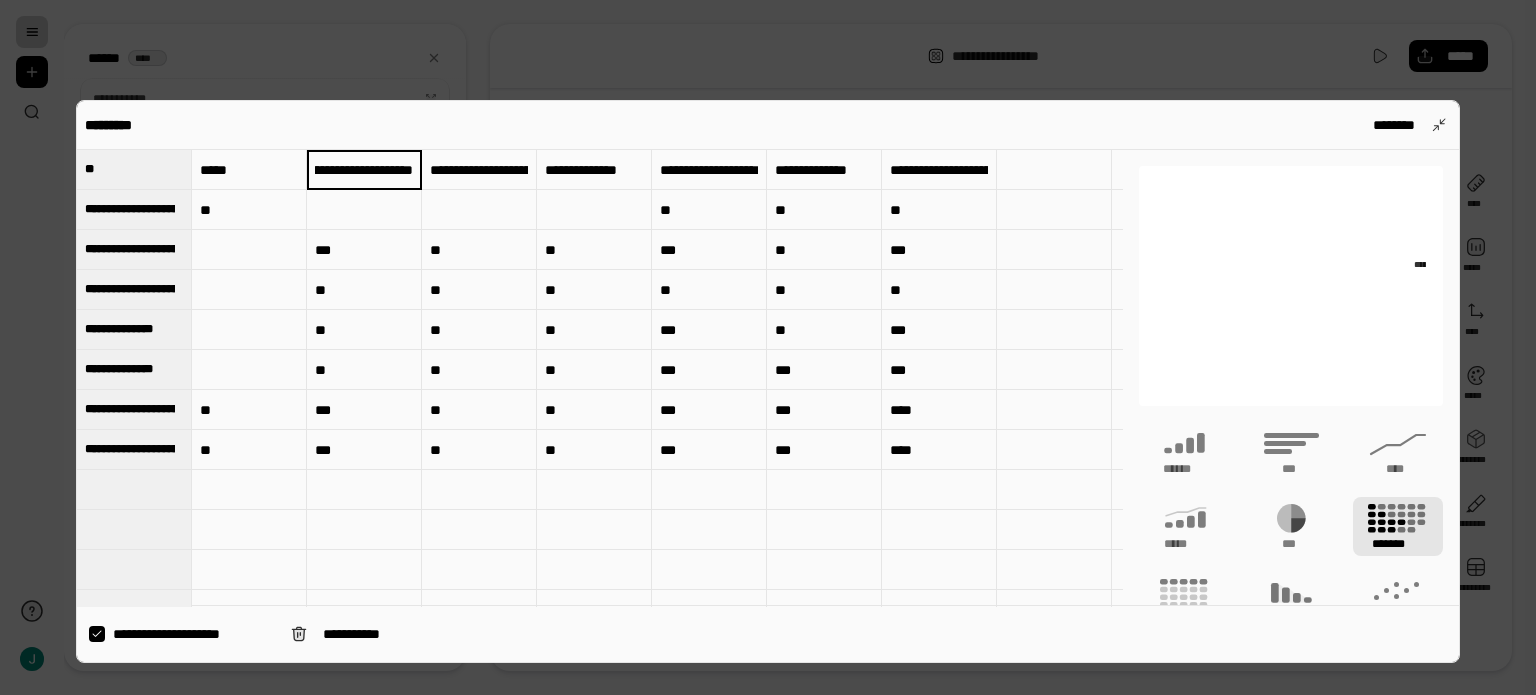 click on "**********" at bounding box center [364, 169] 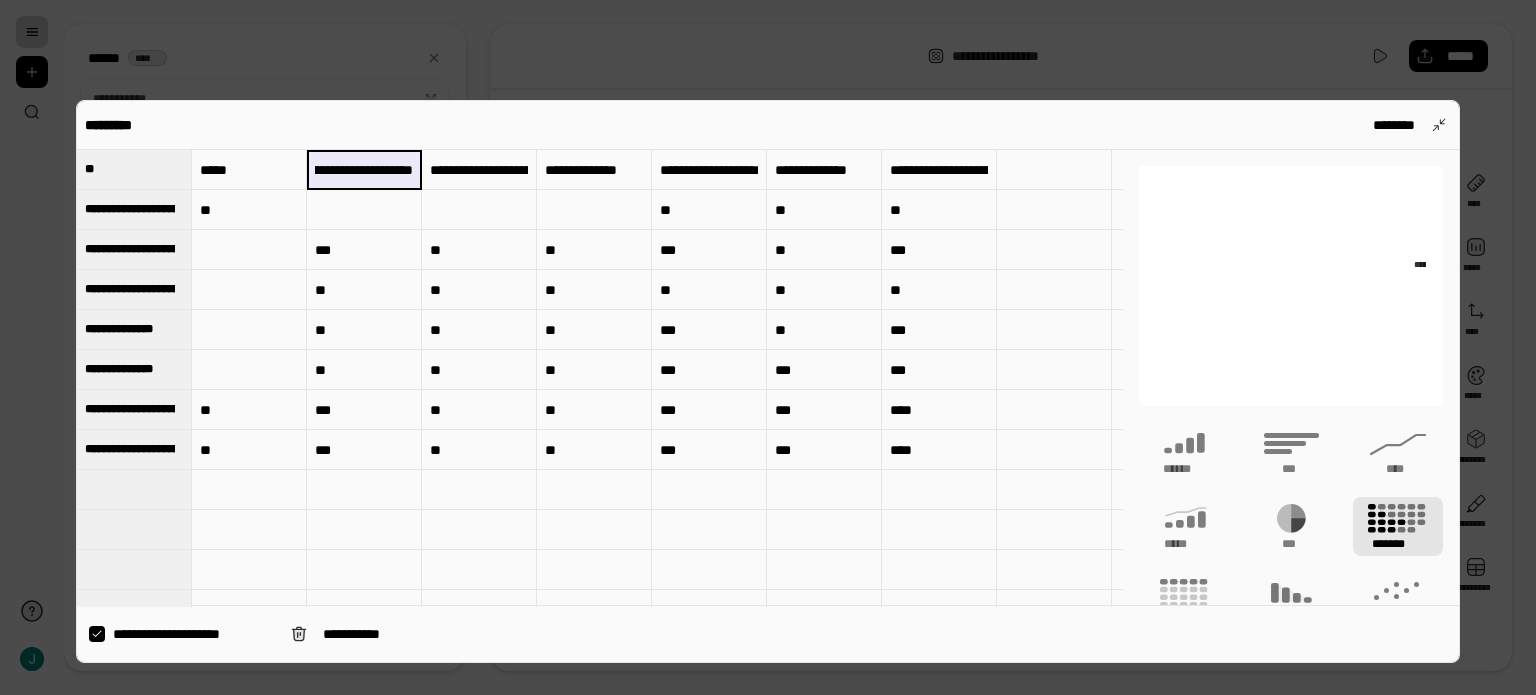 scroll, scrollTop: 0, scrollLeft: 0, axis: both 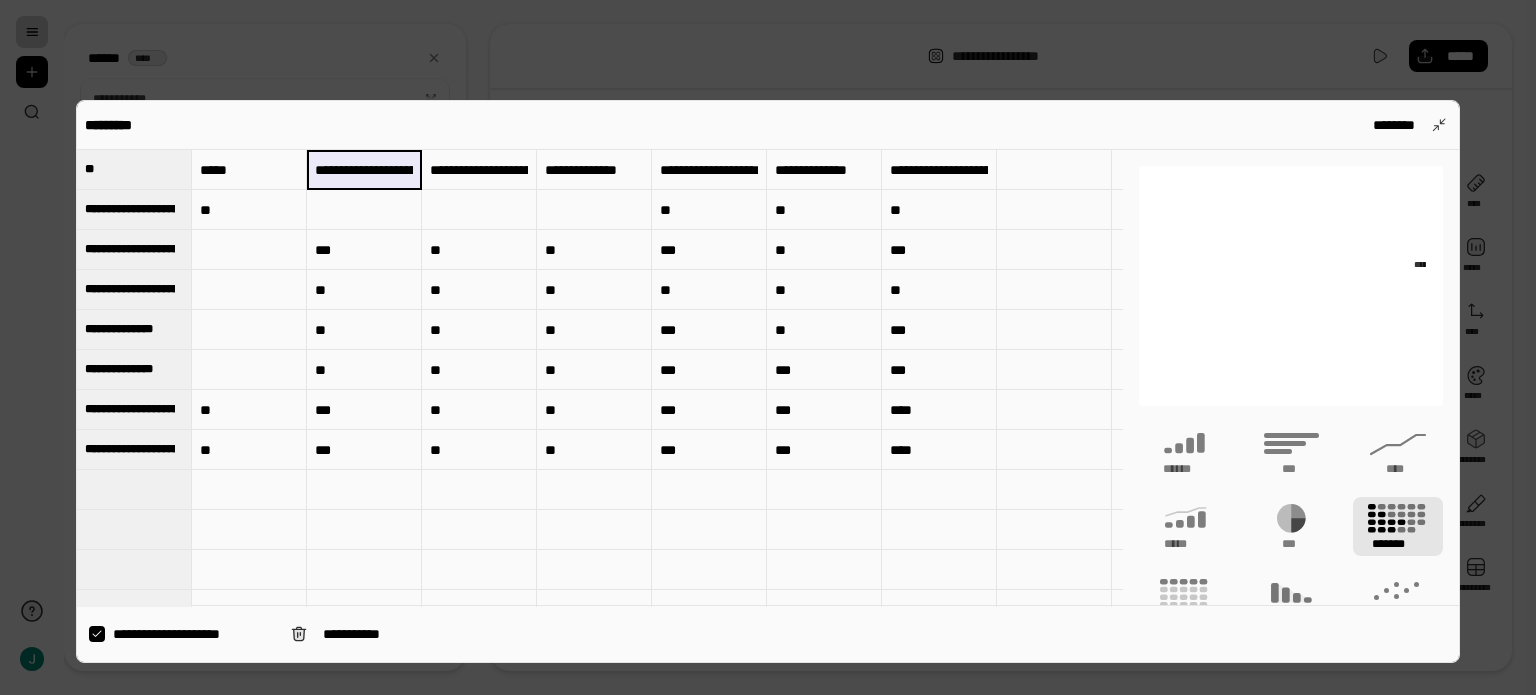 drag, startPoint x: 415, startPoint y: 167, endPoint x: 381, endPoint y: 163, distance: 34.234486 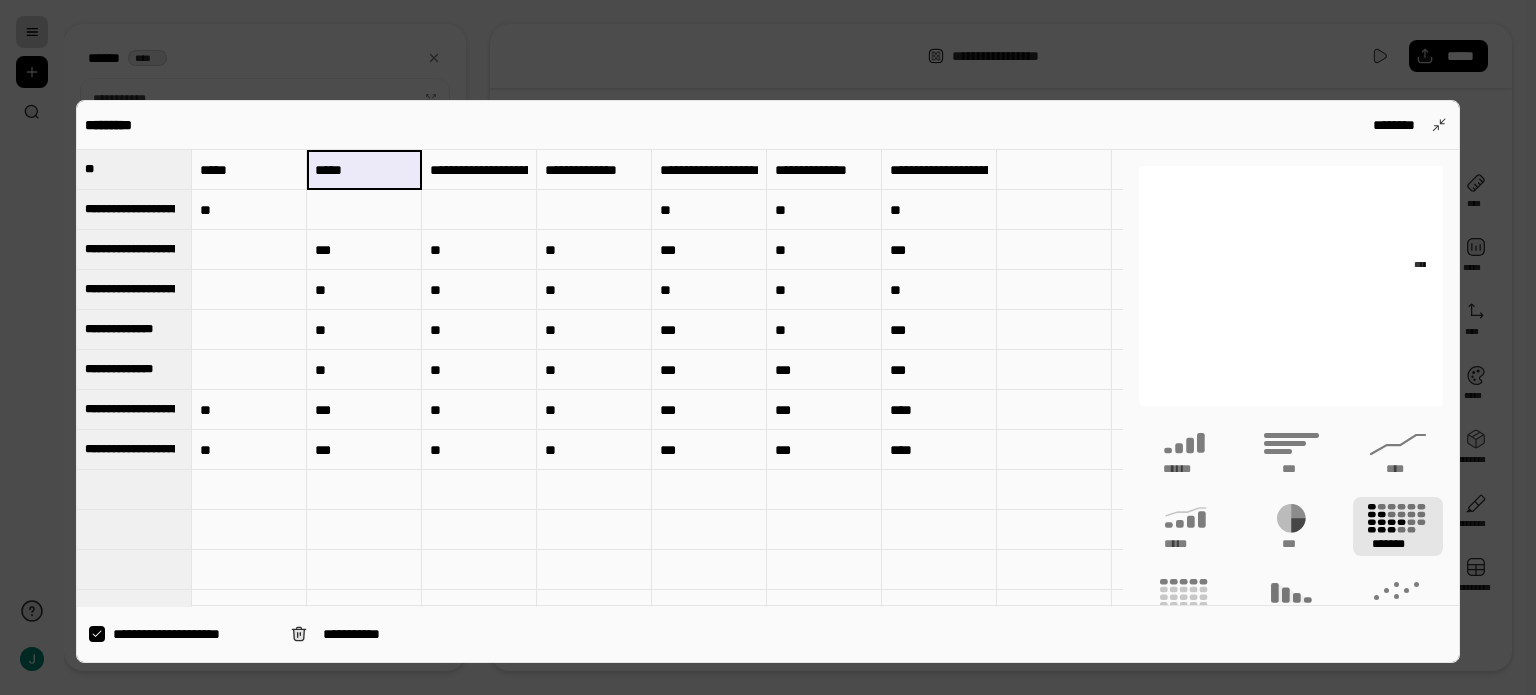 type on "*****" 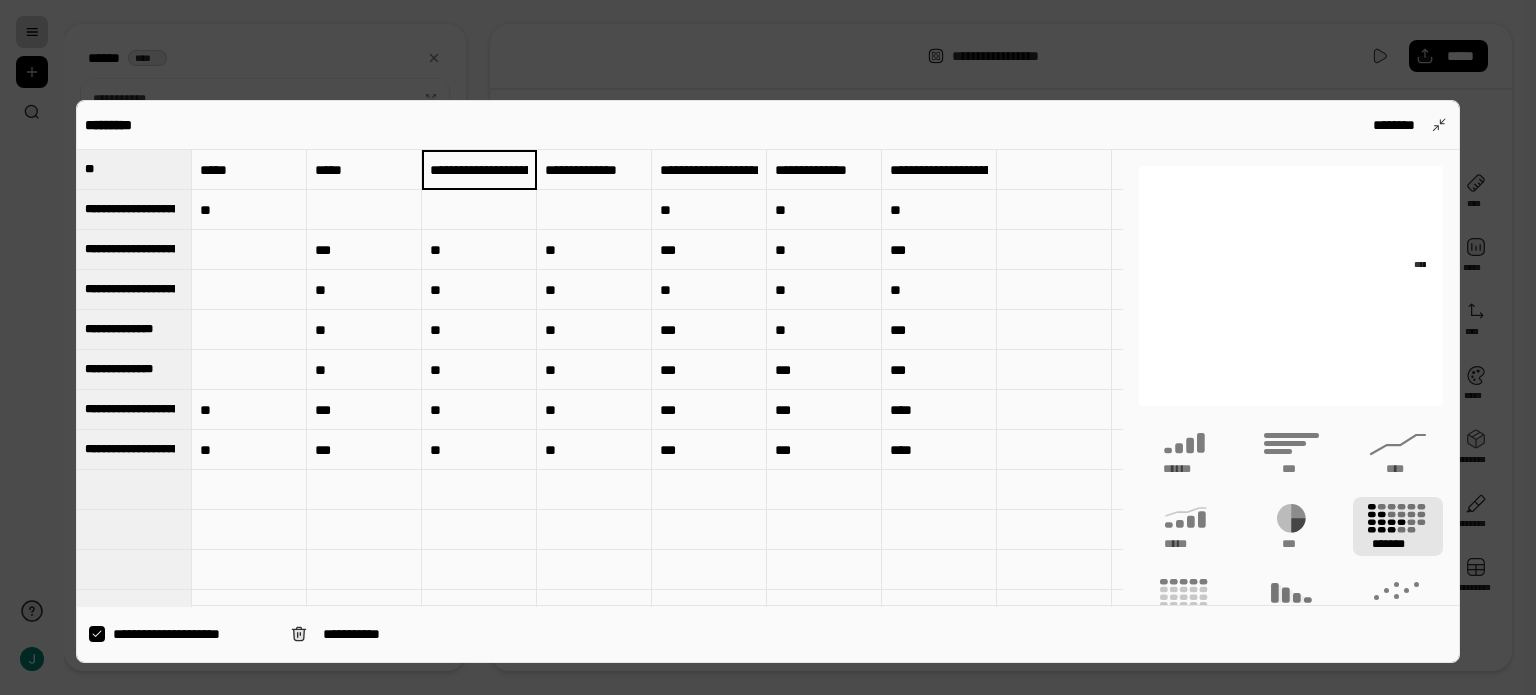 click on "**********" at bounding box center (479, 170) 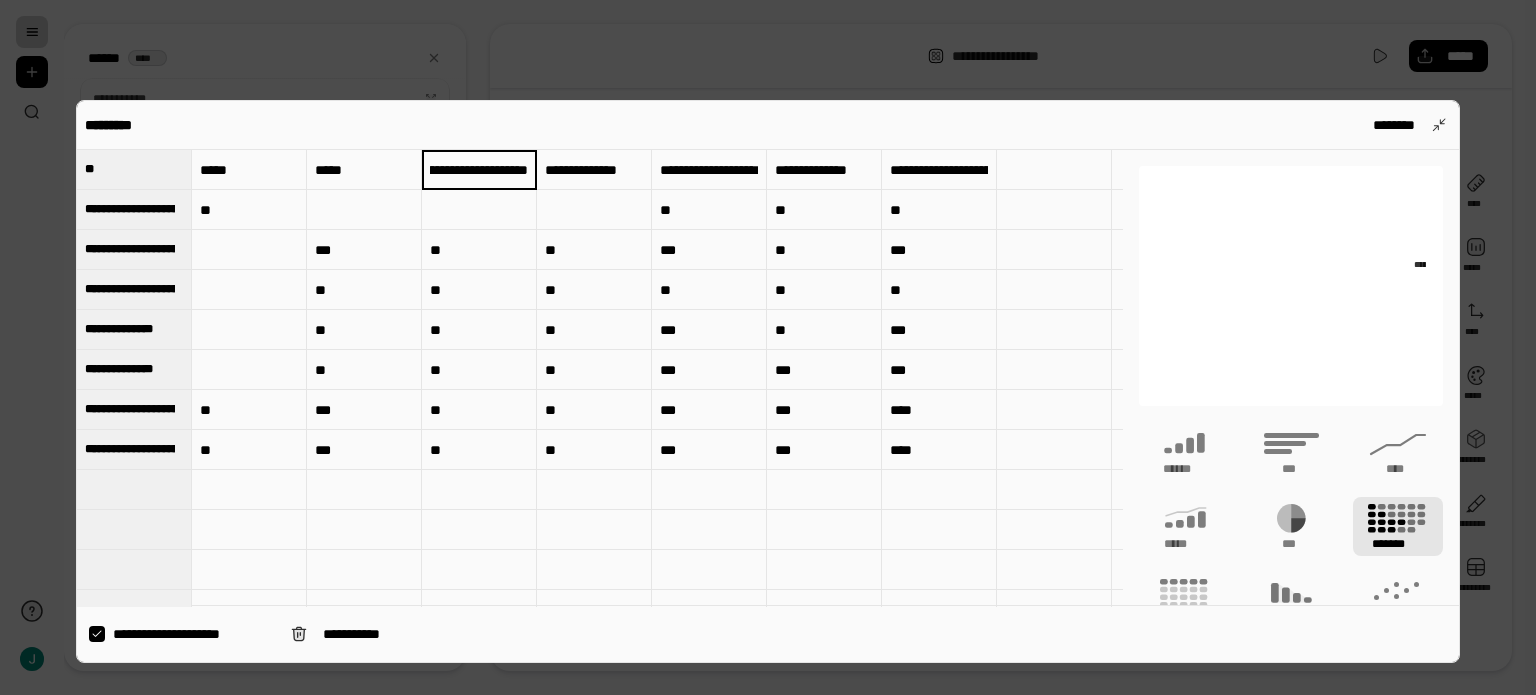 click on "**********" at bounding box center [479, 169] 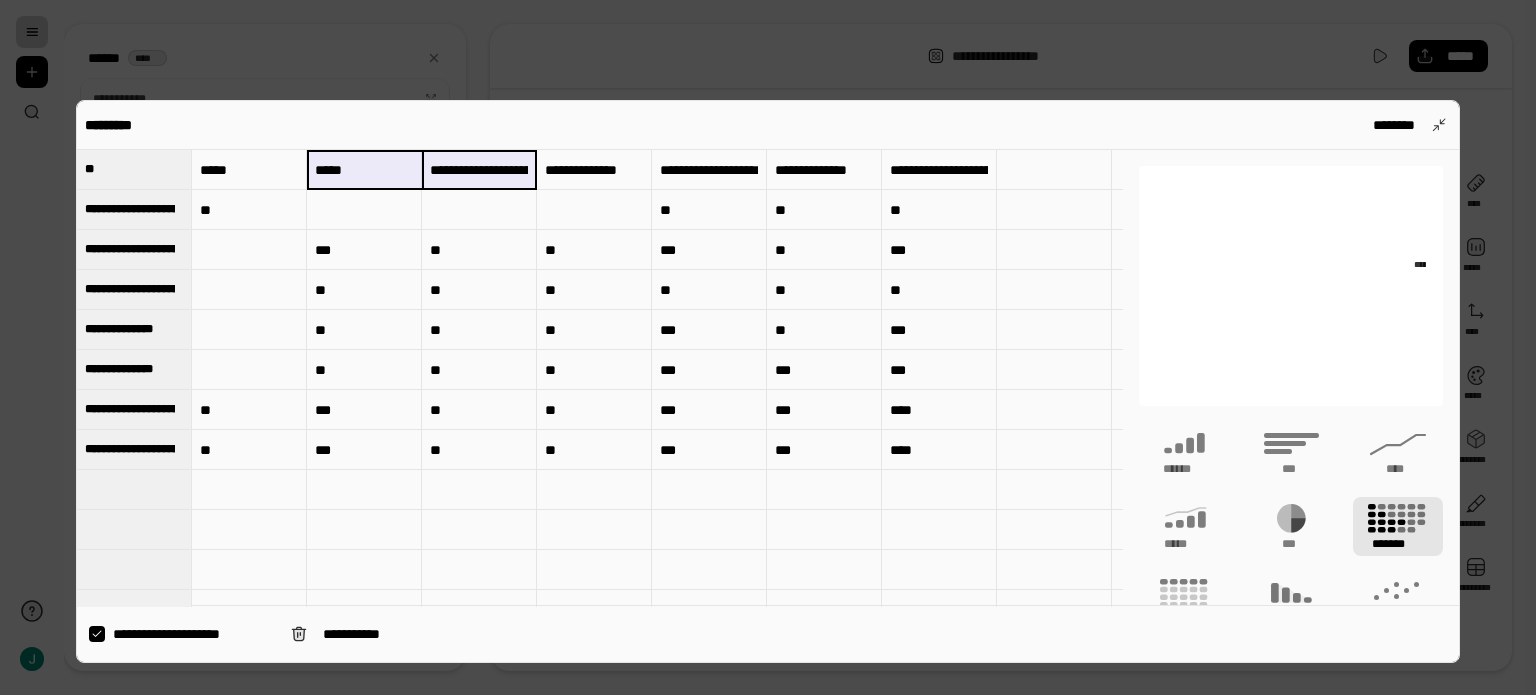 scroll, scrollTop: 0, scrollLeft: 0, axis: both 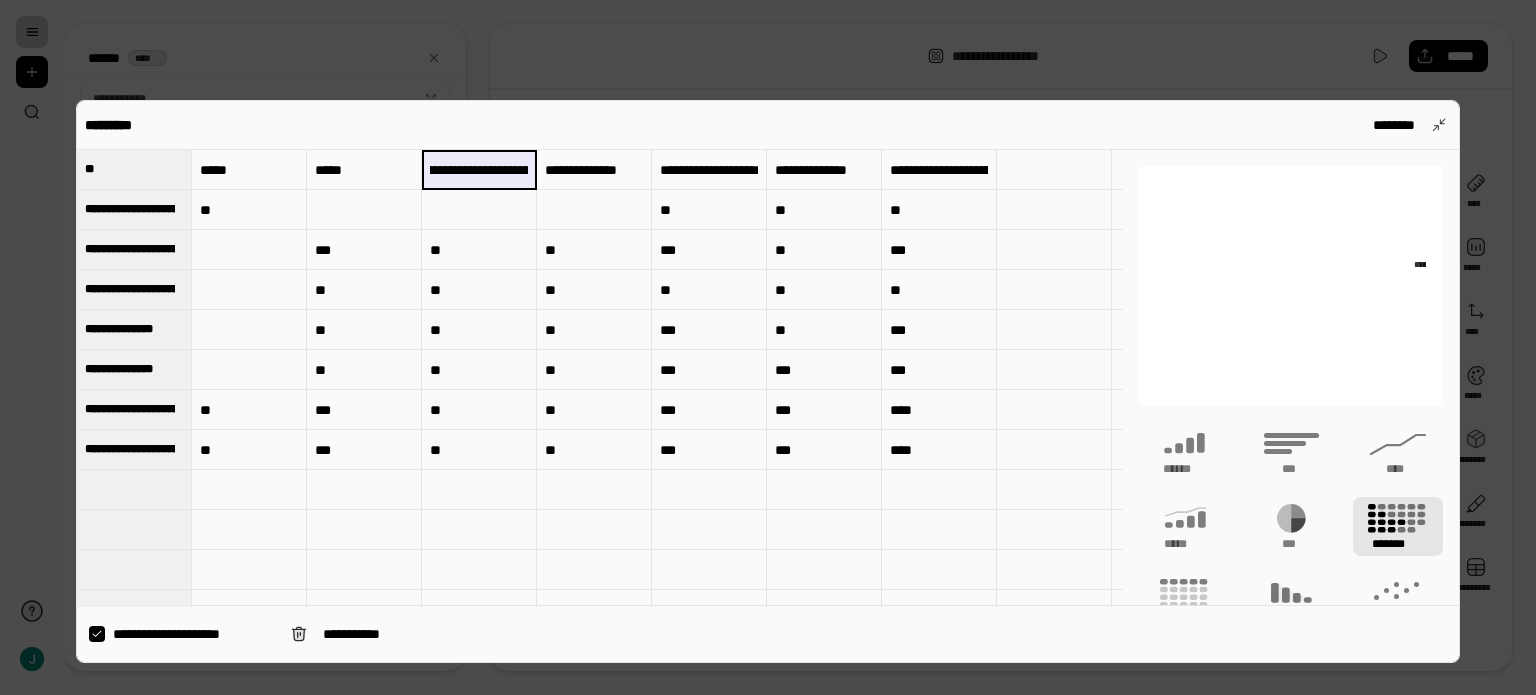 drag, startPoint x: 527, startPoint y: 168, endPoint x: 499, endPoint y: 167, distance: 28.01785 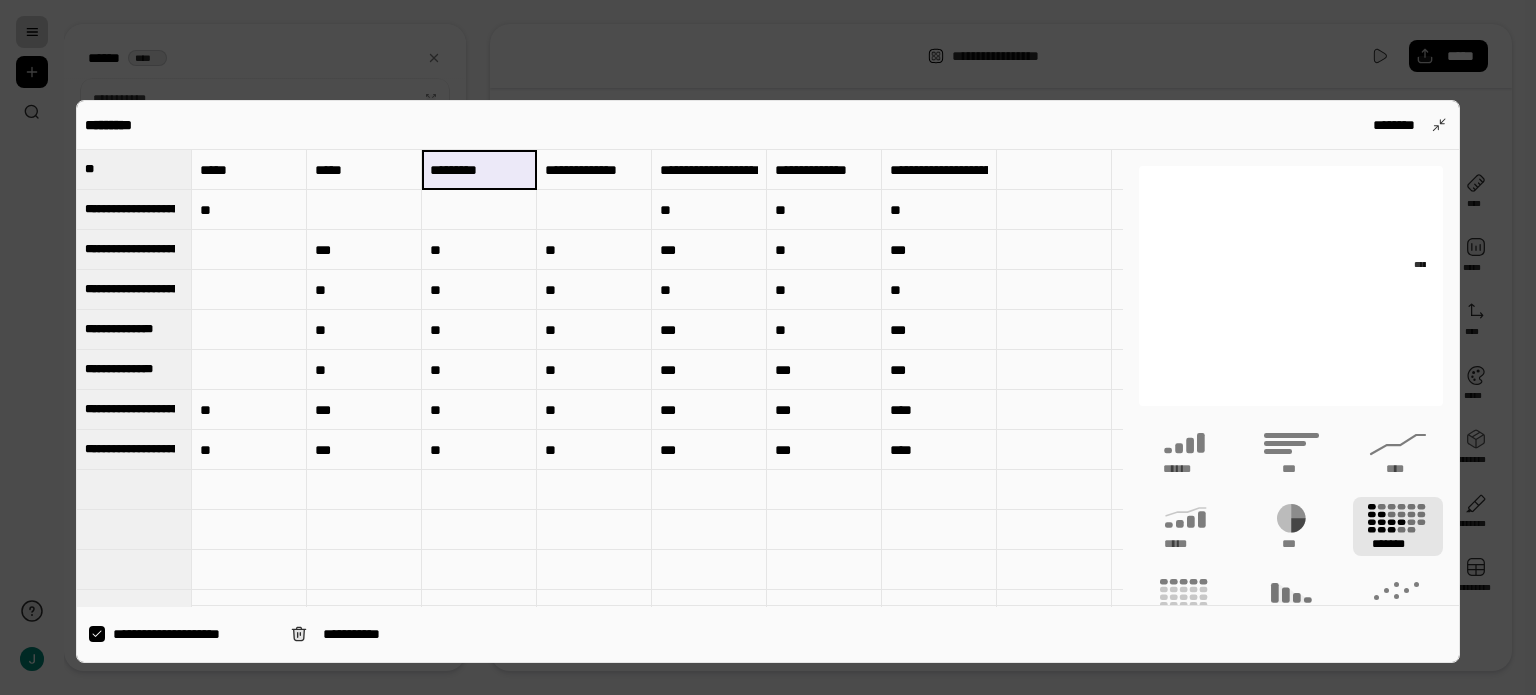 scroll, scrollTop: 0, scrollLeft: 28, axis: horizontal 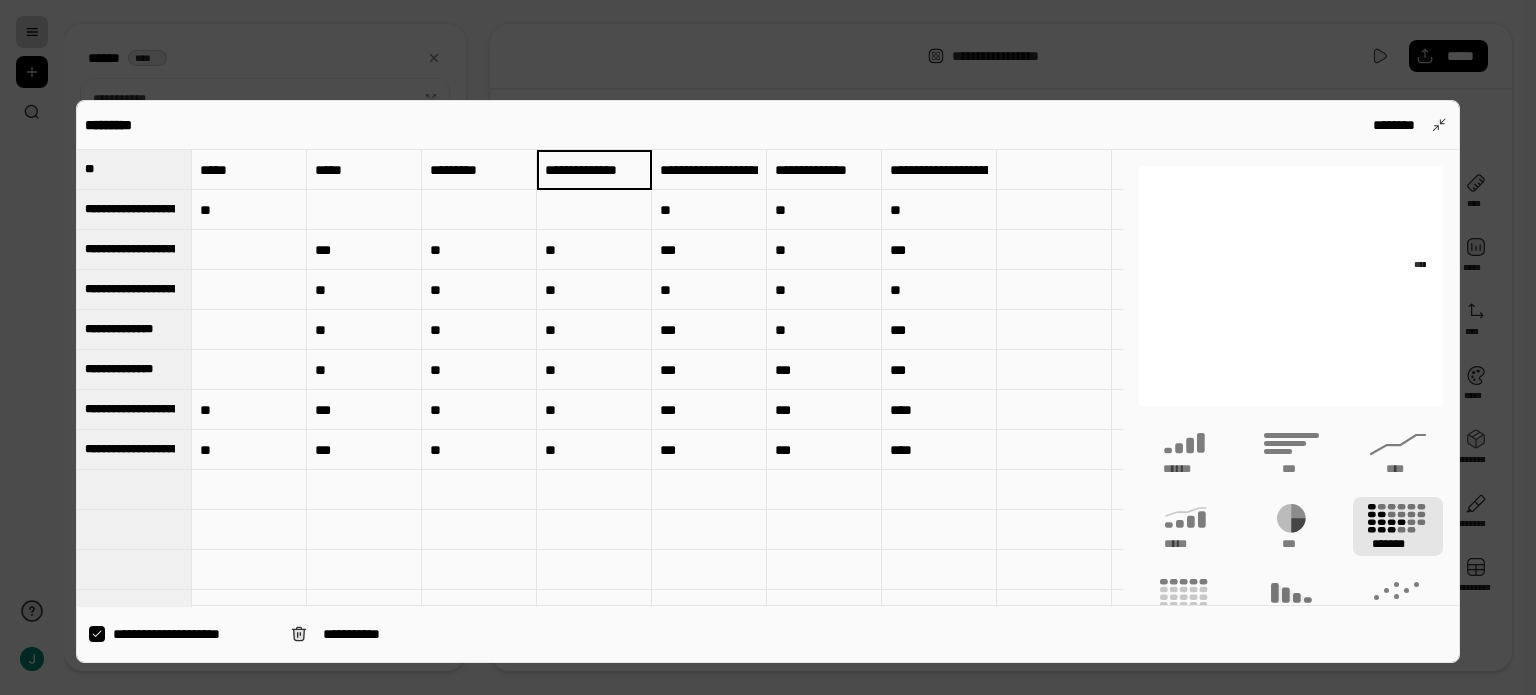 click on "**********" at bounding box center (594, 170) 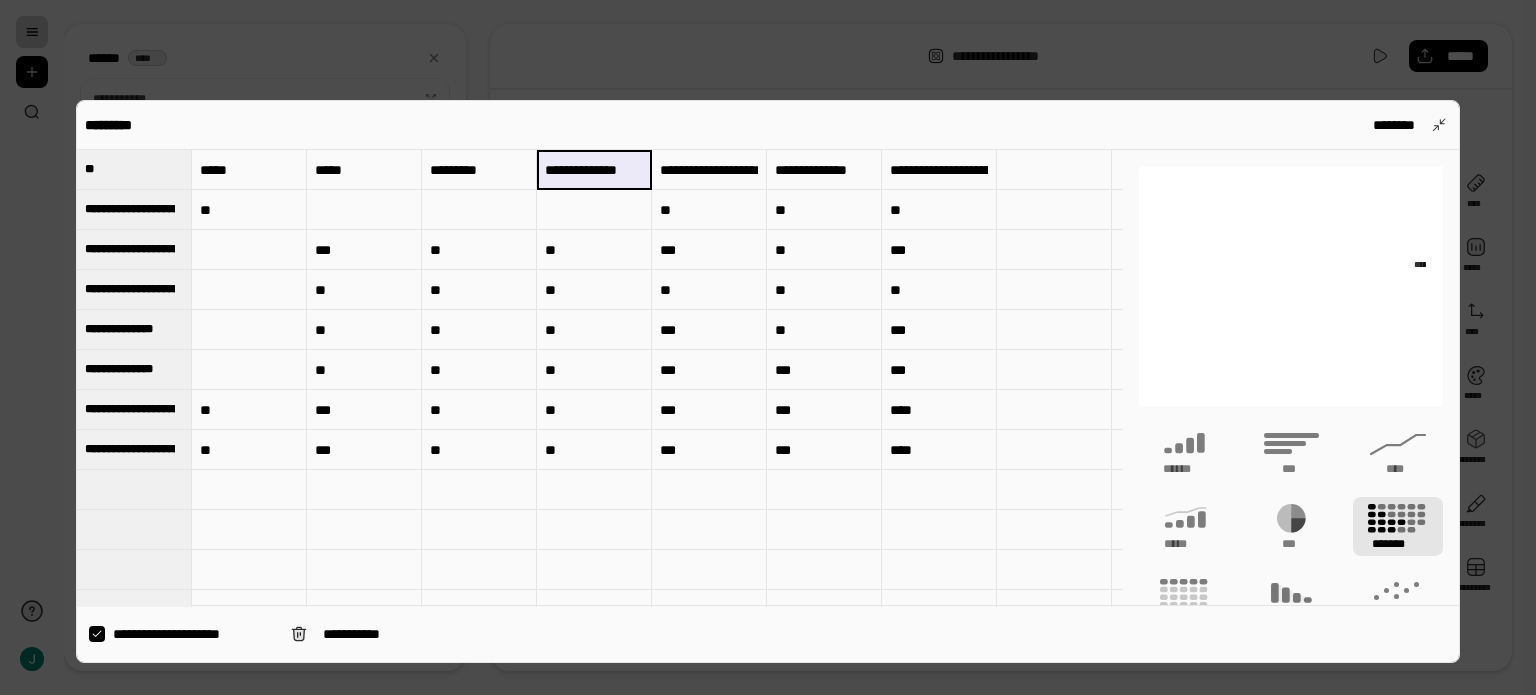 scroll, scrollTop: 0, scrollLeft: 31, axis: horizontal 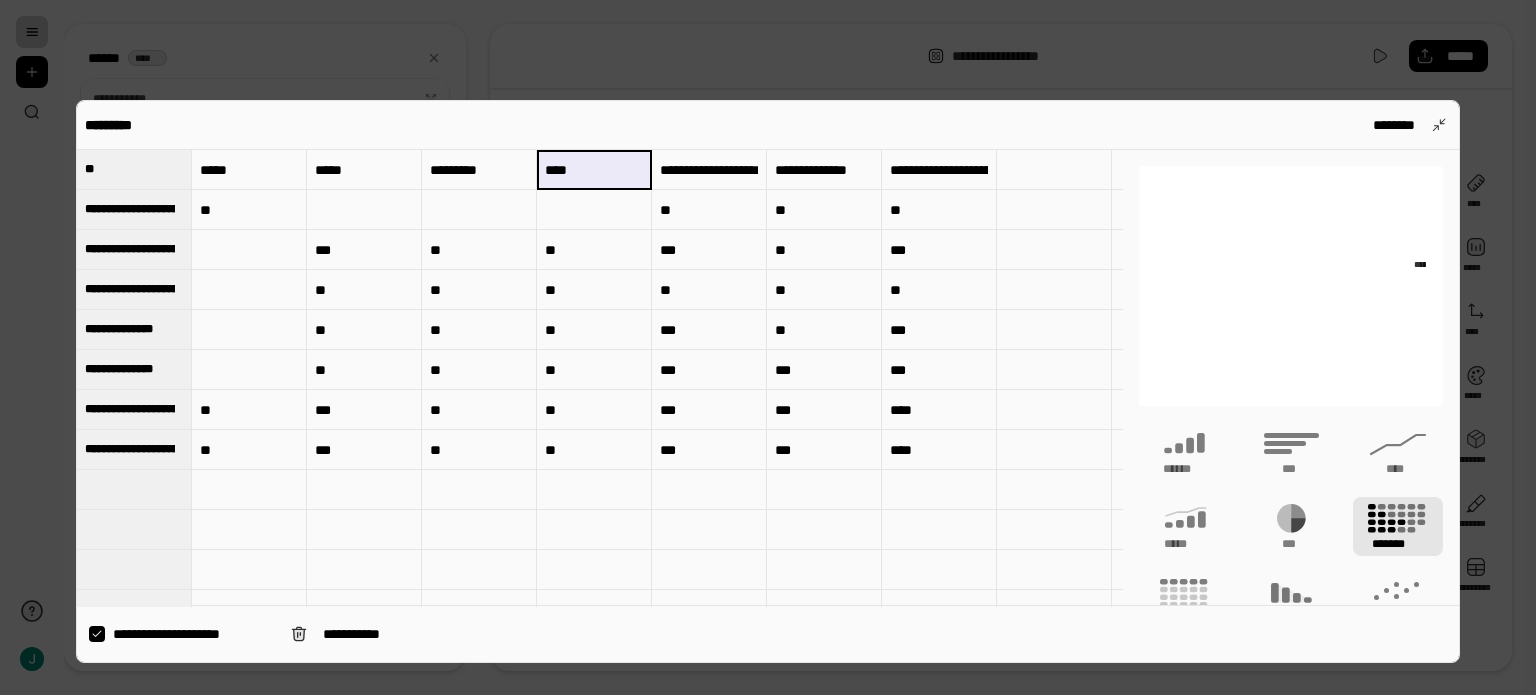 type on "****" 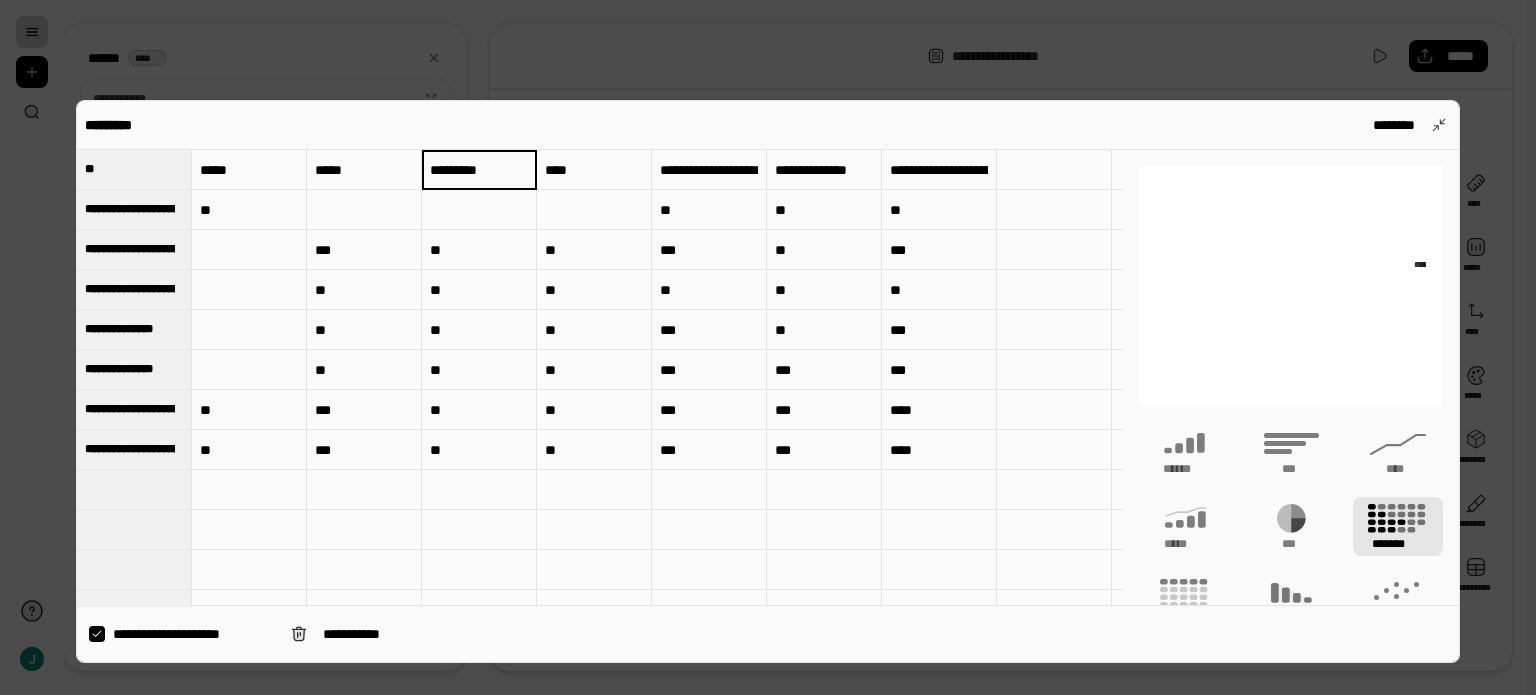 click on "*********" at bounding box center (479, 170) 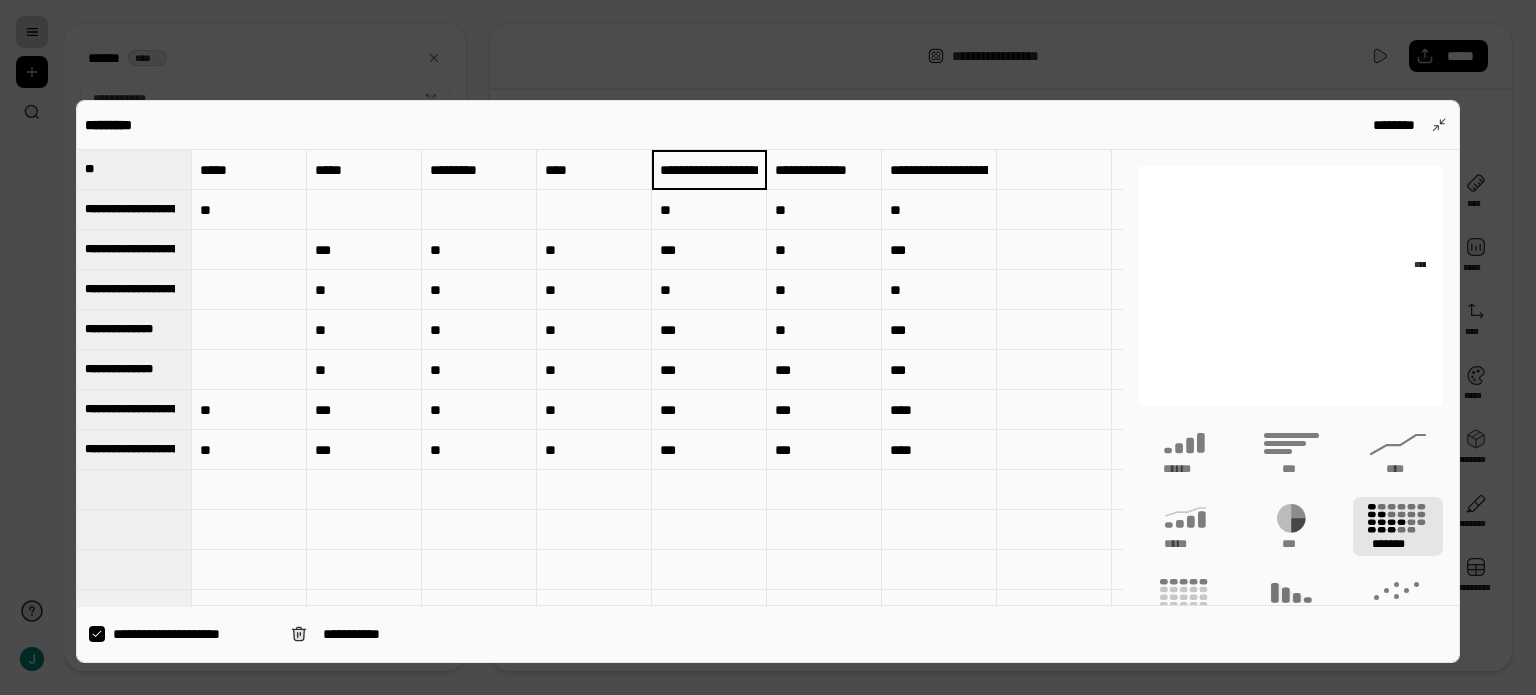 click on "**********" at bounding box center [709, 170] 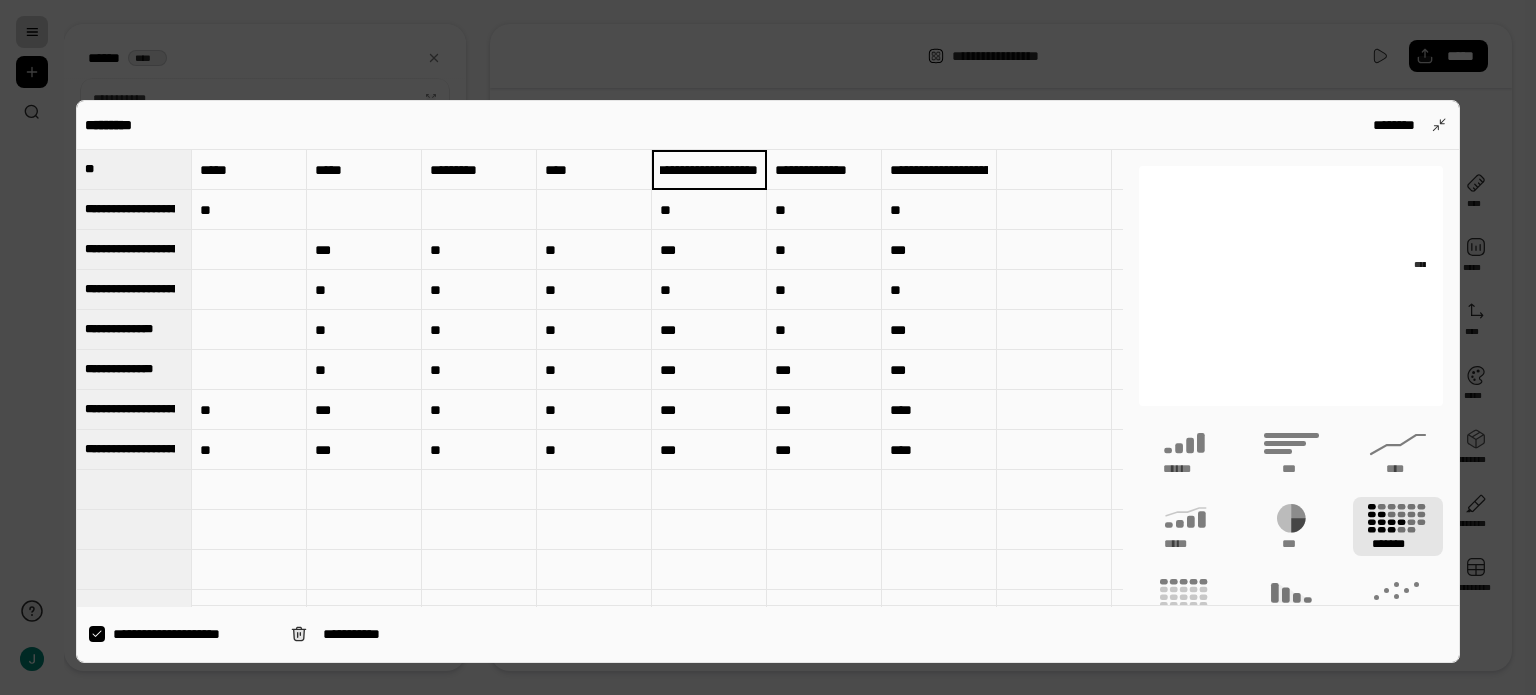 drag, startPoint x: 740, startPoint y: 163, endPoint x: 750, endPoint y: 165, distance: 10.198039 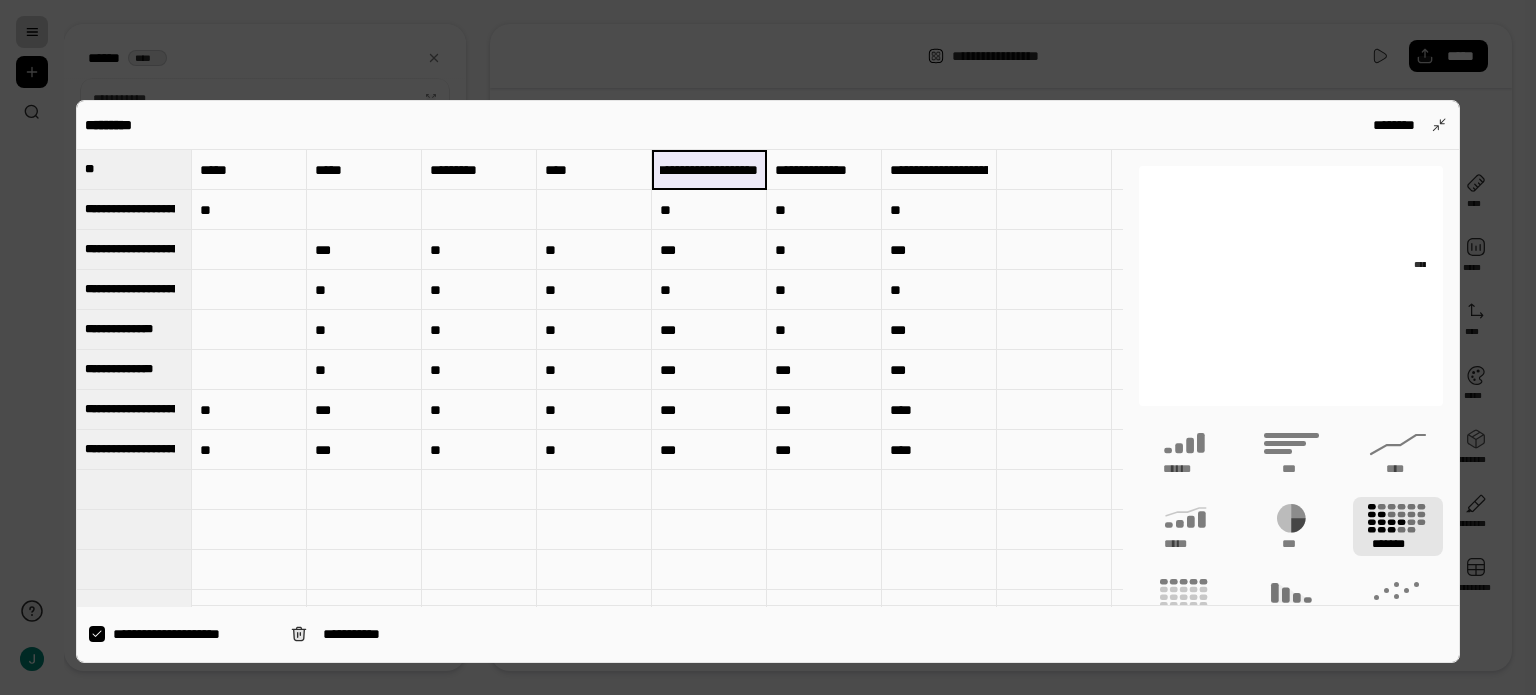 scroll, scrollTop: 0, scrollLeft: 0, axis: both 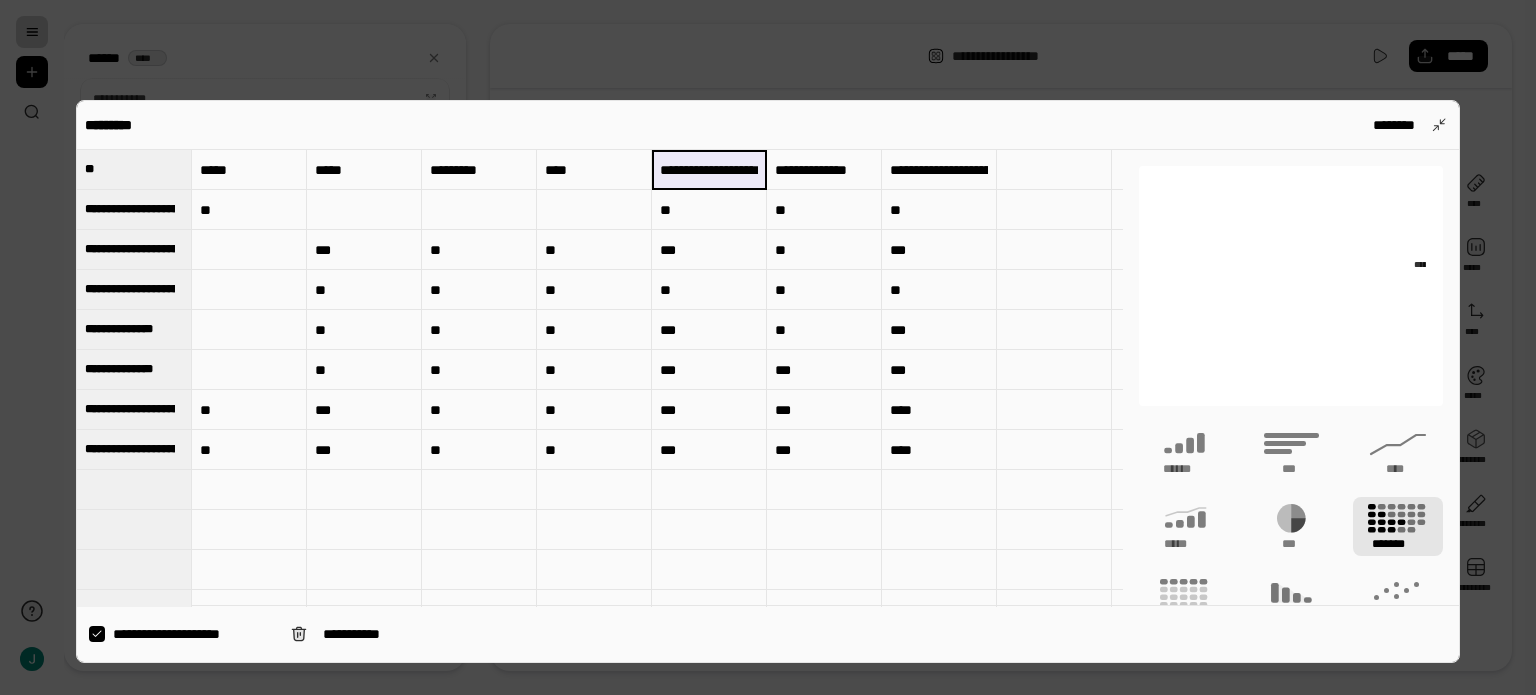 drag, startPoint x: 756, startPoint y: 166, endPoint x: 711, endPoint y: 170, distance: 45.17743 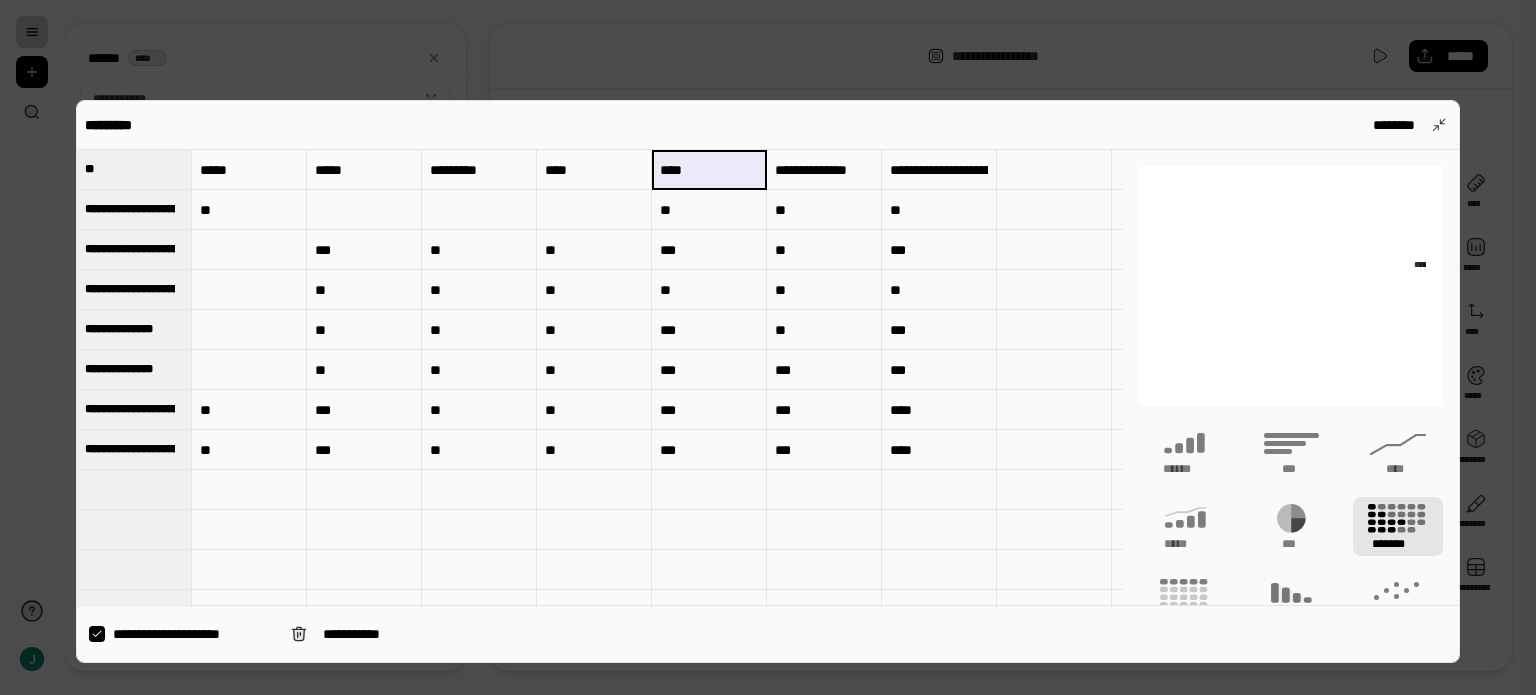type on "****" 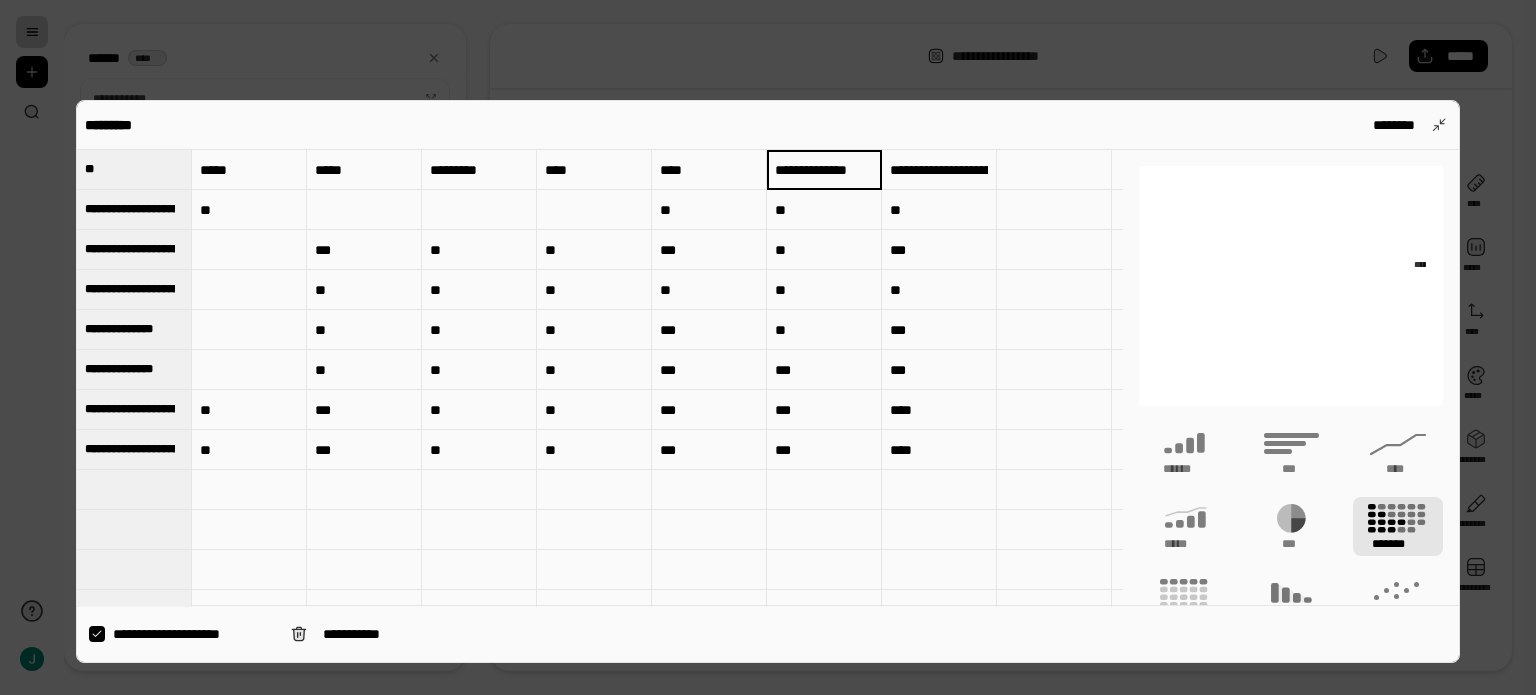 scroll, scrollTop: 0, scrollLeft: 97, axis: horizontal 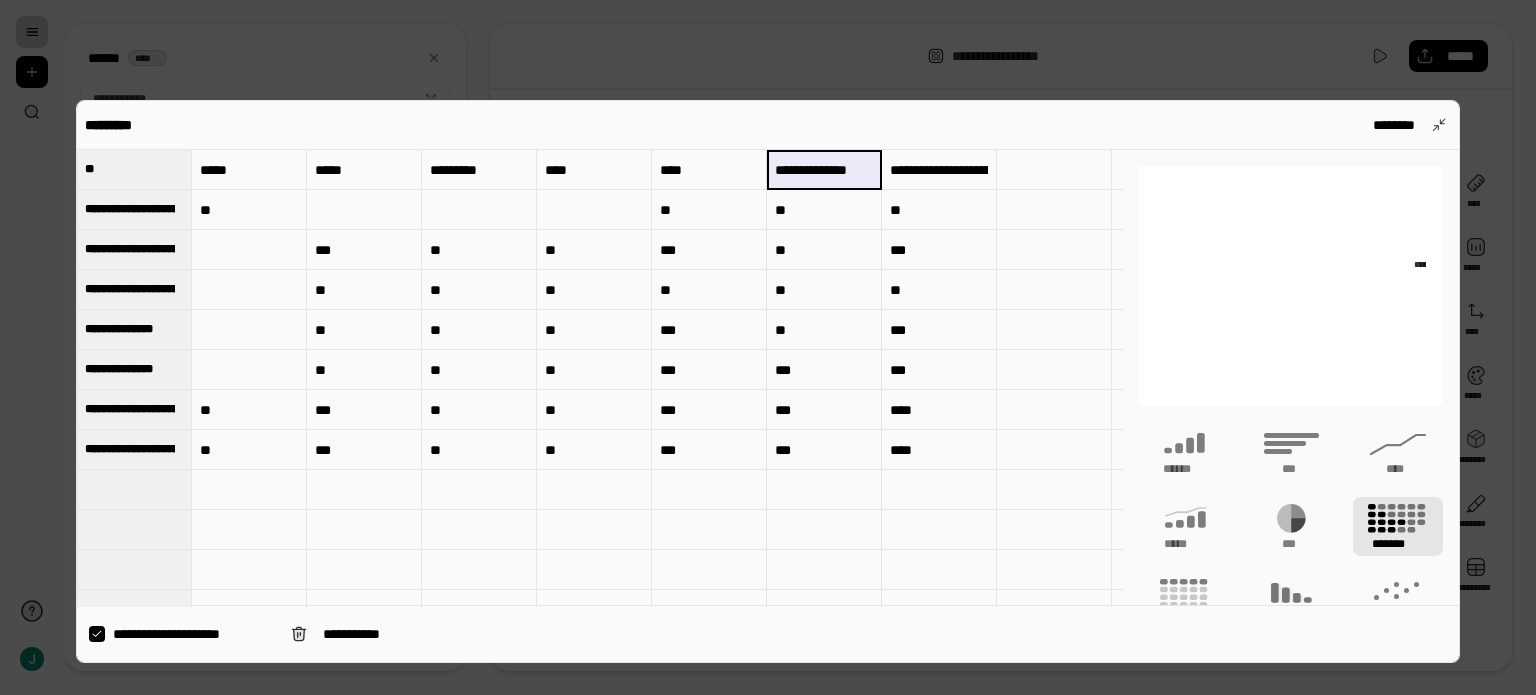 drag, startPoint x: 870, startPoint y: 171, endPoint x: 796, endPoint y: 168, distance: 74.06078 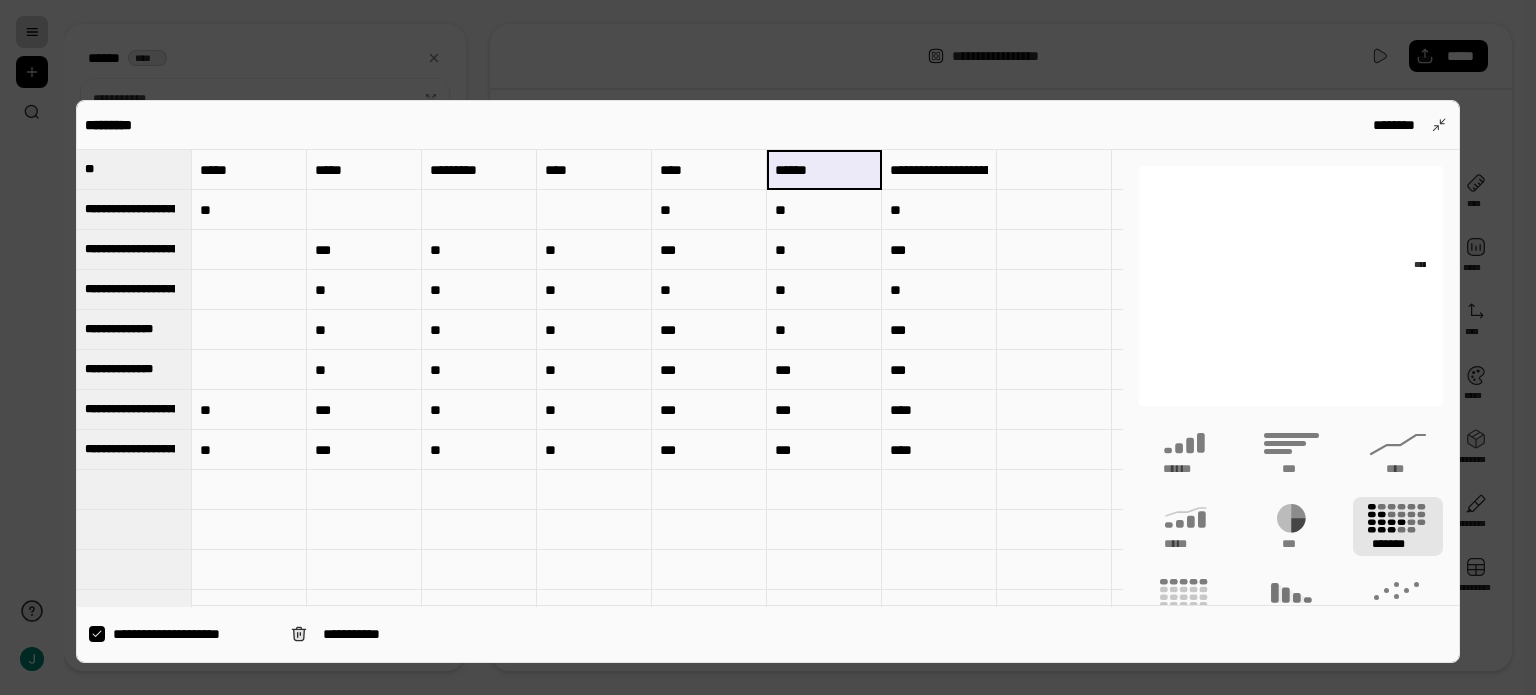 scroll, scrollTop: 0, scrollLeft: 0, axis: both 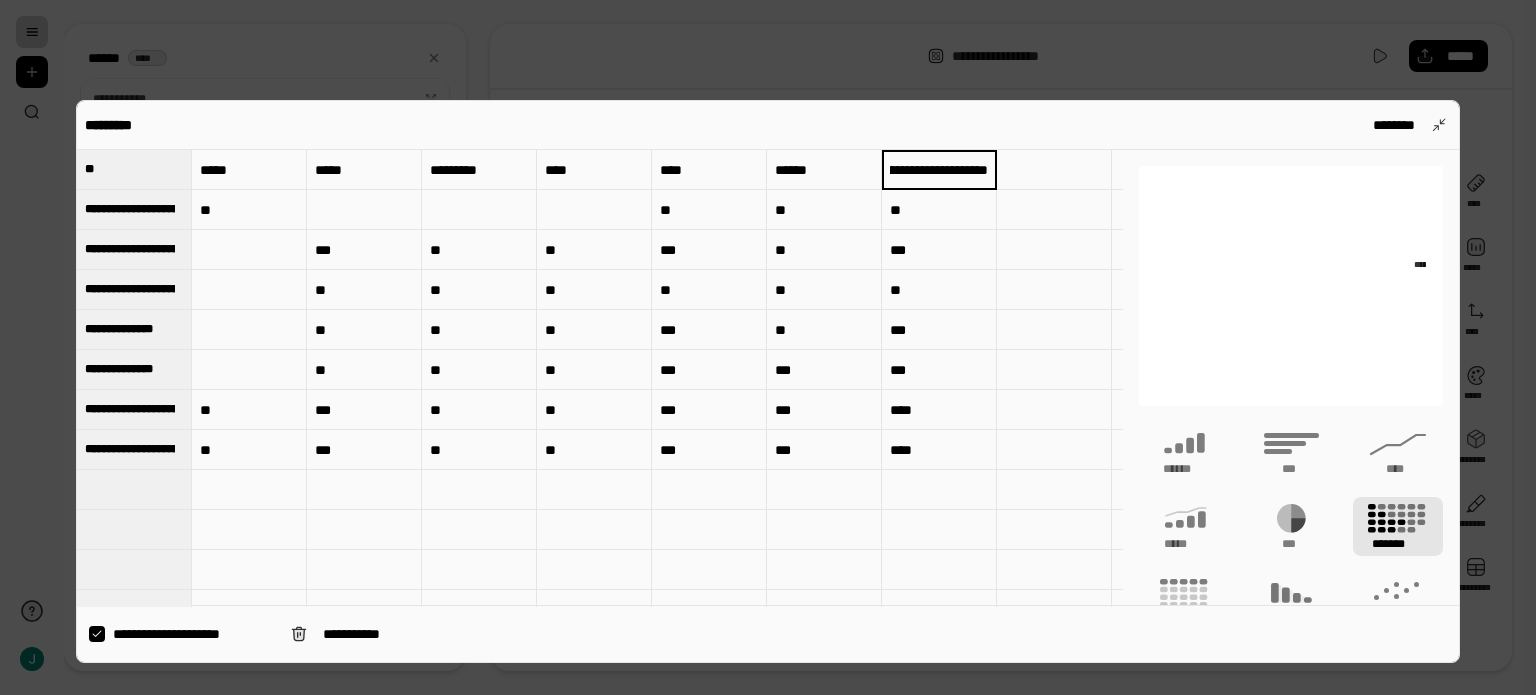 click on "**********" at bounding box center (939, 169) 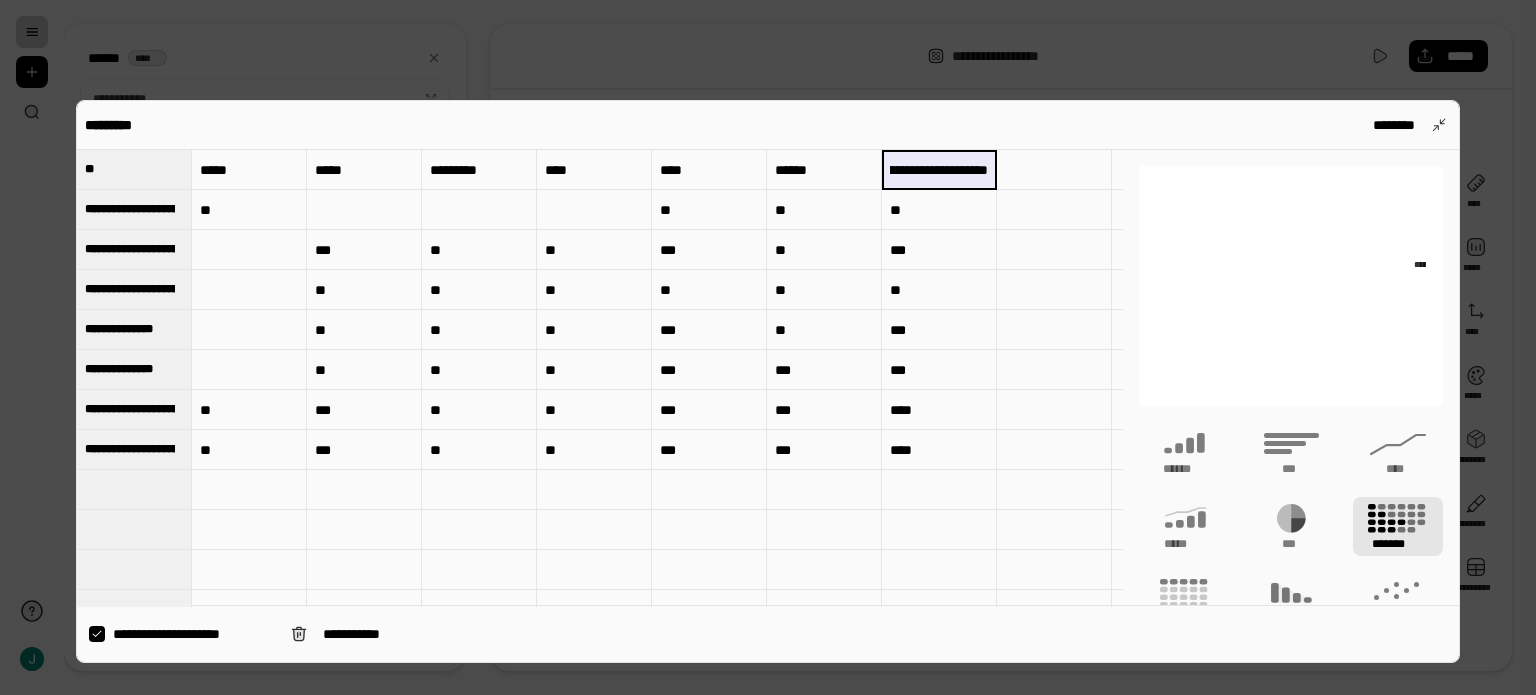 scroll, scrollTop: 0, scrollLeft: 109, axis: horizontal 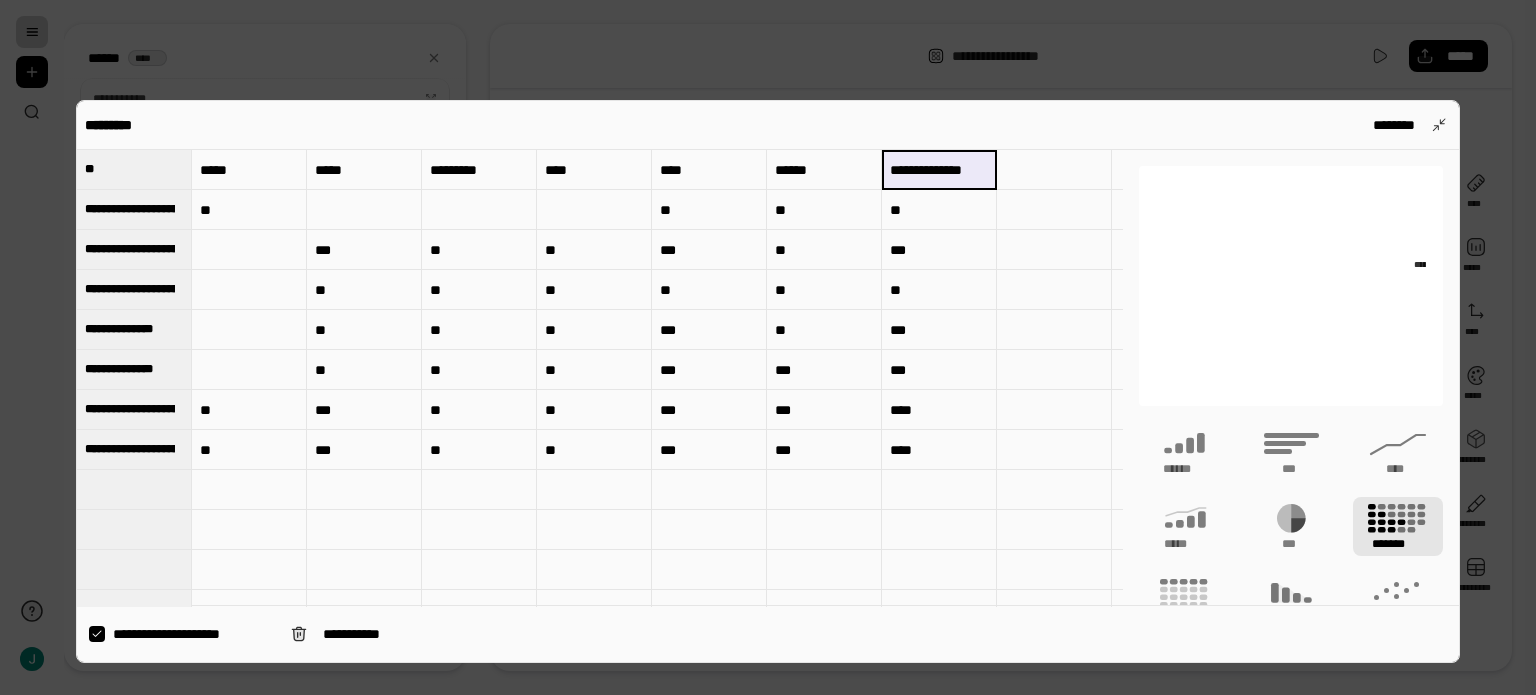 click on "**" at bounding box center [939, 210] 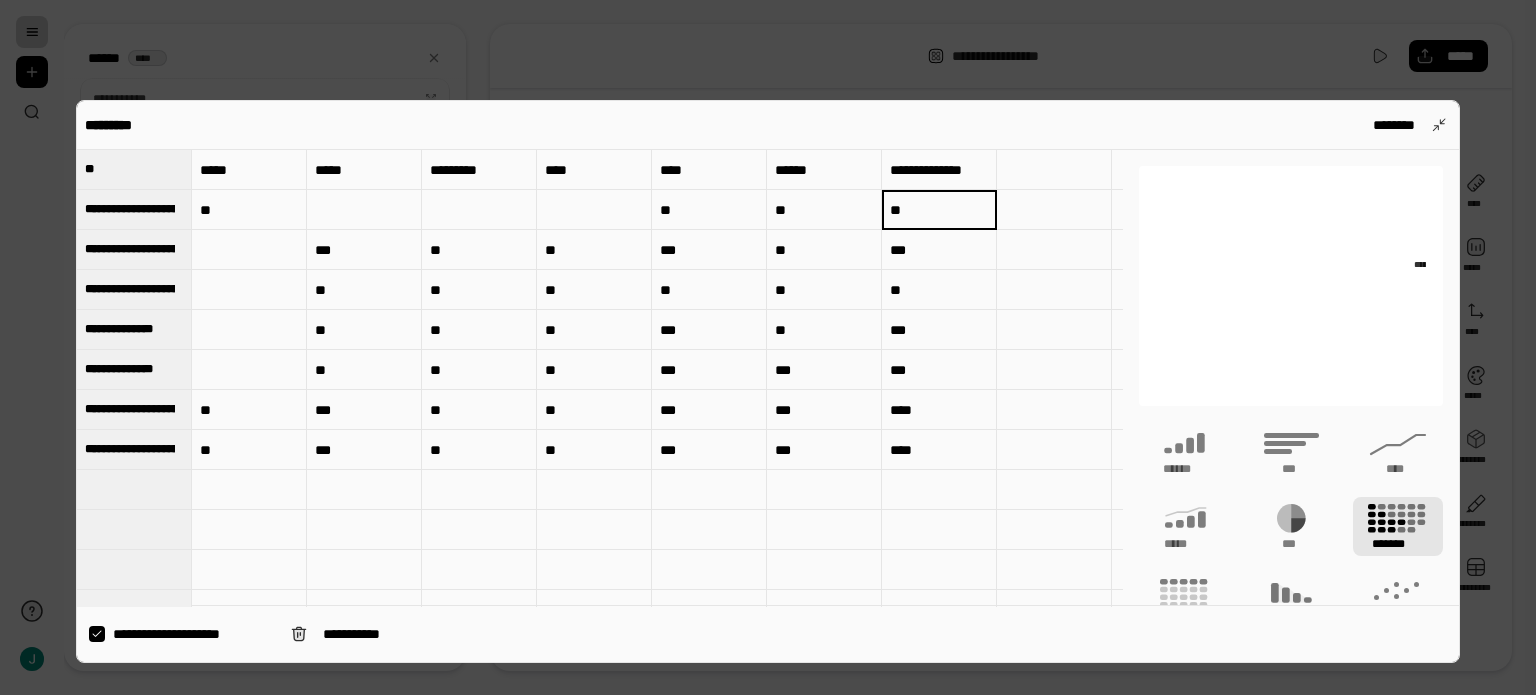 click on "**********" at bounding box center (130, 209) 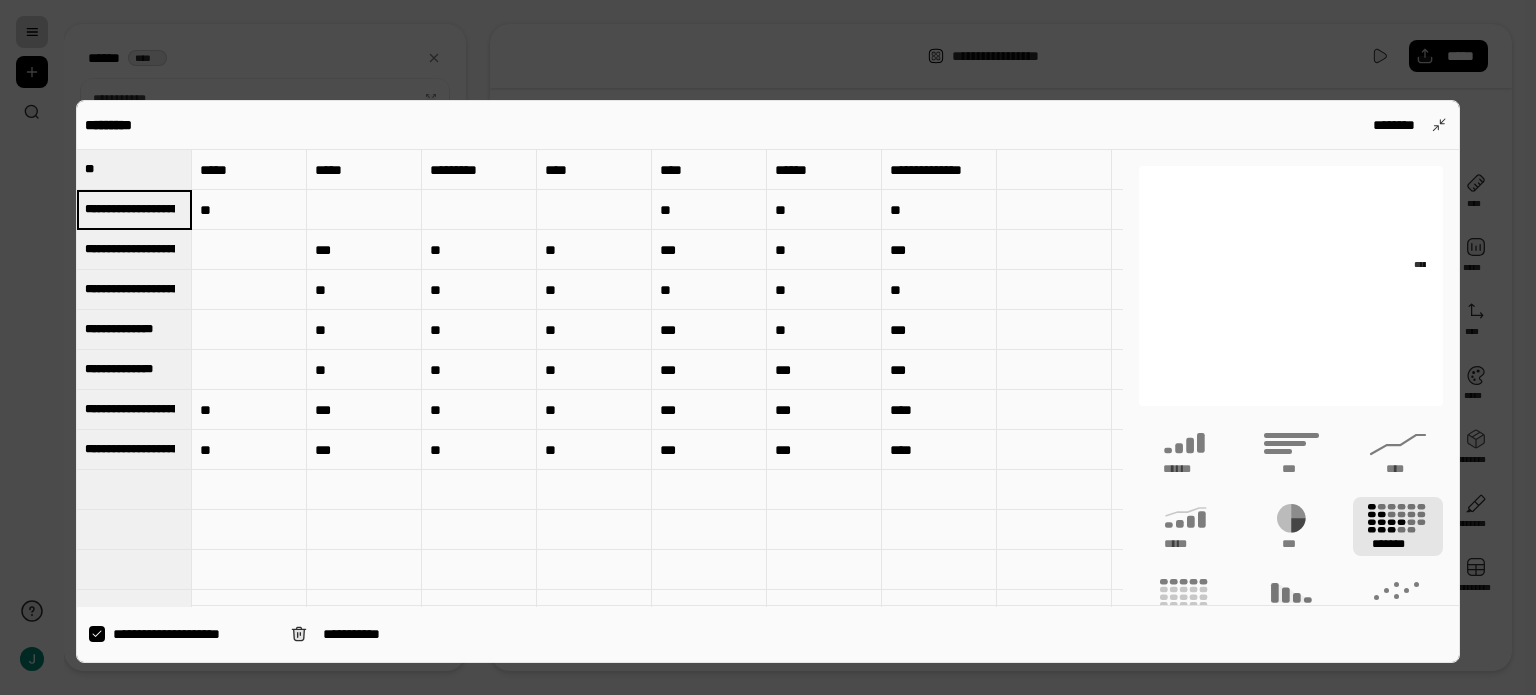 click on "**********" at bounding box center [939, 170] 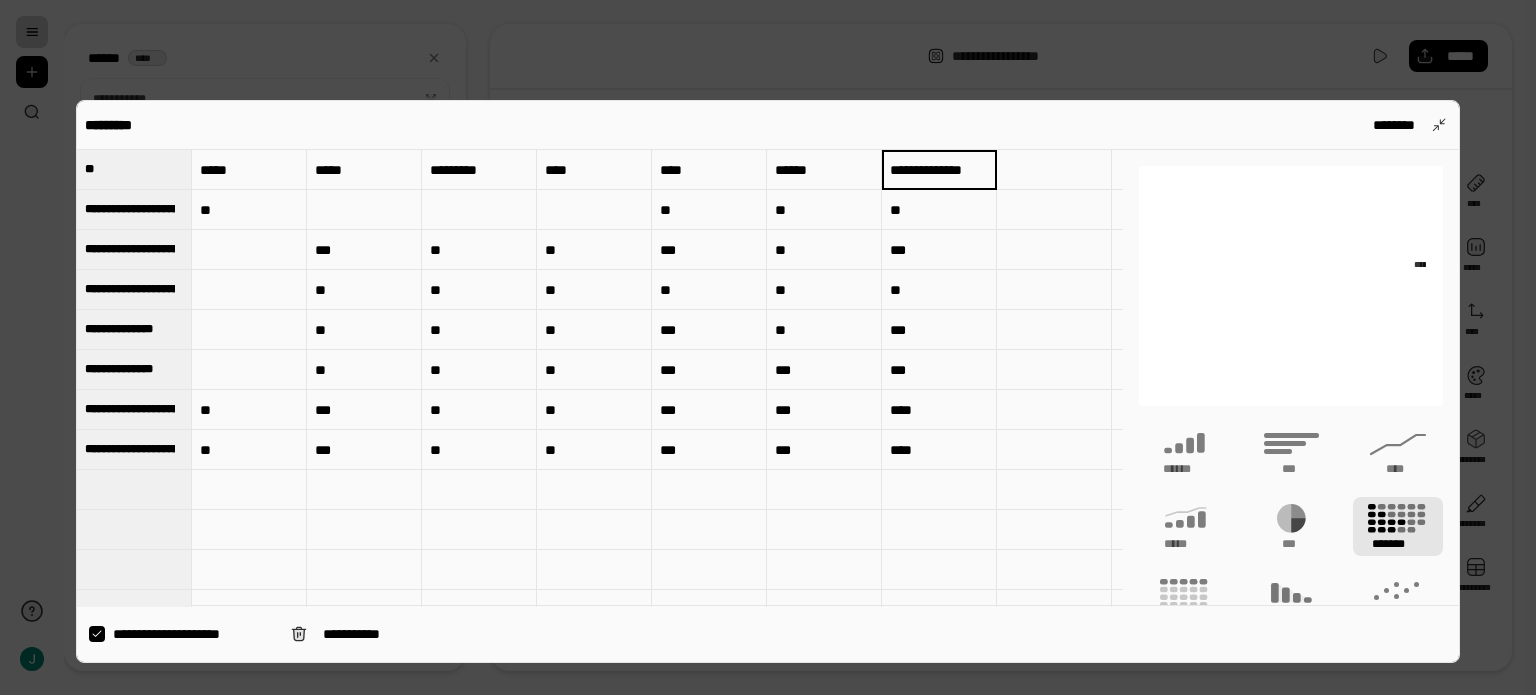 click on "**********" at bounding box center (939, 170) 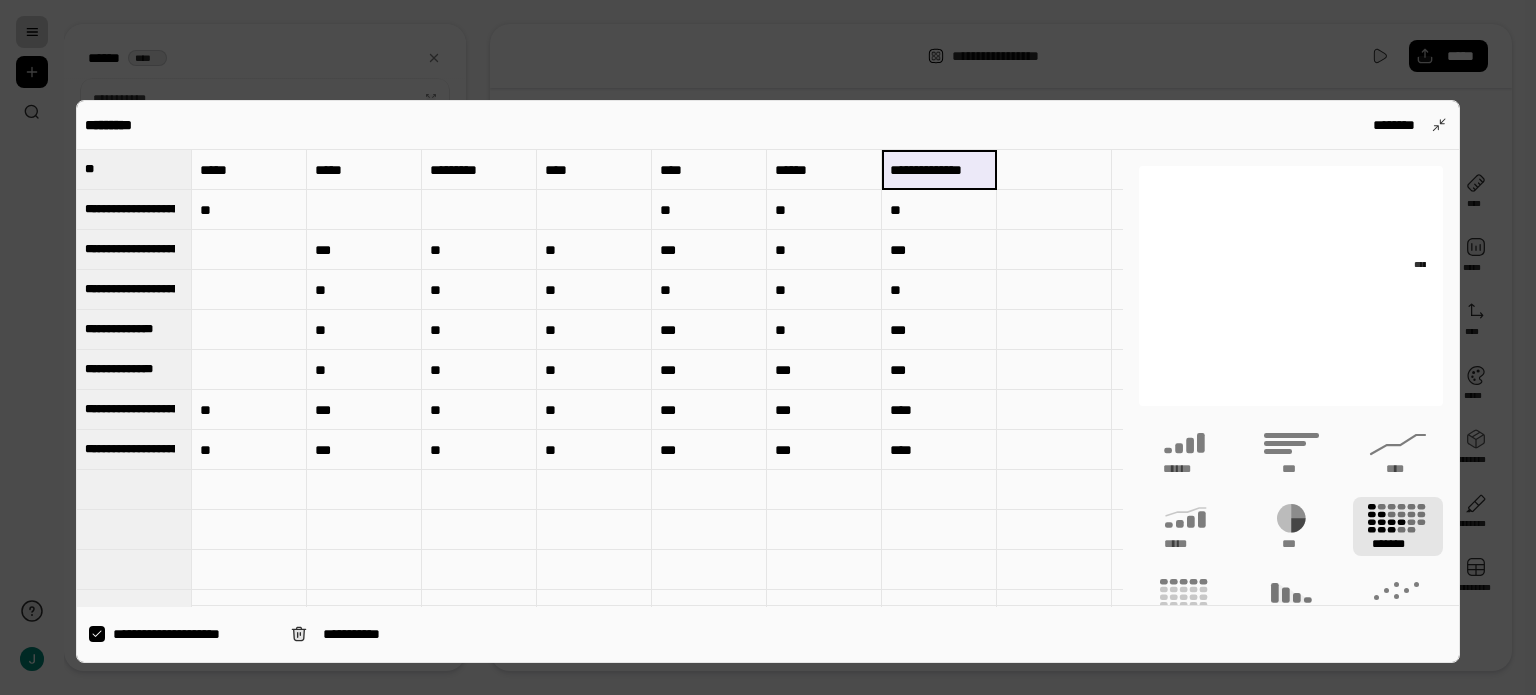 scroll, scrollTop: 0, scrollLeft: 37, axis: horizontal 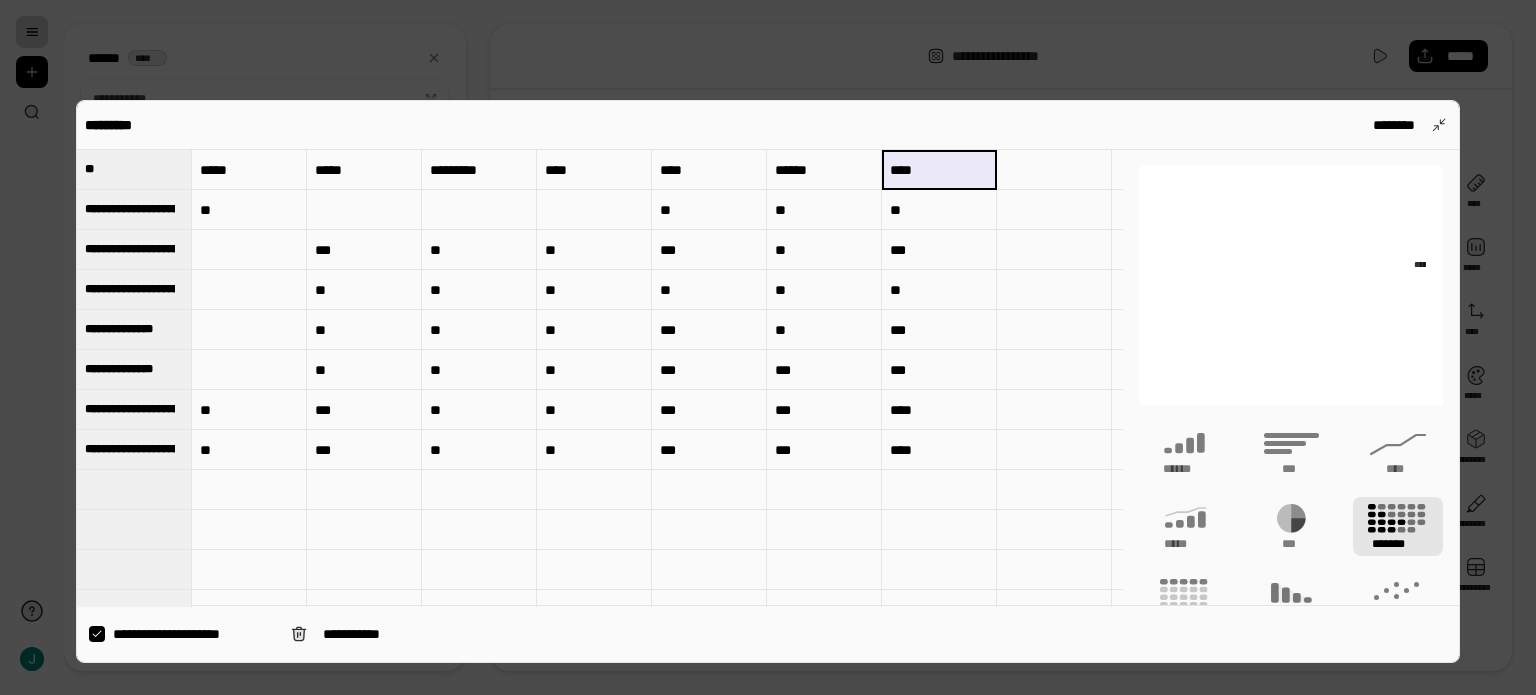 type on "****" 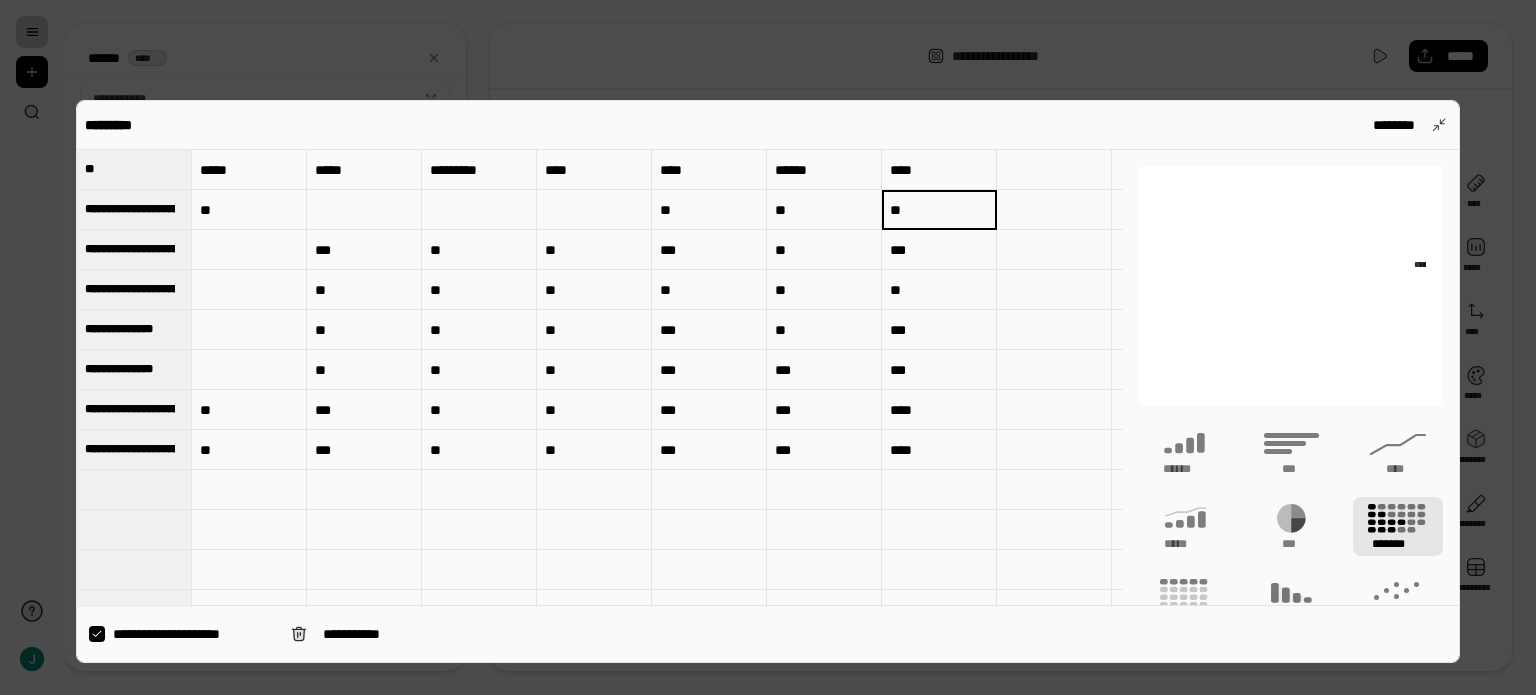 click on "**********" at bounding box center (130, 209) 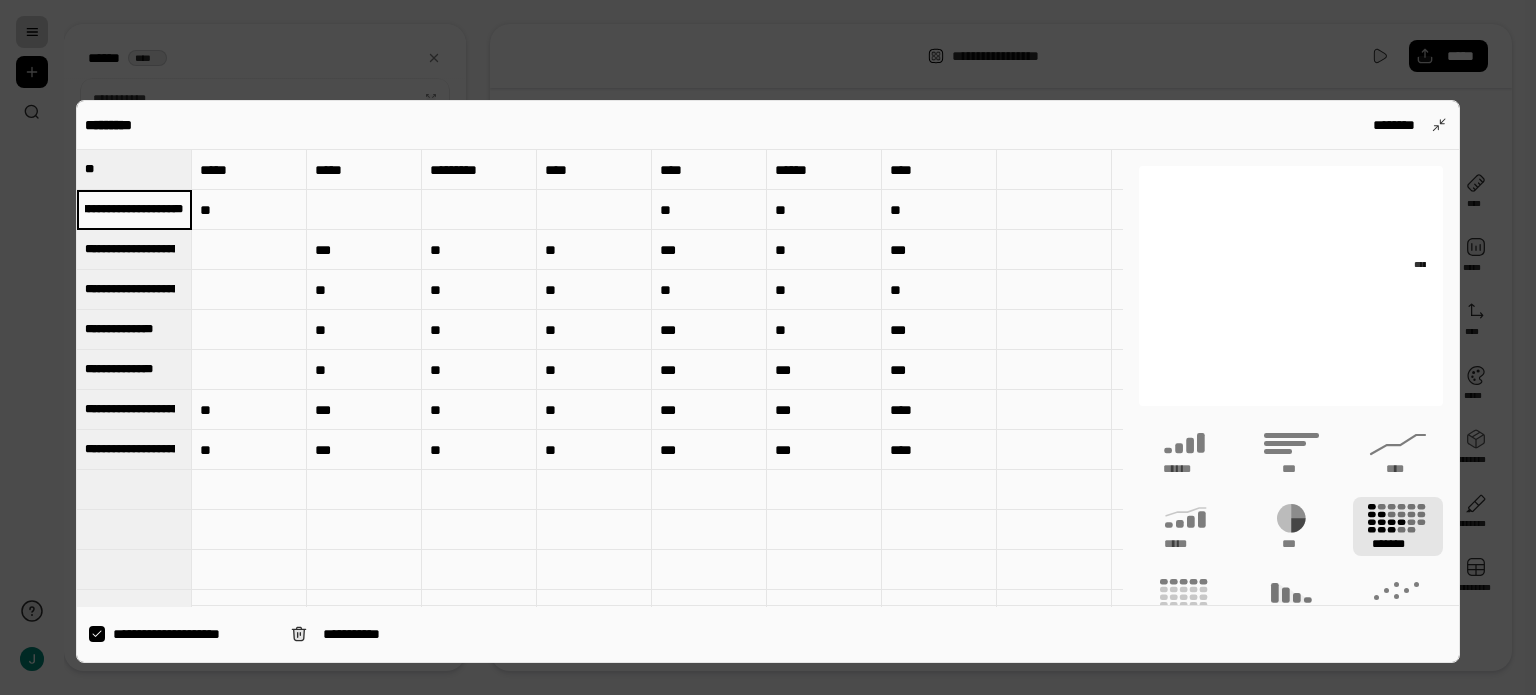click on "**********" at bounding box center (134, 209) 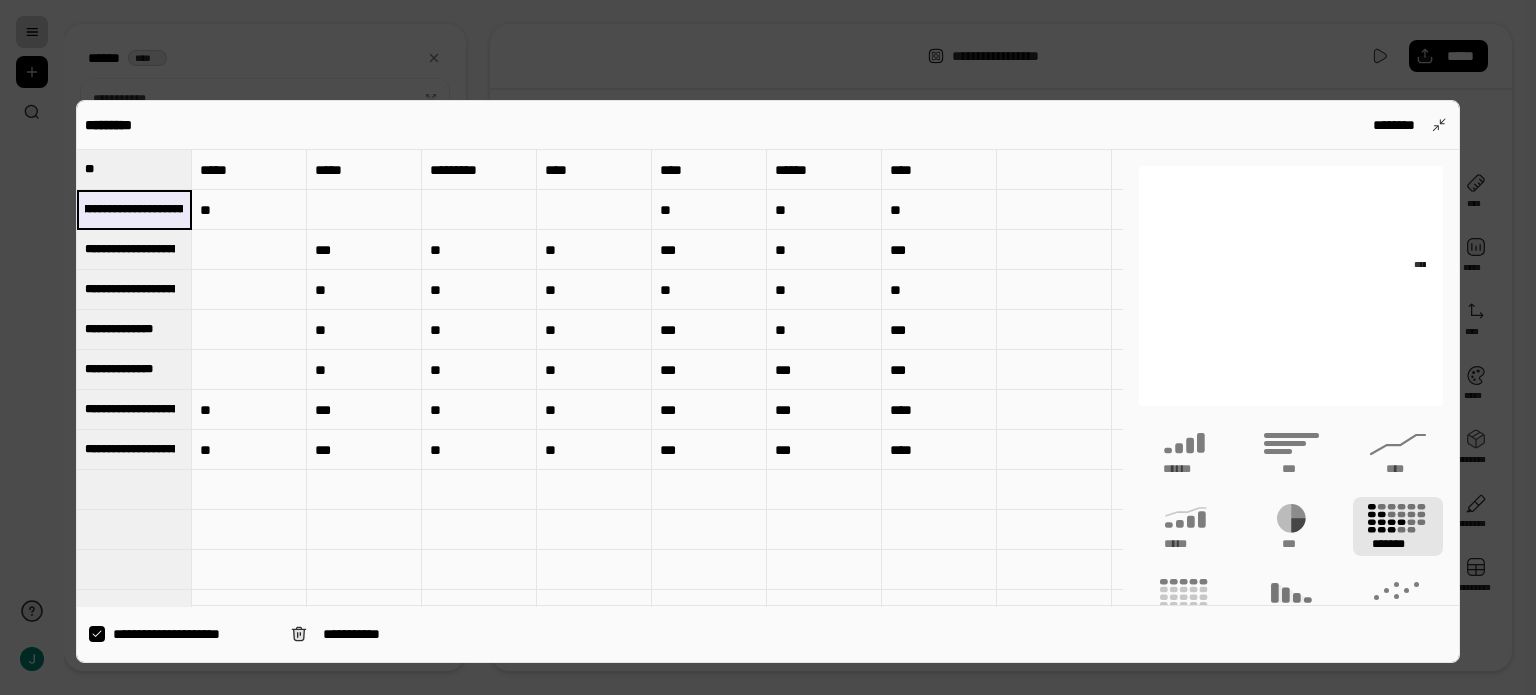 drag, startPoint x: 179, startPoint y: 209, endPoint x: 131, endPoint y: 214, distance: 48.259712 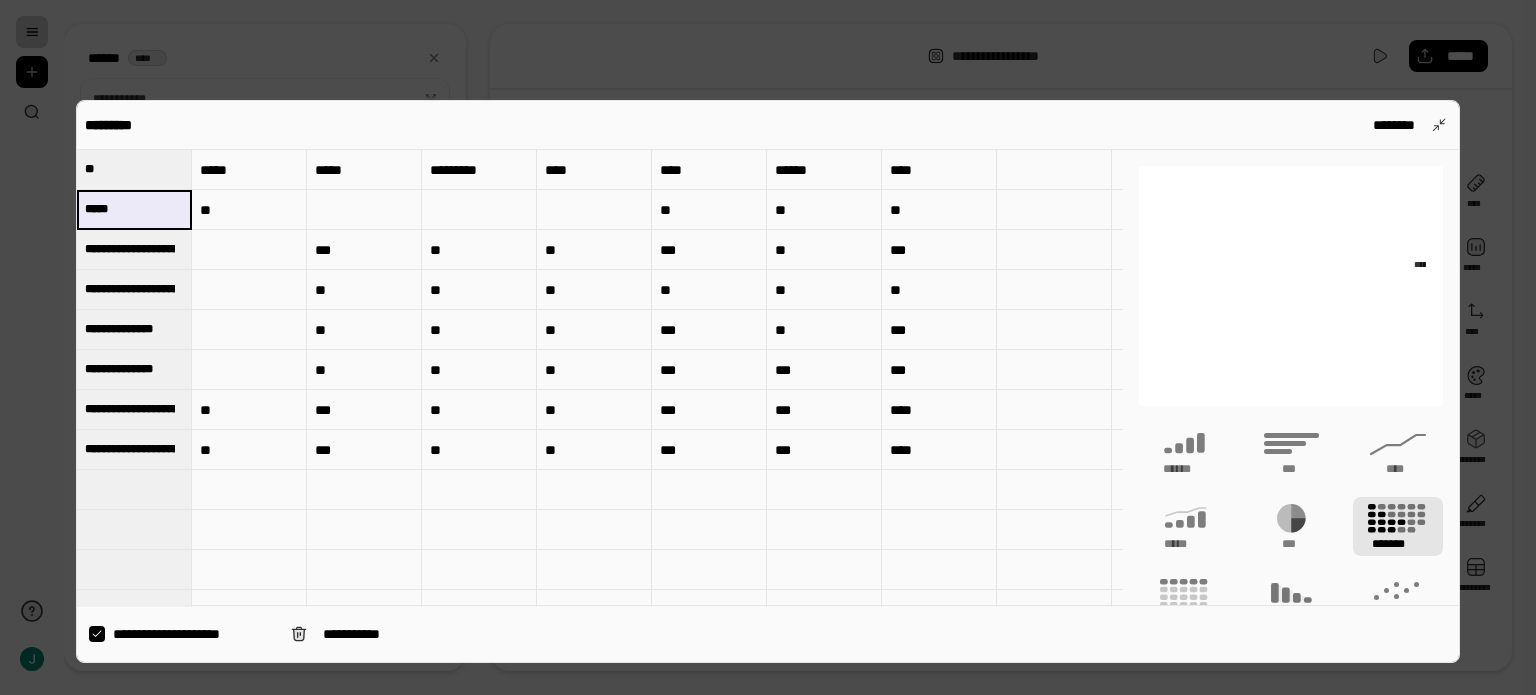 type on "*****" 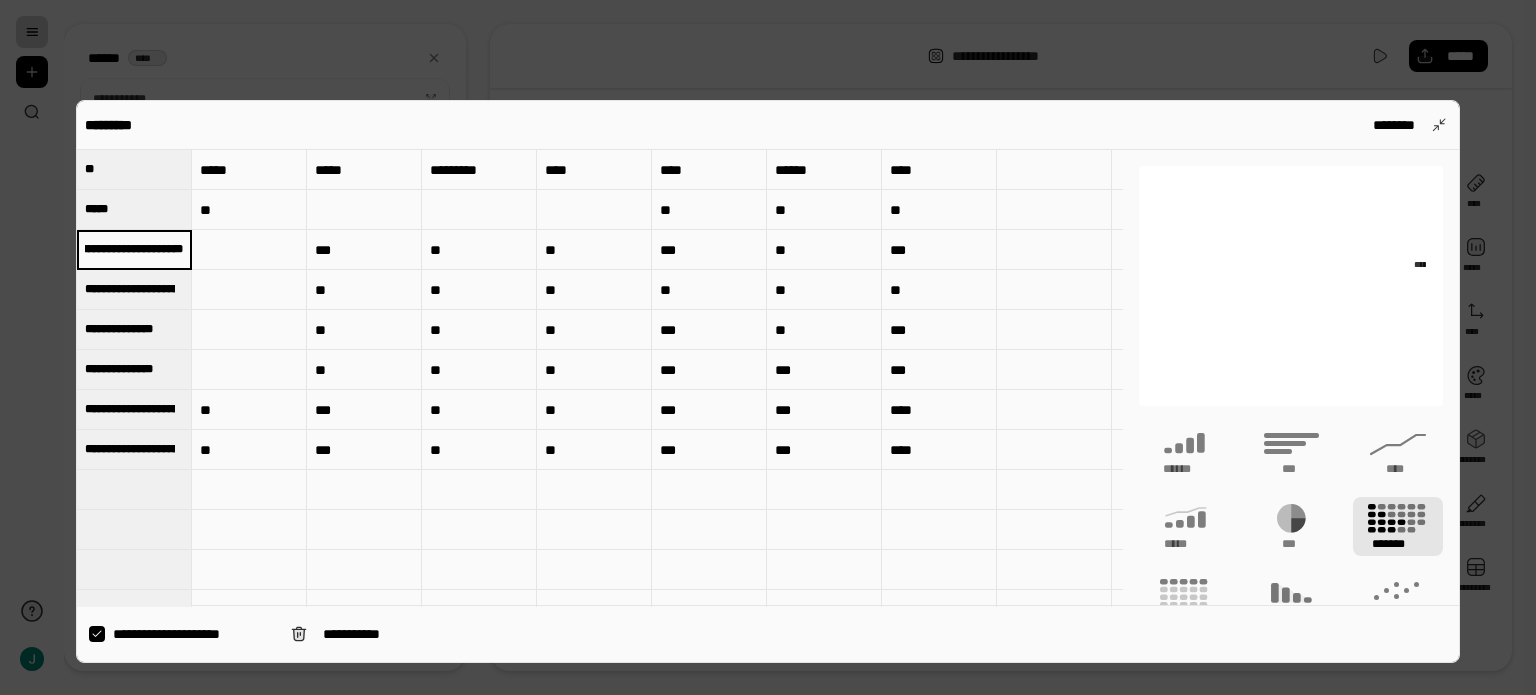 click on "**********" at bounding box center (134, 249) 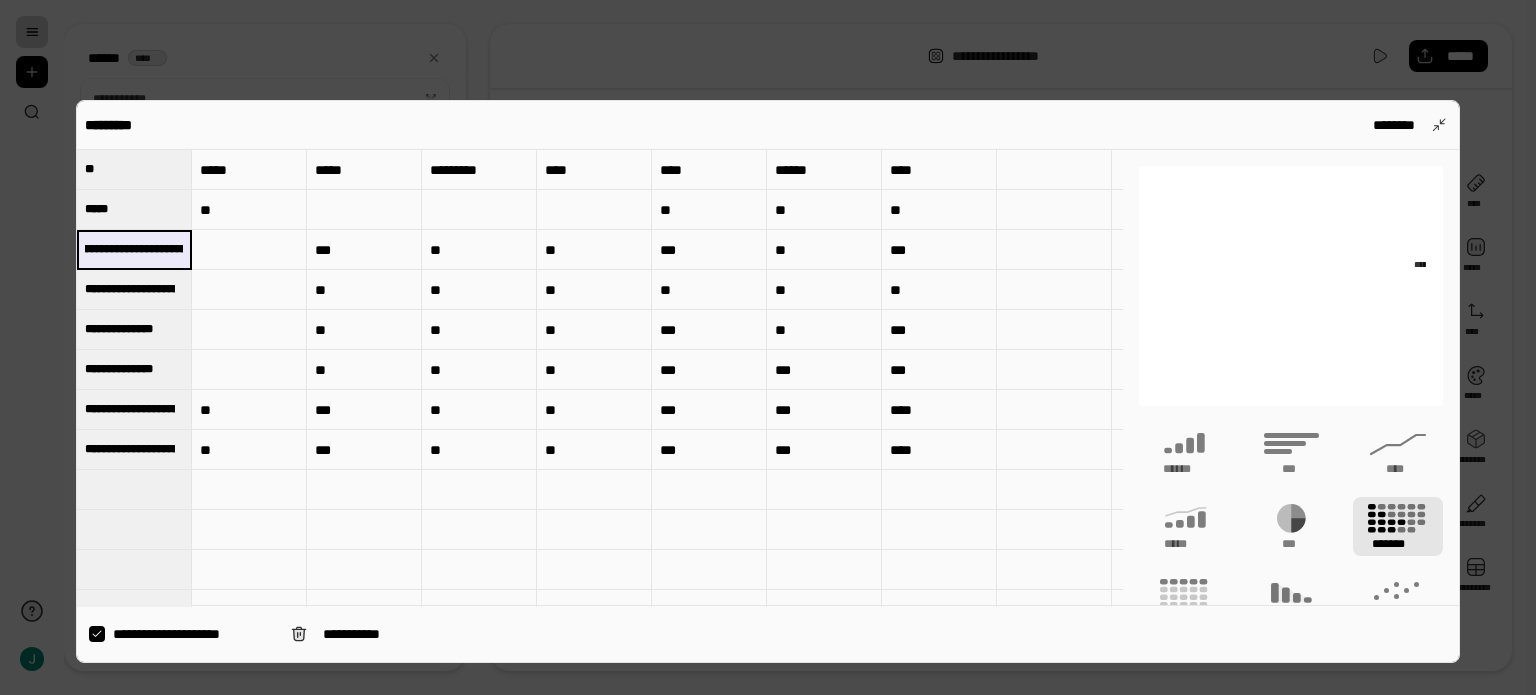 drag, startPoint x: 180, startPoint y: 250, endPoint x: 110, endPoint y: 248, distance: 70.028564 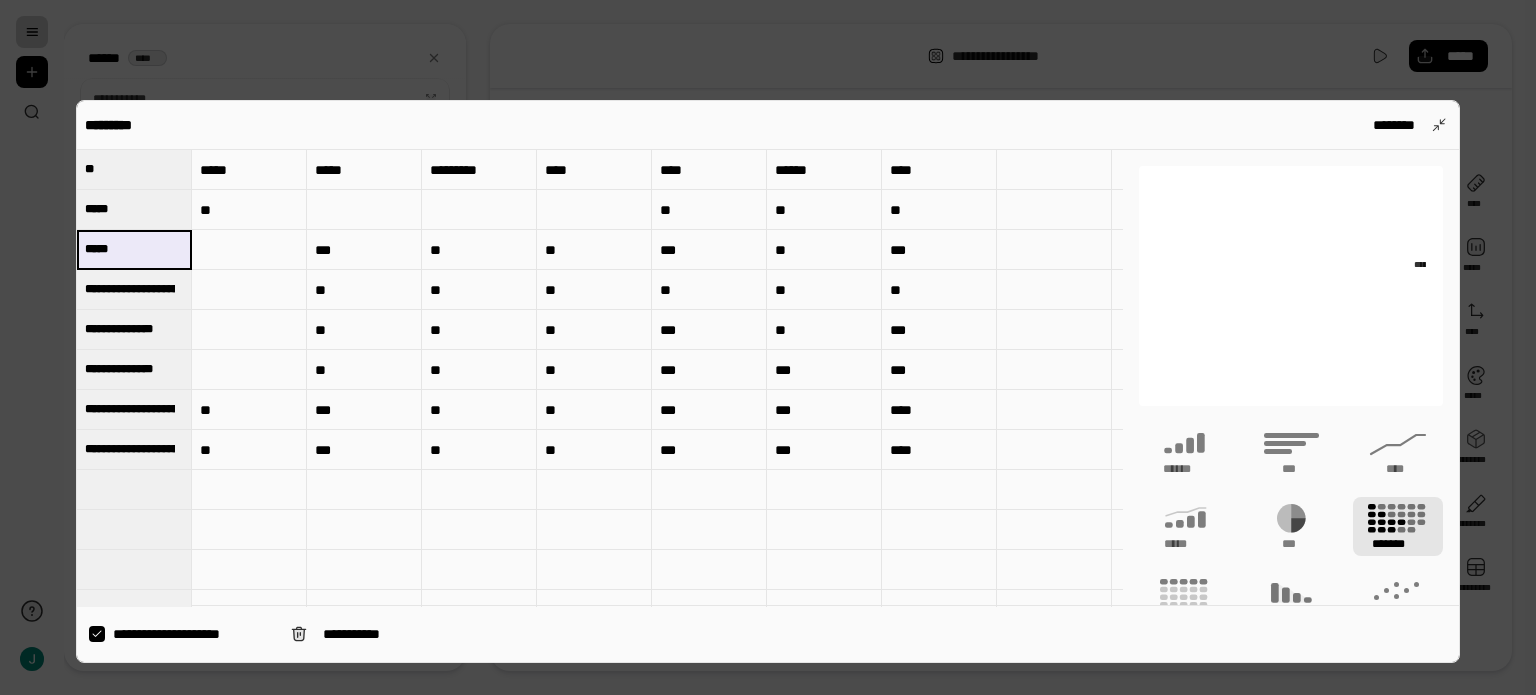 type on "*****" 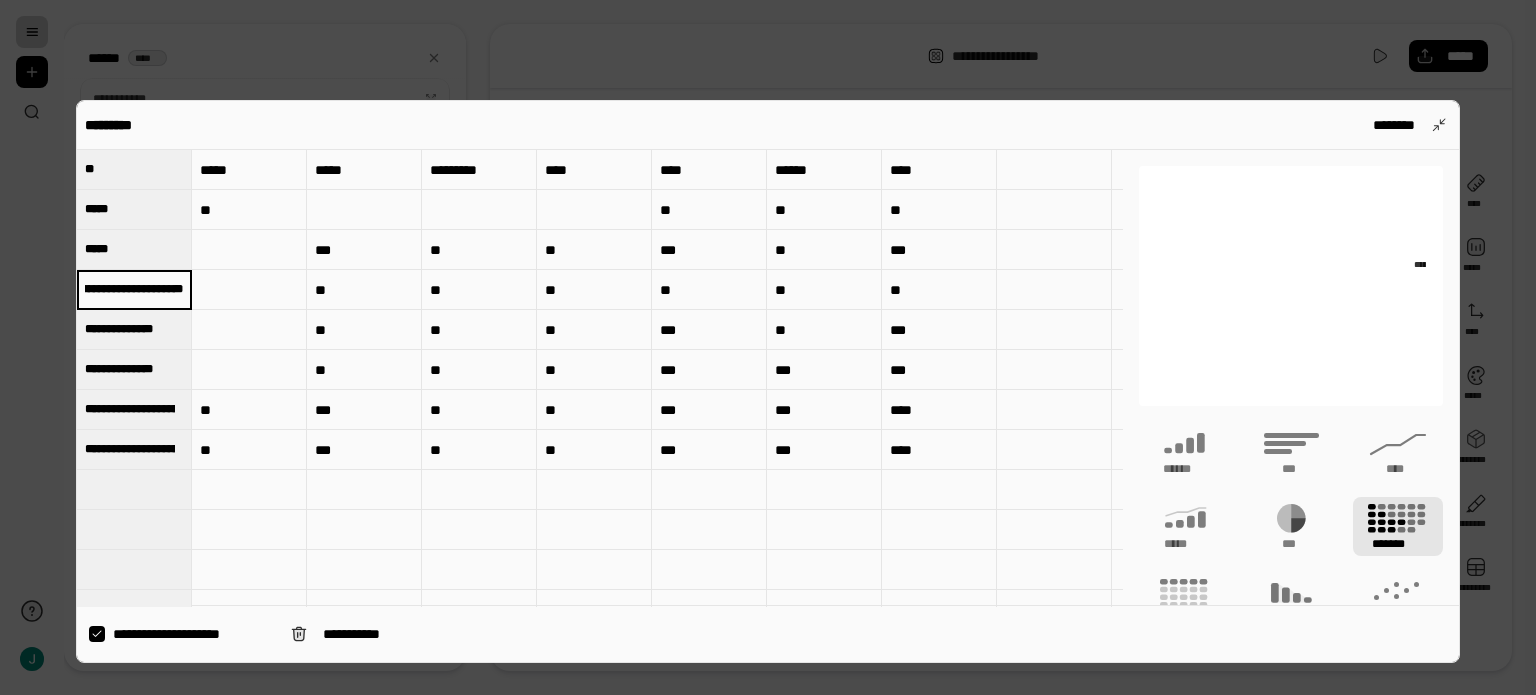click on "**********" at bounding box center [134, 289] 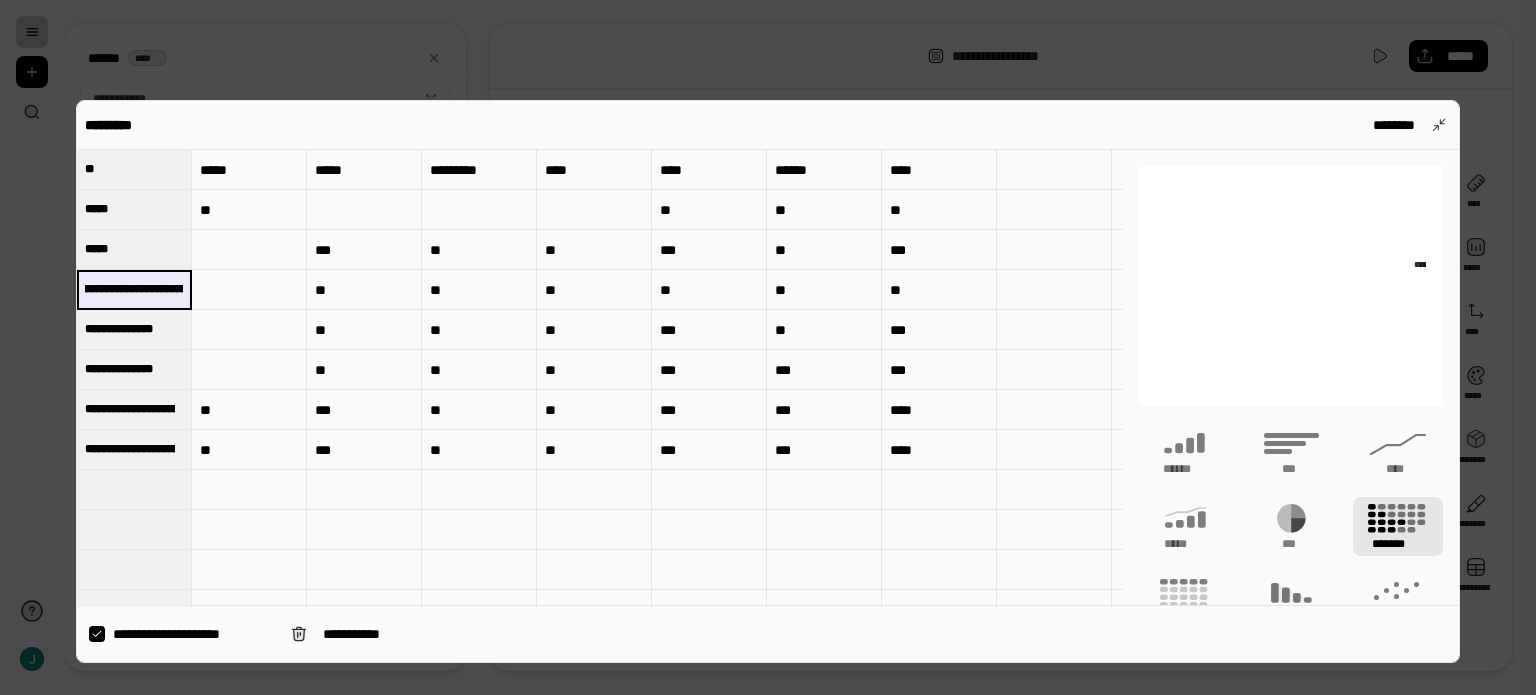 drag, startPoint x: 180, startPoint y: 288, endPoint x: 99, endPoint y: 288, distance: 81 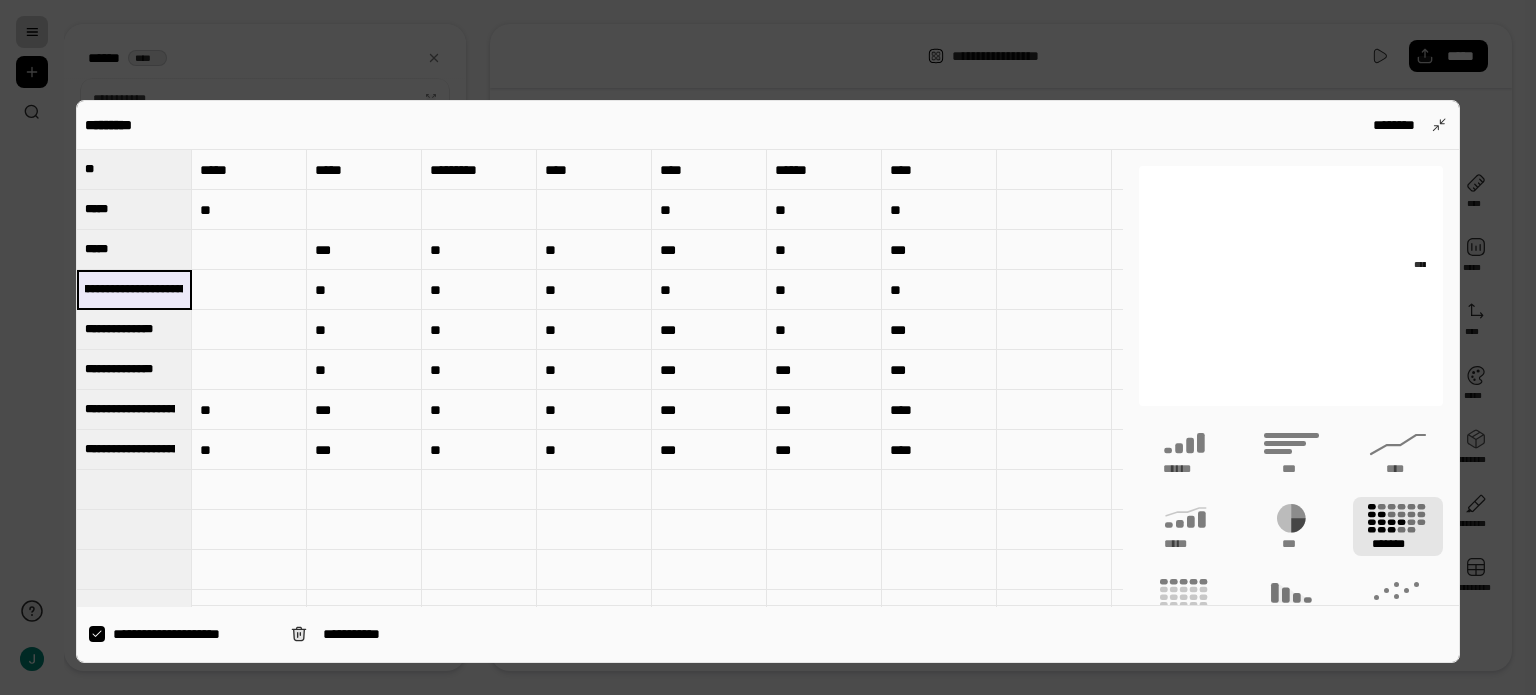 click on "**********" at bounding box center [134, 289] 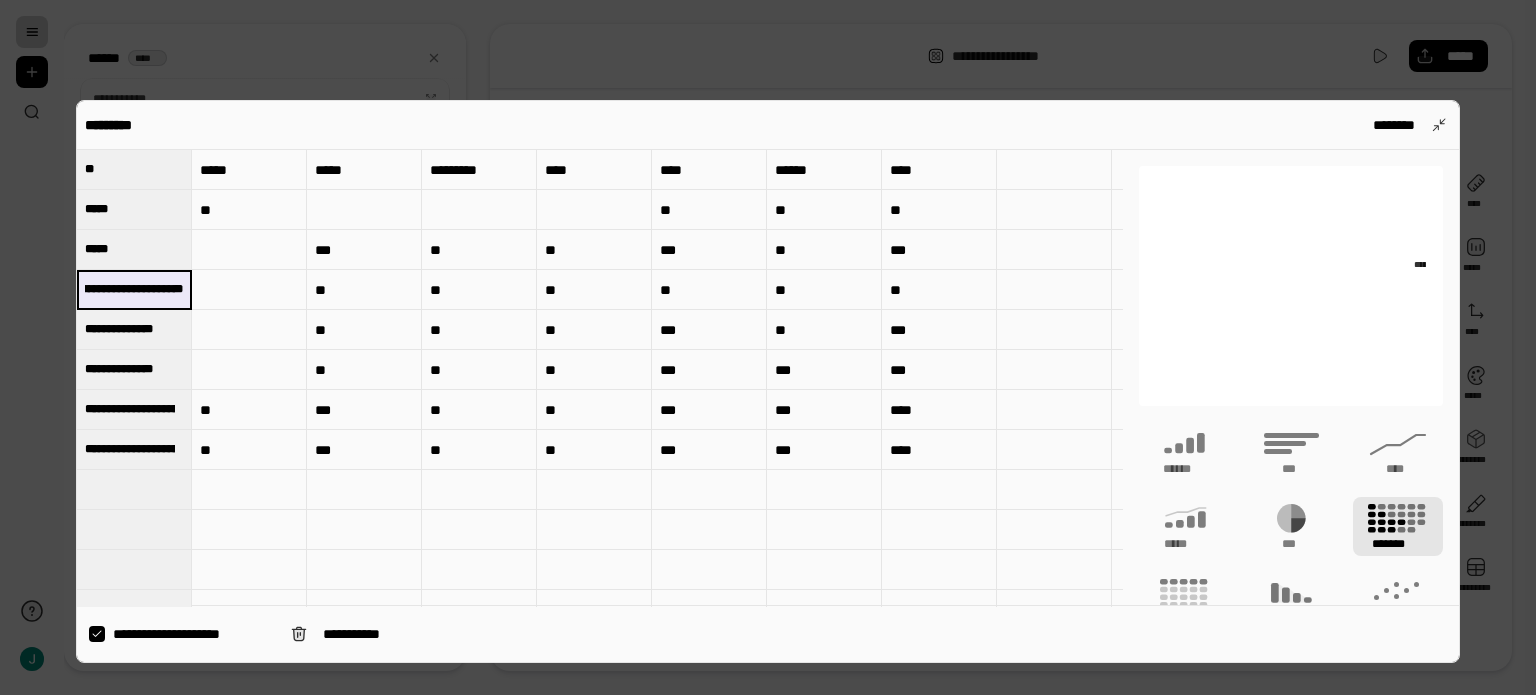 drag, startPoint x: 120, startPoint y: 291, endPoint x: 182, endPoint y: 292, distance: 62.008064 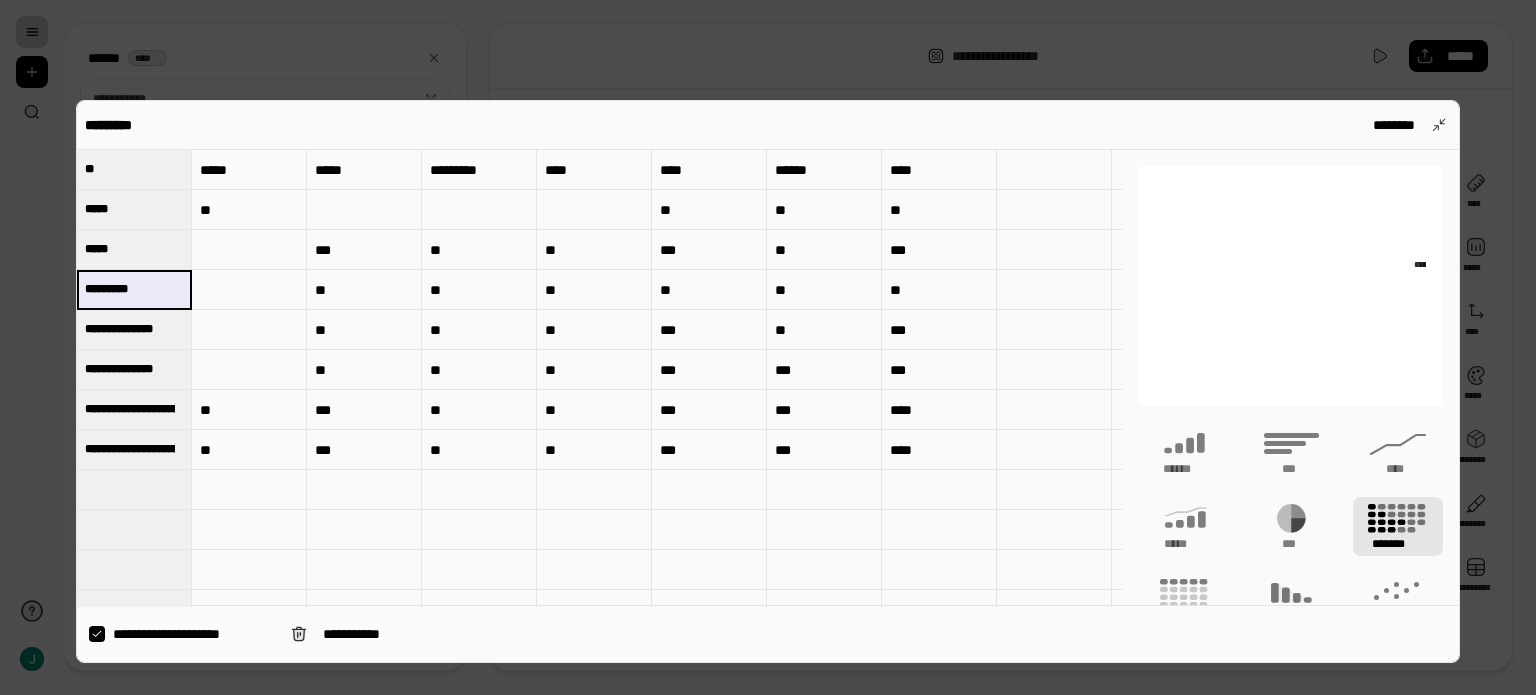 type on "*********" 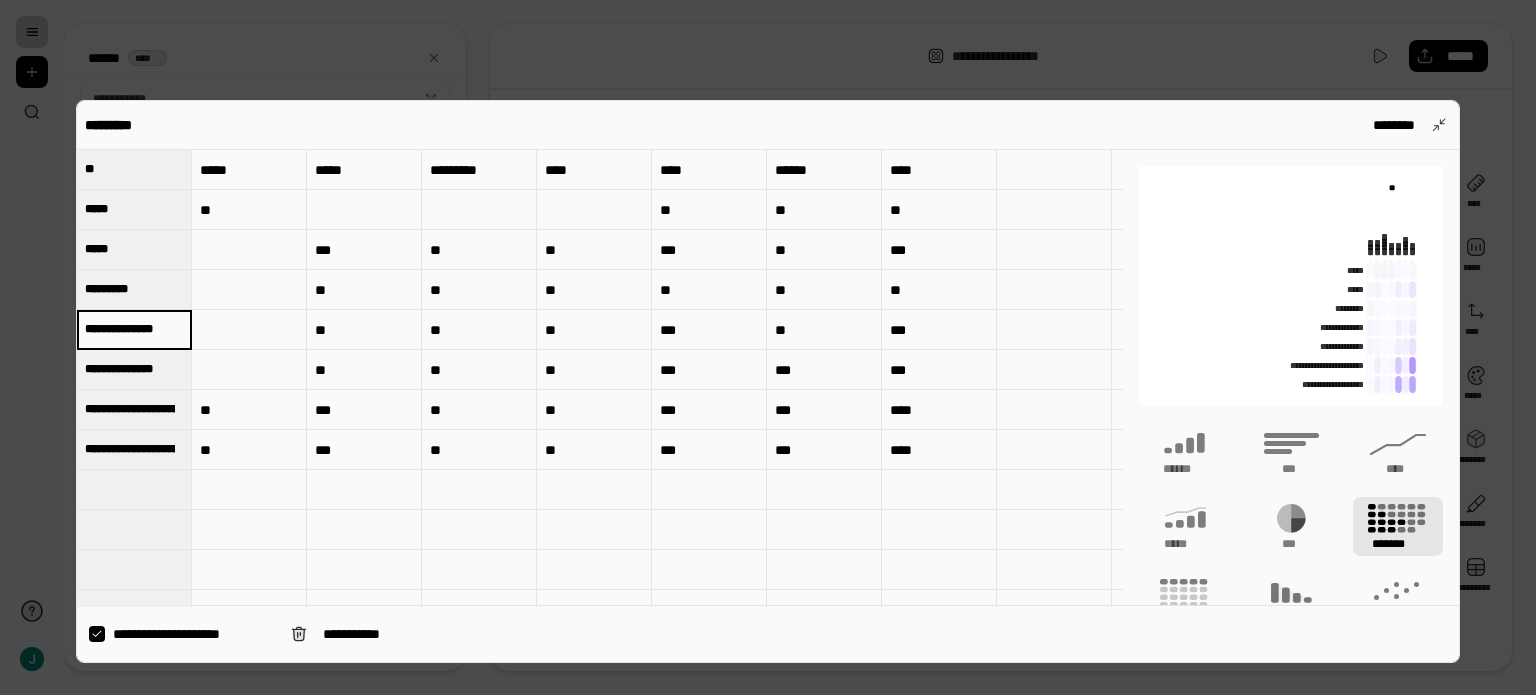 click on "**********" at bounding box center [134, 329] 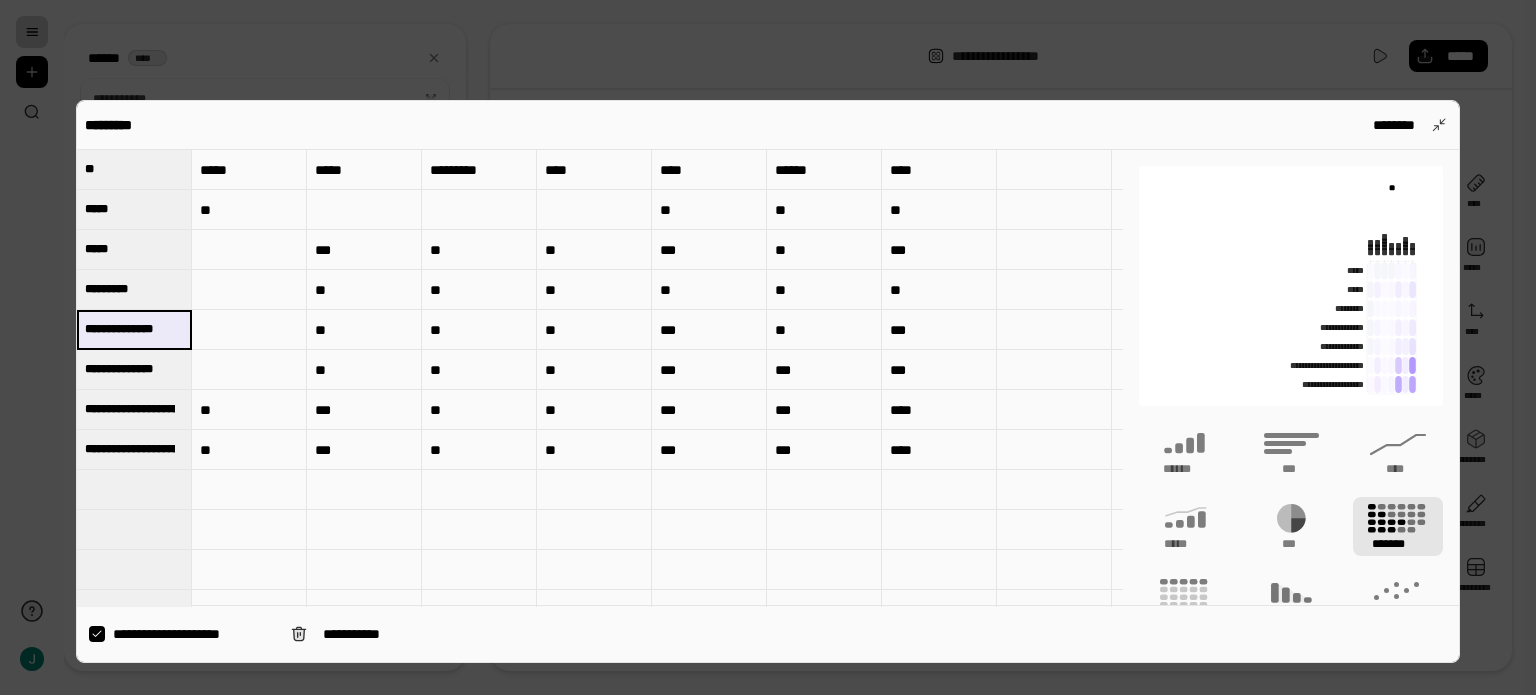 drag, startPoint x: 179, startPoint y: 329, endPoint x: 136, endPoint y: 325, distance: 43.185646 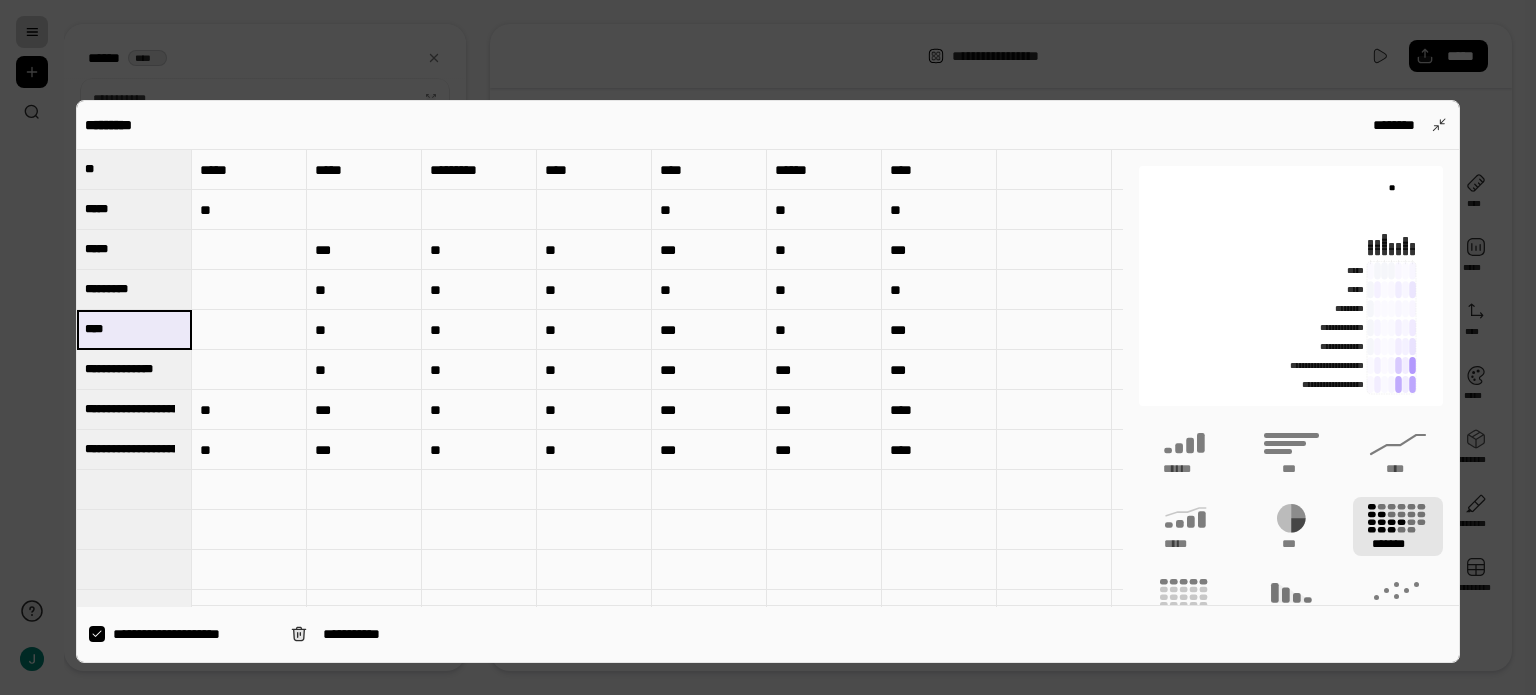 type on "****" 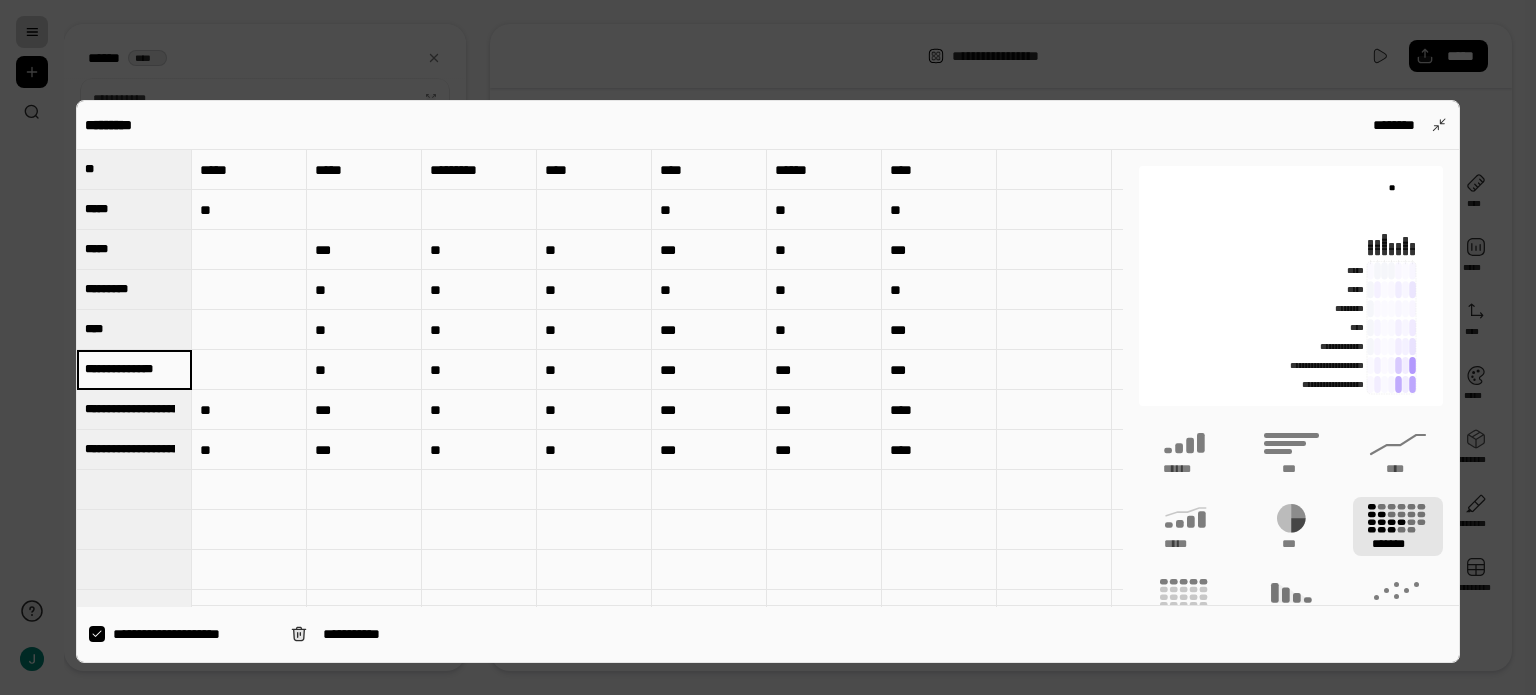 click on "**********" at bounding box center (134, 369) 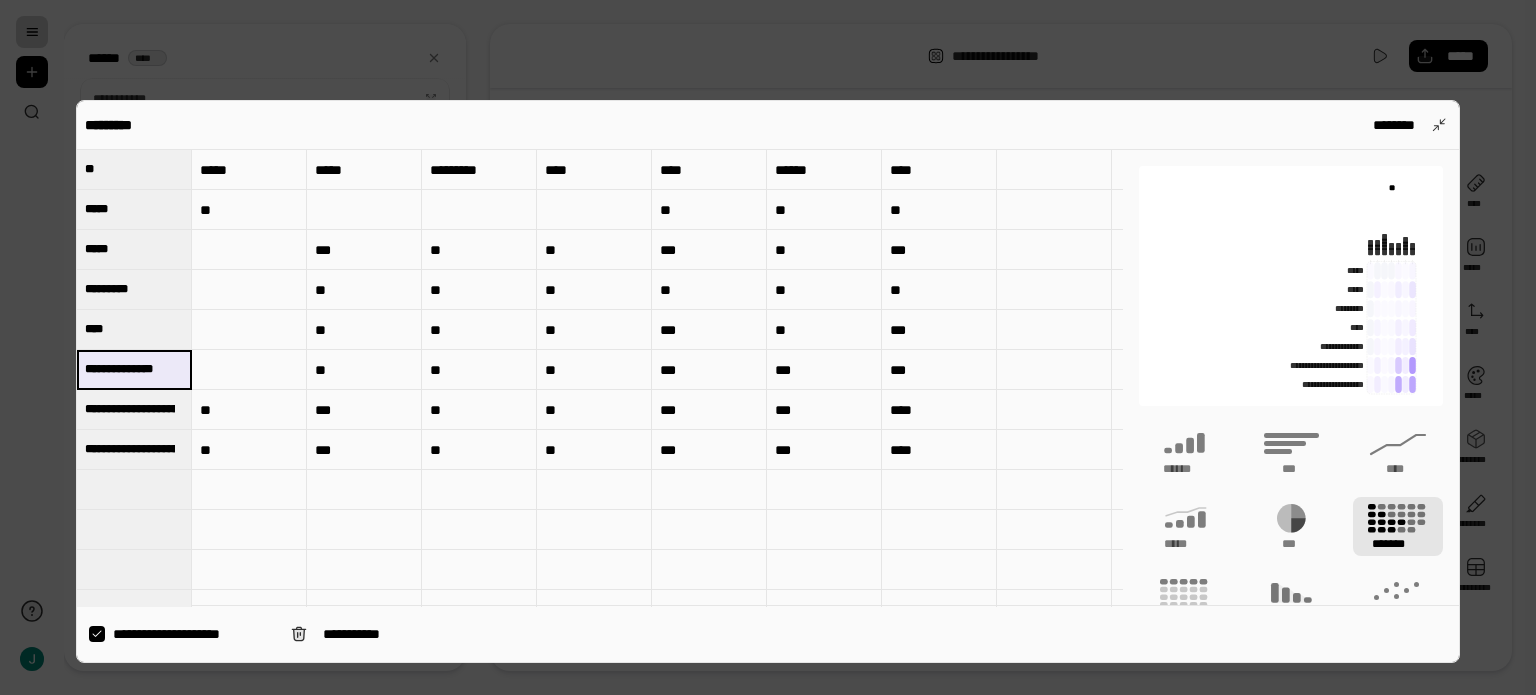drag, startPoint x: 180, startPoint y: 370, endPoint x: 153, endPoint y: 365, distance: 27.45906 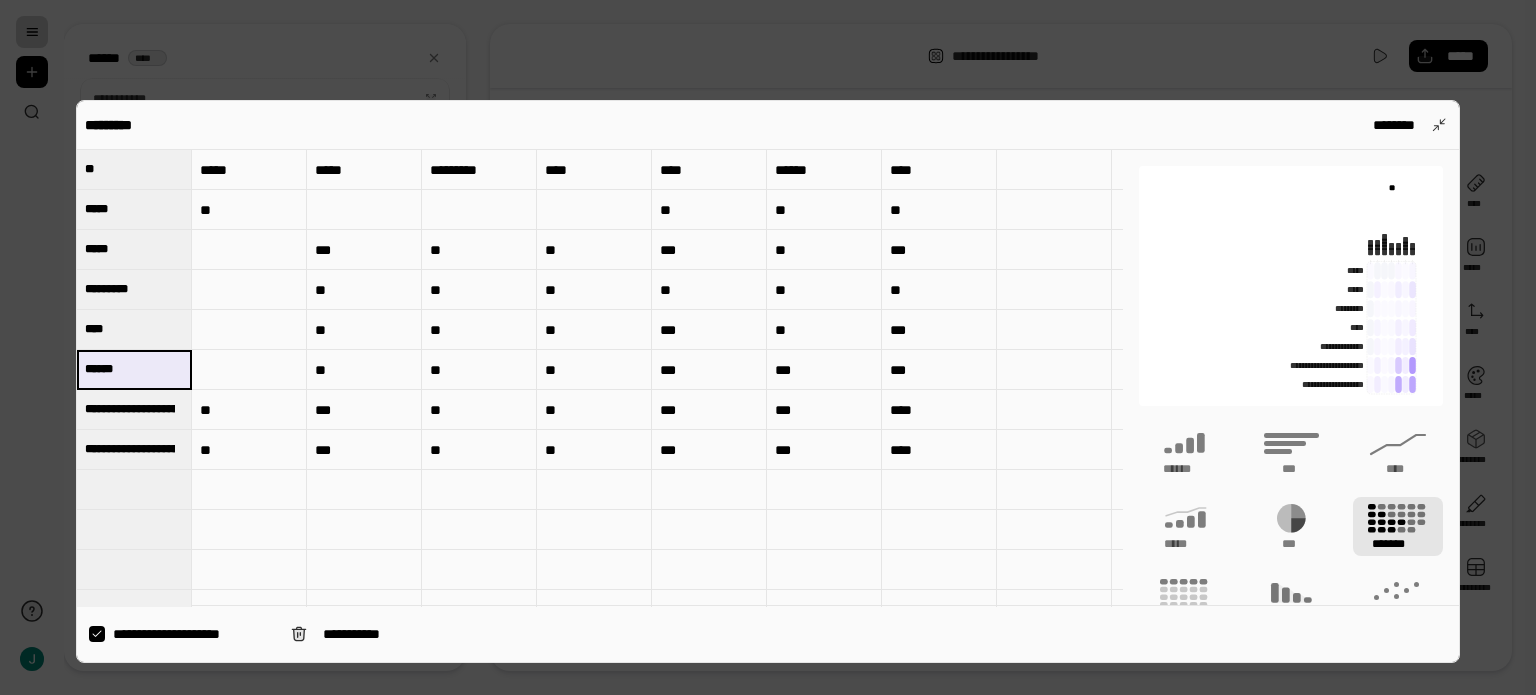 type on "******" 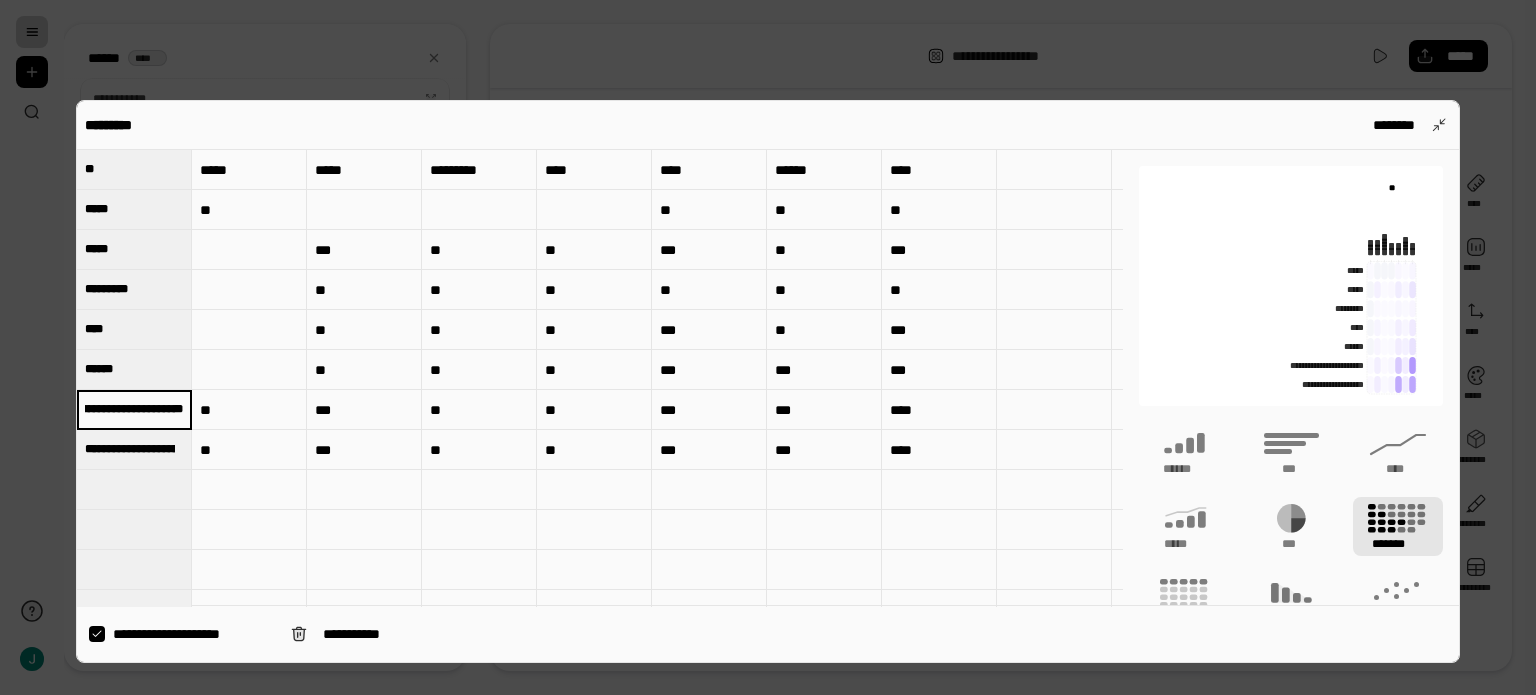 click on "**********" at bounding box center [134, 409] 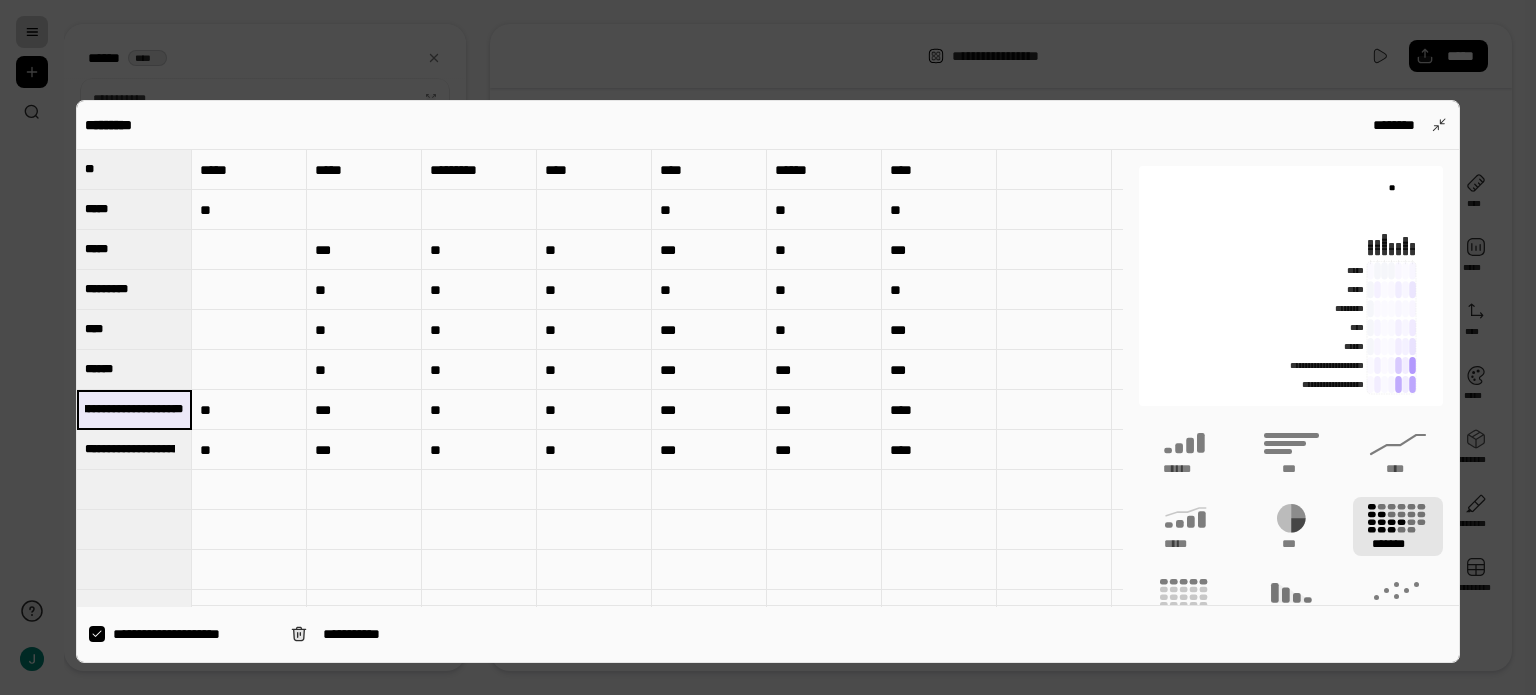 drag, startPoint x: 182, startPoint y: 409, endPoint x: 143, endPoint y: 407, distance: 39.051247 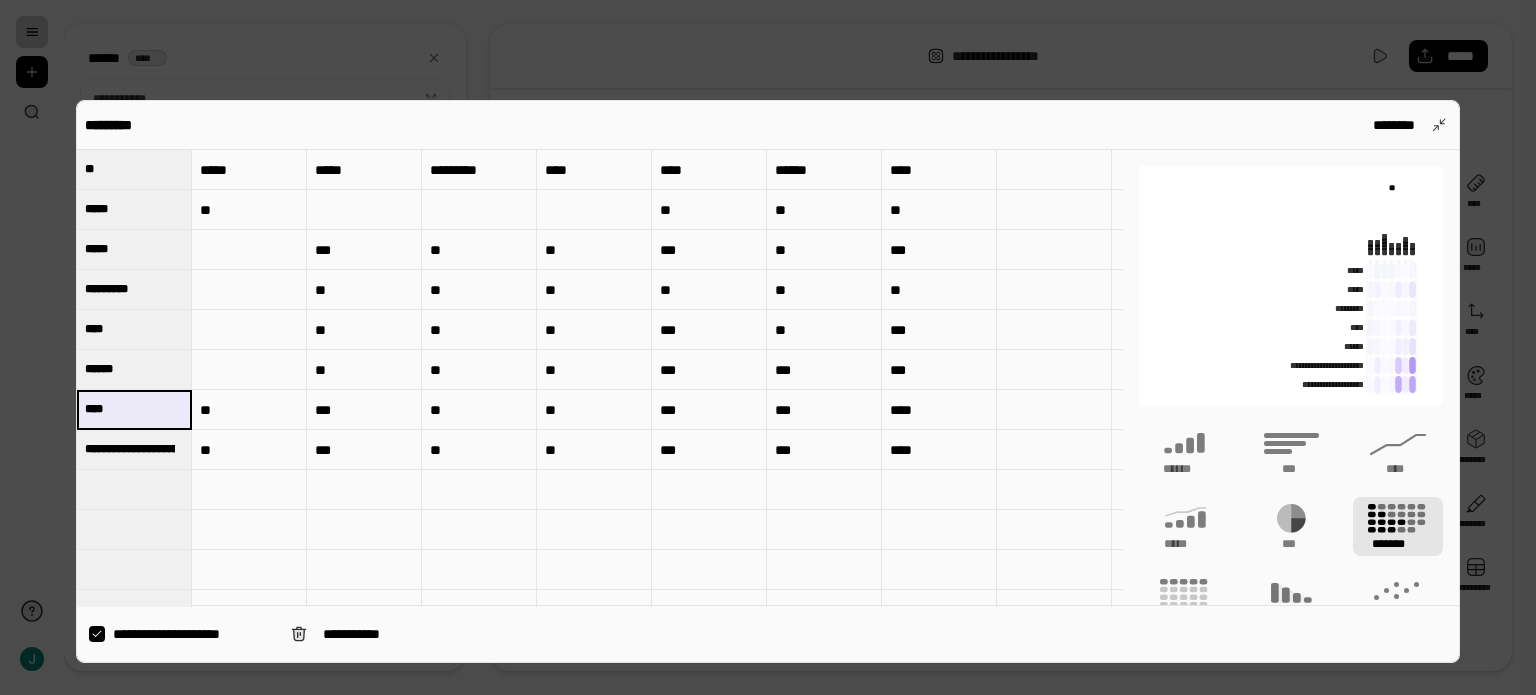 type on "****" 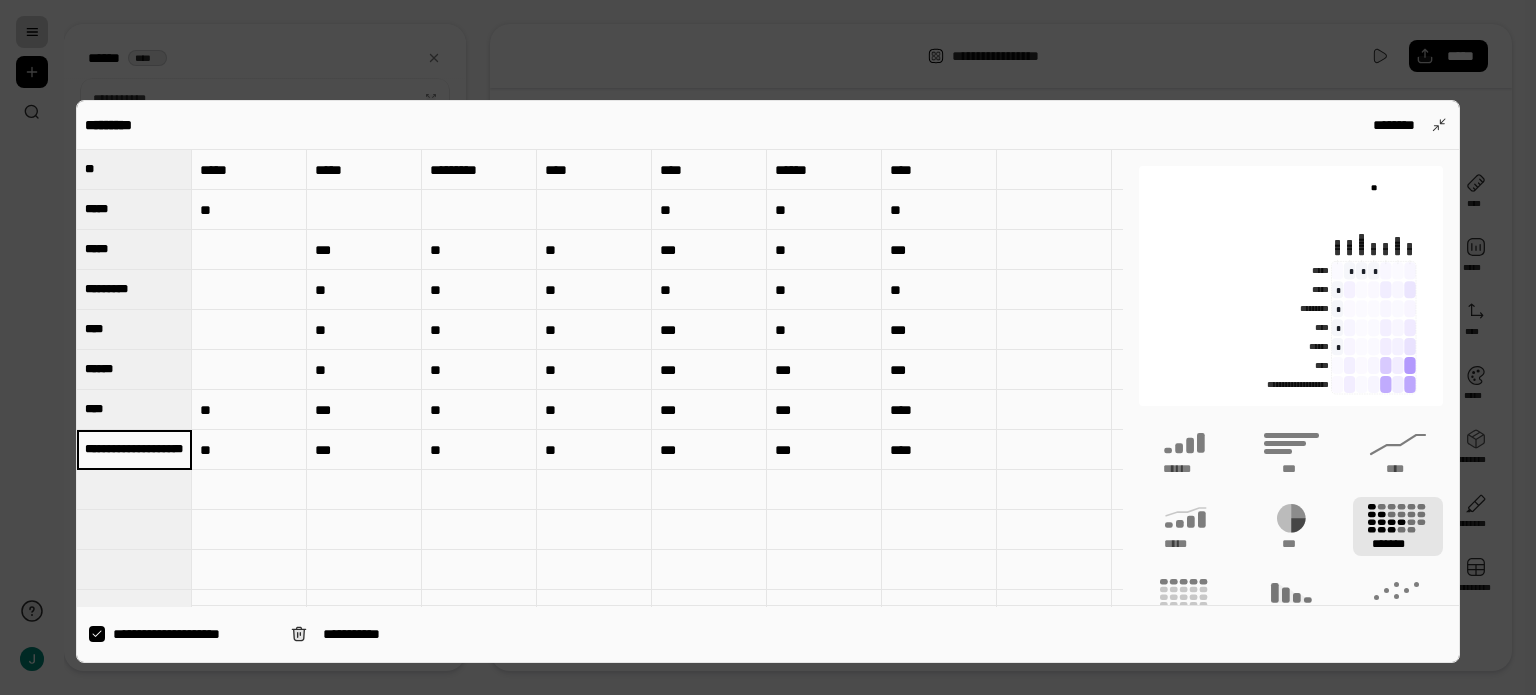 click on "**********" at bounding box center (134, 449) 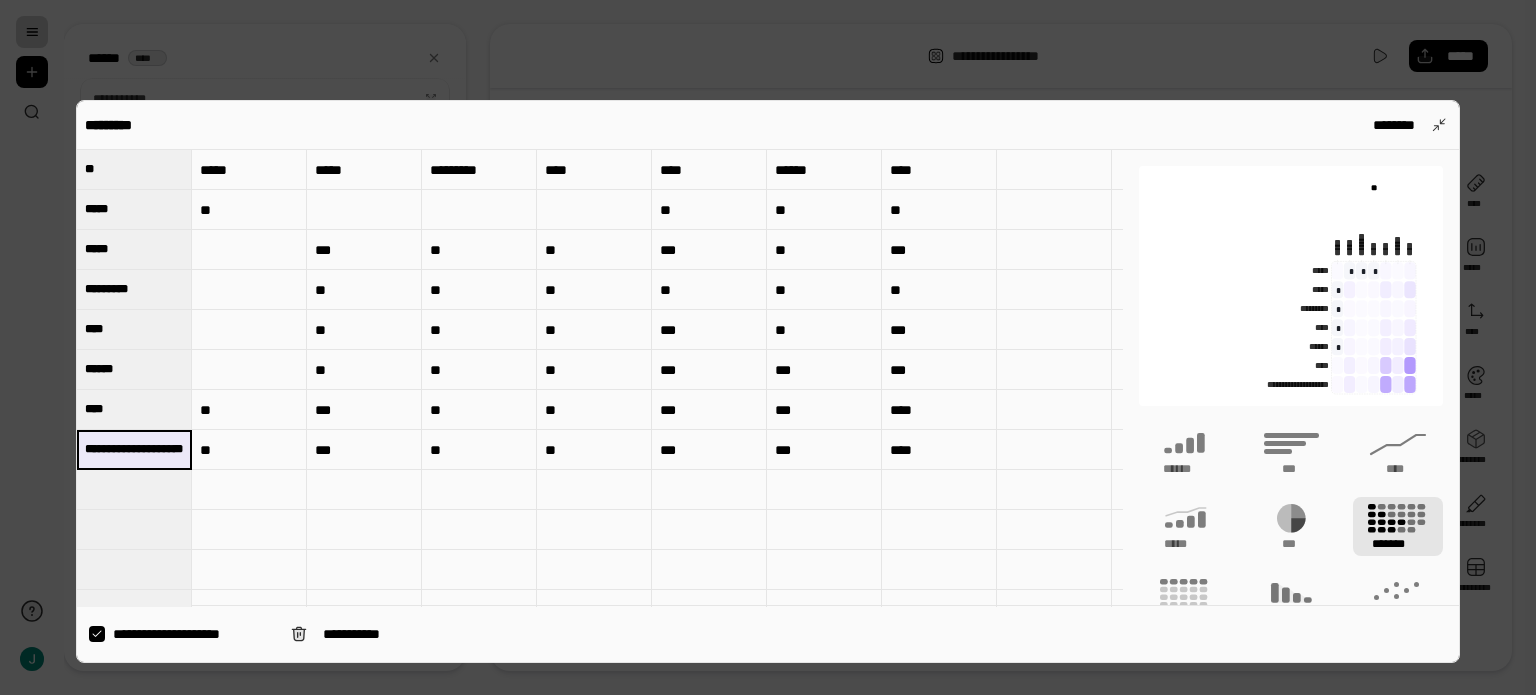 drag, startPoint x: 182, startPoint y: 448, endPoint x: 129, endPoint y: 451, distance: 53.08484 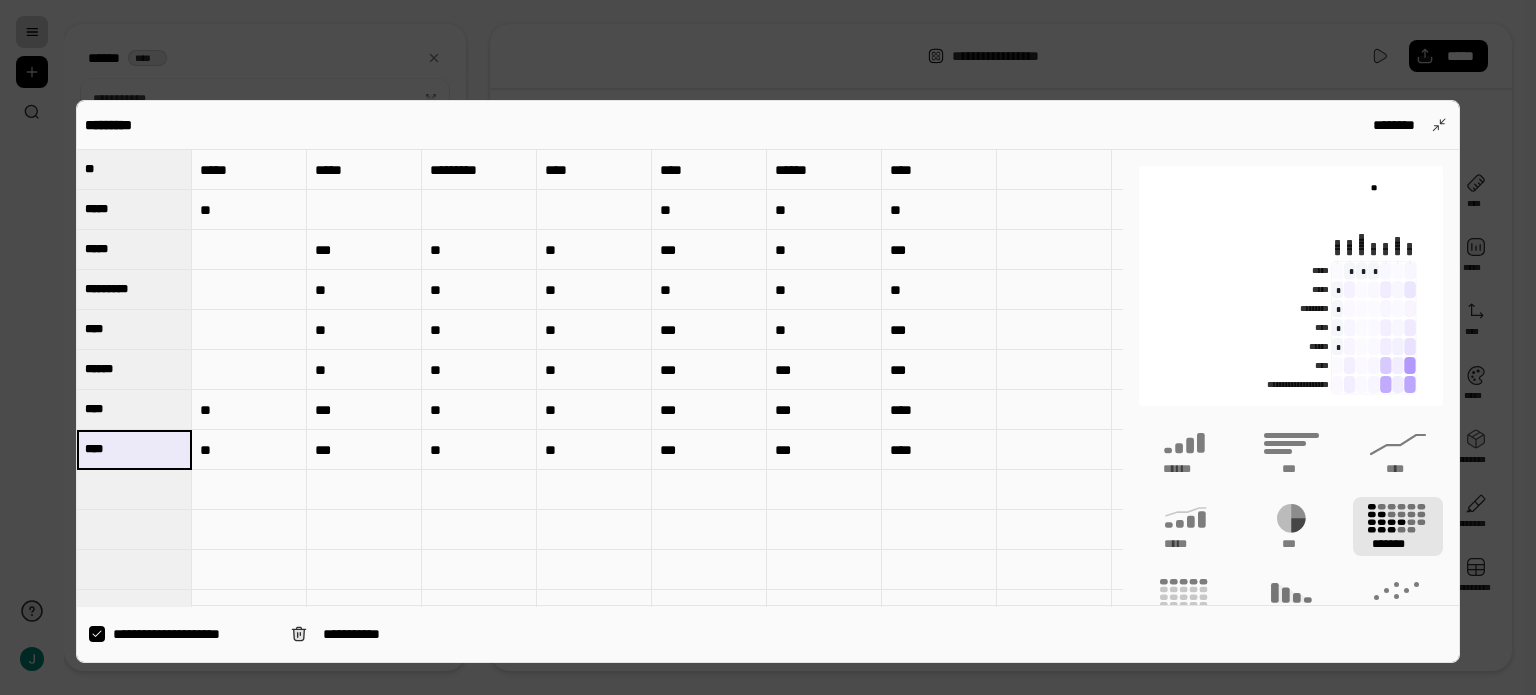 type on "****" 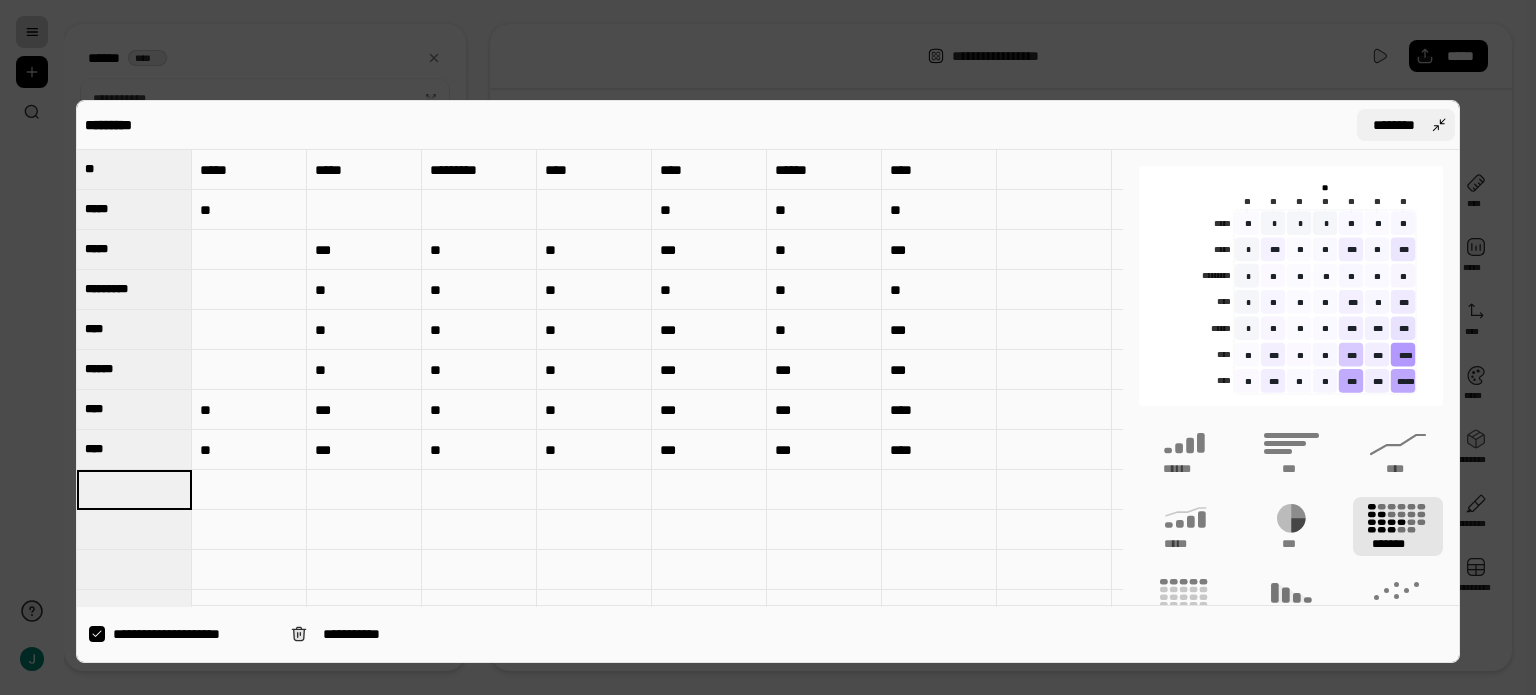 click on "********" at bounding box center (1394, 125) 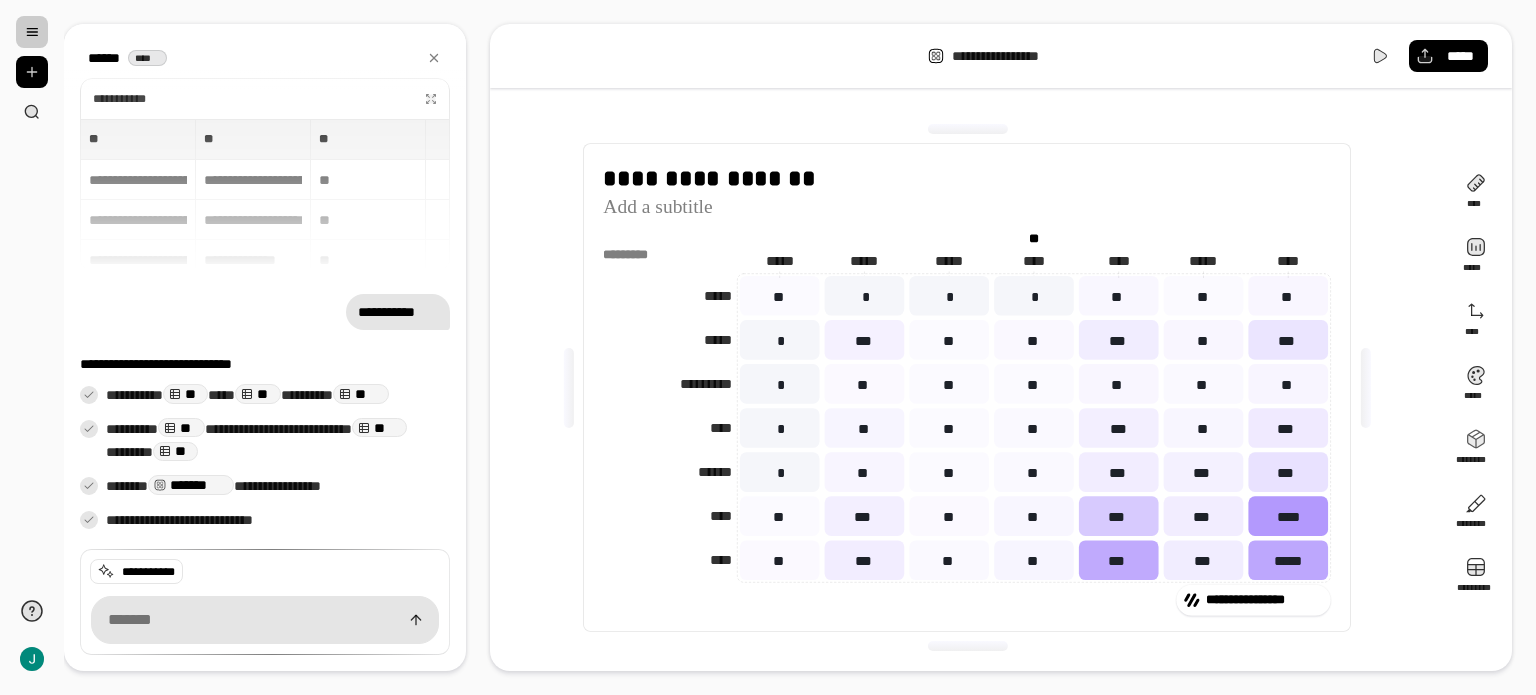 click on "**********" at bounding box center (967, 387) 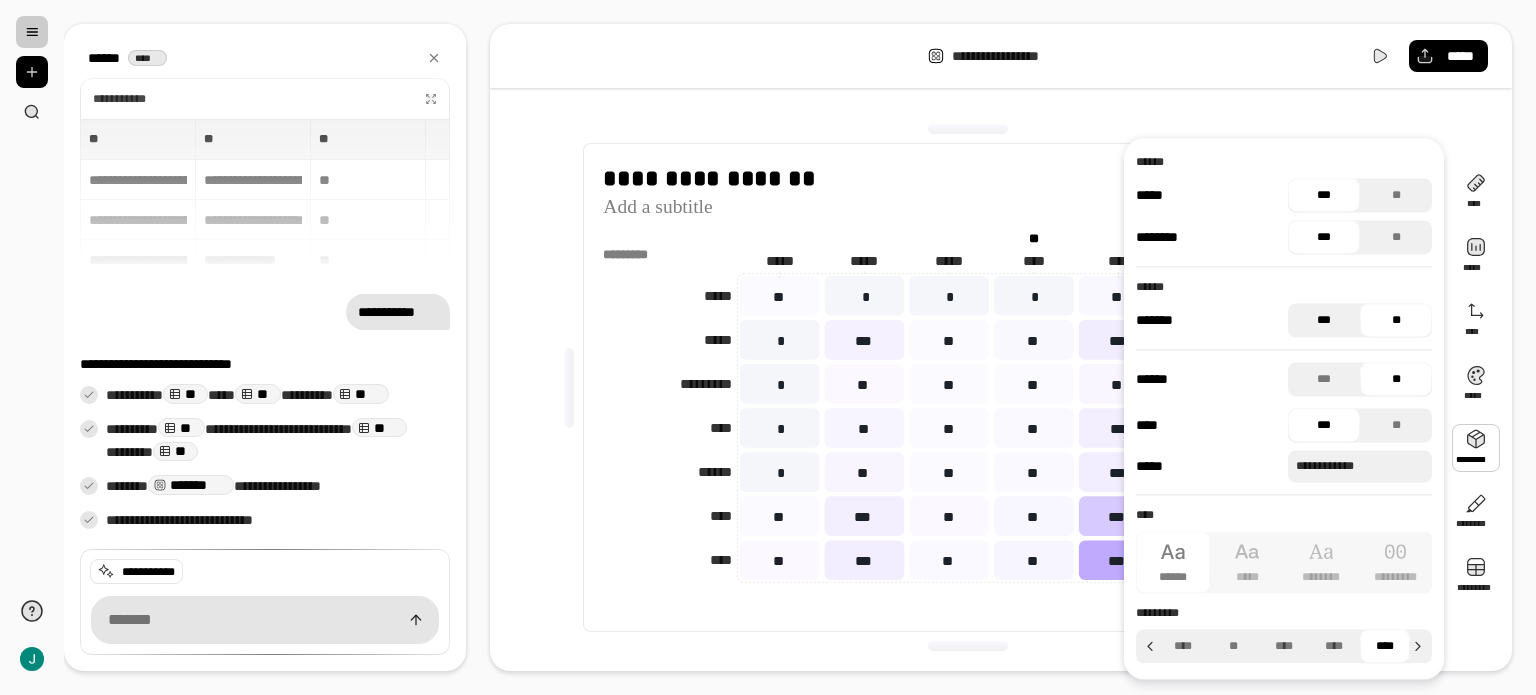 click on "***" at bounding box center [1324, 320] 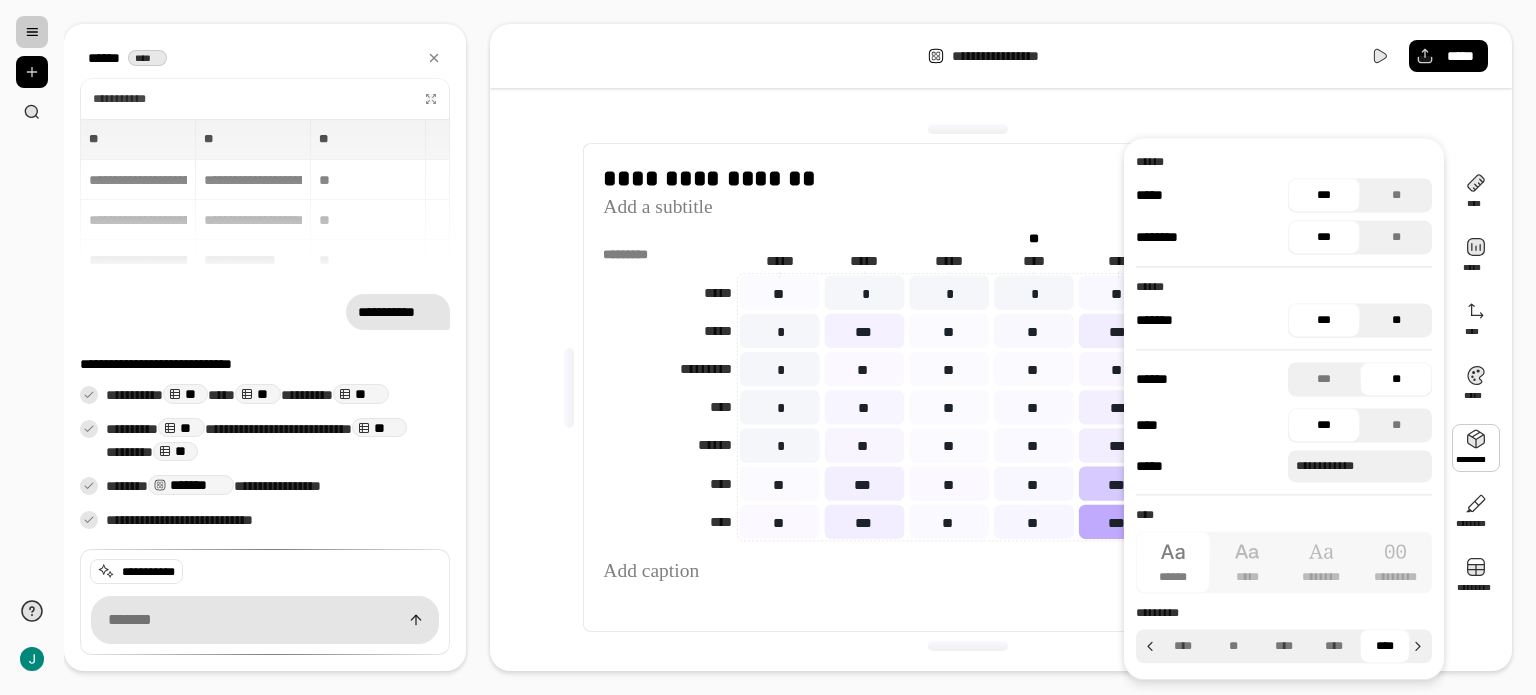 click on "**" at bounding box center [1396, 320] 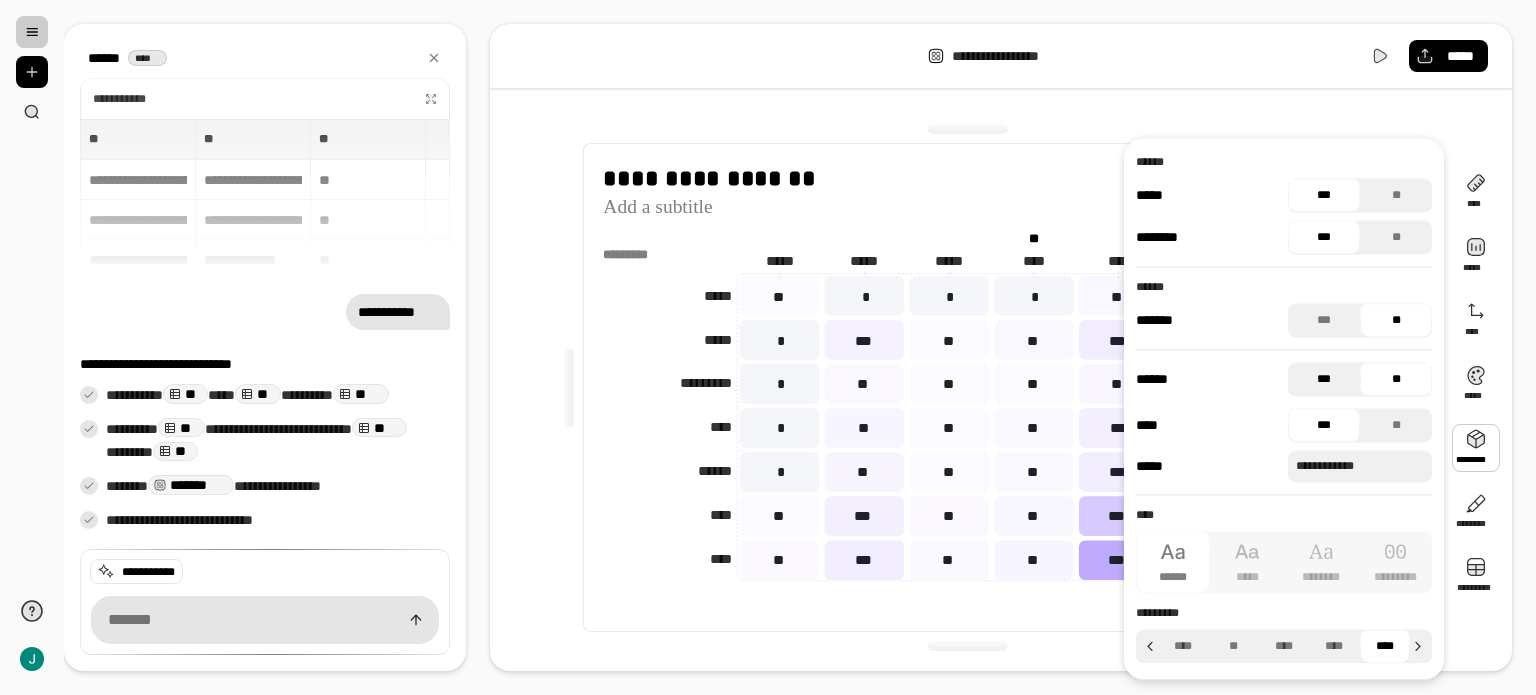 click on "***" at bounding box center (1324, 379) 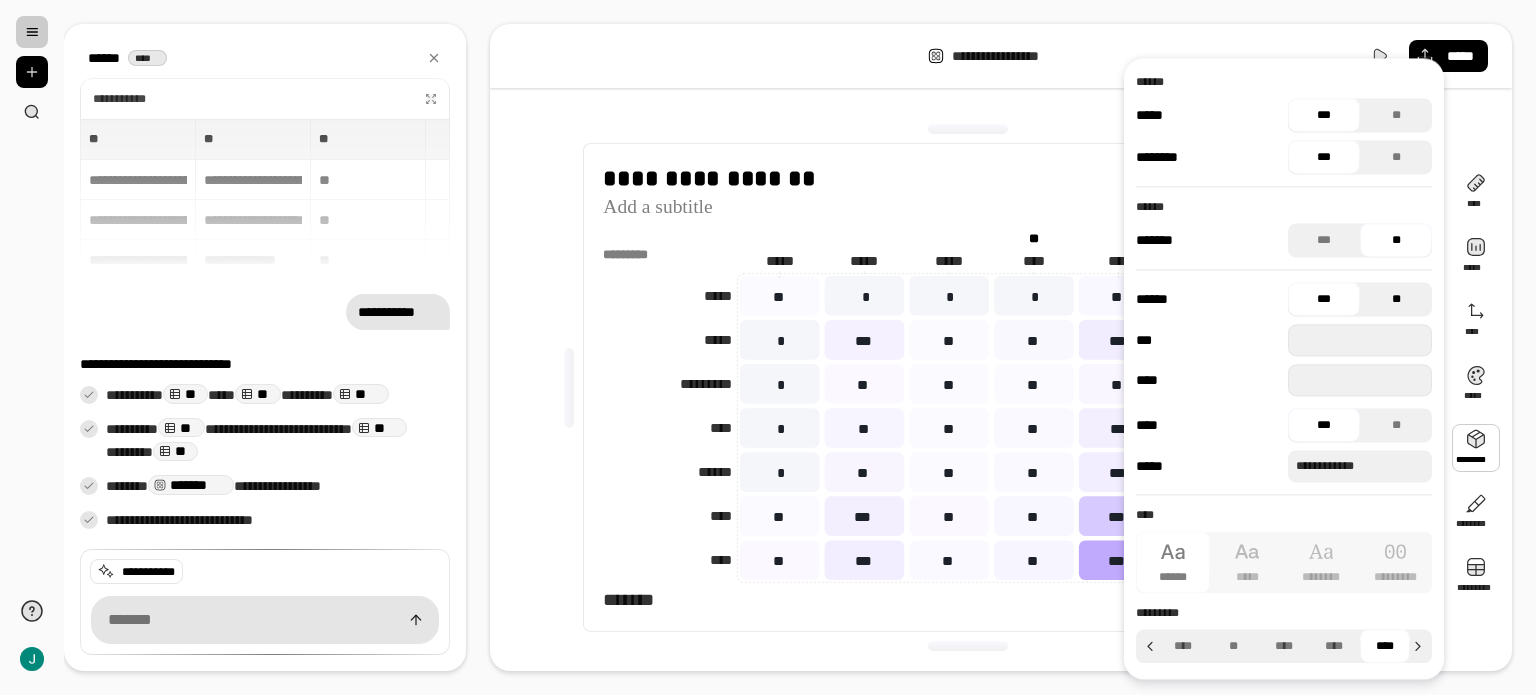 click on "**" at bounding box center (1396, 299) 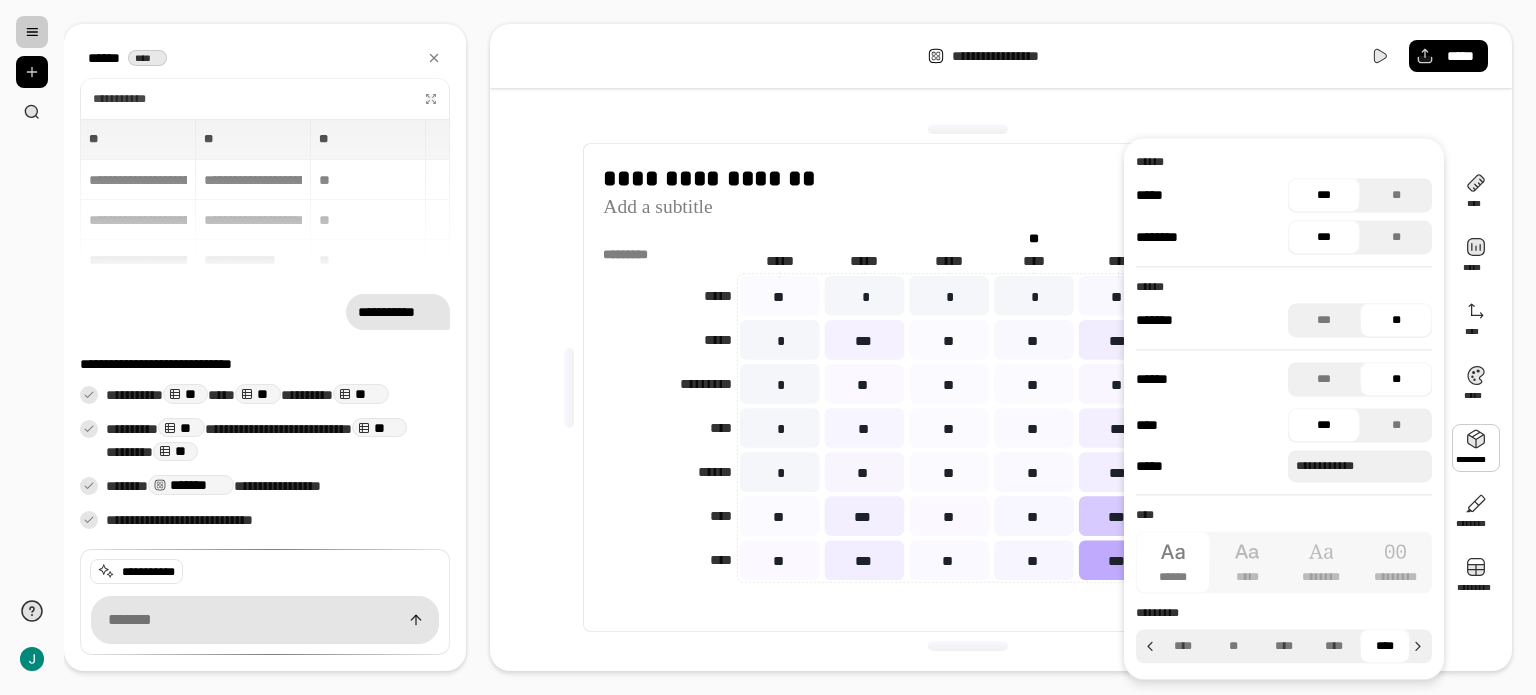 click on "**" at bounding box center (1396, 320) 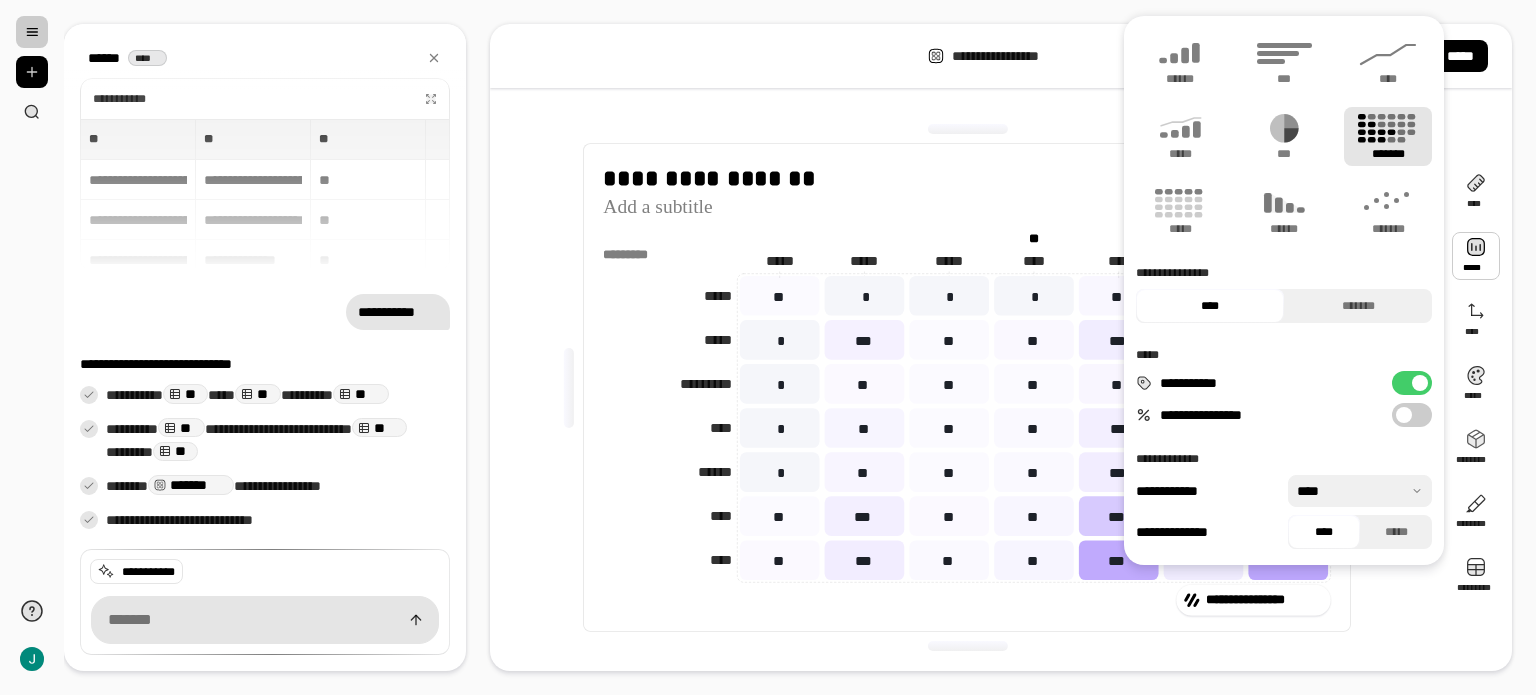 click at bounding box center [1476, 256] 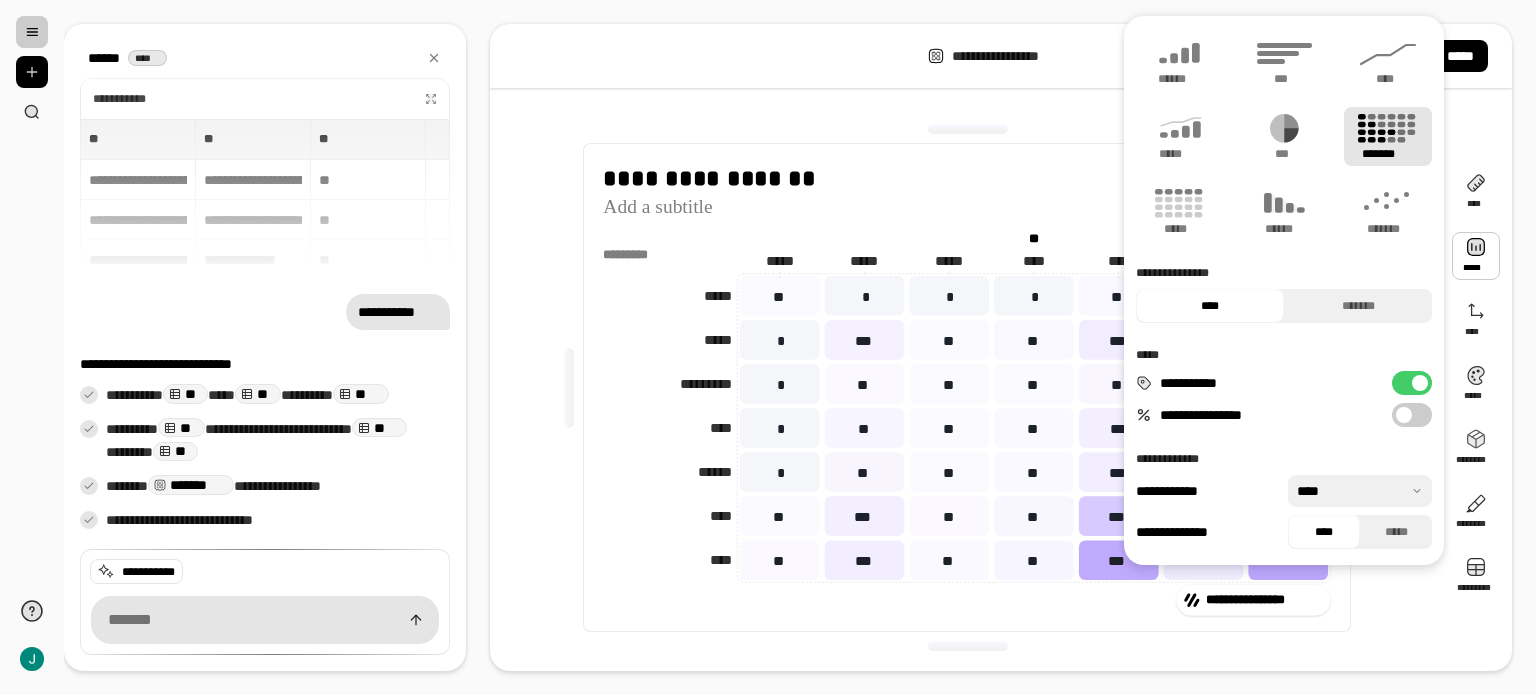 click on "**********" at bounding box center [1412, 415] 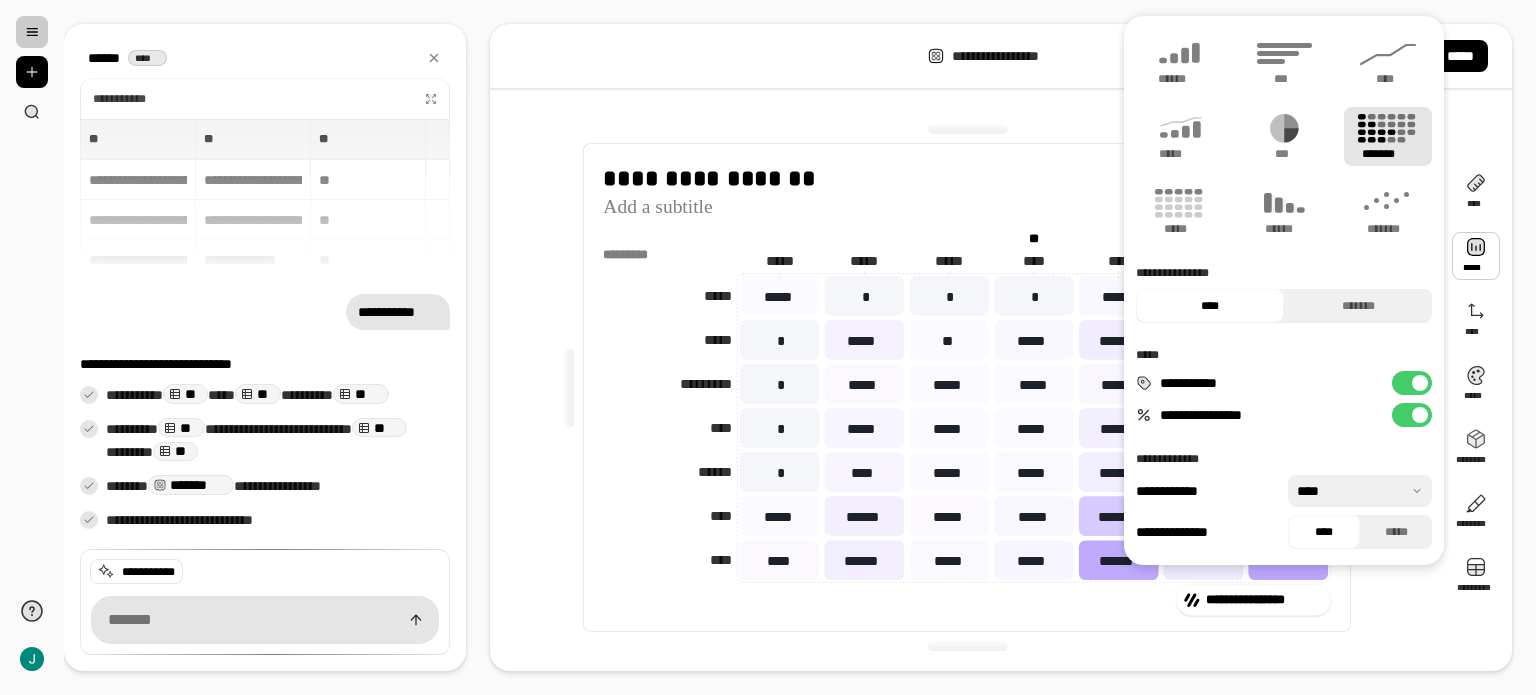 click at bounding box center [1420, 415] 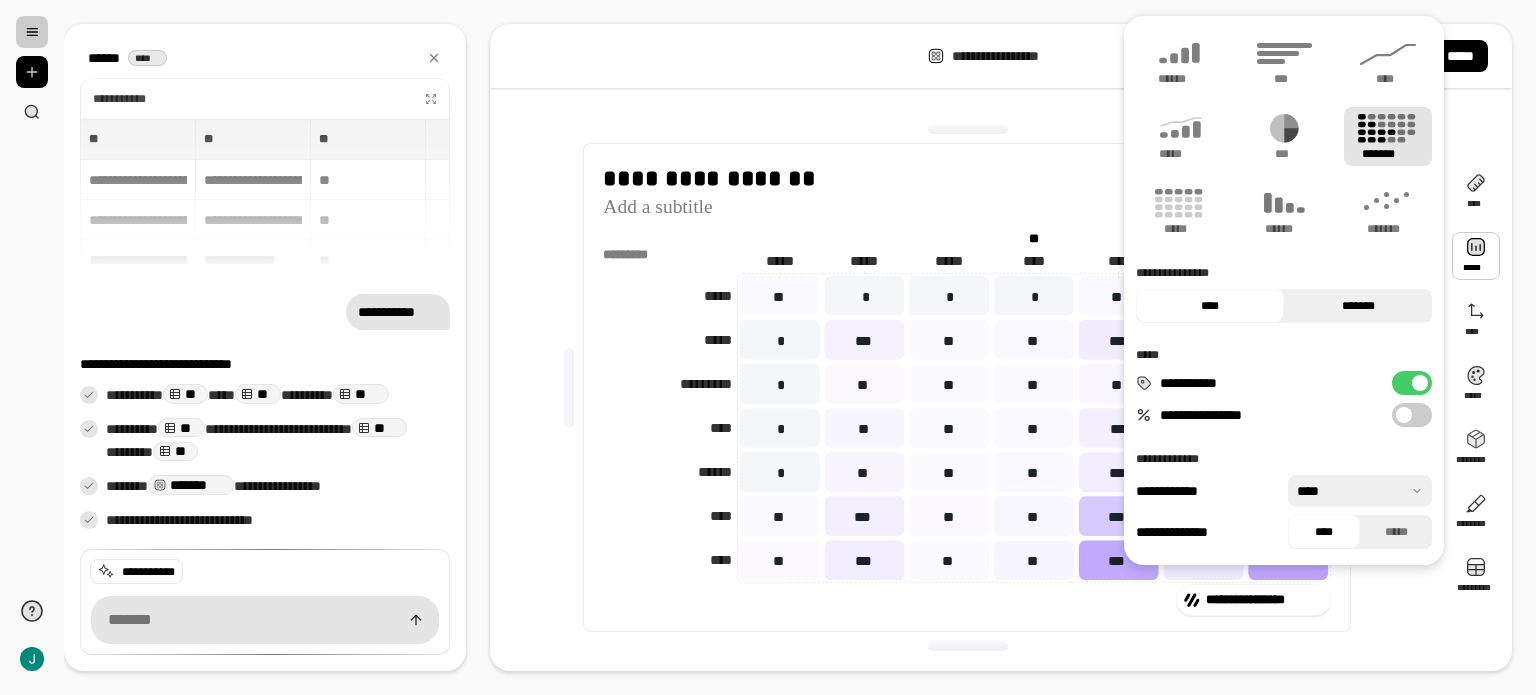 click on "*******" at bounding box center [1358, 306] 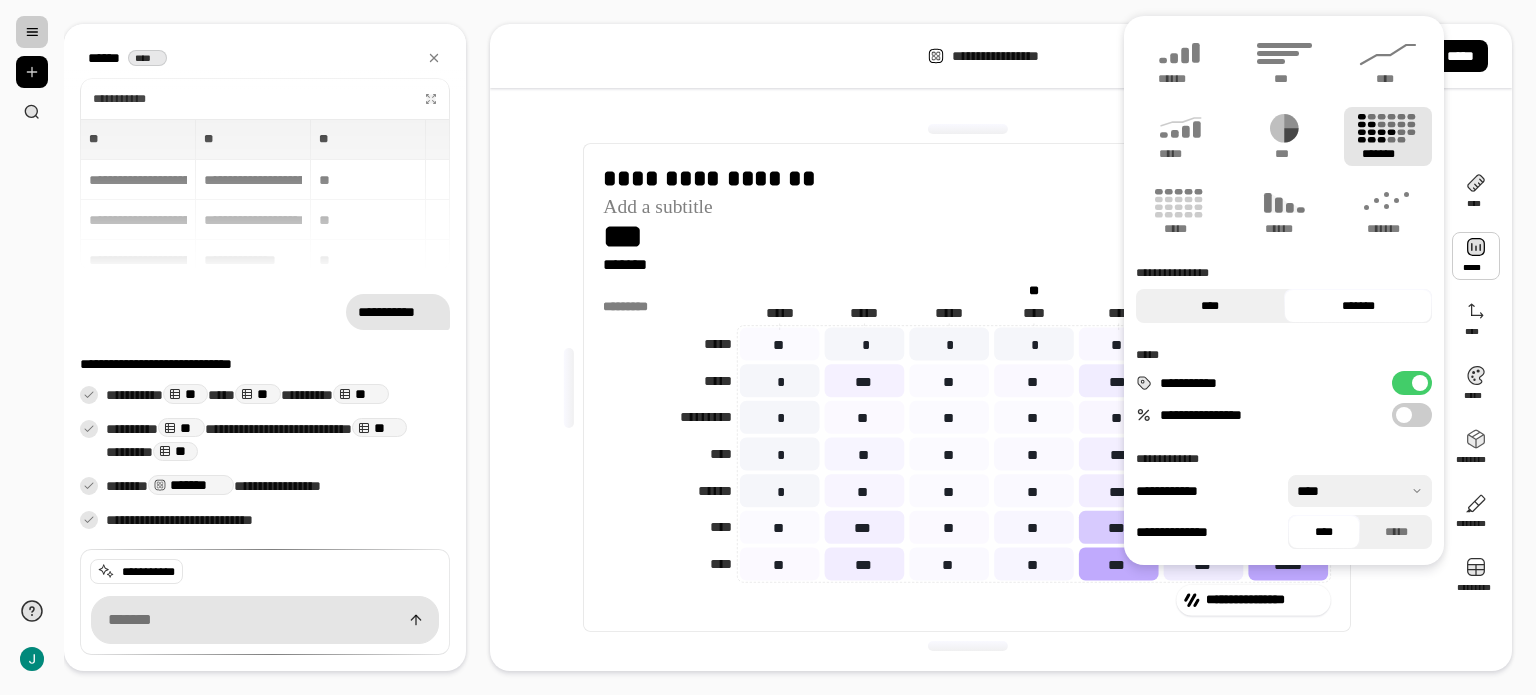click on "****" at bounding box center [1210, 306] 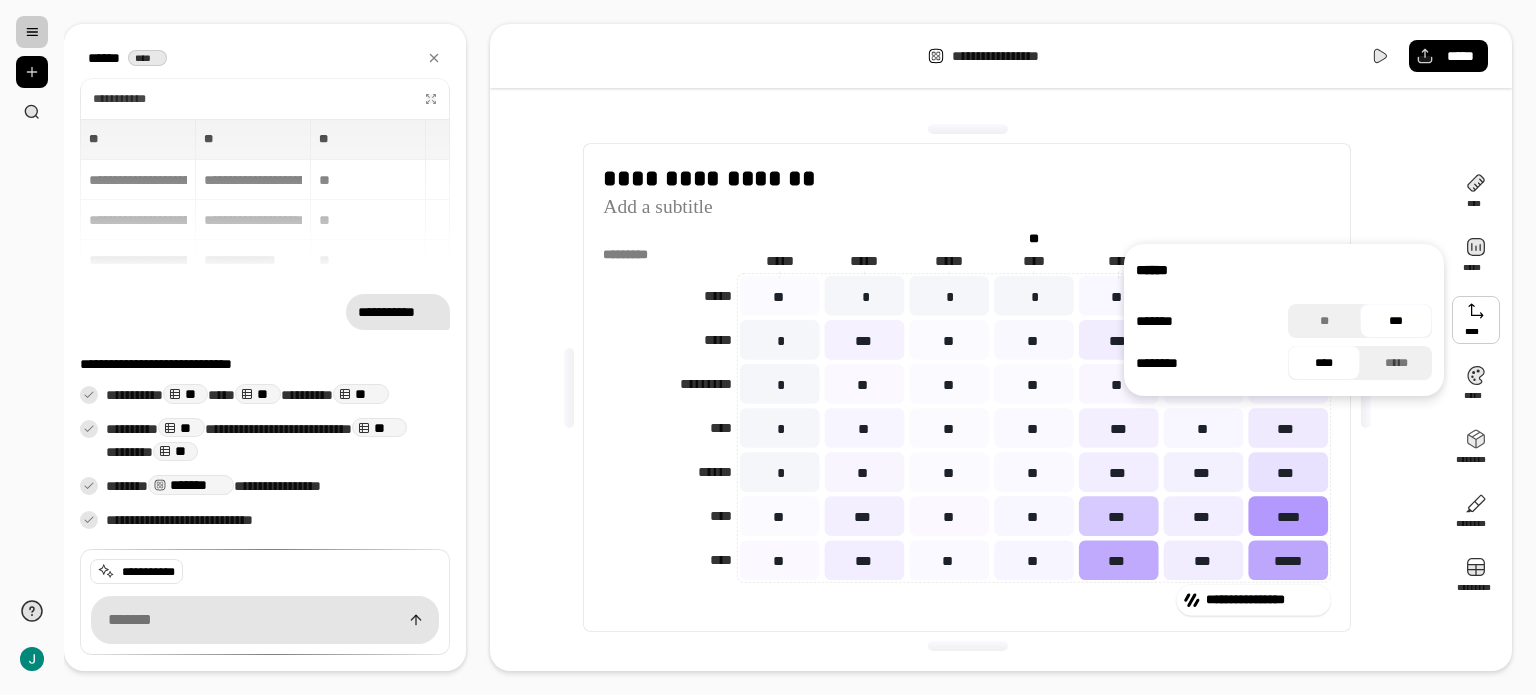click at bounding box center (1476, 320) 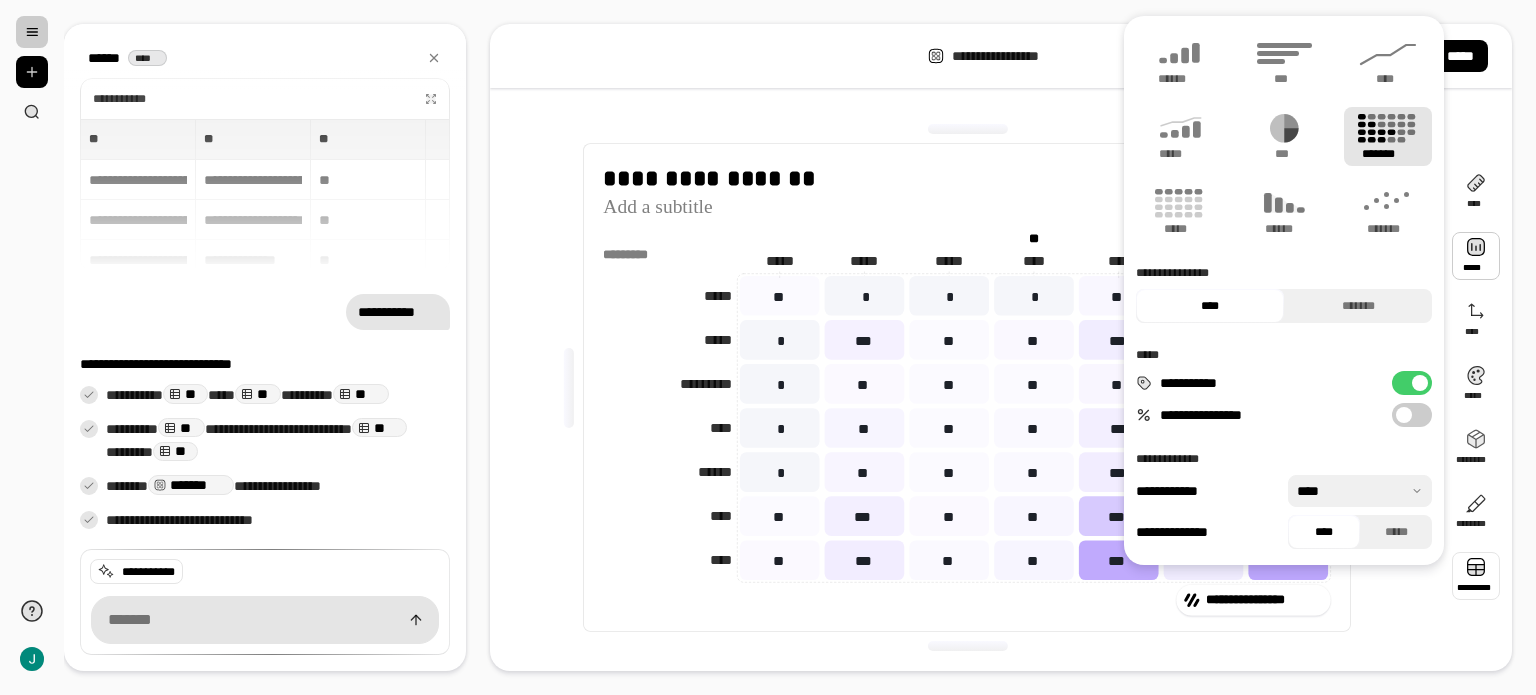 click at bounding box center (1476, 576) 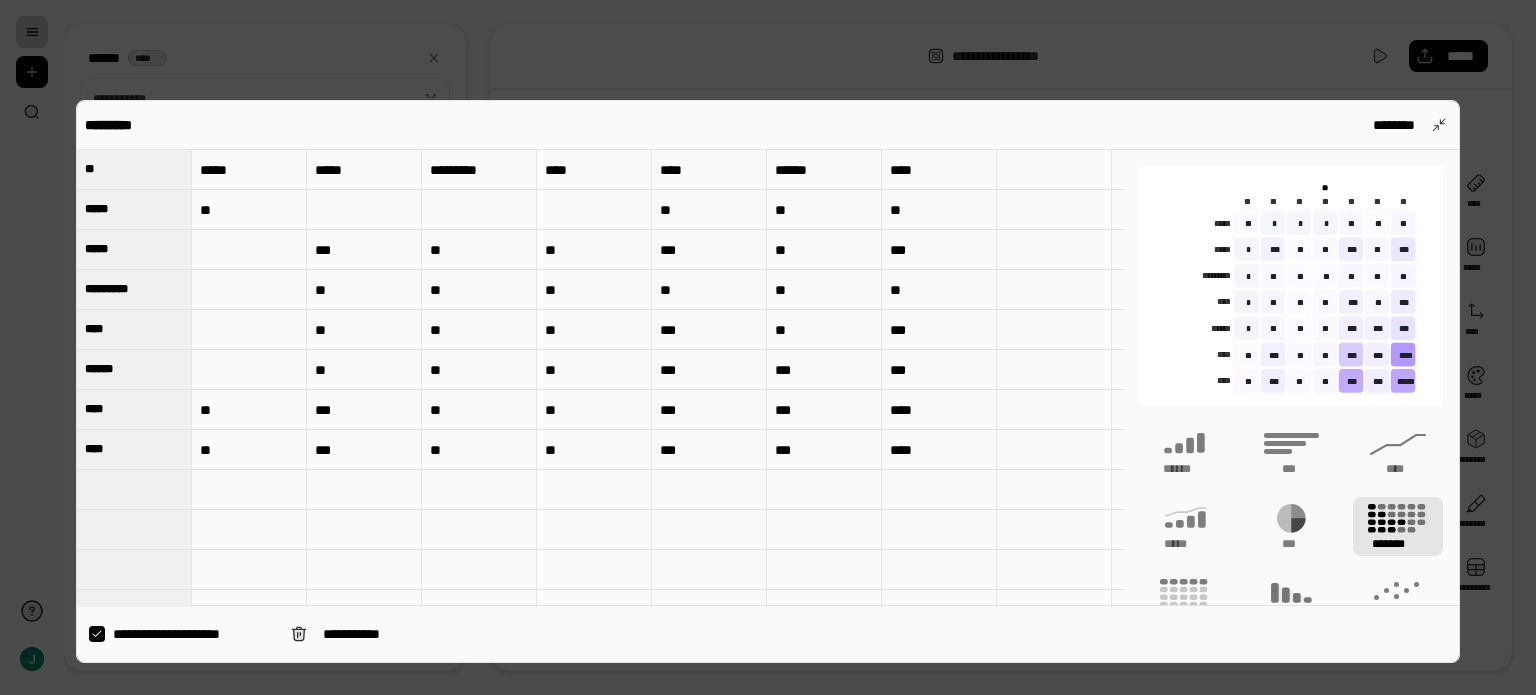 click on "**" at bounding box center (134, 169) 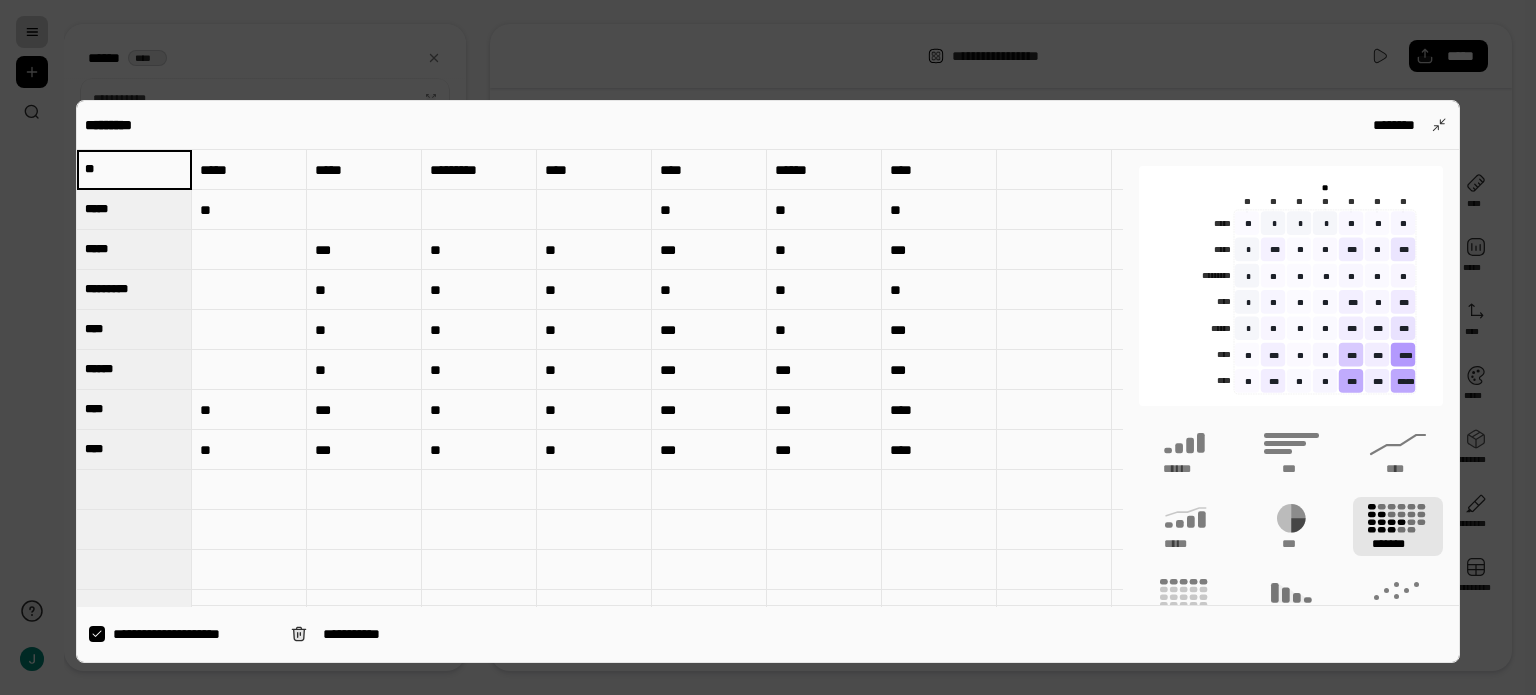 click on "**" at bounding box center [134, 169] 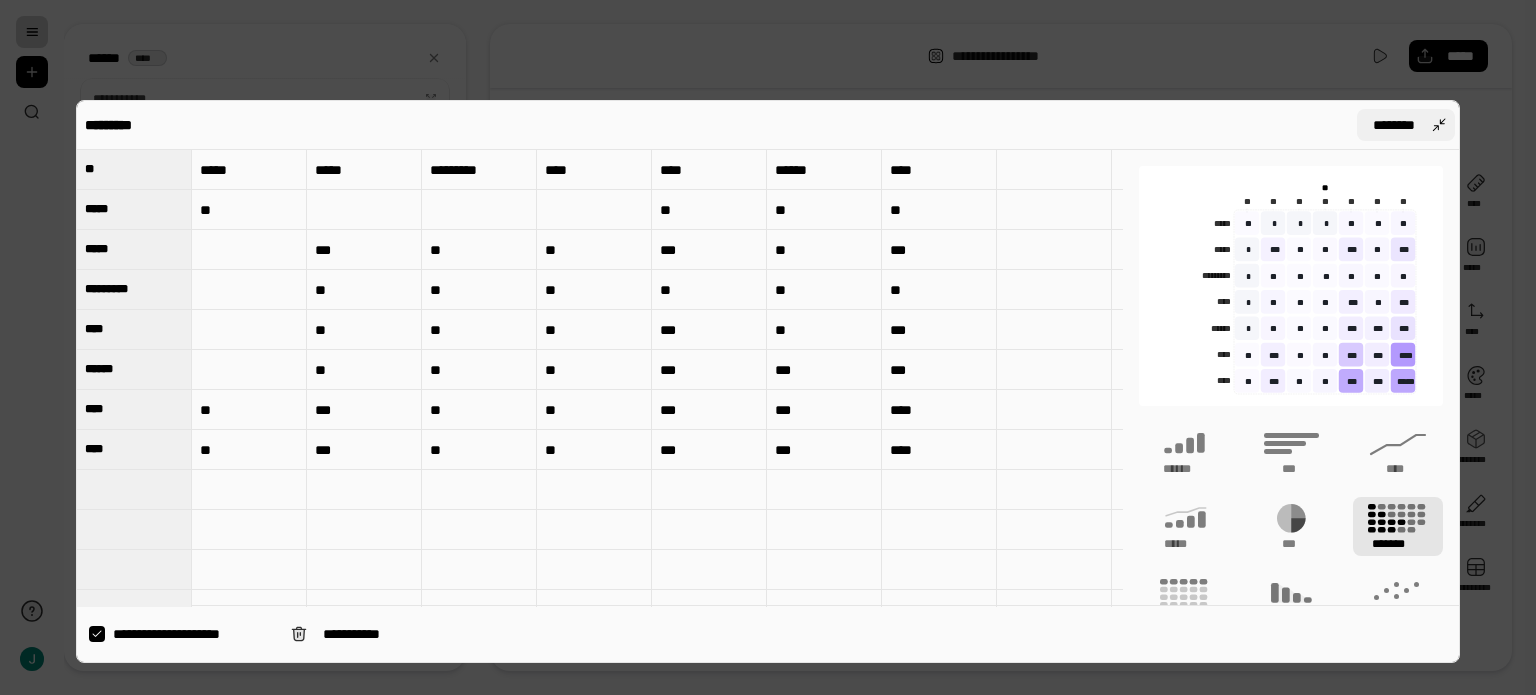click on "********" at bounding box center (1406, 125) 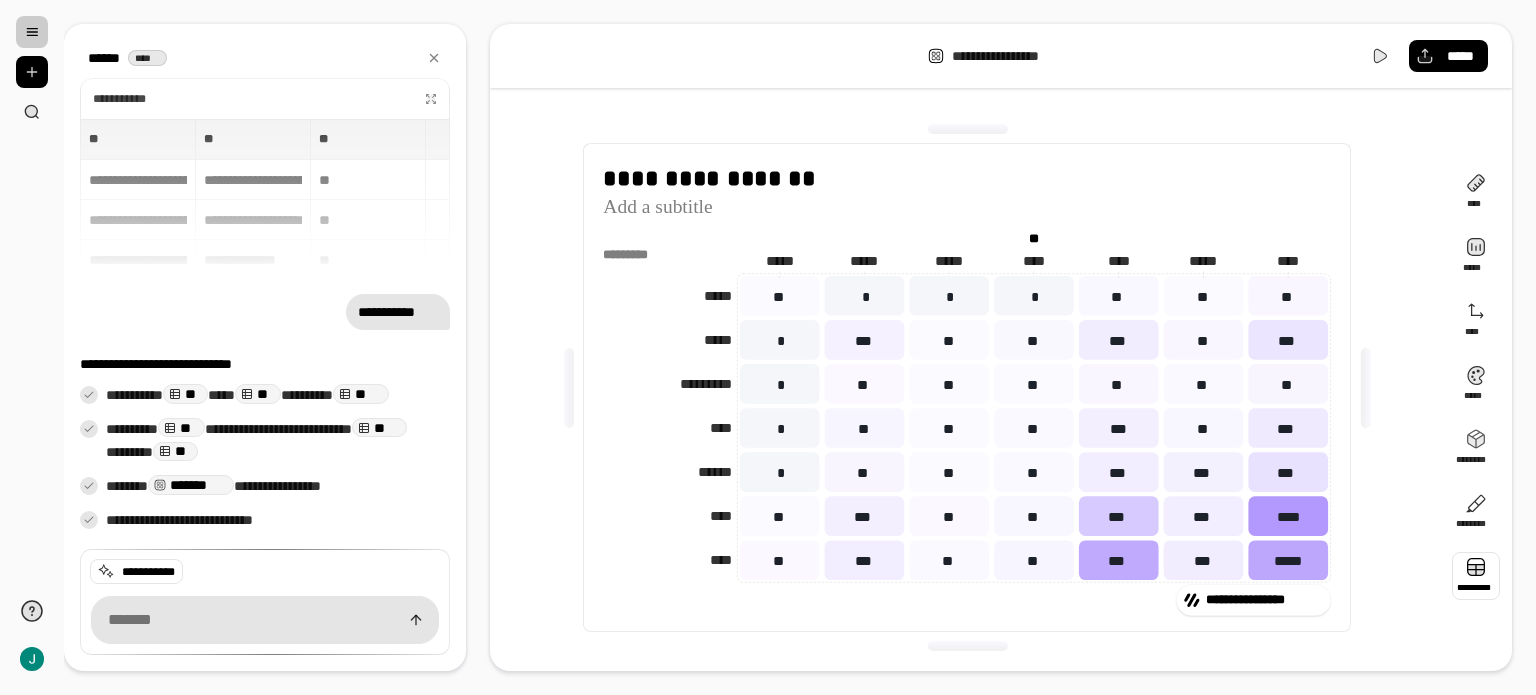 click at bounding box center (1476, 576) 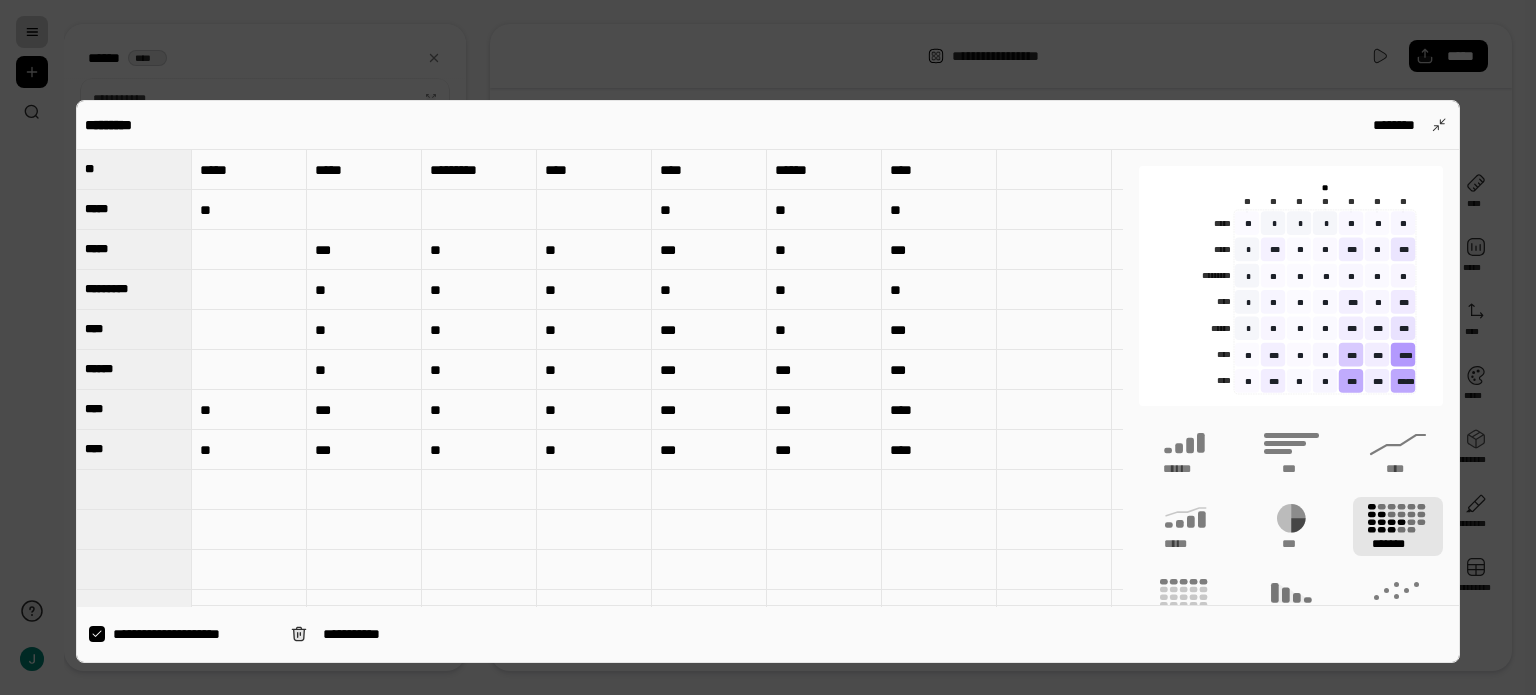 click at bounding box center (768, 347) 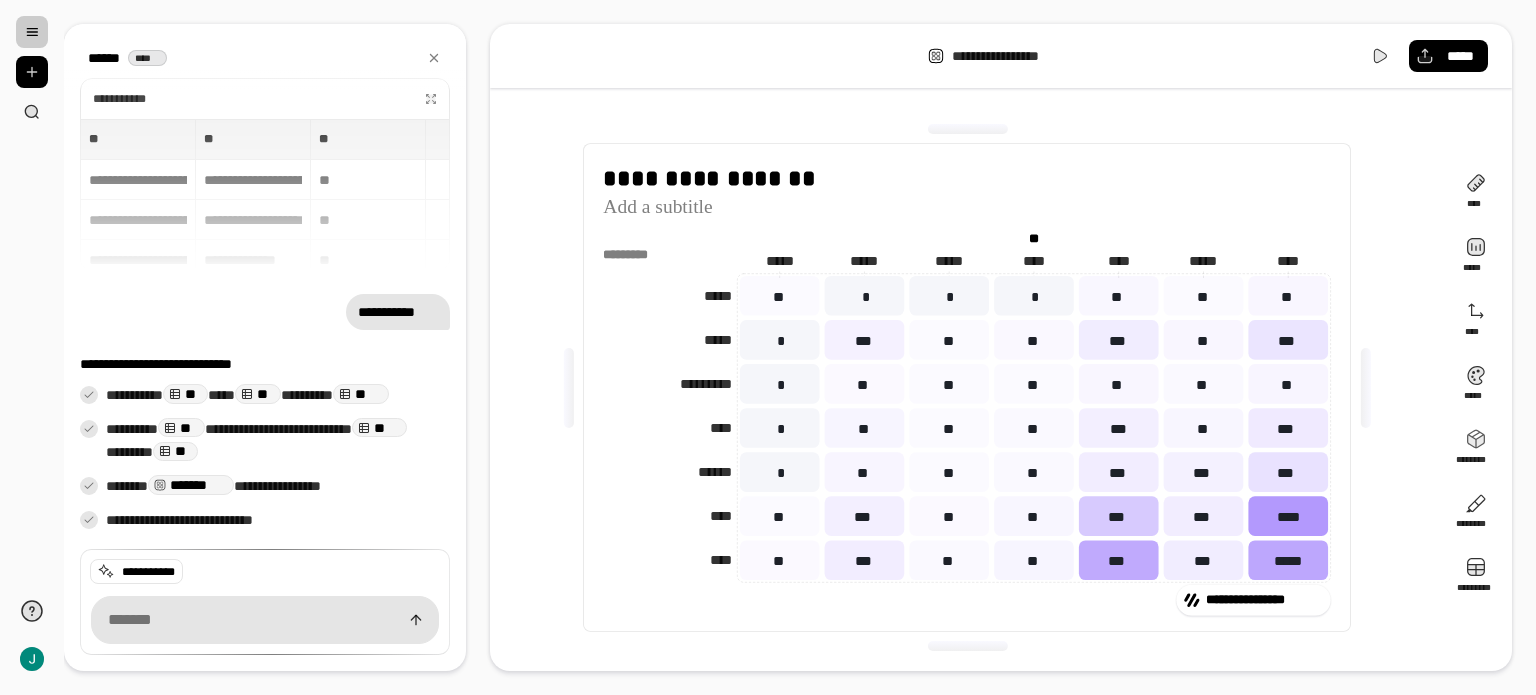 click on "*********" 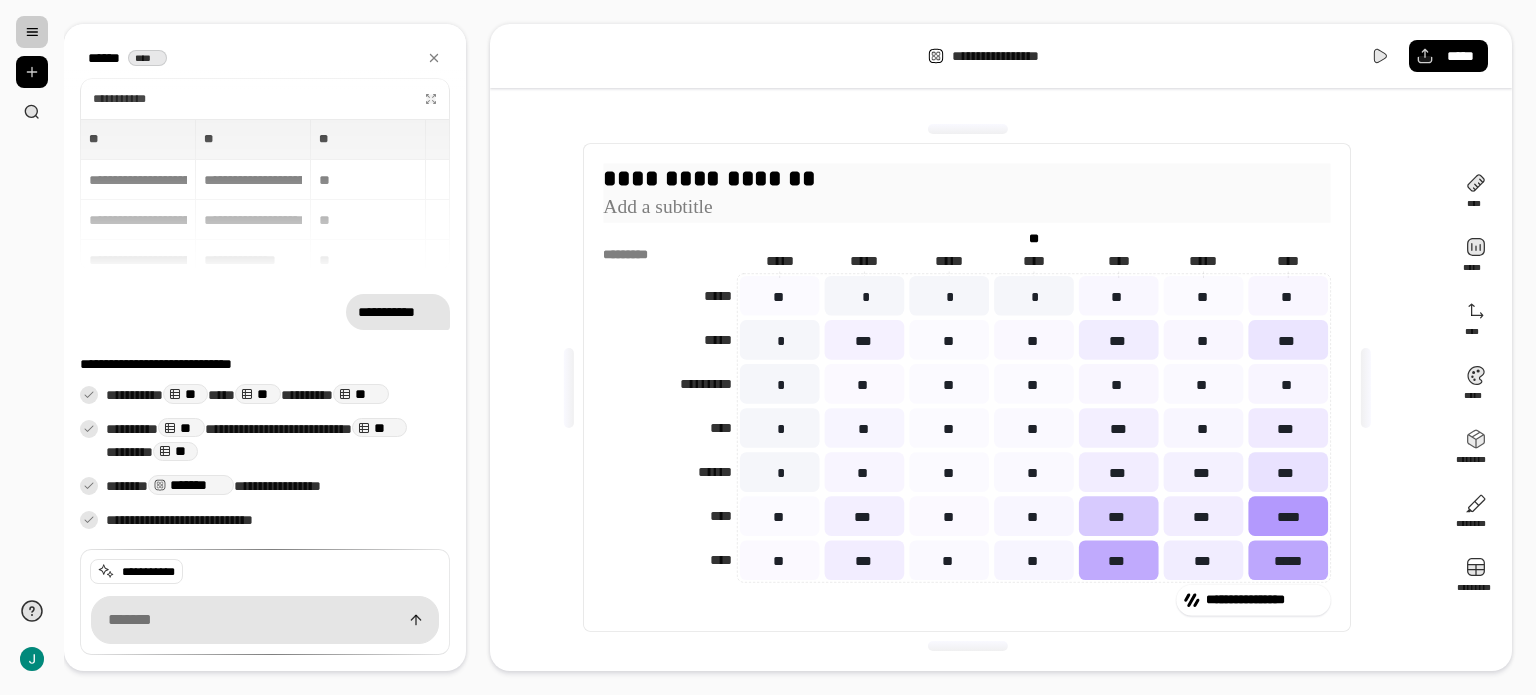 click at bounding box center (967, 207) 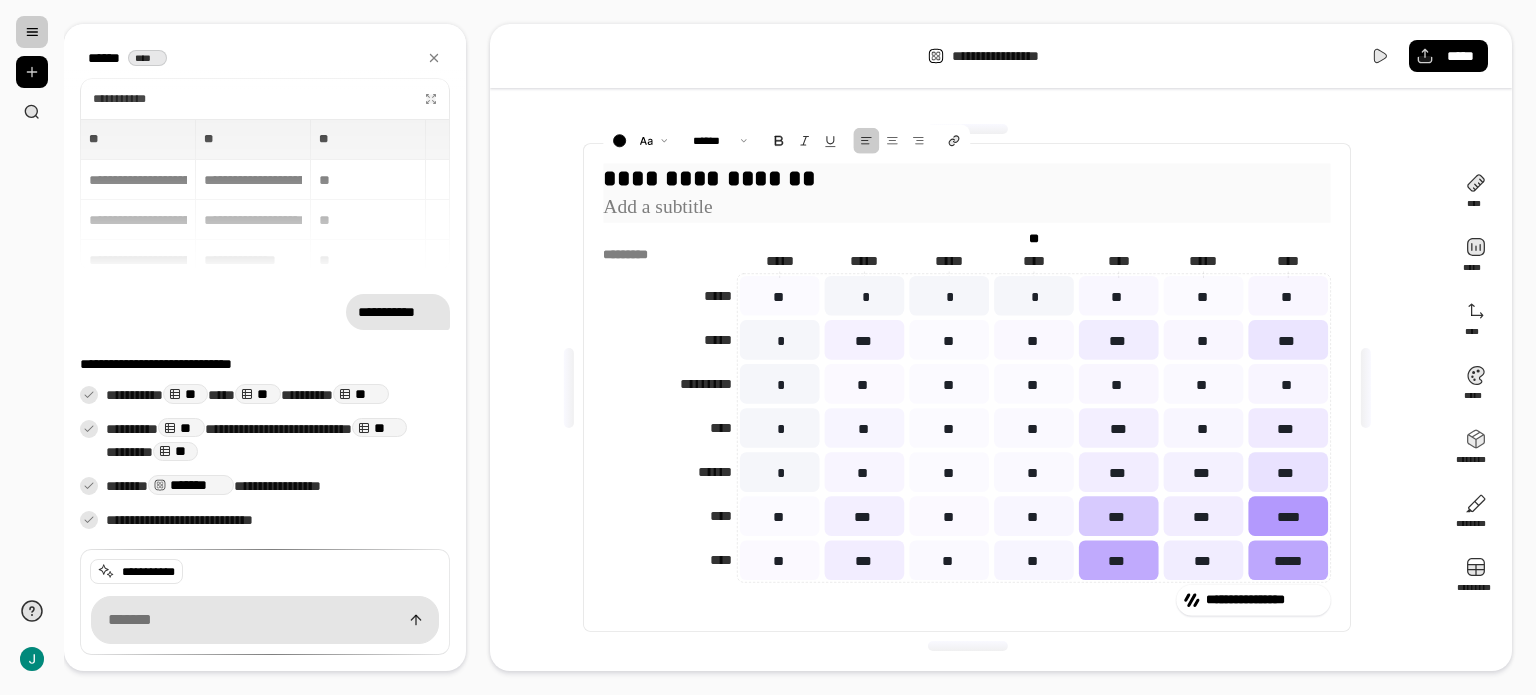click on "**********" at bounding box center [967, 177] 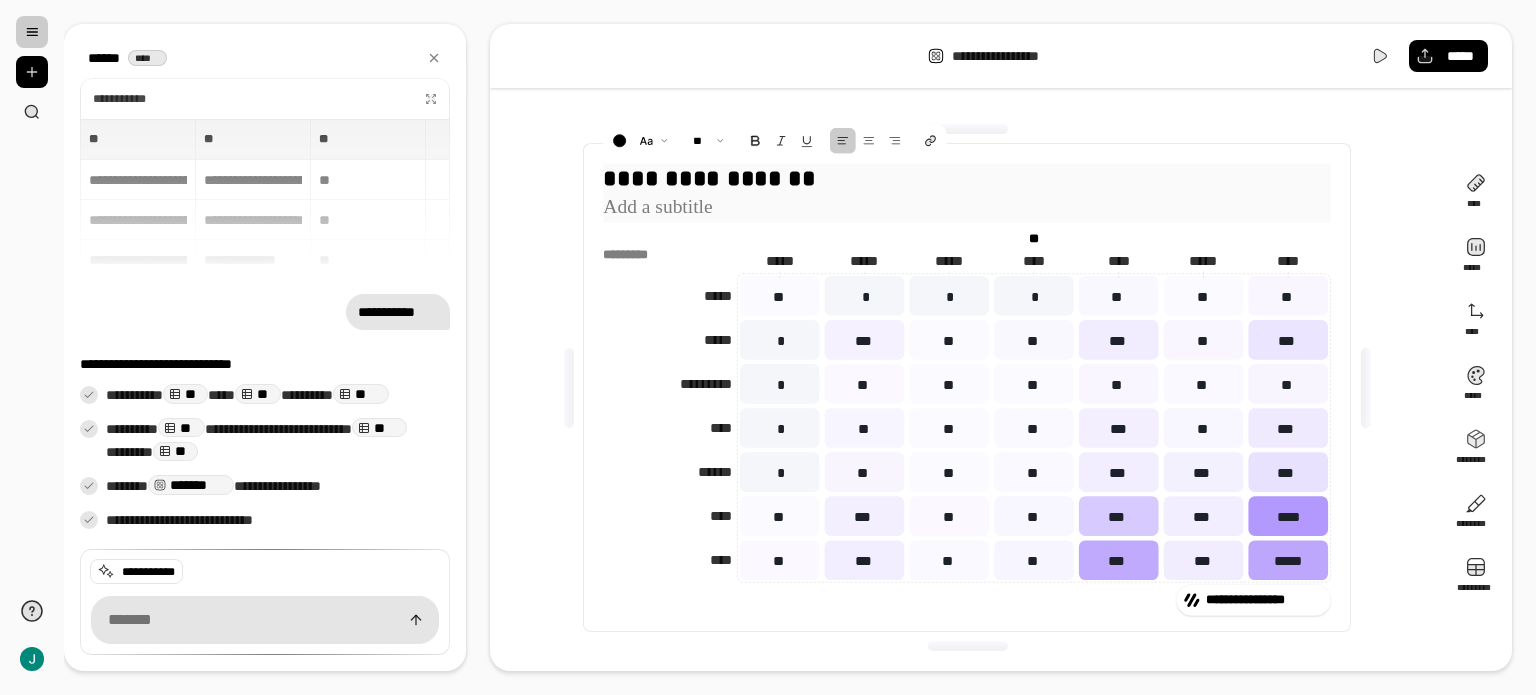 click on "**********" at bounding box center (967, 177) 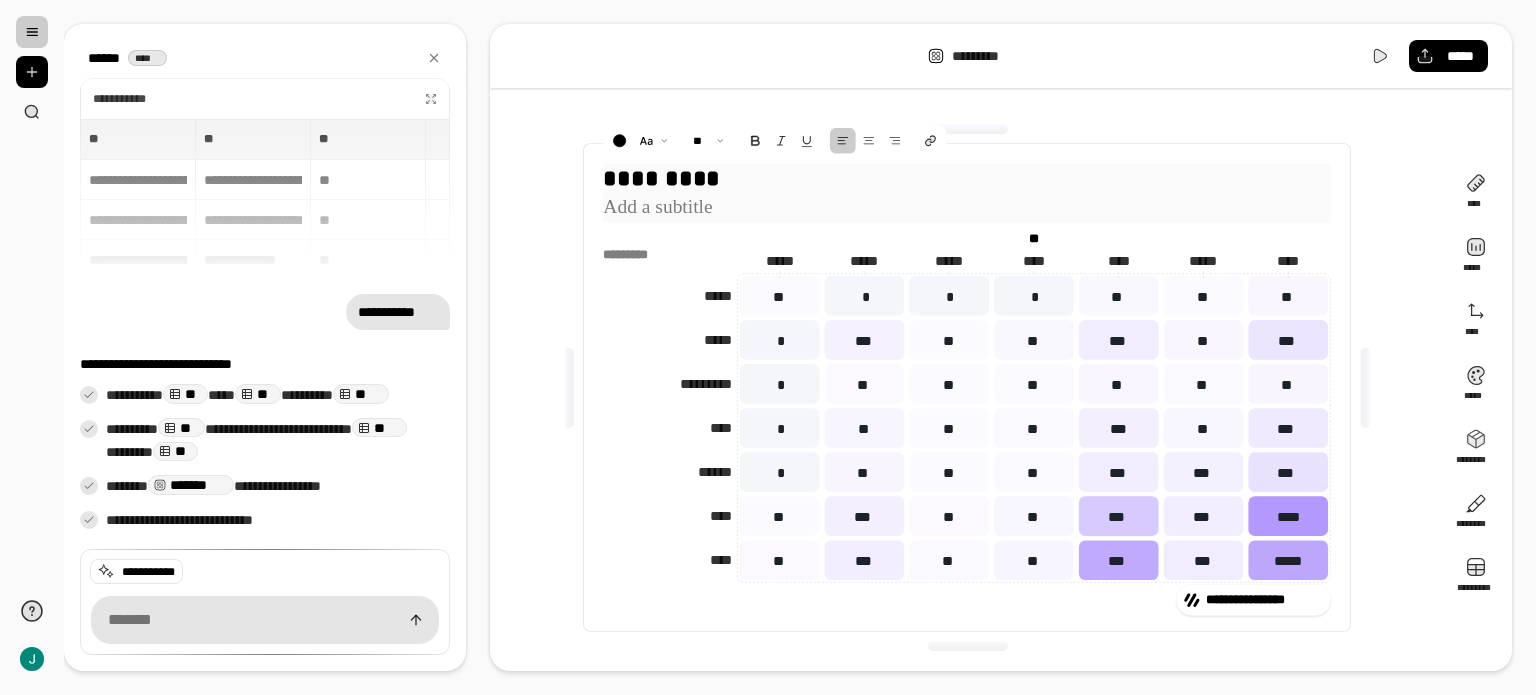 drag, startPoint x: 813, startPoint y: 184, endPoint x: 614, endPoint y: 185, distance: 199.00252 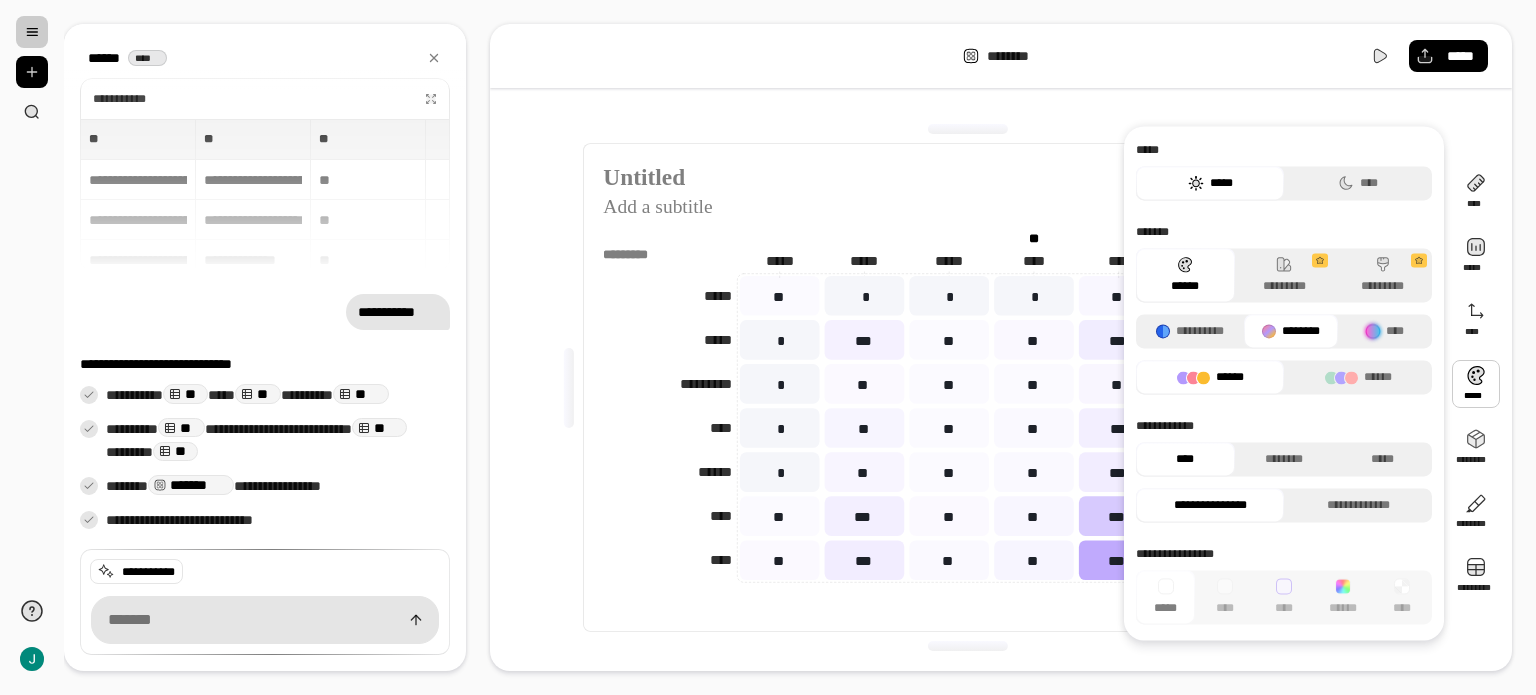click on "**********" at bounding box center (967, 387) 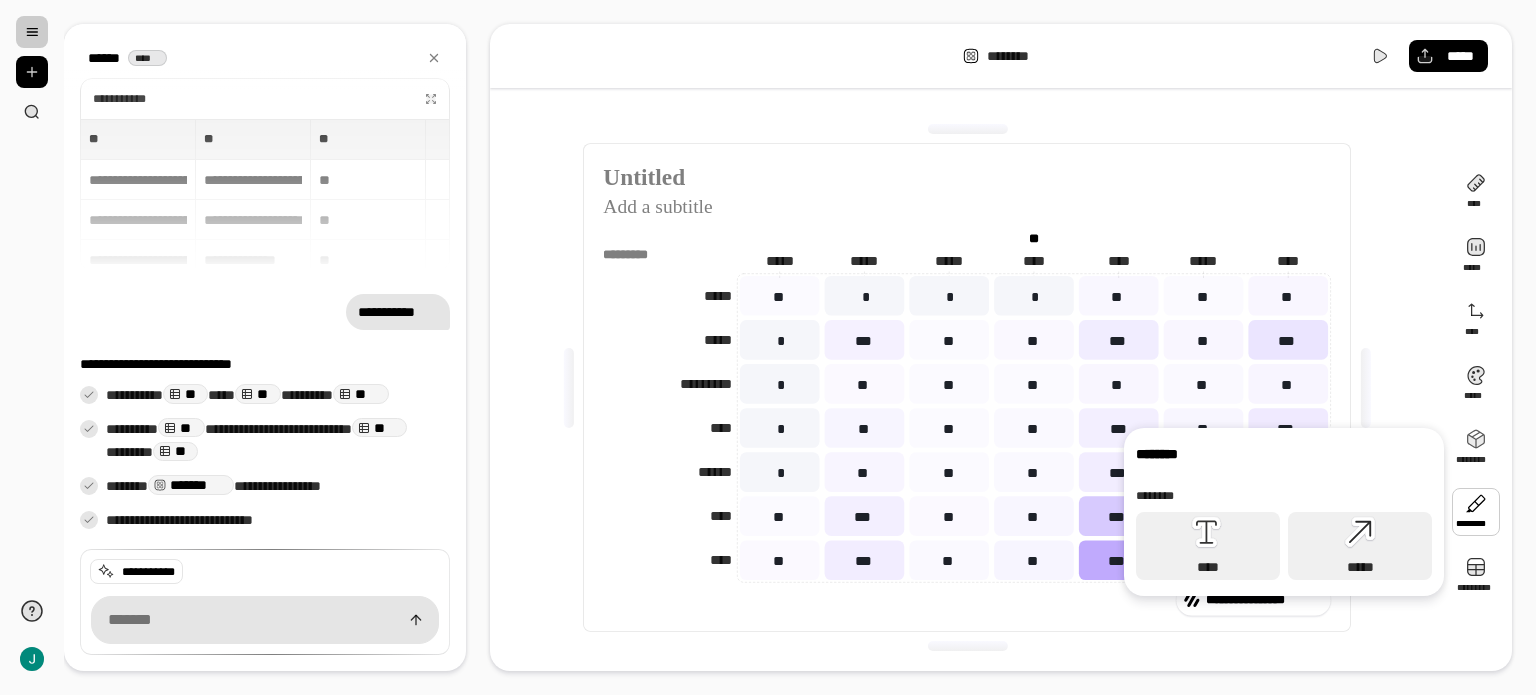 click on "**********" at bounding box center (967, 600) 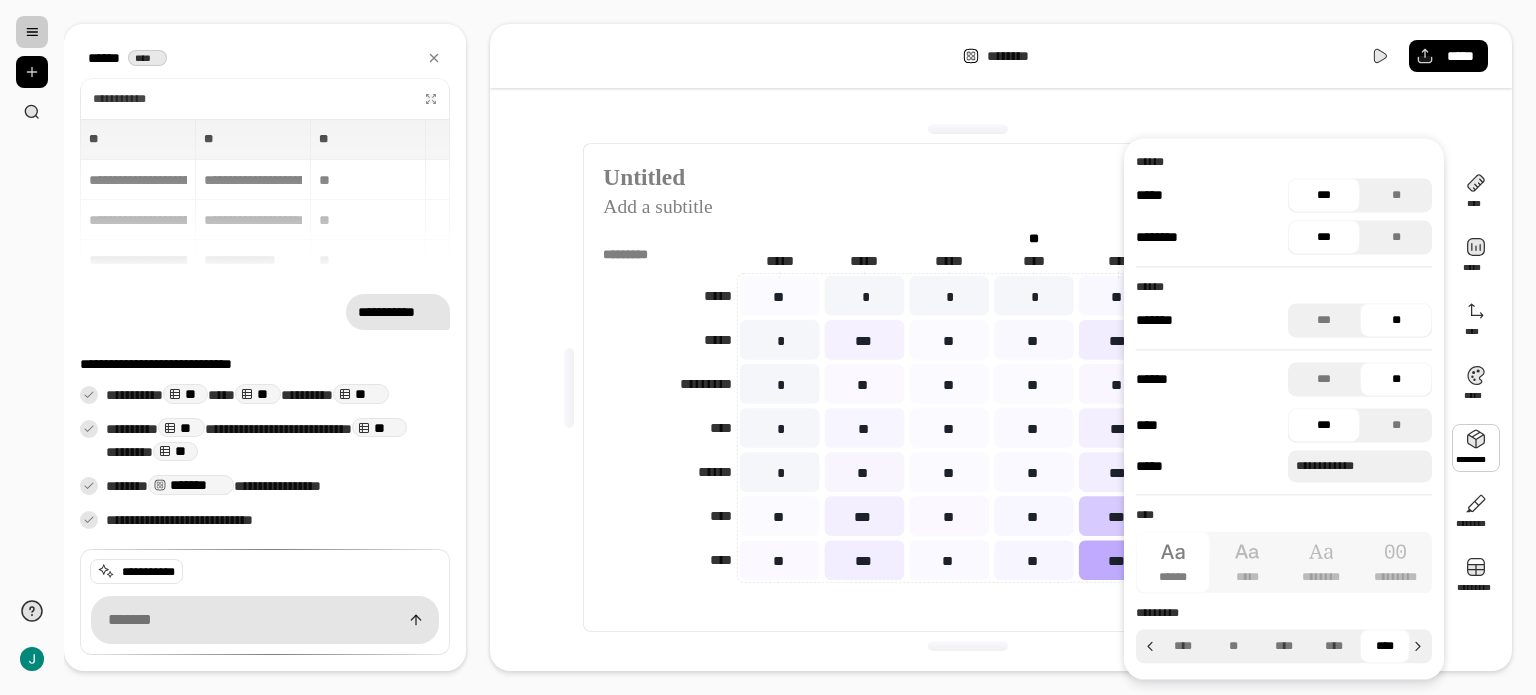 click at bounding box center [967, 129] 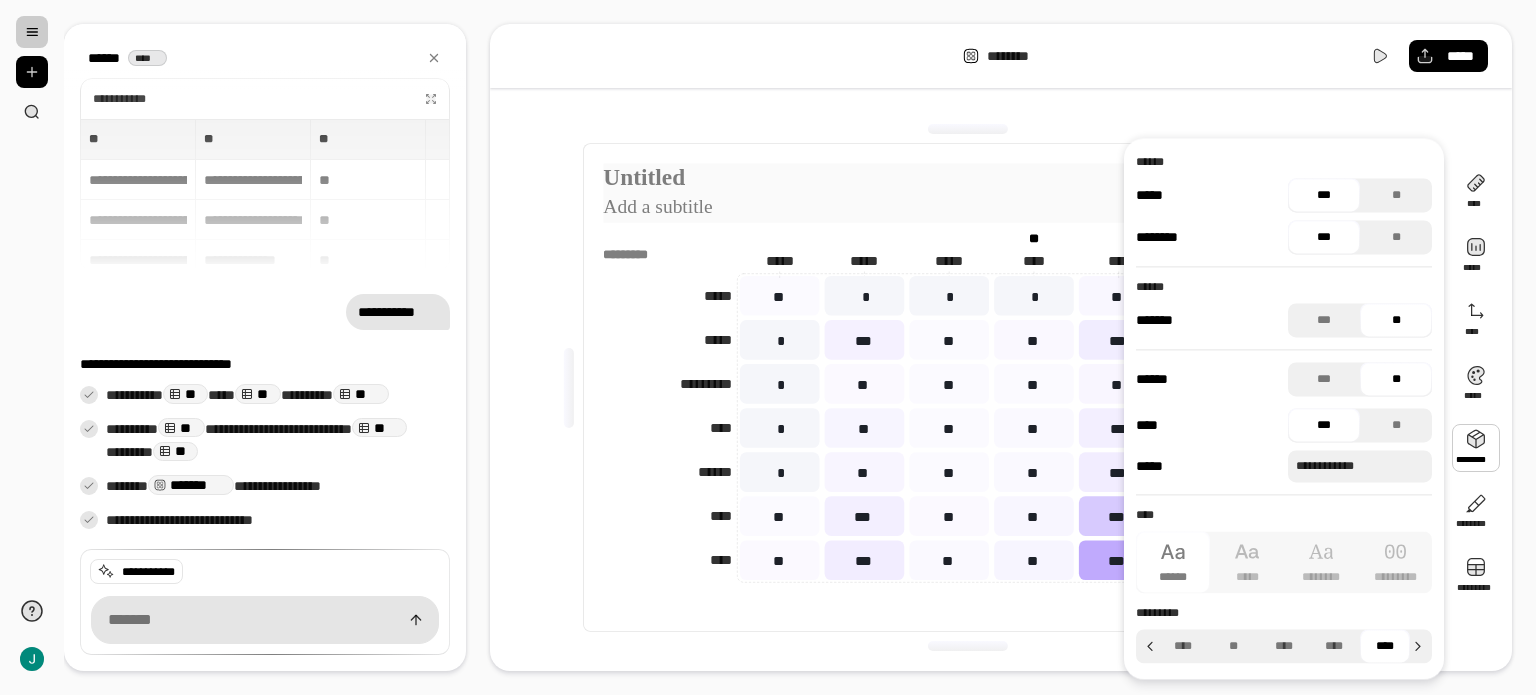 click at bounding box center [967, 177] 